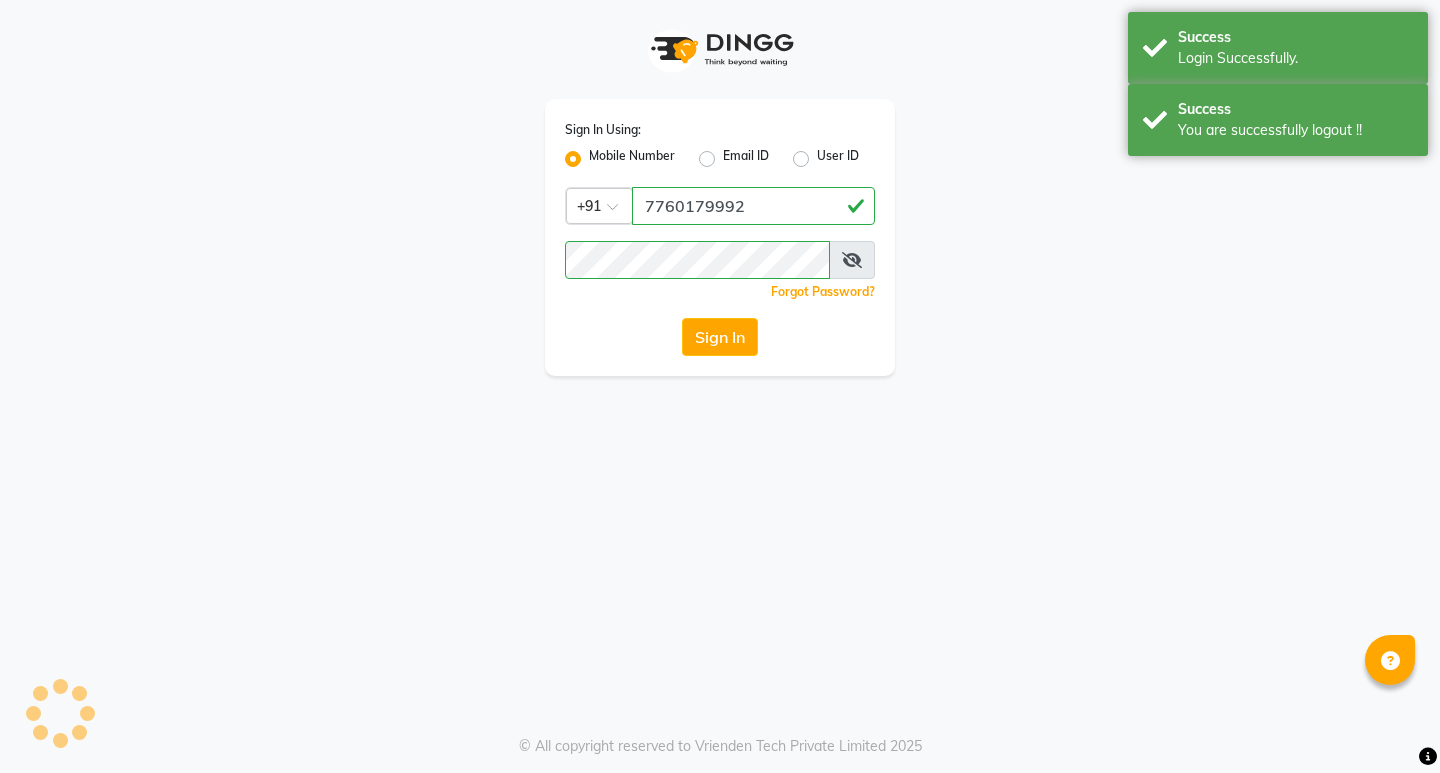scroll, scrollTop: 0, scrollLeft: 0, axis: both 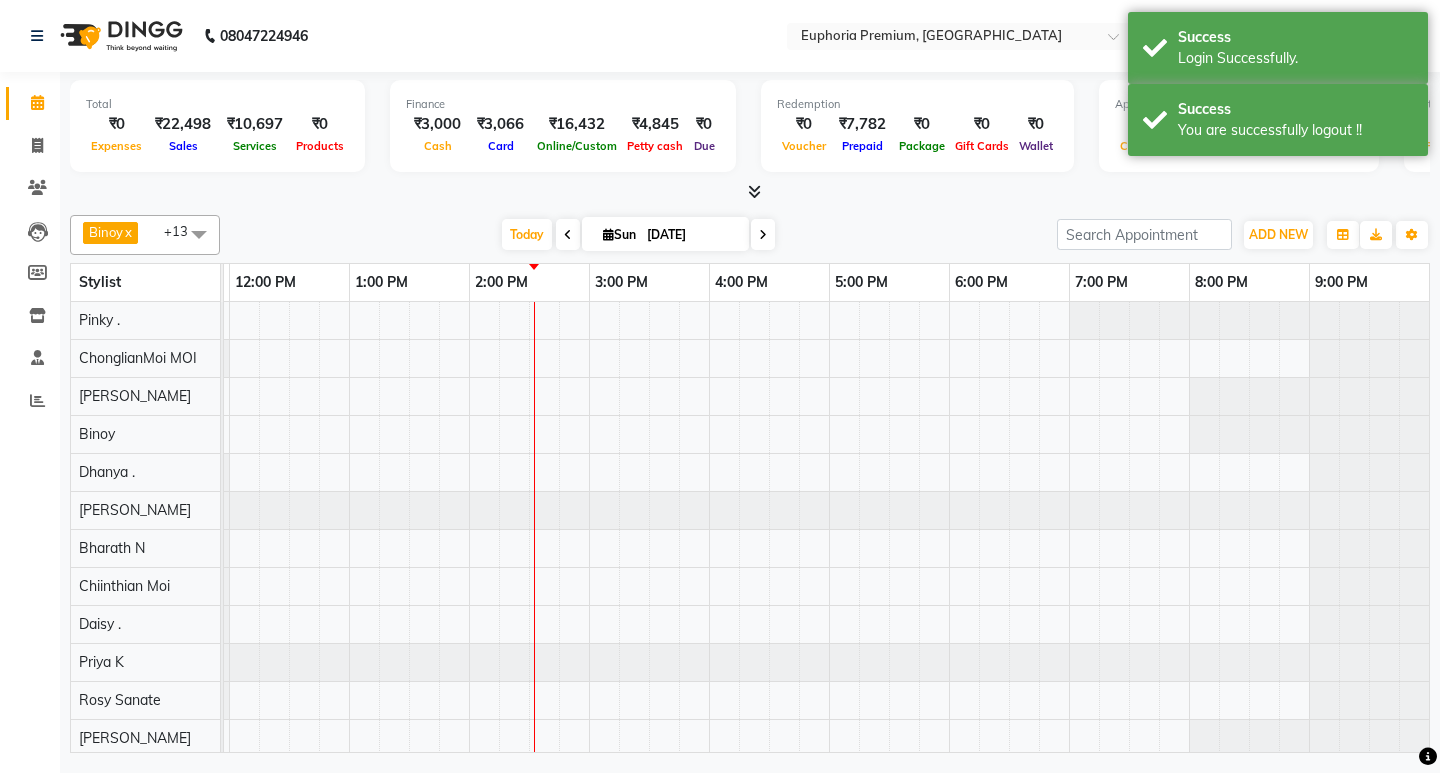 select on "en" 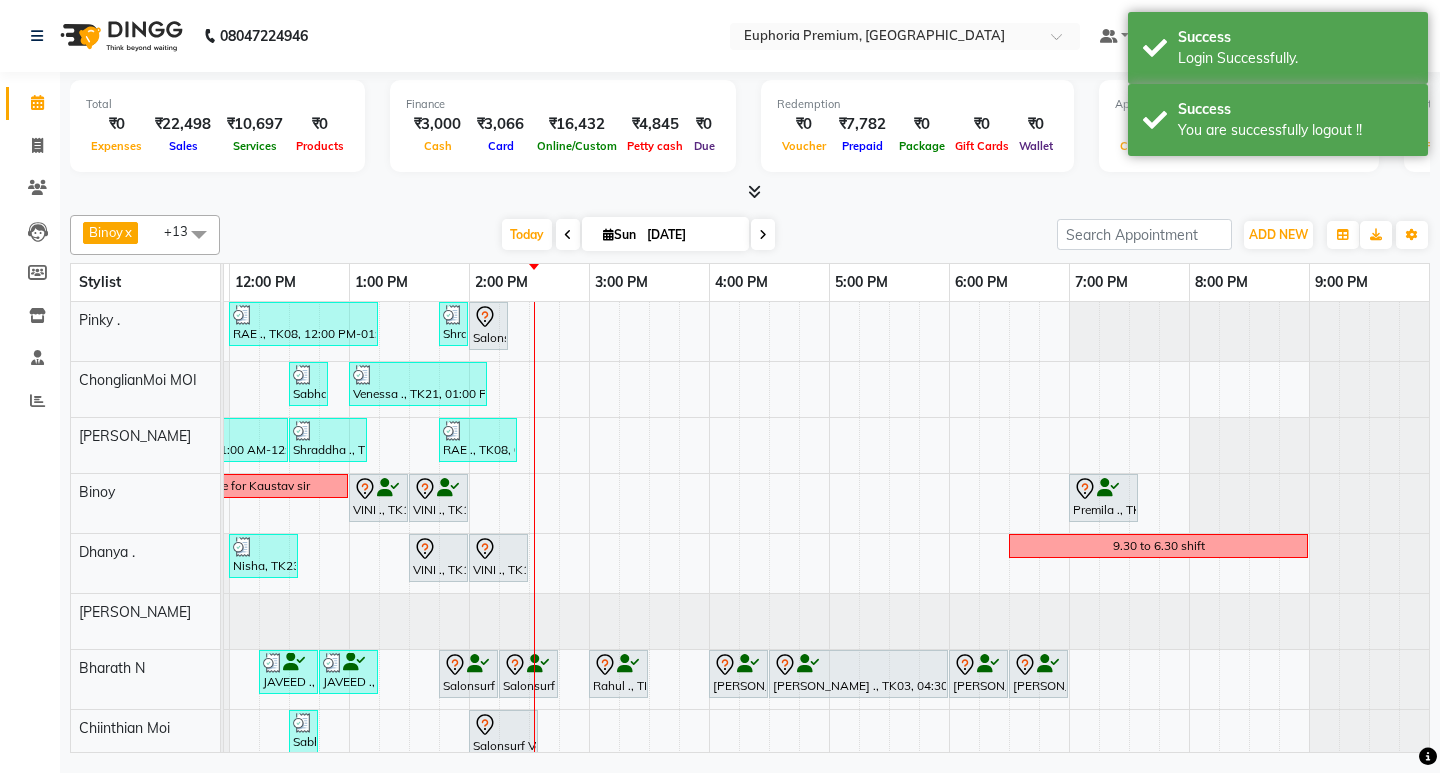 scroll, scrollTop: 0, scrollLeft: 0, axis: both 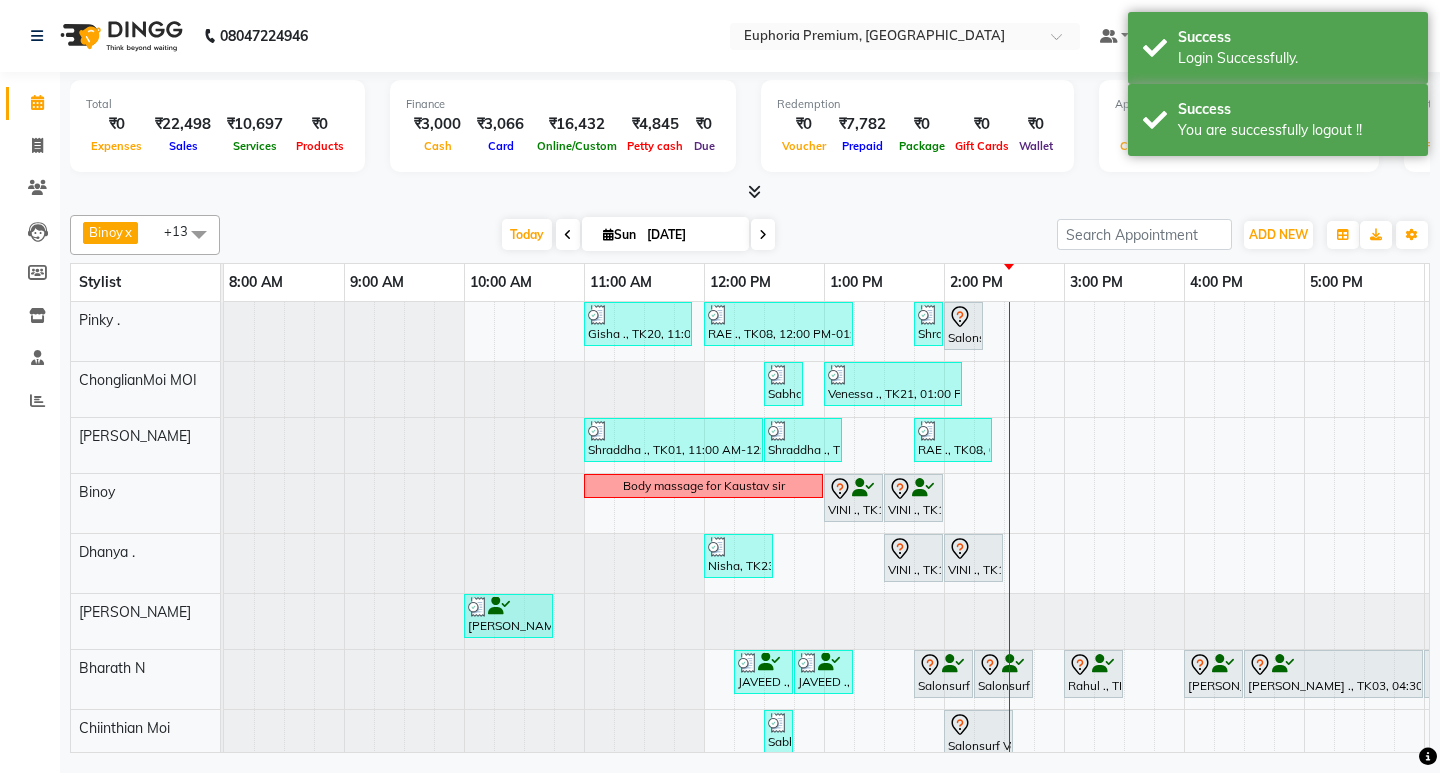 click at bounding box center (568, 235) 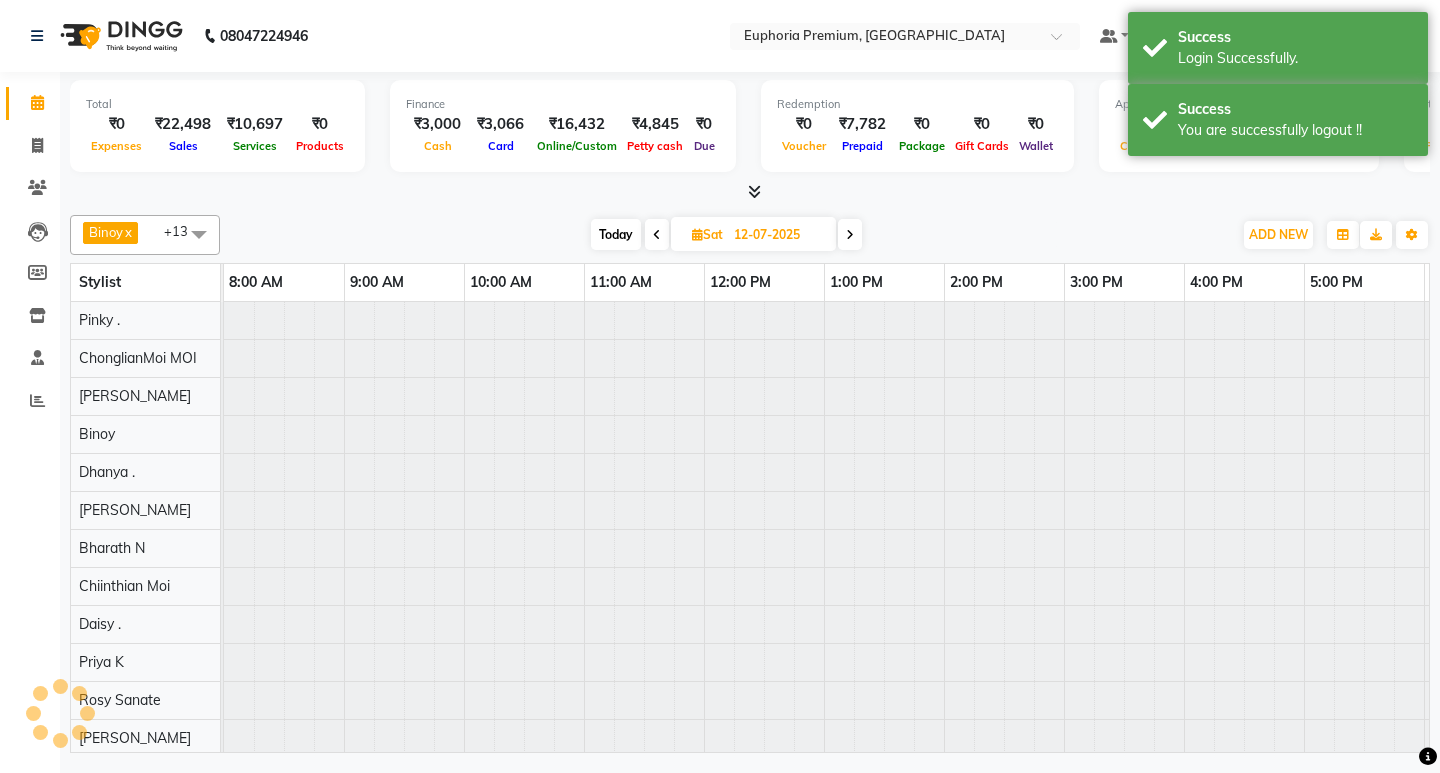 scroll, scrollTop: 0, scrollLeft: 475, axis: horizontal 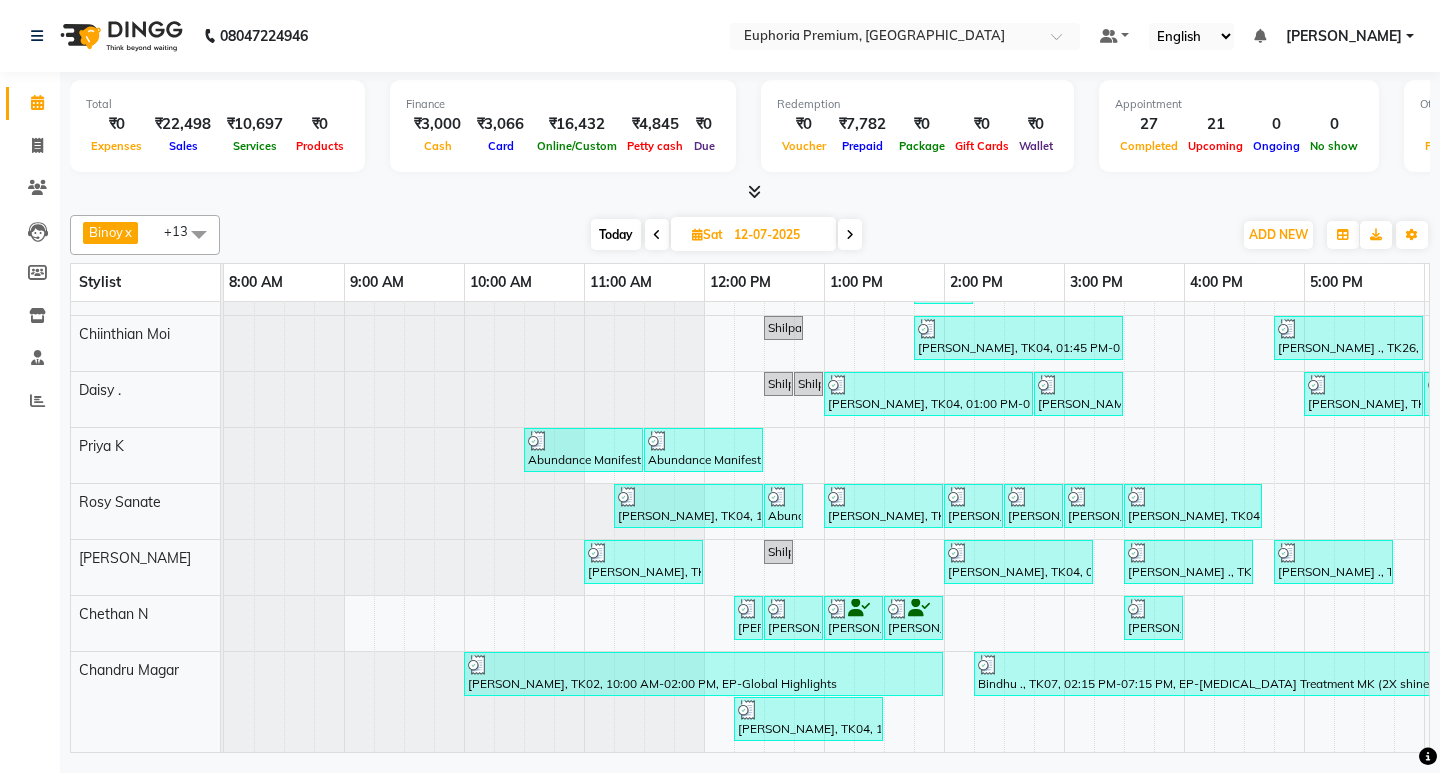 click at bounding box center (850, 235) 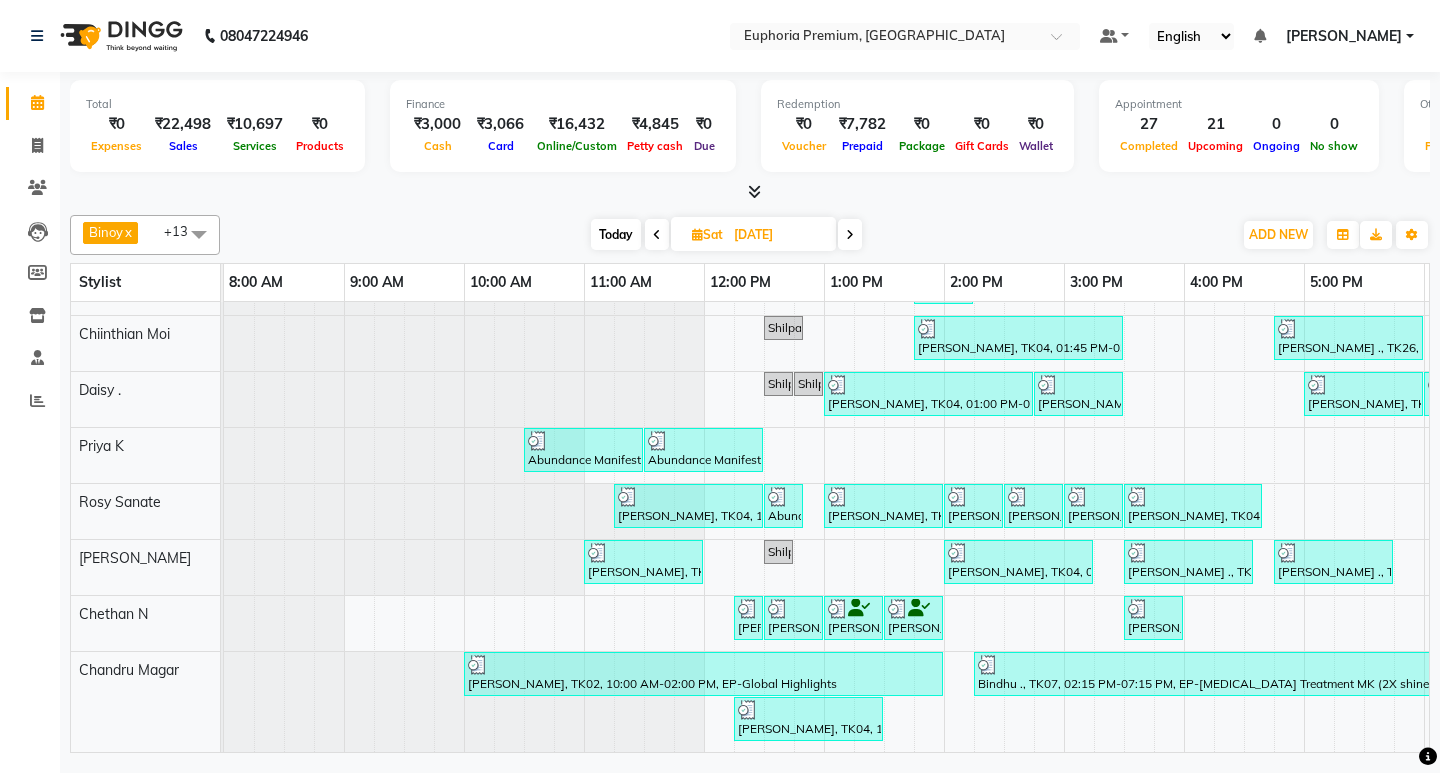 scroll, scrollTop: 96, scrollLeft: 0, axis: vertical 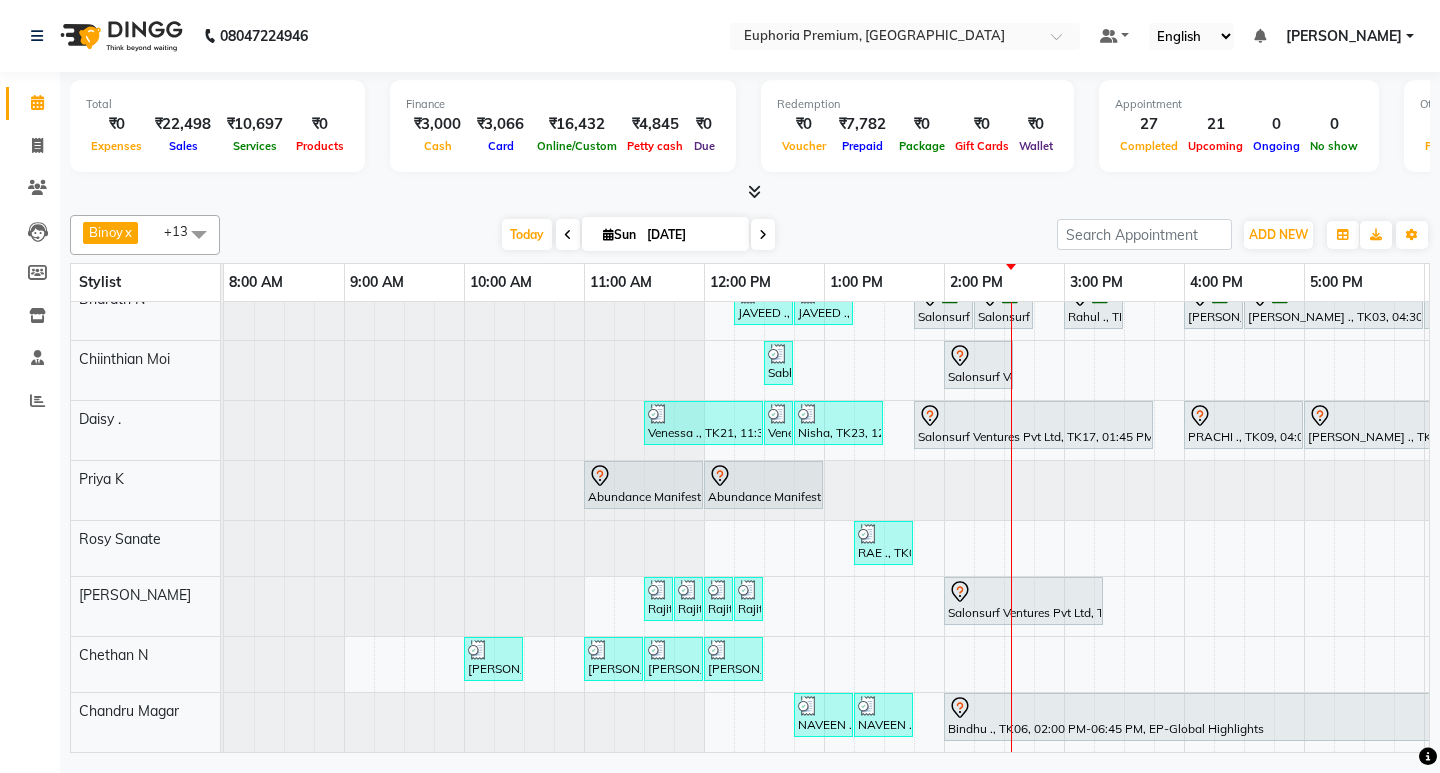 click at bounding box center (754, 191) 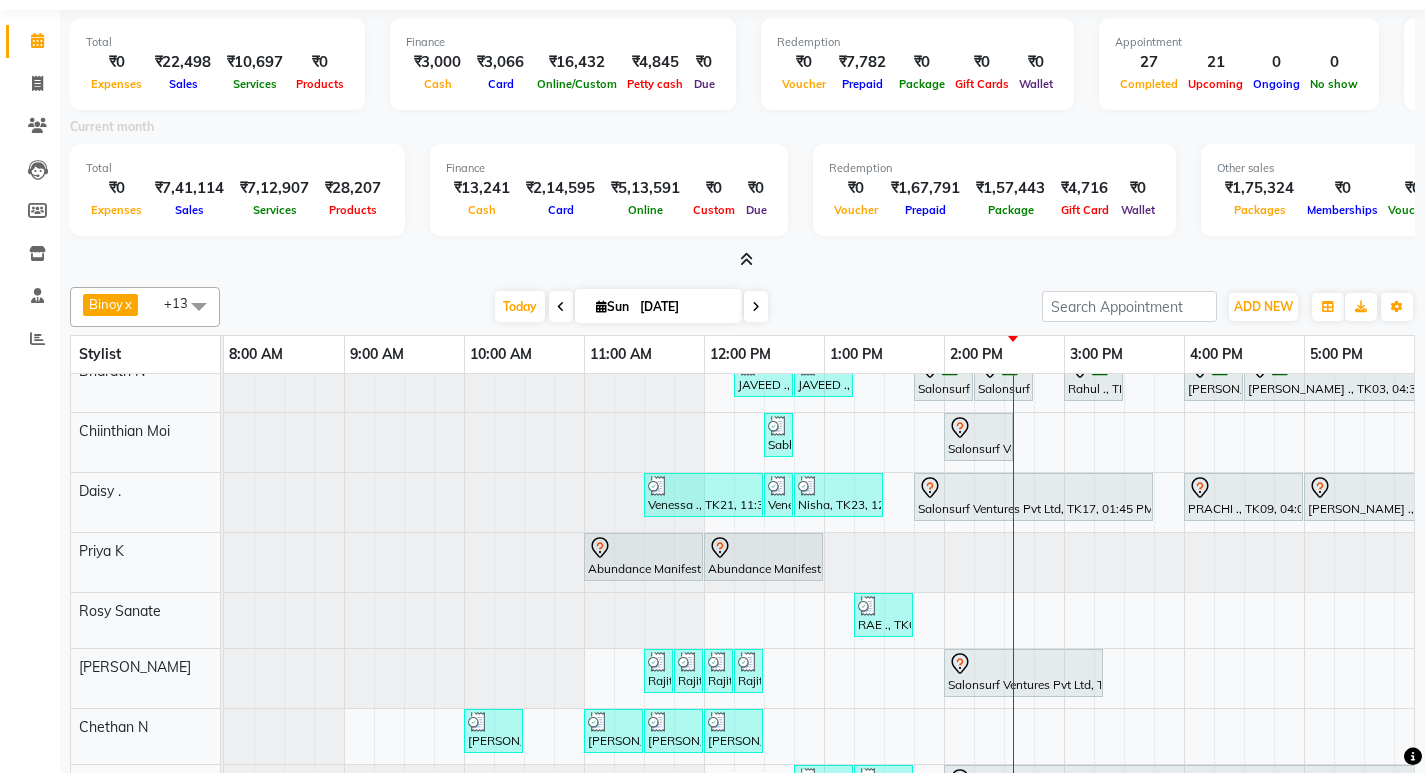 scroll, scrollTop: 119, scrollLeft: 0, axis: vertical 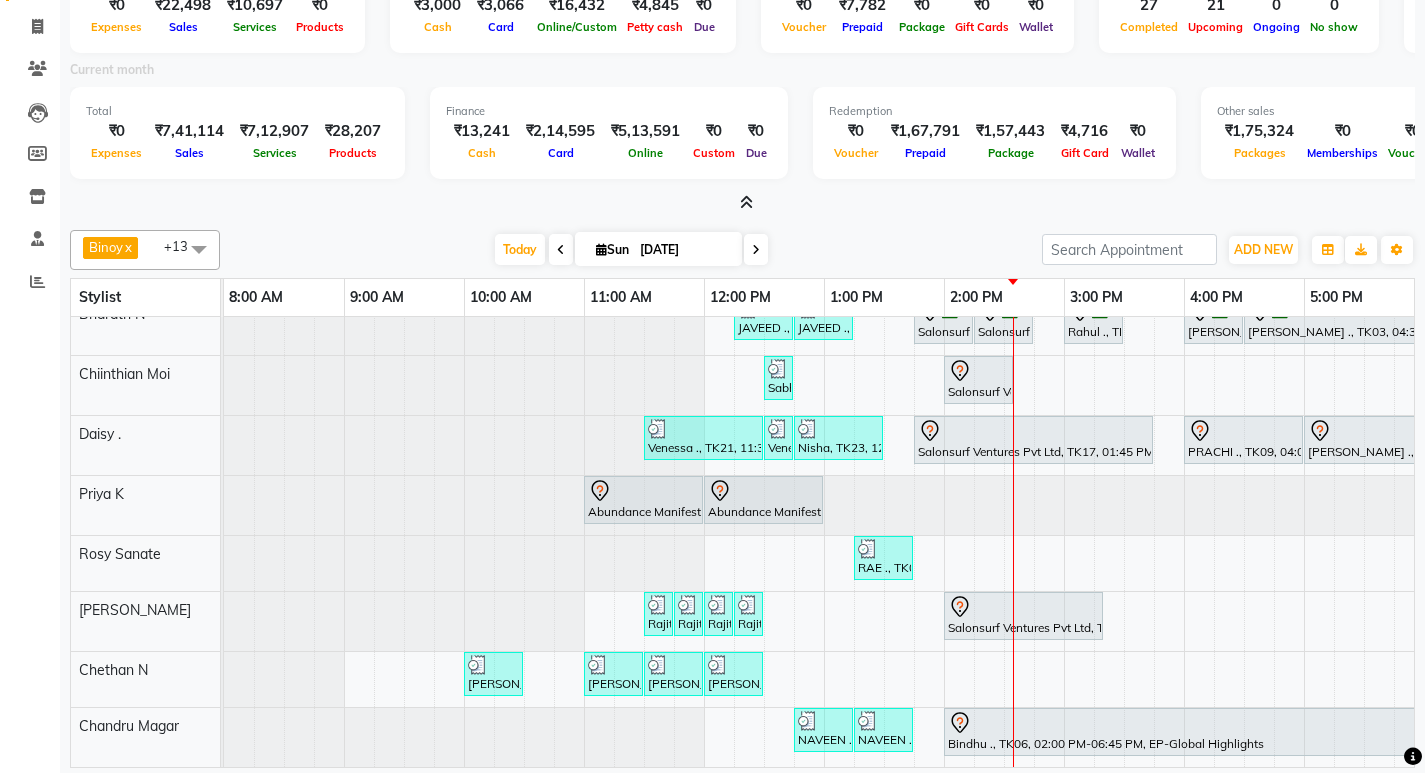 click at bounding box center [746, 202] 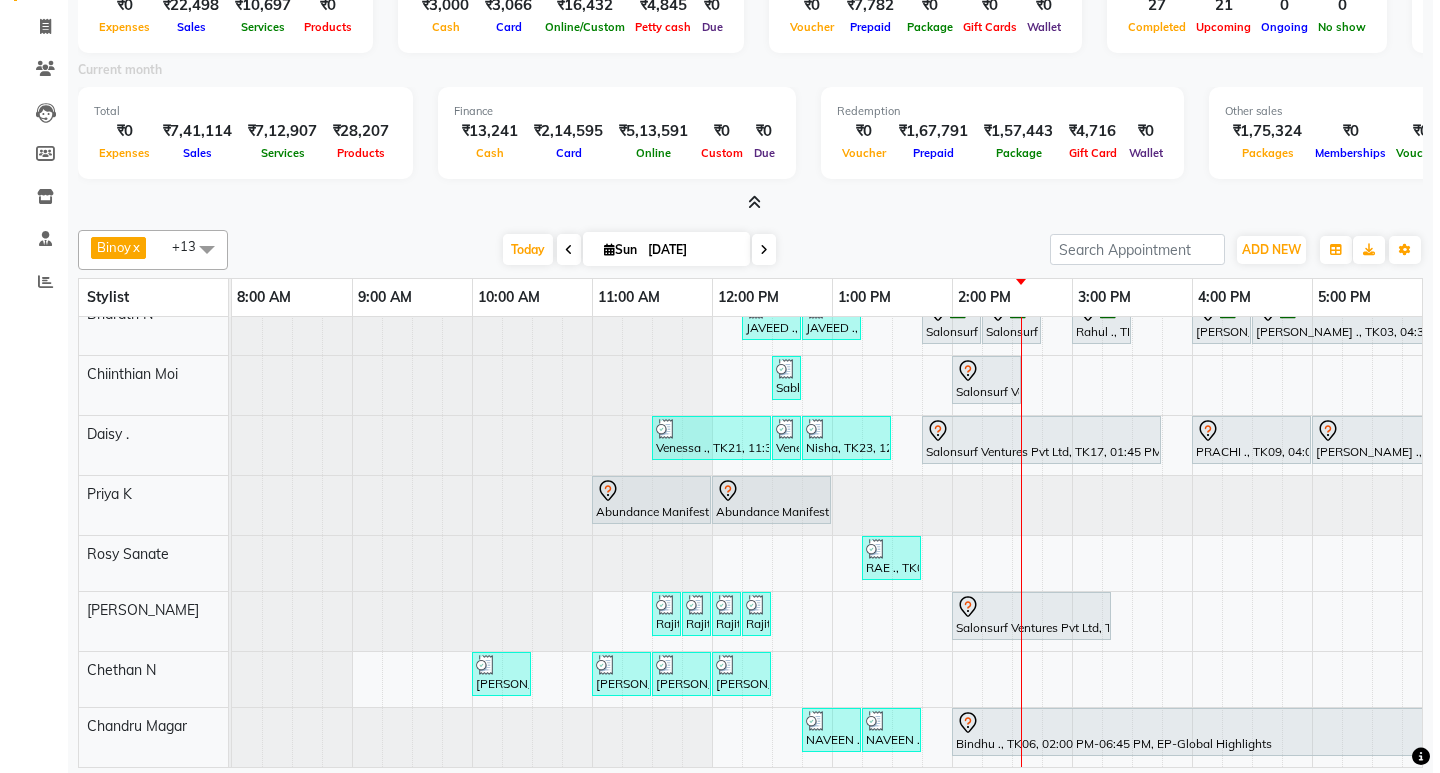 scroll, scrollTop: 0, scrollLeft: 0, axis: both 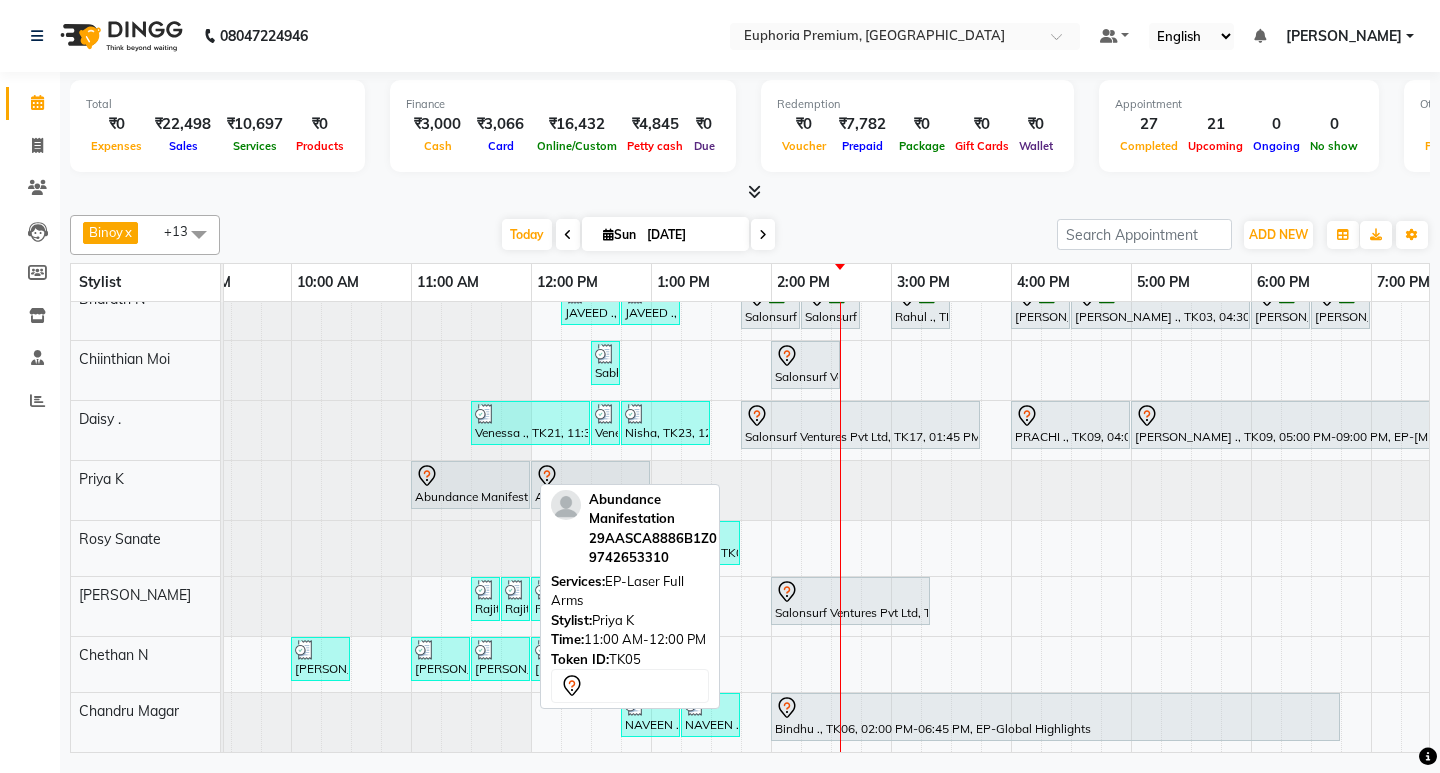 click on "Abundance Manifestation 29AASCA8886B1Z0, TK05, 11:00 AM-12:00 PM, EP-Laser Full Arms" at bounding box center [470, 485] 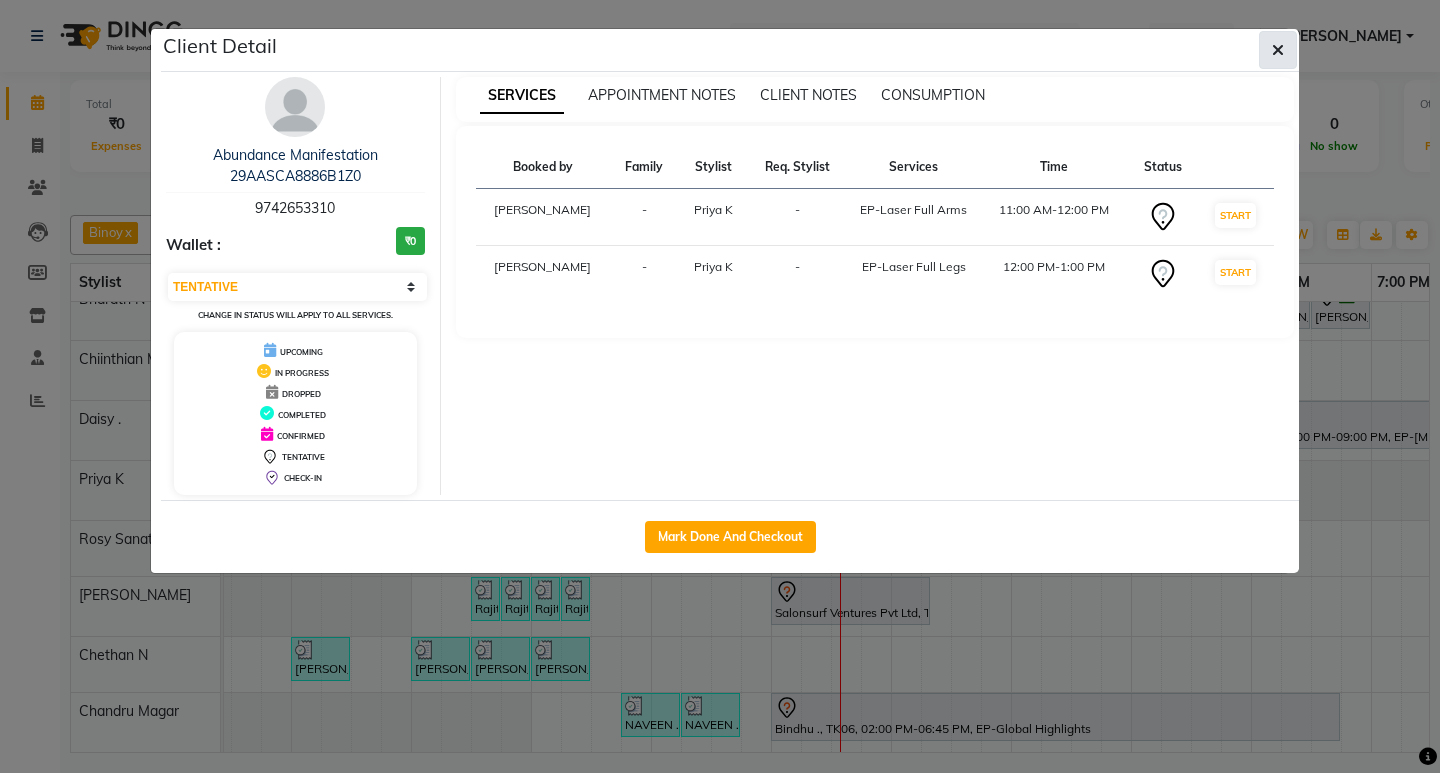 click 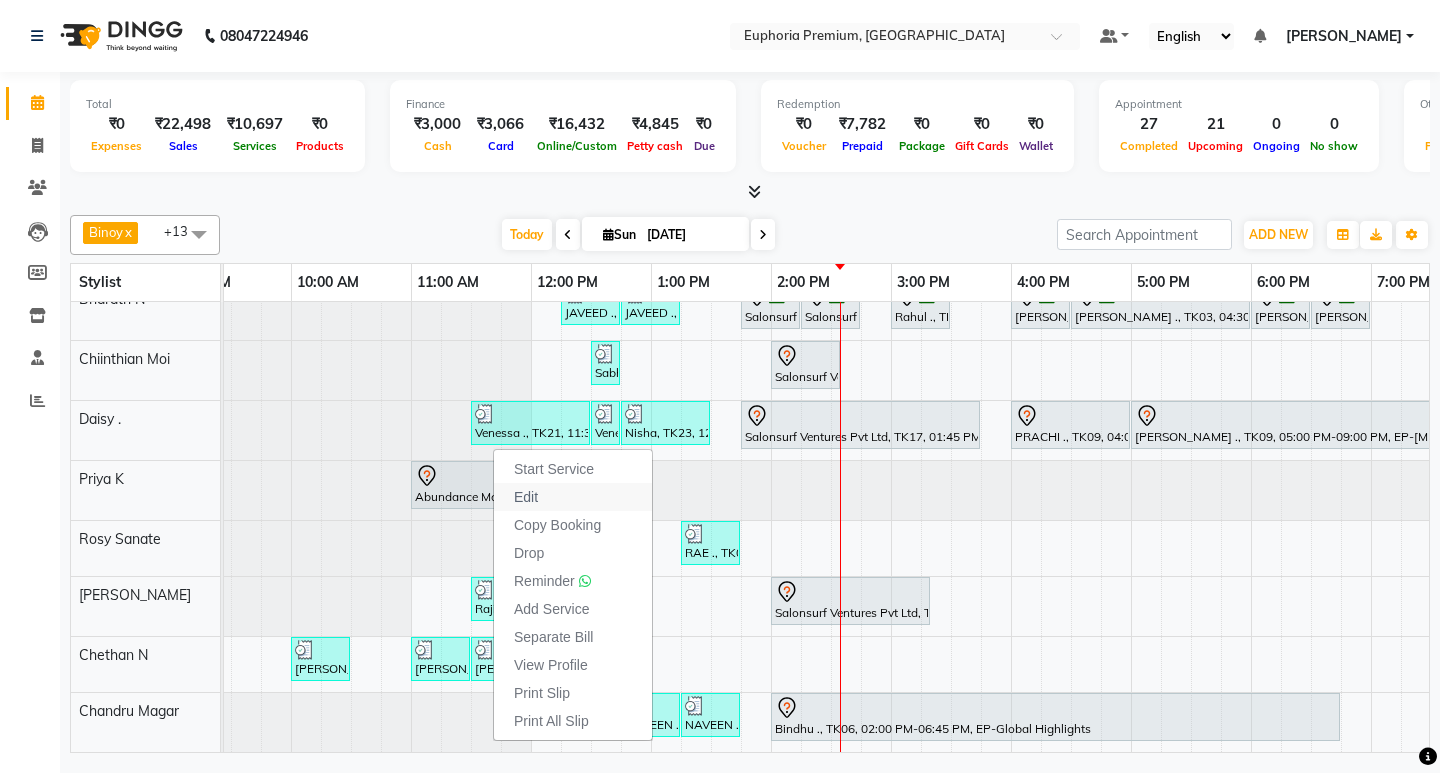 click on "Edit" at bounding box center [573, 497] 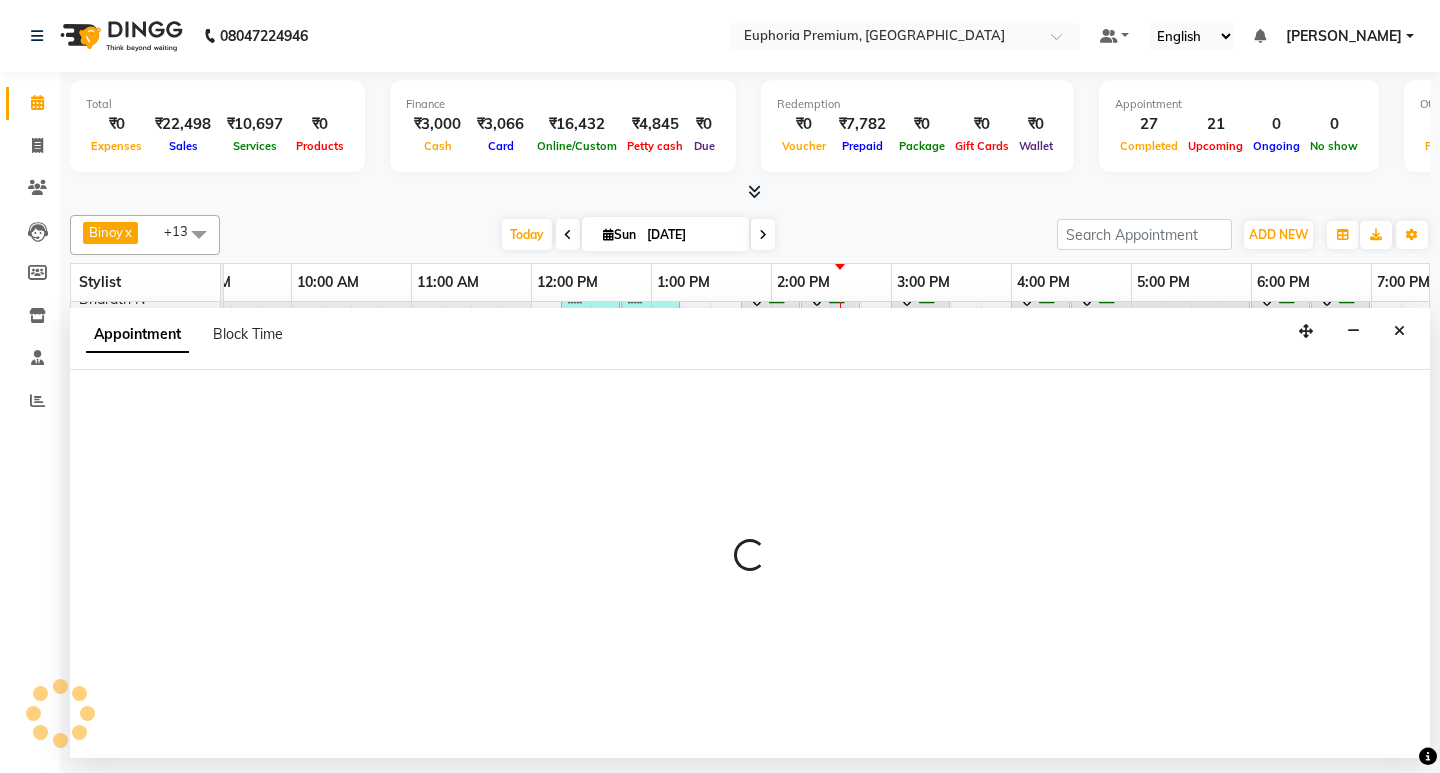 select on "tentative" 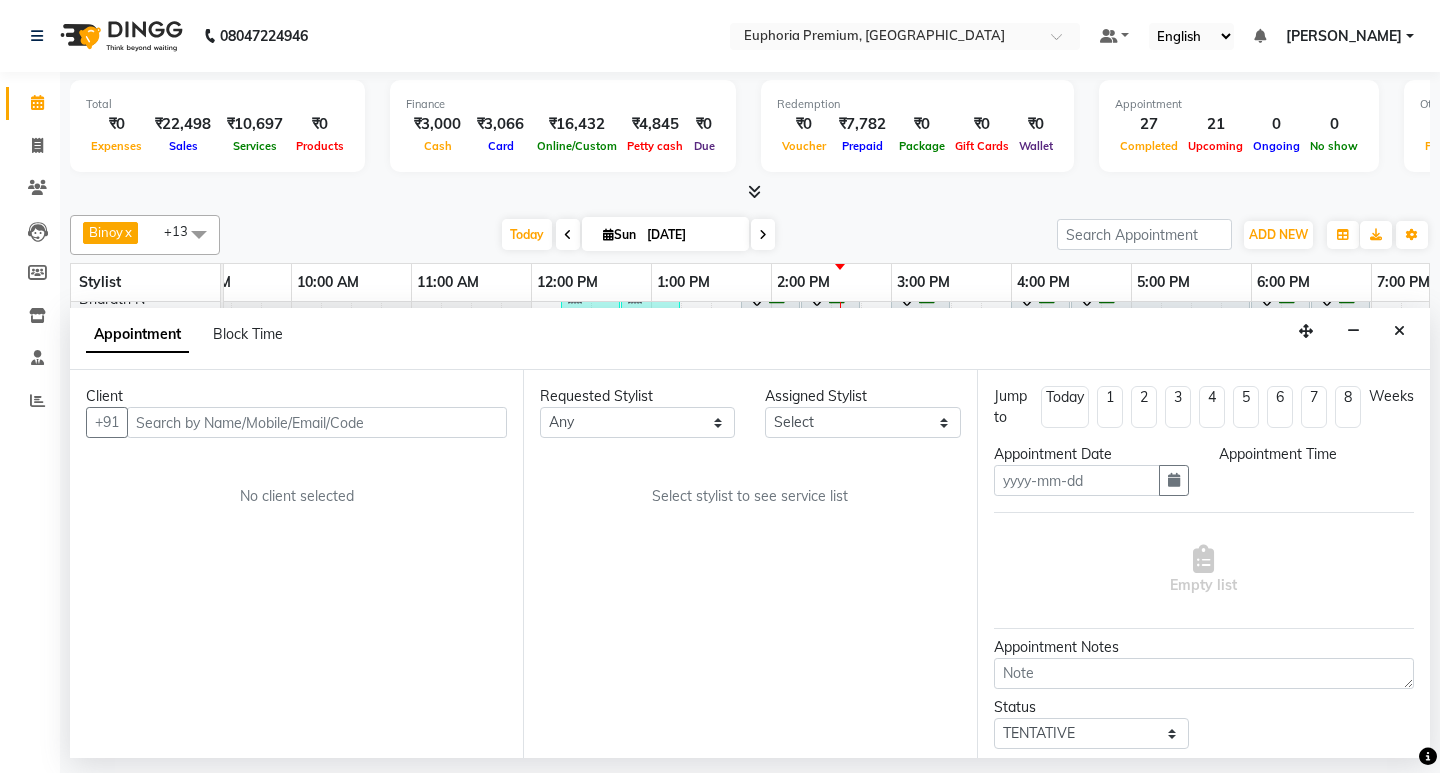 type on "[DATE]" 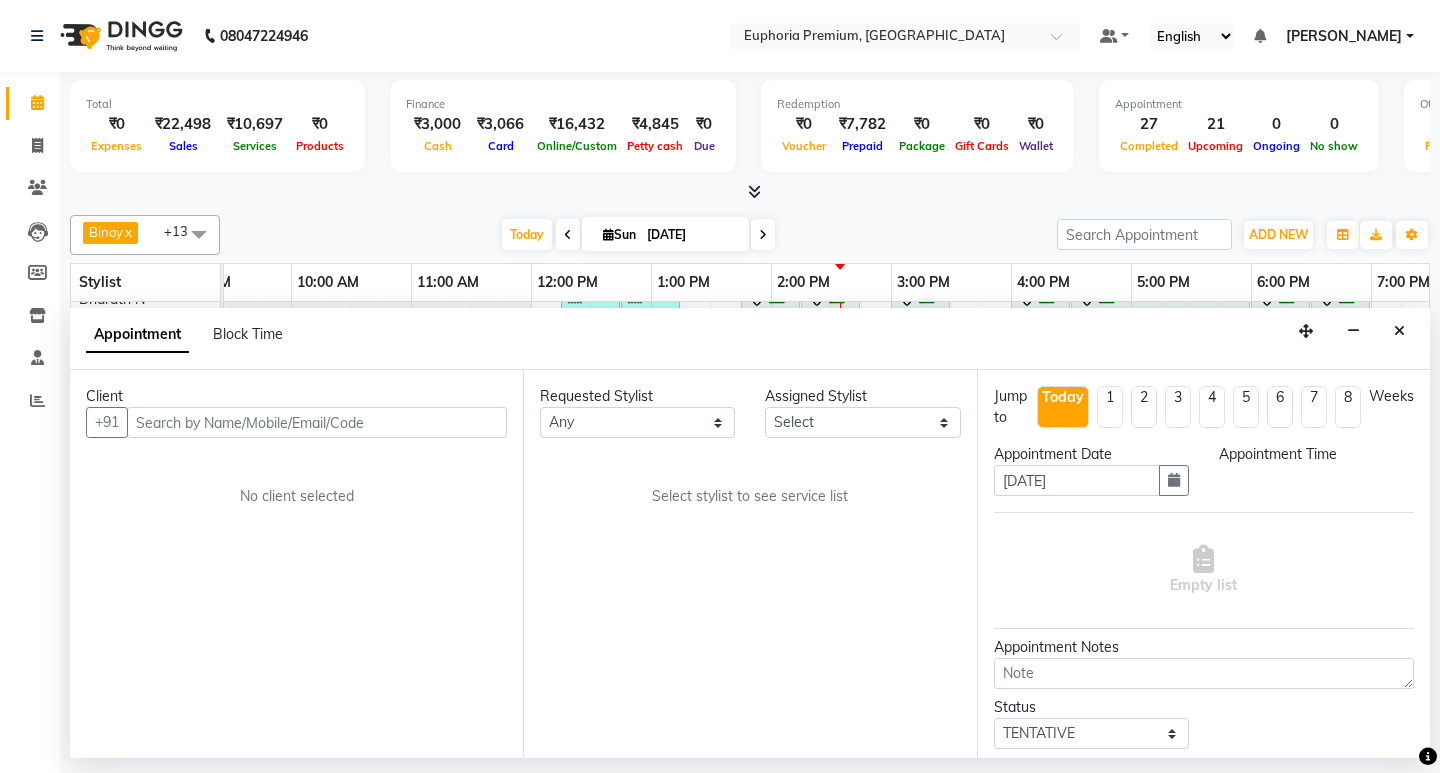select on "71627" 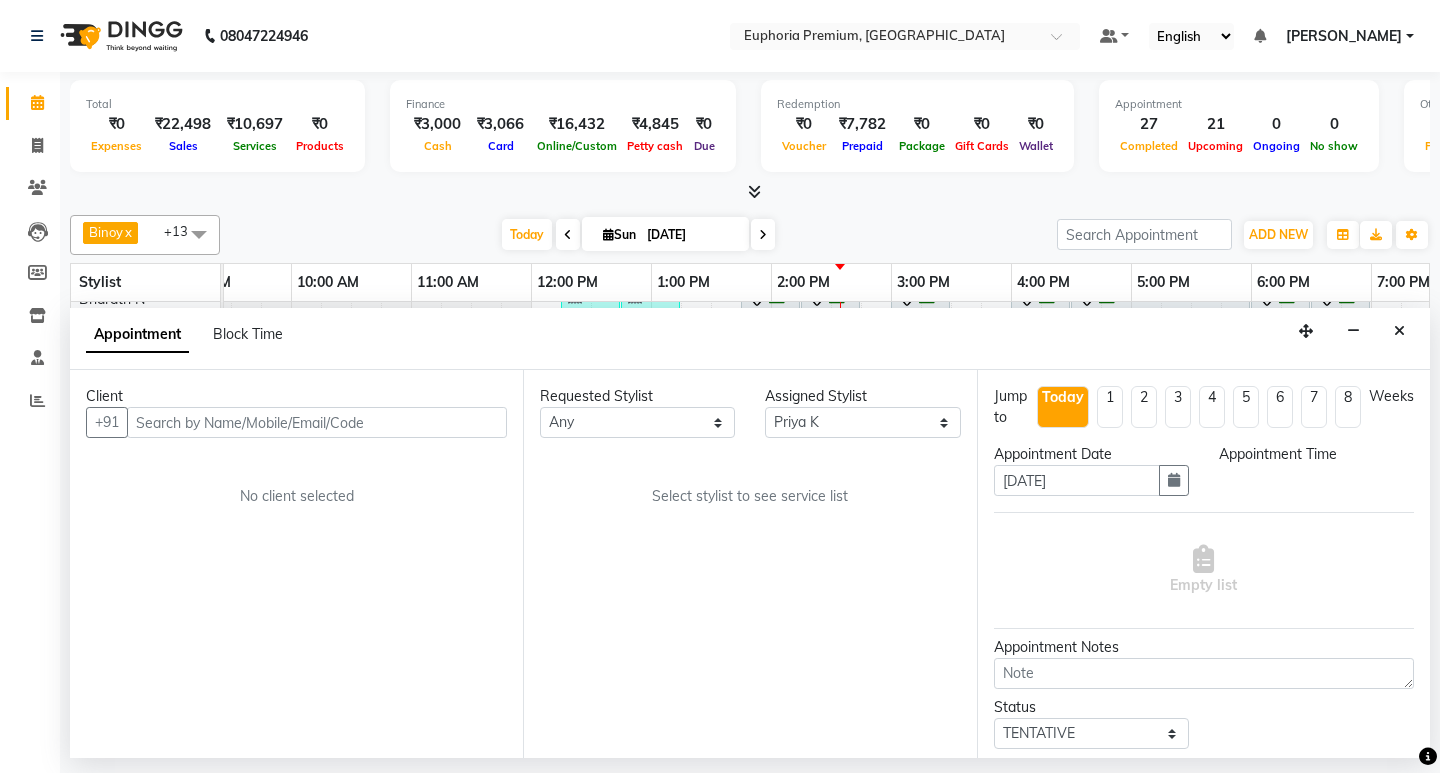 scroll, scrollTop: 0, scrollLeft: 475, axis: horizontal 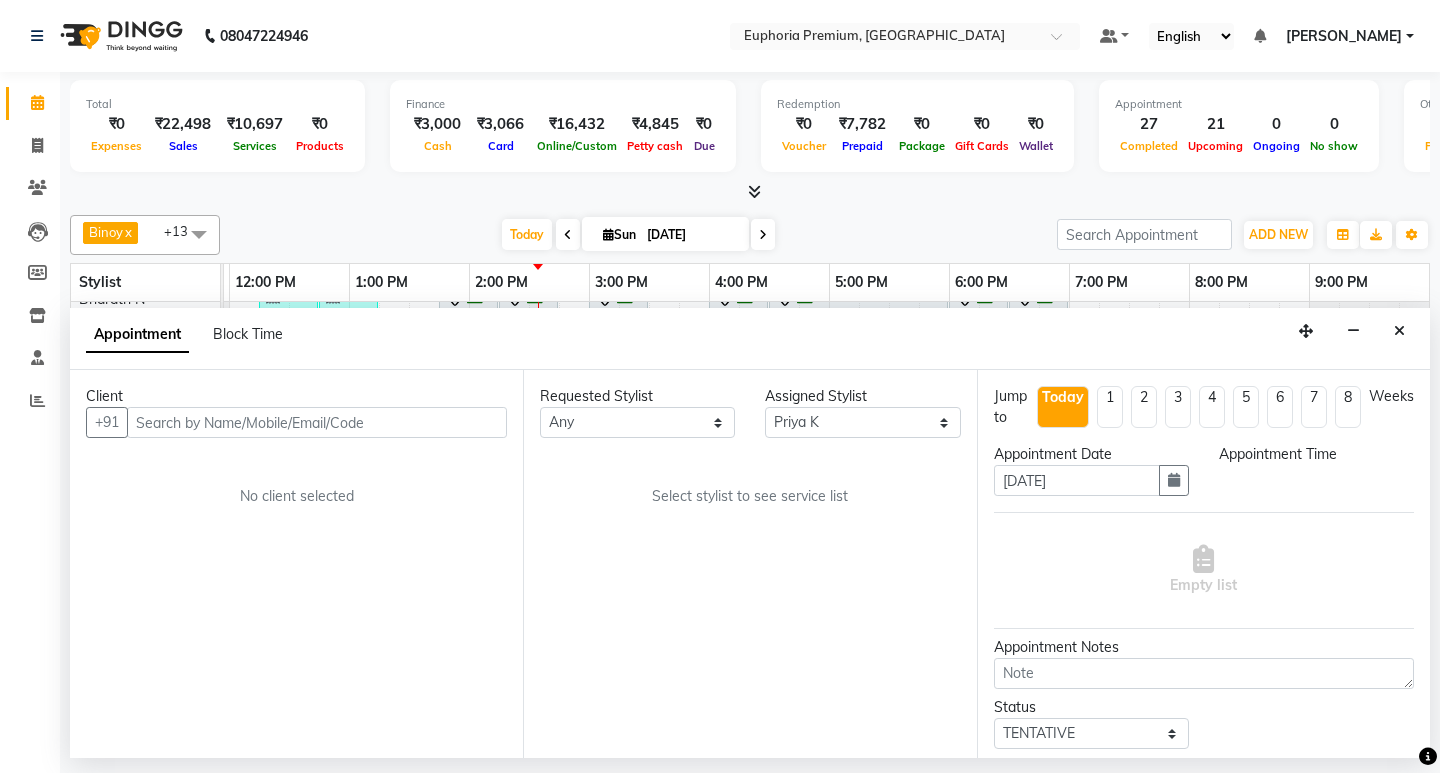 select on "660" 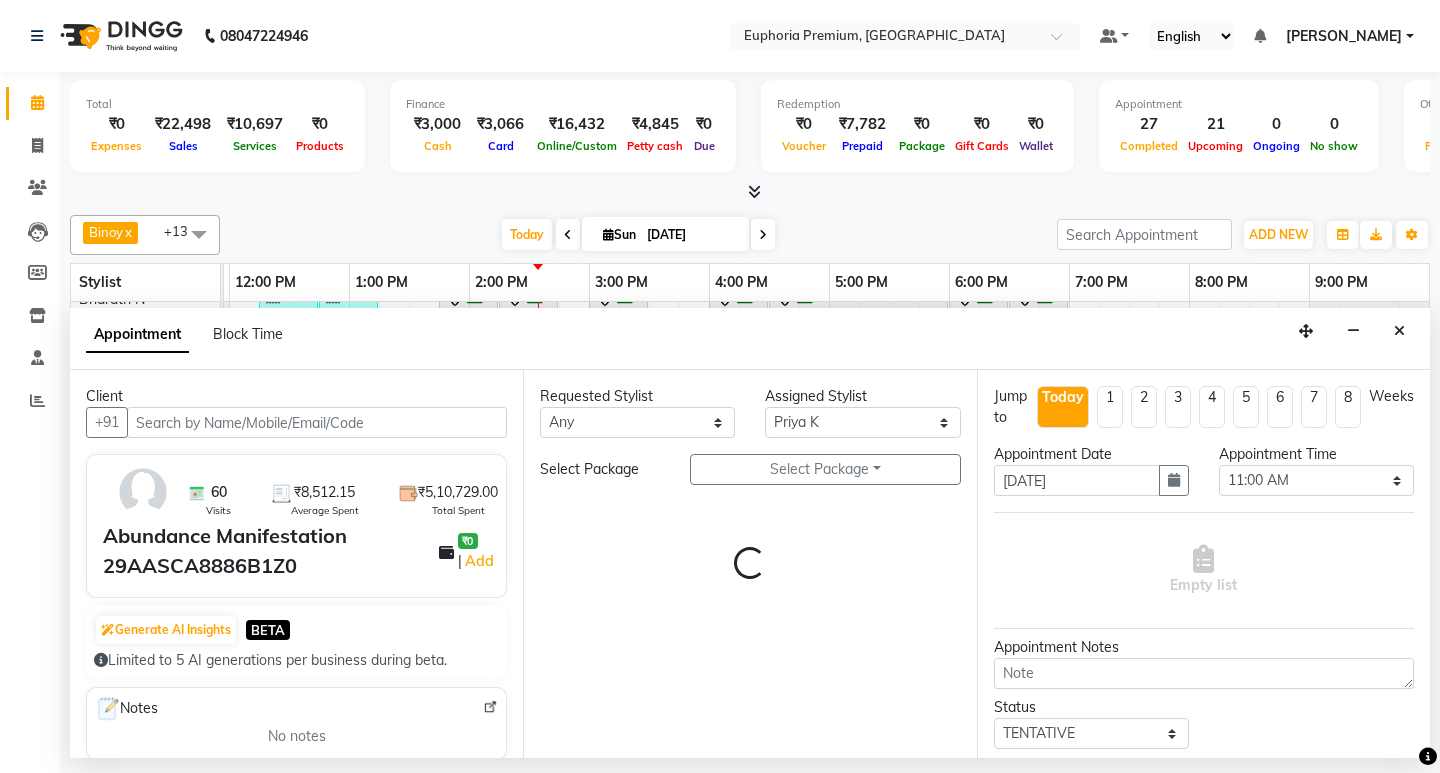 select on "4006" 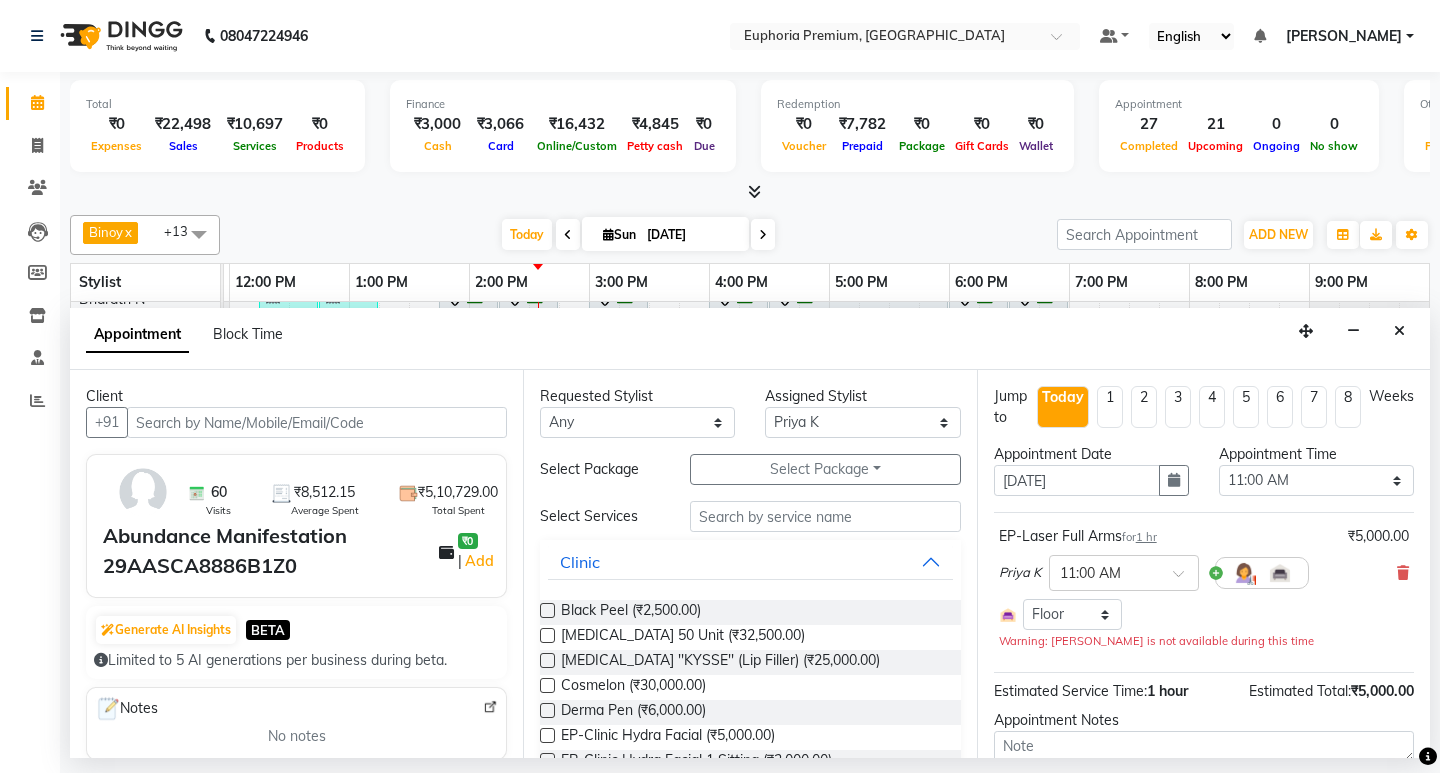 select on "4006" 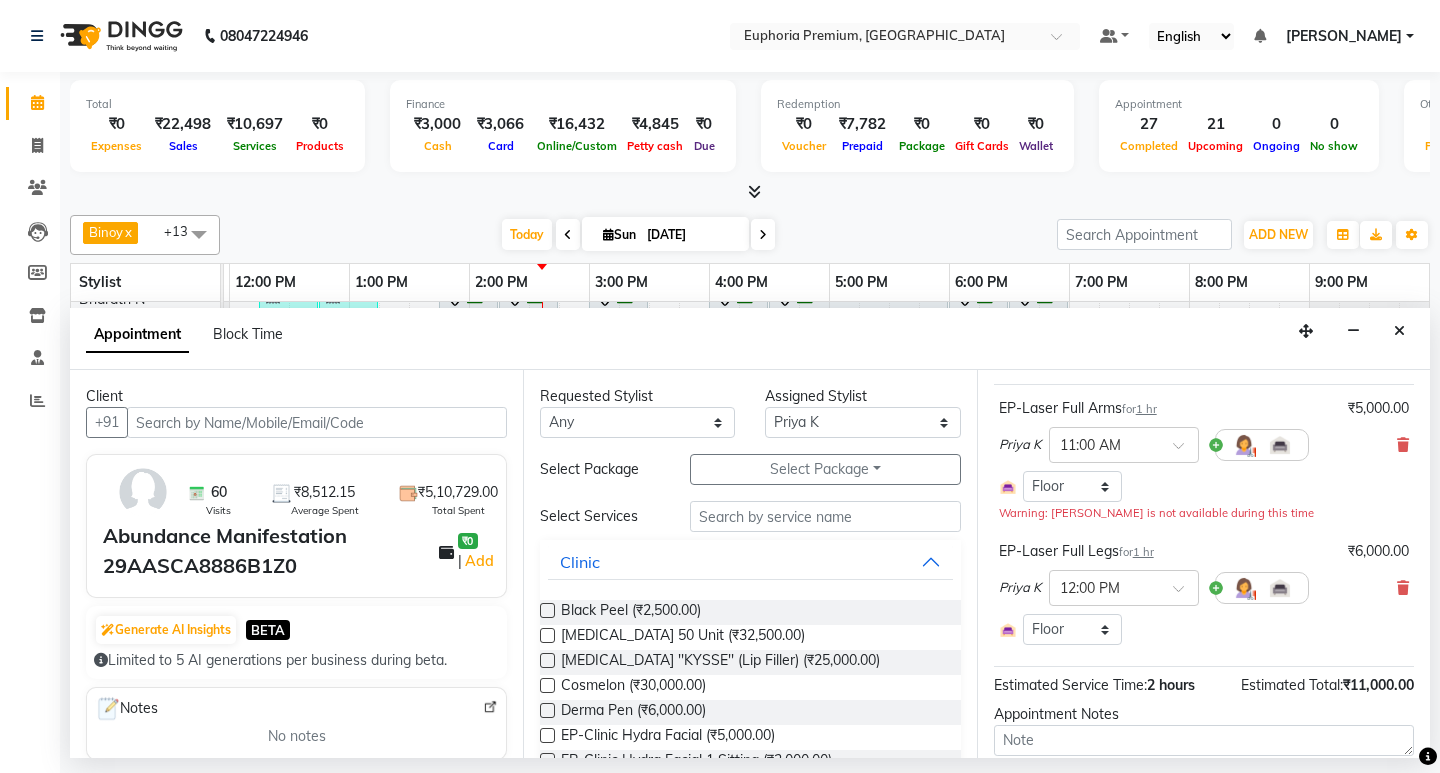 scroll, scrollTop: 100, scrollLeft: 0, axis: vertical 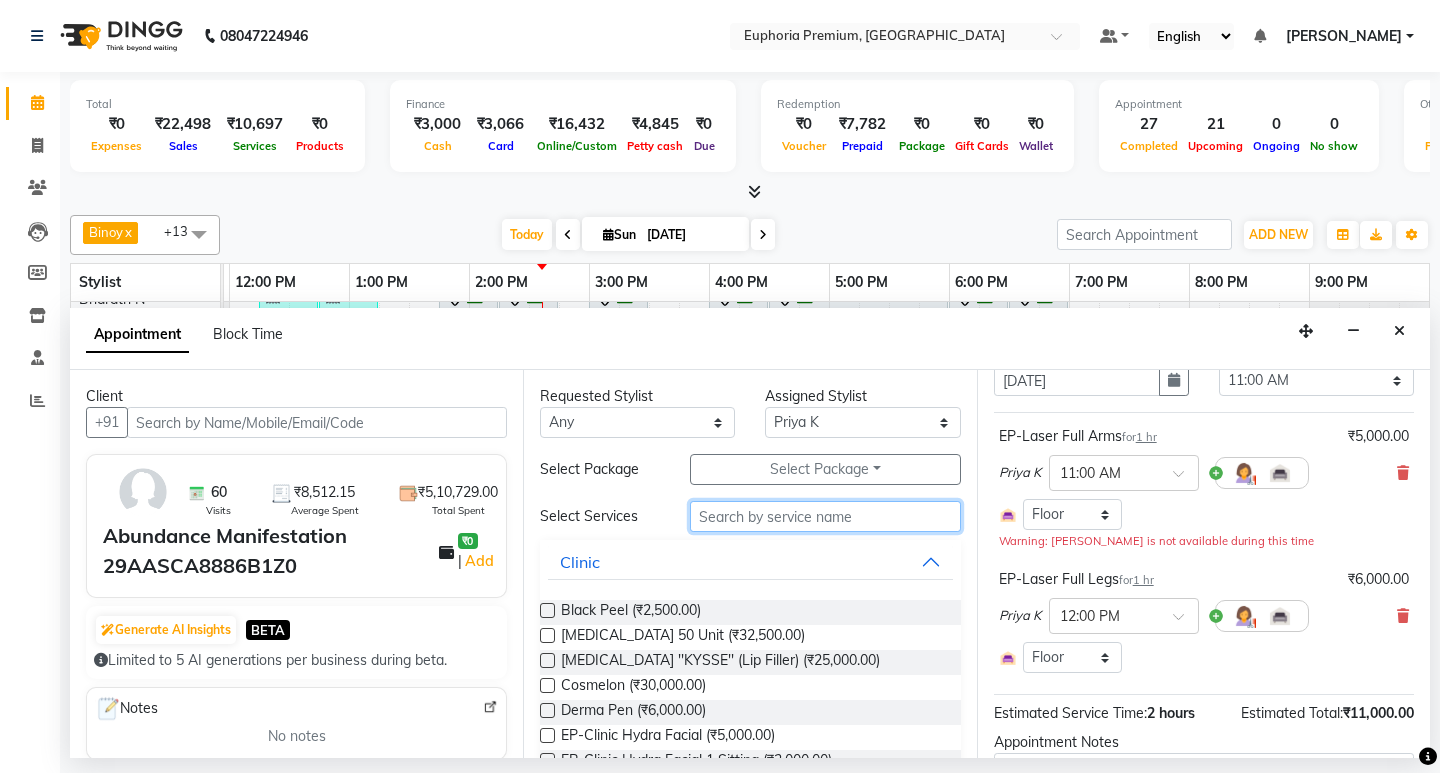 click at bounding box center (825, 516) 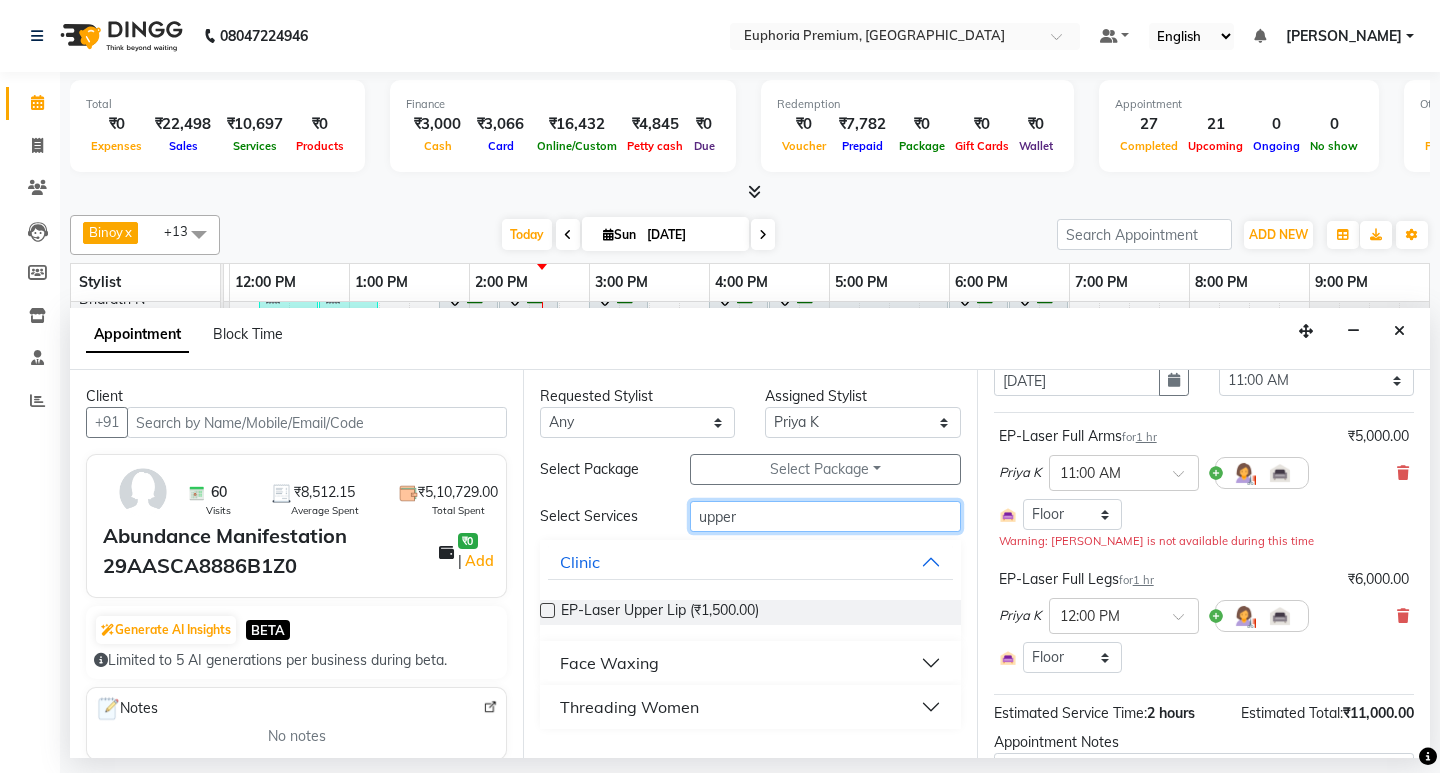 type on "upper" 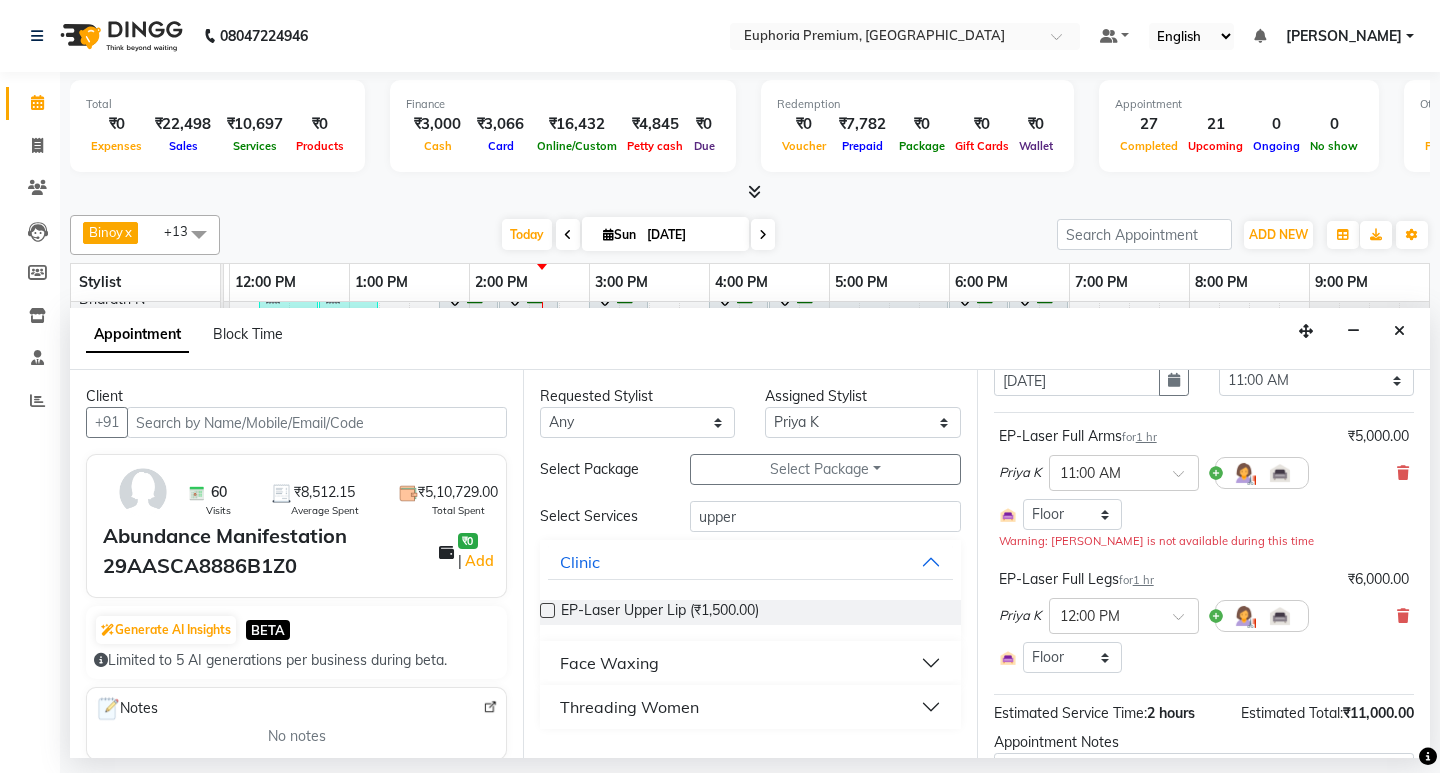 click at bounding box center (547, 610) 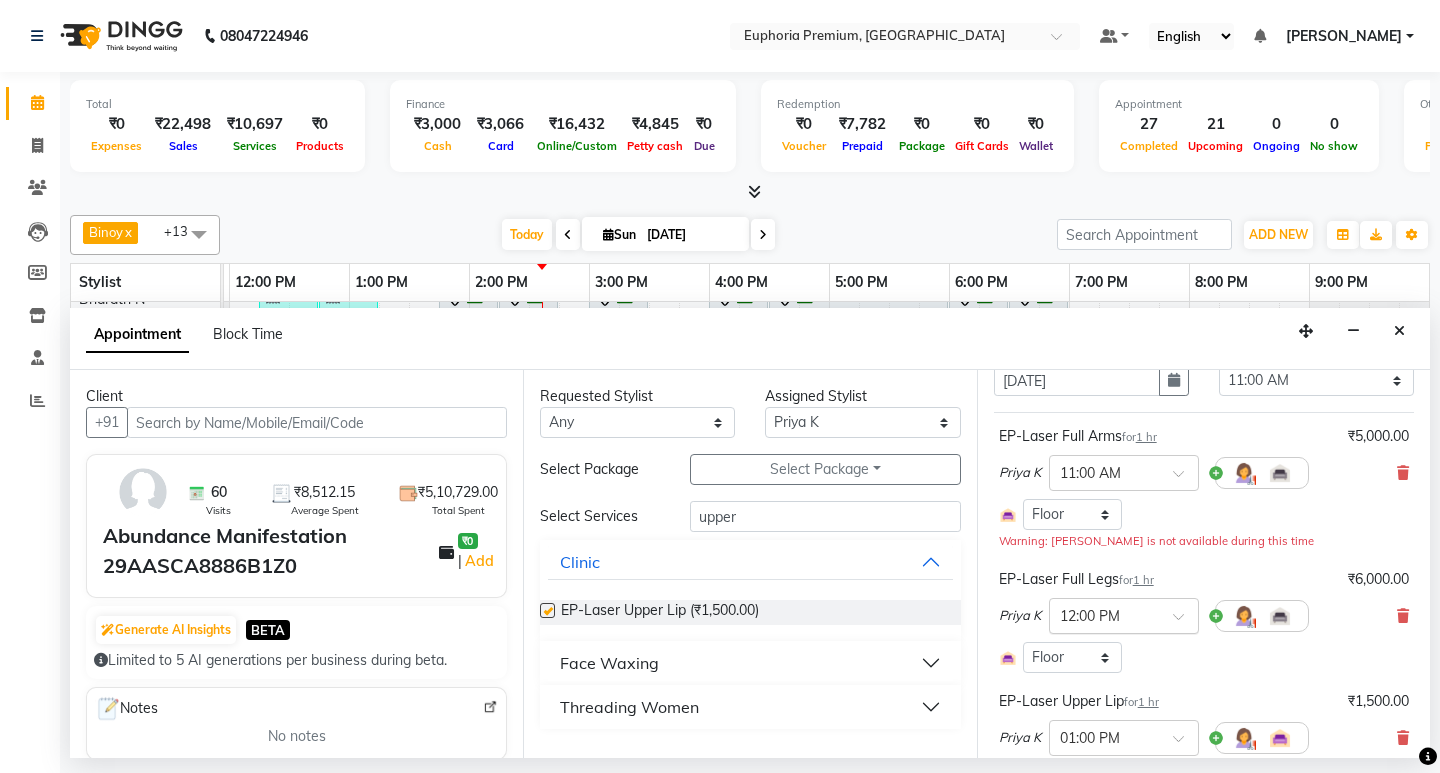checkbox on "false" 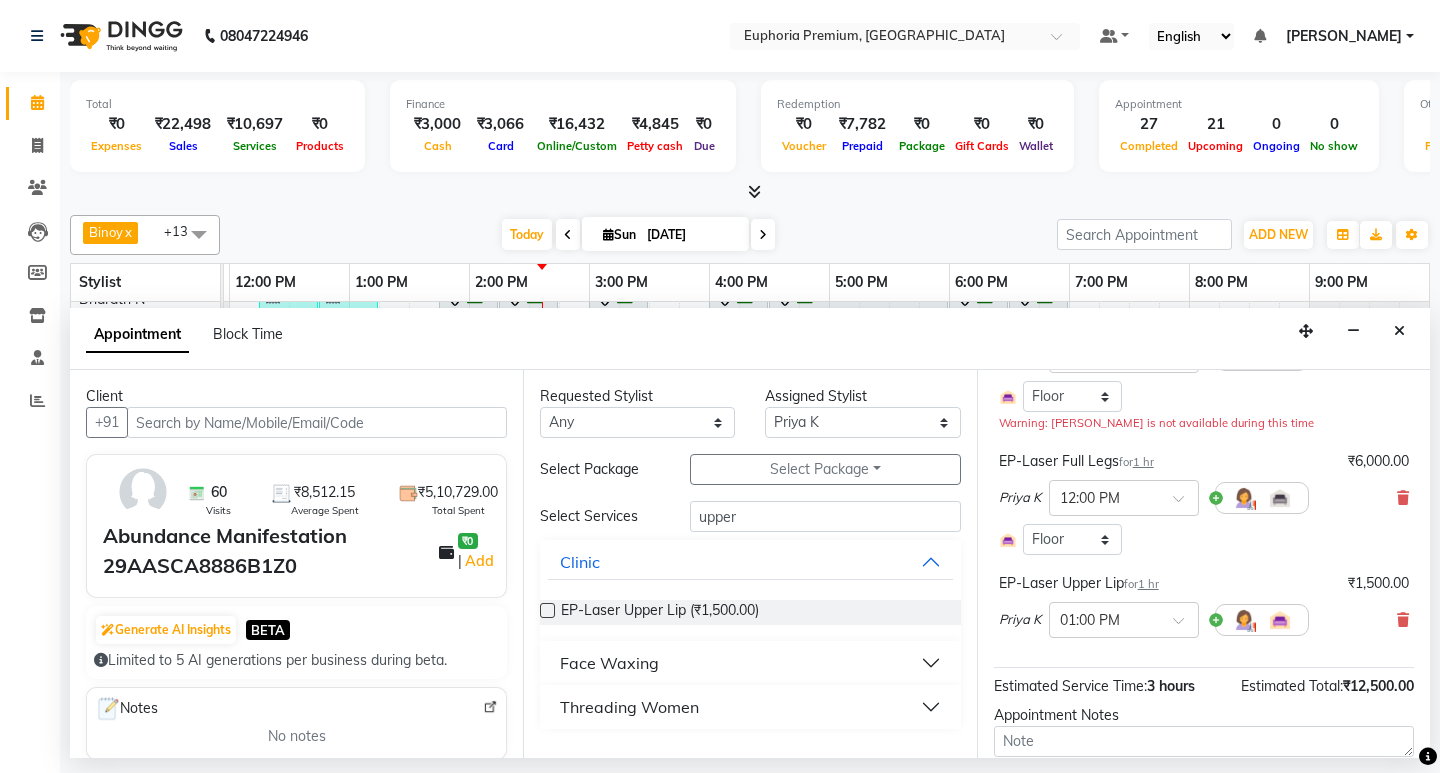 scroll, scrollTop: 345, scrollLeft: 0, axis: vertical 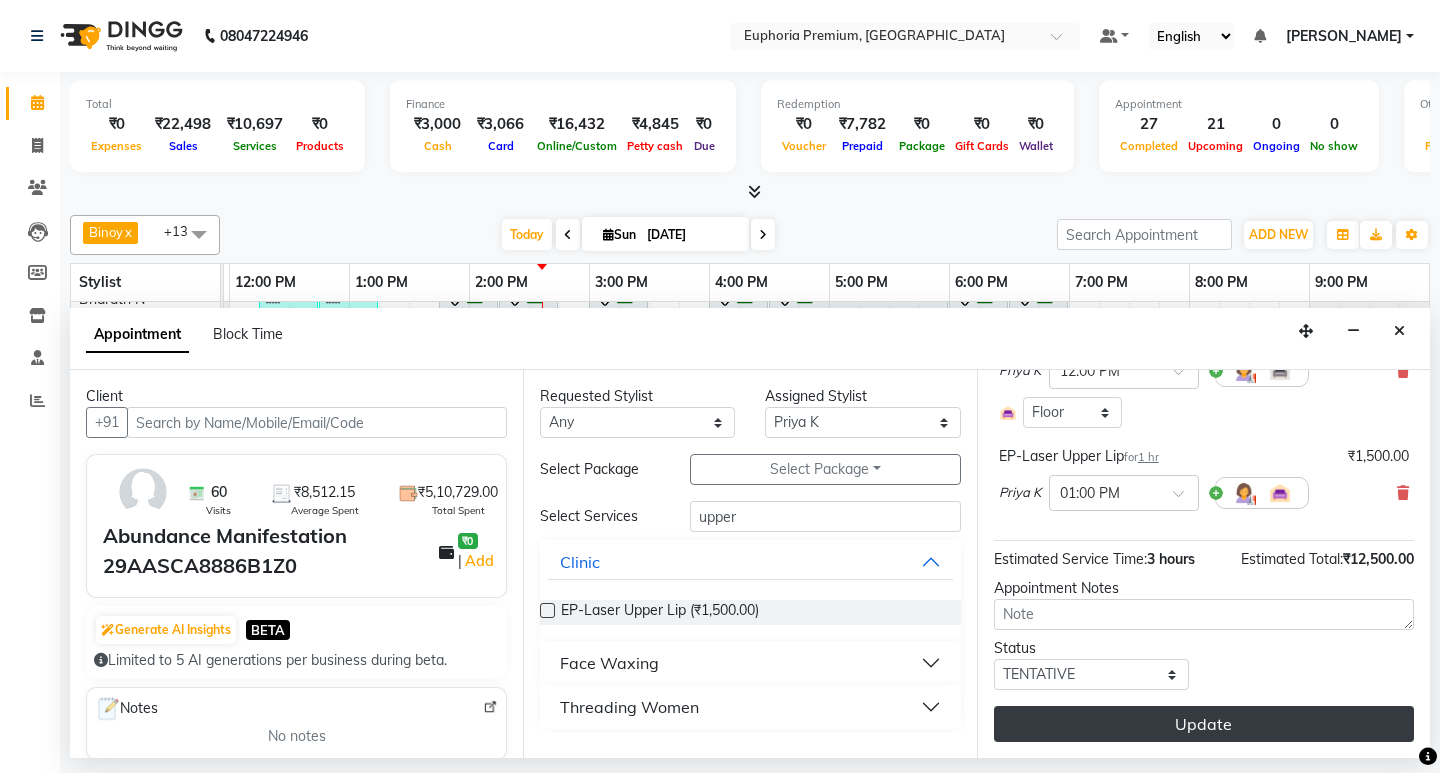 click on "Update" at bounding box center [1204, 724] 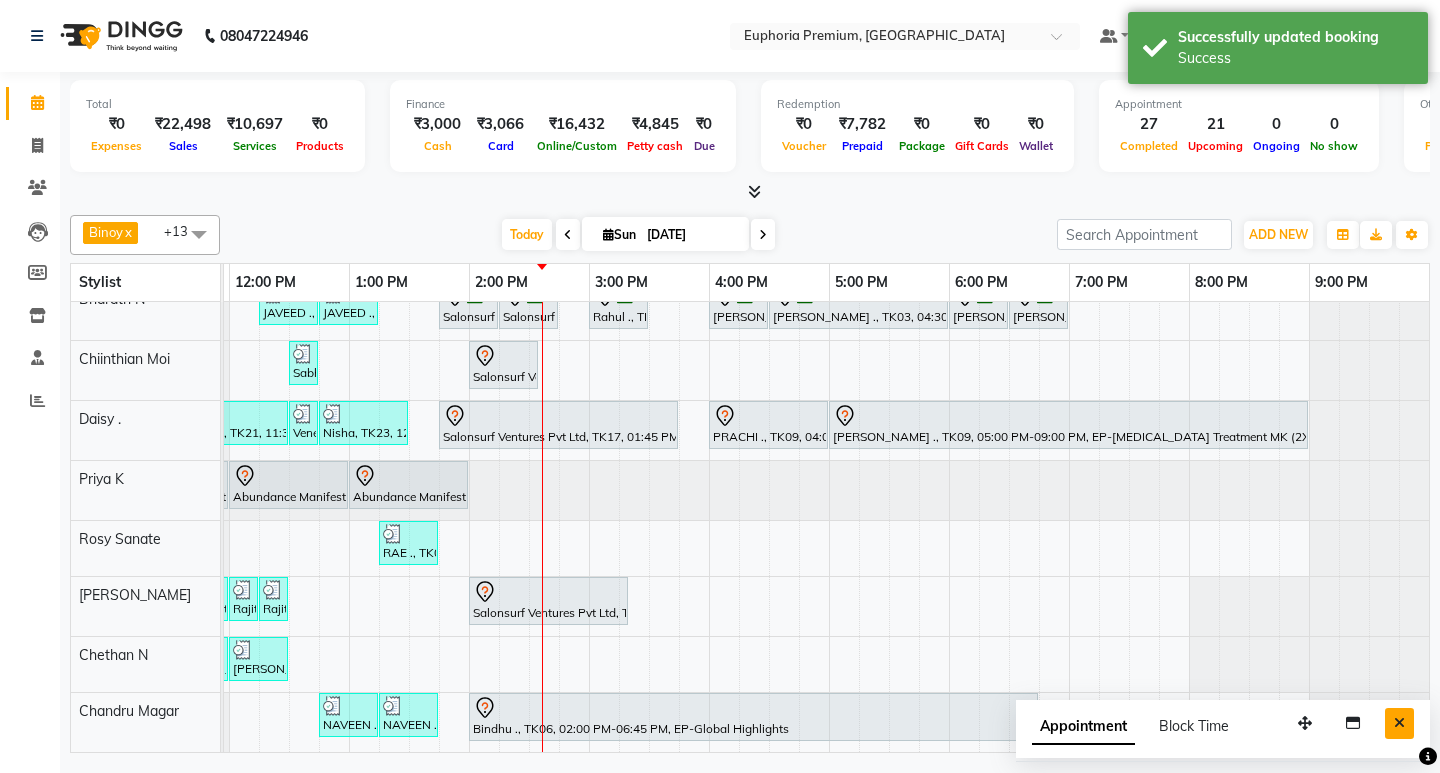 click at bounding box center [1399, 723] 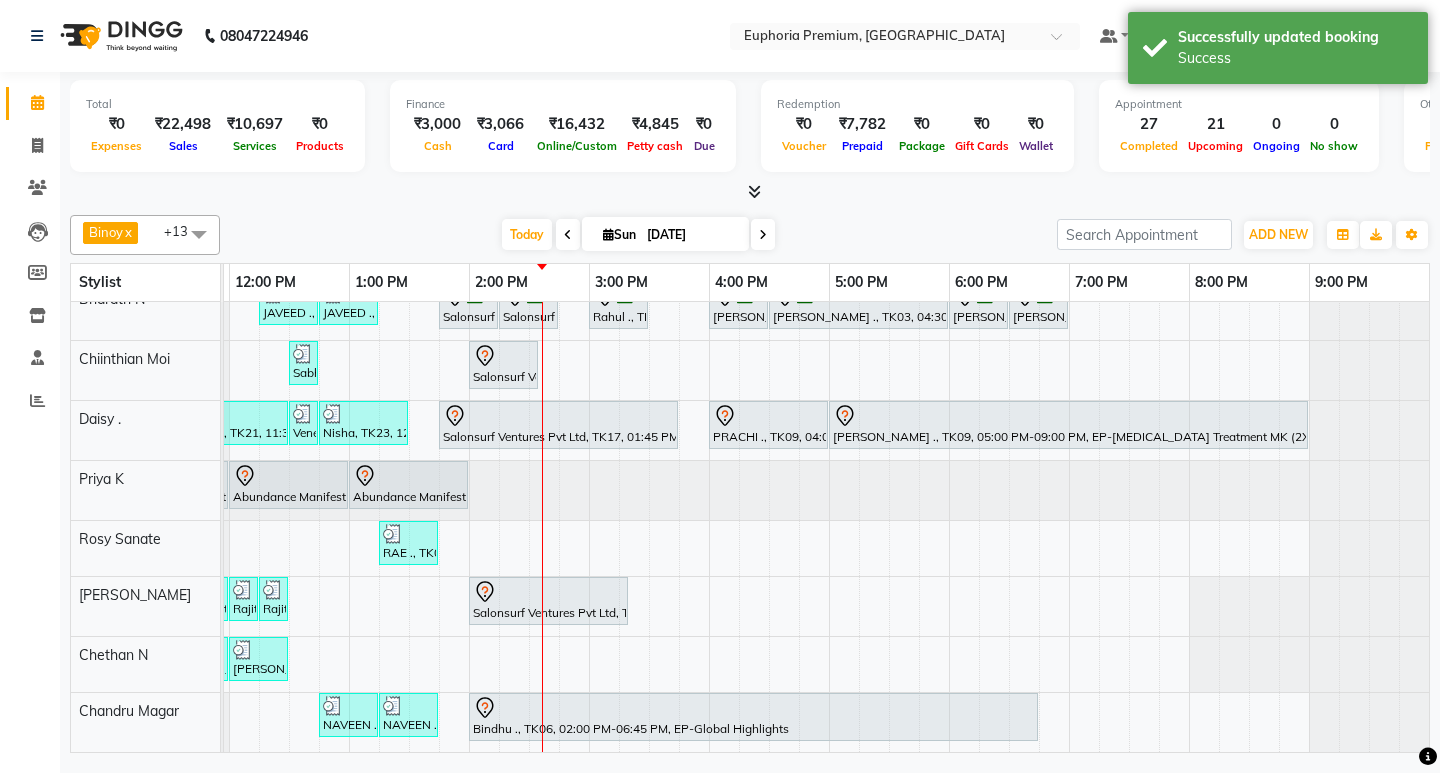 scroll, scrollTop: 384, scrollLeft: 318, axis: both 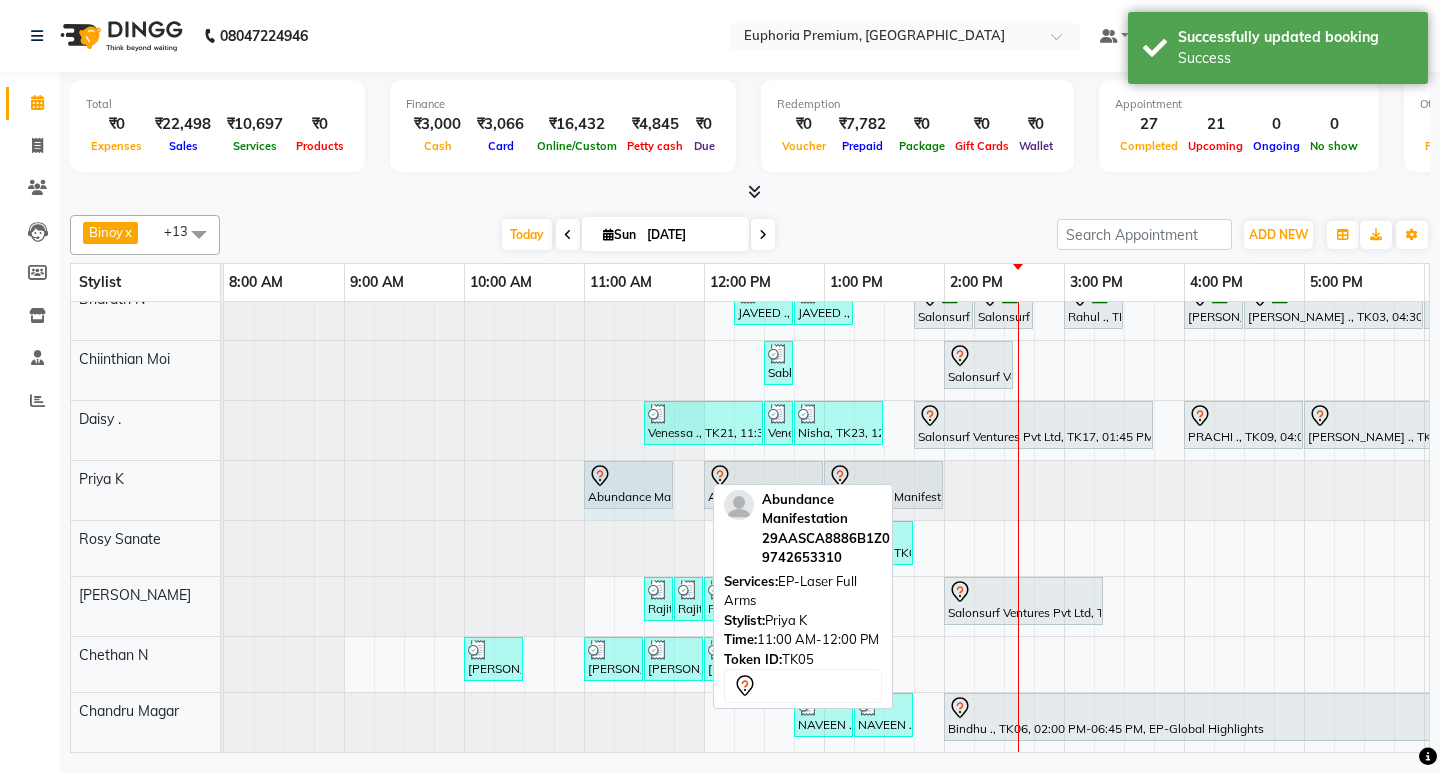 drag, startPoint x: 698, startPoint y: 466, endPoint x: 668, endPoint y: 472, distance: 30.594116 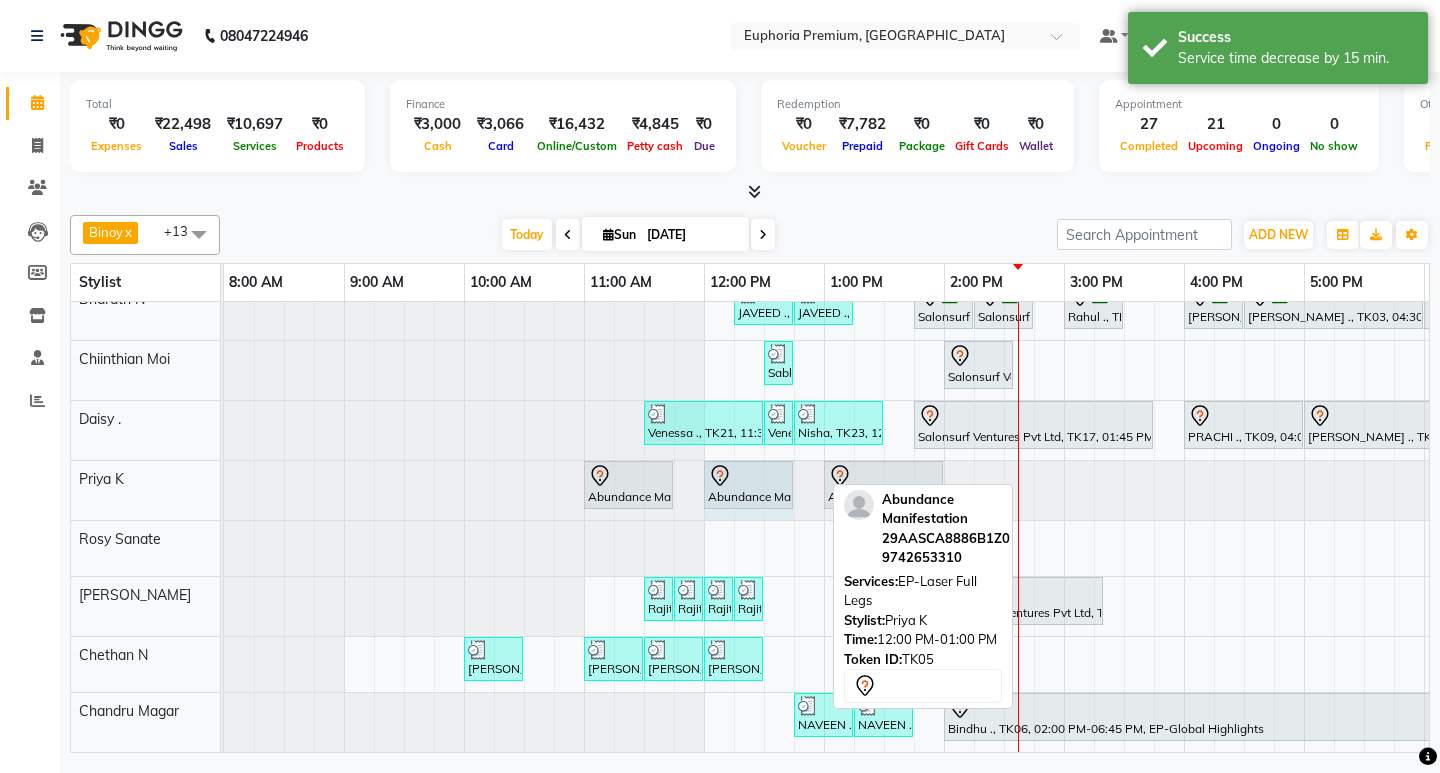 drag, startPoint x: 820, startPoint y: 466, endPoint x: 788, endPoint y: 471, distance: 32.38827 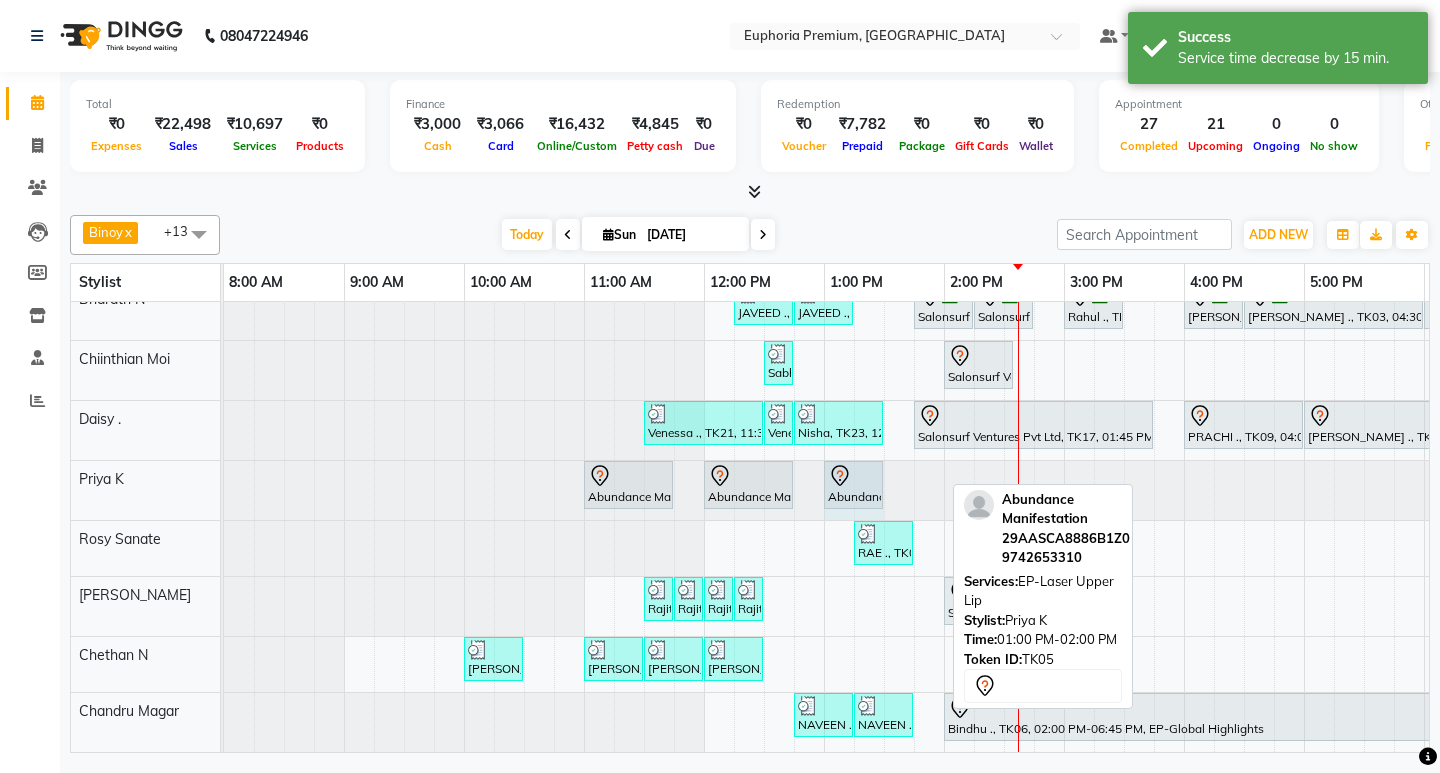 drag, startPoint x: 940, startPoint y: 470, endPoint x: 879, endPoint y: 470, distance: 61 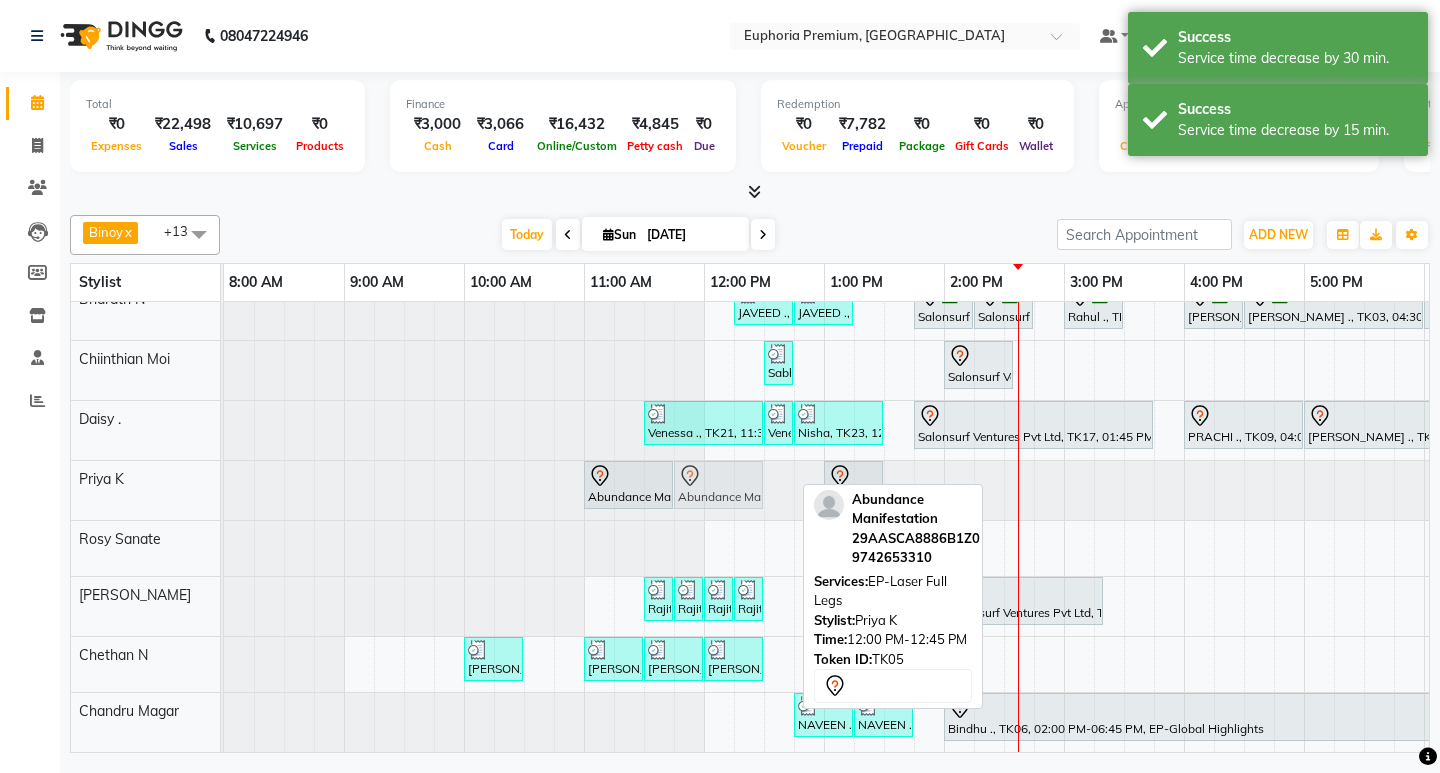 drag, startPoint x: 734, startPoint y: 467, endPoint x: 713, endPoint y: 467, distance: 21 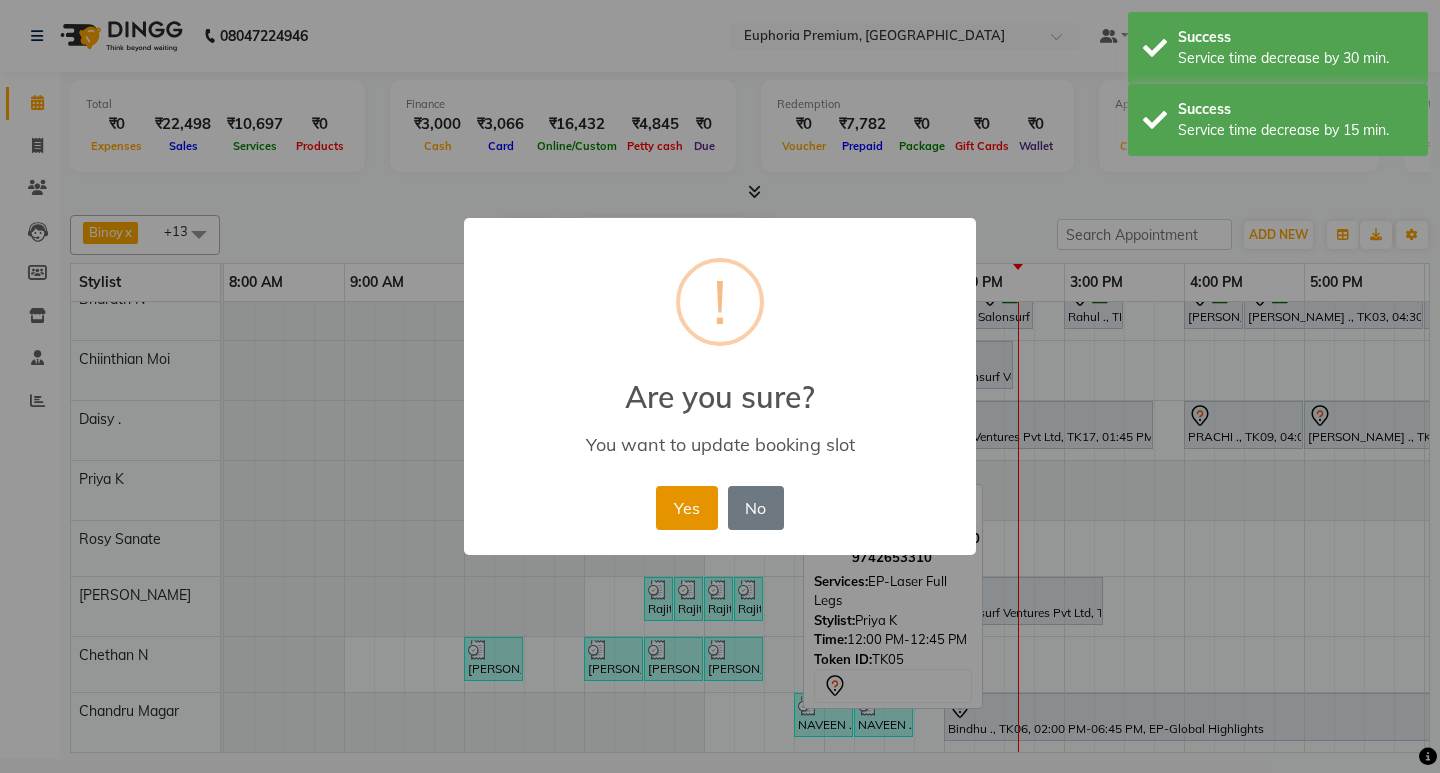 click on "Yes" at bounding box center [686, 508] 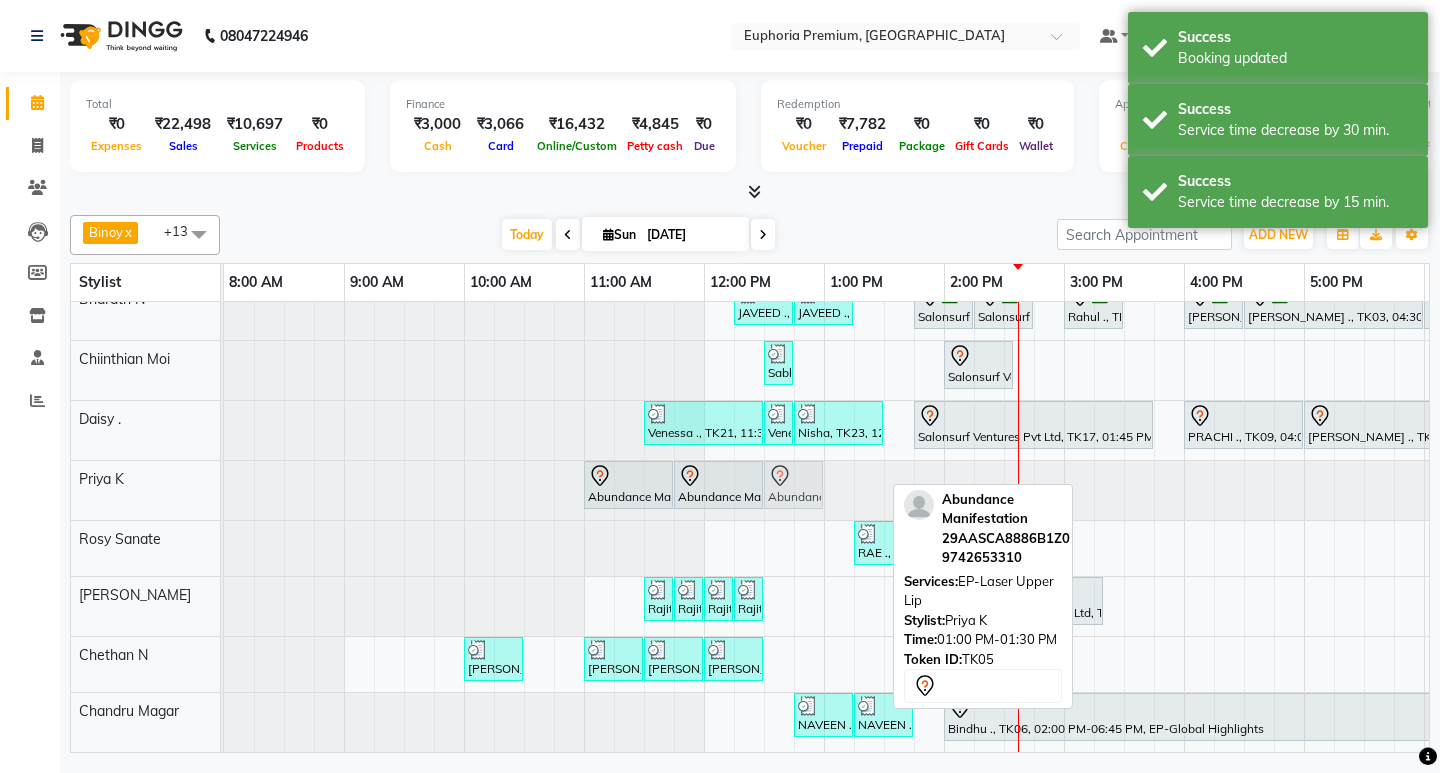 drag, startPoint x: 843, startPoint y: 465, endPoint x: 793, endPoint y: 468, distance: 50.08992 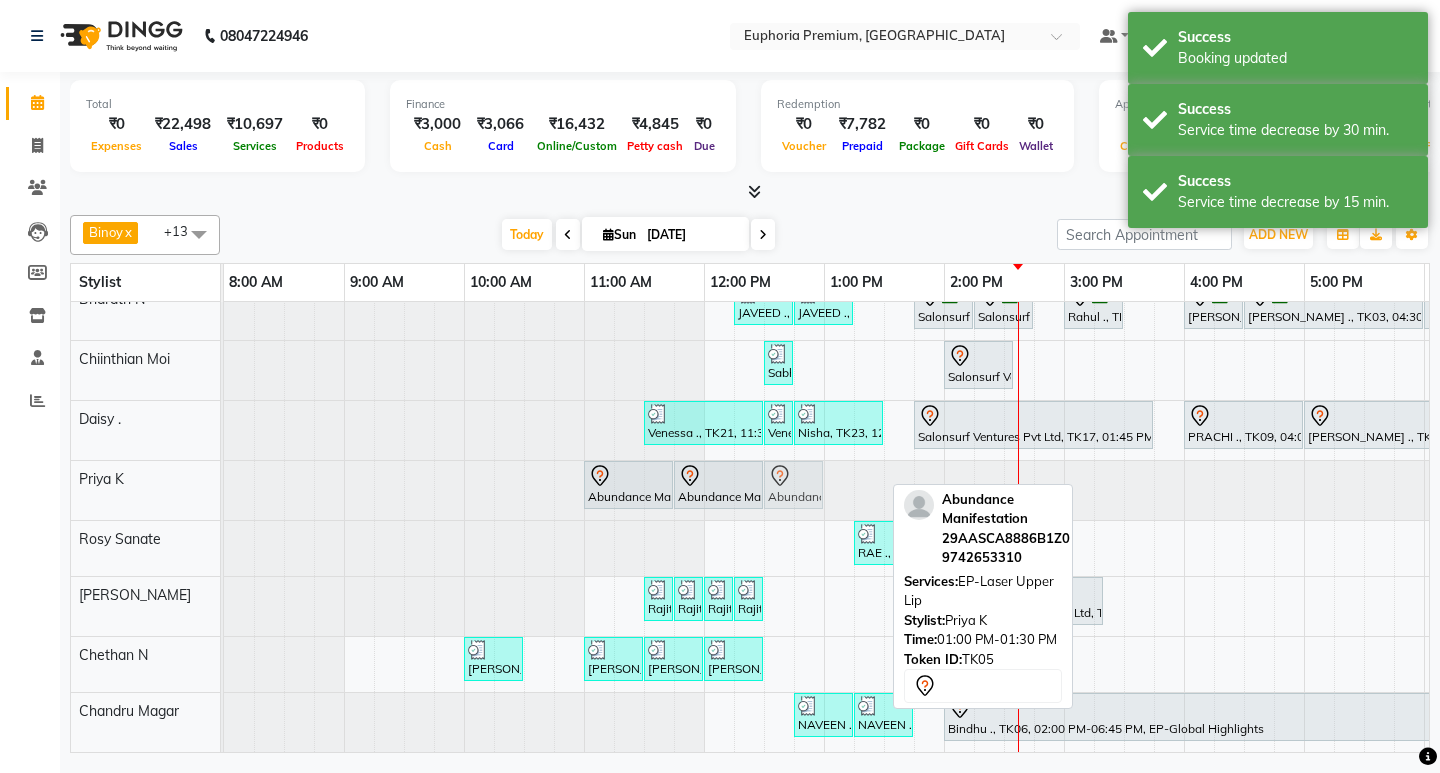 click on "Abundance Manifestation 29AASCA8886B1Z0, TK05, 11:00 AM-11:45 AM, EP-Laser Full Arms             Abundance Manifestation 29AASCA8886B1Z0, TK05, 11:45 AM-12:30 PM, EP-Laser Full Legs             Abundance Manifestation 29AASCA8886B1Z0, TK05, 01:00 PM-01:30 PM, EP-Laser Upper Lip             Abundance Manifestation 29AASCA8886B1Z0, TK05, 01:00 PM-01:30 PM, EP-Laser Upper Lip" at bounding box center [224, 490] 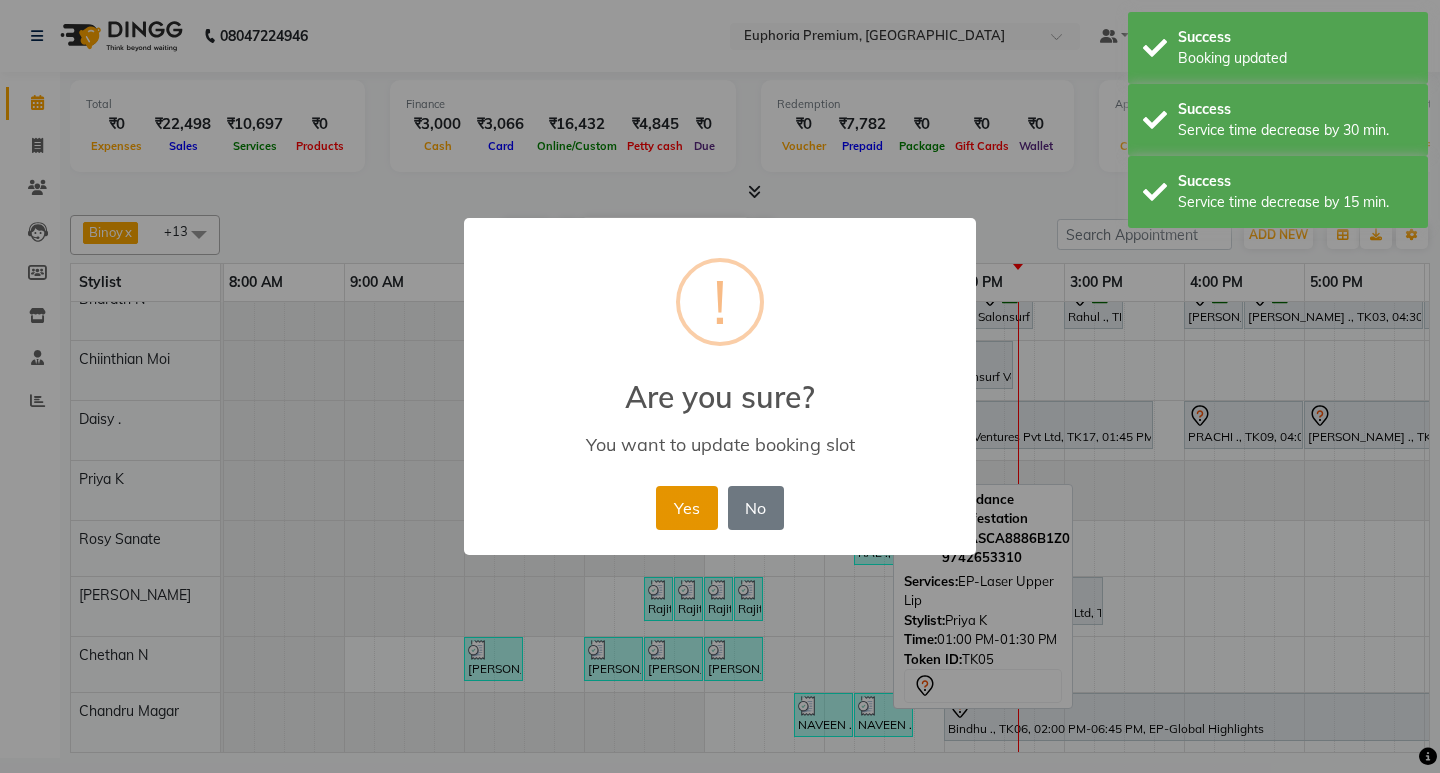 click on "Yes" at bounding box center [686, 508] 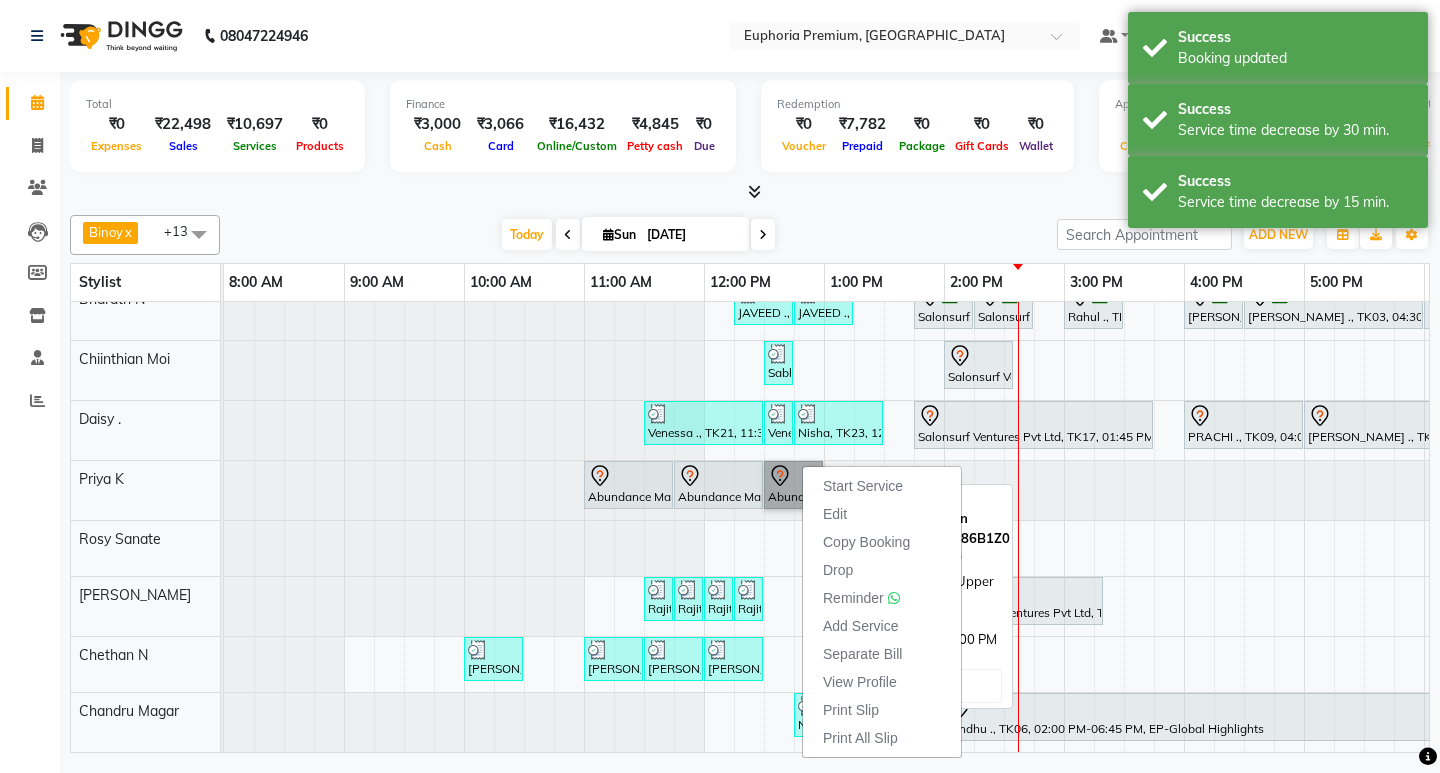 click on "Abundance Manifestation 29AASCA8886B1Z0, TK05, 12:30 PM-01:00 PM, EP-Laser Upper Lip" at bounding box center (793, 485) 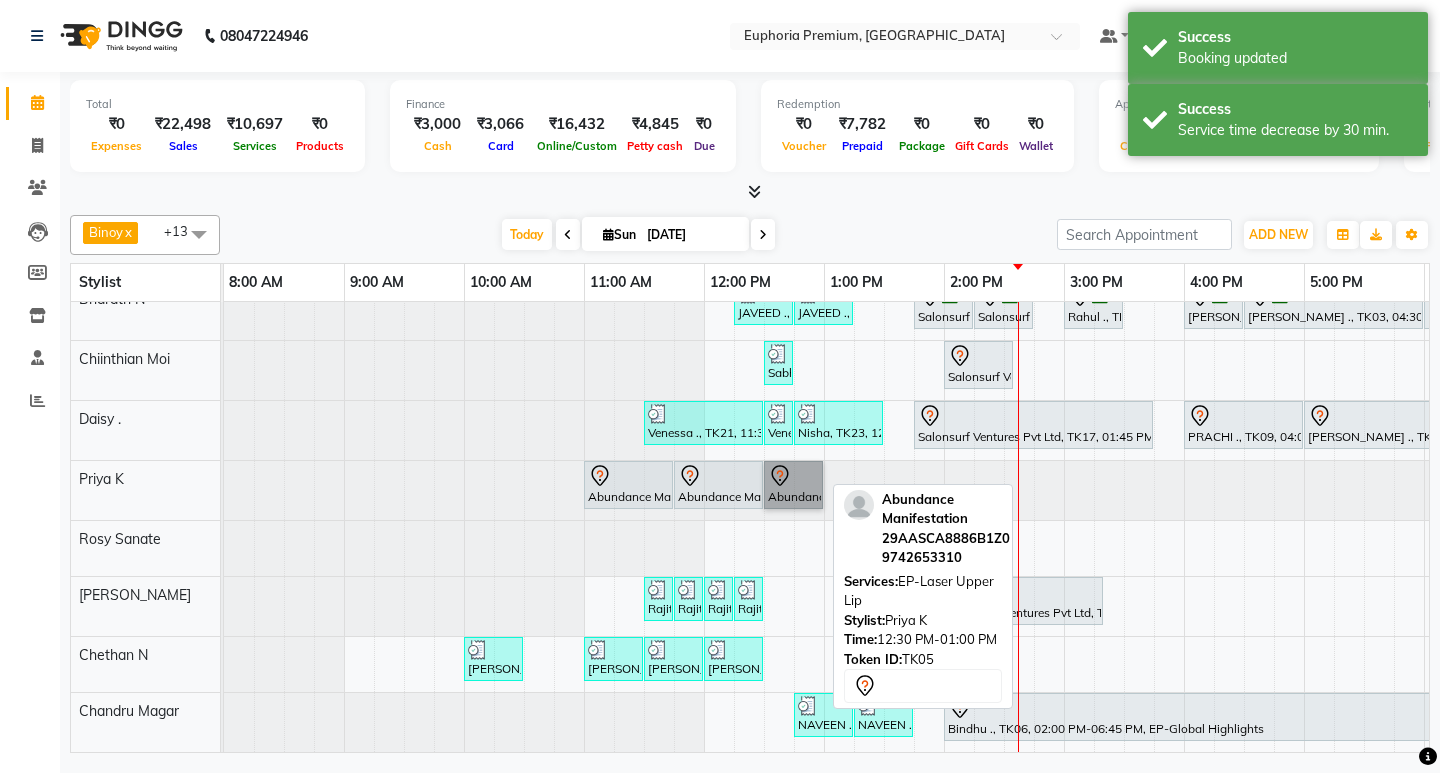 click on "Abundance Manifestation 29AASCA8886B1Z0, TK05, 12:30 PM-01:00 PM, EP-Laser Upper Lip" at bounding box center (793, 485) 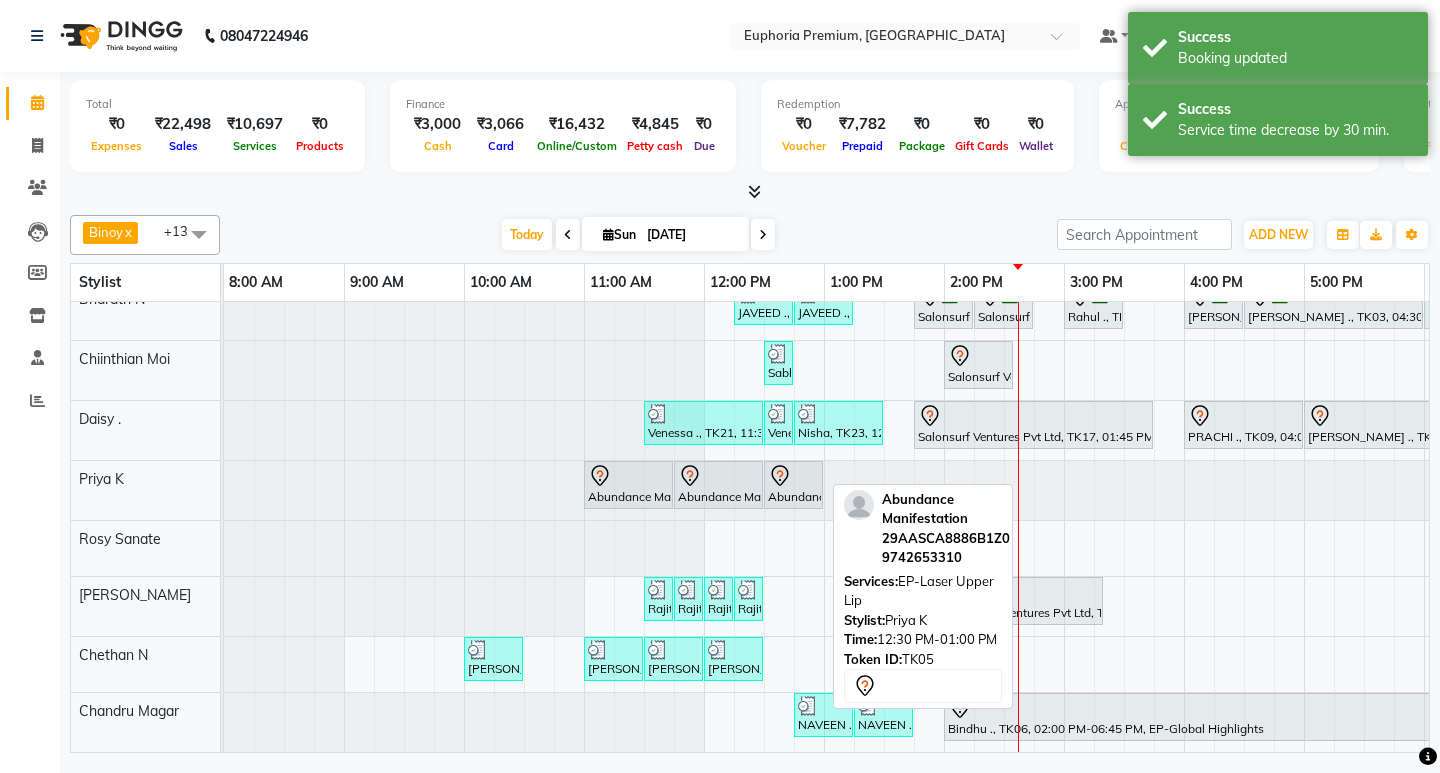 select on "7" 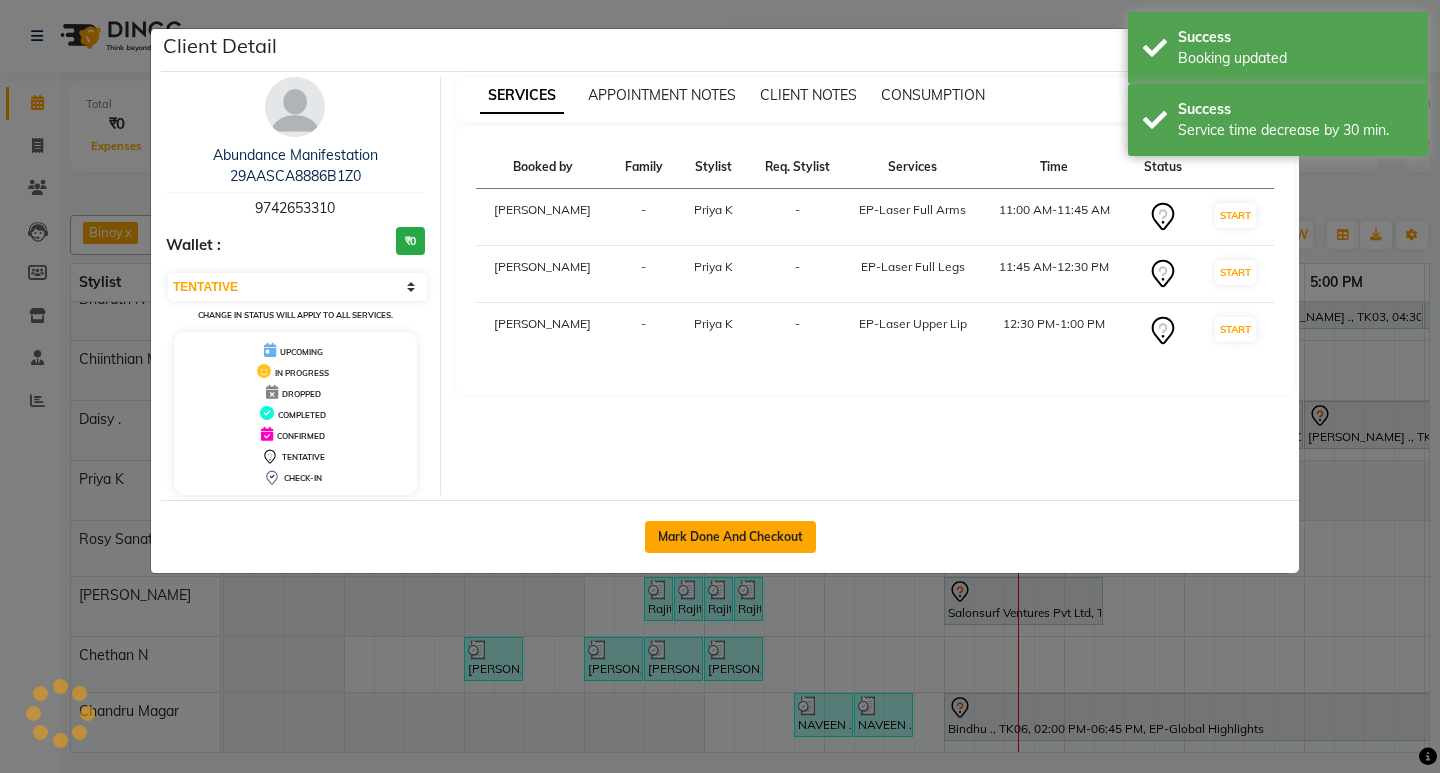 click on "Mark Done And Checkout" 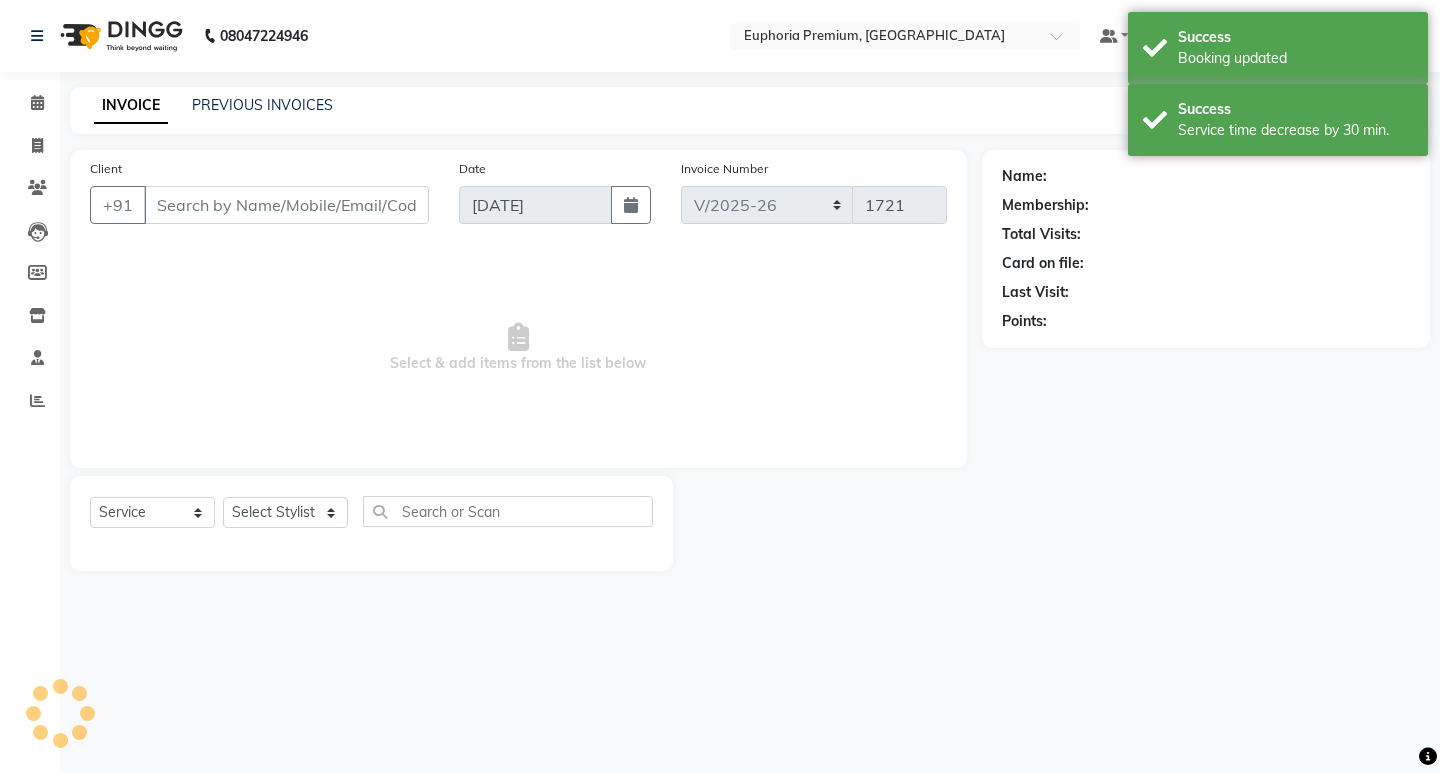 type on "97******10" 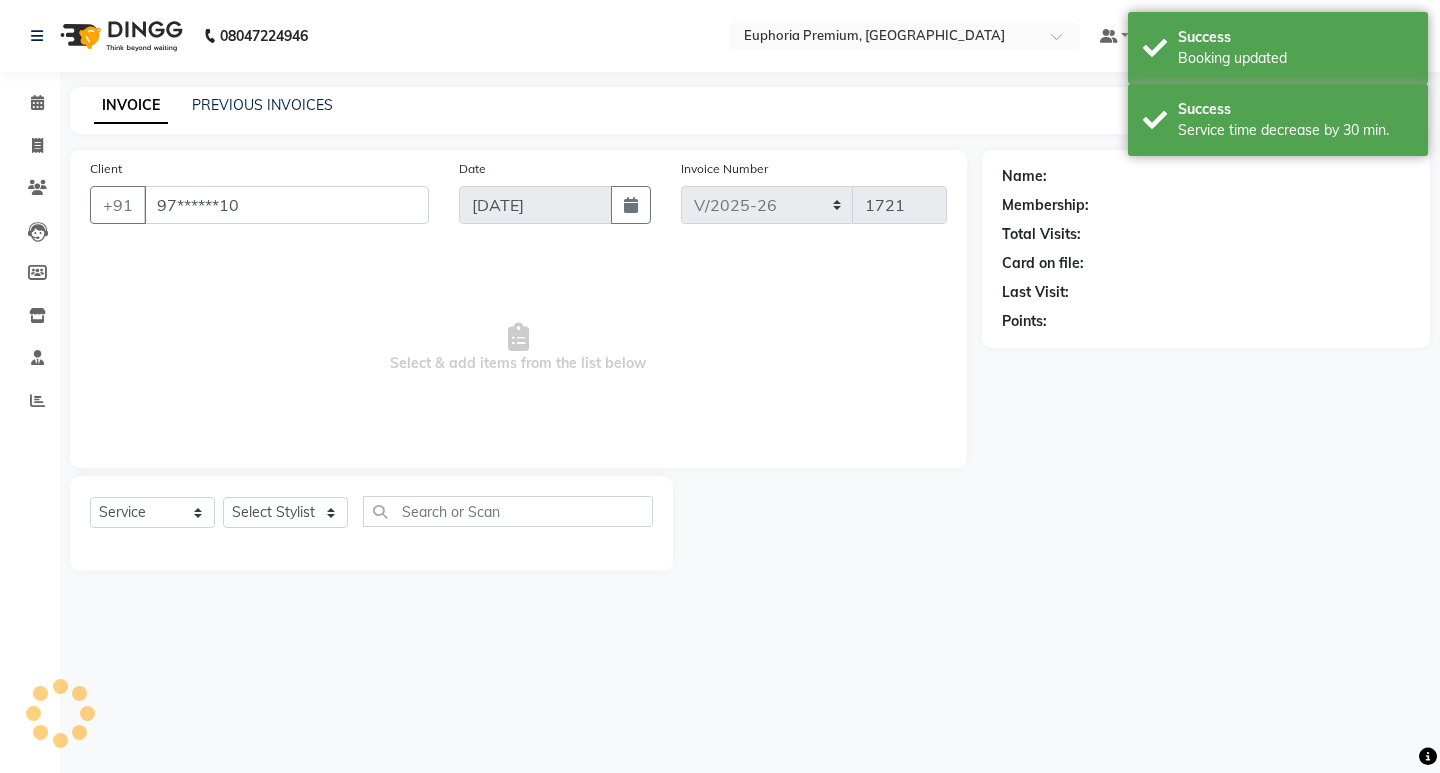 select on "71627" 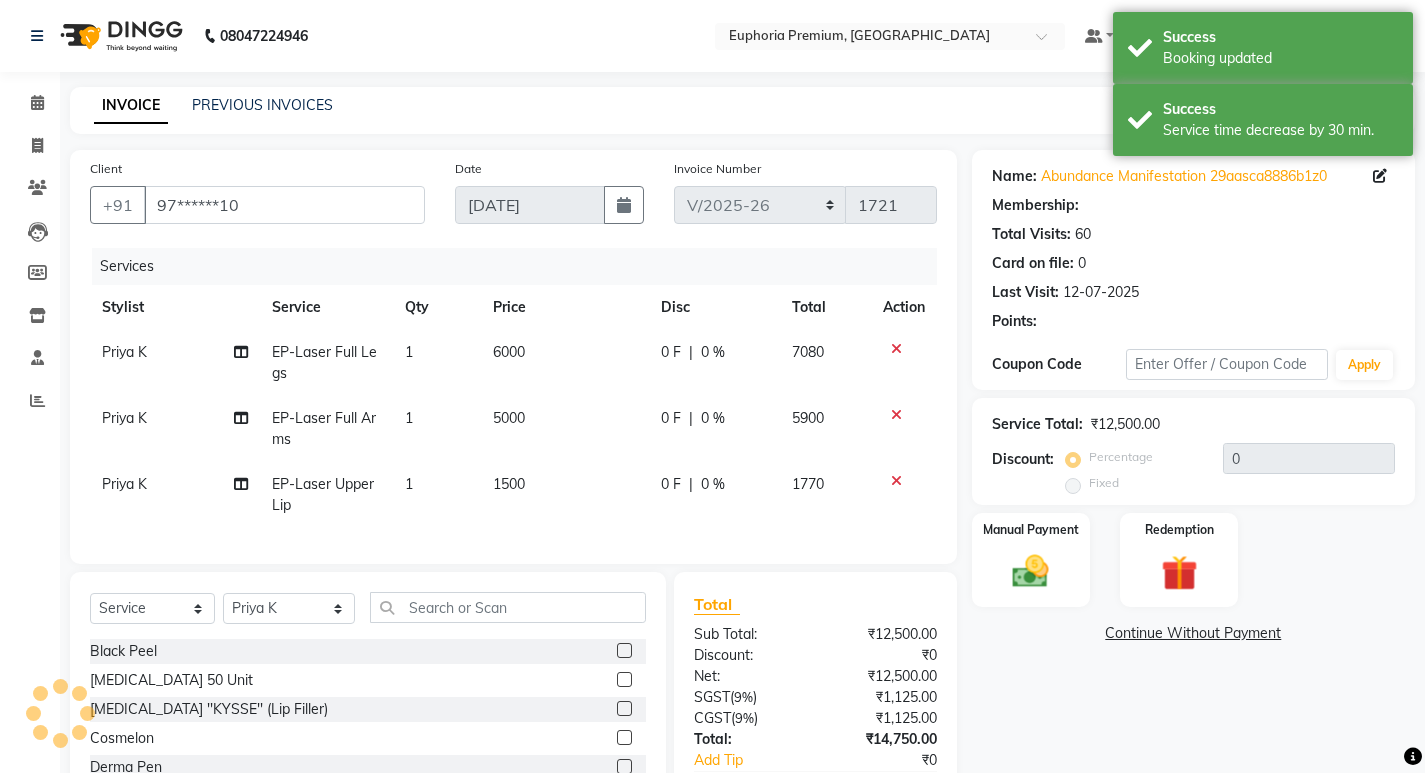 select on "1: Object" 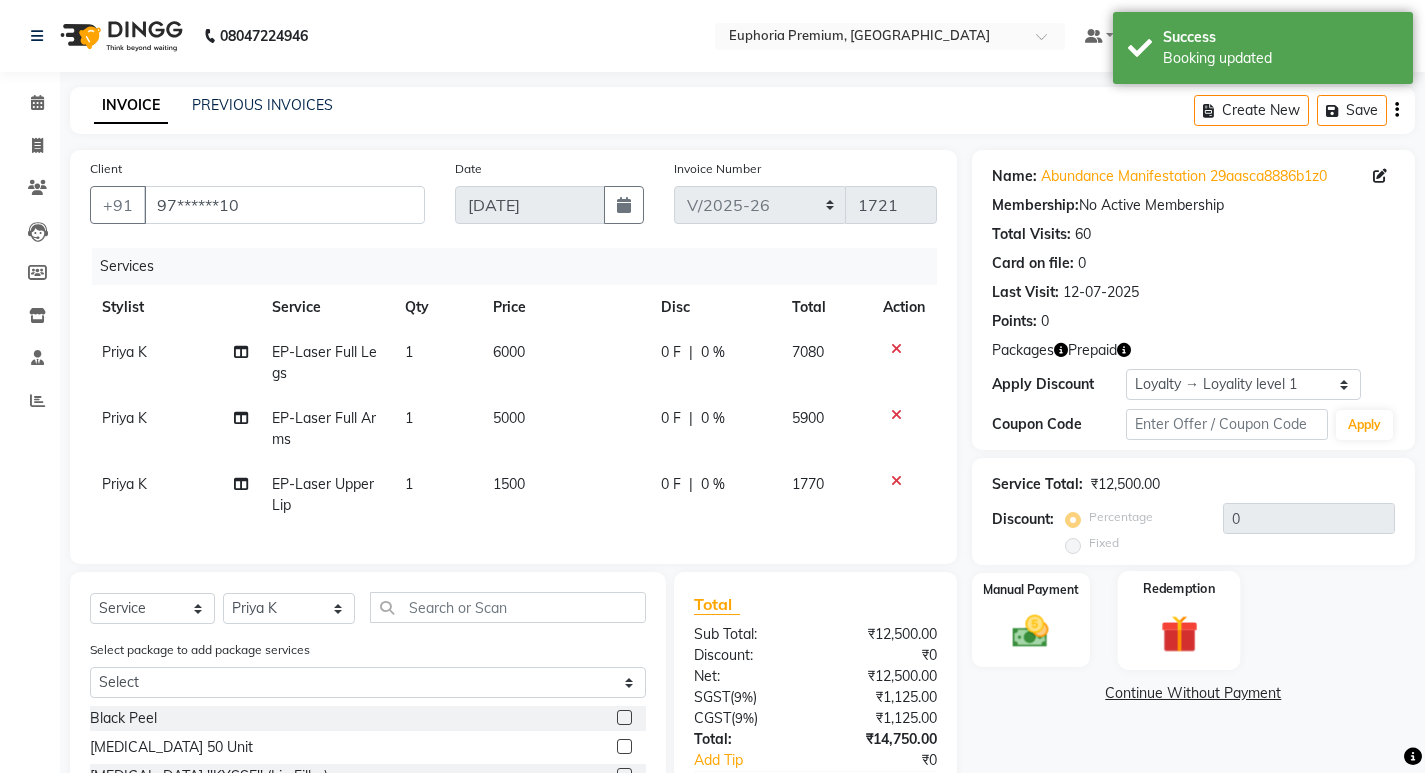 click on "Redemption" 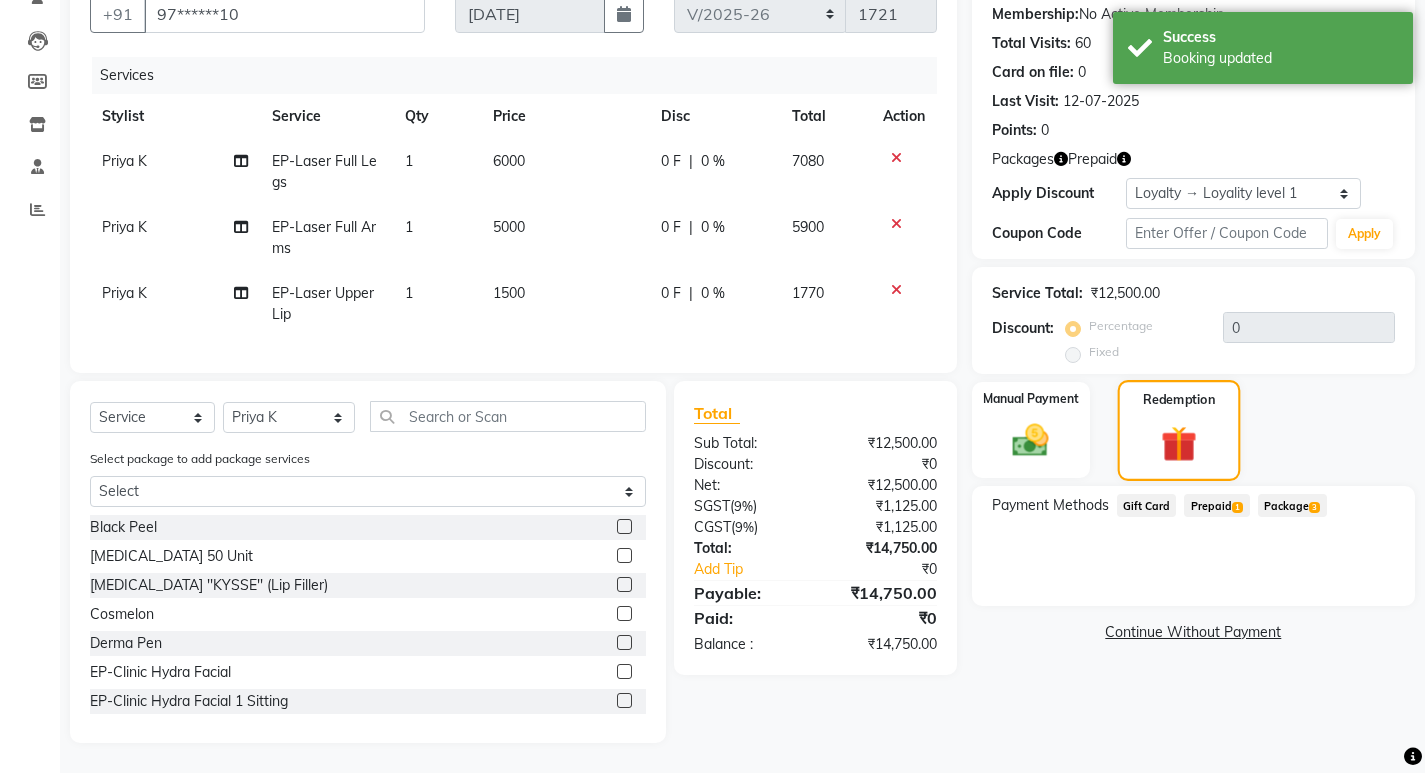 scroll, scrollTop: 206, scrollLeft: 0, axis: vertical 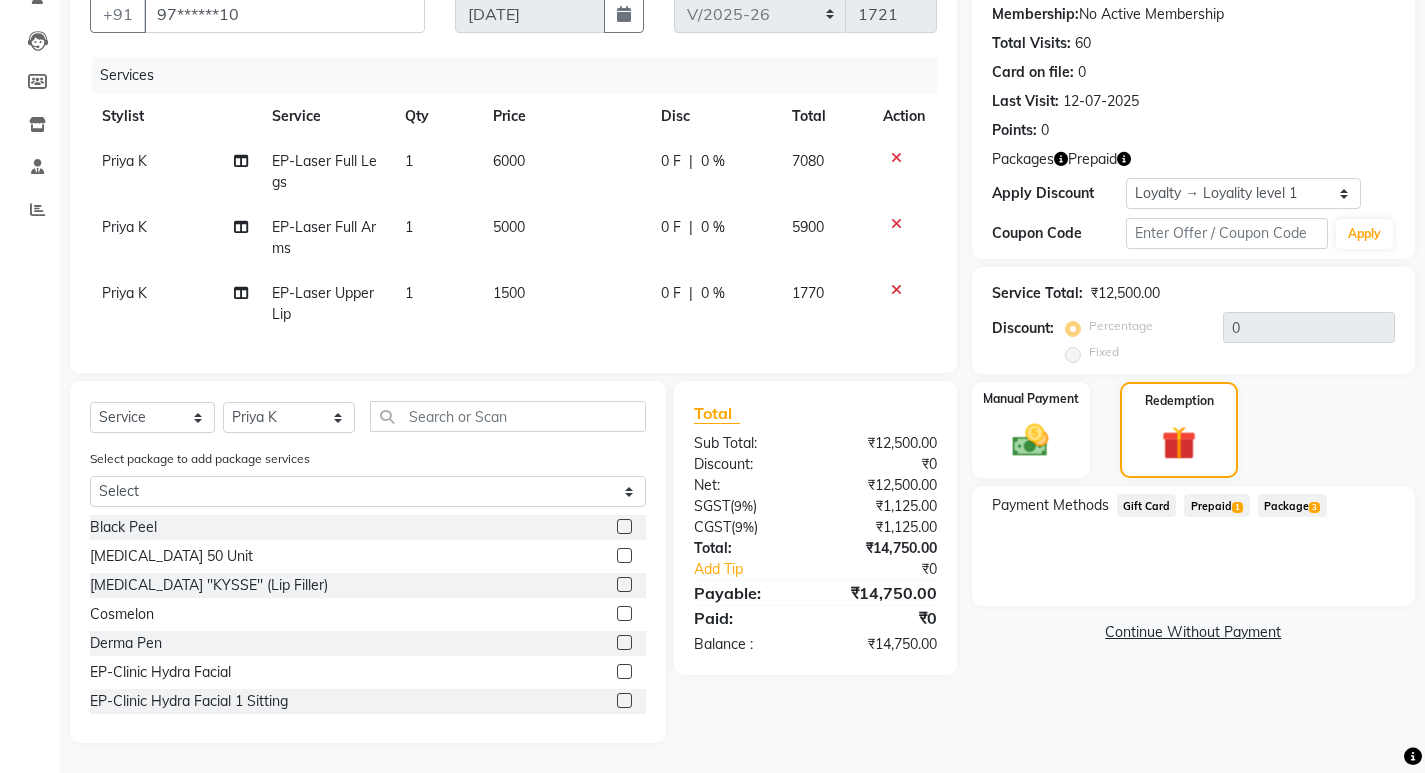 click on "Package  3" 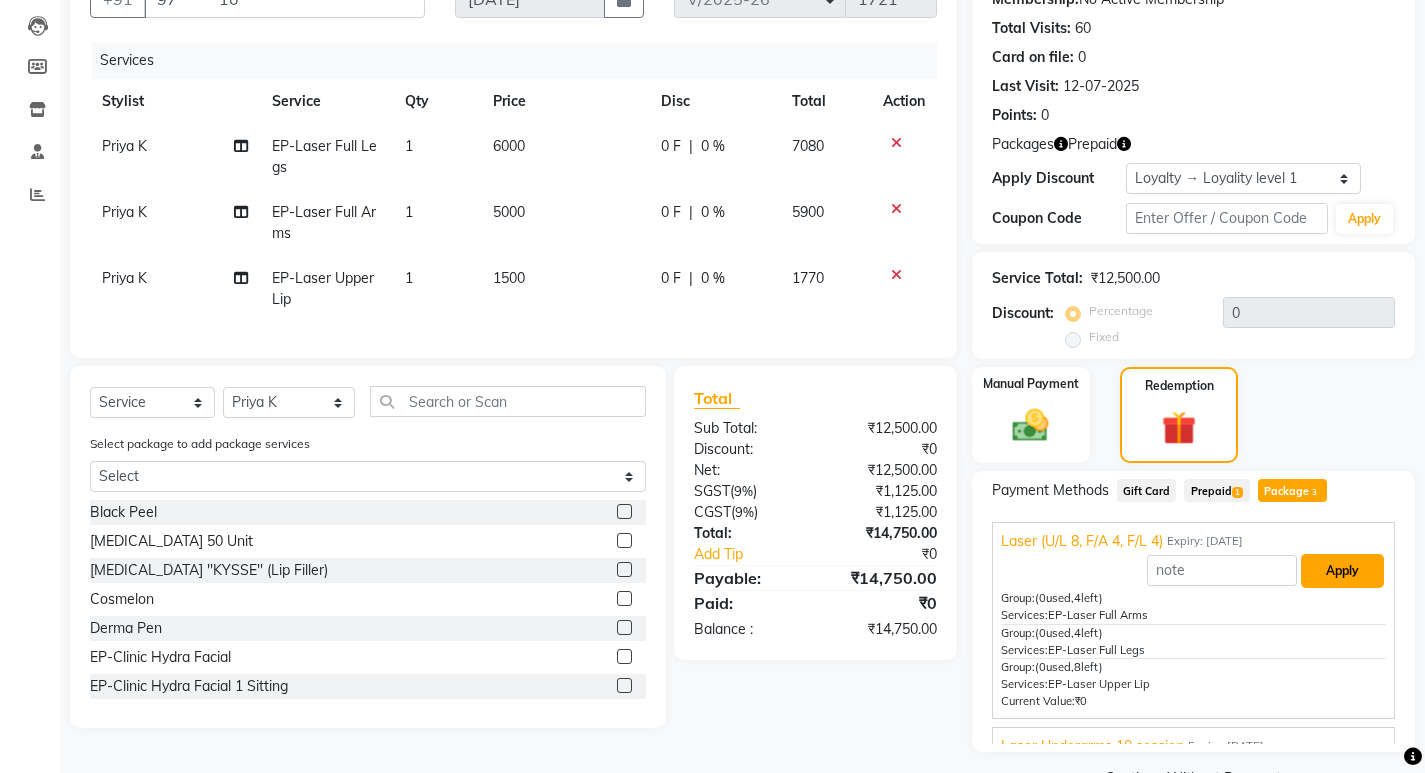 click on "Apply" at bounding box center [1342, 571] 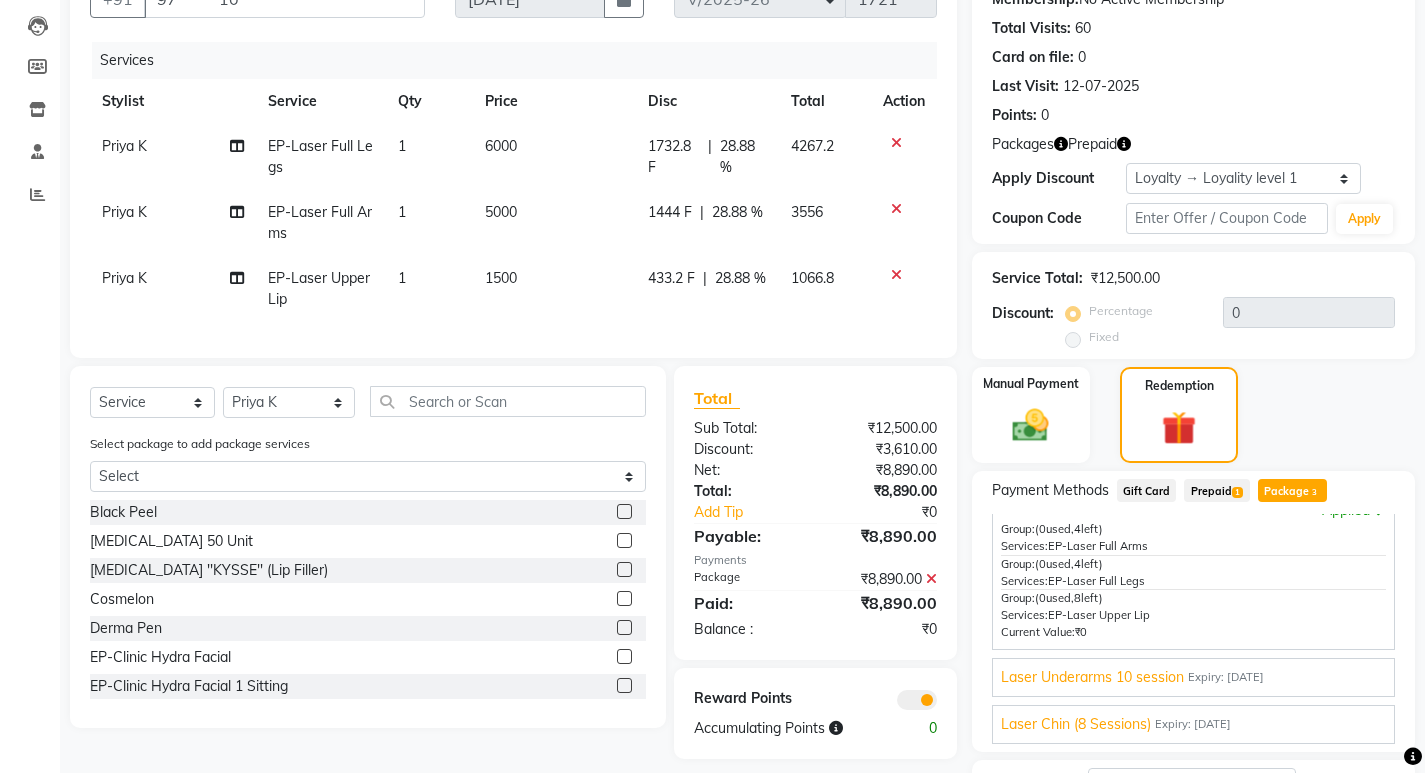 click on "Expiry: 20-05-2026" at bounding box center [1226, 677] 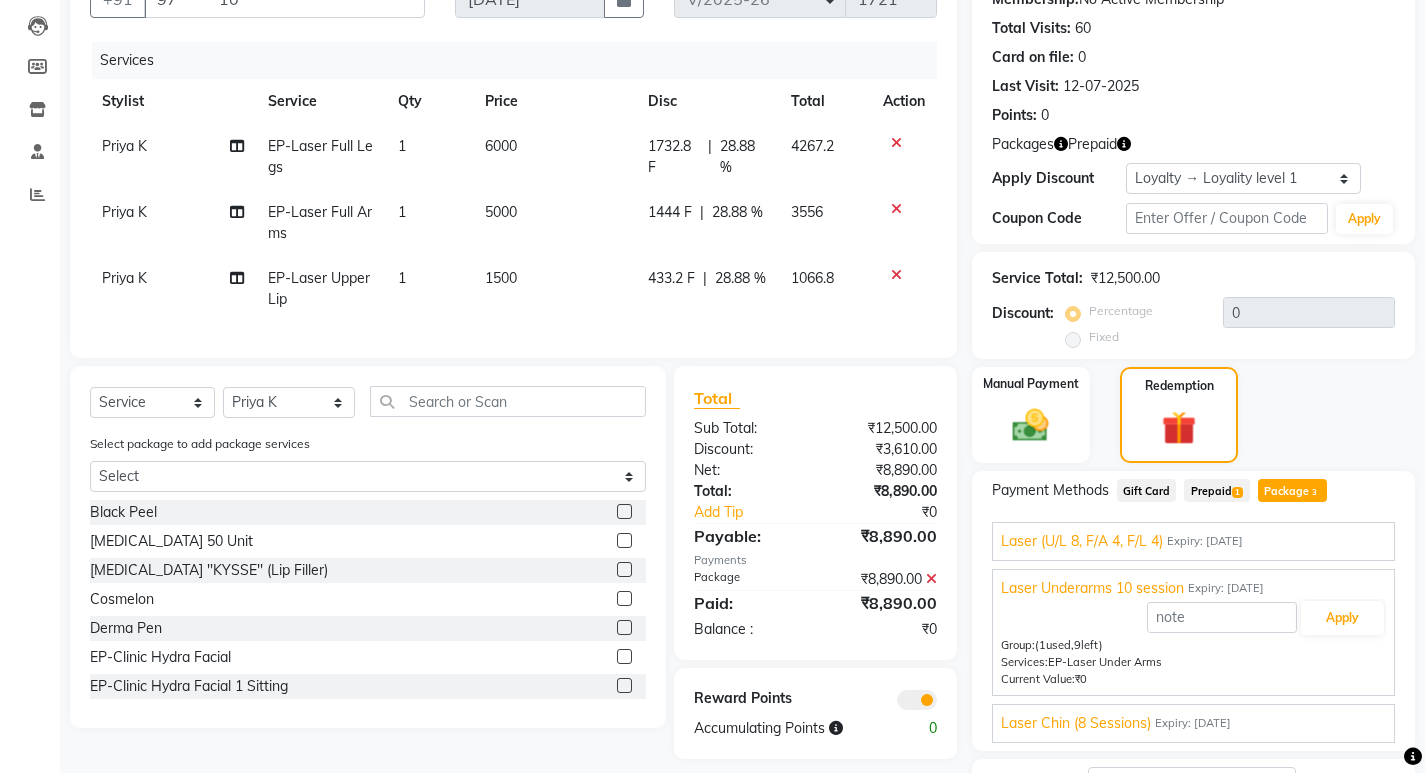 scroll, scrollTop: 0, scrollLeft: 0, axis: both 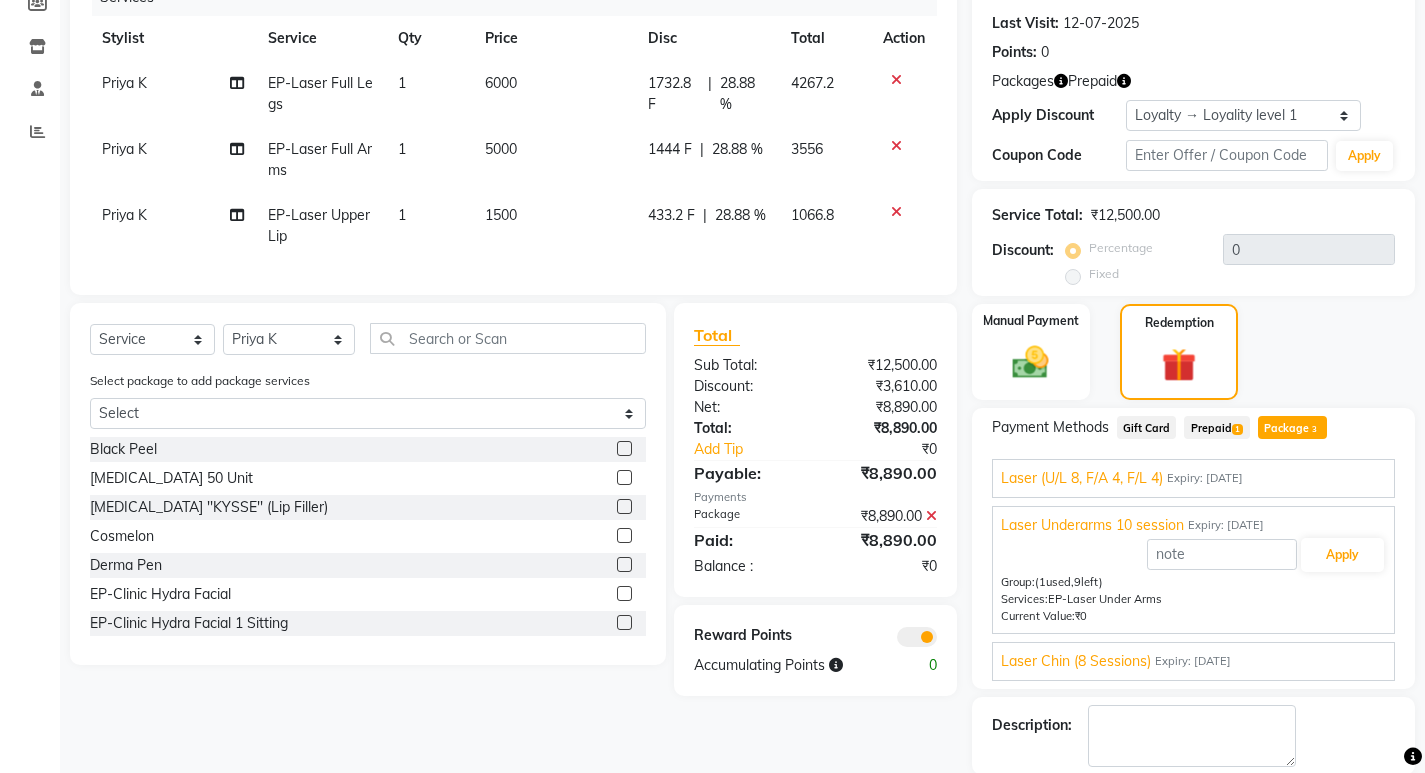 click on "Expiry: 12-07-2026" at bounding box center (1205, 478) 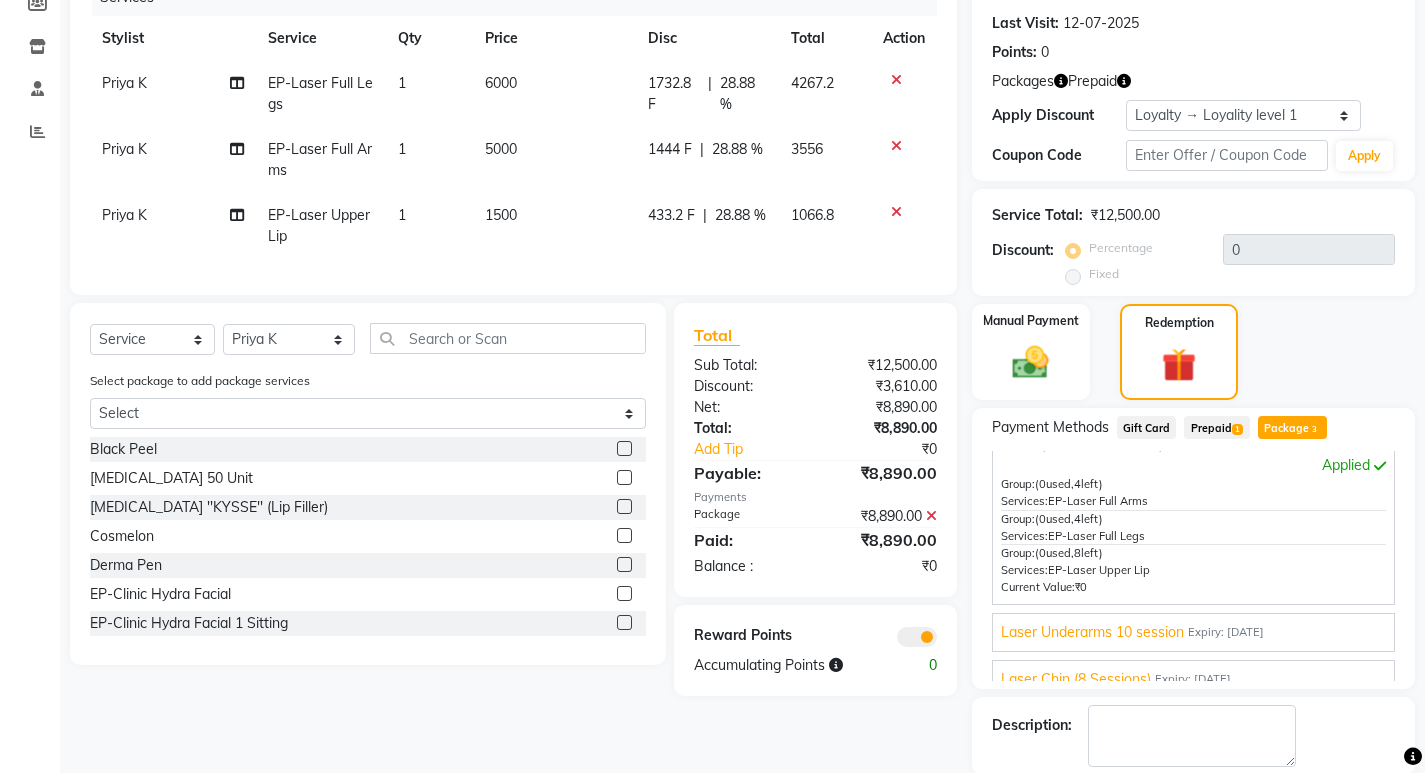 scroll, scrollTop: 52, scrollLeft: 0, axis: vertical 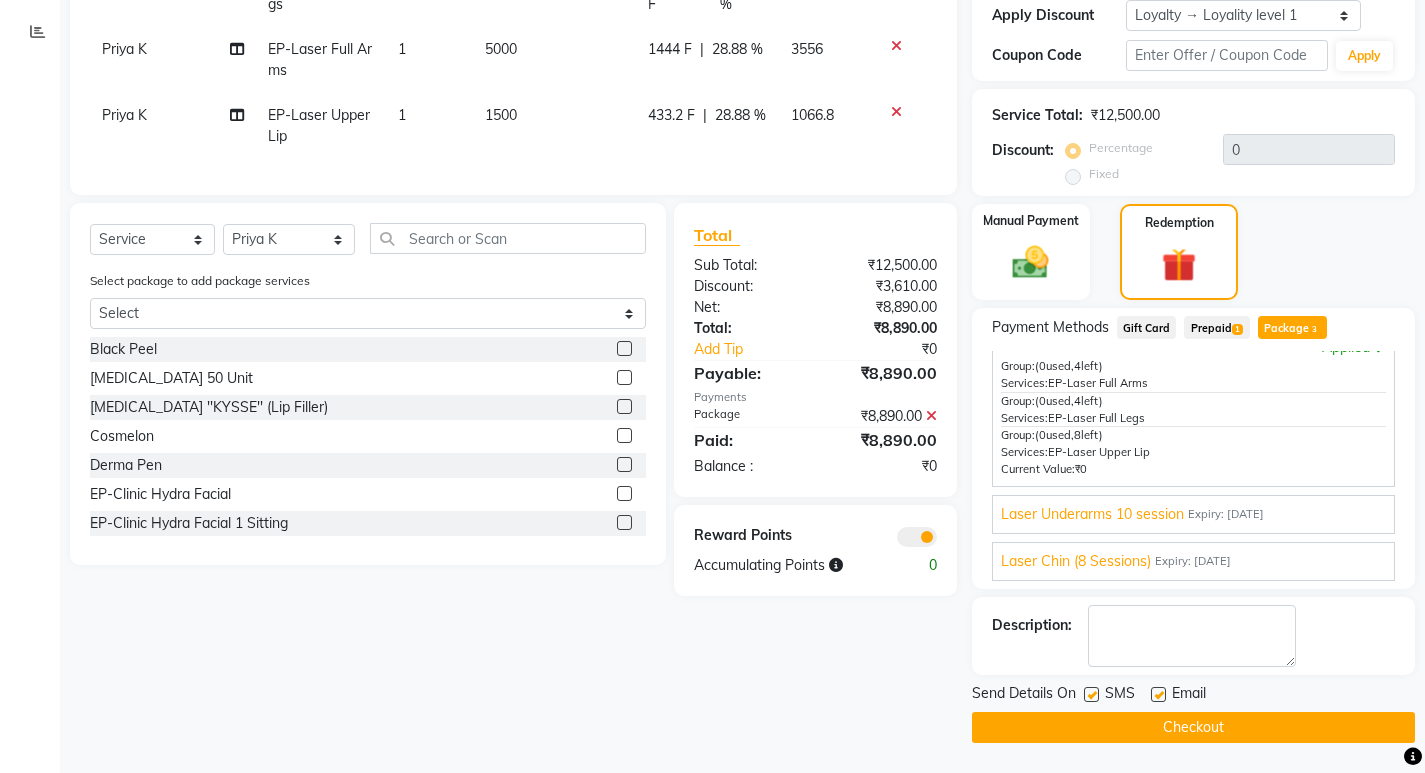 click on "Laser Underarms 10 session" at bounding box center (1092, 514) 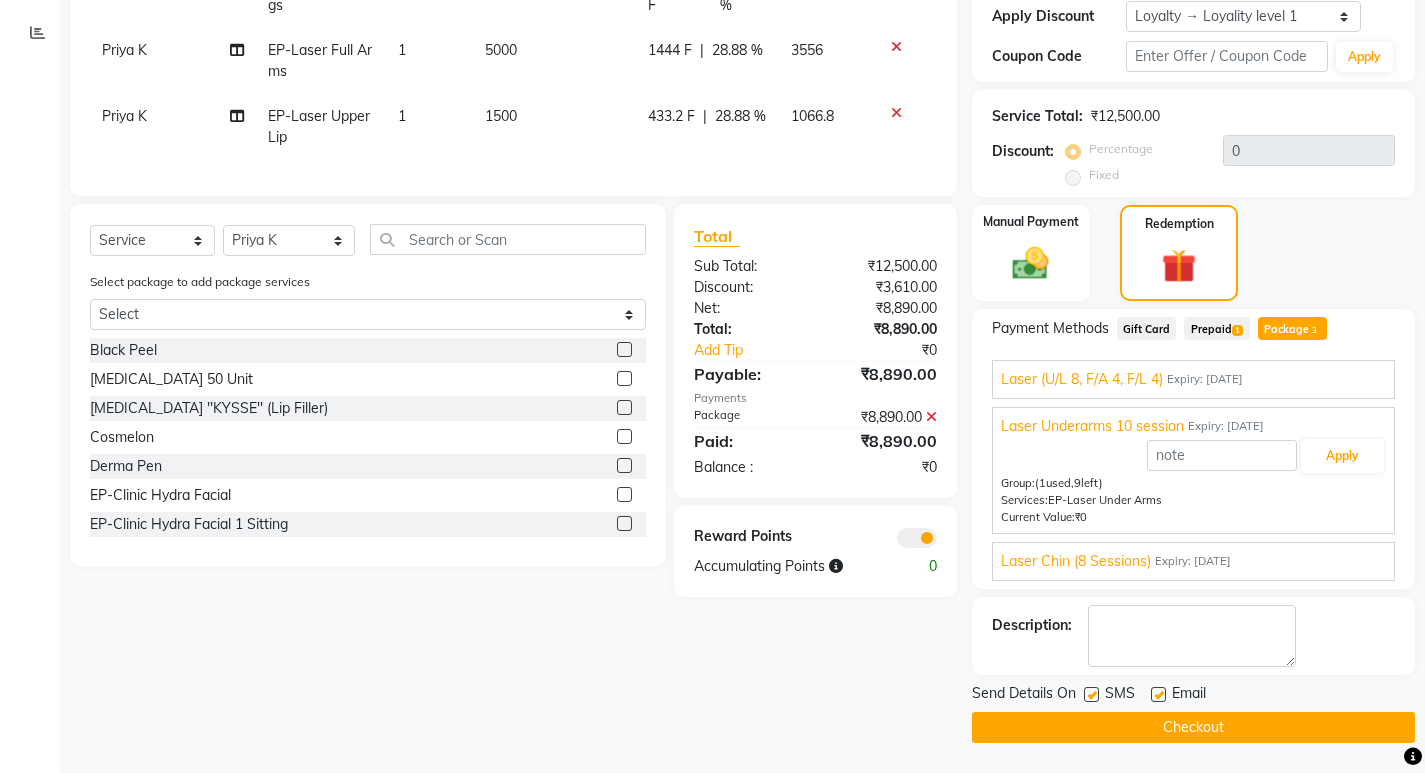 scroll, scrollTop: 3, scrollLeft: 0, axis: vertical 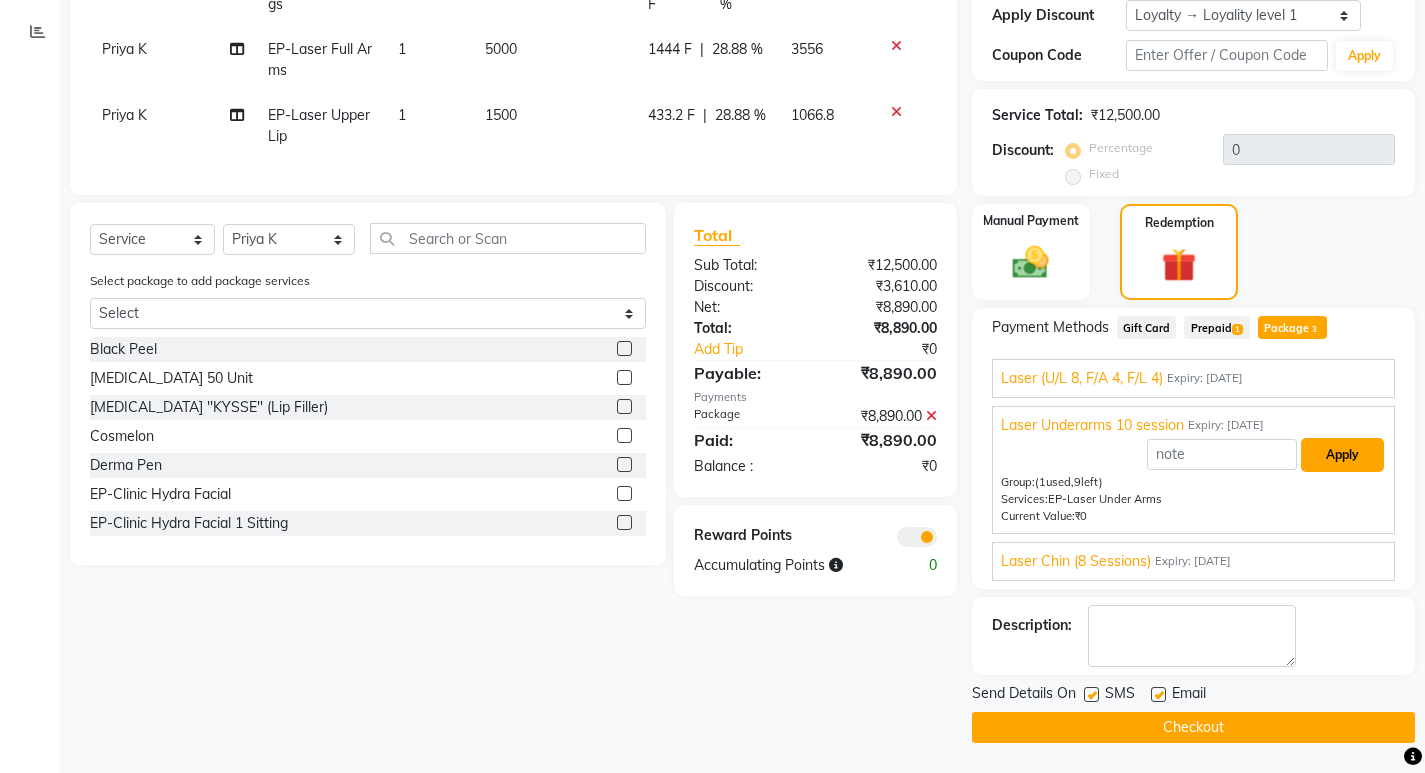 click on "Apply" at bounding box center [1342, 455] 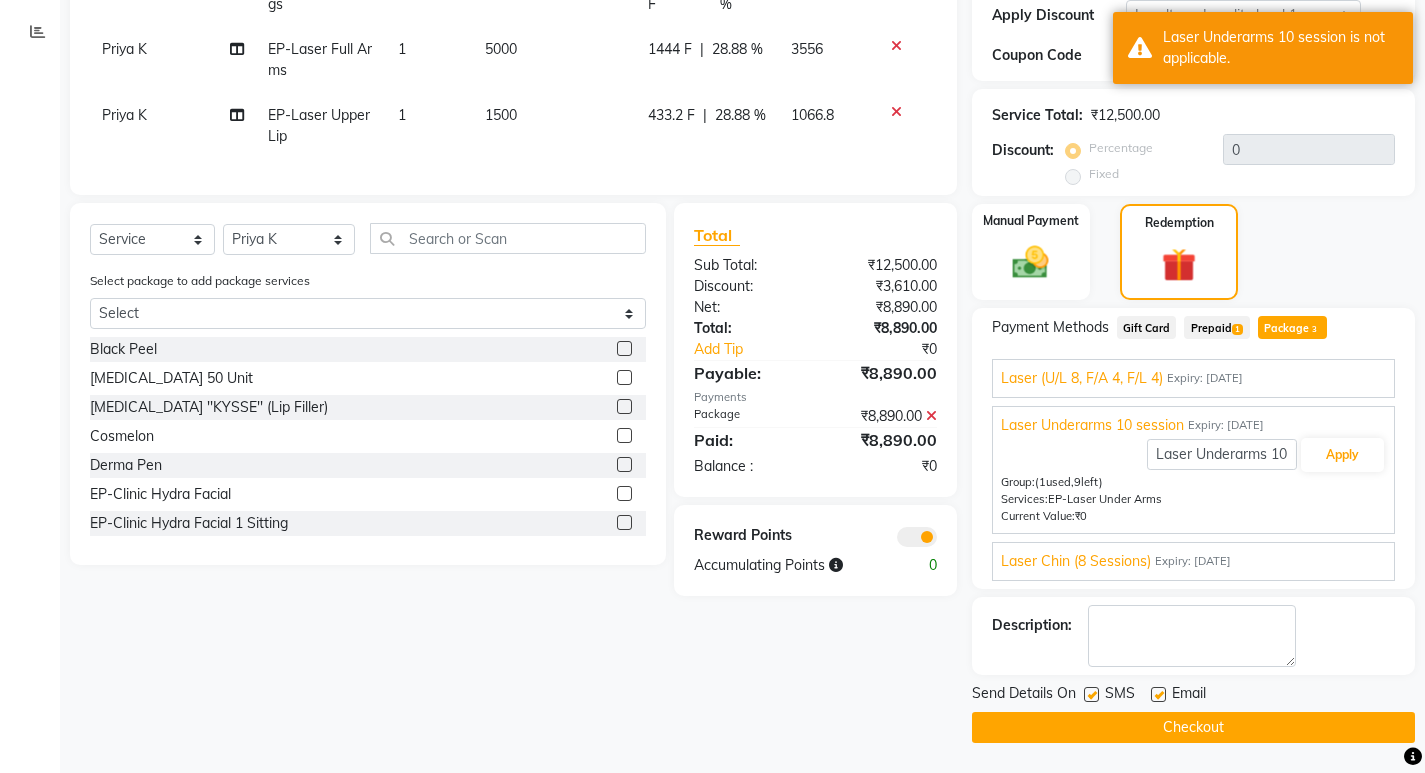 click on "Laser Chin (8 Sessions)" at bounding box center (1076, 561) 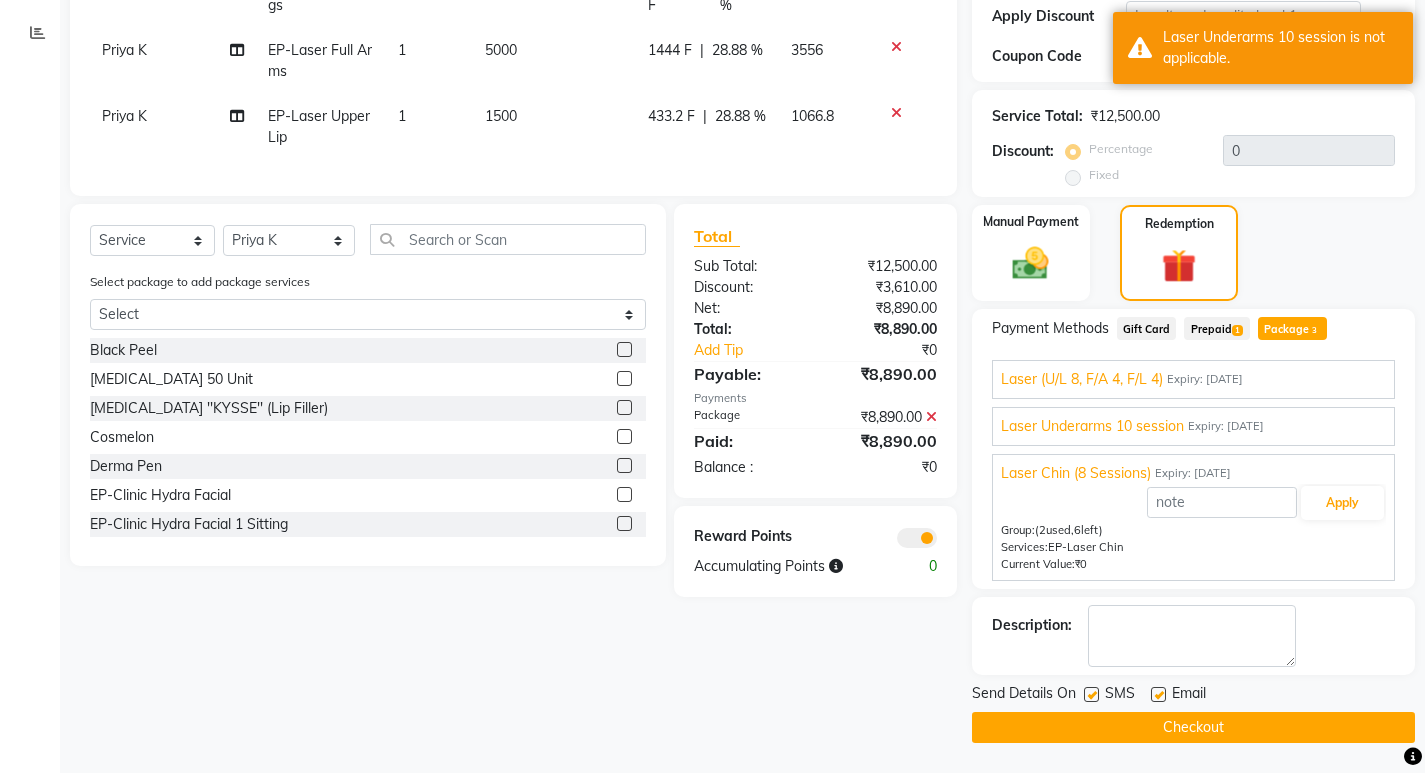 scroll, scrollTop: 369, scrollLeft: 0, axis: vertical 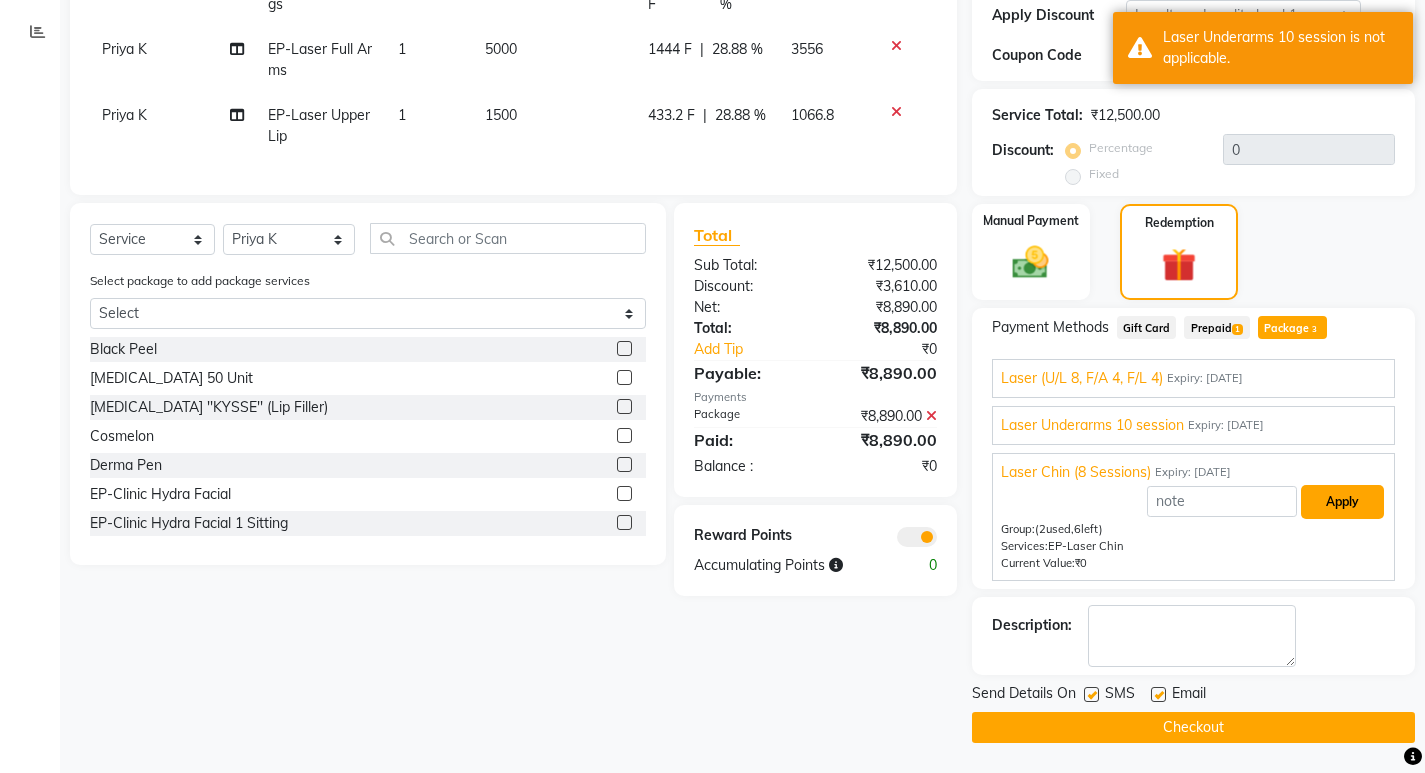 click on "Apply" at bounding box center [1342, 502] 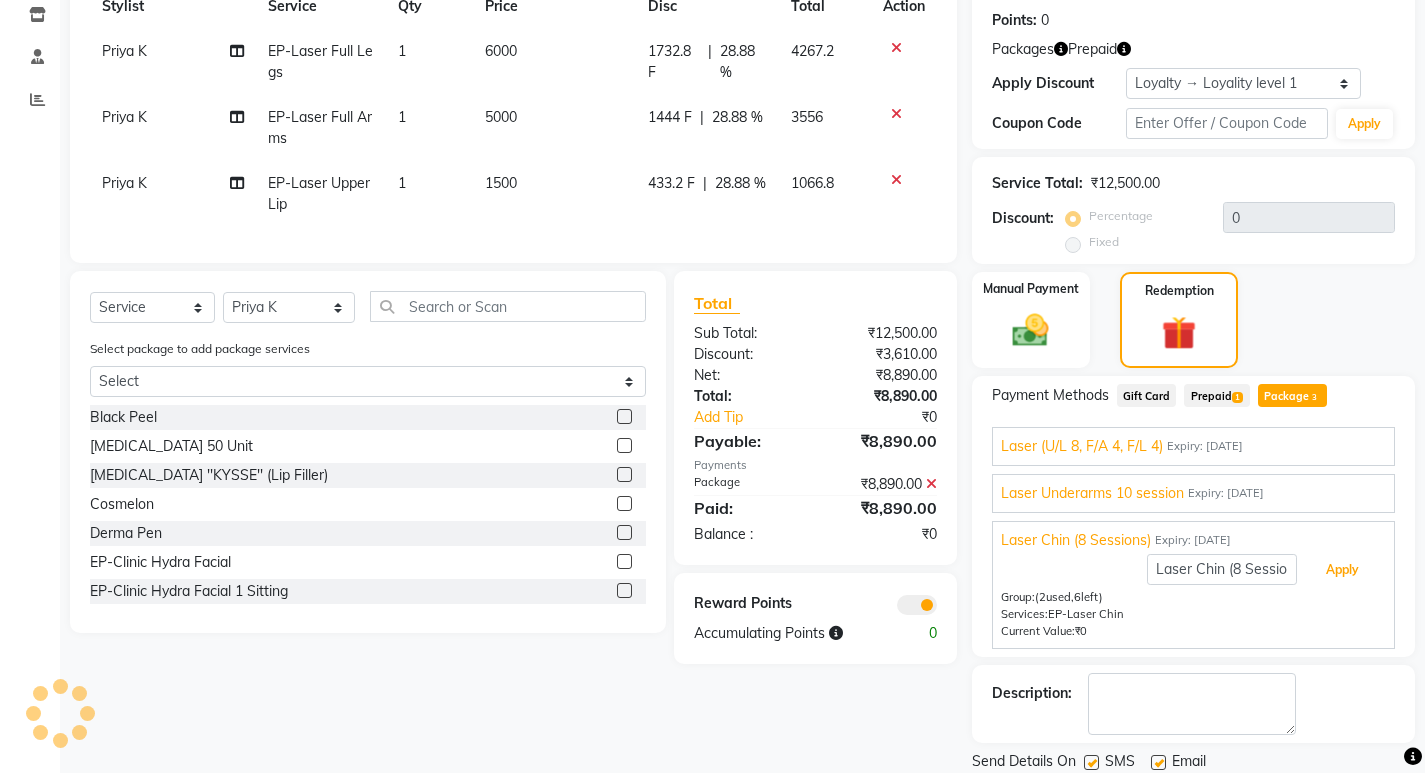 scroll, scrollTop: 369, scrollLeft: 0, axis: vertical 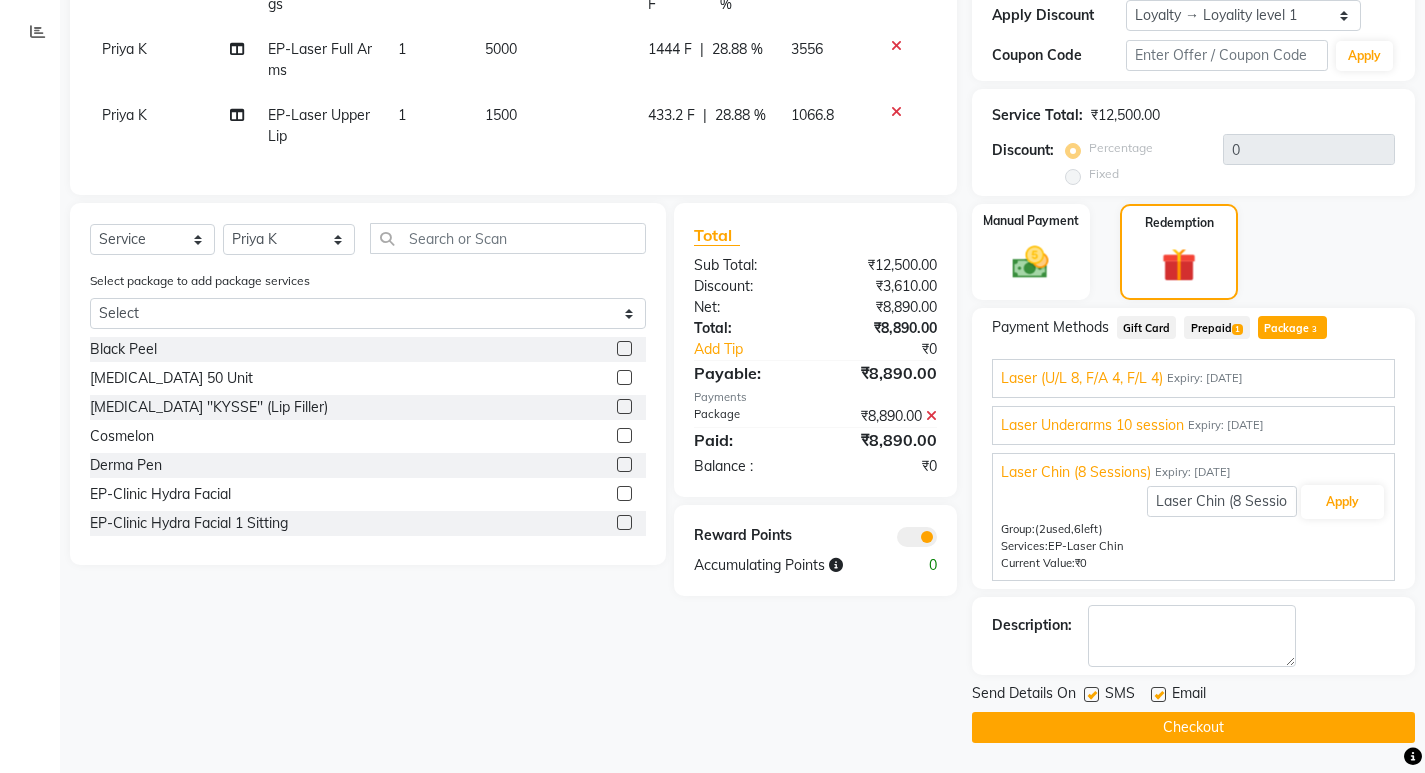 click on "Checkout" 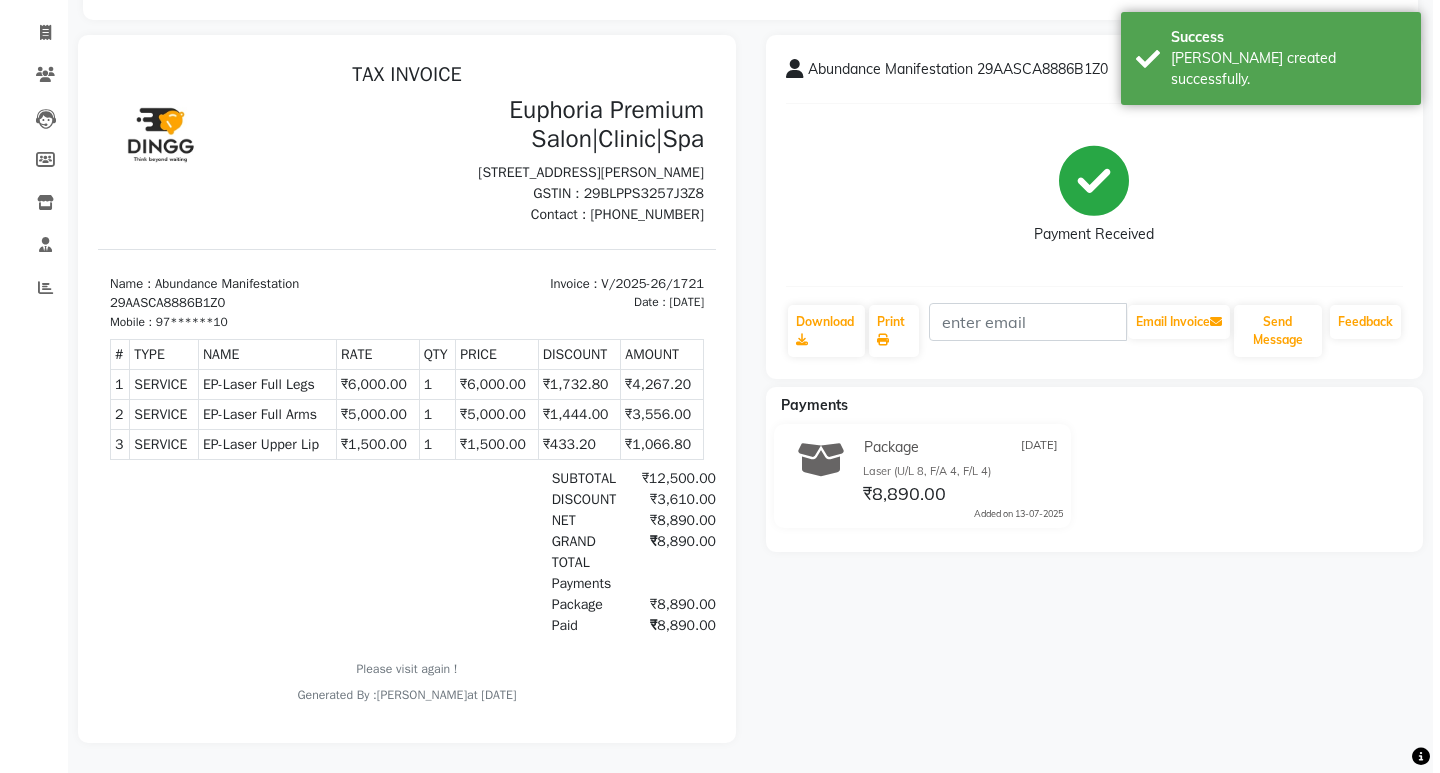 scroll, scrollTop: 0, scrollLeft: 0, axis: both 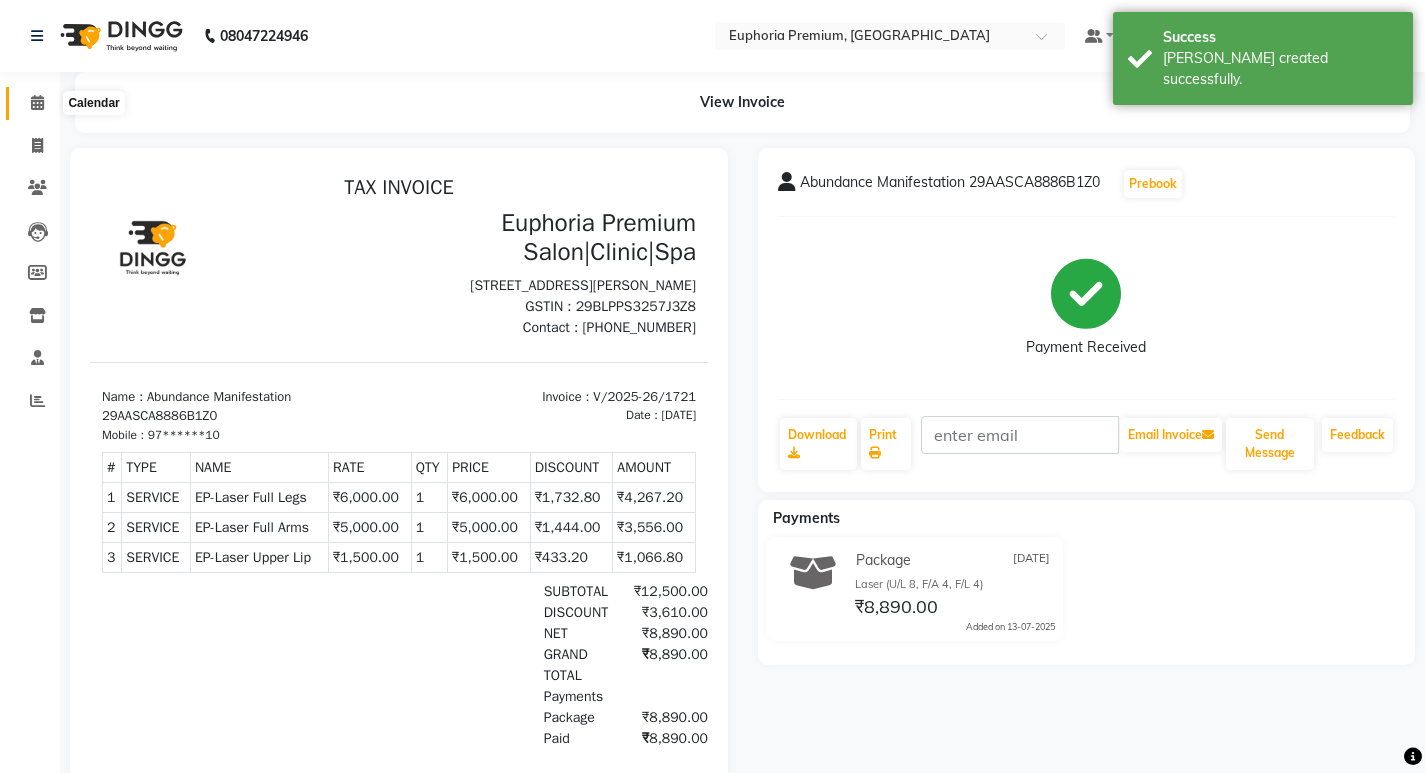 click 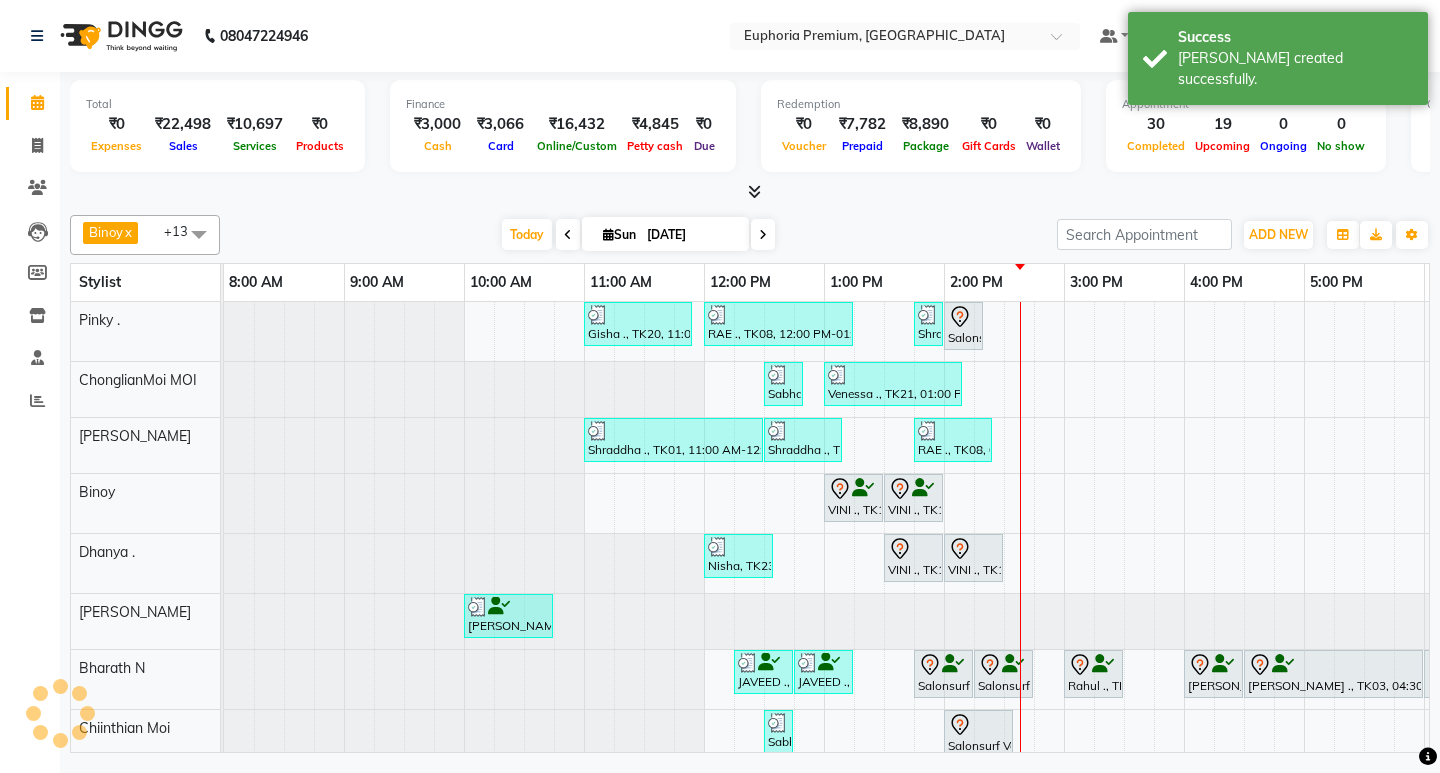 scroll, scrollTop: 0, scrollLeft: 0, axis: both 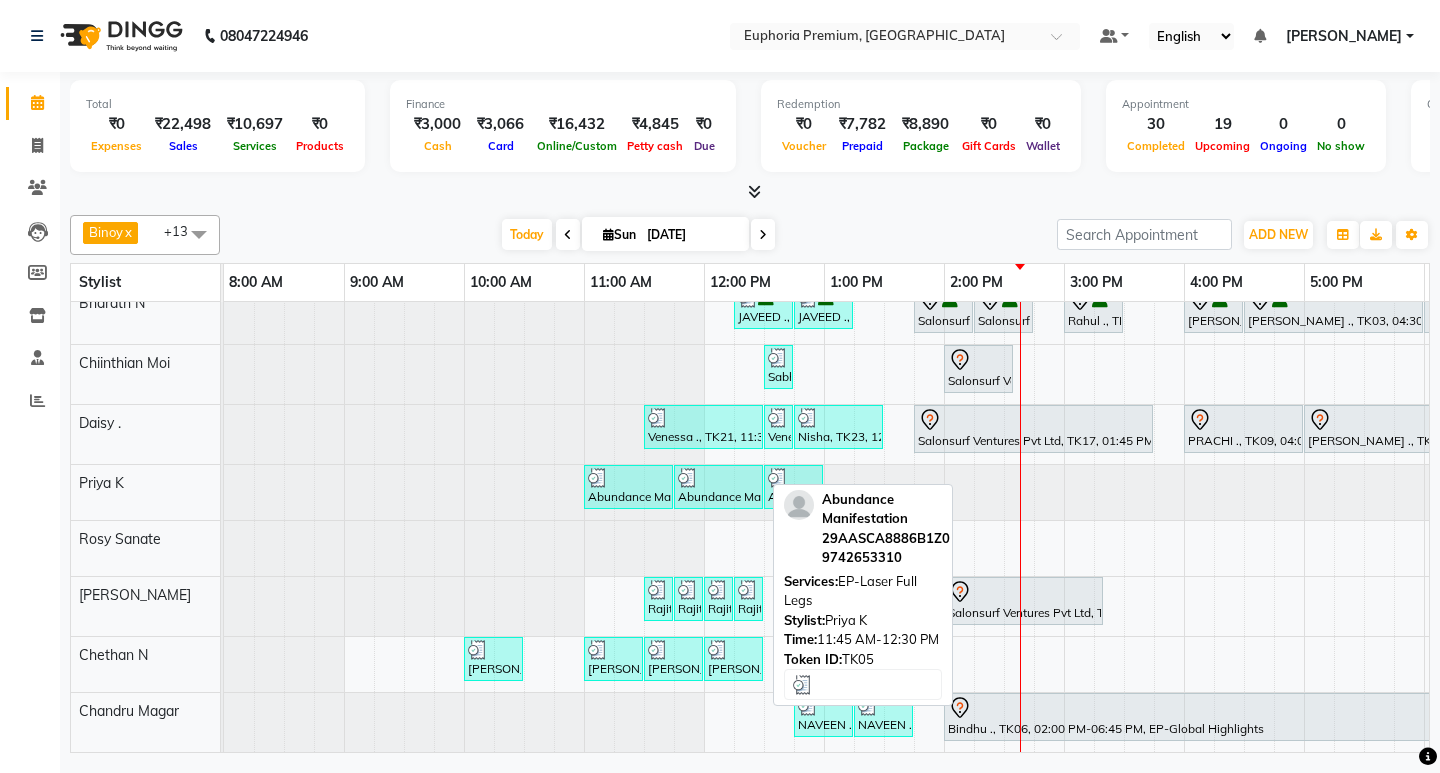 click on "Abundance Manifestation 29AASCA8886B1Z0, TK05, 11:45 AM-12:30 PM, EP-Laser Full Legs" at bounding box center (718, 487) 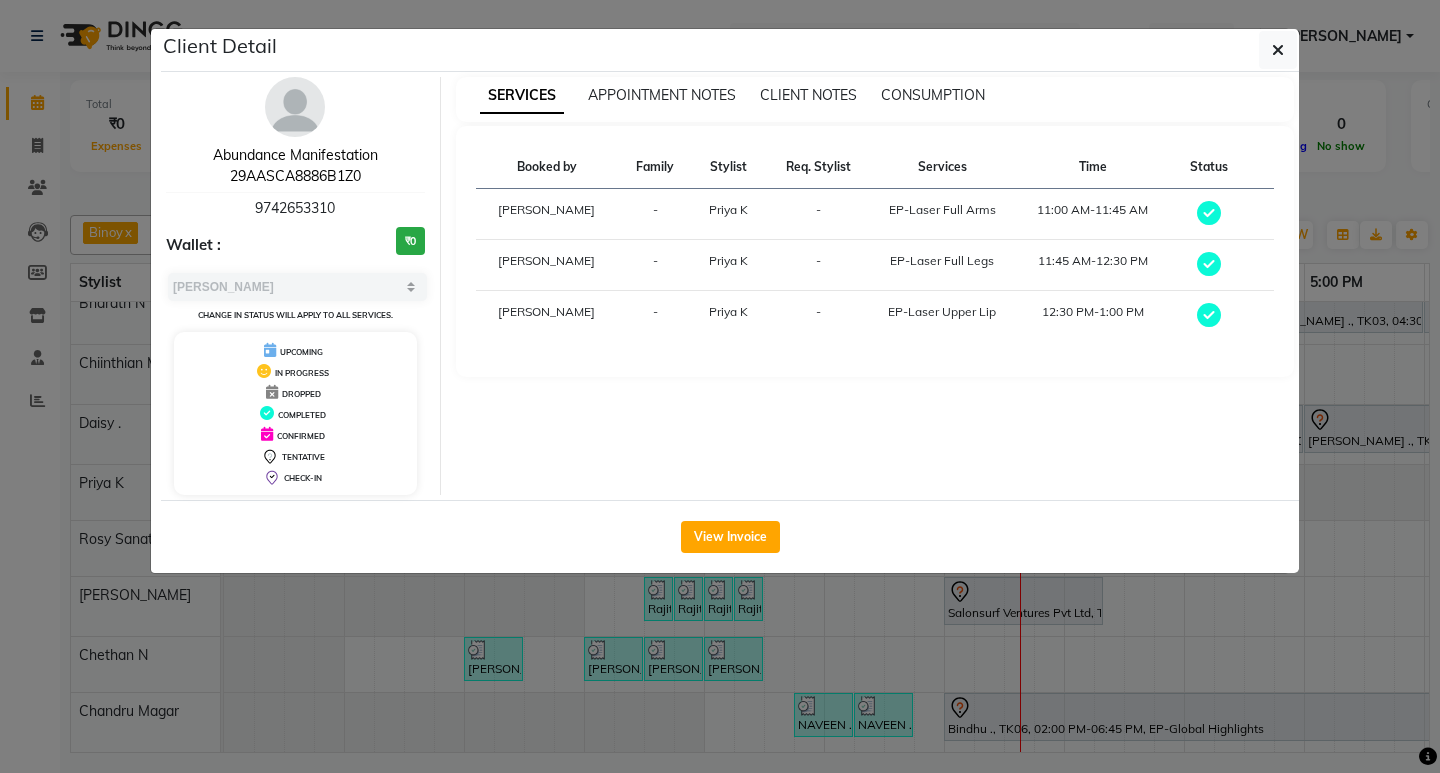 click on "Abundance Manifestation 29AASCA8886B1Z0" at bounding box center (295, 165) 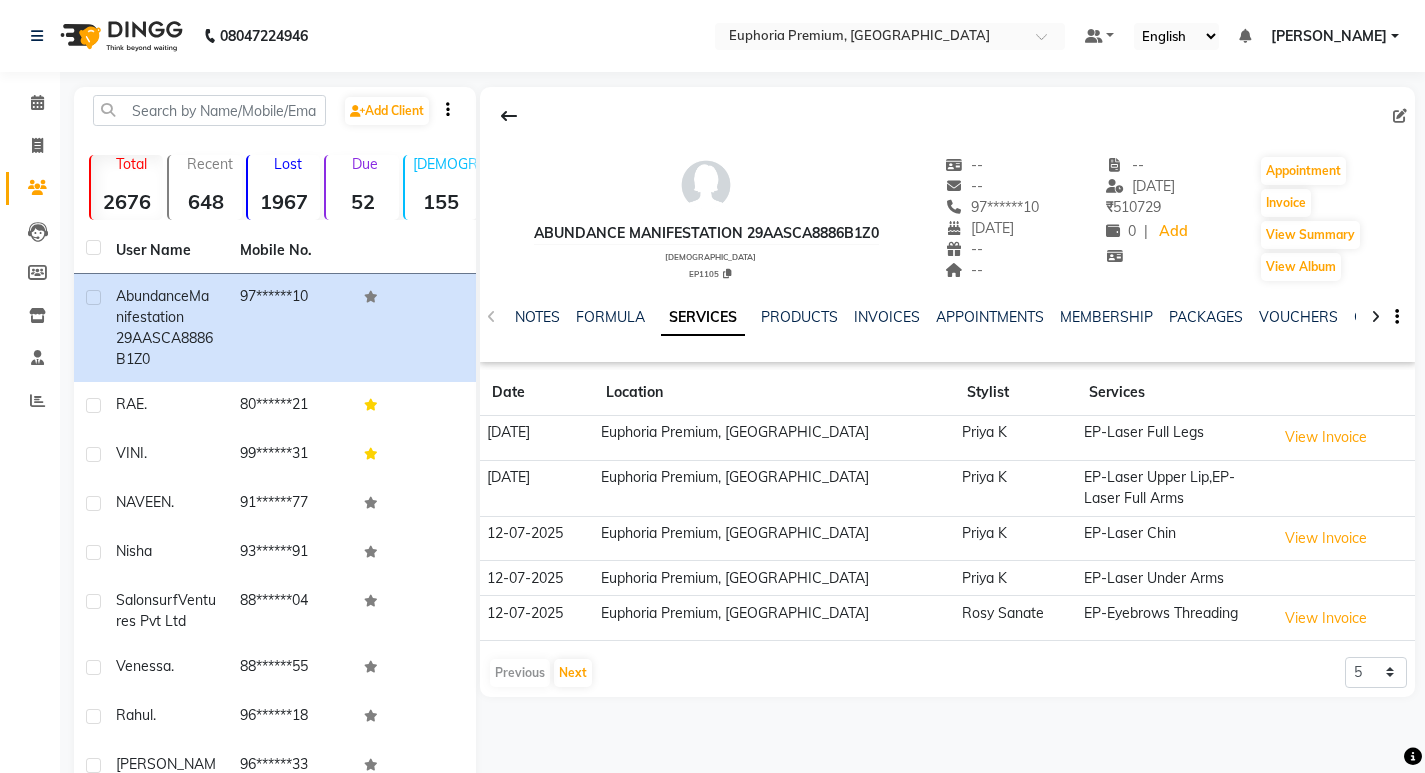 click on "NOTES FORMULA SERVICES PRODUCTS INVOICES APPOINTMENTS MEMBERSHIP PACKAGES VOUCHERS GIFTCARDS POINTS FORMS FAMILY CARDS WALLET" 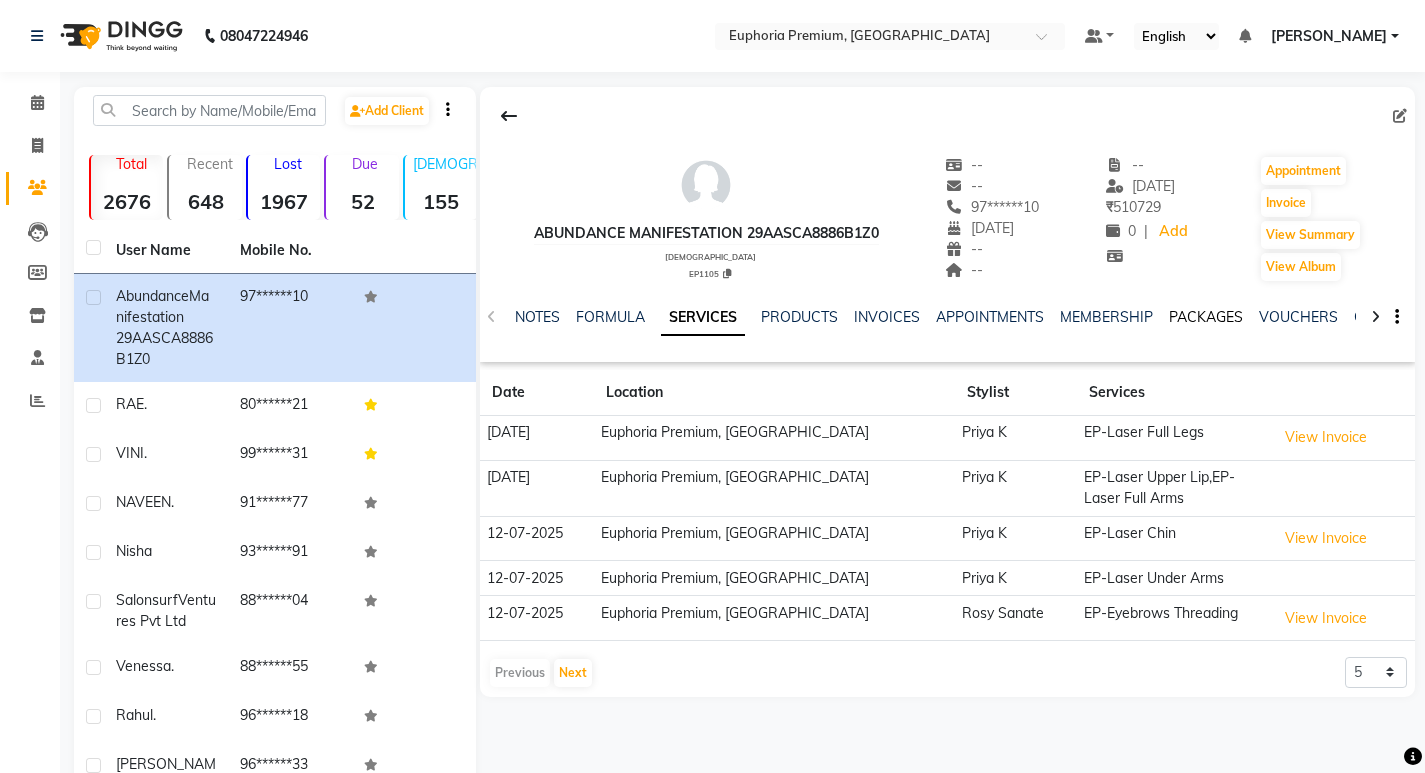 click on "PACKAGES" 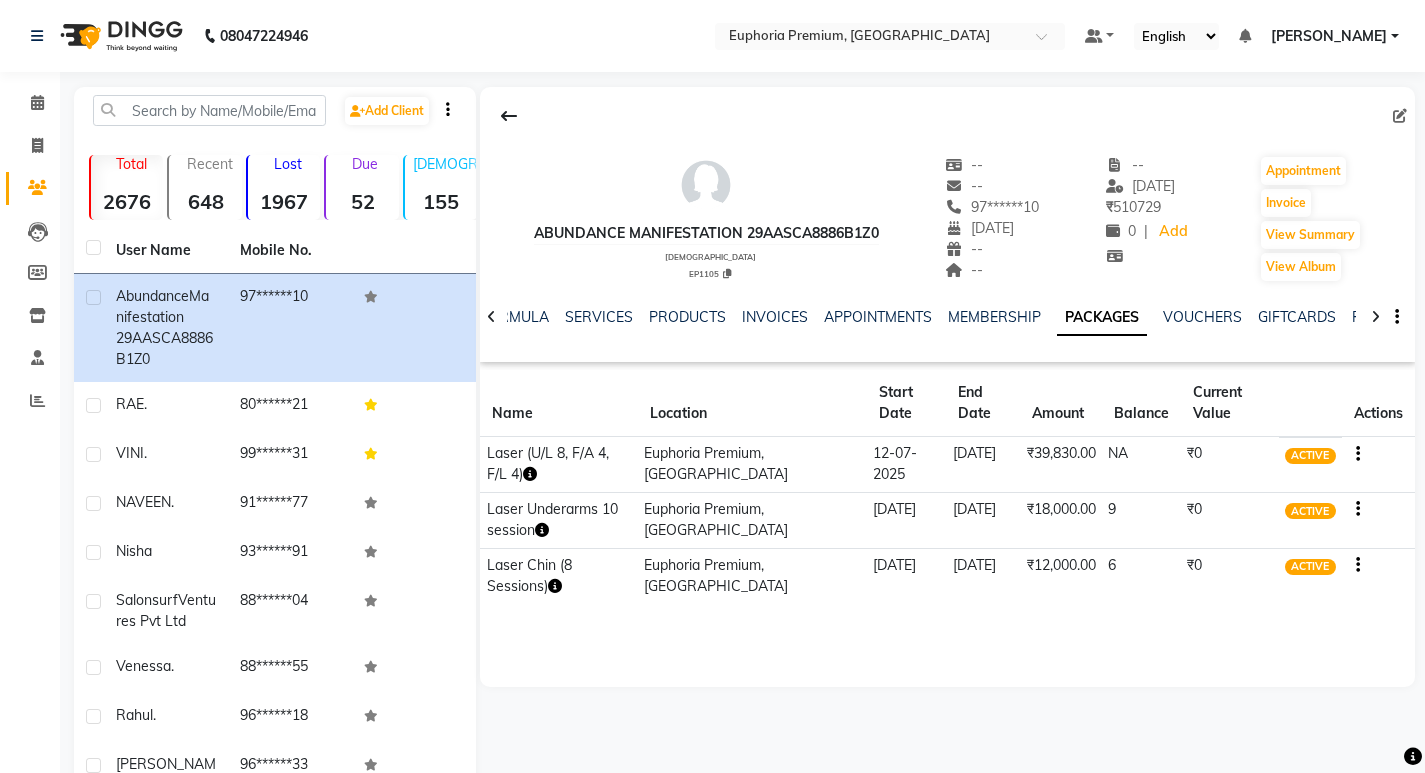 click 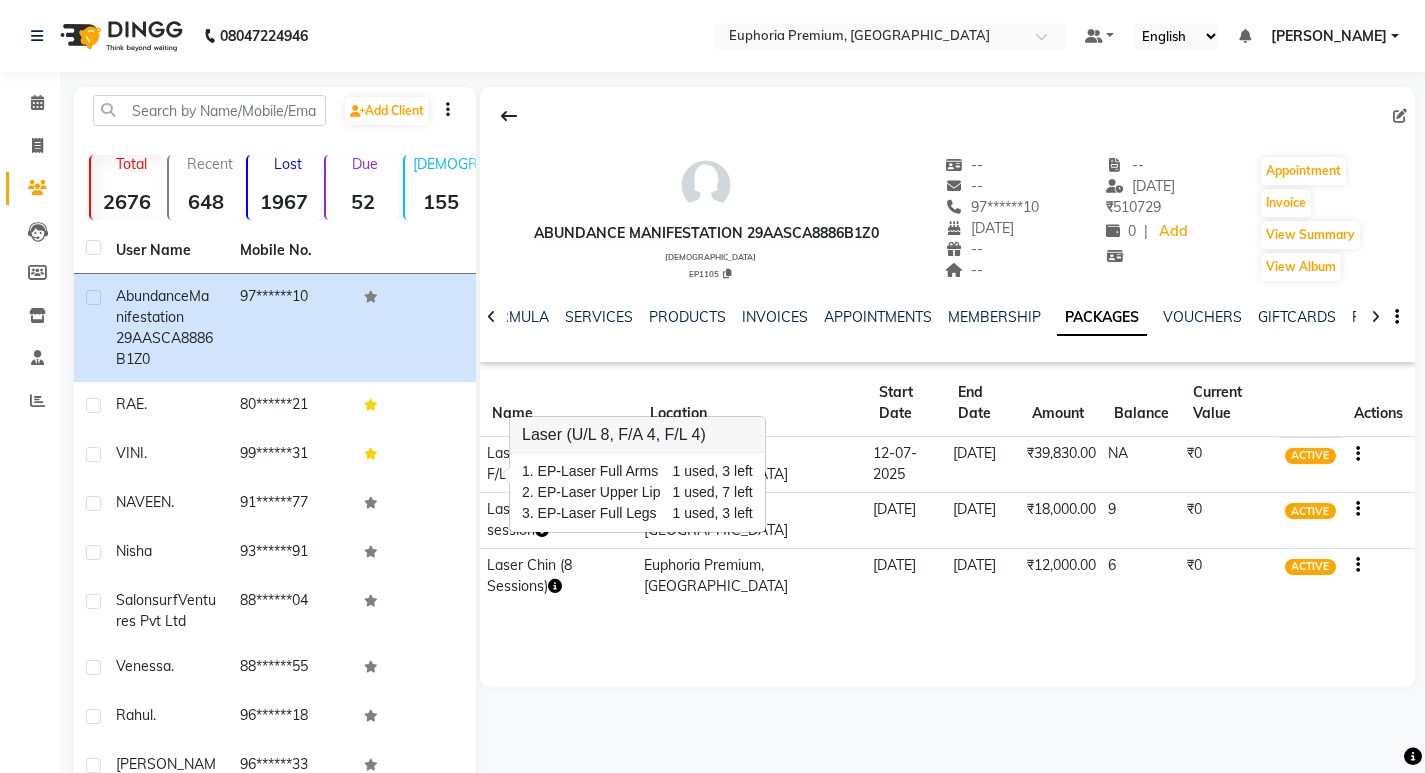 click 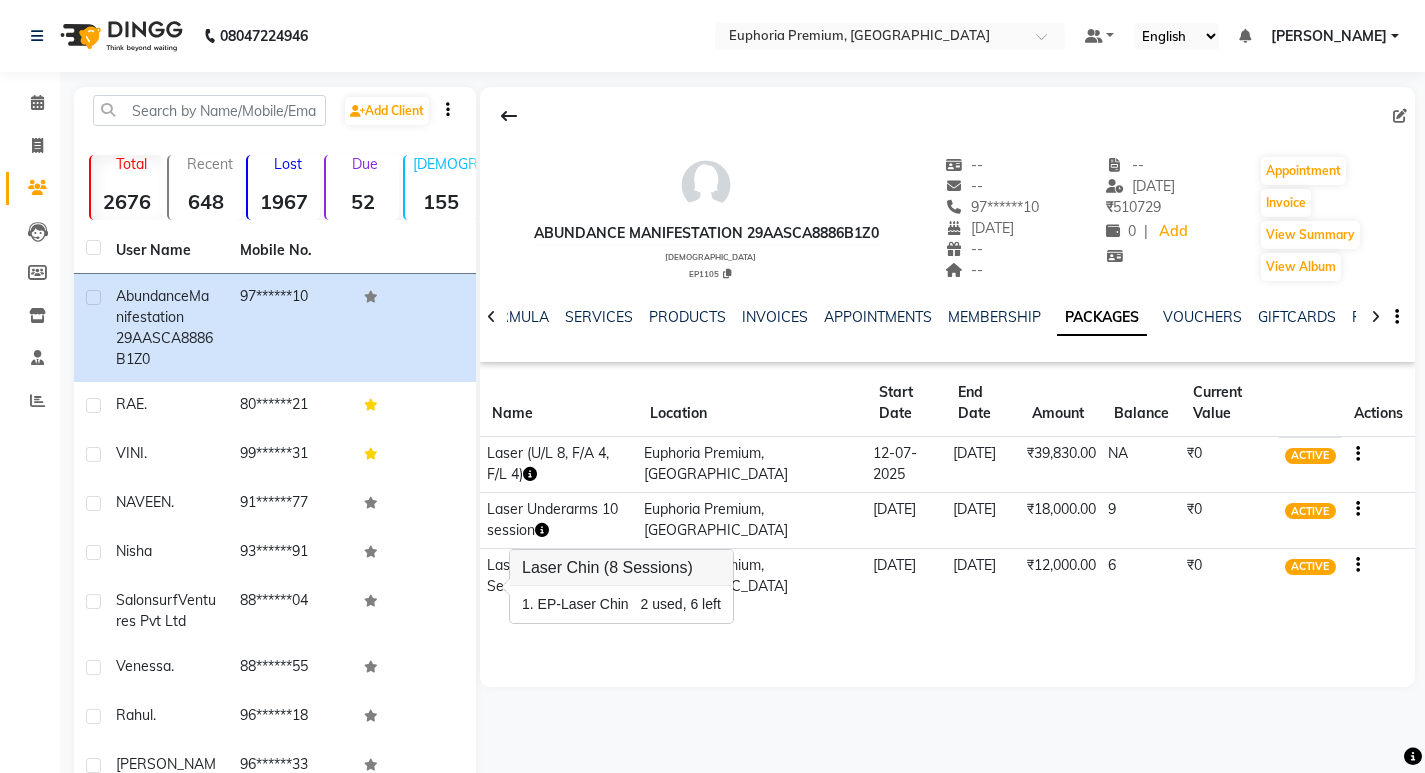click 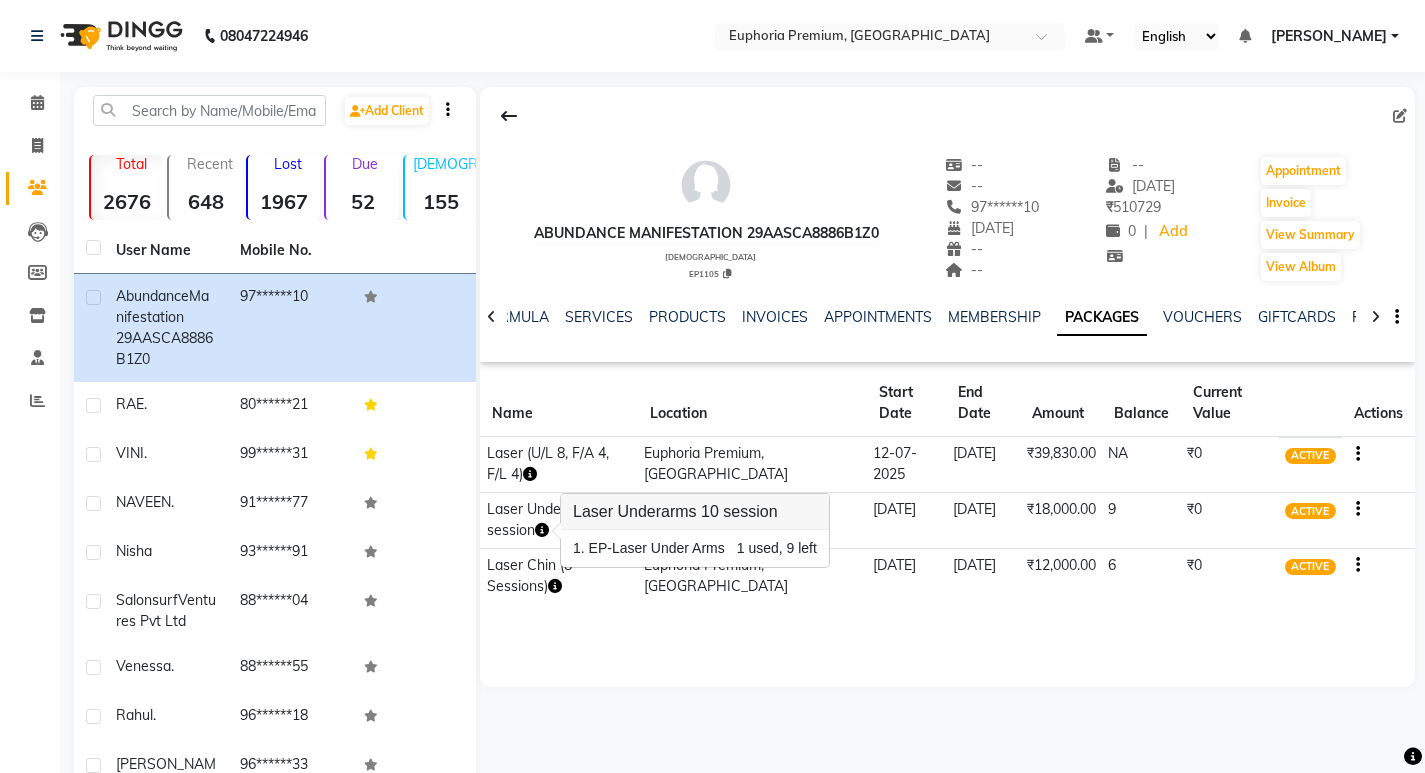 click on "Abundance Manifestation 29AASCA8886B1Z0   female  EP1105   --   --   97******10  06-06-1989  --  --  -- 13-07-2025 ₹    510729 0 |  Add   Appointment   Invoice  View Summary  View Album  NOTES FORMULA SERVICES PRODUCTS INVOICES APPOINTMENTS MEMBERSHIP PACKAGES VOUCHERS GIFTCARDS POINTS FORMS FAMILY CARDS WALLET Name Location Start Date End Date Amount Balance Current Value Actions  Laser (U/L 8, F/A 4, F/L 4)  Euphoria Premium, Hennur Road 12-07-2025 12-07-2026  ₹39,830.00   NA  ₹0 ACTIVE  Laser Underarms 10 session  Euphoria Premium, Hennur Road 29-05-2025 20-05-2026  ₹18,000.00   9  ₹0 ACTIVE  Laser Chin (8 Sessions)  Euphoria Premium, Hennur Road 29-05-2025 29-05-2026  ₹12,000.00   6  ₹0 ACTIVE" 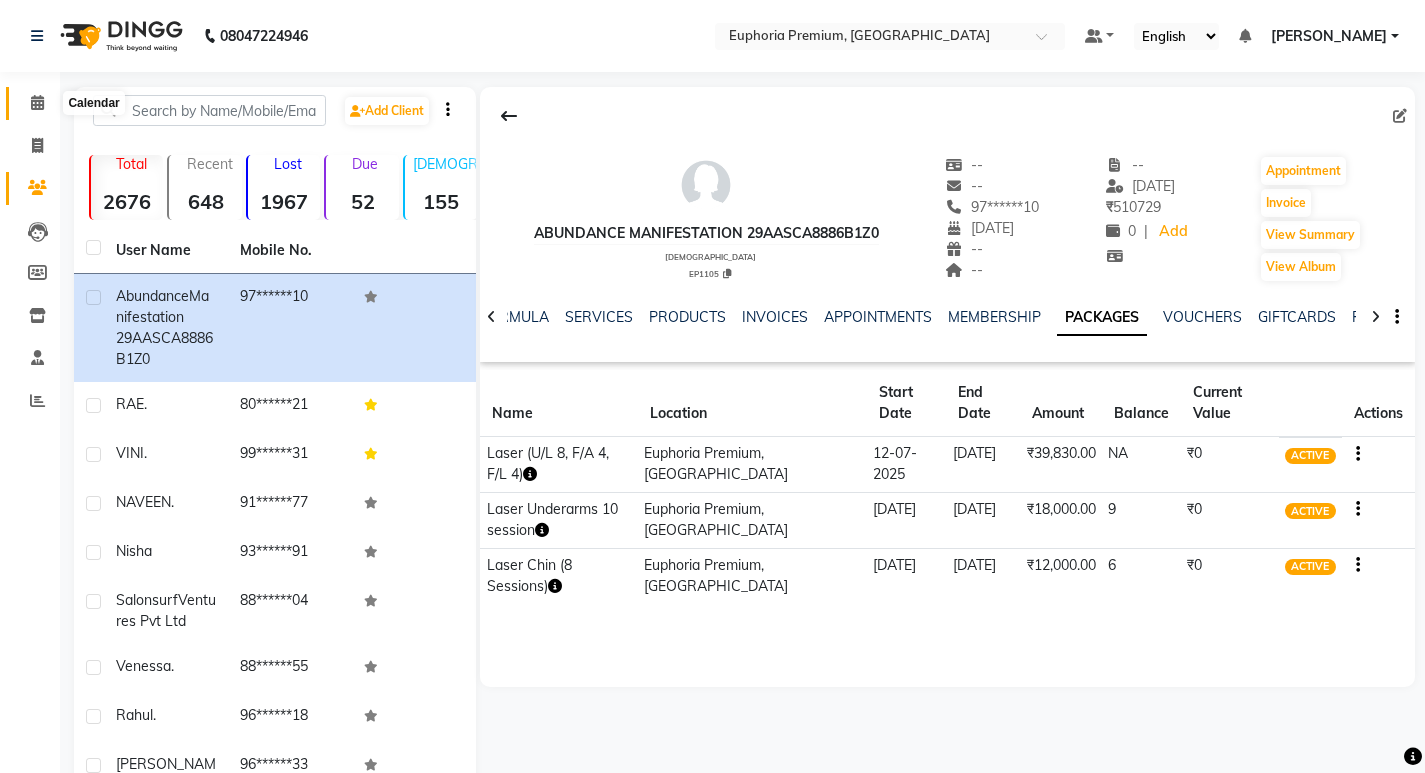 click 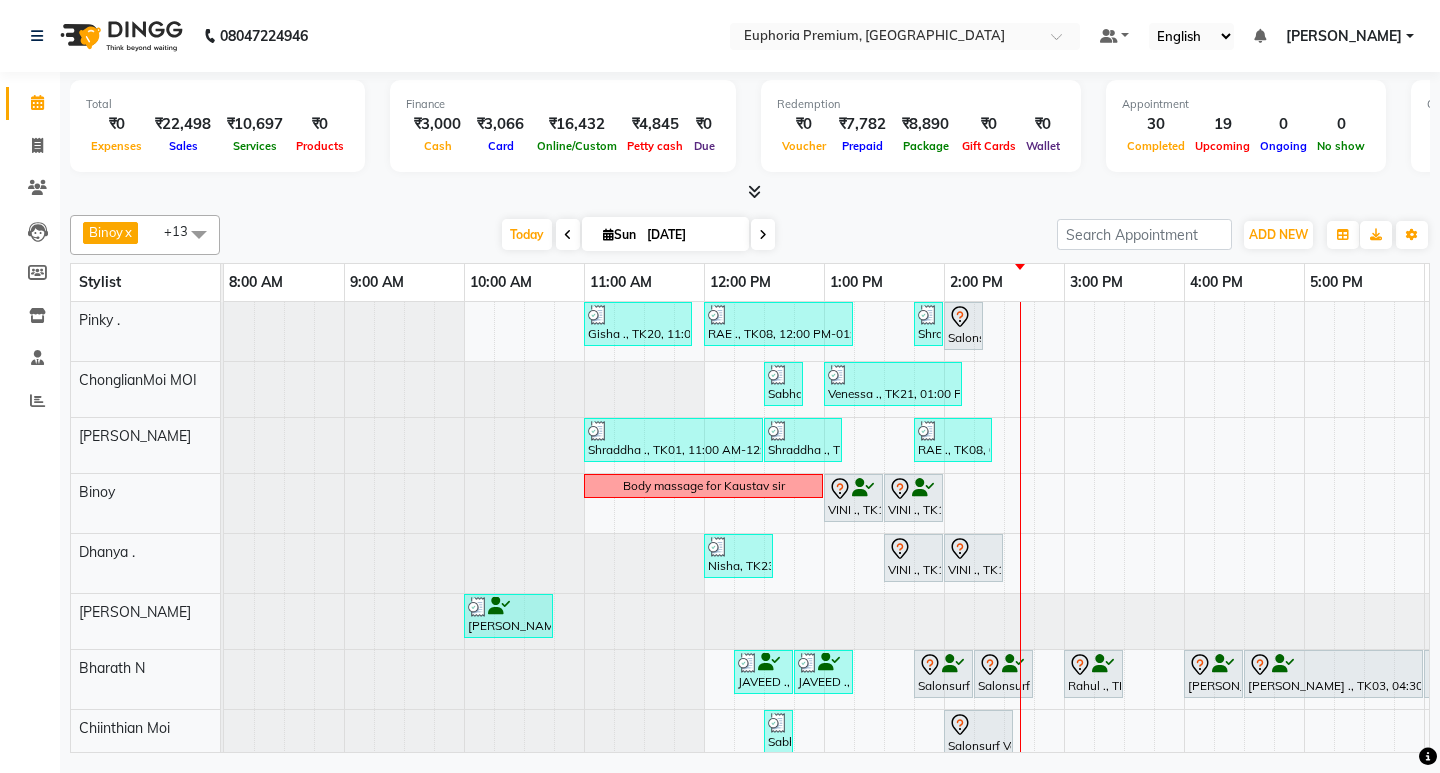 scroll, scrollTop: 0, scrollLeft: 432, axis: horizontal 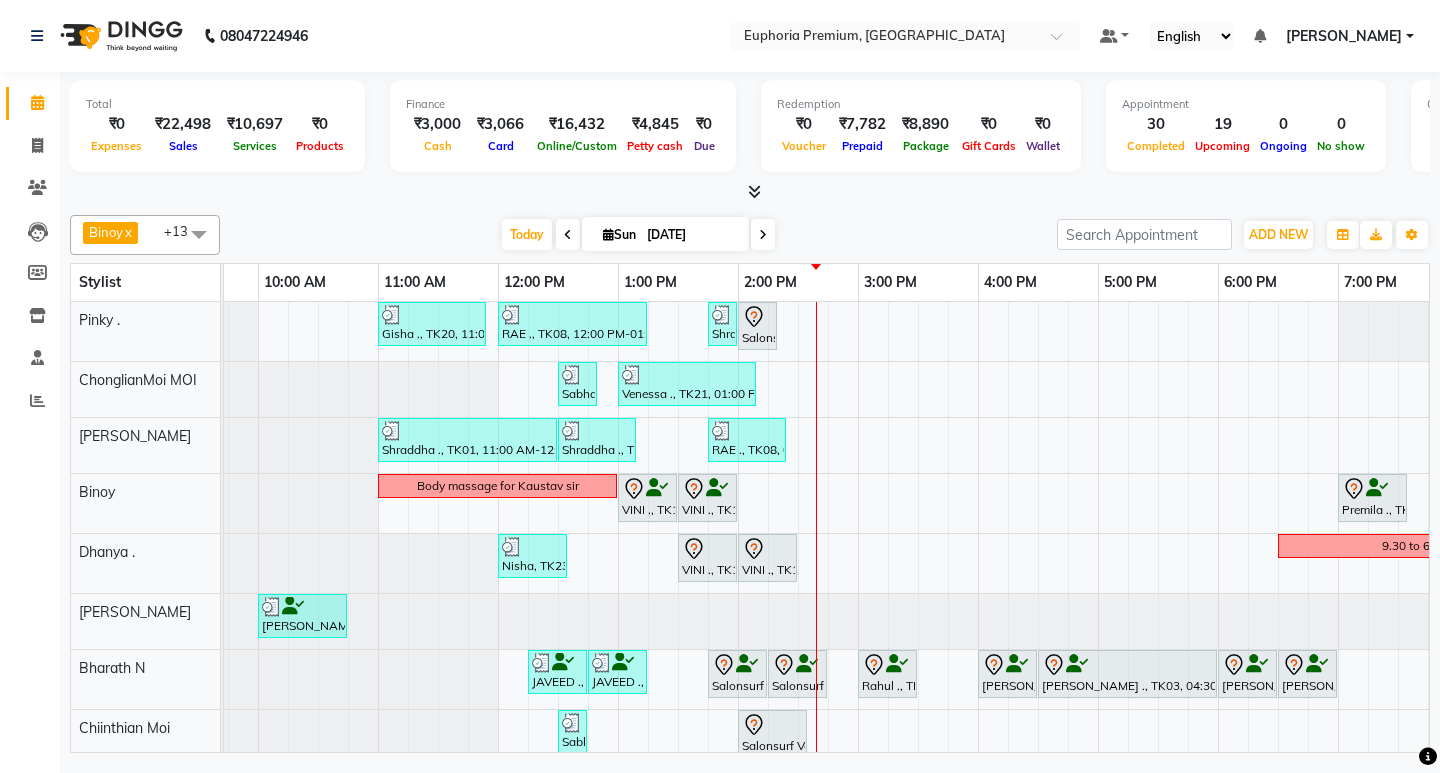 click at bounding box center (763, 234) 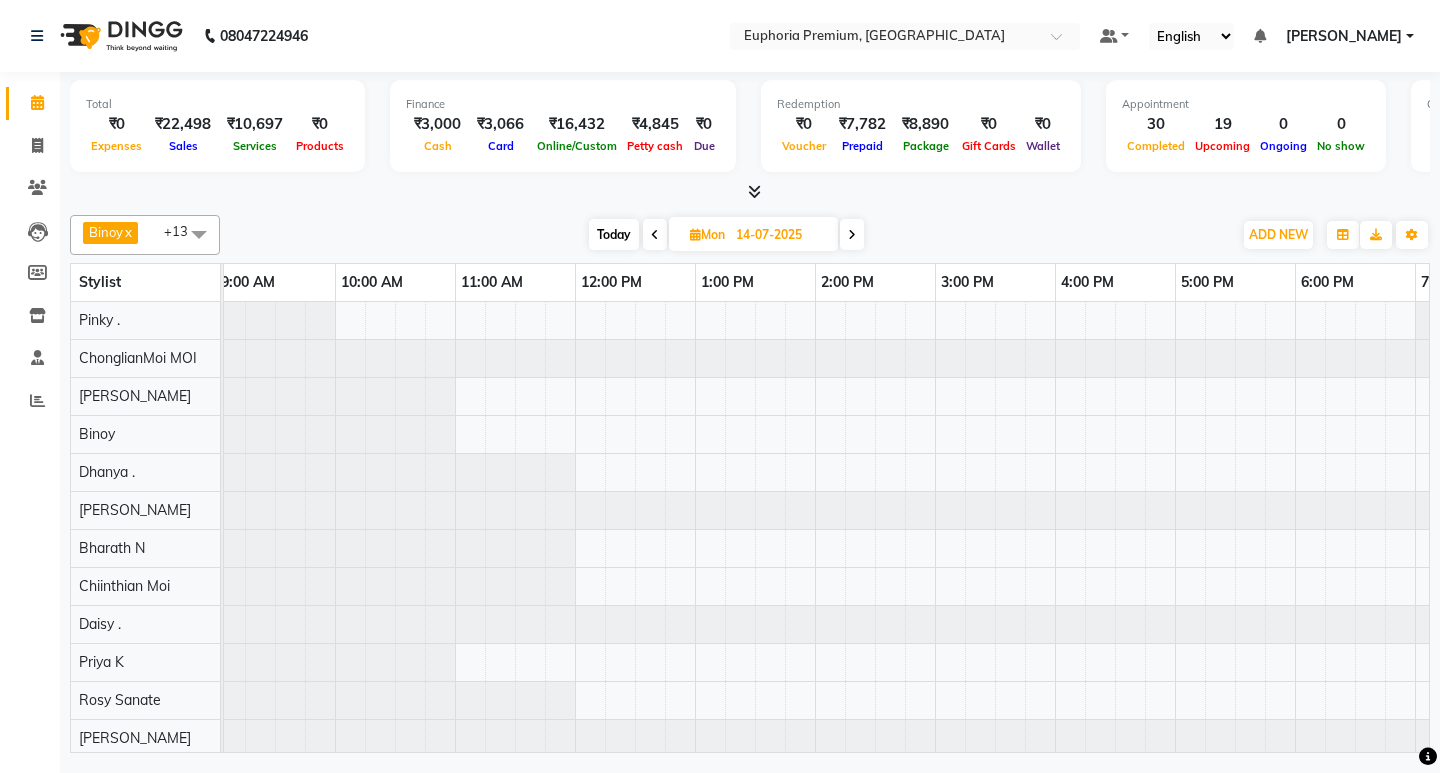 click at bounding box center (935, 567) 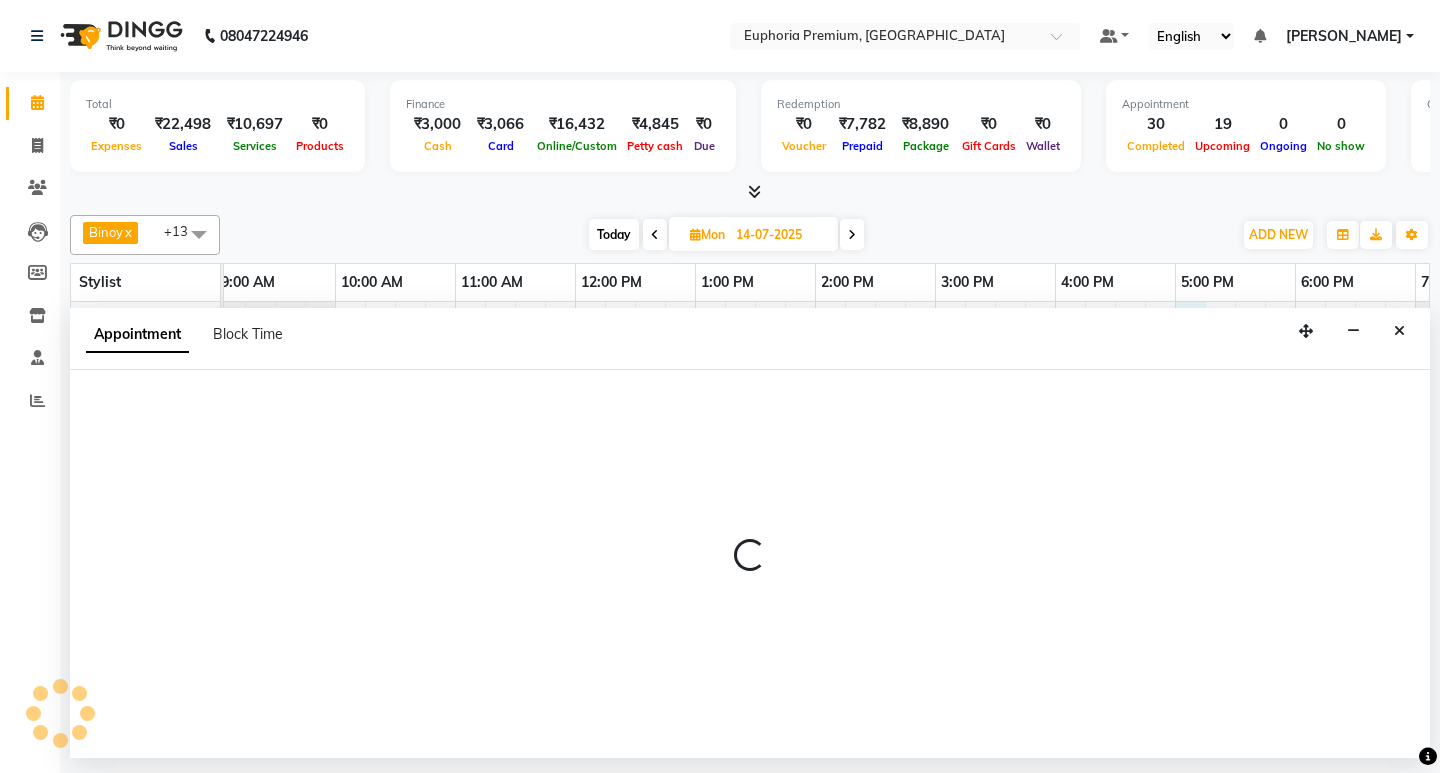 select on "71596" 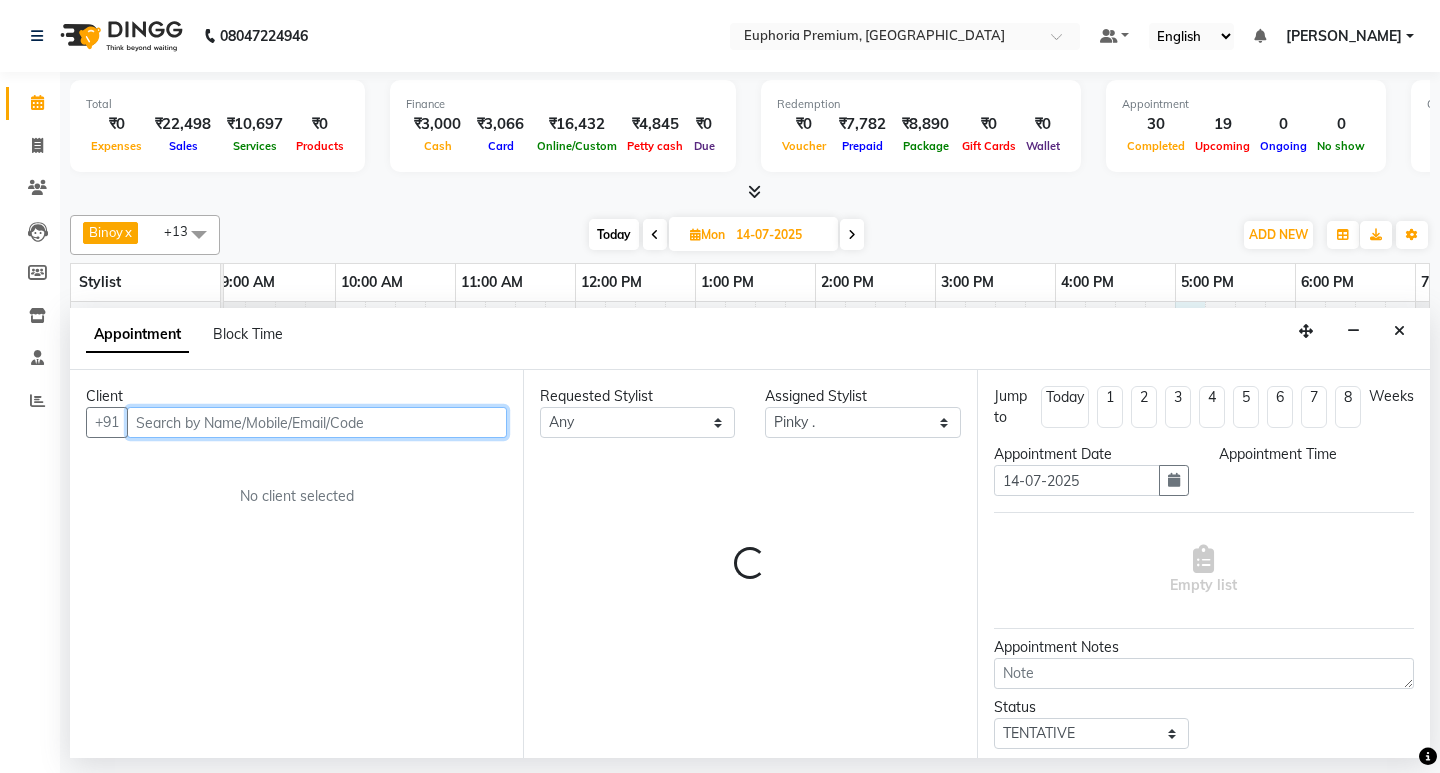 select on "1020" 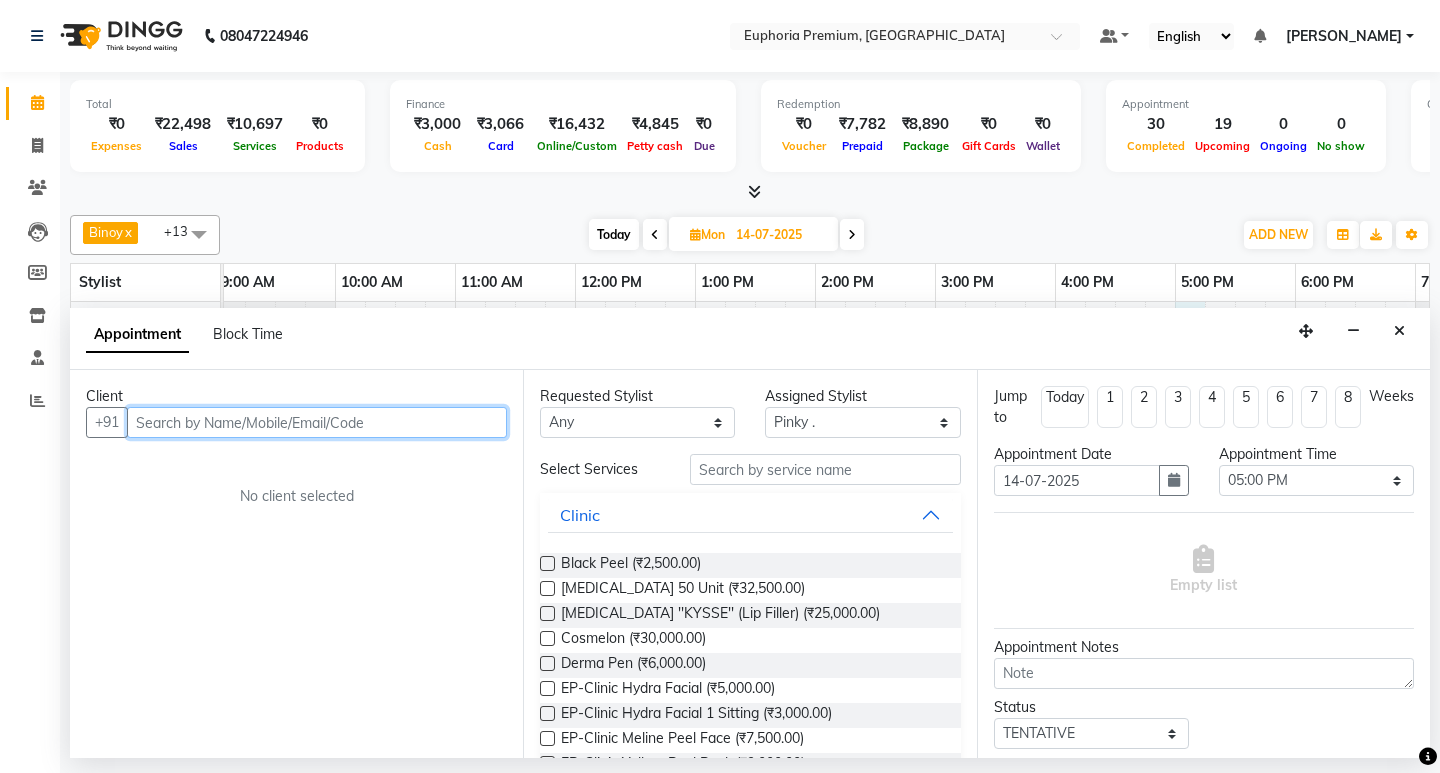 click at bounding box center (317, 422) 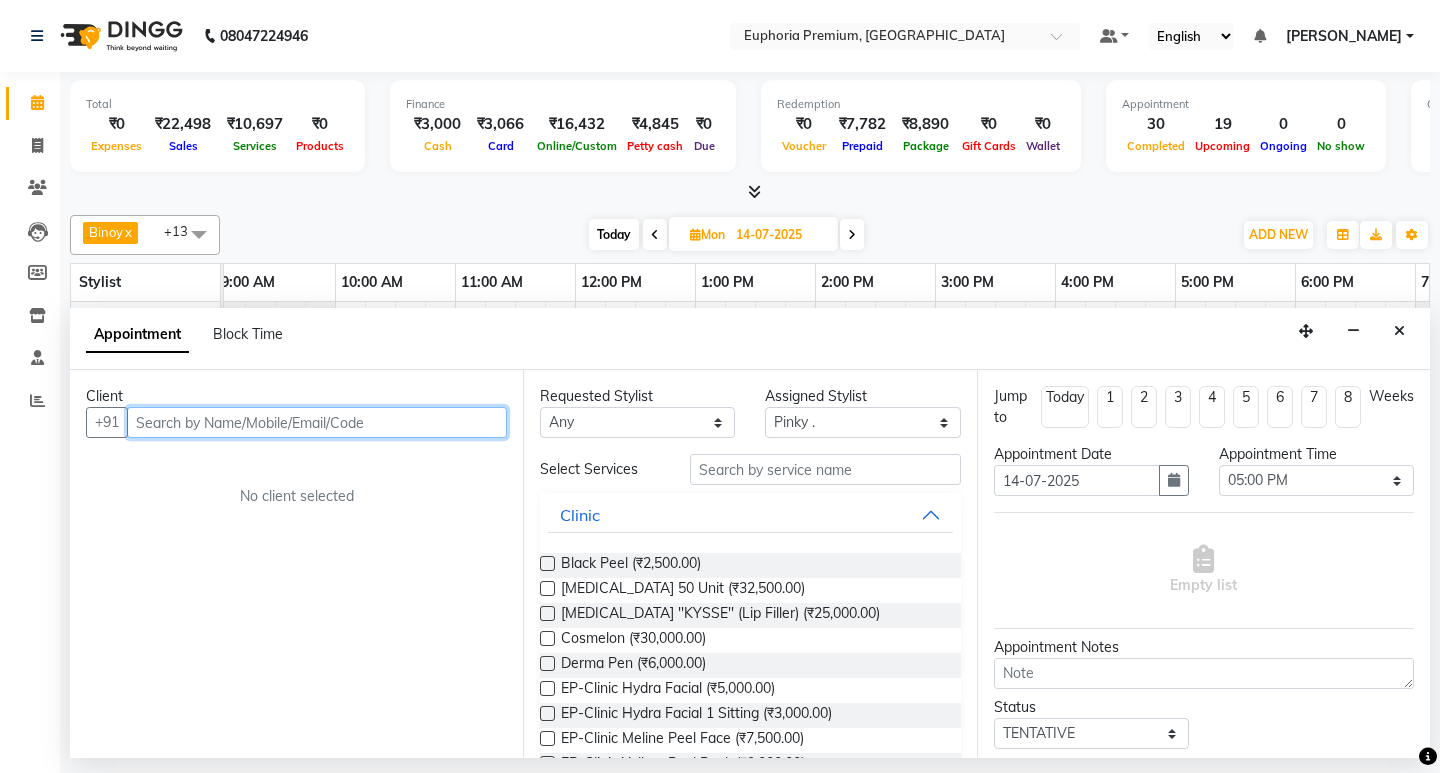click at bounding box center (317, 422) 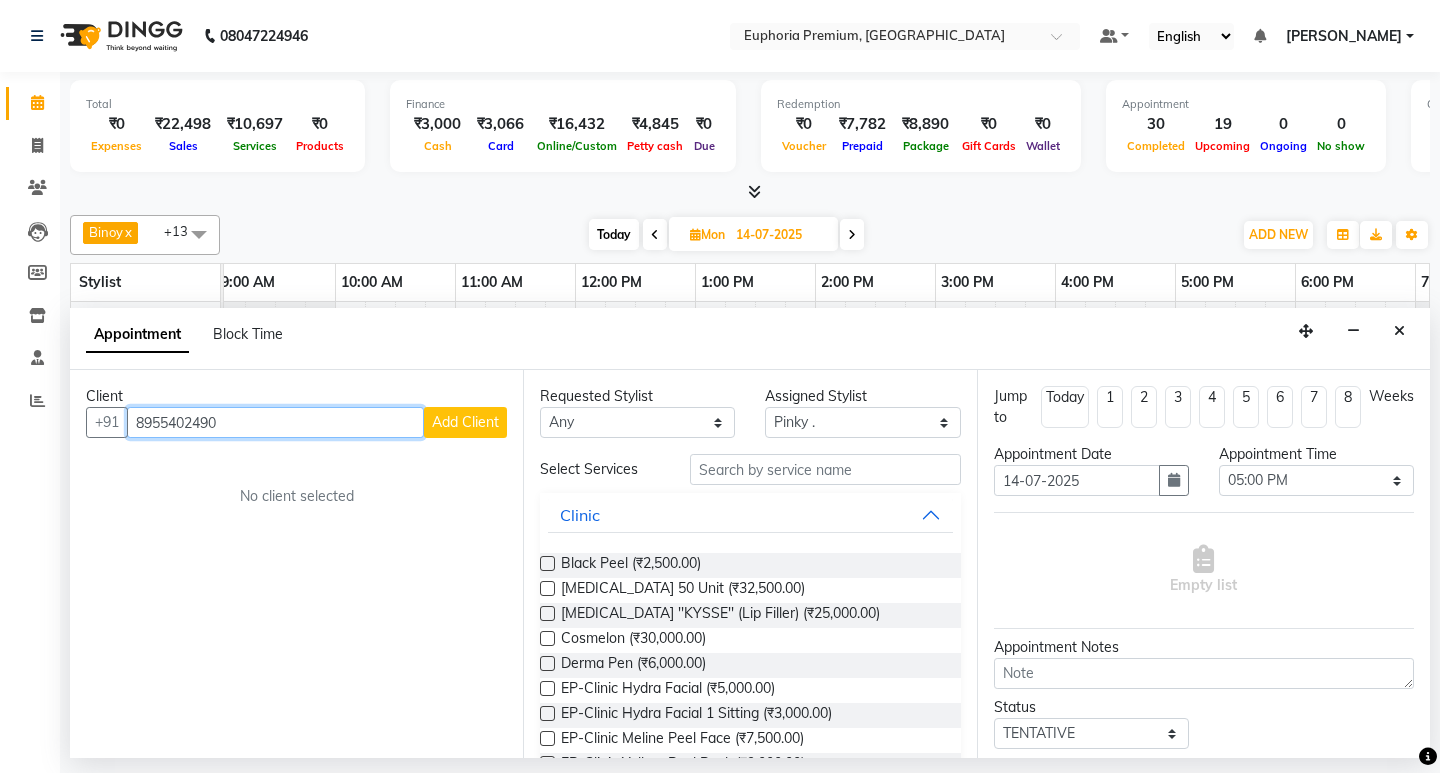 type on "8955402490" 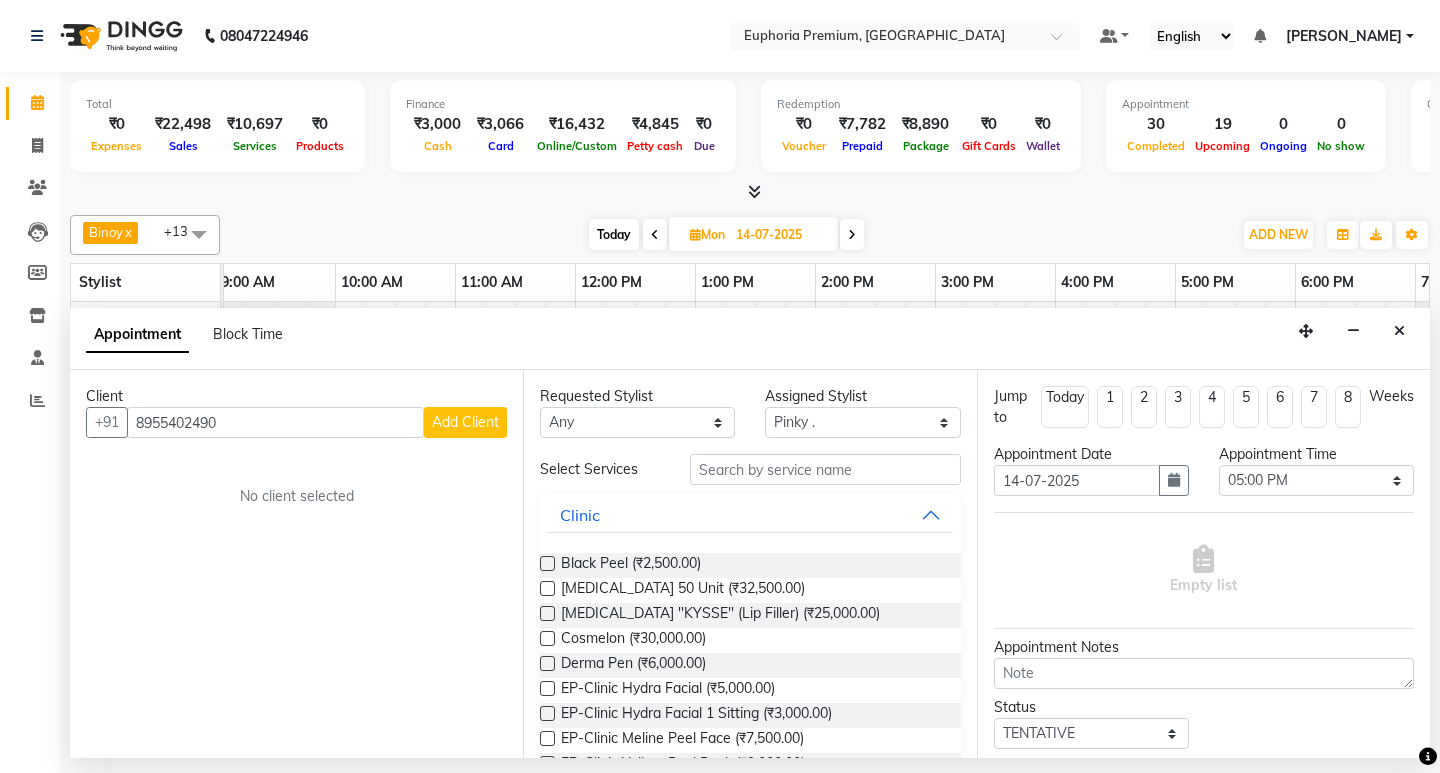 click on "Add Client" at bounding box center [465, 422] 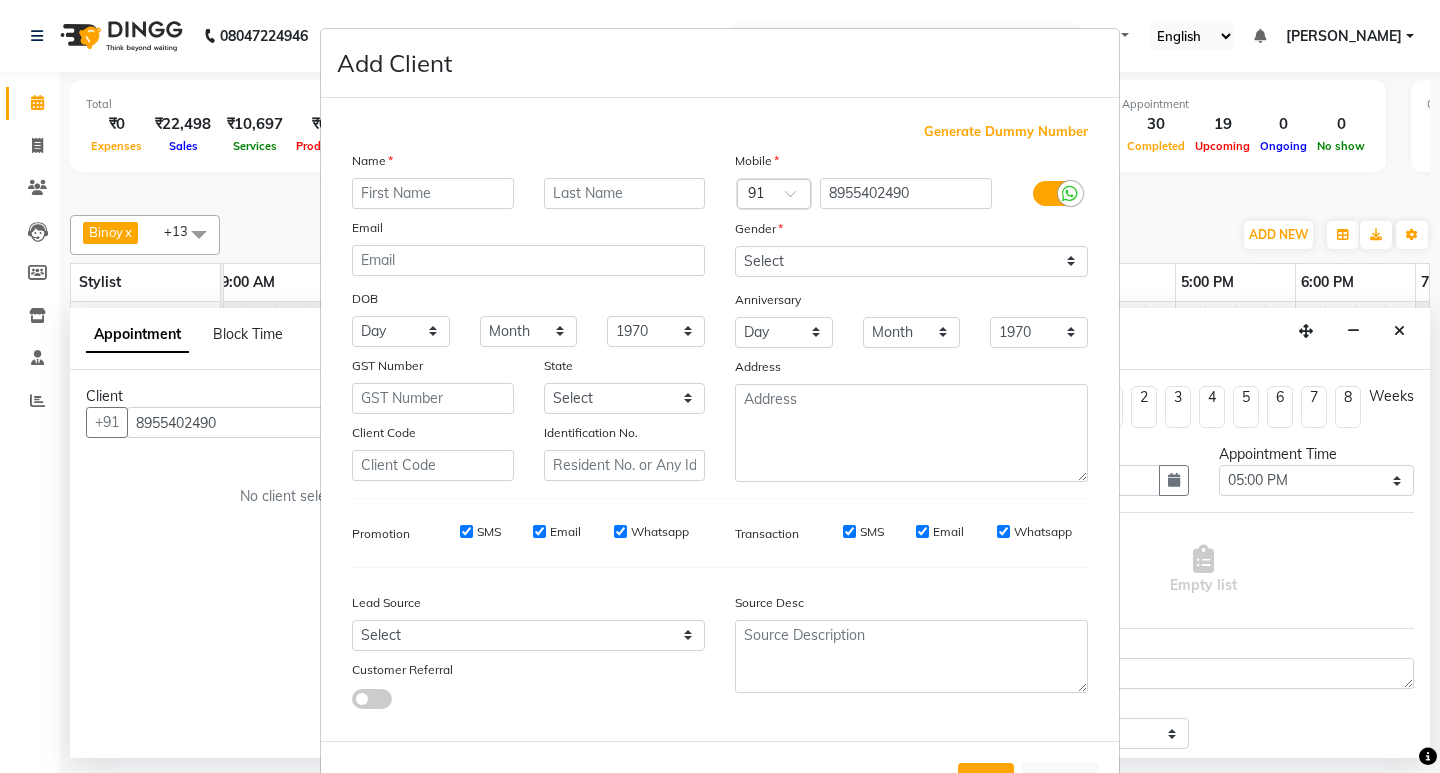 click at bounding box center (433, 193) 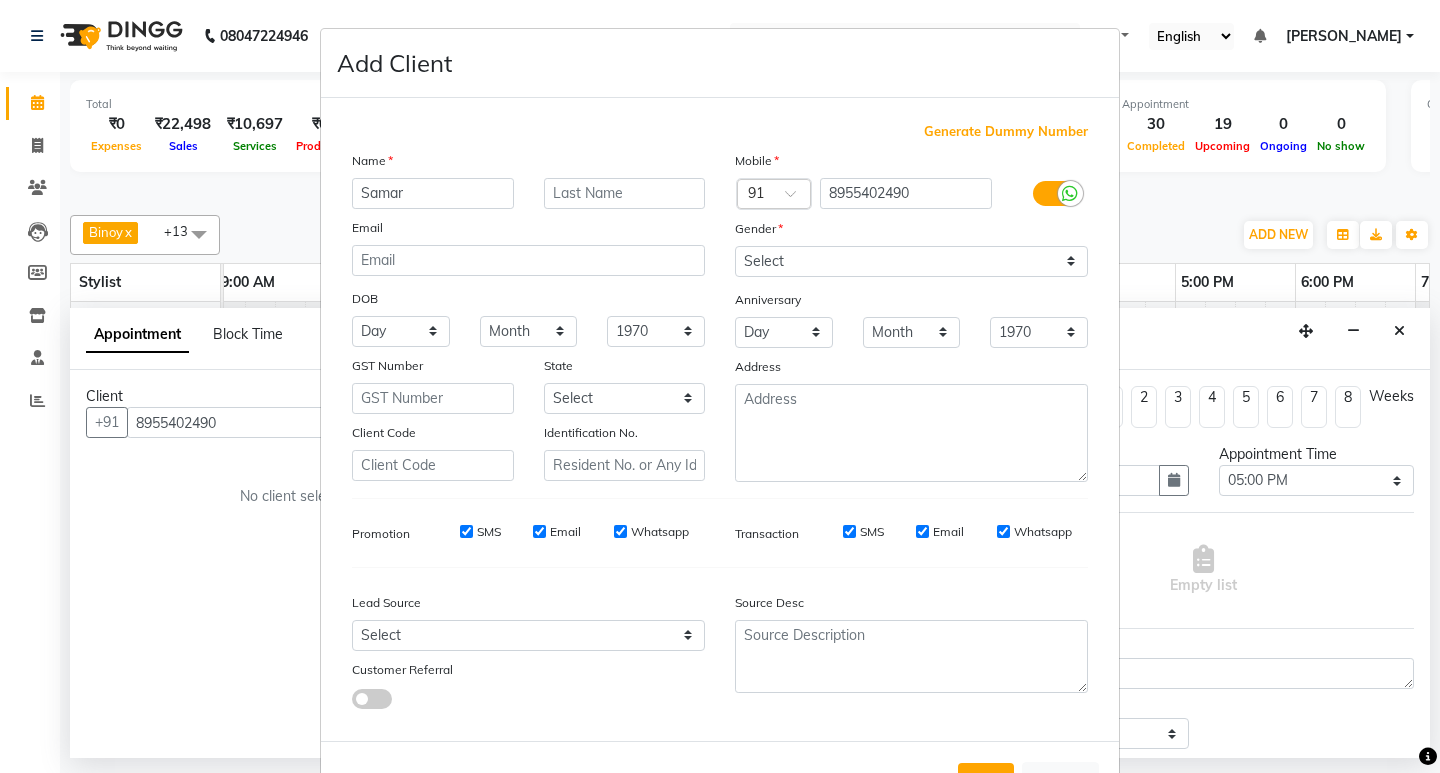 type on "Samar" 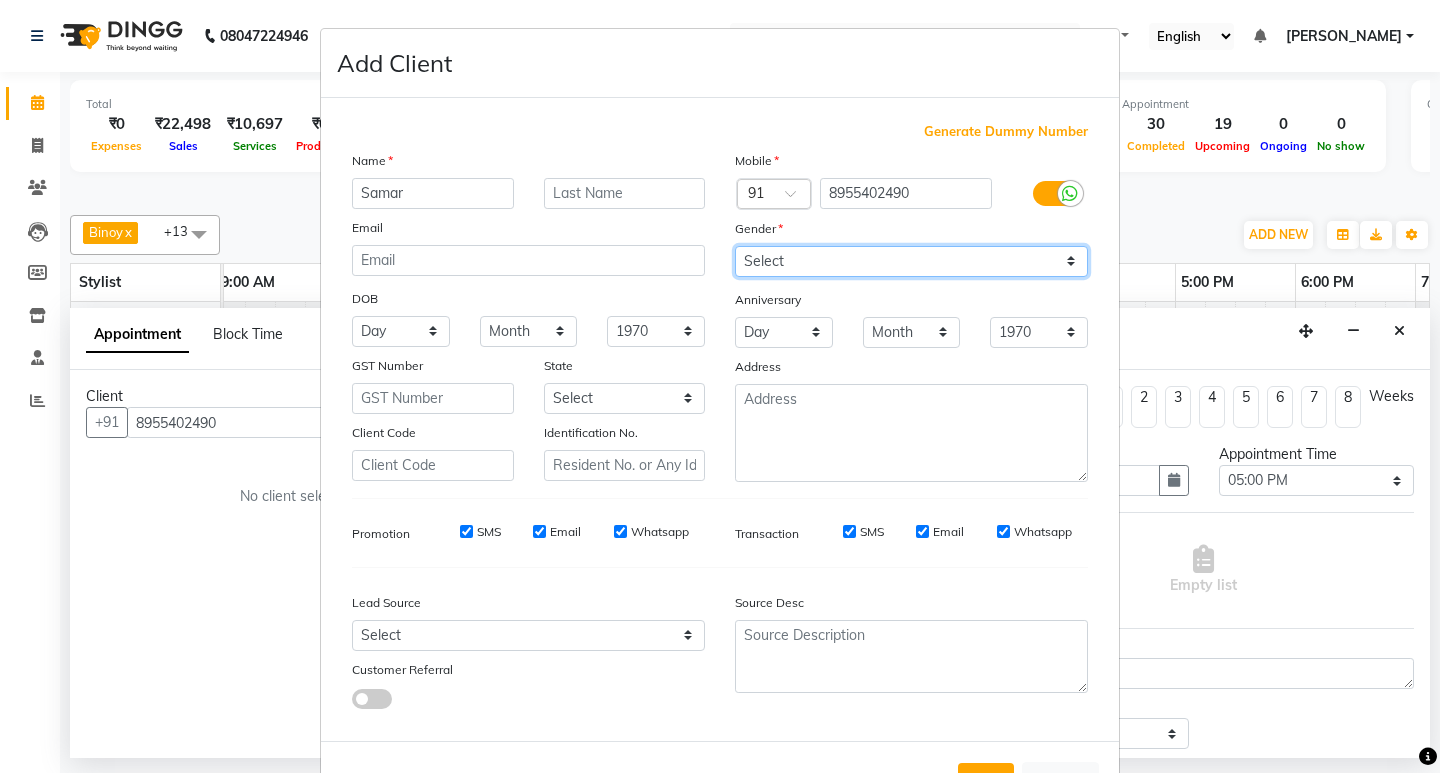 drag, startPoint x: 904, startPoint y: 265, endPoint x: 905, endPoint y: 275, distance: 10.049875 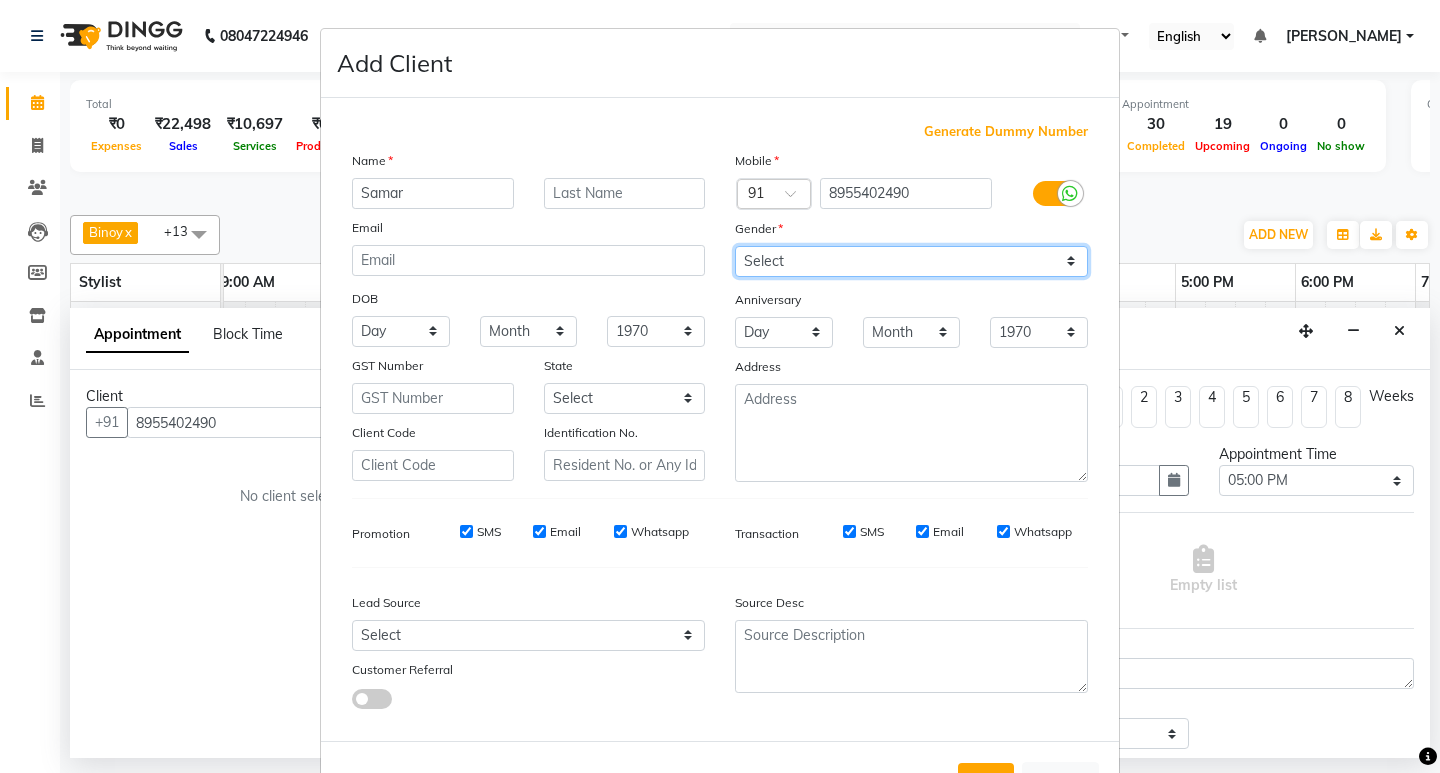 select on "[DEMOGRAPHIC_DATA]" 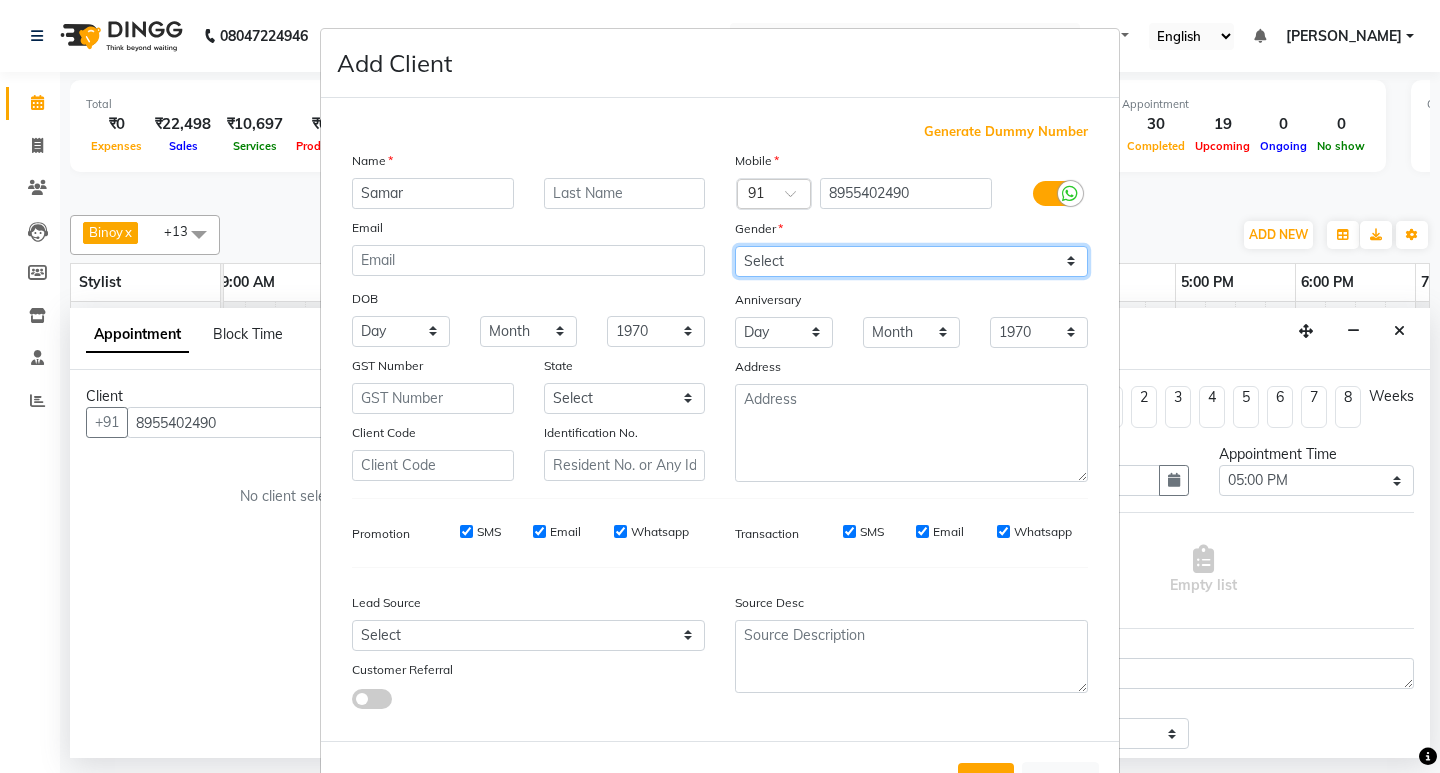 click on "Select [DEMOGRAPHIC_DATA] [DEMOGRAPHIC_DATA] Other Prefer Not To Say" at bounding box center [911, 261] 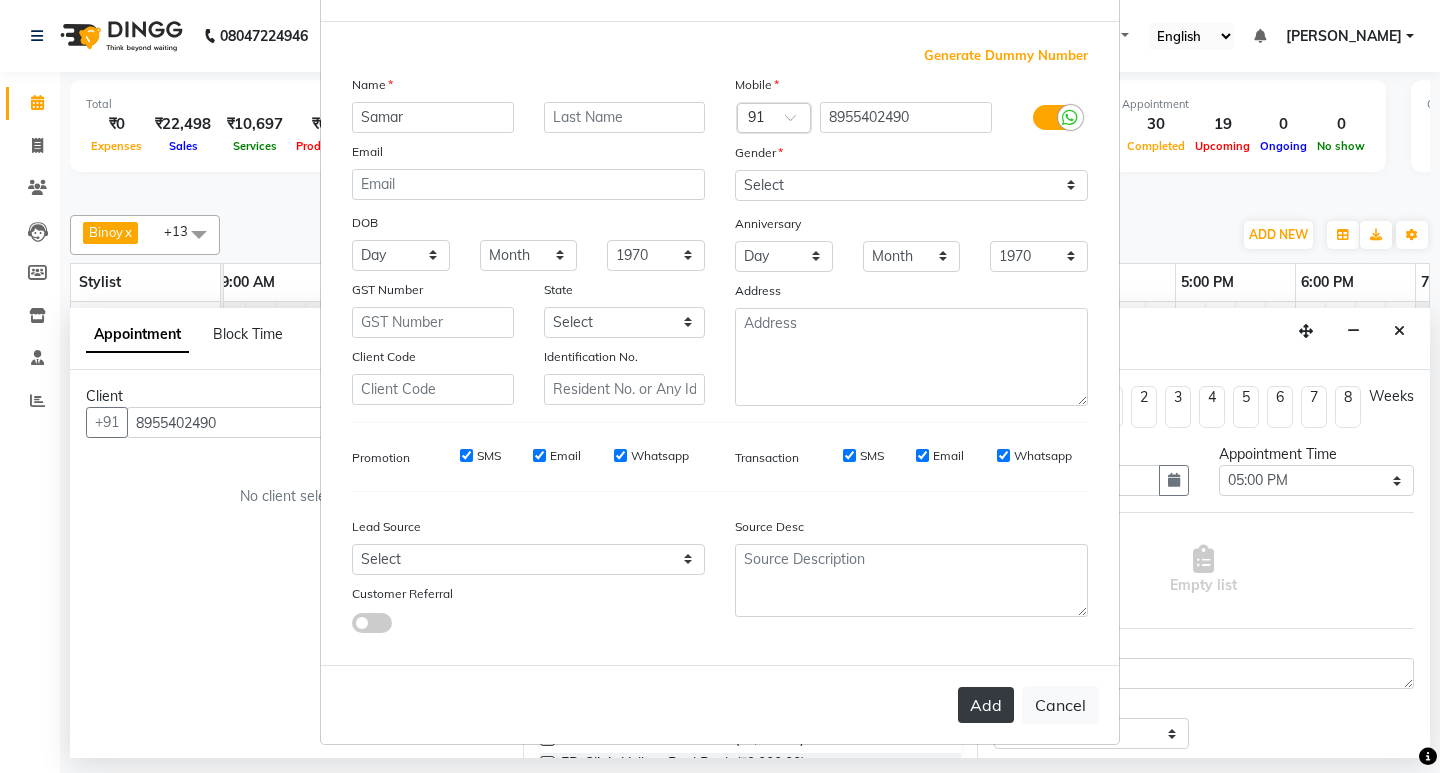click on "Add" at bounding box center [986, 705] 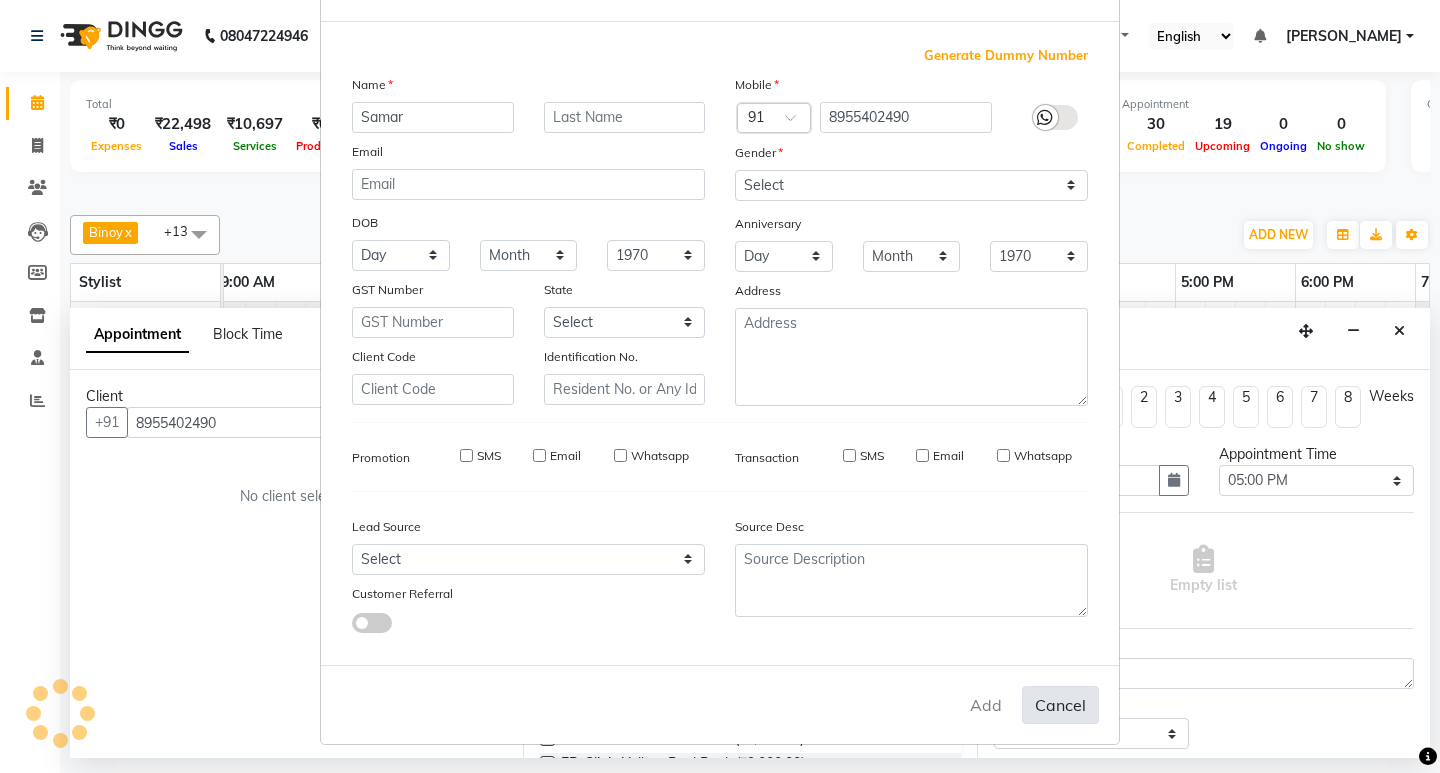 type on "89******90" 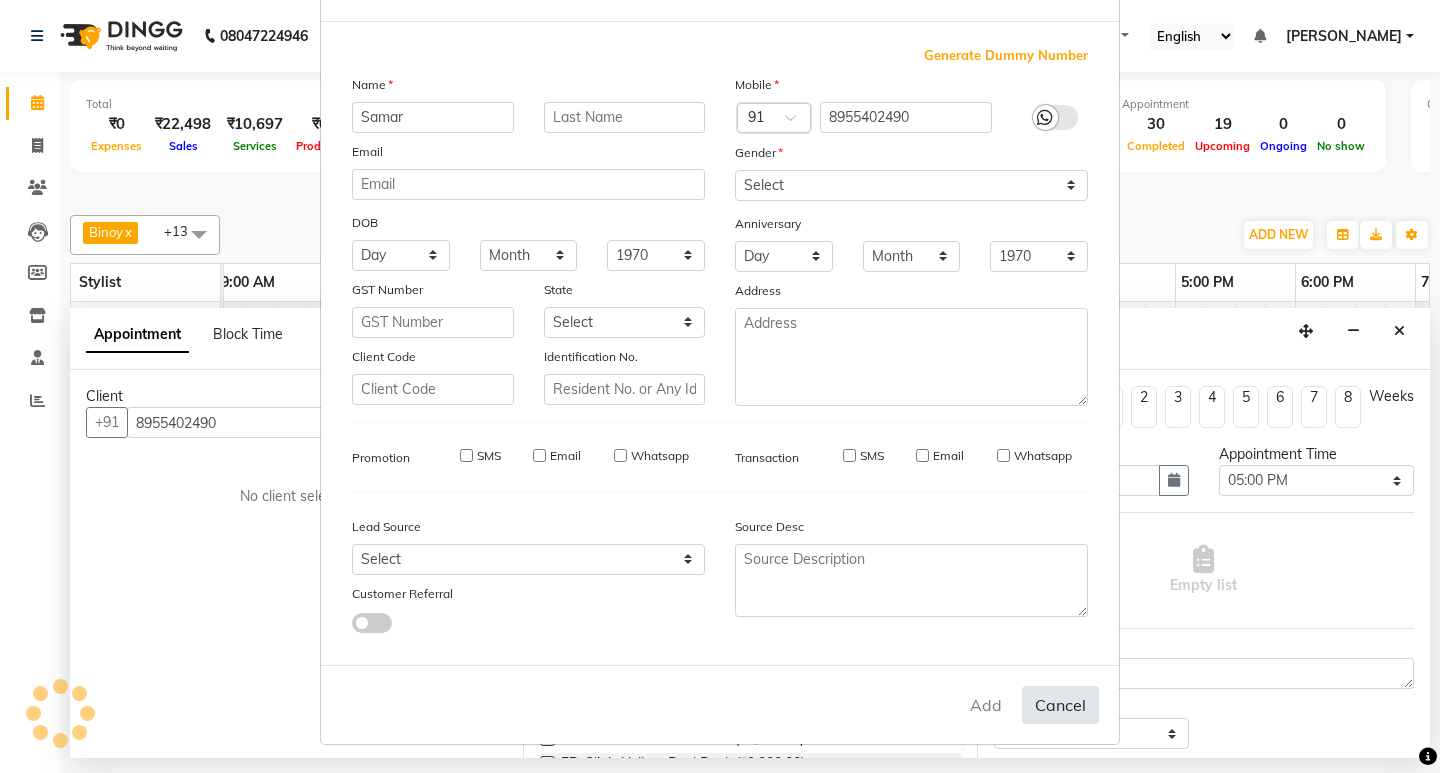 type 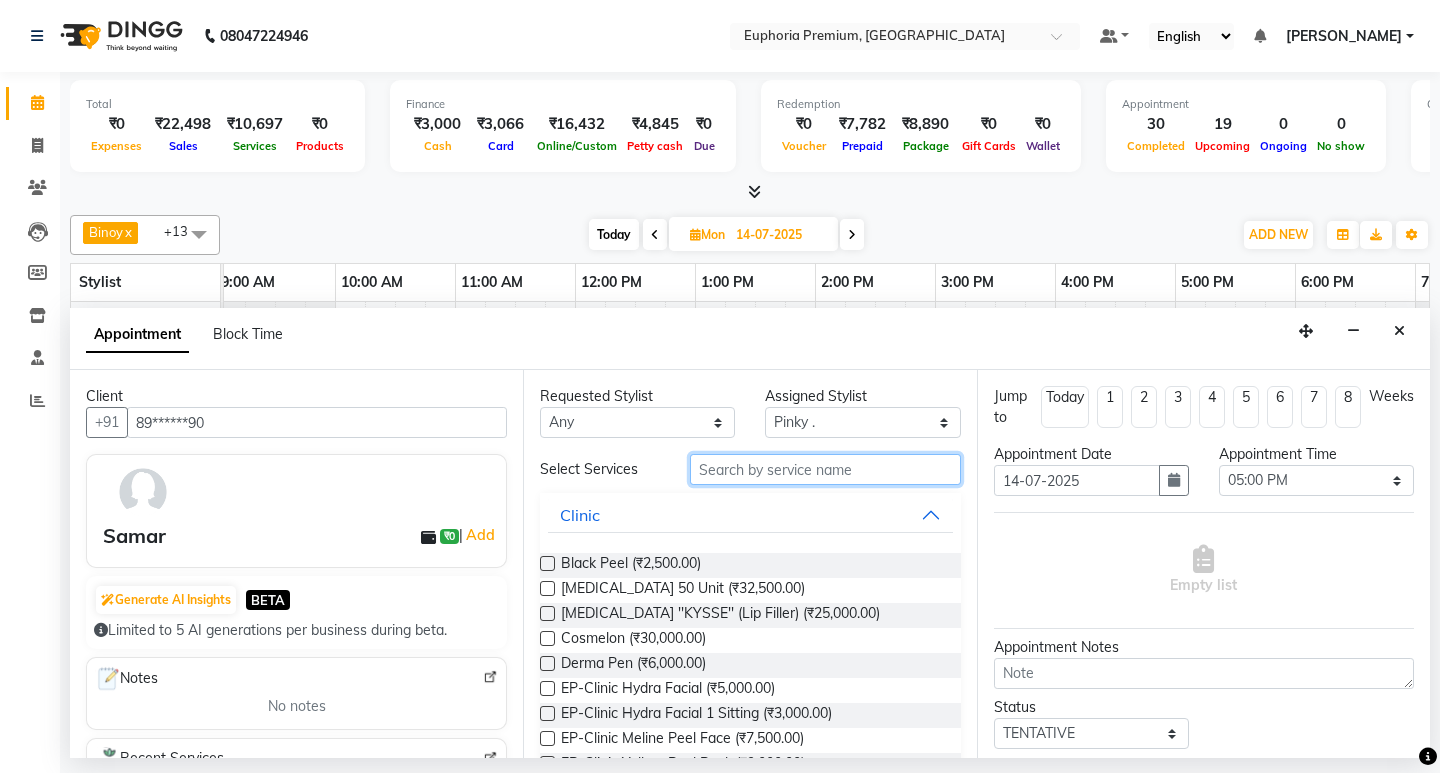 click at bounding box center [825, 469] 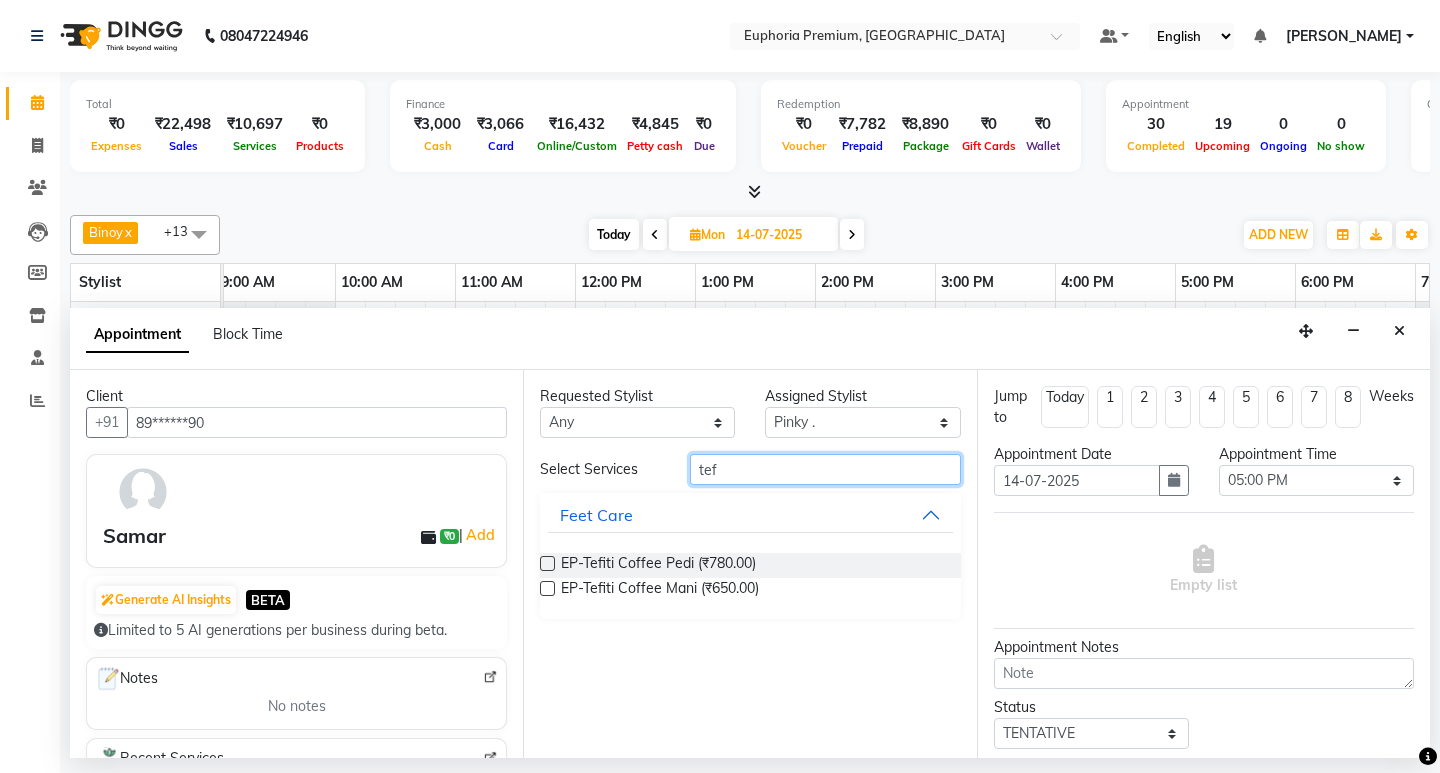 type on "tef" 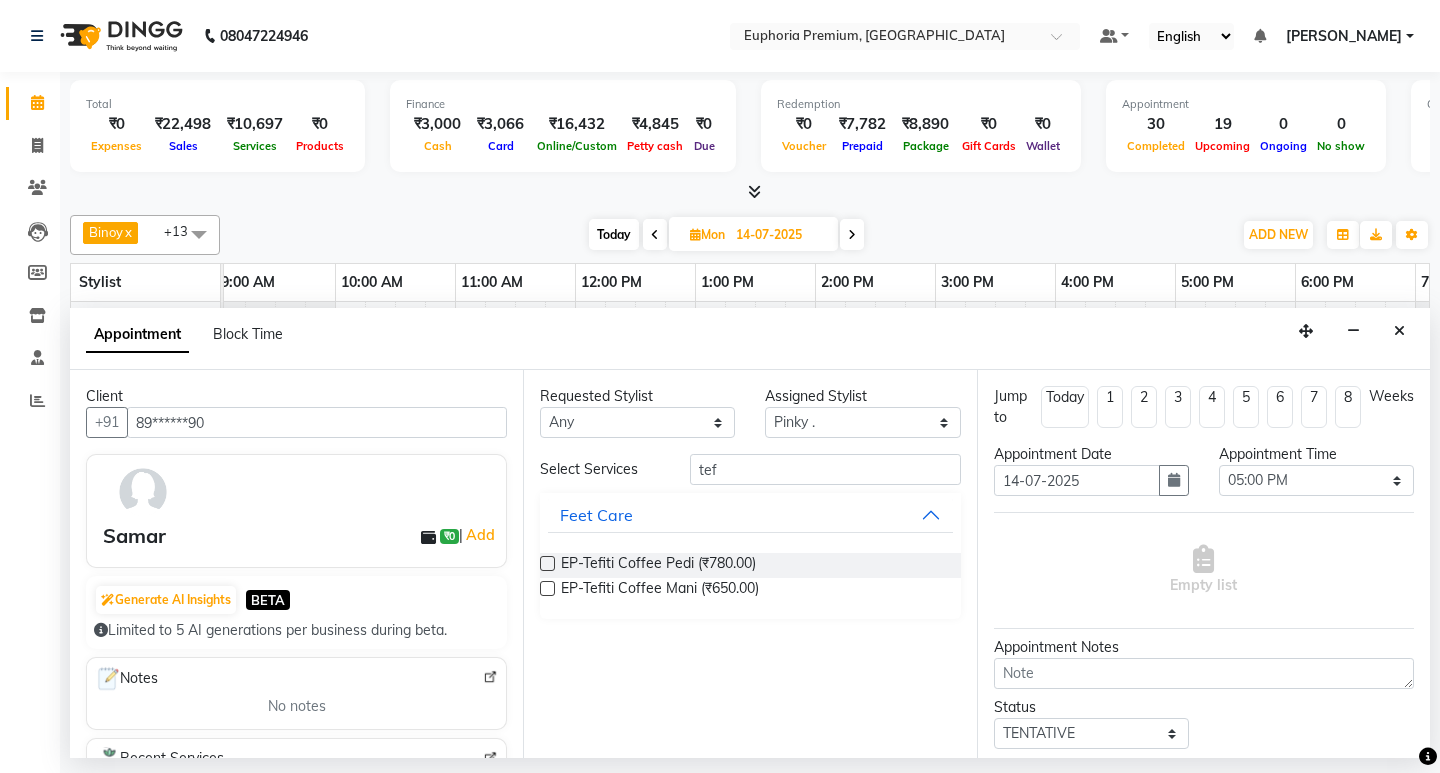 click at bounding box center (547, 563) 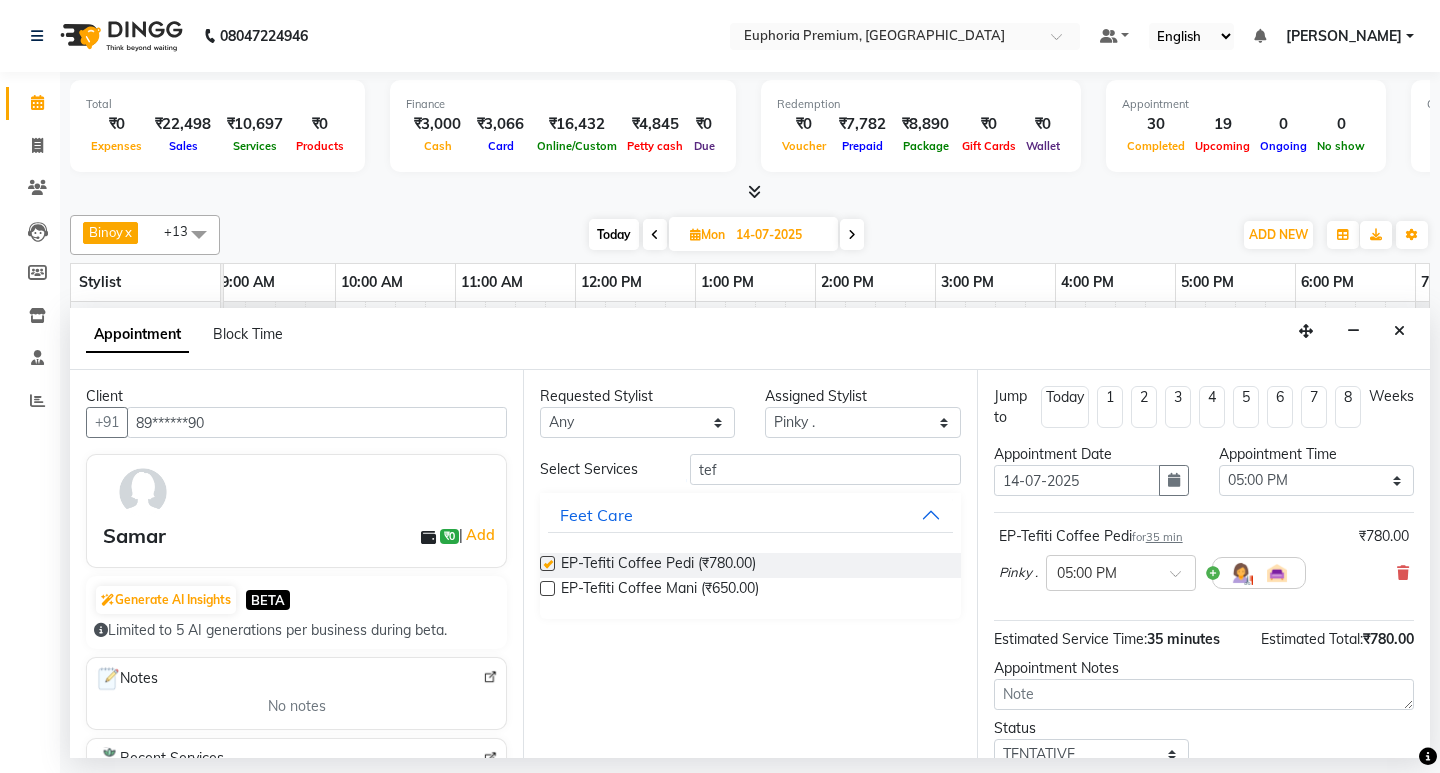 checkbox on "false" 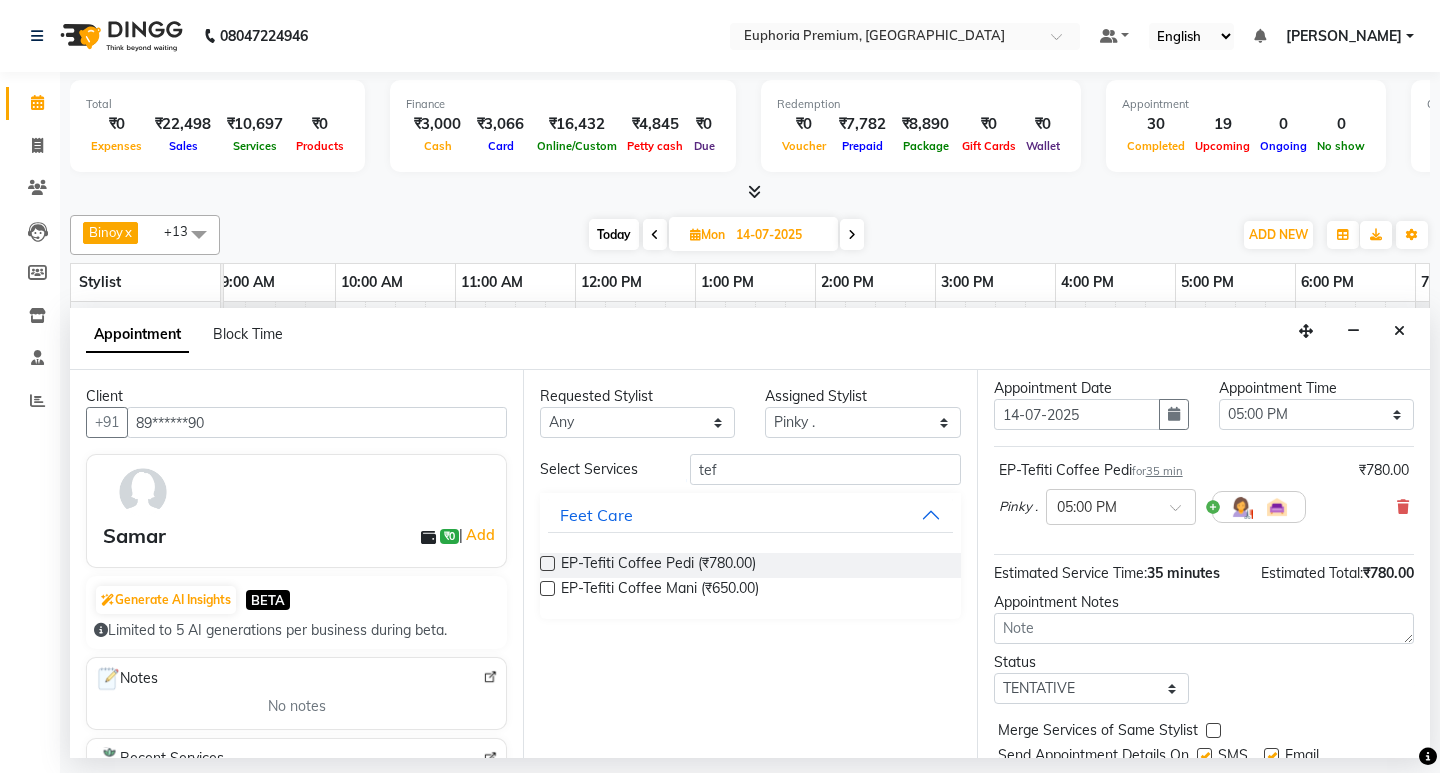 scroll, scrollTop: 138, scrollLeft: 0, axis: vertical 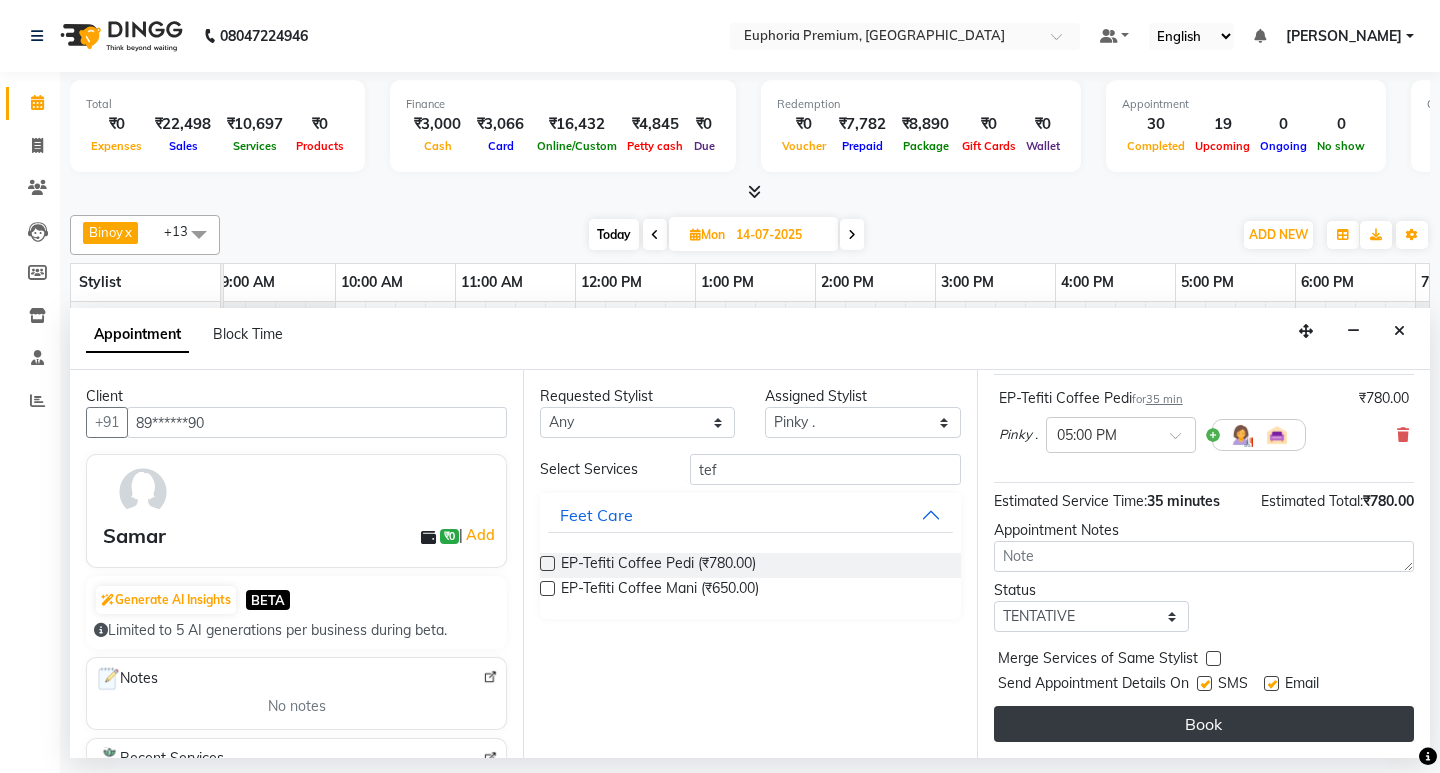 click on "Book" at bounding box center (1204, 724) 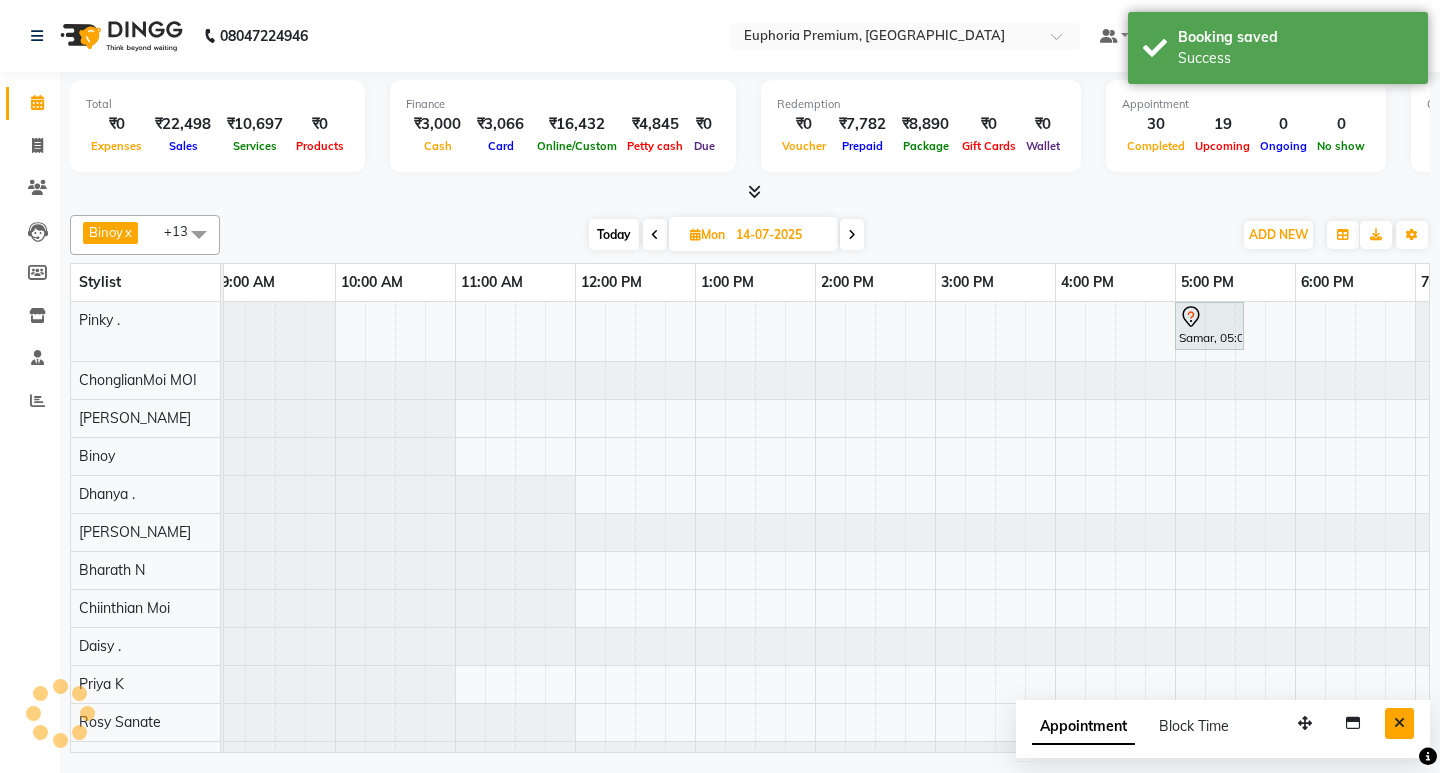 click at bounding box center [1399, 723] 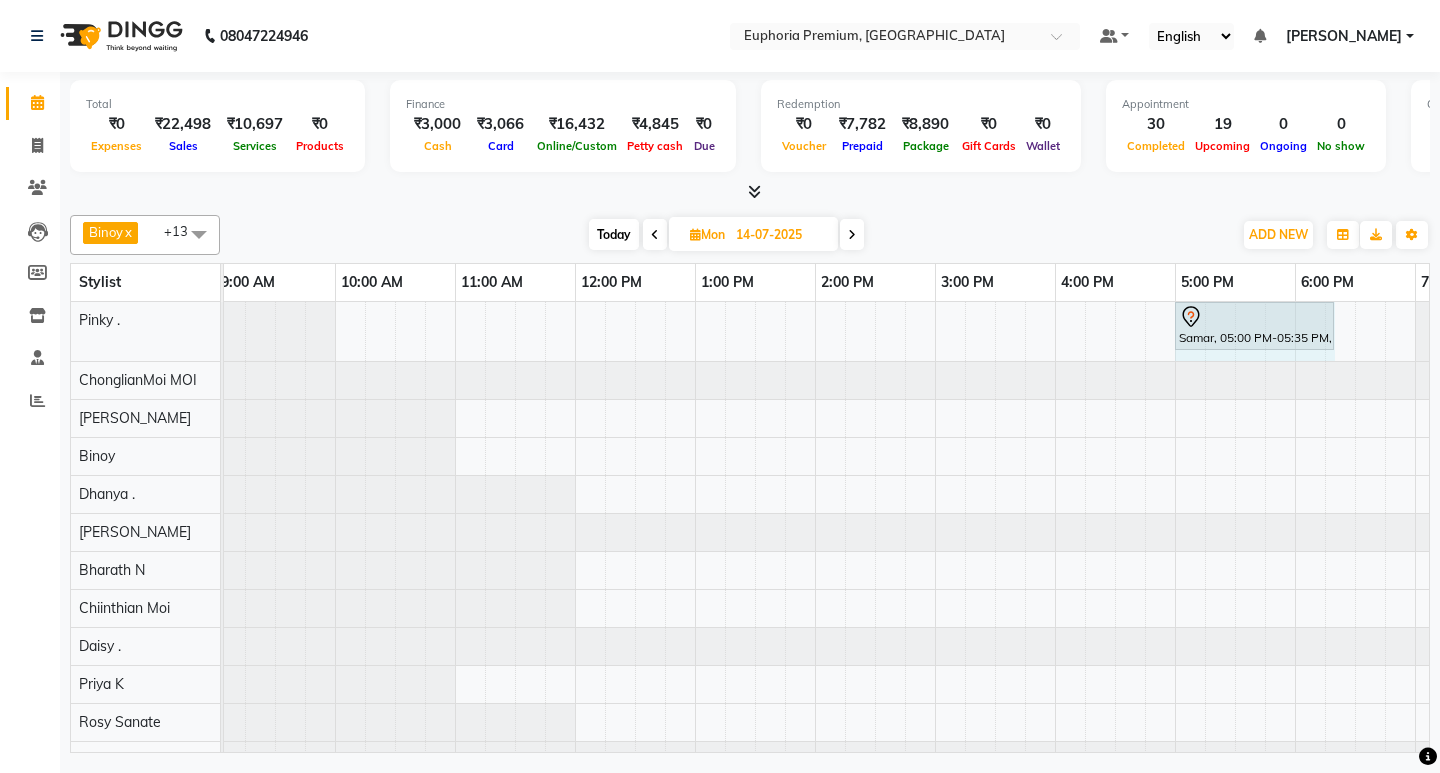 drag, startPoint x: 1241, startPoint y: 321, endPoint x: 1344, endPoint y: 317, distance: 103.077644 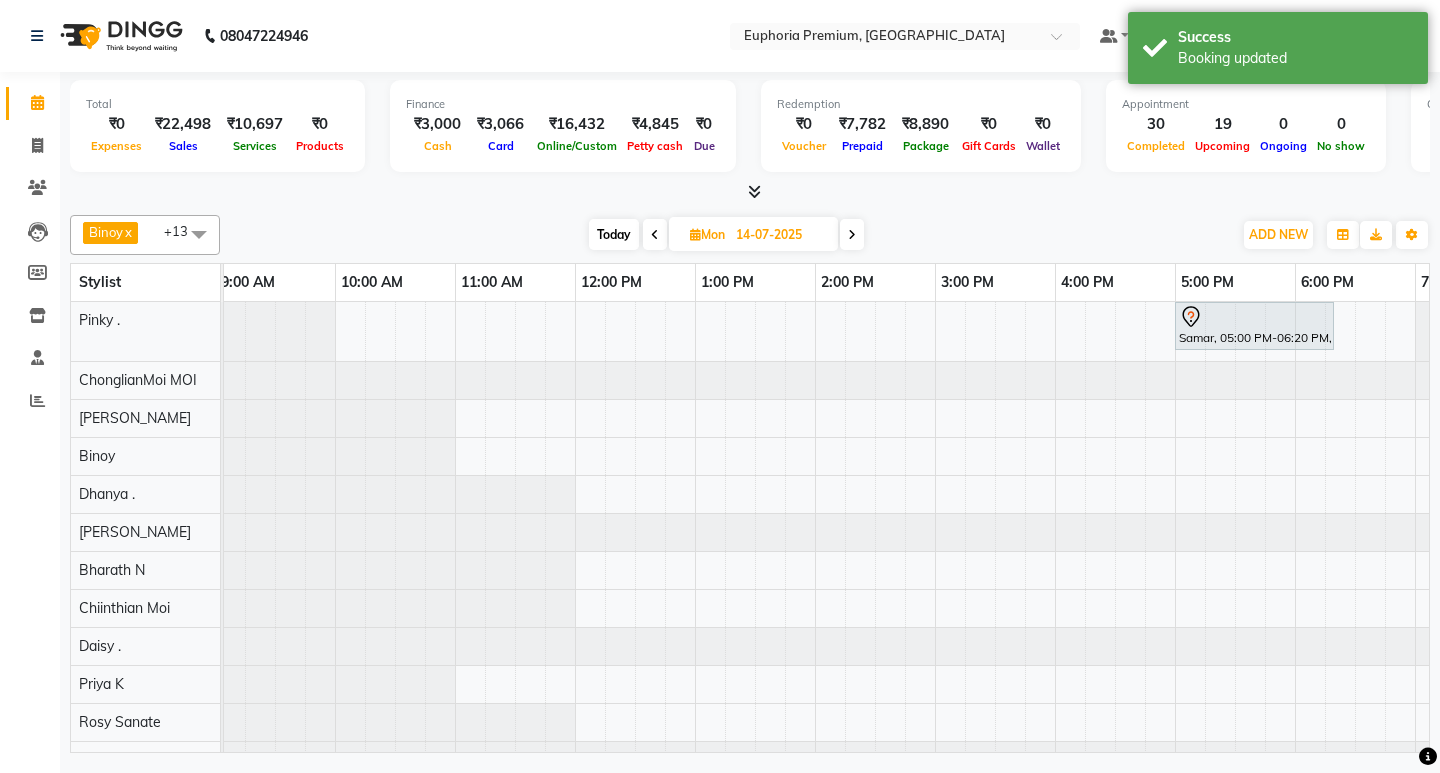 click on "Today" at bounding box center [614, 234] 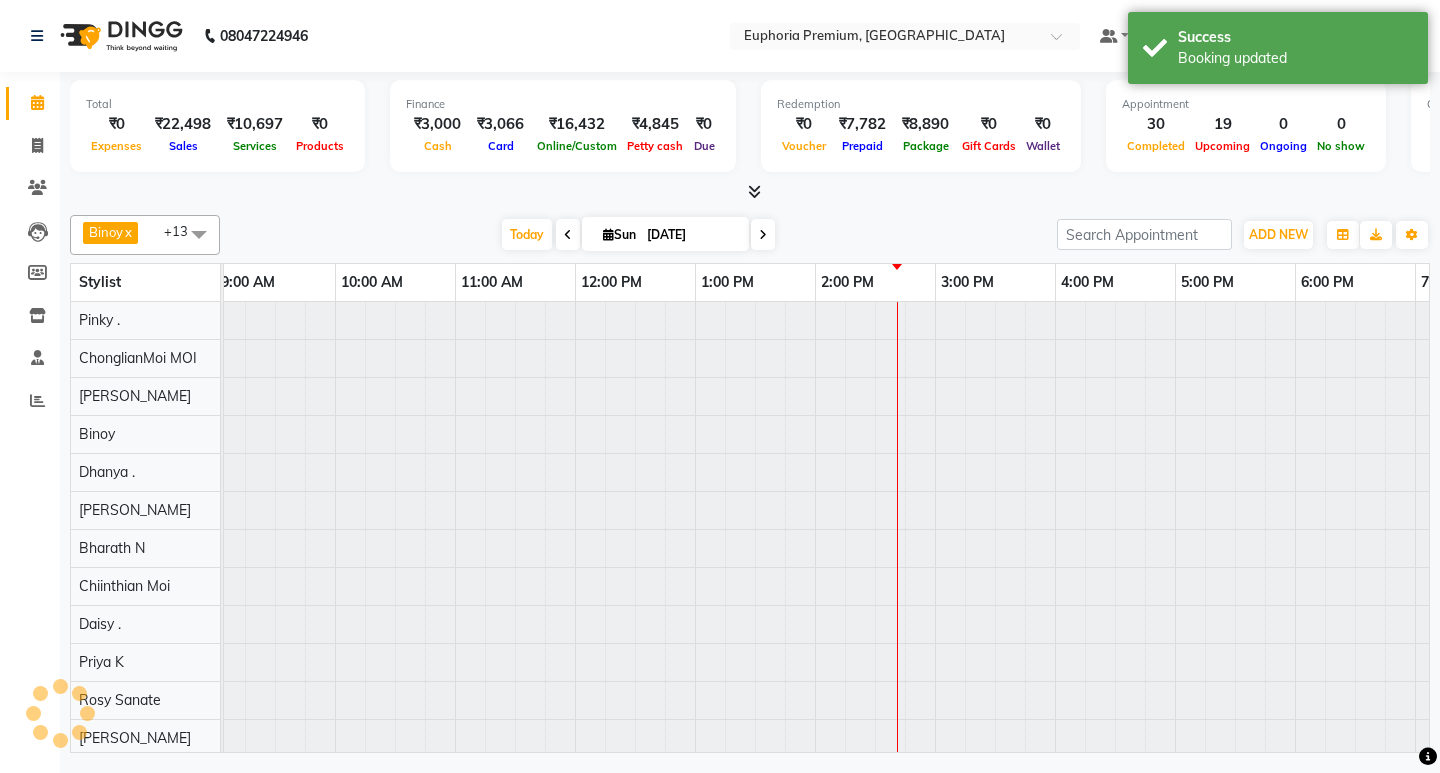 scroll, scrollTop: 0, scrollLeft: 475, axis: horizontal 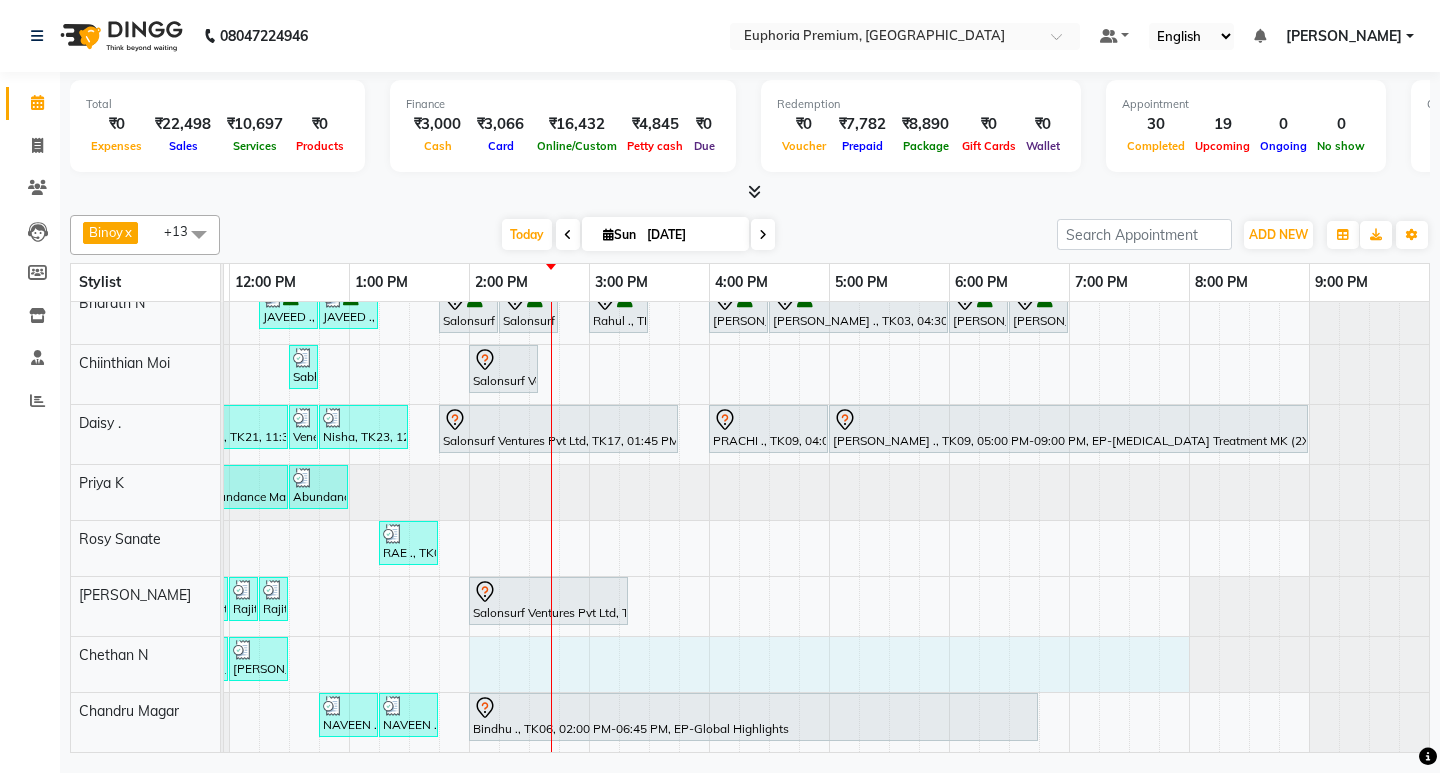 drag, startPoint x: 472, startPoint y: 635, endPoint x: 1186, endPoint y: 643, distance: 714.0448 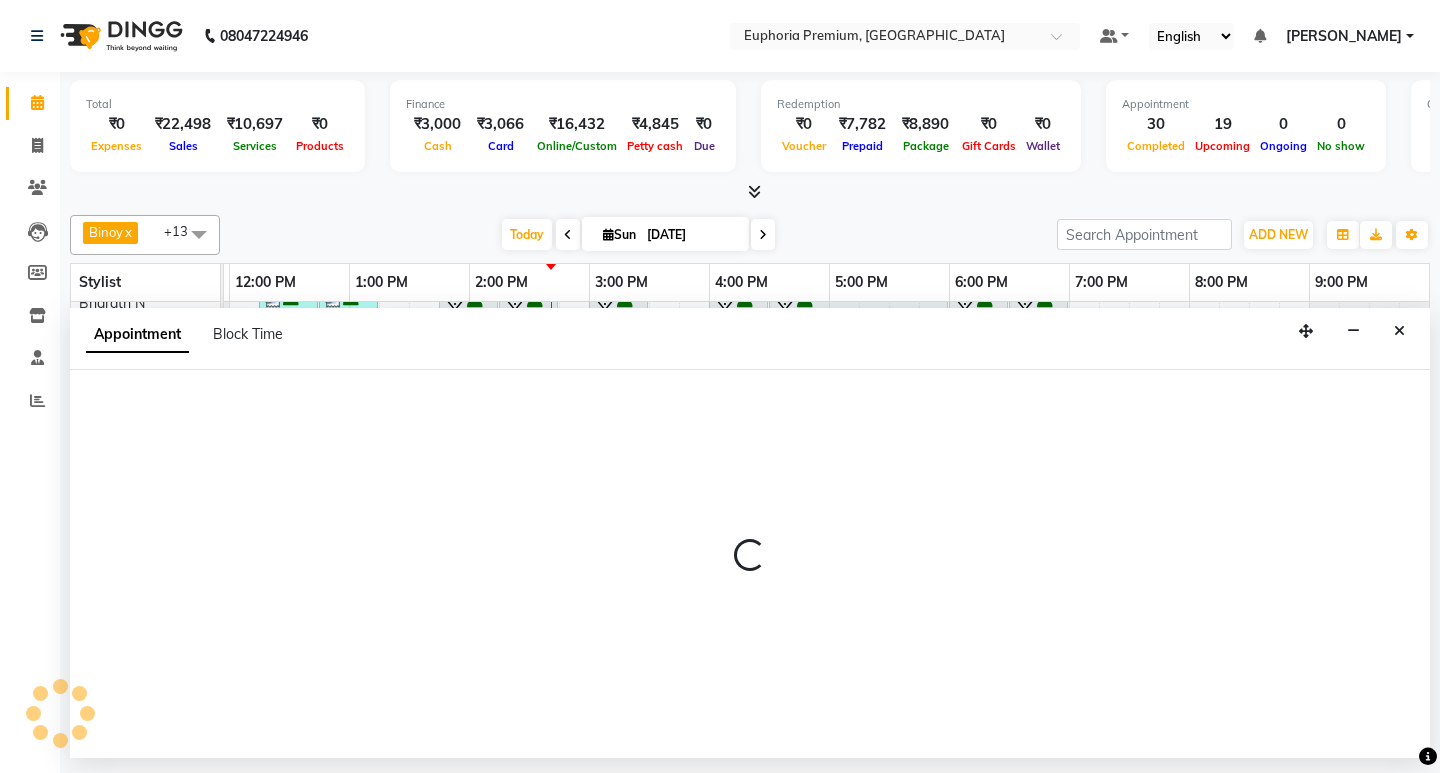 drag, startPoint x: 1186, startPoint y: 643, endPoint x: 1168, endPoint y: 645, distance: 18.110771 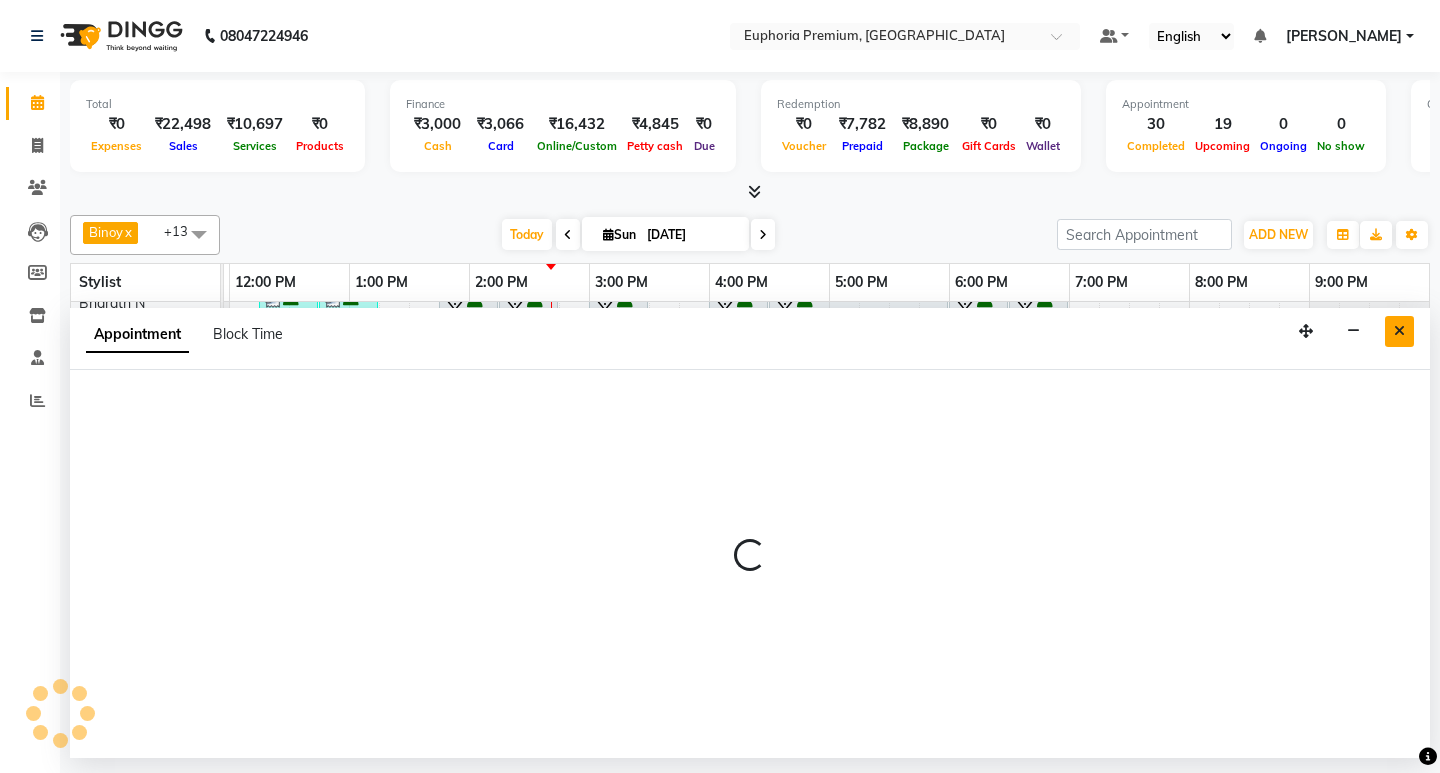 drag, startPoint x: 1399, startPoint y: 337, endPoint x: 1334, endPoint y: 365, distance: 70.77429 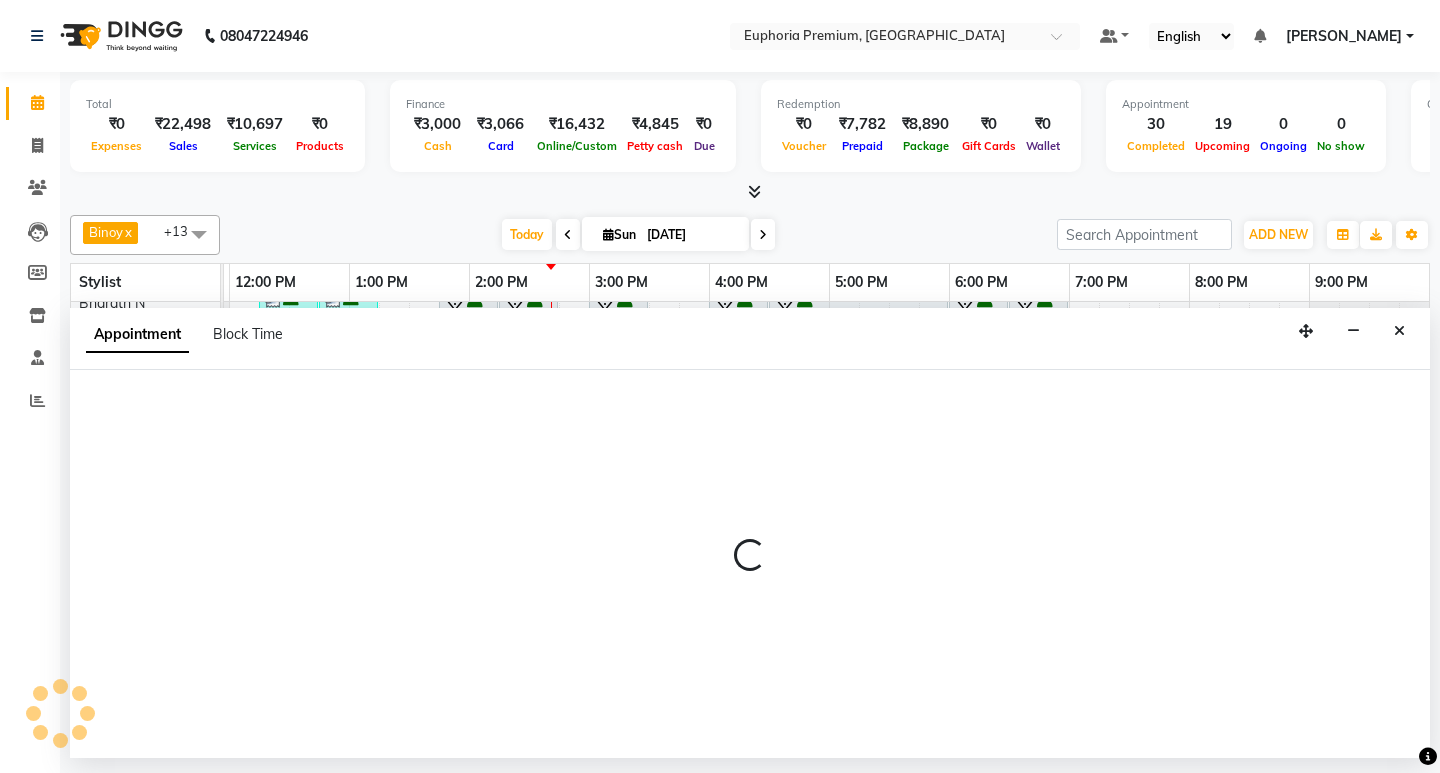 click at bounding box center (1399, 331) 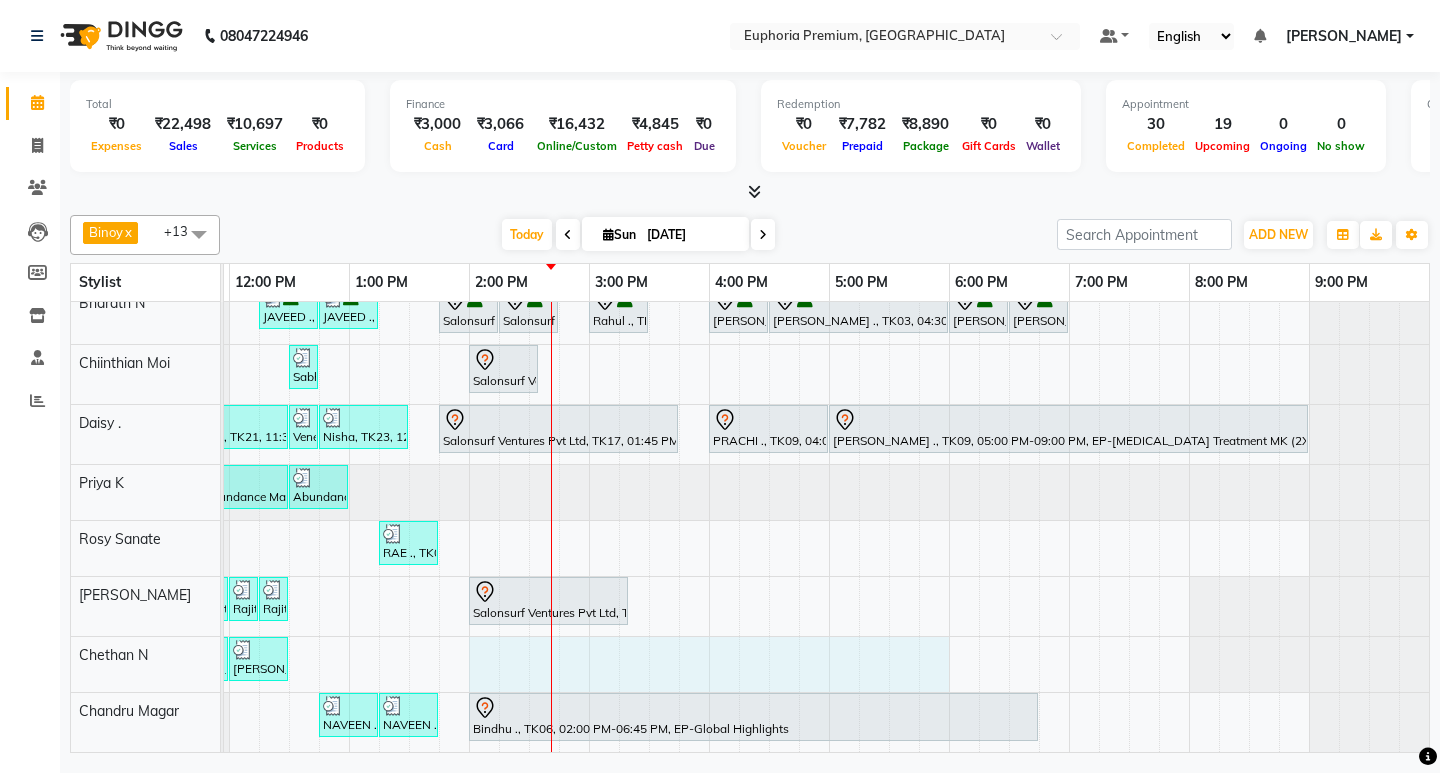 drag, startPoint x: 471, startPoint y: 642, endPoint x: 947, endPoint y: 635, distance: 476.05145 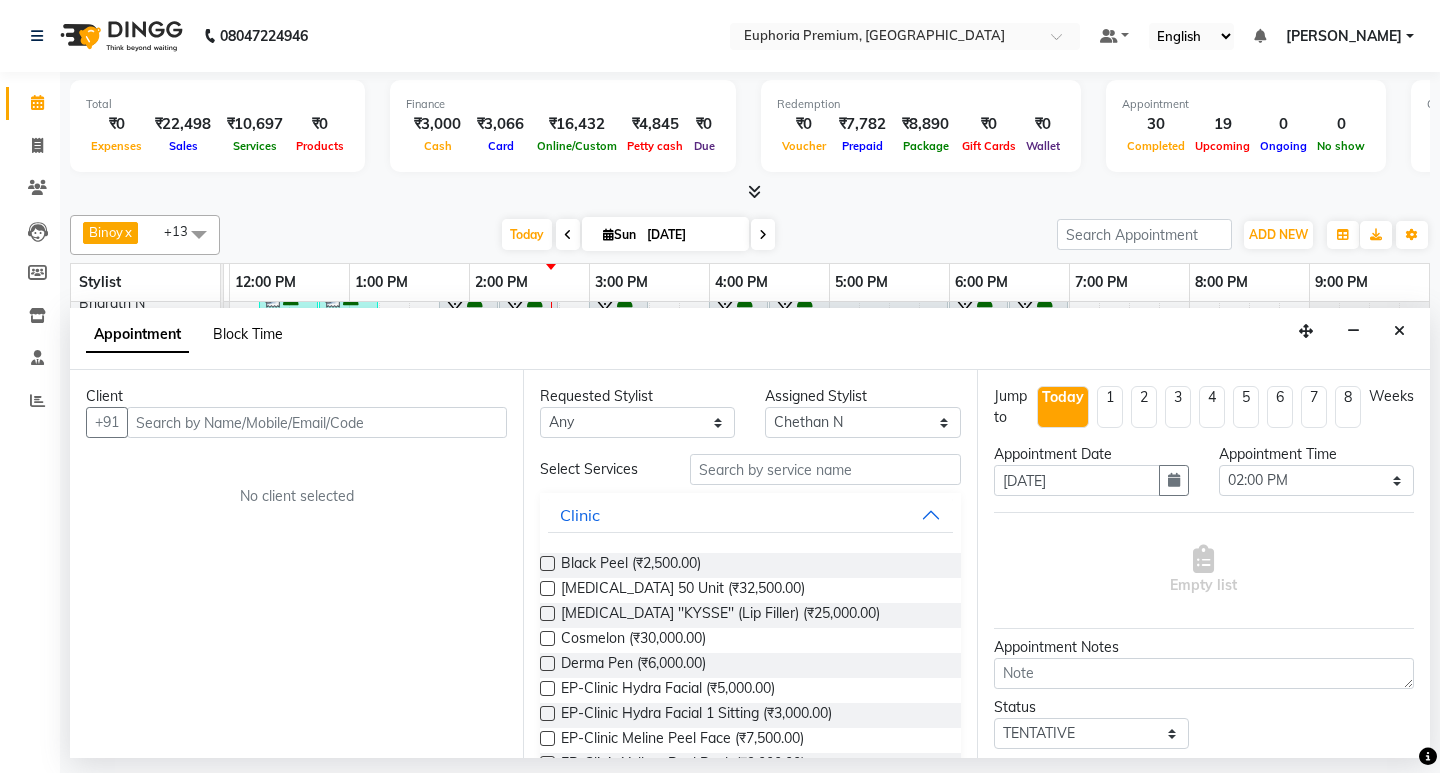 click on "Block Time" at bounding box center (248, 334) 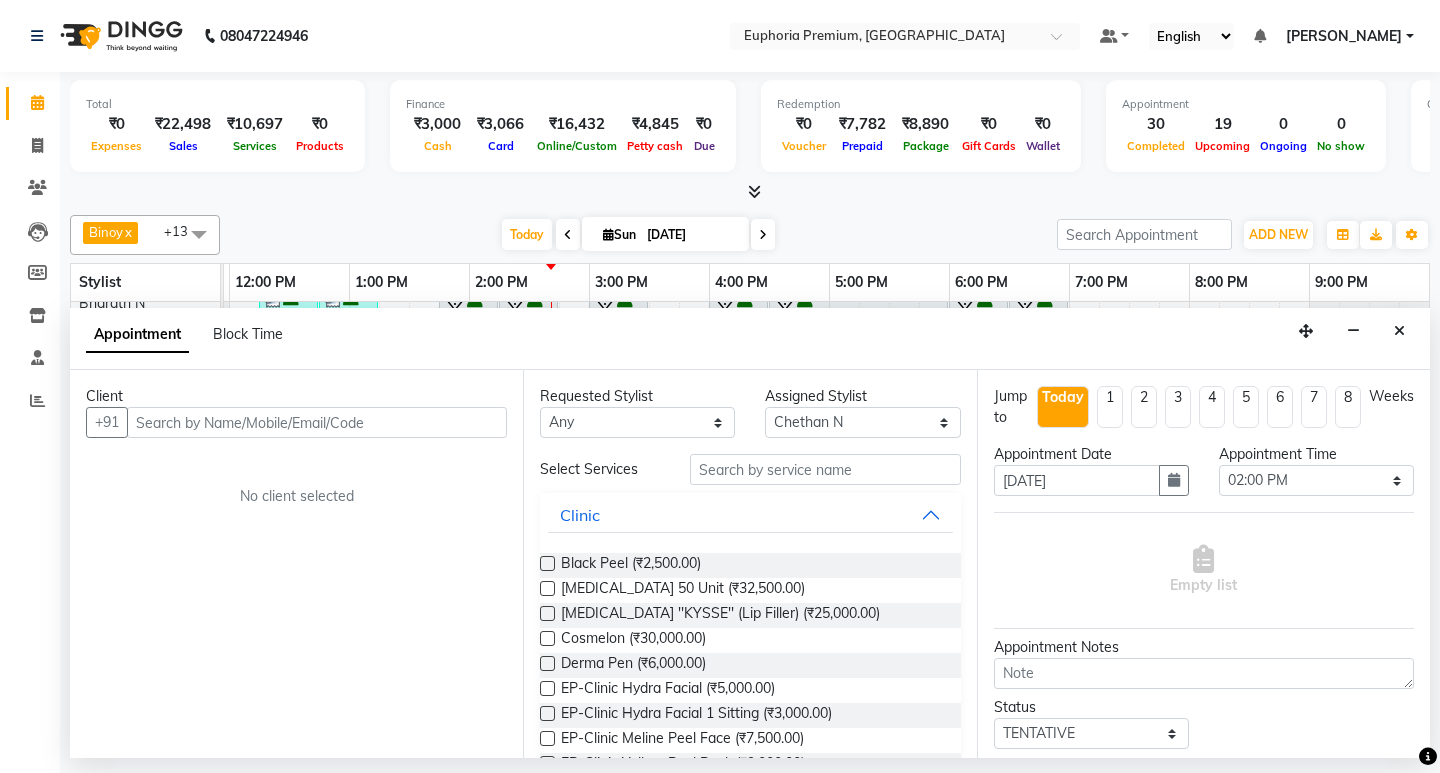 select on "74080" 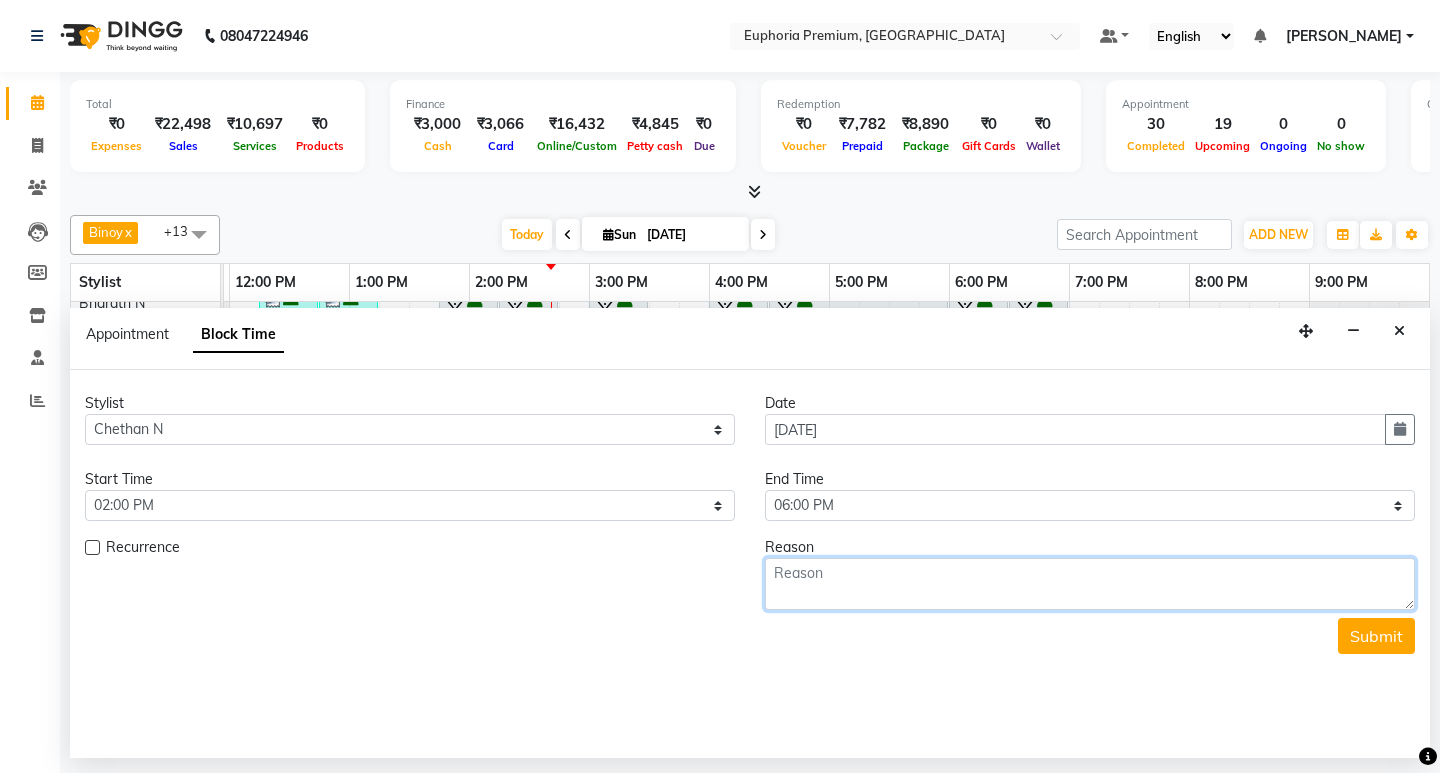 click at bounding box center [1090, 584] 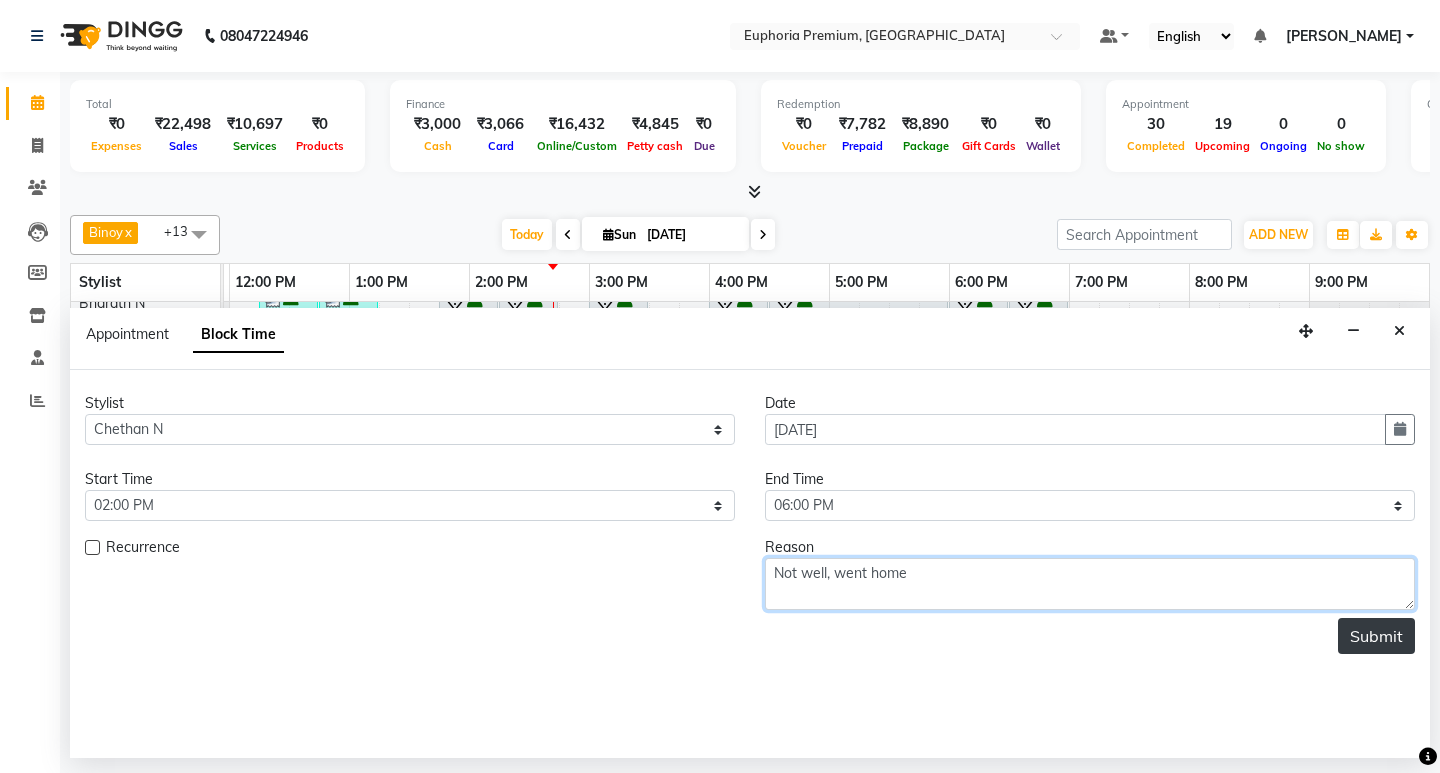 type on "Not well, went home" 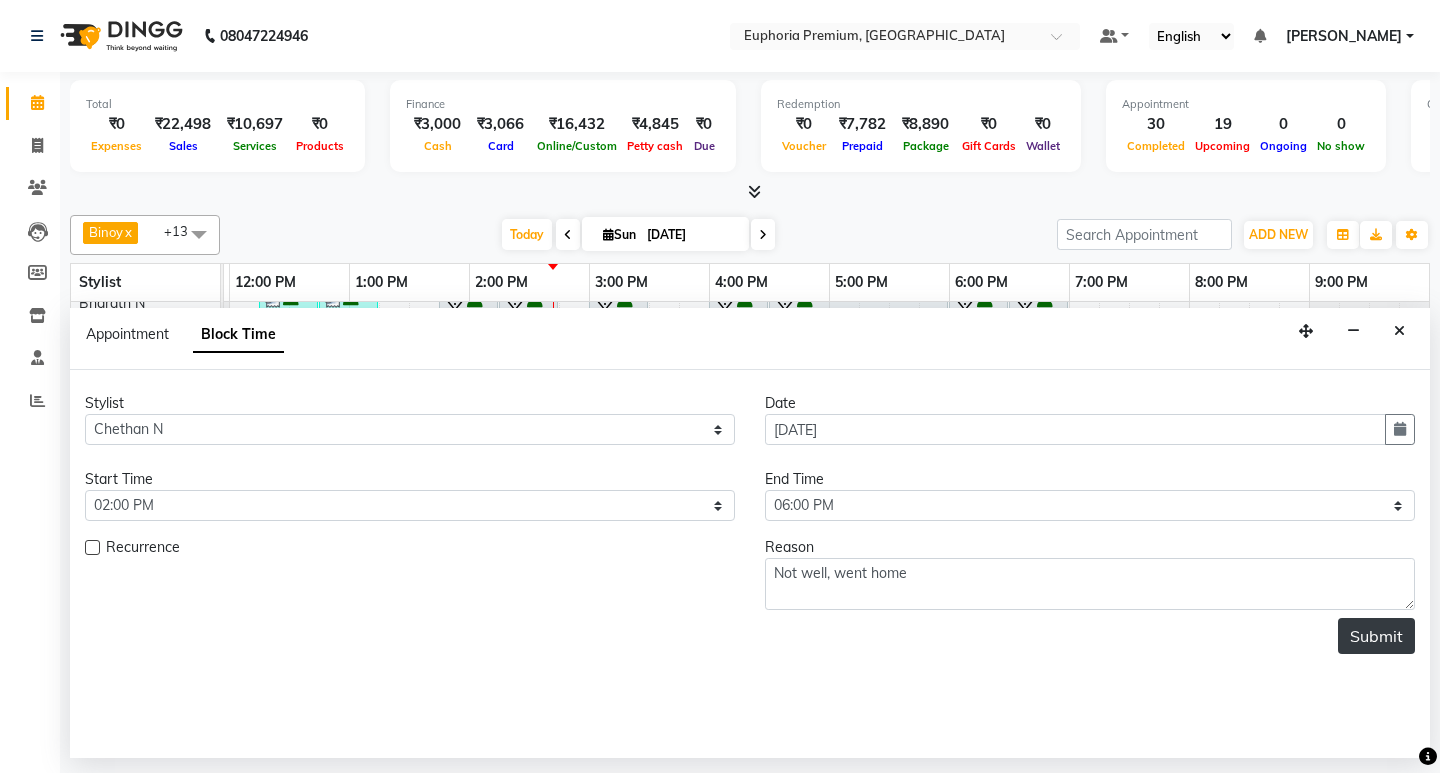 click on "Submit" at bounding box center [1376, 636] 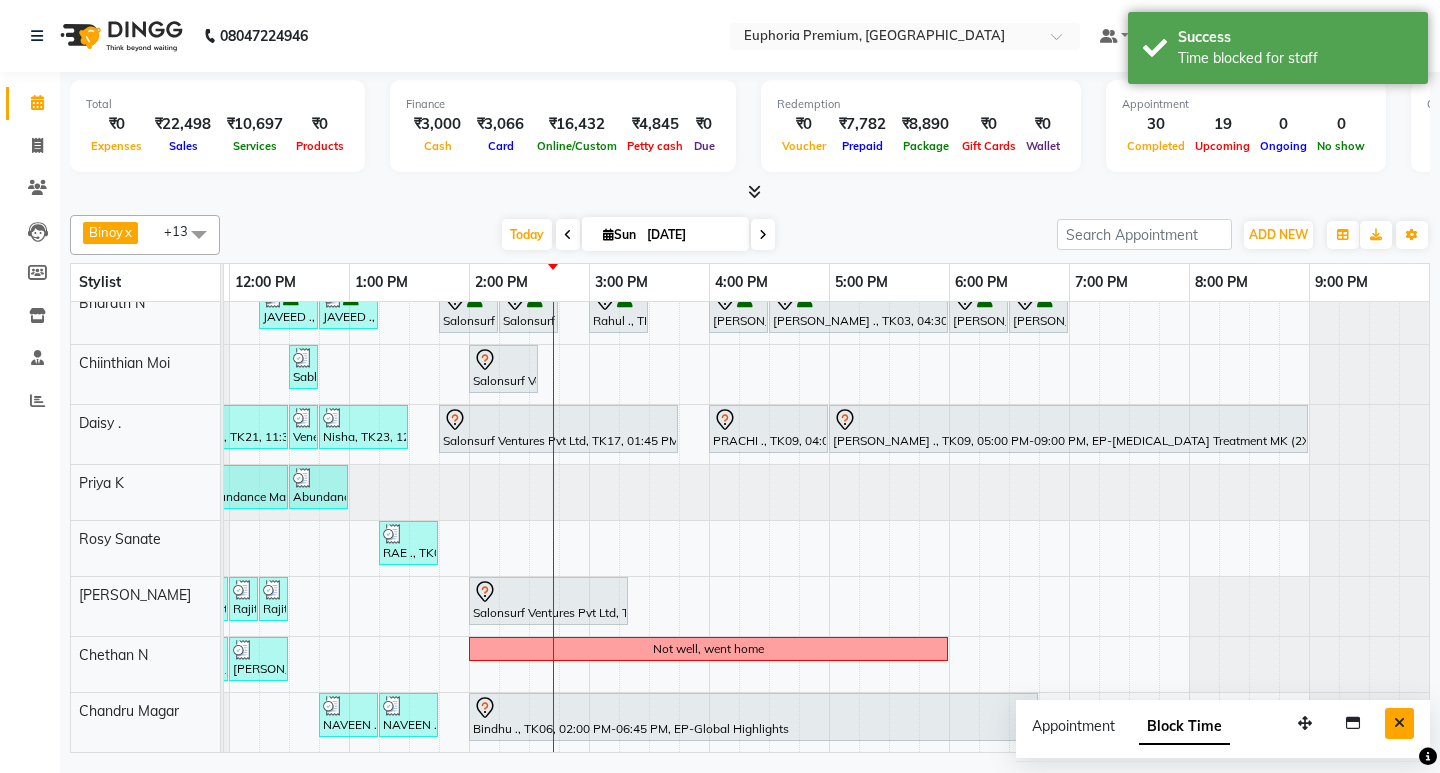 click at bounding box center (1399, 723) 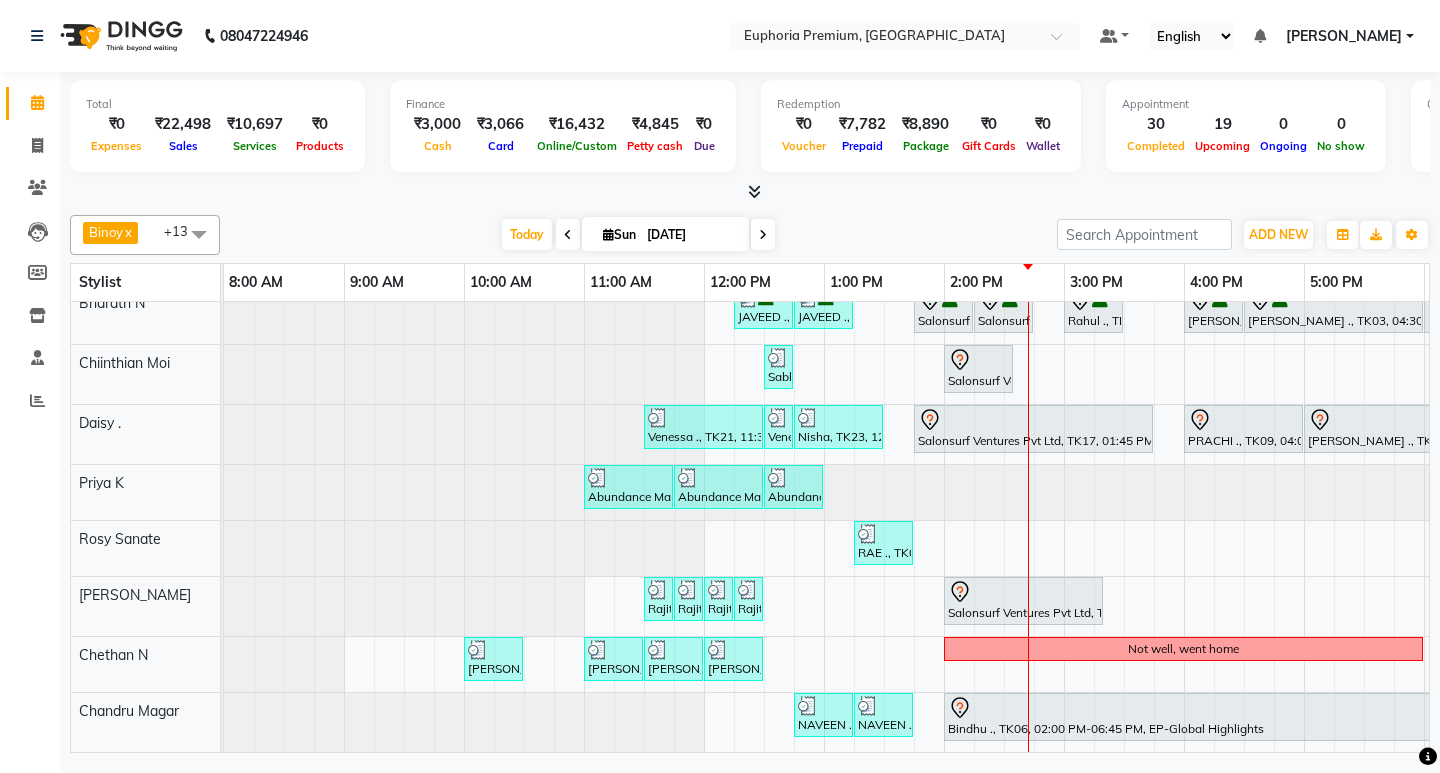scroll, scrollTop: 380, scrollLeft: 275, axis: both 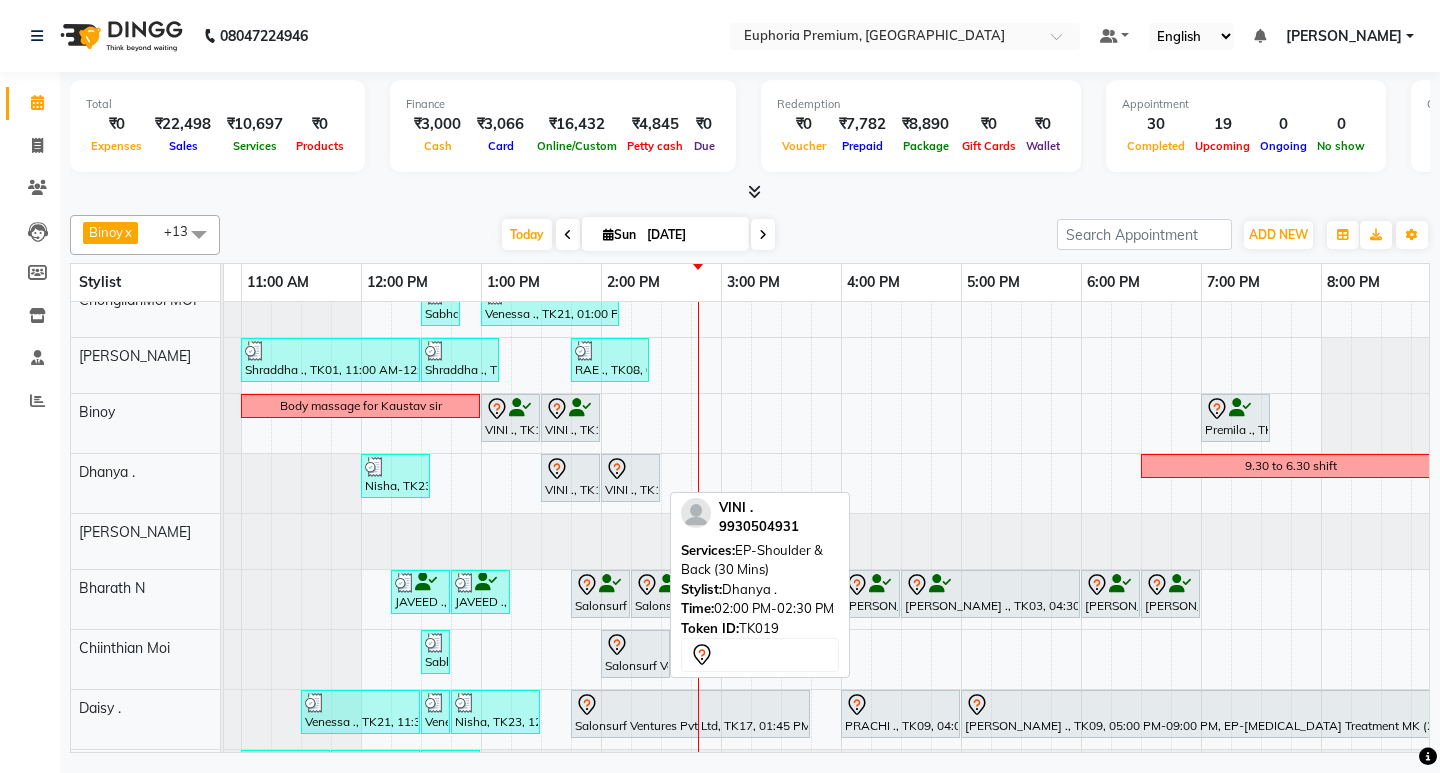 click on "VINI ., TK19, 02:00 PM-02:30 PM, EP-Shoulder & Back (30 Mins)" at bounding box center (630, 478) 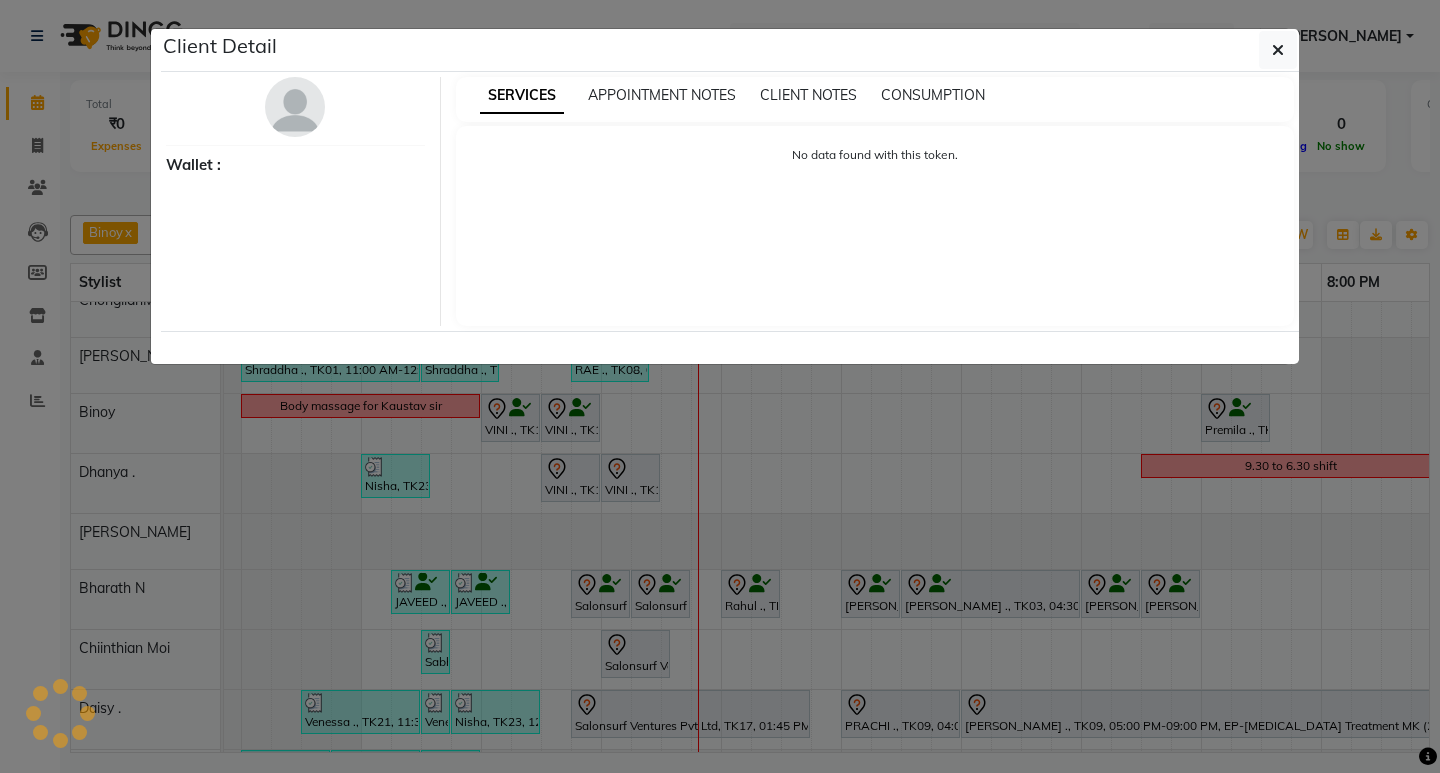 select on "7" 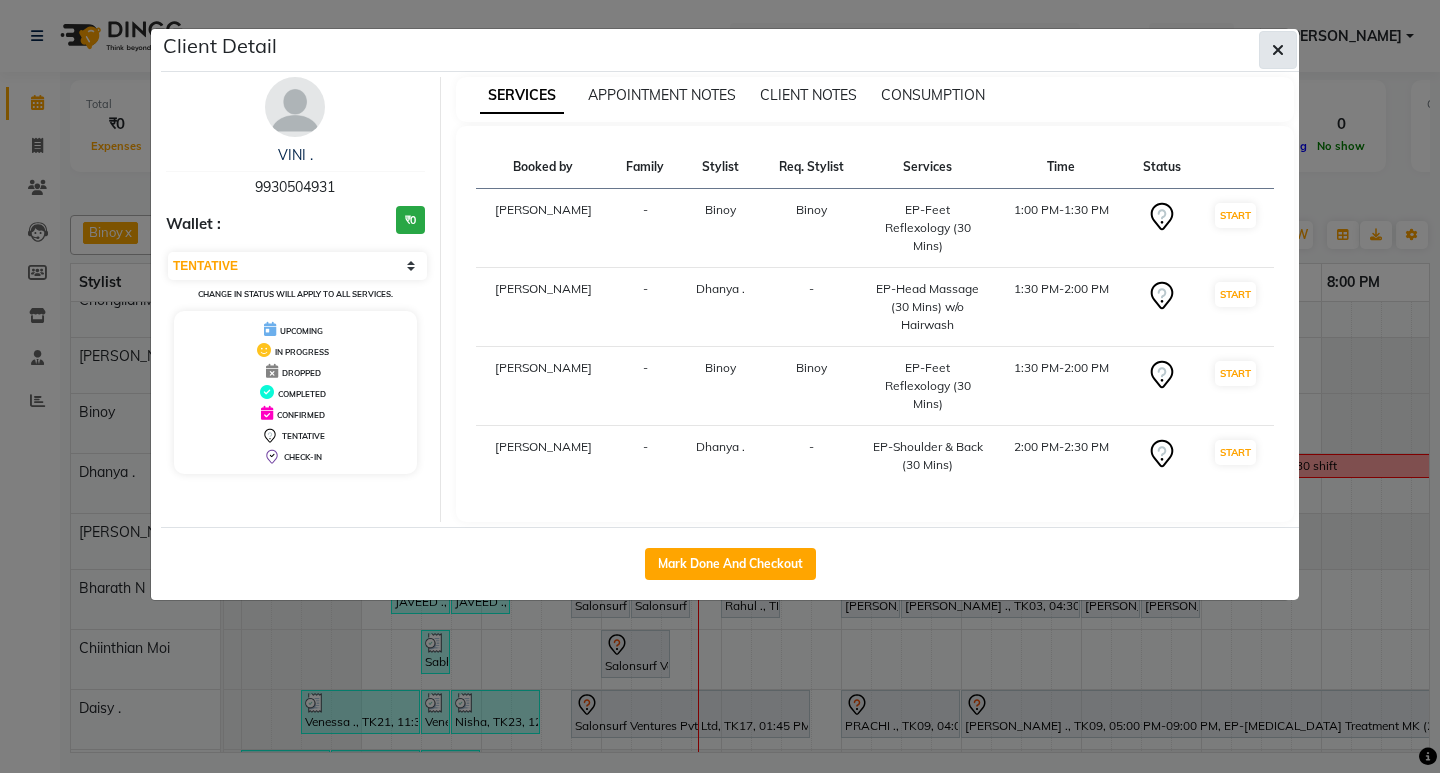 click 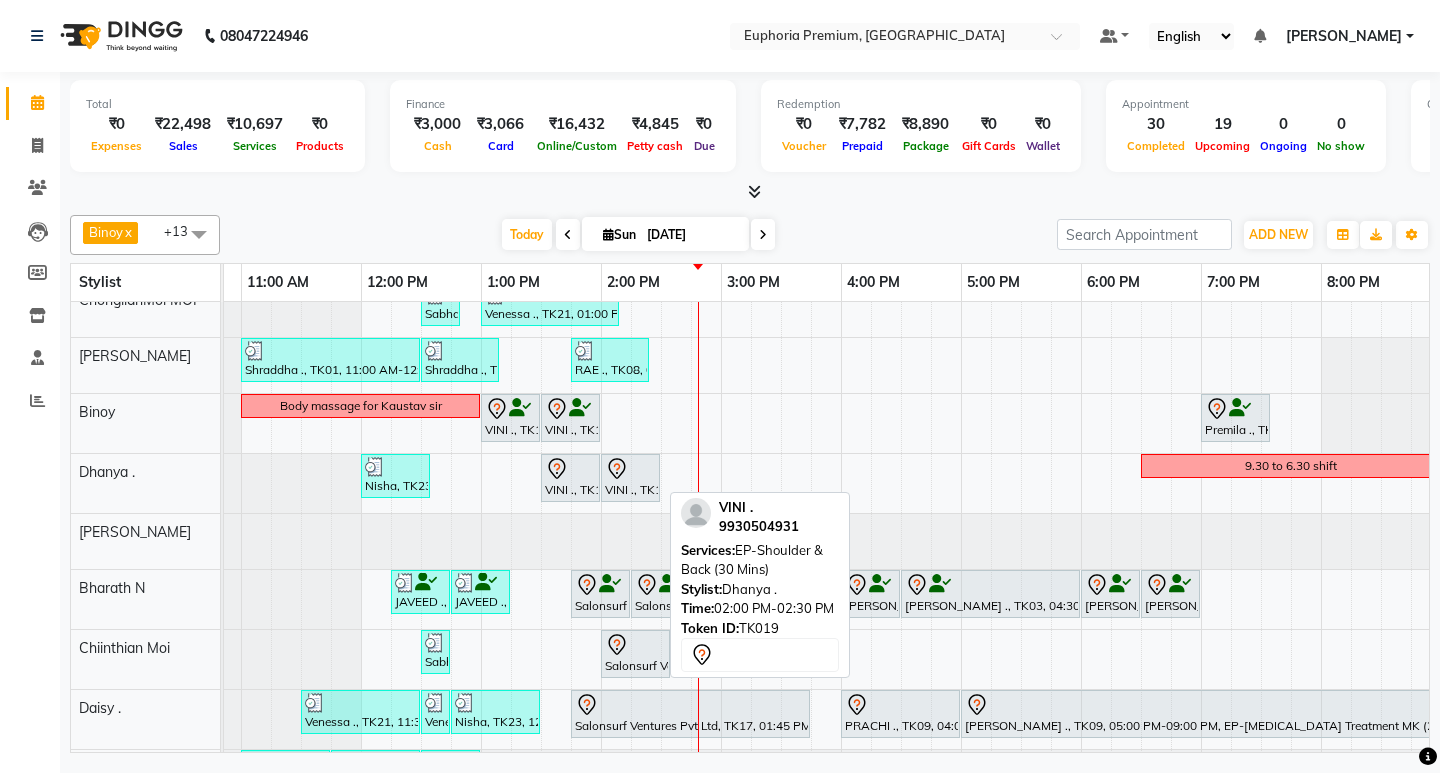 click at bounding box center (659, 478) 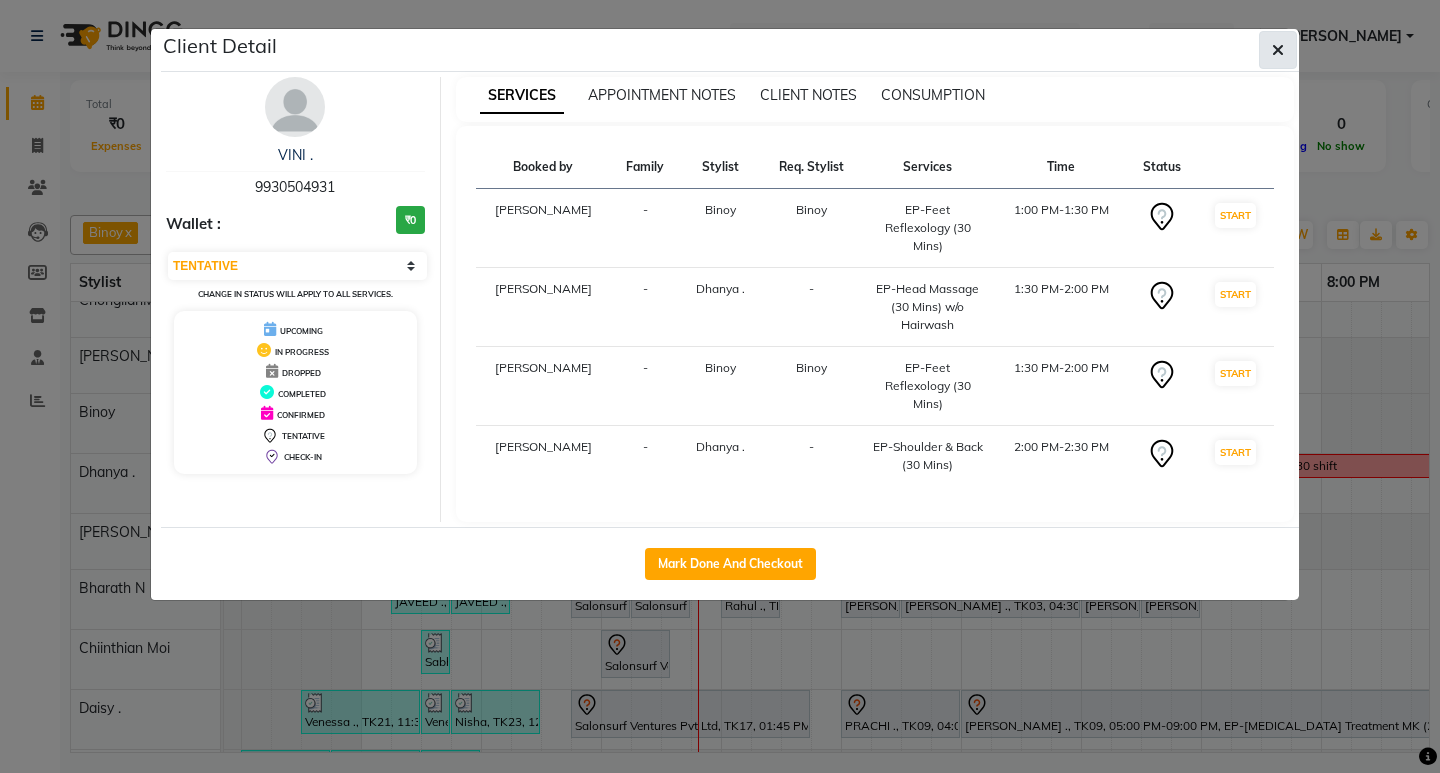 click 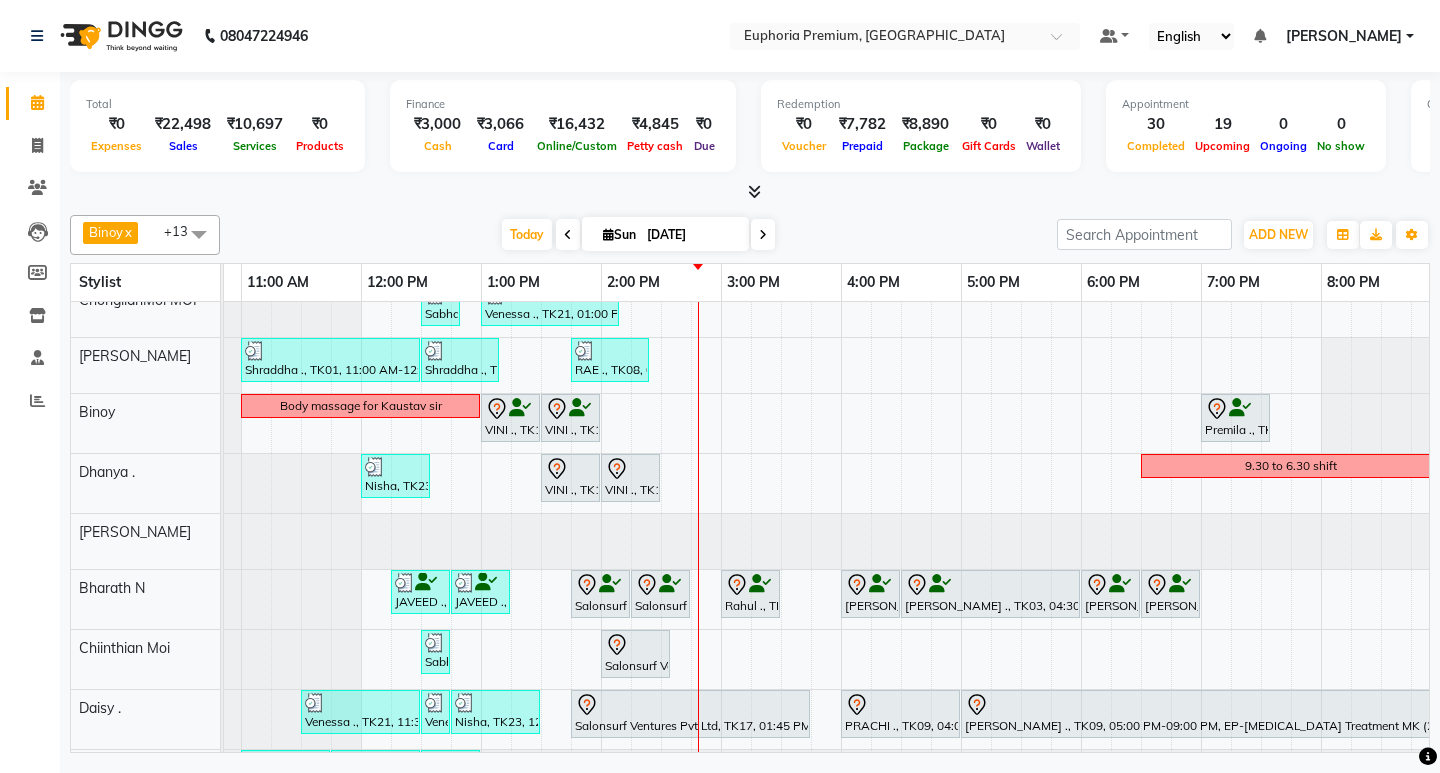 scroll, scrollTop: 159, scrollLeft: 343, axis: both 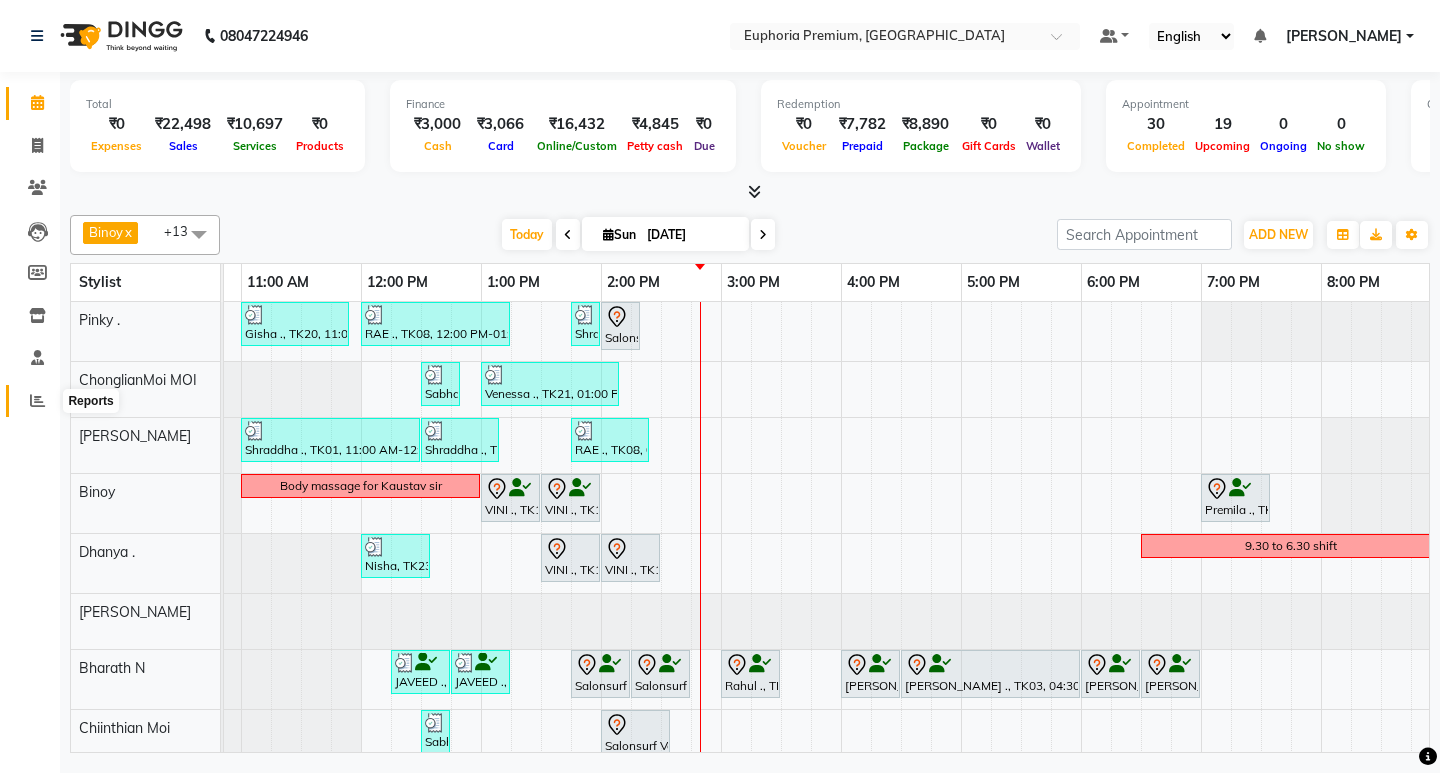 click 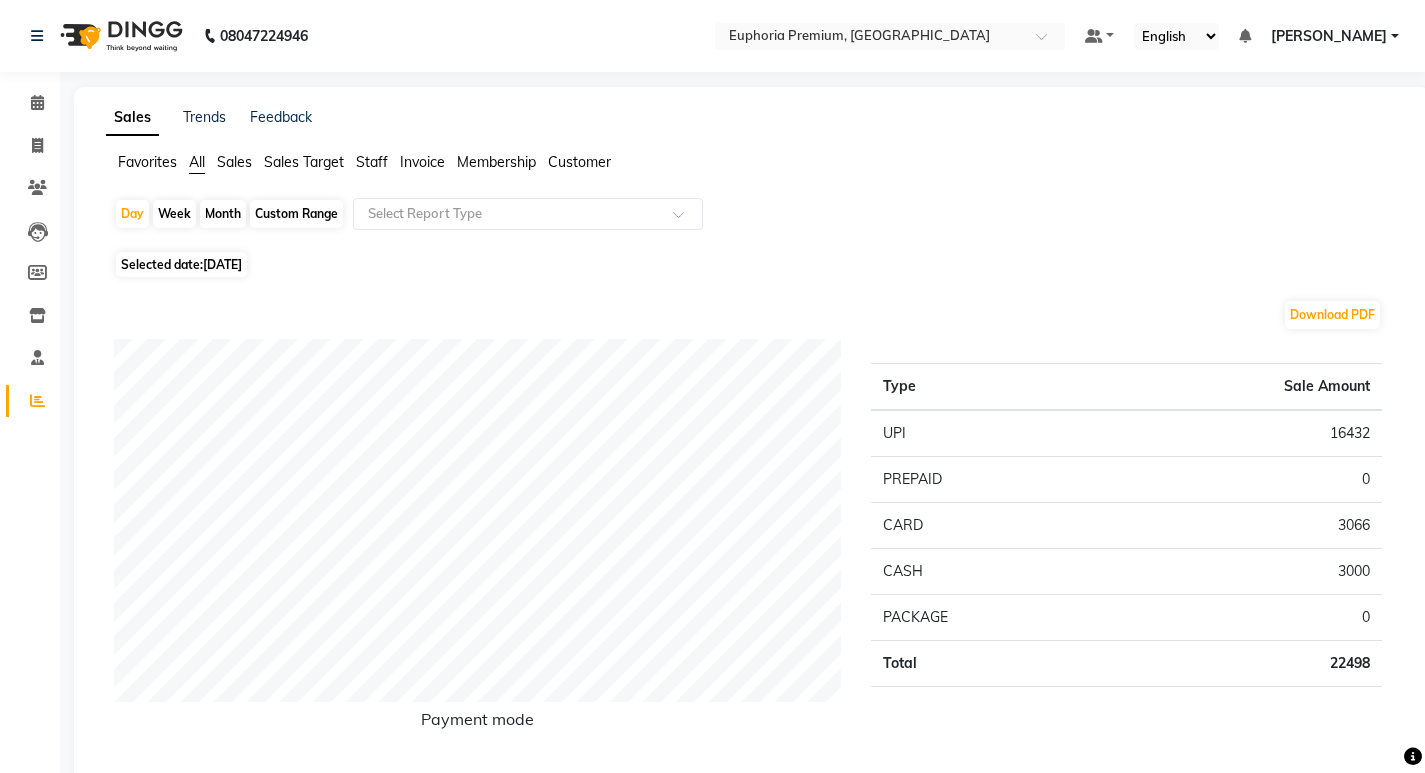 click on "Custom Range" 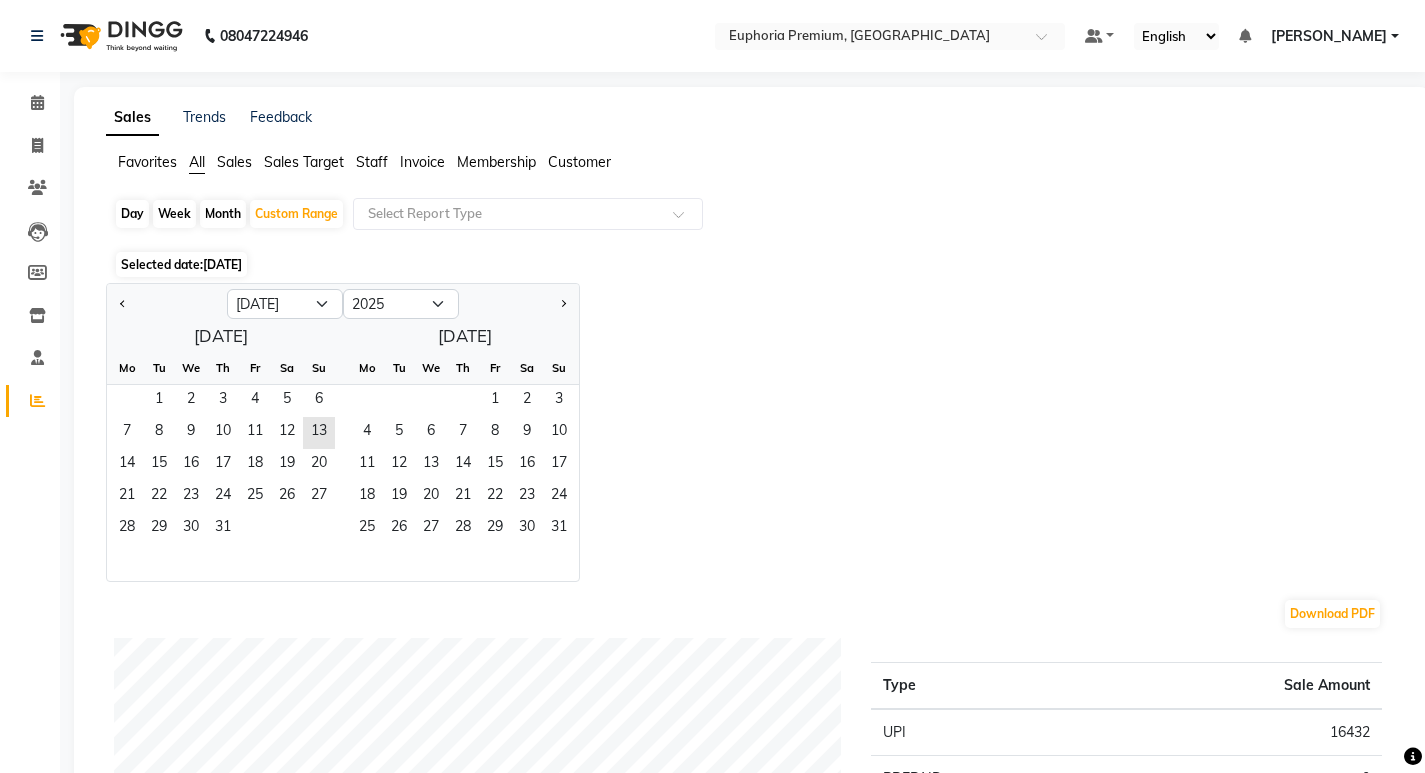click on "Staff" 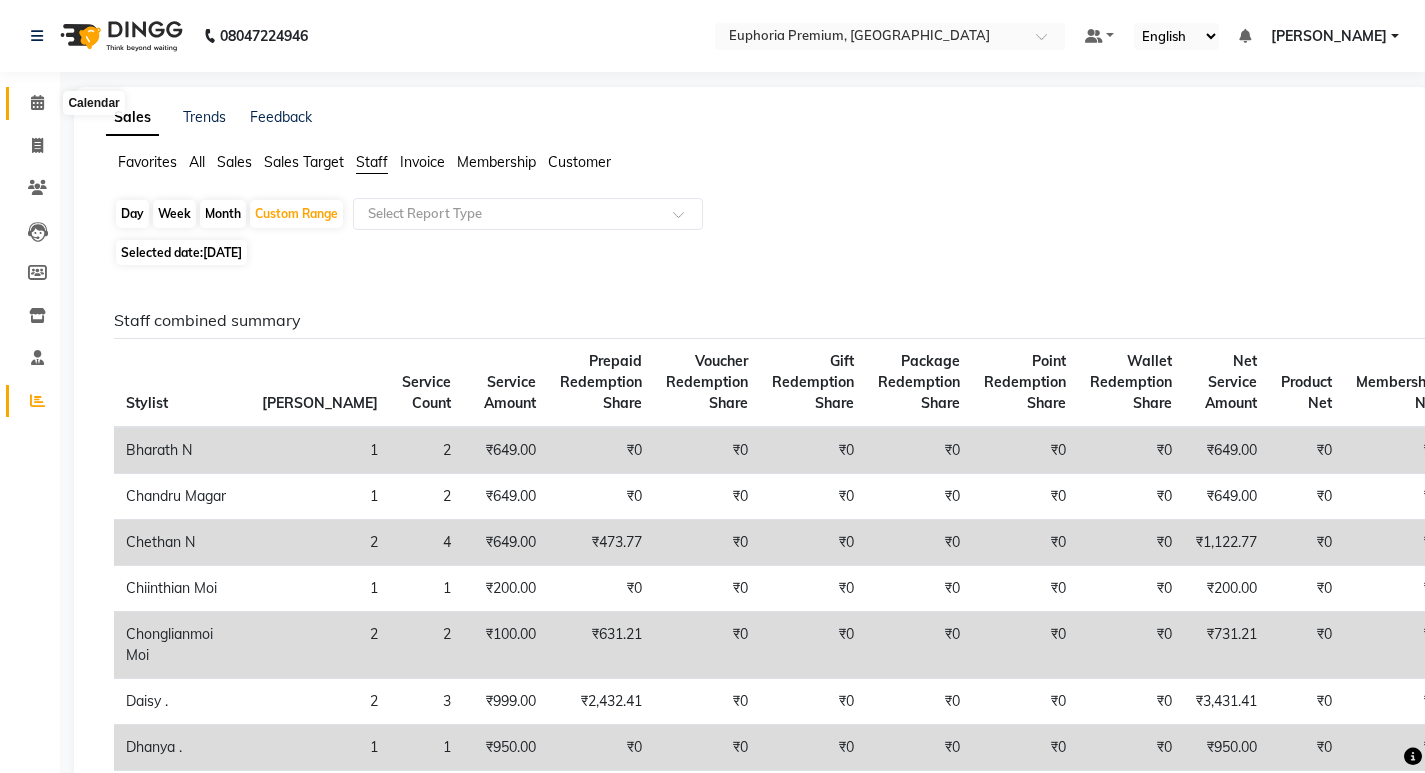 click 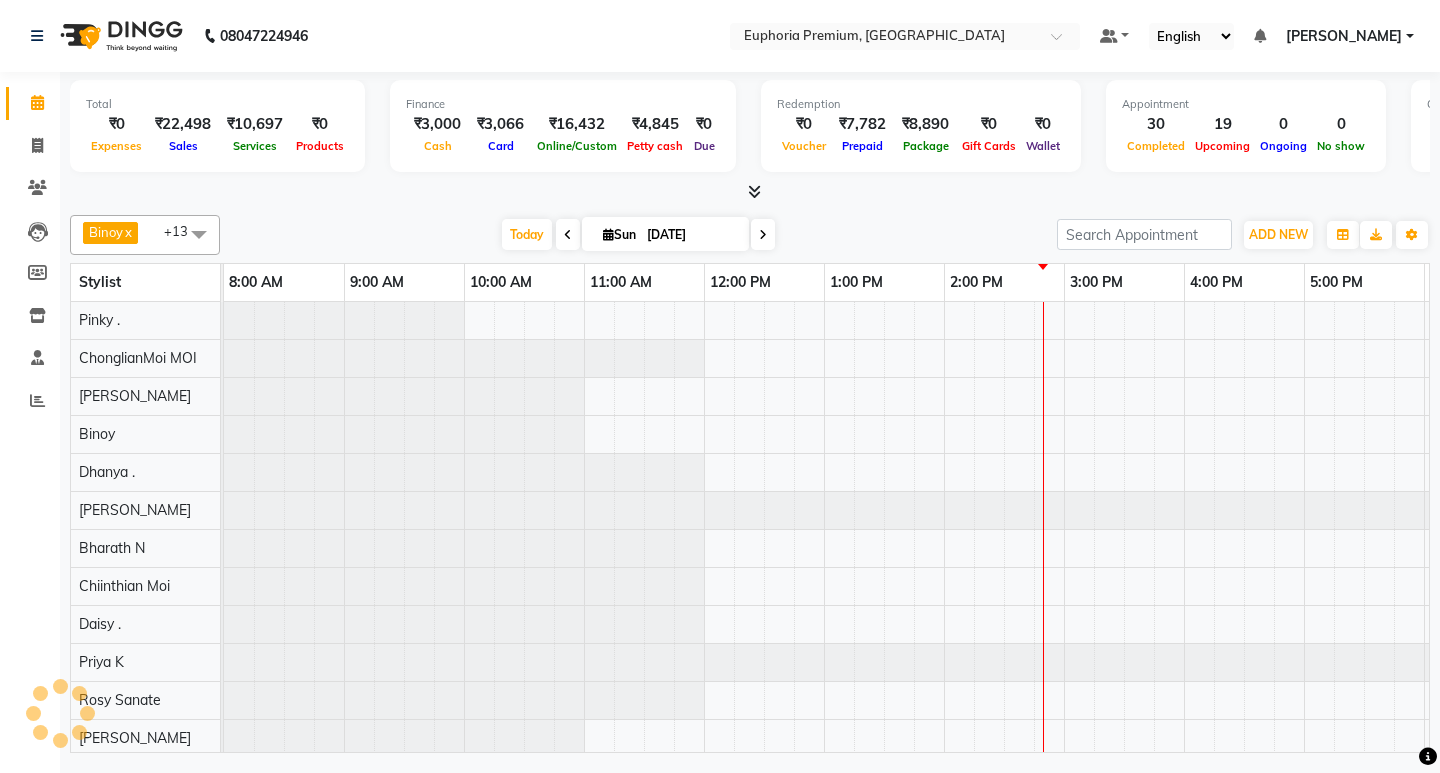 scroll, scrollTop: 0, scrollLeft: 0, axis: both 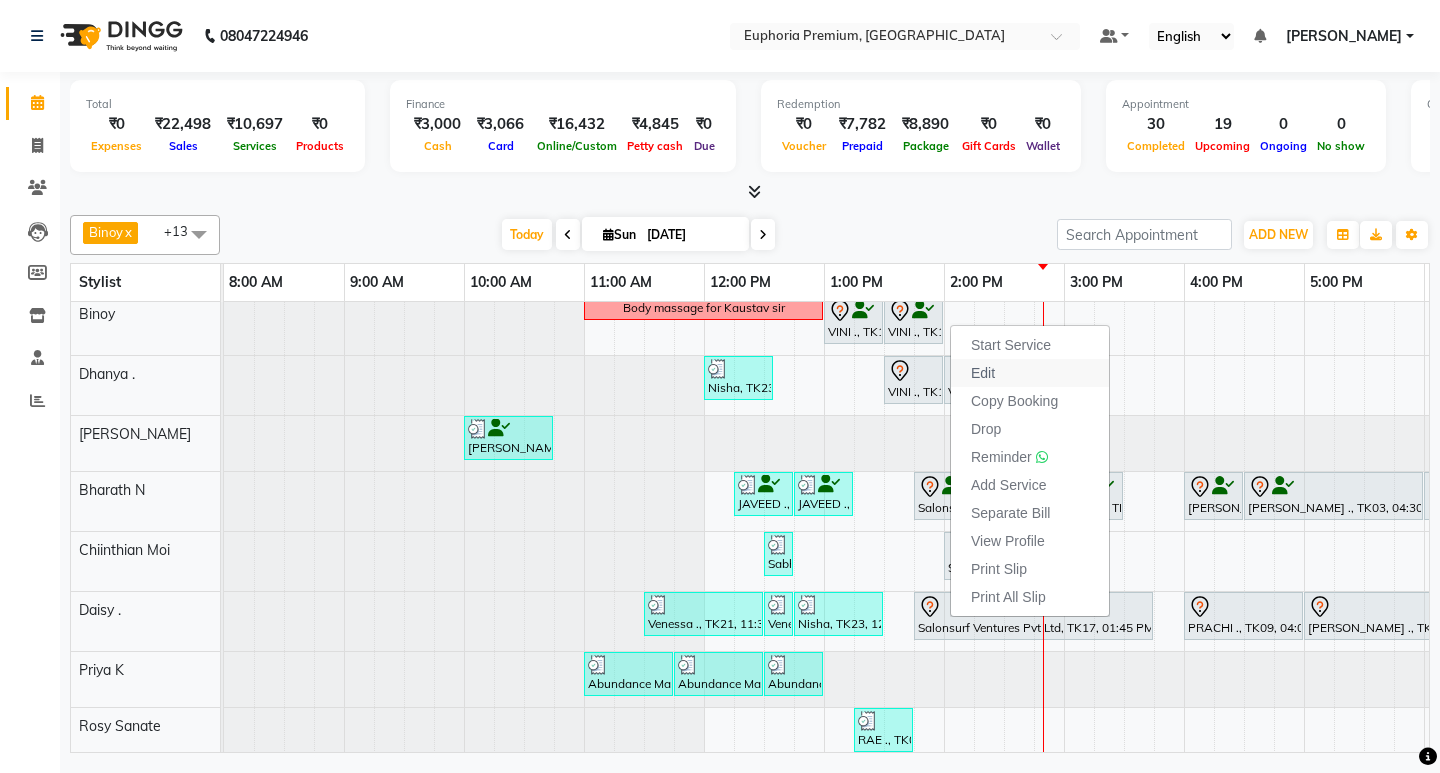 click on "Edit" at bounding box center (983, 373) 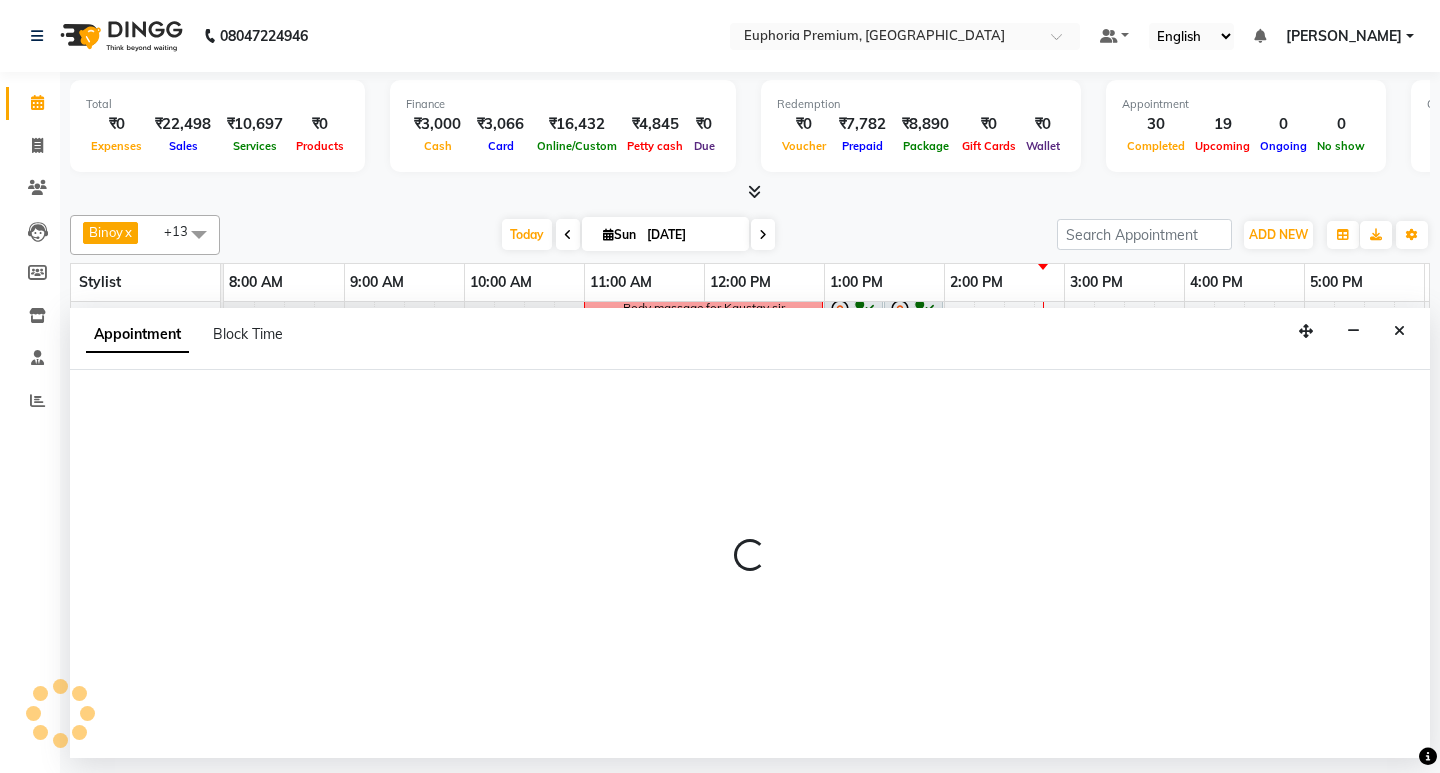 select on "tentative" 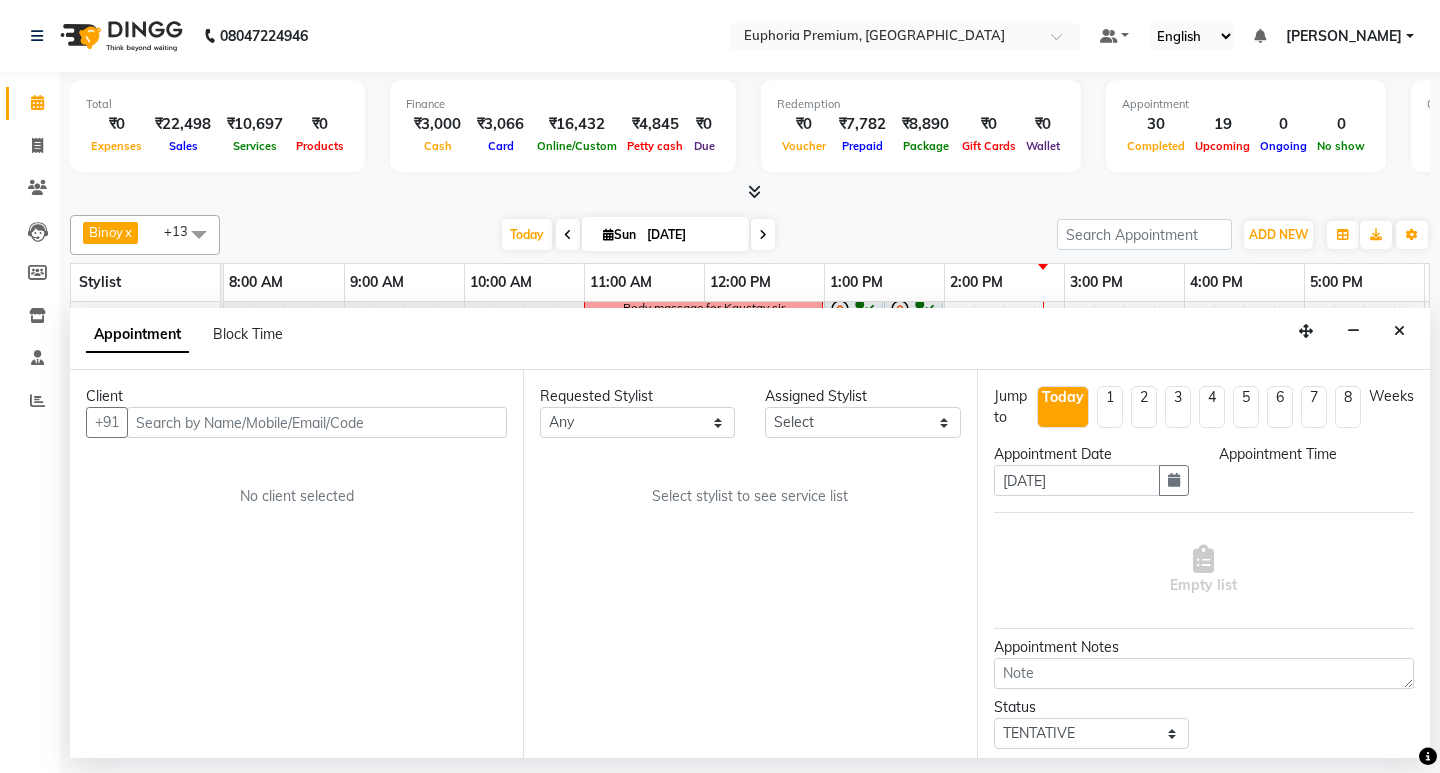 select on "71634" 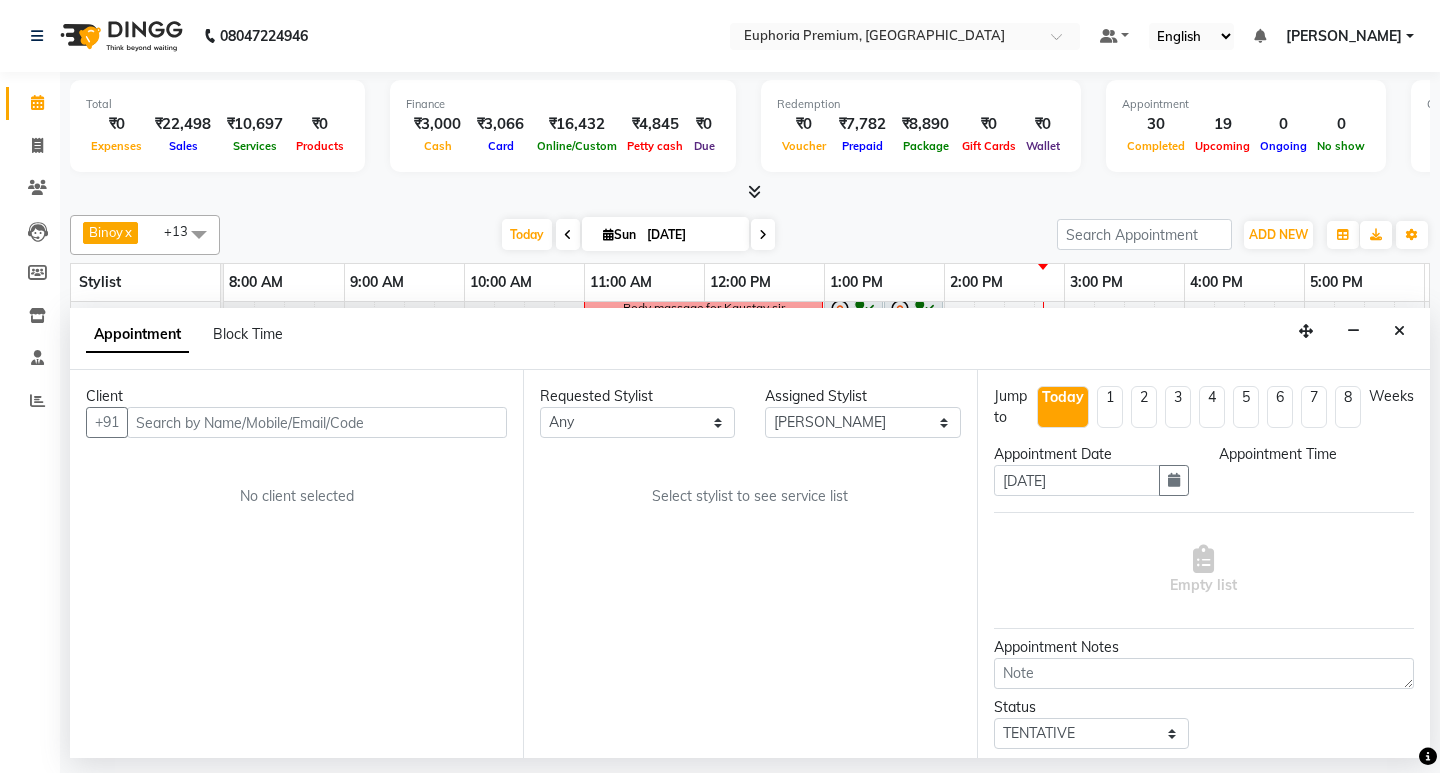 select on "825" 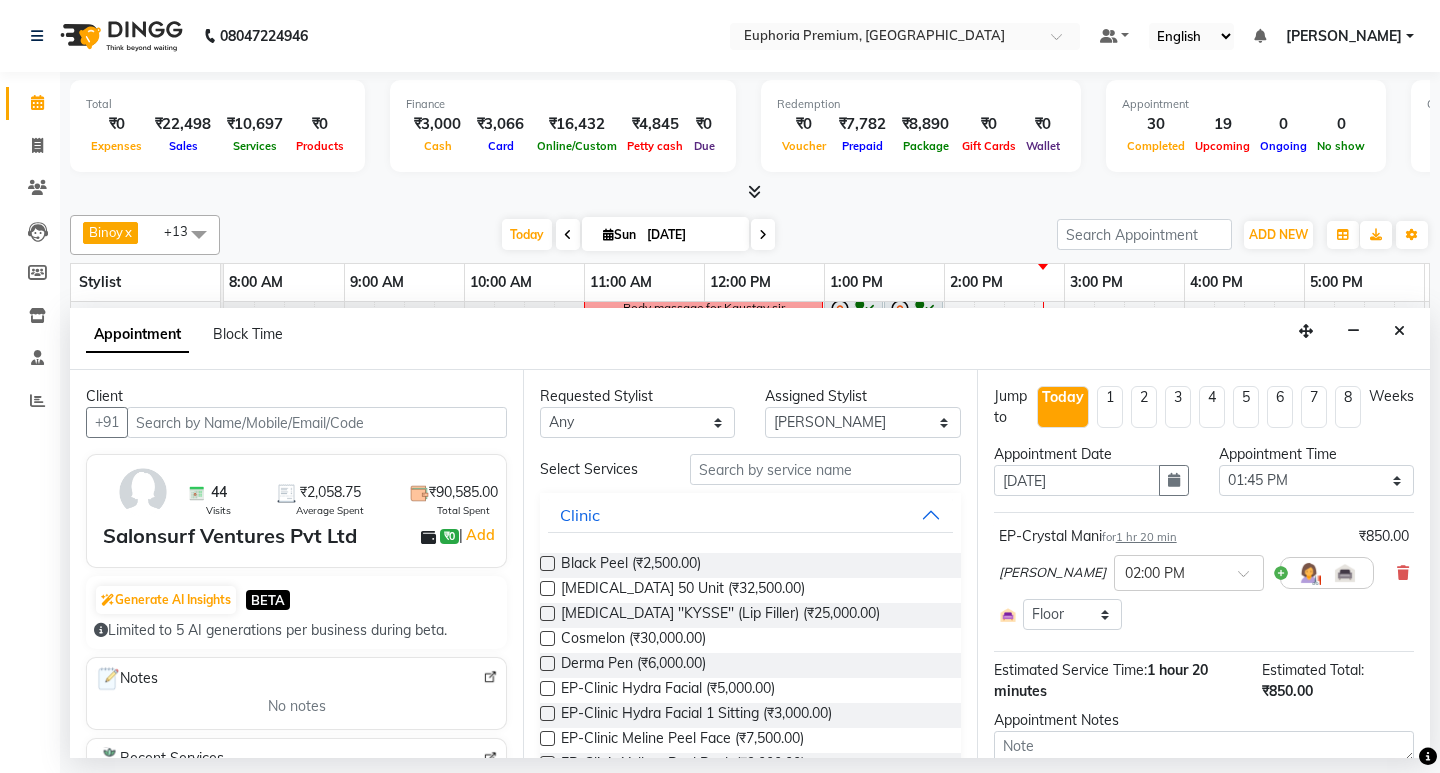 select on "4006" 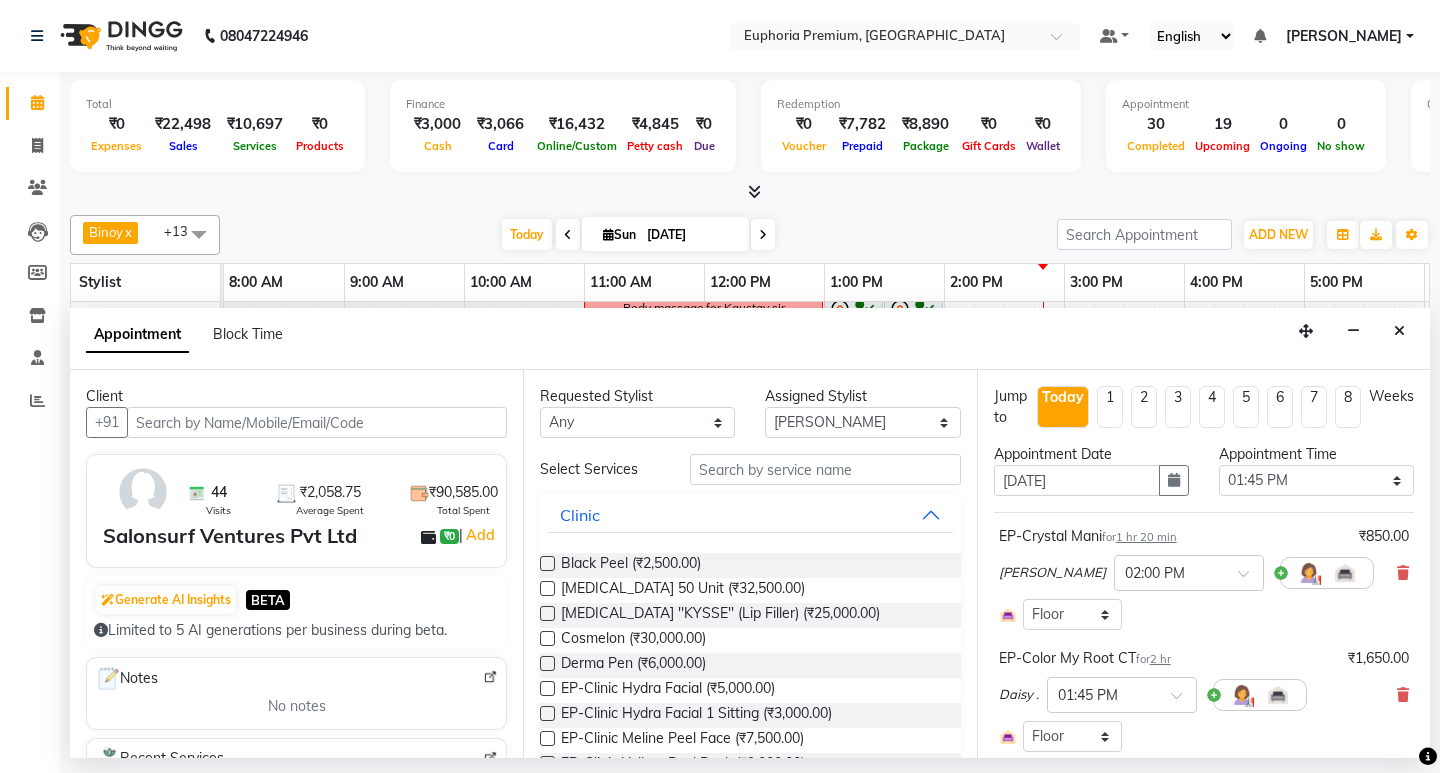 scroll, scrollTop: 0, scrollLeft: 475, axis: horizontal 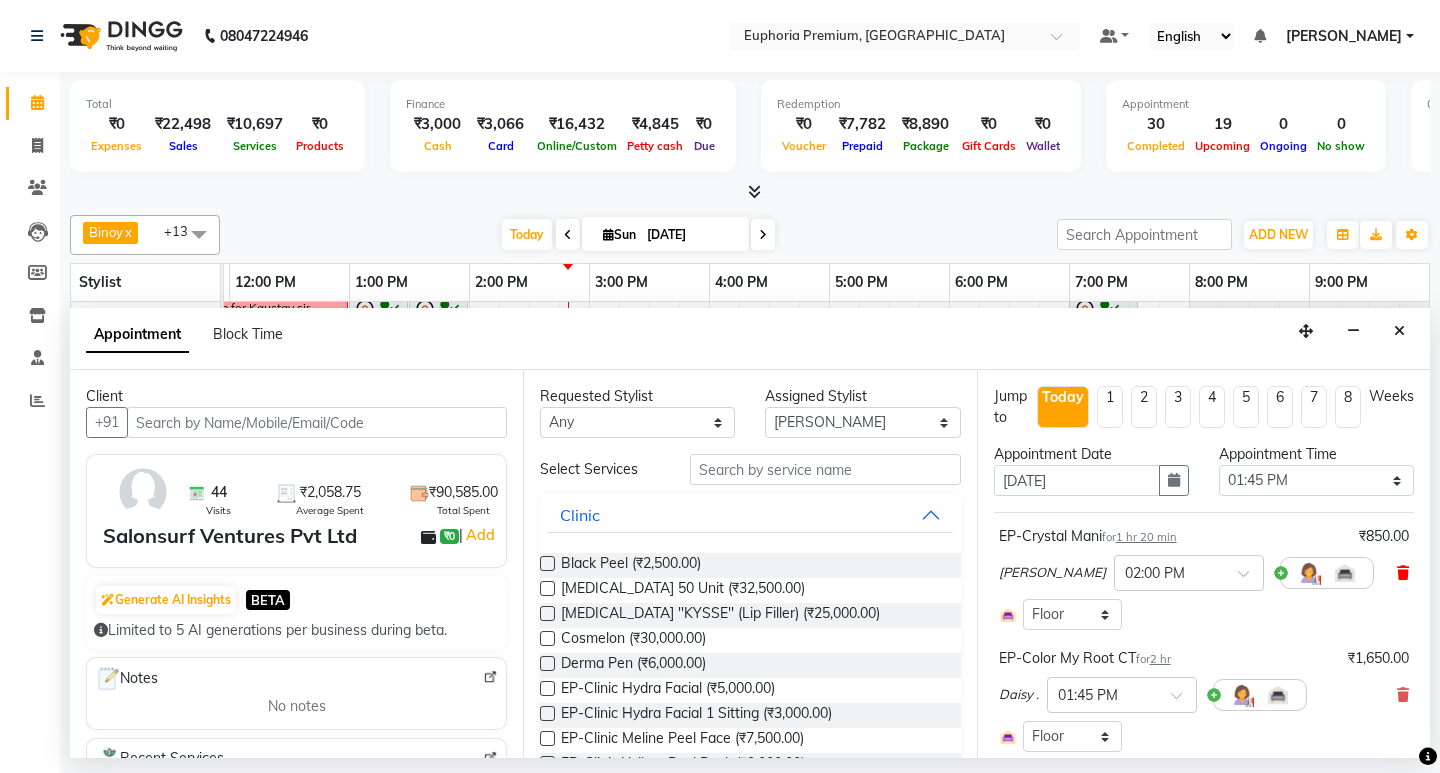 click at bounding box center (1403, 573) 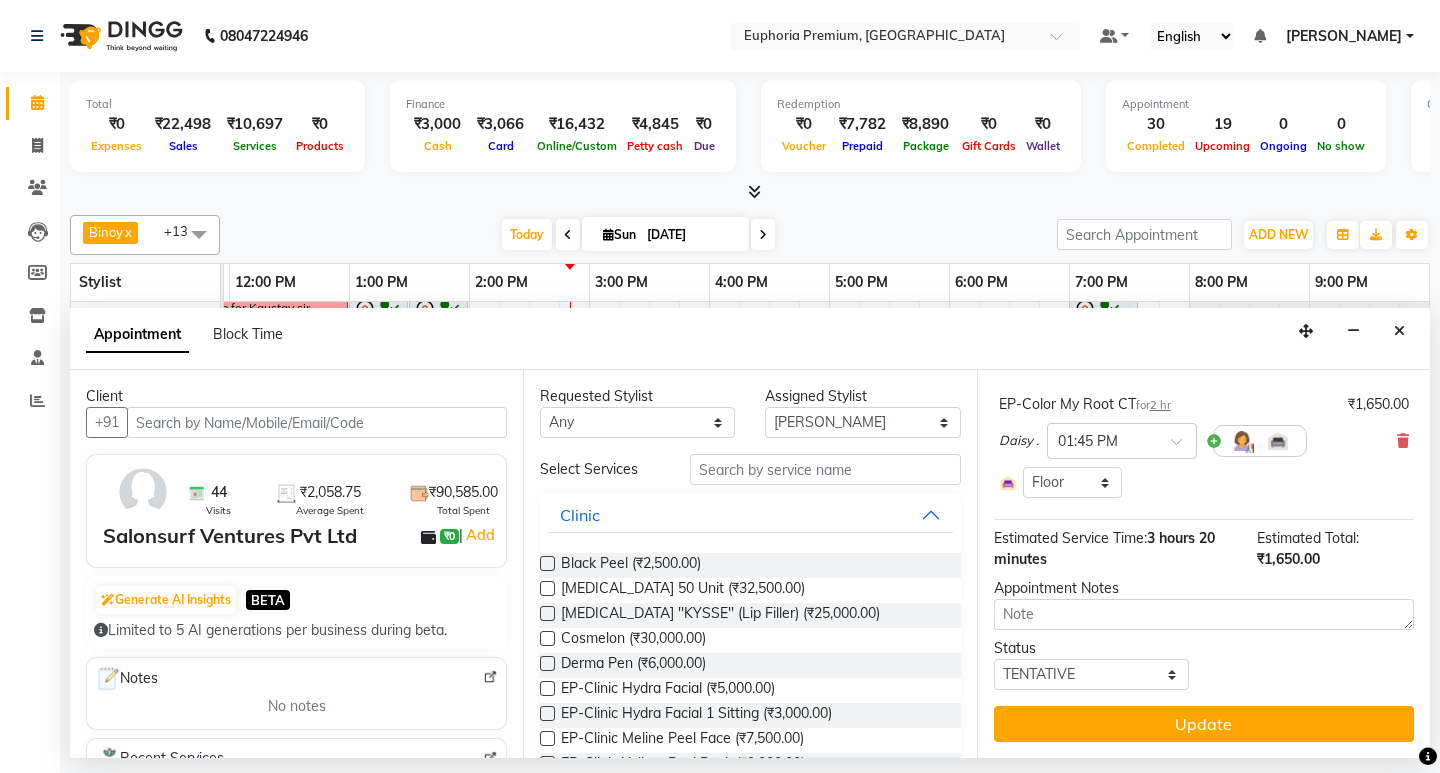 scroll, scrollTop: 0, scrollLeft: 0, axis: both 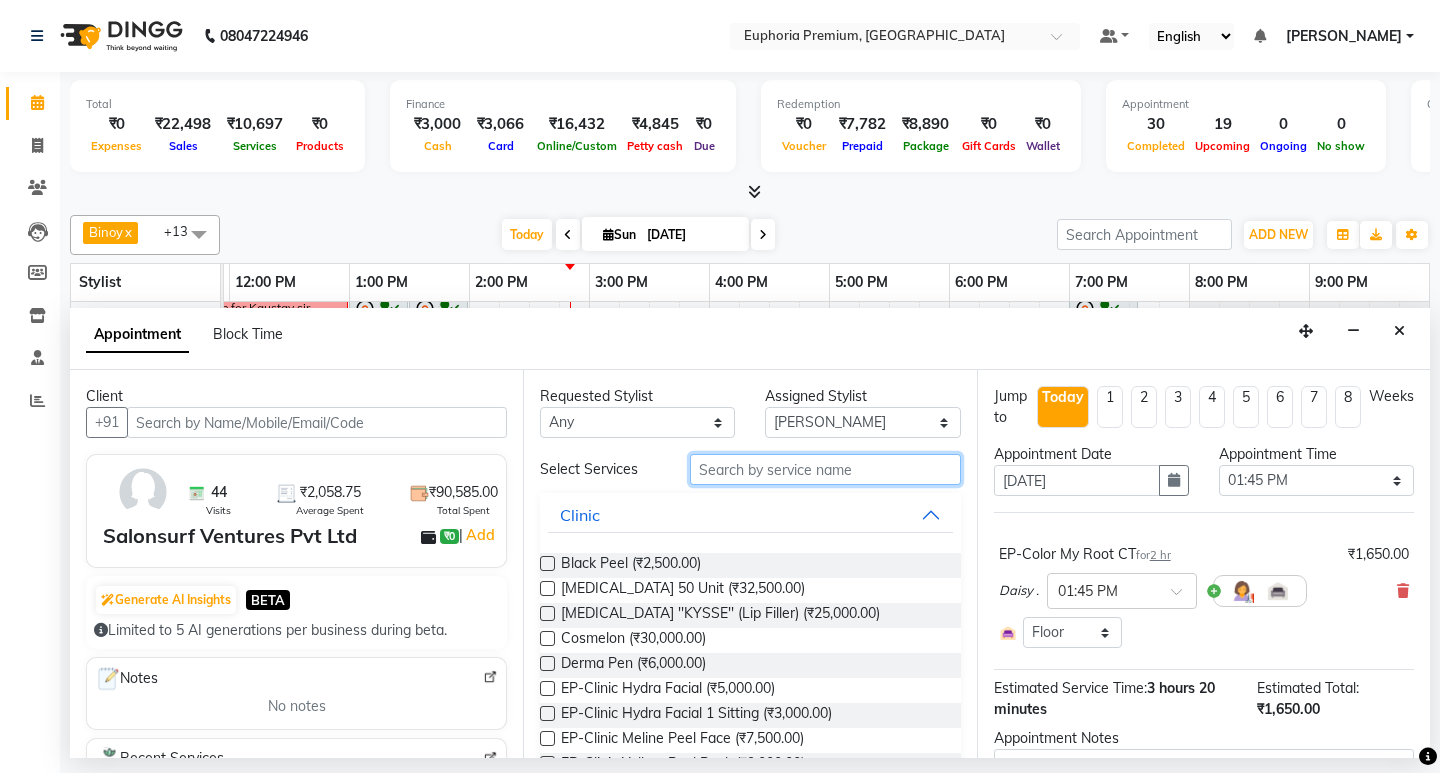 click at bounding box center [825, 469] 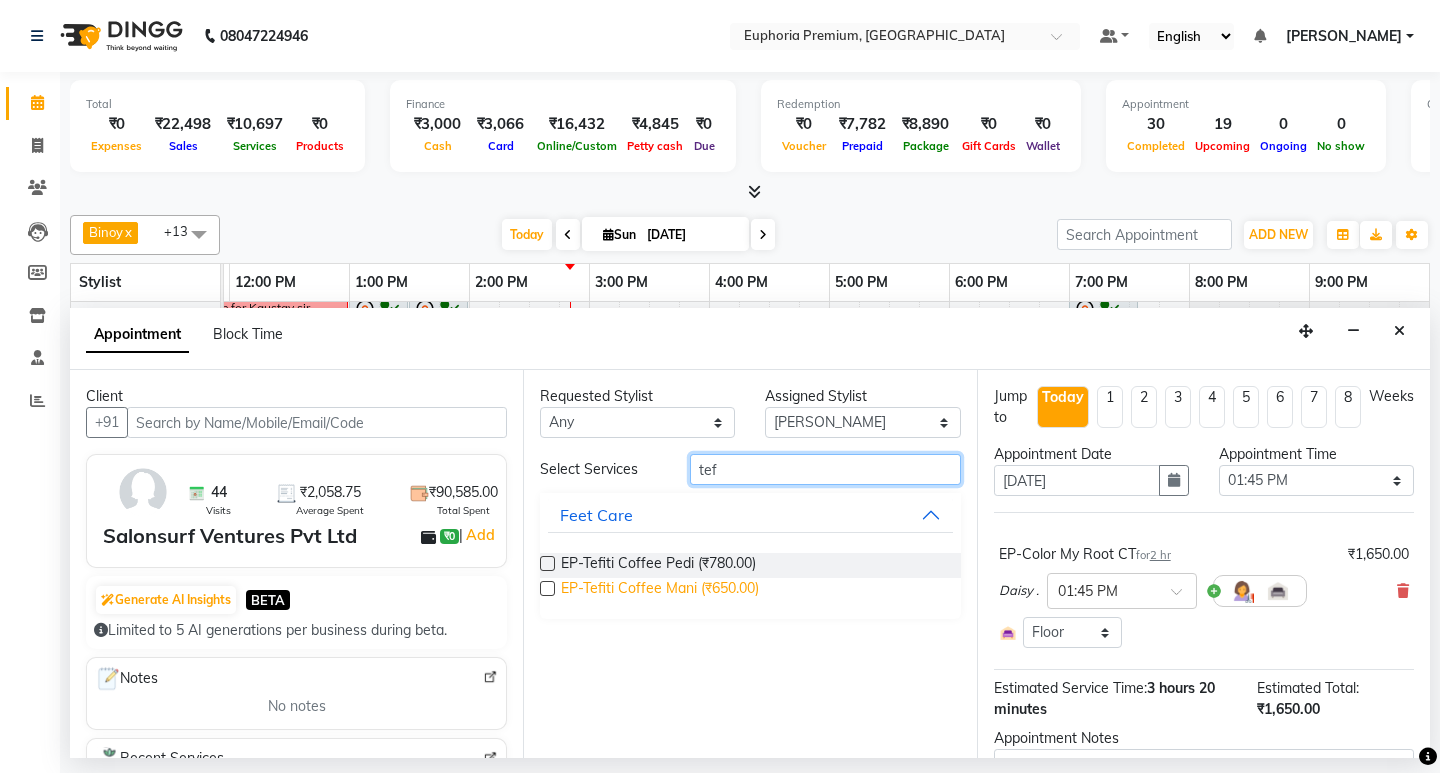 type on "tef" 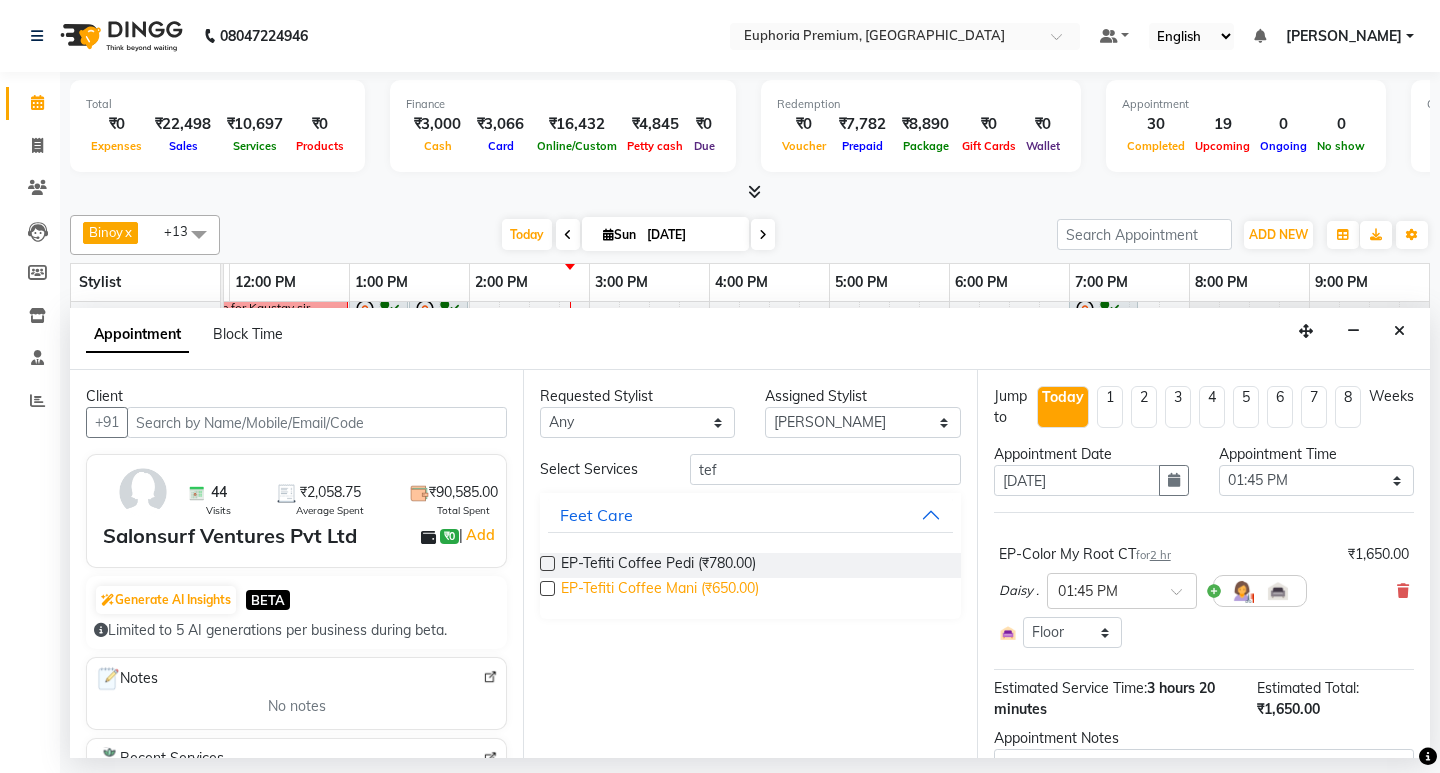 click on "EP-Tefiti Coffee Mani (₹650.00)" at bounding box center (660, 590) 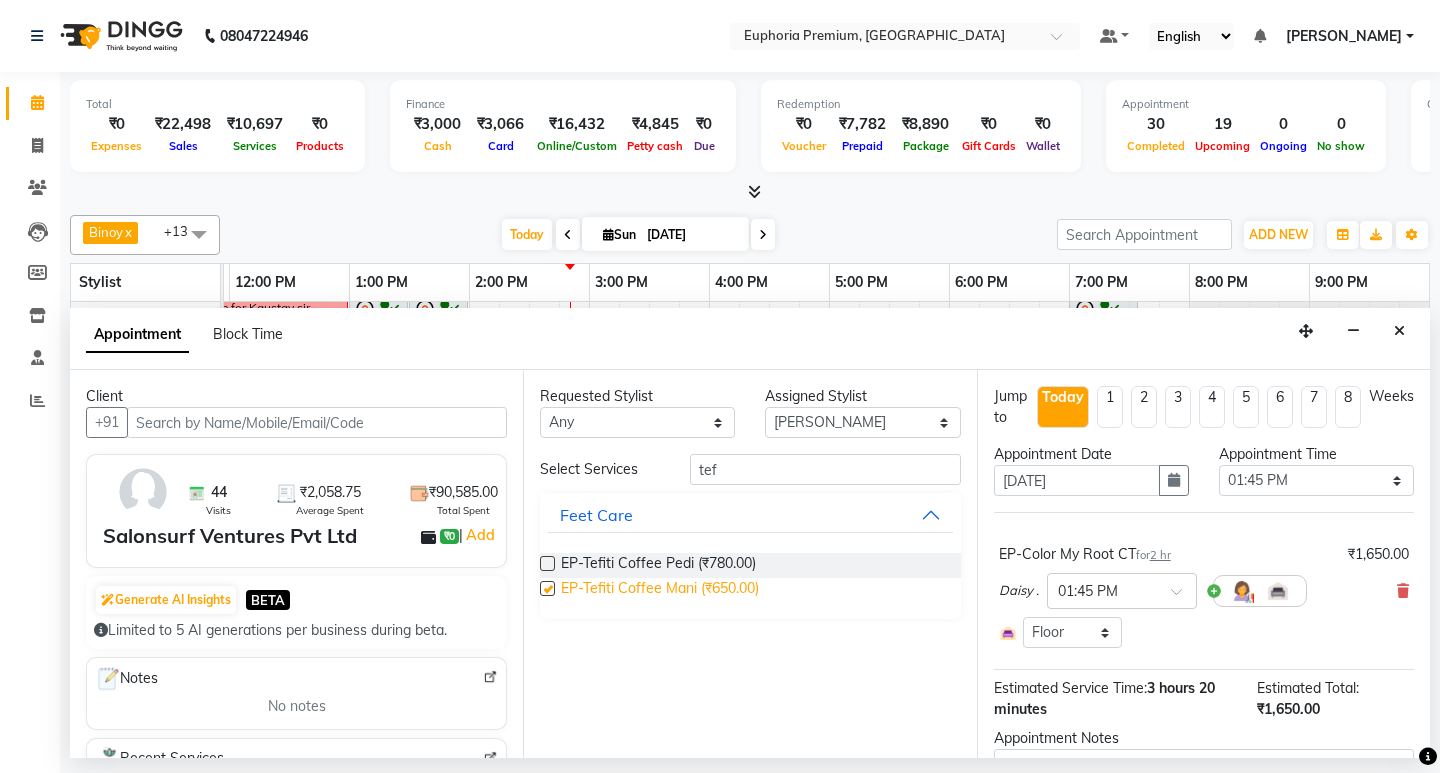 checkbox on "false" 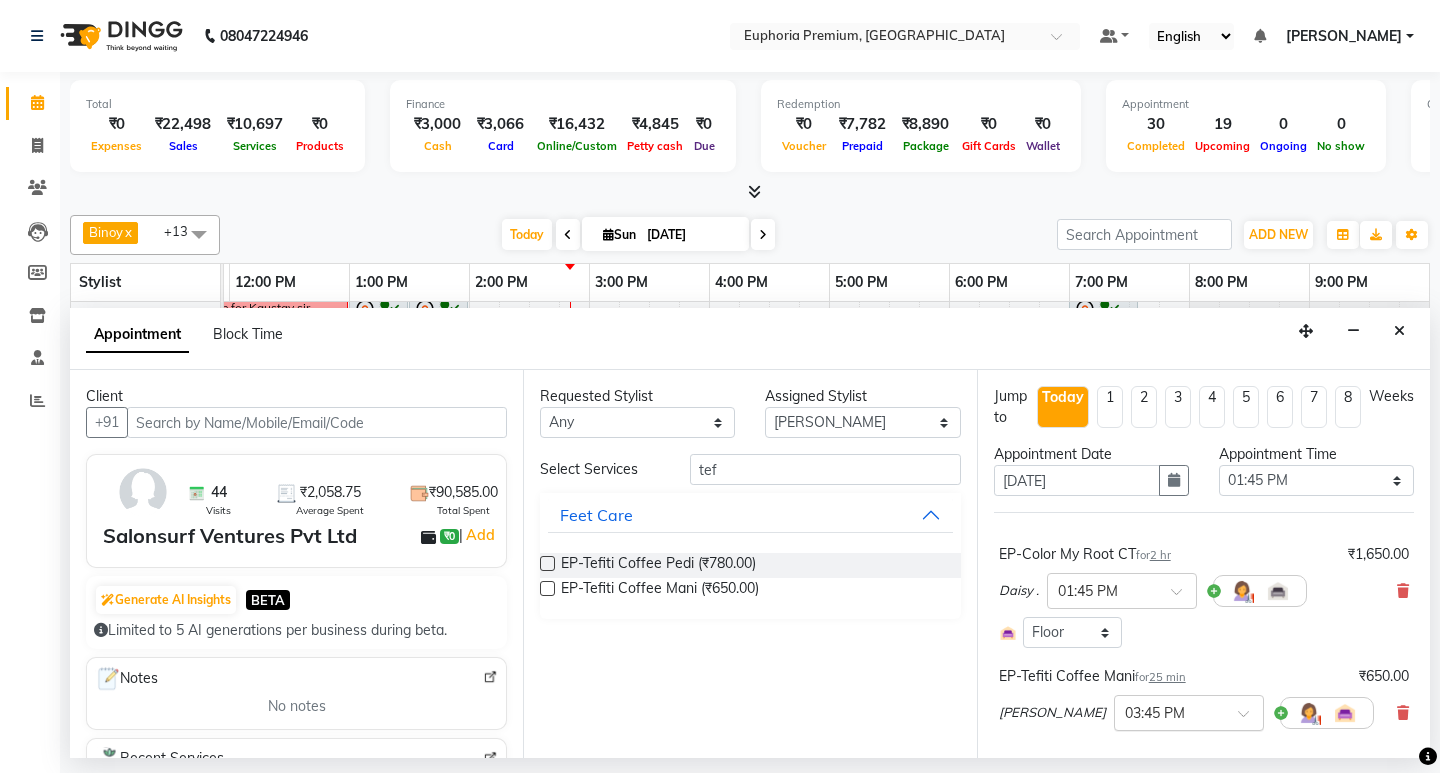 click at bounding box center [1189, 711] 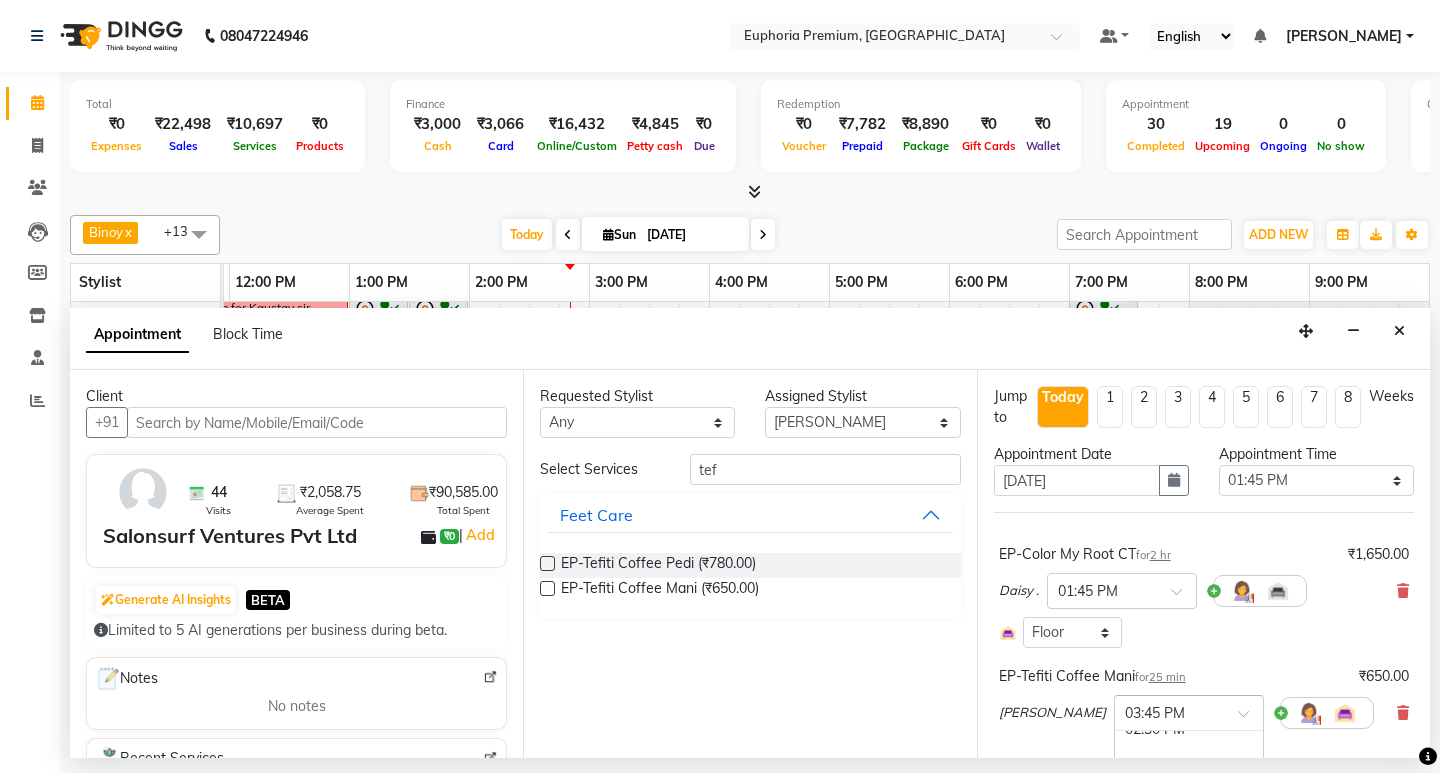 scroll, scrollTop: 823, scrollLeft: 0, axis: vertical 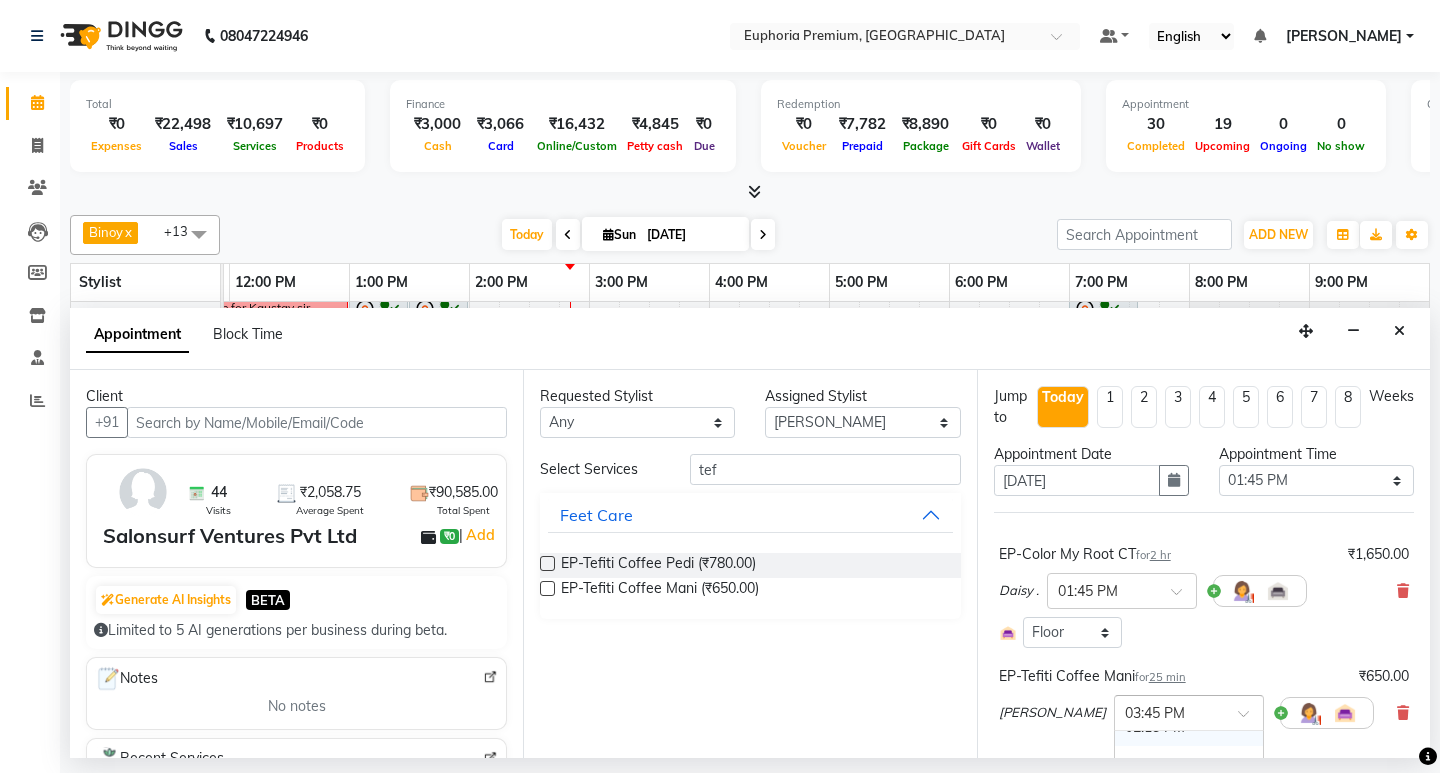 click on "09:00 AM   (No Shift)  09:15 AM   (No Shift)  09:30 AM   (No Shift)  09:45 AM   (No Shift)  10:00 AM   (No Shift)  10:15 AM   (No Shift)  10:30 AM   (No Shift)  10:45 AM   (No Shift)  11:00 AM   11:15 AM   11:30 AM   (Booked)  11:45 AM   (Booked)  12:00 PM   (Booked)  12:15 PM   (Booked)  12:30 PM   12:45 PM   01:00 PM   01:15 PM   01:30 PM   01:45 PM   02:00 PM   02:15 PM   02:30 PM   02:45 PM   03:00 PM   03:15 PM   03:30 PM   03:45 PM   04:00 PM   04:15 PM   04:30 PM   04:45 PM   05:00 PM   05:15 PM   05:30 PM   05:45 PM   06:00 PM   06:15 PM   06:30 PM   06:45 PM   07:00 PM   07:15 PM   07:30 PM   07:45 PM   08:00 PM   (No Shift)  08:15 PM   (No Shift)  08:30 PM   (No Shift)  08:45 PM   (No Shift)  09:00 PM   (No Shift)" at bounding box center [1189, 851] 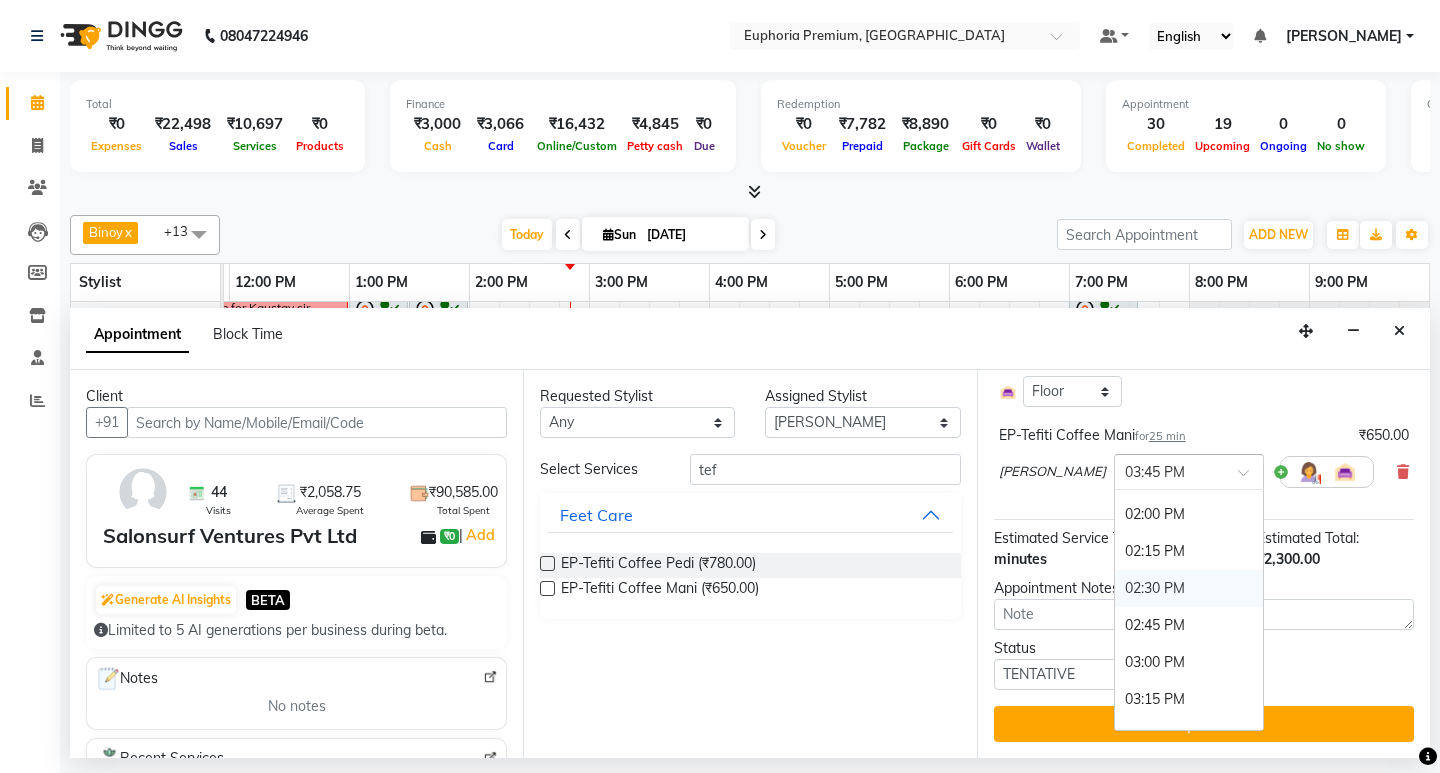 scroll, scrollTop: 723, scrollLeft: 0, axis: vertical 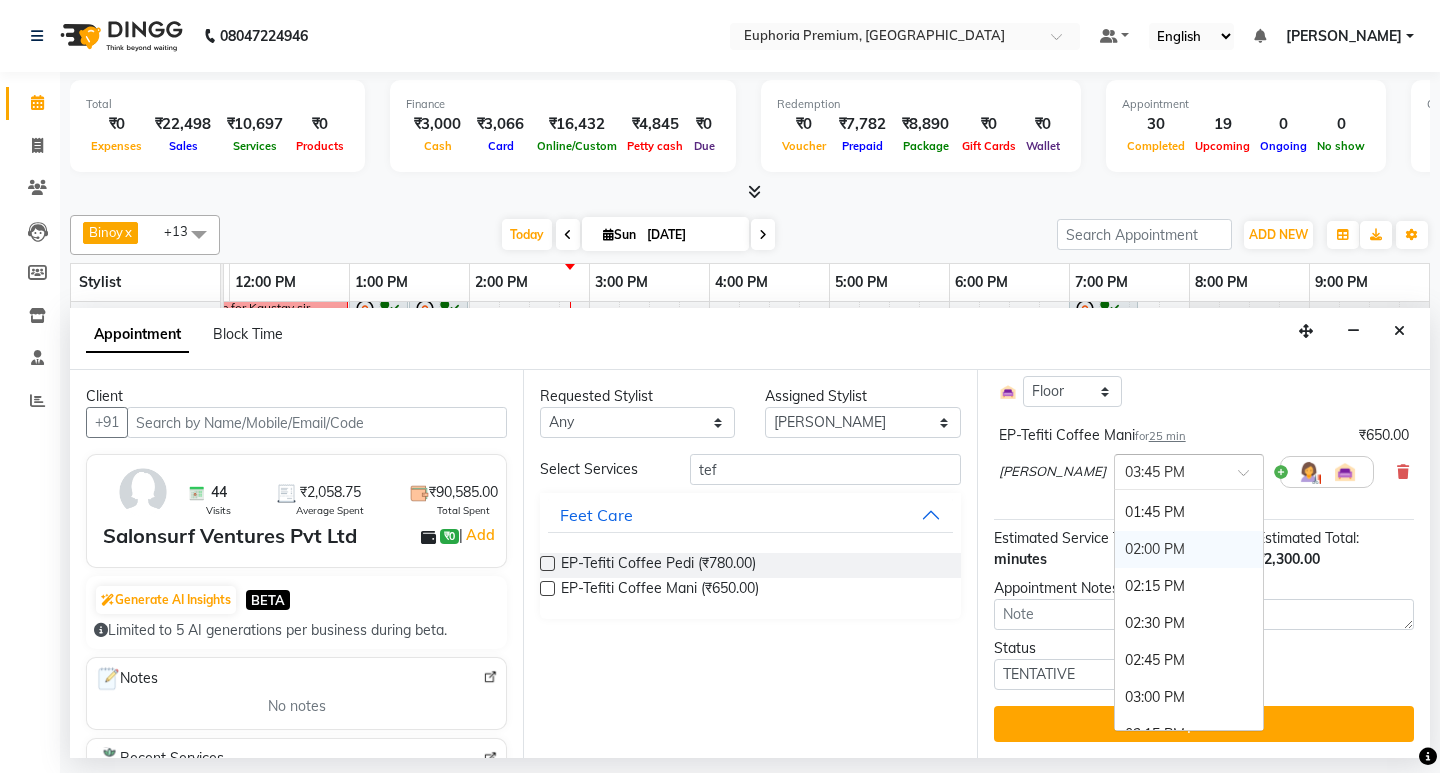 click on "02:00 PM" at bounding box center (1189, 549) 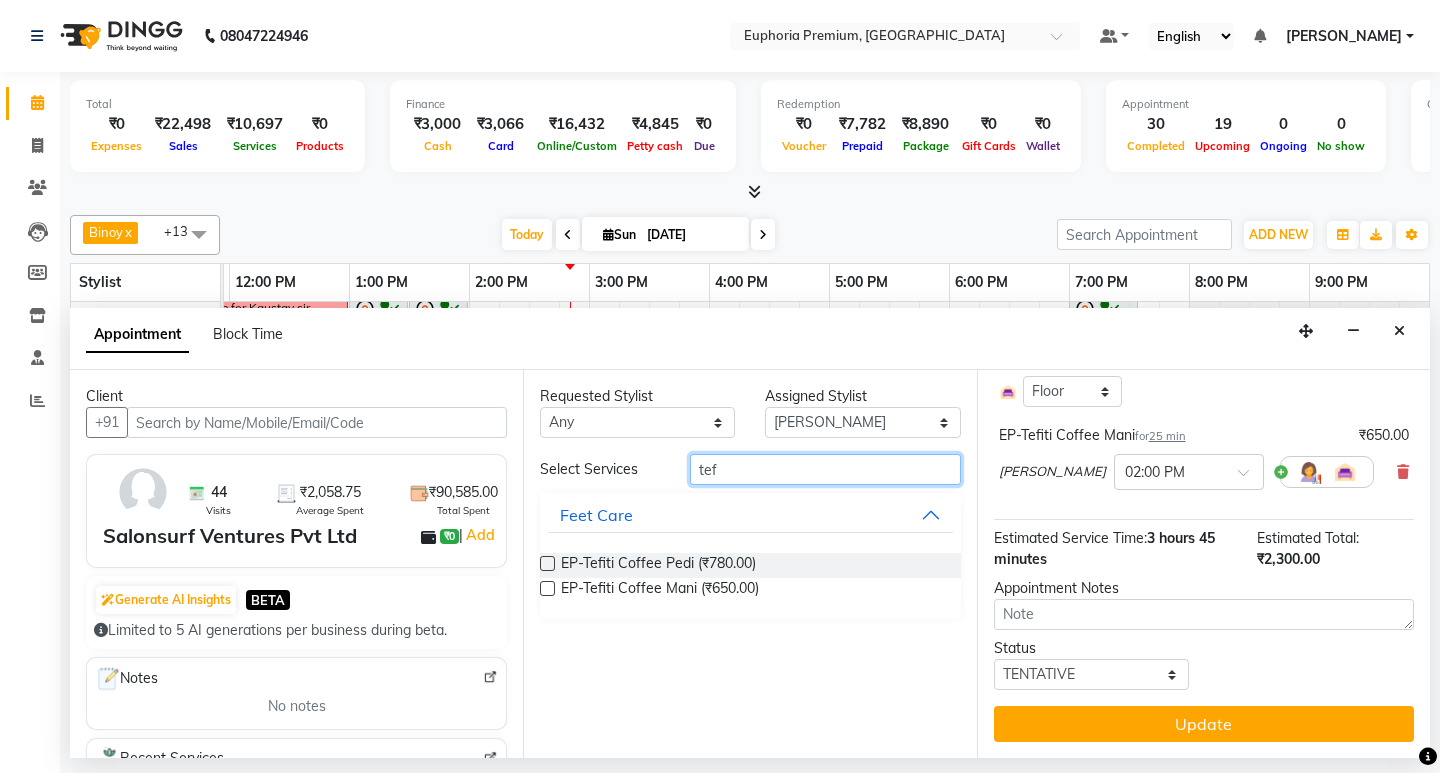 drag, startPoint x: 751, startPoint y: 469, endPoint x: 708, endPoint y: 473, distance: 43.185646 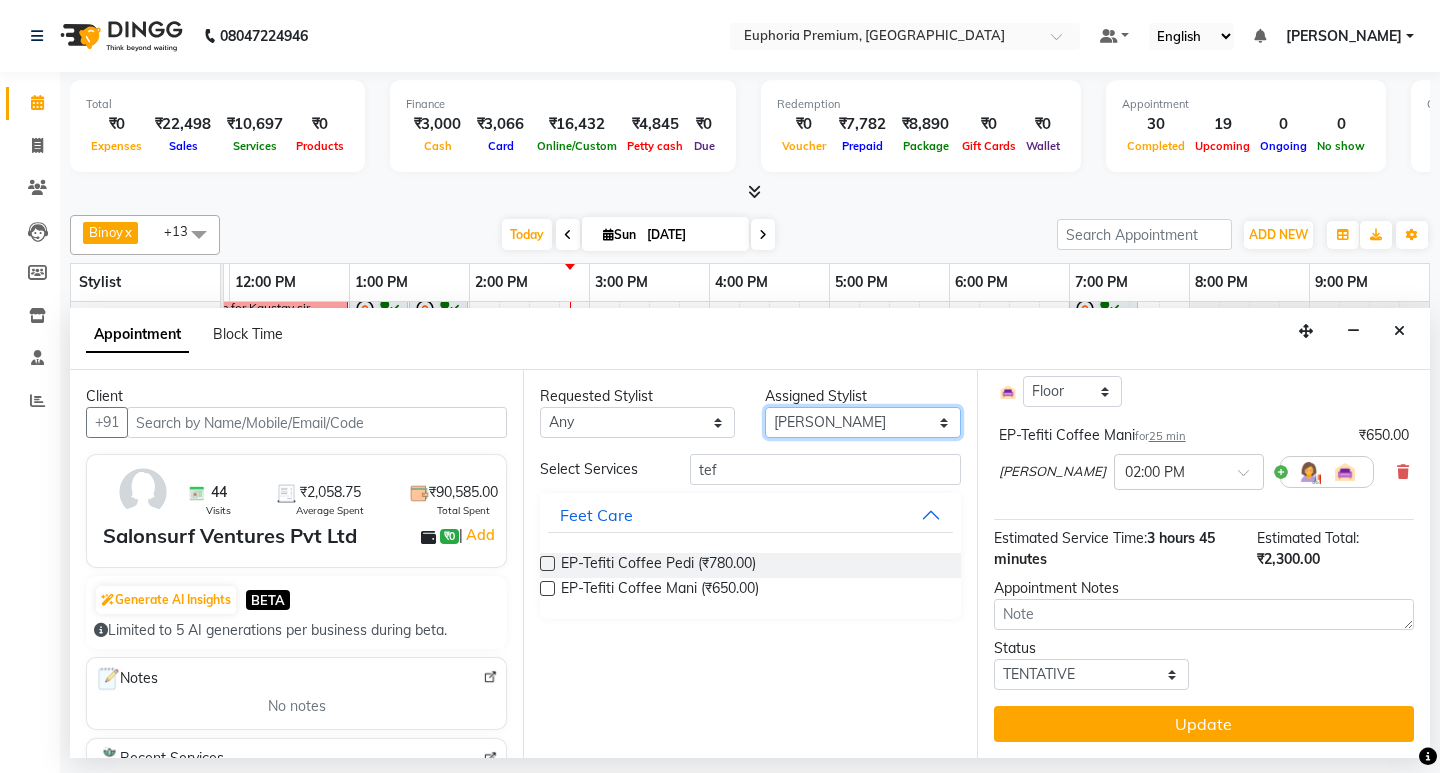 click on "Select Babu V Bharath N [PERSON_NAME] [PERSON_NAME] N  Chiinthian [PERSON_NAME] MOI [PERSON_NAME] . [PERSON_NAME] . [PERSON_NAME] [PERSON_NAME] K [PERSON_NAME] [PERSON_NAME] [MEDICAL_DATA] Pinky . Priya  K Rosy Sanate [PERSON_NAME] [PERSON_NAME] Shishi L [PERSON_NAME] M [PERSON_NAME]" at bounding box center [862, 422] 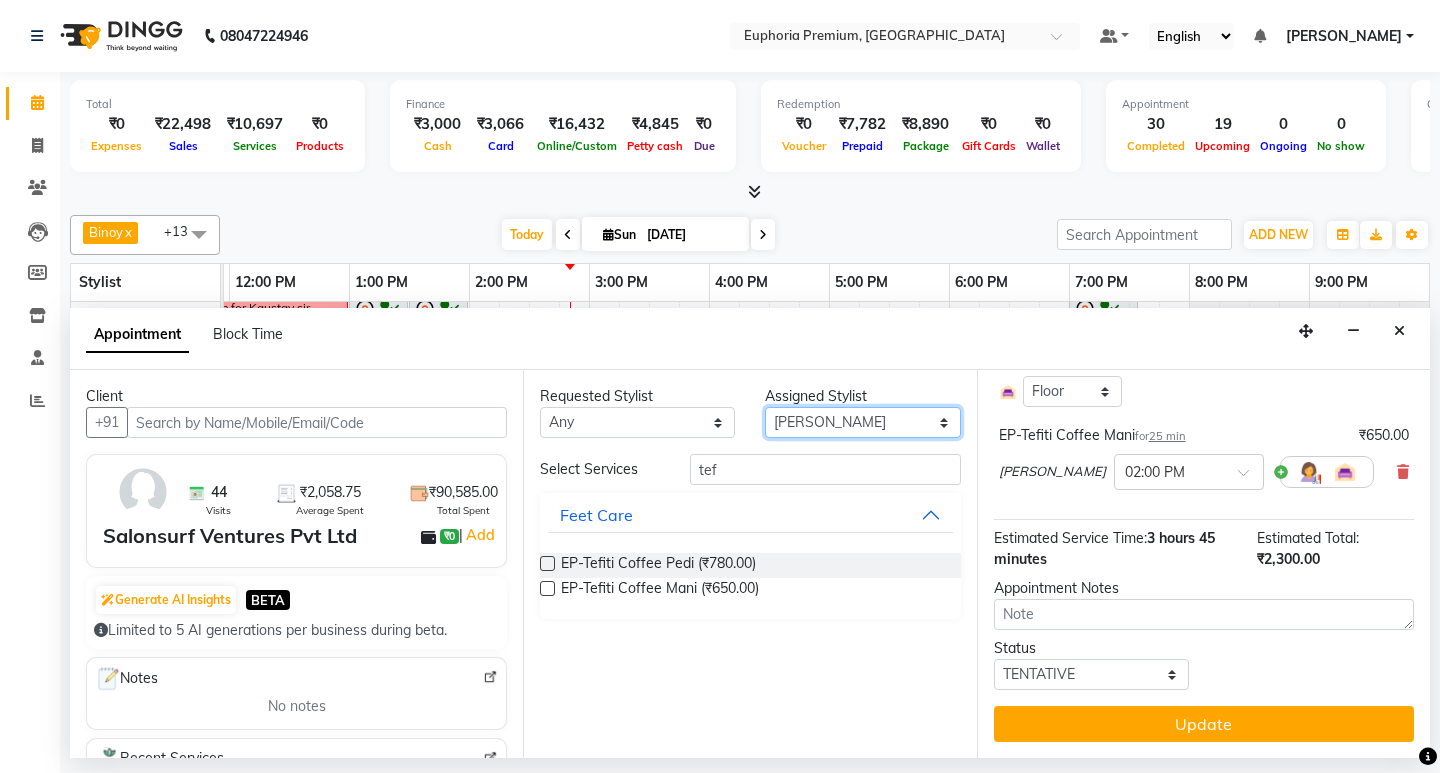 select on "71621" 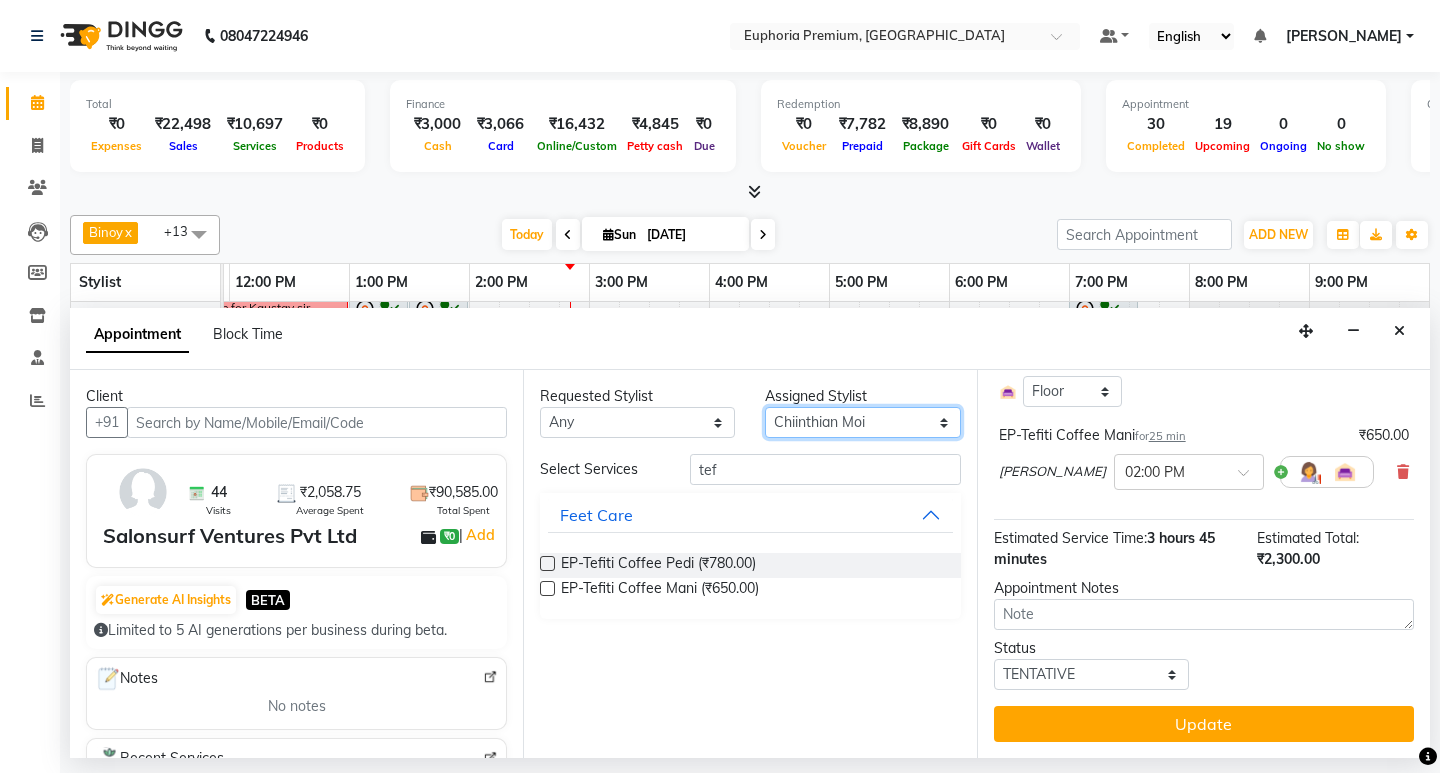 click on "Select Babu V Bharath N [PERSON_NAME] [PERSON_NAME] N  Chiinthian [PERSON_NAME] MOI [PERSON_NAME] . [PERSON_NAME] . [PERSON_NAME] [PERSON_NAME] K [PERSON_NAME] [PERSON_NAME] [MEDICAL_DATA] Pinky . Priya  K Rosy Sanate [PERSON_NAME] [PERSON_NAME] Shishi L [PERSON_NAME] M [PERSON_NAME]" at bounding box center [862, 422] 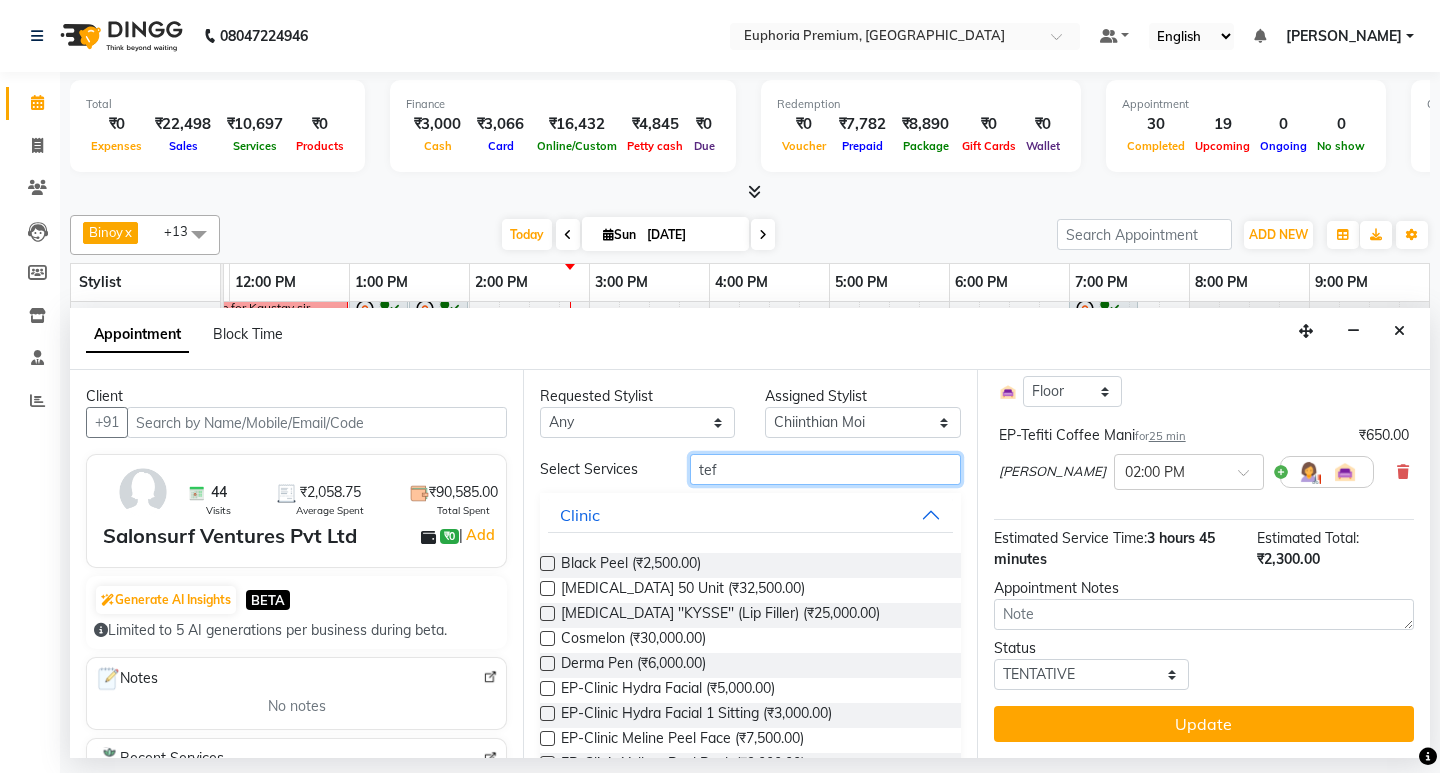 click on "tef" at bounding box center (825, 469) 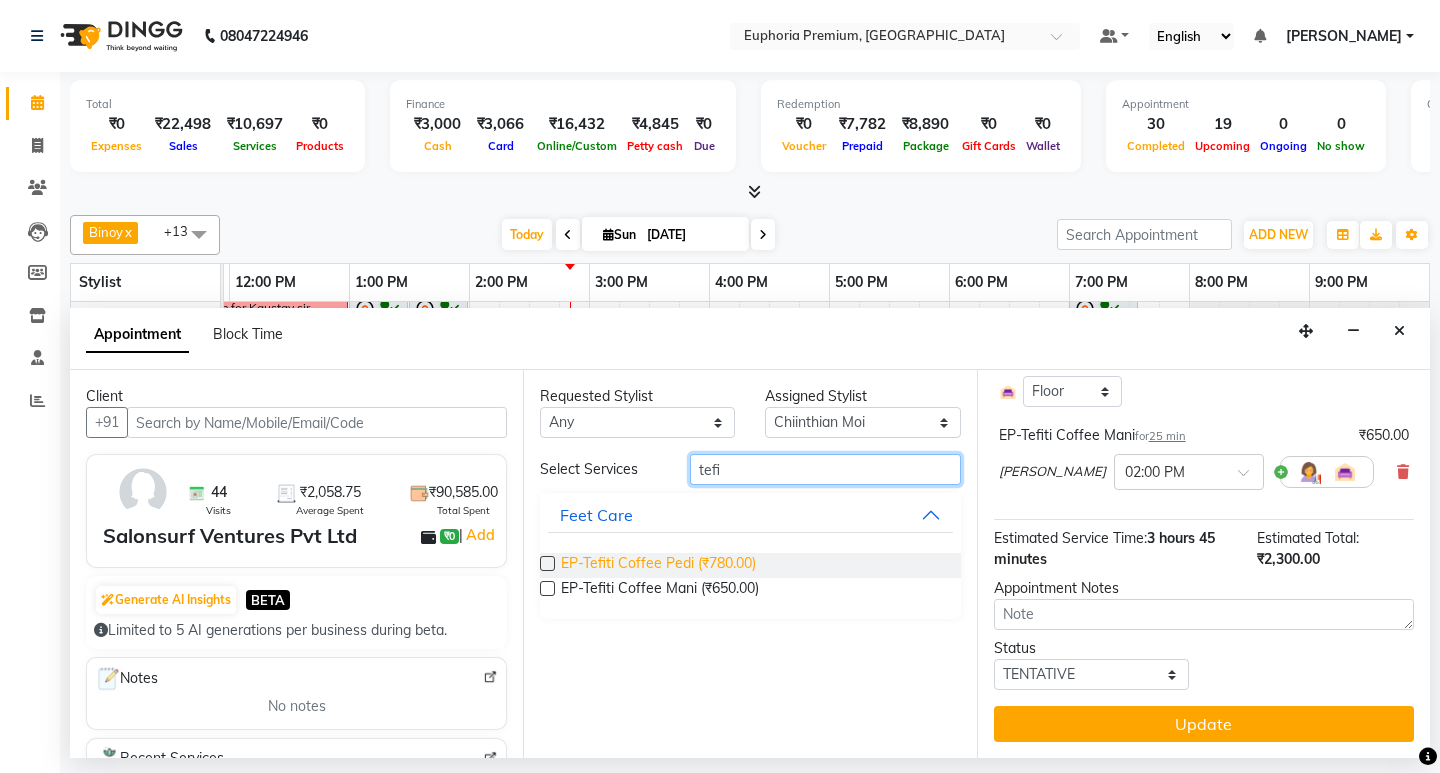 type on "tefi" 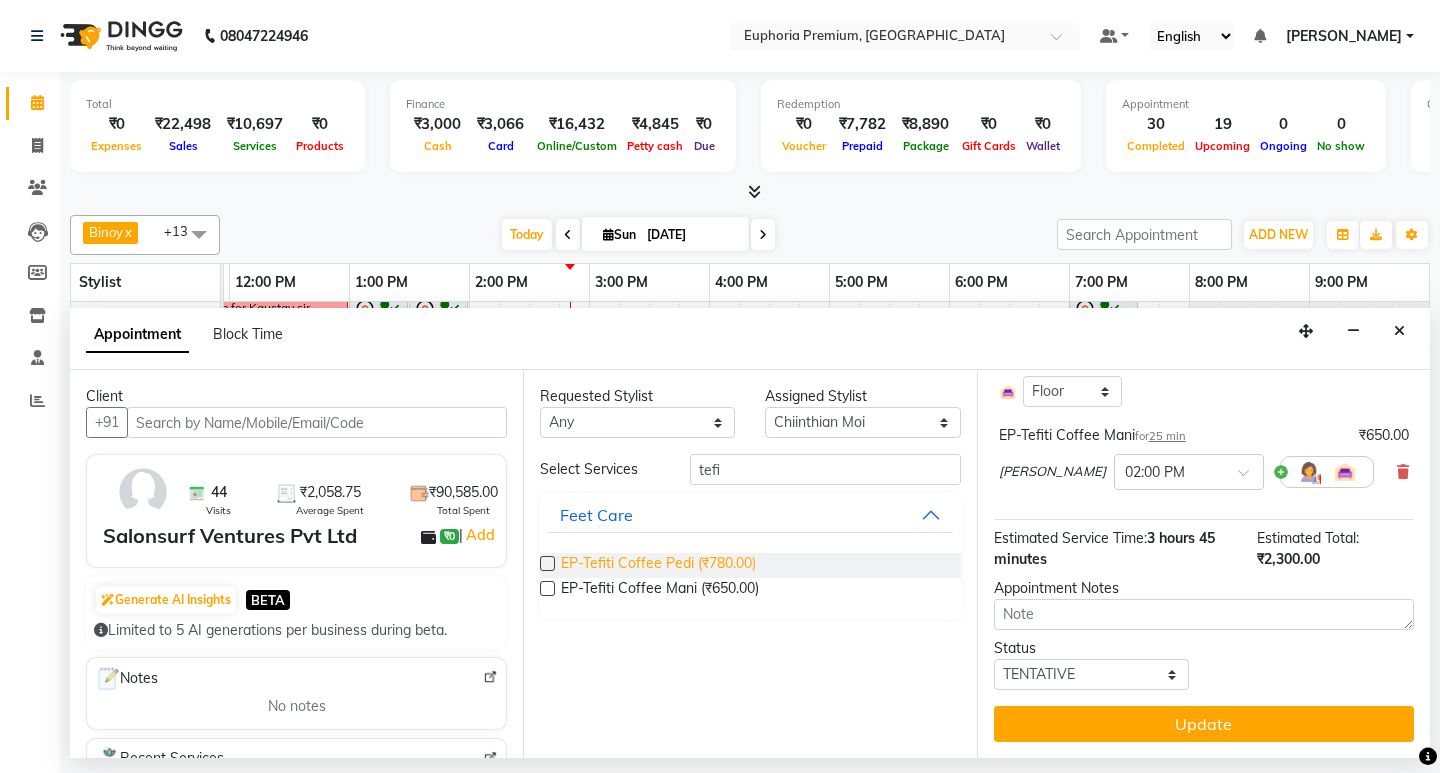 click on "EP-Tefiti Coffee Pedi (₹780.00)" at bounding box center [658, 565] 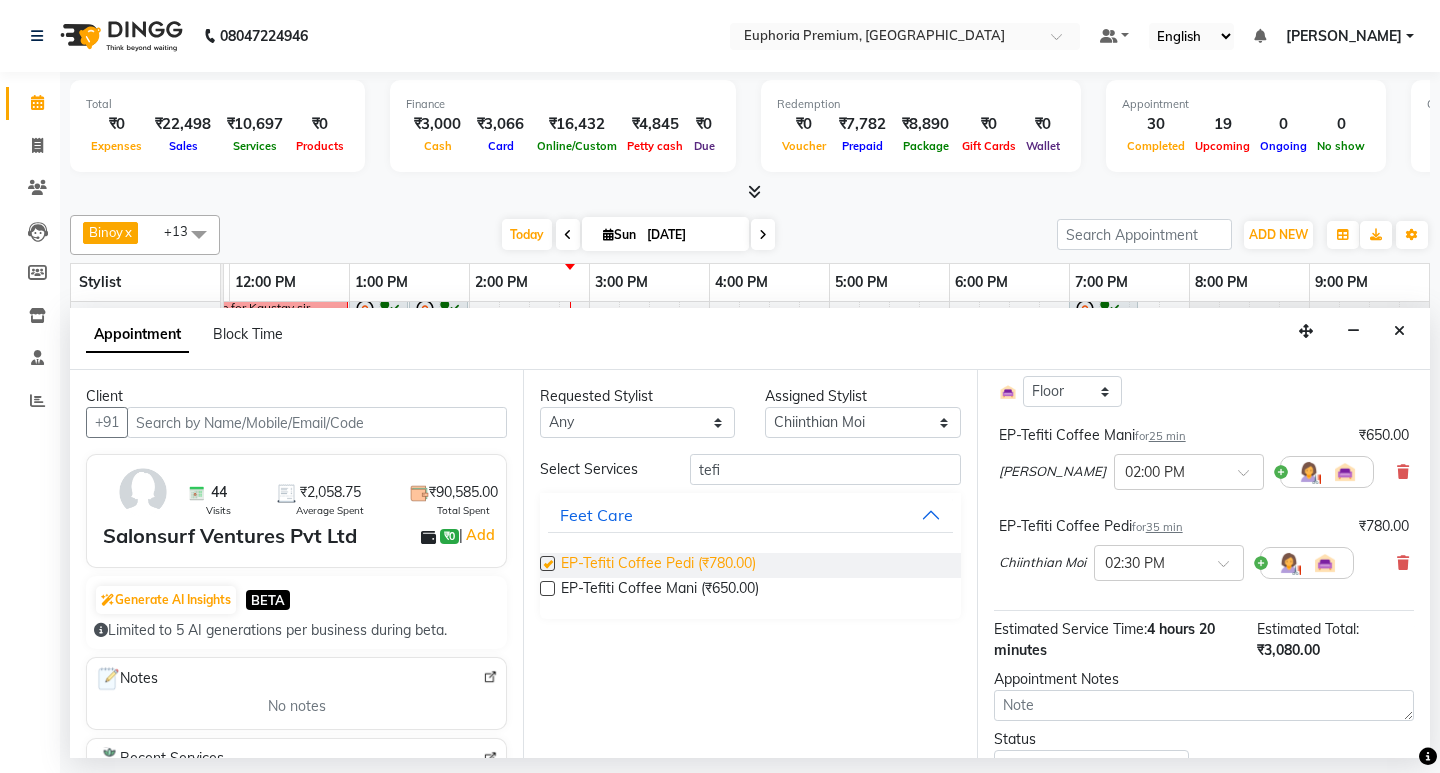 checkbox on "false" 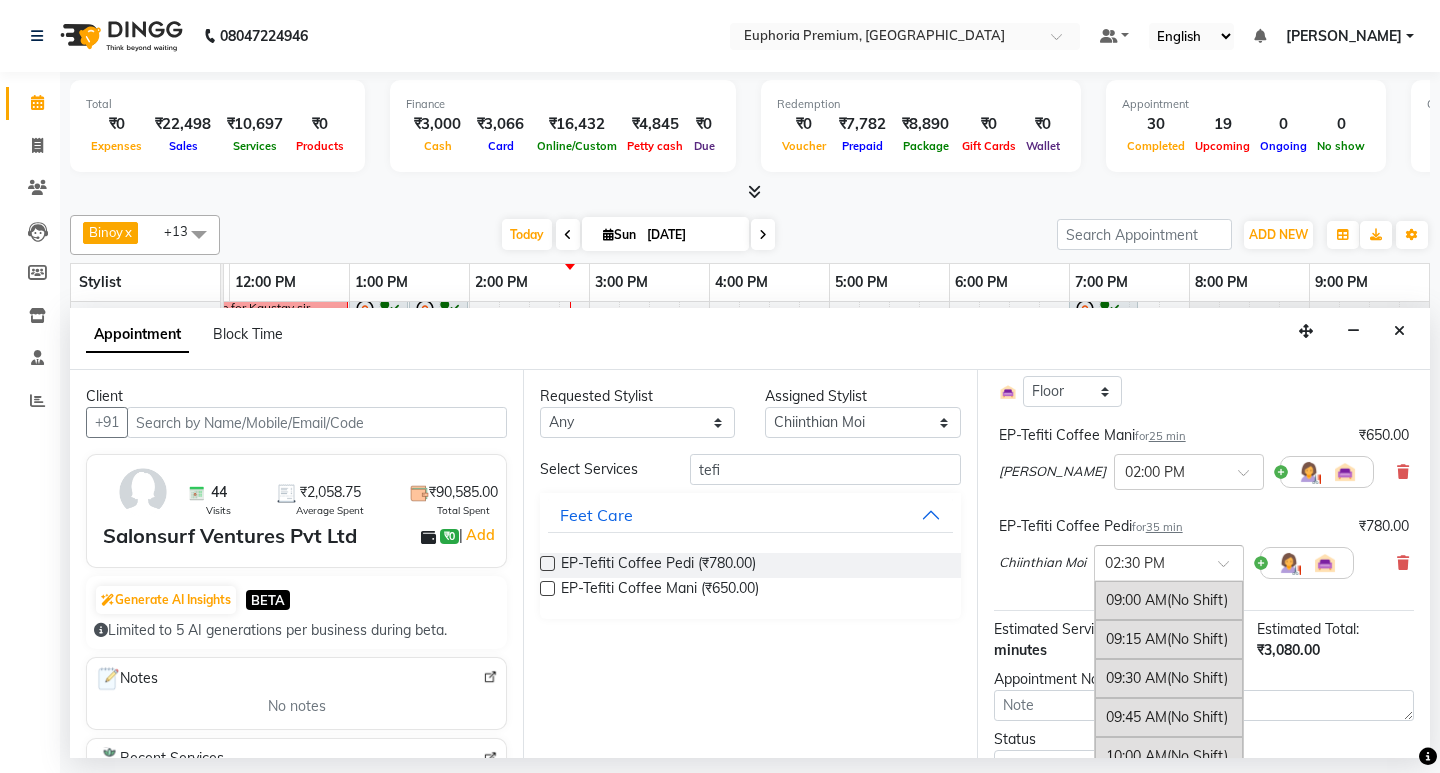 click at bounding box center (1169, 561) 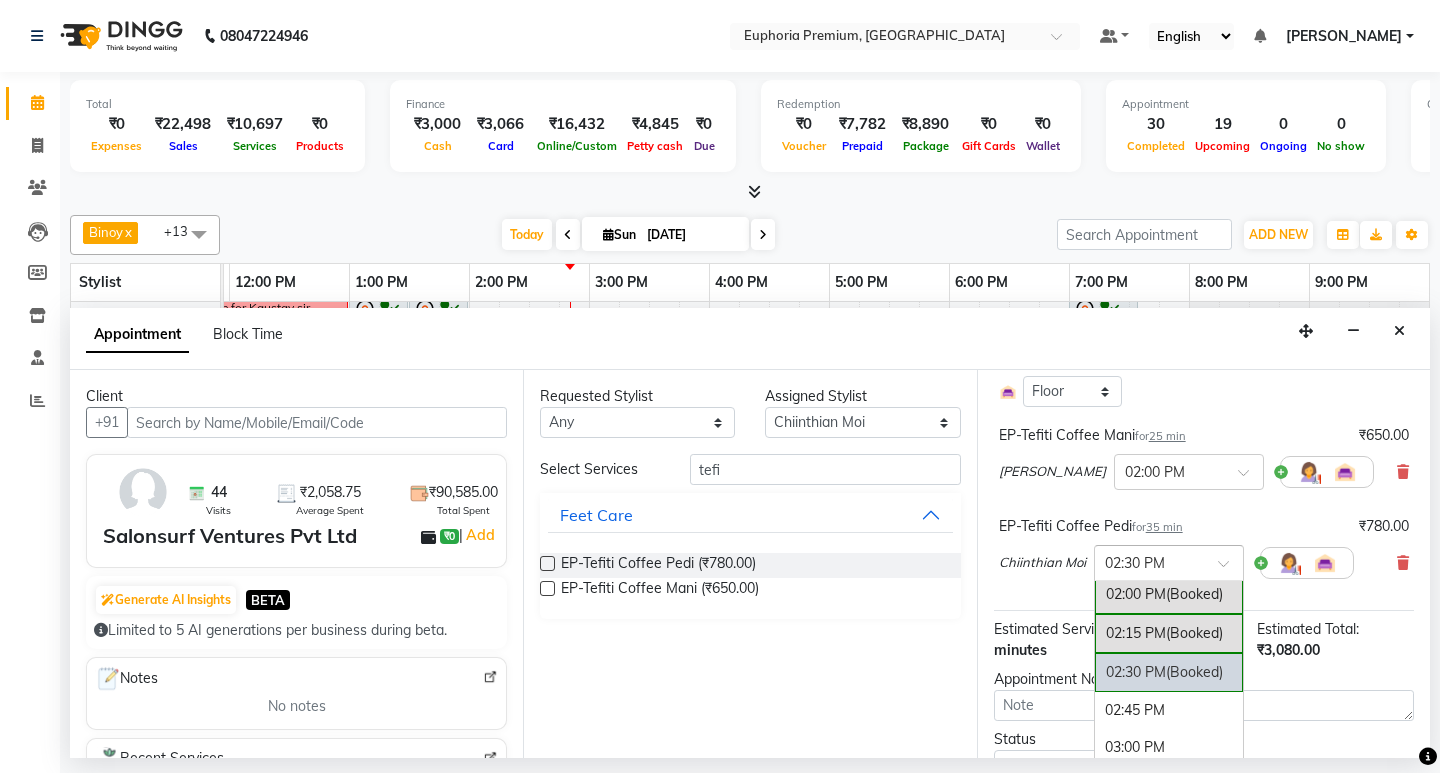 scroll, scrollTop: 744, scrollLeft: 0, axis: vertical 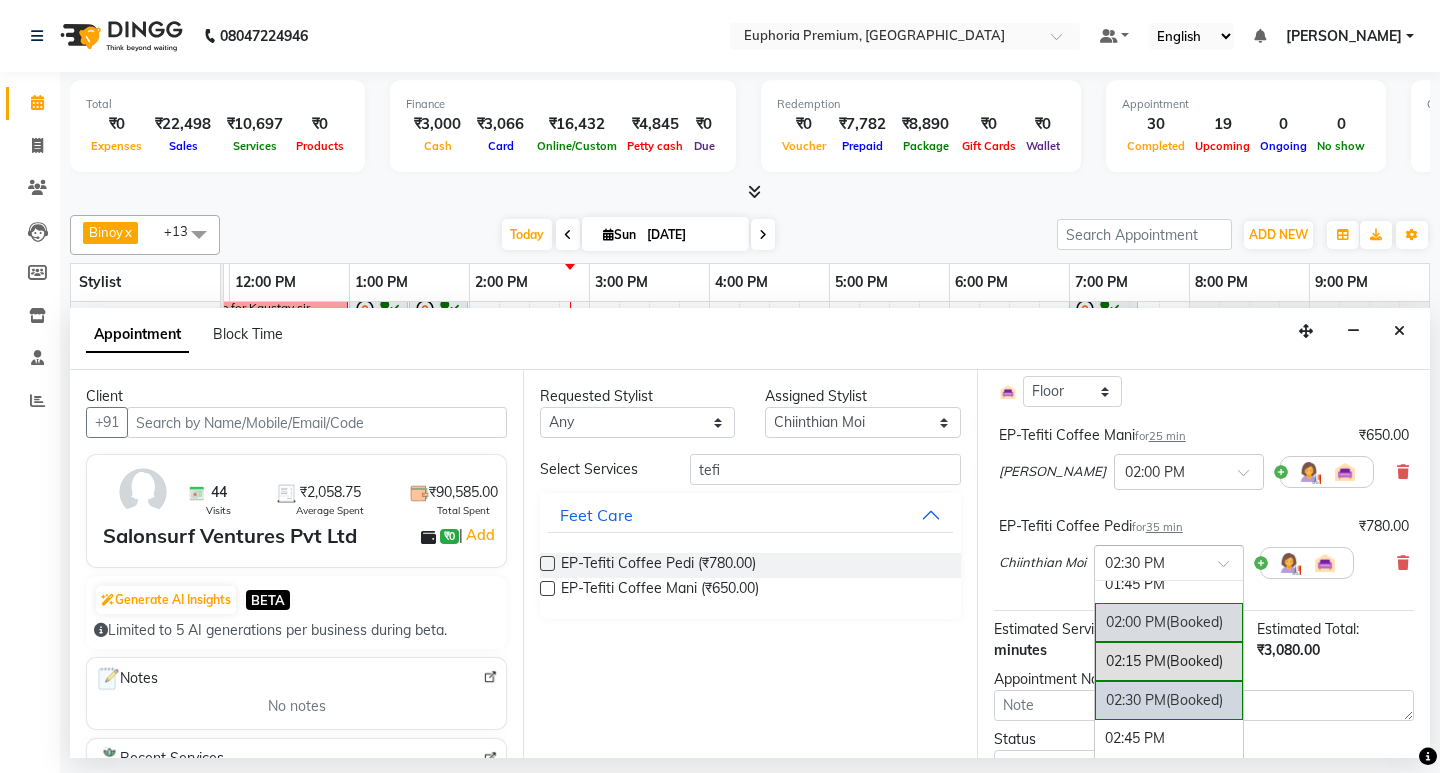 click on "02:00 PM   (Booked)" at bounding box center [1169, 622] 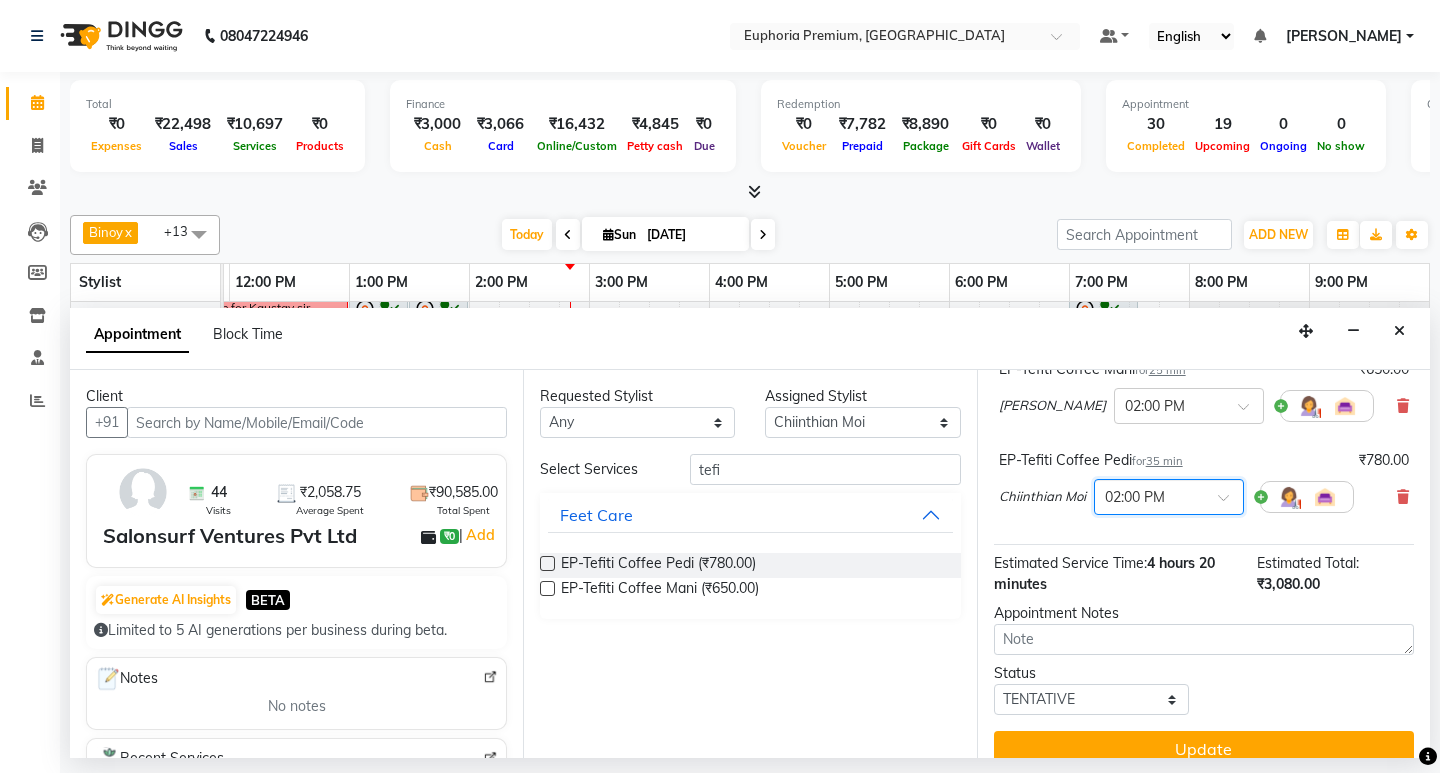 scroll, scrollTop: 332, scrollLeft: 0, axis: vertical 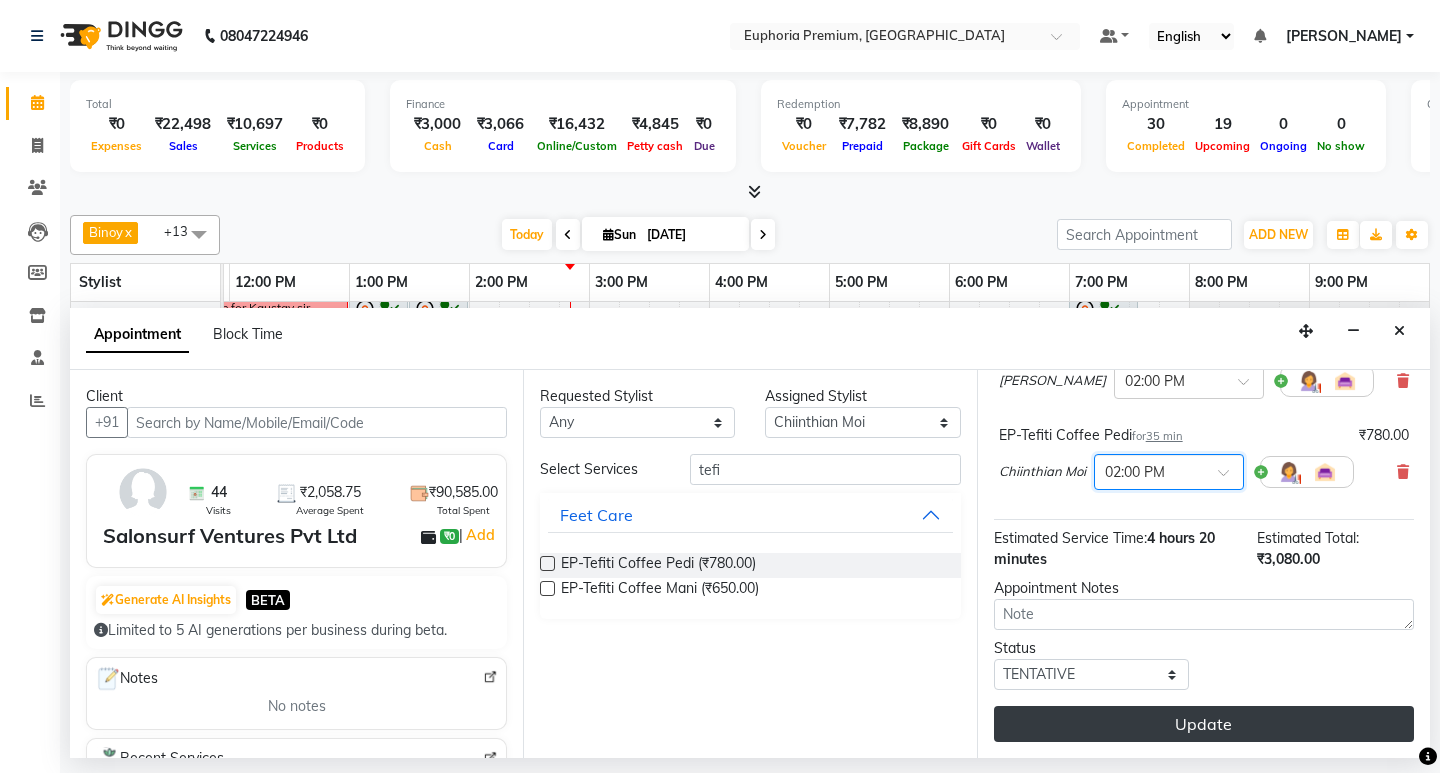 click on "Update" at bounding box center (1204, 724) 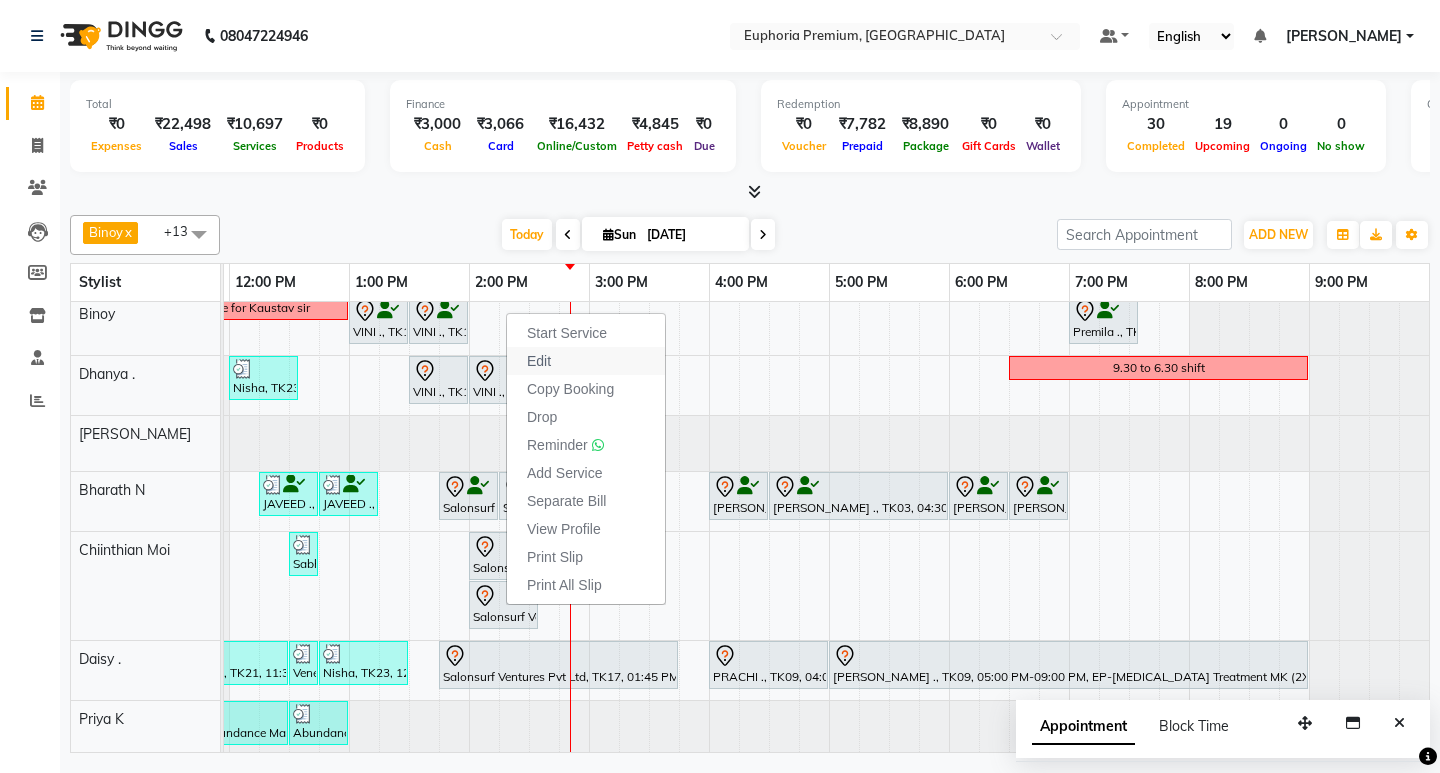 click on "Edit" at bounding box center (586, 361) 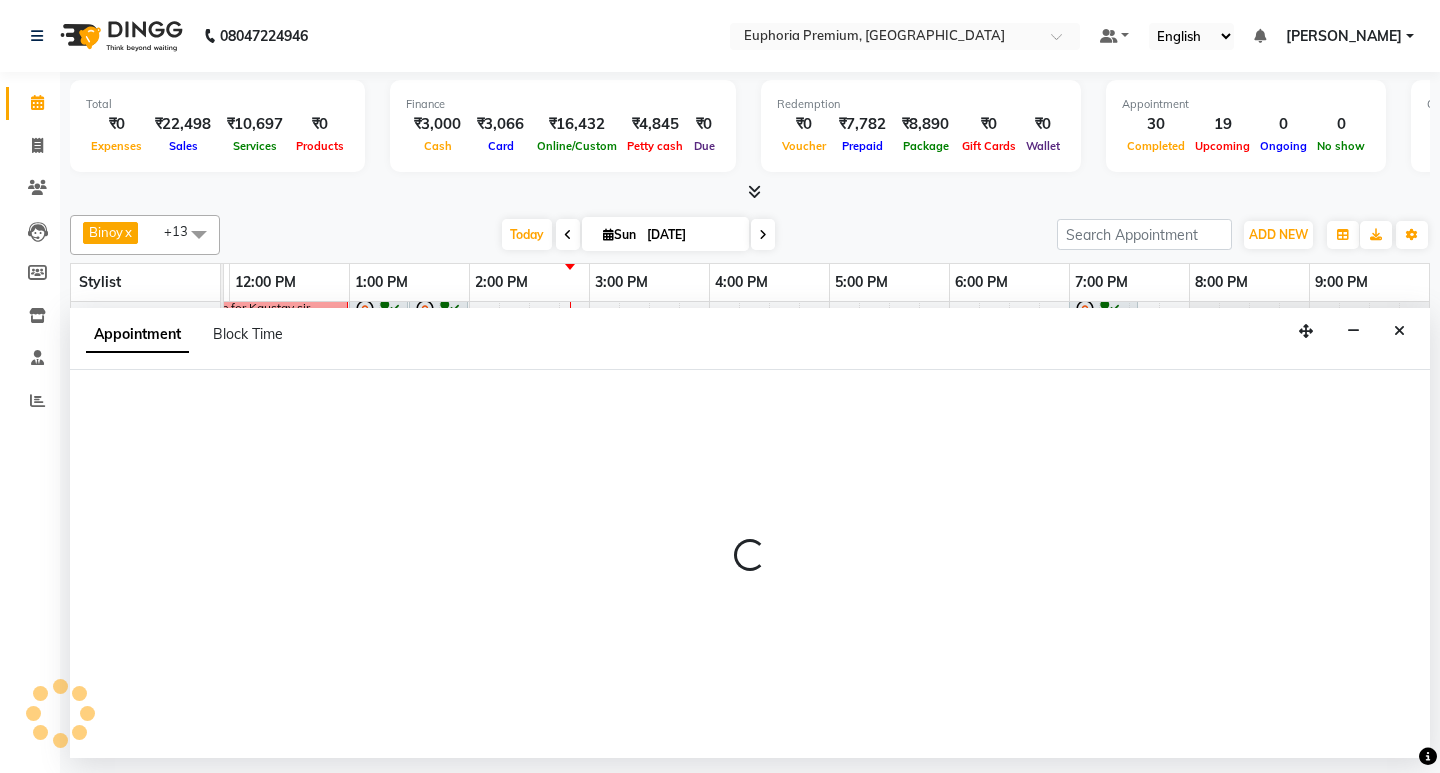 select on "tentative" 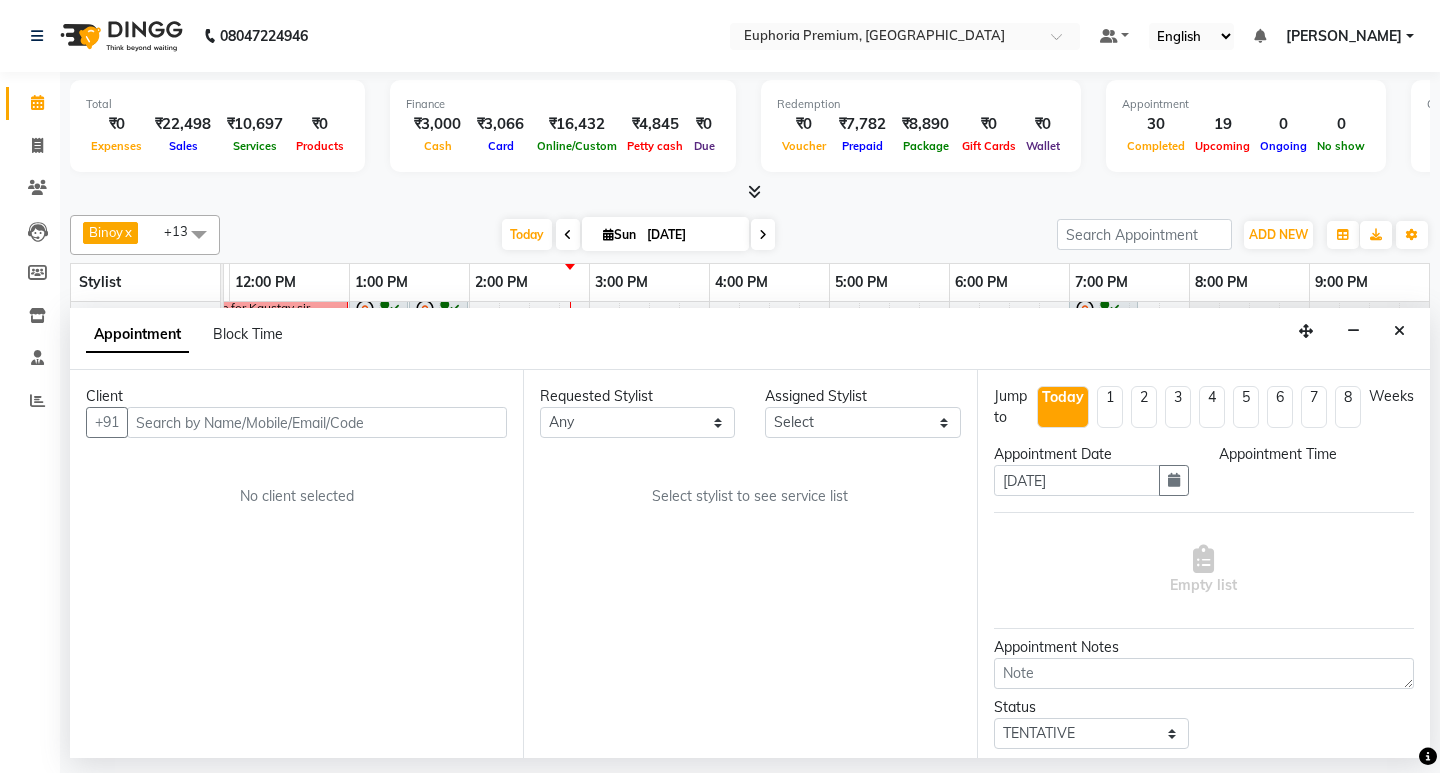 scroll, scrollTop: 0, scrollLeft: 475, axis: horizontal 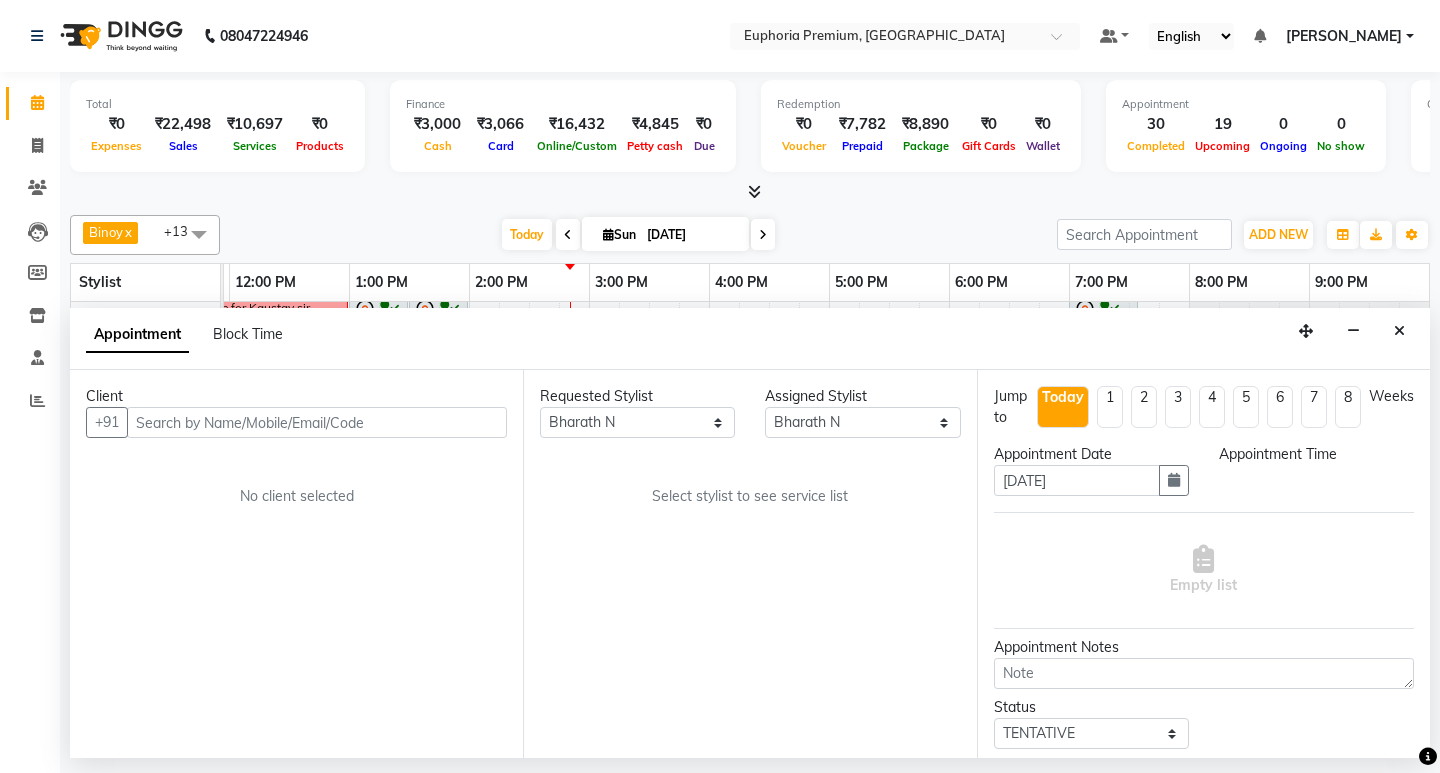 select on "825" 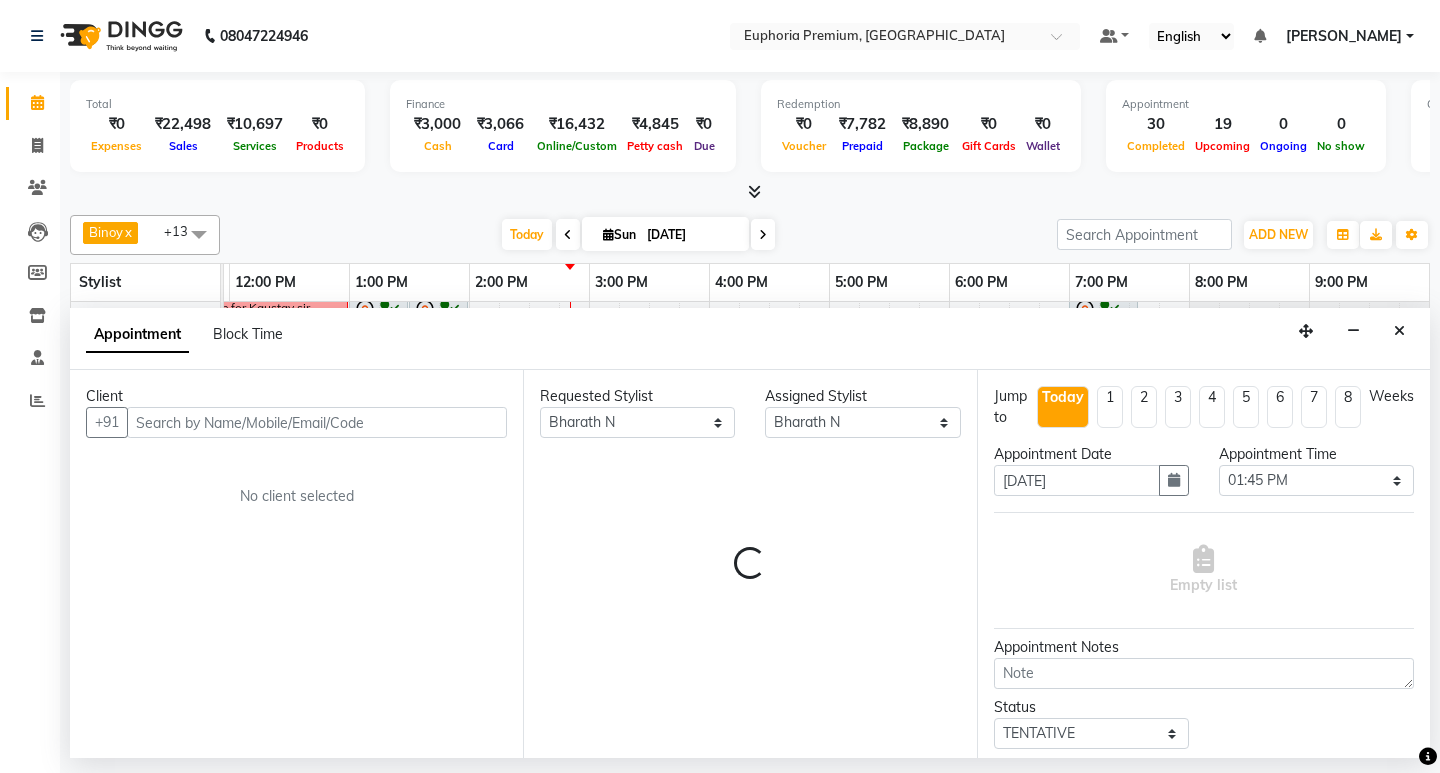 select on "4006" 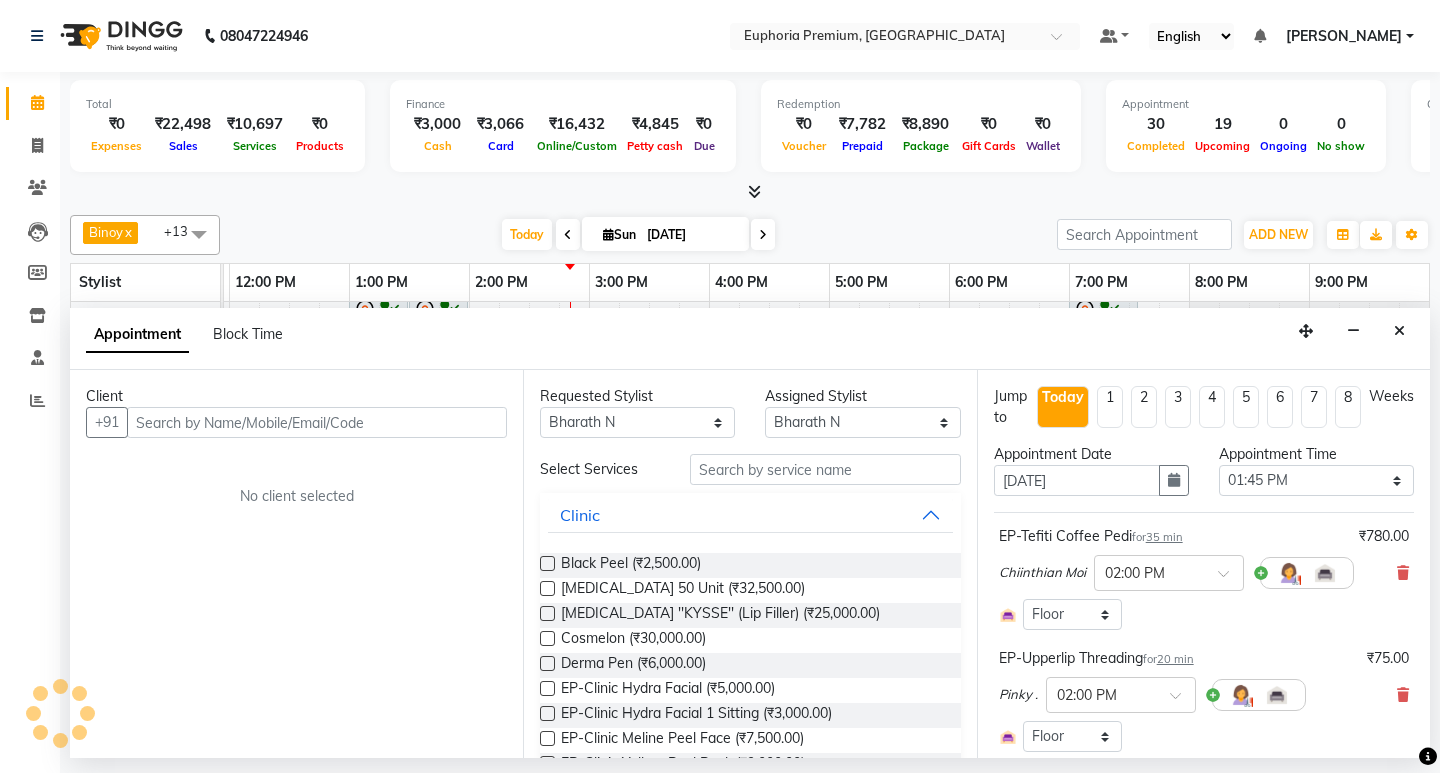 select on "4006" 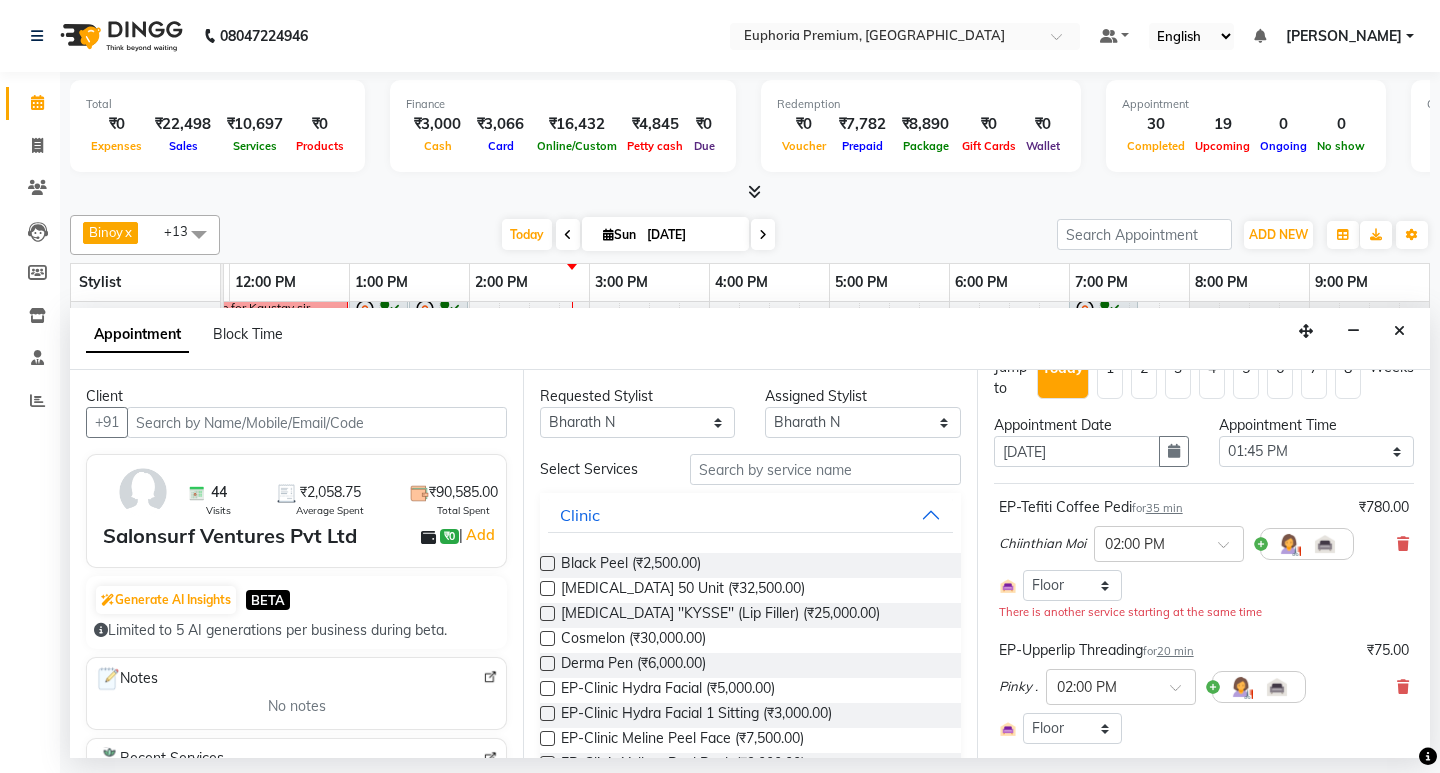 scroll, scrollTop: 0, scrollLeft: 0, axis: both 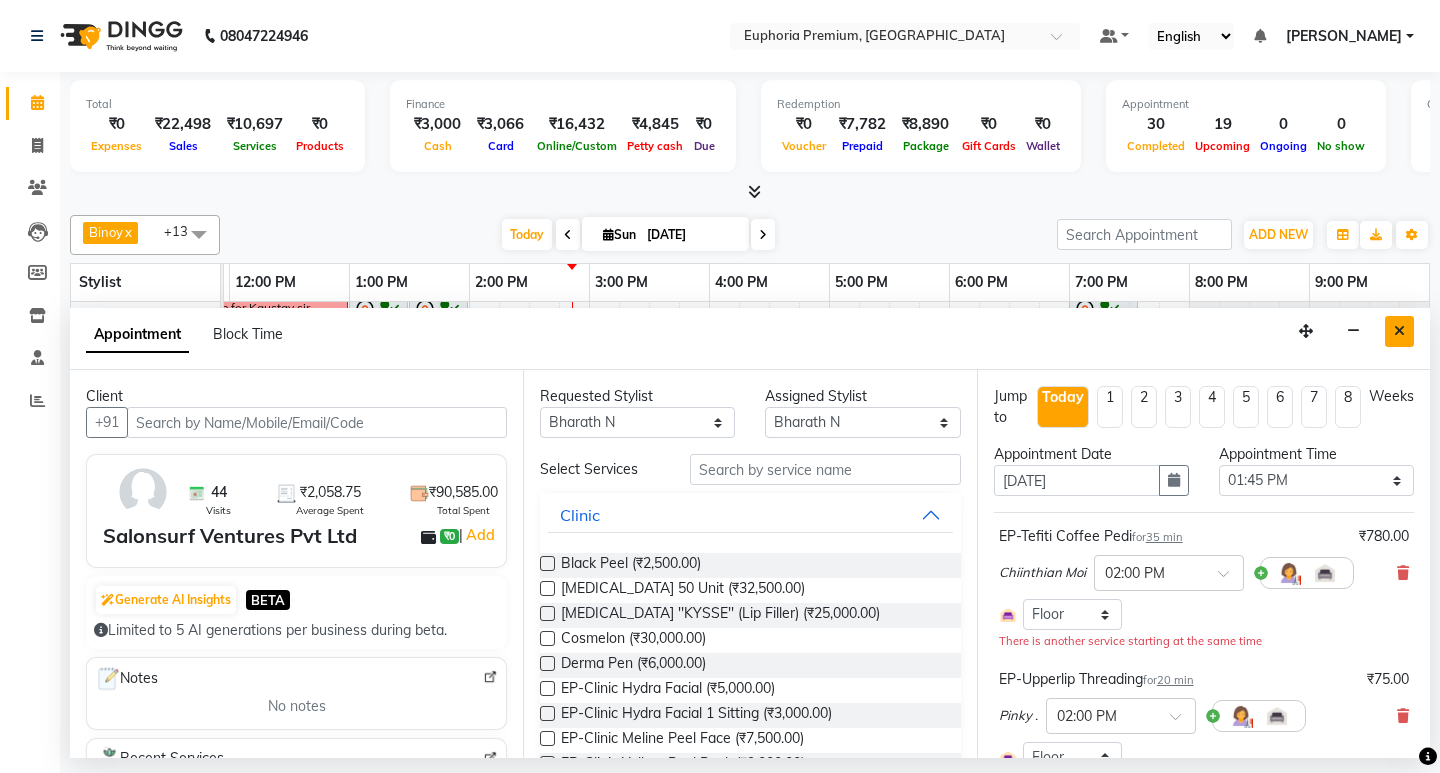 click at bounding box center [1399, 331] 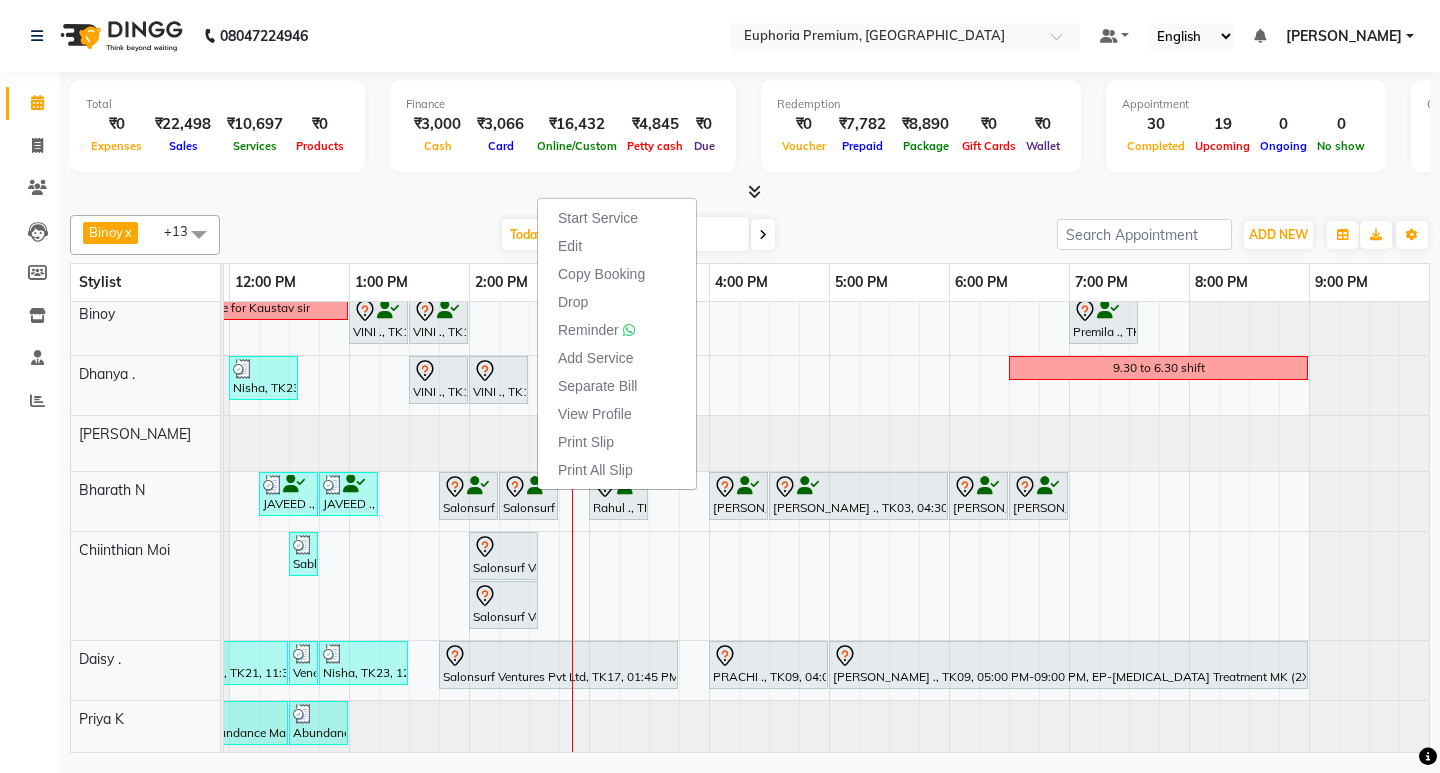 click on "Start Service Edit Copy Booking Drop Reminder   Add Service Separate Bill View Profile Print Slip Print All Slip" at bounding box center [617, 343] 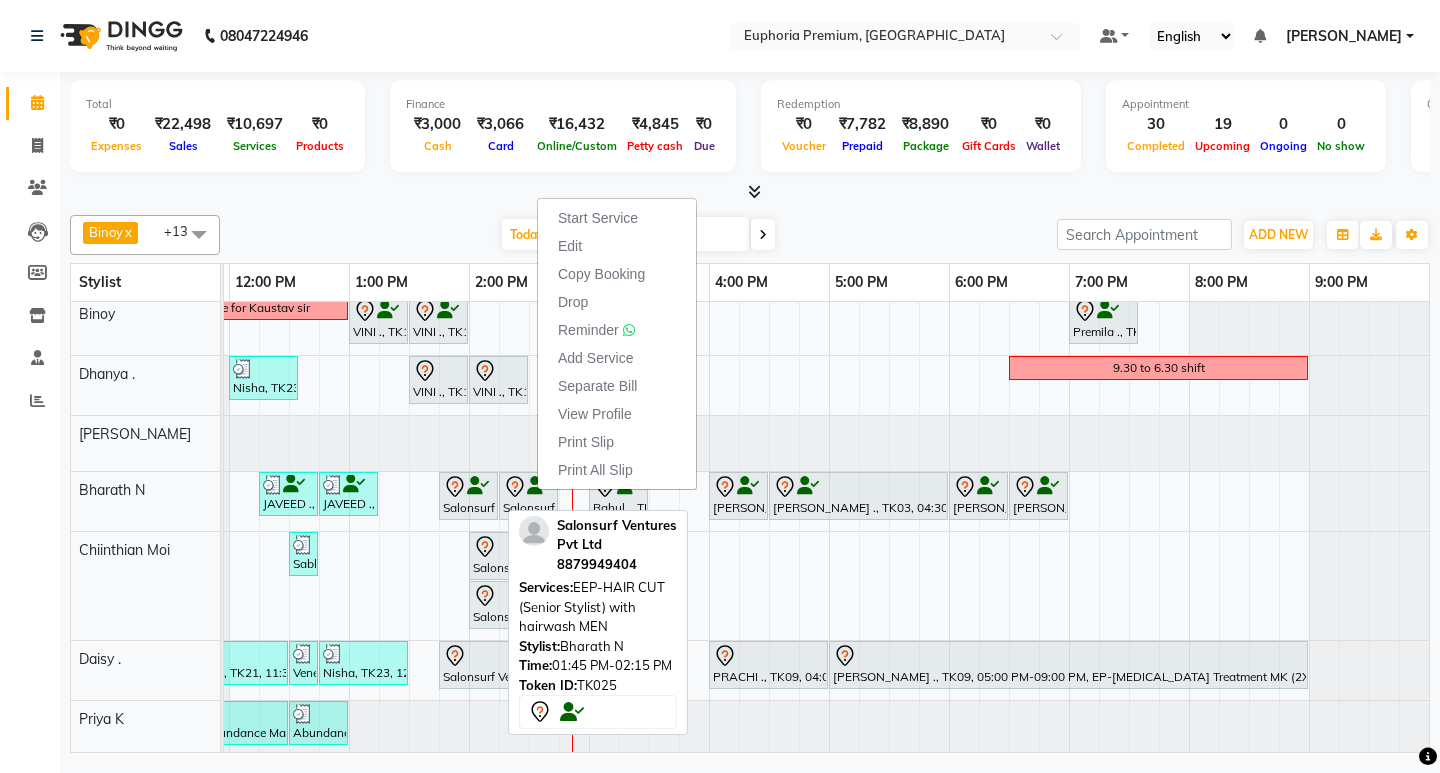 click on "Salonsurf Ventures Pvt Ltd, TK25, 01:45 PM-02:15 PM, EEP-HAIR CUT (Senior Stylist) with hairwash MEN" at bounding box center [468, 496] 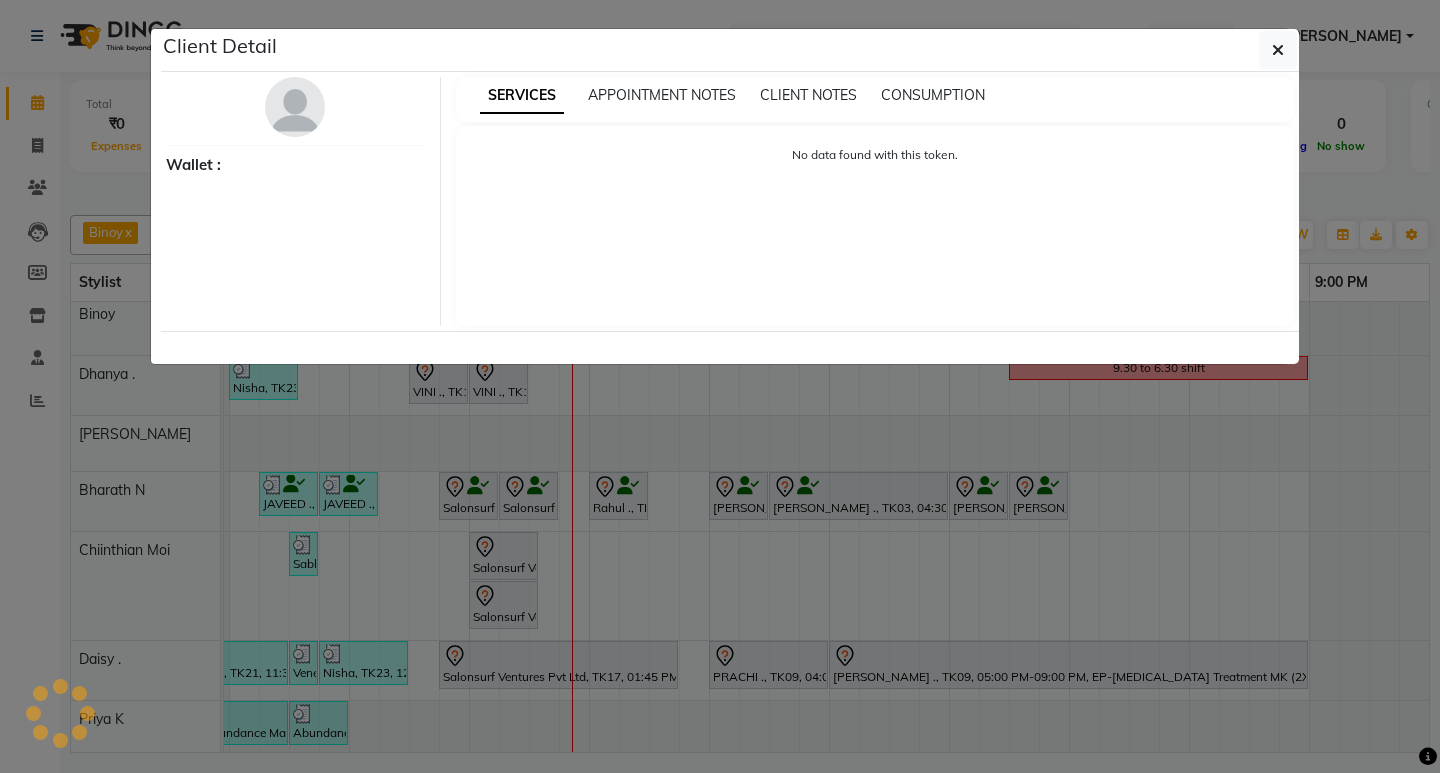 select on "7" 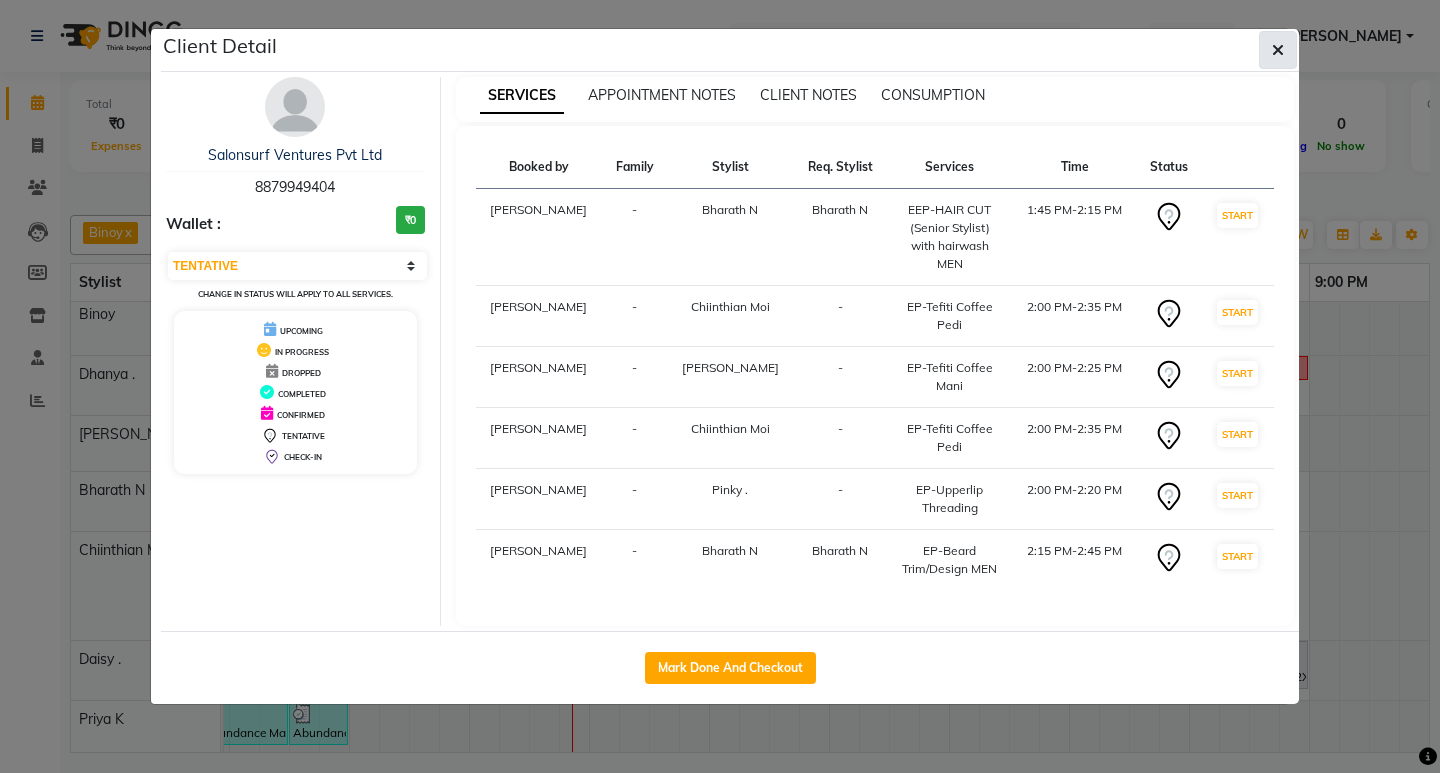 click 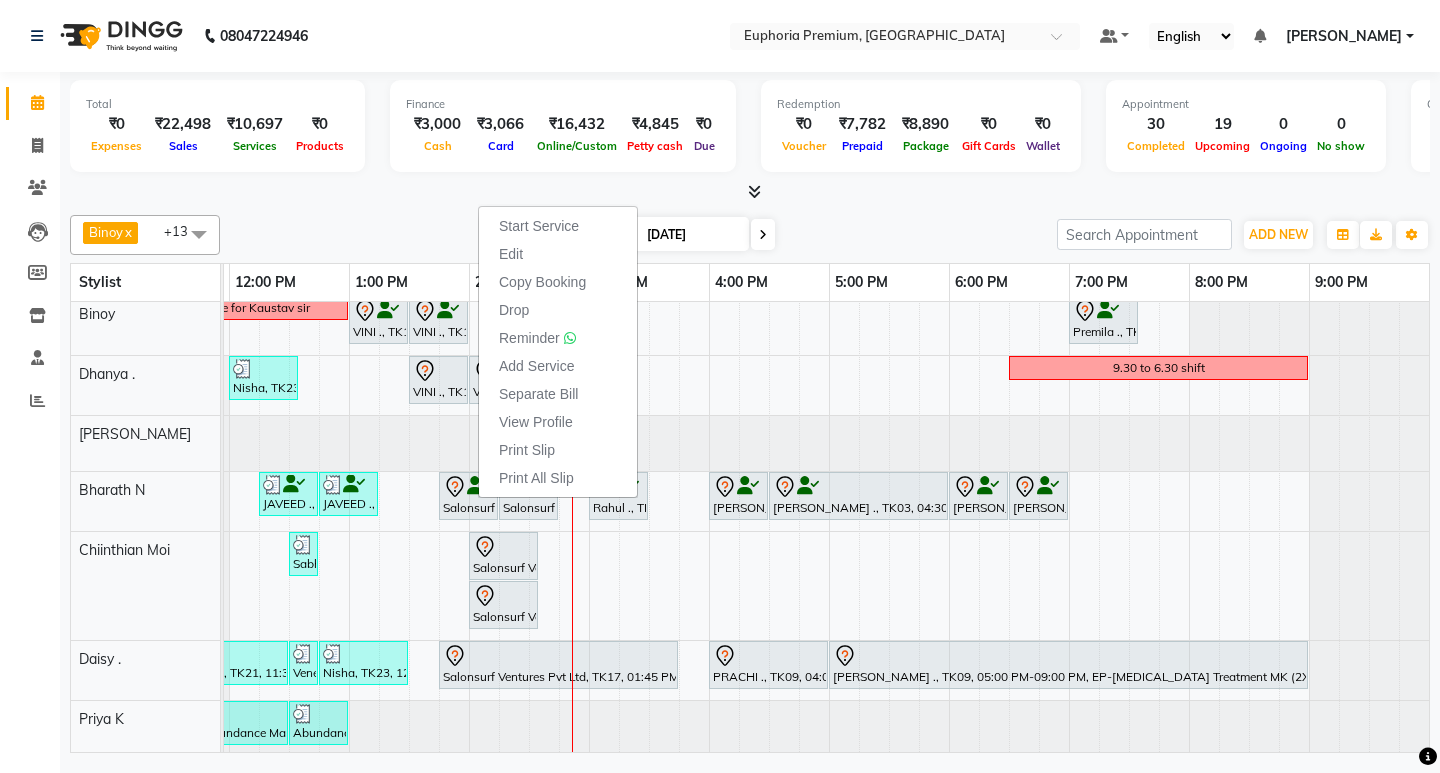 click on "Edit" at bounding box center (558, 254) 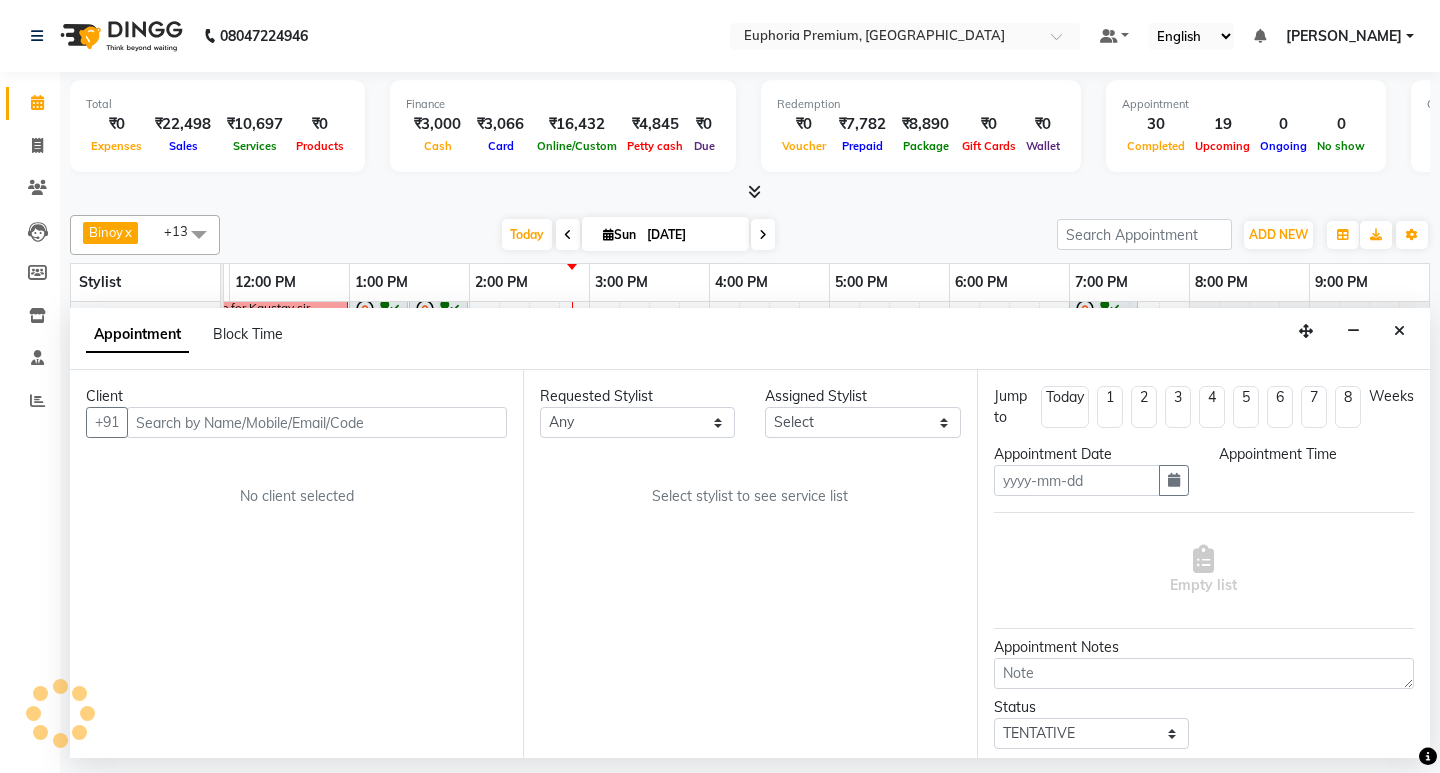 type on "[DATE]" 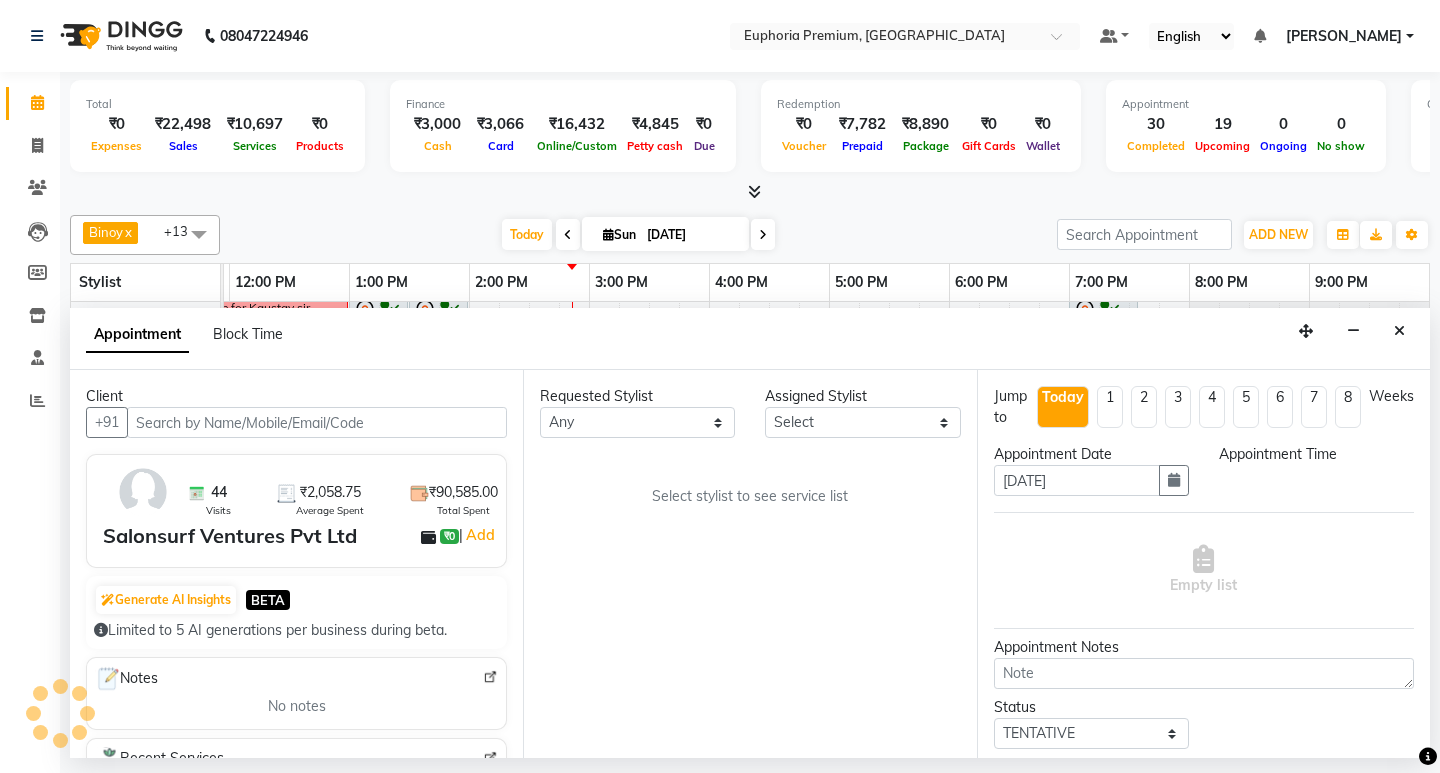 select on "71614" 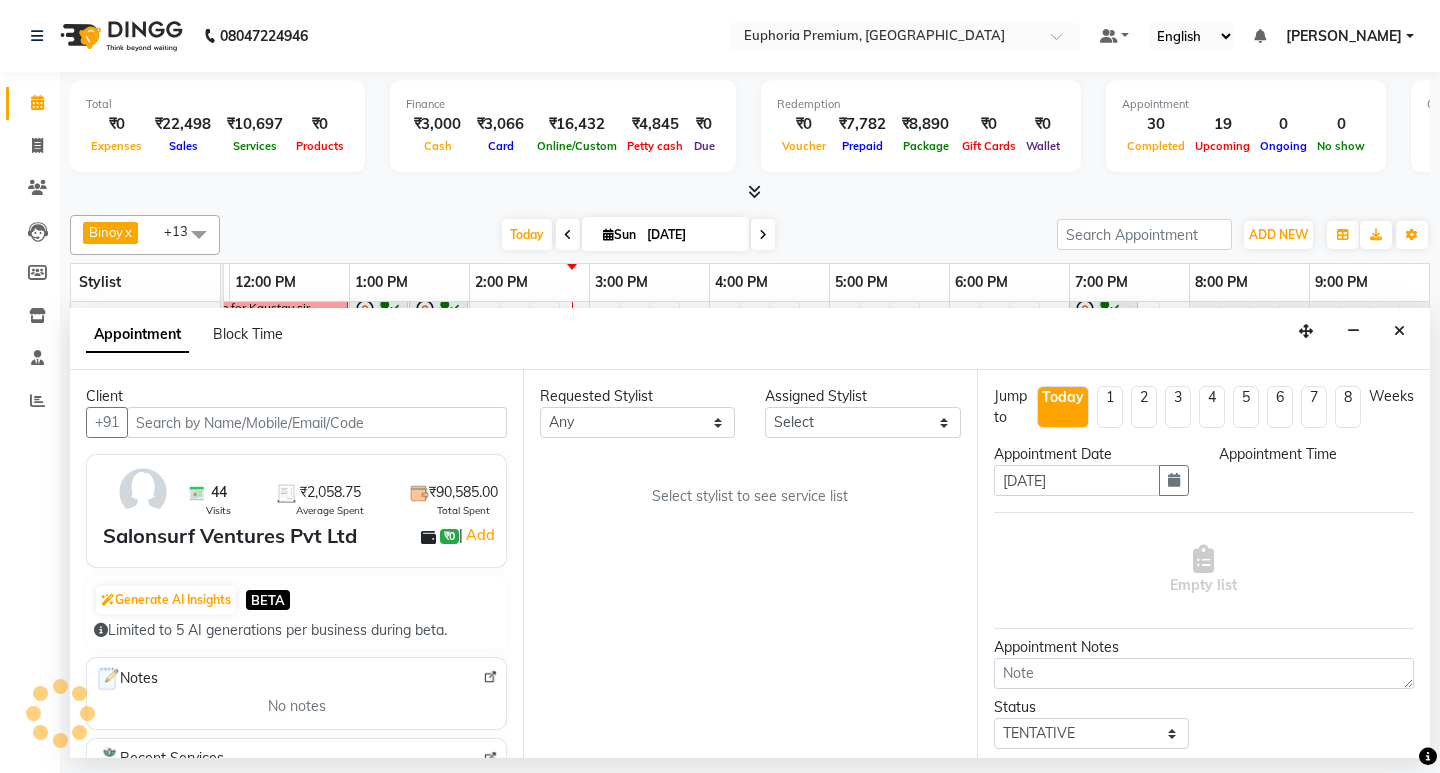 select on "71614" 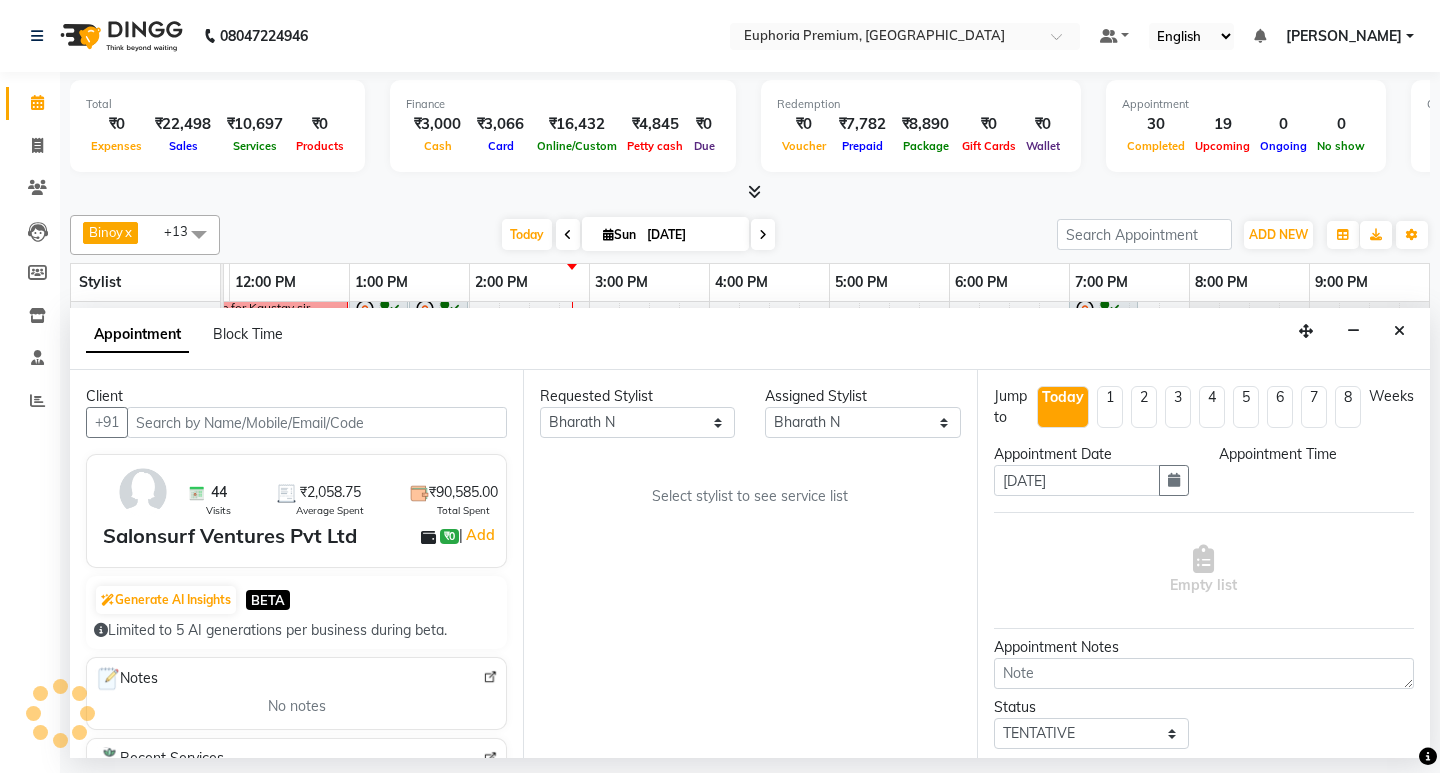 scroll, scrollTop: 0, scrollLeft: 475, axis: horizontal 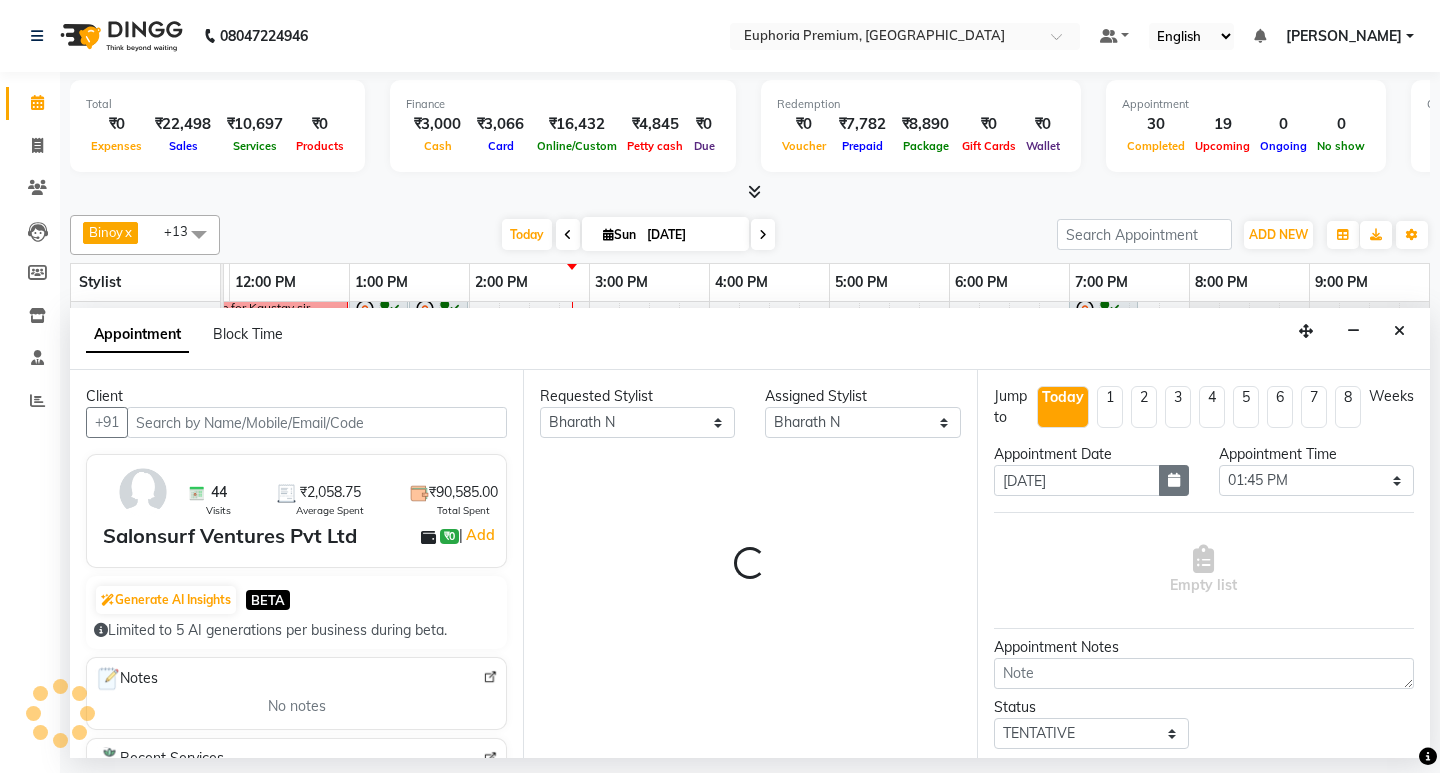 select on "4006" 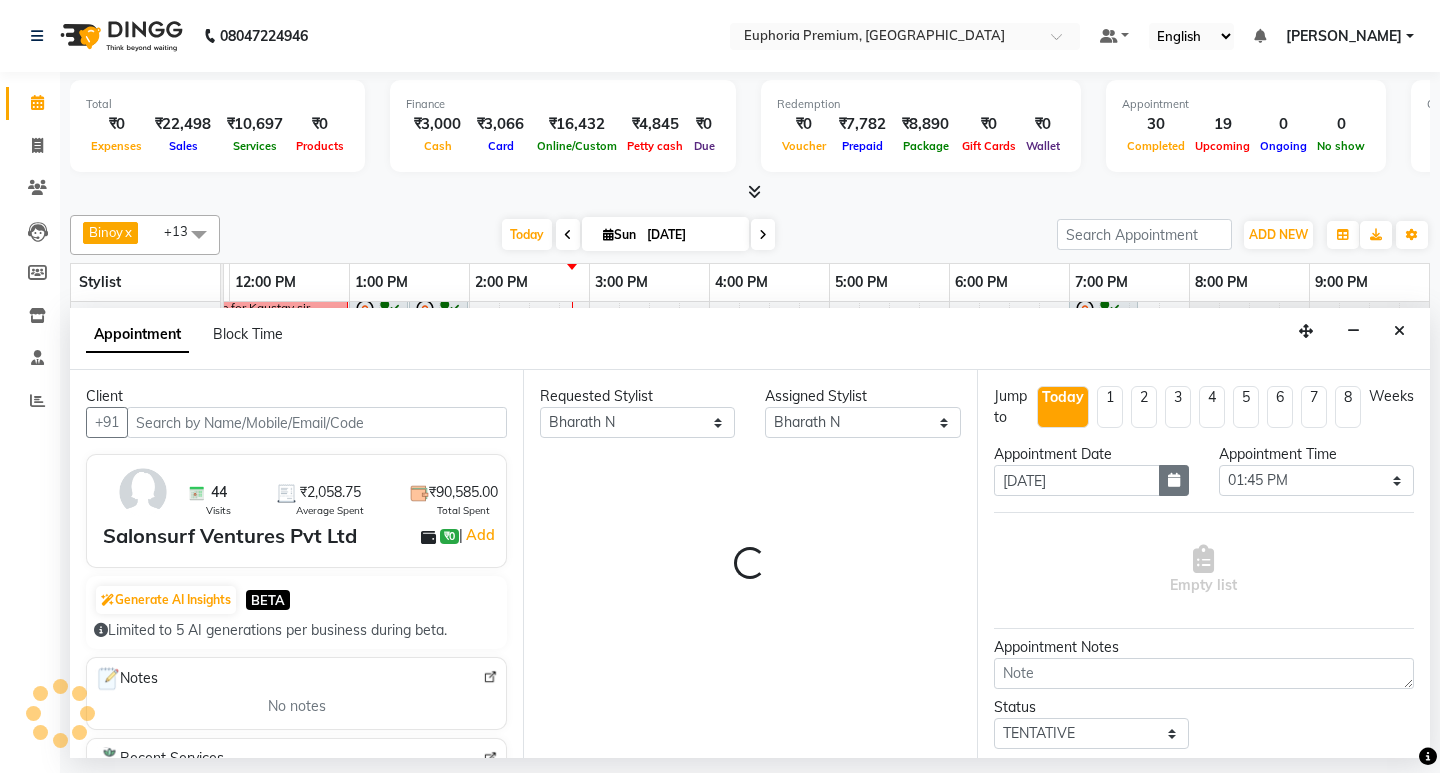 select on "4006" 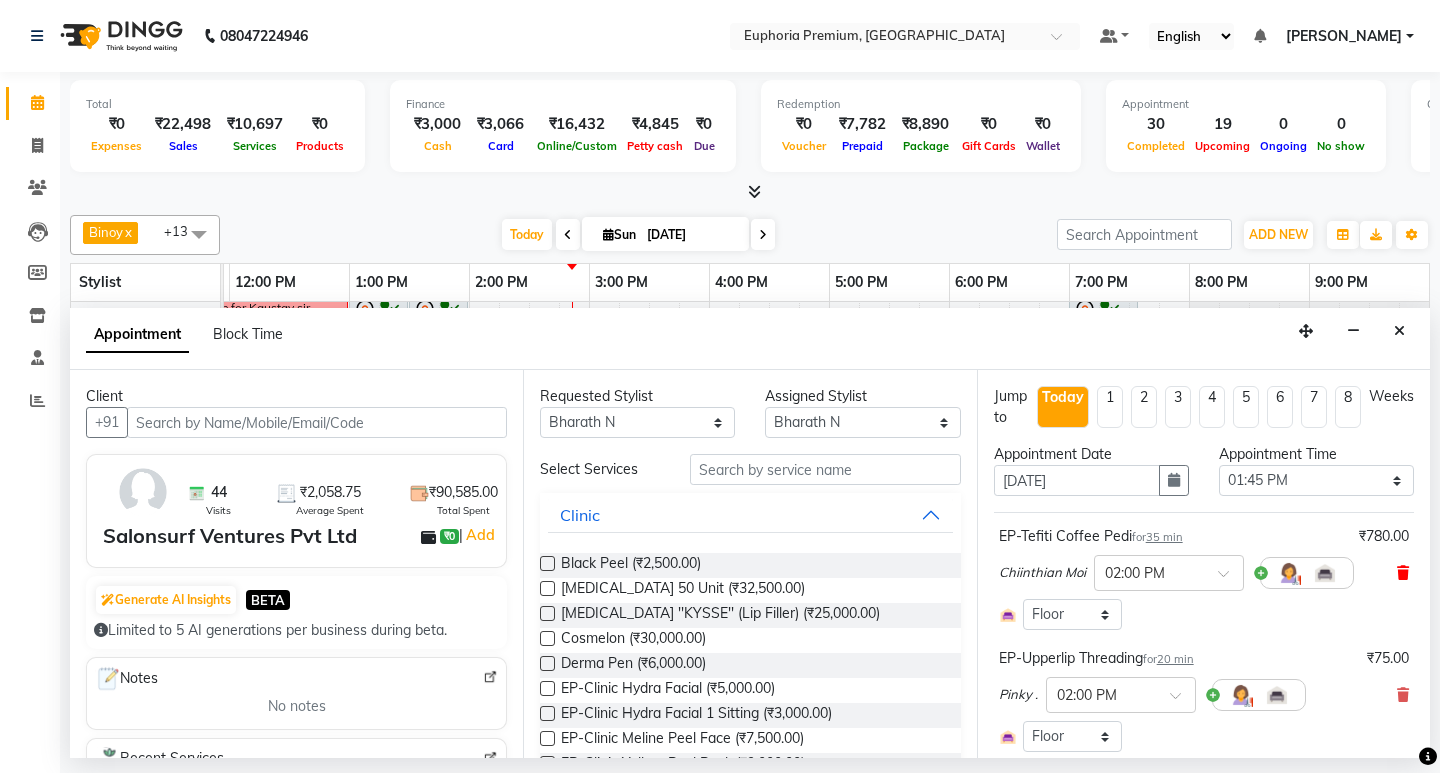 click at bounding box center [1403, 573] 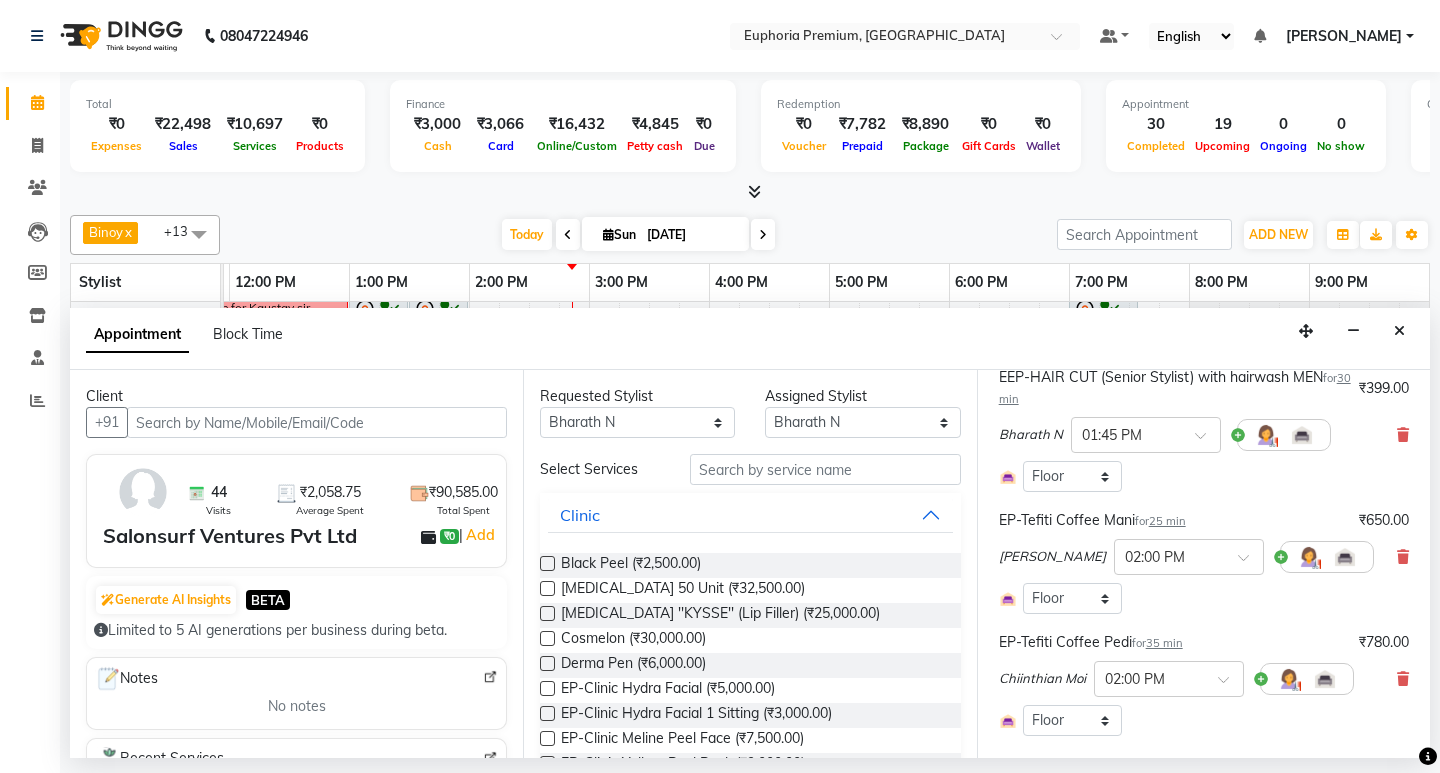 scroll, scrollTop: 300, scrollLeft: 0, axis: vertical 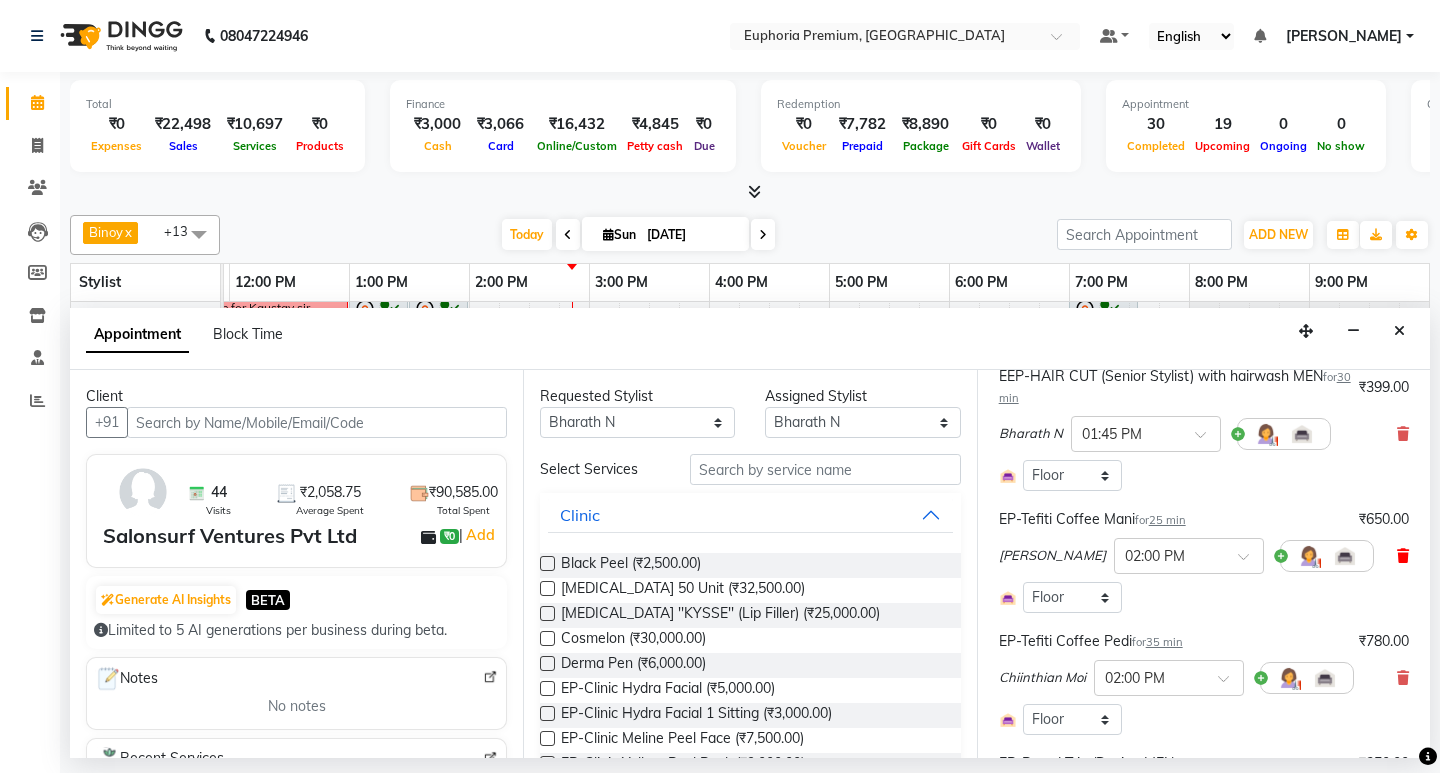 click at bounding box center (1403, 556) 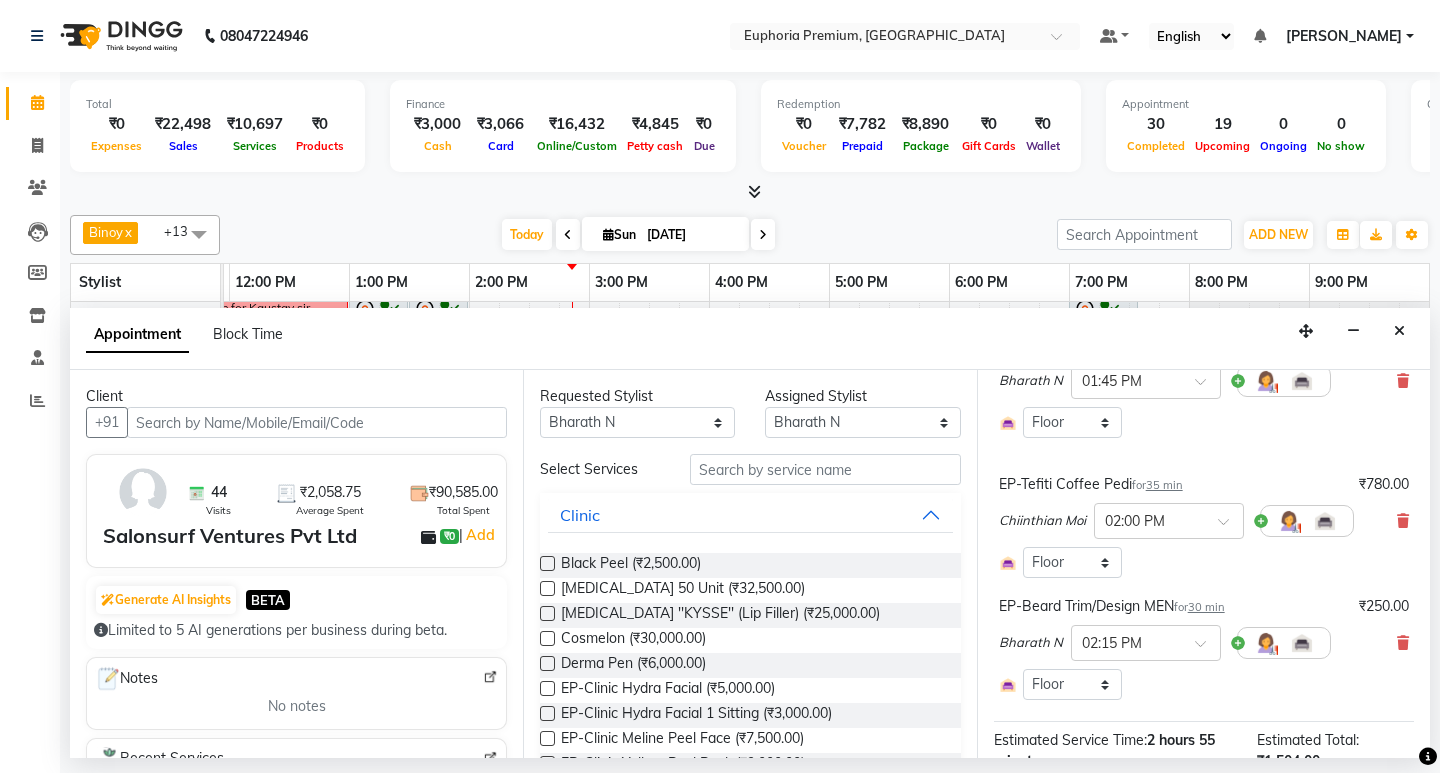 scroll, scrollTop: 400, scrollLeft: 0, axis: vertical 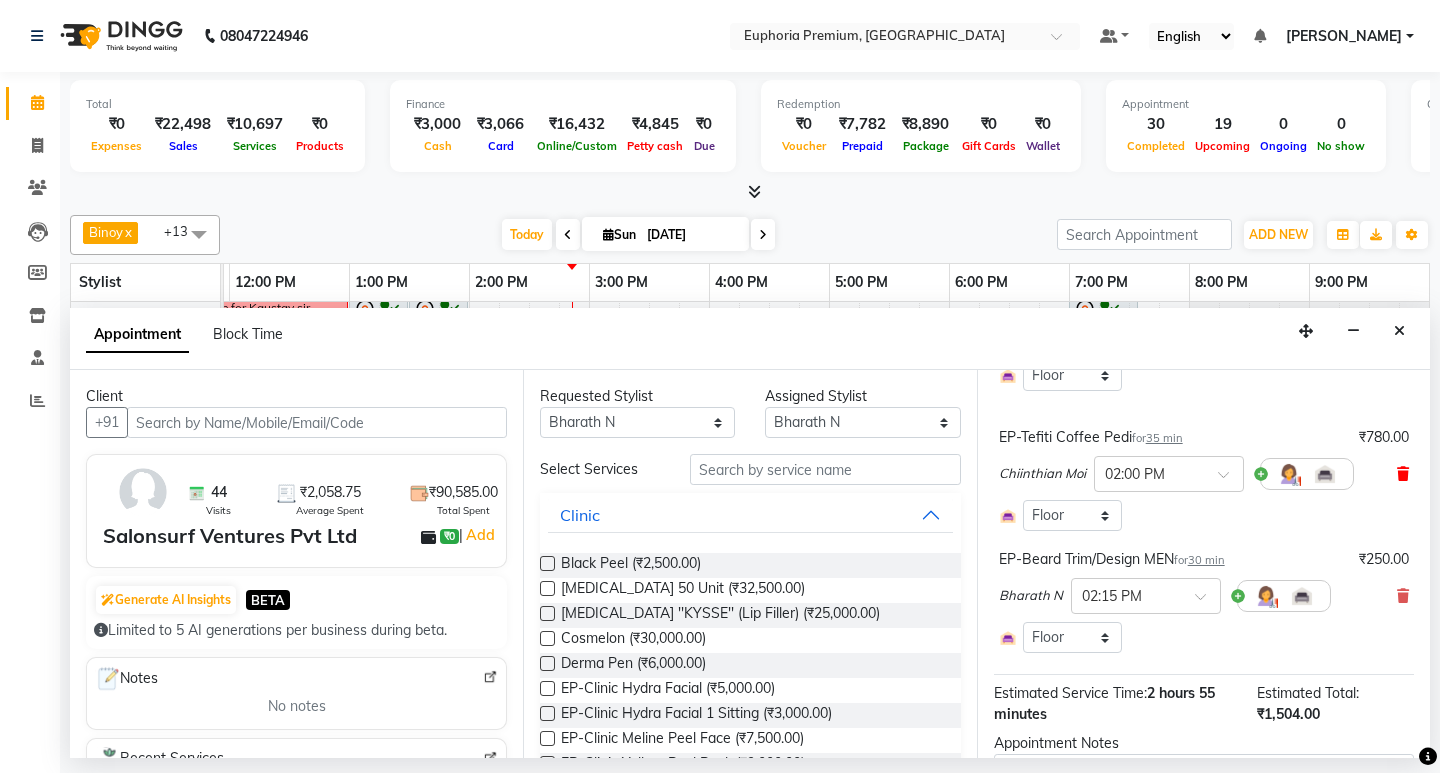 click at bounding box center (1403, 474) 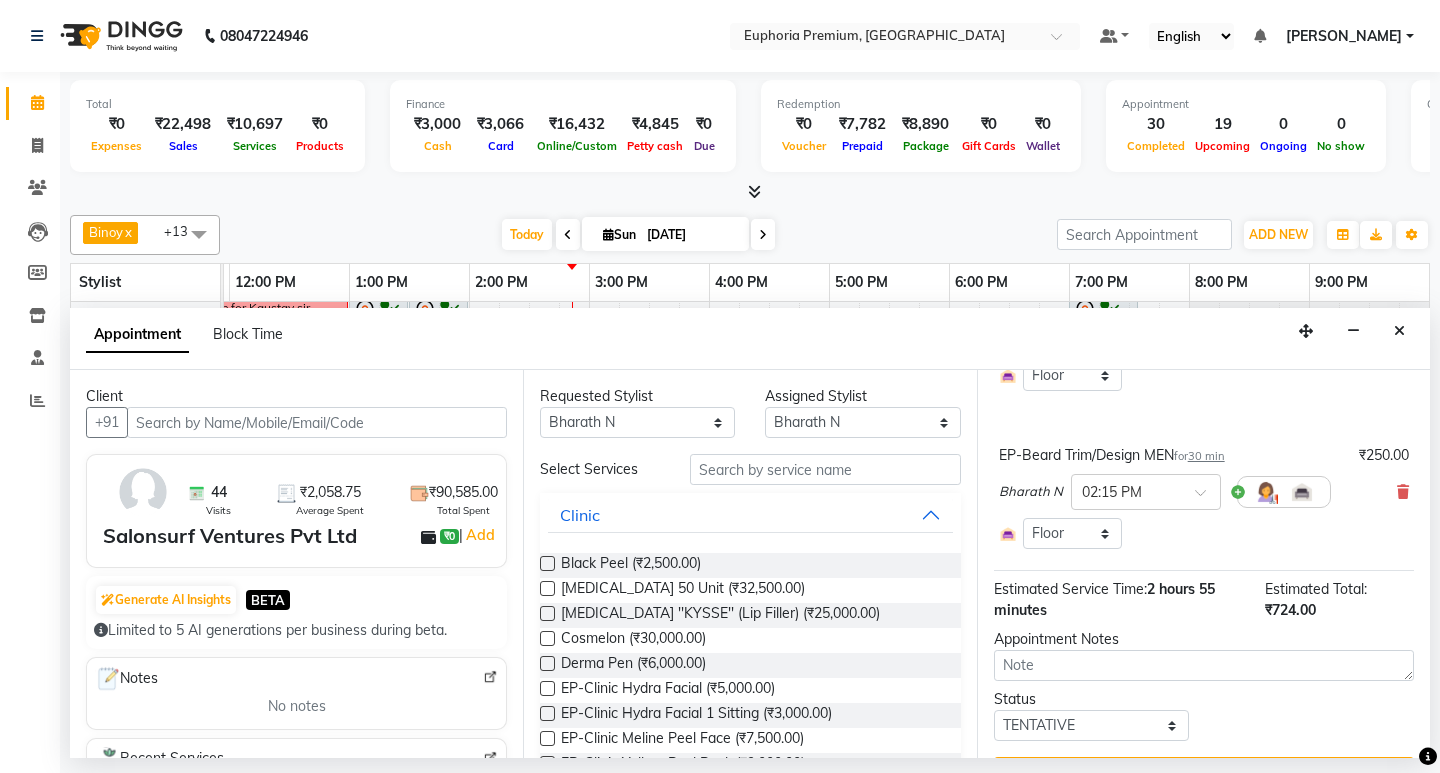 scroll, scrollTop: 451, scrollLeft: 0, axis: vertical 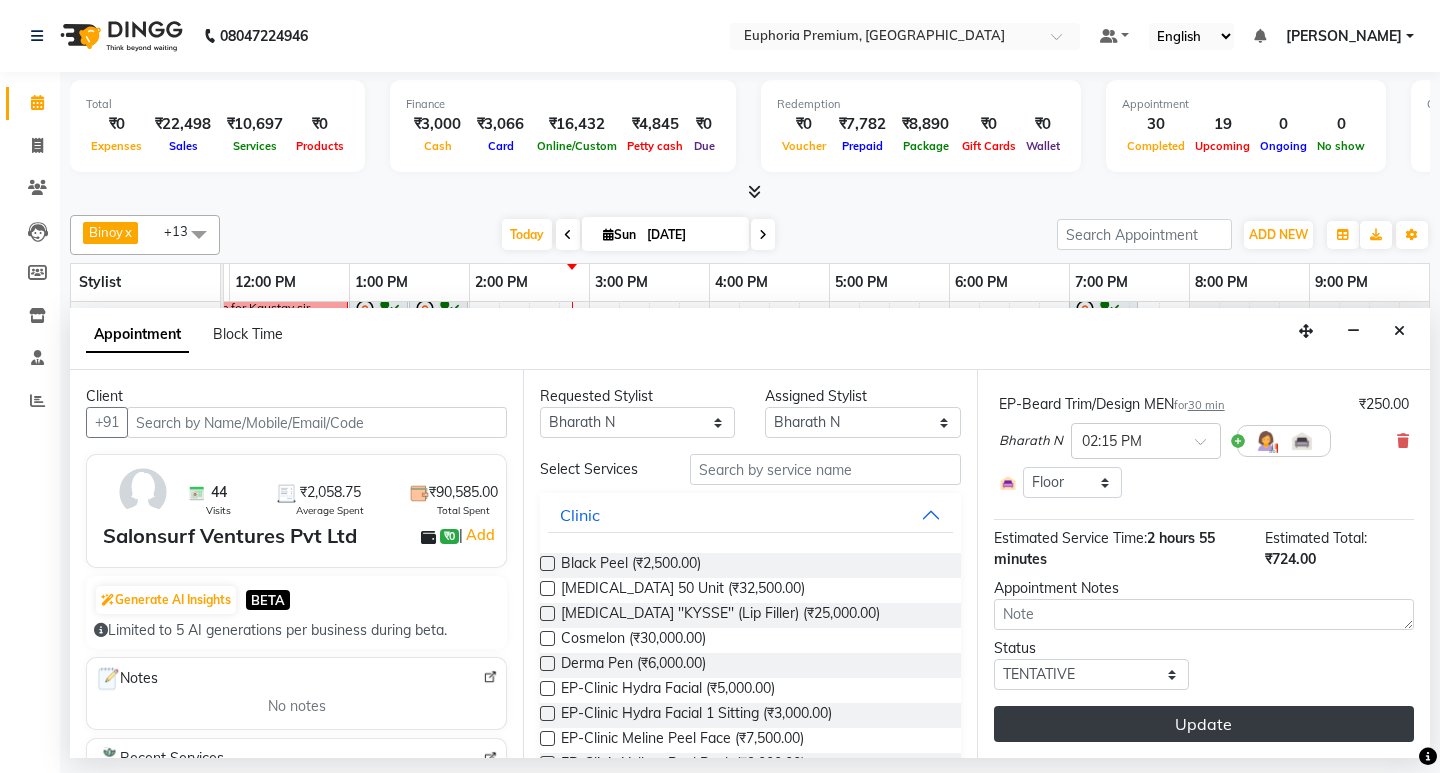 click on "Update" at bounding box center [1204, 724] 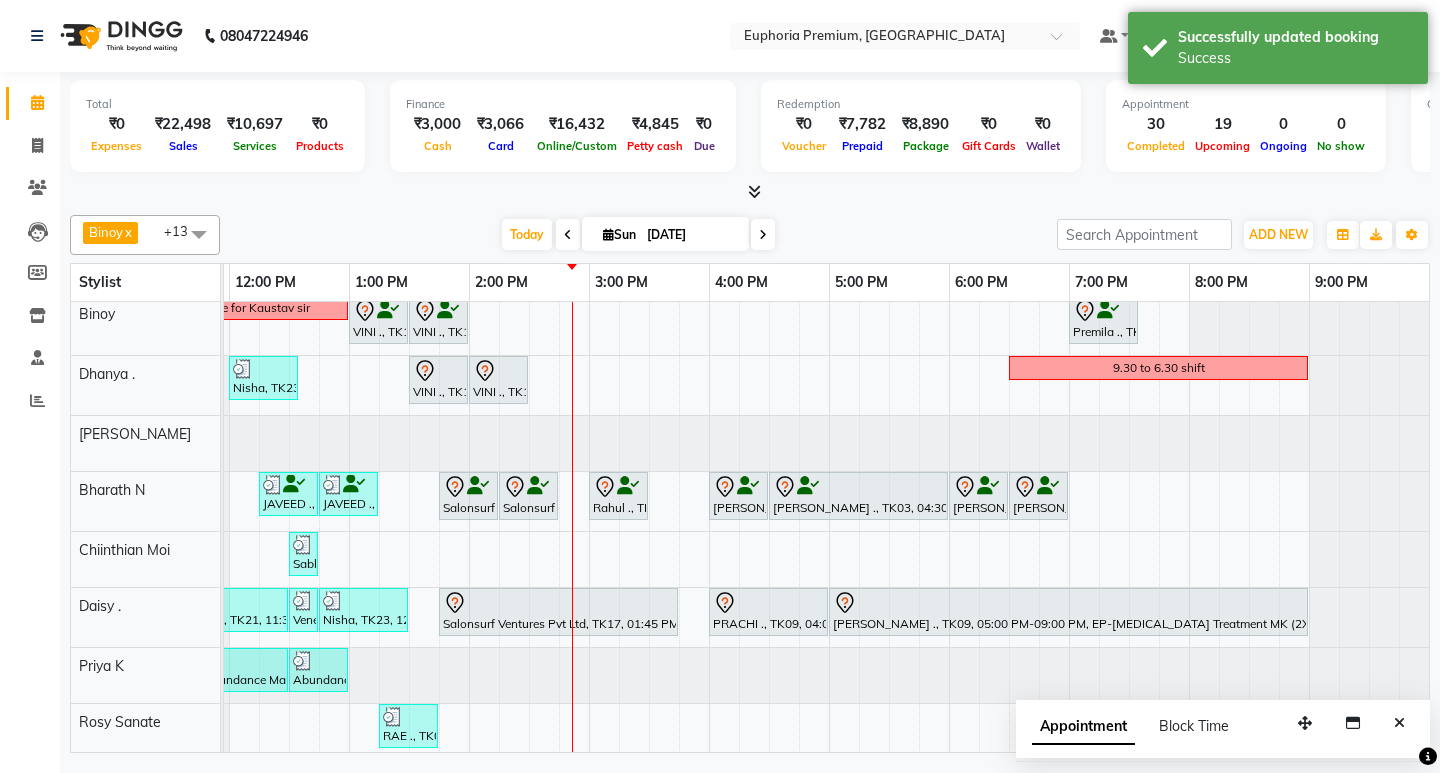 scroll, scrollTop: 113, scrollLeft: 475, axis: both 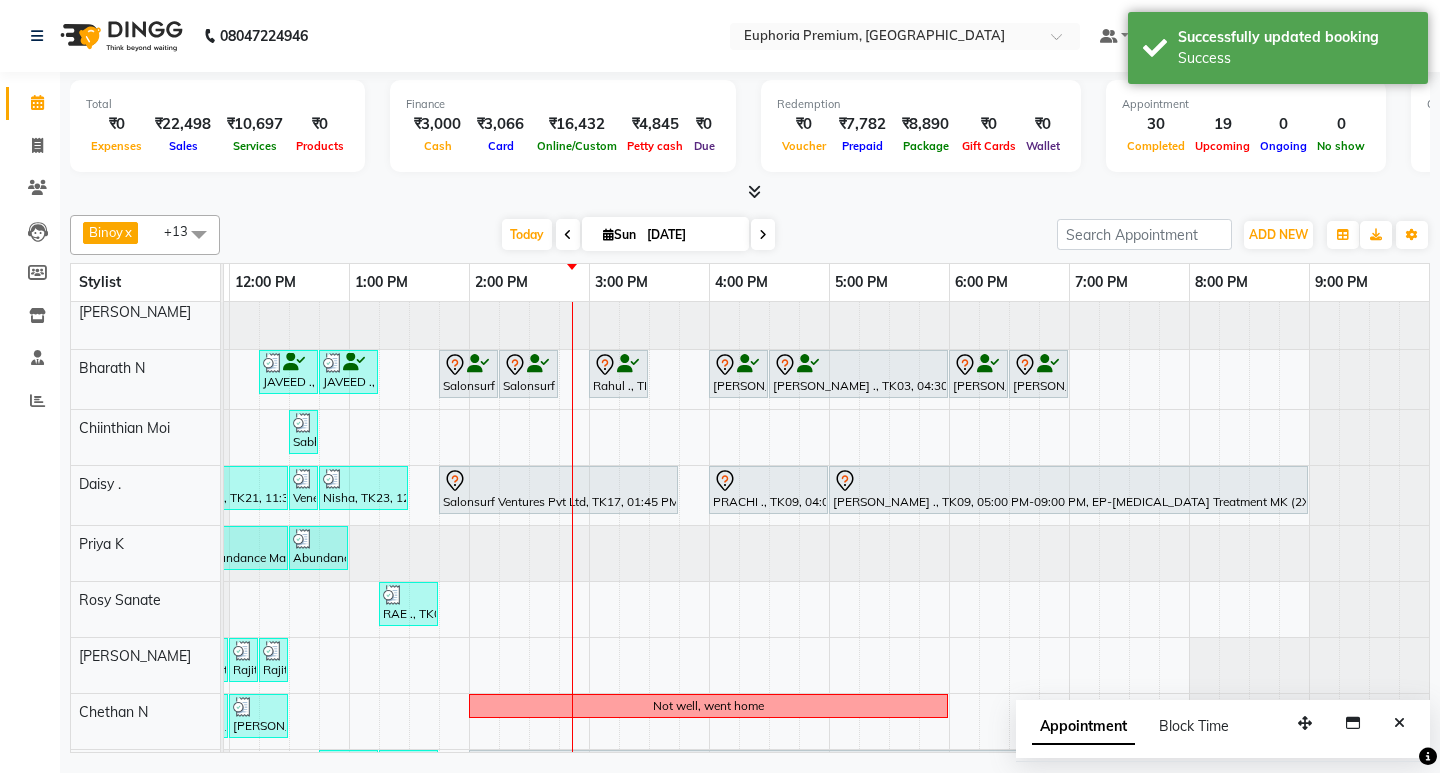click at bounding box center [572, 405] 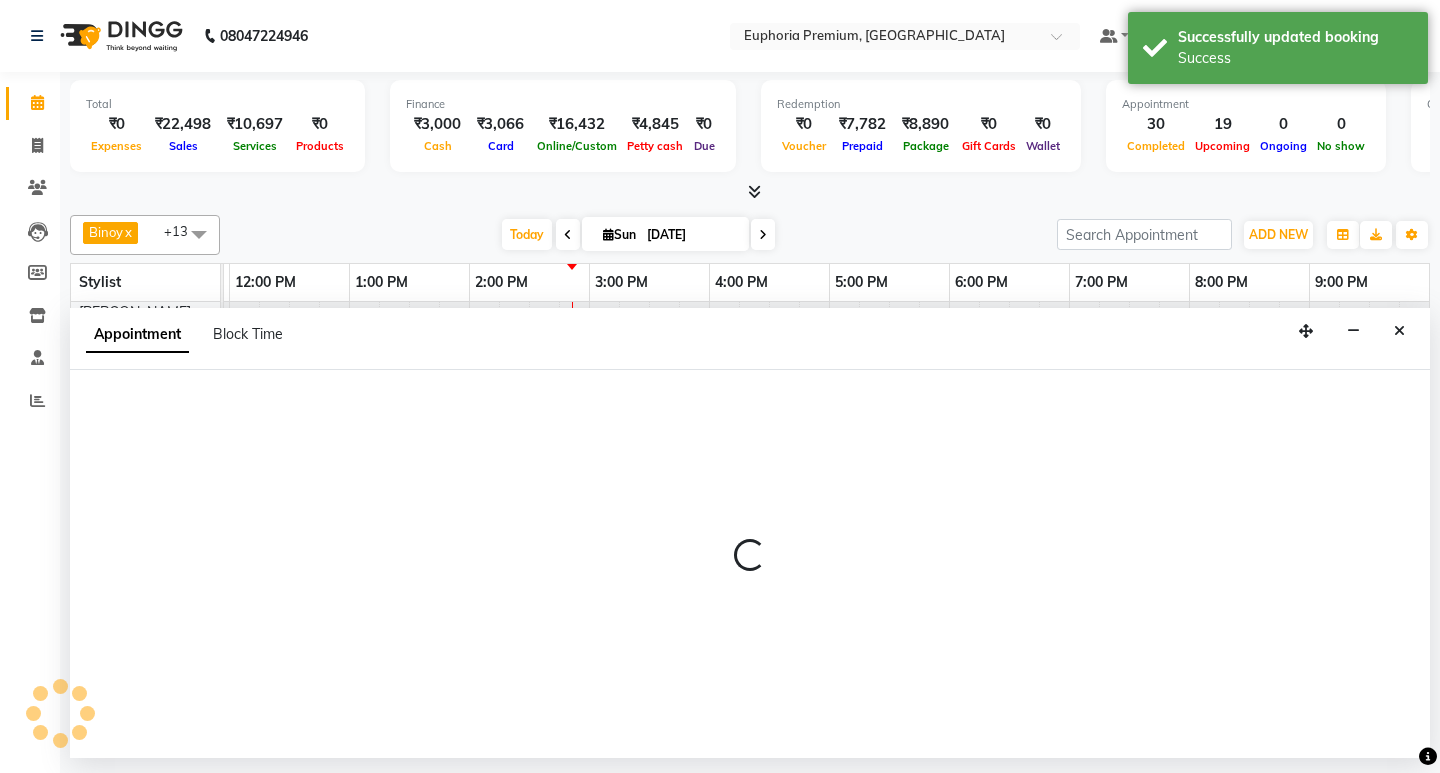 select on "71625" 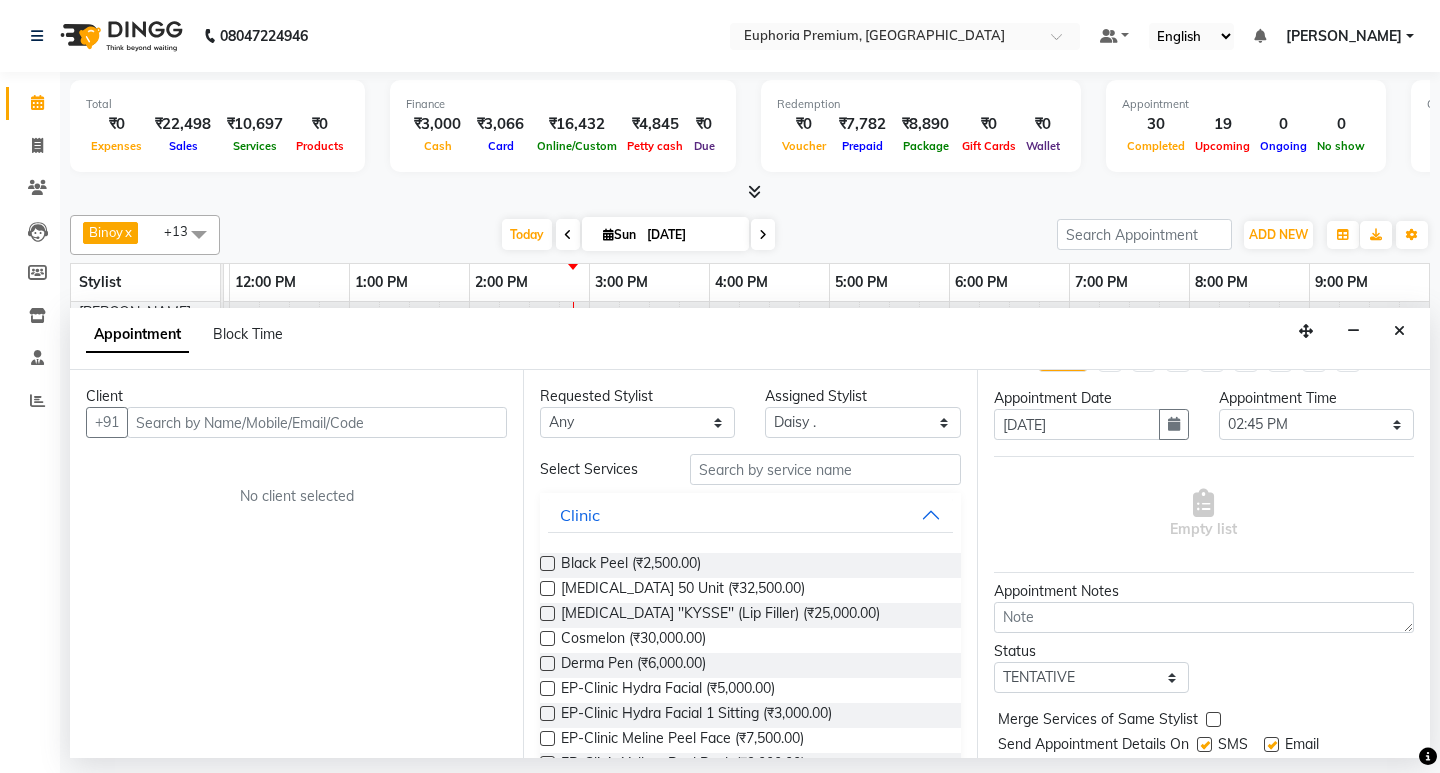 scroll, scrollTop: 0, scrollLeft: 0, axis: both 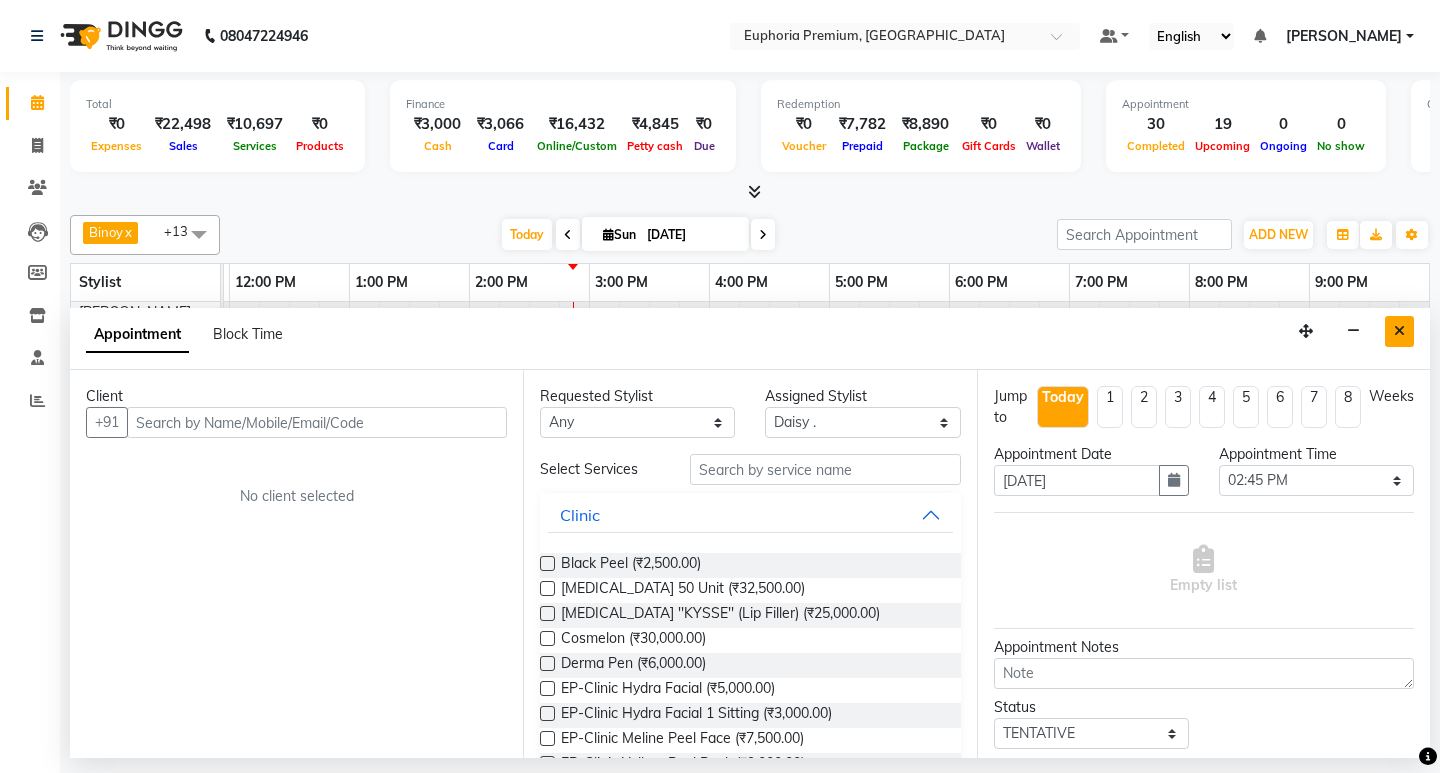 click at bounding box center (1399, 331) 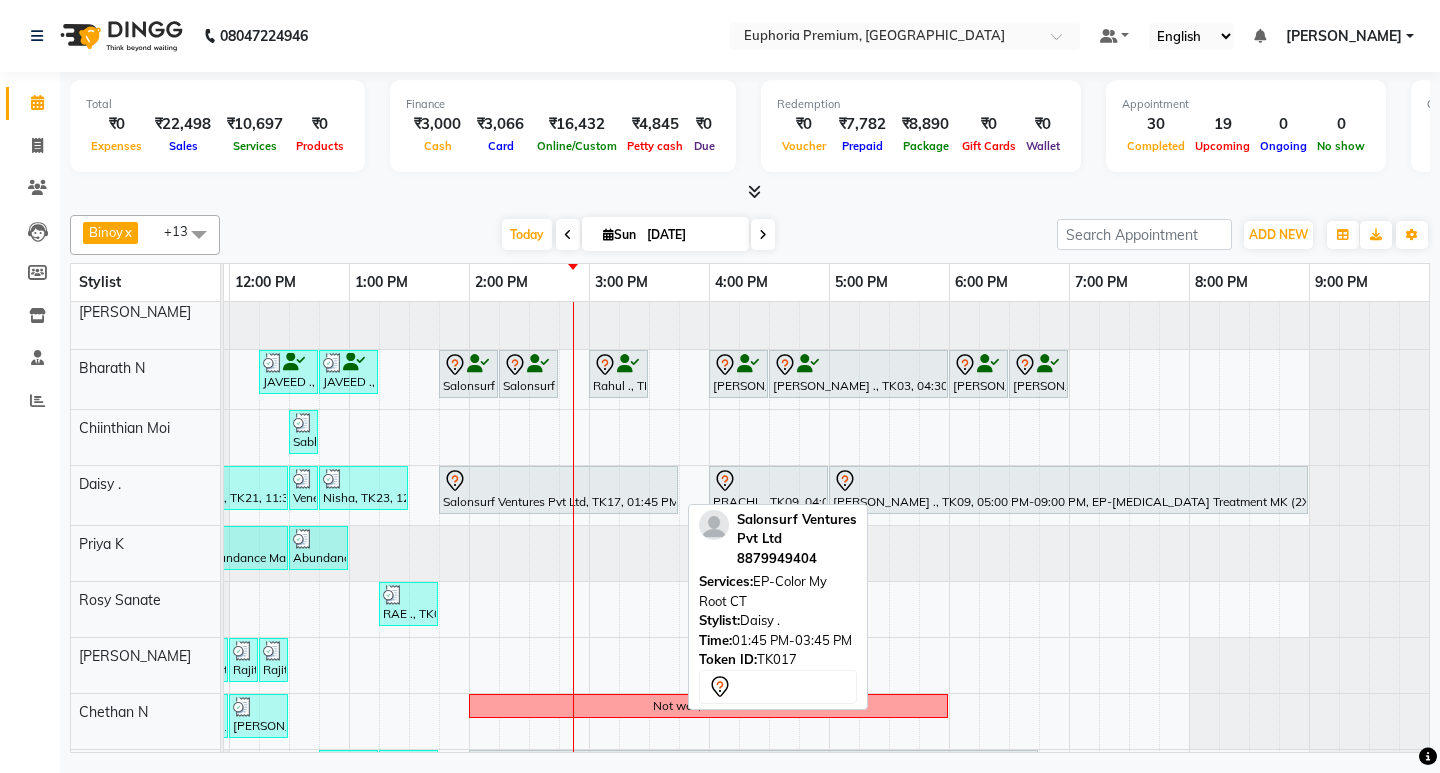 click on "Salonsurf Ventures Pvt Ltd, TK17, 01:45 PM-03:45 PM, EP-Color My Root  CT" at bounding box center [558, 490] 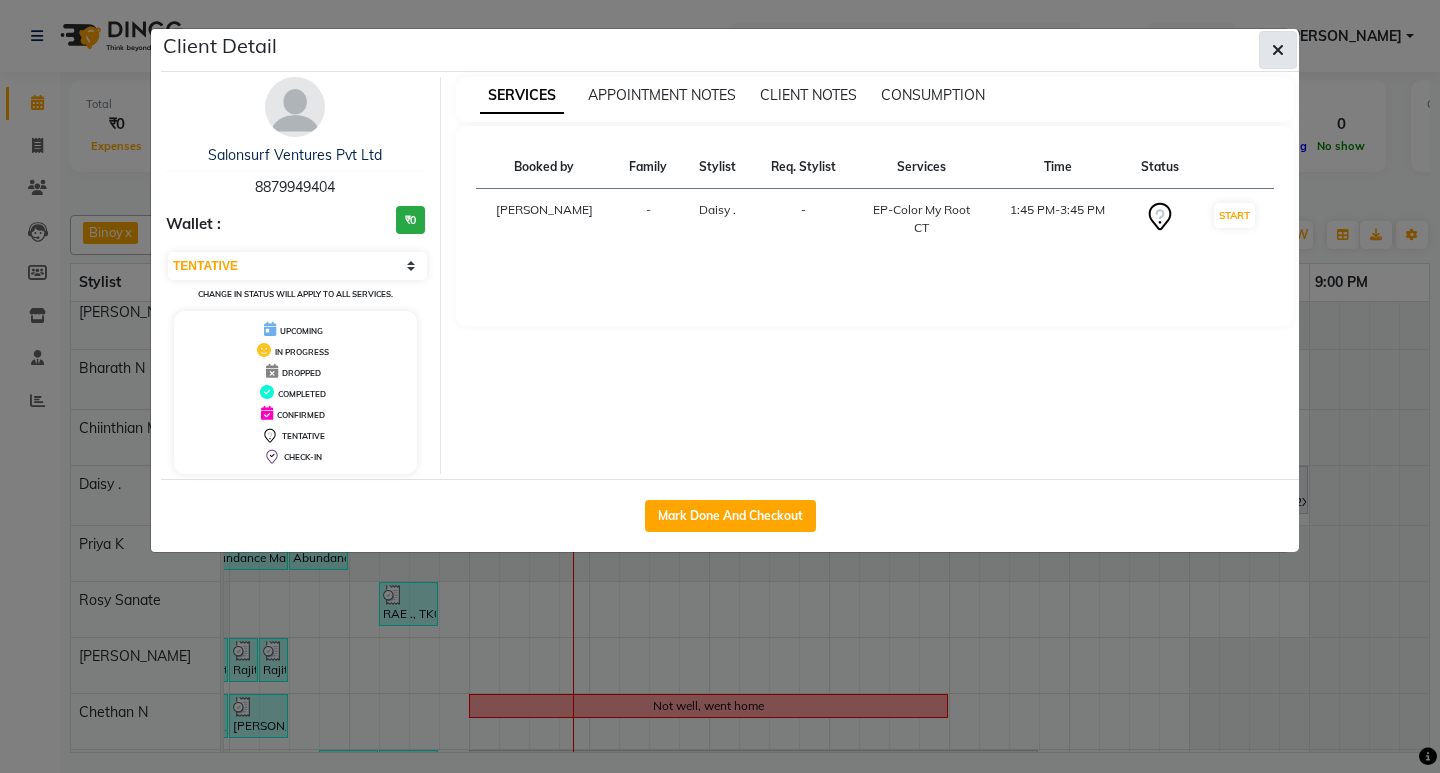click 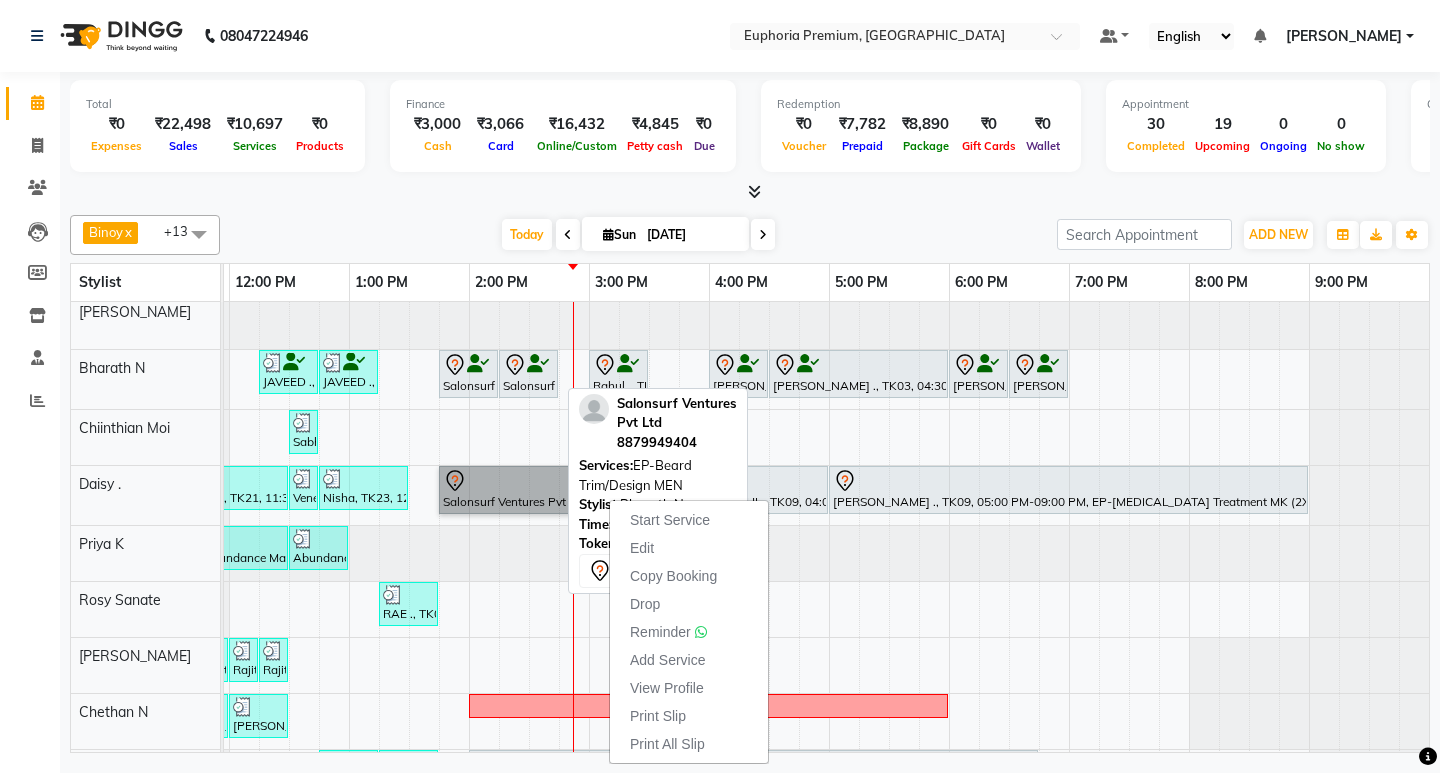 click on "Salonsurf Ventures Pvt Ltd, TK25, 02:15 PM-02:45 PM, EP-Beard Trim/Design MEN" at bounding box center [528, 374] 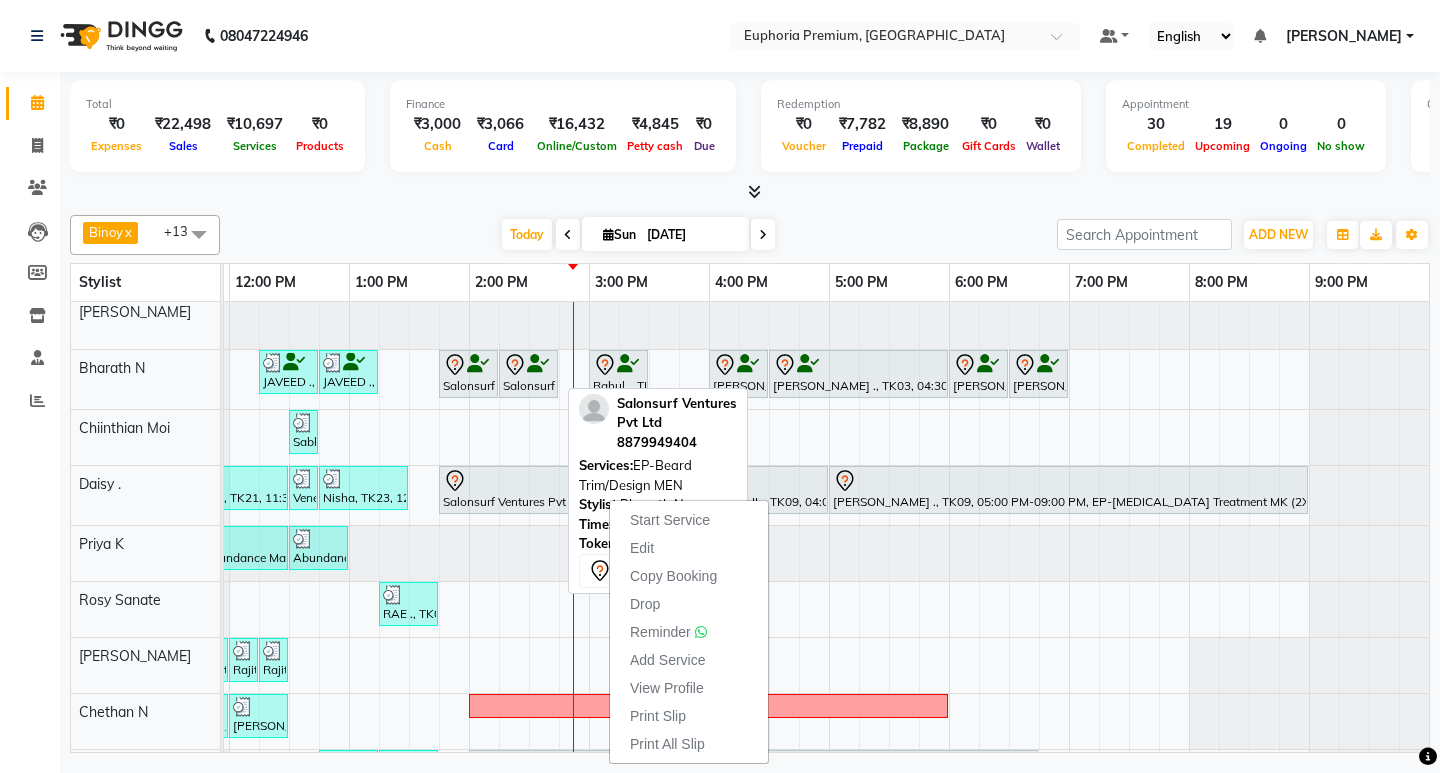 select on "7" 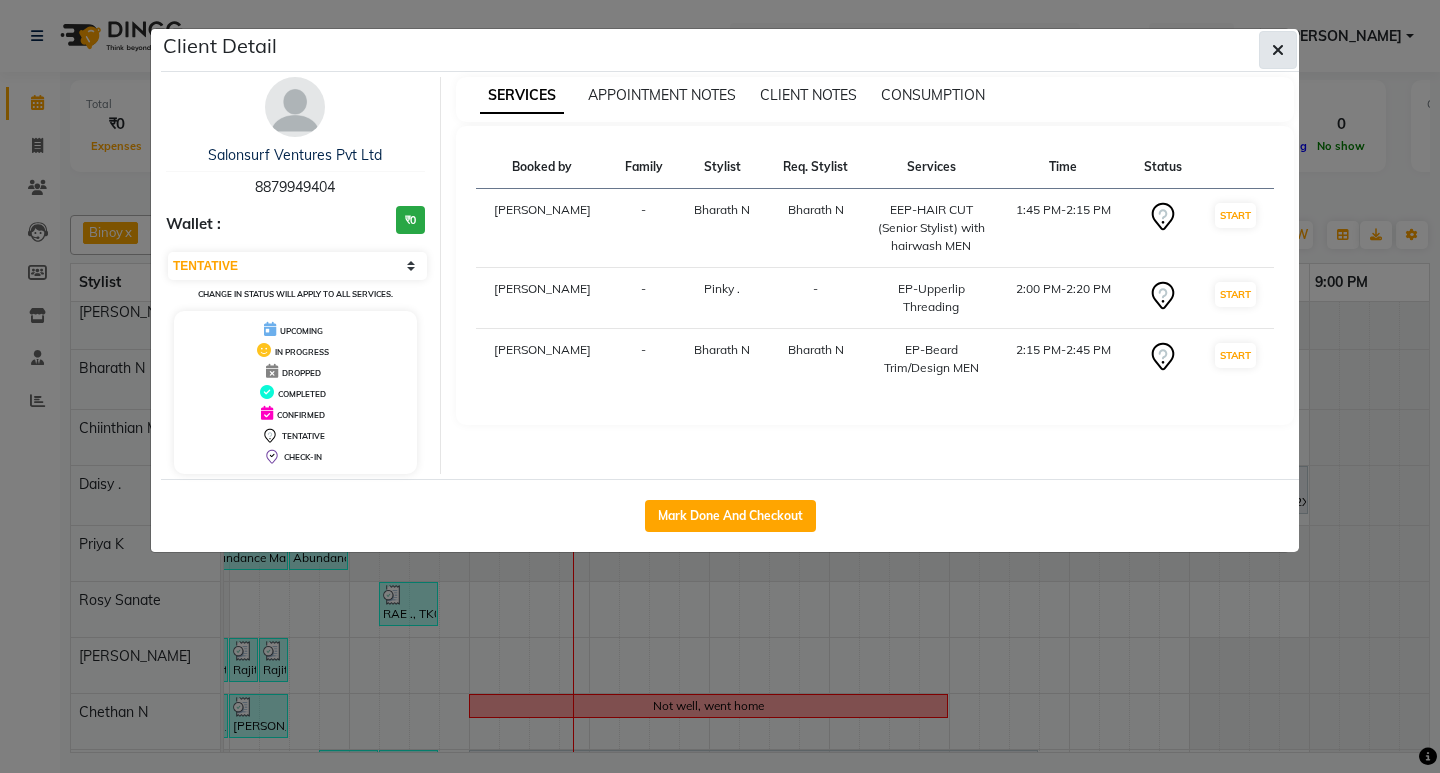 click 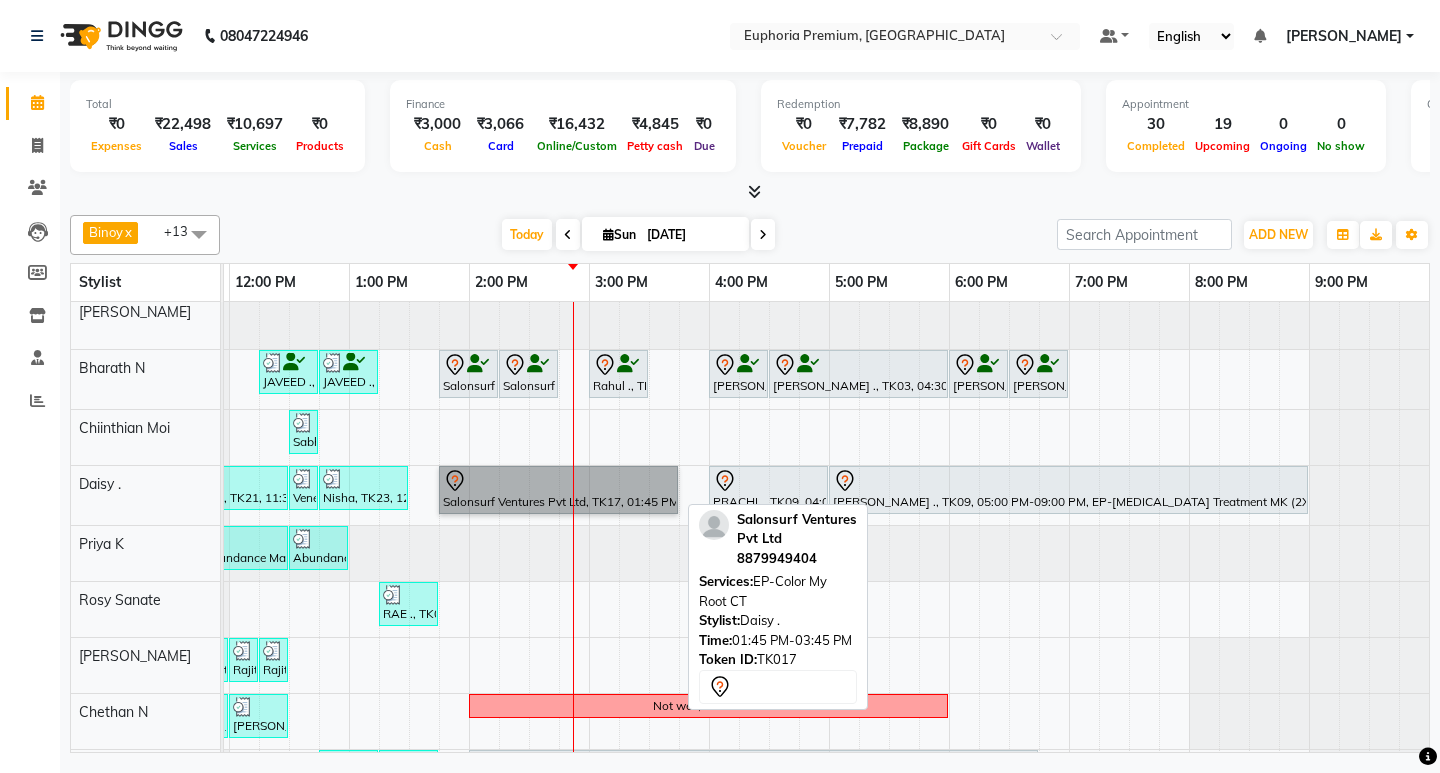 click on "Salonsurf Ventures Pvt Ltd, TK17, 01:45 PM-03:45 PM, EP-Color My Root  CT" at bounding box center [558, 490] 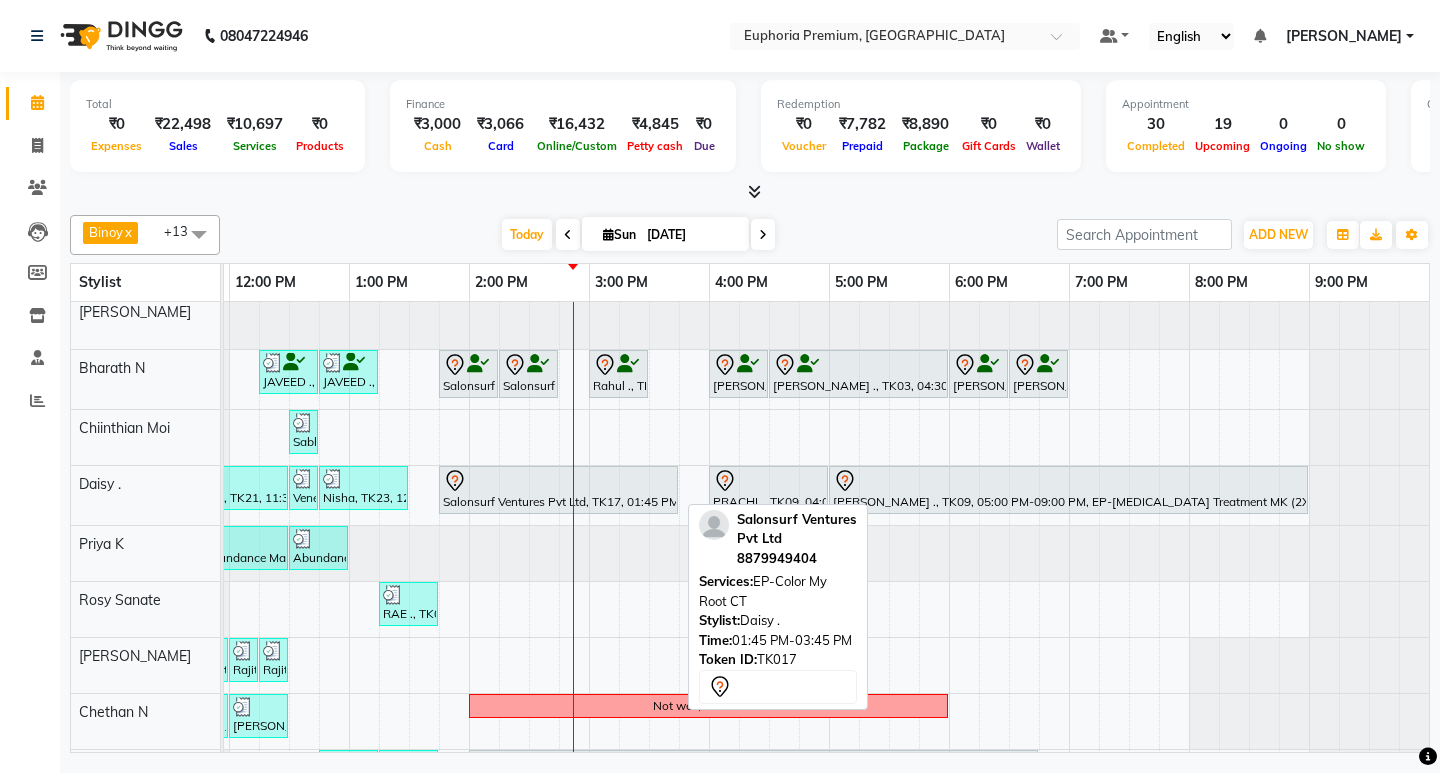 select on "7" 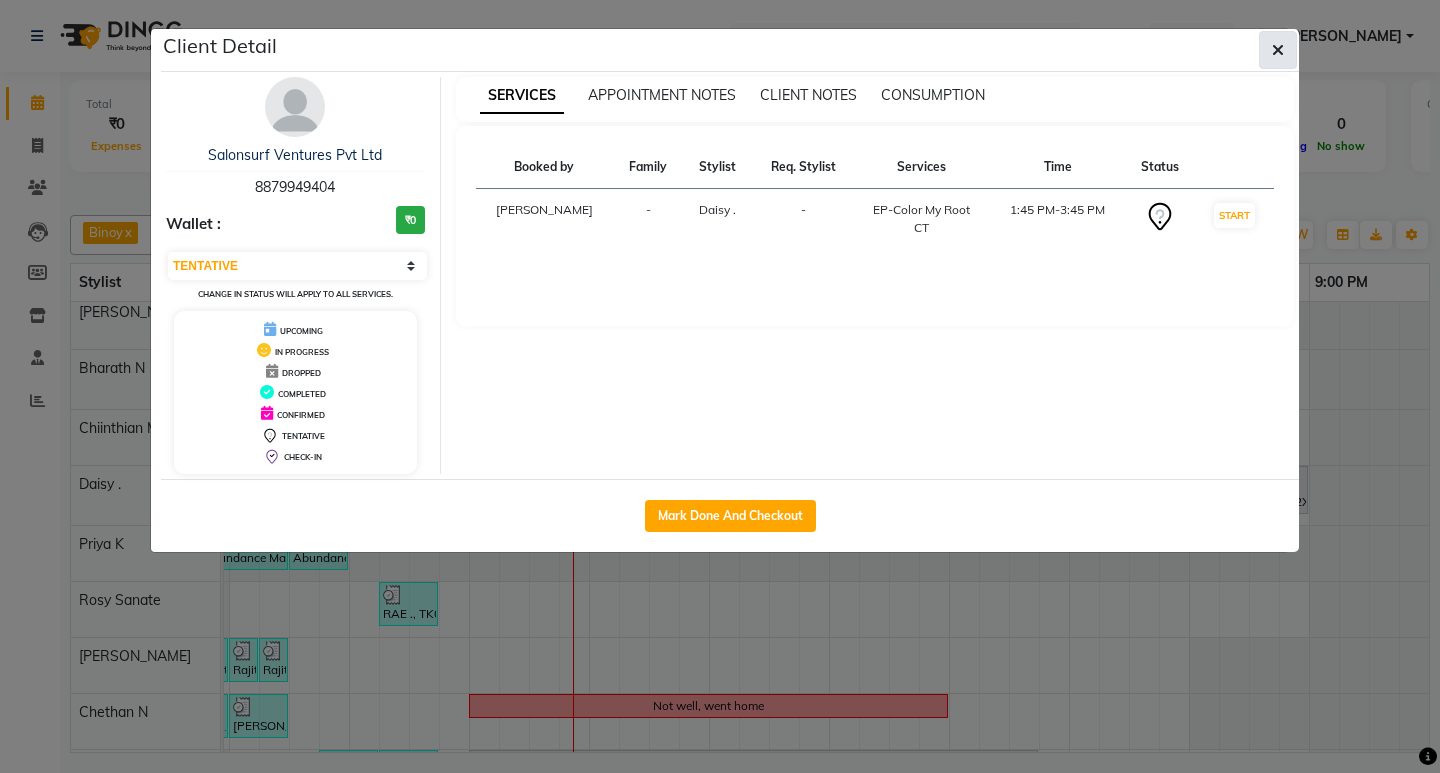 click 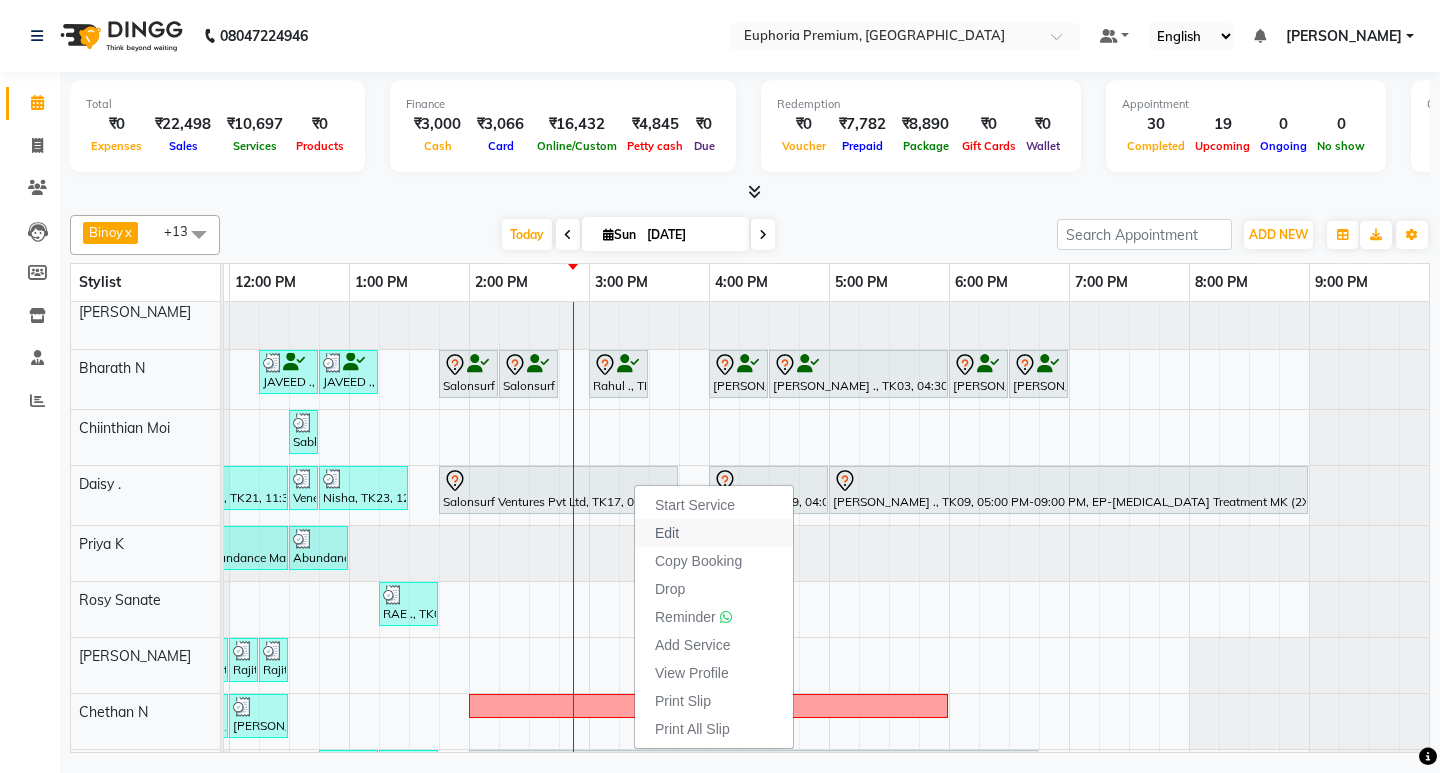 click on "Edit" at bounding box center [714, 533] 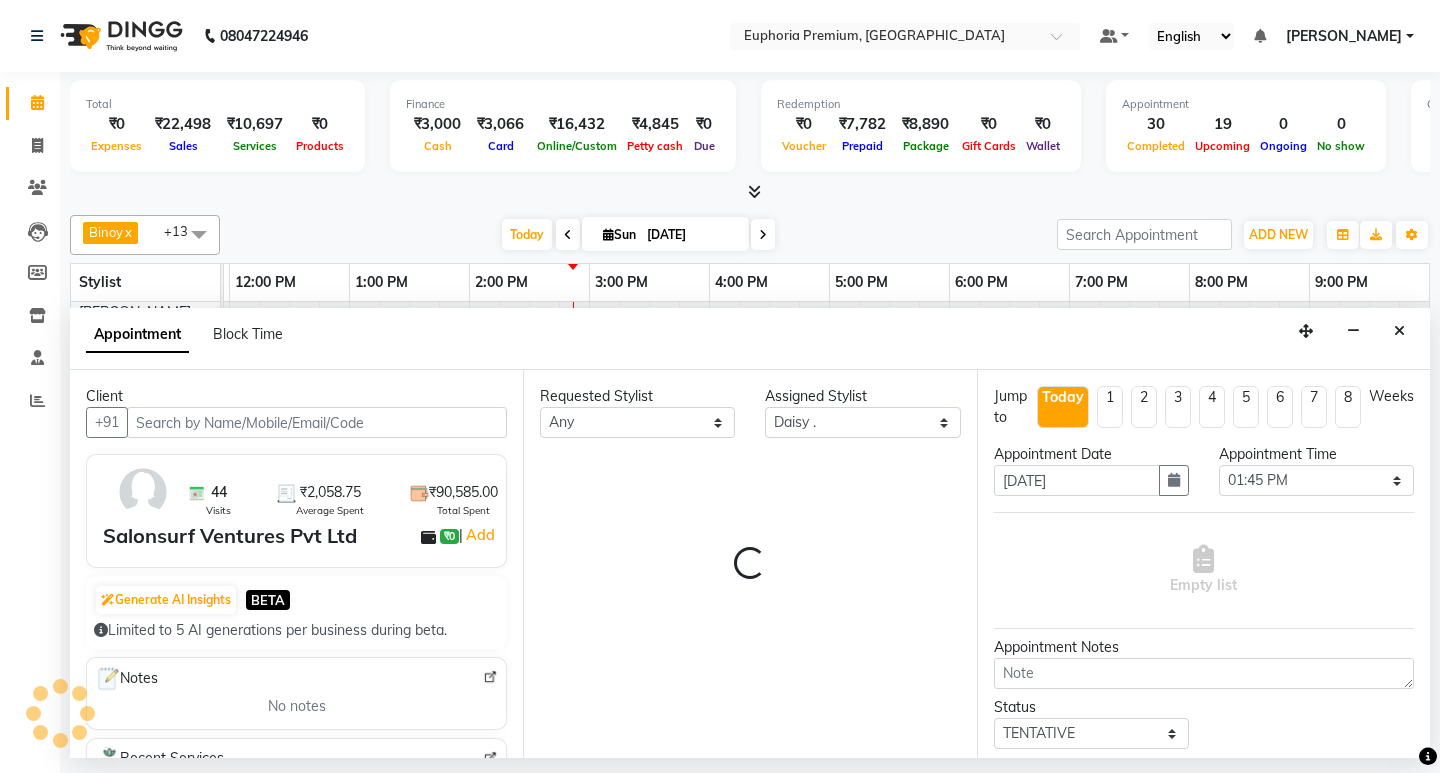 scroll, scrollTop: 0, scrollLeft: 475, axis: horizontal 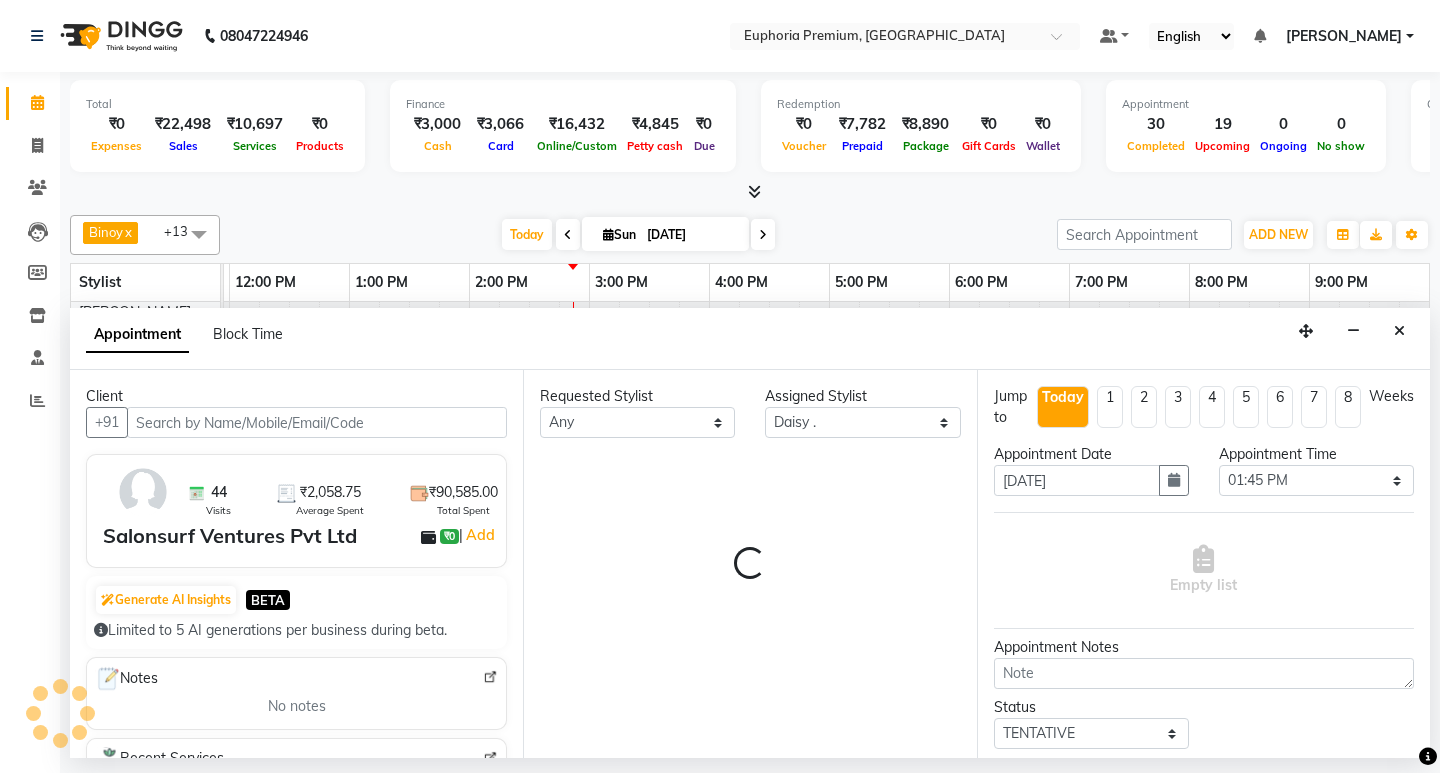 select on "4006" 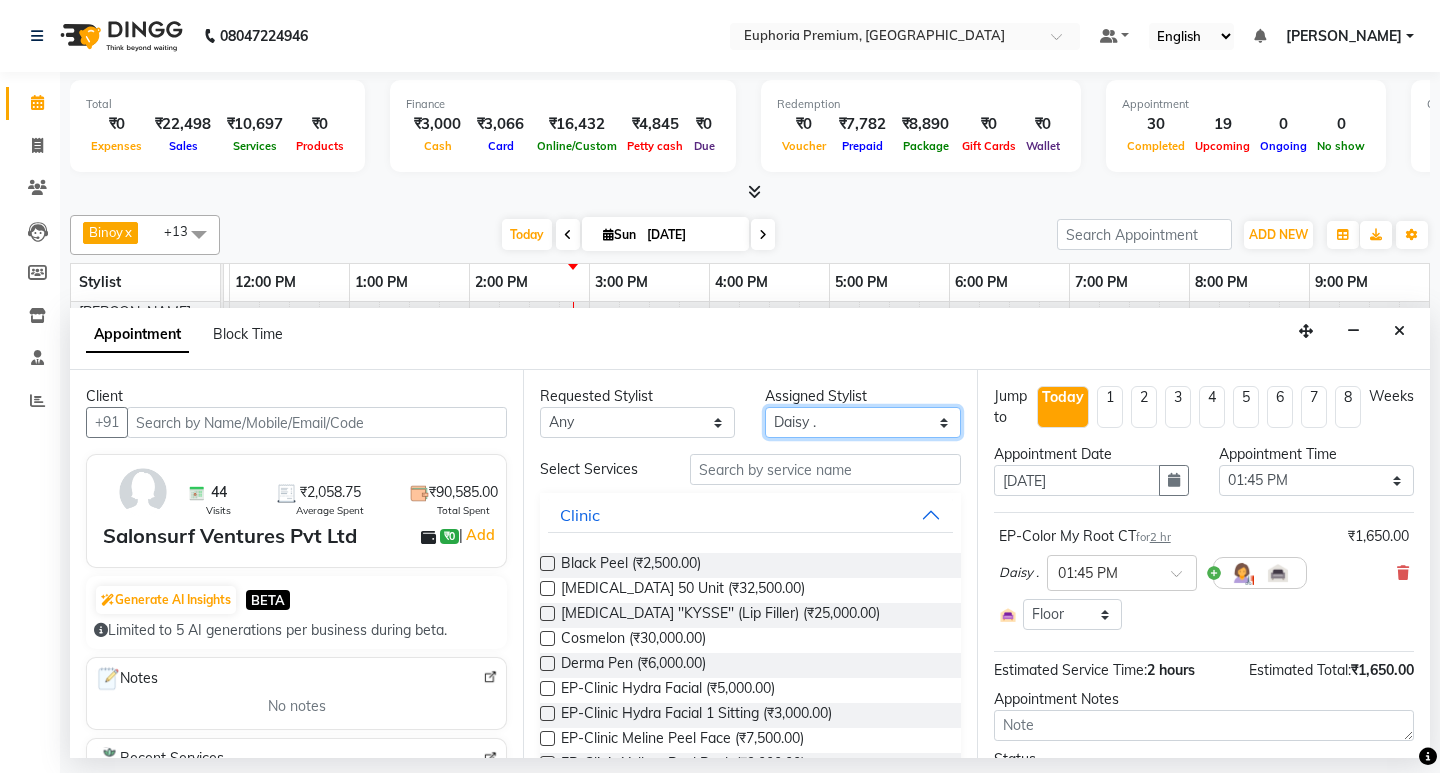 click on "Select Babu V Bharath N [PERSON_NAME] [PERSON_NAME] N  Chiinthian [PERSON_NAME] MOI [PERSON_NAME] . [PERSON_NAME] . [PERSON_NAME] [PERSON_NAME] K [PERSON_NAME] [PERSON_NAME] [MEDICAL_DATA] Pinky . Priya  K Rosy Sanate [PERSON_NAME] [PERSON_NAME] Shishi L [PERSON_NAME] M [PERSON_NAME]" at bounding box center (862, 422) 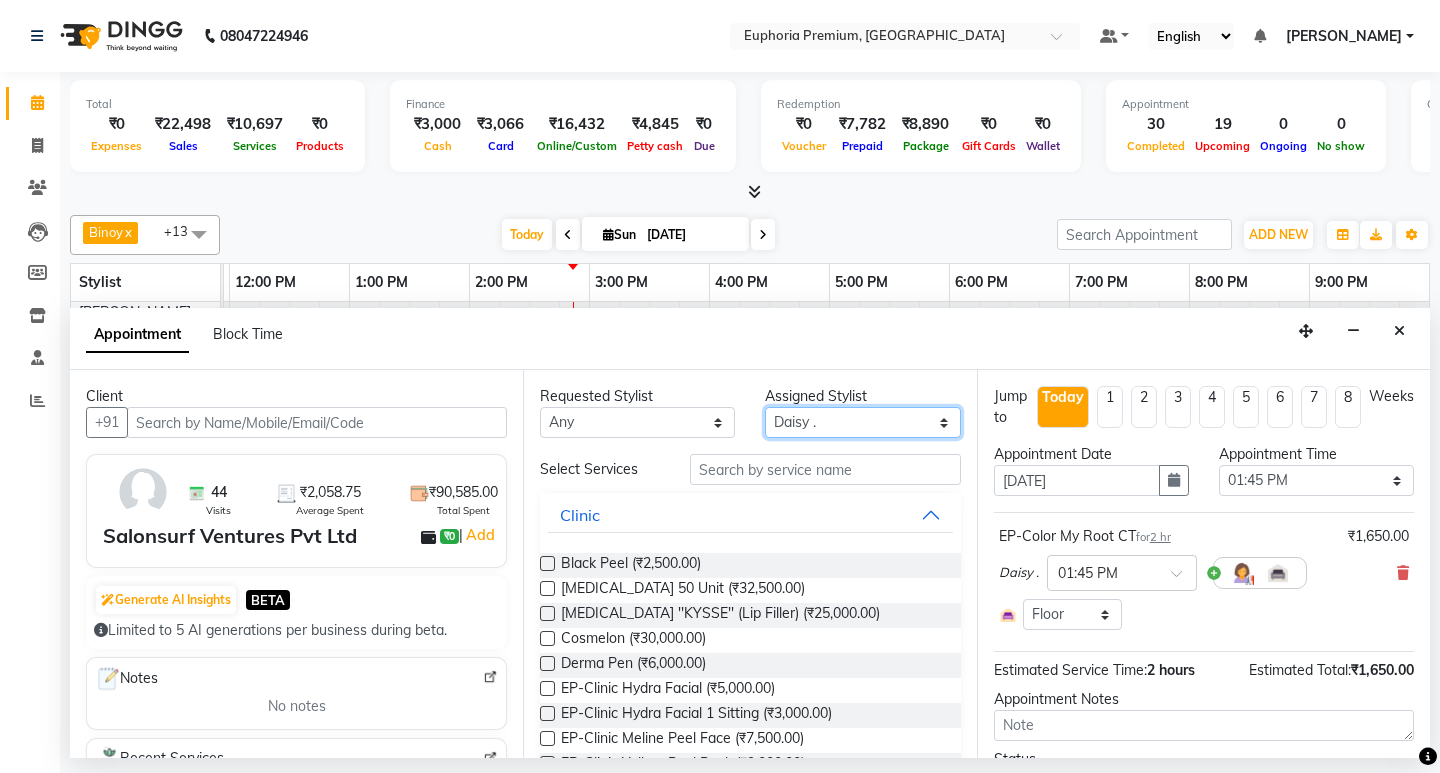 select on "71634" 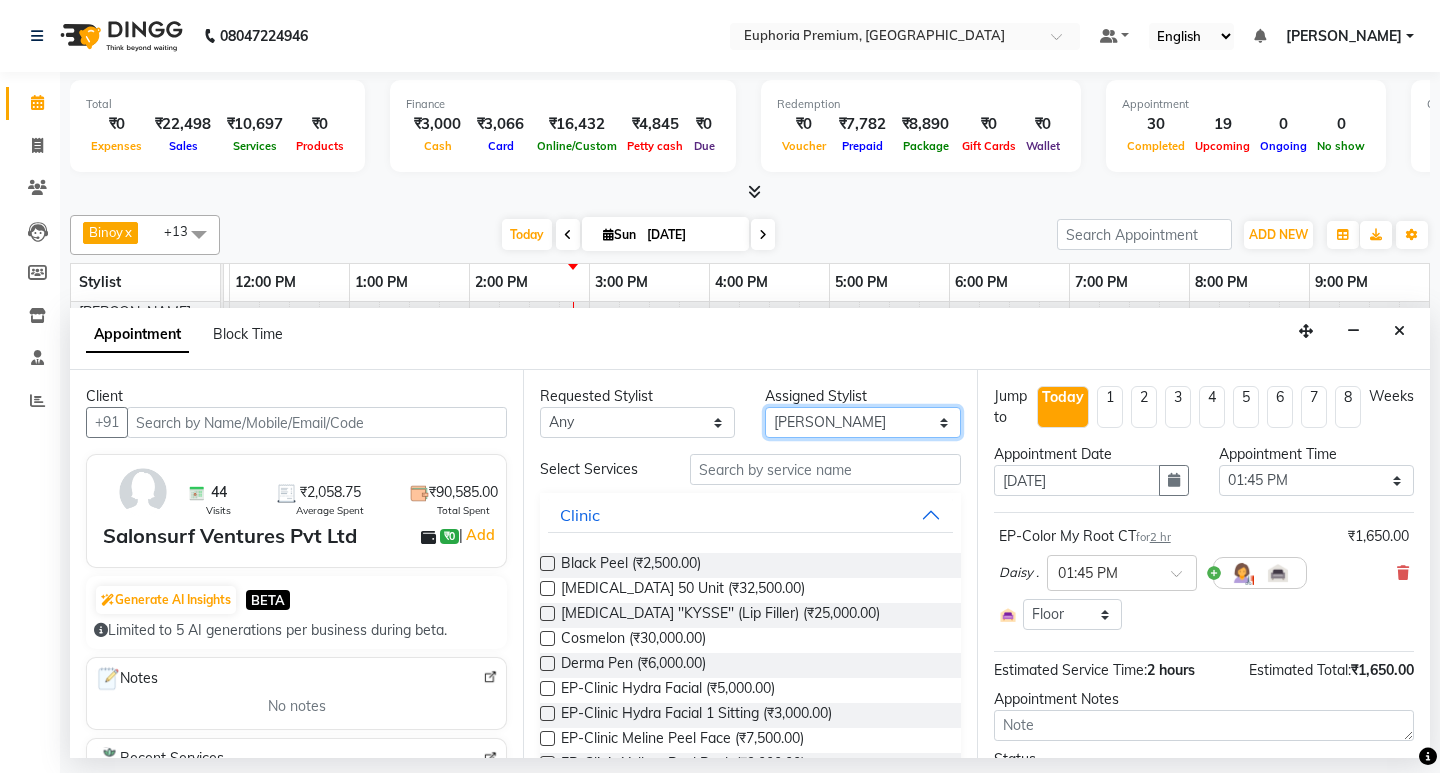 click on "Select Babu V Bharath N [PERSON_NAME] [PERSON_NAME] N  Chiinthian [PERSON_NAME] MOI [PERSON_NAME] . [PERSON_NAME] . [PERSON_NAME] [PERSON_NAME] K [PERSON_NAME] [PERSON_NAME] [MEDICAL_DATA] Pinky . Priya  K Rosy Sanate [PERSON_NAME] [PERSON_NAME] Shishi L [PERSON_NAME] M [PERSON_NAME]" at bounding box center [862, 422] 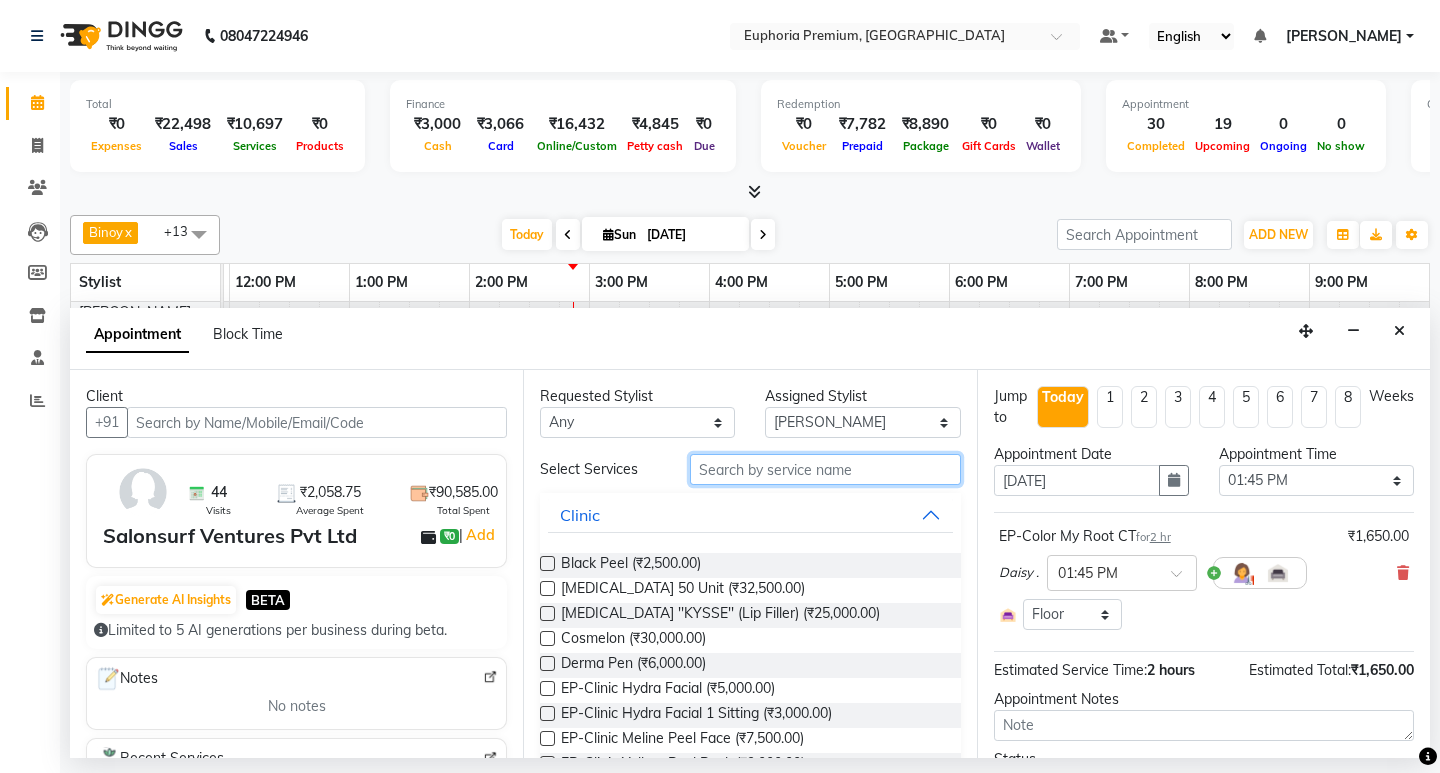 click at bounding box center [825, 469] 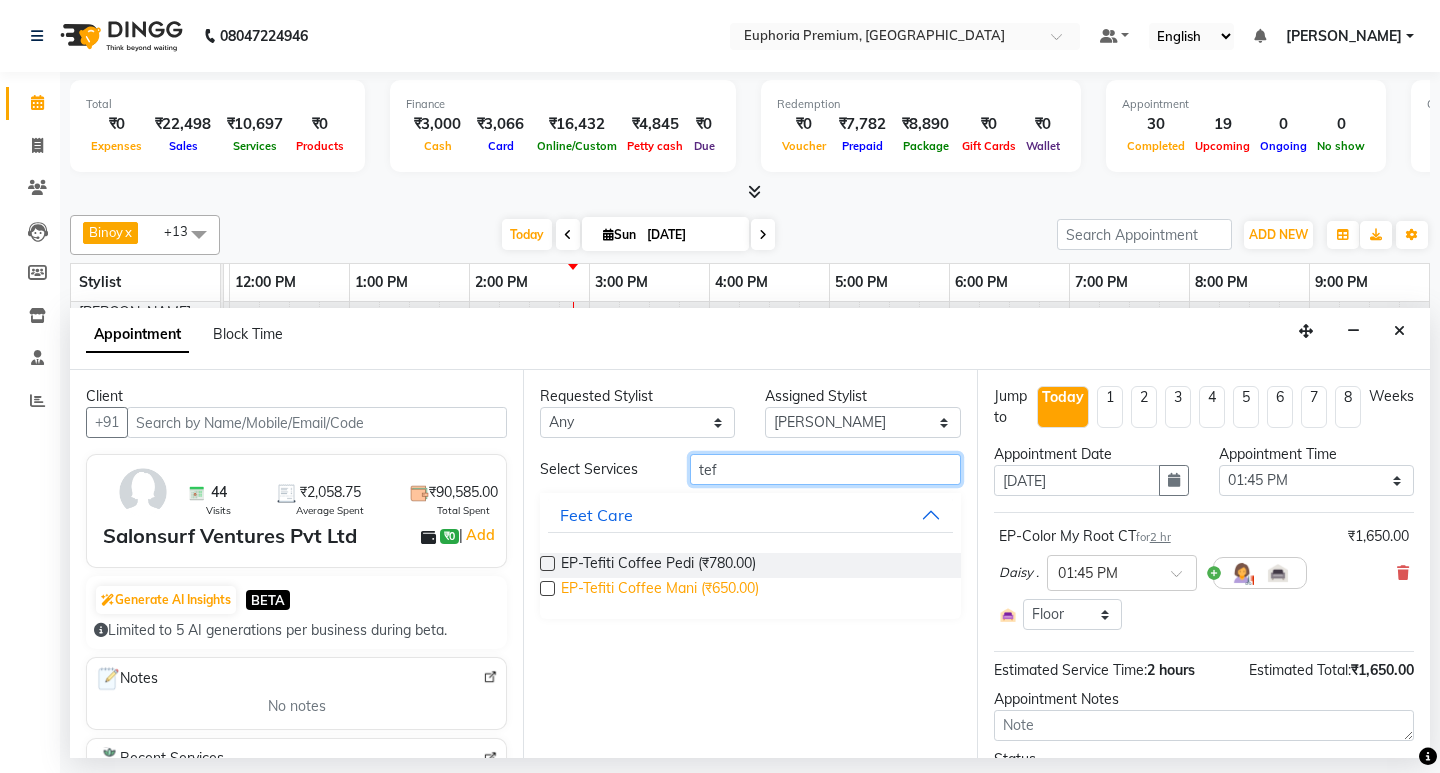type on "tef" 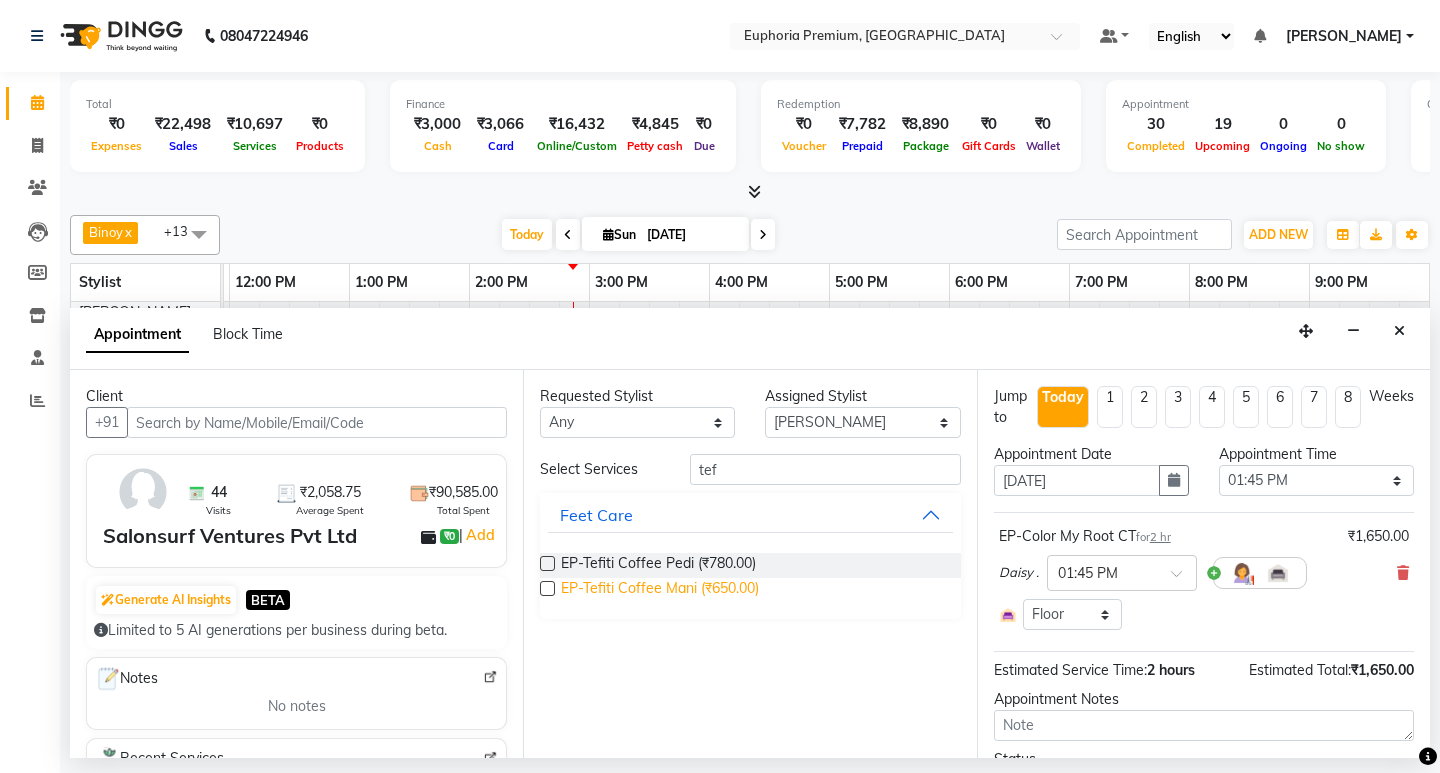 click on "EP-Tefiti Coffee Mani (₹650.00)" at bounding box center [660, 590] 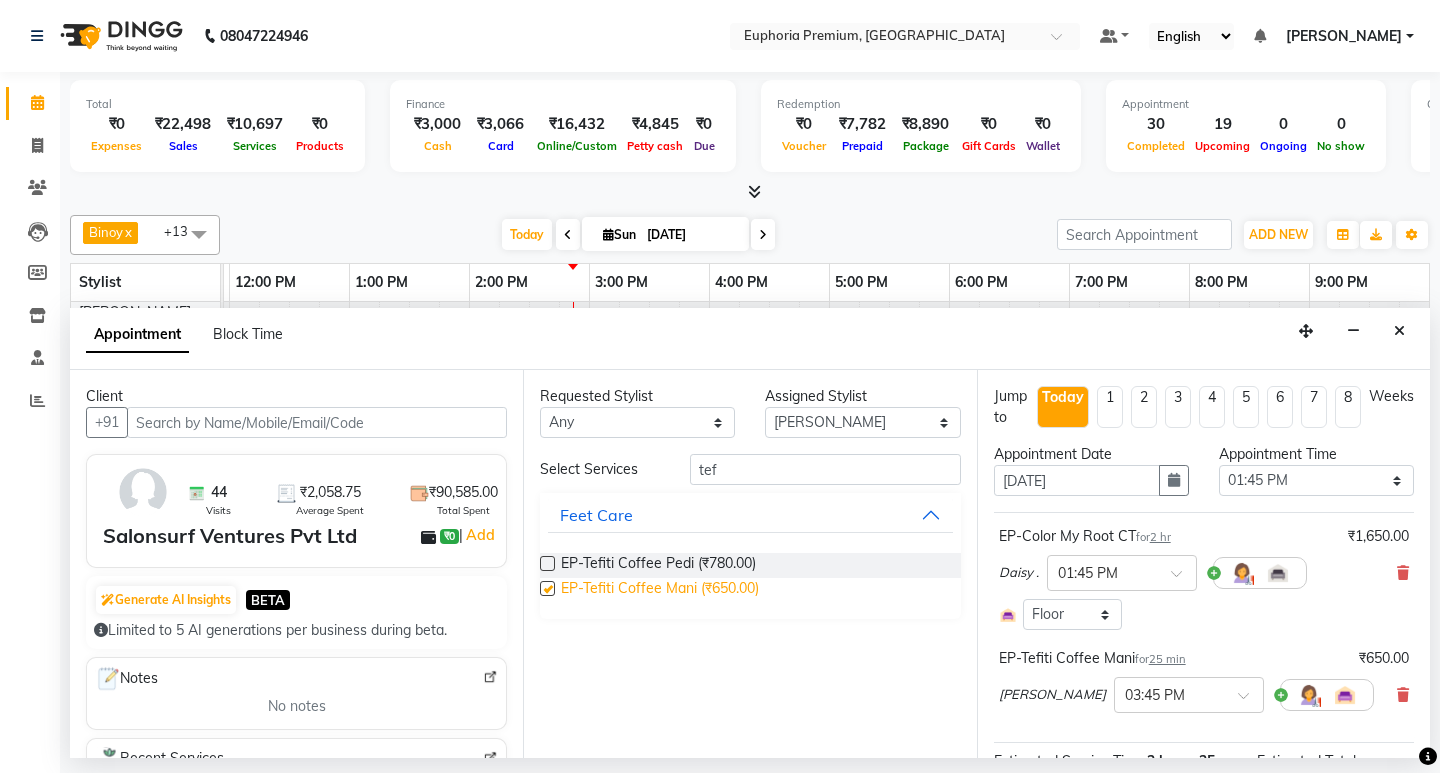 checkbox on "false" 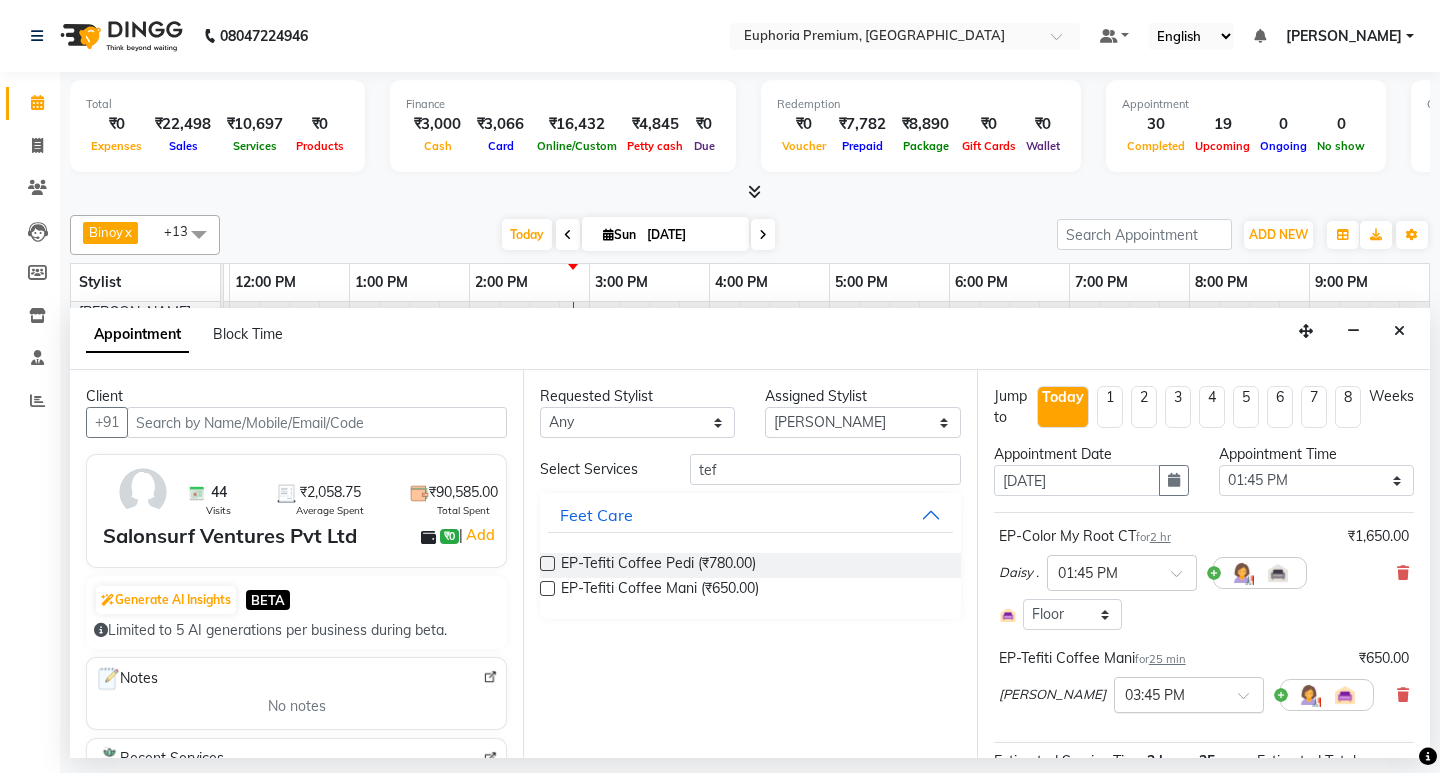 click at bounding box center [1169, 693] 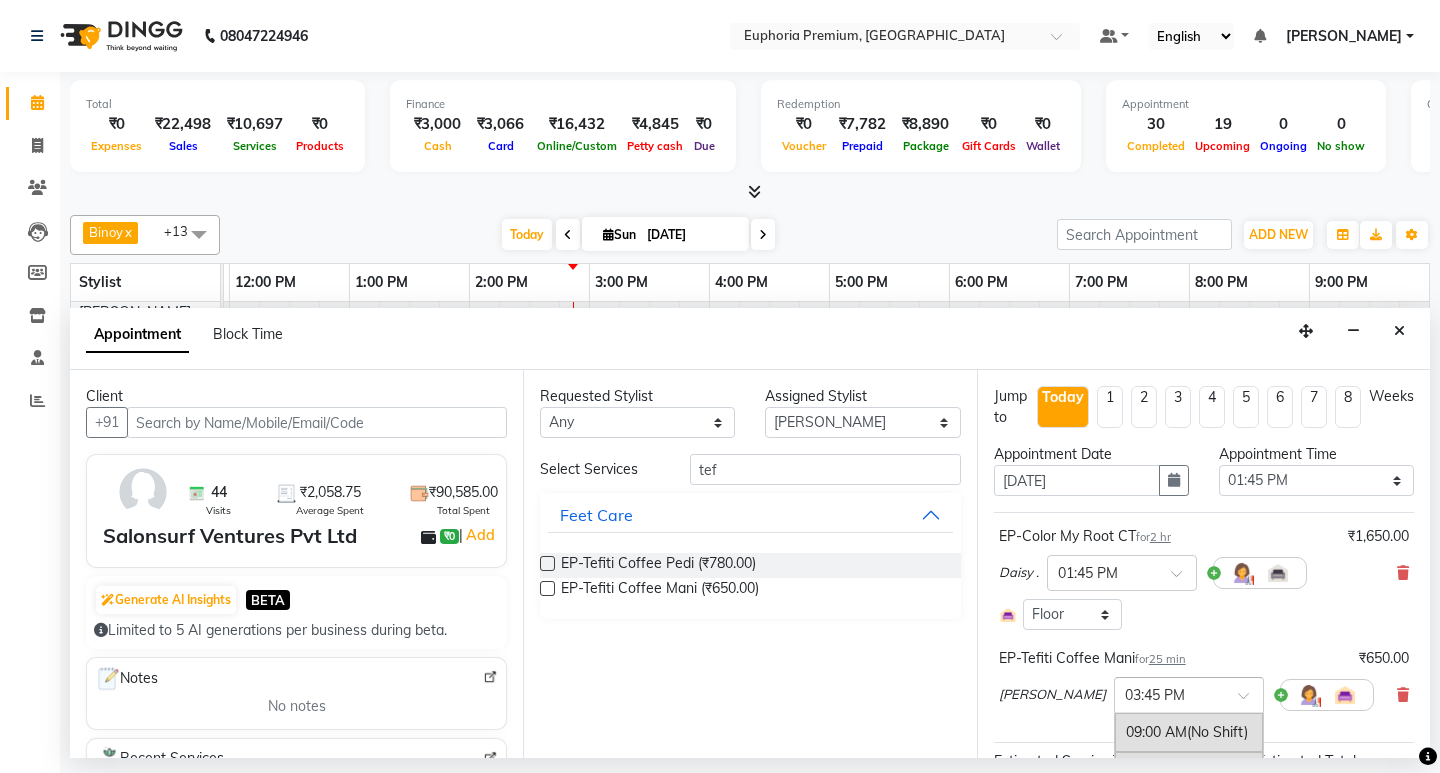 scroll, scrollTop: 1023, scrollLeft: 0, axis: vertical 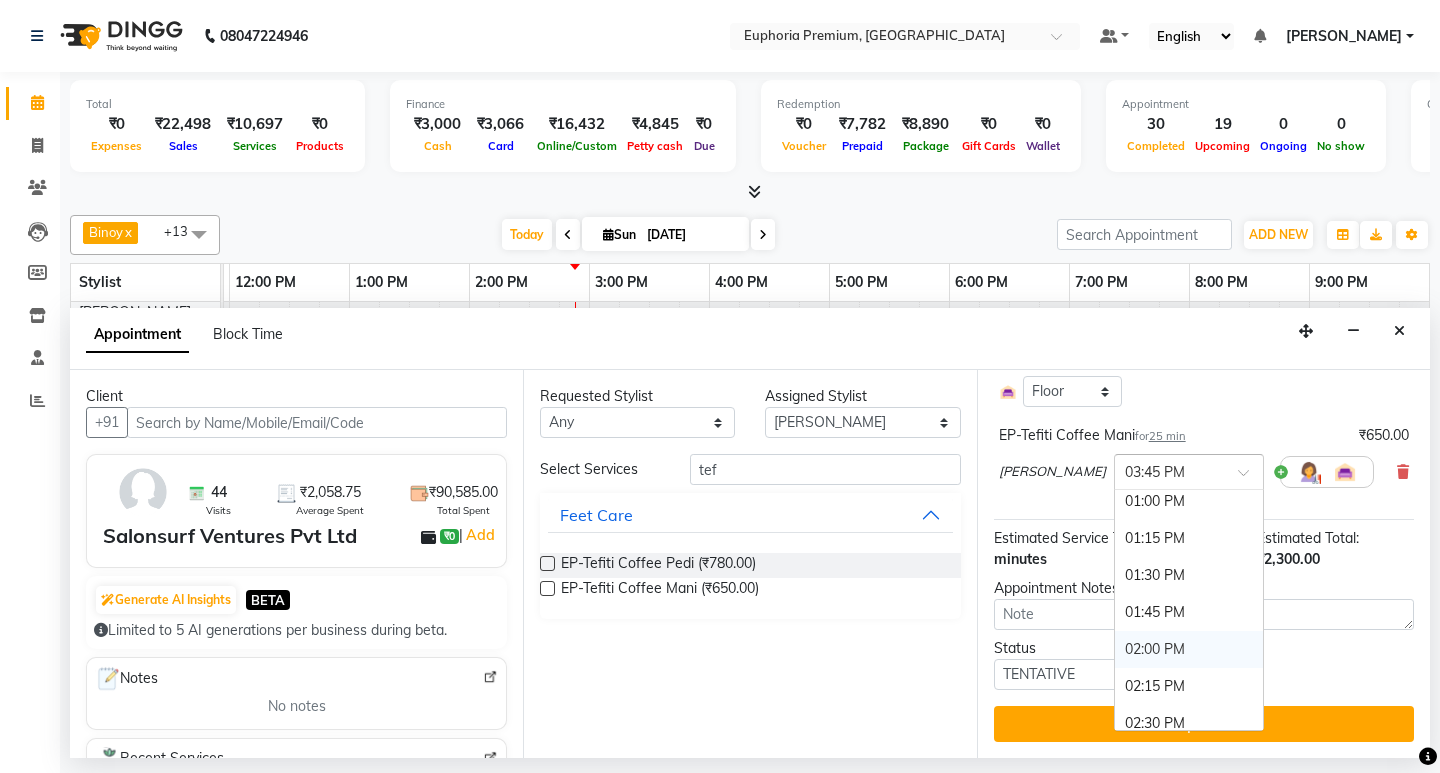 click on "02:00 PM" at bounding box center (1189, 649) 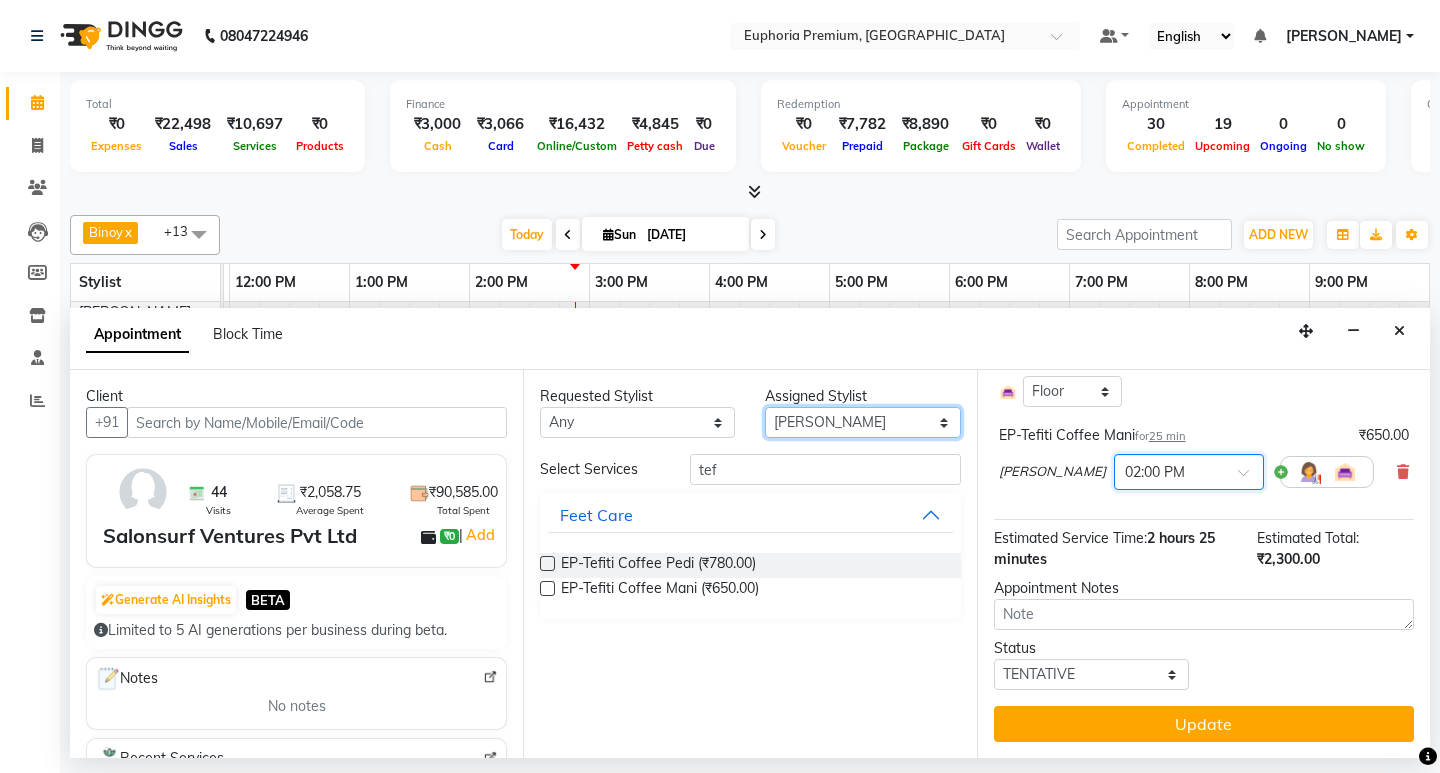 click on "Select Babu V Bharath N [PERSON_NAME] [PERSON_NAME] N  Chiinthian [PERSON_NAME] MOI [PERSON_NAME] . [PERSON_NAME] . [PERSON_NAME] [PERSON_NAME] K [PERSON_NAME] [PERSON_NAME] [MEDICAL_DATA] Pinky . Priya  K Rosy Sanate [PERSON_NAME] [PERSON_NAME] Shishi L [PERSON_NAME] M [PERSON_NAME]" at bounding box center [862, 422] 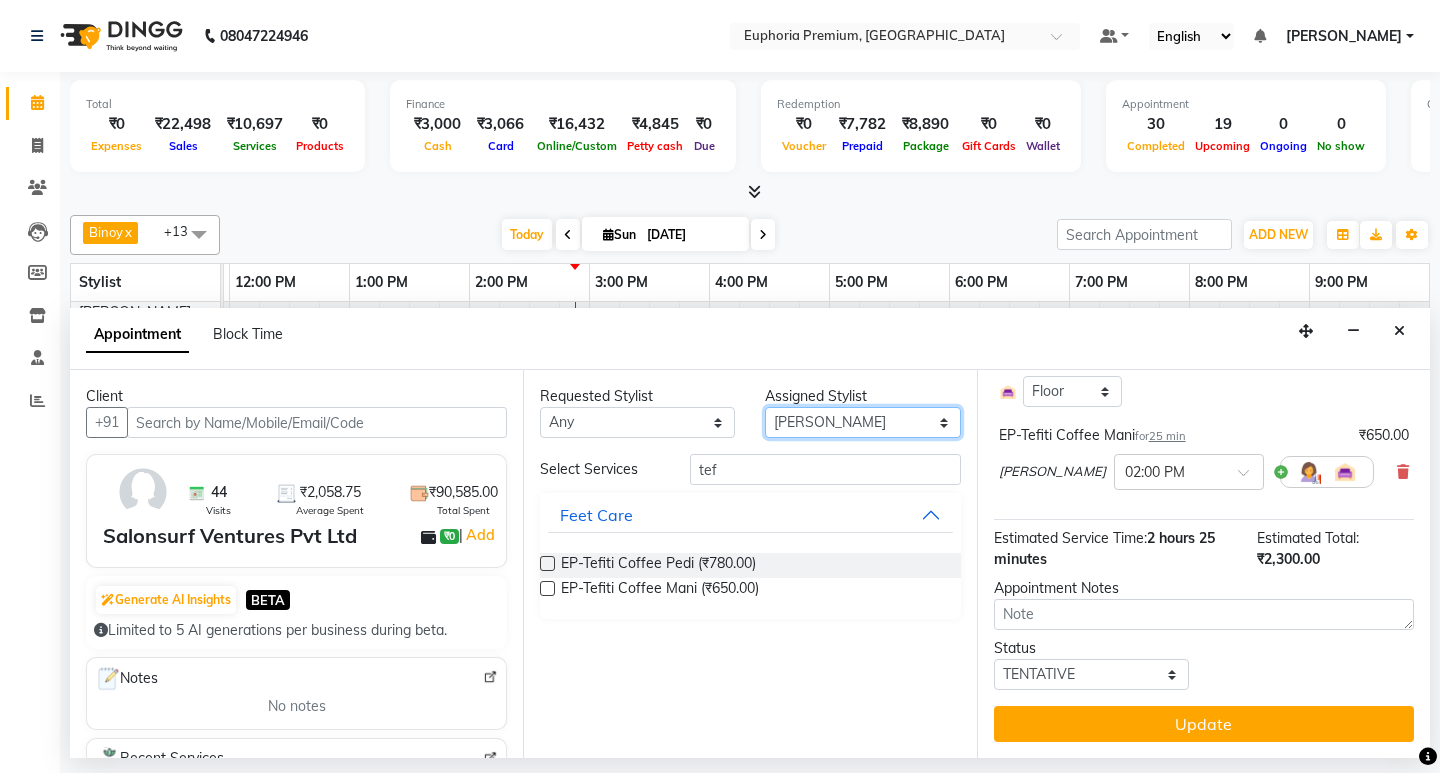 select on "71621" 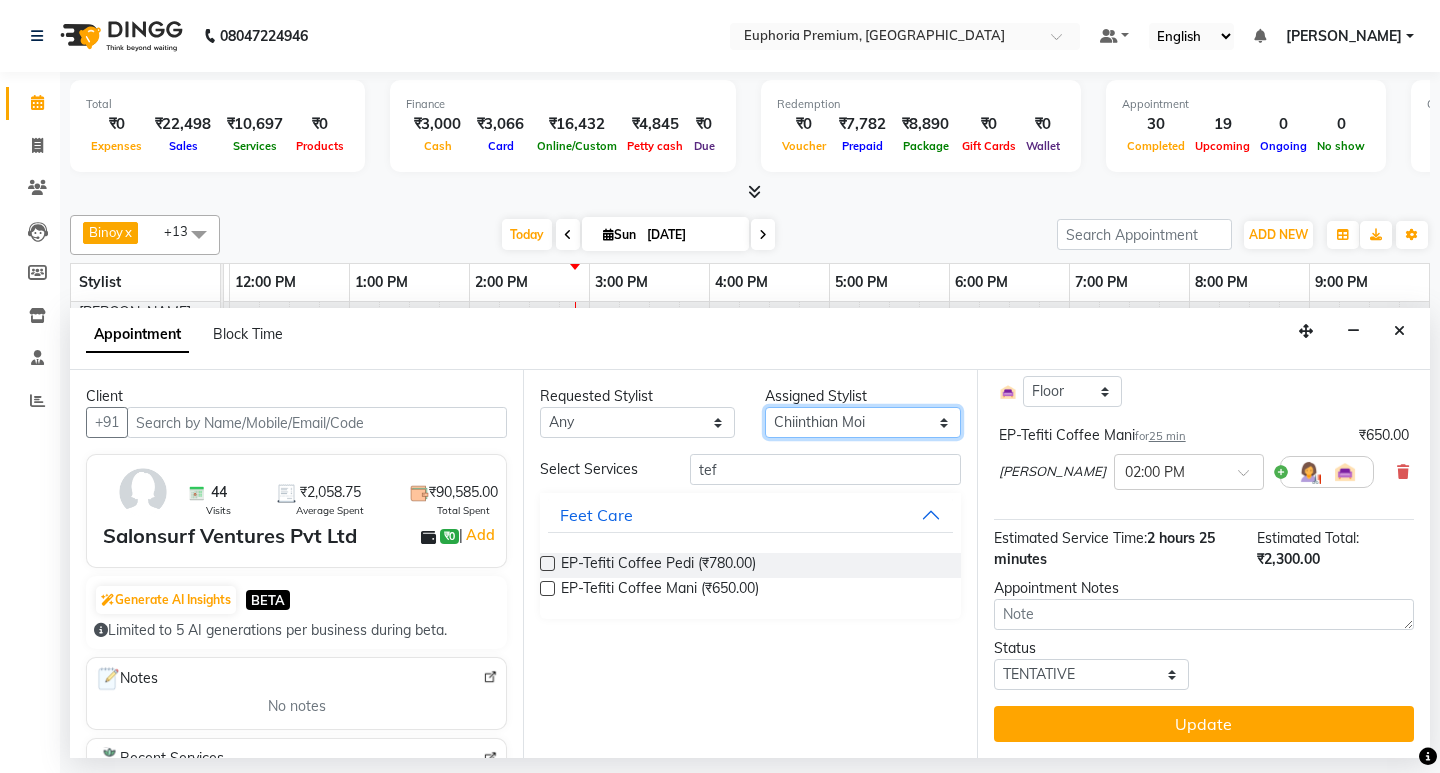 click on "Select Babu V Bharath N [PERSON_NAME] [PERSON_NAME] N  Chiinthian [PERSON_NAME] MOI [PERSON_NAME] . [PERSON_NAME] . [PERSON_NAME] [PERSON_NAME] K [PERSON_NAME] [PERSON_NAME] [MEDICAL_DATA] Pinky . Priya  K Rosy Sanate [PERSON_NAME] [PERSON_NAME] Shishi L [PERSON_NAME] M [PERSON_NAME]" at bounding box center (862, 422) 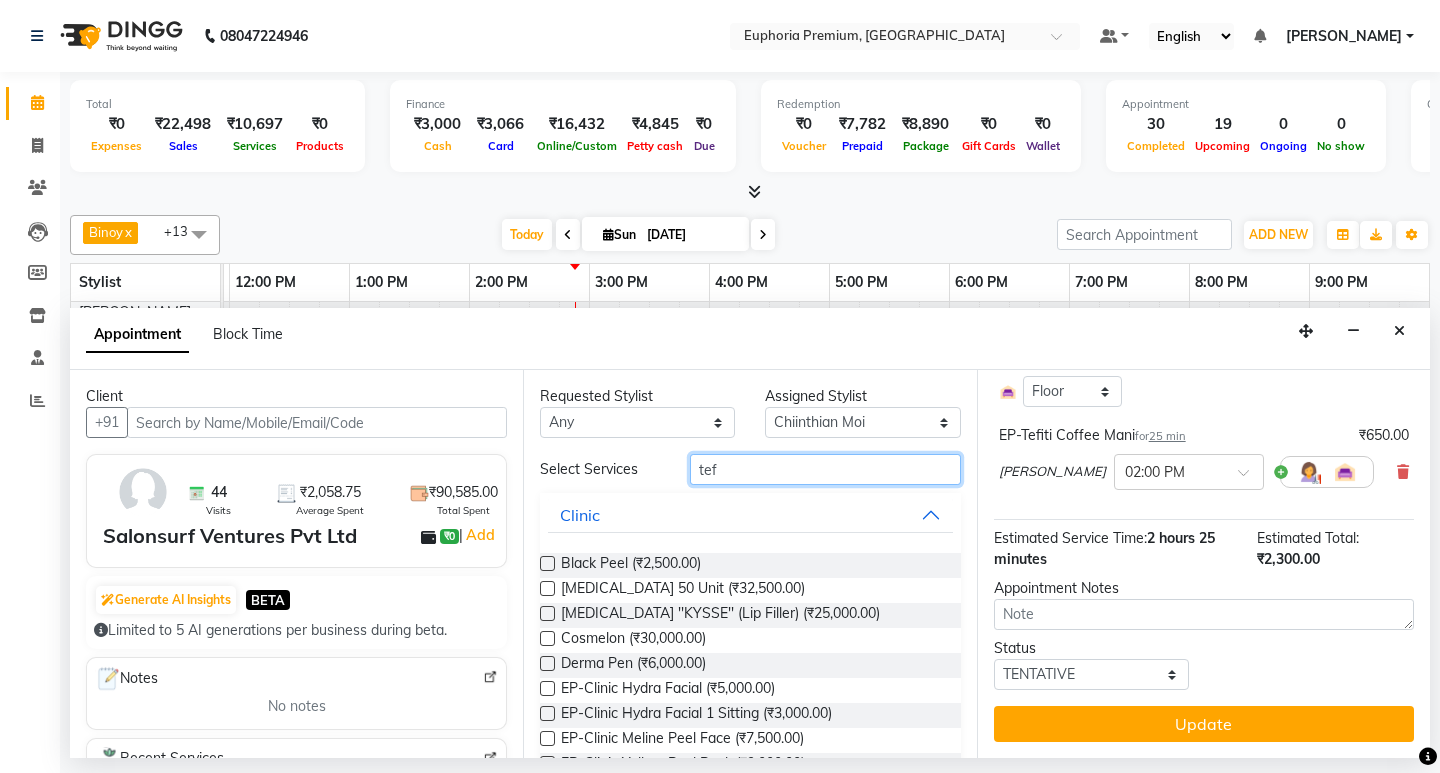 click on "tef" at bounding box center (825, 469) 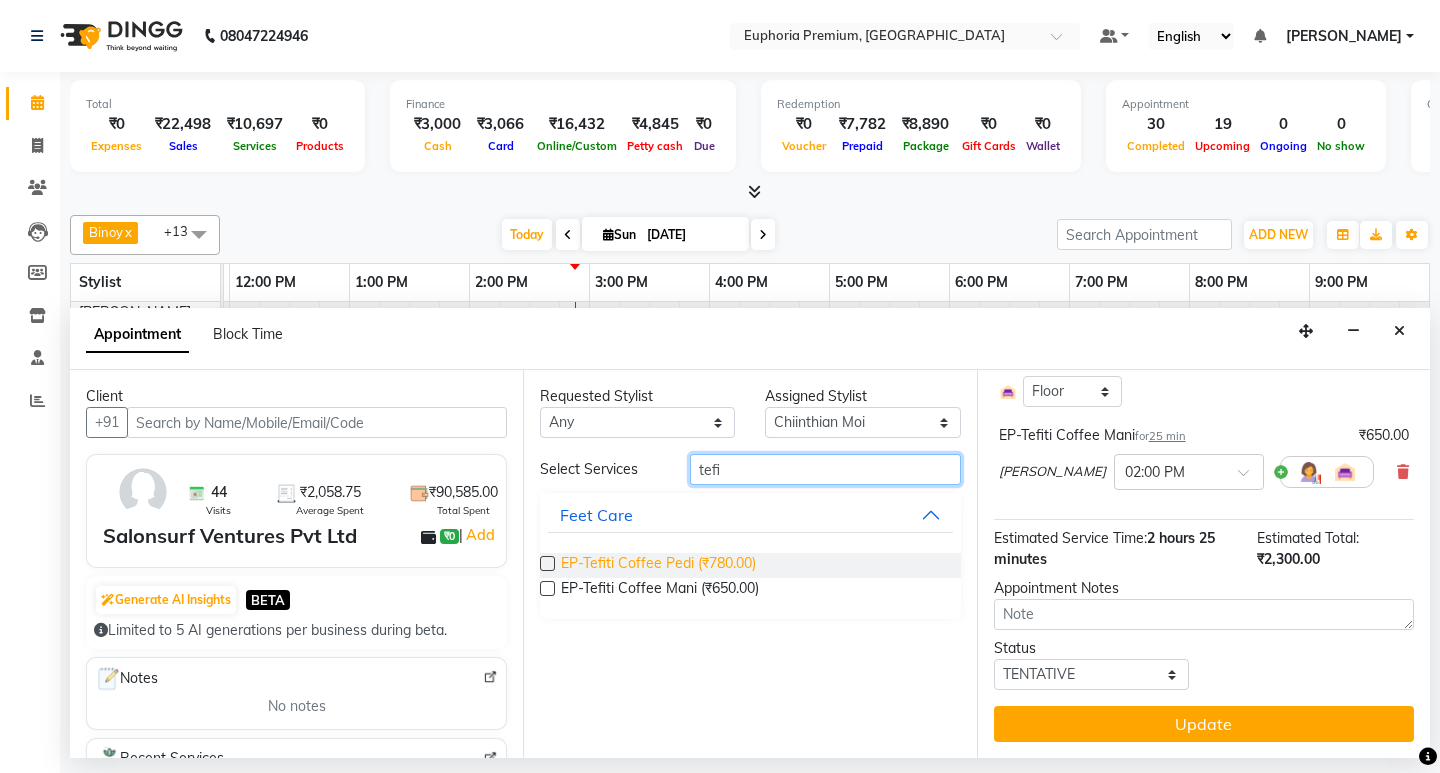 type on "tefi" 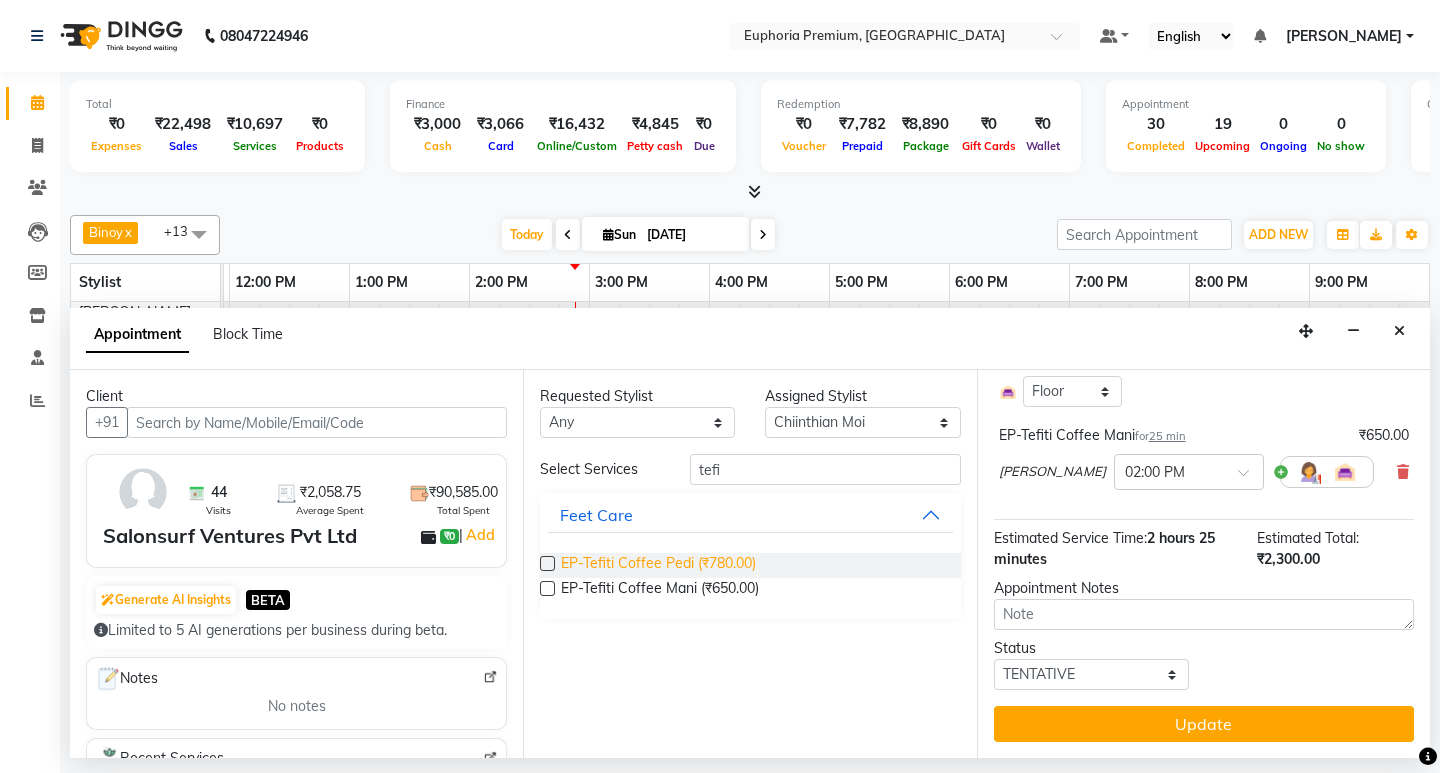 click on "EP-Tefiti Coffee Pedi (₹780.00)" at bounding box center [658, 565] 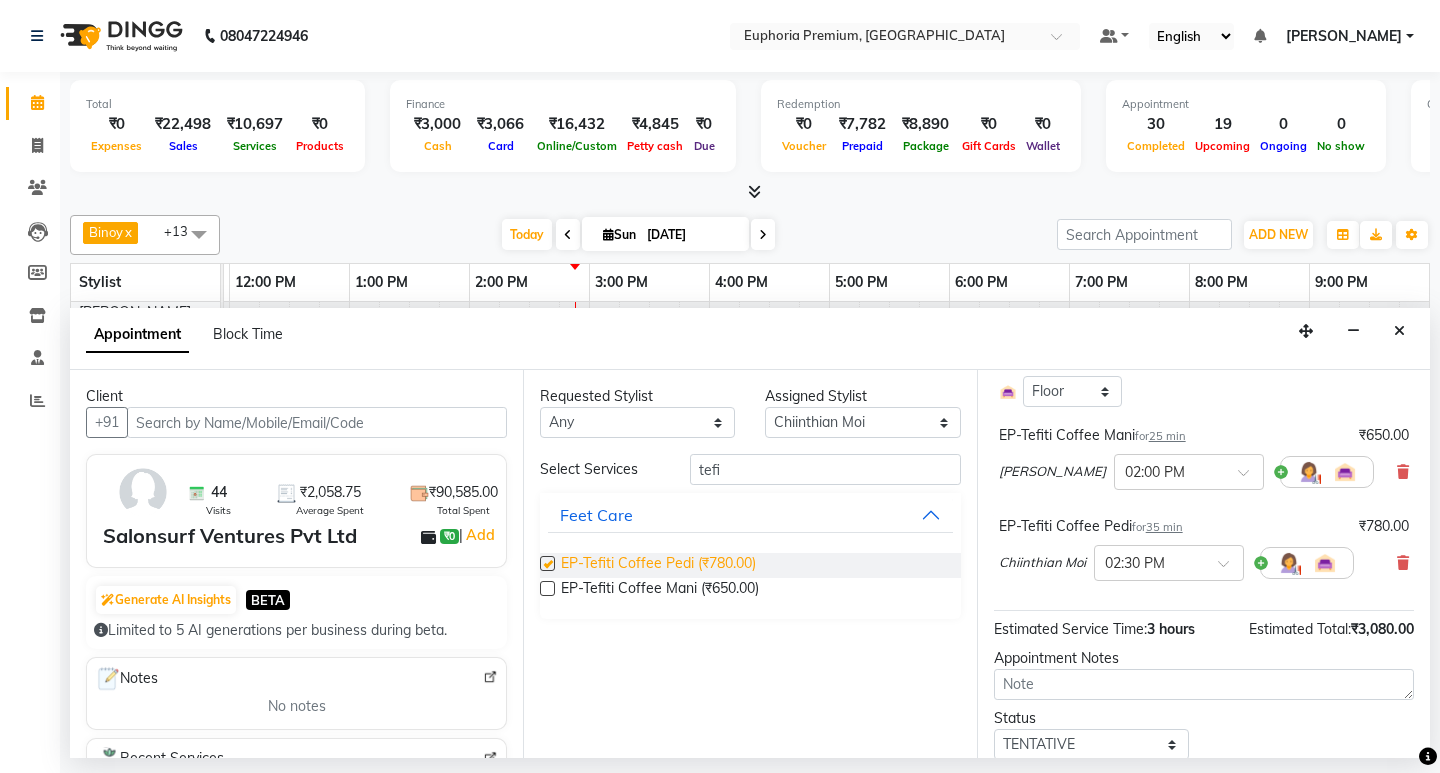 checkbox on "false" 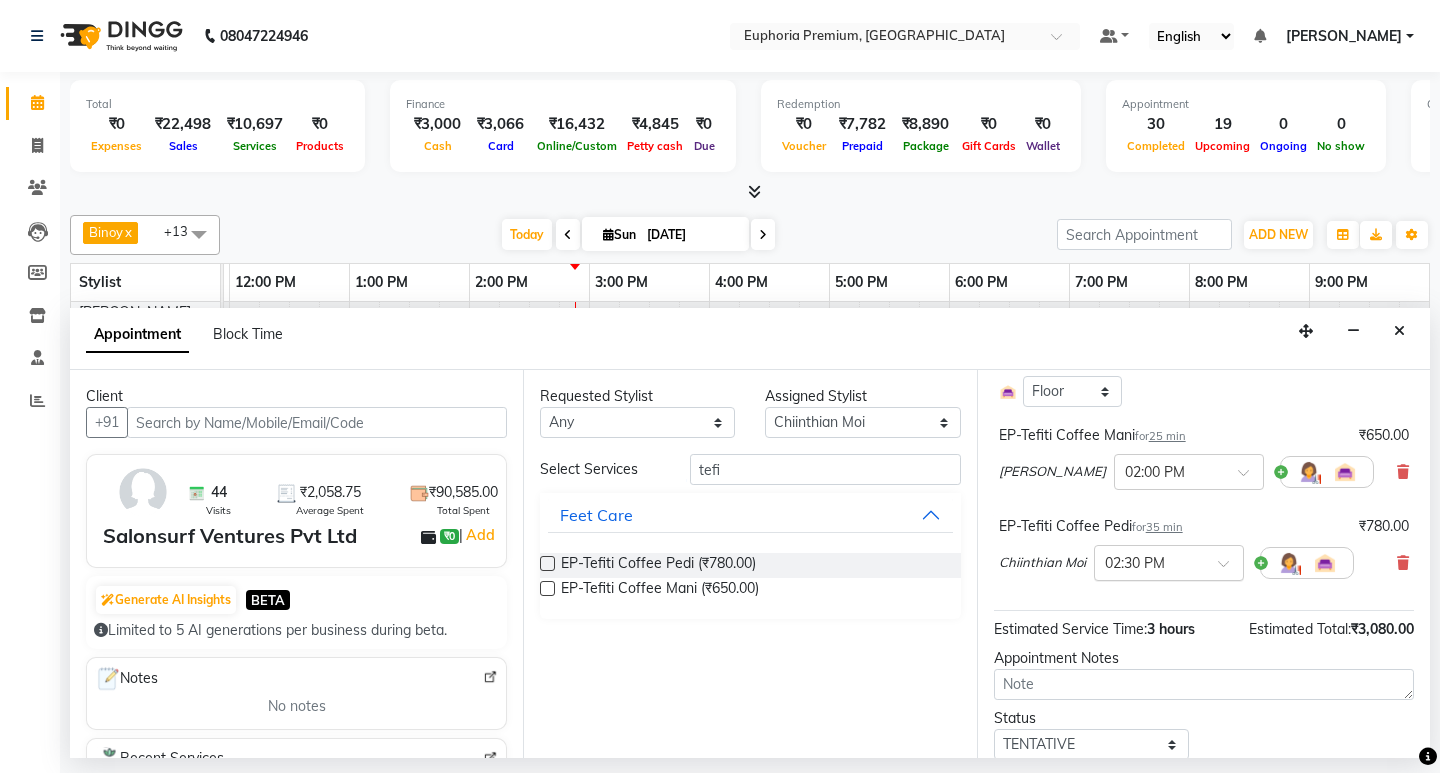 click at bounding box center [1149, 561] 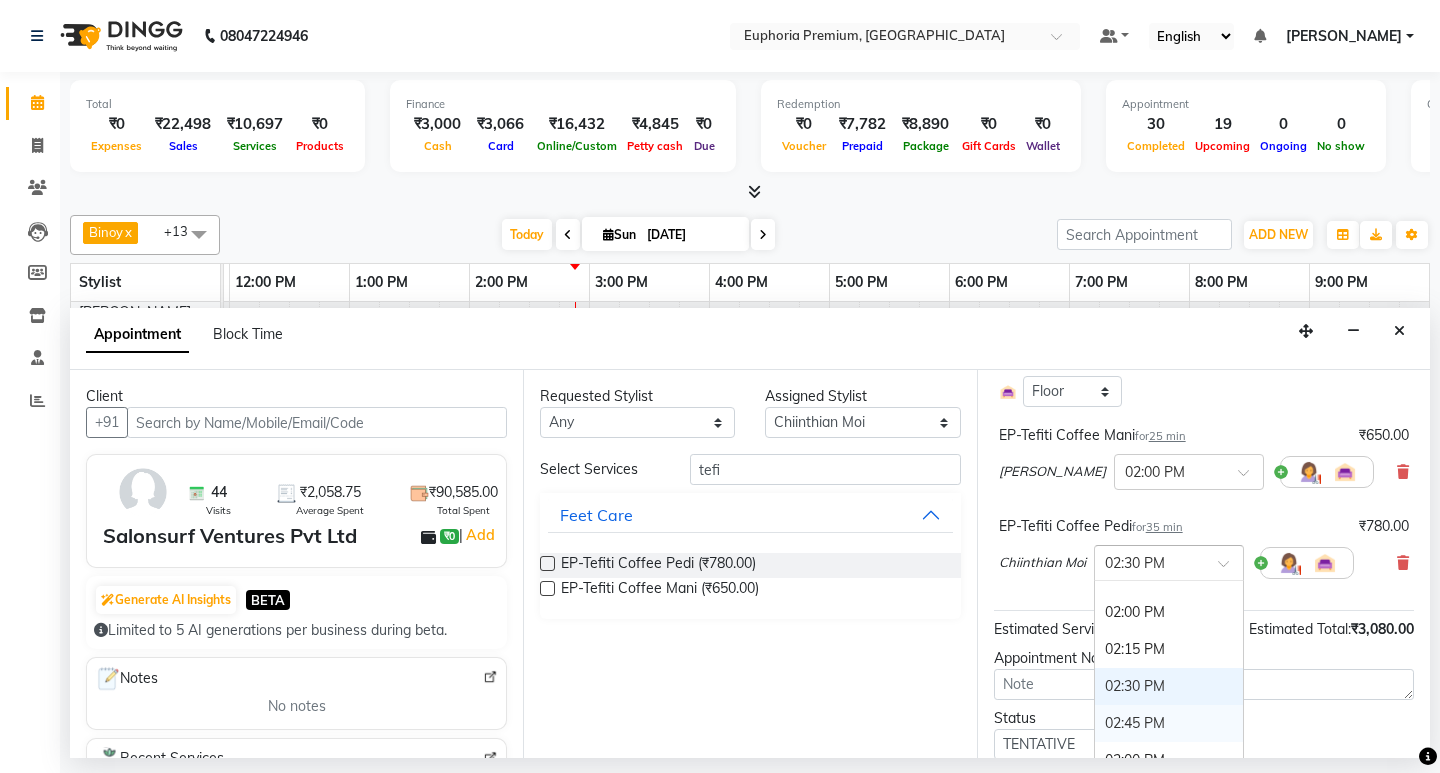 scroll, scrollTop: 640, scrollLeft: 0, axis: vertical 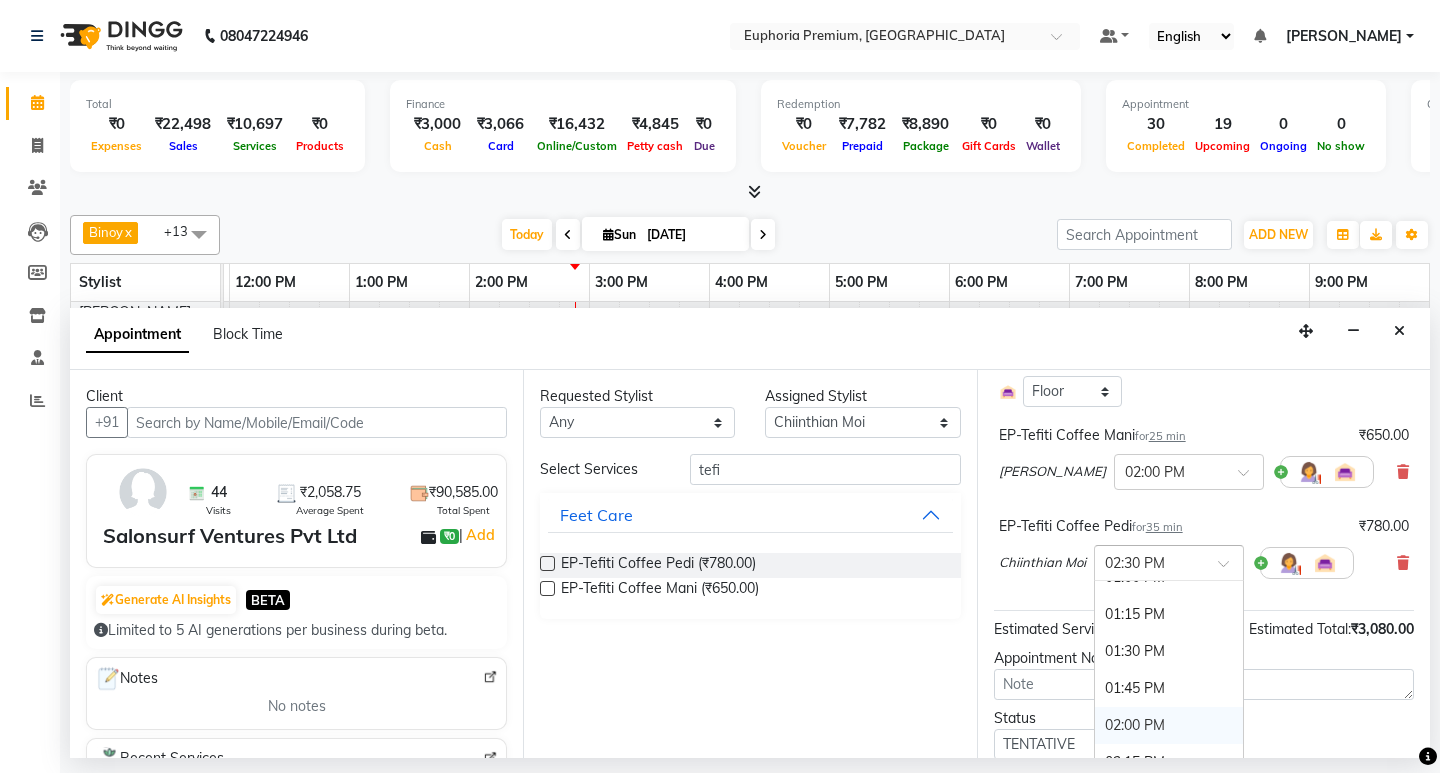 click on "02:00 PM" at bounding box center [1169, 725] 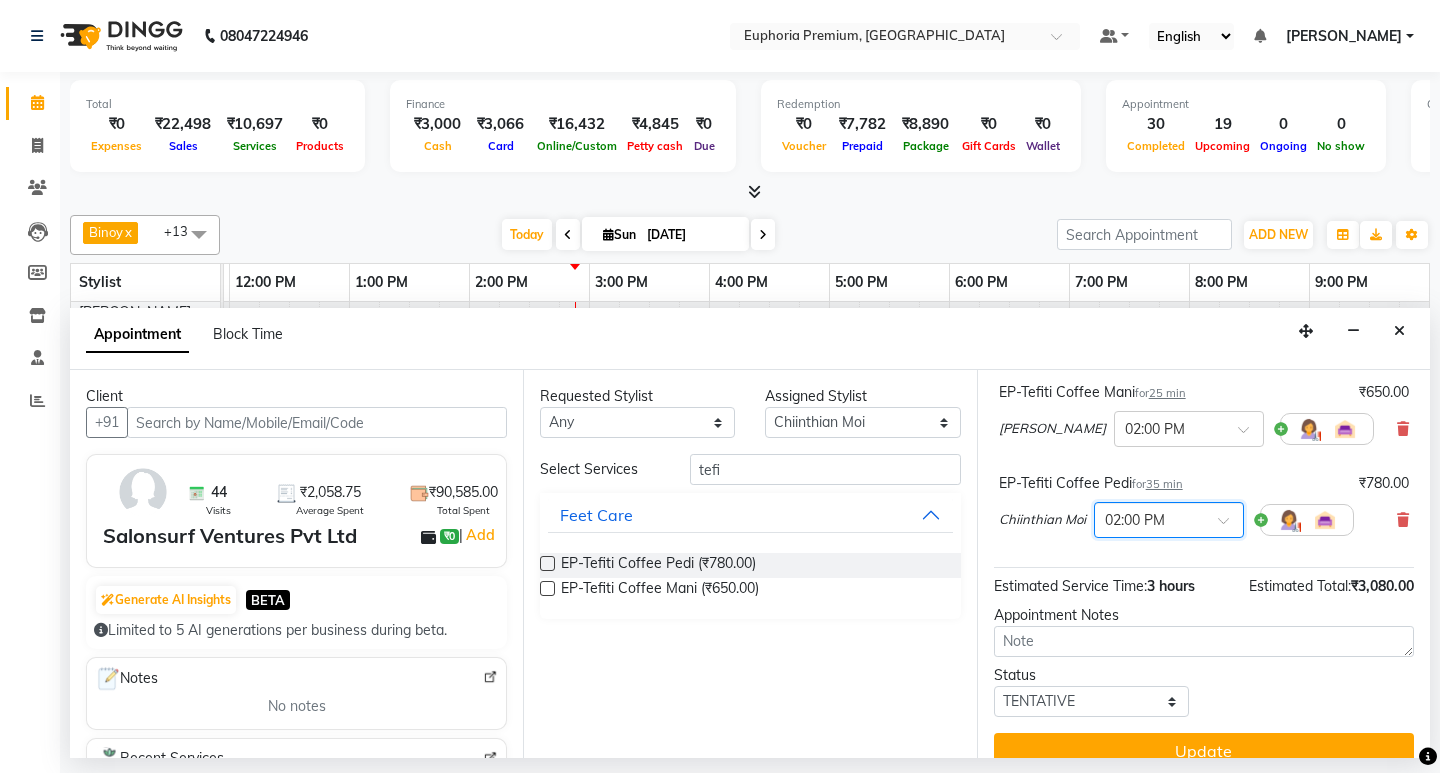 scroll, scrollTop: 314, scrollLeft: 0, axis: vertical 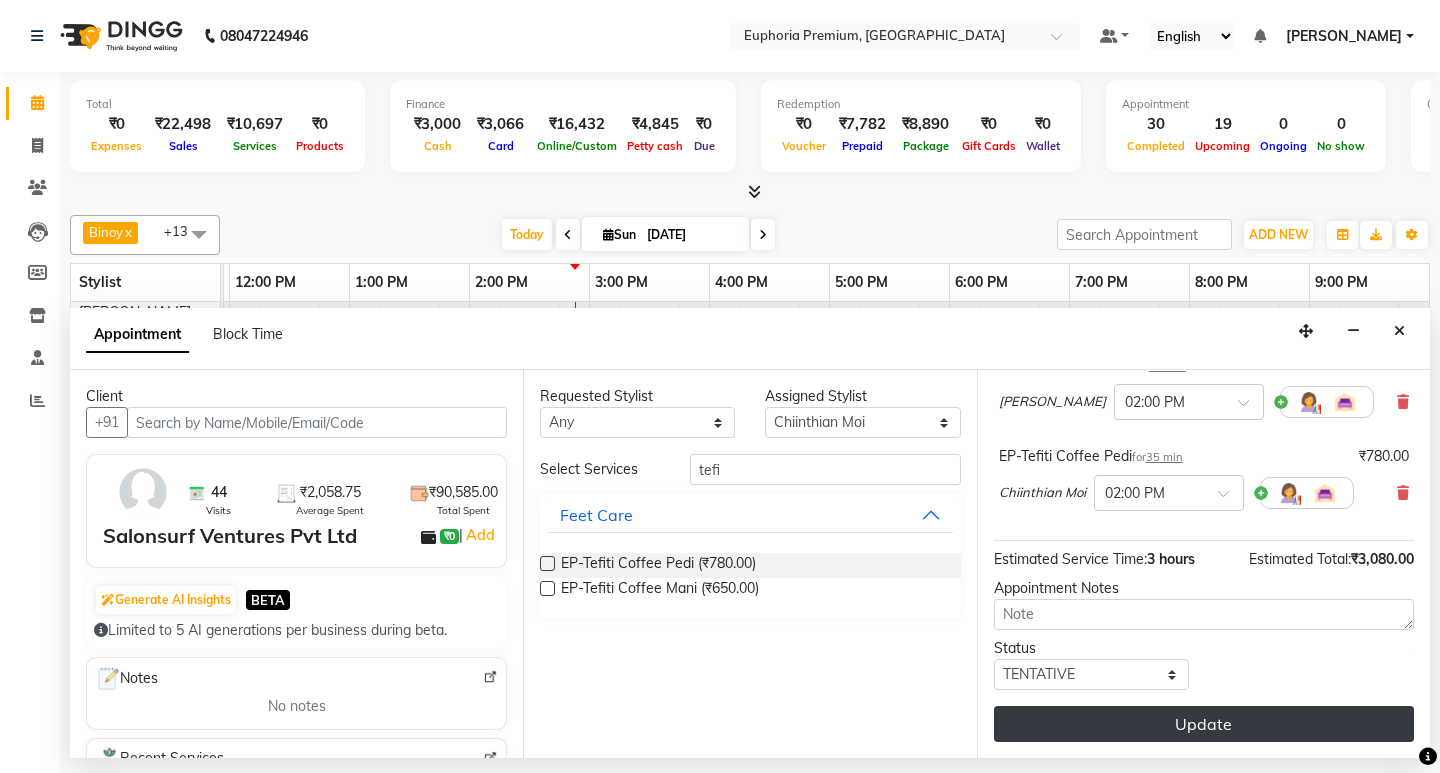 click on "Update" at bounding box center (1204, 724) 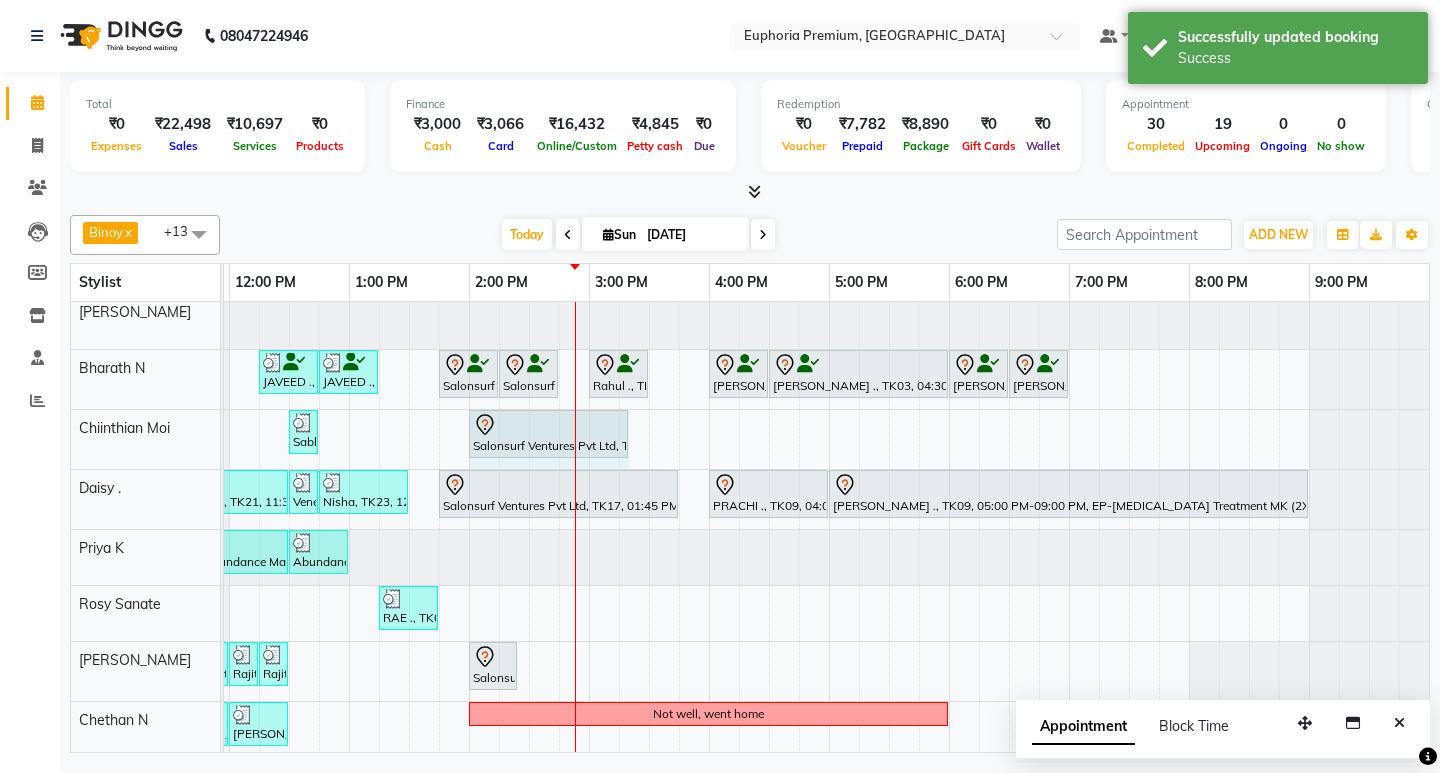 drag, startPoint x: 535, startPoint y: 426, endPoint x: 625, endPoint y: 425, distance: 90.005554 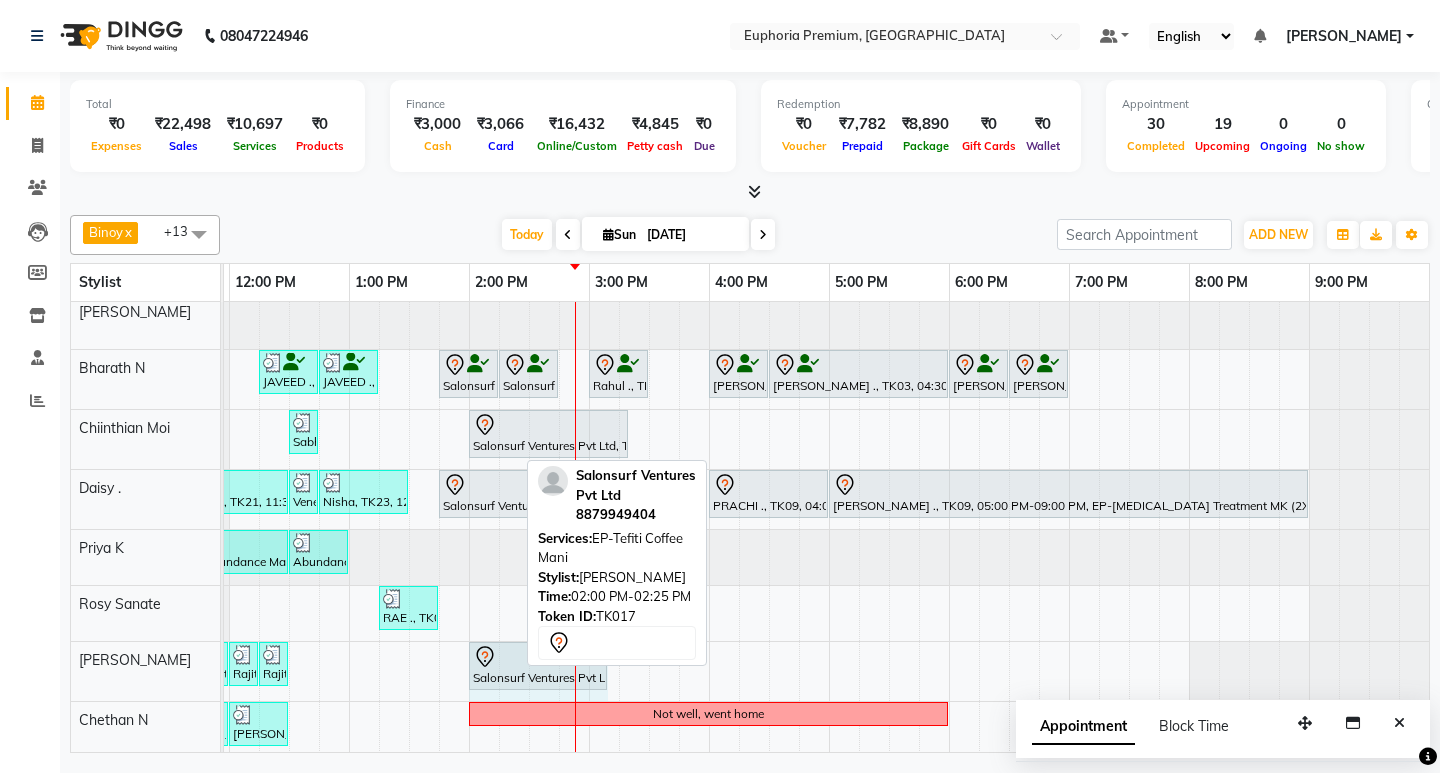 drag, startPoint x: 513, startPoint y: 663, endPoint x: 604, endPoint y: 667, distance: 91.08787 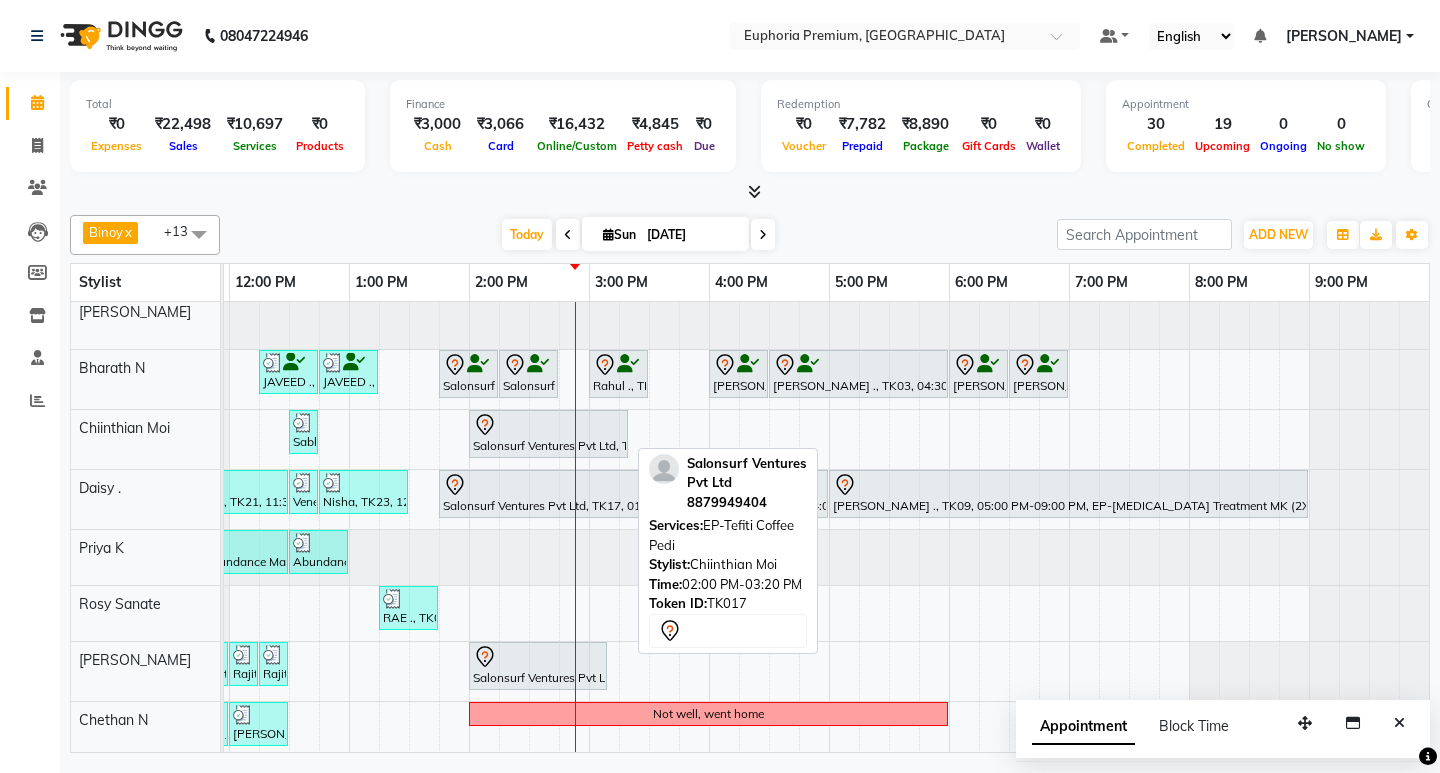 click on "Salonsurf Ventures Pvt Ltd, TK17, 02:00 PM-03:20 PM, EP-Tefiti Coffee Pedi" at bounding box center (548, 434) 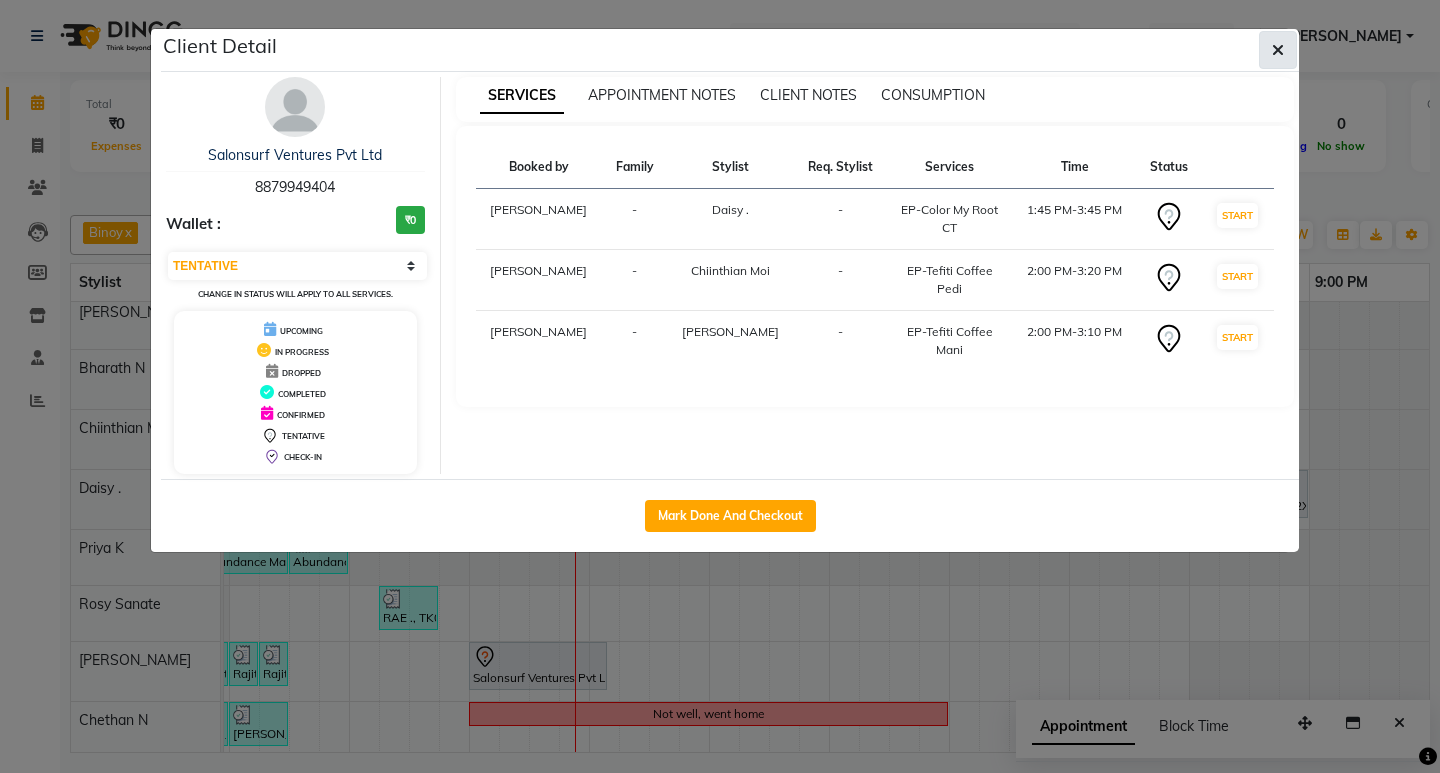 click 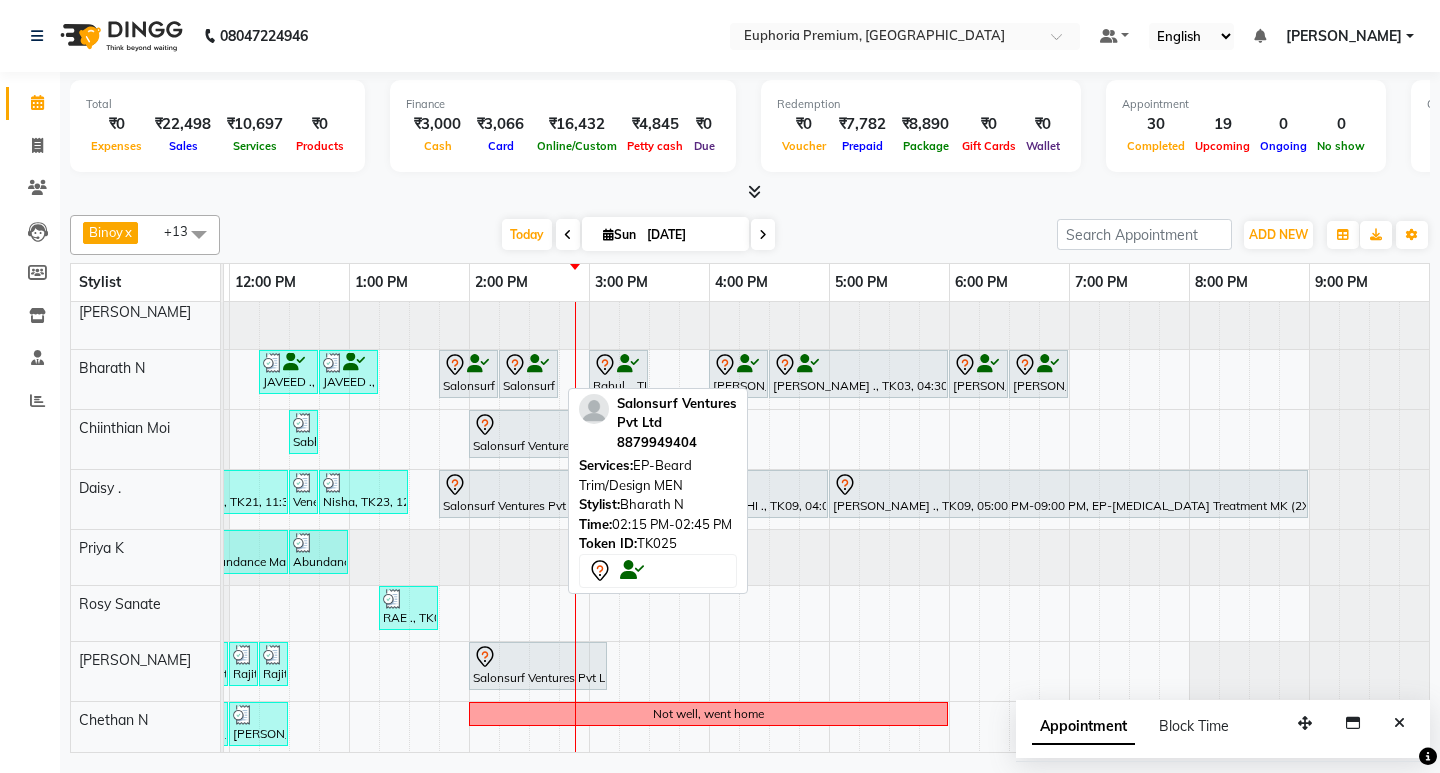 click 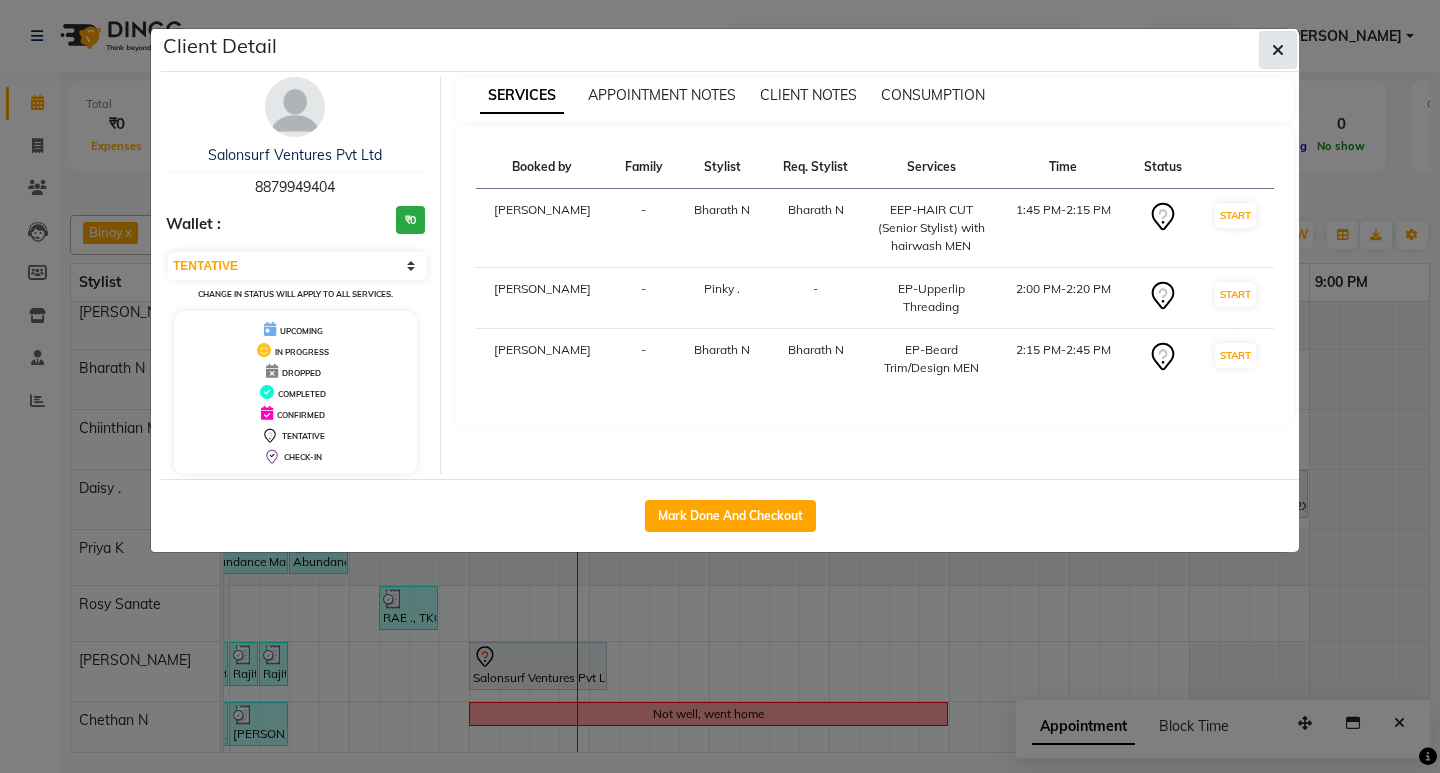 click 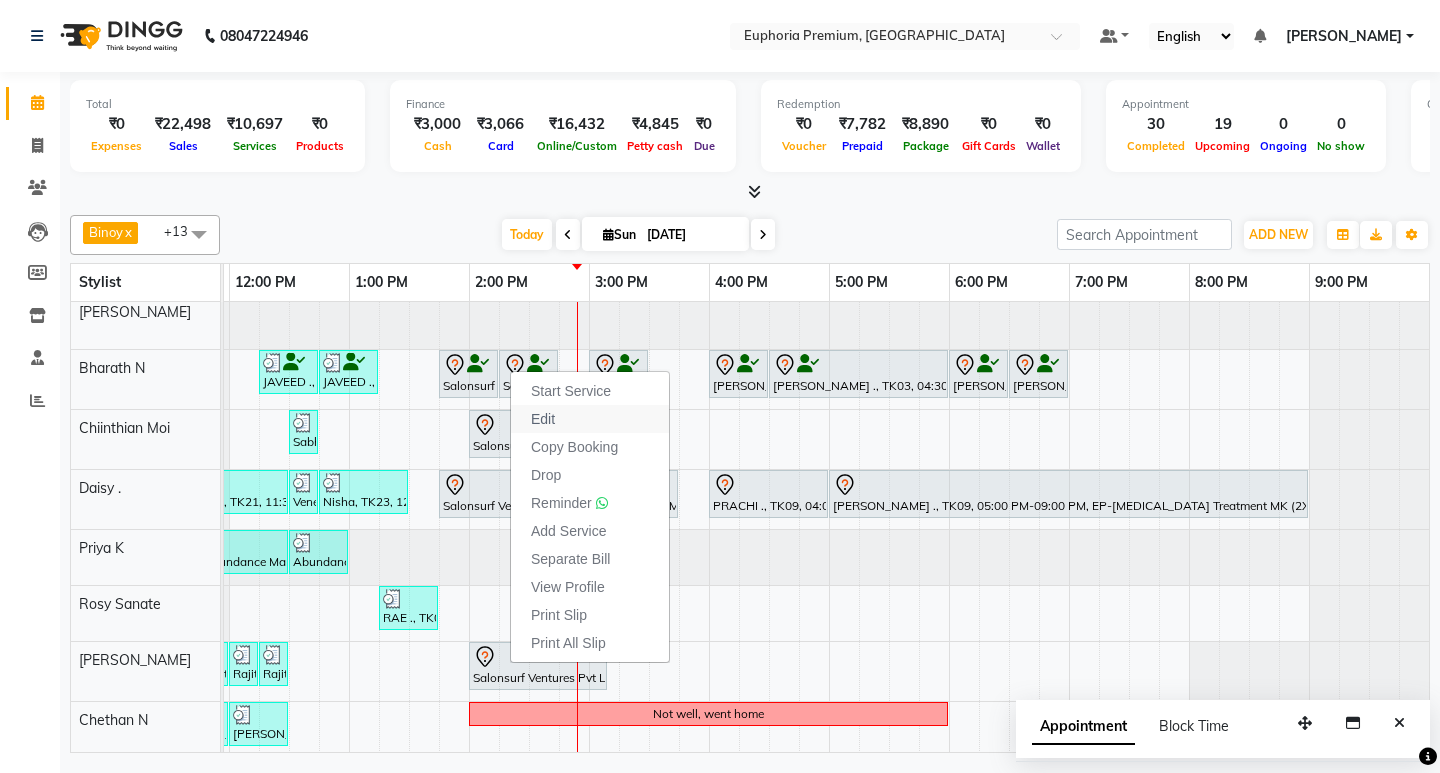 click on "Edit" at bounding box center [590, 419] 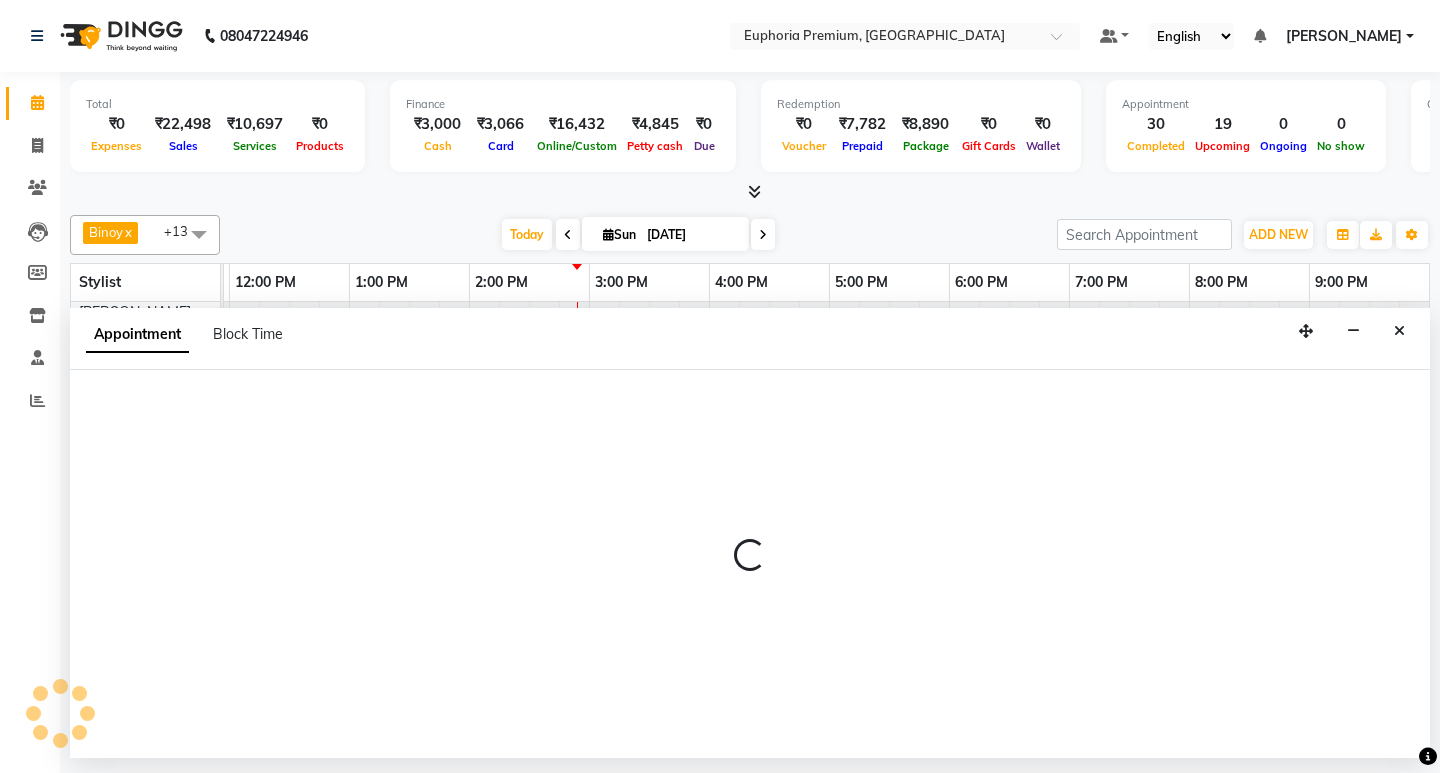 select on "tentative" 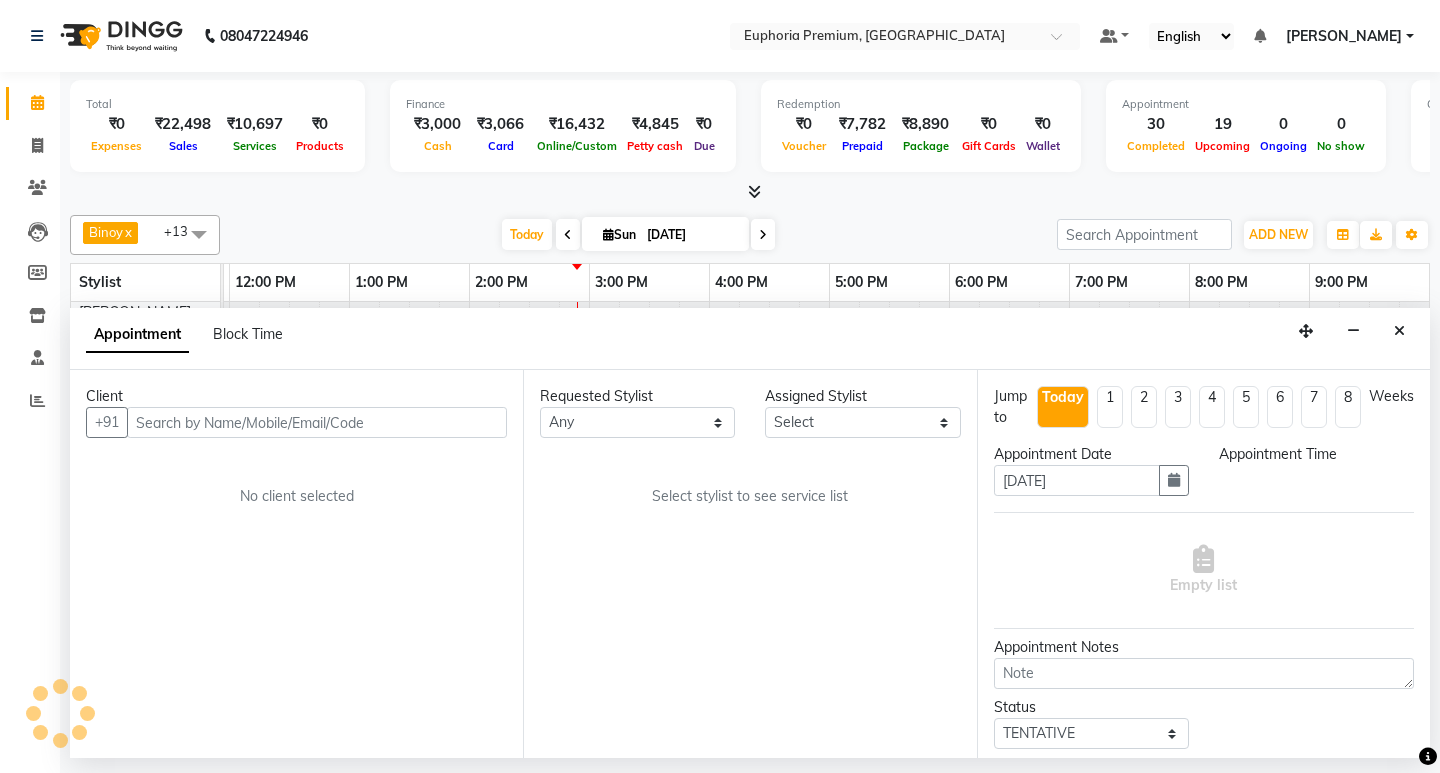 scroll, scrollTop: 0, scrollLeft: 475, axis: horizontal 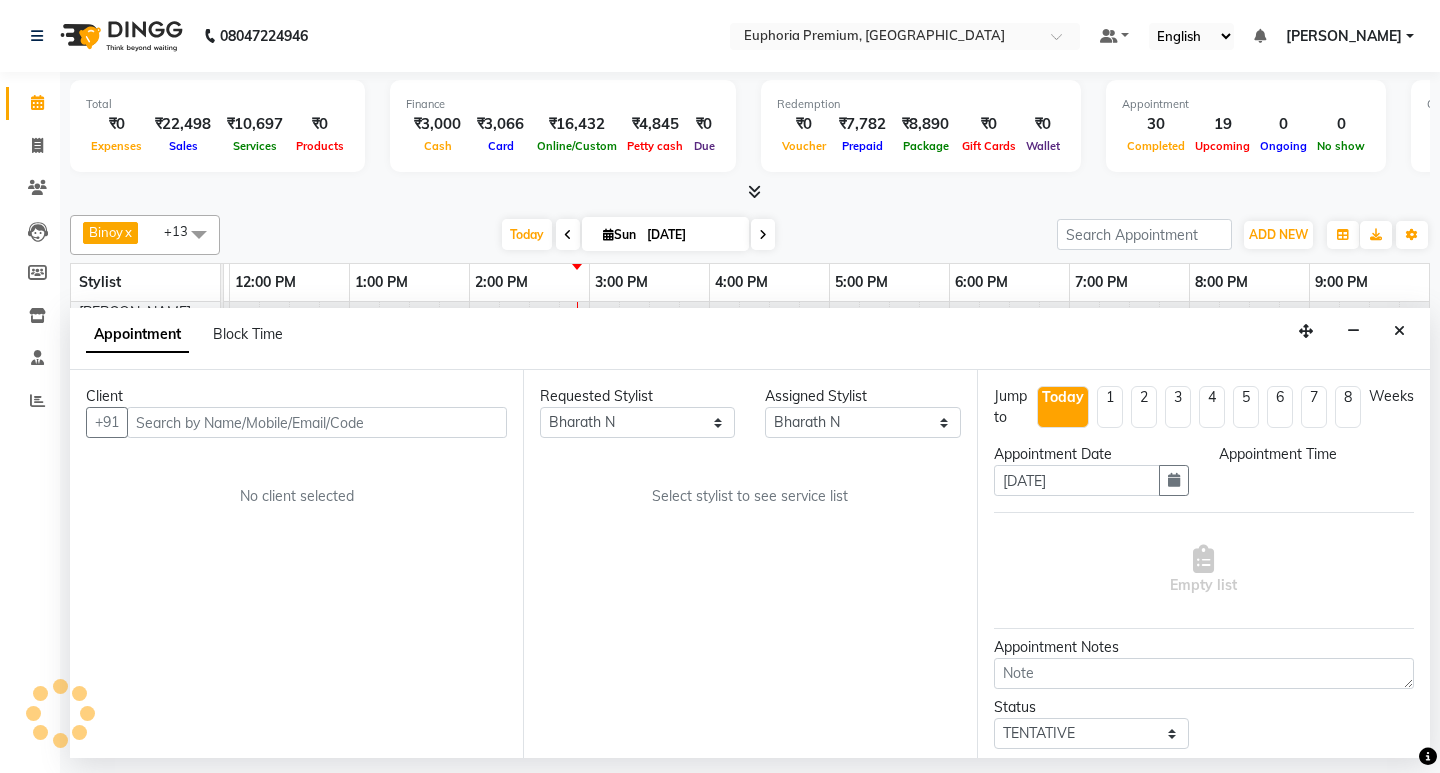 select on "825" 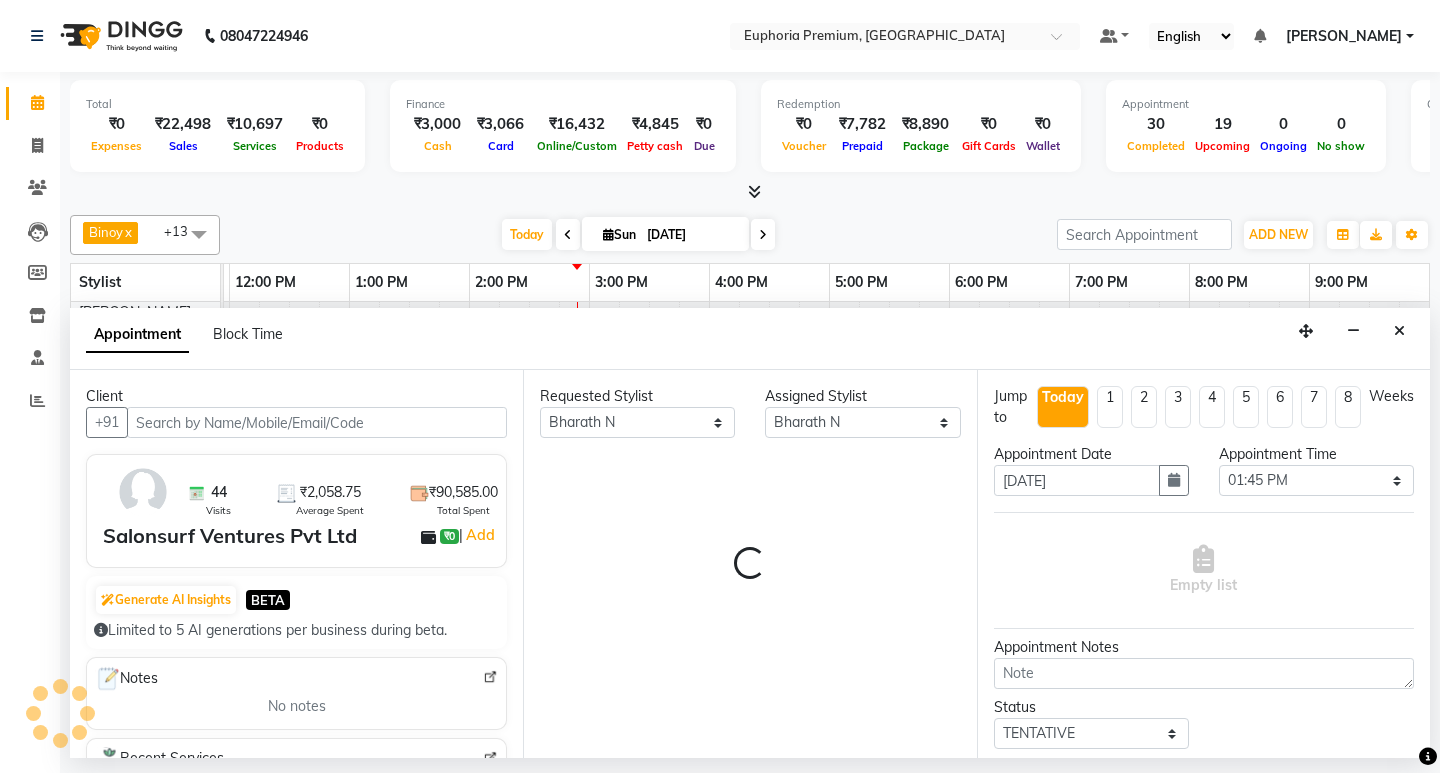 select on "4006" 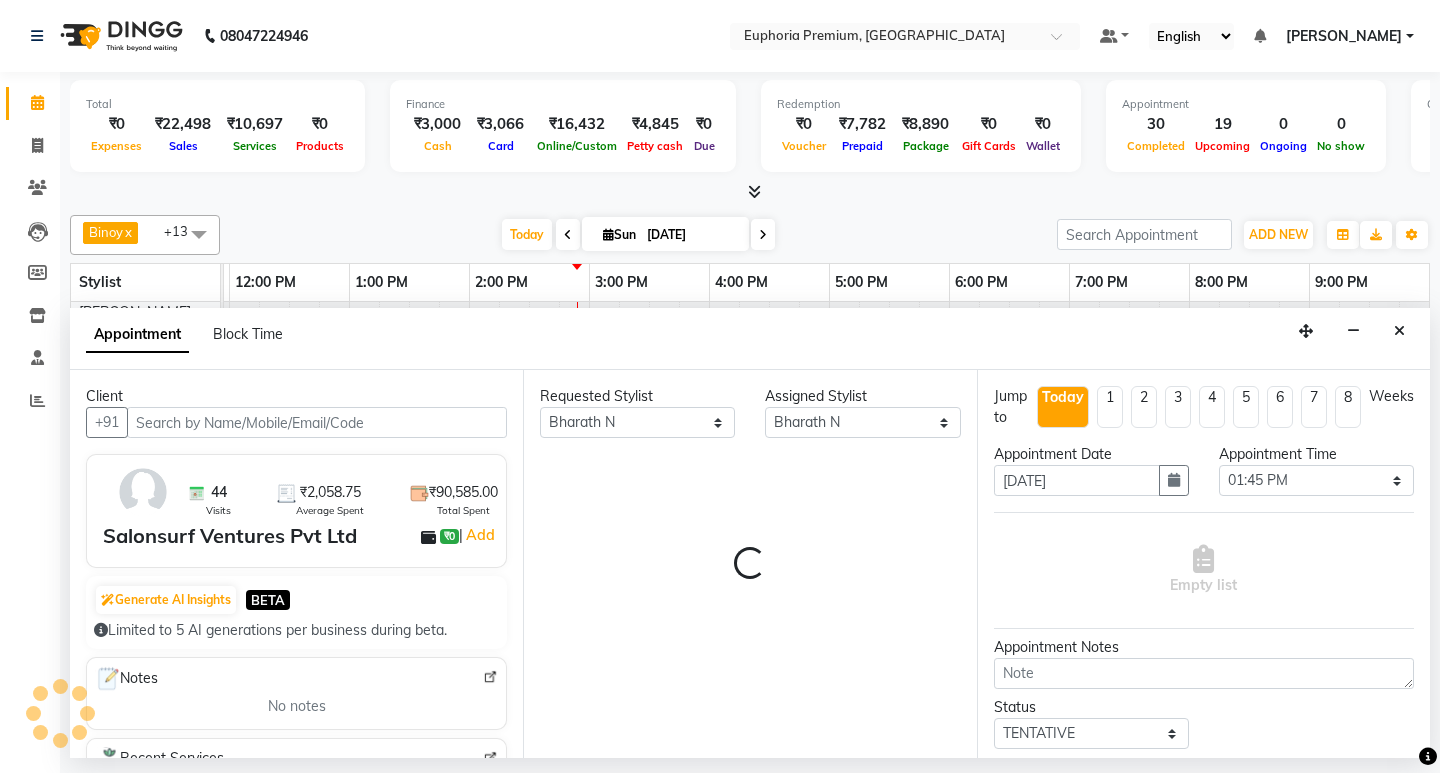 select on "4006" 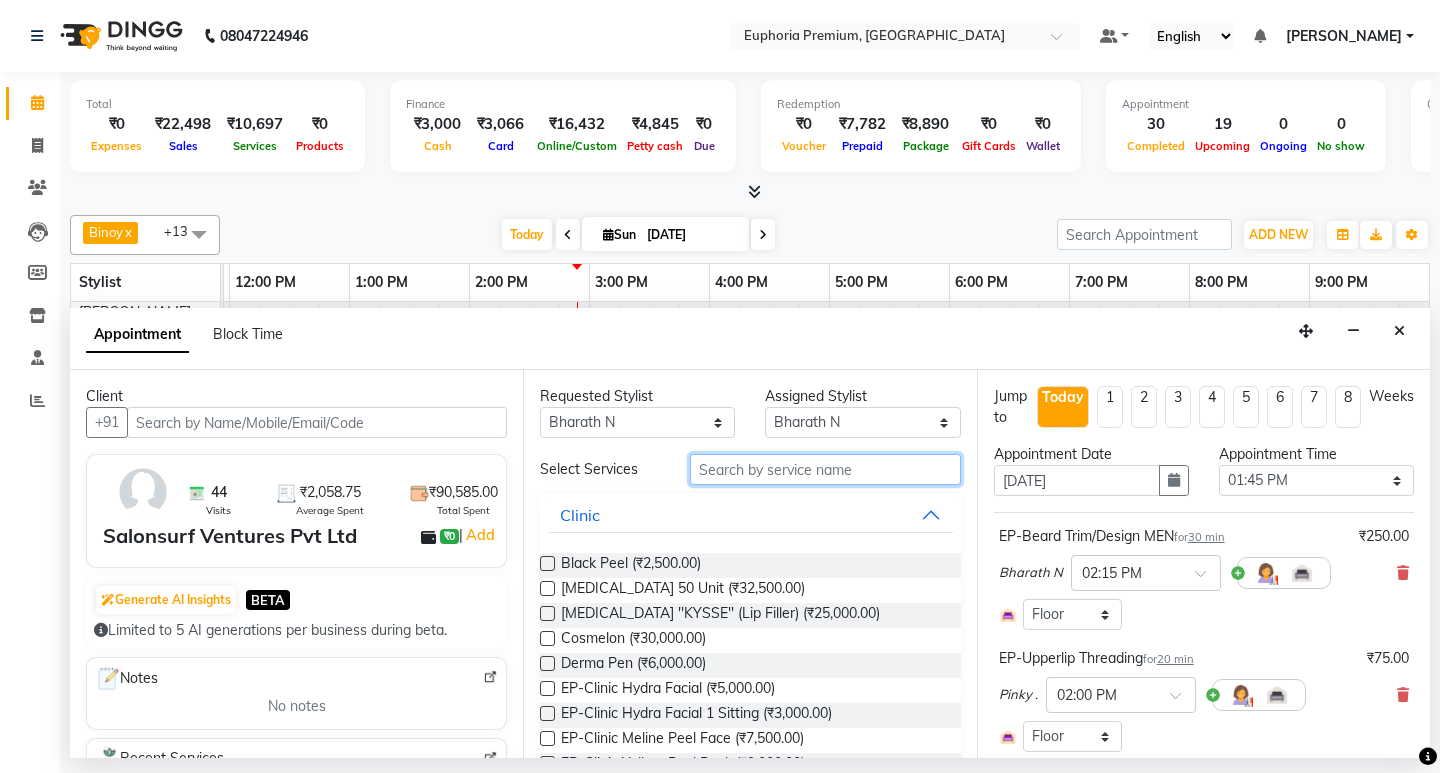 click at bounding box center (825, 469) 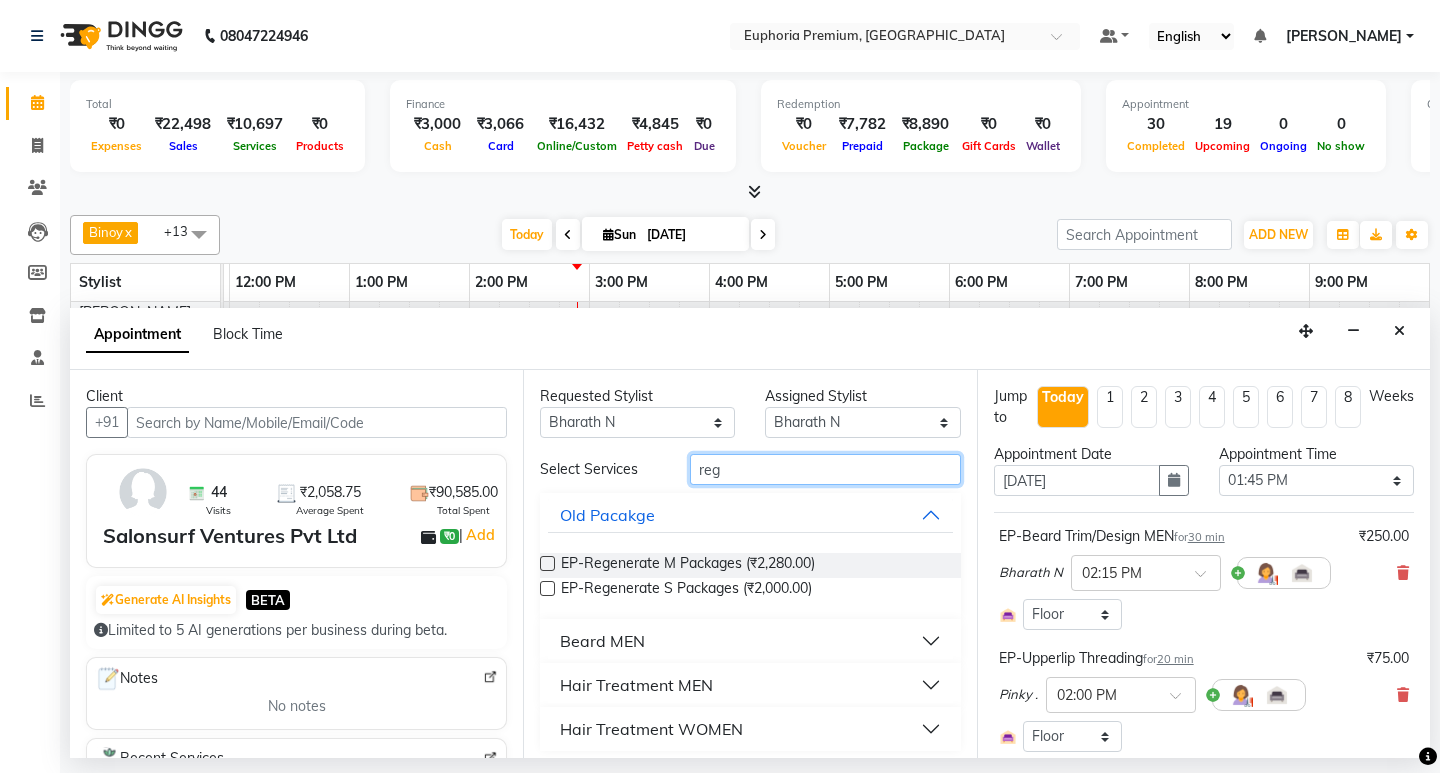 type on "reg" 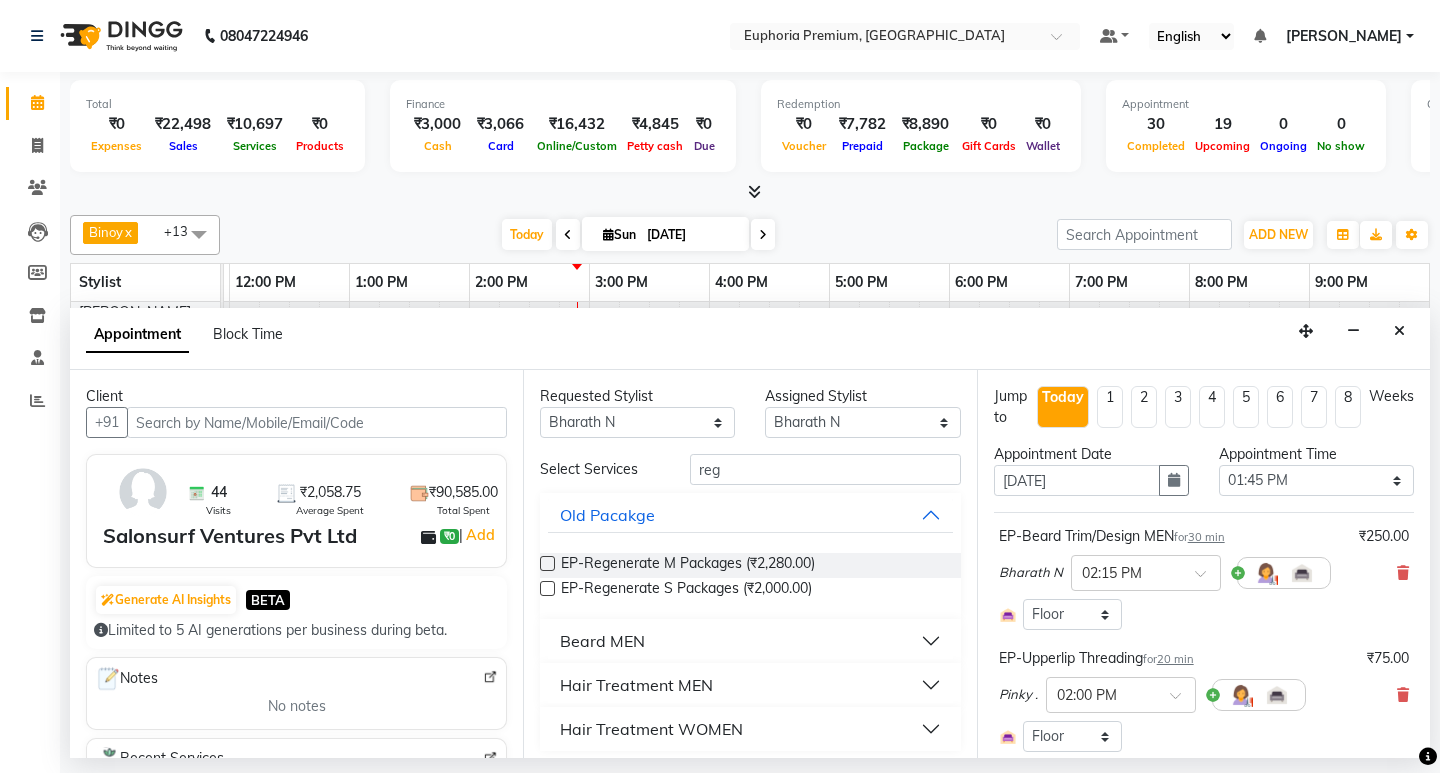 click on "Hair Treatment MEN" at bounding box center (636, 685) 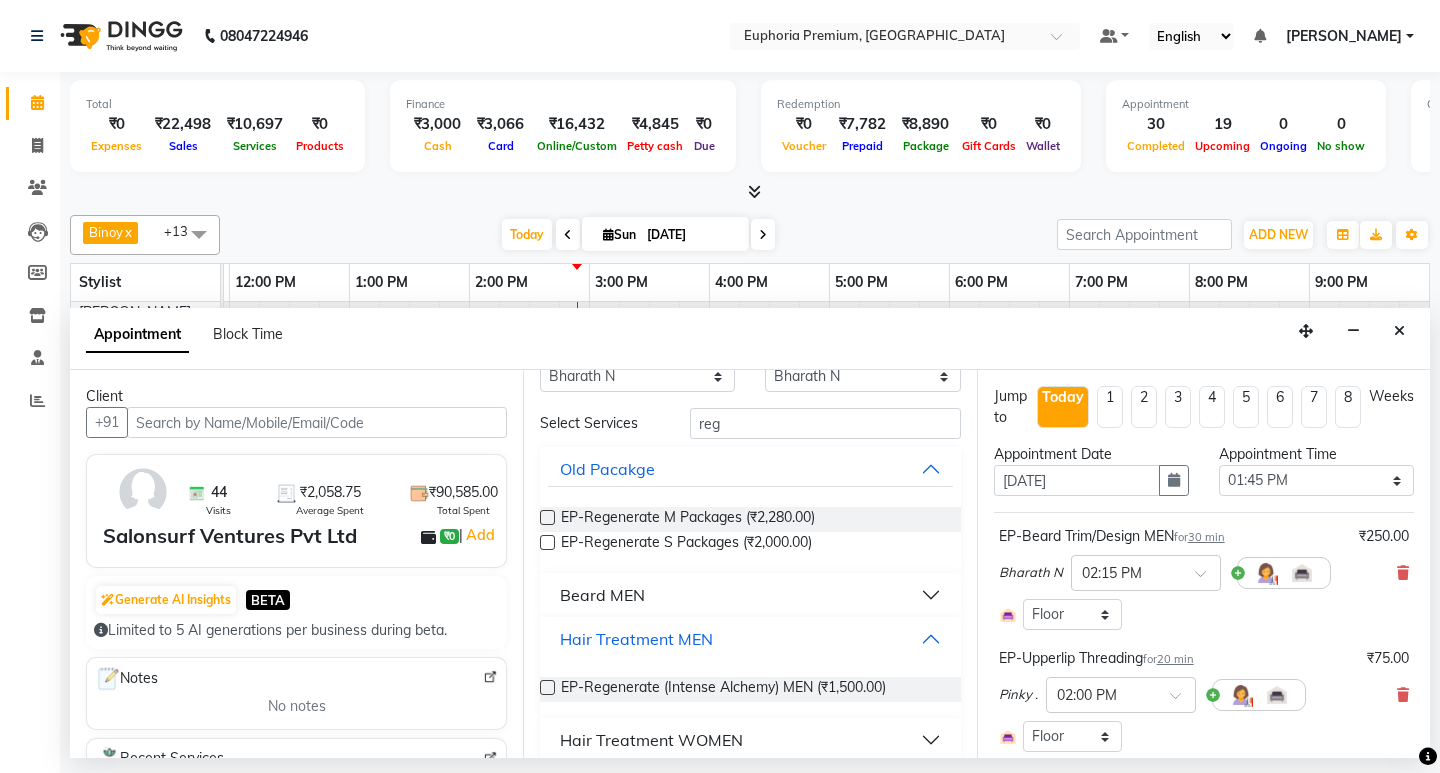 scroll, scrollTop: 66, scrollLeft: 0, axis: vertical 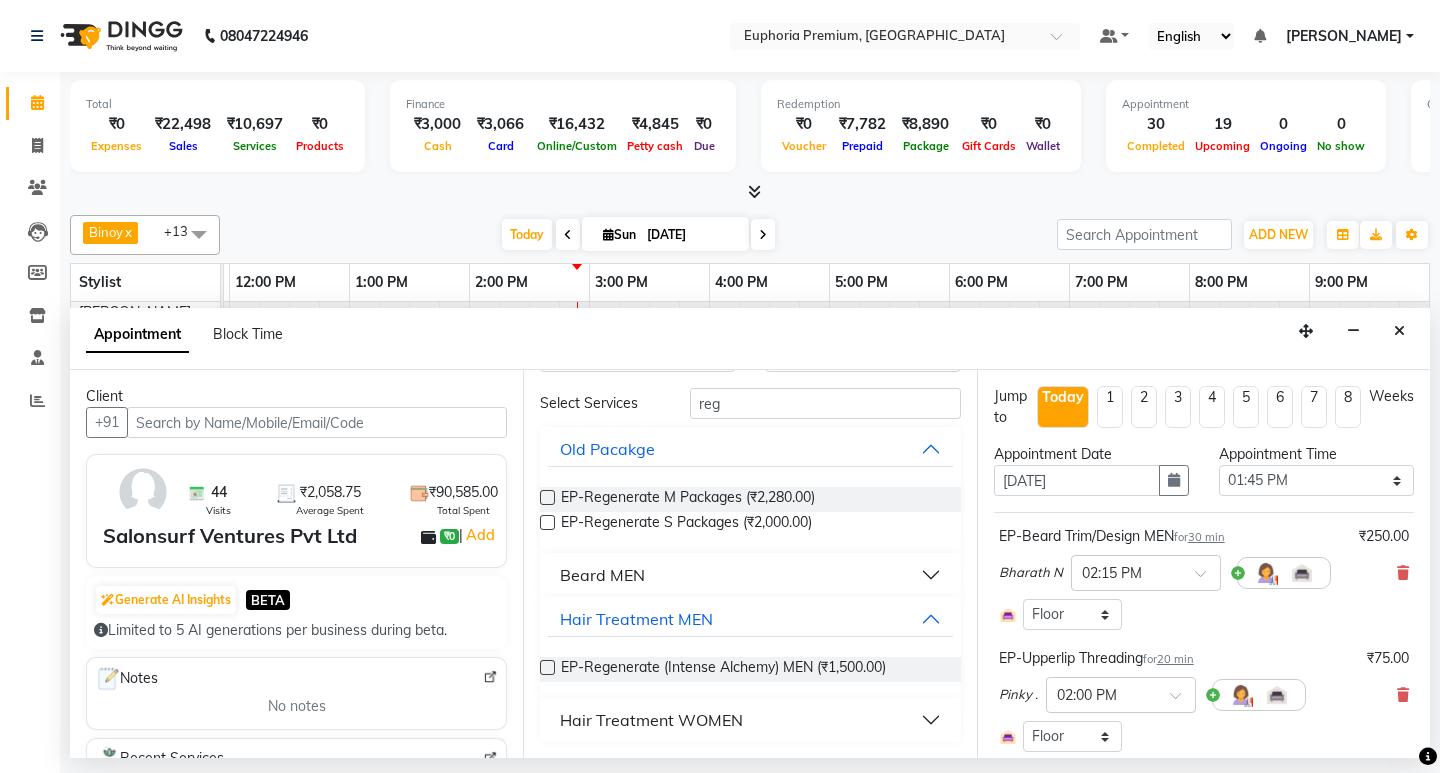 click at bounding box center [547, 667] 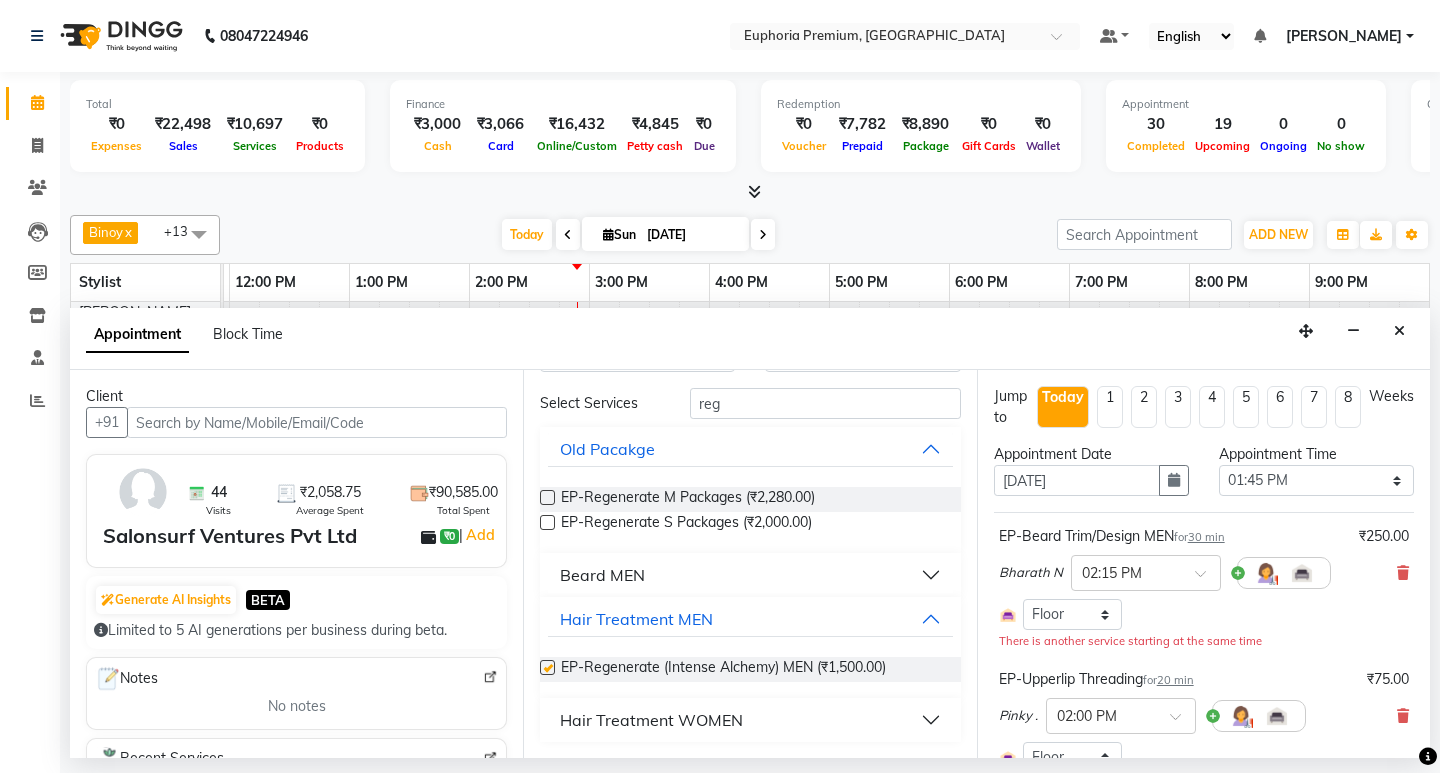checkbox on "false" 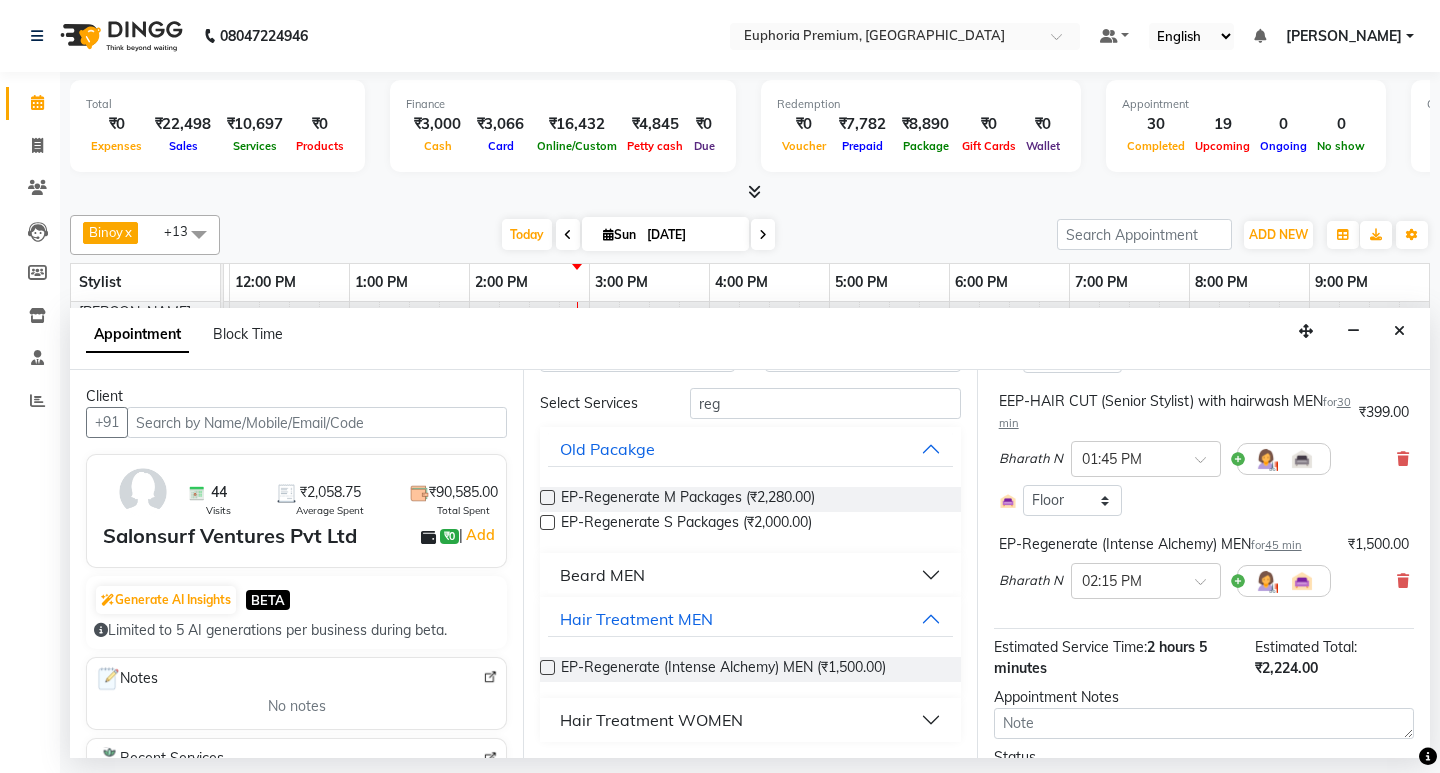 scroll, scrollTop: 509, scrollLeft: 0, axis: vertical 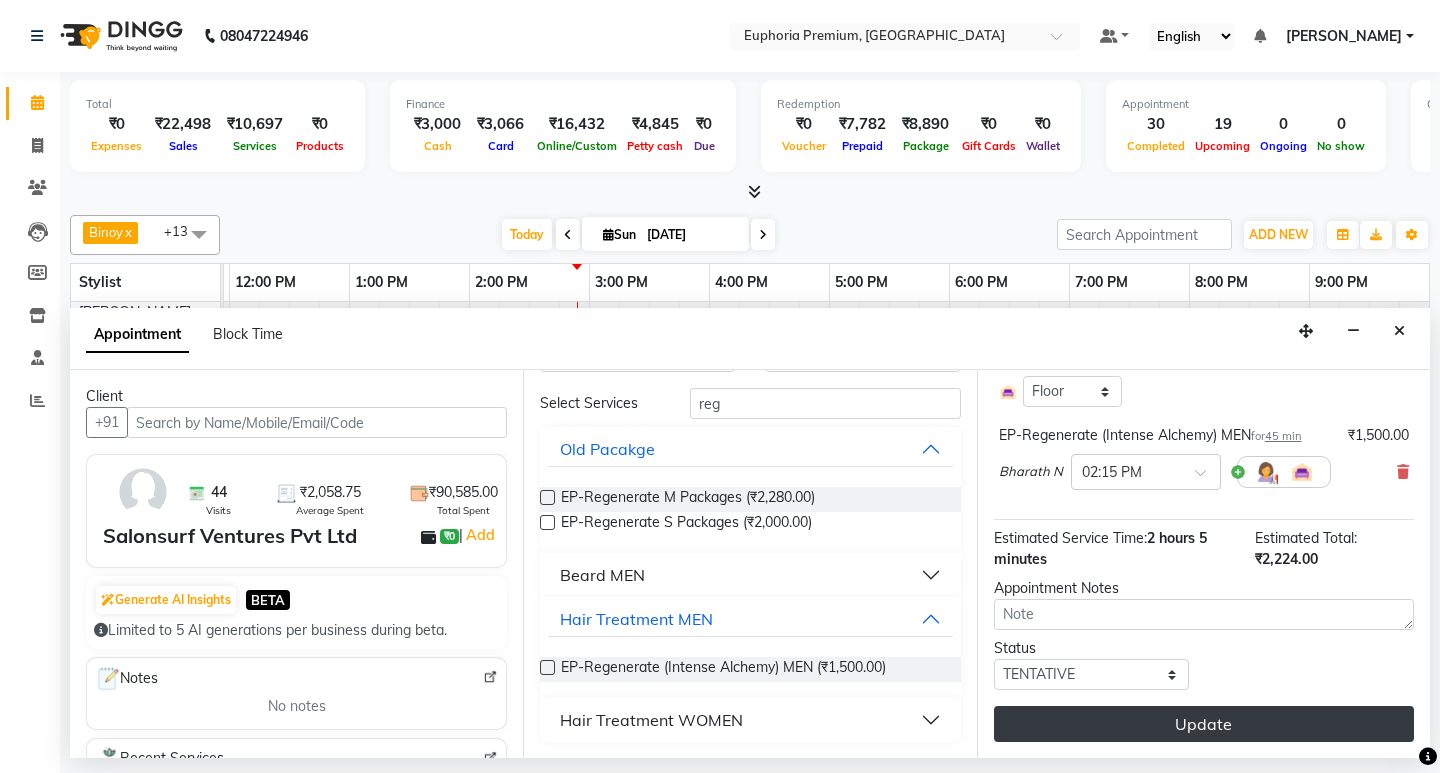click on "Update" at bounding box center (1204, 724) 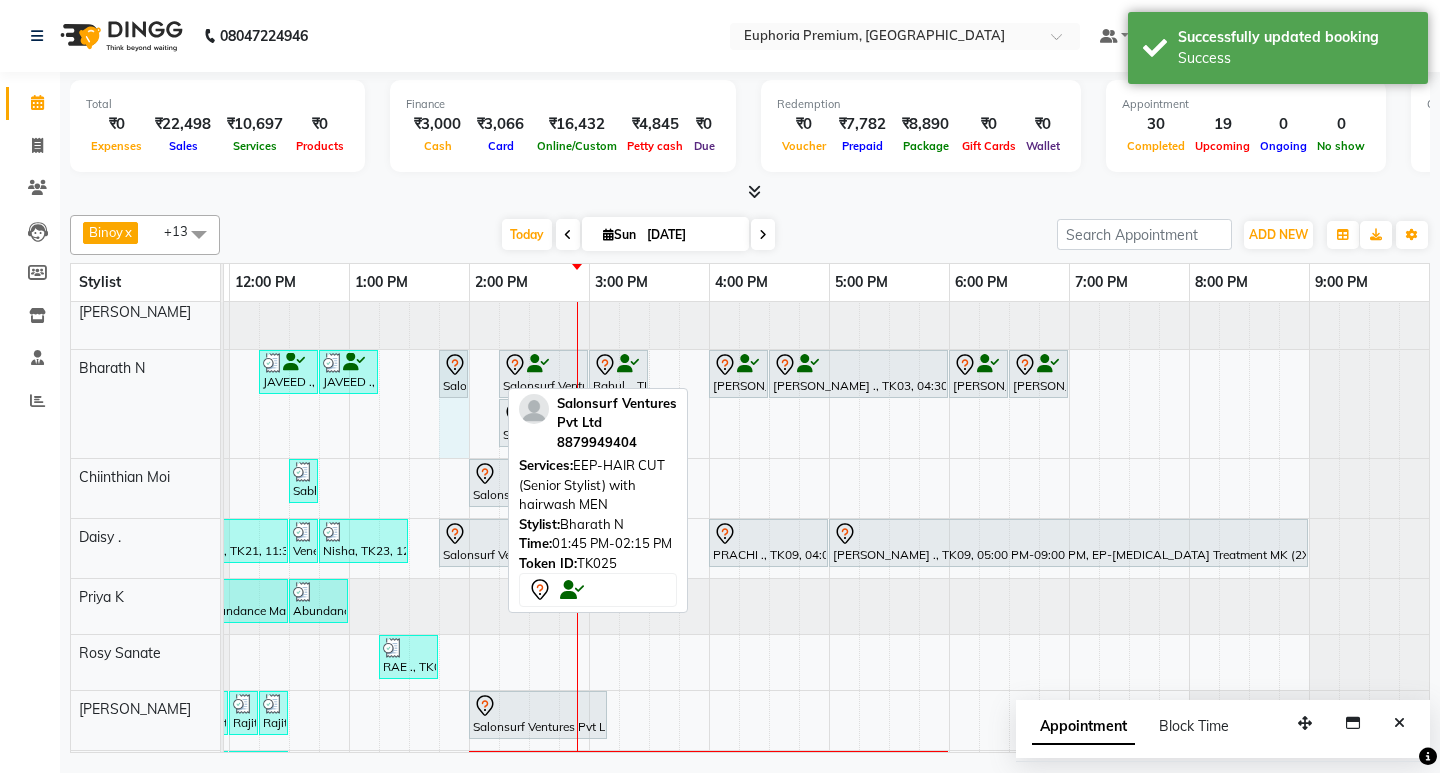 drag, startPoint x: 497, startPoint y: 366, endPoint x: 465, endPoint y: 373, distance: 32.75668 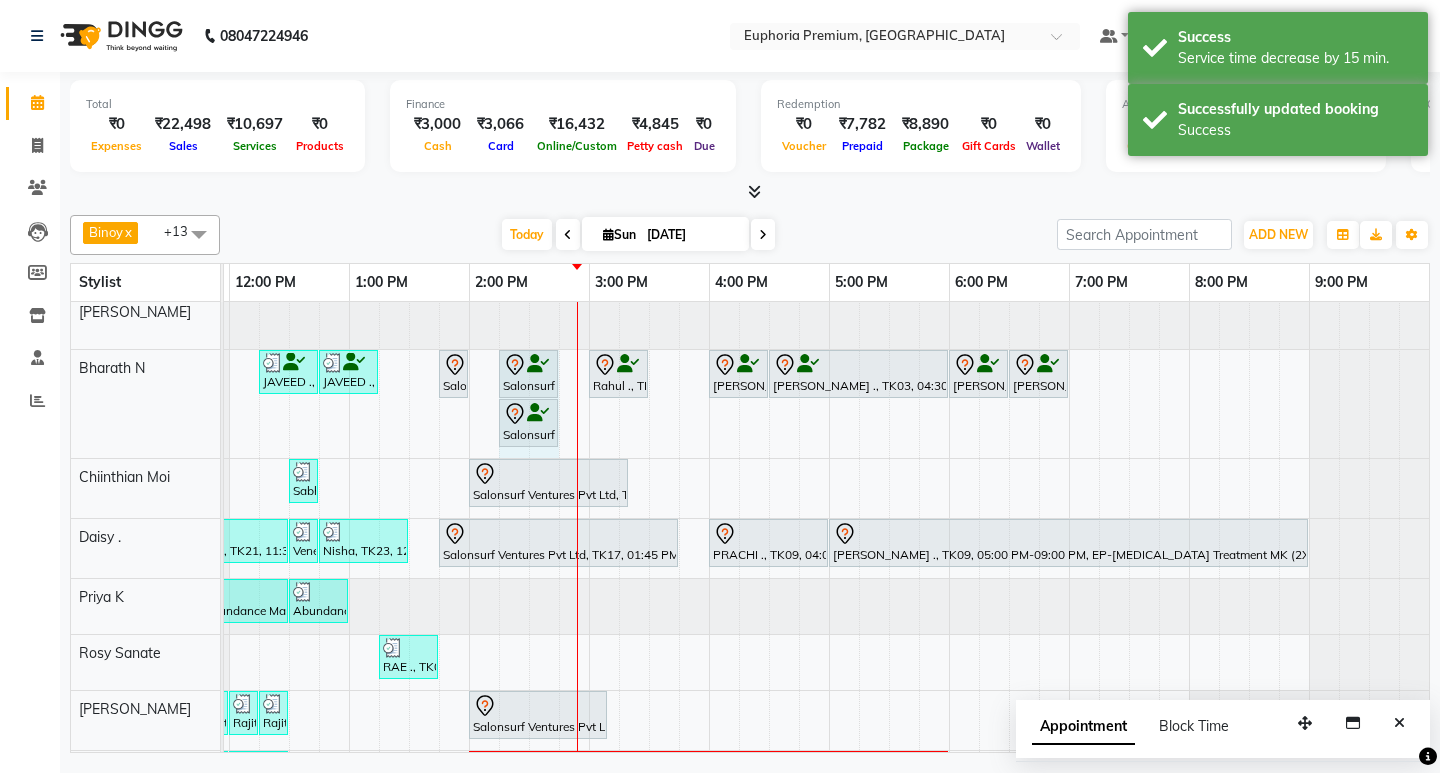 drag, startPoint x: 583, startPoint y: 371, endPoint x: 536, endPoint y: 370, distance: 47.010635 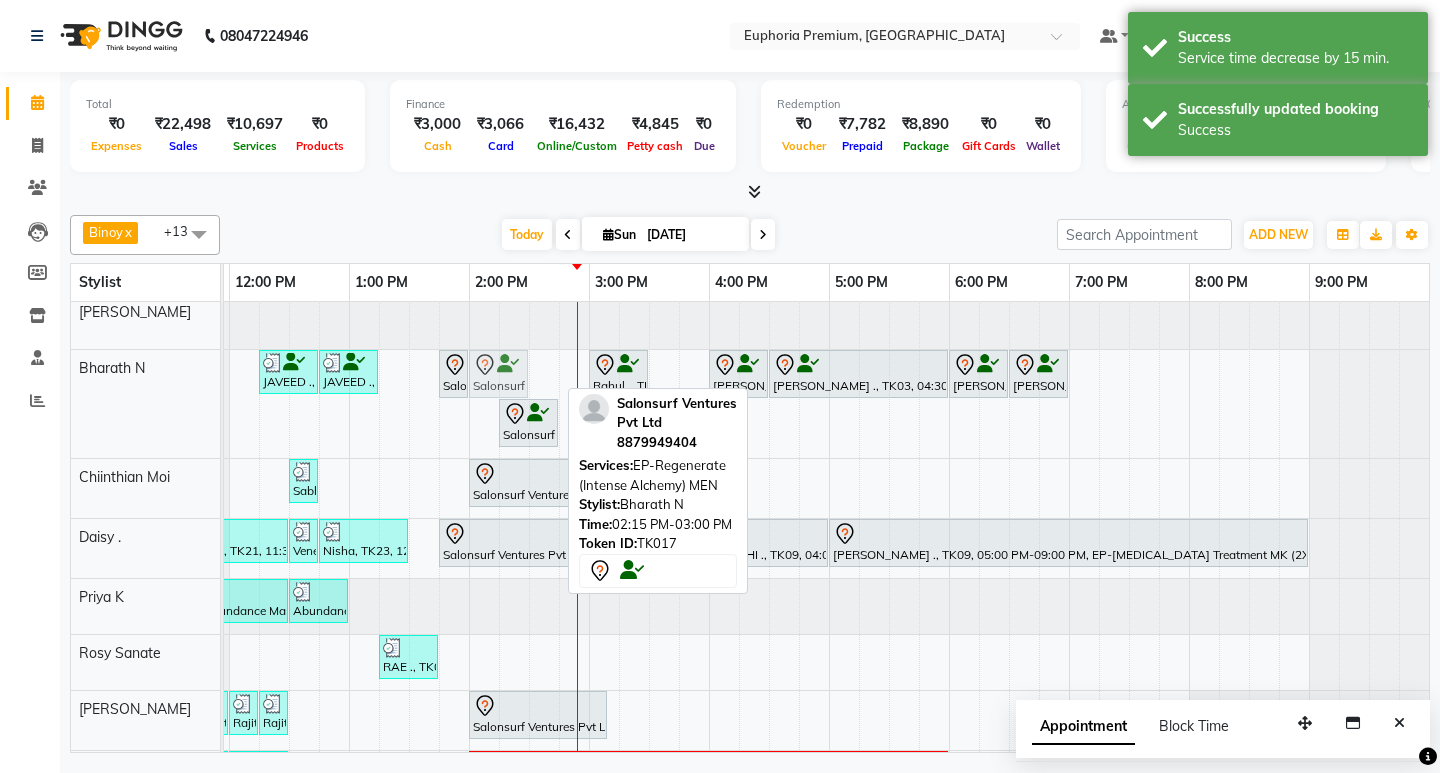 click on "JAVEED ., TK12, 12:15 PM-12:45 PM, EP-Beard Trim/Design MEN     JAVEED ., TK12, 12:45 PM-01:15 PM, EEP-HAIR CUT (Senior Stylist) with hairwash MEN             Salonsurf Ventures Pvt Ltd, TK25, 01:45 PM-02:00 PM, EEP-HAIR CUT (Senior Stylist) with hairwash MEN             Salonsurf Ventures Pvt Ltd, TK17, 02:15 PM-02:45 PM, EP-Regenerate (Intense Alchemy) MEN             Rahul ., TK27, 03:00 PM-03:30 PM, EP-Beard Trim/Design MEN             Anand ., TK03, 04:00 PM-04:30 PM, EEP-HAIR CUT (Senior Stylist) with hairwash MEN             Anand ., TK03, 04:30 PM-06:00 PM, EP-Beard Trim/Design MEN             Jakson ., TK14, 06:00 PM-06:30 PM, EP-Beard Trim/Design MEN             Jakson ., TK14, 06:30 PM-07:00 PM, EEP-HAIR CUT (Senior Stylist) with hairwash MEN             Salonsurf Ventures Pvt Ltd, TK25, 02:15 PM-02:45 PM, EP-Beard Trim/Design MEN             Salonsurf Ventures Pvt Ltd, TK17, 02:15 PM-02:45 PM, EP-Regenerate (Intense Alchemy) MEN" at bounding box center [-251, 404] 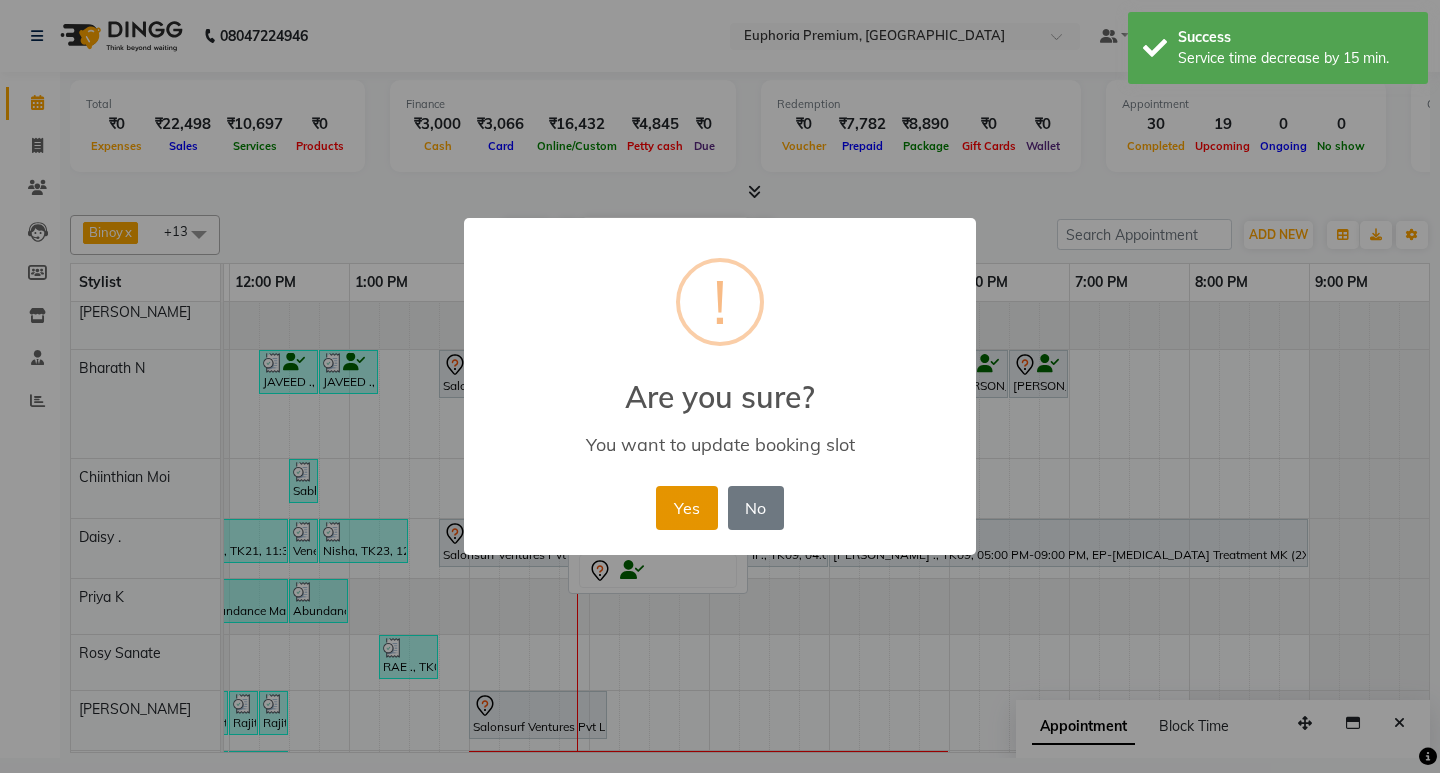 click on "Yes" at bounding box center [686, 508] 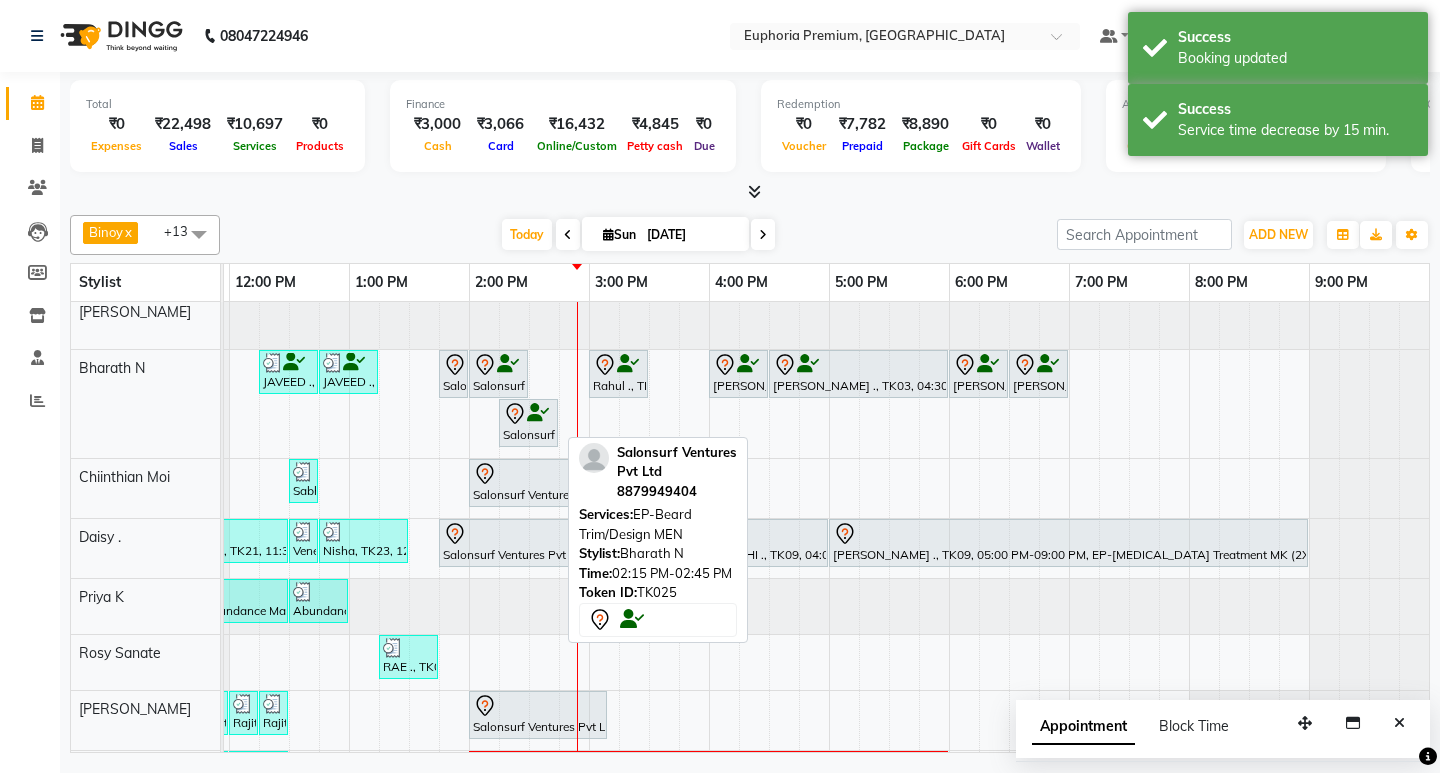 click at bounding box center (528, 414) 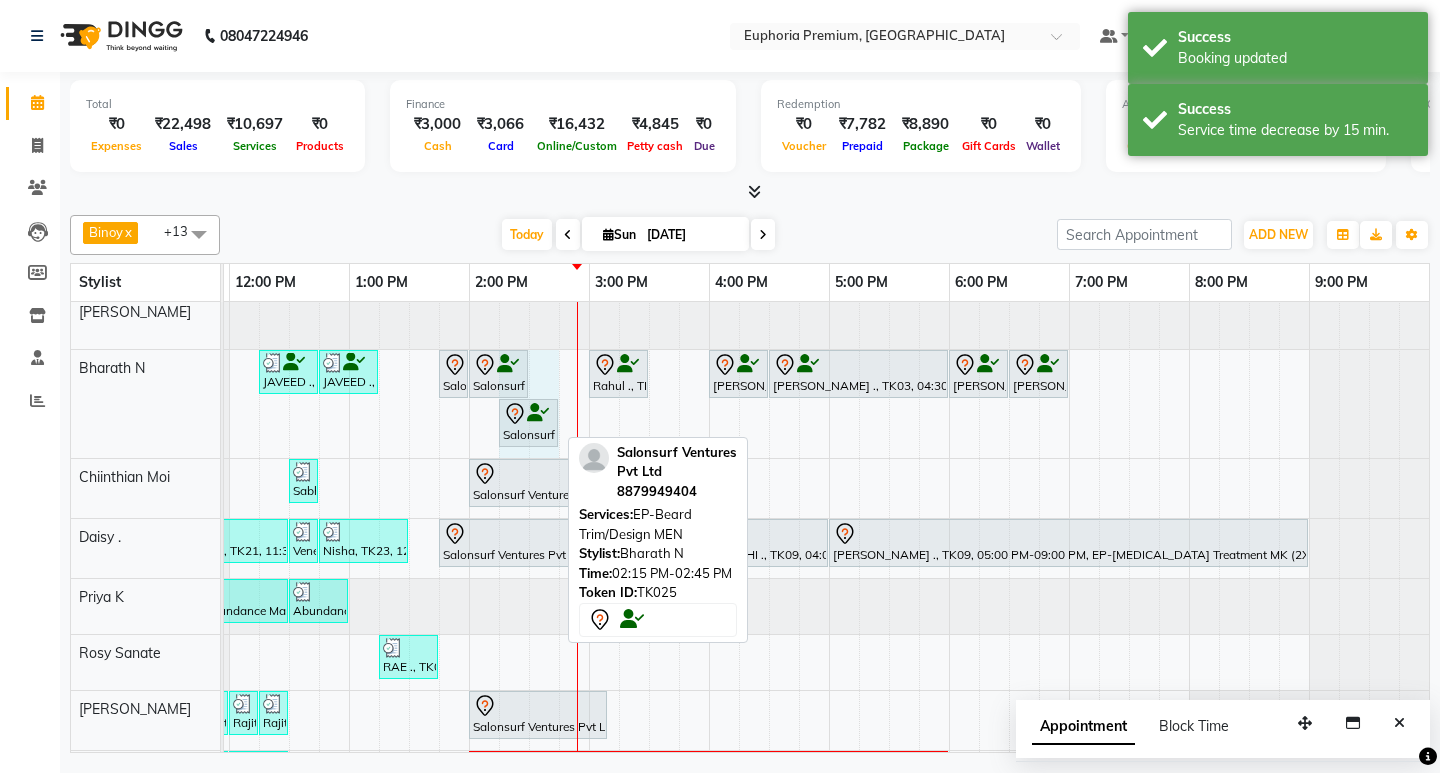 drag, startPoint x: 556, startPoint y: 423, endPoint x: 535, endPoint y: 425, distance: 21.095022 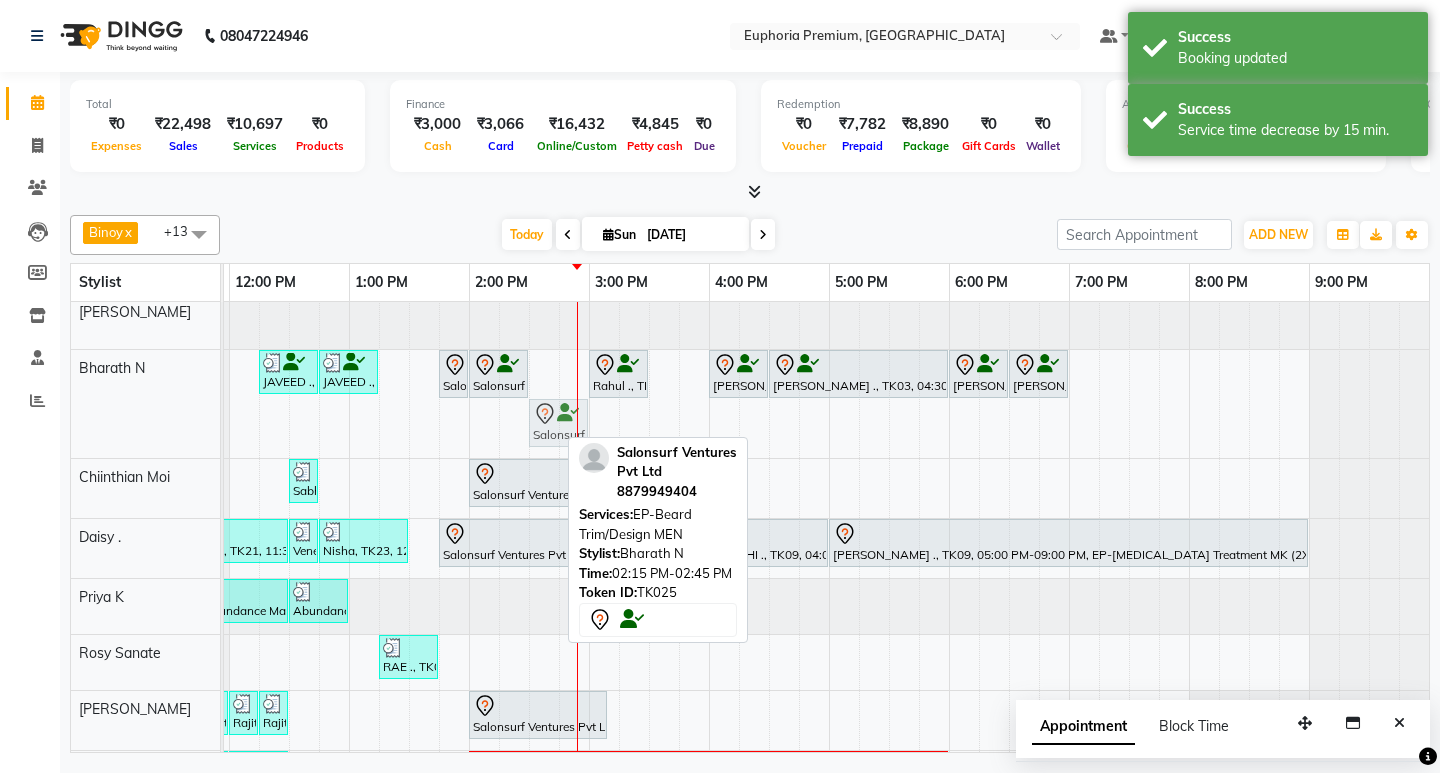drag, startPoint x: 506, startPoint y: 429, endPoint x: 528, endPoint y: 432, distance: 22.203604 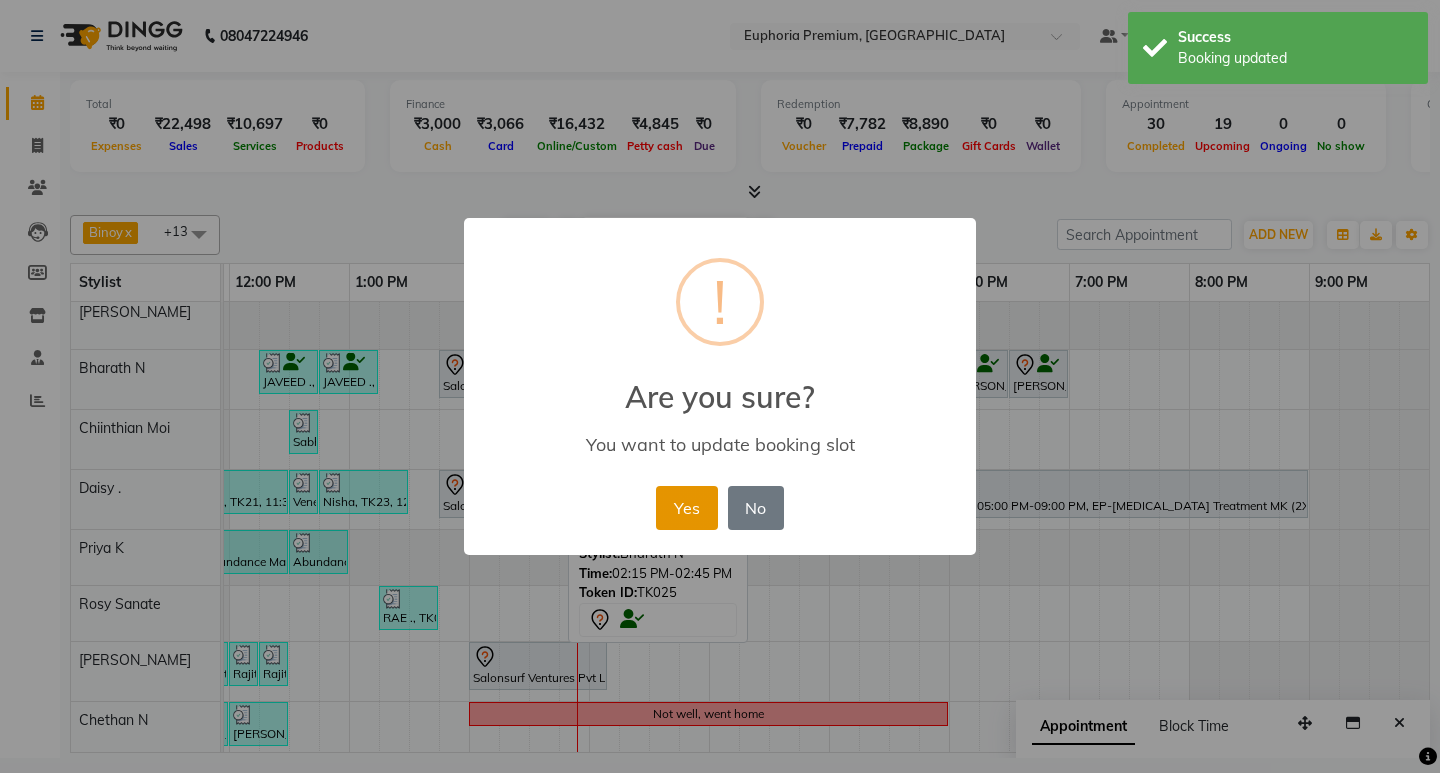 click on "Yes" at bounding box center [686, 508] 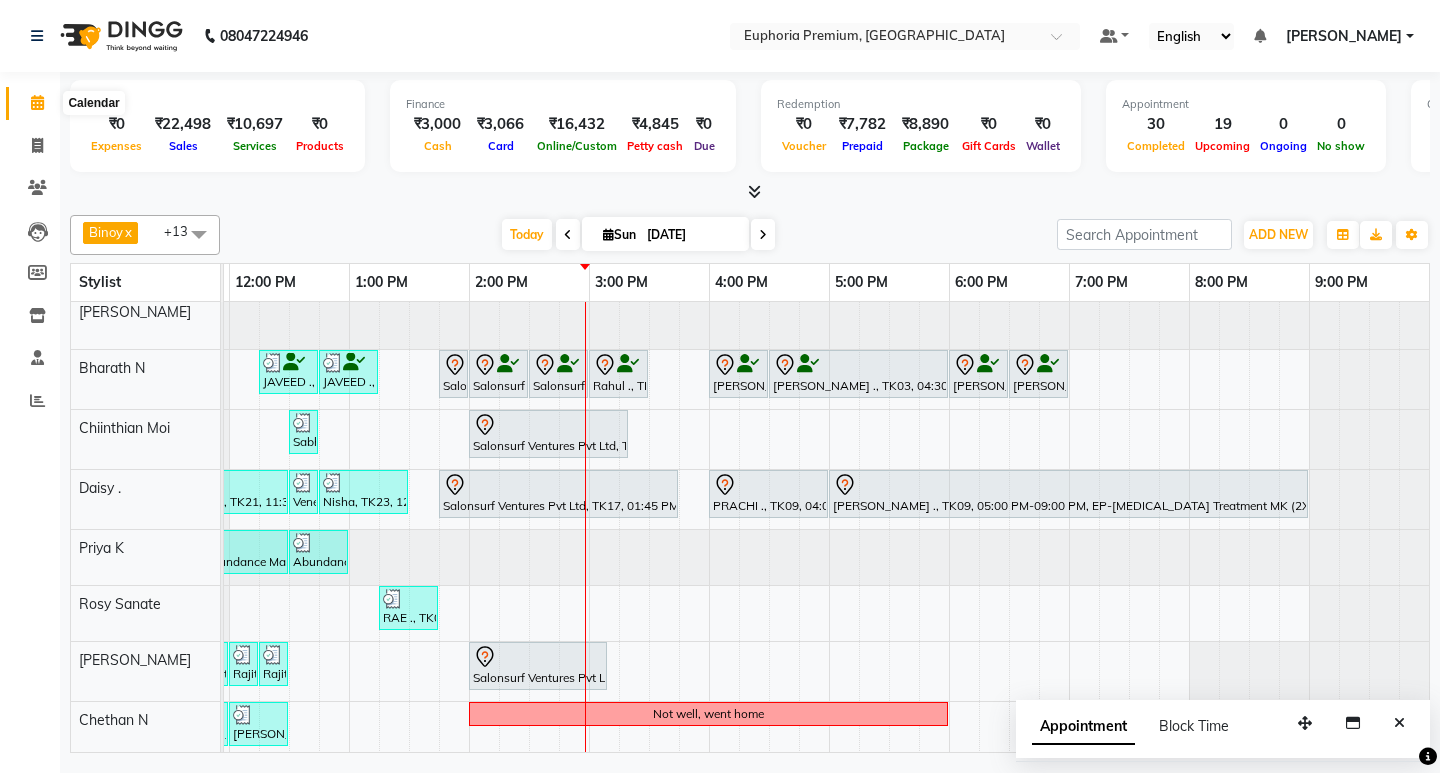 click 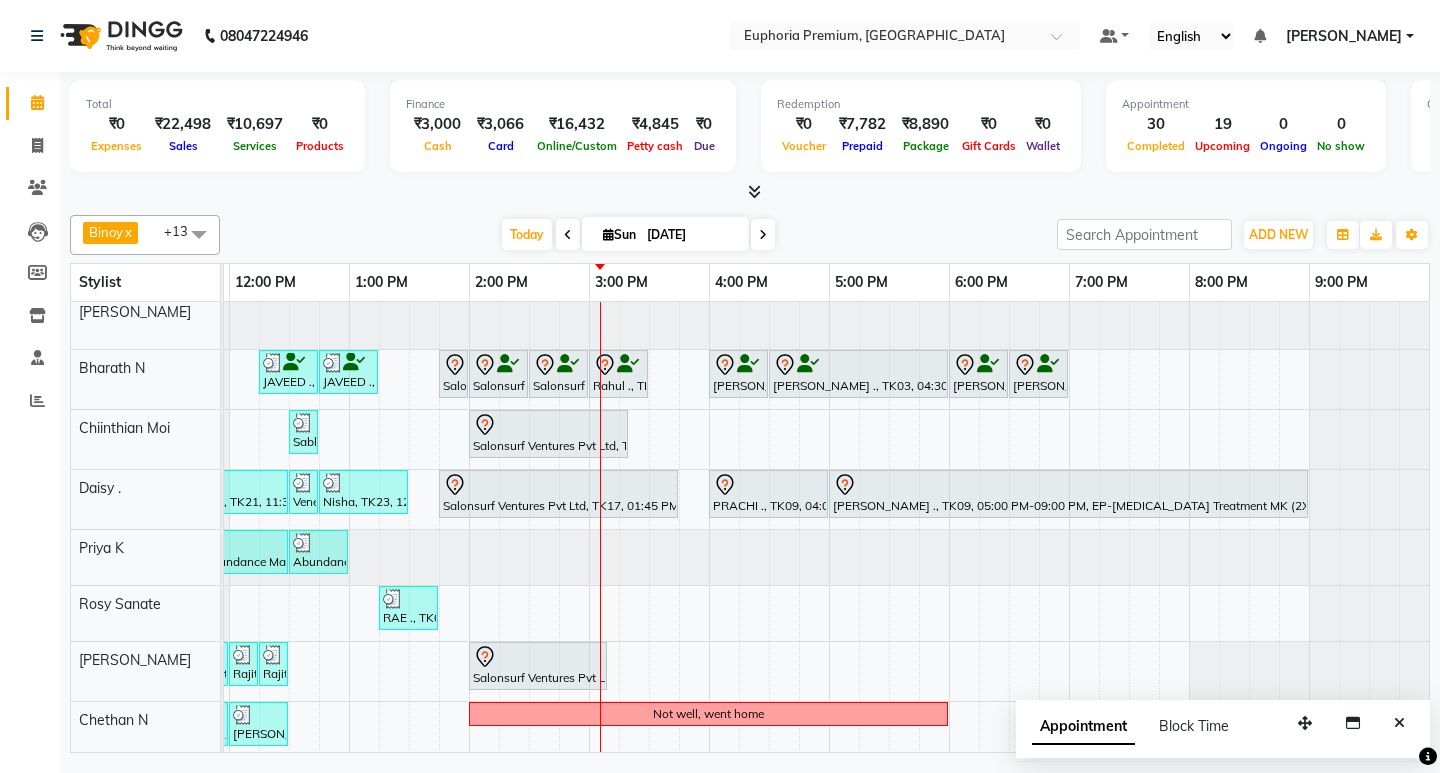 scroll, scrollTop: 355, scrollLeft: 475, axis: both 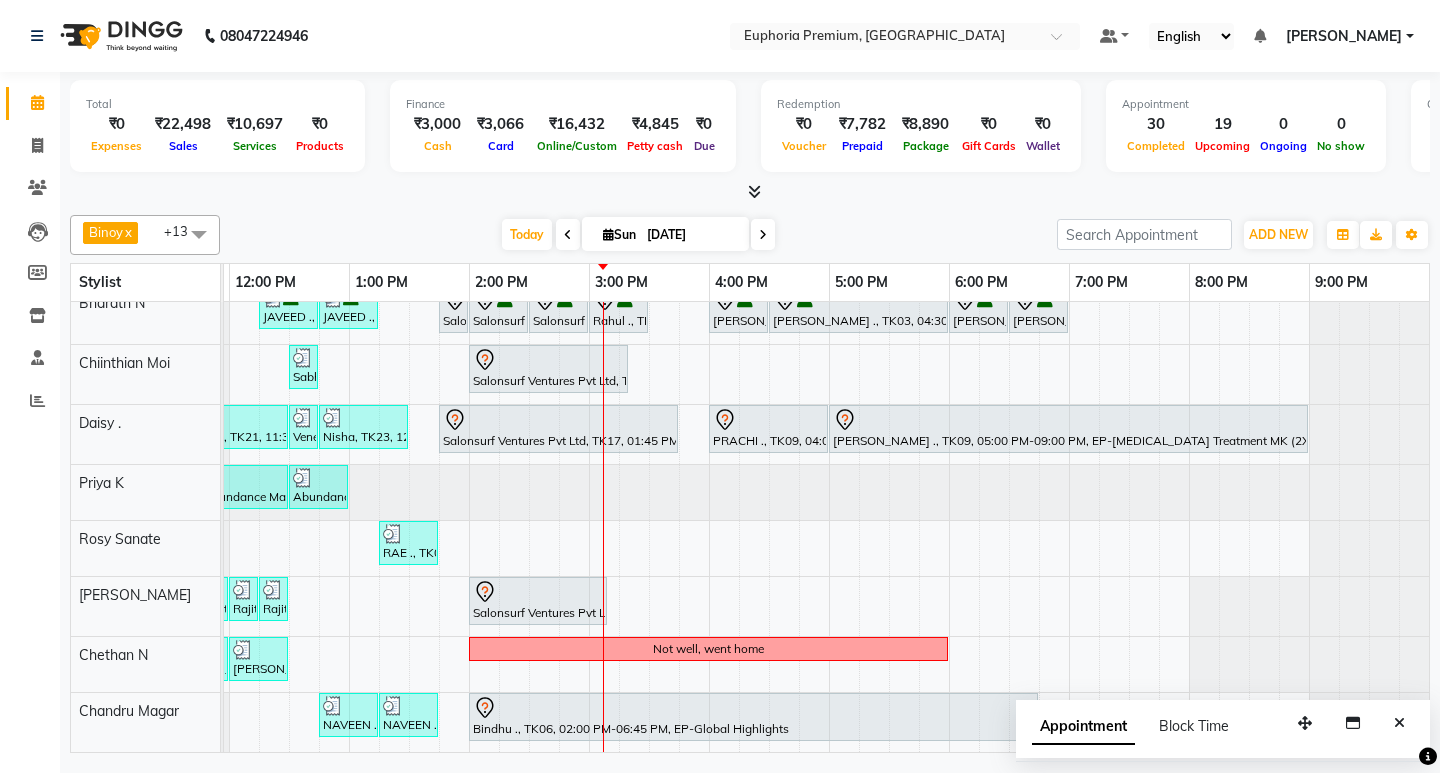 click on "Appointment Block Time" at bounding box center [1223, 731] 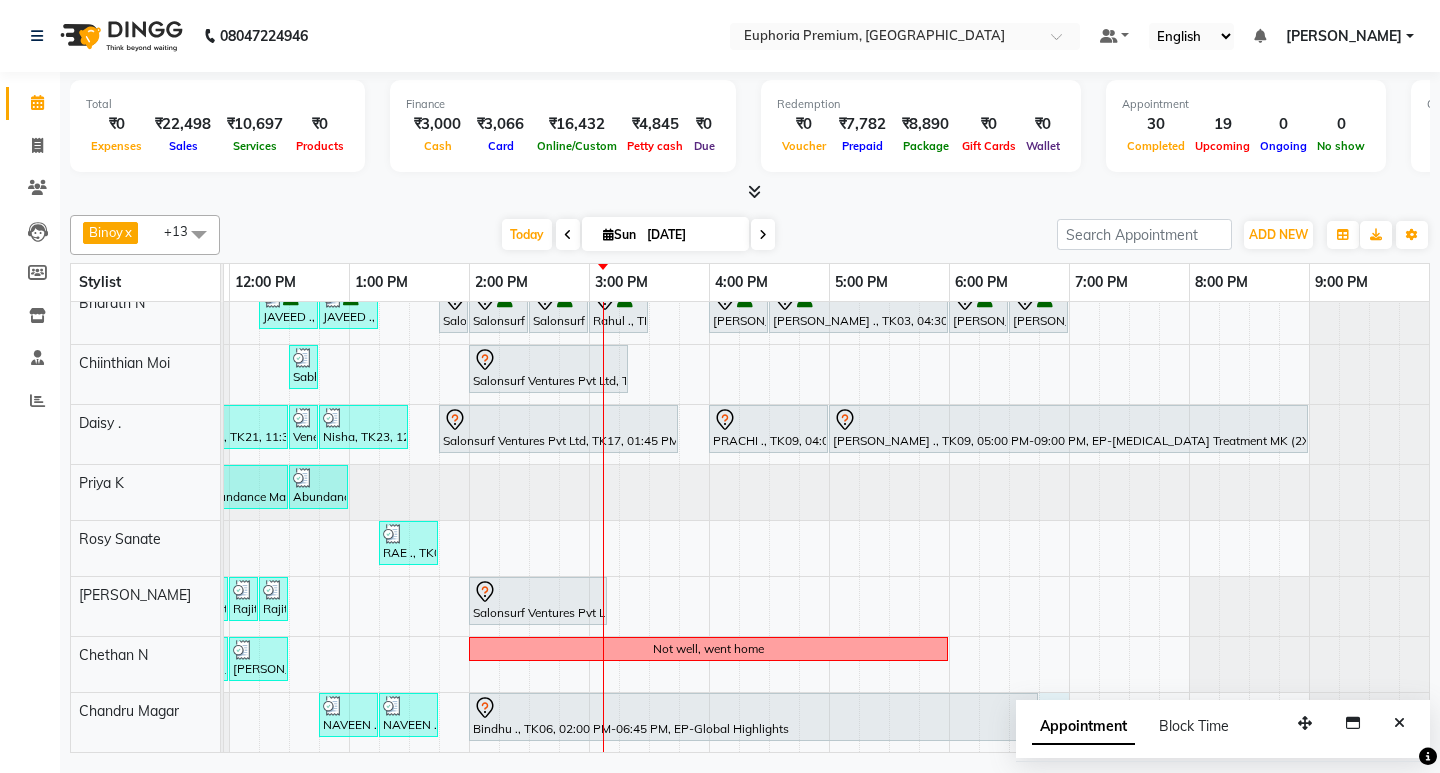 click on "Gisha ., TK20, 11:00 AM-11:55 AM, EP-Derma infusion treatment Pedi     RAE ., TK08, 12:00 PM-01:15 PM, EP-Crystal Pedi     Shraddha ., TK01, 01:45 PM-02:00 PM, EP-Eyebrows Threading             Salonsurf Ventures Pvt Ltd, TK25, 02:00 PM-02:20 PM, EP-Upperlip Threading     Sabha, TK24, 12:30 PM-12:50 PM, EP-Eyebrows Threading     Venessa ., TK21, 01:00 PM-02:10 PM, EP-Gel Paint Application     Shraddha ., TK01, 11:00 AM-12:30 PM, EP-Natural & Clear - Acrylic     Shraddha ., TK01, 12:30 PM-01:10 PM, EP-Gel Paint Application     RAE ., TK08, 01:45 PM-02:25 PM, EP-Gel Paint Application  Body massage for Kaustav sir              VINI ., TK19, 01:00 PM-01:30 PM, EP-Feet Reflexology (30 Mins)             VINI ., TK19, 01:30 PM-02:00 PM, EP-Feet Reflexology (30 Mins)             Premila ., TK26, 07:00 PM-07:35 PM, EP-Head, Neck & Shoulder (35 Mins) w/o Hairwash     Nisha, TK23, 12:00 PM-12:35 PM, EP-Head, Neck & Shoulder (35 Mins) w/o Hairwash                          9.30 to 6.30 shift" at bounding box center (589, 344) 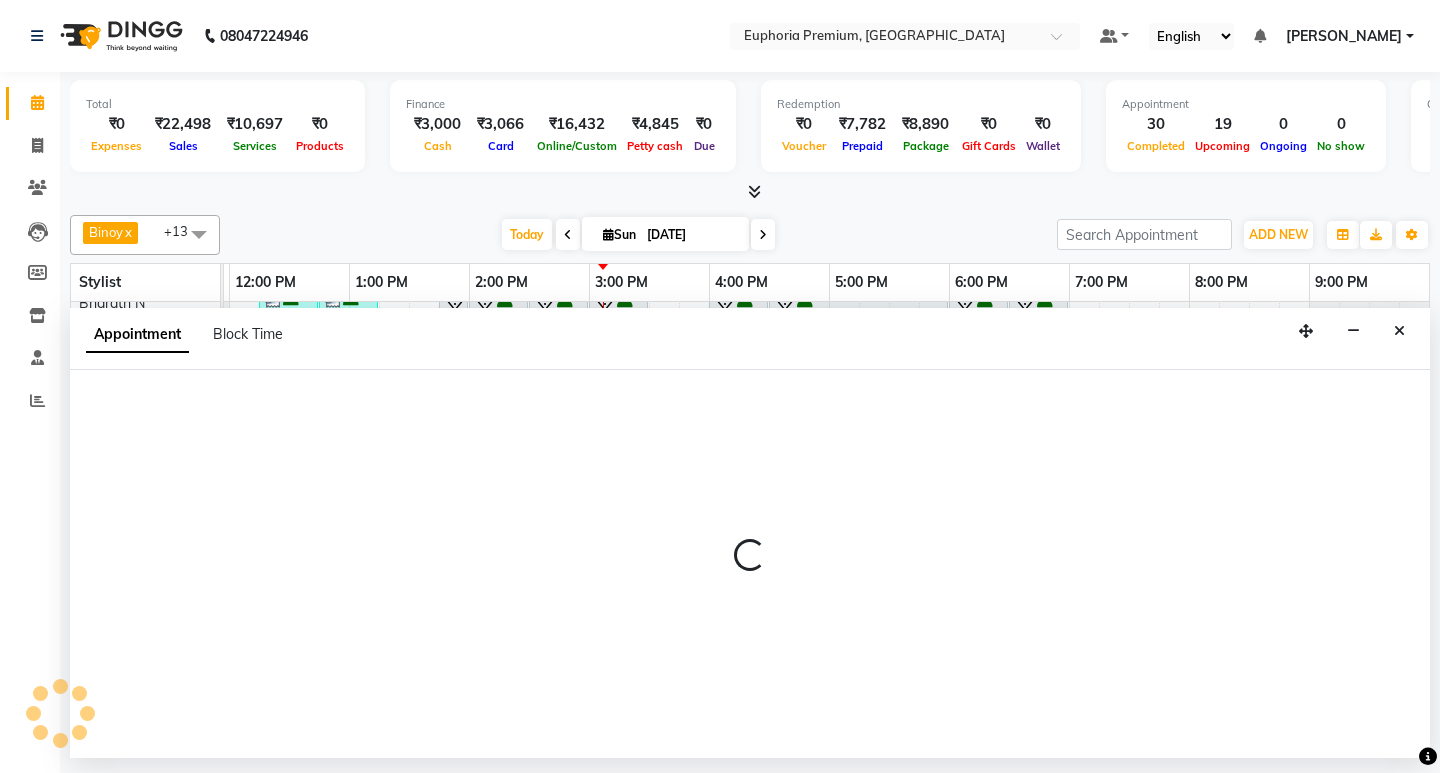 select on "75141" 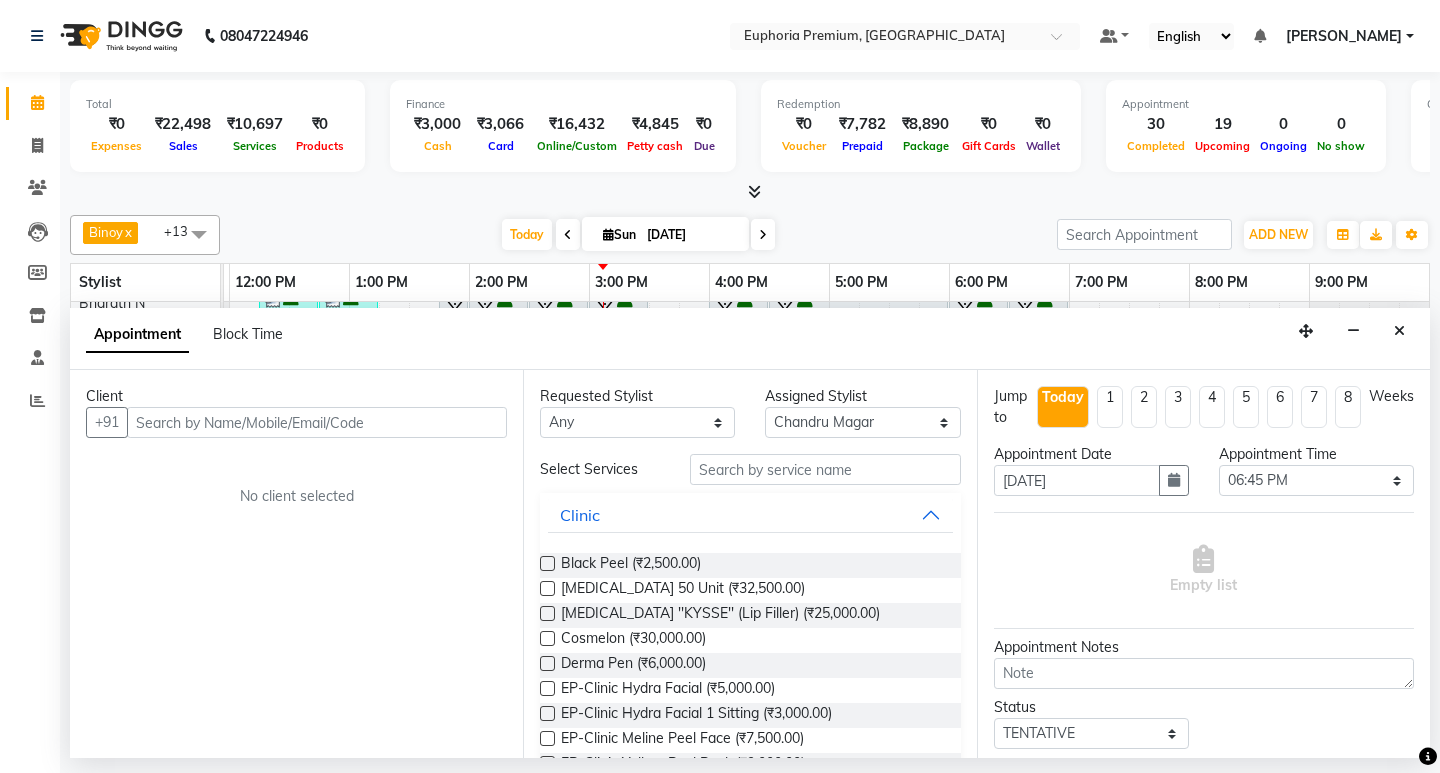 click at bounding box center (317, 422) 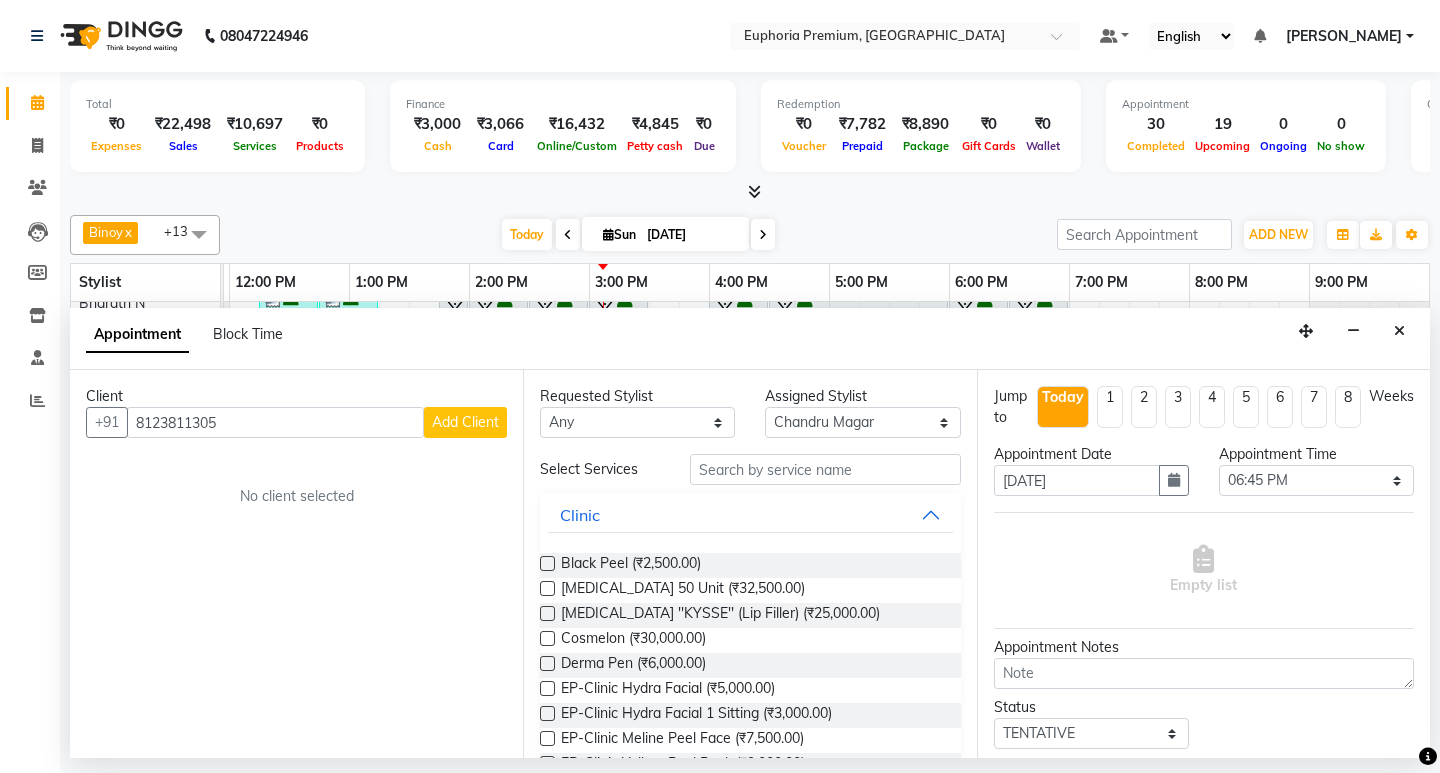 type on "8123811305" 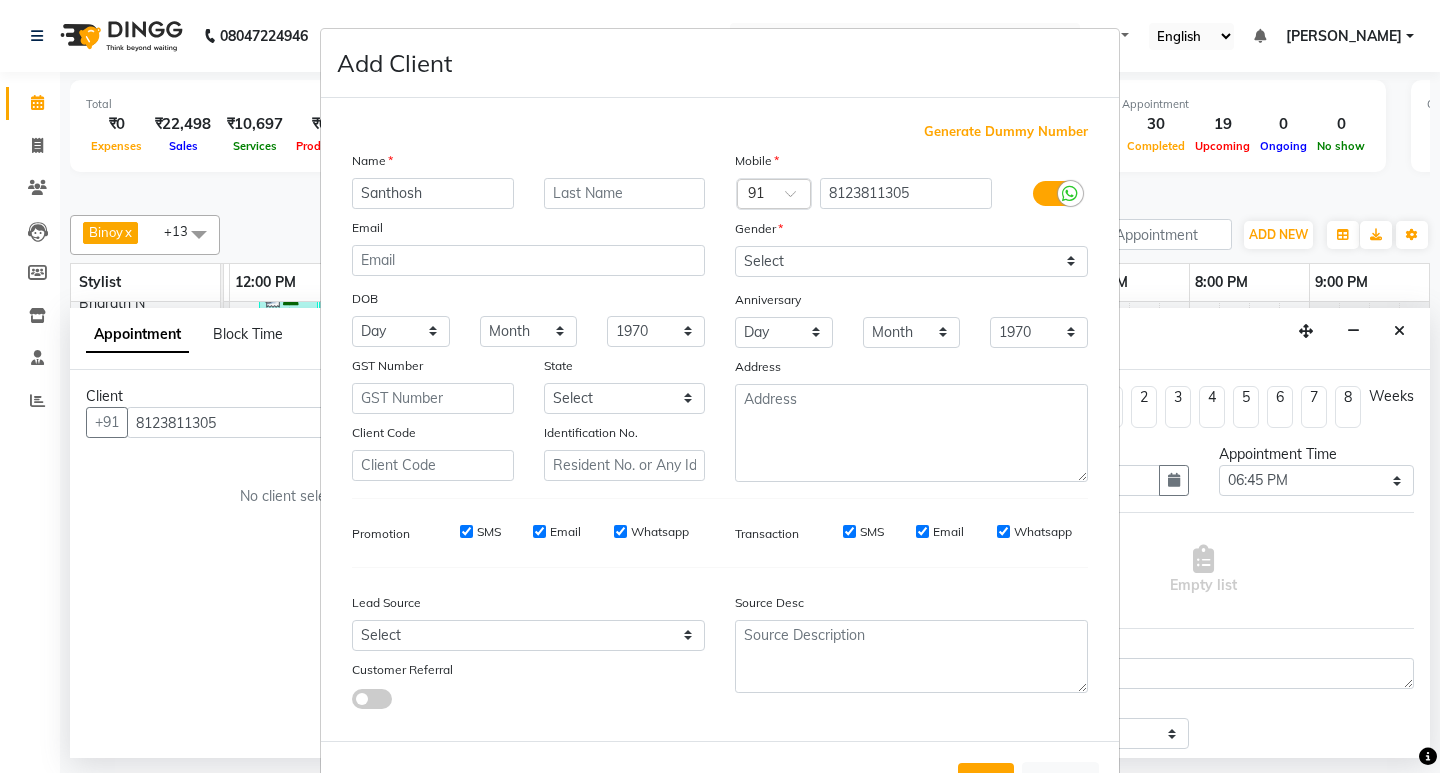 type on "Santhosh" 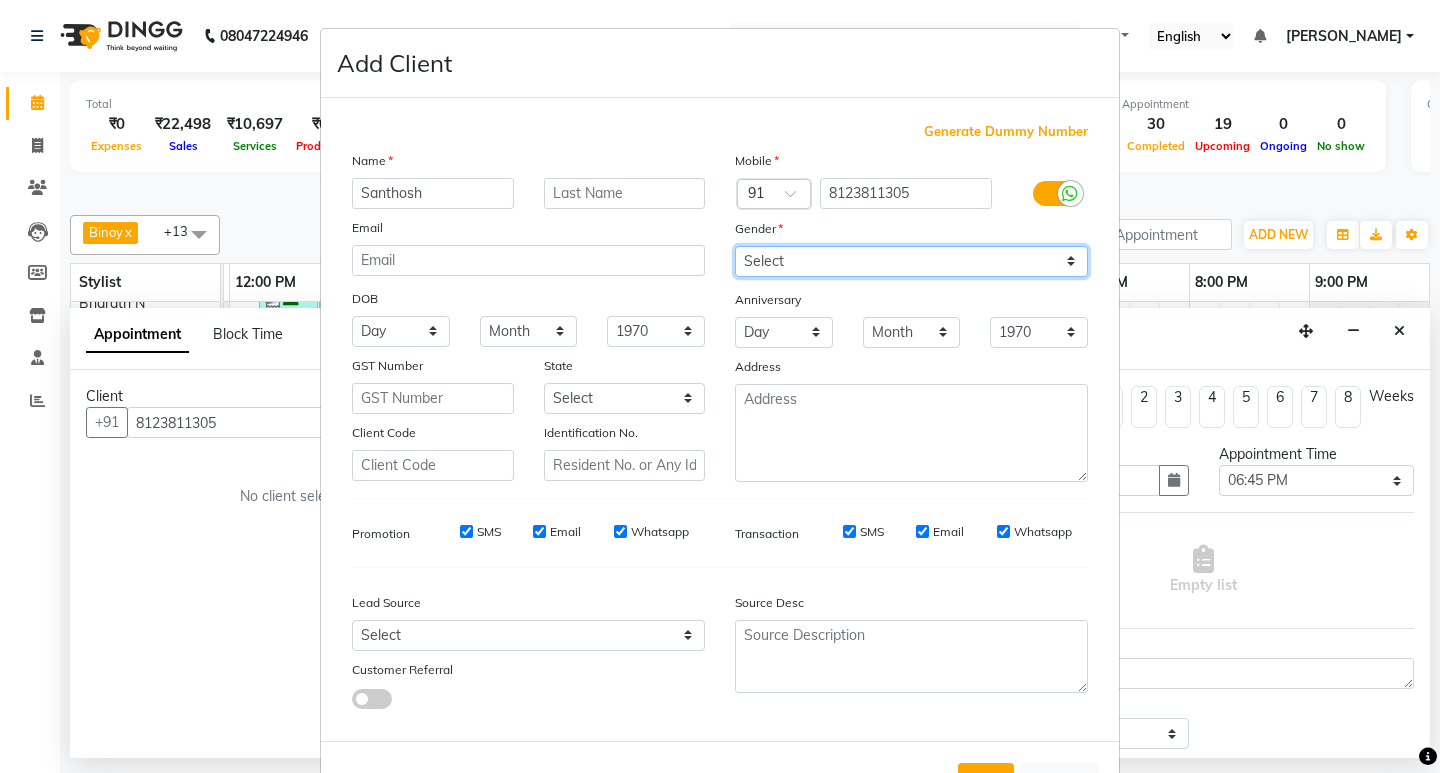 drag, startPoint x: 769, startPoint y: 274, endPoint x: 780, endPoint y: 263, distance: 15.556349 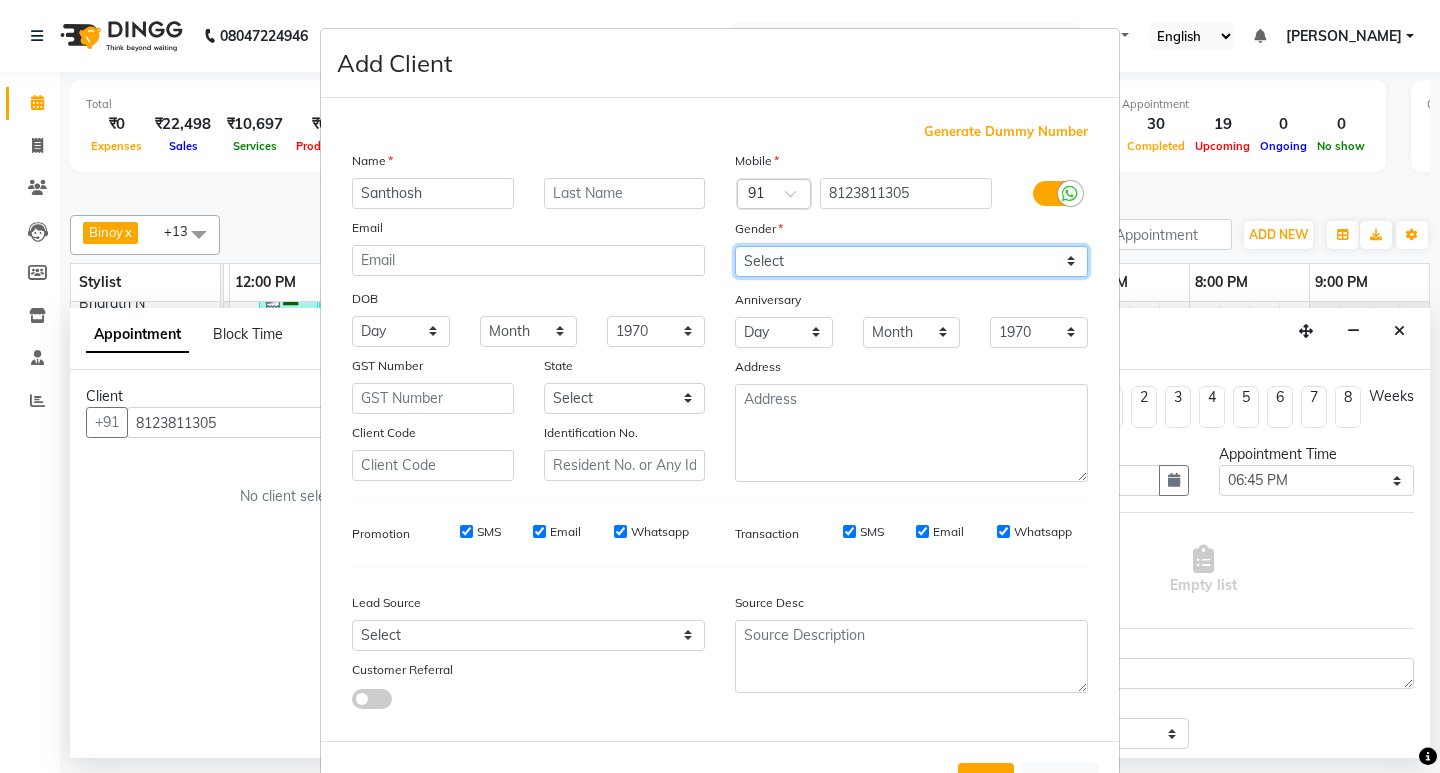 click on "Select [DEMOGRAPHIC_DATA] [DEMOGRAPHIC_DATA] Other Prefer Not To Say" at bounding box center (911, 261) 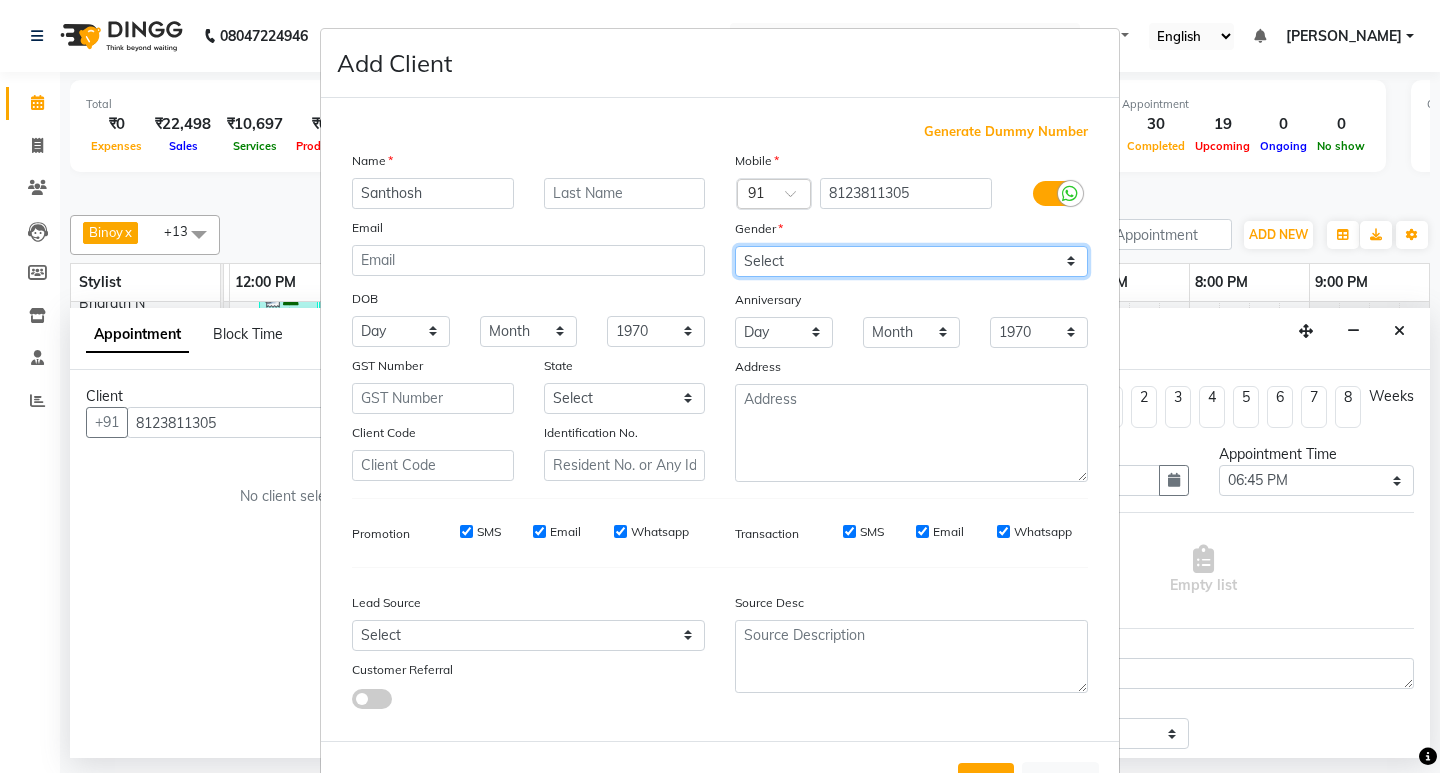 scroll, scrollTop: 76, scrollLeft: 0, axis: vertical 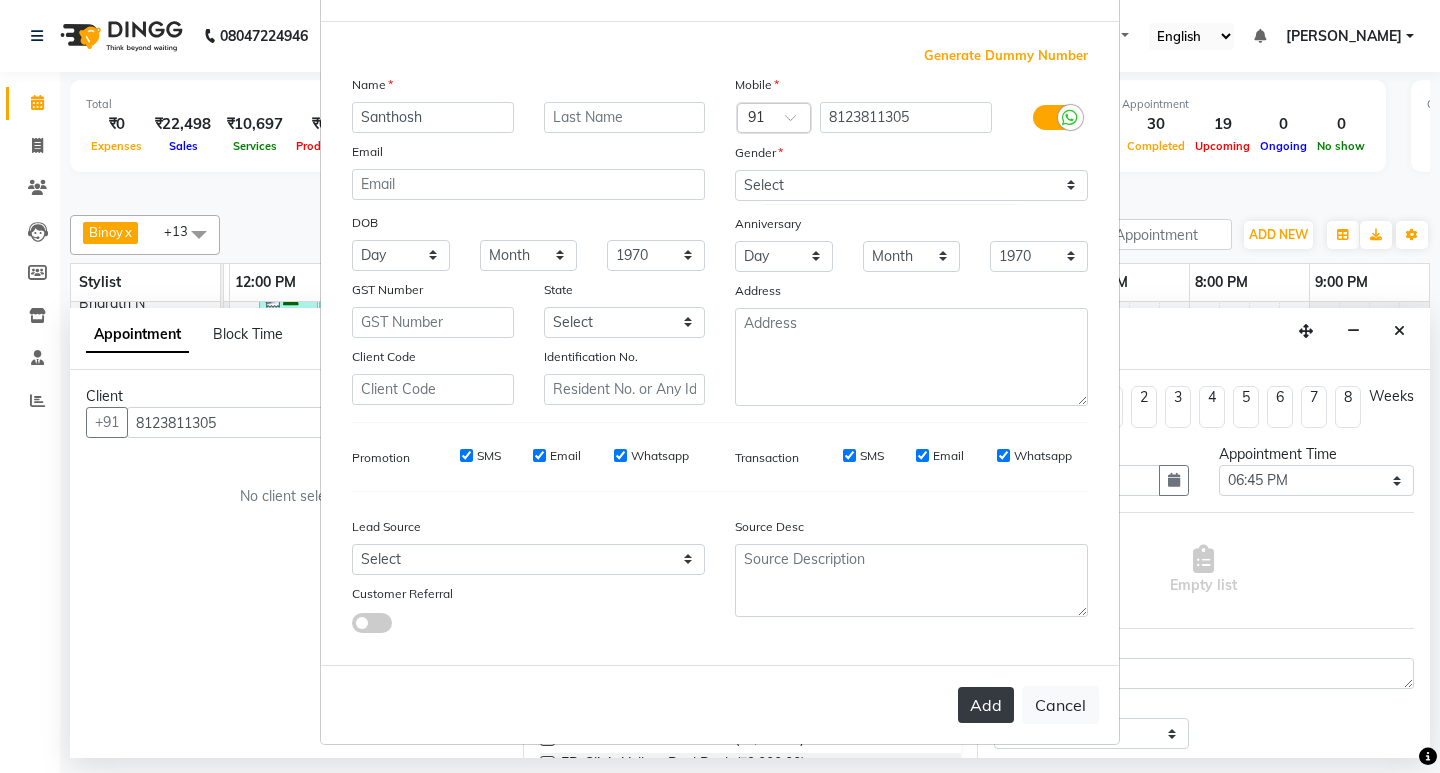 click on "Add" at bounding box center (986, 705) 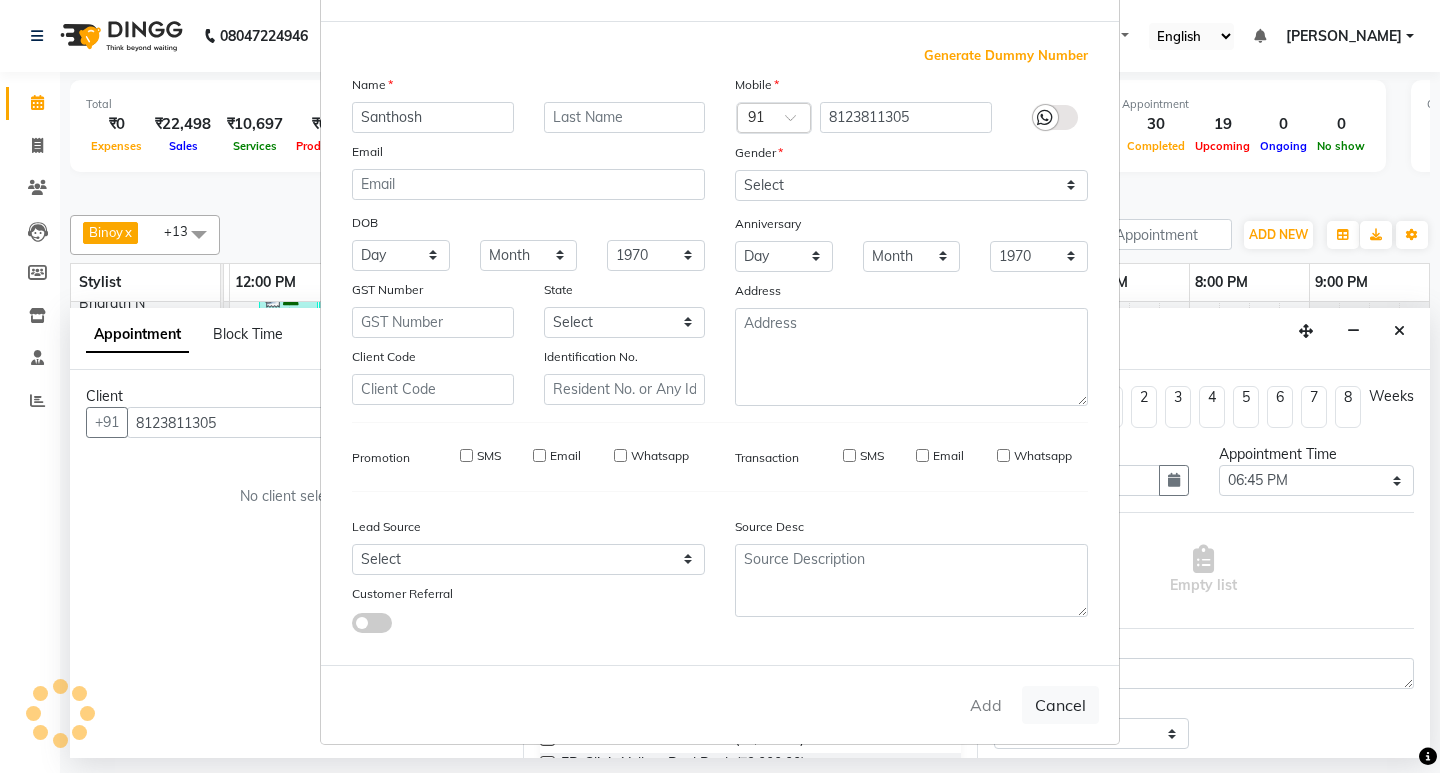 type on "81******05" 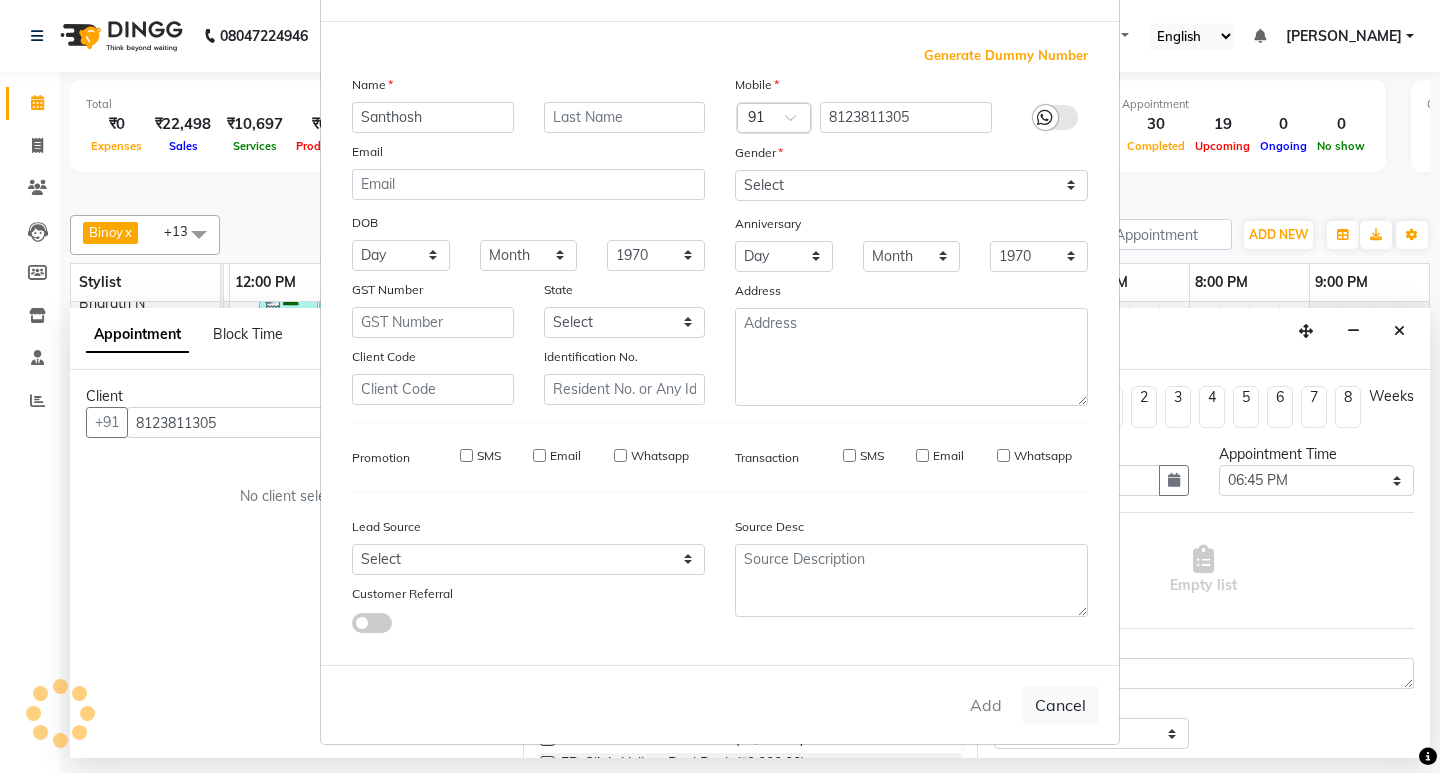 type 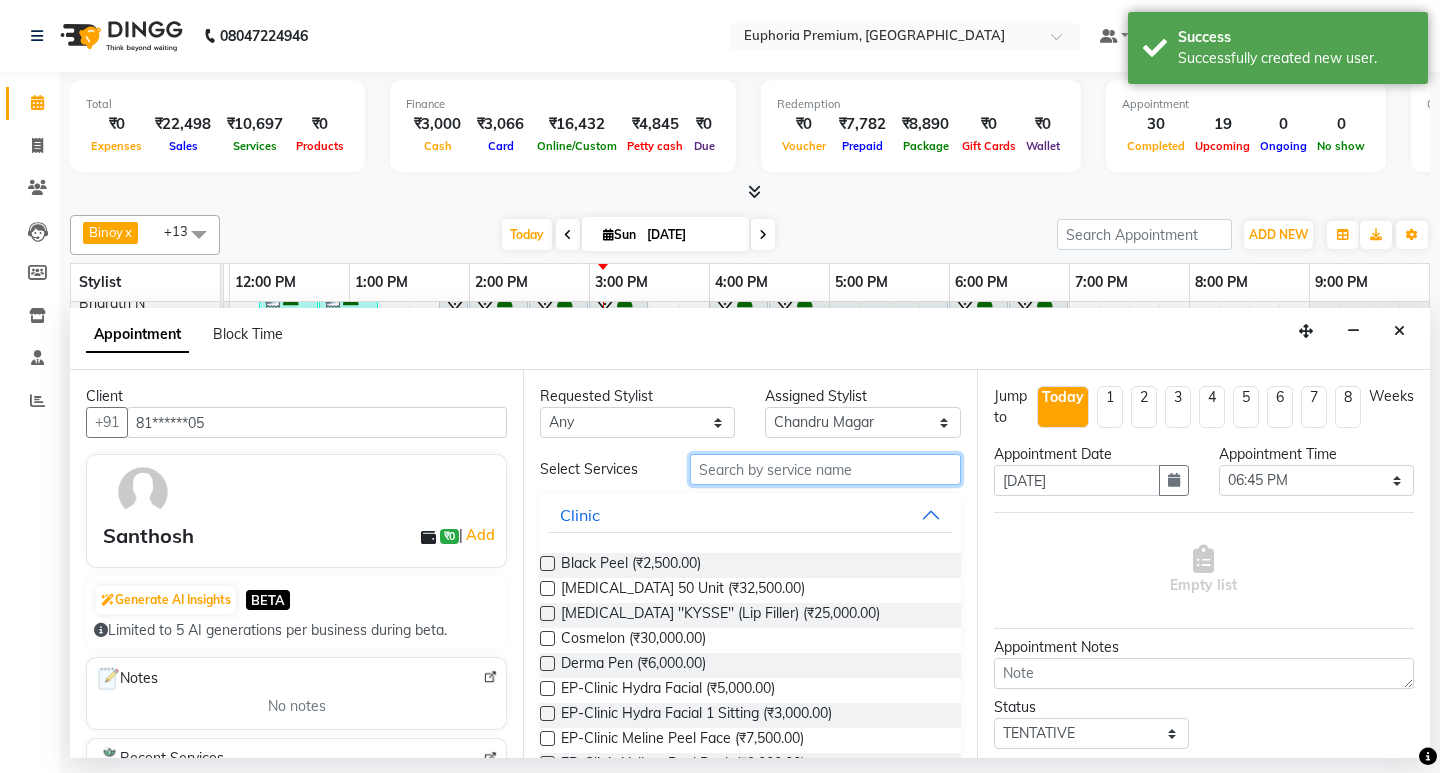 click at bounding box center (825, 469) 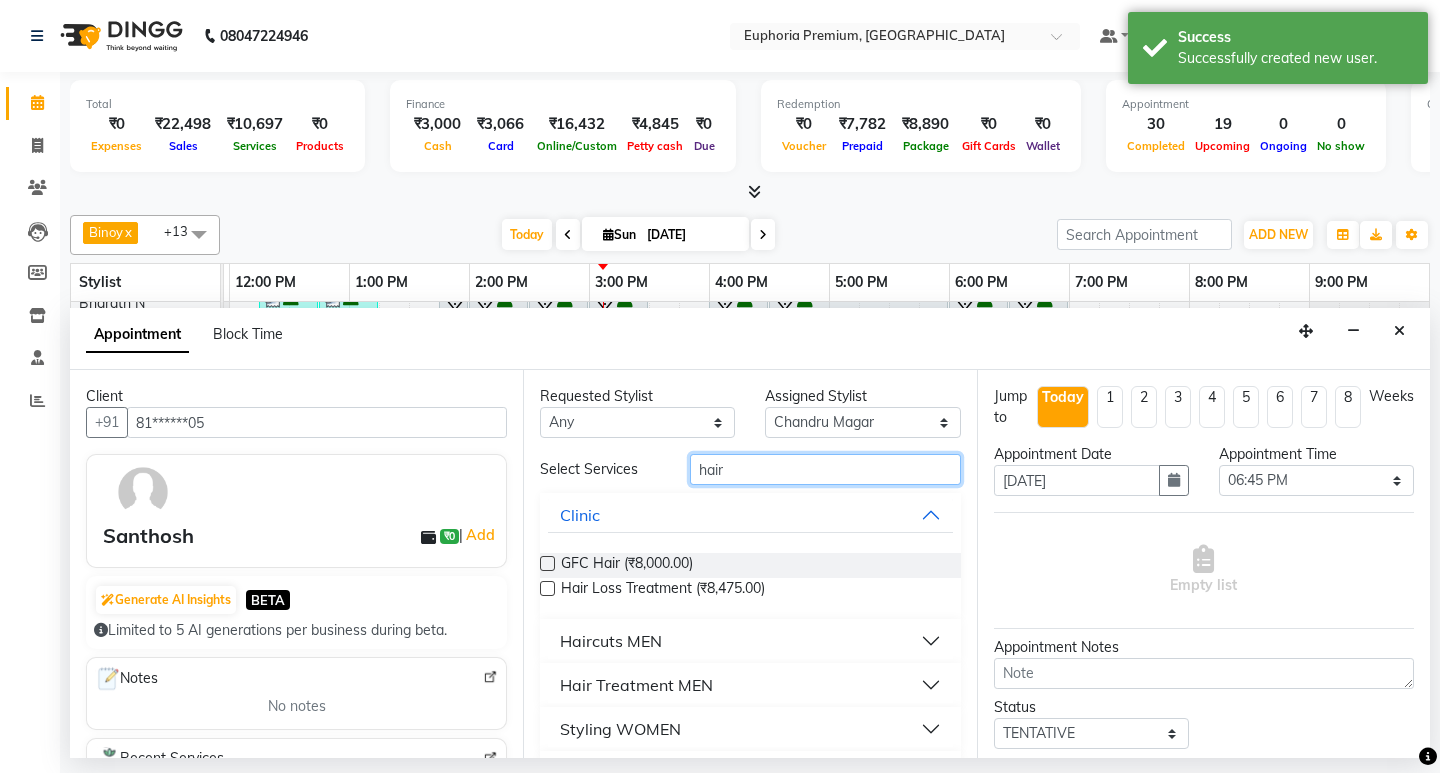 type on "hair" 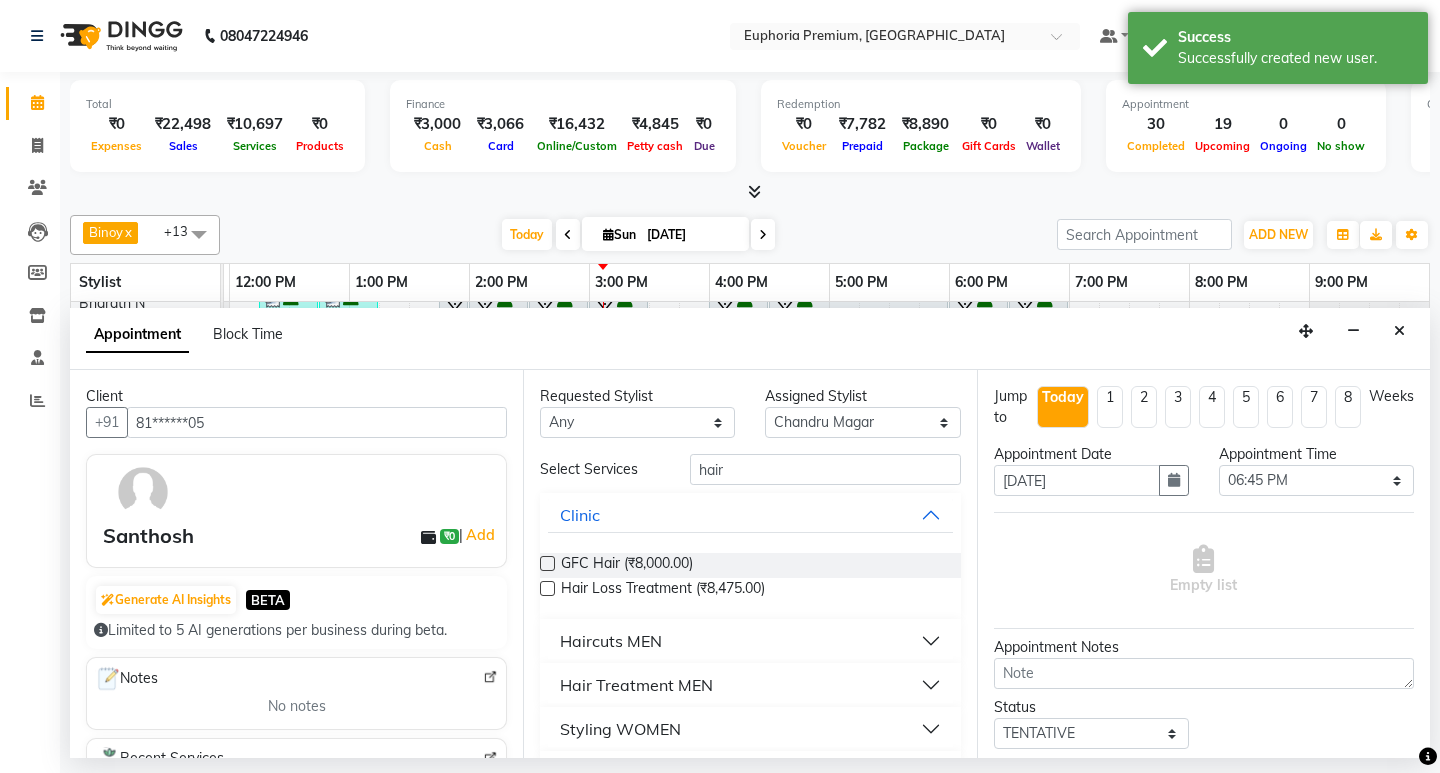 click on "Haircuts MEN" at bounding box center (611, 641) 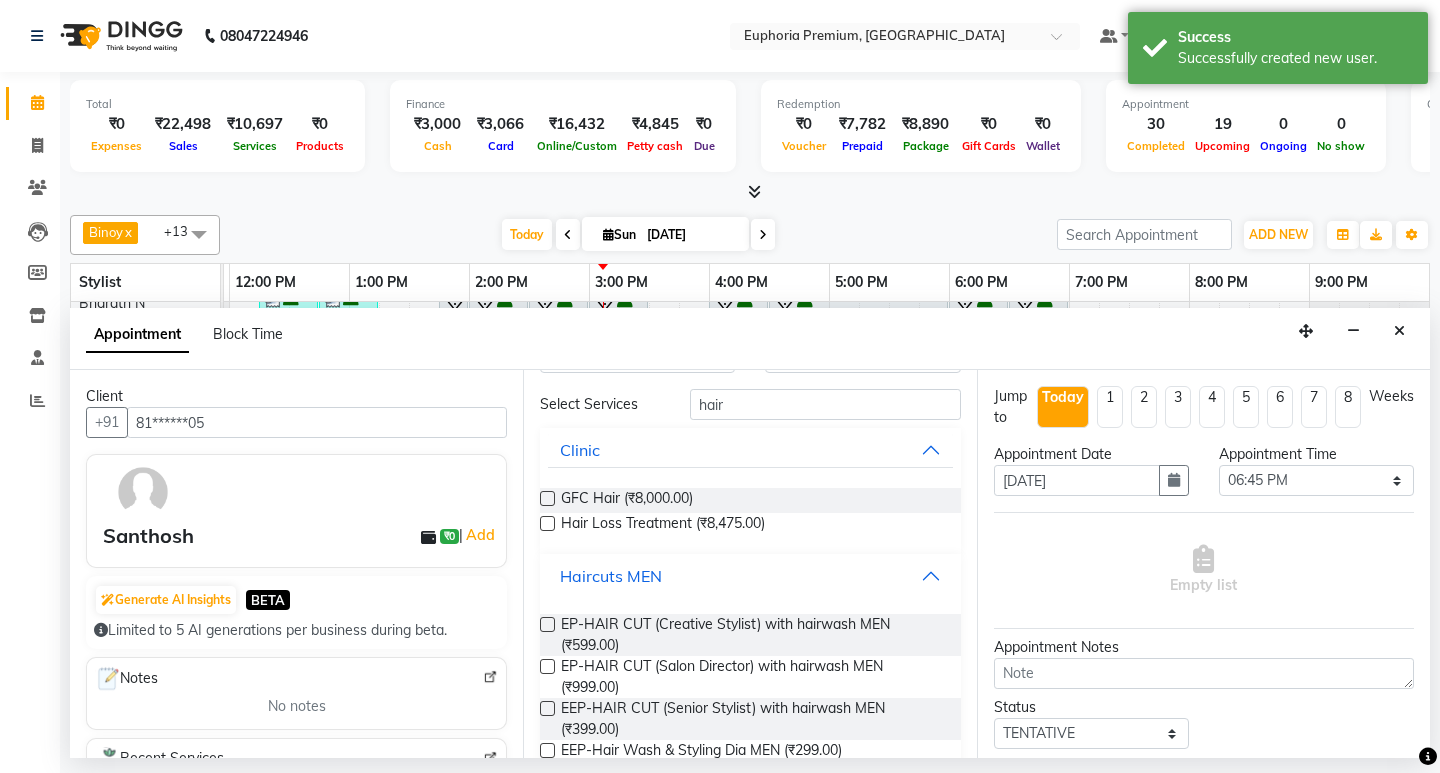 scroll, scrollTop: 100, scrollLeft: 0, axis: vertical 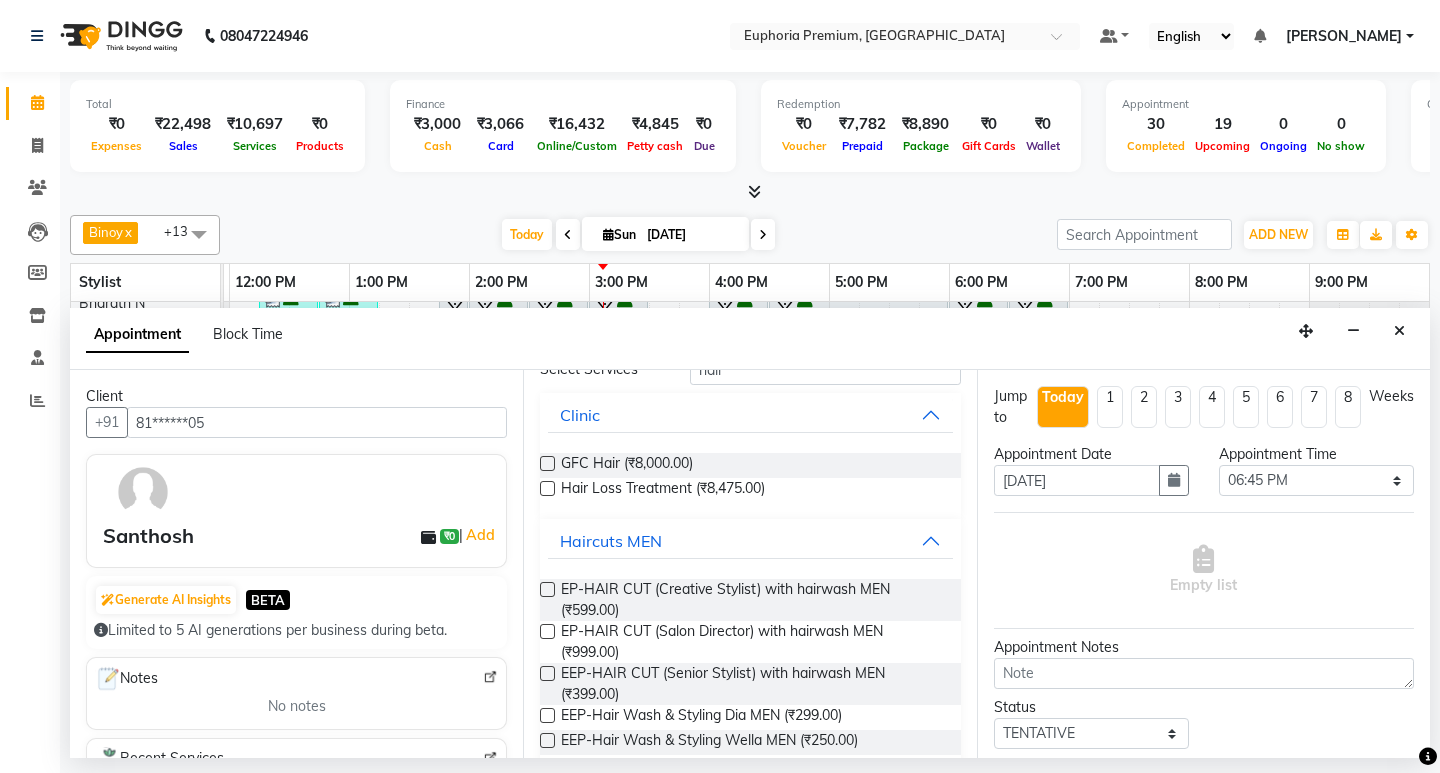 click on "EP-HAIR CUT (Creative Stylist) with hairwash MEN (₹599.00)" at bounding box center (750, 600) 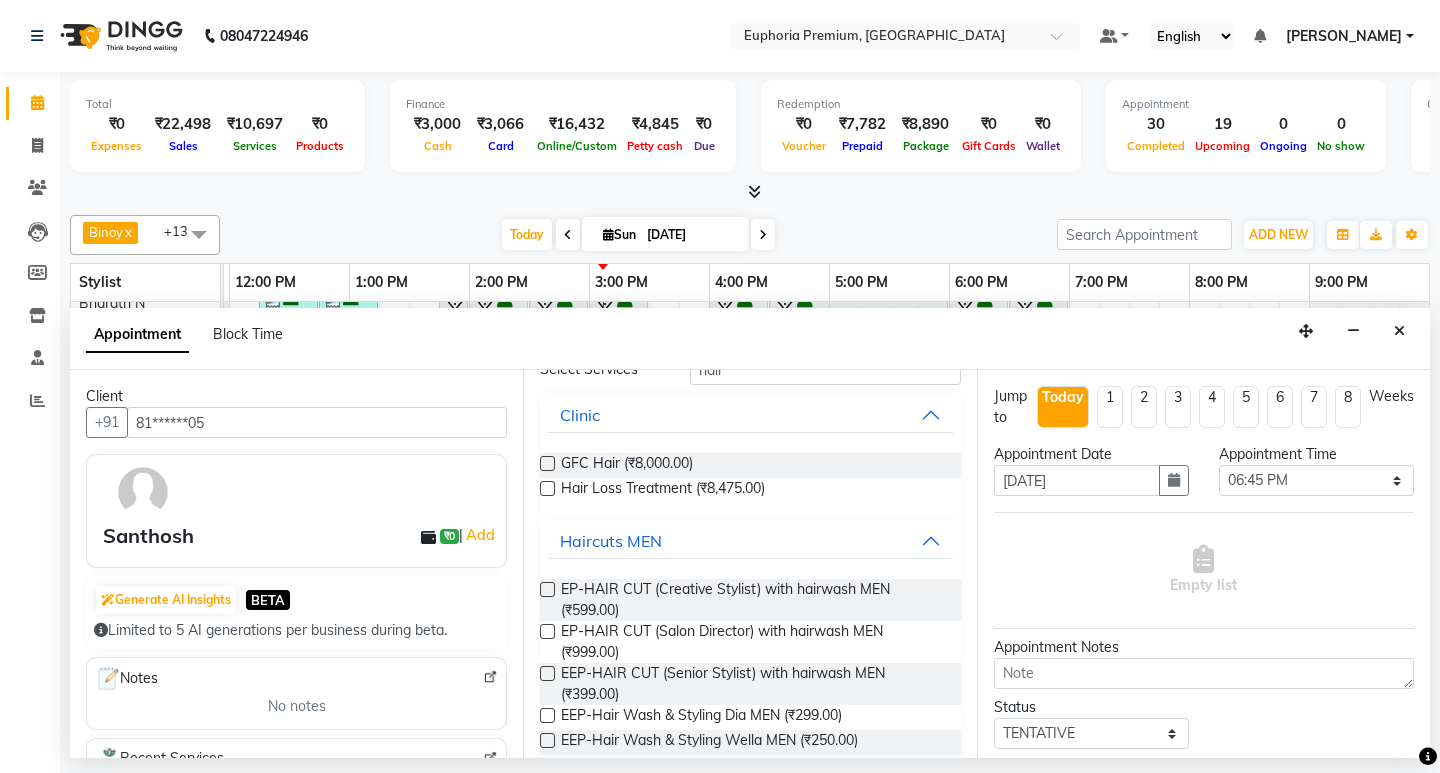 click at bounding box center (547, 589) 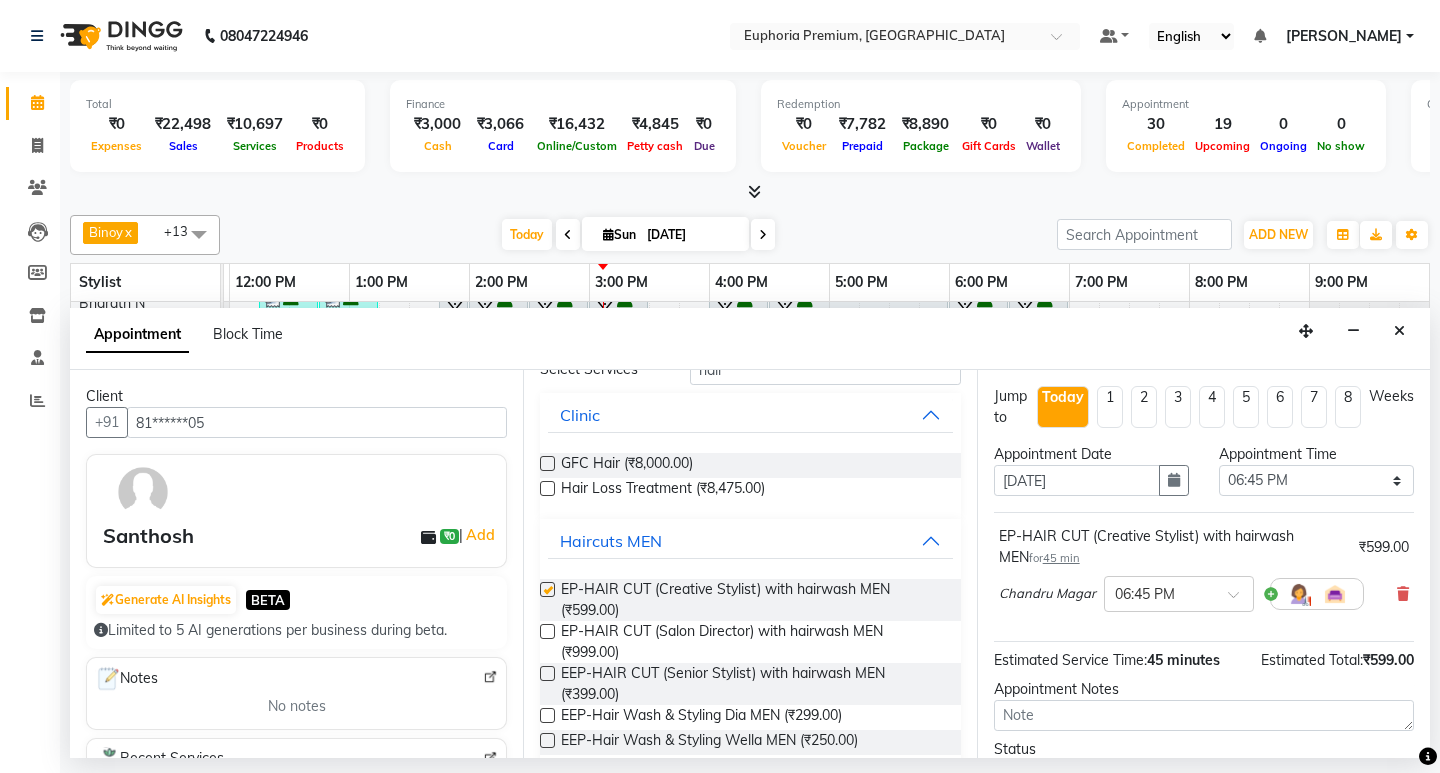 checkbox on "false" 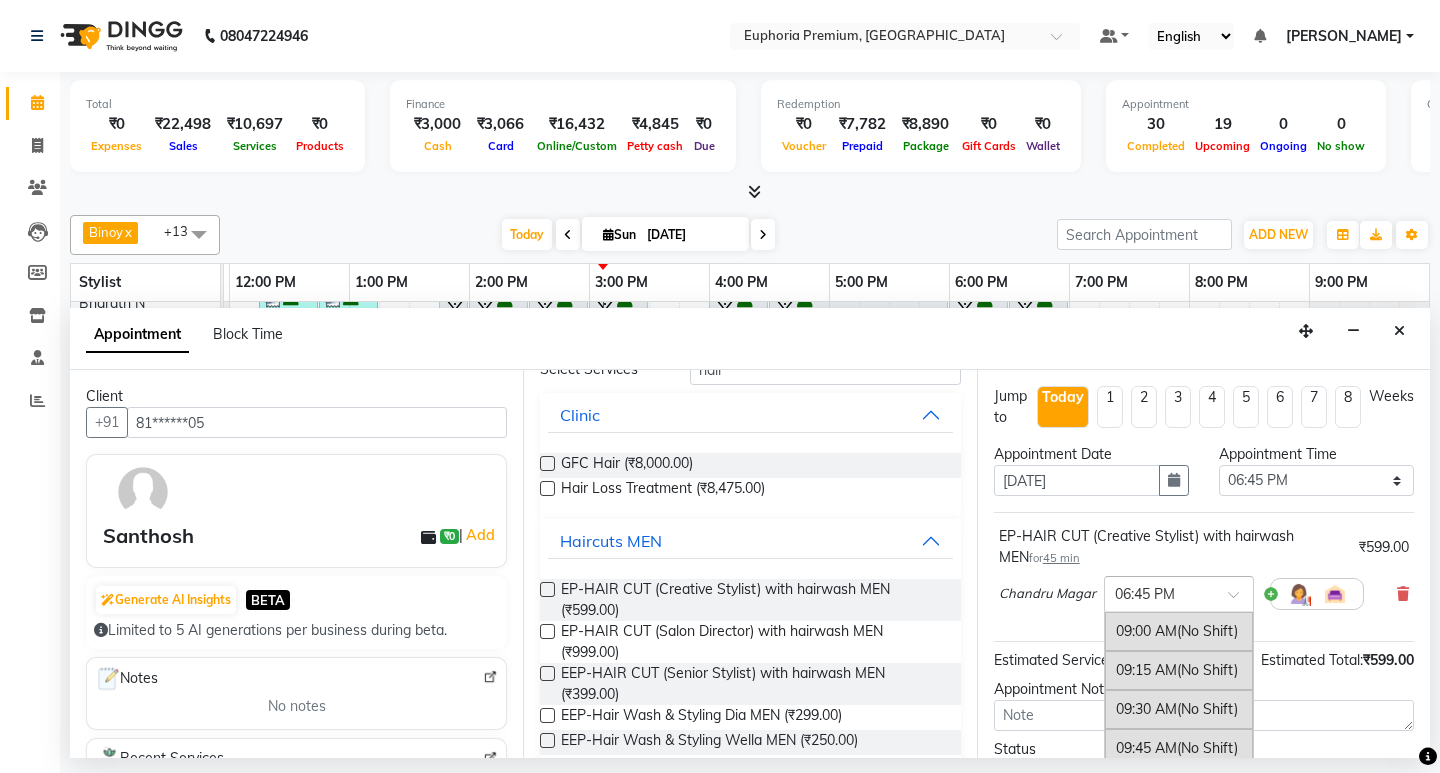 click at bounding box center (1159, 592) 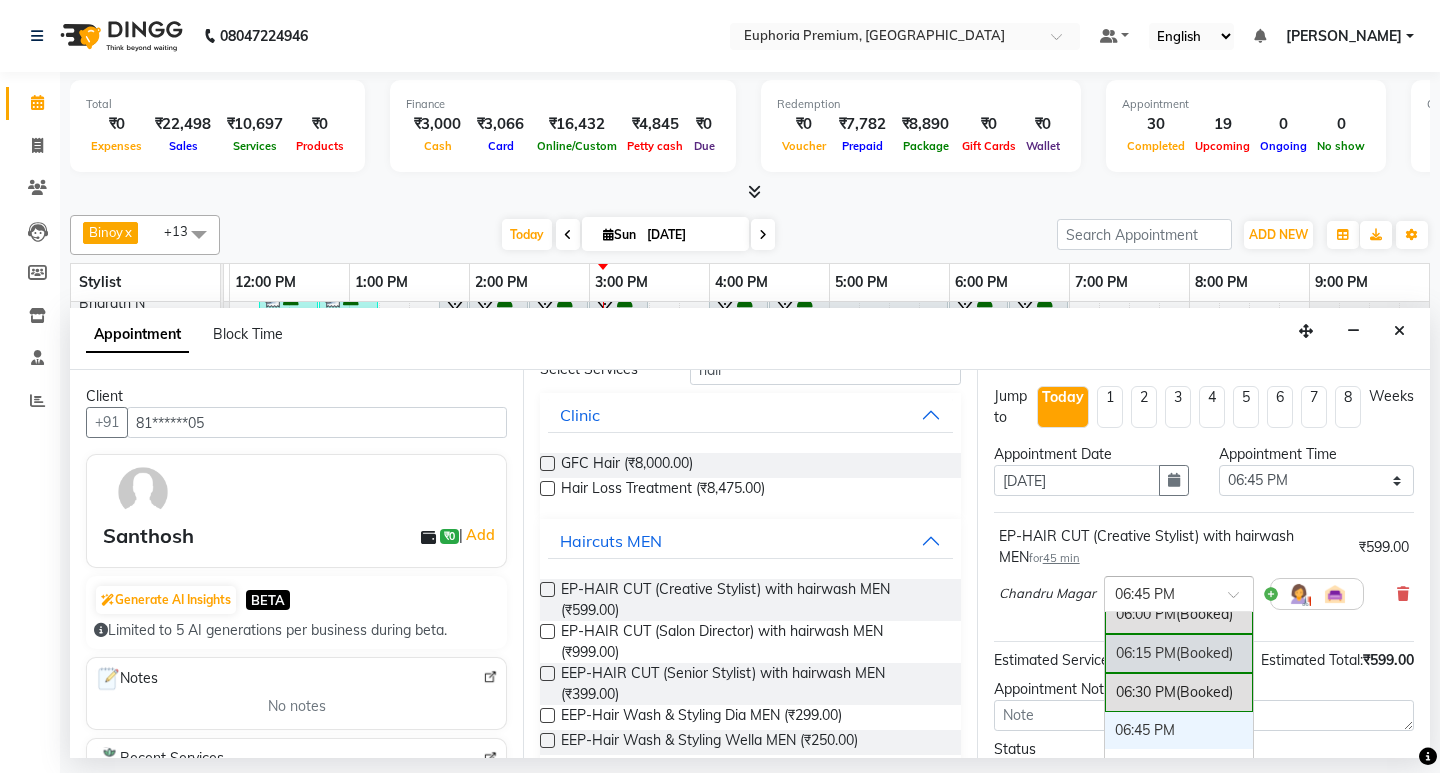 scroll, scrollTop: 1213, scrollLeft: 0, axis: vertical 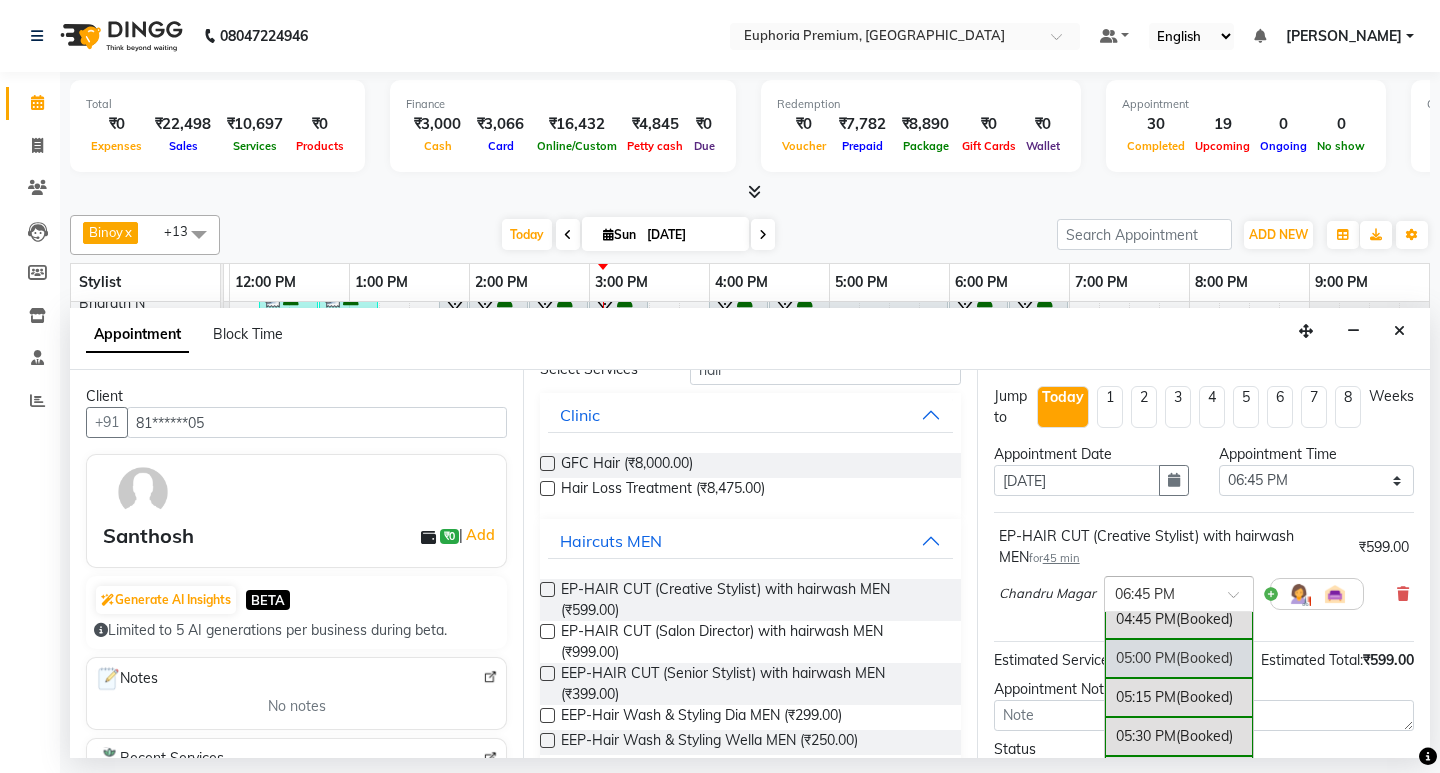 click on "05:00 PM   (Booked)" at bounding box center [1179, 658] 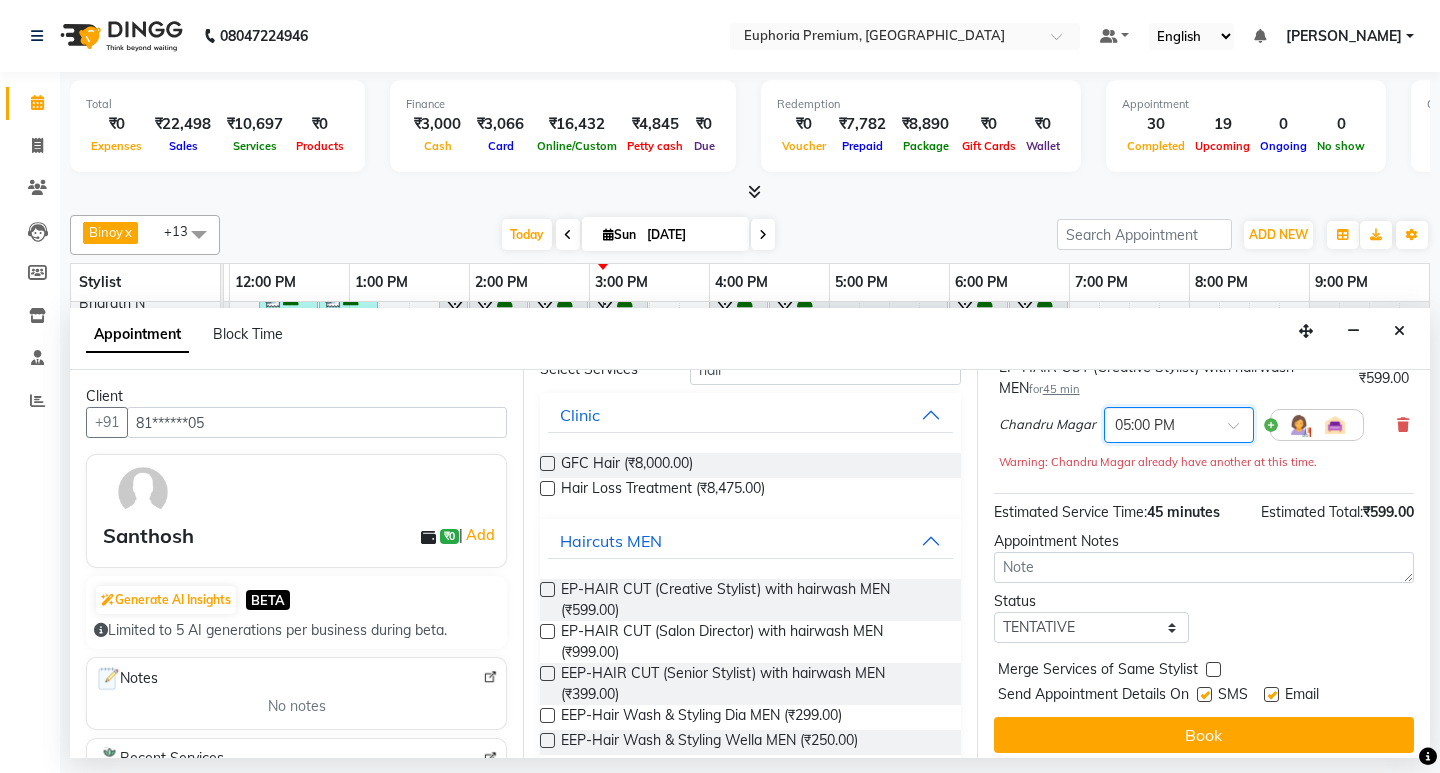 scroll, scrollTop: 180, scrollLeft: 0, axis: vertical 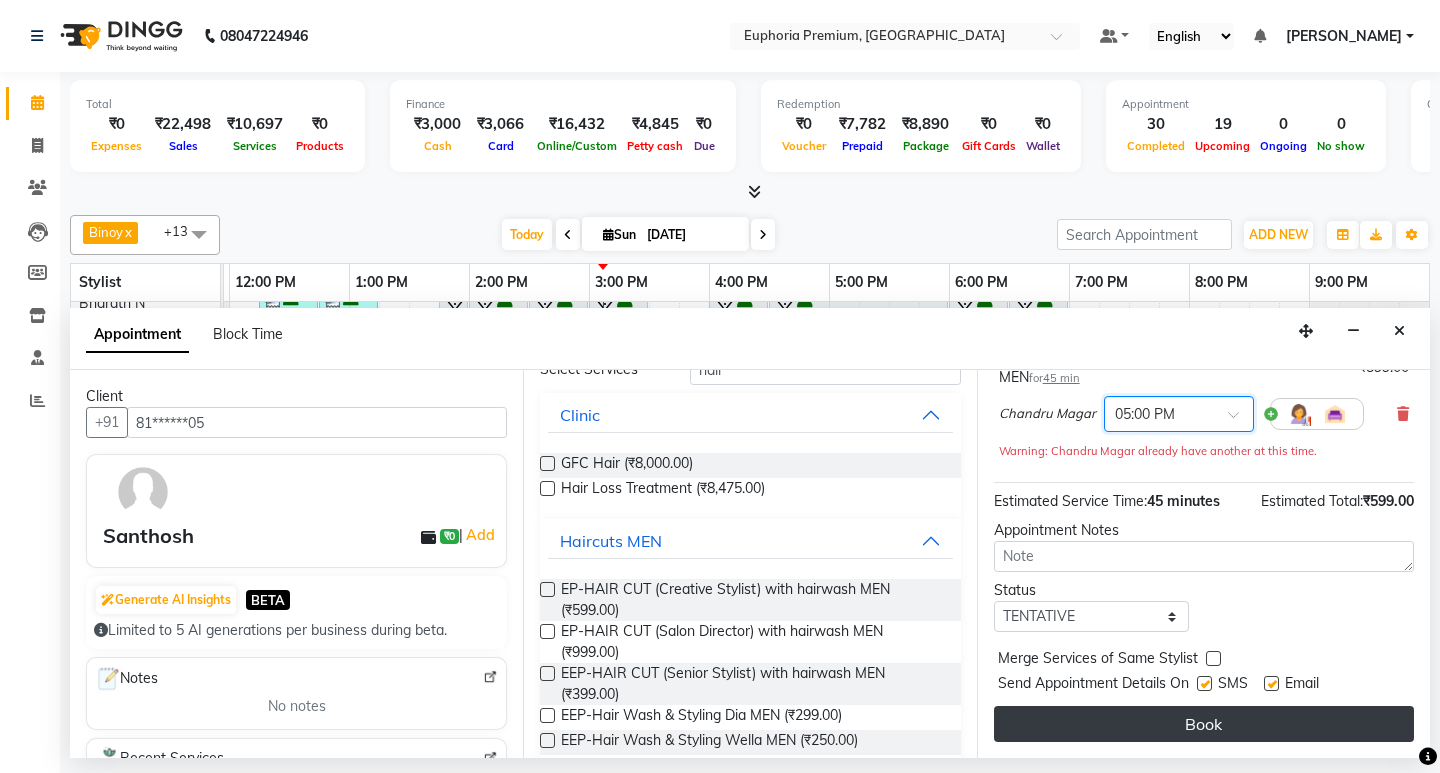 click on "Book" at bounding box center [1204, 724] 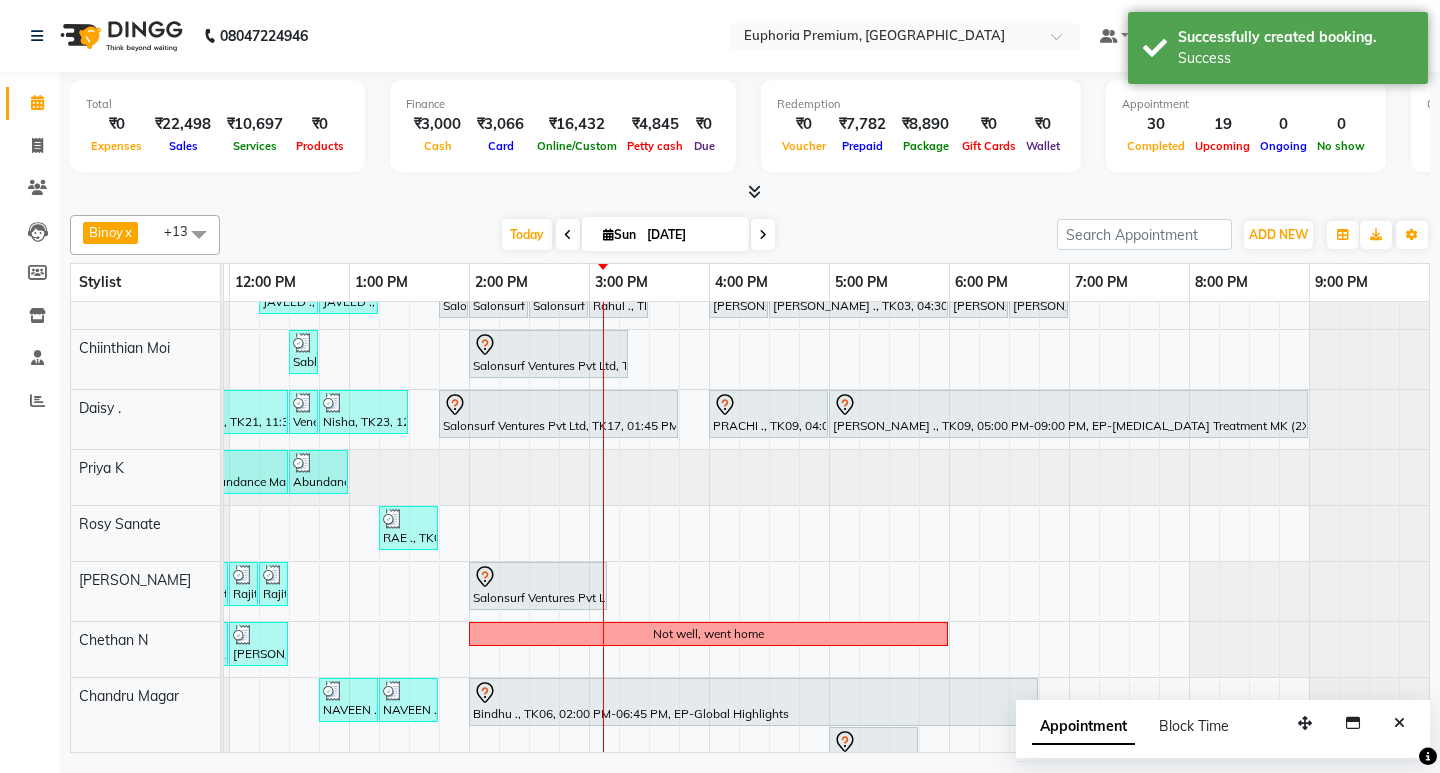 scroll, scrollTop: 429, scrollLeft: 475, axis: both 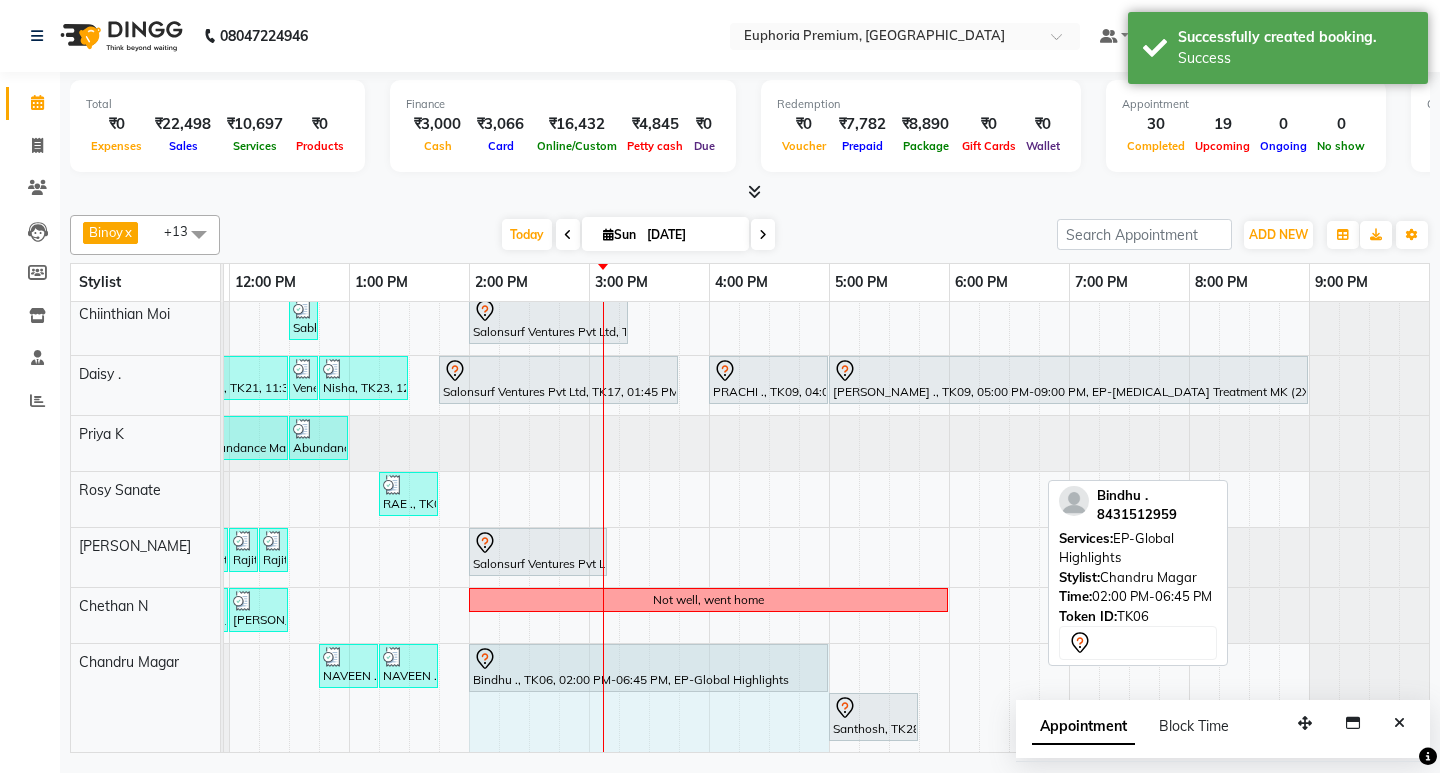drag, startPoint x: 1036, startPoint y: 658, endPoint x: 802, endPoint y: 686, distance: 235.66927 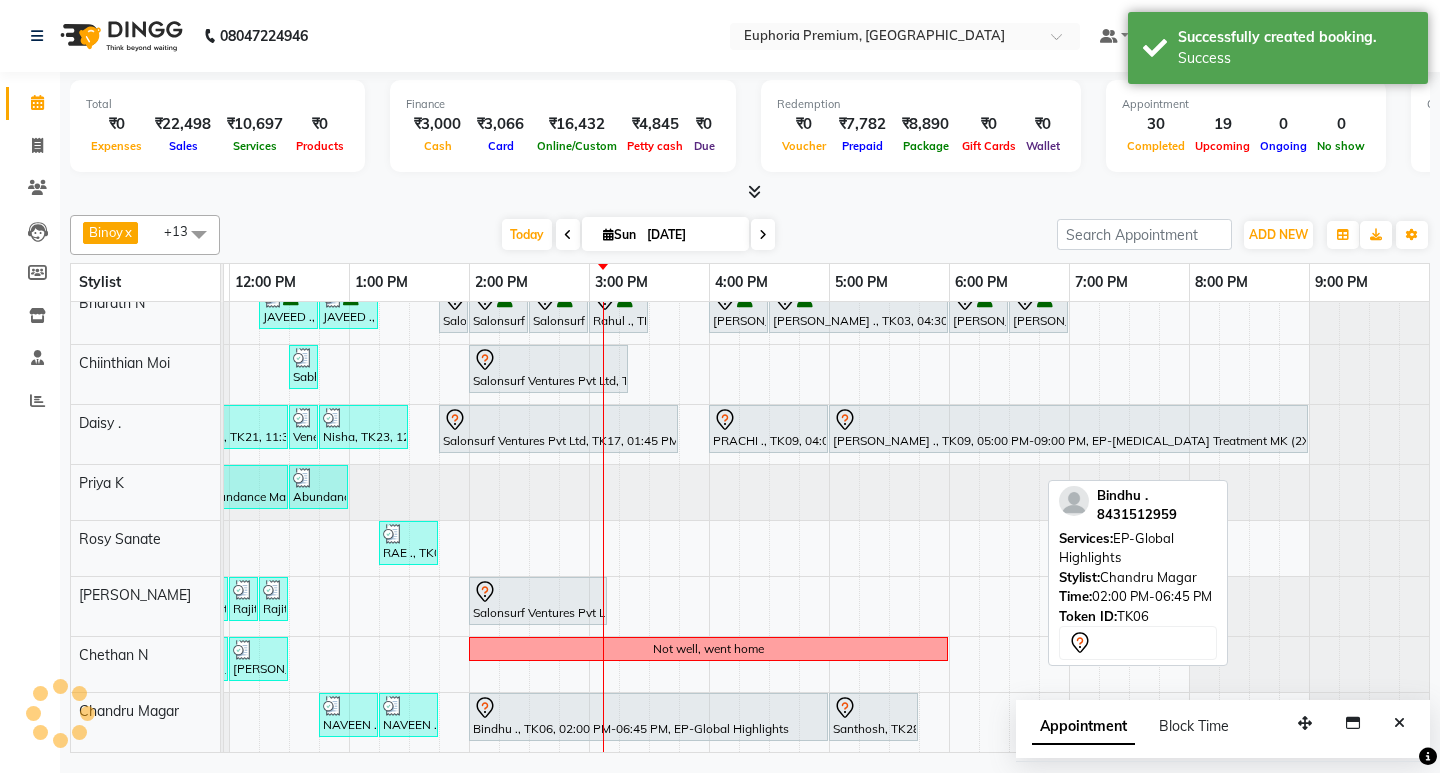 scroll, scrollTop: 380, scrollLeft: 0, axis: vertical 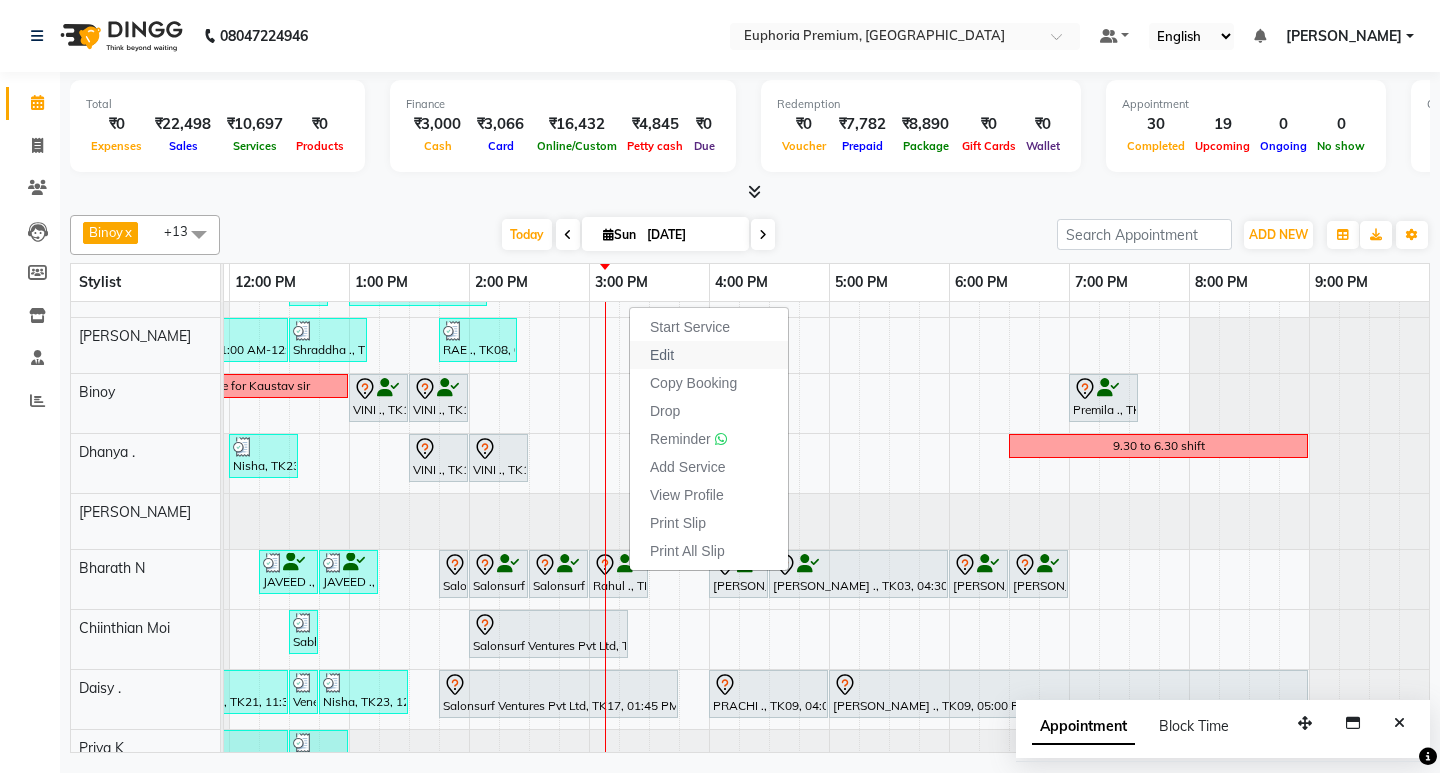 click on "Edit" at bounding box center [662, 355] 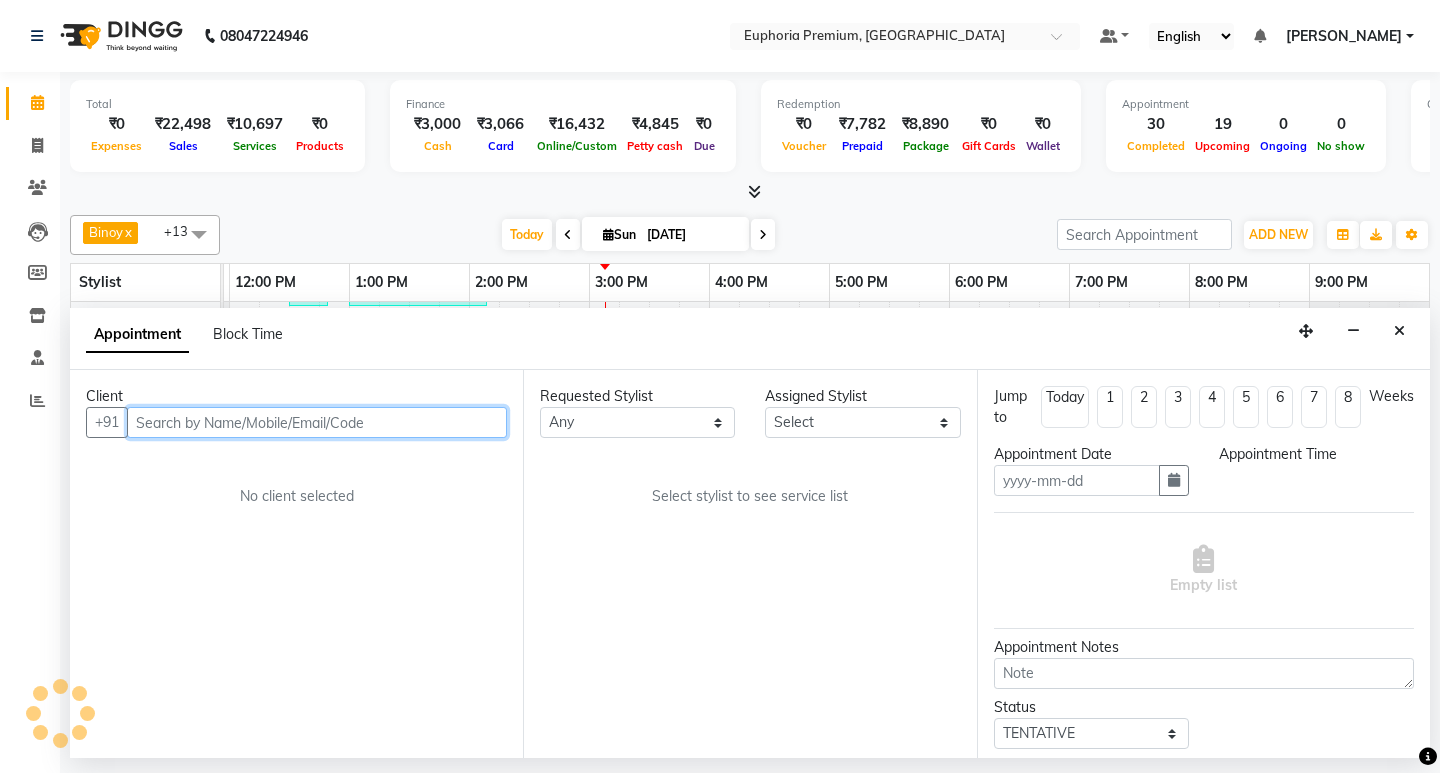 type on "[DATE]" 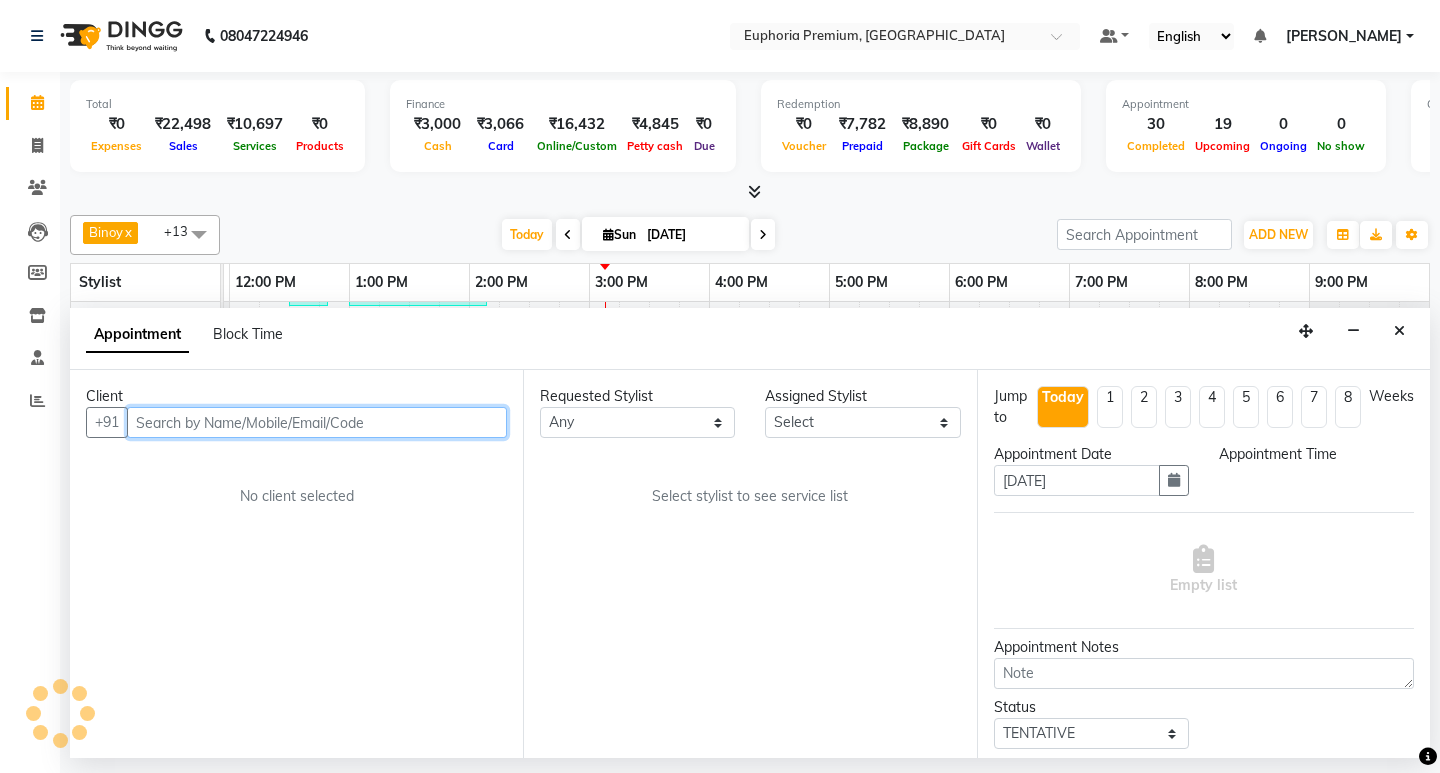select on "71614" 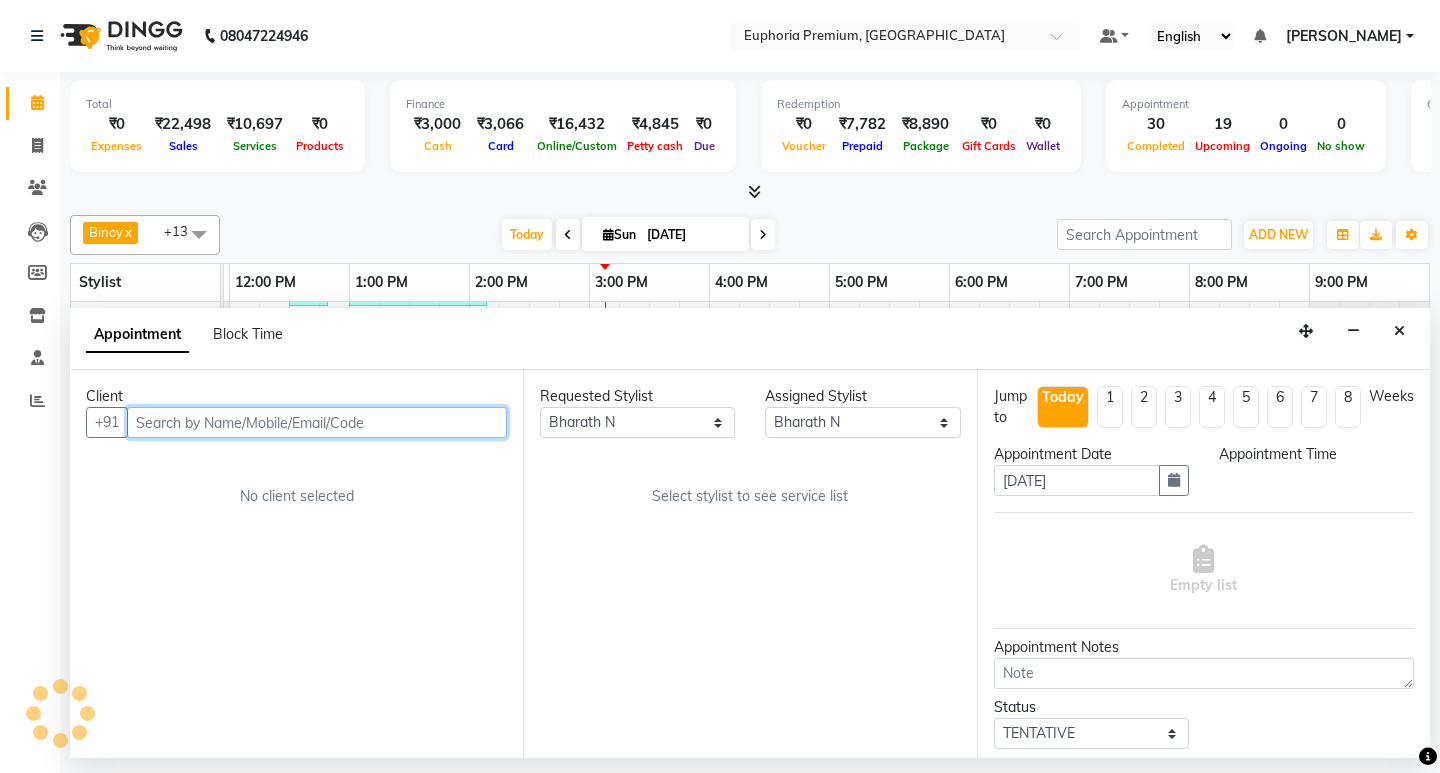 scroll, scrollTop: 0, scrollLeft: 0, axis: both 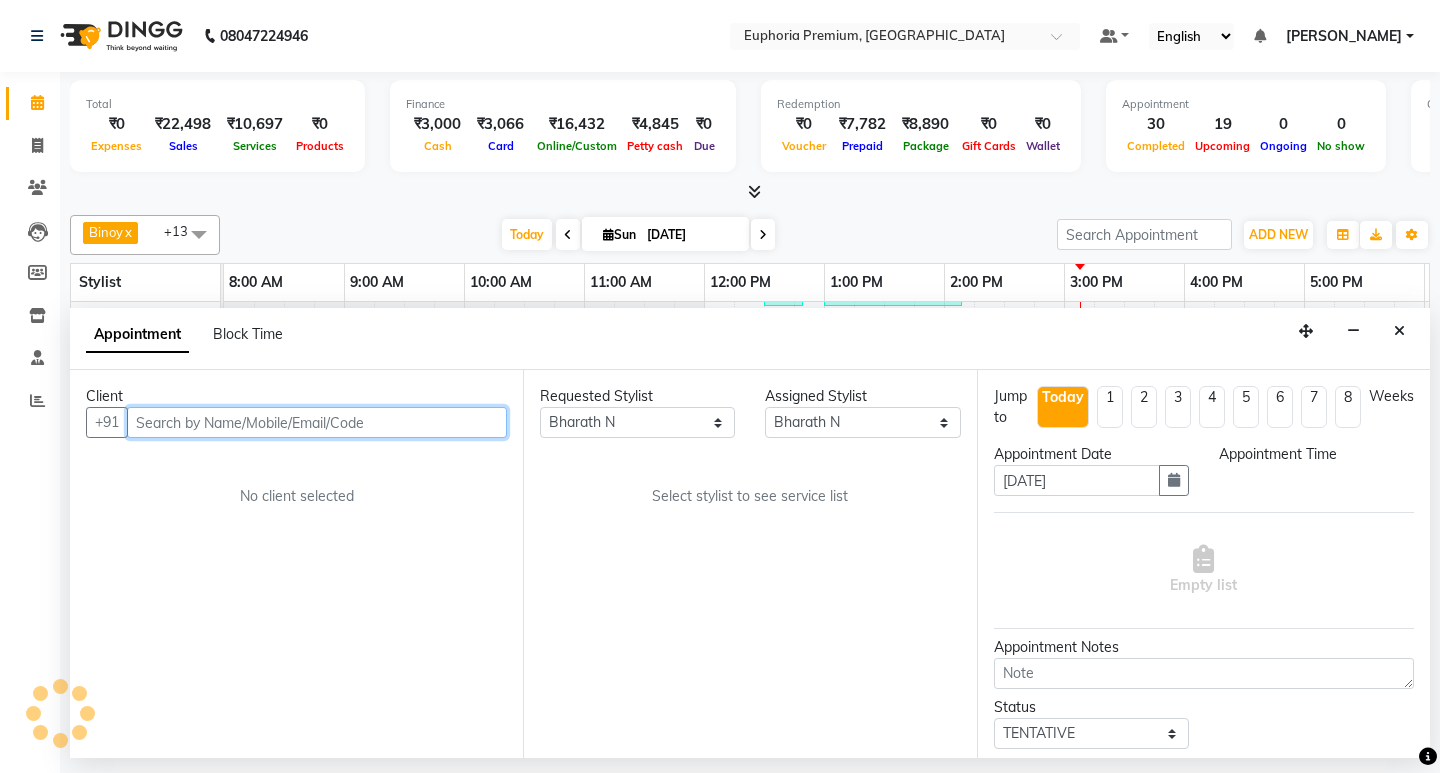 select on "900" 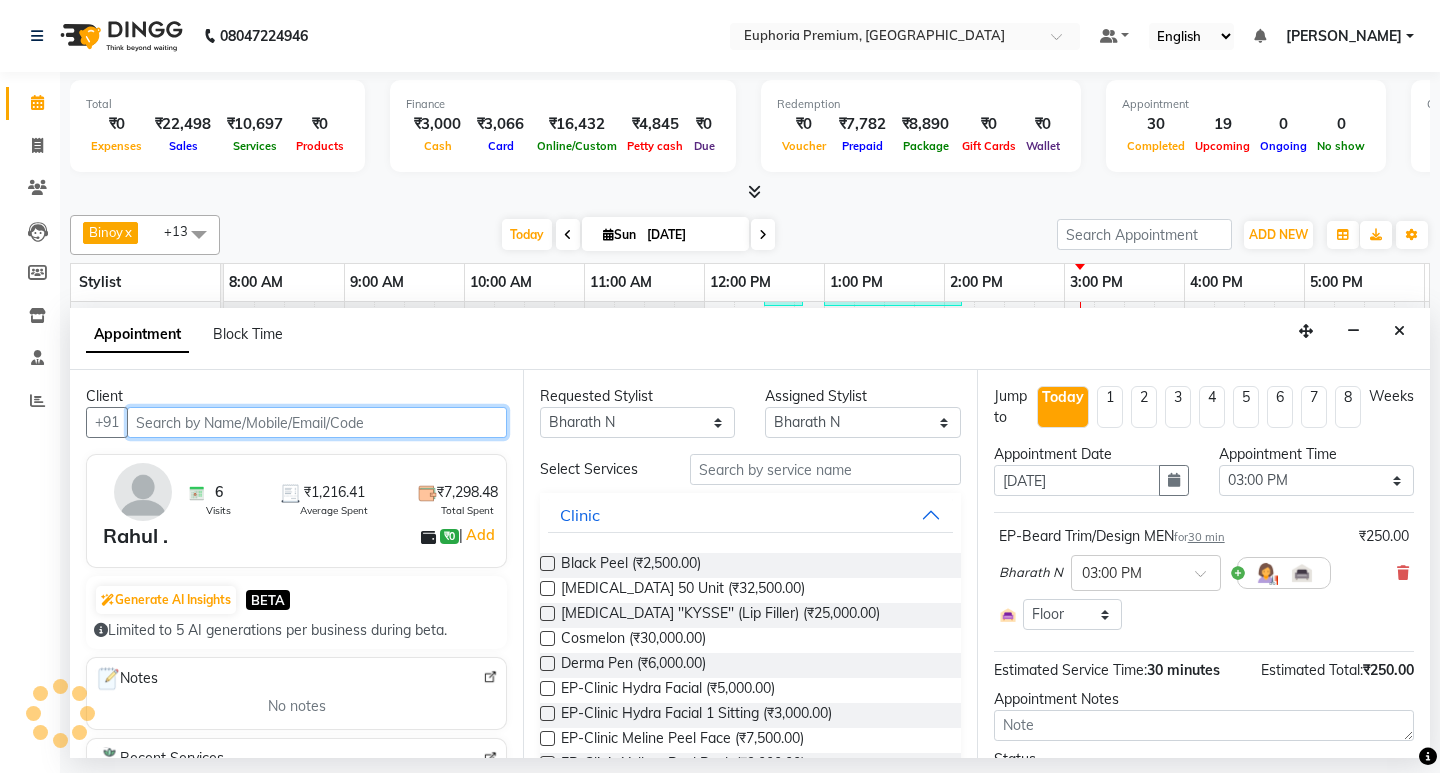 scroll, scrollTop: 0, scrollLeft: 475, axis: horizontal 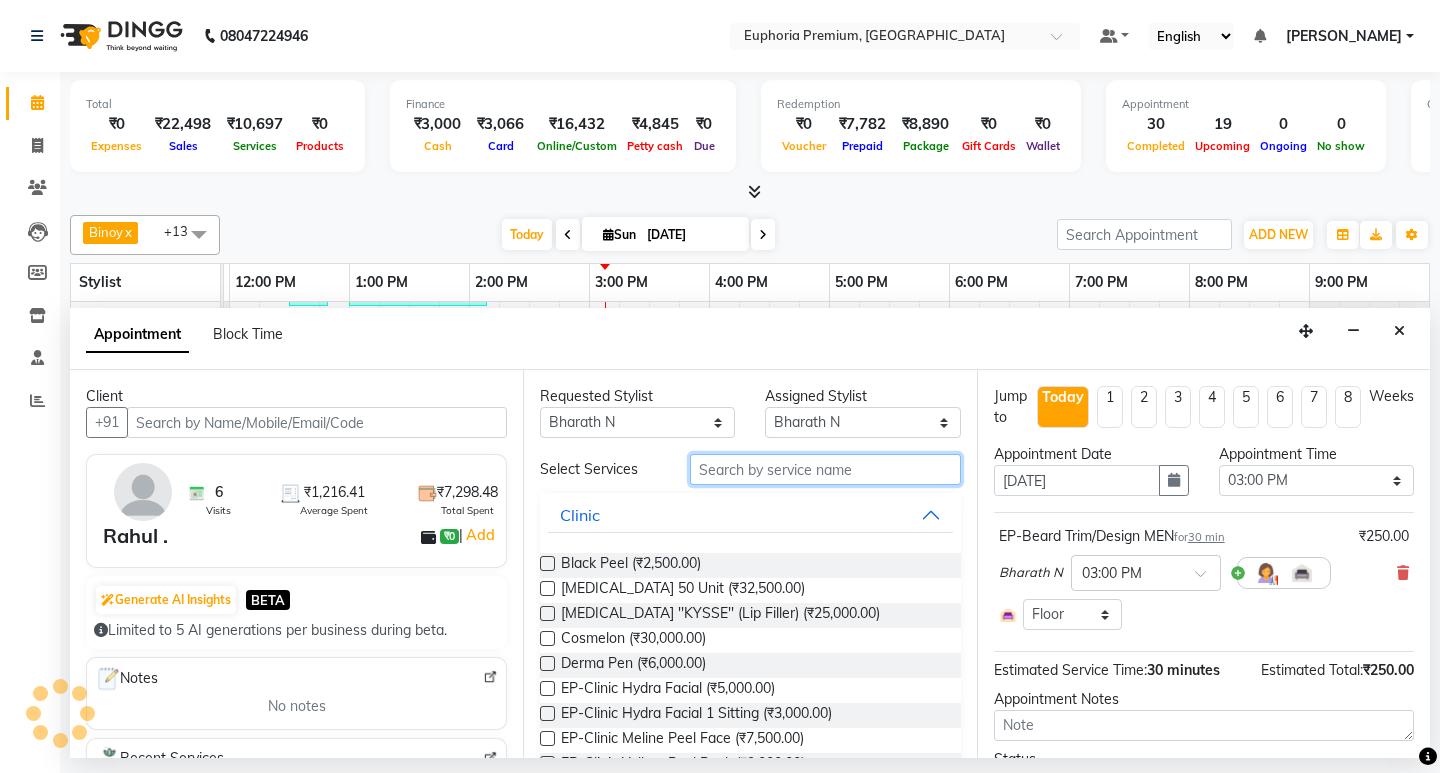 click at bounding box center [825, 469] 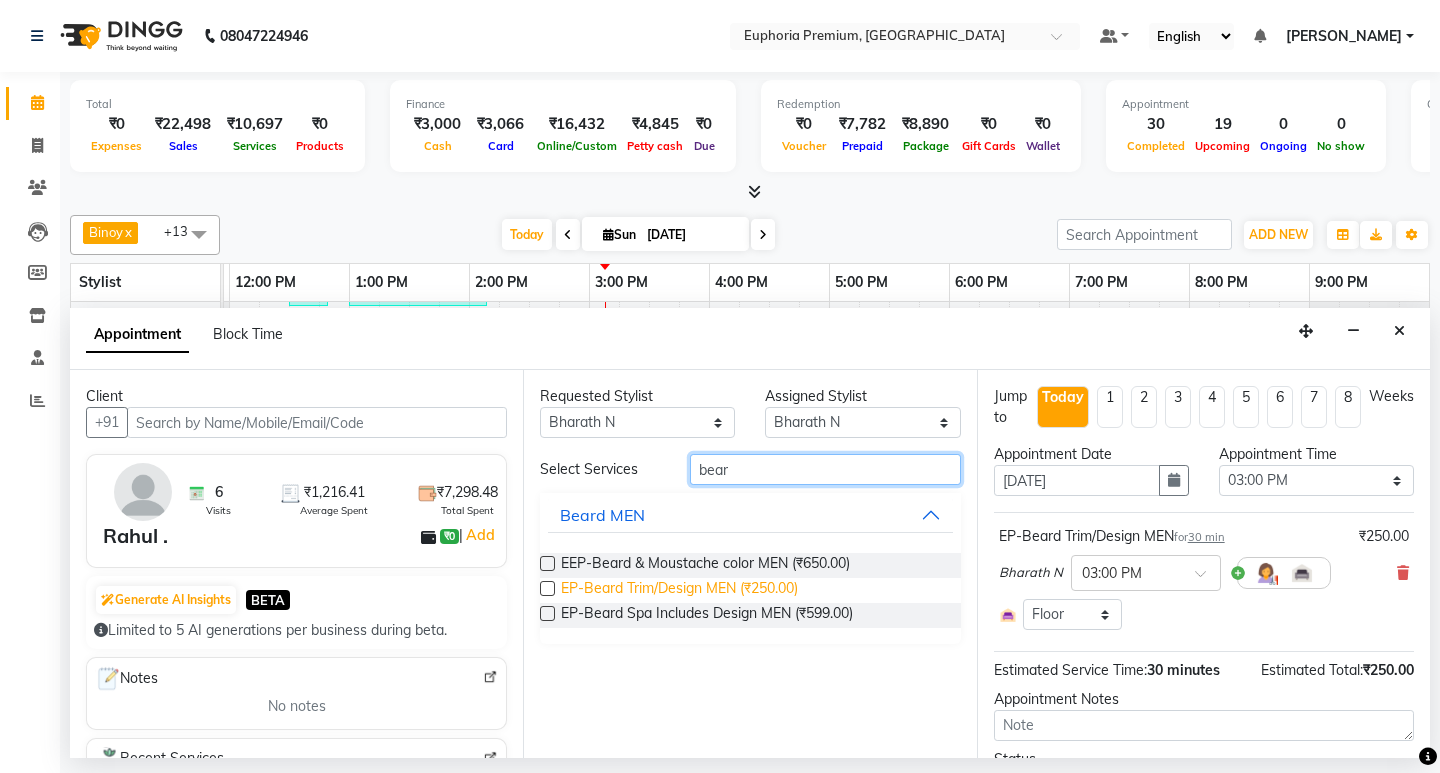 type on "bear" 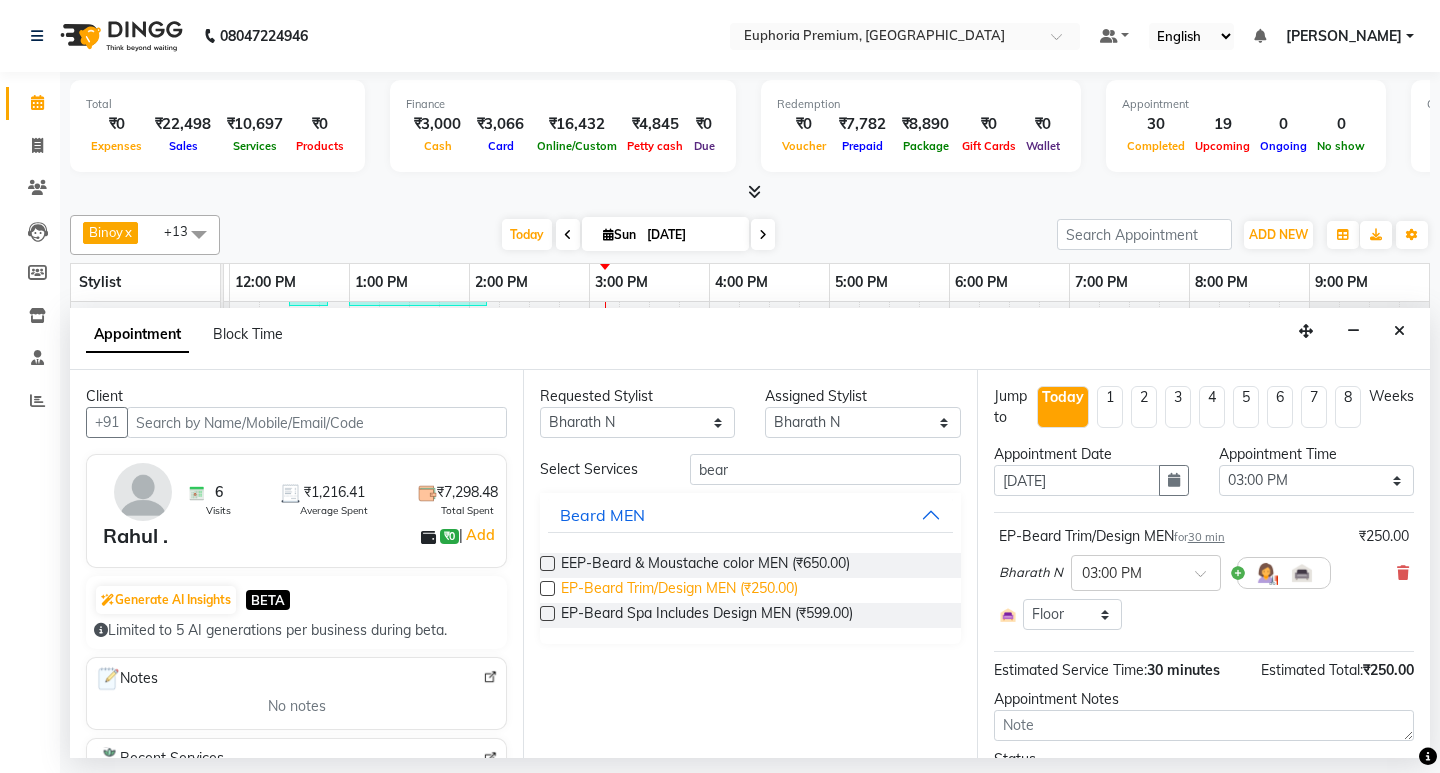 click on "EP-Beard Trim/Design MEN (₹250.00)" at bounding box center (679, 590) 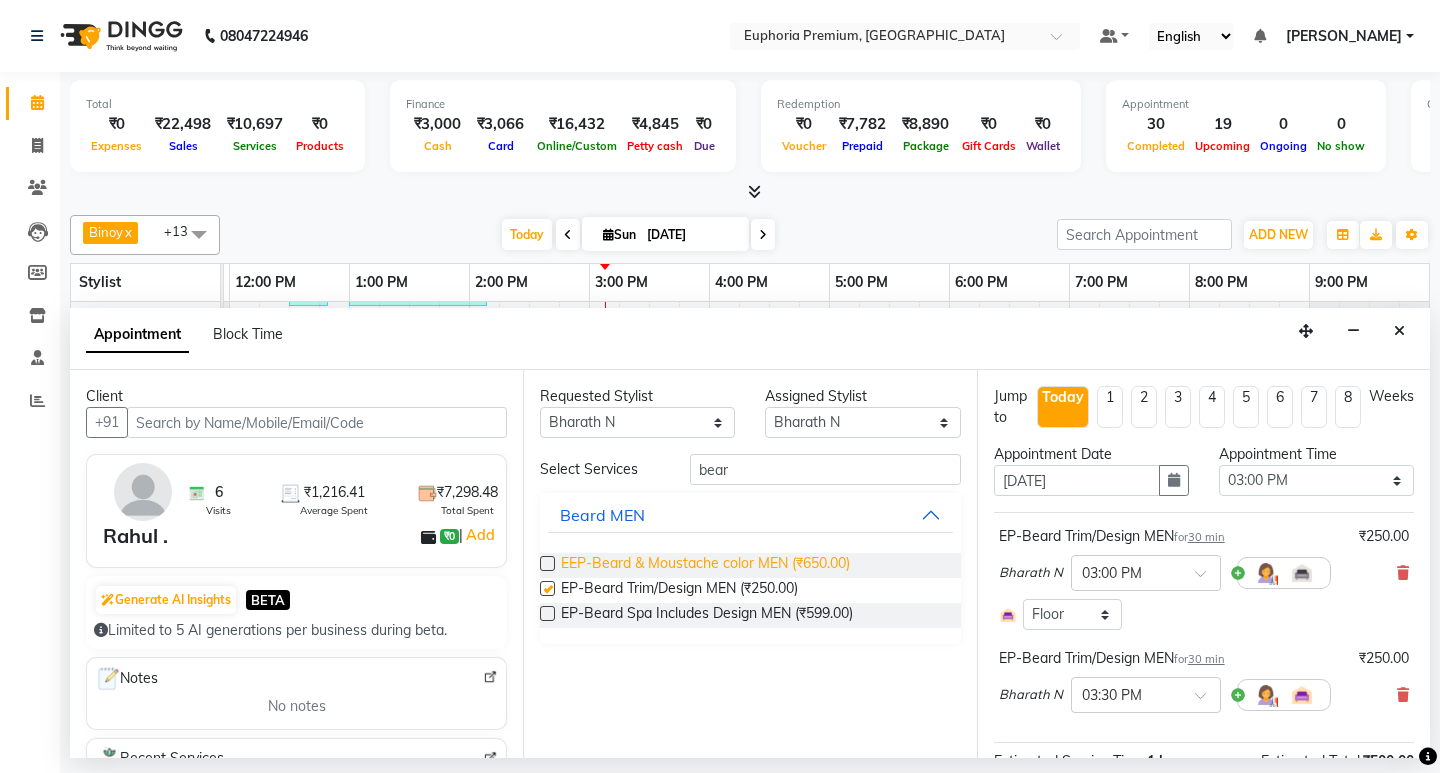 checkbox on "false" 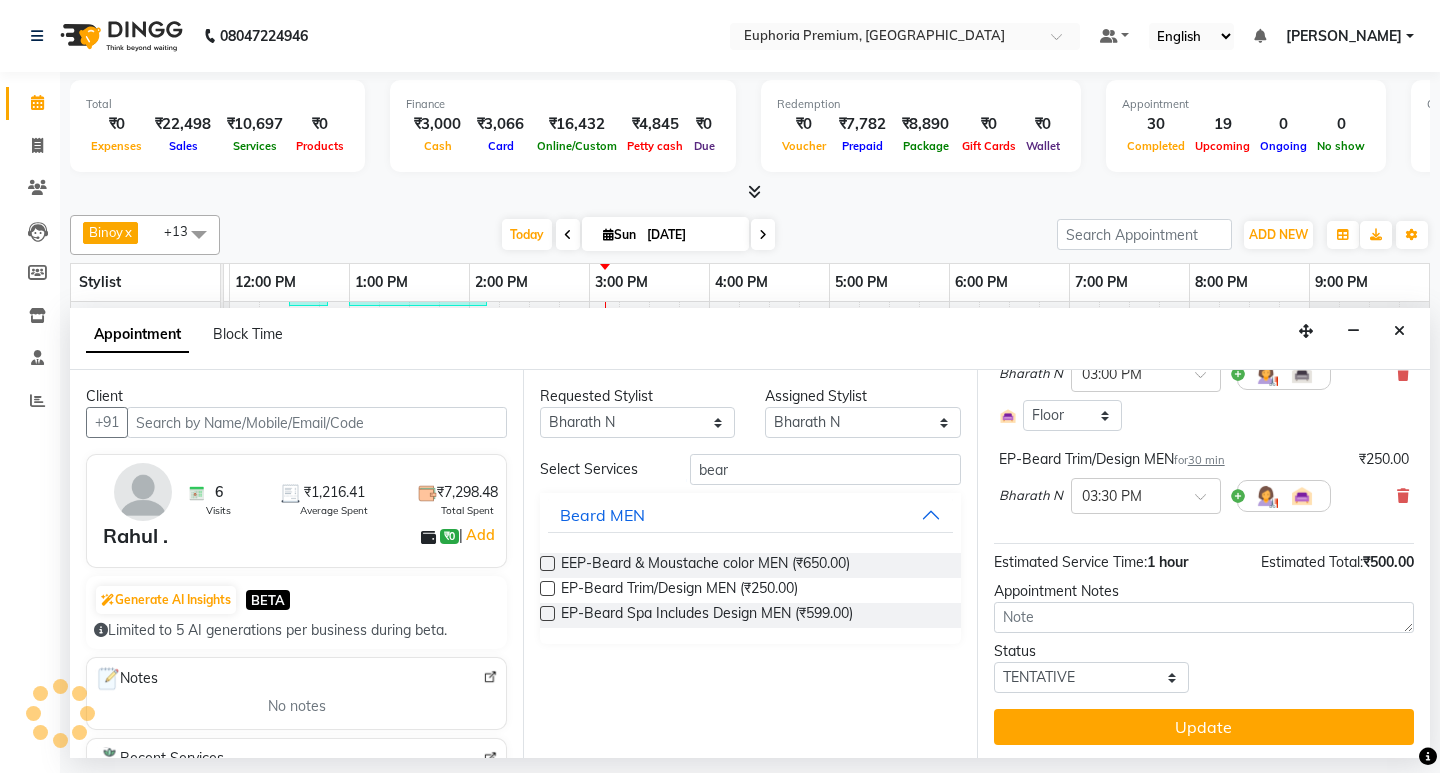 scroll, scrollTop: 202, scrollLeft: 0, axis: vertical 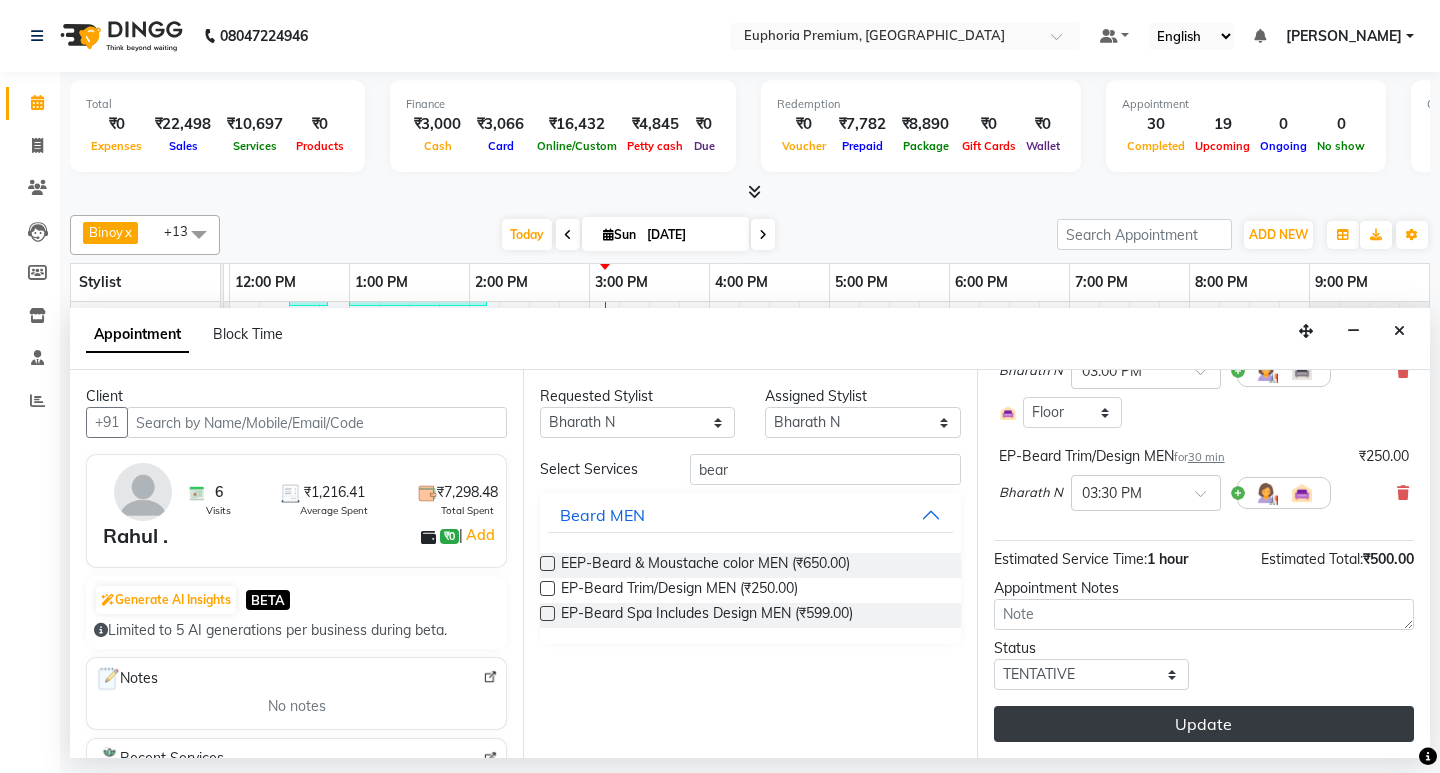 click on "Update" at bounding box center [1204, 724] 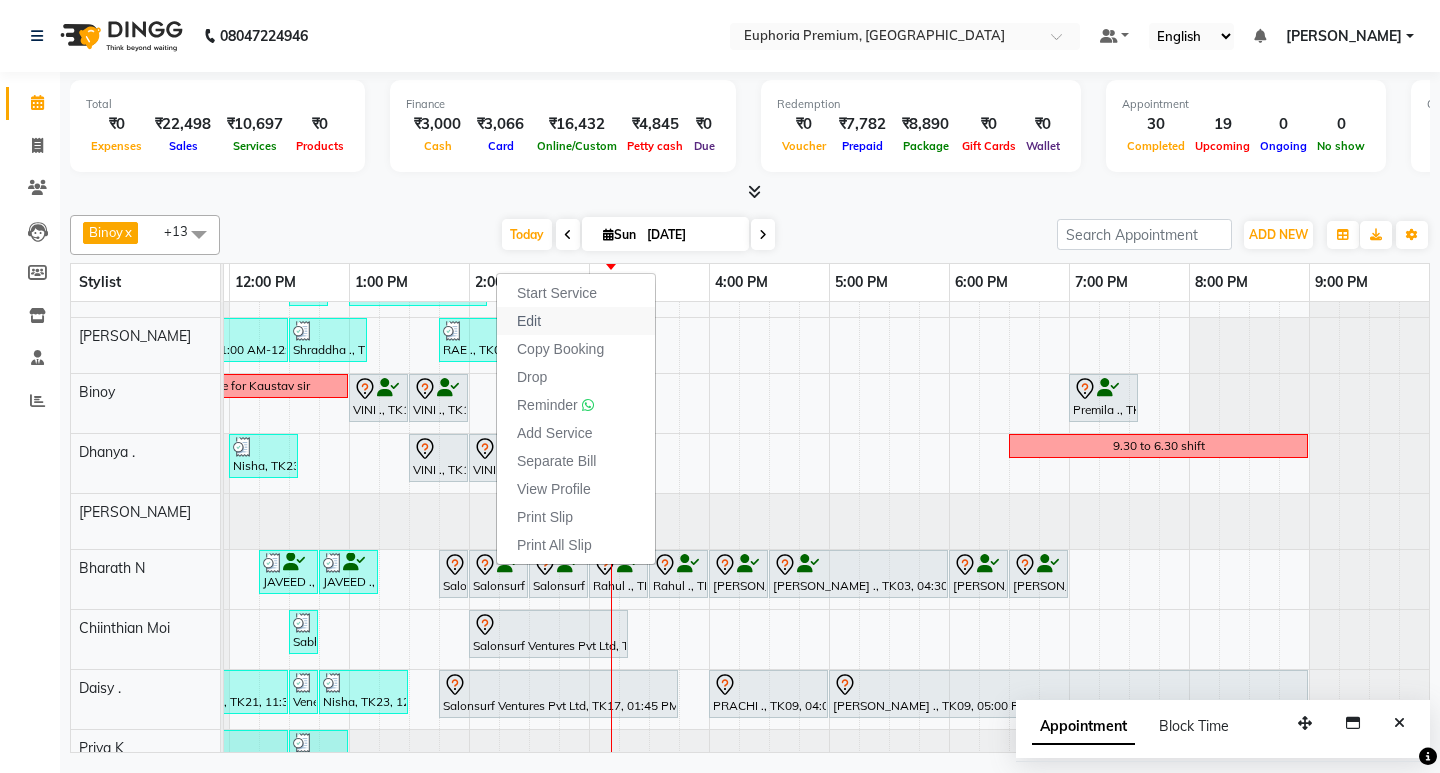 click on "Edit" at bounding box center (529, 321) 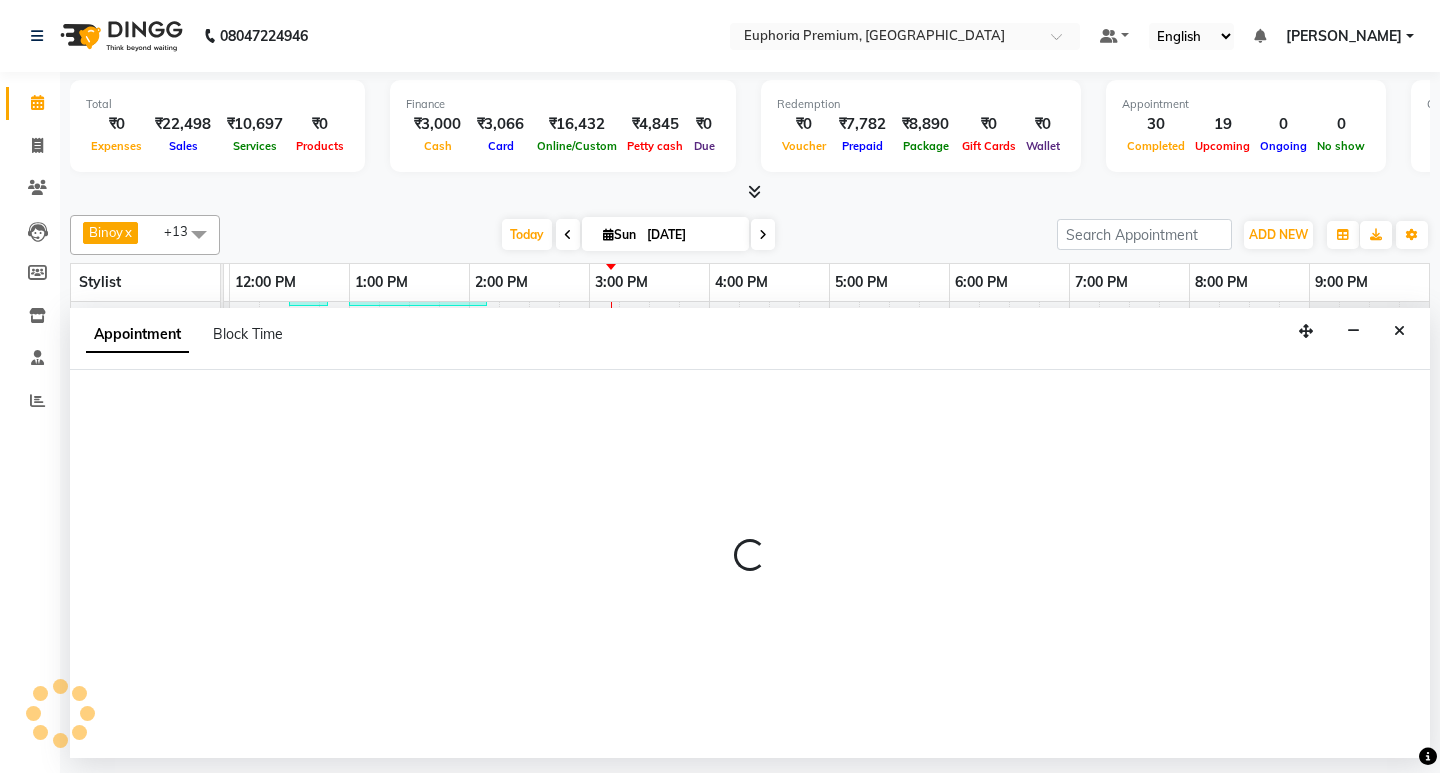 select on "tentative" 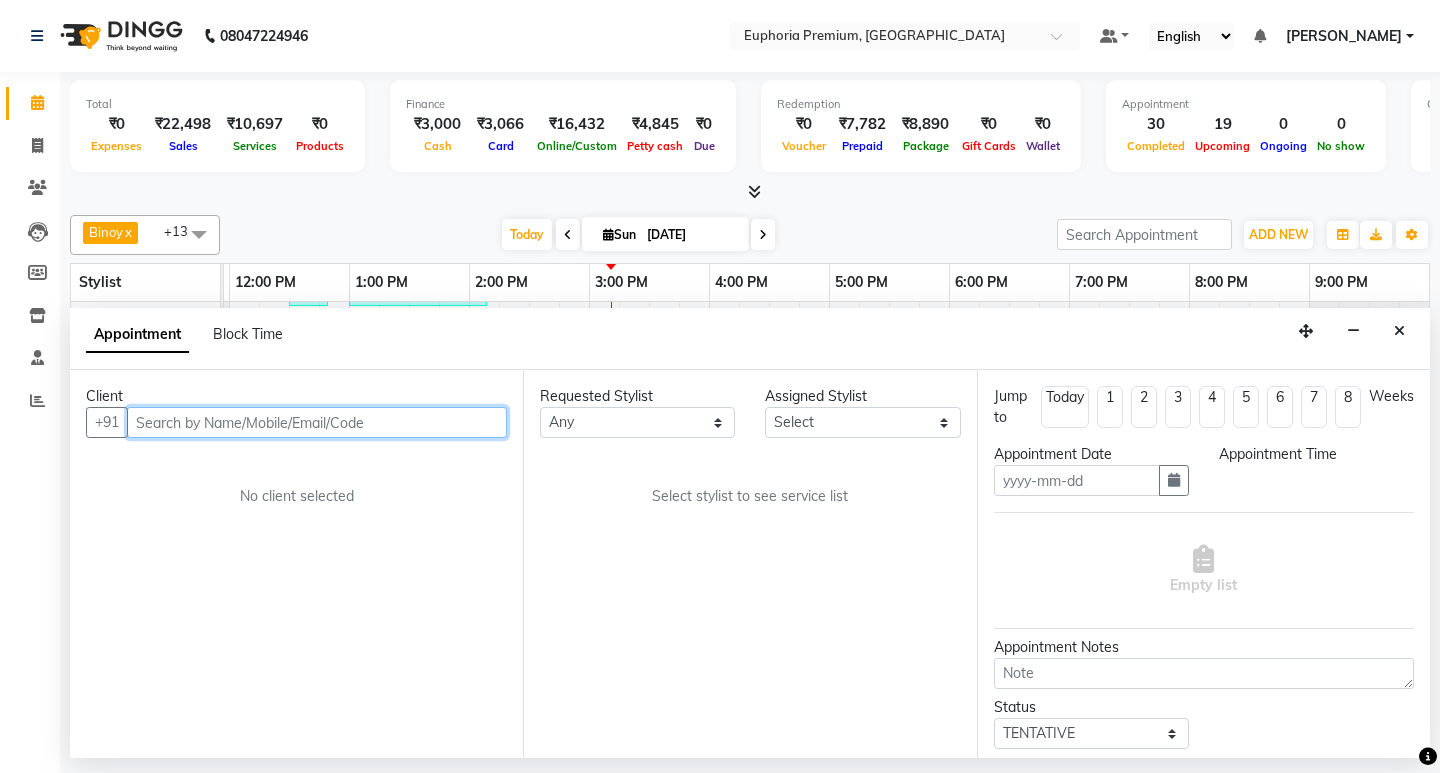 type on "[DATE]" 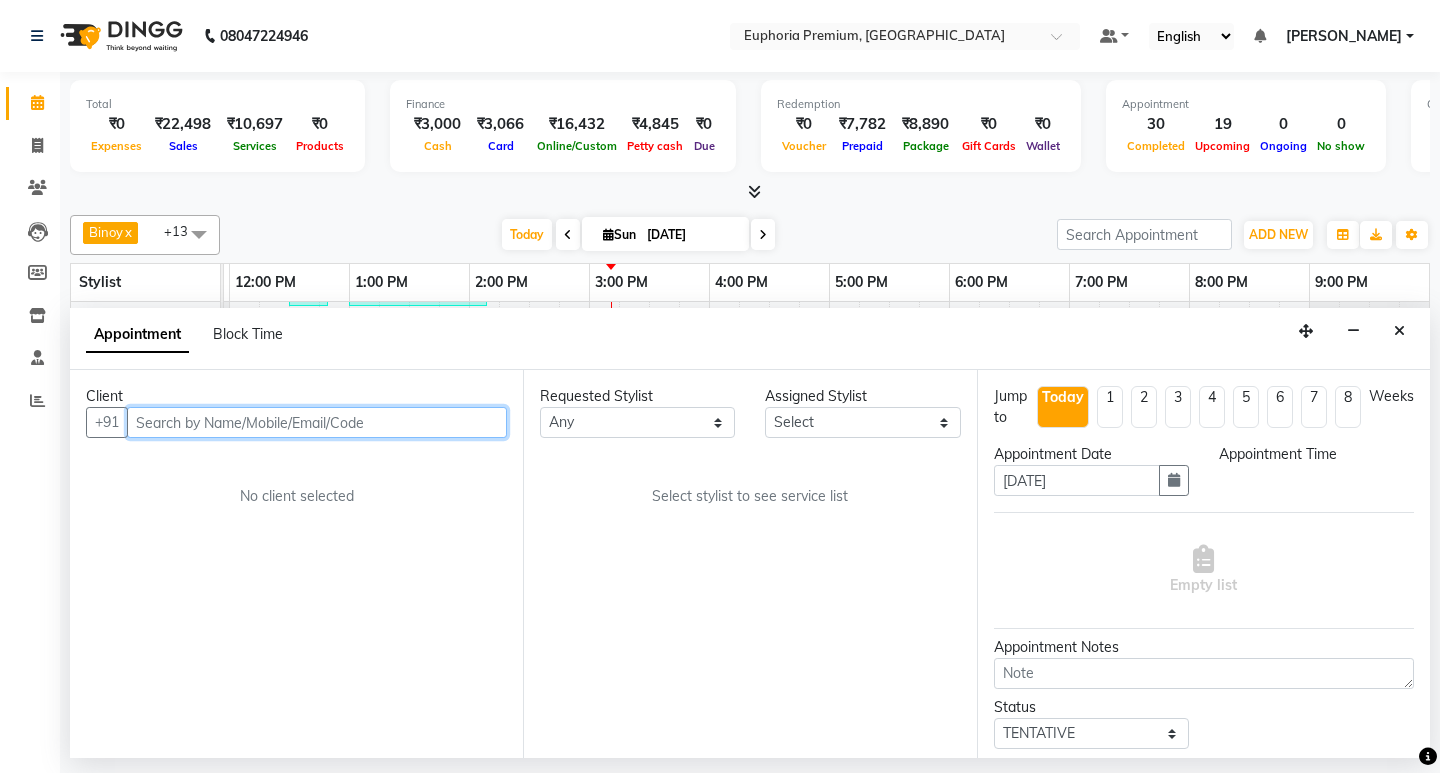 select on "71634" 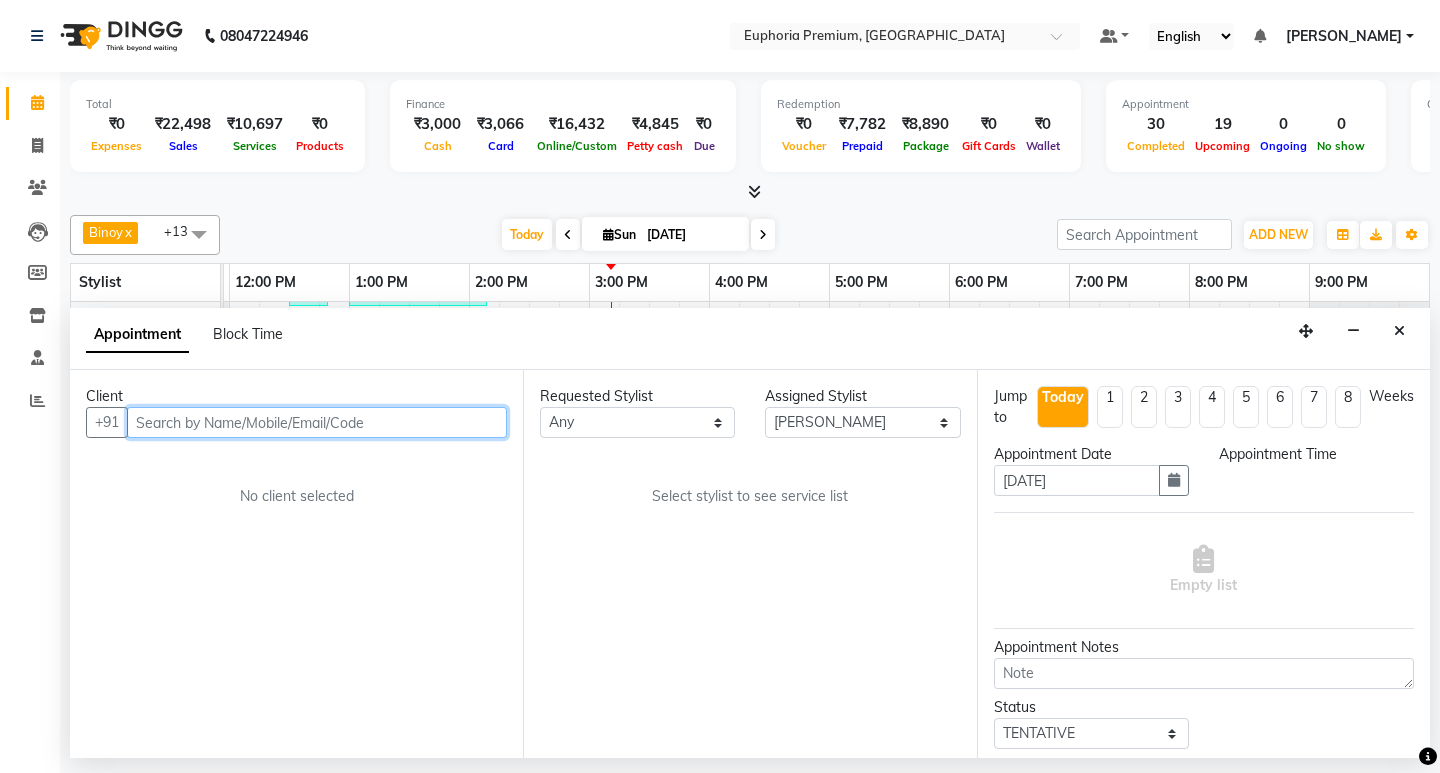 scroll, scrollTop: 0, scrollLeft: 475, axis: horizontal 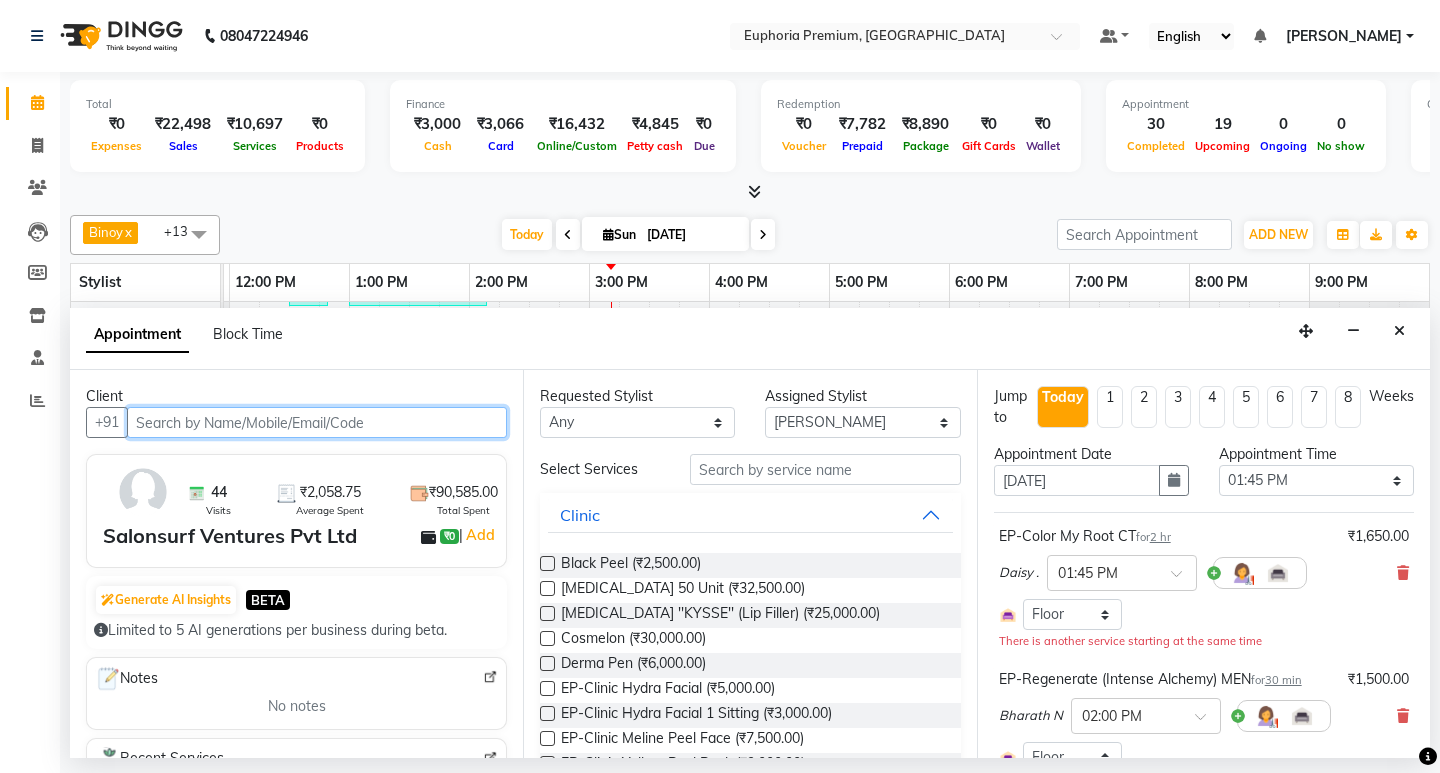 select on "4006" 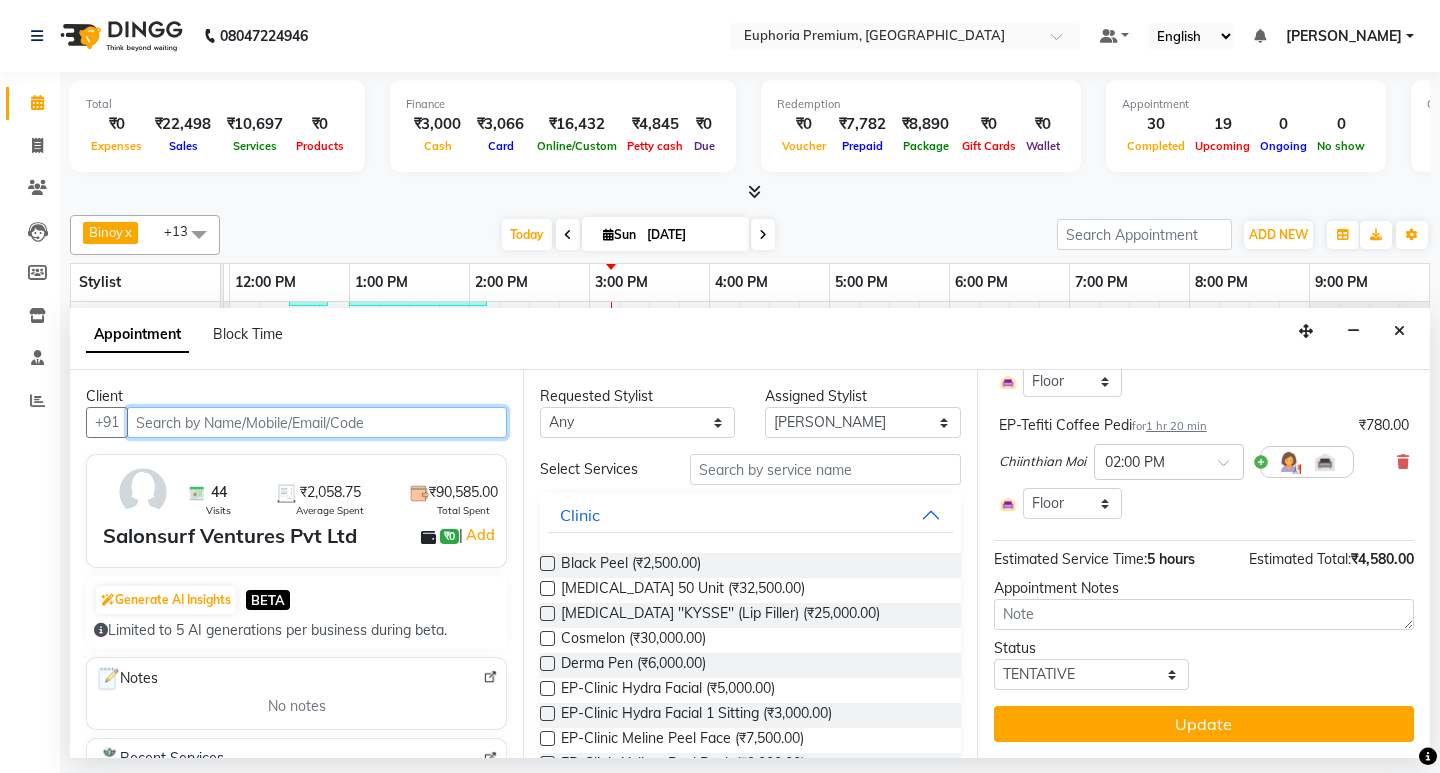 scroll, scrollTop: 0, scrollLeft: 0, axis: both 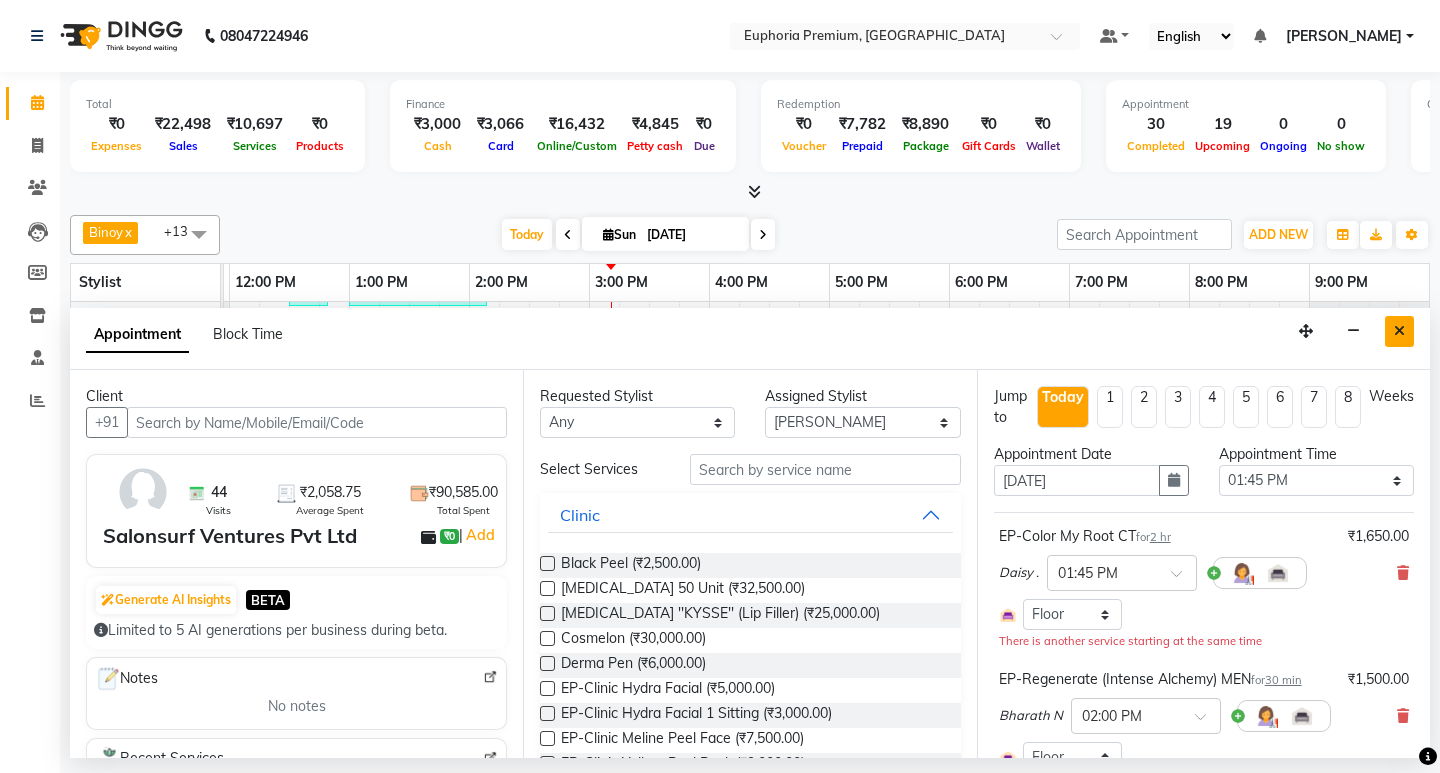 click at bounding box center [1399, 331] 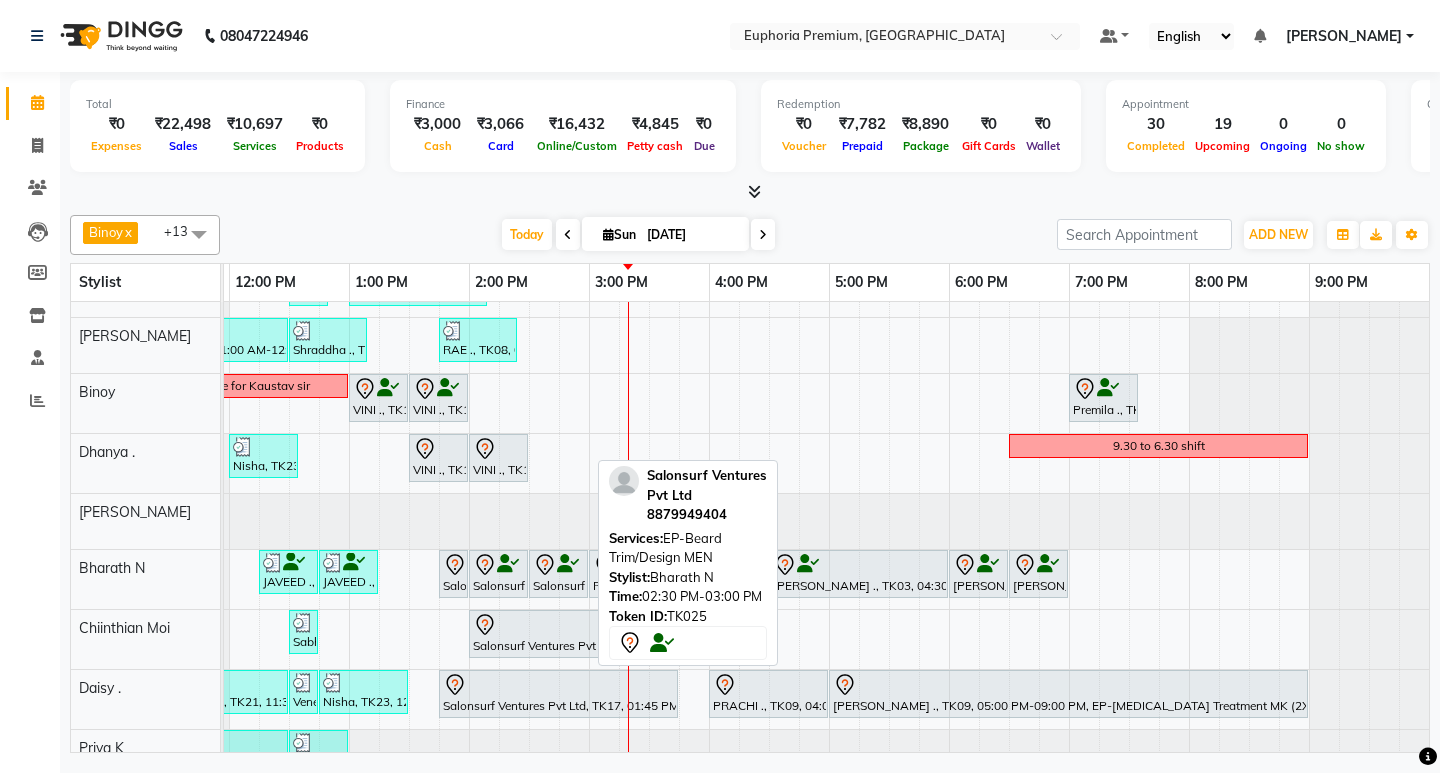 click on "Salonsurf Ventures Pvt Ltd, TK25, 02:30 PM-03:00 PM, EP-Beard Trim/Design MEN" at bounding box center (558, 574) 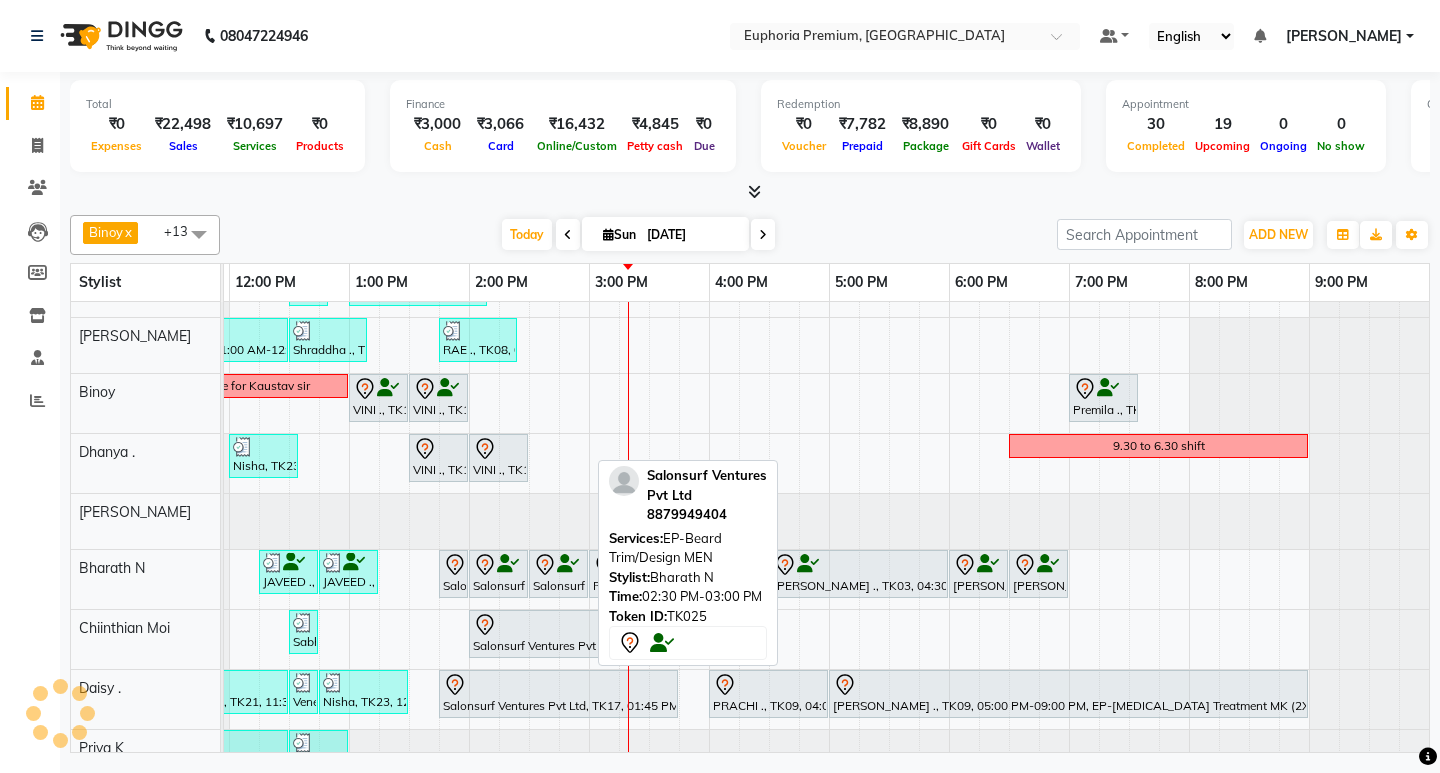 click on "Salonsurf Ventures Pvt Ltd, TK25, 02:30 PM-03:00 PM, EP-Beard Trim/Design MEN" at bounding box center [558, 574] 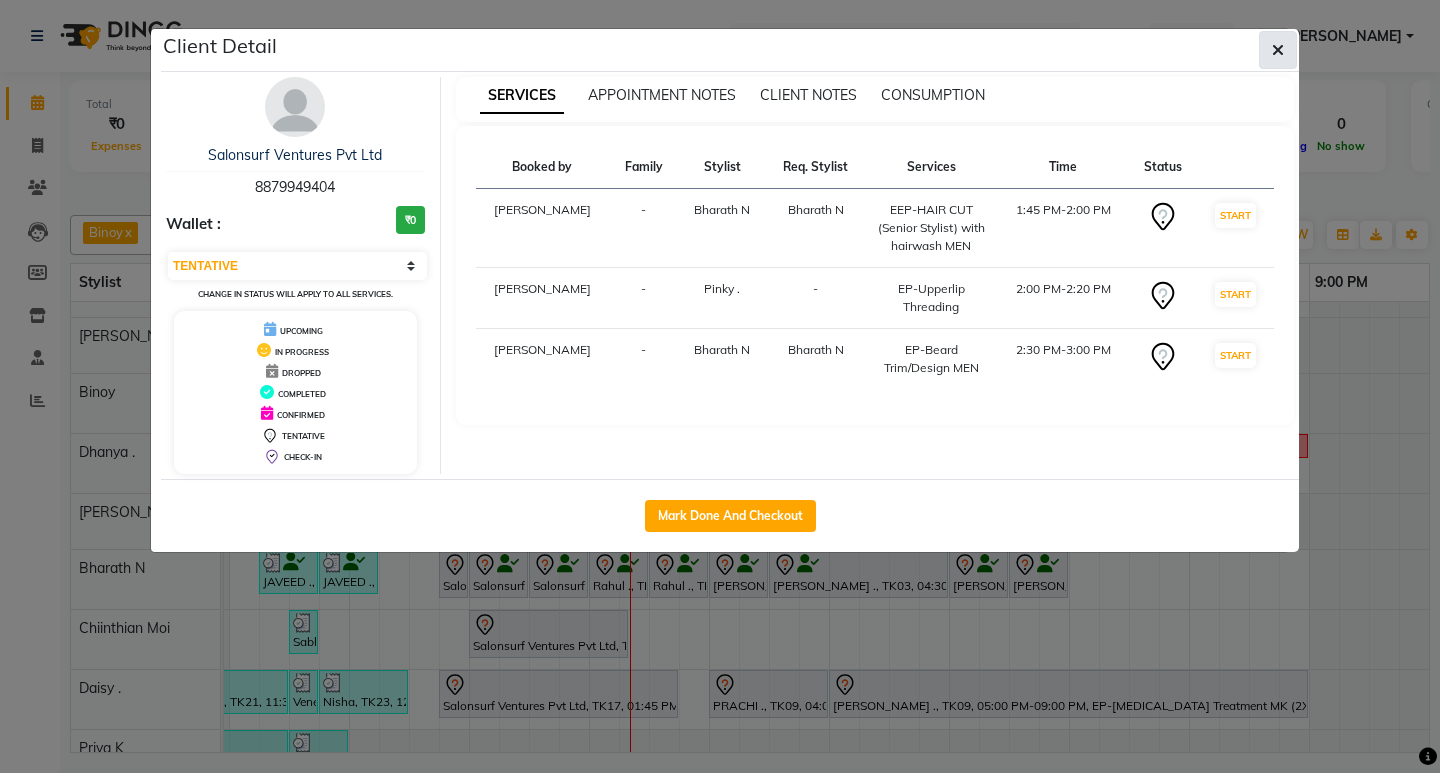 click 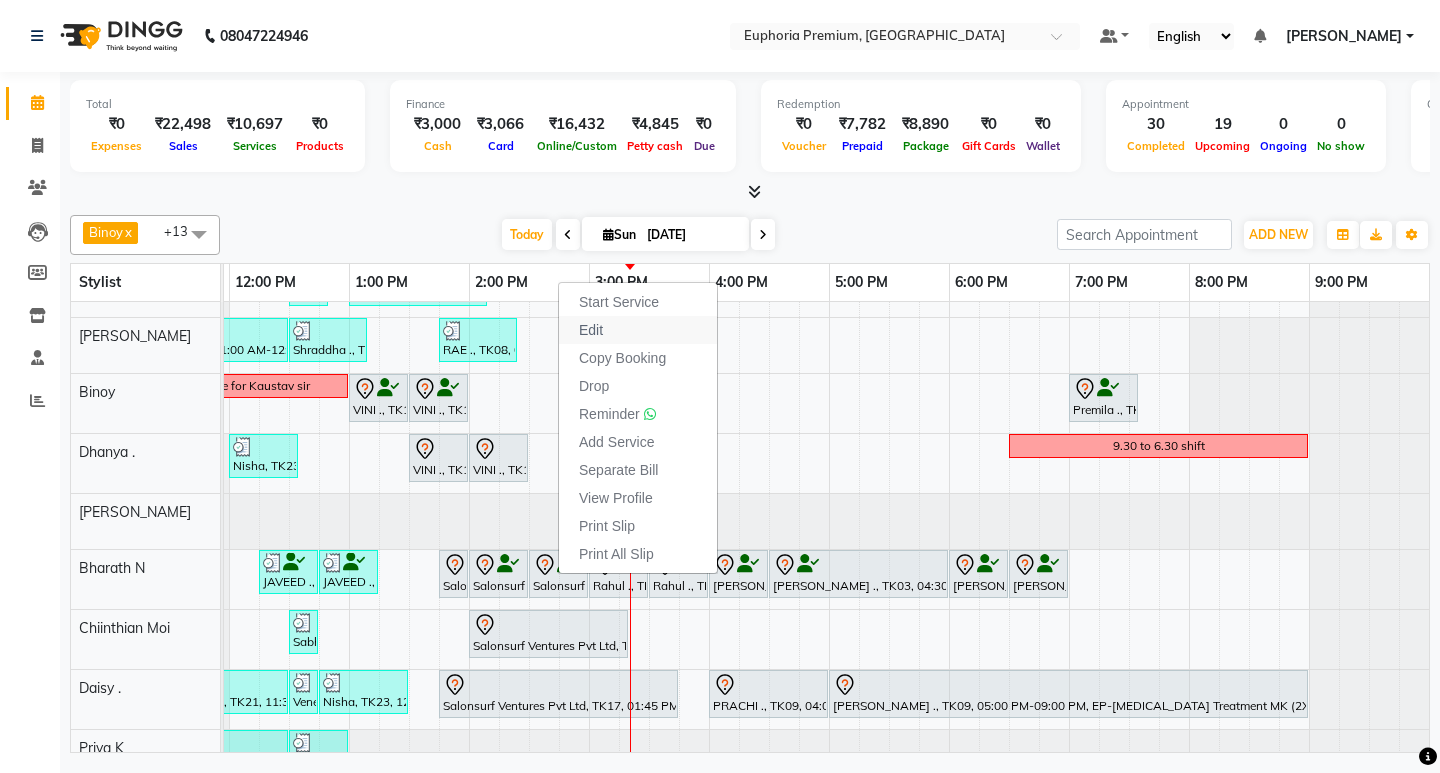 click on "Edit" at bounding box center (638, 330) 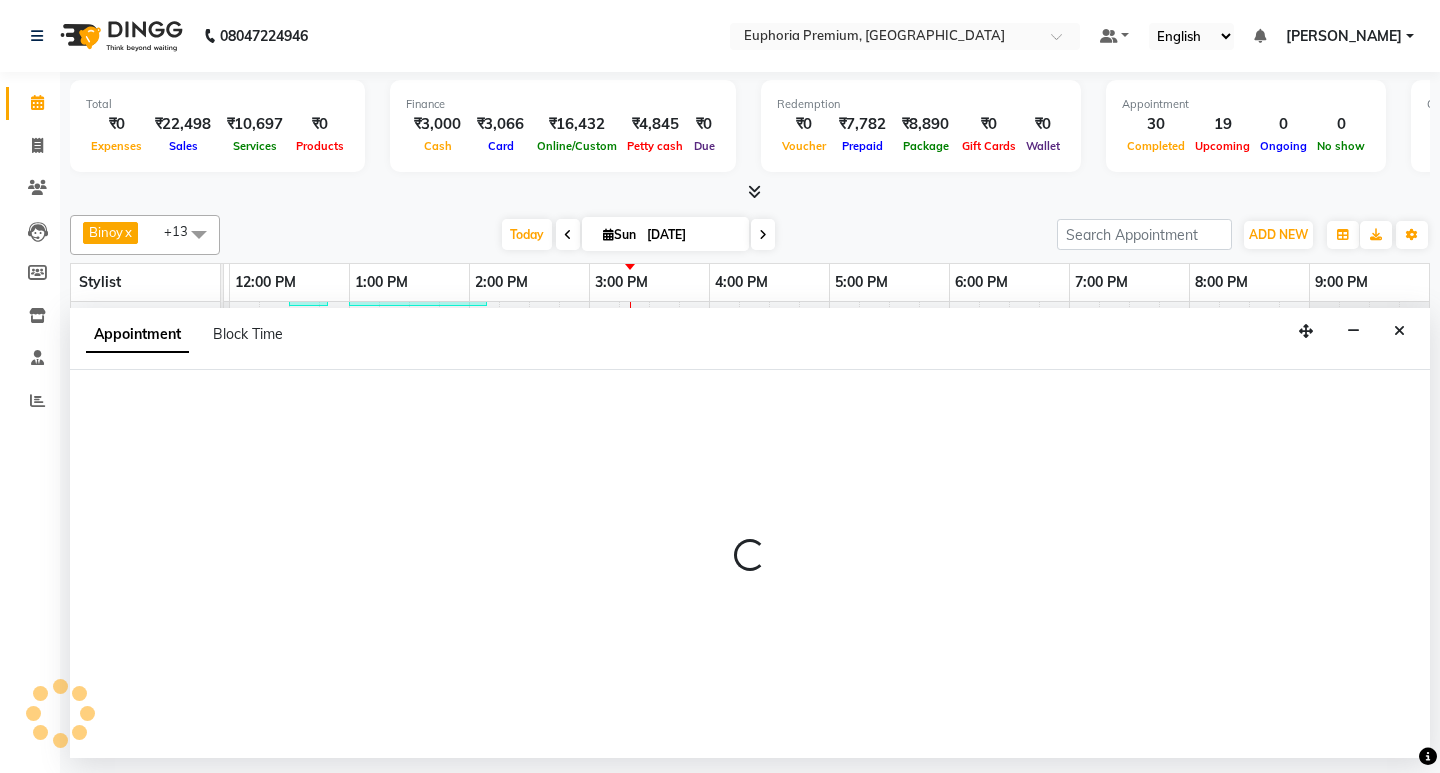 select on "tentative" 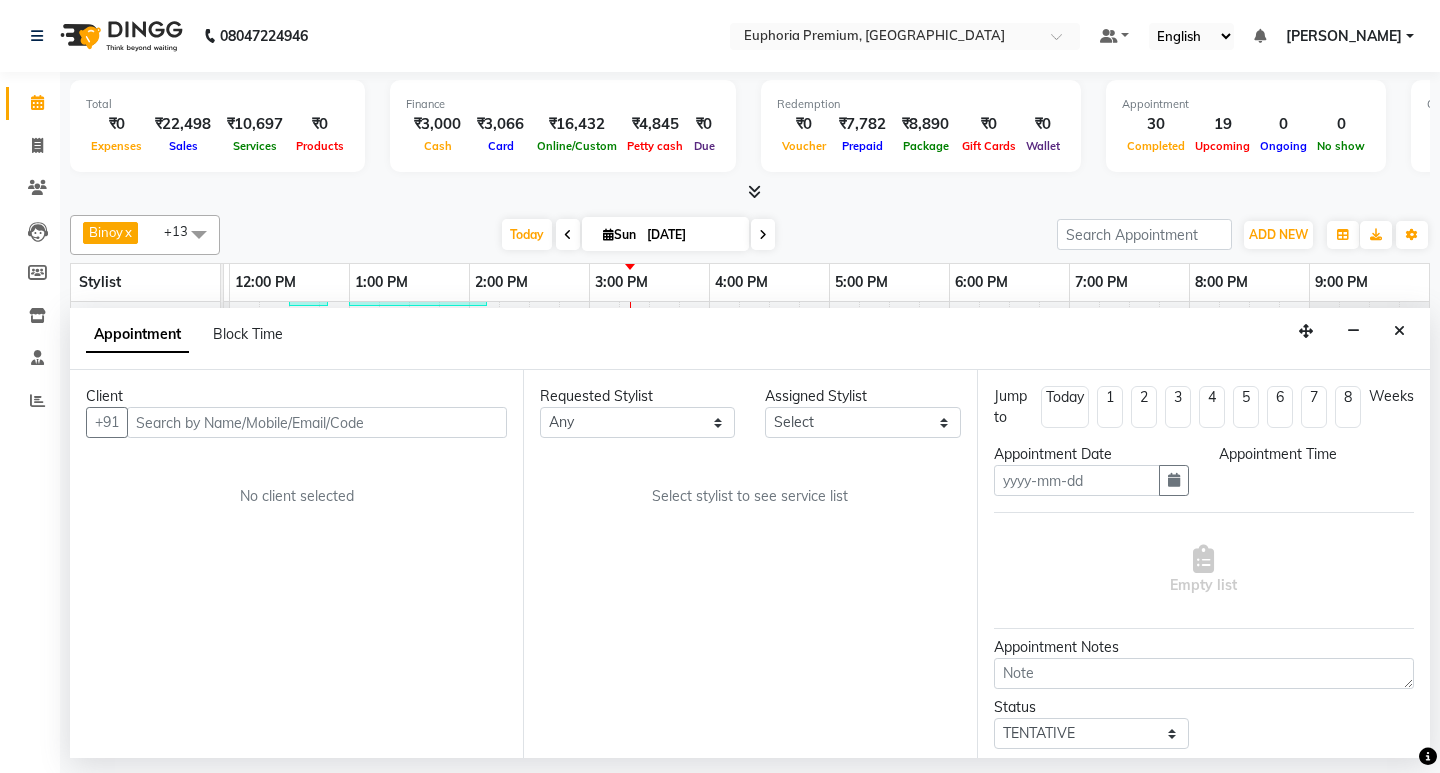 type on "[DATE]" 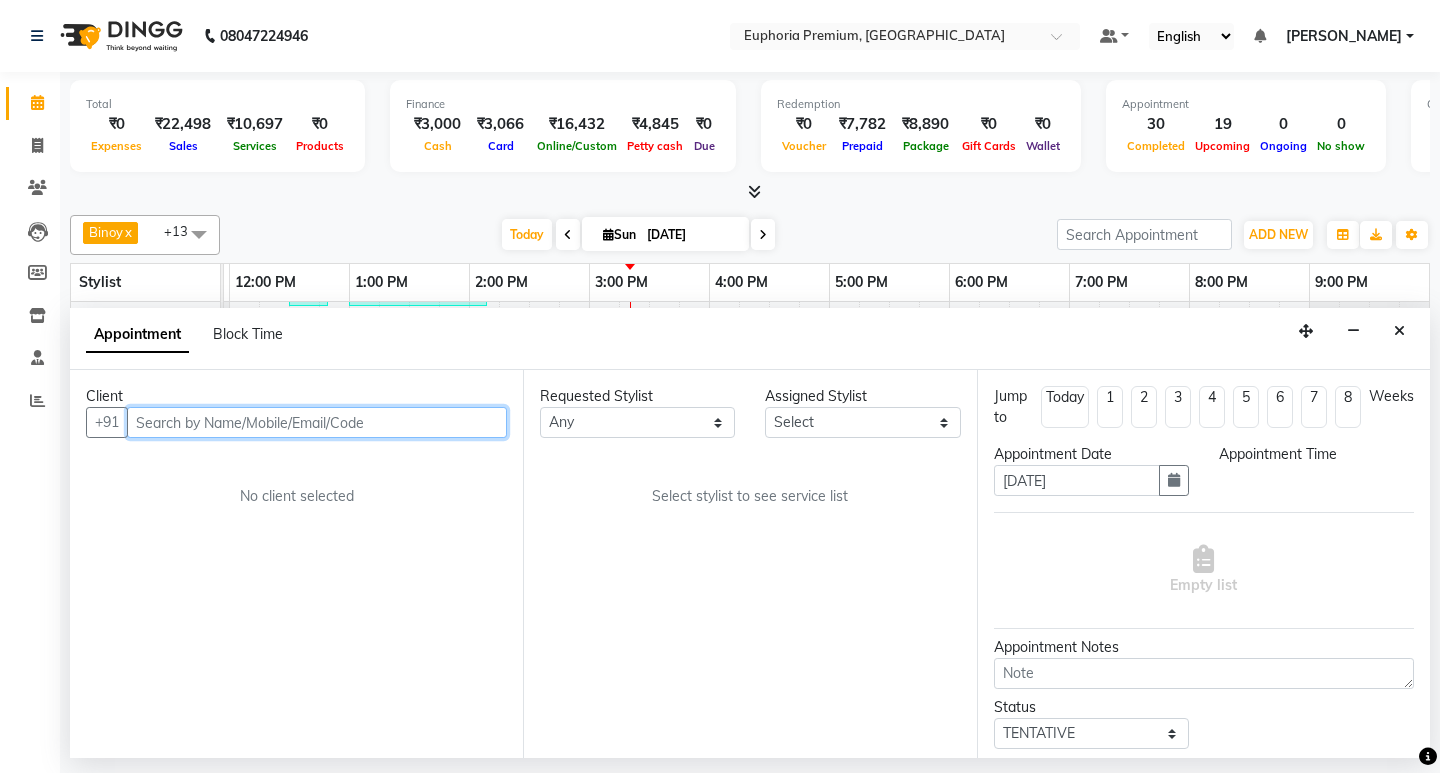 scroll, scrollTop: 0, scrollLeft: 0, axis: both 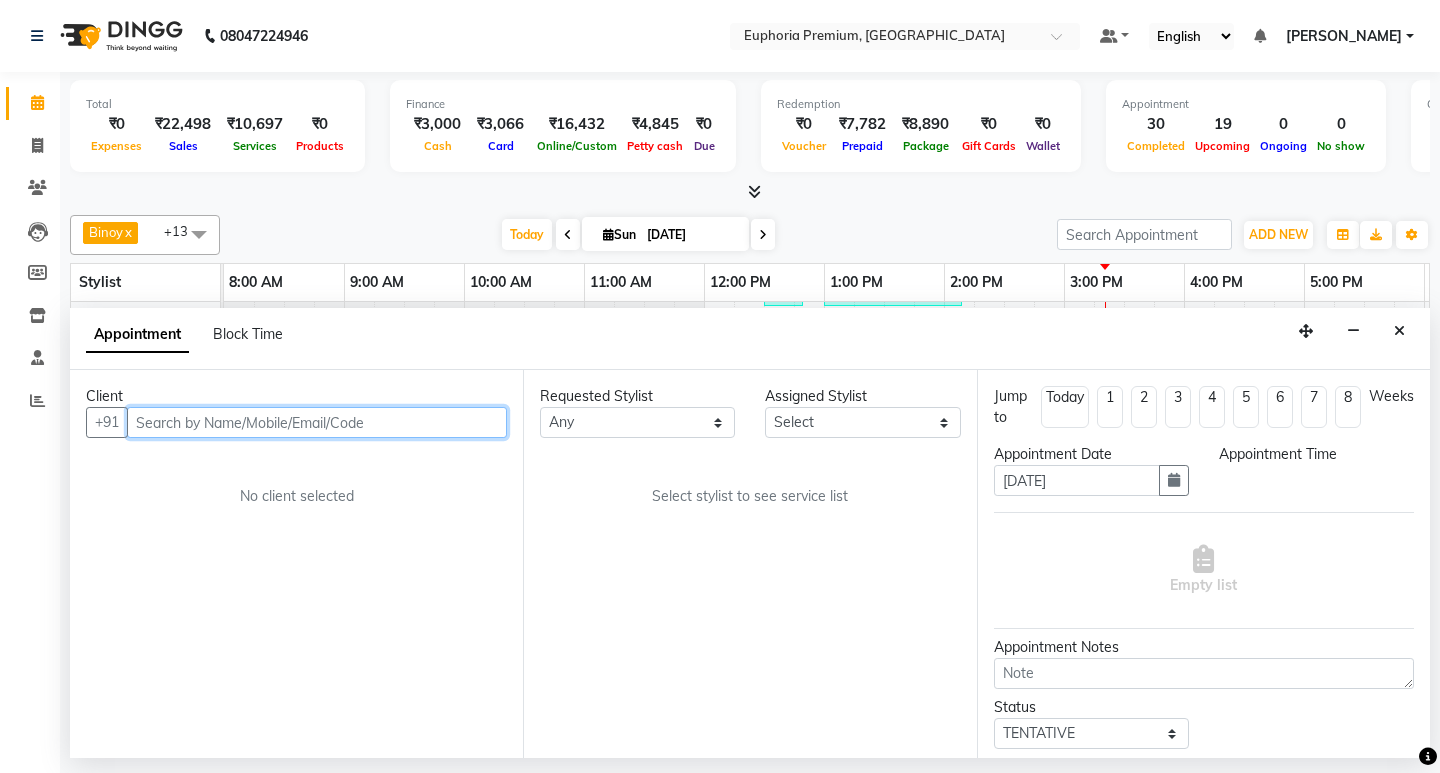 select on "825" 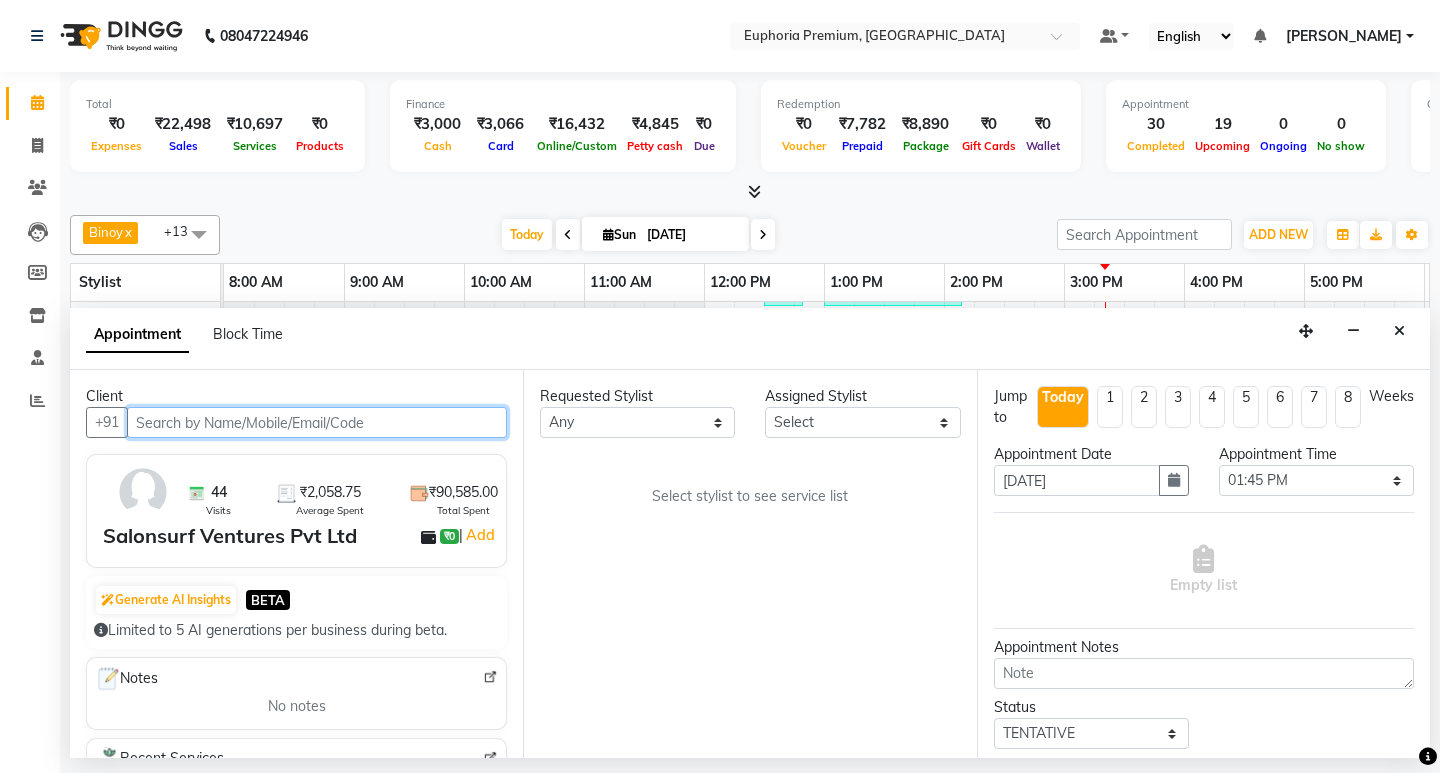 select on "71614" 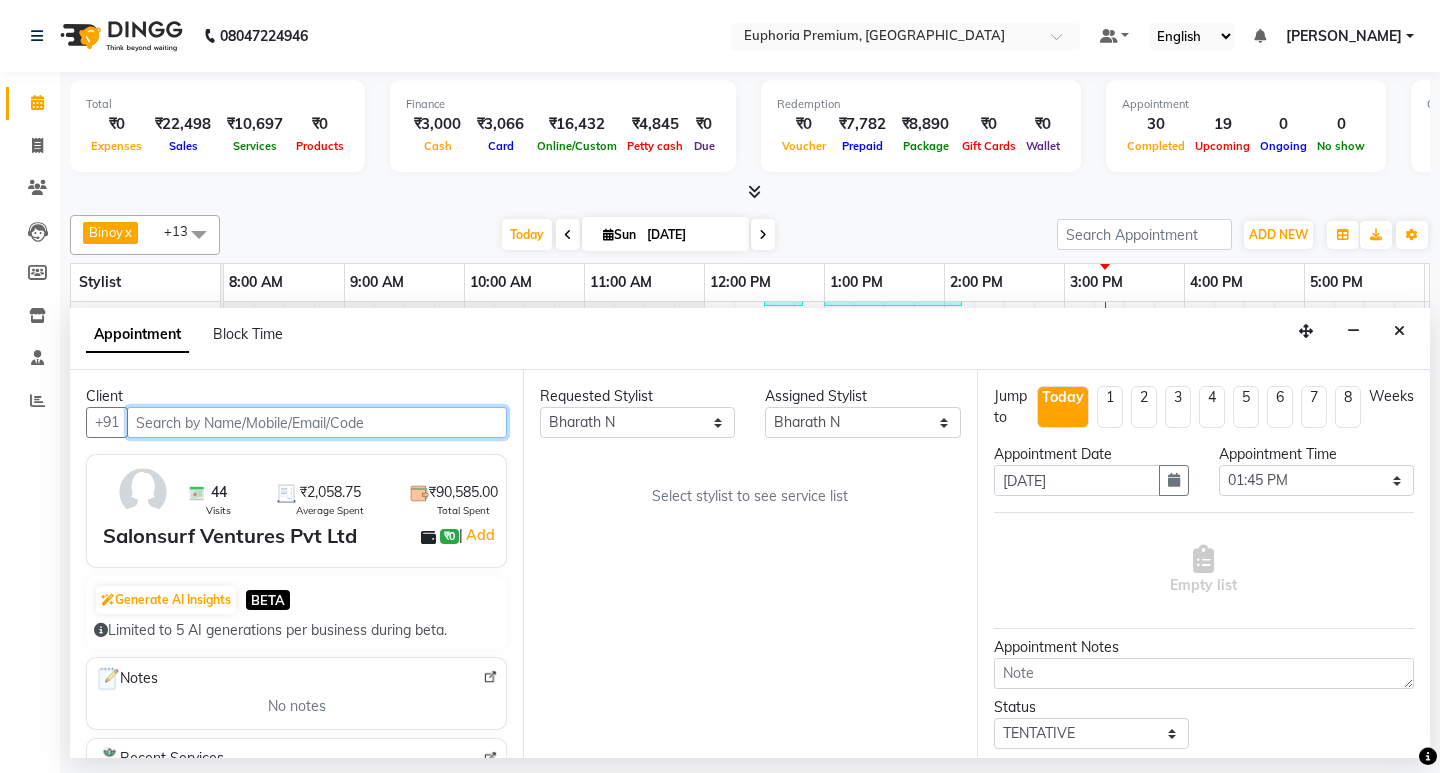 select on "4006" 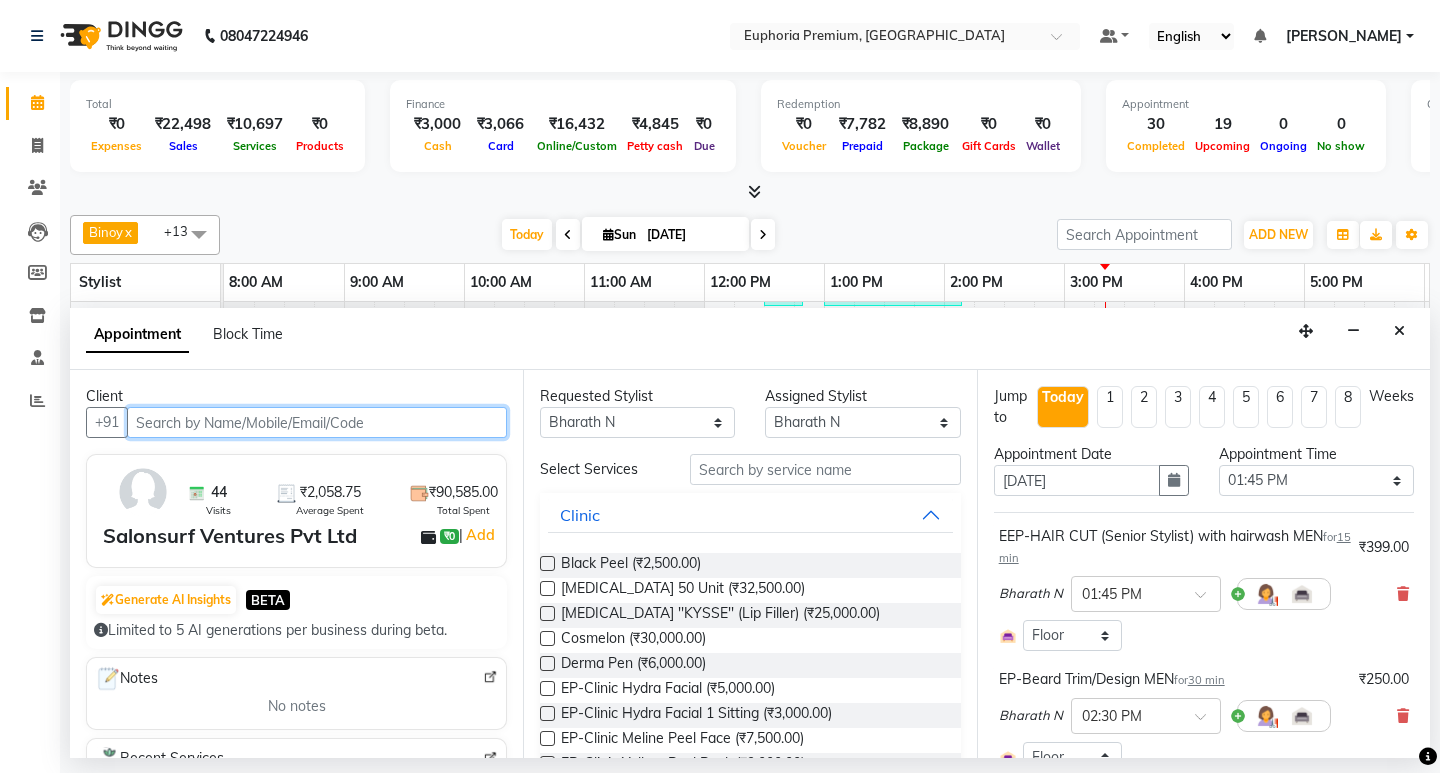 select on "4006" 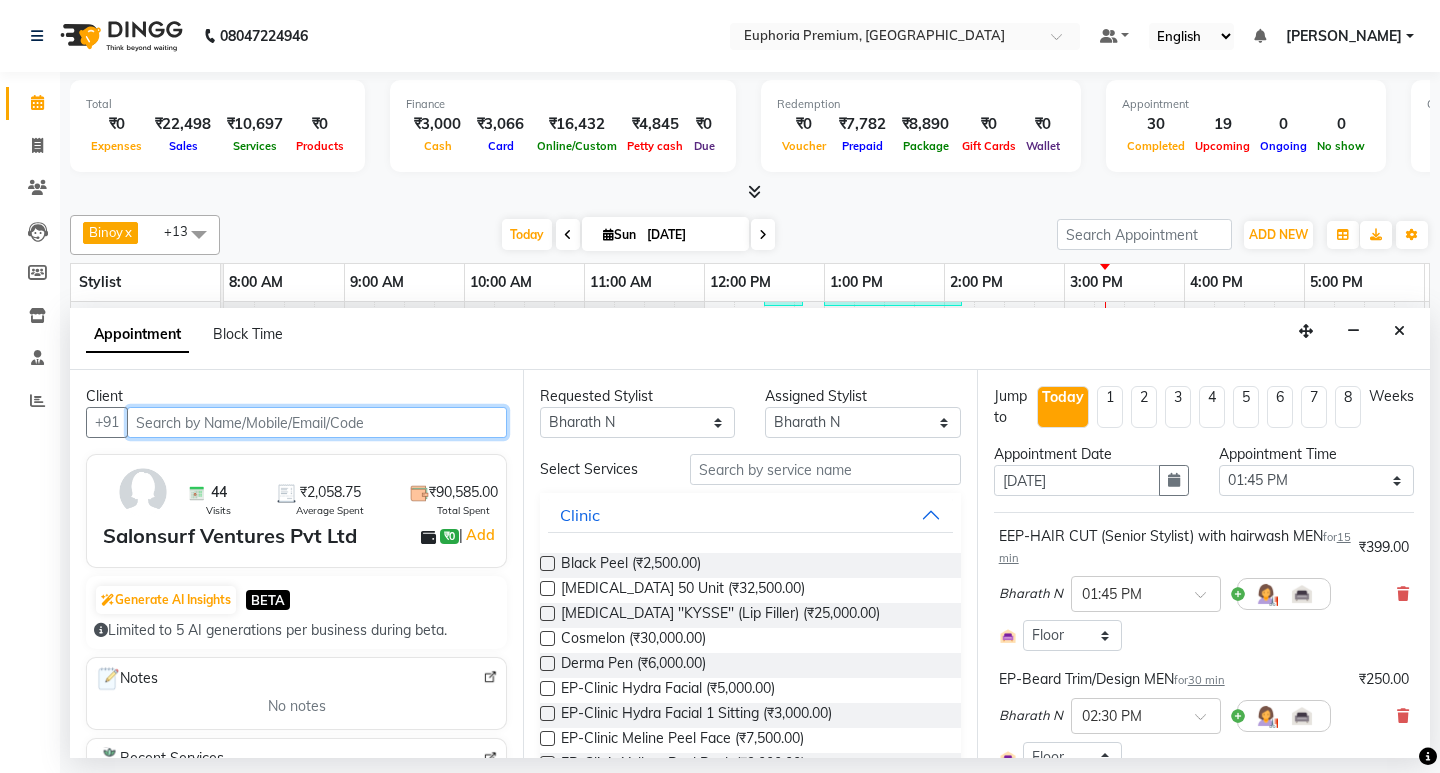 scroll, scrollTop: 0, scrollLeft: 475, axis: horizontal 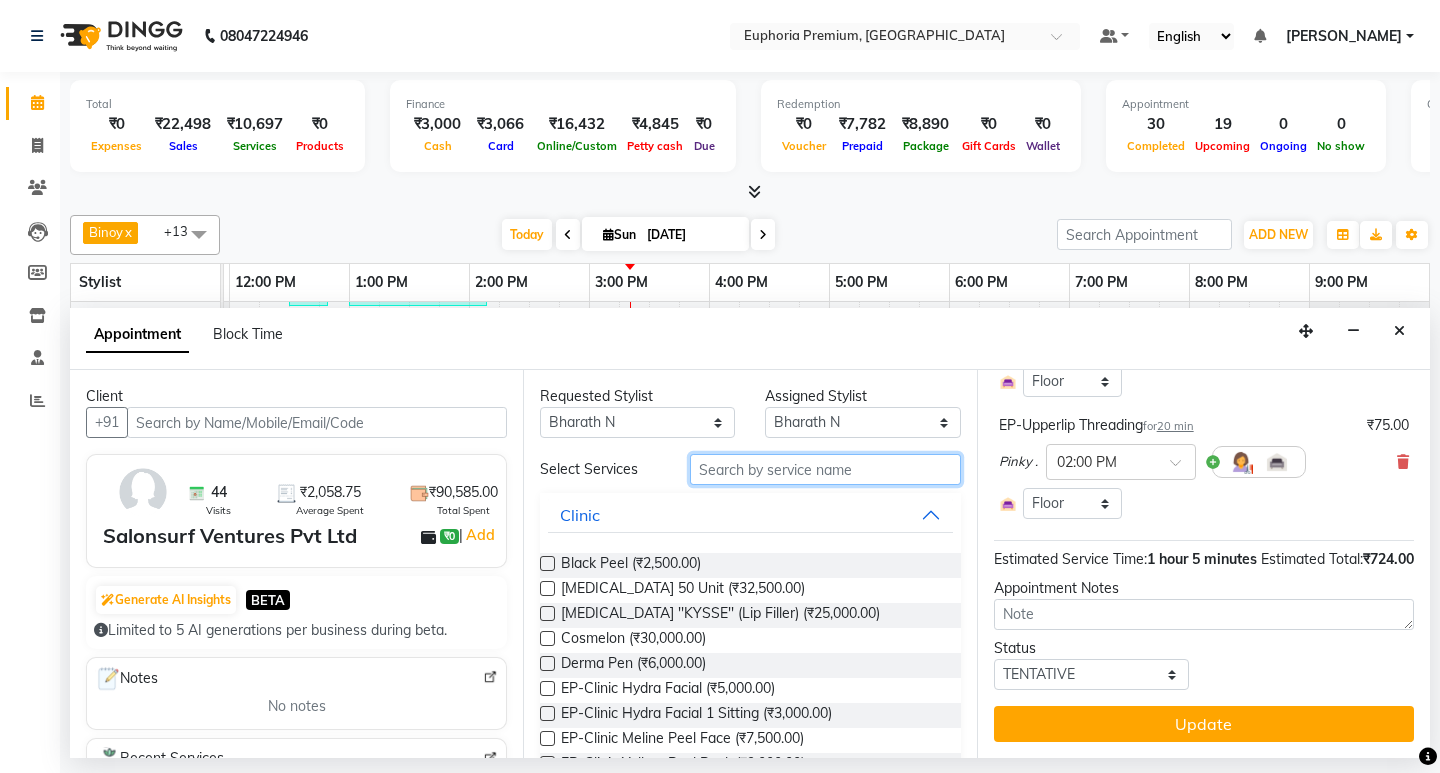 click at bounding box center [825, 469] 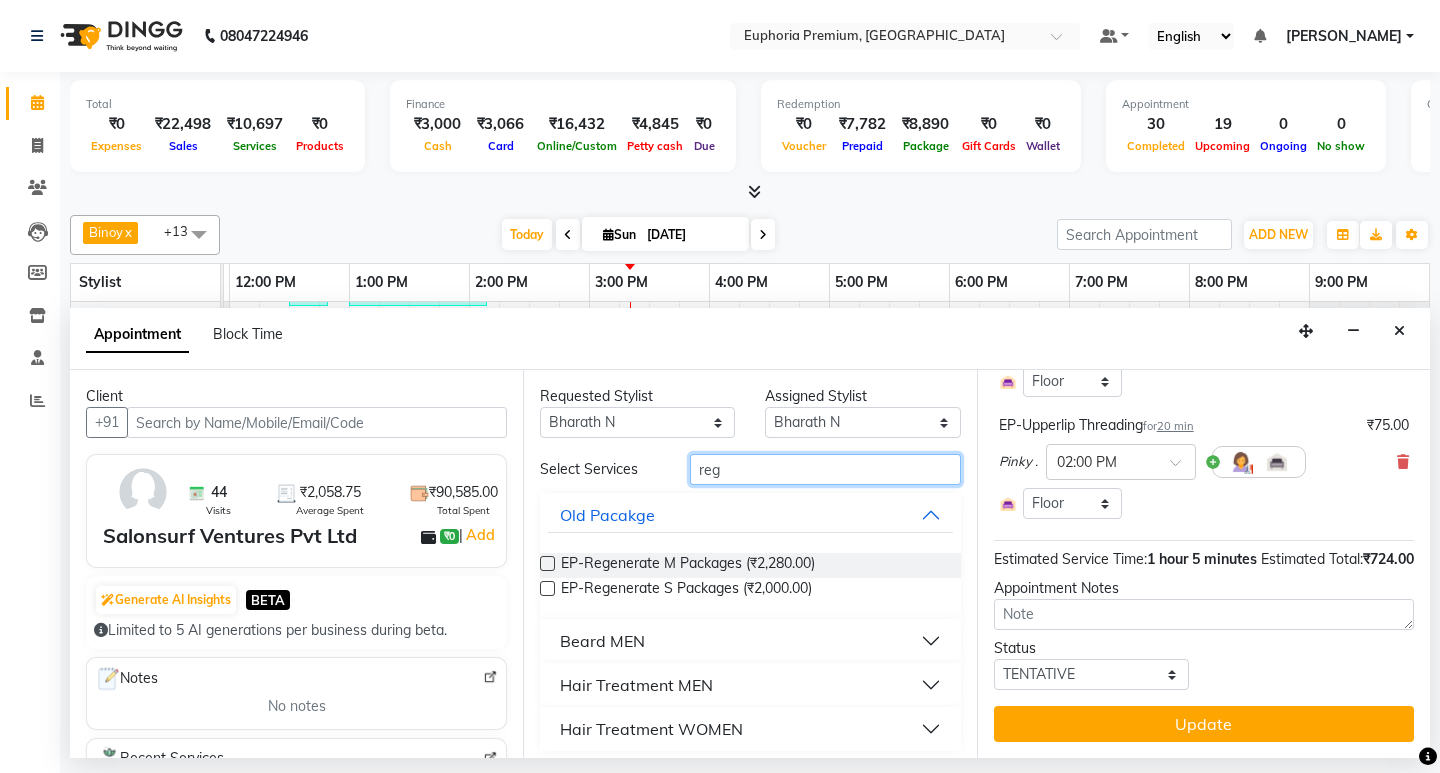 scroll, scrollTop: 9, scrollLeft: 0, axis: vertical 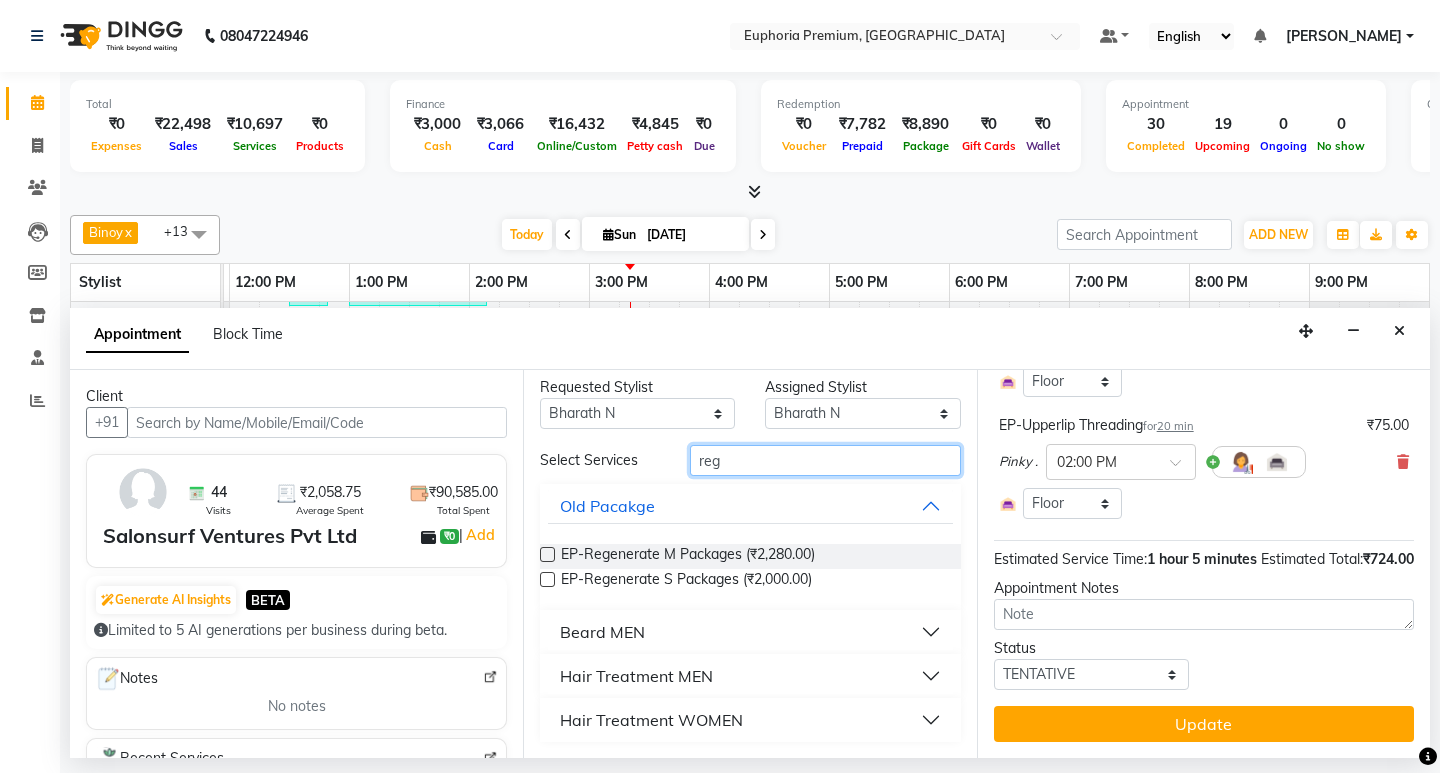 type on "reg" 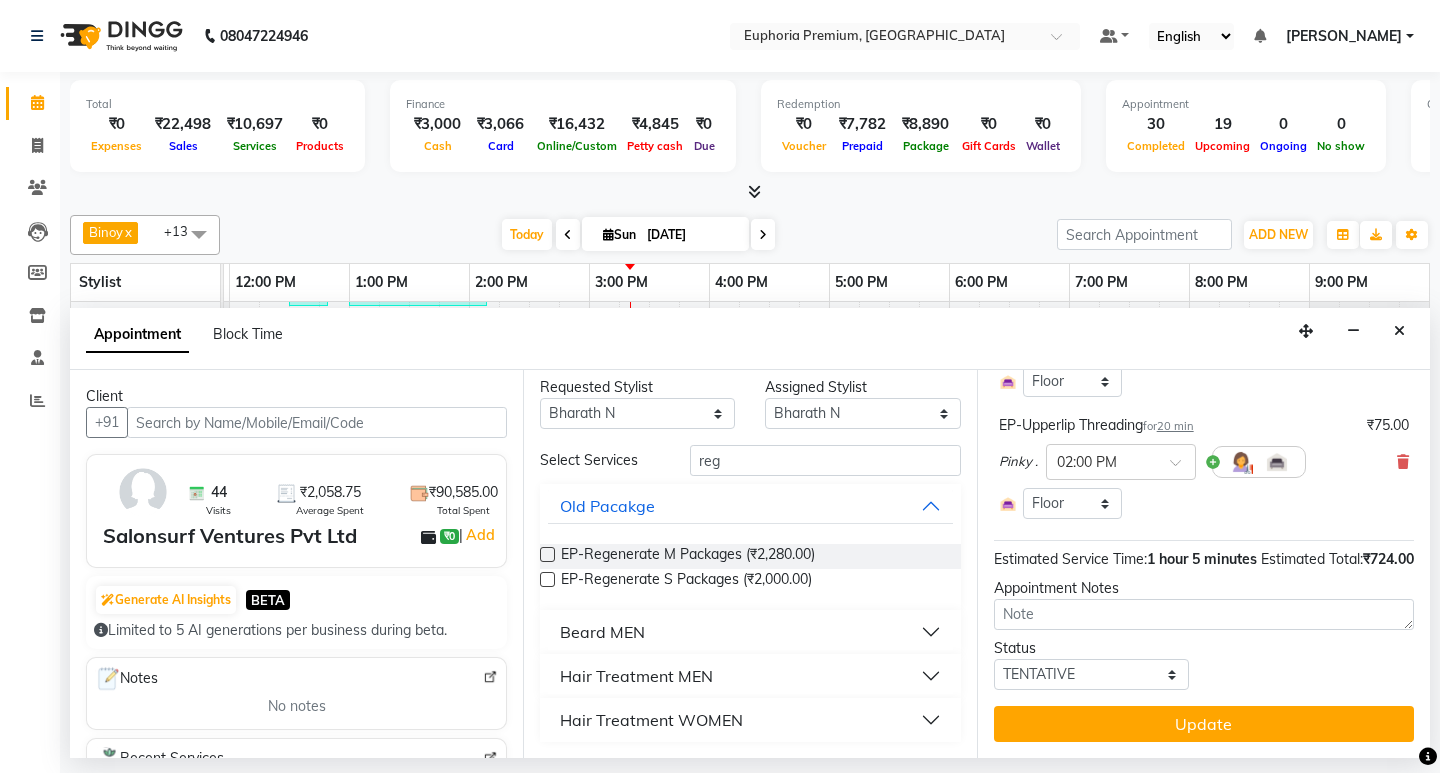 click on "Hair Treatment MEN" at bounding box center (636, 676) 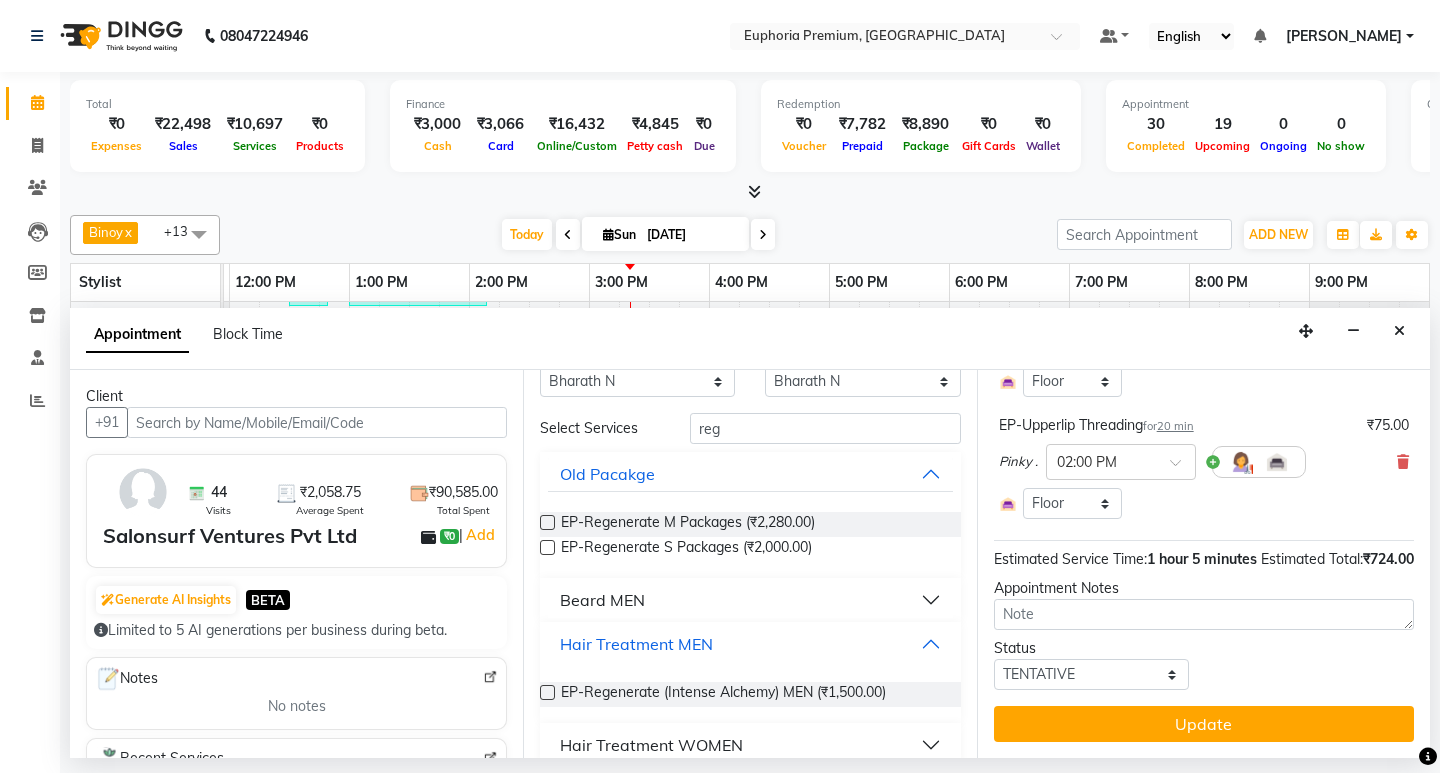 scroll, scrollTop: 66, scrollLeft: 0, axis: vertical 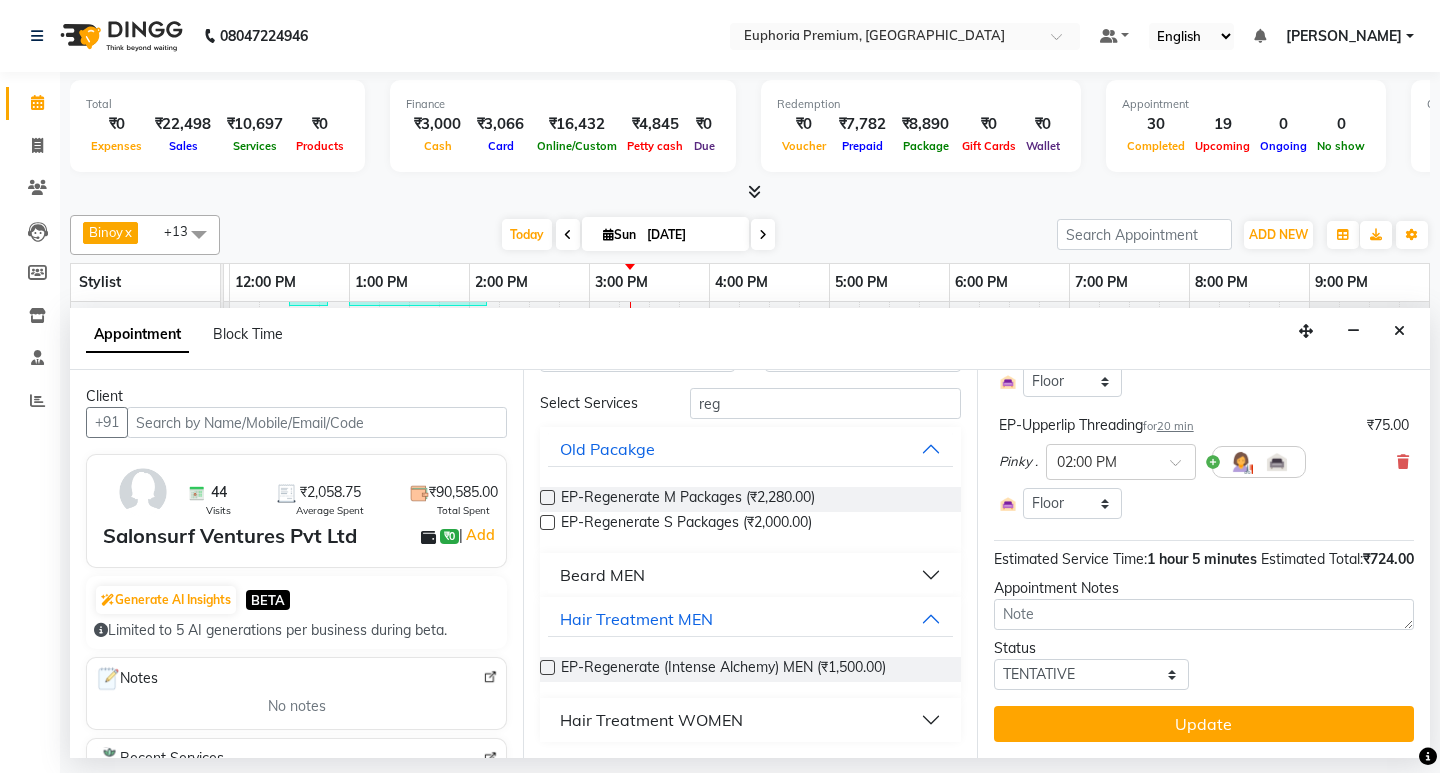 click at bounding box center [547, 667] 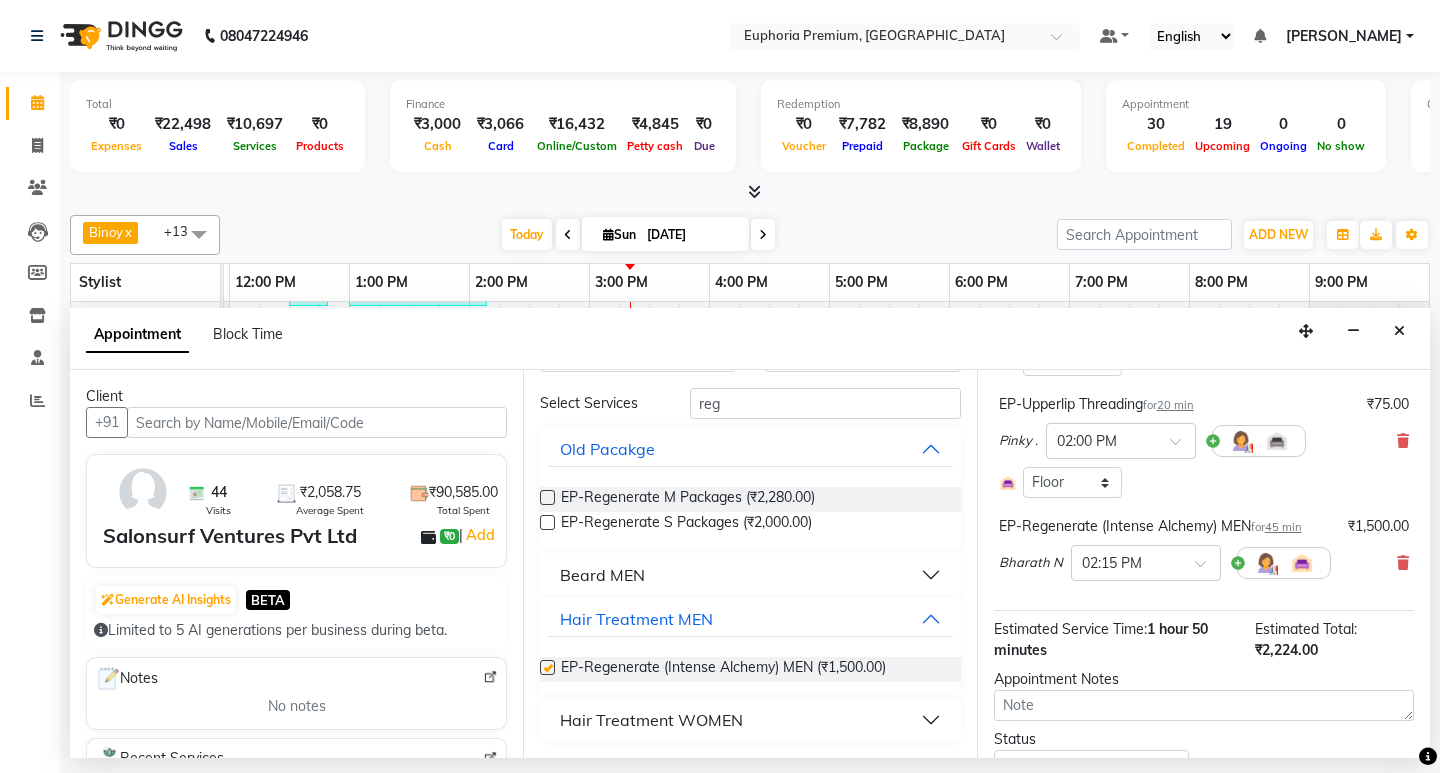 checkbox on "false" 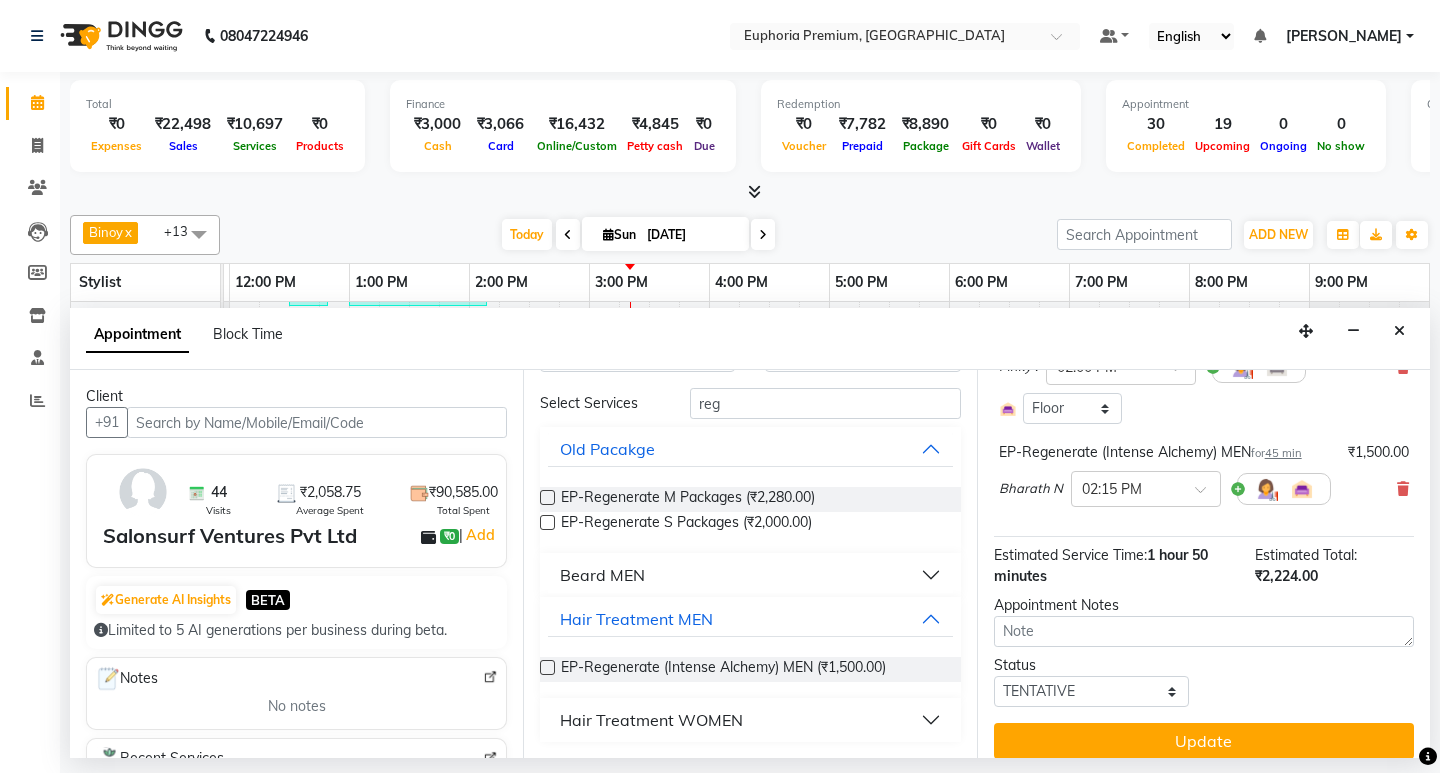 scroll, scrollTop: 488, scrollLeft: 0, axis: vertical 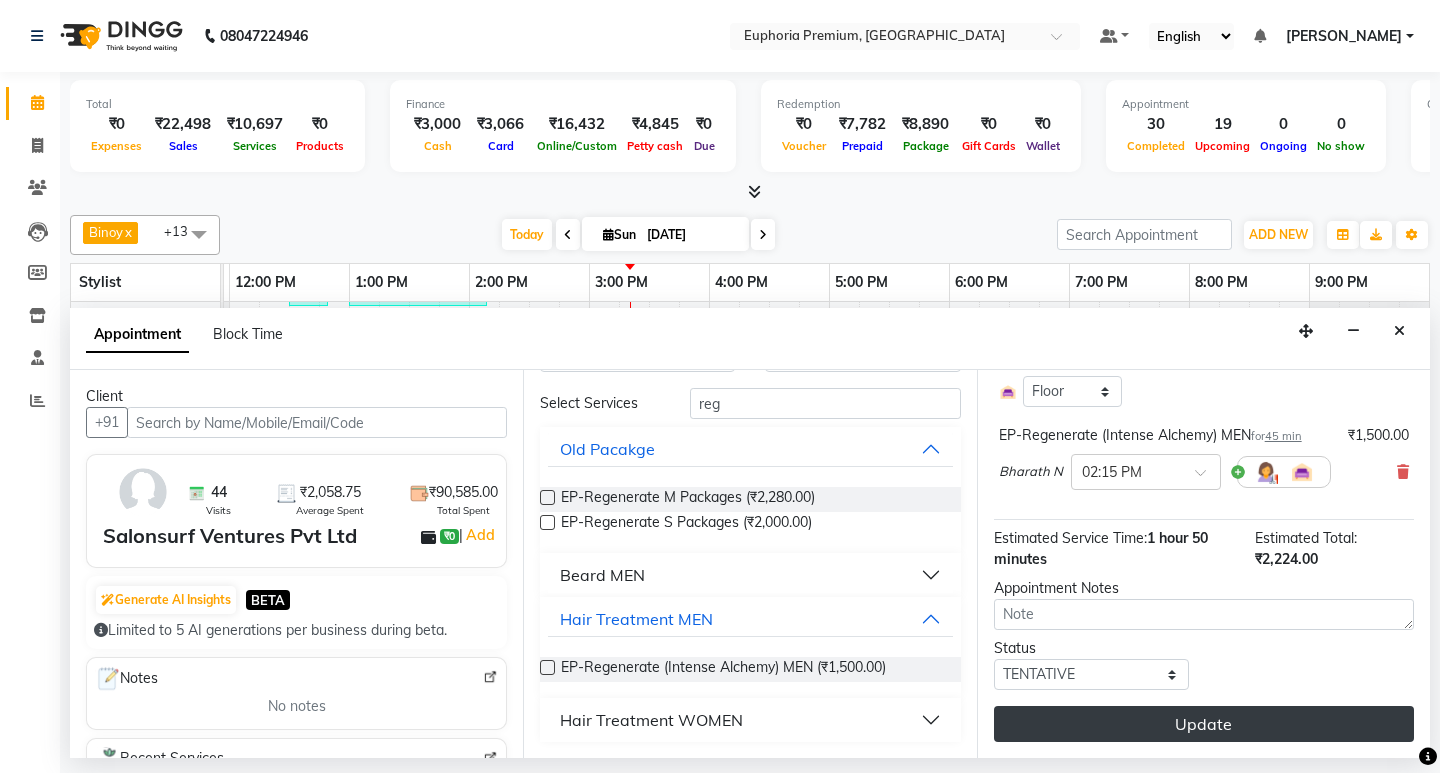 click on "Update" at bounding box center (1204, 724) 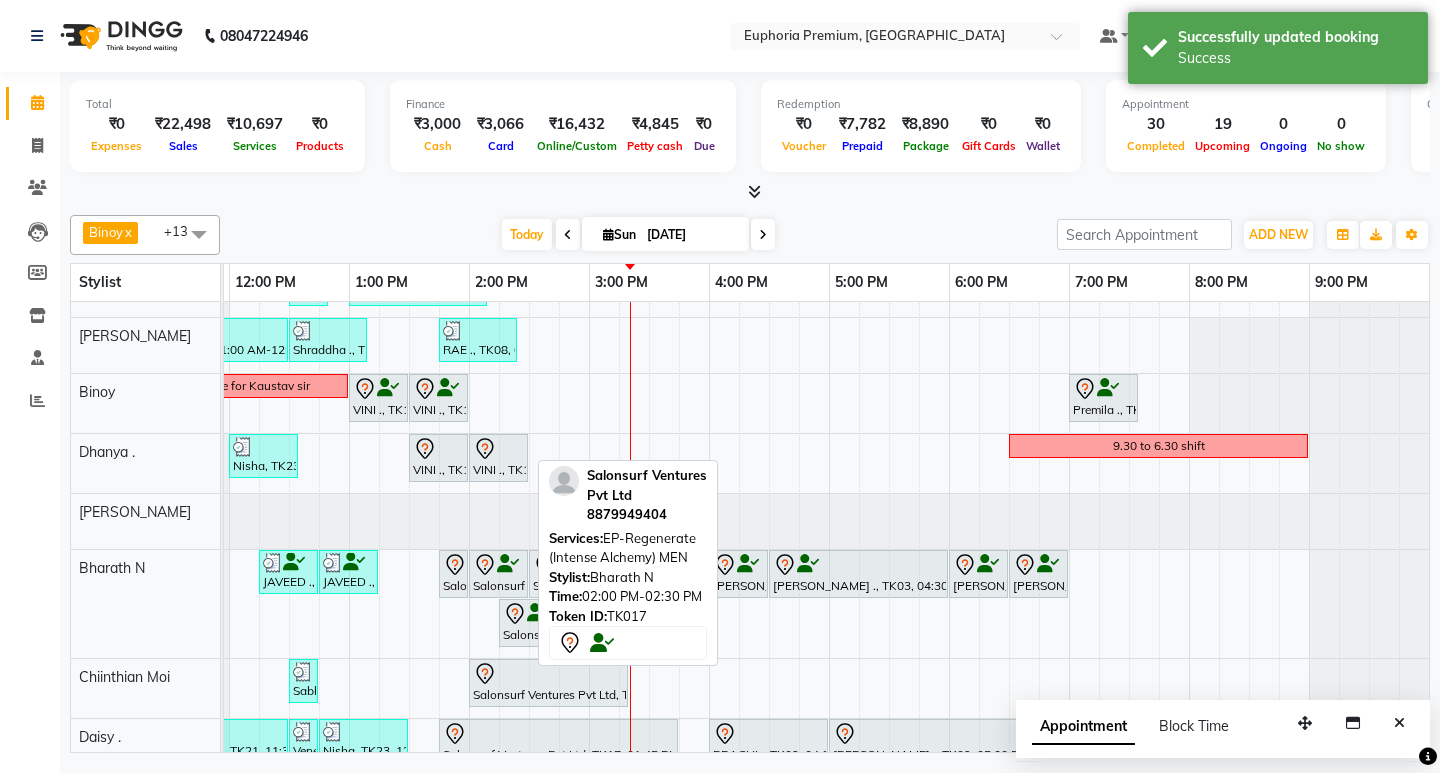 click on "Salonsurf Ventures Pvt Ltd, TK17, 02:00 PM-02:30 PM, EP-Regenerate (Intense Alchemy) MEN" at bounding box center (498, 574) 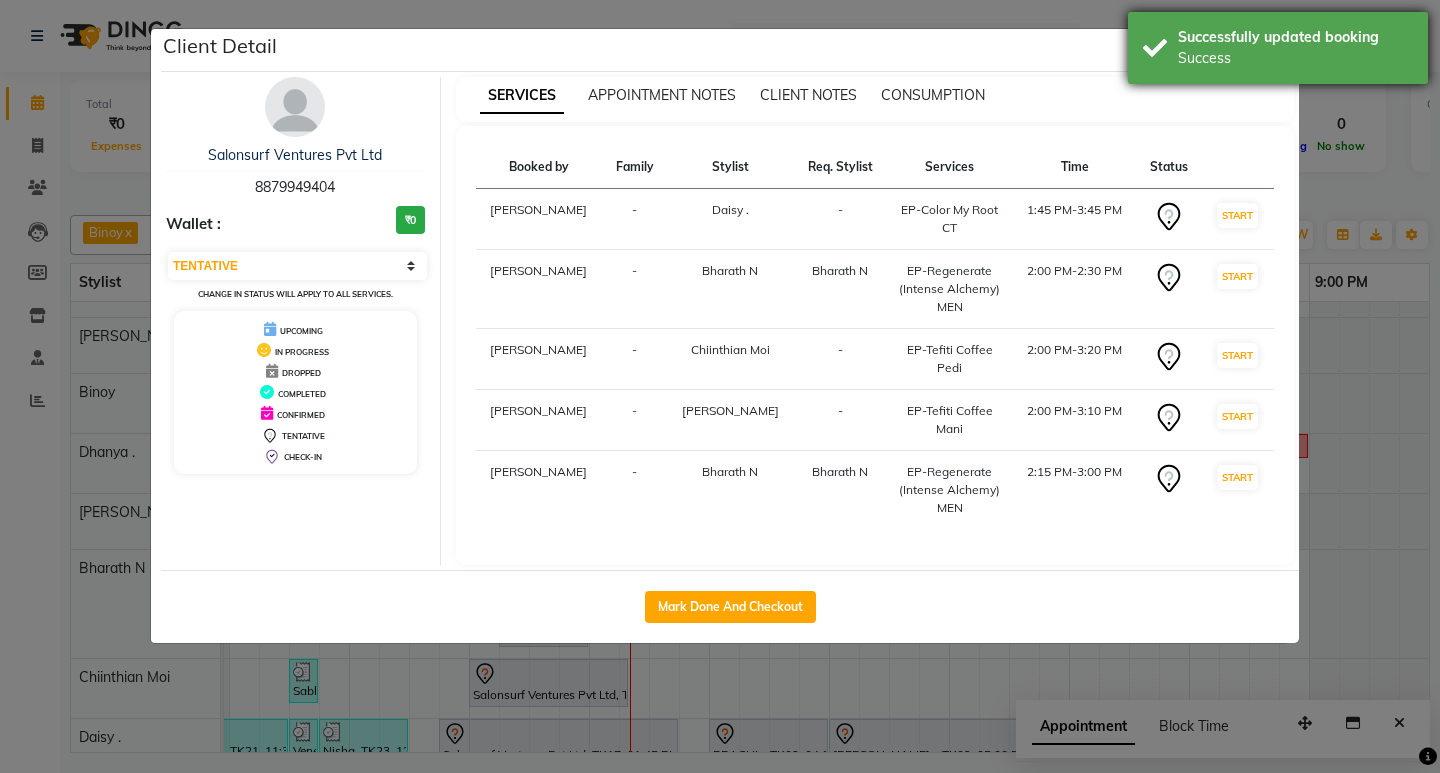 click on "Successfully updated booking" at bounding box center [1295, 37] 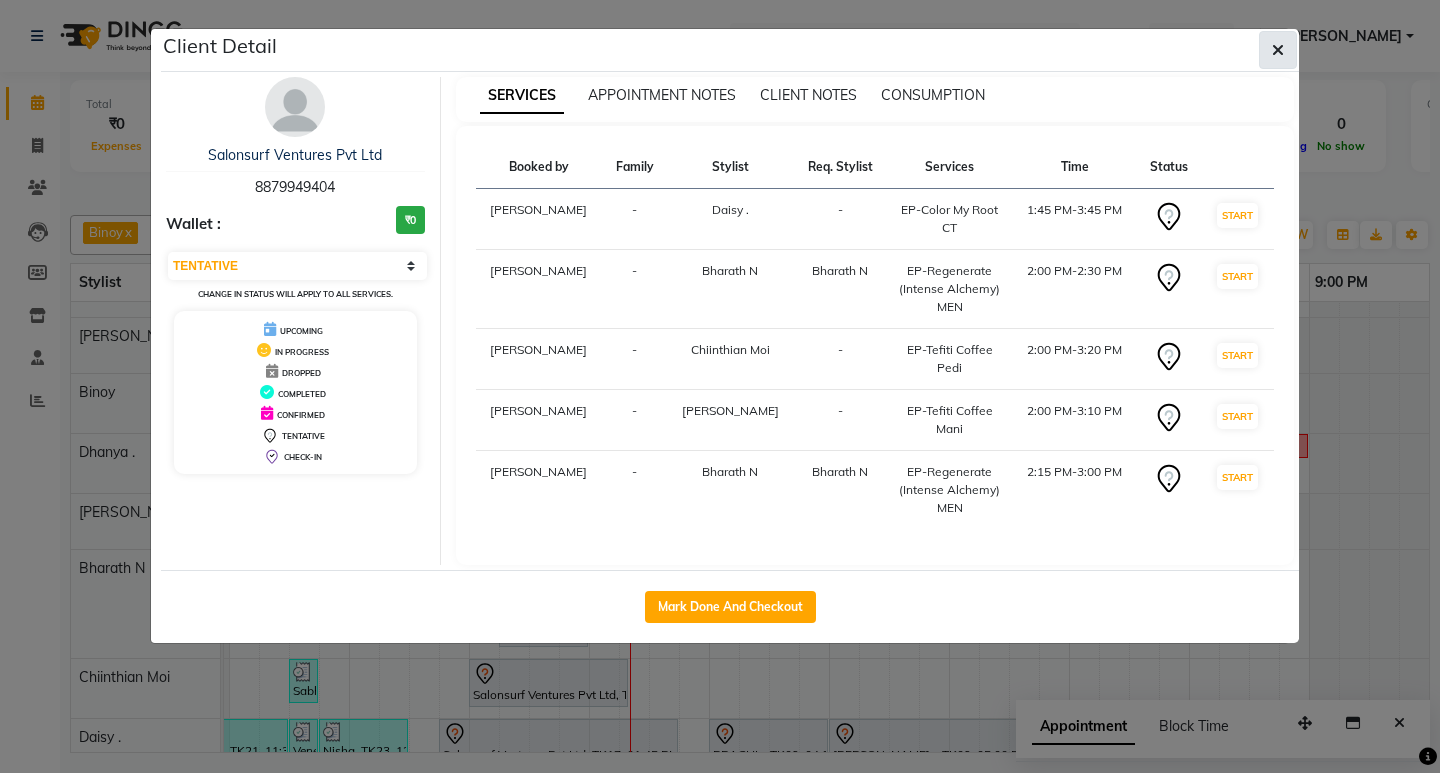 click 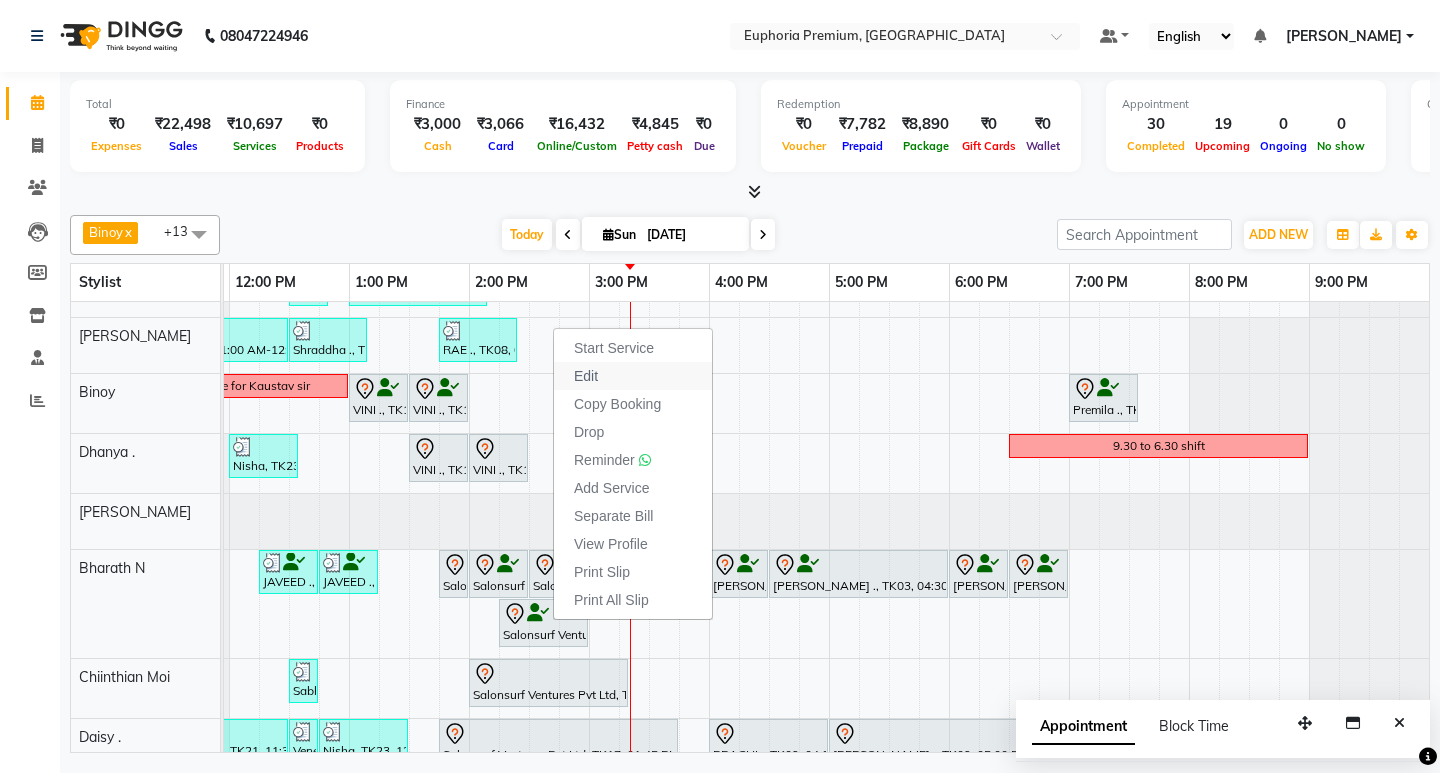 click on "Edit" at bounding box center (633, 376) 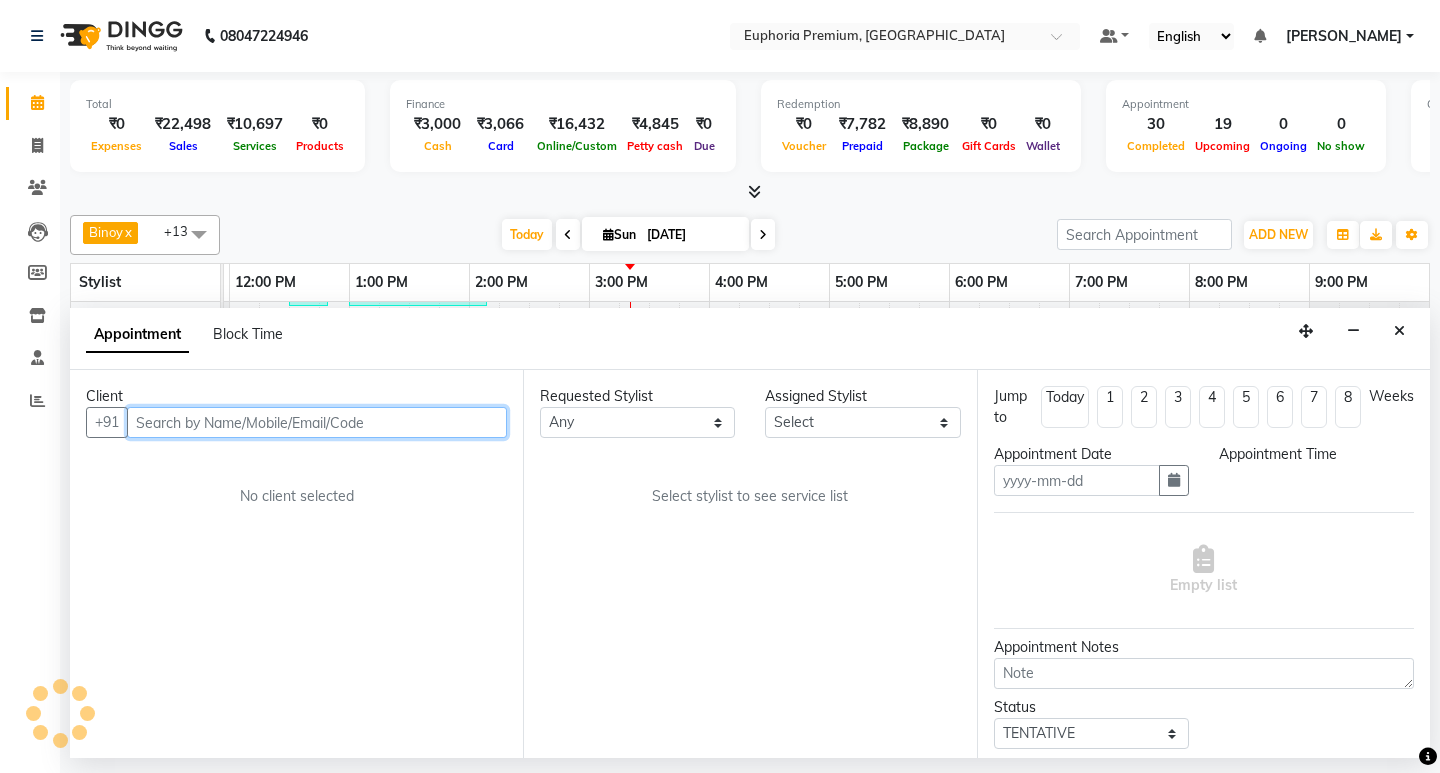type on "[DATE]" 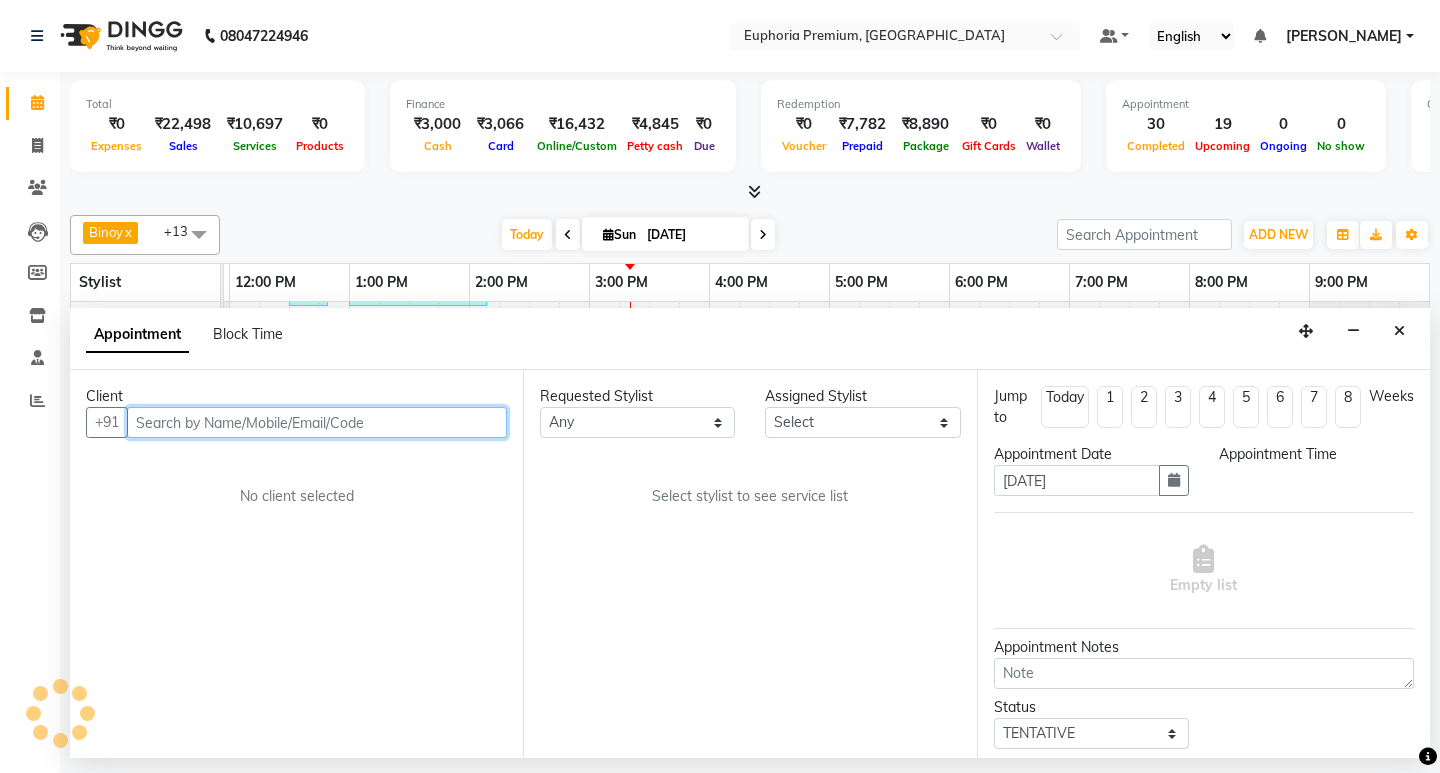 scroll, scrollTop: 0, scrollLeft: 0, axis: both 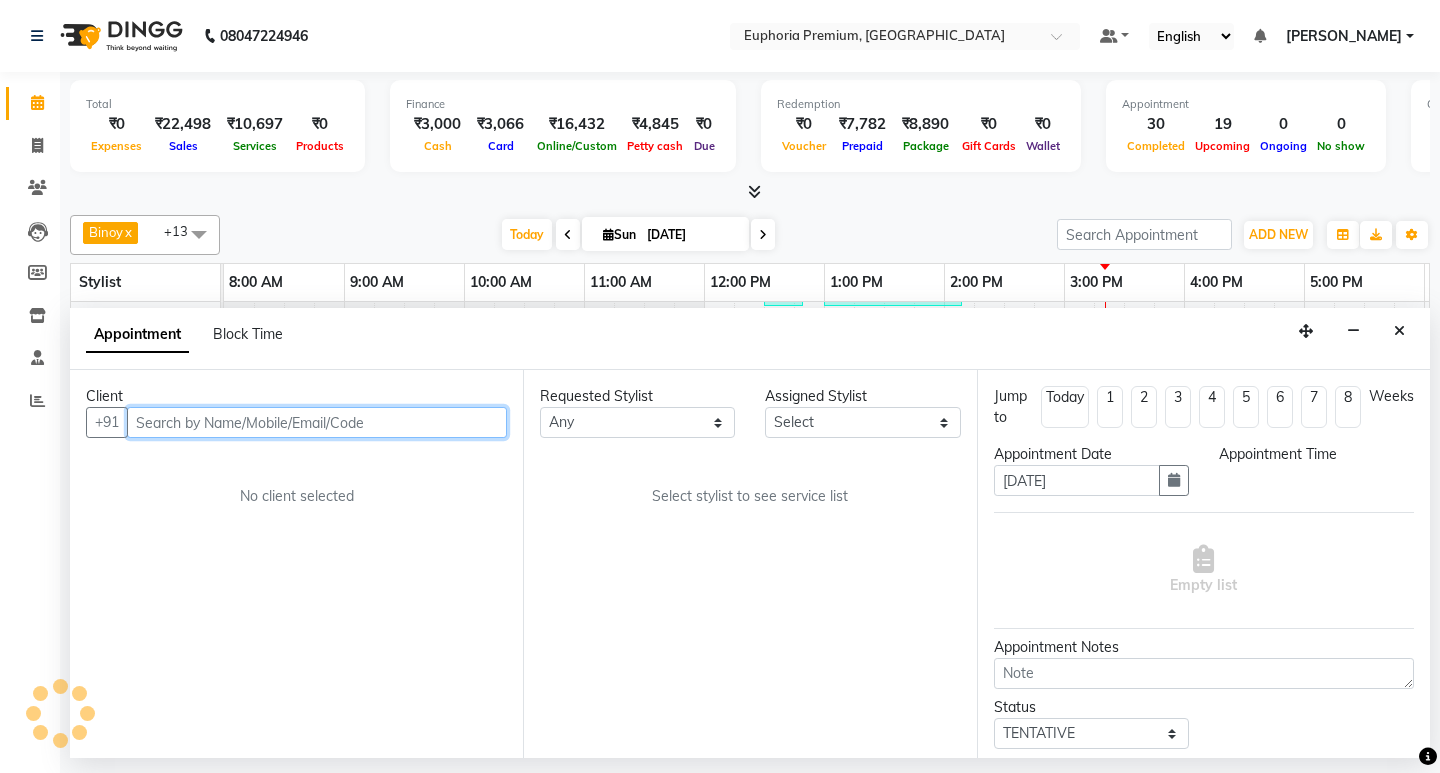 select on "71614" 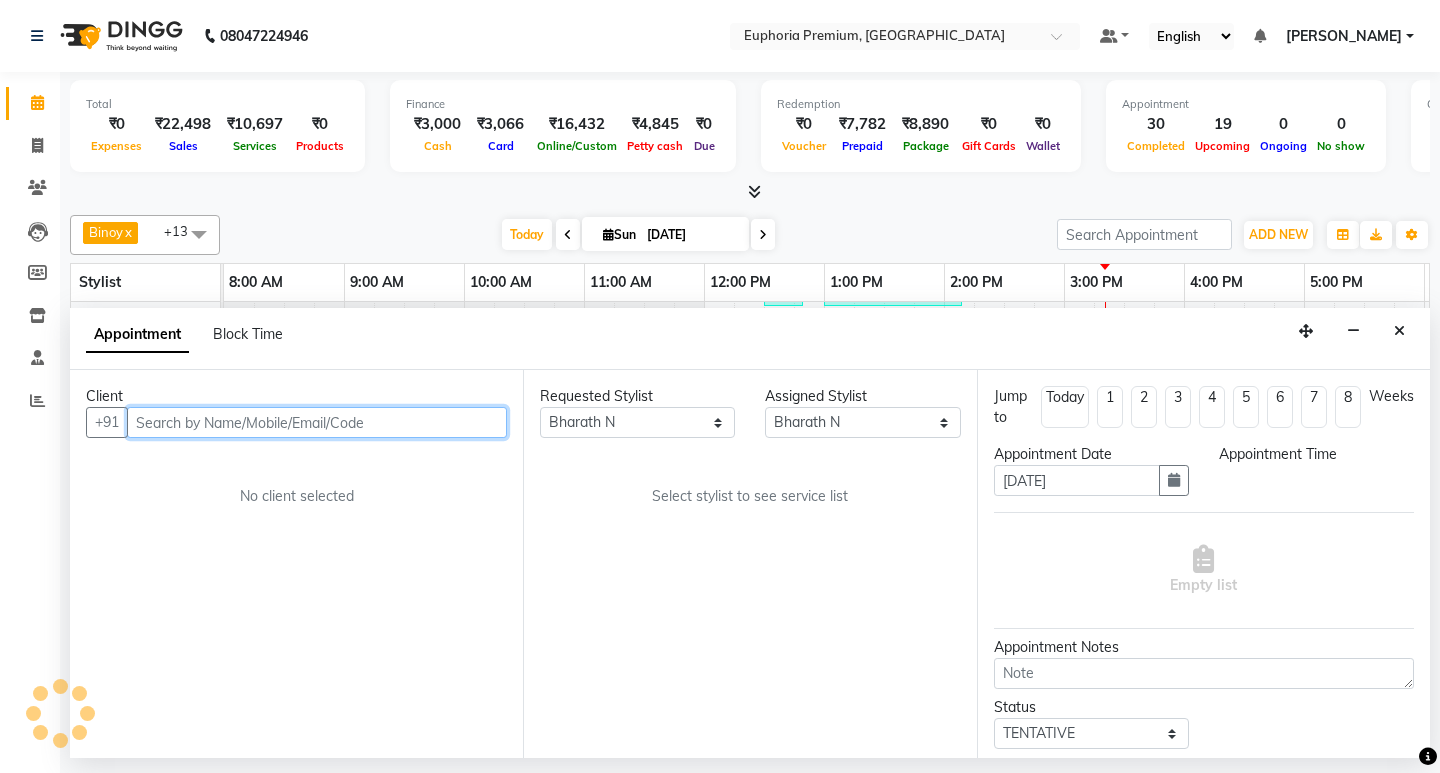 select on "825" 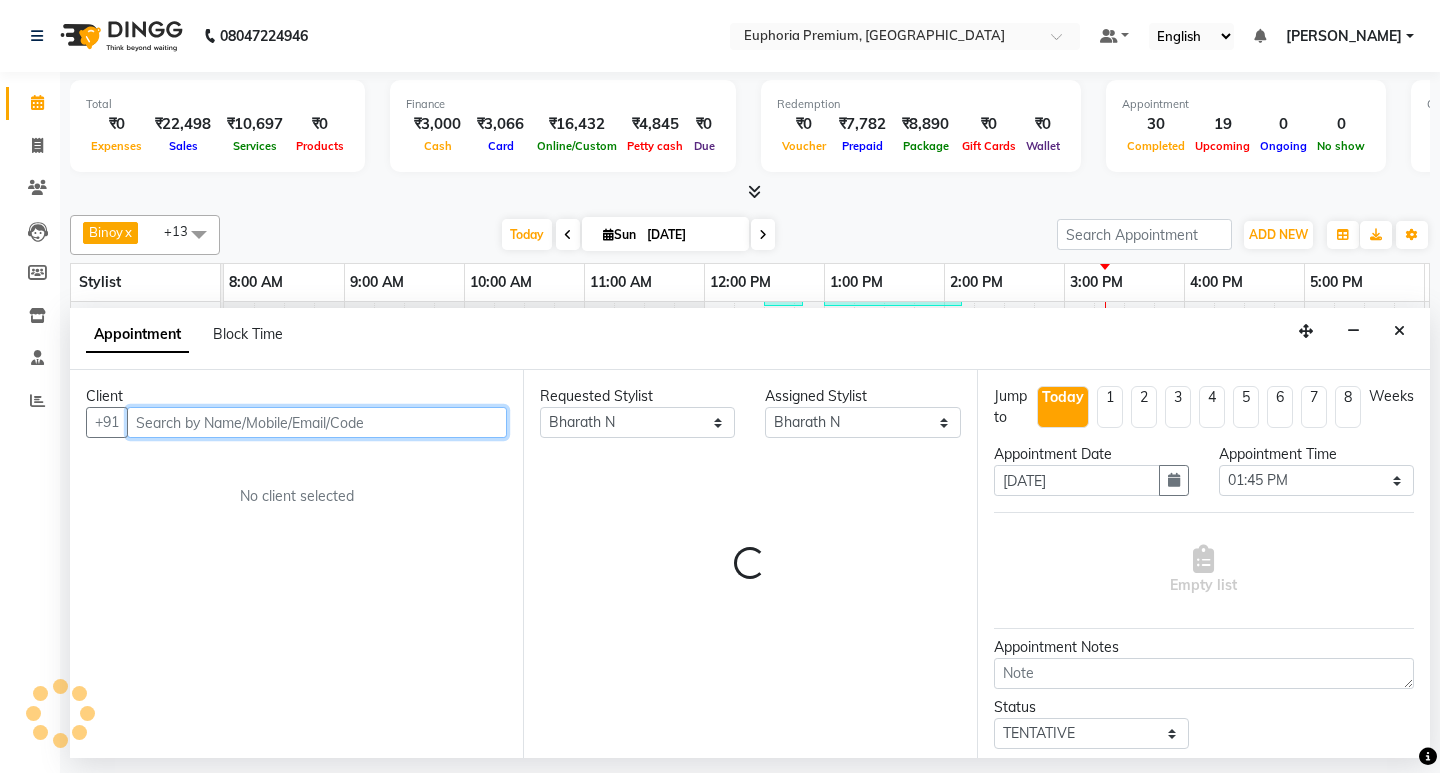 scroll, scrollTop: 0, scrollLeft: 475, axis: horizontal 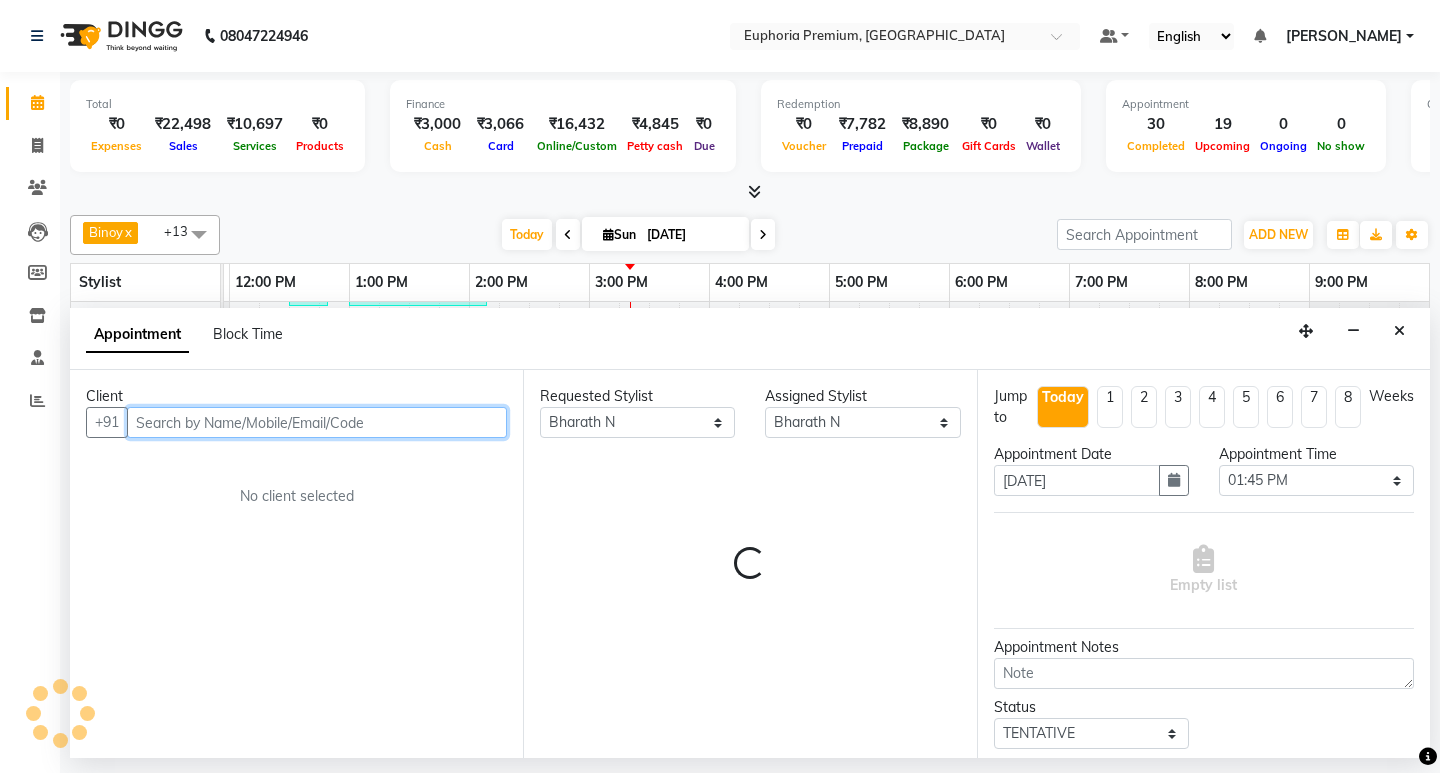 select on "4006" 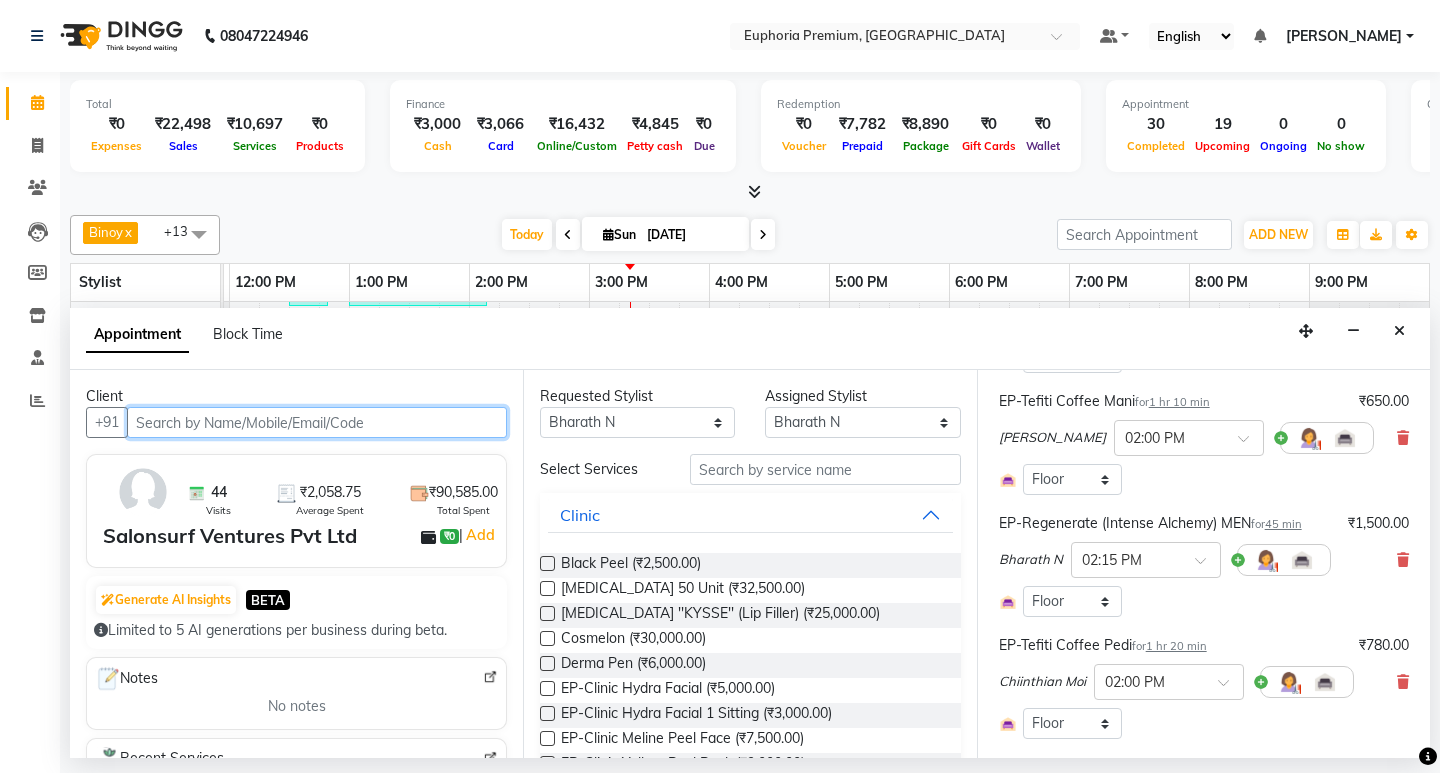 scroll, scrollTop: 500, scrollLeft: 0, axis: vertical 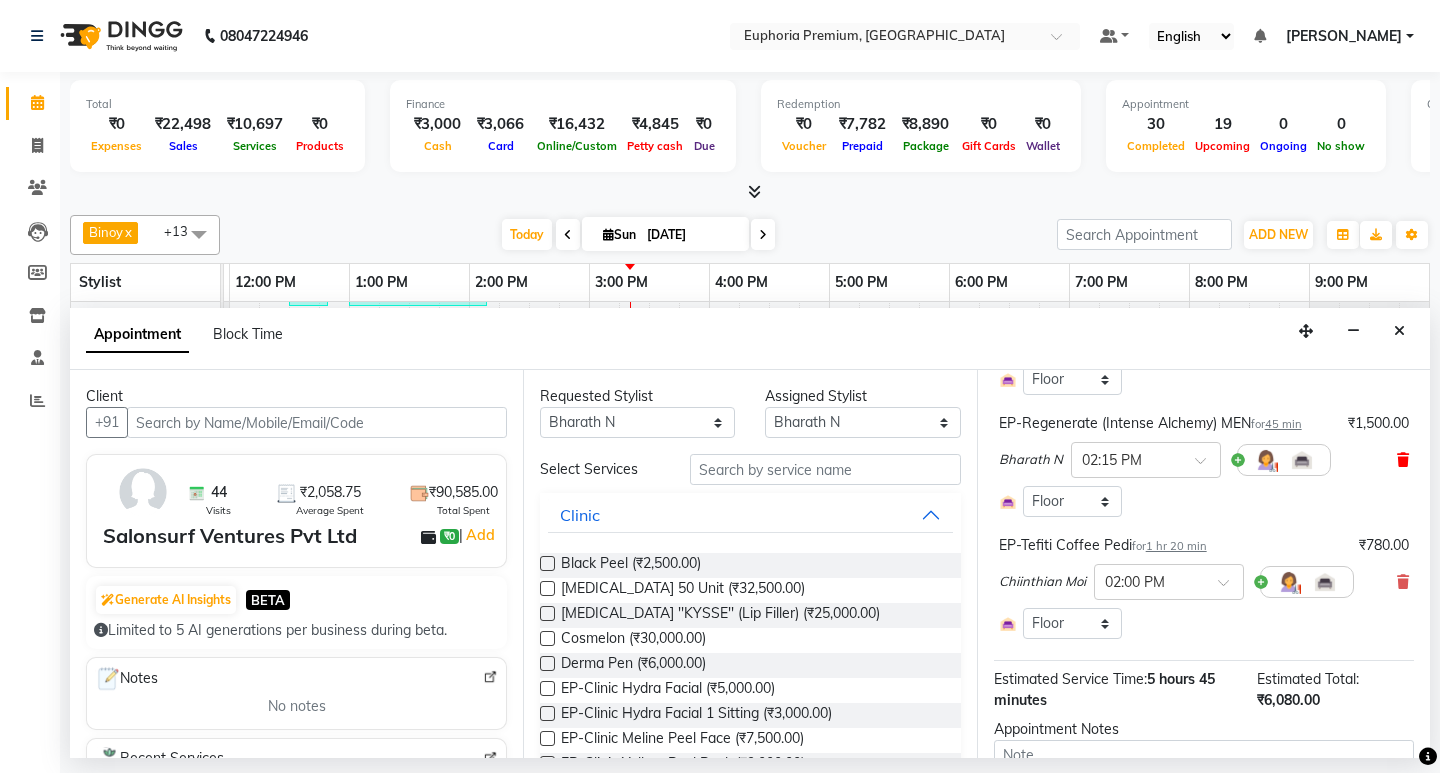 click at bounding box center [1403, 460] 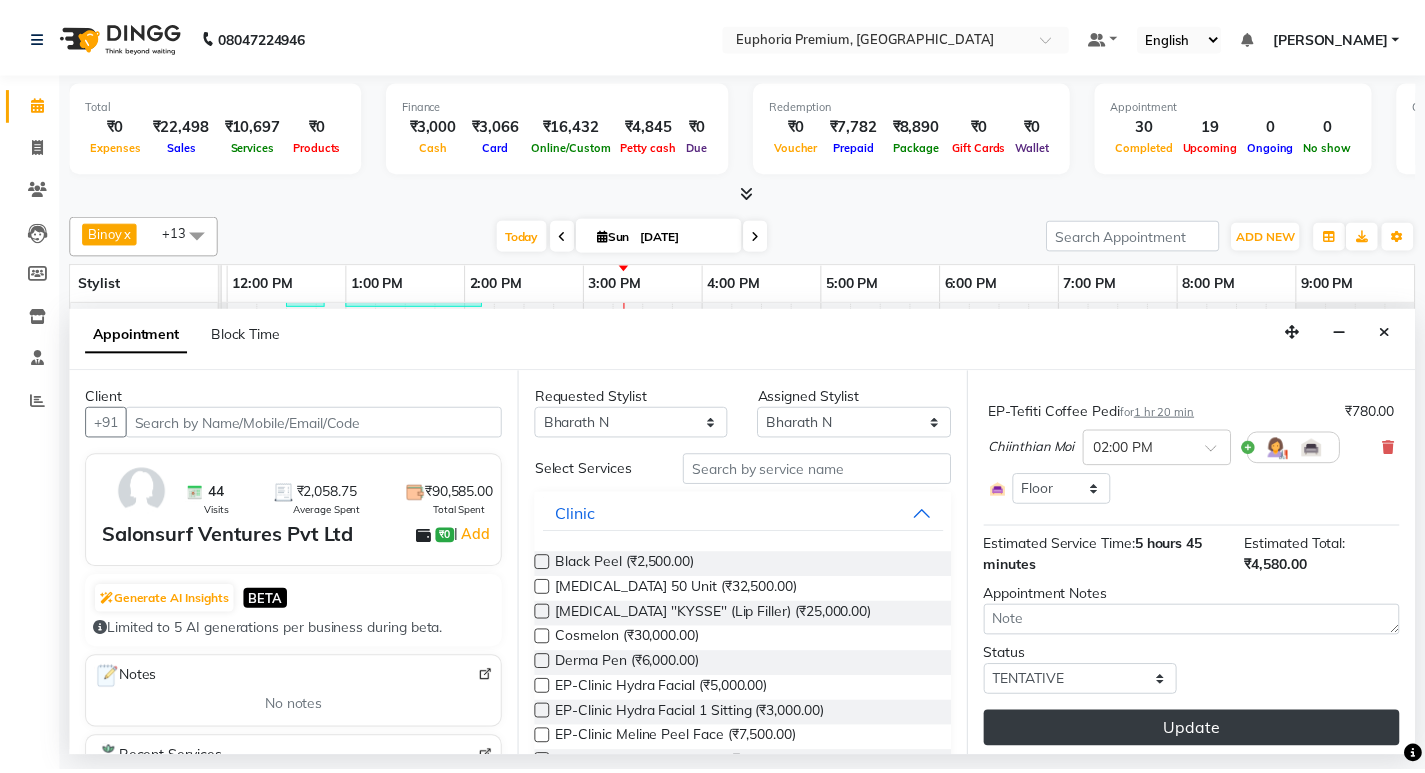 scroll, scrollTop: 537, scrollLeft: 0, axis: vertical 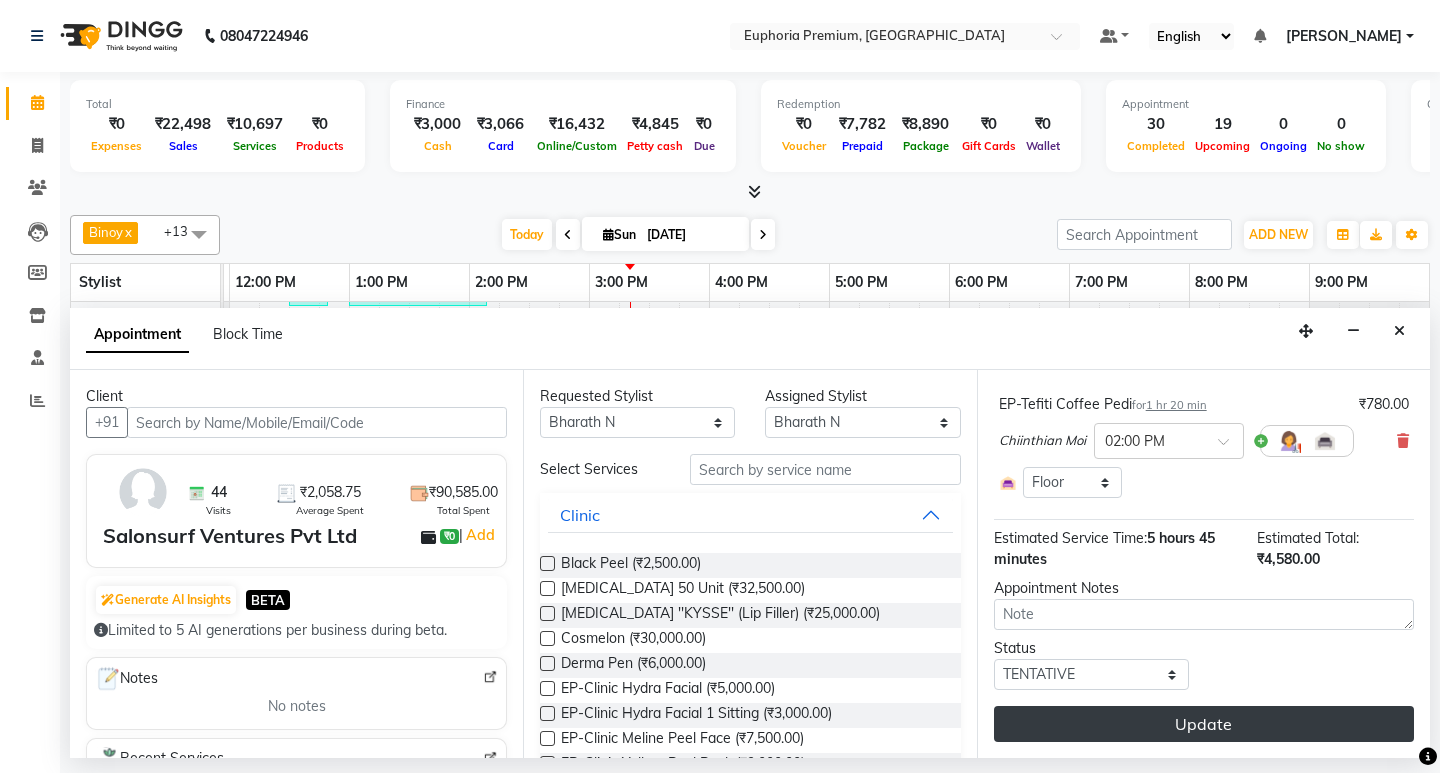 click on "Update" at bounding box center [1204, 724] 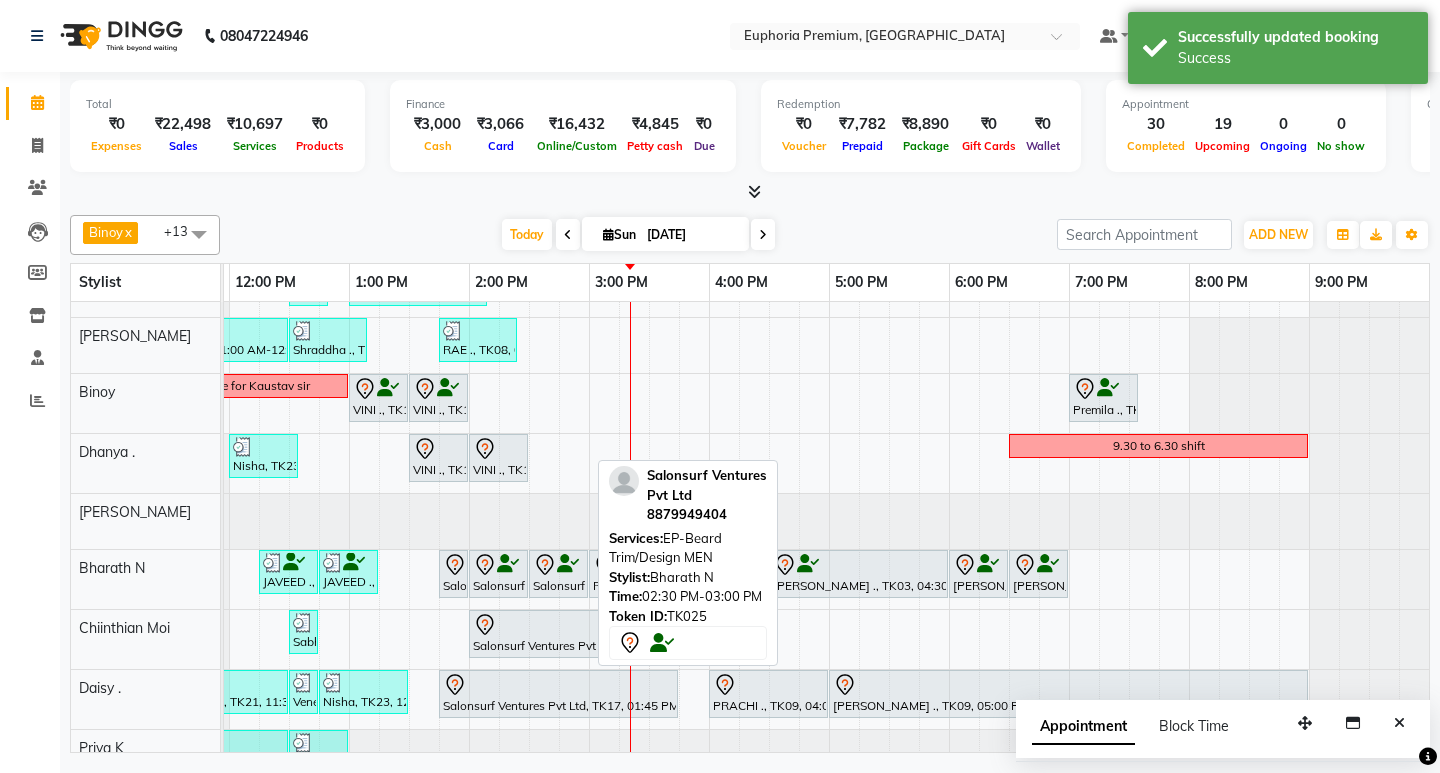 click 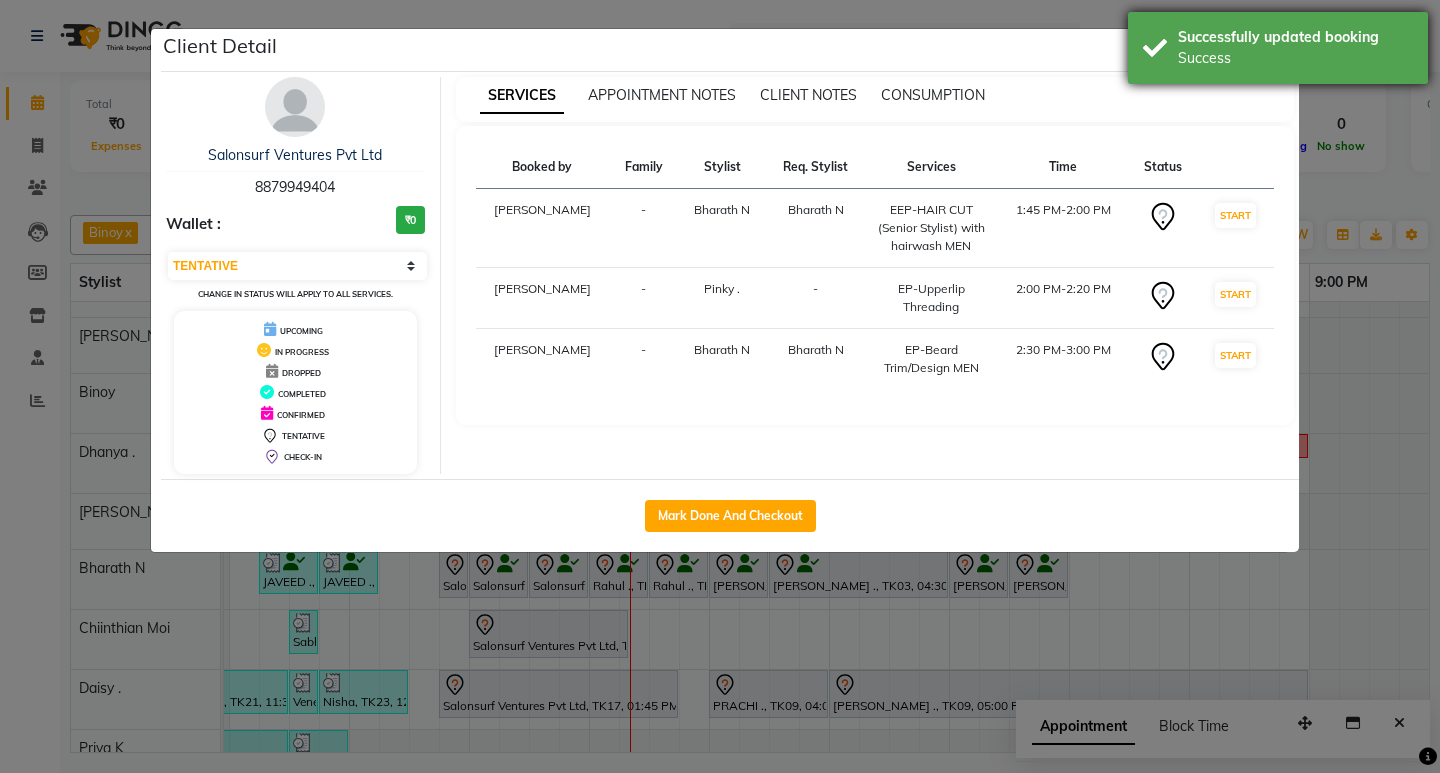 click on "Success" at bounding box center [1295, 58] 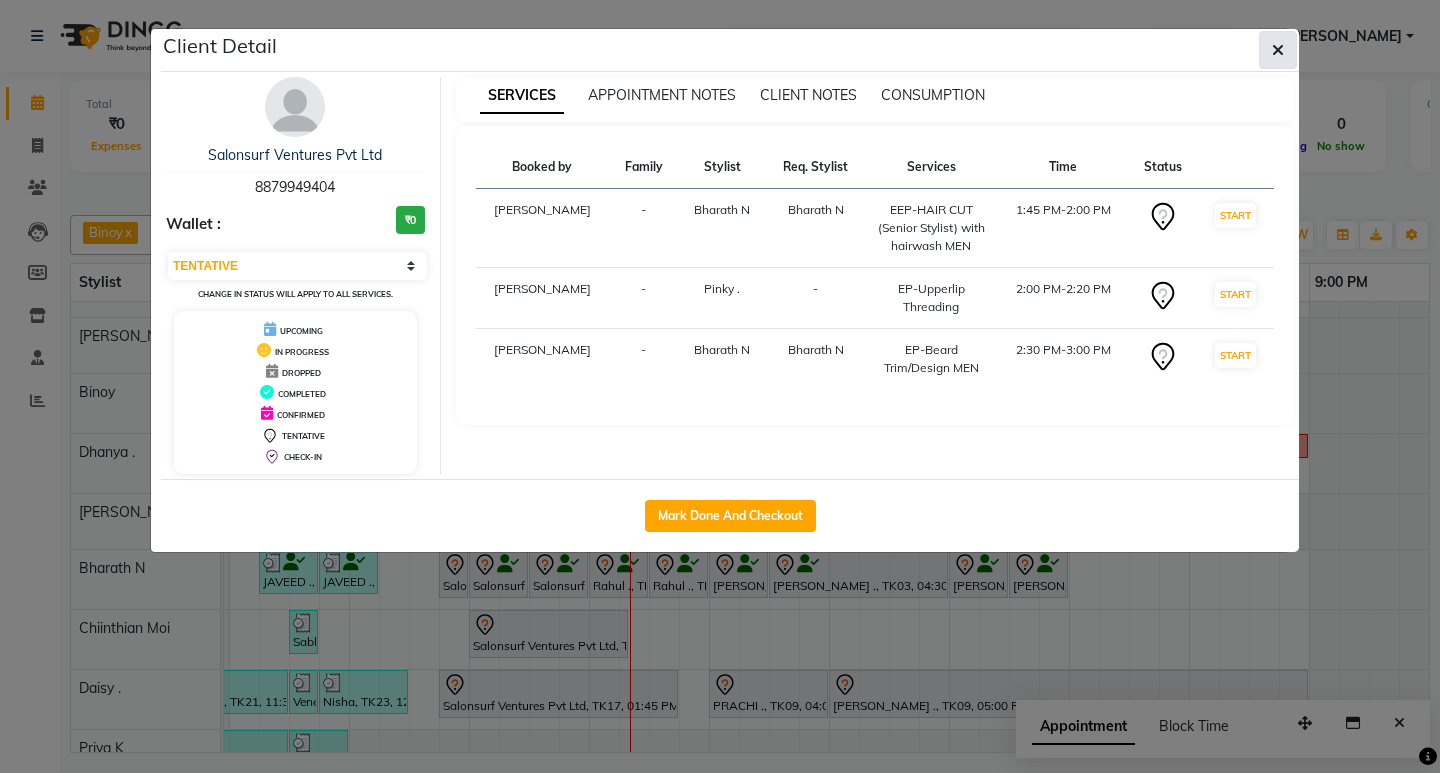 click 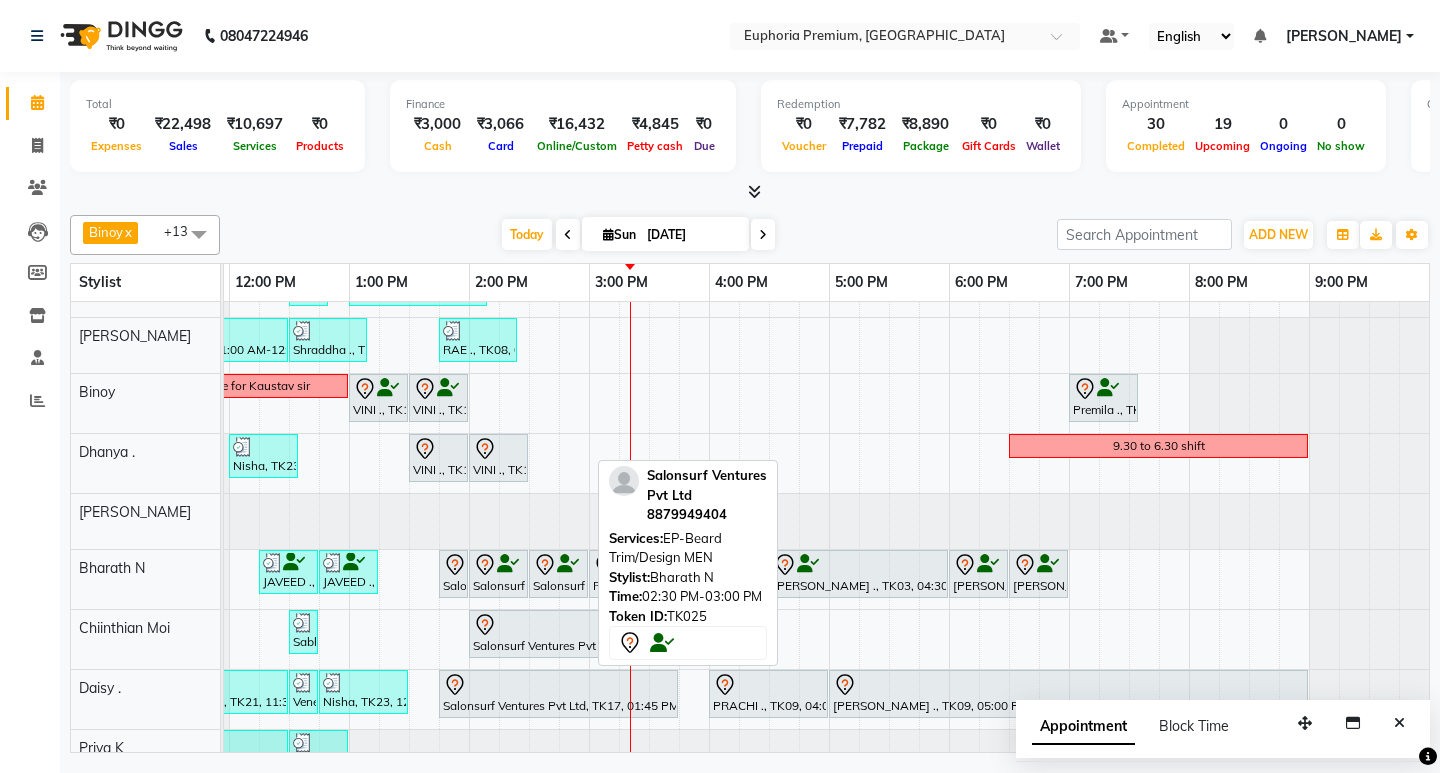 click on "Salonsurf Ventures Pvt Ltd, TK25, 02:30 PM-03:00 PM, EP-Beard Trim/Design MEN" at bounding box center (558, 574) 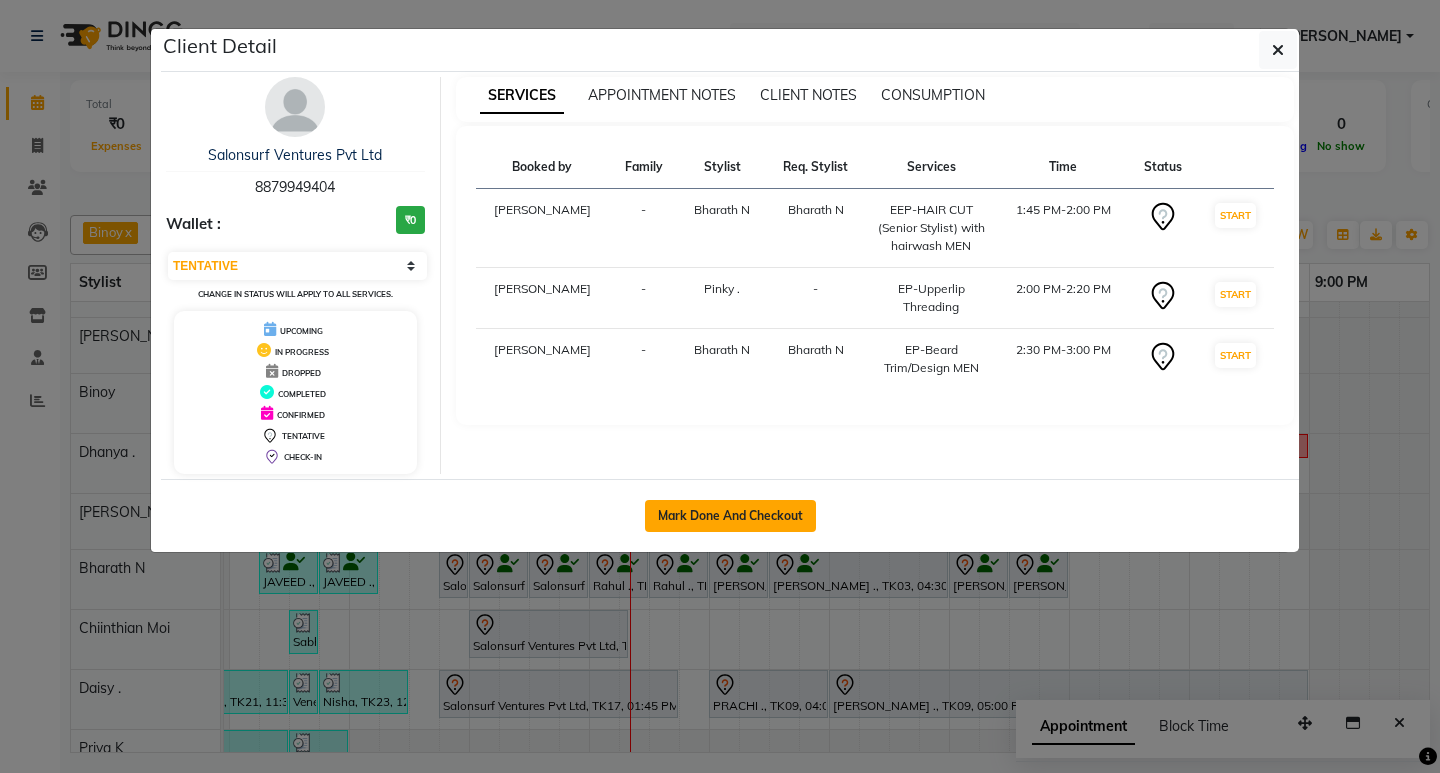 click on "Mark Done And Checkout" 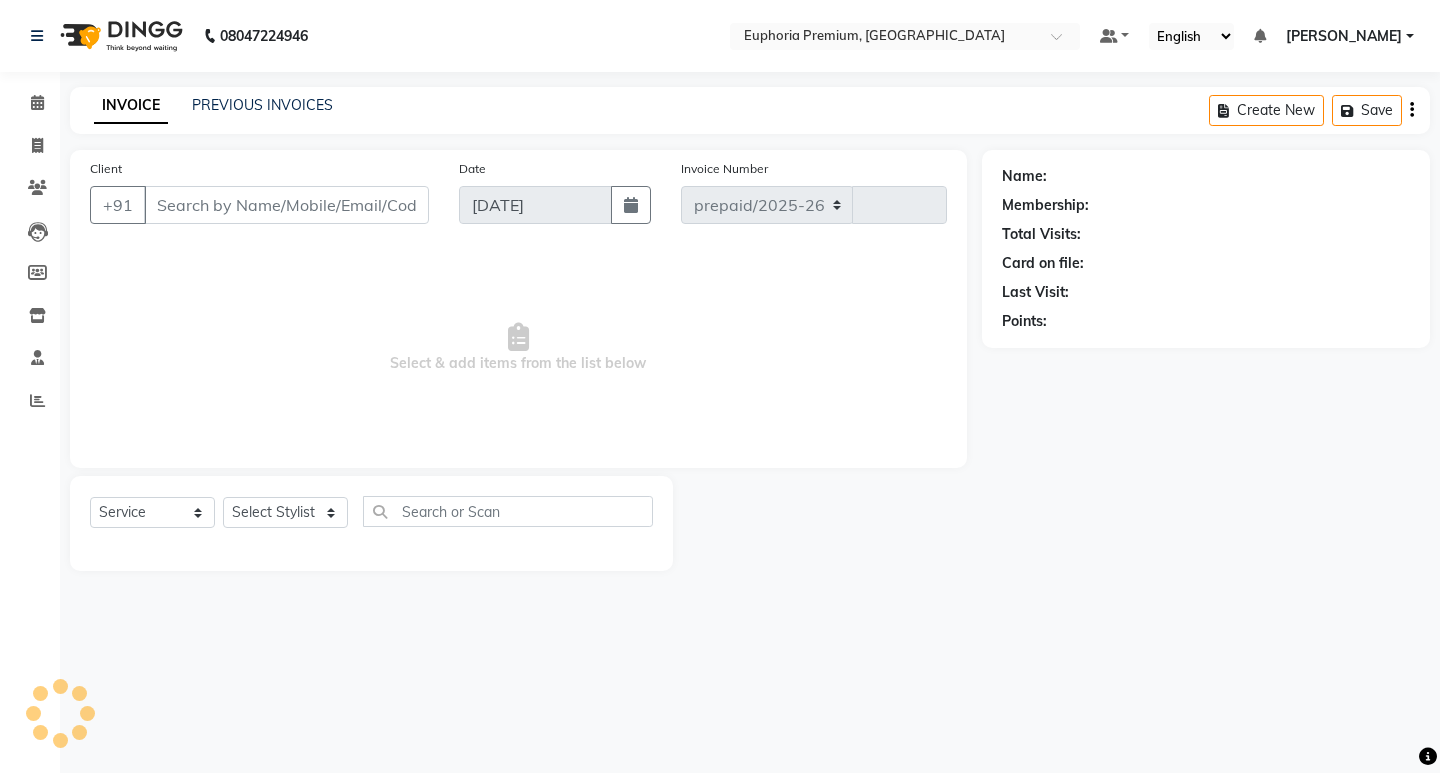 select on "7925" 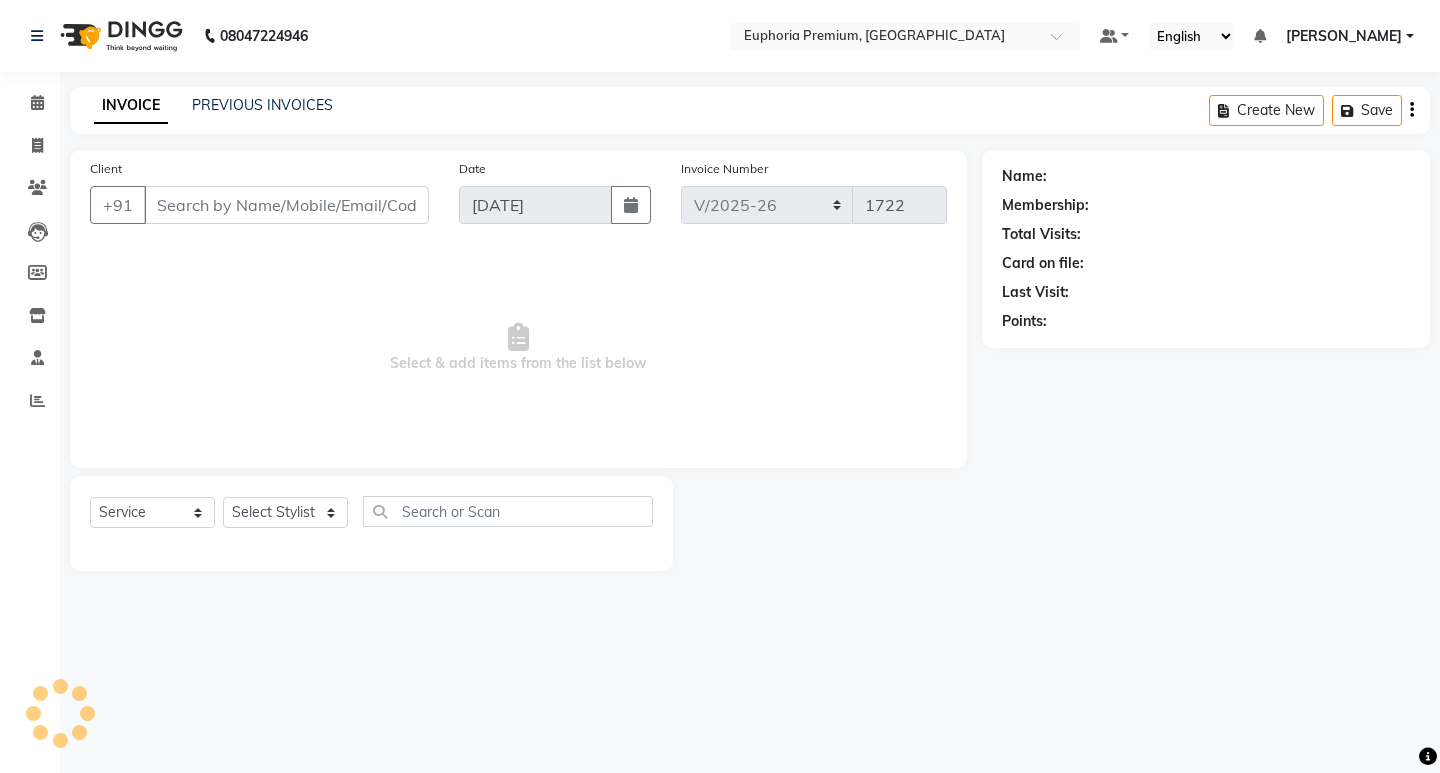 type on "88******04" 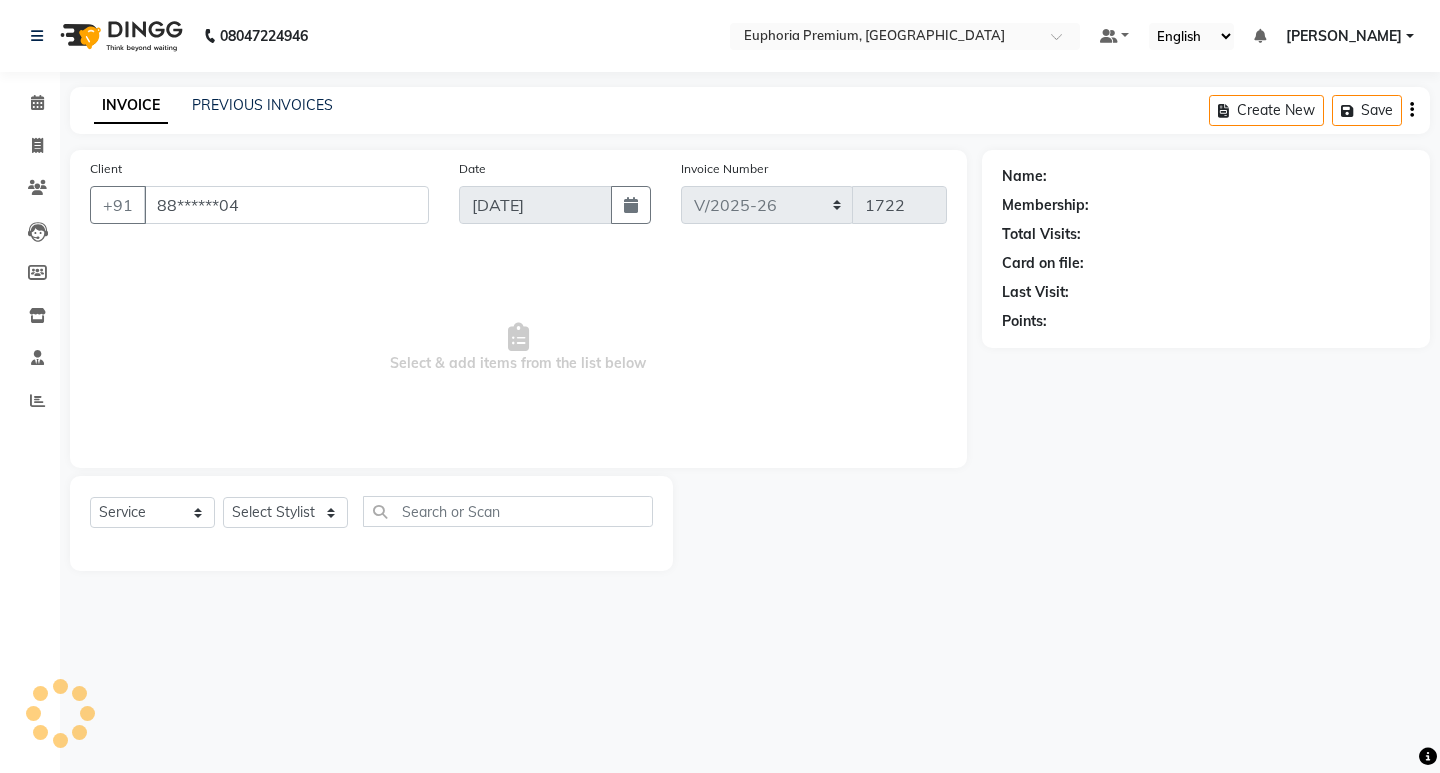 select on "71596" 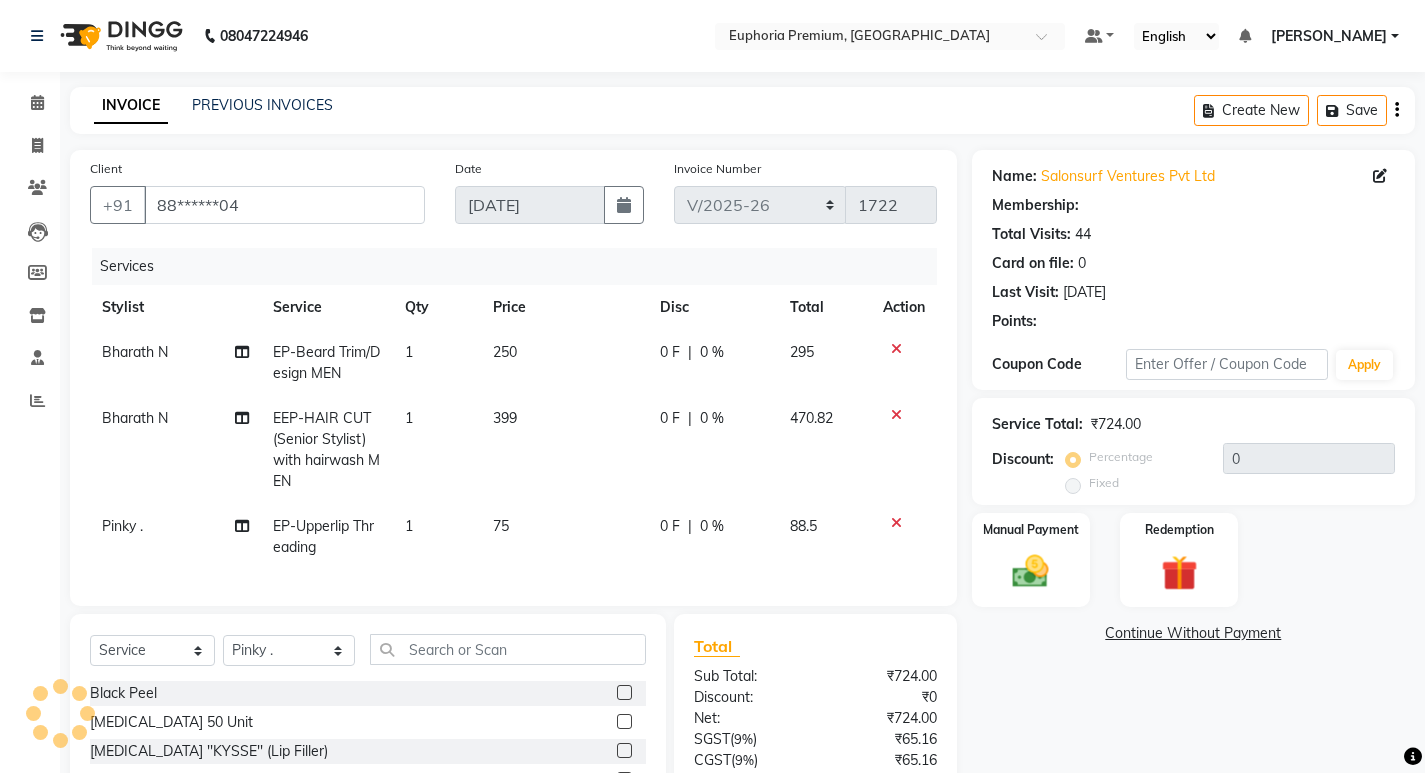 select on "1: Object" 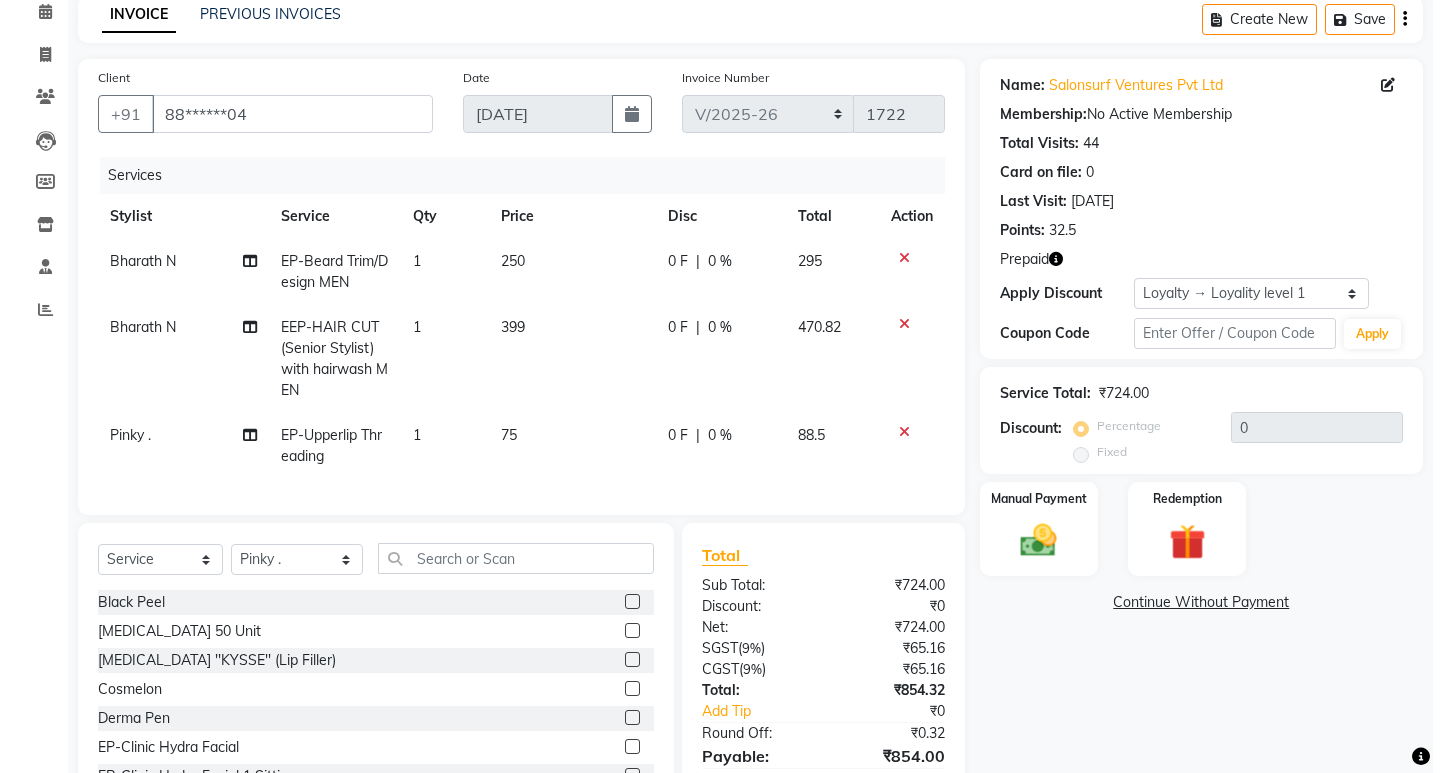 scroll, scrollTop: 0, scrollLeft: 0, axis: both 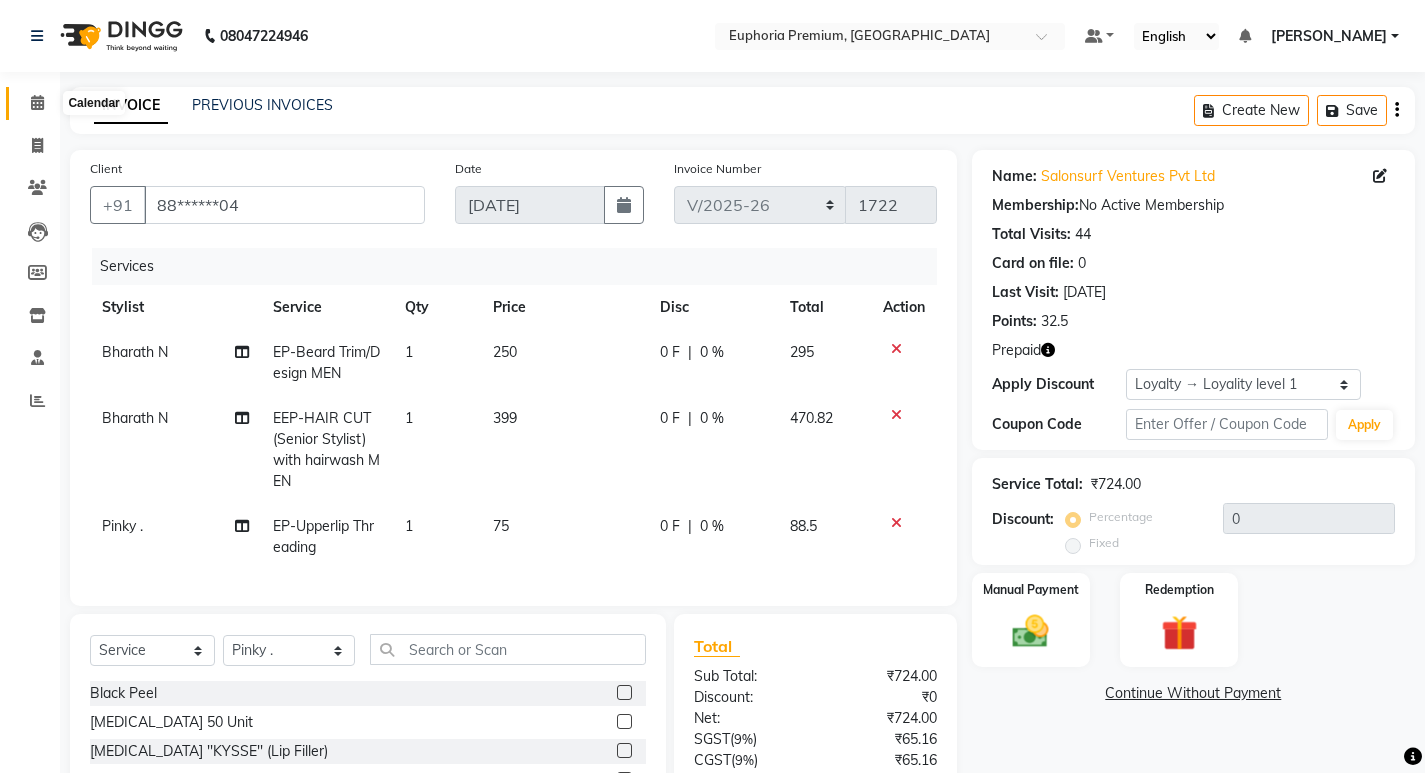 click 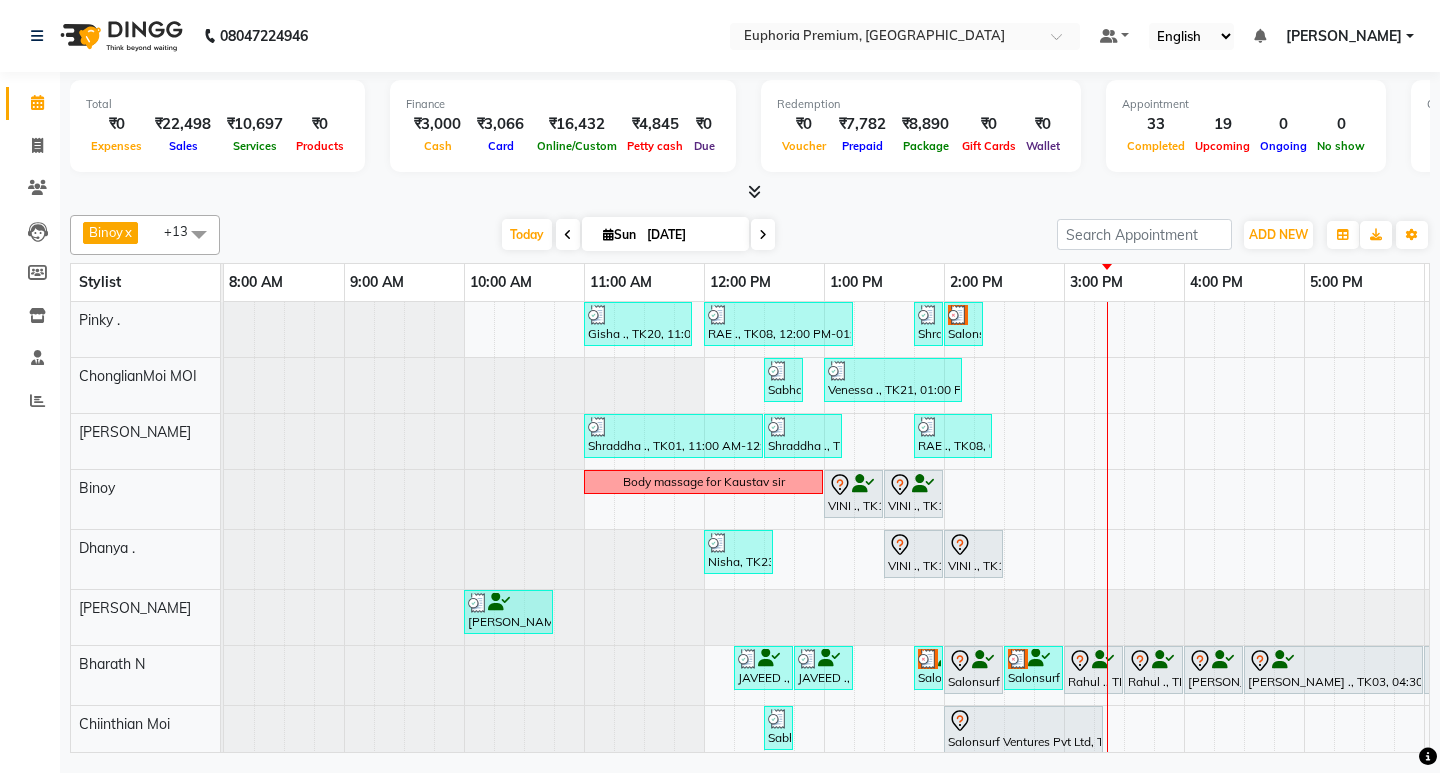 scroll, scrollTop: 300, scrollLeft: 0, axis: vertical 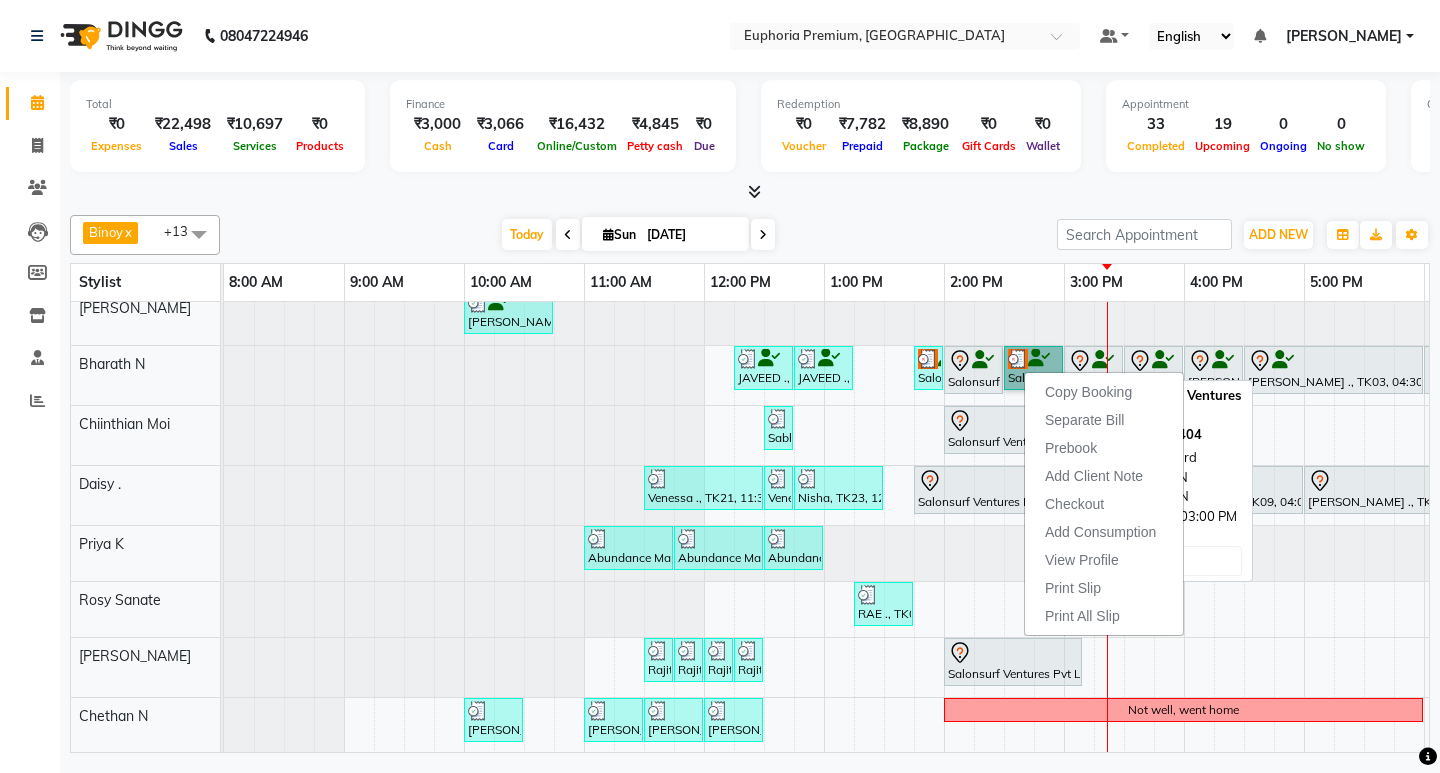 click on "Salonsurf Ventures Pvt Ltd, TK25, 02:30 PM-03:00 PM, EP-Beard Trim/Design MEN" at bounding box center [1033, 368] 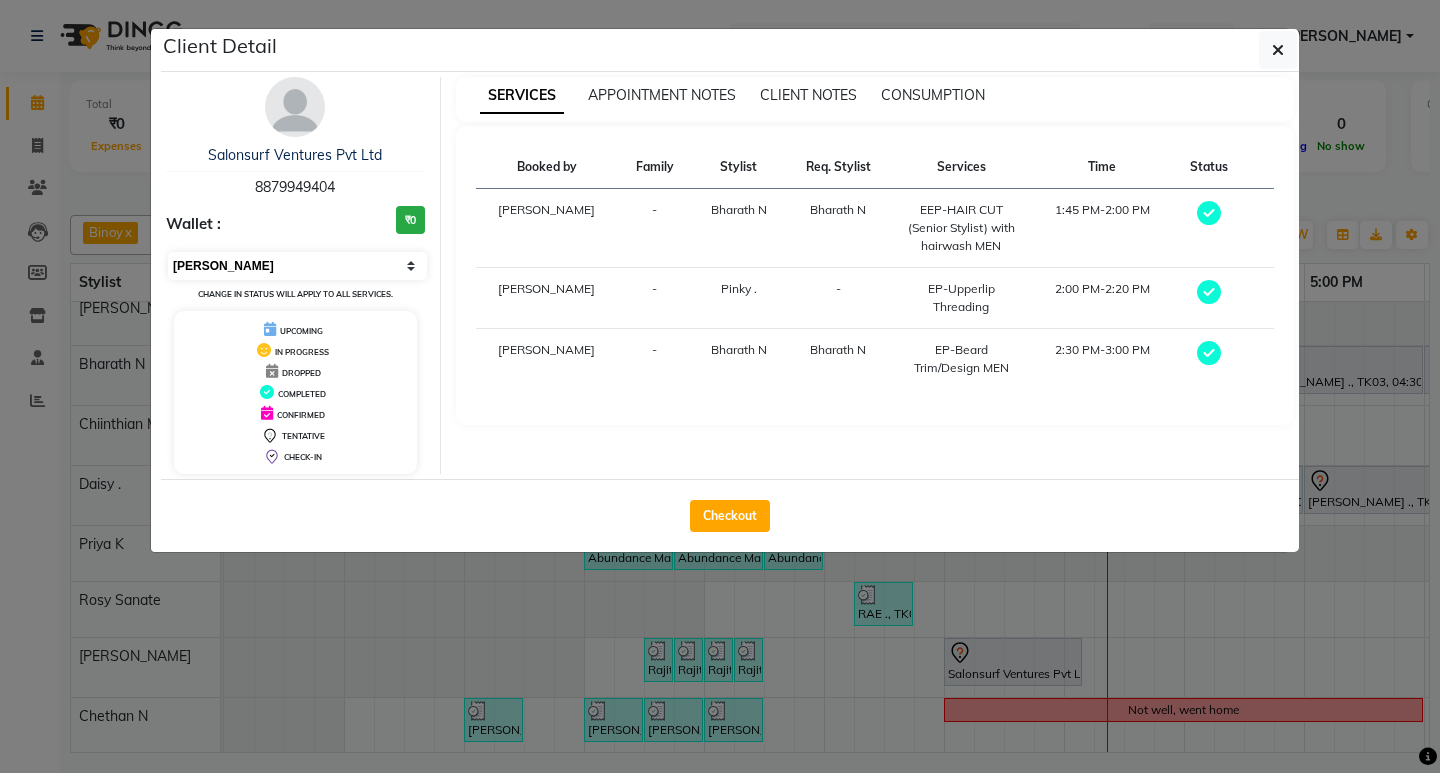 click on "Select MARK DONE UPCOMING" at bounding box center (297, 266) 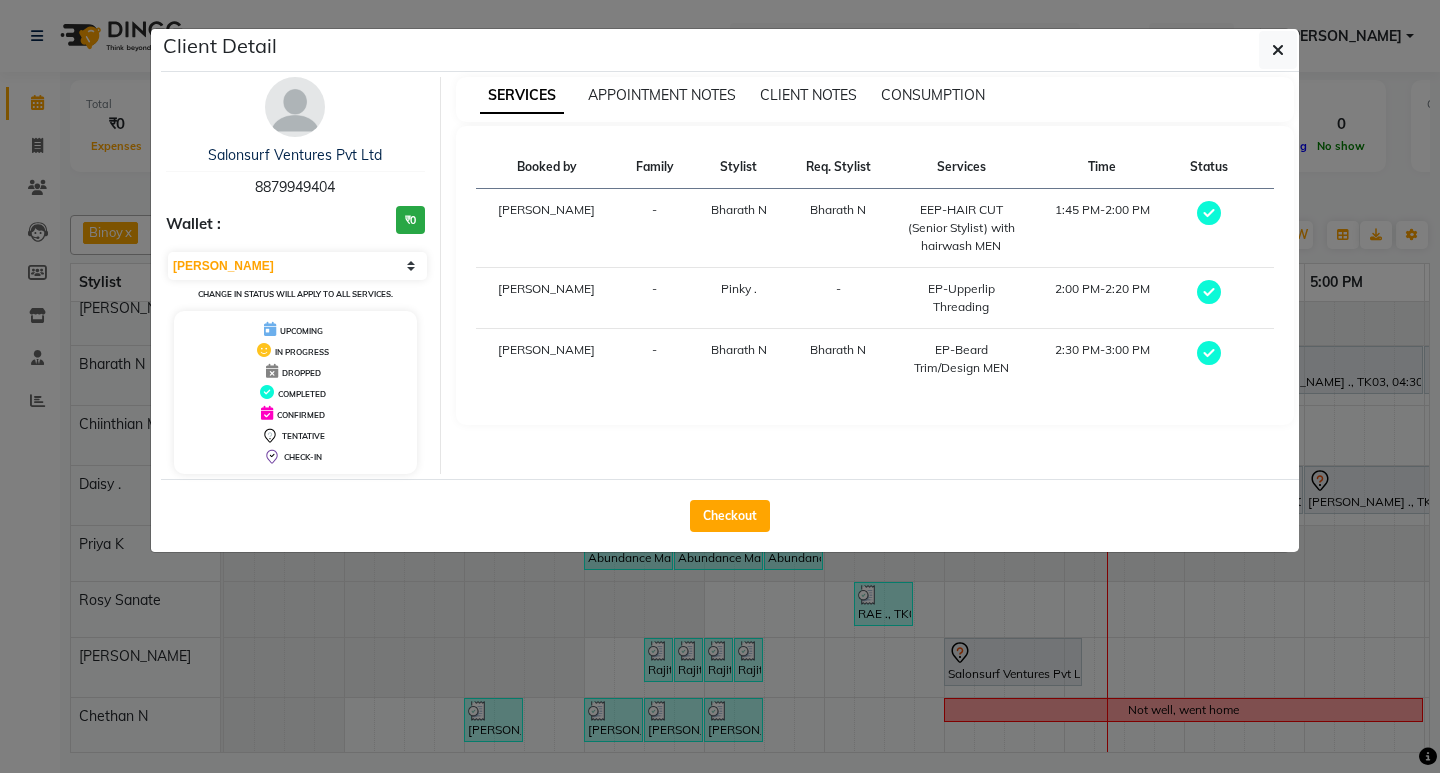 select on "5" 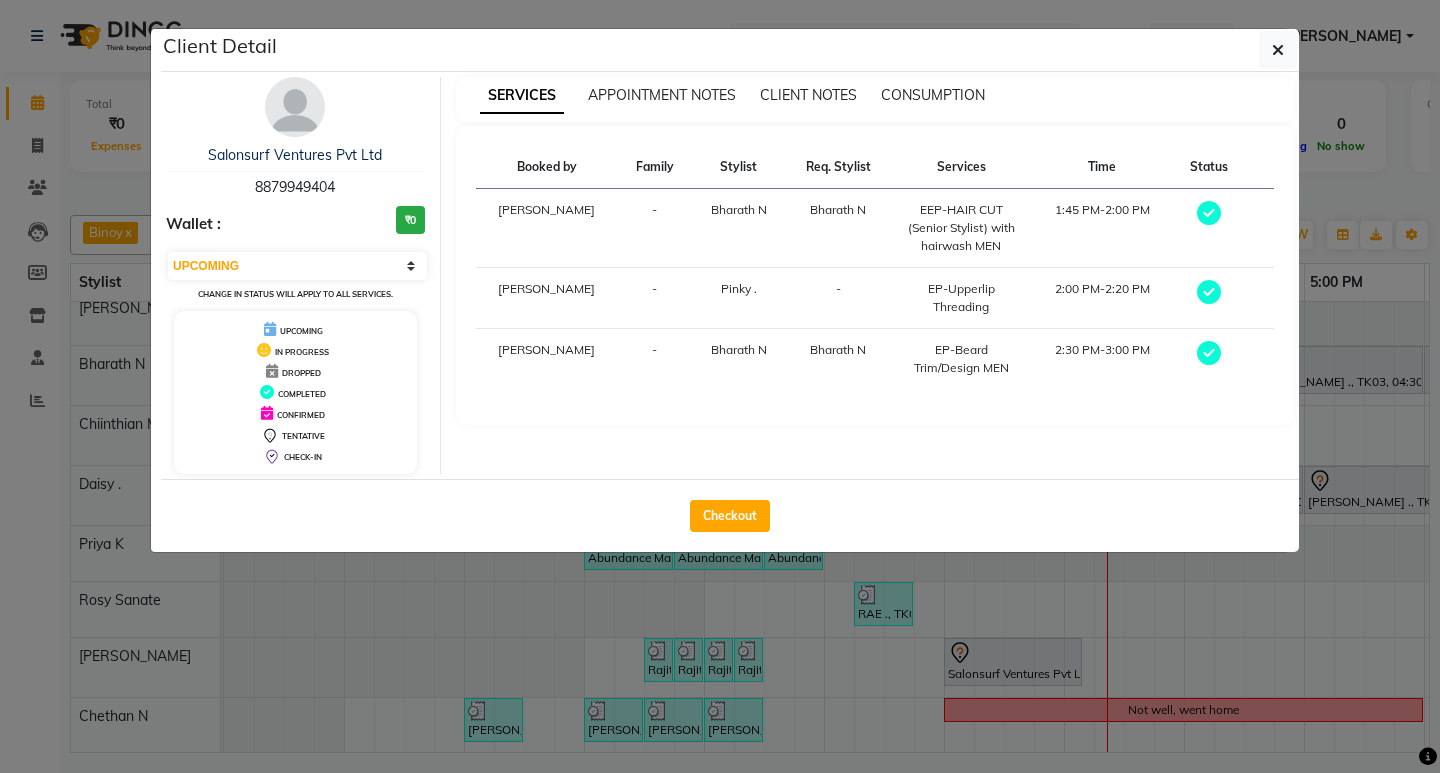 click on "Select MARK DONE UPCOMING" at bounding box center (297, 266) 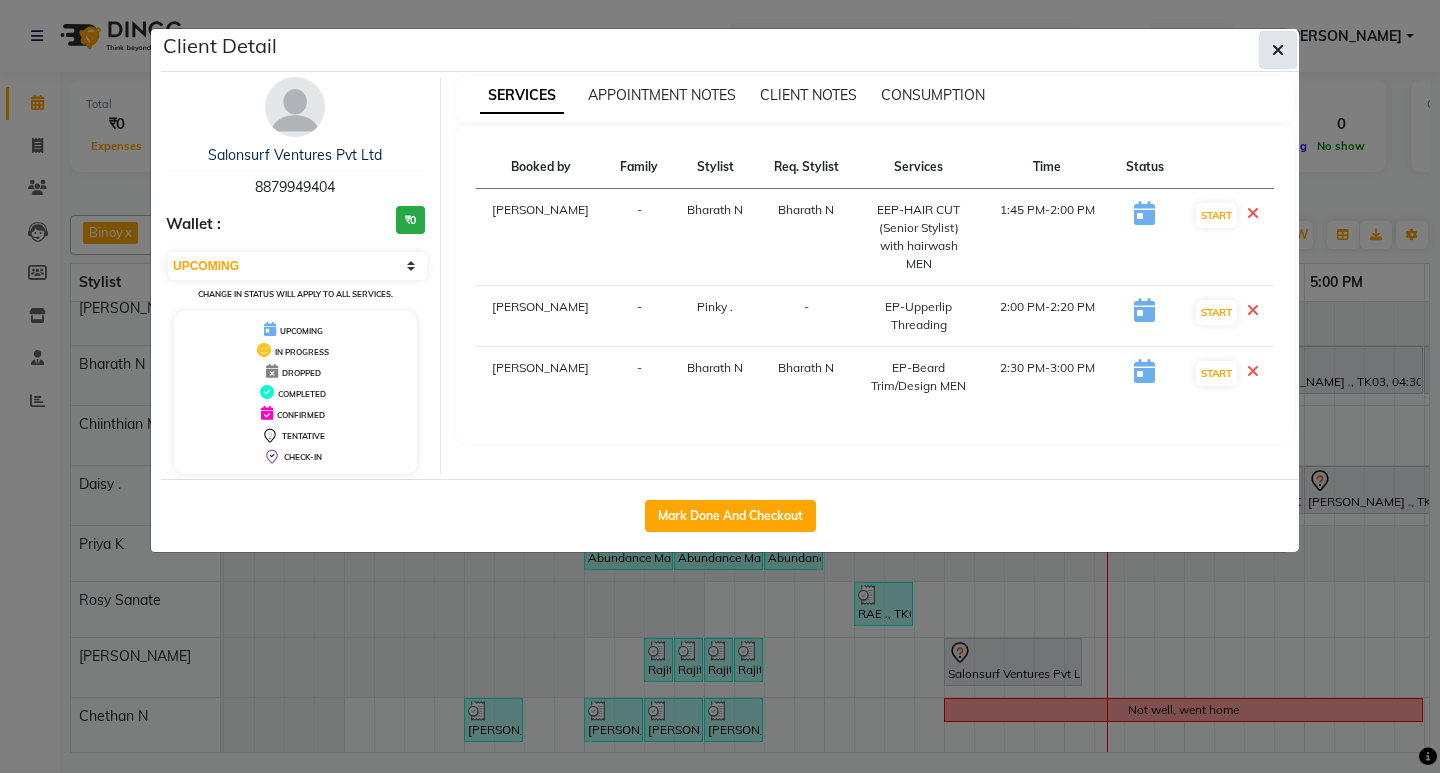 click 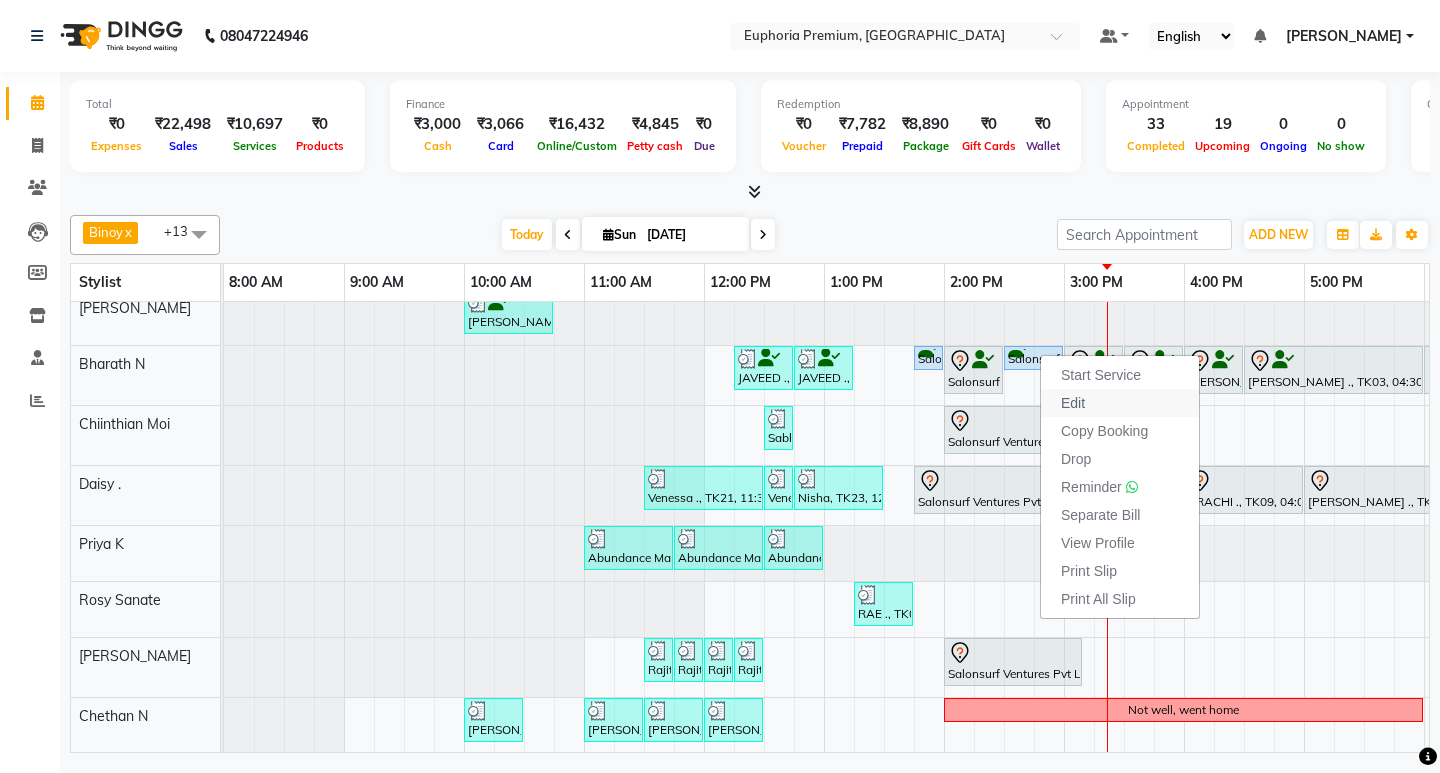 click on "Edit" at bounding box center [1073, 403] 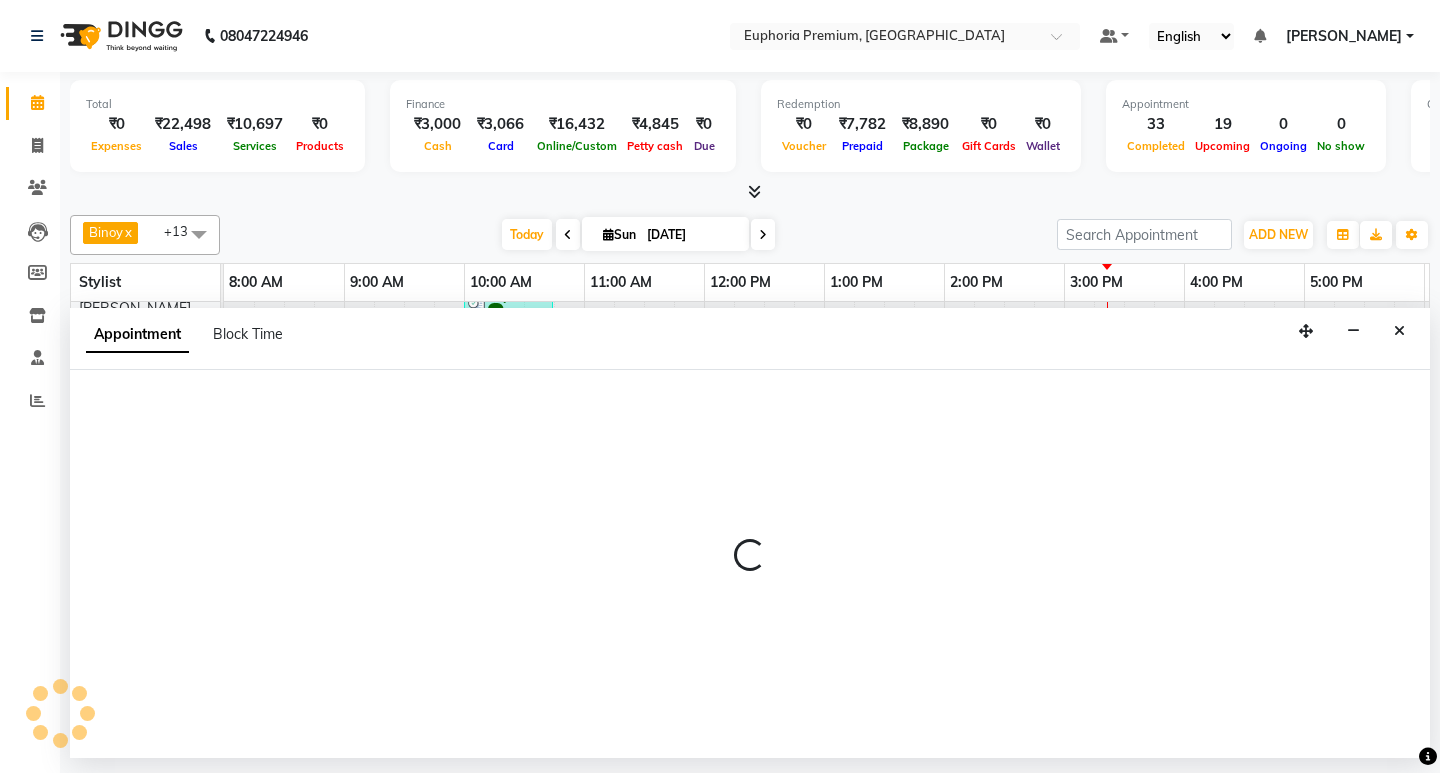 select on "upcoming" 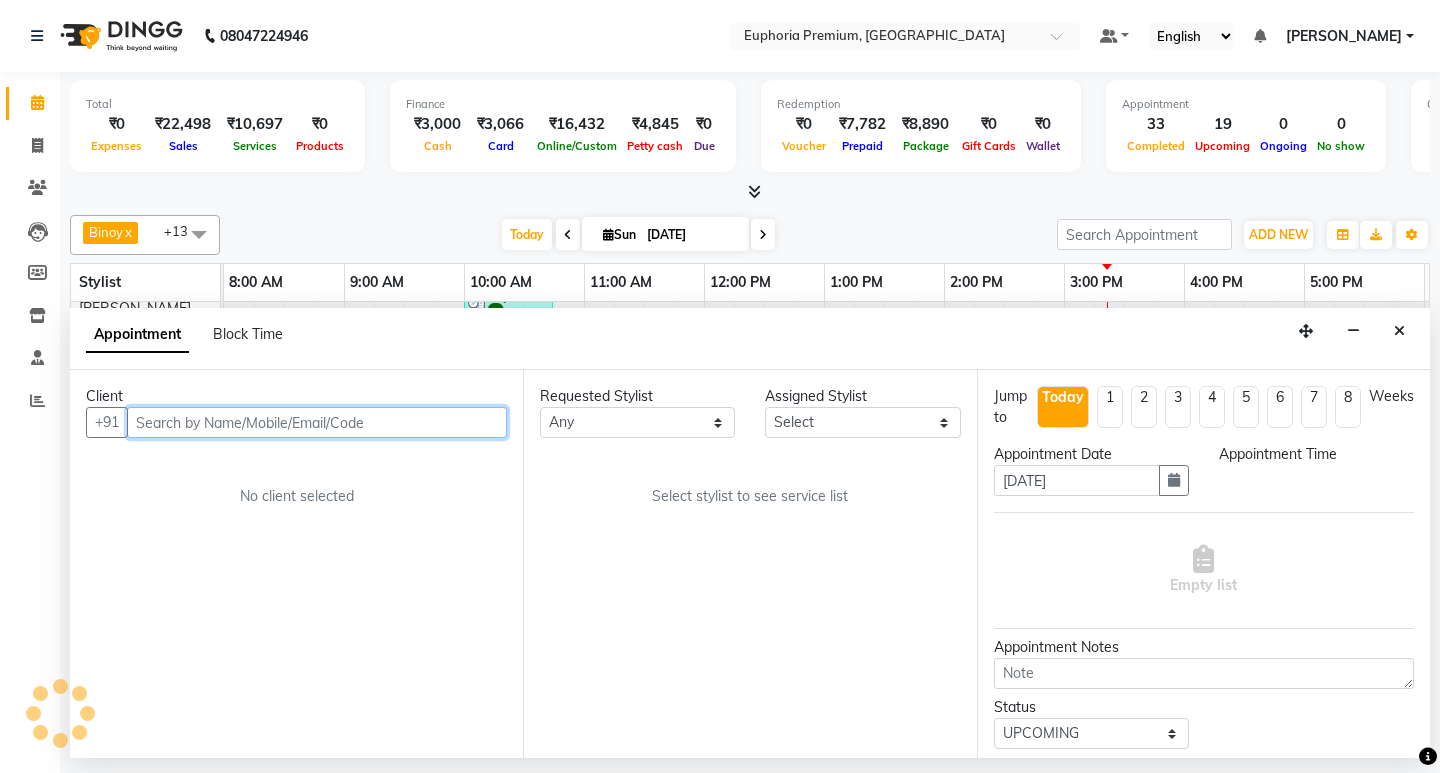 select on "71614" 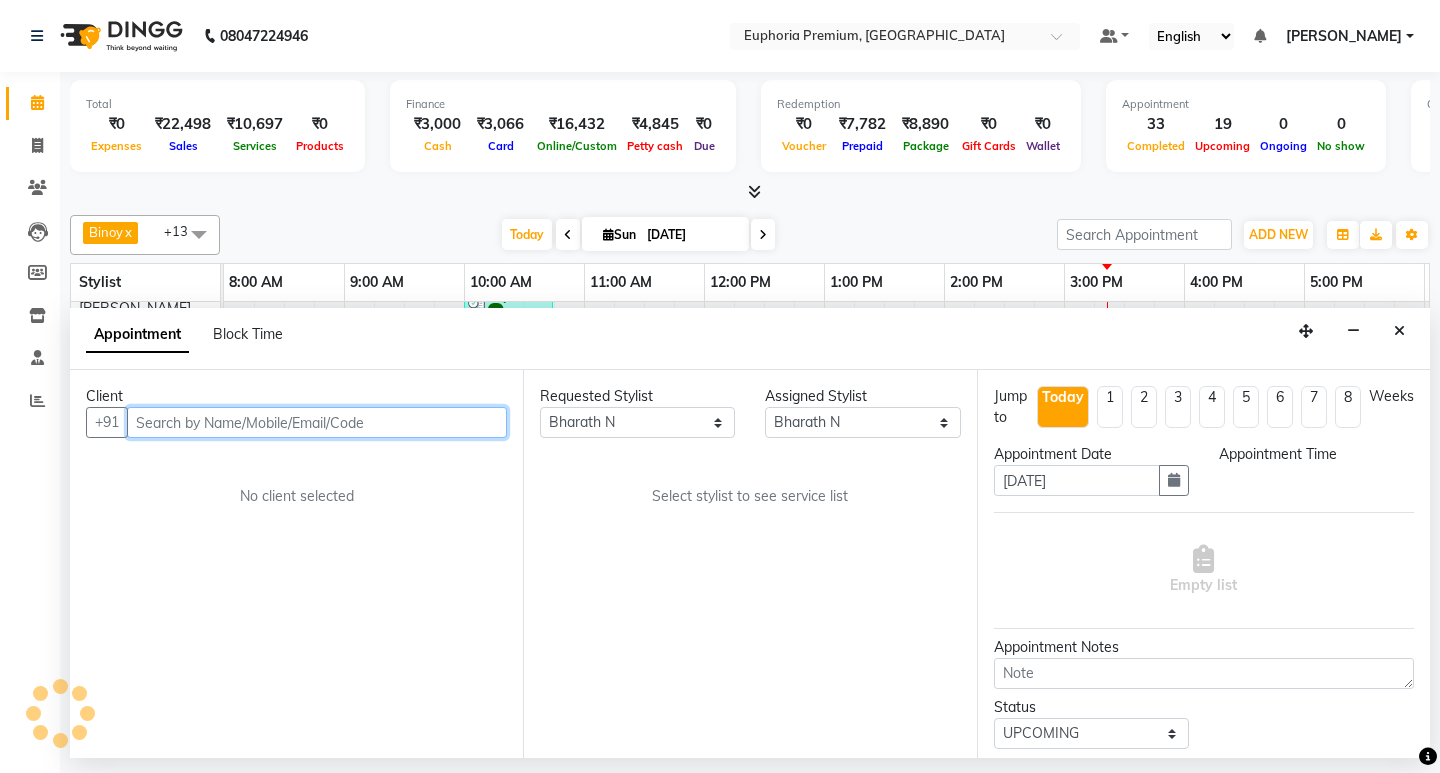 scroll, scrollTop: 0, scrollLeft: 475, axis: horizontal 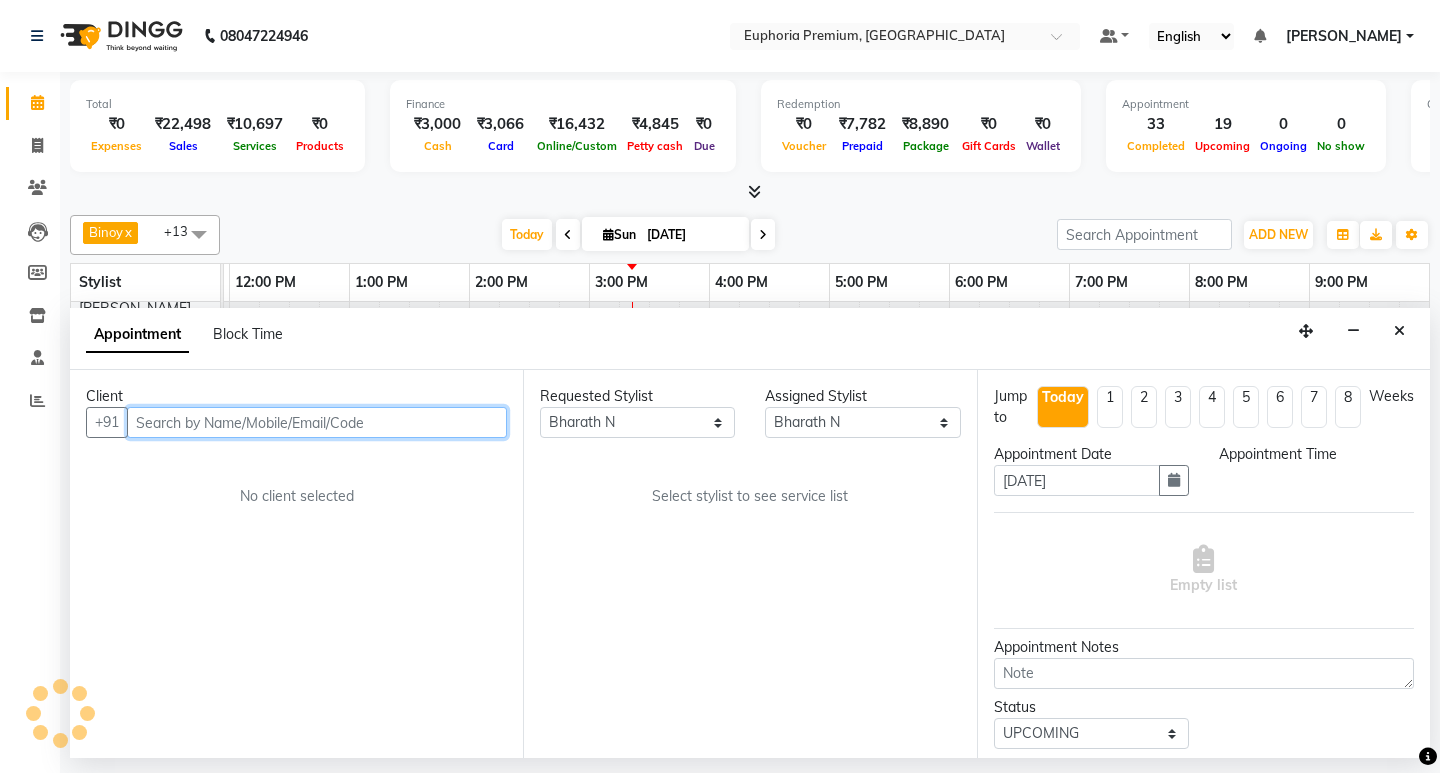 select on "825" 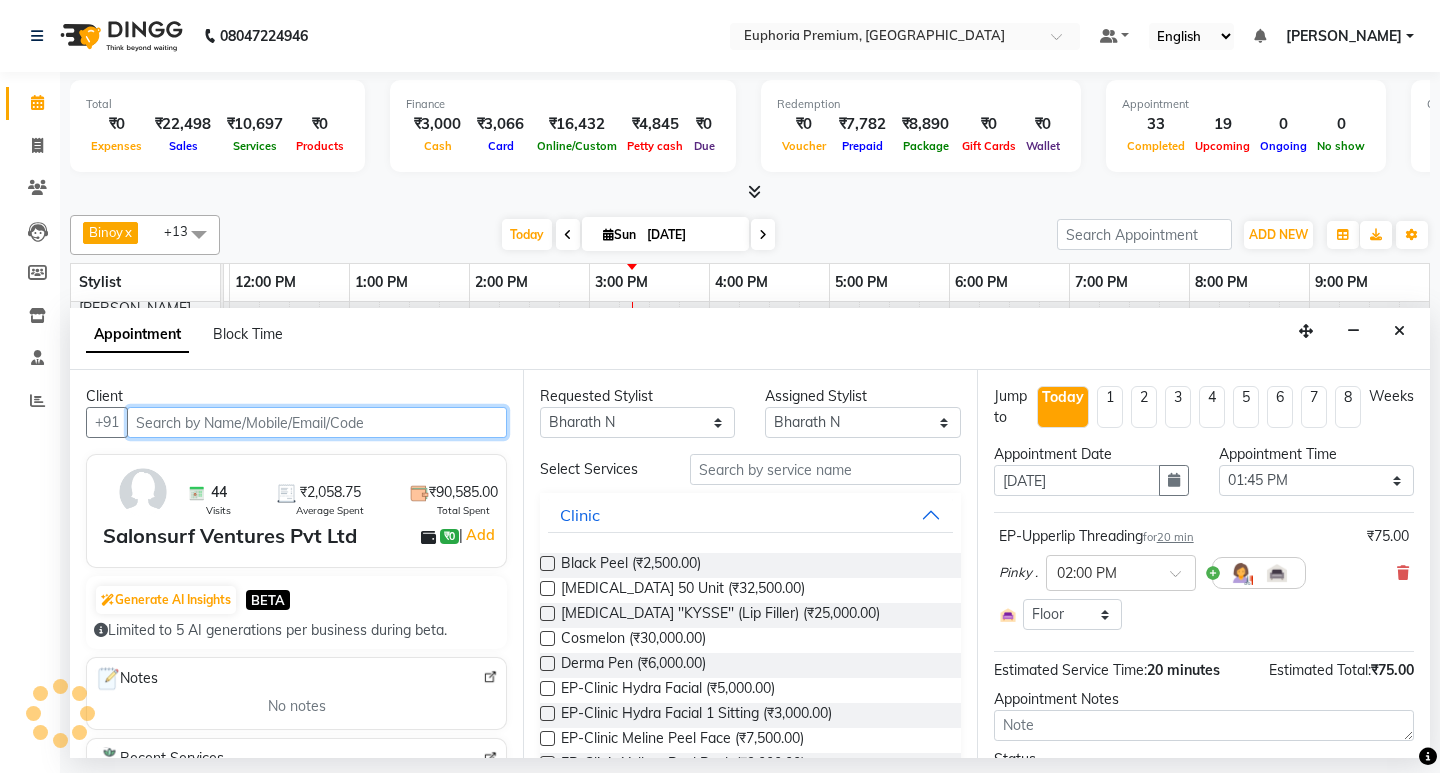 select on "4006" 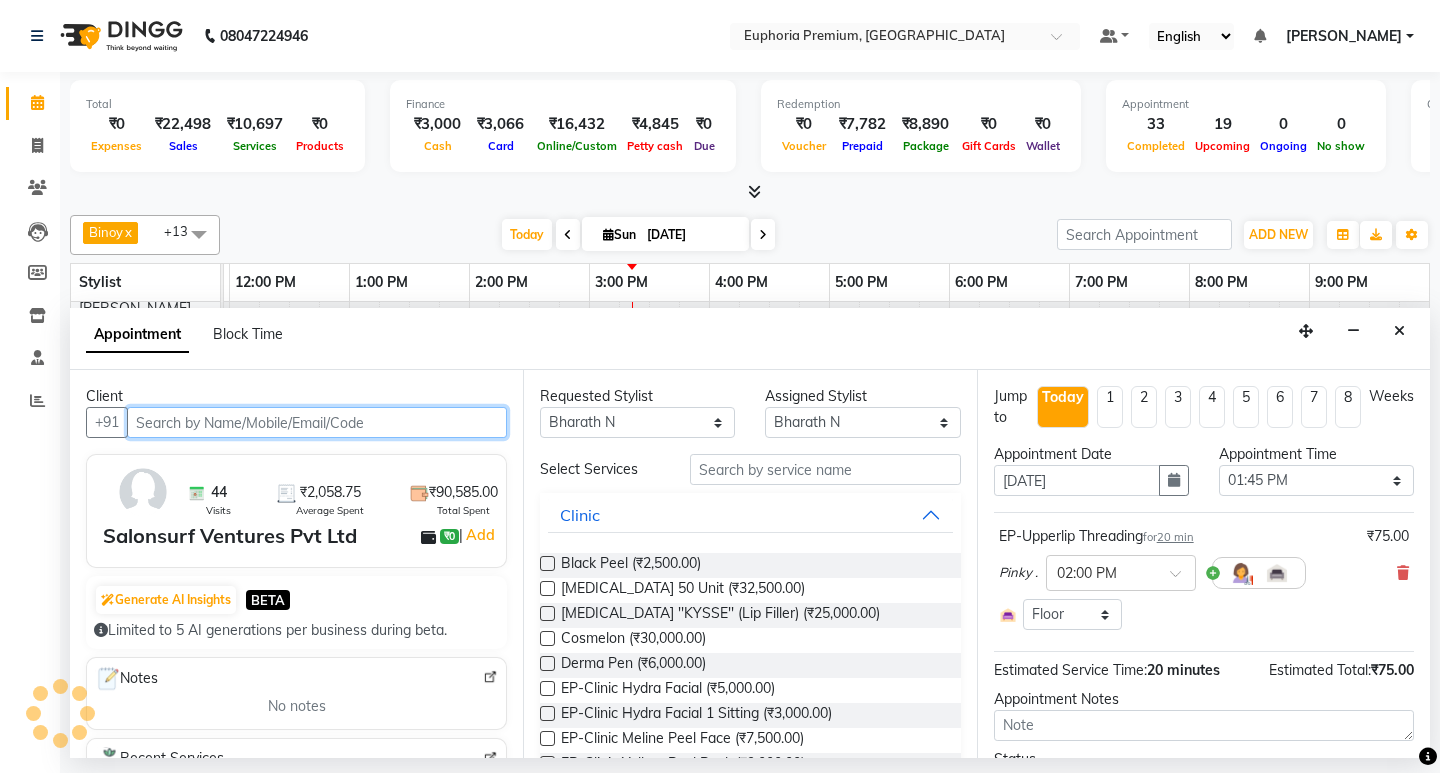 select on "4006" 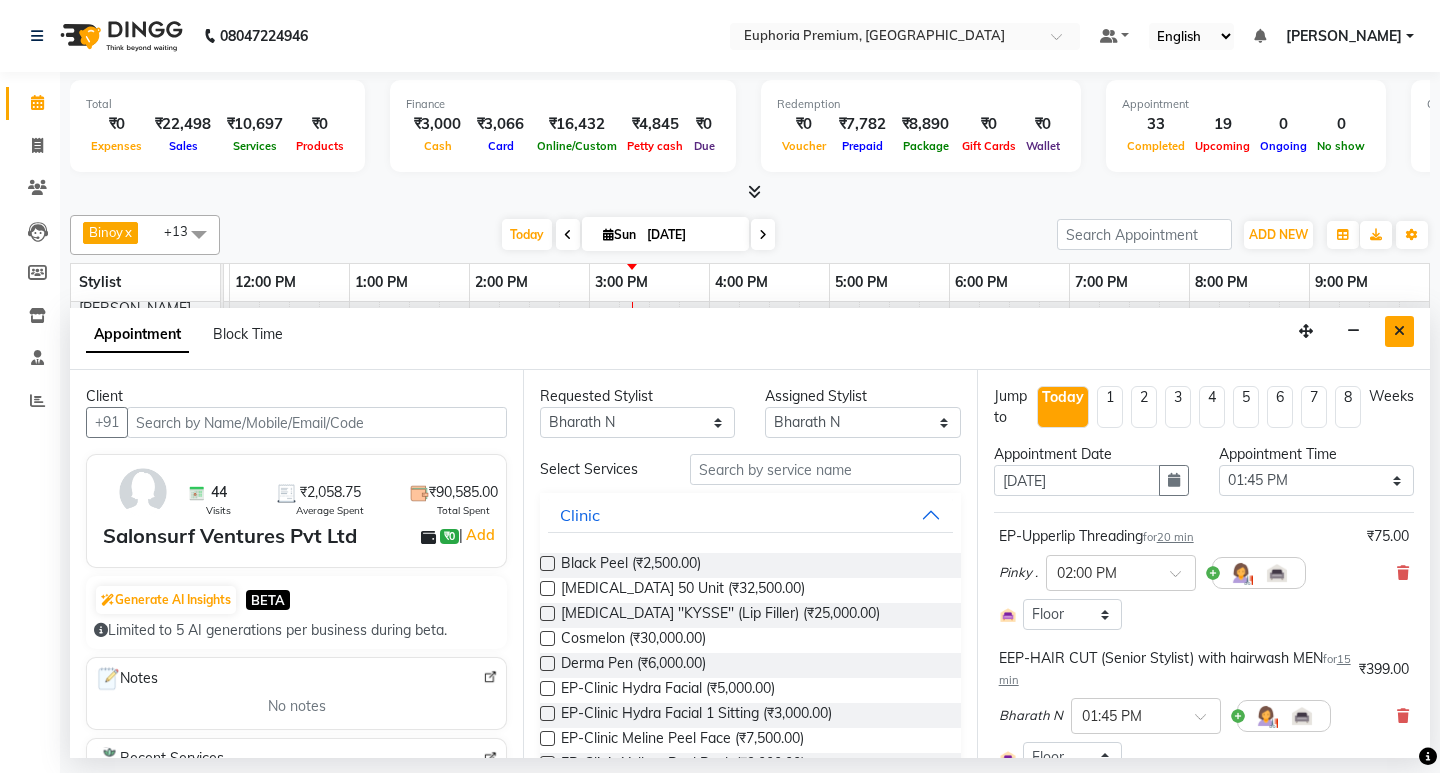click at bounding box center (1399, 331) 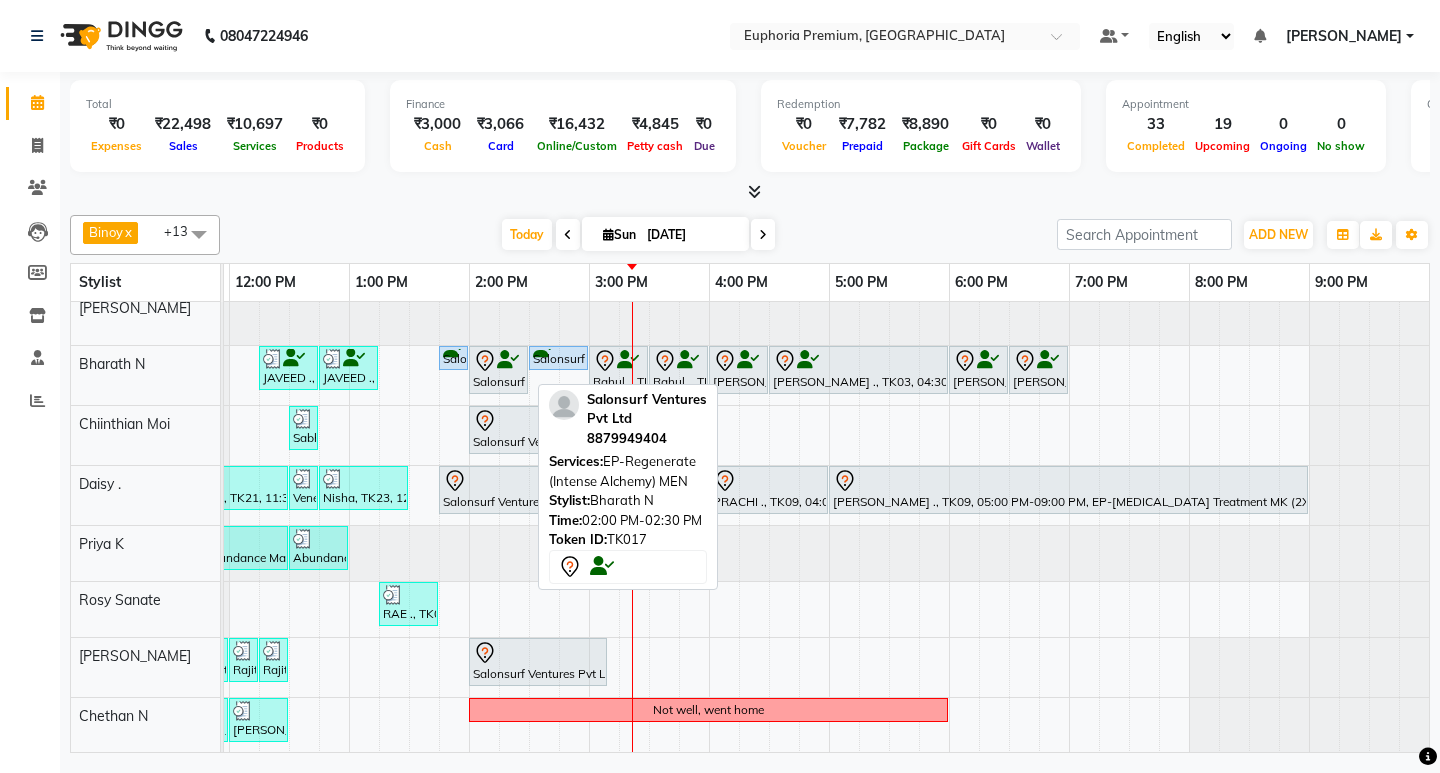 click on "Salonsurf Ventures Pvt Ltd, TK17, 02:00 PM-02:30 PM, EP-Regenerate (Intense Alchemy) MEN" at bounding box center [498, 370] 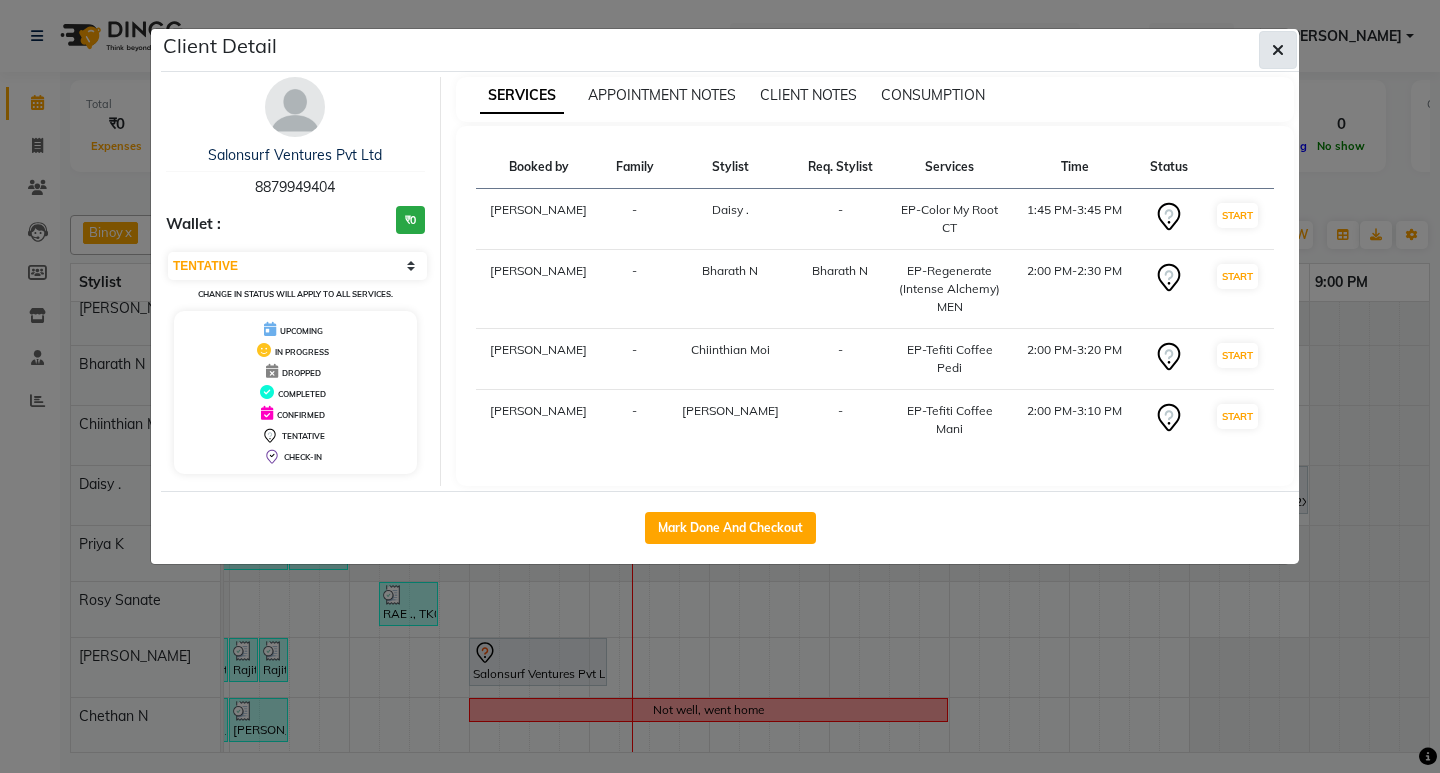 click 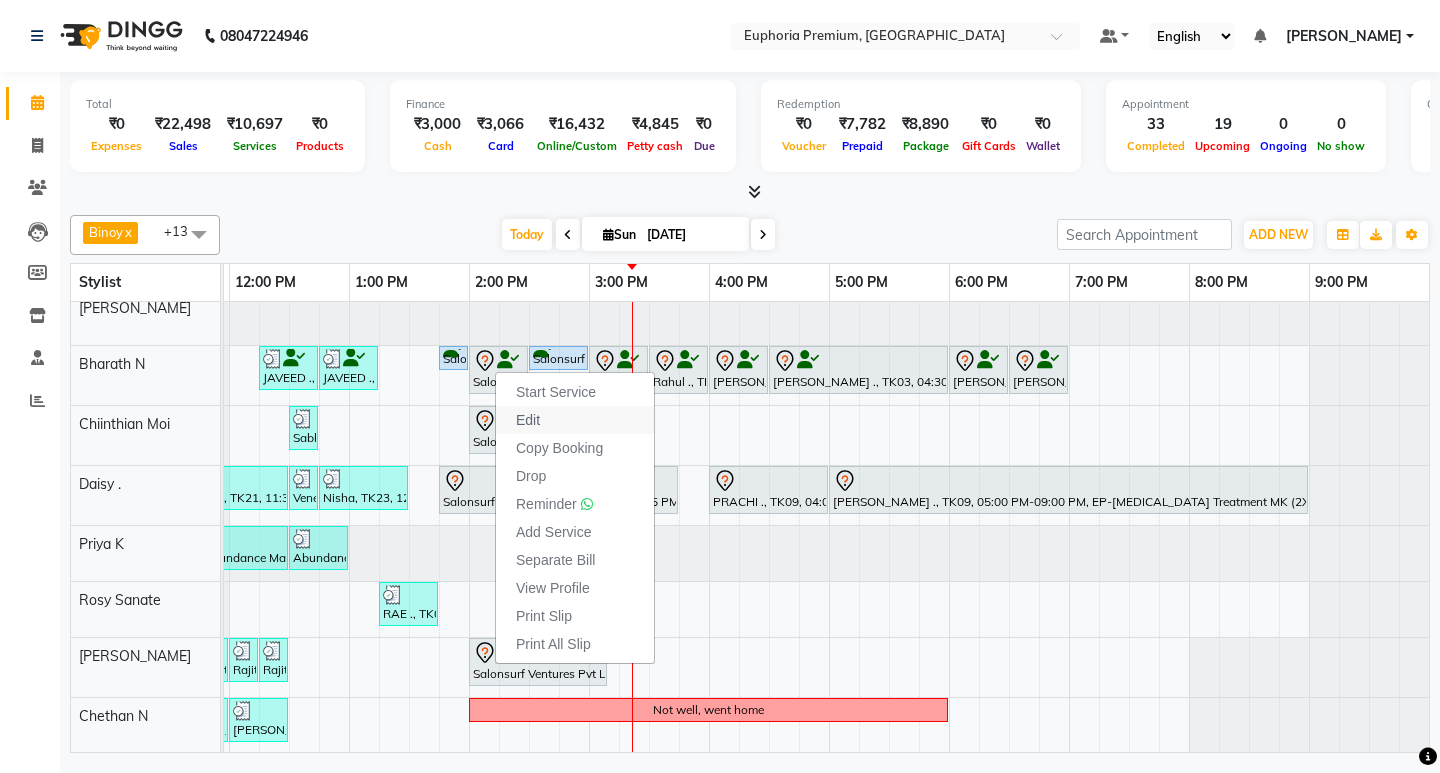 click on "Edit" at bounding box center (575, 420) 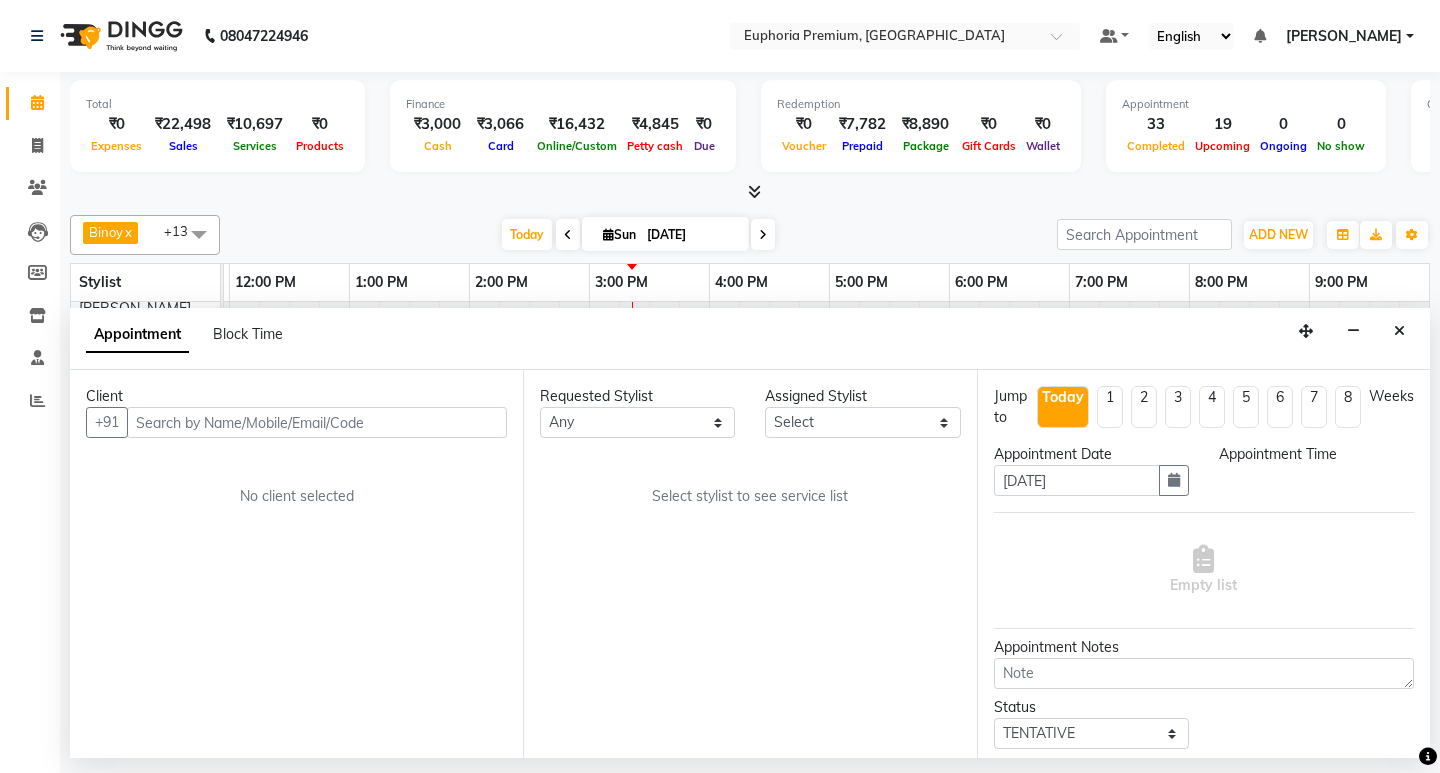 scroll, scrollTop: 0, scrollLeft: 475, axis: horizontal 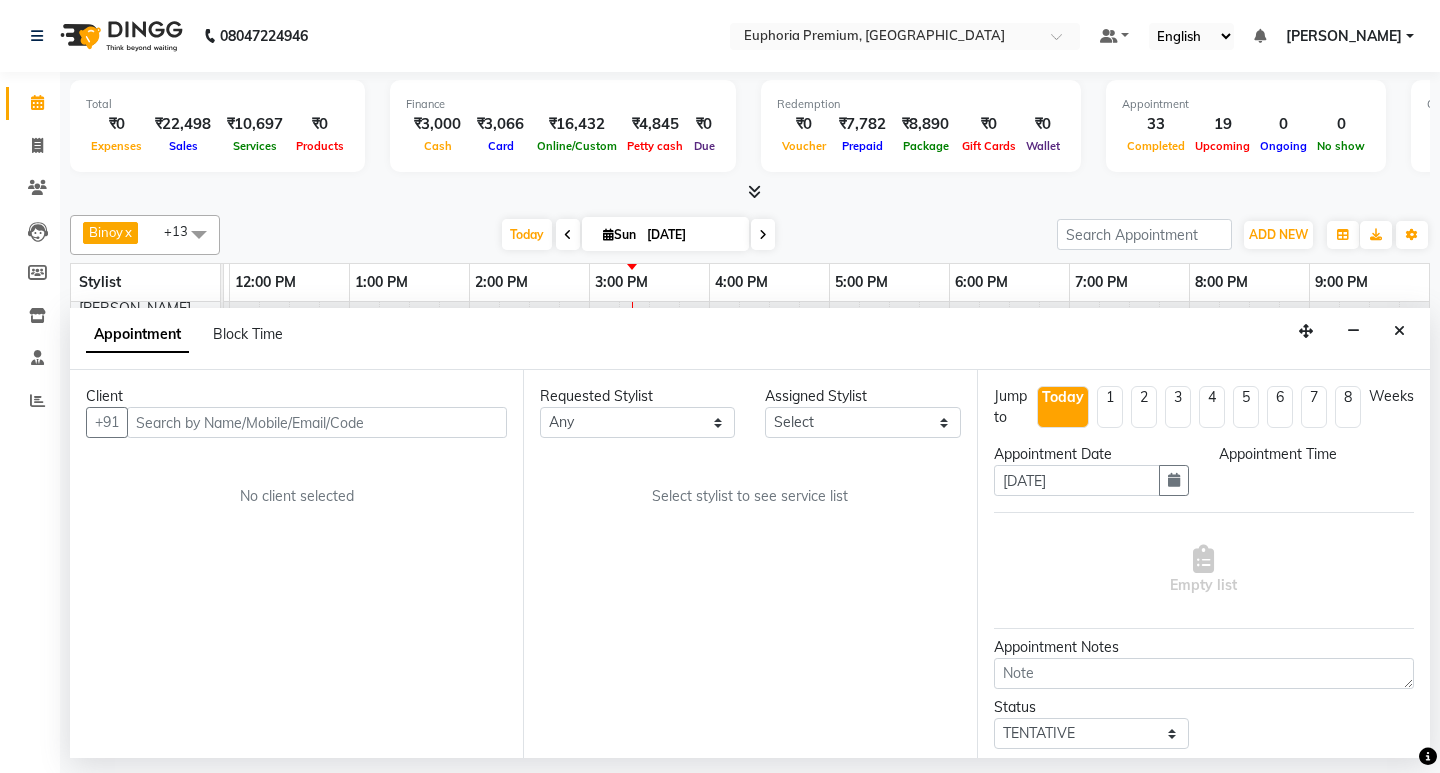 select on "825" 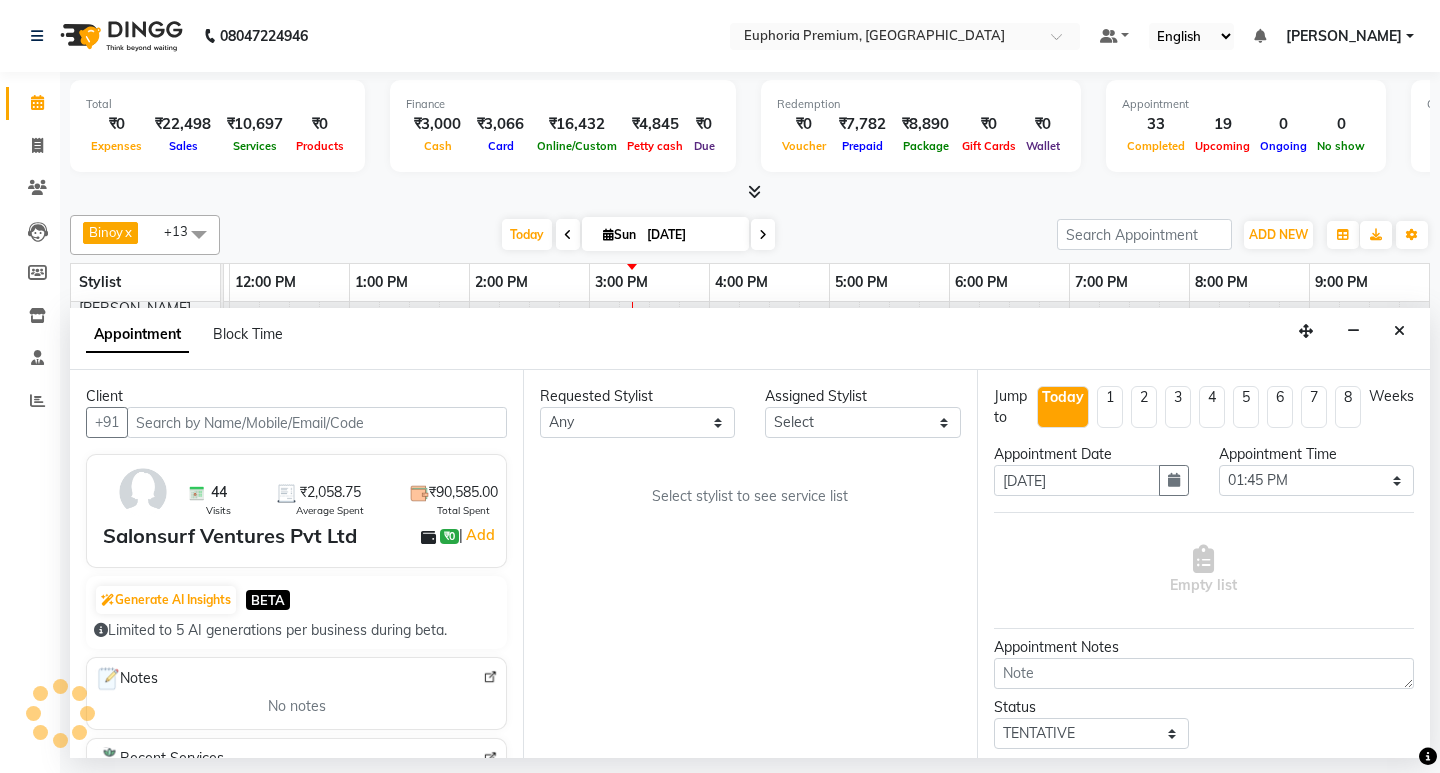 select on "71634" 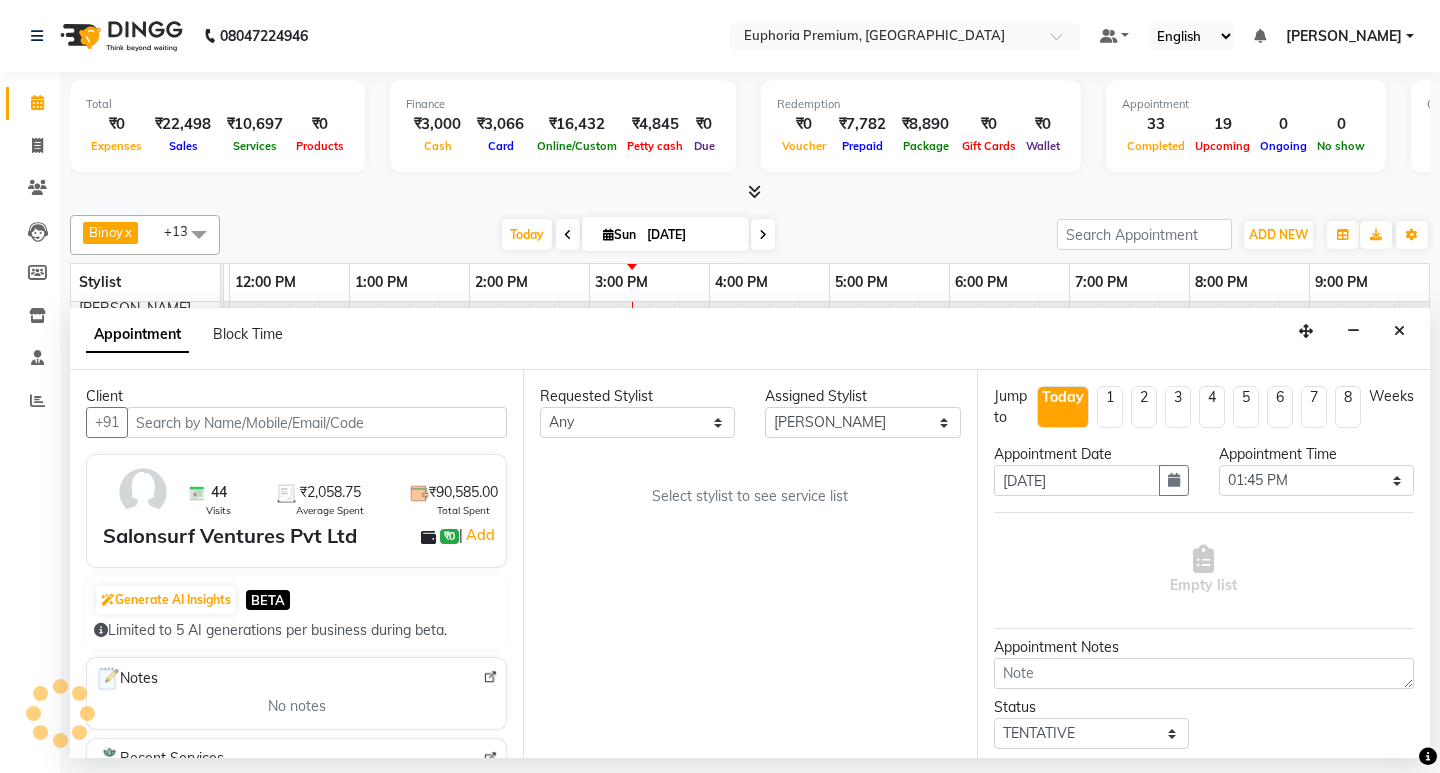 select on "4006" 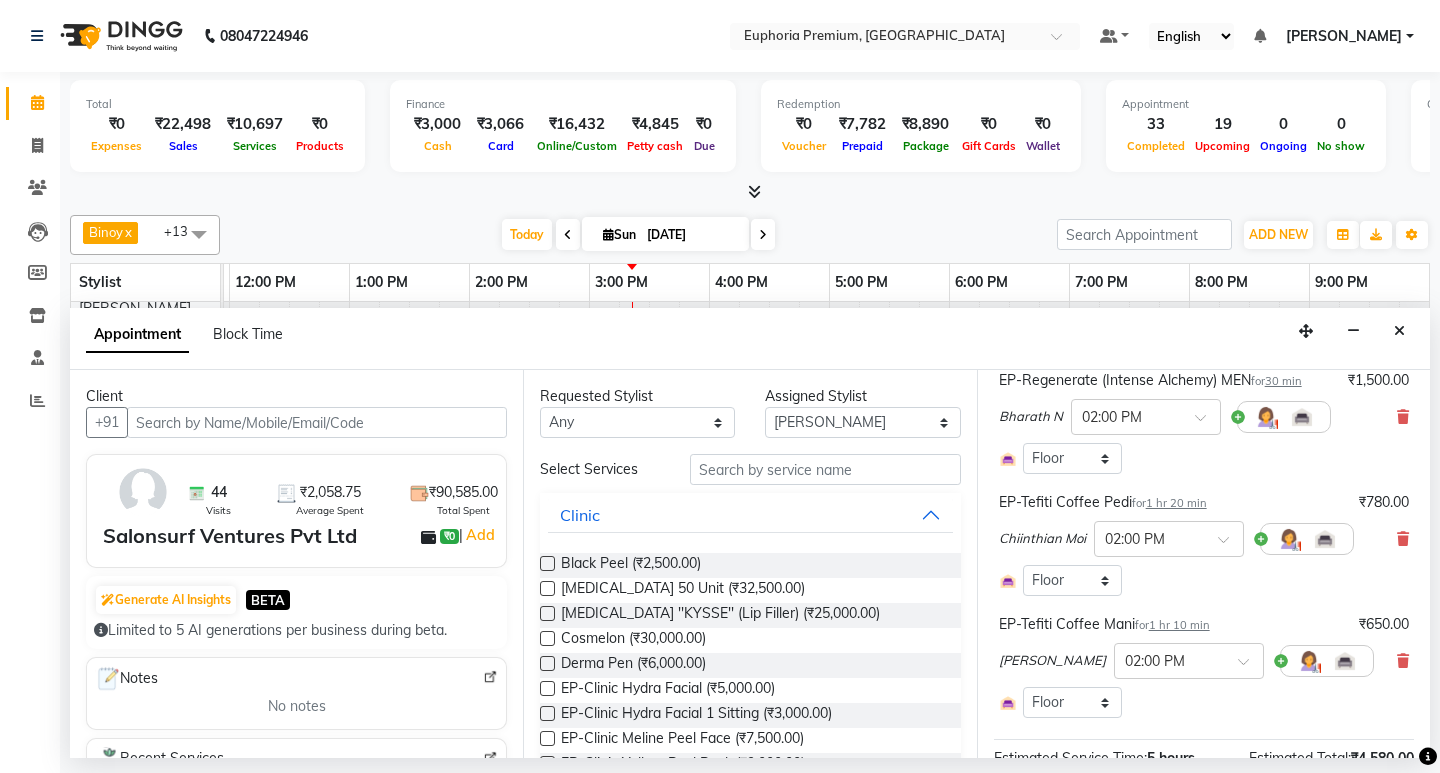 scroll, scrollTop: 300, scrollLeft: 0, axis: vertical 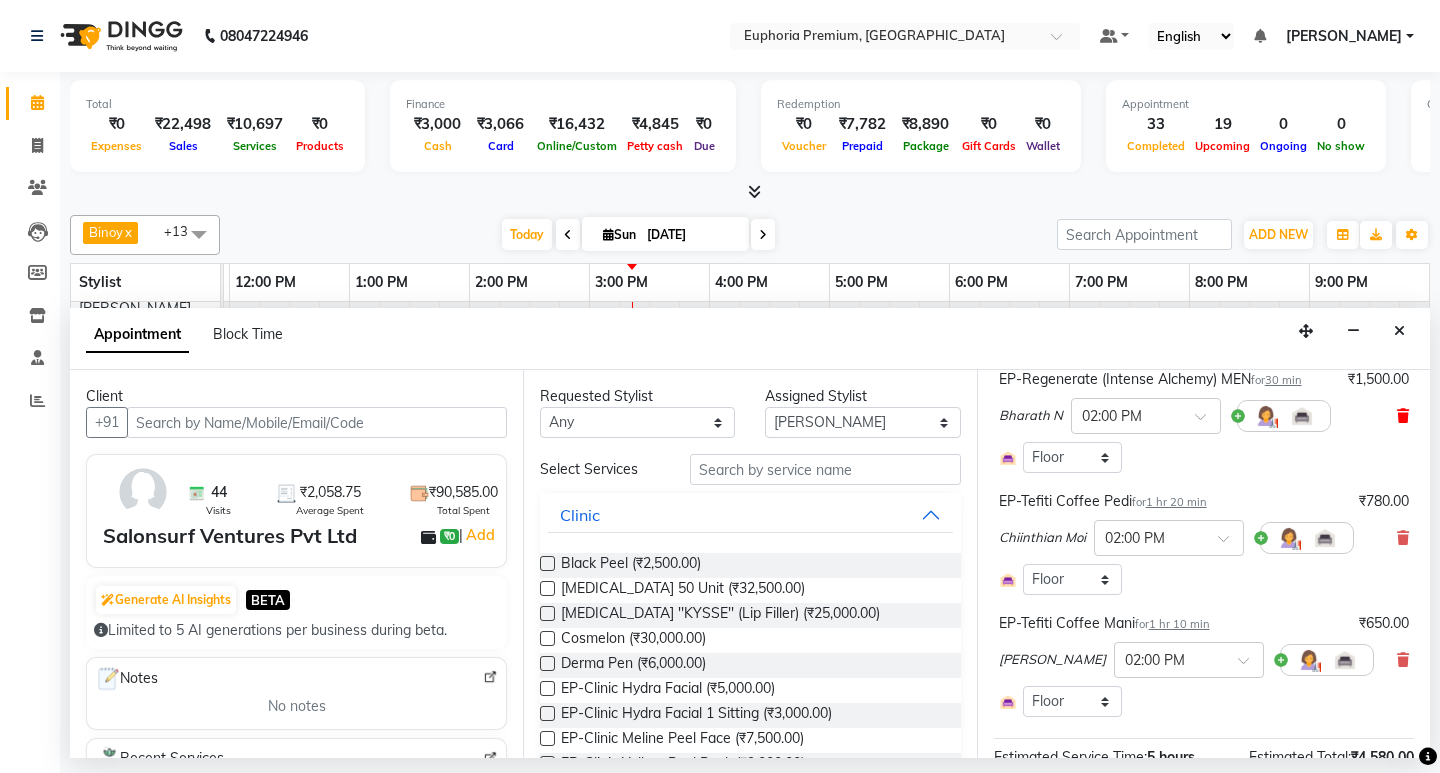 click at bounding box center [1403, 416] 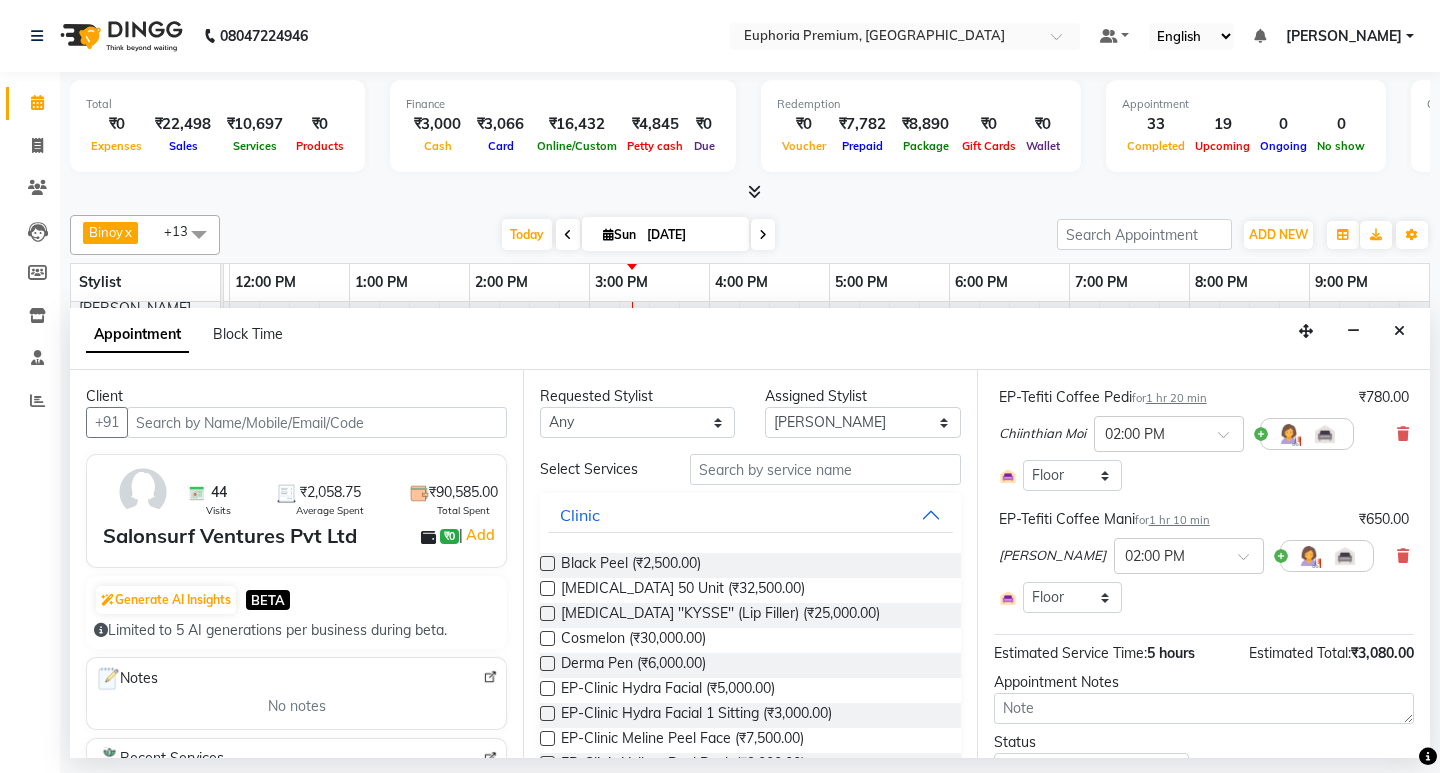 scroll, scrollTop: 394, scrollLeft: 0, axis: vertical 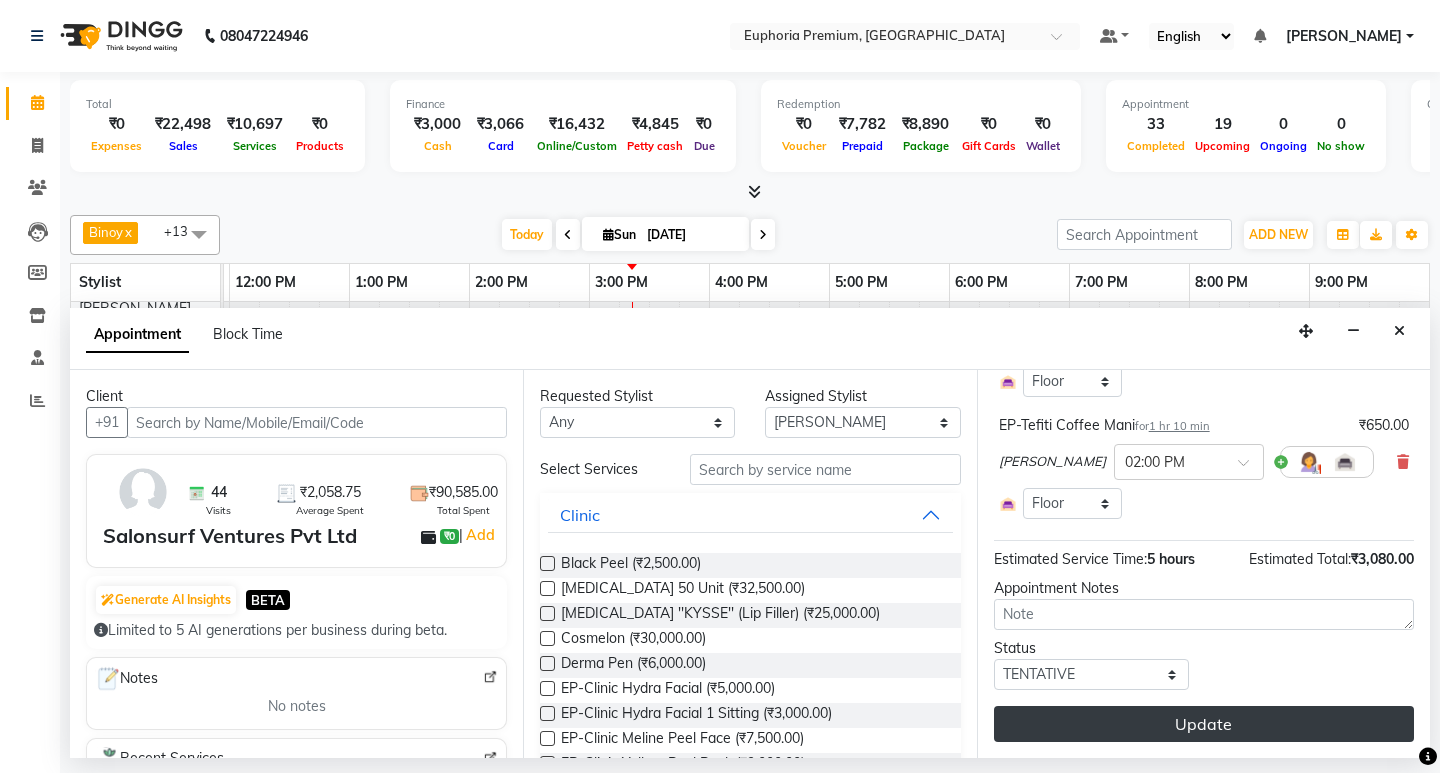 click on "Update" at bounding box center (1204, 724) 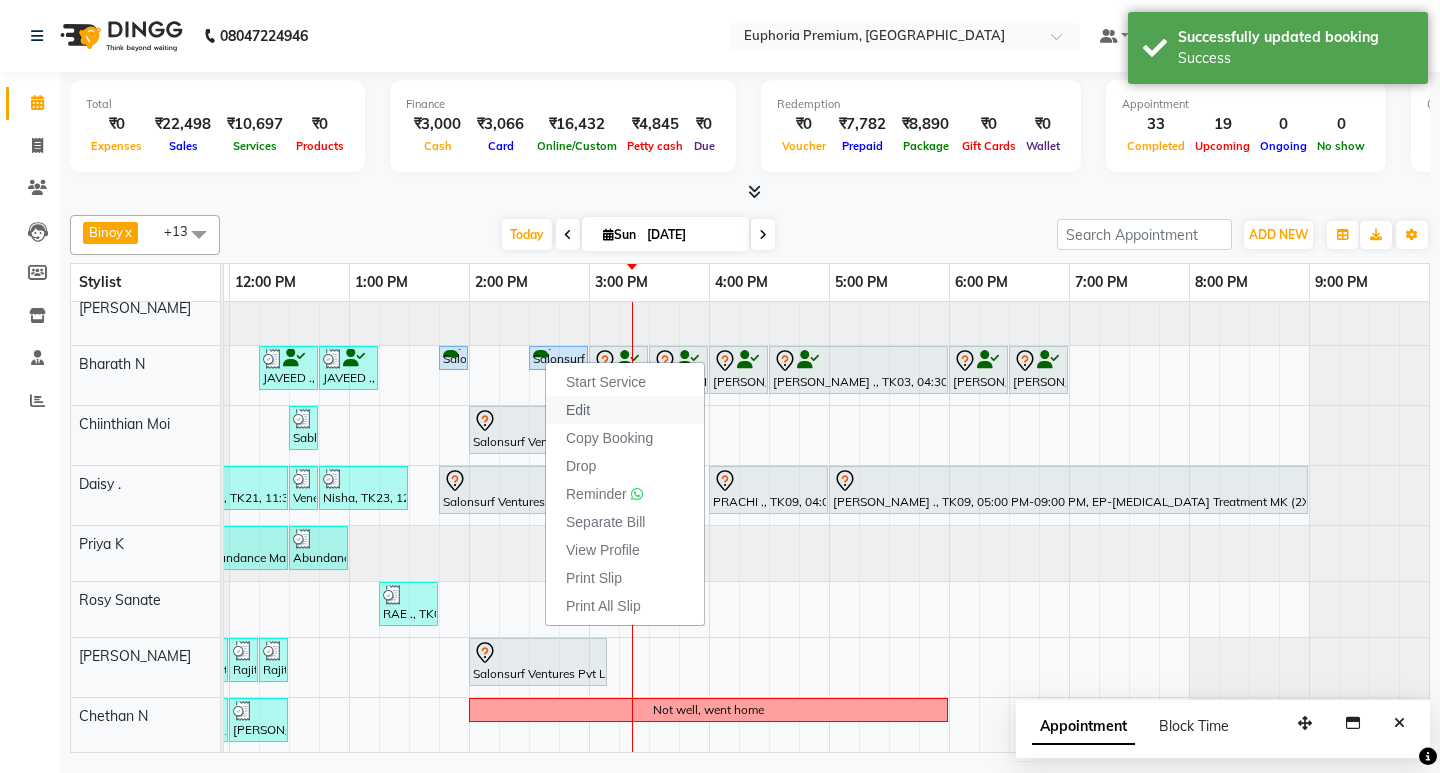 click on "Edit" at bounding box center [625, 410] 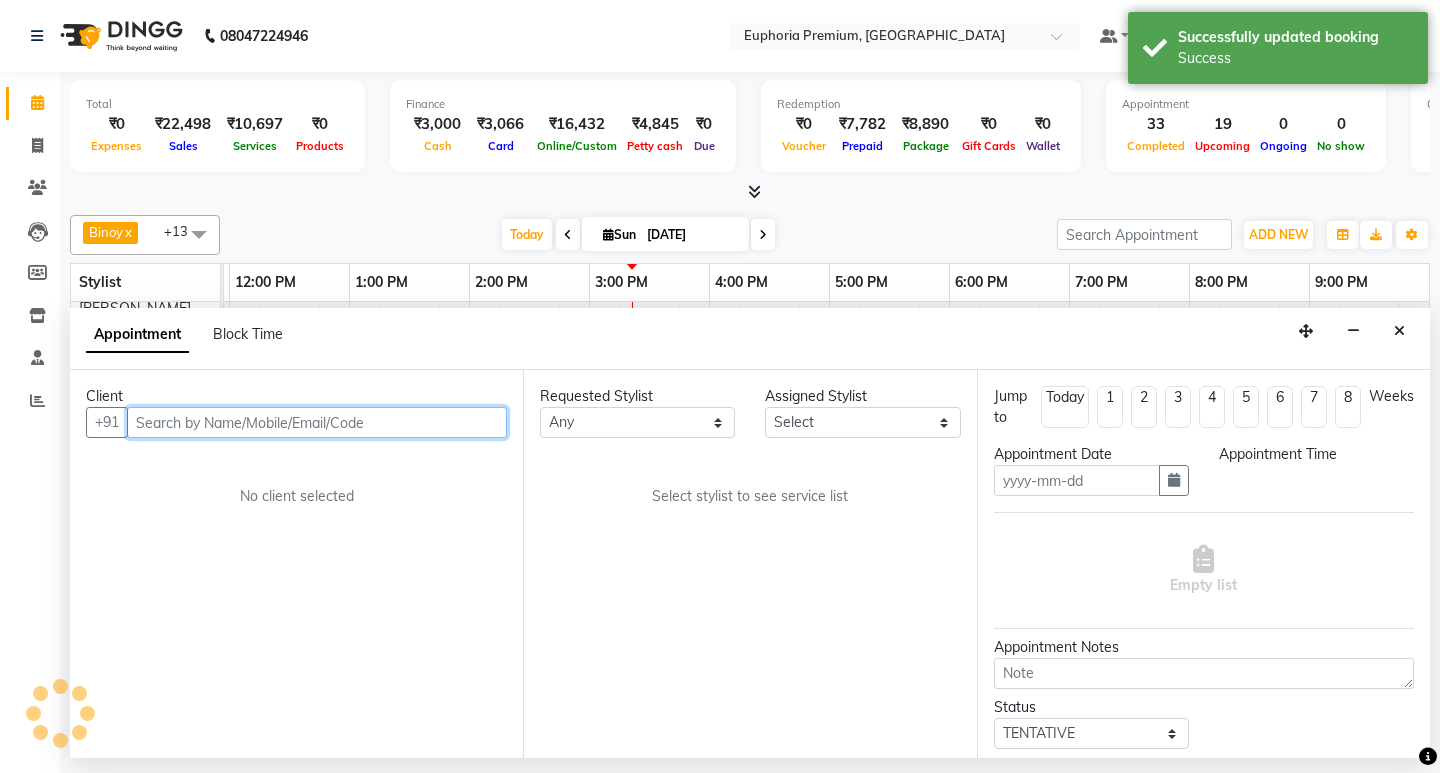 type 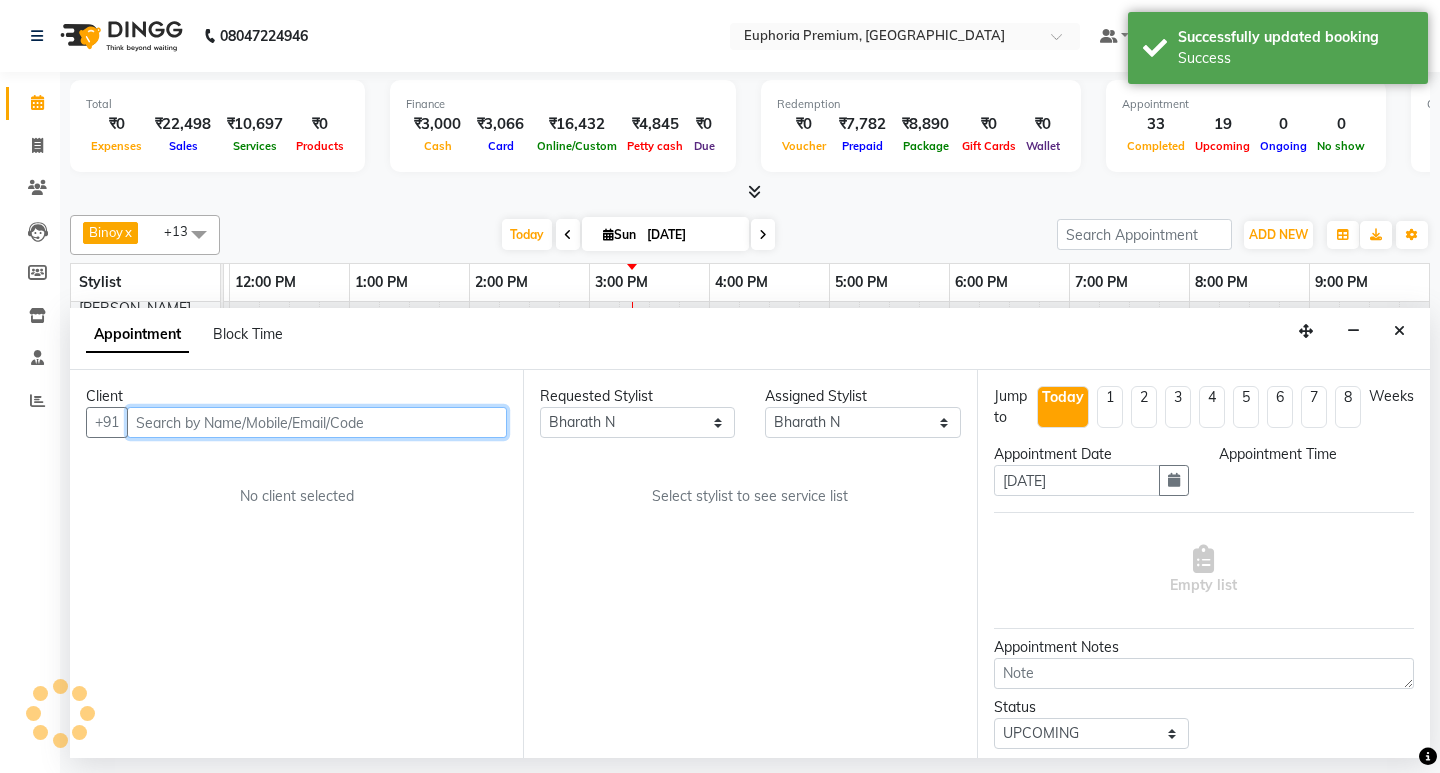 scroll, scrollTop: 0, scrollLeft: 475, axis: horizontal 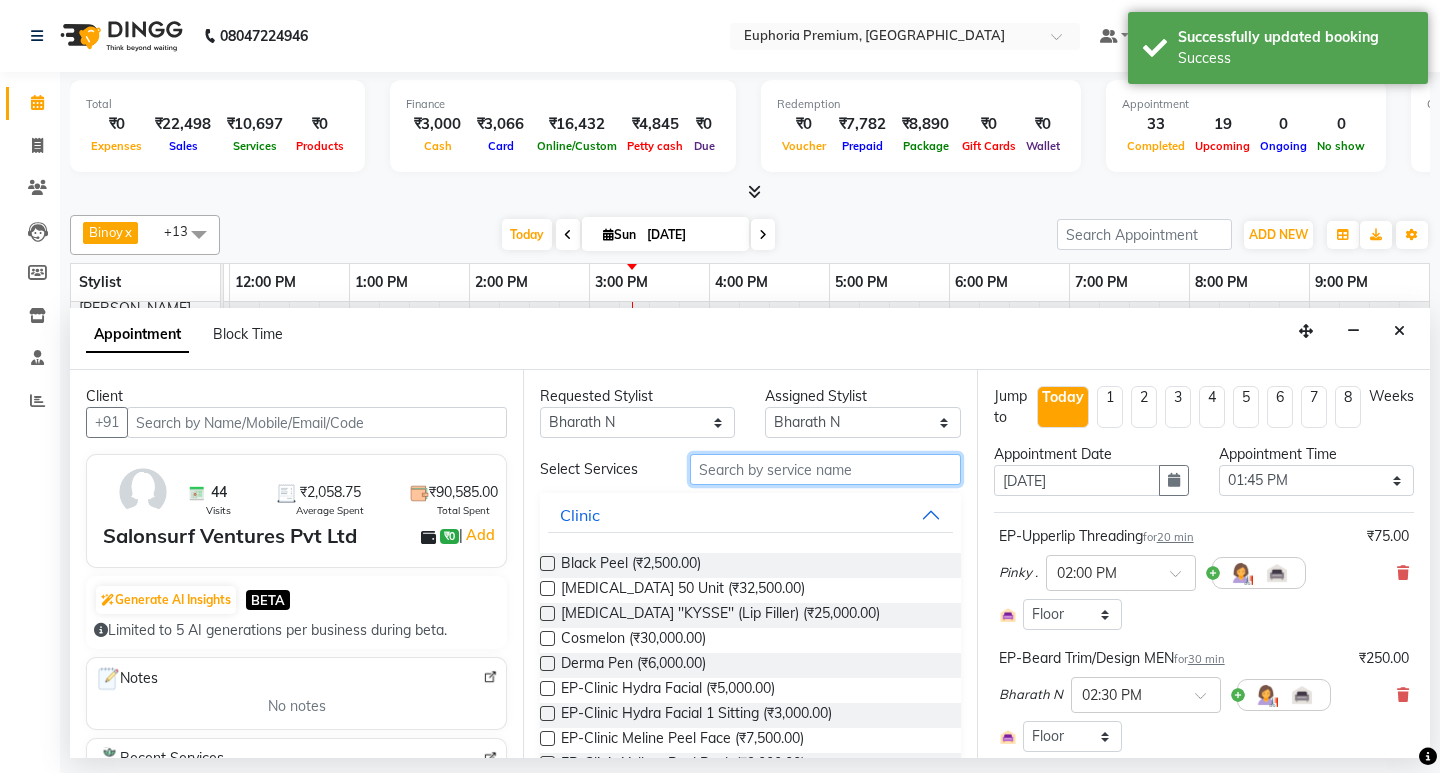 click at bounding box center [825, 469] 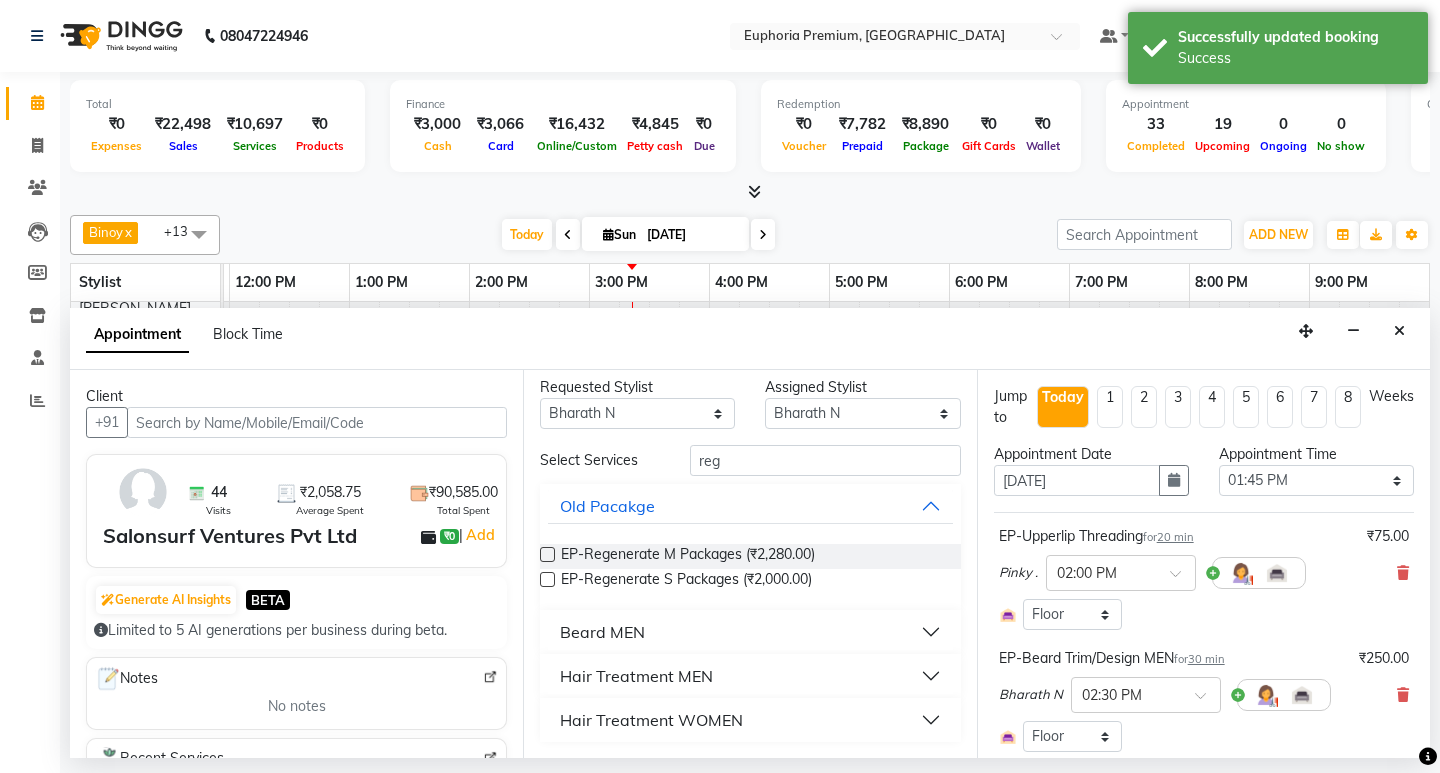 click on "Hair Treatment MEN" at bounding box center [636, 676] 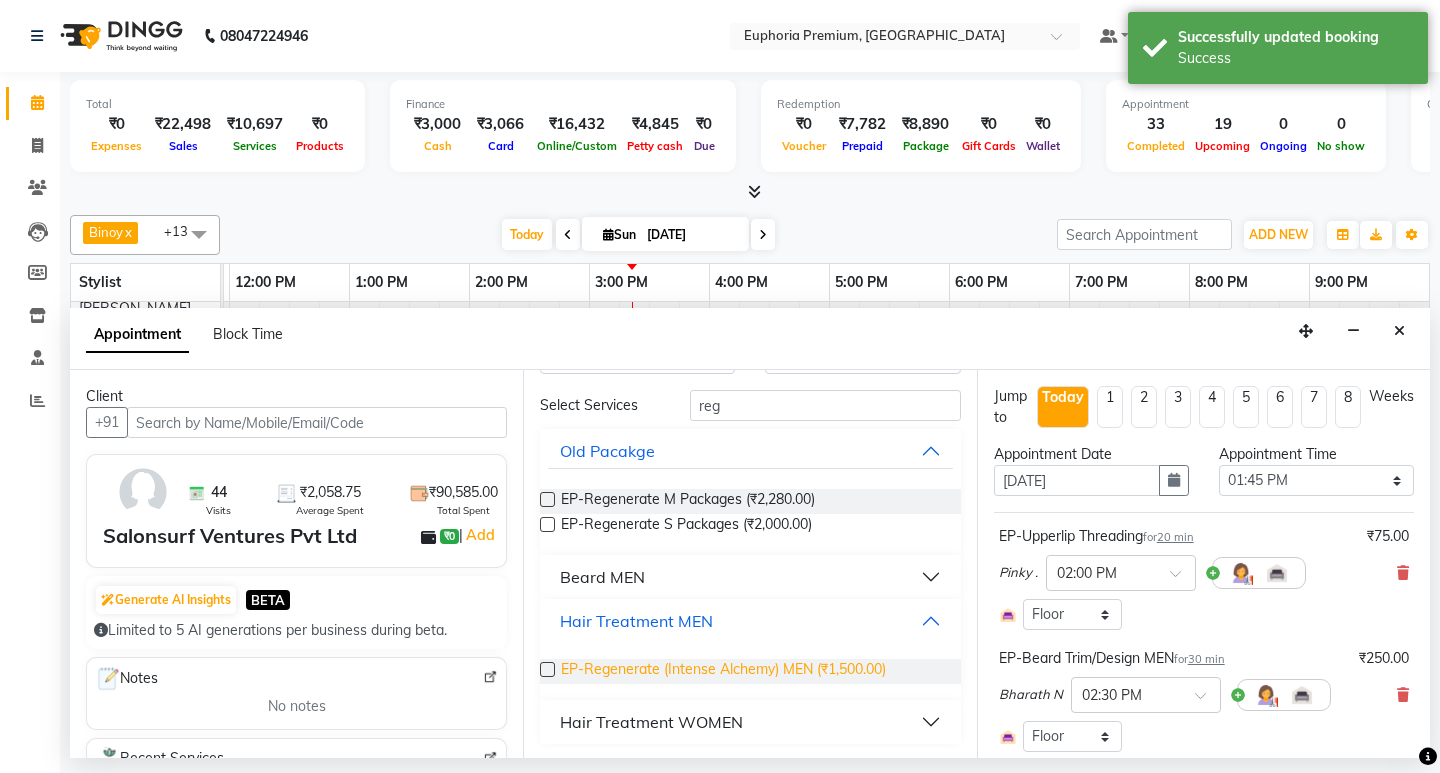 scroll, scrollTop: 66, scrollLeft: 0, axis: vertical 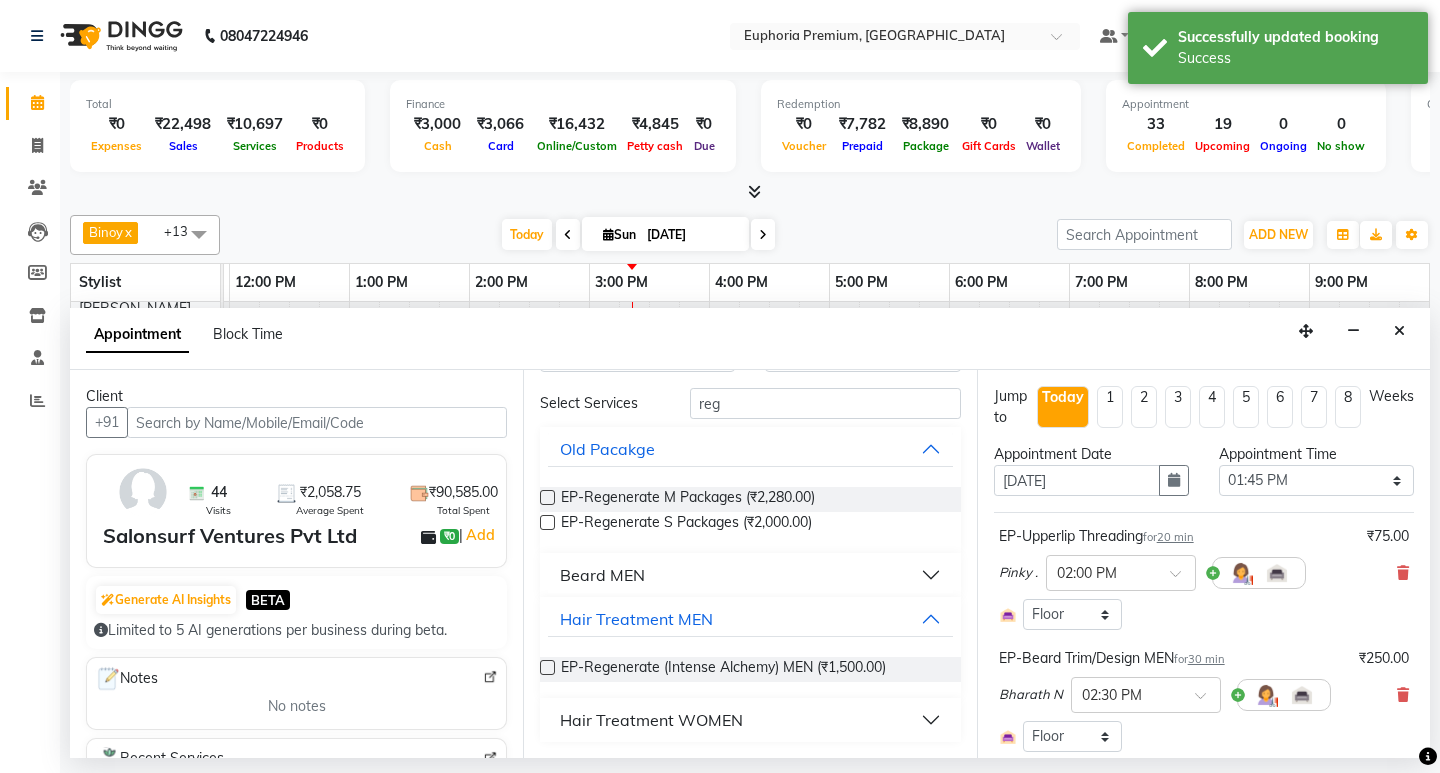 click at bounding box center [547, 667] 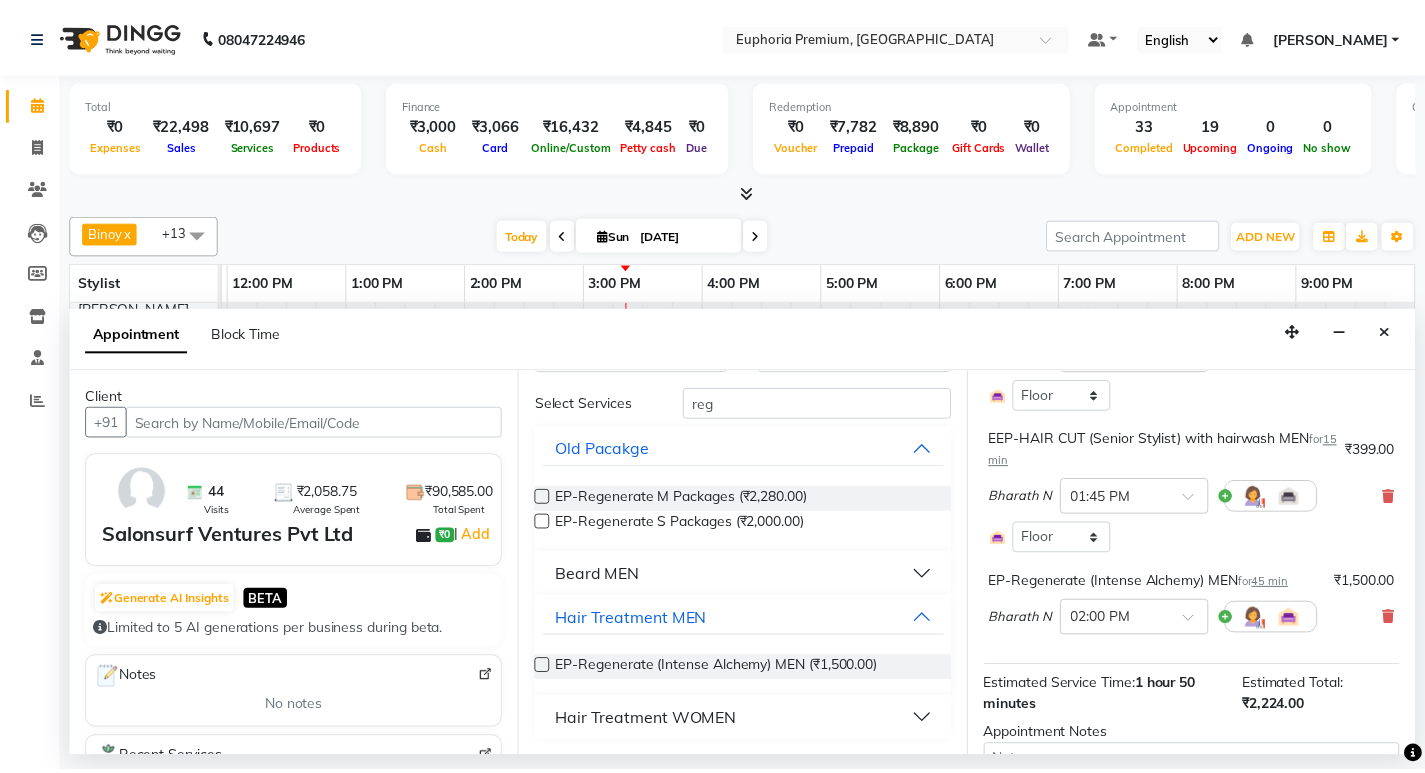 scroll, scrollTop: 509, scrollLeft: 0, axis: vertical 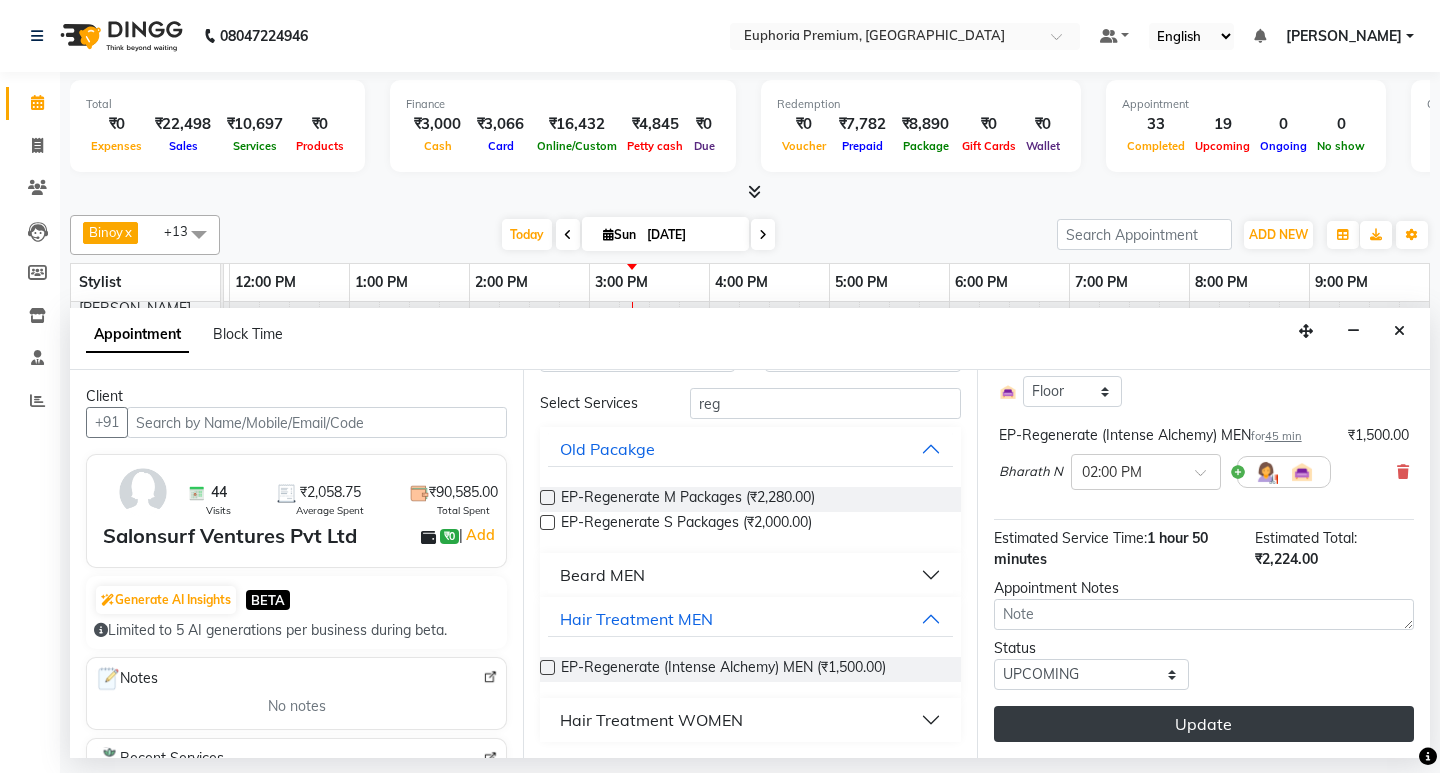 click on "Update" at bounding box center (1204, 724) 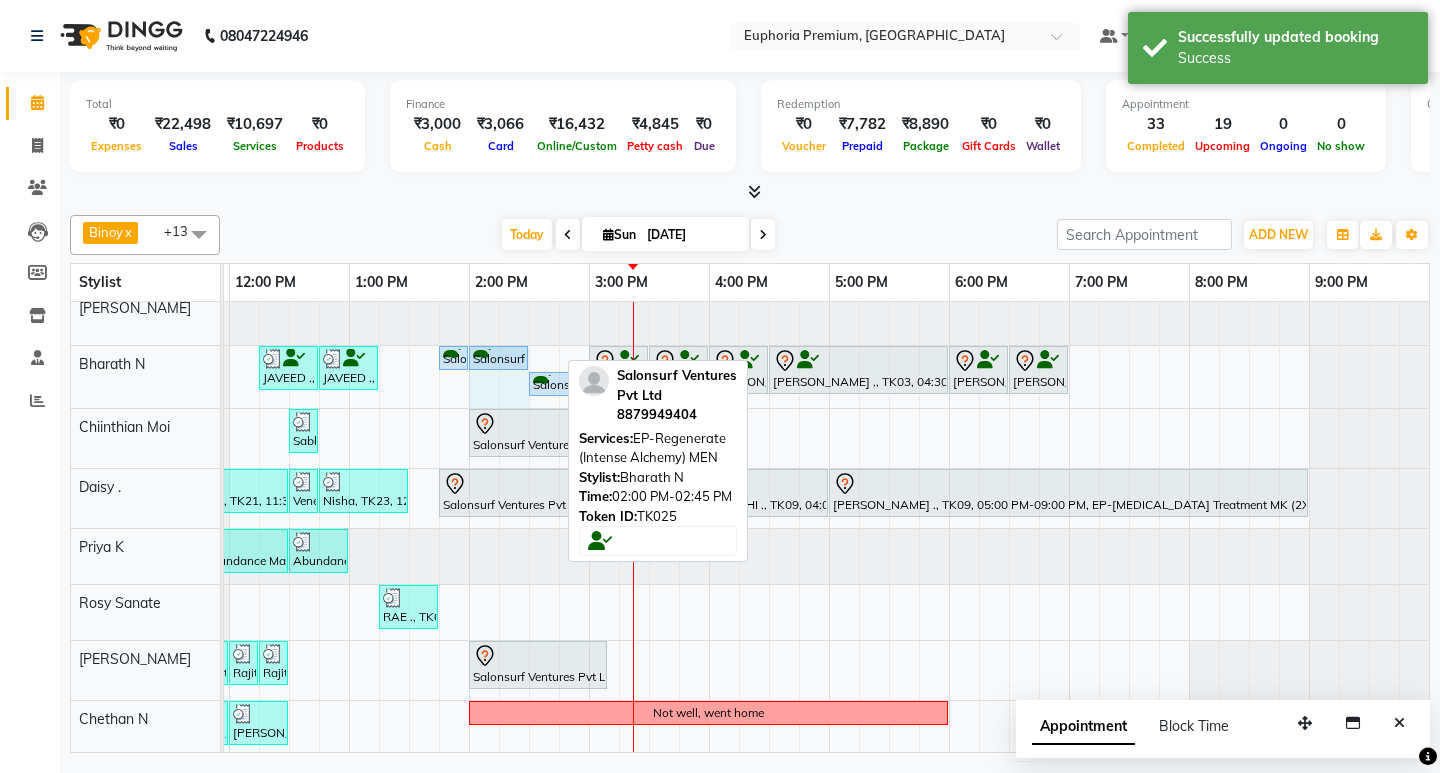 drag, startPoint x: 553, startPoint y: 354, endPoint x: 524, endPoint y: 360, distance: 29.614185 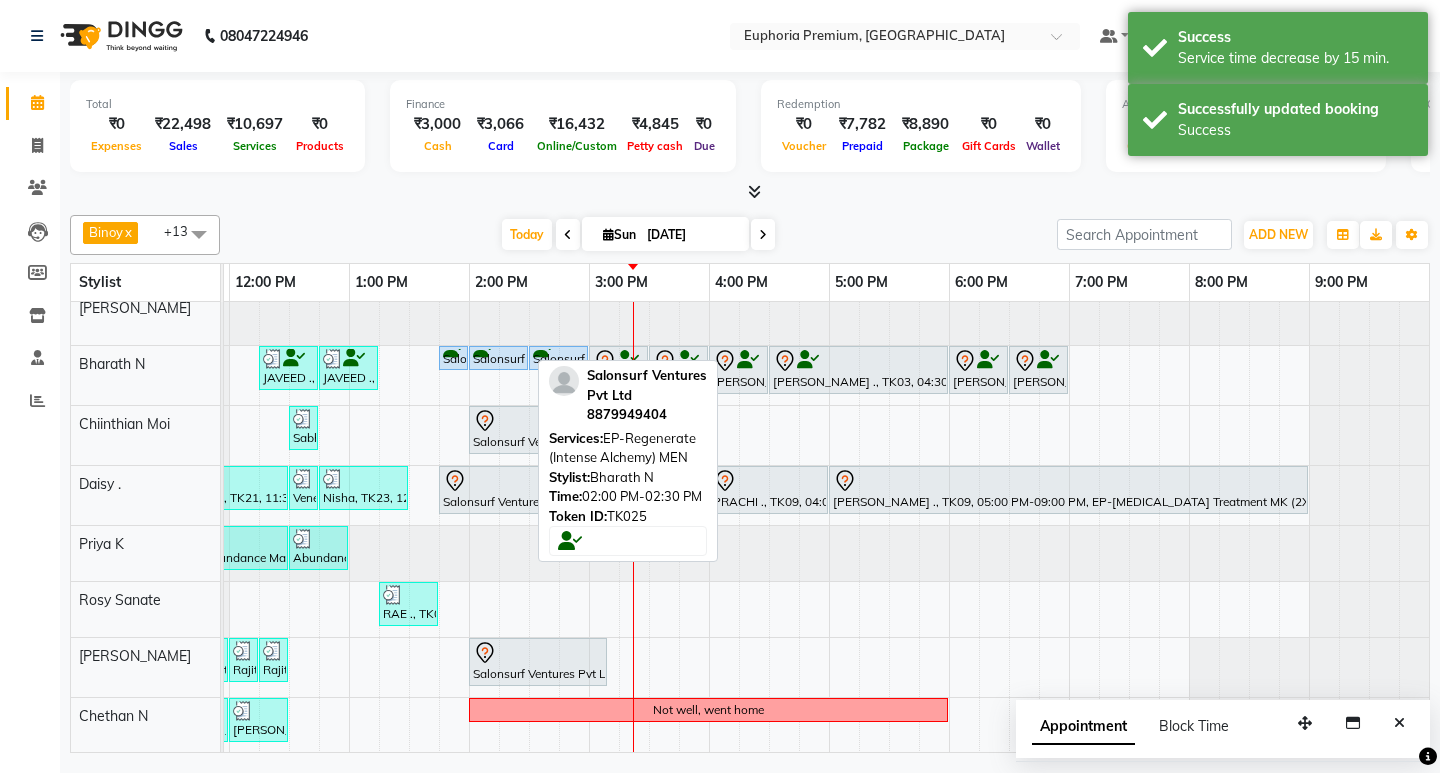click on "Salonsurf Ventures Pvt Ltd, TK25, 02:00 PM-02:30 PM, EP-Regenerate (Intense Alchemy) MEN" at bounding box center [498, 358] 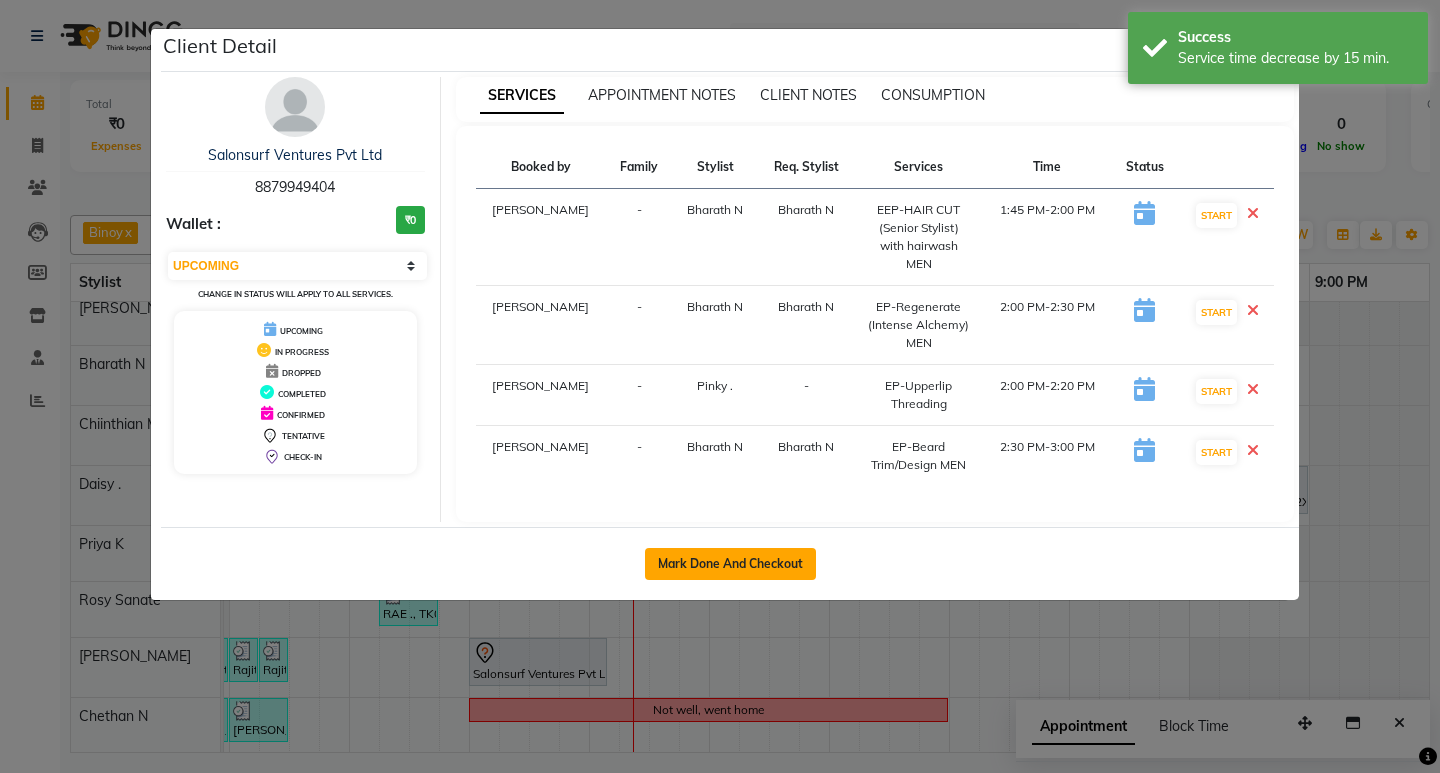 click on "Mark Done And Checkout" 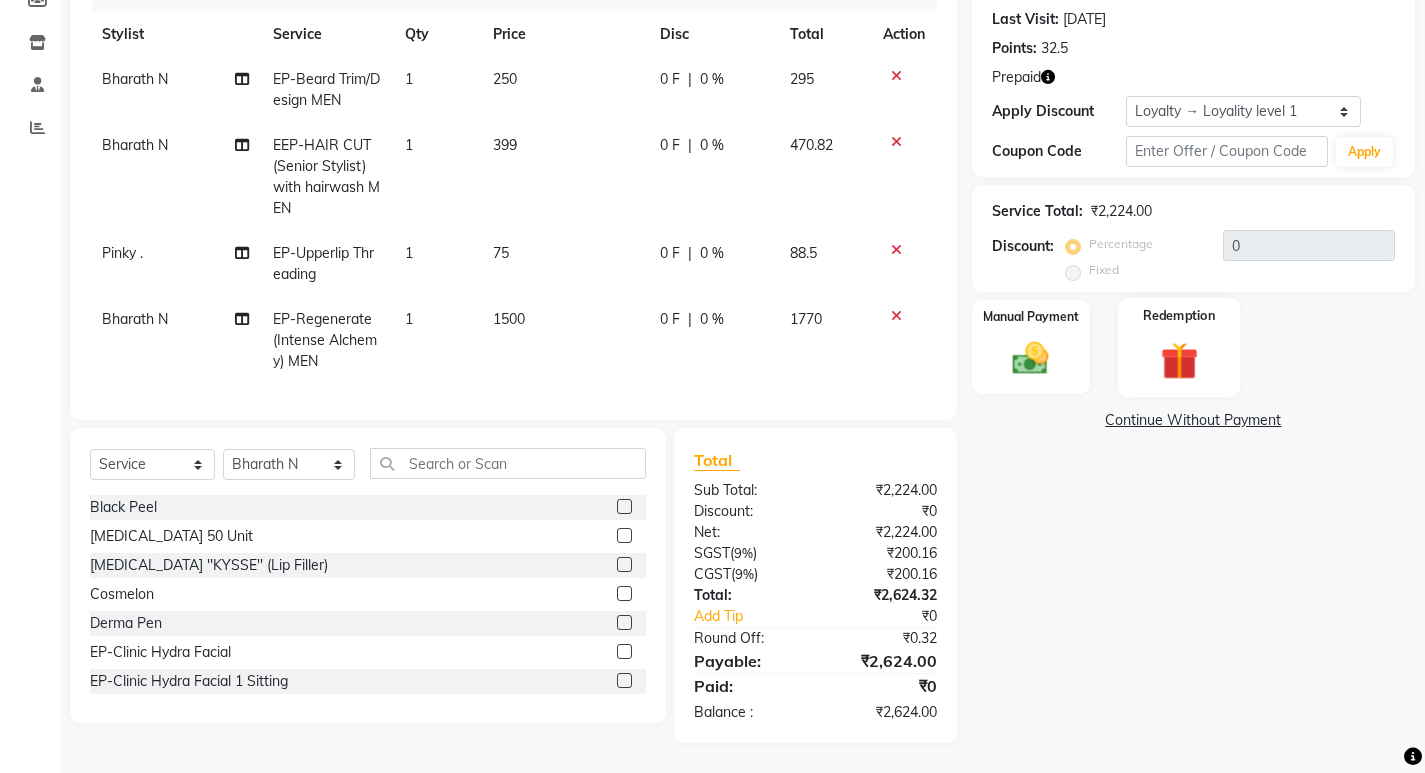 scroll, scrollTop: 288, scrollLeft: 0, axis: vertical 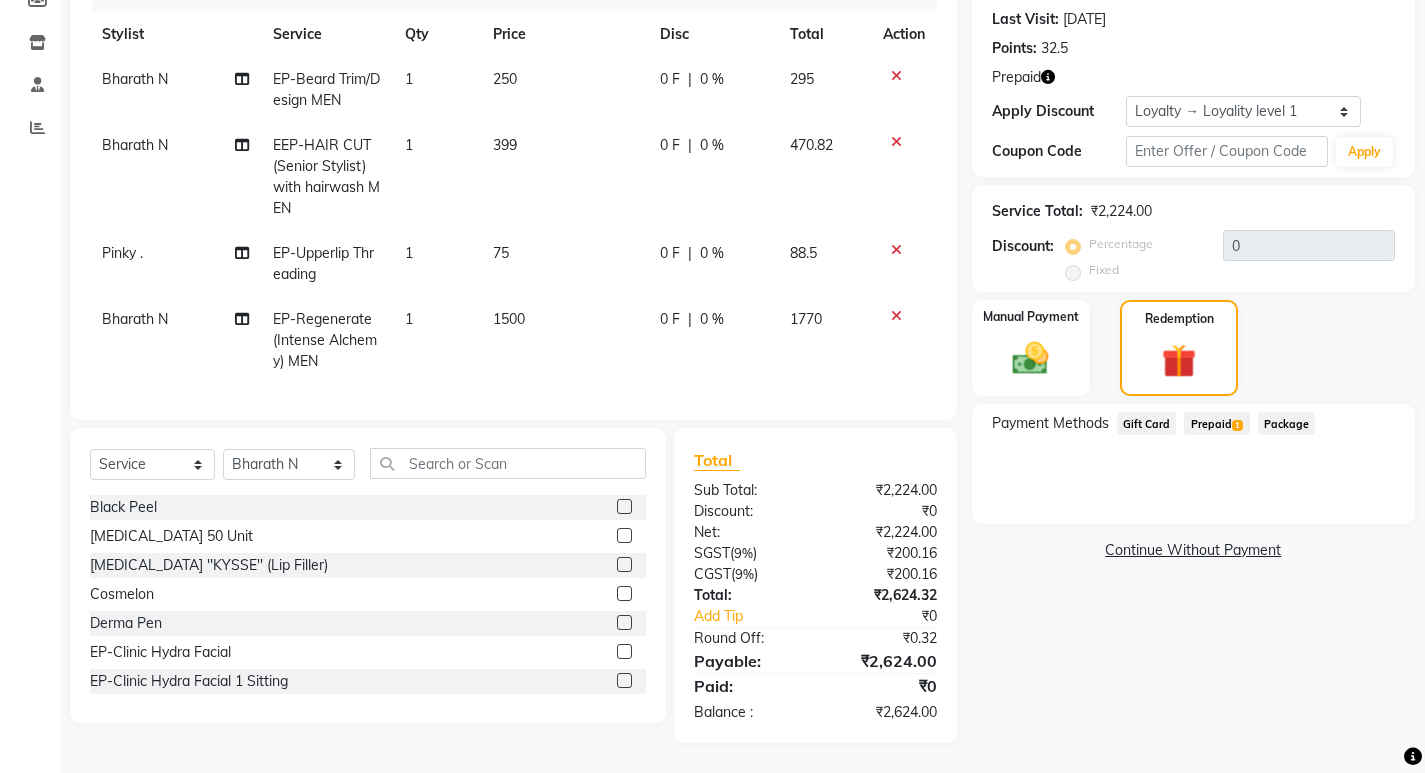 click on "Prepaid  1" 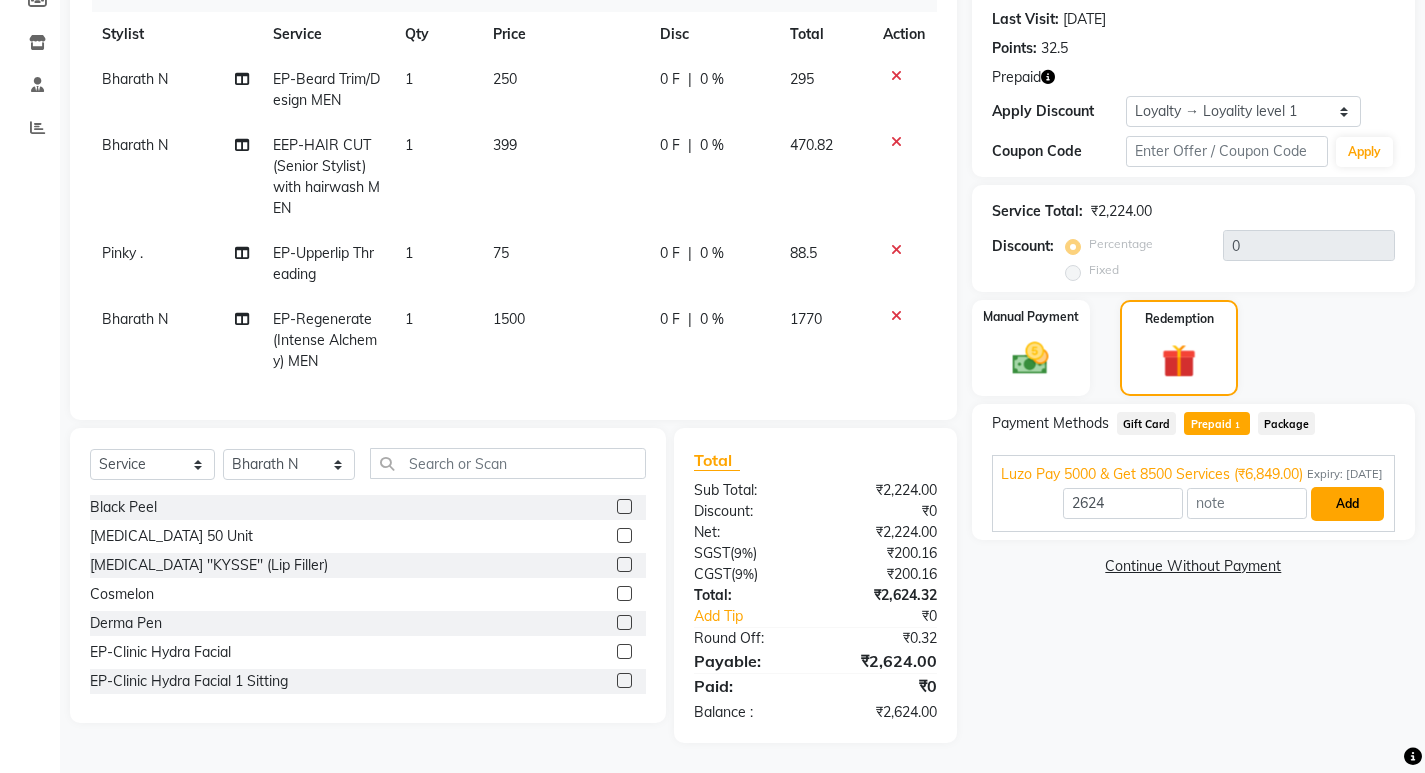 click on "Add" at bounding box center (1347, 504) 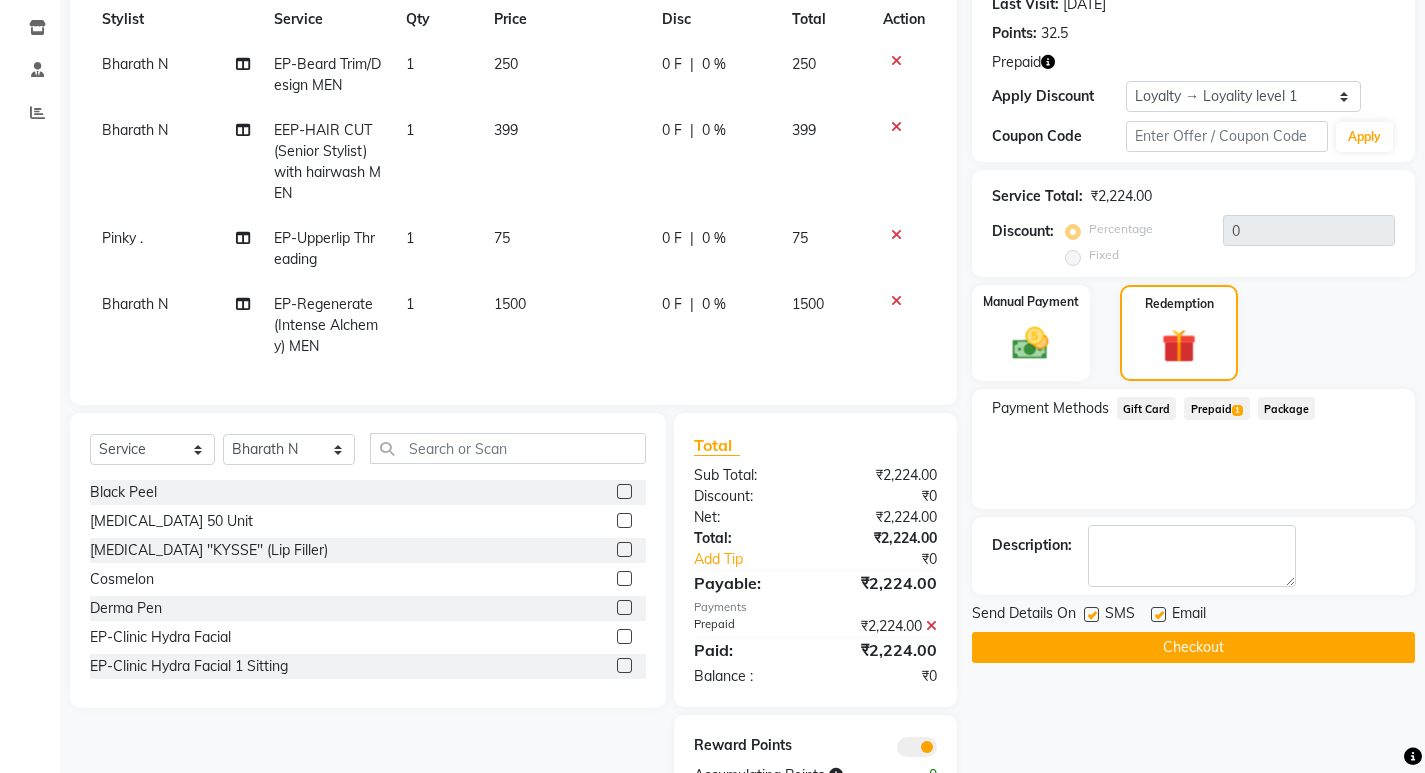 click on "Checkout" 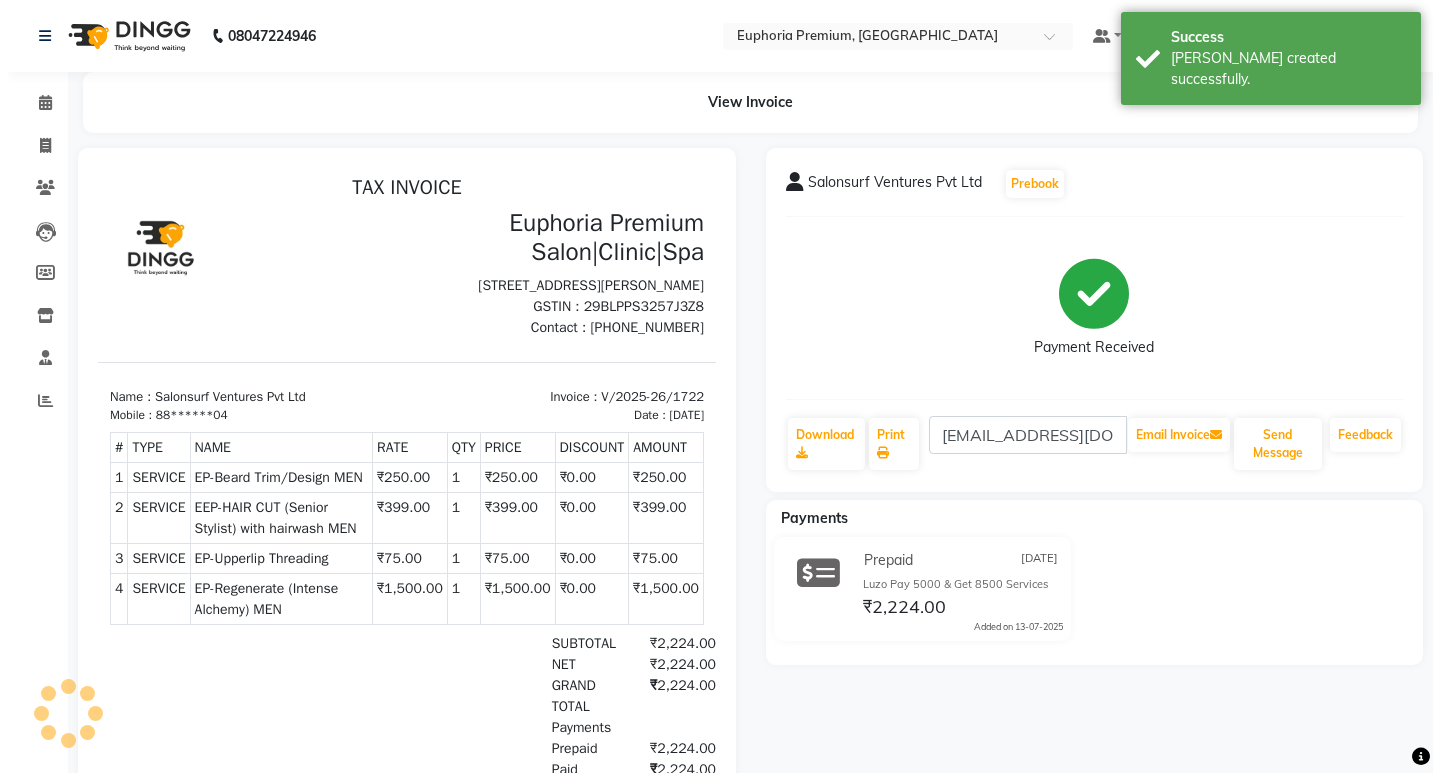 scroll, scrollTop: 0, scrollLeft: 0, axis: both 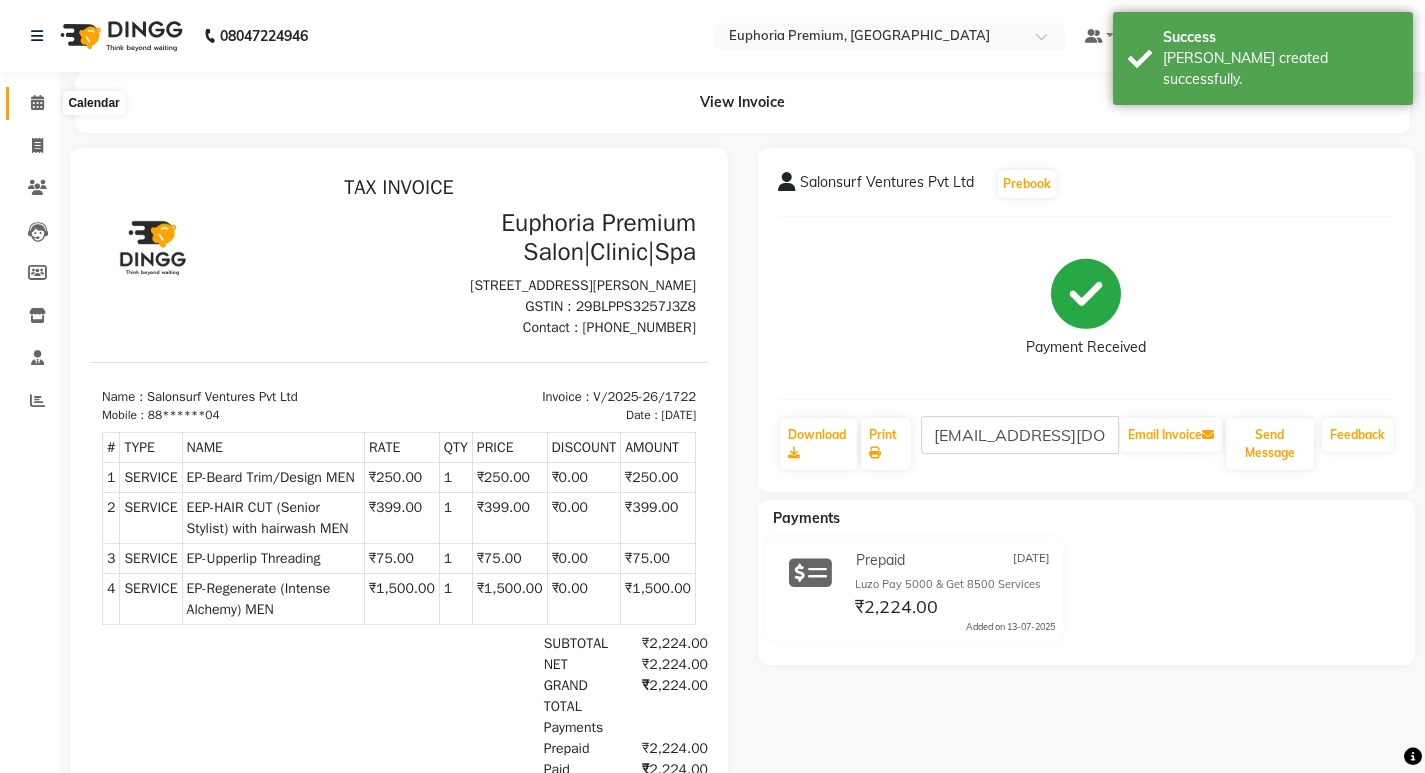 click 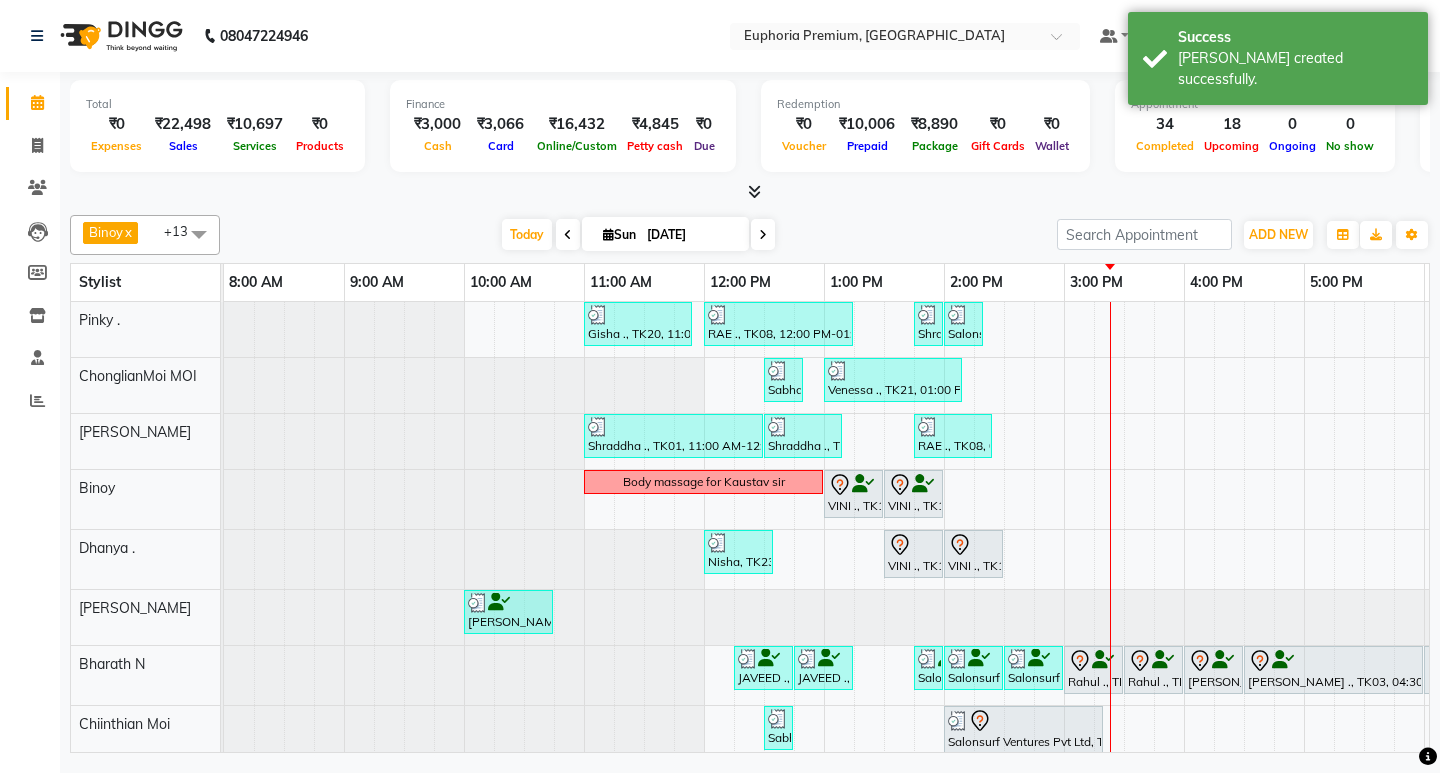 scroll, scrollTop: 299, scrollLeft: 0, axis: vertical 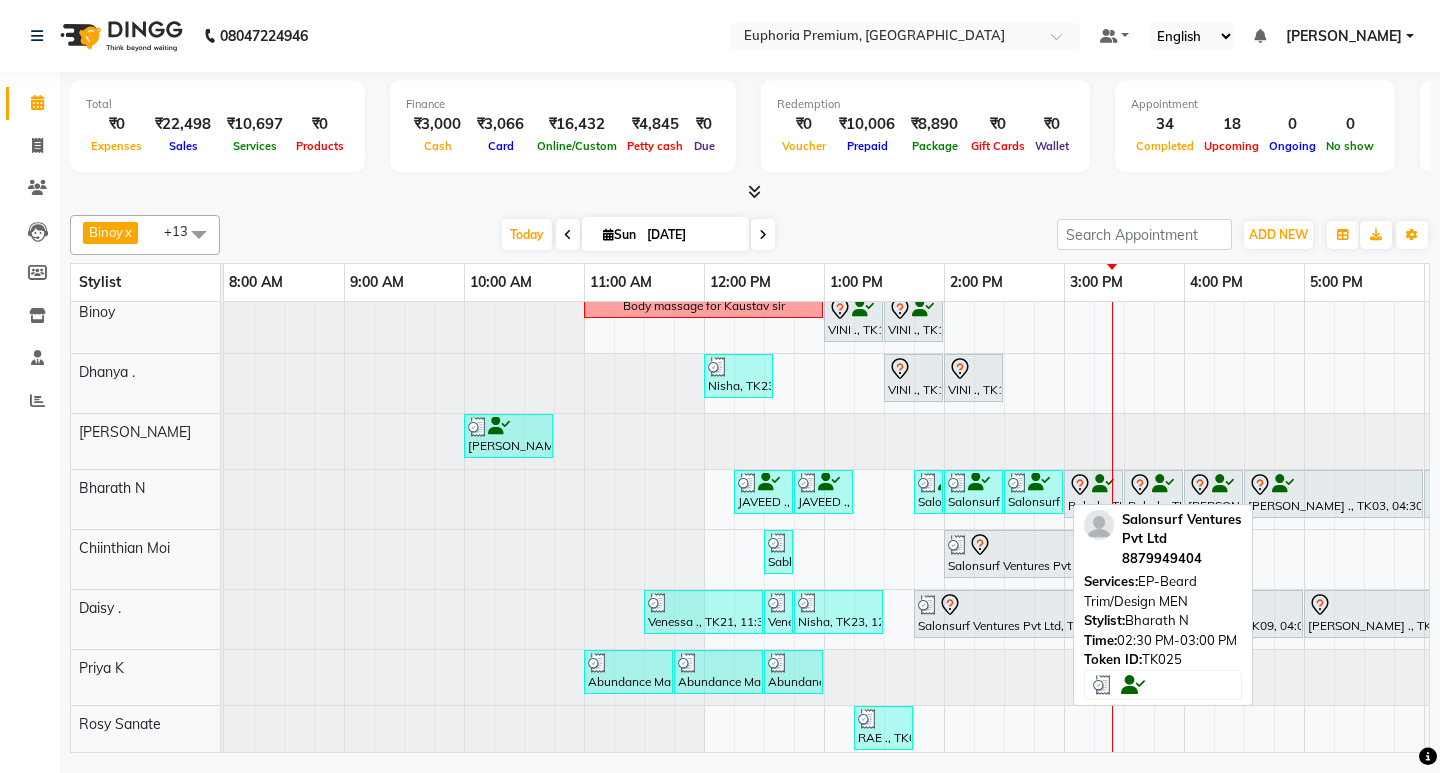 click on "Salonsurf Ventures Pvt Ltd, TK25, 02:30 PM-03:00 PM, EP-Beard Trim/Design MEN" at bounding box center (1033, 492) 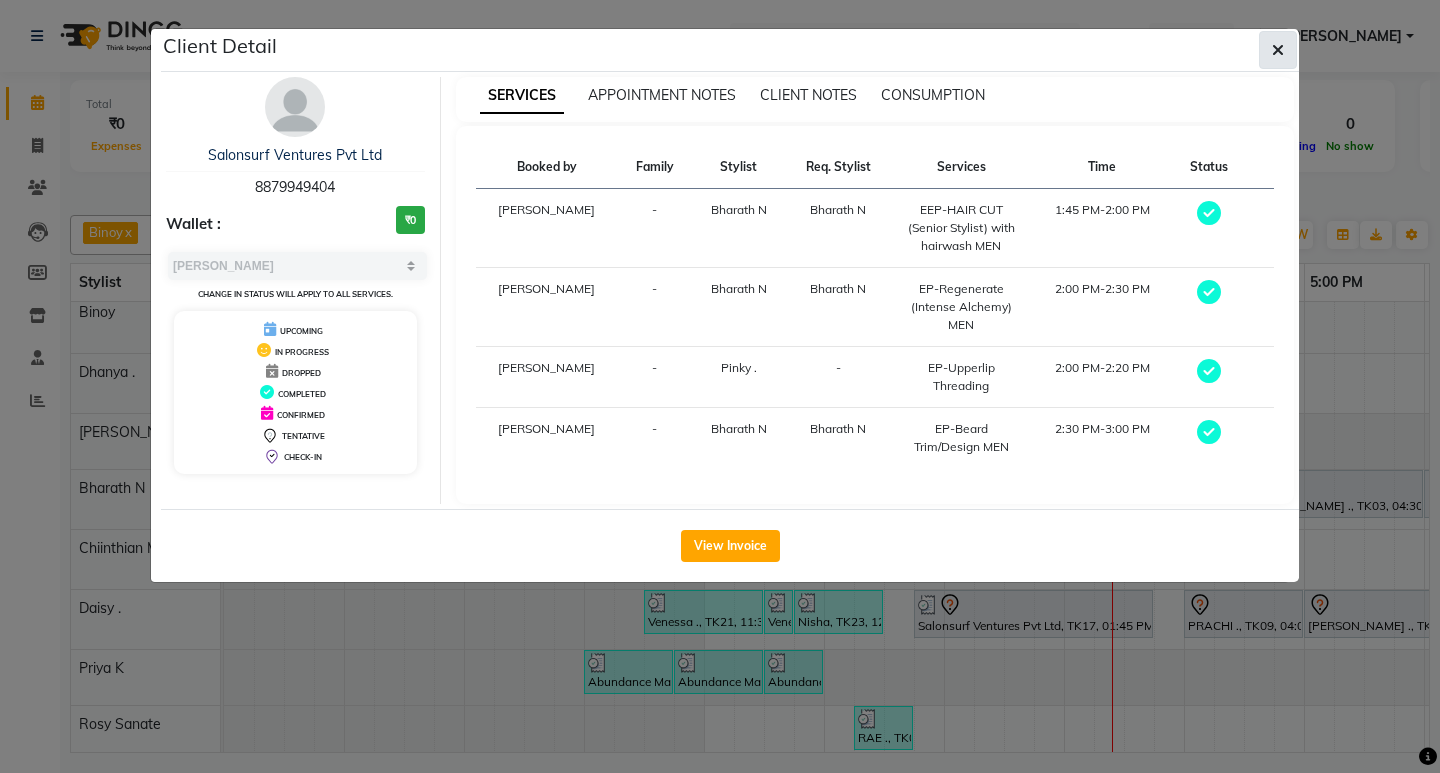 click 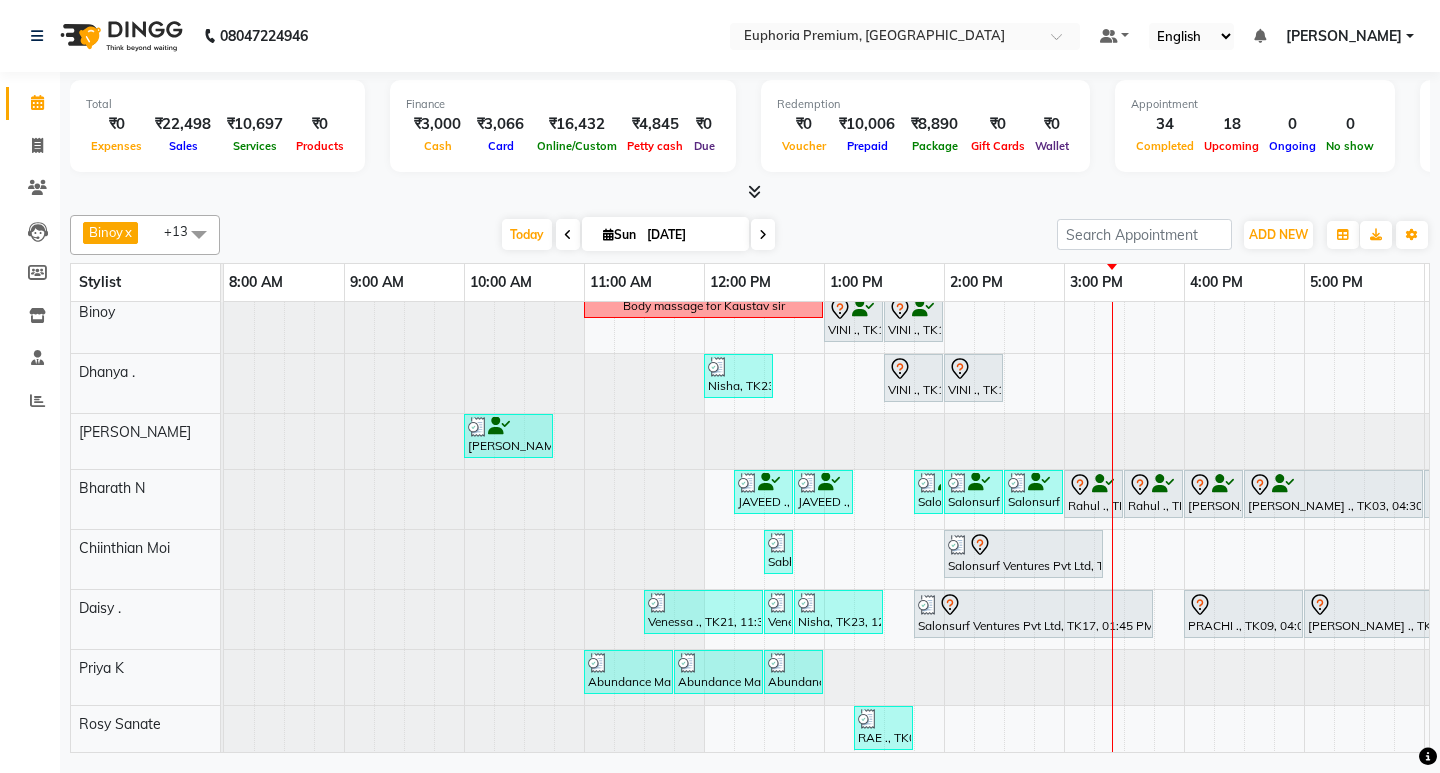 scroll, scrollTop: 176, scrollLeft: 118, axis: both 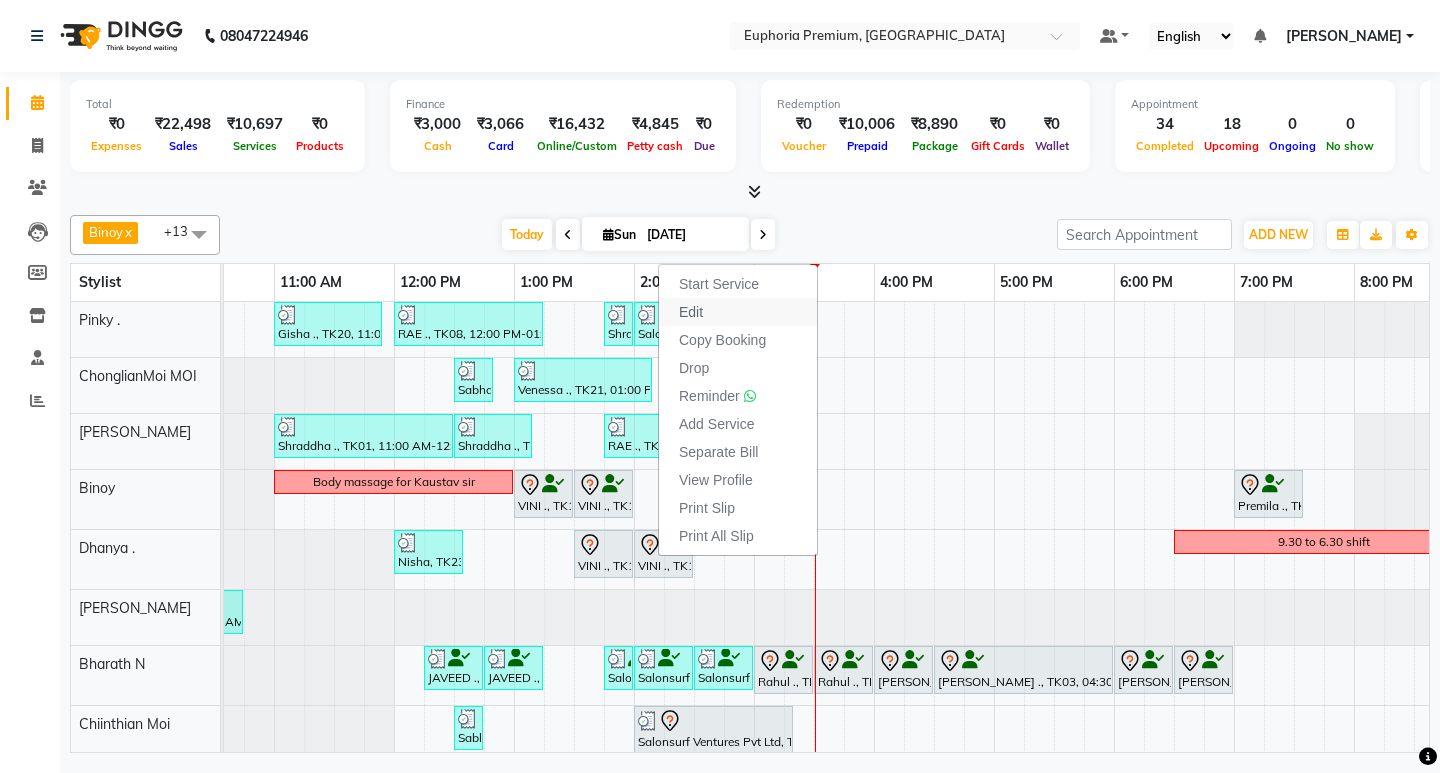 click on "Edit" at bounding box center (738, 312) 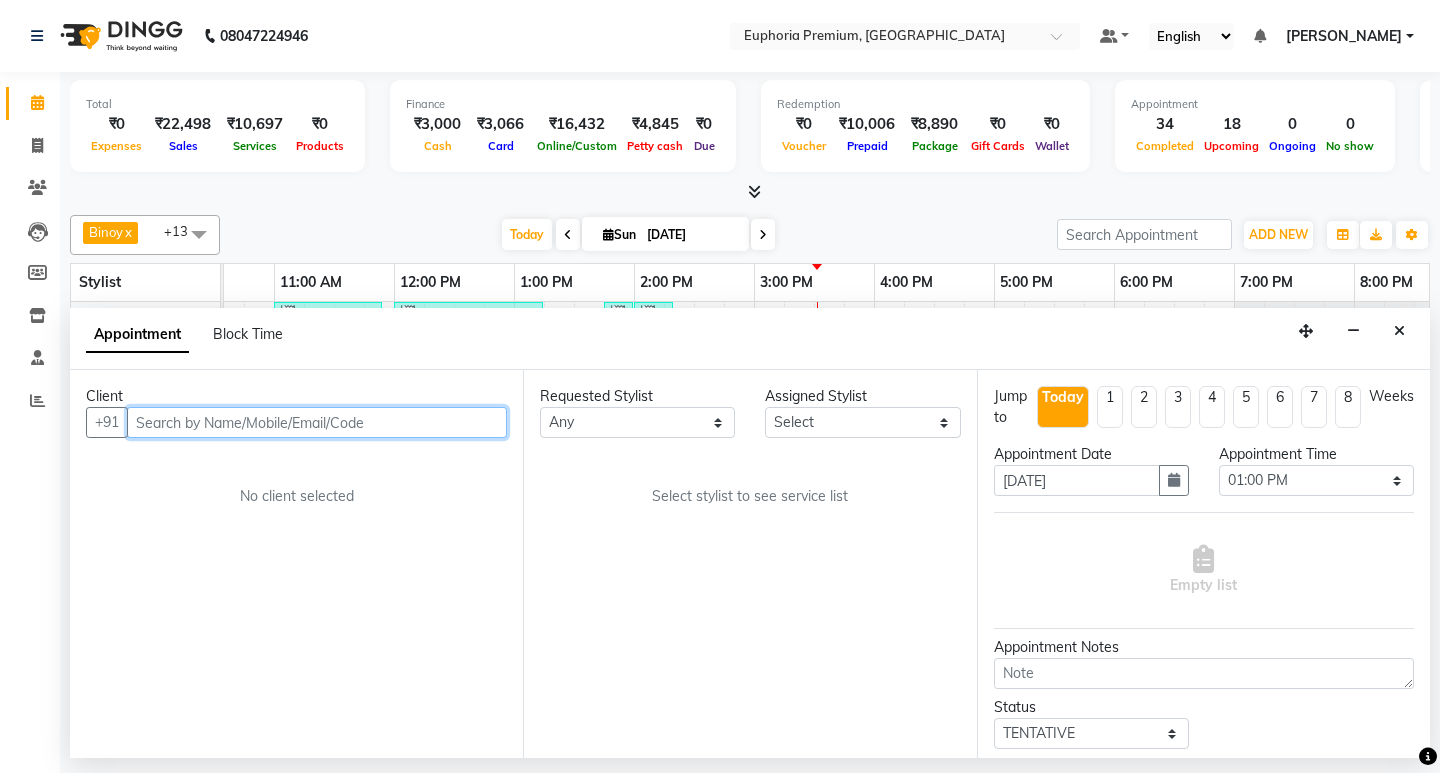 scroll, scrollTop: 0, scrollLeft: 475, axis: horizontal 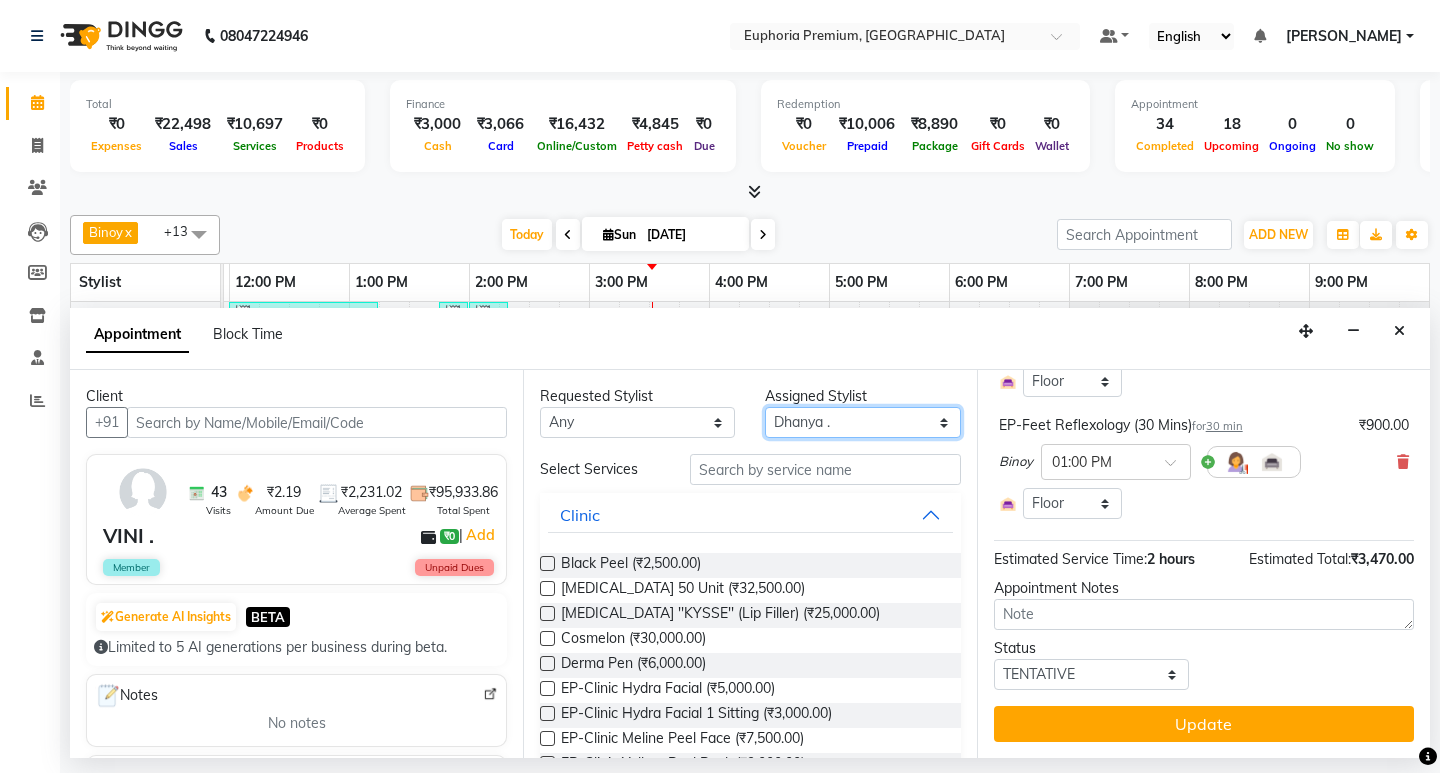 click on "Select Babu V Bharath N [PERSON_NAME] [PERSON_NAME] N  Chiinthian [PERSON_NAME] MOI [PERSON_NAME] . [PERSON_NAME] . [PERSON_NAME] [PERSON_NAME] K [PERSON_NAME] [PERSON_NAME] [MEDICAL_DATA] Pinky . Priya  K Rosy Sanate [PERSON_NAME] [PERSON_NAME] Shishi L [PERSON_NAME] M [PERSON_NAME]" at bounding box center [862, 422] 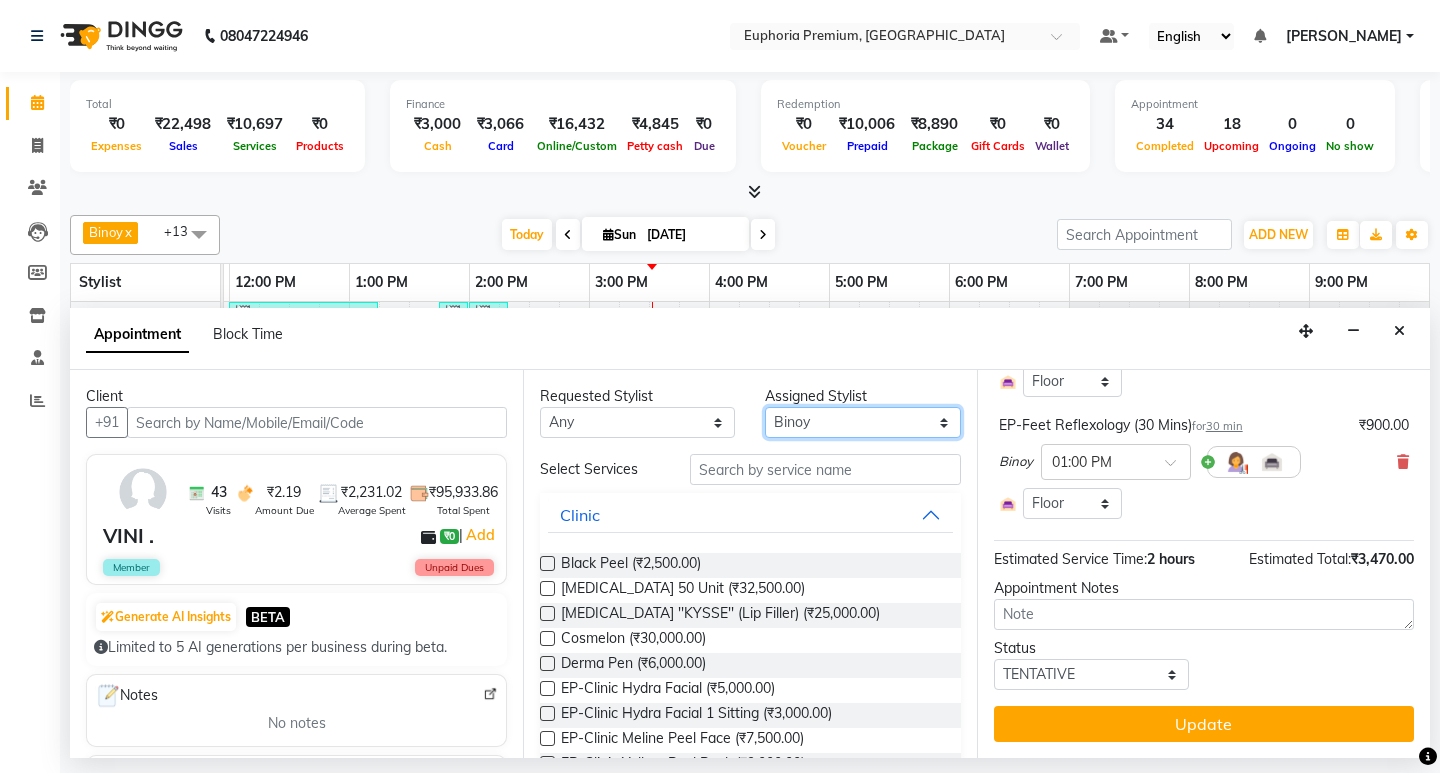 click on "Select Babu V Bharath N [PERSON_NAME] [PERSON_NAME] N  Chiinthian [PERSON_NAME] MOI [PERSON_NAME] . [PERSON_NAME] . [PERSON_NAME] [PERSON_NAME] K [PERSON_NAME] [PERSON_NAME] [MEDICAL_DATA] Pinky . Priya  K Rosy Sanate [PERSON_NAME] [PERSON_NAME] Shishi L [PERSON_NAME] M [PERSON_NAME]" at bounding box center [862, 422] 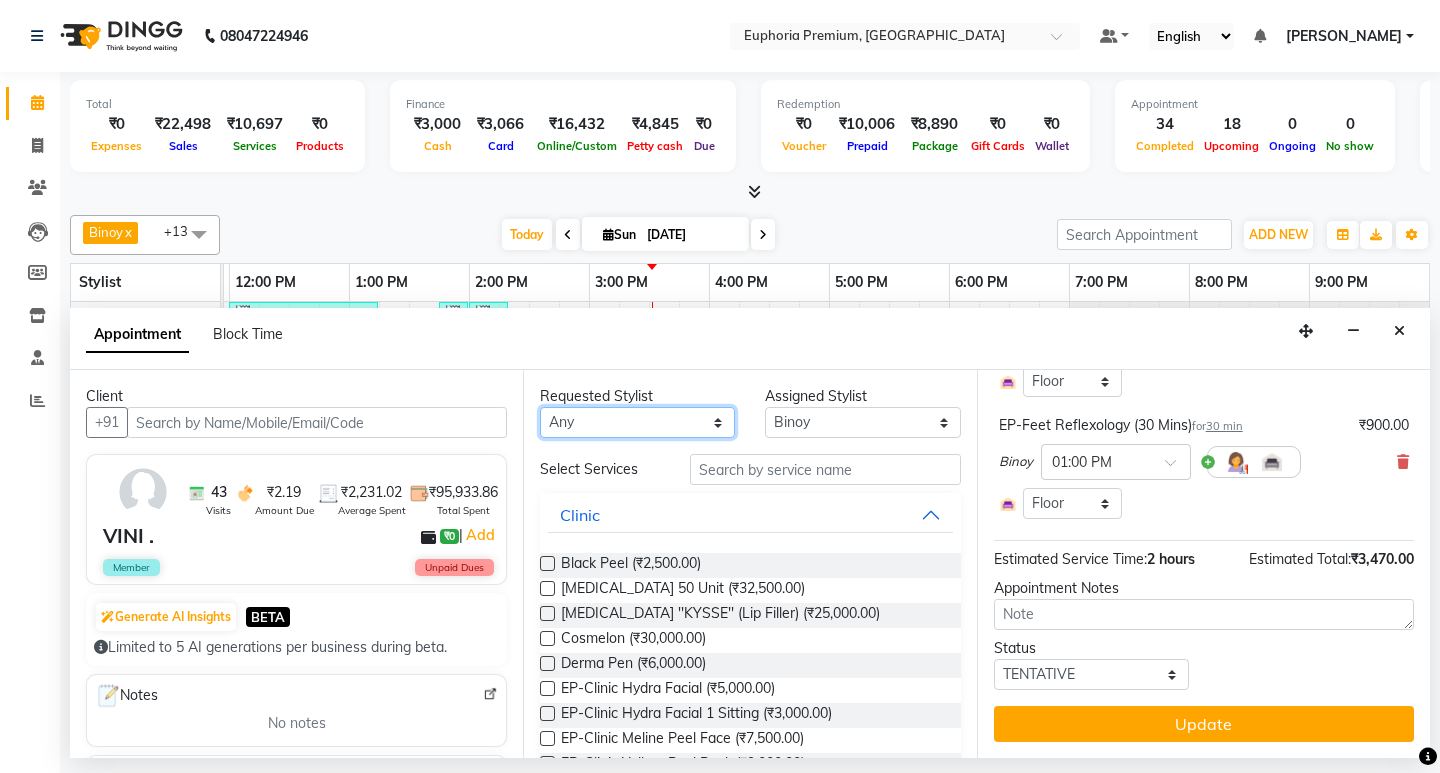 click on "Any Babu V Bharath N Binoy  Chandru Magar Chethan N  Chiinthian Moi ChonglianMoi MOI Daisy . Dhanya . Diya Khadka Fredrick Burrows Kishore K Maria Hamsa MRINALI MILI Pinky . Priya  K Rosy Sanate Savitha Vijayan Shalini Deivasigamani Shishi L Vijayalakshmi M VISHON BAIDYA" at bounding box center [637, 422] 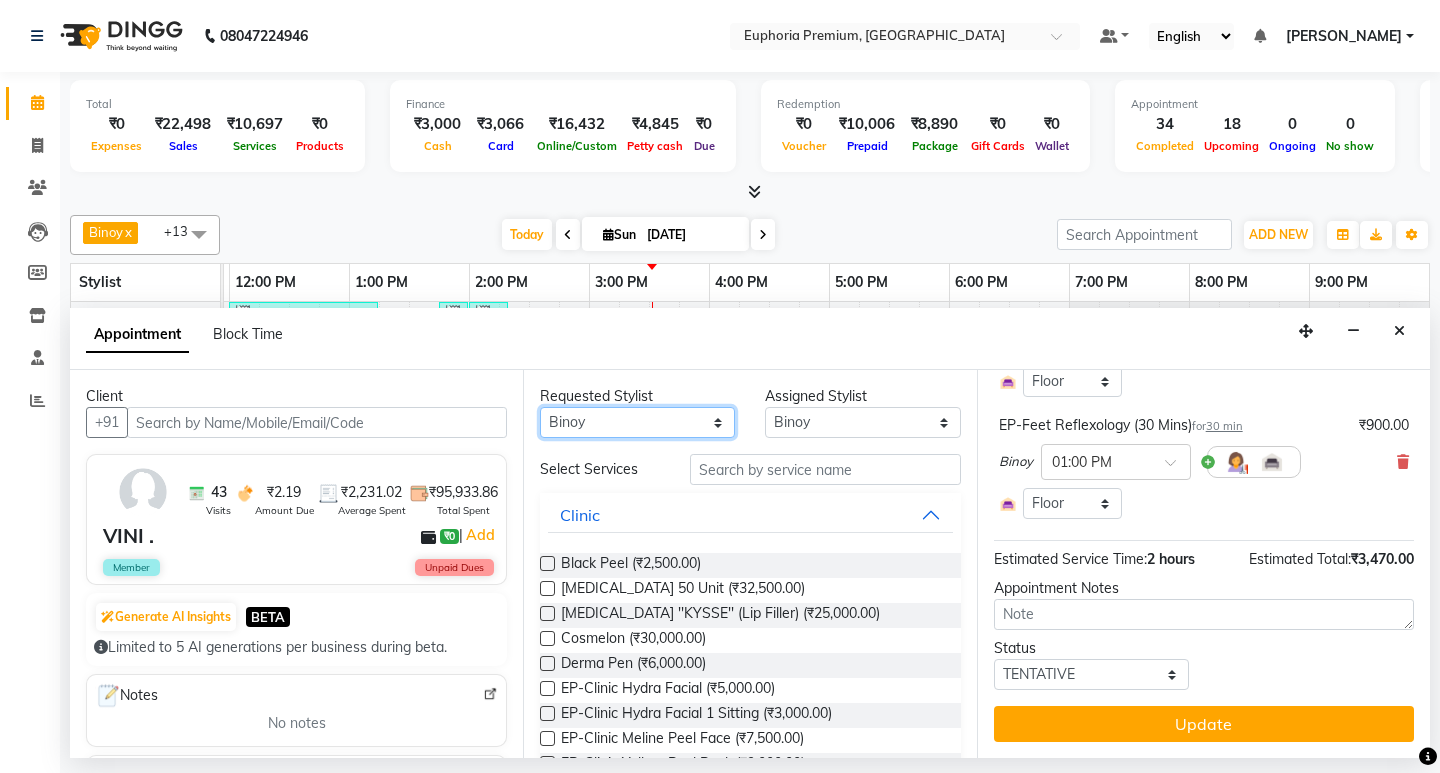 click on "Any Babu V Bharath N Binoy  Chandru Magar Chethan N  Chiinthian Moi ChonglianMoi MOI Daisy . Dhanya . Diya Khadka Fredrick Burrows Kishore K Maria Hamsa MRINALI MILI Pinky . Priya  K Rosy Sanate Savitha Vijayan Shalini Deivasigamani Shishi L Vijayalakshmi M VISHON BAIDYA" at bounding box center [637, 422] 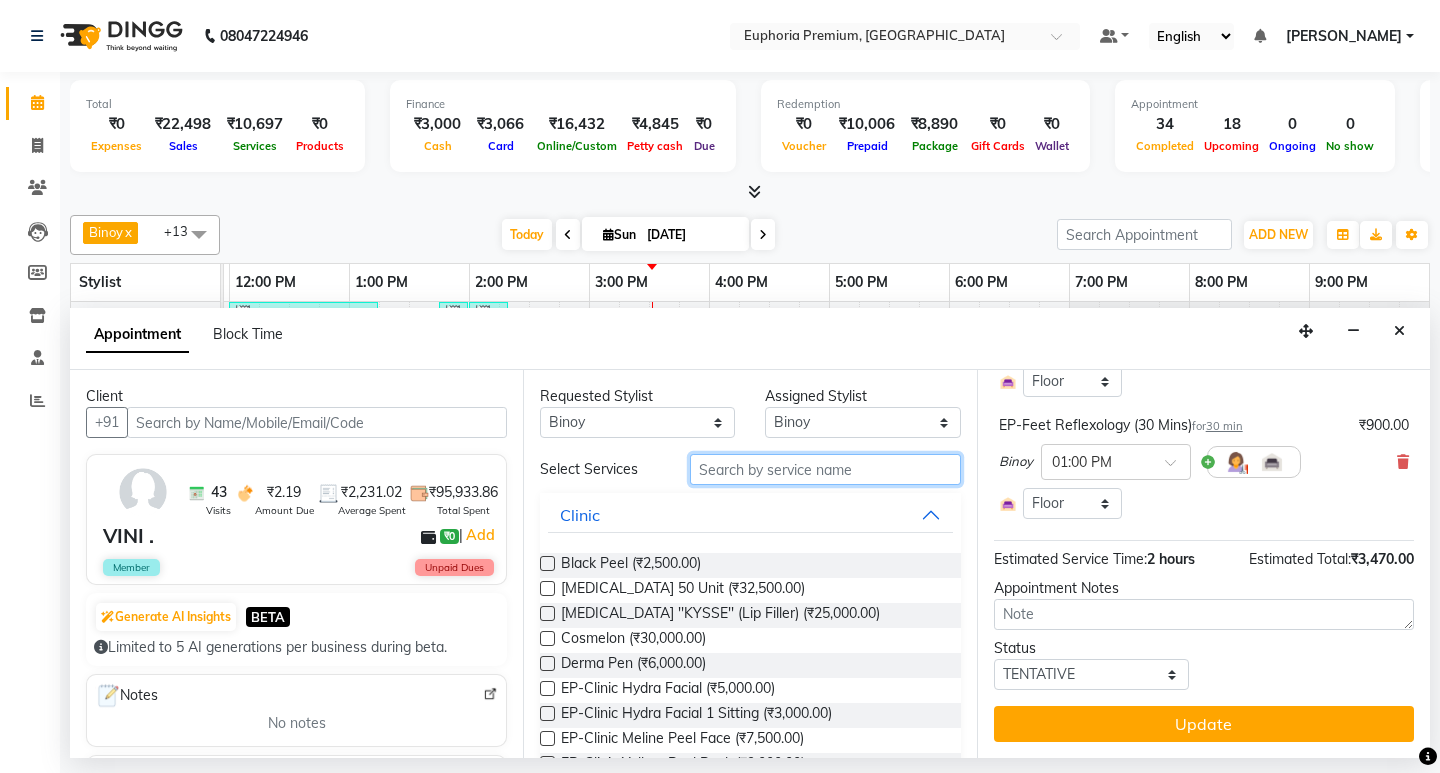 click at bounding box center (825, 469) 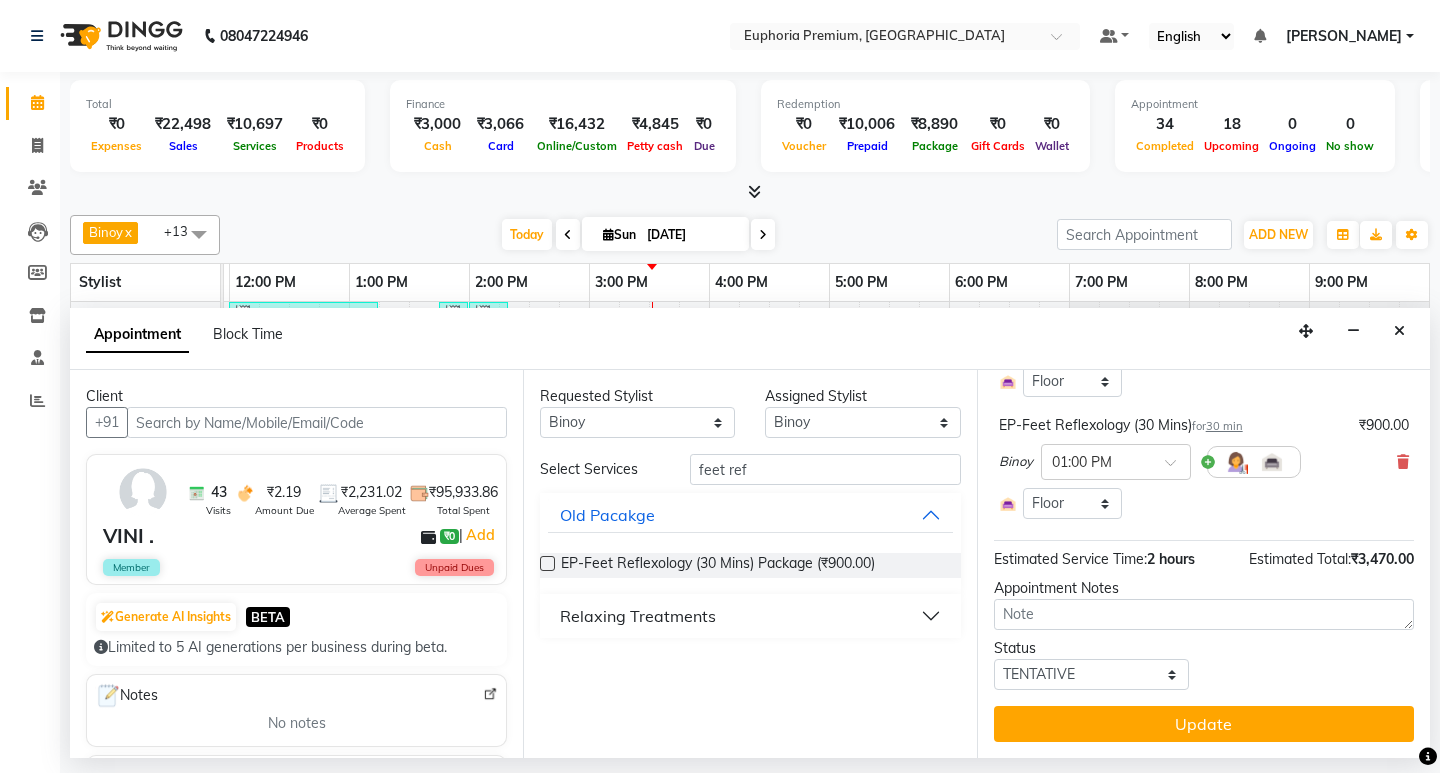 drag, startPoint x: 691, startPoint y: 618, endPoint x: 682, endPoint y: 633, distance: 17.492855 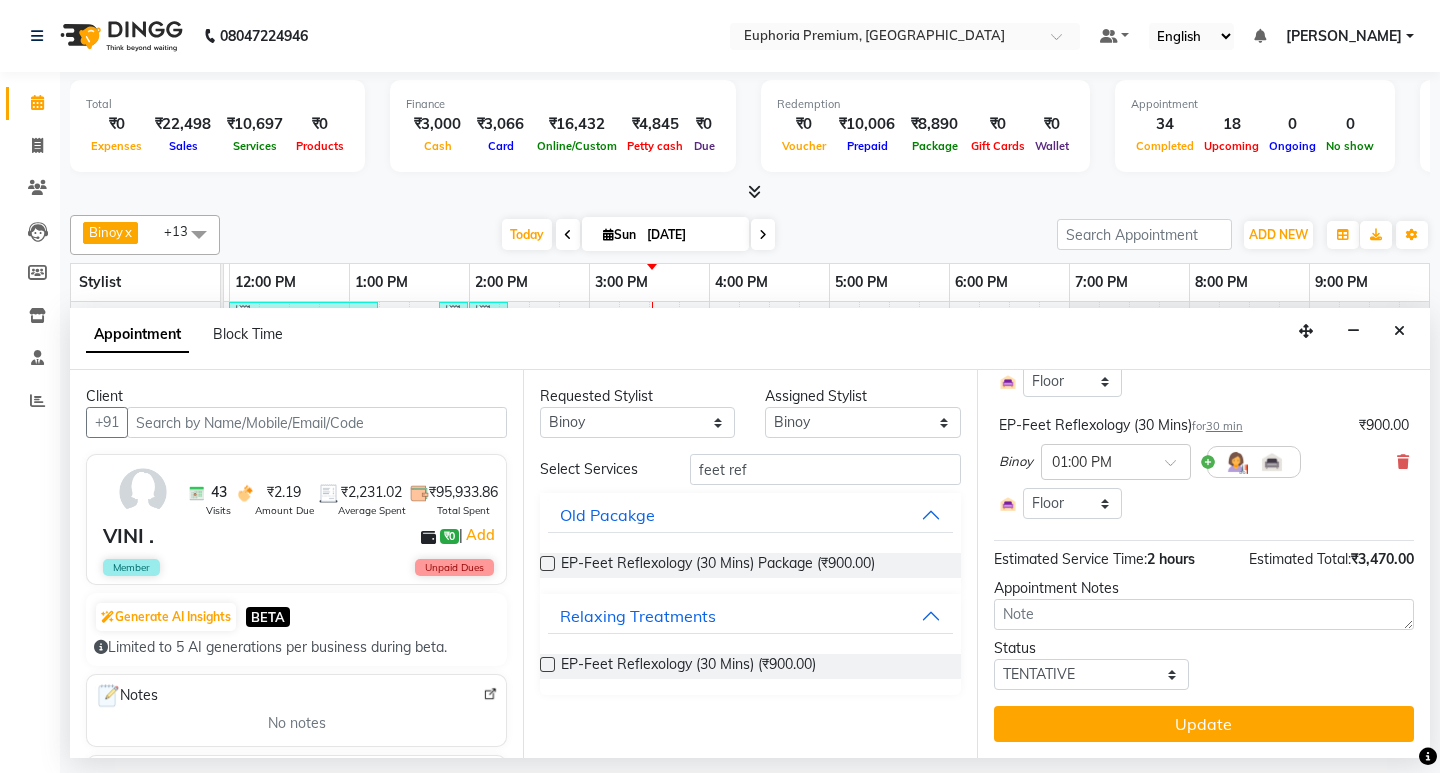 click at bounding box center (547, 664) 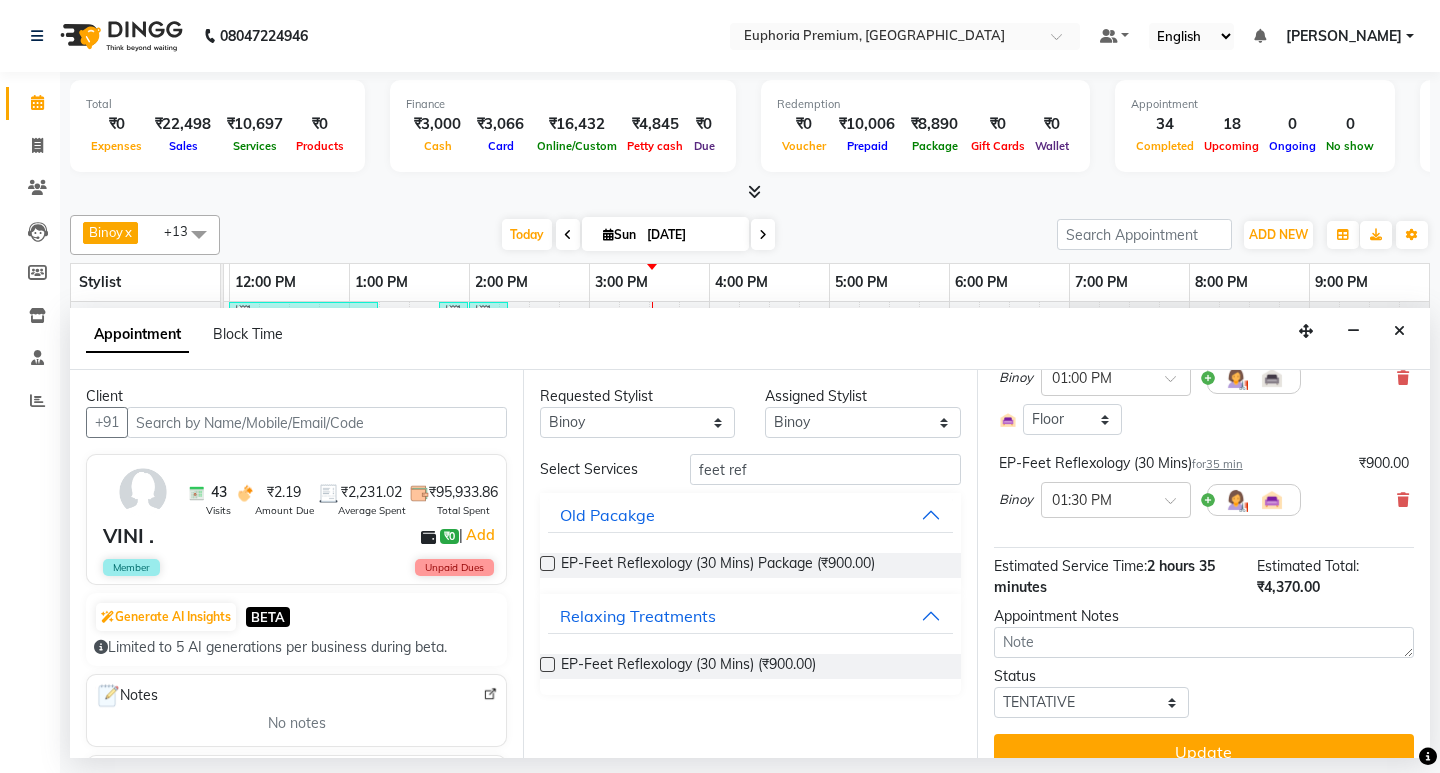 scroll, scrollTop: 631, scrollLeft: 0, axis: vertical 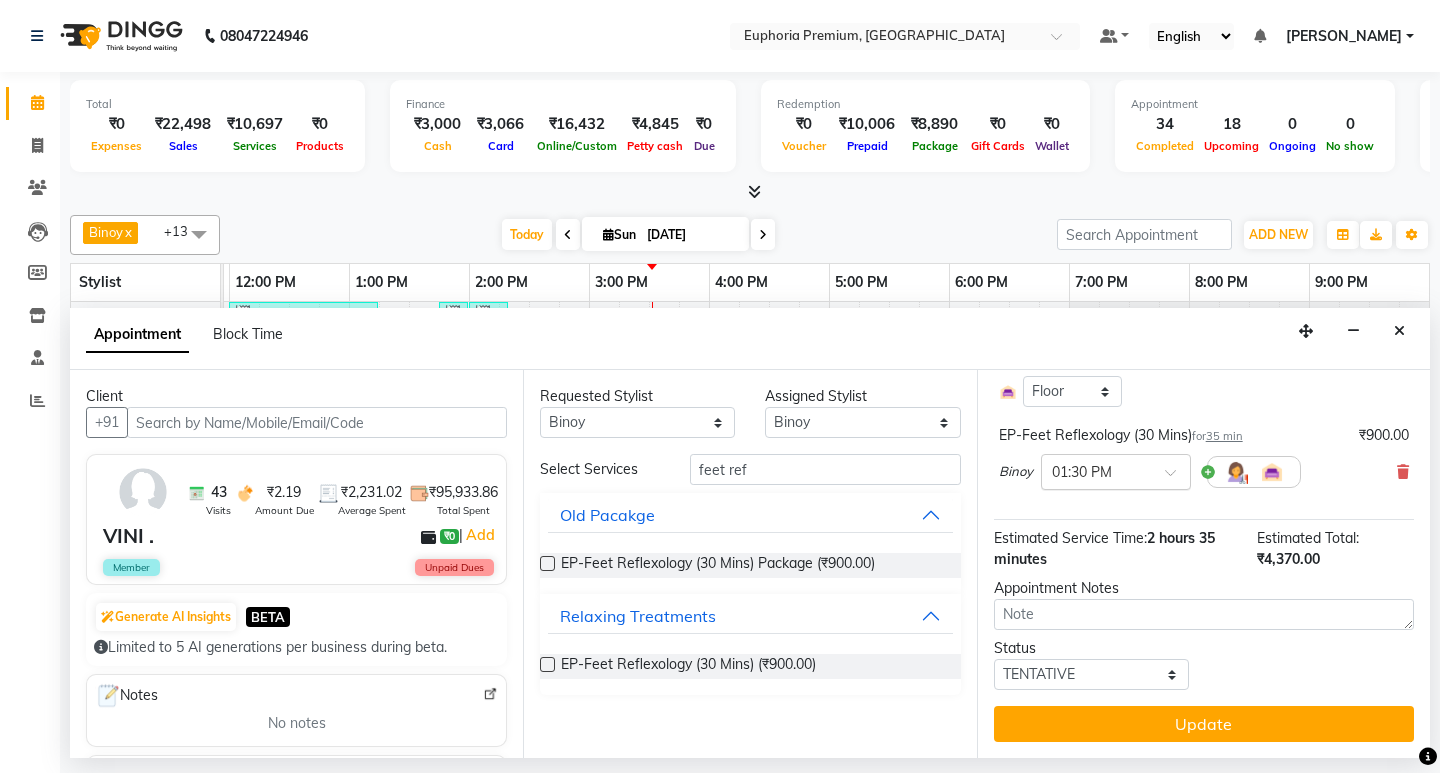 click at bounding box center [1177, 478] 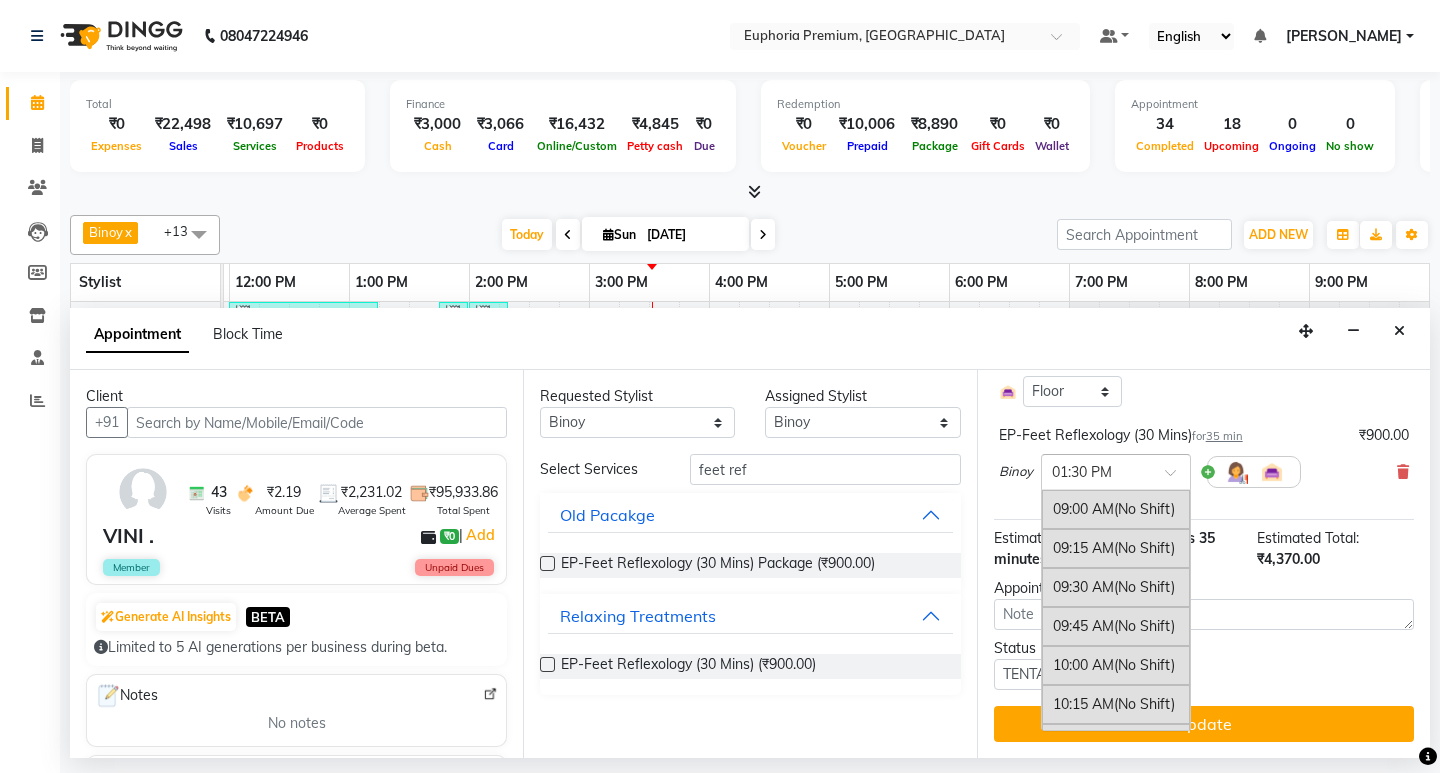 scroll, scrollTop: 698, scrollLeft: 0, axis: vertical 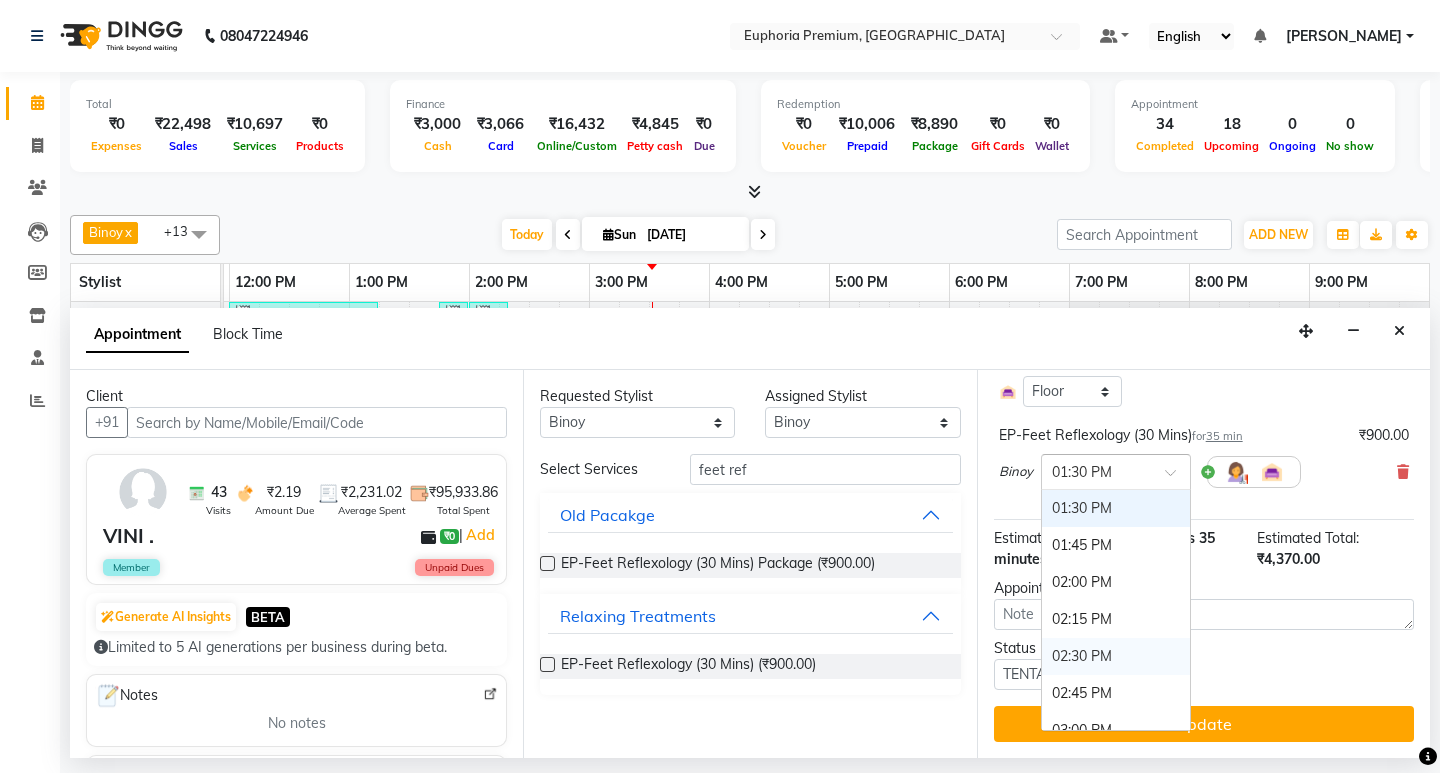 click on "02:30 PM" at bounding box center (1116, 656) 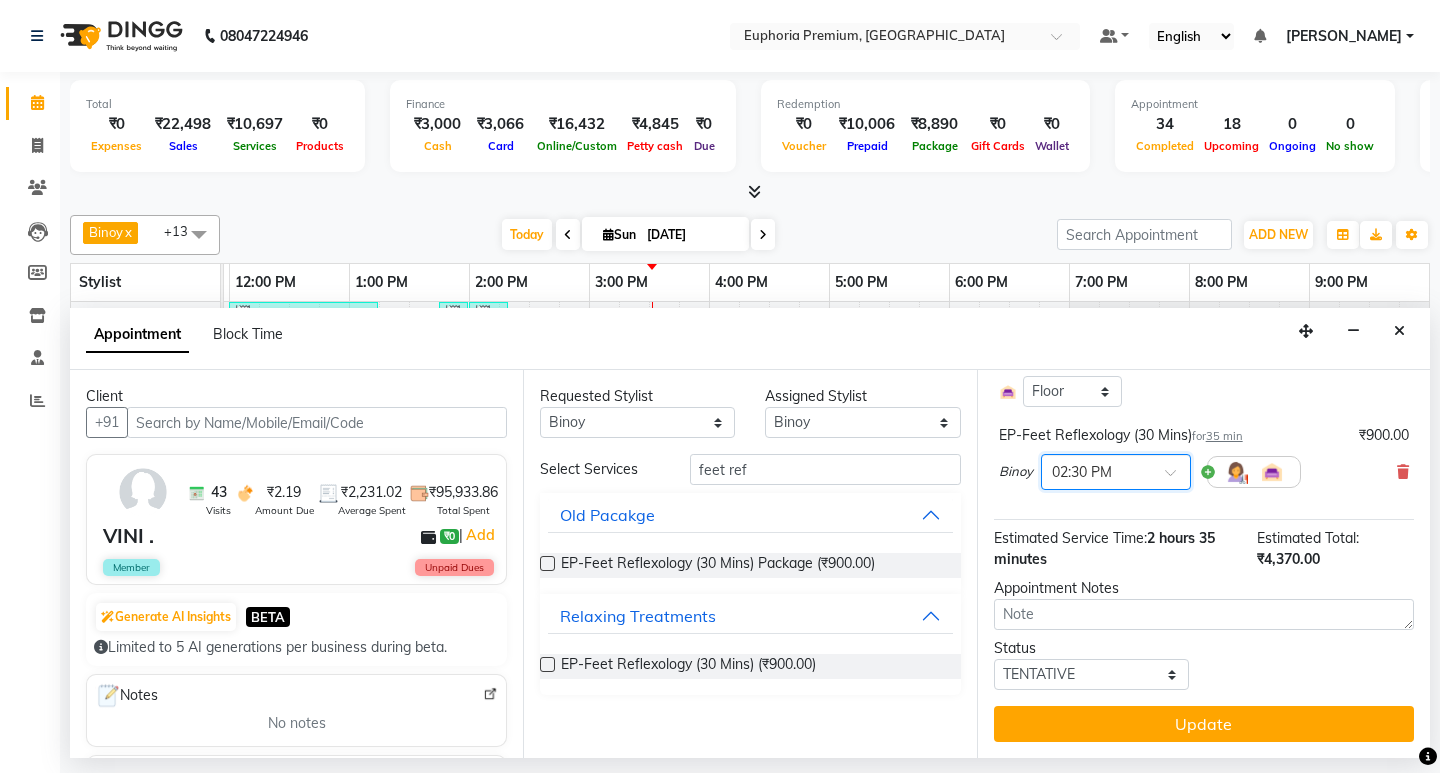 click on "EP-Feet Reflexology (30 Mins)   for  30 min ₹900.00 Binoy  × 01:30 PM Select Room Floor EP-Head Massage (30 Mins) w/o Hairwash   for  30 min ₹650.00 Dhanya . × 01:30 PM Select Room Floor EP-Shoulder & Back (30 Mins)   for  30 min ₹1,020.00 Dhanya . × 02:00 PM Select Room Floor EP-Feet Reflexology (30 Mins)   for  30 min ₹900.00 Binoy  × 01:00 PM Select Room Floor EP-Feet Reflexology (30 Mins)   for  35 min ₹900.00 Binoy  × 02:30 PM" at bounding box center (1204, 221) 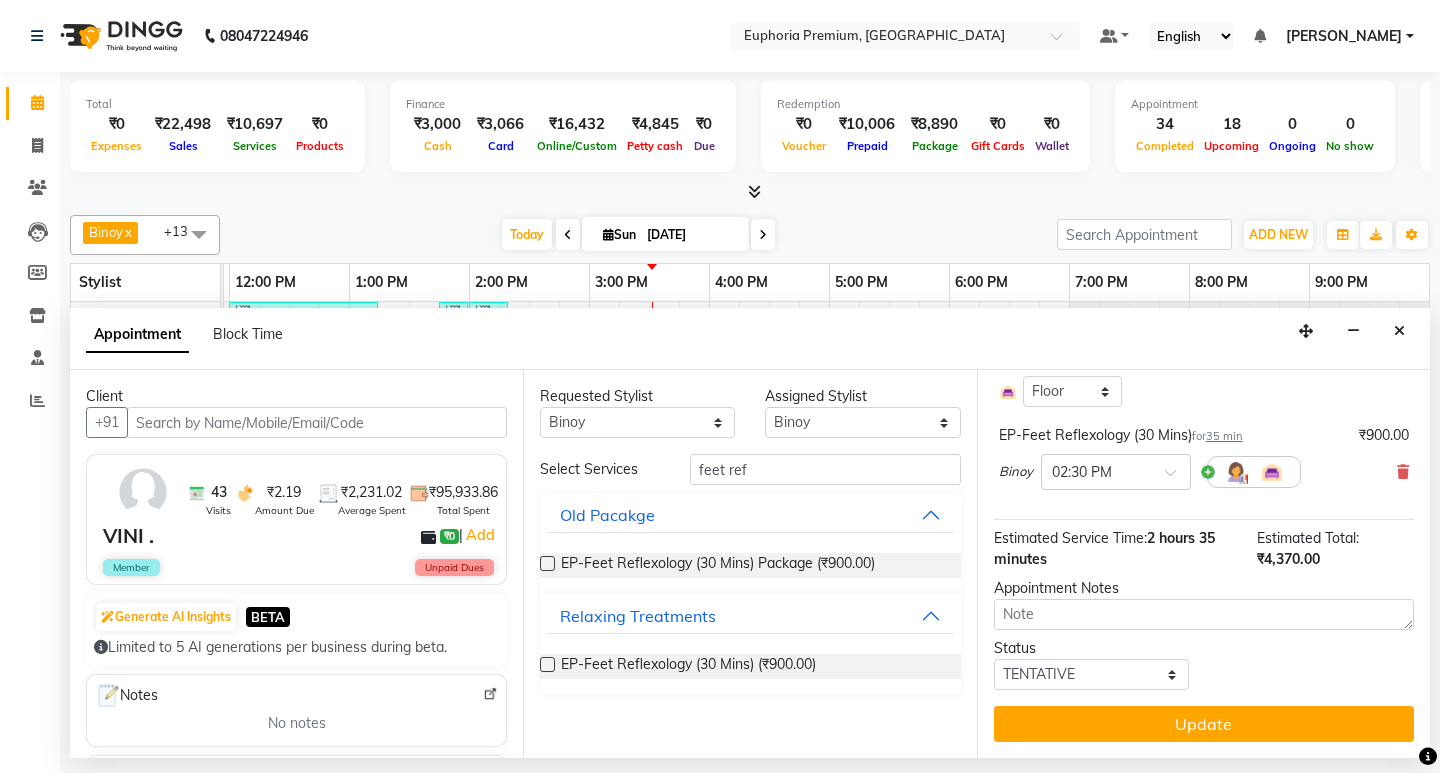 click at bounding box center [547, 664] 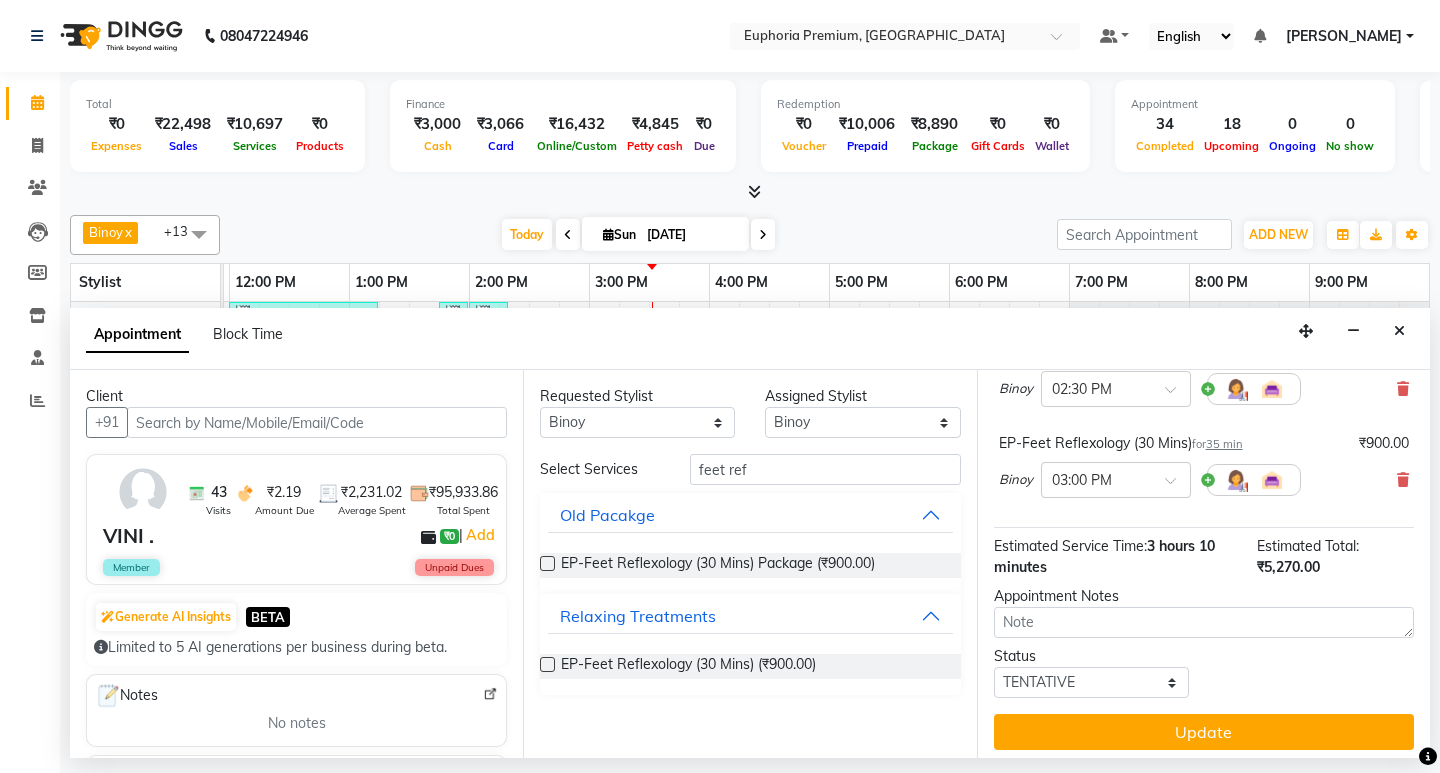 scroll, scrollTop: 701, scrollLeft: 0, axis: vertical 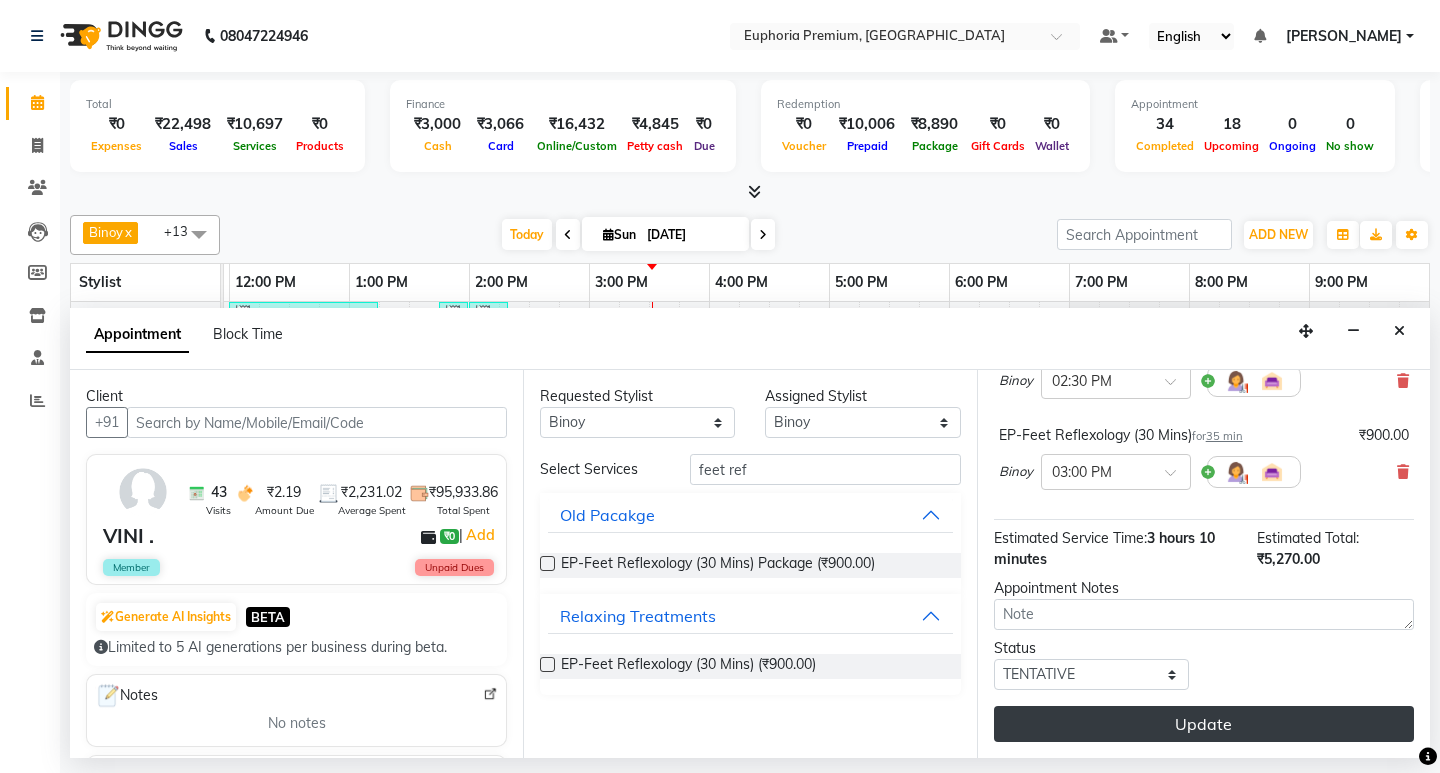 click on "Update" at bounding box center (1204, 724) 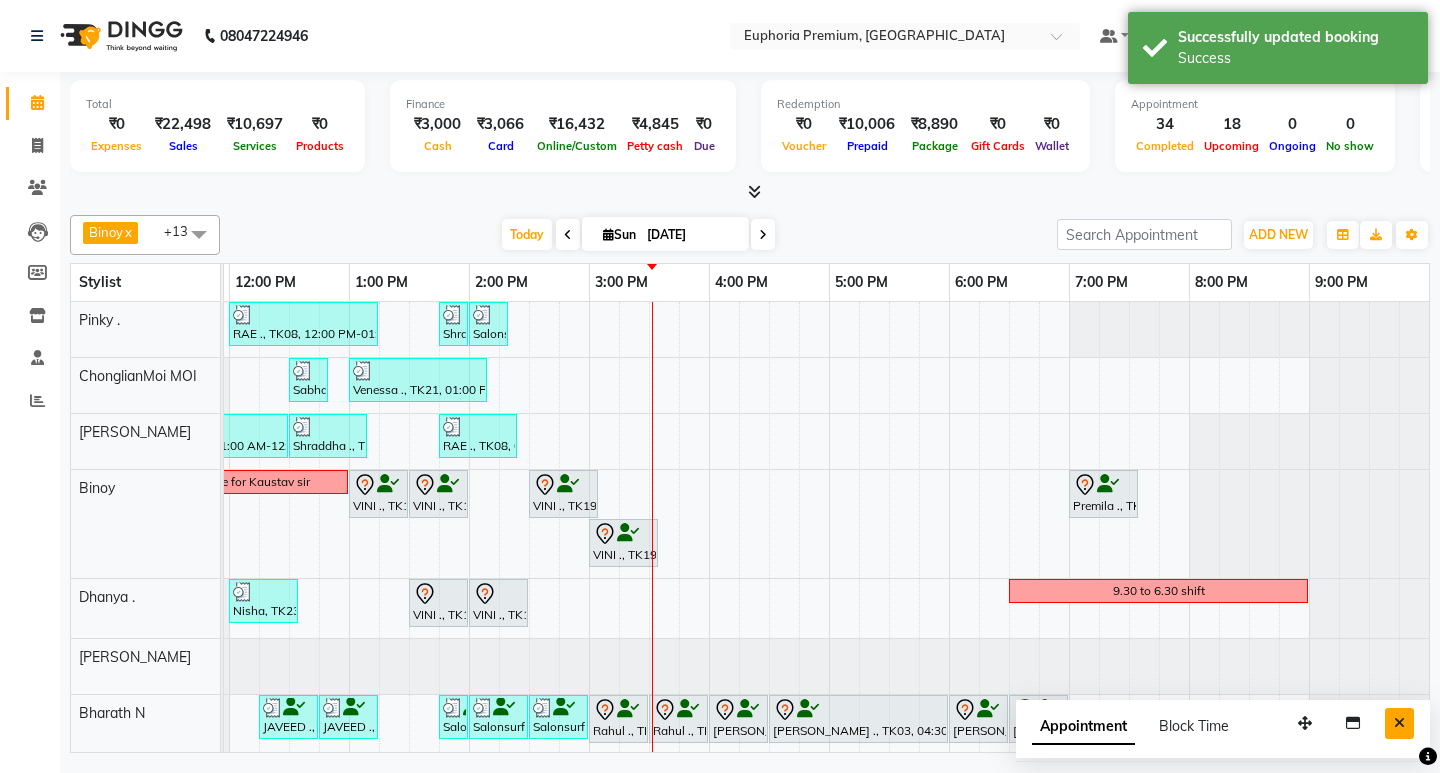 click at bounding box center (1399, 723) 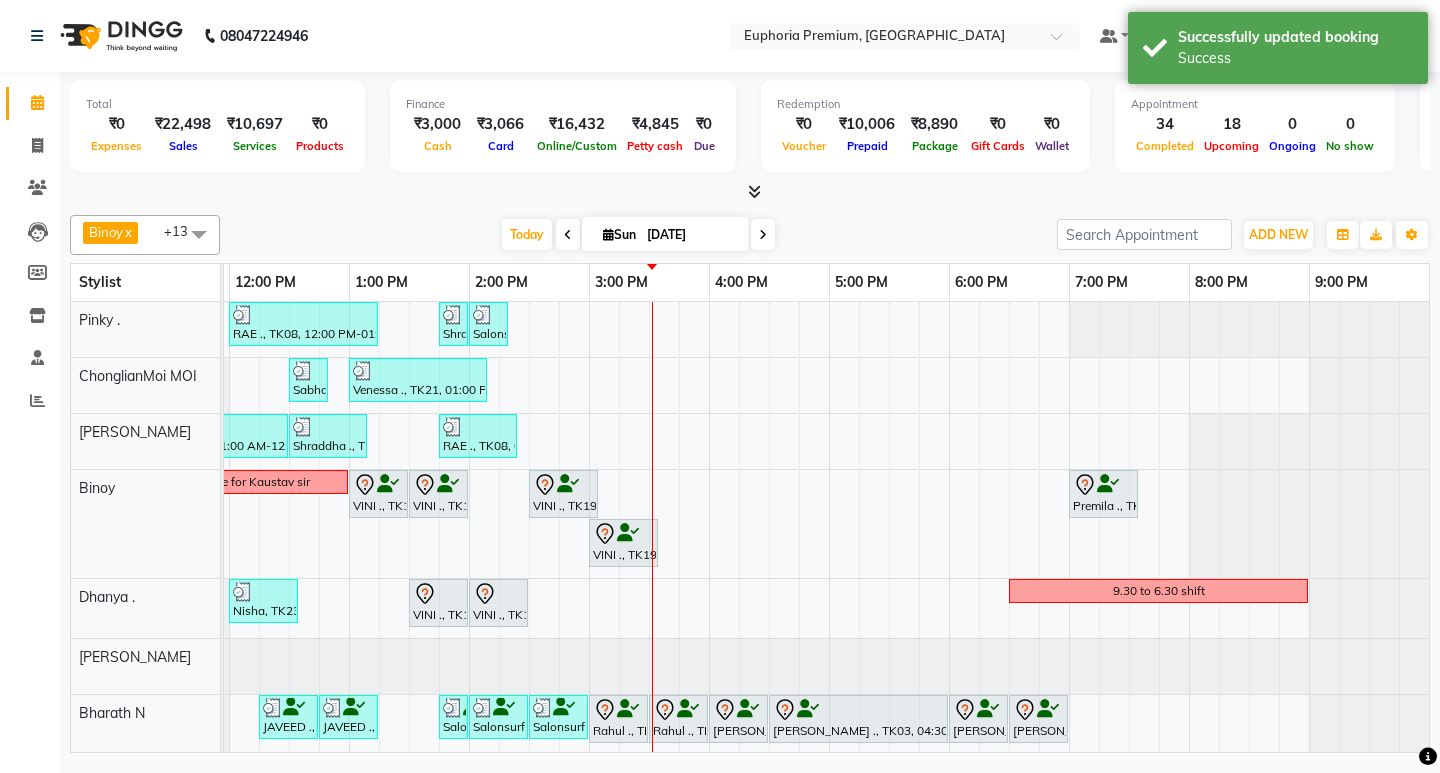 scroll, scrollTop: 0, scrollLeft: 290, axis: horizontal 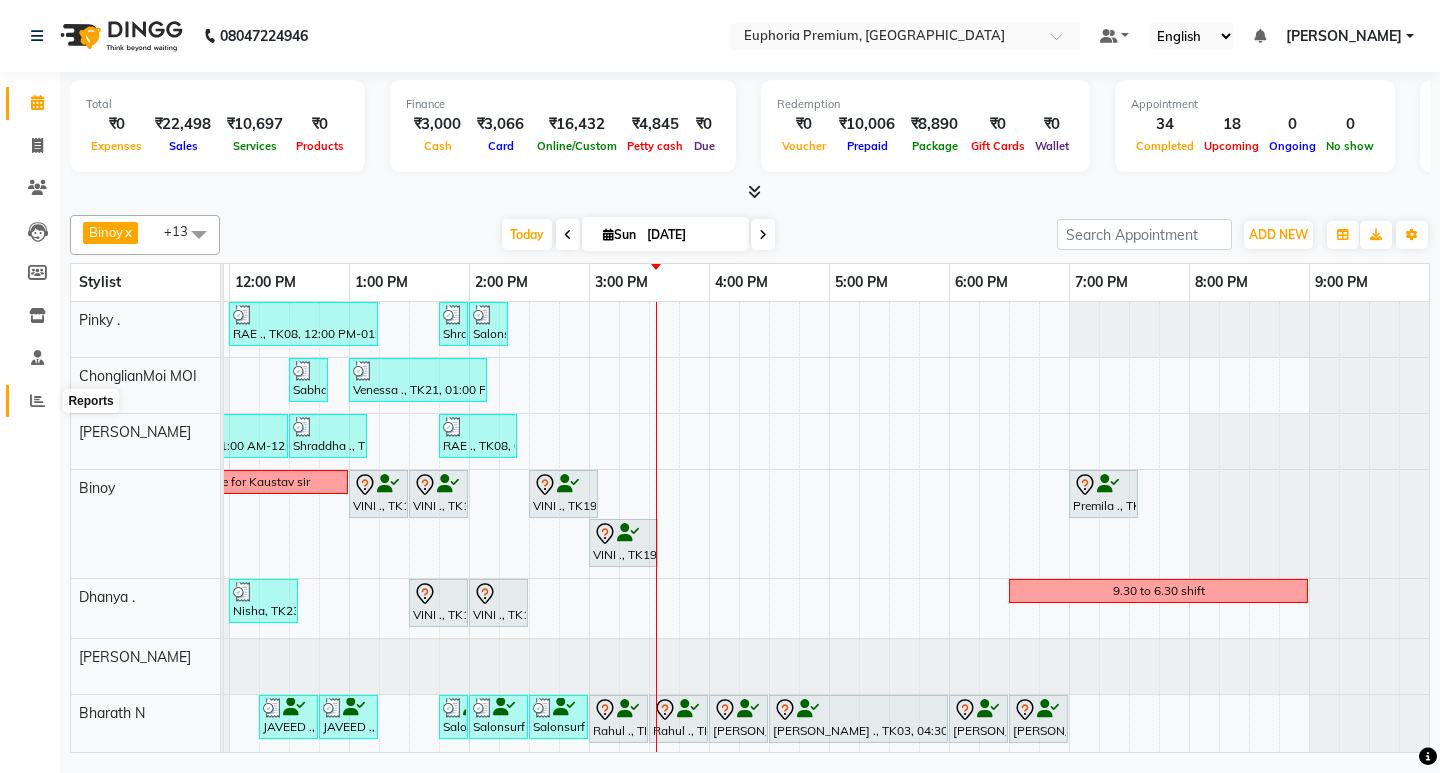 click 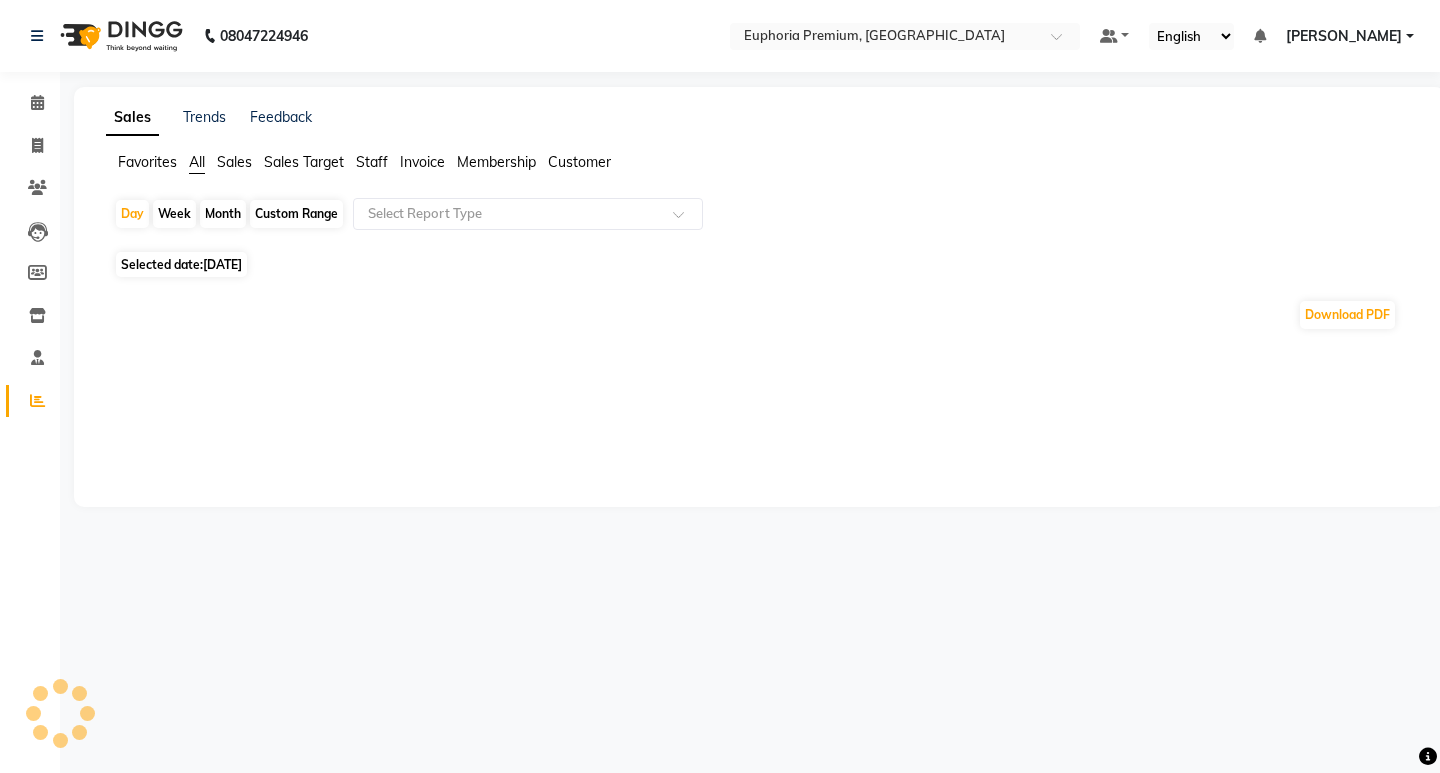 click on "Staff" 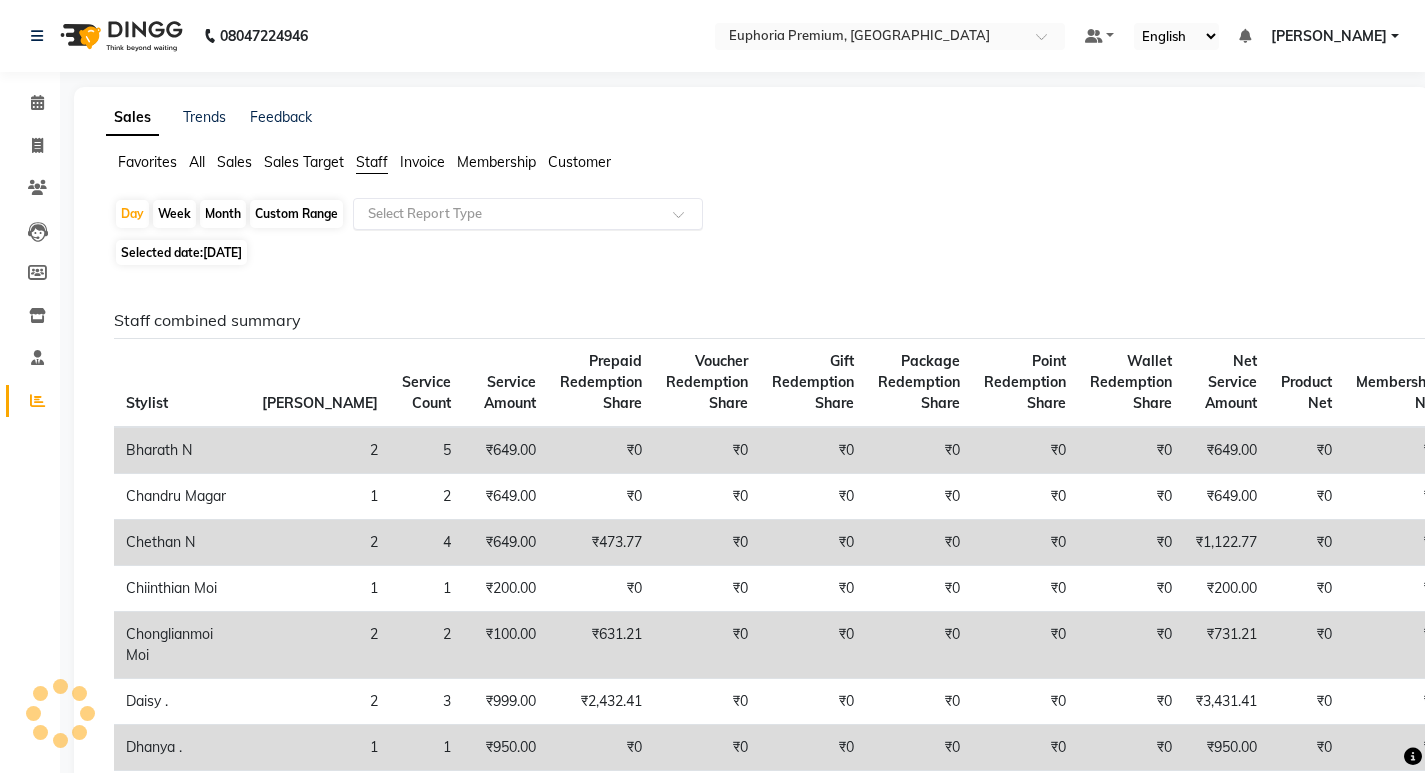 click 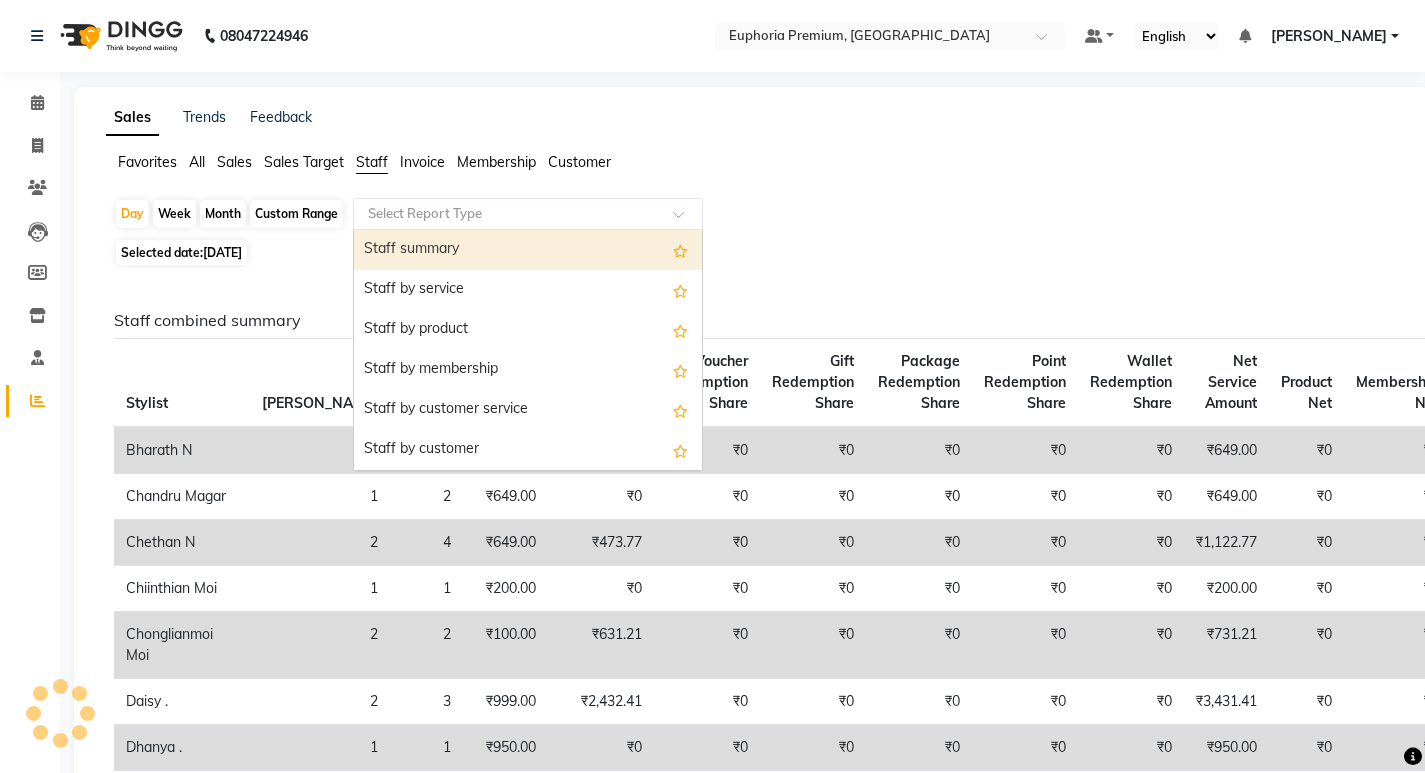 click on "Staff summary" at bounding box center [528, 250] 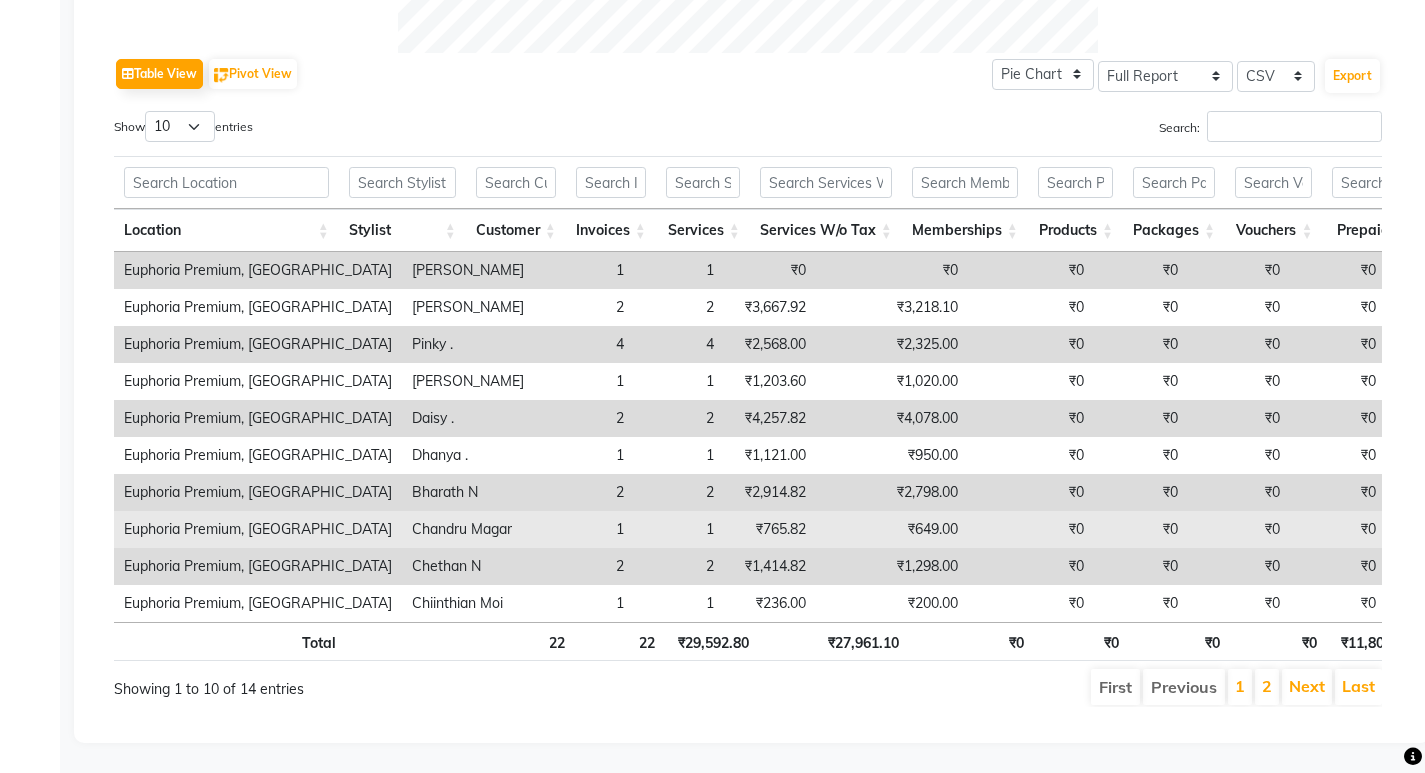 scroll, scrollTop: 988, scrollLeft: 0, axis: vertical 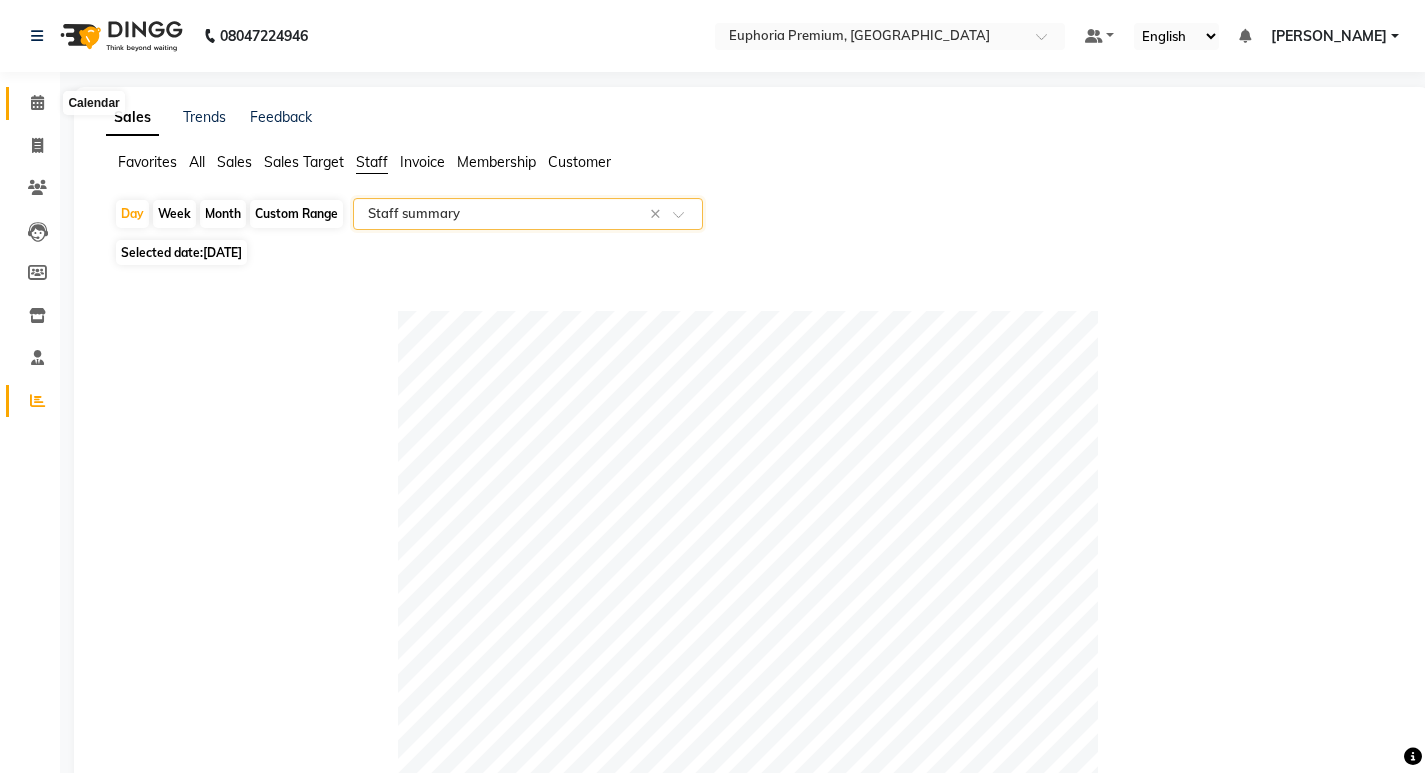 click 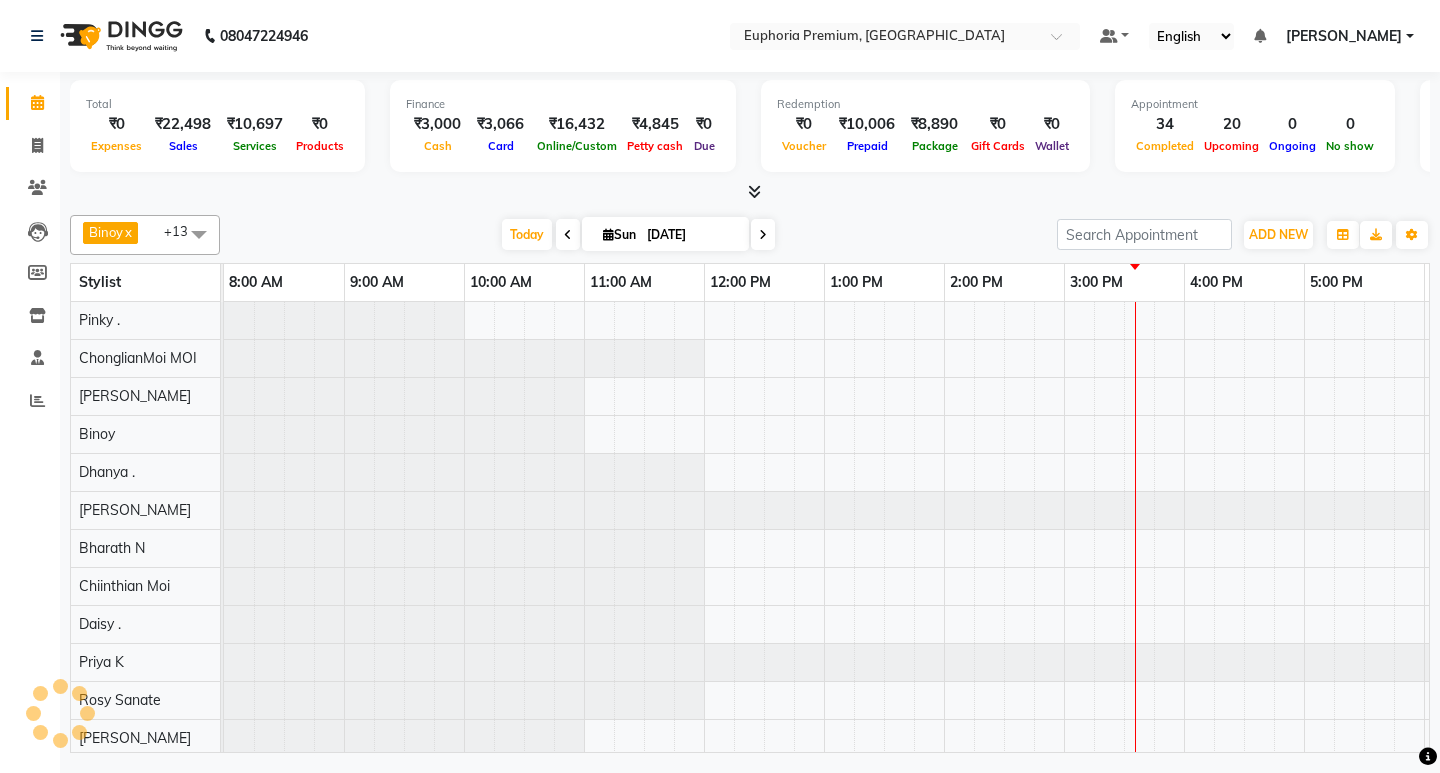 scroll, scrollTop: 0, scrollLeft: 0, axis: both 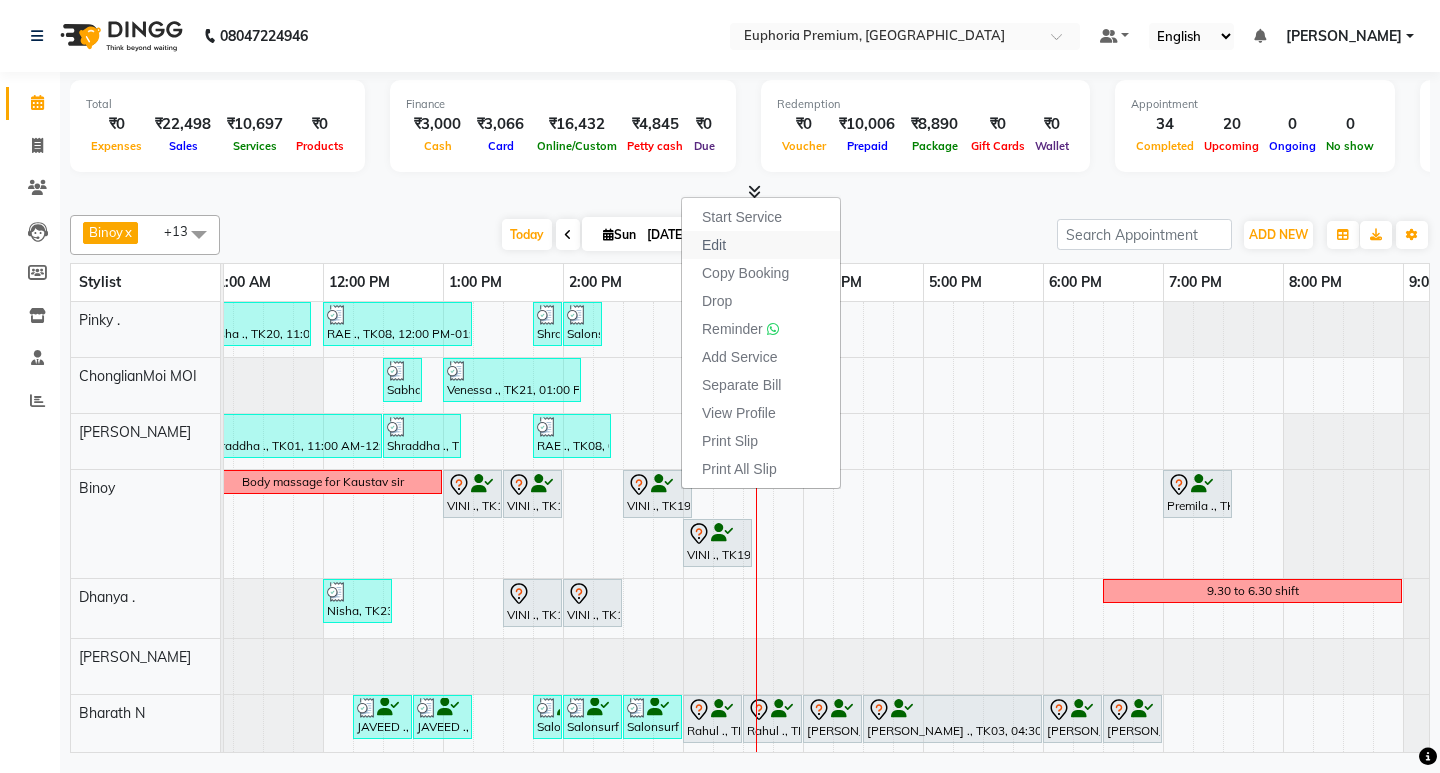 click on "Edit" at bounding box center [761, 245] 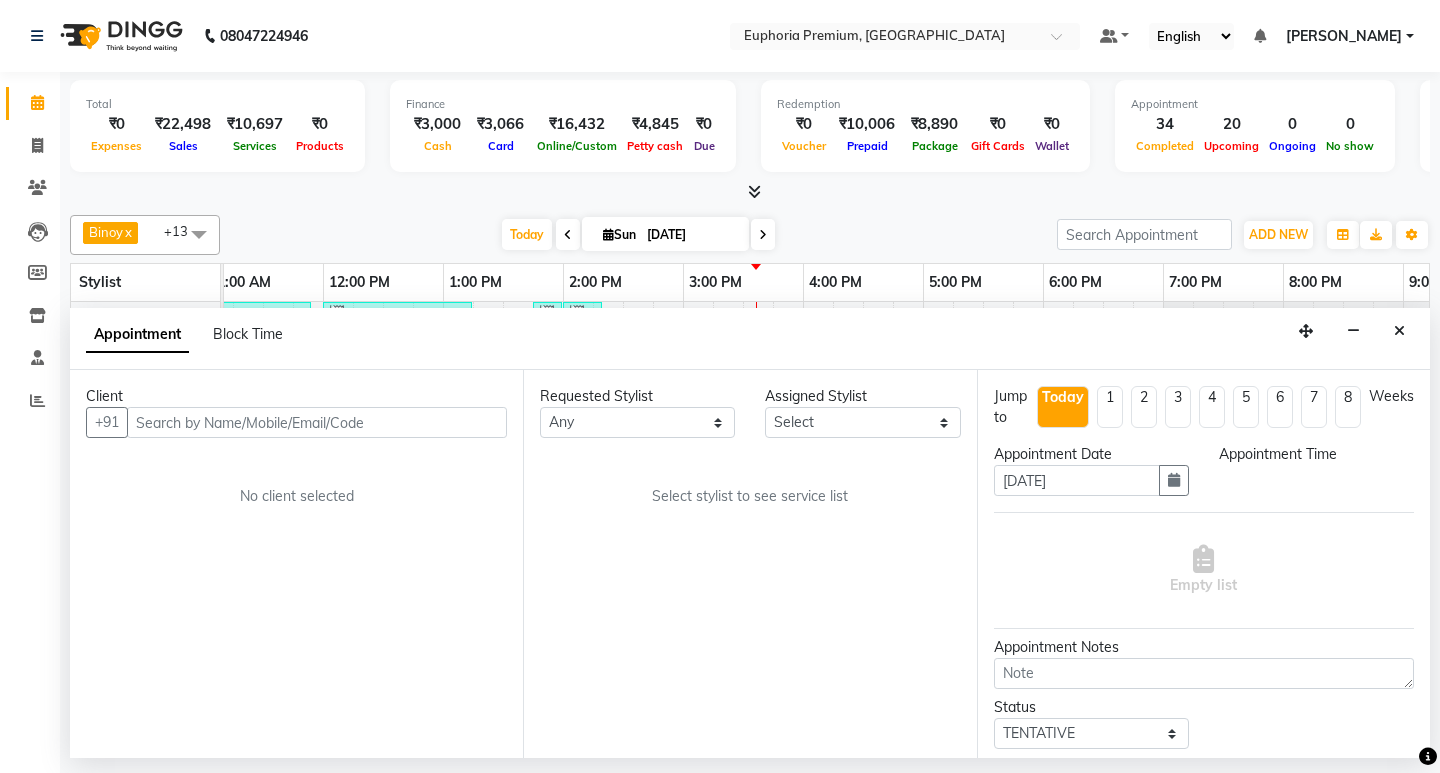 scroll, scrollTop: 0, scrollLeft: 475, axis: horizontal 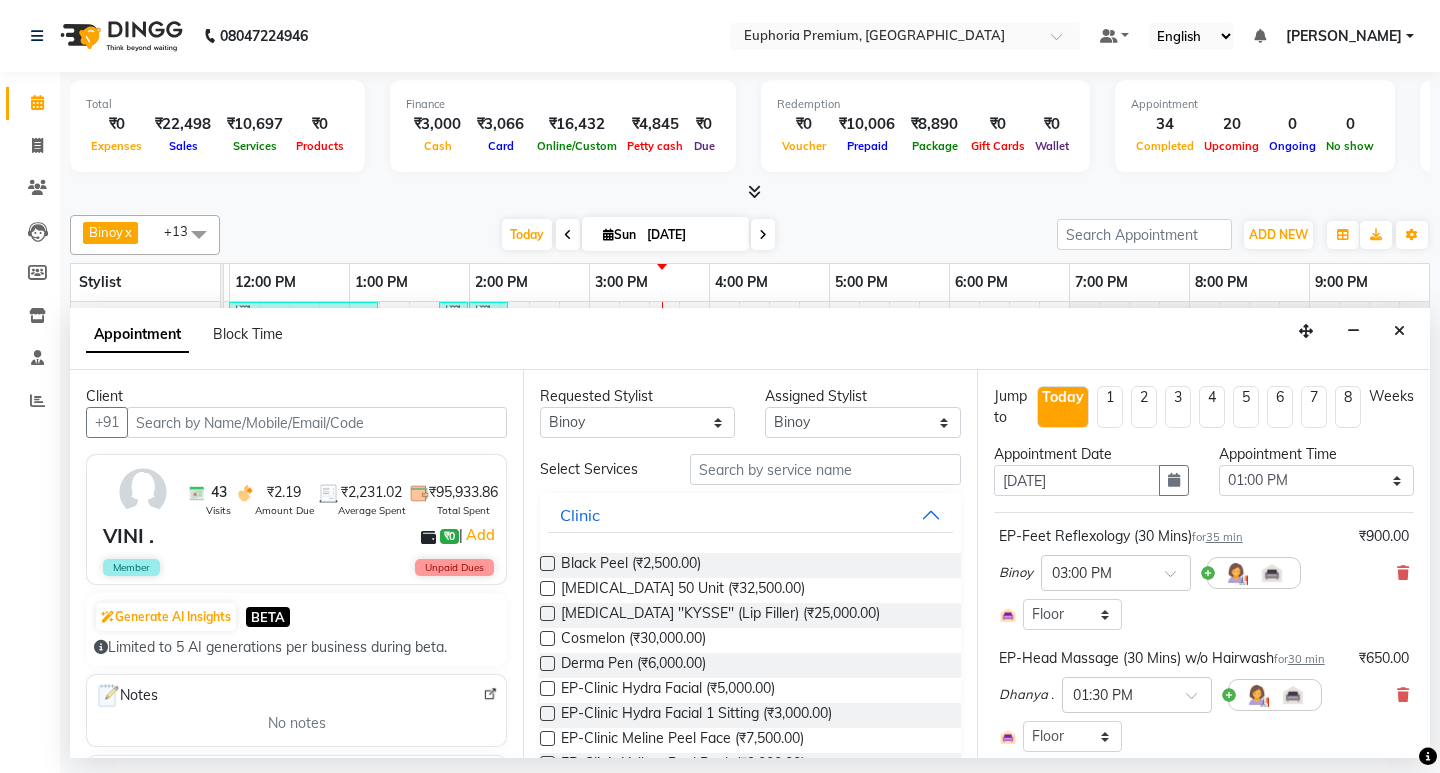 click on "35 min" at bounding box center [1224, 537] 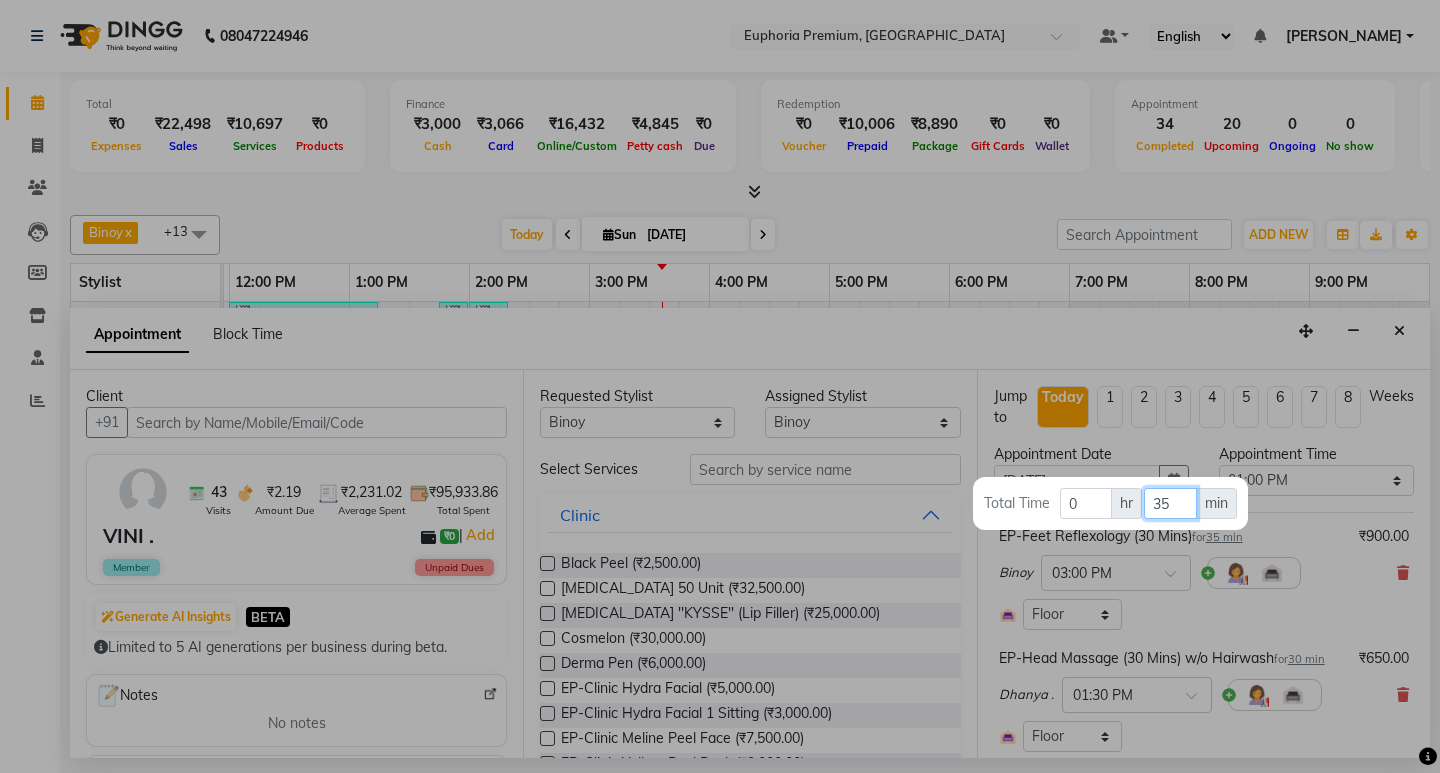 click on "35" at bounding box center (1170, 503) 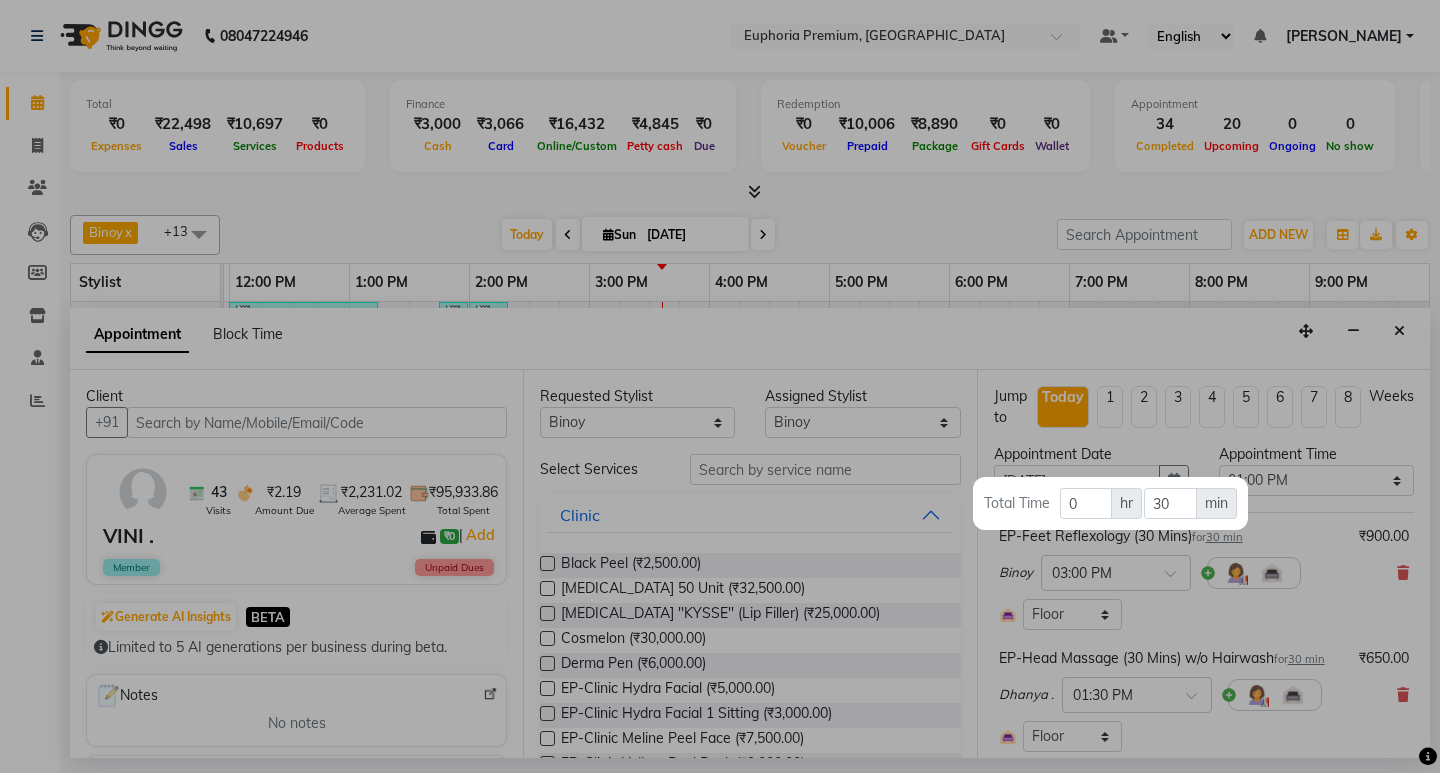 click at bounding box center (720, 386) 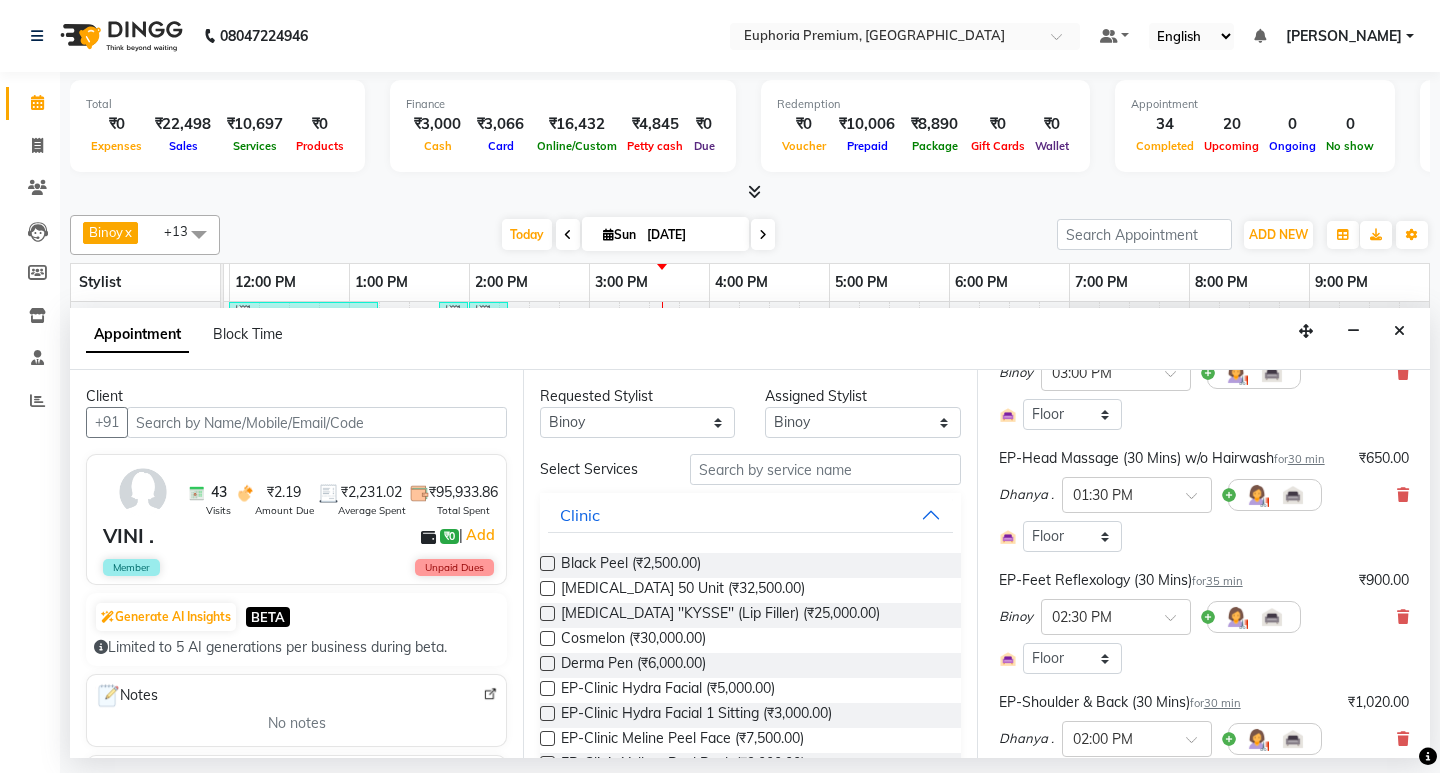 scroll, scrollTop: 300, scrollLeft: 0, axis: vertical 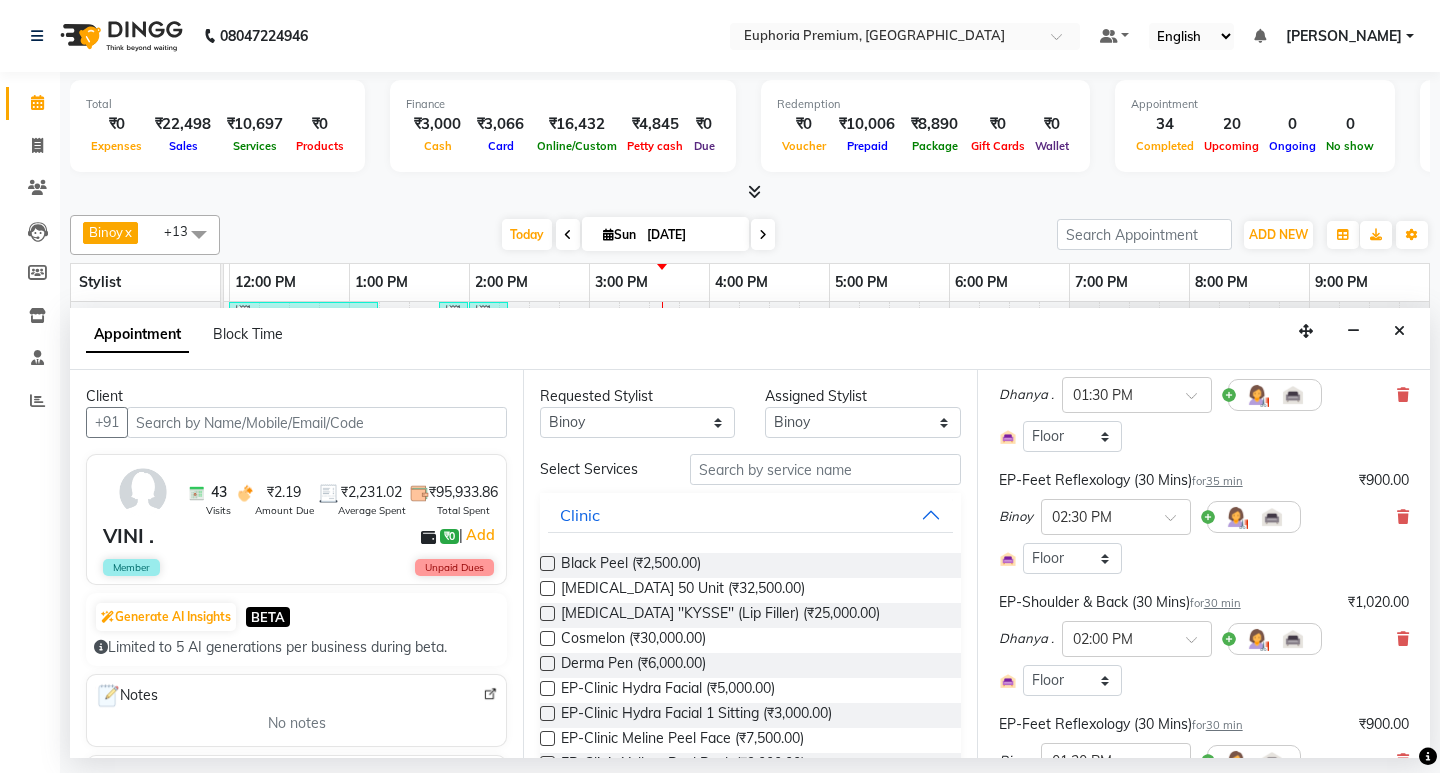 click on "35 min" at bounding box center [1224, 481] 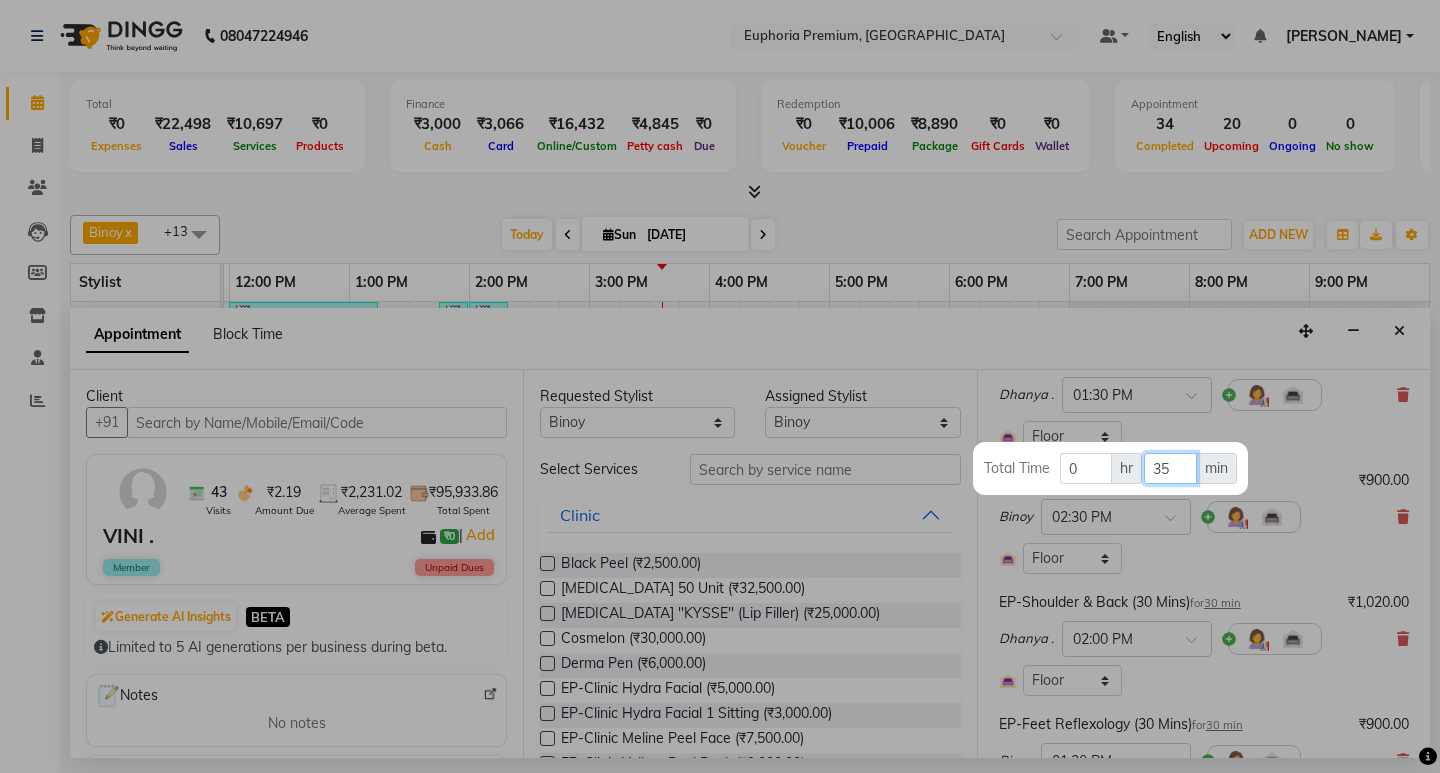 click on "35" at bounding box center (1170, 468) 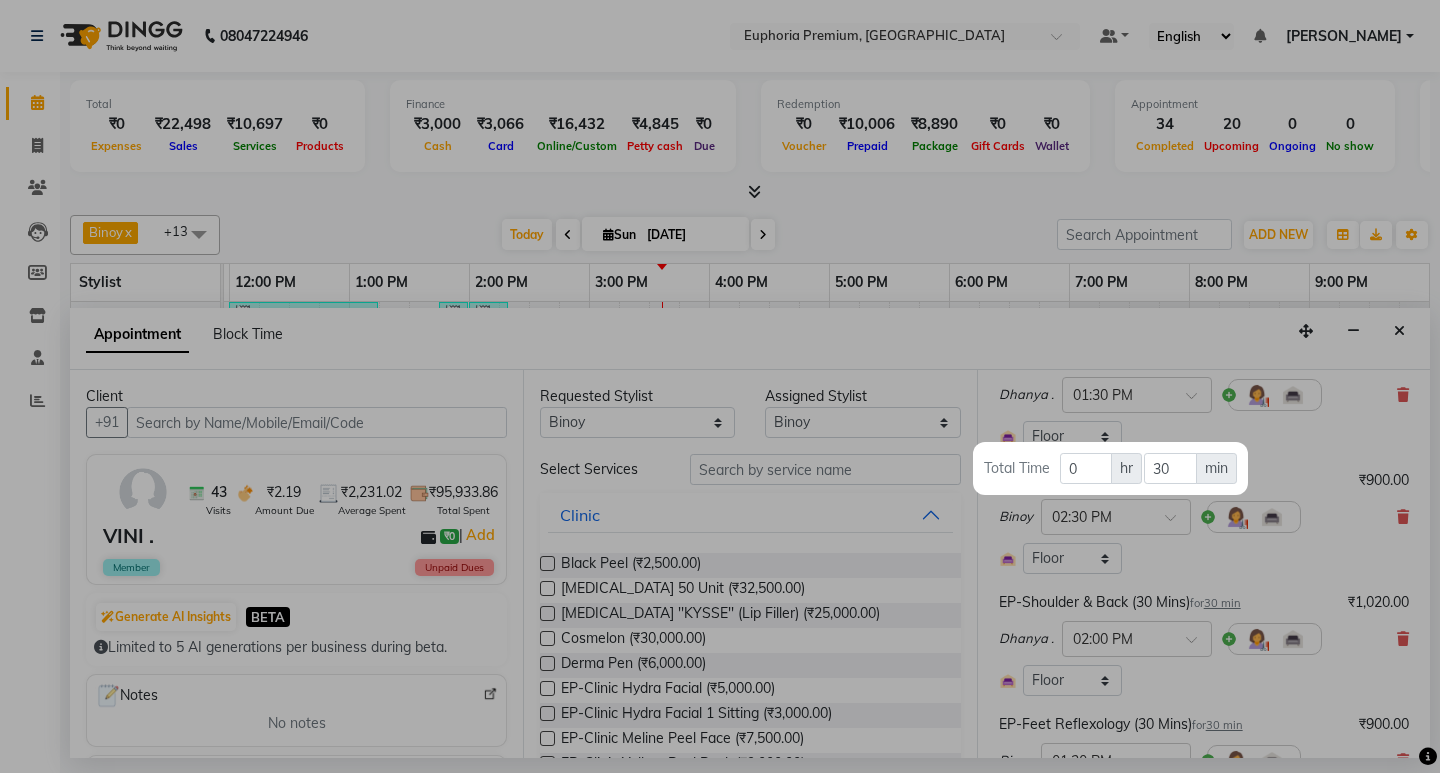 click at bounding box center [720, 386] 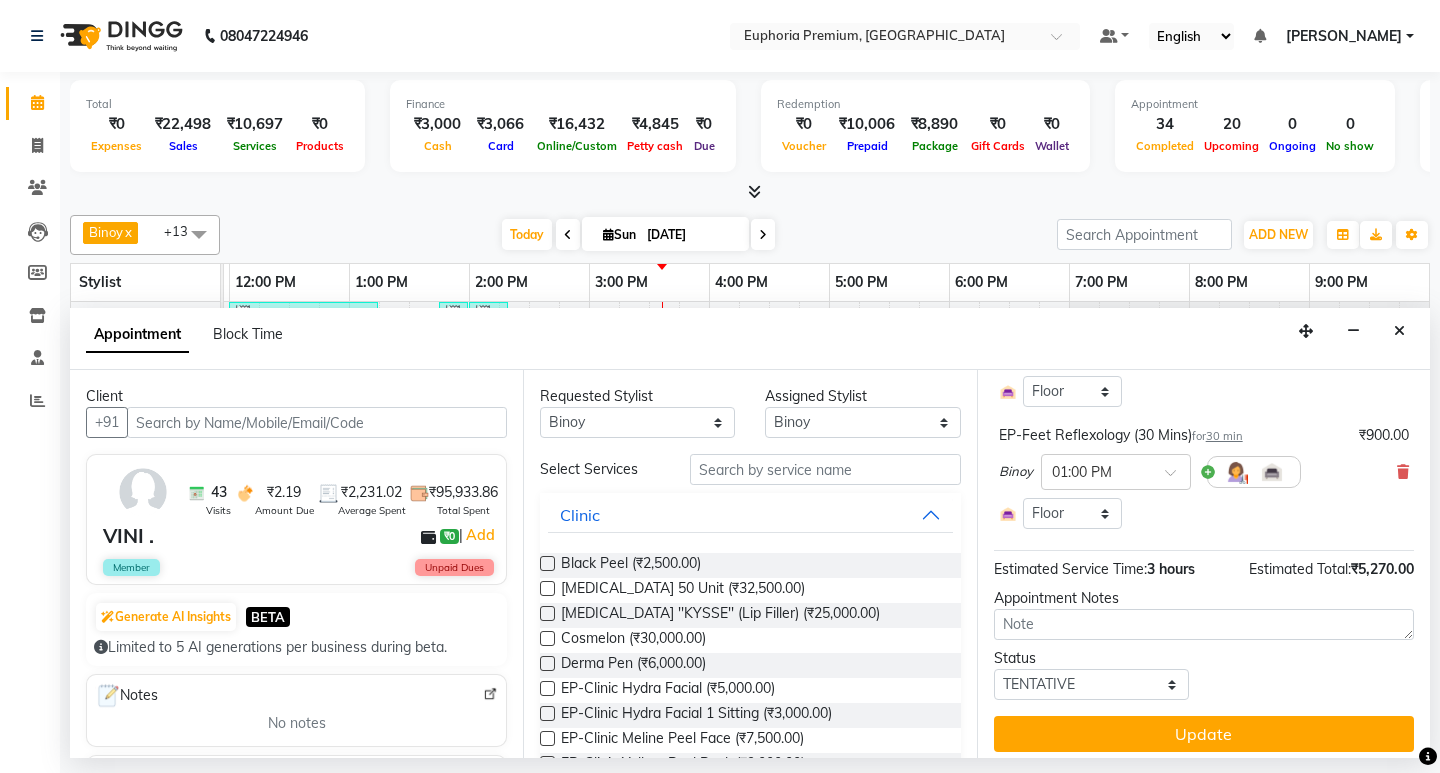 scroll, scrollTop: 742, scrollLeft: 0, axis: vertical 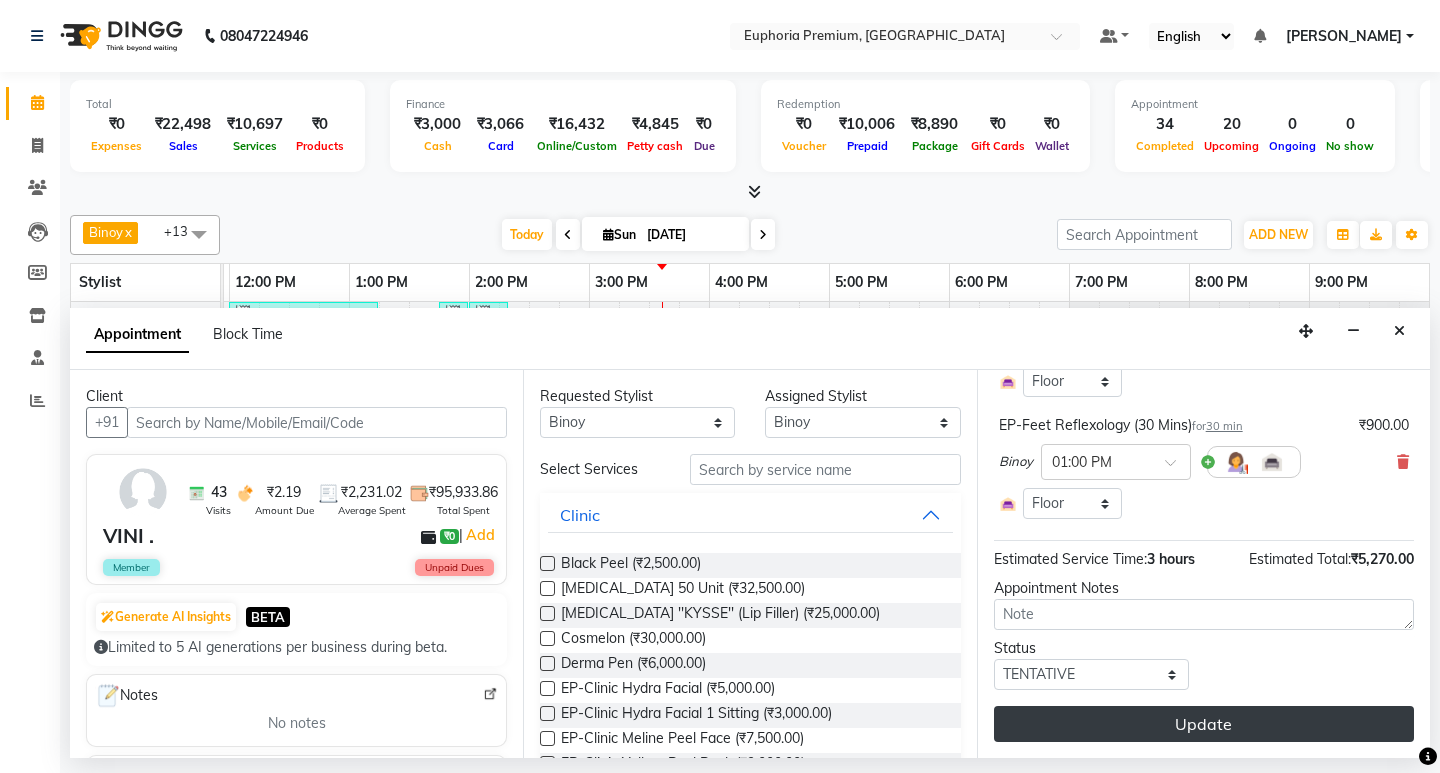 click on "Update" at bounding box center (1204, 724) 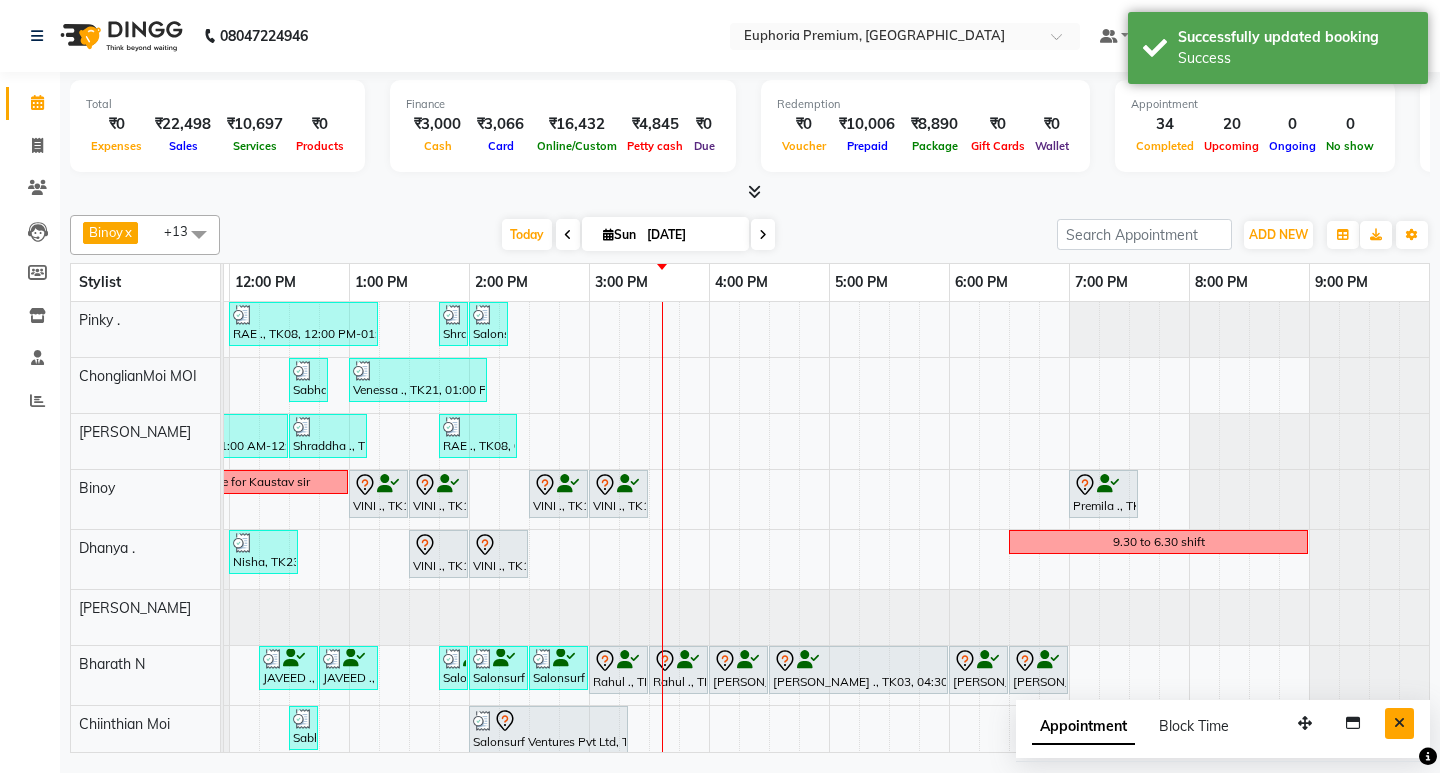 click at bounding box center (1399, 723) 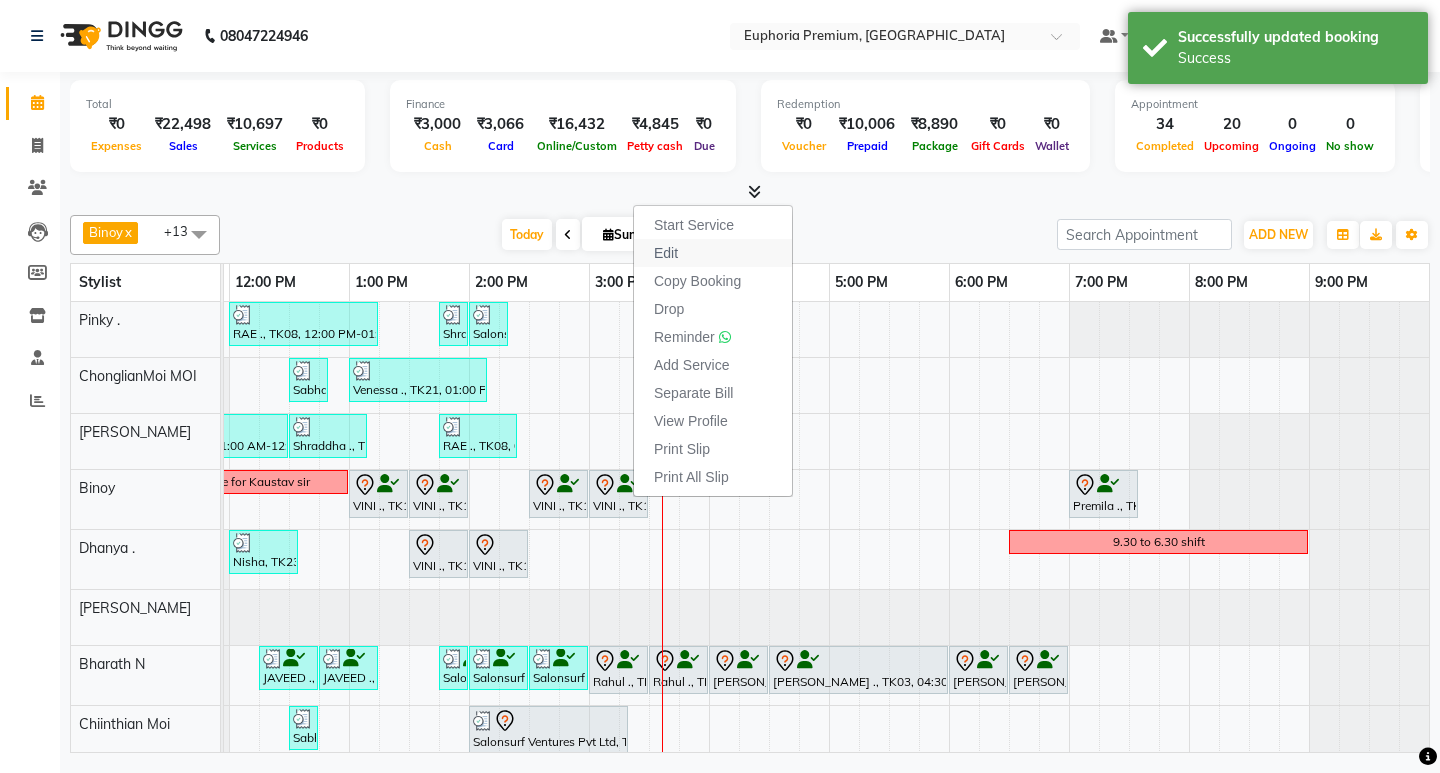click on "Edit" at bounding box center (713, 253) 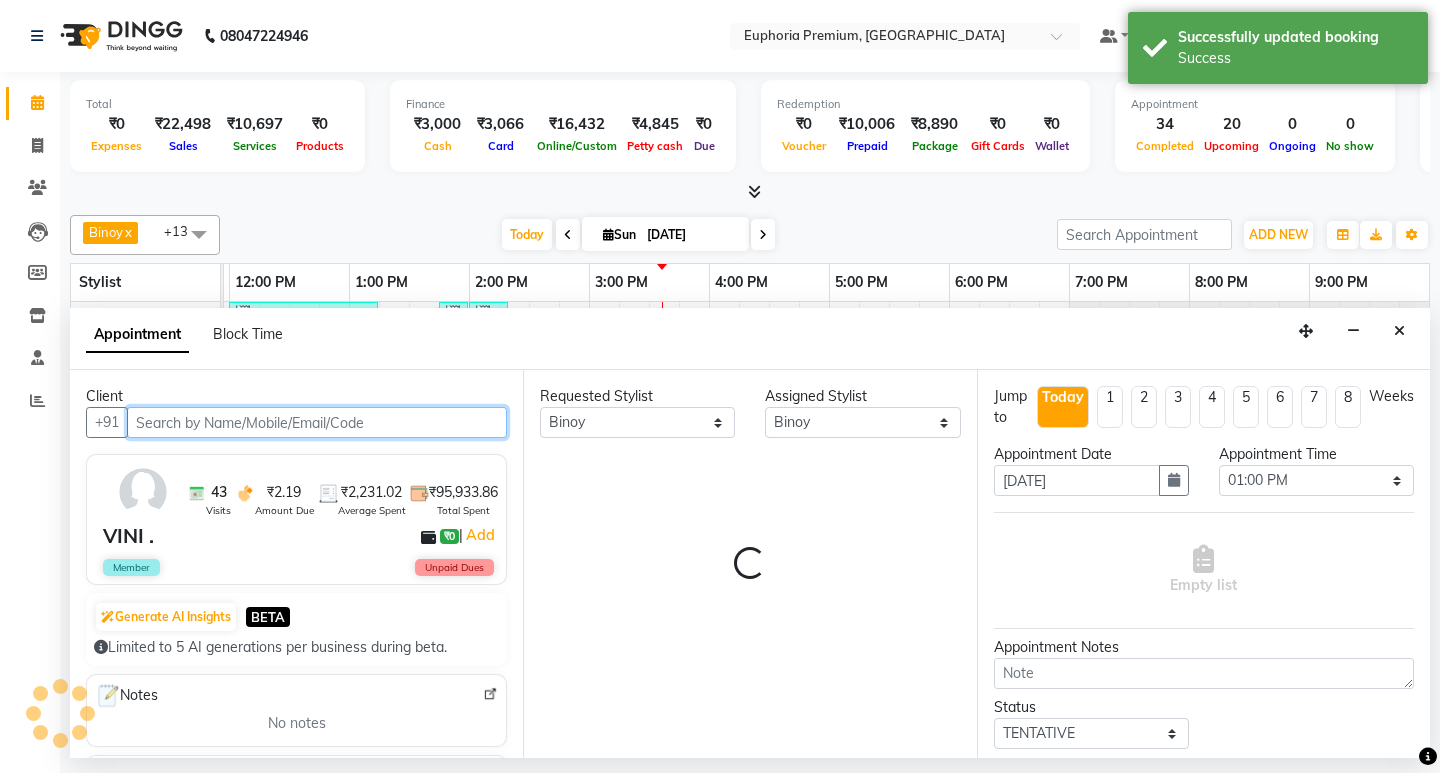 scroll, scrollTop: 0, scrollLeft: 475, axis: horizontal 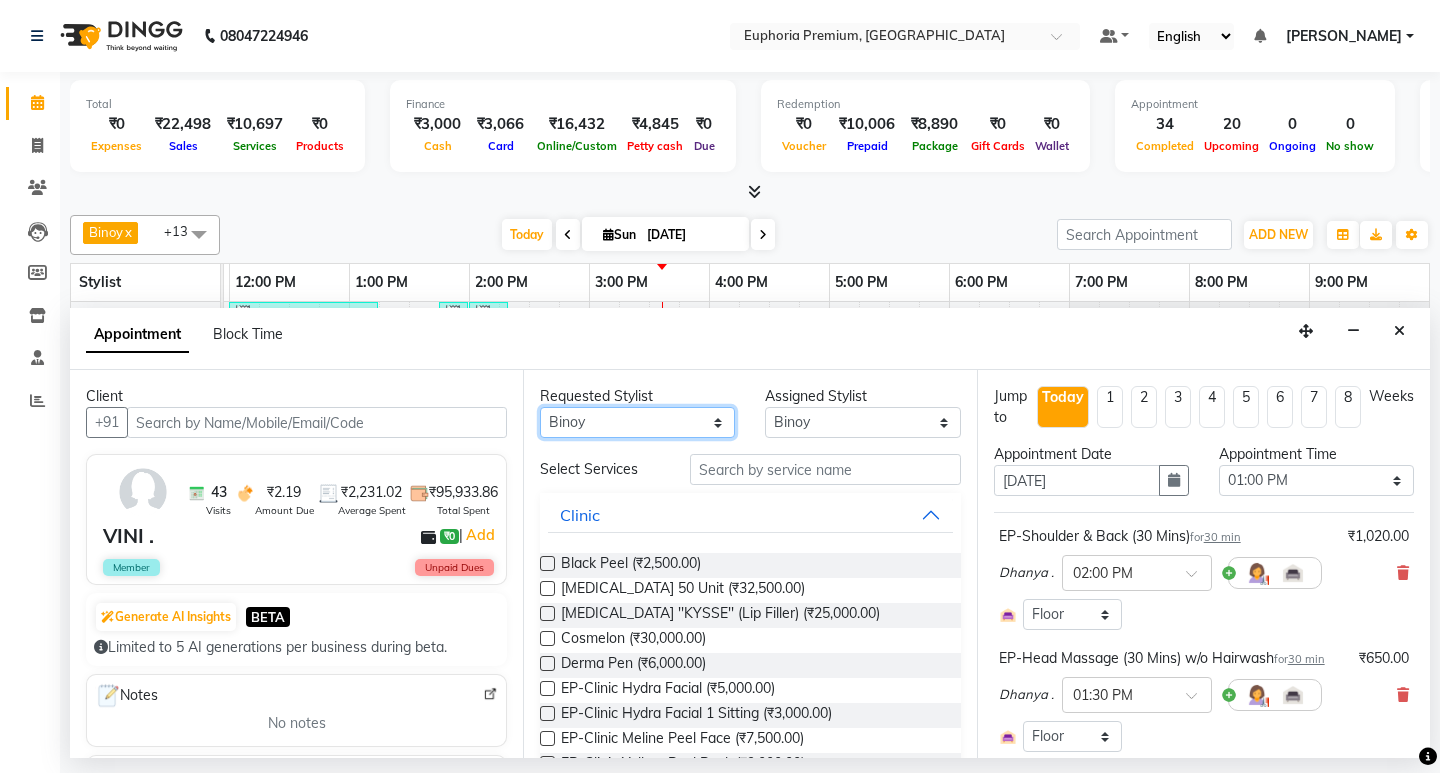 drag, startPoint x: 710, startPoint y: 426, endPoint x: 724, endPoint y: 430, distance: 14.56022 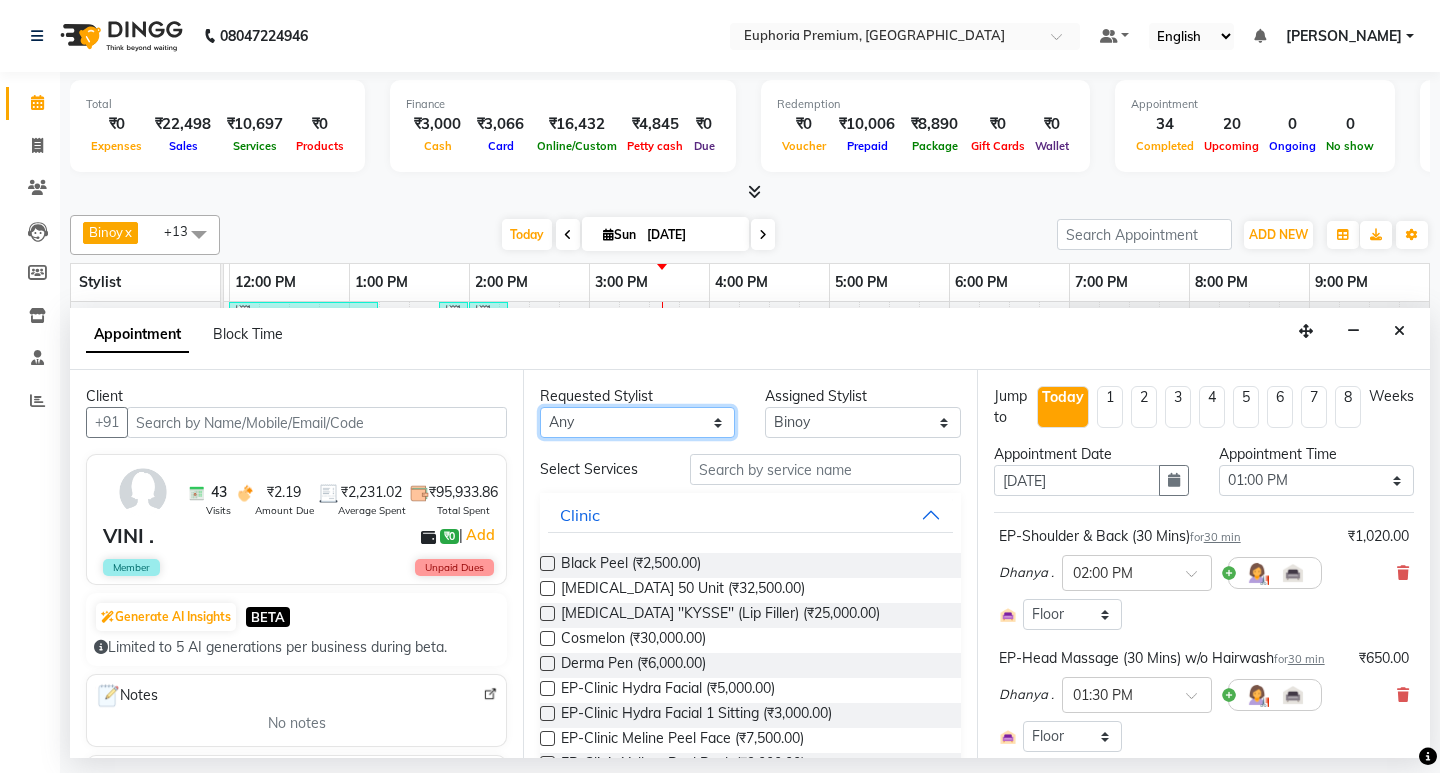 click on "Any Babu V Bharath N Binoy  Chandru Magar Chethan N  Chiinthian Moi ChonglianMoi MOI Daisy . Dhanya . Diya Khadka Fredrick Burrows Kishore K Maria Hamsa MRINALI MILI Pinky . Priya  K Rosy Sanate Savitha Vijayan Shalini Deivasigamani Shishi L Vijayalakshmi M VISHON BAIDYA" at bounding box center (637, 422) 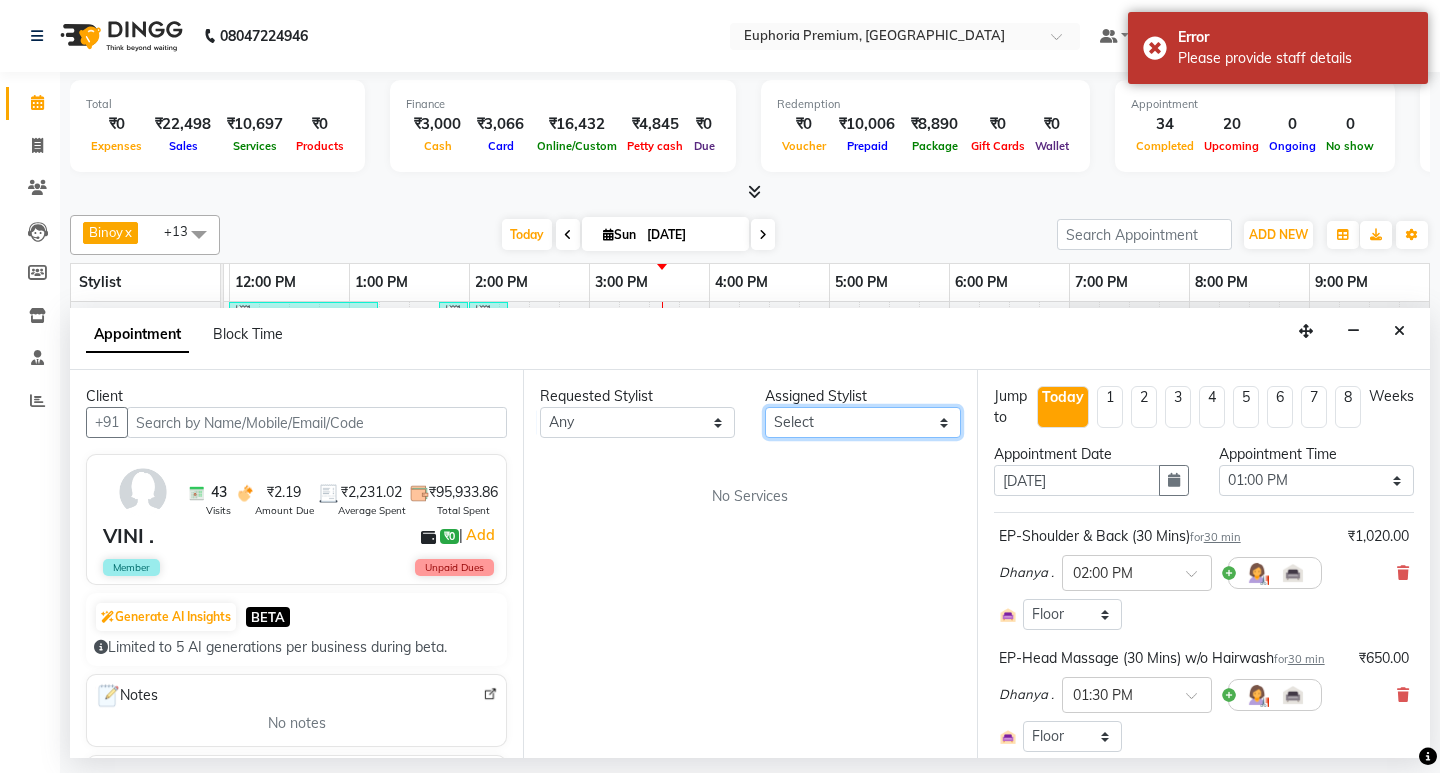 click on "Select Babu V Bharath N [PERSON_NAME] [PERSON_NAME] N  Chiinthian [PERSON_NAME] MOI [PERSON_NAME] . [PERSON_NAME] . [PERSON_NAME] [PERSON_NAME] K [PERSON_NAME] [PERSON_NAME] [MEDICAL_DATA] Pinky . Priya  K Rosy Sanate [PERSON_NAME] [PERSON_NAME] Shishi L [PERSON_NAME] M [PERSON_NAME]" at bounding box center [862, 422] 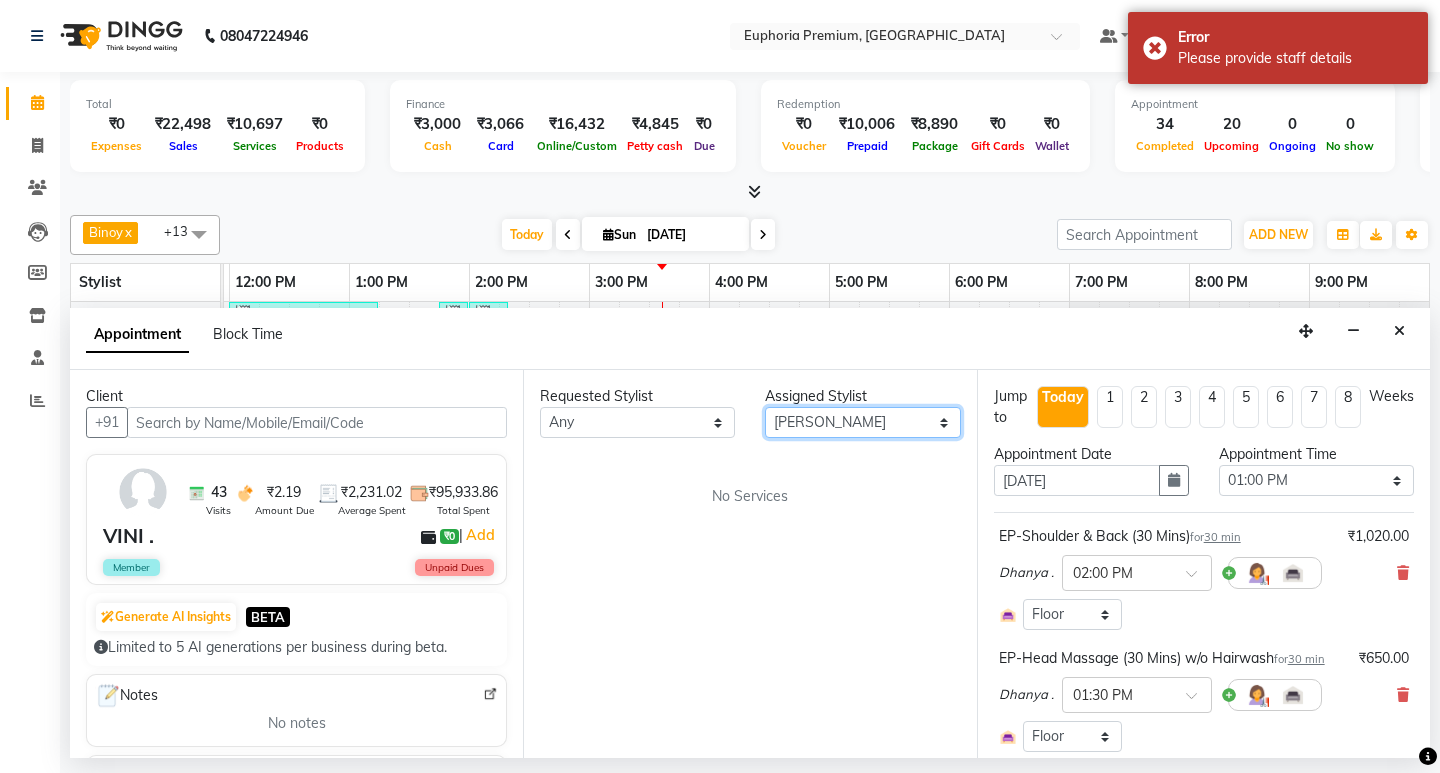 click on "Select Babu V Bharath N [PERSON_NAME] [PERSON_NAME] N  Chiinthian [PERSON_NAME] MOI [PERSON_NAME] . [PERSON_NAME] . [PERSON_NAME] [PERSON_NAME] K [PERSON_NAME] [PERSON_NAME] [MEDICAL_DATA] Pinky . Priya  K Rosy Sanate [PERSON_NAME] [PERSON_NAME] Shishi L [PERSON_NAME] M [PERSON_NAME]" at bounding box center [862, 422] 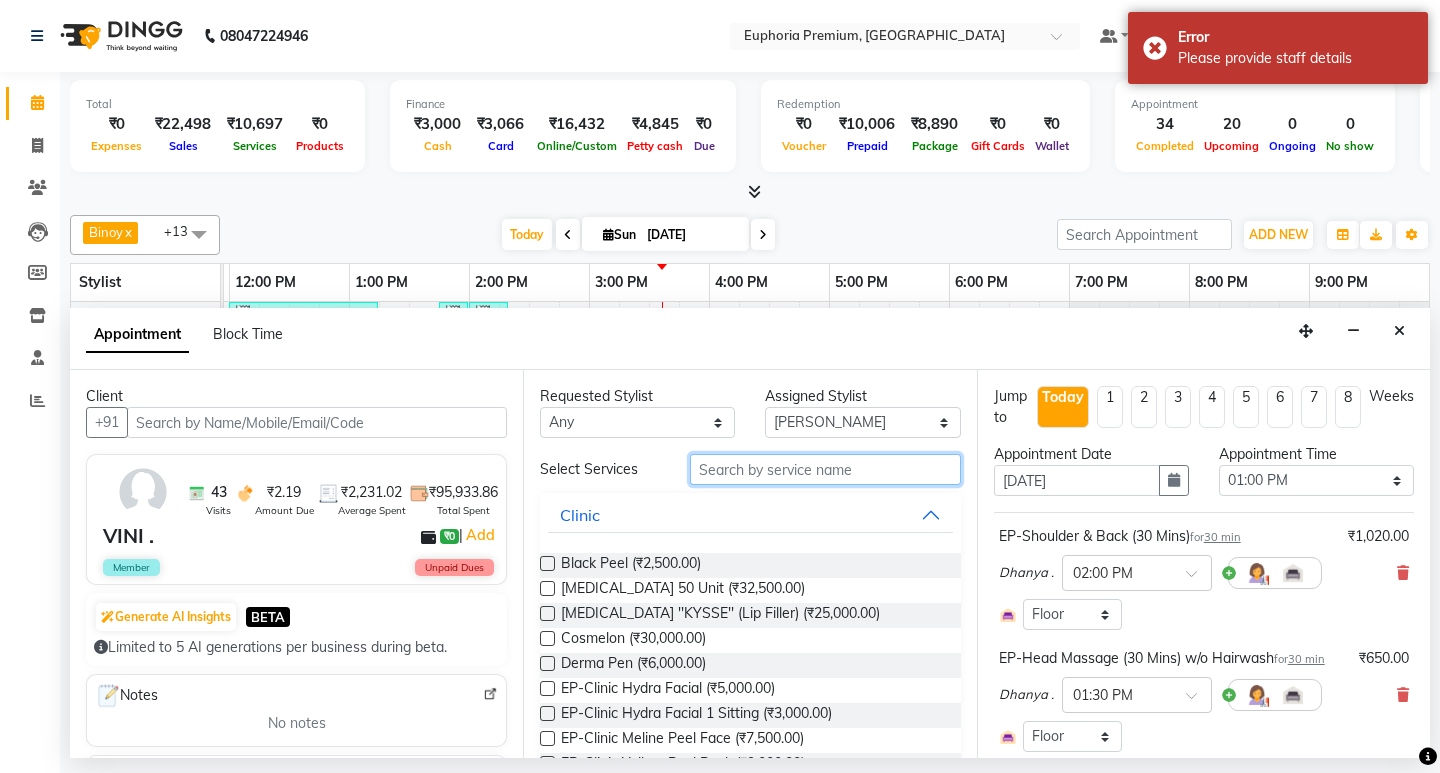click at bounding box center (825, 469) 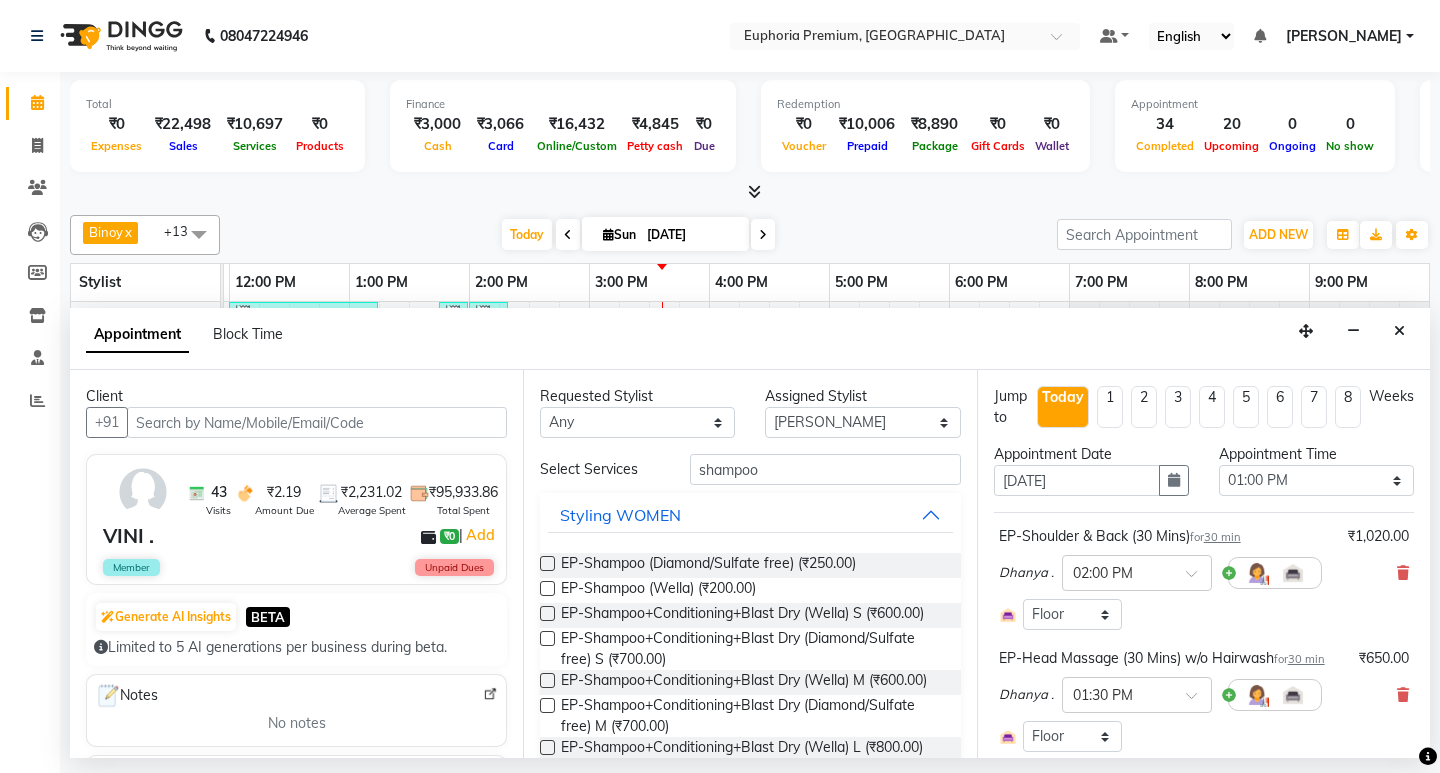click at bounding box center [547, 680] 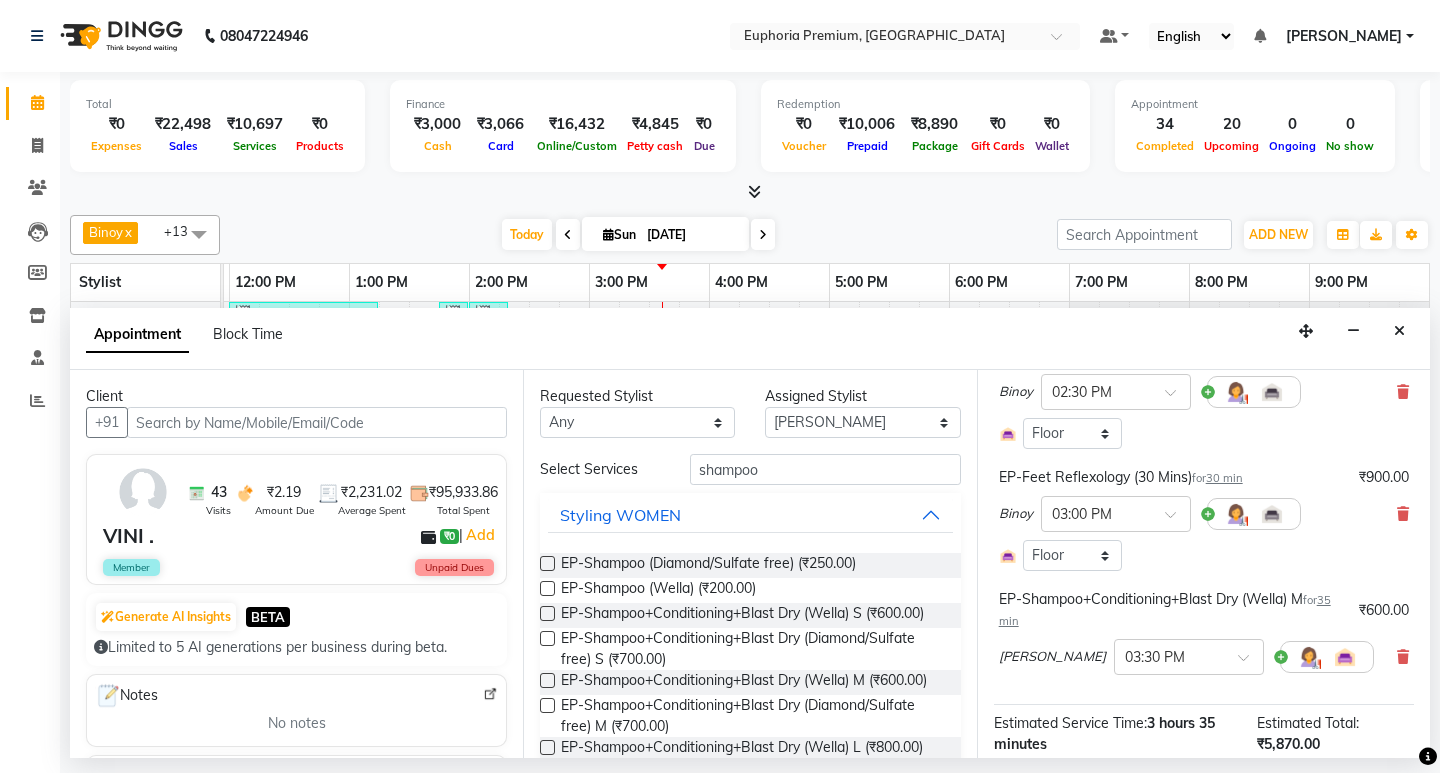scroll, scrollTop: 875, scrollLeft: 0, axis: vertical 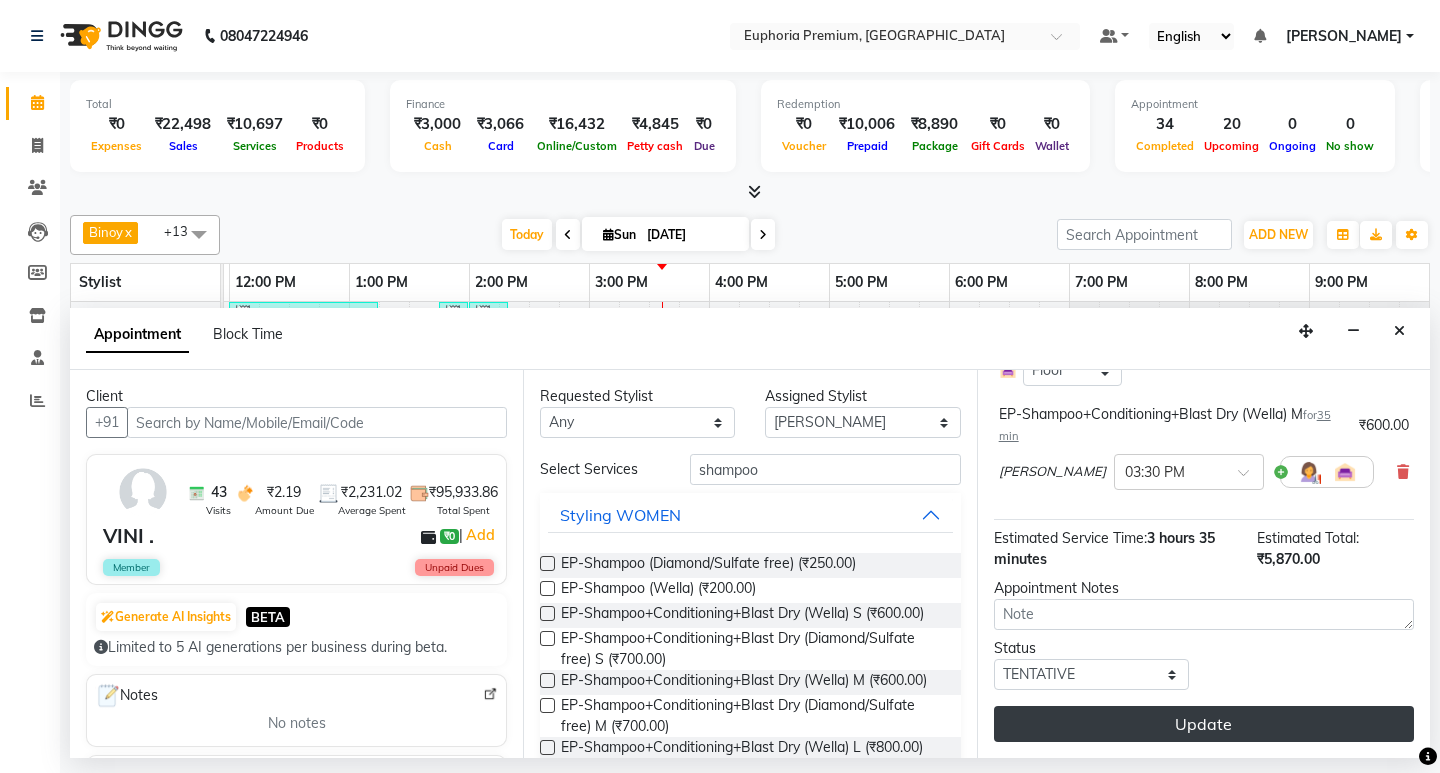 click on "Update" at bounding box center (1204, 724) 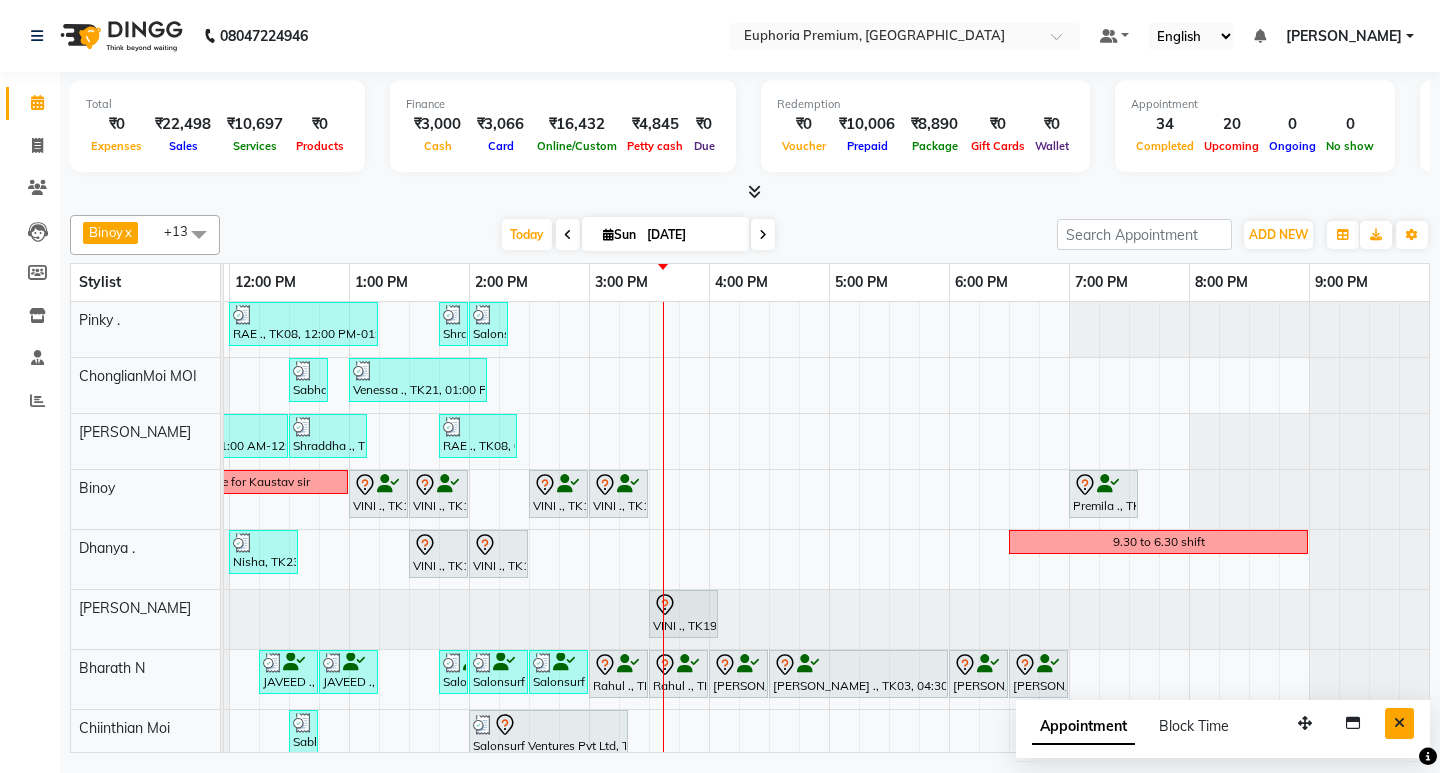 click at bounding box center (1399, 723) 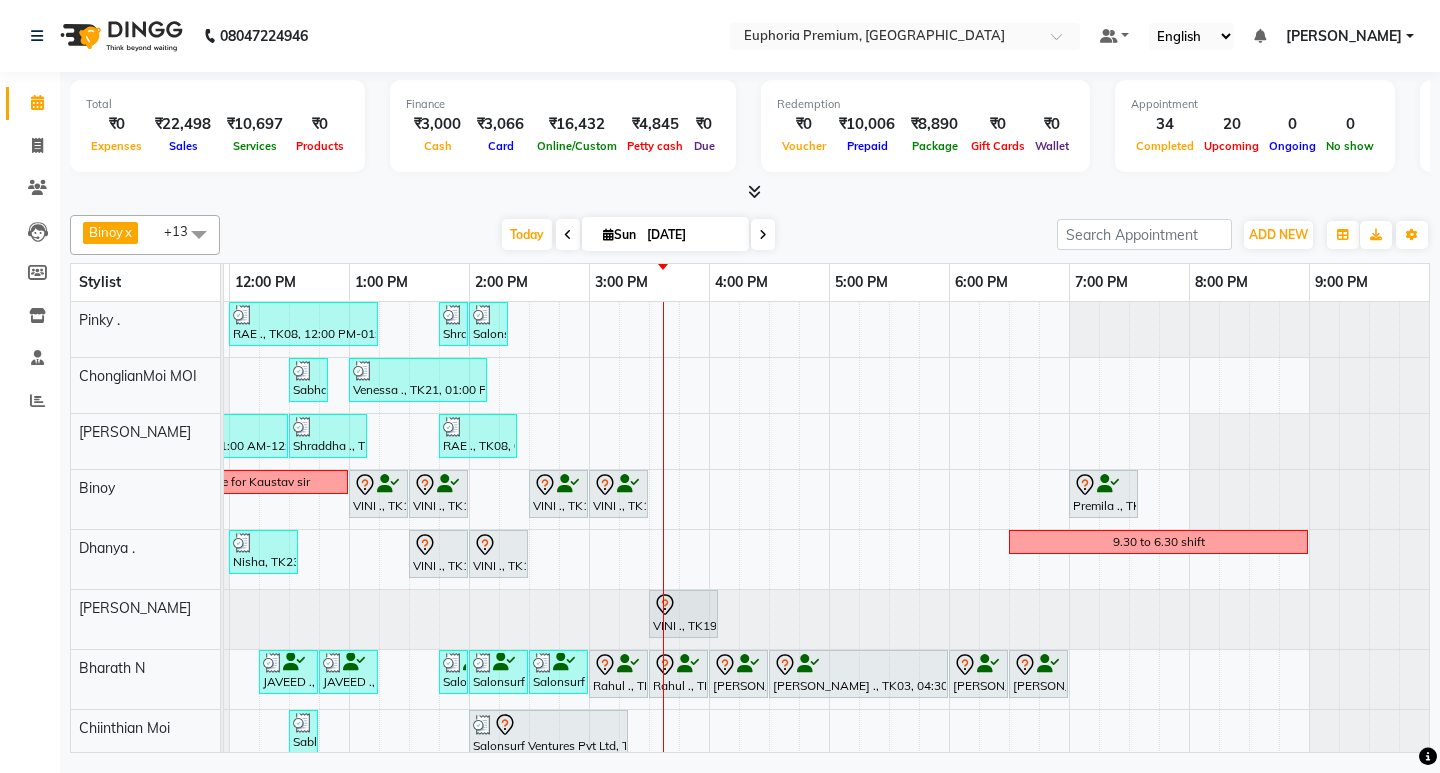scroll, scrollTop: 109, scrollLeft: 475, axis: both 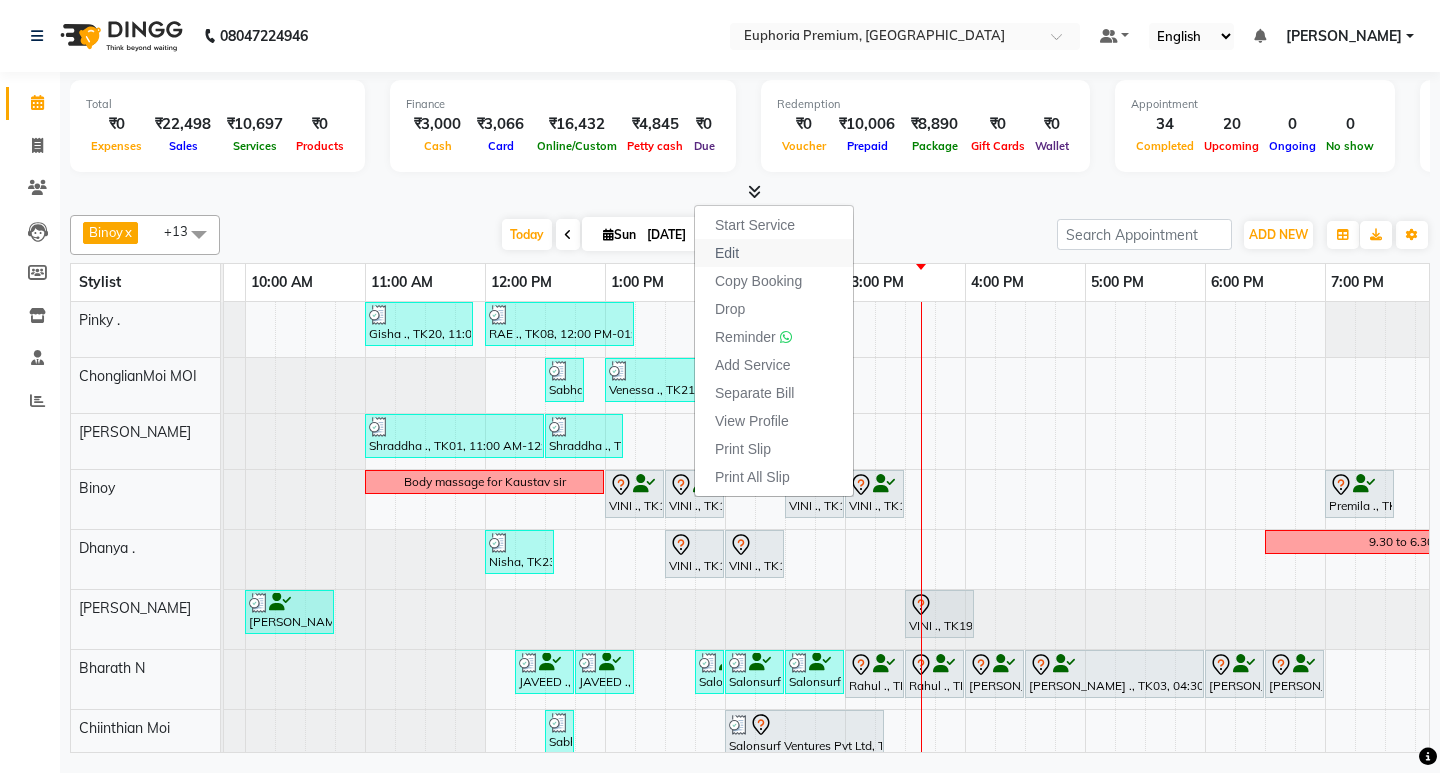 click on "Edit" at bounding box center [774, 253] 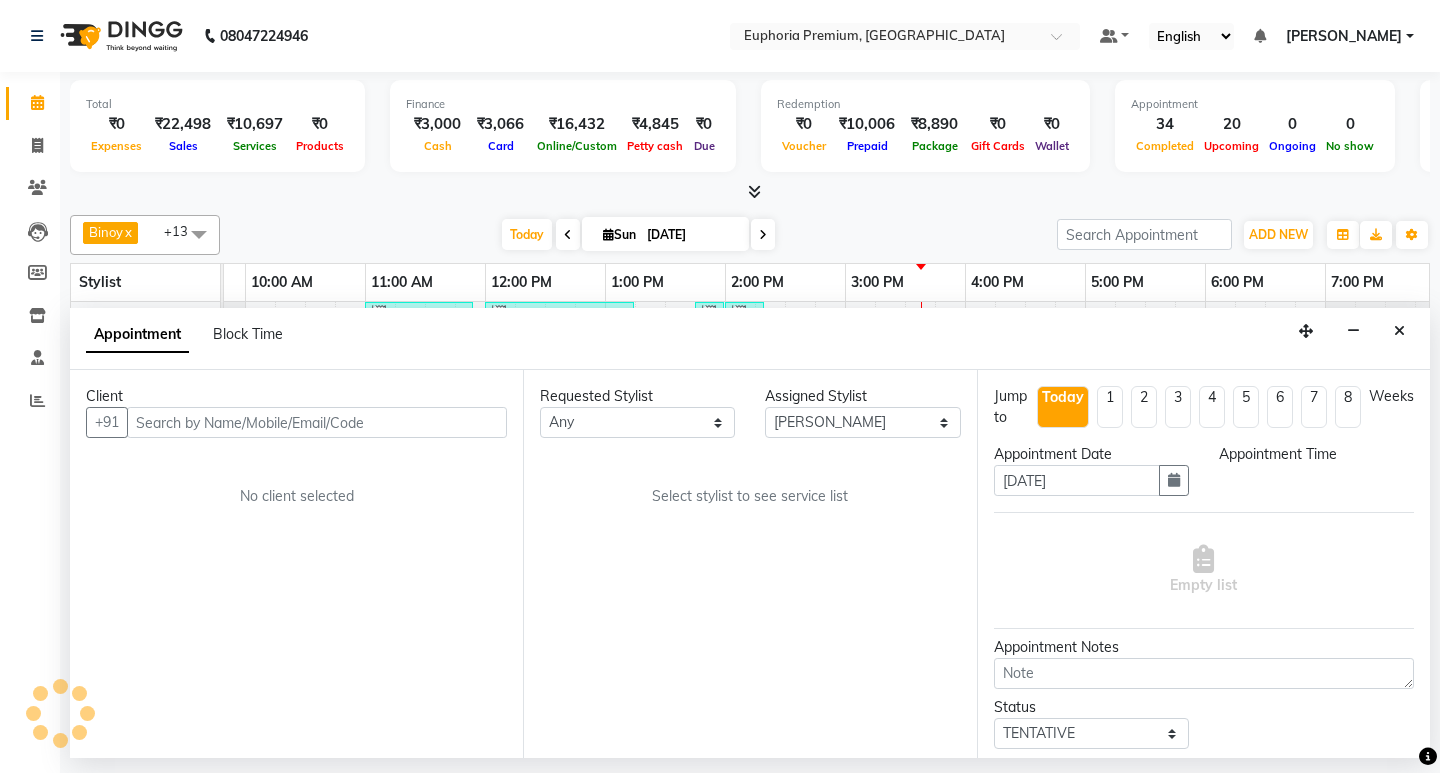 scroll, scrollTop: 0, scrollLeft: 475, axis: horizontal 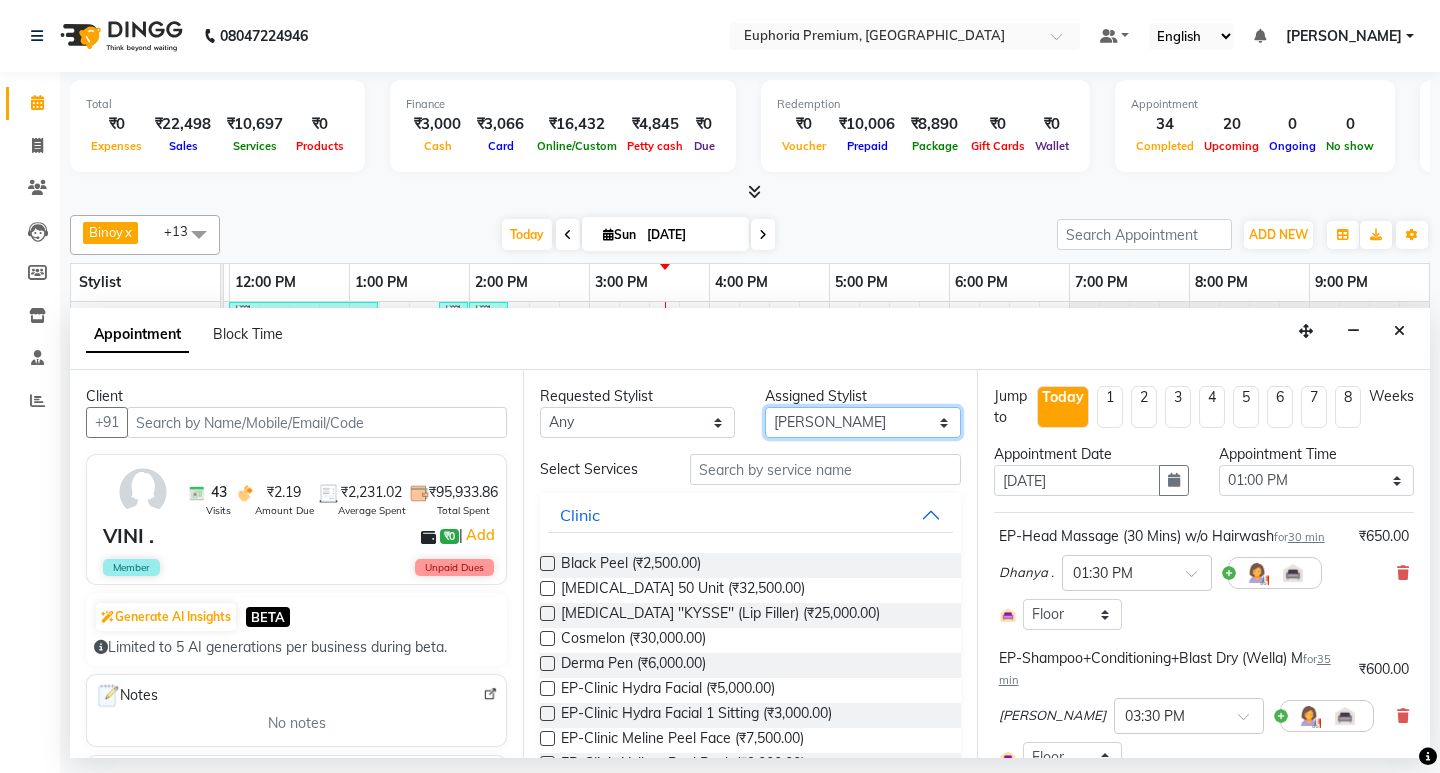 click on "Select Babu V Bharath N [PERSON_NAME] [PERSON_NAME] N  Chiinthian [PERSON_NAME] MOI [PERSON_NAME] . [PERSON_NAME] . [PERSON_NAME] [PERSON_NAME] K [PERSON_NAME] [PERSON_NAME] [MEDICAL_DATA] Pinky . Priya  K Rosy Sanate [PERSON_NAME] [PERSON_NAME] Shishi L [PERSON_NAME] M [PERSON_NAME]" at bounding box center [862, 422] 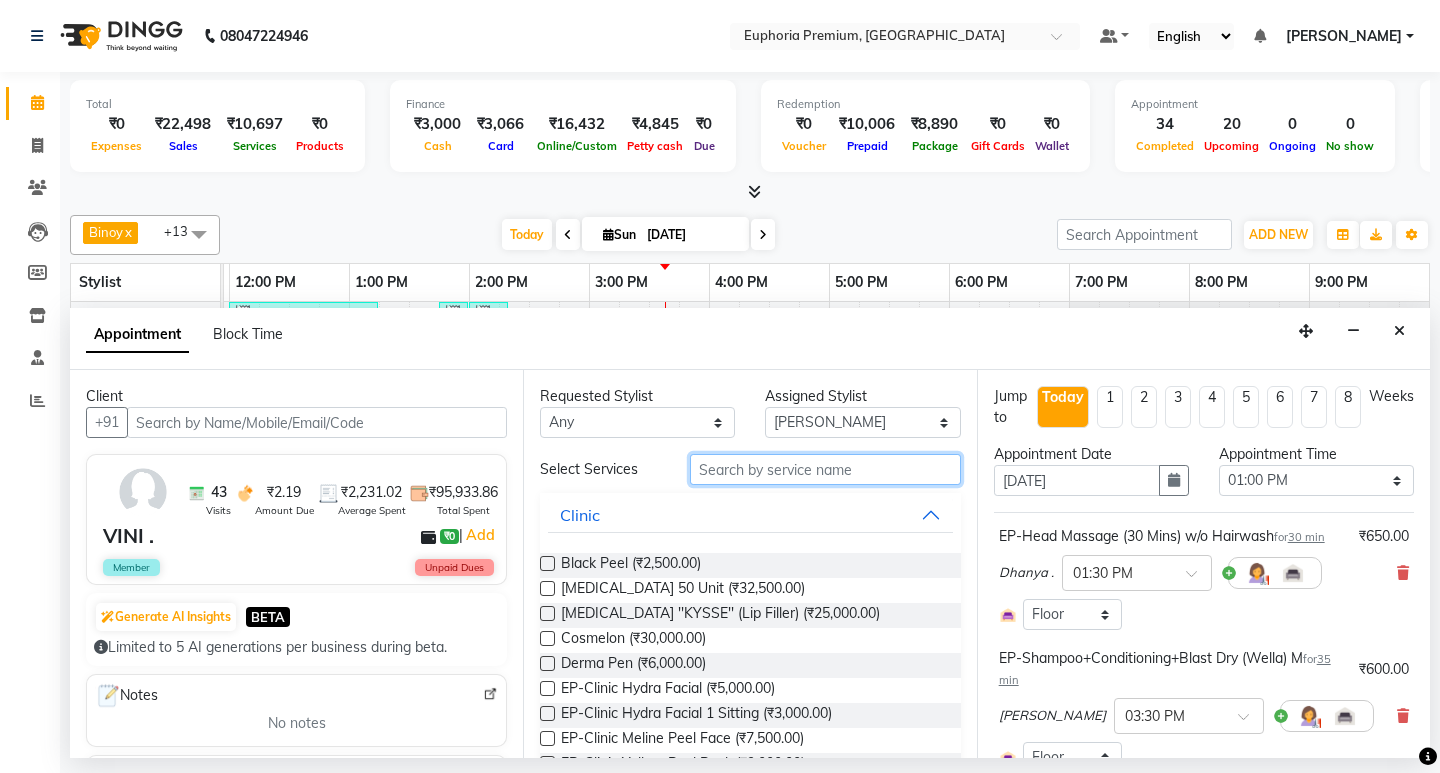 click at bounding box center (825, 469) 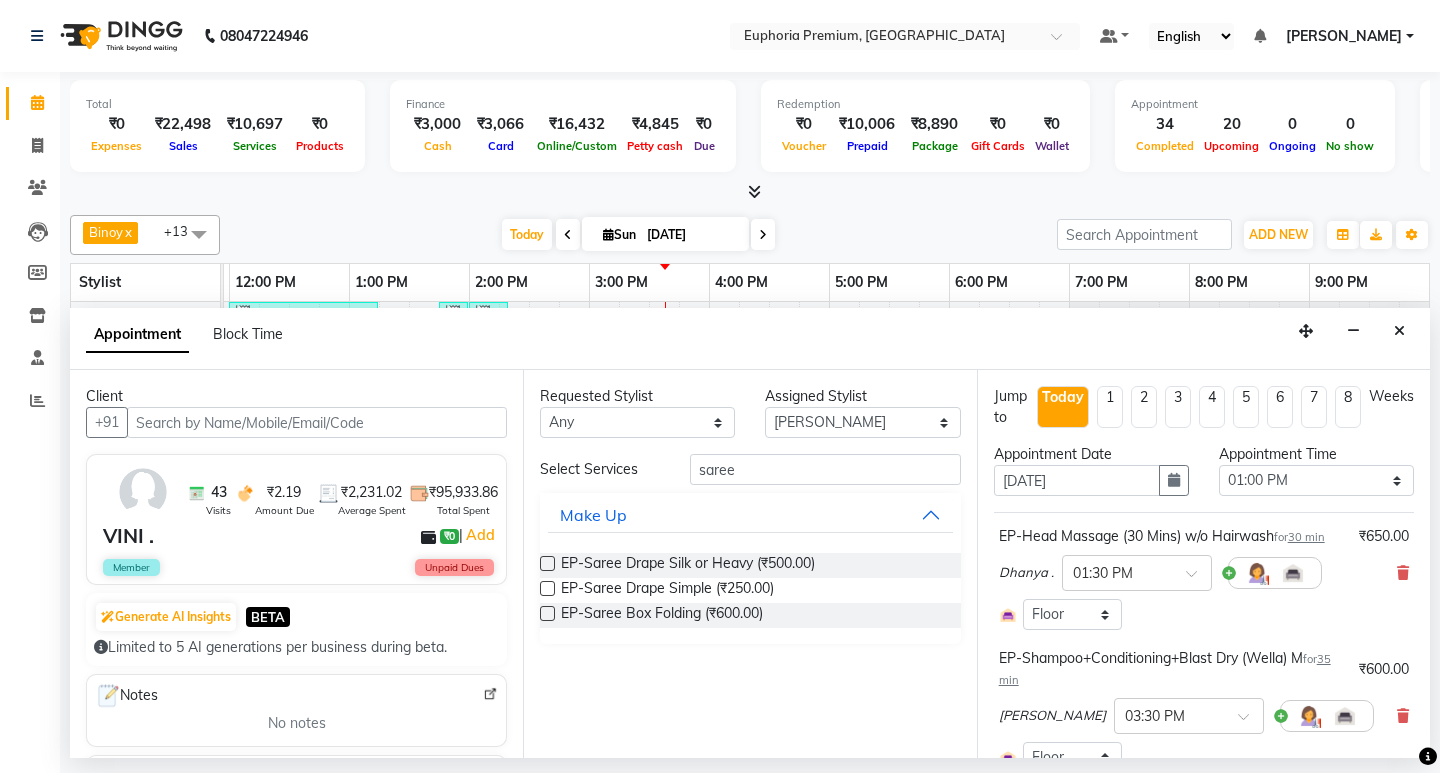 click at bounding box center [547, 588] 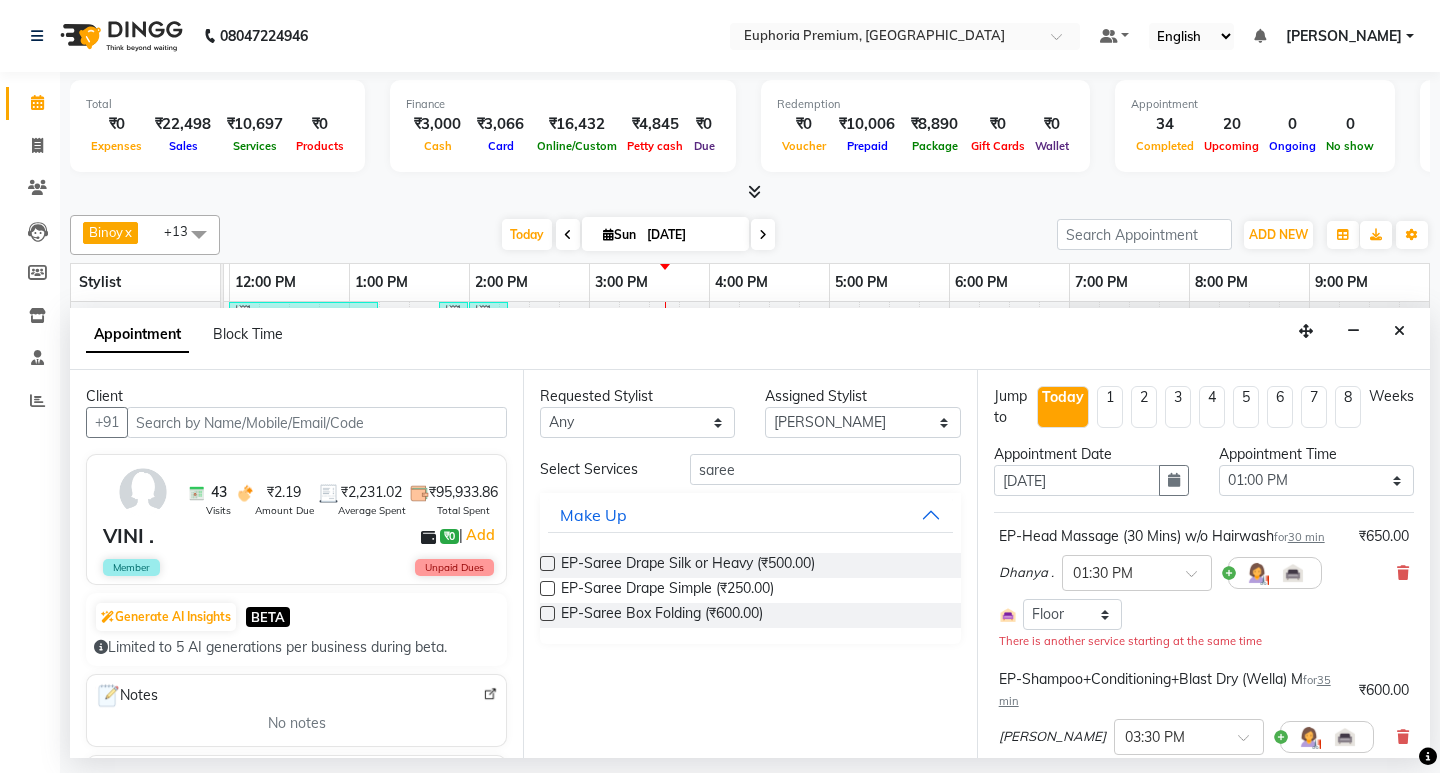 click at bounding box center [547, 588] 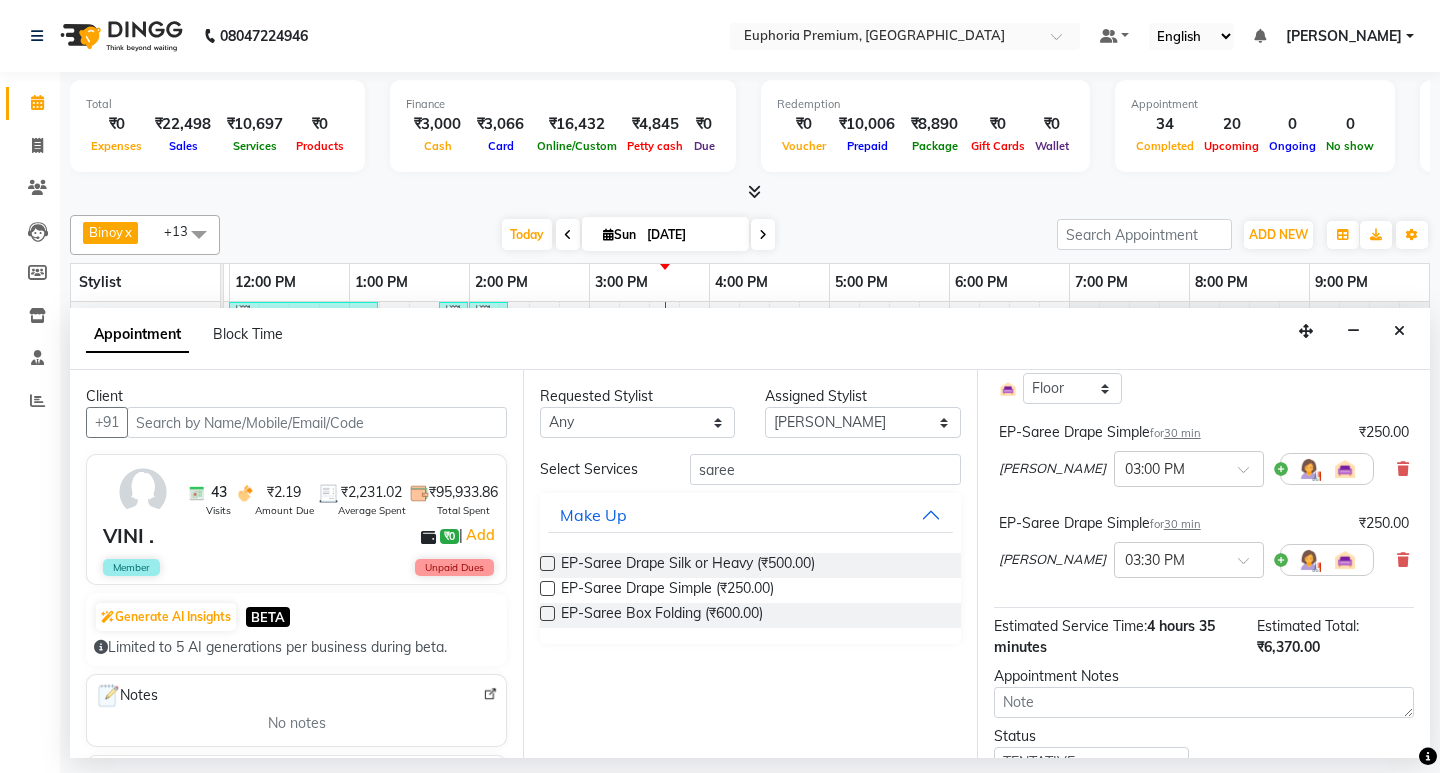 scroll, scrollTop: 900, scrollLeft: 0, axis: vertical 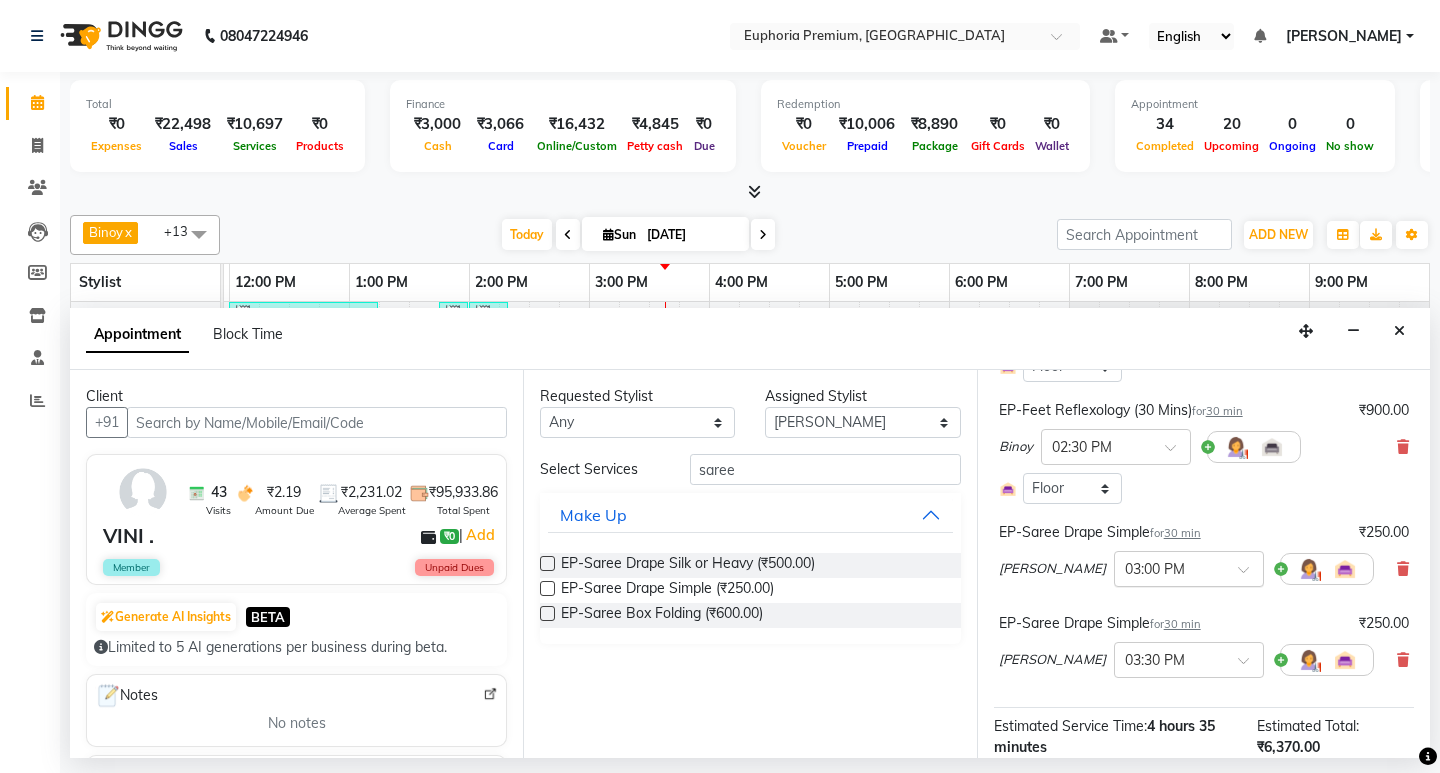 click at bounding box center [1250, 575] 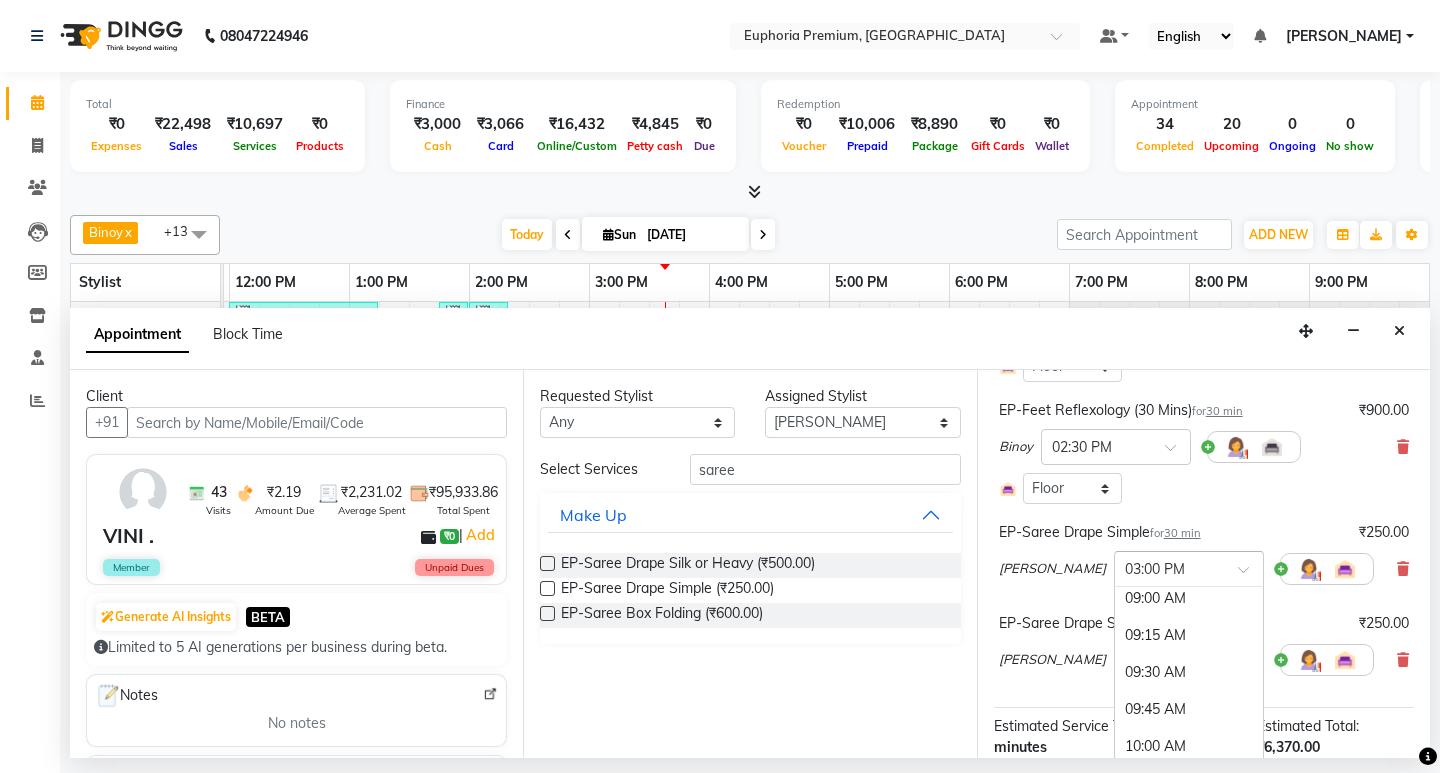 scroll, scrollTop: 0, scrollLeft: 0, axis: both 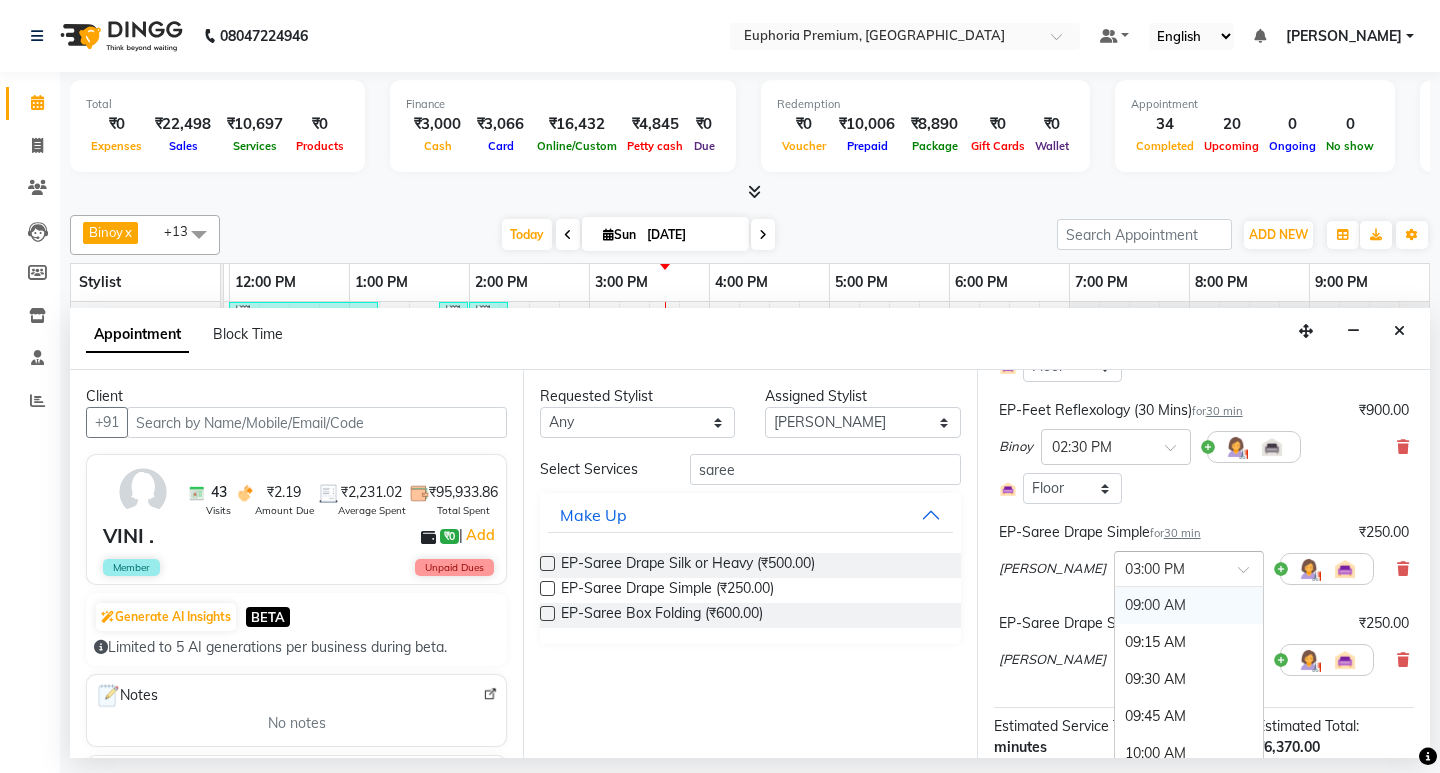 click on "09:00 AM" at bounding box center [1189, 605] 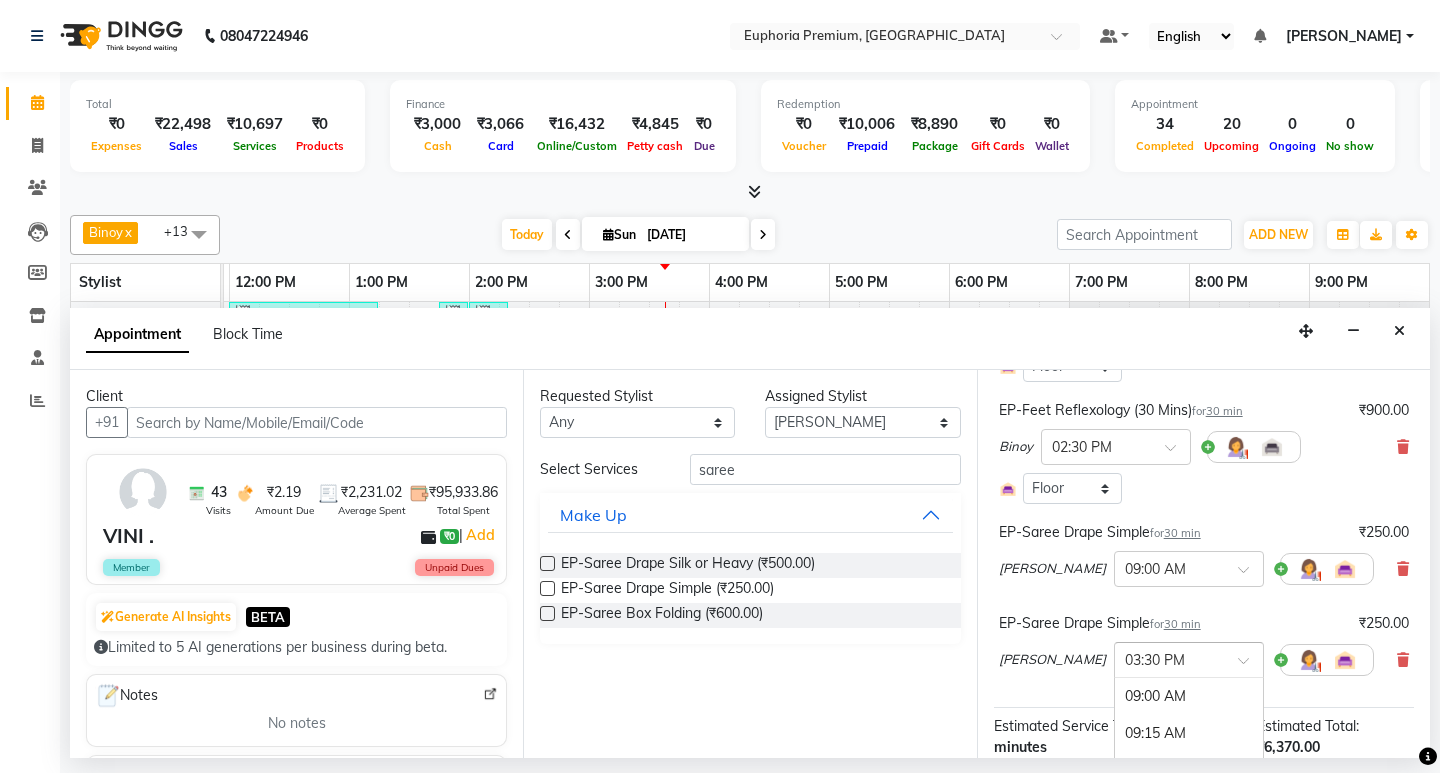 click at bounding box center (1250, 666) 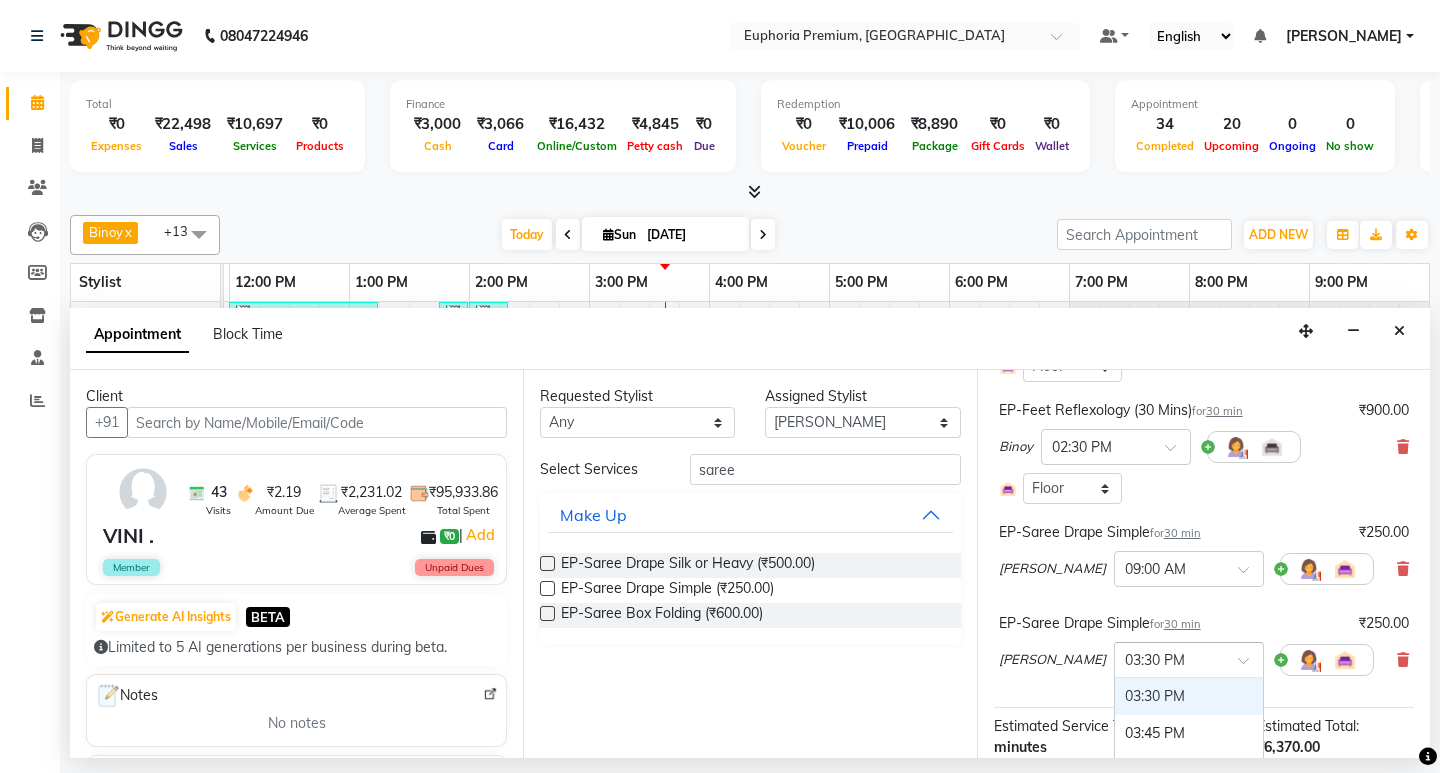 scroll, scrollTop: 1100, scrollLeft: 0, axis: vertical 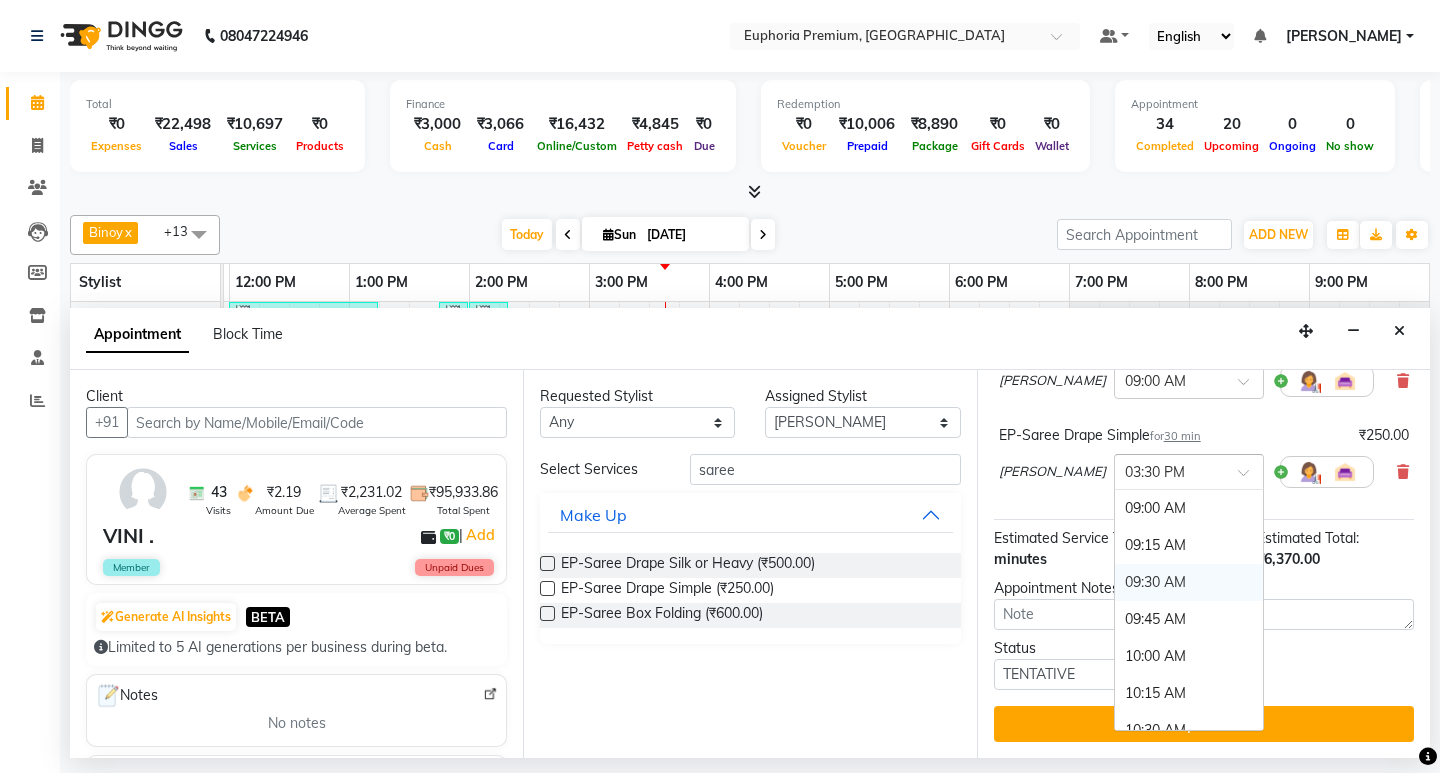 click on "09:30 AM" at bounding box center [1189, 582] 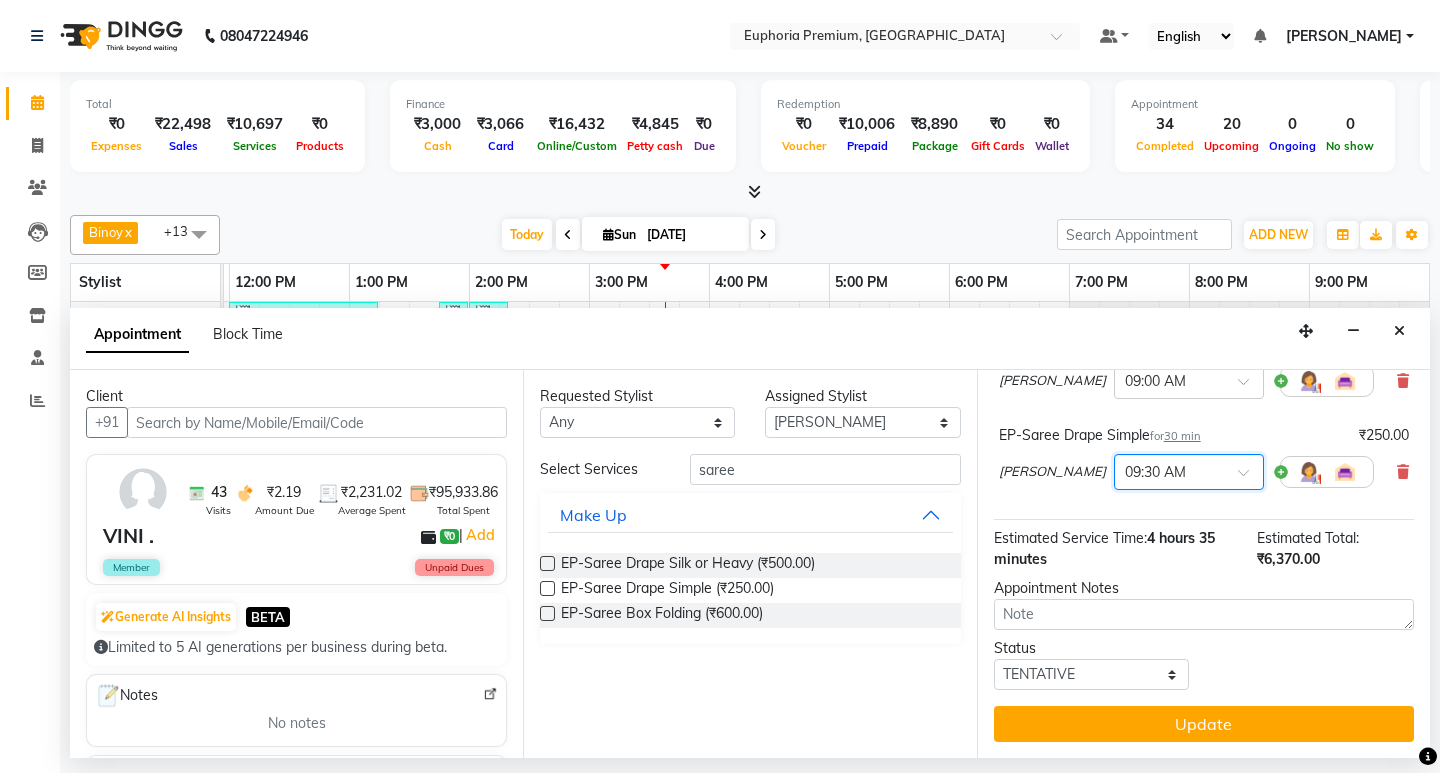 scroll, scrollTop: 1079, scrollLeft: 0, axis: vertical 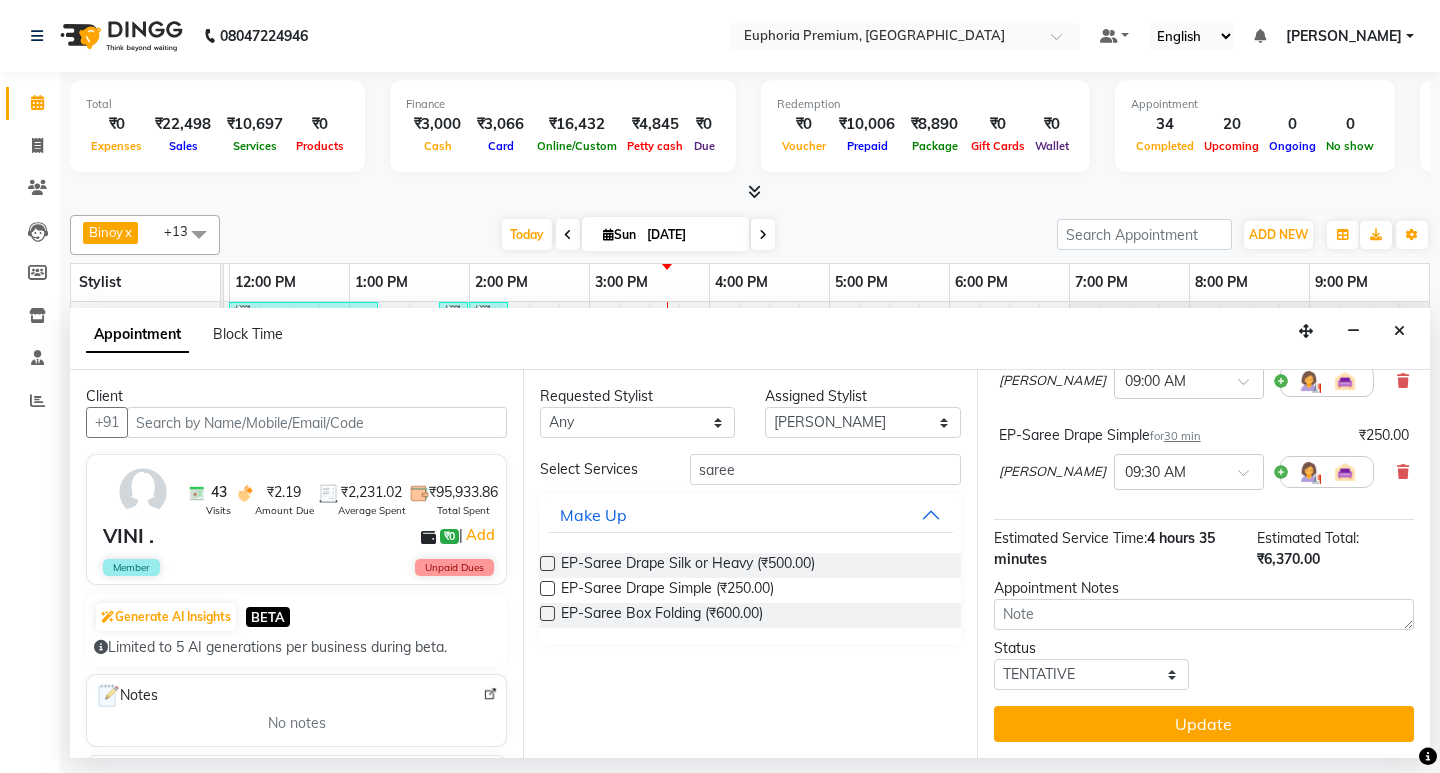 click on "EP-Saree Drape Simple   for  30 min ₹250.00 Vijayalakshmi M × 09:30 AM" at bounding box center [1204, 461] 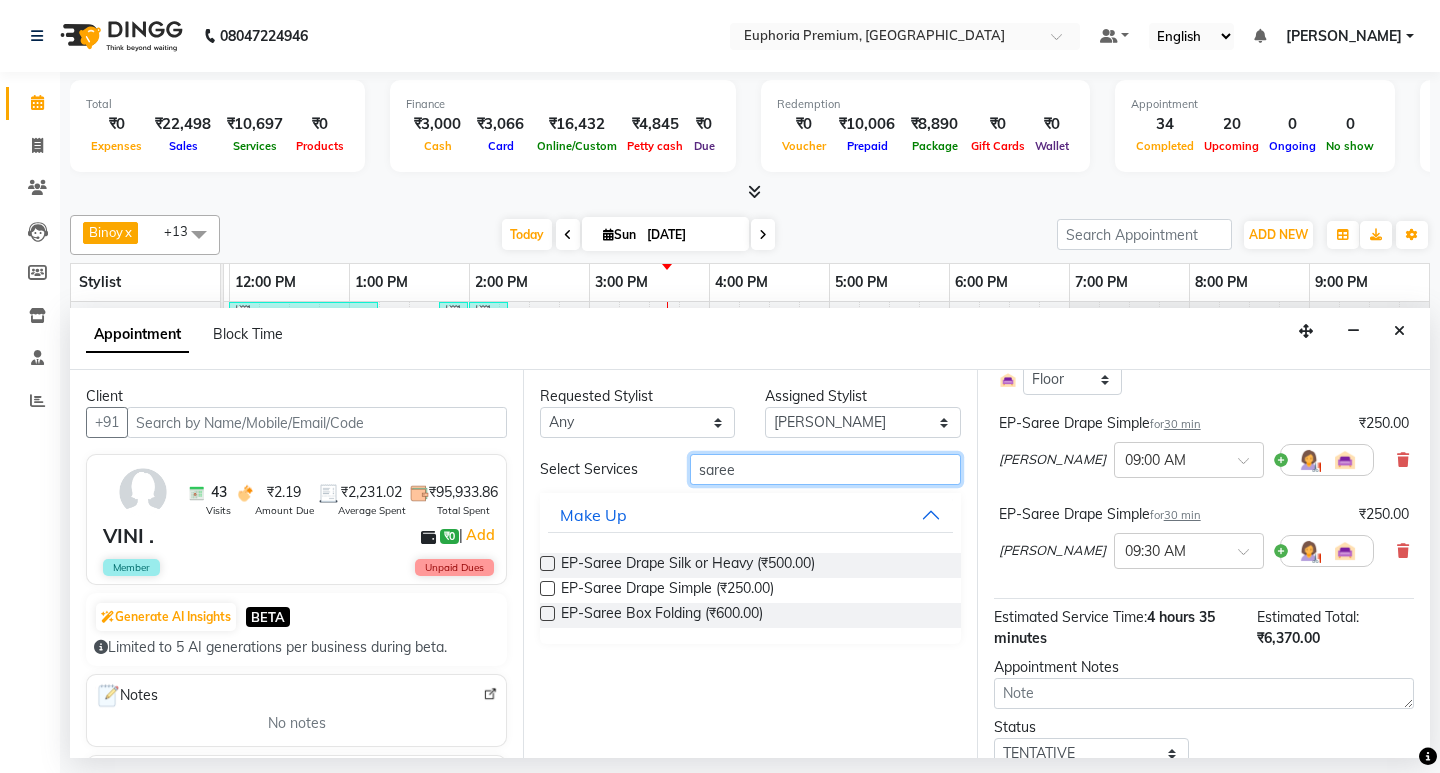click on "saree" at bounding box center [825, 469] 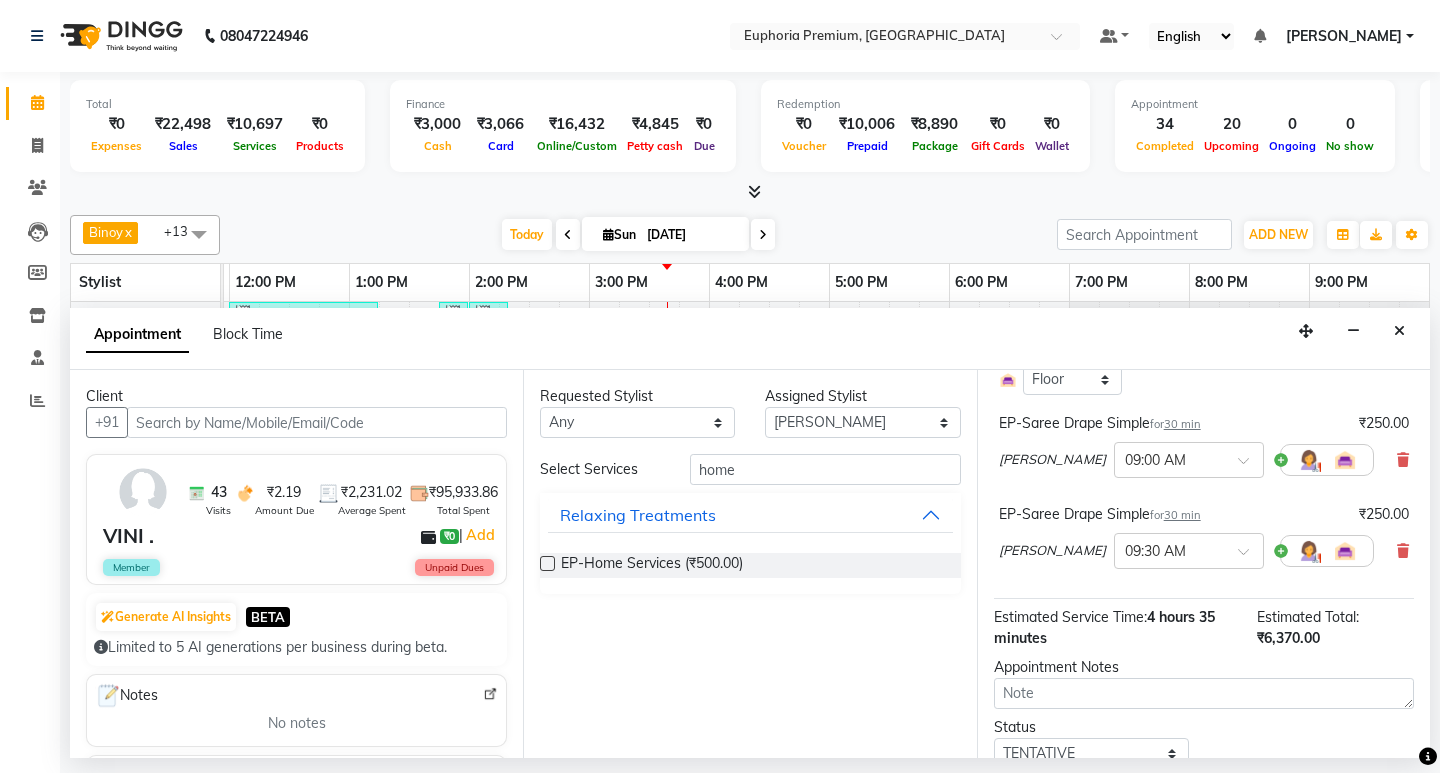 click at bounding box center (546, 567) 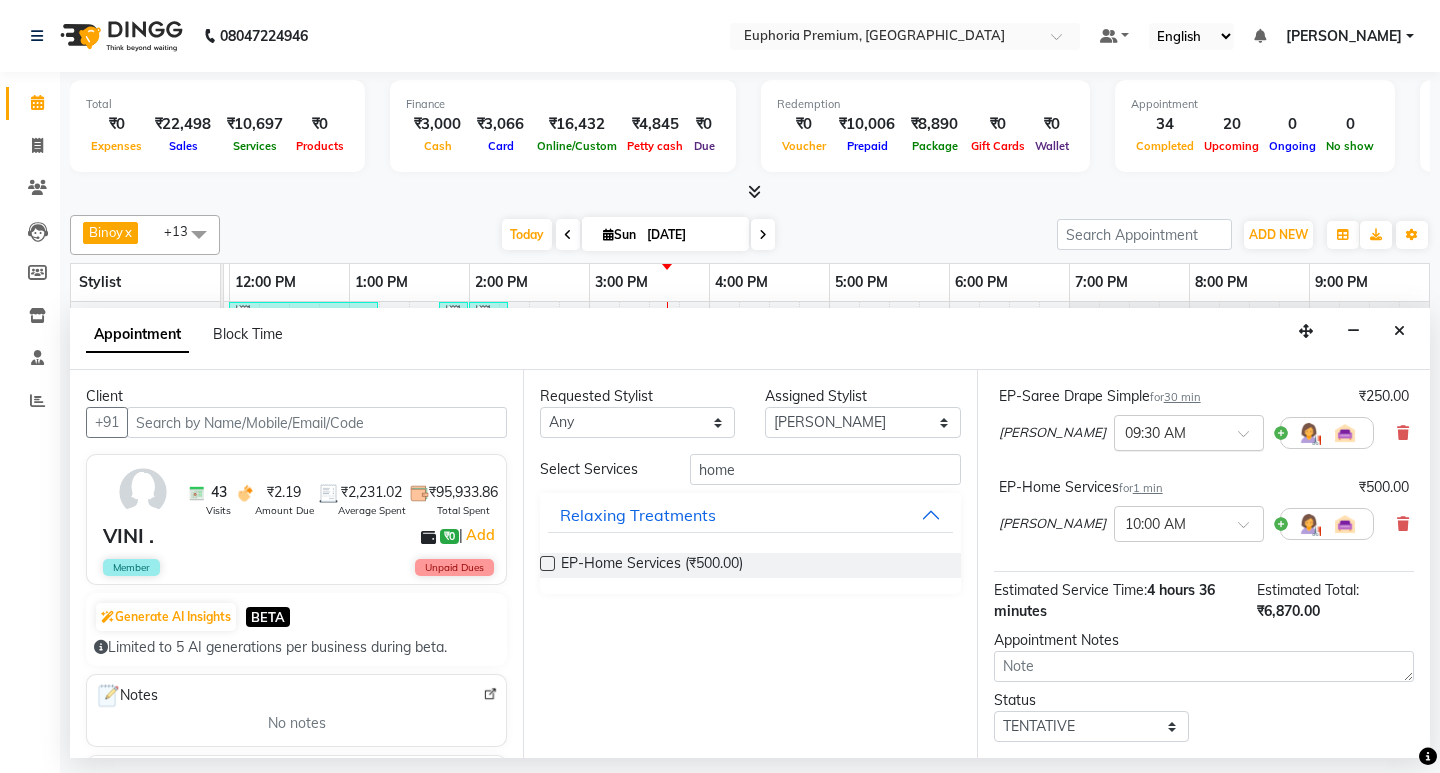 scroll, scrollTop: 1179, scrollLeft: 0, axis: vertical 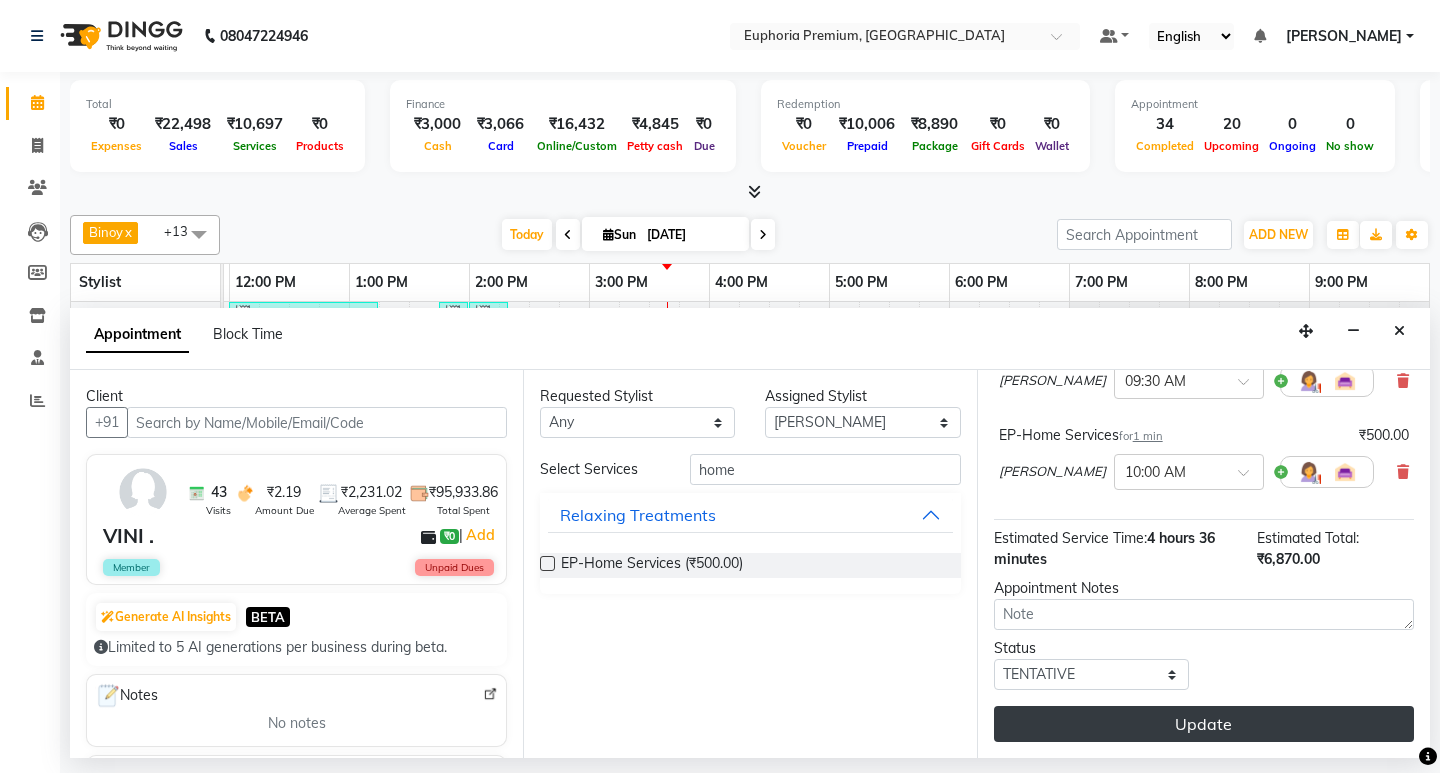 click on "Update" at bounding box center (1204, 724) 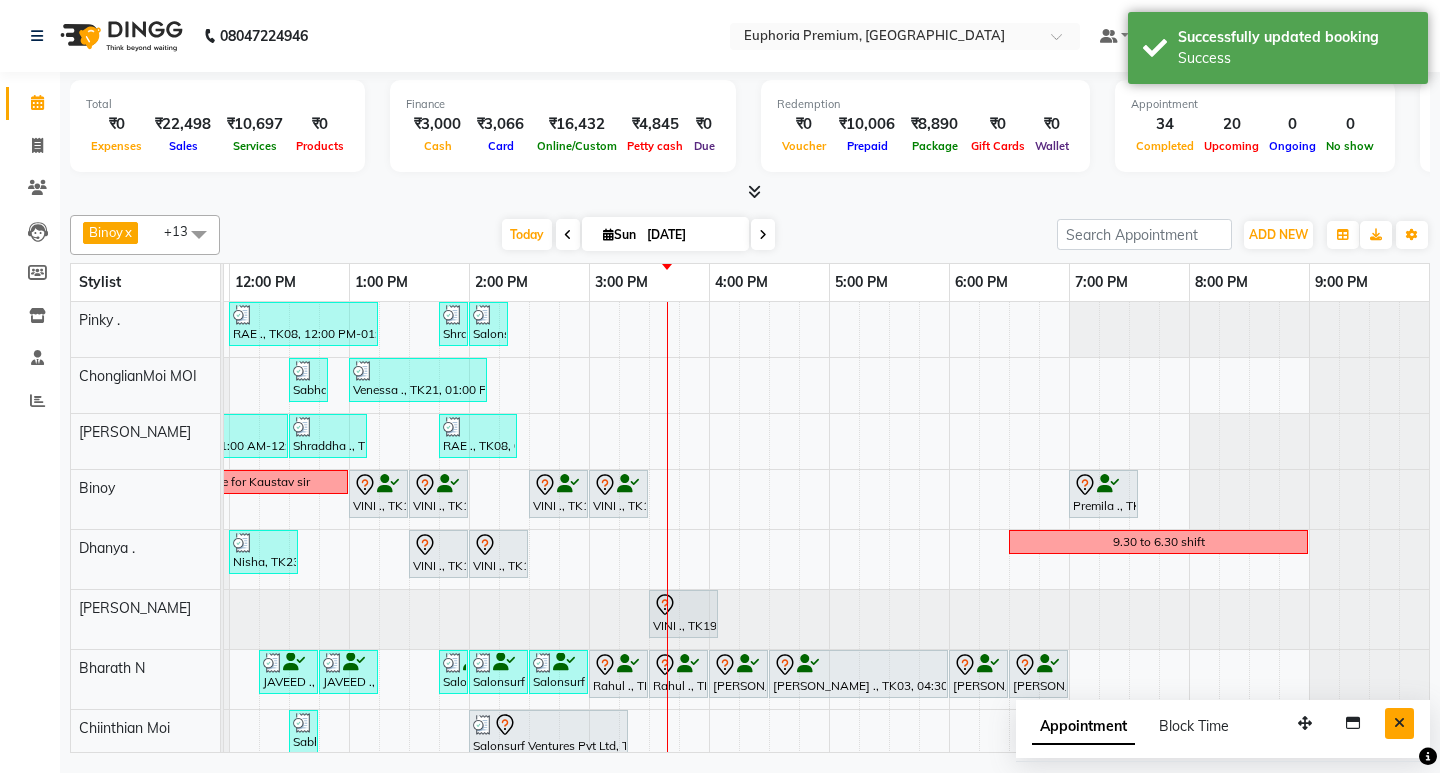 click at bounding box center (1399, 723) 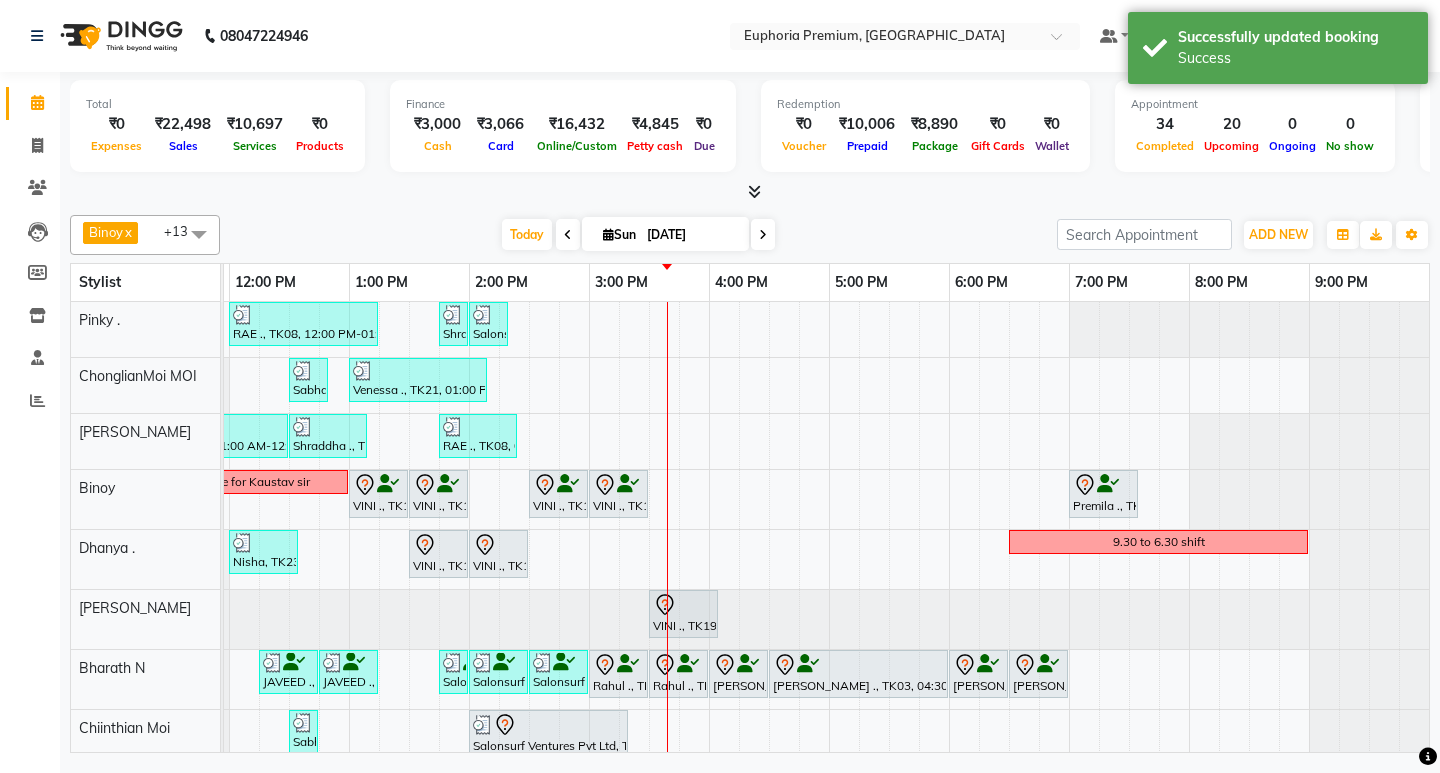 scroll, scrollTop: 0, scrollLeft: 383, axis: horizontal 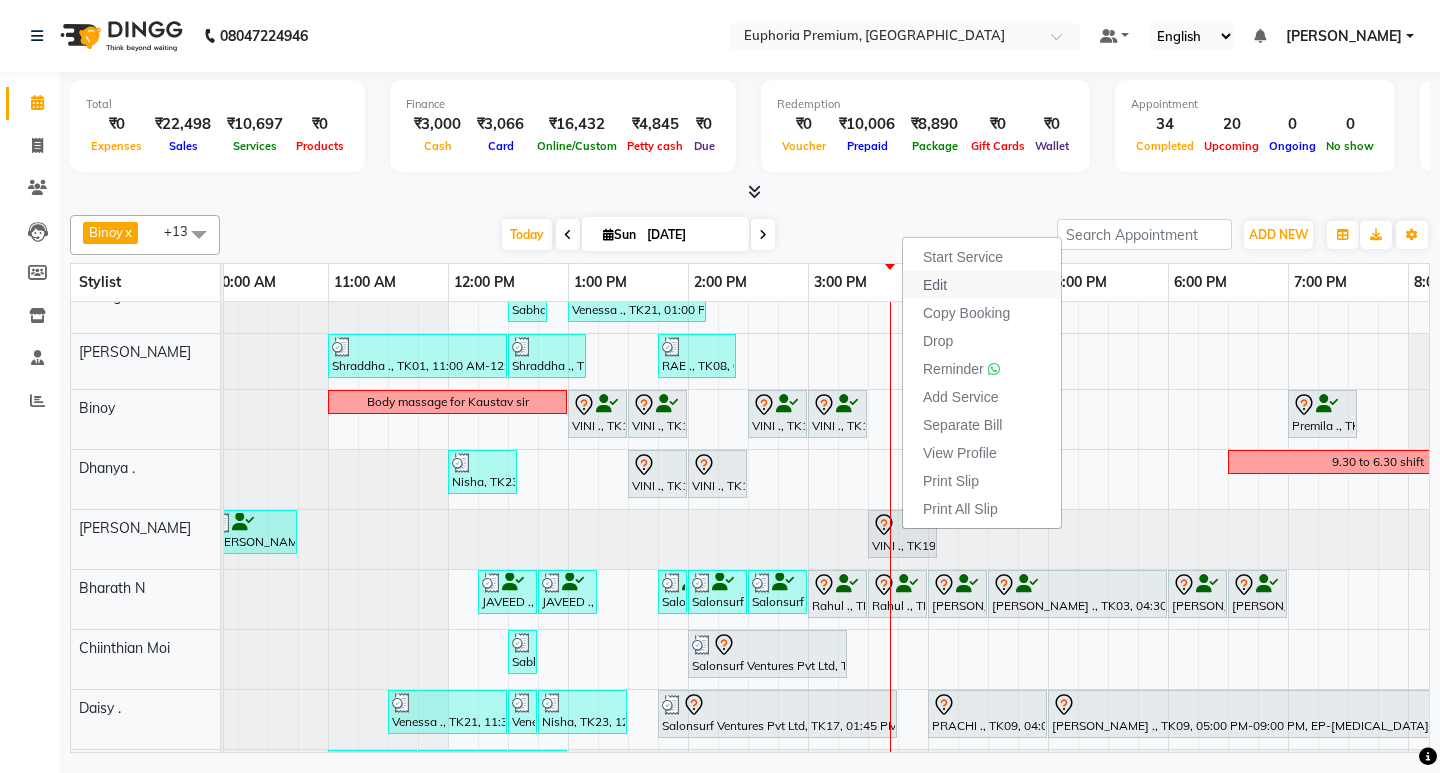 click on "Edit" at bounding box center [982, 285] 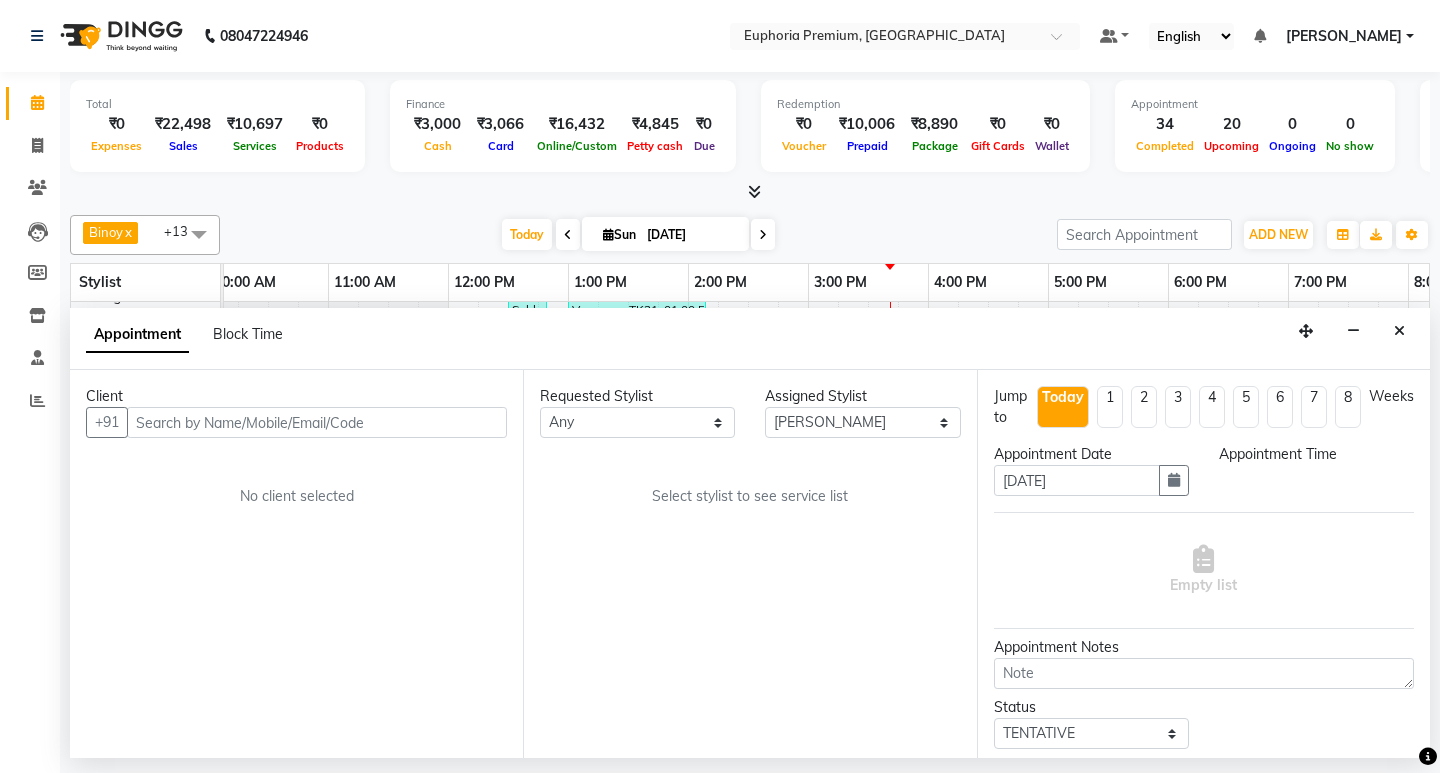 scroll, scrollTop: 0, scrollLeft: 475, axis: horizontal 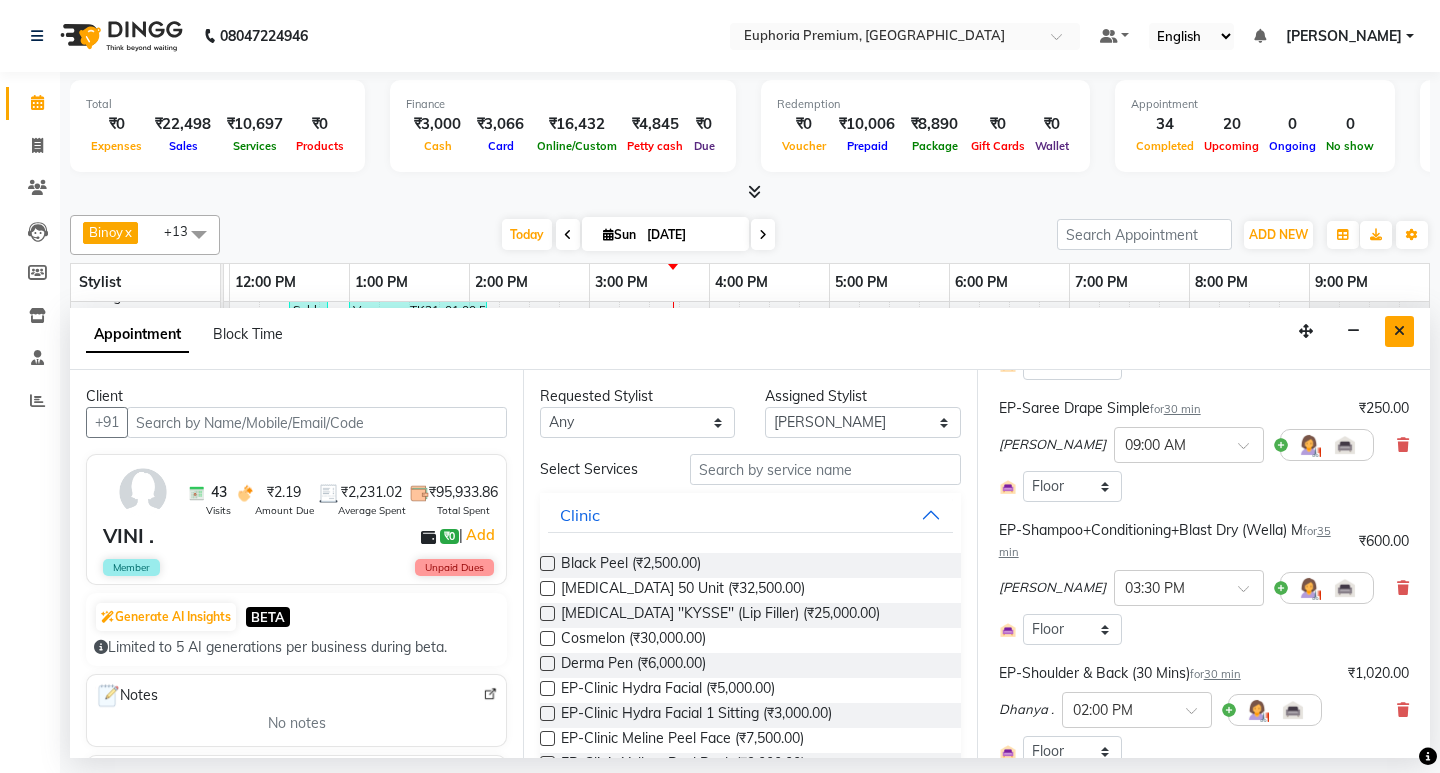 click at bounding box center (1399, 331) 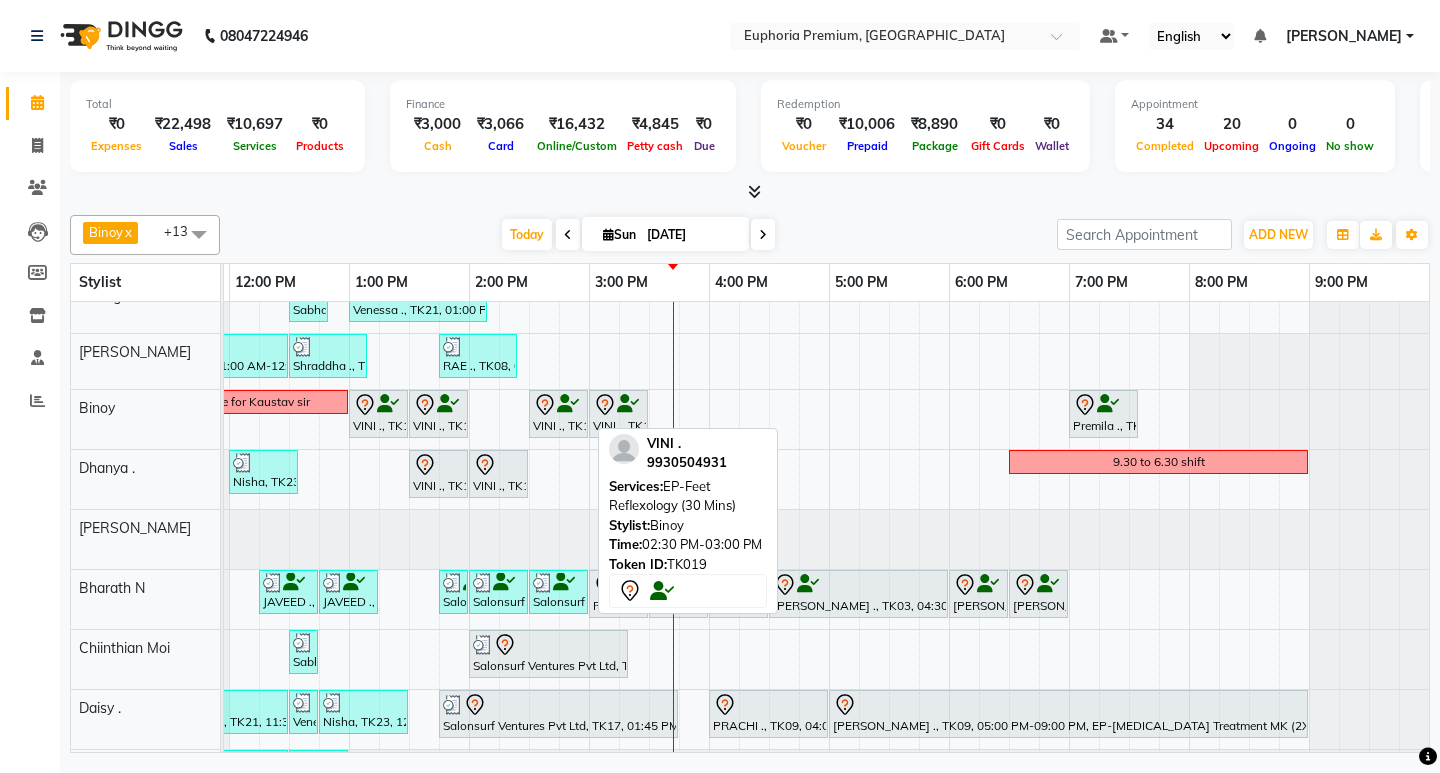 click on "VINI ., TK19, 02:30 PM-03:00 PM, EP-Feet Reflexology (30 Mins)" at bounding box center (558, 414) 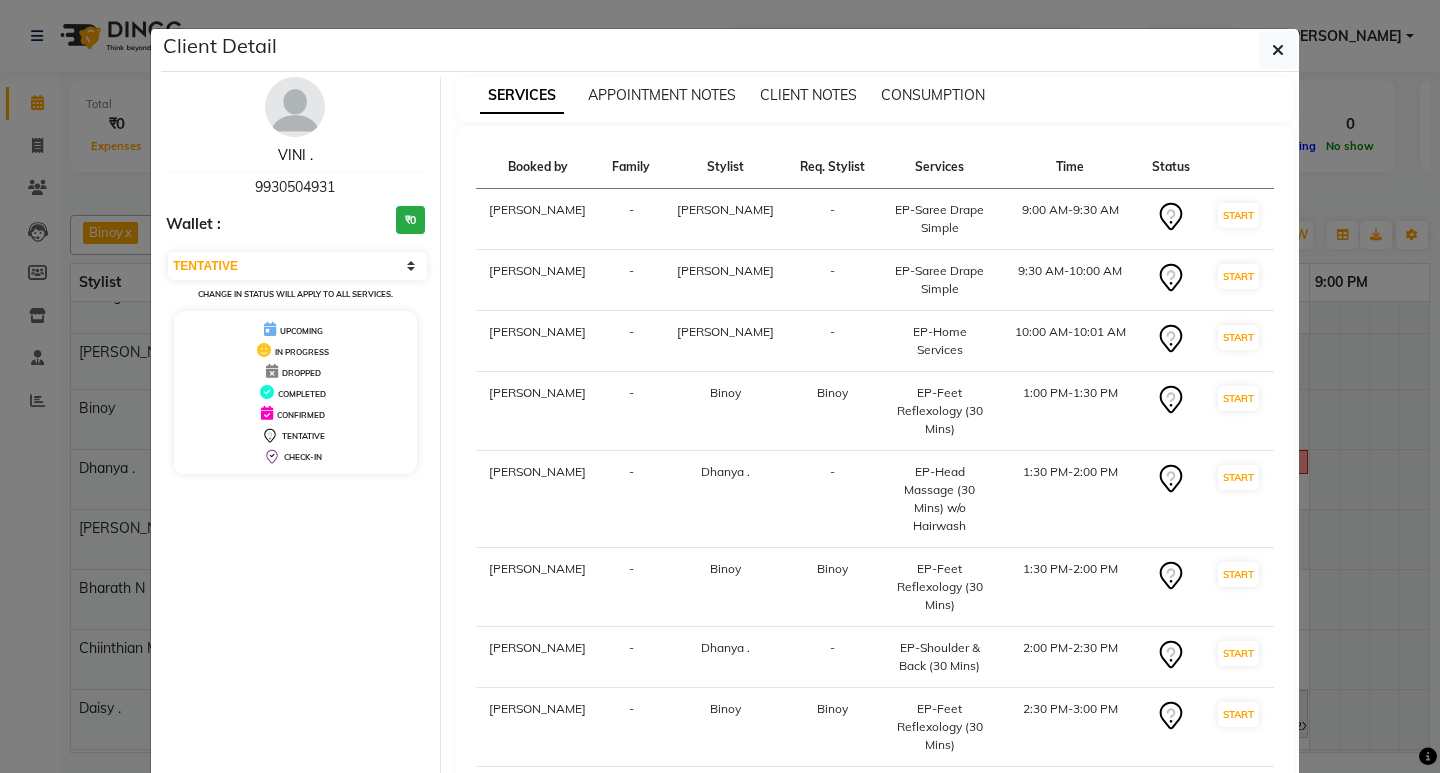 click on "VINI ." at bounding box center (295, 155) 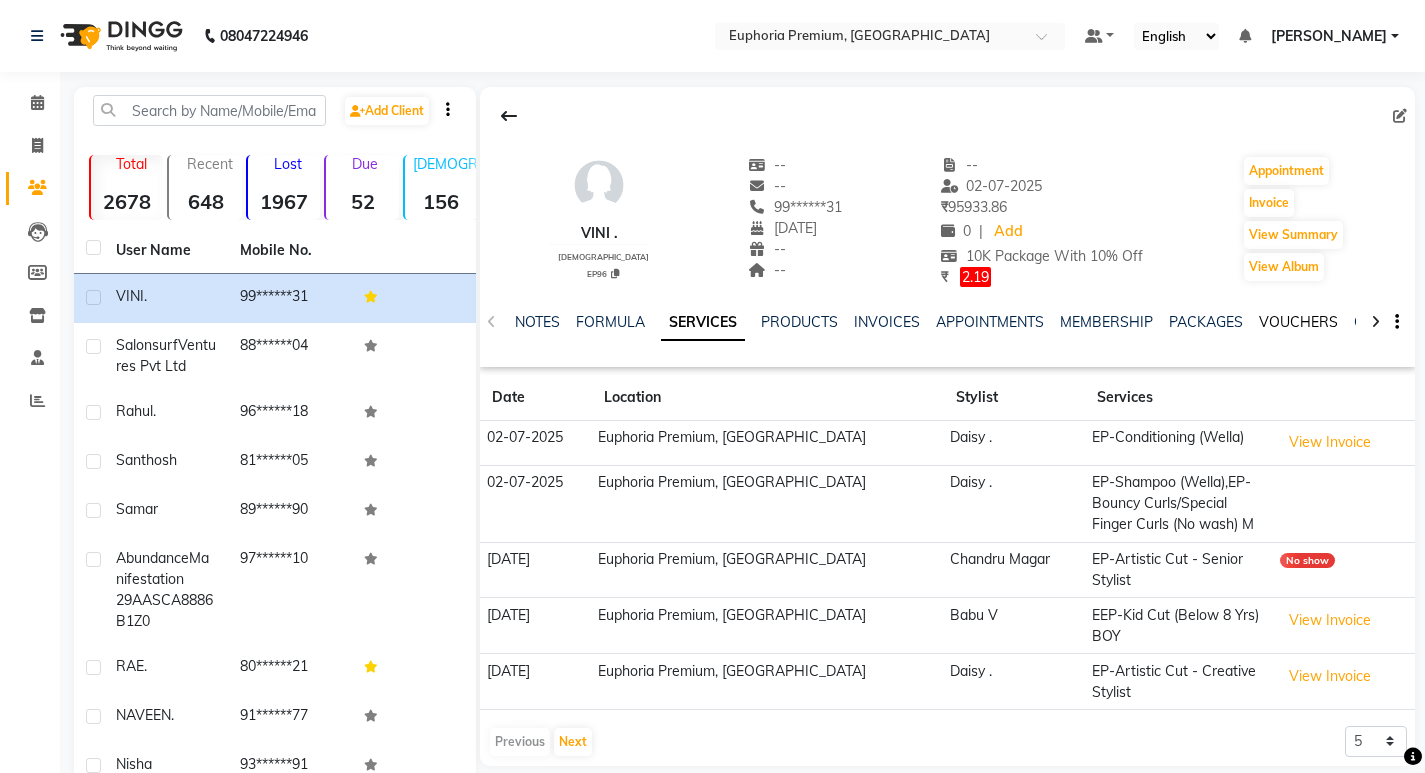 click on "VOUCHERS" 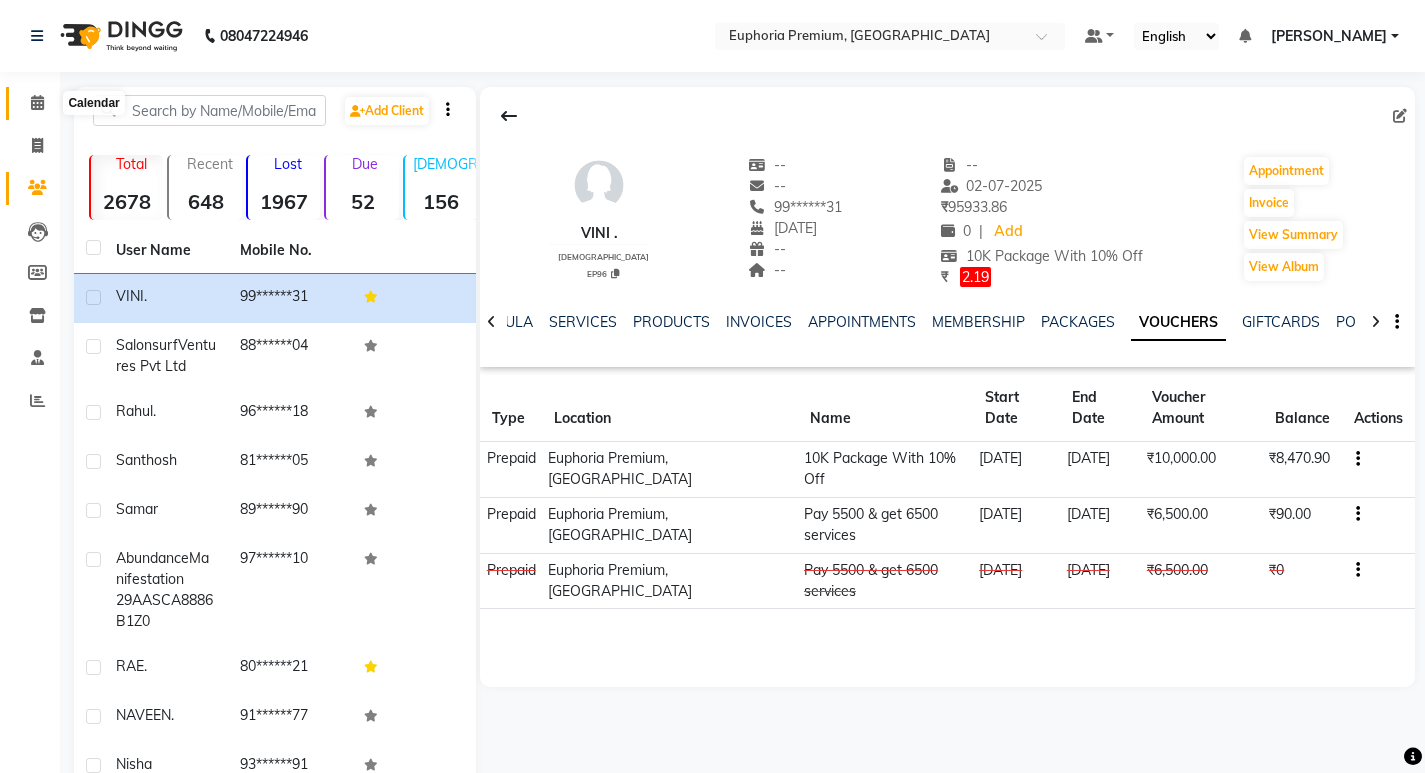 click 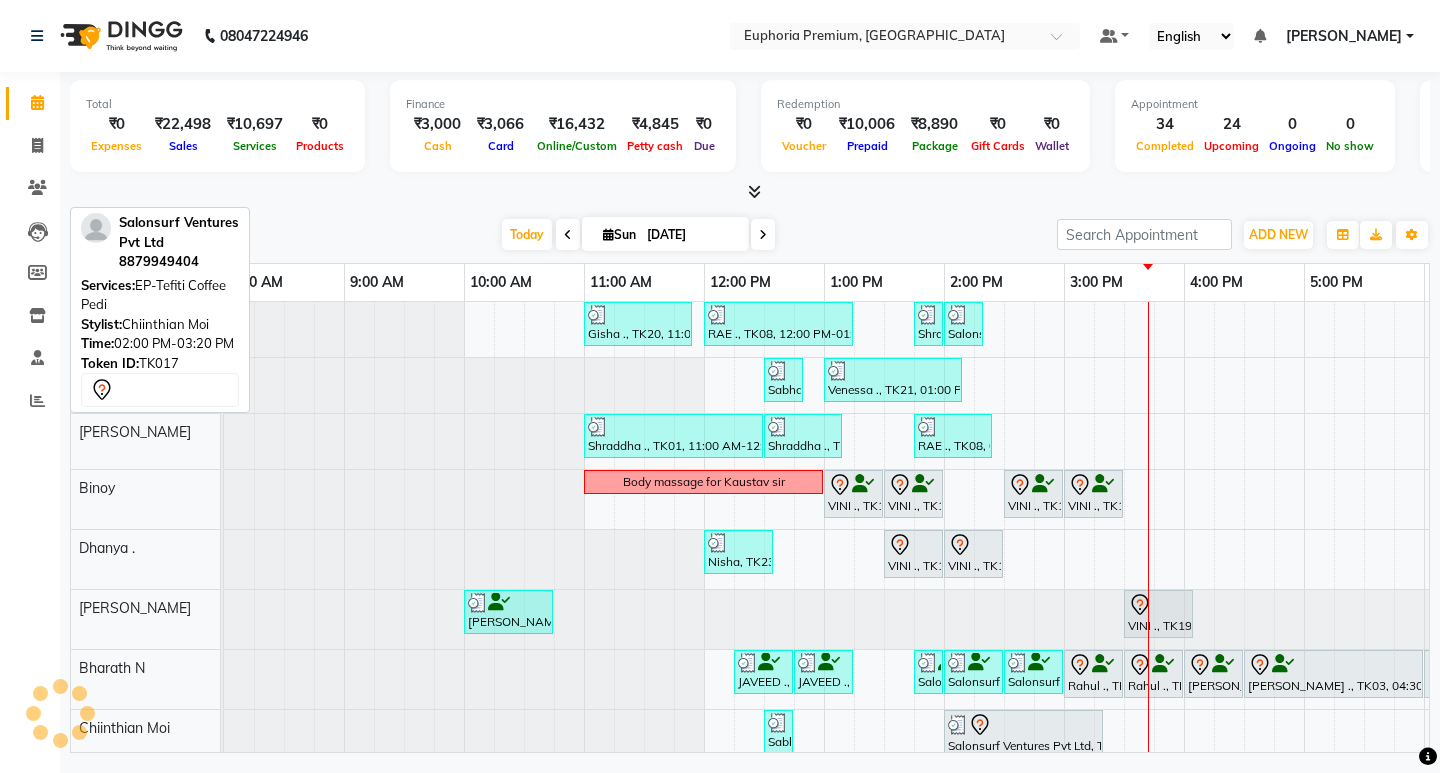 scroll, scrollTop: 0, scrollLeft: 0, axis: both 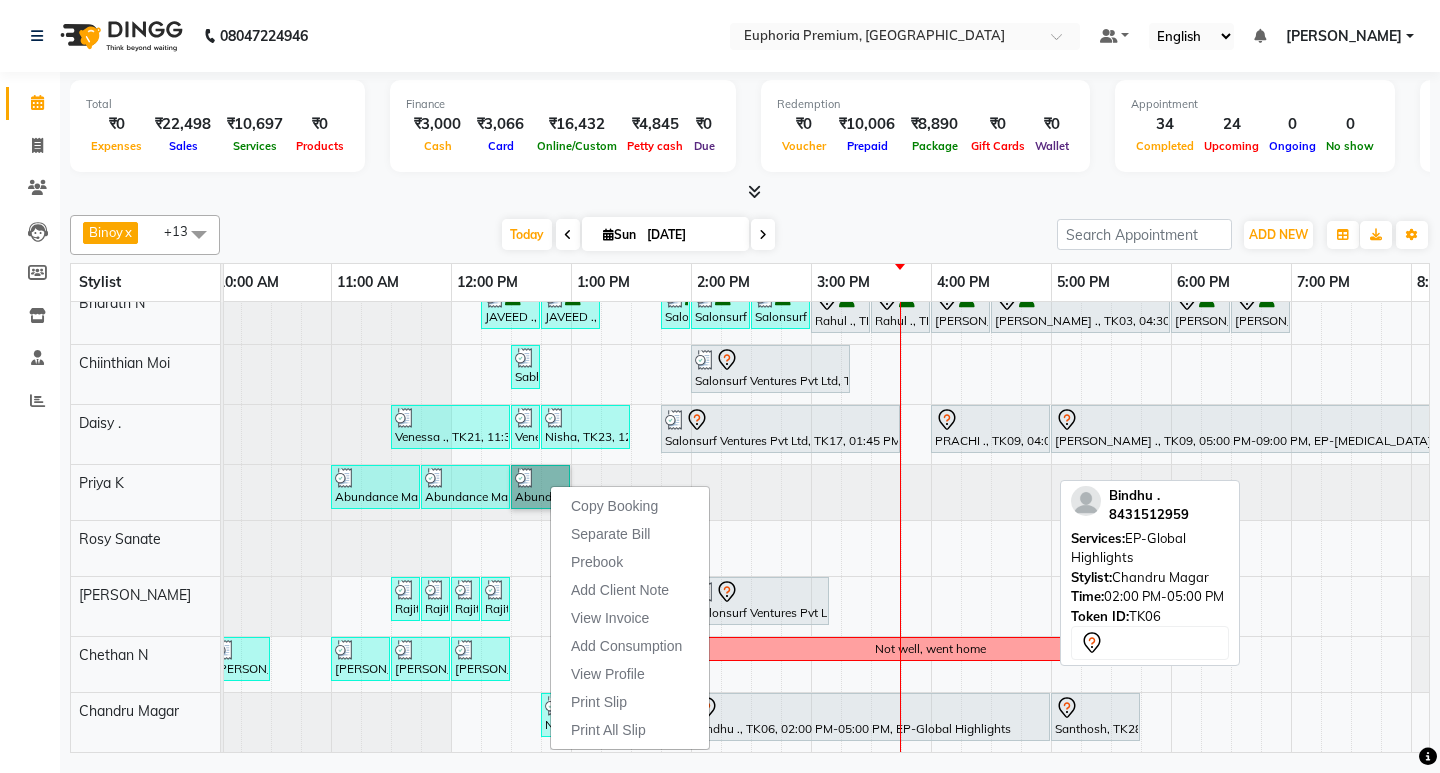 click on "Bindhu ., TK06, 02:00 PM-05:00 PM, EP-Global Highlights" at bounding box center (870, 717) 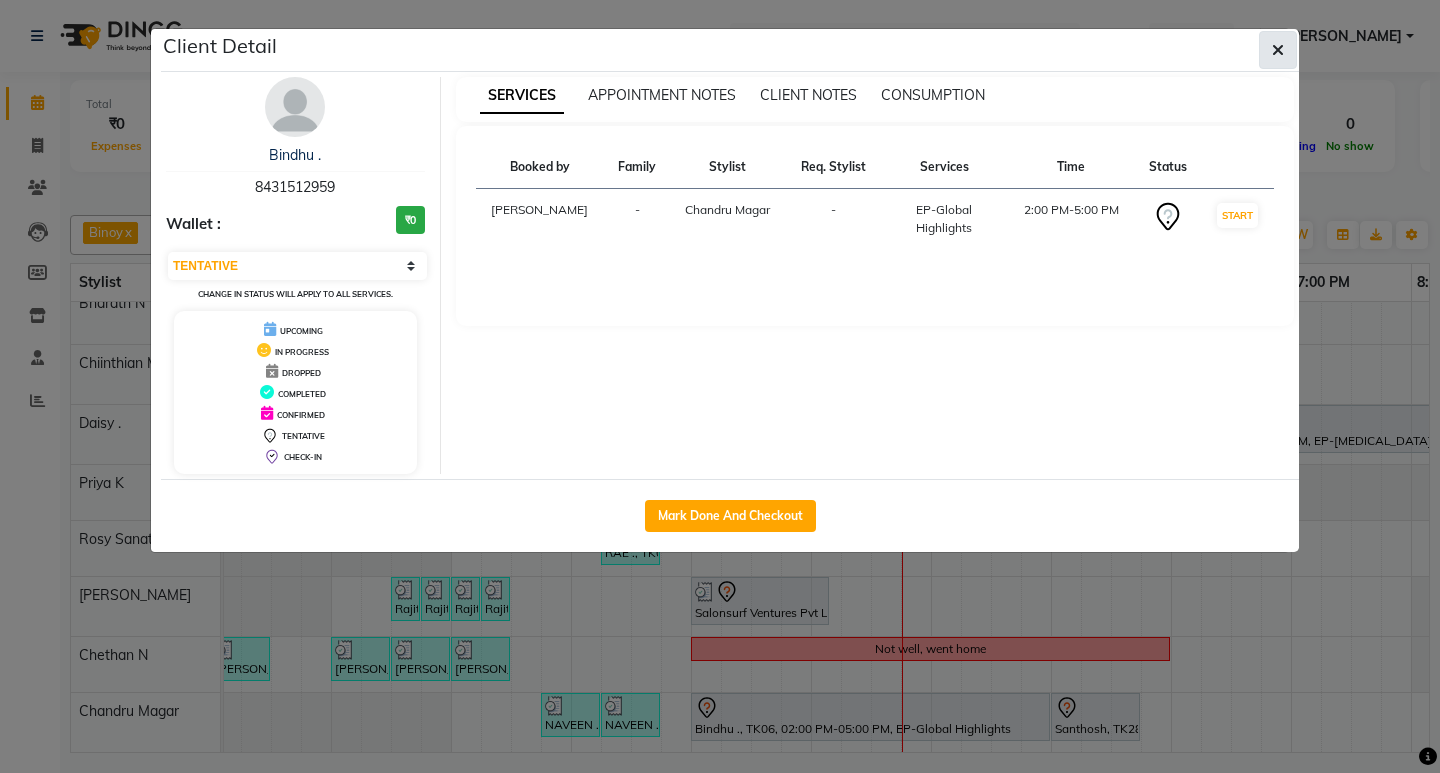 click 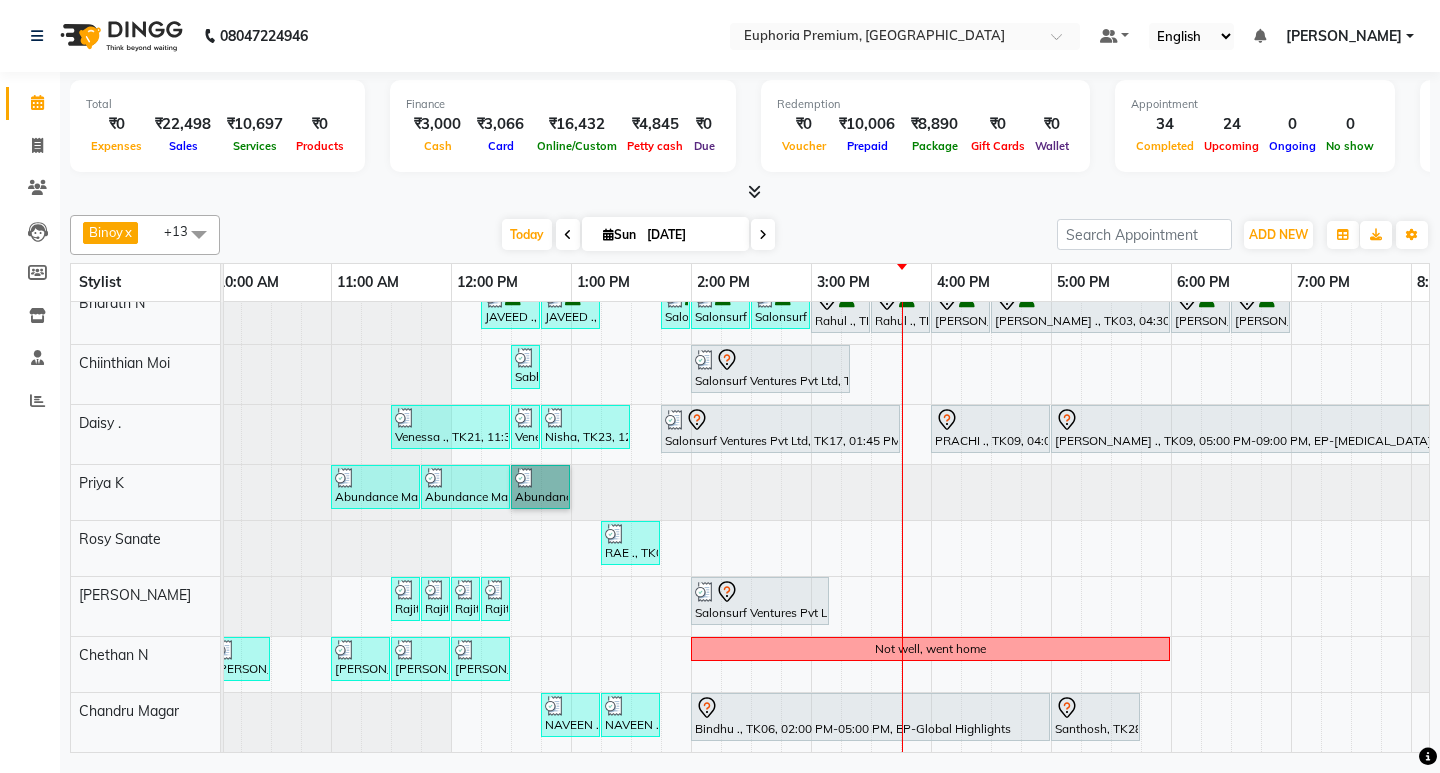 scroll, scrollTop: 80, scrollLeft: 253, axis: both 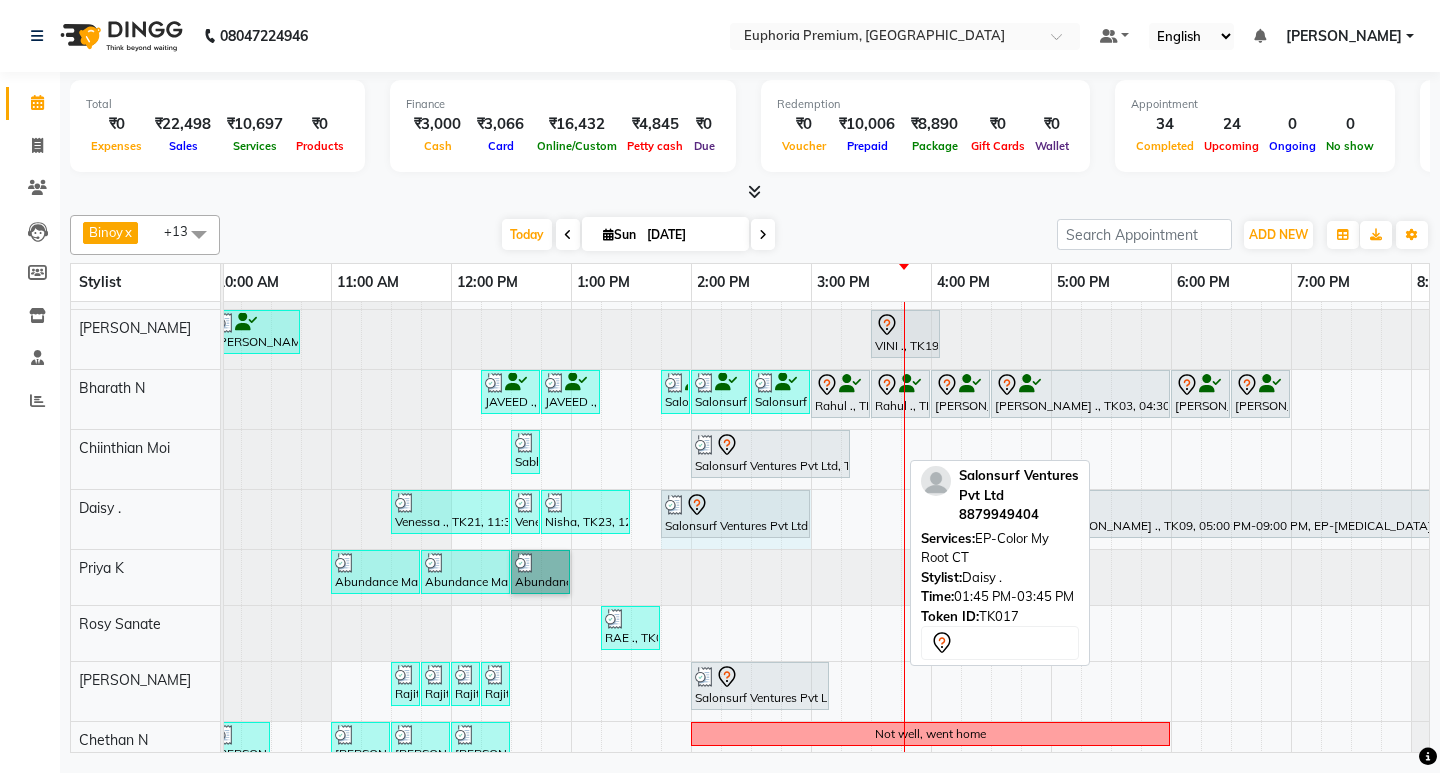 drag, startPoint x: 896, startPoint y: 511, endPoint x: 808, endPoint y: 529, distance: 89.822044 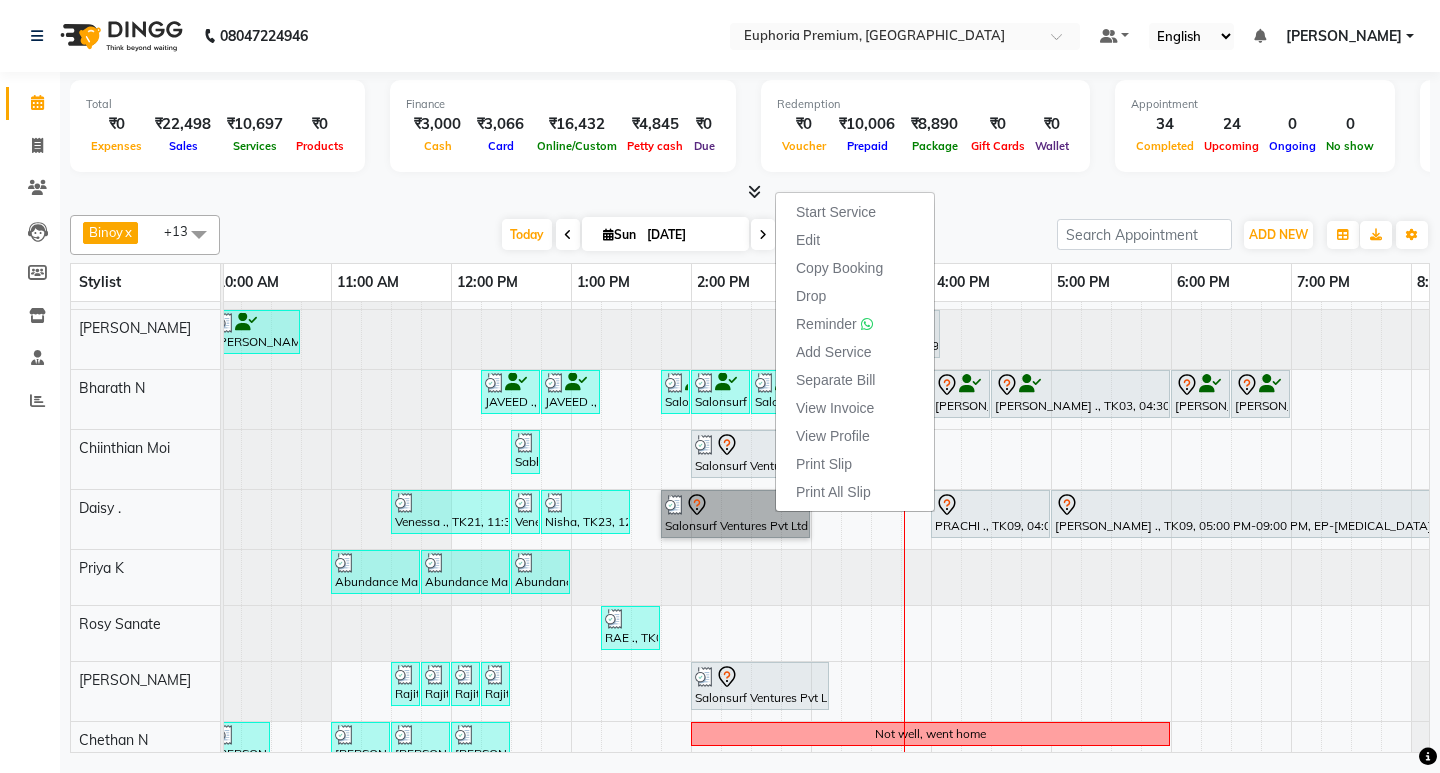 scroll, scrollTop: 335, scrollLeft: 253, axis: both 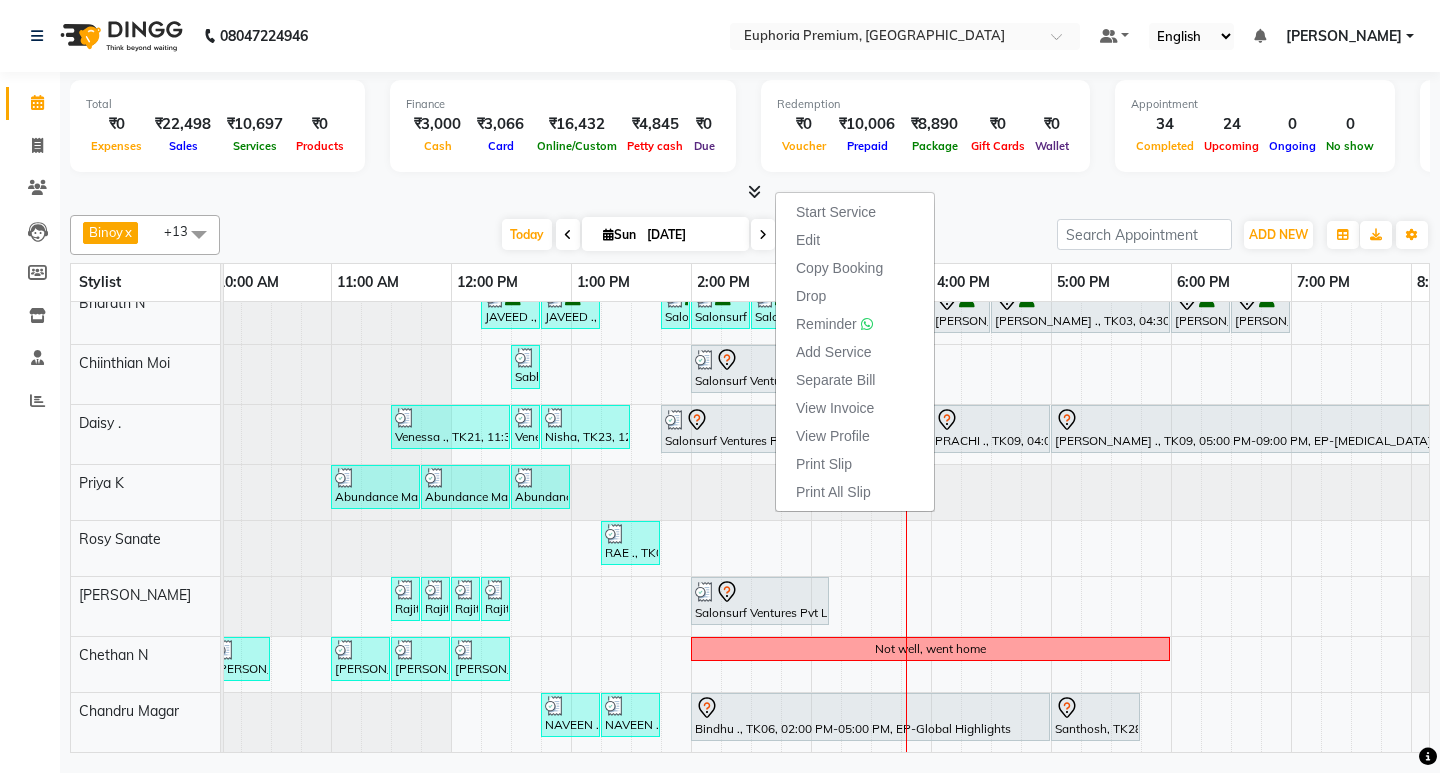 click on "Total  ₹0  Expenses ₹22,498  Sales ₹10,697  Services ₹0  Products Finance  ₹3,000  Cash ₹3,066  Card ₹16,432  Online/Custom ₹4,845 Petty cash ₹0 Due  Redemption  ₹0 Voucher ₹10,006 Prepaid ₹8,890 Package ₹0  Gift Cards ₹0  Wallet  Appointment  34 Completed 24 Upcoming 0 Ongoing 0 No show  Other sales  ₹0  Packages ₹0  Memberships ₹0  Vouchers ₹11,800  Prepaids ₹0  Gift Cards" at bounding box center [750, 129] 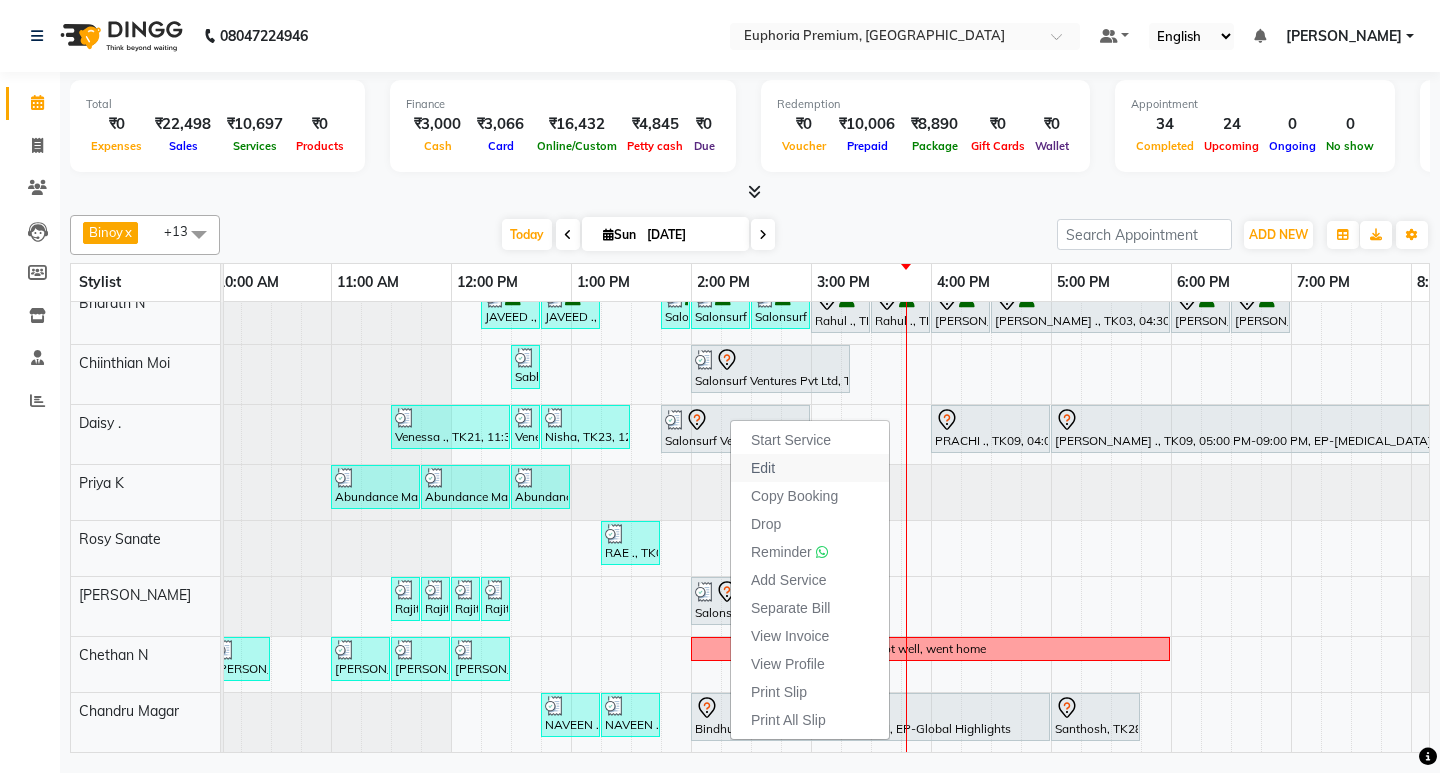 click on "Edit" at bounding box center [763, 468] 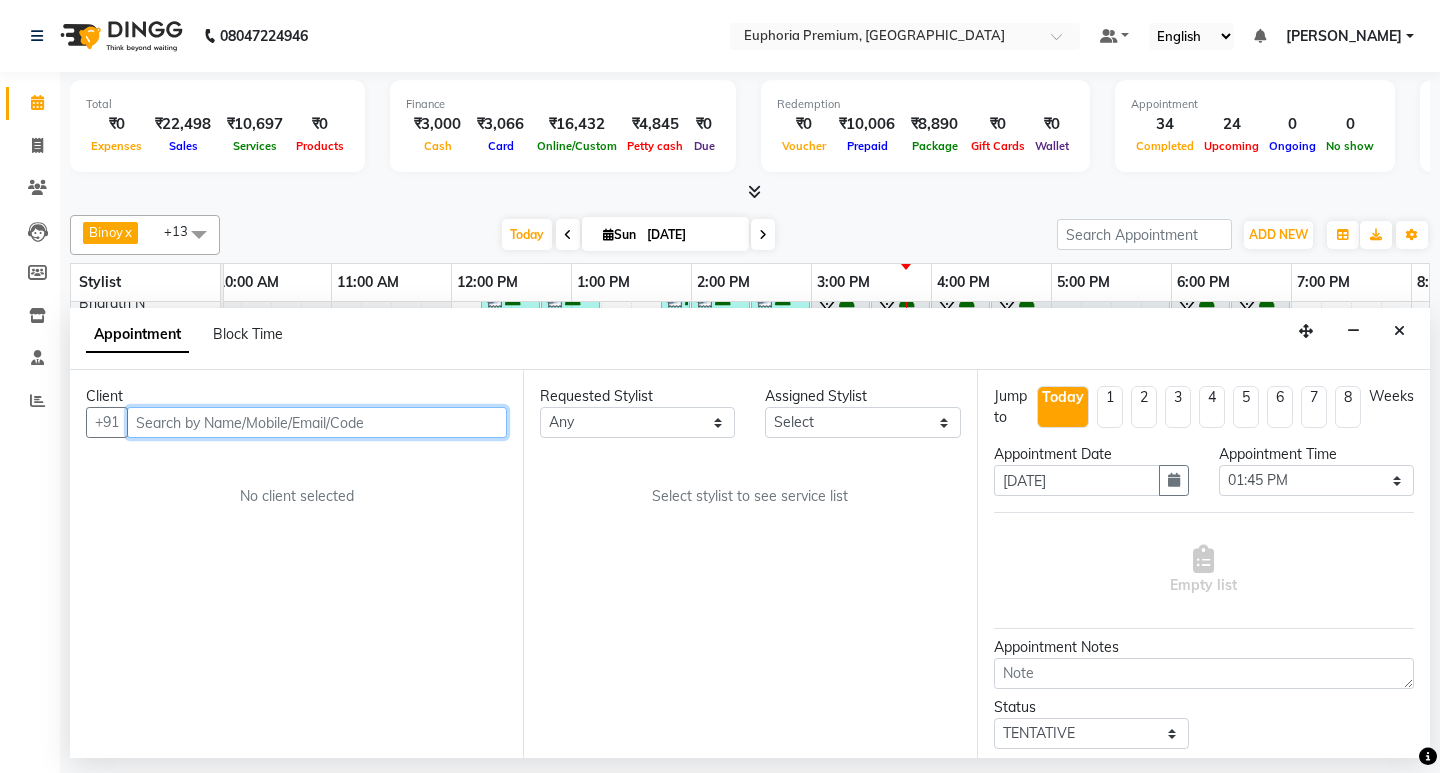scroll, scrollTop: 0, scrollLeft: 475, axis: horizontal 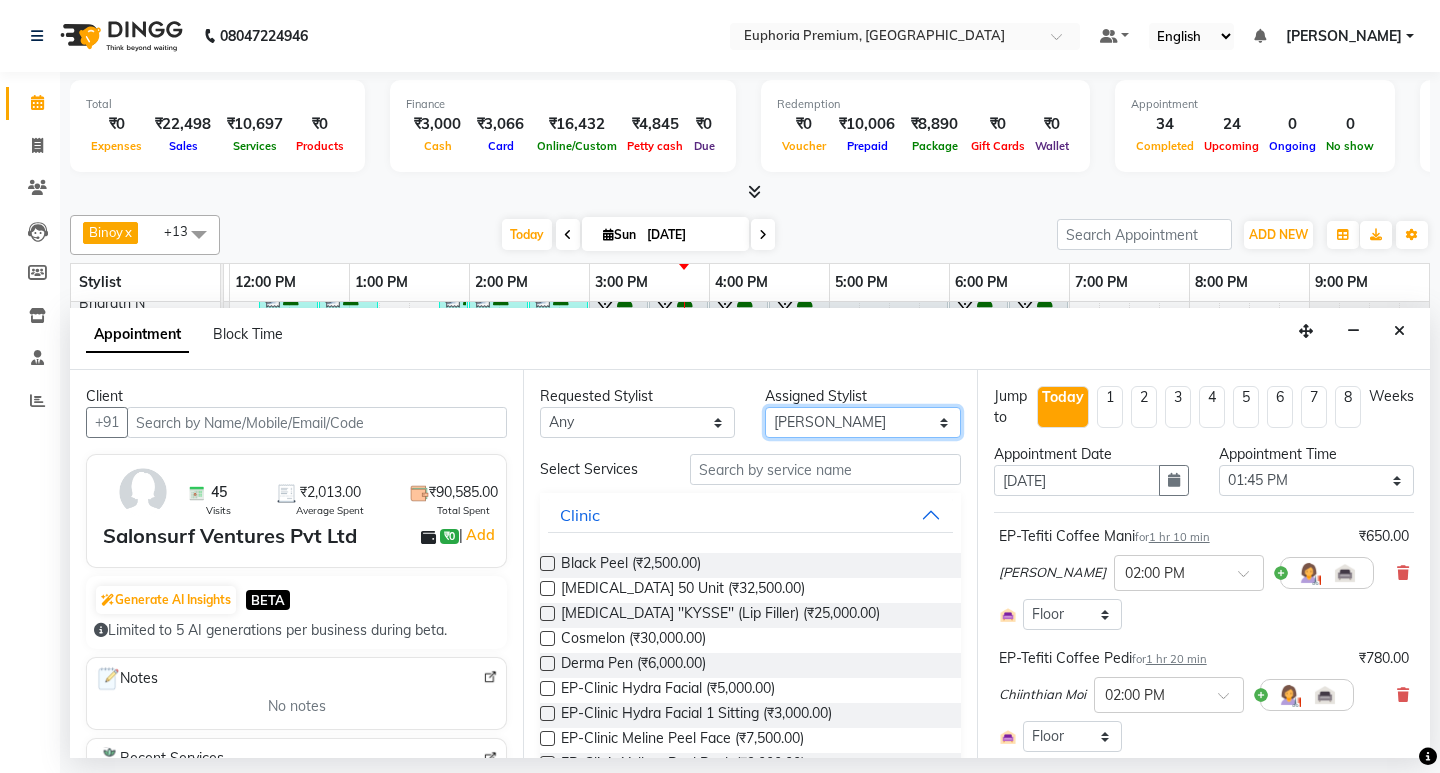 click on "Select Babu V Bharath N [PERSON_NAME] [PERSON_NAME] N  Chiinthian [PERSON_NAME] MOI [PERSON_NAME] . [PERSON_NAME] . [PERSON_NAME] [PERSON_NAME] K [PERSON_NAME] [PERSON_NAME] [MEDICAL_DATA] Pinky . Priya  K Rosy Sanate [PERSON_NAME] [PERSON_NAME] Shishi L [PERSON_NAME] M [PERSON_NAME]" at bounding box center [862, 422] 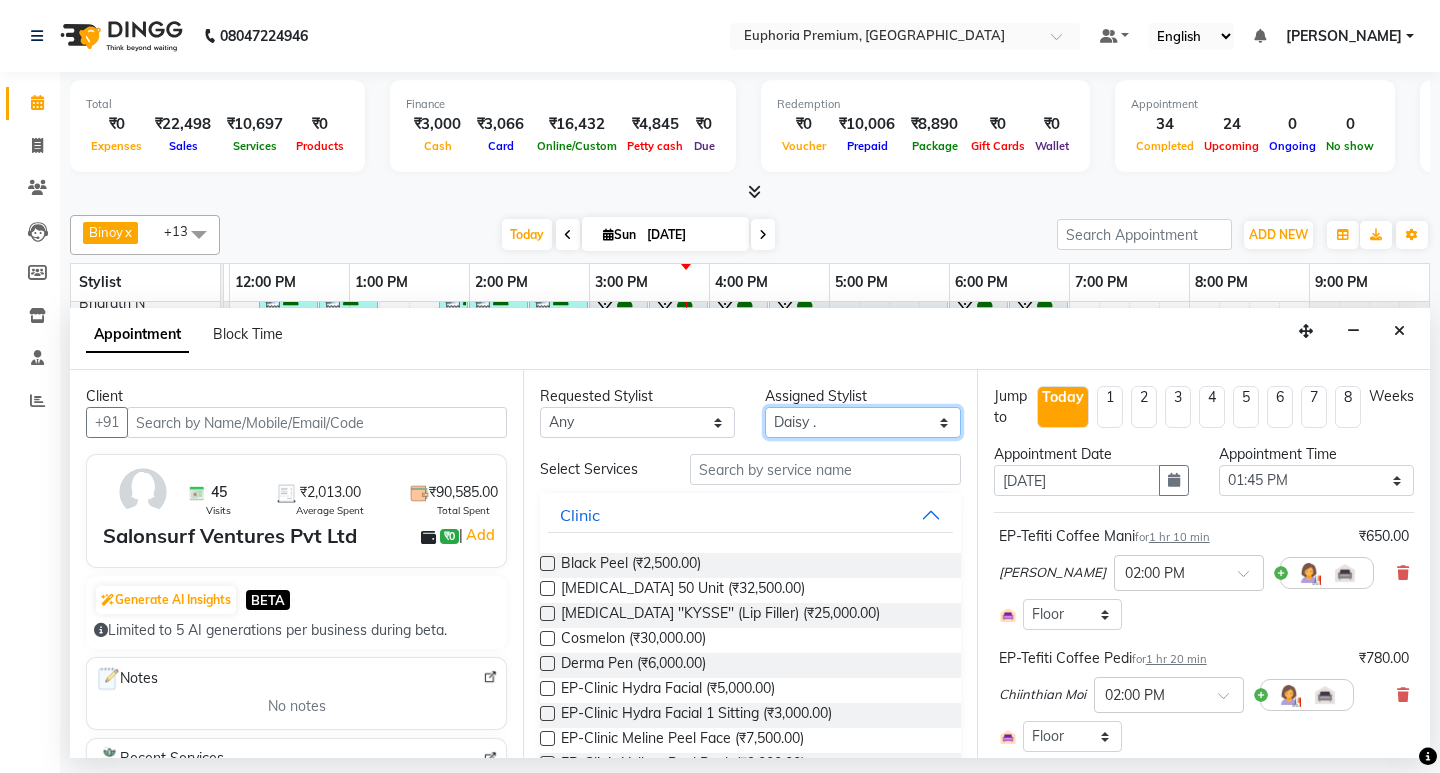 click on "Select Babu V Bharath N [PERSON_NAME] [PERSON_NAME] N  Chiinthian [PERSON_NAME] MOI [PERSON_NAME] . [PERSON_NAME] . [PERSON_NAME] [PERSON_NAME] K [PERSON_NAME] [PERSON_NAME] [MEDICAL_DATA] Pinky . Priya  K Rosy Sanate [PERSON_NAME] [PERSON_NAME] Shishi L [PERSON_NAME] M [PERSON_NAME]" at bounding box center [862, 422] 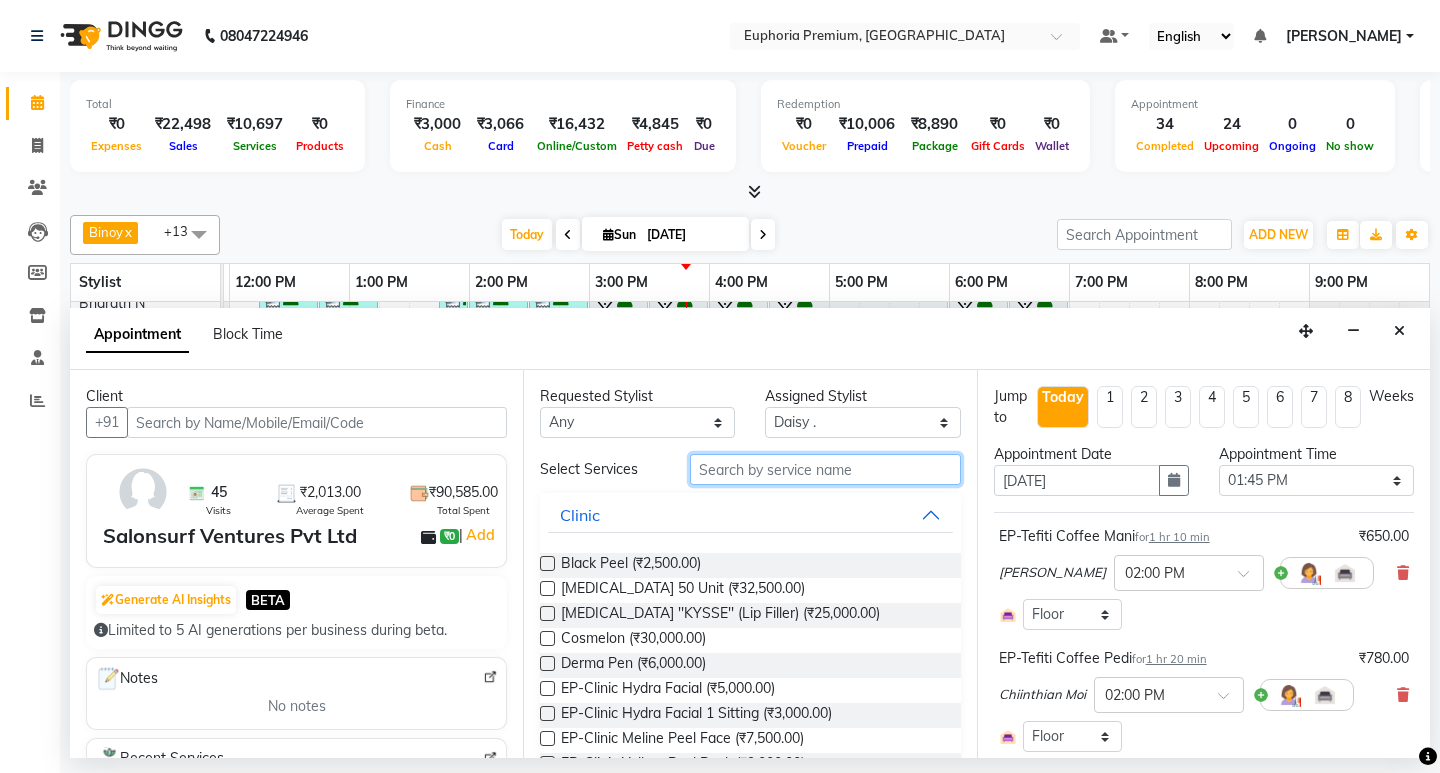 click at bounding box center [825, 469] 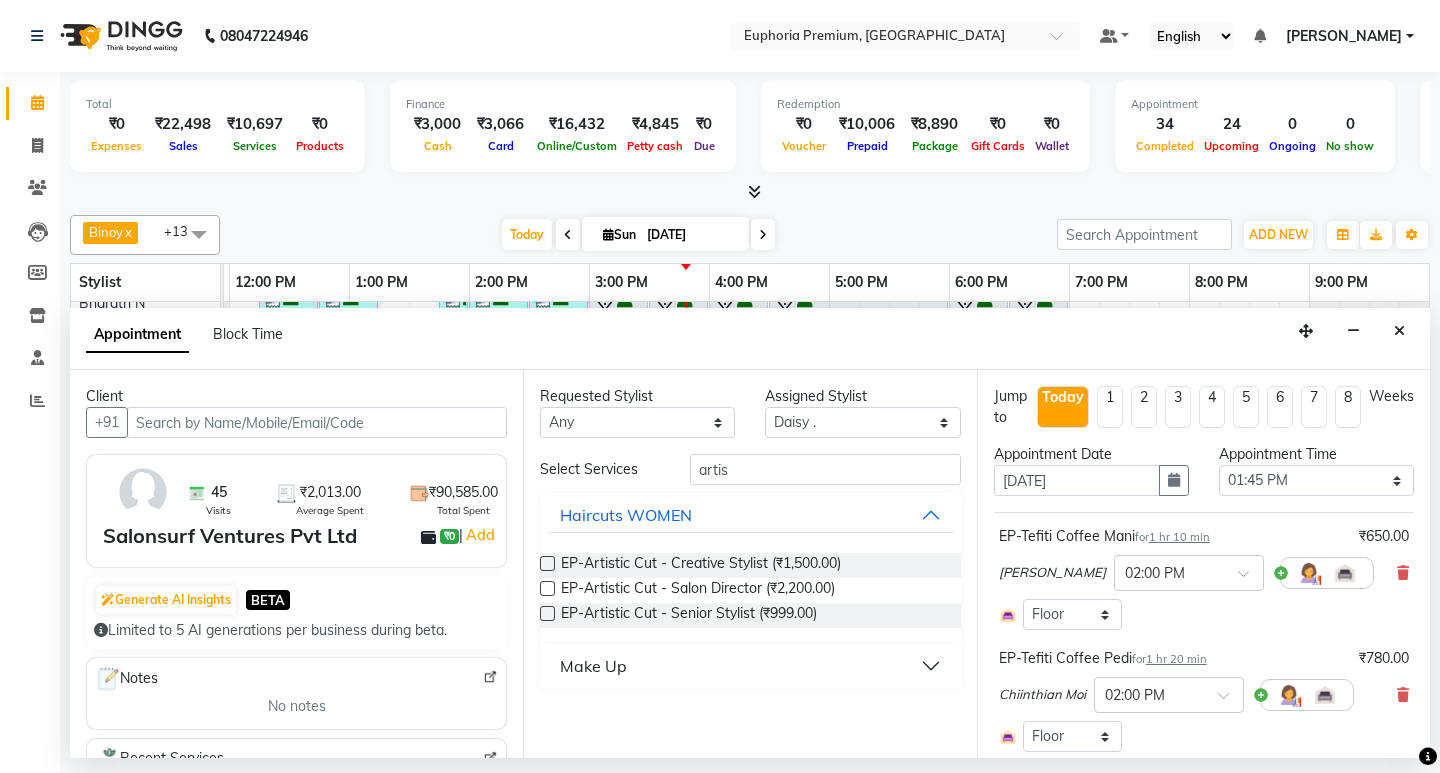 click at bounding box center [547, 563] 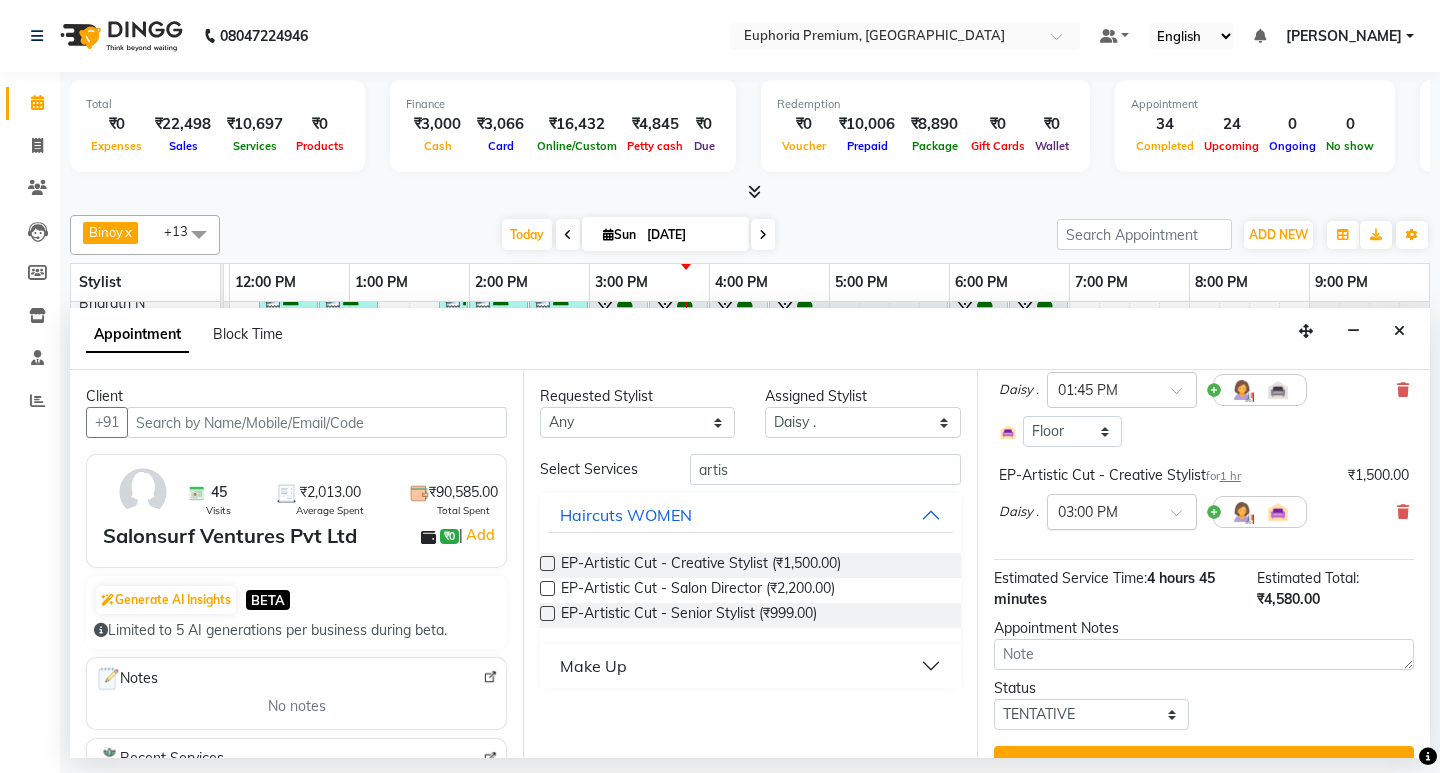 scroll, scrollTop: 467, scrollLeft: 0, axis: vertical 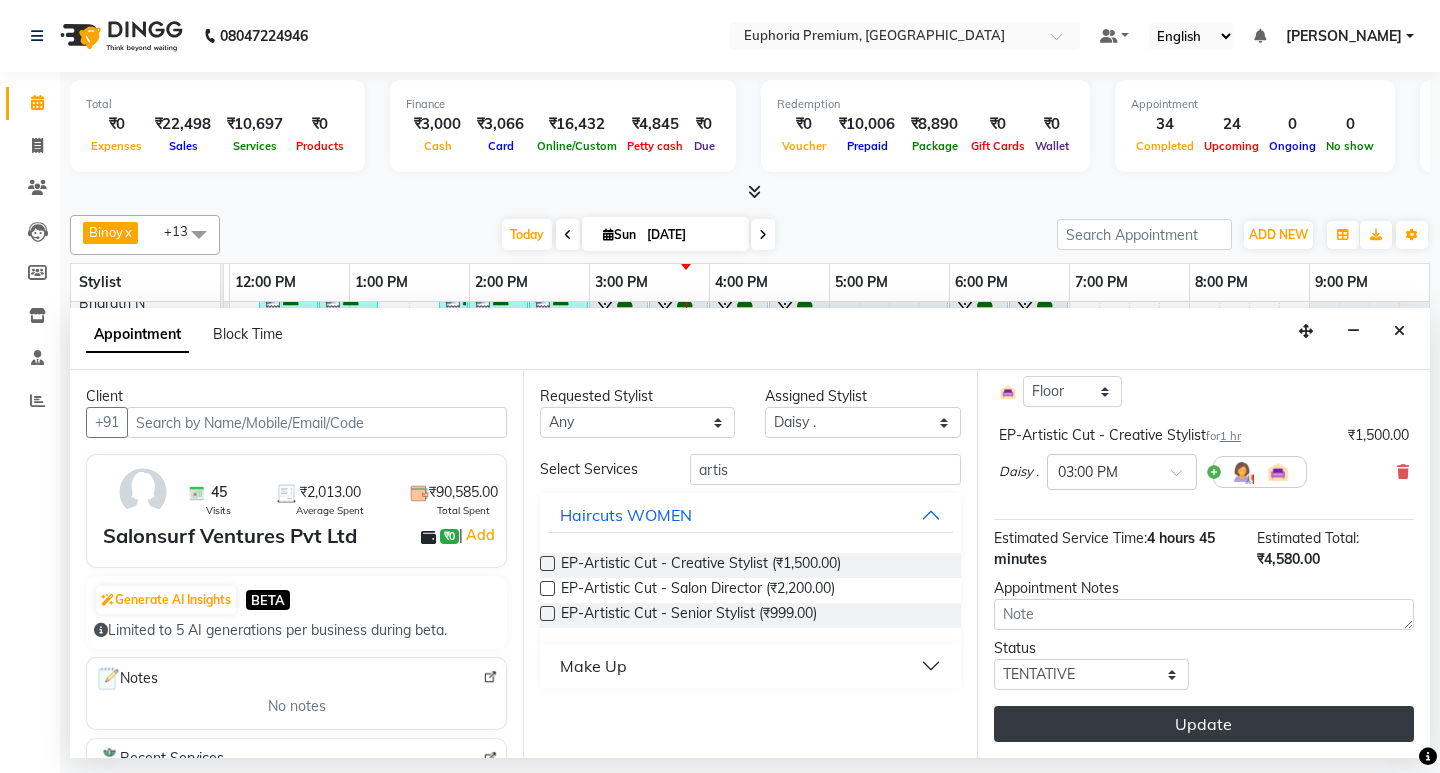 click on "Update" at bounding box center (1204, 724) 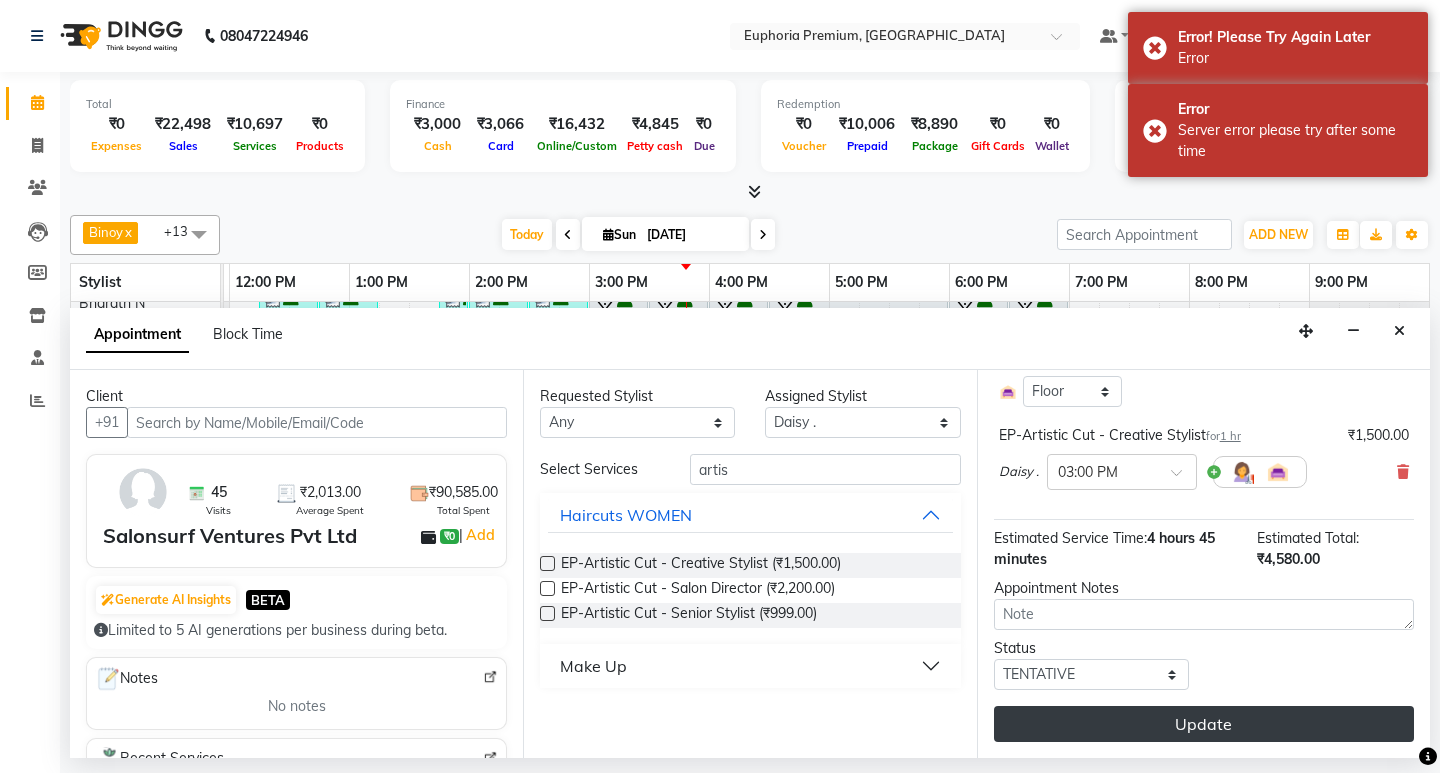 click on "Update" at bounding box center (1204, 724) 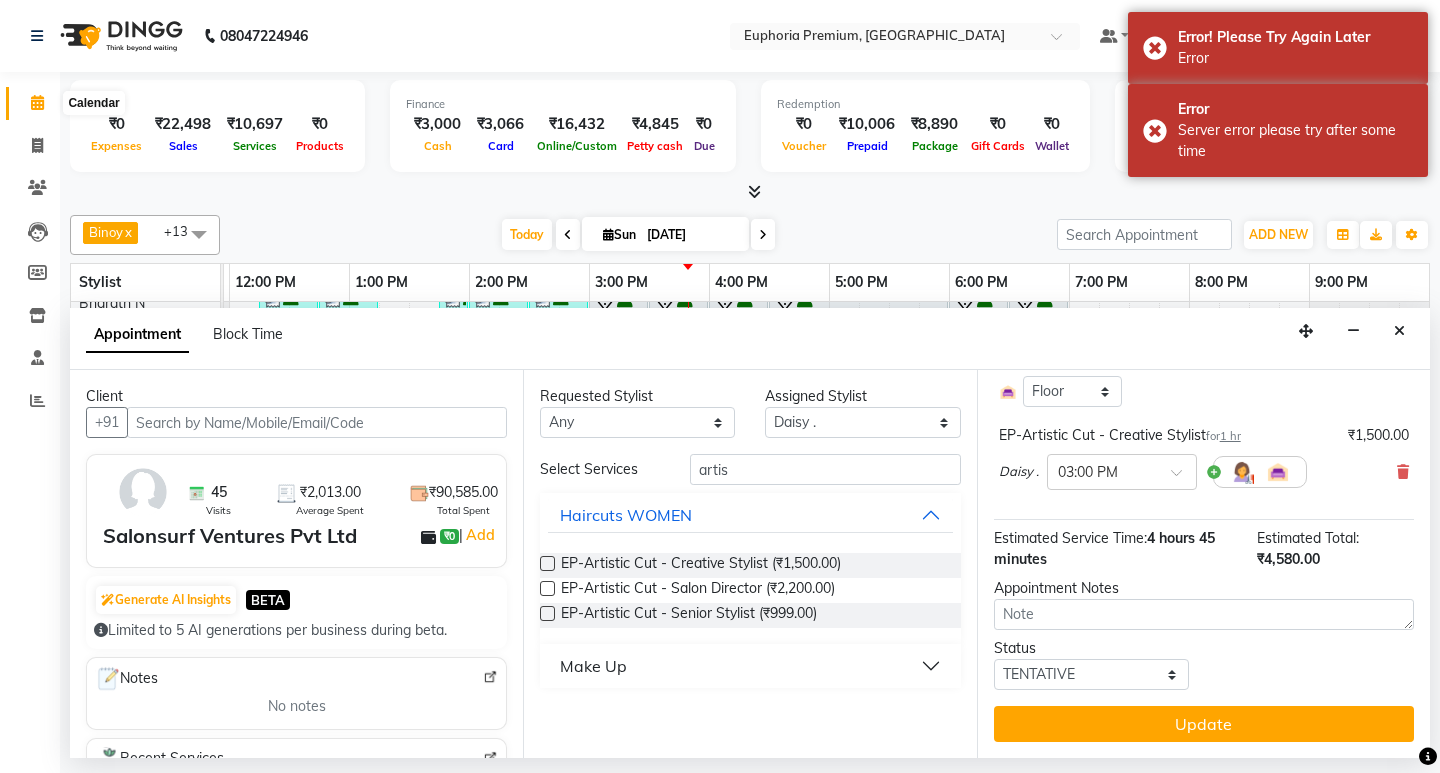 click 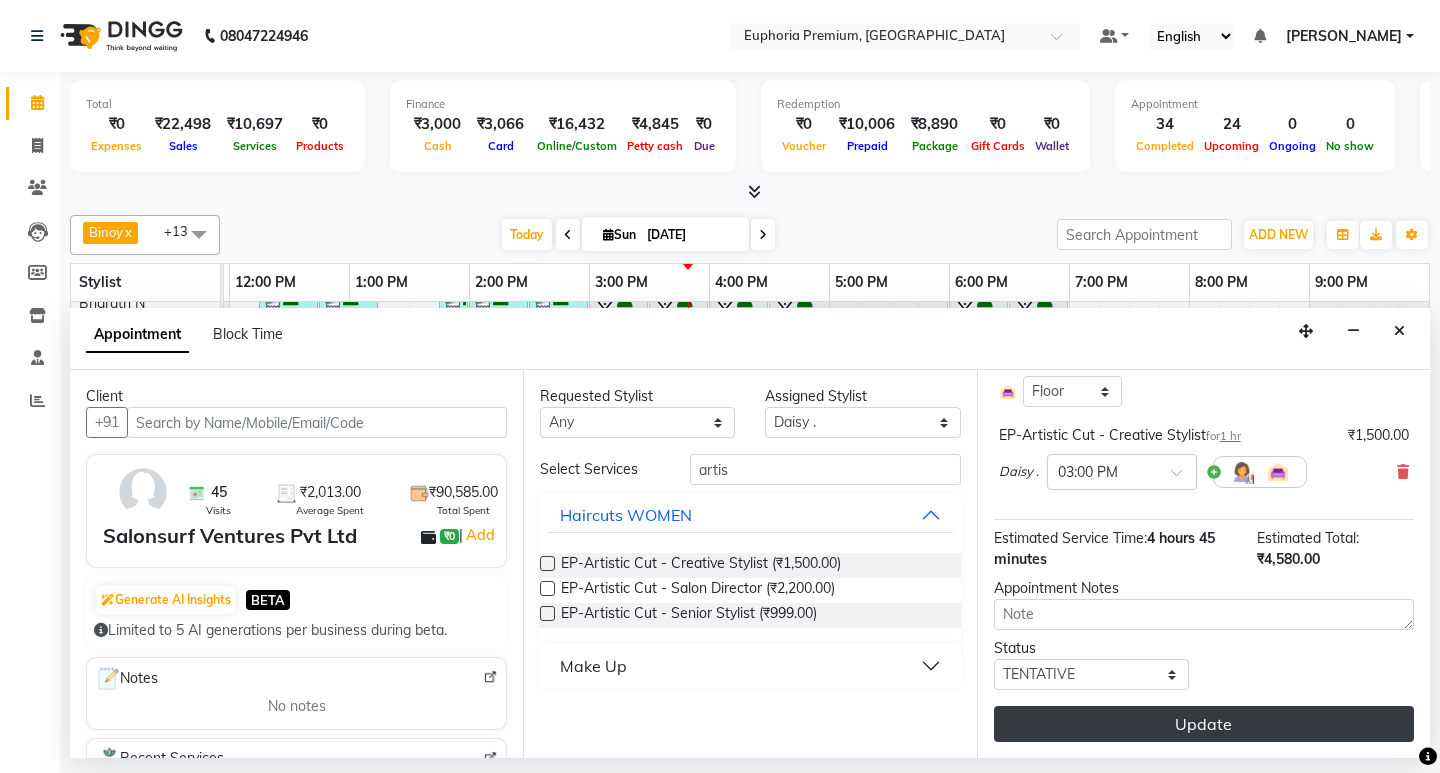 click on "Update" at bounding box center (1204, 724) 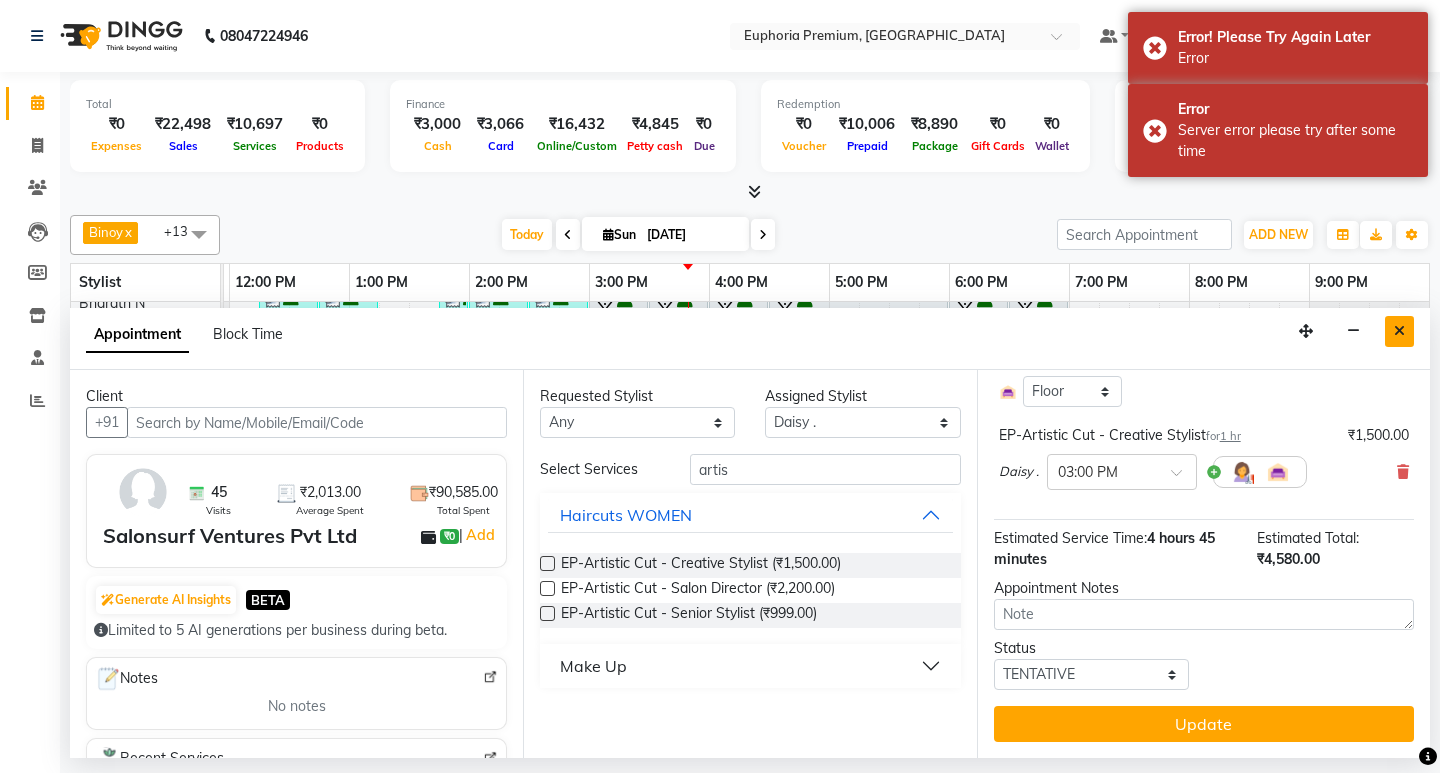 drag, startPoint x: 1401, startPoint y: 337, endPoint x: 1318, endPoint y: 374, distance: 90.873535 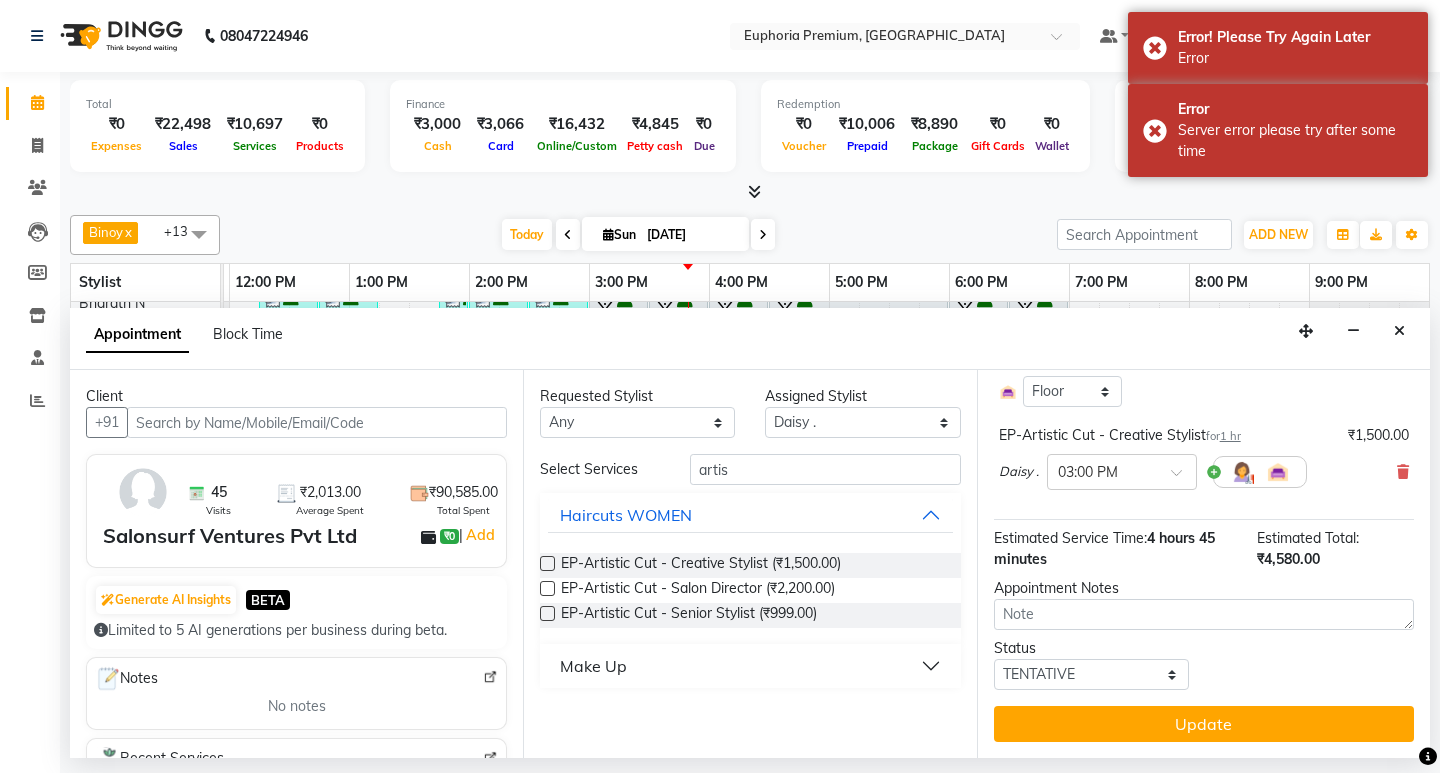 click at bounding box center [1399, 331] 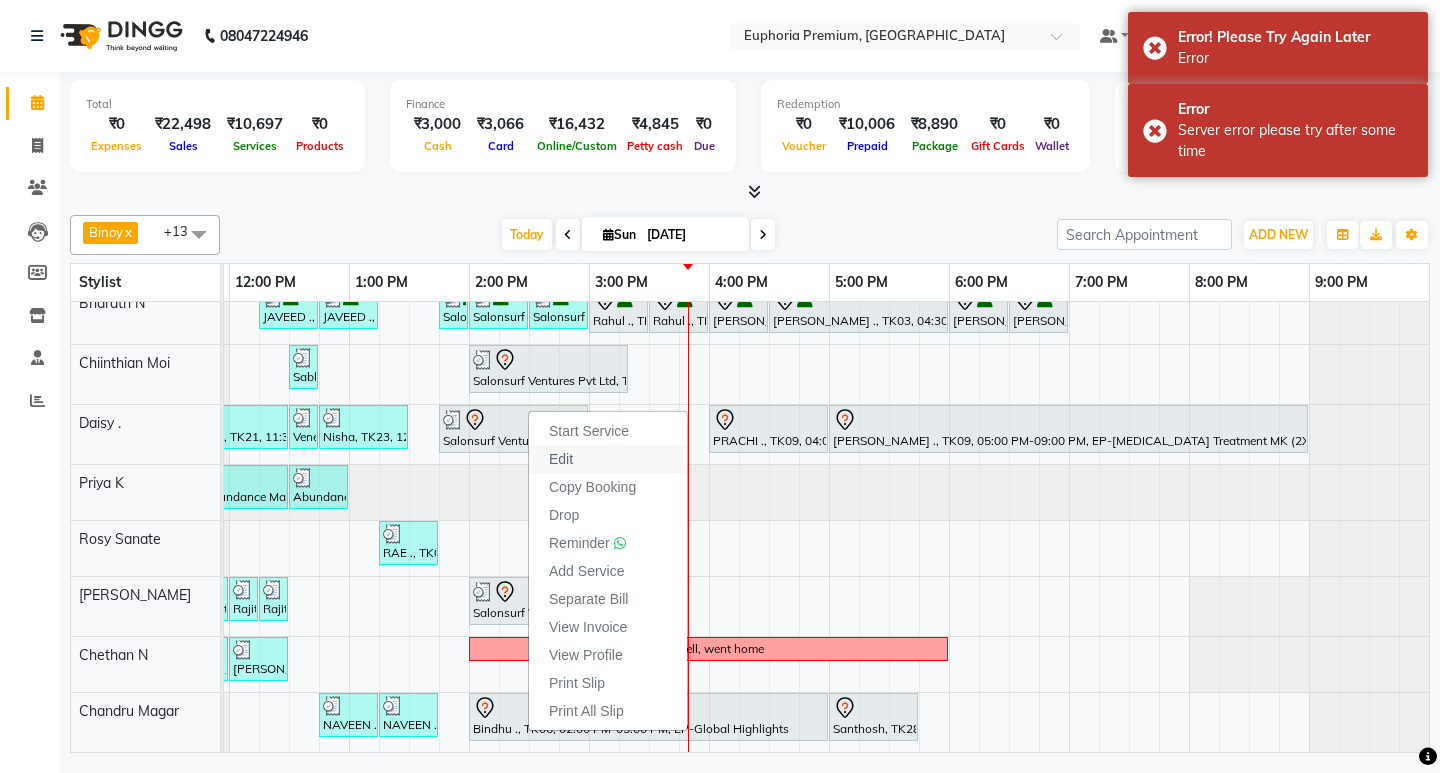 click on "Edit" at bounding box center [608, 459] 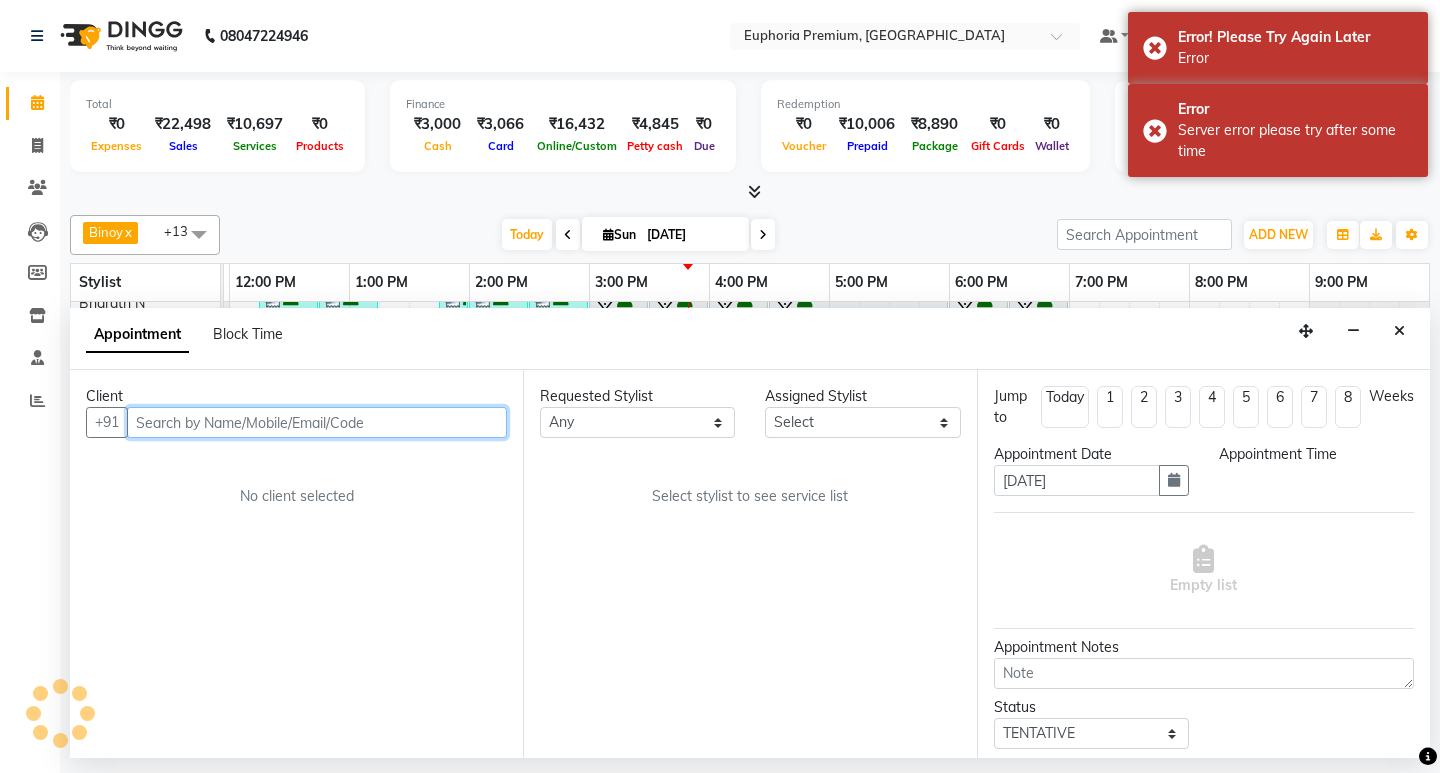 scroll, scrollTop: 0, scrollLeft: 0, axis: both 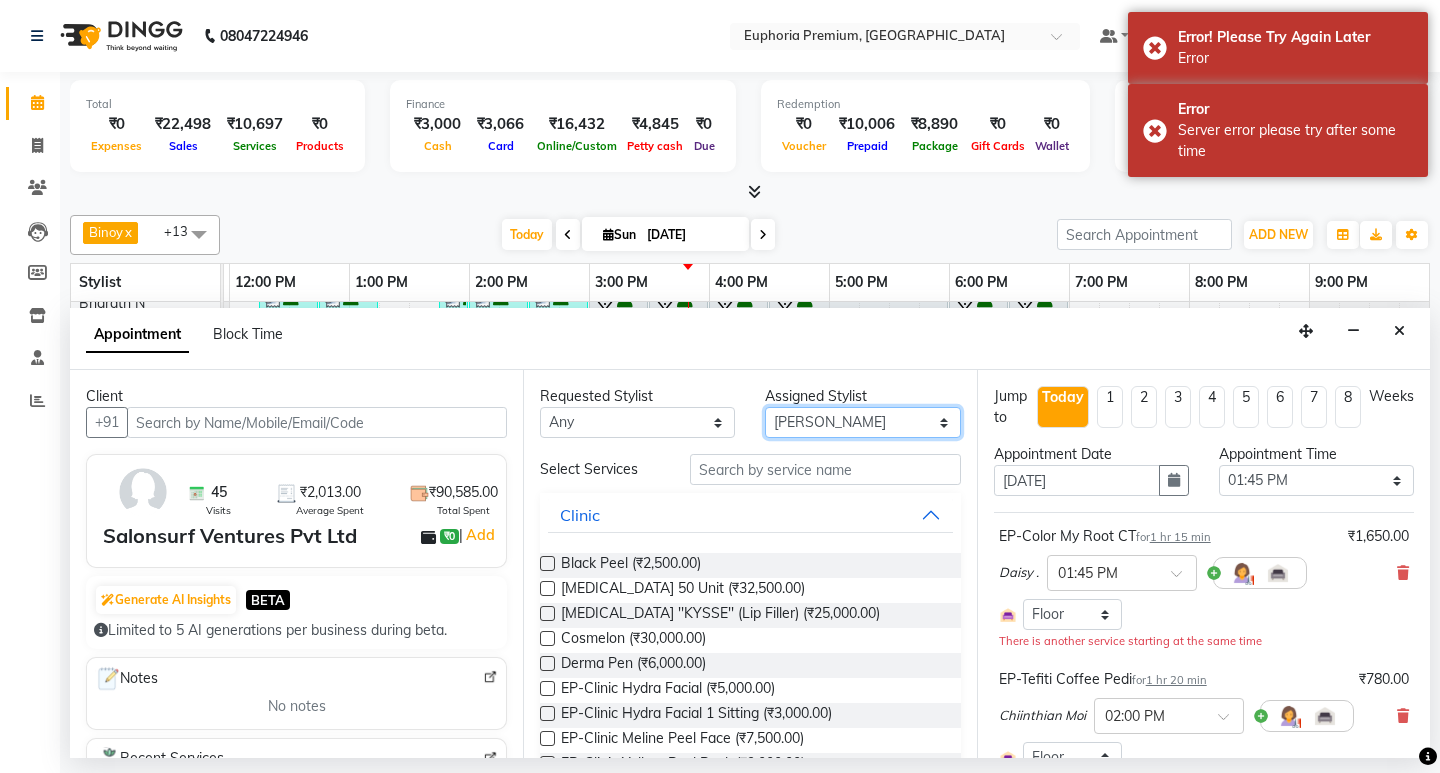 click on "Select Babu V Bharath N [PERSON_NAME] [PERSON_NAME] N  Chiinthian [PERSON_NAME] MOI [PERSON_NAME] . [PERSON_NAME] . [PERSON_NAME] [PERSON_NAME] K [PERSON_NAME] [PERSON_NAME] [MEDICAL_DATA] Pinky . Priya  K Rosy Sanate [PERSON_NAME] [PERSON_NAME] Shishi L [PERSON_NAME] M [PERSON_NAME]" at bounding box center [862, 422] 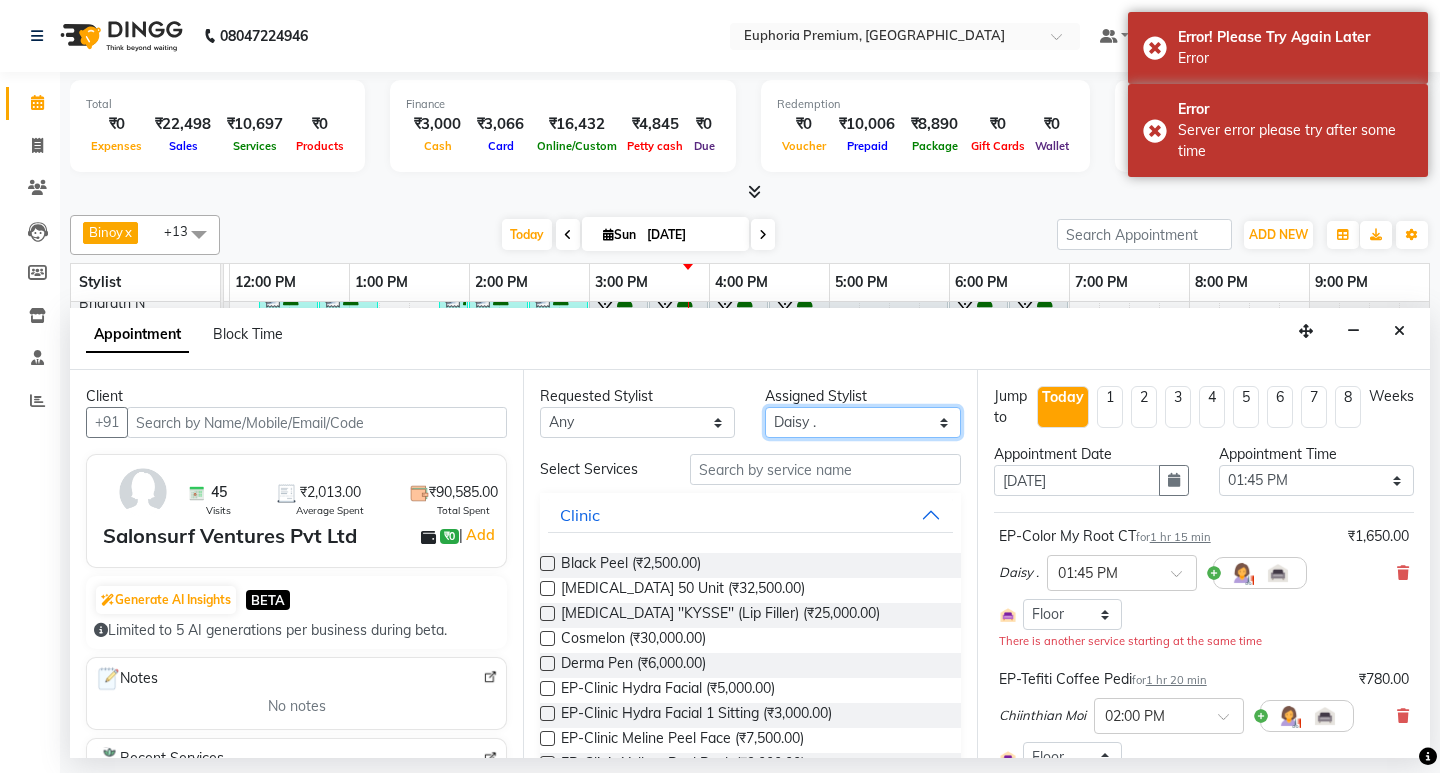 click on "Select Babu V Bharath N [PERSON_NAME] [PERSON_NAME] N  Chiinthian [PERSON_NAME] MOI [PERSON_NAME] . [PERSON_NAME] . [PERSON_NAME] [PERSON_NAME] K [PERSON_NAME] [PERSON_NAME] [MEDICAL_DATA] Pinky . Priya  K Rosy Sanate [PERSON_NAME] [PERSON_NAME] Shishi L [PERSON_NAME] M [PERSON_NAME]" at bounding box center [862, 422] 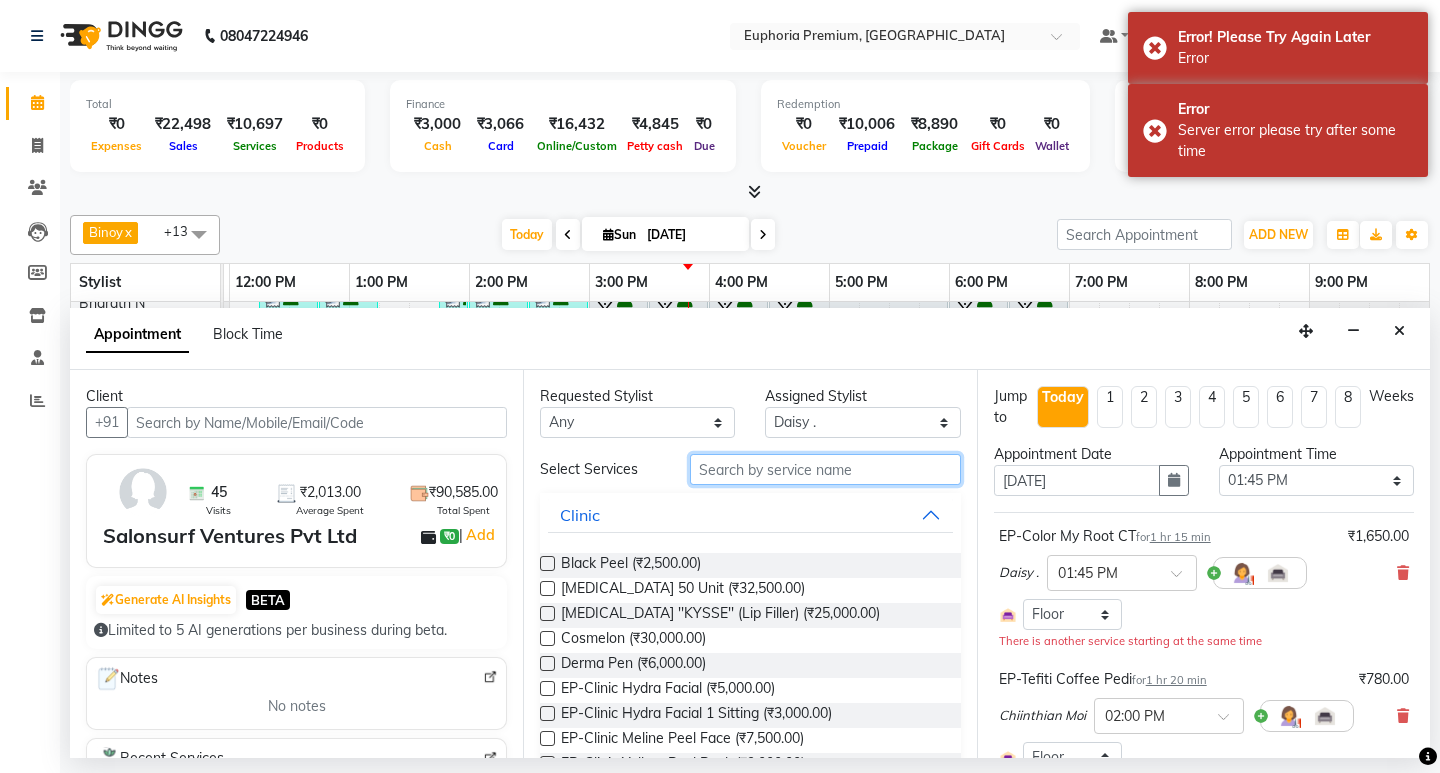 click at bounding box center (825, 469) 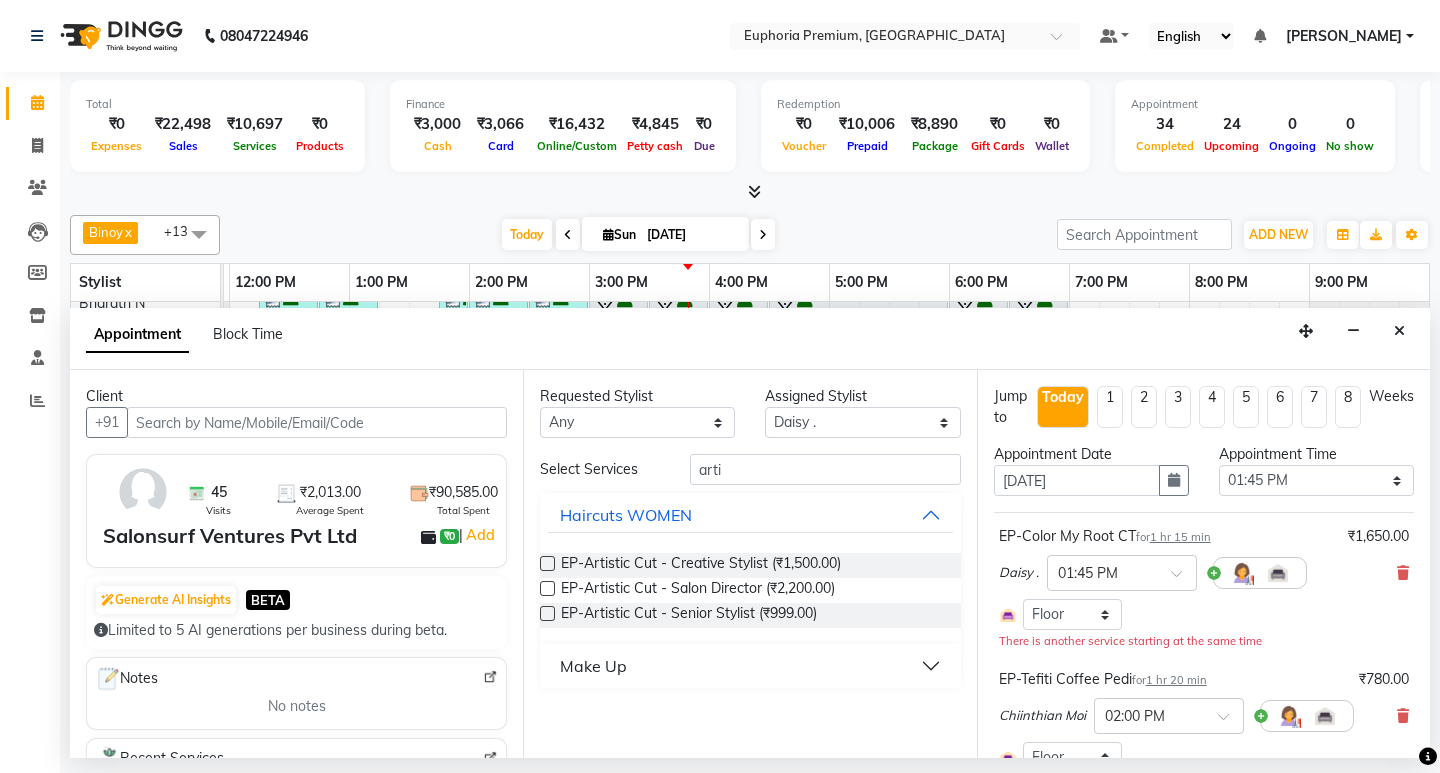 click at bounding box center [547, 563] 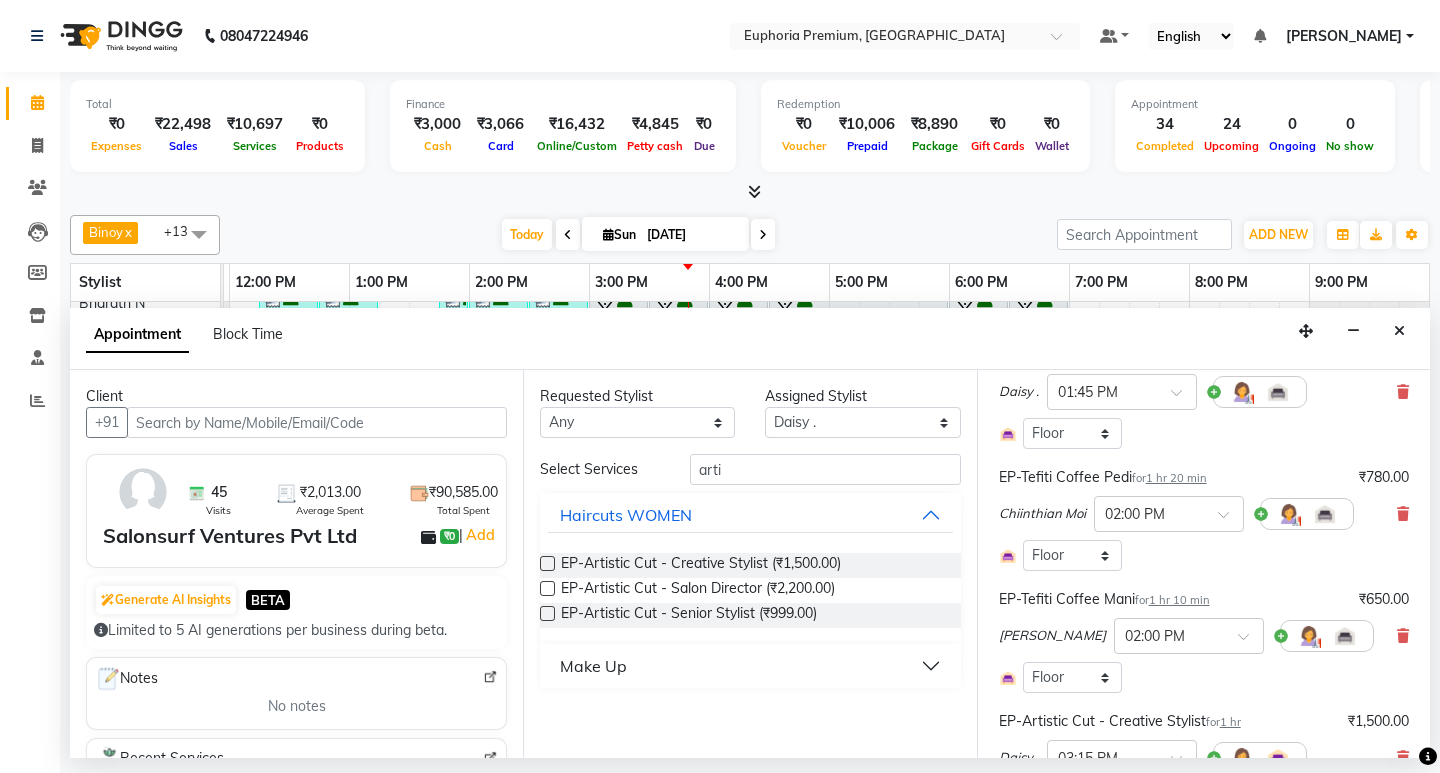 scroll, scrollTop: 467, scrollLeft: 0, axis: vertical 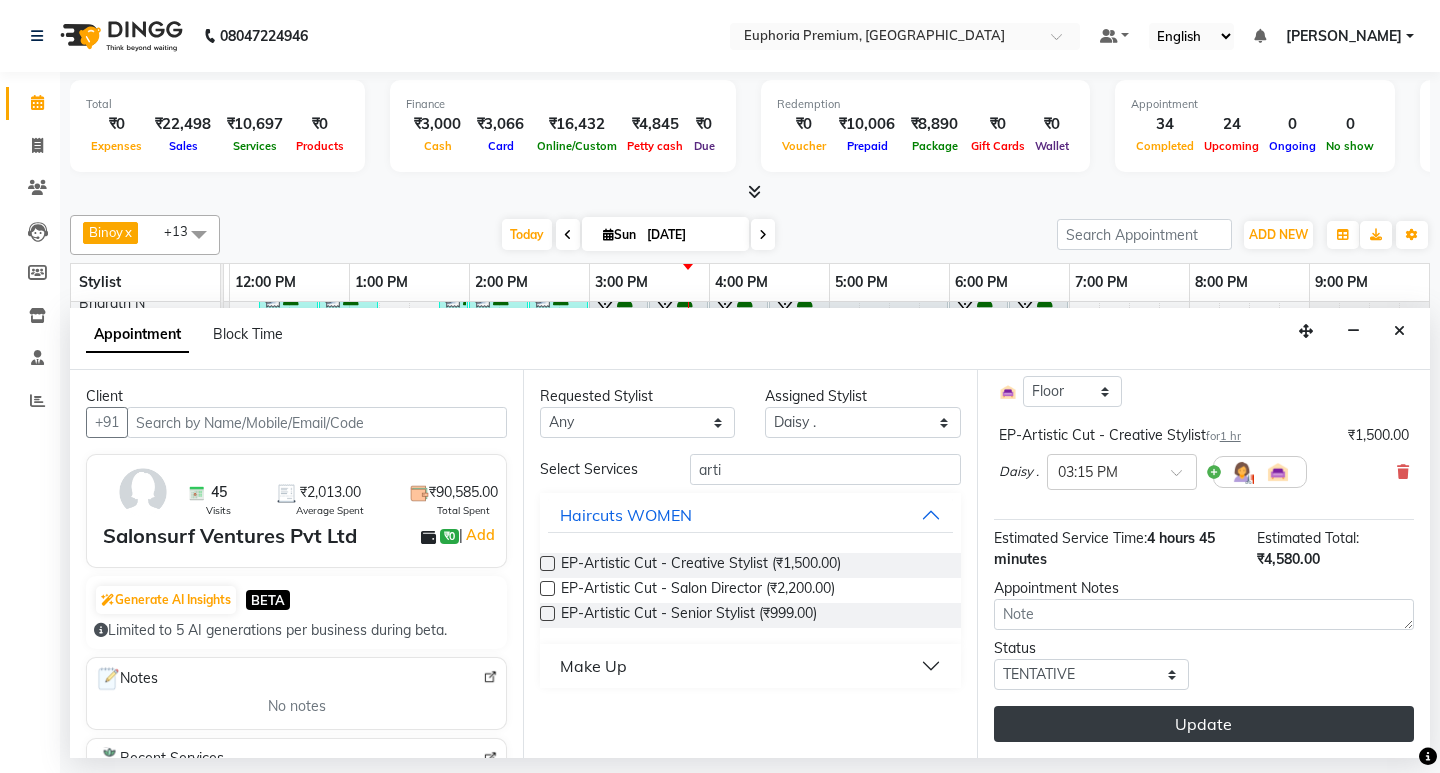 click on "Update" at bounding box center (1204, 724) 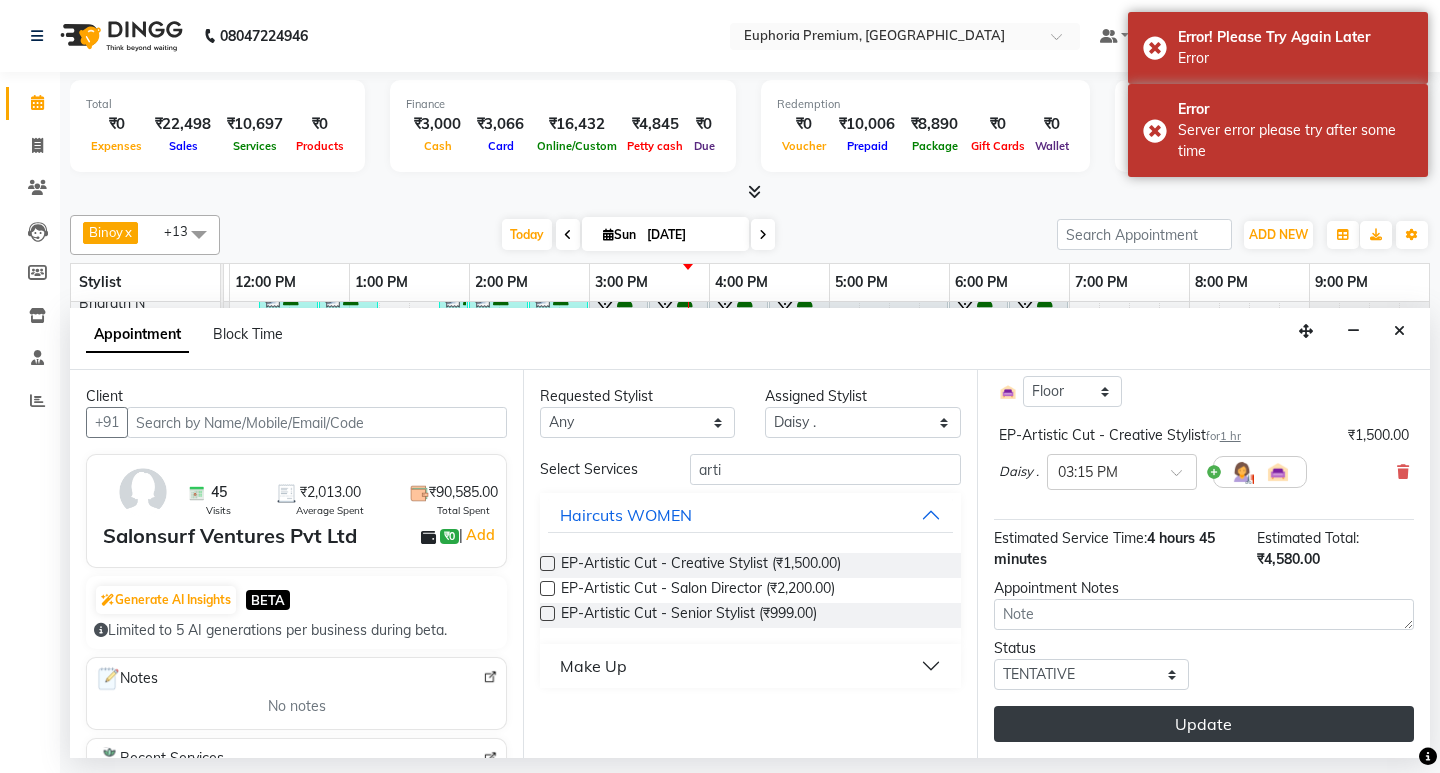 click on "Update" at bounding box center (1204, 724) 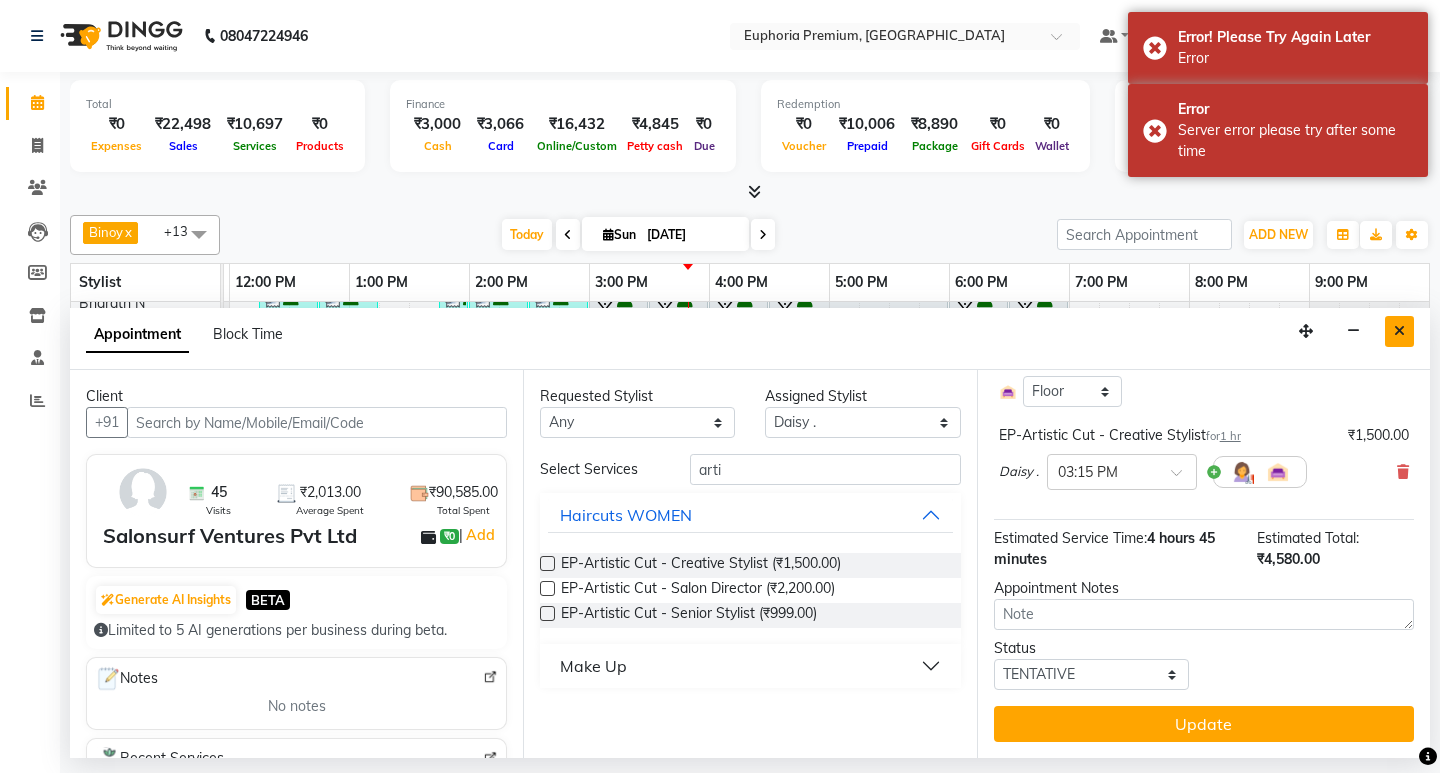 click at bounding box center [1399, 331] 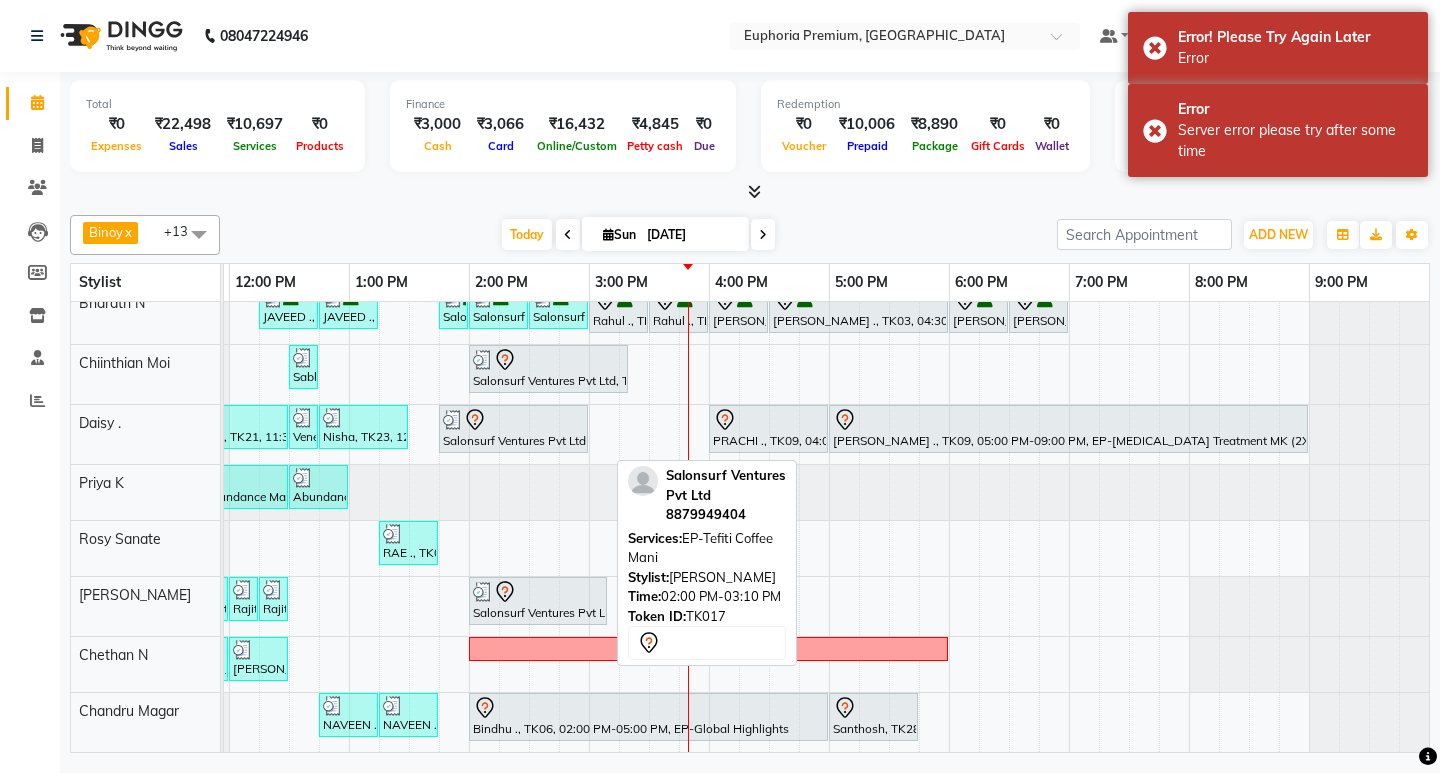 click at bounding box center (538, 592) 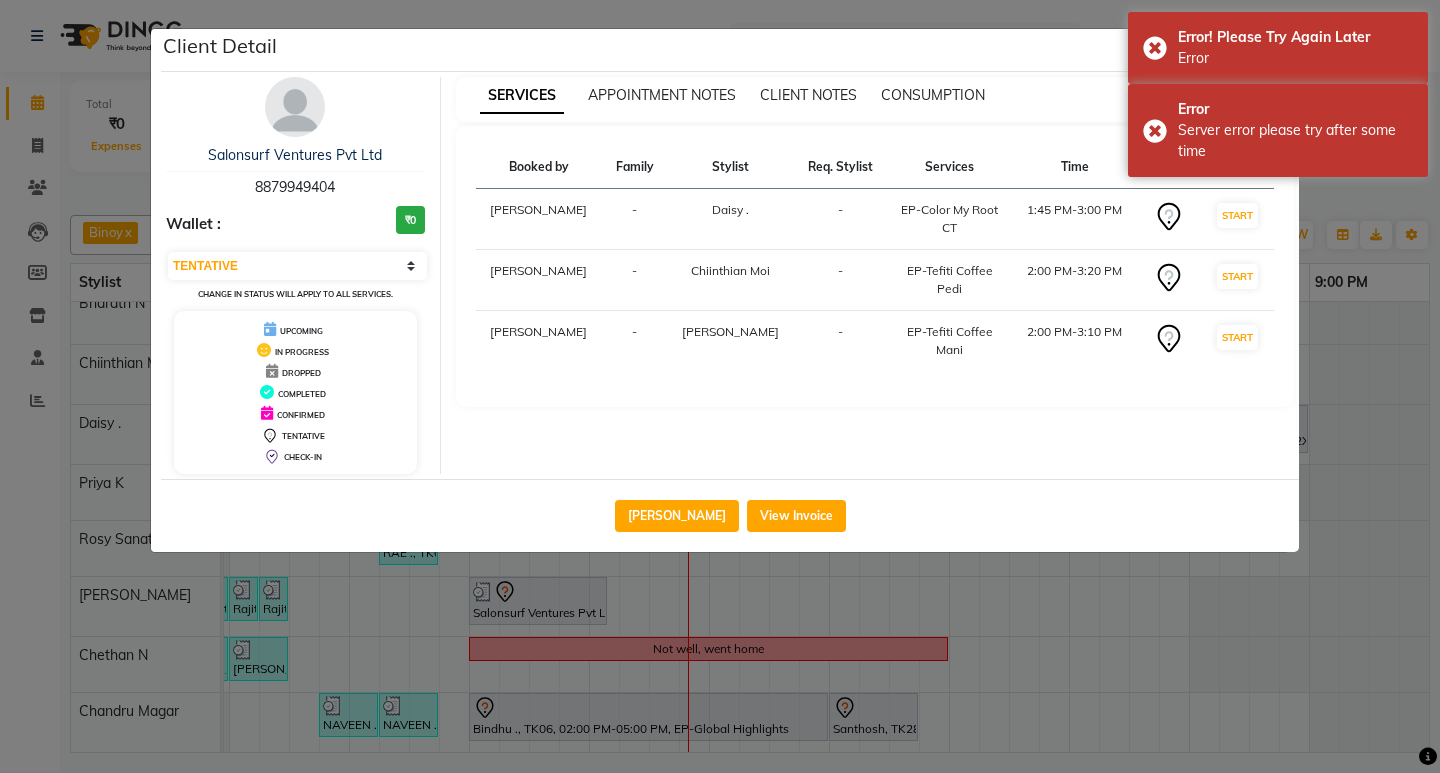 click on "Client Detail" 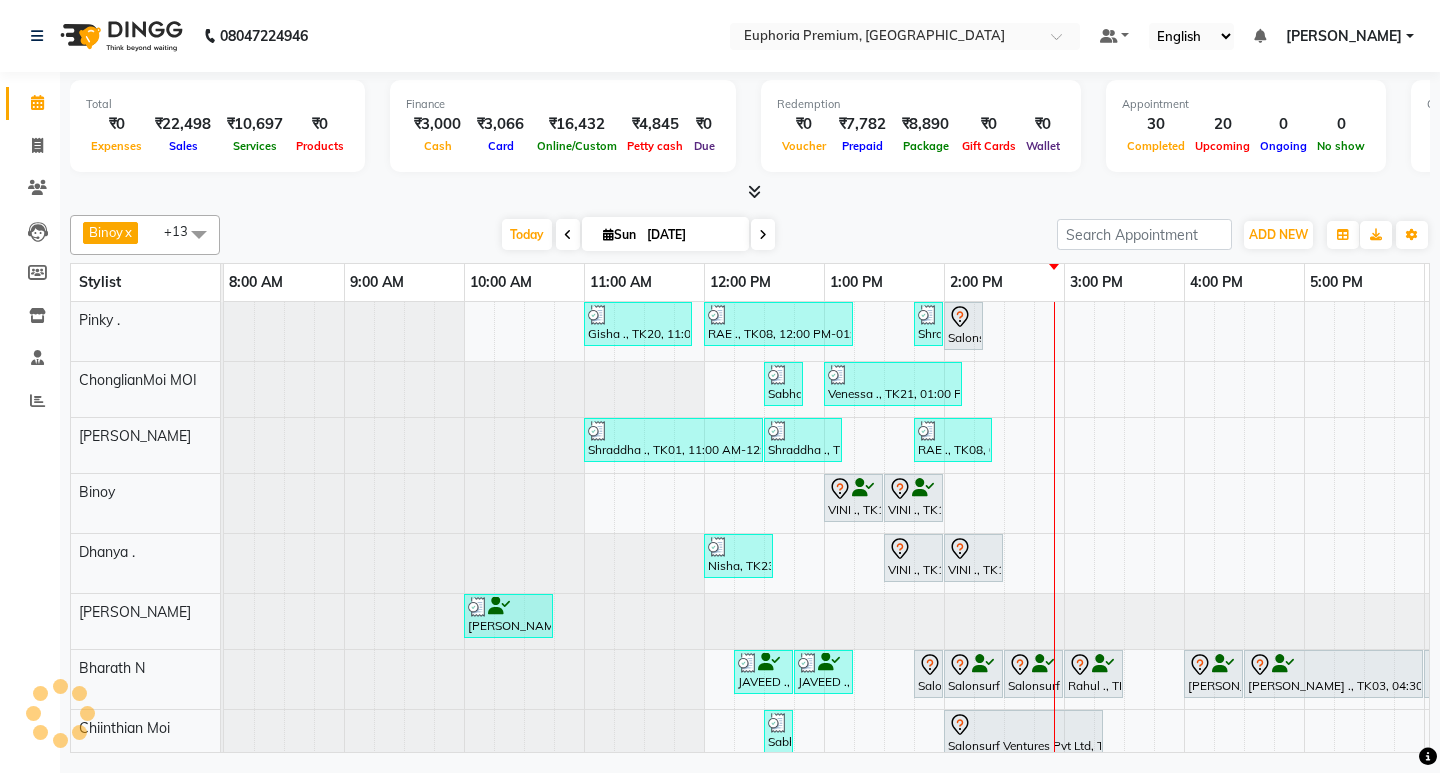 scroll, scrollTop: 0, scrollLeft: 0, axis: both 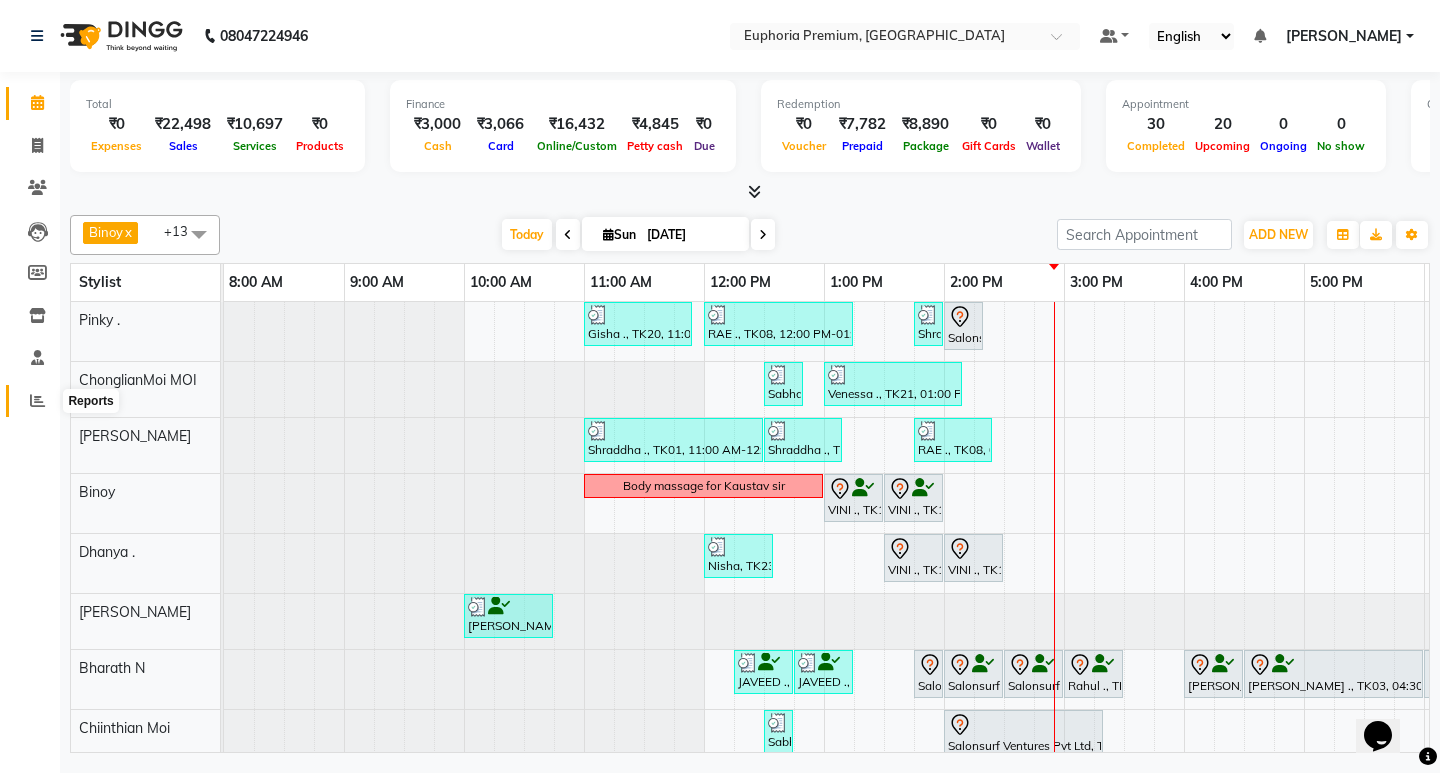 click 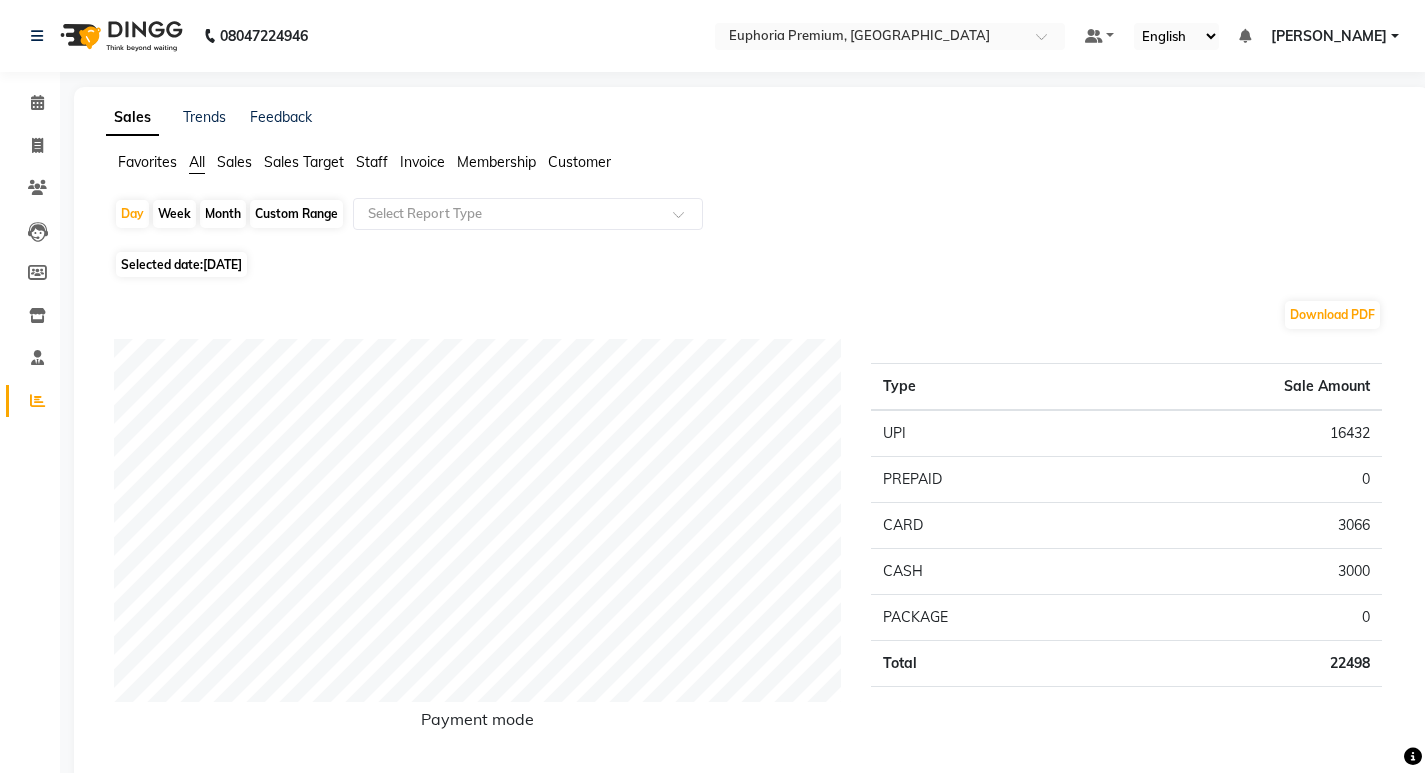 click on "Staff" 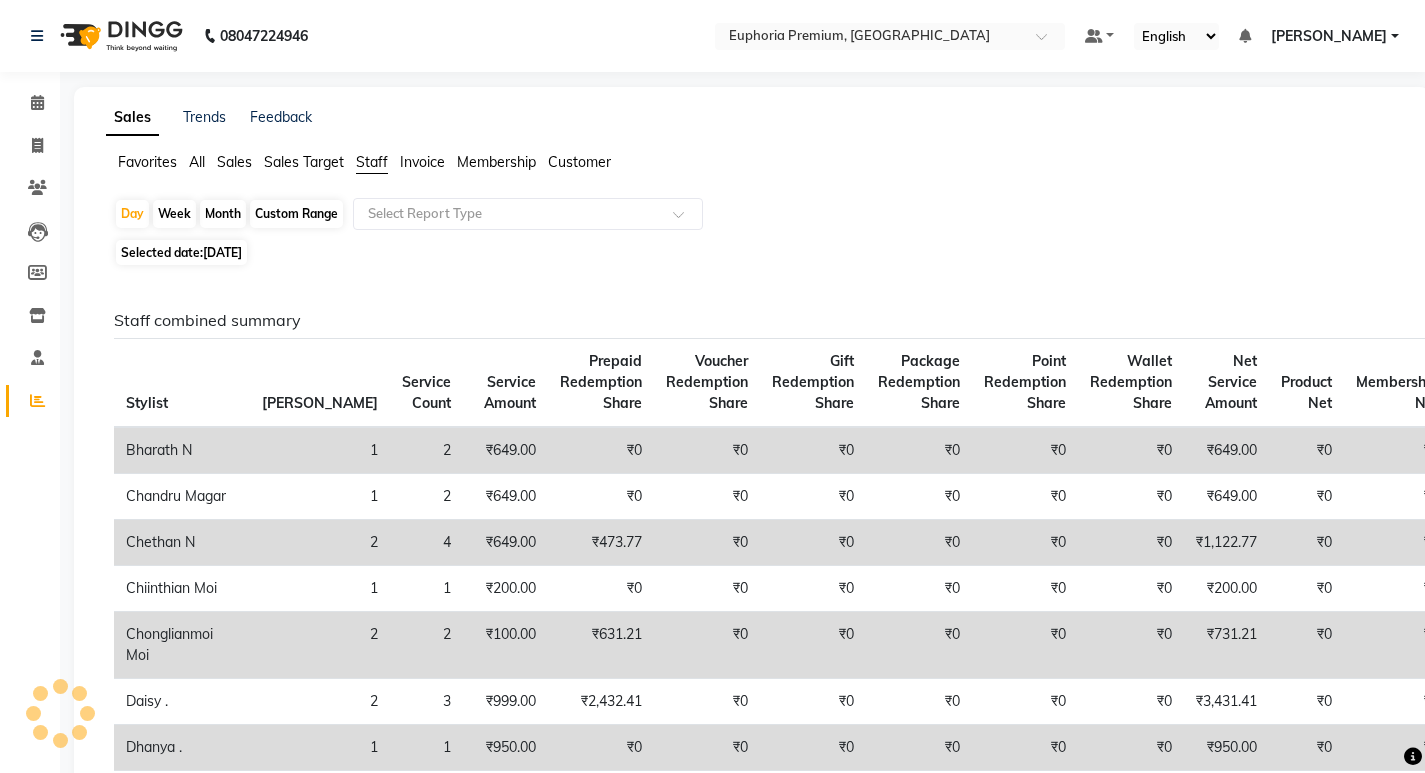 click on "Custom Range" 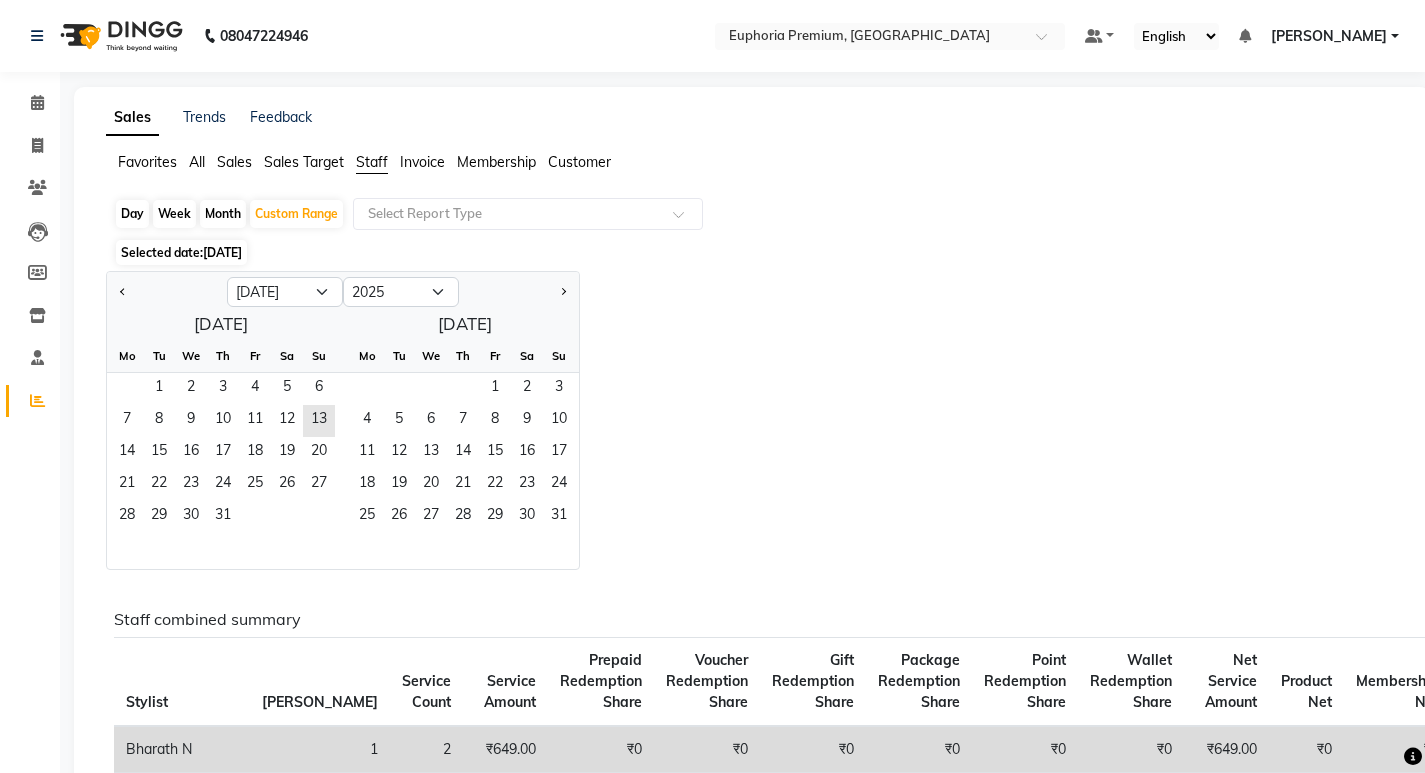 click on "[DATE]" 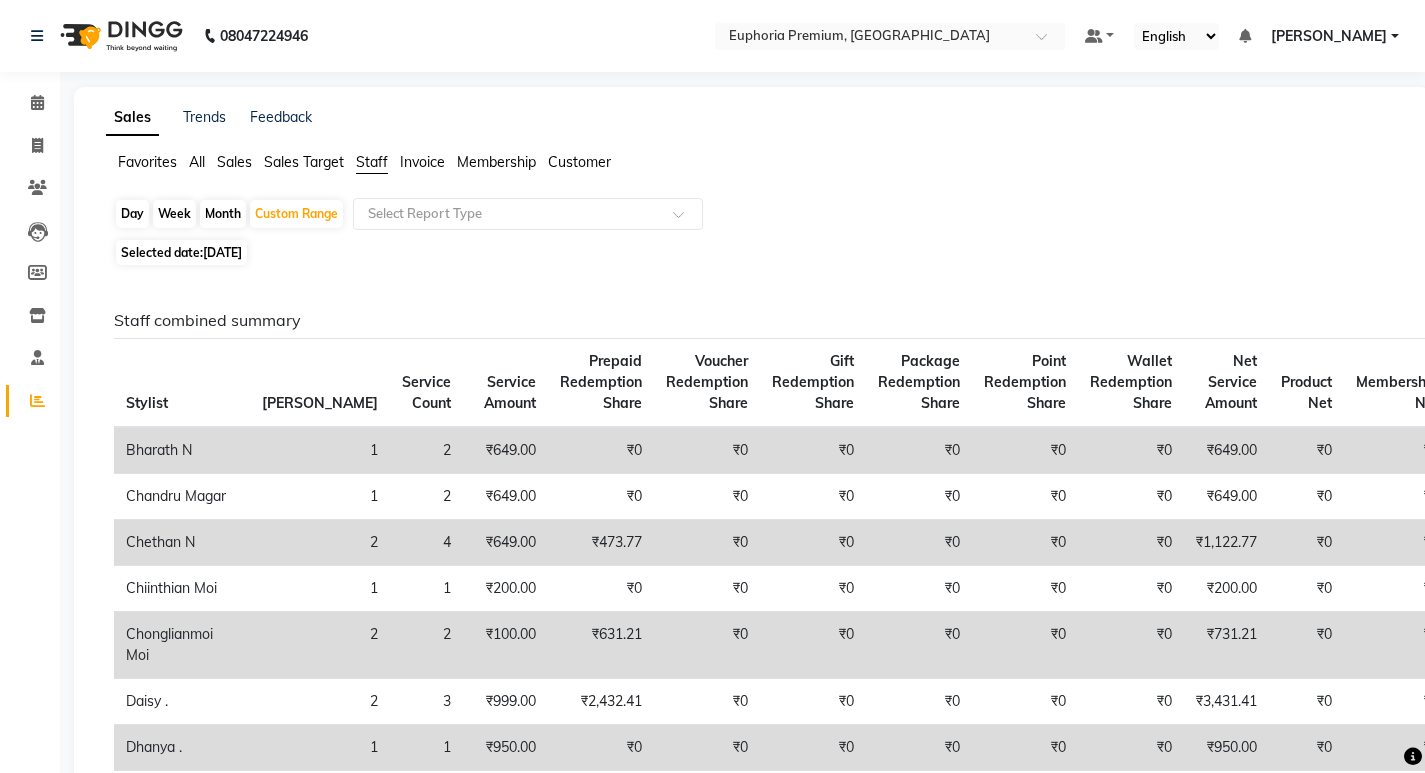 click on "[DATE]" 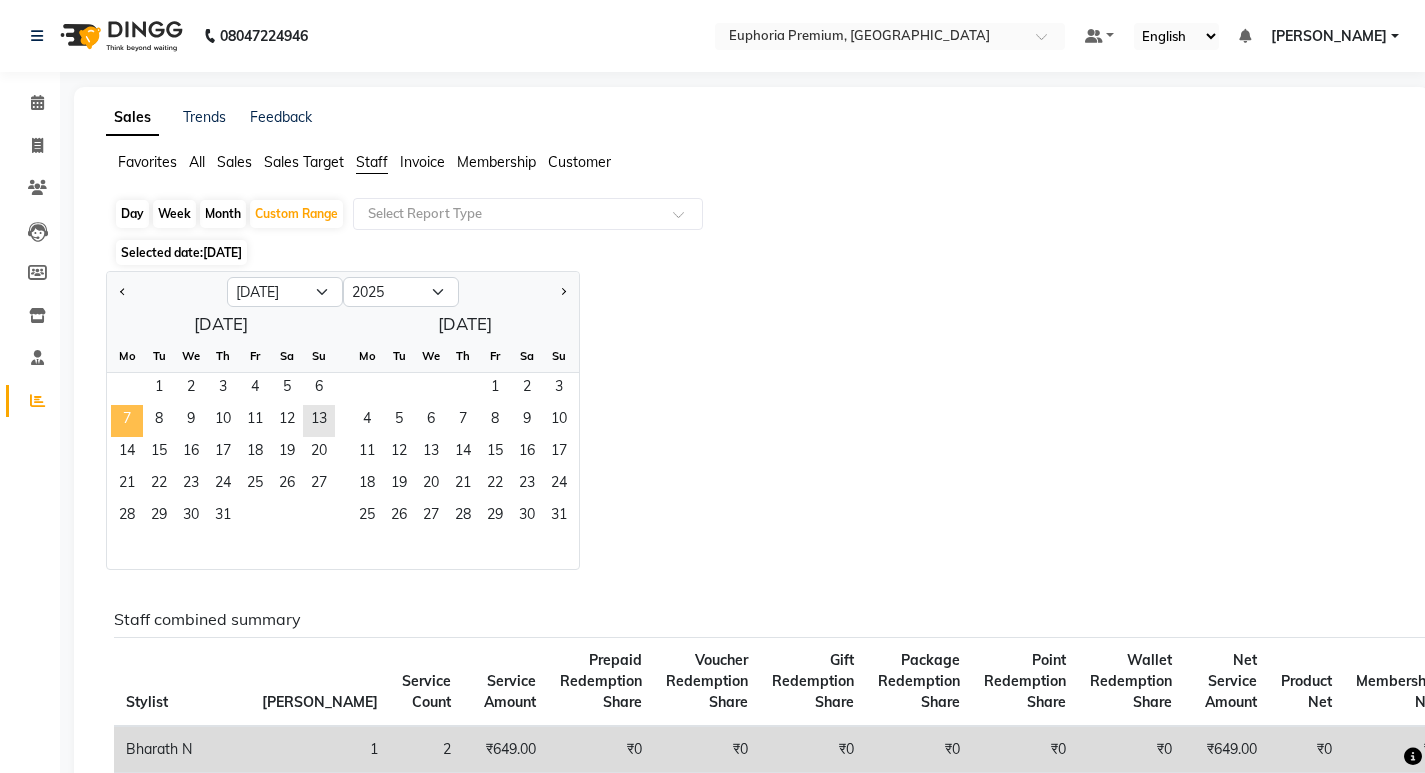 click on "7" 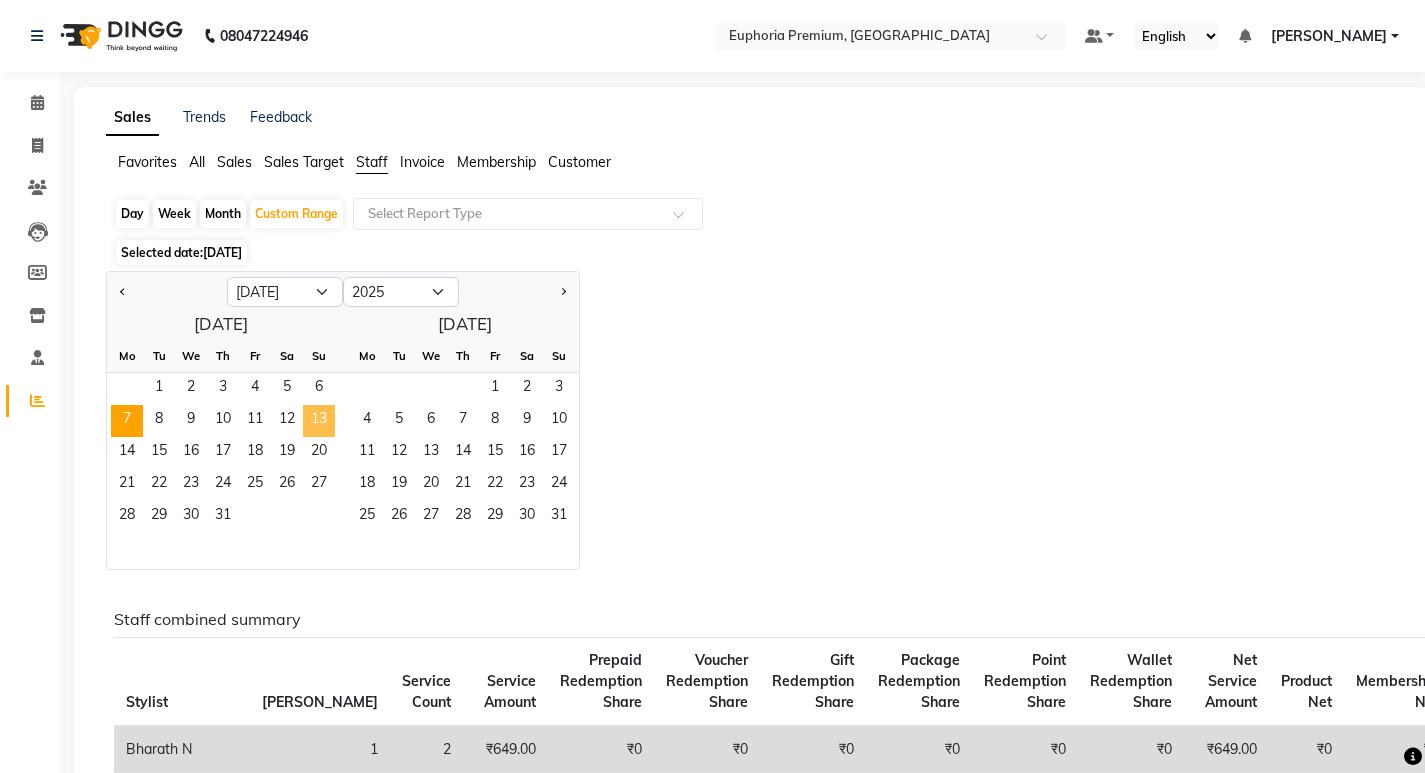 click on "13" 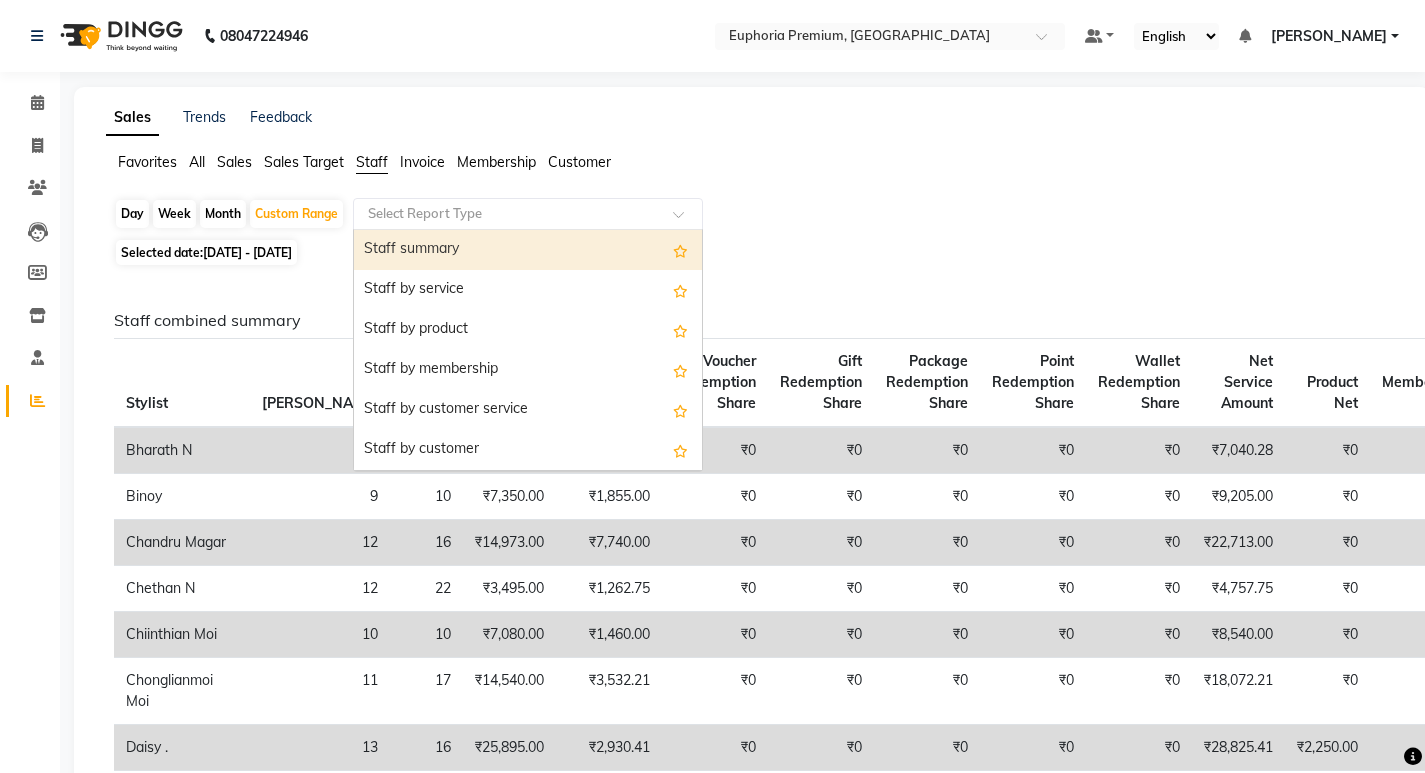 click 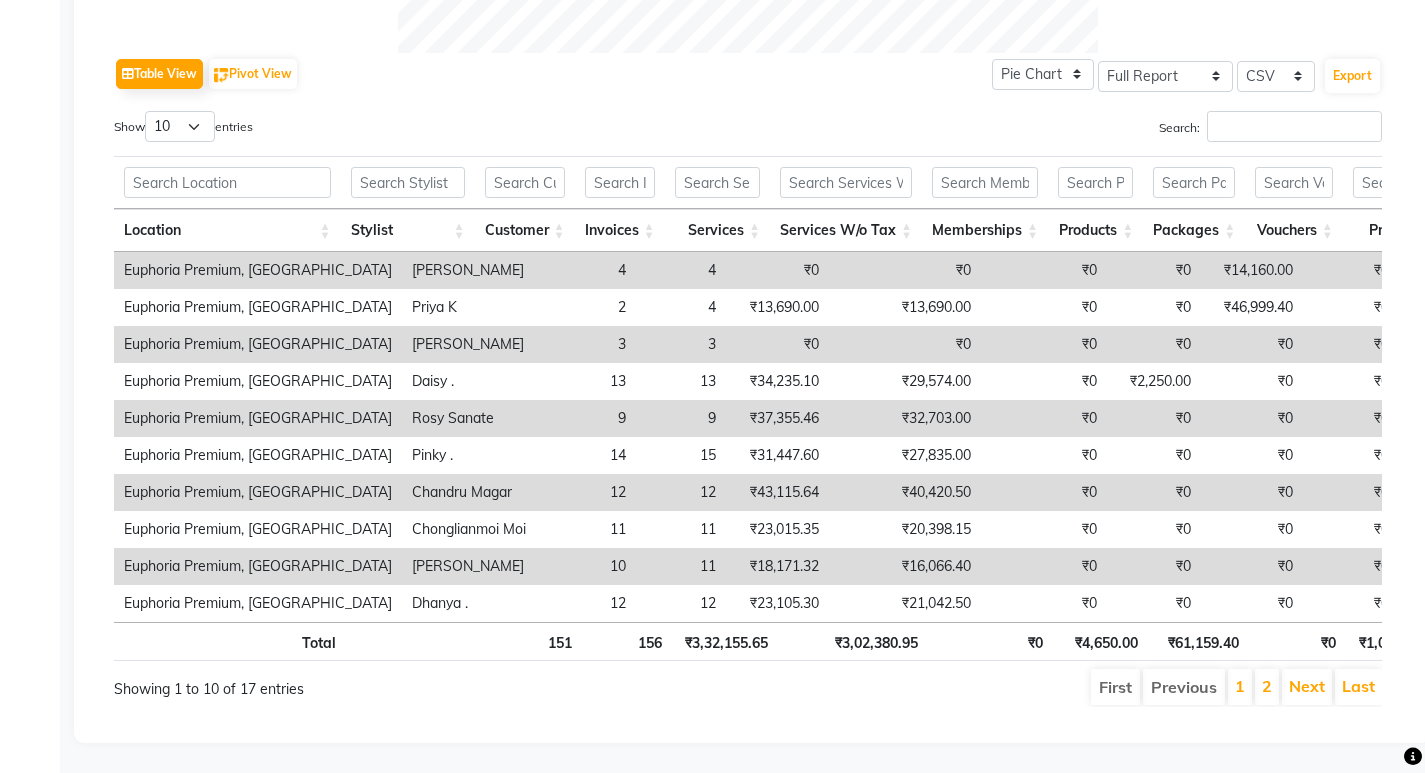 scroll, scrollTop: 988, scrollLeft: 0, axis: vertical 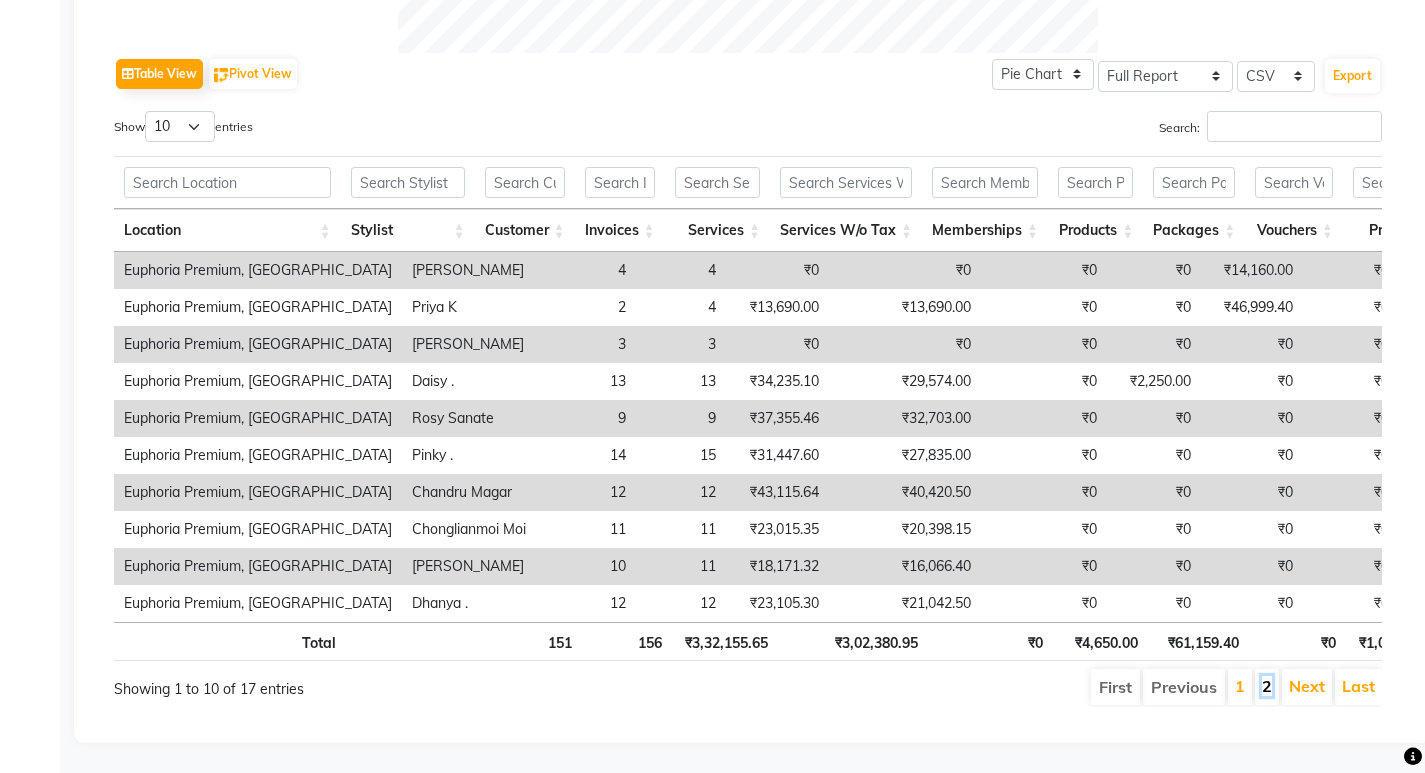 click on "2" at bounding box center (1267, 686) 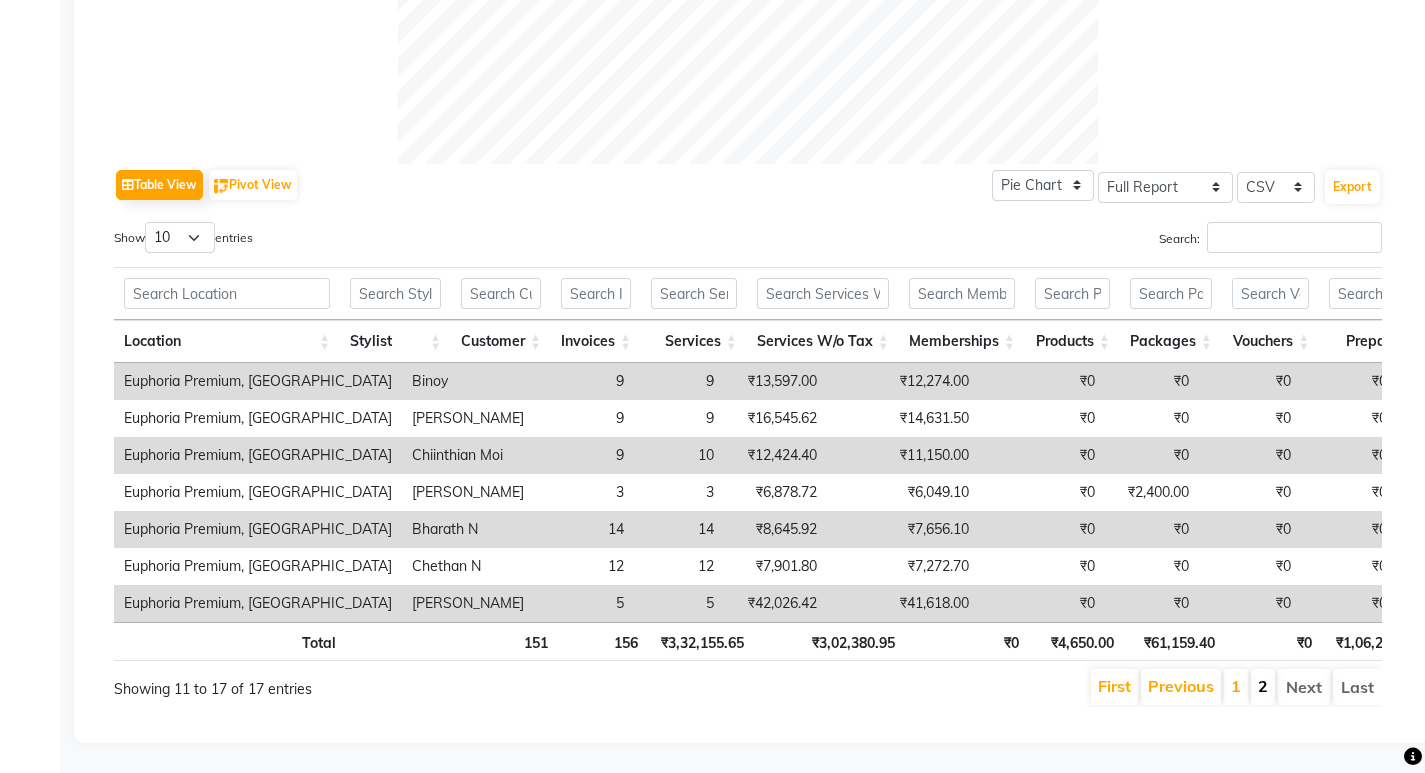 scroll, scrollTop: 877, scrollLeft: 0, axis: vertical 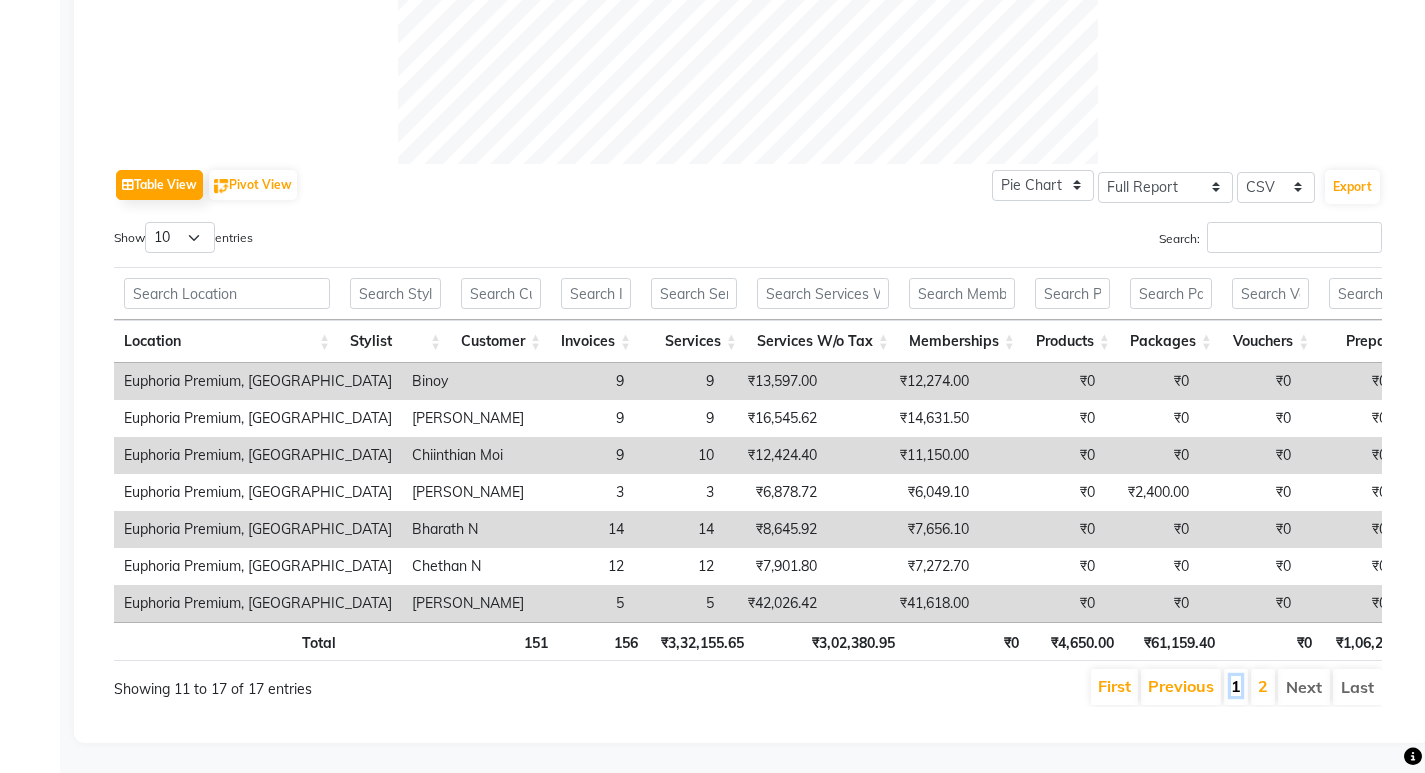 click on "1" at bounding box center [1236, 686] 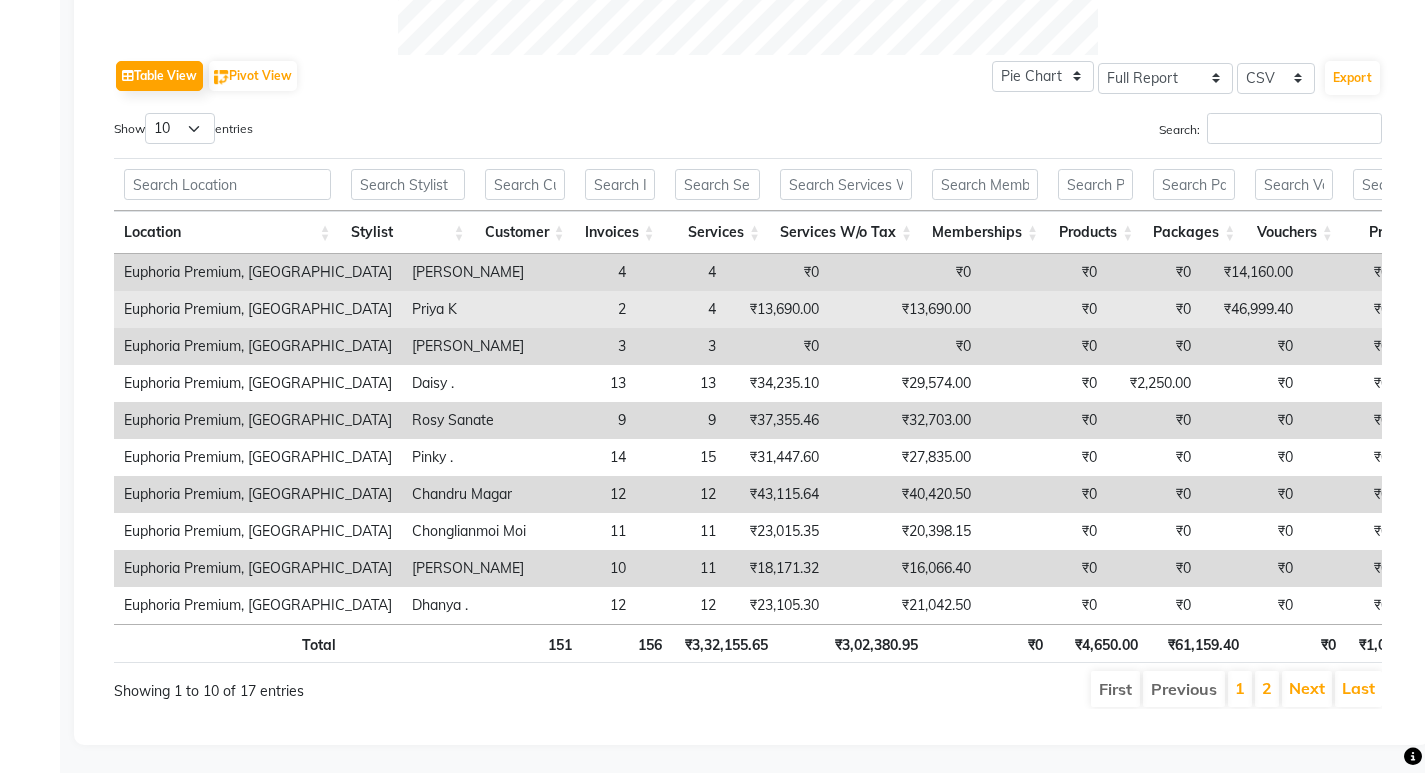 scroll, scrollTop: 988, scrollLeft: 0, axis: vertical 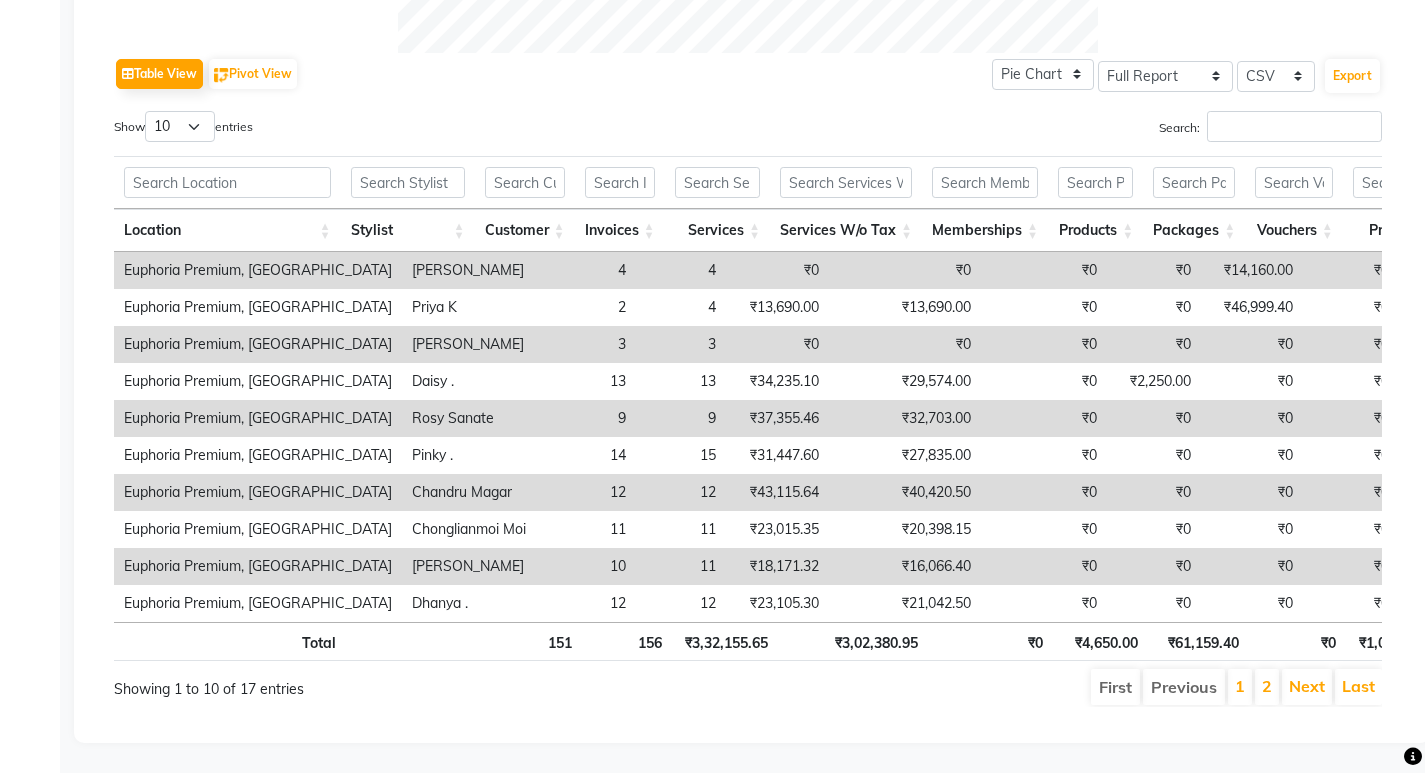 click on "2" at bounding box center [1267, 687] 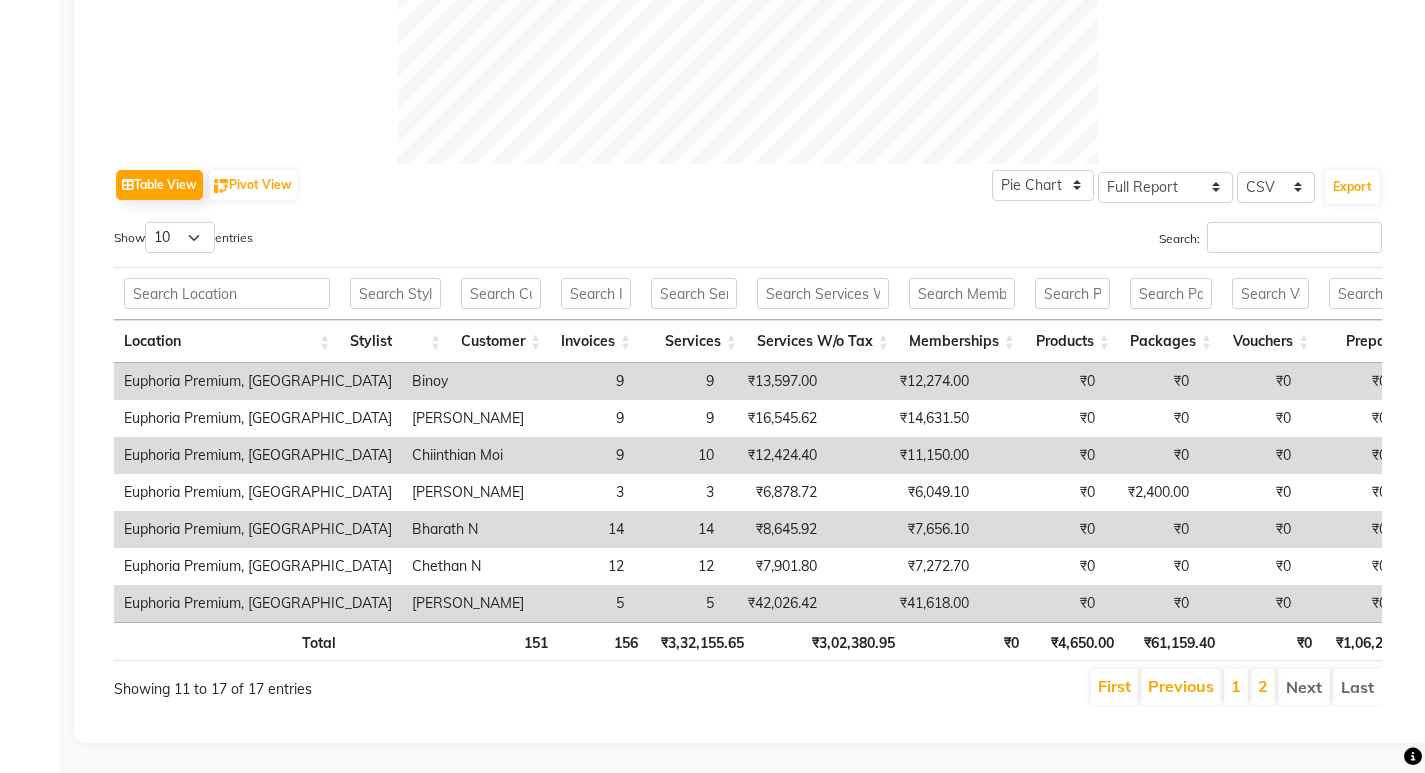 scroll, scrollTop: 877, scrollLeft: 0, axis: vertical 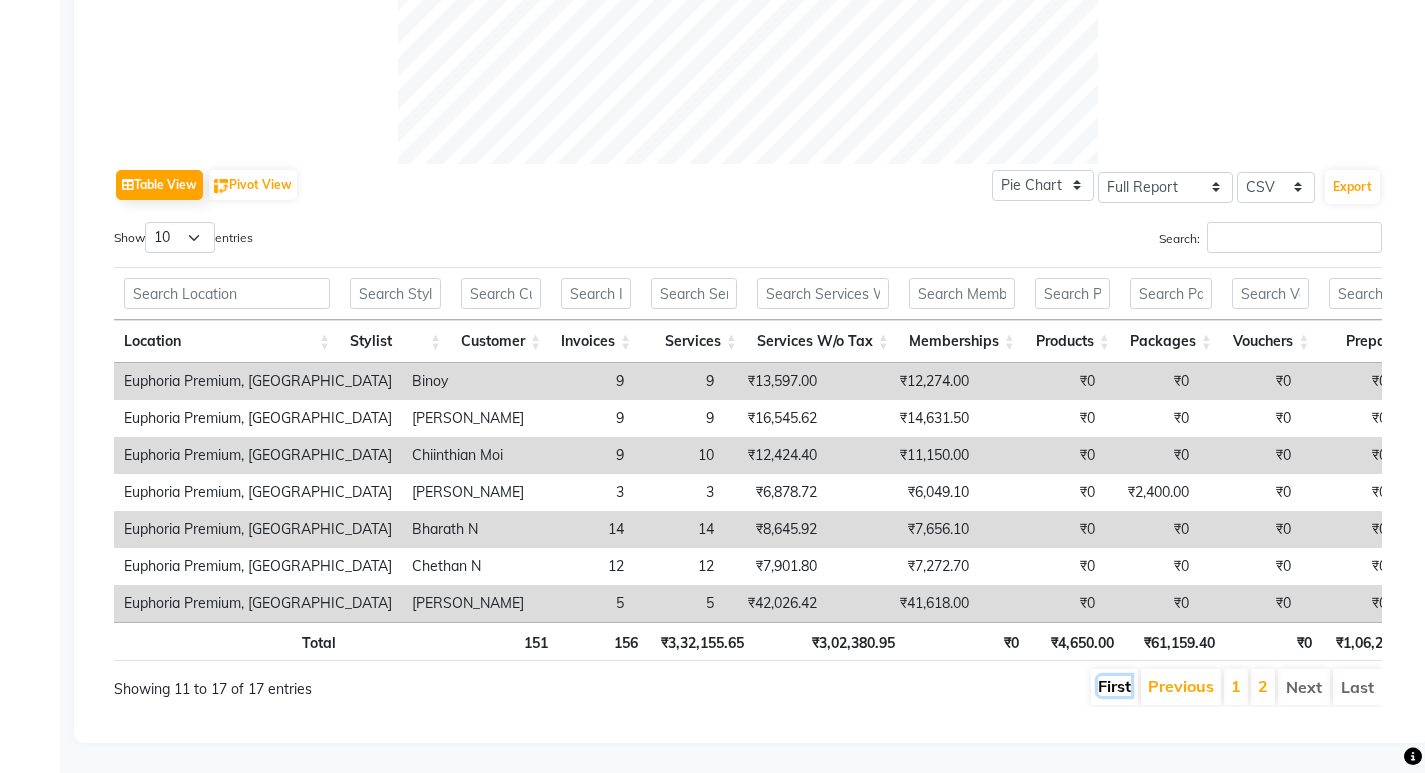 click on "First" at bounding box center [1114, 686] 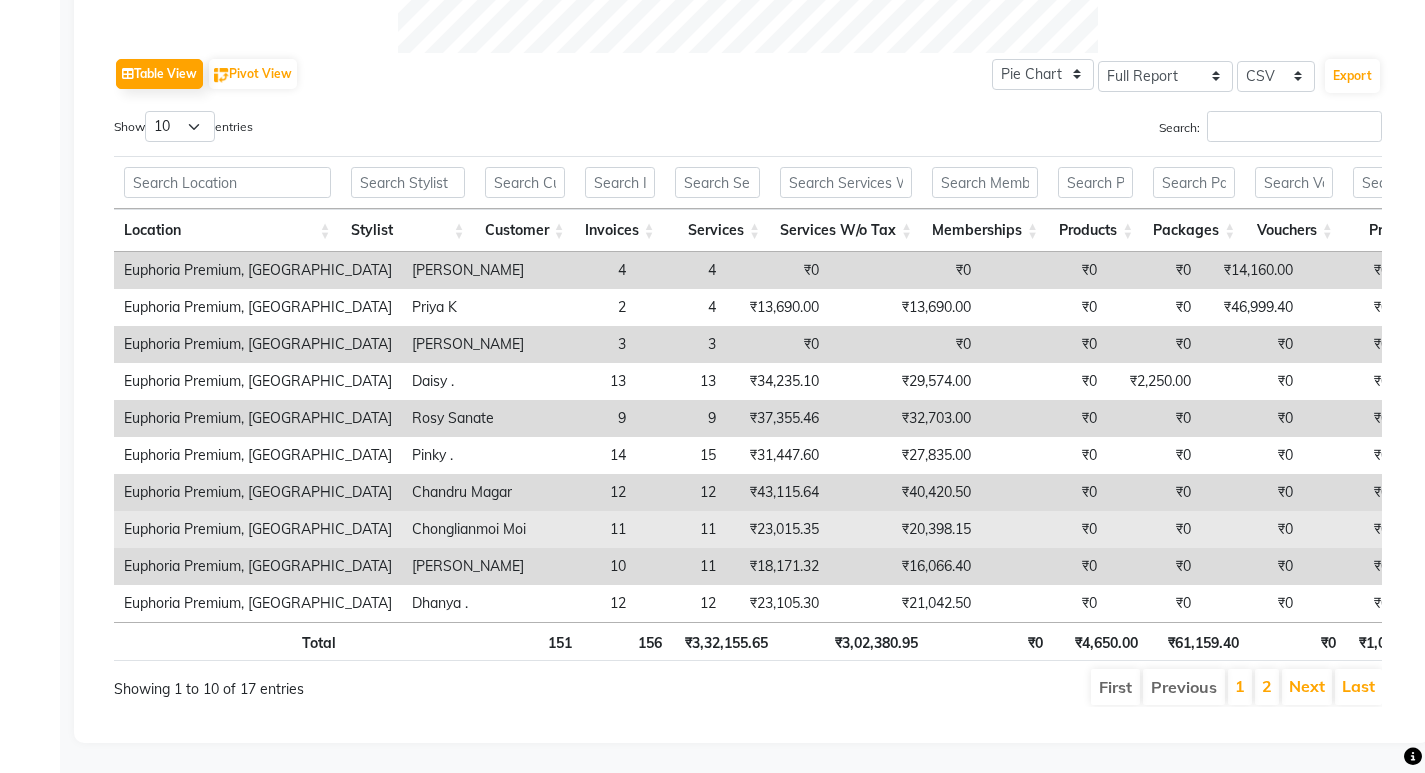 scroll, scrollTop: 988, scrollLeft: 0, axis: vertical 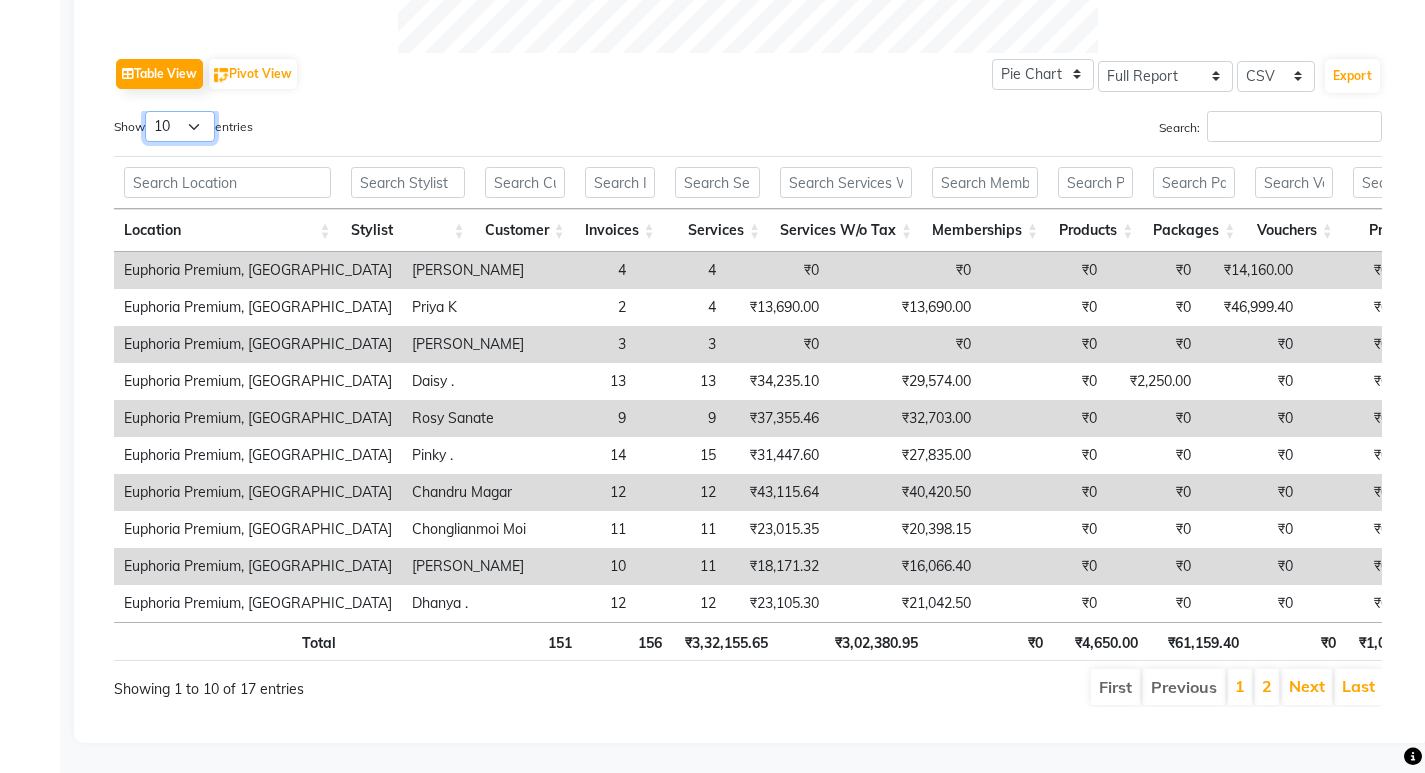 click on "10 25 50 100" at bounding box center [180, 126] 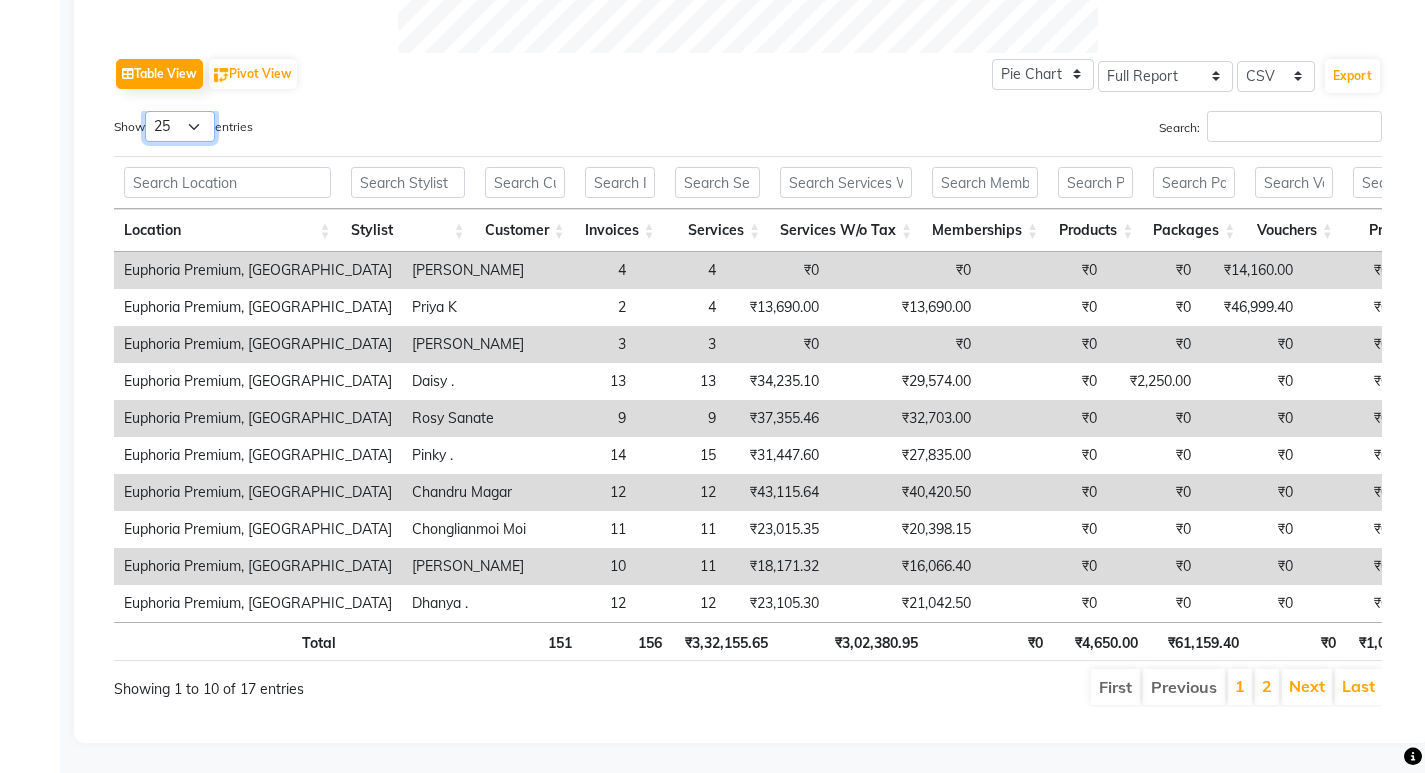 click on "10 25 50 100" at bounding box center (180, 126) 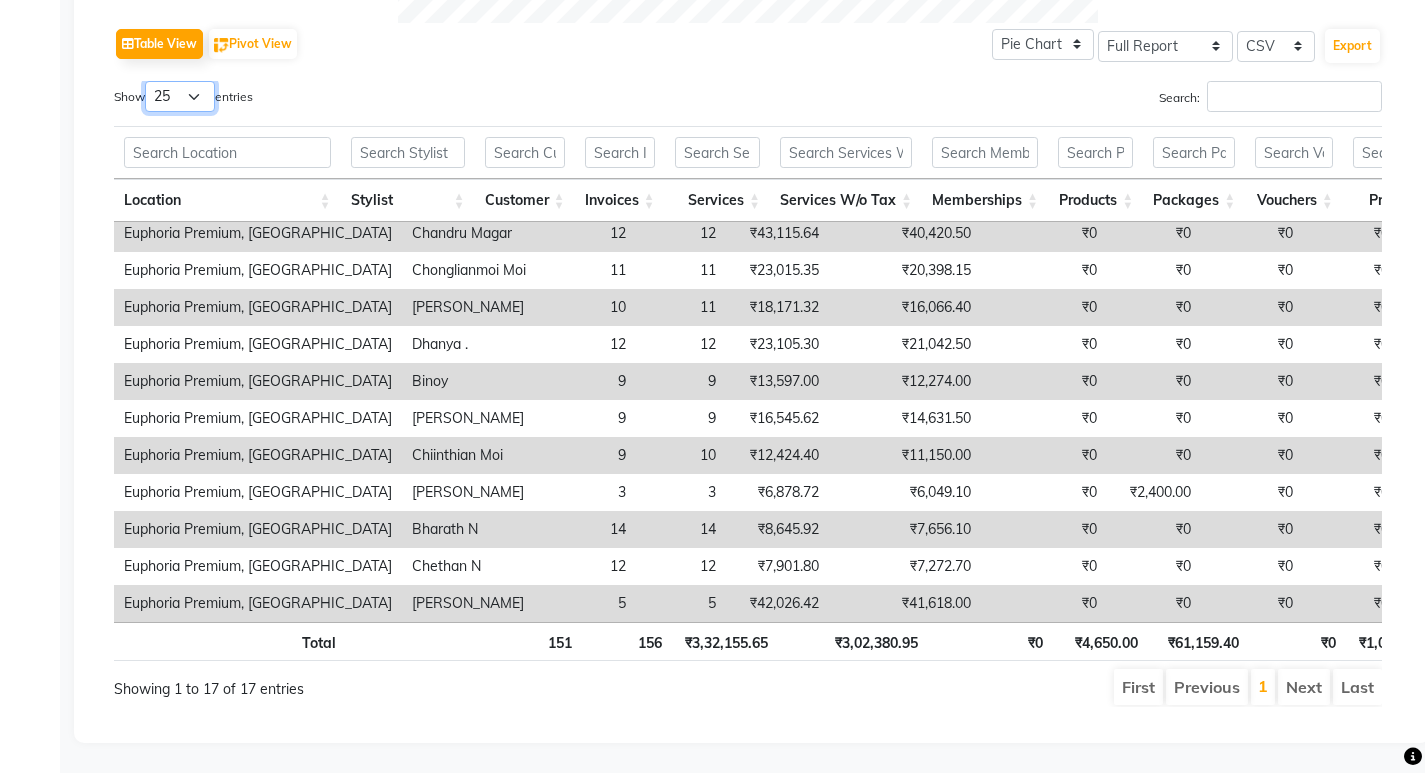 scroll, scrollTop: 0, scrollLeft: 0, axis: both 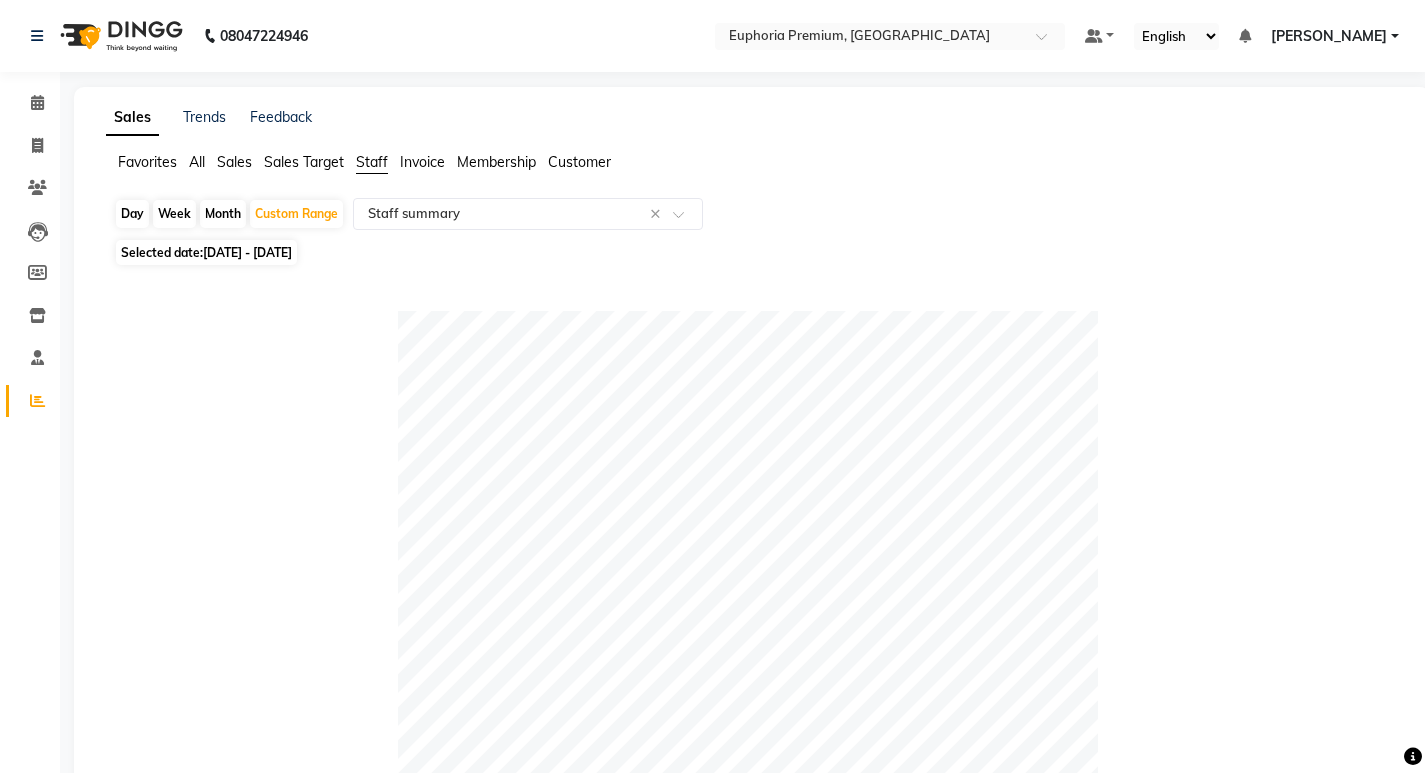 click on "[DATE] - [DATE]" 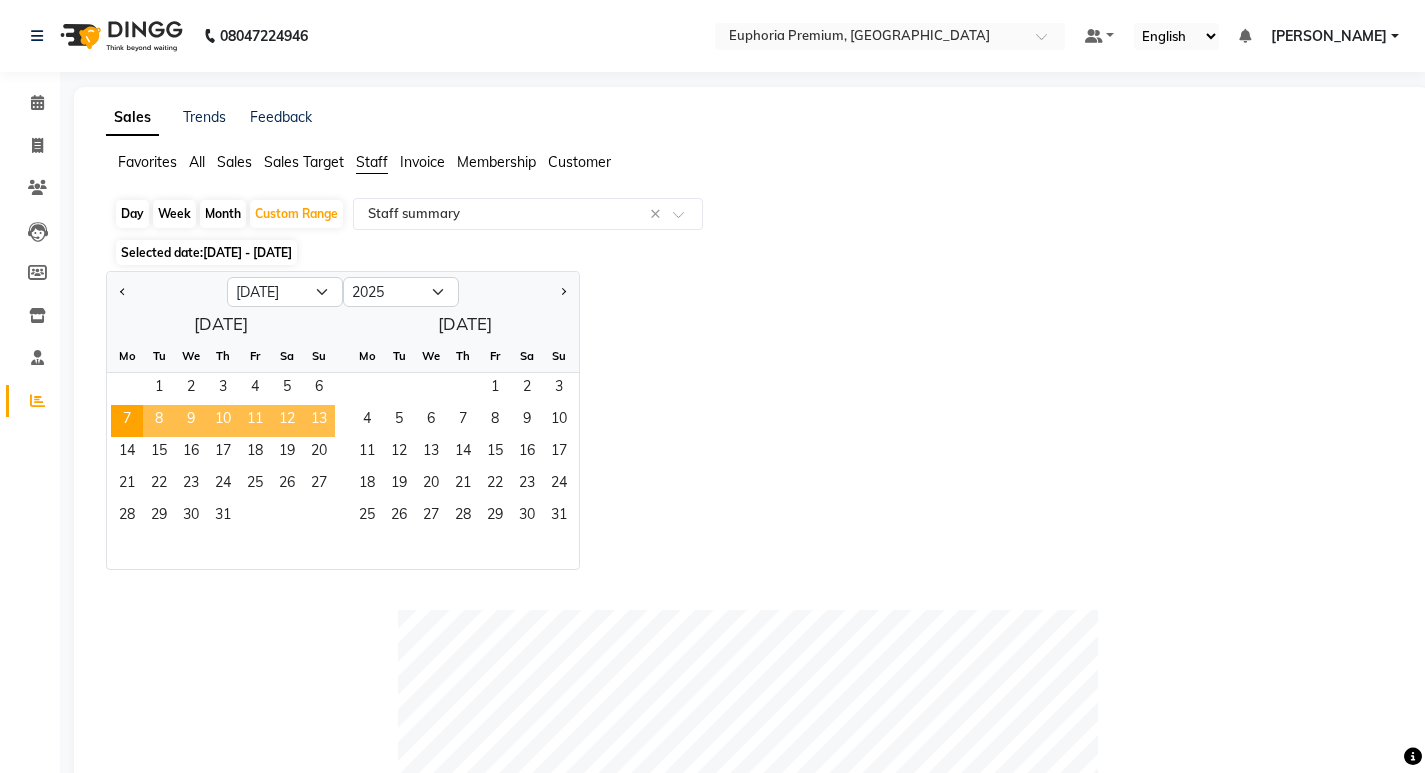 click on "13" 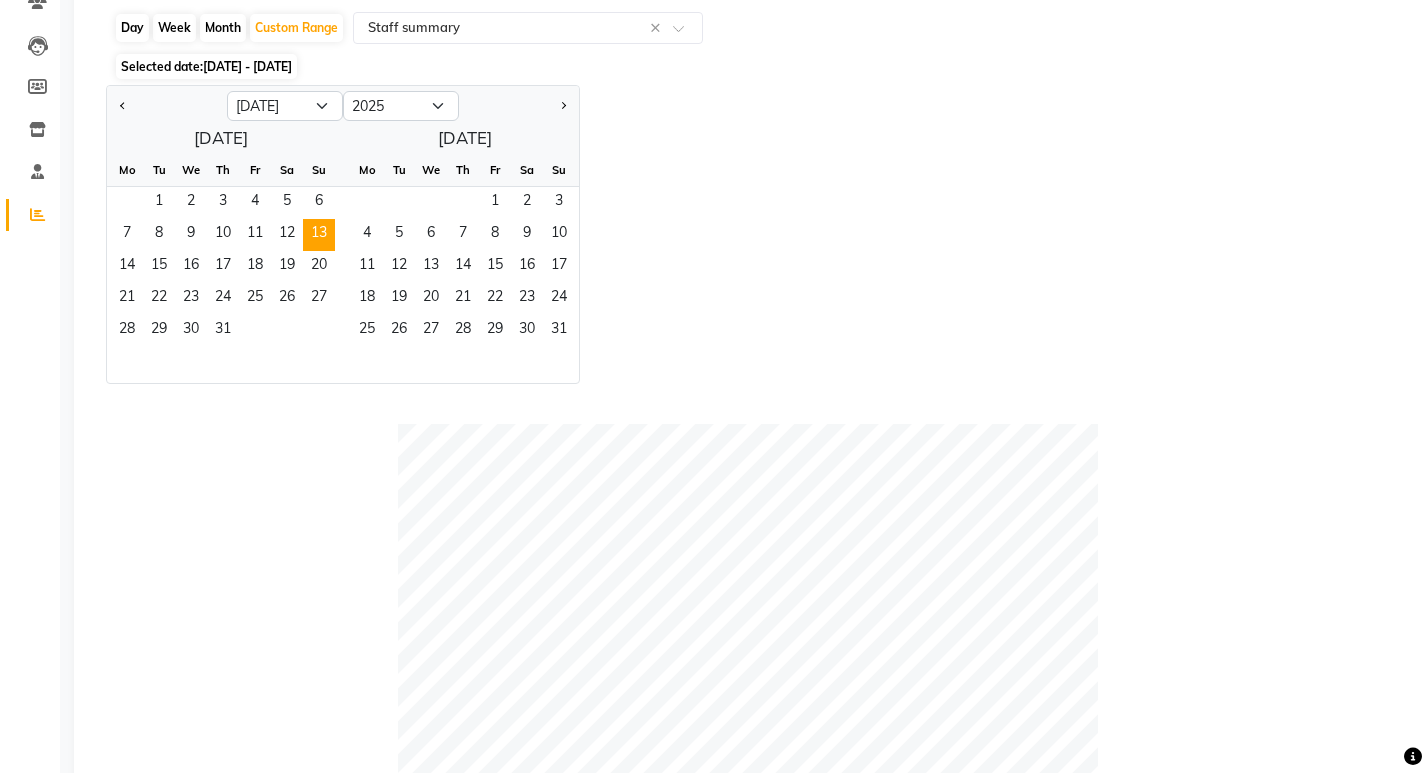scroll, scrollTop: 0, scrollLeft: 0, axis: both 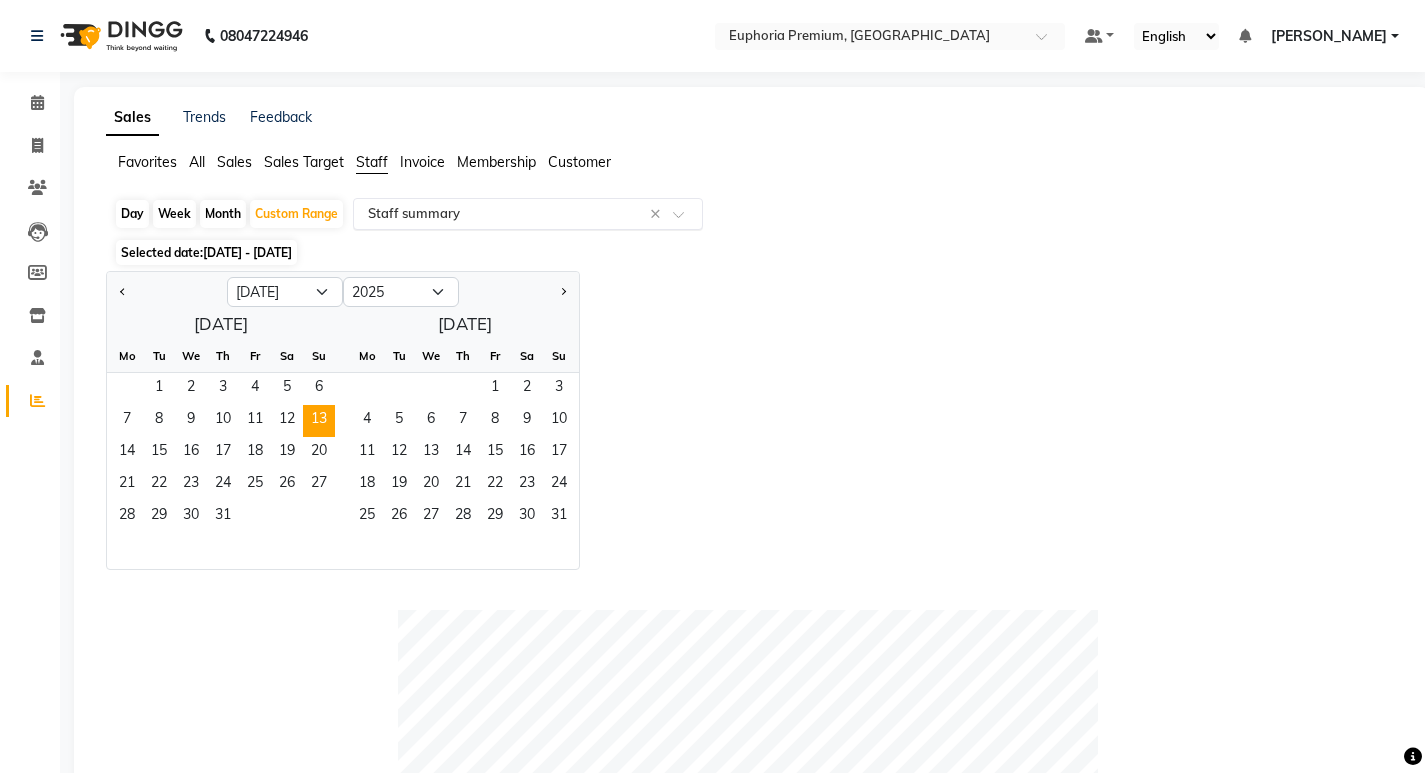 click 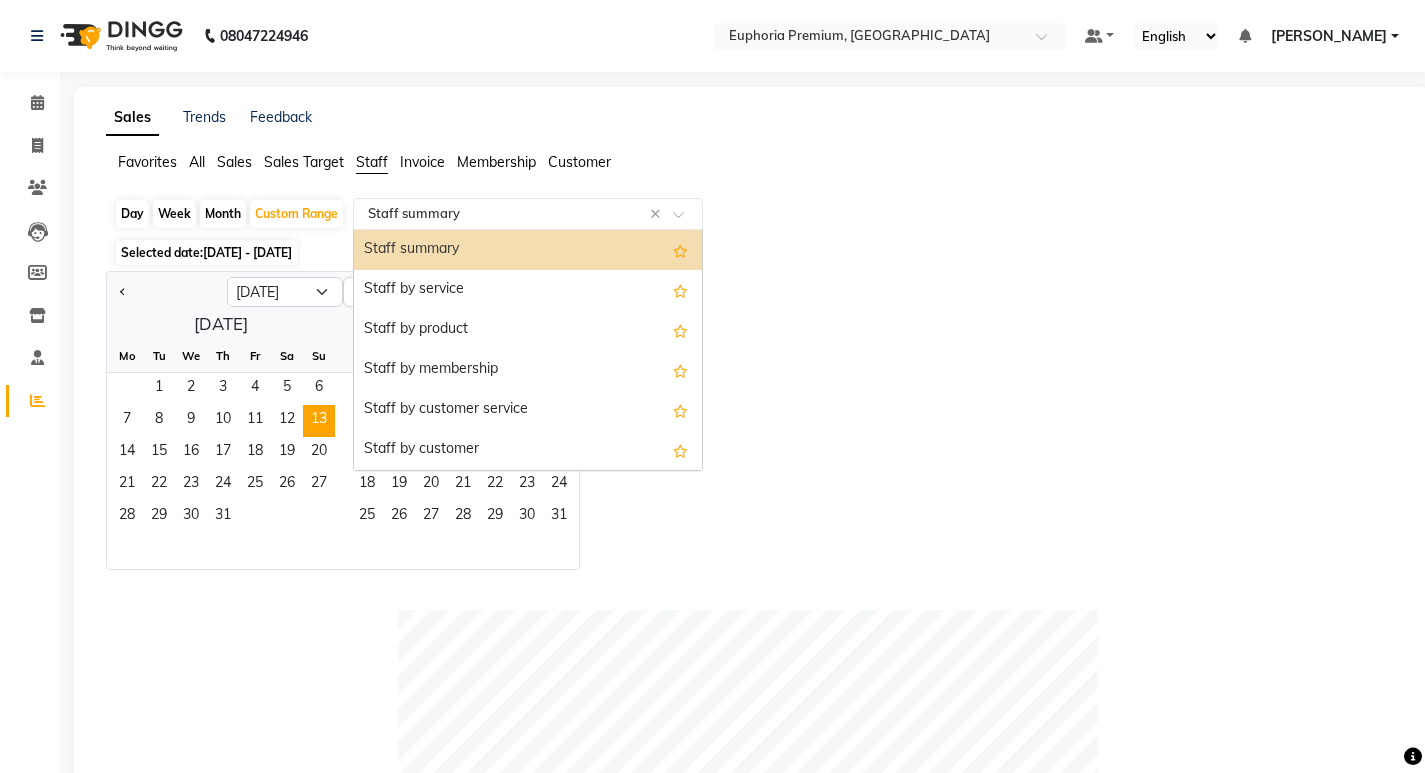 click on "Staff summary" at bounding box center (528, 250) 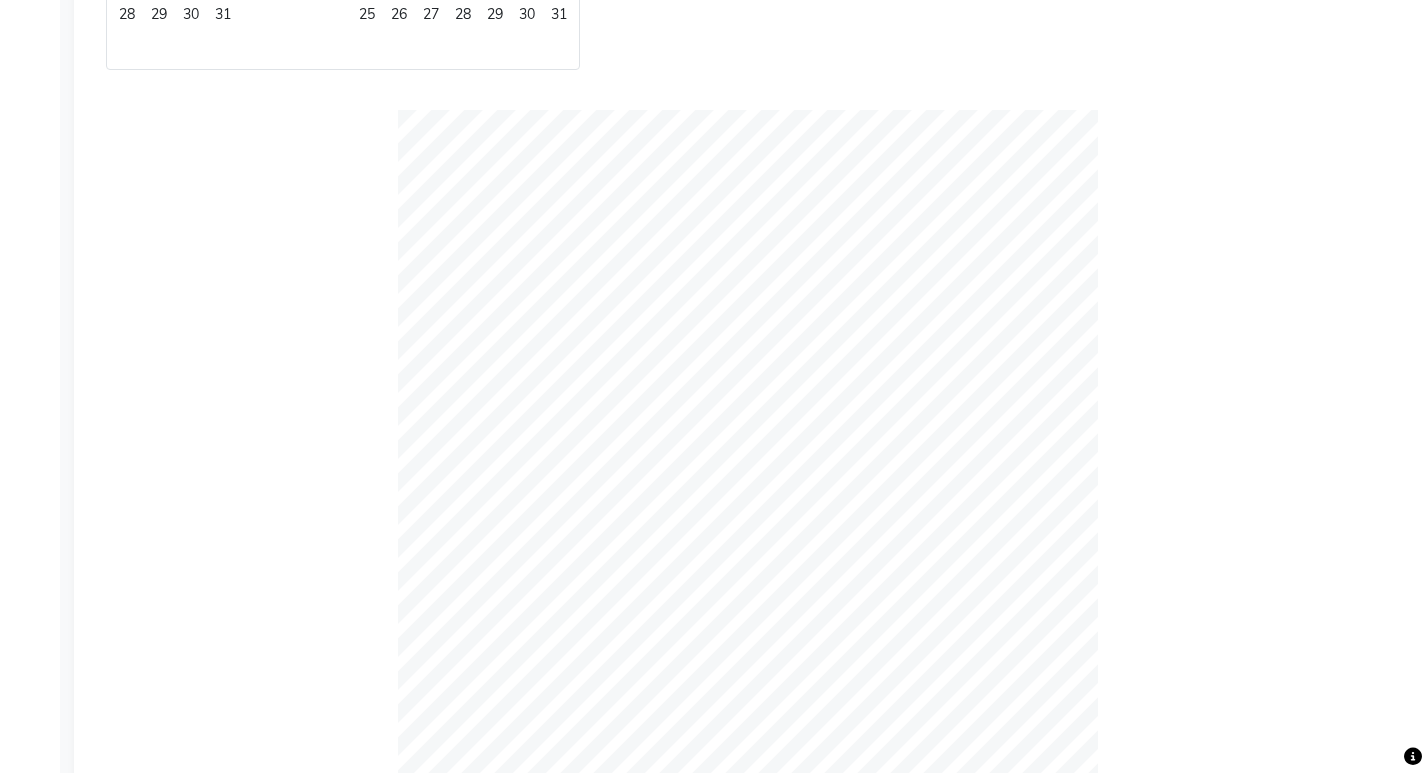 scroll, scrollTop: 0, scrollLeft: 0, axis: both 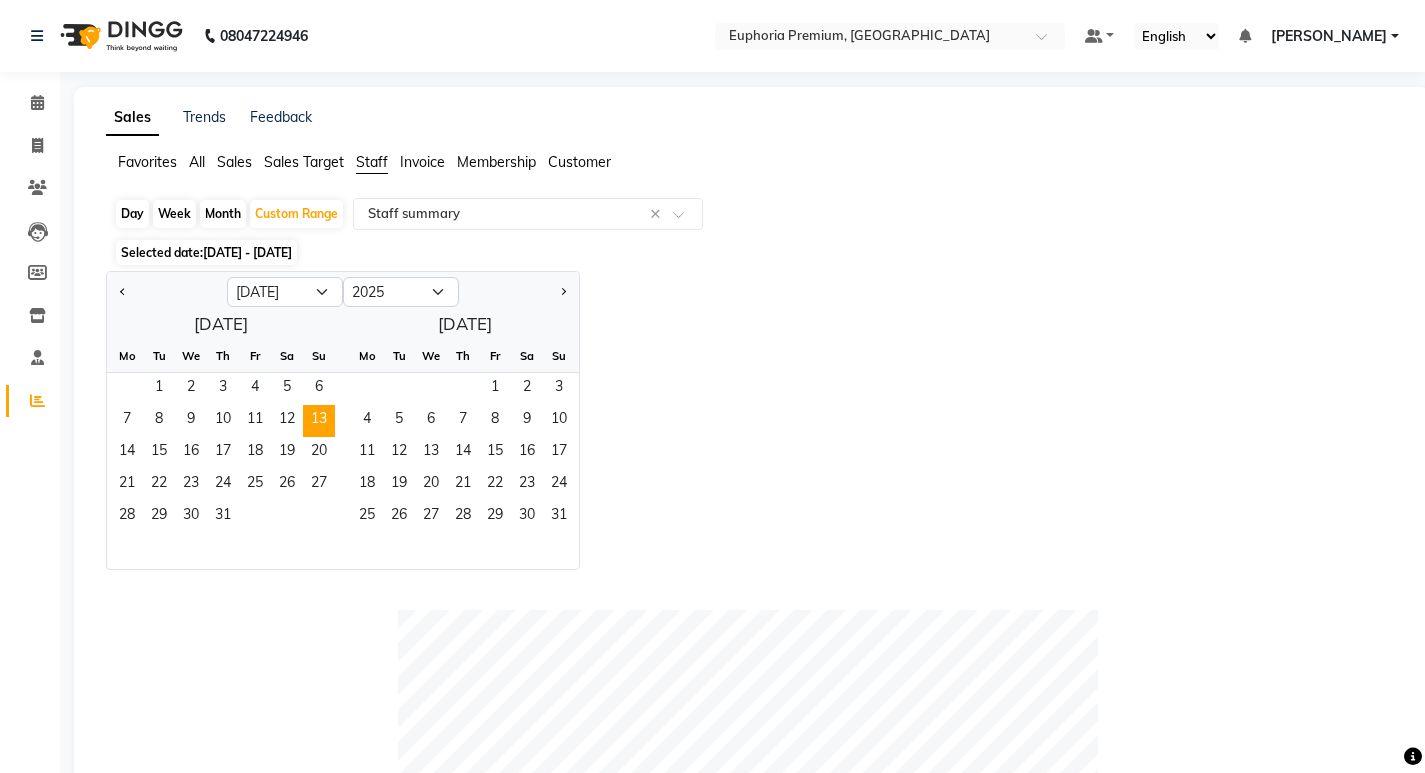 click on "Staff" 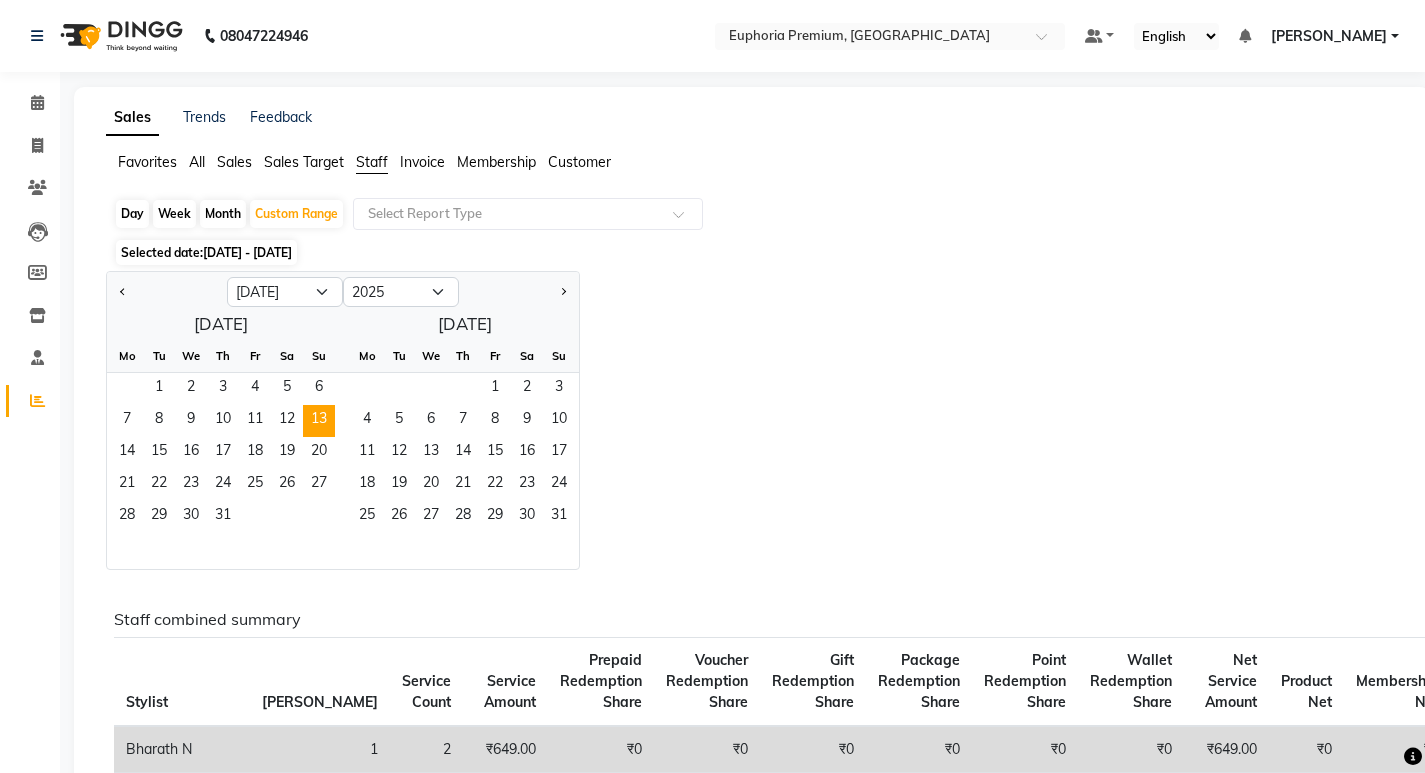 click on "Staff" 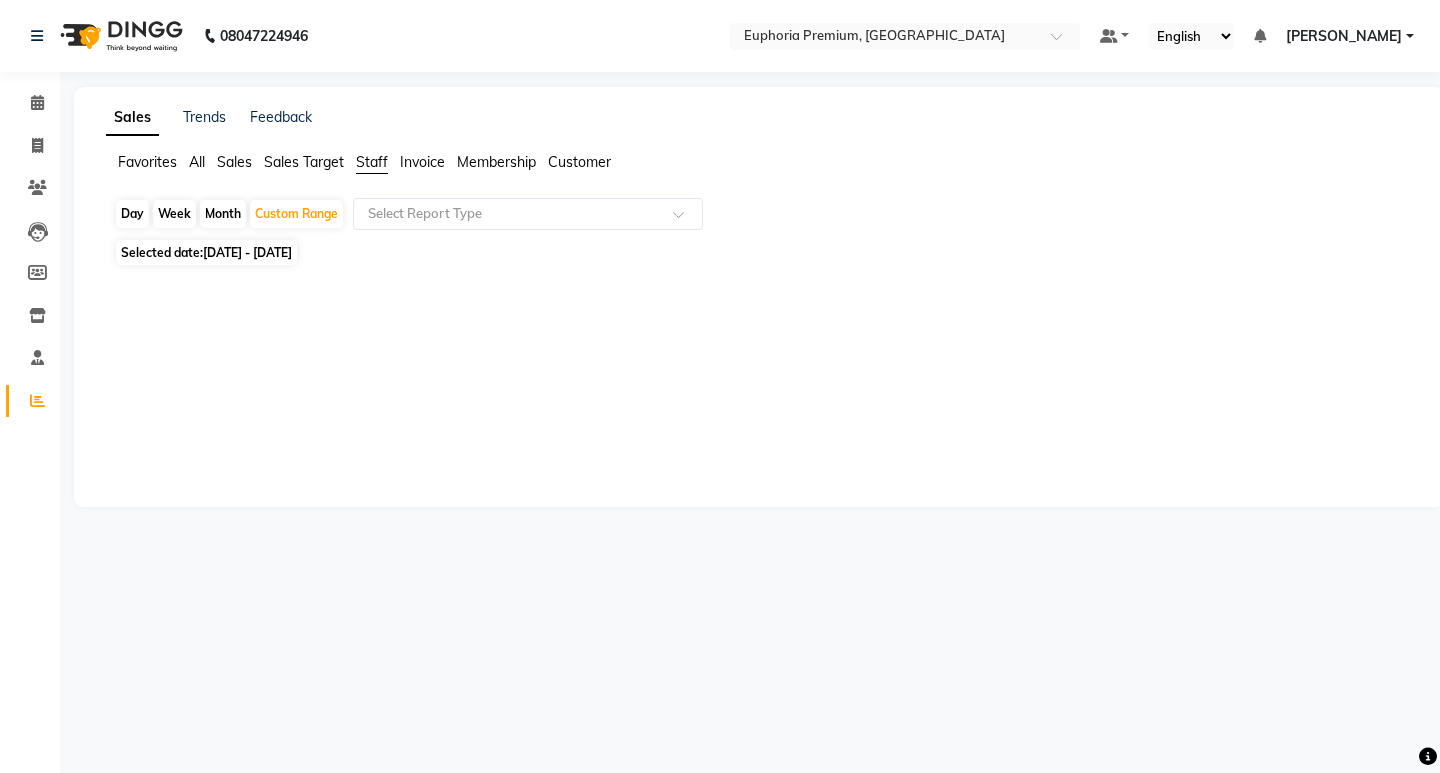 click on "Staff" 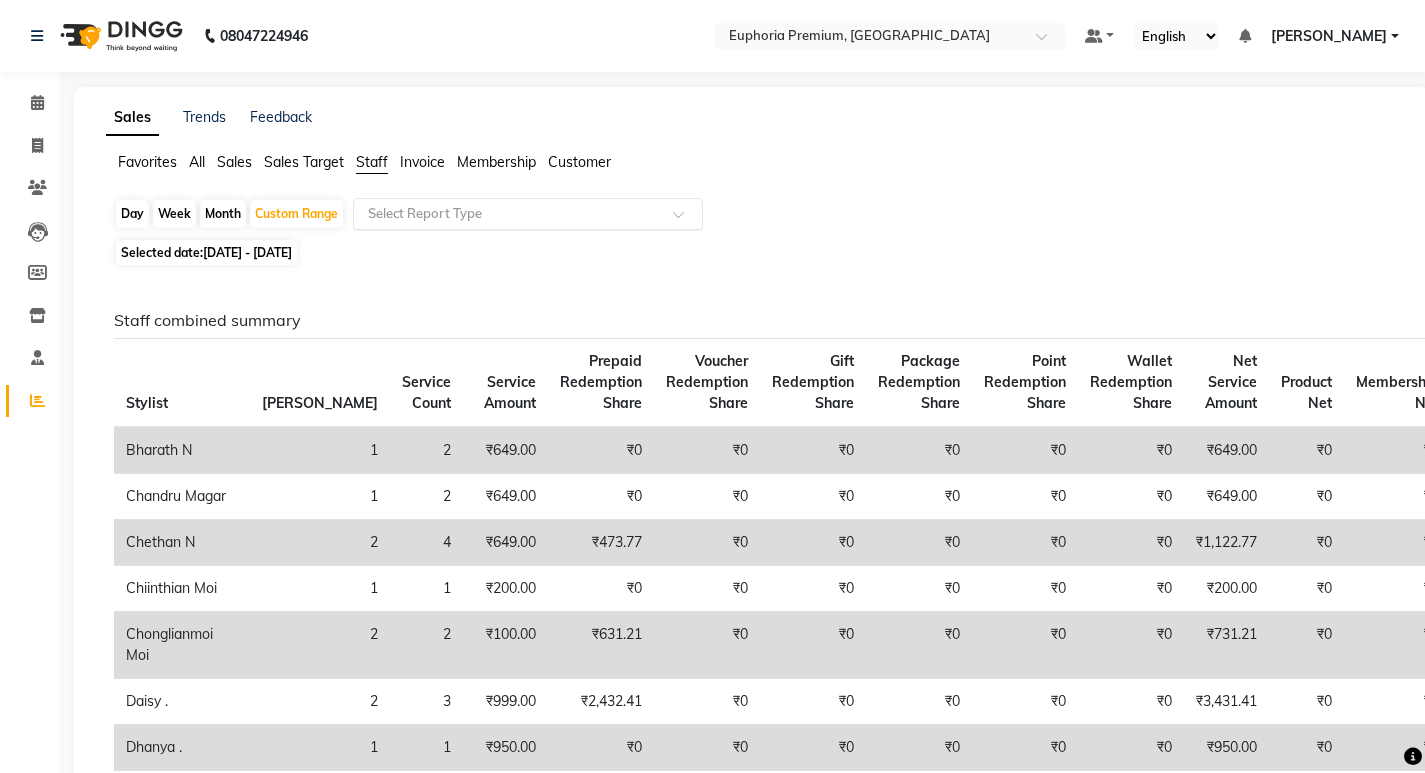 click 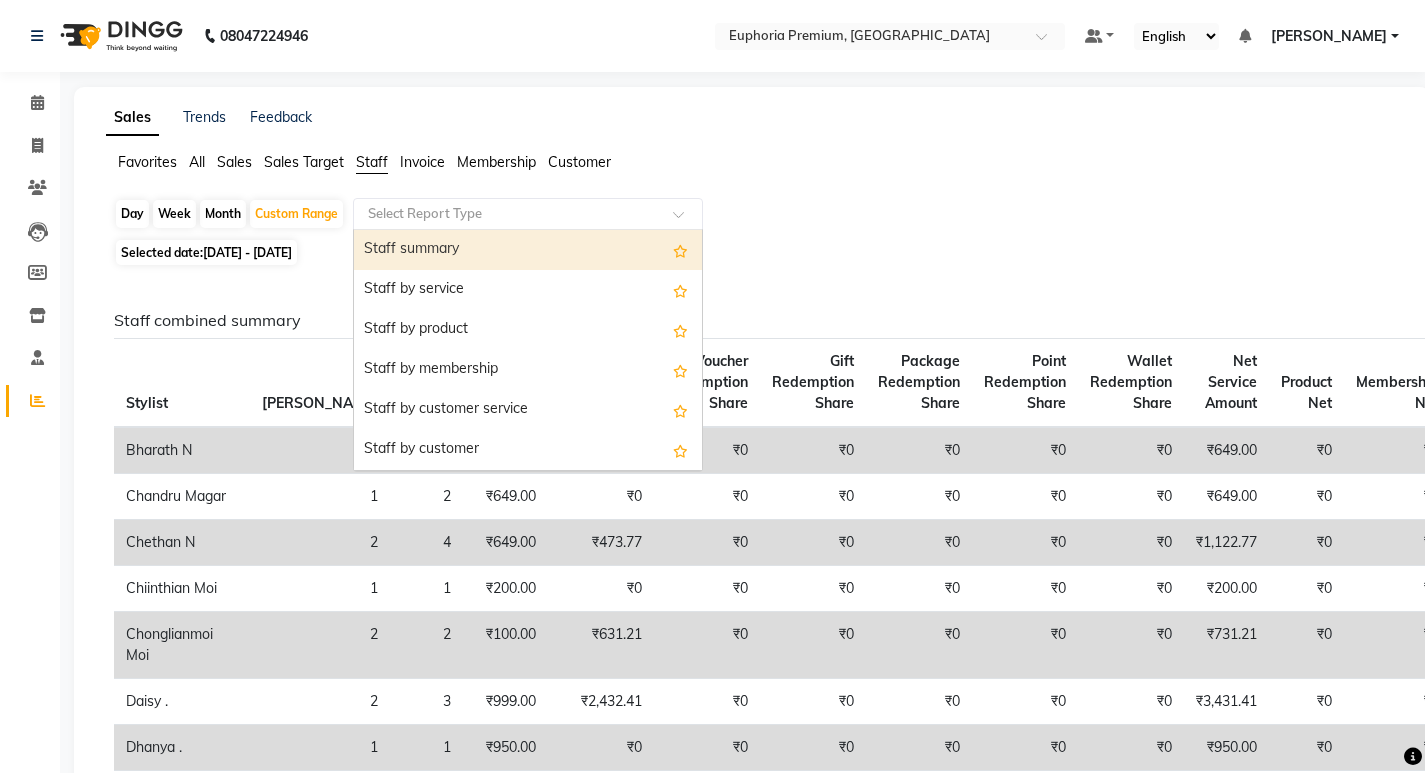 click on "Staff summary" at bounding box center (528, 250) 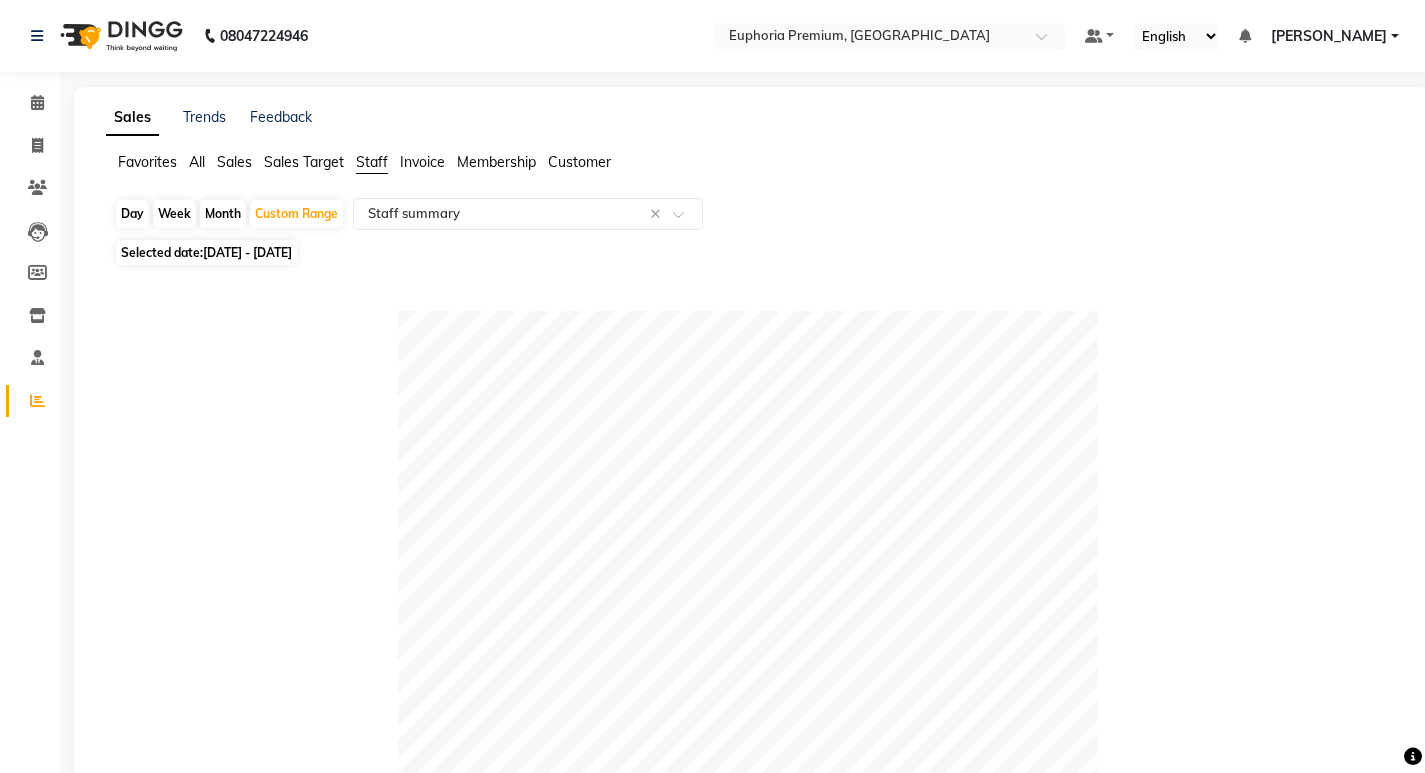 click on "Day" 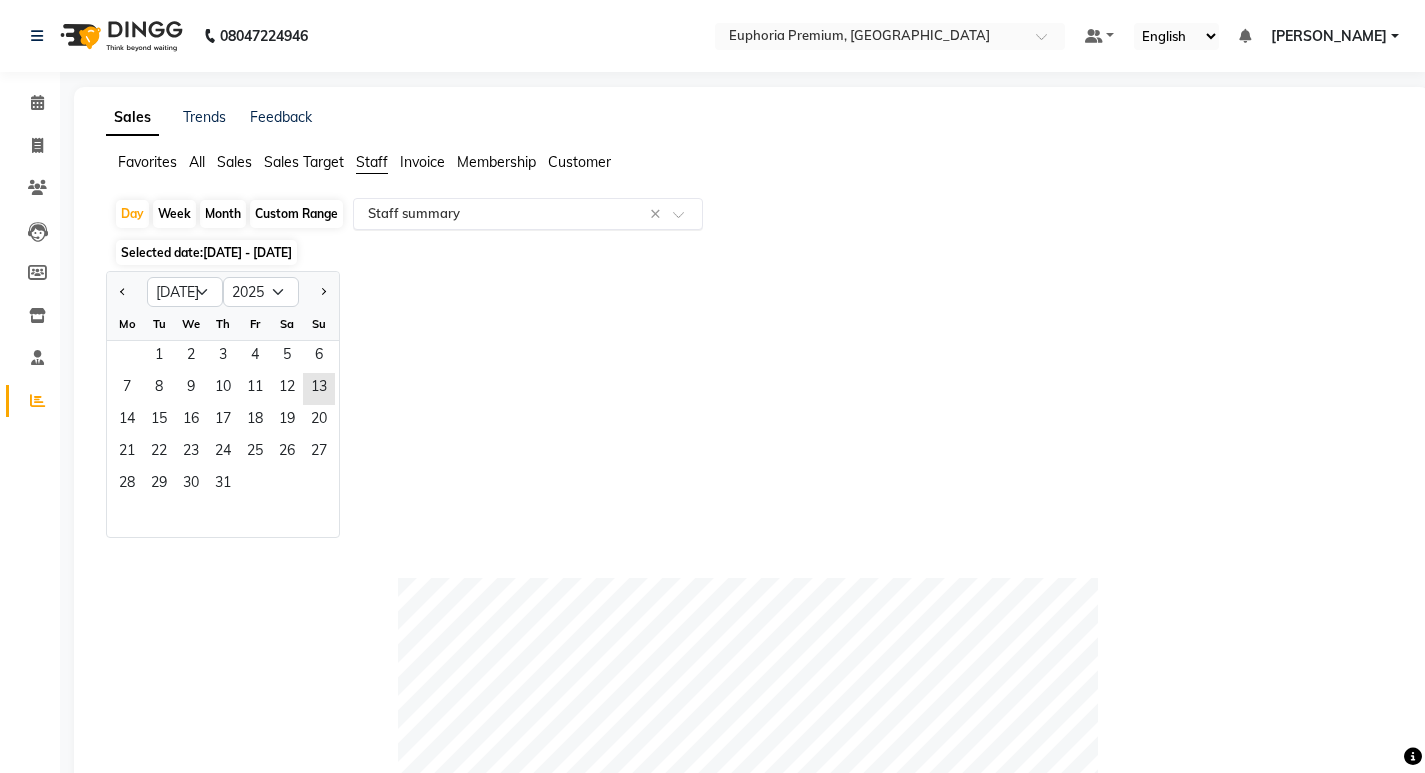 click 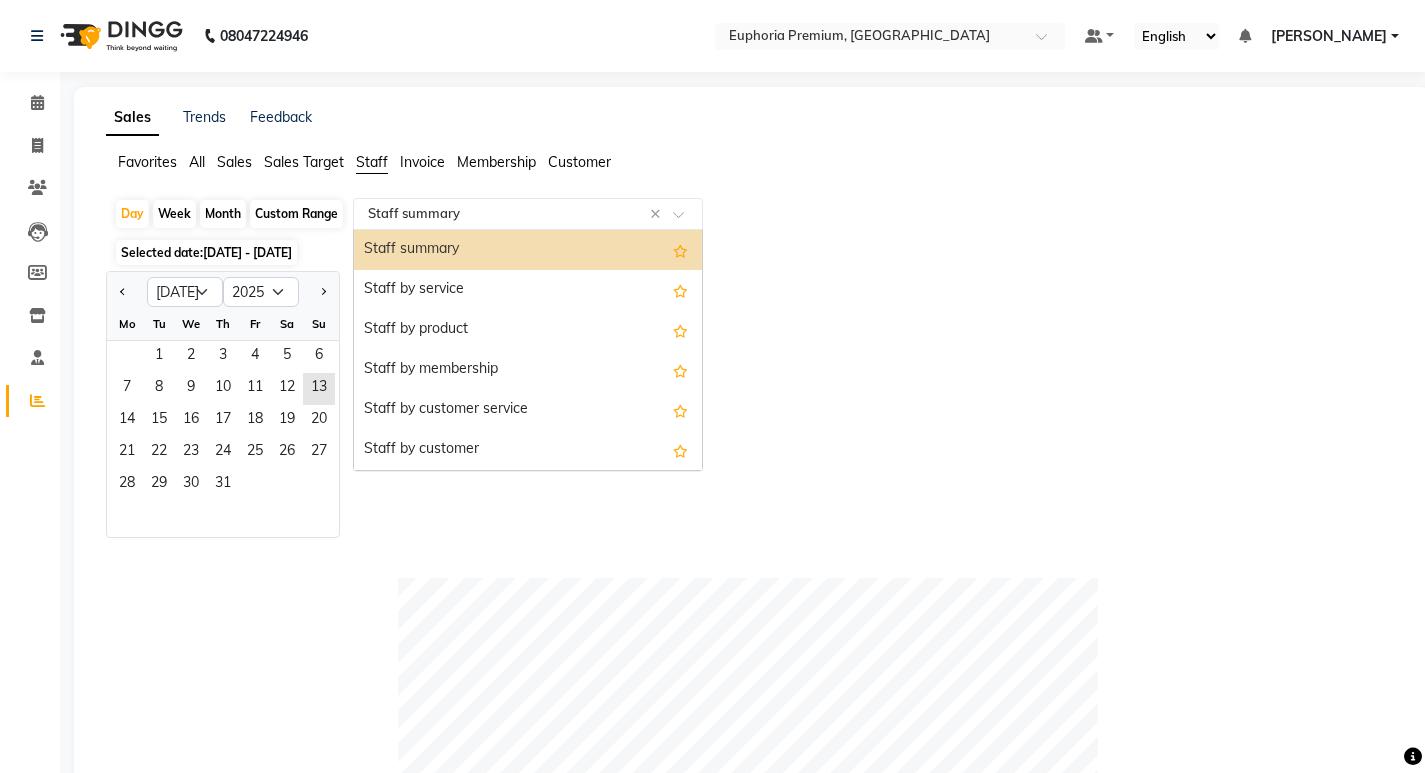 click on "Staff summary" at bounding box center (528, 250) 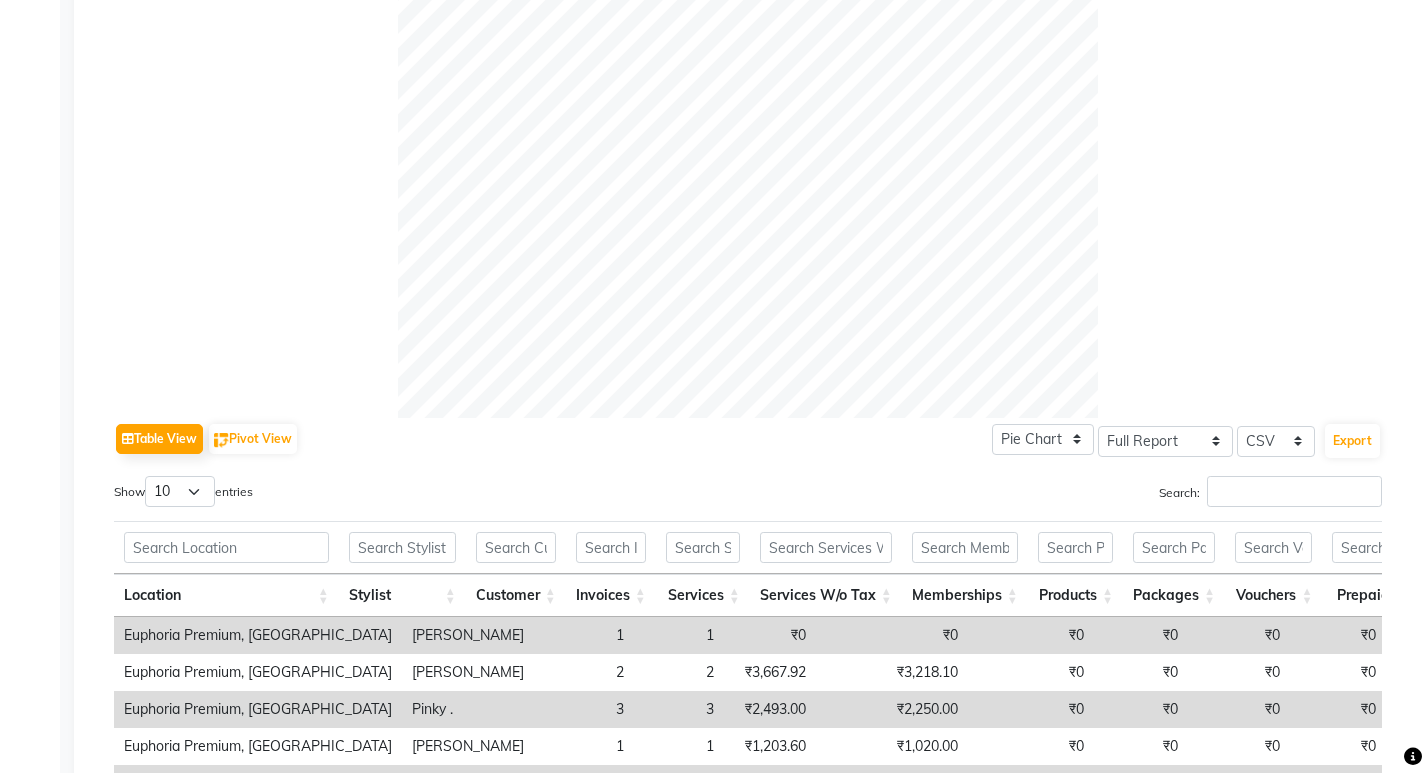 scroll, scrollTop: 855, scrollLeft: 0, axis: vertical 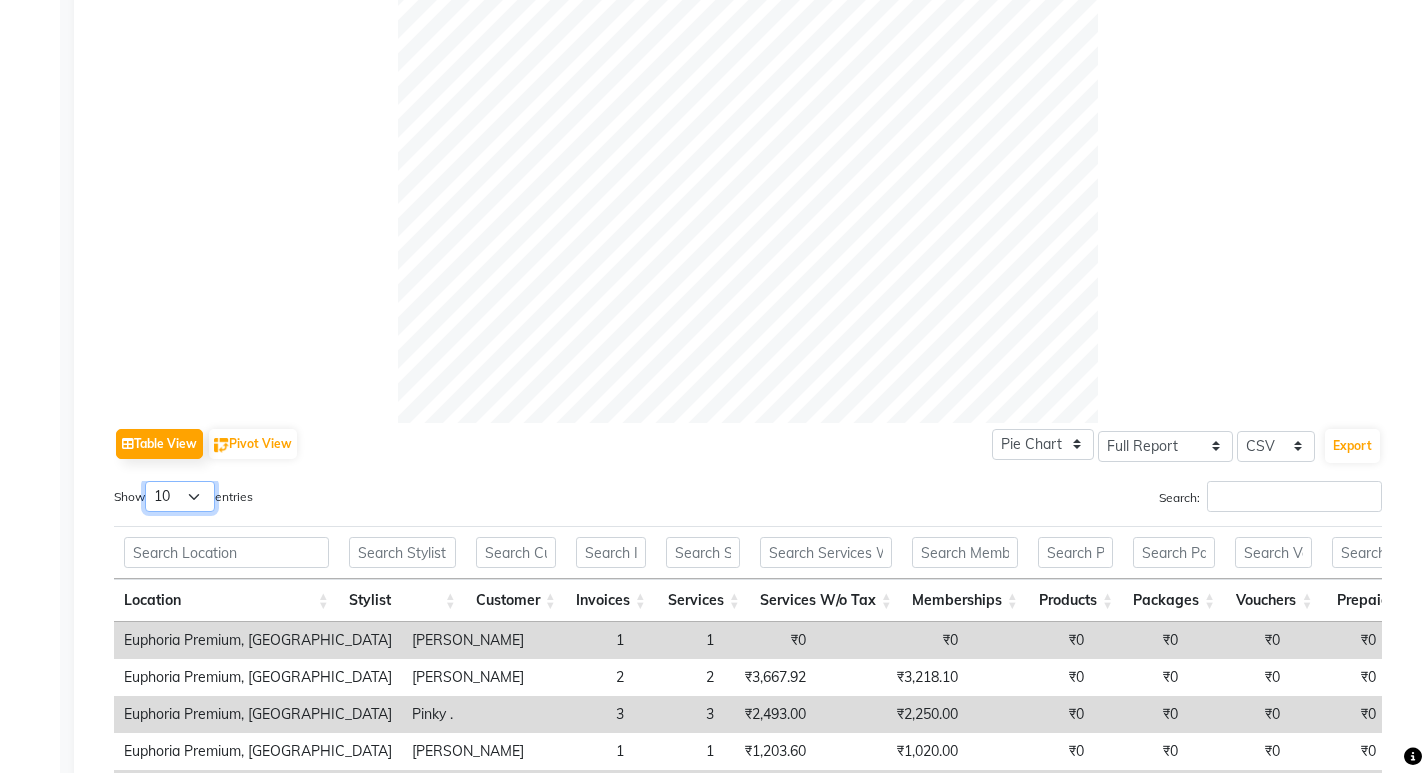 click on "10 25 50 100" at bounding box center [180, 496] 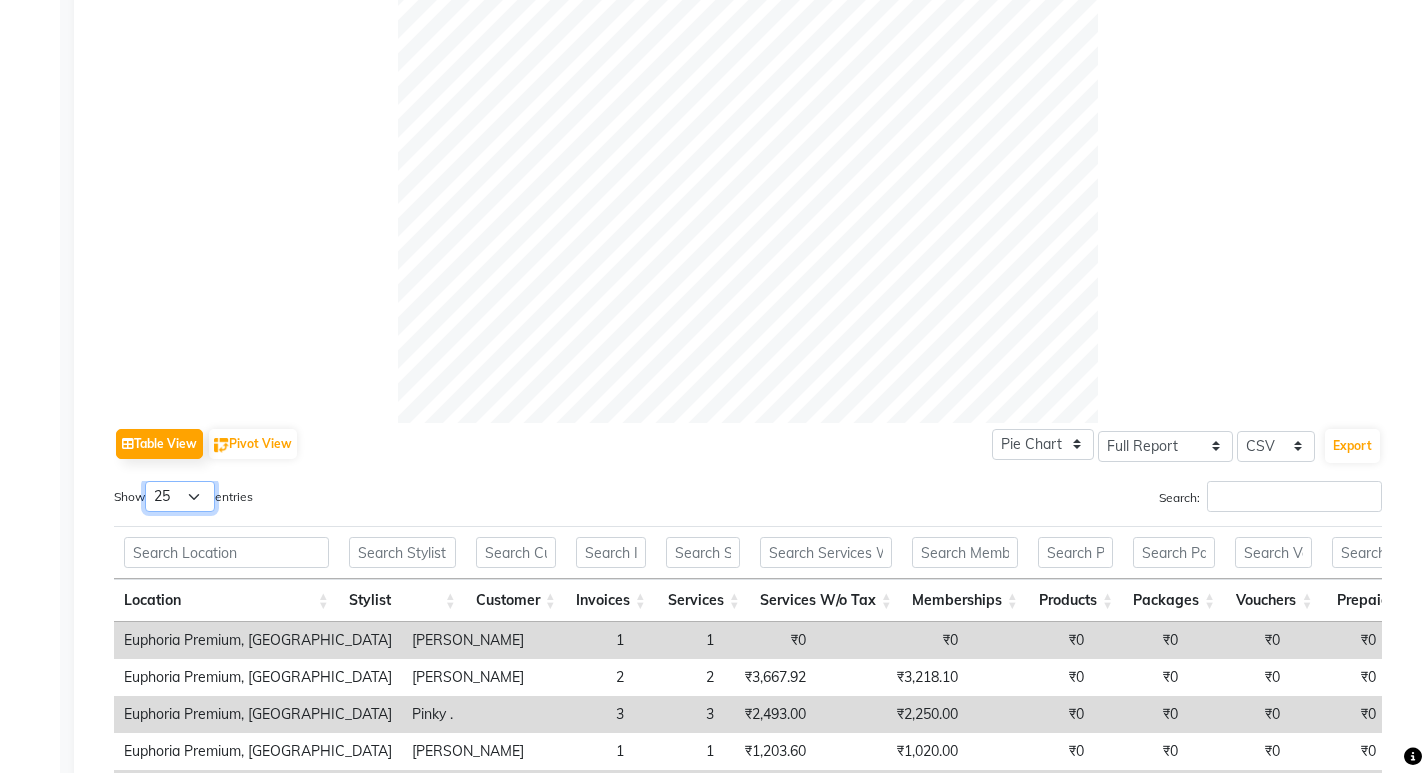 click on "10 25 50 100" at bounding box center (180, 496) 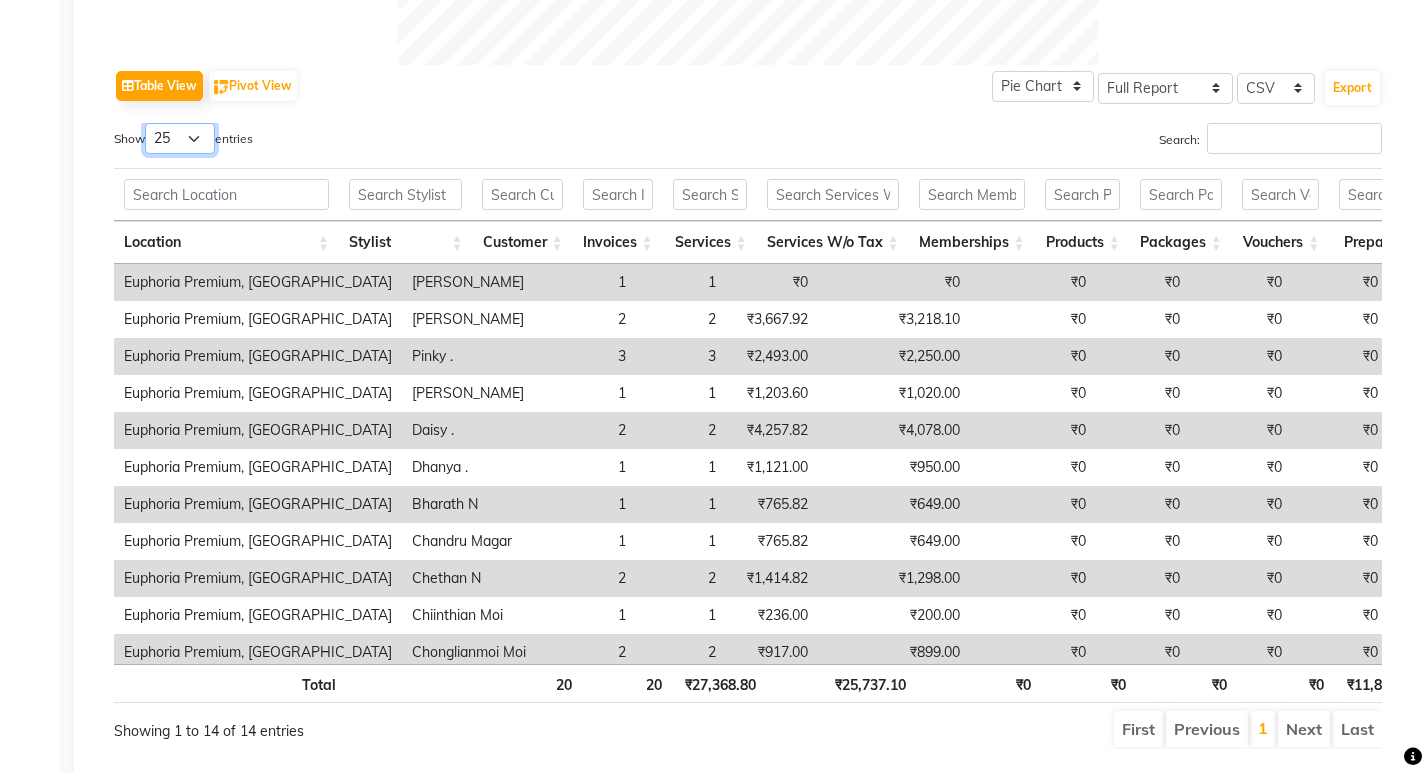 scroll, scrollTop: 1270, scrollLeft: 0, axis: vertical 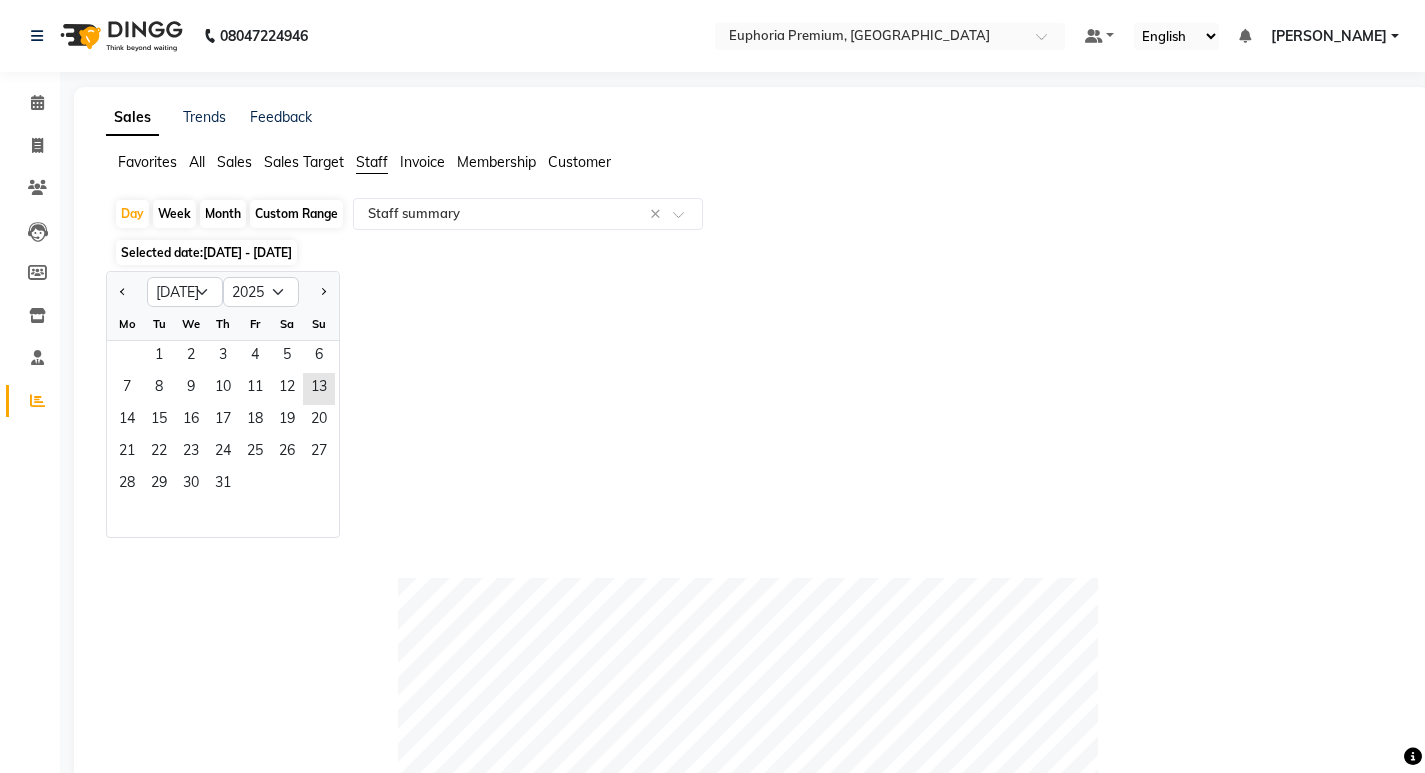 click on "Custom Range" 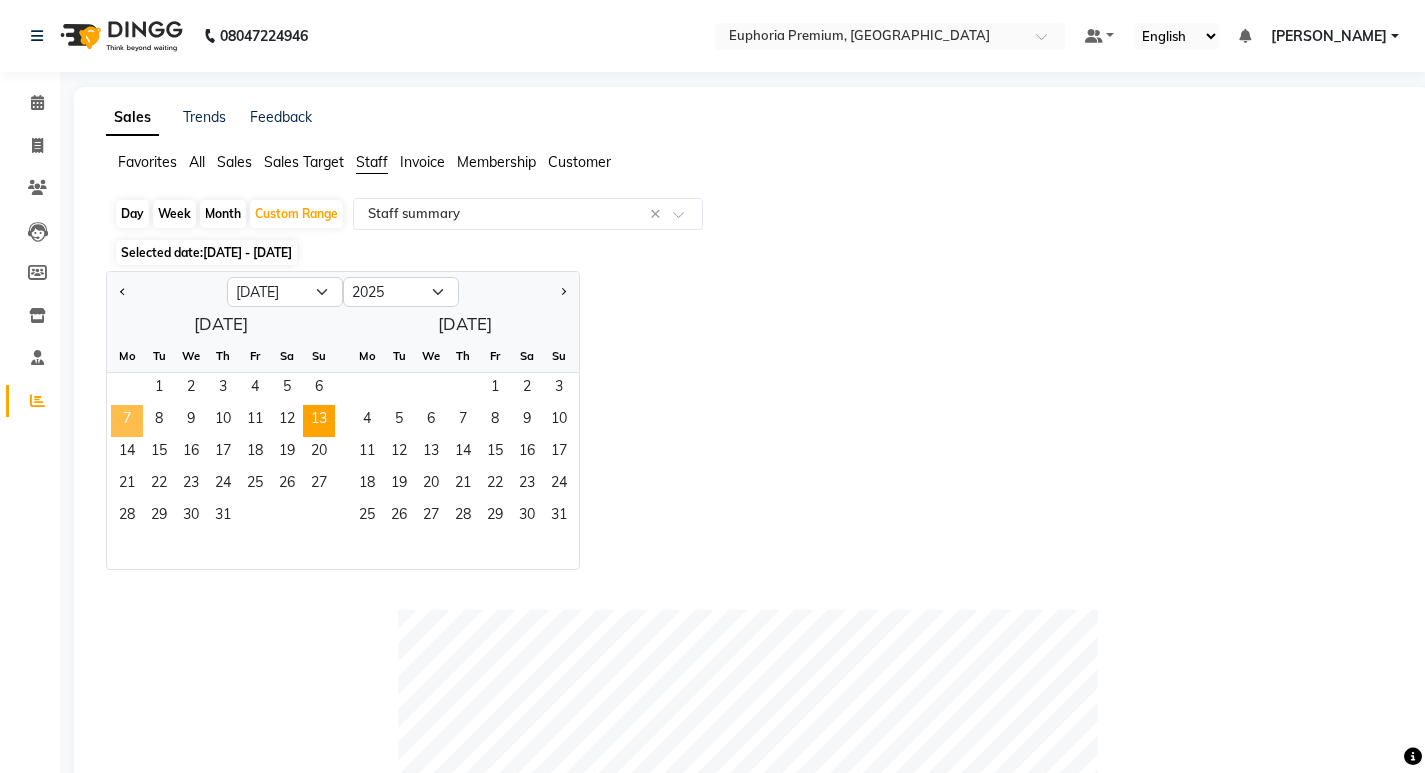 click on "7" 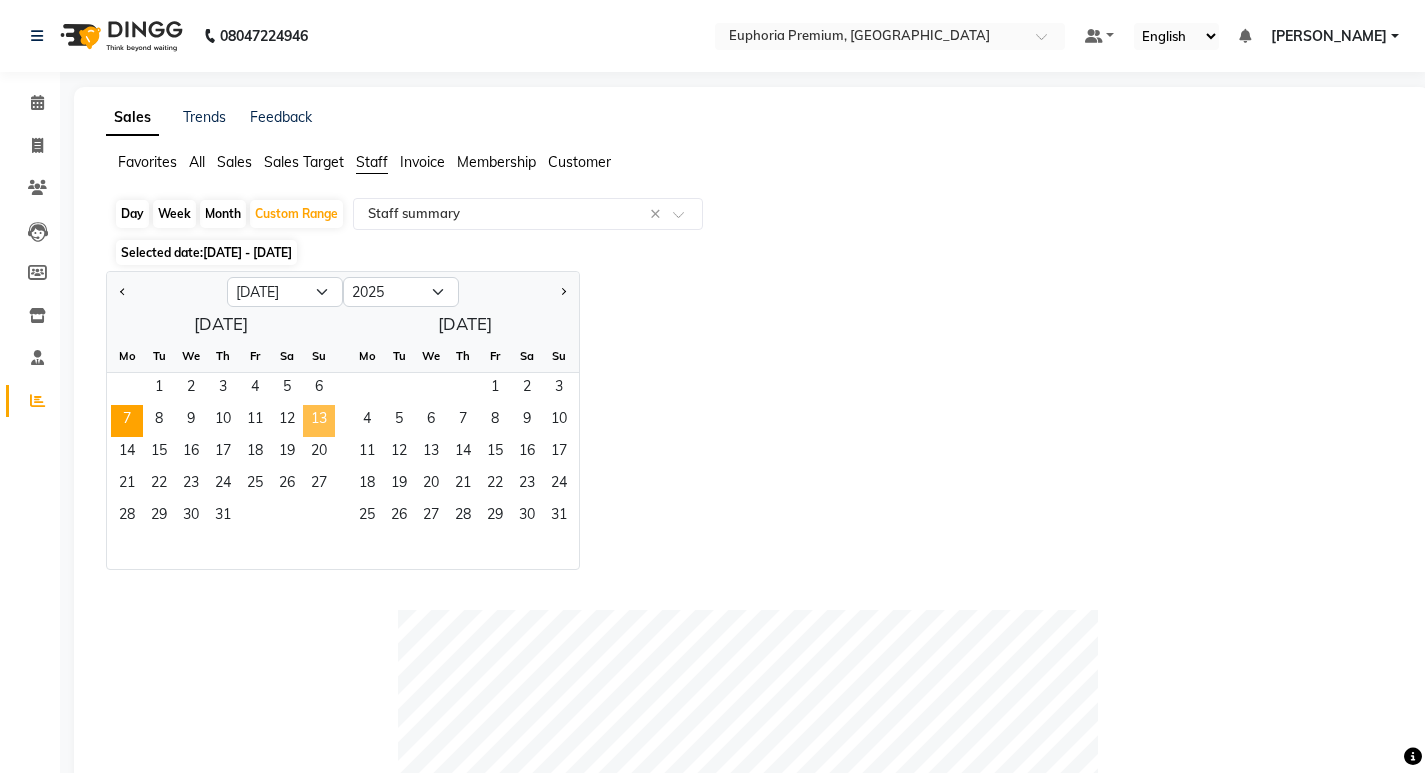 click on "13" 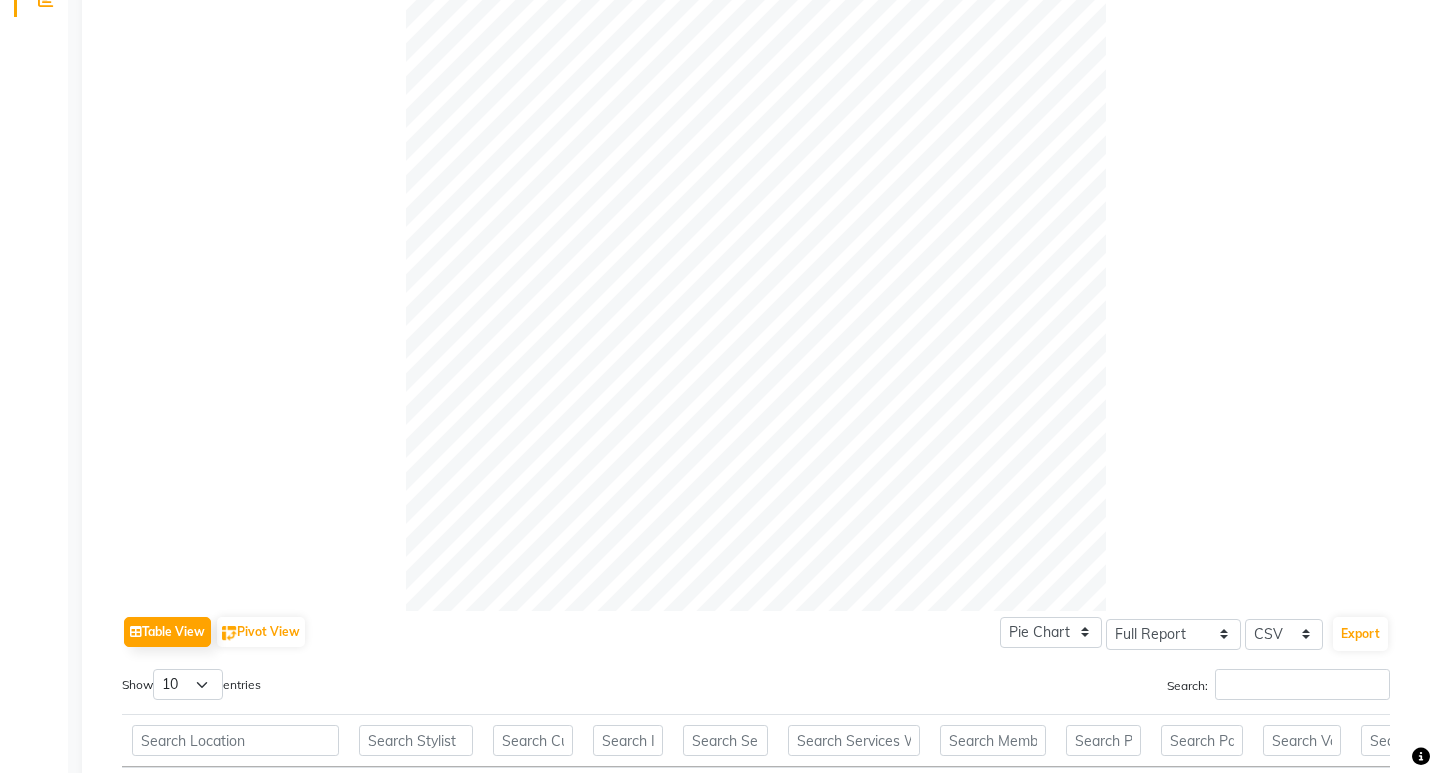 scroll, scrollTop: 0, scrollLeft: 0, axis: both 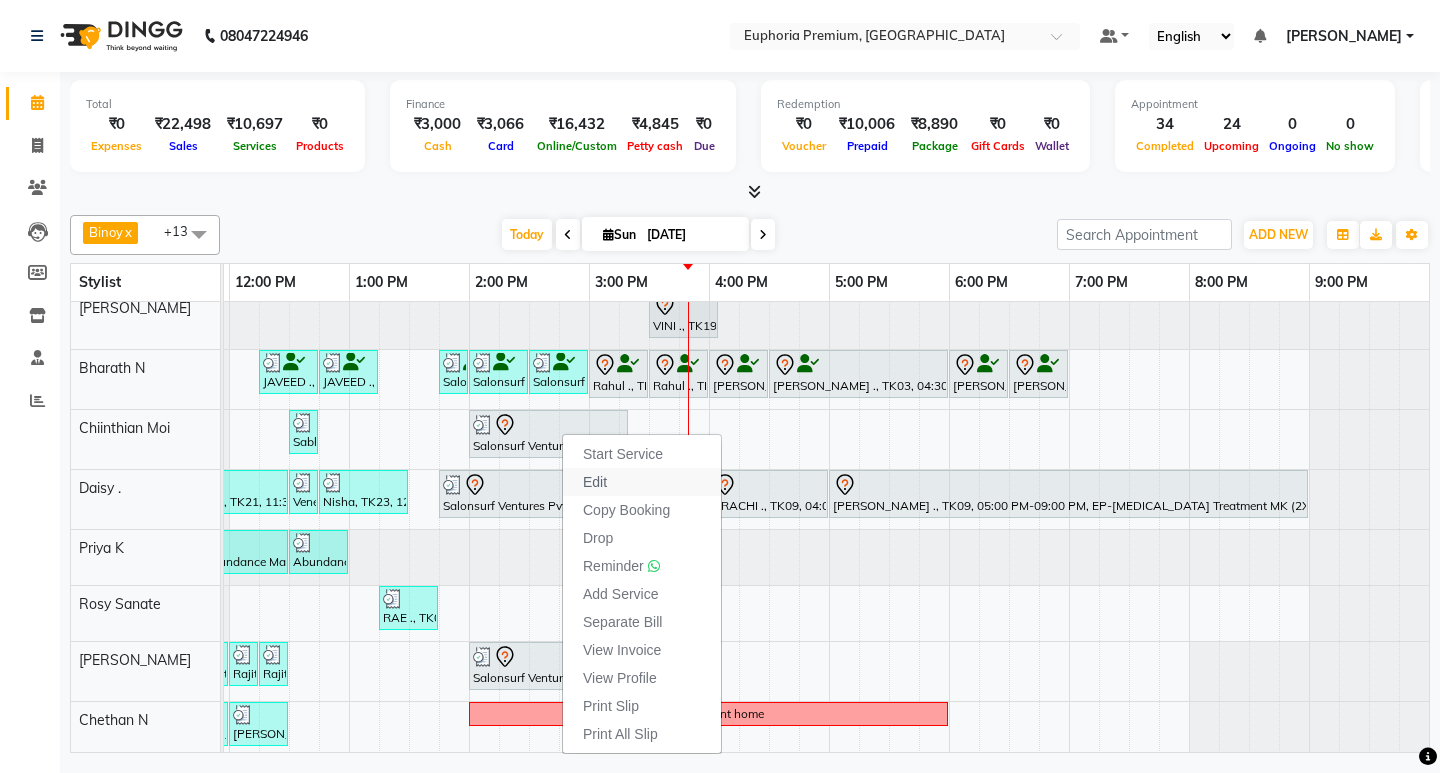 click on "Edit" at bounding box center [642, 482] 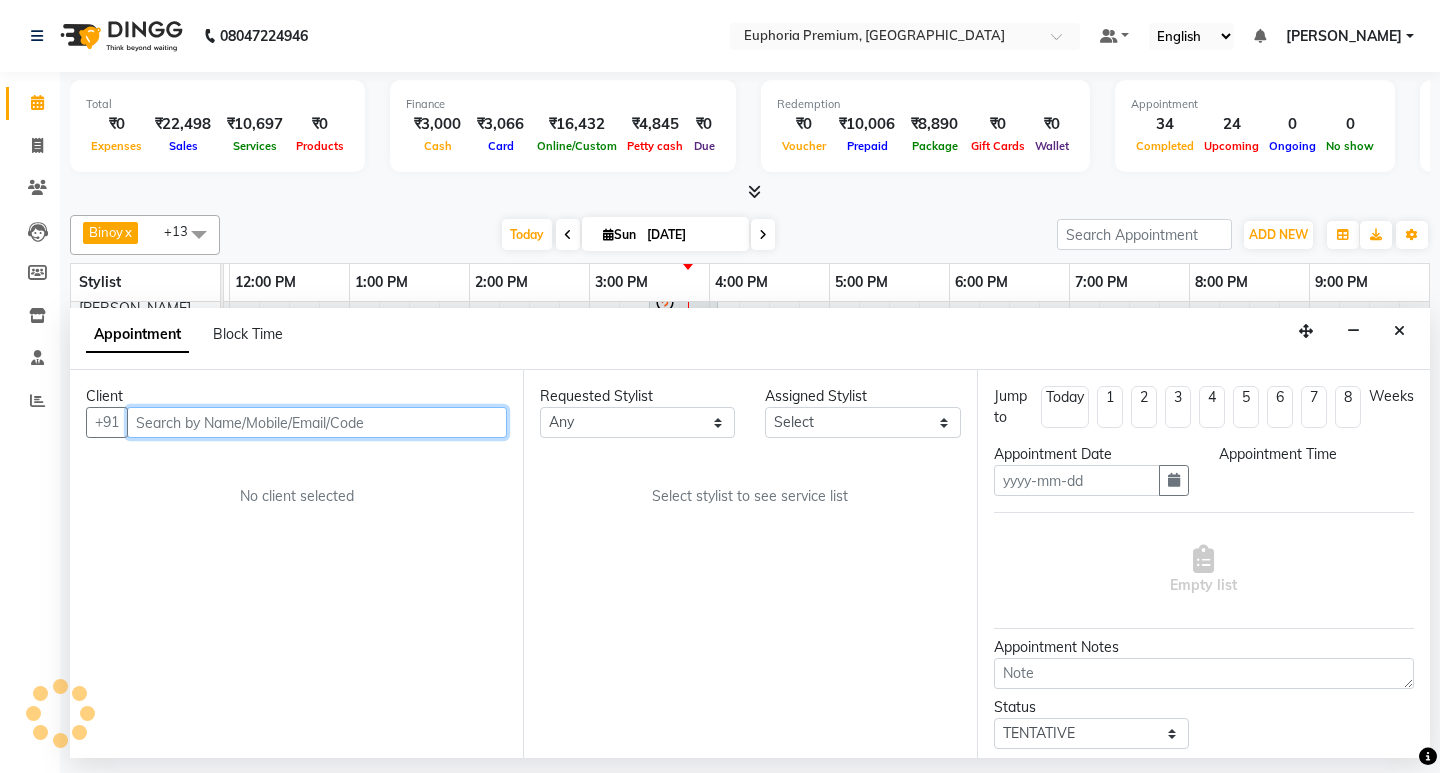 type on "[DATE]" 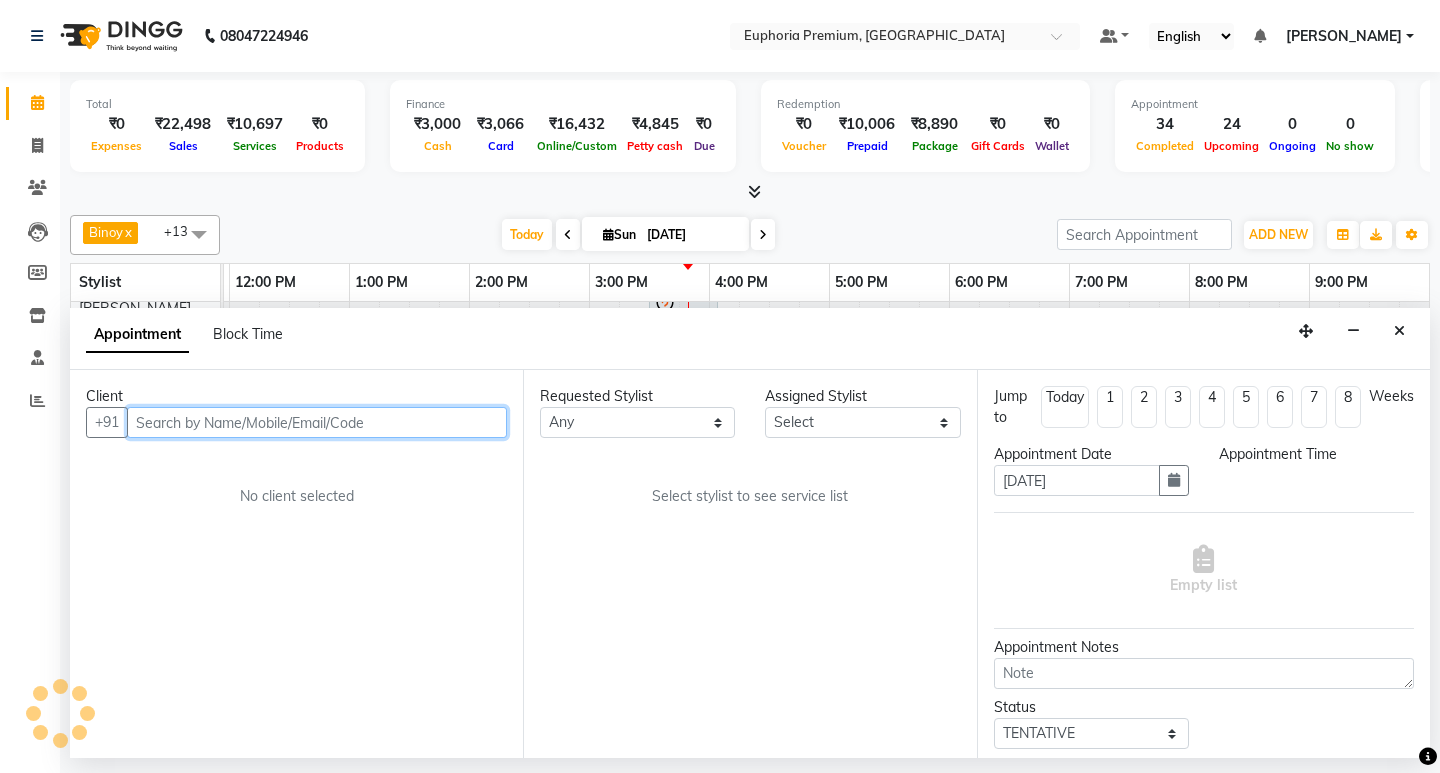 select on "825" 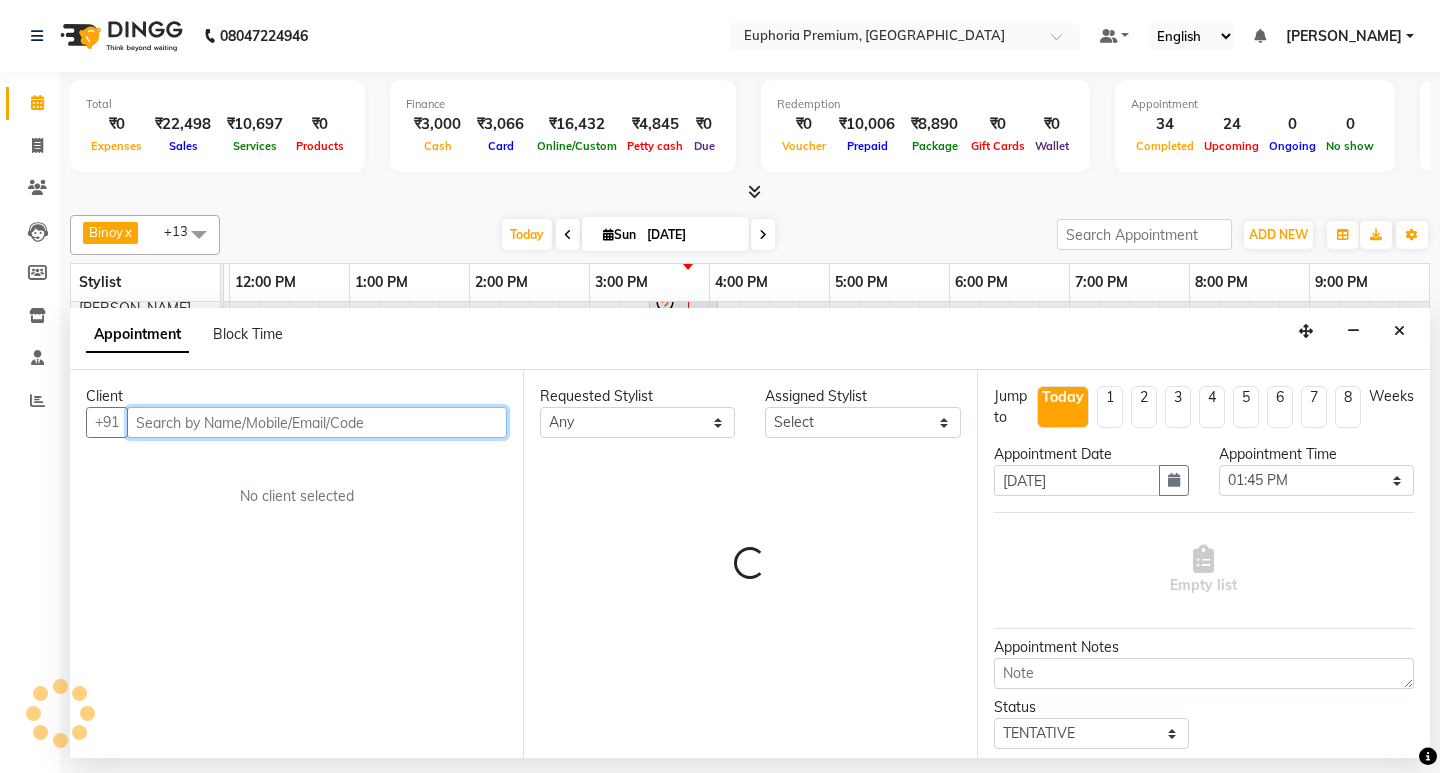 select on "71634" 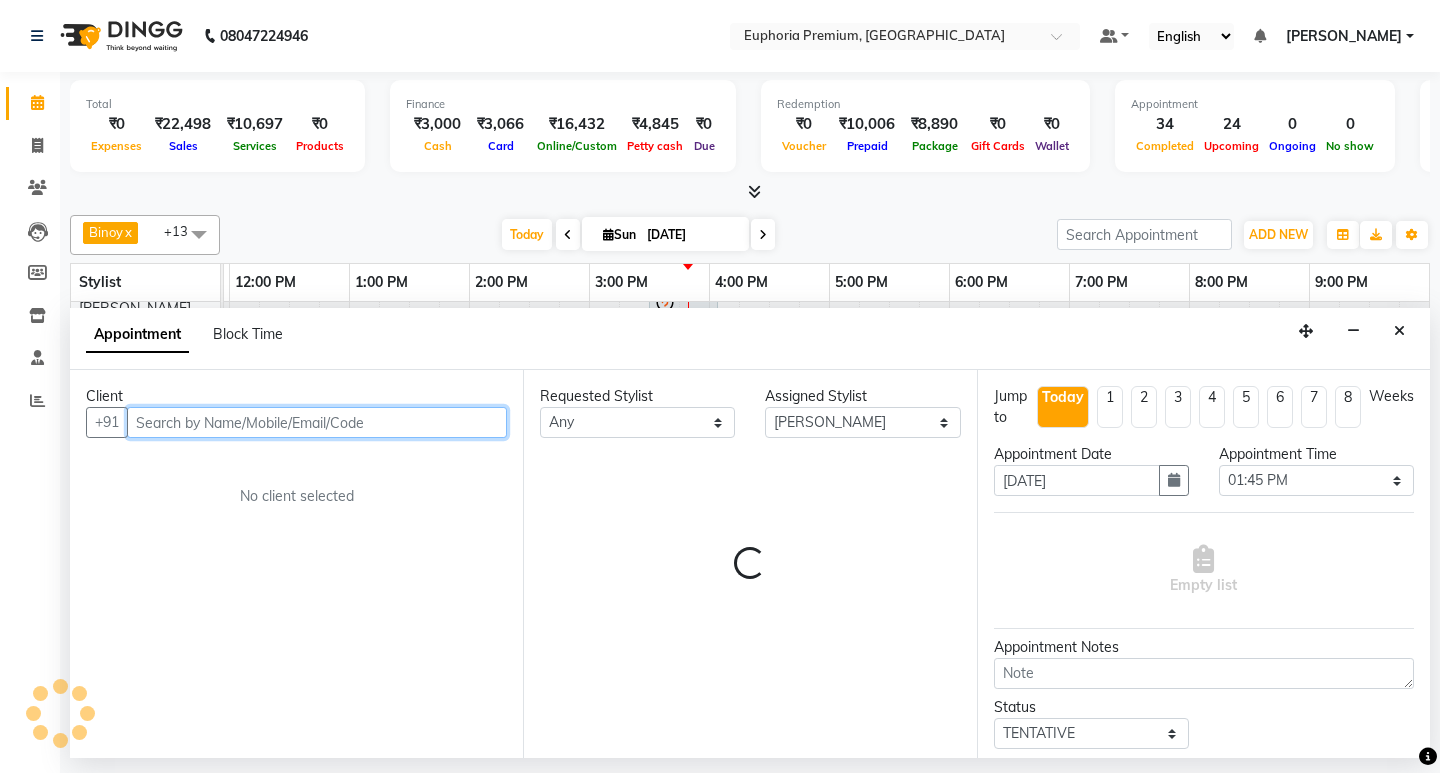 scroll, scrollTop: 0, scrollLeft: 0, axis: both 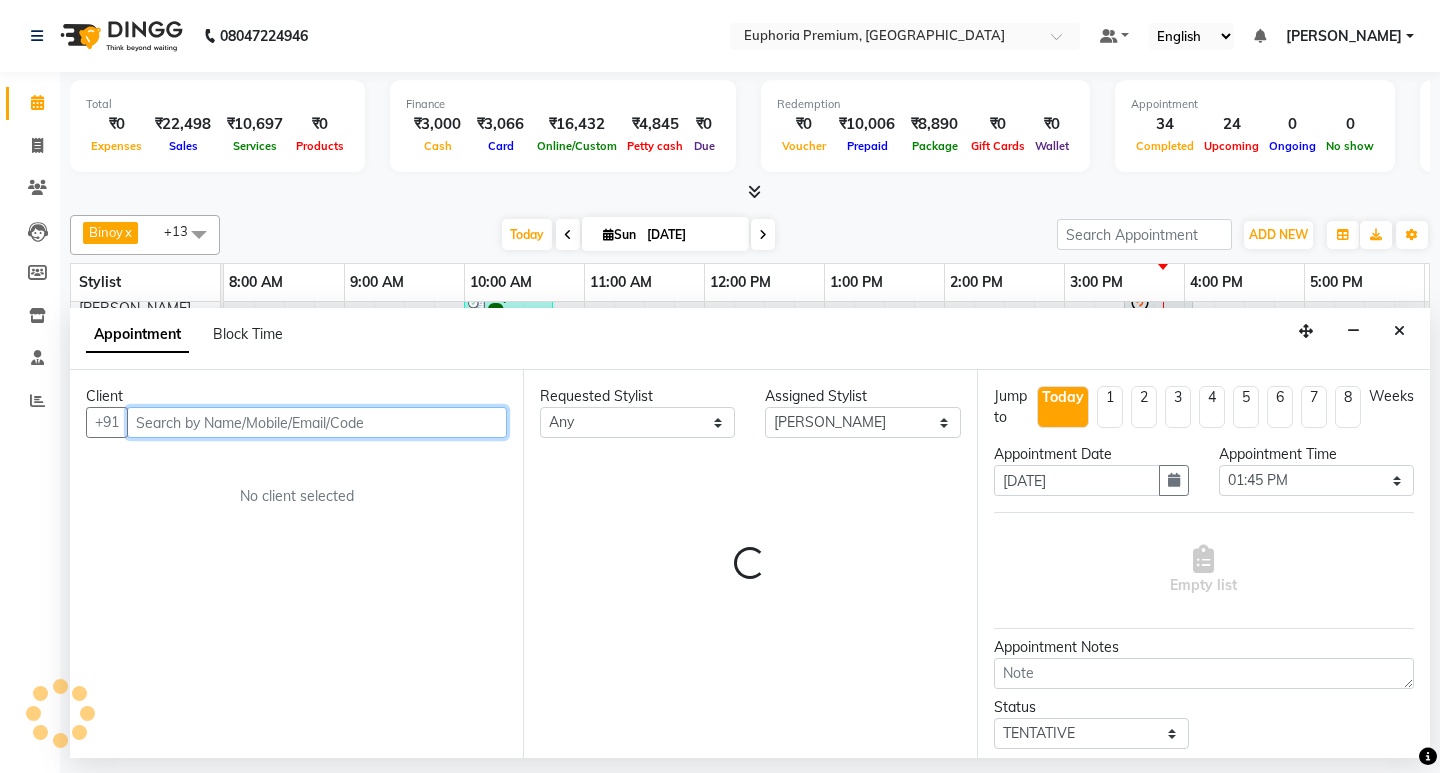 select on "4006" 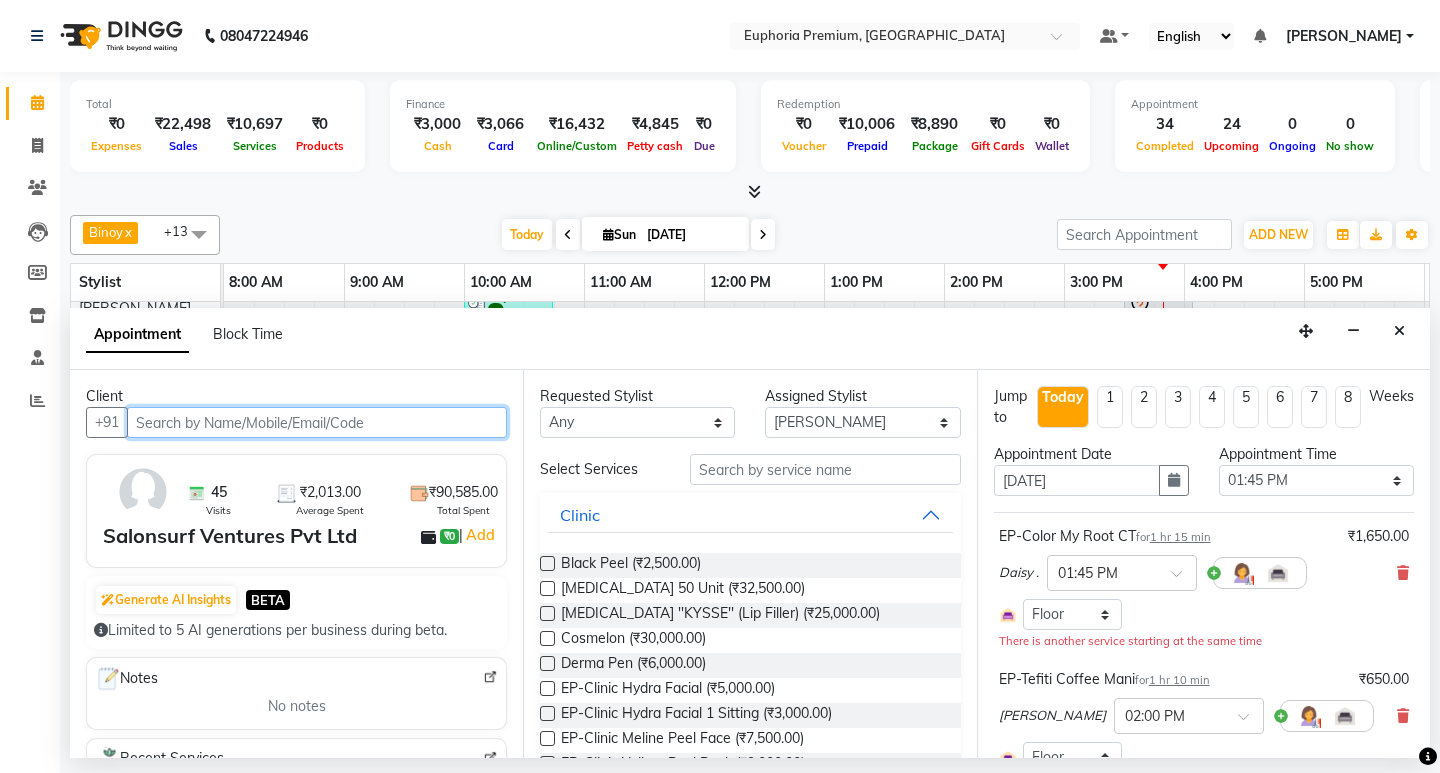 scroll, scrollTop: 0, scrollLeft: 475, axis: horizontal 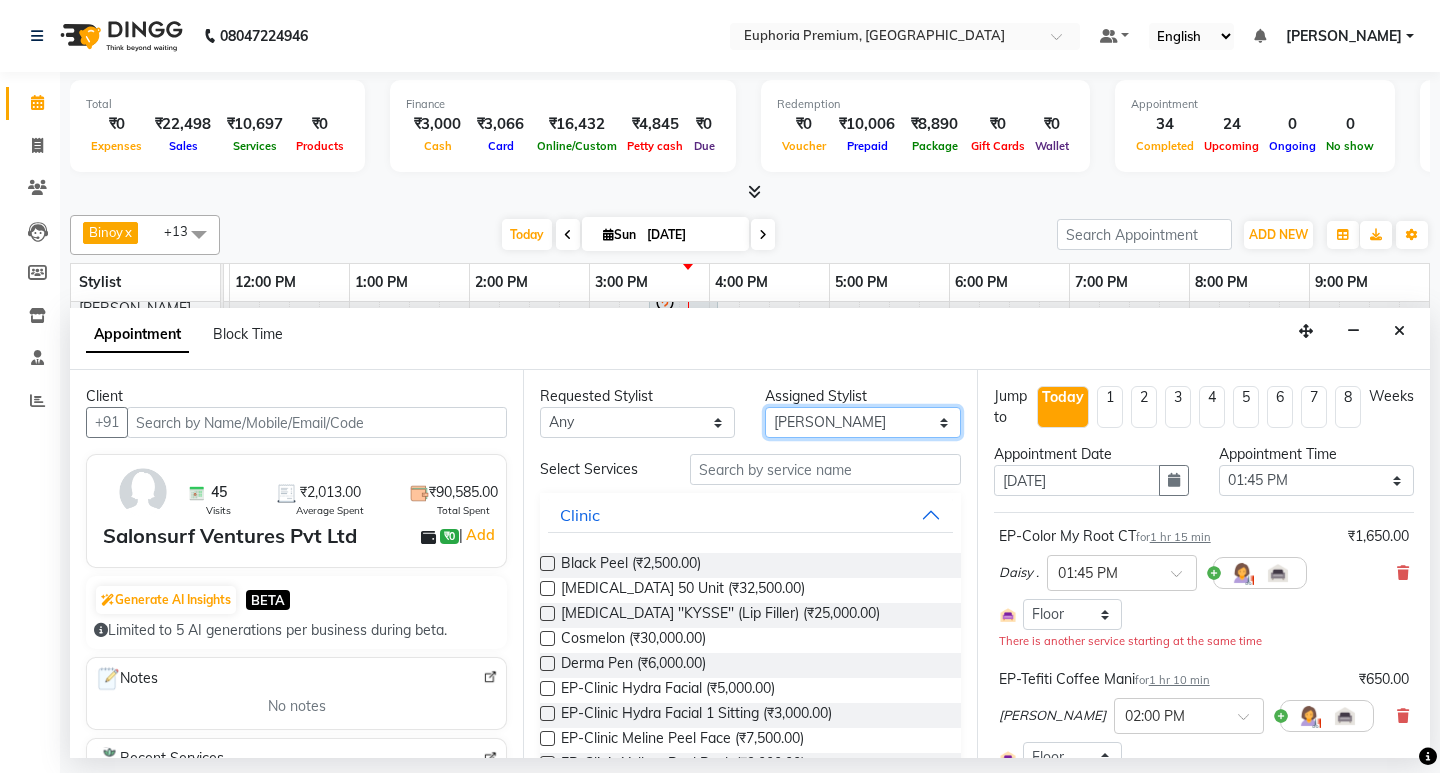 click on "Select Babu V Bharath N [PERSON_NAME] [PERSON_NAME] N  Chiinthian [PERSON_NAME] MOI [PERSON_NAME] . [PERSON_NAME] . [PERSON_NAME] [PERSON_NAME] K [PERSON_NAME] [PERSON_NAME] [MEDICAL_DATA] Pinky . Priya  K Rosy Sanate [PERSON_NAME] [PERSON_NAME] Shishi L [PERSON_NAME] M [PERSON_NAME]" at bounding box center (862, 422) 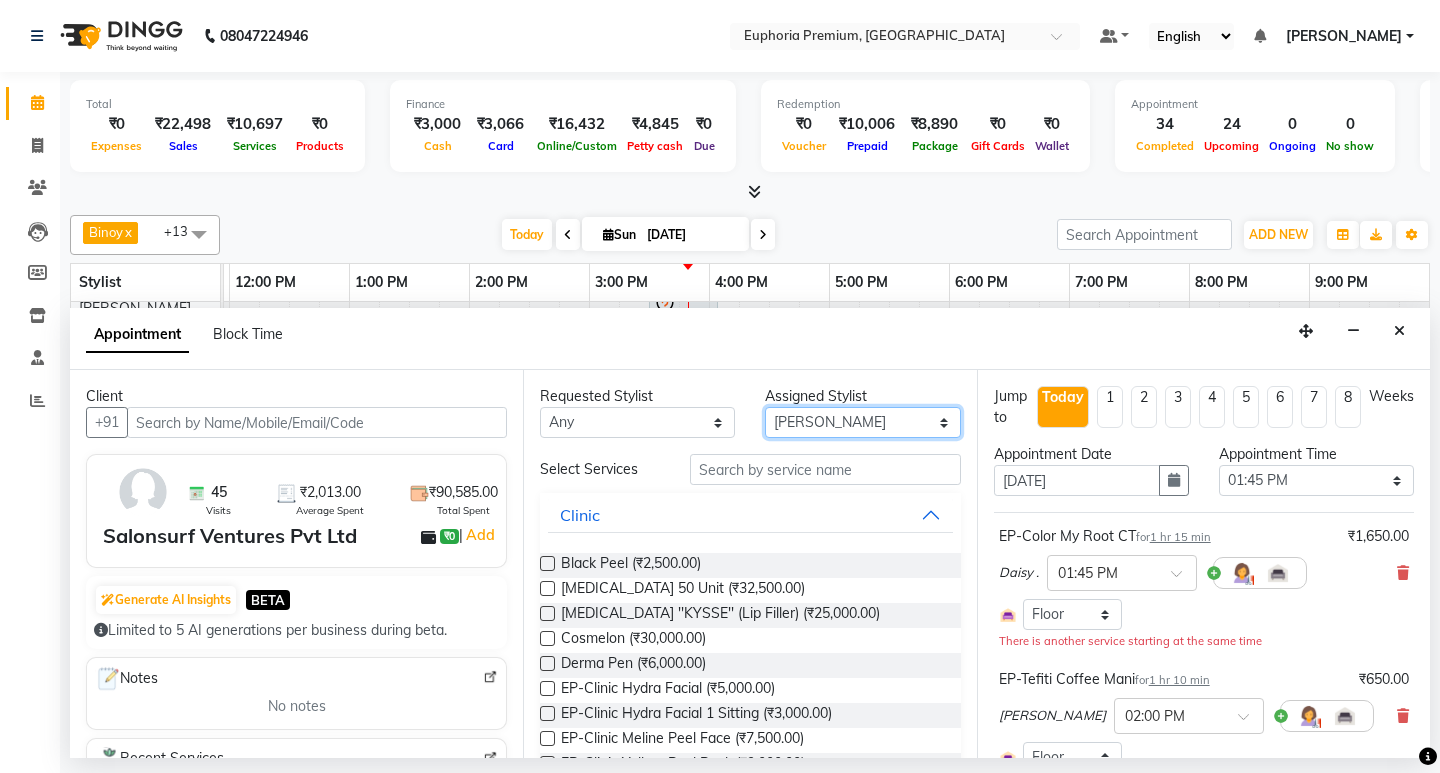 select on "71625" 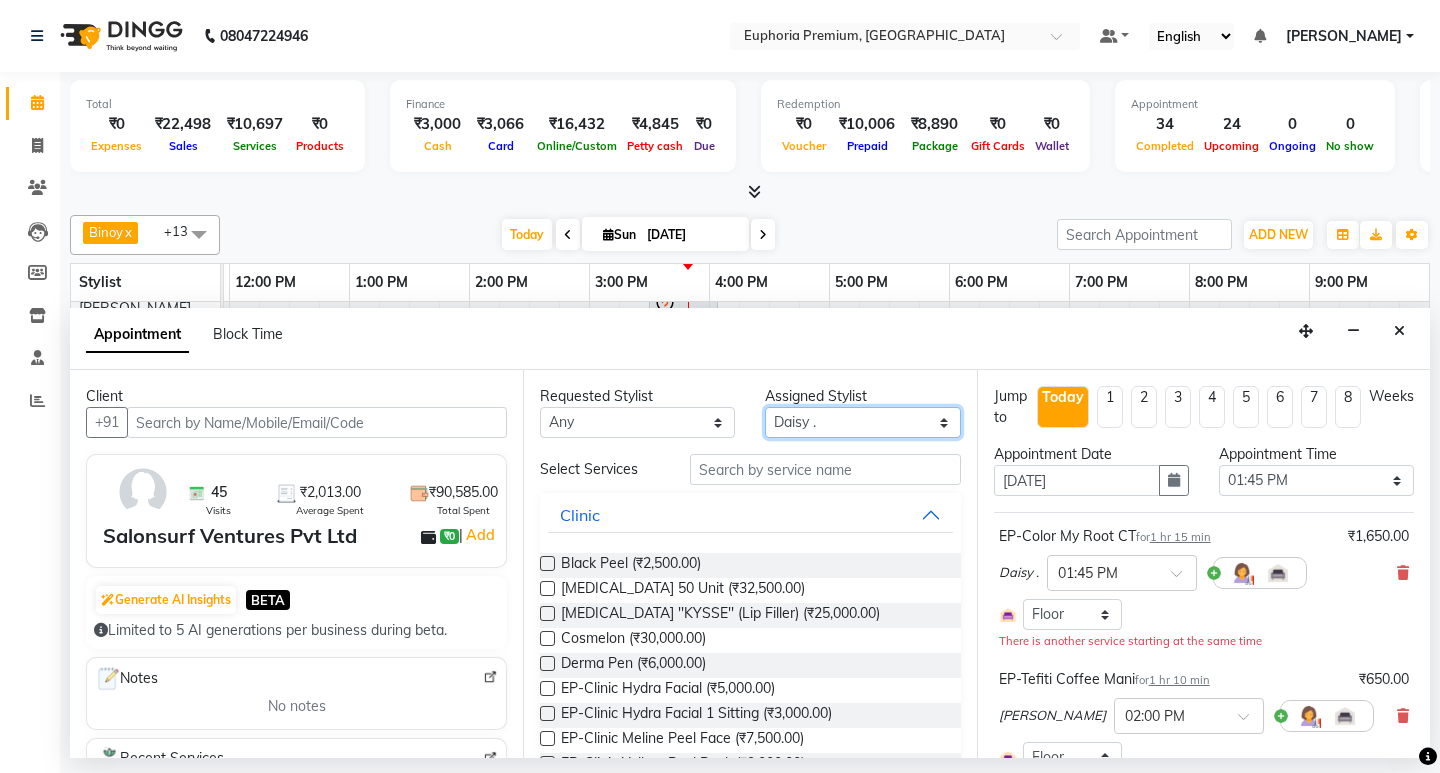 click on "Select Babu V Bharath N [PERSON_NAME] [PERSON_NAME] N  Chiinthian [PERSON_NAME] MOI [PERSON_NAME] . [PERSON_NAME] . [PERSON_NAME] [PERSON_NAME] K [PERSON_NAME] [PERSON_NAME] [MEDICAL_DATA] Pinky . Priya  K Rosy Sanate [PERSON_NAME] [PERSON_NAME] Shishi L [PERSON_NAME] M [PERSON_NAME]" at bounding box center (862, 422) 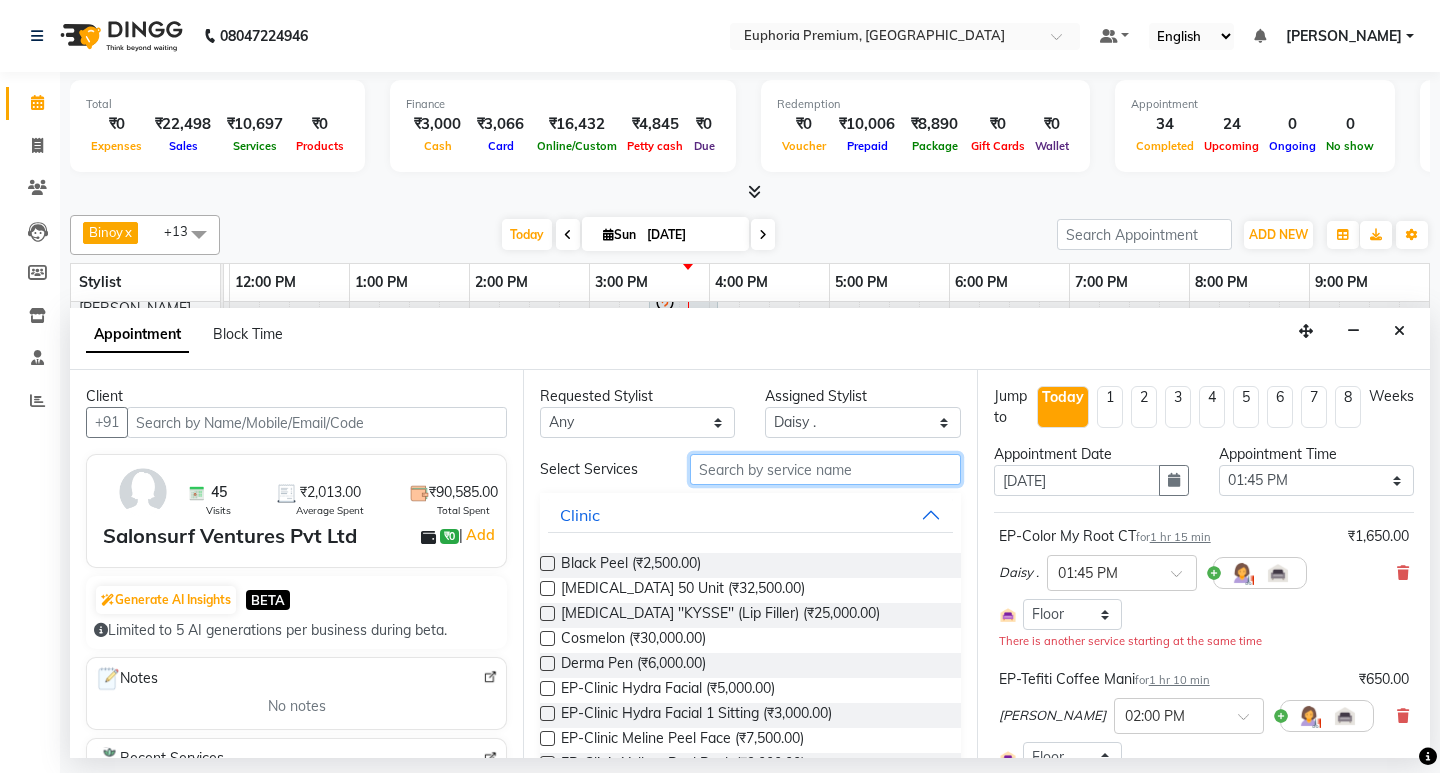 click at bounding box center (825, 469) 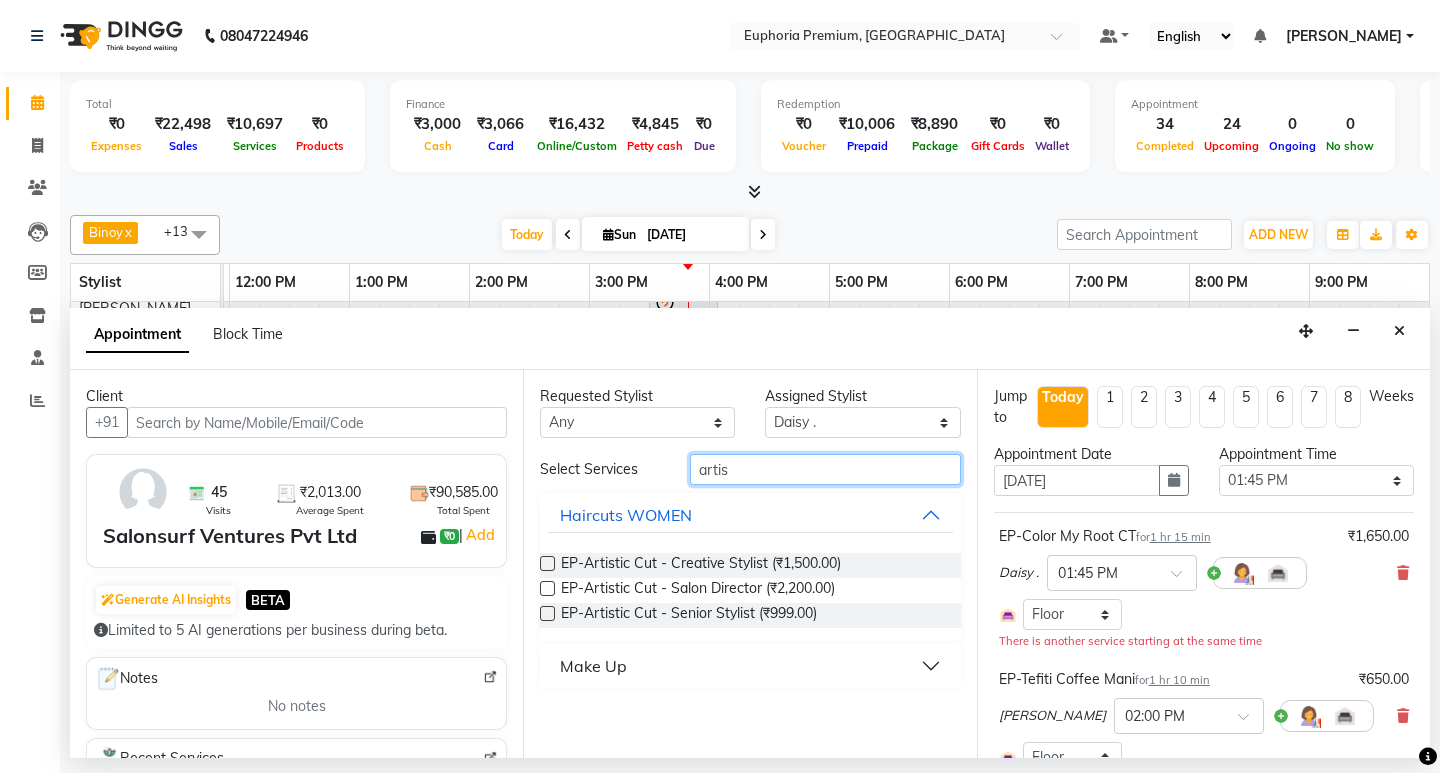 type on "artis" 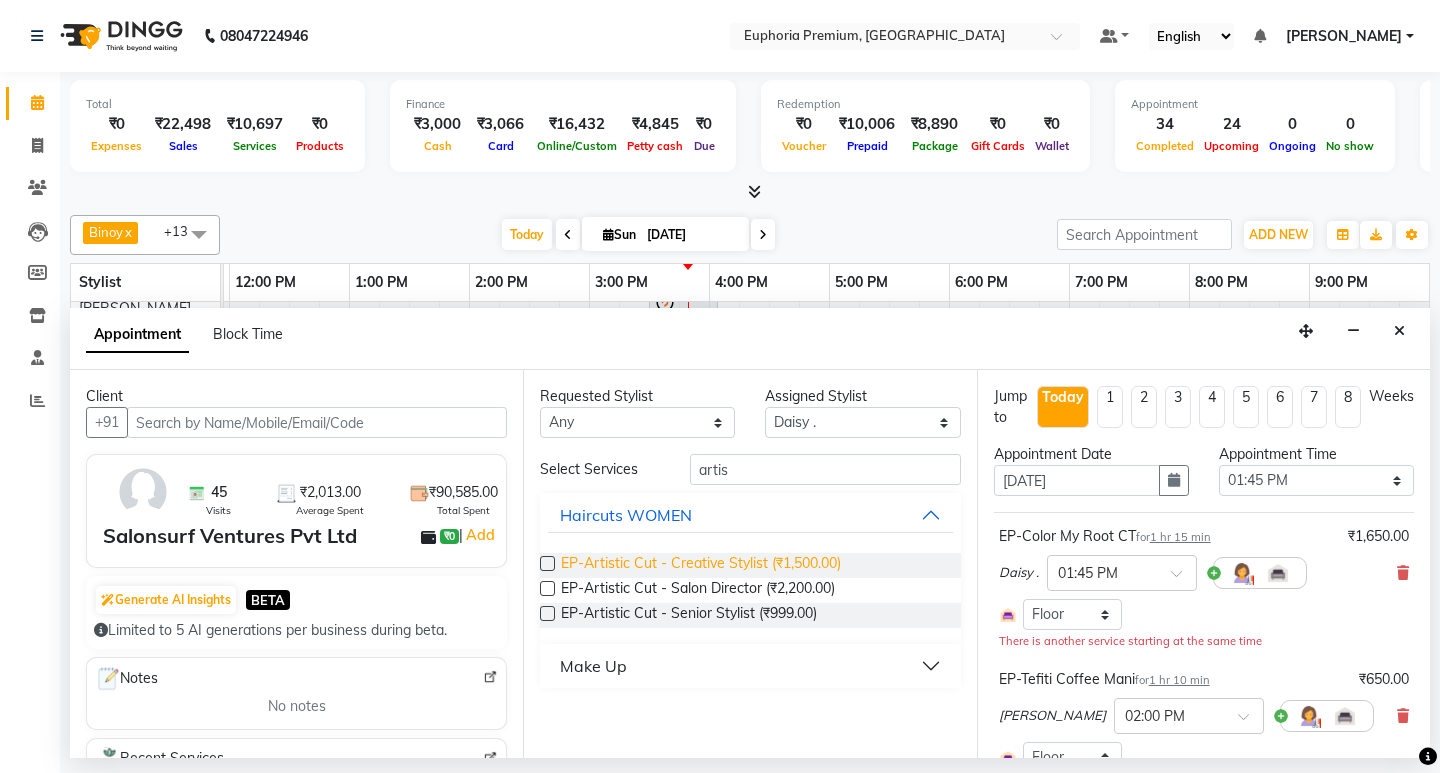 drag, startPoint x: 545, startPoint y: 573, endPoint x: 565, endPoint y: 557, distance: 25.612497 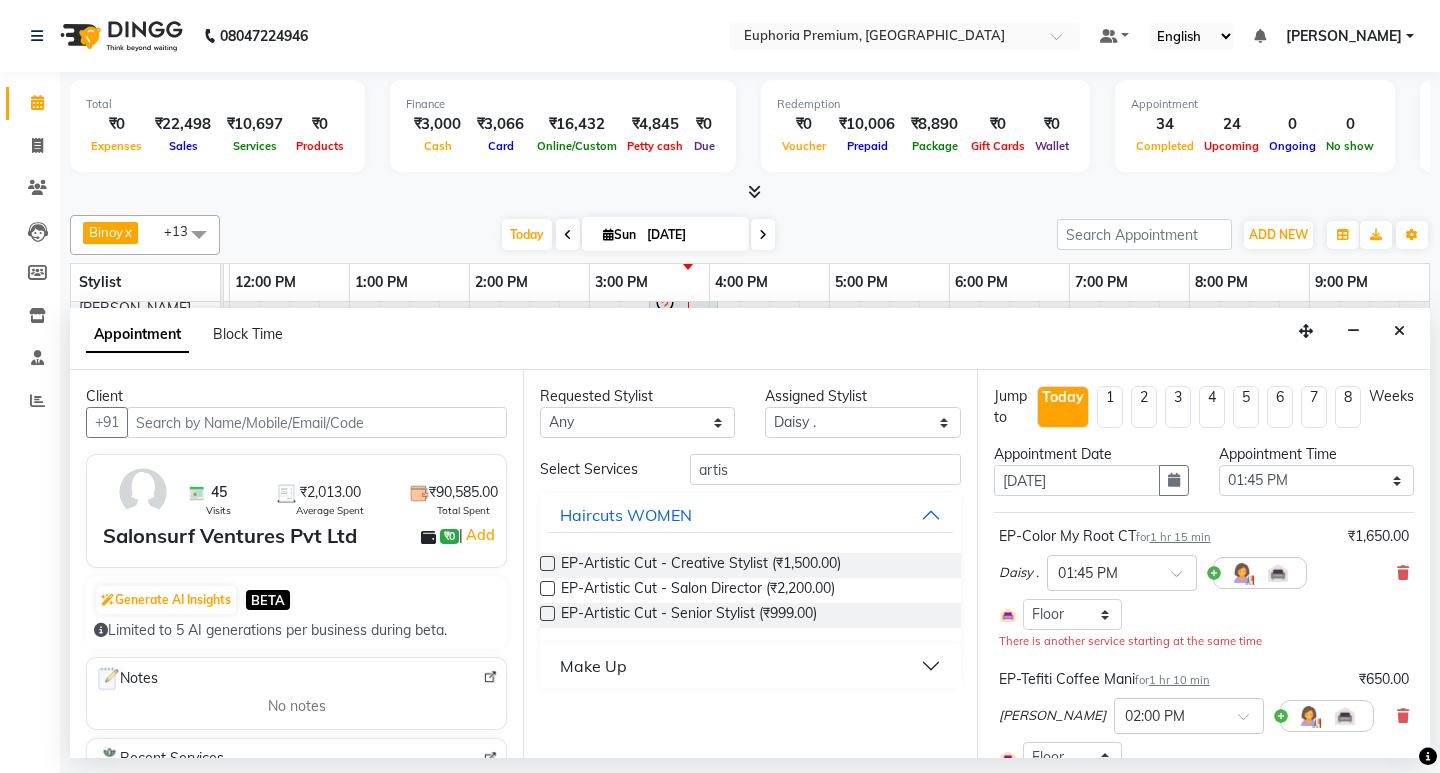 click at bounding box center (547, 563) 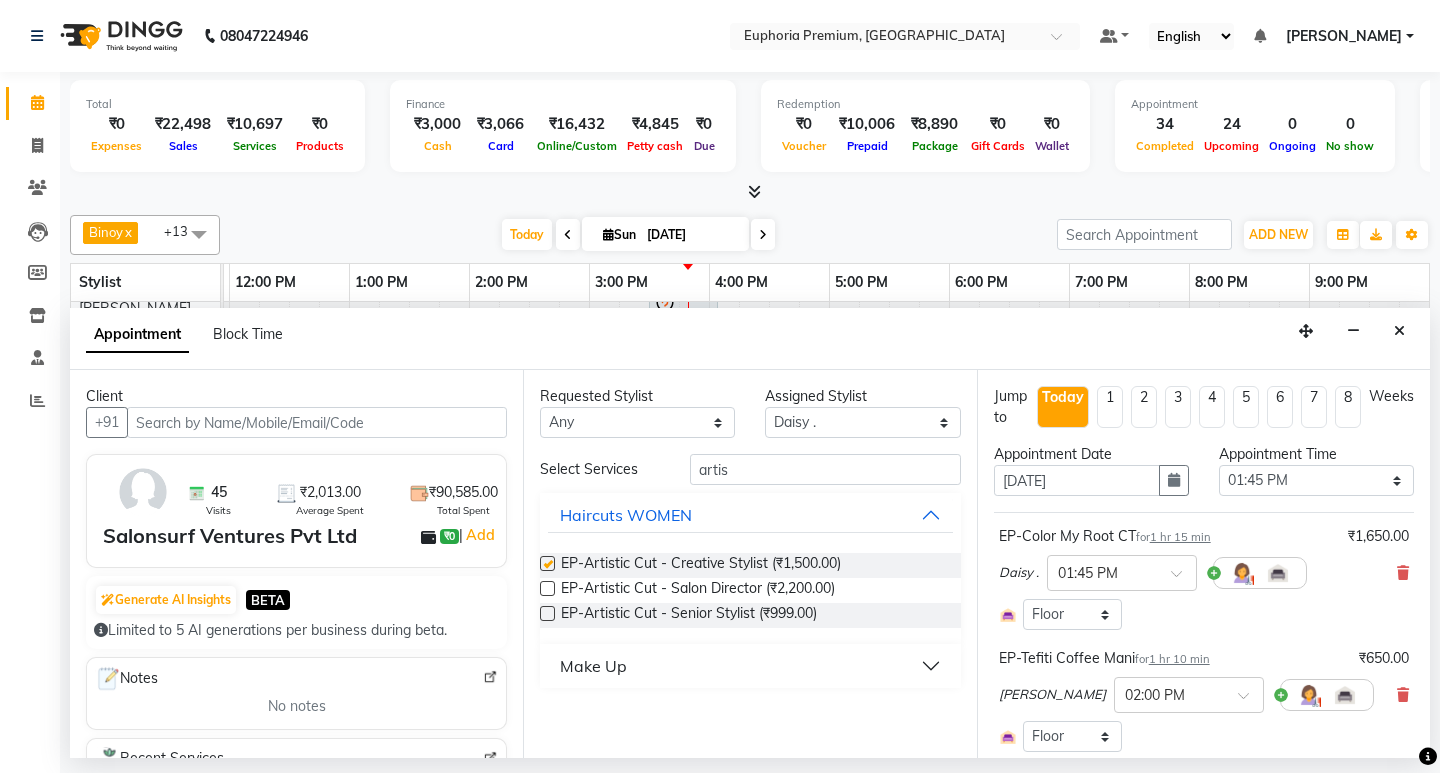 checkbox on "false" 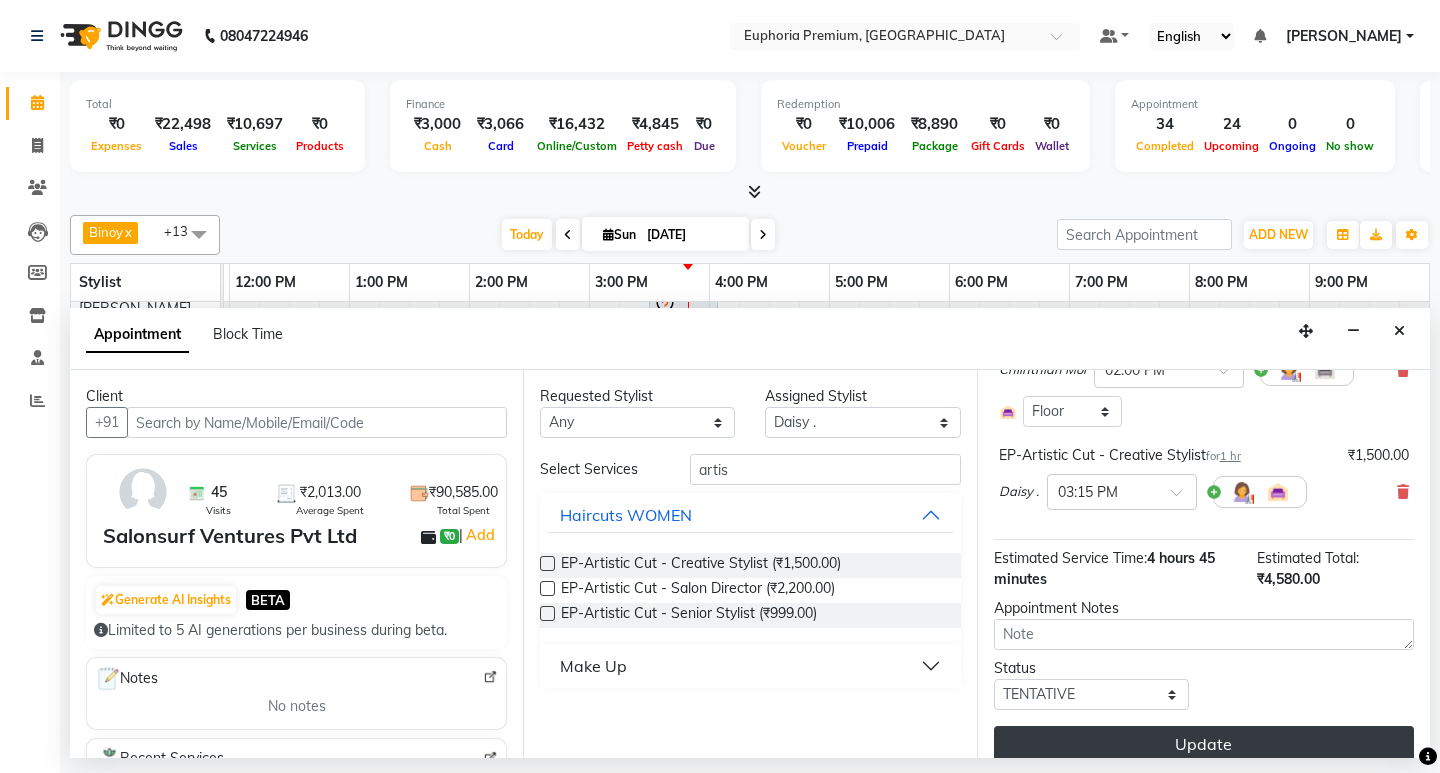 scroll, scrollTop: 467, scrollLeft: 0, axis: vertical 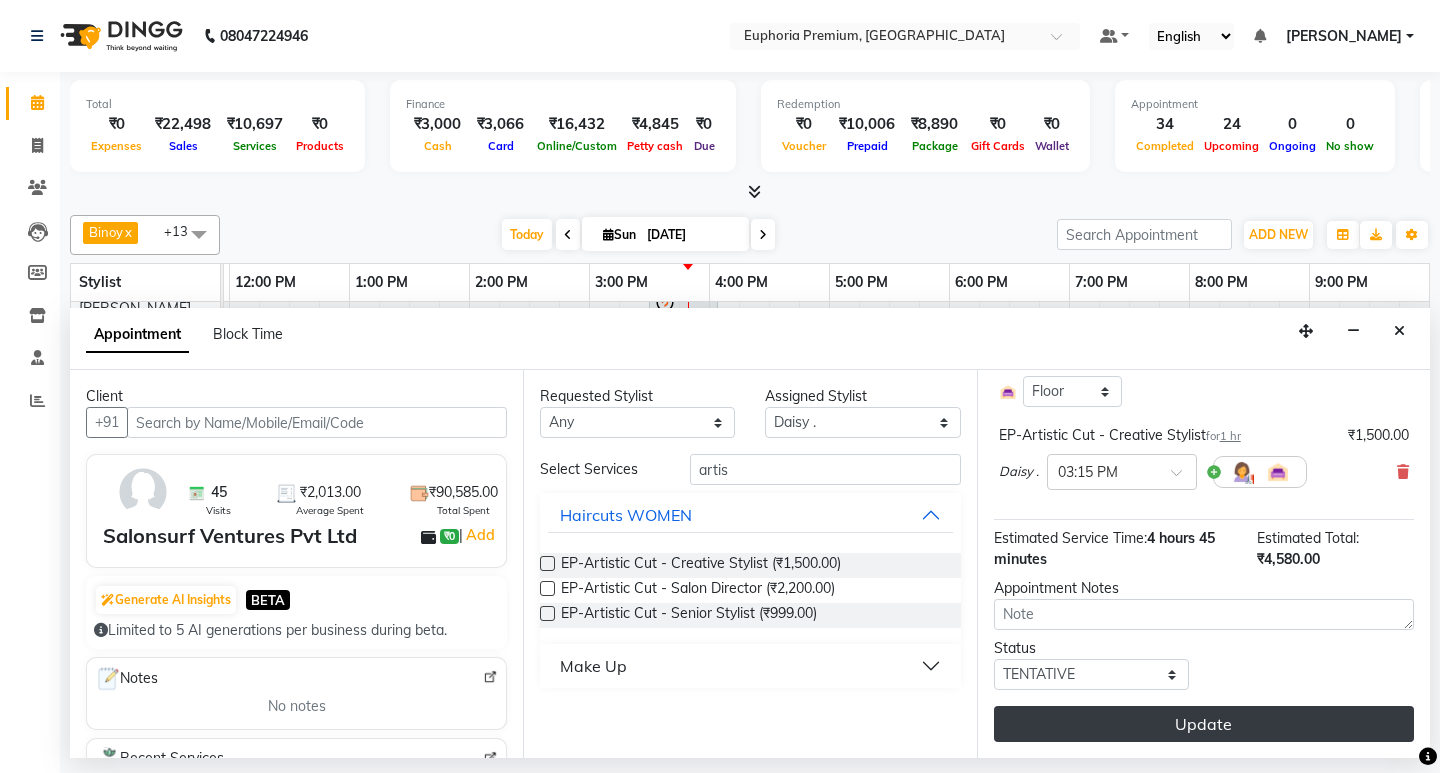 click on "Update" at bounding box center [1204, 724] 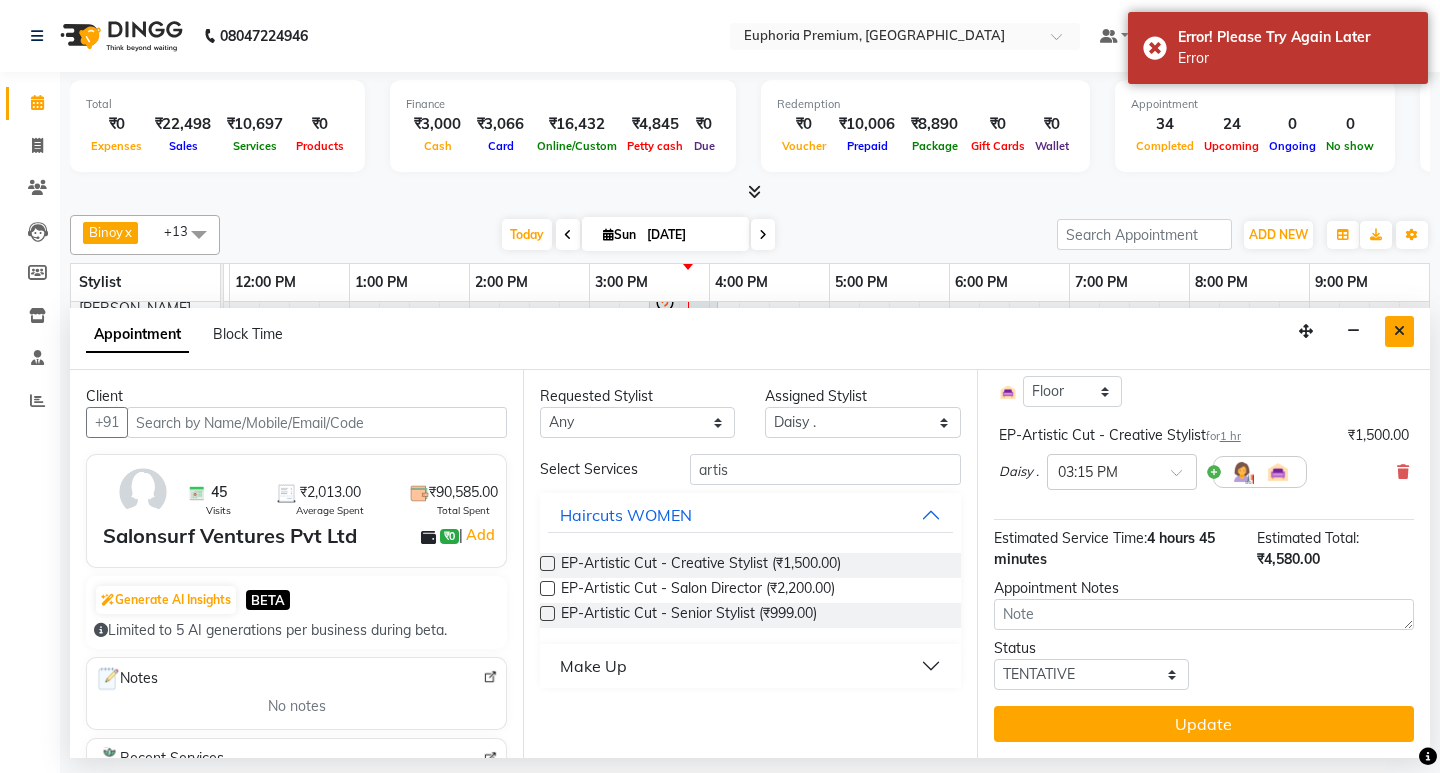 click at bounding box center (1399, 331) 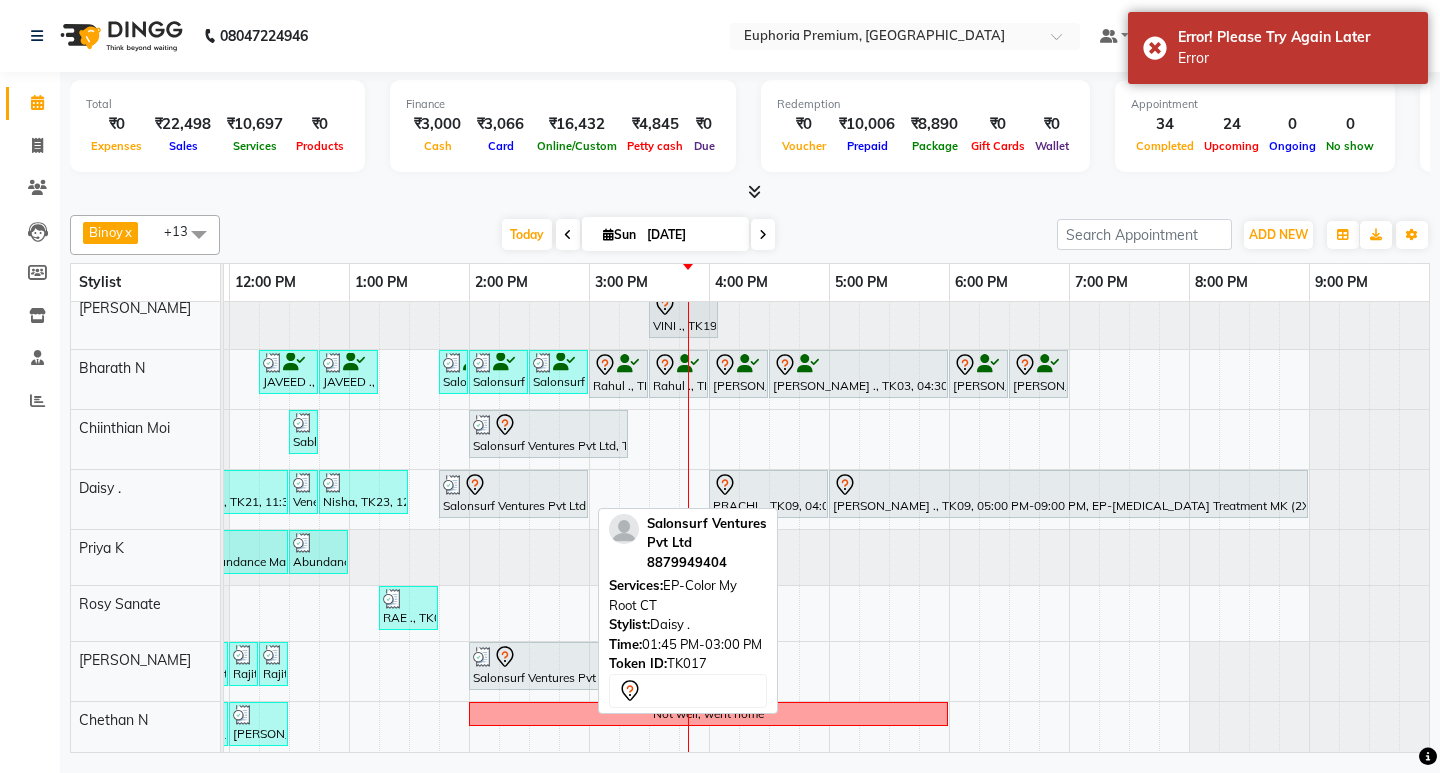 click at bounding box center [513, 485] 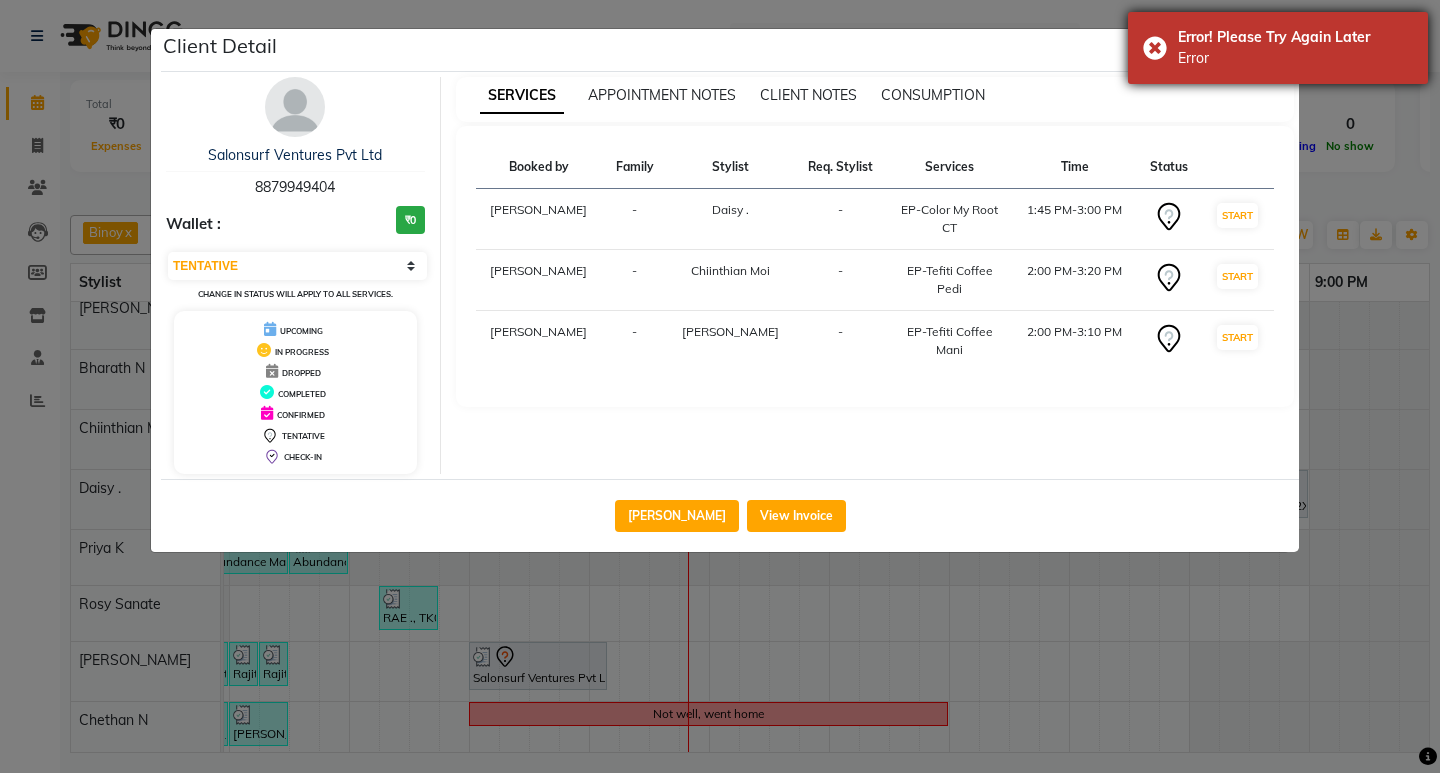 click on "Error! Please Try Again Later" at bounding box center [1295, 37] 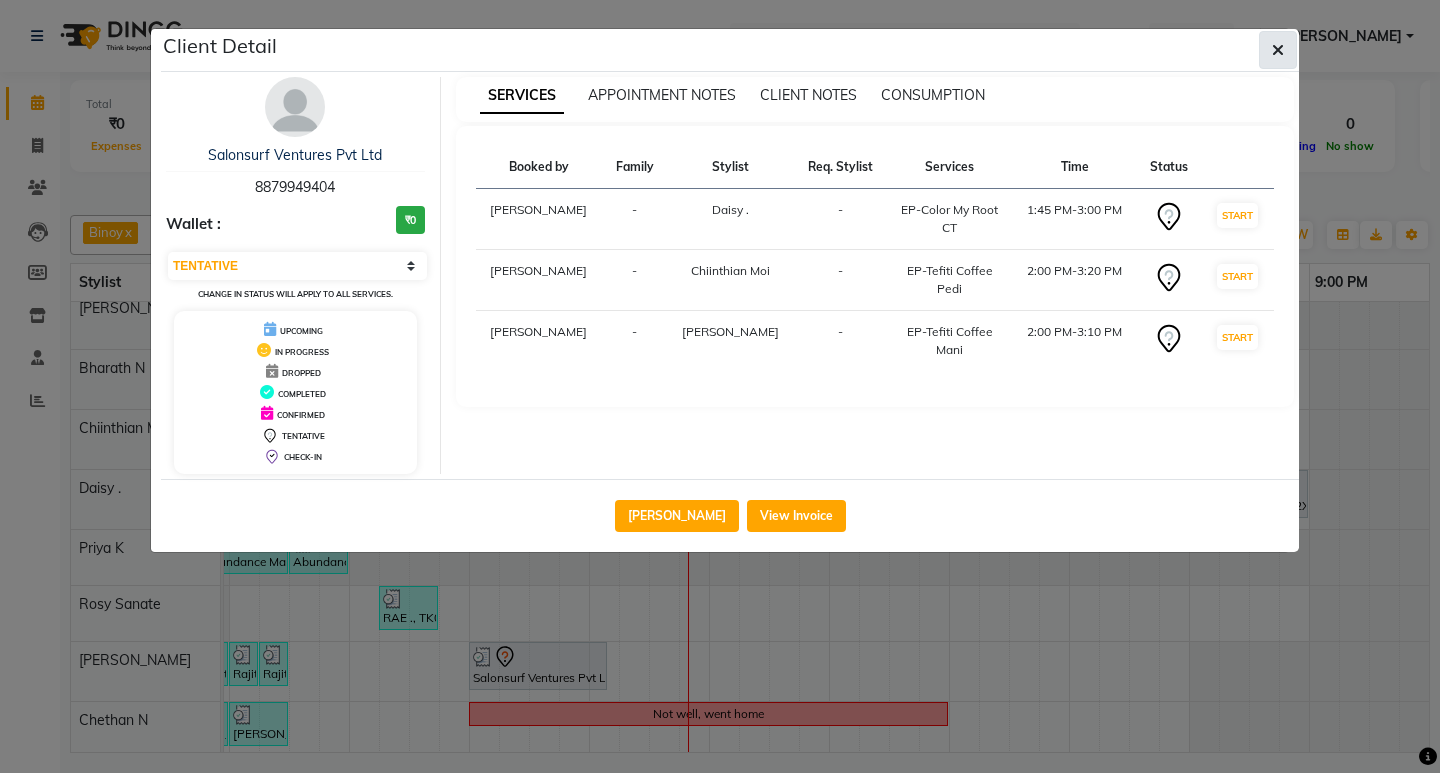 click 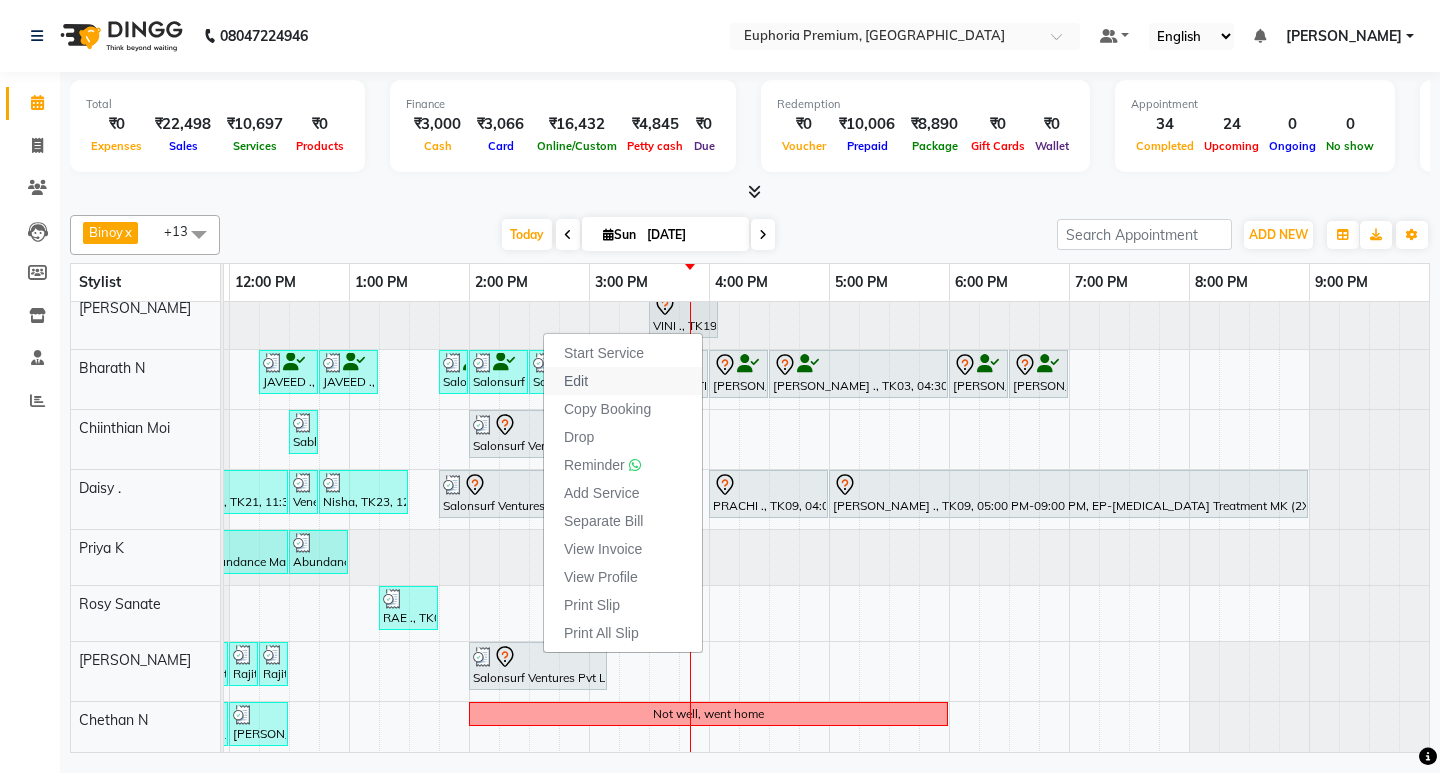 click on "Edit" at bounding box center (576, 381) 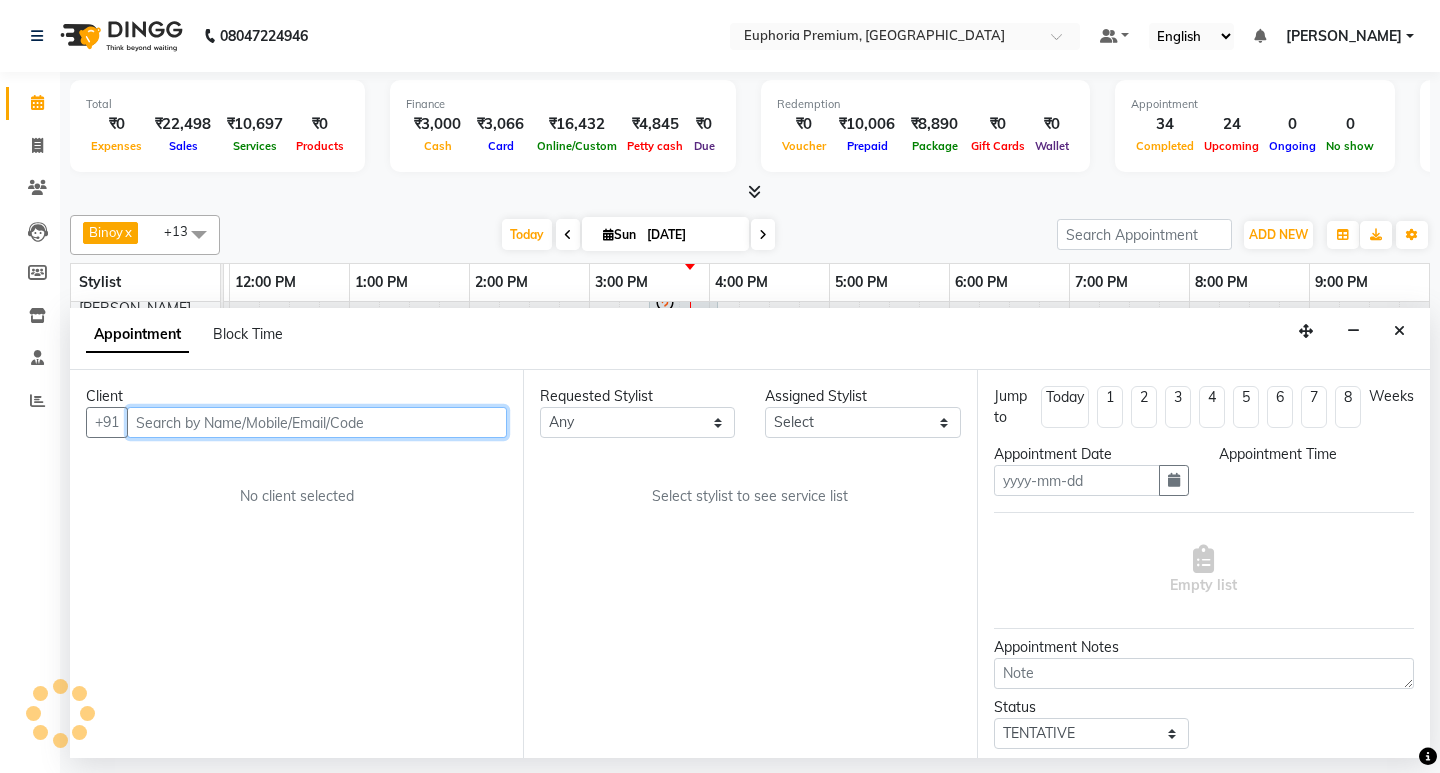 type on "[DATE]" 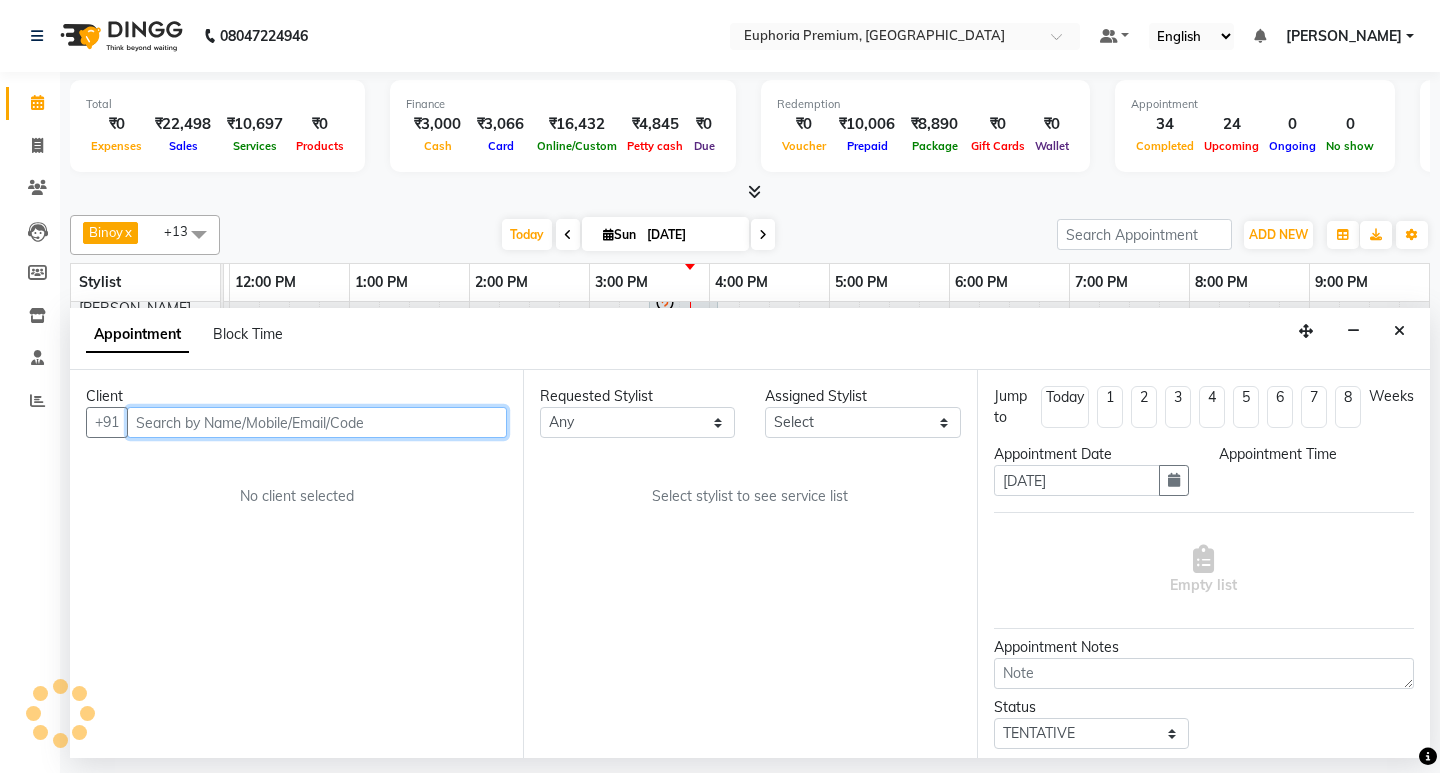 scroll, scrollTop: 0, scrollLeft: 475, axis: horizontal 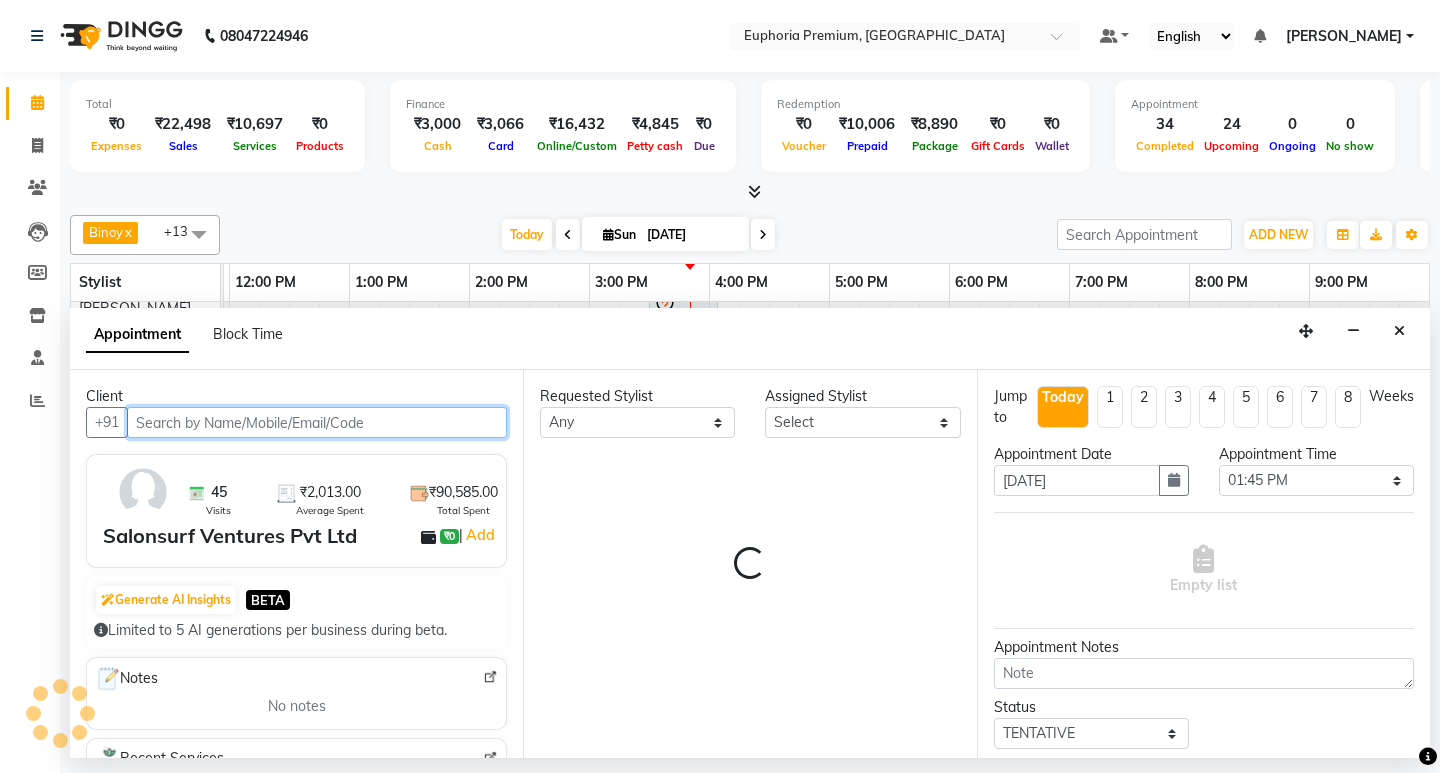 select on "71634" 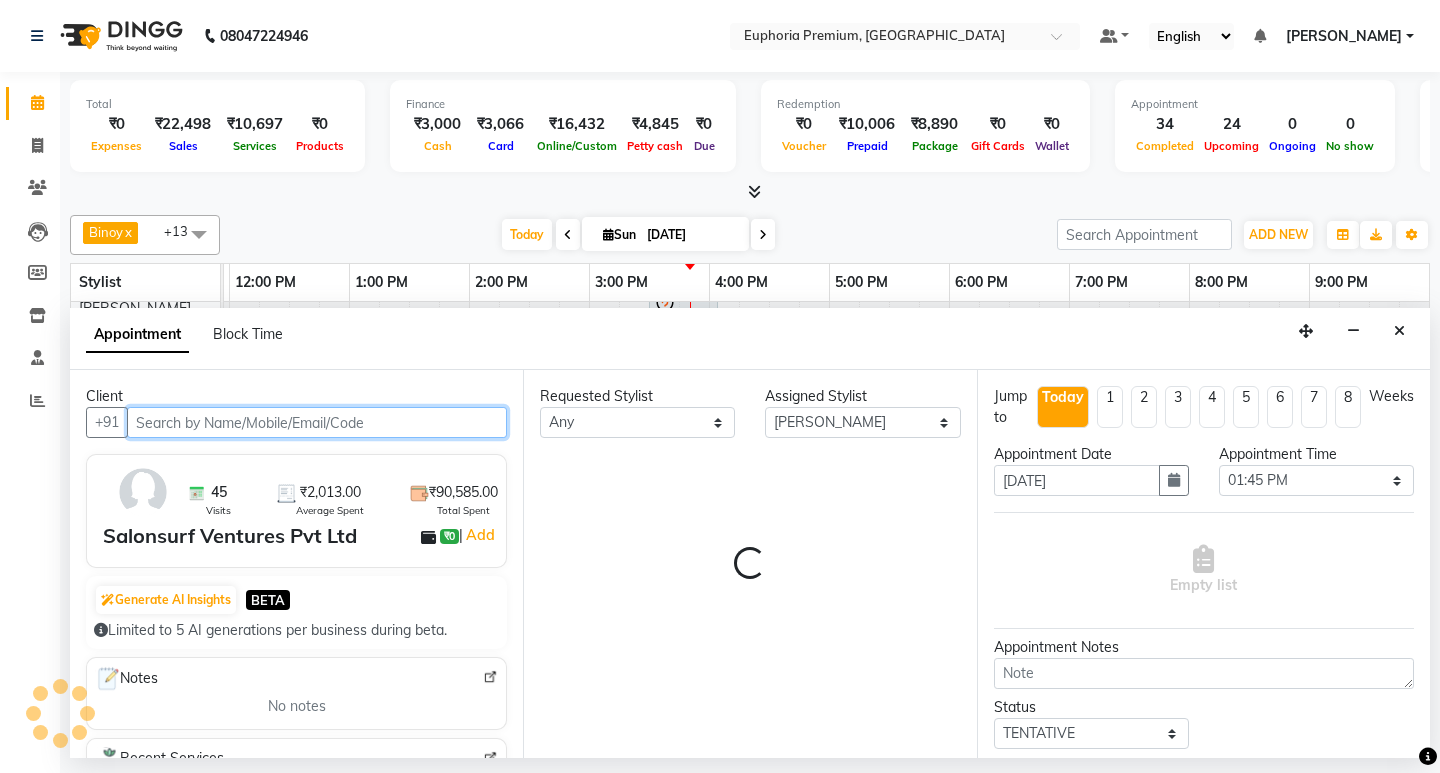 select on "4006" 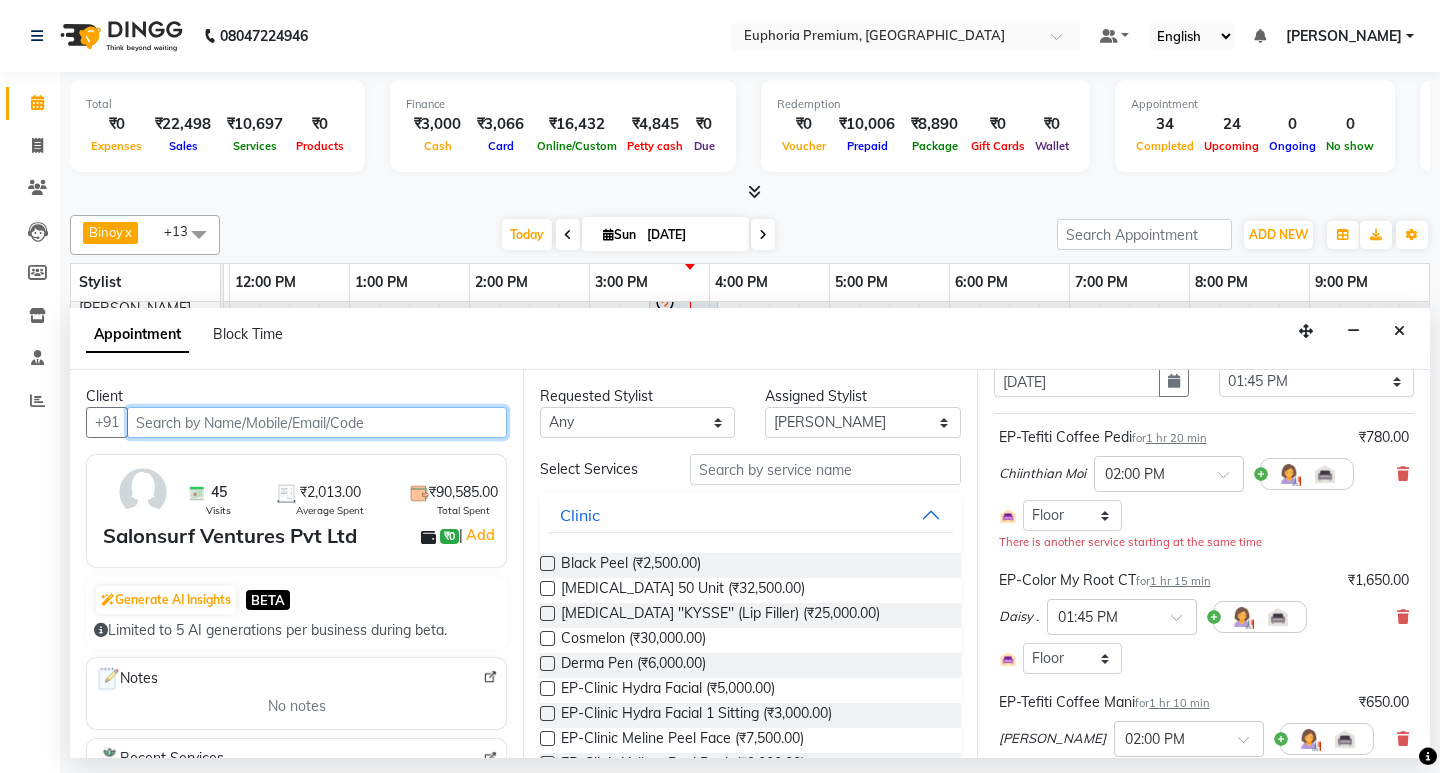 scroll, scrollTop: 97, scrollLeft: 0, axis: vertical 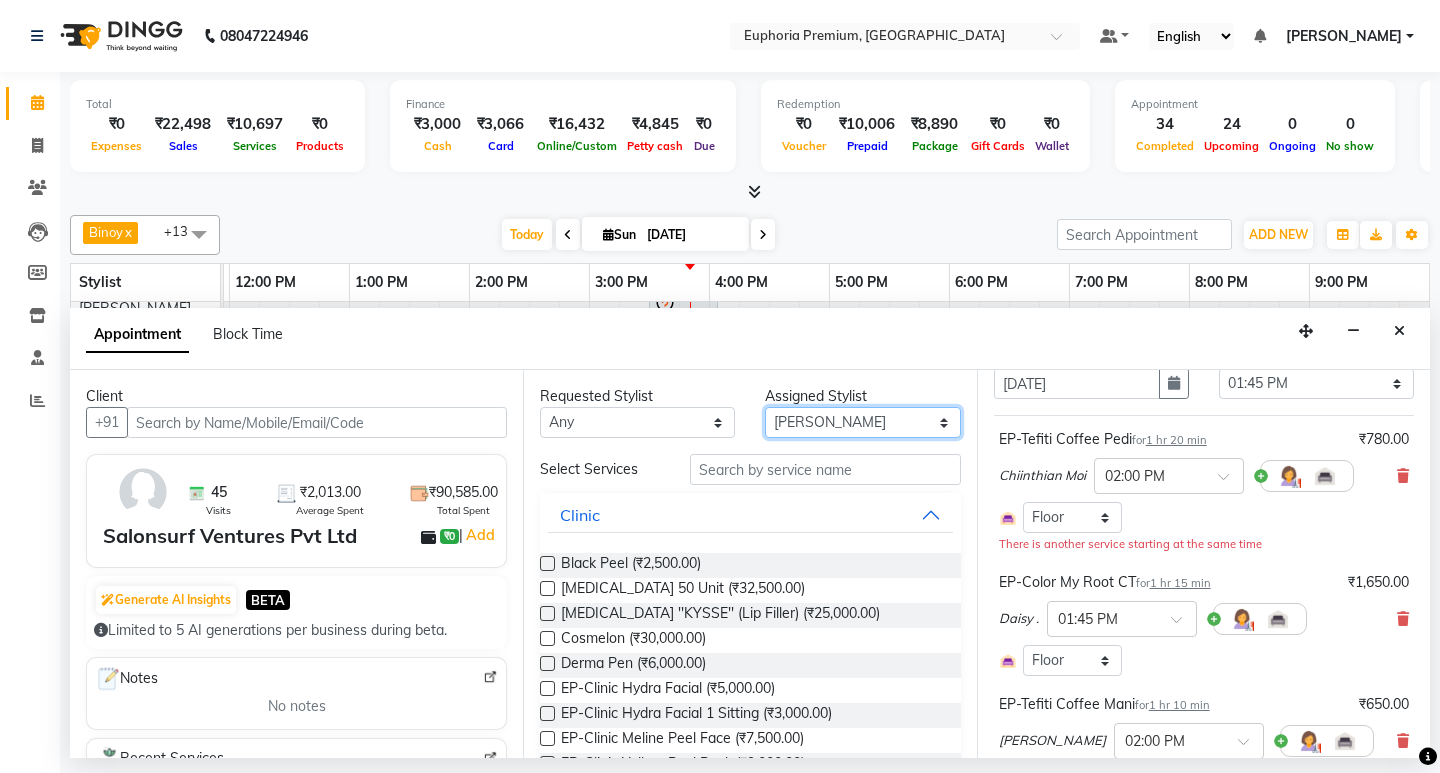 click on "Select Babu V Bharath N [PERSON_NAME] [PERSON_NAME] N  Chiinthian [PERSON_NAME] MOI [PERSON_NAME] . [PERSON_NAME] . [PERSON_NAME] [PERSON_NAME] K [PERSON_NAME] [PERSON_NAME] [MEDICAL_DATA] Pinky . Priya  K Rosy Sanate [PERSON_NAME] [PERSON_NAME] Shishi L [PERSON_NAME] M [PERSON_NAME]" at bounding box center (862, 422) 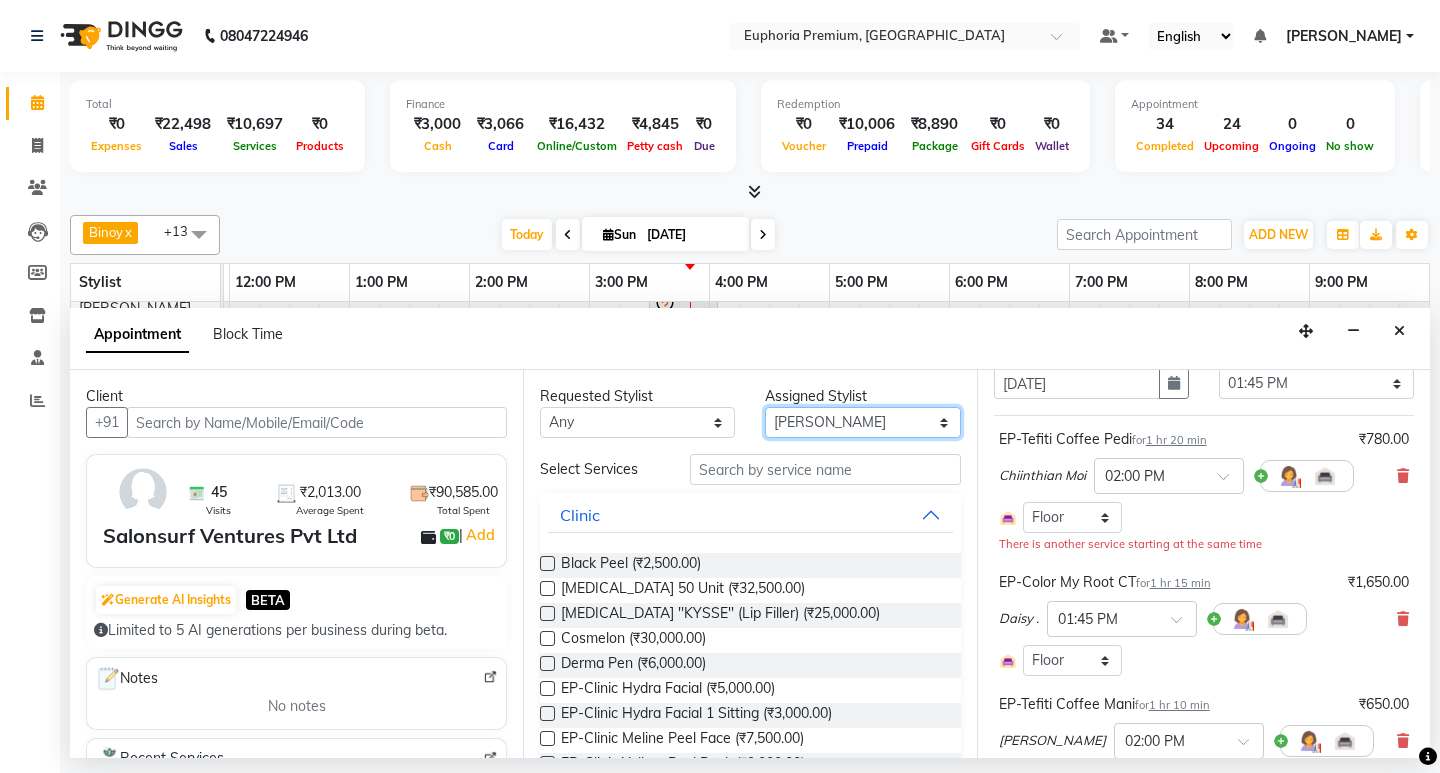 select on "71625" 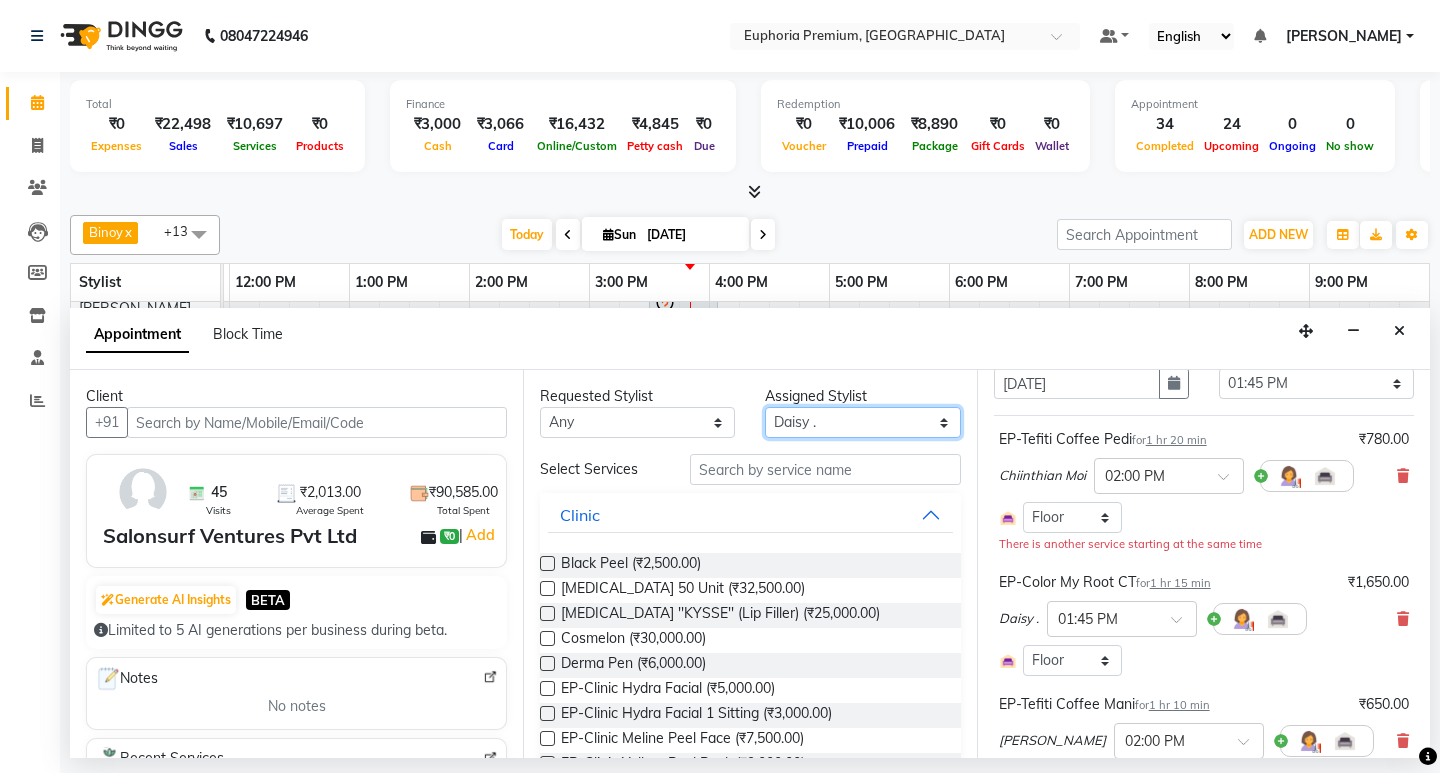 click on "Select Babu V Bharath N [PERSON_NAME] [PERSON_NAME] N  Chiinthian [PERSON_NAME] MOI [PERSON_NAME] . [PERSON_NAME] . [PERSON_NAME] [PERSON_NAME] K [PERSON_NAME] [PERSON_NAME] [MEDICAL_DATA] Pinky . Priya  K Rosy Sanate [PERSON_NAME] [PERSON_NAME] Shishi L [PERSON_NAME] M [PERSON_NAME]" at bounding box center [862, 422] 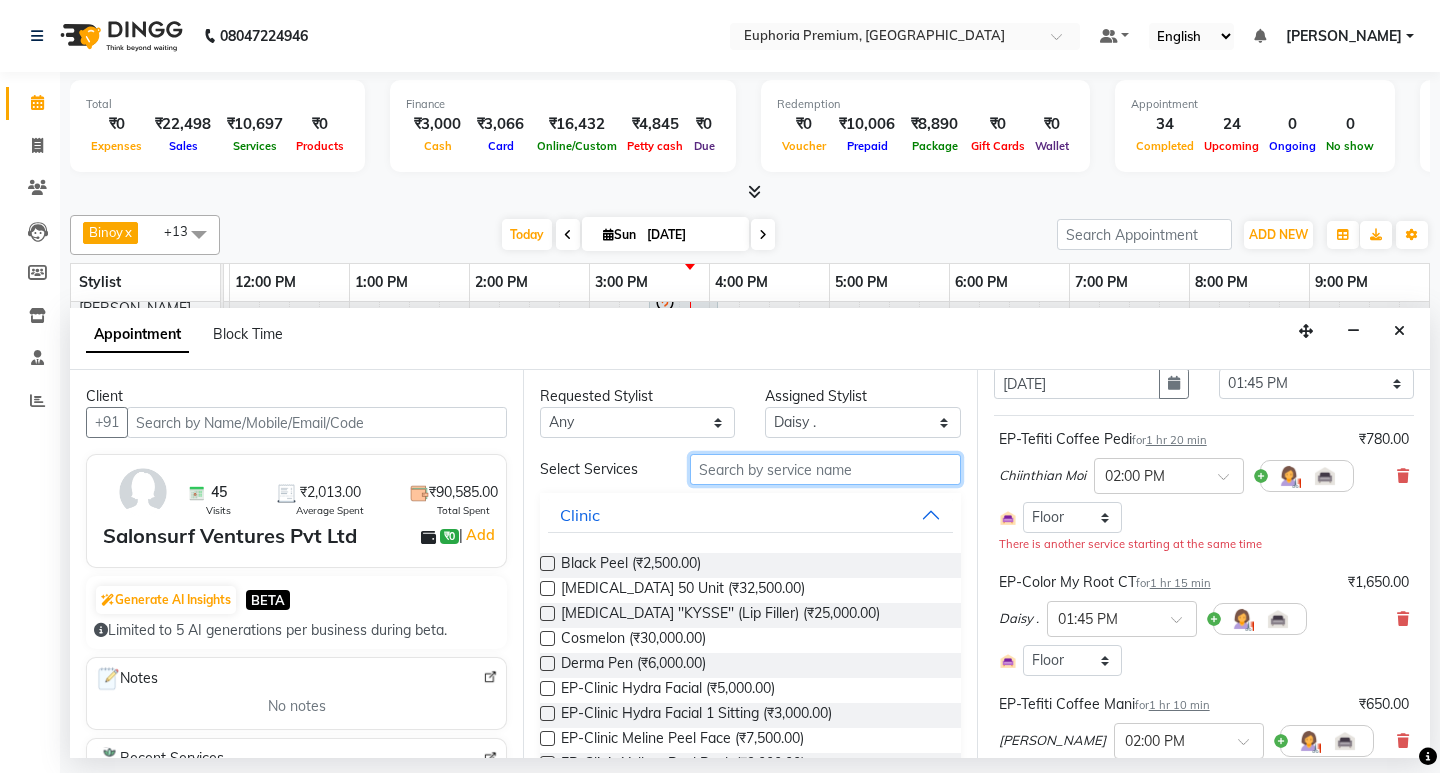 click at bounding box center [825, 469] 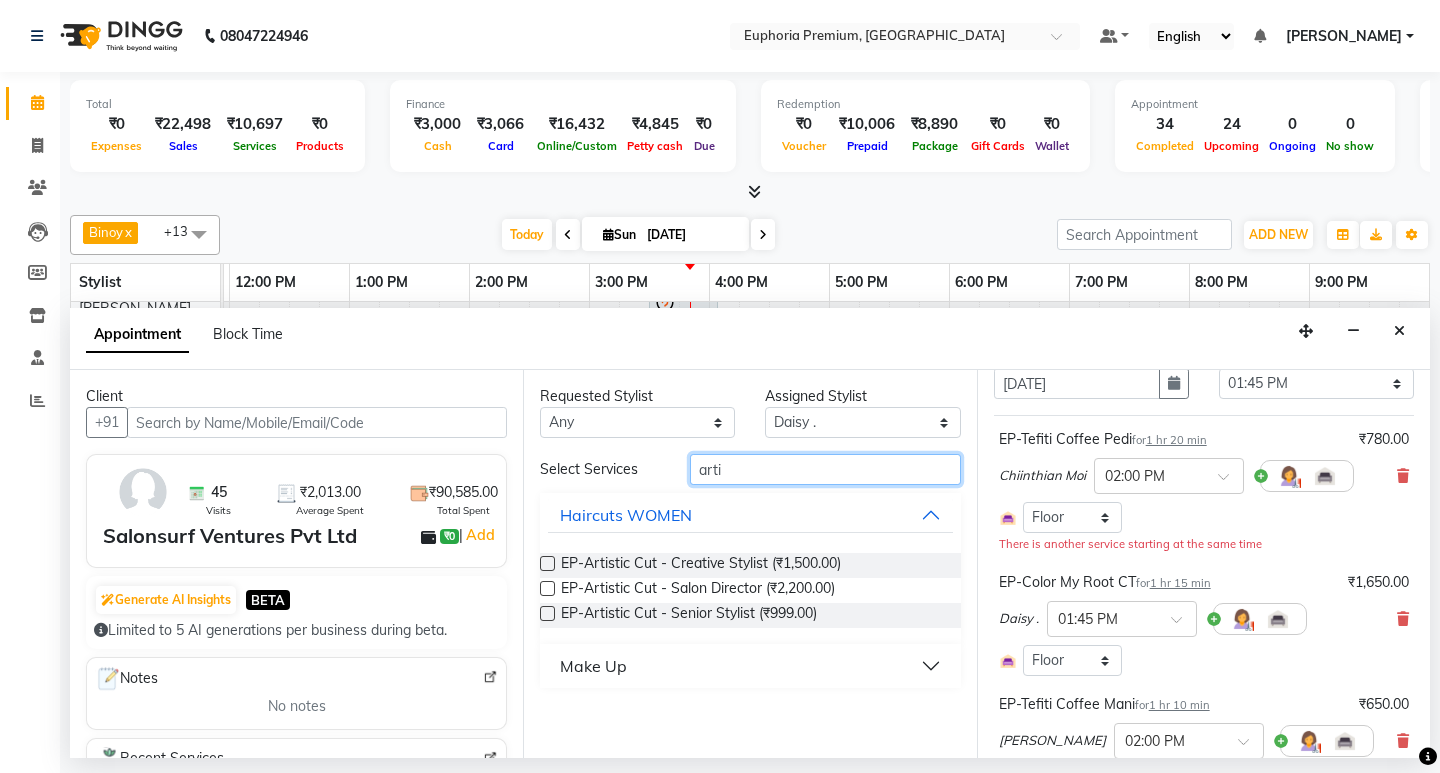 type on "arti" 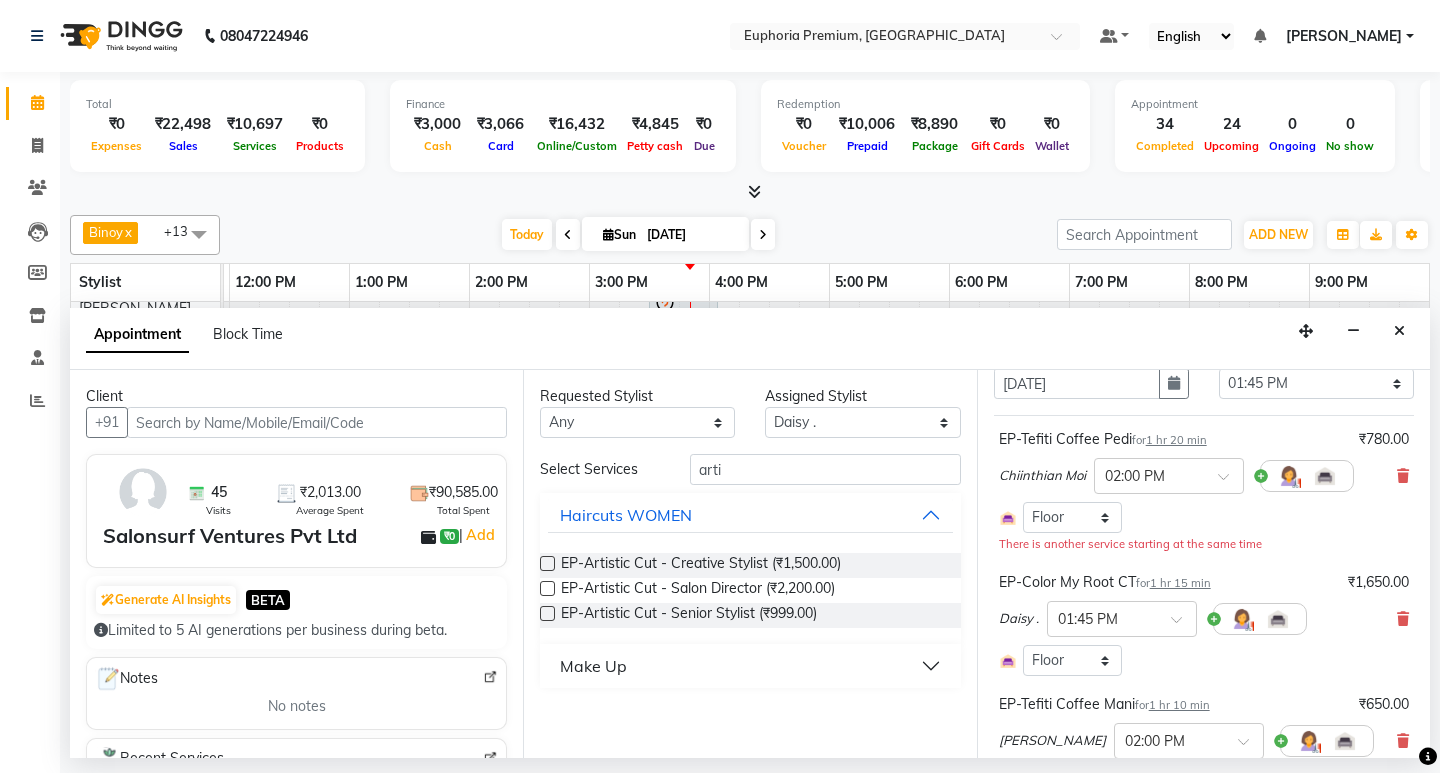 click at bounding box center (547, 563) 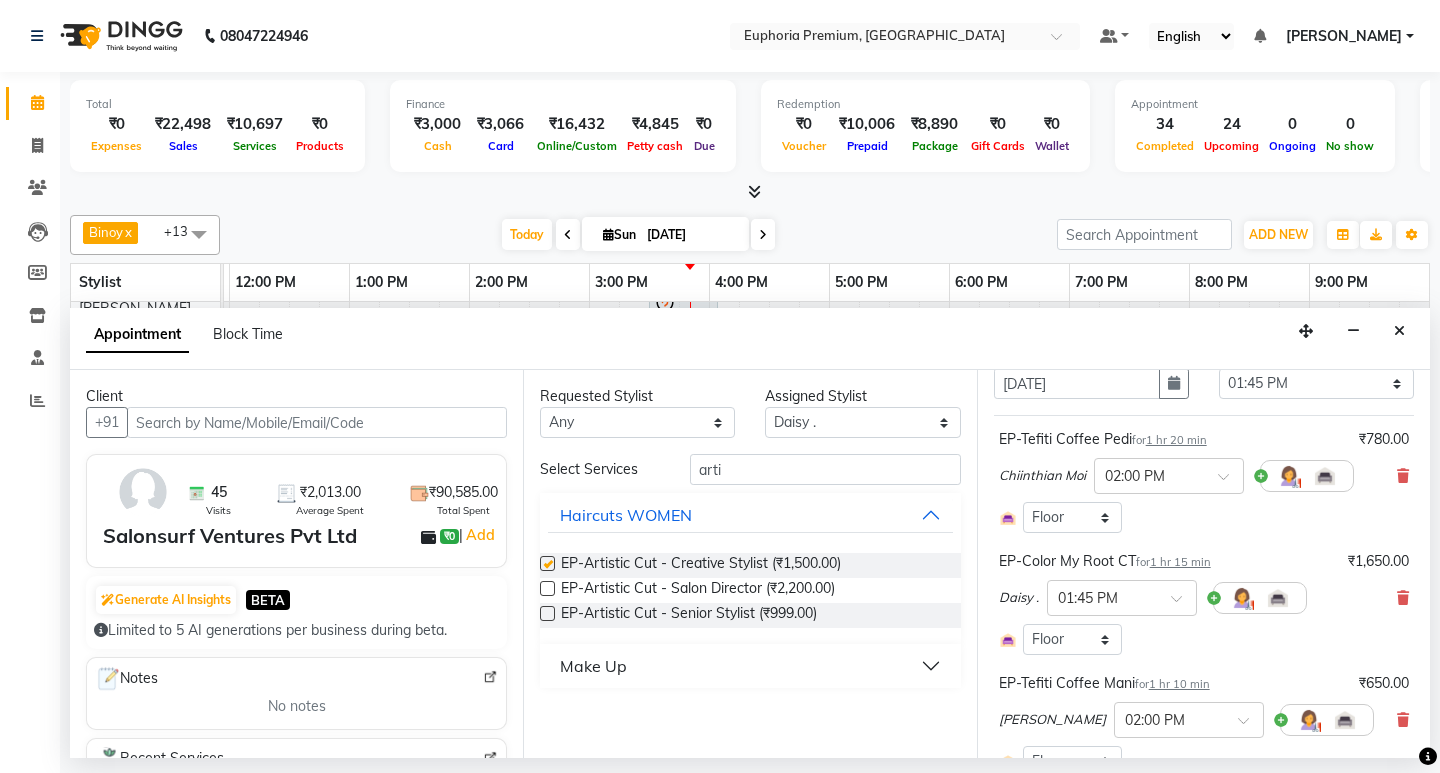 checkbox on "false" 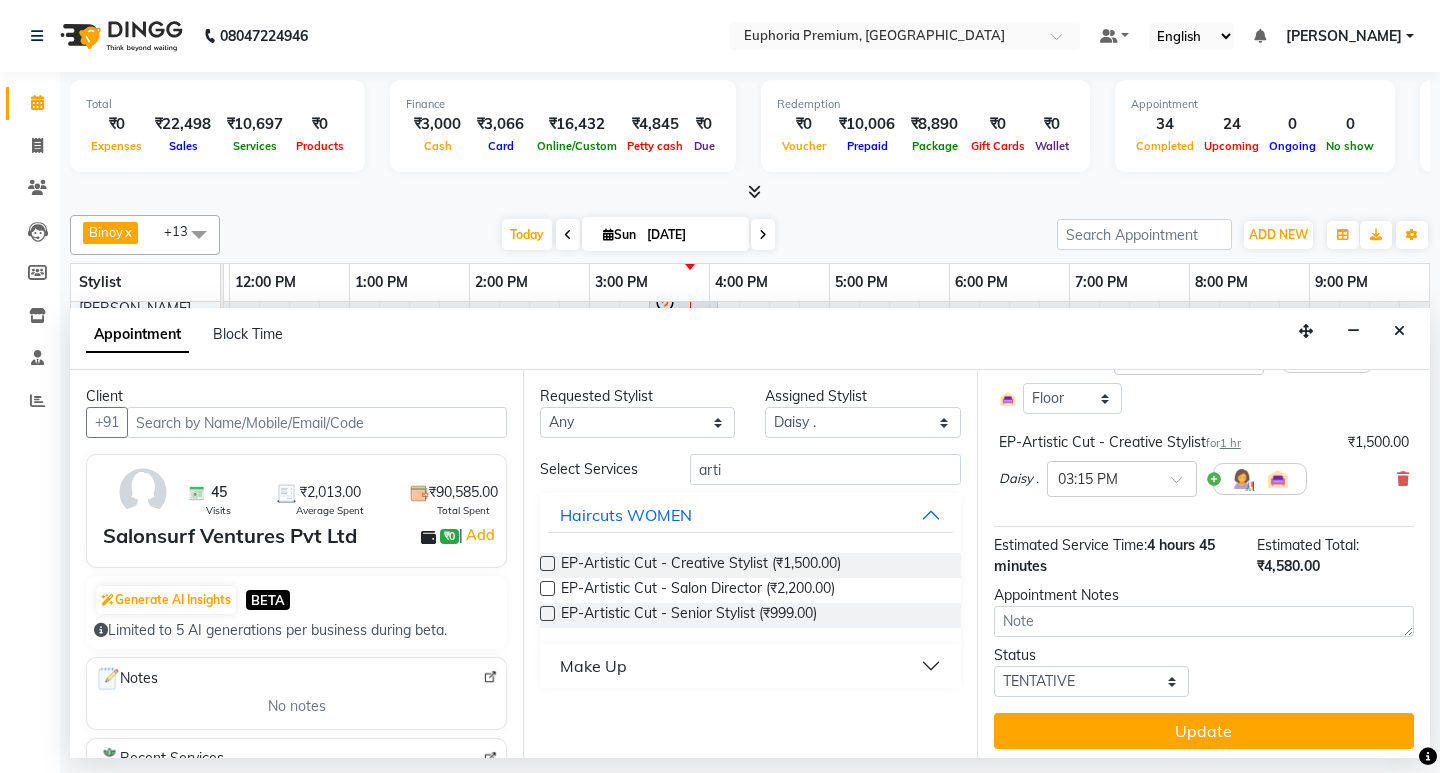 scroll, scrollTop: 467, scrollLeft: 0, axis: vertical 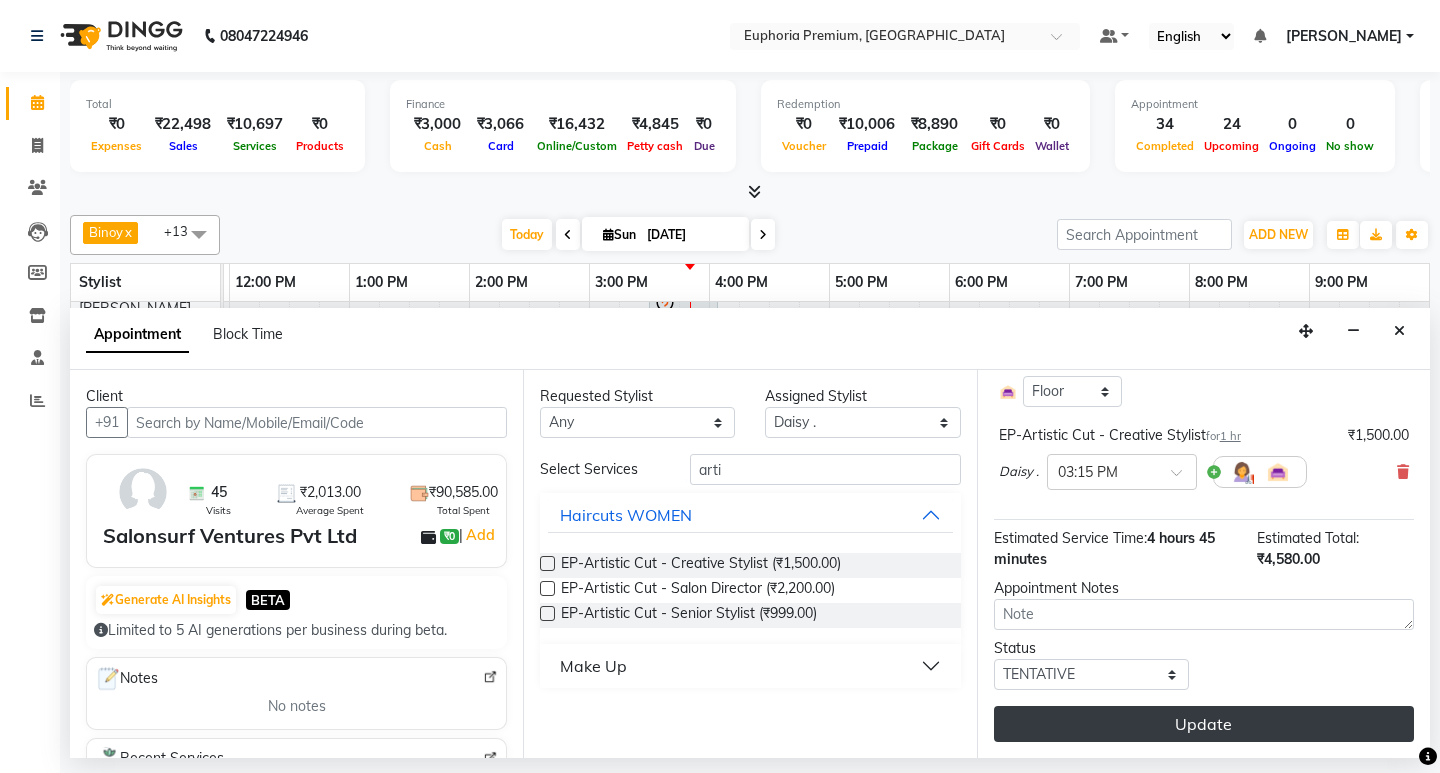 click on "Update" at bounding box center (1204, 724) 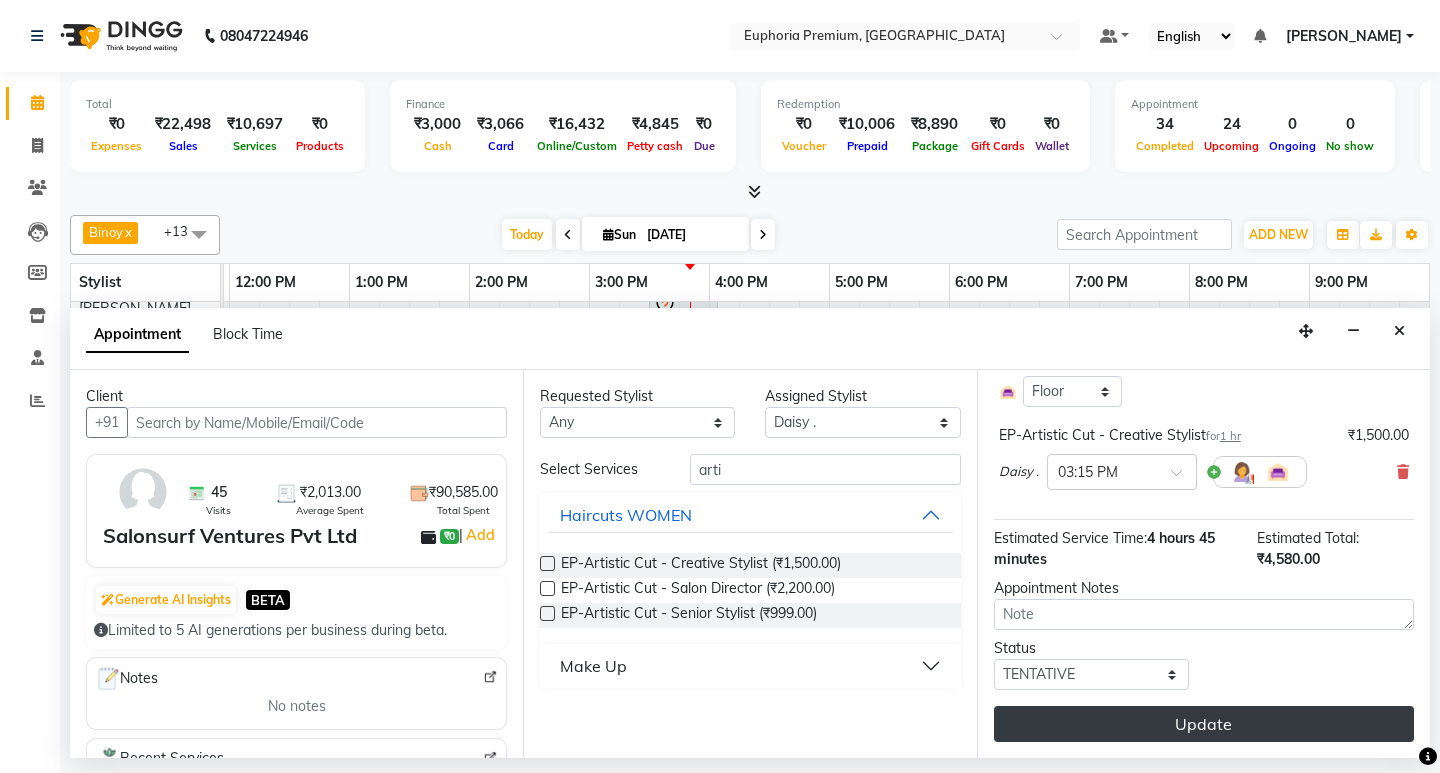 click on "Update" at bounding box center (1204, 724) 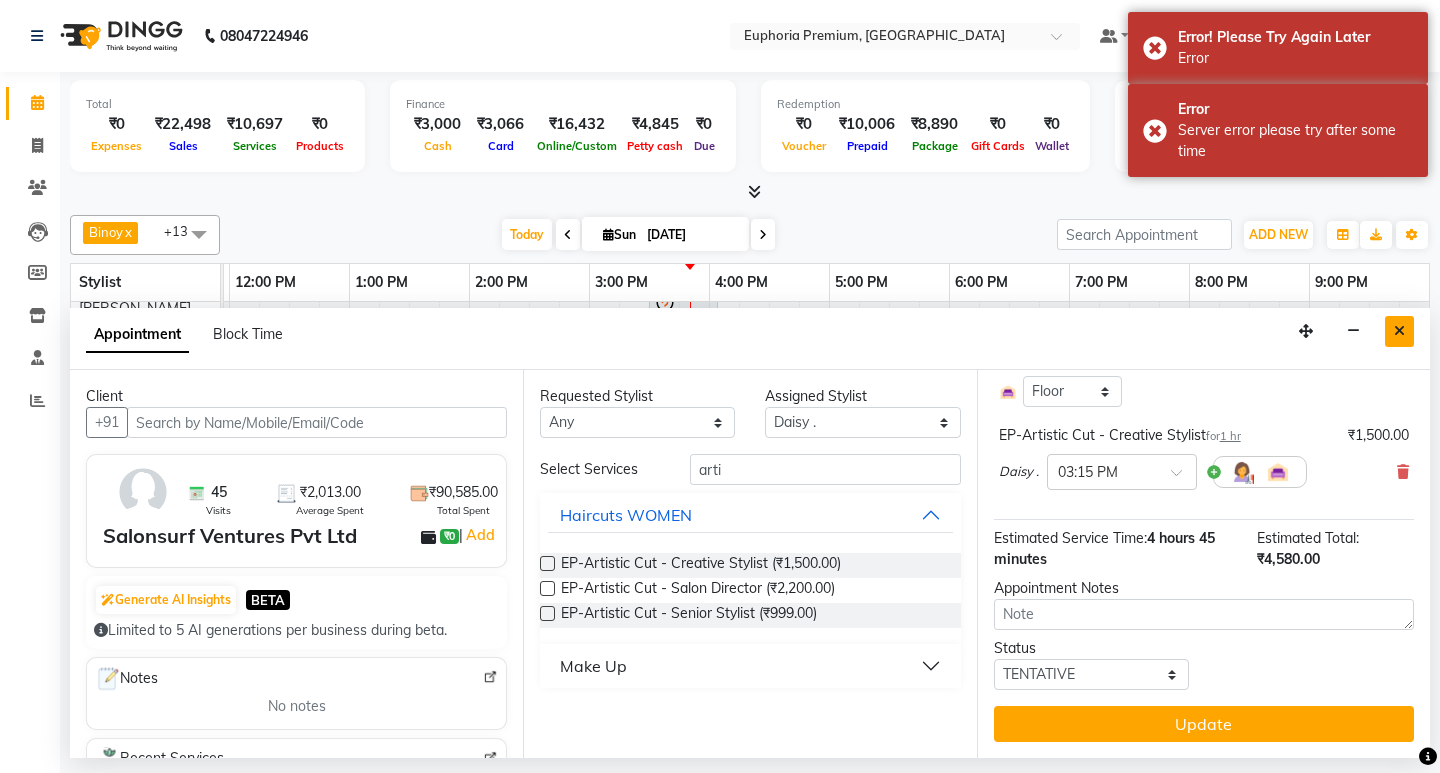 click at bounding box center (1399, 331) 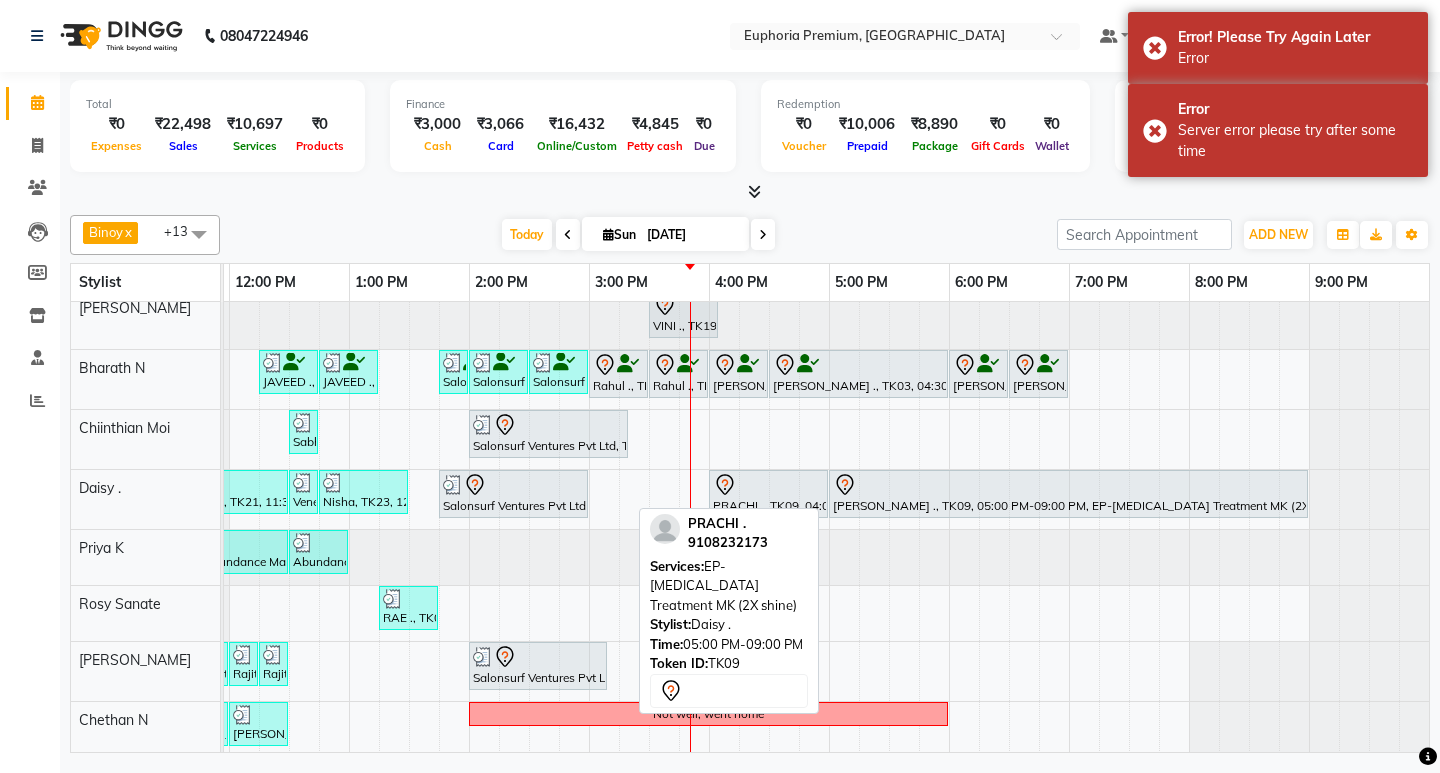 scroll, scrollTop: 5, scrollLeft: 475, axis: both 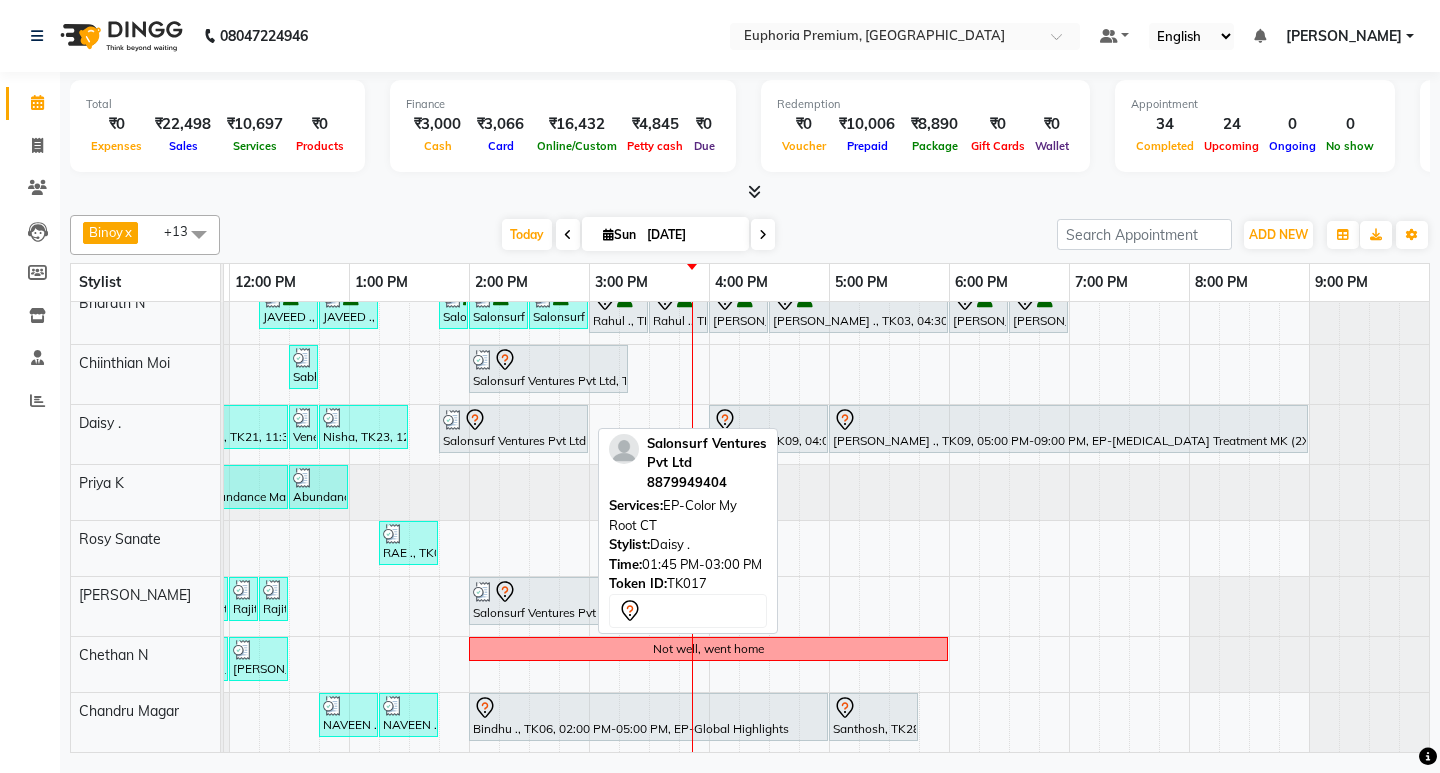 click at bounding box center [513, 420] 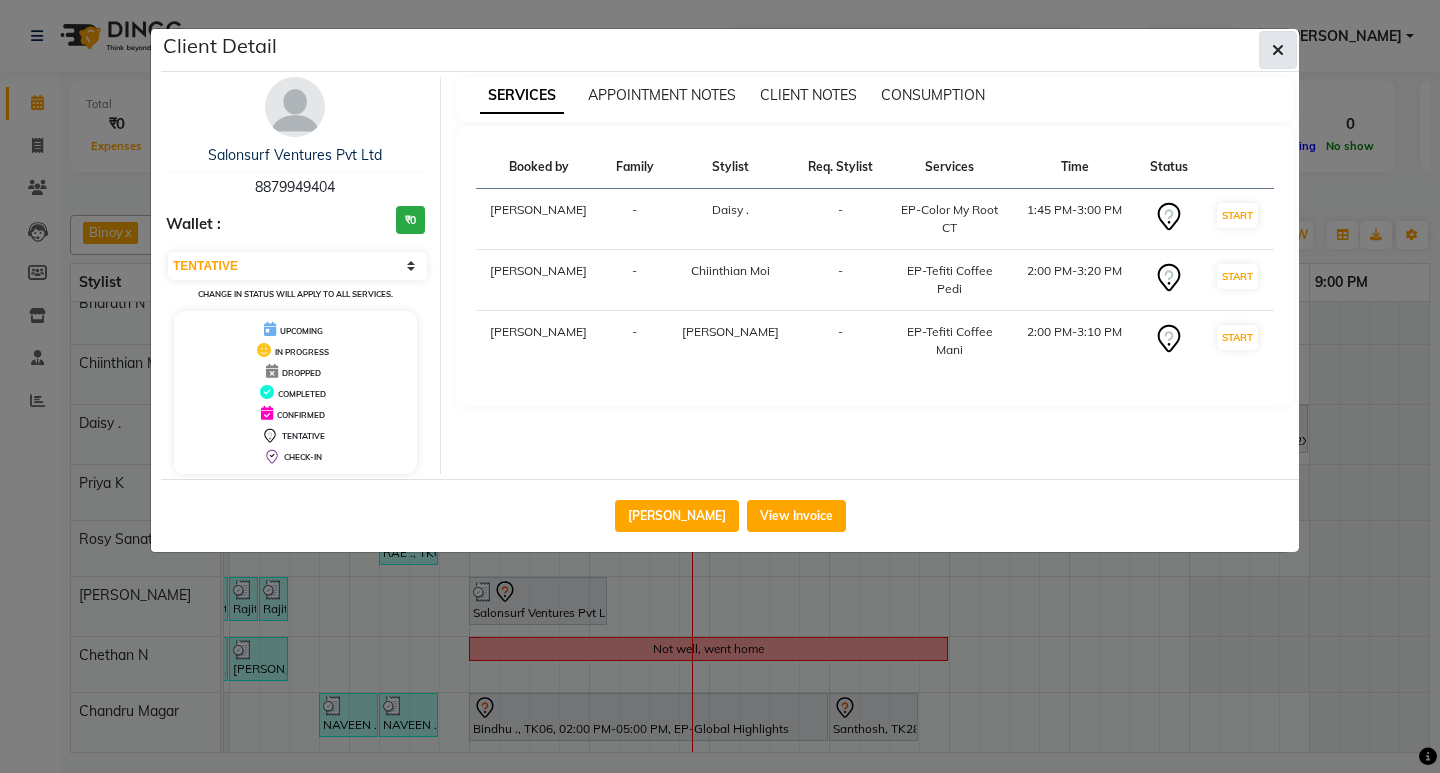 click 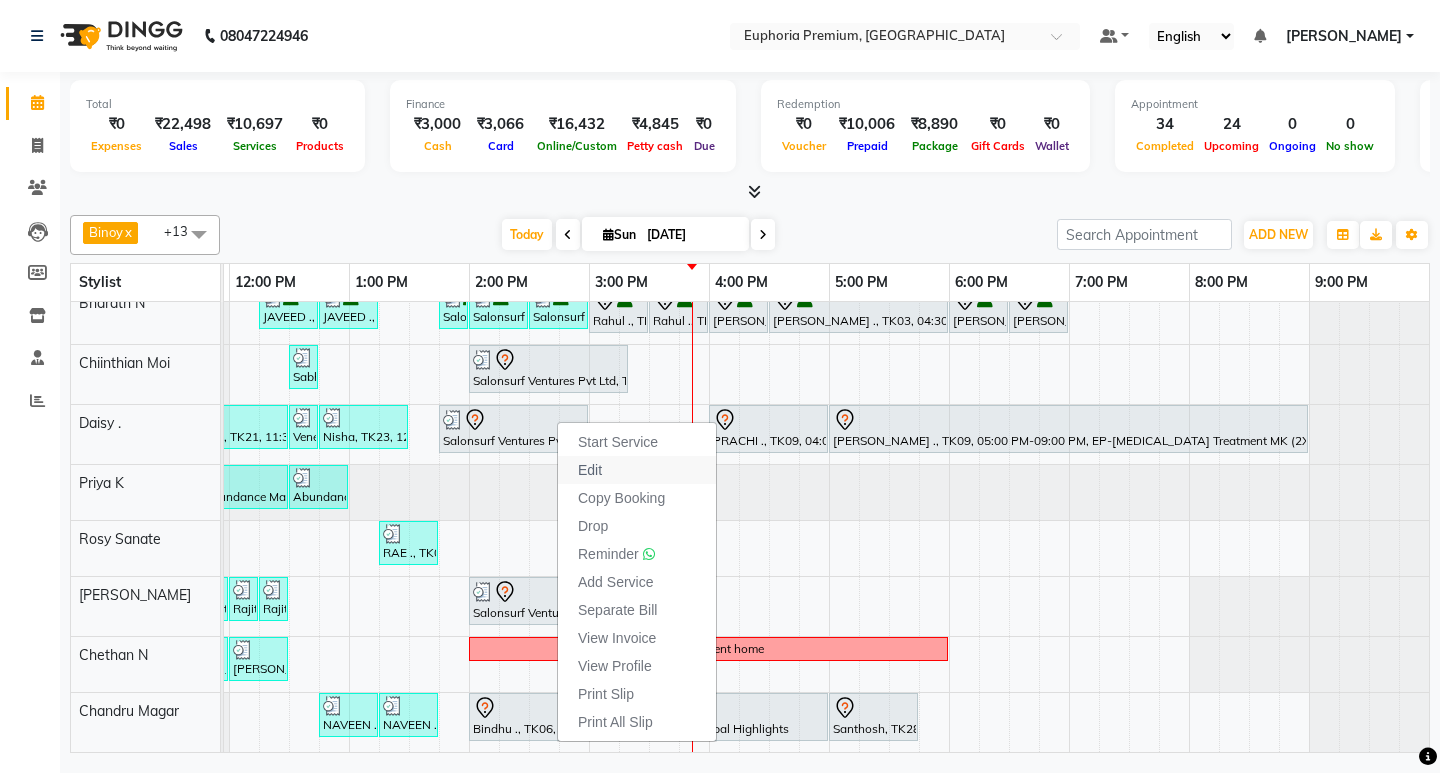 click on "Edit" at bounding box center [637, 470] 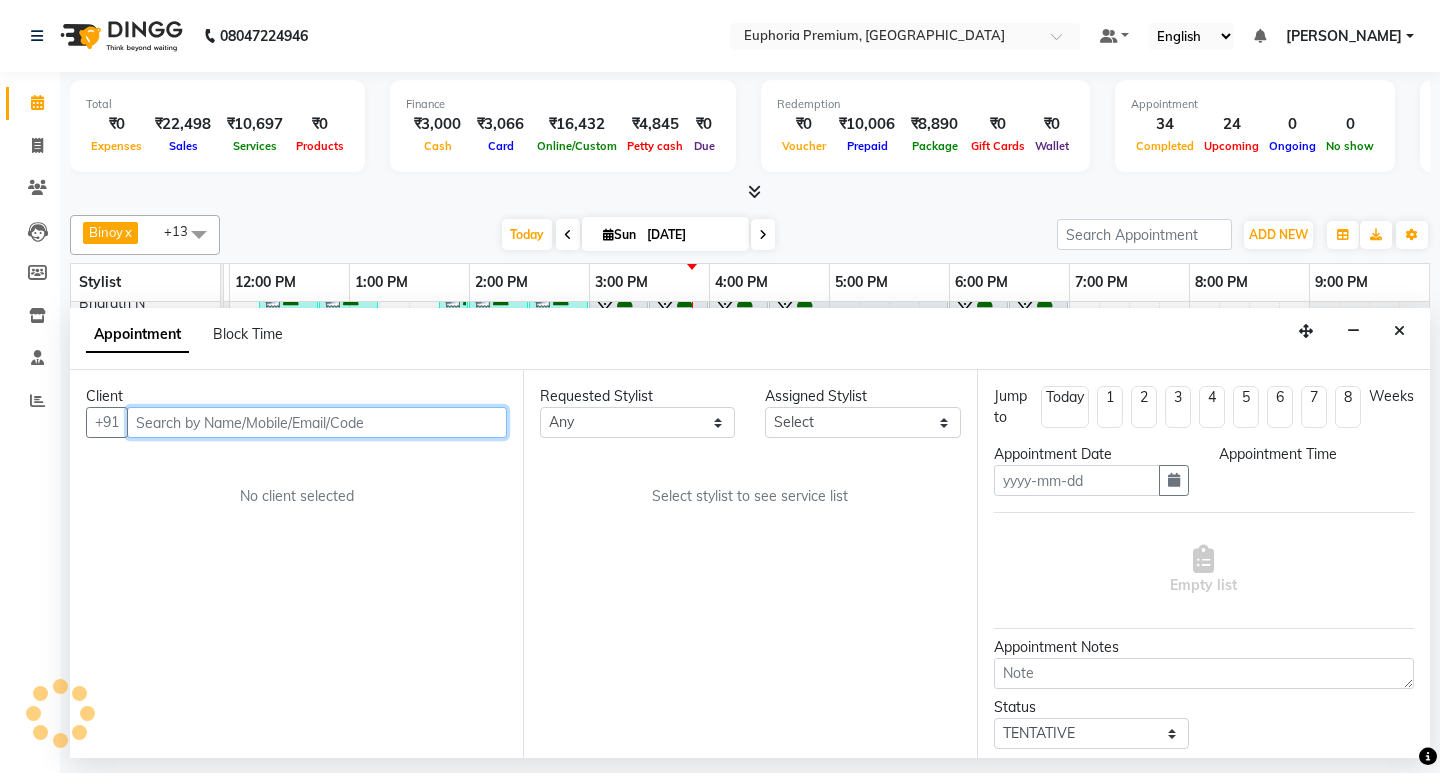 type on "[DATE]" 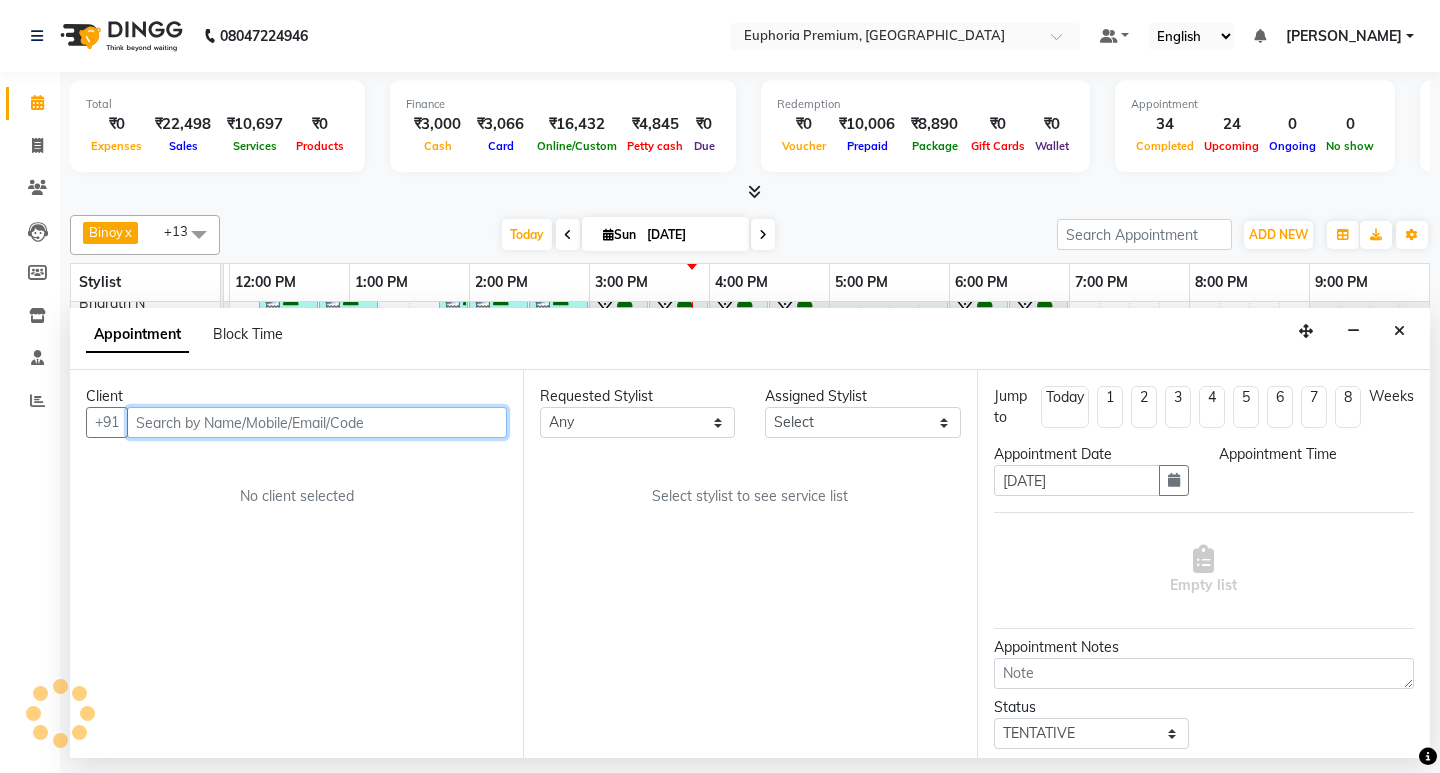 scroll, scrollTop: 0, scrollLeft: 0, axis: both 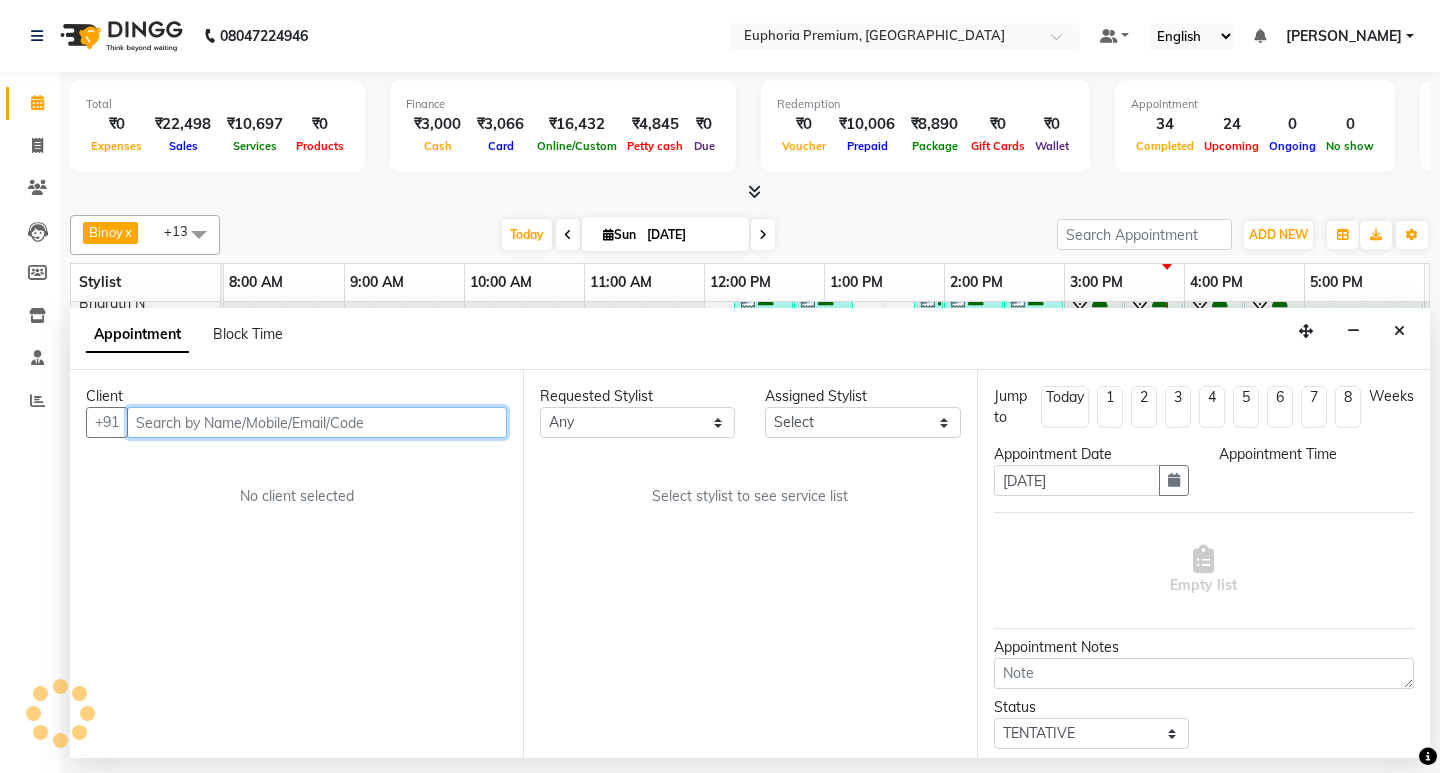 select on "71634" 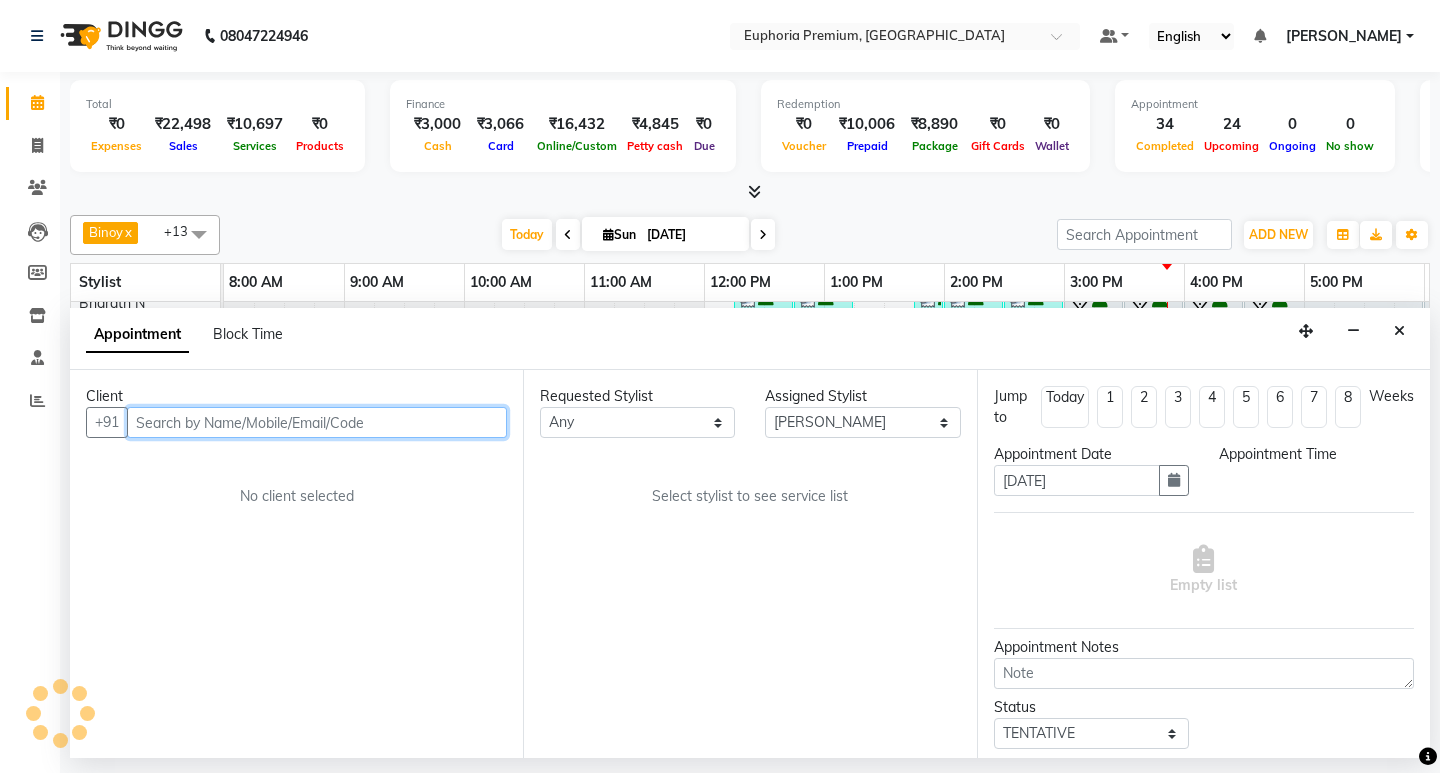 select on "825" 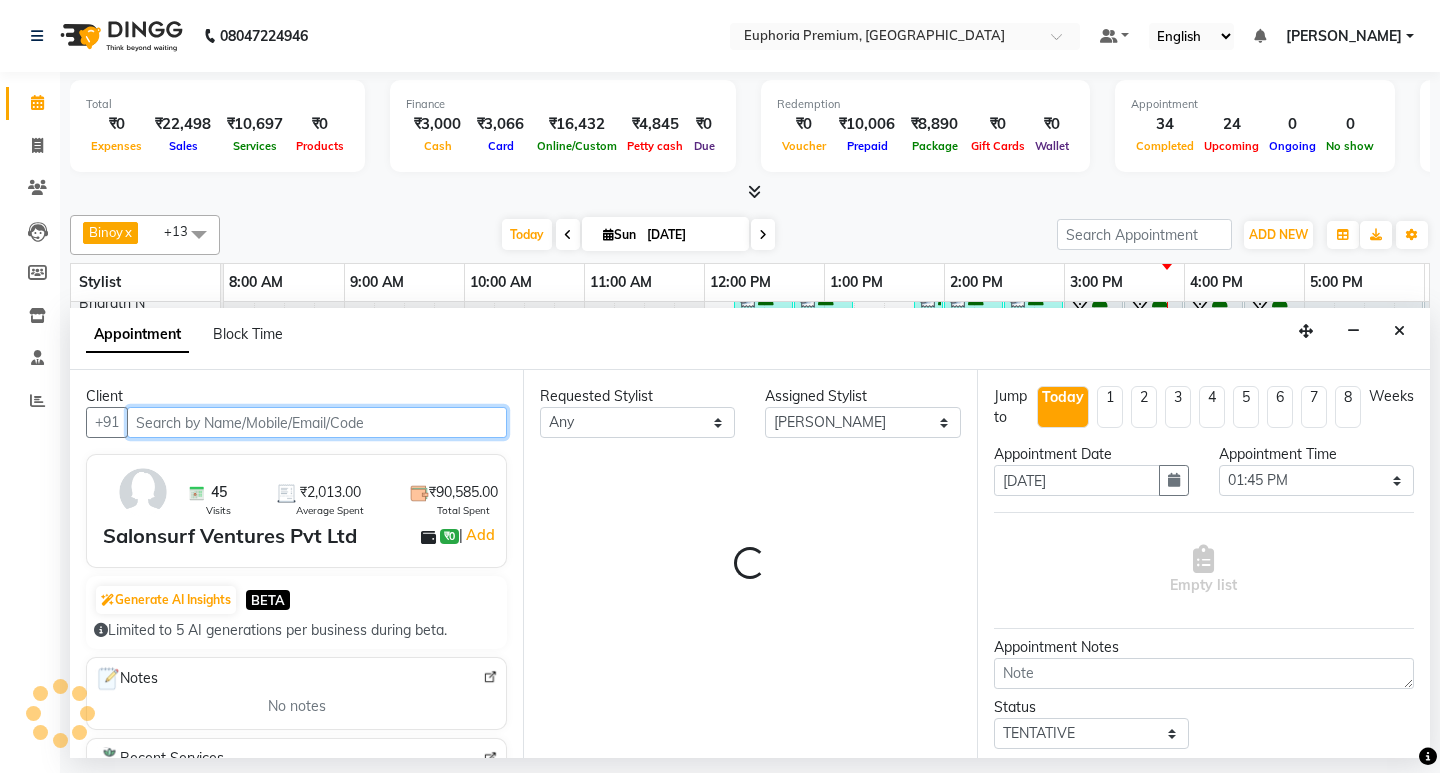select on "4006" 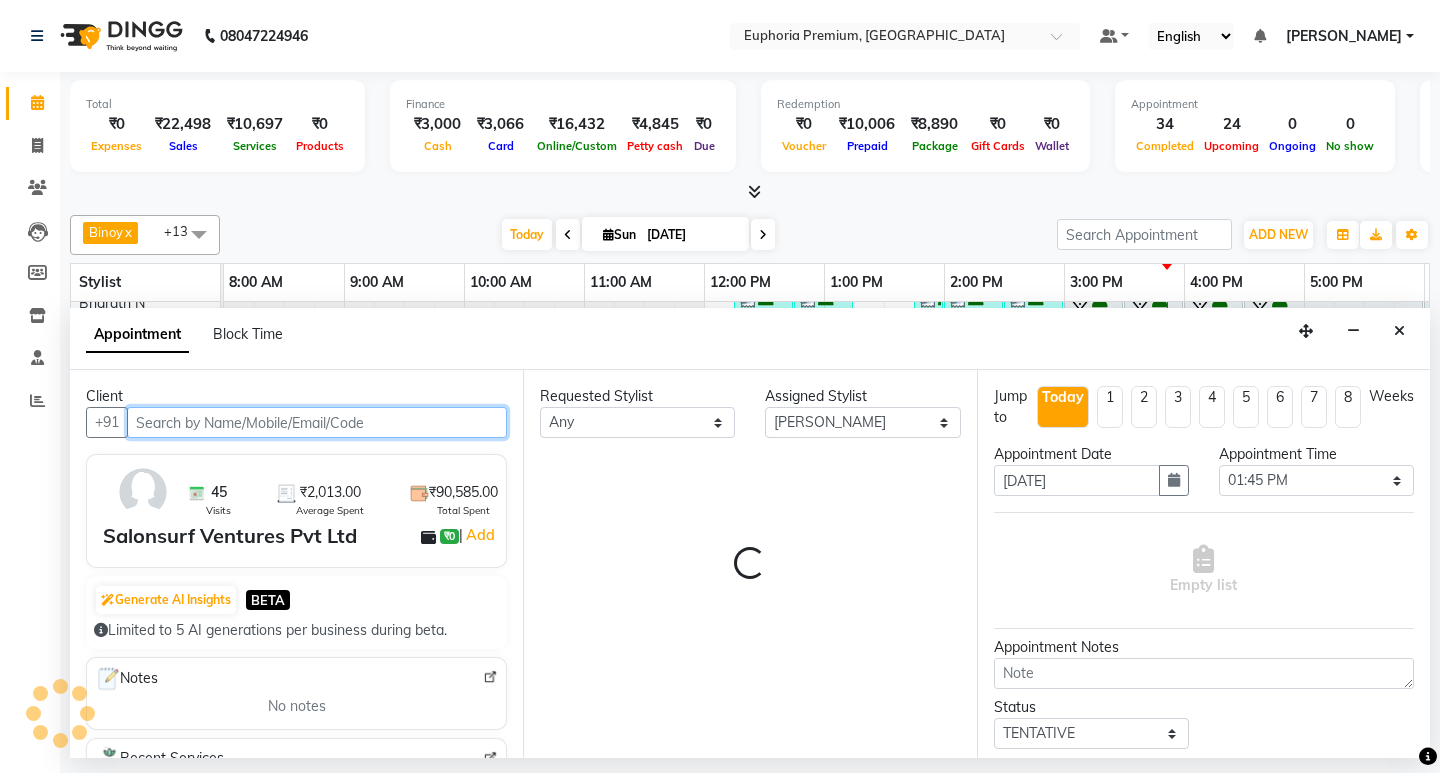 select on "4006" 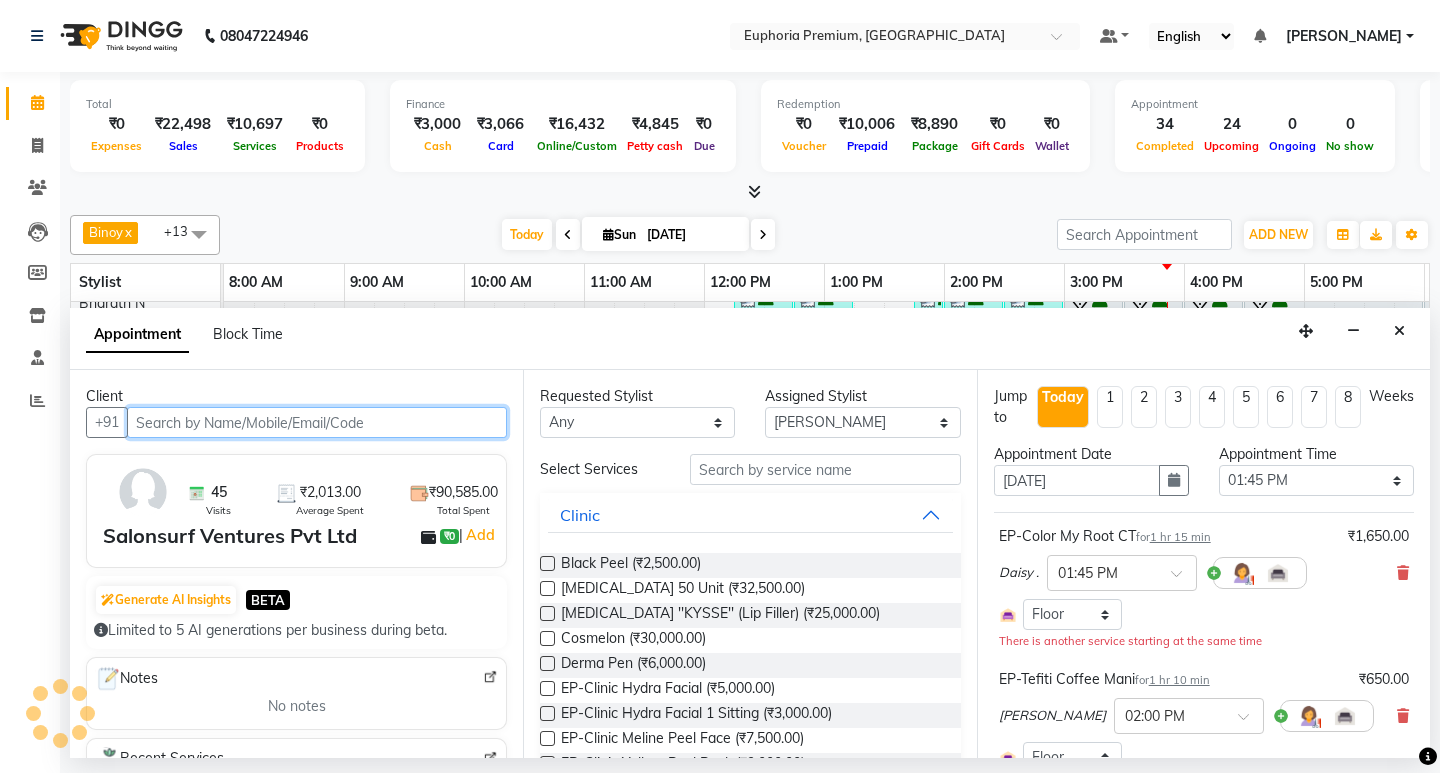 scroll, scrollTop: 0, scrollLeft: 475, axis: horizontal 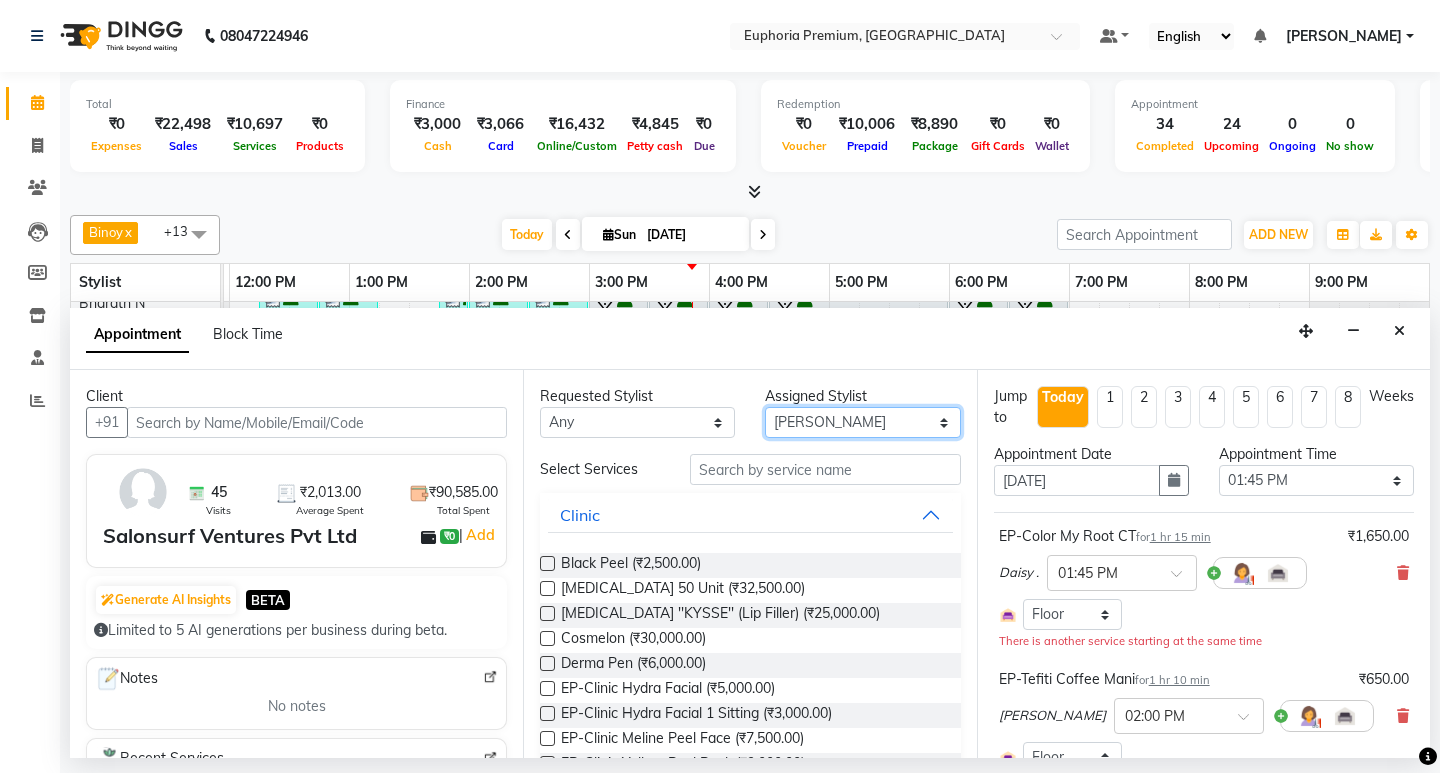 click on "Select Babu V Bharath N [PERSON_NAME] [PERSON_NAME] N  Chiinthian [PERSON_NAME] MOI [PERSON_NAME] . [PERSON_NAME] . [PERSON_NAME] [PERSON_NAME] K [PERSON_NAME] [PERSON_NAME] [MEDICAL_DATA] Pinky . Priya  K Rosy Sanate [PERSON_NAME] [PERSON_NAME] Shishi L [PERSON_NAME] M [PERSON_NAME]" at bounding box center [862, 422] 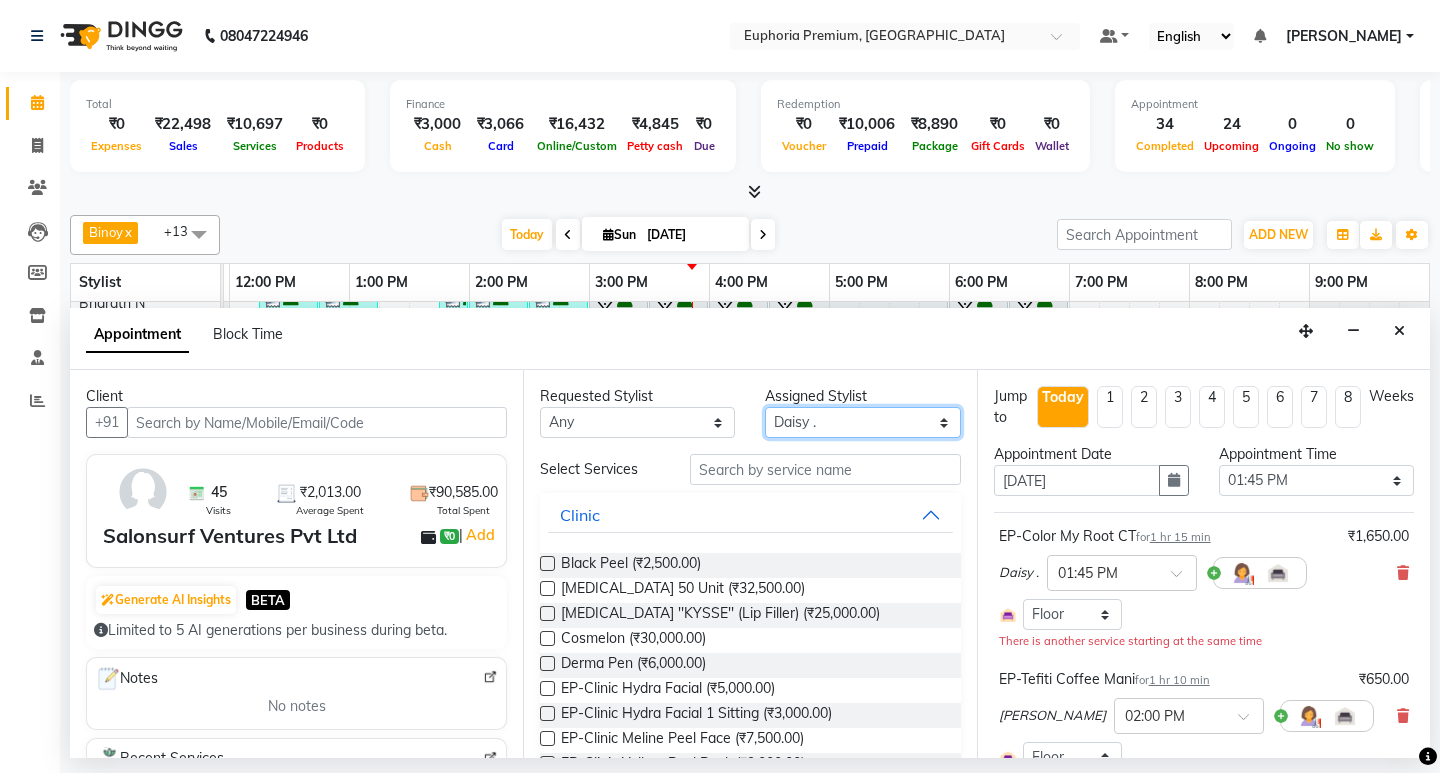 click on "Select Babu V Bharath N [PERSON_NAME] [PERSON_NAME] N  Chiinthian [PERSON_NAME] MOI [PERSON_NAME] . [PERSON_NAME] . [PERSON_NAME] [PERSON_NAME] K [PERSON_NAME] [PERSON_NAME] [MEDICAL_DATA] Pinky . Priya  K Rosy Sanate [PERSON_NAME] [PERSON_NAME] Shishi L [PERSON_NAME] M [PERSON_NAME]" at bounding box center (862, 422) 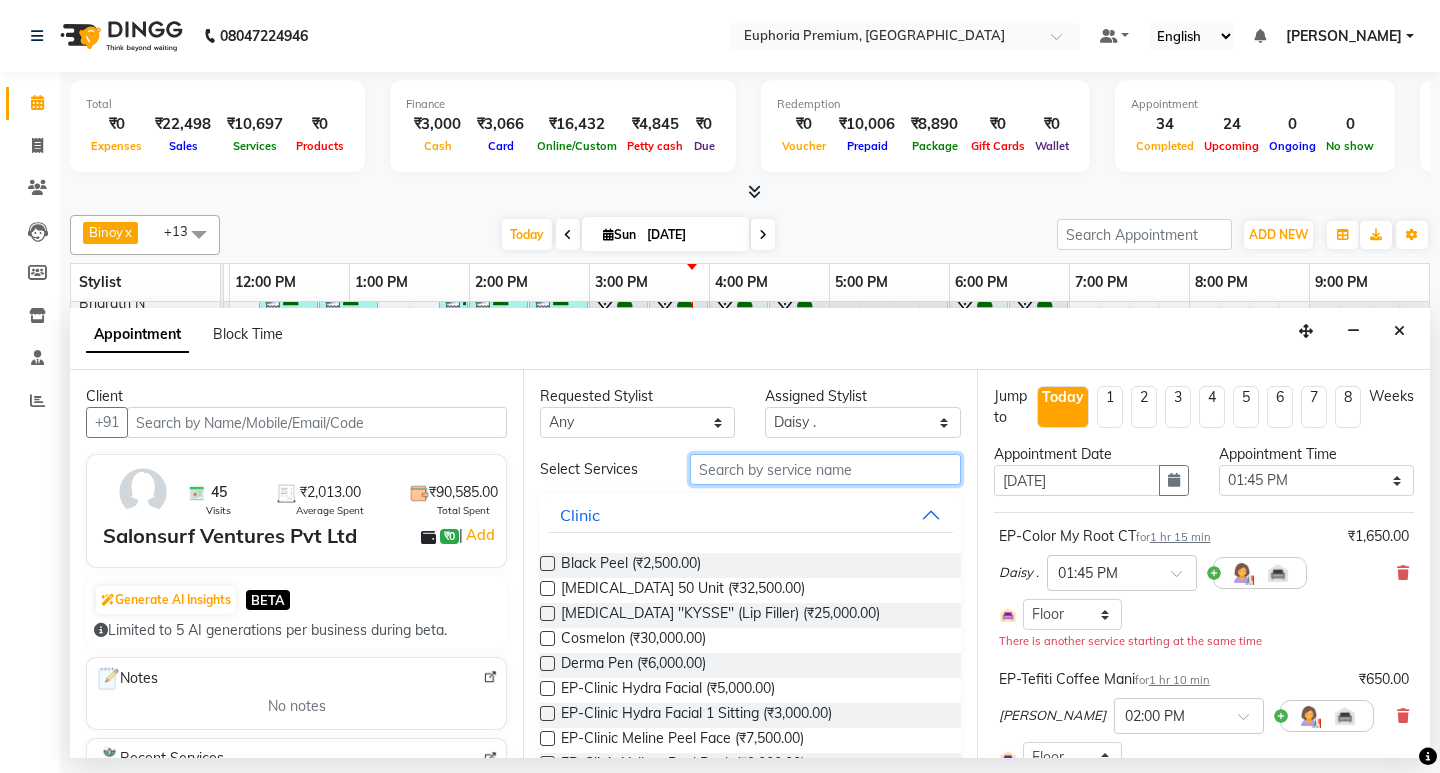 click at bounding box center [825, 469] 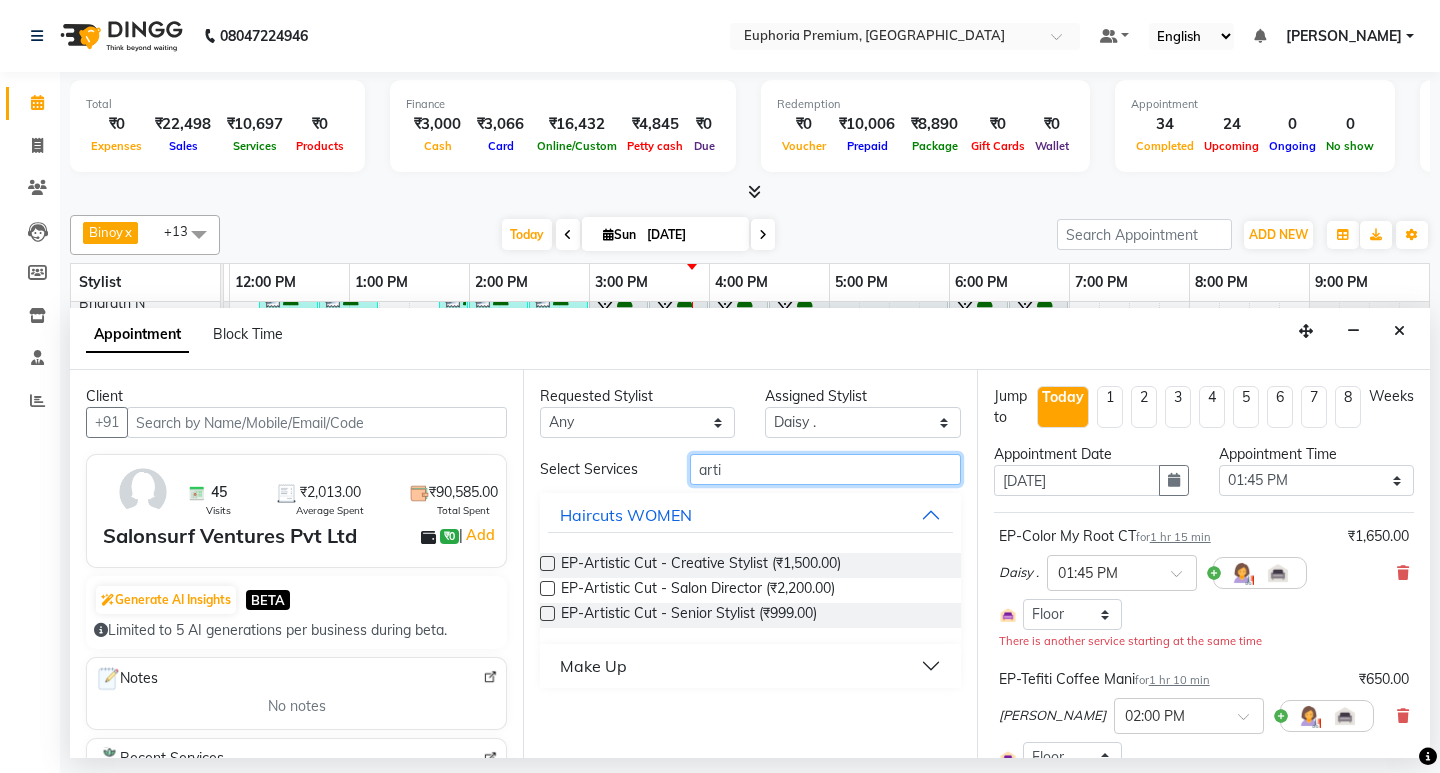 type on "arti" 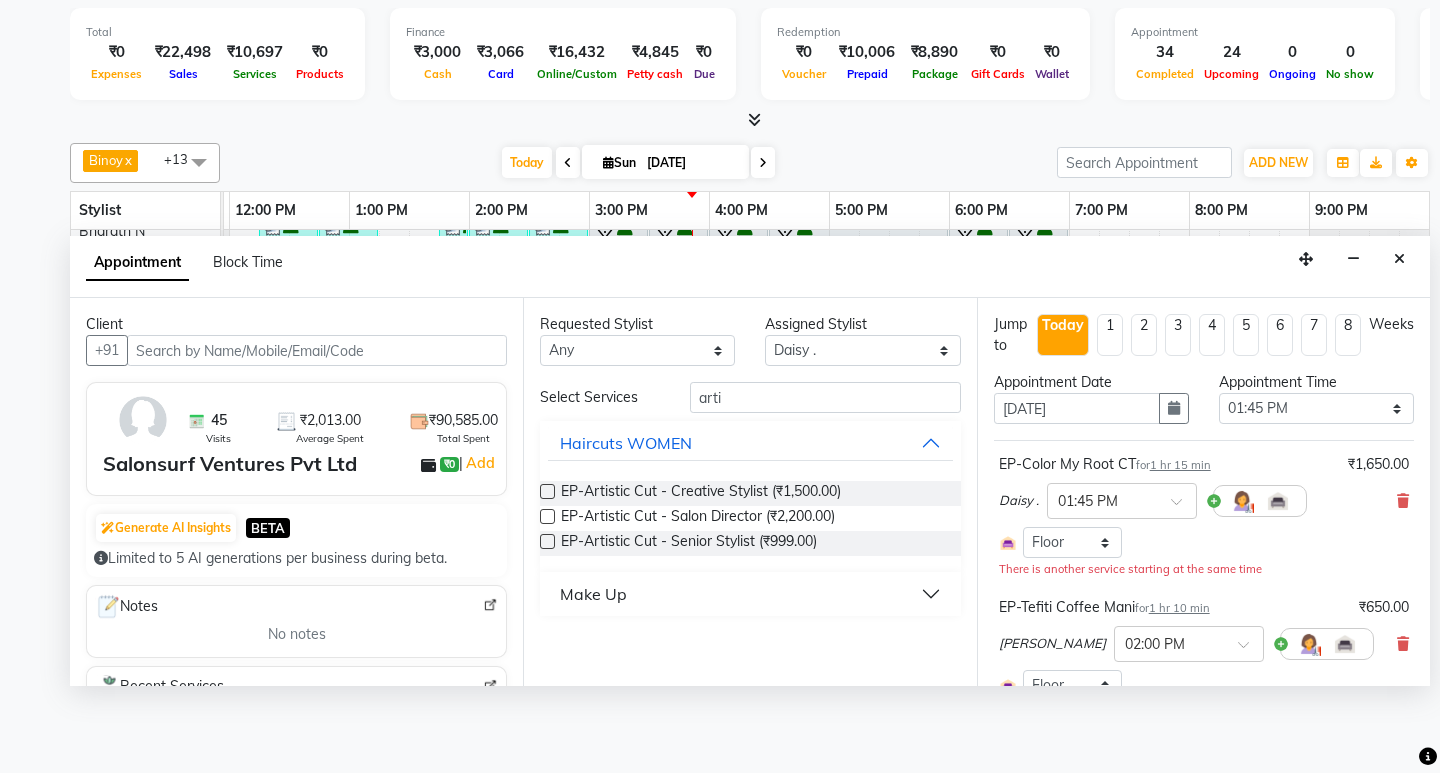 click on "EP-Artistic Cut - Creative Stylist (₹1,500.00) EP-Artistic Cut - Salon Director (₹2,200.00) EP-Artistic Cut - Senior Stylist (₹999.00)" at bounding box center (750, 518) 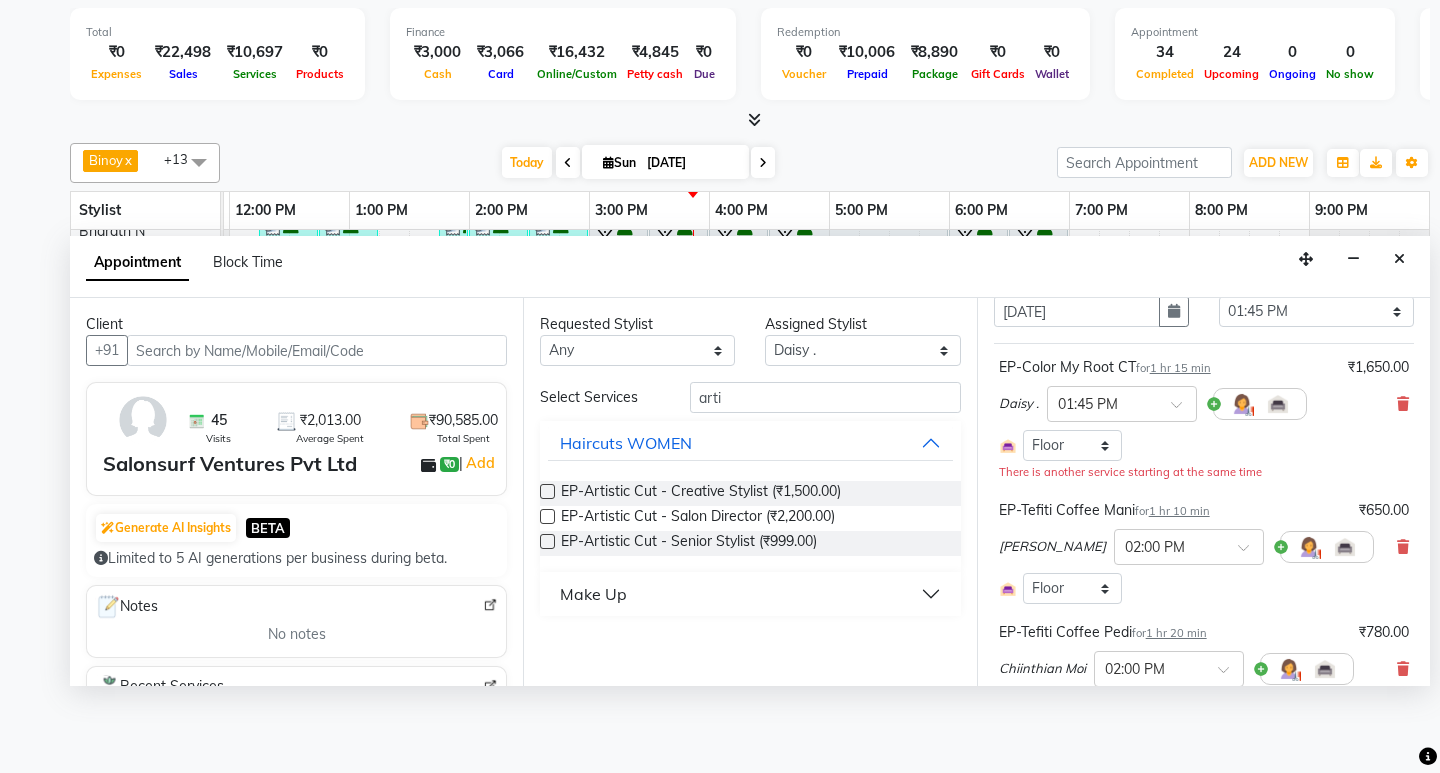 scroll, scrollTop: 46, scrollLeft: 0, axis: vertical 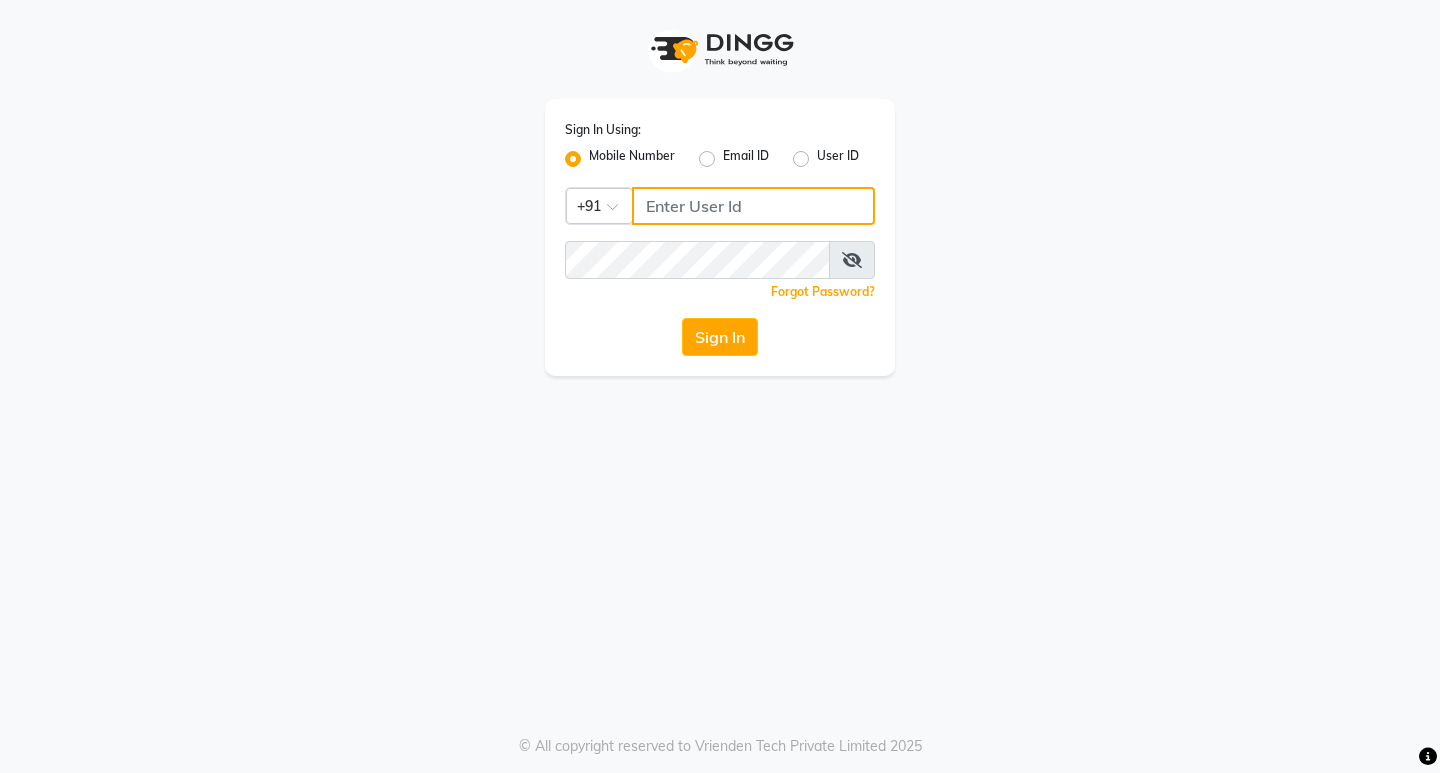 type on "7760179992" 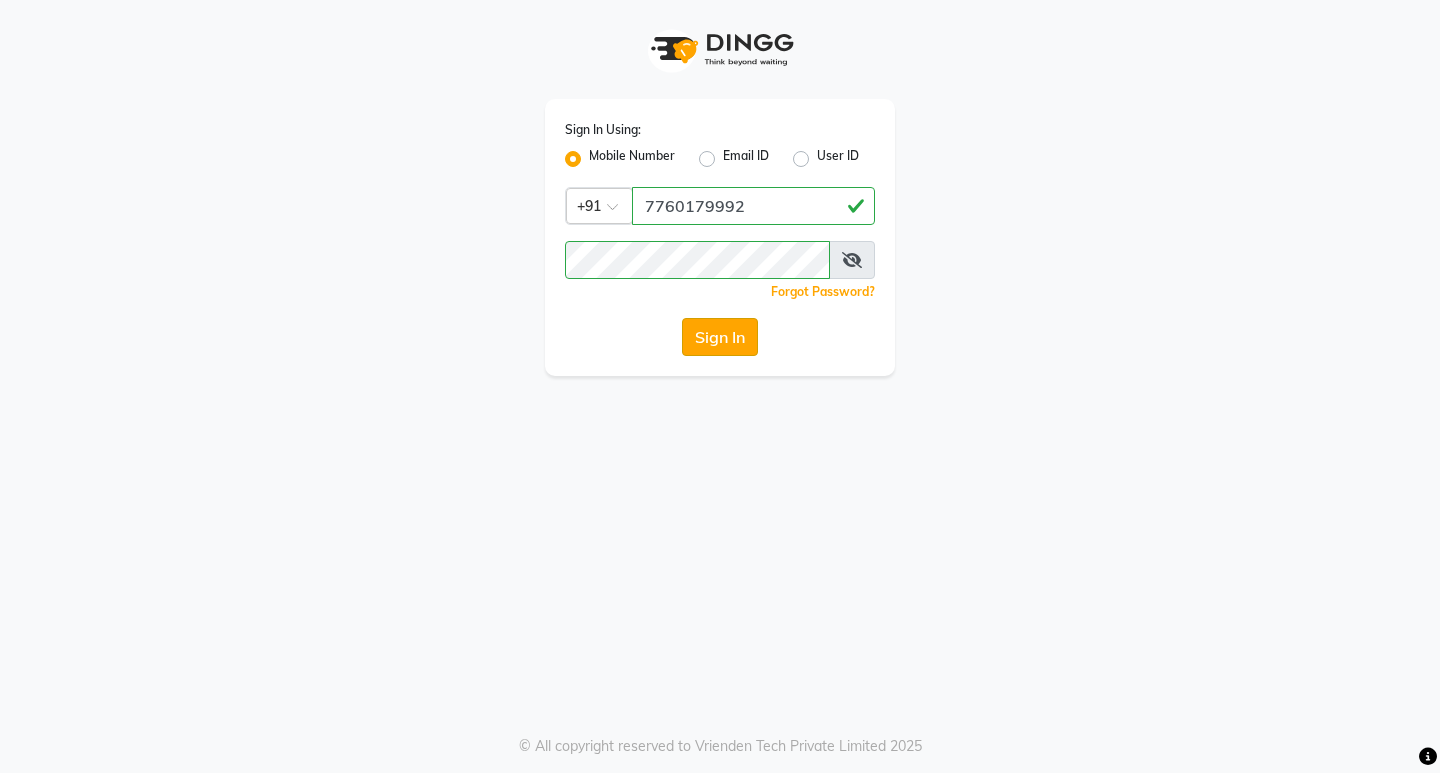 click on "Sign In" 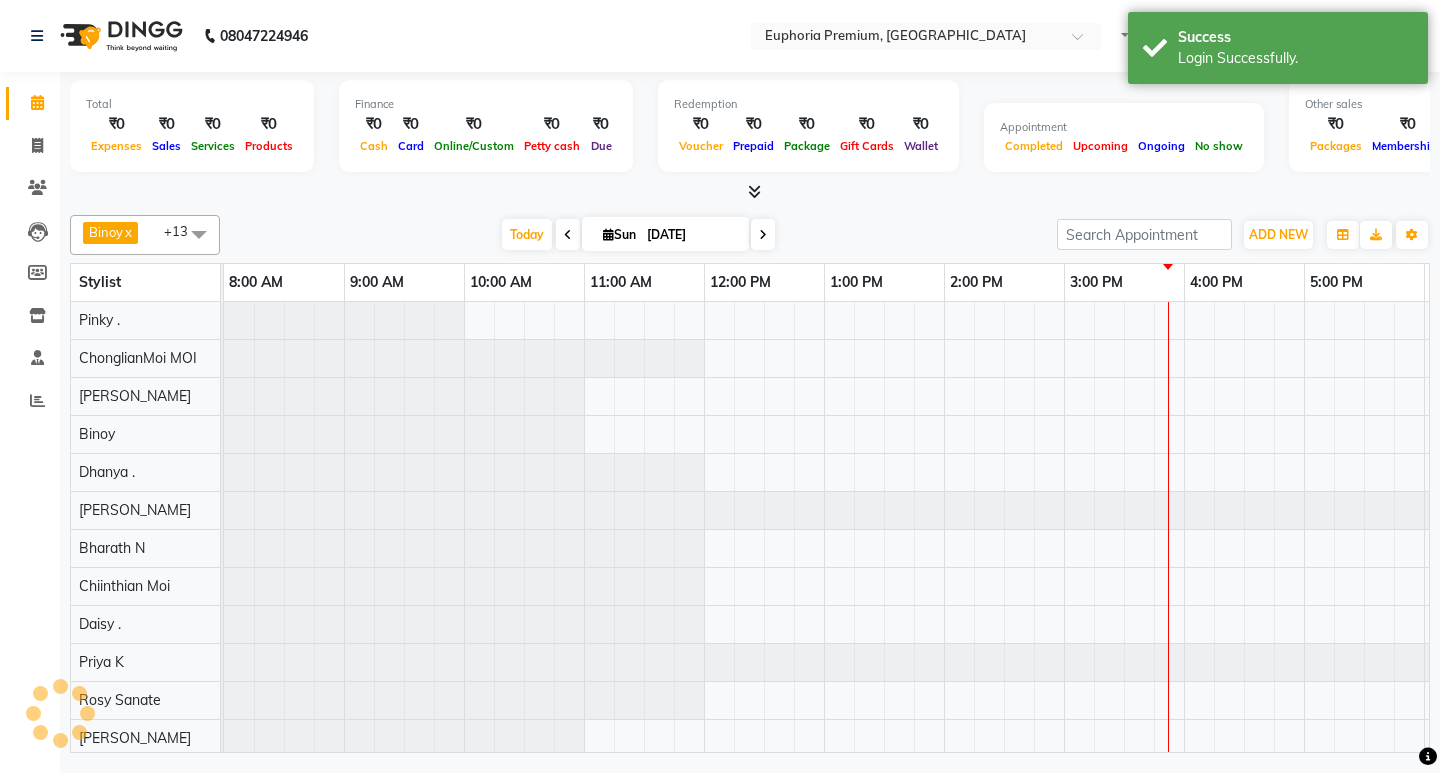 scroll, scrollTop: 0, scrollLeft: 475, axis: horizontal 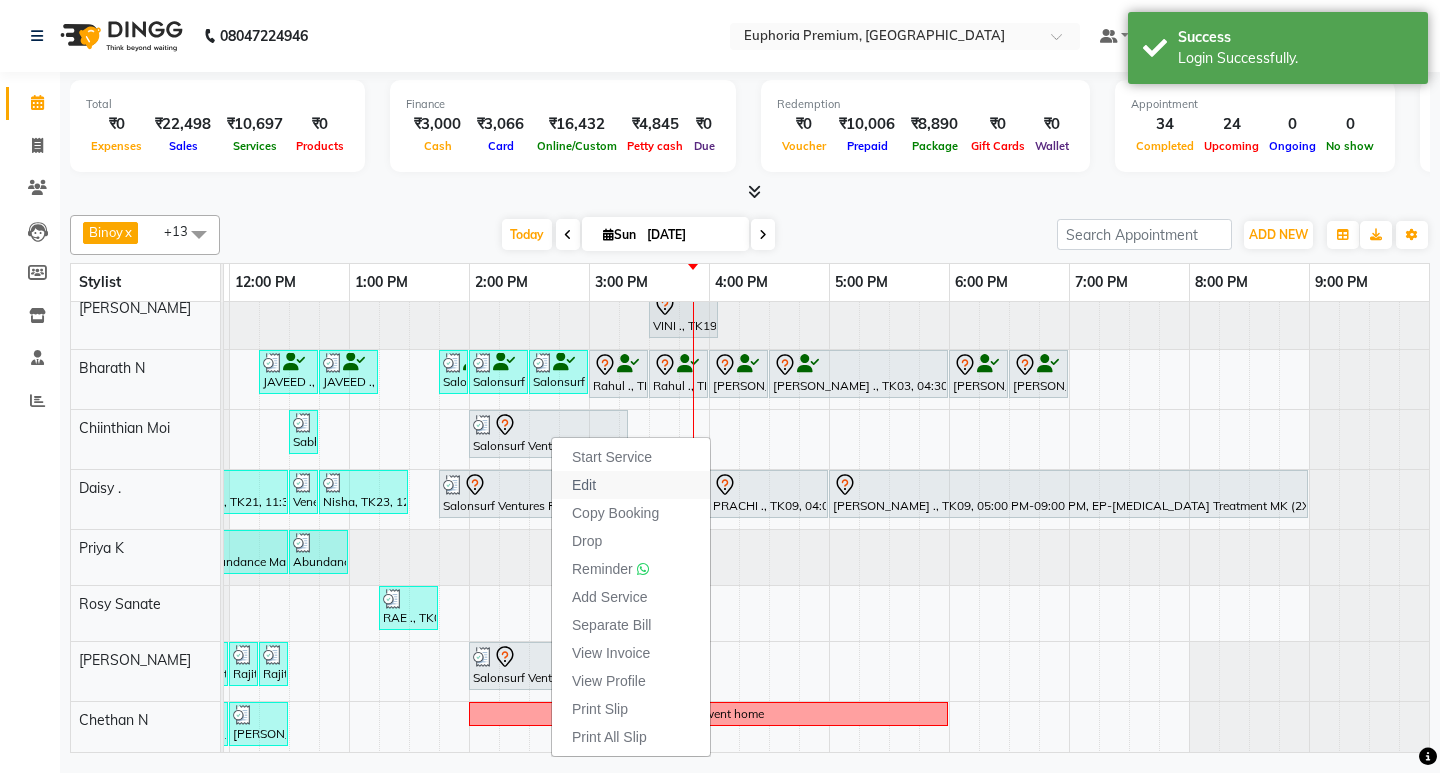 click on "Edit" at bounding box center [631, 485] 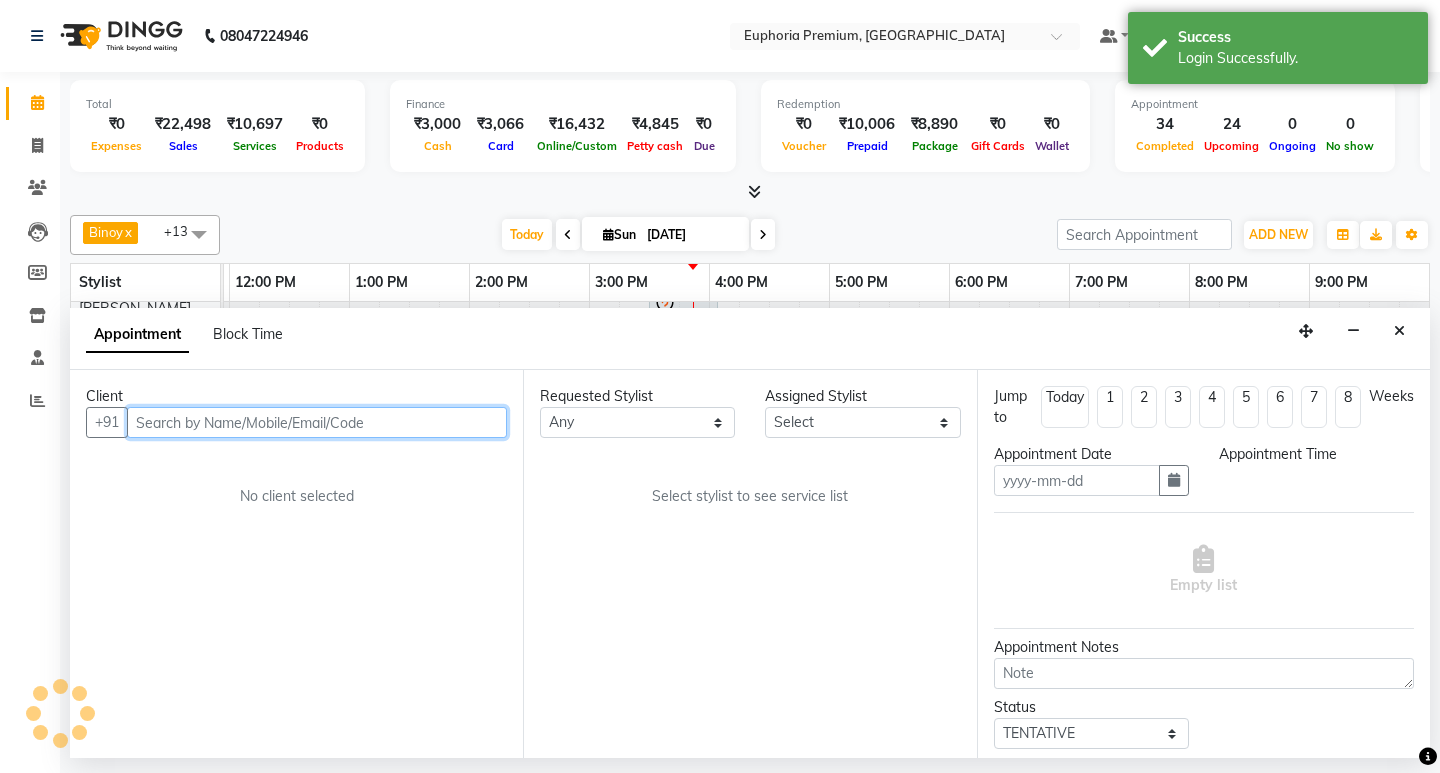 type on "[DATE]" 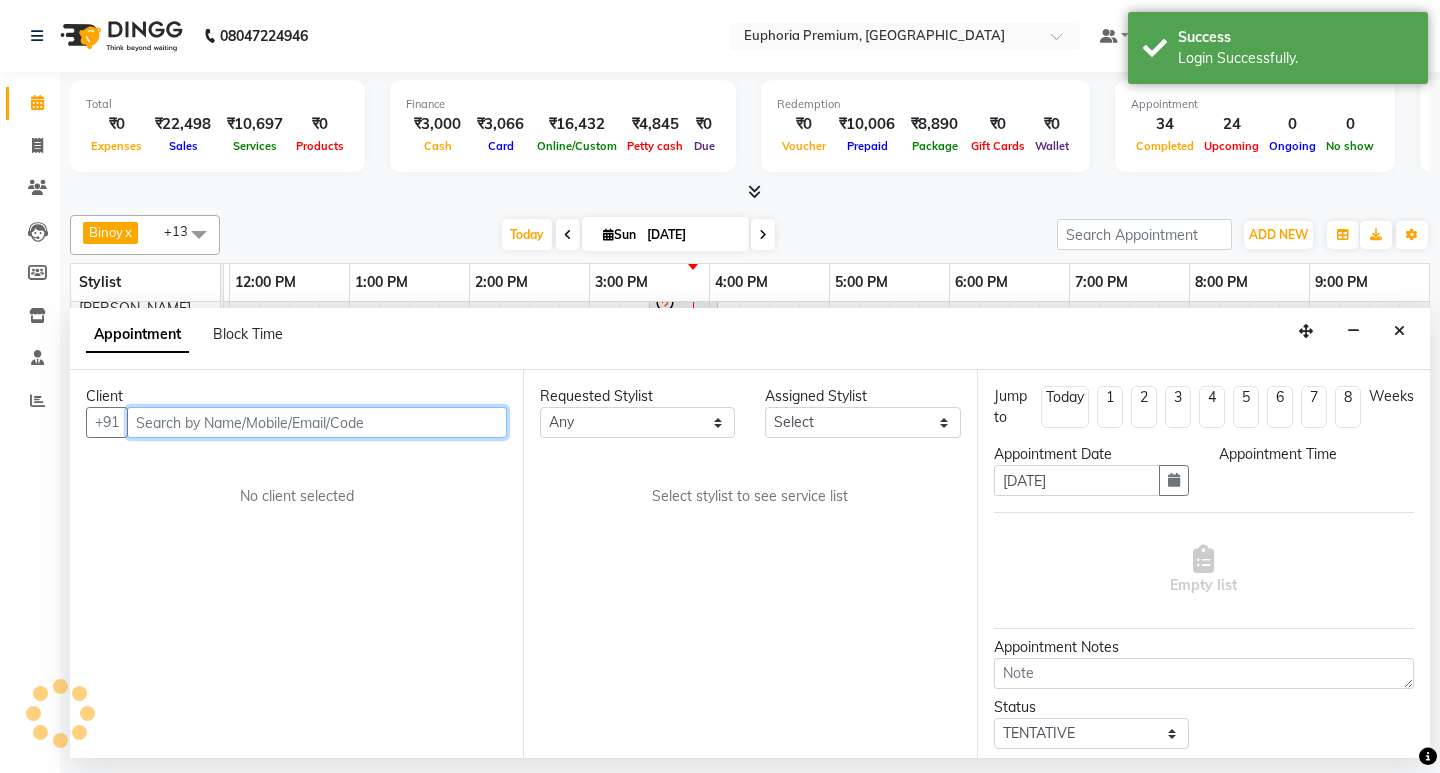 select on "825" 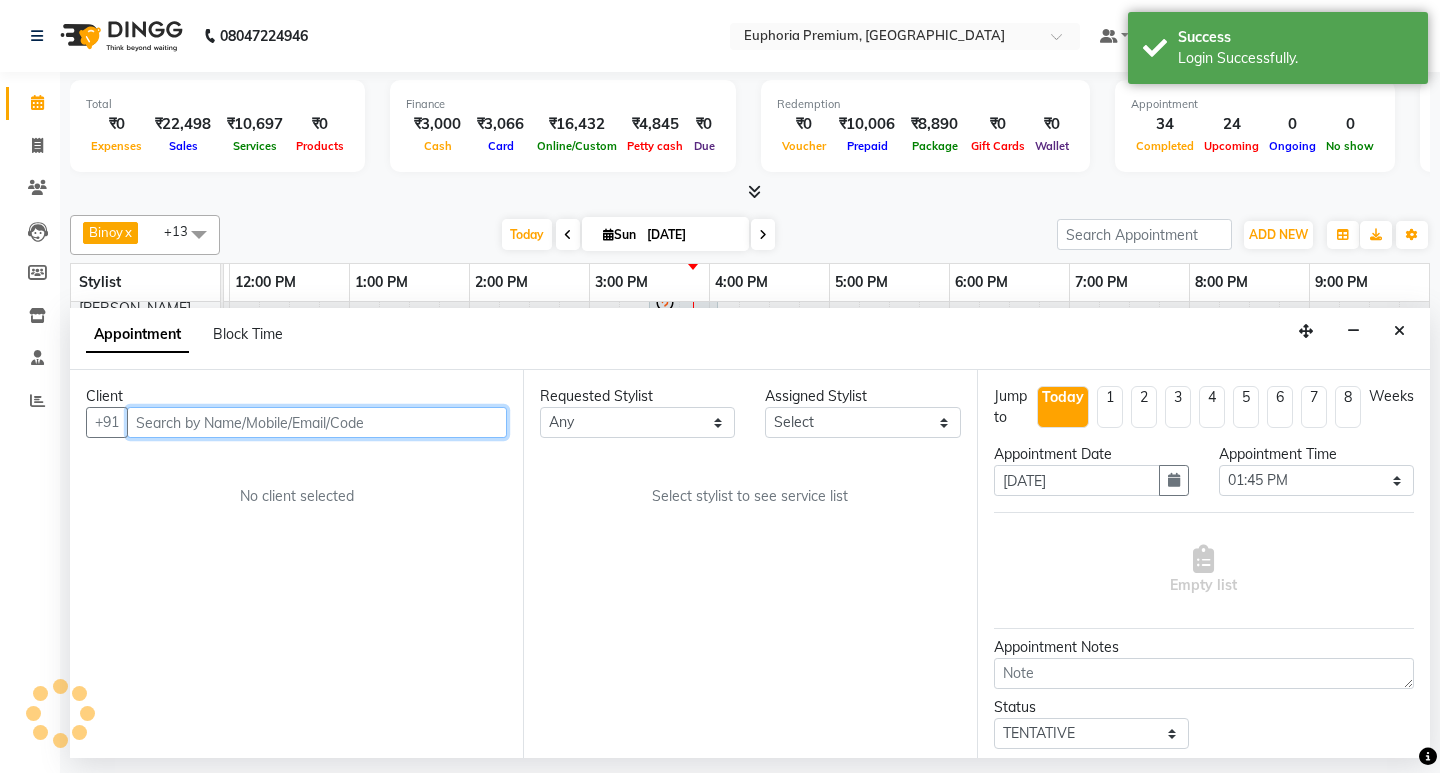 scroll, scrollTop: 0, scrollLeft: 475, axis: horizontal 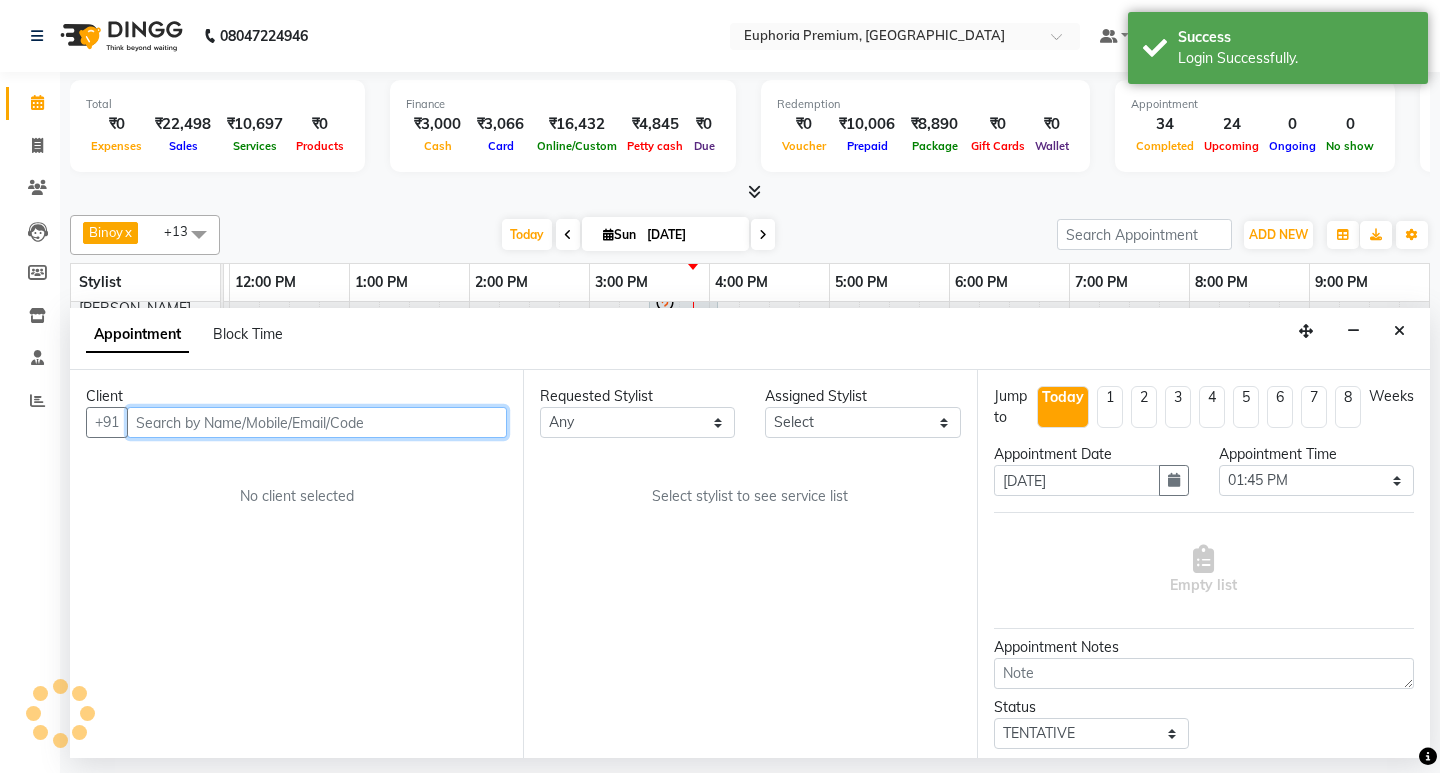 select on "71634" 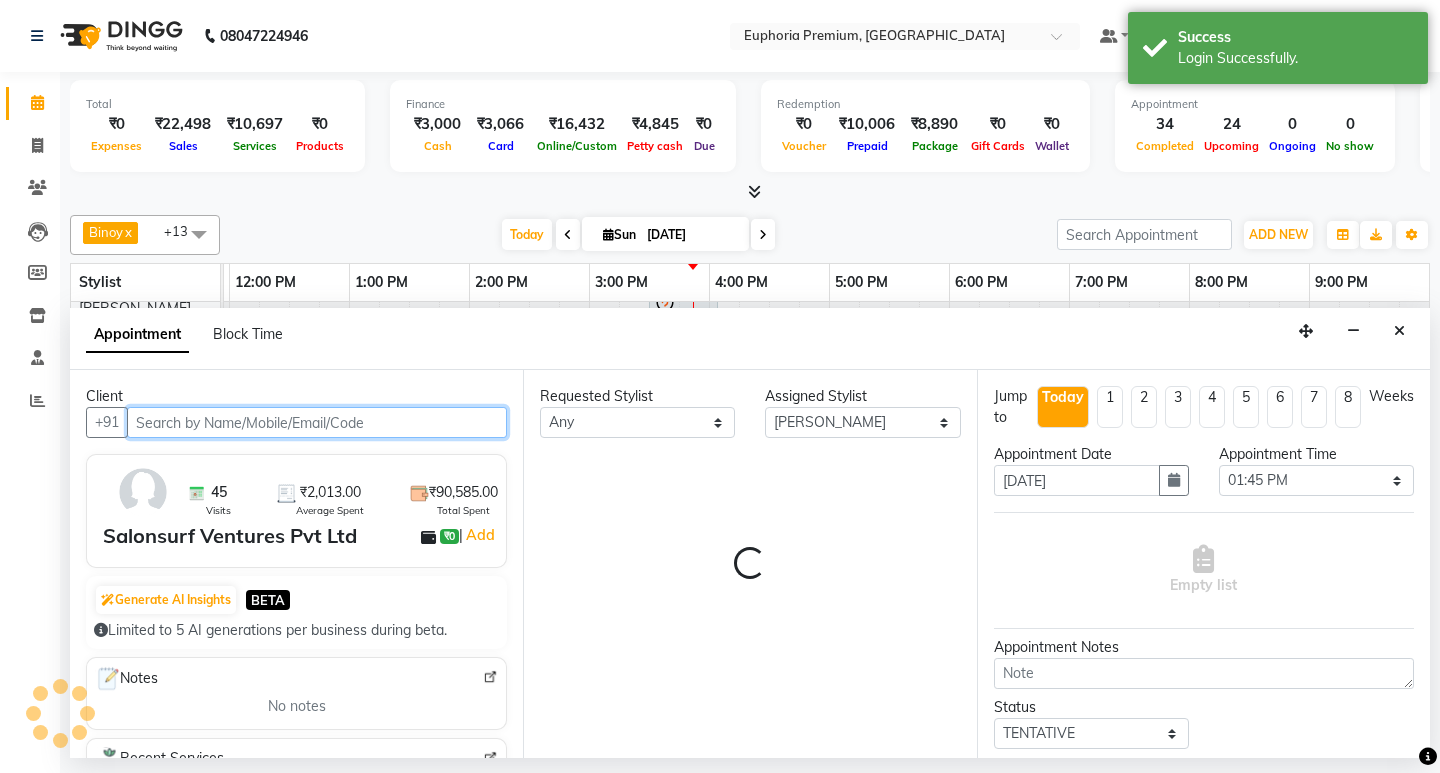 select 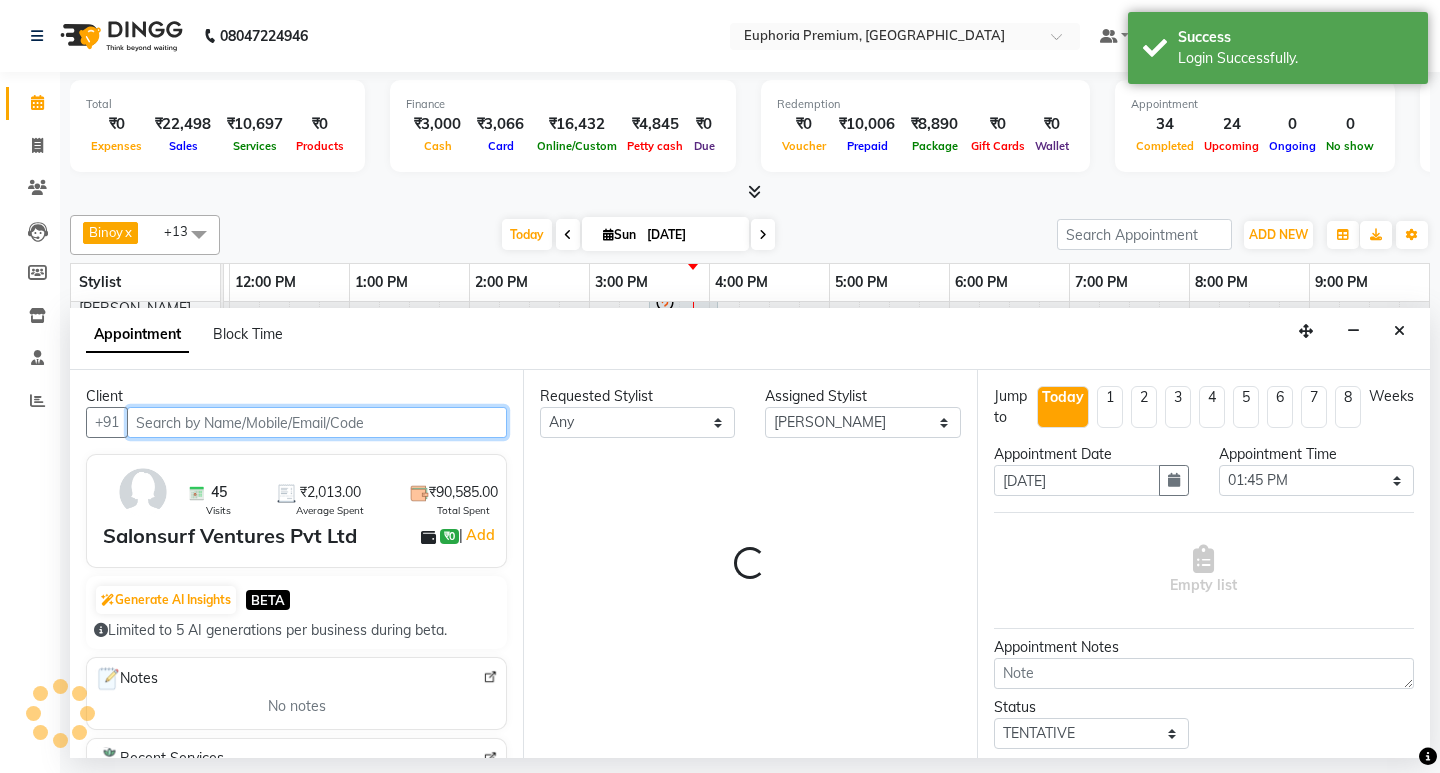 select 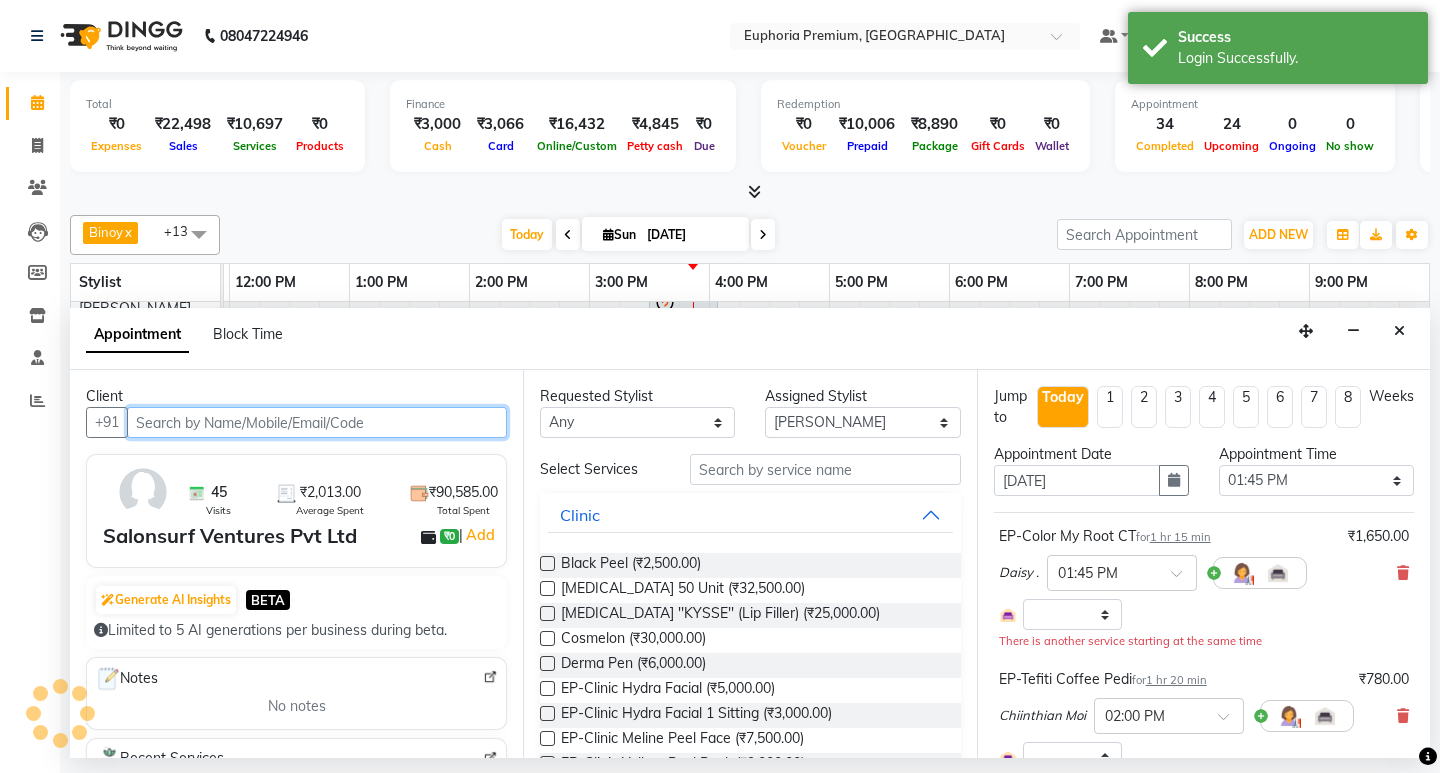 select on "4006" 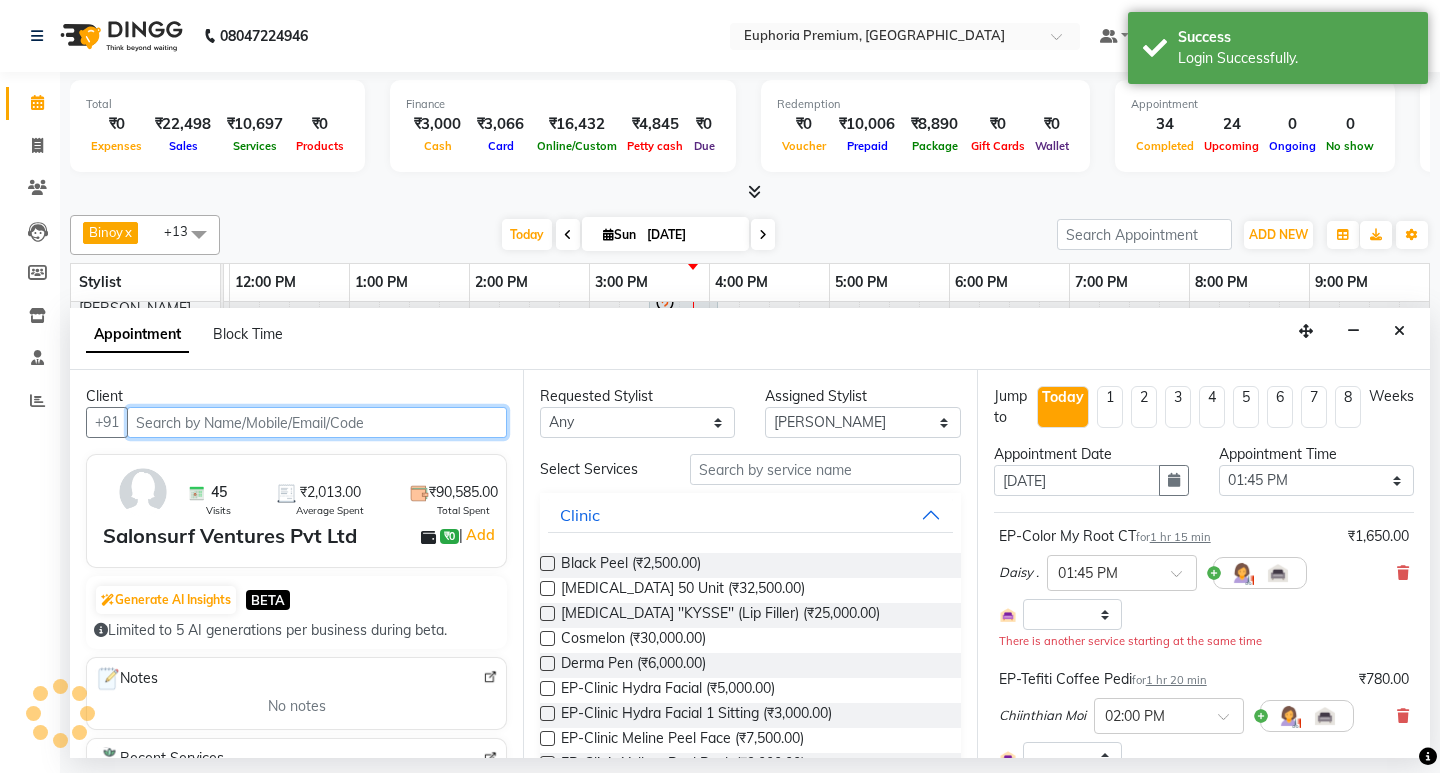 select on "4006" 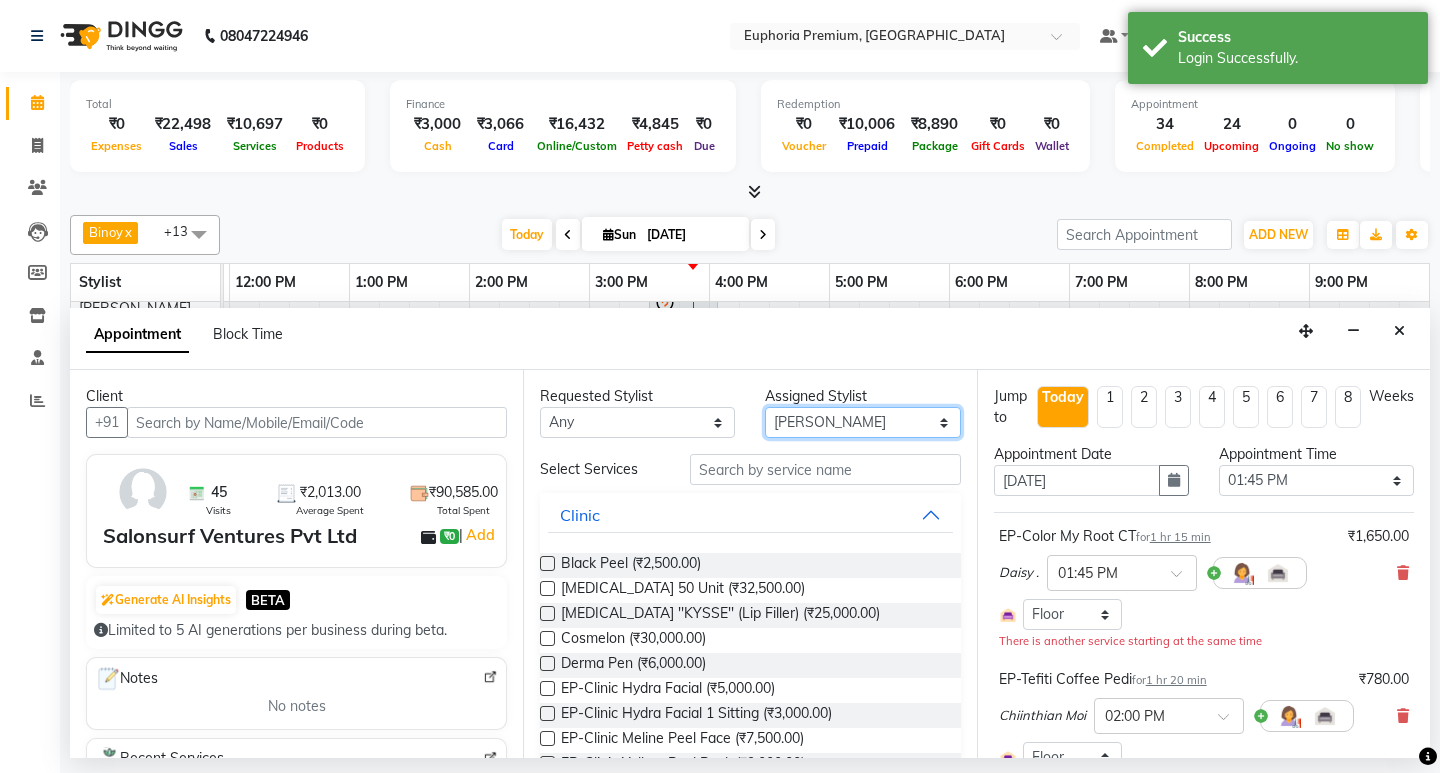 click on "Select Babu V Bharath N [PERSON_NAME] [PERSON_NAME] N  Chiinthian [PERSON_NAME] MOI [PERSON_NAME] . [PERSON_NAME] . [PERSON_NAME] [PERSON_NAME] K [PERSON_NAME] [PERSON_NAME] [MEDICAL_DATA] Pinky . Priya  K Rosy Sanate [PERSON_NAME] [PERSON_NAME] Shishi L [PERSON_NAME] M [PERSON_NAME]" at bounding box center [862, 422] 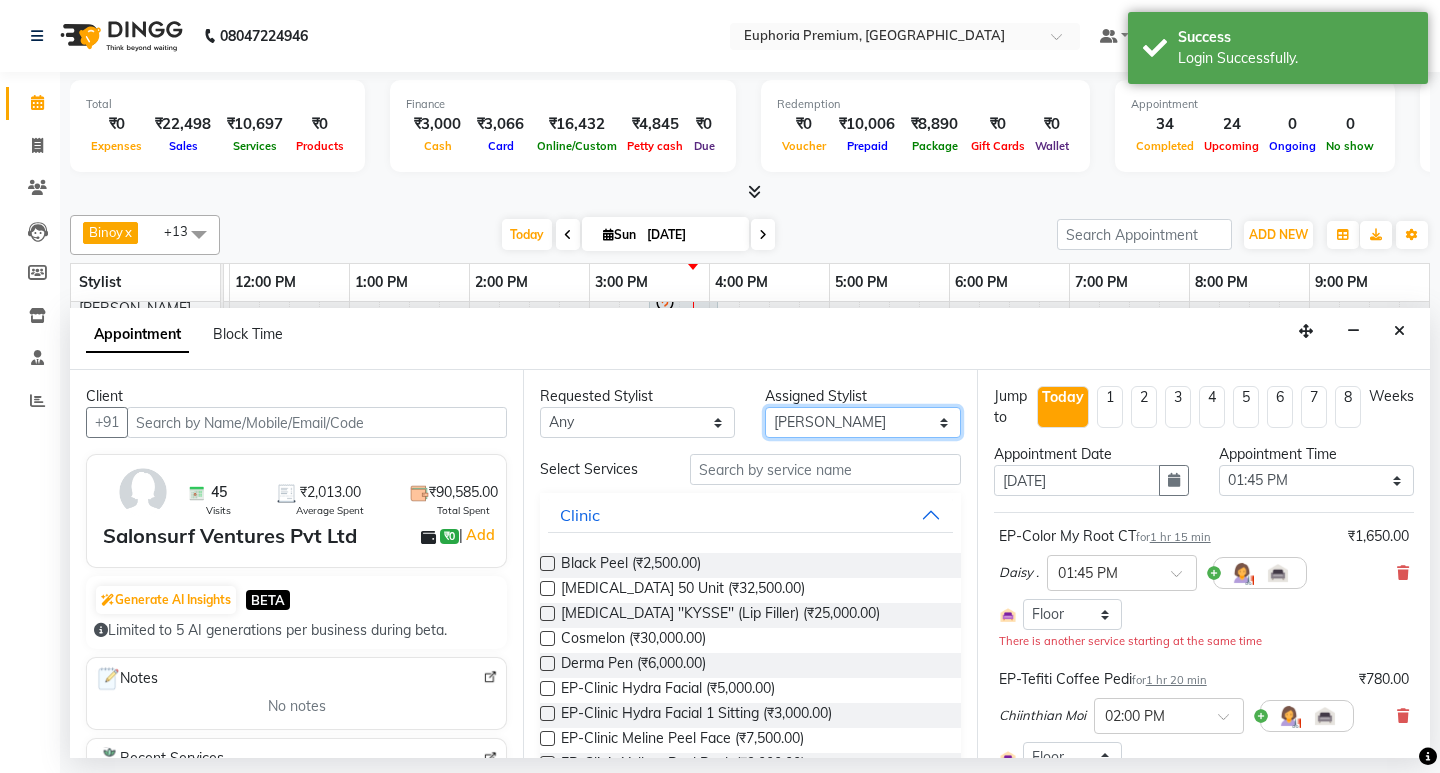 select on "71625" 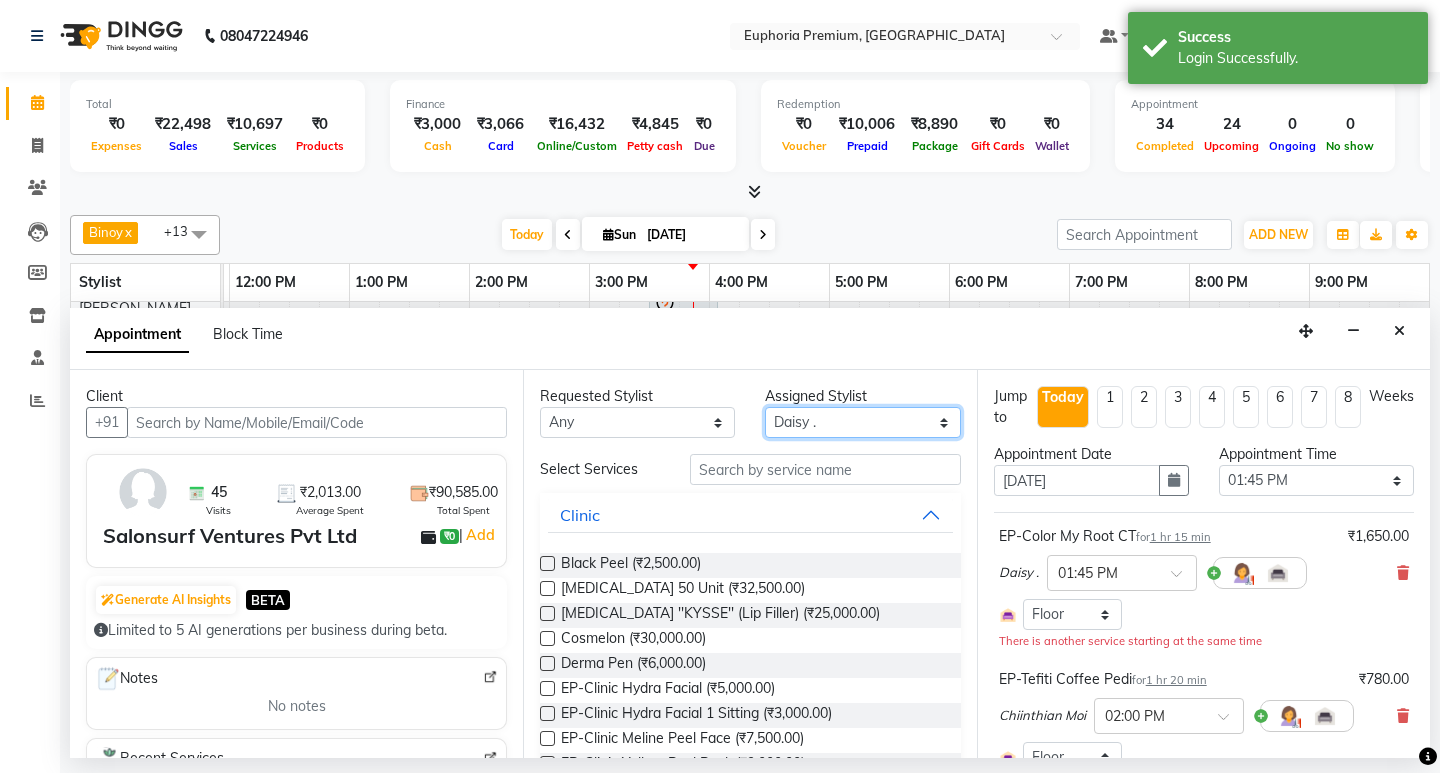 click on "Select Babu V Bharath N [PERSON_NAME] [PERSON_NAME] N  Chiinthian [PERSON_NAME] MOI [PERSON_NAME] . [PERSON_NAME] . [PERSON_NAME] [PERSON_NAME] K [PERSON_NAME] [PERSON_NAME] [MEDICAL_DATA] Pinky . Priya  K Rosy Sanate [PERSON_NAME] [PERSON_NAME] Shishi L [PERSON_NAME] M [PERSON_NAME]" at bounding box center (862, 422) 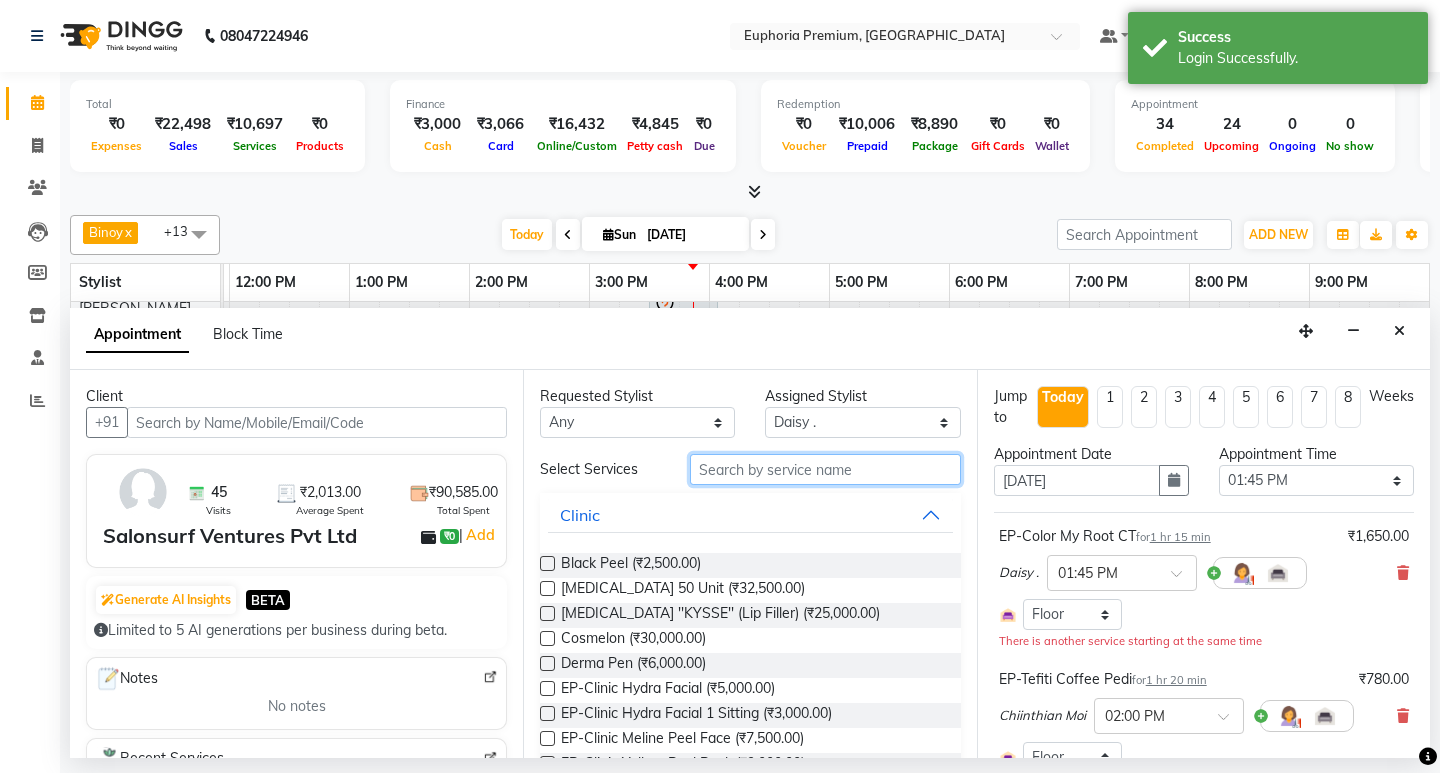 click at bounding box center (825, 469) 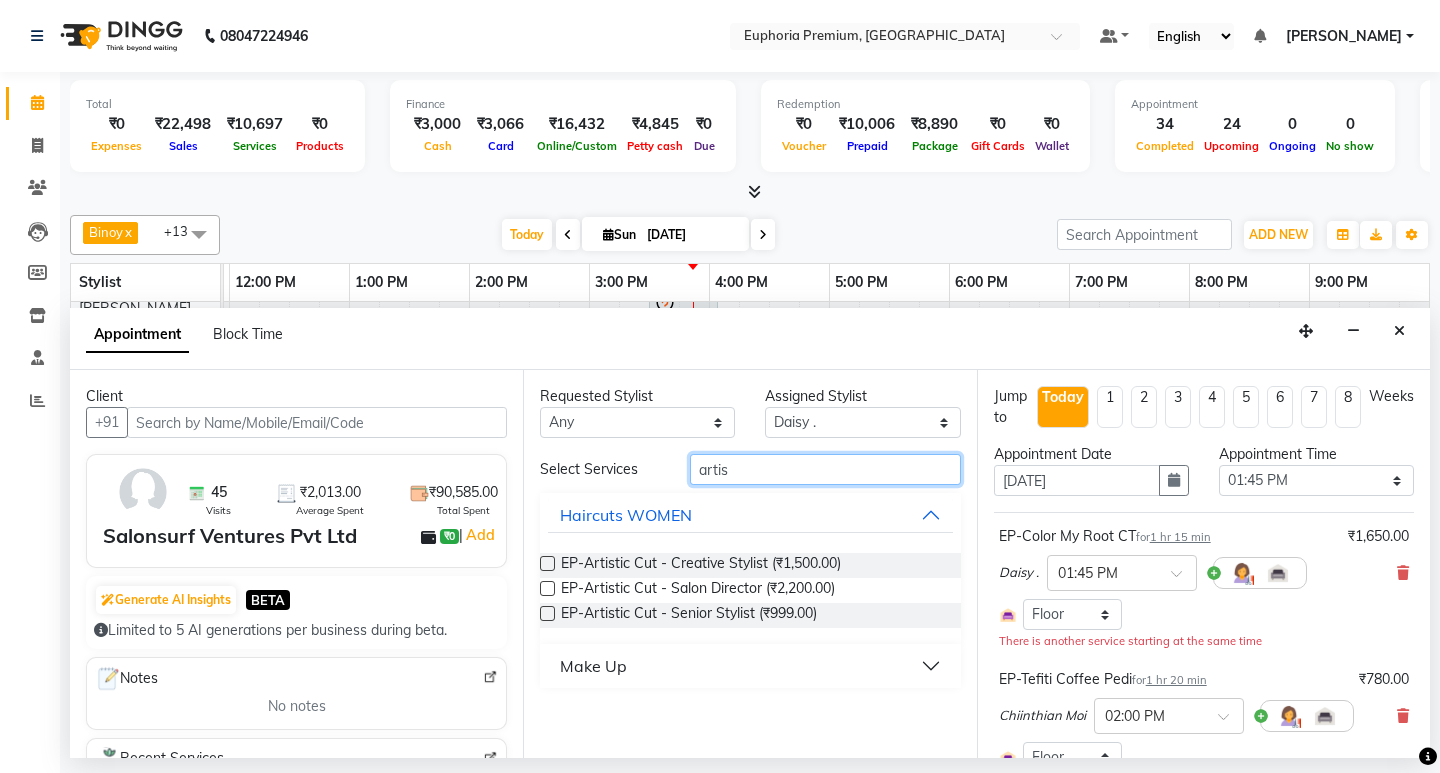 type on "artis" 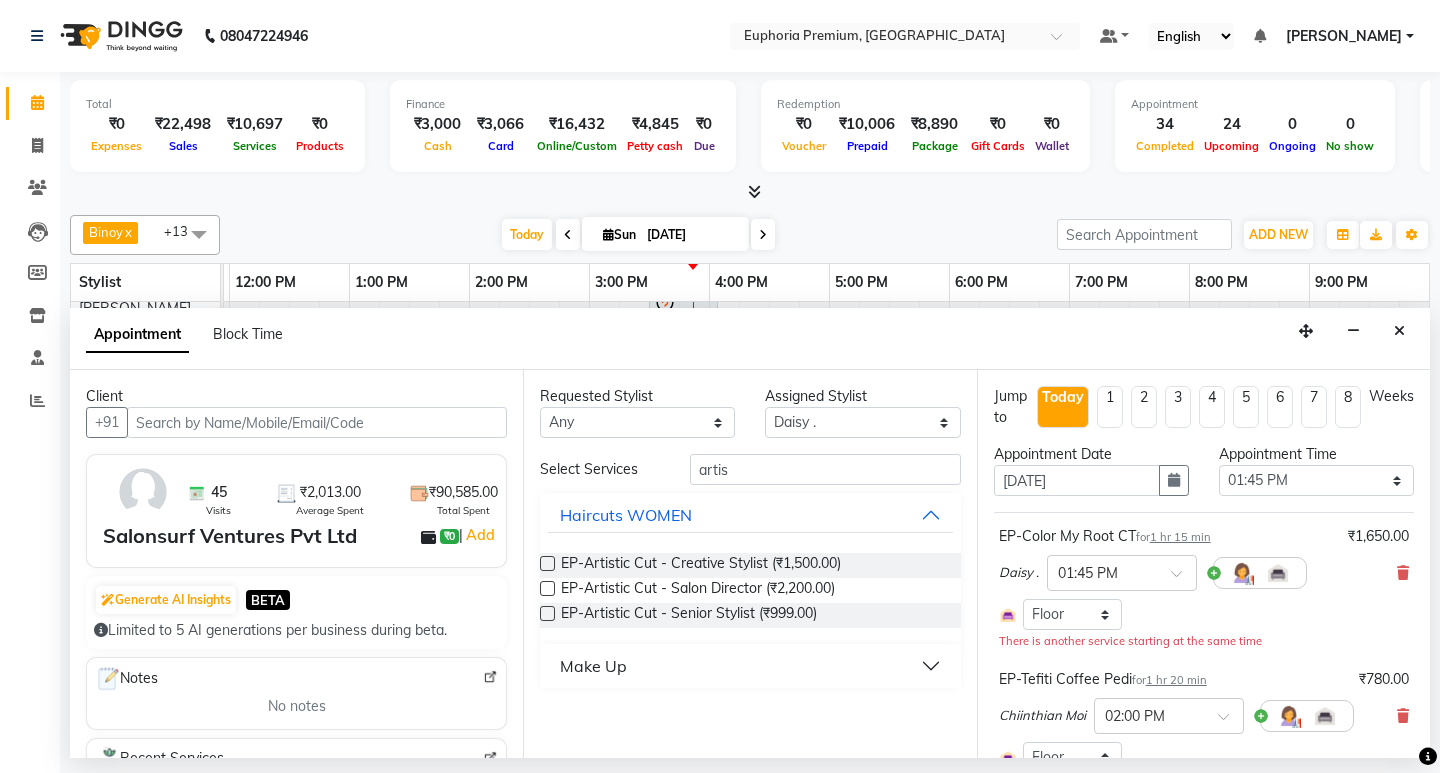 click at bounding box center [547, 563] 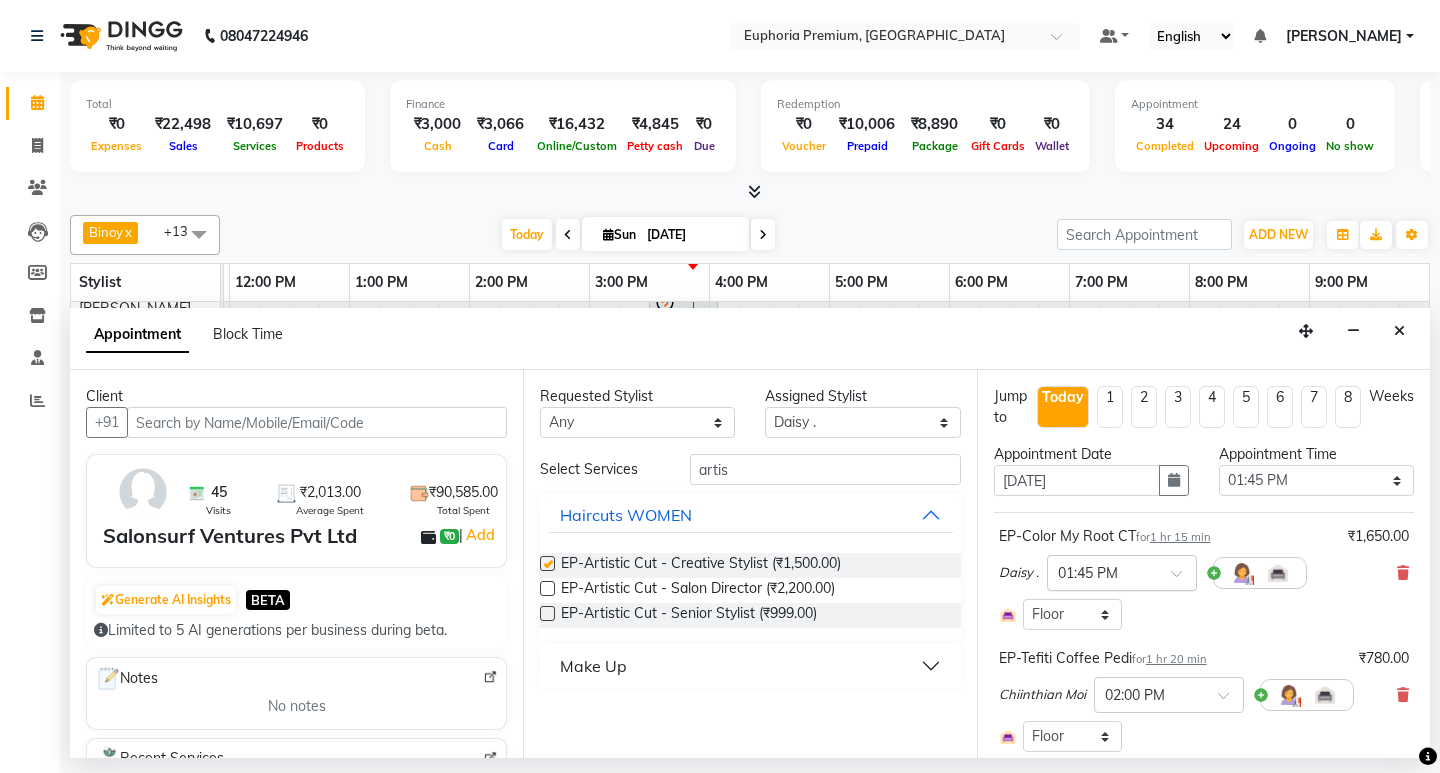 checkbox on "false" 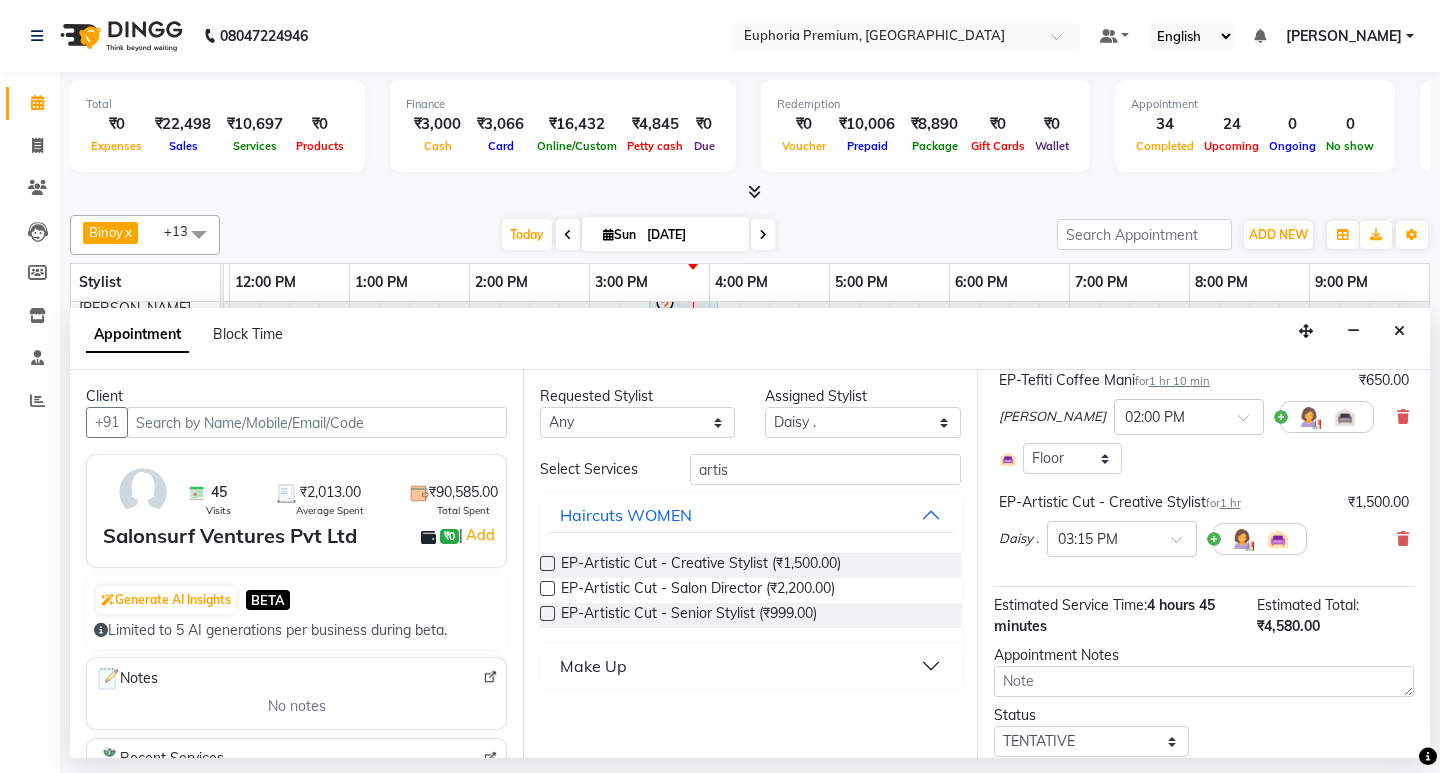 scroll, scrollTop: 467, scrollLeft: 0, axis: vertical 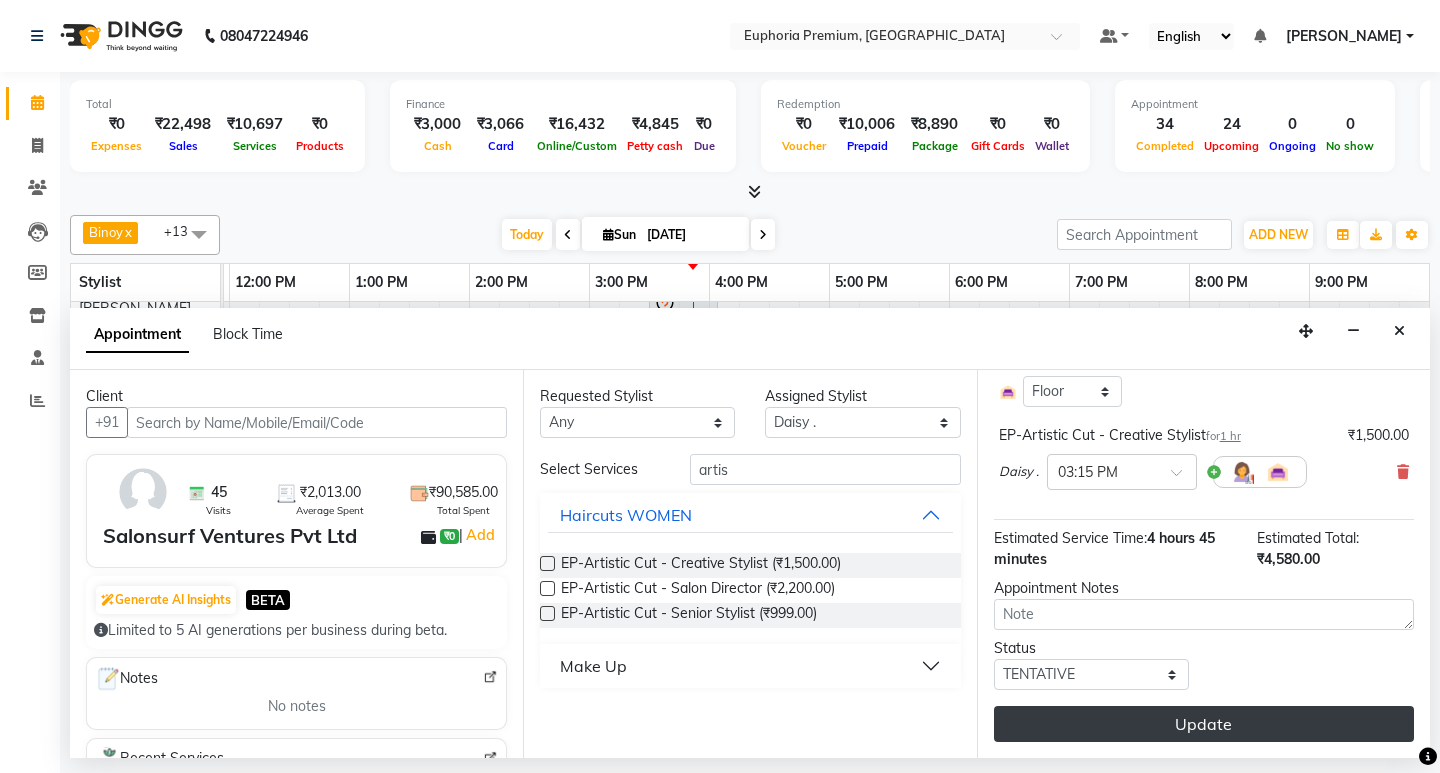 click on "Update" at bounding box center (1204, 724) 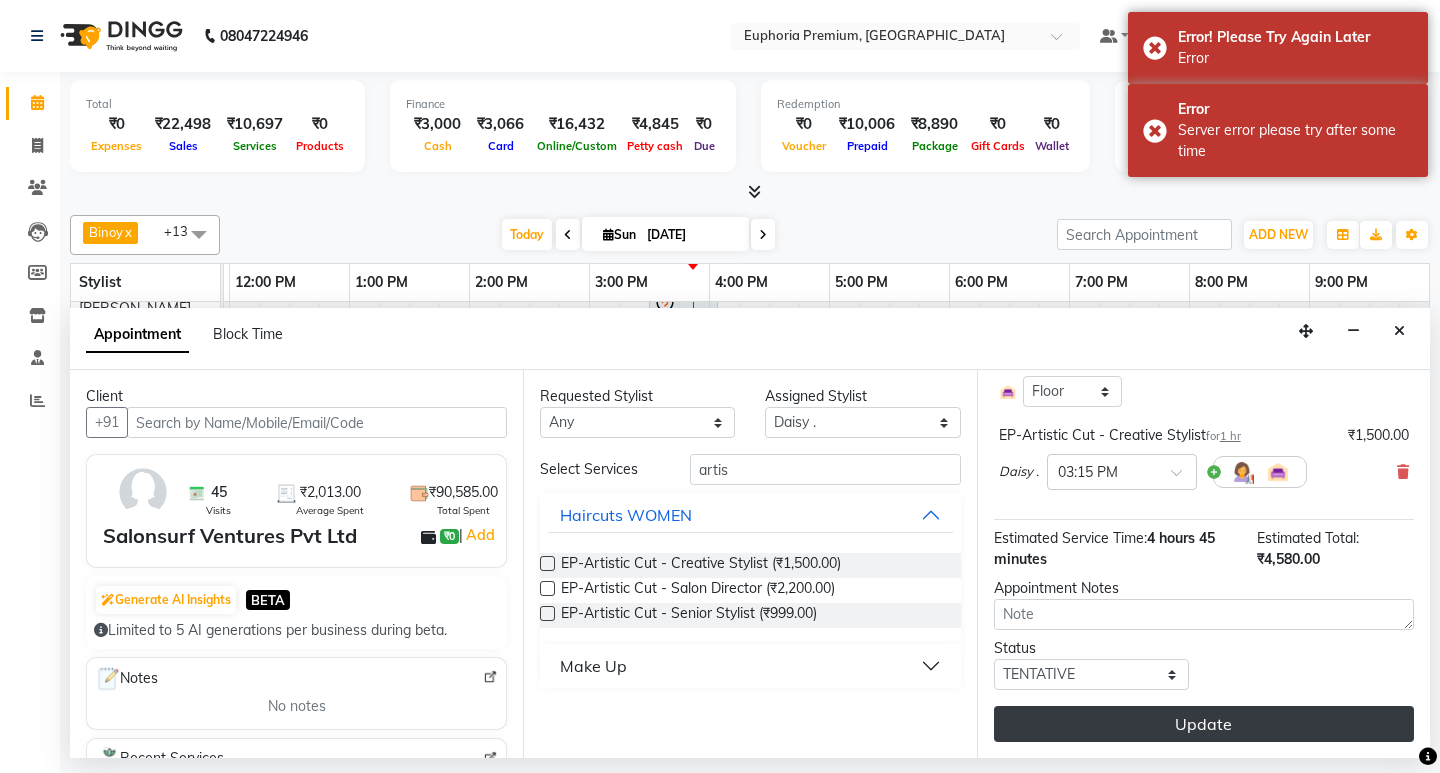 click on "Update" at bounding box center (1204, 724) 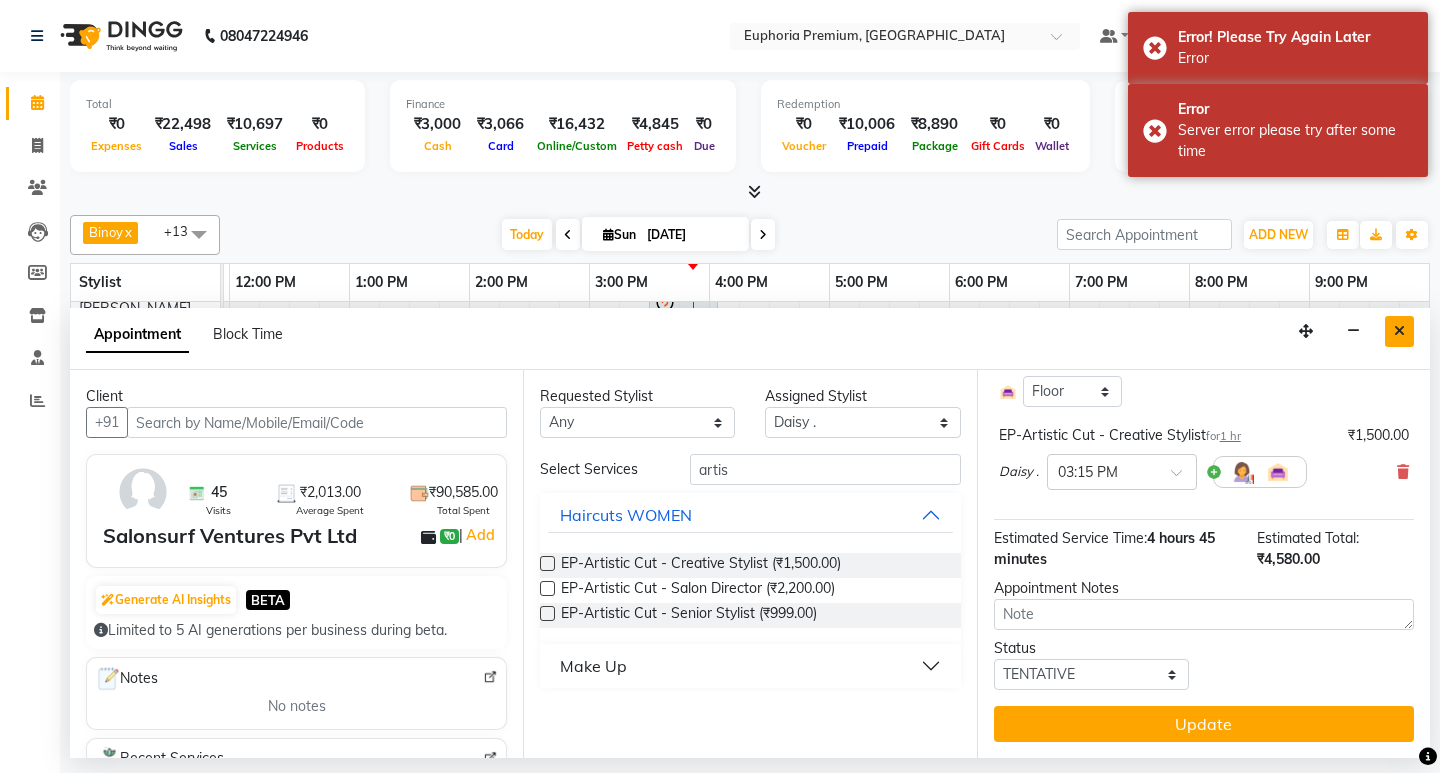 click at bounding box center [1399, 331] 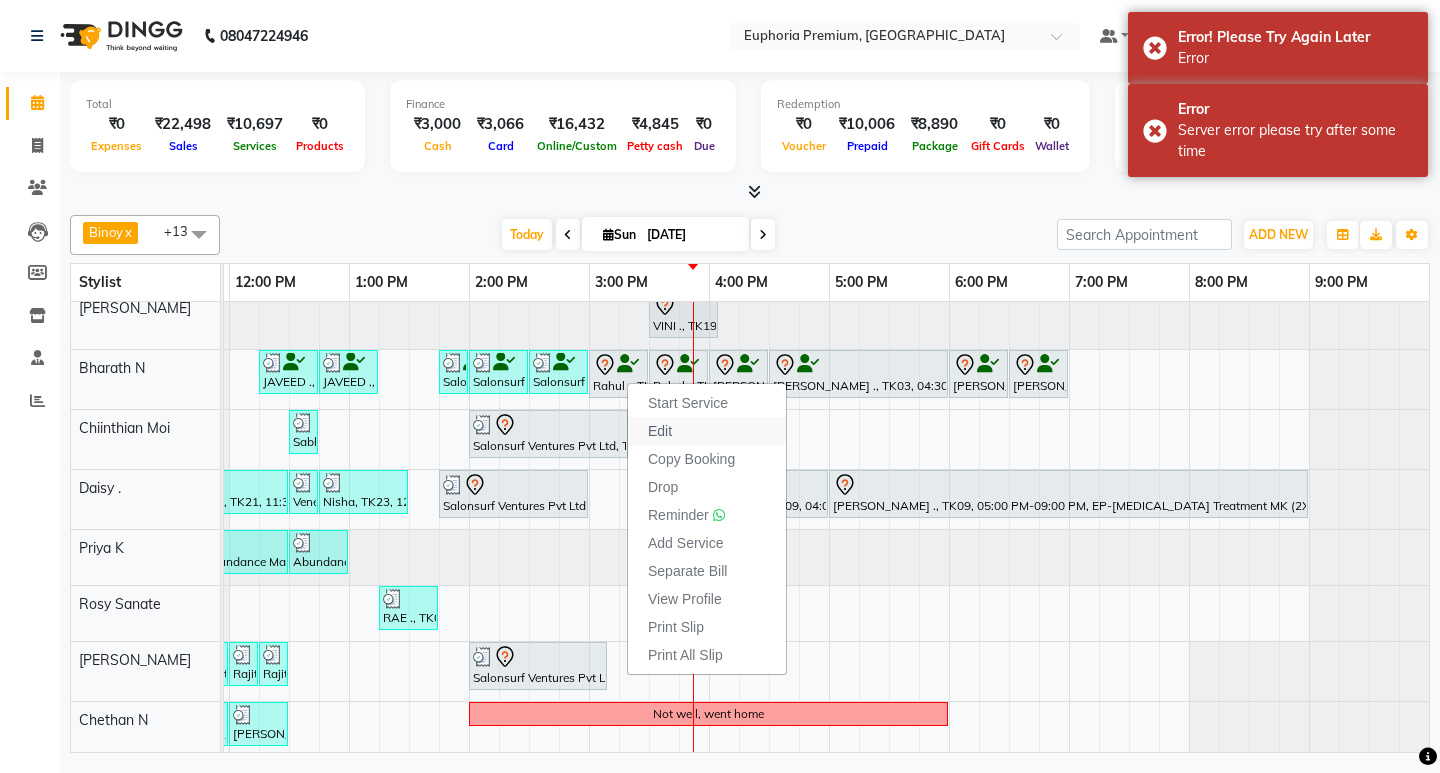 click on "Edit" at bounding box center [660, 431] 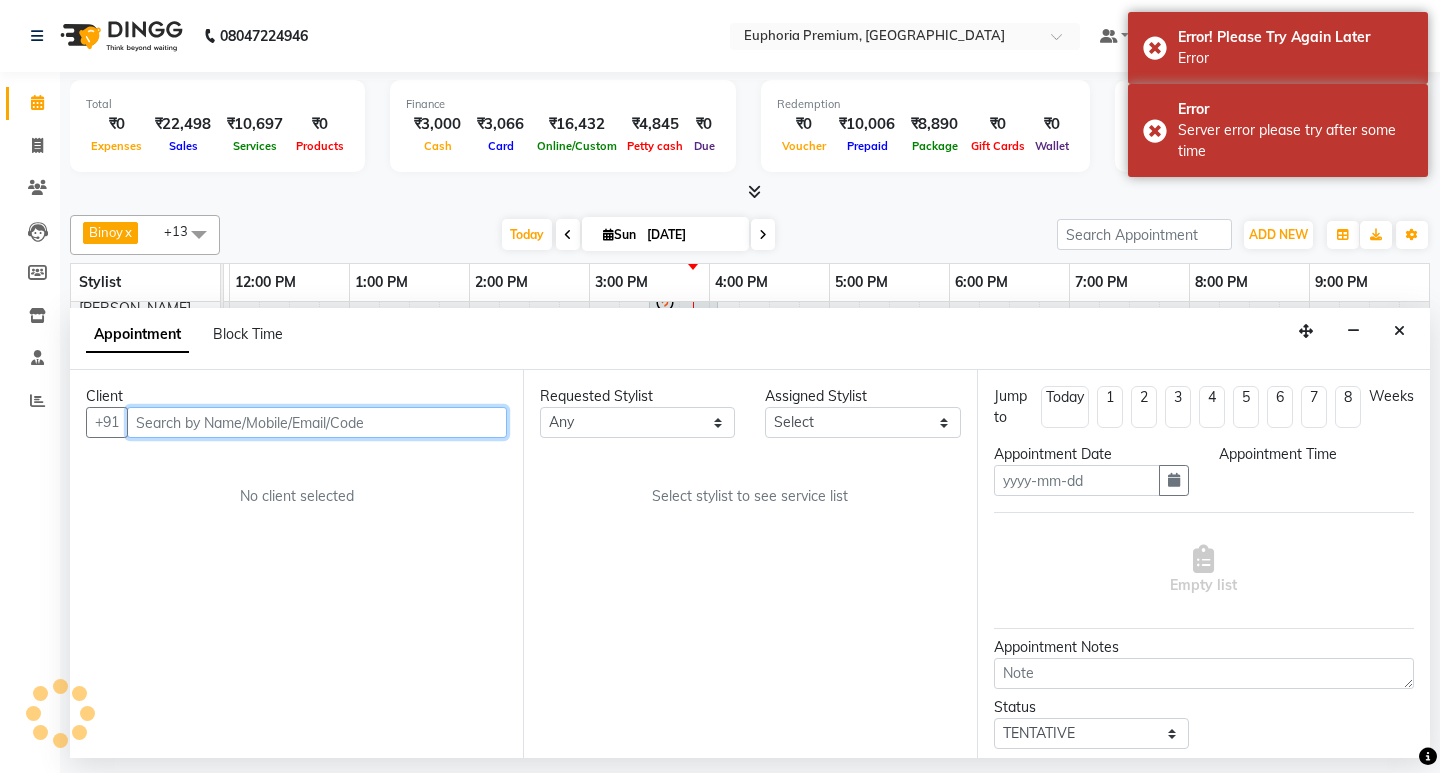 type on "[DATE]" 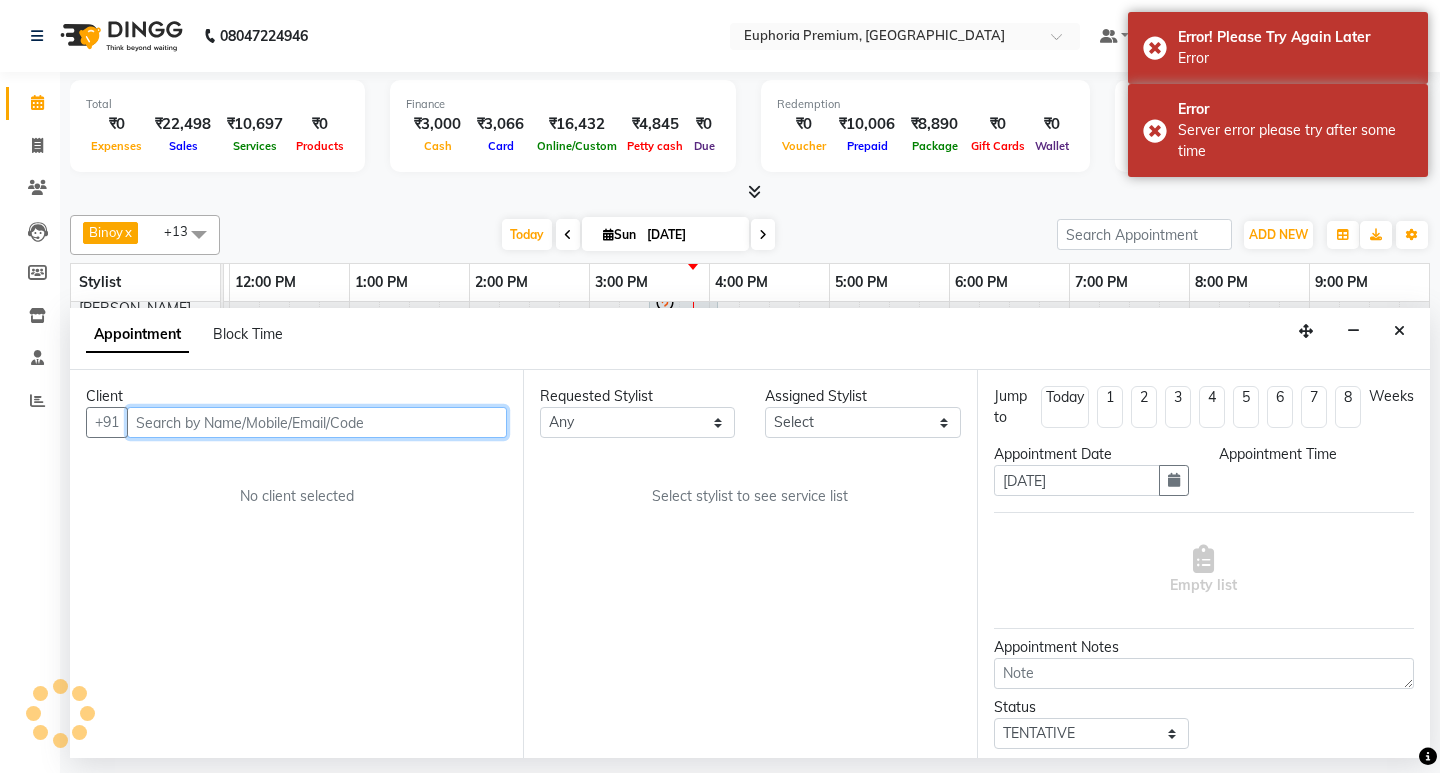 scroll, scrollTop: 0, scrollLeft: 0, axis: both 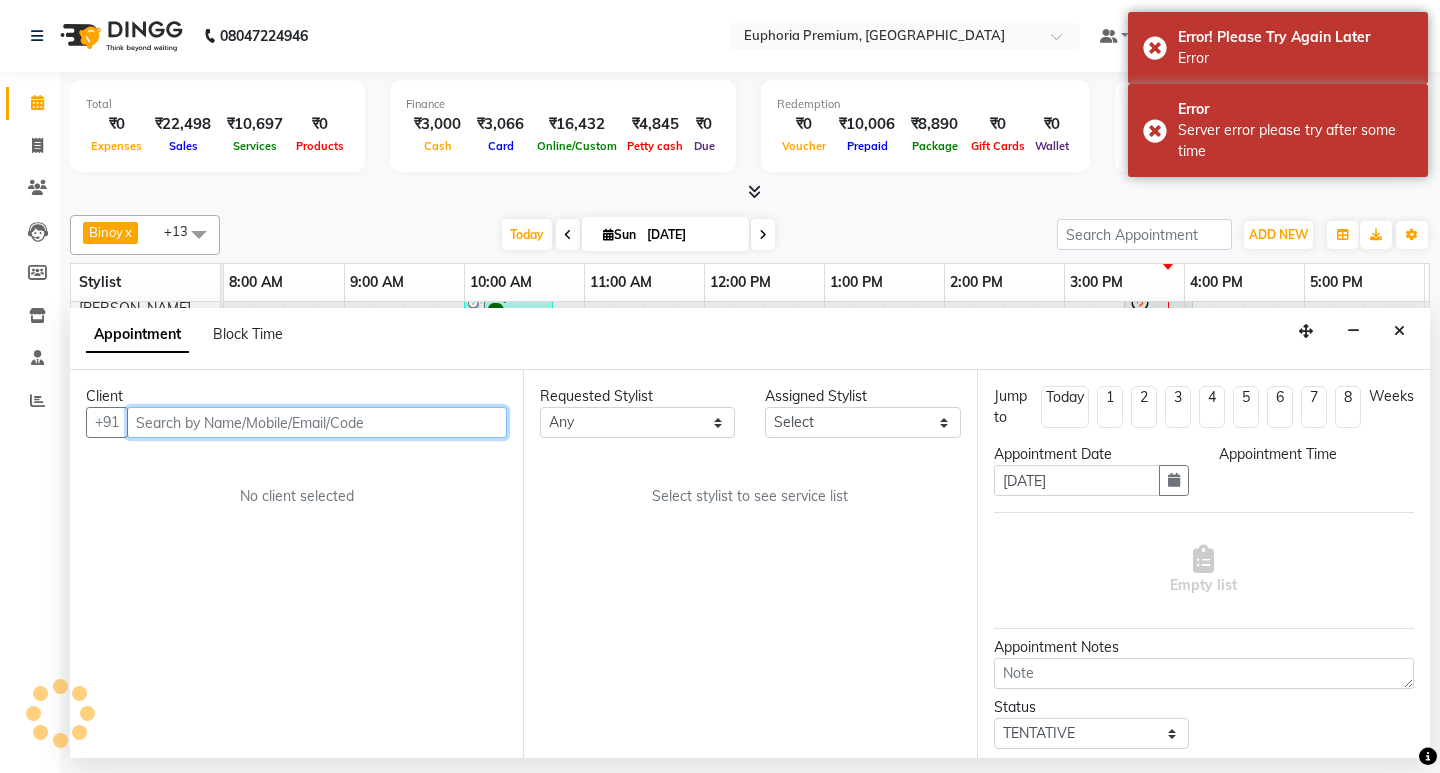 select on "900" 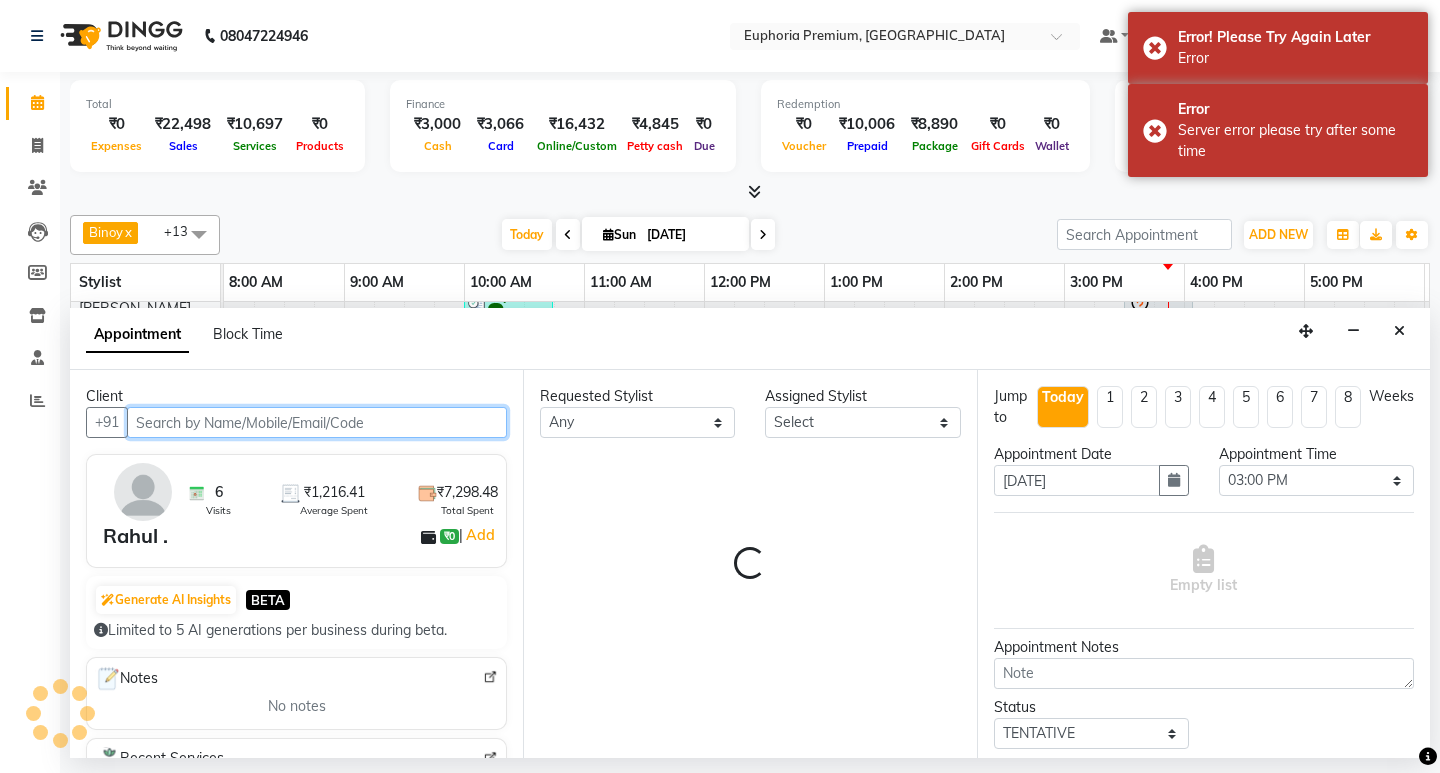select on "71614" 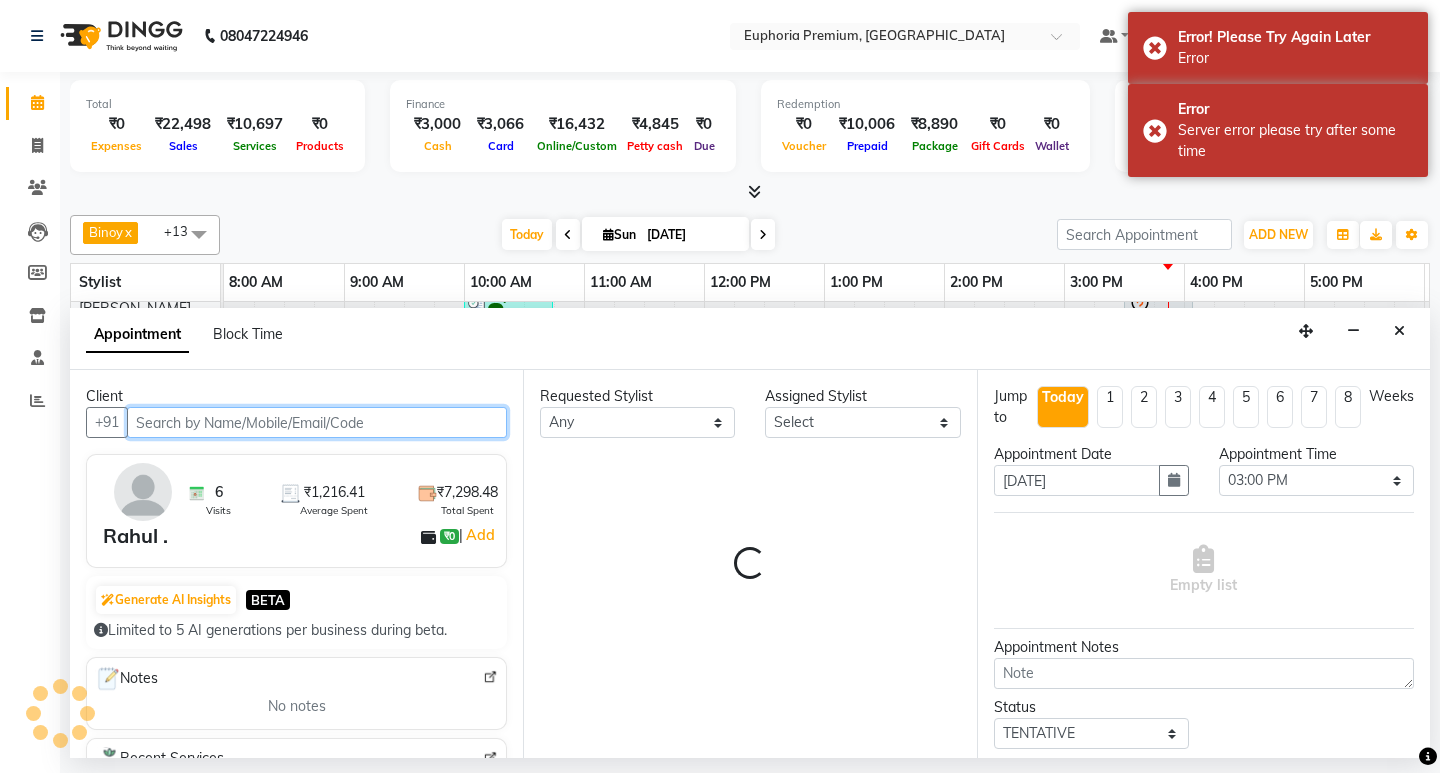 select on "71614" 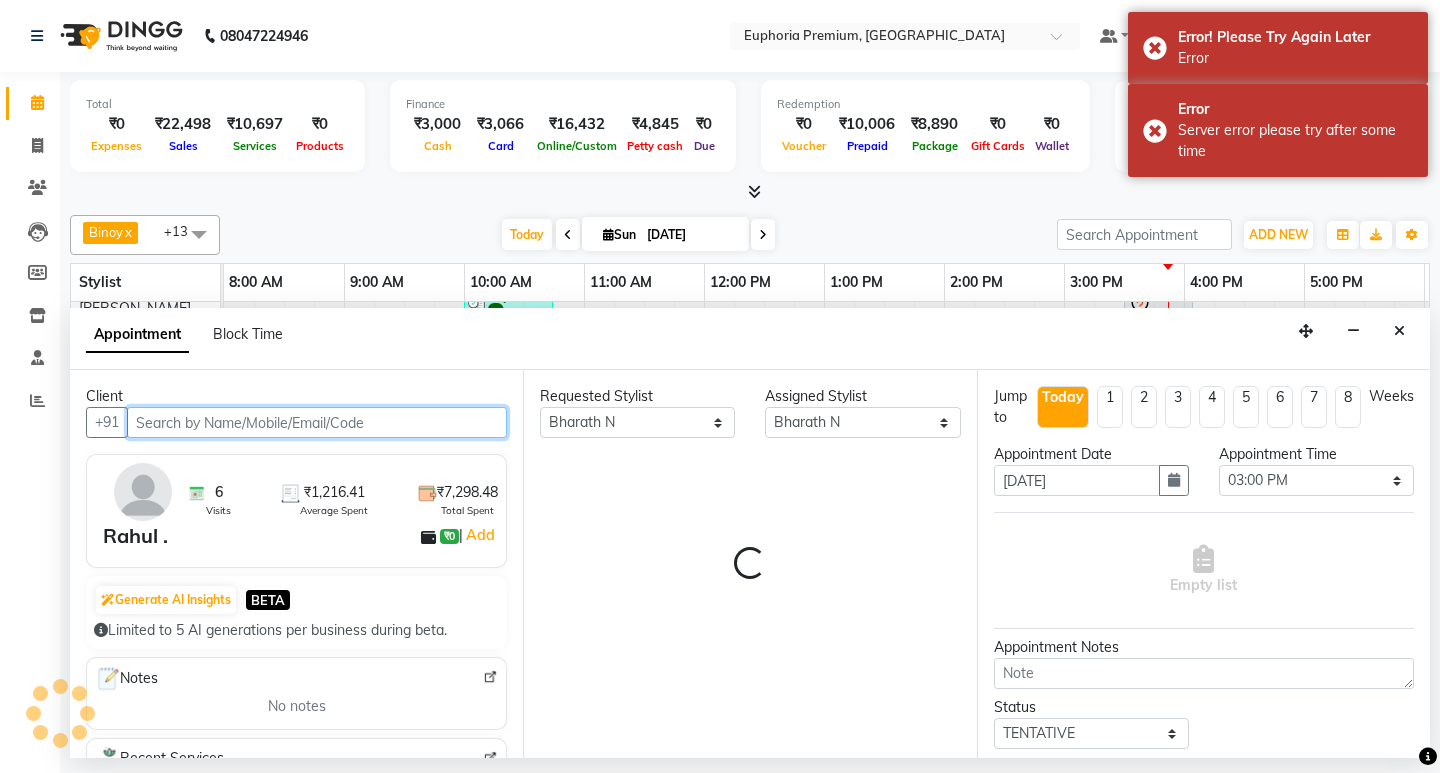 scroll, scrollTop: 0, scrollLeft: 475, axis: horizontal 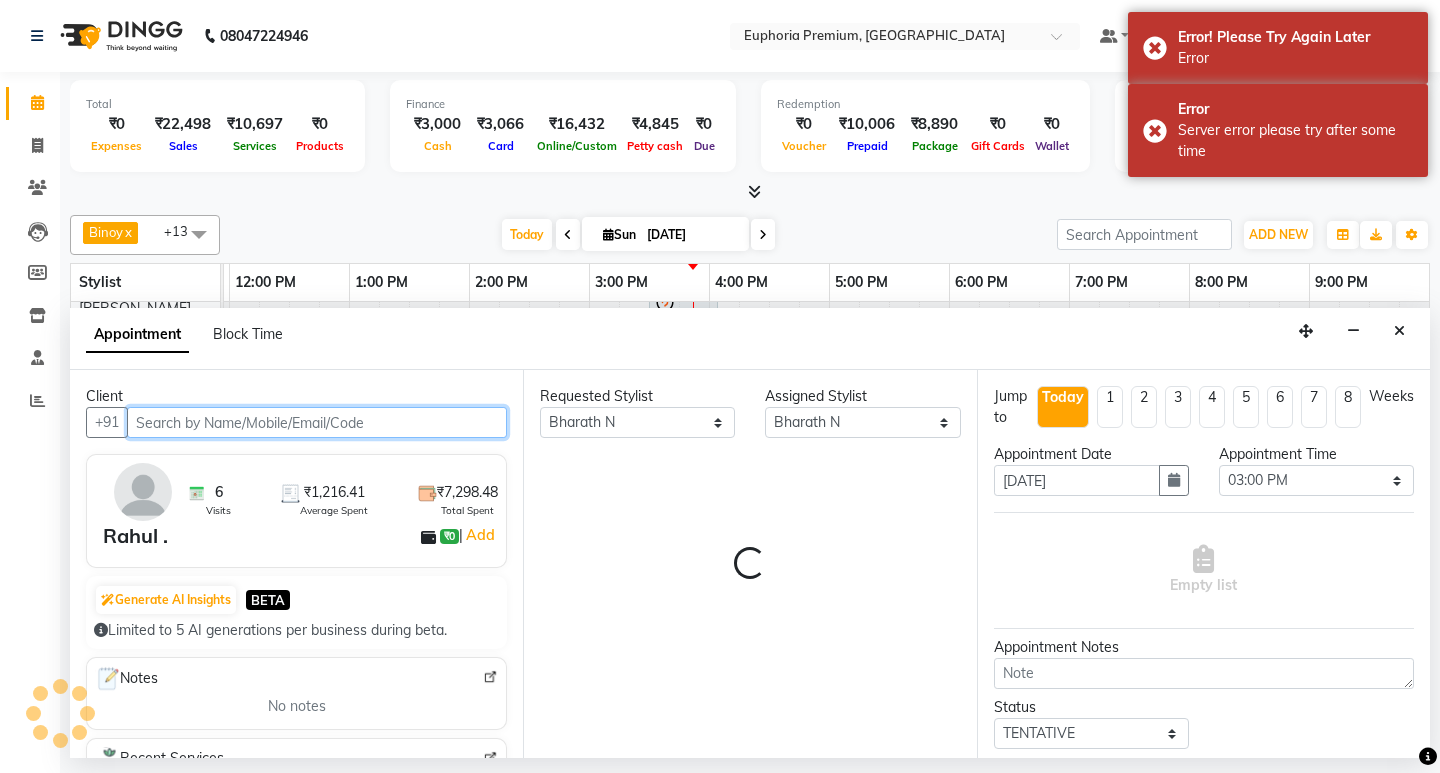 select on "4006" 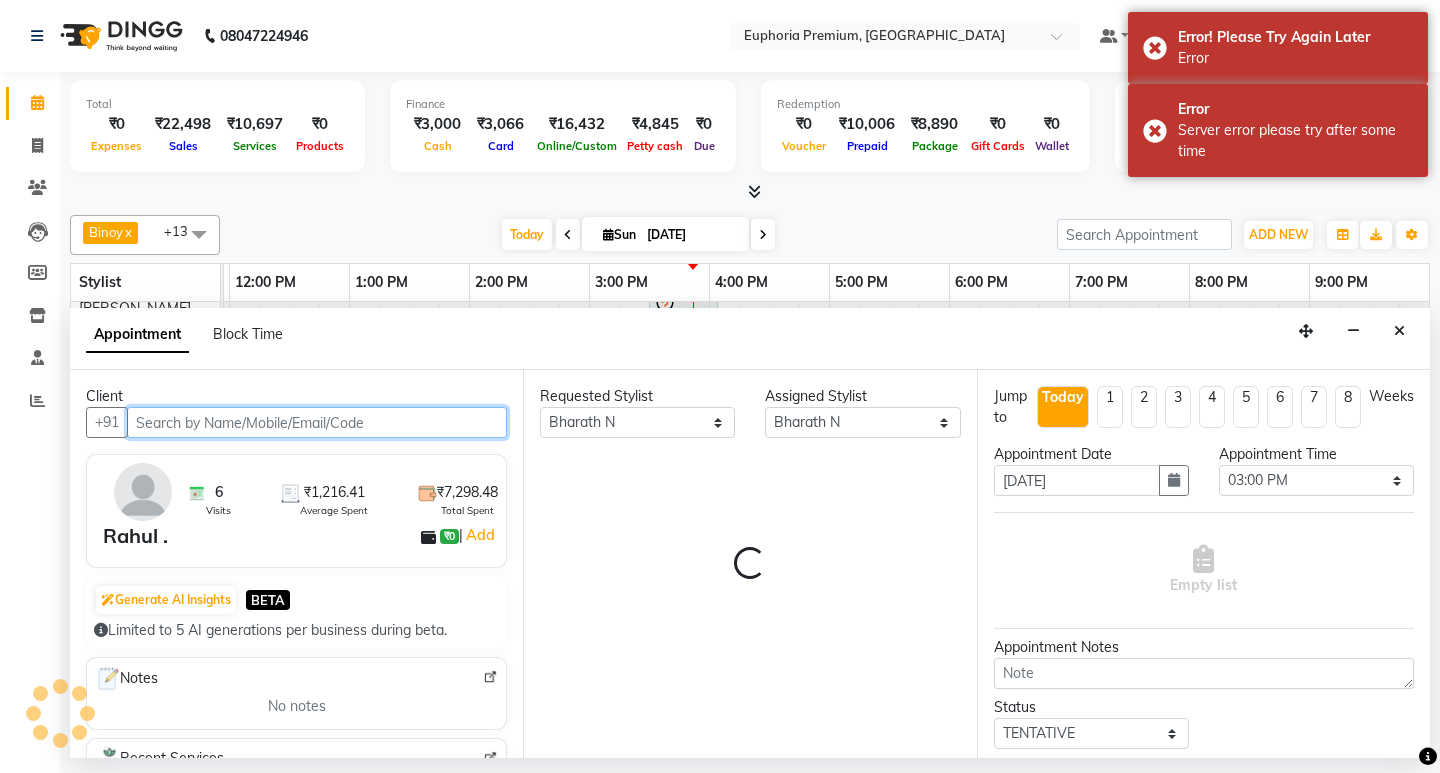 select on "4006" 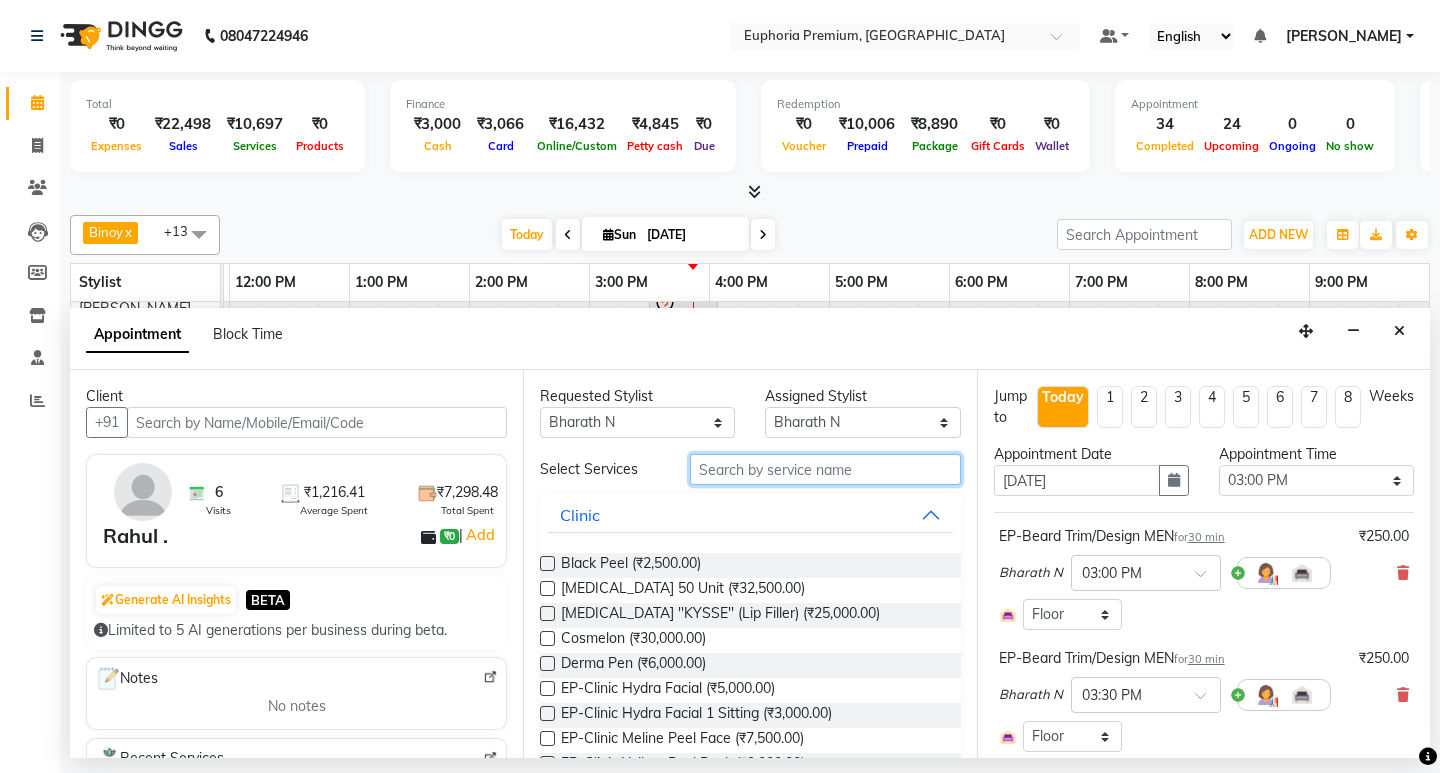 click at bounding box center (825, 469) 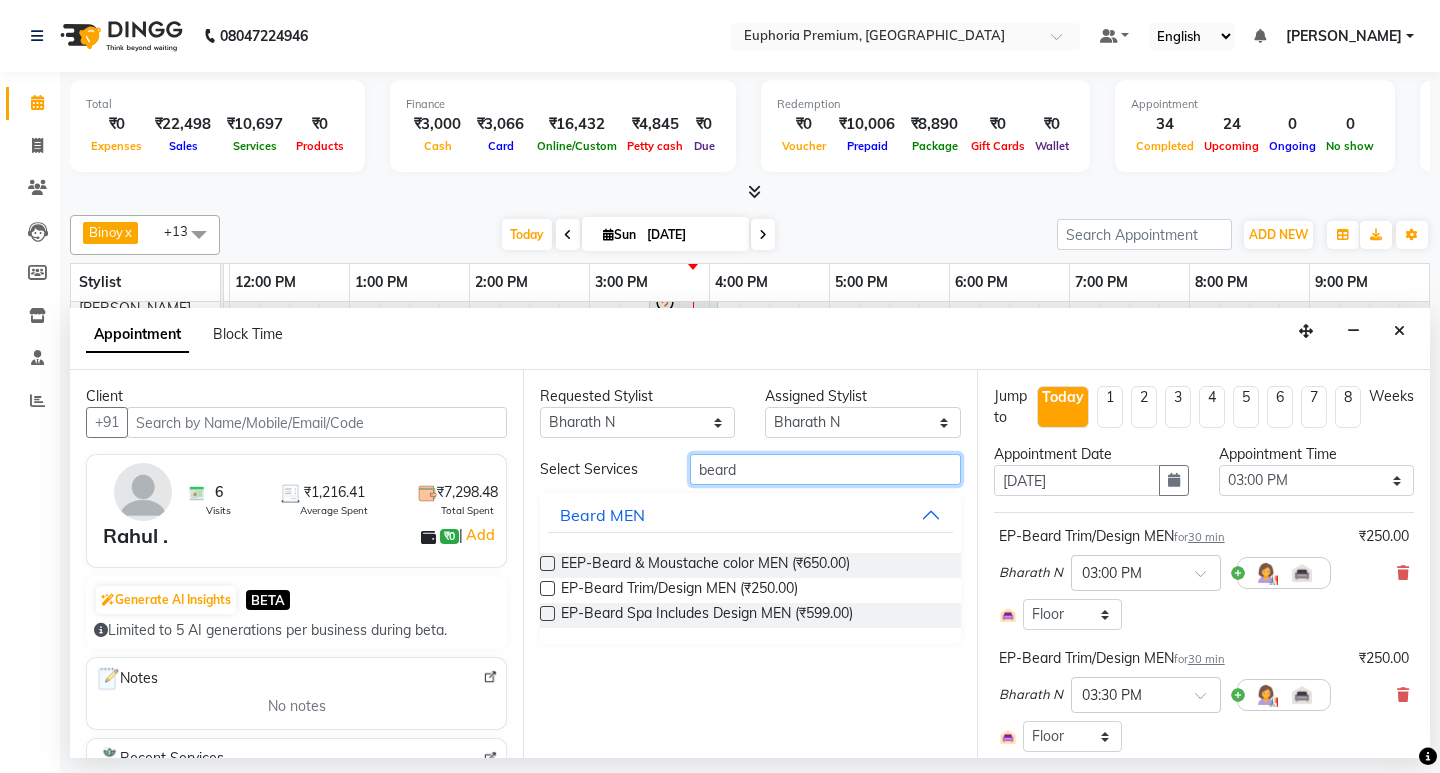 type on "beard" 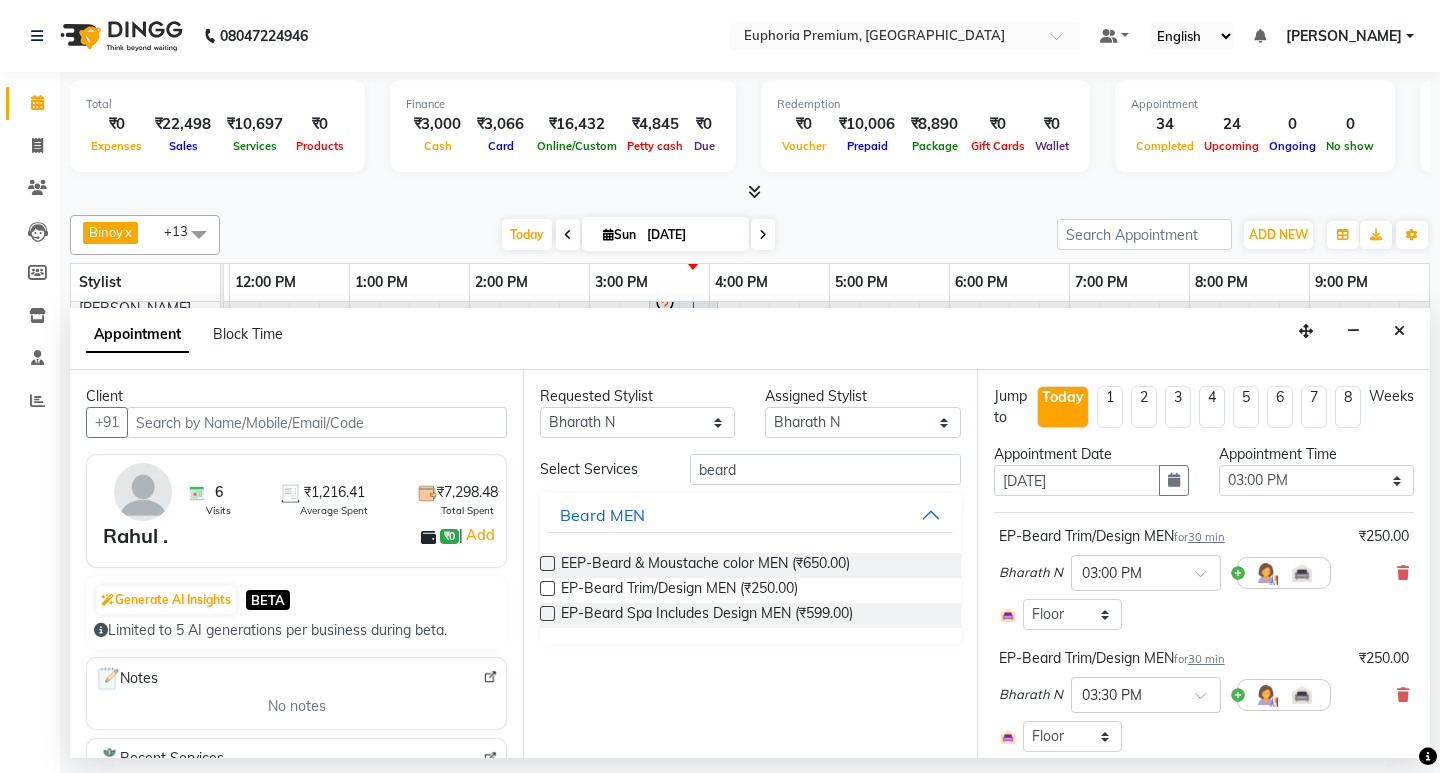 click at bounding box center (547, 588) 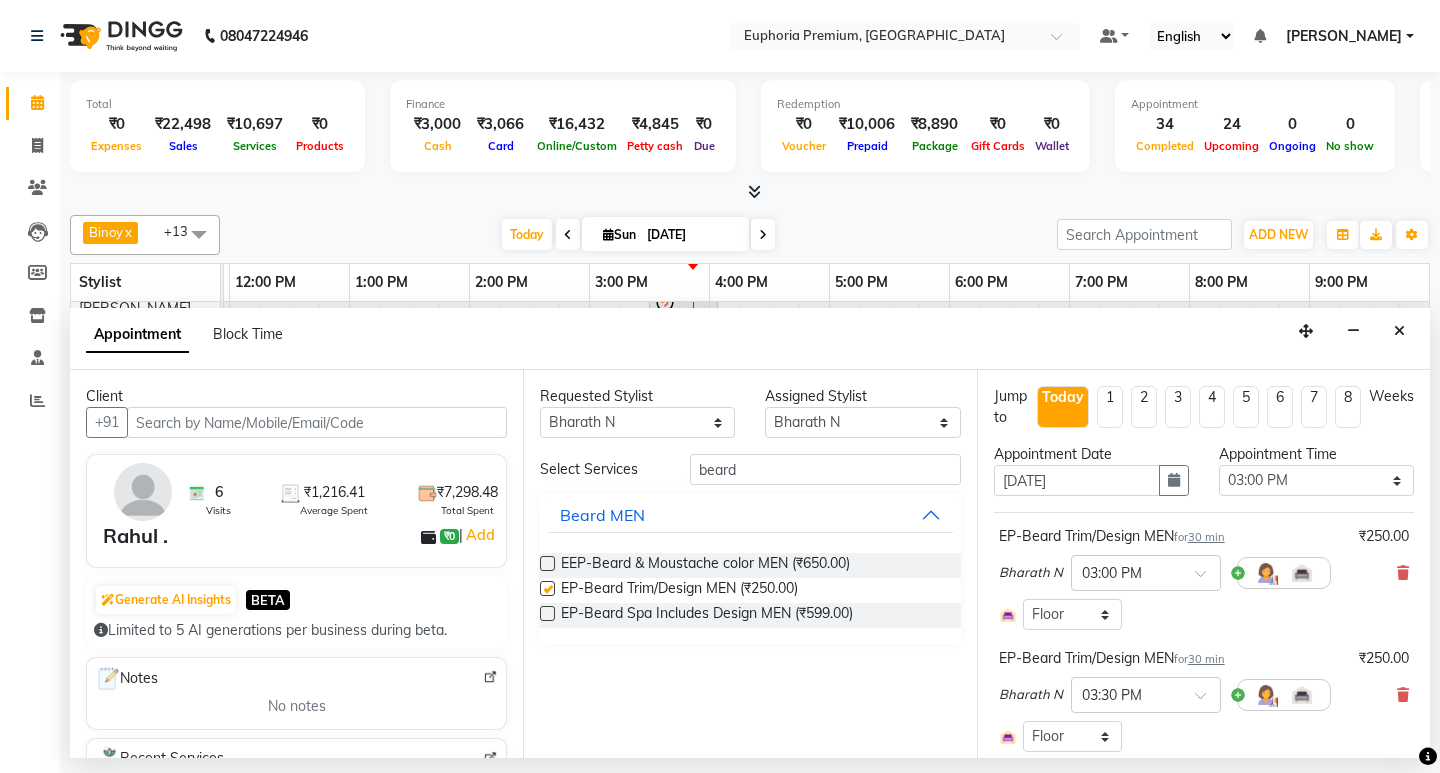 checkbox on "false" 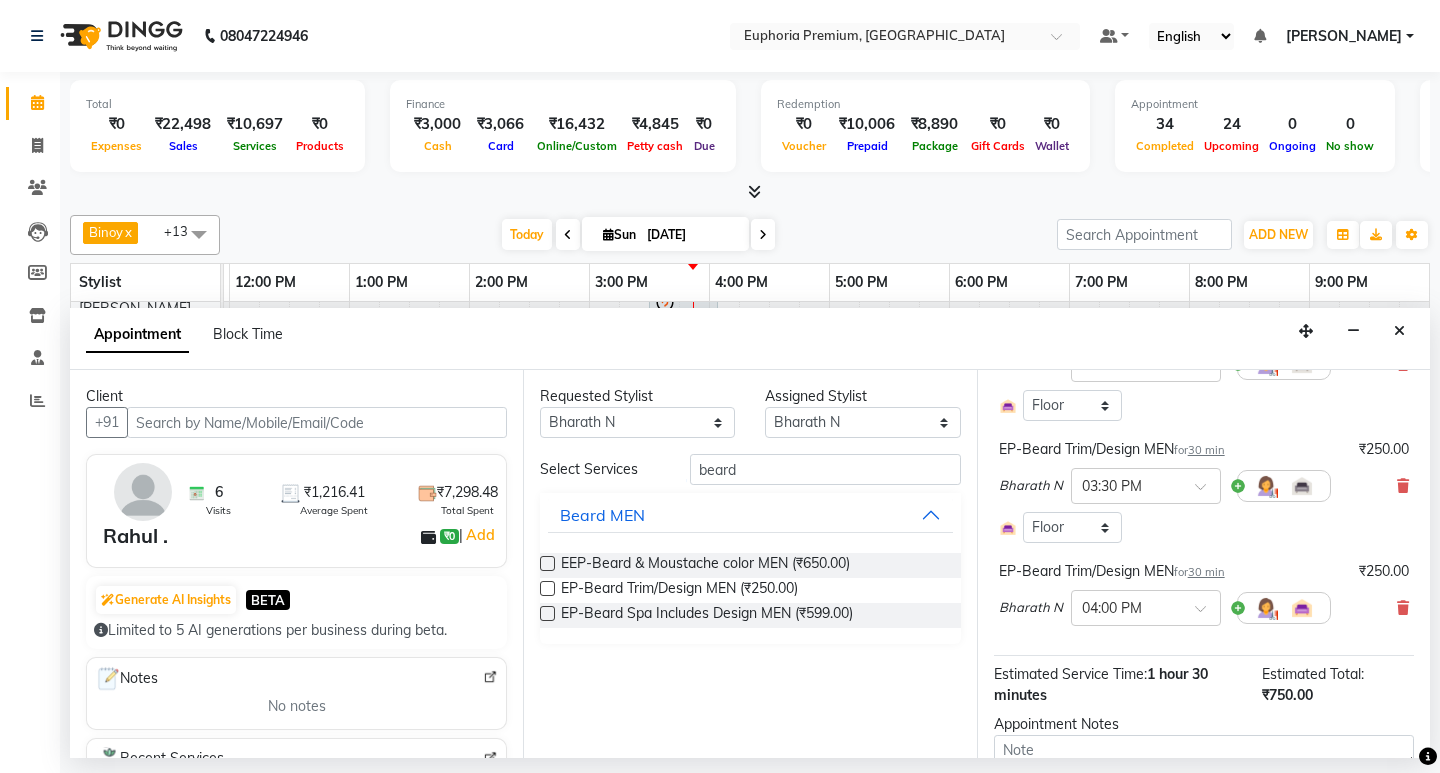 scroll, scrollTop: 345, scrollLeft: 0, axis: vertical 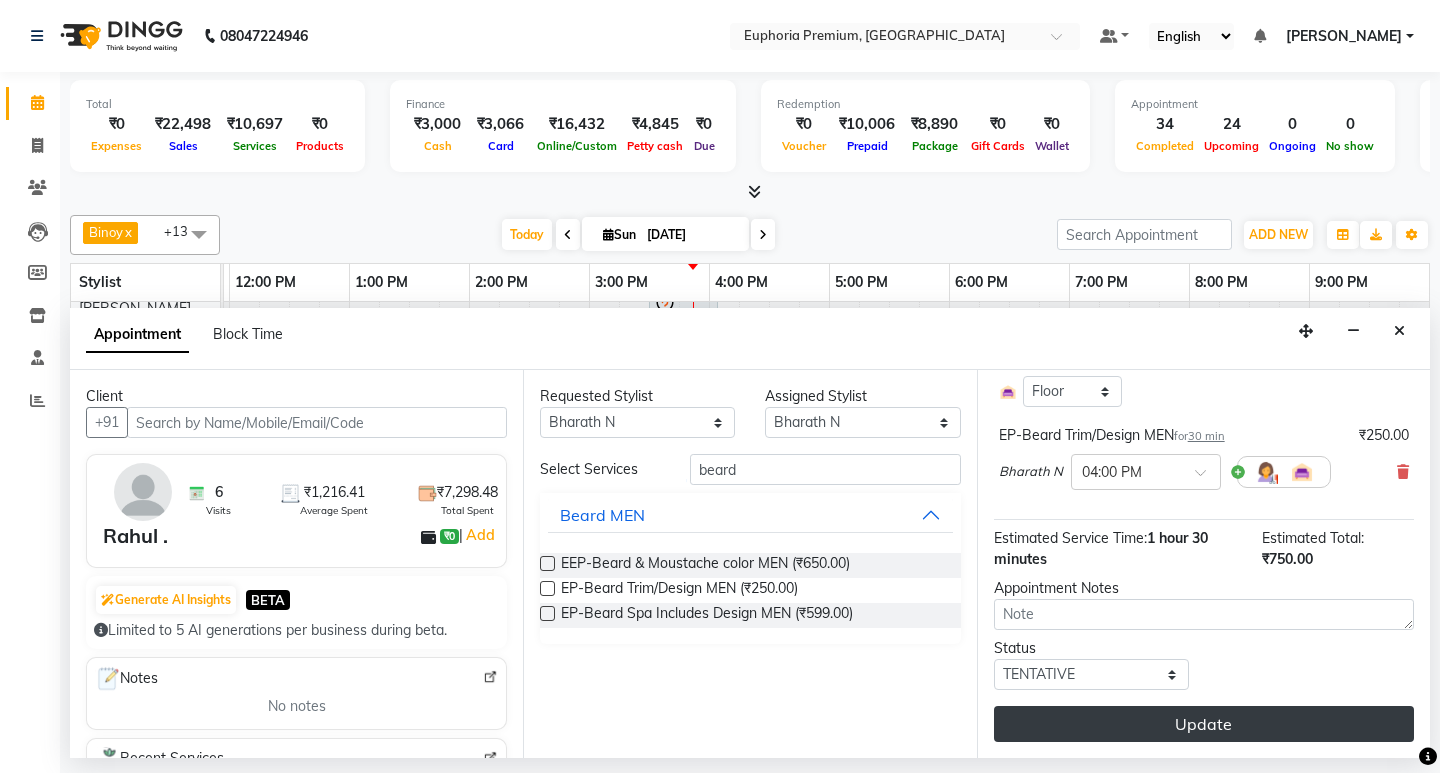 click on "Update" at bounding box center (1204, 724) 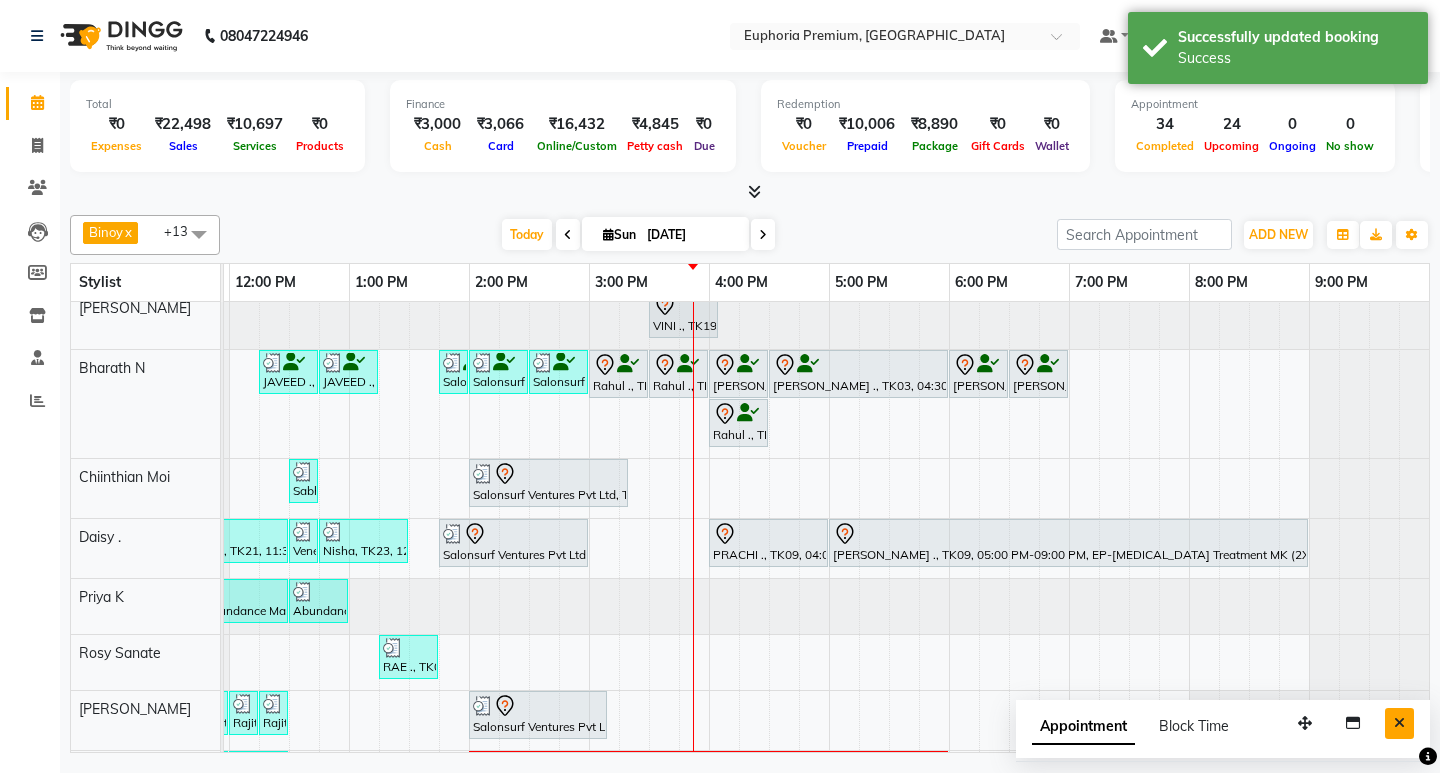click at bounding box center (1399, 723) 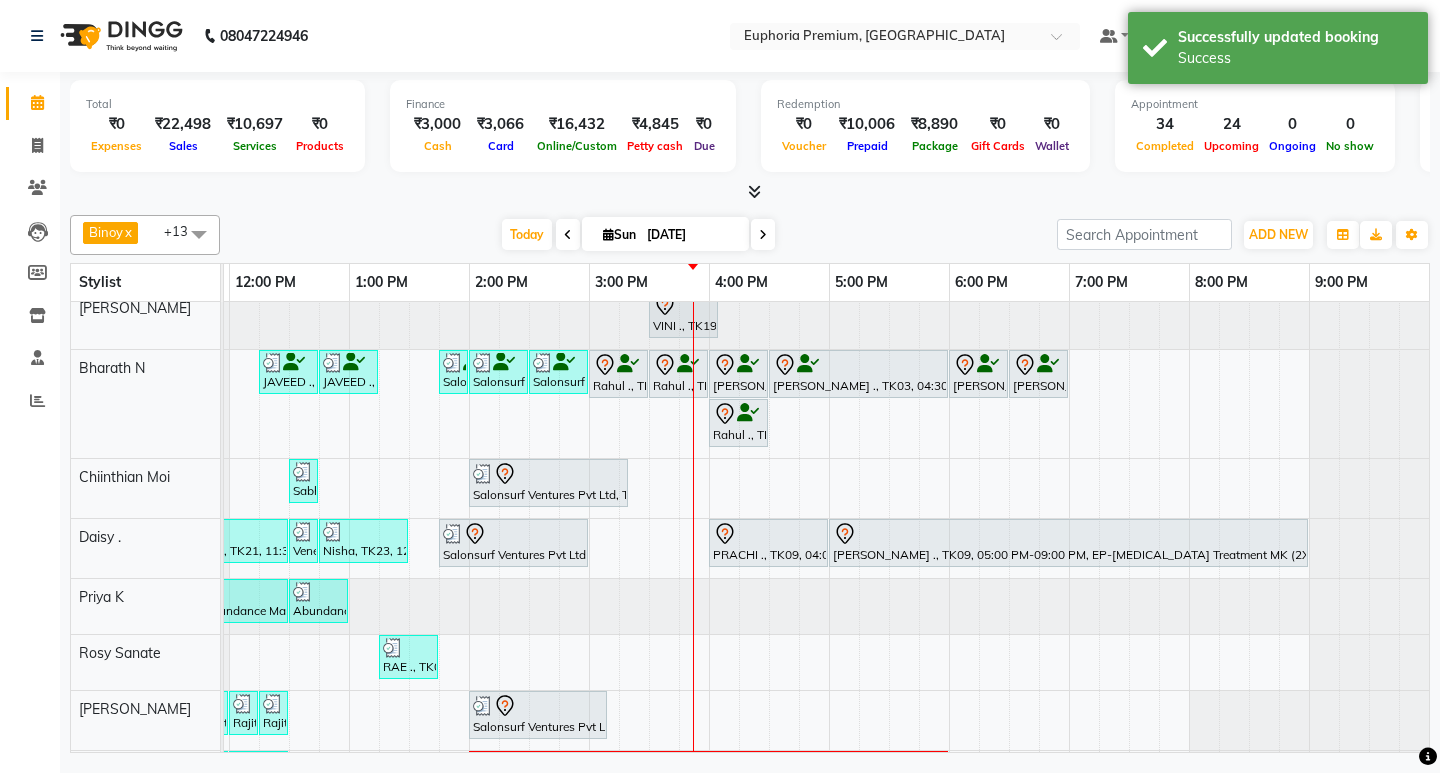 scroll, scrollTop: 300, scrollLeft: 238, axis: both 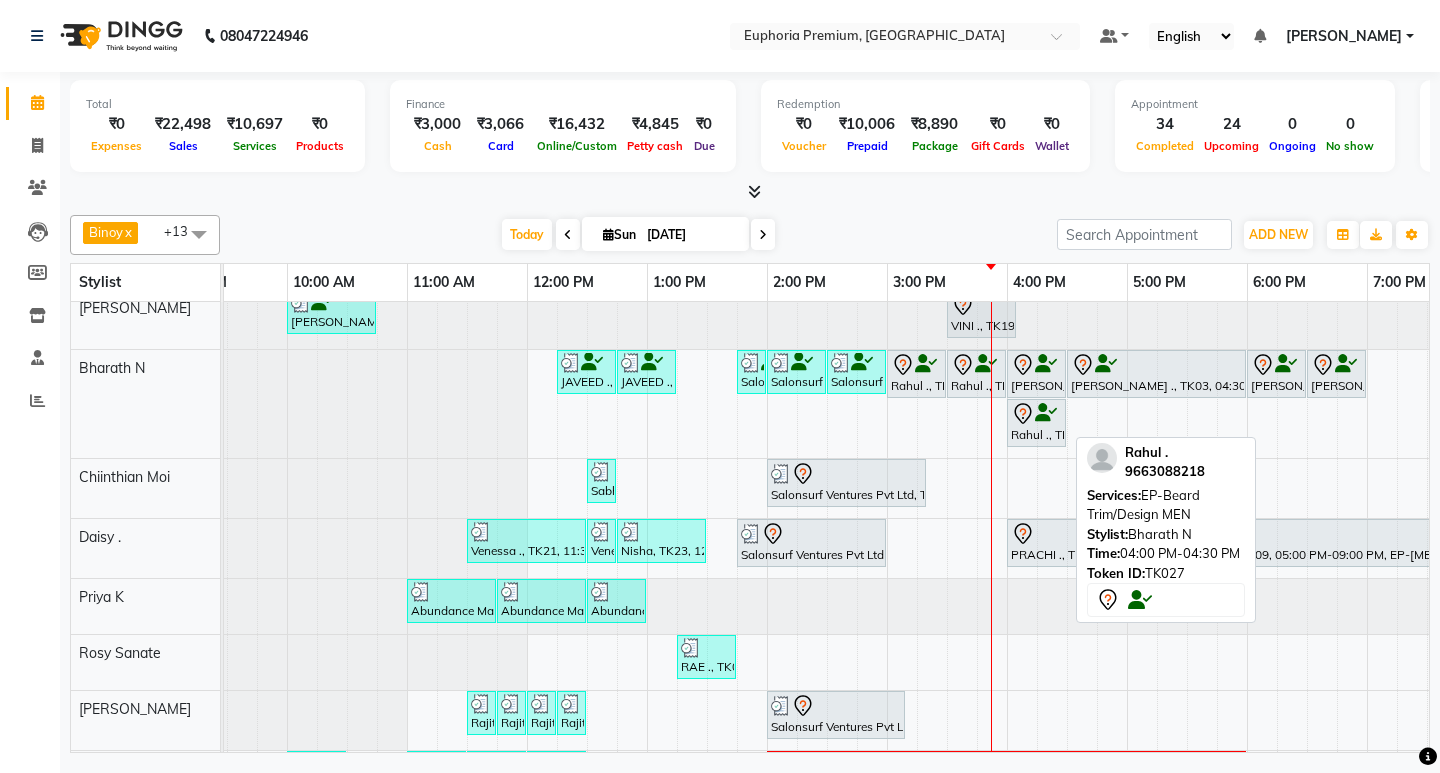 click on "Rahul ., TK27, 04:00 PM-04:30 PM, EP-Beard Trim/Design MEN" at bounding box center [1036, 423] 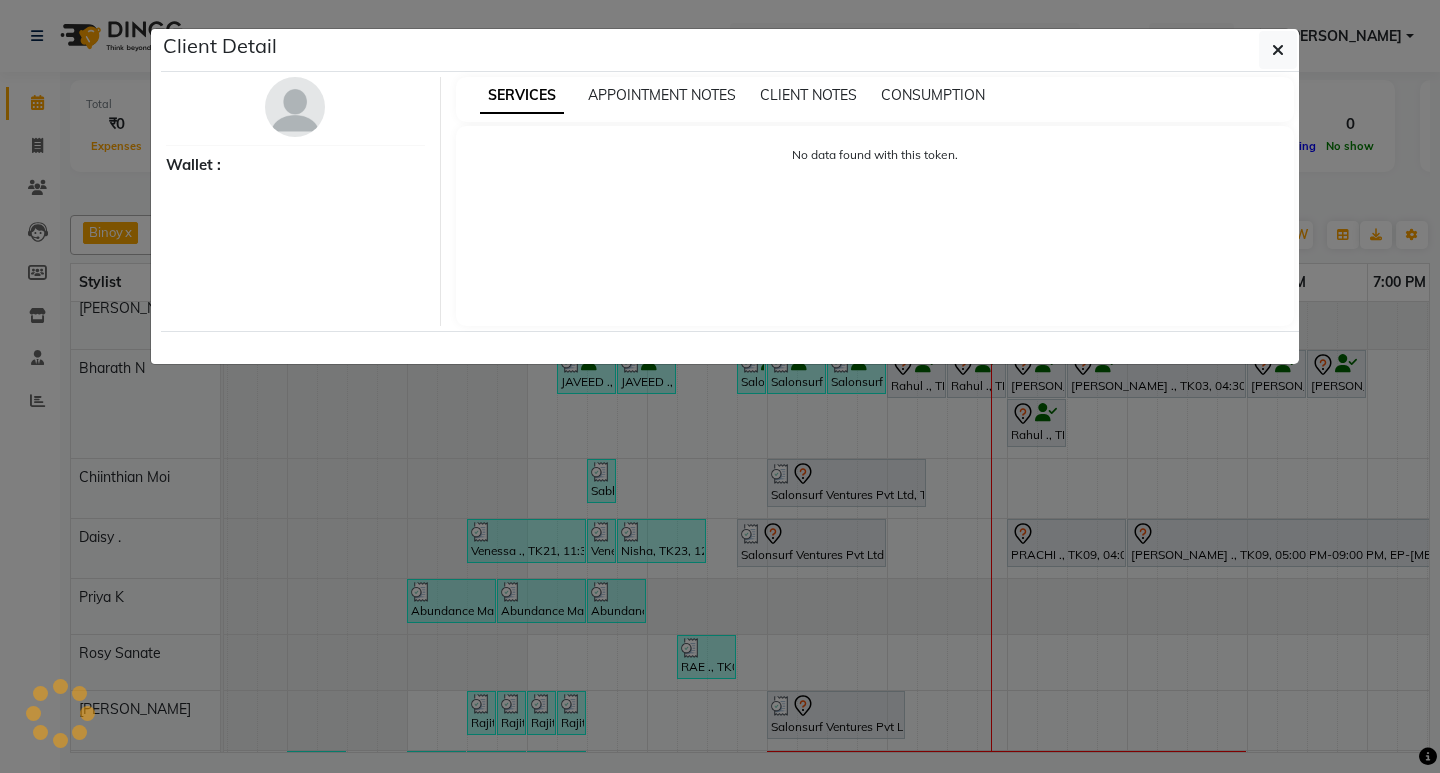 select on "7" 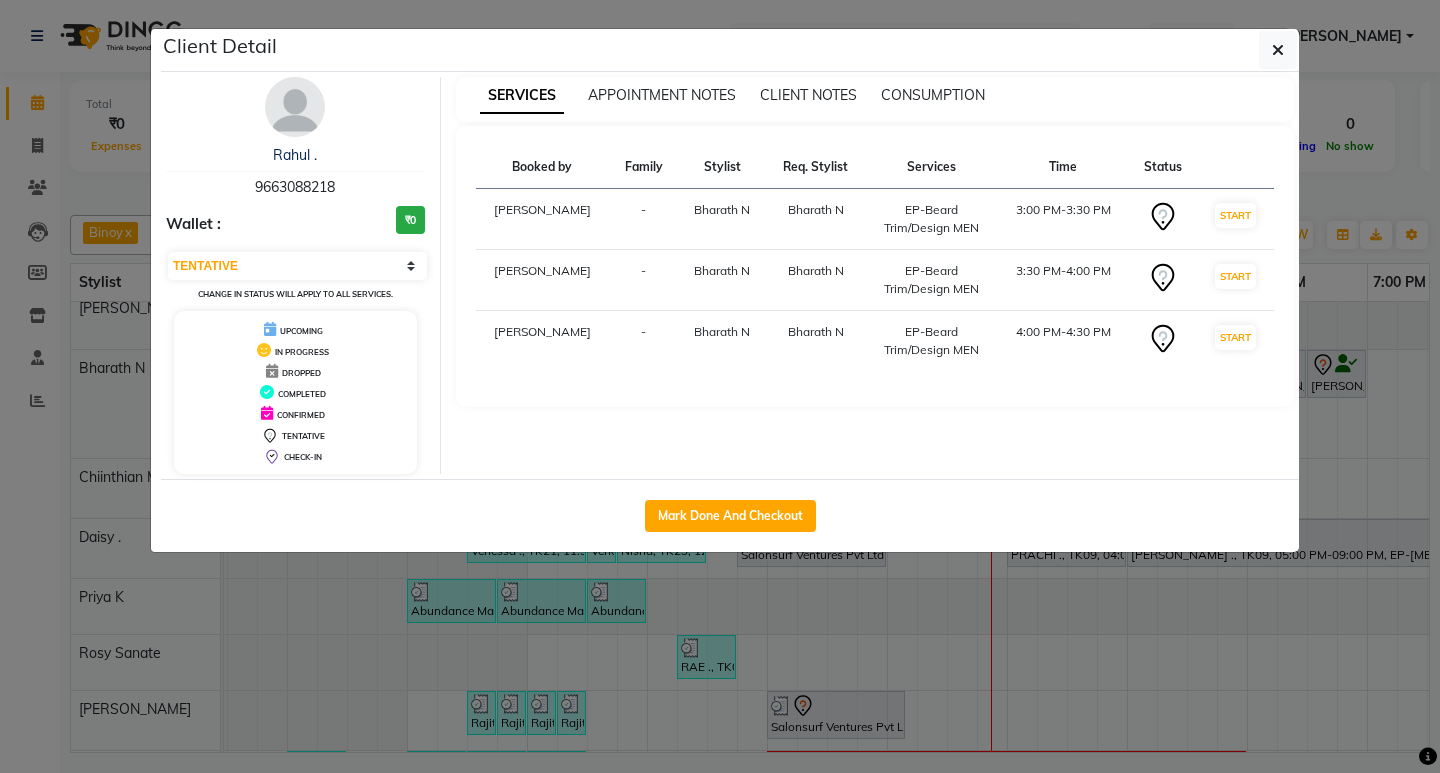 click 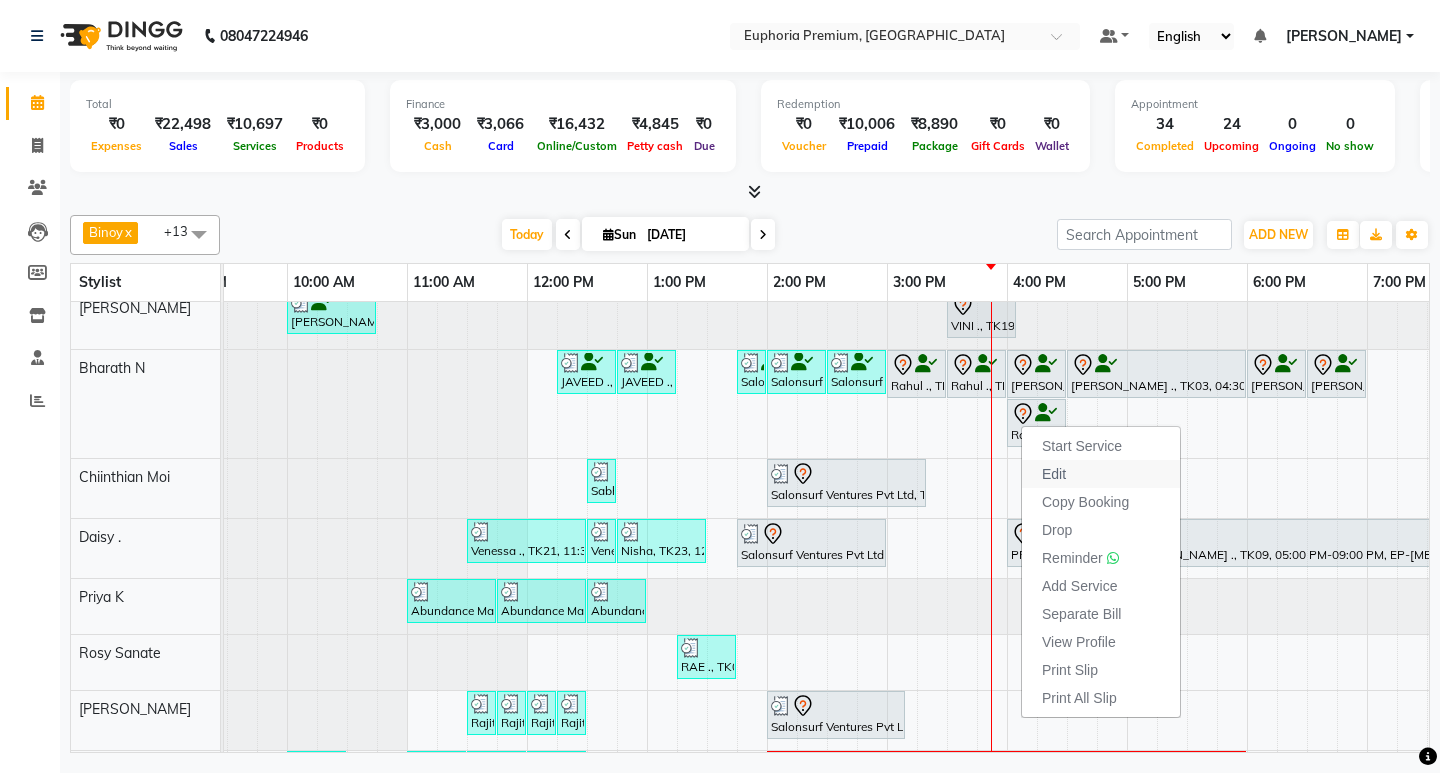 click on "Edit" at bounding box center [1054, 474] 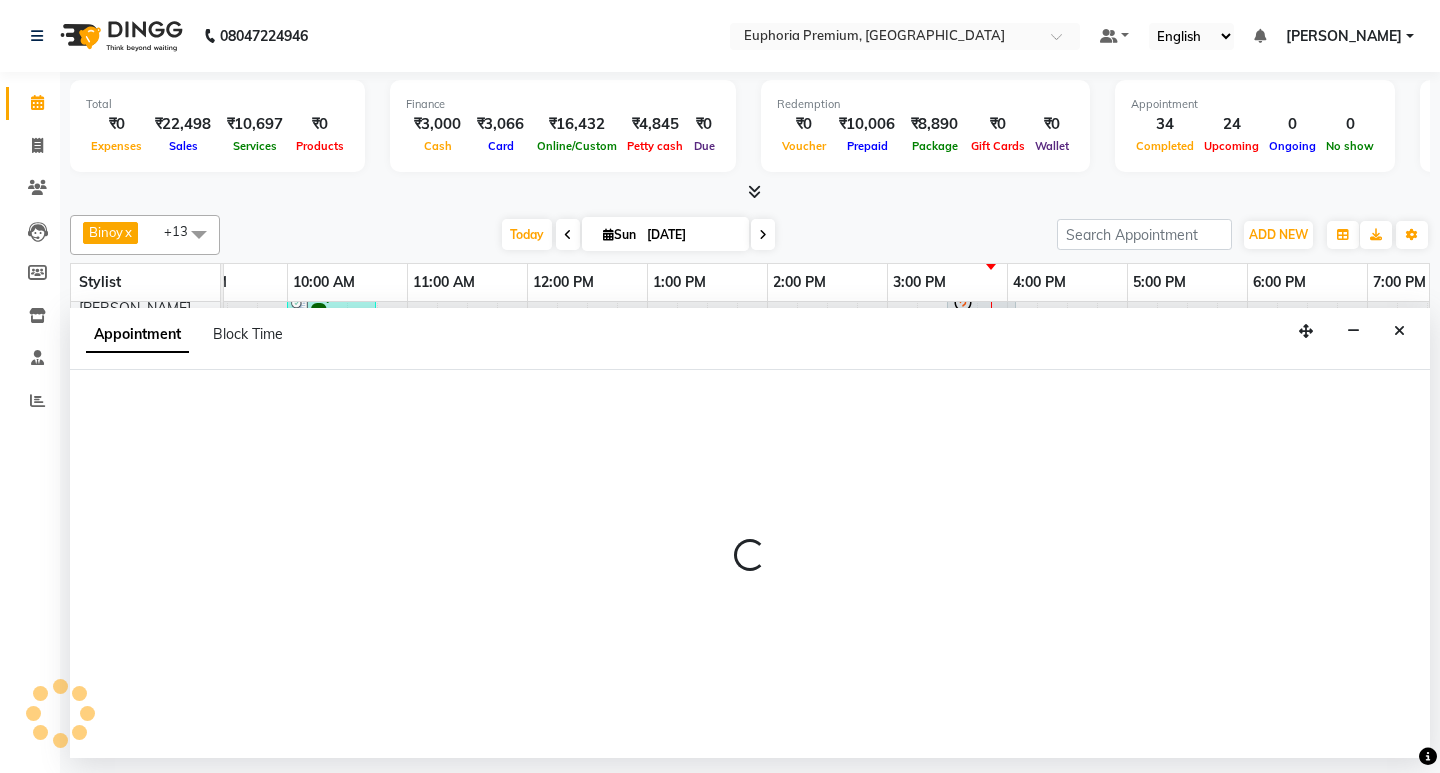 select on "tentative" 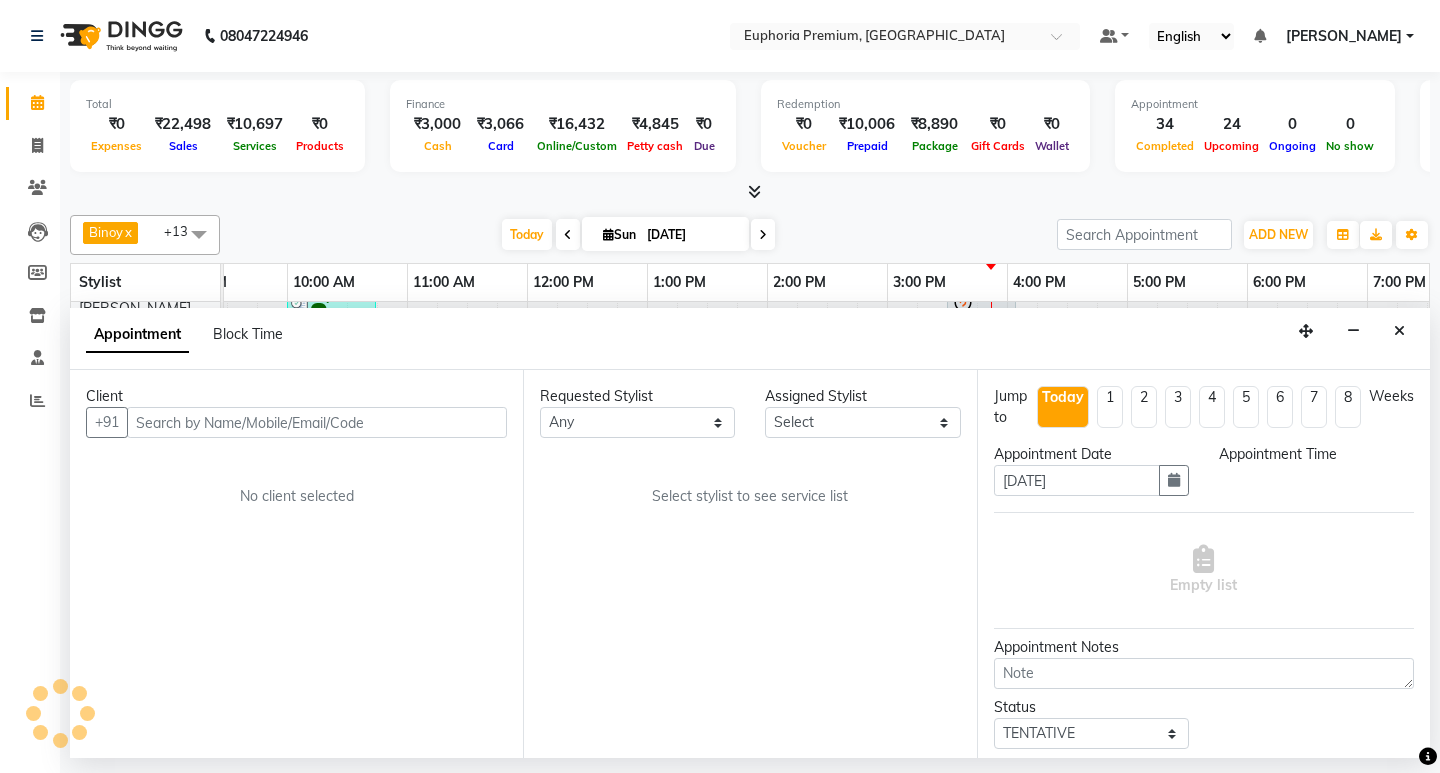 select on "71614" 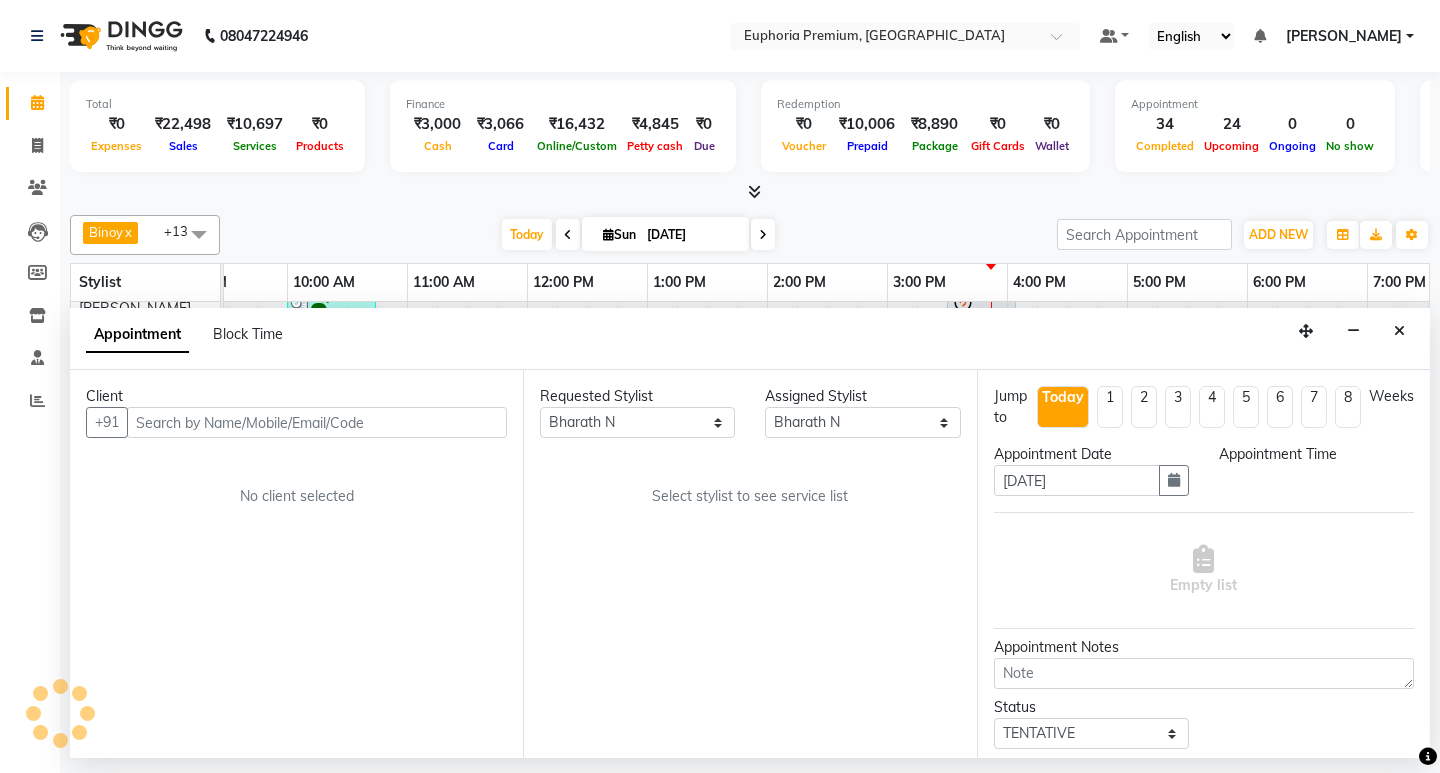 scroll, scrollTop: 0, scrollLeft: 475, axis: horizontal 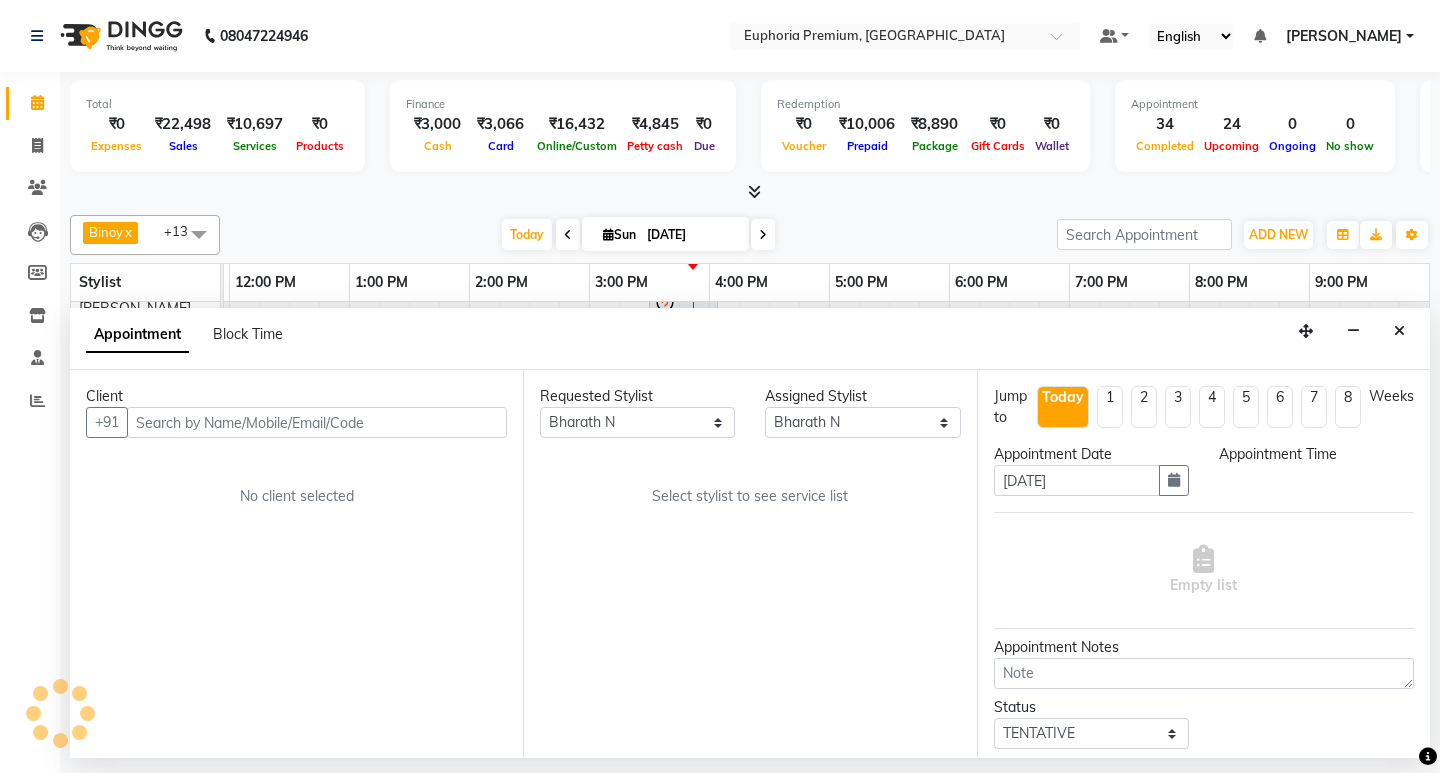 select on "900" 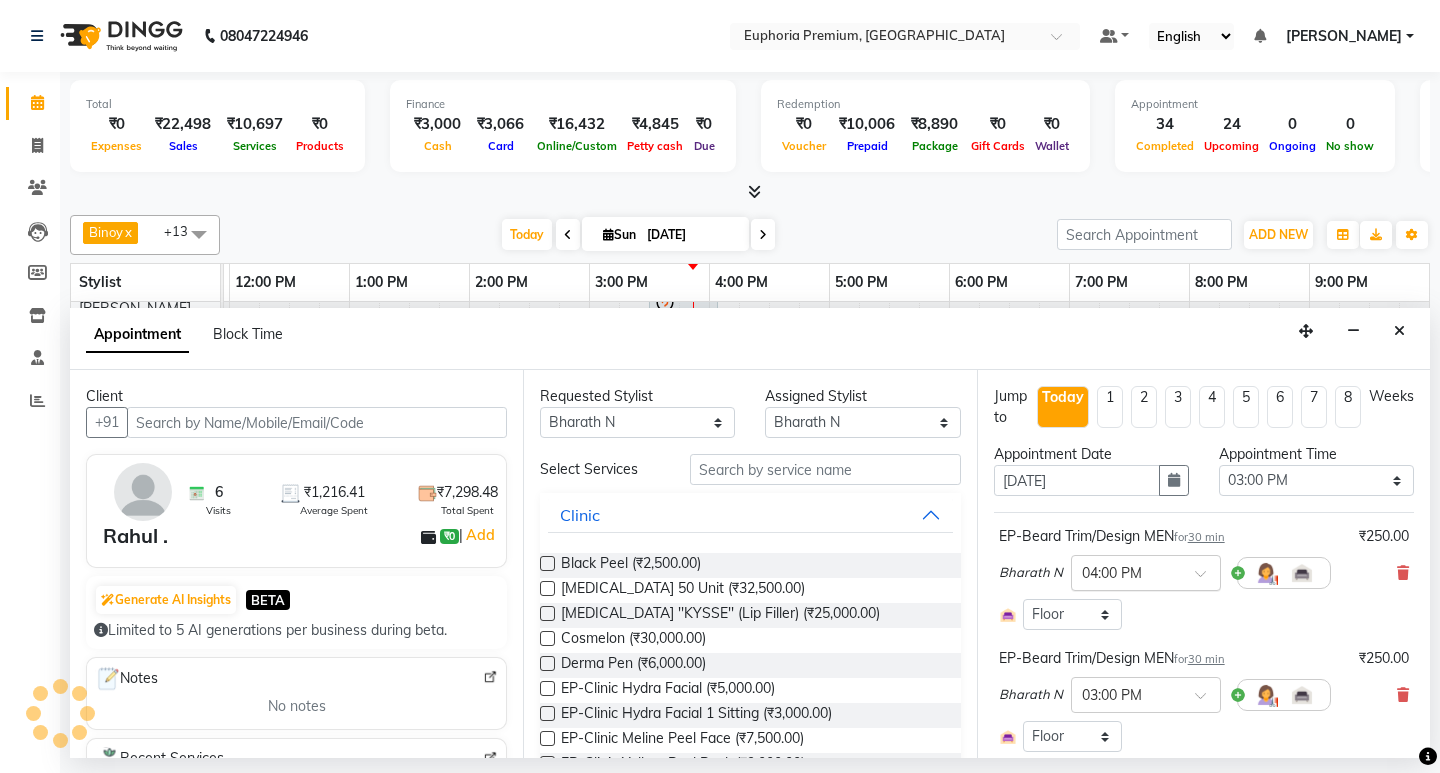 select on "4006" 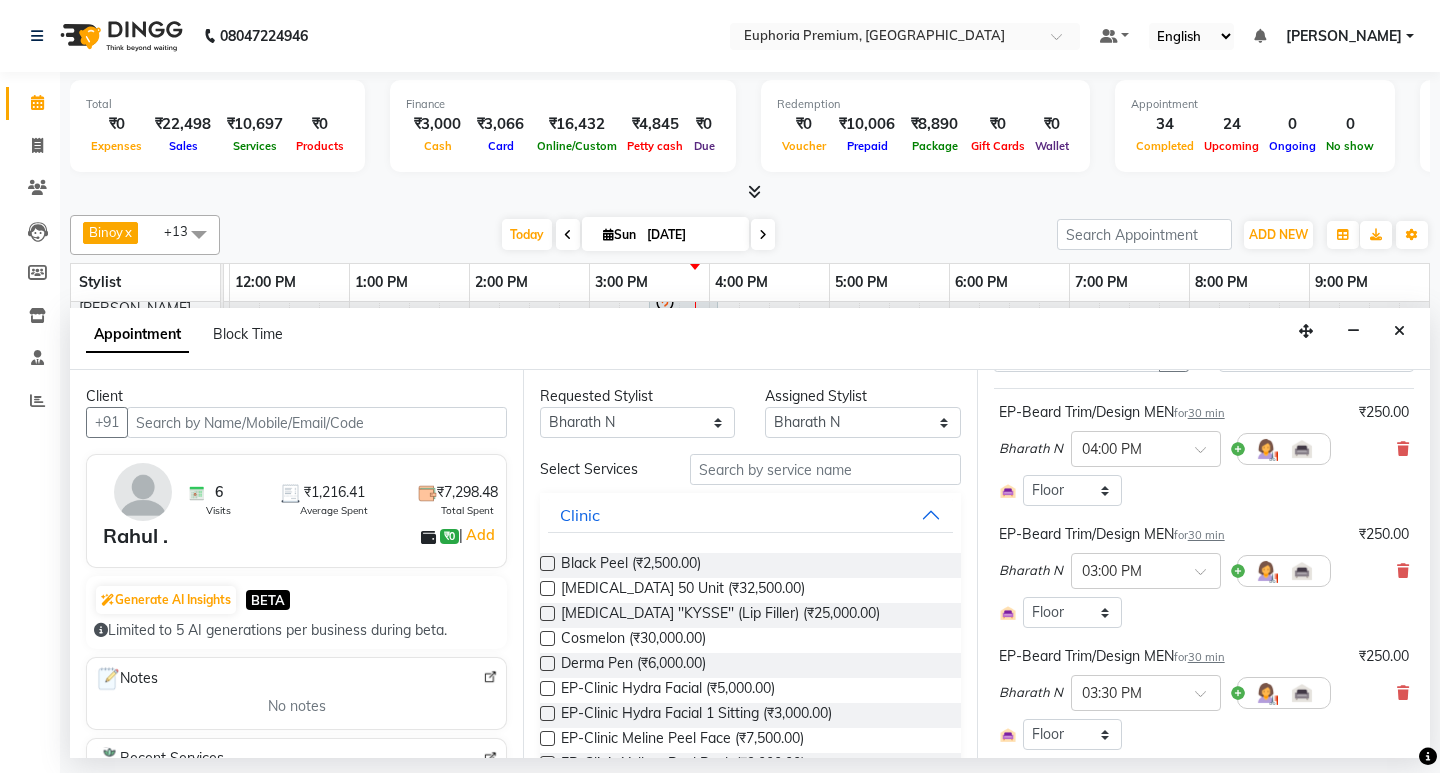 scroll, scrollTop: 76, scrollLeft: 0, axis: vertical 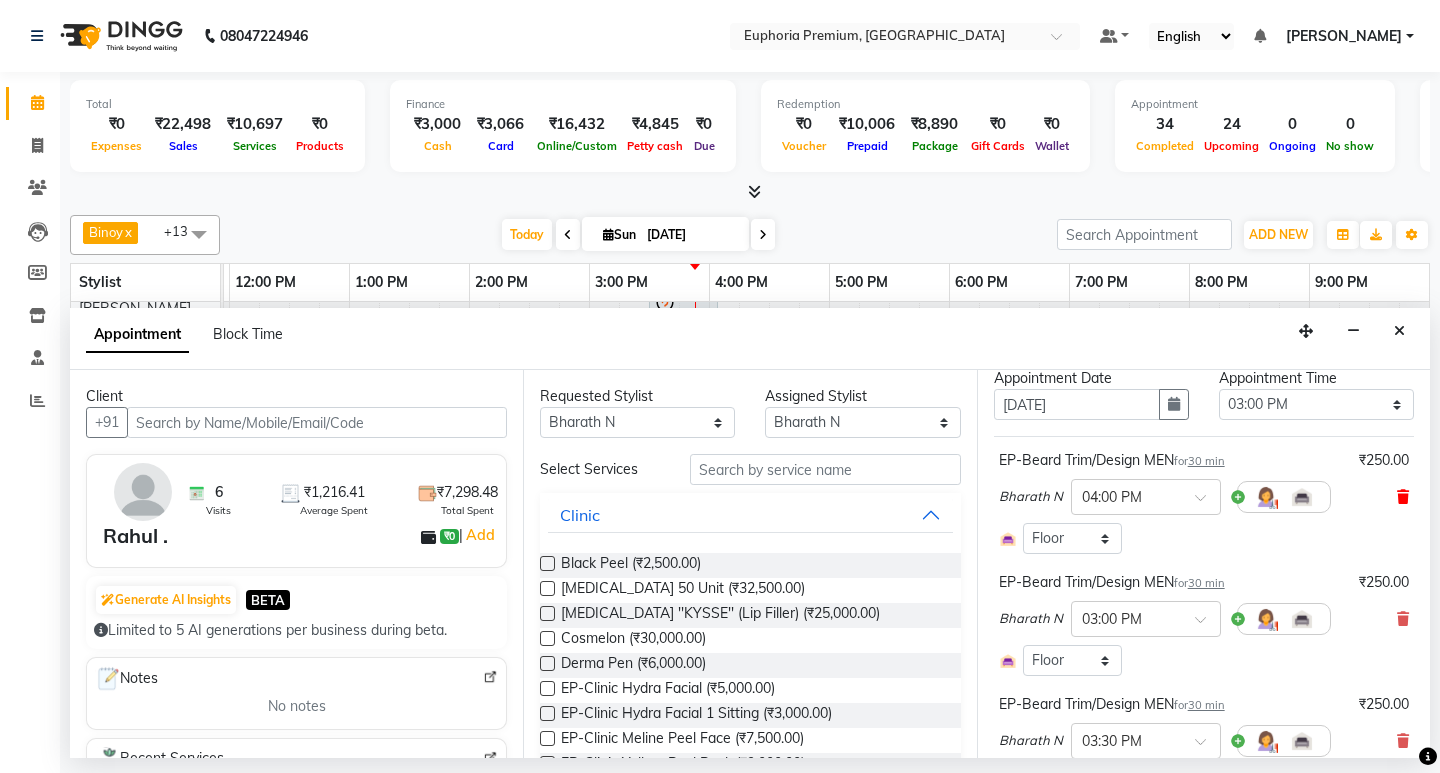 click at bounding box center (1403, 497) 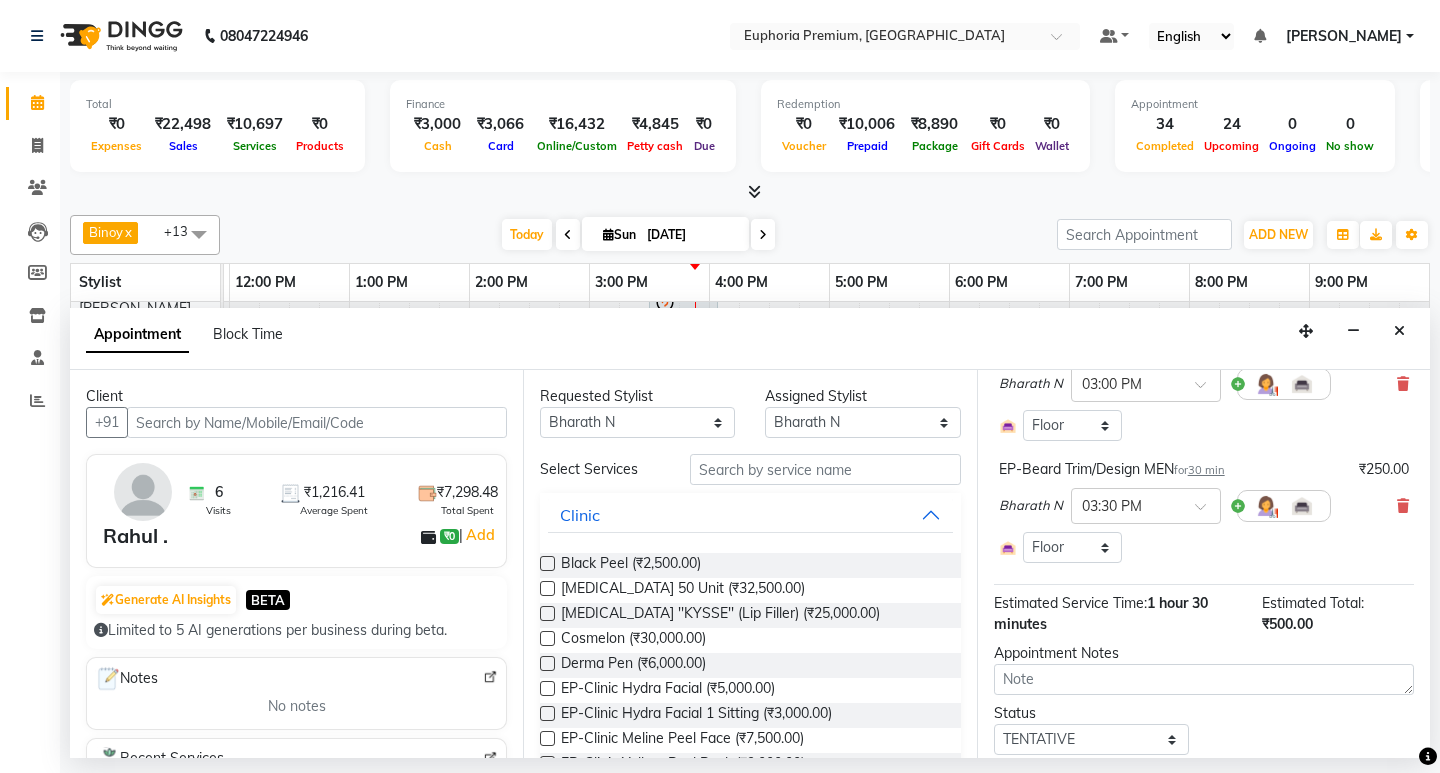 scroll, scrollTop: 272, scrollLeft: 0, axis: vertical 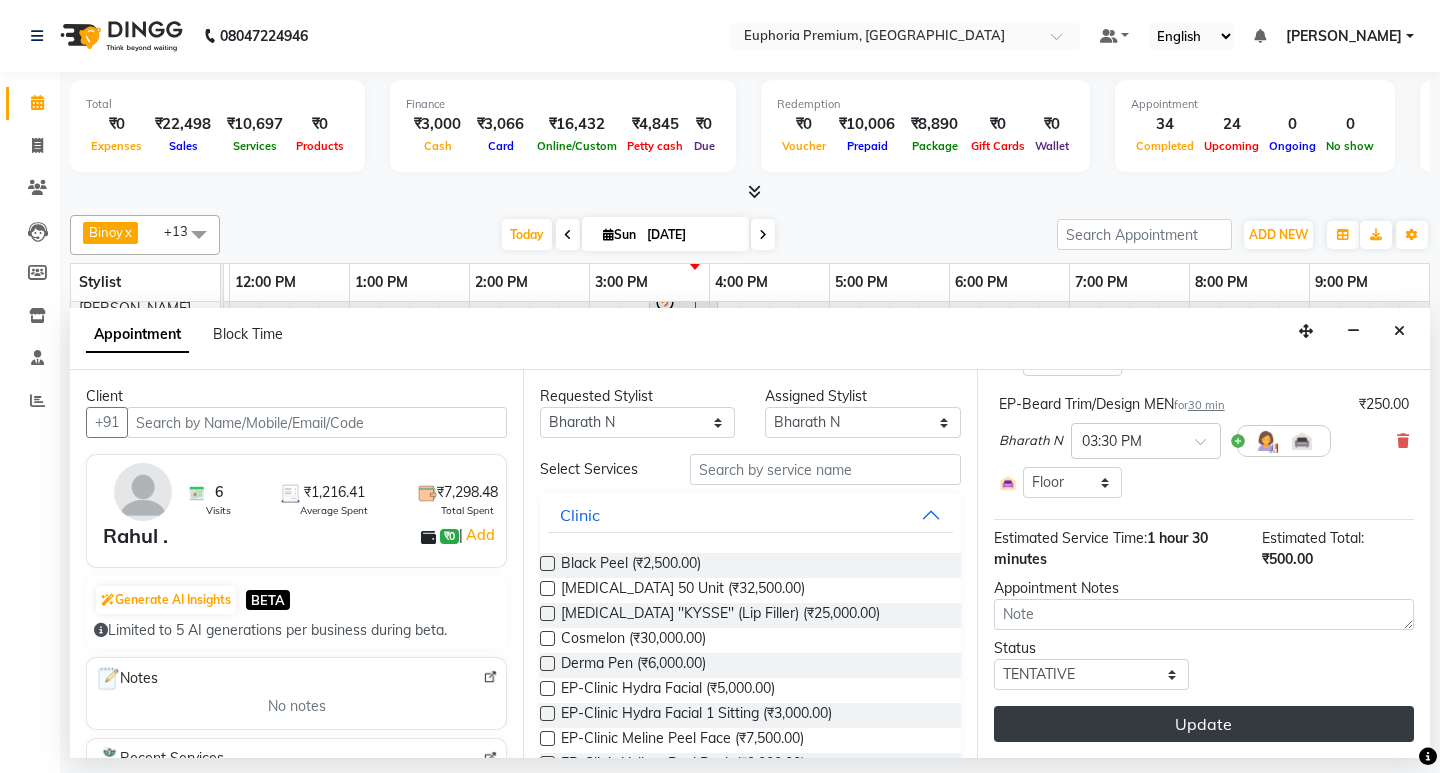 click on "Update" at bounding box center [1204, 724] 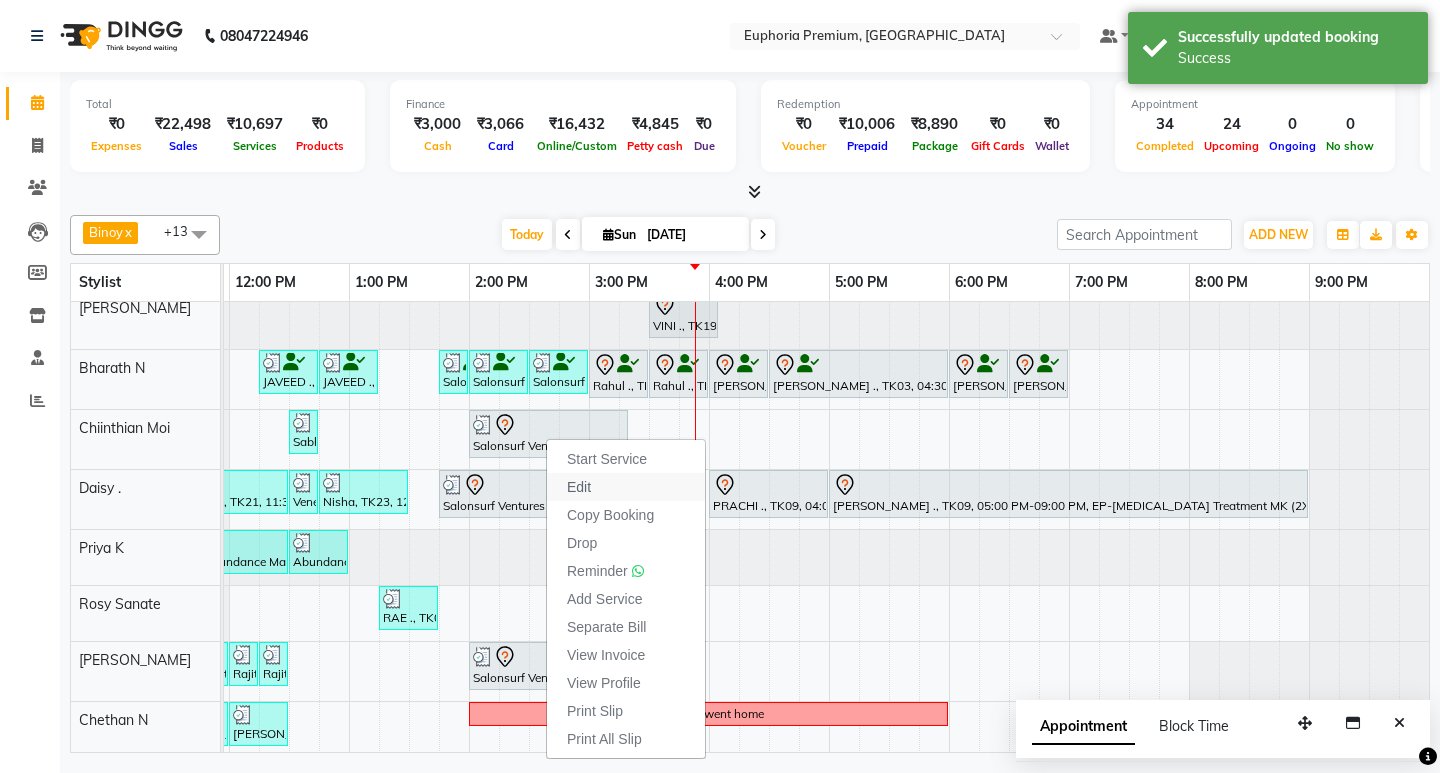 click on "Edit" at bounding box center [626, 487] 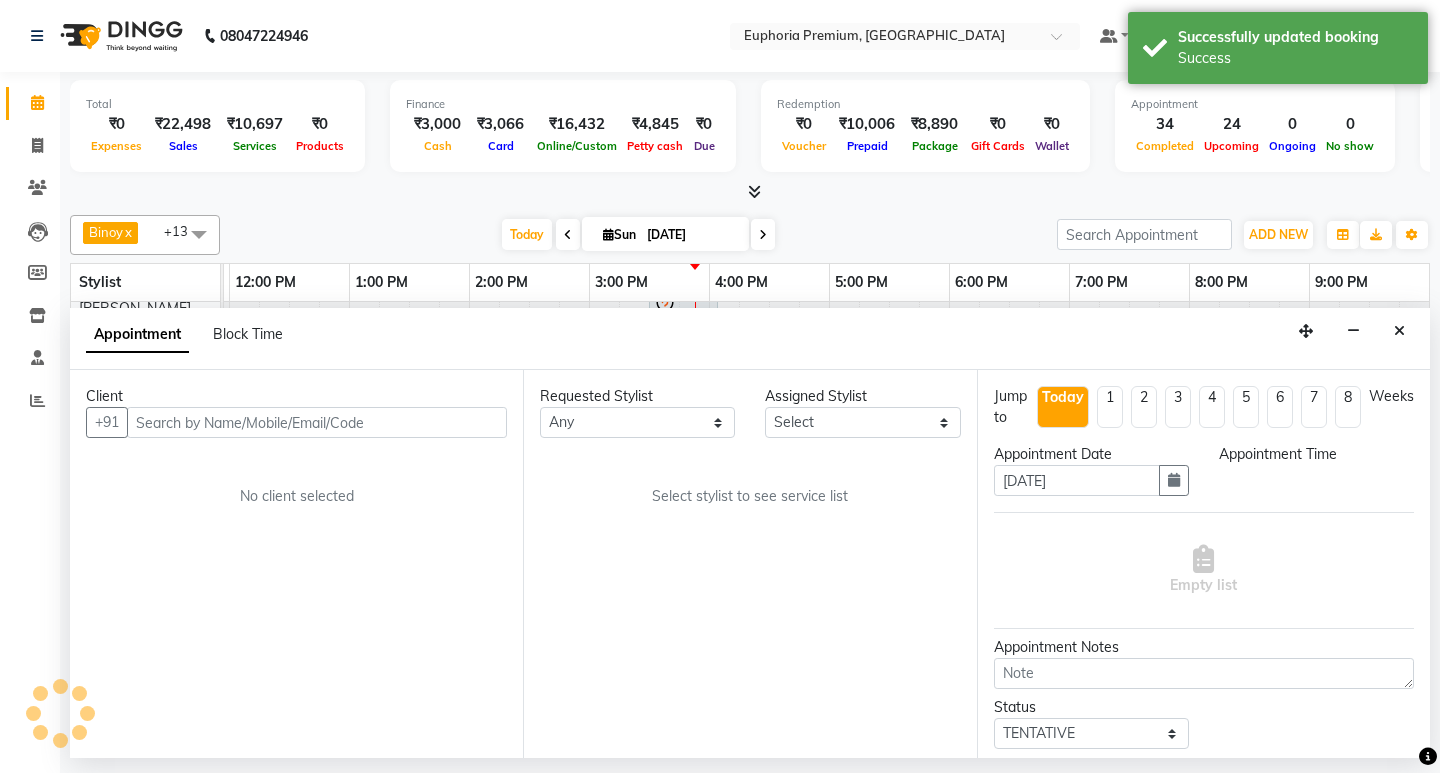 scroll, scrollTop: 0, scrollLeft: 475, axis: horizontal 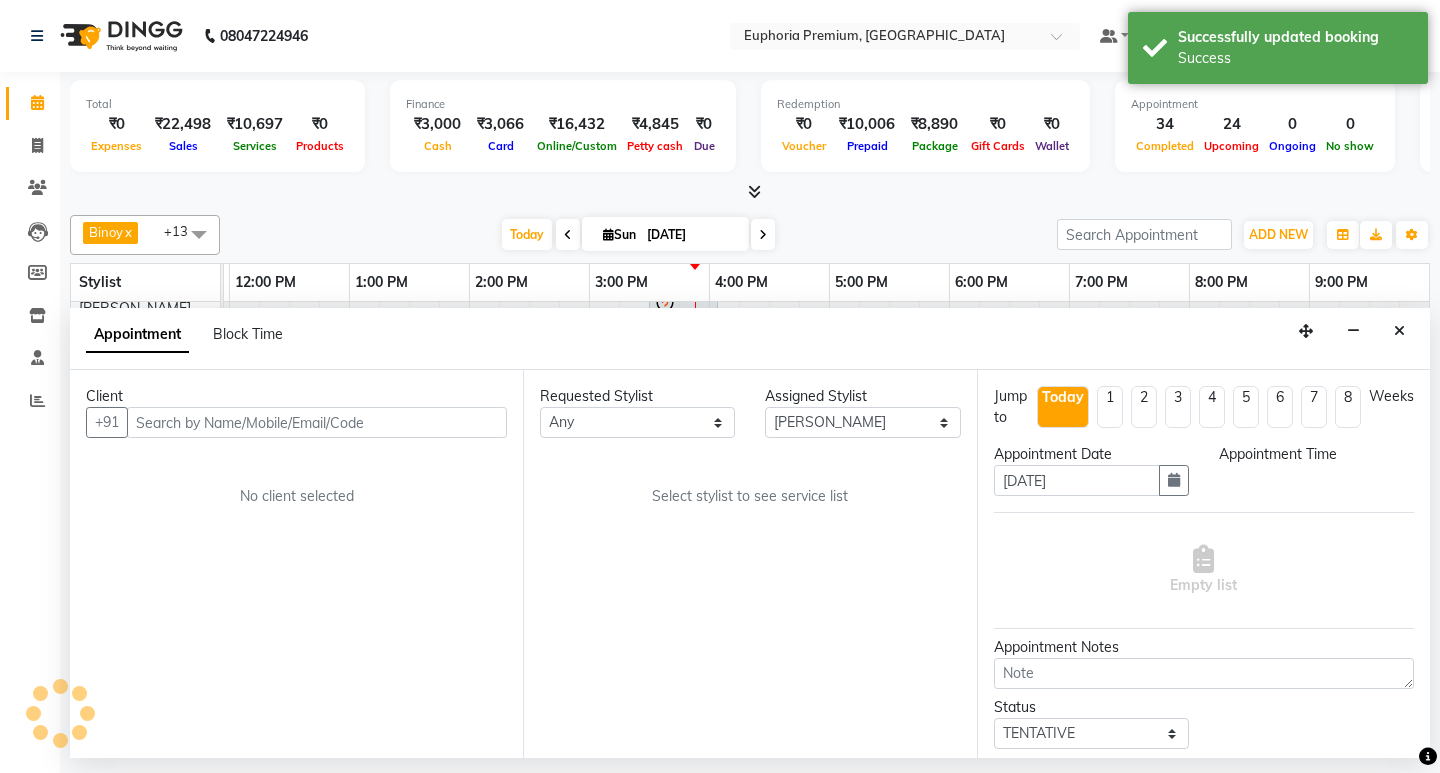 select on "825" 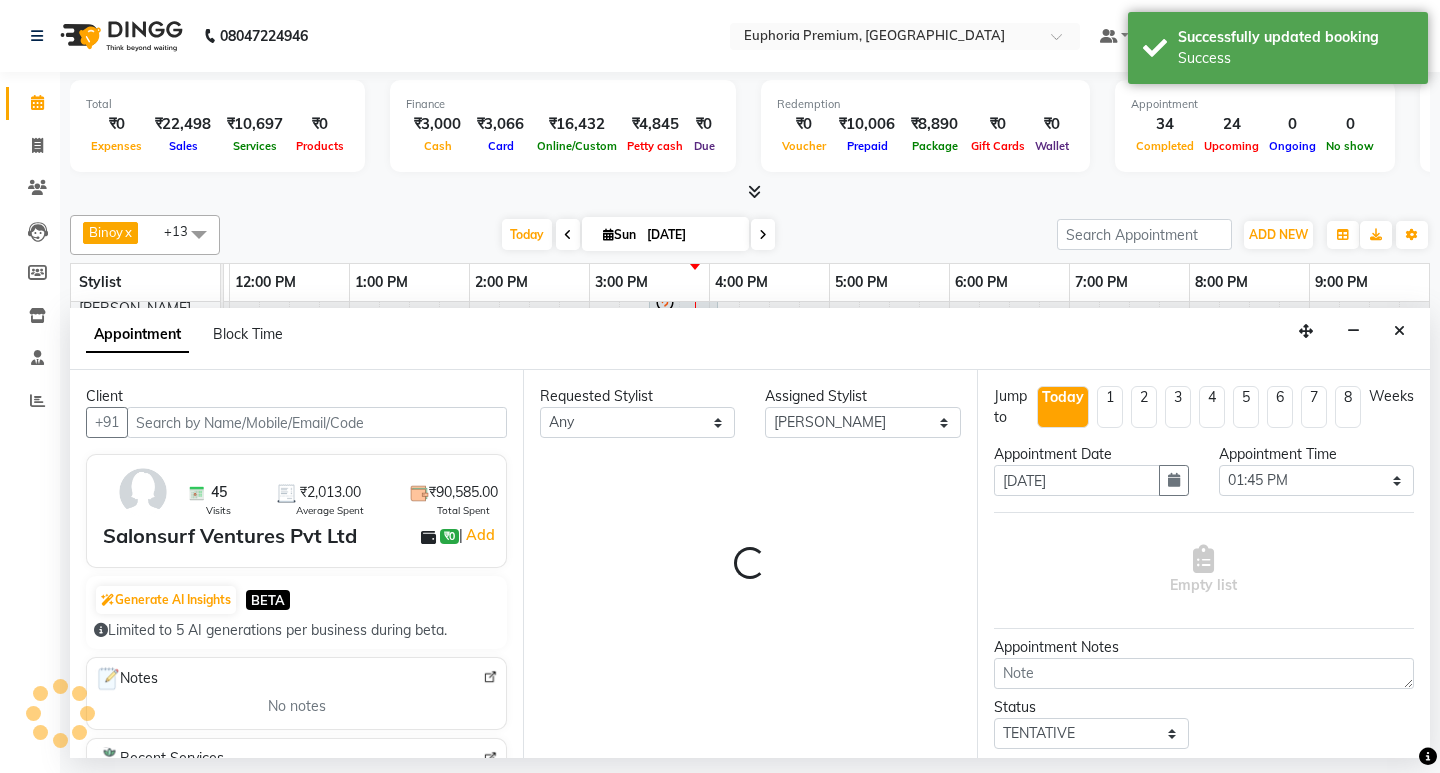 select on "4006" 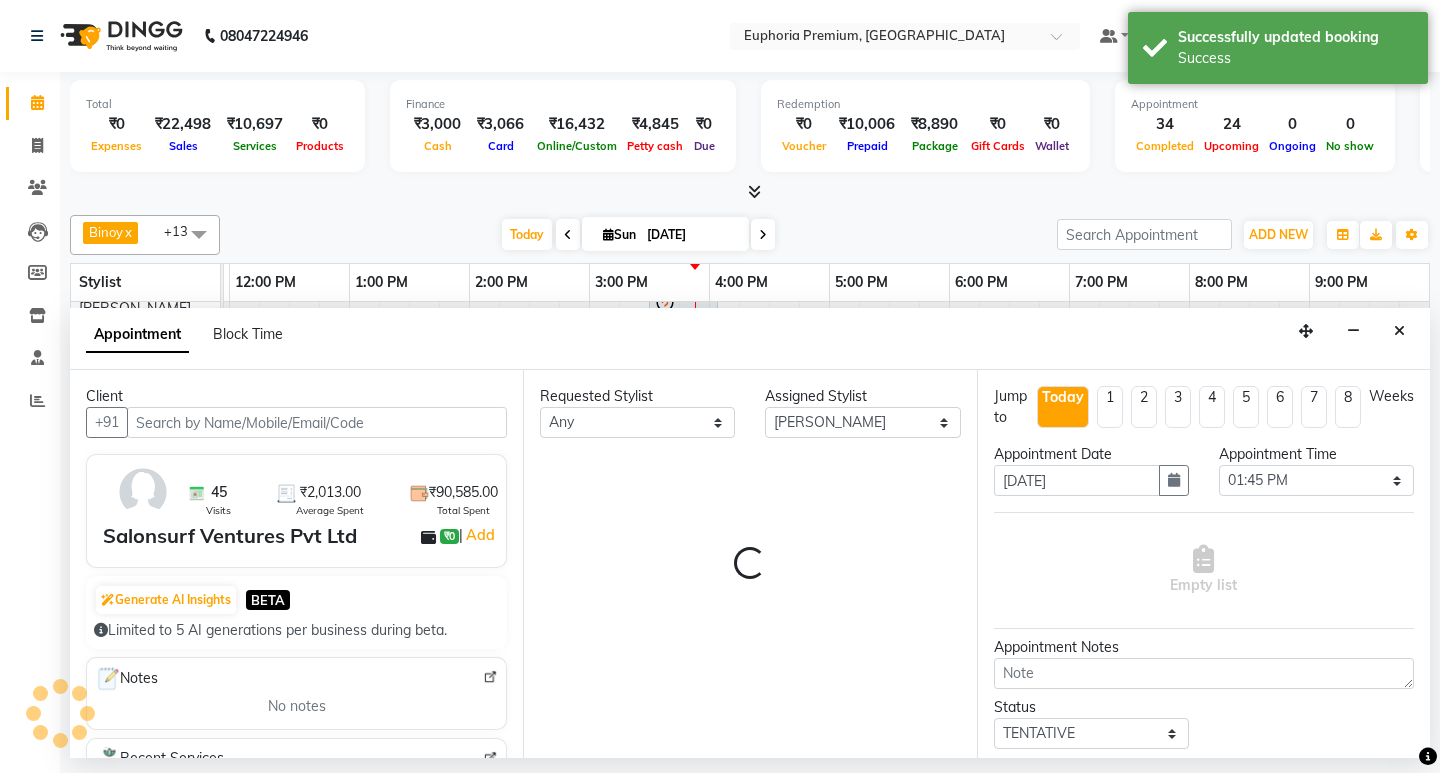 select on "4006" 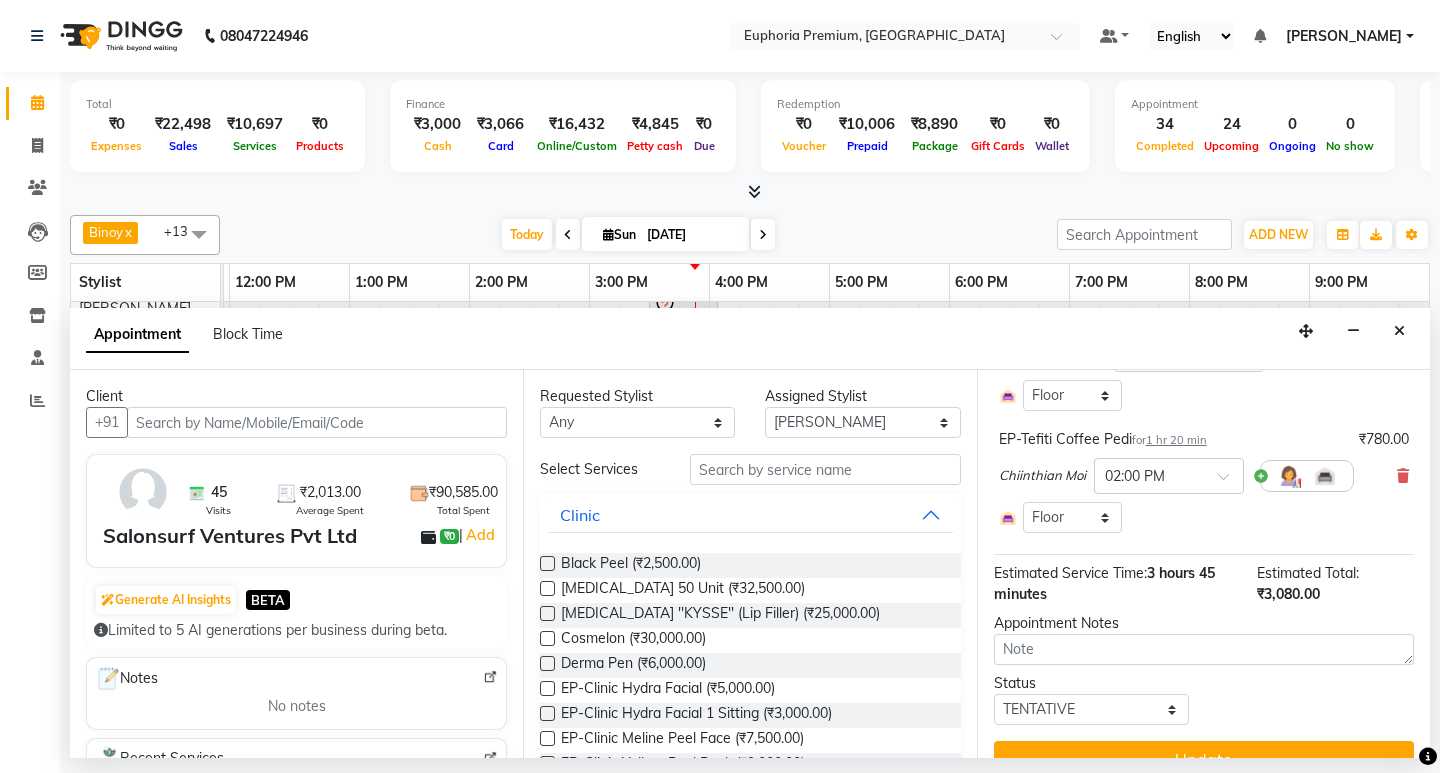 scroll, scrollTop: 397, scrollLeft: 0, axis: vertical 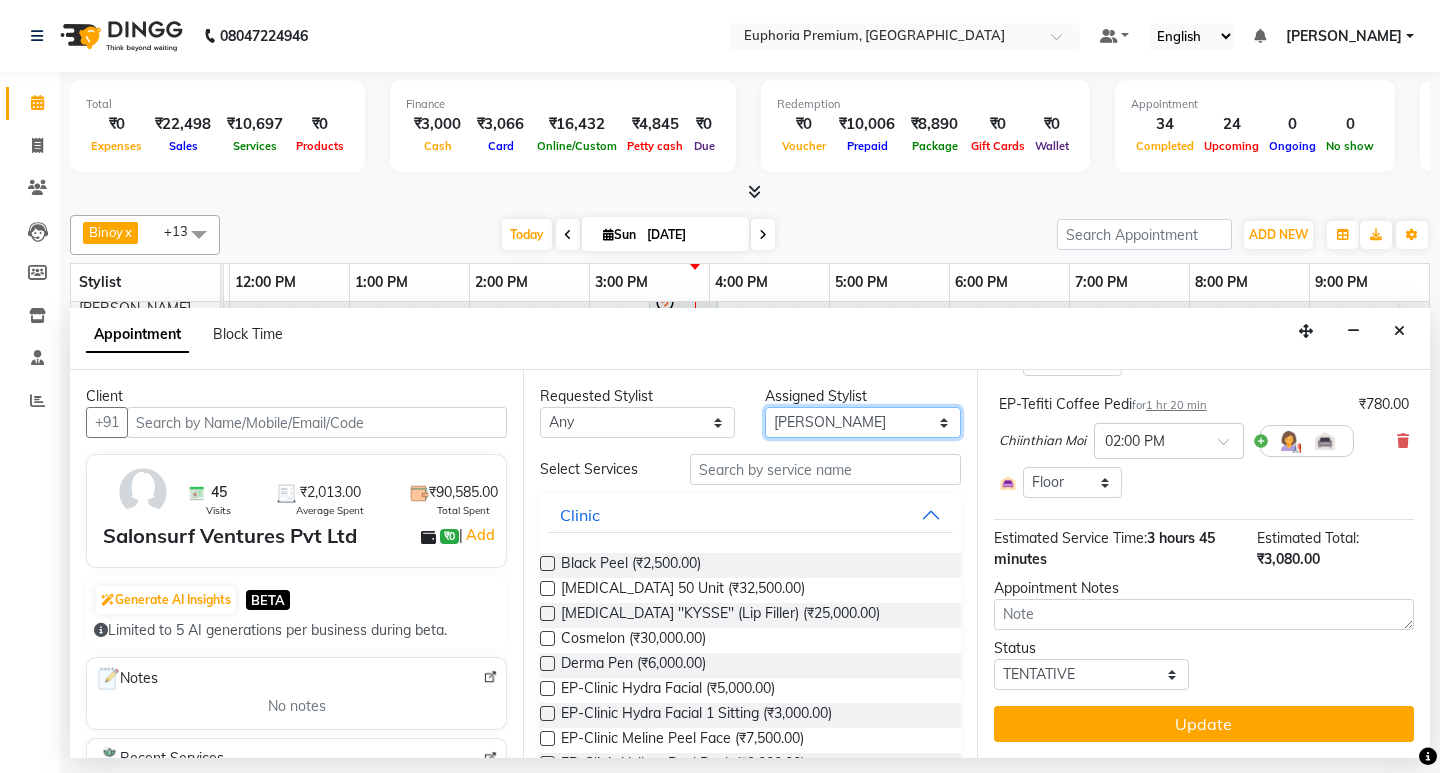 click on "Select Babu V Bharath N [PERSON_NAME] [PERSON_NAME] N  Chiinthian [PERSON_NAME] MOI [PERSON_NAME] . [PERSON_NAME] . [PERSON_NAME] [PERSON_NAME] K [PERSON_NAME] [PERSON_NAME] [MEDICAL_DATA] Pinky . Priya  K Rosy Sanate [PERSON_NAME] [PERSON_NAME] Shishi L [PERSON_NAME] M [PERSON_NAME]" at bounding box center [862, 422] 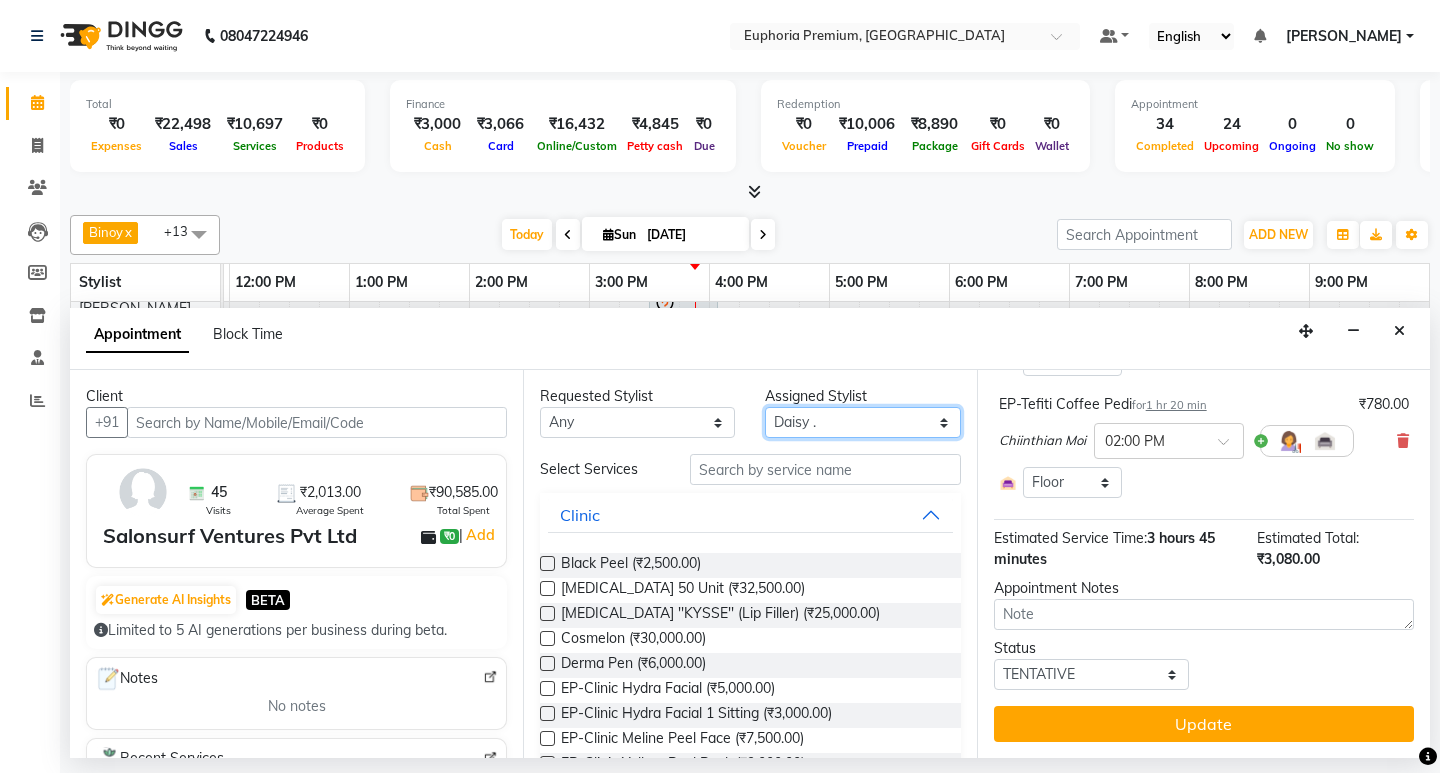 click on "Select Babu V Bharath N [PERSON_NAME] [PERSON_NAME] N  Chiinthian [PERSON_NAME] MOI [PERSON_NAME] . [PERSON_NAME] . [PERSON_NAME] [PERSON_NAME] K [PERSON_NAME] [PERSON_NAME] [MEDICAL_DATA] Pinky . Priya  K Rosy Sanate [PERSON_NAME] [PERSON_NAME] Shishi L [PERSON_NAME] M [PERSON_NAME]" at bounding box center (862, 422) 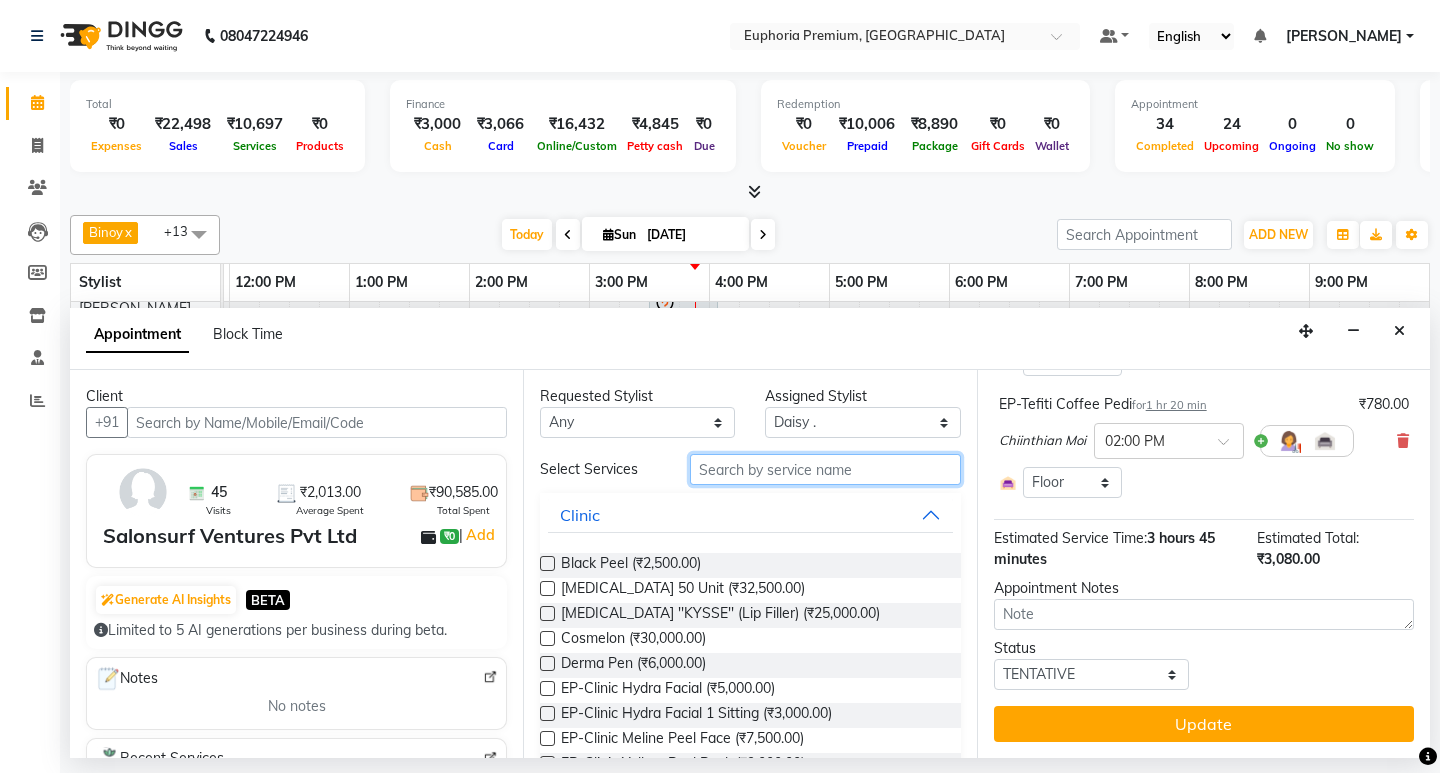click at bounding box center [825, 469] 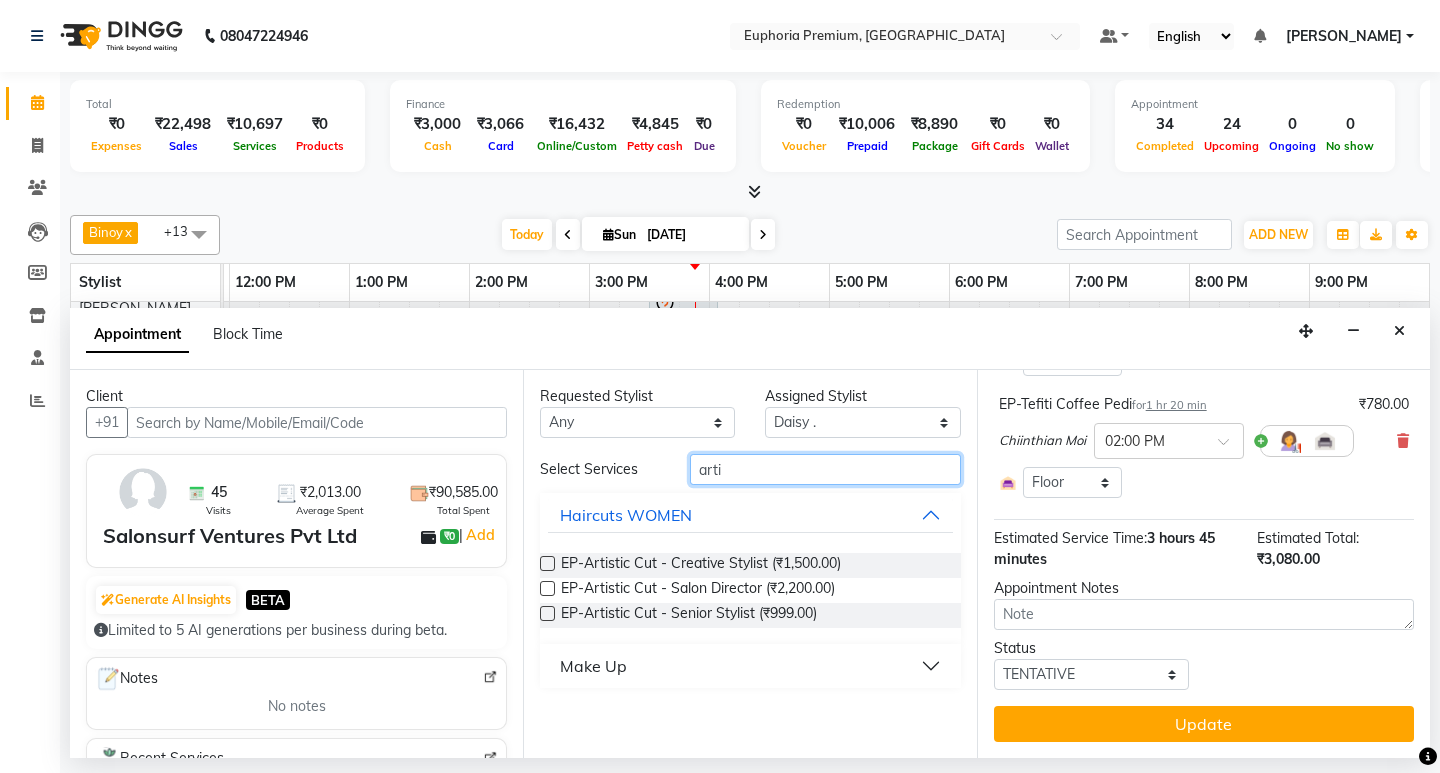 type on "arti" 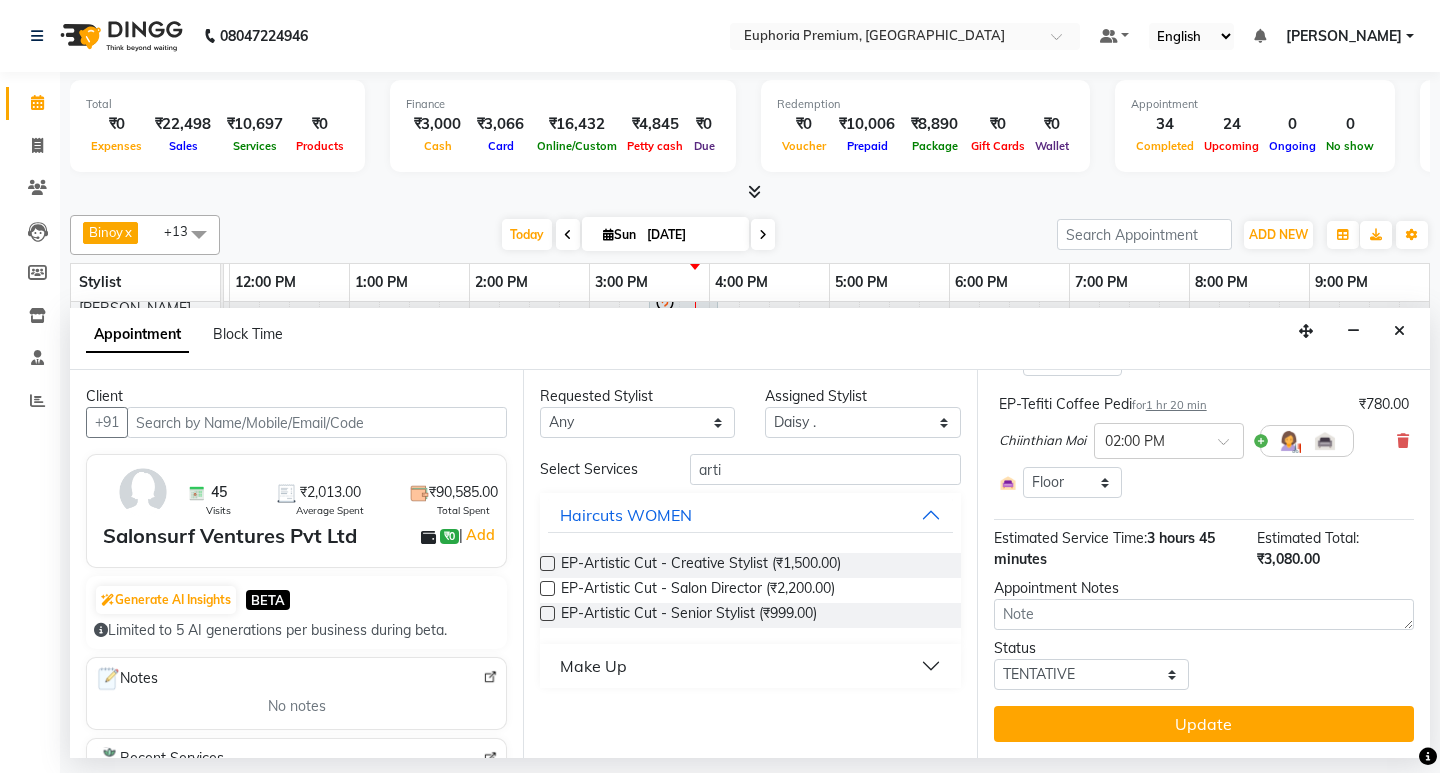 click at bounding box center [547, 563] 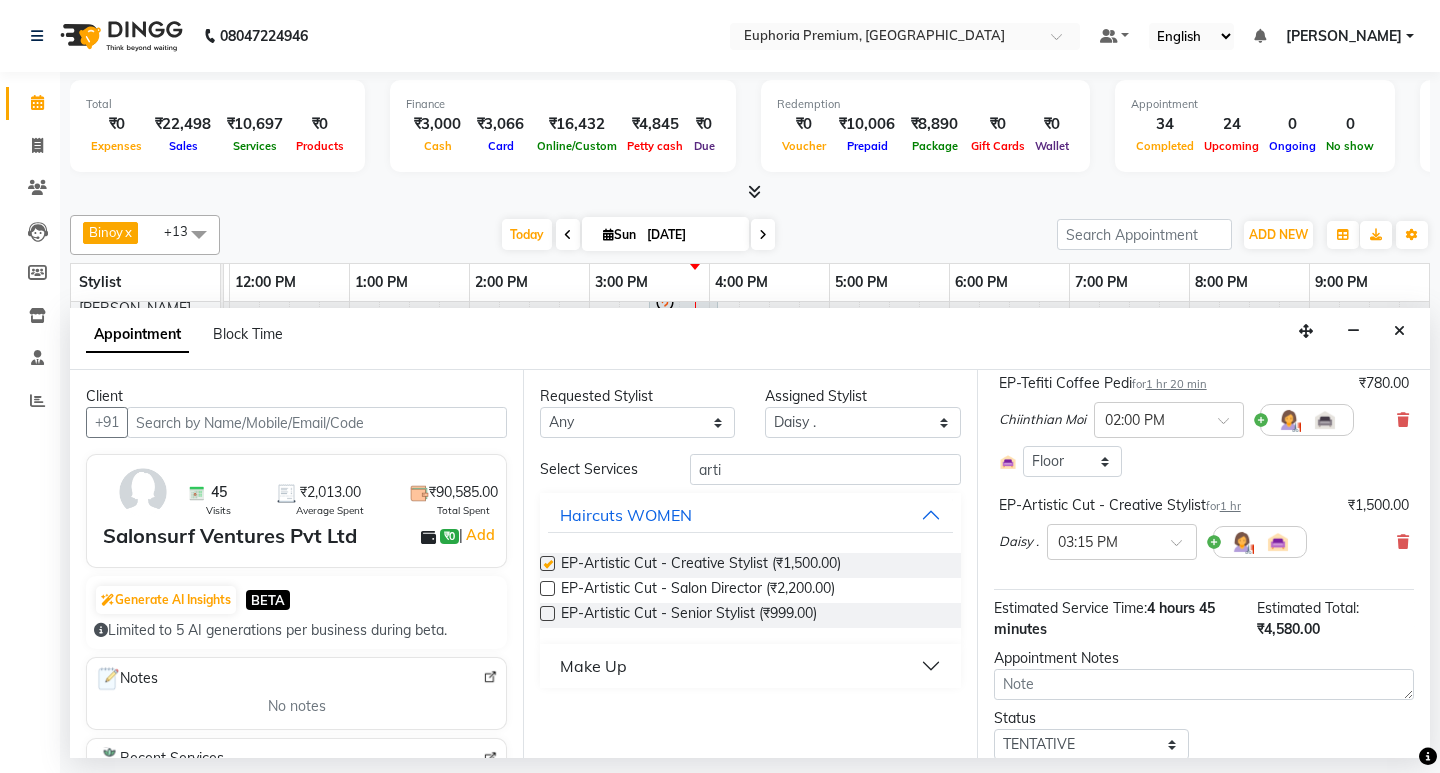 scroll, scrollTop: 376, scrollLeft: 0, axis: vertical 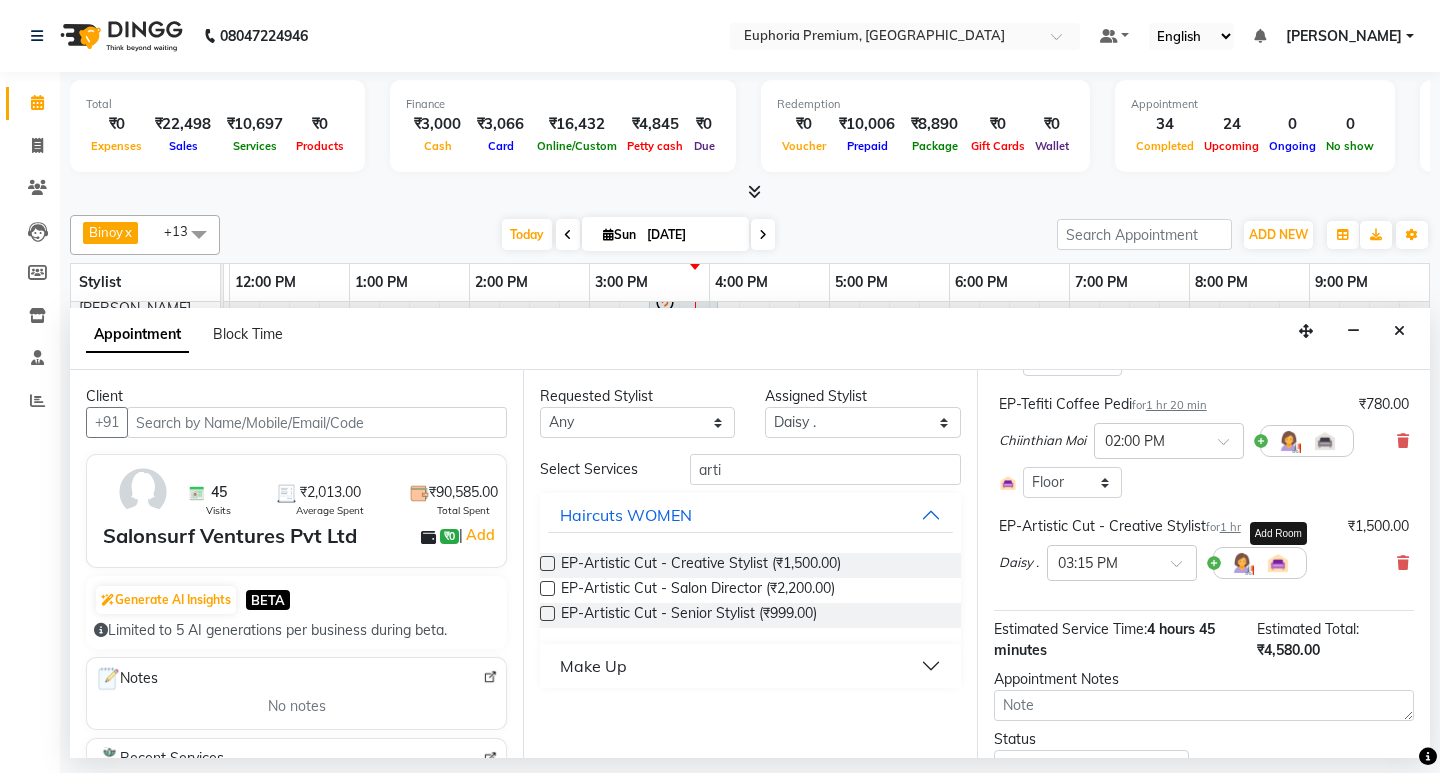 checkbox on "false" 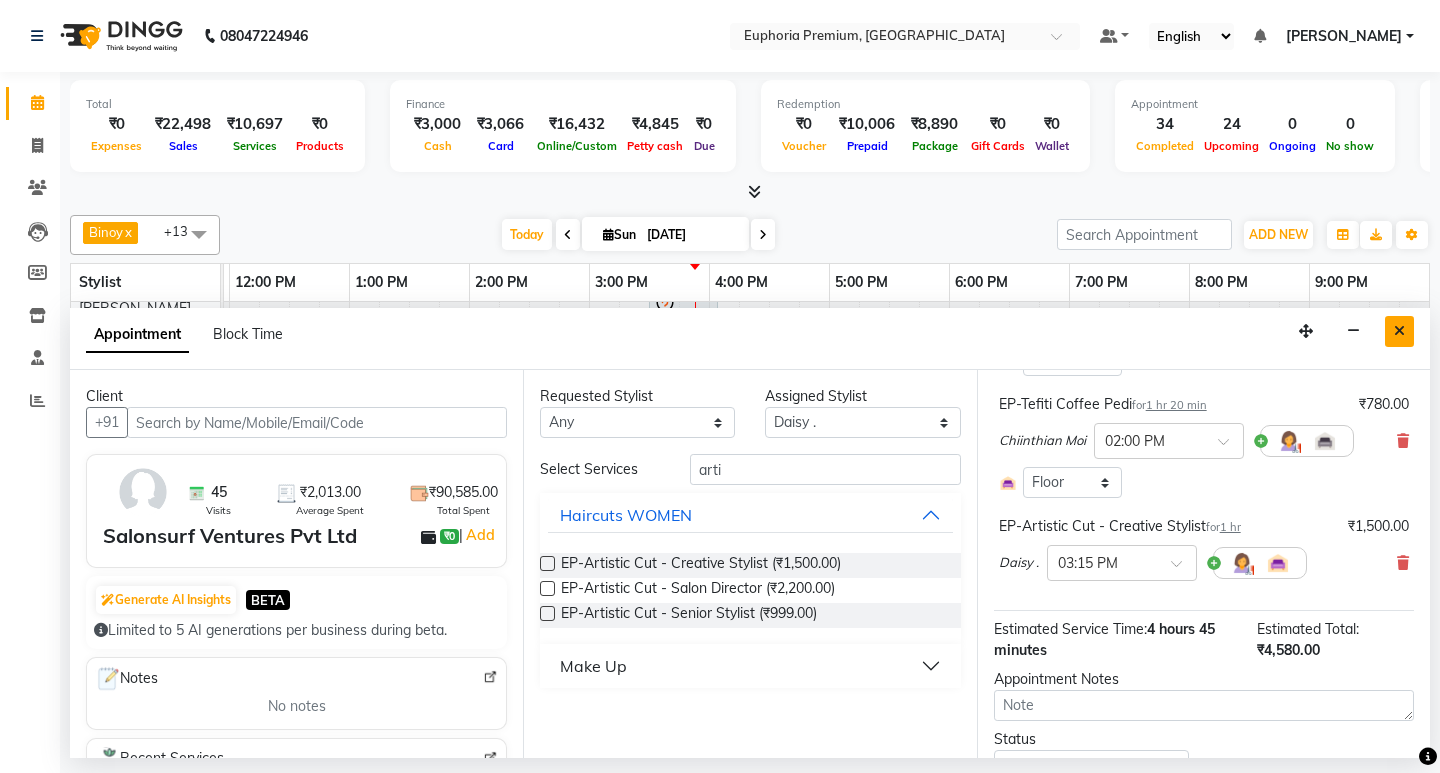 click at bounding box center (1399, 331) 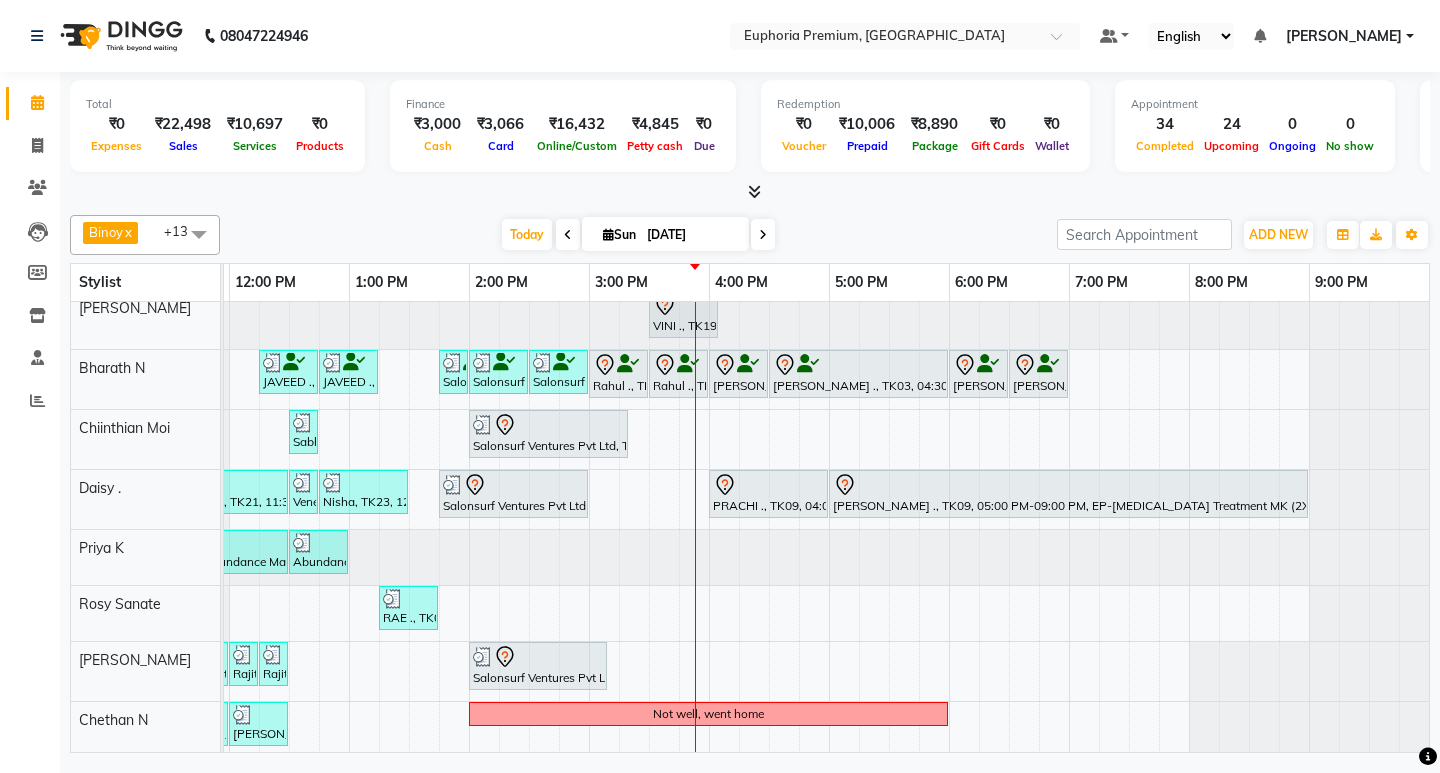 scroll, scrollTop: 192, scrollLeft: 475, axis: both 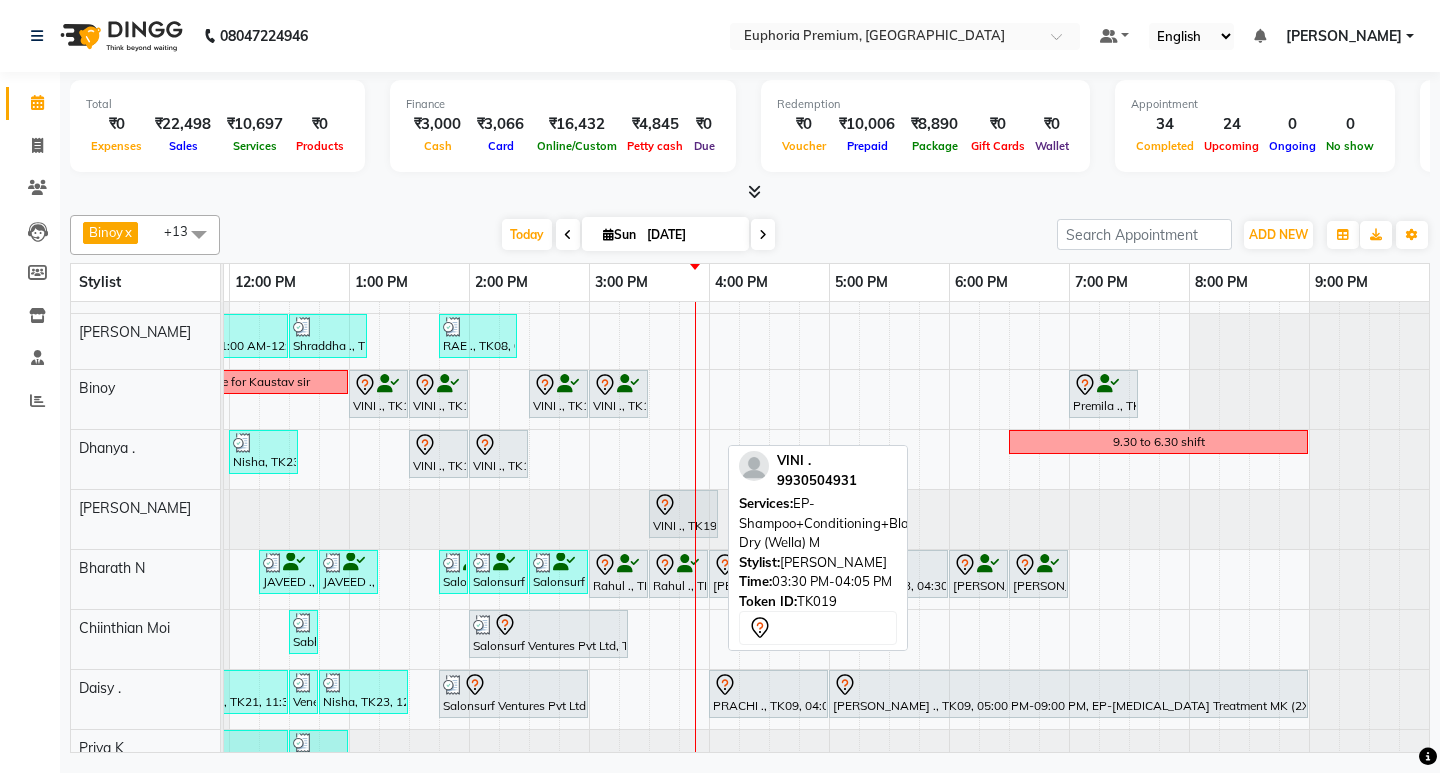 click at bounding box center [683, 505] 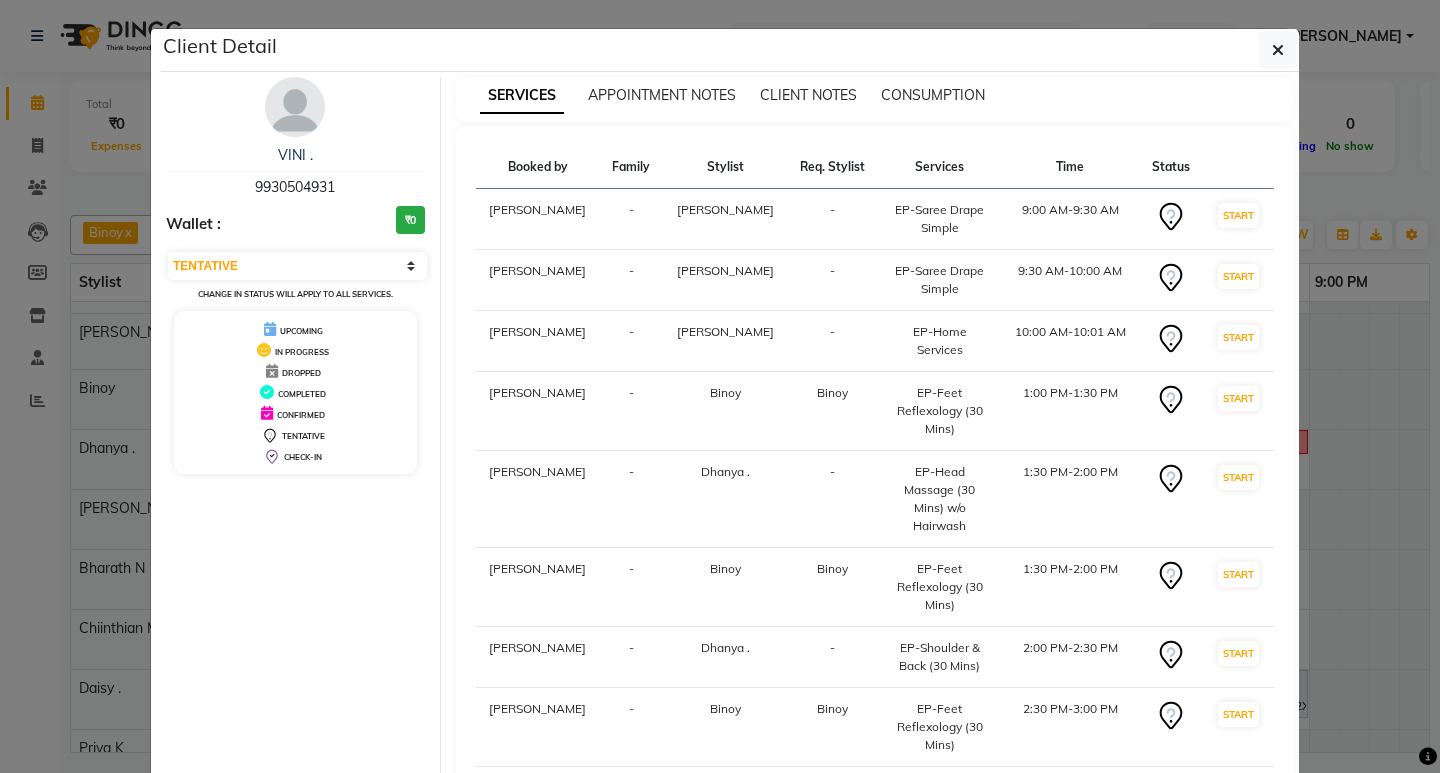 click 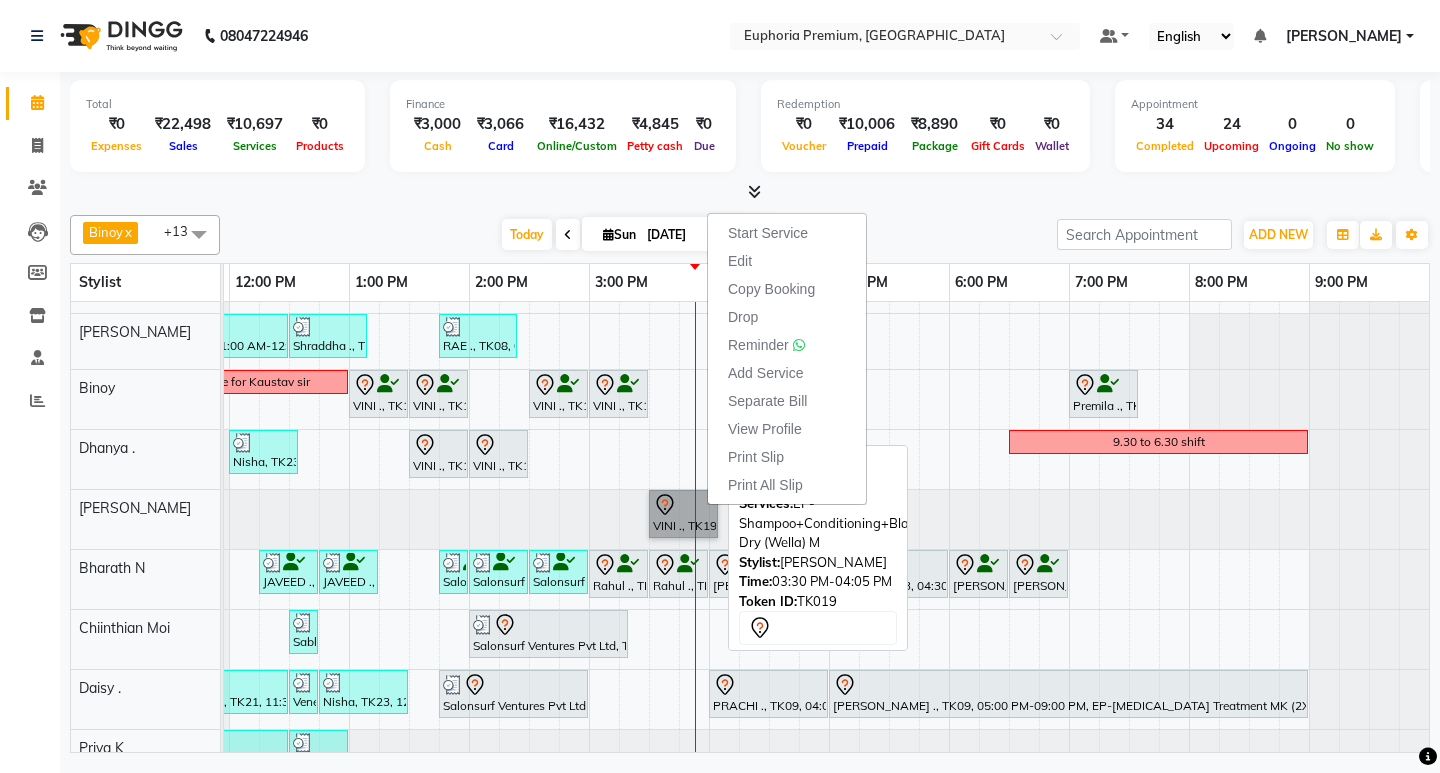 click on "VINI ., TK19, 03:30 PM-04:05 PM, EP-Shampoo+Conditioning+Blast Dry (Wella) M" at bounding box center (683, 514) 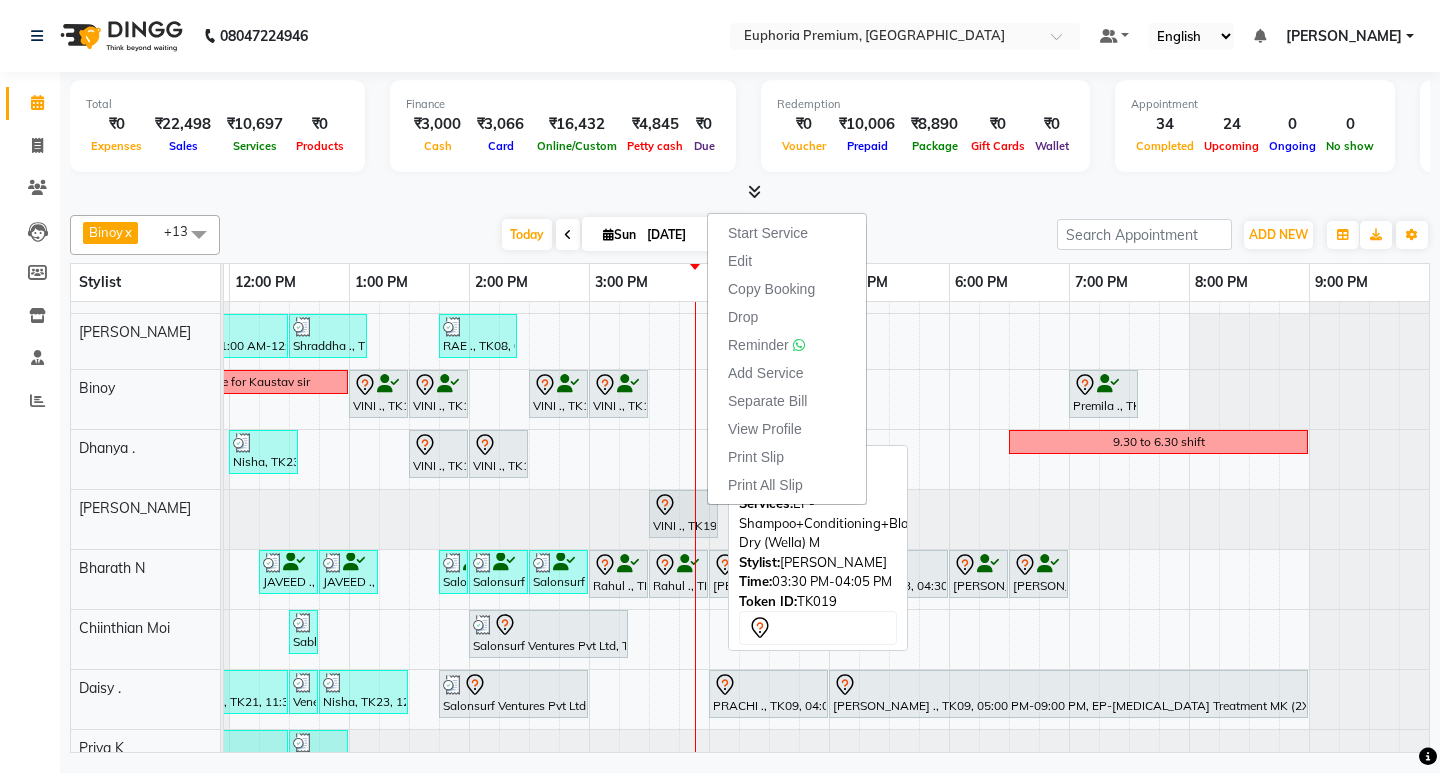 select on "7" 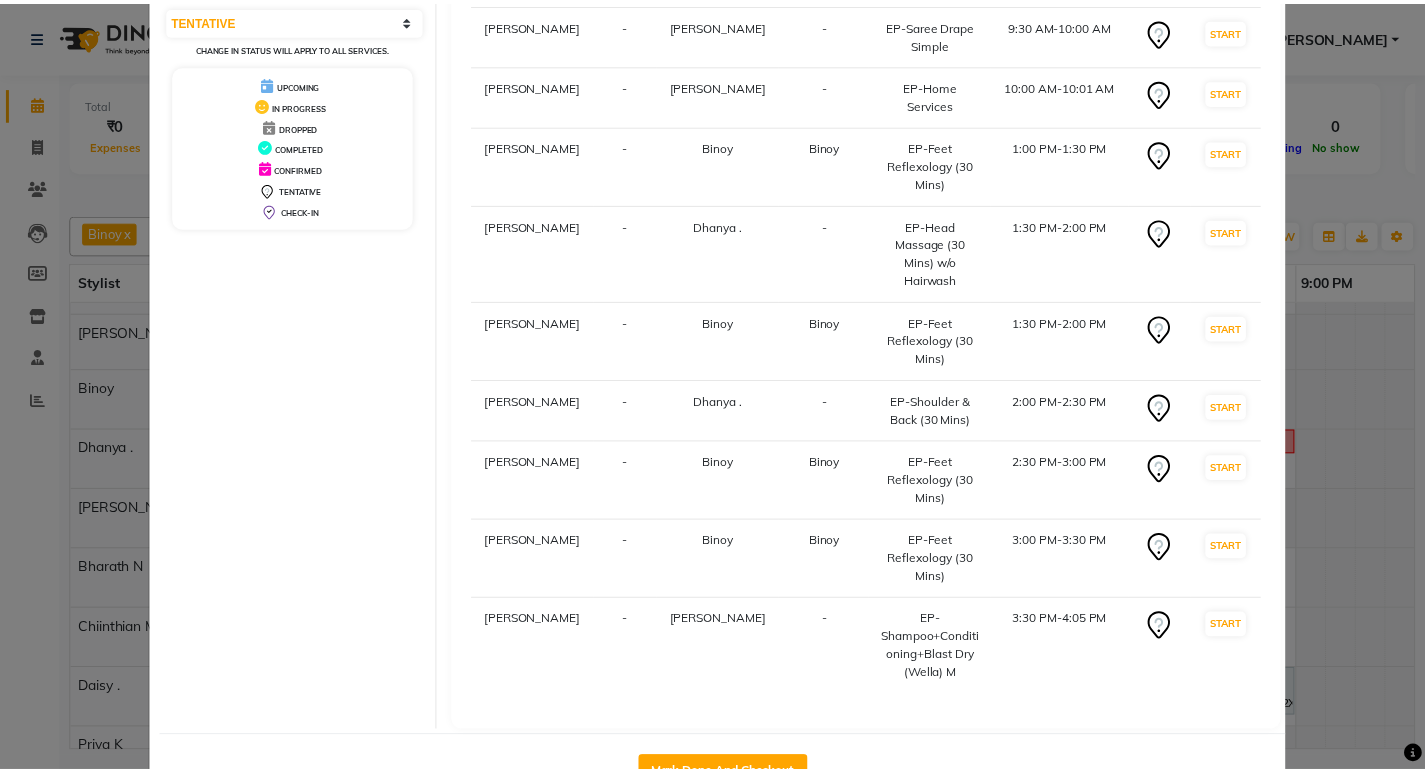 scroll, scrollTop: 312, scrollLeft: 0, axis: vertical 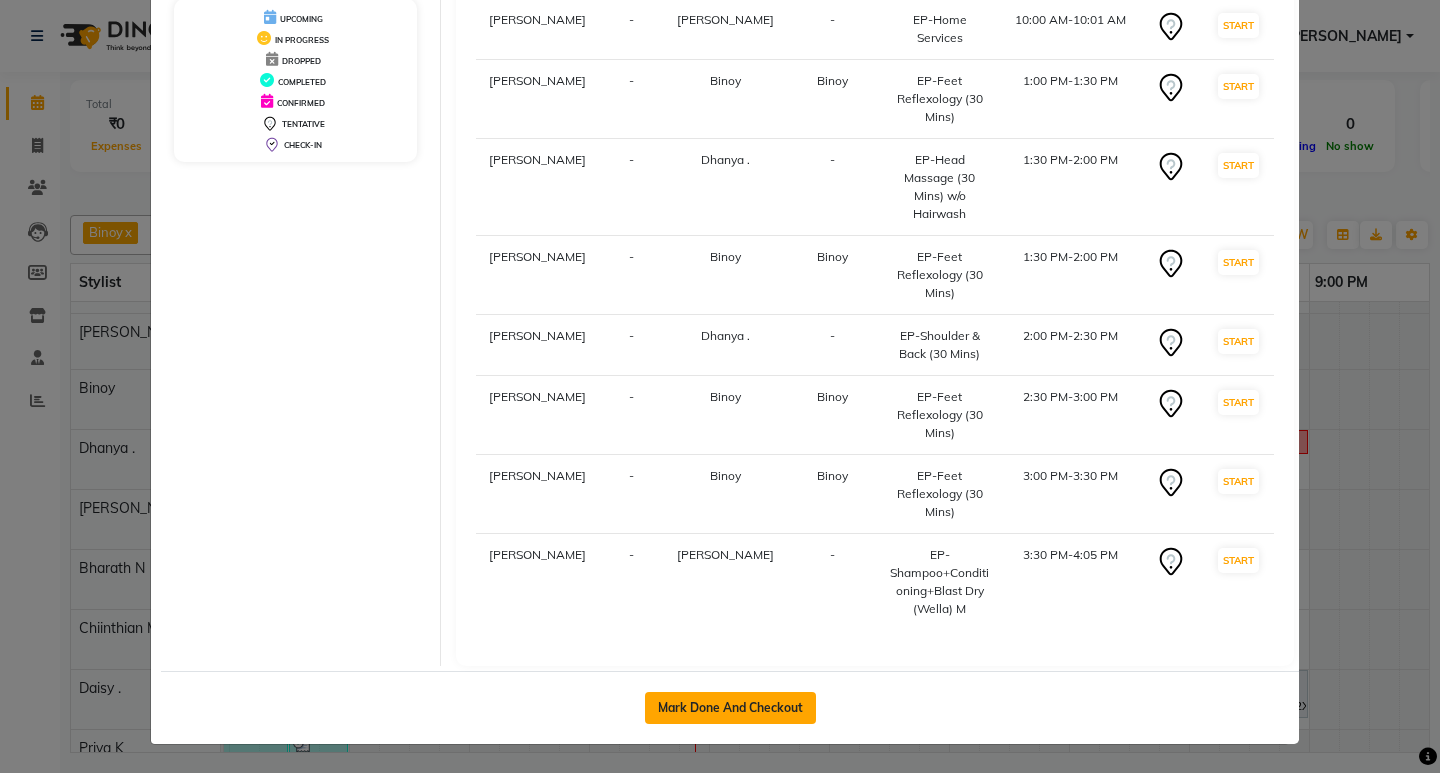 click on "Mark Done And Checkout" 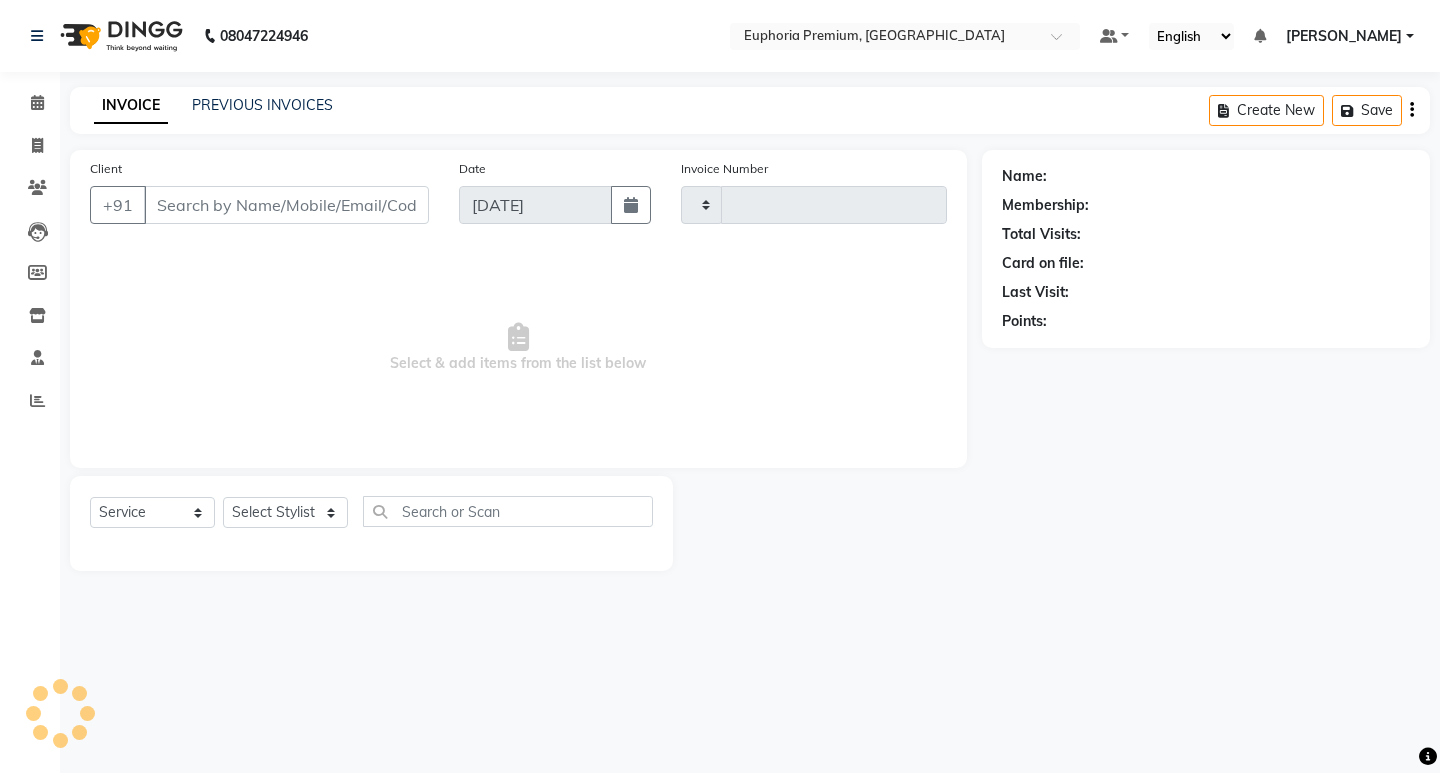 type on "1723" 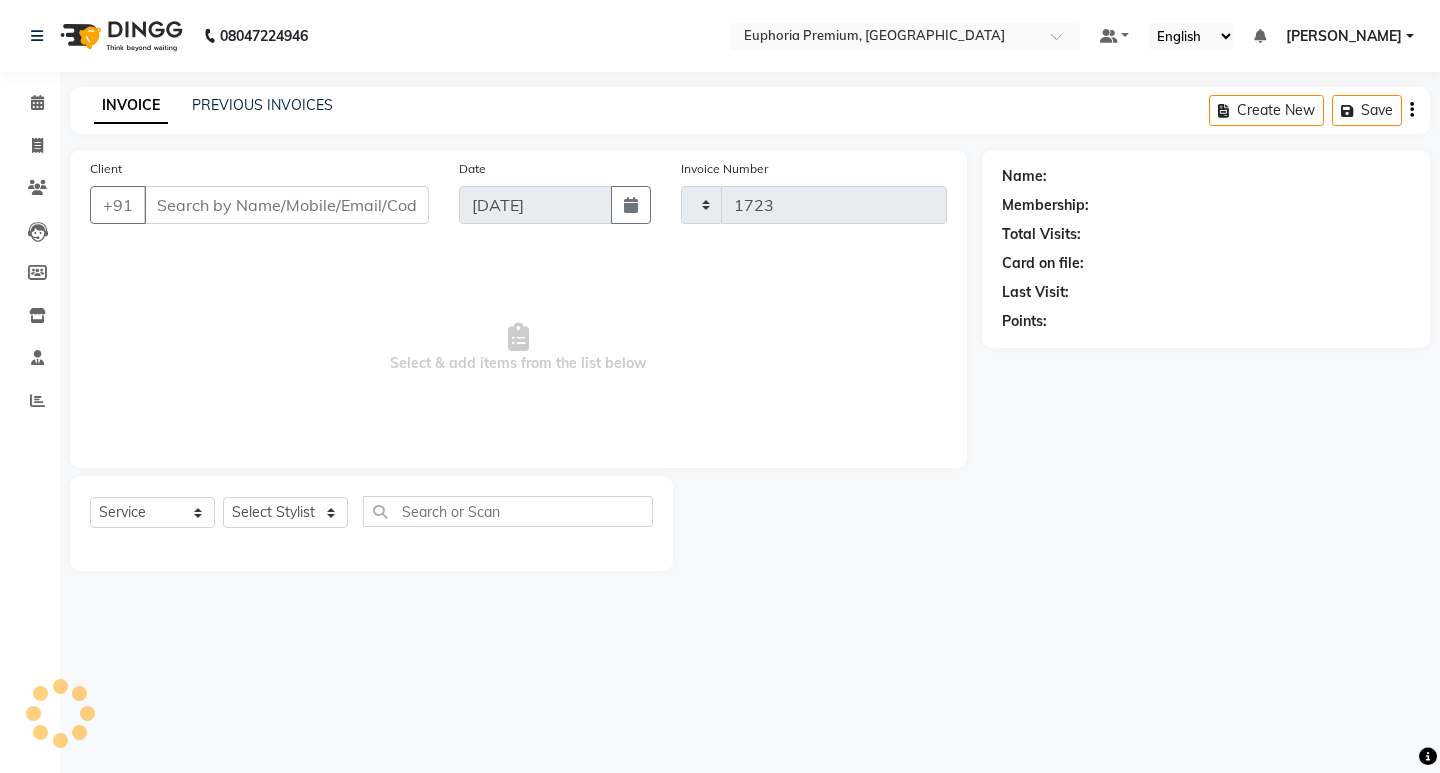 select on "7925" 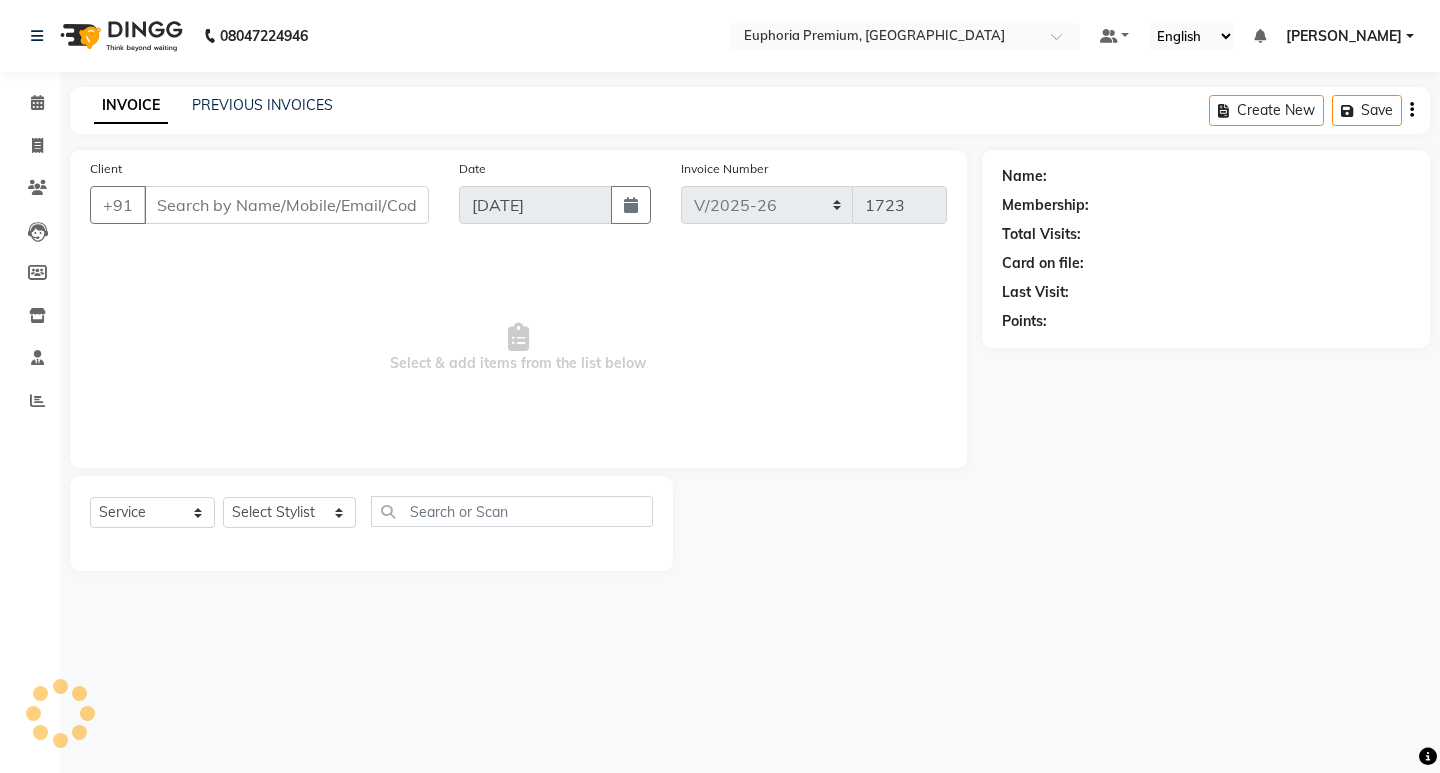 type on "99******31" 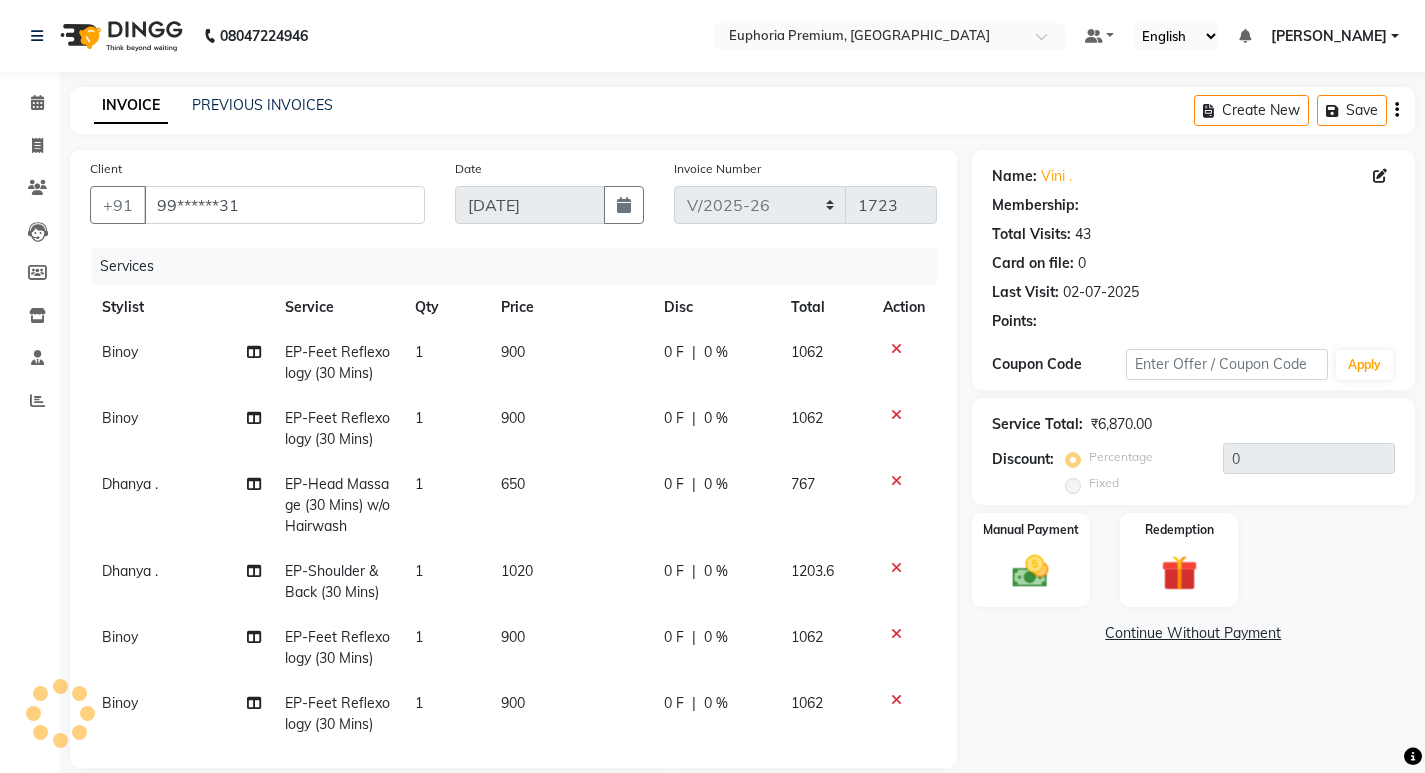 select on "2: Object" 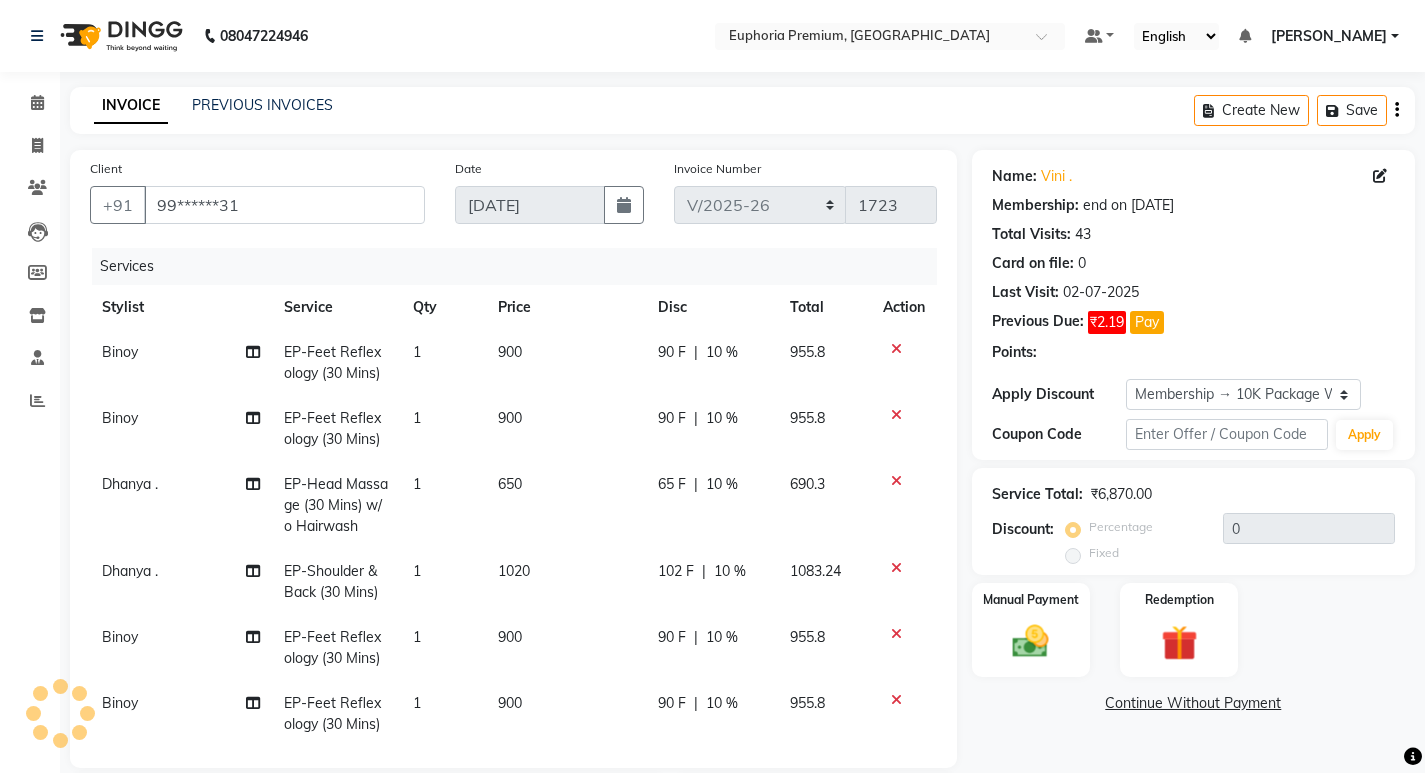 type on "10" 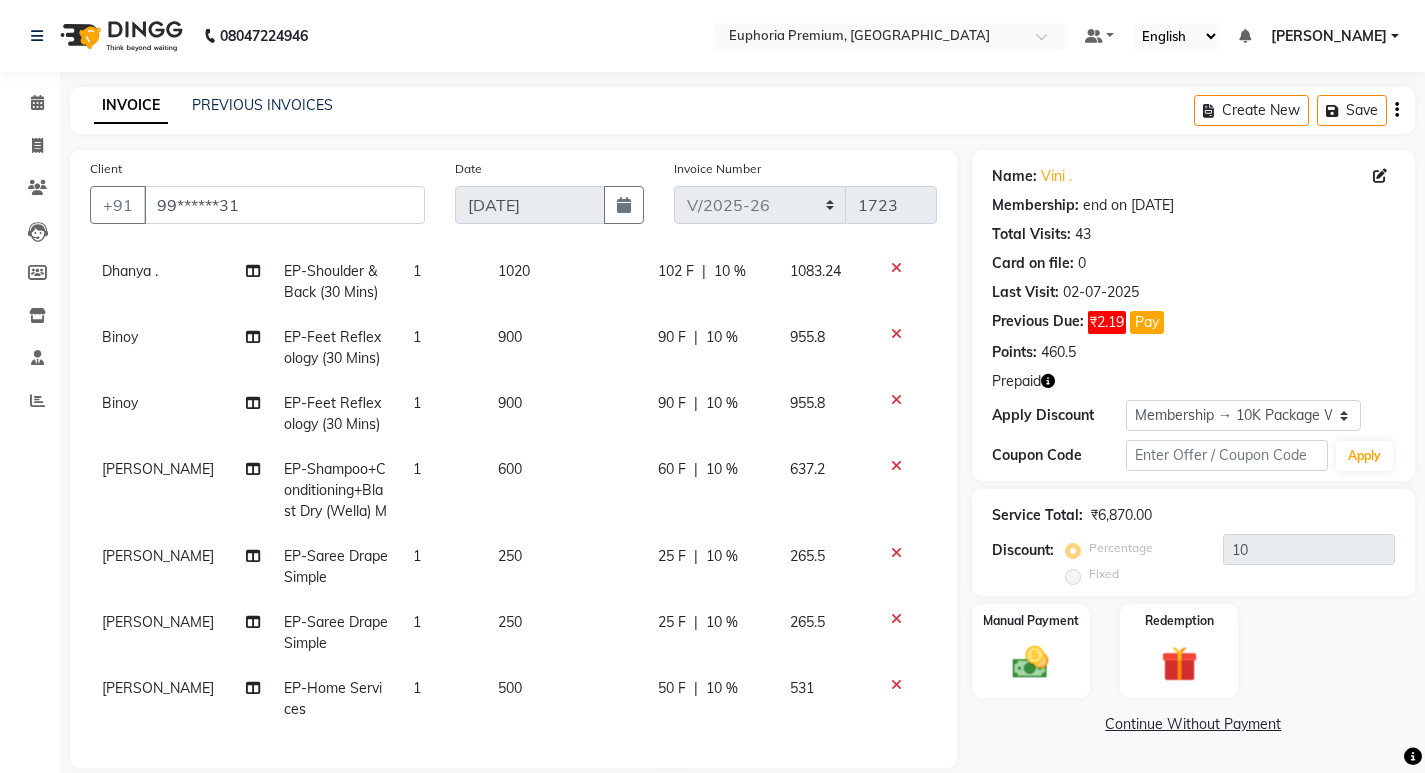scroll, scrollTop: 336, scrollLeft: 0, axis: vertical 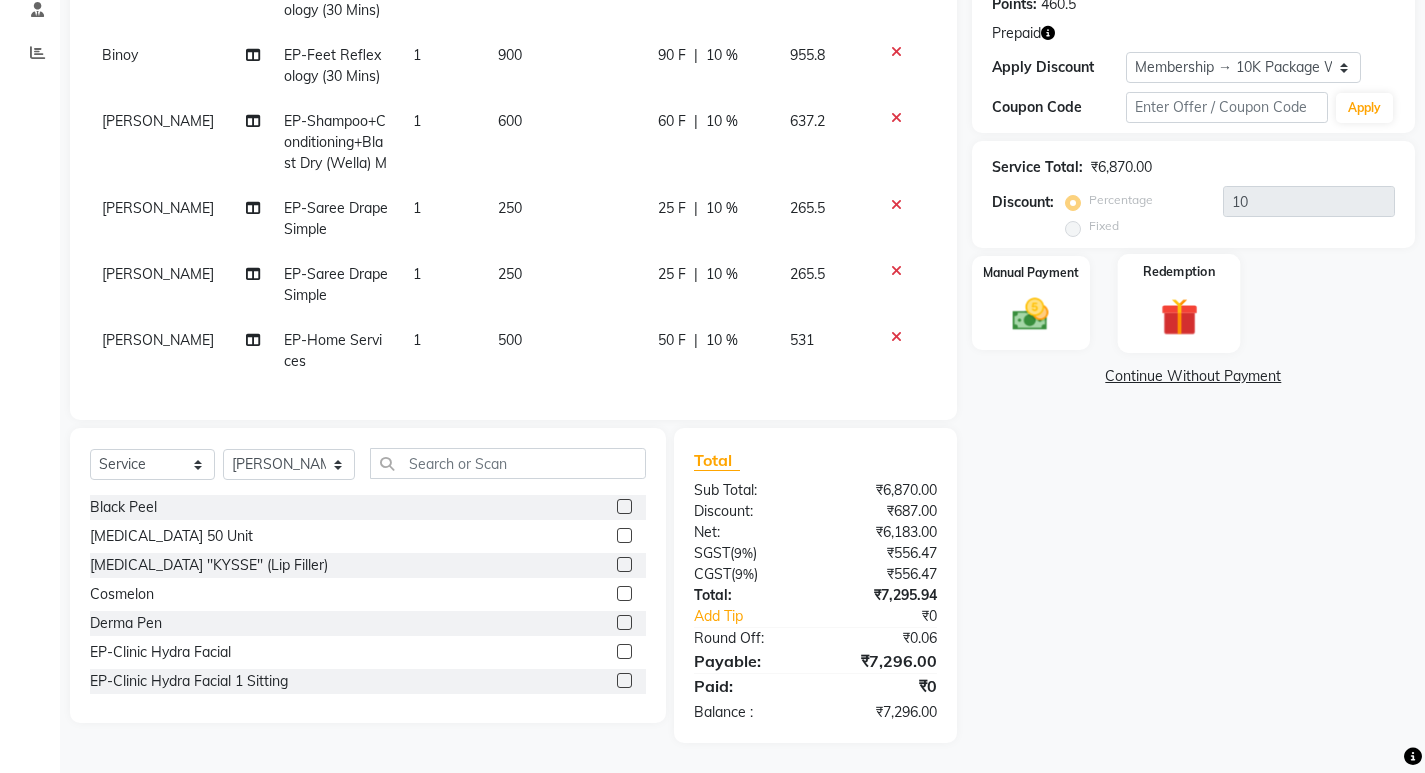click 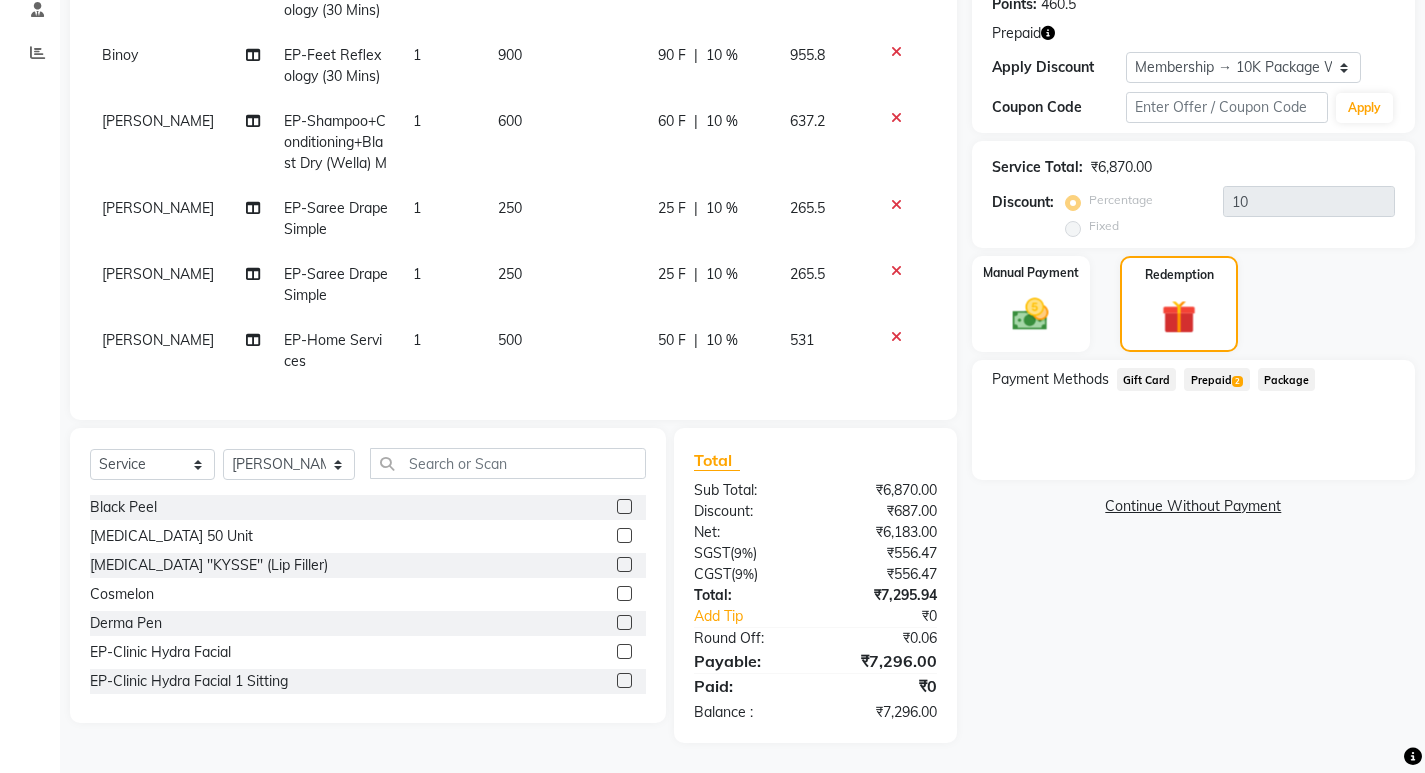 click on "Prepaid  2" 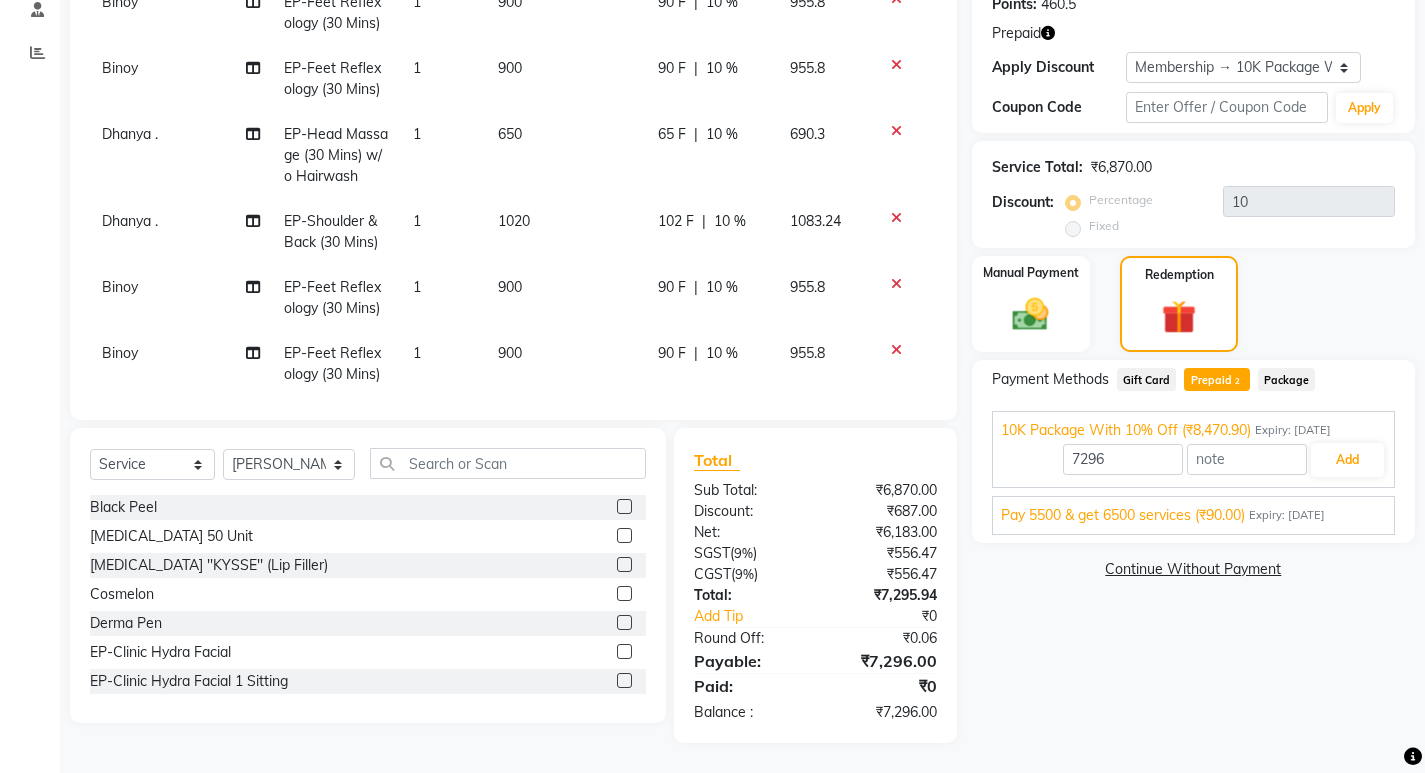 scroll, scrollTop: 0, scrollLeft: 0, axis: both 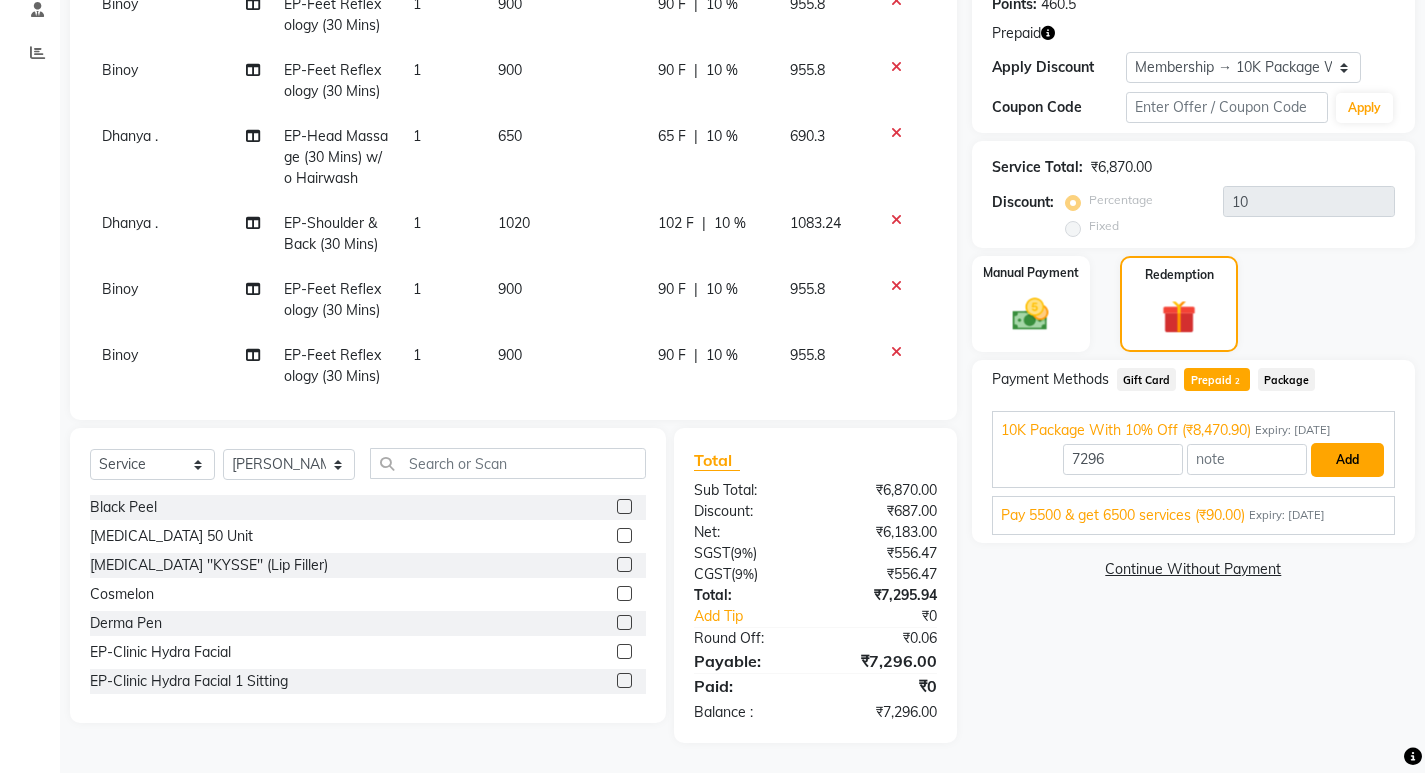 click on "Add" at bounding box center [1347, 460] 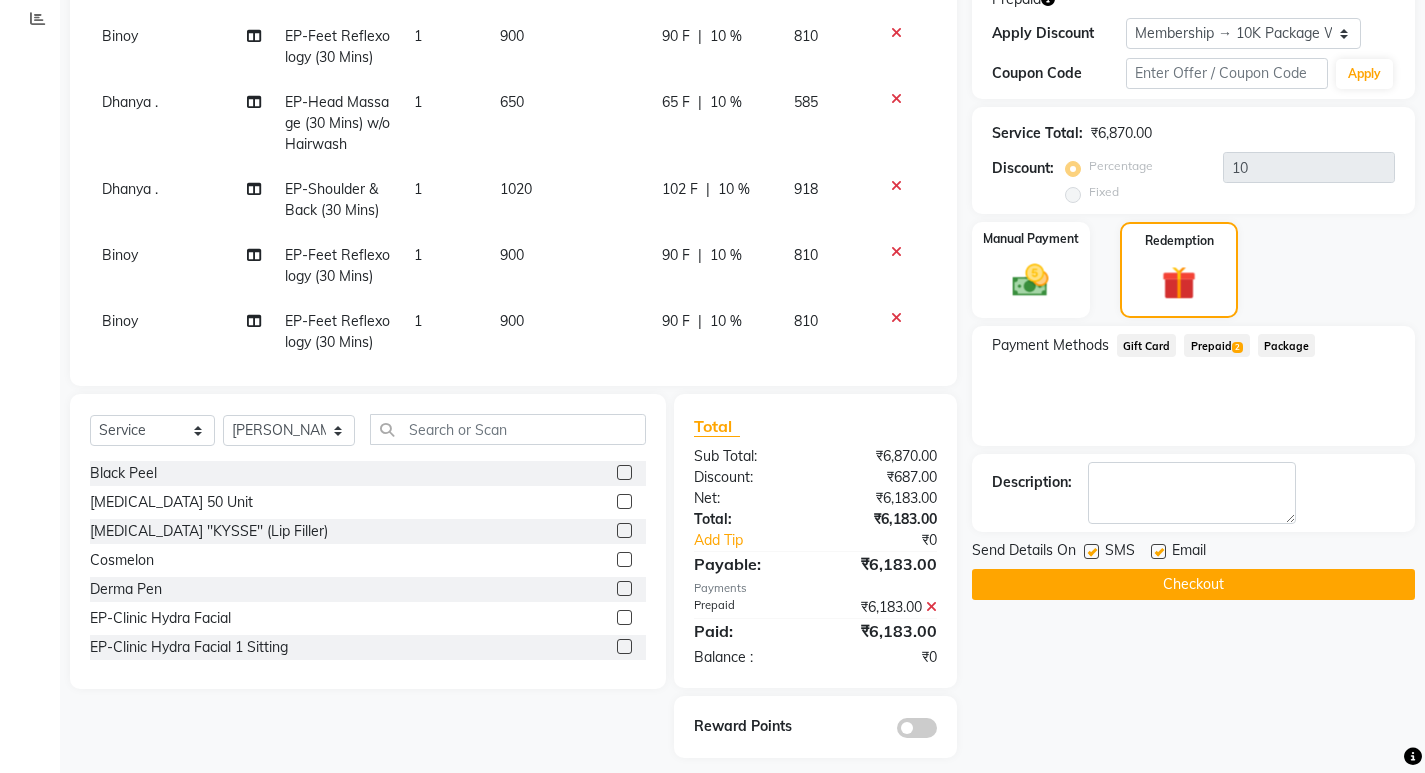 scroll, scrollTop: 397, scrollLeft: 0, axis: vertical 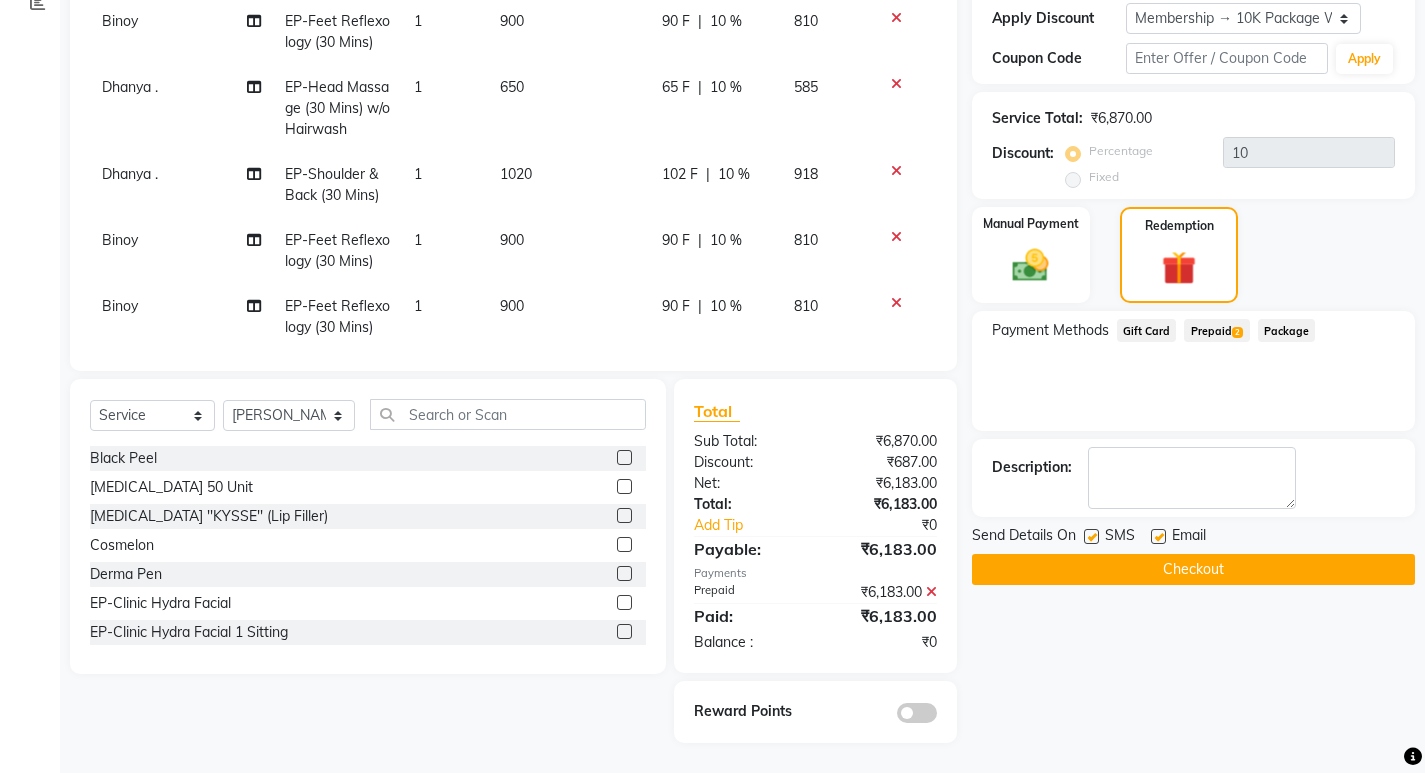 click on "Checkout" 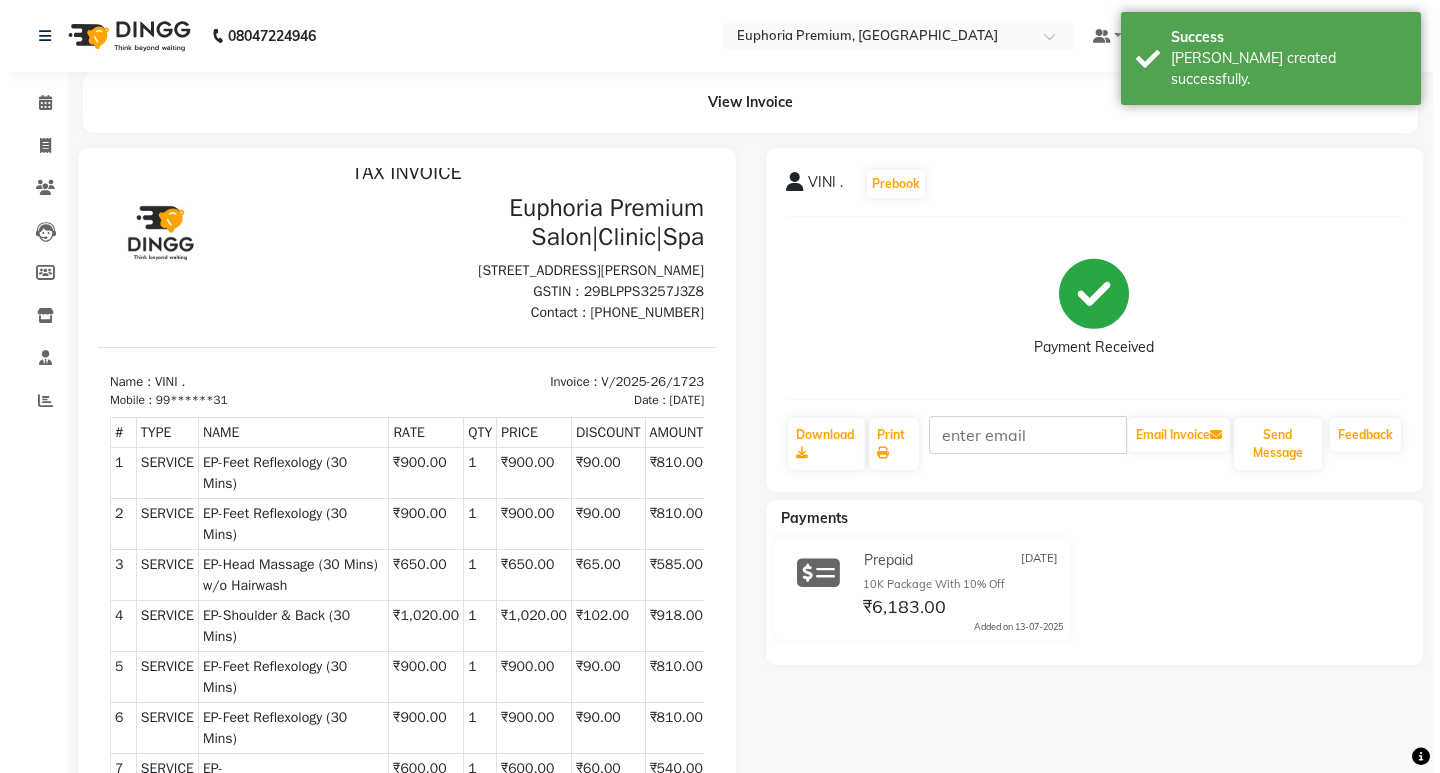 scroll, scrollTop: 0, scrollLeft: 0, axis: both 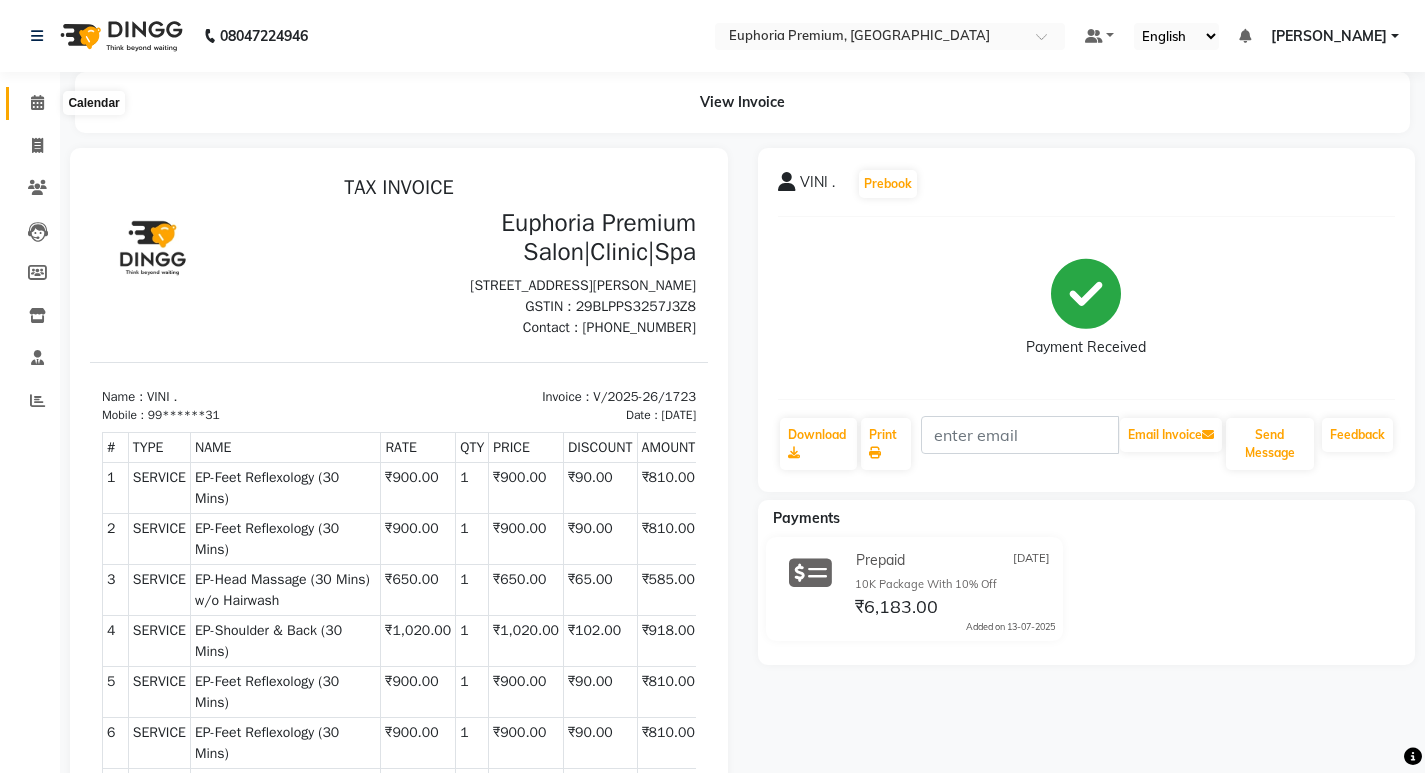 click 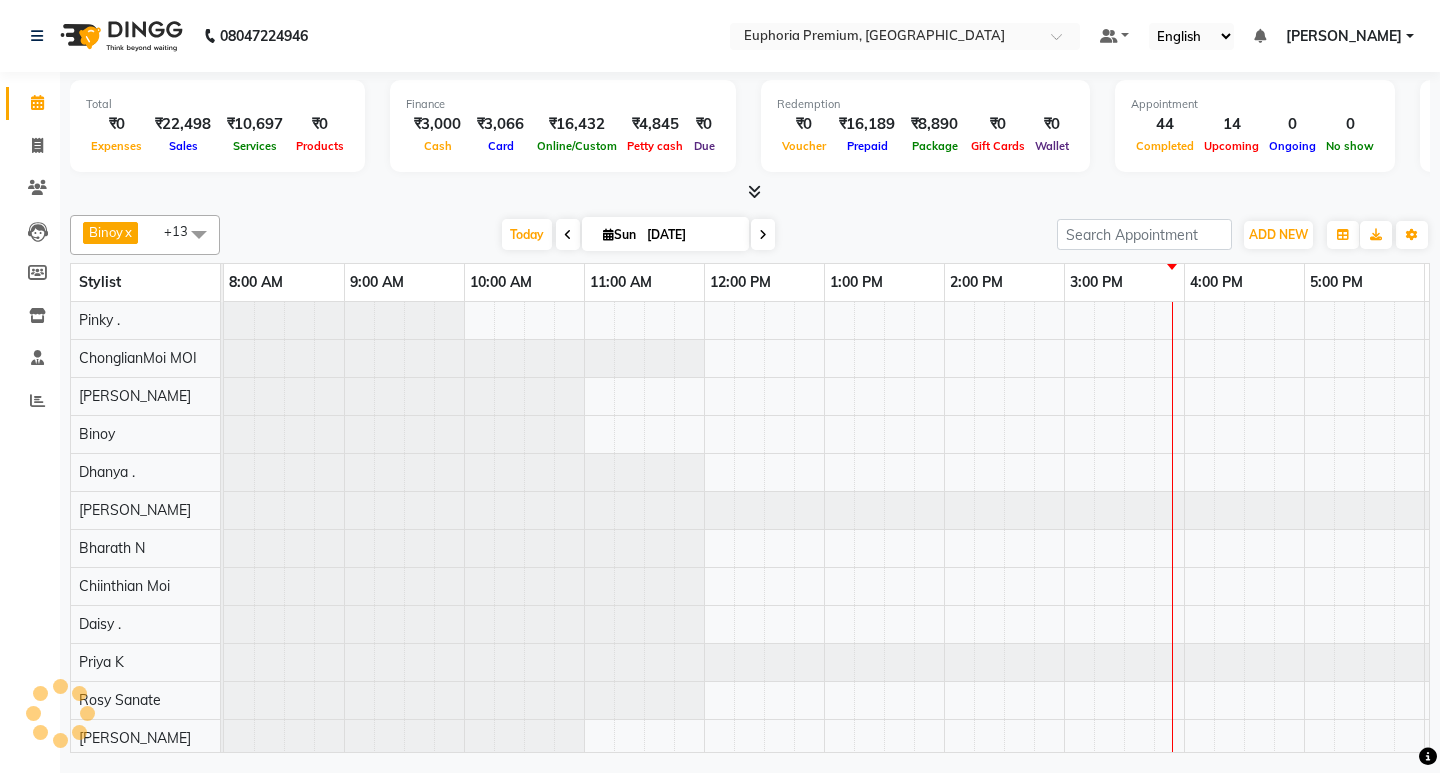 scroll, scrollTop: 0, scrollLeft: 0, axis: both 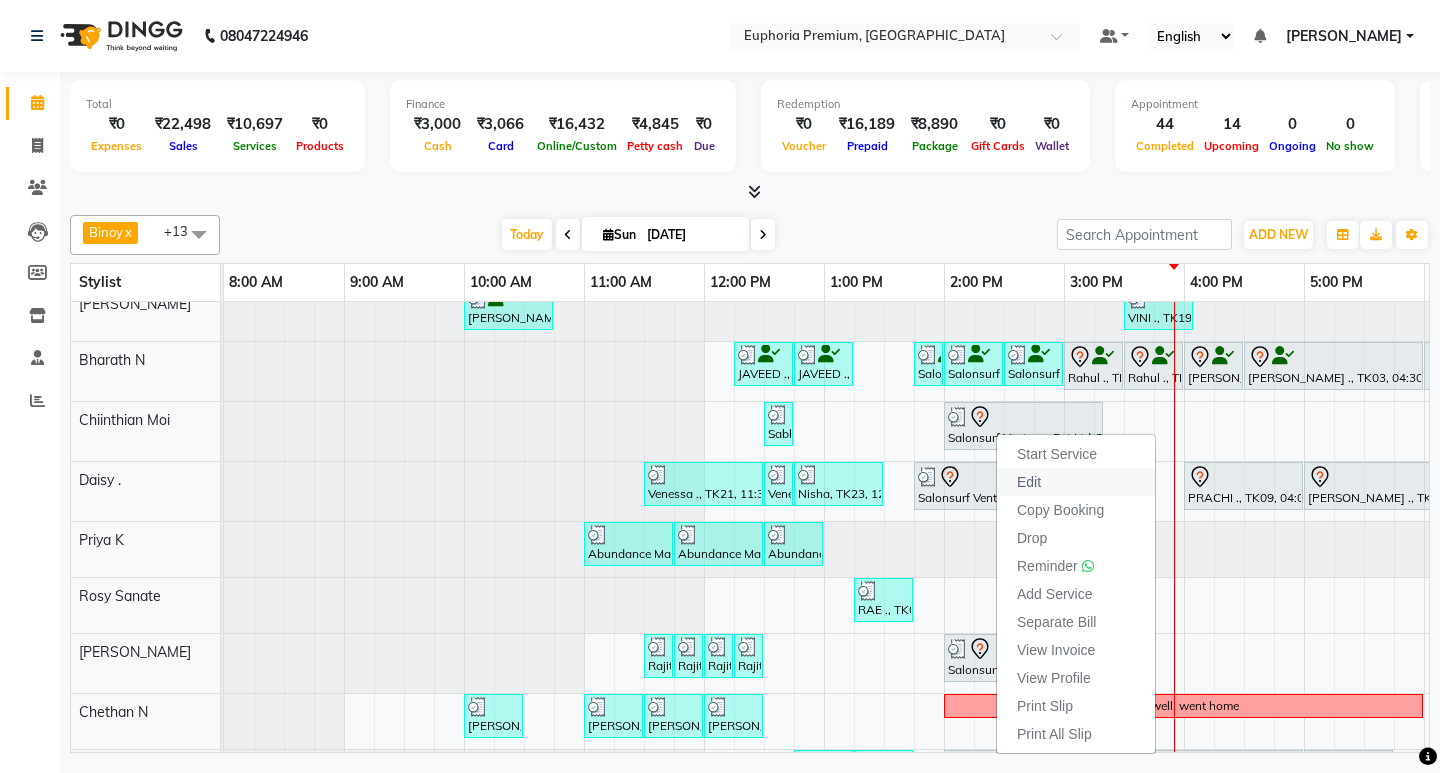 click on "Edit" at bounding box center (1029, 482) 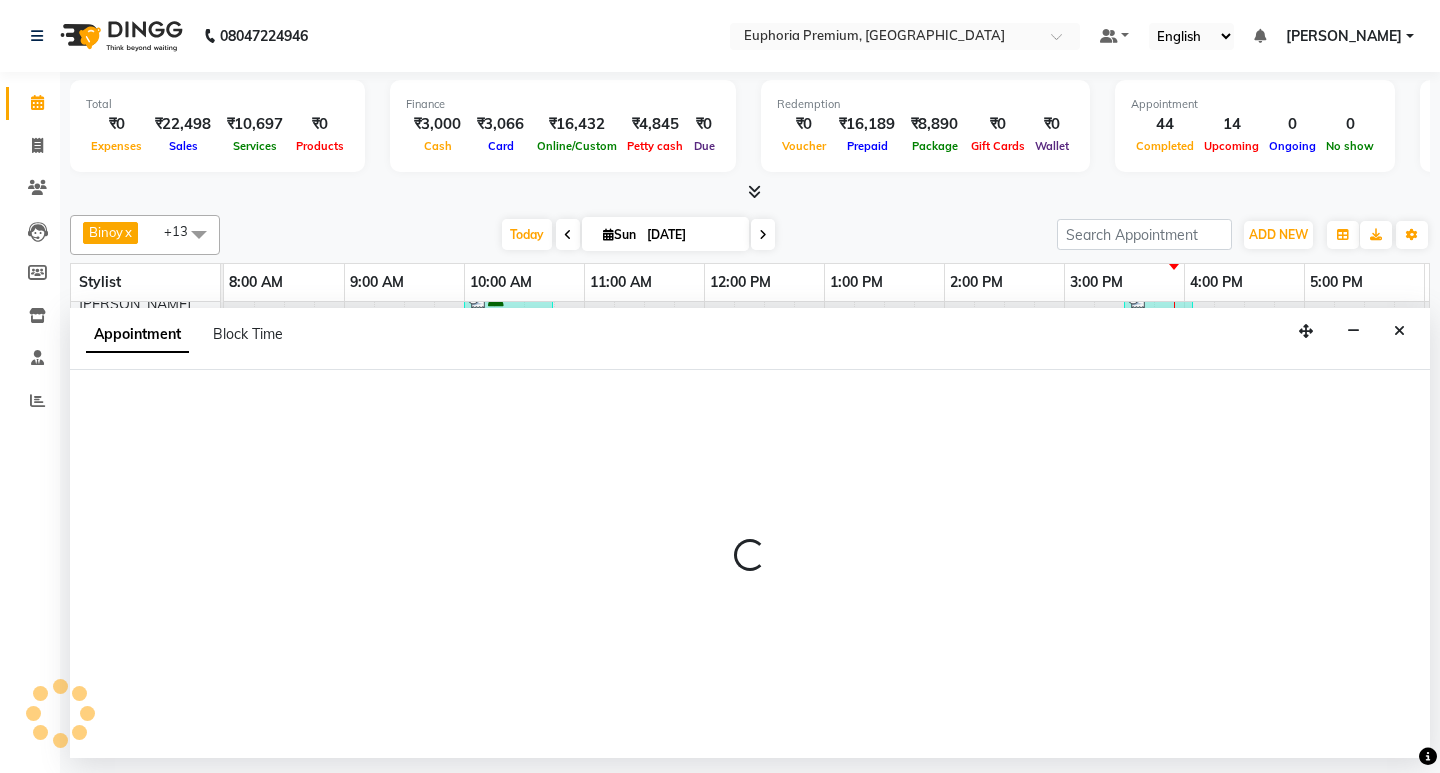 select on "tentative" 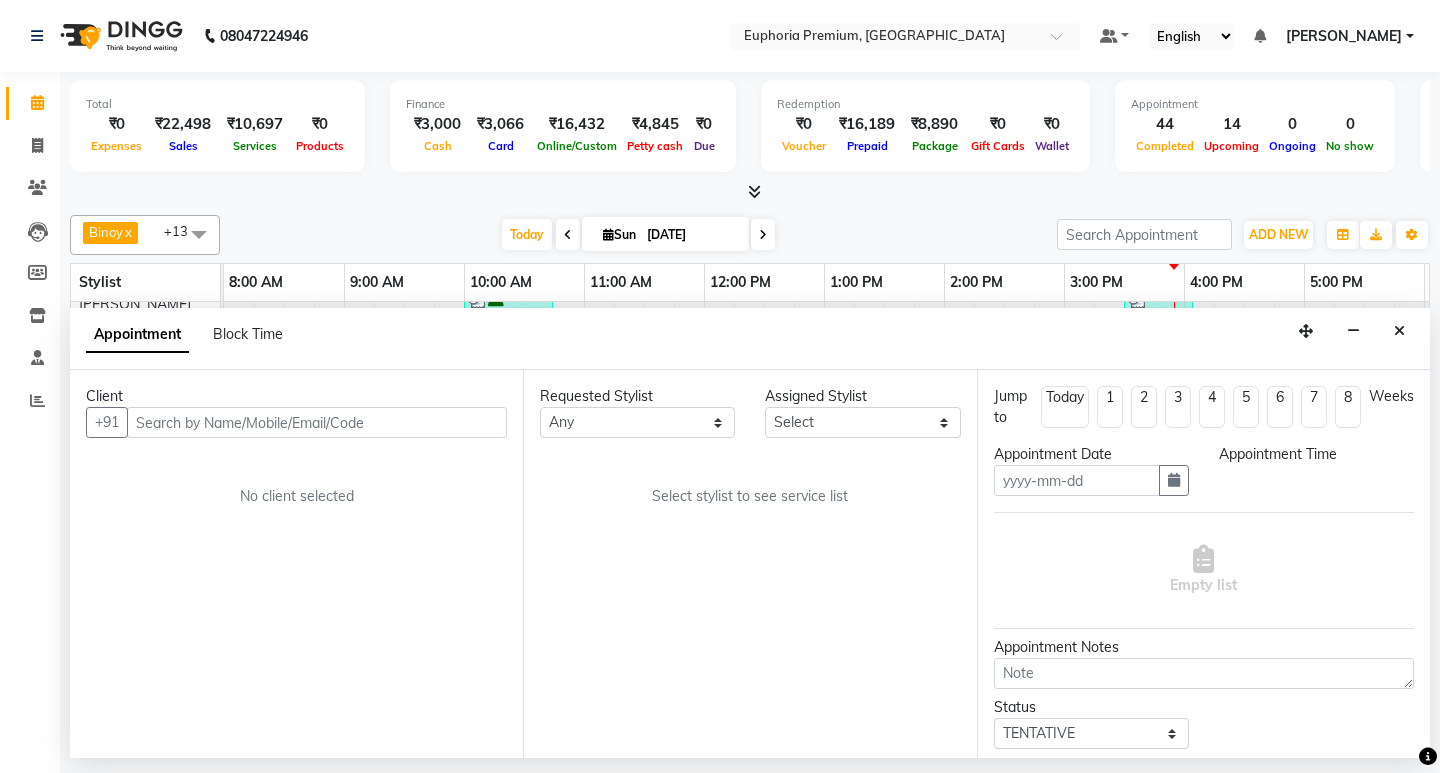type on "[DATE]" 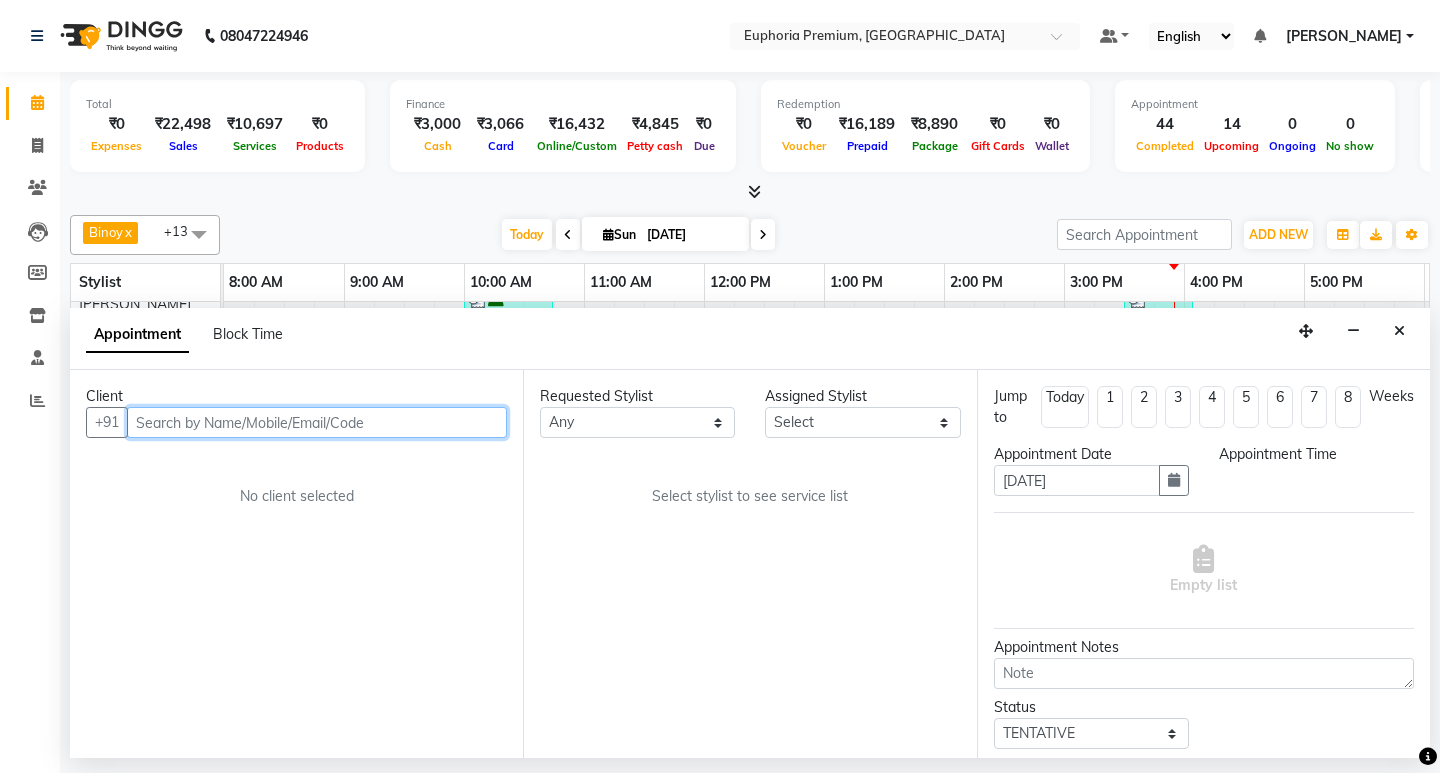 select on "71634" 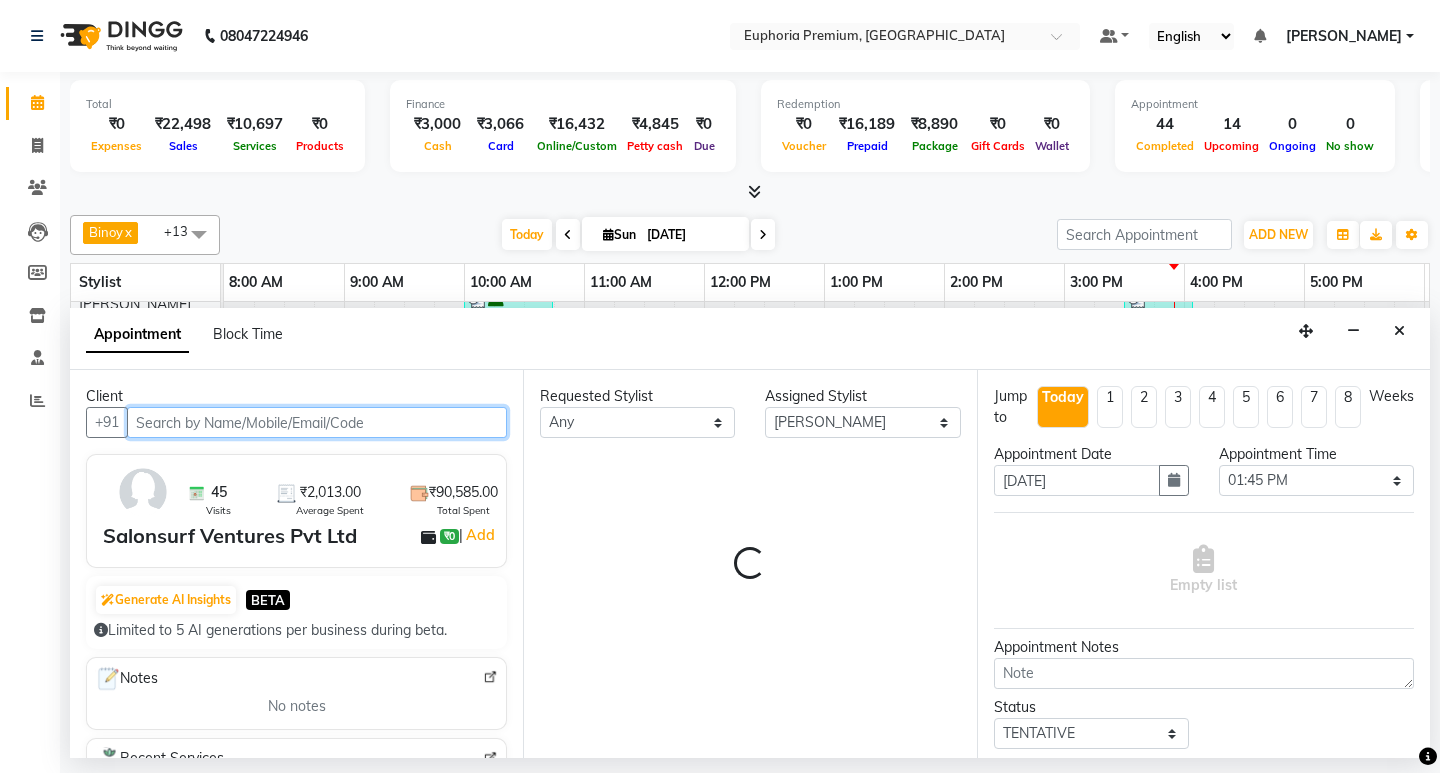 scroll, scrollTop: 0, scrollLeft: 475, axis: horizontal 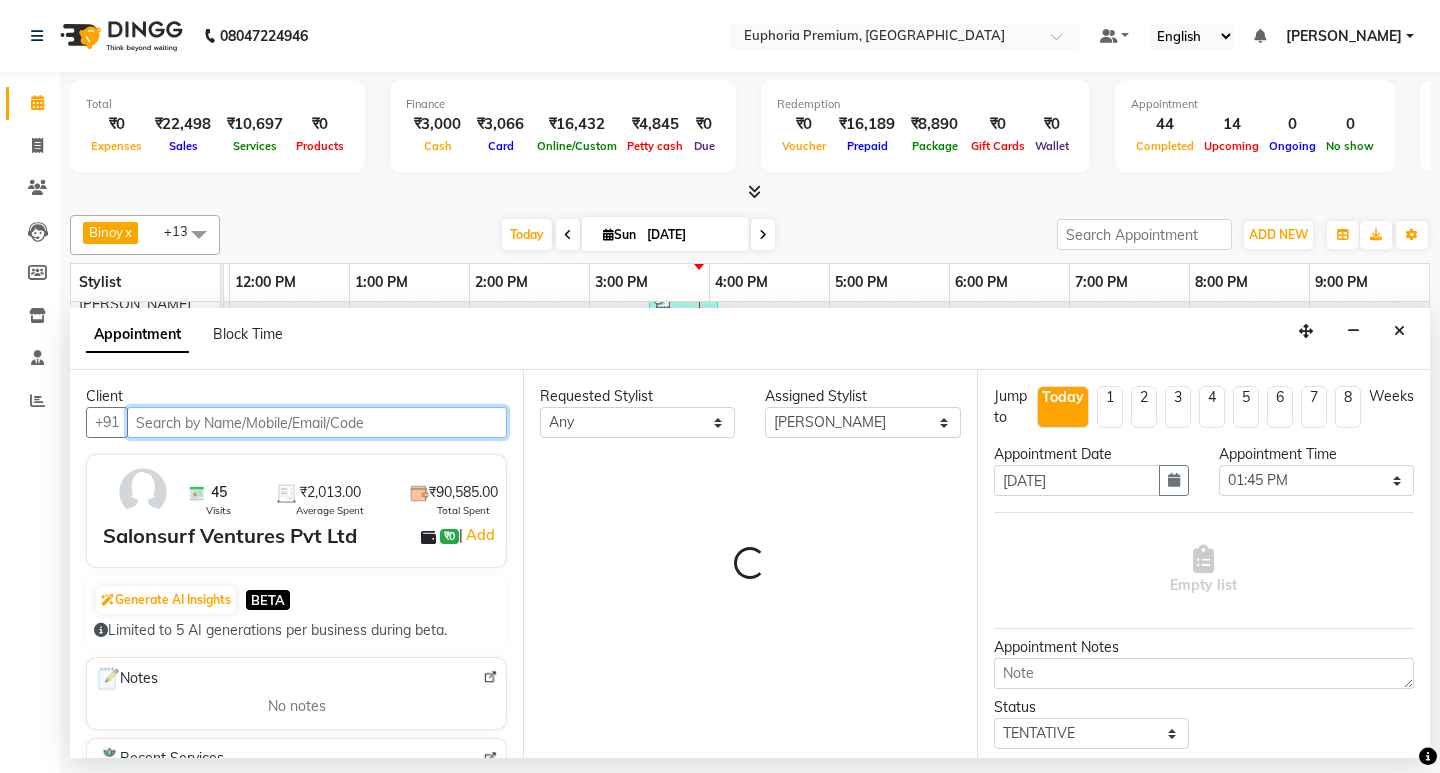select on "4006" 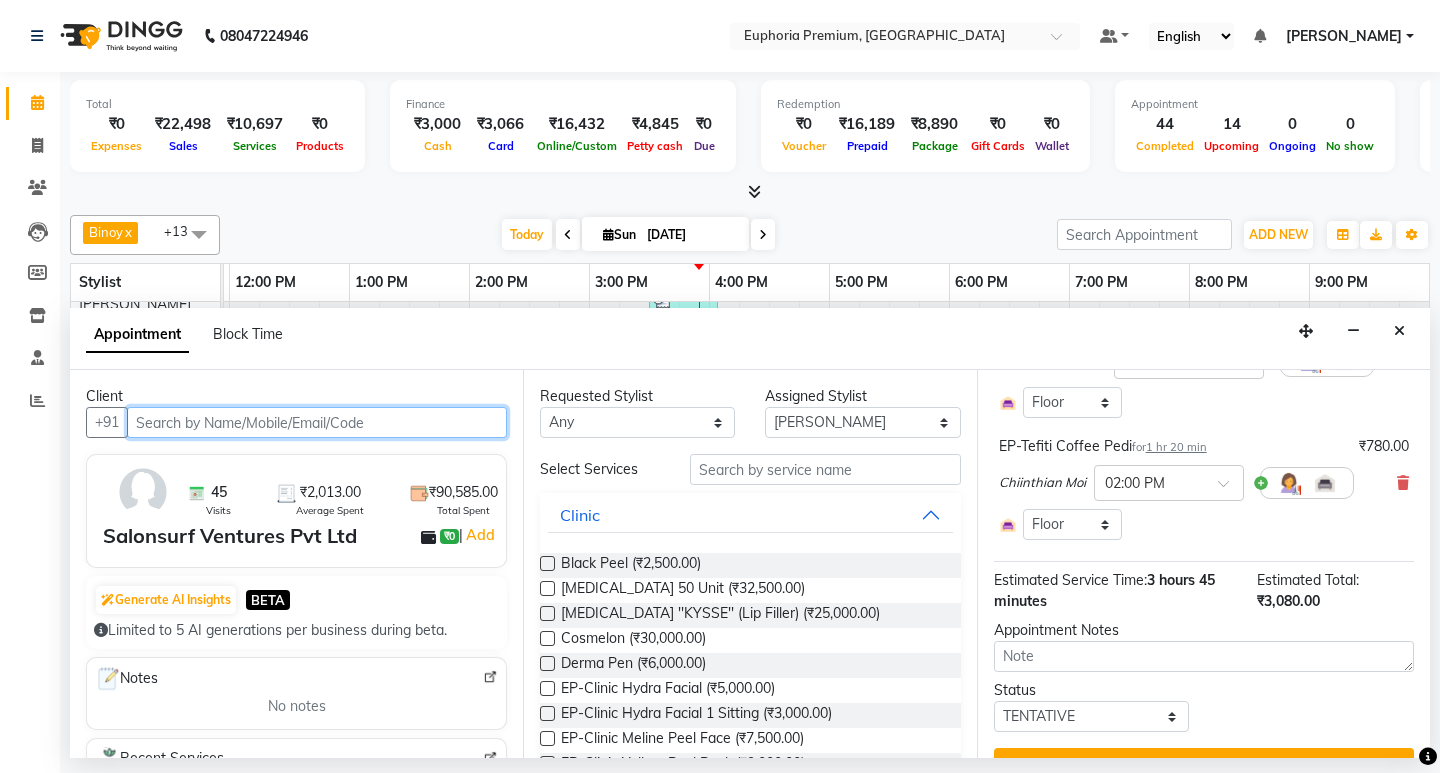 scroll, scrollTop: 397, scrollLeft: 0, axis: vertical 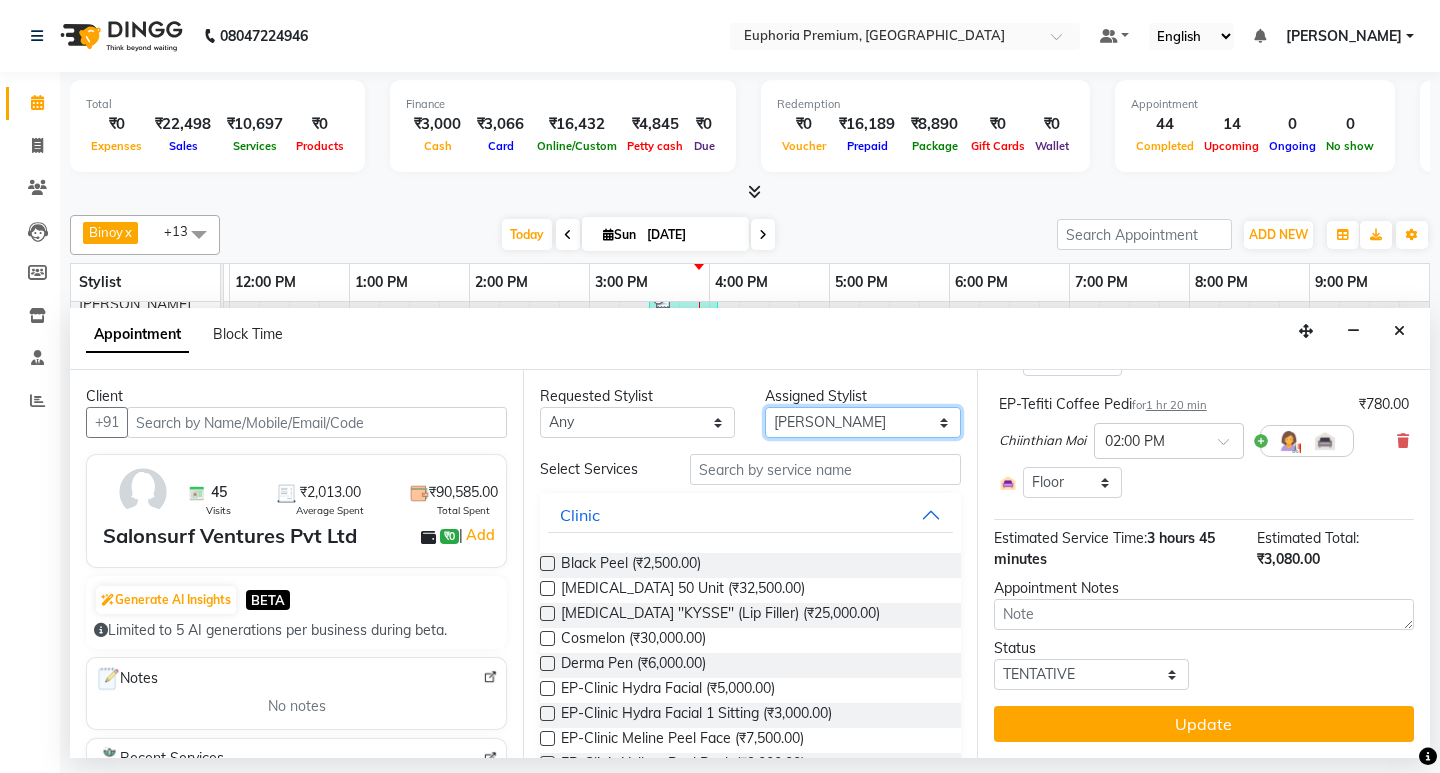 click on "Select Babu V Bharath N [PERSON_NAME] [PERSON_NAME] N  Chiinthian [PERSON_NAME] MOI [PERSON_NAME] . [PERSON_NAME] . [PERSON_NAME] [PERSON_NAME] K [PERSON_NAME] [PERSON_NAME] [MEDICAL_DATA] Pinky . Priya  K Rosy Sanate [PERSON_NAME] [PERSON_NAME] Shishi L [PERSON_NAME] M [PERSON_NAME]" at bounding box center (862, 422) 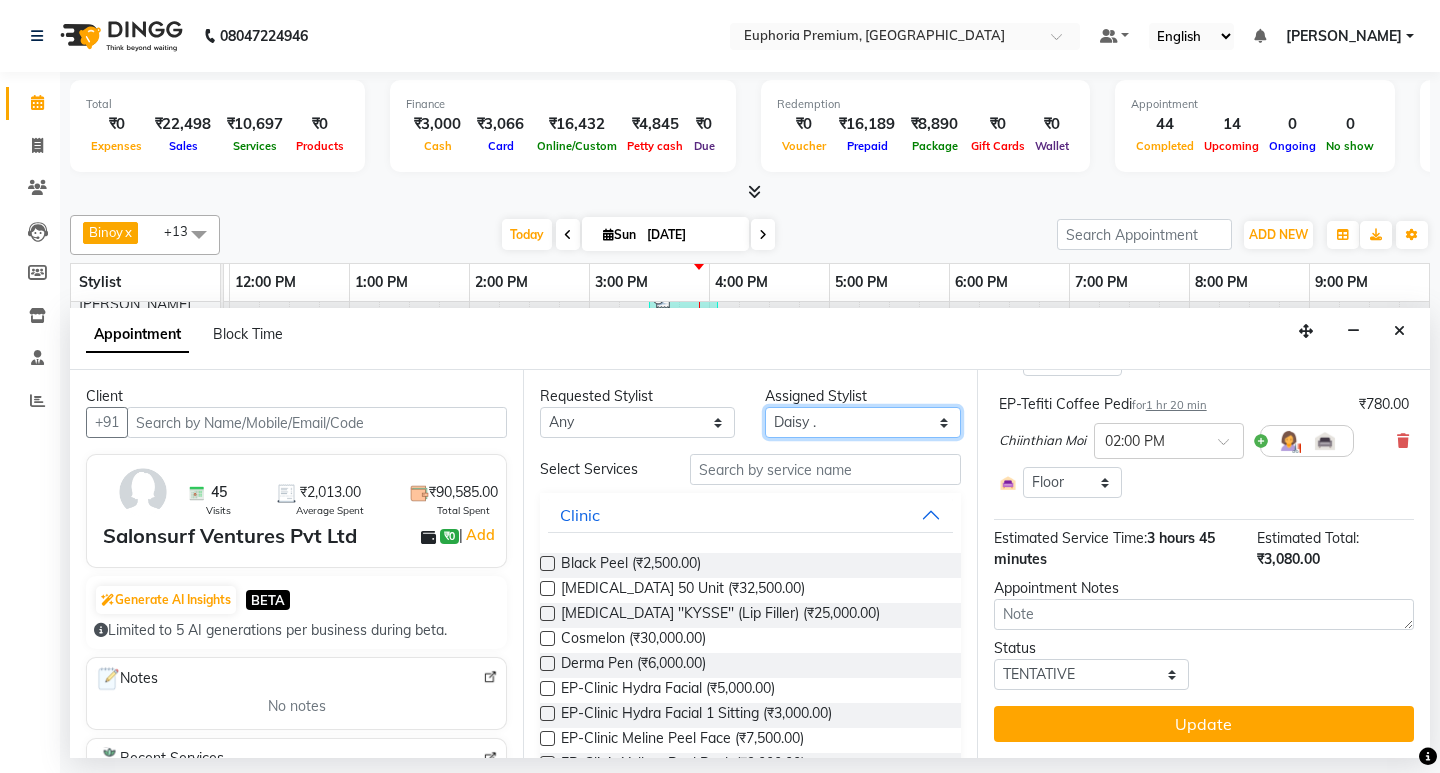 click on "Select Babu V Bharath N [PERSON_NAME] [PERSON_NAME] N  Chiinthian [PERSON_NAME] MOI [PERSON_NAME] . [PERSON_NAME] . [PERSON_NAME] [PERSON_NAME] K [PERSON_NAME] [PERSON_NAME] [MEDICAL_DATA] Pinky . Priya  K Rosy Sanate [PERSON_NAME] [PERSON_NAME] Shishi L [PERSON_NAME] M [PERSON_NAME]" at bounding box center [862, 422] 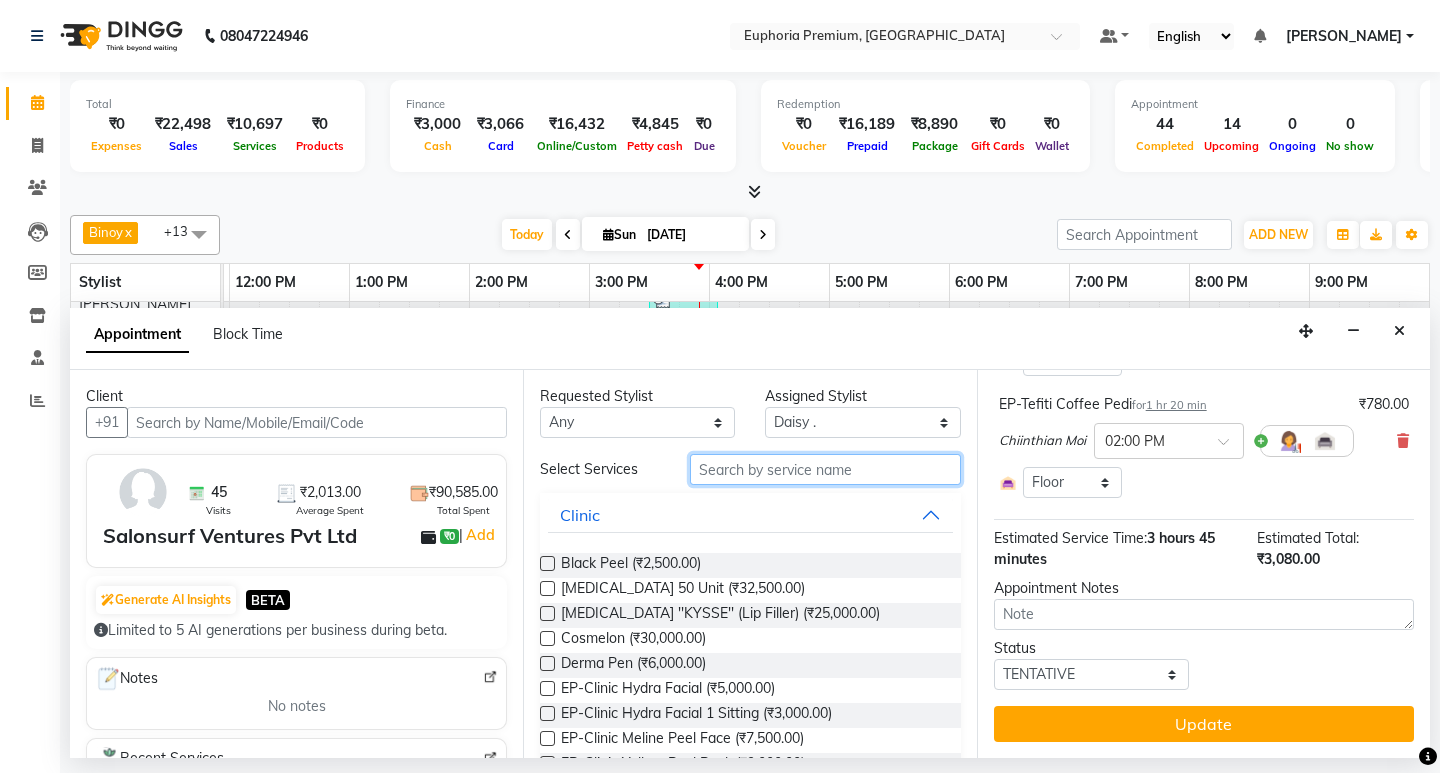 click at bounding box center [825, 469] 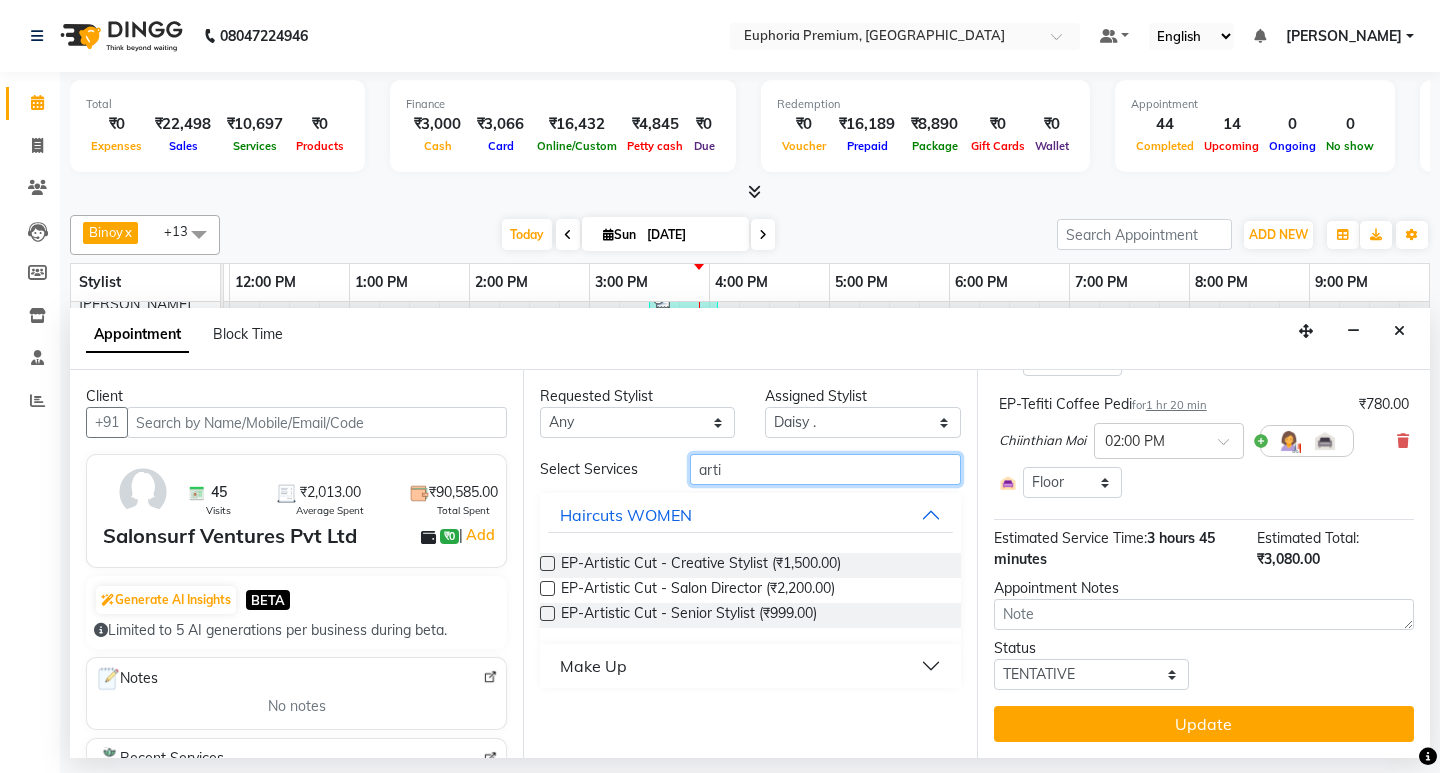 type on "arti" 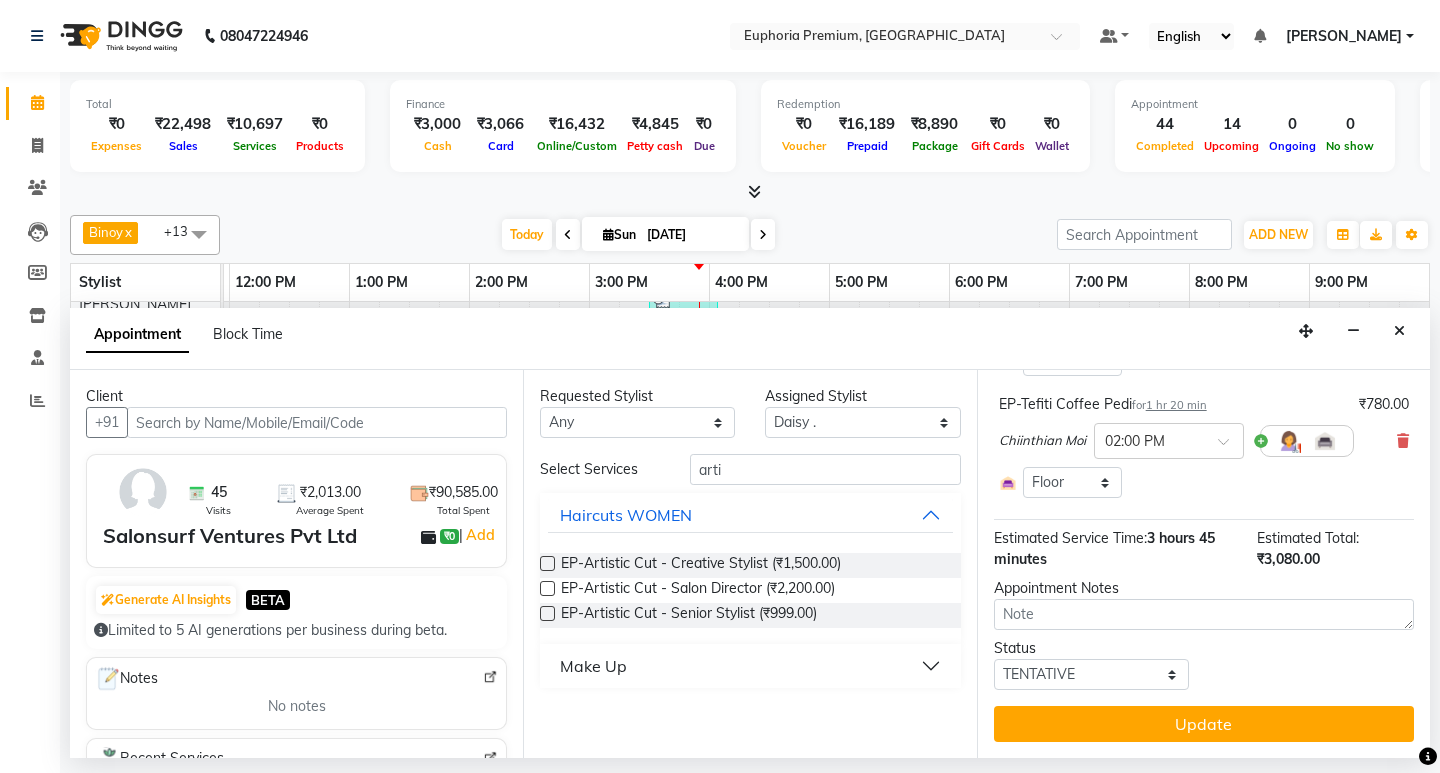 click at bounding box center (546, 567) 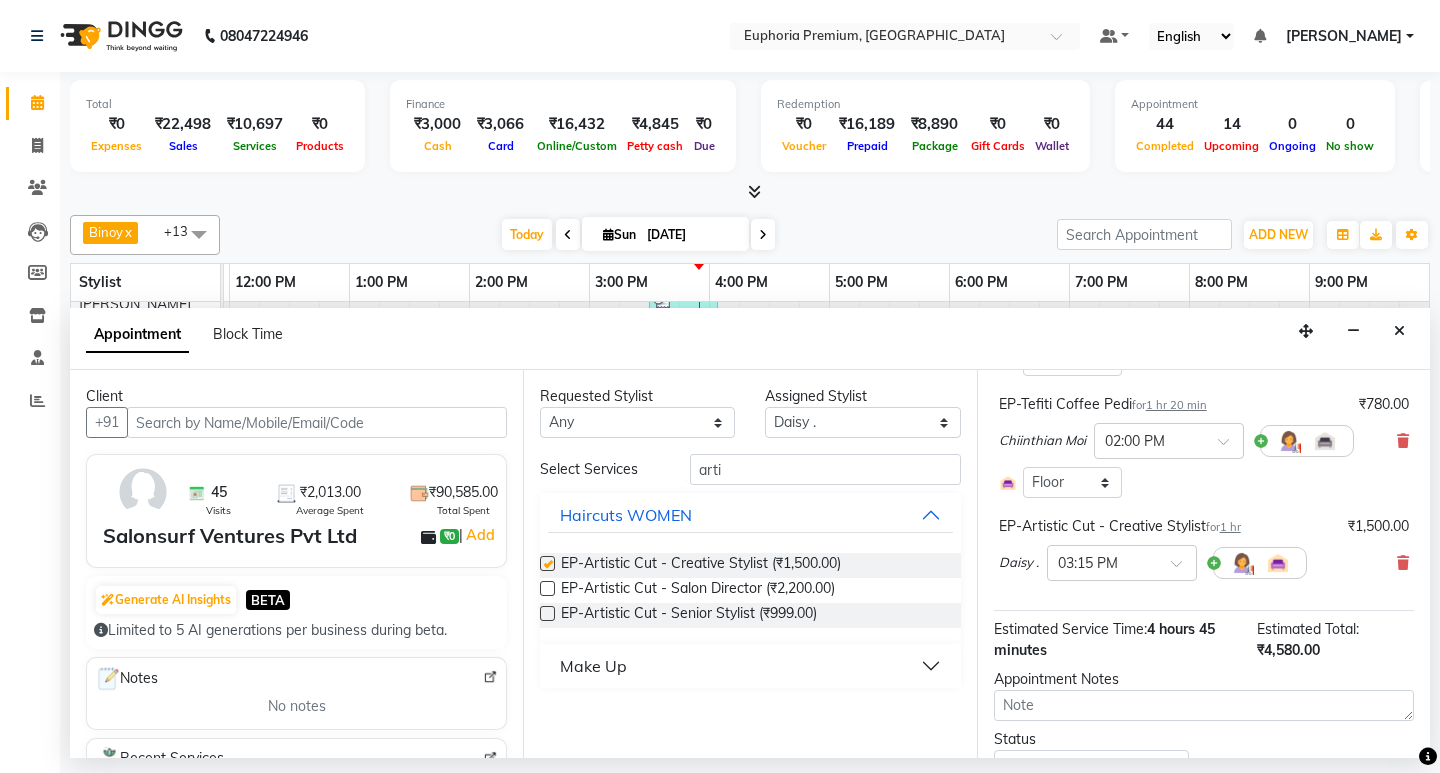 checkbox on "false" 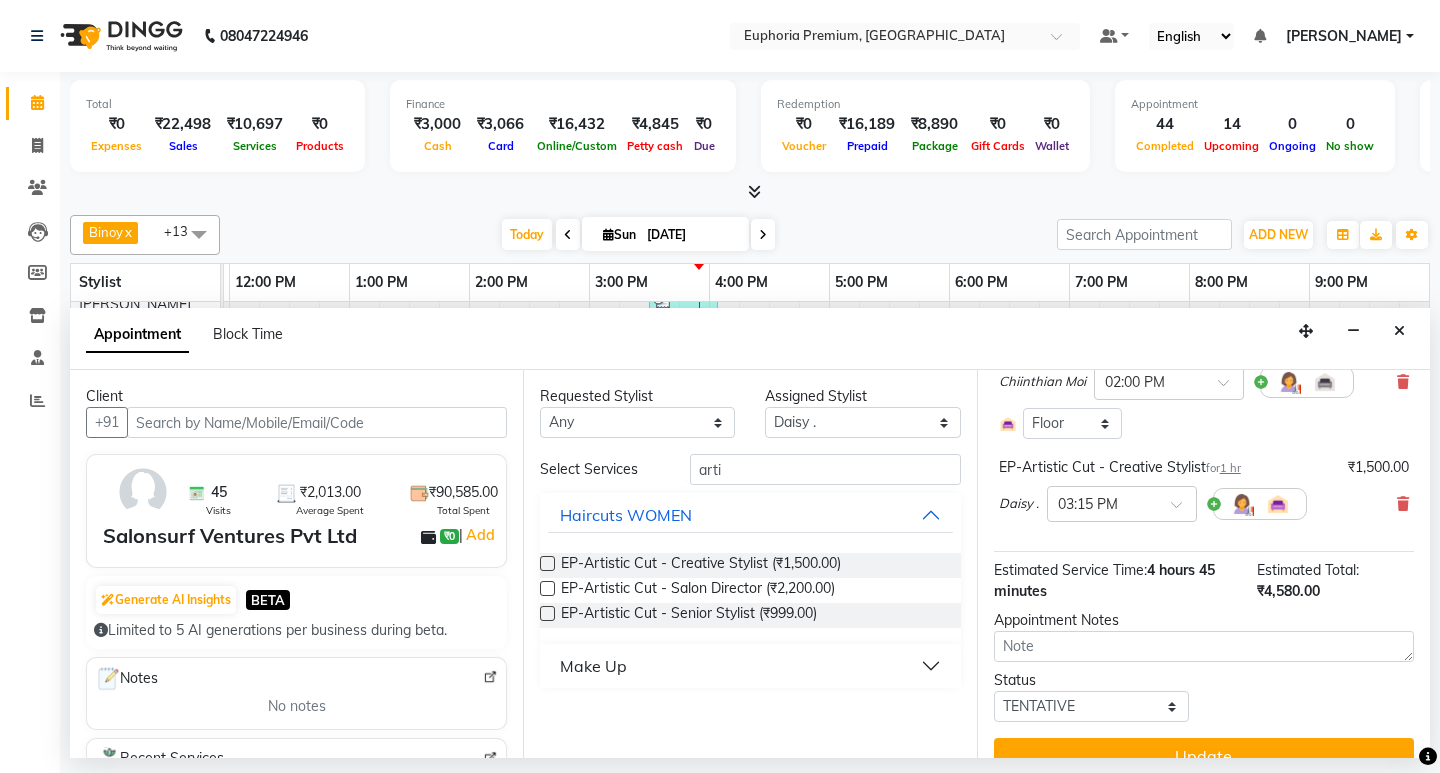 scroll, scrollTop: 467, scrollLeft: 0, axis: vertical 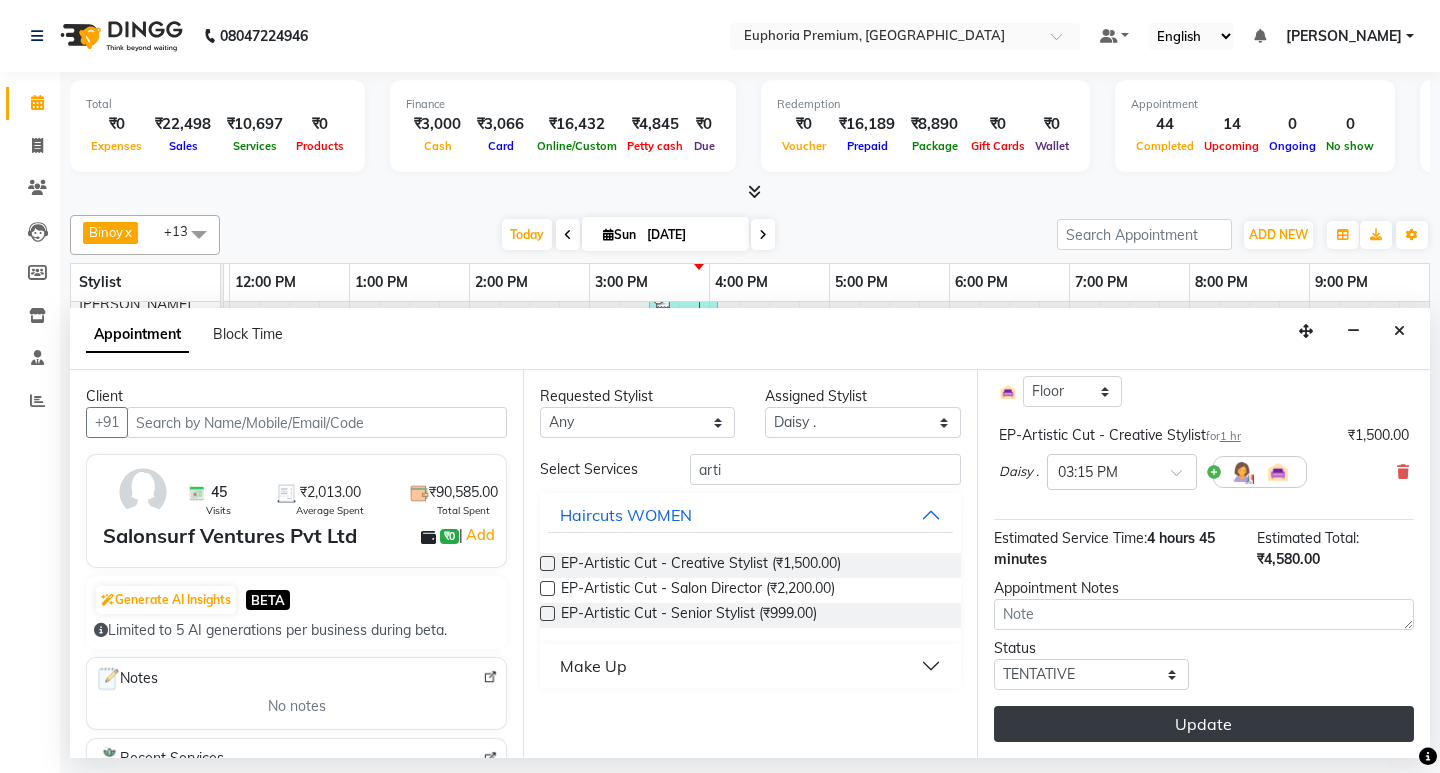 click on "Update" at bounding box center (1204, 724) 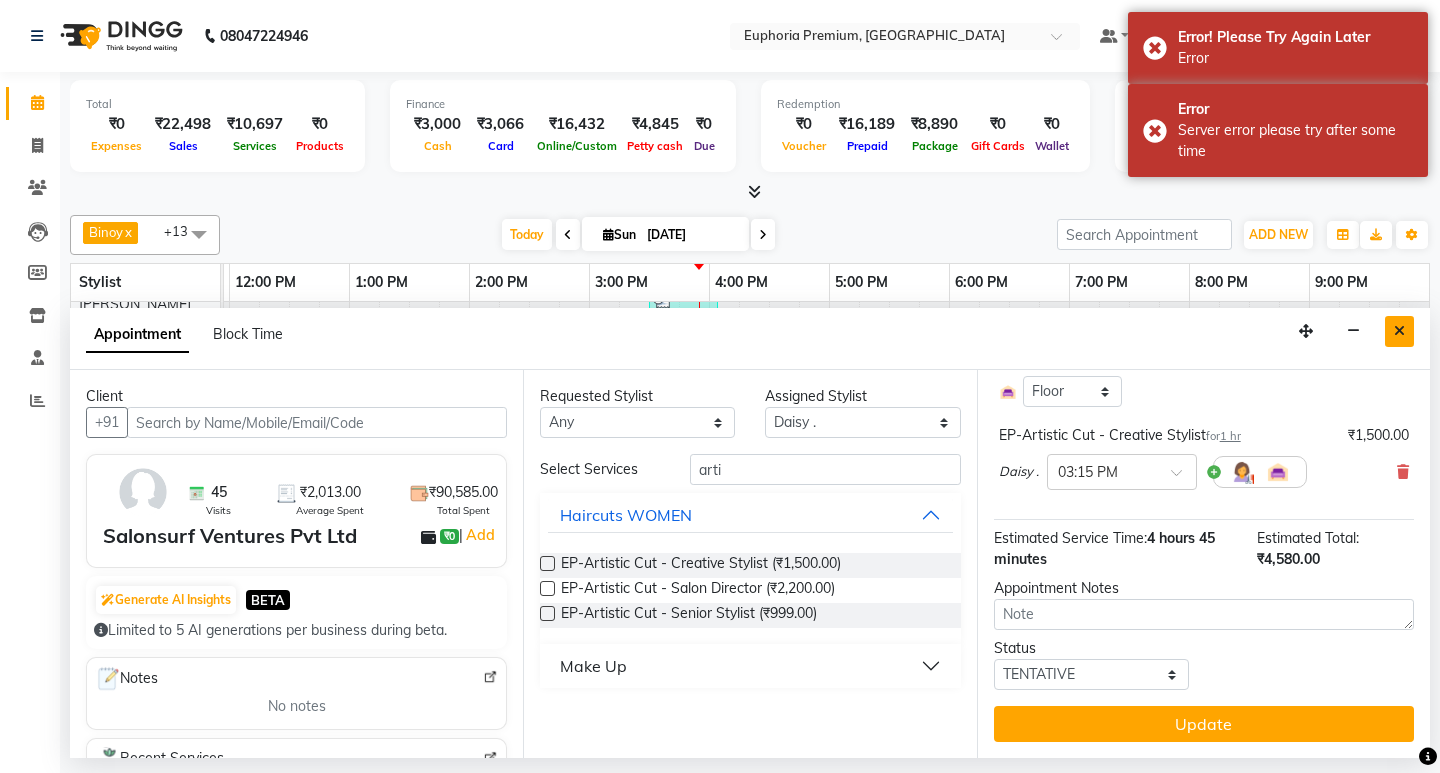 click at bounding box center [1399, 331] 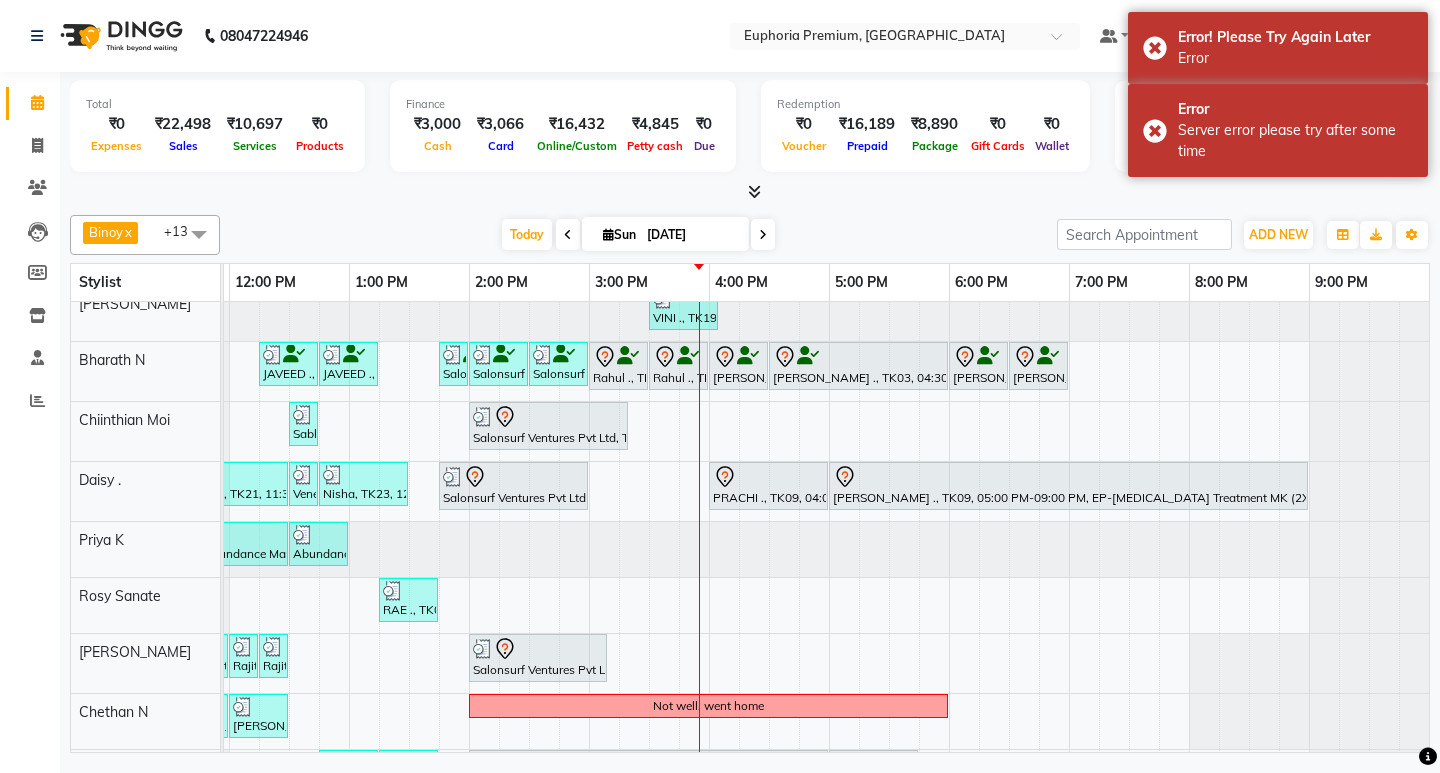 scroll, scrollTop: 300, scrollLeft: 330, axis: both 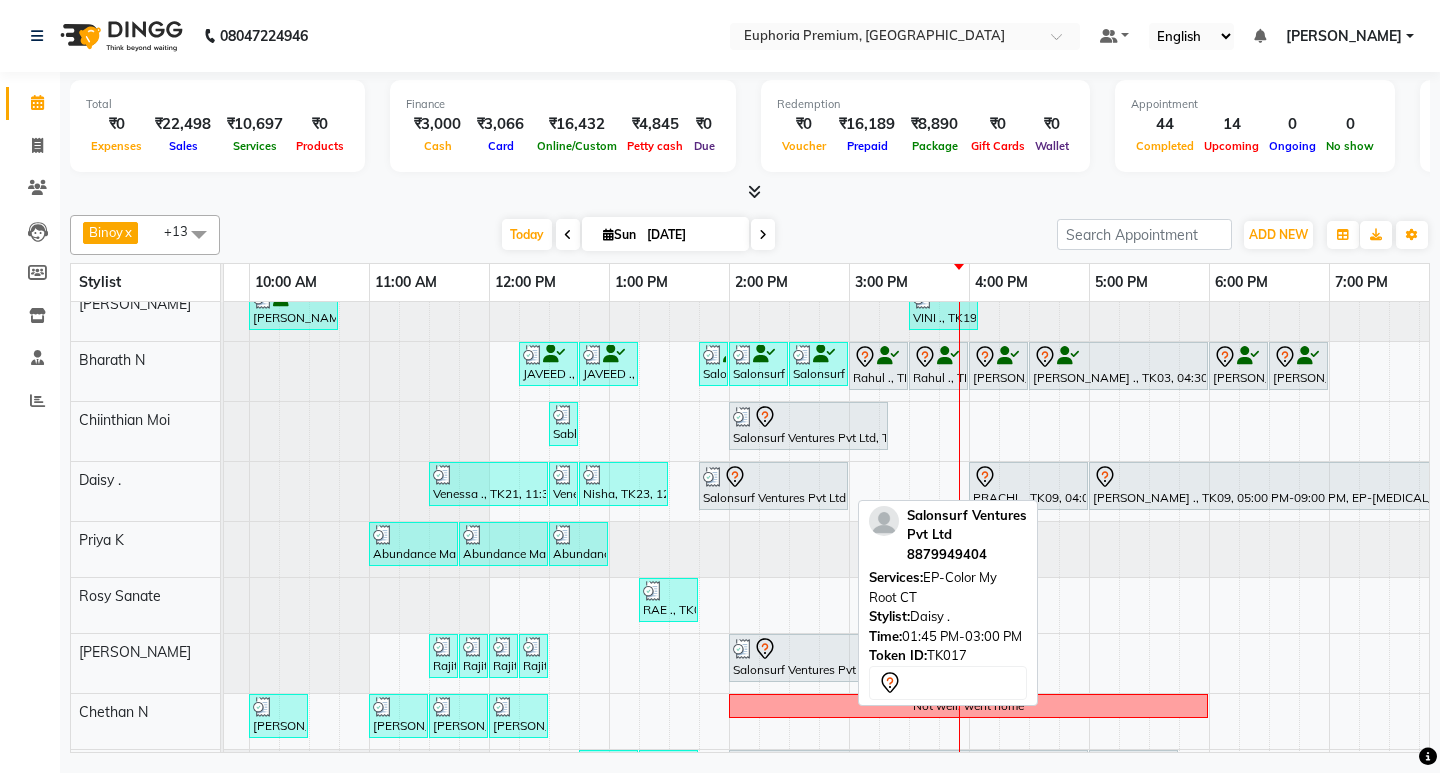 click at bounding box center (773, 477) 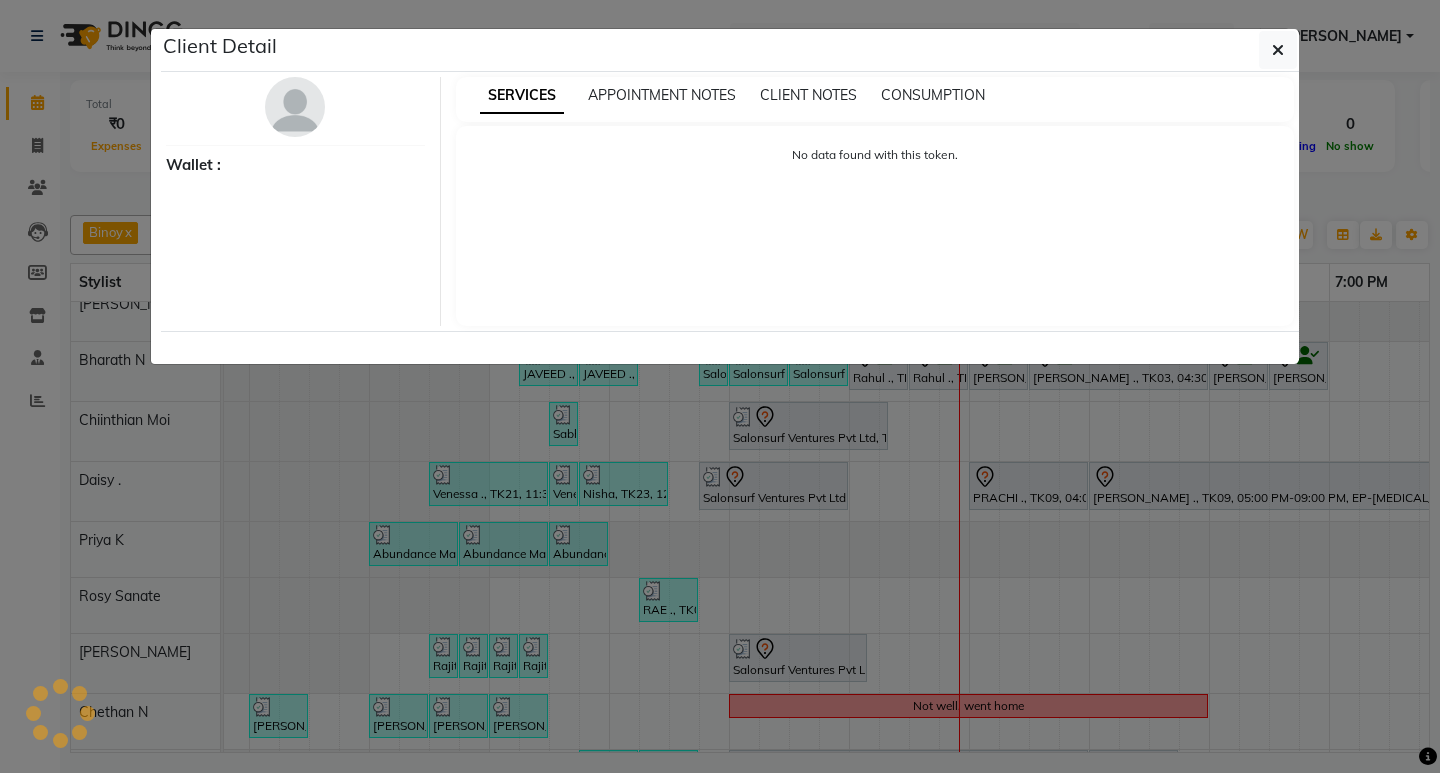 select on "7" 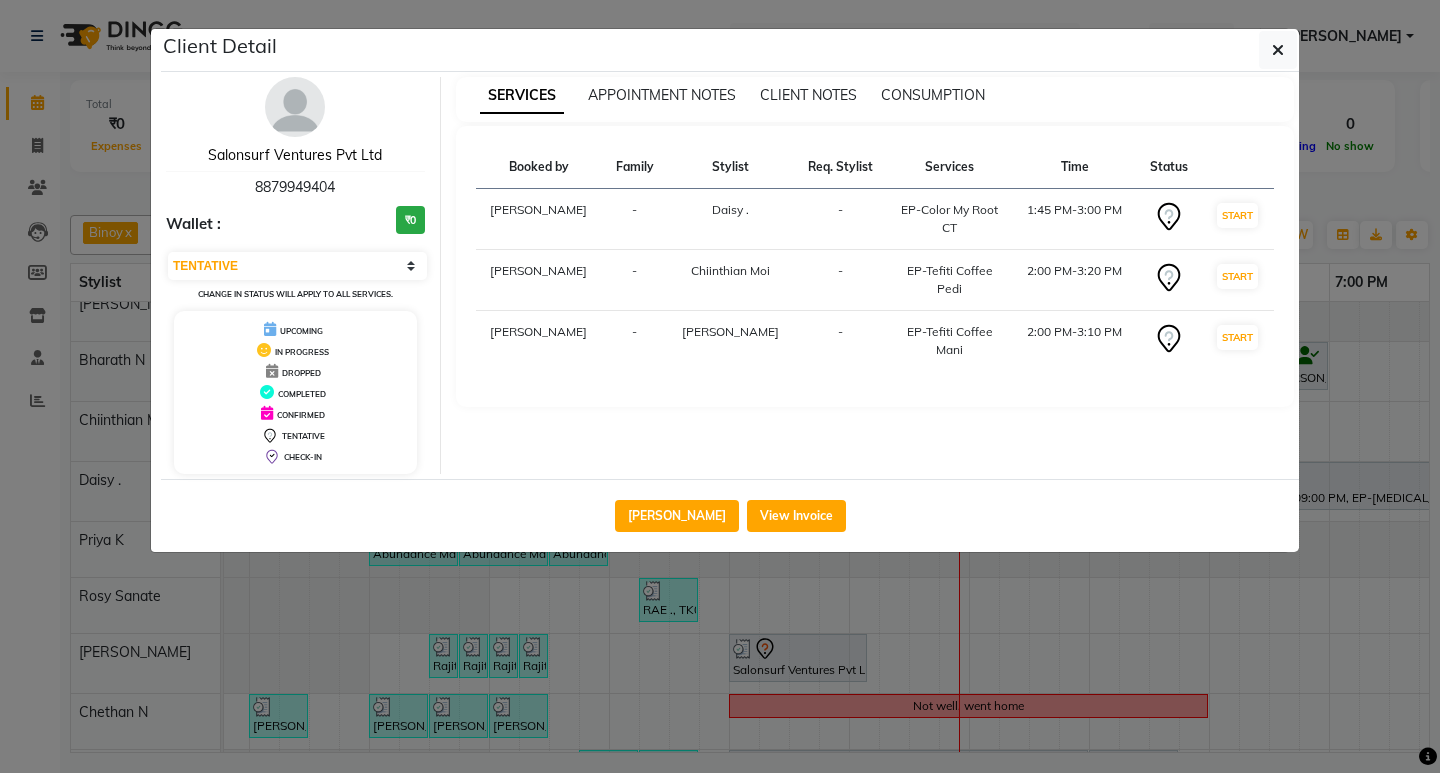 click on "Salonsurf Ventures Pvt Ltd" at bounding box center (295, 155) 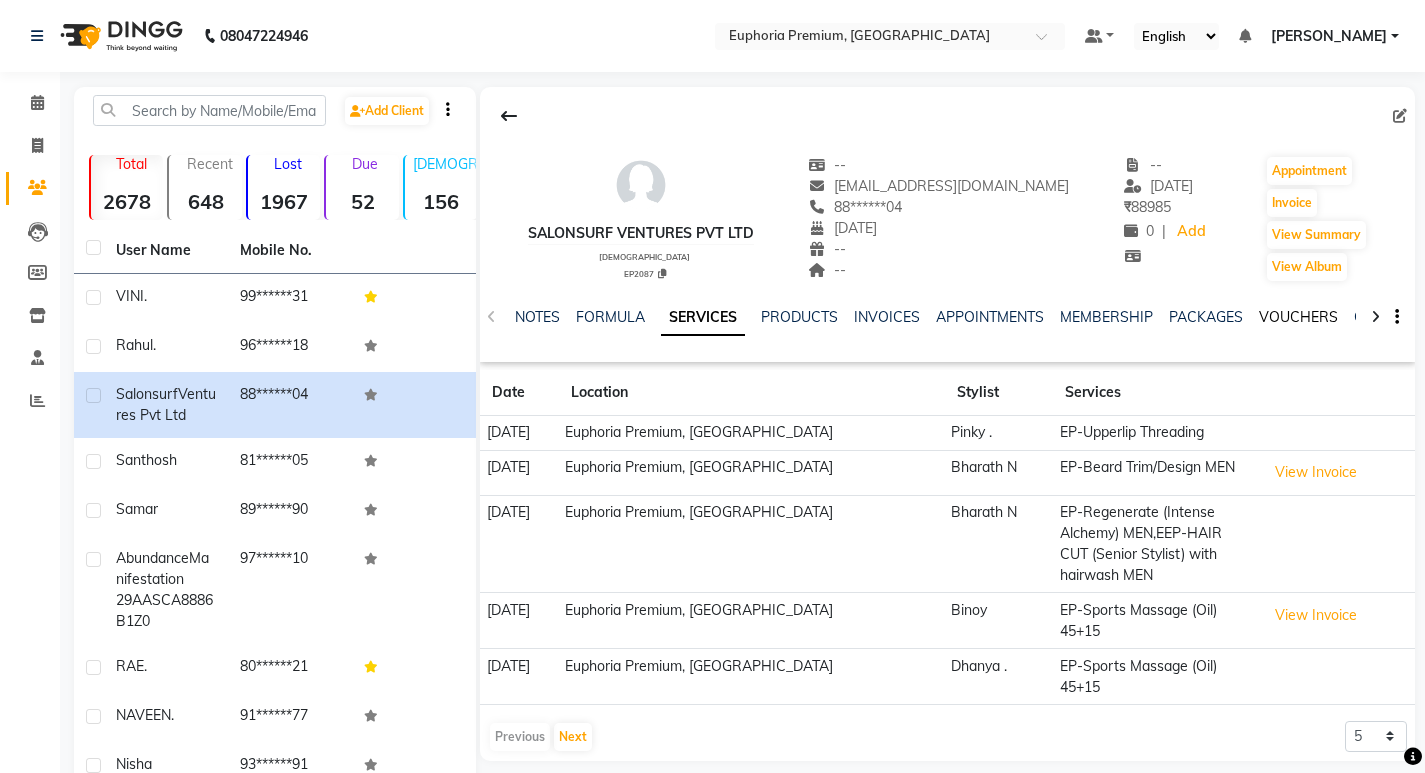 click on "VOUCHERS" 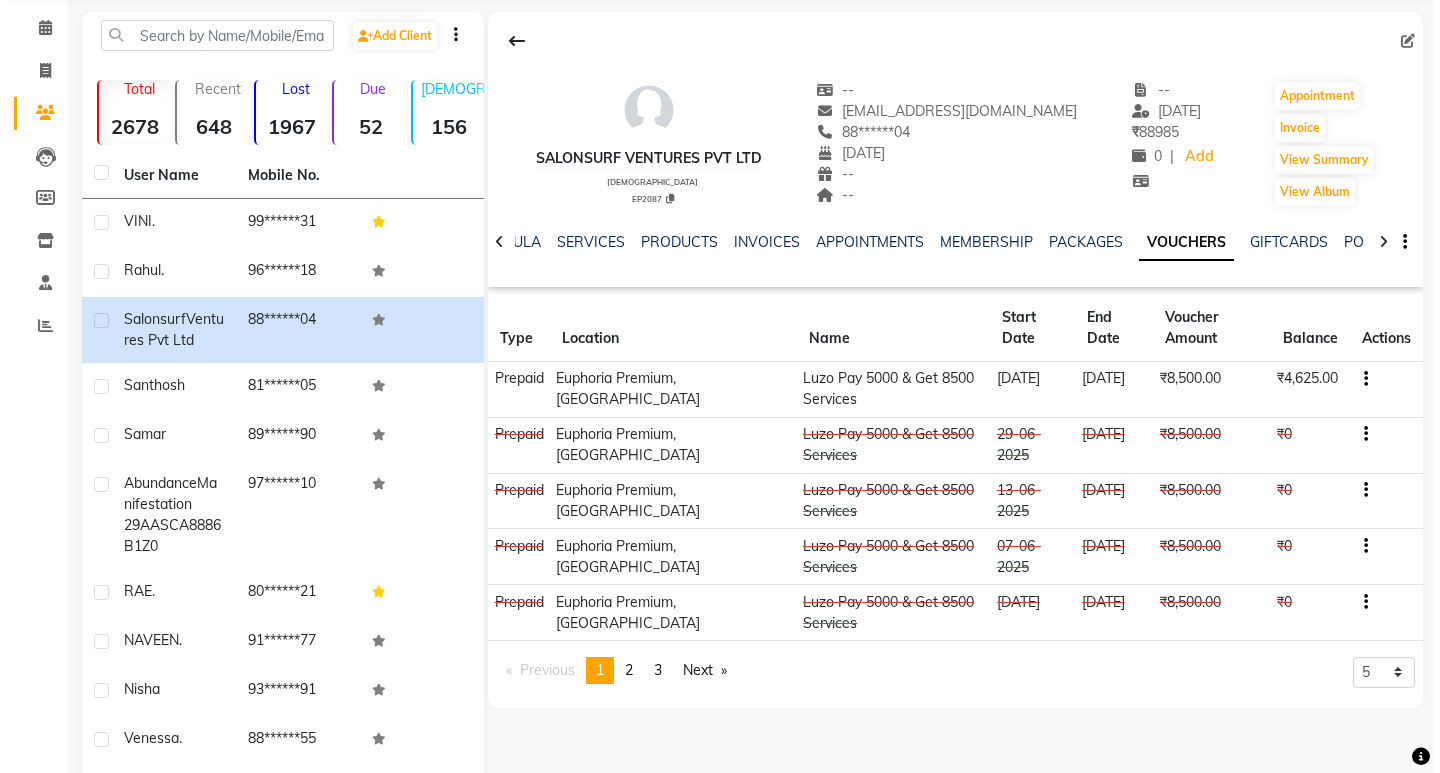 scroll, scrollTop: 0, scrollLeft: 0, axis: both 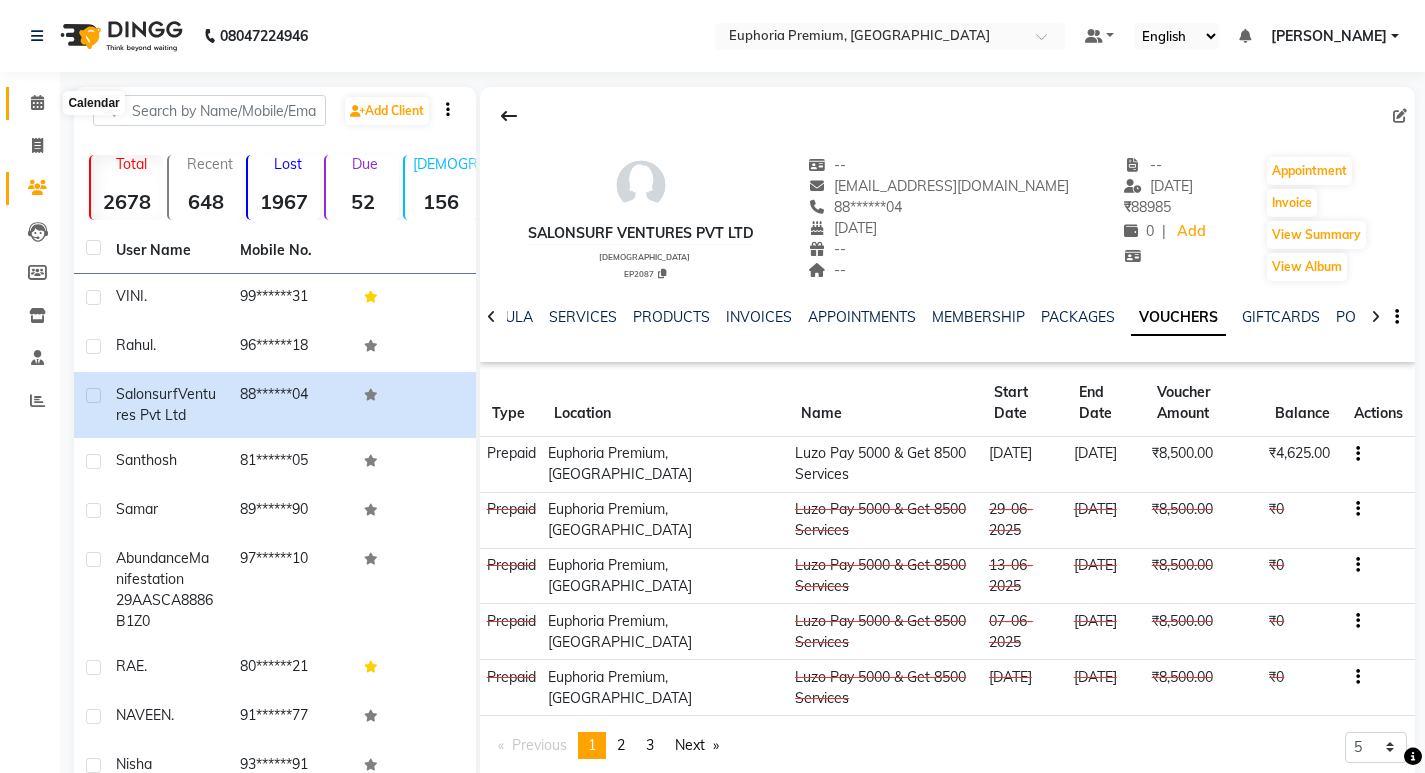 click 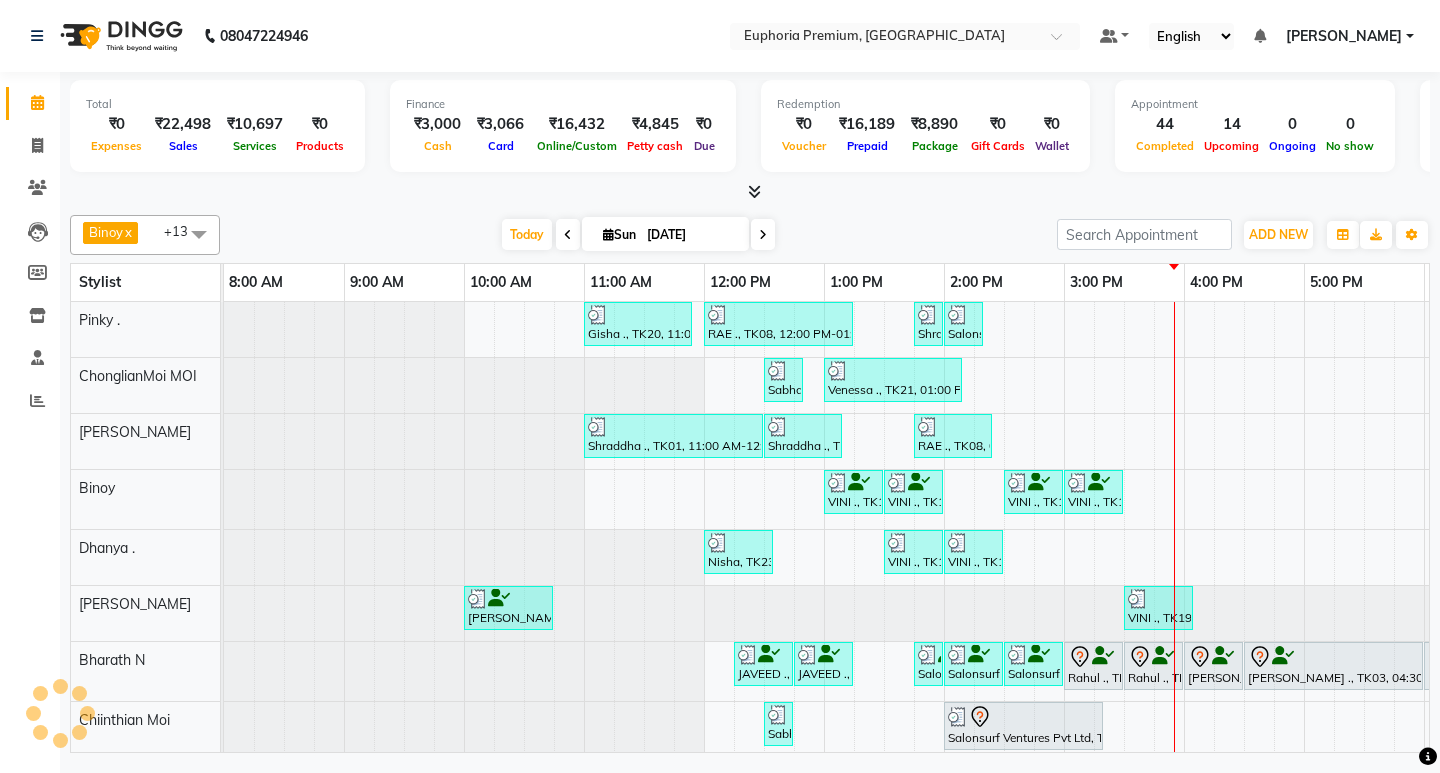 scroll, scrollTop: 0, scrollLeft: 0, axis: both 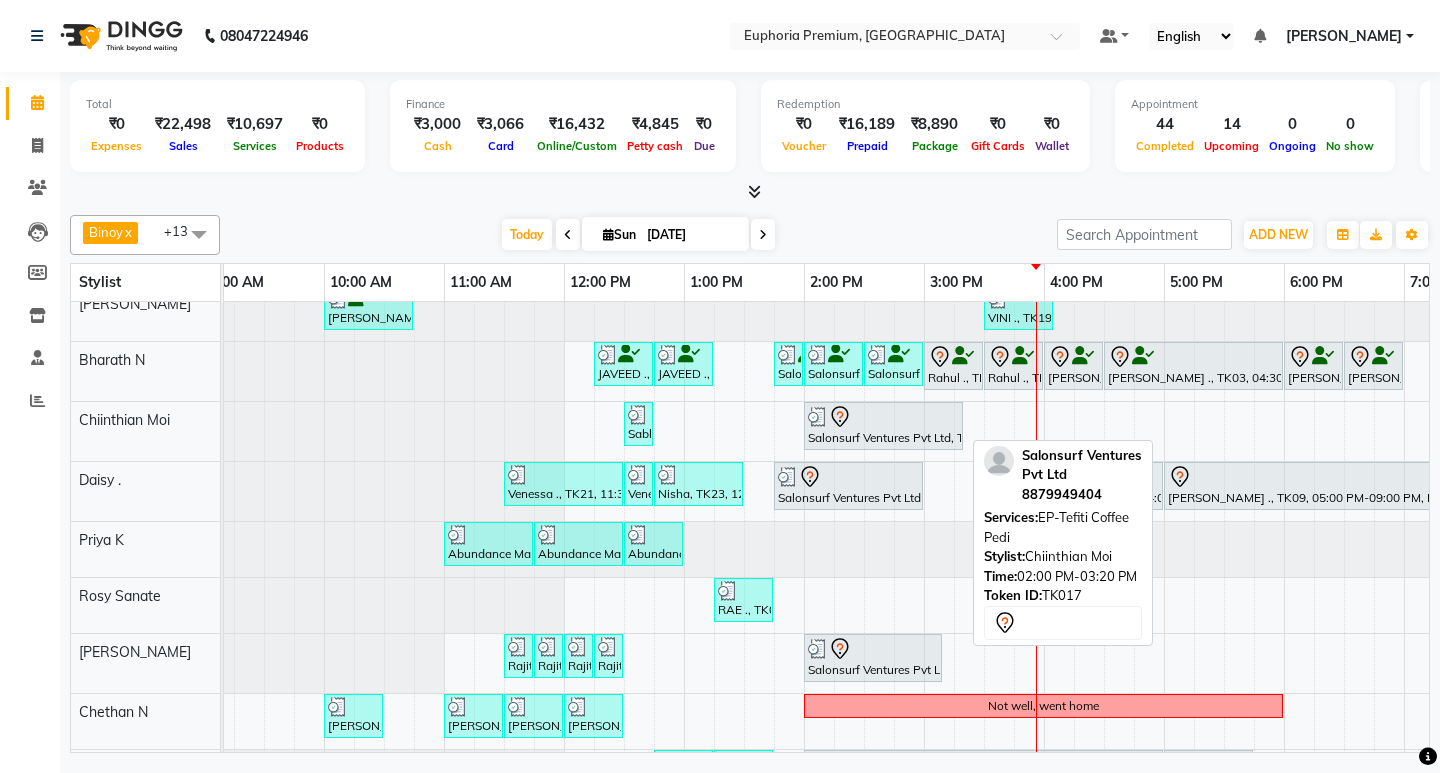 click at bounding box center (883, 417) 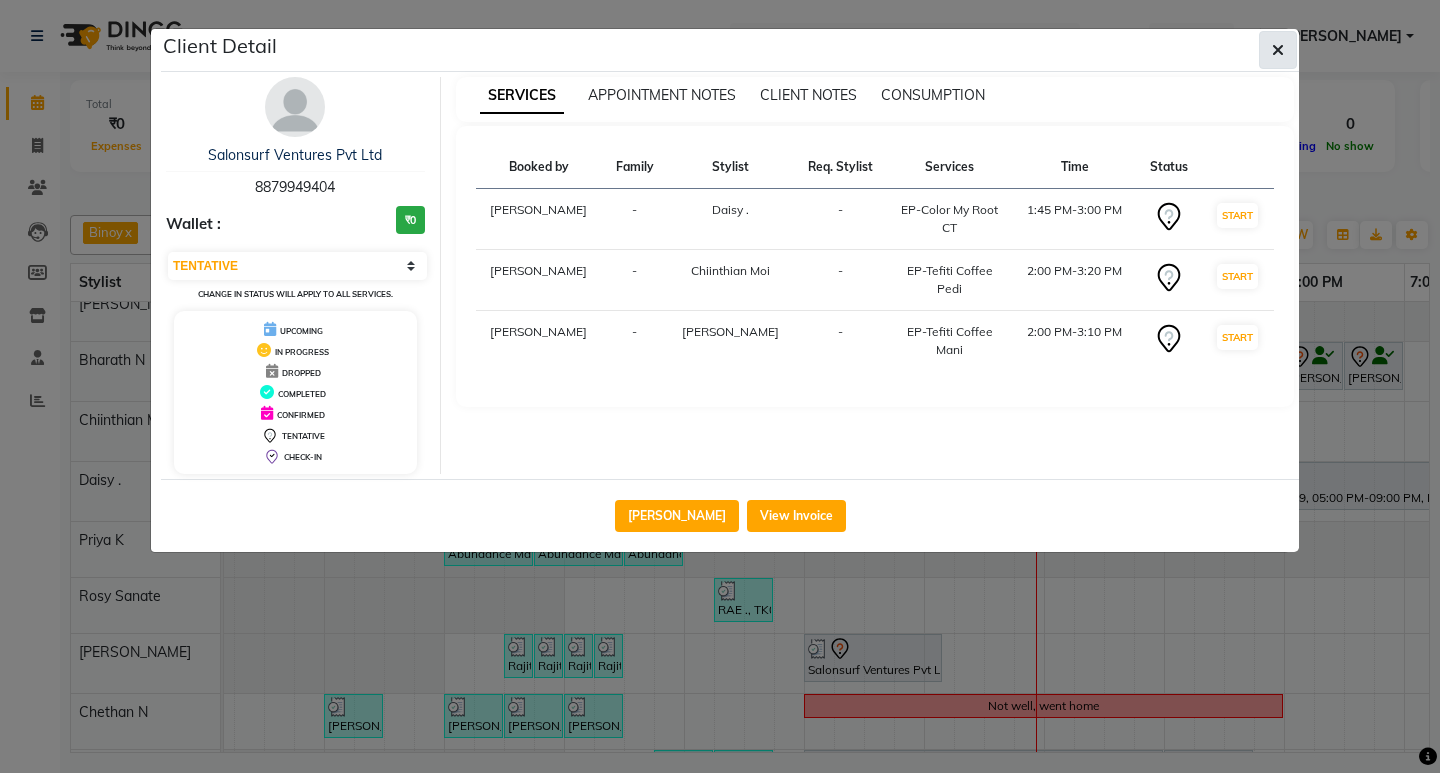 click 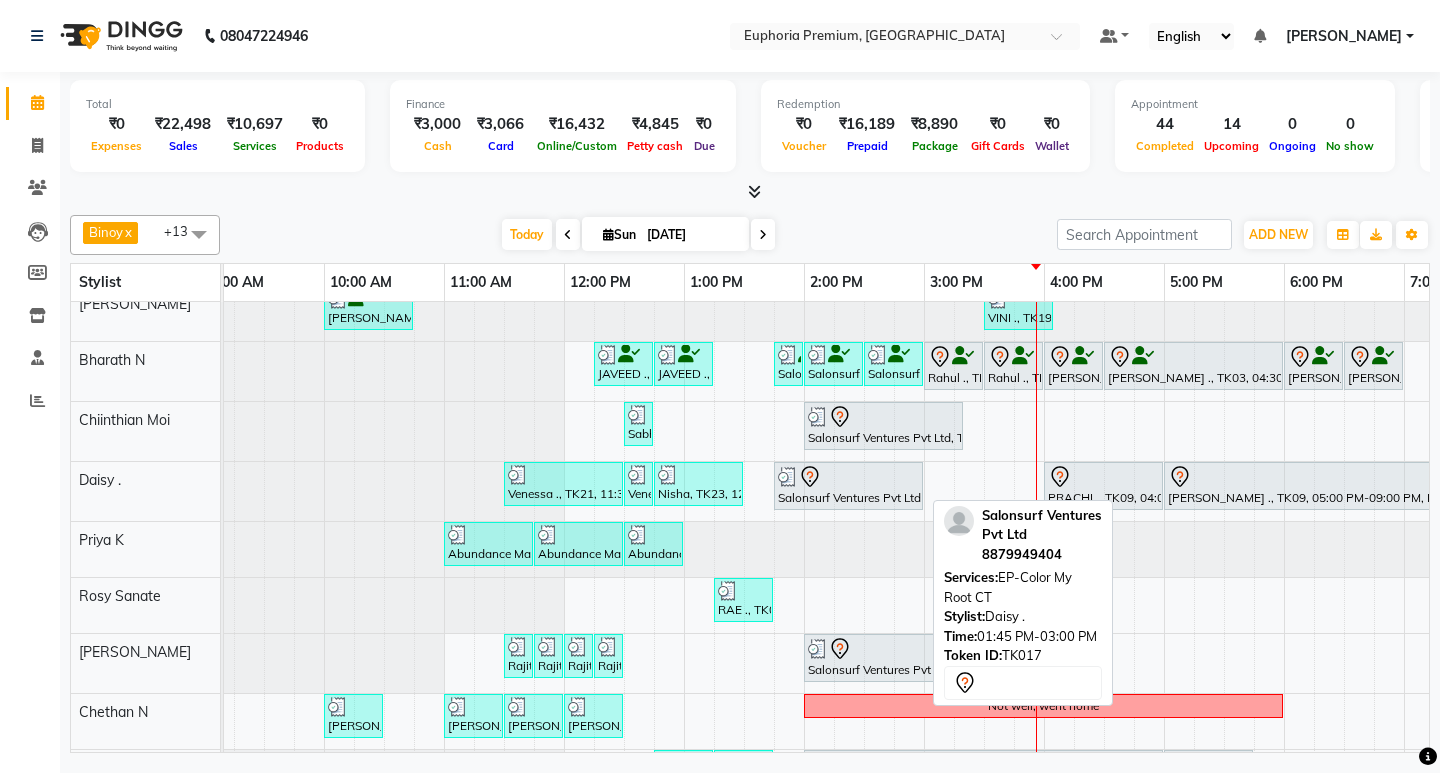 click at bounding box center [848, 477] 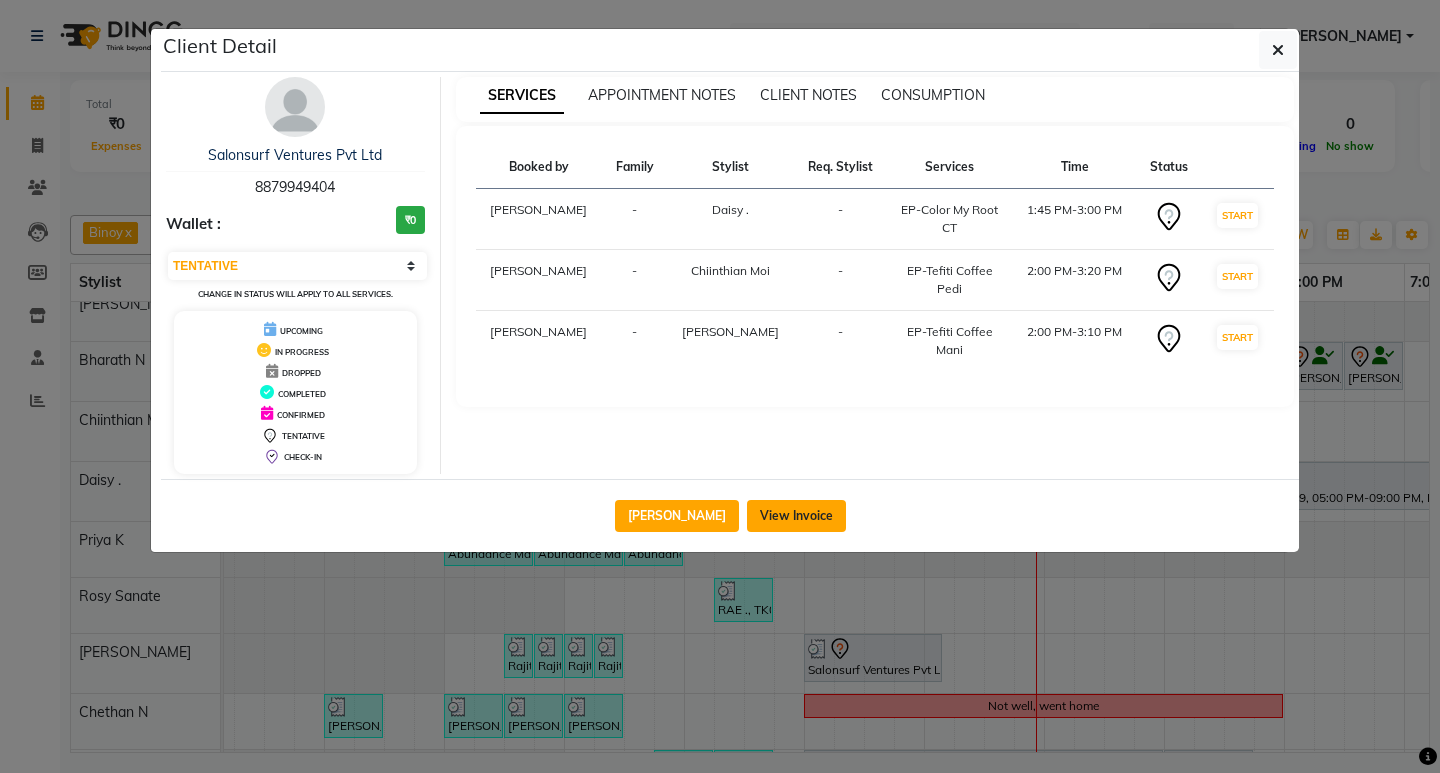 click on "View Invoice" 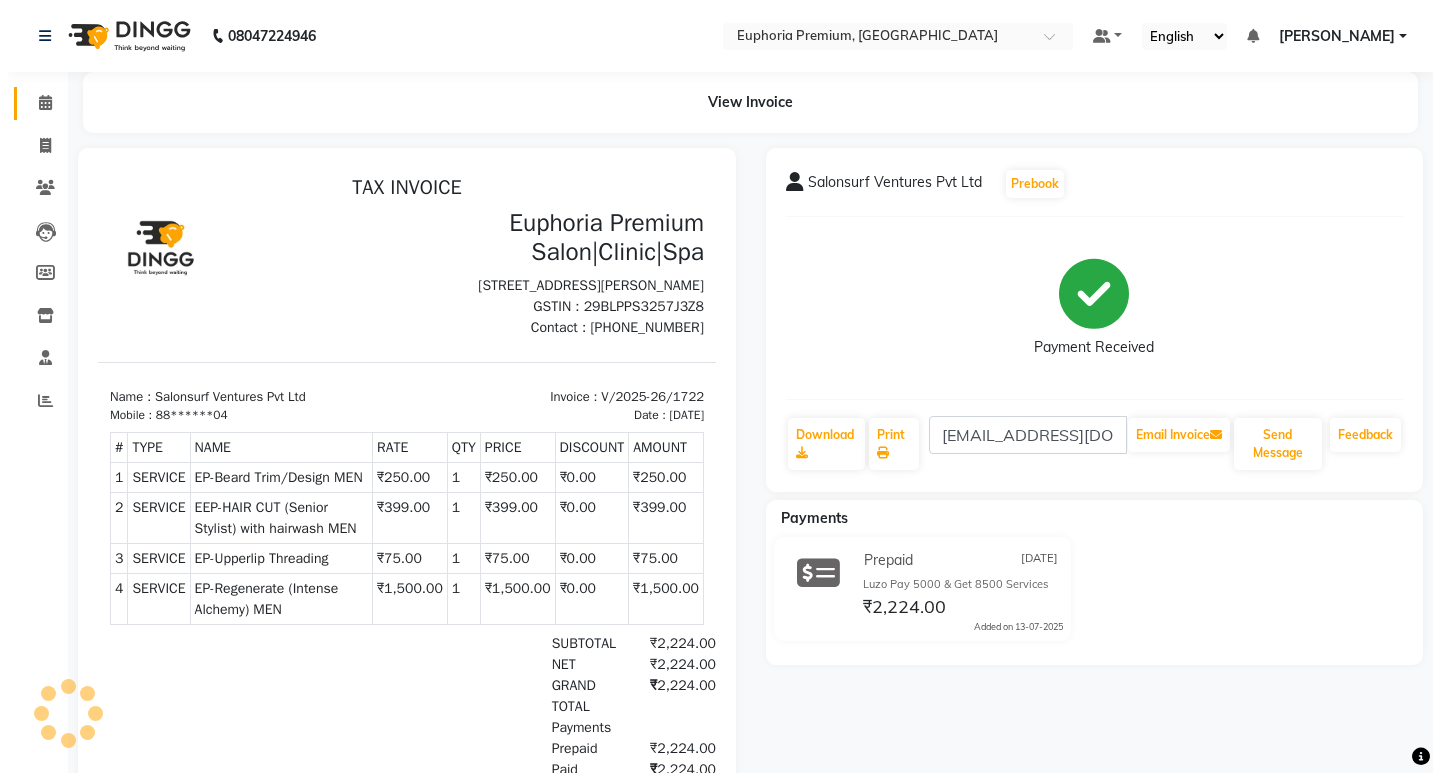 scroll, scrollTop: 0, scrollLeft: 0, axis: both 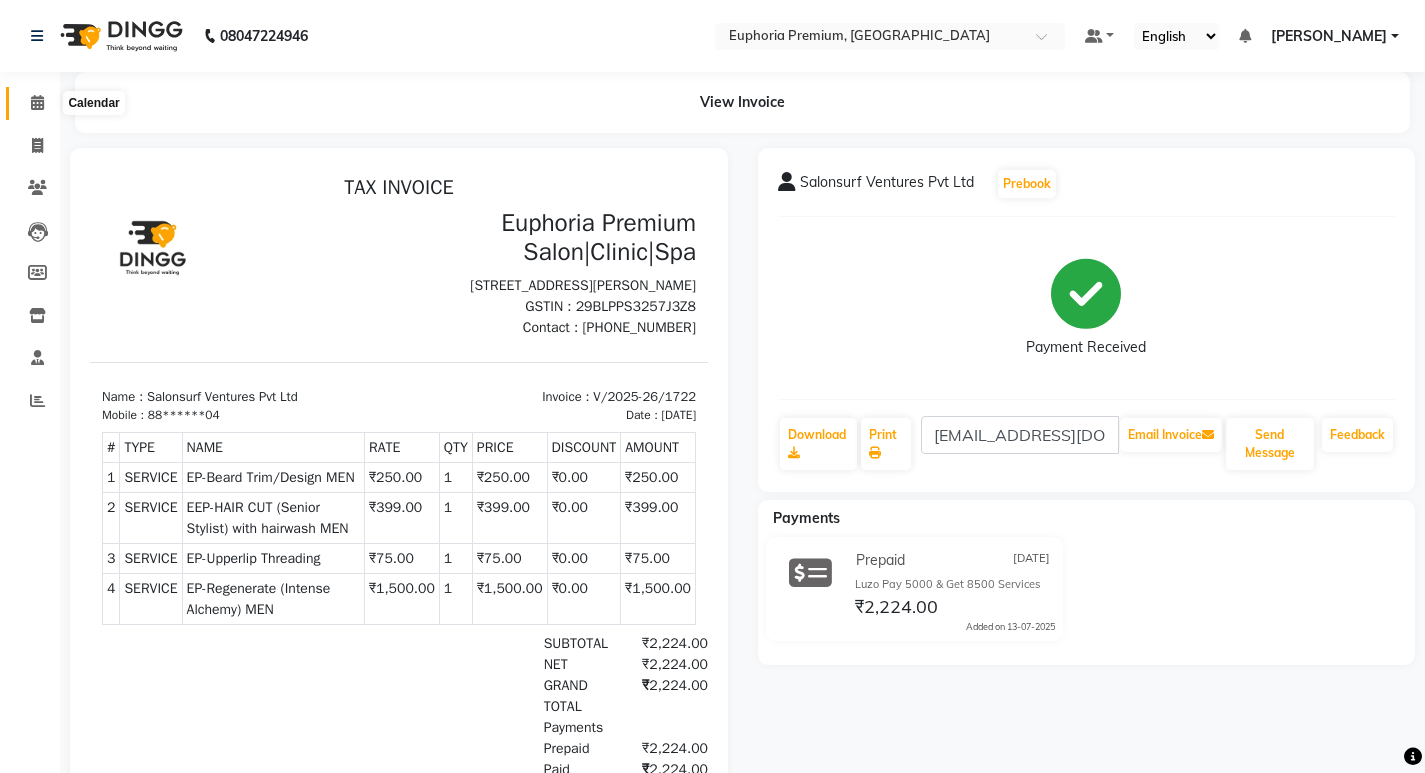 click 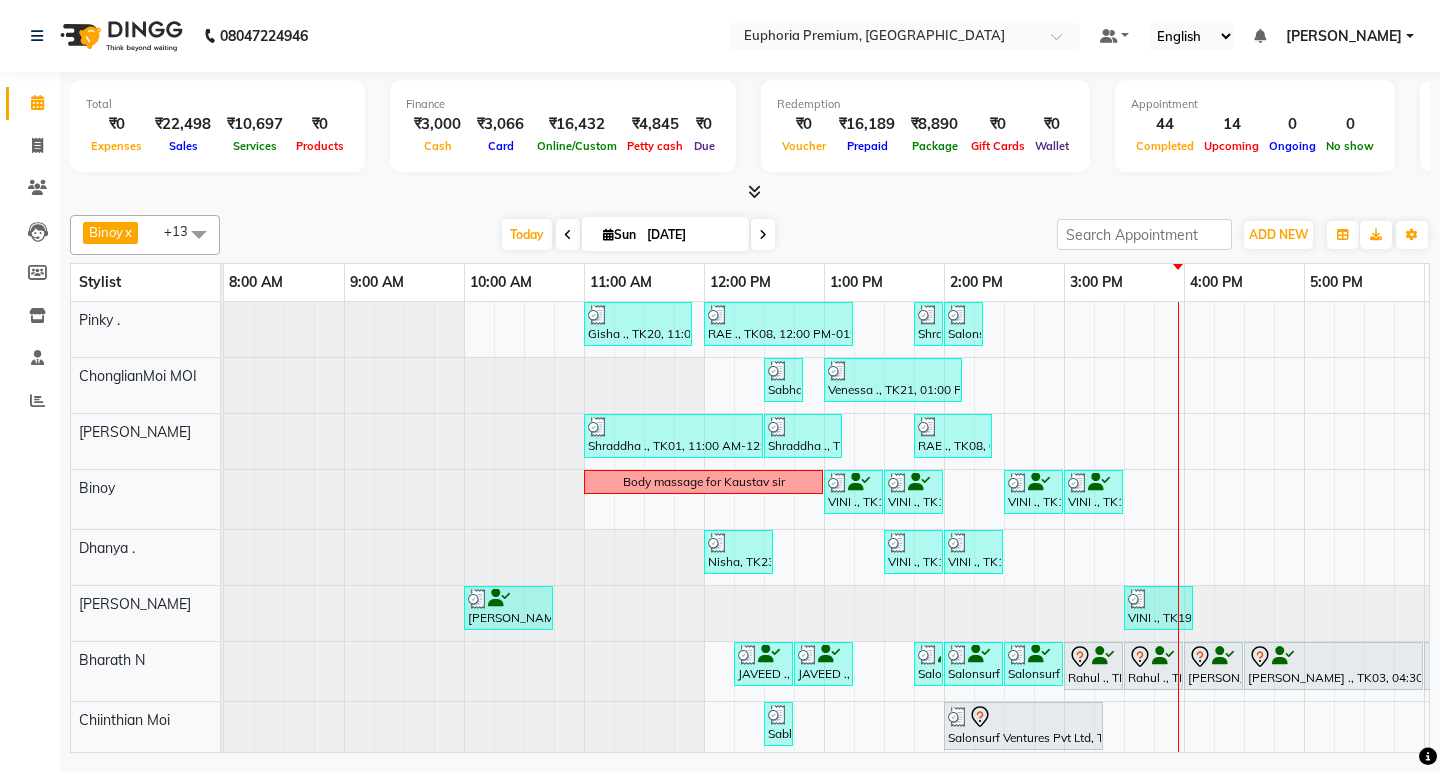scroll, scrollTop: 0, scrollLeft: 336, axis: horizontal 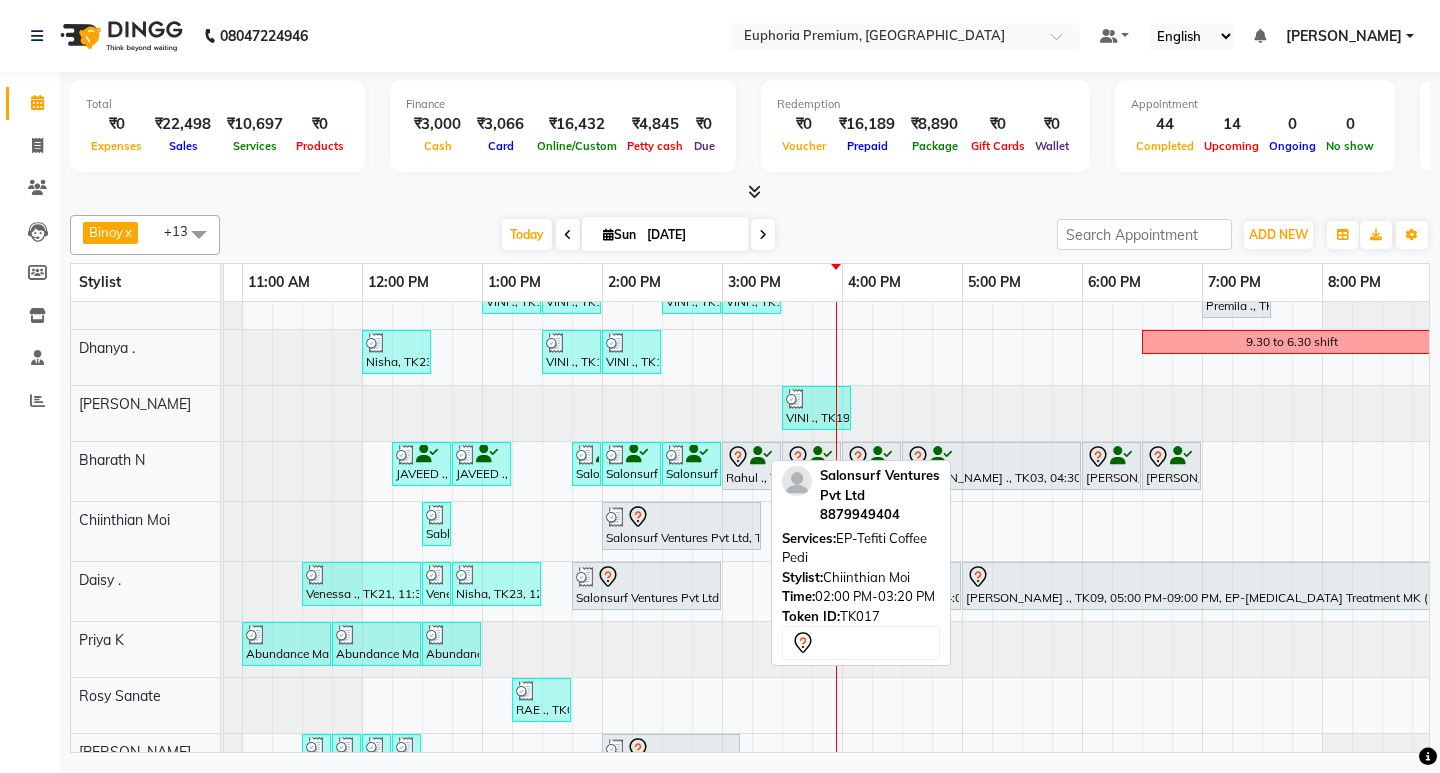 click at bounding box center (681, 517) 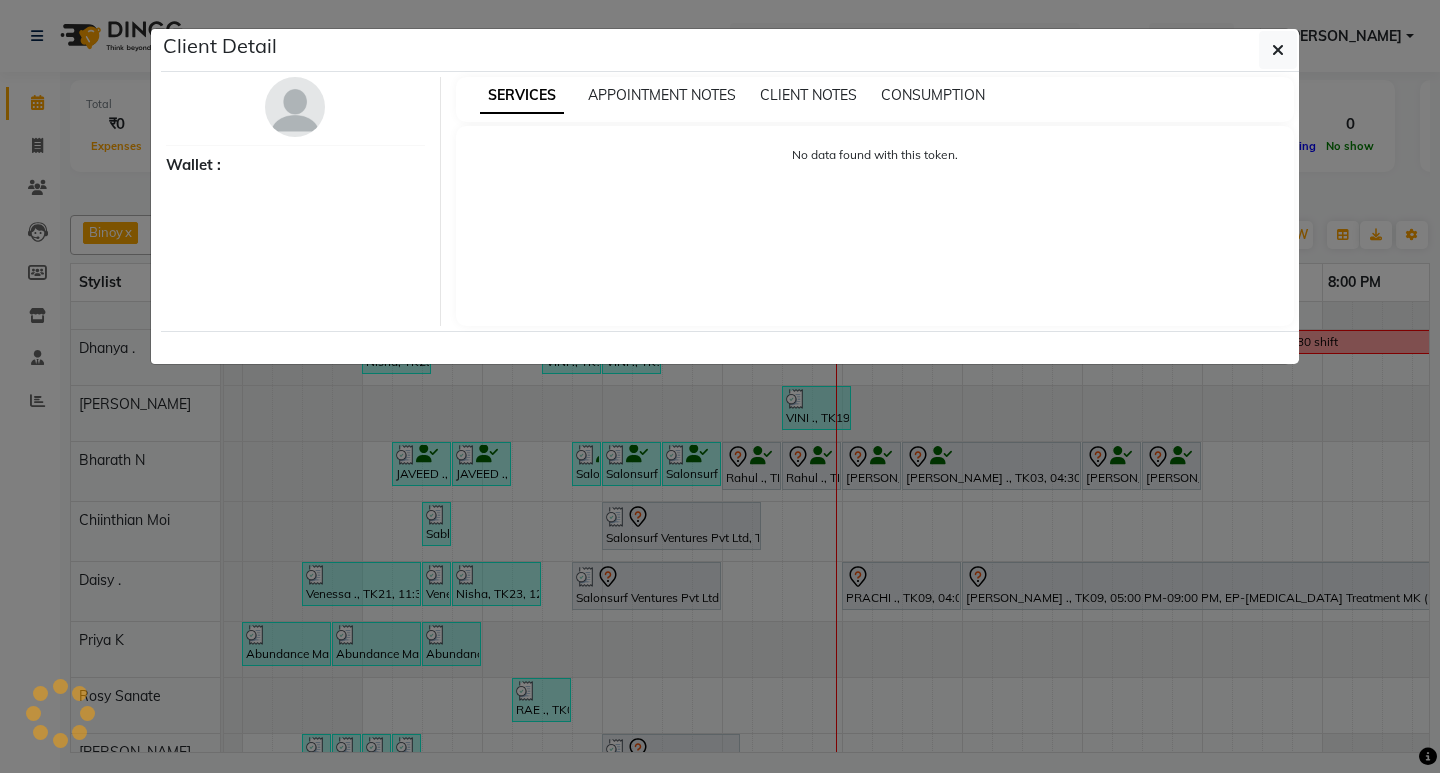 select on "7" 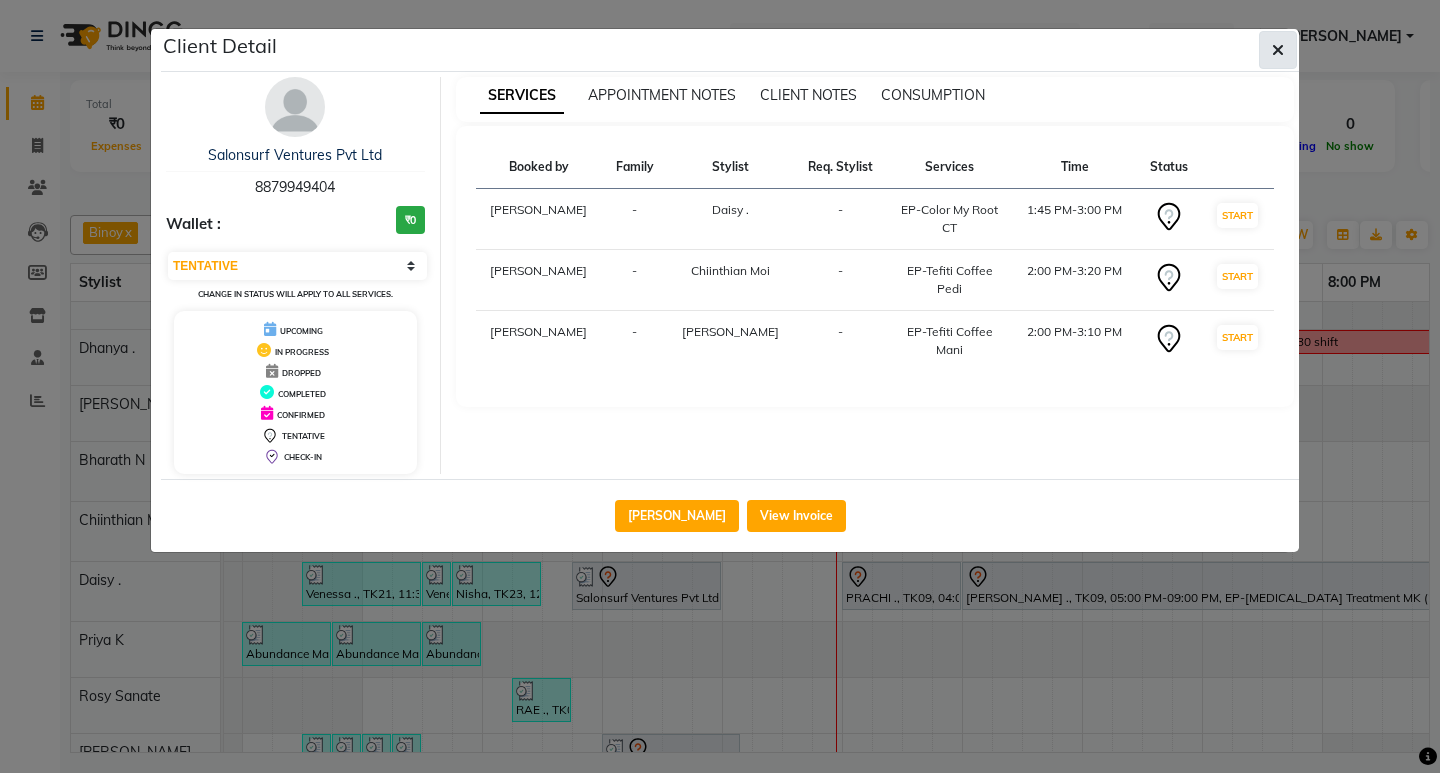 click 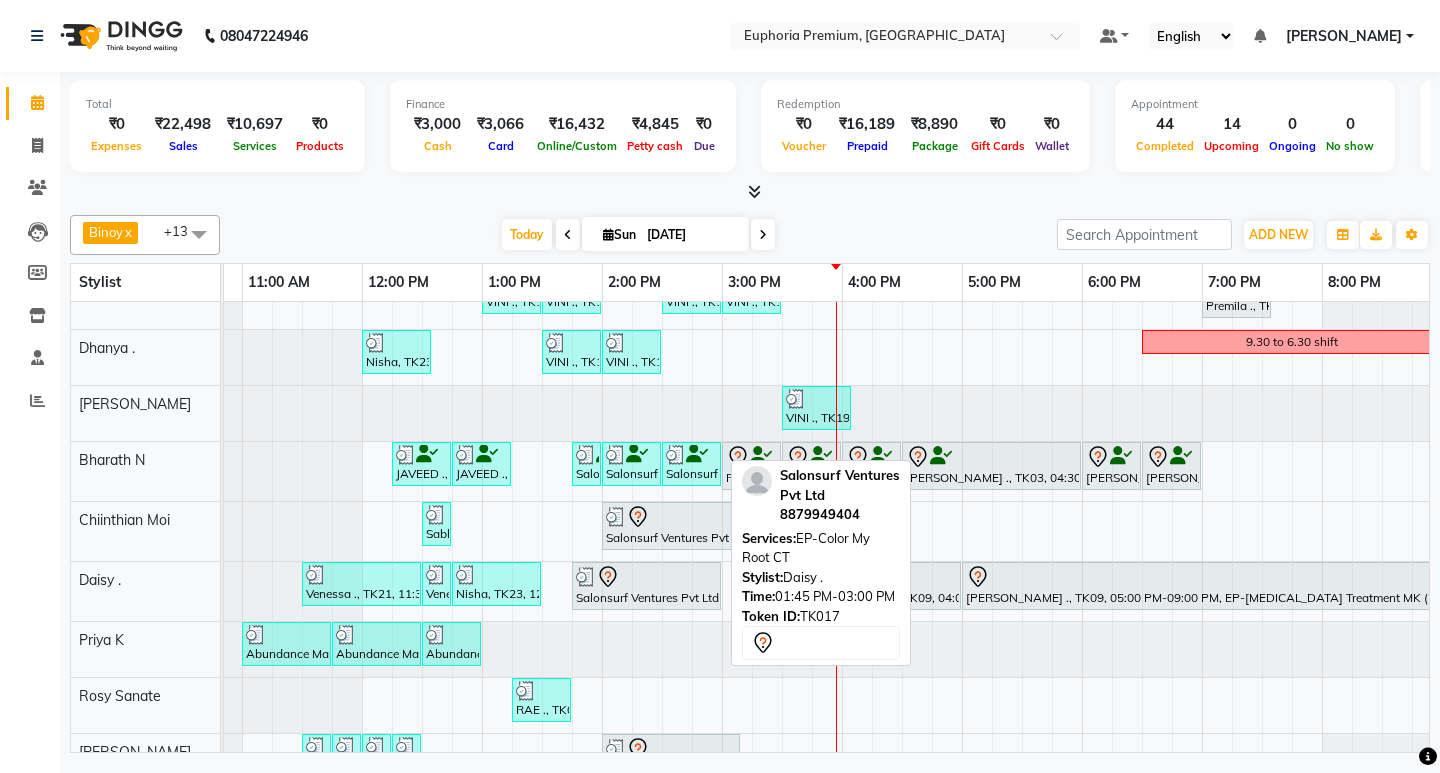click at bounding box center (646, 577) 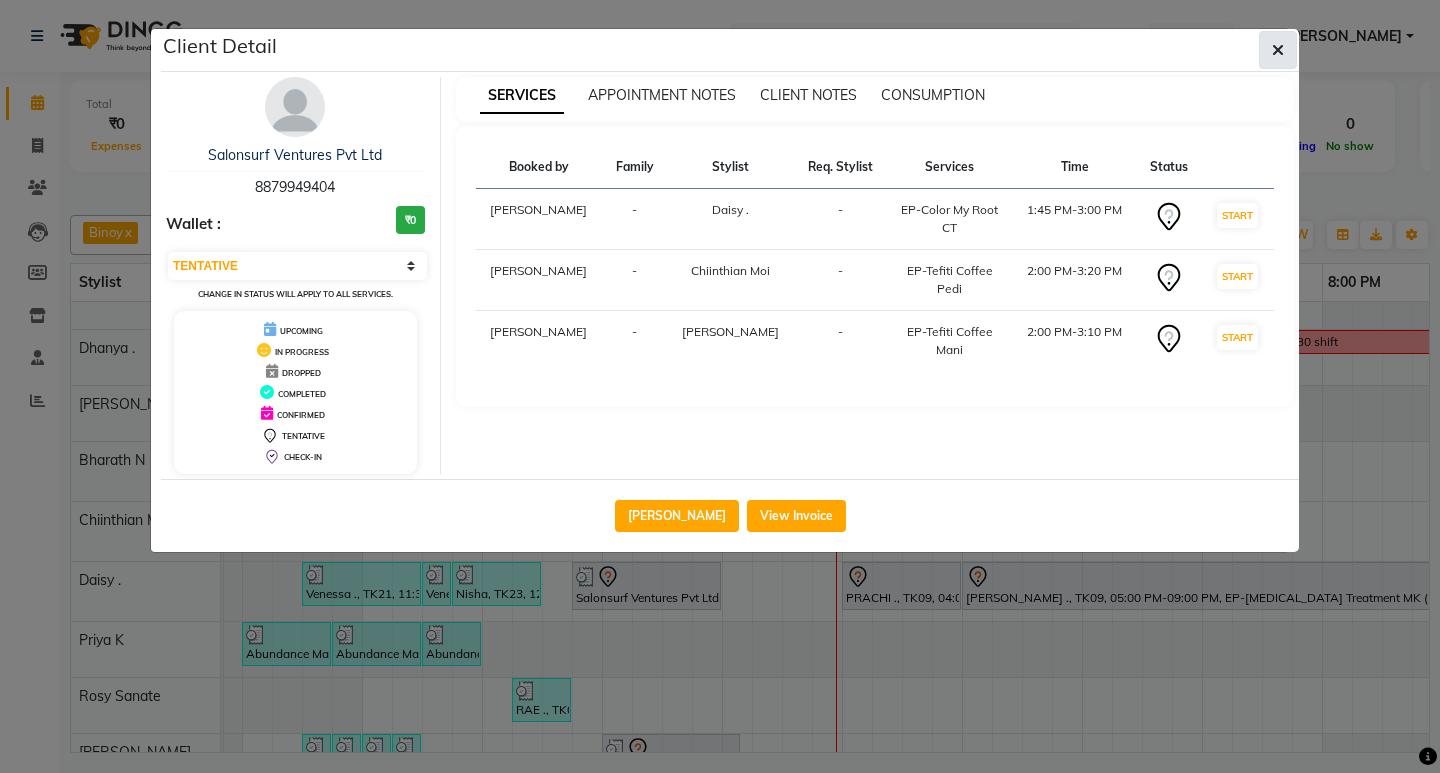 click 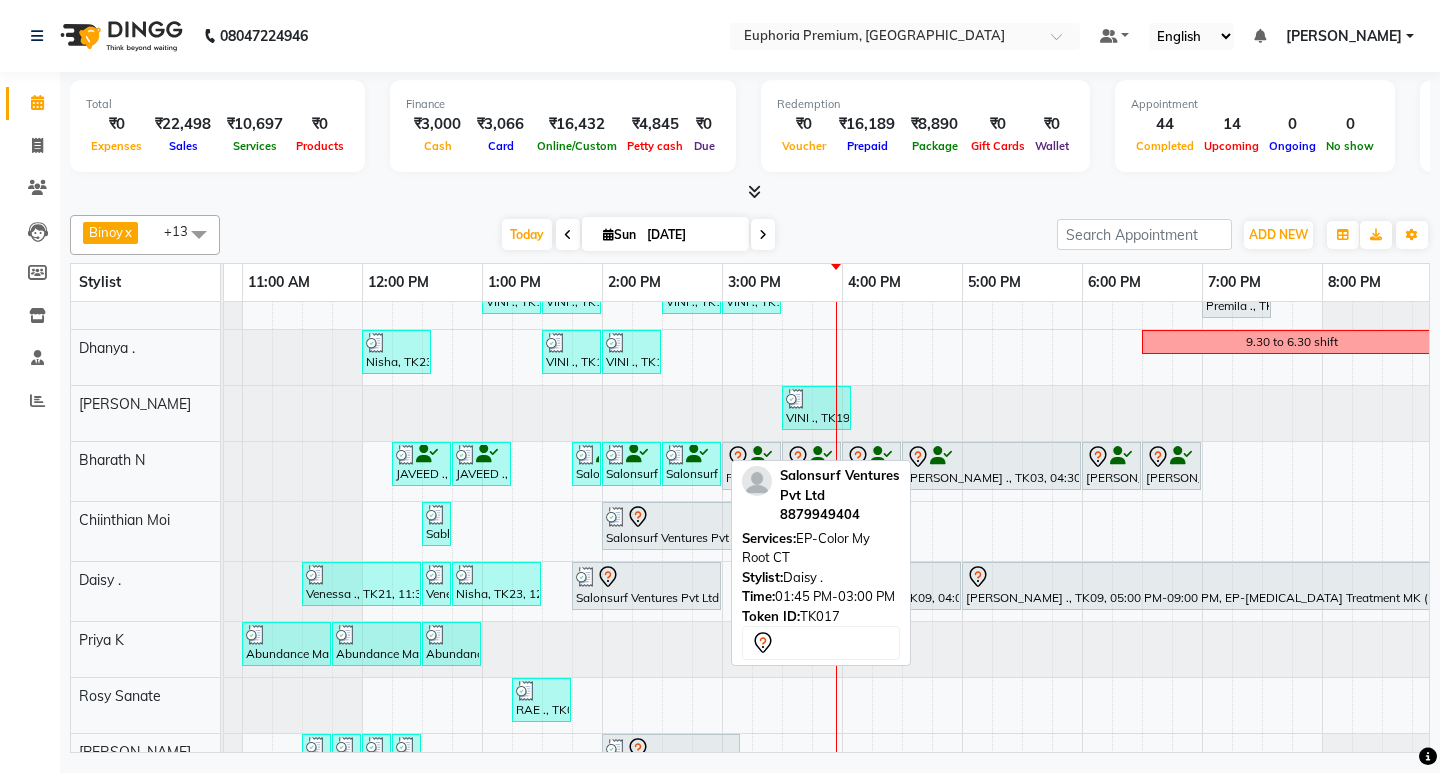 scroll, scrollTop: 299, scrollLeft: 342, axis: both 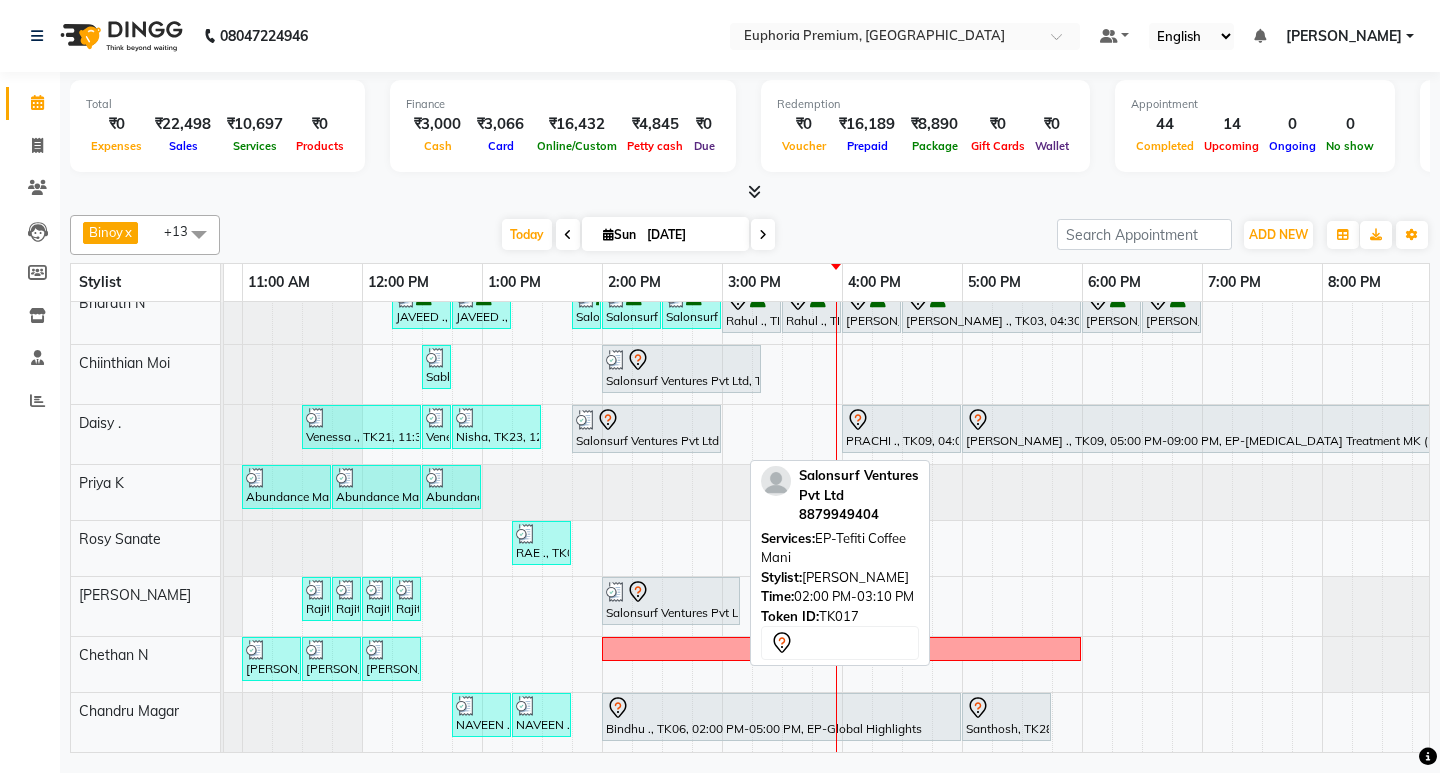 click on "Salonsurf Ventures Pvt Ltd, TK17, 02:00 PM-03:10 PM, EP-Tefiti Coffee Mani" at bounding box center [671, 601] 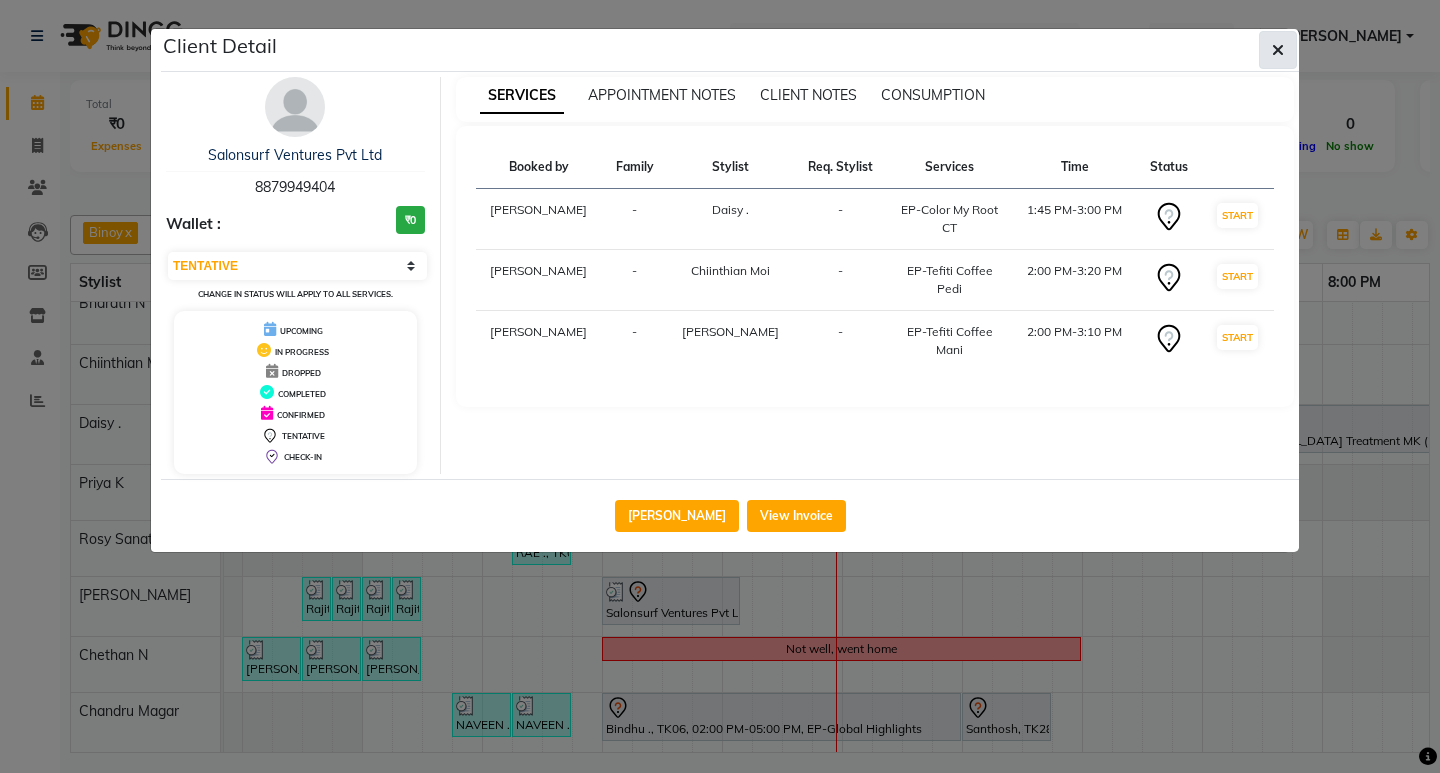 click 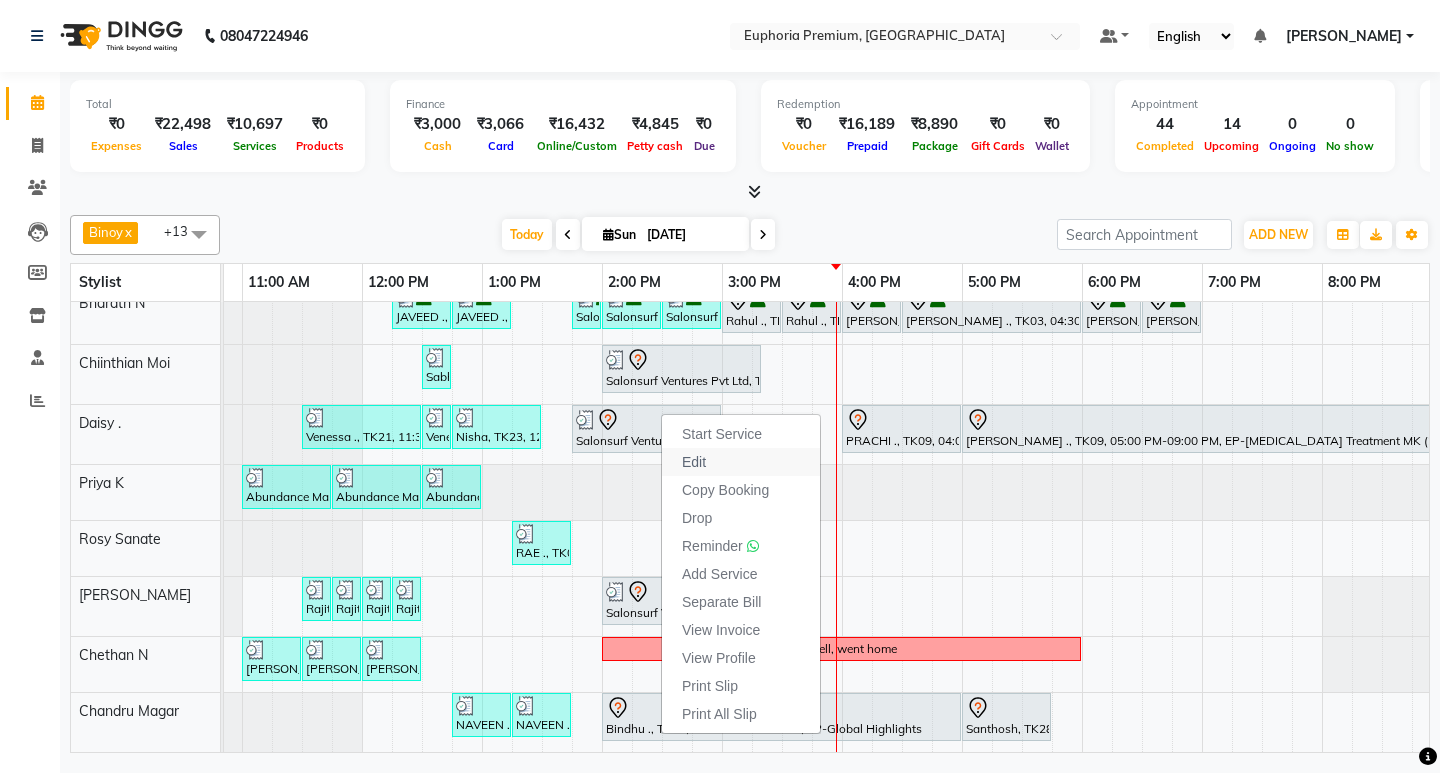 click on "Edit" at bounding box center (741, 462) 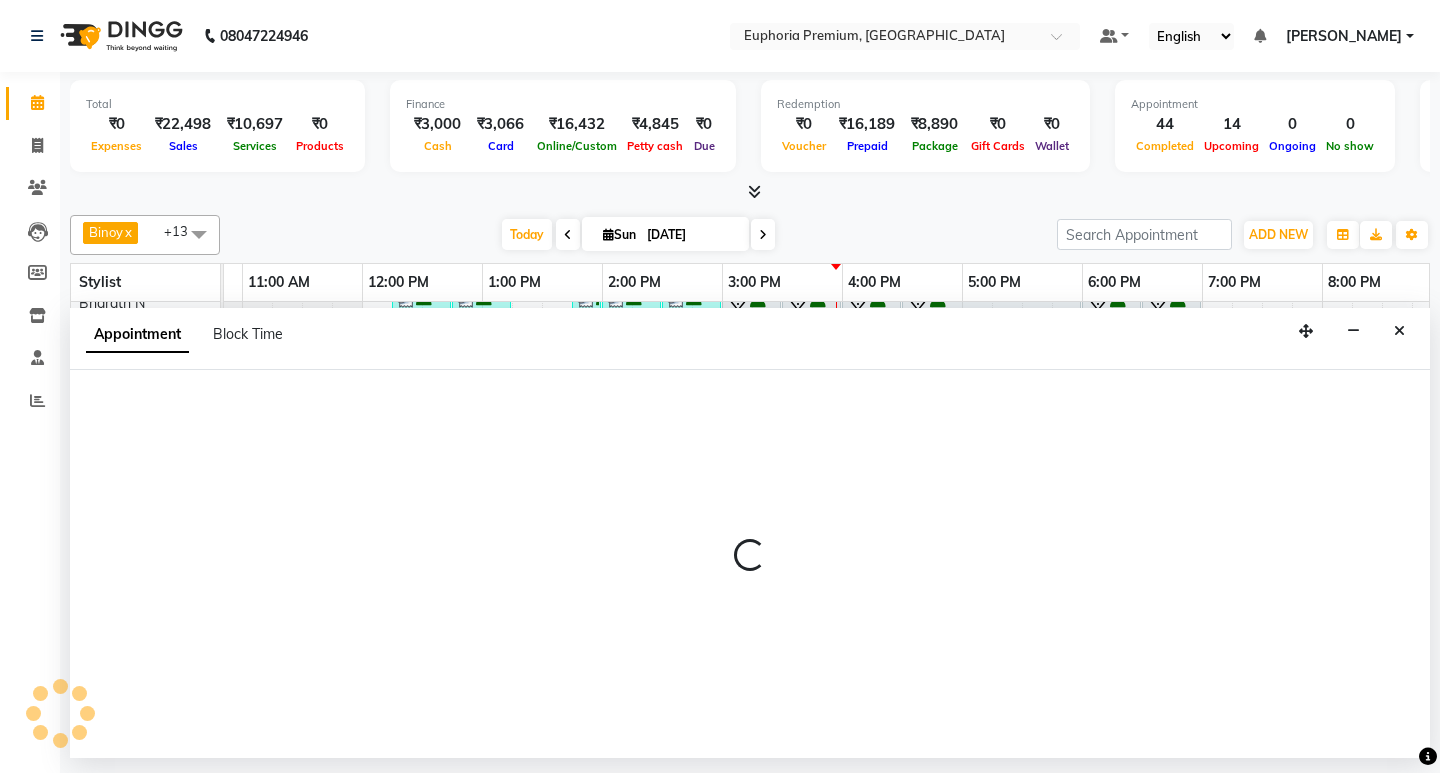 select on "tentative" 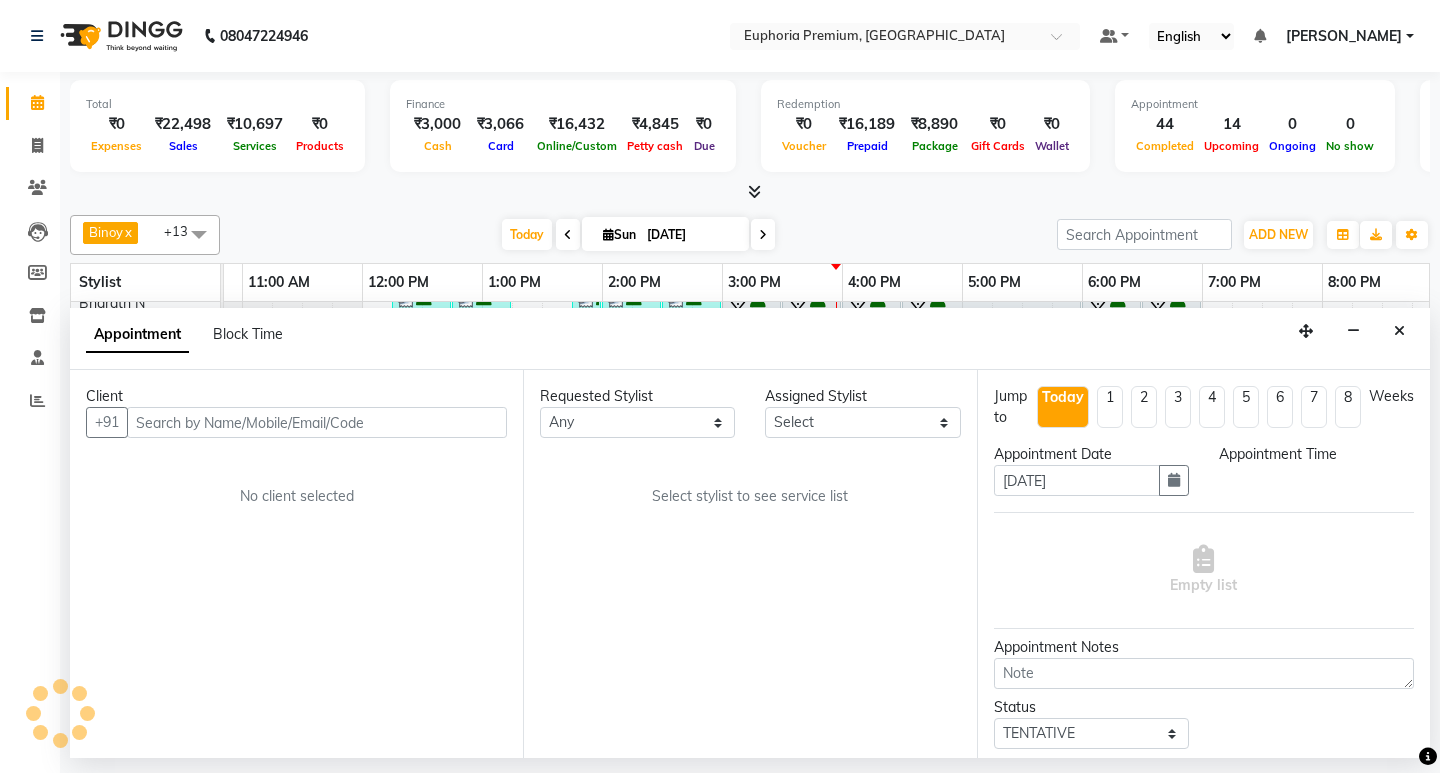 select on "71634" 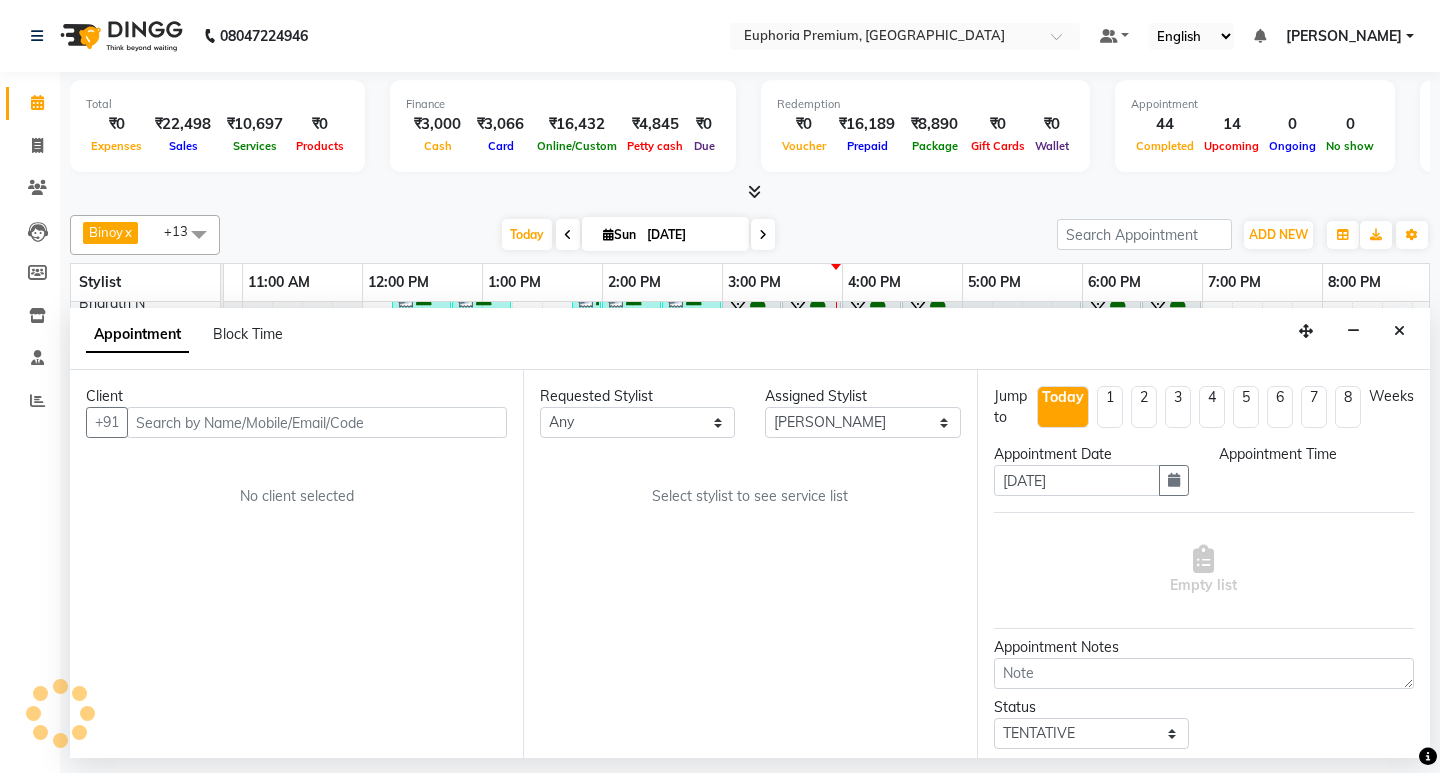 scroll, scrollTop: 0, scrollLeft: 475, axis: horizontal 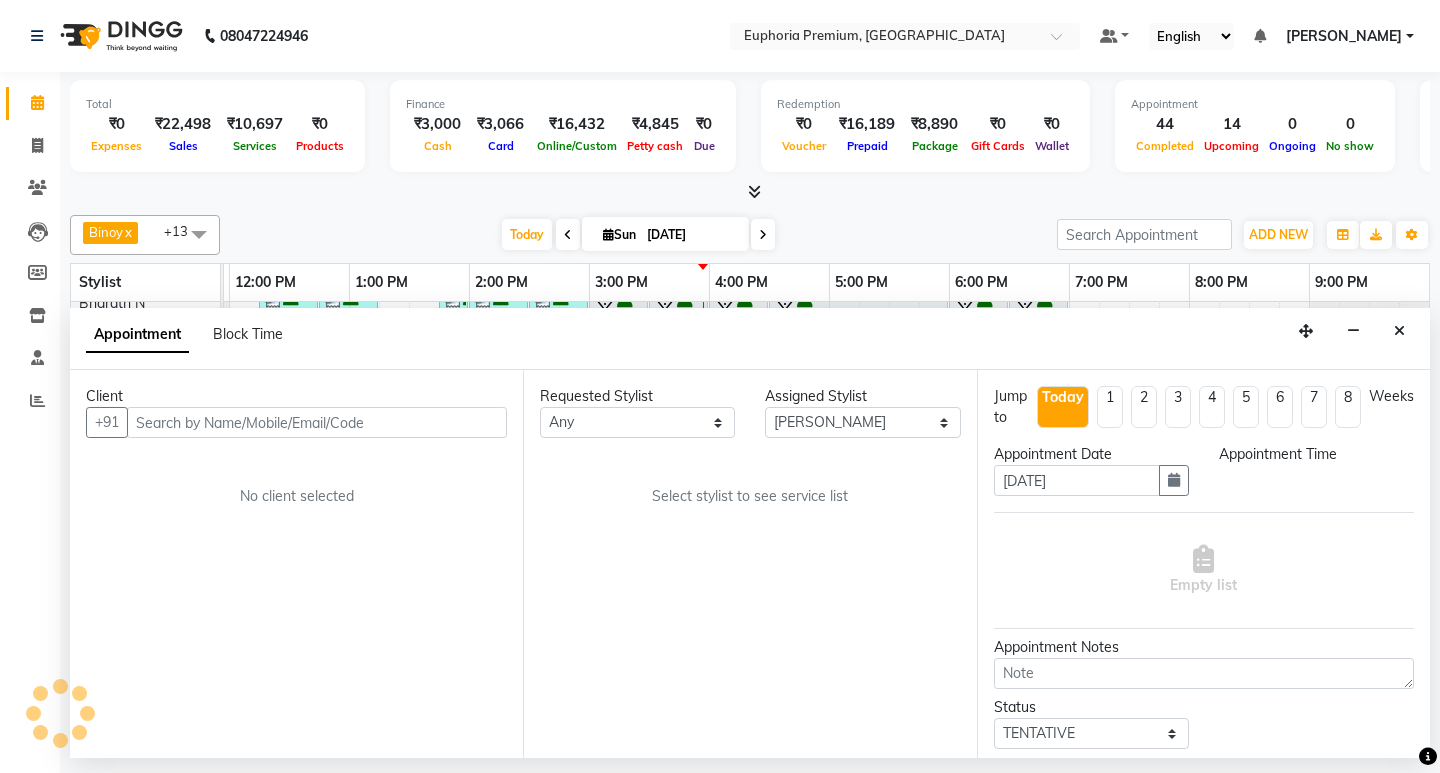 select on "825" 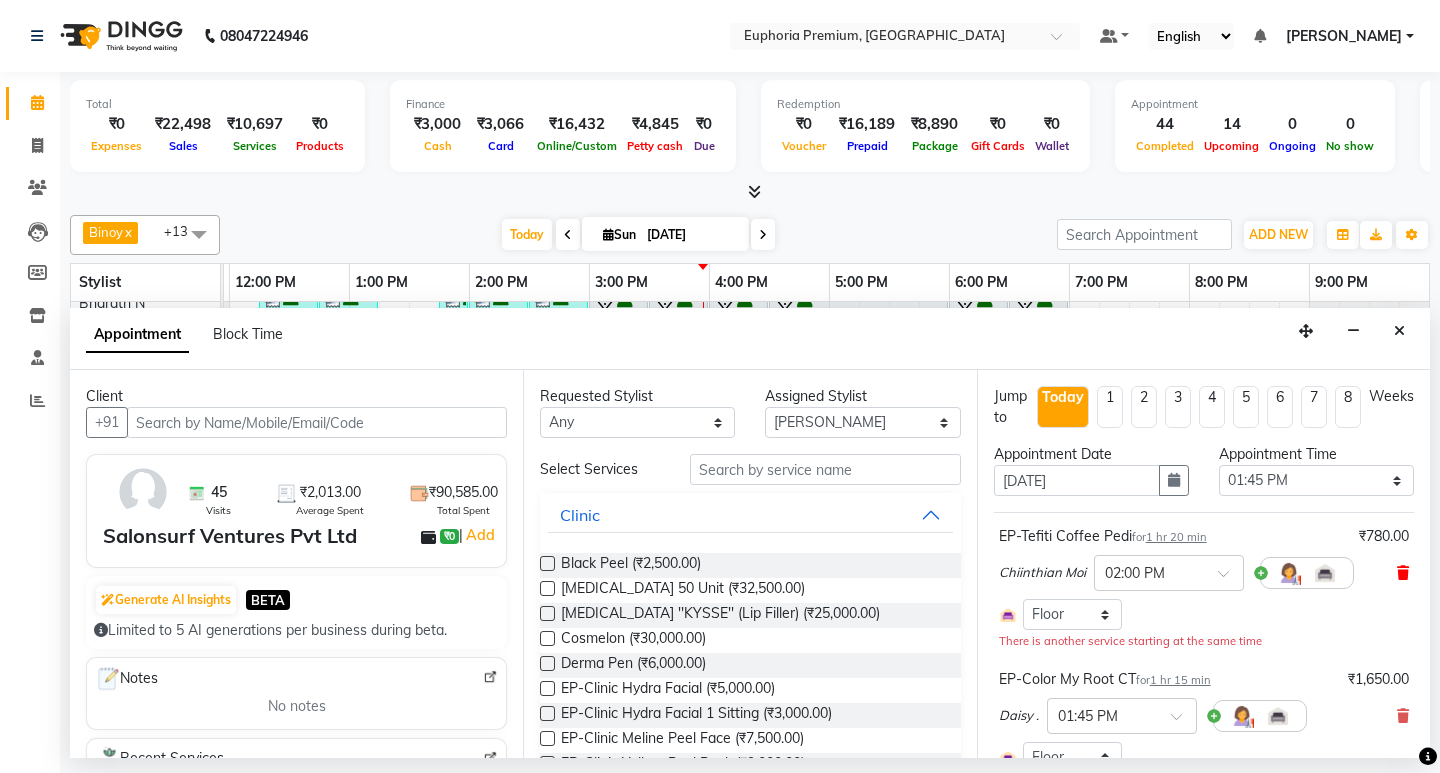 click at bounding box center (1403, 573) 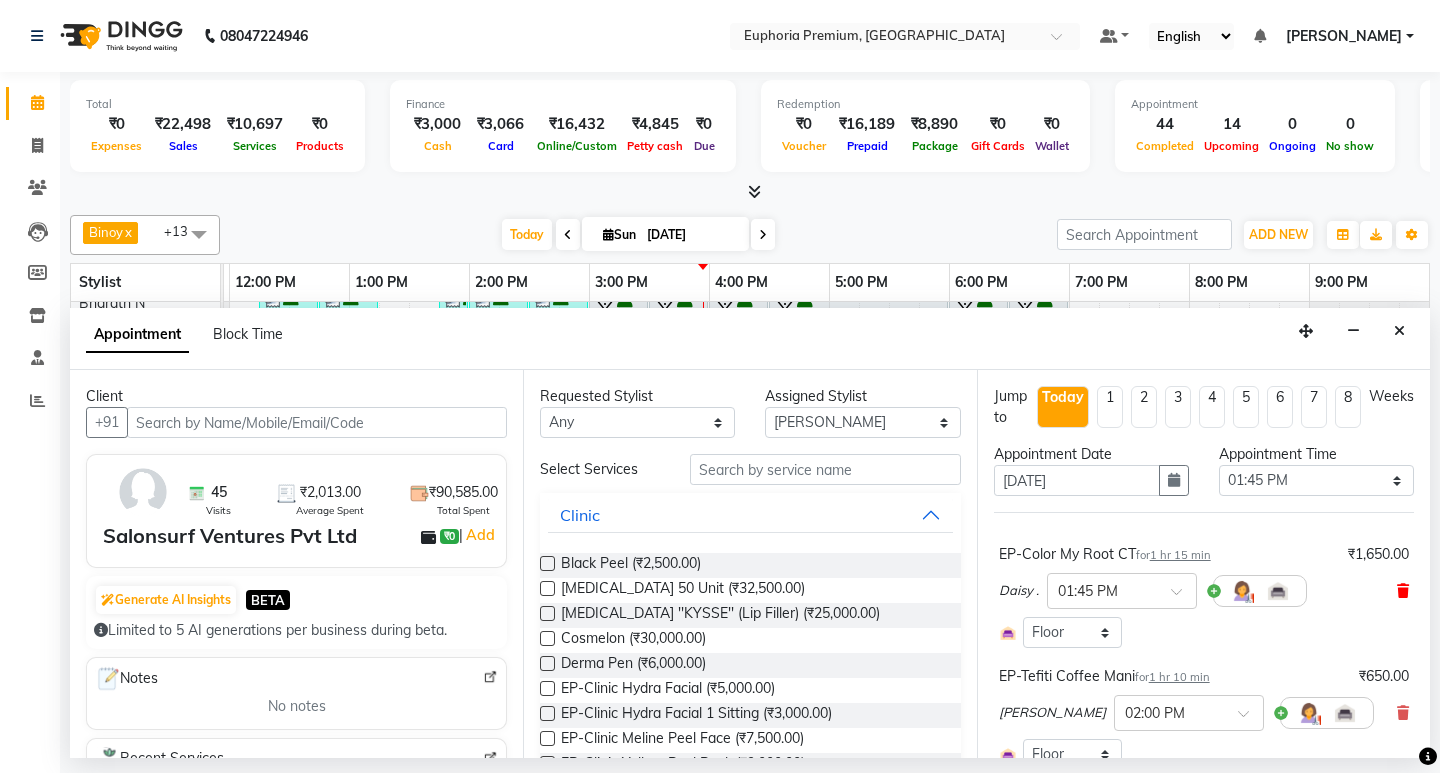 click at bounding box center [1403, 591] 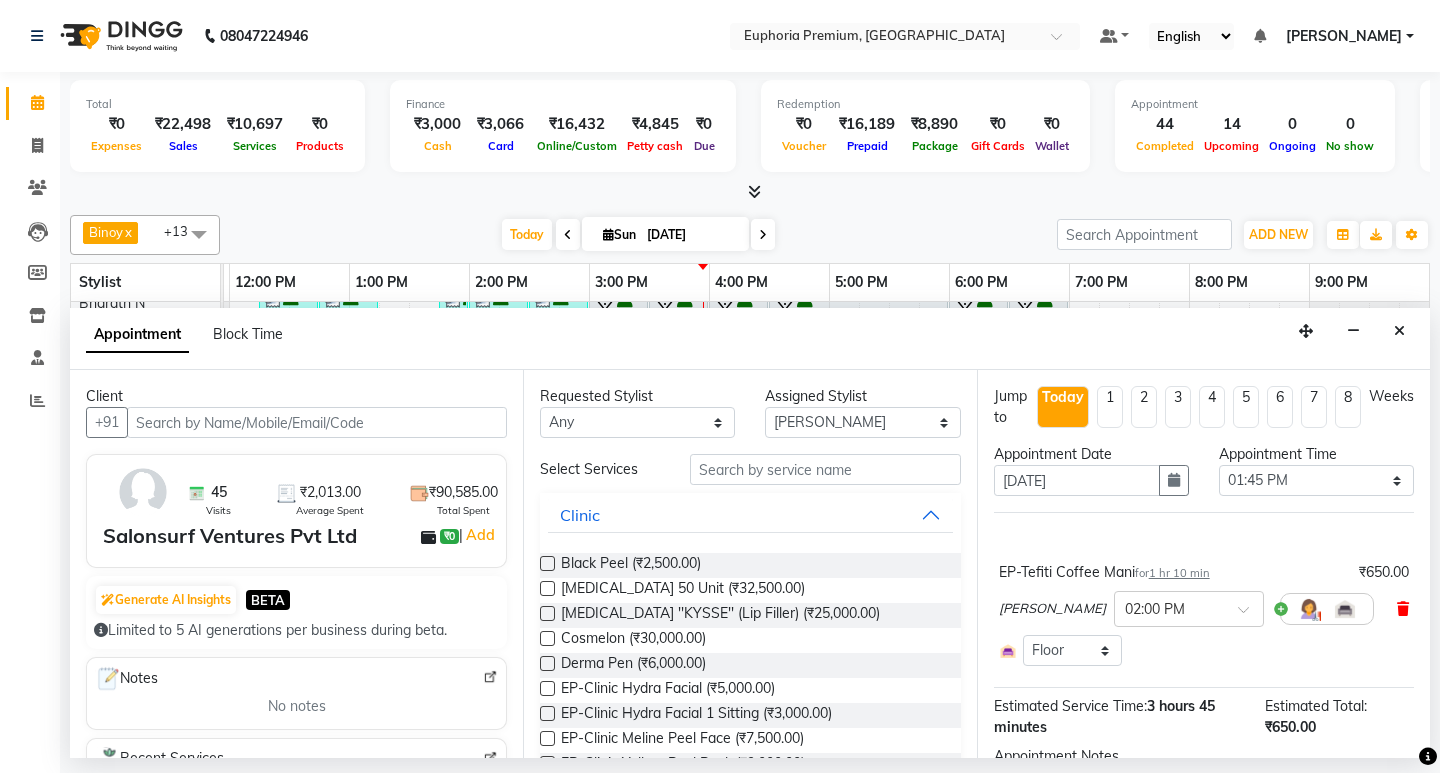 click at bounding box center (1403, 609) 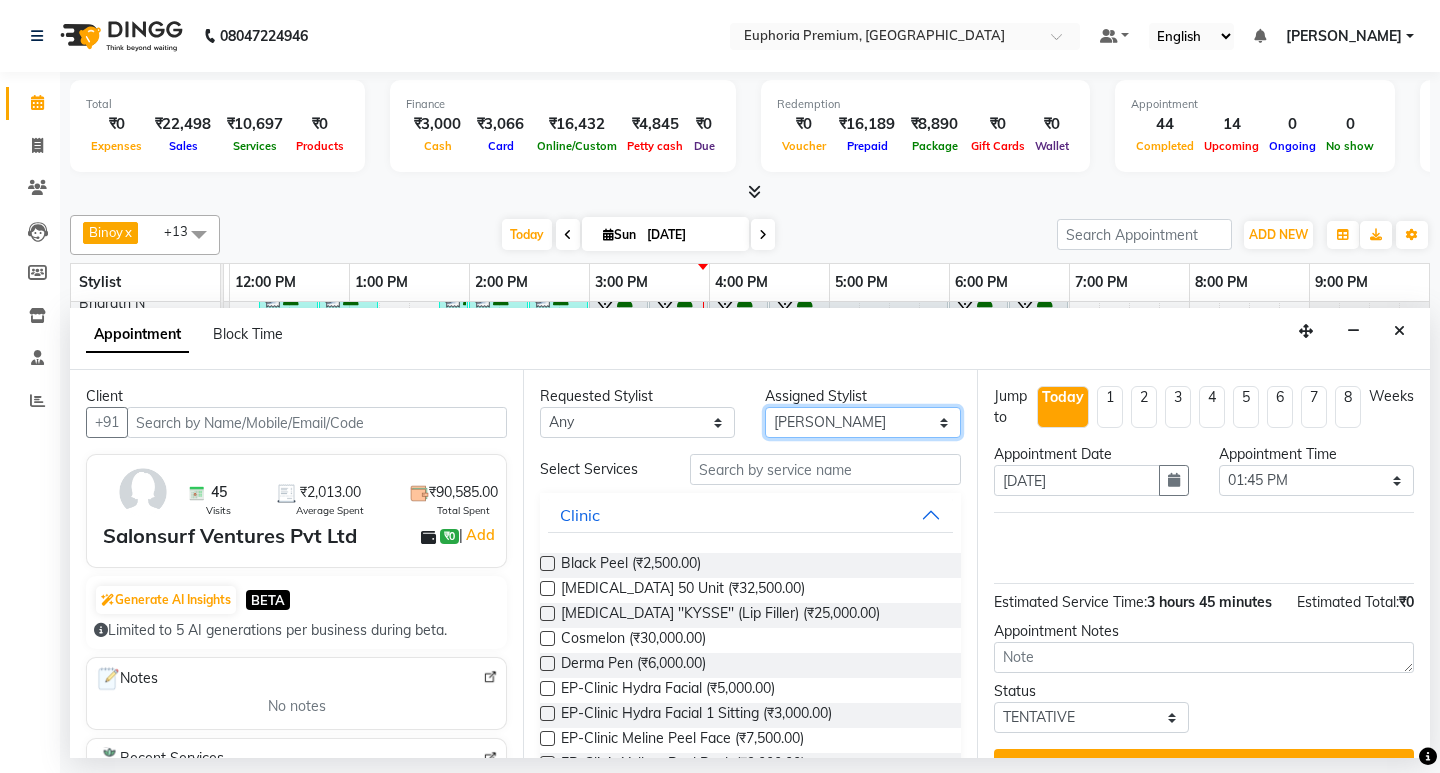 click on "Select Babu V Bharath N [PERSON_NAME] [PERSON_NAME] N  Chiinthian [PERSON_NAME] MOI [PERSON_NAME] . [PERSON_NAME] . [PERSON_NAME] [PERSON_NAME] K [PERSON_NAME] [PERSON_NAME] [MEDICAL_DATA] Pinky . Priya  K Rosy Sanate [PERSON_NAME] [PERSON_NAME] Shishi L [PERSON_NAME] M [PERSON_NAME]" at bounding box center [862, 422] 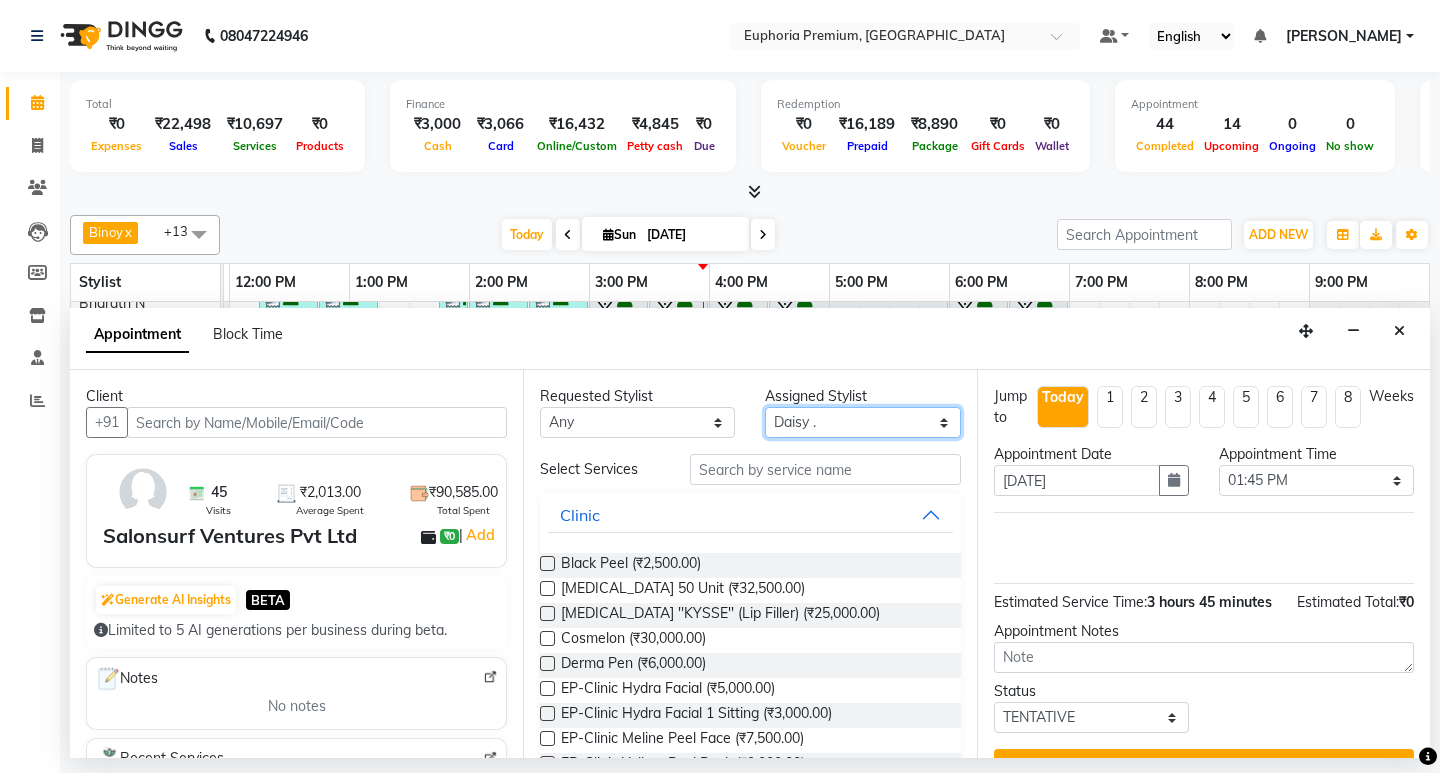 click on "Select Babu V Bharath N [PERSON_NAME] [PERSON_NAME] N  Chiinthian [PERSON_NAME] MOI [PERSON_NAME] . [PERSON_NAME] . [PERSON_NAME] [PERSON_NAME] K [PERSON_NAME] [PERSON_NAME] [MEDICAL_DATA] Pinky . Priya  K Rosy Sanate [PERSON_NAME] [PERSON_NAME] Shishi L [PERSON_NAME] M [PERSON_NAME]" at bounding box center (862, 422) 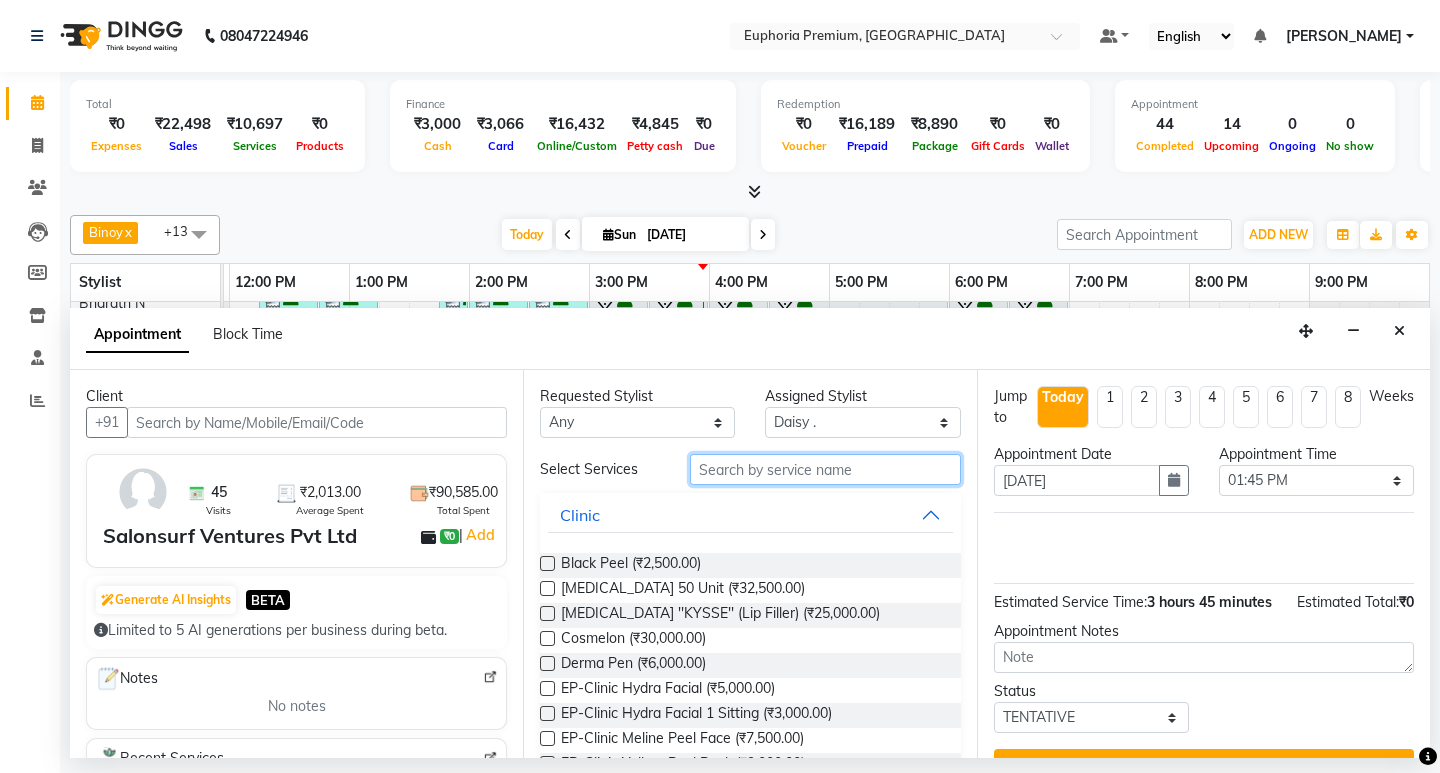 click at bounding box center [825, 469] 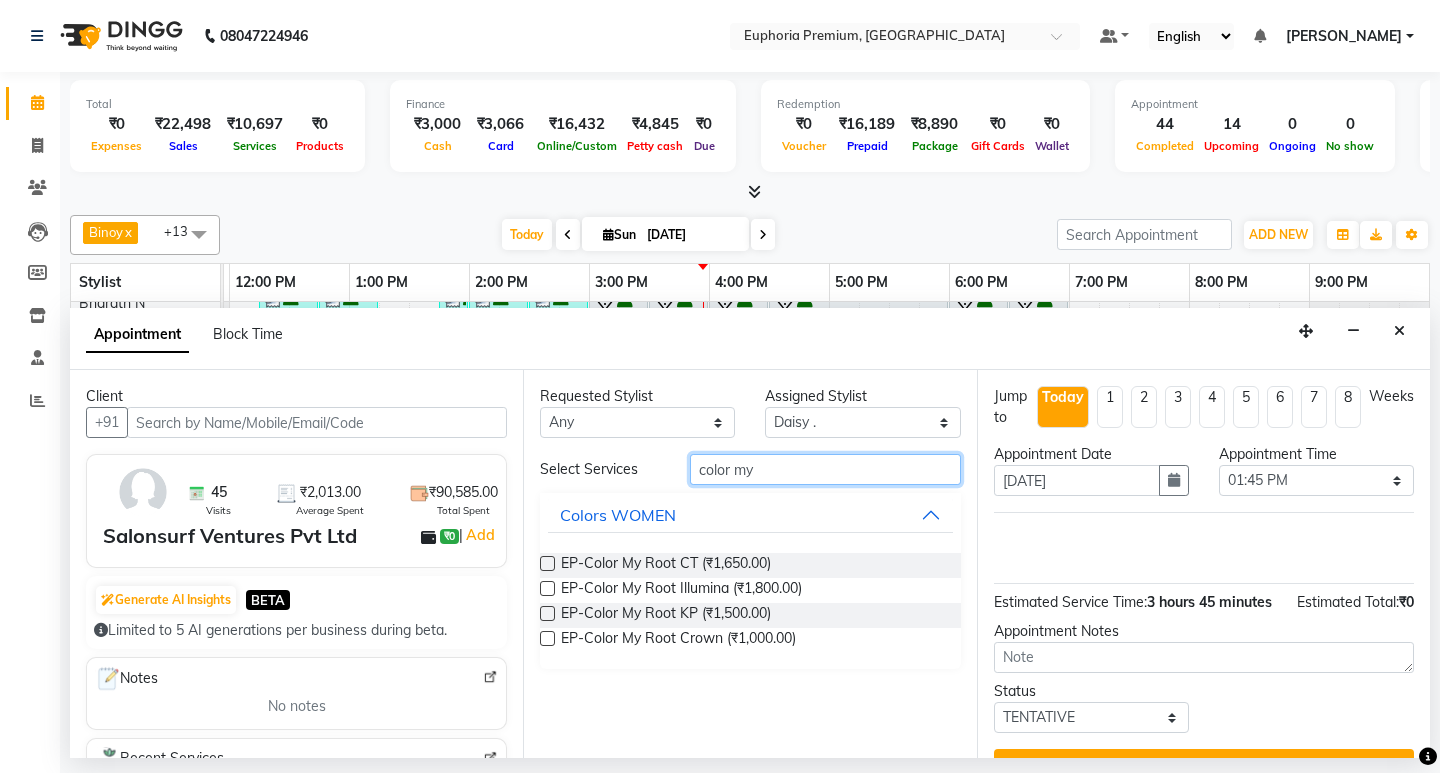 type on "color my" 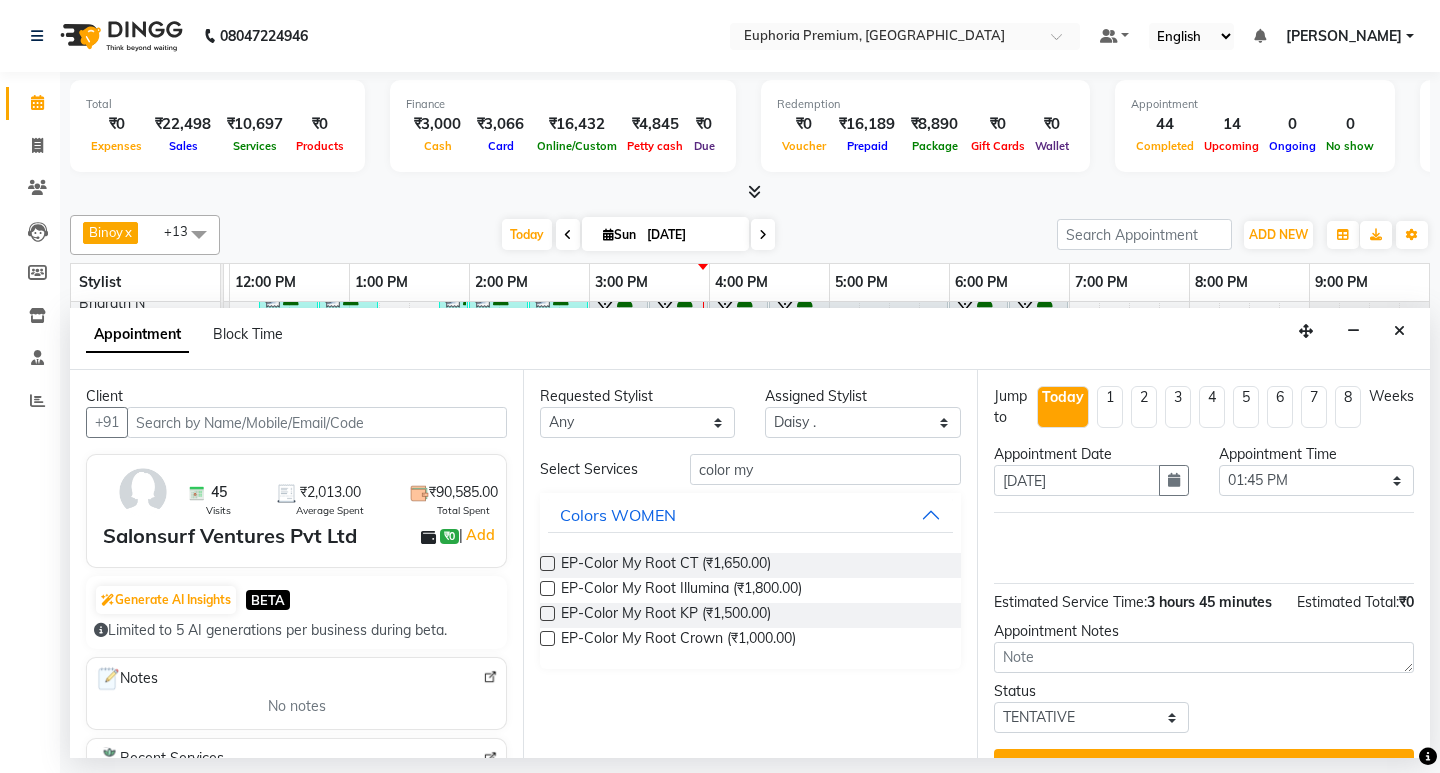 click at bounding box center (547, 563) 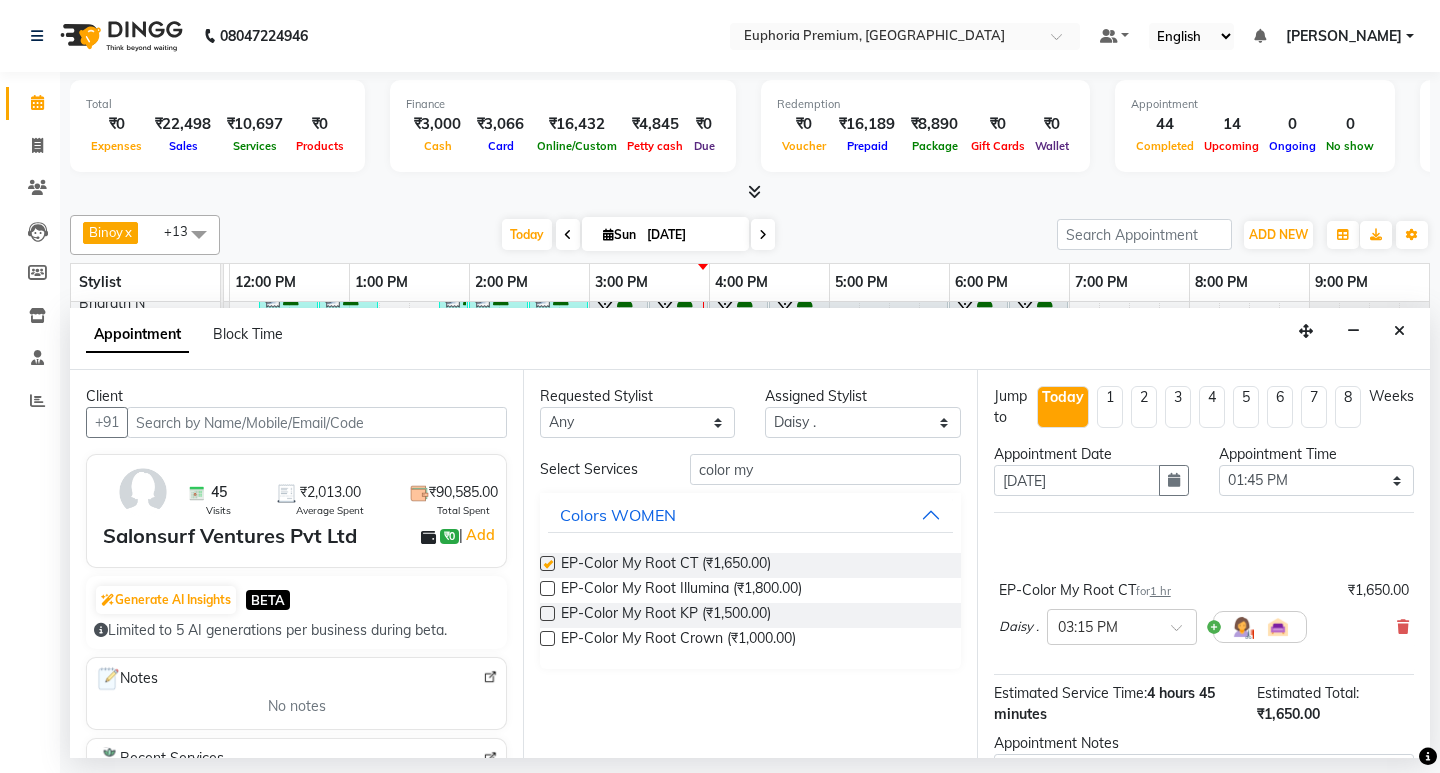 checkbox on "false" 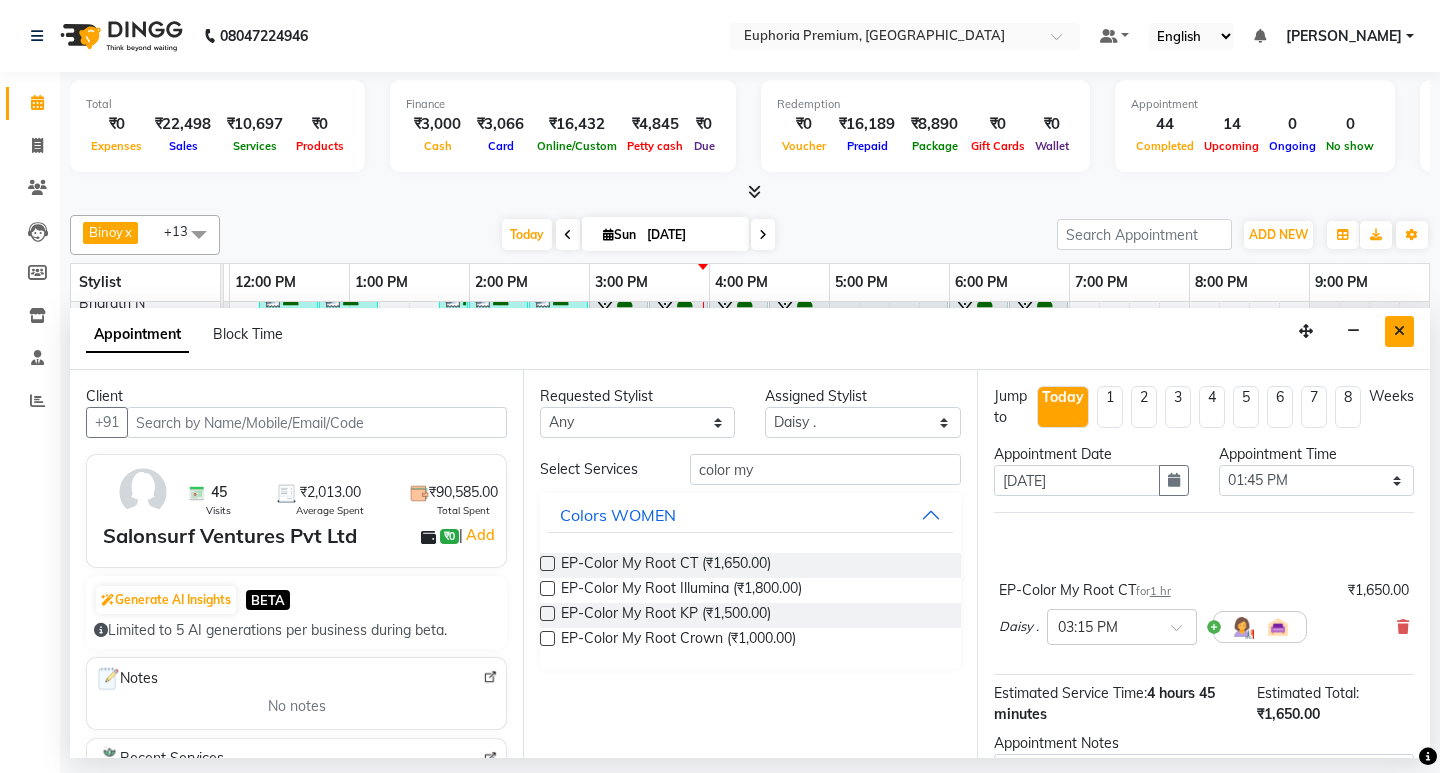 click at bounding box center (1399, 331) 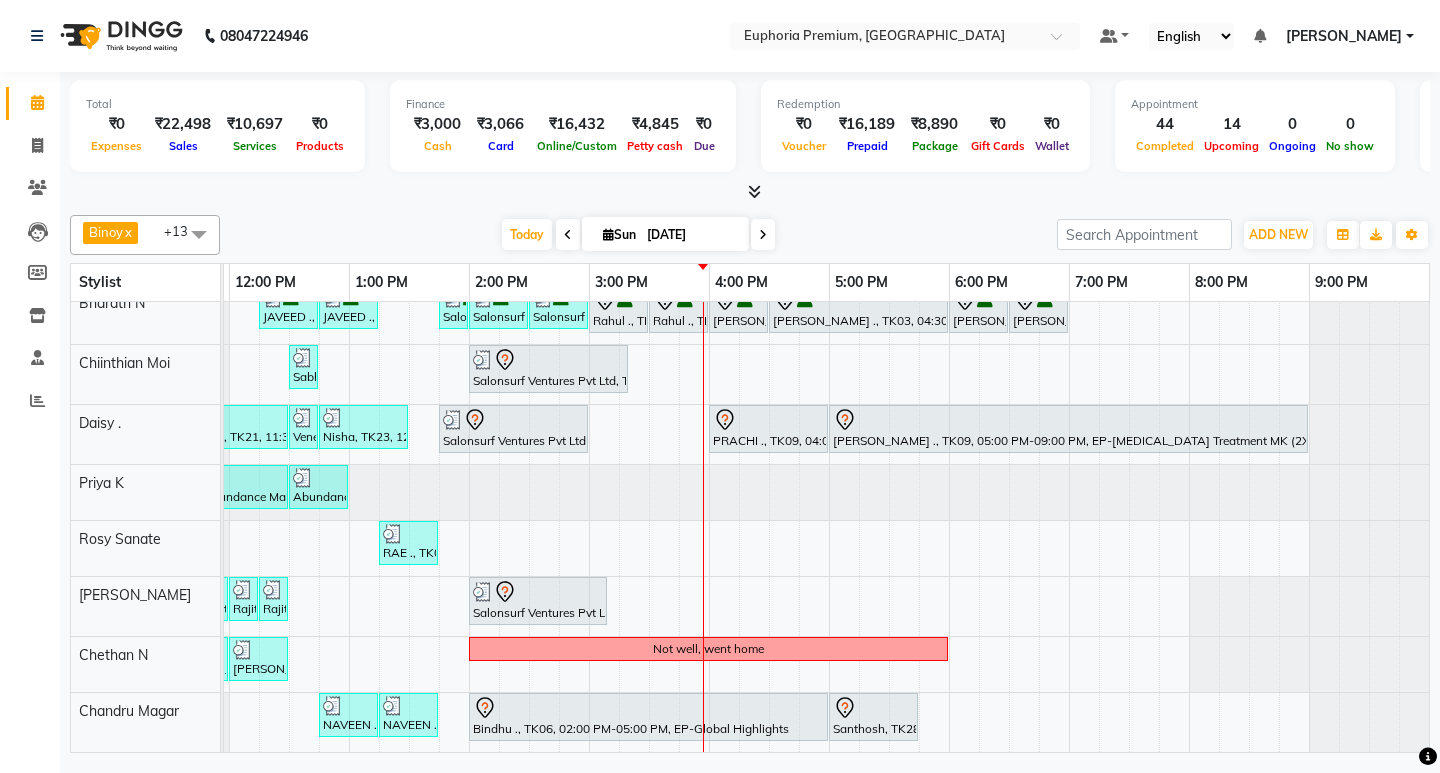 scroll, scrollTop: 372, scrollLeft: 386, axis: both 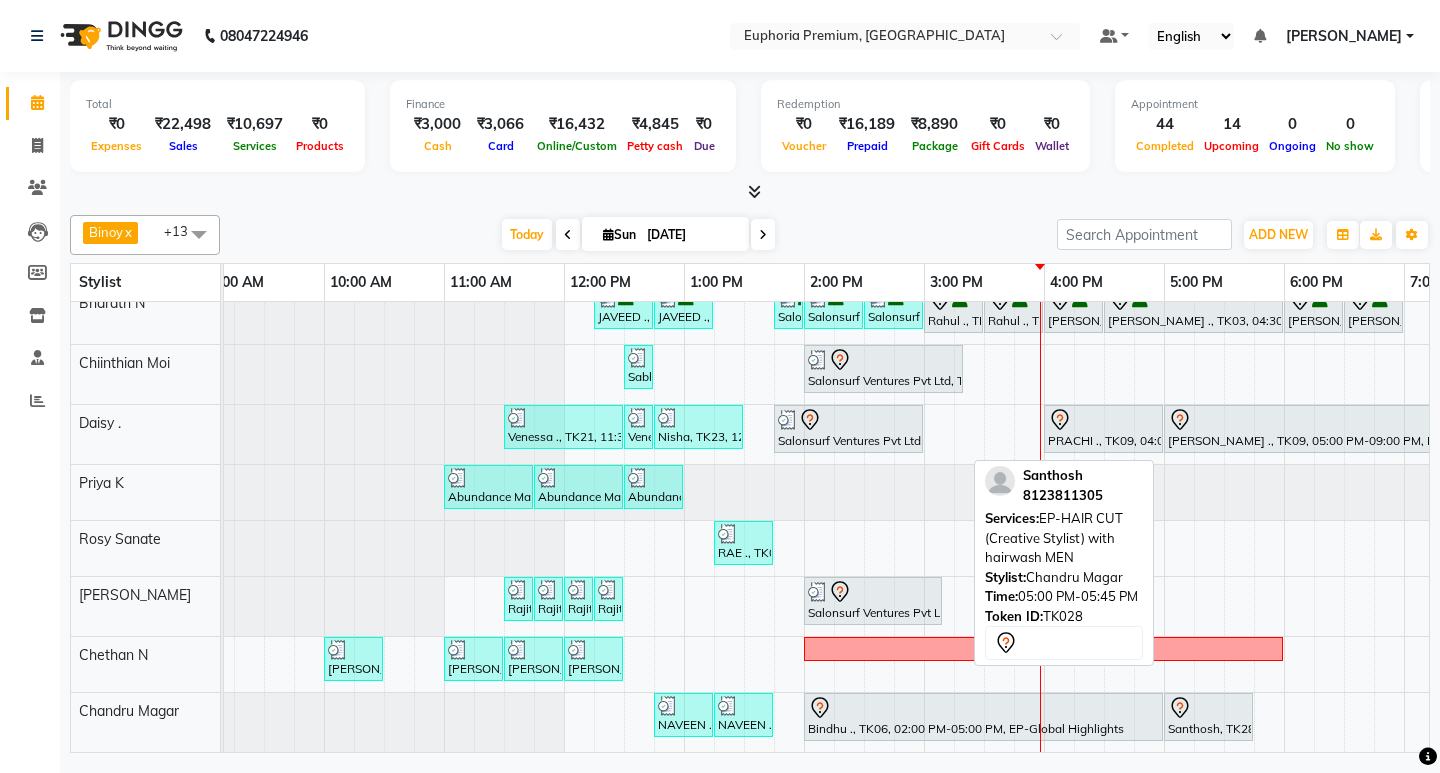click on "Santhosh, TK28, 05:00 PM-05:45 PM, EP-HAIR CUT (Creative Stylist) with hairwash MEN" at bounding box center [1208, 717] 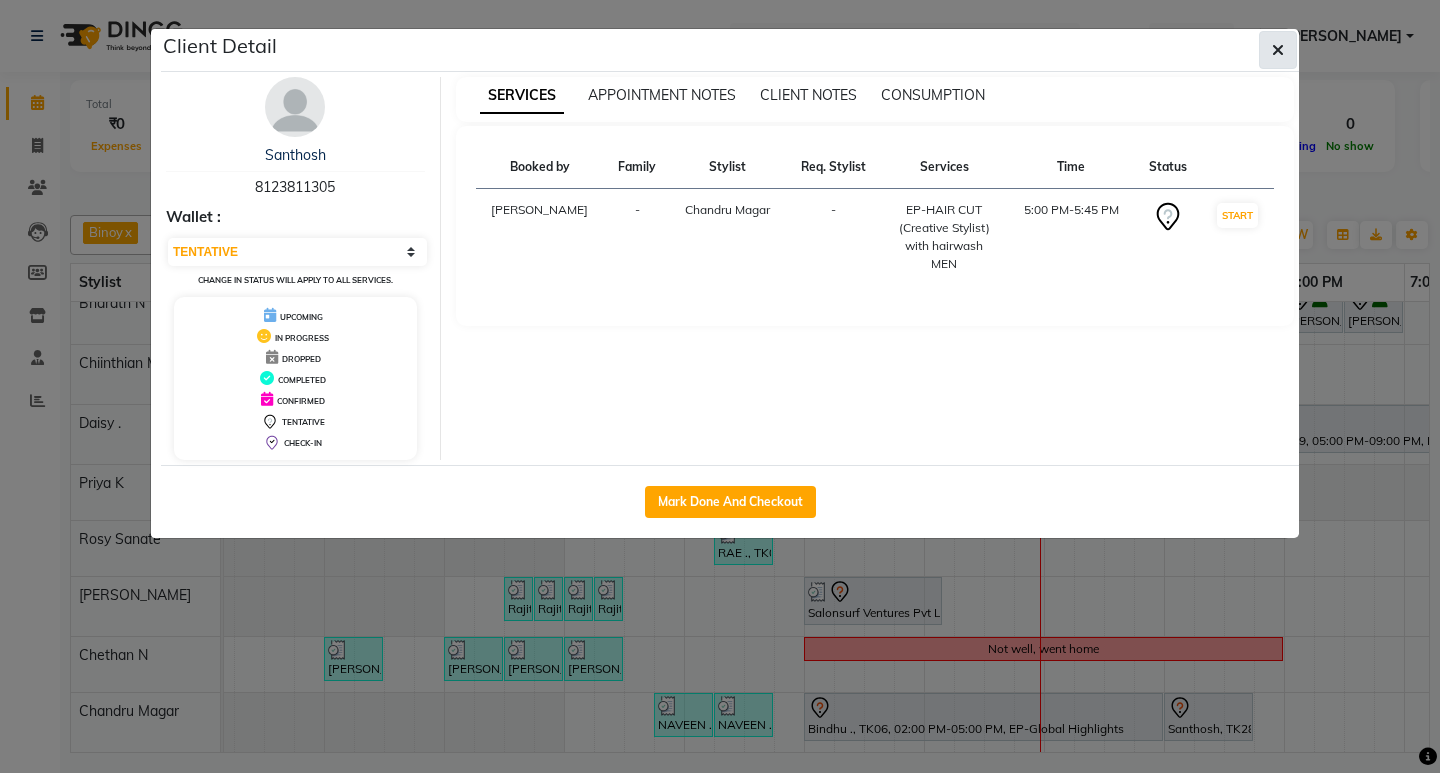 click 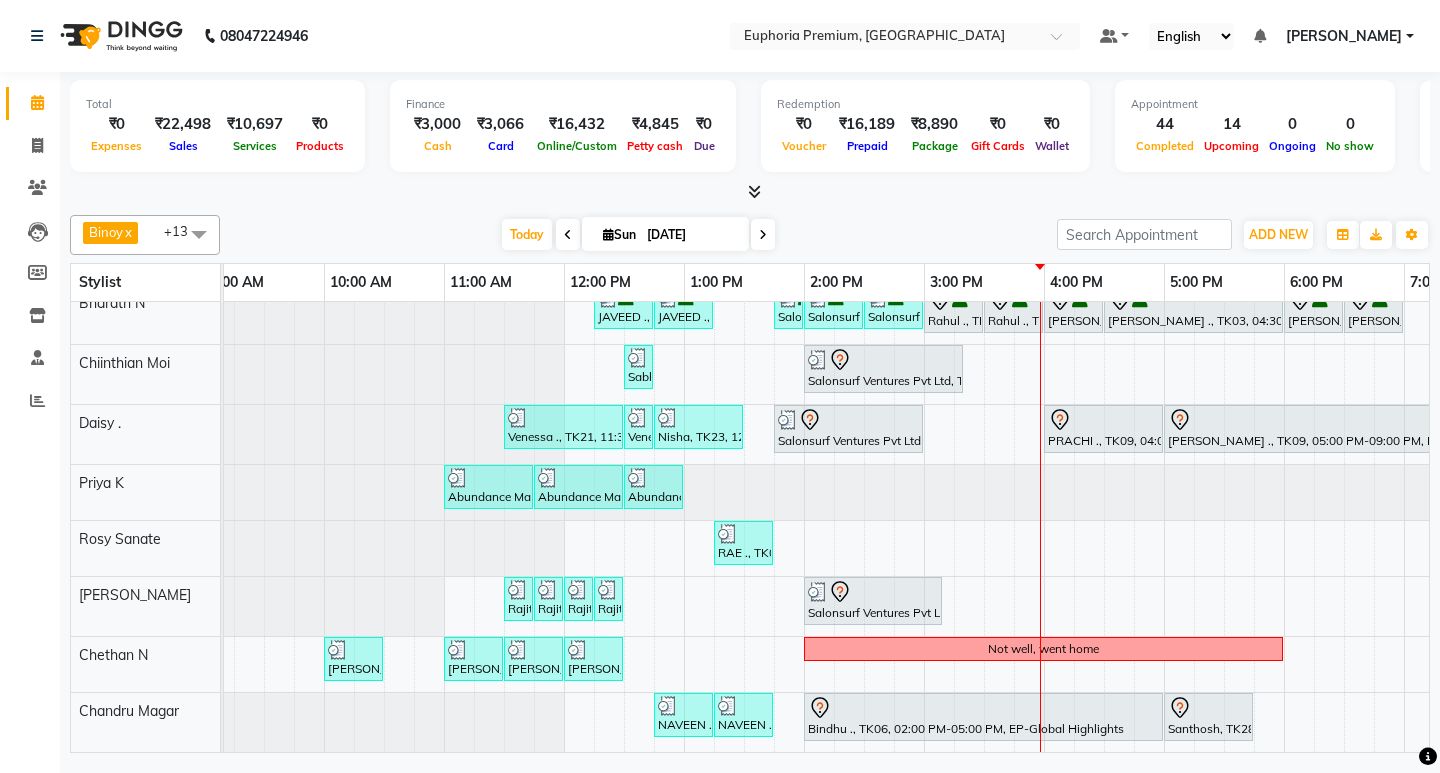 scroll, scrollTop: 372, scrollLeft: 222, axis: both 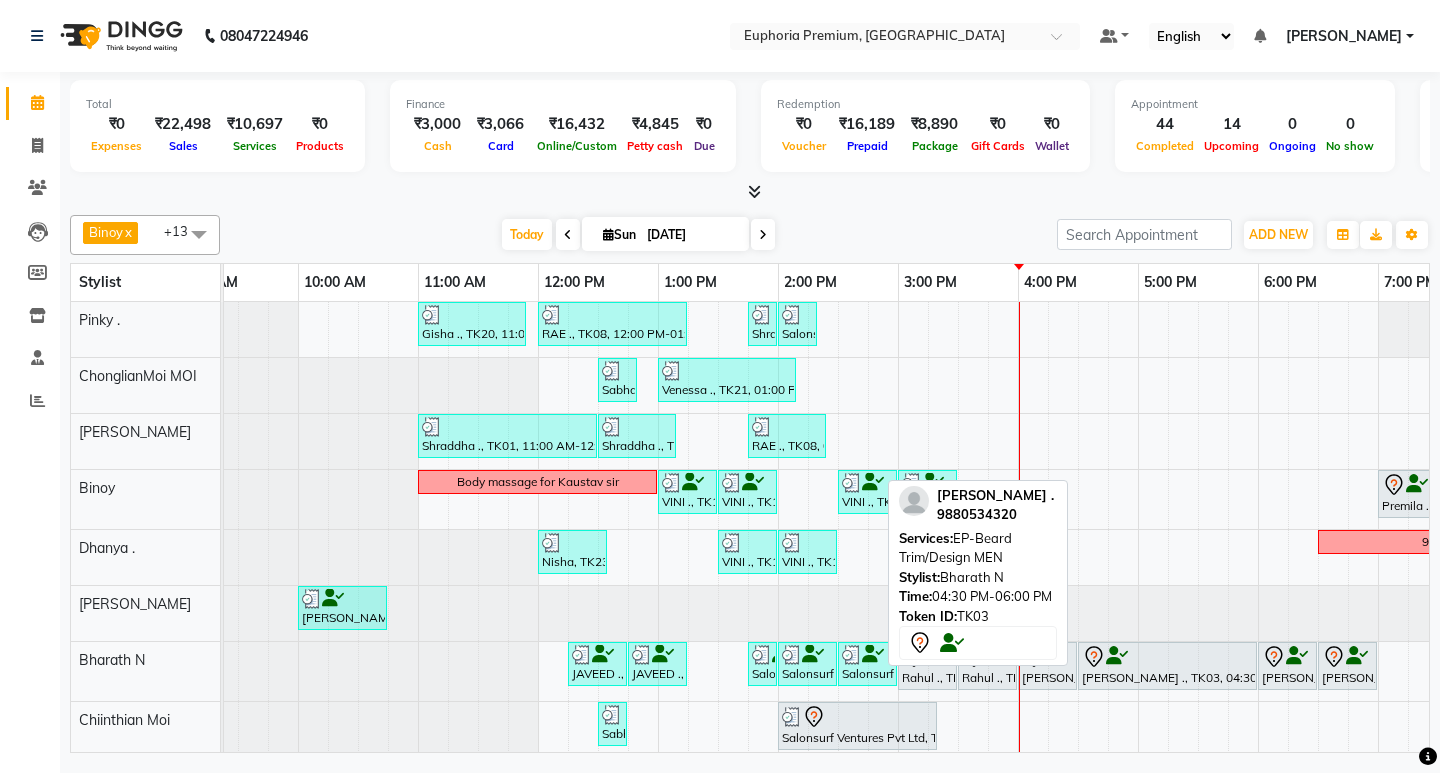 click at bounding box center [1167, 657] 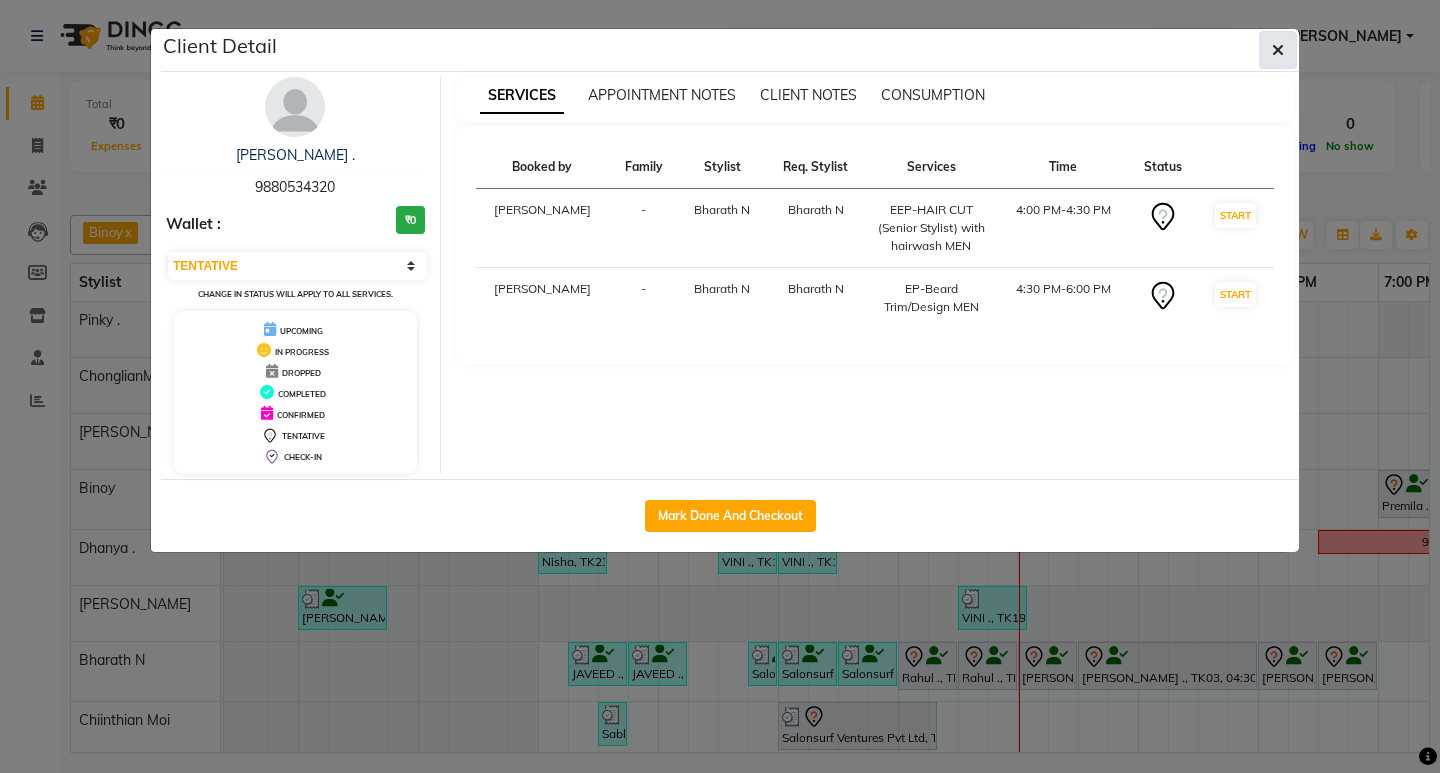 click 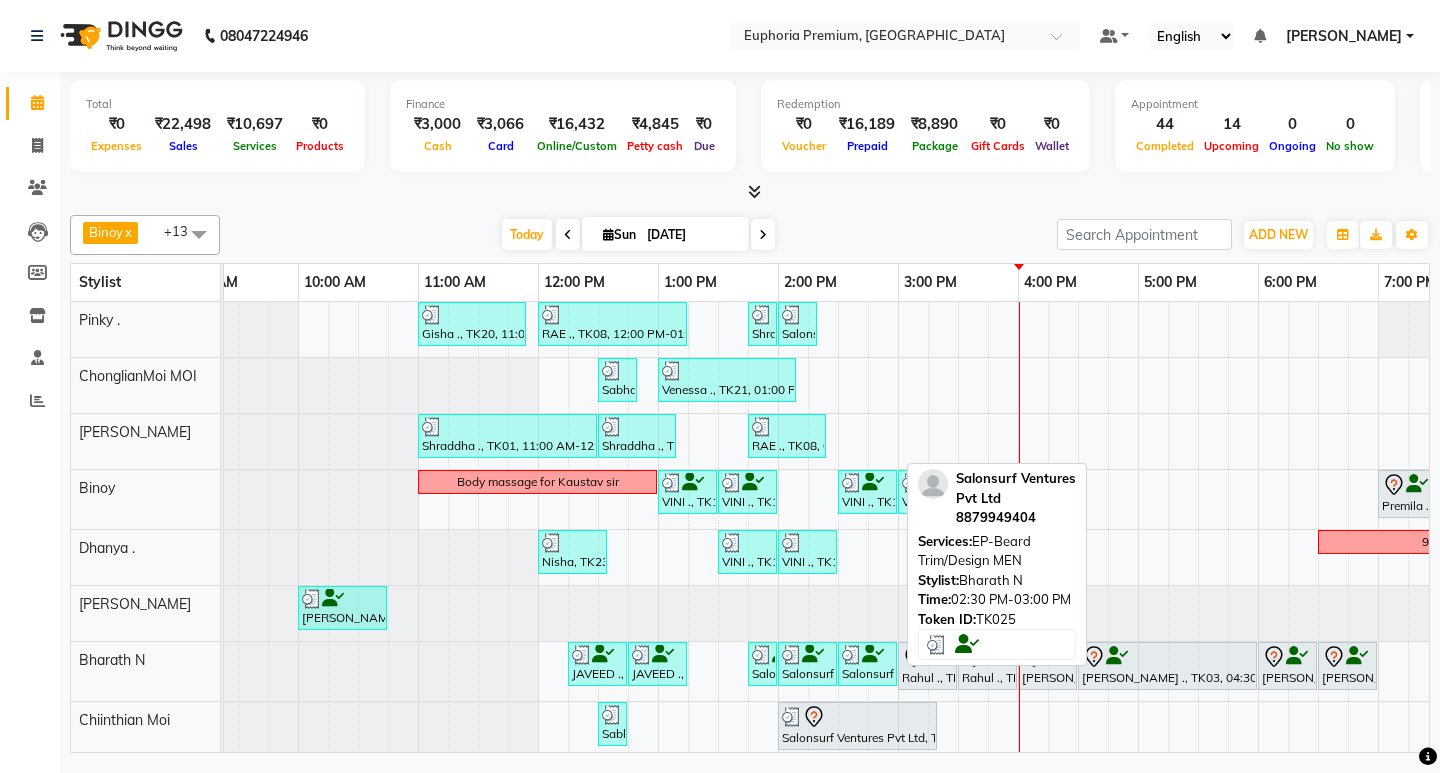 scroll, scrollTop: 80, scrollLeft: 166, axis: both 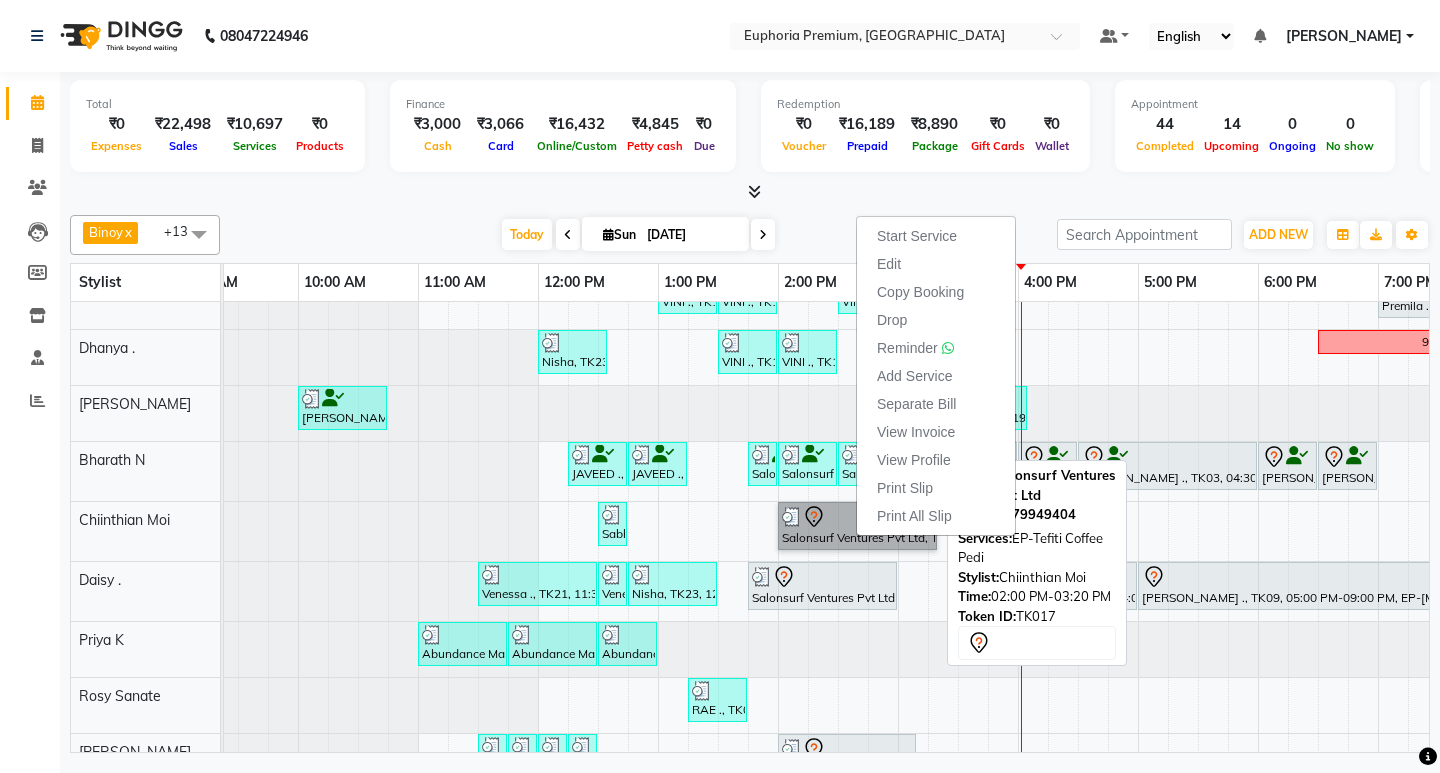 click on "Salonsurf Ventures Pvt Ltd, TK17, 02:00 PM-03:20 PM, EP-Tefiti Coffee Pedi" at bounding box center [857, 526] 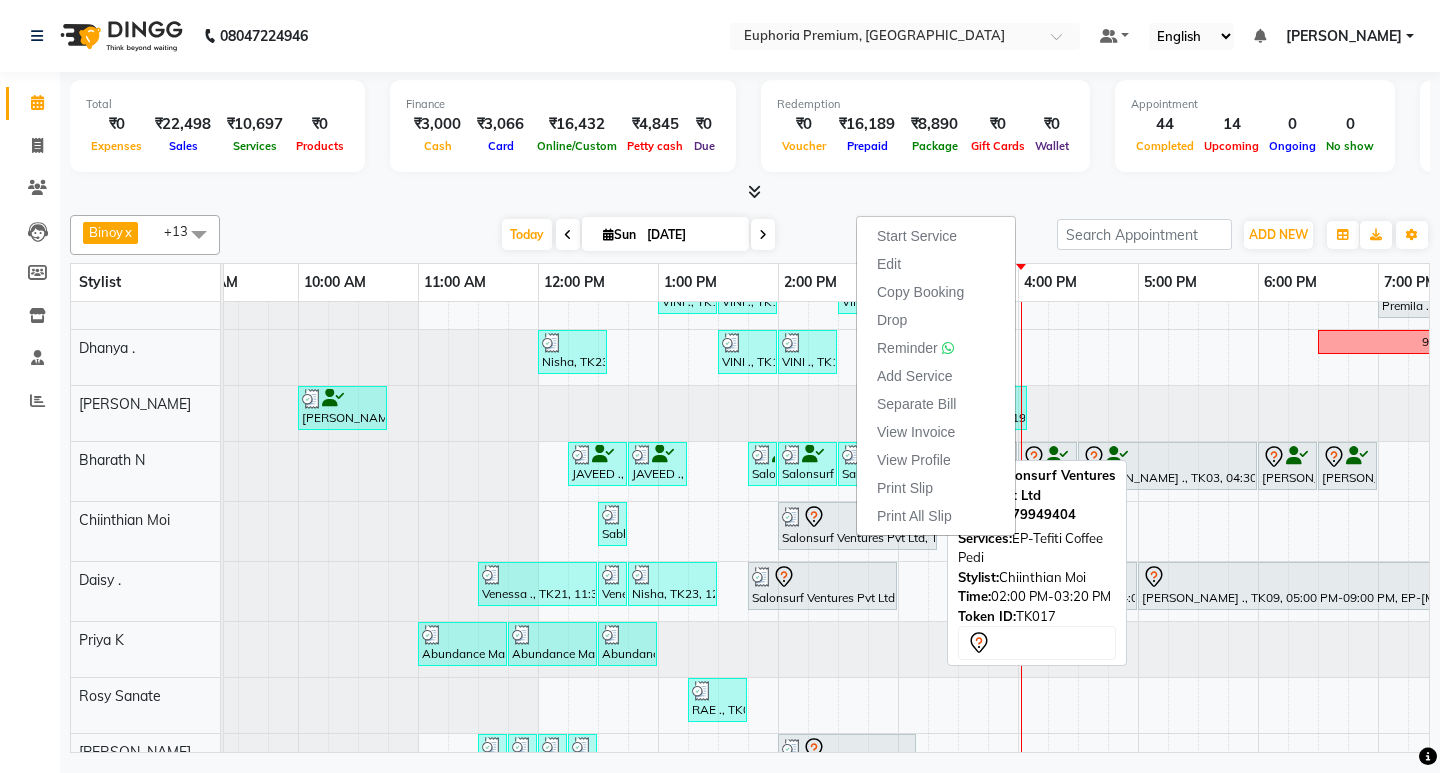 select on "7" 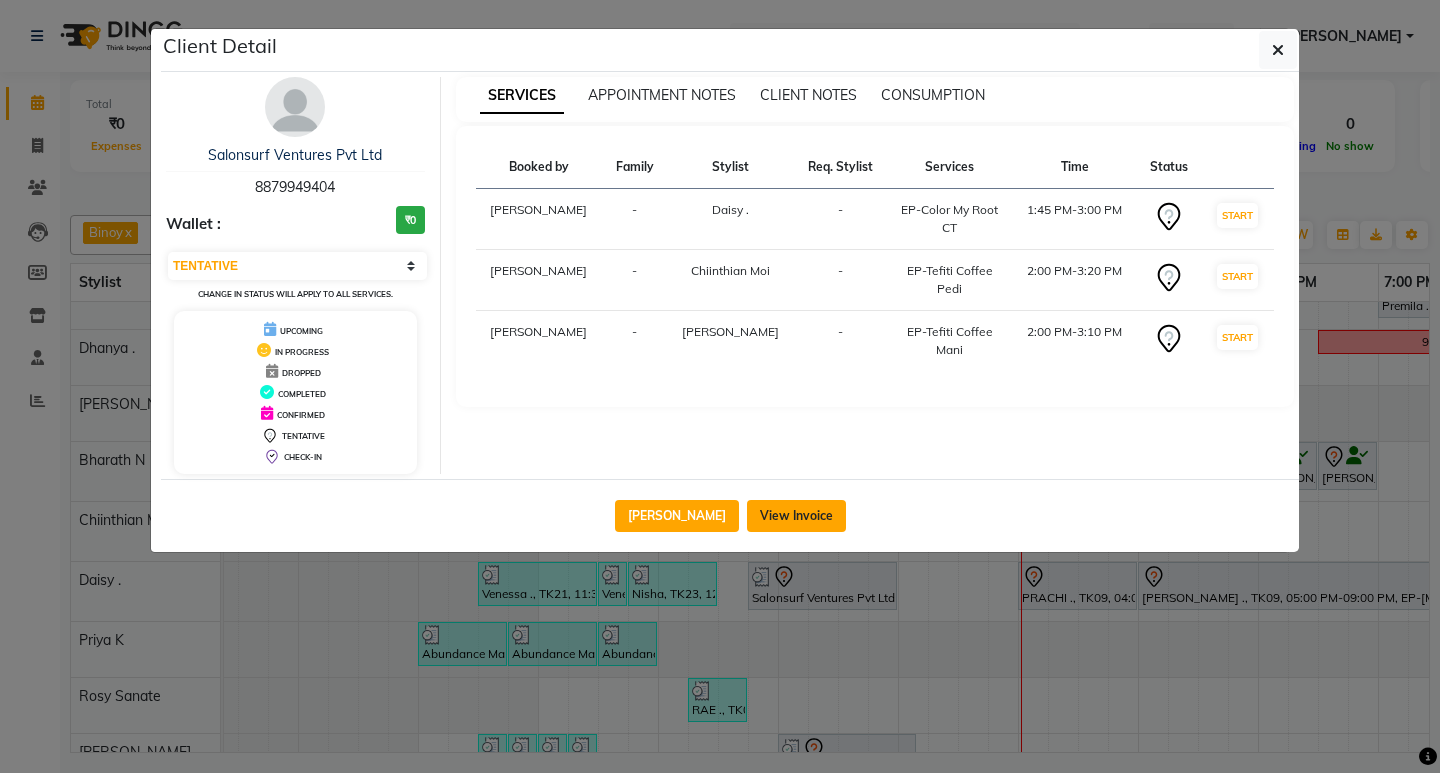 click on "View Invoice" 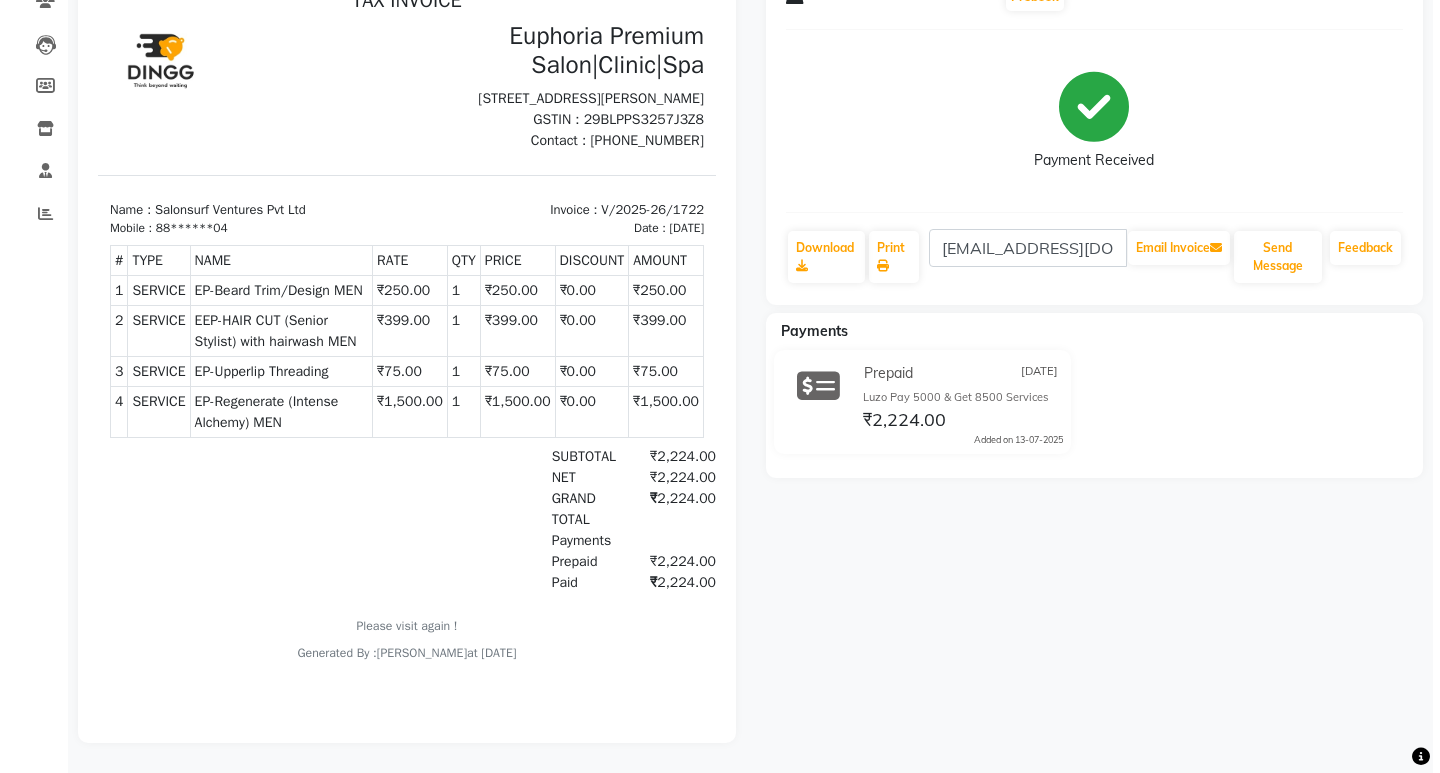 scroll, scrollTop: 0, scrollLeft: 0, axis: both 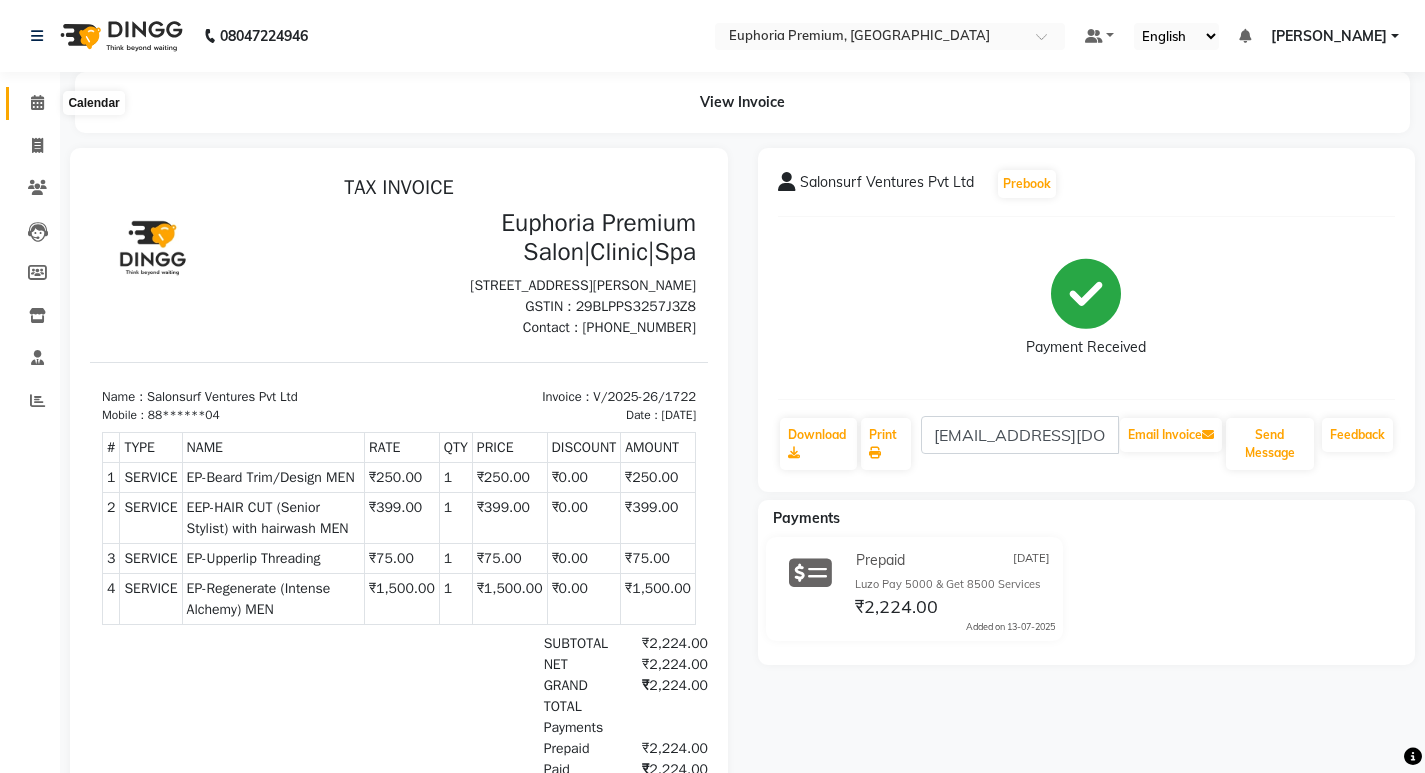 click 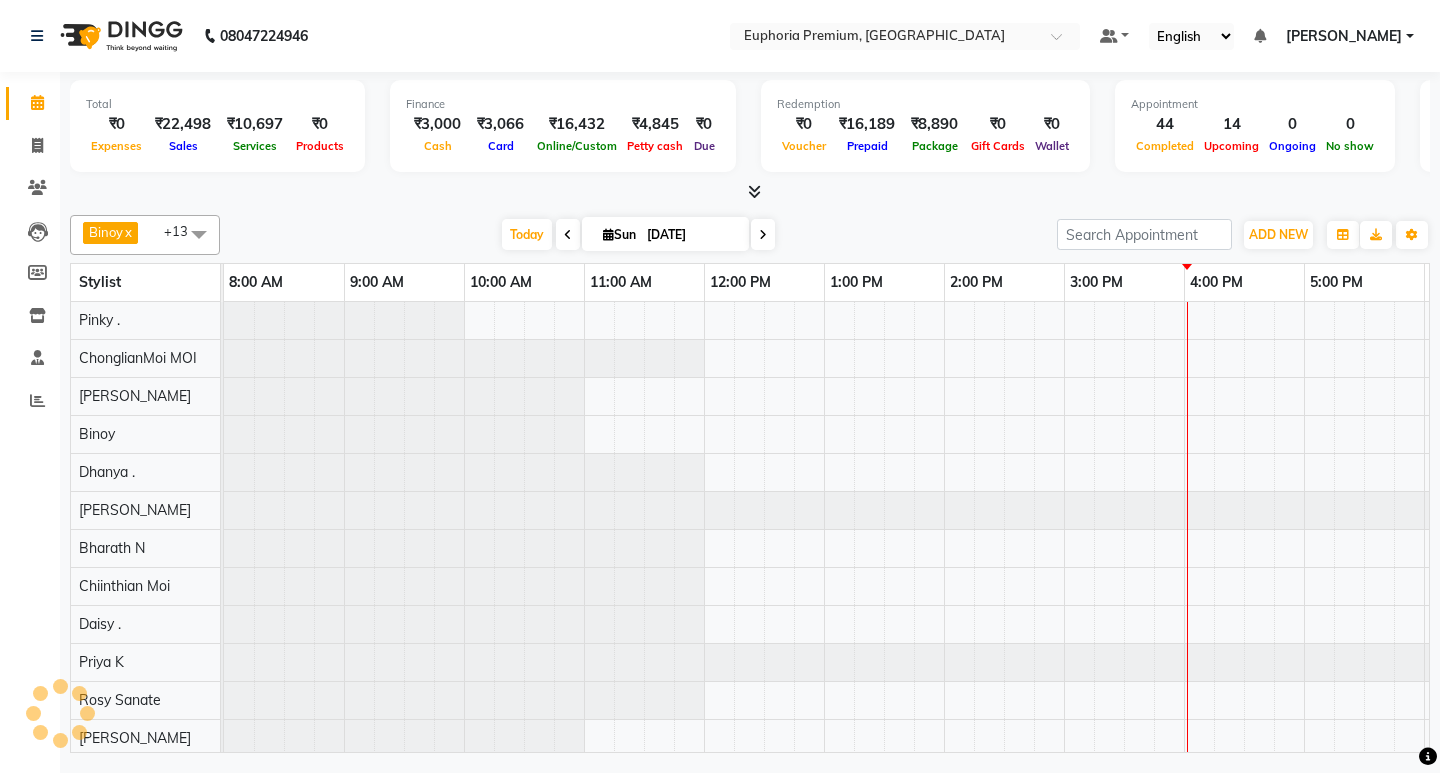scroll, scrollTop: 0, scrollLeft: 0, axis: both 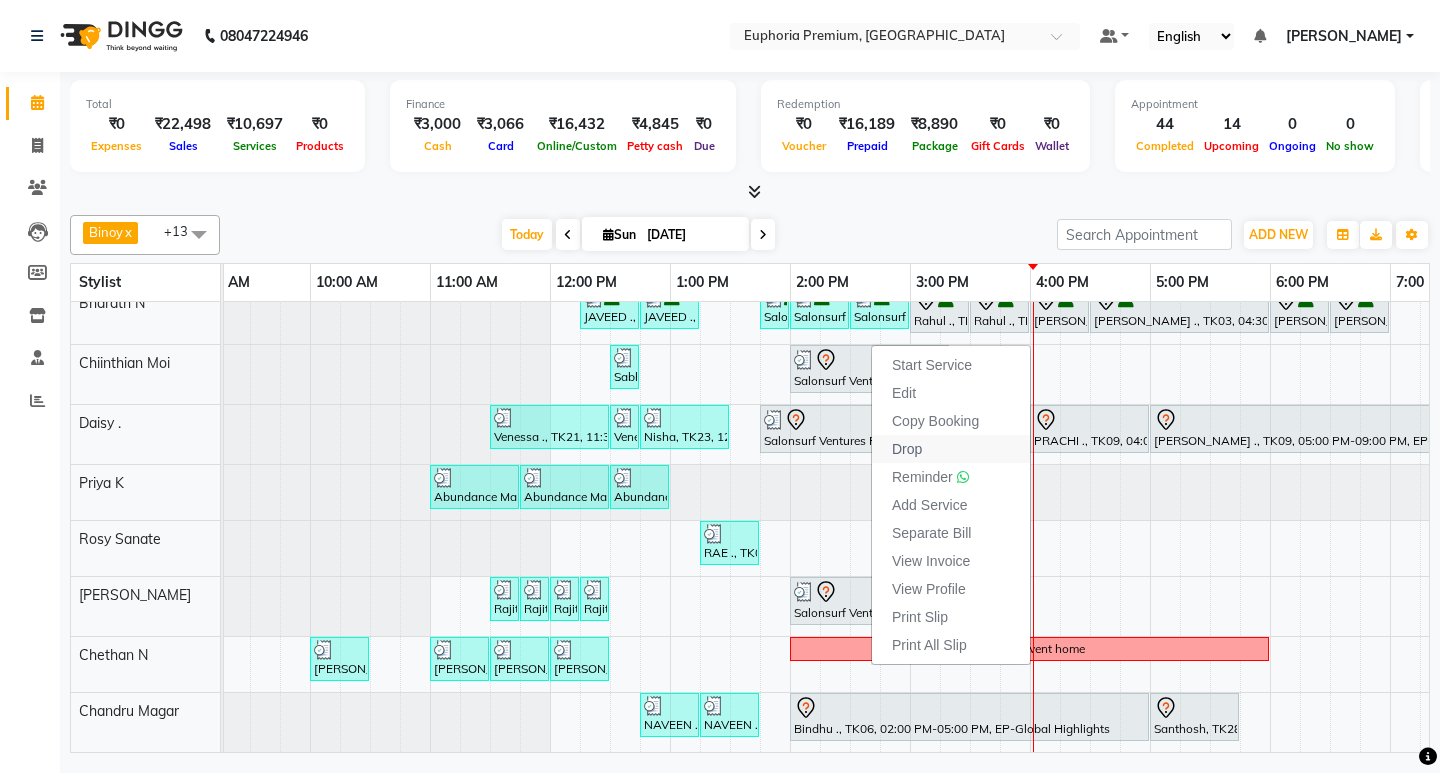 click on "Drop" at bounding box center (907, 449) 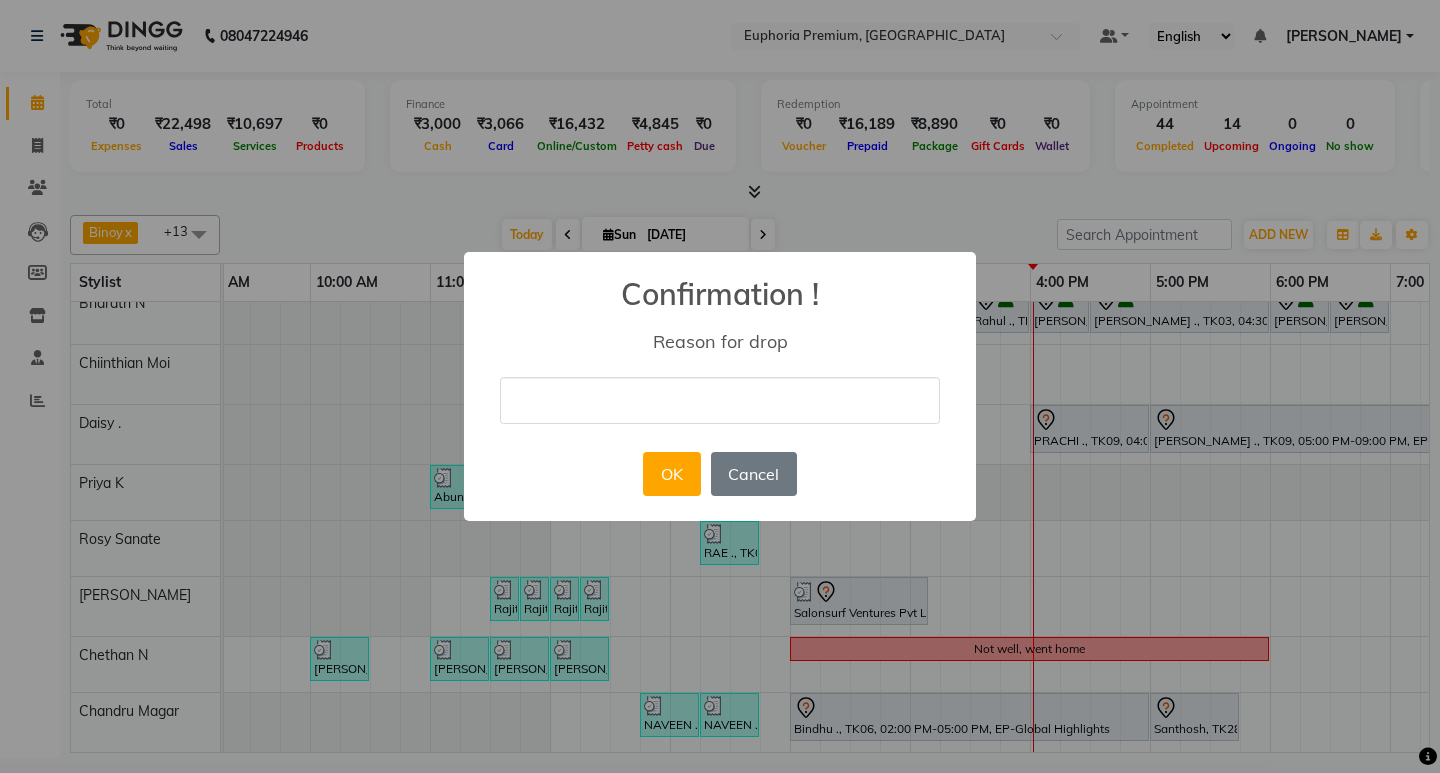 click at bounding box center [720, 400] 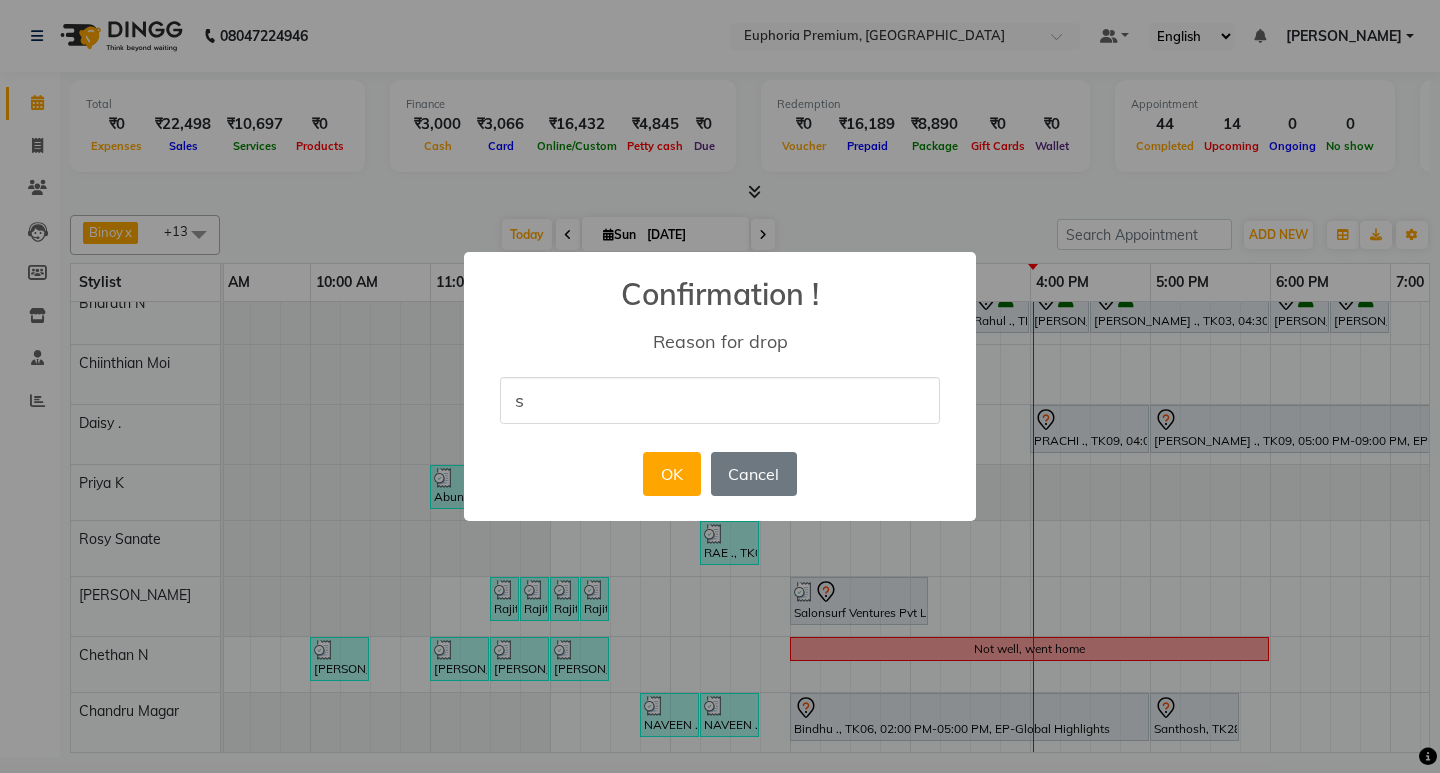 type on "separate bill" 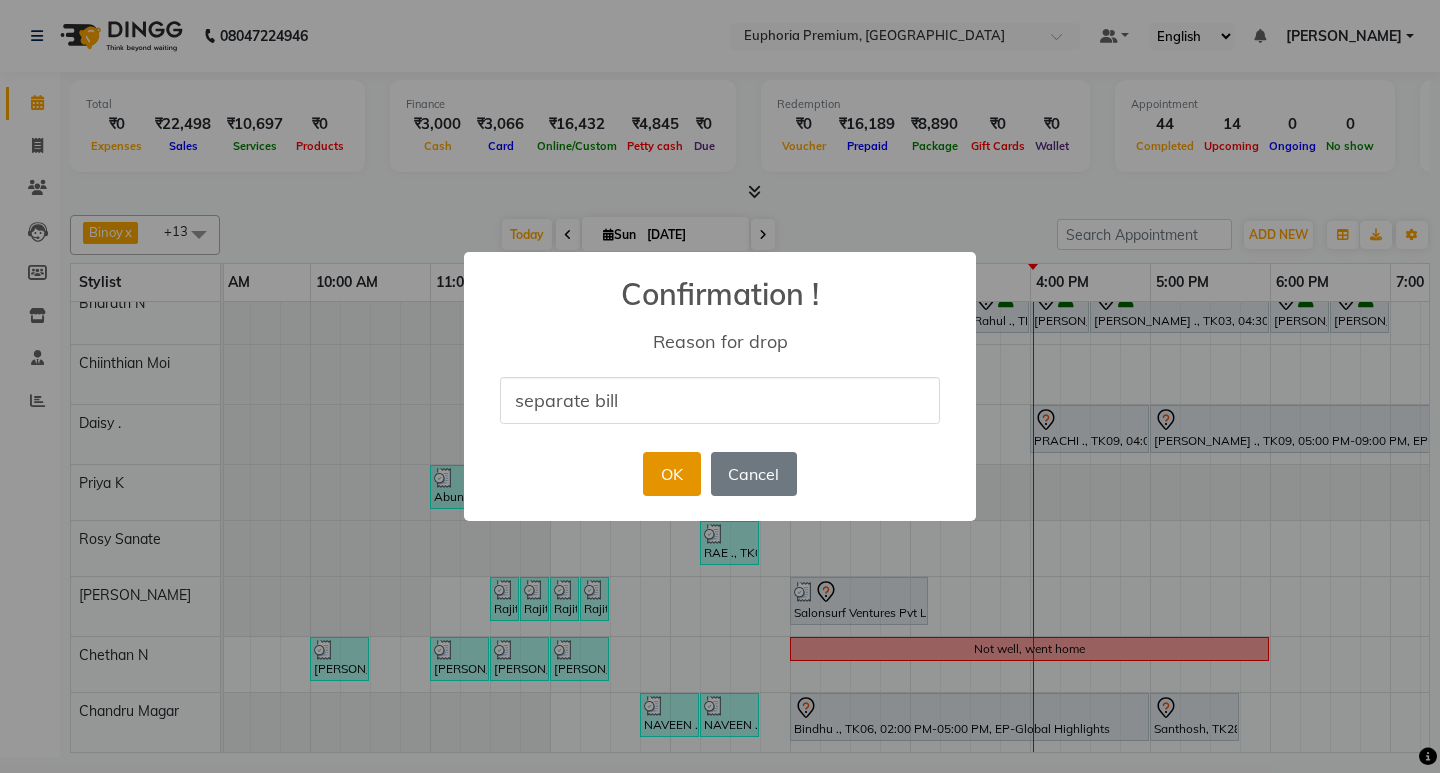 click on "OK" at bounding box center [671, 474] 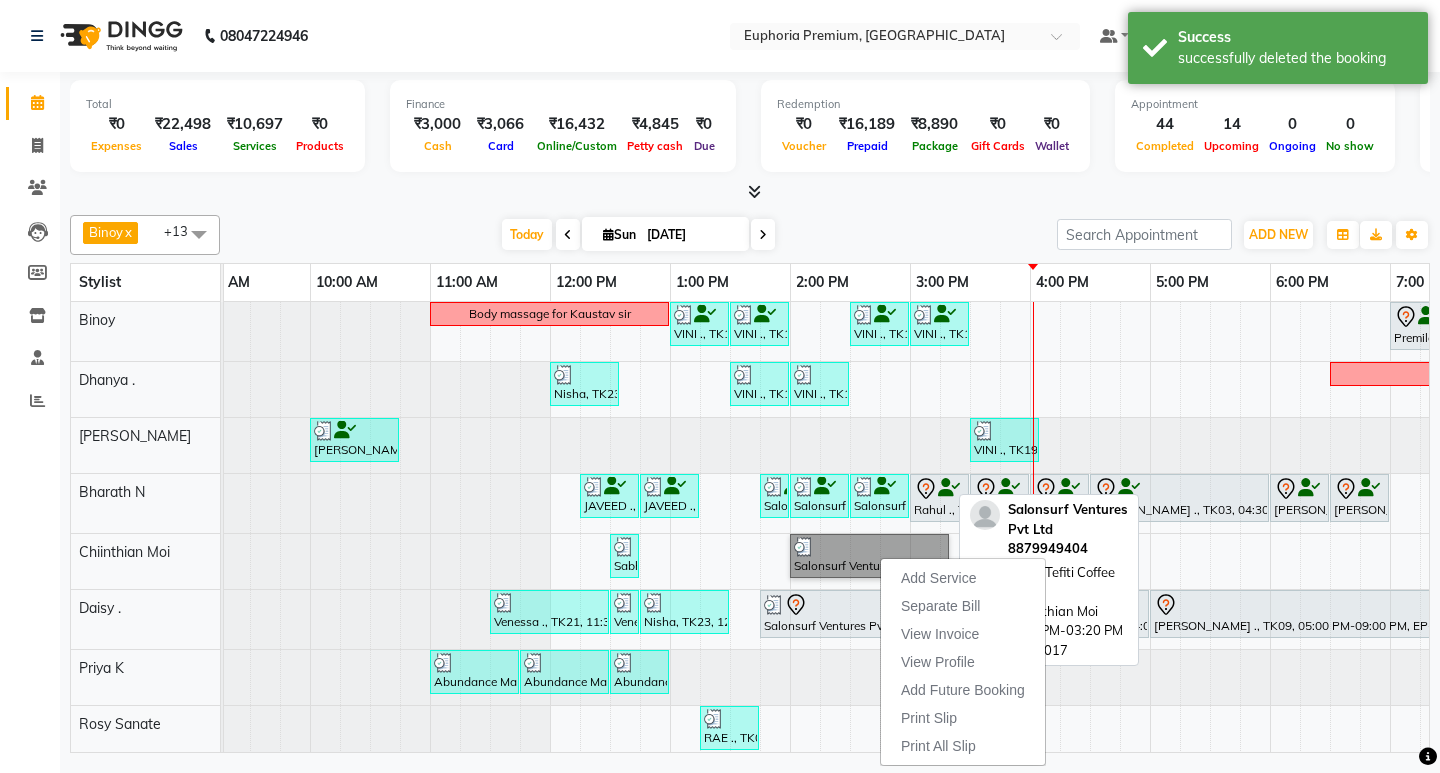 click on "Salonsurf Ventures Pvt Ltd, TK17, 02:00 PM-03:20 PM, EP-Tefiti Coffee Pedi" at bounding box center (869, 556) 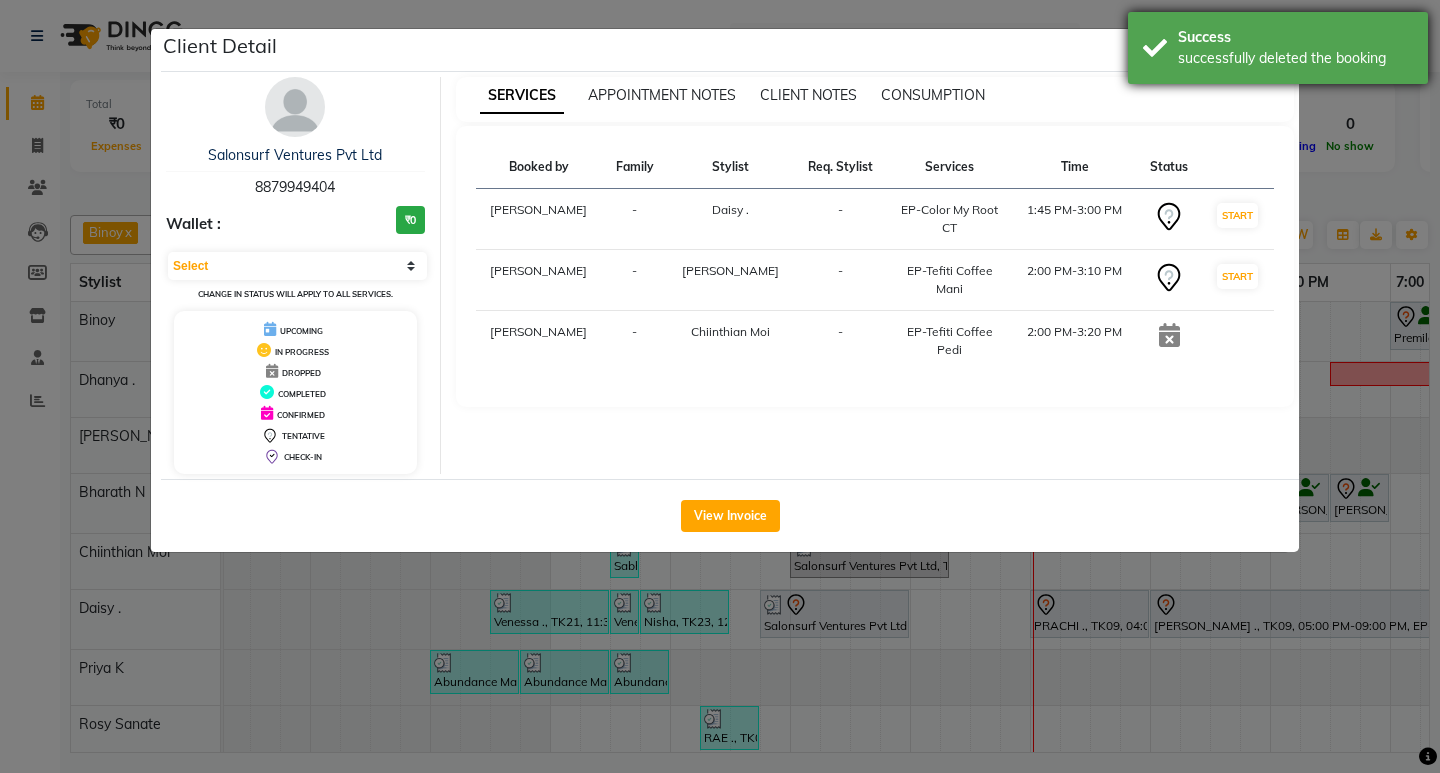click on "Success" at bounding box center (1295, 37) 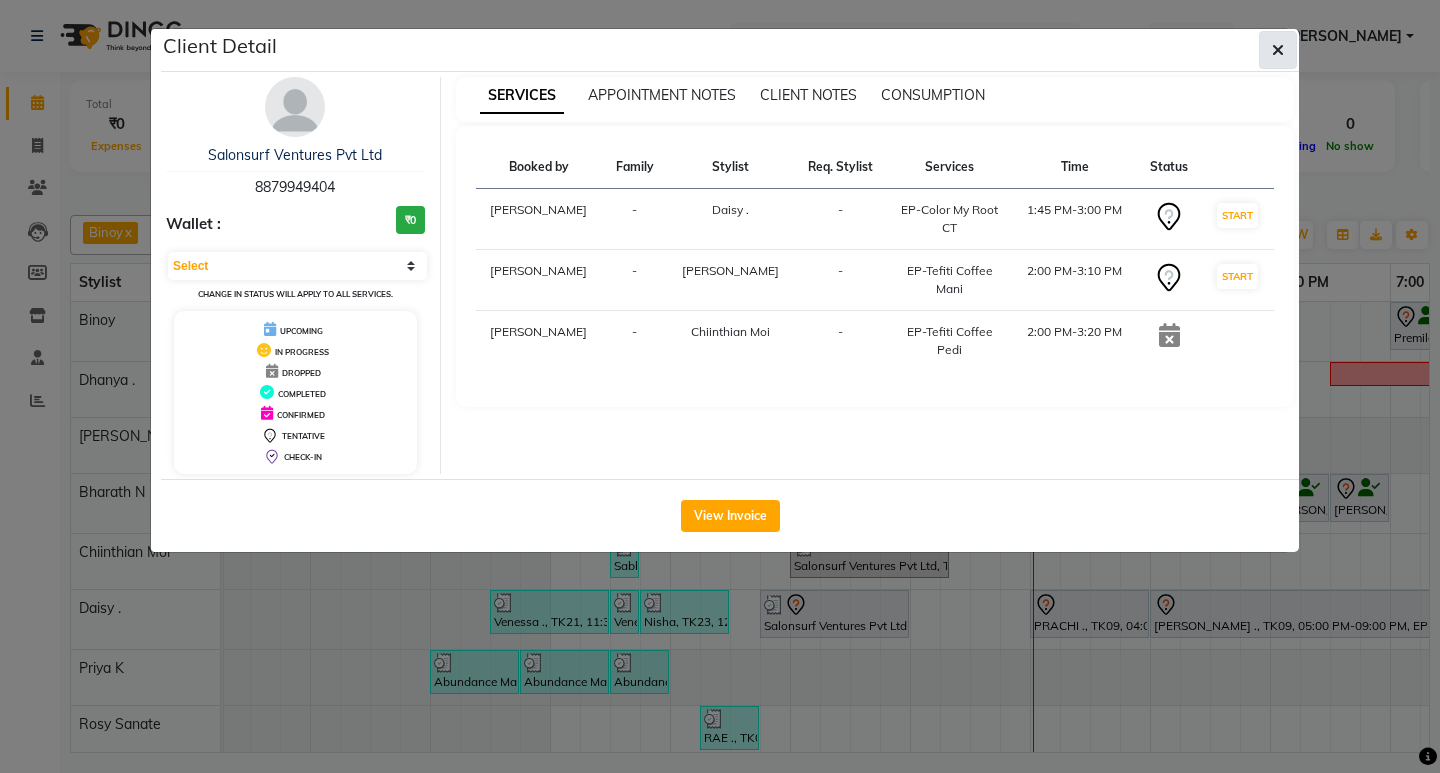 click 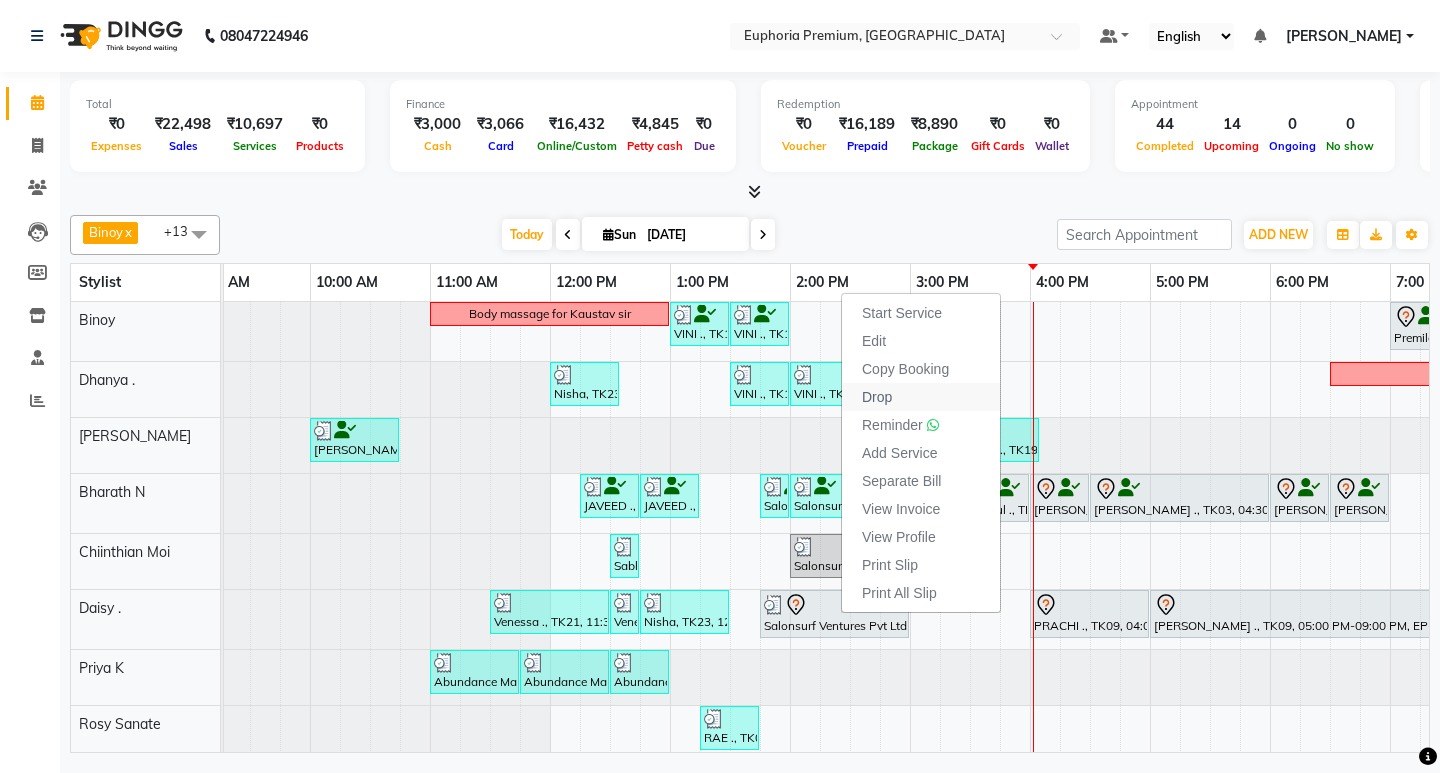 click on "Drop" at bounding box center [921, 397] 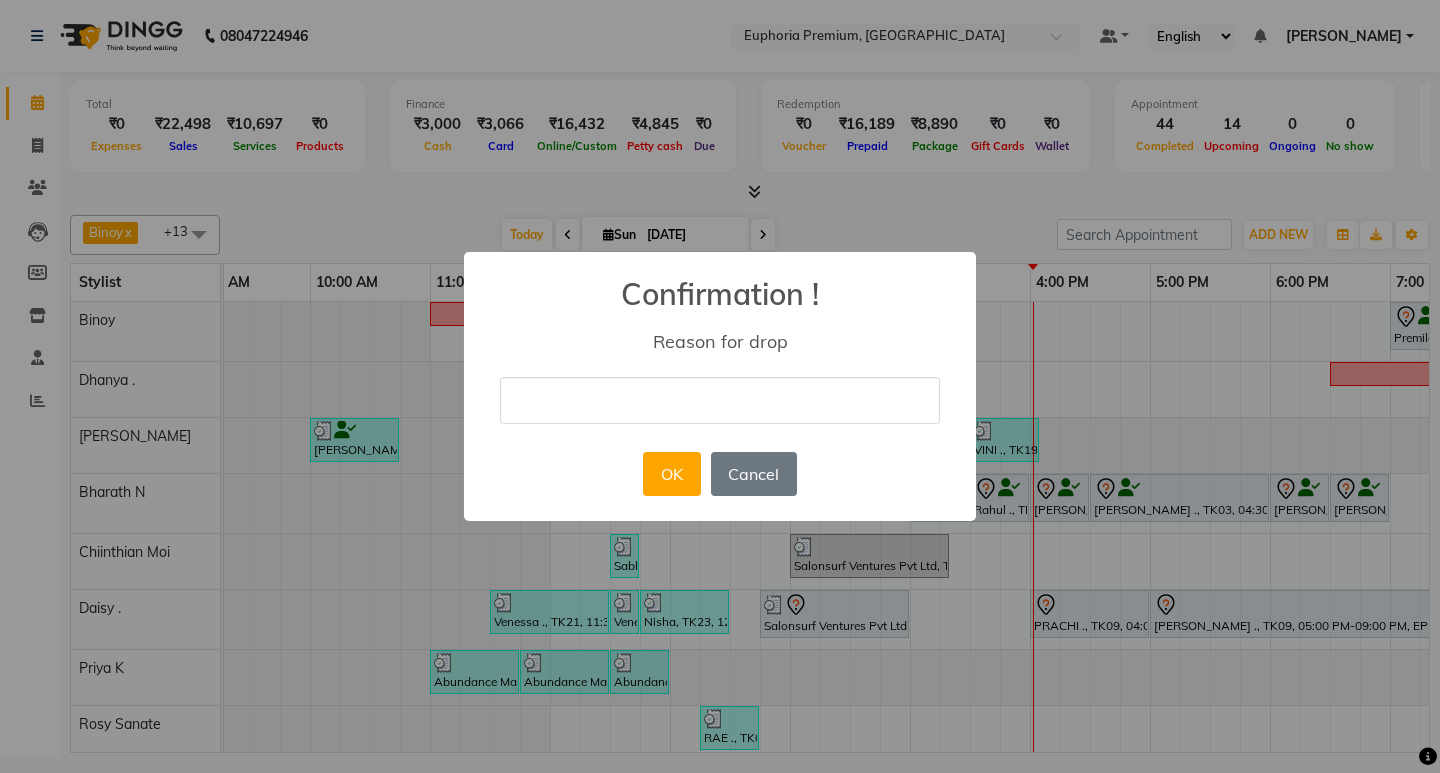 click at bounding box center (720, 400) 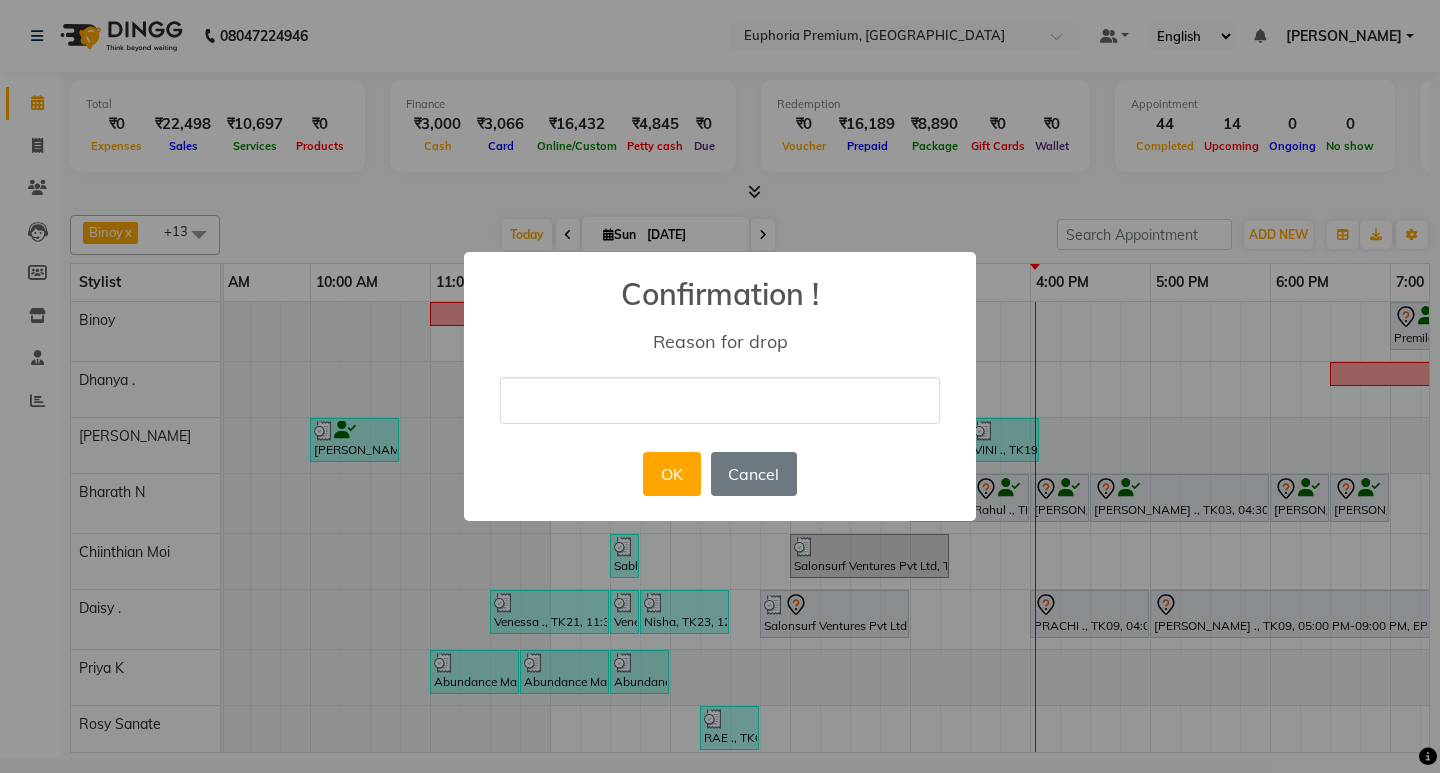 type on "separate bill" 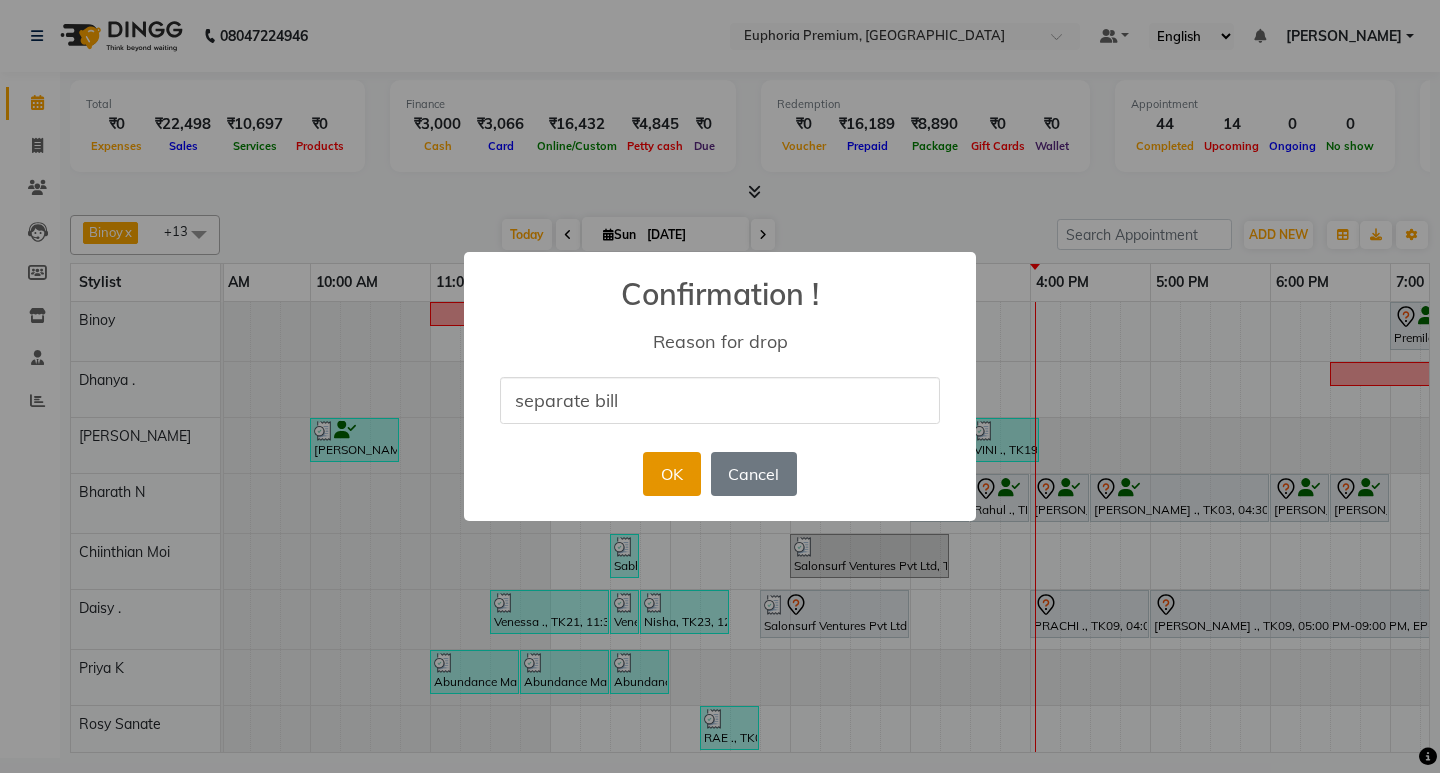 click on "OK" at bounding box center (671, 474) 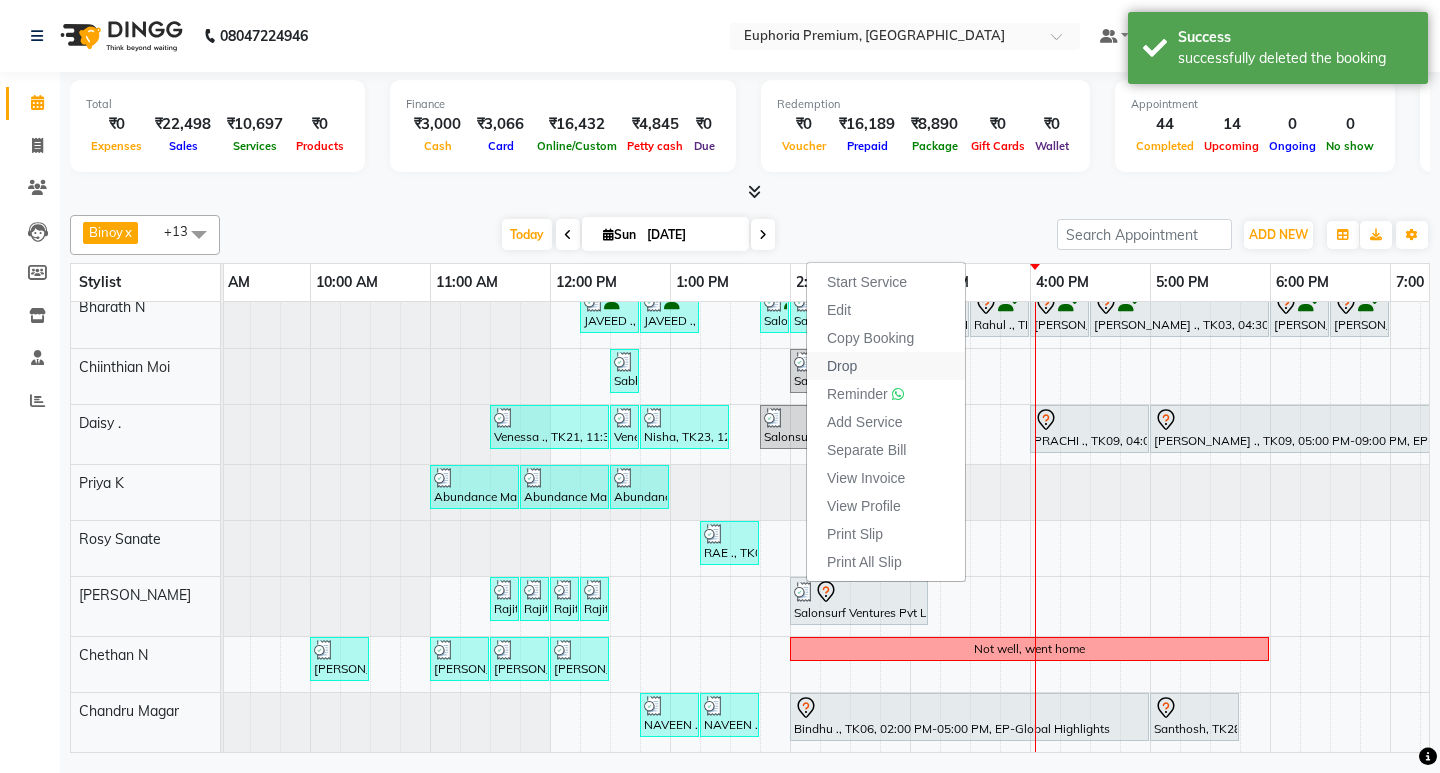 click on "Drop" at bounding box center [842, 366] 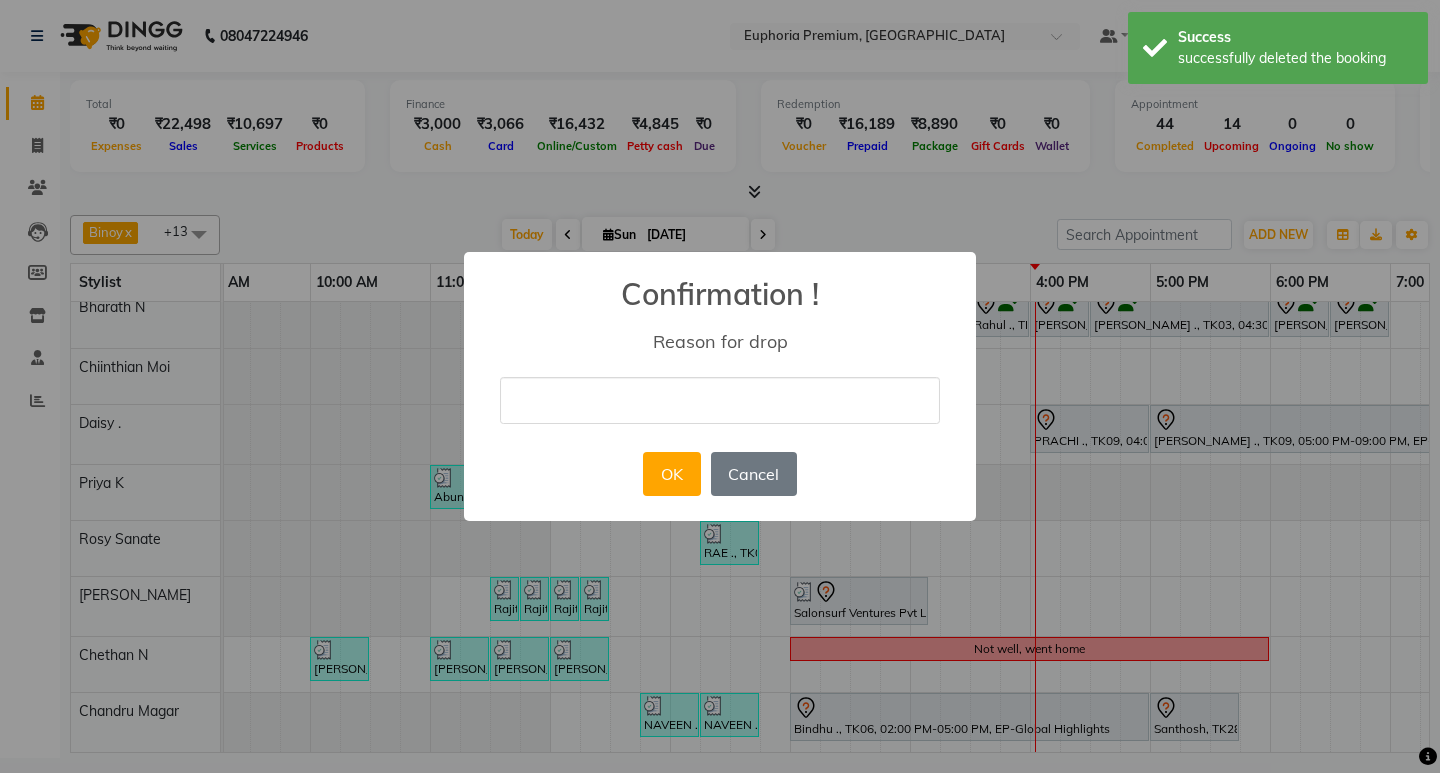 click at bounding box center (720, 400) 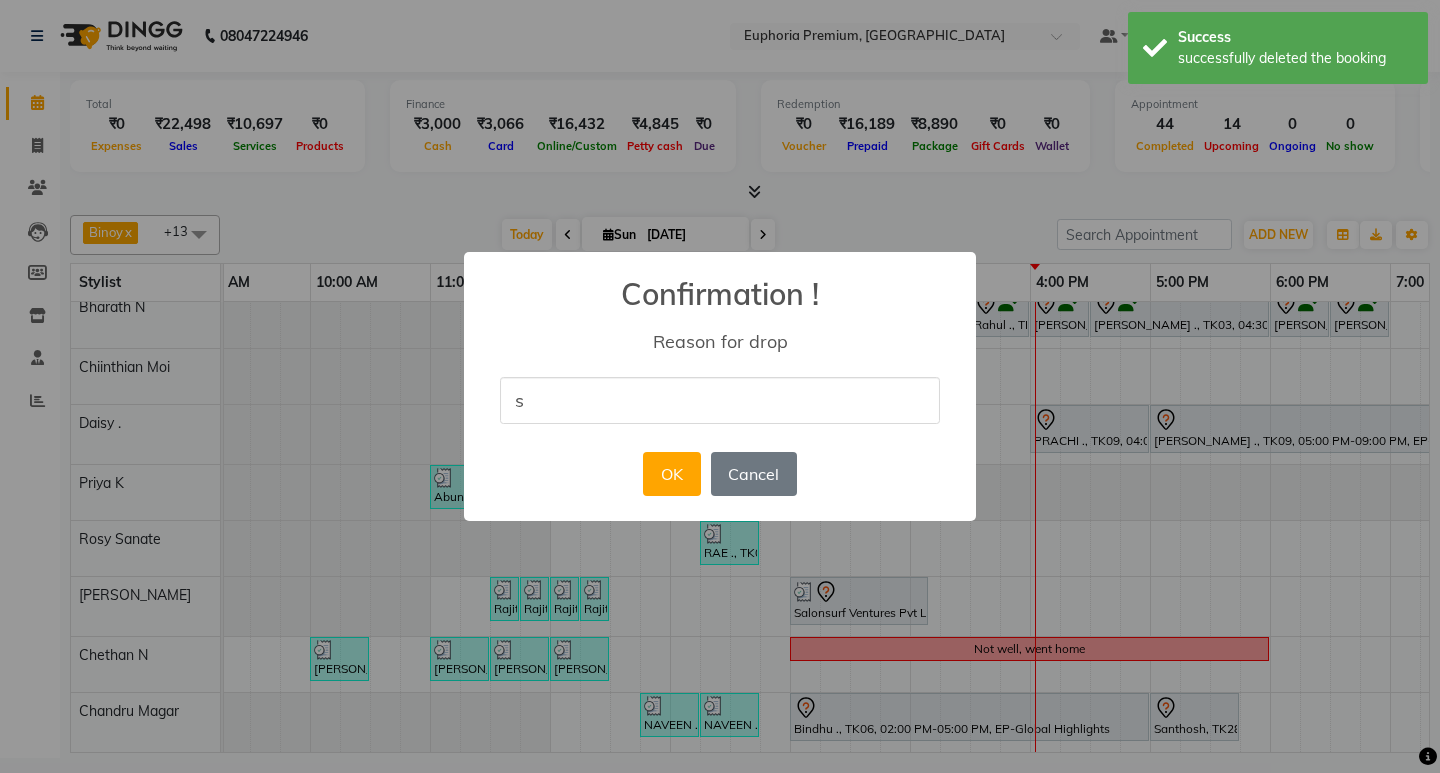 type on "separate bill" 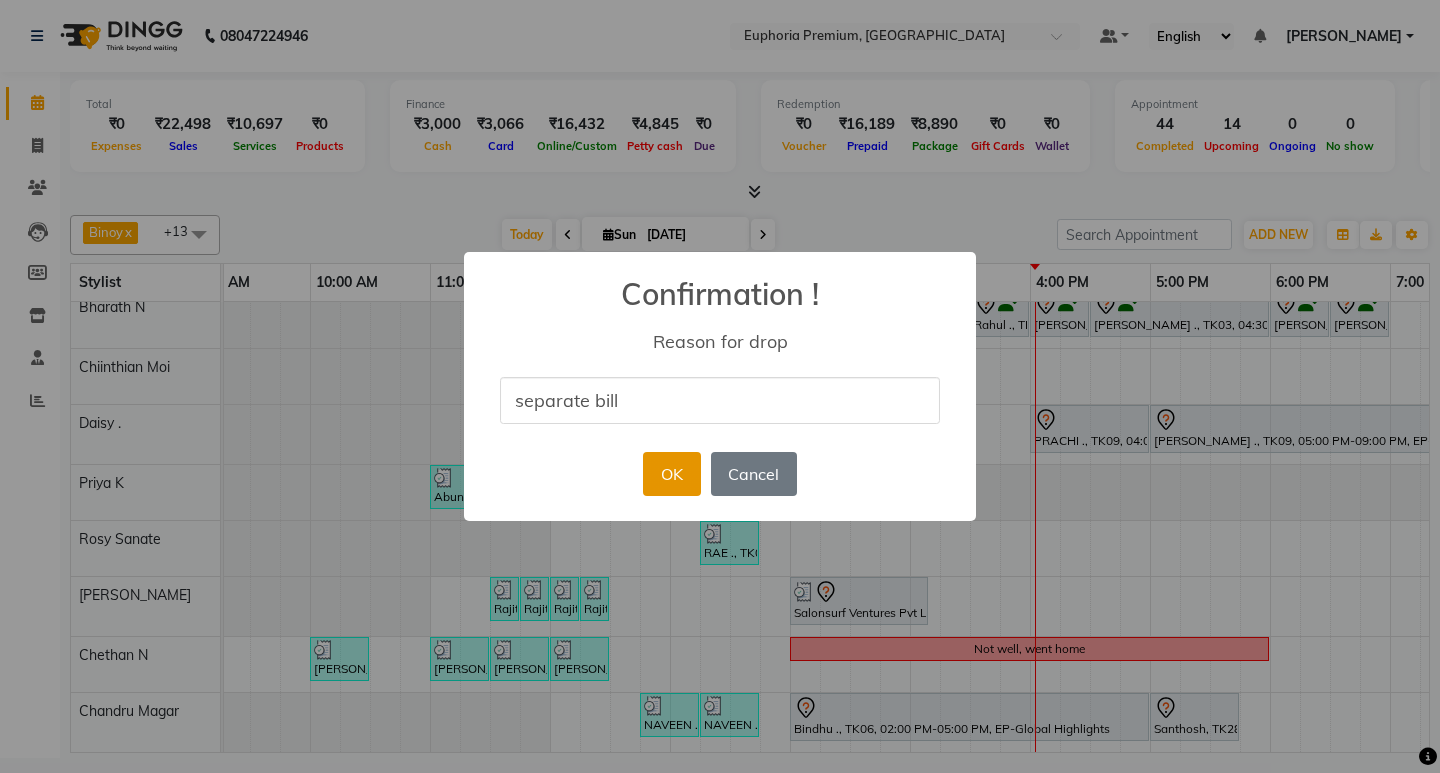 click on "OK" at bounding box center [671, 474] 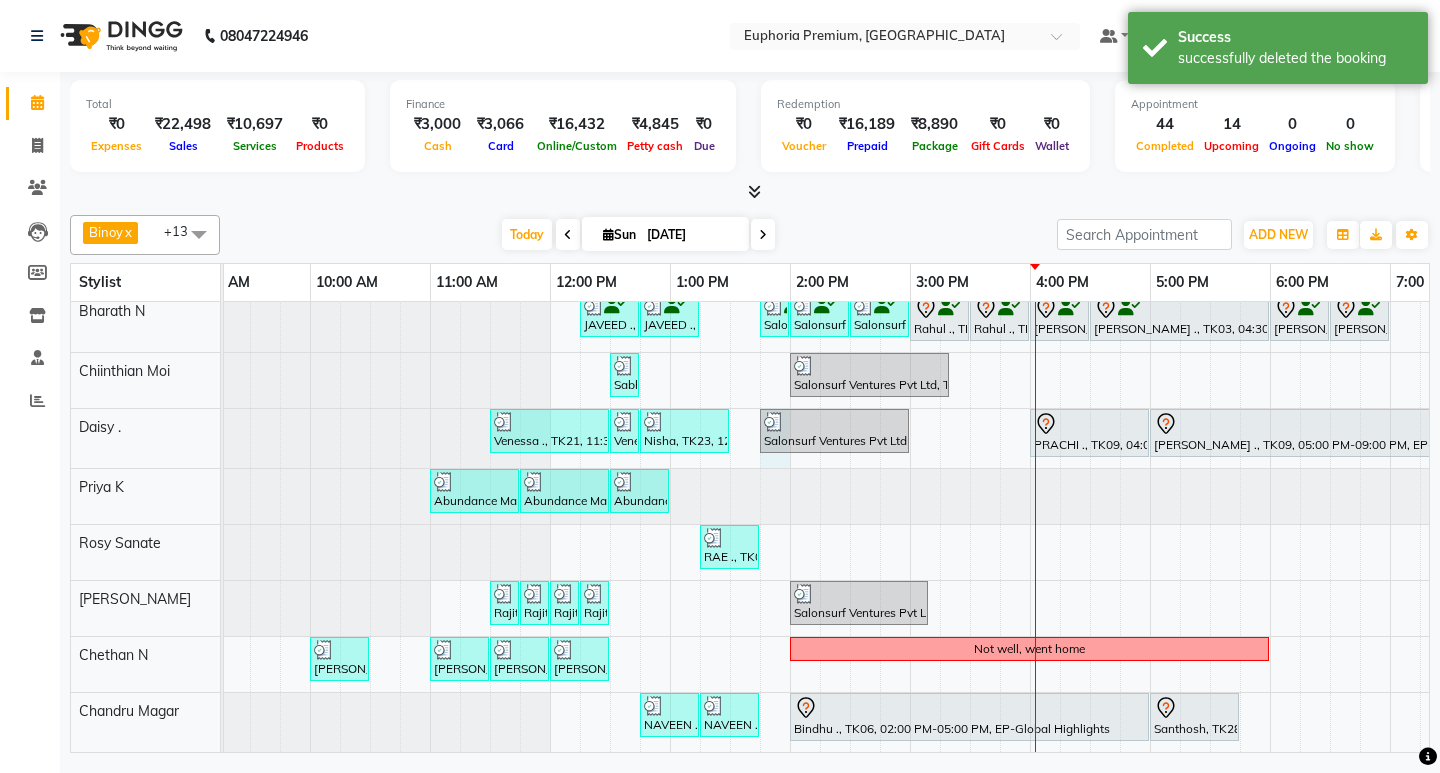 click on "Gisha ., TK20, 11:00 AM-11:55 AM, EP-Derma infusion treatment Pedi     RAE ., TK08, 12:00 PM-01:15 PM, EP-Crystal Pedi     Shraddha ., TK01, 01:45 PM-02:00 PM, EP-Eyebrows Threading     Salonsurf Ventures Pvt Ltd, TK25, 02:00 PM-02:20 PM, EP-Upperlip Threading     Sabha, TK24, 12:30 PM-12:50 PM, EP-Eyebrows Threading     Venessa ., TK21, 01:00 PM-02:10 PM, EP-Gel Paint Application     Shraddha ., TK01, 11:00 AM-12:30 PM, EP-Natural & Clear - Acrylic     Shraddha ., TK01, 12:30 PM-01:10 PM, EP-Gel Paint Application     RAE ., TK08, 01:45 PM-02:25 PM, EP-Gel Paint Application  Body massage for Kaustav sir      VINI ., TK19, 01:00 PM-01:30 PM, EP-Feet Reflexology (30 Mins)     VINI ., TK19, 01:30 PM-02:00 PM, EP-Feet Reflexology (30 Mins)     VINI ., TK19, 02:30 PM-03:00 PM, EP-Feet Reflexology (30 Mins)     VINI ., TK19, 03:00 PM-03:30 PM, EP-Feet Reflexology (30 Mins)             Premila ., TK26, 07:00 PM-07:35 PM, EP-Head, Neck & Shoulder (35 Mins) w/o Hairwash              9.30 to 6.30 shift" at bounding box center (910, 352) 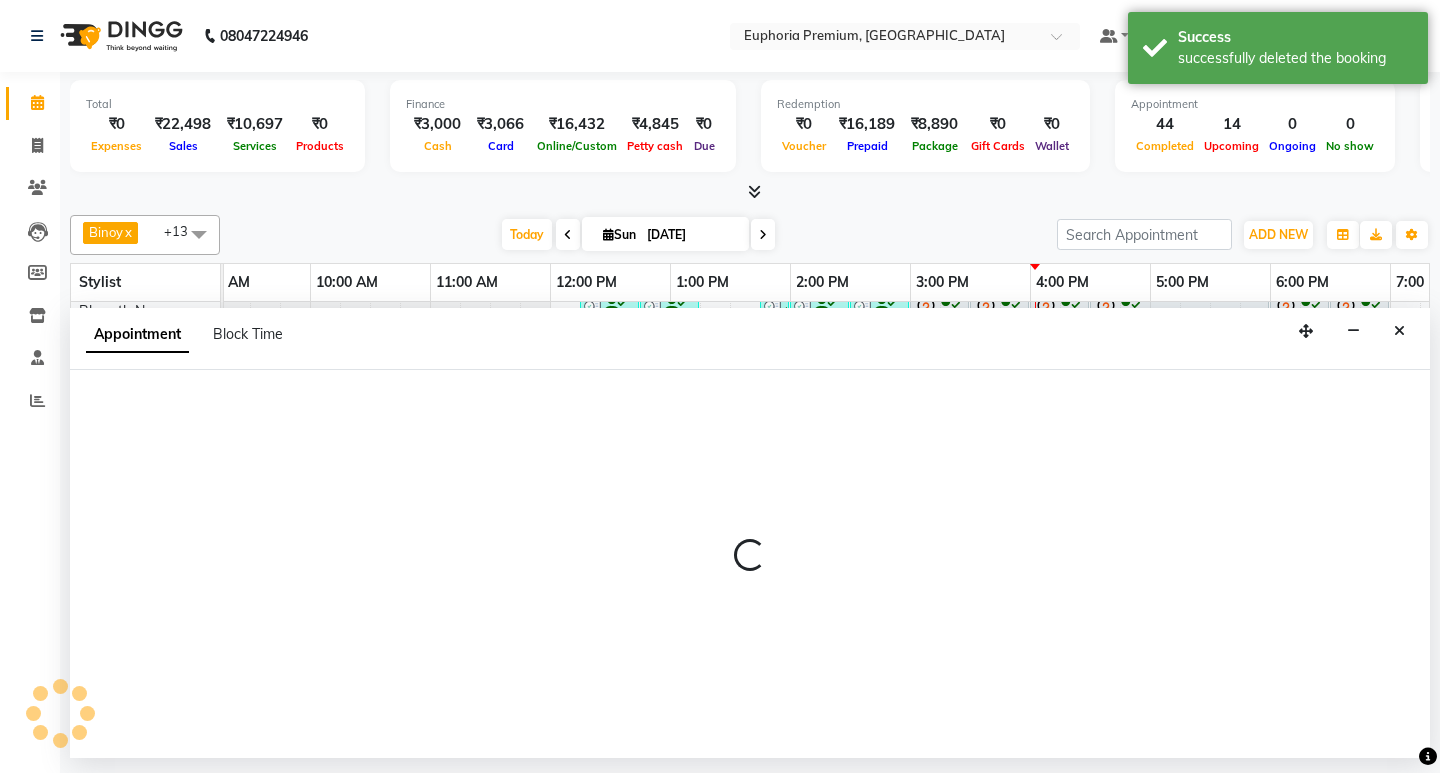select on "71625" 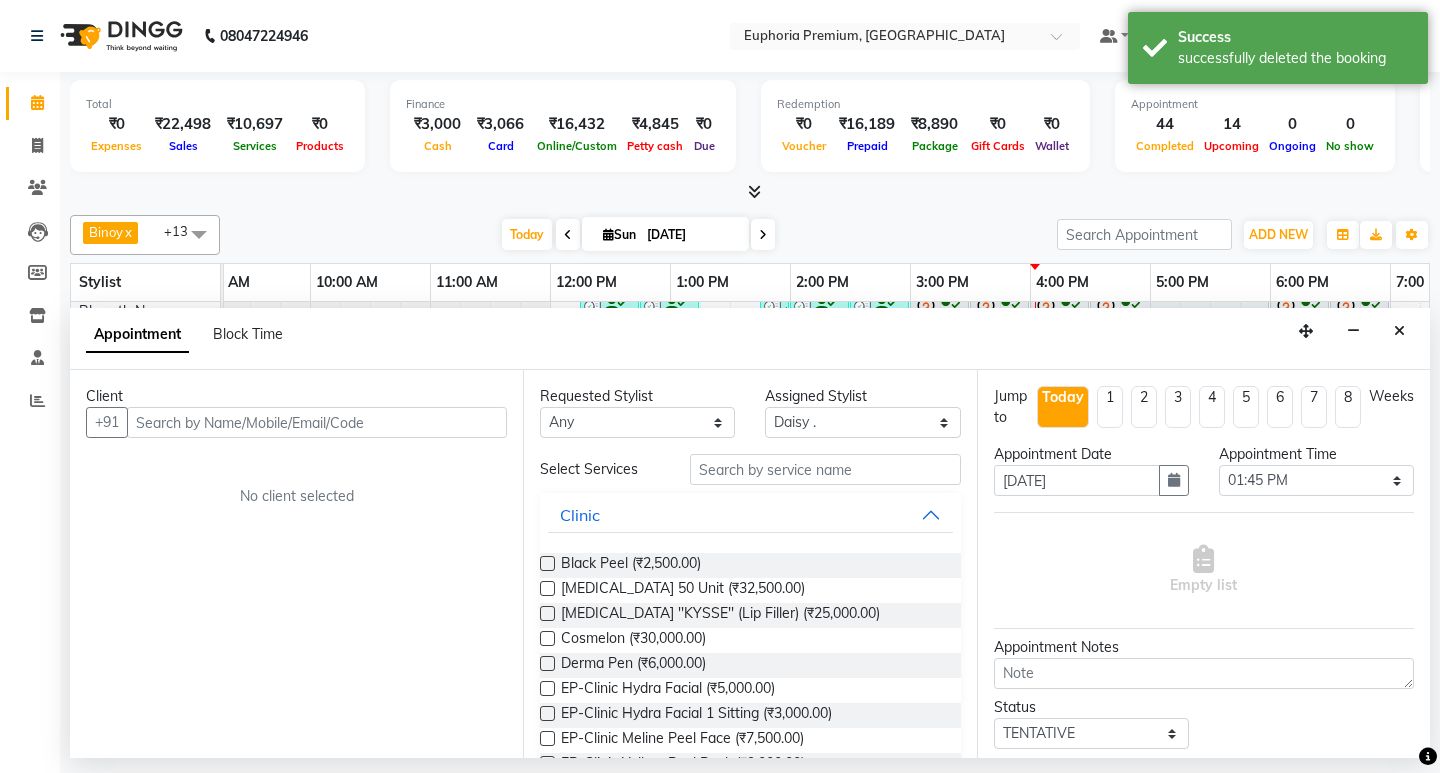 click at bounding box center (317, 422) 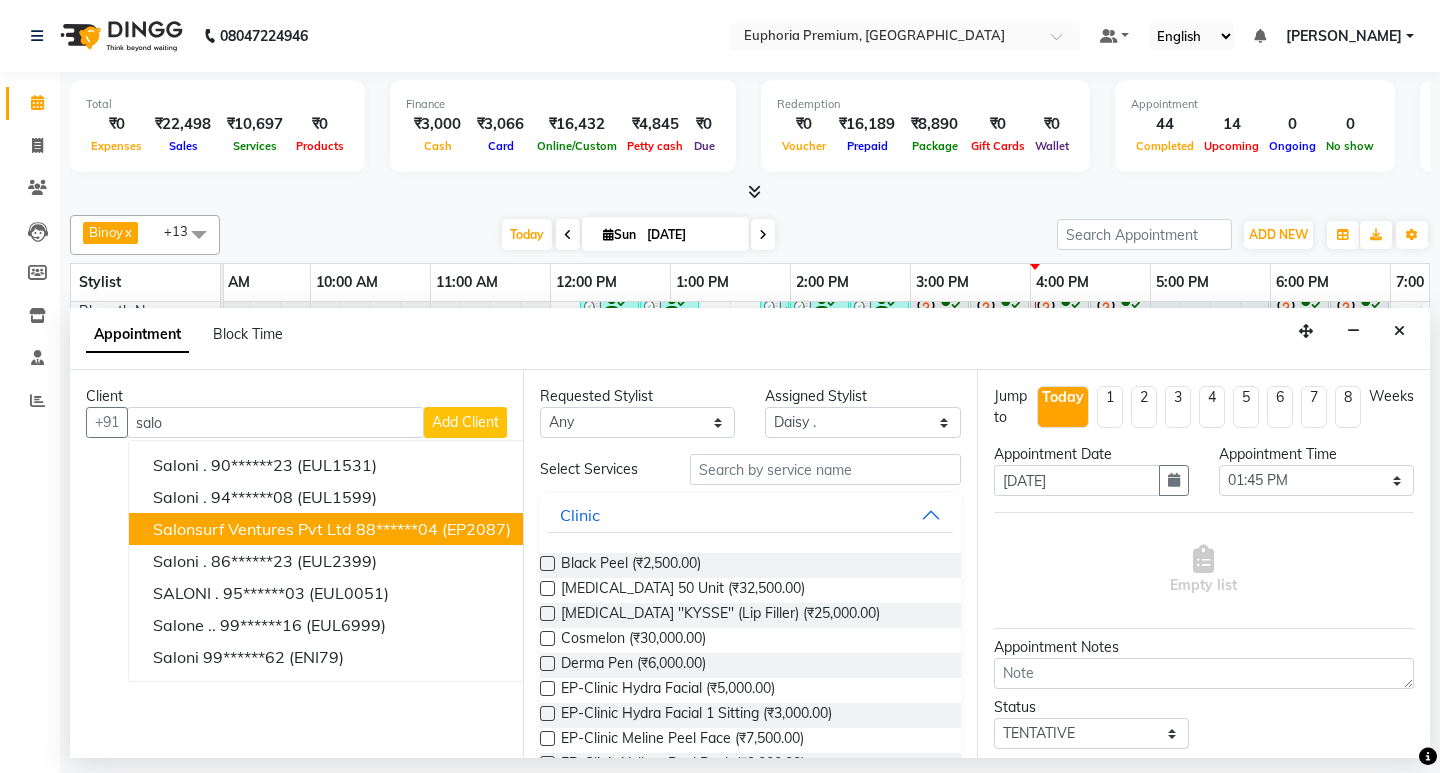 click on "Salonsurf Ventures Pvt Ltd" at bounding box center [252, 529] 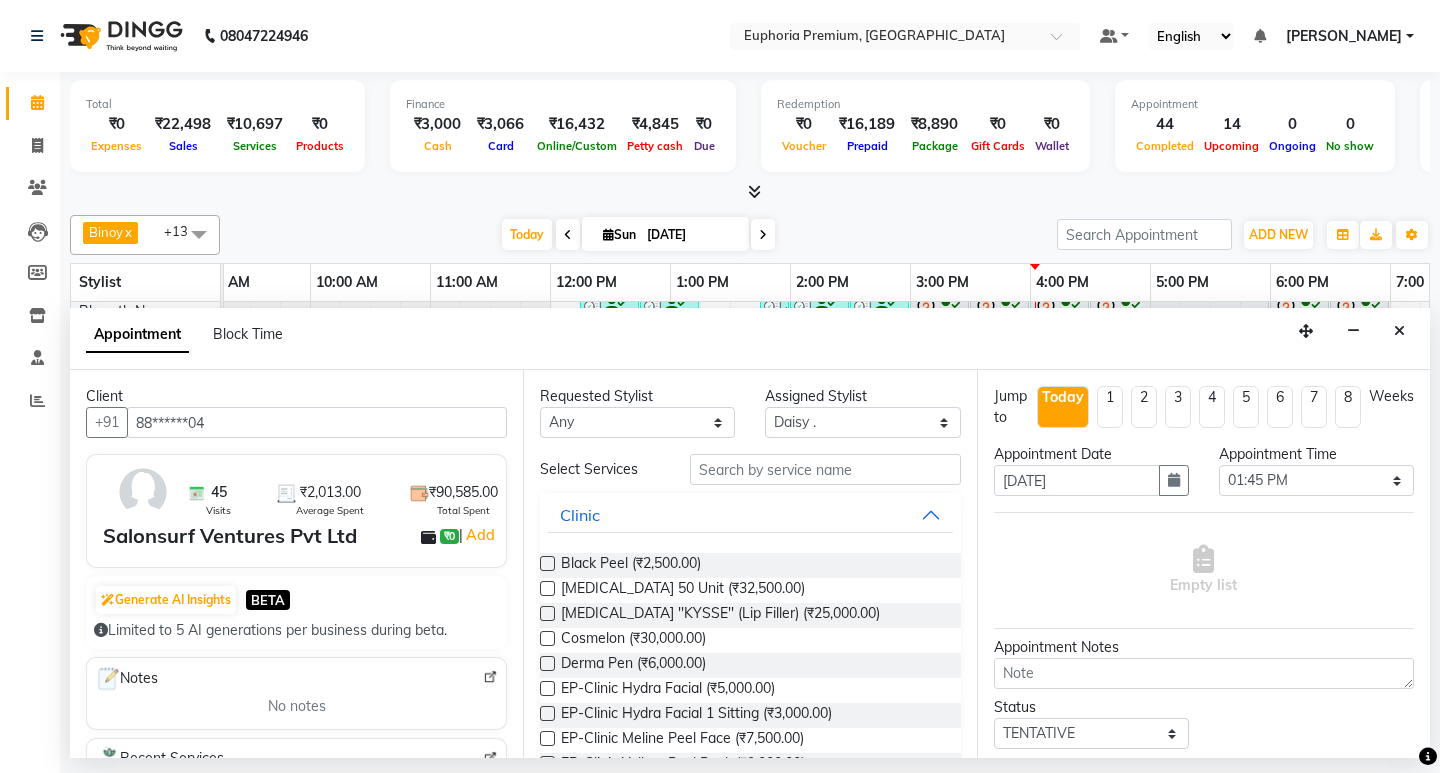 type on "88******04" 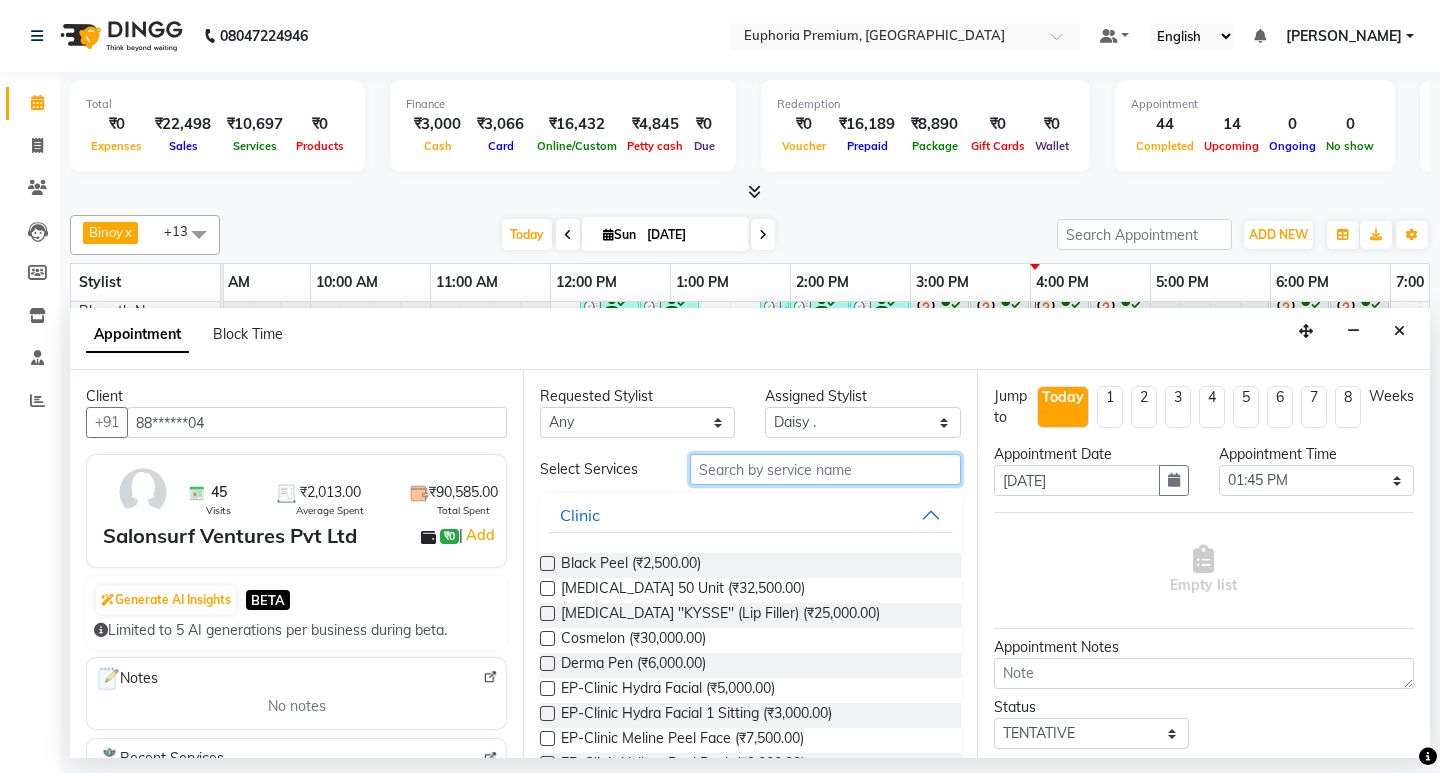 click at bounding box center [825, 469] 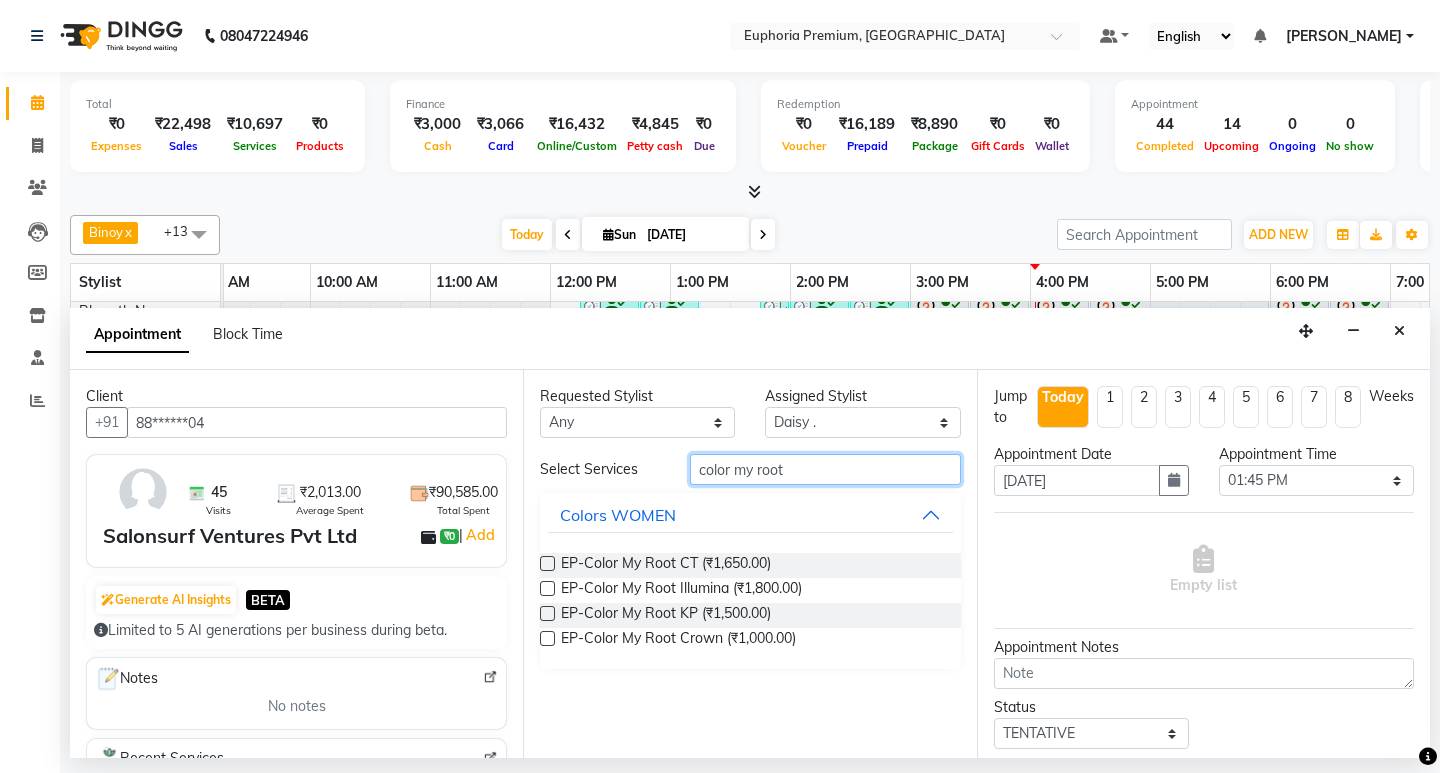 type on "color my root" 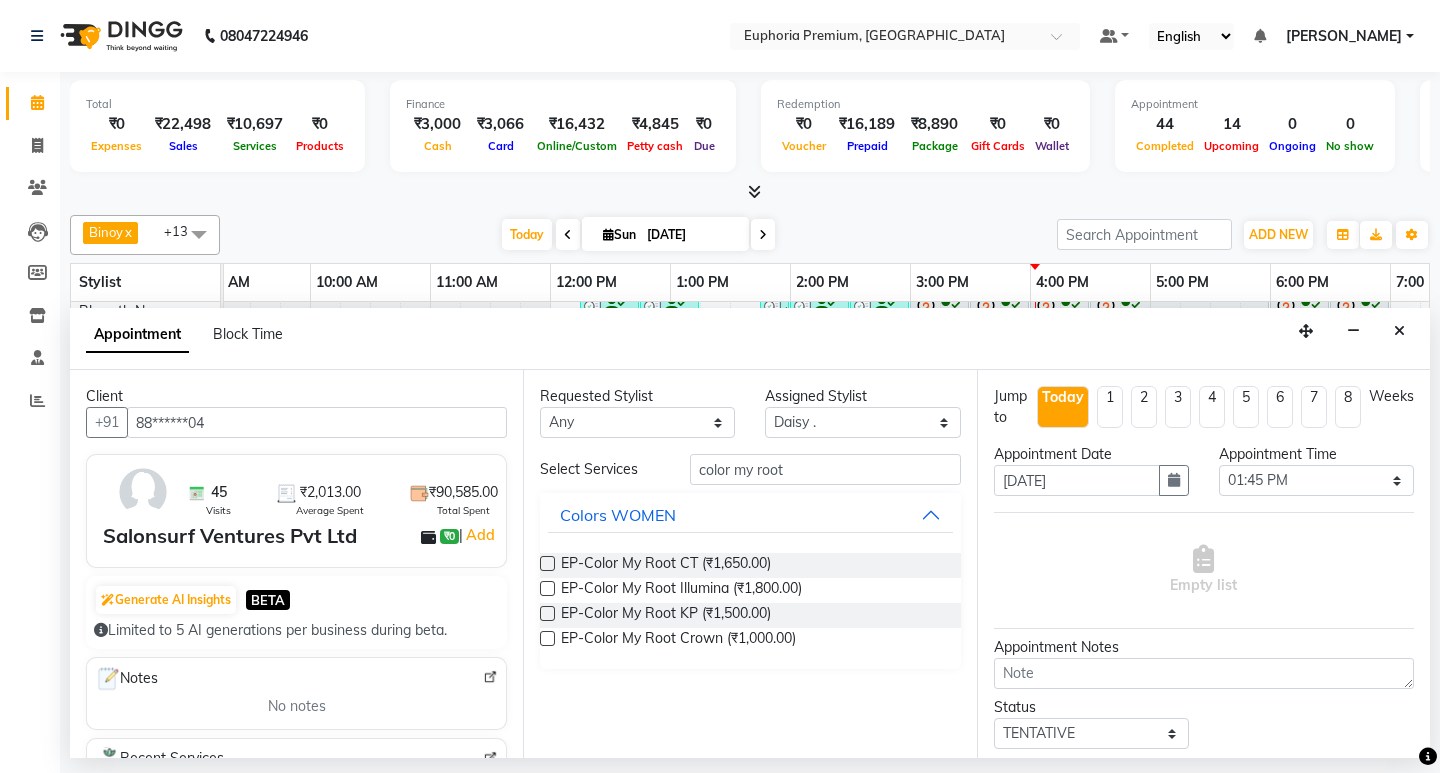 click at bounding box center (547, 563) 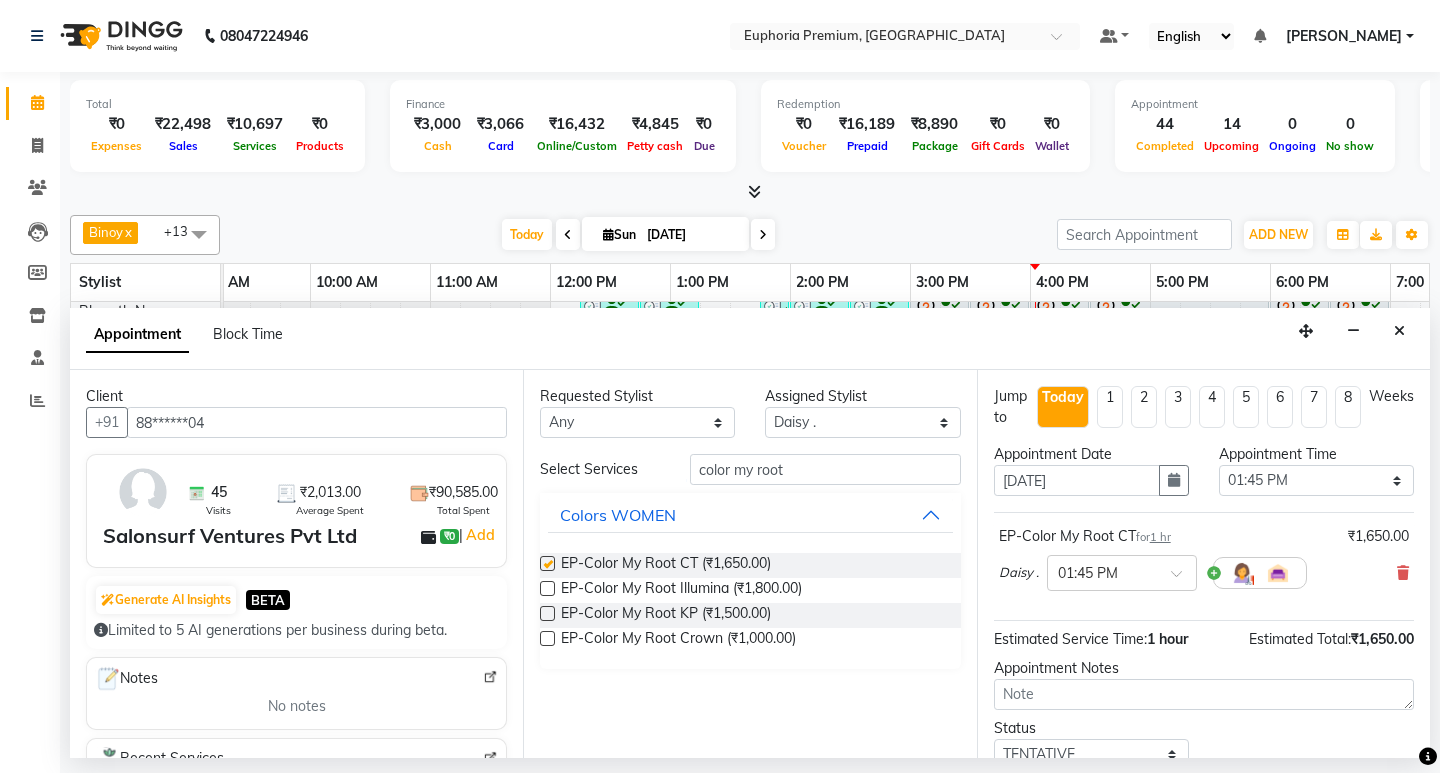 checkbox on "false" 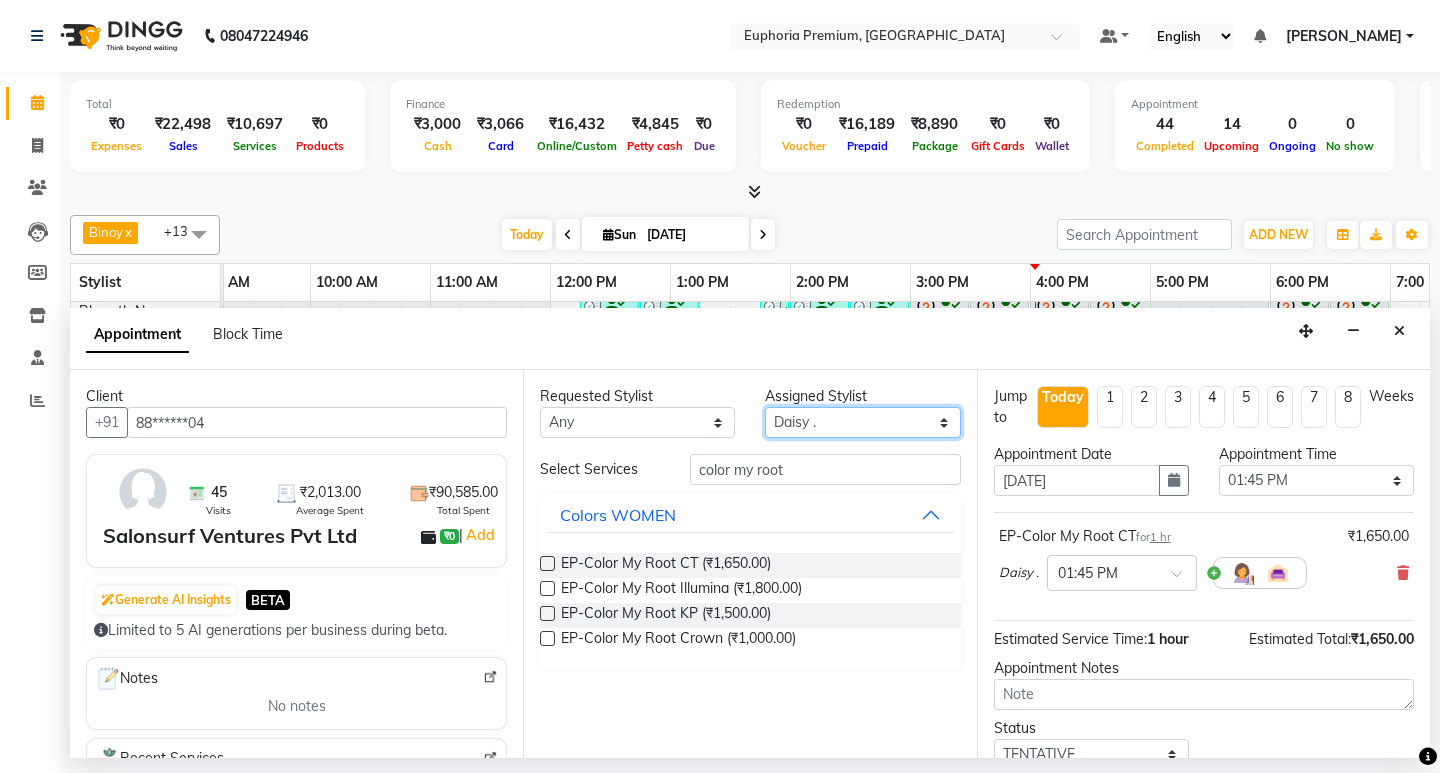 click on "Select Babu V Bharath N [PERSON_NAME] [PERSON_NAME] N  Chiinthian [PERSON_NAME] MOI [PERSON_NAME] . [PERSON_NAME] . [PERSON_NAME] [PERSON_NAME] K [PERSON_NAME] [PERSON_NAME] [MEDICAL_DATA] Pinky . Priya  K Rosy Sanate [PERSON_NAME] [PERSON_NAME] Shishi L [PERSON_NAME] M [PERSON_NAME]" at bounding box center (862, 422) 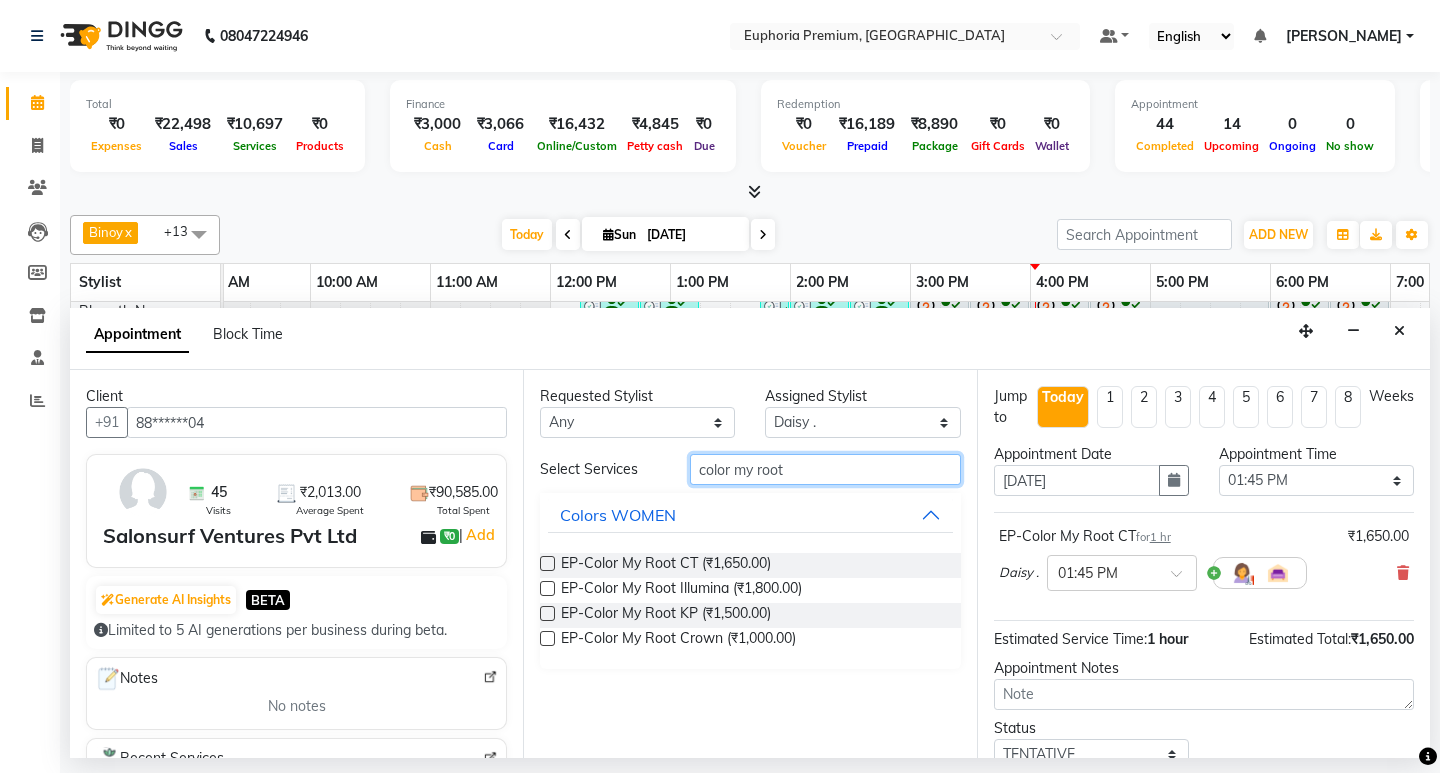 click on "color my root" at bounding box center (825, 469) 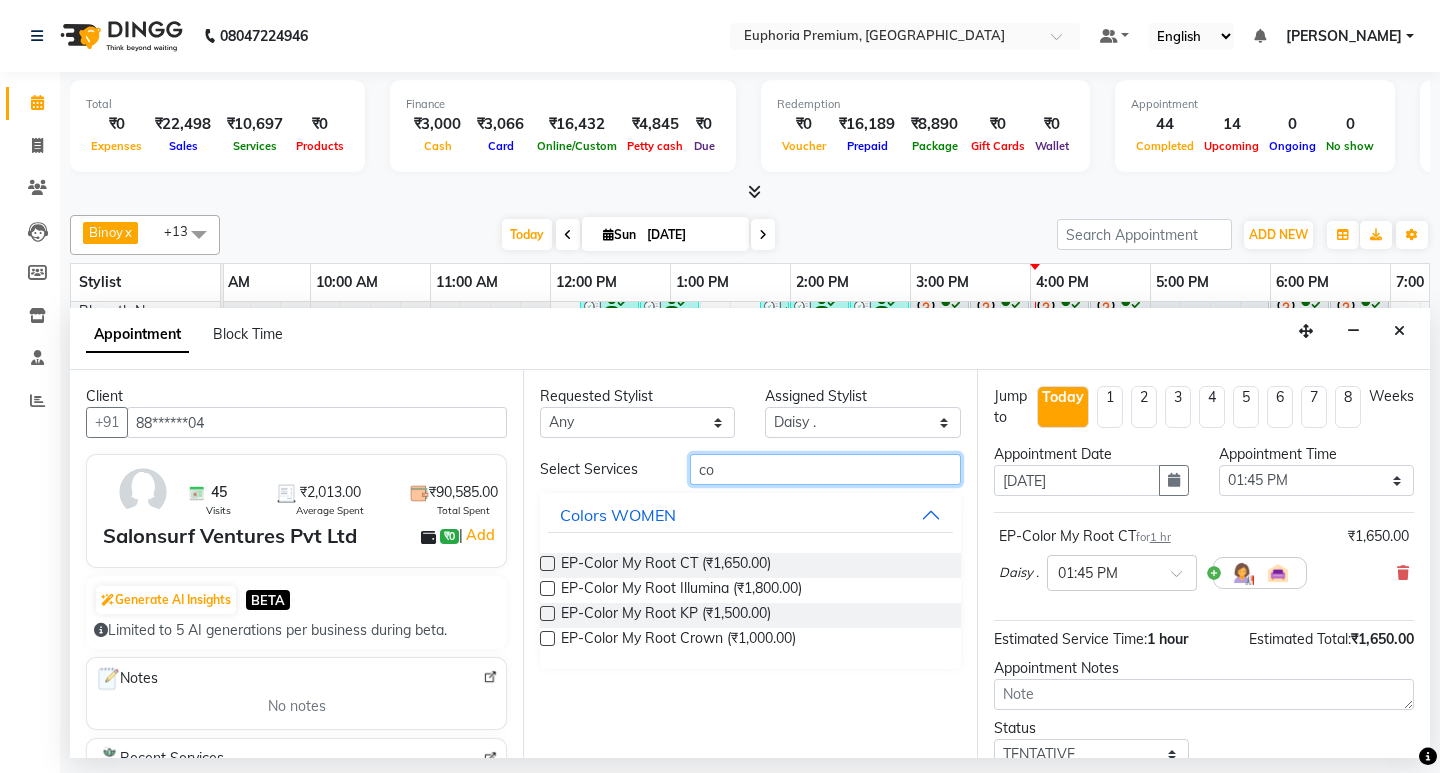 type on "c" 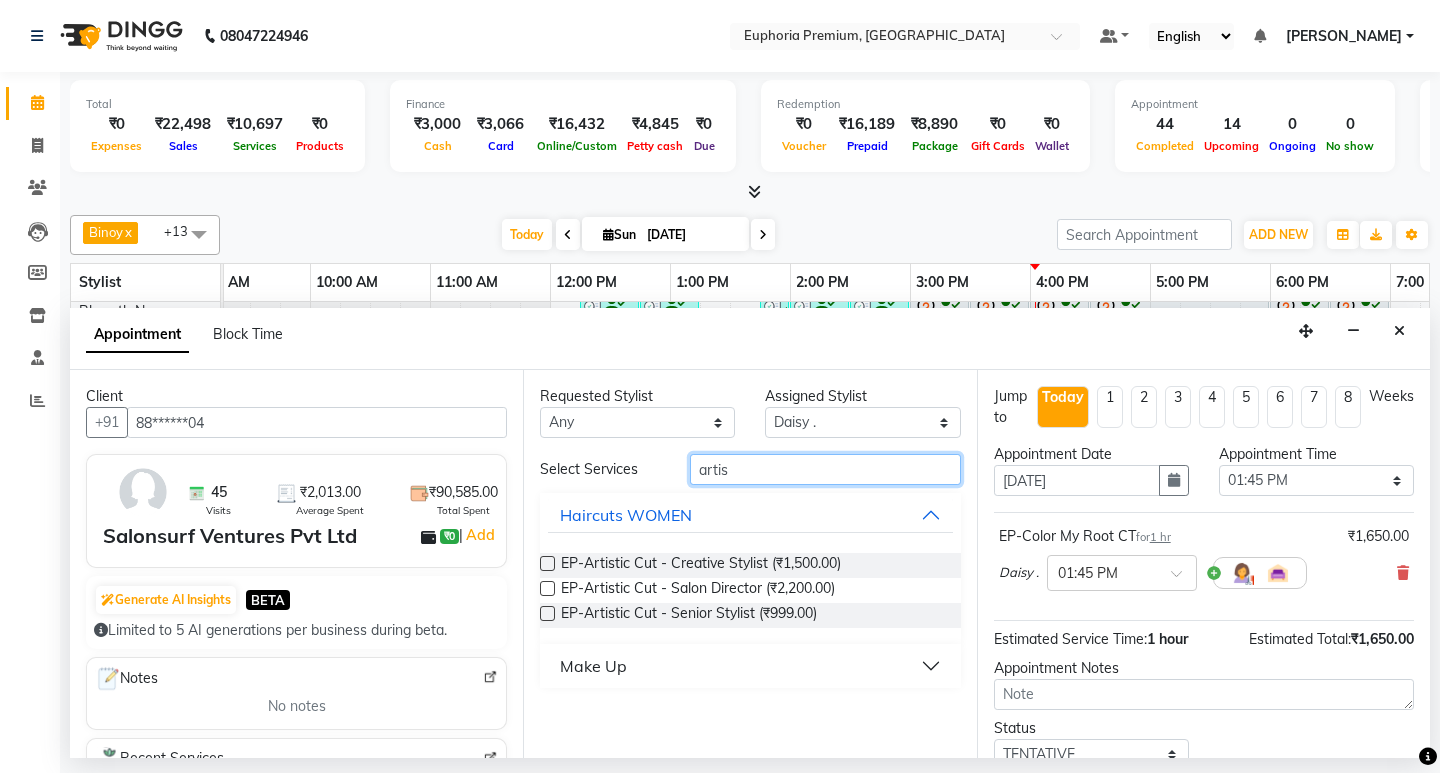 type on "artis" 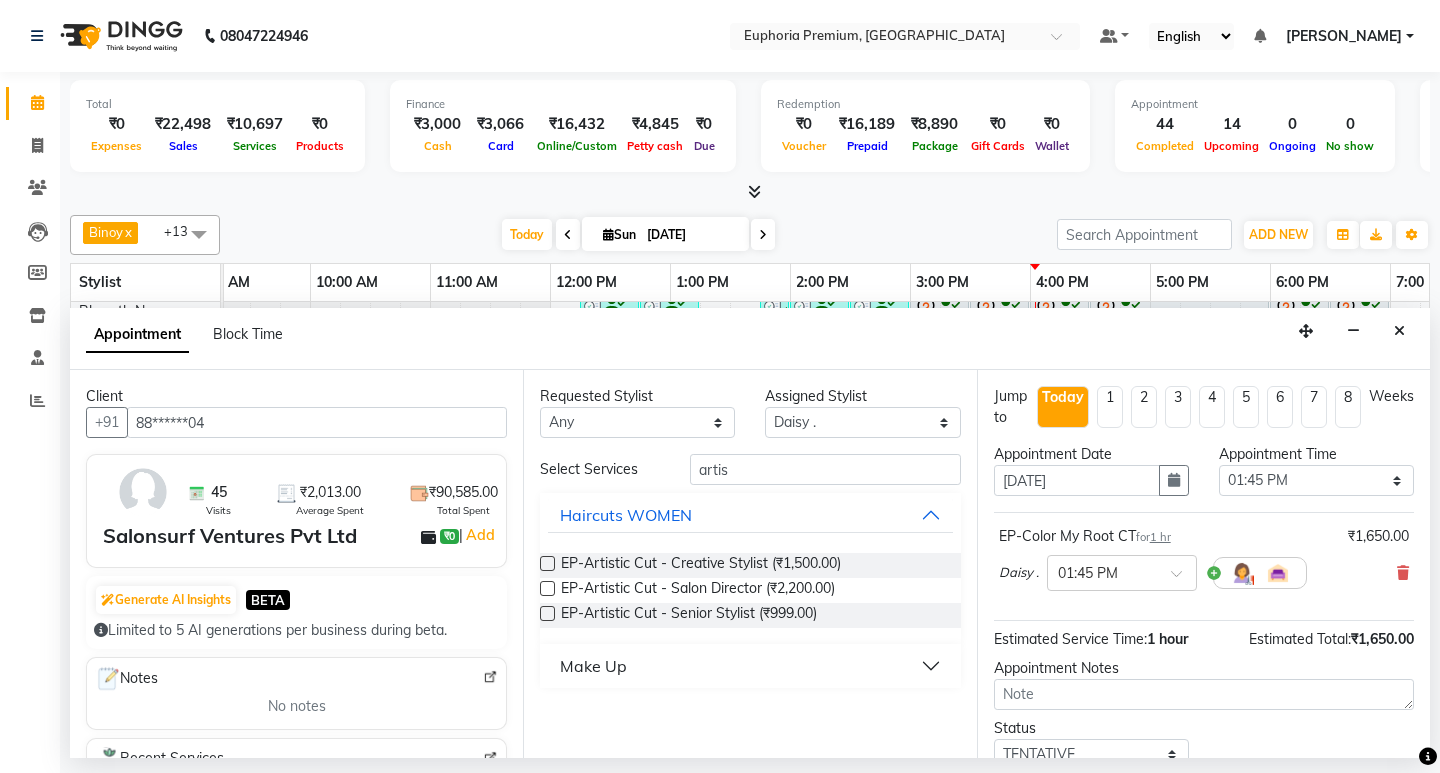 click at bounding box center [547, 563] 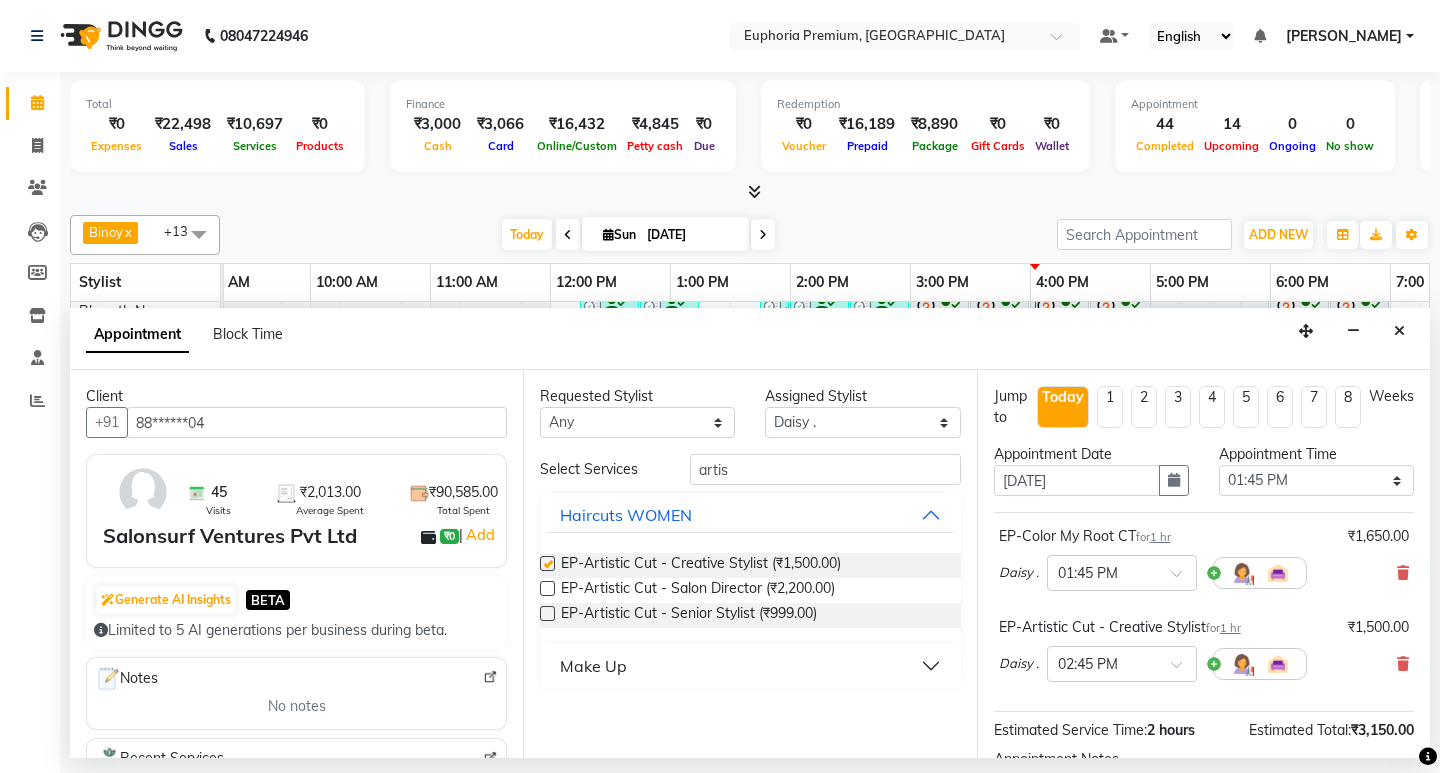 checkbox on "false" 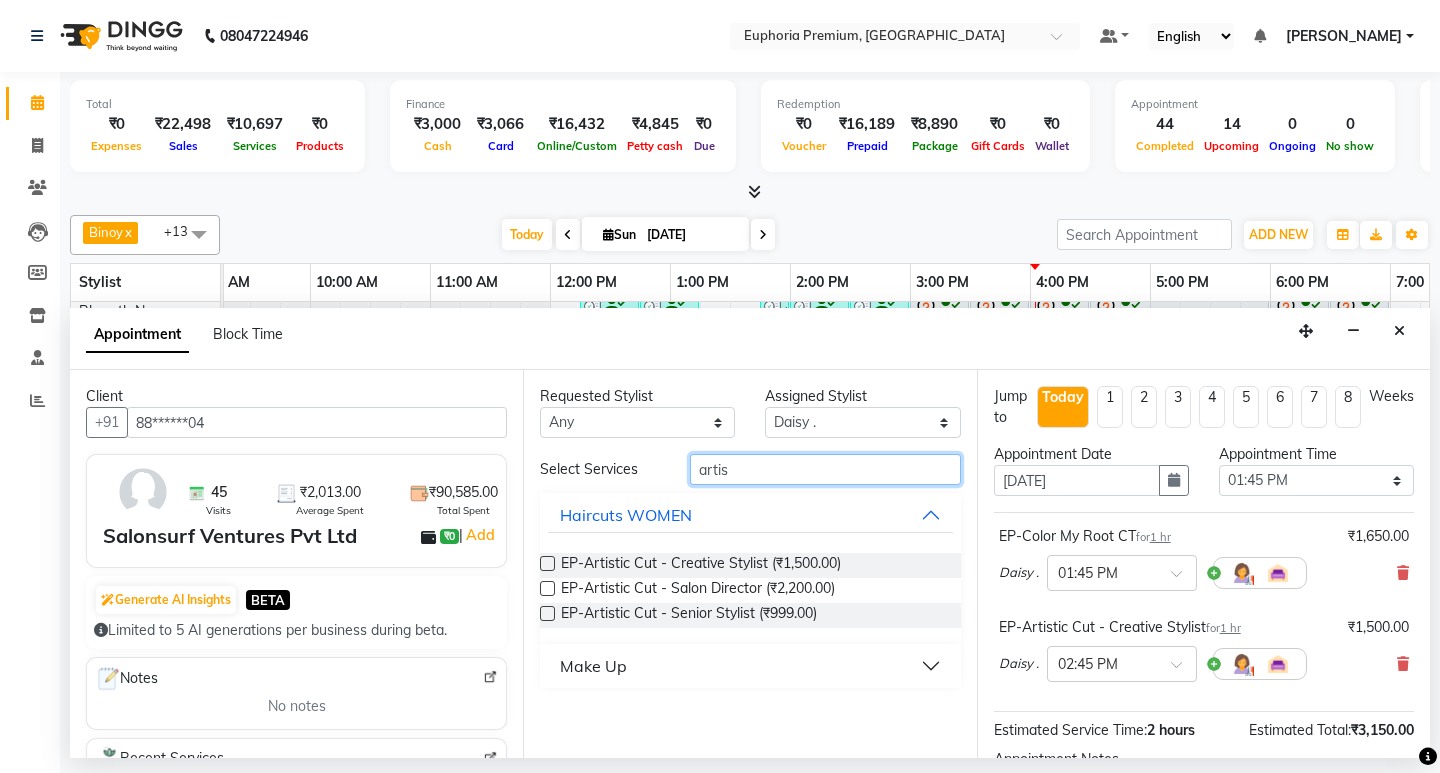 click on "artis" at bounding box center (825, 469) 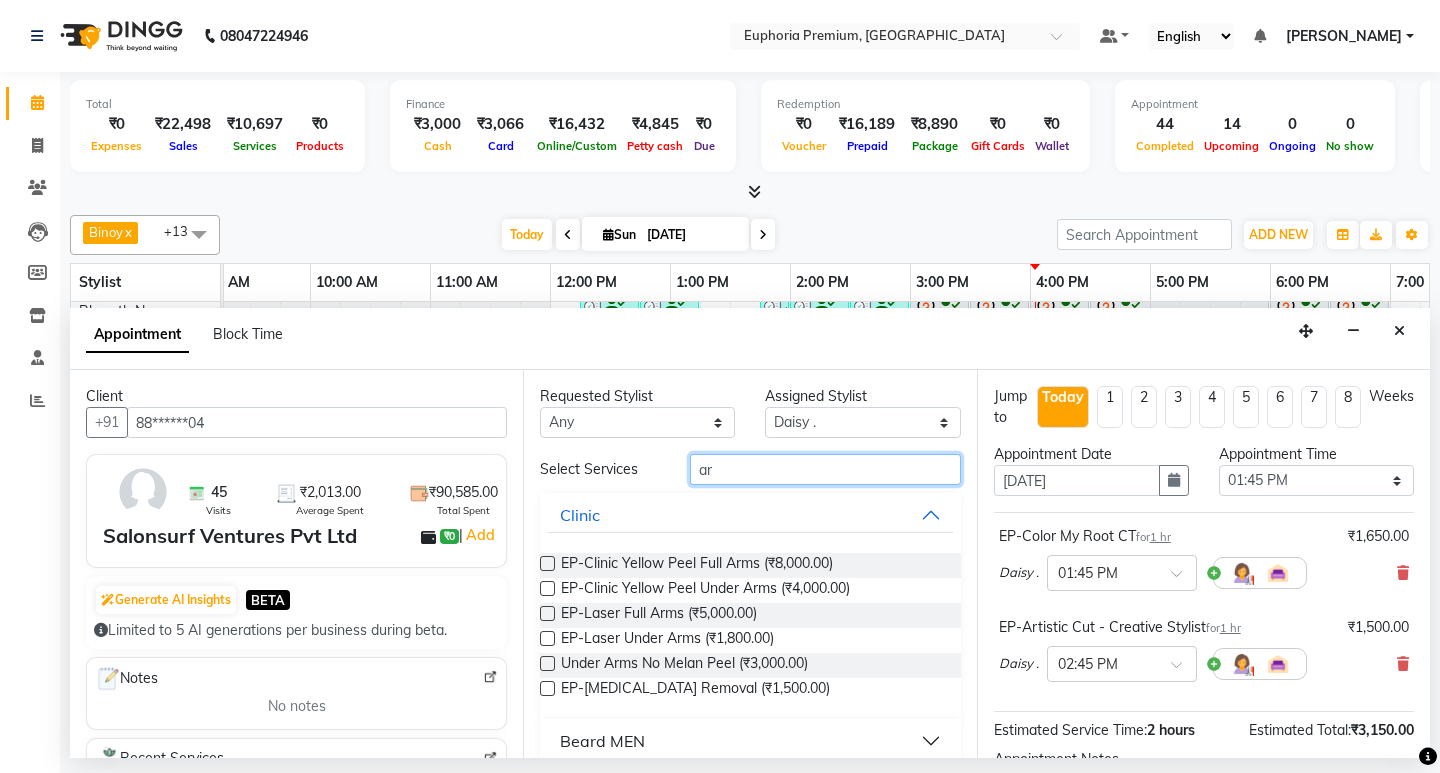 type on "a" 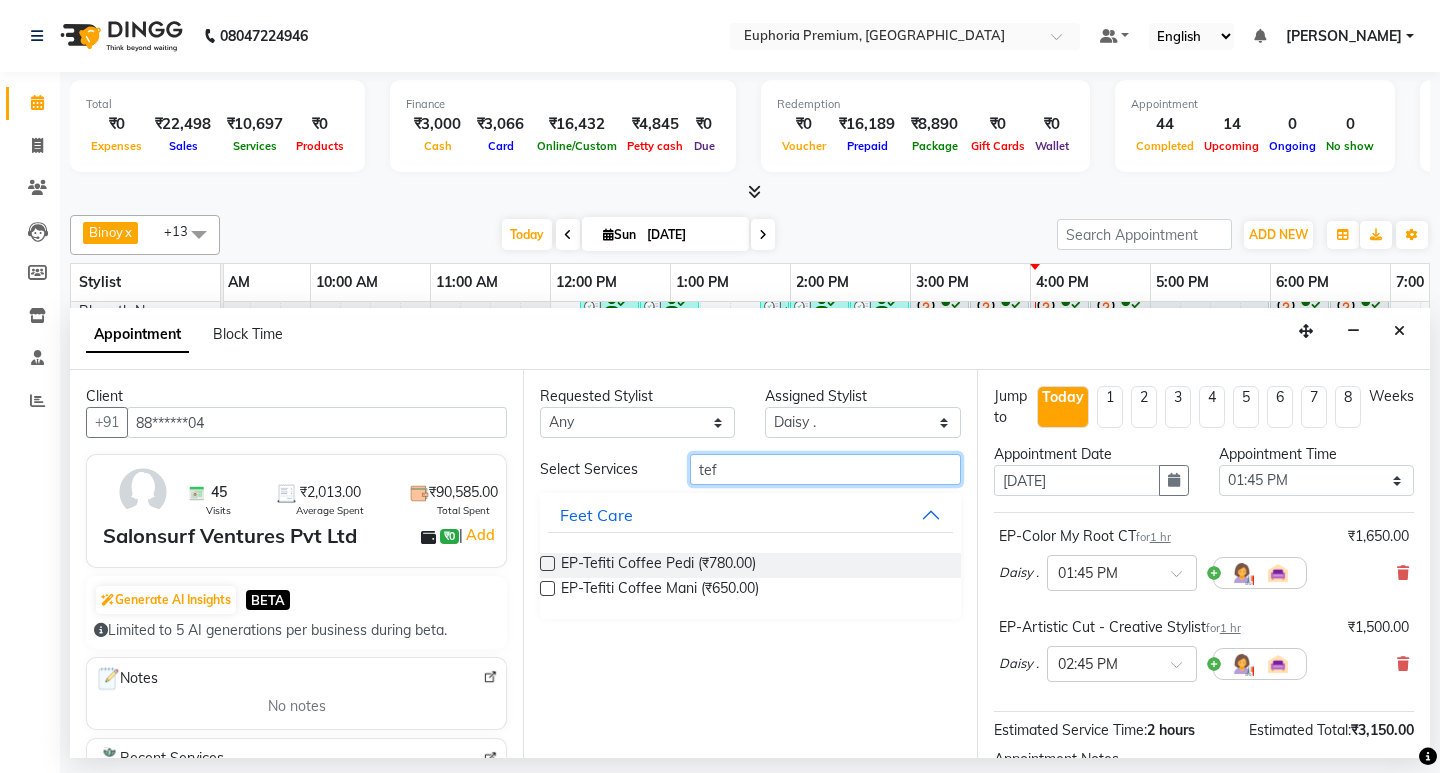 type on "tef" 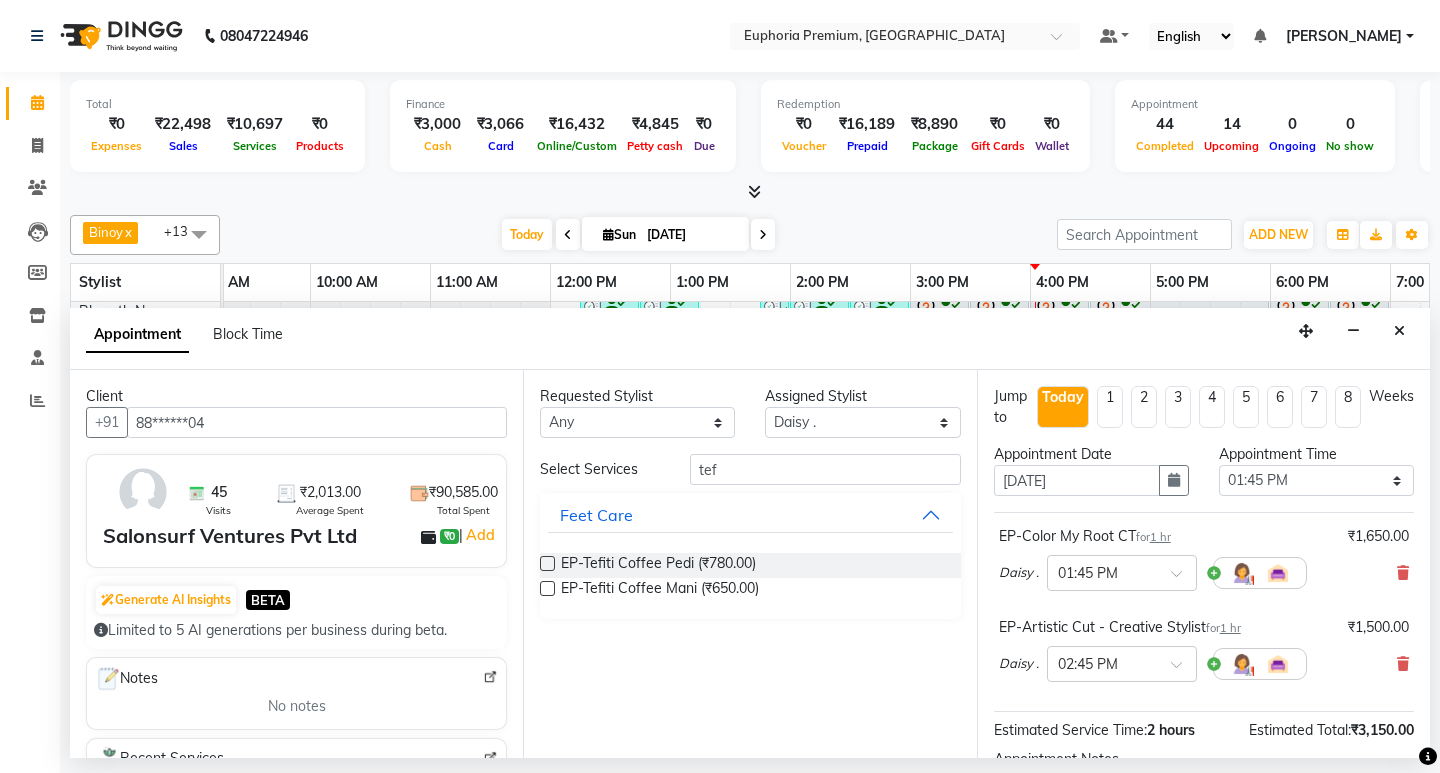 click on "Requested Stylist Any Babu V Bharath N [PERSON_NAME] [PERSON_NAME] N  Chiinthian Moi ChonglianMoi MOI [PERSON_NAME] . [PERSON_NAME] . [PERSON_NAME] [PERSON_NAME] K [PERSON_NAME] [PERSON_NAME] [MEDICAL_DATA] Pinky . Priya  K Rosy Sanate [PERSON_NAME] [PERSON_NAME] Shishi L [PERSON_NAME] M [PERSON_NAME] Assigned Stylist Select Babu V Bharath N [PERSON_NAME] [PERSON_NAME] N  Chiinthian Moi ChonglianMoi MOI [PERSON_NAME] . [PERSON_NAME] . [PERSON_NAME] [PERSON_NAME] K [PERSON_NAME] [PERSON_NAME] [MEDICAL_DATA] Pinky . Priya  K Rosy Sanate [PERSON_NAME] [PERSON_NAME] Shishi L [PERSON_NAME] [PERSON_NAME] Select Services tef    Feet Care EP-Tefiti Coffee Pedi (₹780.00) EP-Tefiti Coffee Mani (₹650.00)" at bounding box center [749, 564] 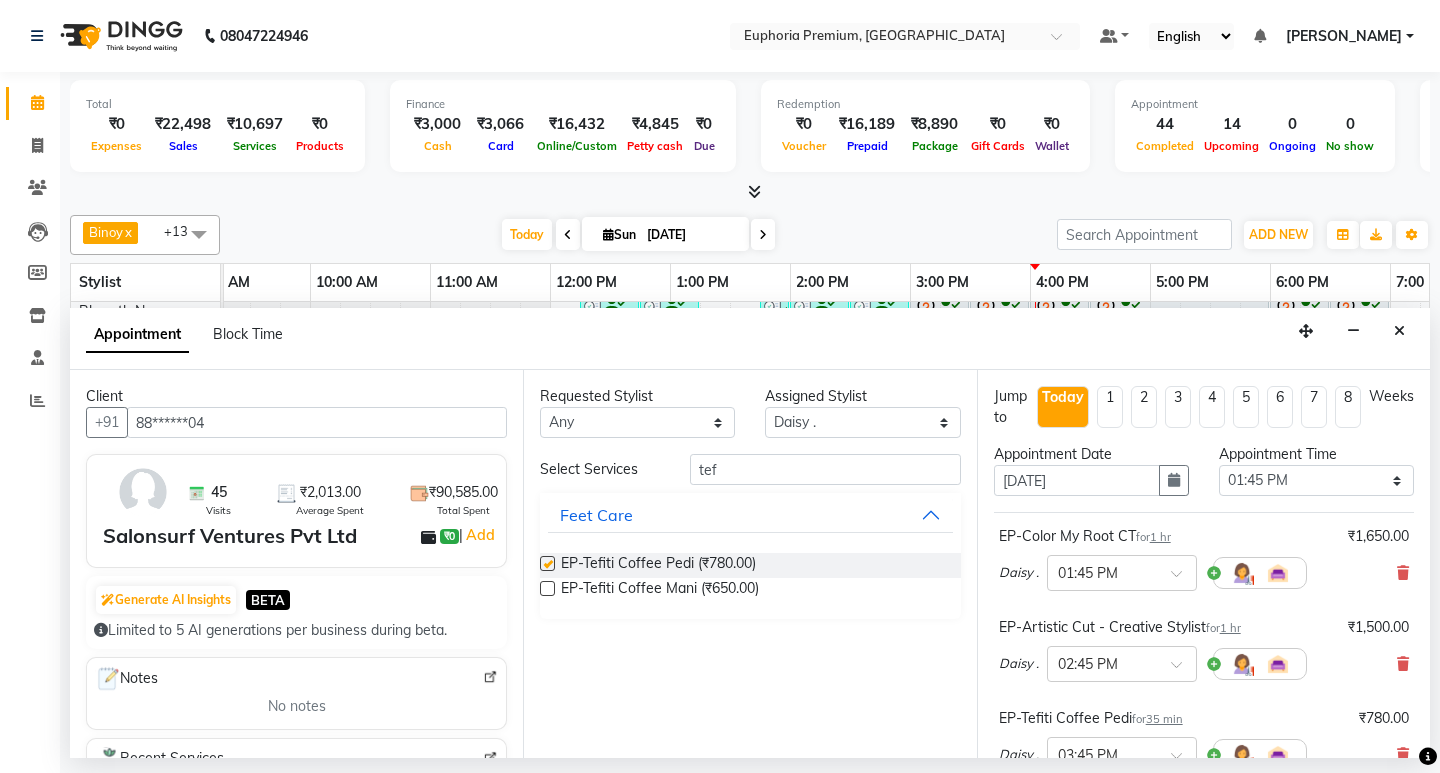 checkbox on "false" 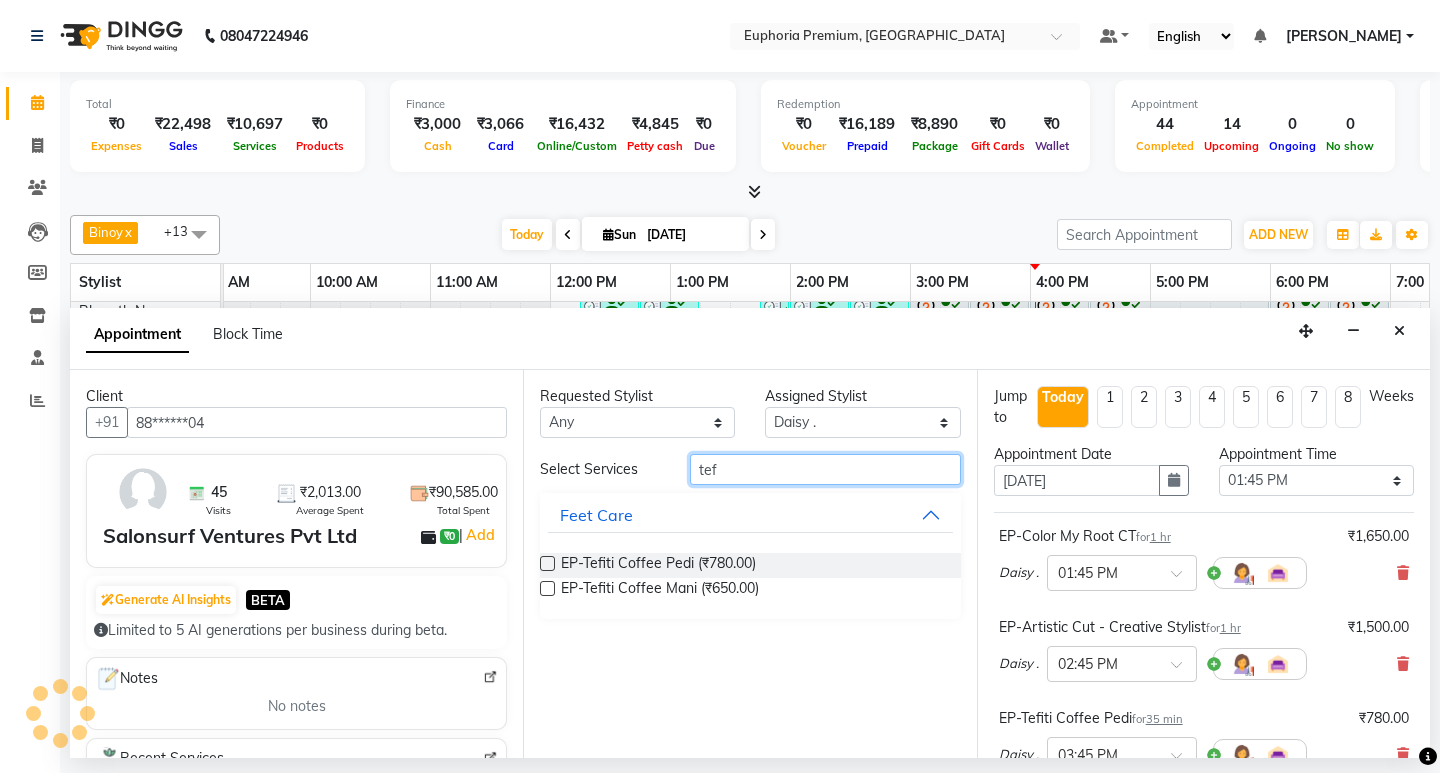 click on "tef" at bounding box center (825, 469) 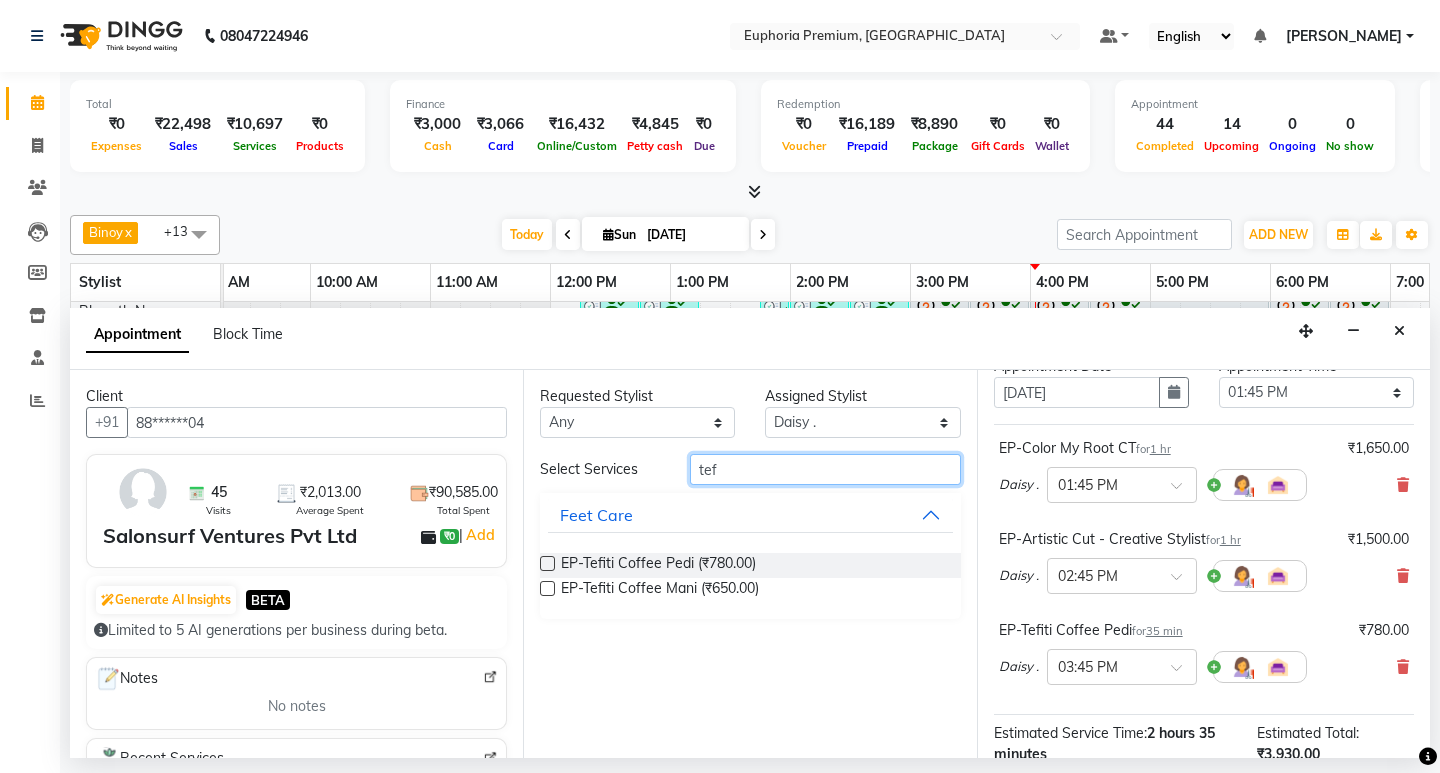 scroll, scrollTop: 200, scrollLeft: 0, axis: vertical 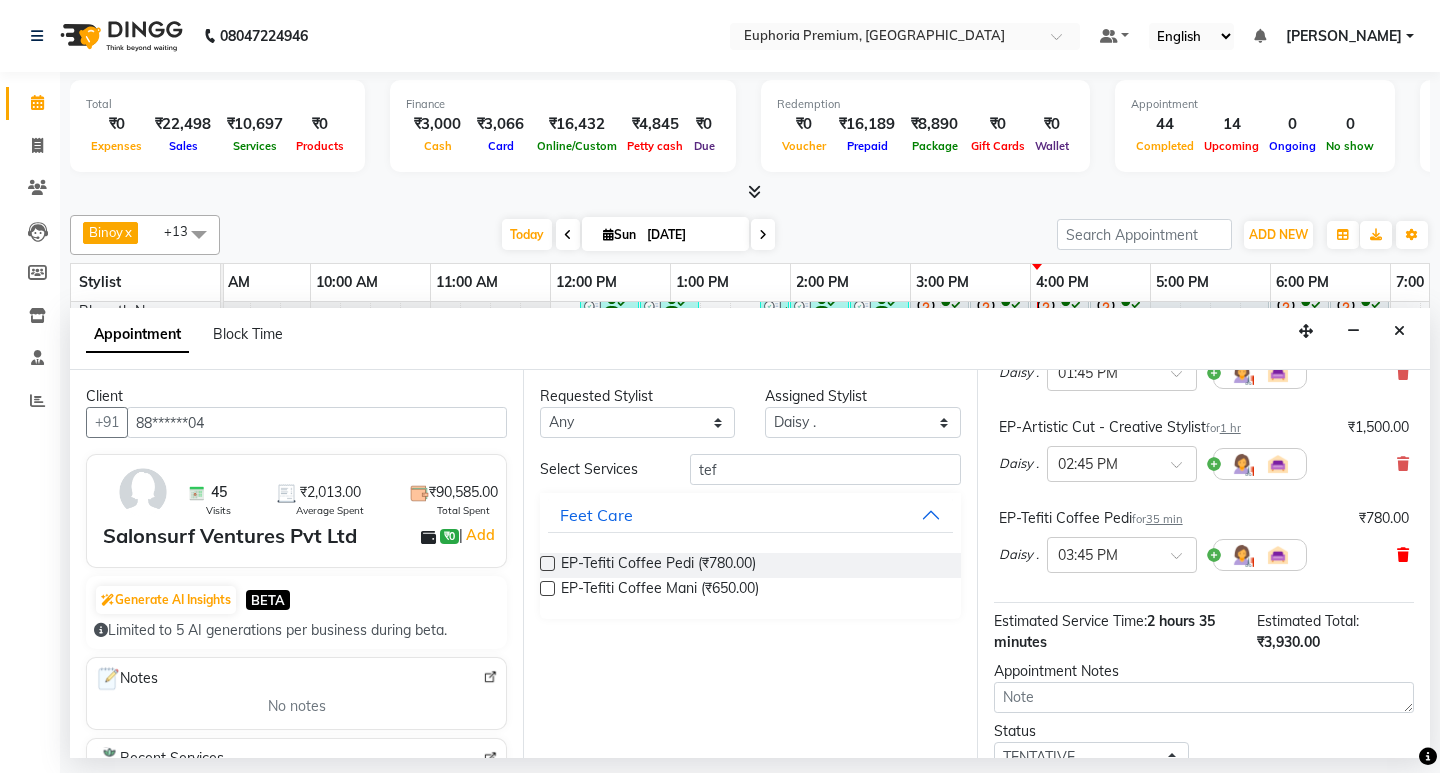 click at bounding box center (1403, 555) 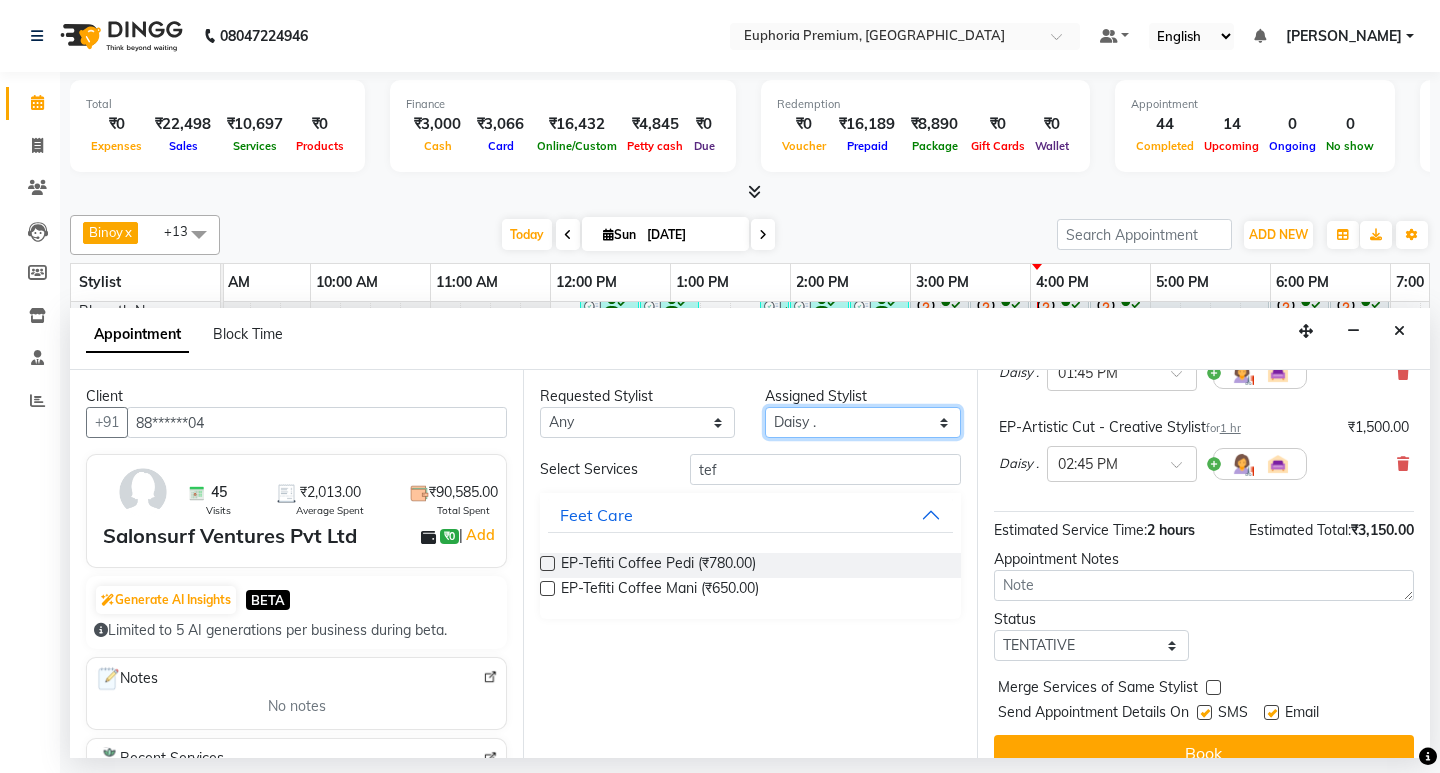 click on "Select Babu V Bharath N [PERSON_NAME] [PERSON_NAME] N  Chiinthian [PERSON_NAME] MOI [PERSON_NAME] . [PERSON_NAME] . [PERSON_NAME] [PERSON_NAME] K [PERSON_NAME] [PERSON_NAME] [MEDICAL_DATA] Pinky . Priya  K Rosy Sanate [PERSON_NAME] [PERSON_NAME] Shishi L [PERSON_NAME] M [PERSON_NAME]" at bounding box center [862, 422] 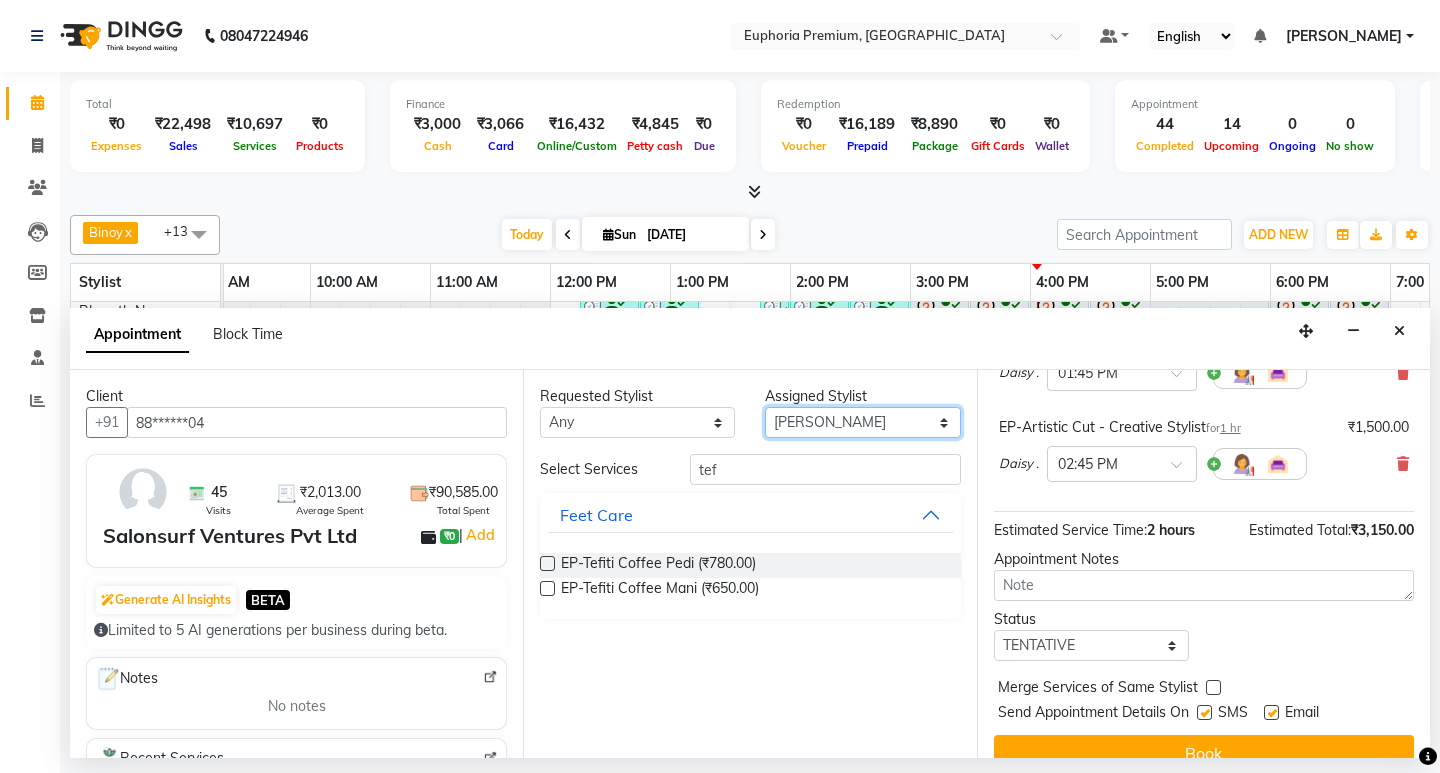 click on "Select Babu V Bharath N [PERSON_NAME] [PERSON_NAME] N  Chiinthian [PERSON_NAME] MOI [PERSON_NAME] . [PERSON_NAME] . [PERSON_NAME] [PERSON_NAME] K [PERSON_NAME] [PERSON_NAME] [MEDICAL_DATA] Pinky . Priya  K Rosy Sanate [PERSON_NAME] [PERSON_NAME] Shishi L [PERSON_NAME] M [PERSON_NAME]" at bounding box center (862, 422) 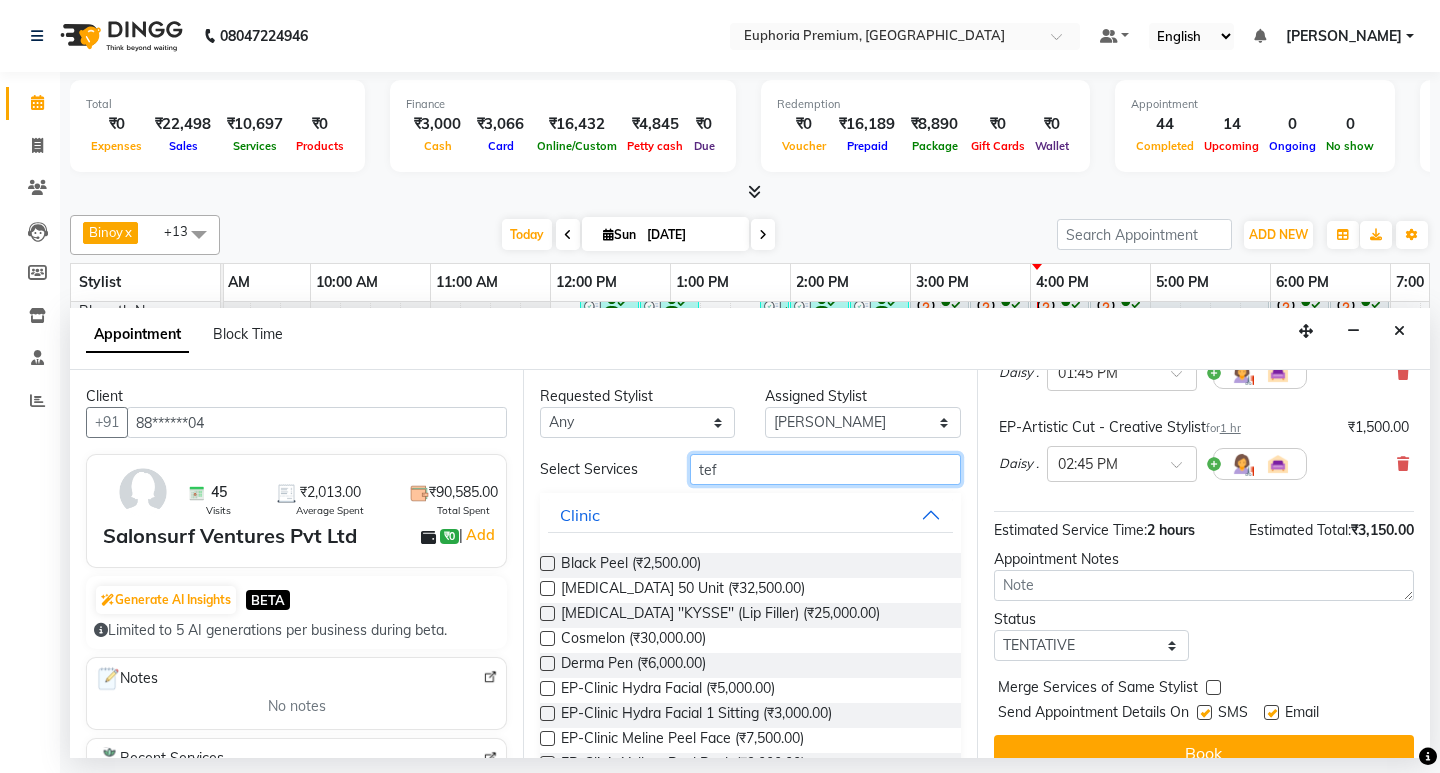 click on "tef" at bounding box center (825, 469) 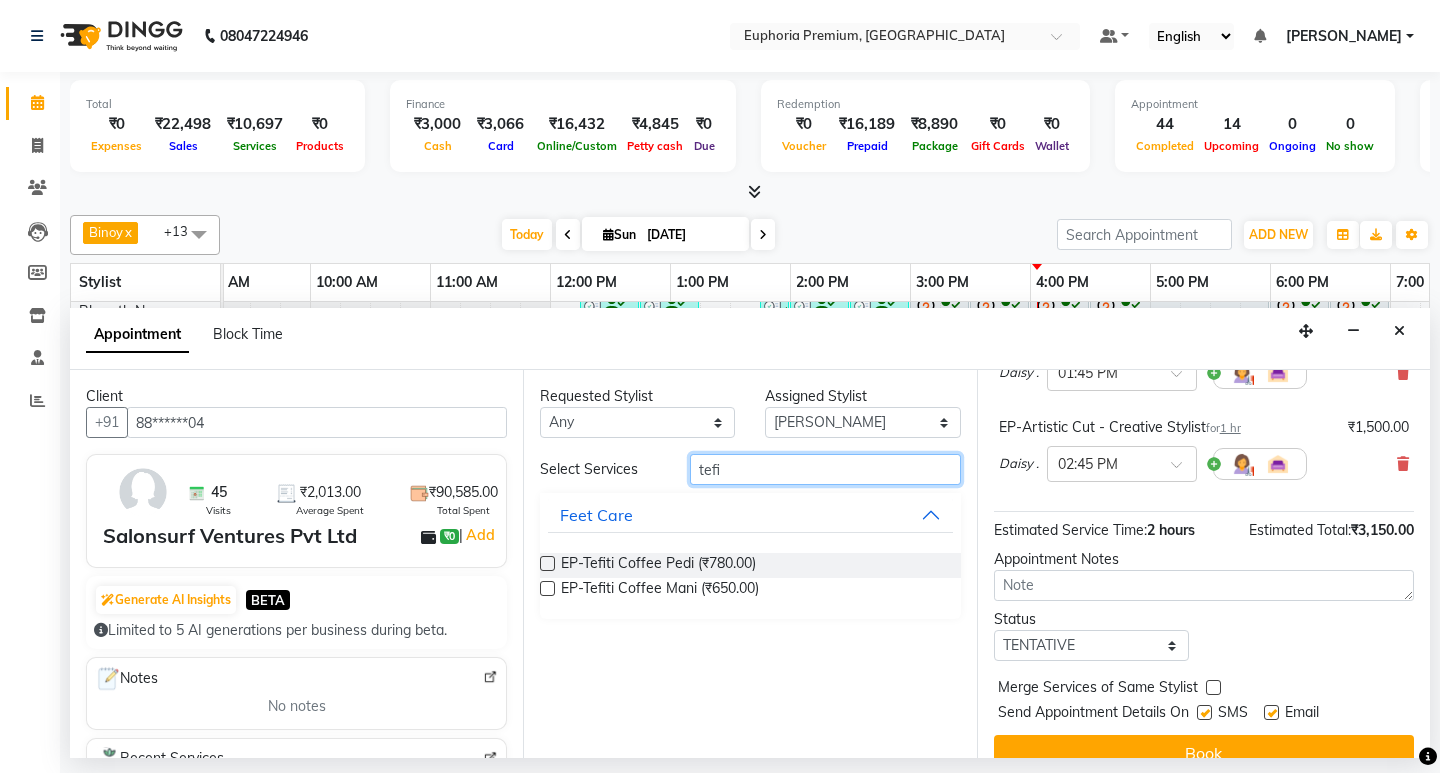 type on "tefi" 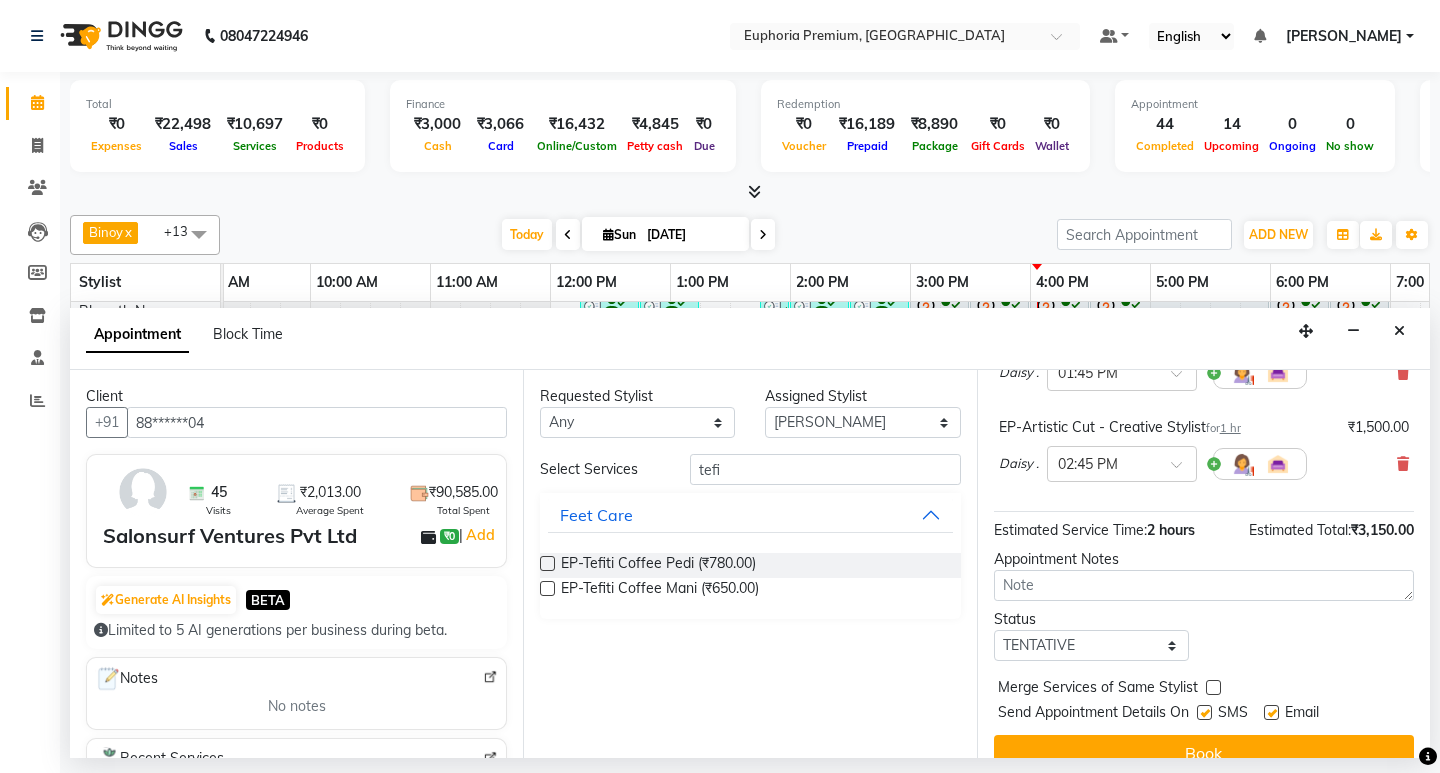 click at bounding box center [547, 588] 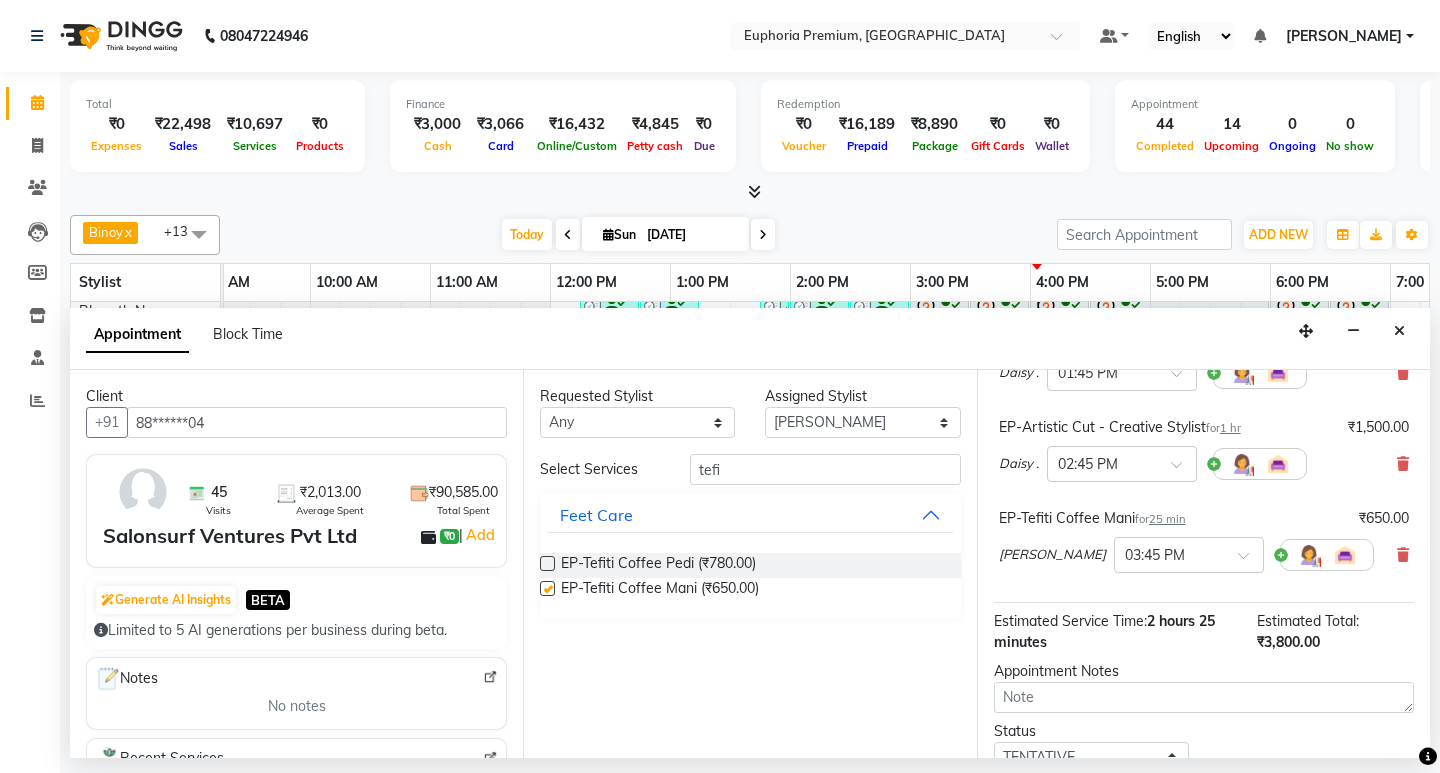 checkbox on "false" 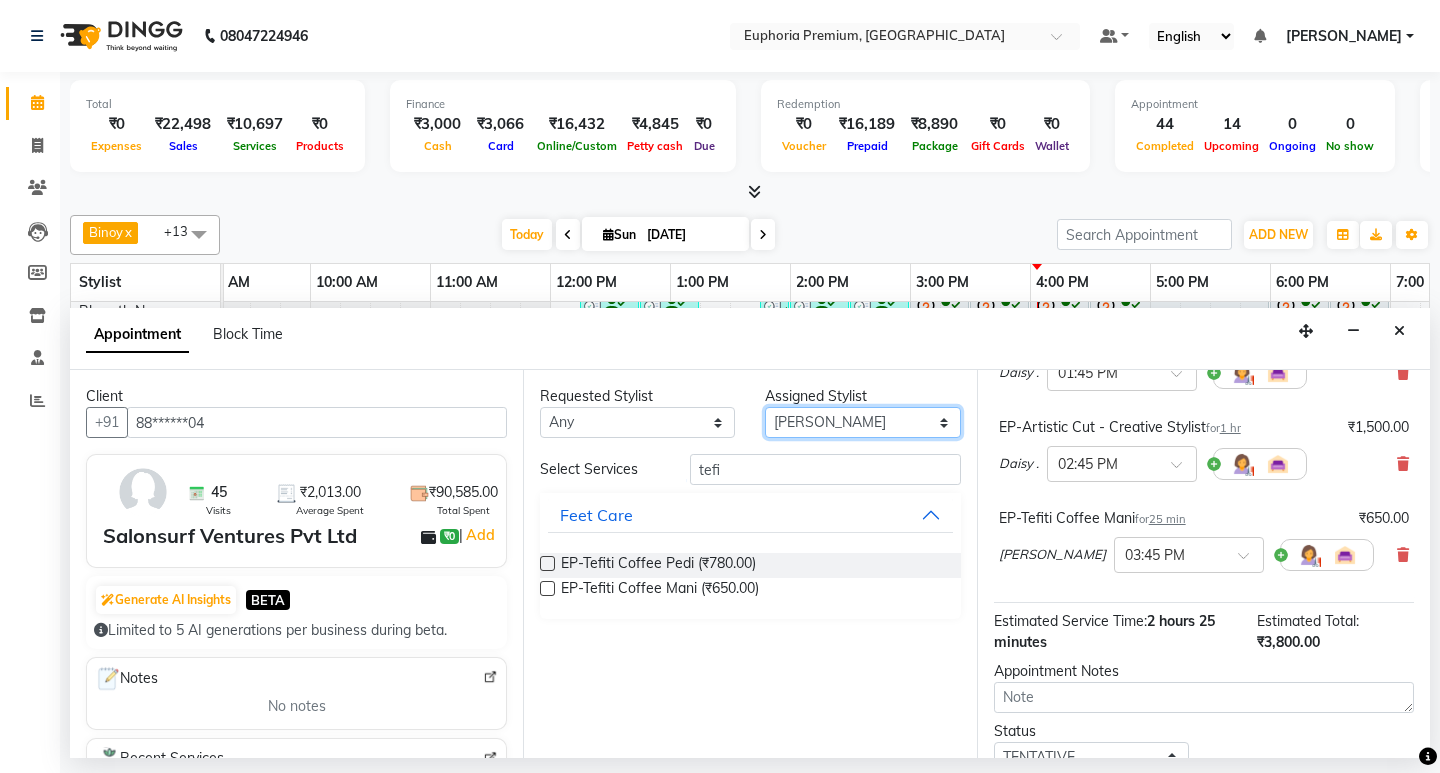 drag, startPoint x: 865, startPoint y: 422, endPoint x: 866, endPoint y: 408, distance: 14.035668 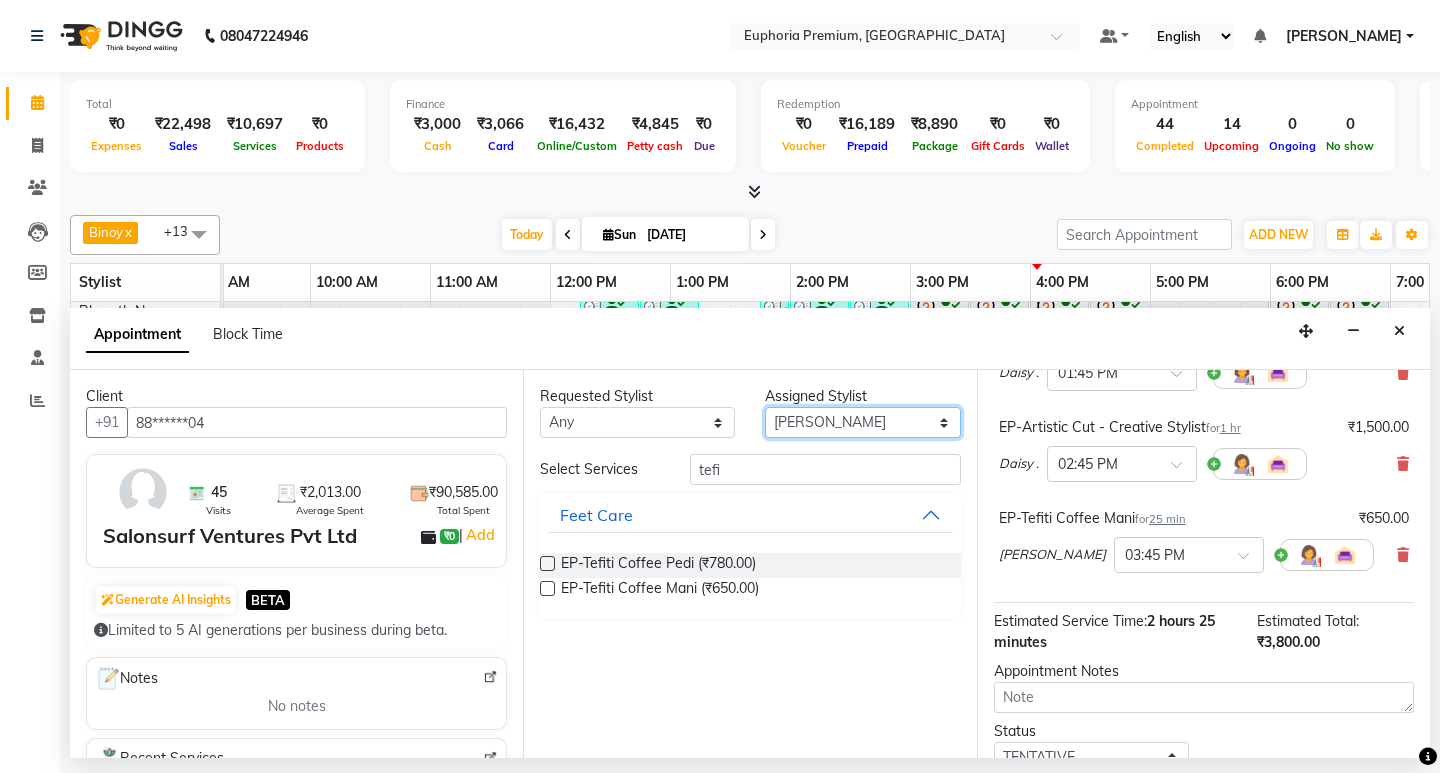 select on "71621" 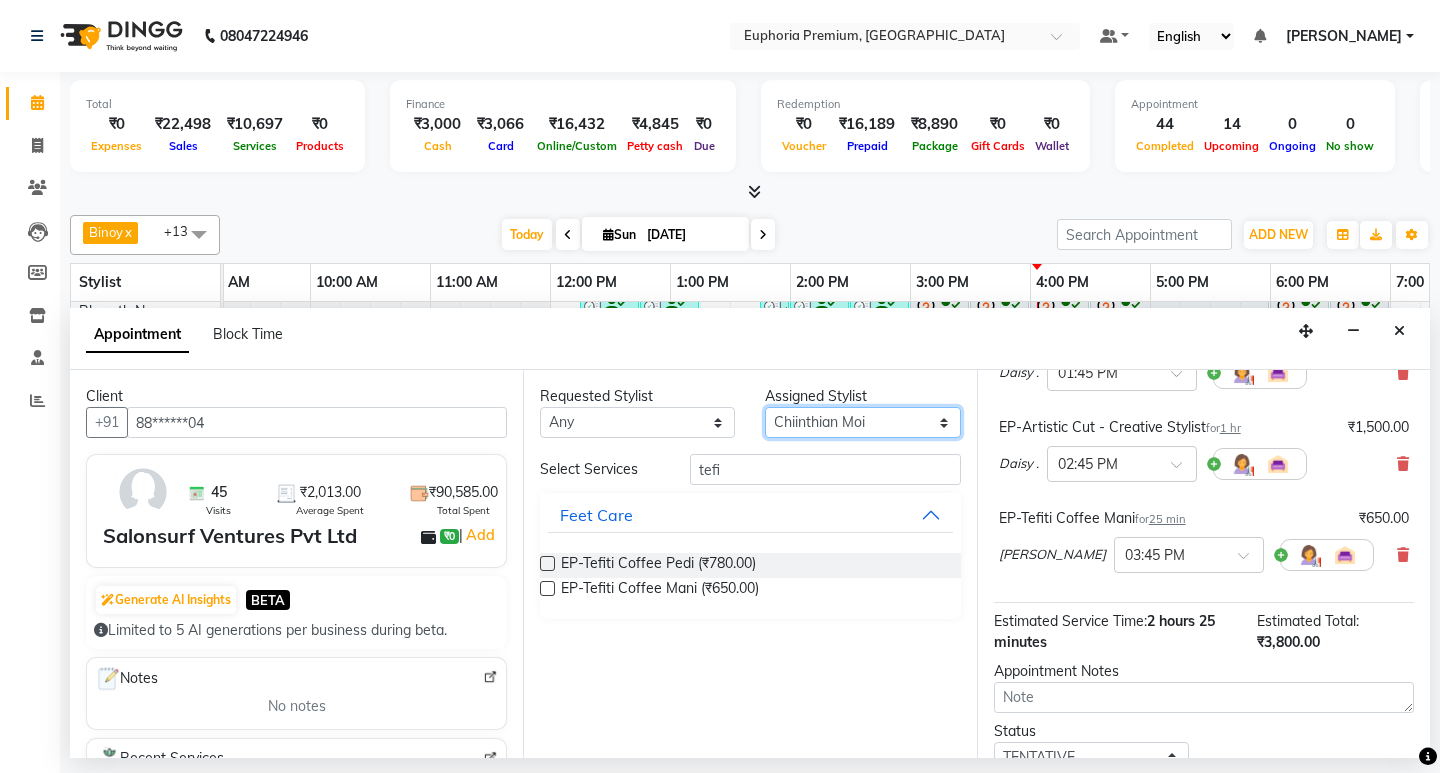 click on "Select Babu V Bharath N [PERSON_NAME] [PERSON_NAME] N  Chiinthian [PERSON_NAME] MOI [PERSON_NAME] . [PERSON_NAME] . [PERSON_NAME] [PERSON_NAME] K [PERSON_NAME] [PERSON_NAME] [MEDICAL_DATA] Pinky . Priya  K Rosy Sanate [PERSON_NAME] [PERSON_NAME] Shishi L [PERSON_NAME] M [PERSON_NAME]" at bounding box center (862, 422) 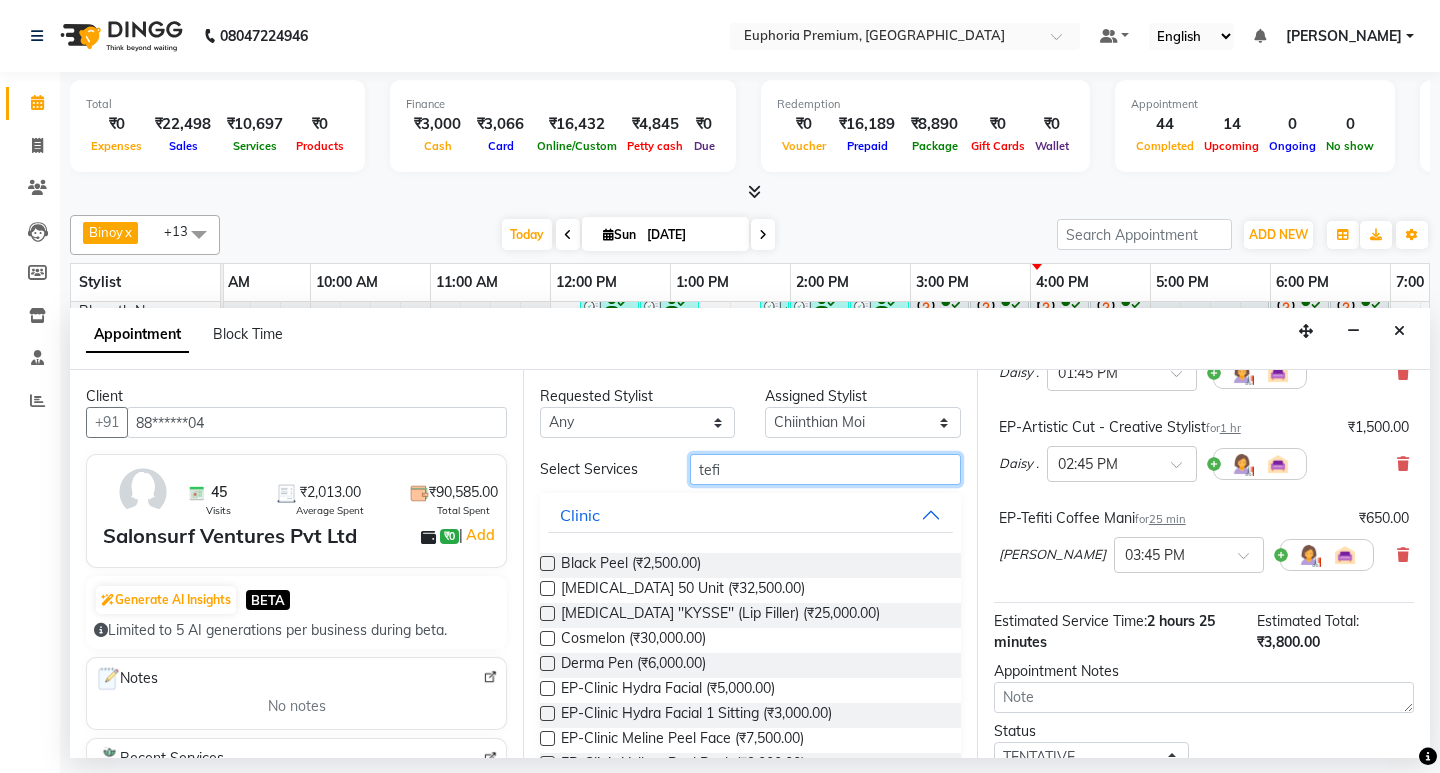 click on "tefi" at bounding box center [825, 469] 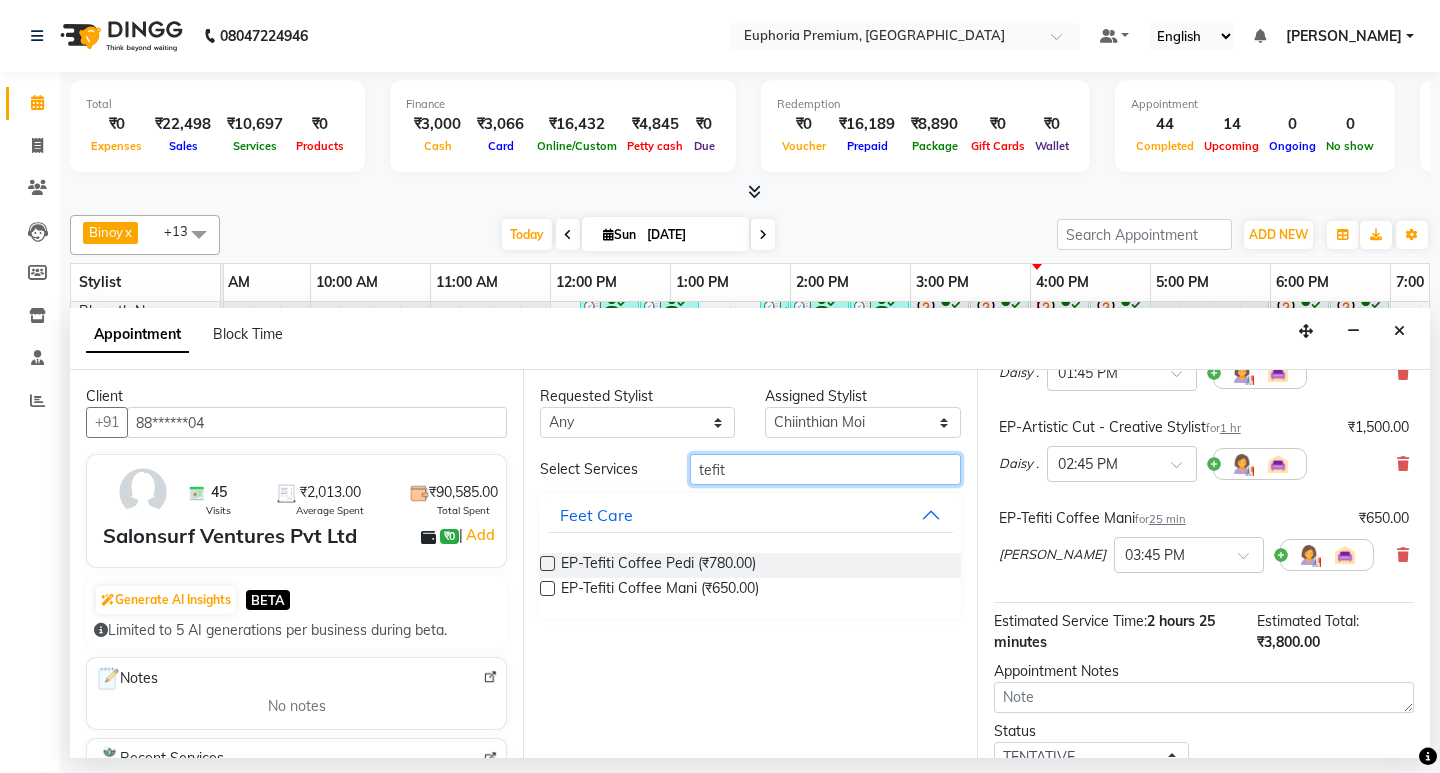 type on "tefit" 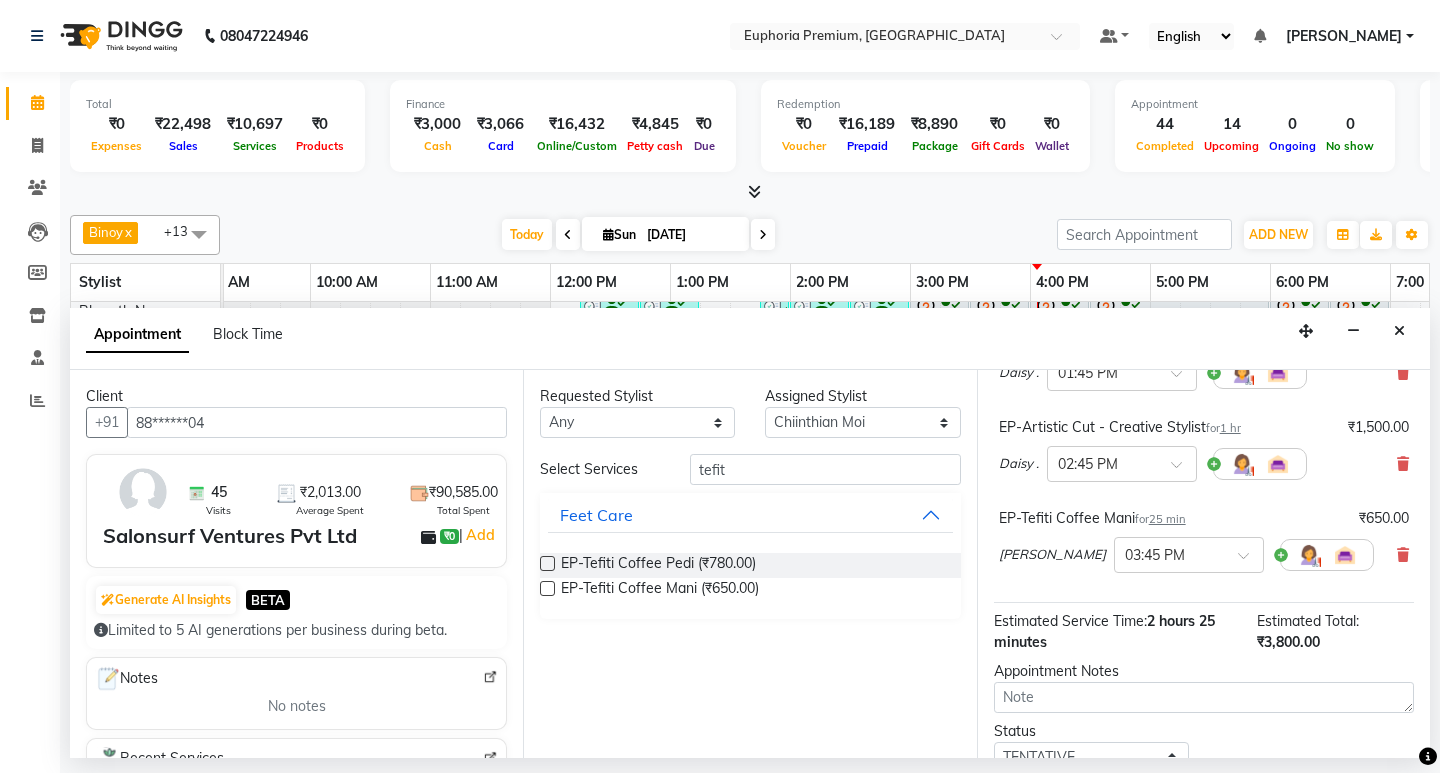 click at bounding box center [547, 563] 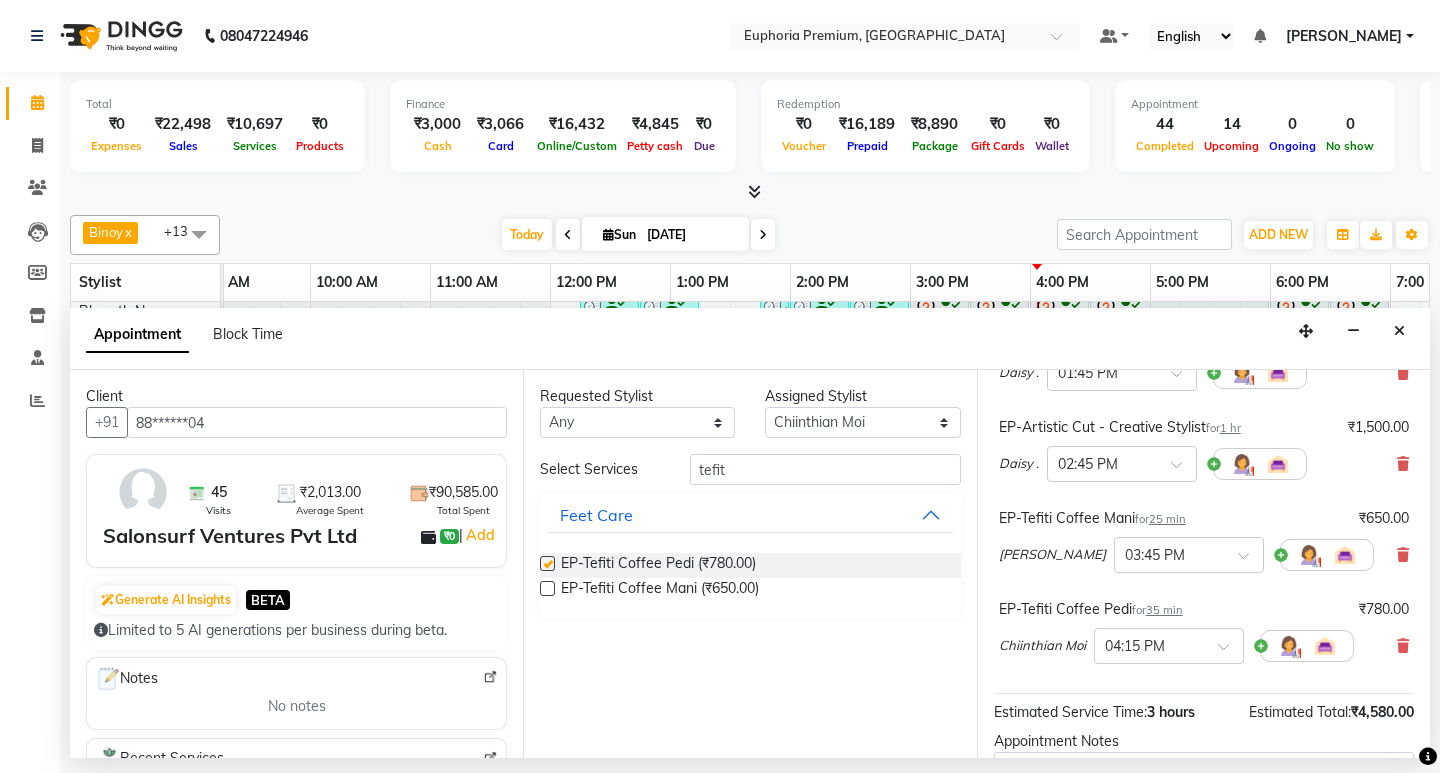 checkbox on "false" 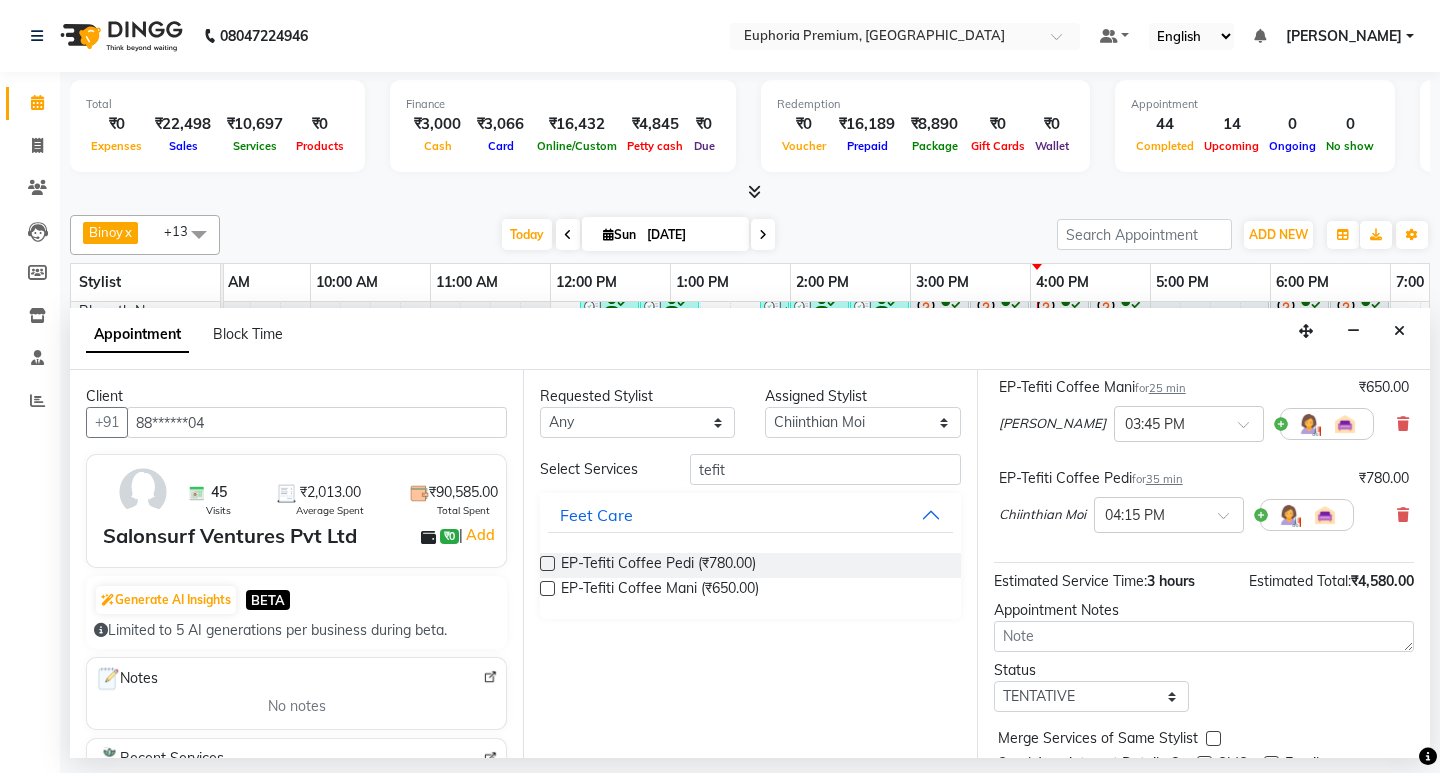 scroll, scrollTop: 411, scrollLeft: 0, axis: vertical 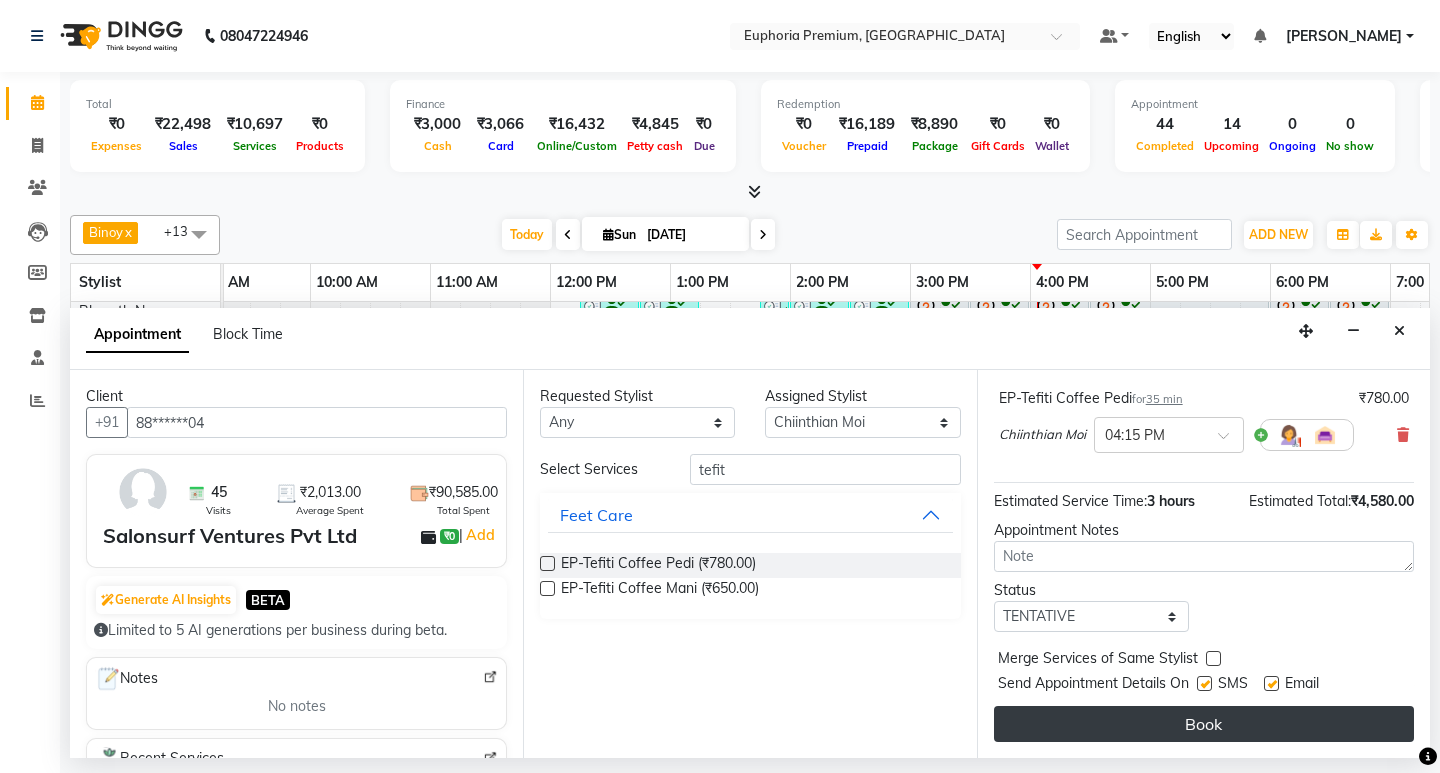 click on "Book" at bounding box center (1204, 724) 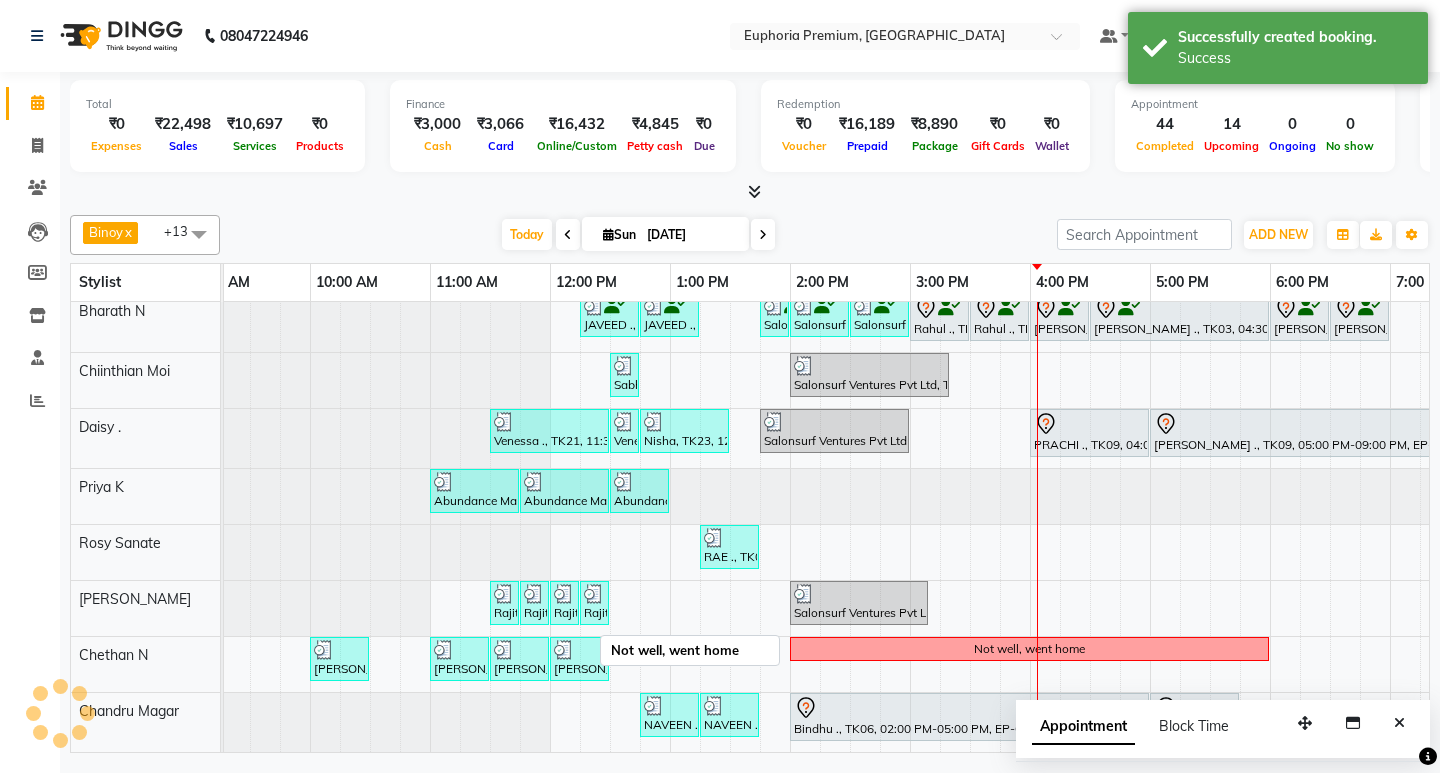 scroll, scrollTop: 368, scrollLeft: 0, axis: vertical 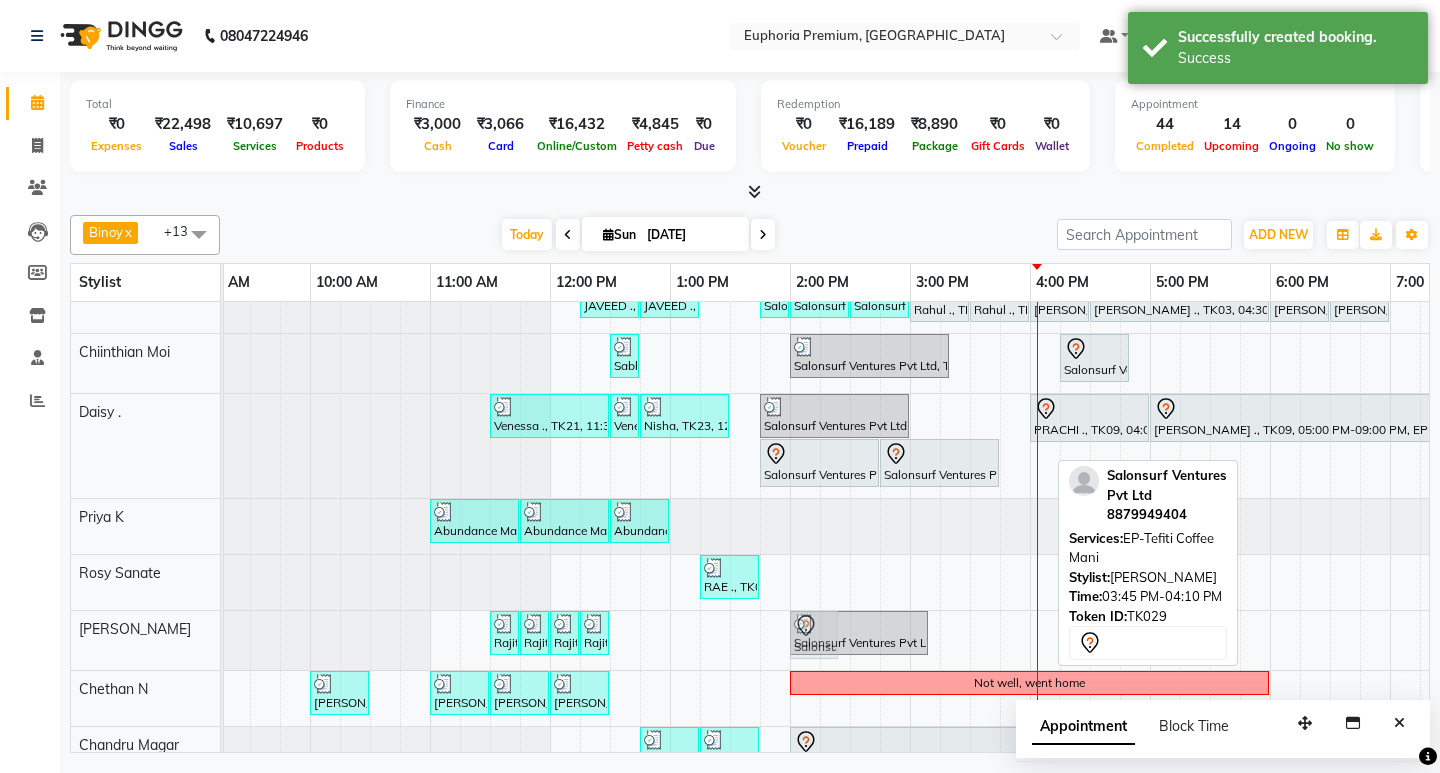 drag, startPoint x: 1020, startPoint y: 629, endPoint x: 805, endPoint y: 661, distance: 217.36835 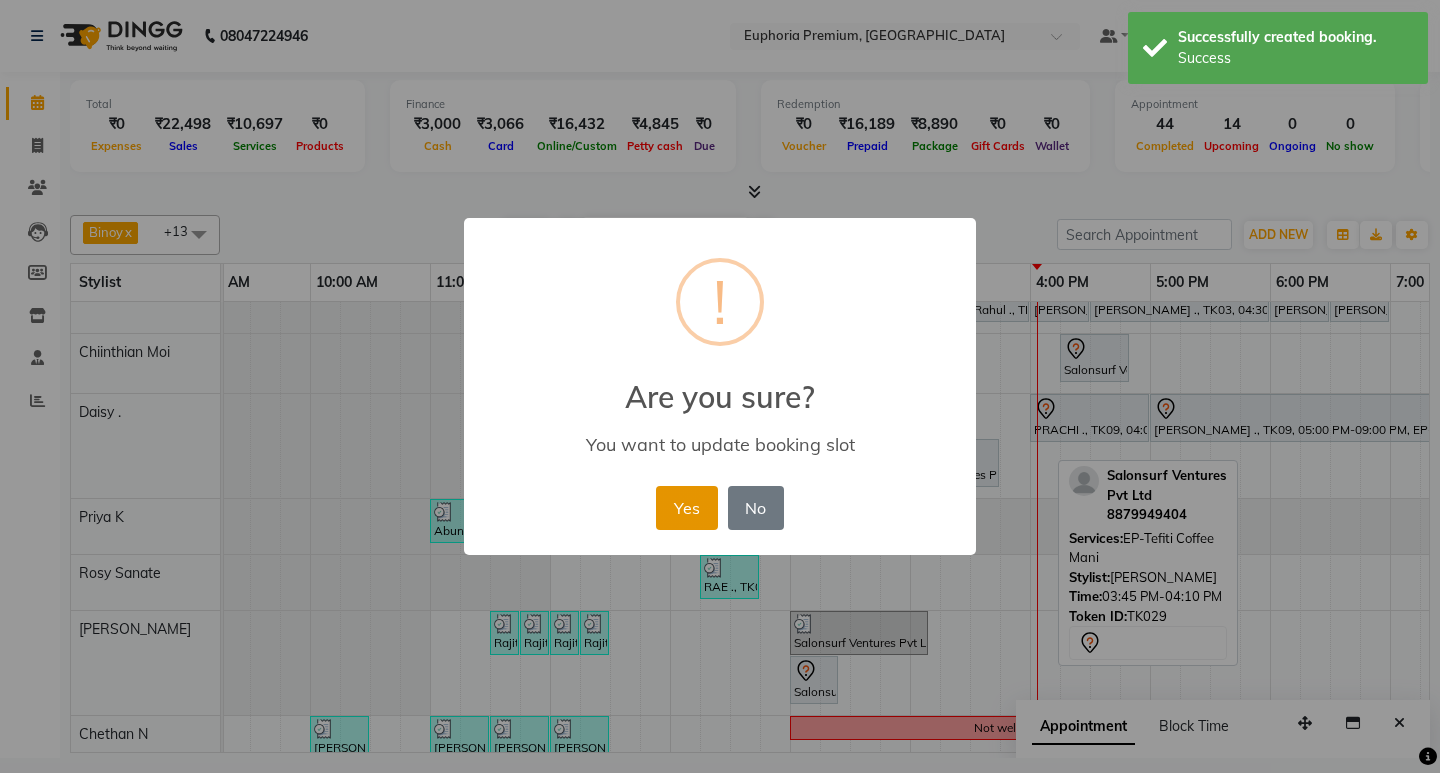 click on "Yes" at bounding box center [686, 508] 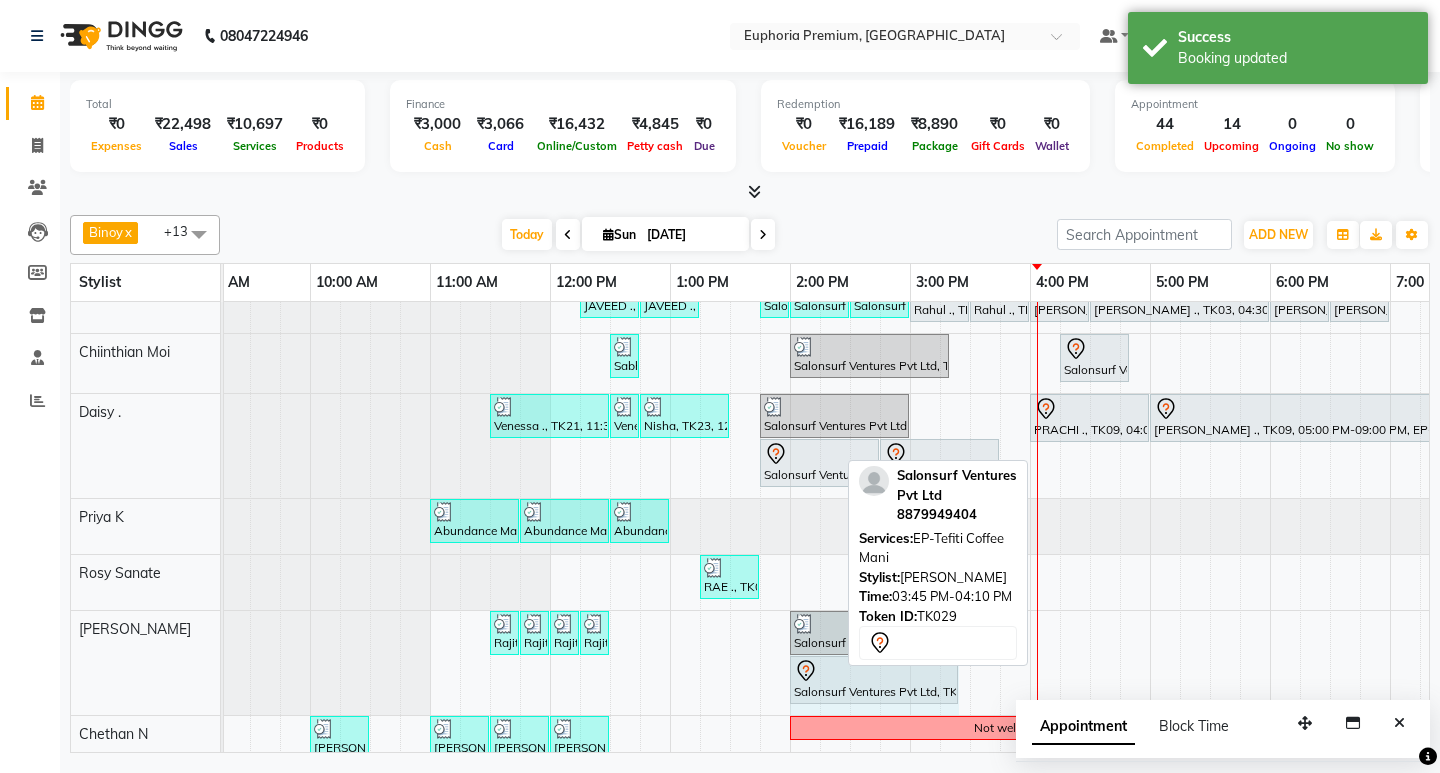 drag, startPoint x: 835, startPoint y: 679, endPoint x: 941, endPoint y: 671, distance: 106.30146 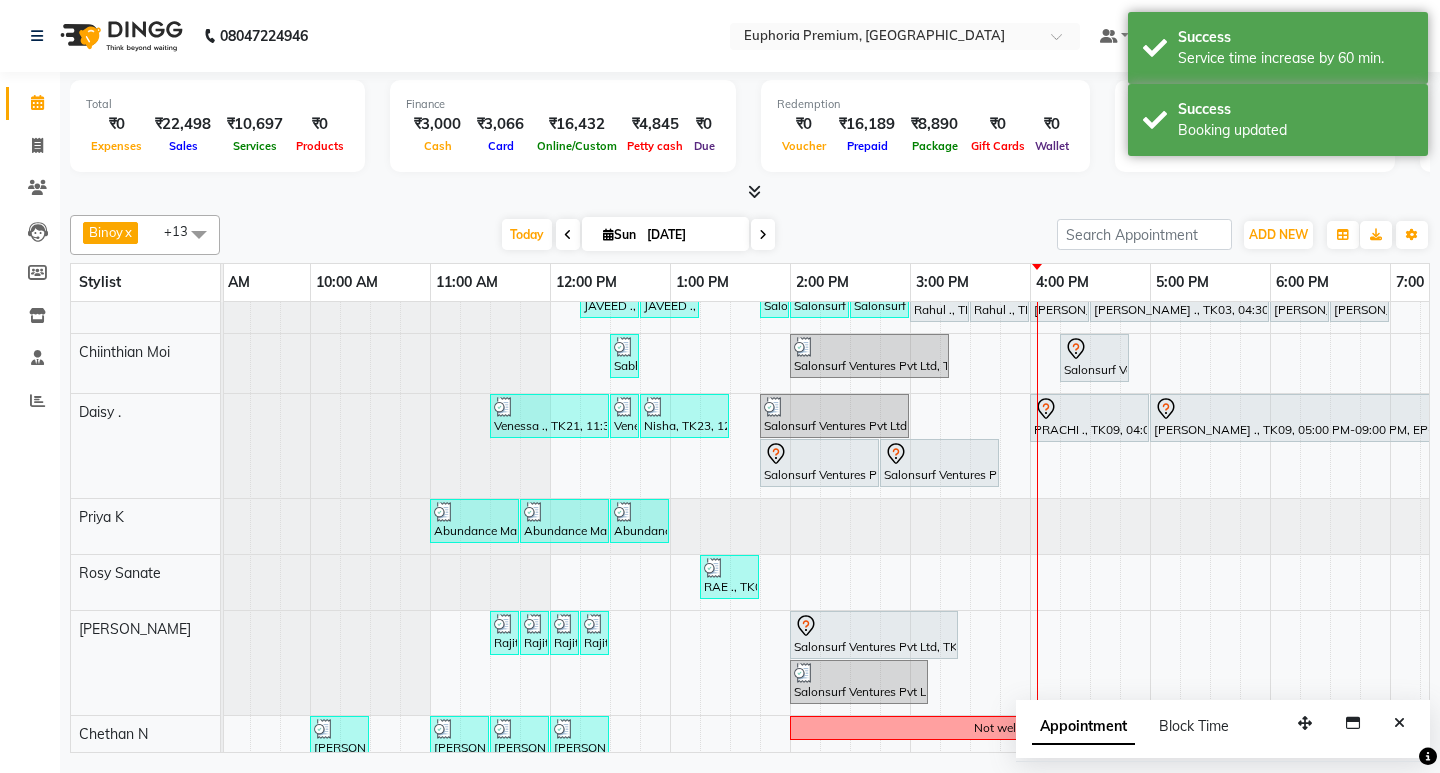 scroll, scrollTop: 195, scrollLeft: 154, axis: both 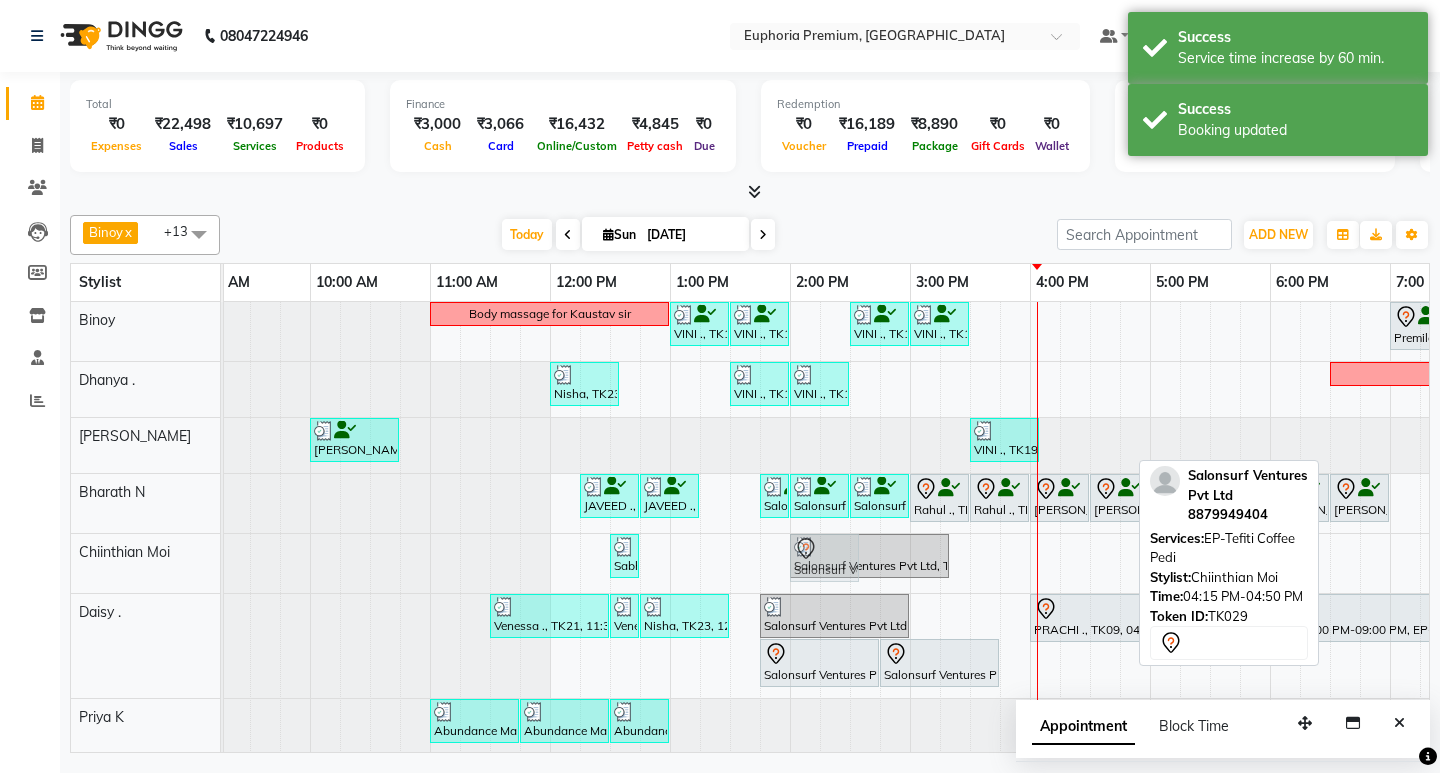 drag, startPoint x: 1078, startPoint y: 554, endPoint x: 814, endPoint y: 567, distance: 264.3199 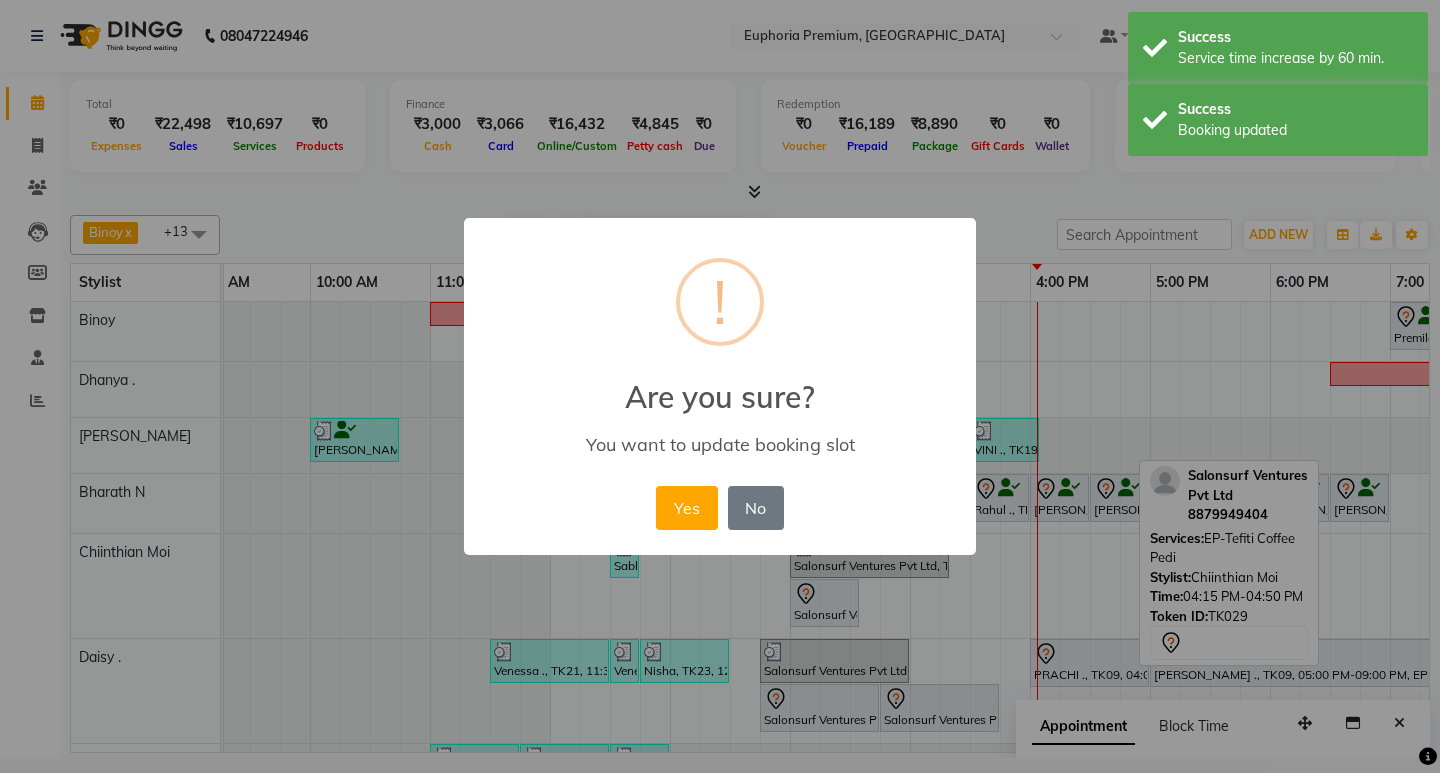 click on "Yes" at bounding box center [686, 508] 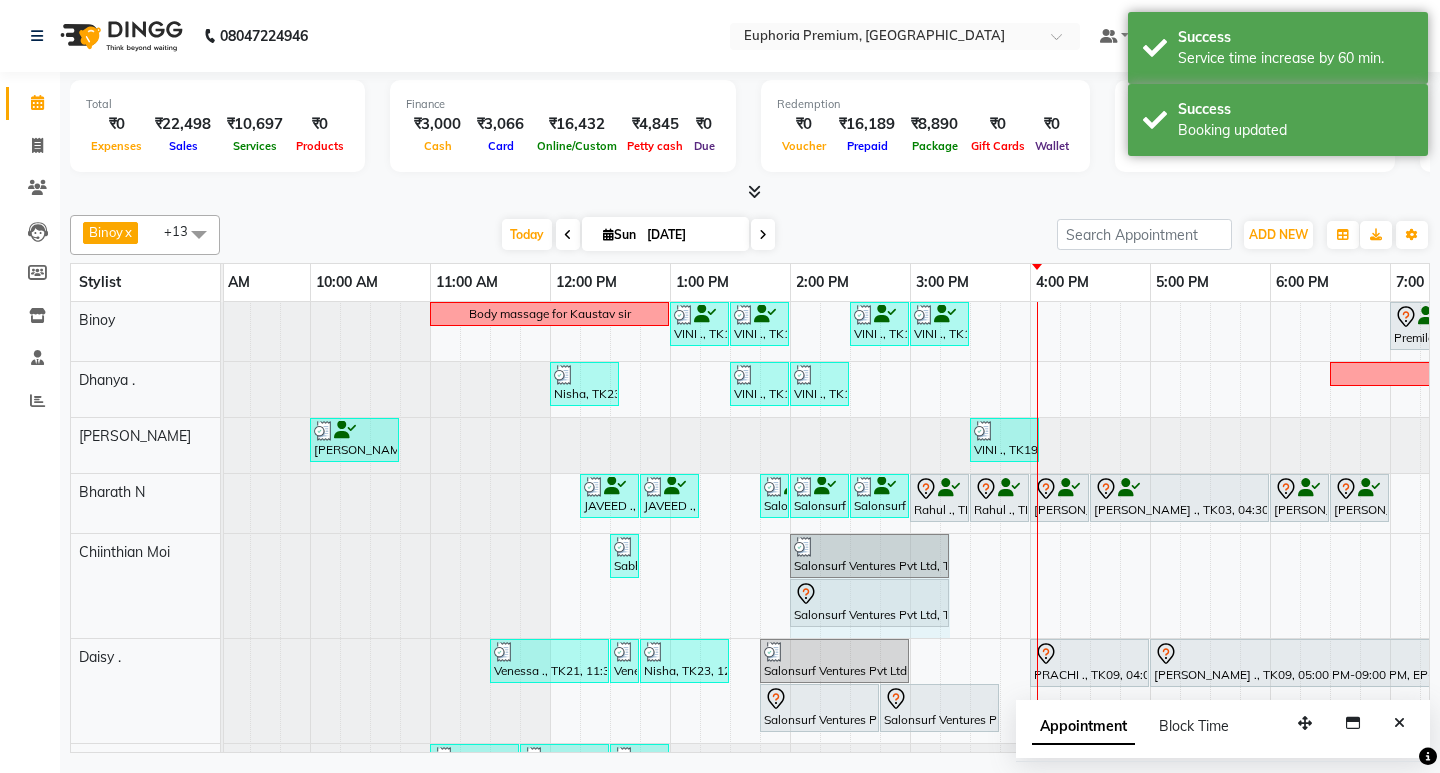 drag, startPoint x: 863, startPoint y: 597, endPoint x: 955, endPoint y: 584, distance: 92.91394 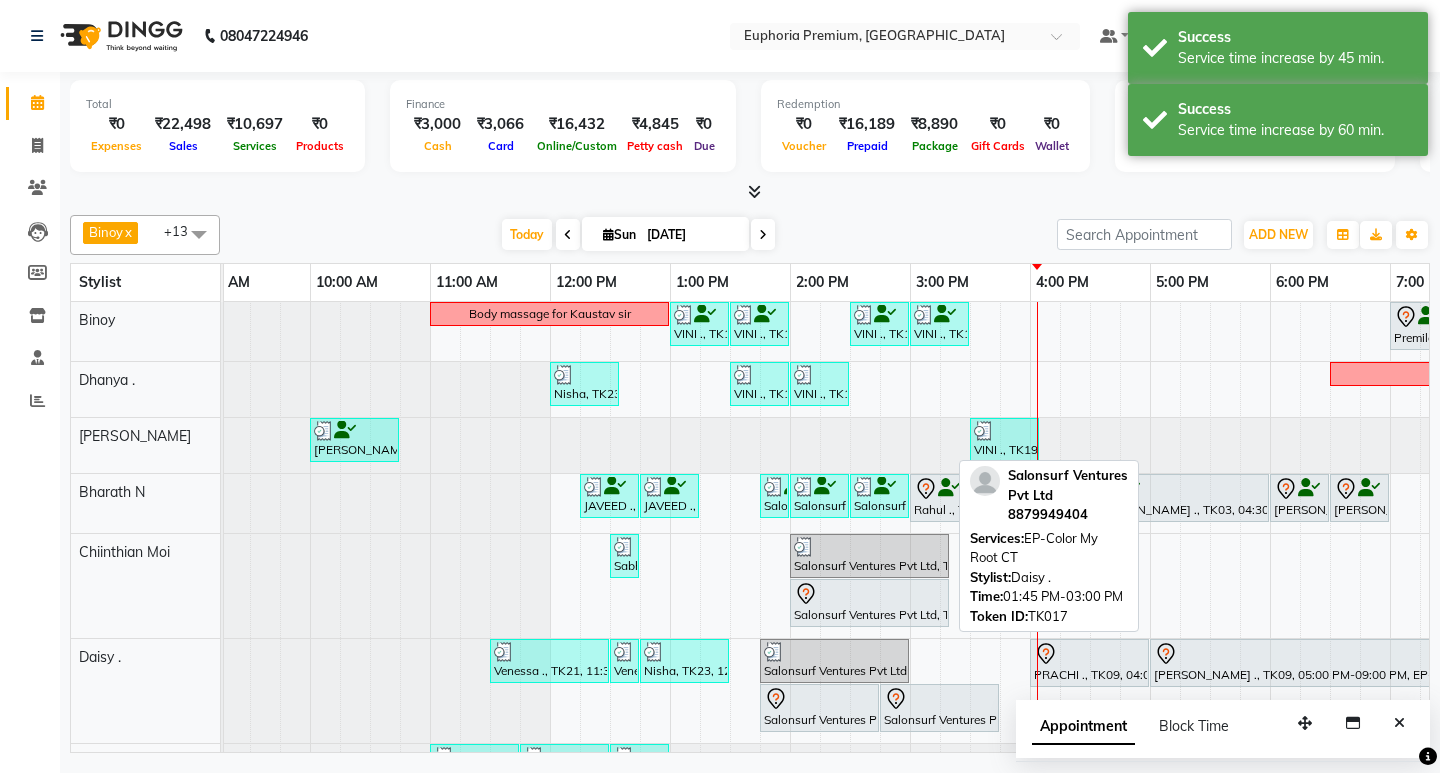 scroll, scrollTop: 279, scrollLeft: 154, axis: both 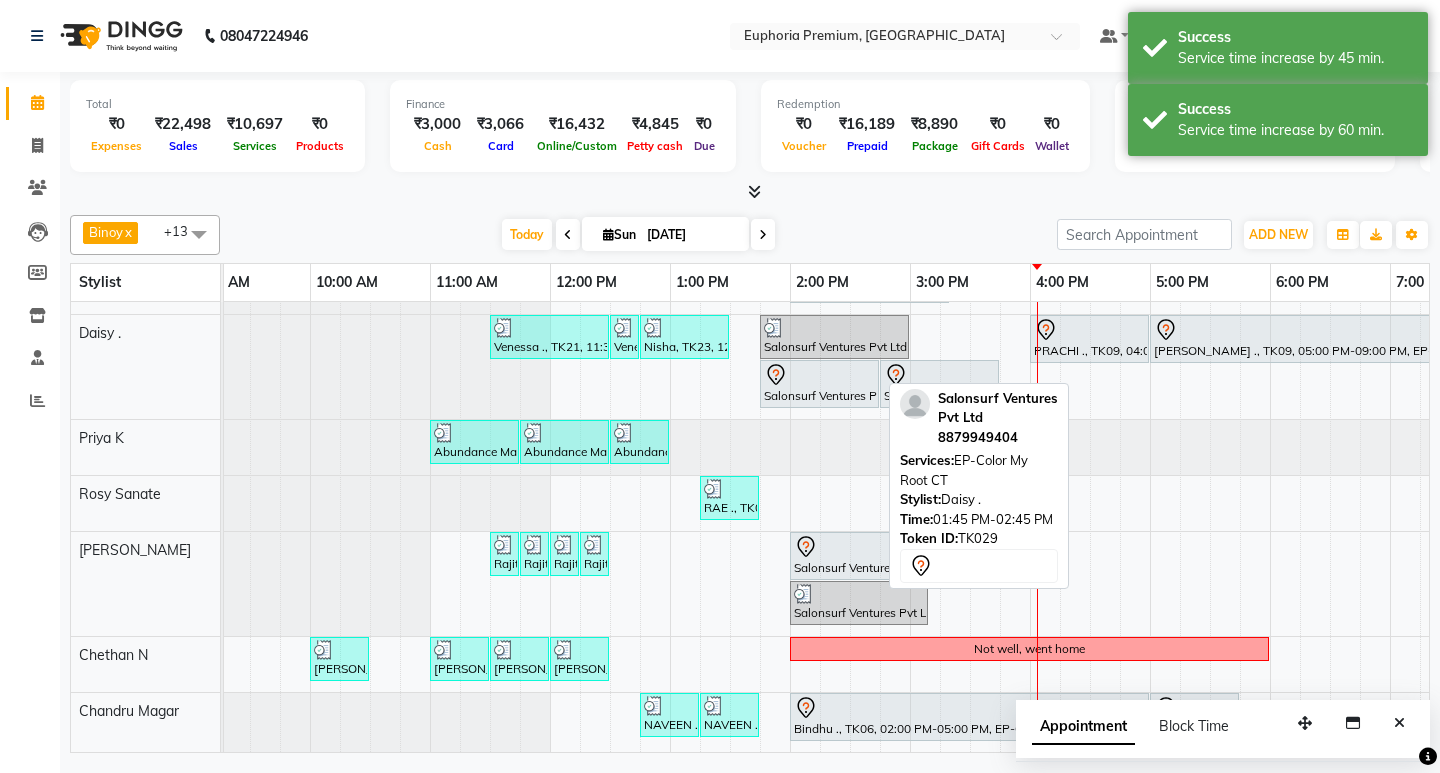 click at bounding box center [819, 375] 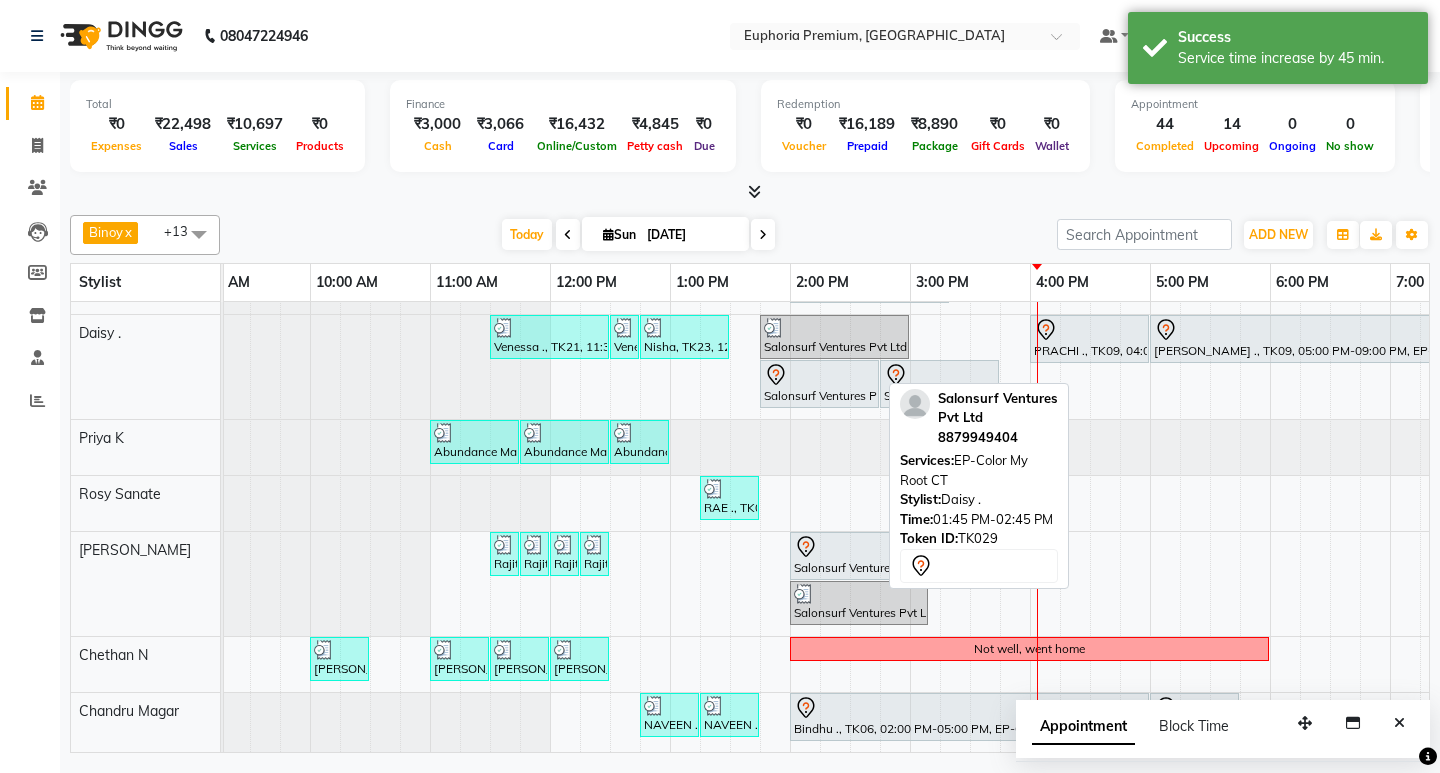 click at bounding box center (819, 375) 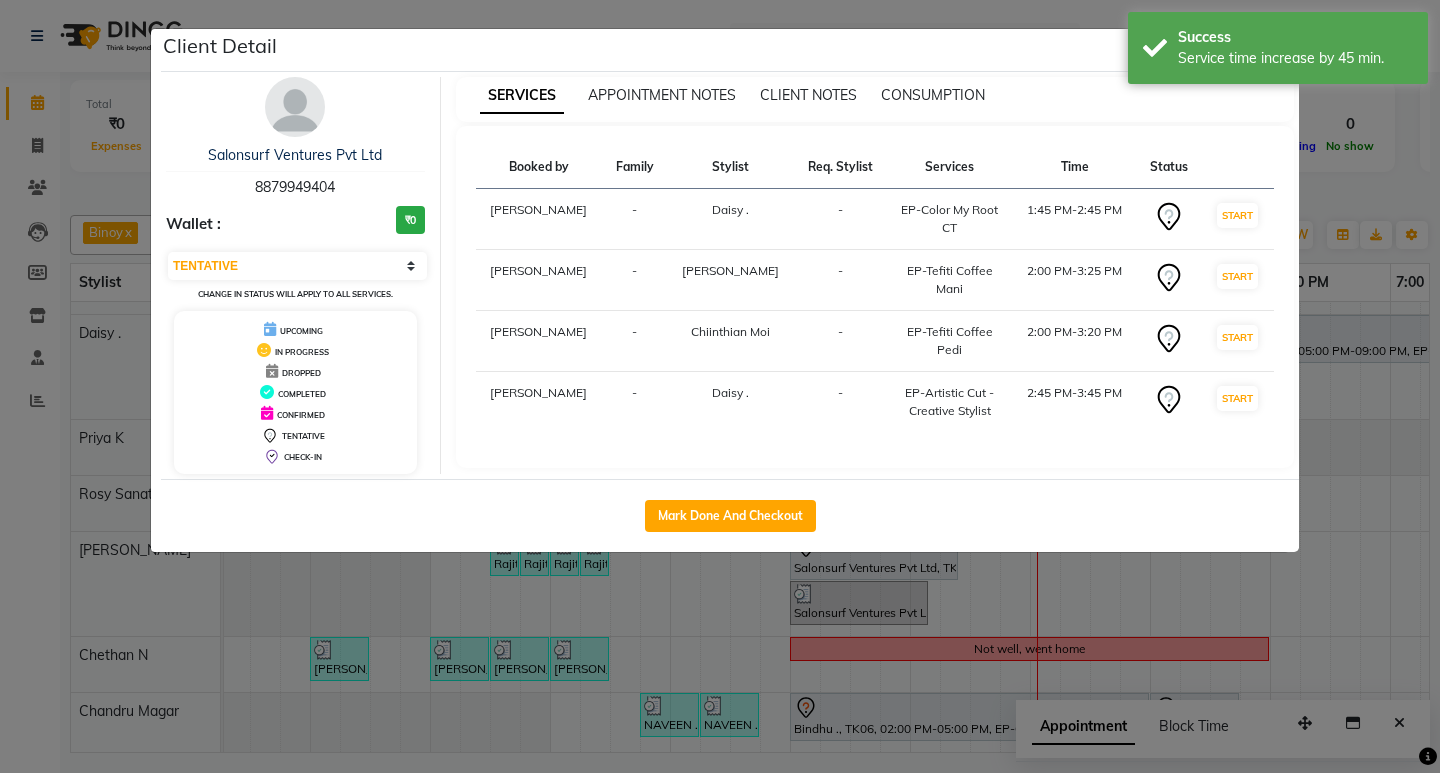 click on "Client Detail" 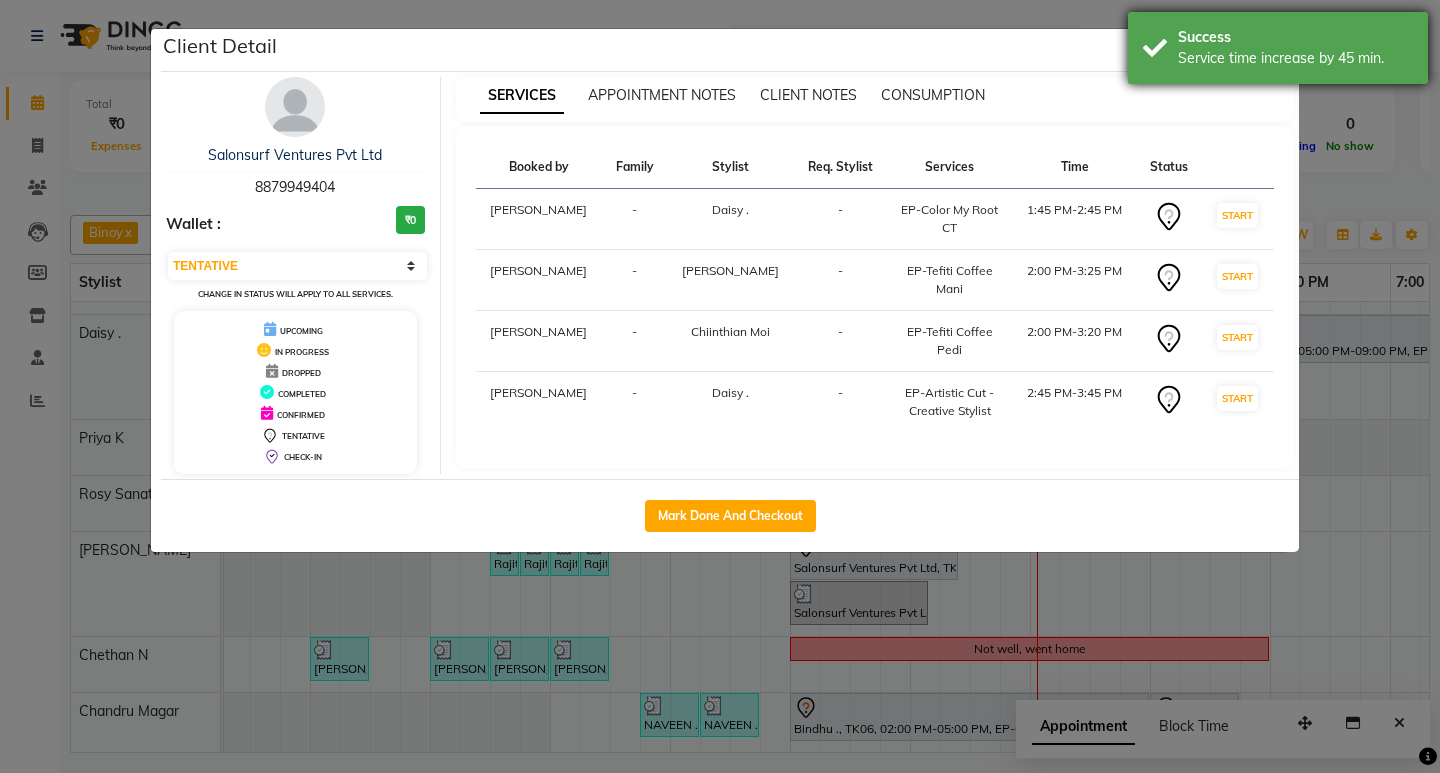 click on "Success   Service time increase by 45 min." at bounding box center [1278, 48] 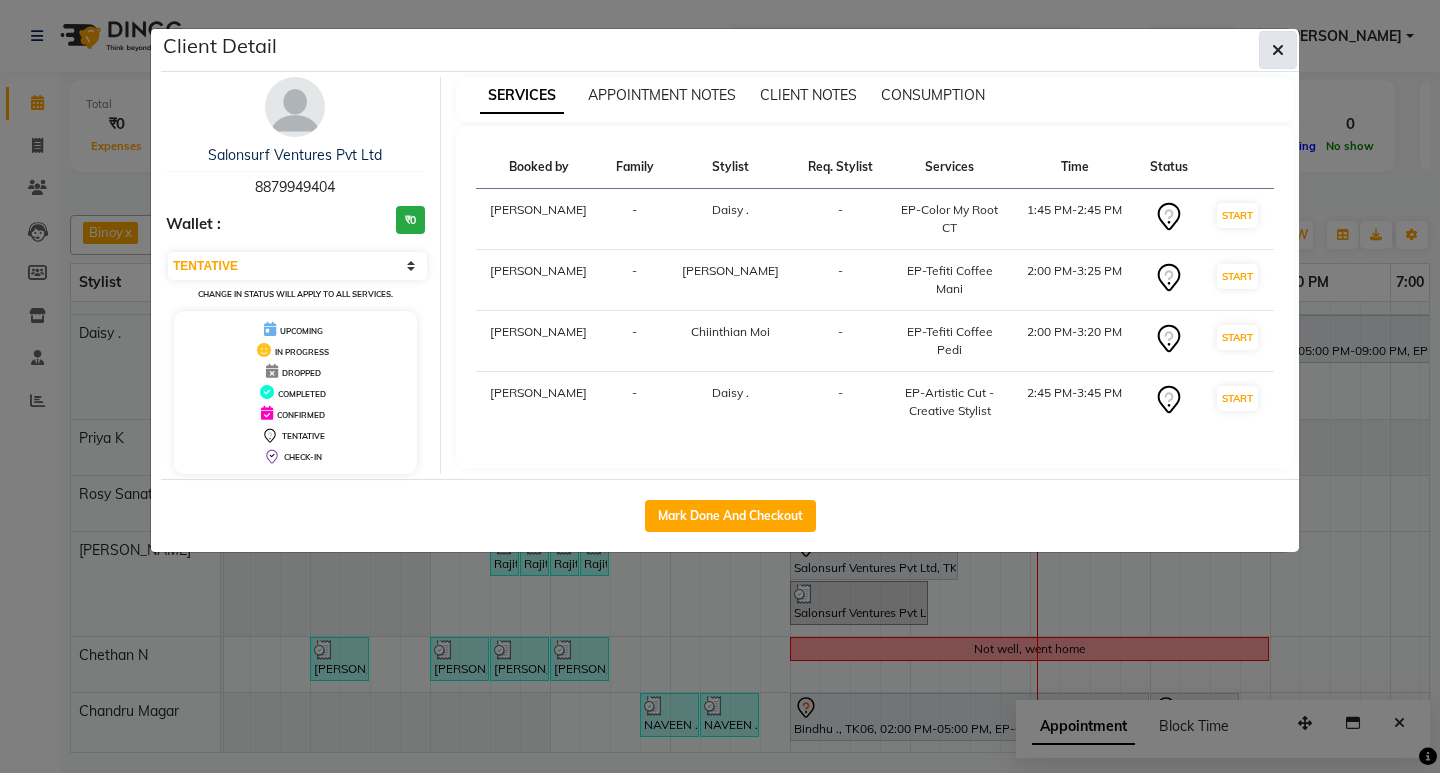 click 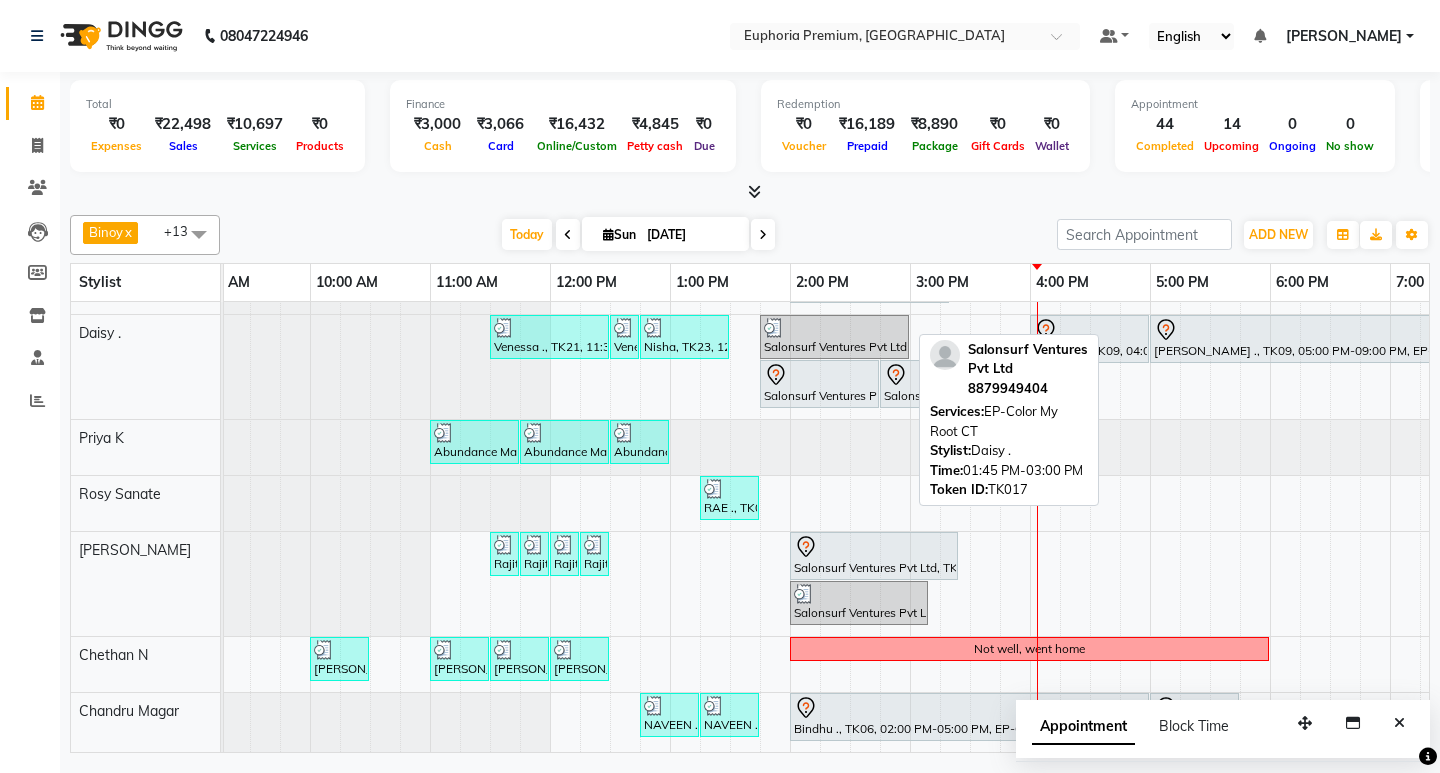 click on "Salonsurf Ventures Pvt Ltd, TK17, 01:45 PM-03:00 PM, EP-Color My Root  CT" at bounding box center (834, 337) 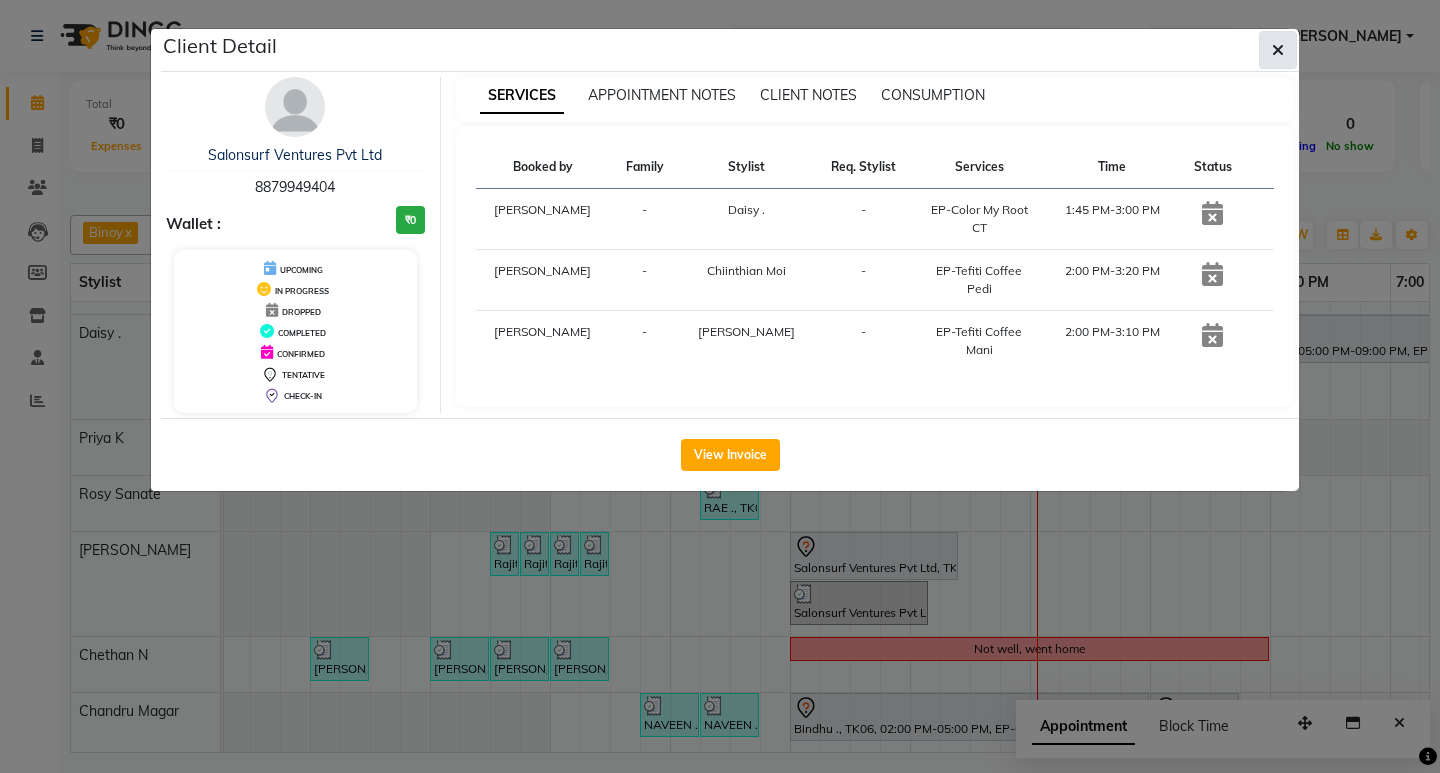 click 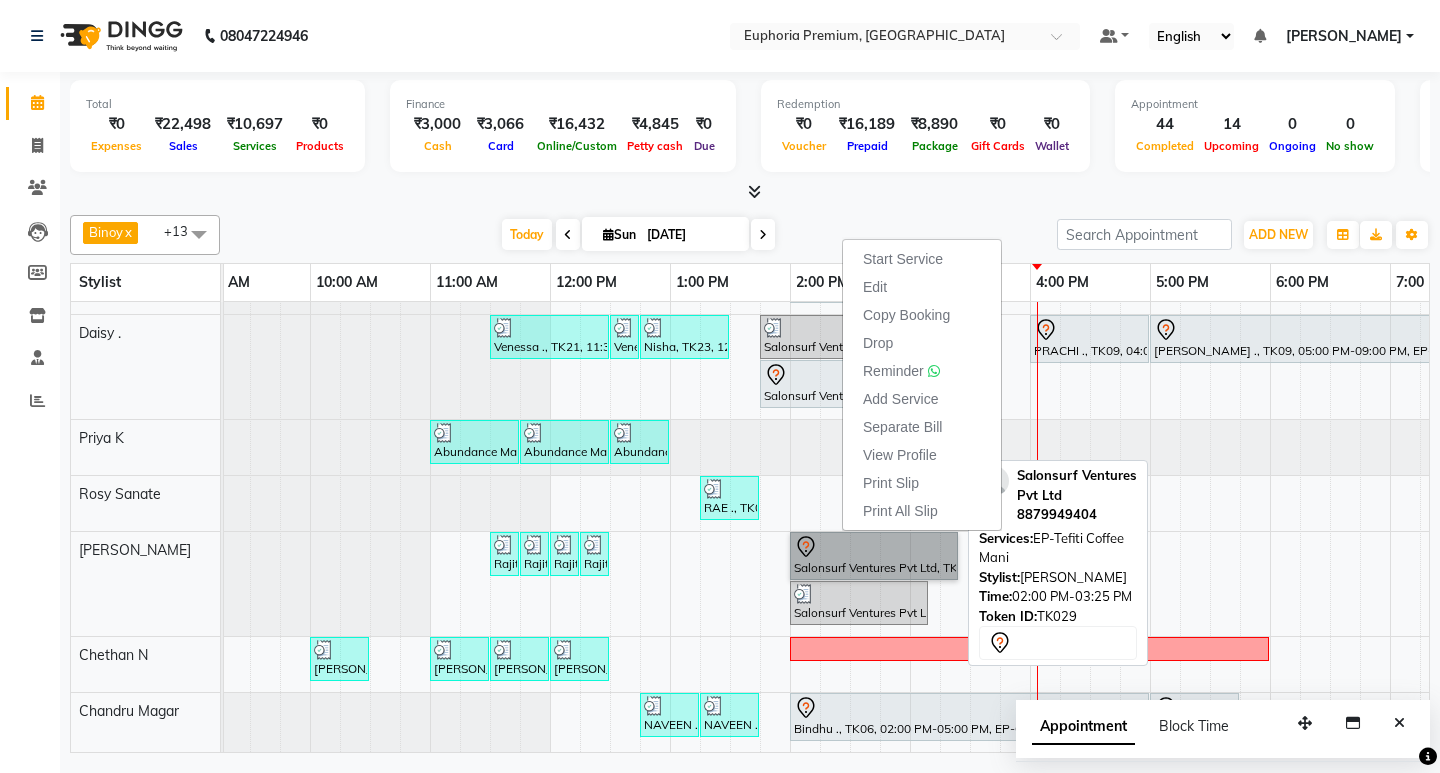 click on "Salonsurf Ventures Pvt Ltd, TK29, 02:00 PM-03:25 PM, EP-Tefiti Coffee Mani" at bounding box center [874, 556] 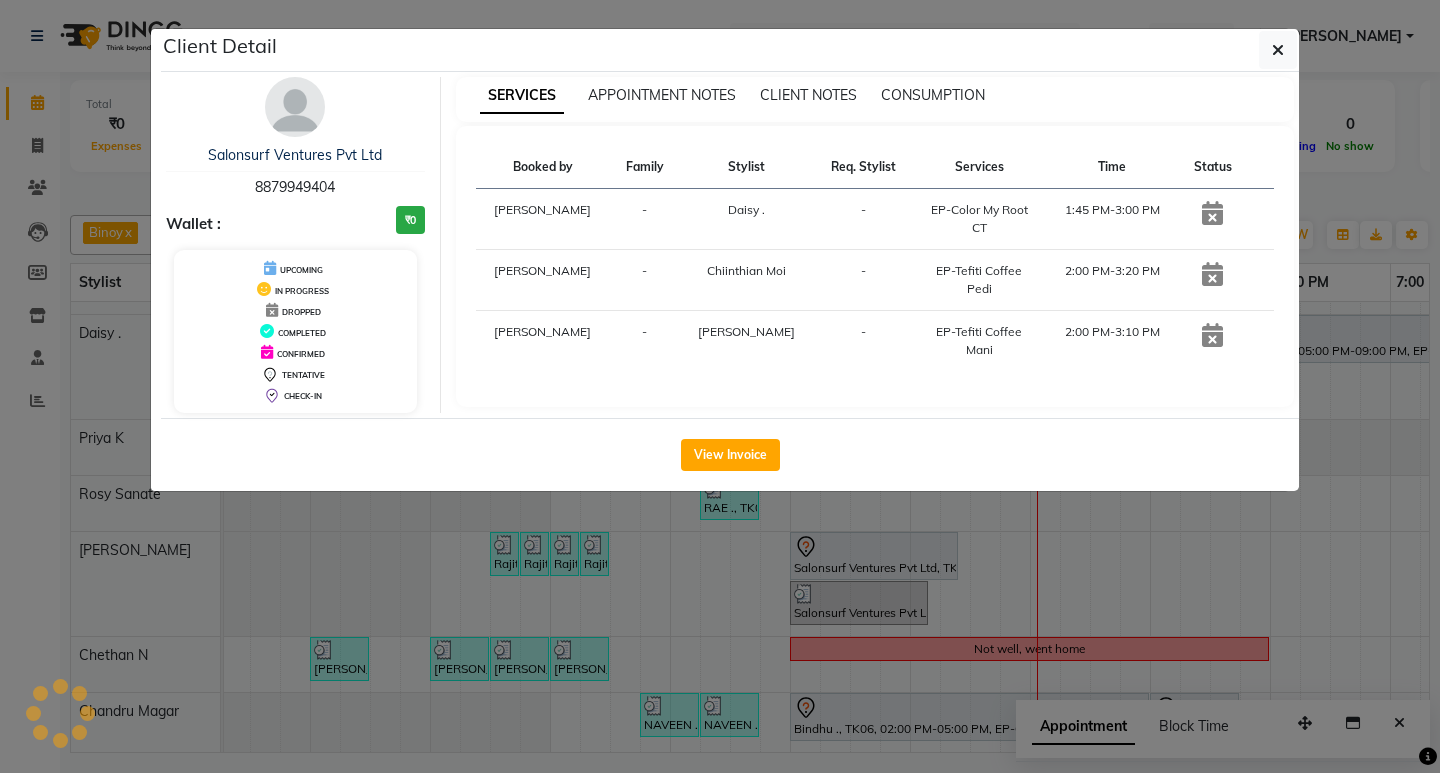 select on "7" 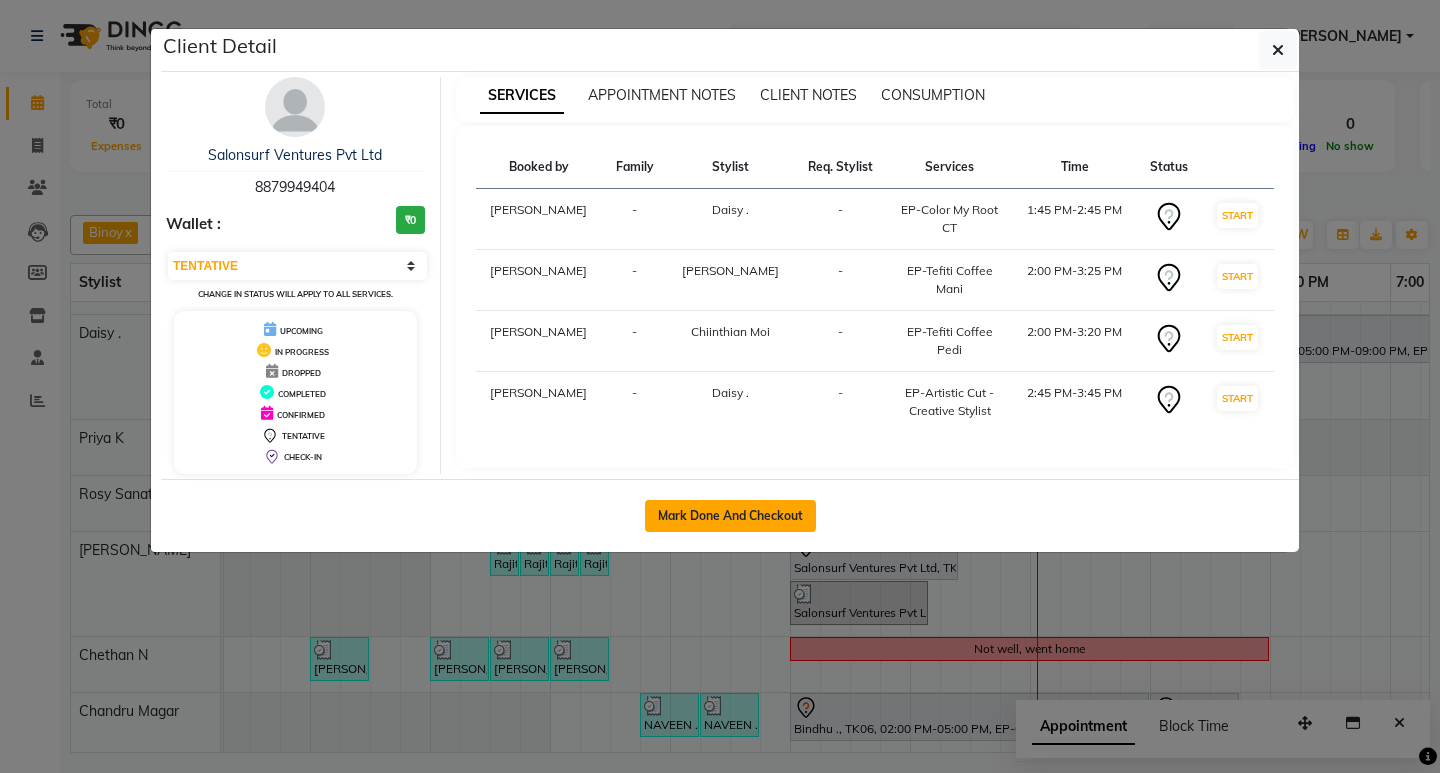 click on "Mark Done And Checkout" 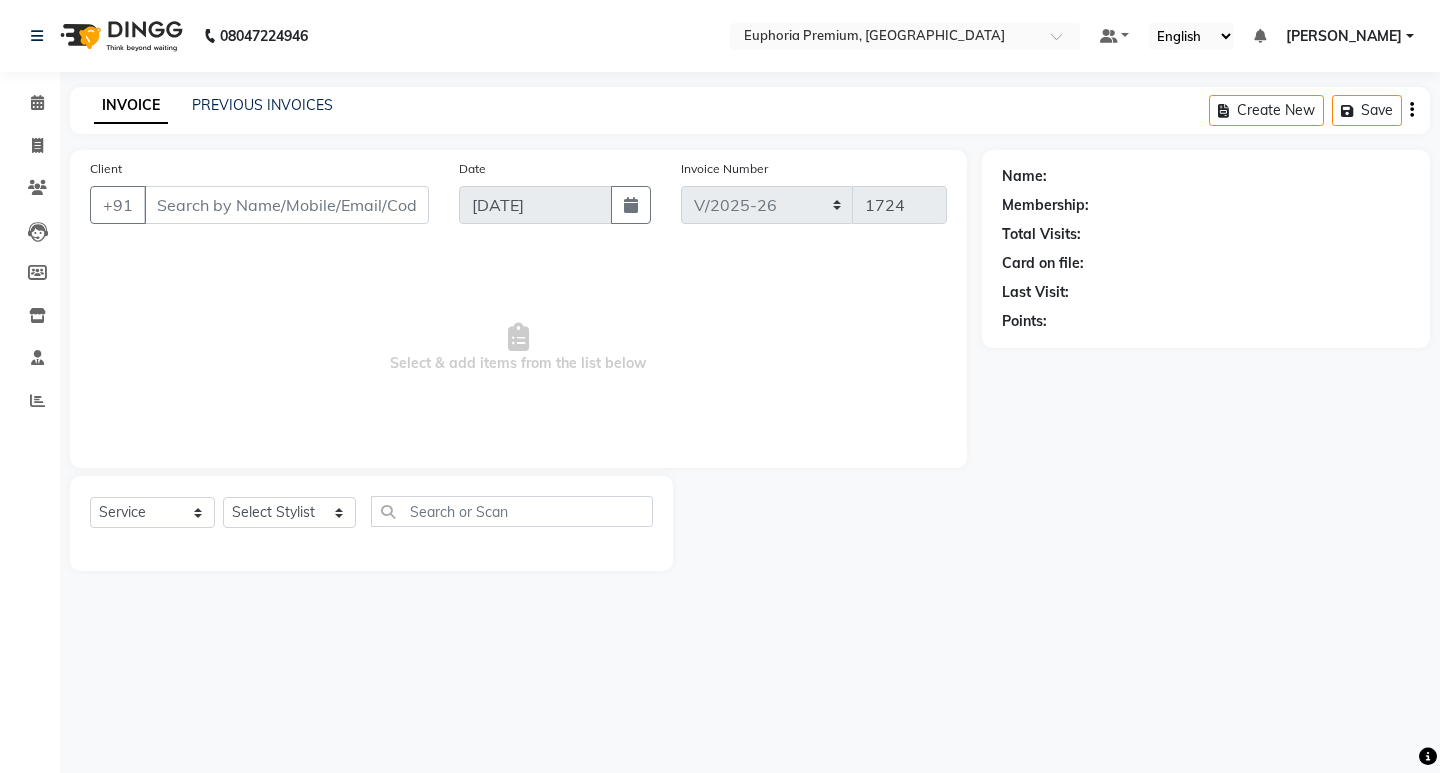 type on "88******04" 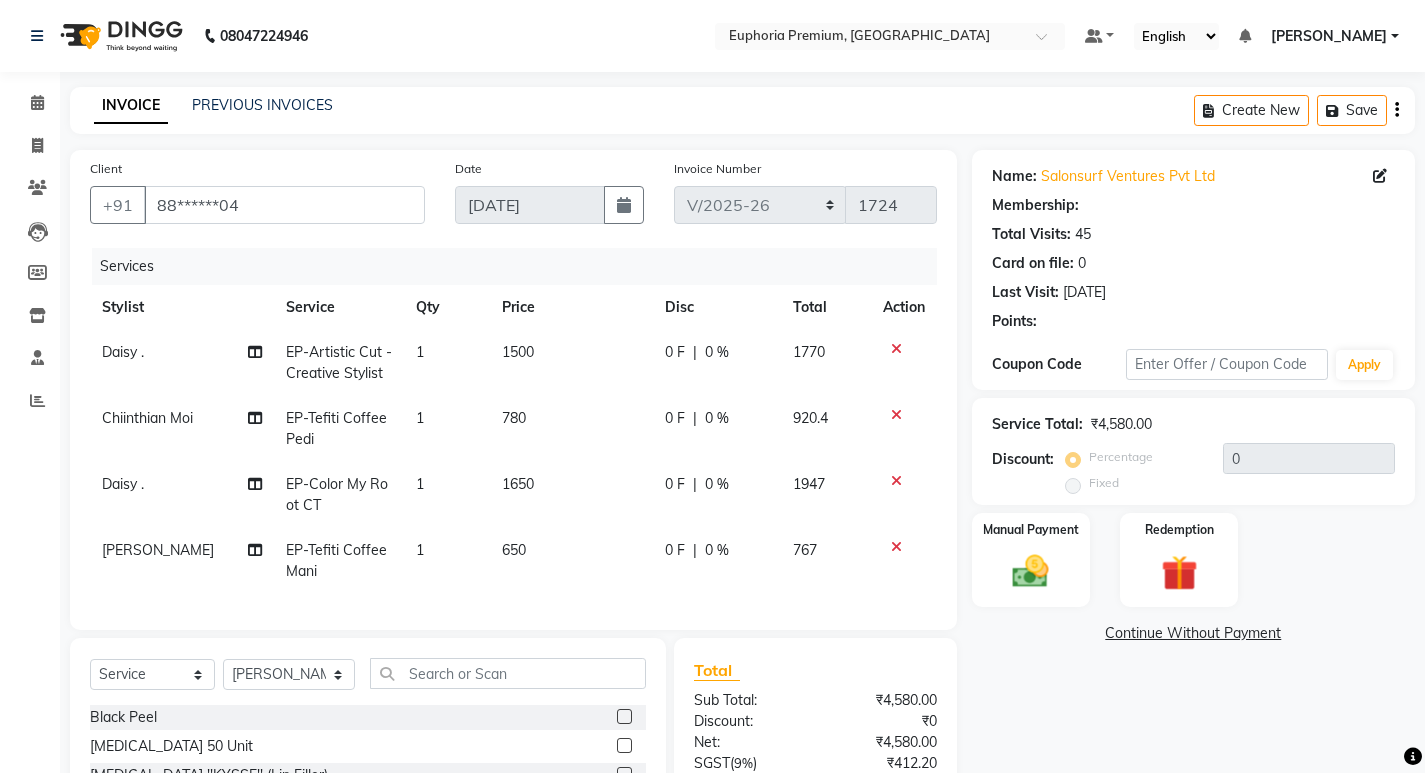 select on "1: Object" 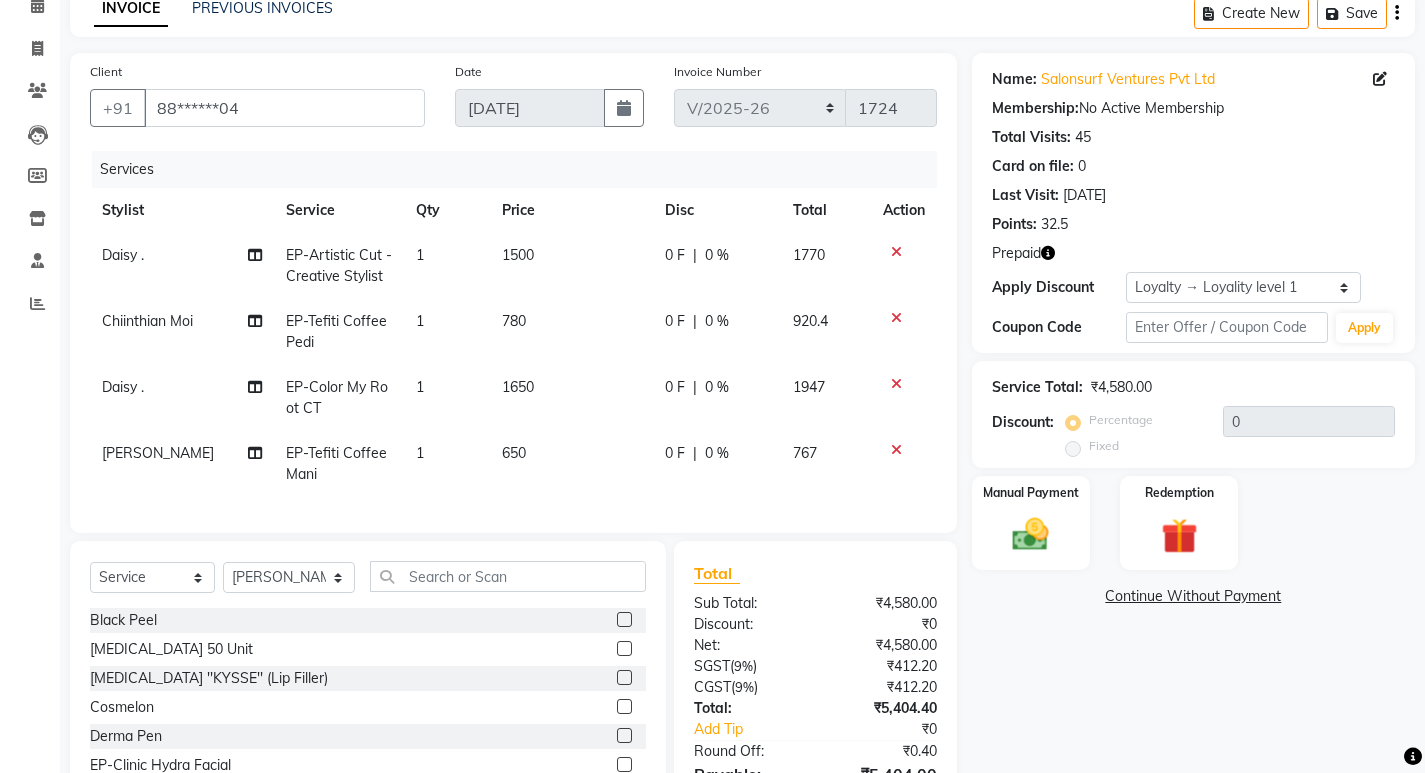 scroll, scrollTop: 225, scrollLeft: 0, axis: vertical 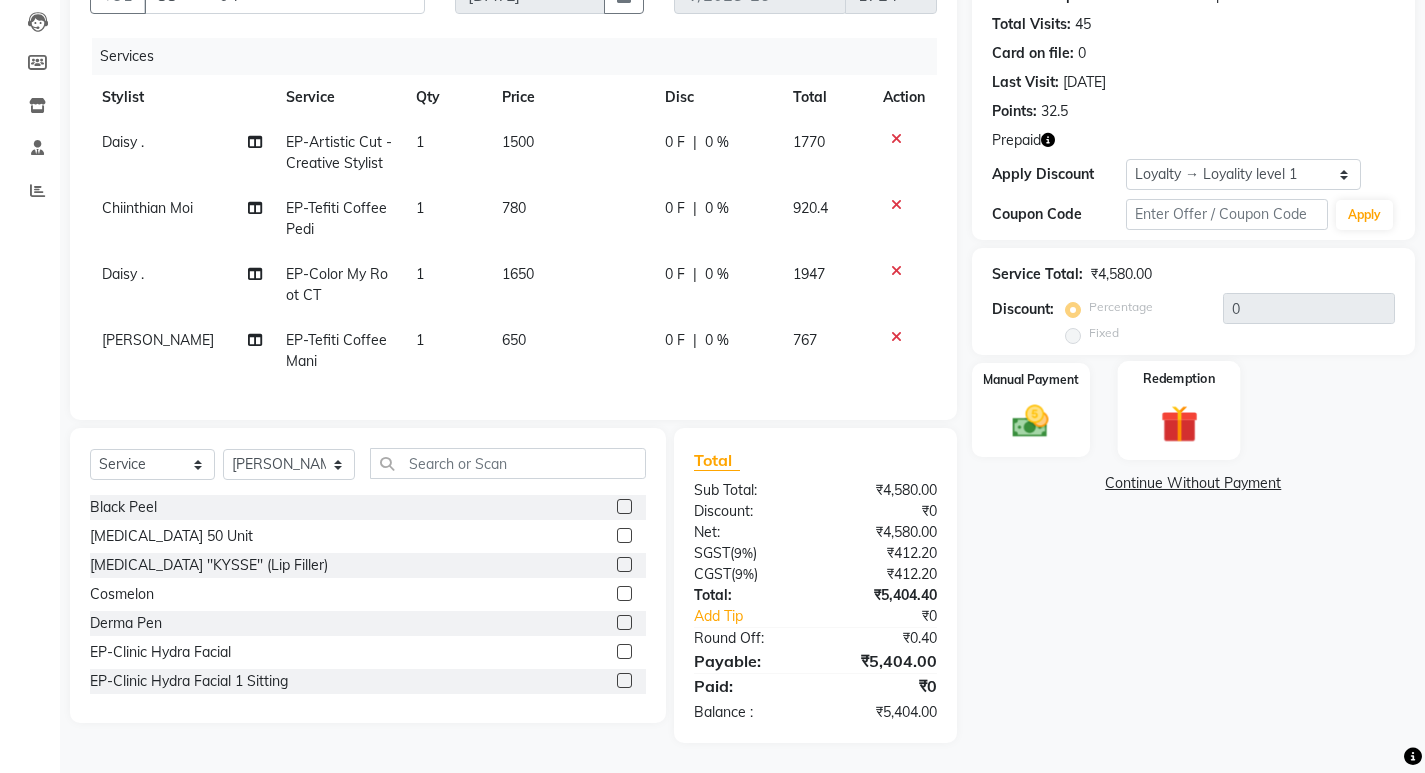 click 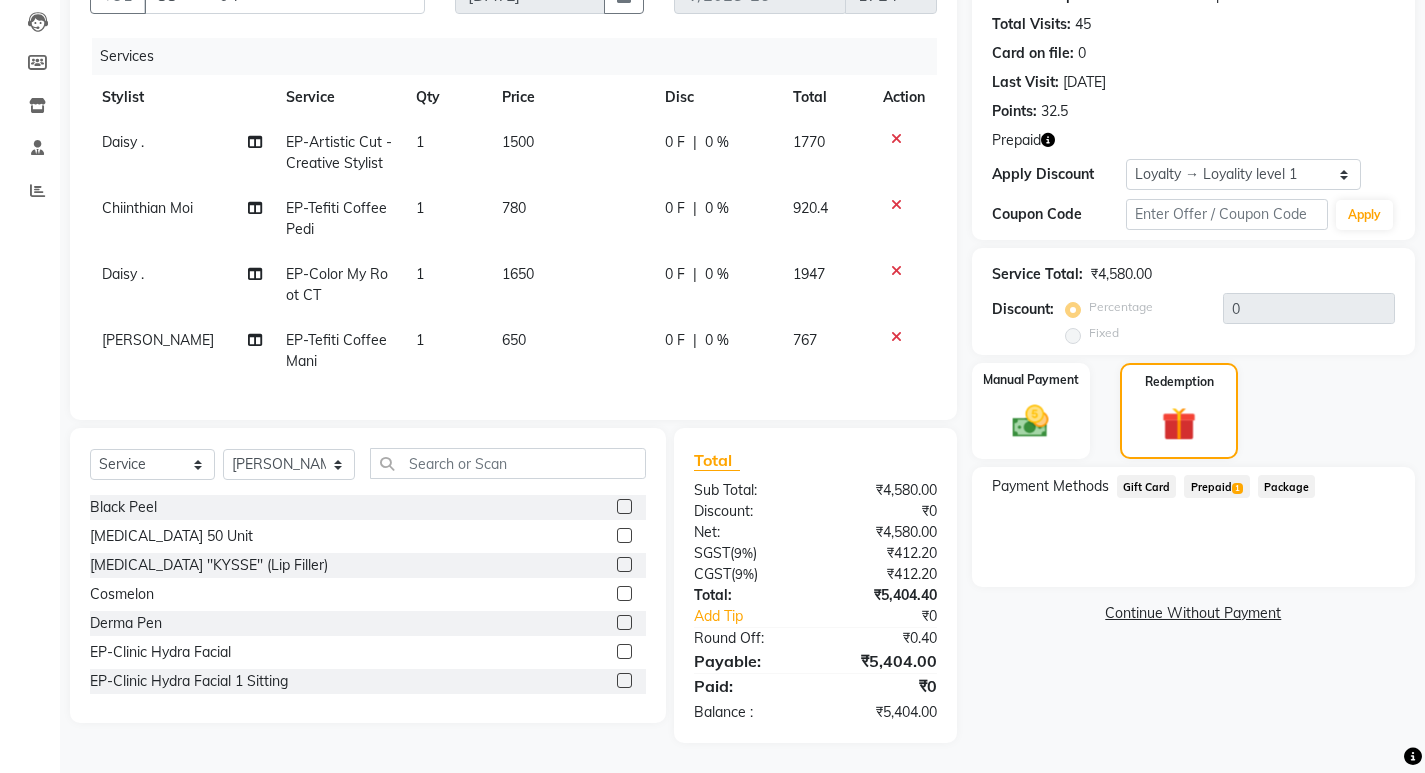 click on "Prepaid  1" 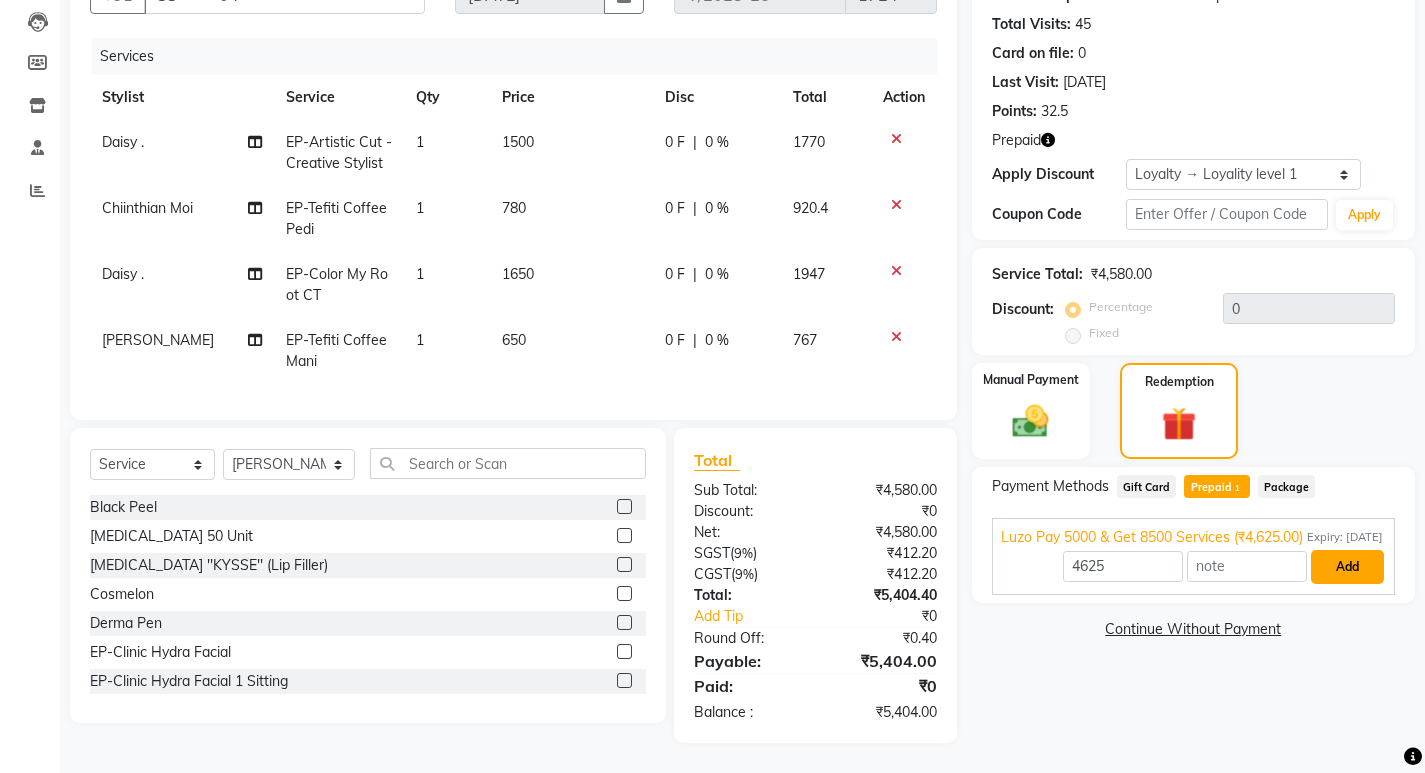 click on "Add" at bounding box center (1347, 567) 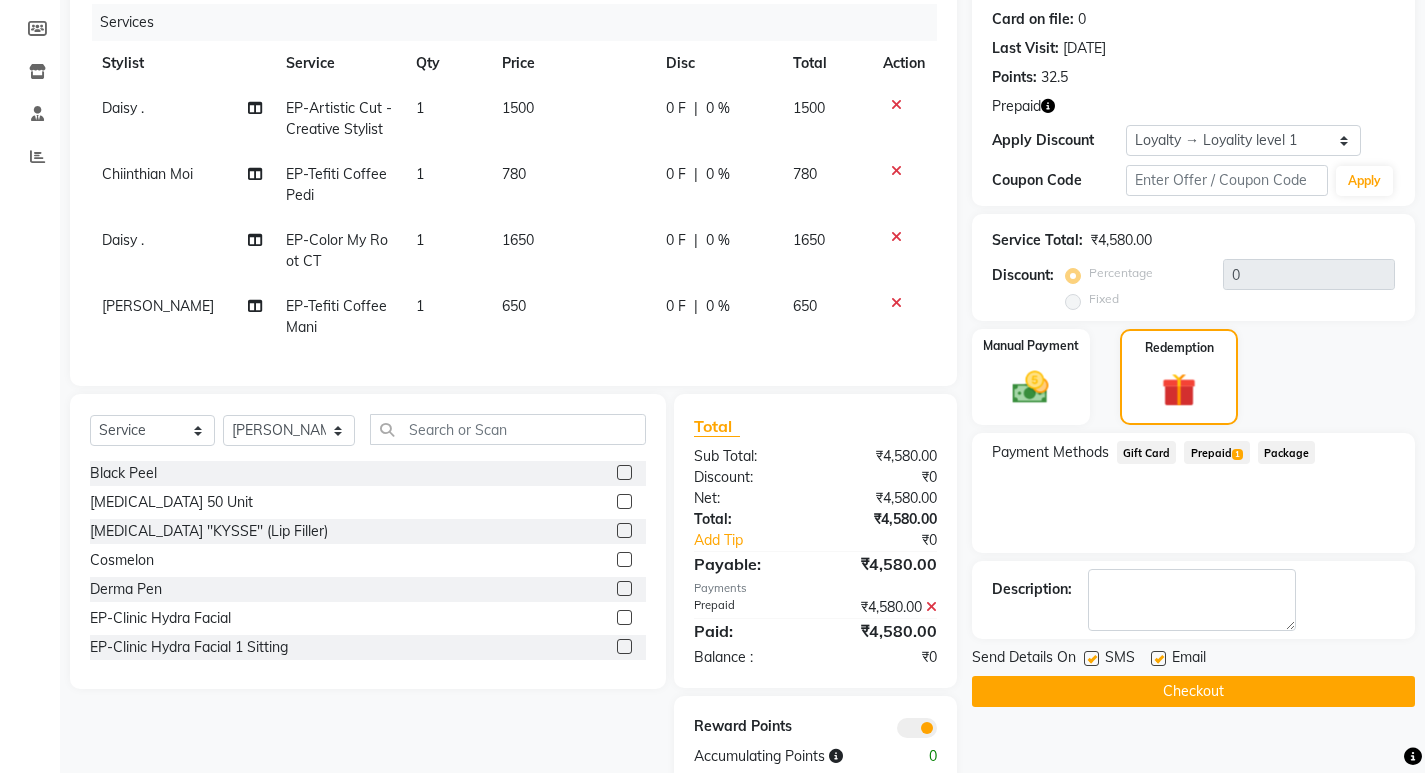 scroll, scrollTop: 303, scrollLeft: 0, axis: vertical 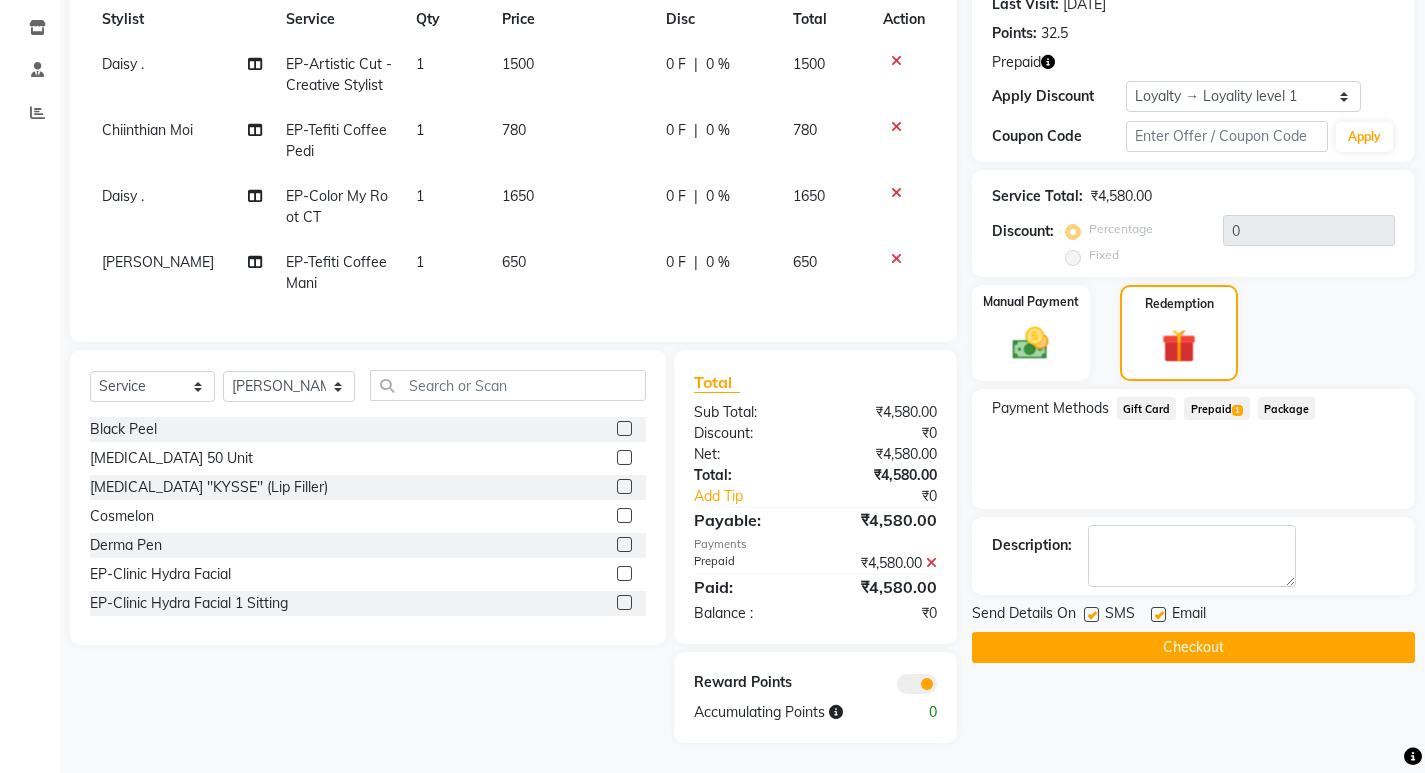 click on "Checkout" 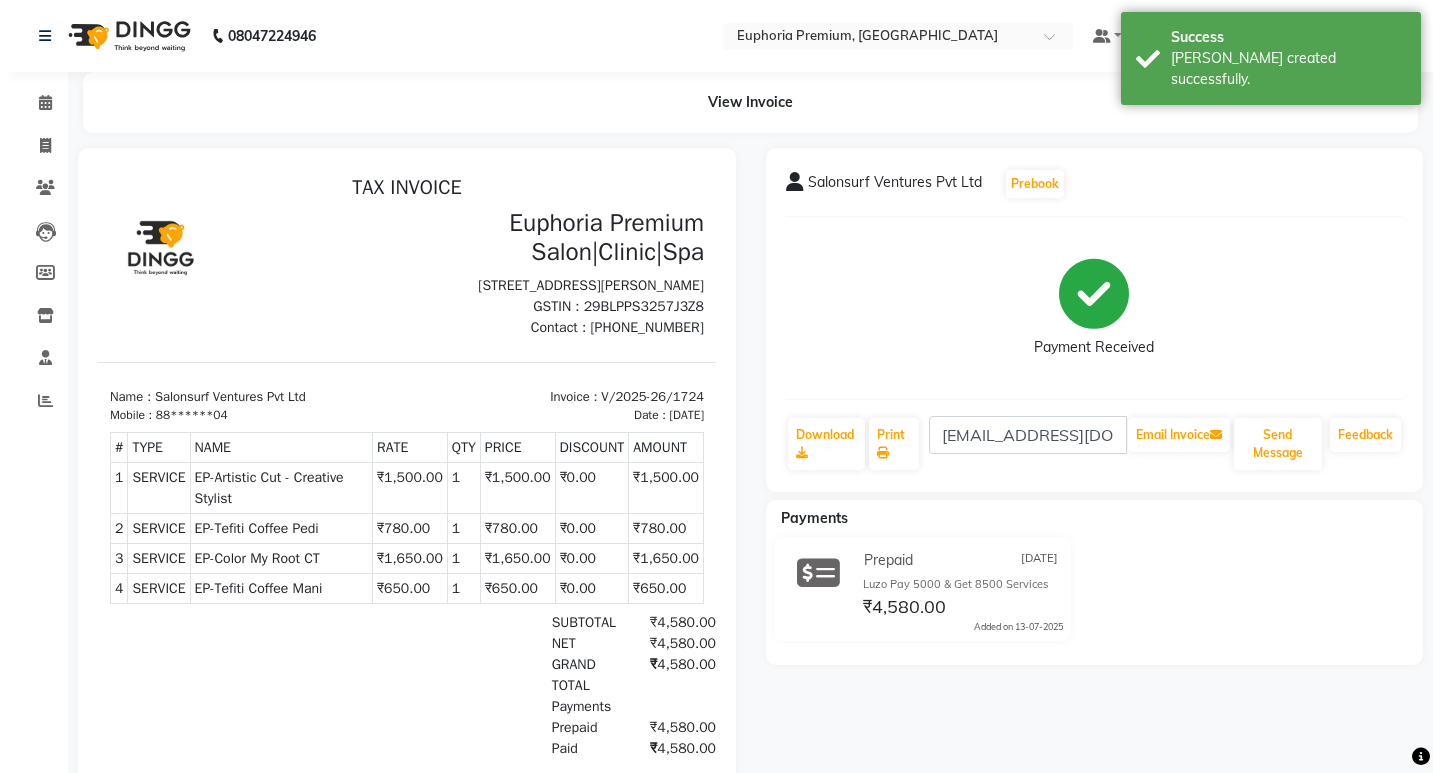 scroll, scrollTop: 0, scrollLeft: 0, axis: both 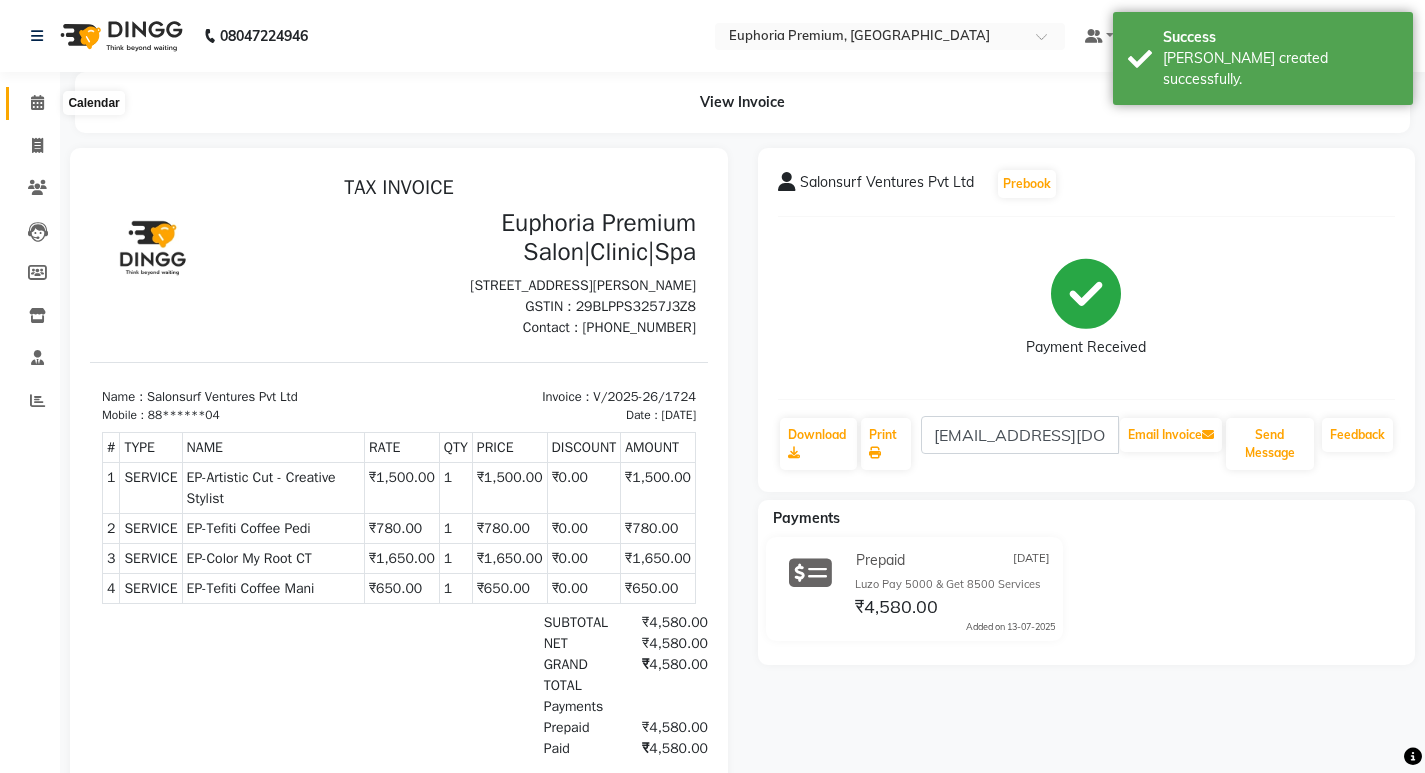 click 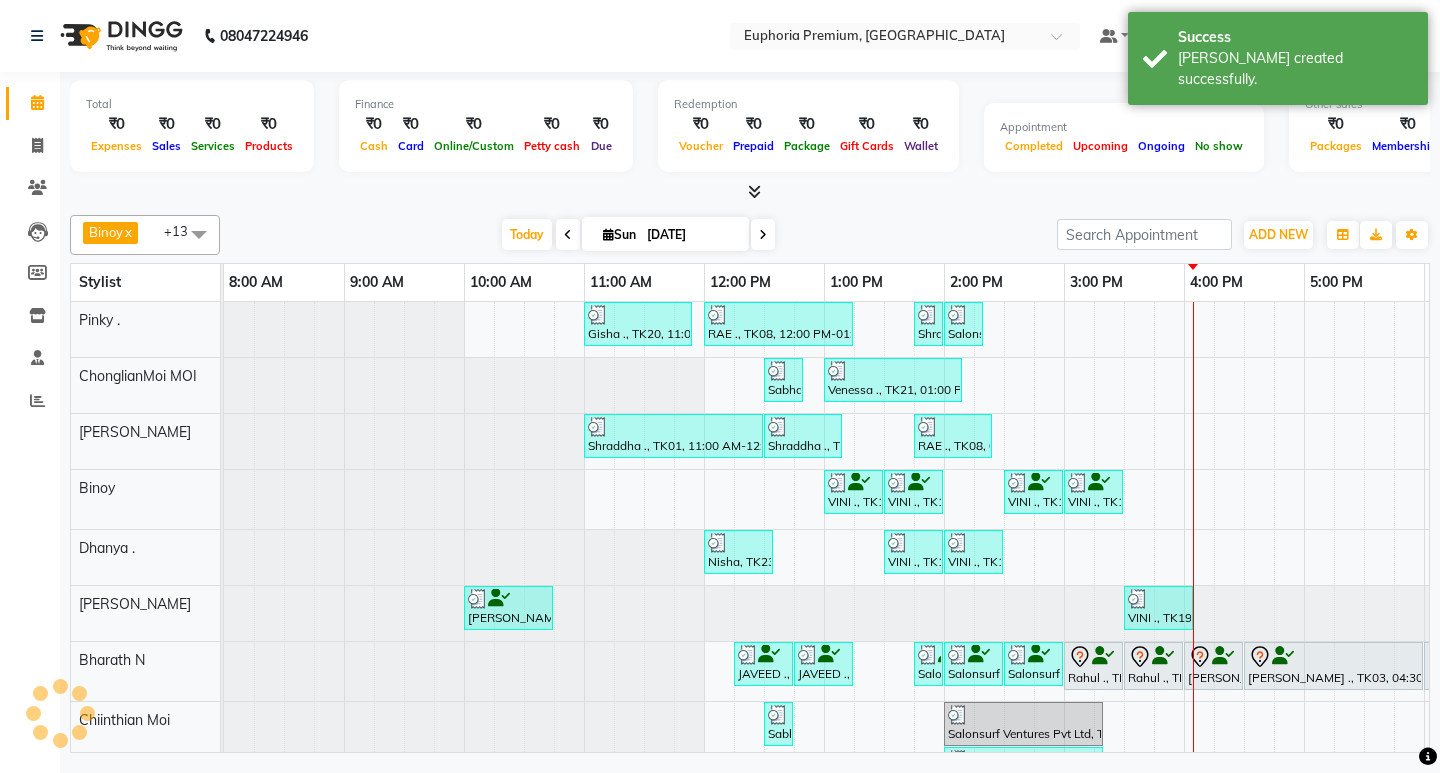 scroll, scrollTop: 0, scrollLeft: 0, axis: both 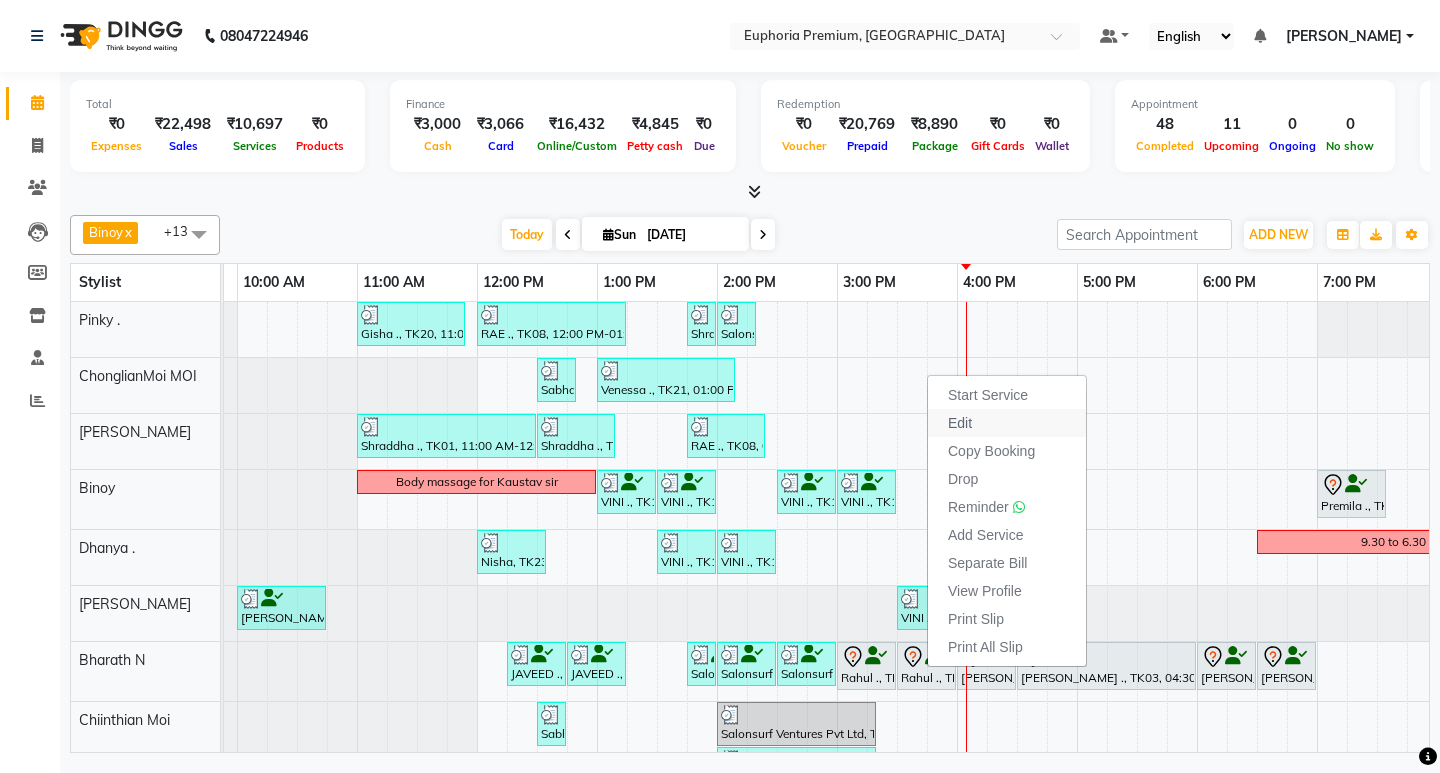 click on "Edit" at bounding box center (960, 423) 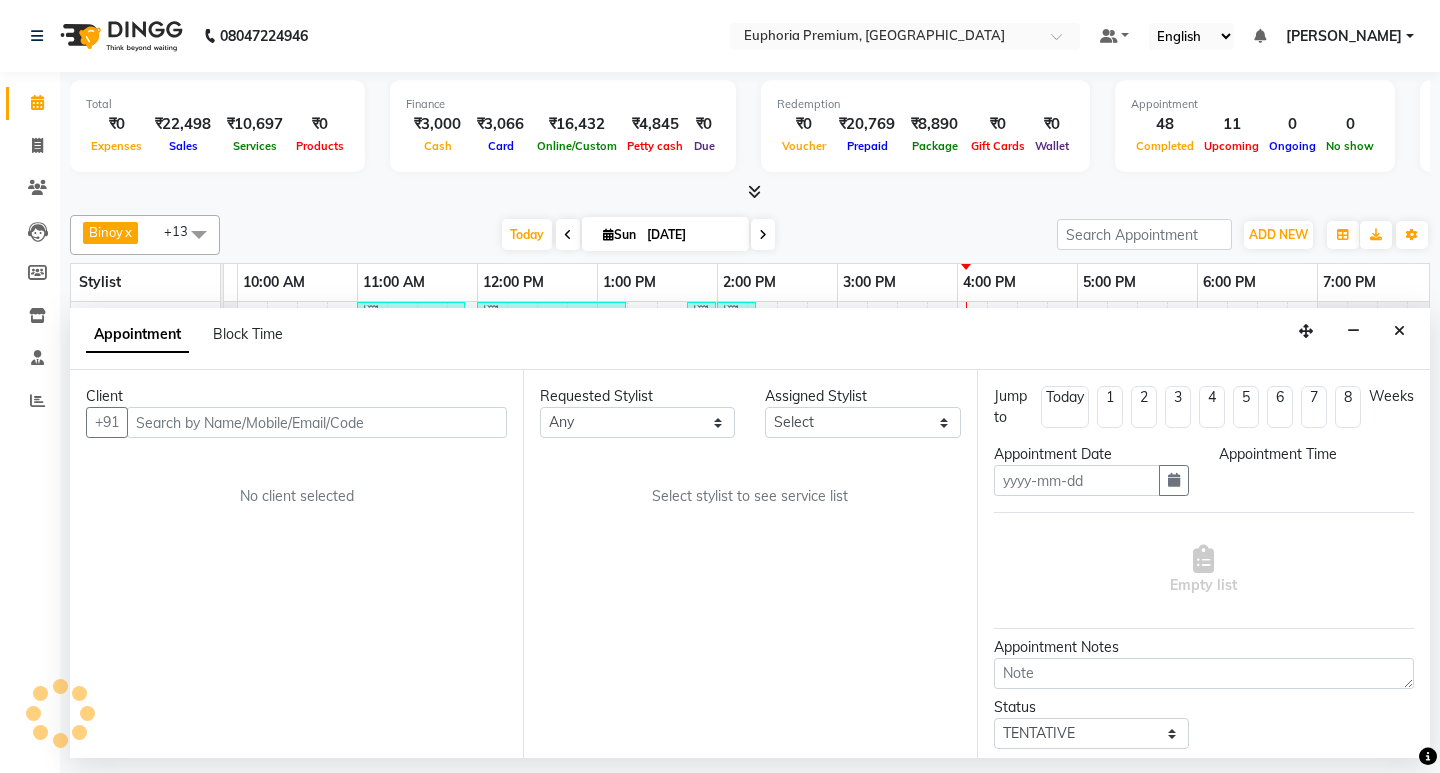 type on "[DATE]" 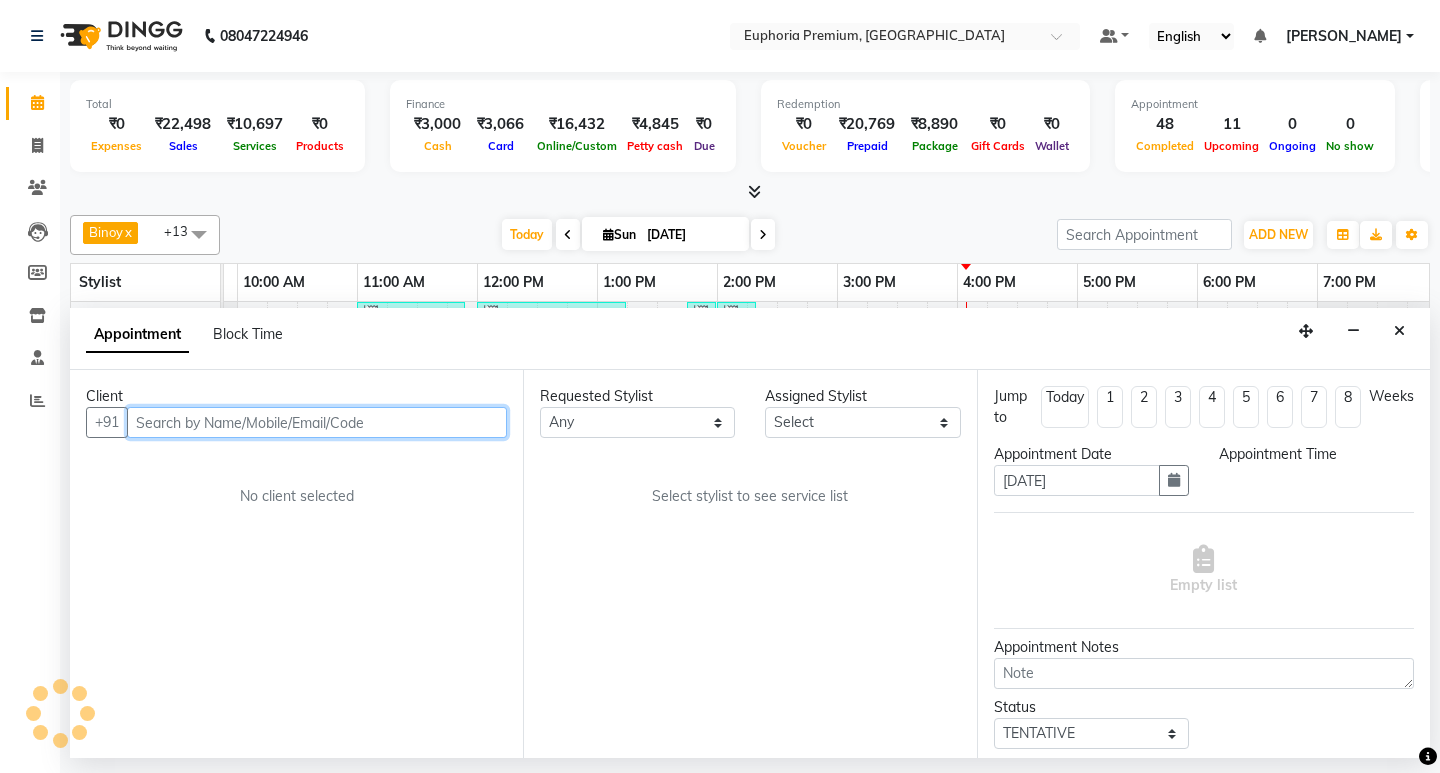 select on "900" 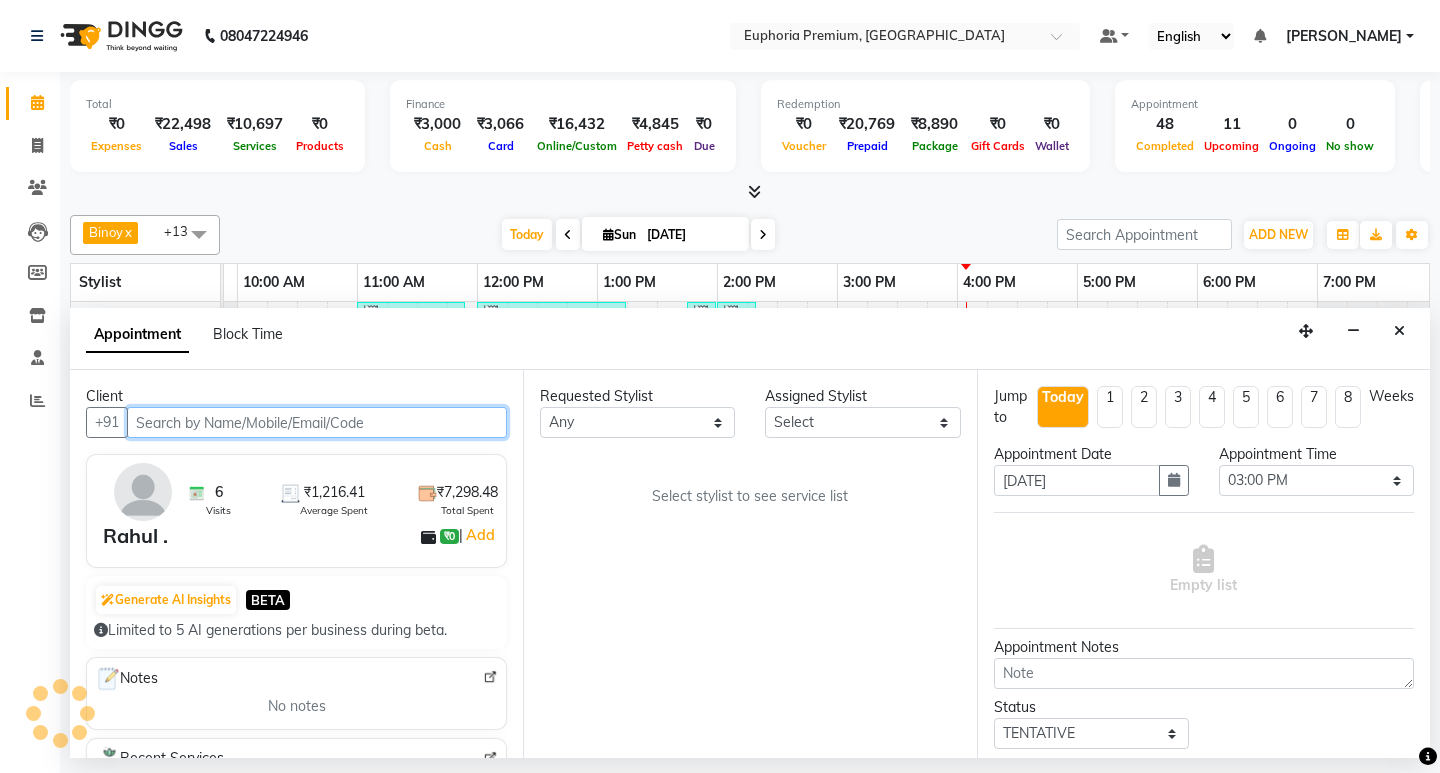 scroll, scrollTop: 0, scrollLeft: 475, axis: horizontal 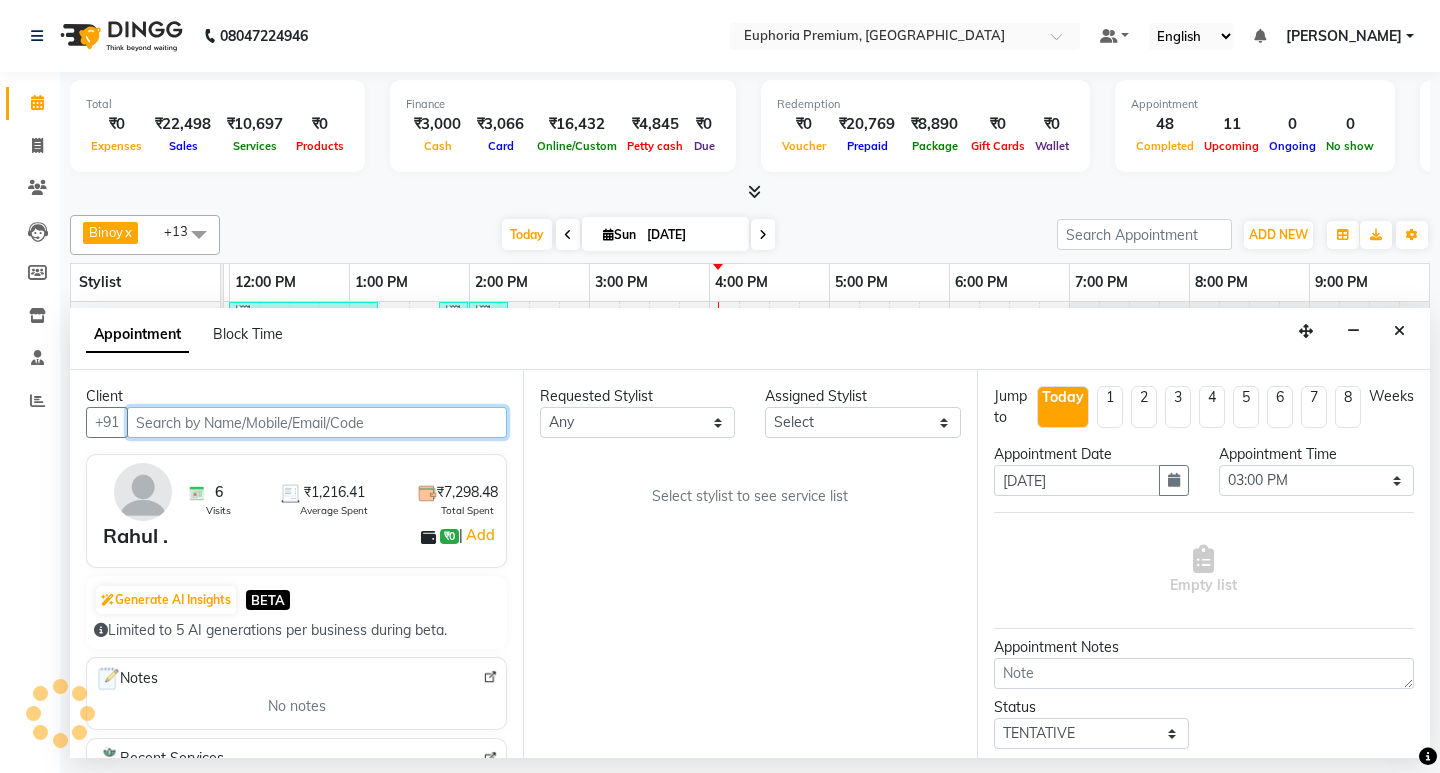 select on "71614" 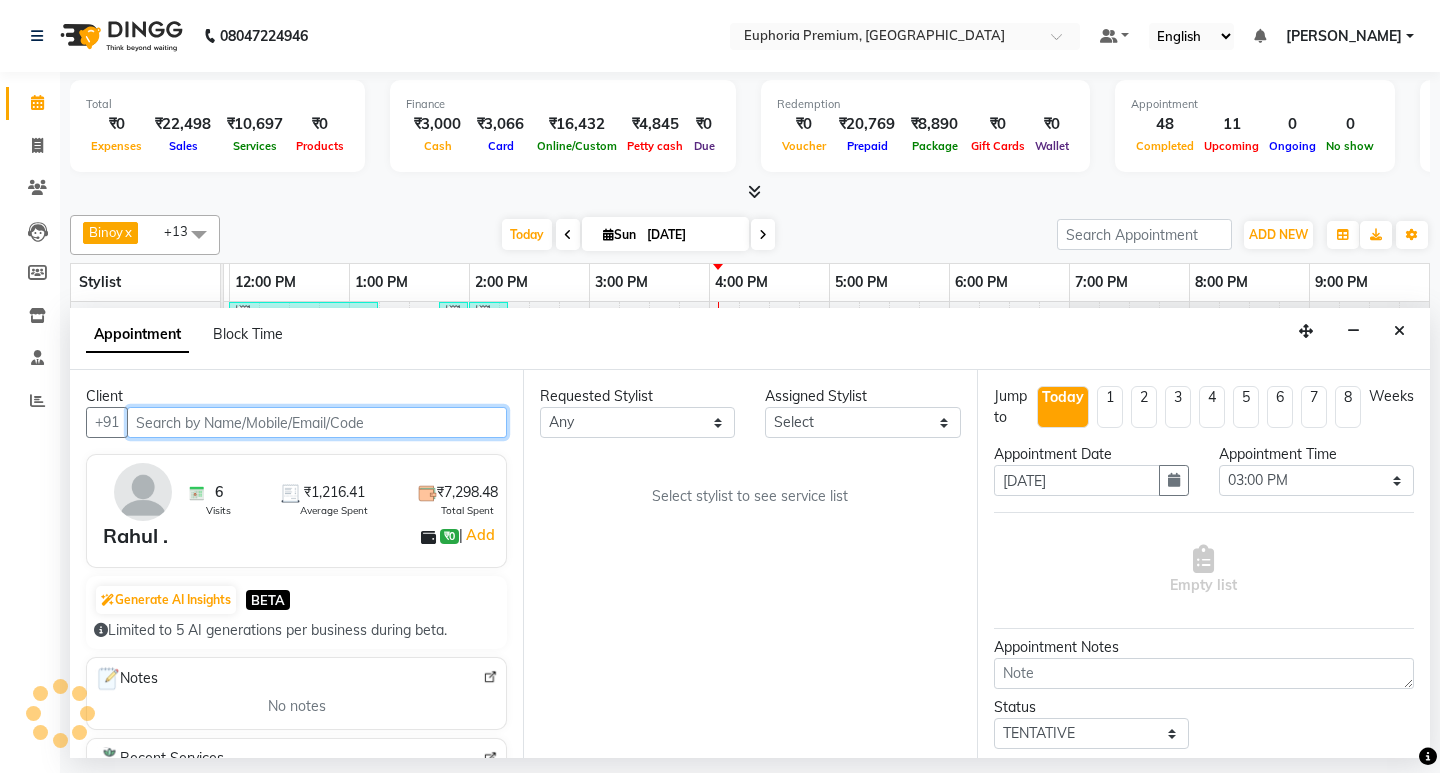 select on "71614" 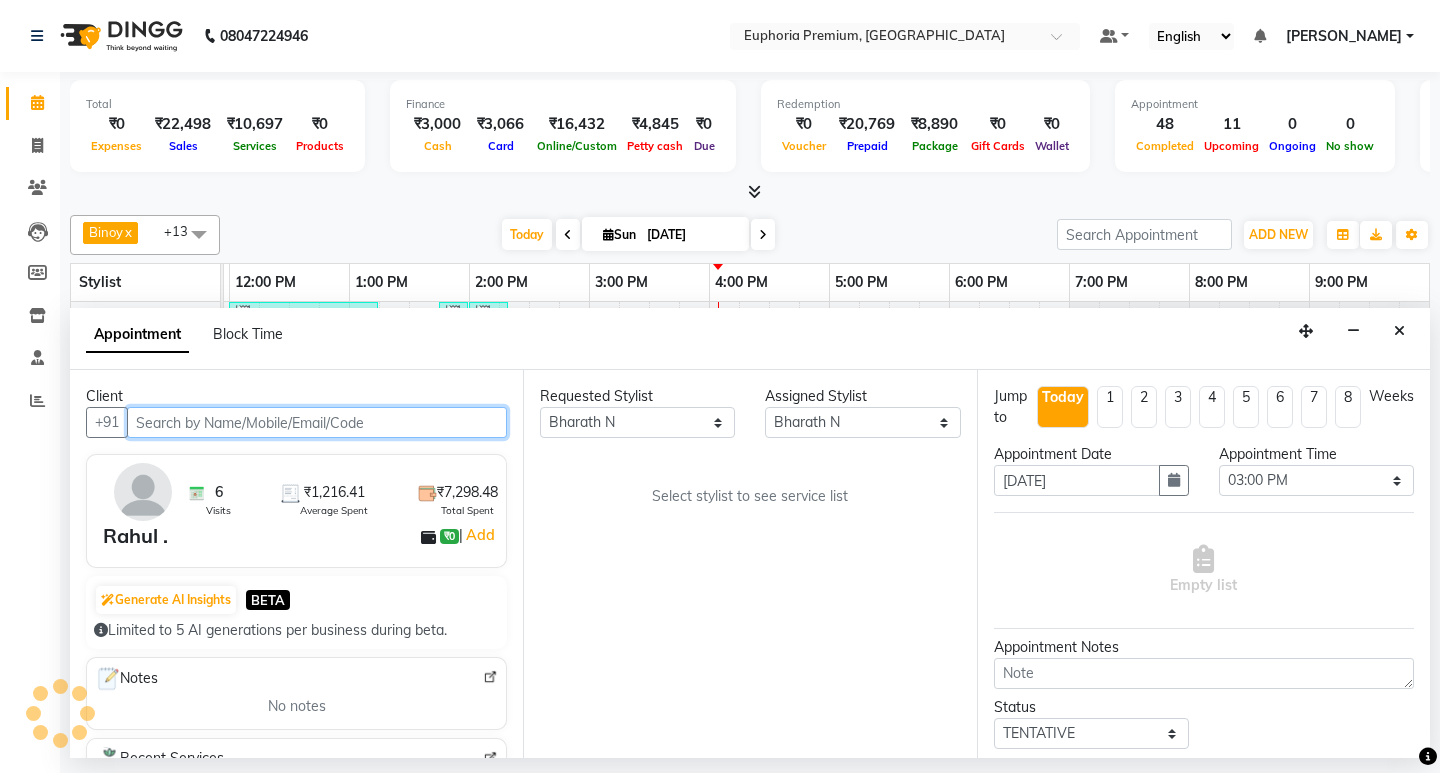 select on "4006" 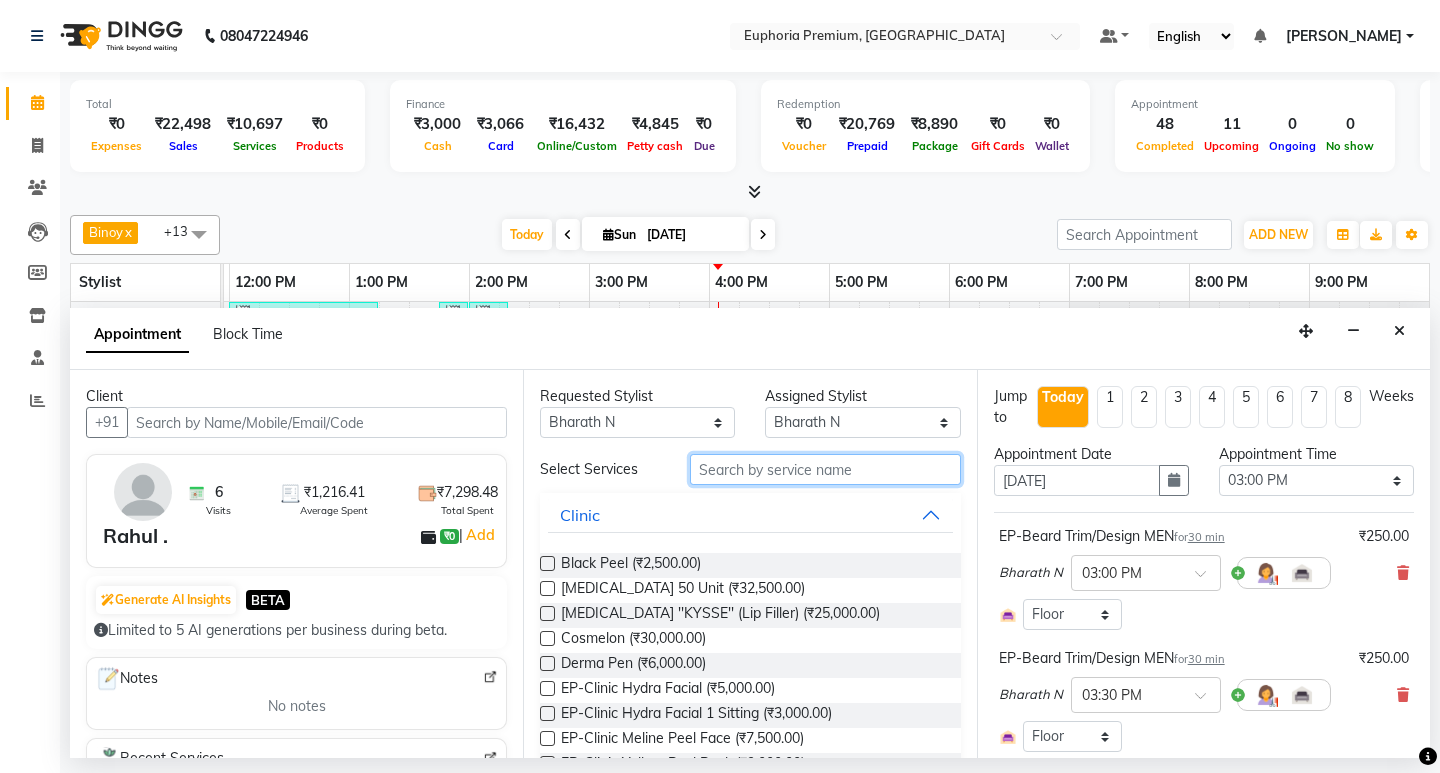 click at bounding box center [825, 469] 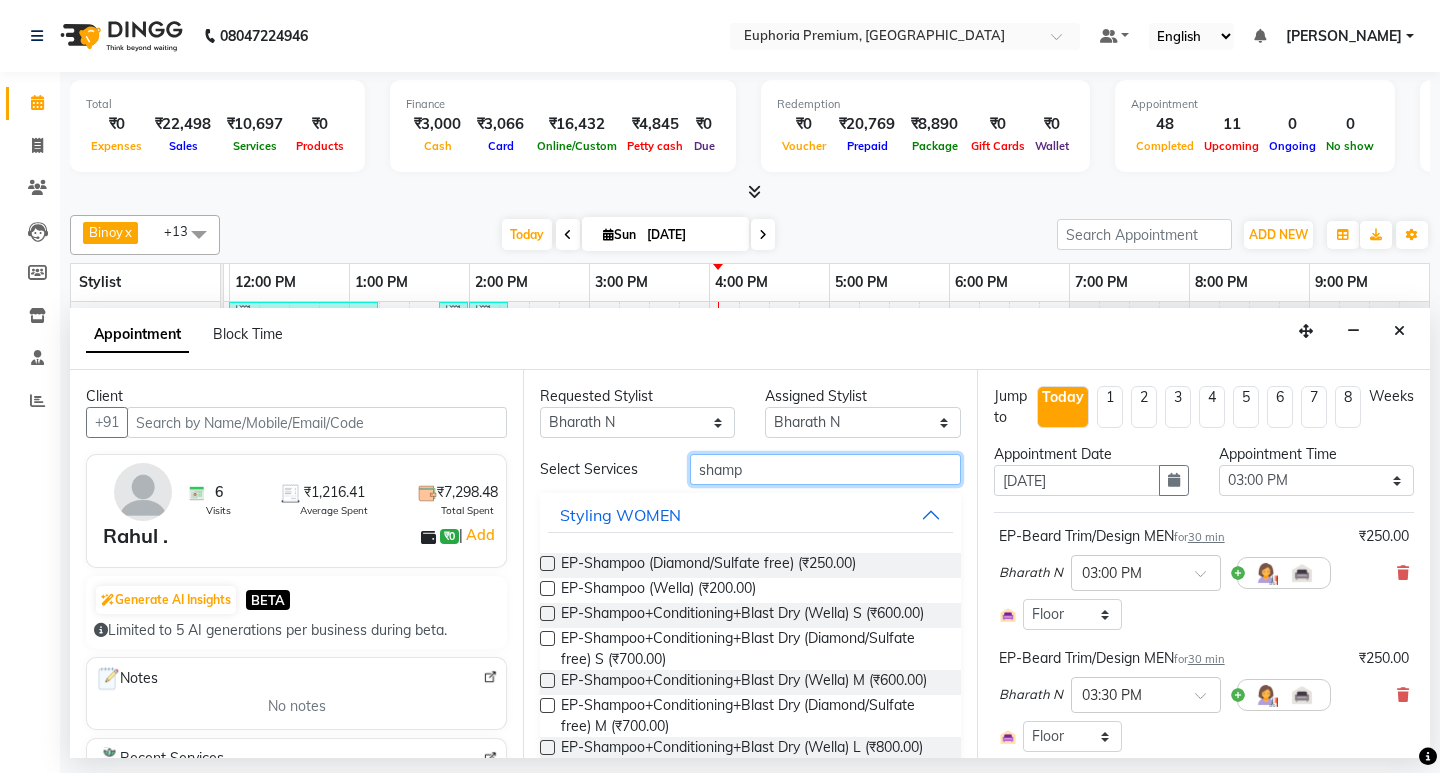 type on "shamp" 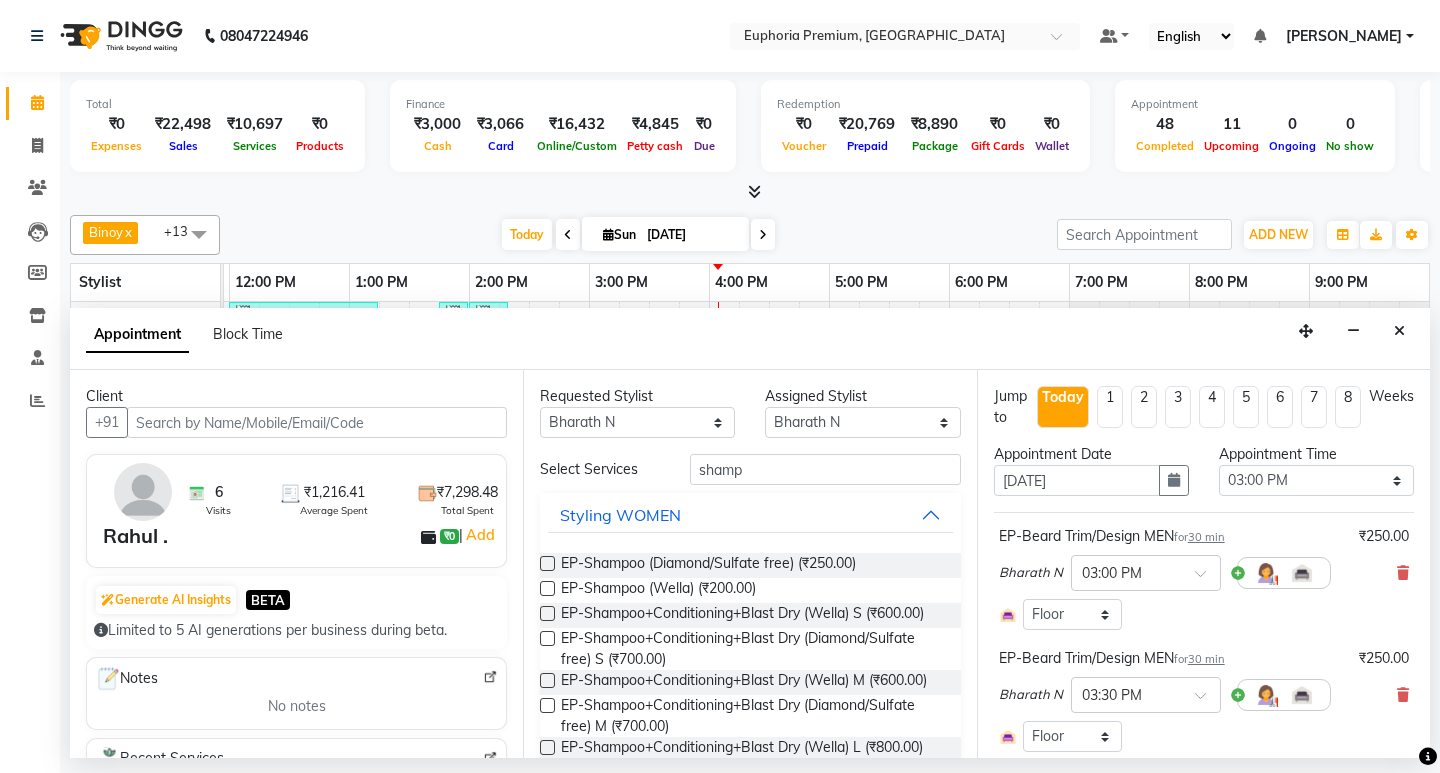 click at bounding box center [547, 588] 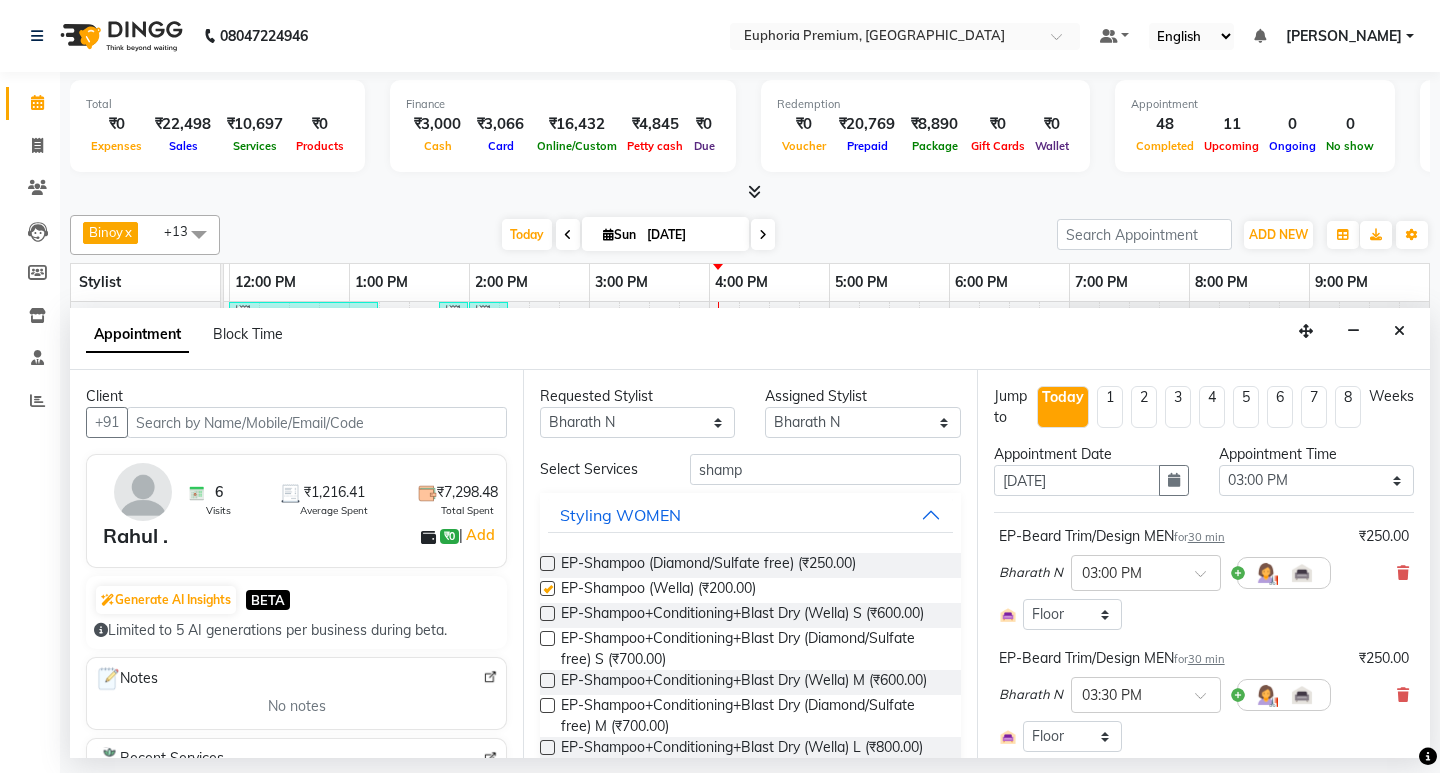 checkbox on "false" 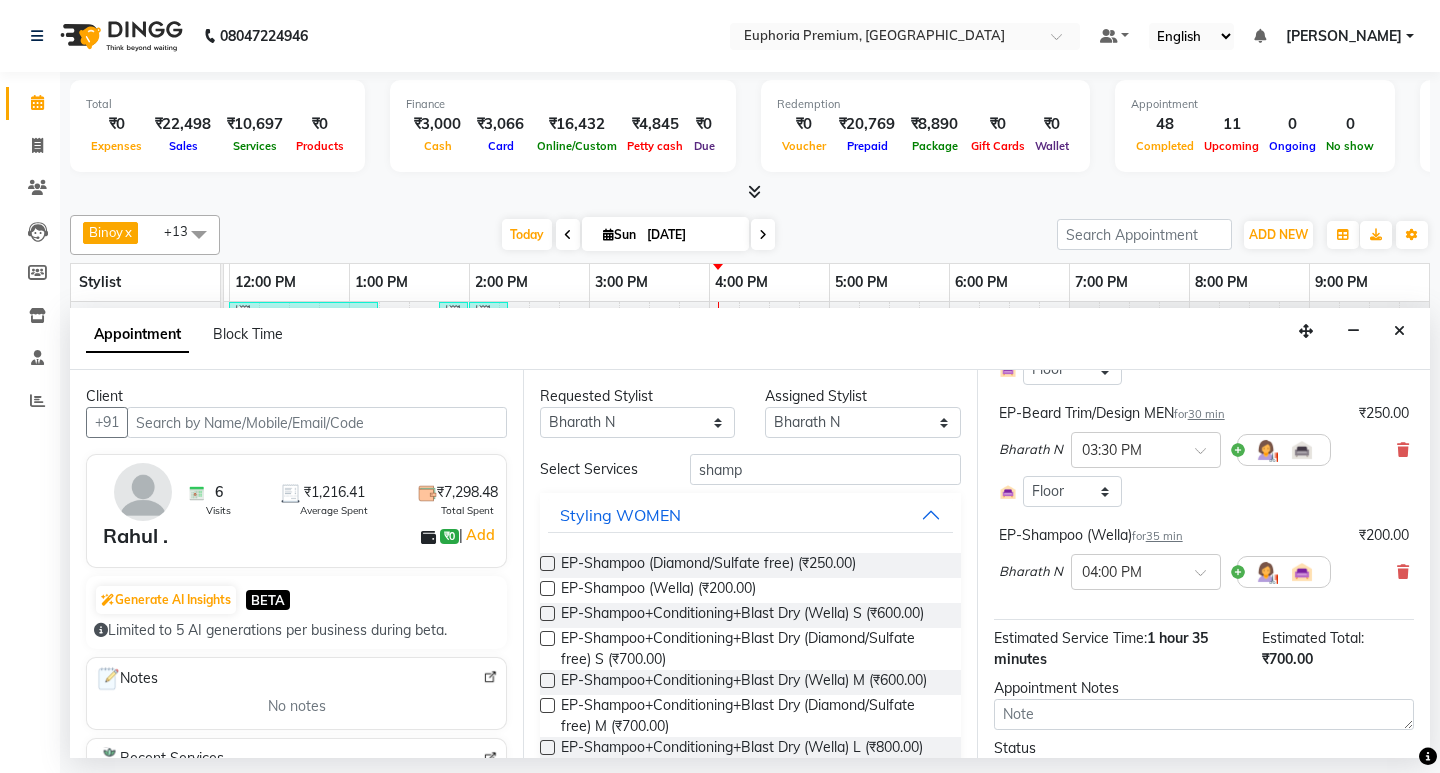 scroll, scrollTop: 345, scrollLeft: 0, axis: vertical 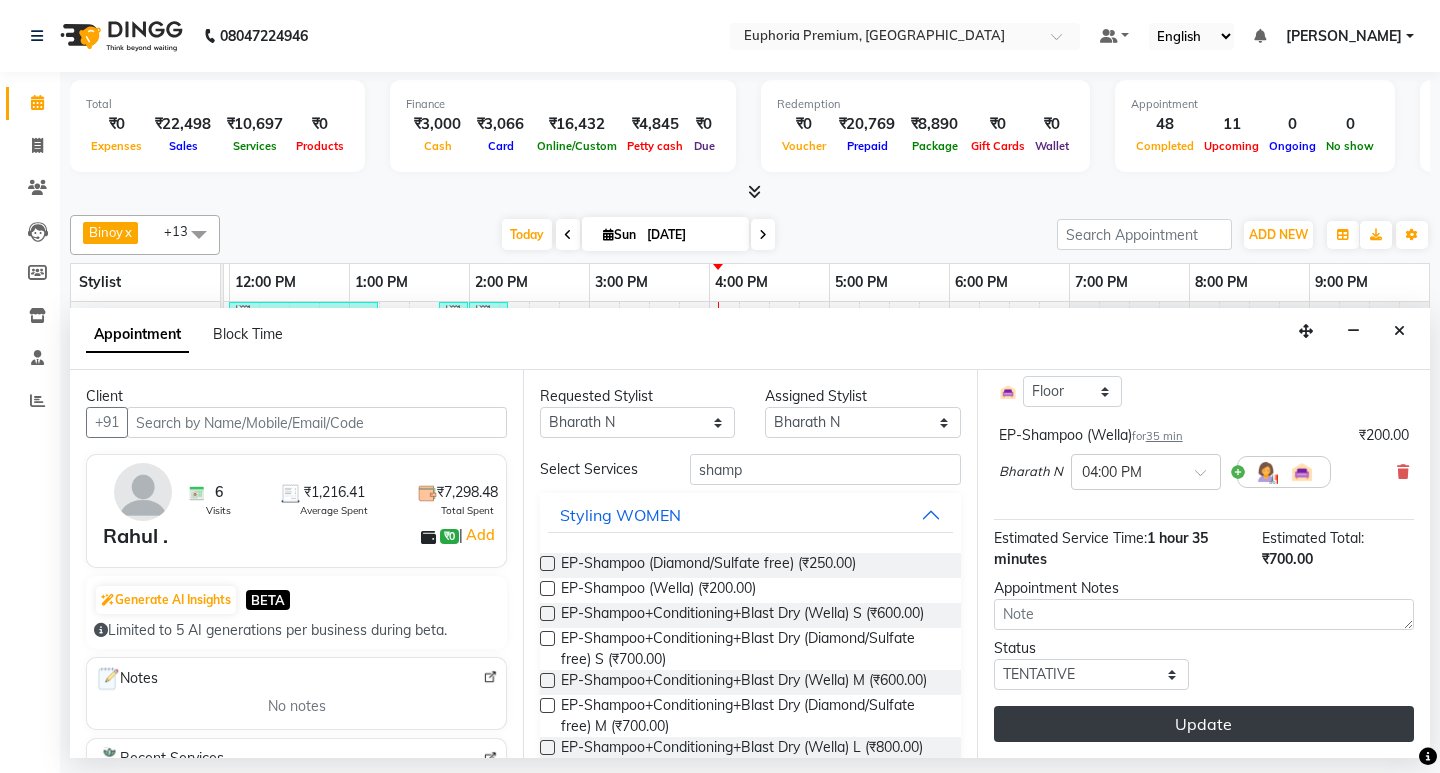 click on "Update" at bounding box center (1204, 724) 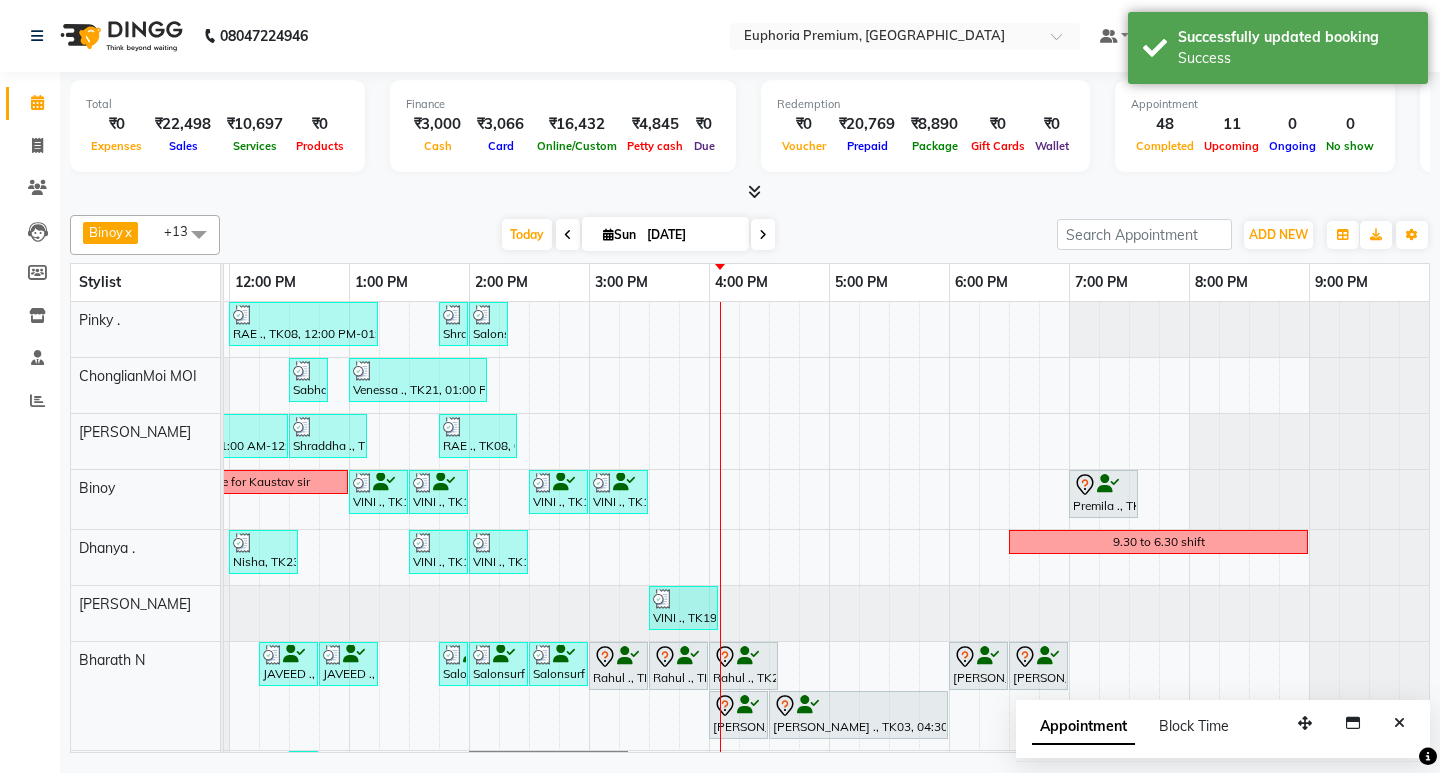 scroll, scrollTop: 0, scrollLeft: 293, axis: horizontal 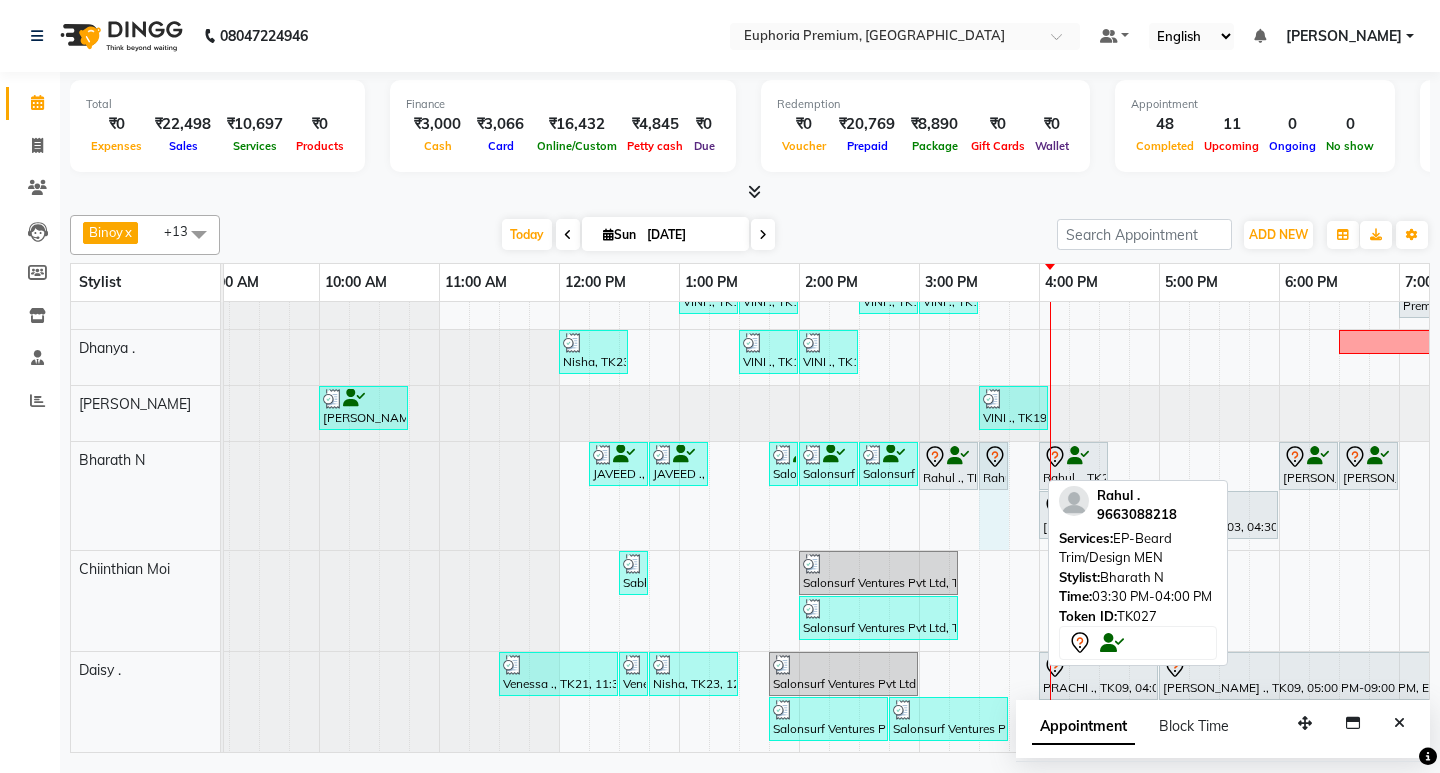 drag, startPoint x: 1037, startPoint y: 464, endPoint x: 1005, endPoint y: 466, distance: 32.06244 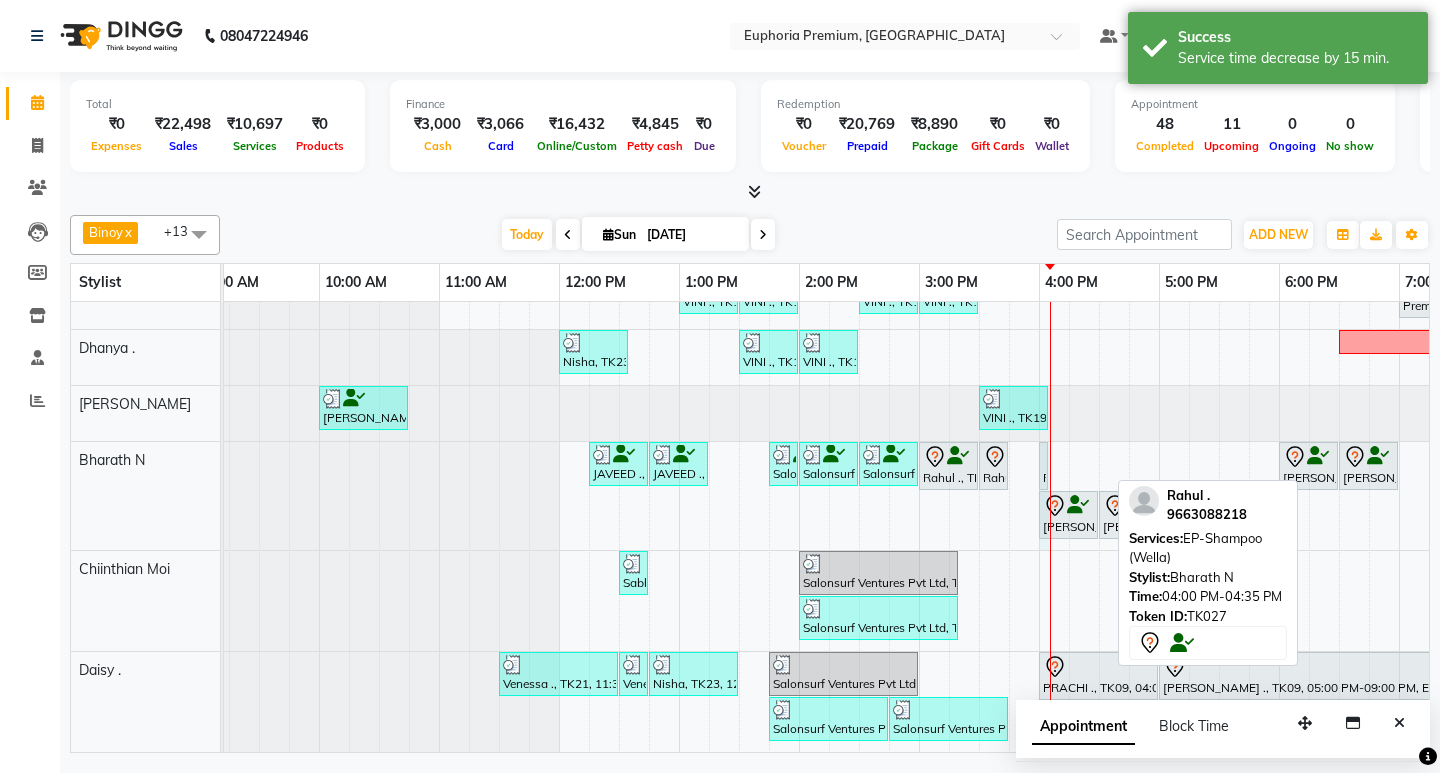 drag, startPoint x: 1105, startPoint y: 465, endPoint x: 1068, endPoint y: 468, distance: 37.12142 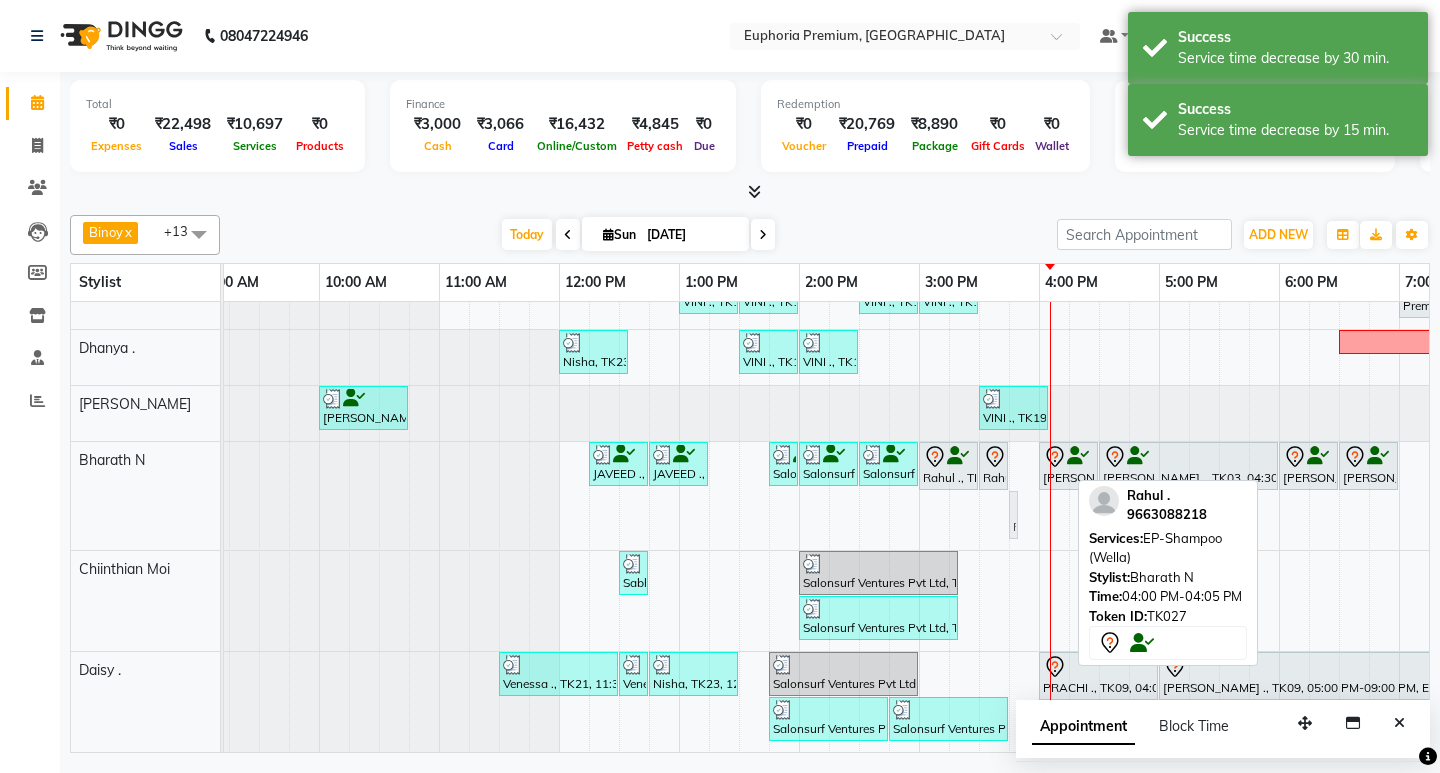 drag, startPoint x: 1045, startPoint y: 515, endPoint x: 1027, endPoint y: 517, distance: 18.110771 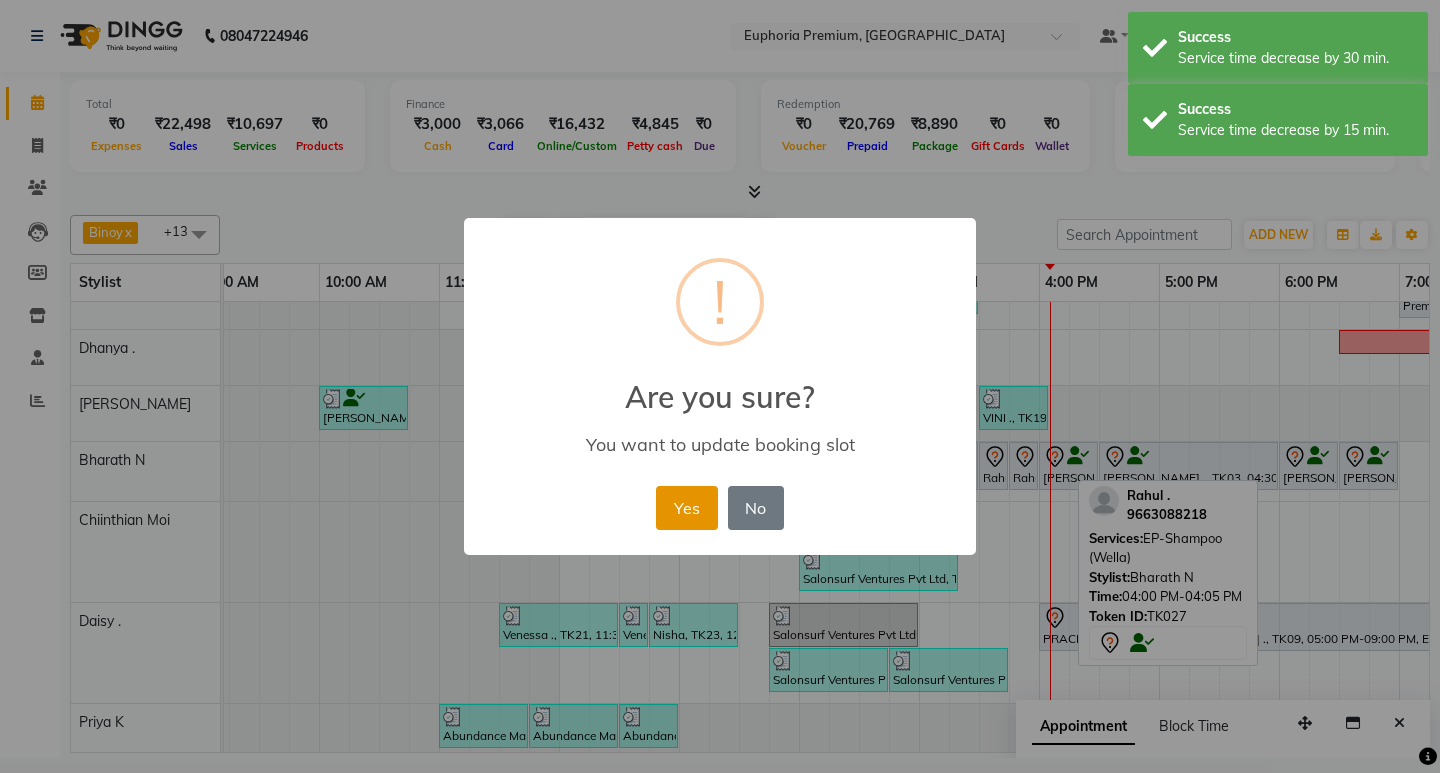 click on "Yes" at bounding box center [686, 508] 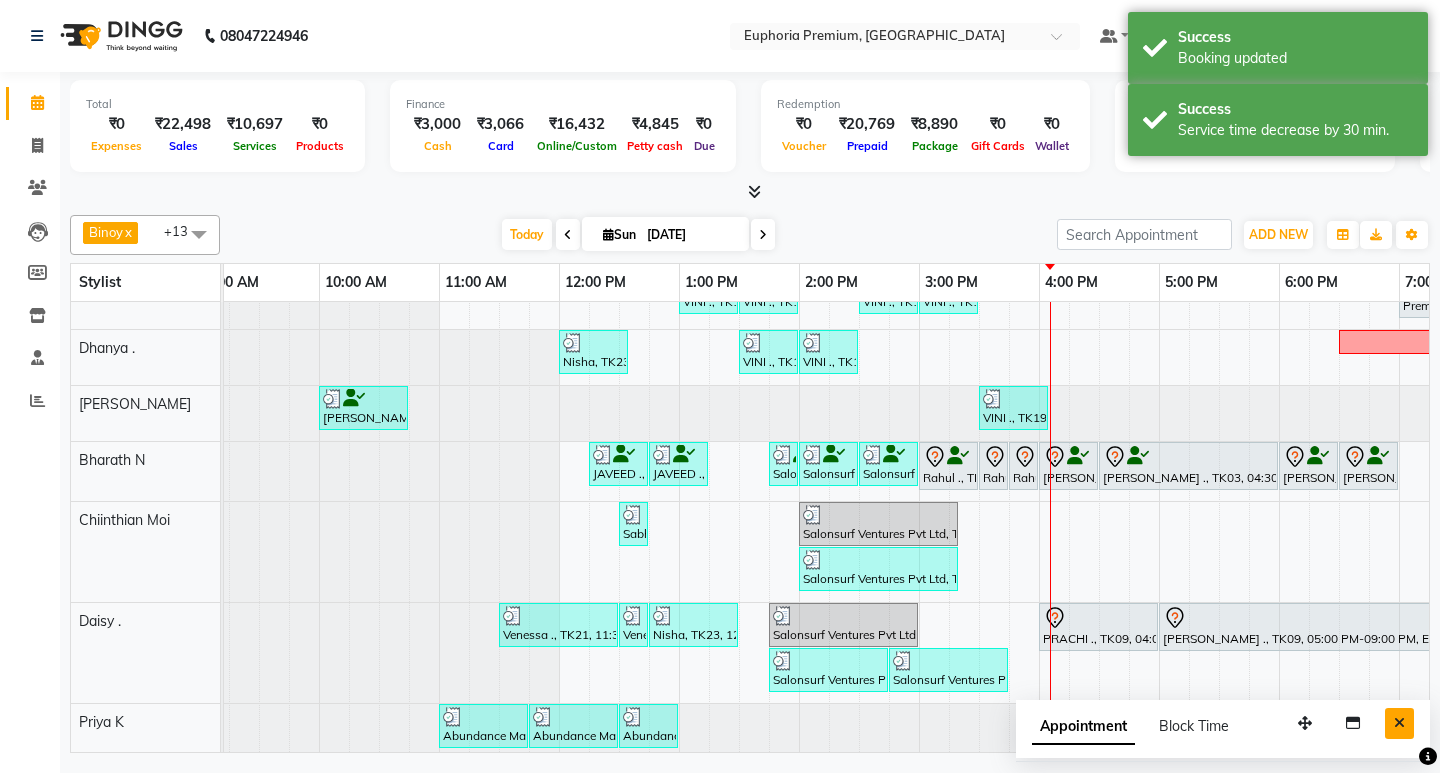 click at bounding box center (1399, 723) 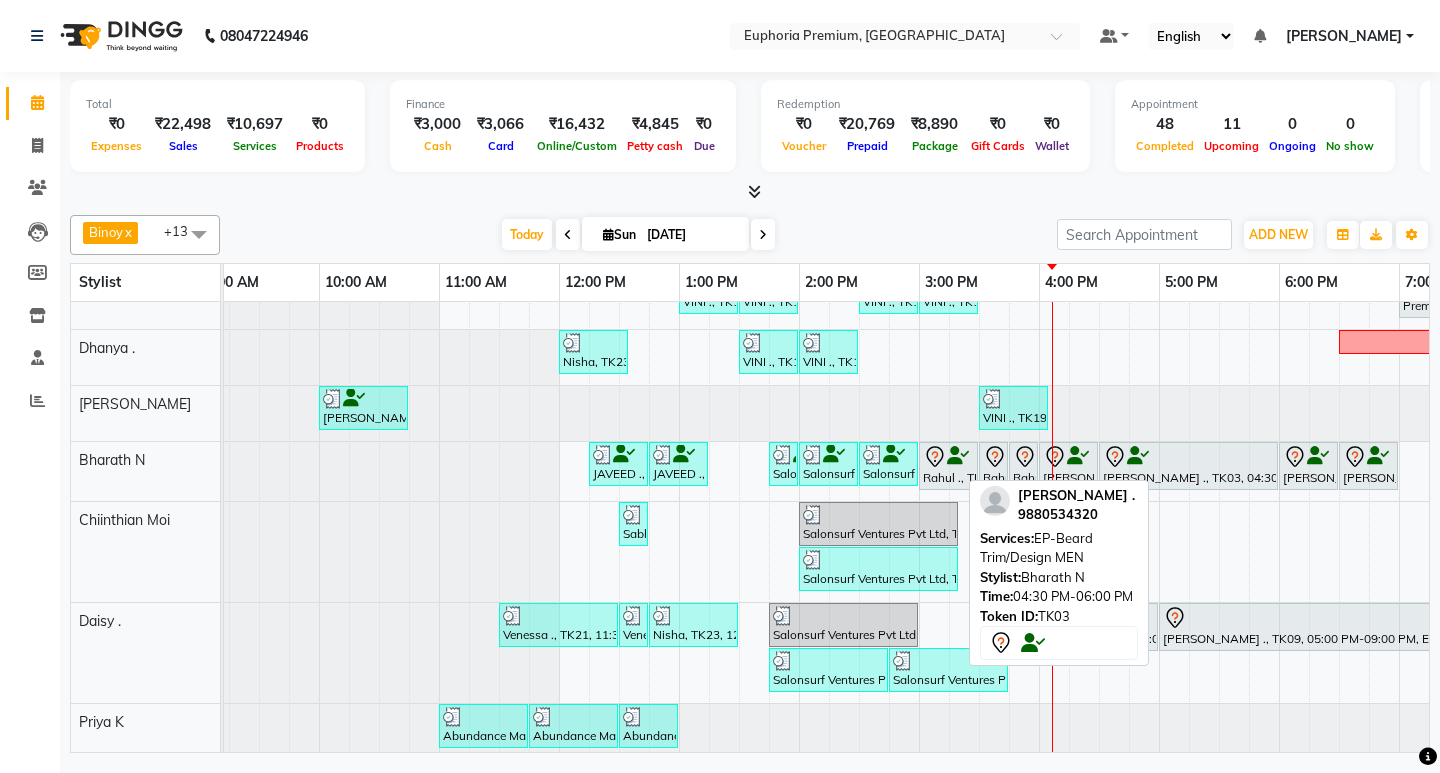 scroll, scrollTop: 0, scrollLeft: 145, axis: horizontal 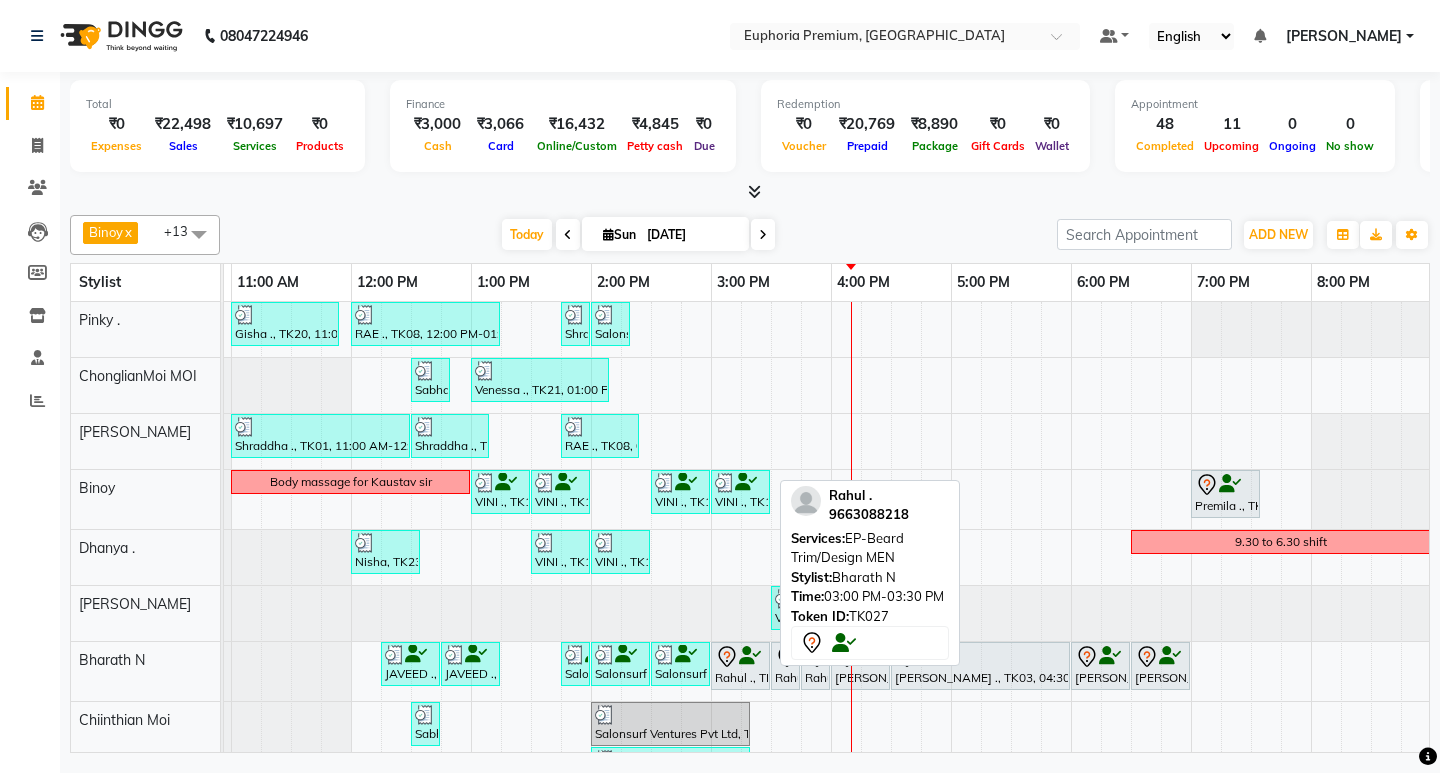click on "Rahul ., TK27, 03:00 PM-03:30 PM, EP-Beard Trim/Design MEN" at bounding box center [740, 666] 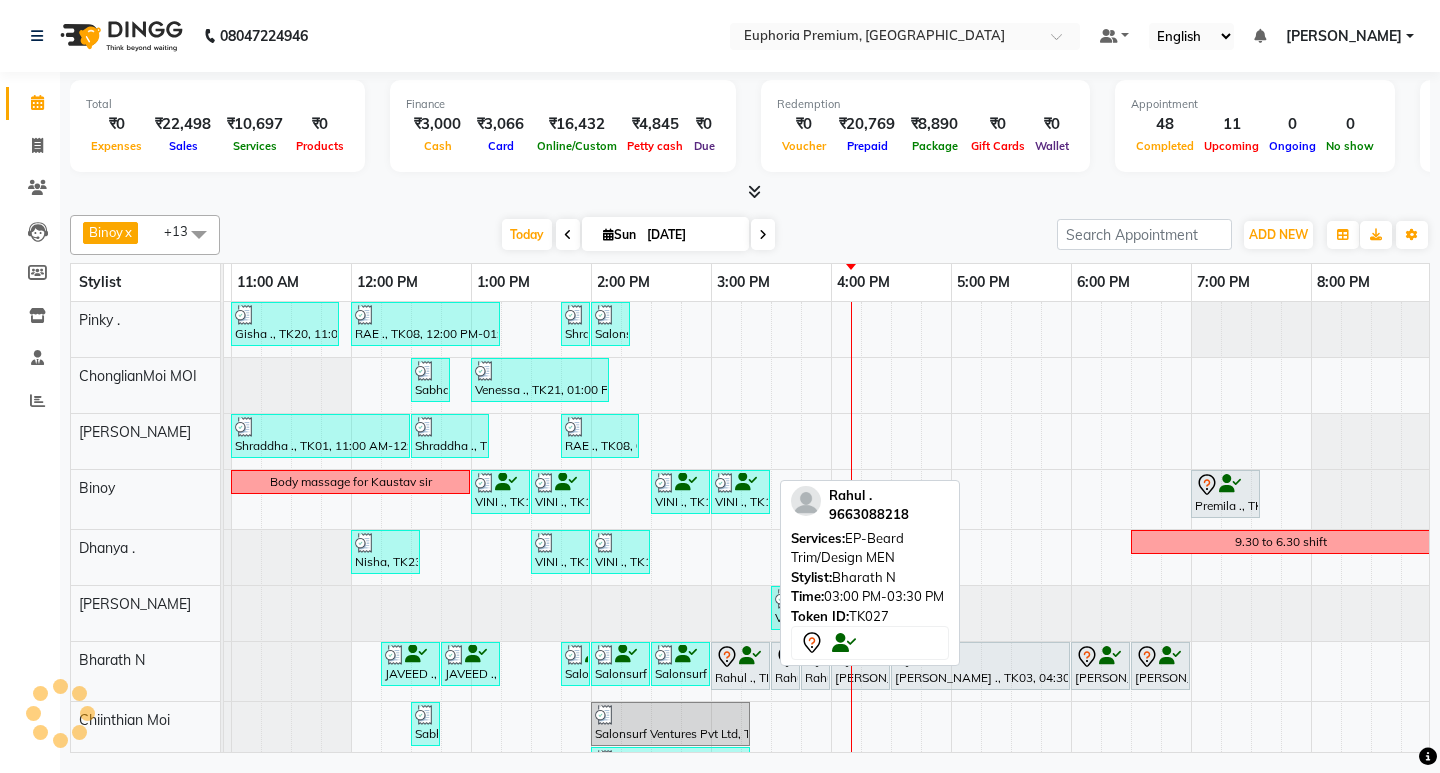 click on "Rahul ., TK27, 03:00 PM-03:30 PM, EP-Beard Trim/Design MEN" at bounding box center [740, 666] 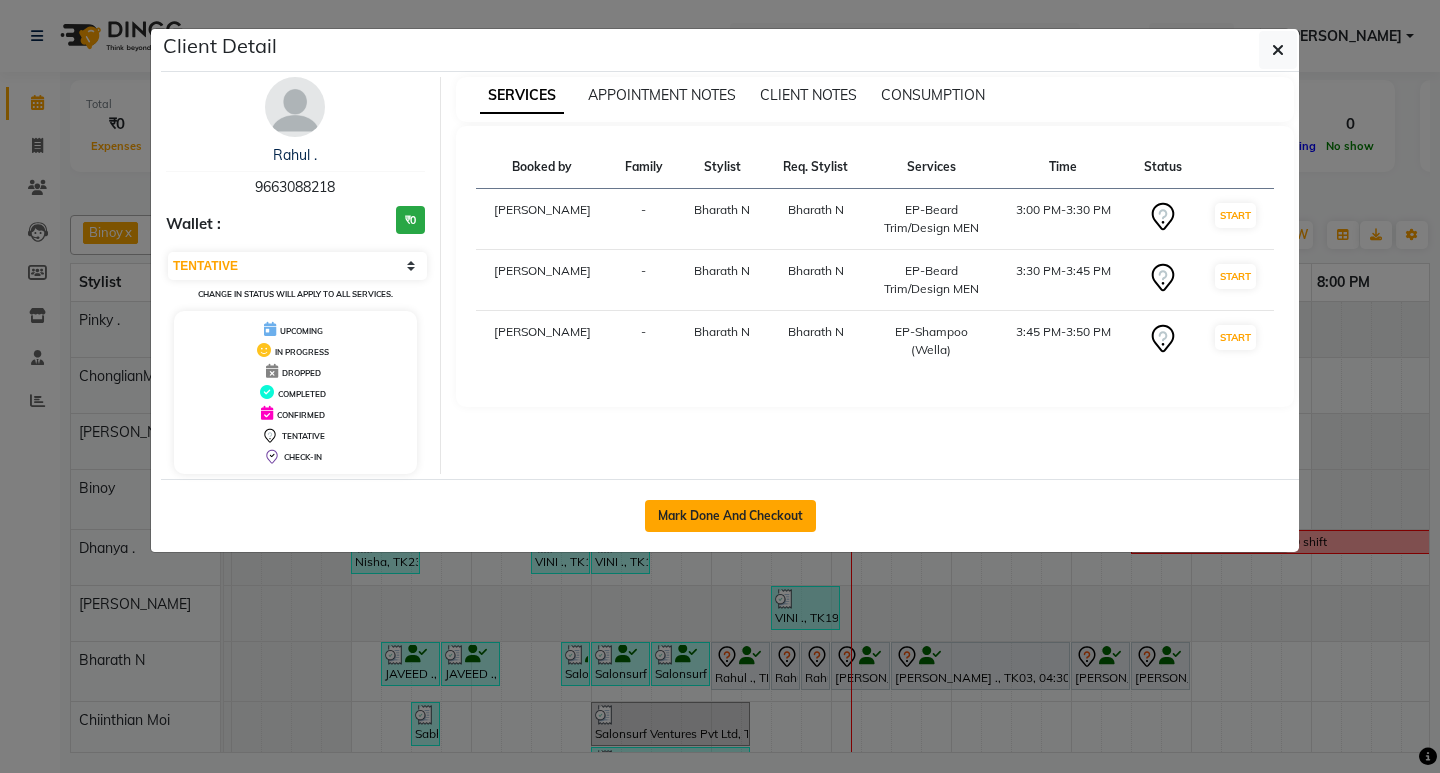 click on "Mark Done And Checkout" 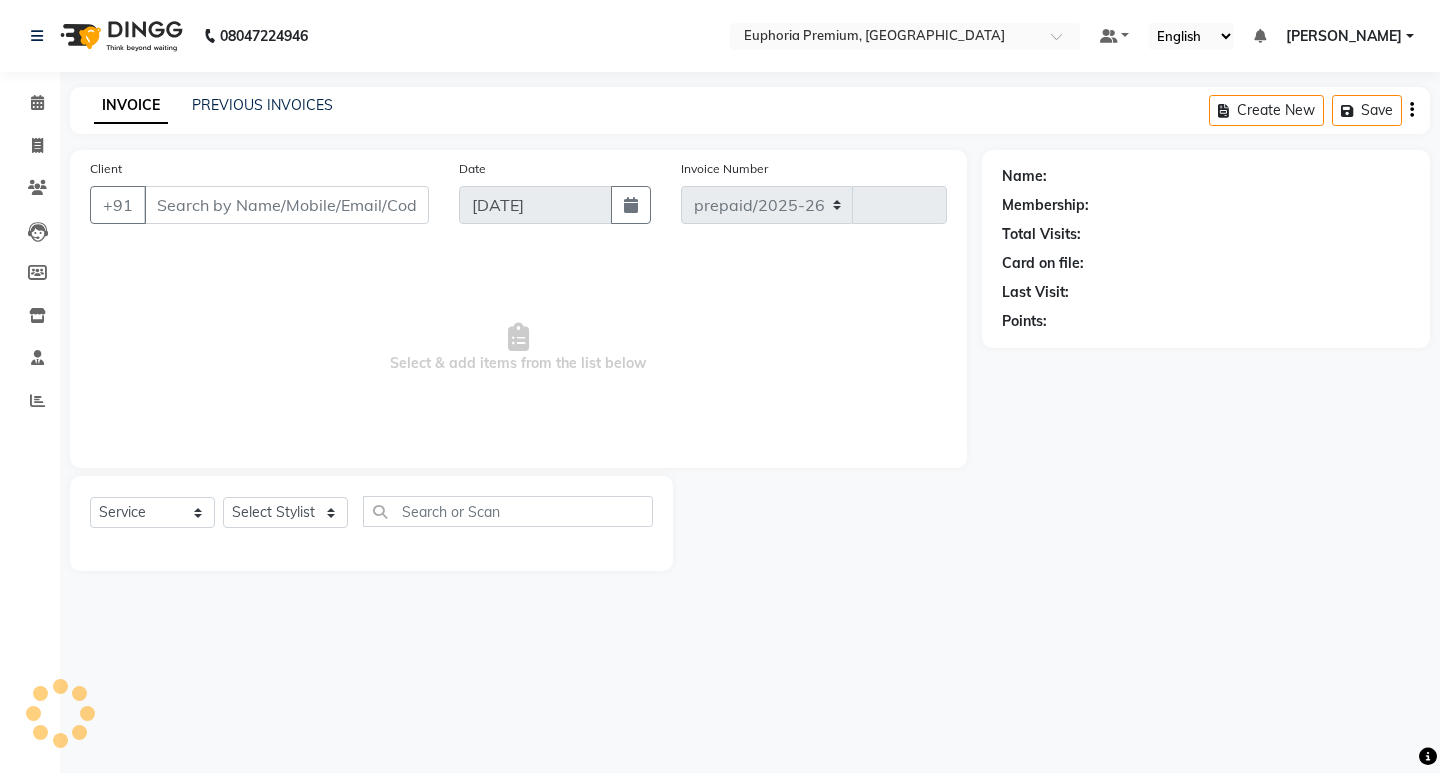 select on "7925" 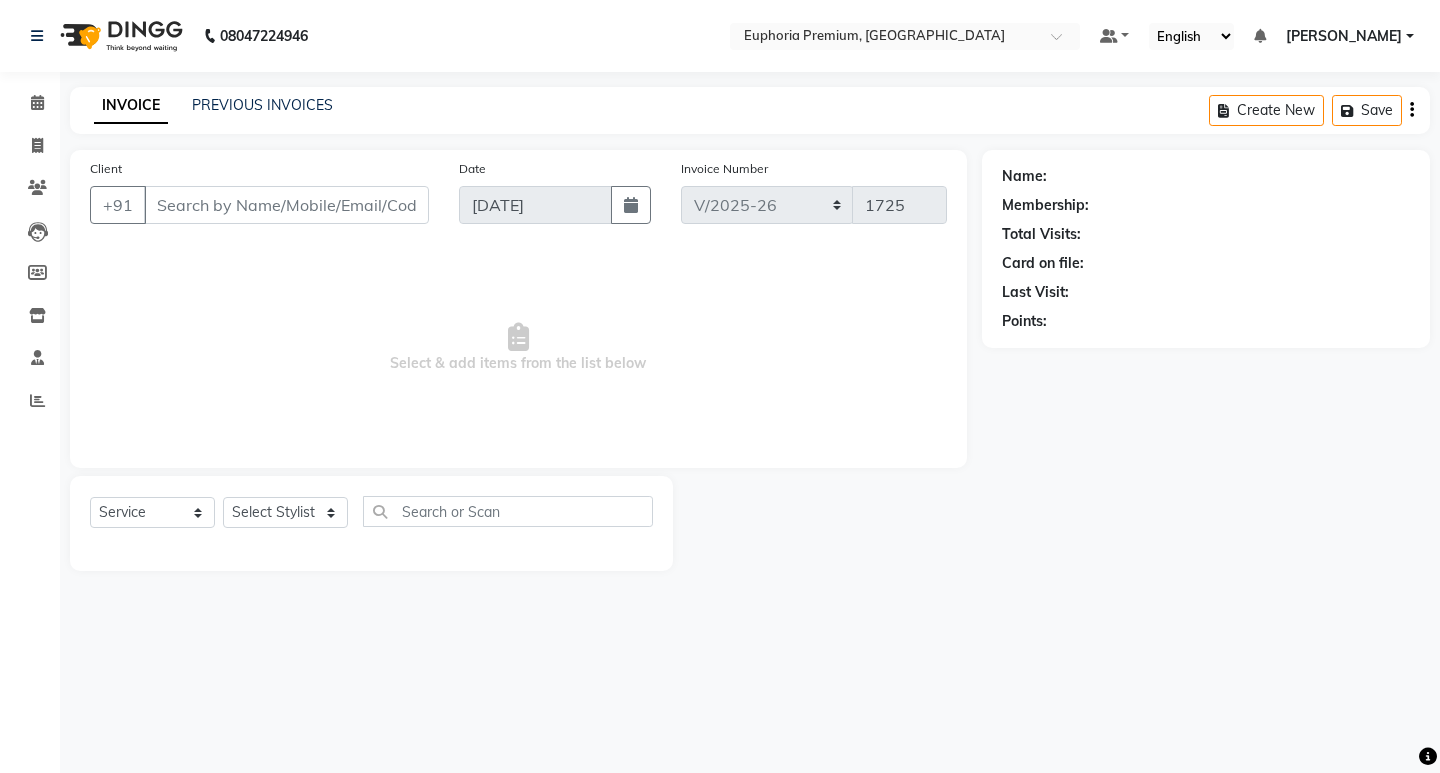 type on "96******18" 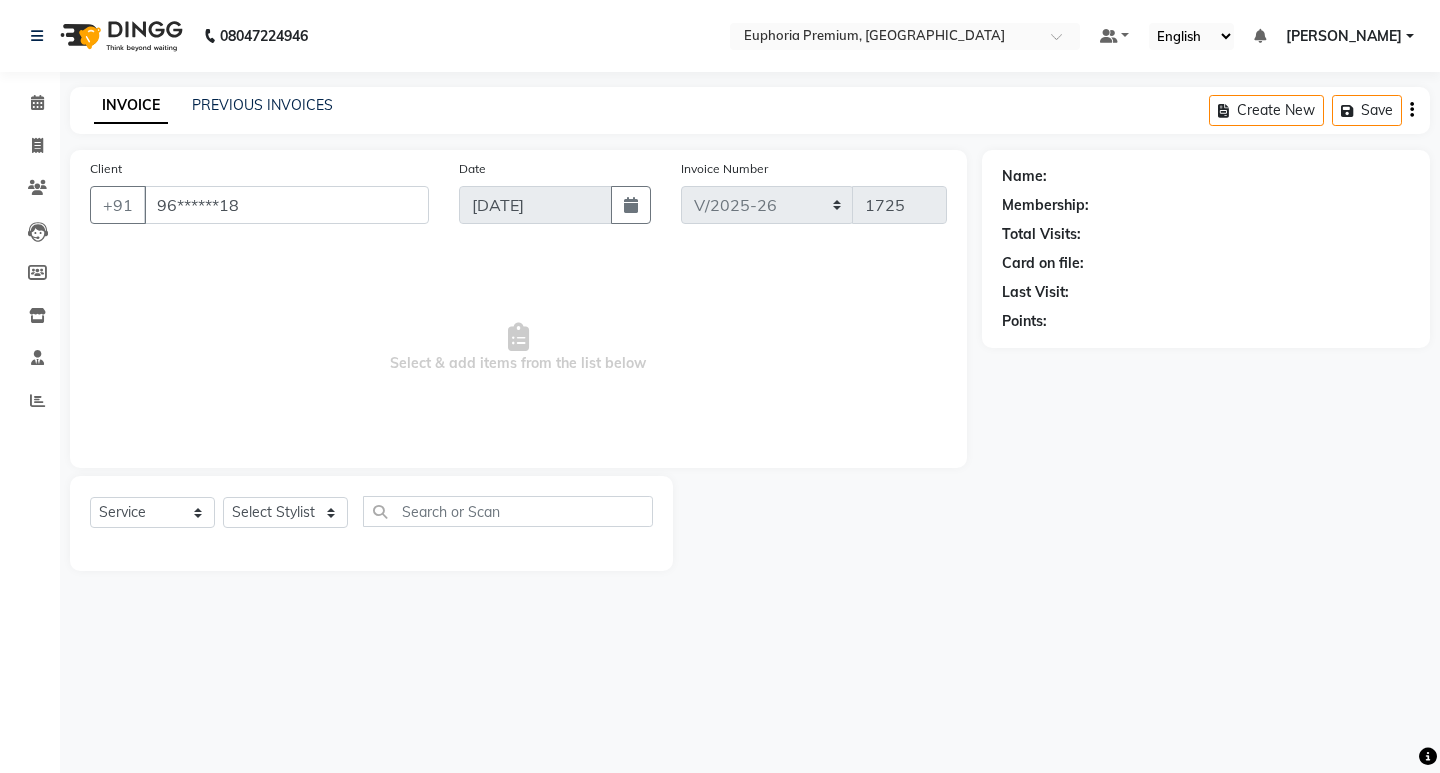 select on "71614" 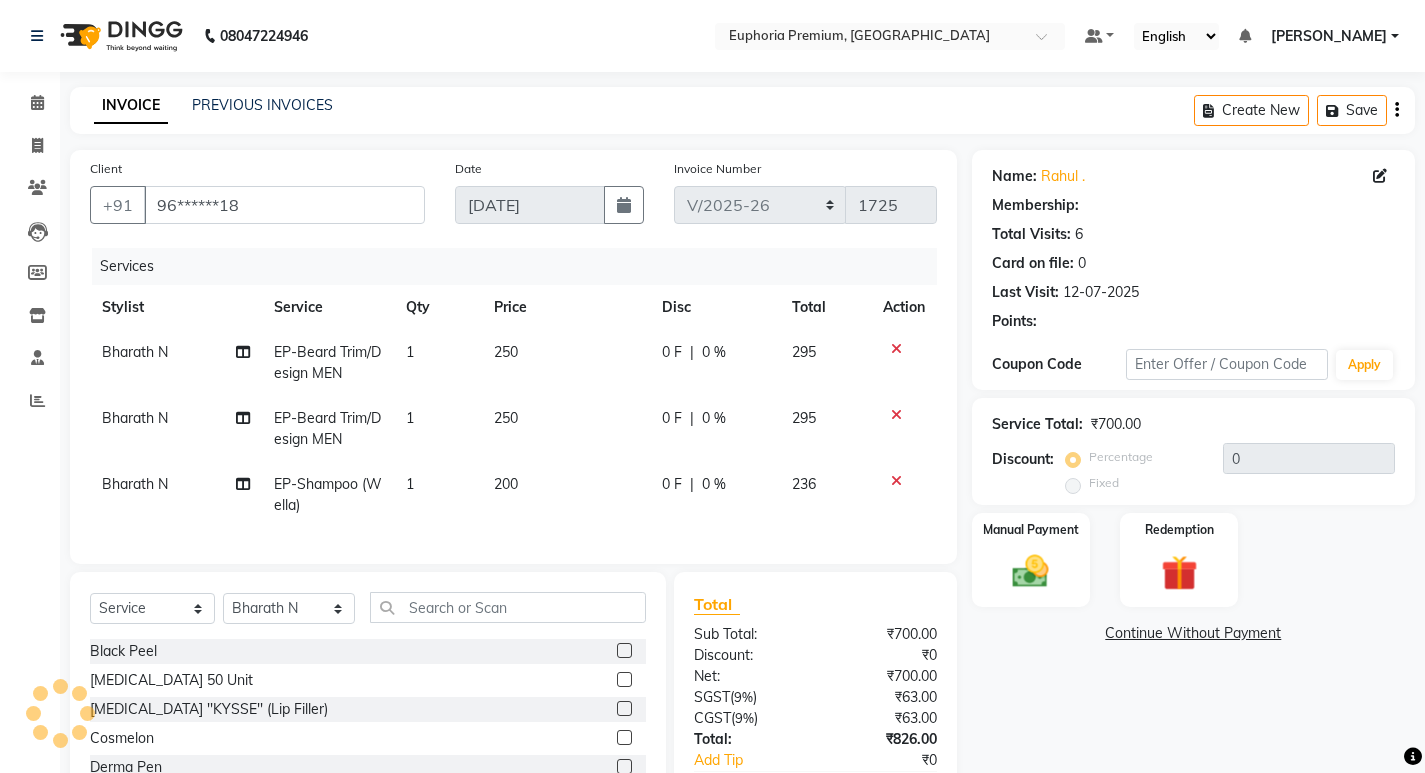 select on "1: Object" 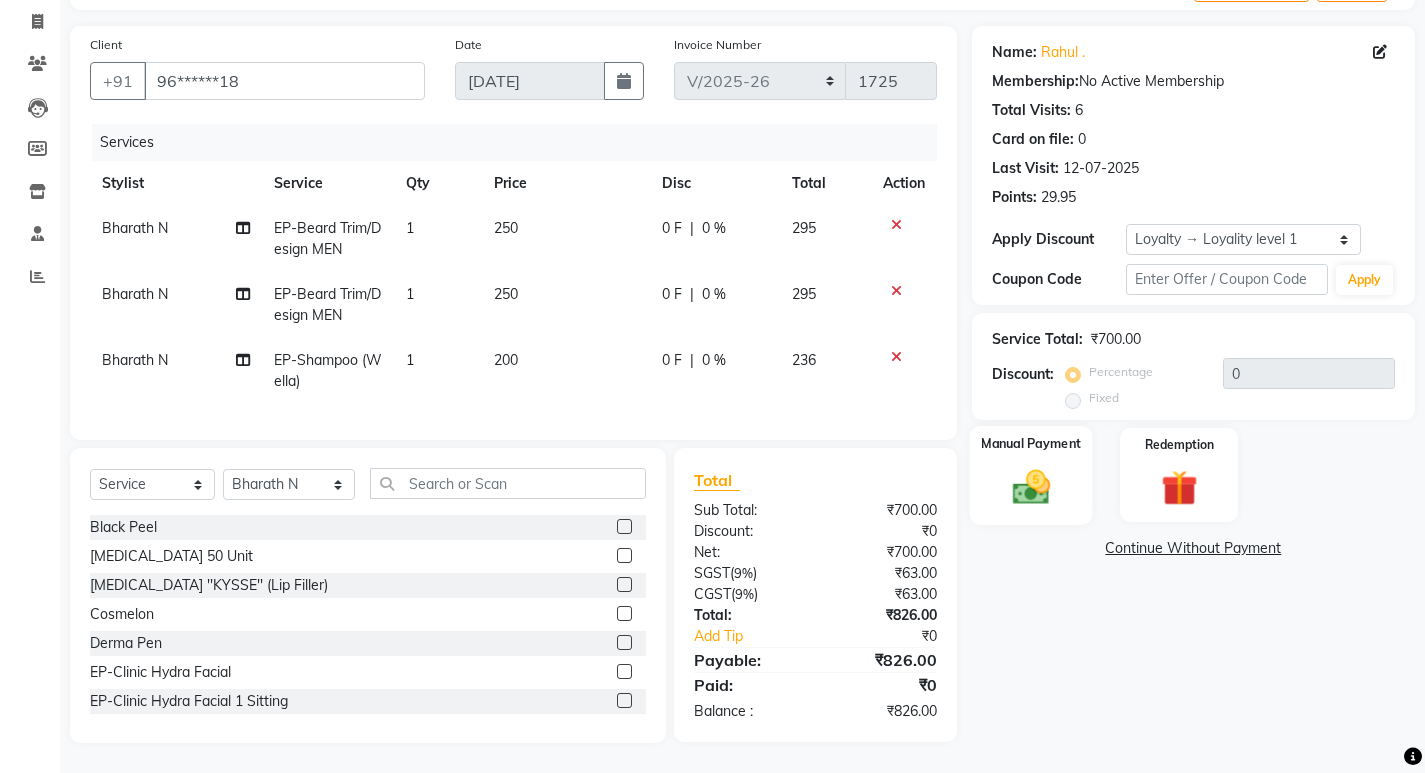 scroll, scrollTop: 139, scrollLeft: 0, axis: vertical 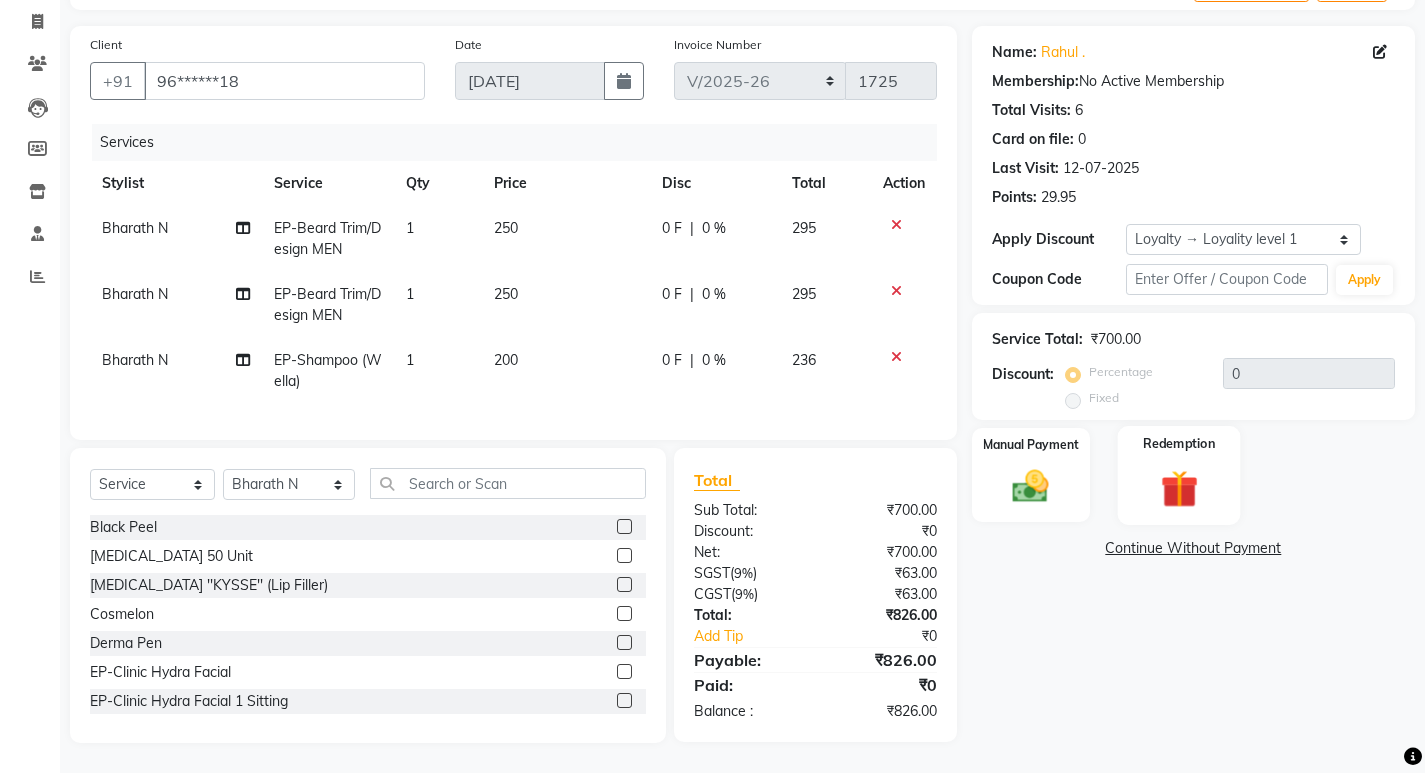 click 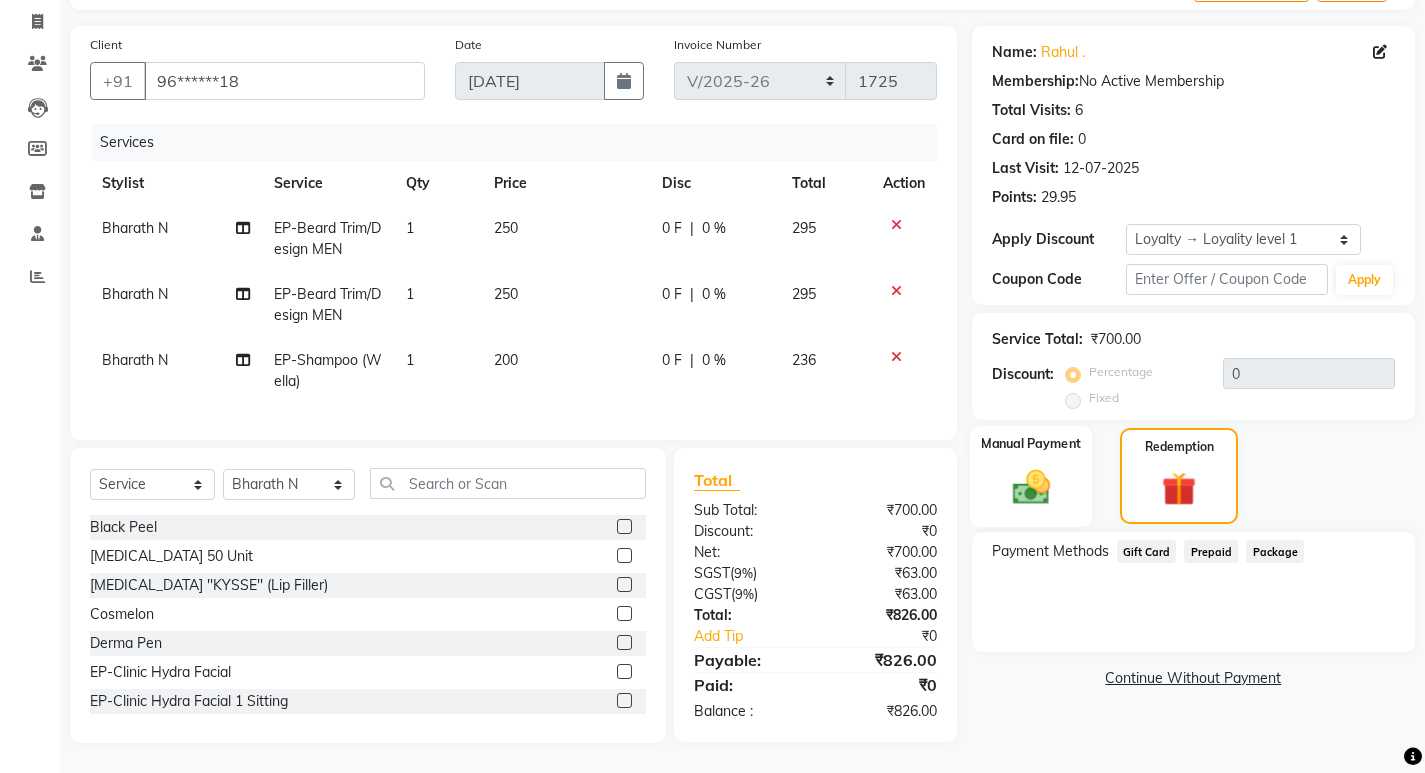 click 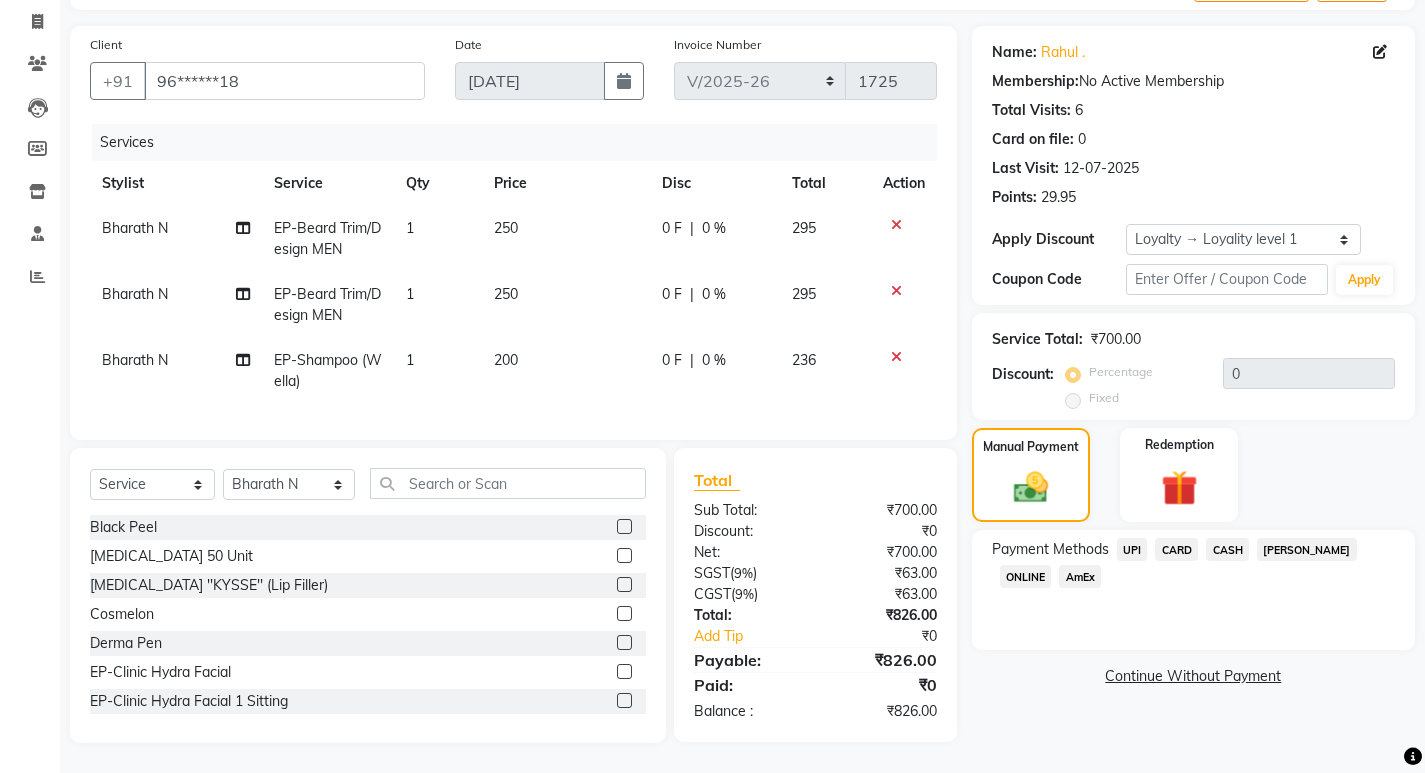 click on "UPI" 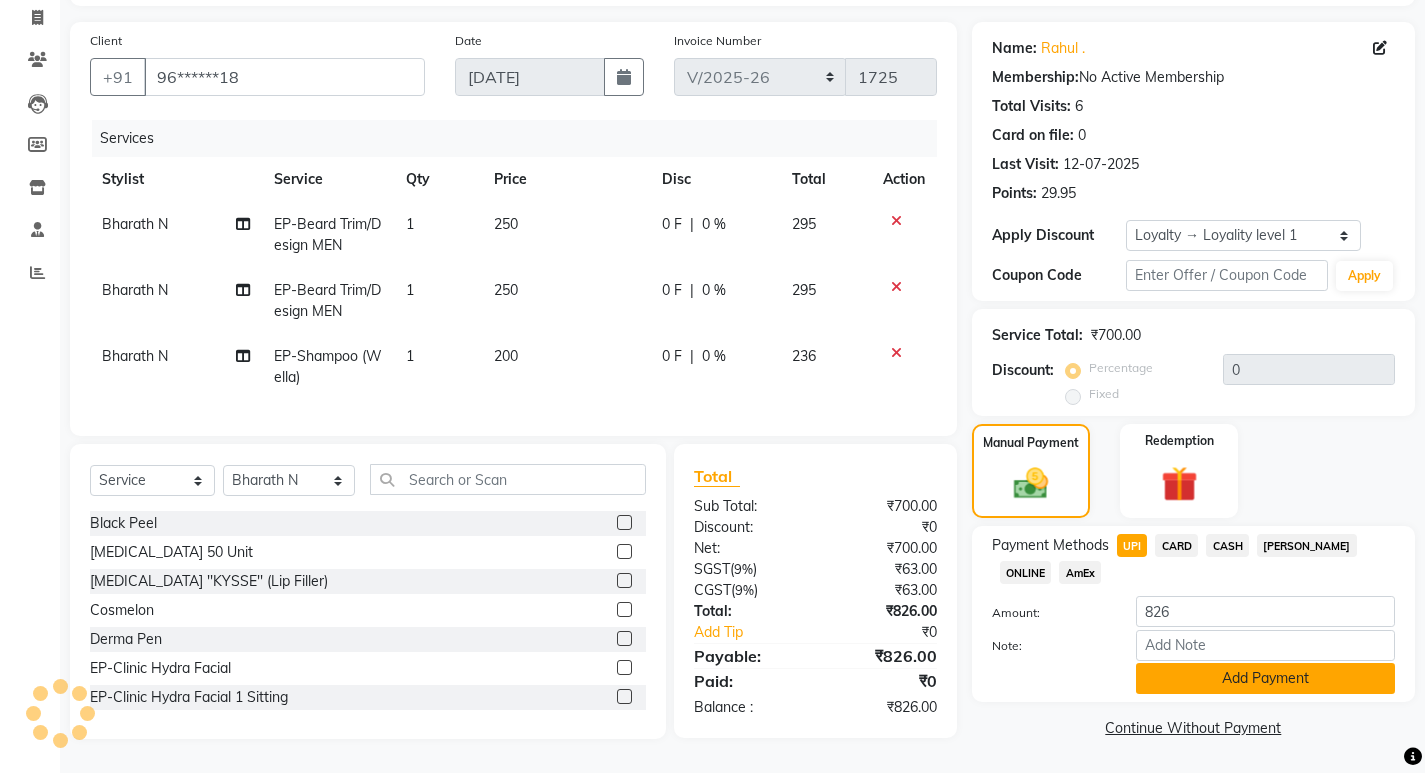 click on "Add Payment" 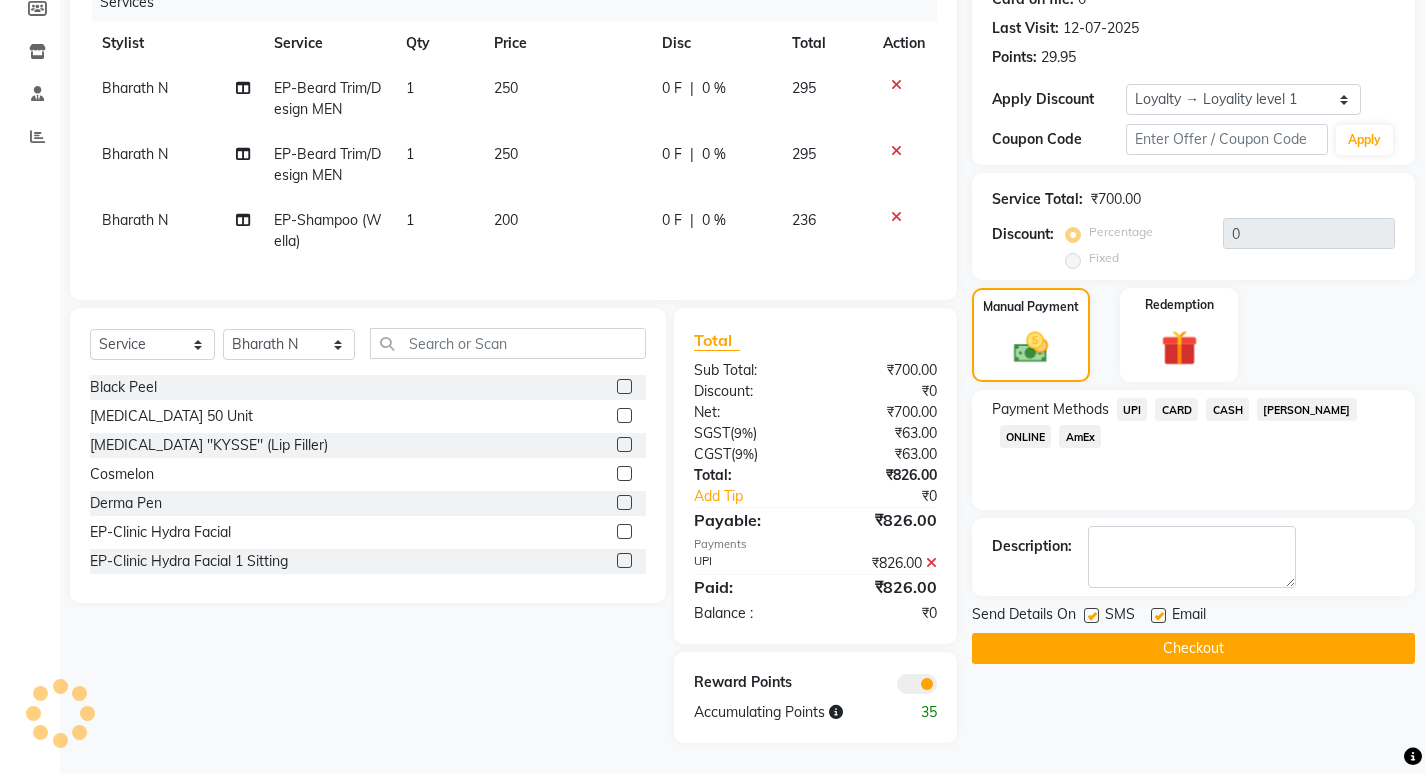 scroll, scrollTop: 279, scrollLeft: 0, axis: vertical 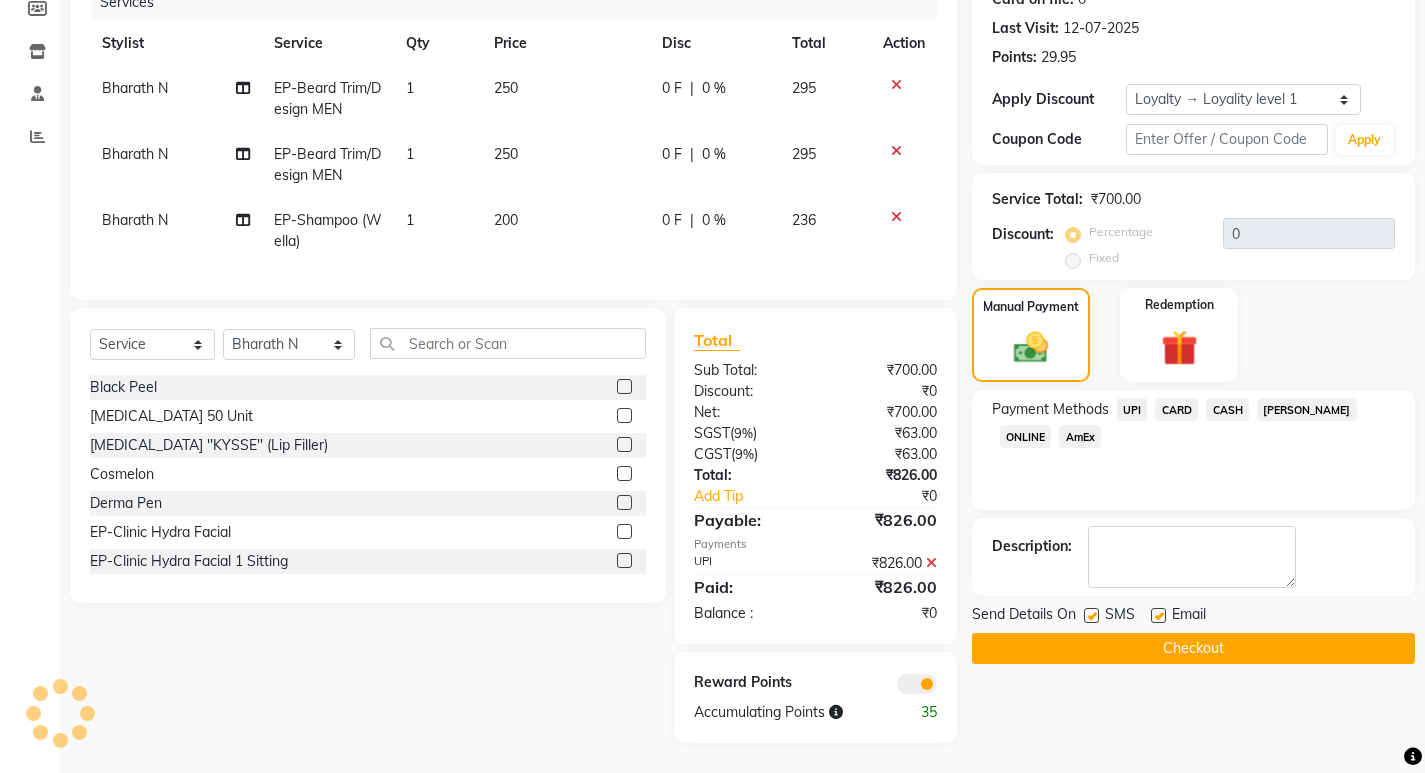 click on "Checkout" 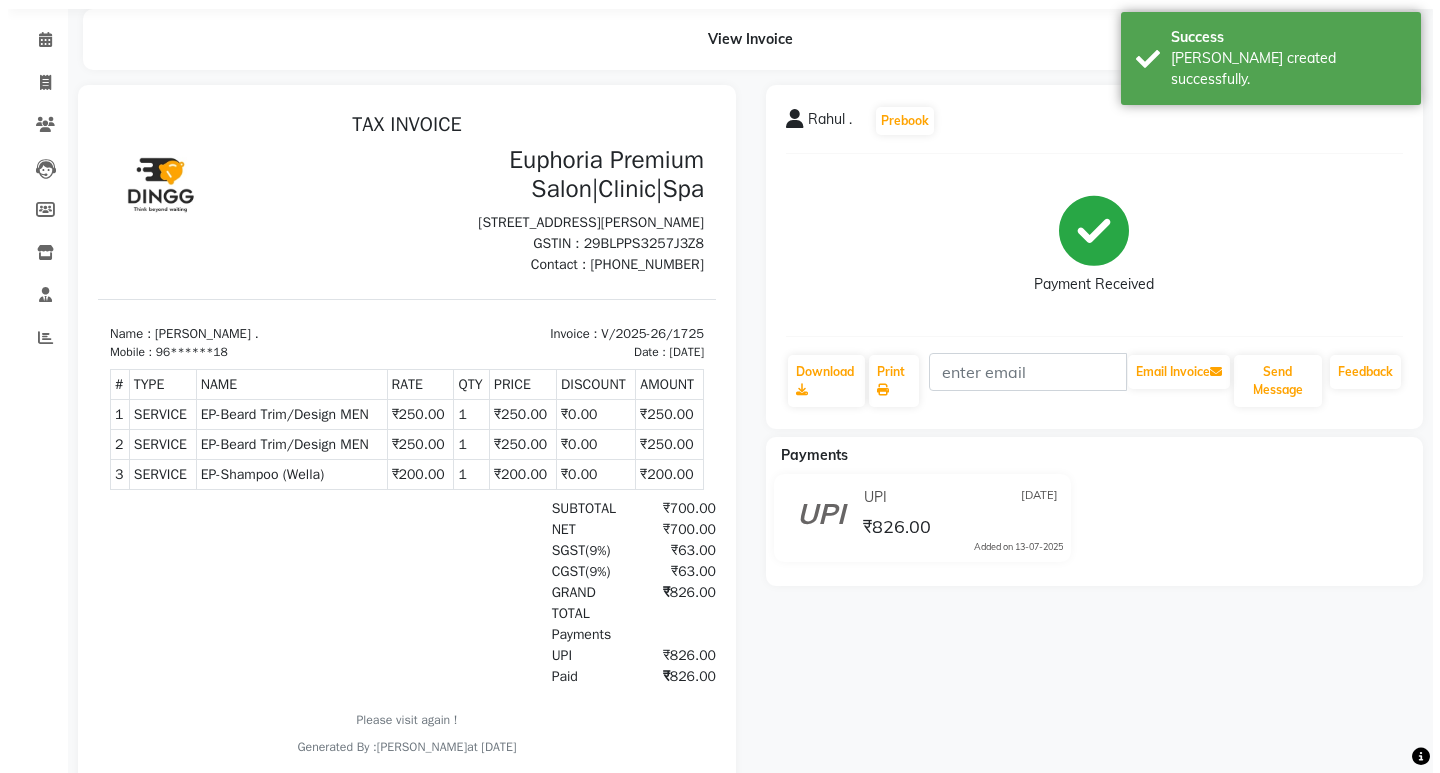 scroll, scrollTop: 0, scrollLeft: 0, axis: both 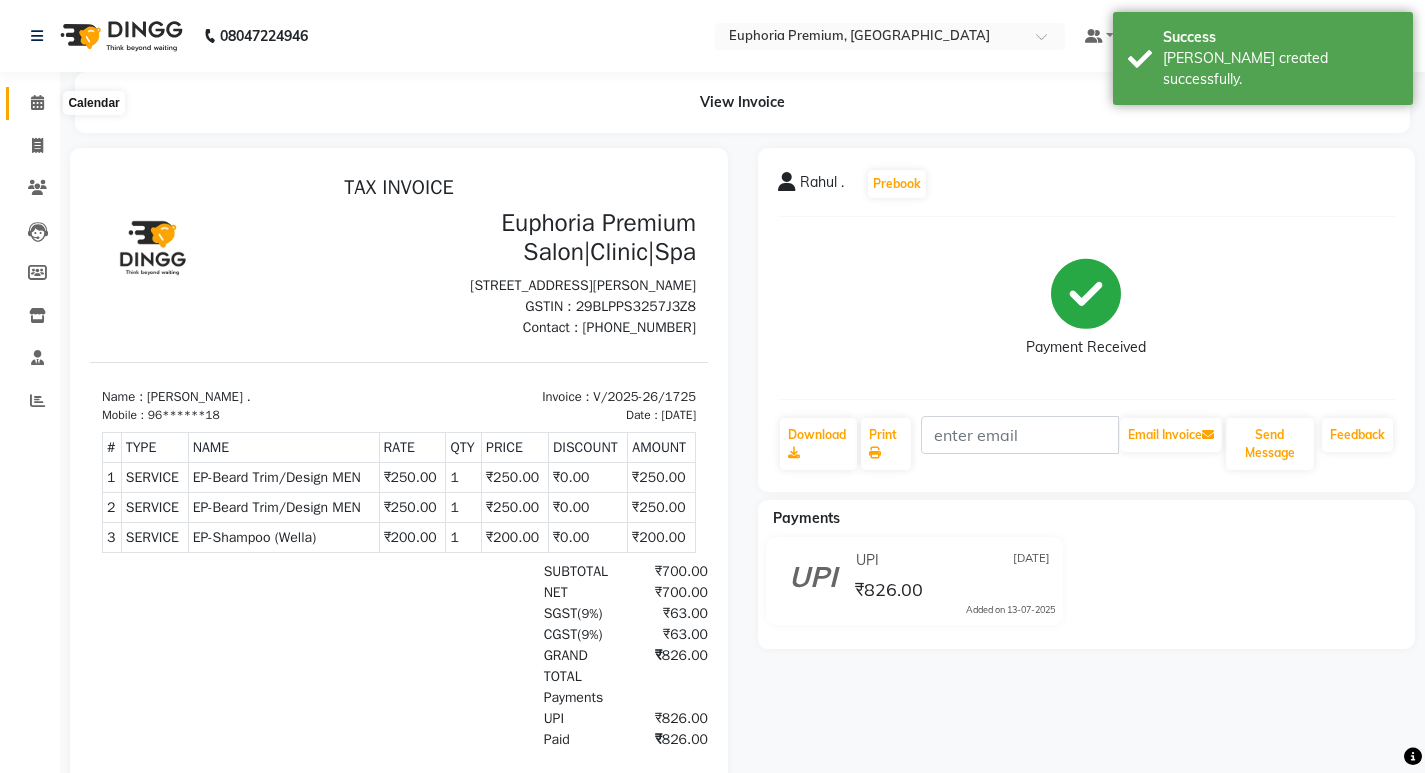 click 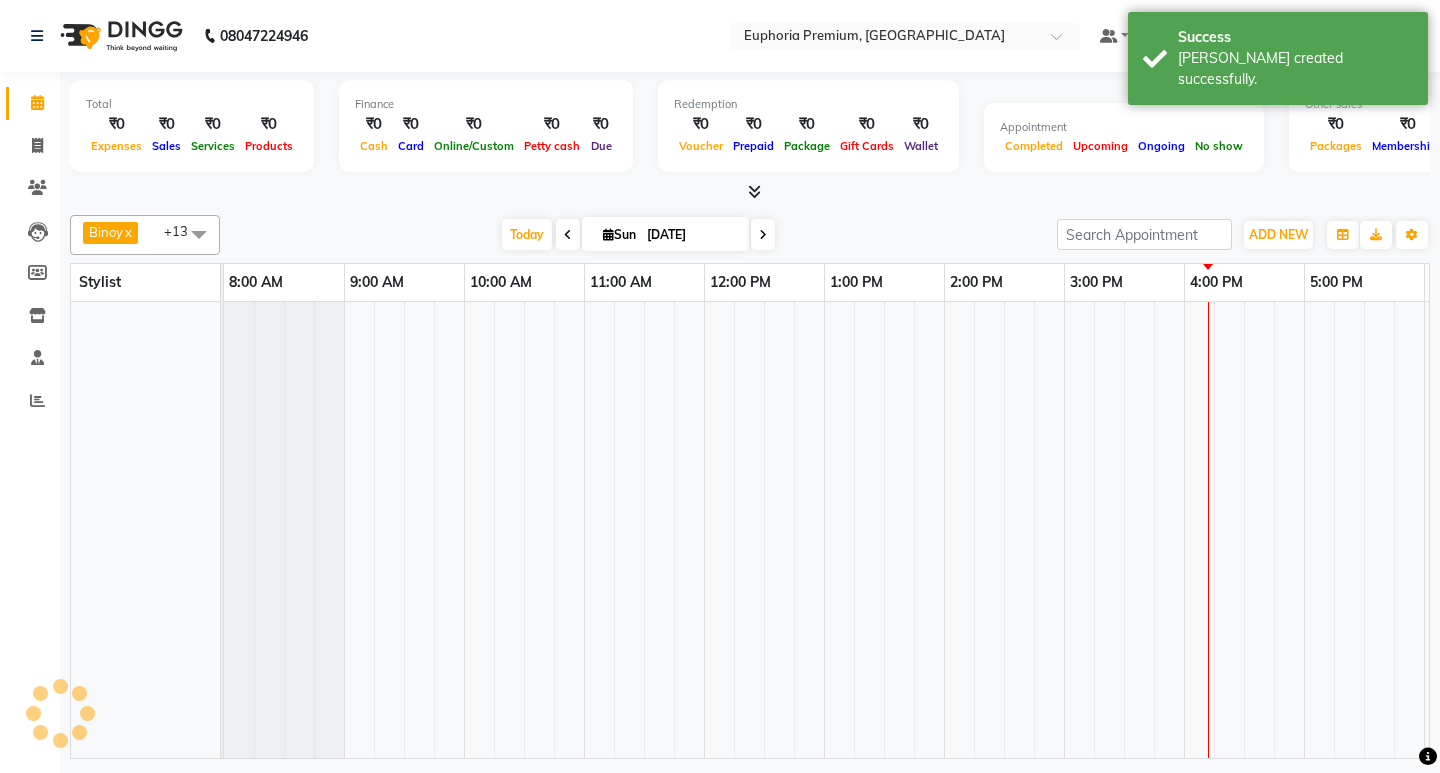 scroll, scrollTop: 0, scrollLeft: 0, axis: both 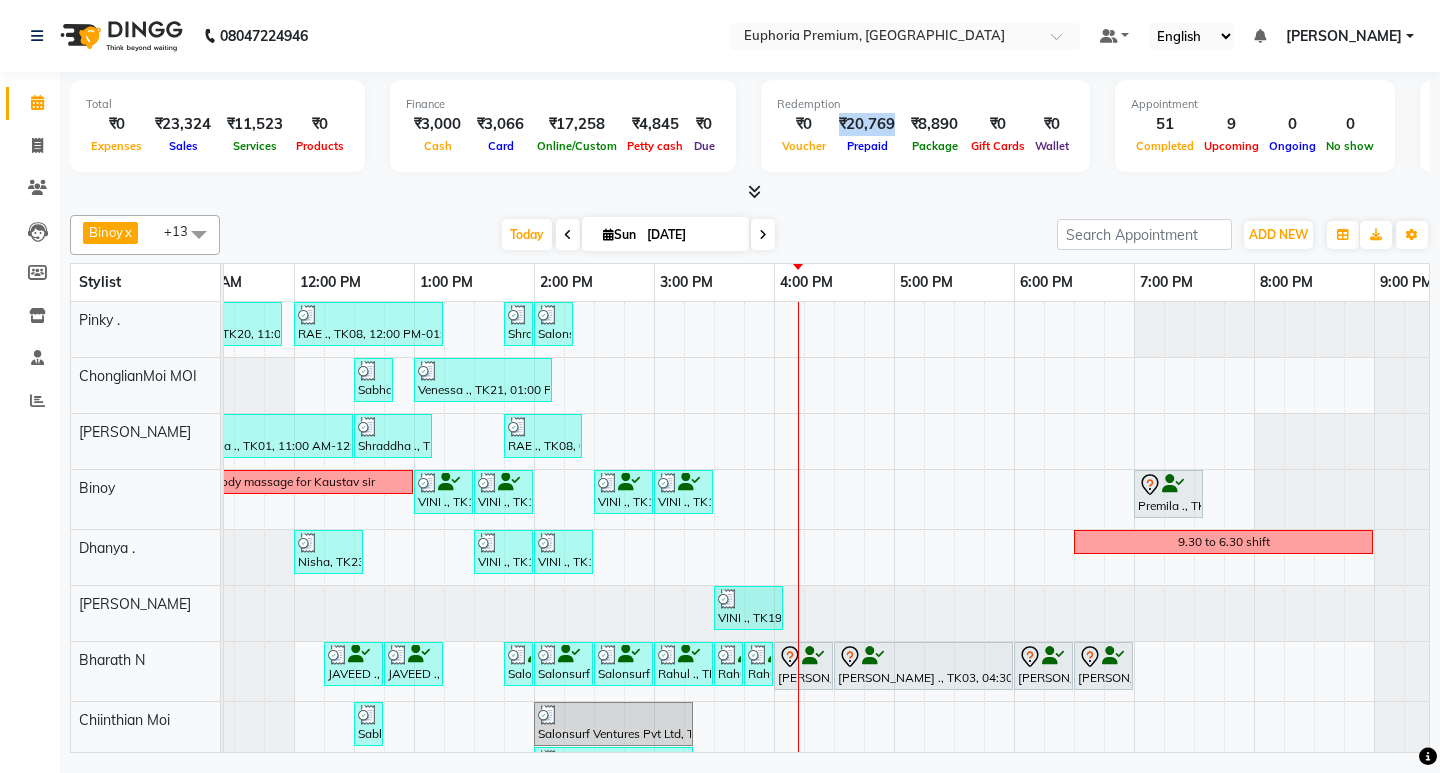 drag, startPoint x: 897, startPoint y: 123, endPoint x: 843, endPoint y: 125, distance: 54.037025 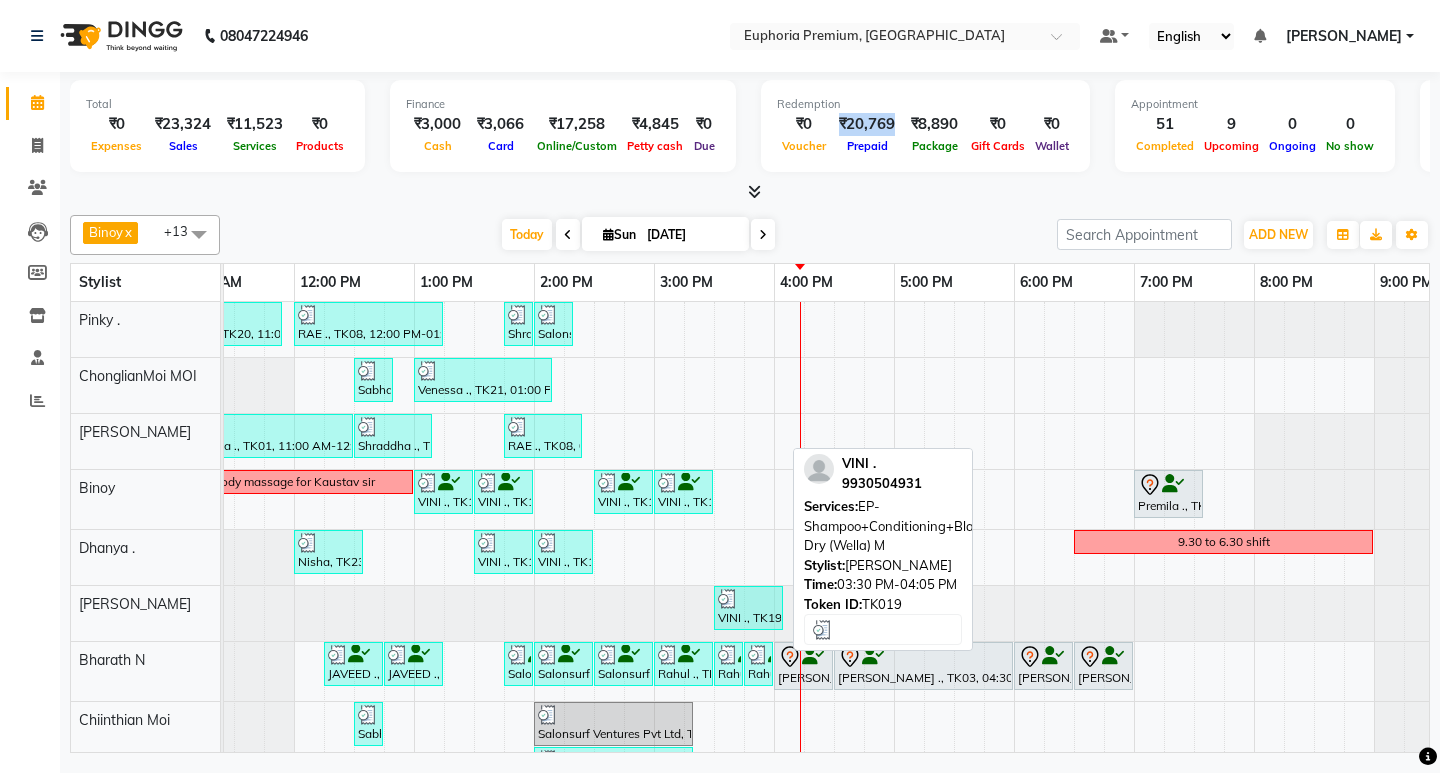 scroll, scrollTop: 226, scrollLeft: 410, axis: both 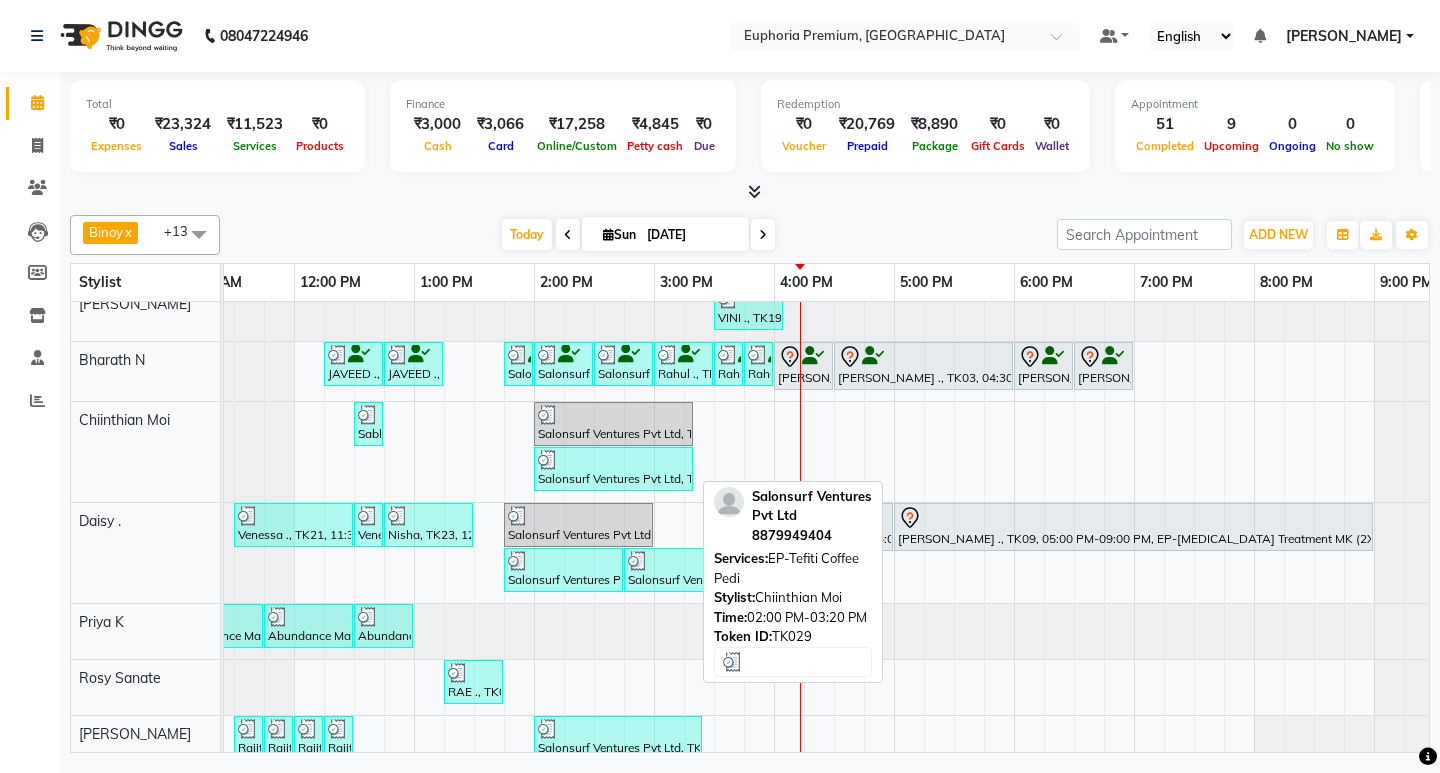 click on "Salonsurf Ventures Pvt Ltd, TK29, 02:00 PM-03:20 PM, EP-Tefiti Coffee Pedi" at bounding box center (613, 469) 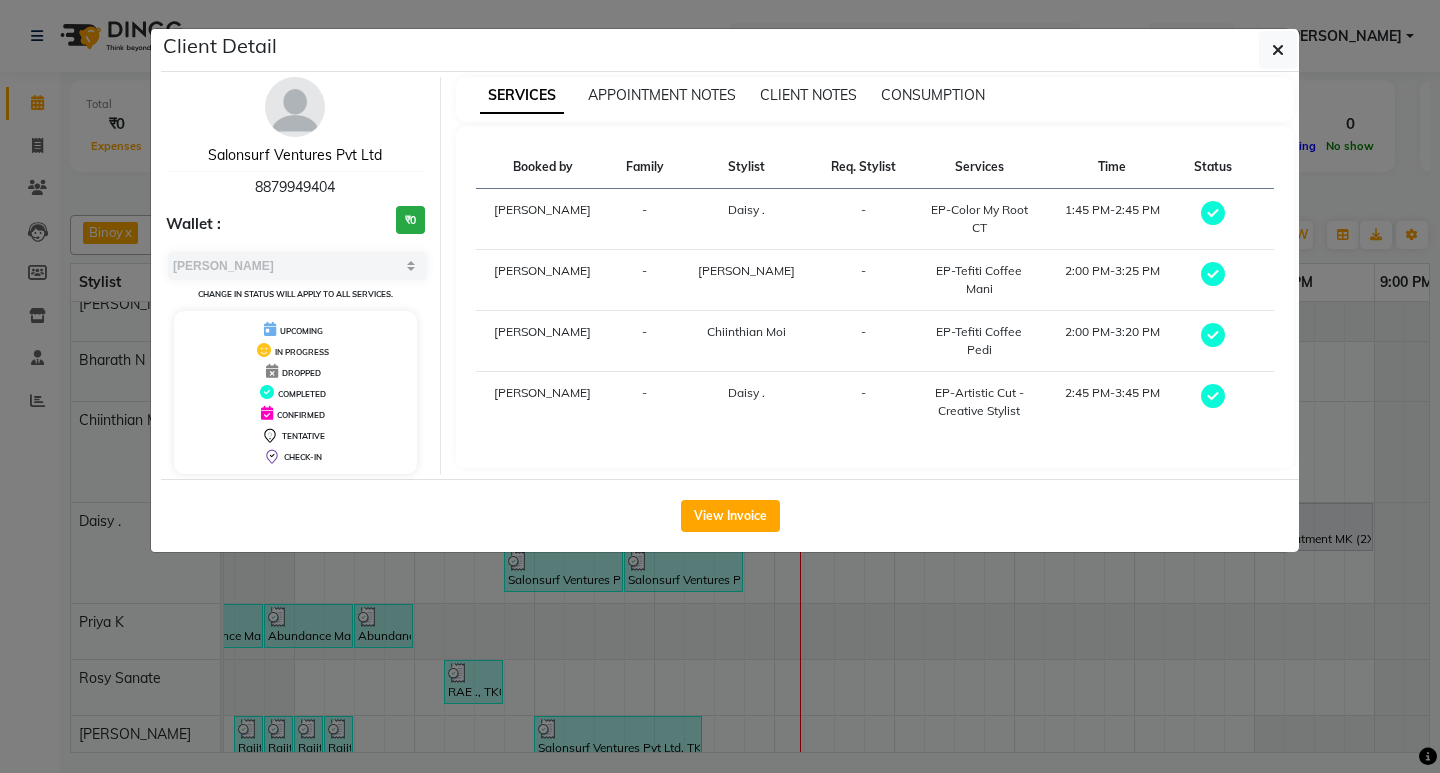 click on "Salonsurf Ventures Pvt Ltd" at bounding box center [295, 155] 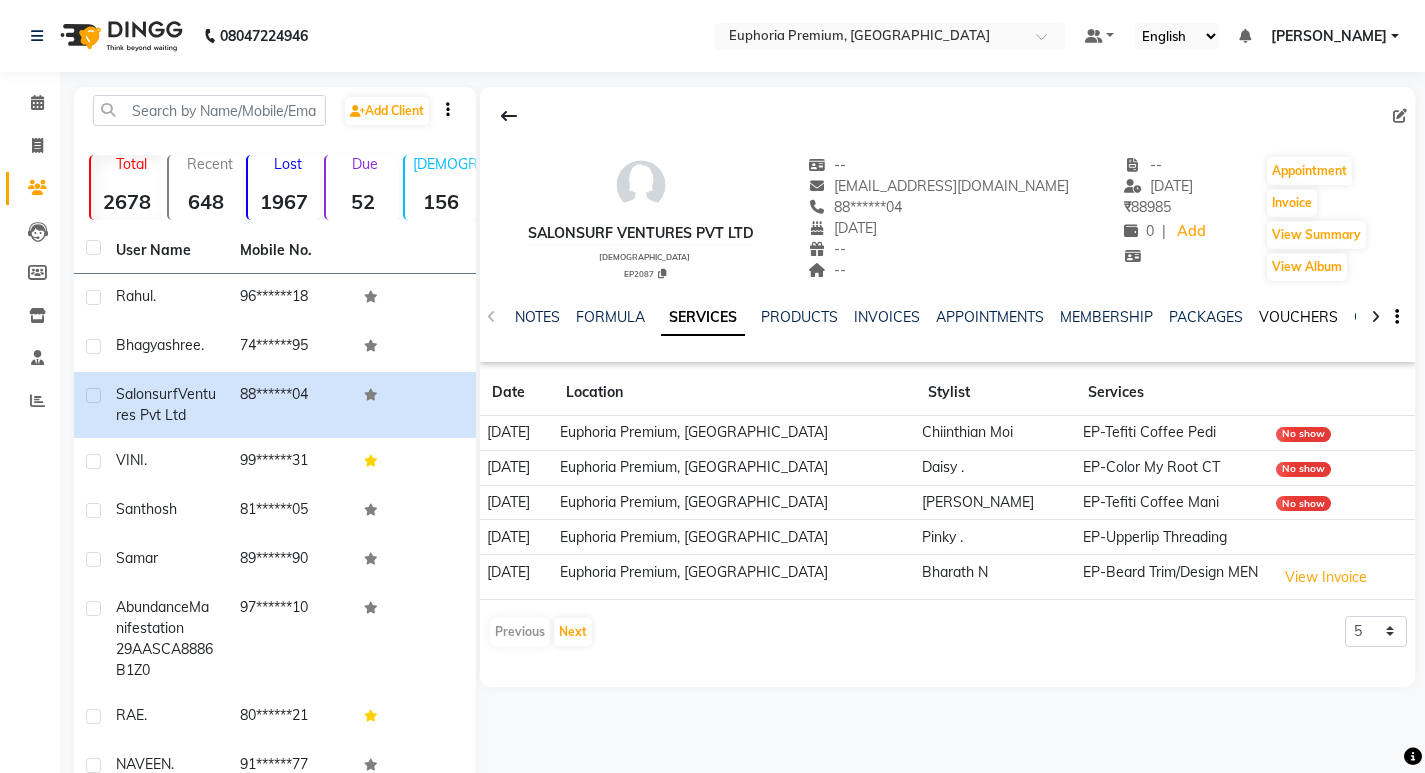 click on "VOUCHERS" 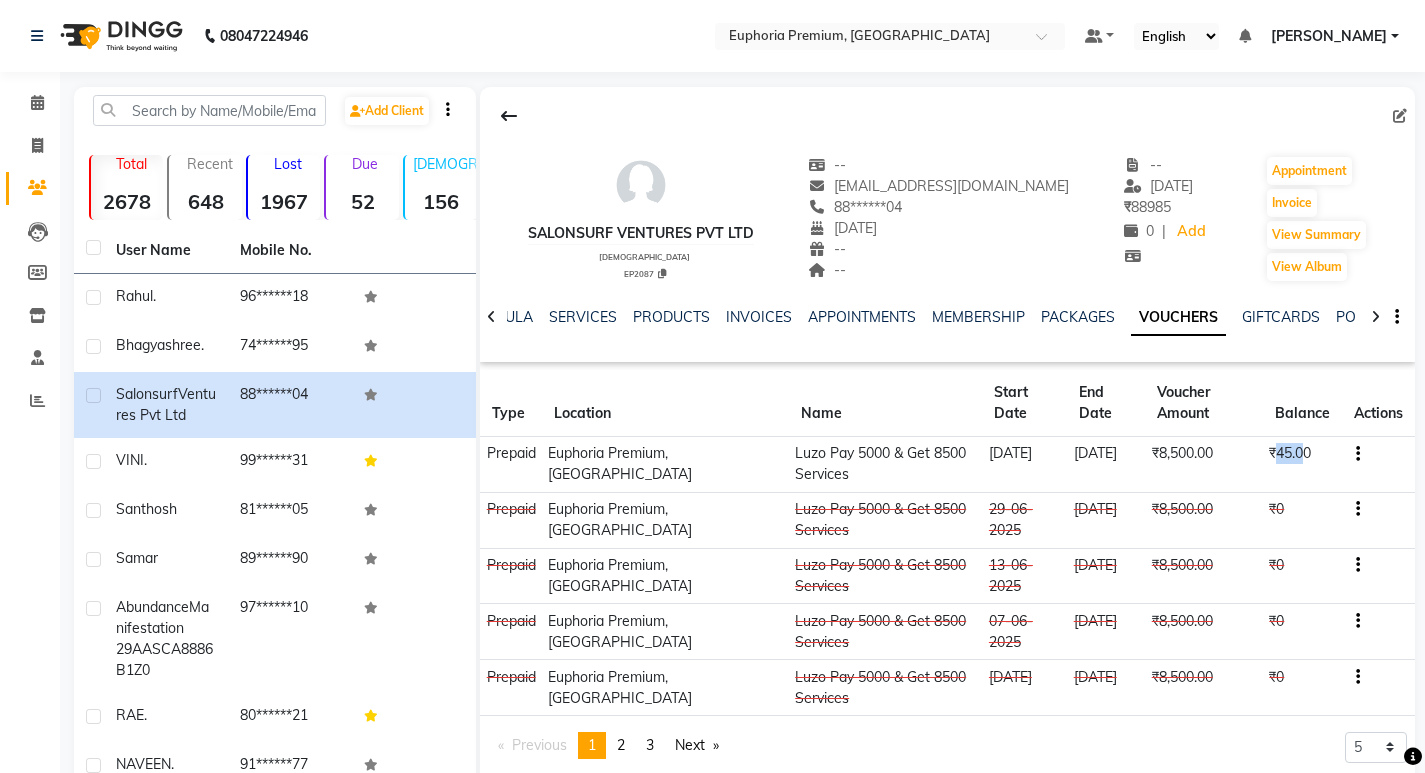 drag, startPoint x: 1307, startPoint y: 450, endPoint x: 1274, endPoint y: 450, distance: 33 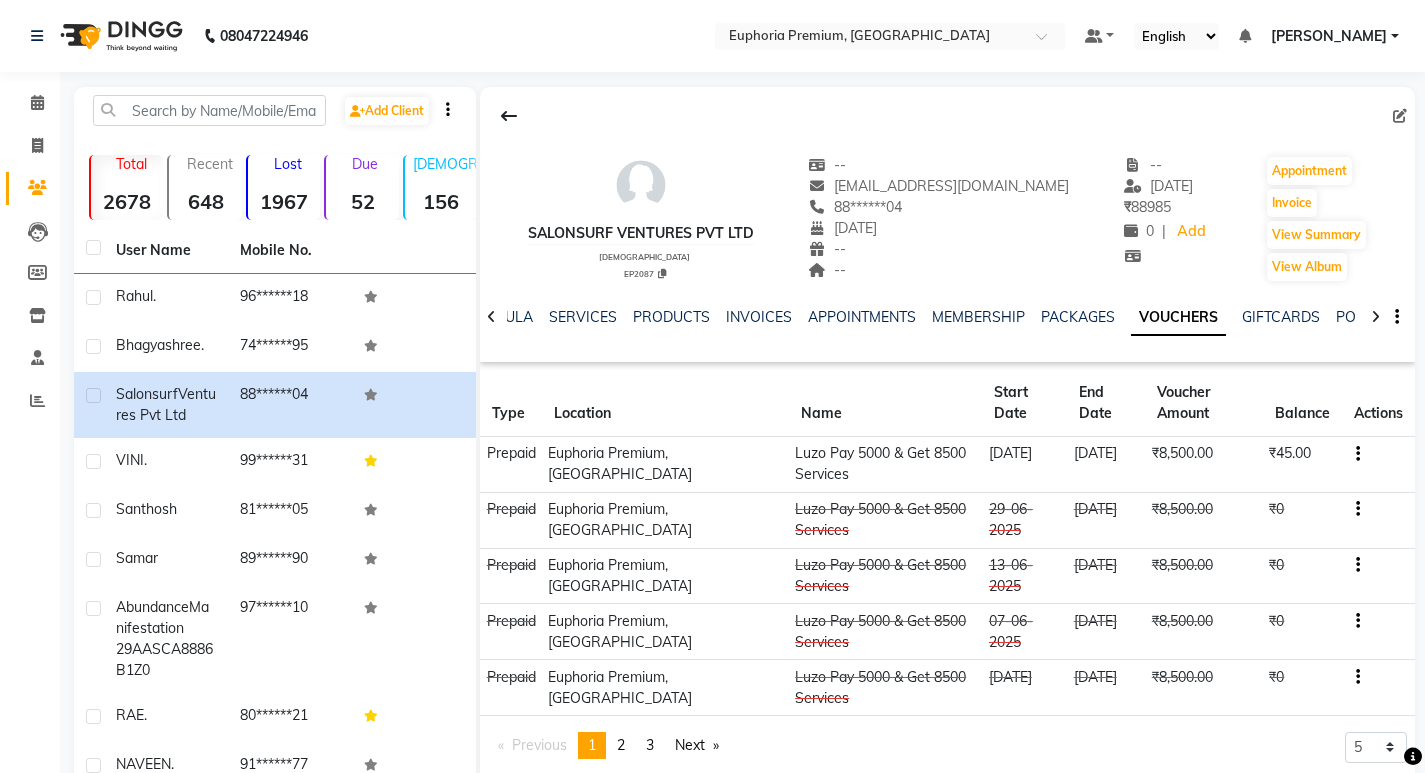 click on "₹8,500.00" 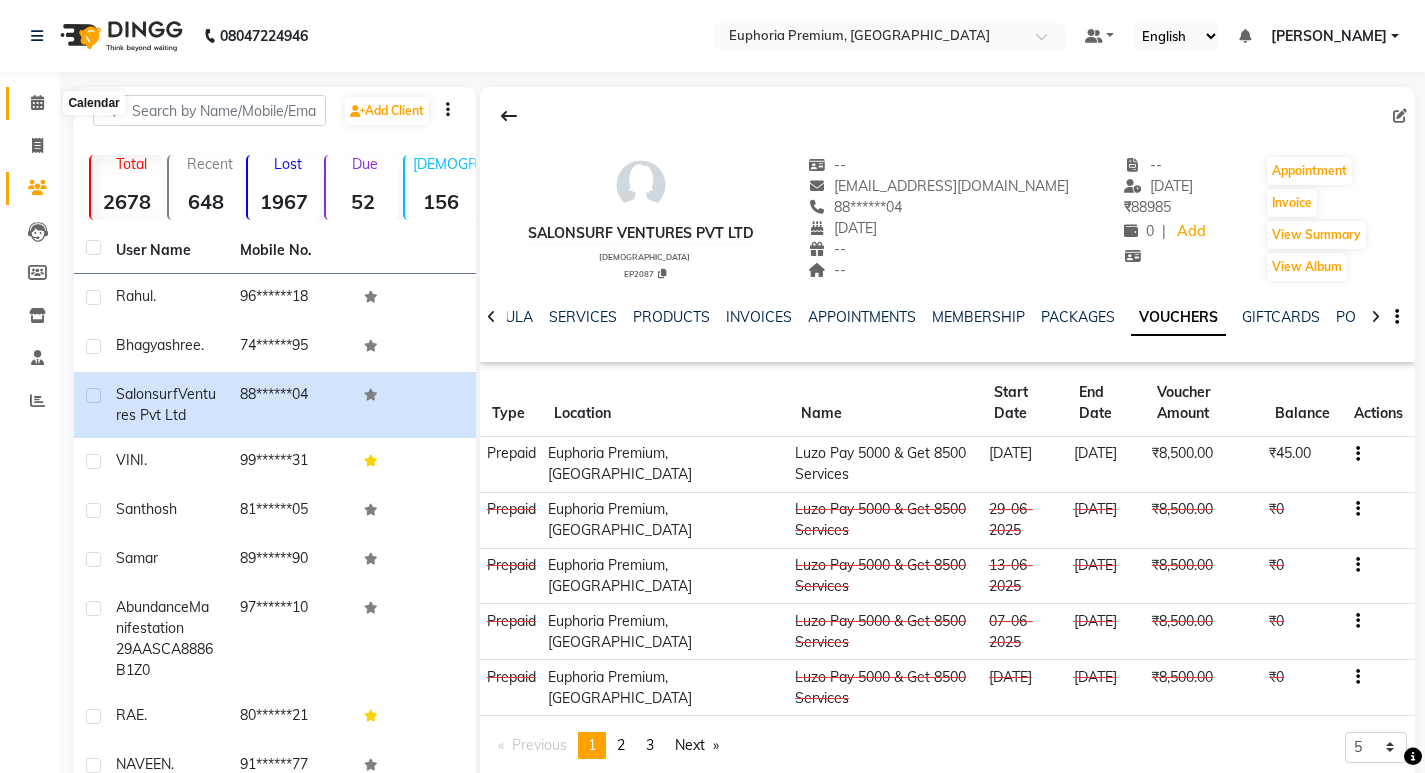 click 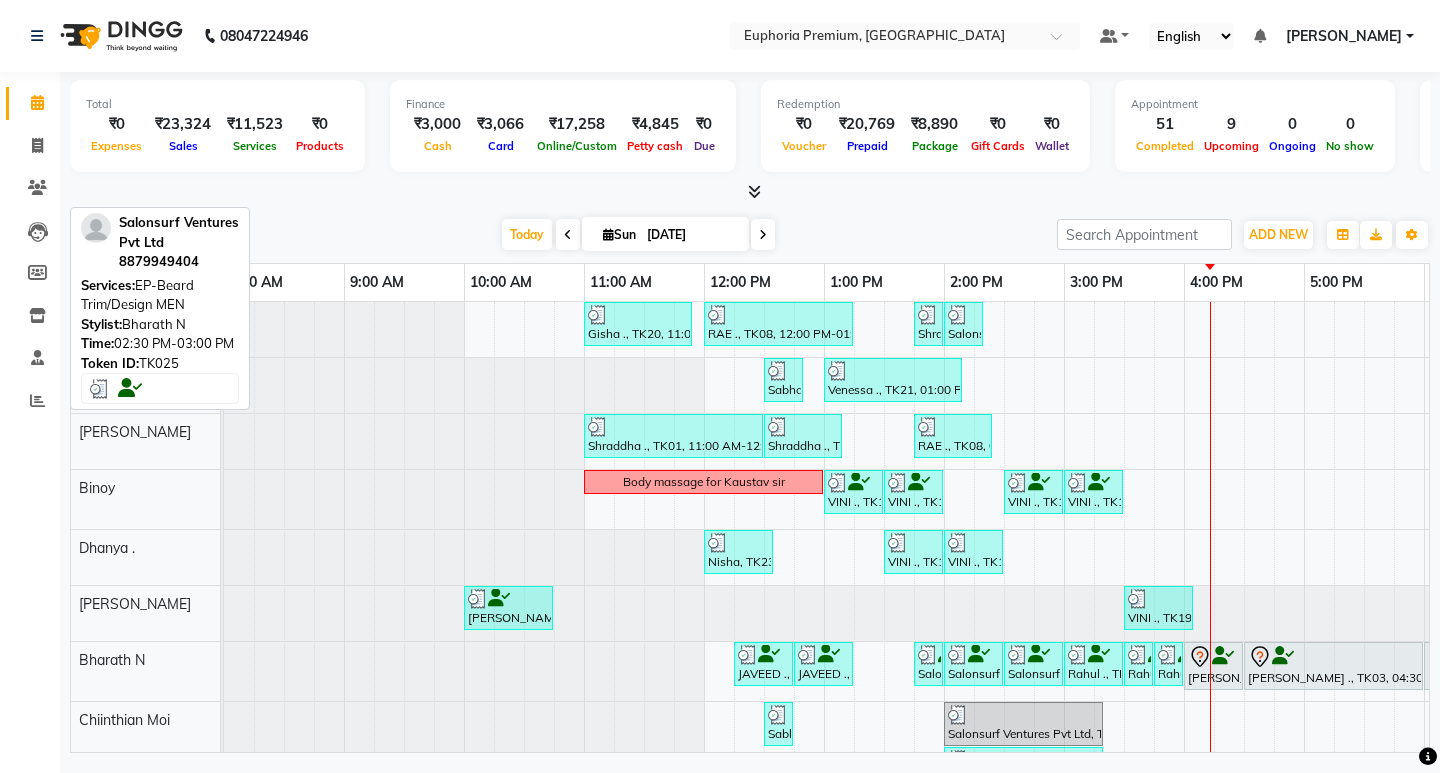 scroll, scrollTop: 299, scrollLeft: 0, axis: vertical 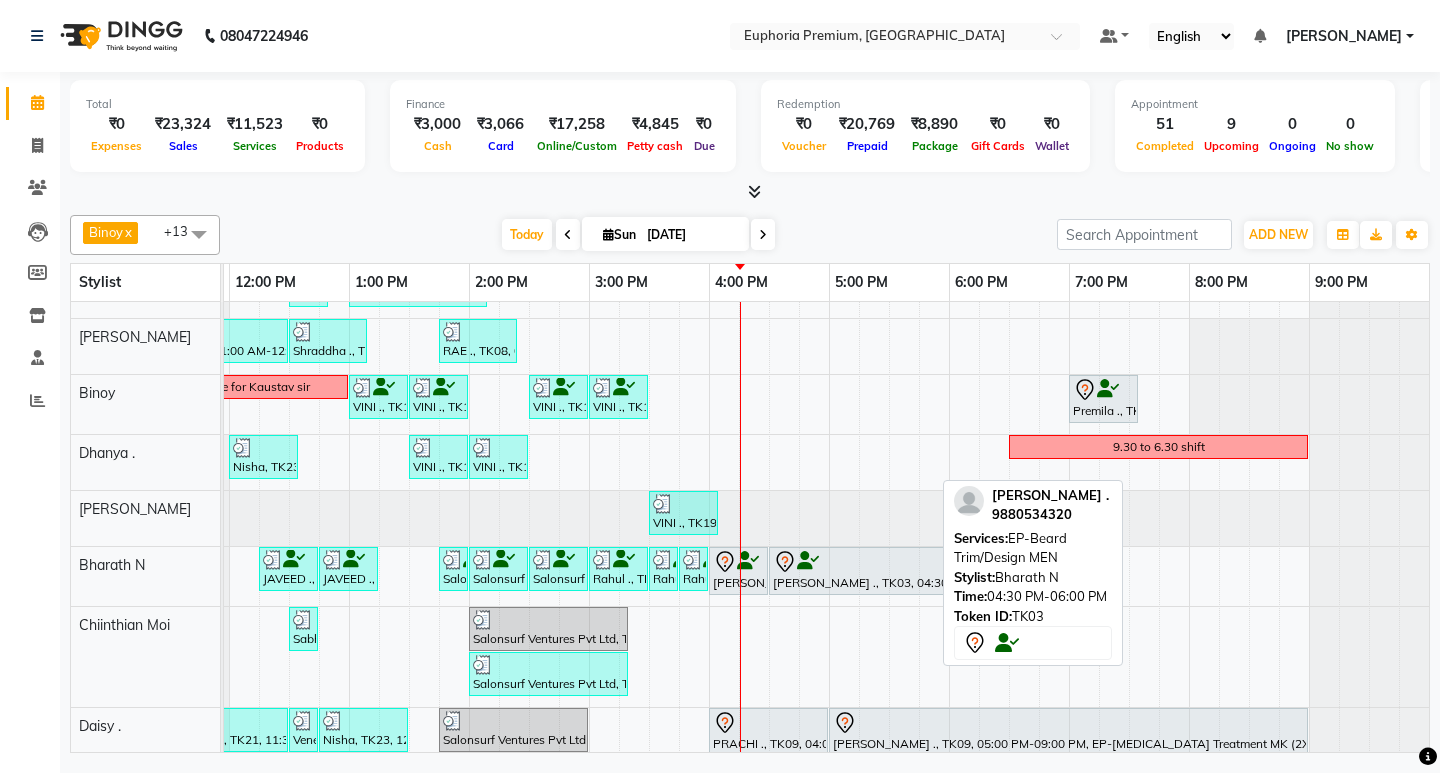 click on "[PERSON_NAME] ., TK03, 04:30 PM-06:00 PM, EP-[PERSON_NAME] Trim/Design MEN" at bounding box center (858, 571) 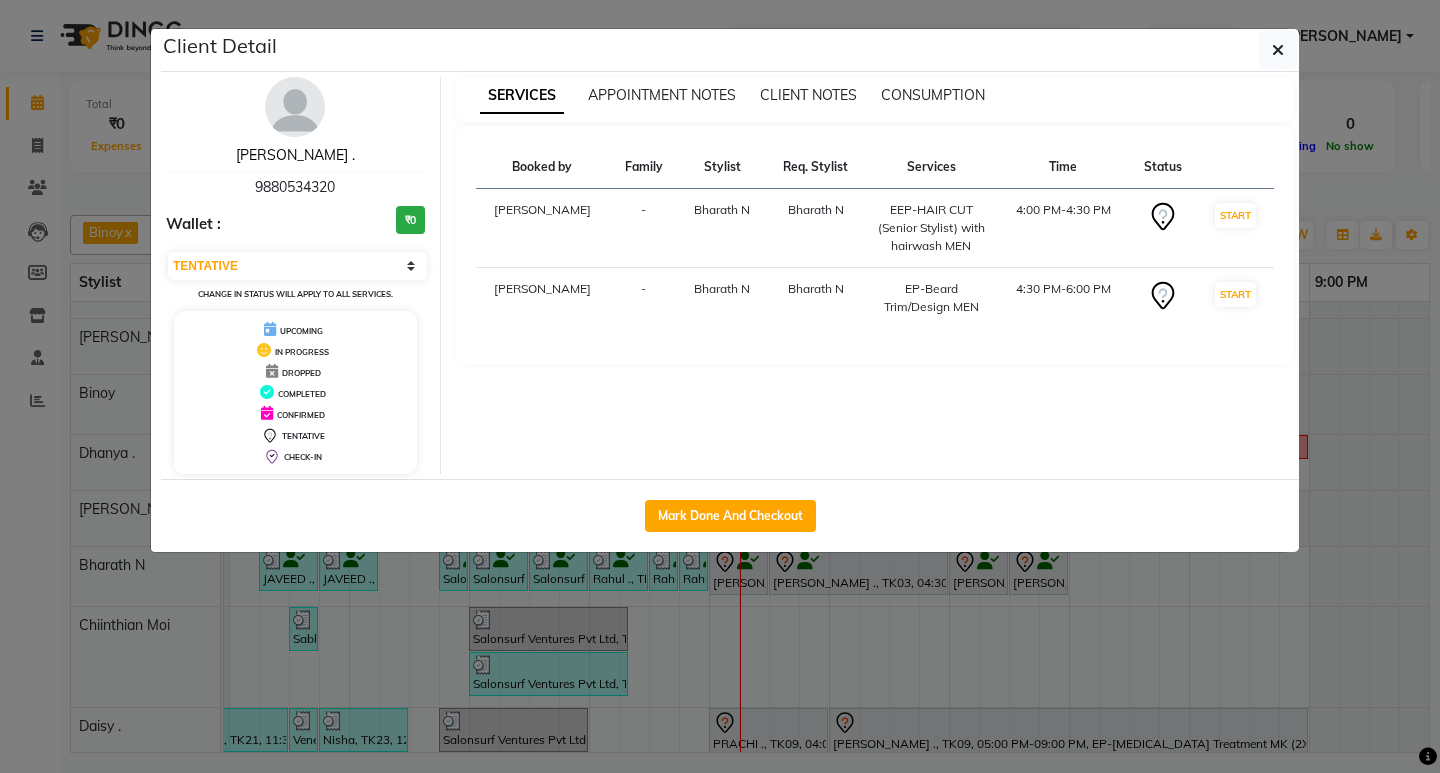 click on "[PERSON_NAME] ." at bounding box center (295, 155) 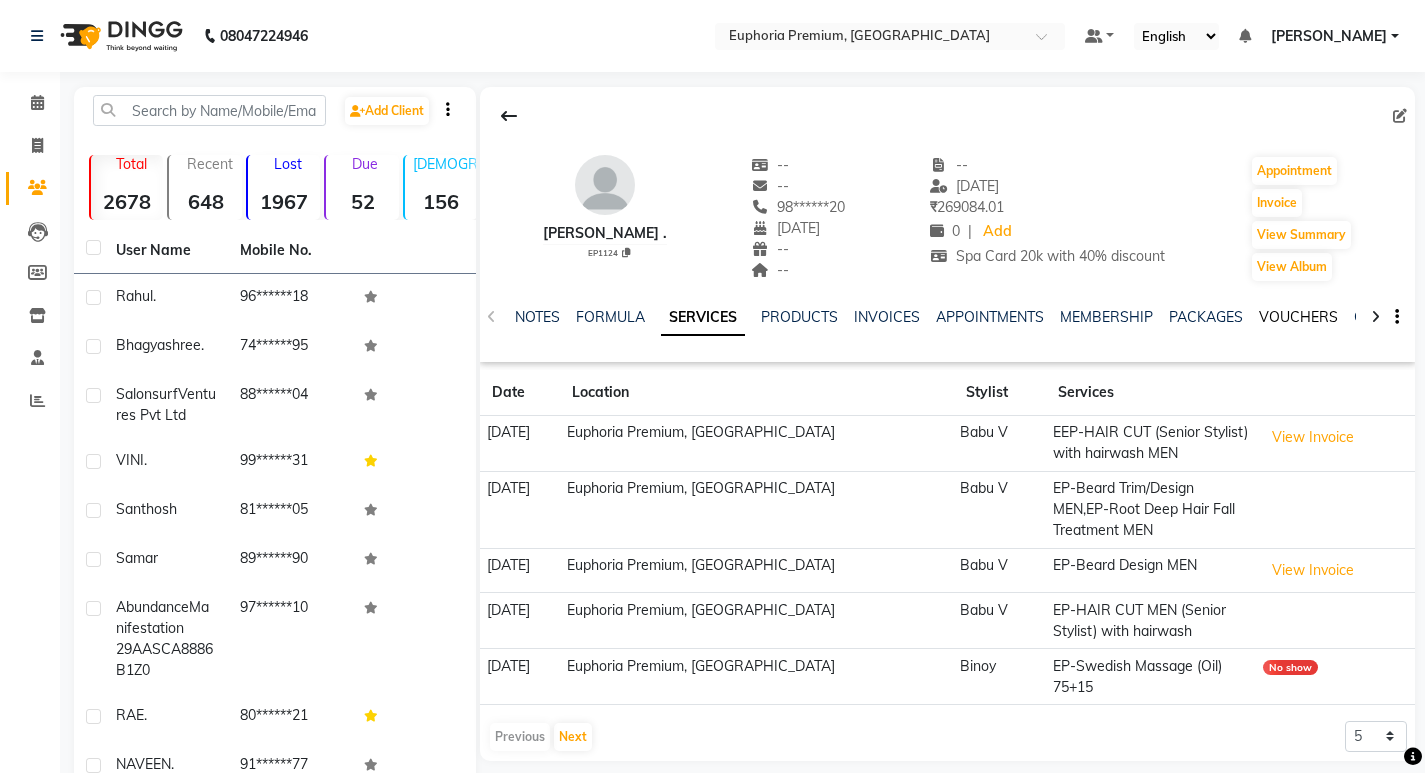 click on "VOUCHERS" 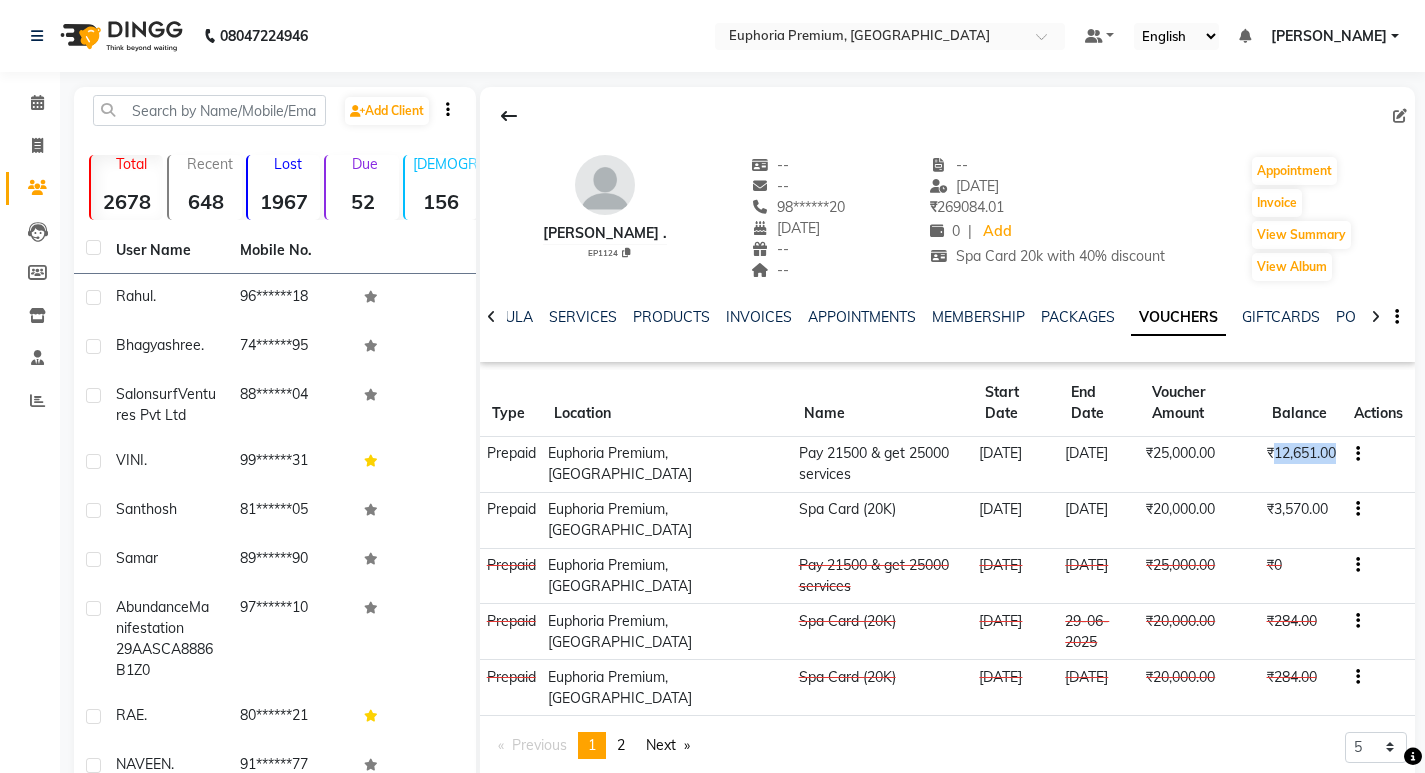 drag, startPoint x: 1268, startPoint y: 449, endPoint x: 1331, endPoint y: 450, distance: 63.007935 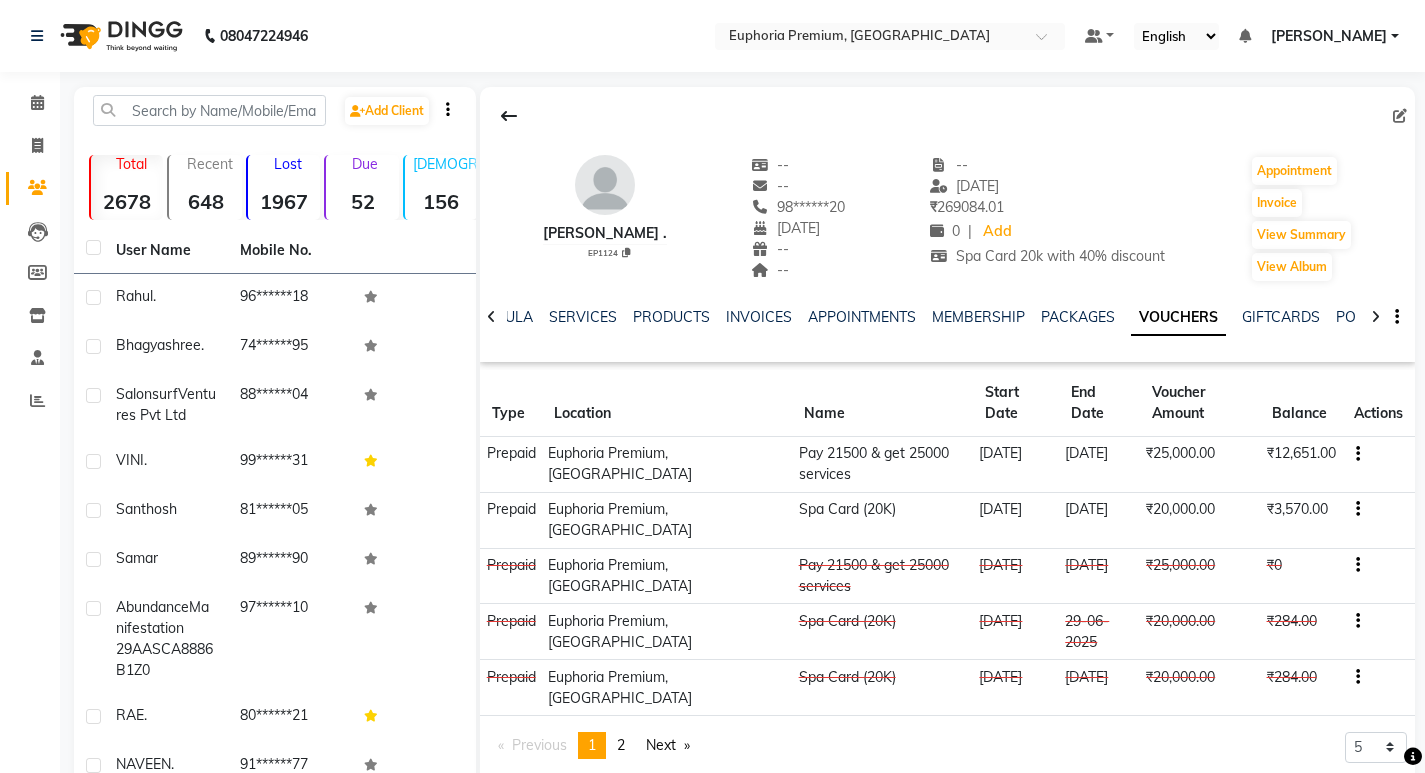 click on "₹25,000.00" 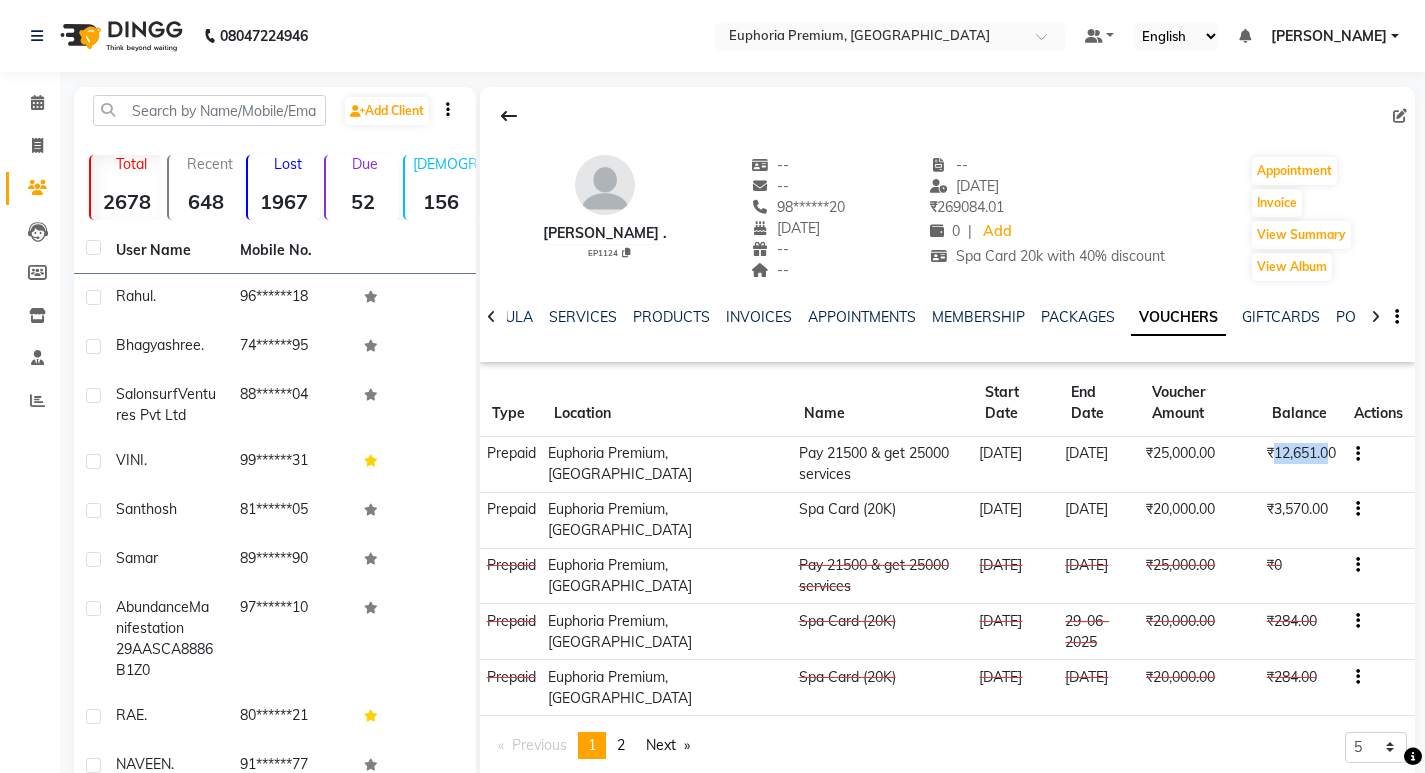 drag, startPoint x: 1268, startPoint y: 454, endPoint x: 1329, endPoint y: 455, distance: 61.008198 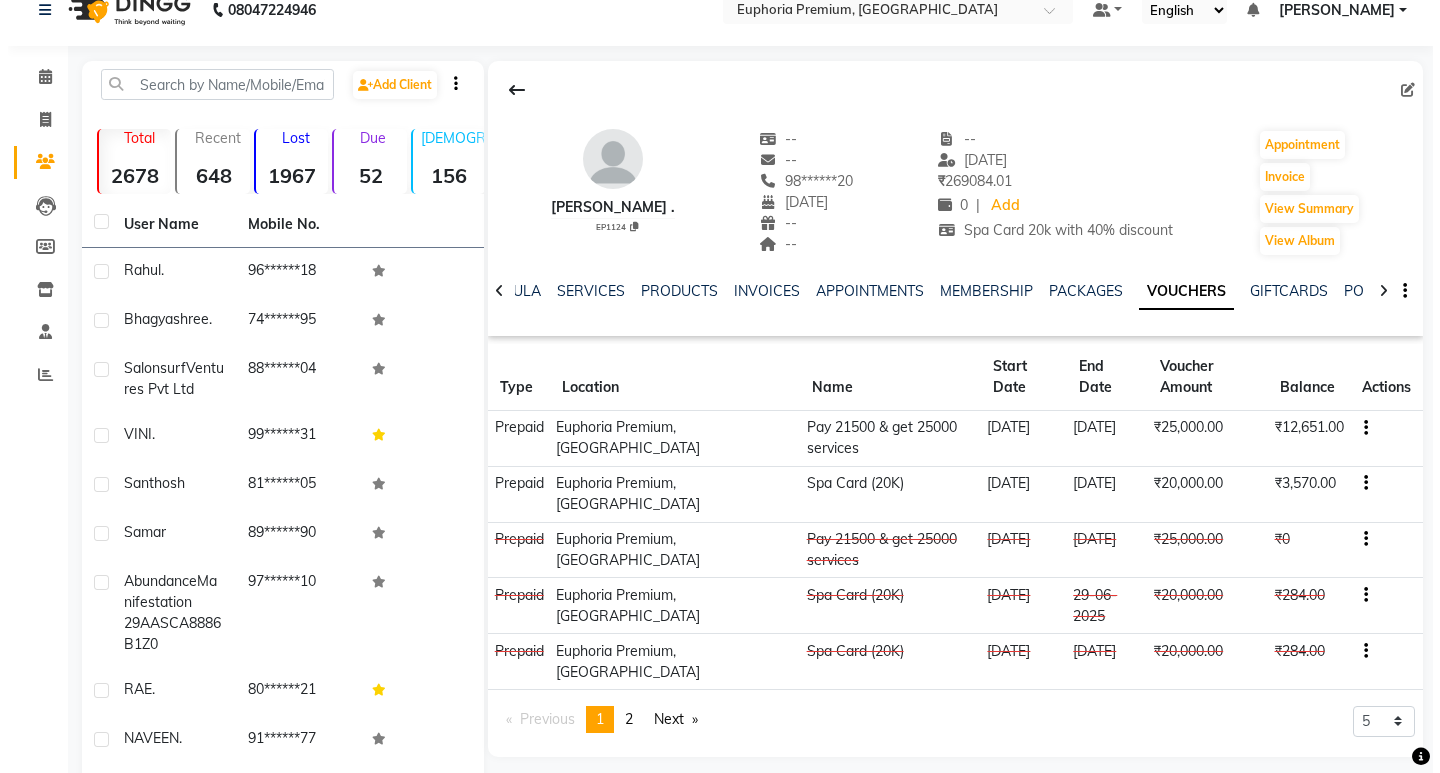 scroll, scrollTop: 0, scrollLeft: 0, axis: both 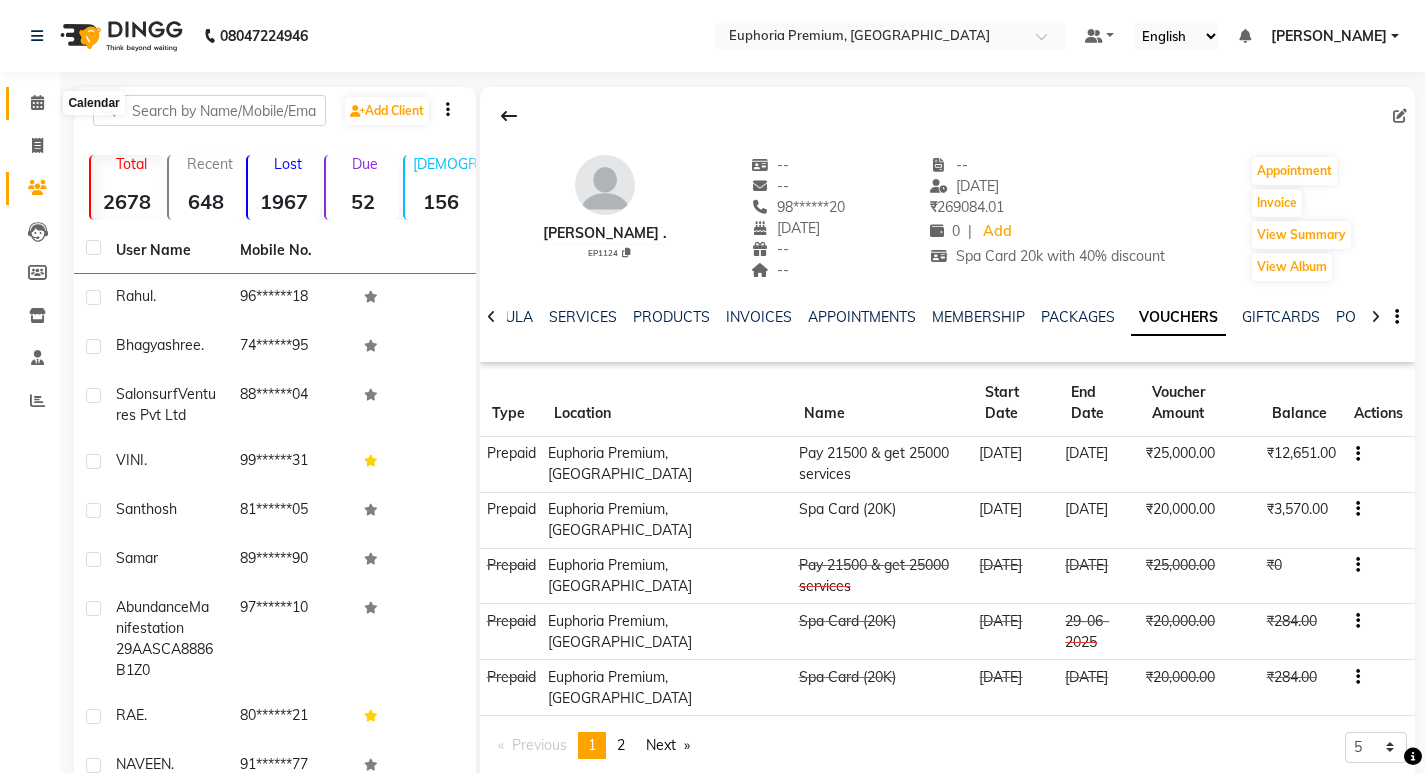 click 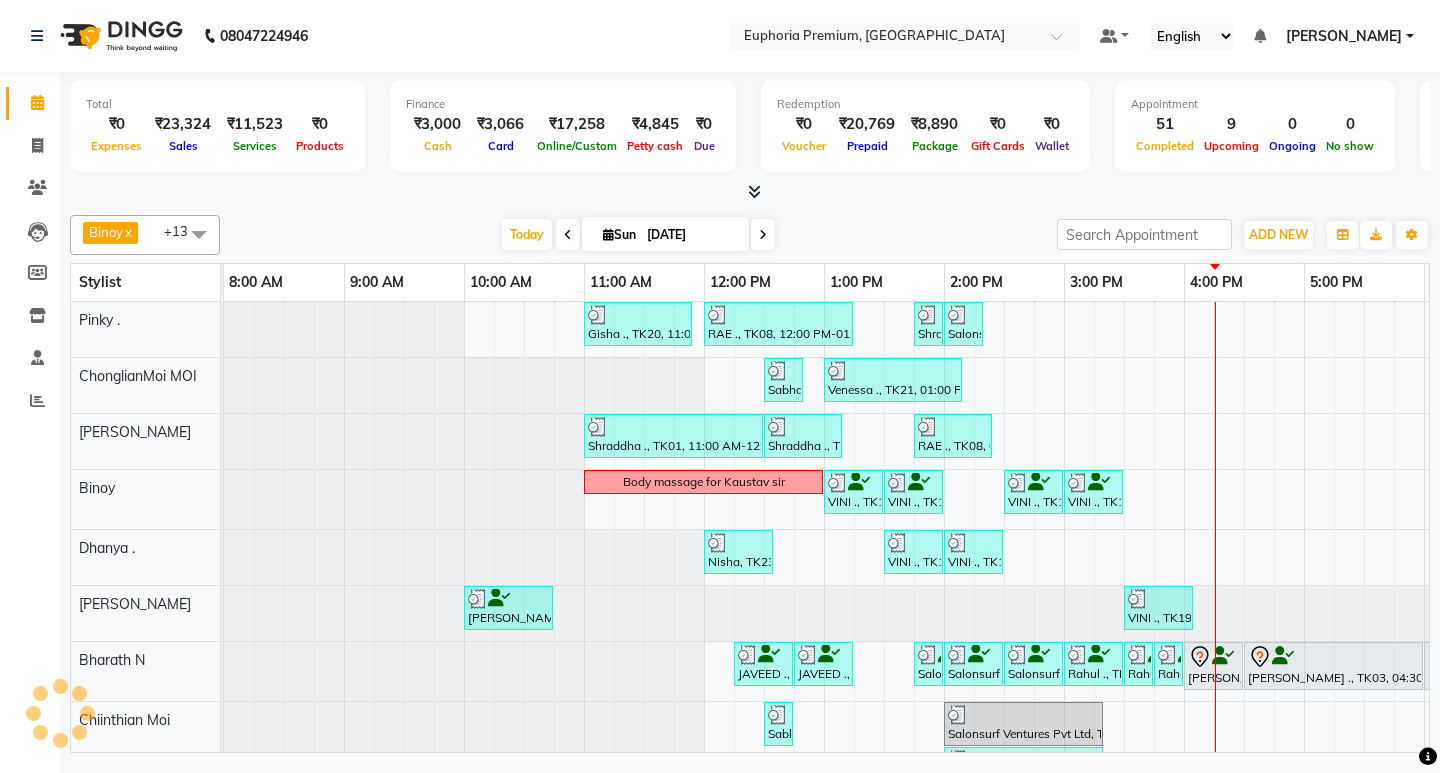 scroll, scrollTop: 0, scrollLeft: 475, axis: horizontal 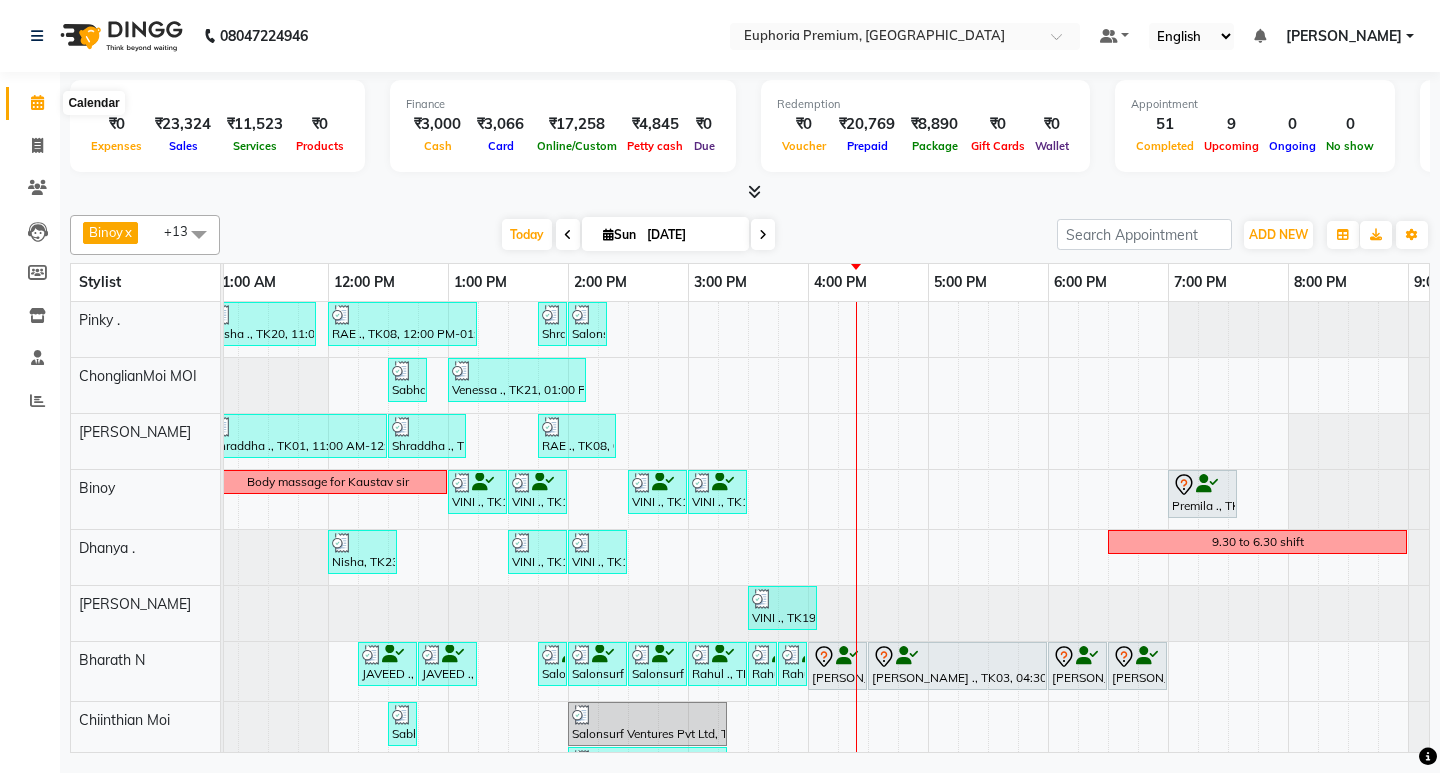 click 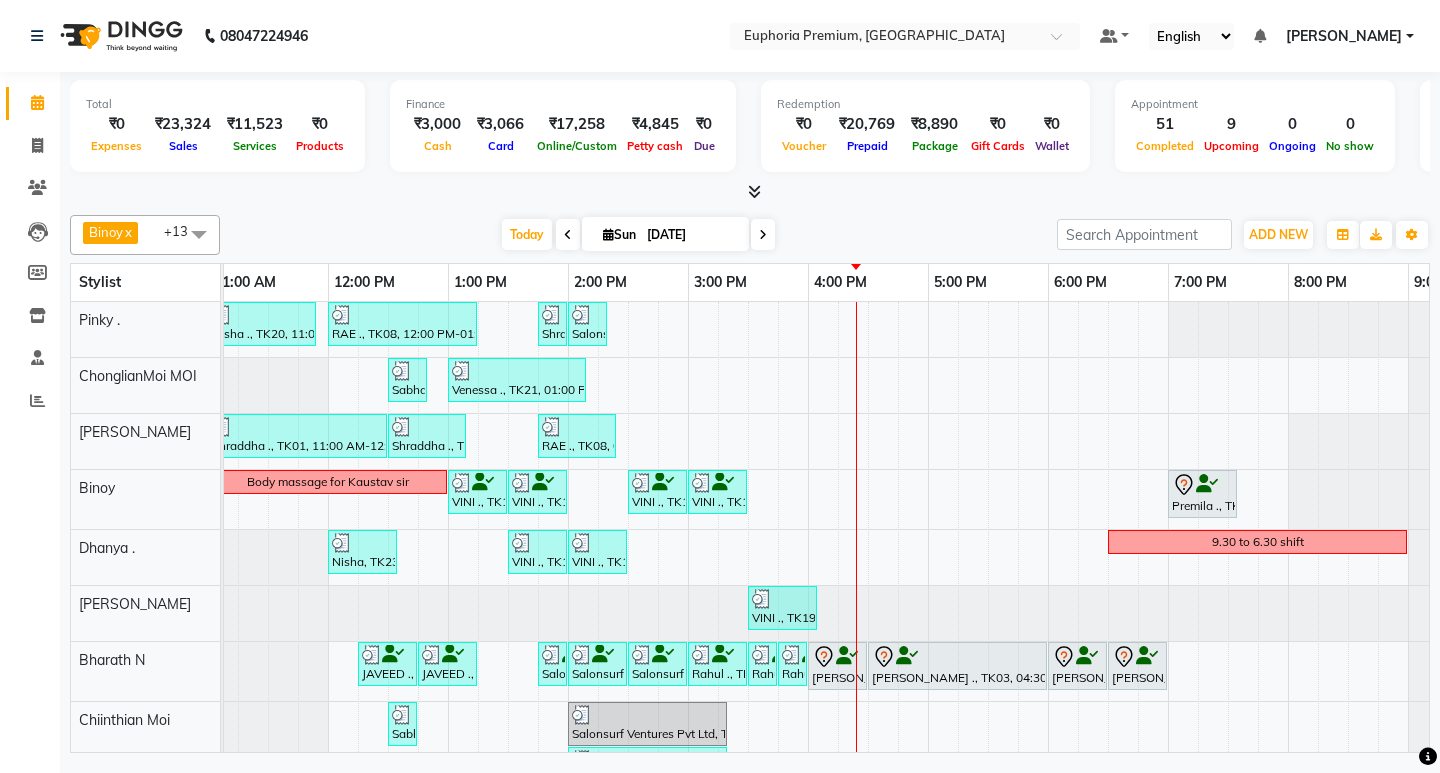 scroll, scrollTop: 81, scrollLeft: 376, axis: both 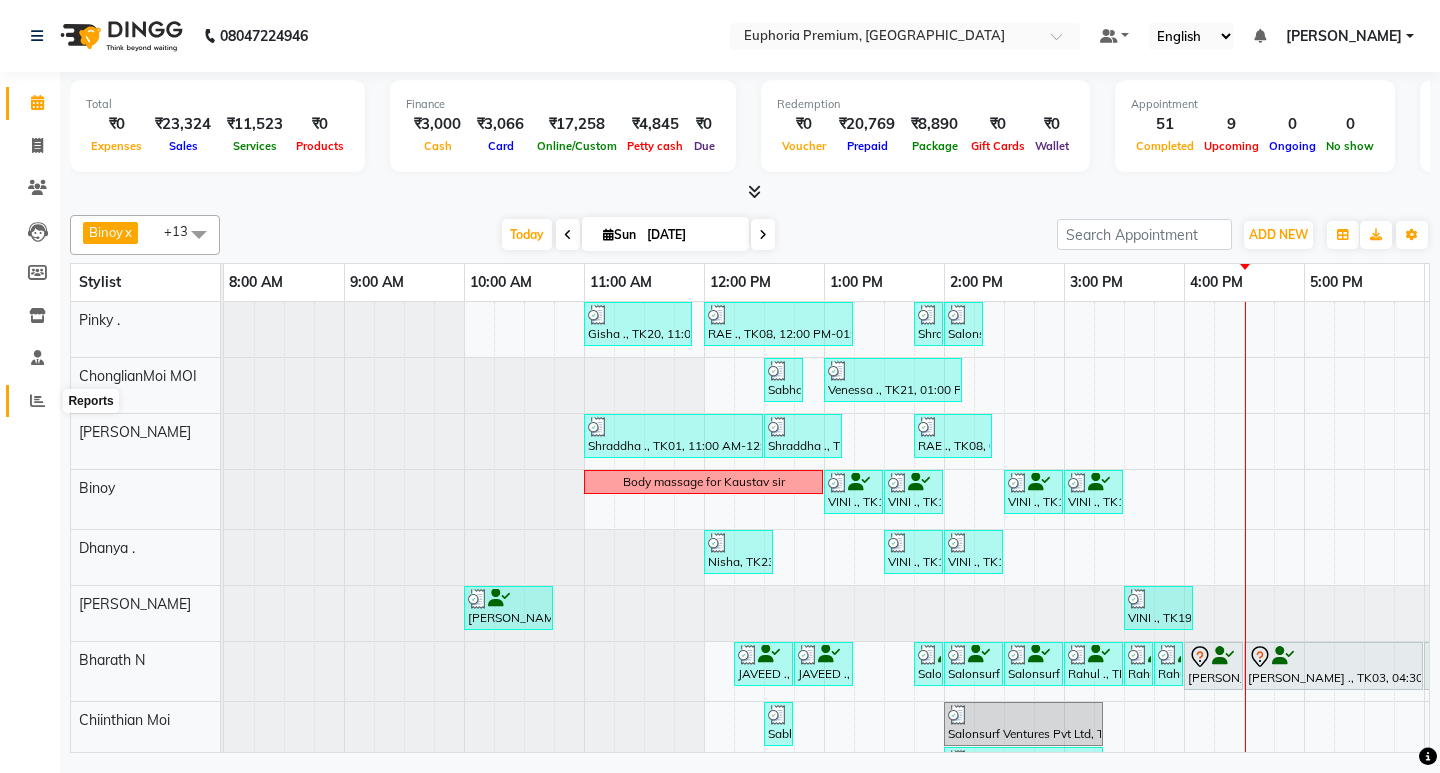 click 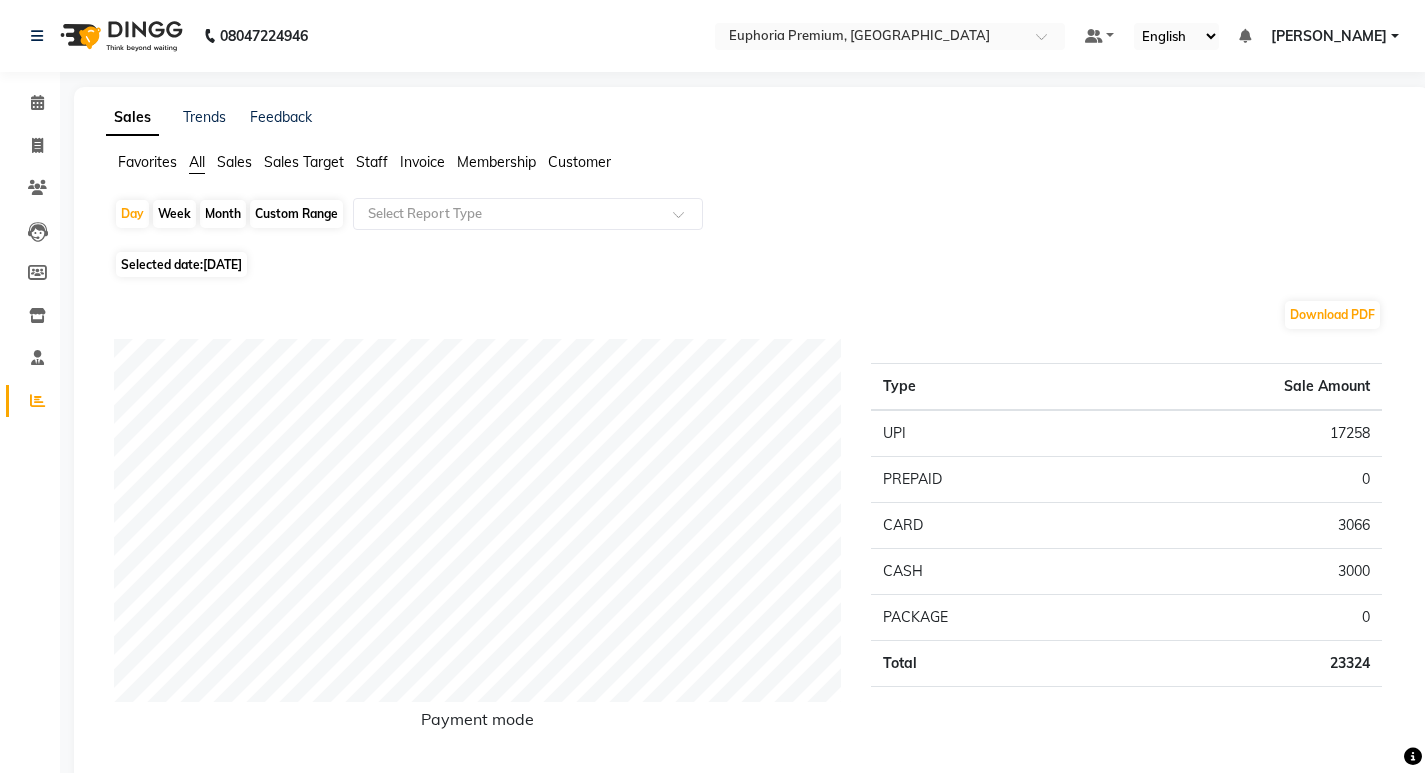 click on "Staff" 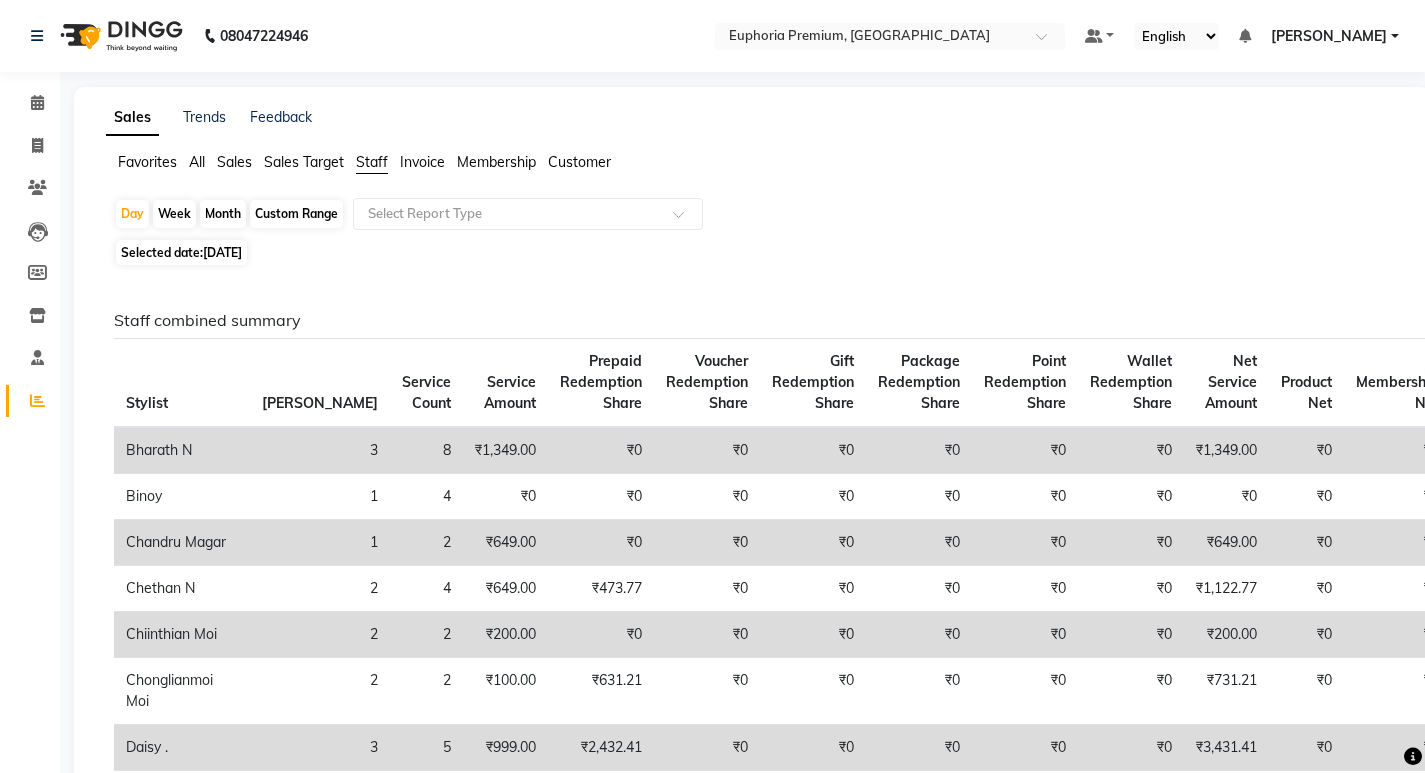 click on "Custom Range" 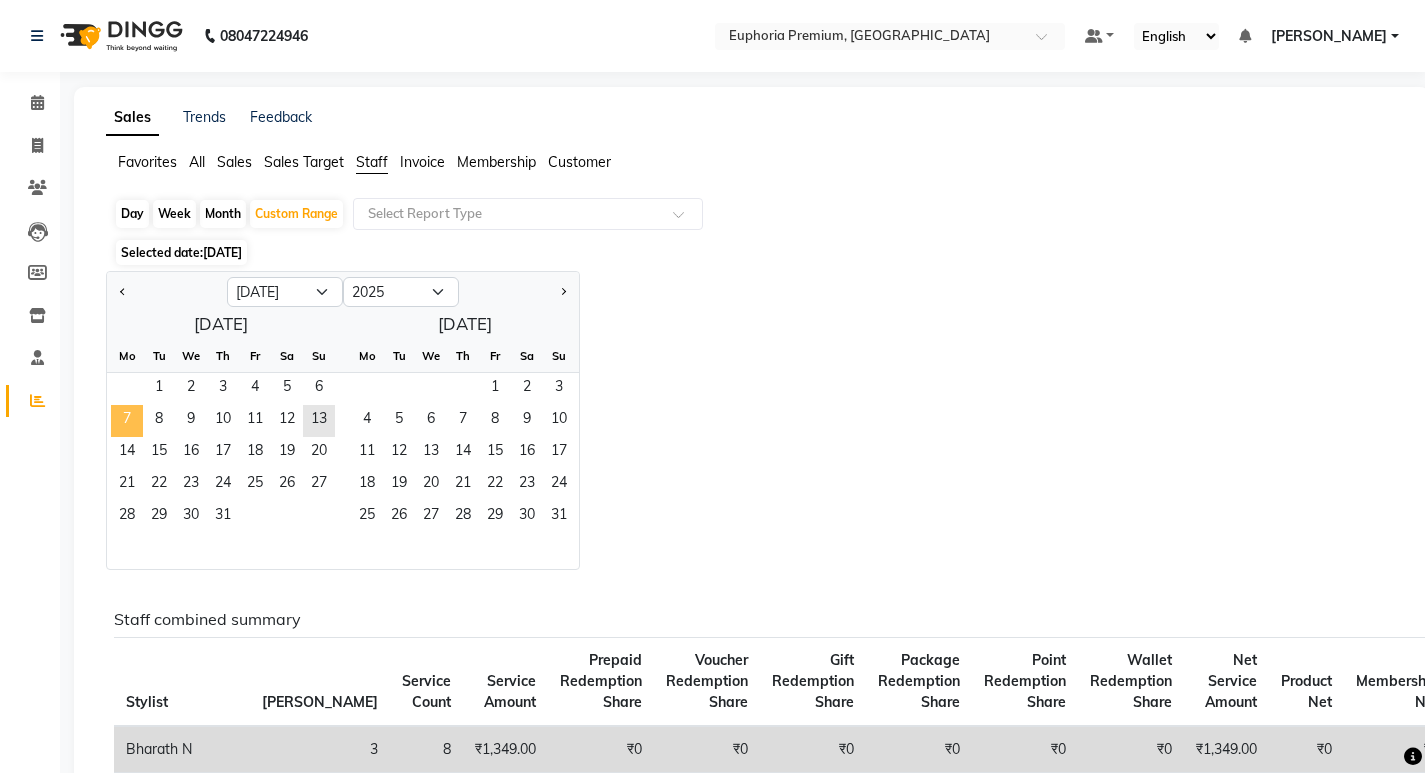 click on "7" 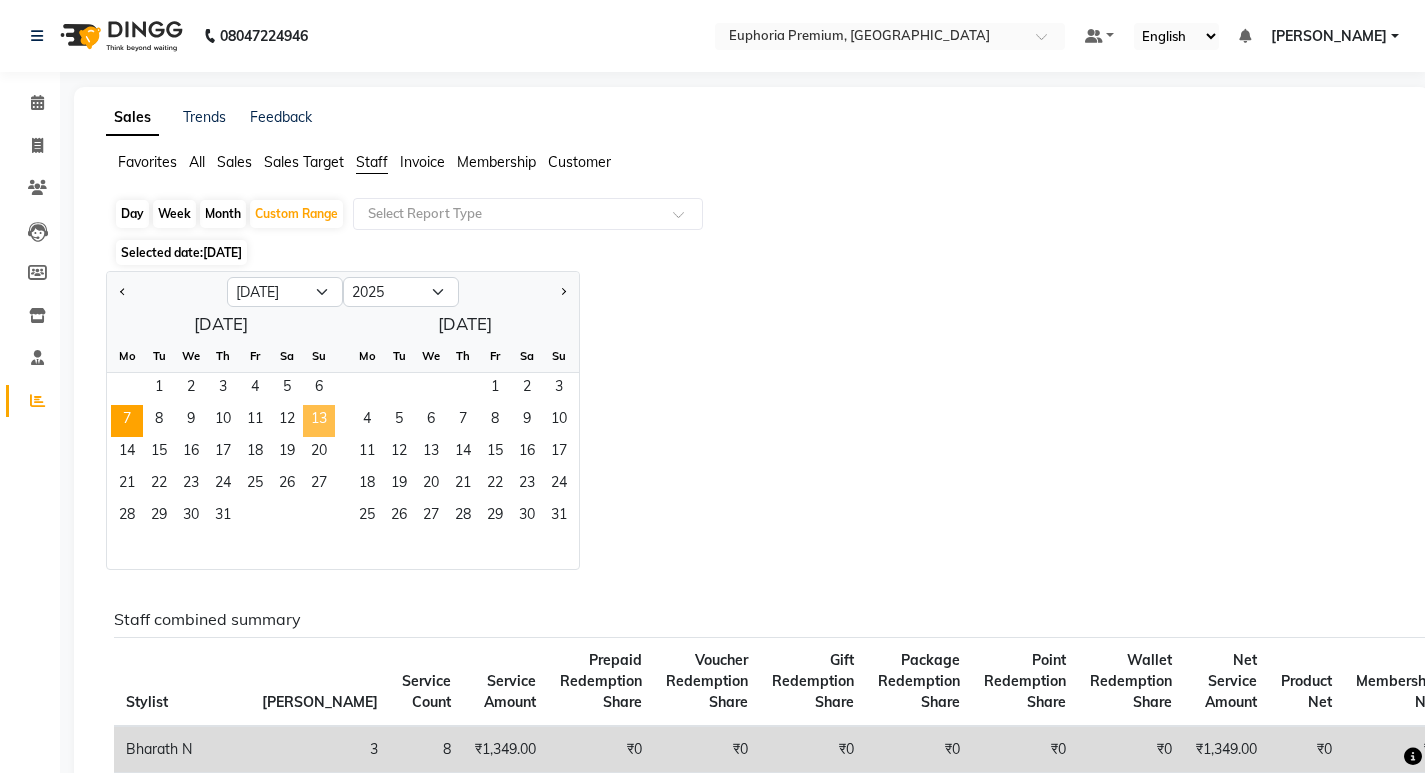 click on "13" 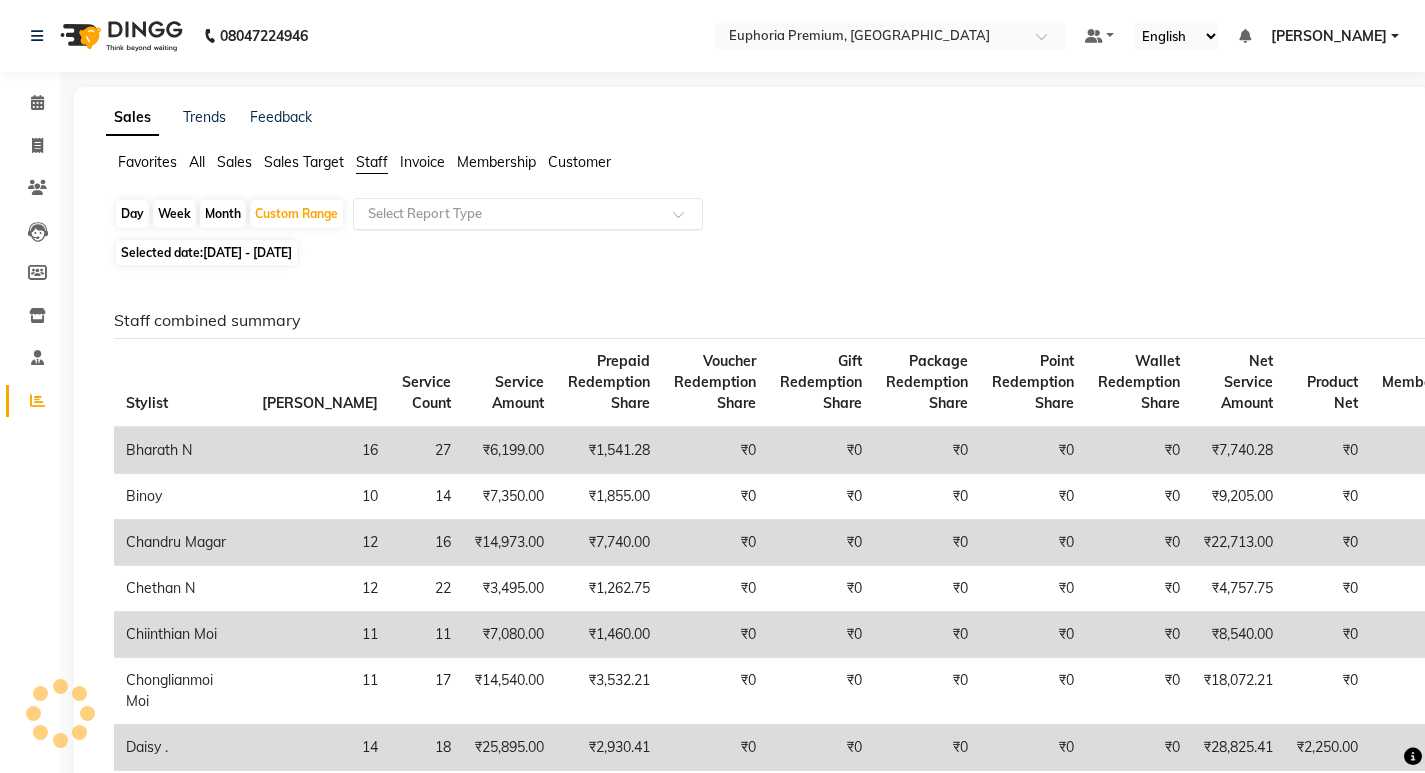 click on "Select Report Type" 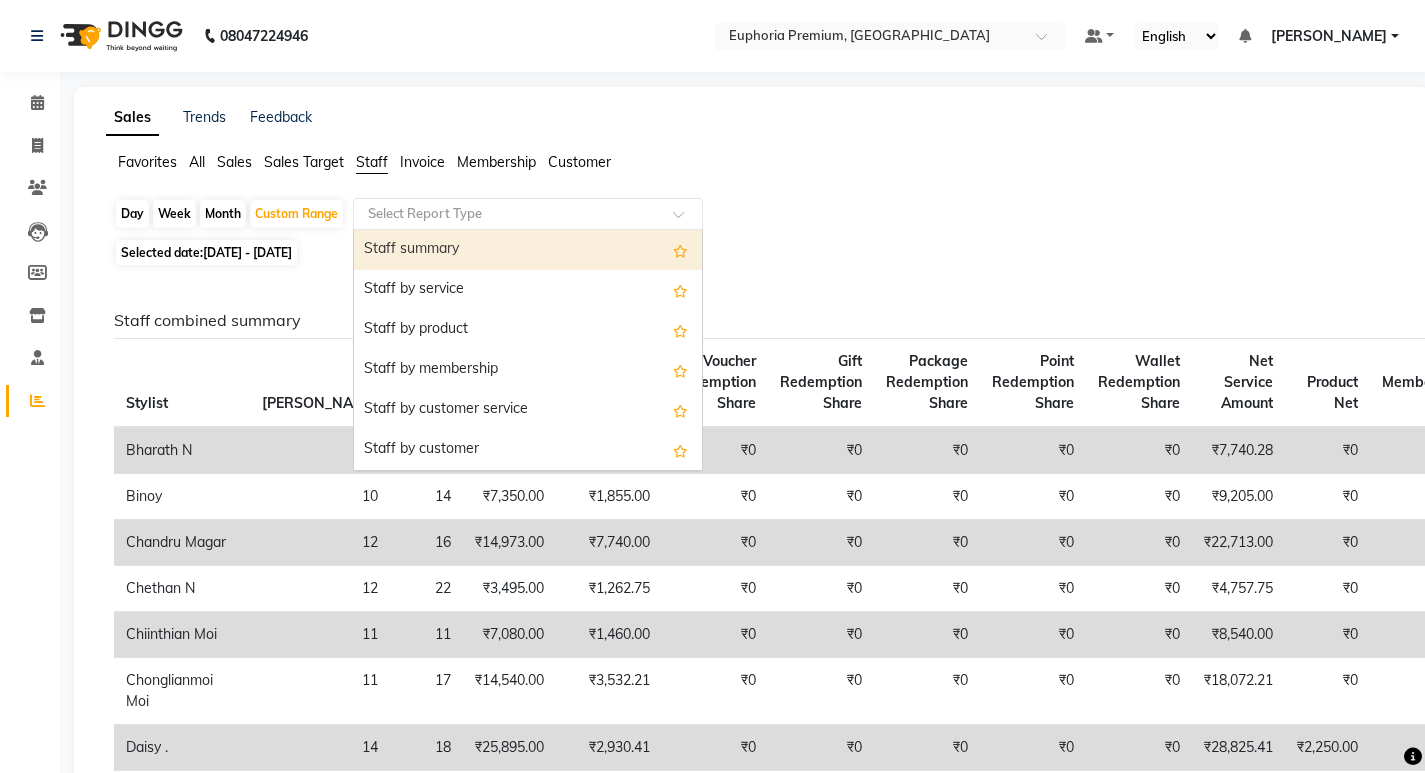 click on "Staff summary" at bounding box center (528, 250) 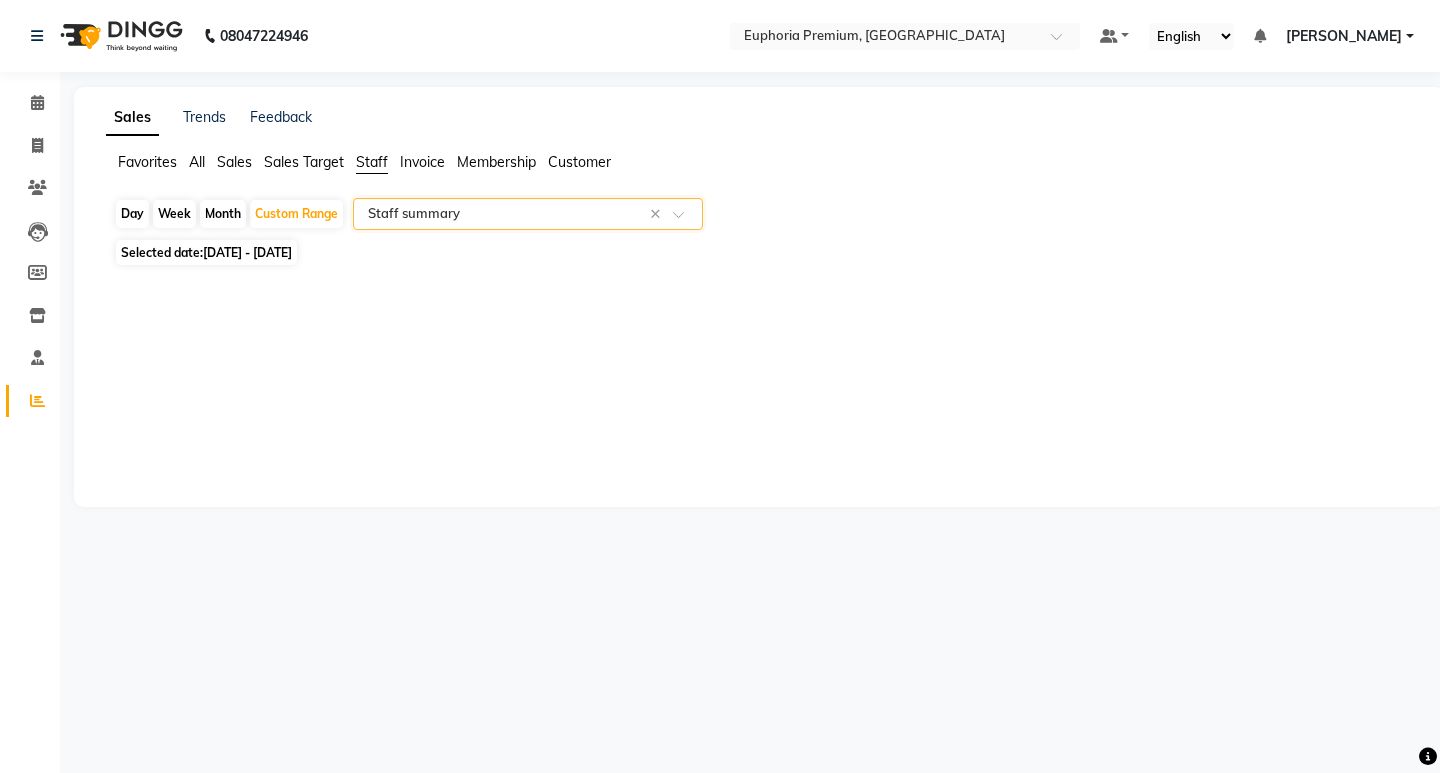 select on "full_report" 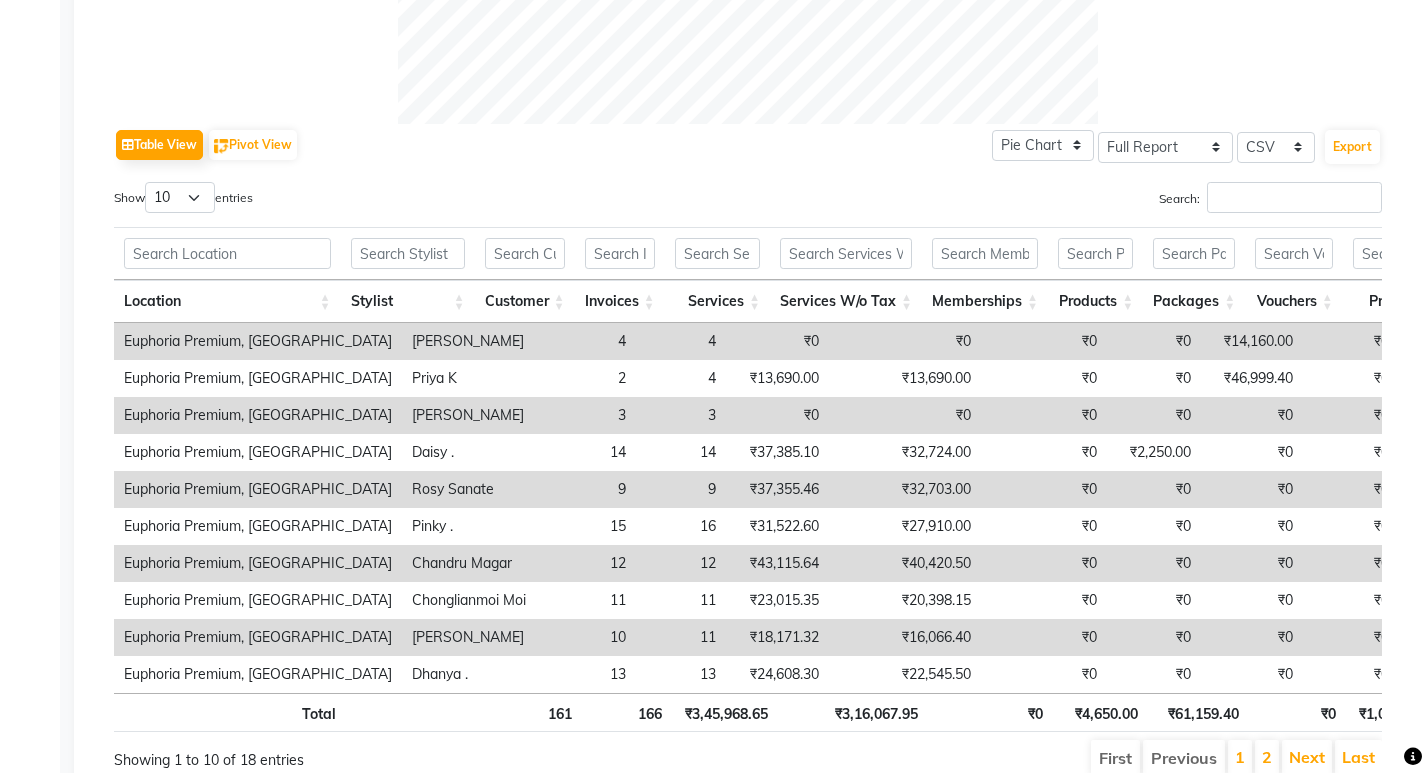 scroll, scrollTop: 900, scrollLeft: 0, axis: vertical 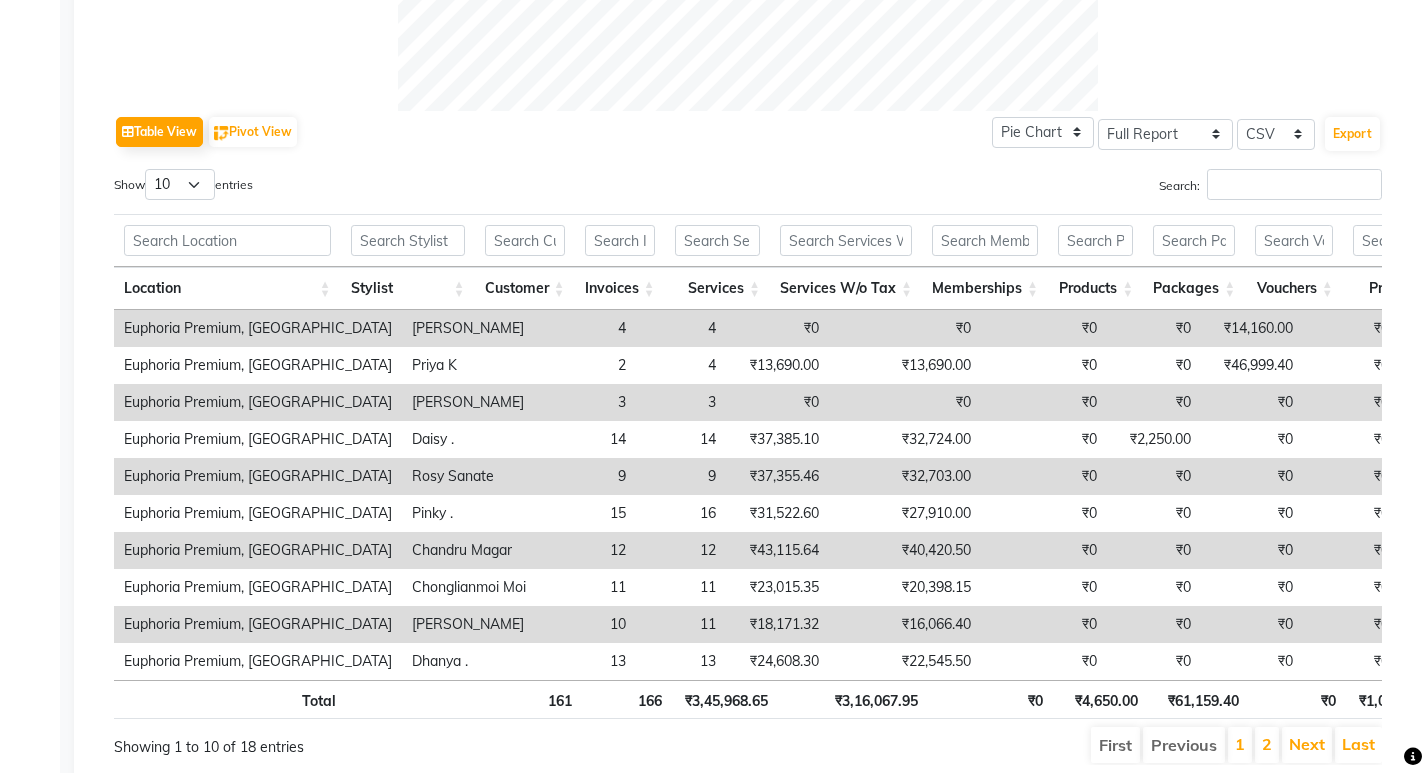 click on "2" at bounding box center (1267, 745) 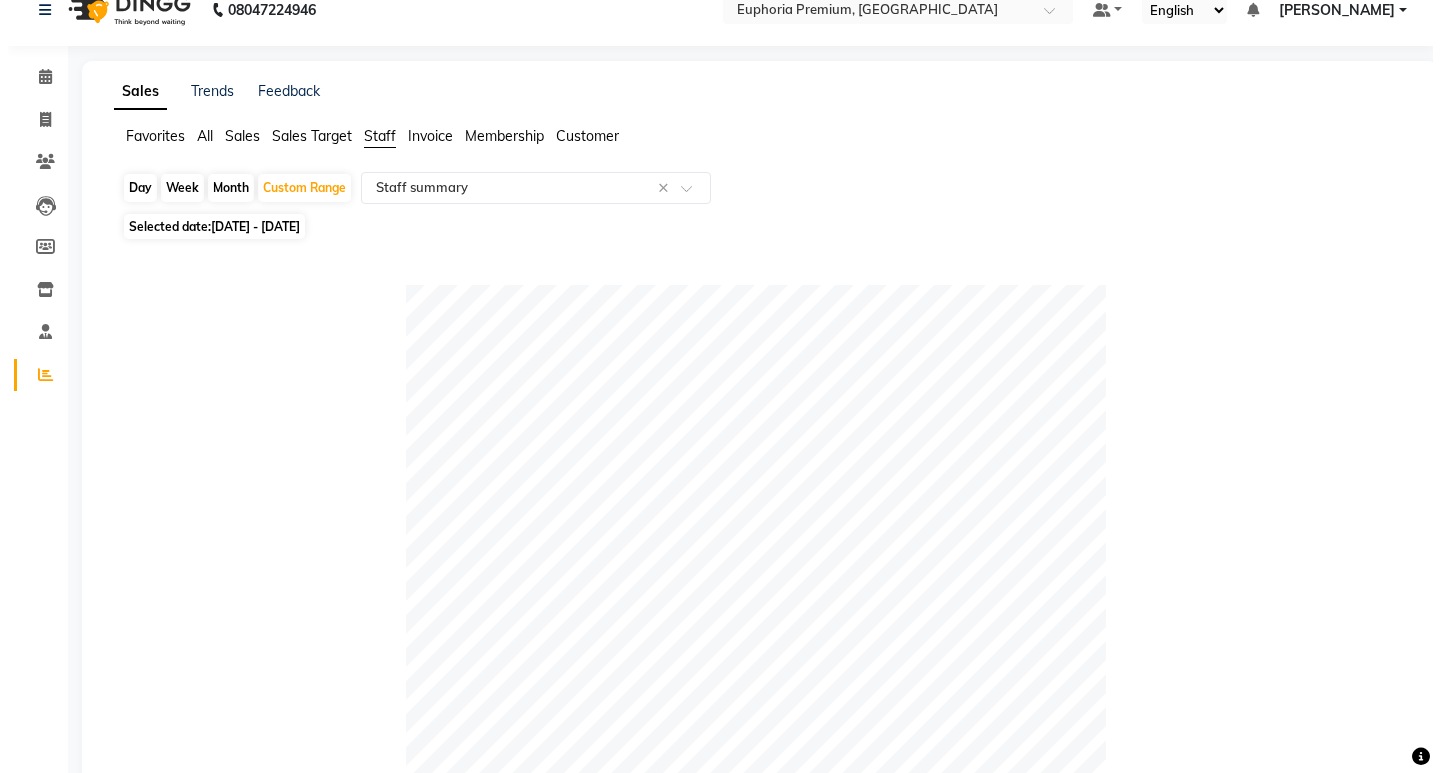 scroll, scrollTop: 0, scrollLeft: 0, axis: both 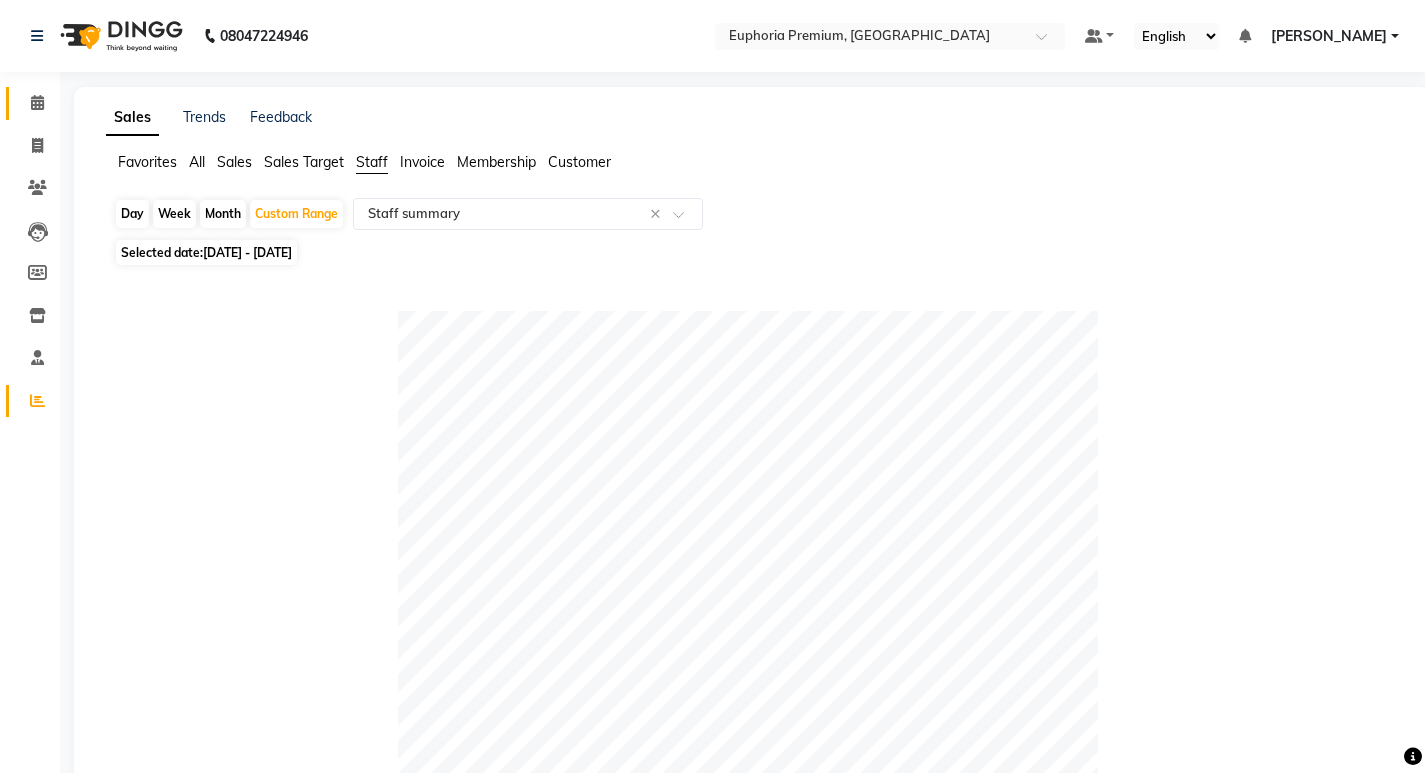 click on "Calendar" 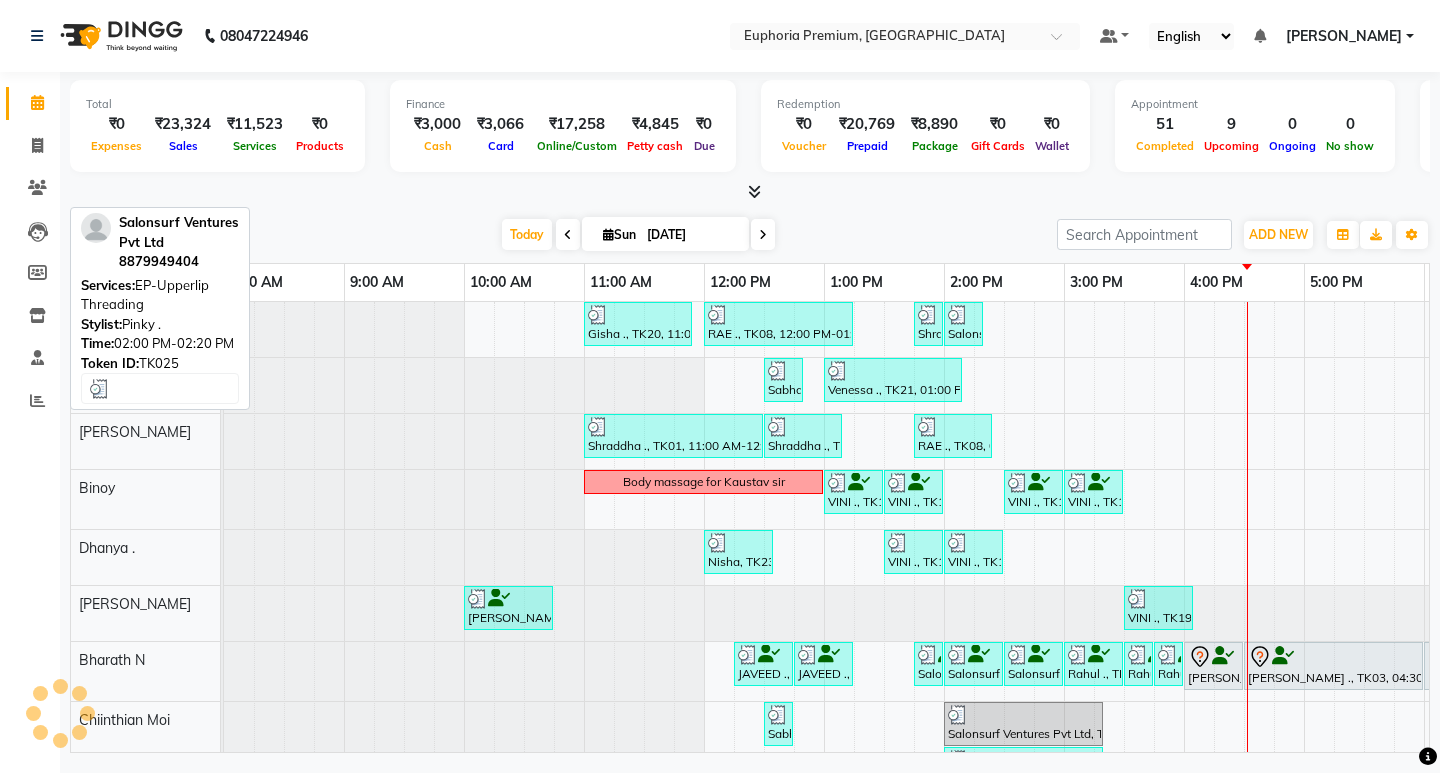 scroll, scrollTop: 0, scrollLeft: 0, axis: both 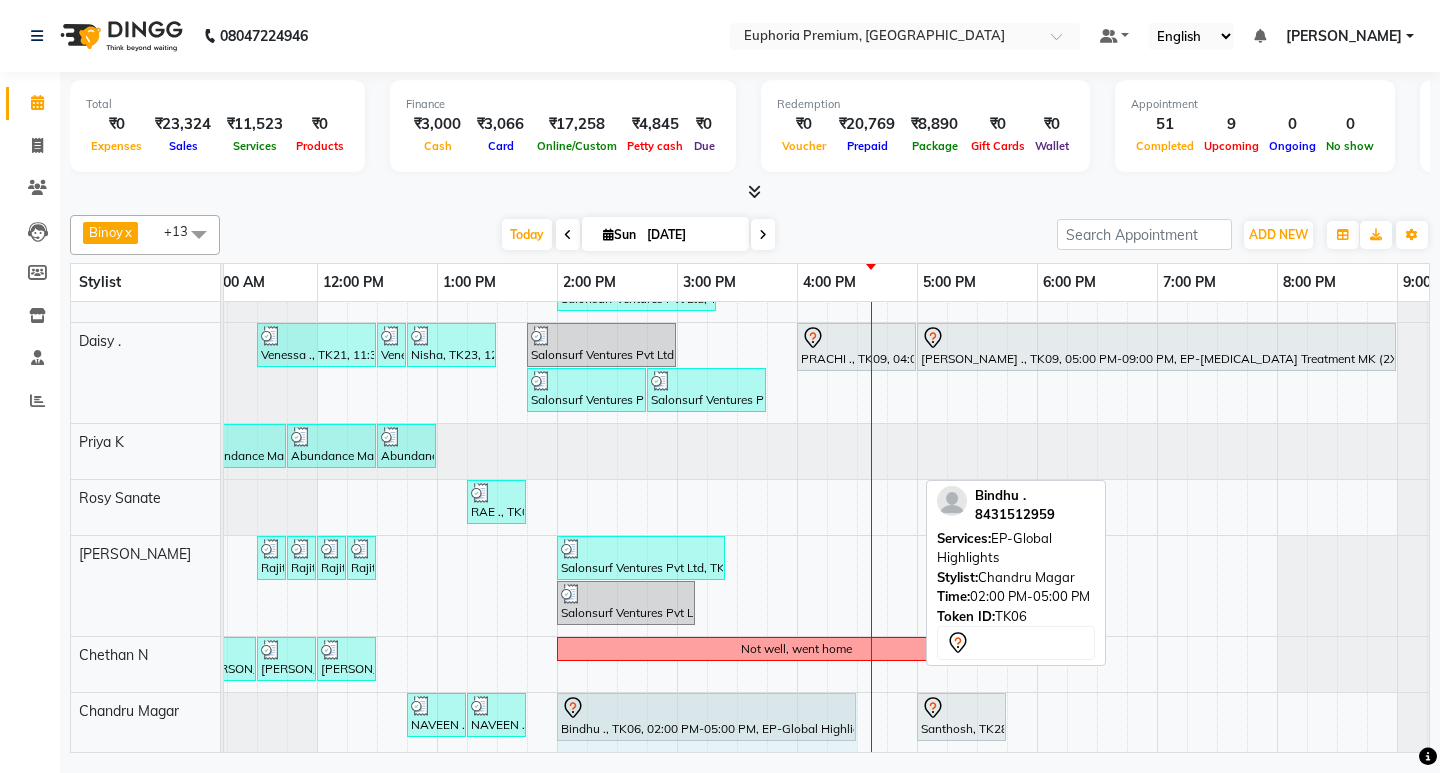 drag, startPoint x: 911, startPoint y: 700, endPoint x: 854, endPoint y: 703, distance: 57.07889 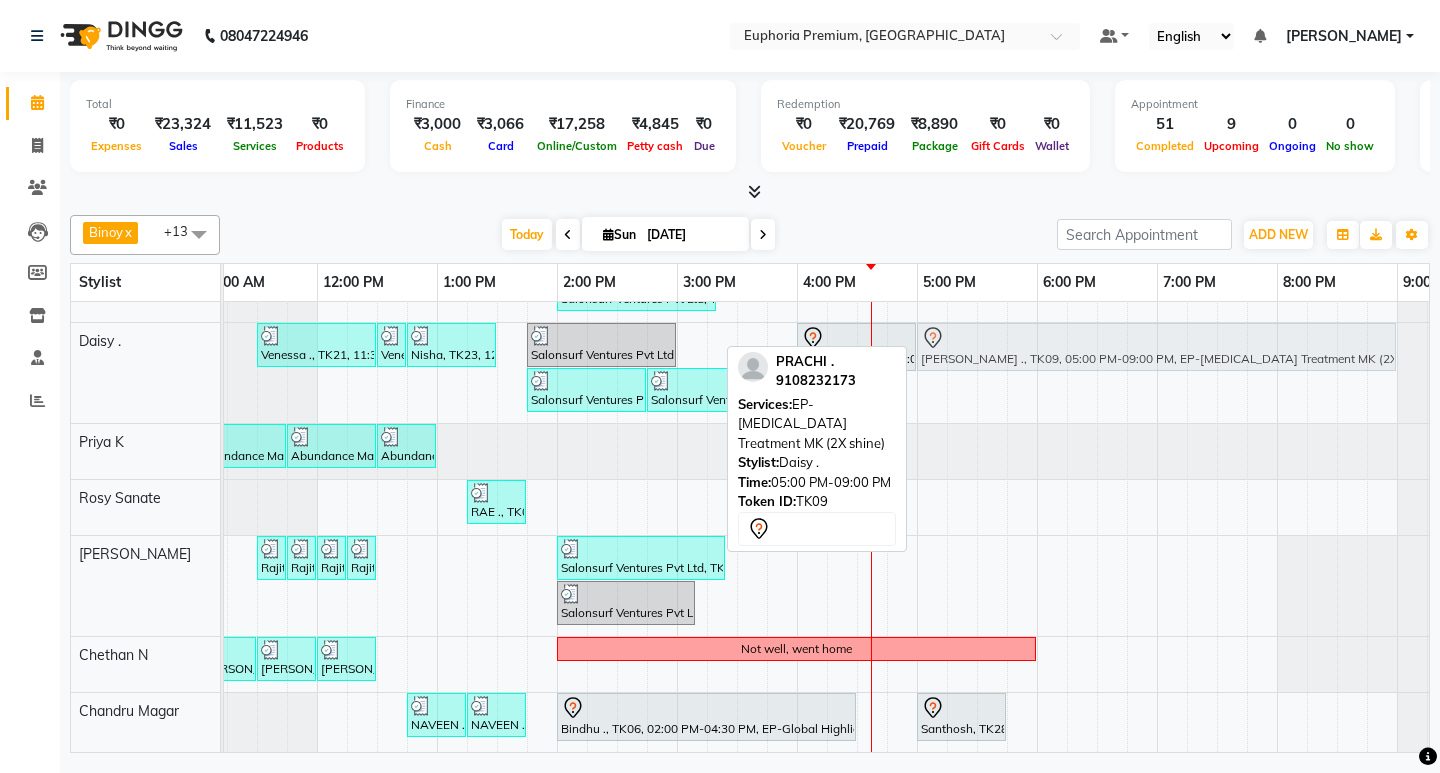 click on "[PERSON_NAME] ., TK21, 11:30 AM-12:30 PM, EP-Regenerate (Intense Alchemy) M     [PERSON_NAME] ., TK21, 12:30 PM-12:40 PM, EP-Standalone Scalp Energy ADD ON     Nisha, TK23, 12:45 PM-01:30 PM, EP-Artistic Cut - Senior Stylist     Salonsurf Ventures Pvt Ltd, TK17, 01:45 PM-03:00 PM, EP-Color My Root  CT             [PERSON_NAME] ., TK09, 04:00 PM-05:00 PM, EP-Artistic Cut - Senior Stylist             [PERSON_NAME] ., TK09, 05:00 PM-09:00 PM, EP-[MEDICAL_DATA] Treatment MK (2X shine)     Salonsurf Ventures Pvt Ltd, TK29, 01:45 PM-02:45 PM, EP-Color My Root  CT     Salonsurf Ventures Pvt Ltd, TK29, 02:45 PM-03:45 PM, EP-Artistic Cut - Creative Stylist             [PERSON_NAME] ., TK09, 05:00 PM-09:00 PM, EP-[MEDICAL_DATA] Treatment MK (2X shine)" at bounding box center (-163, 373) 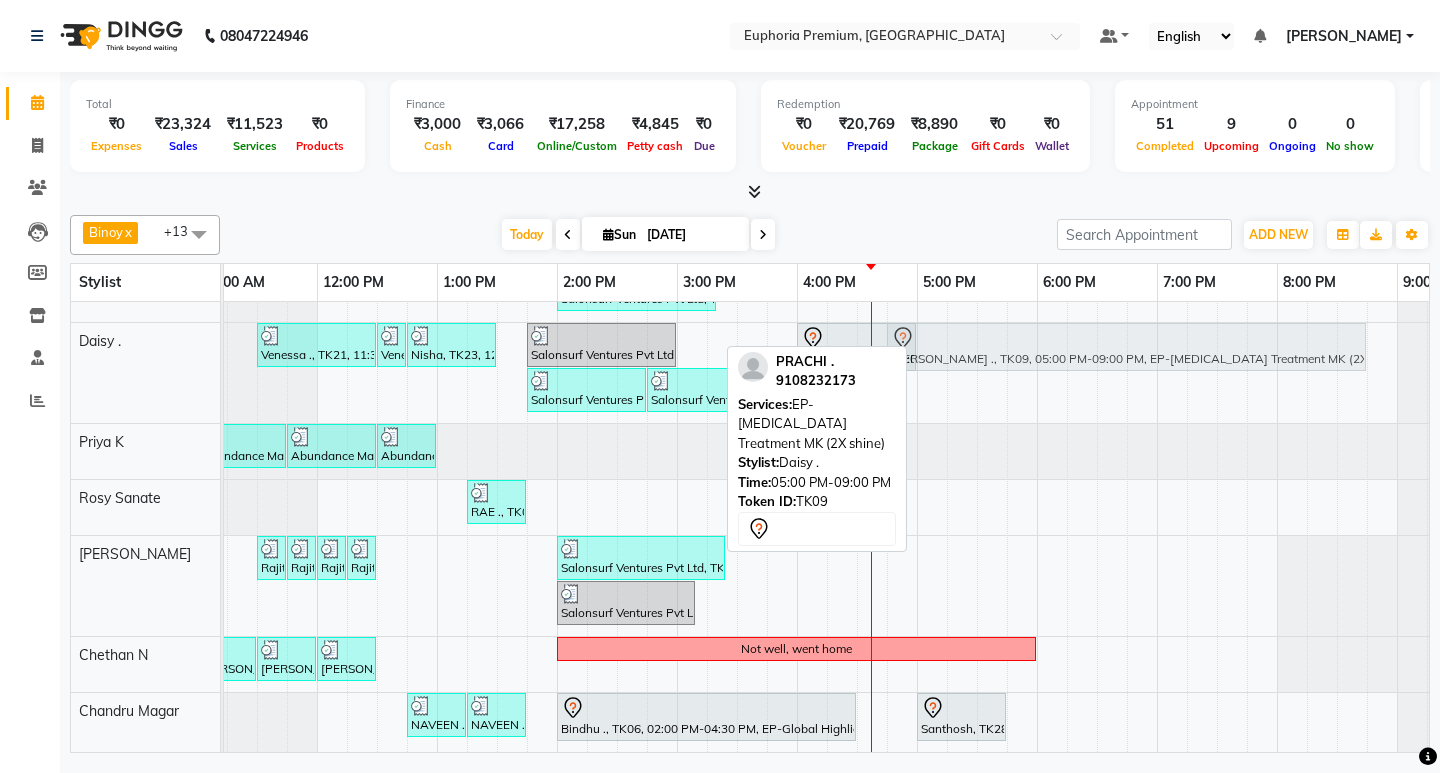 drag, startPoint x: 958, startPoint y: 329, endPoint x: 932, endPoint y: 332, distance: 26.172504 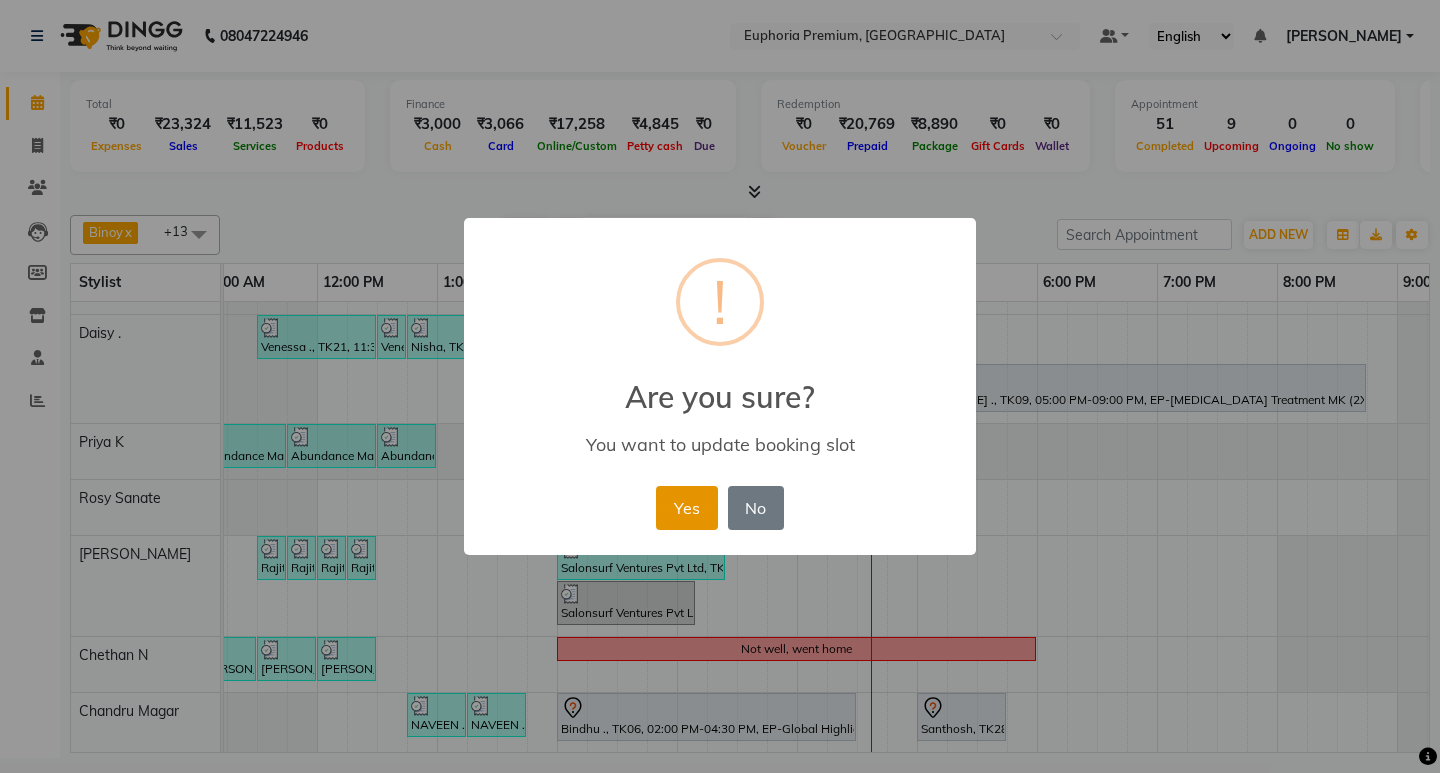 click on "Yes" at bounding box center [686, 508] 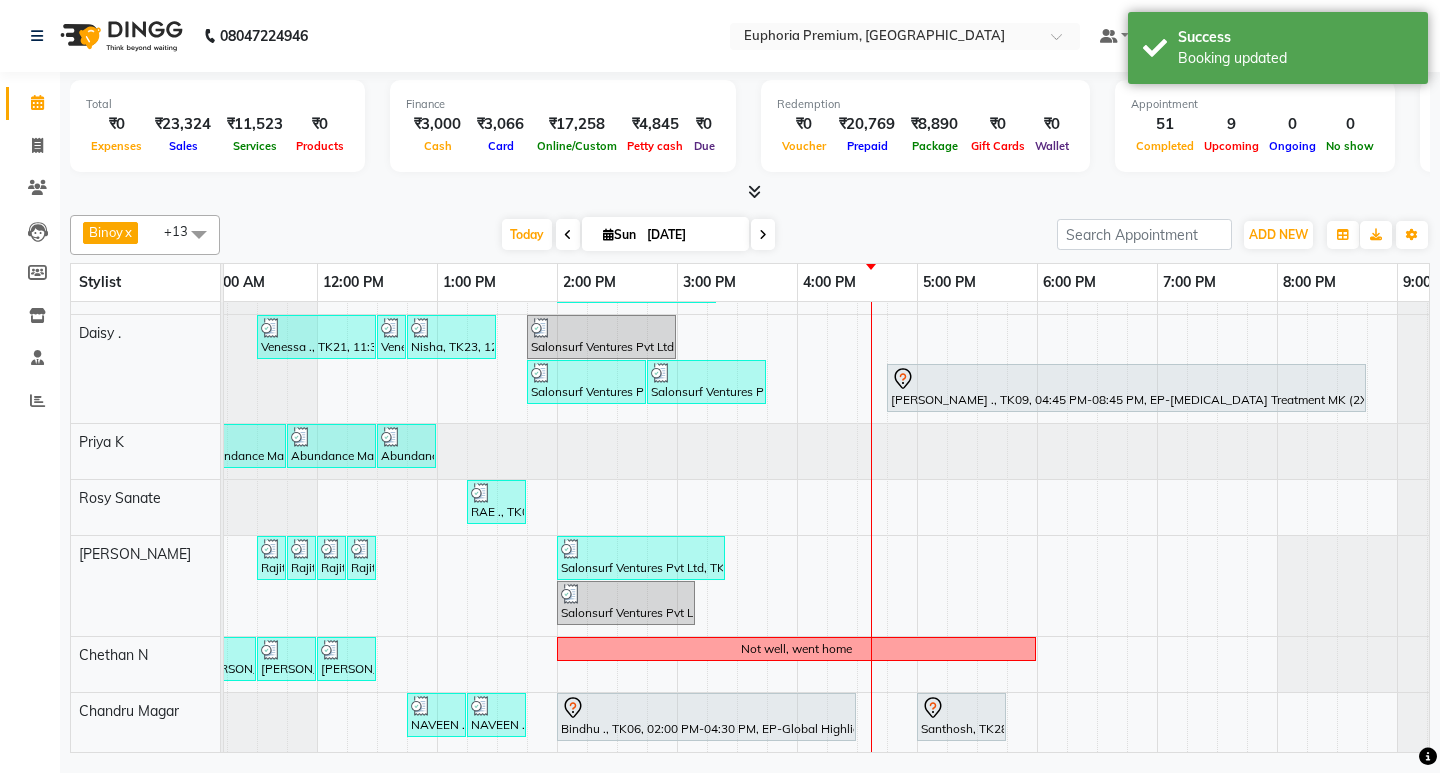 scroll, scrollTop: 460, scrollLeft: 387, axis: both 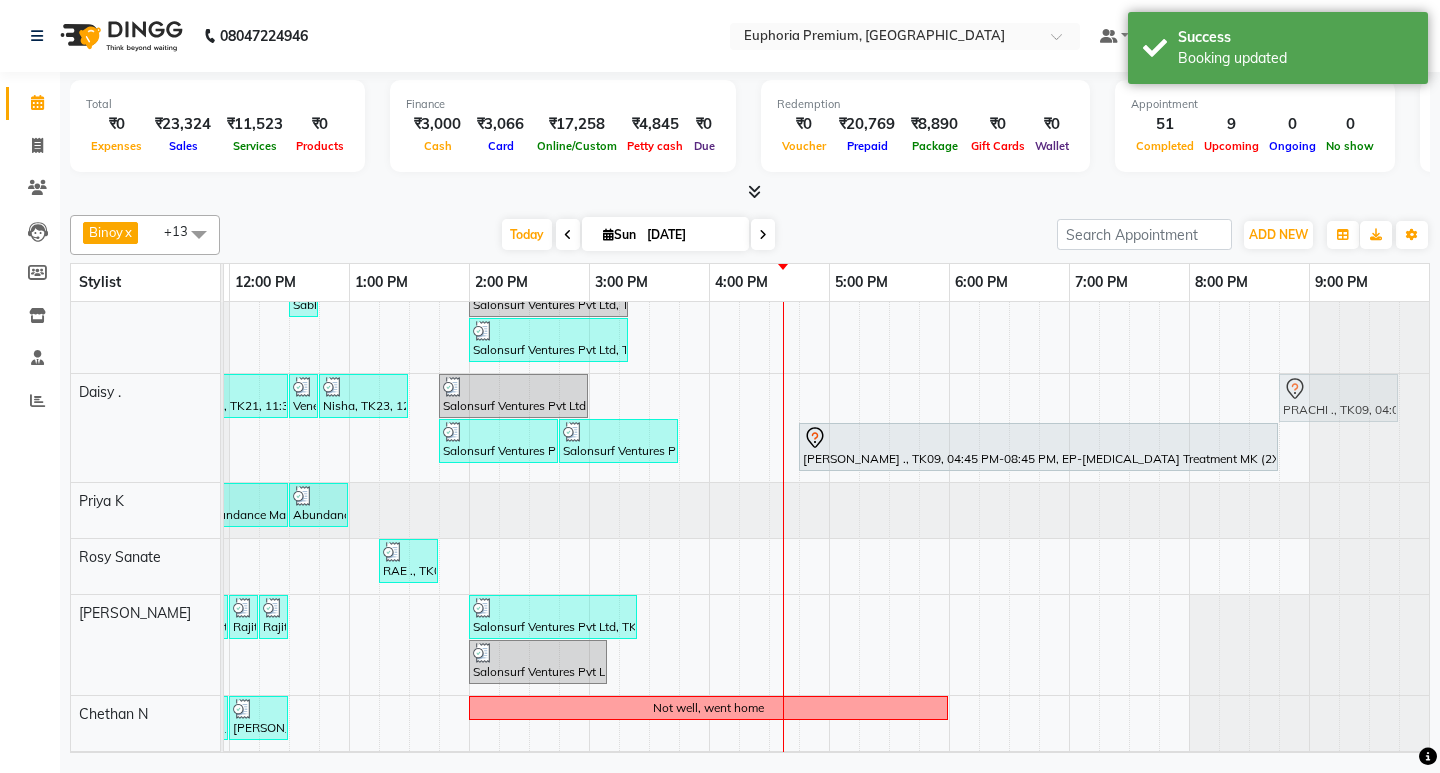 drag, startPoint x: 865, startPoint y: 330, endPoint x: 1338, endPoint y: 448, distance: 487.49667 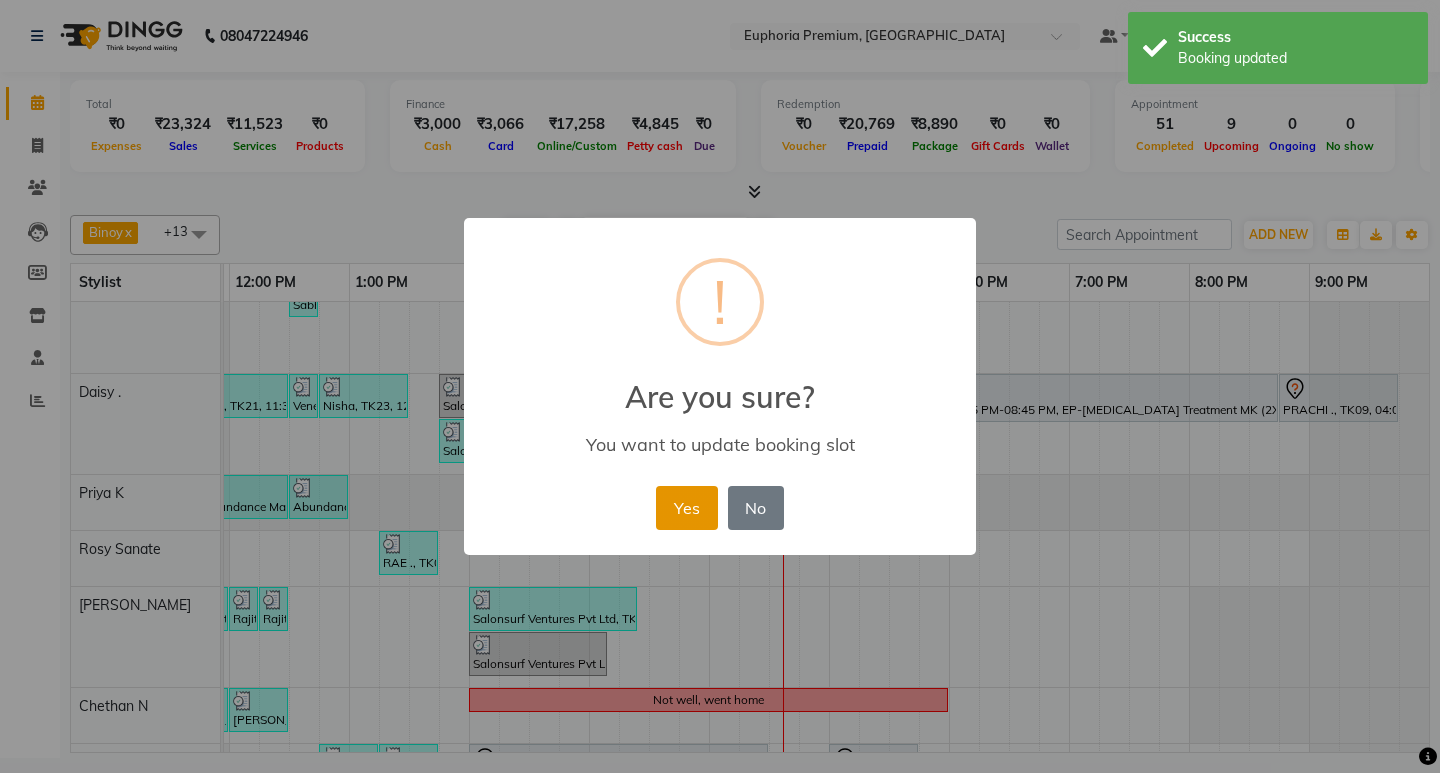 click on "Yes" at bounding box center [686, 508] 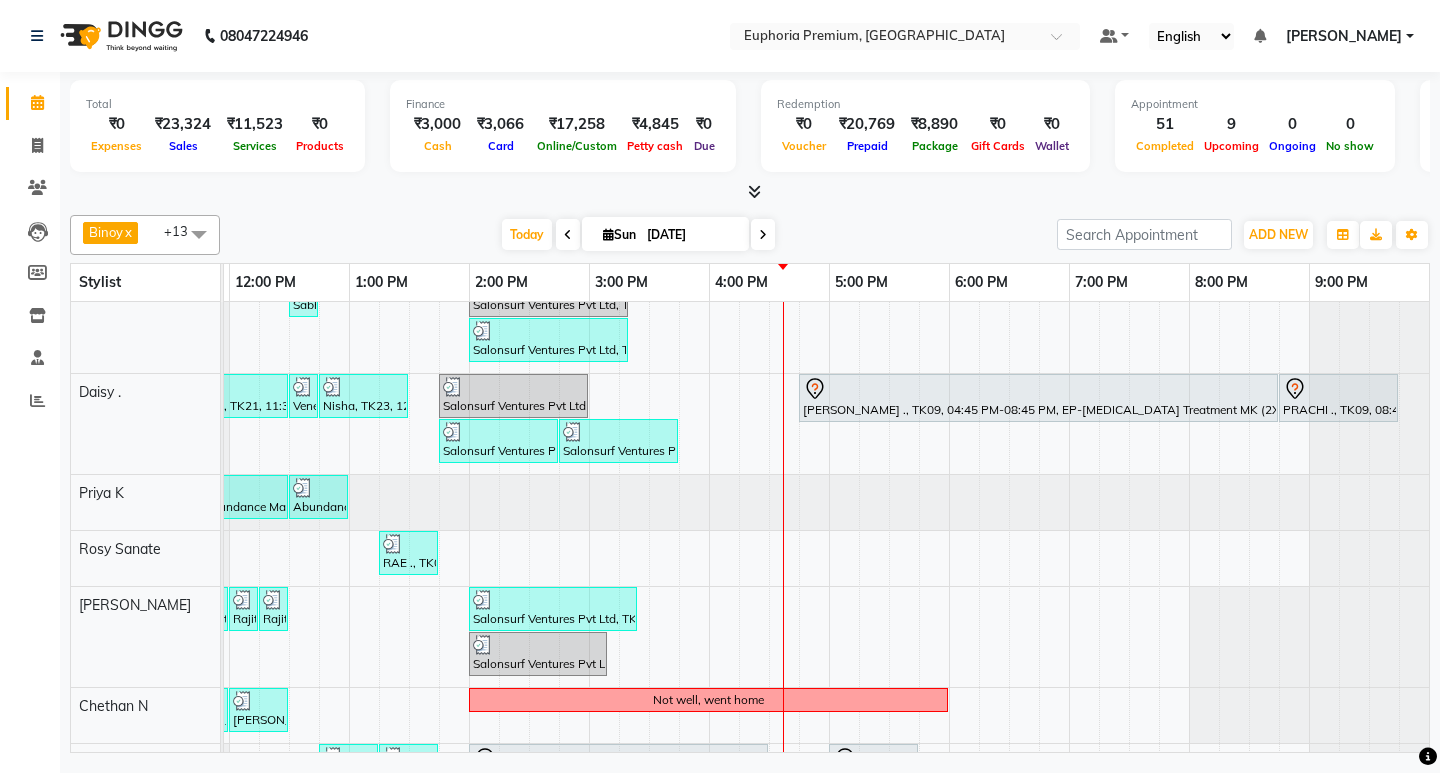 scroll, scrollTop: 495, scrollLeft: 490, axis: both 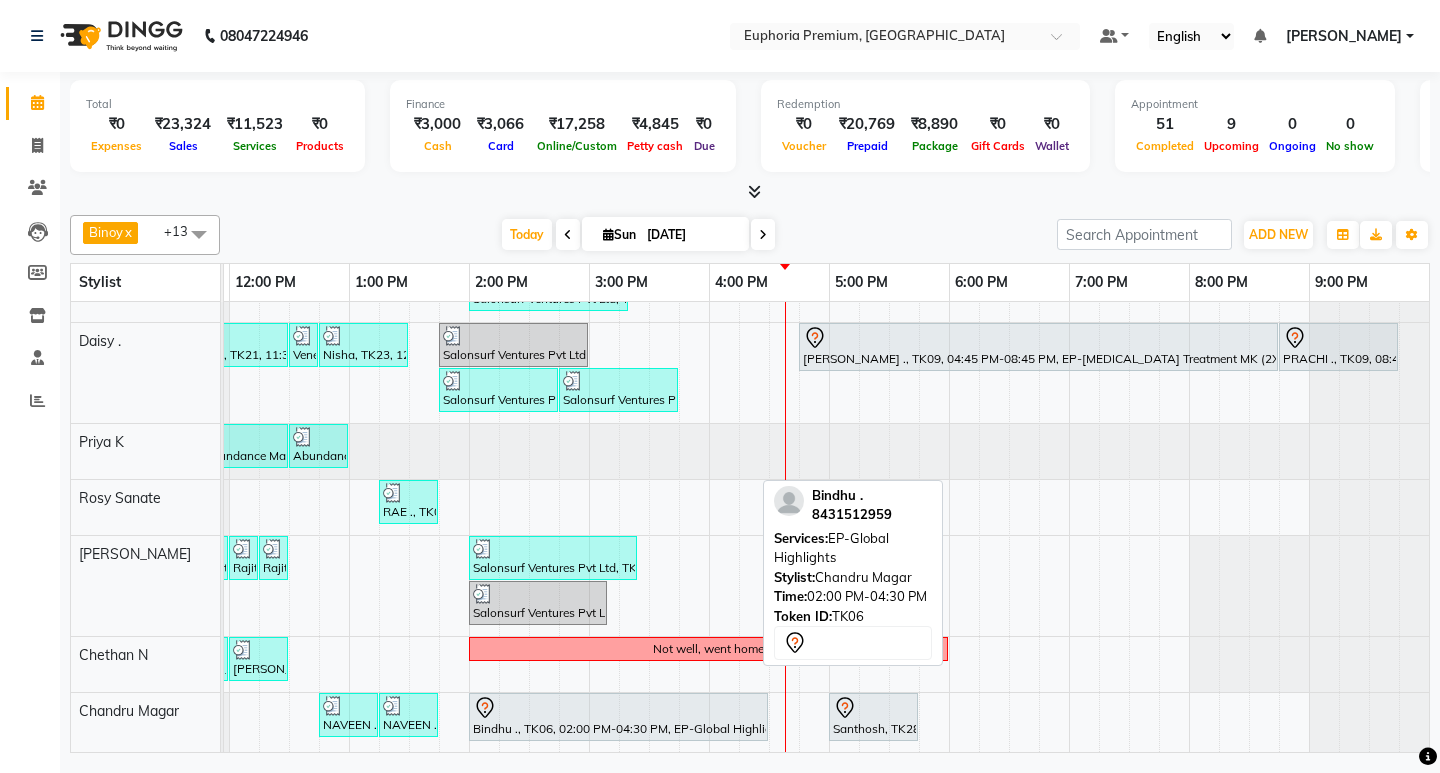 click at bounding box center (618, 708) 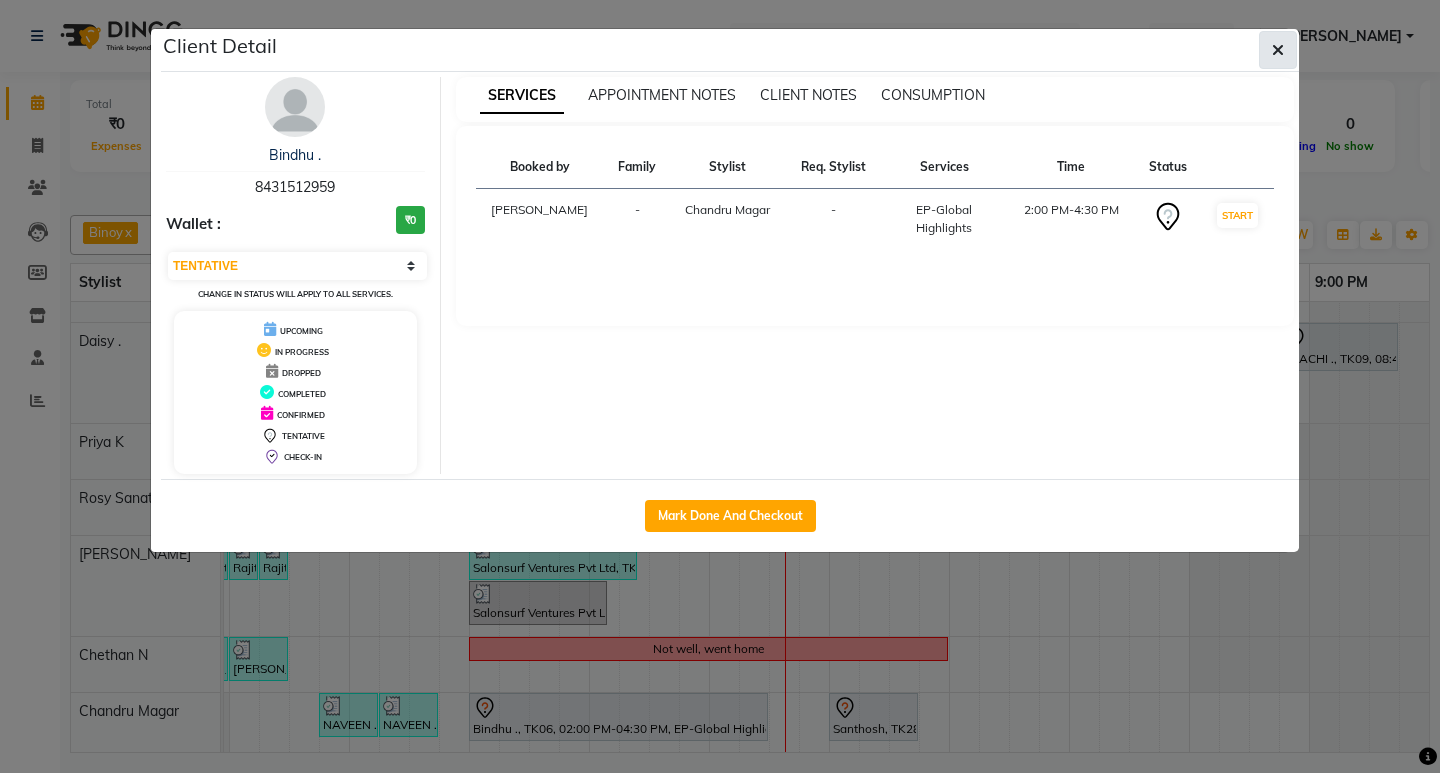 click 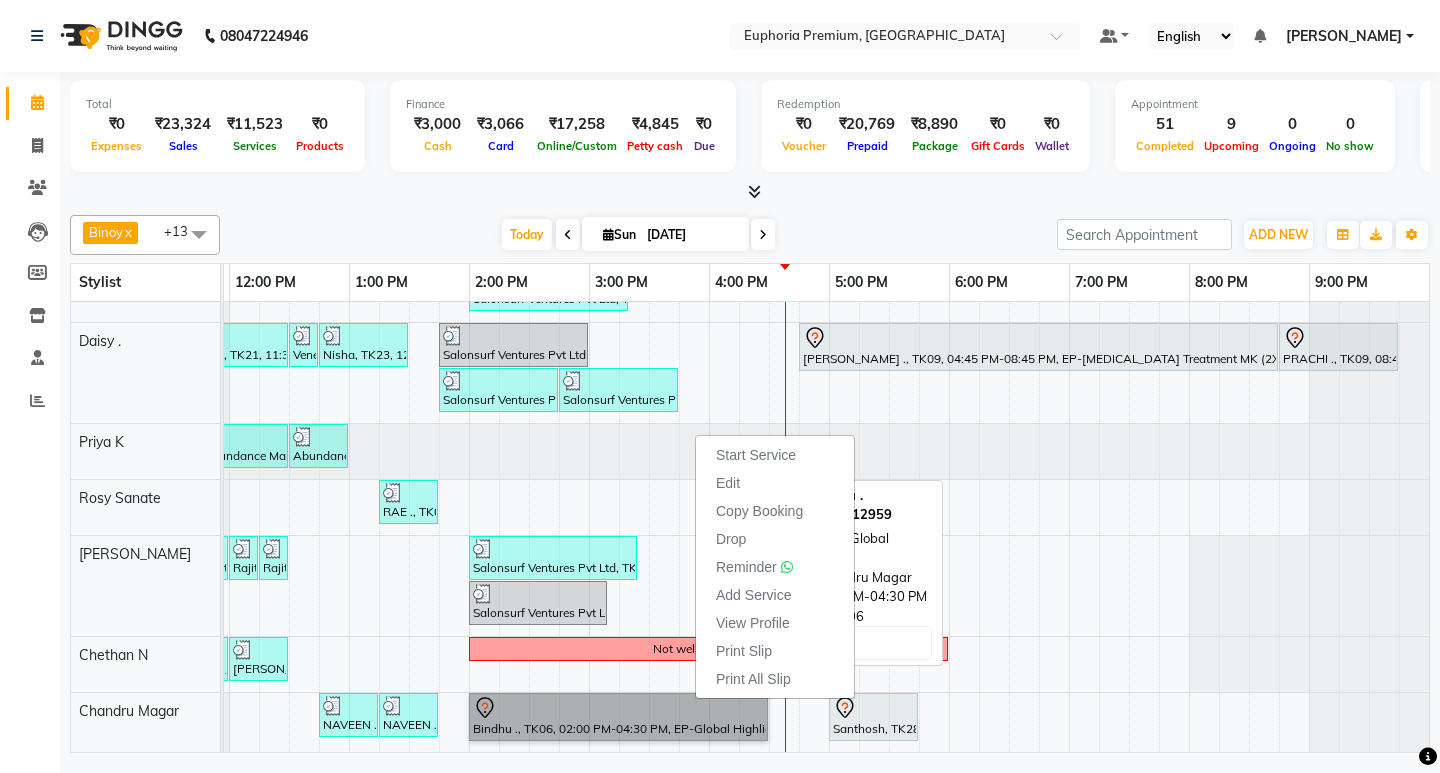 click on "Bindhu ., TK06, 02:00 PM-04:30 PM, EP-Global Highlights" at bounding box center (618, 717) 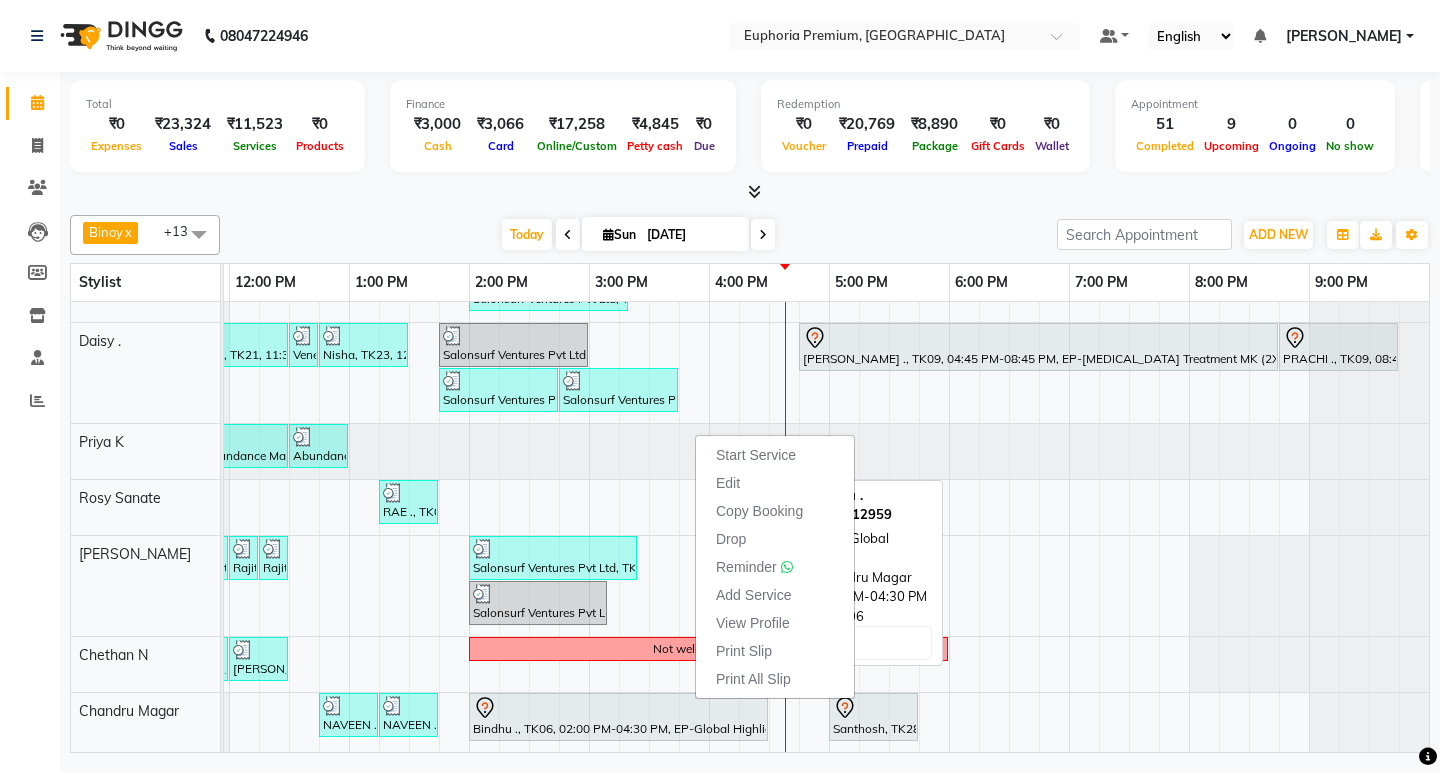 select on "7" 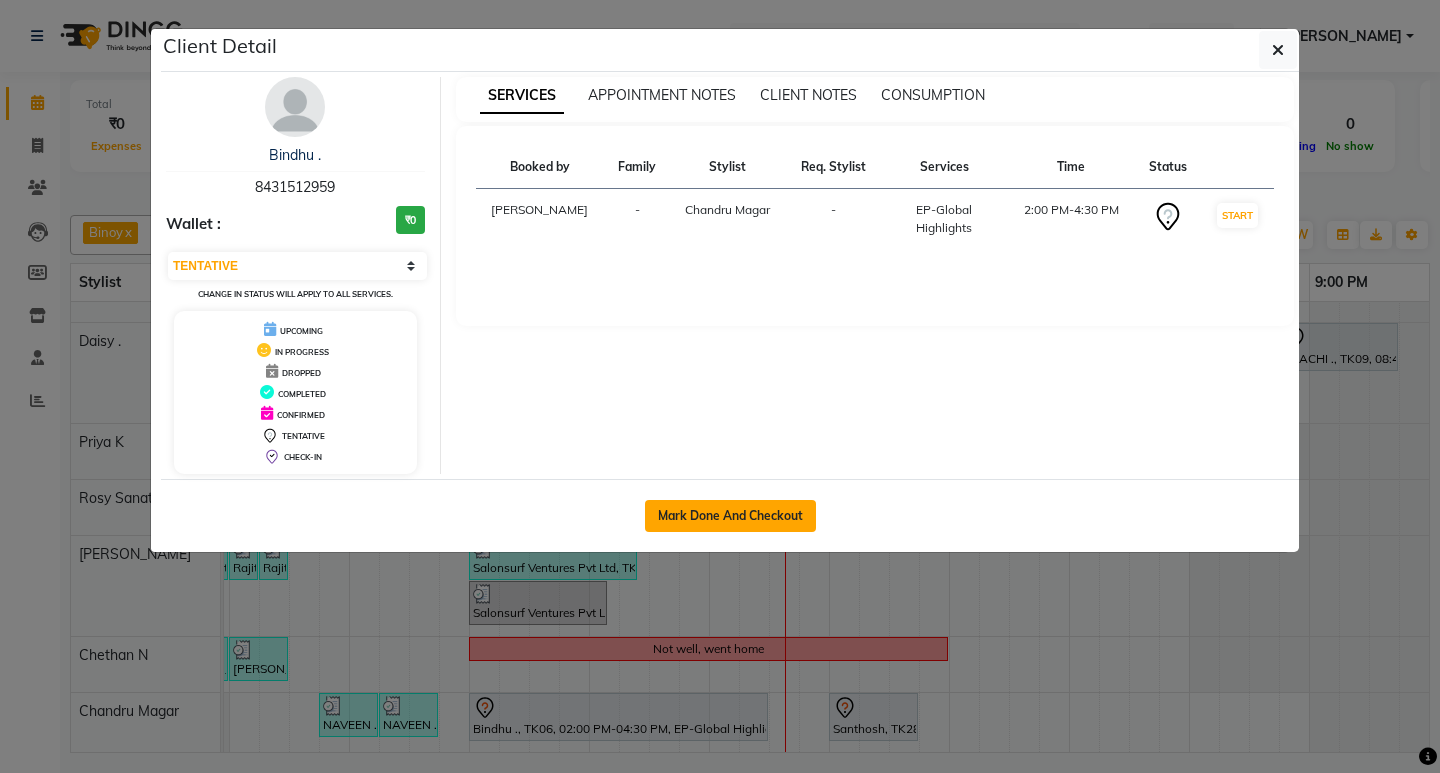 click on "Mark Done And Checkout" 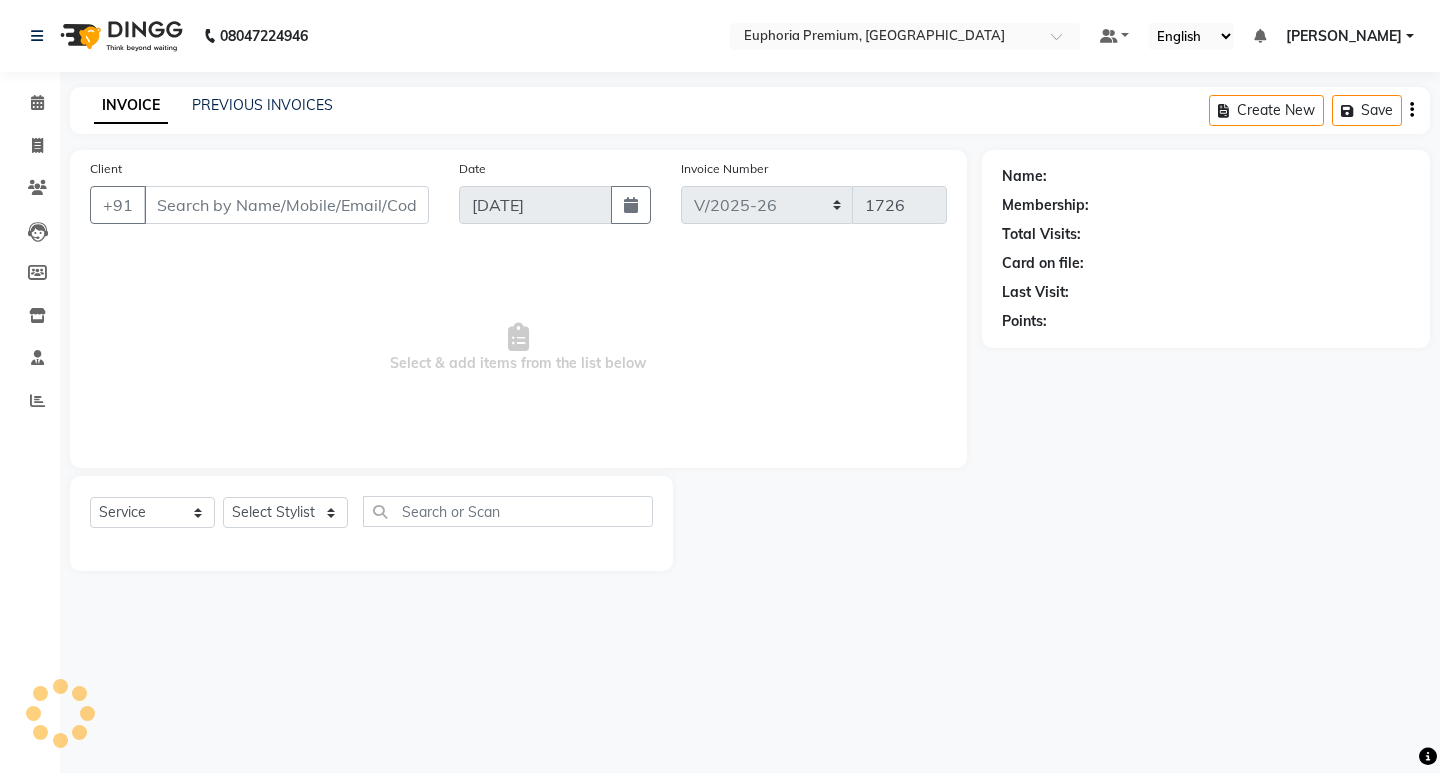 select on "3" 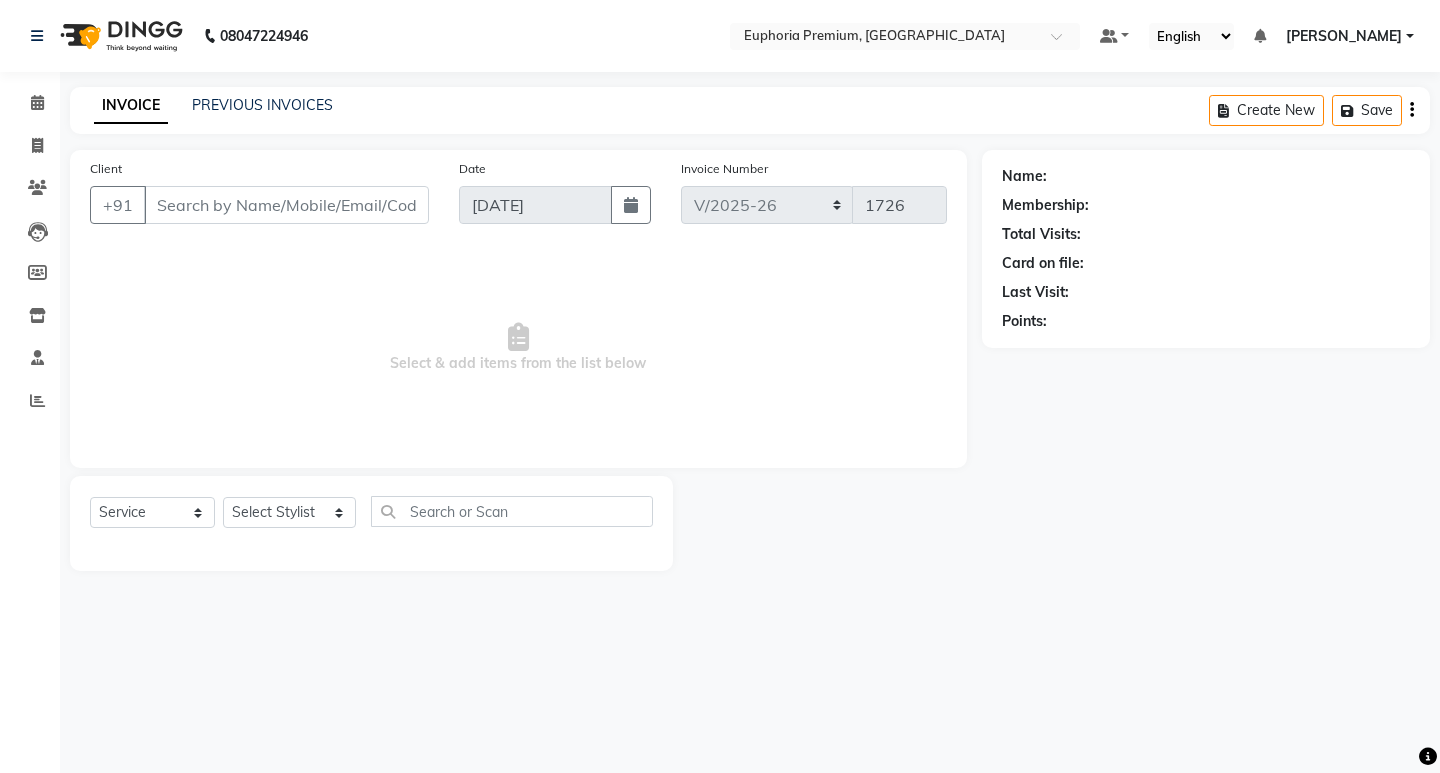 type on "84******59" 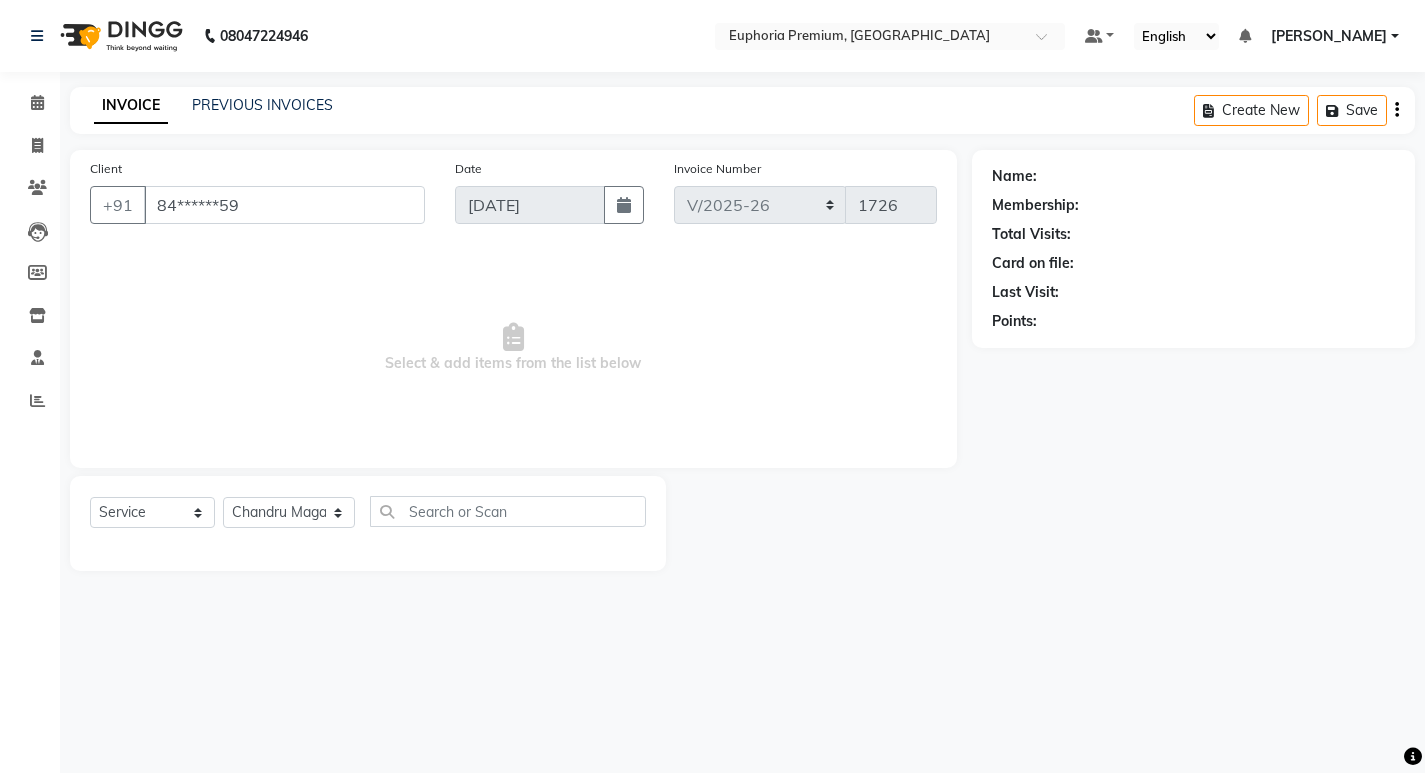 select on "1: Object" 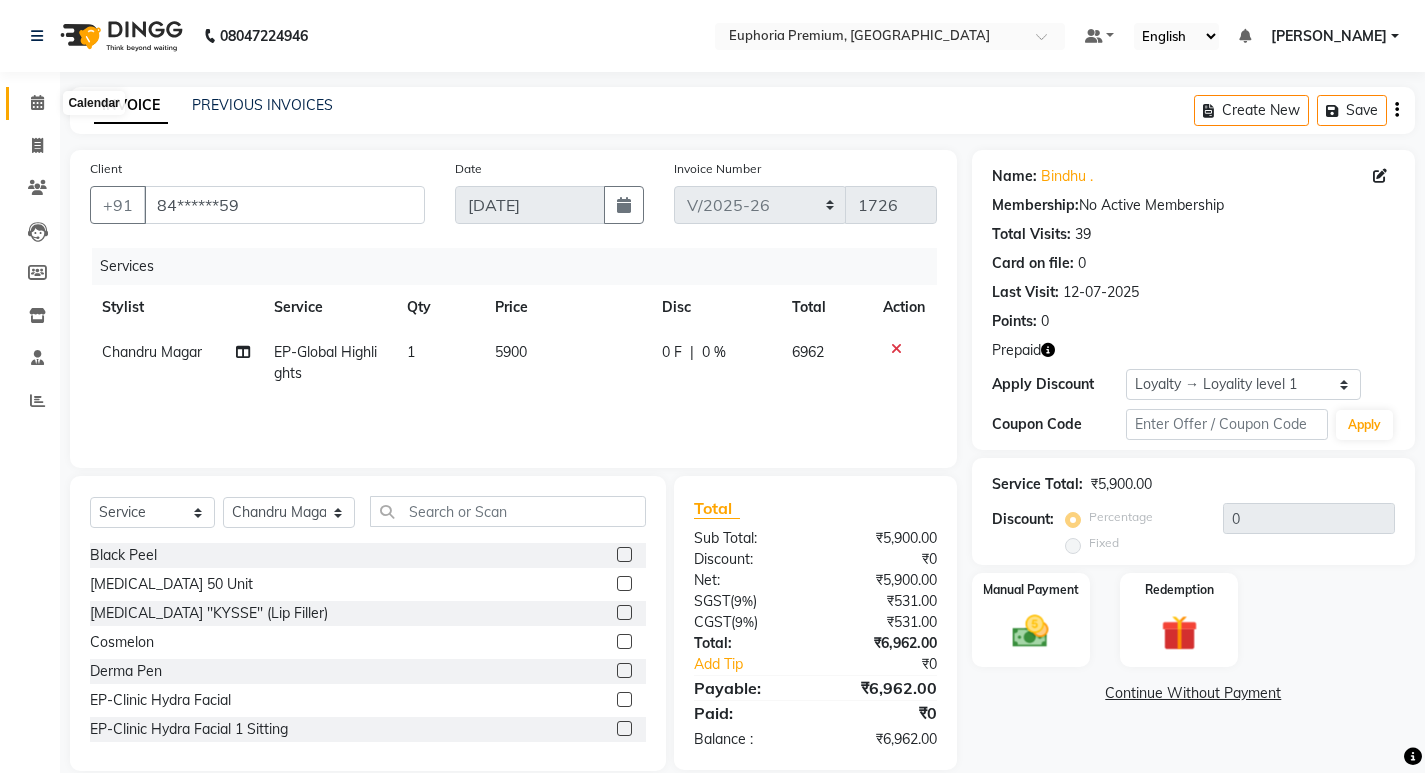 click 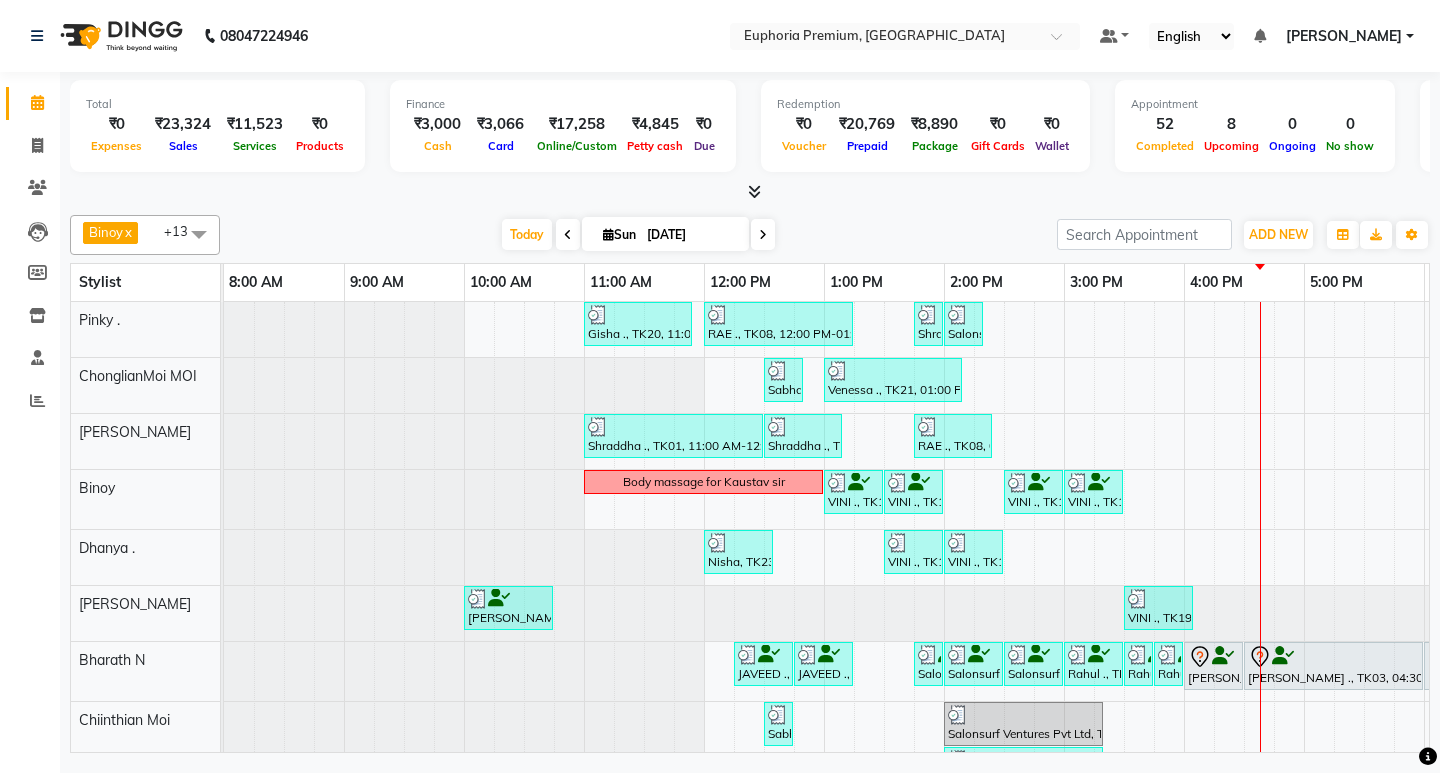 scroll, scrollTop: 143, scrollLeft: 0, axis: vertical 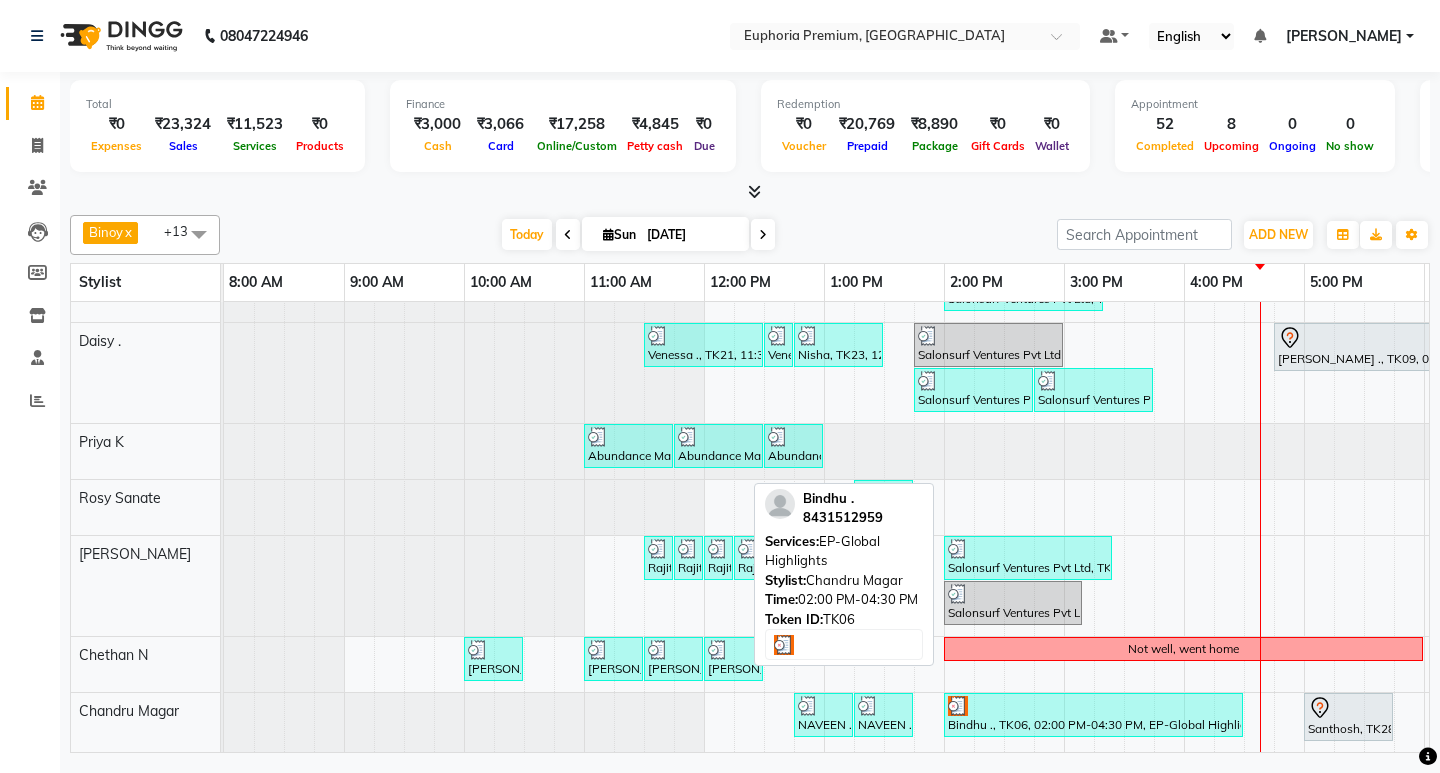 click at bounding box center [1093, 706] 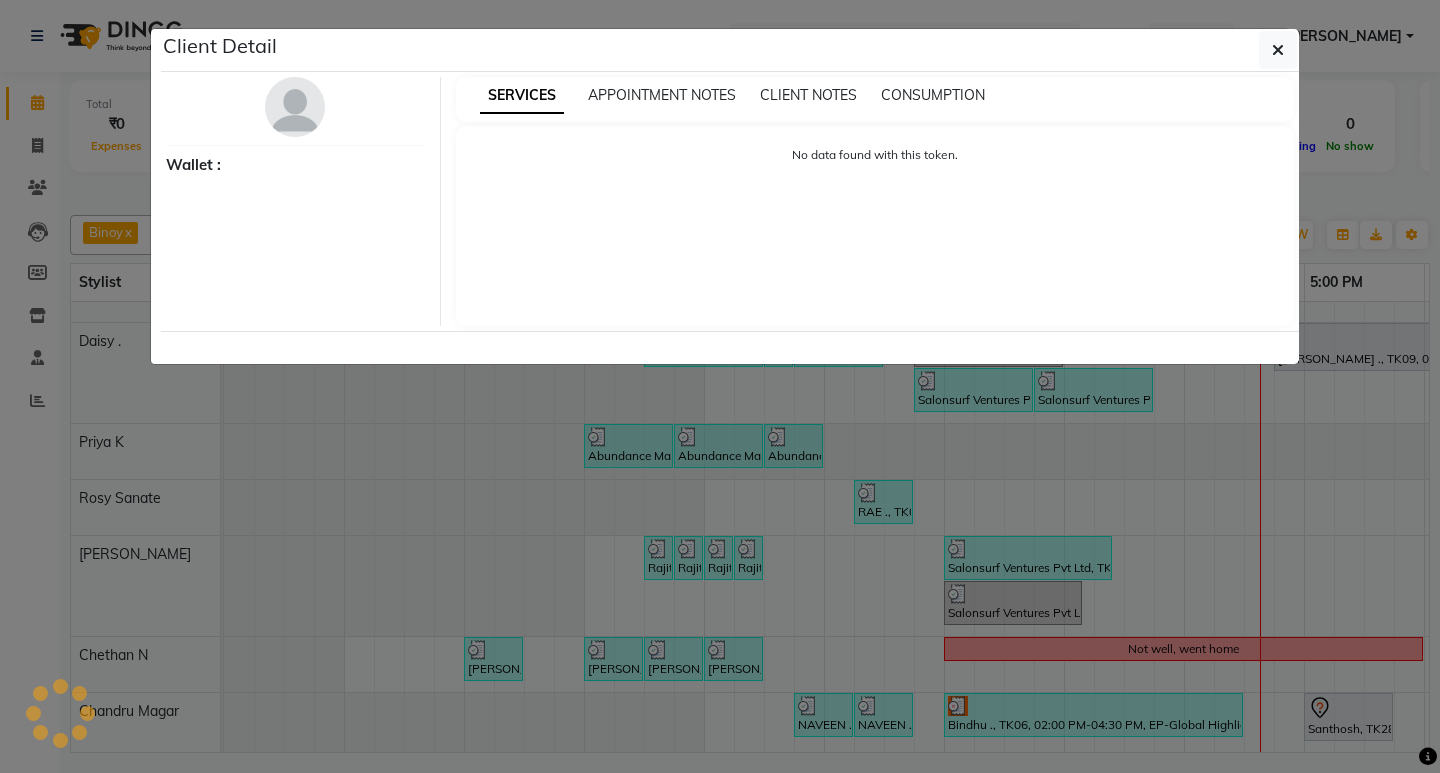 select on "3" 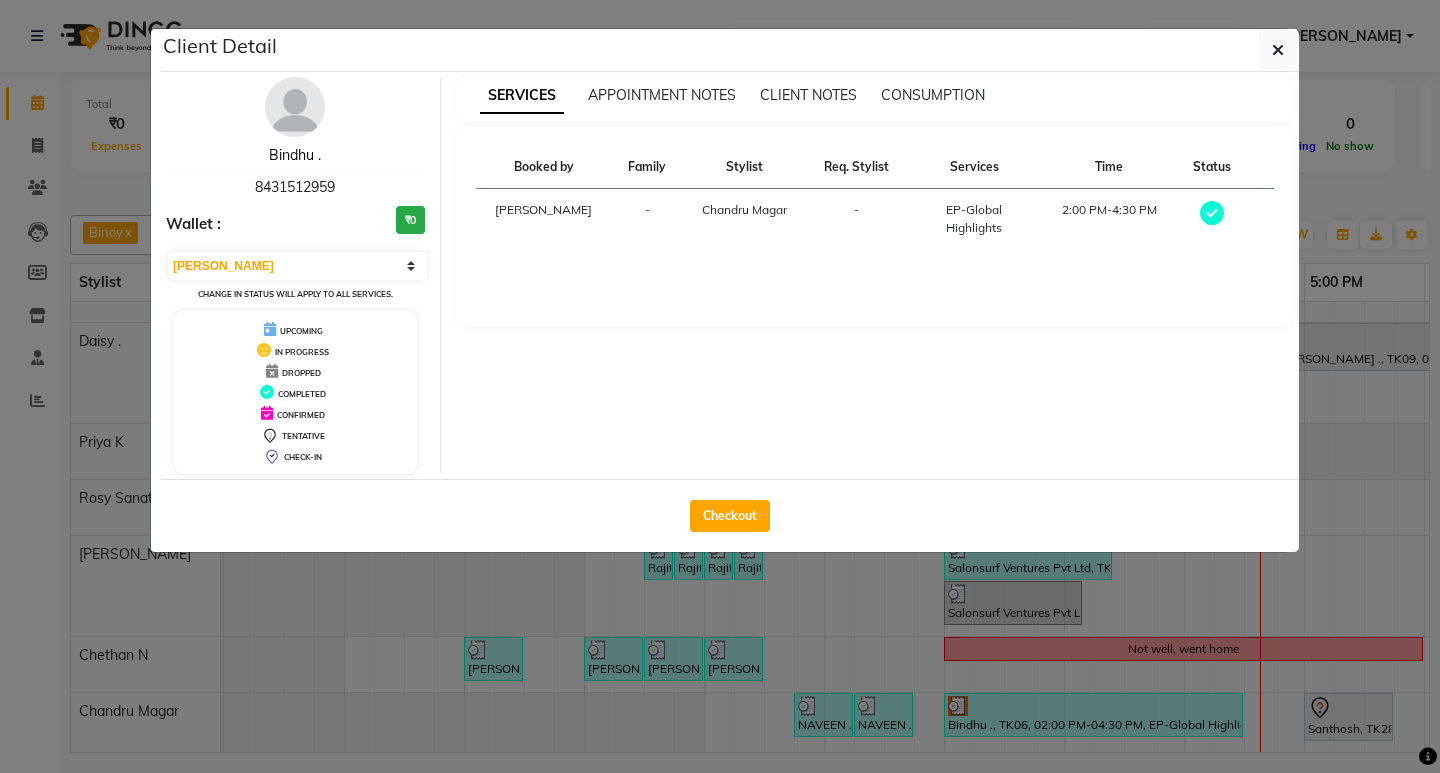 click on "Bindhu ." at bounding box center [295, 155] 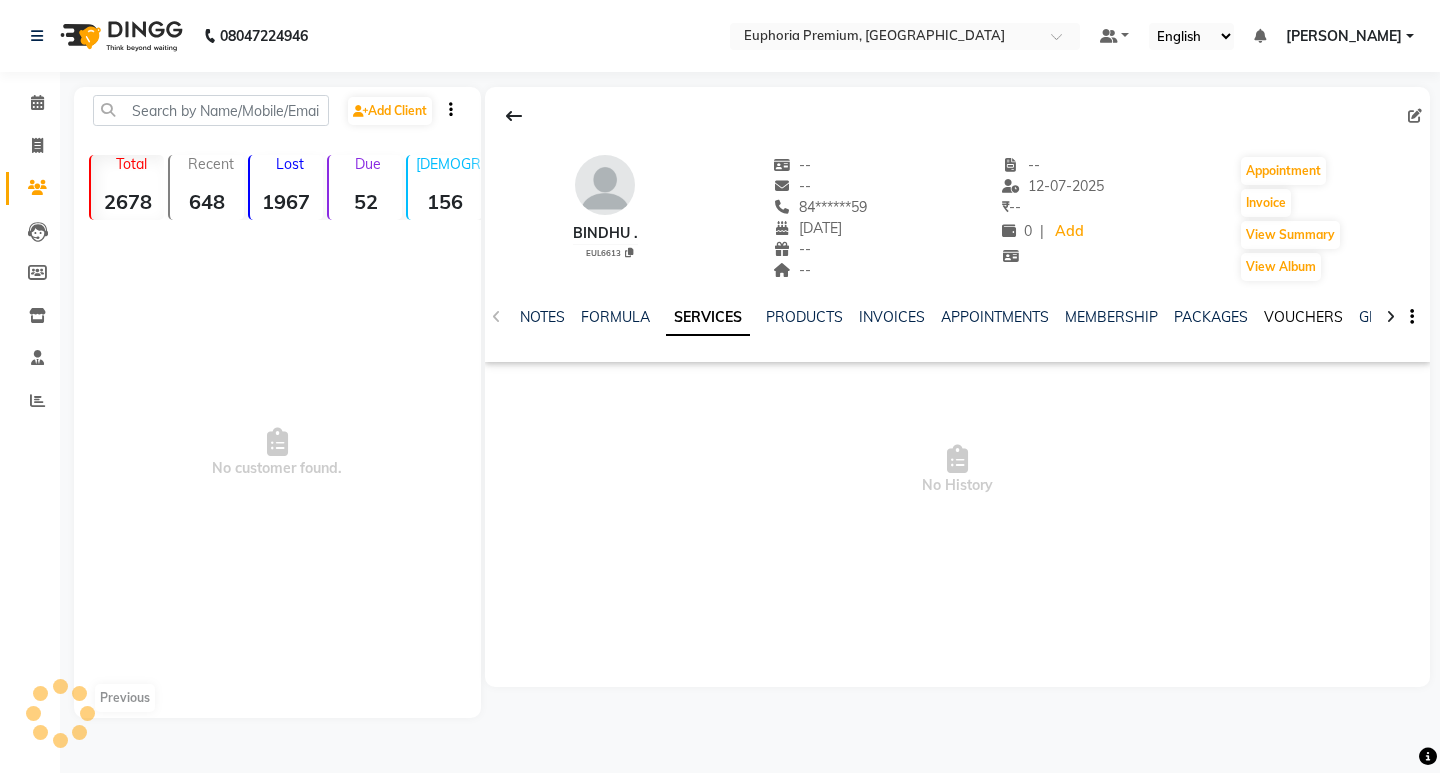 click on "VOUCHERS" 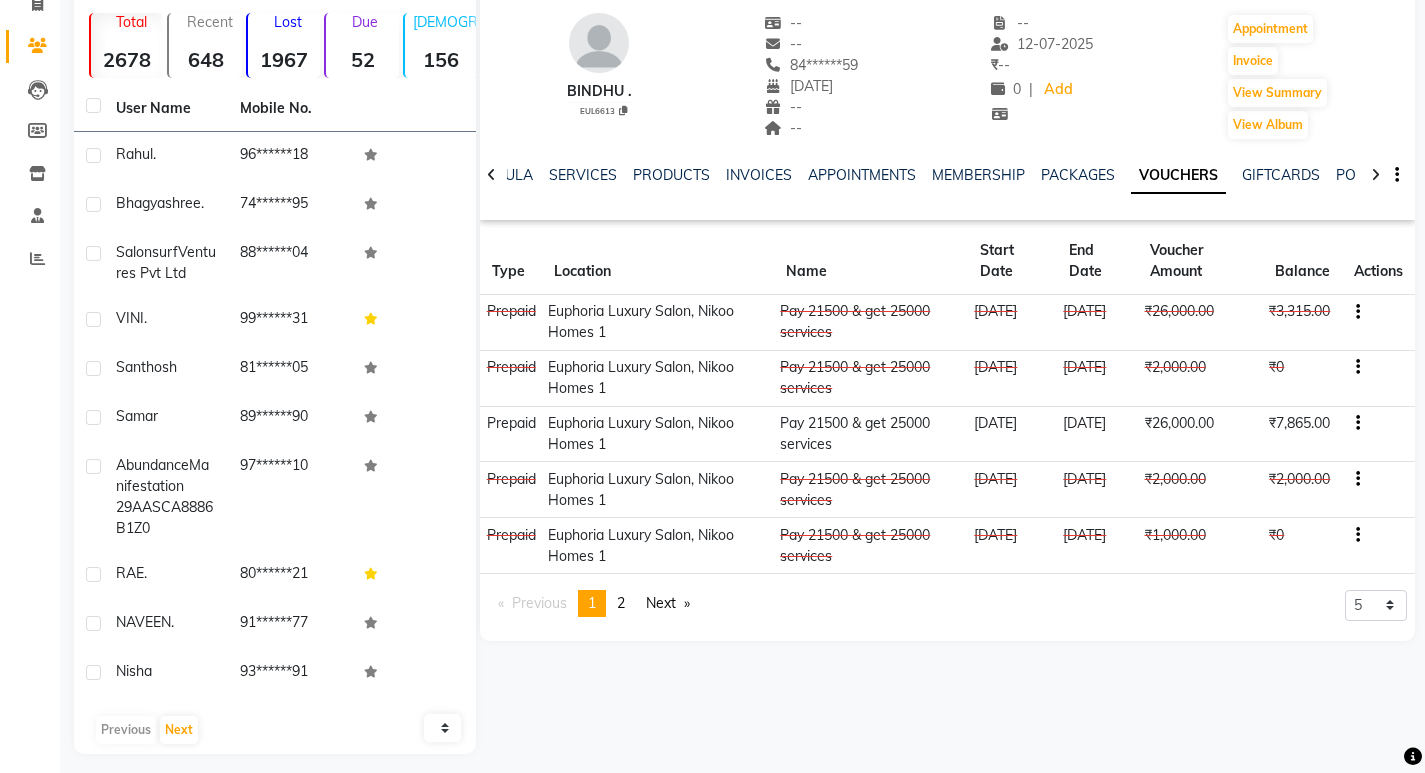 scroll, scrollTop: 174, scrollLeft: 0, axis: vertical 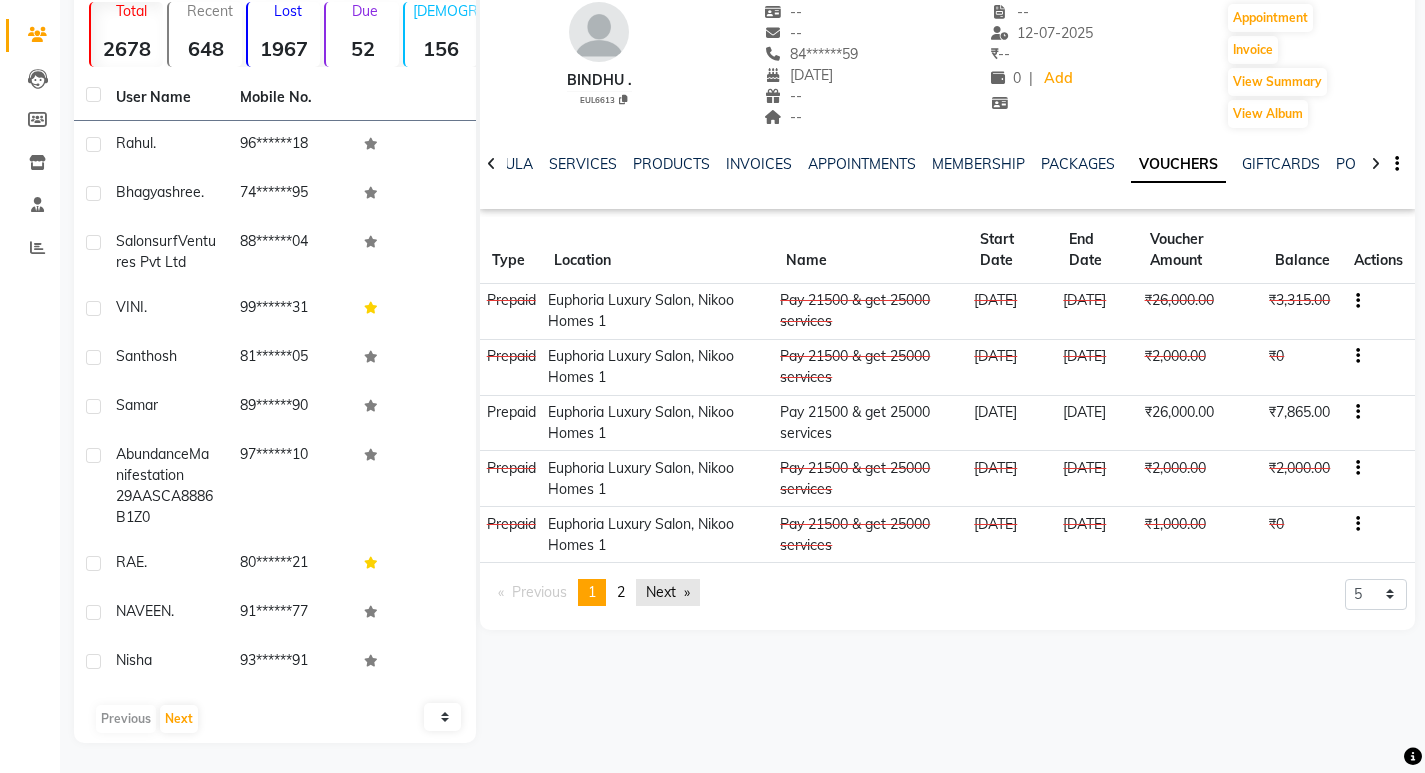click on "Next  page" 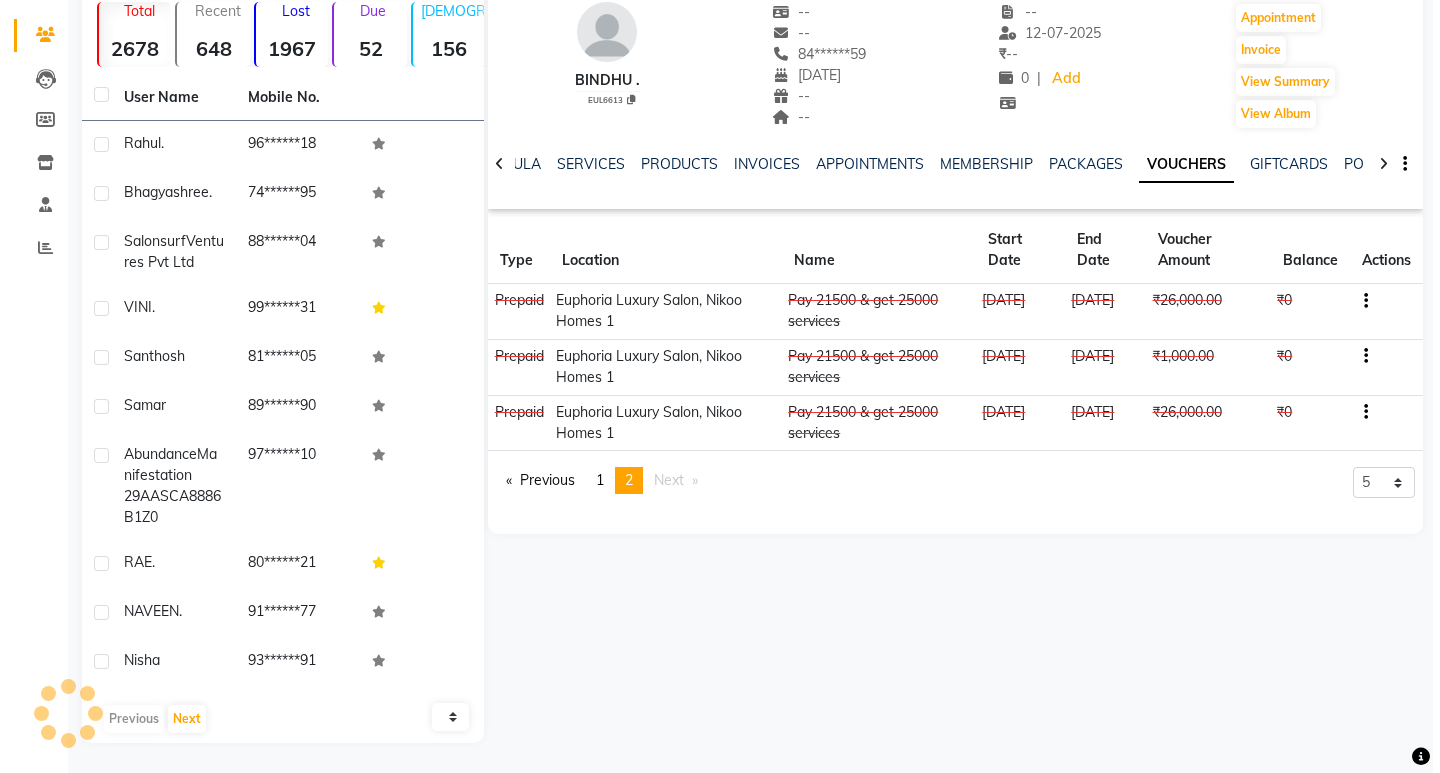 scroll, scrollTop: 0, scrollLeft: 0, axis: both 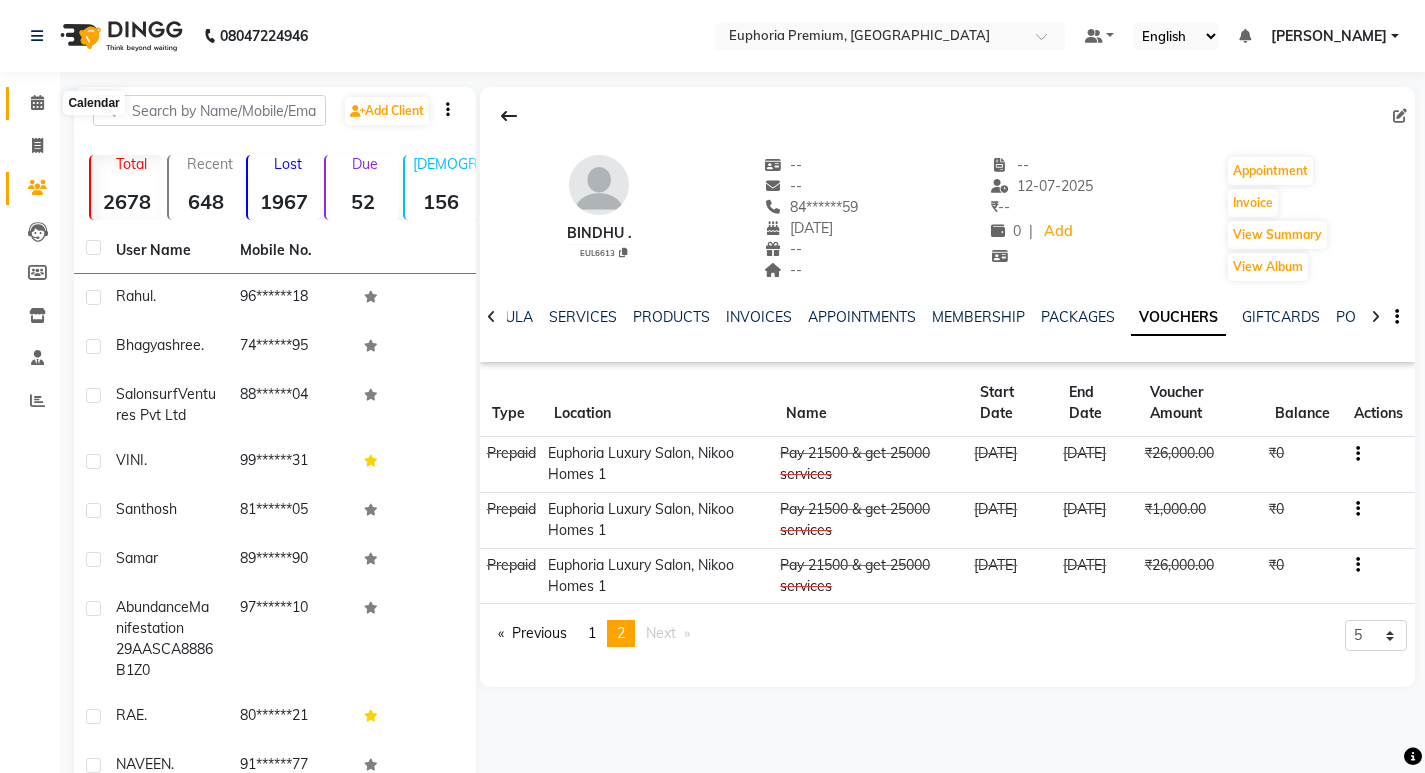 click 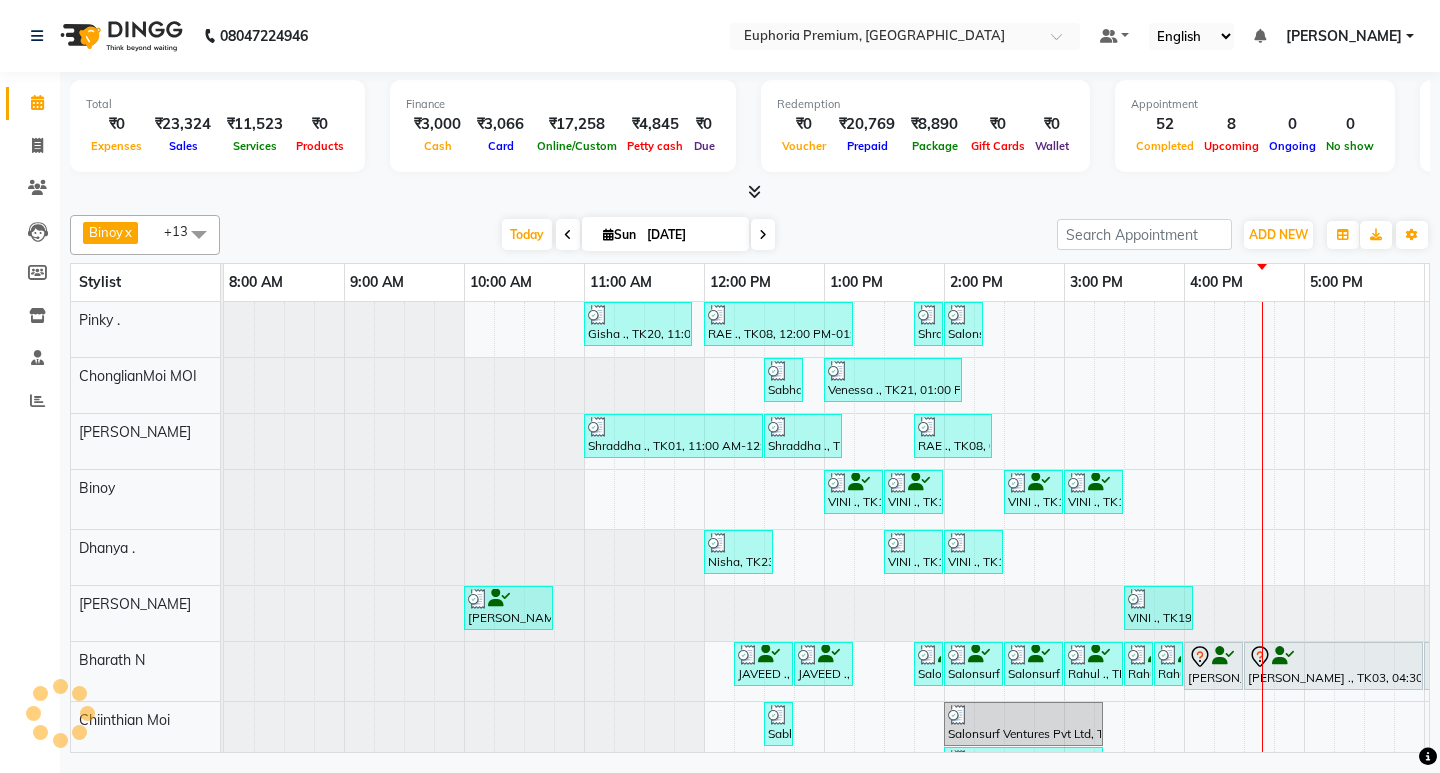 scroll, scrollTop: 0, scrollLeft: 0, axis: both 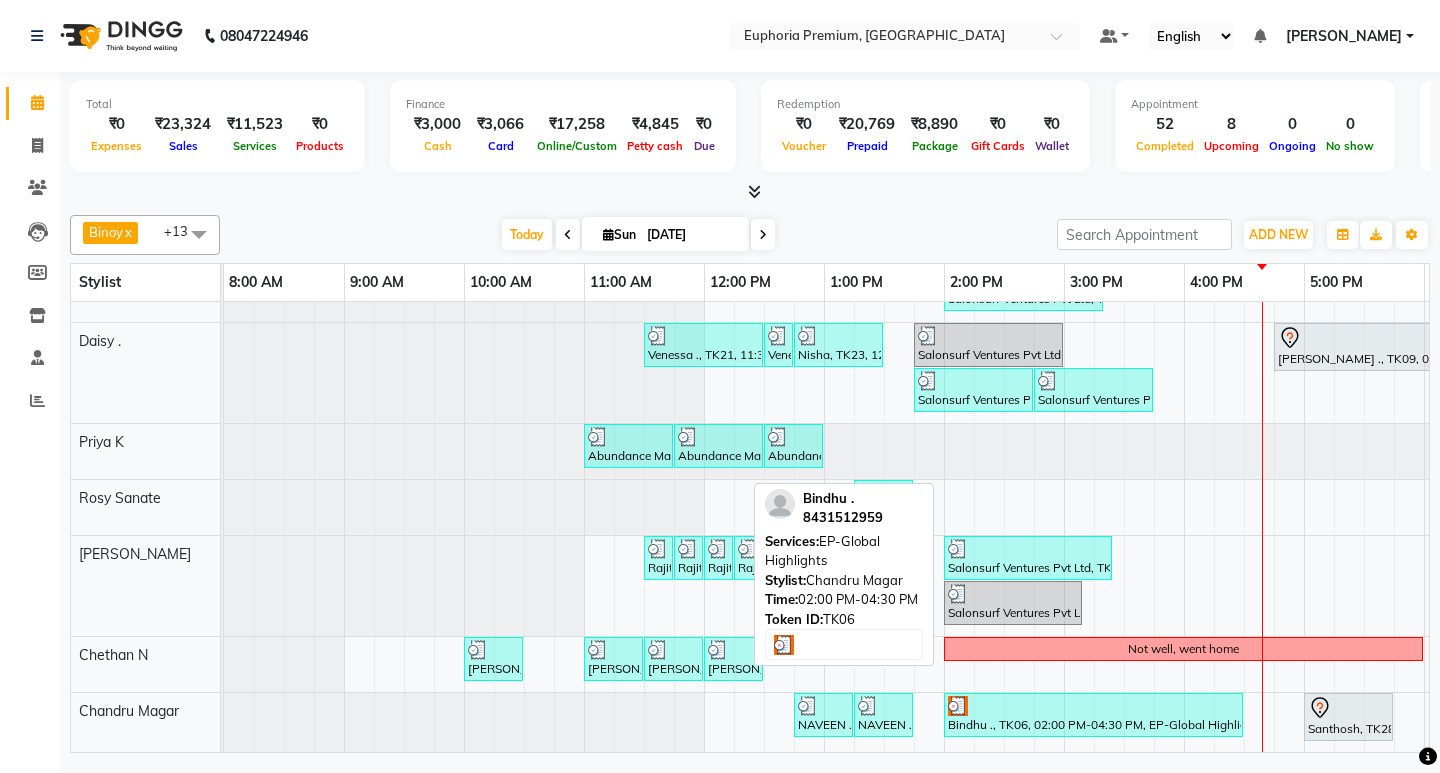 click on "Bindhu ., TK06, 02:00 PM-04:30 PM, EP-Global Highlights" at bounding box center [1093, 715] 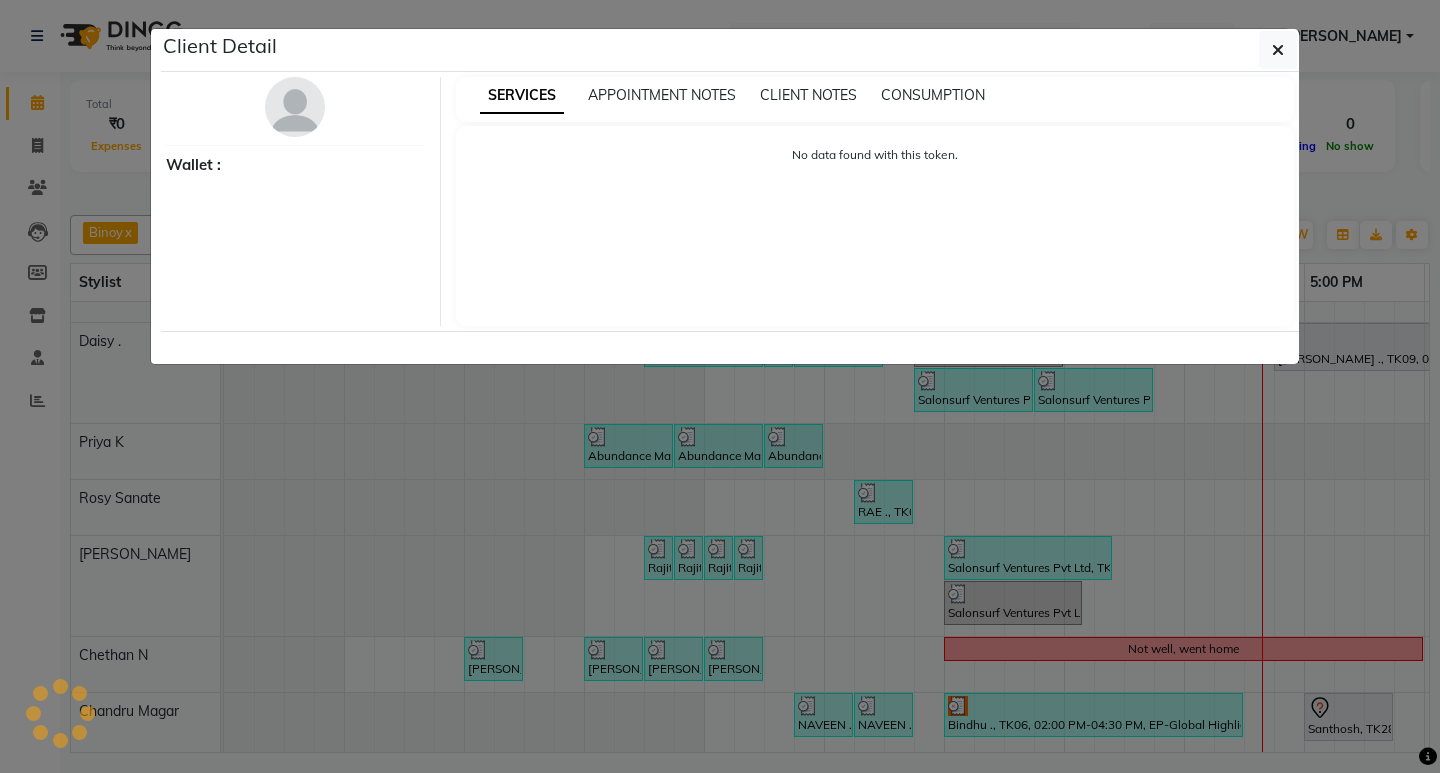 select on "3" 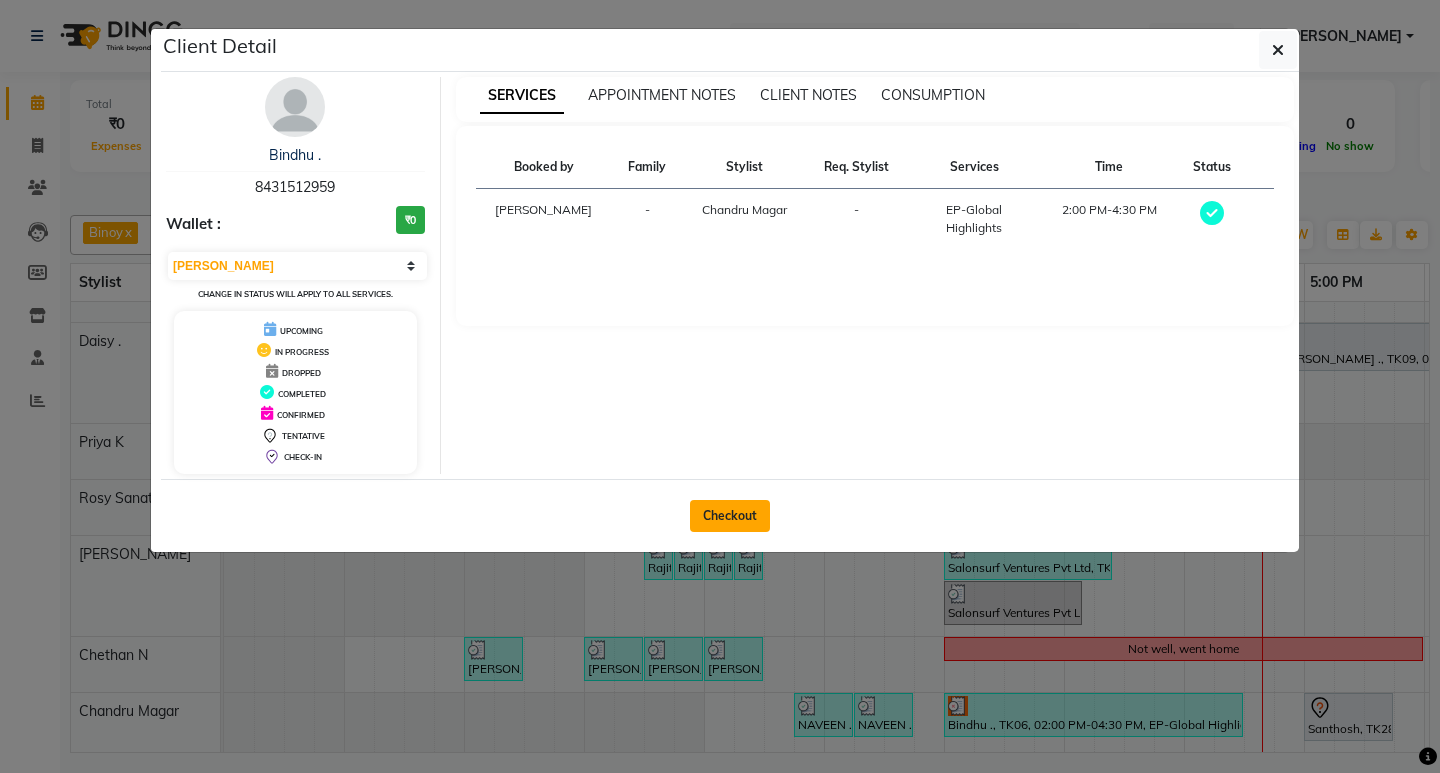 click on "Checkout" 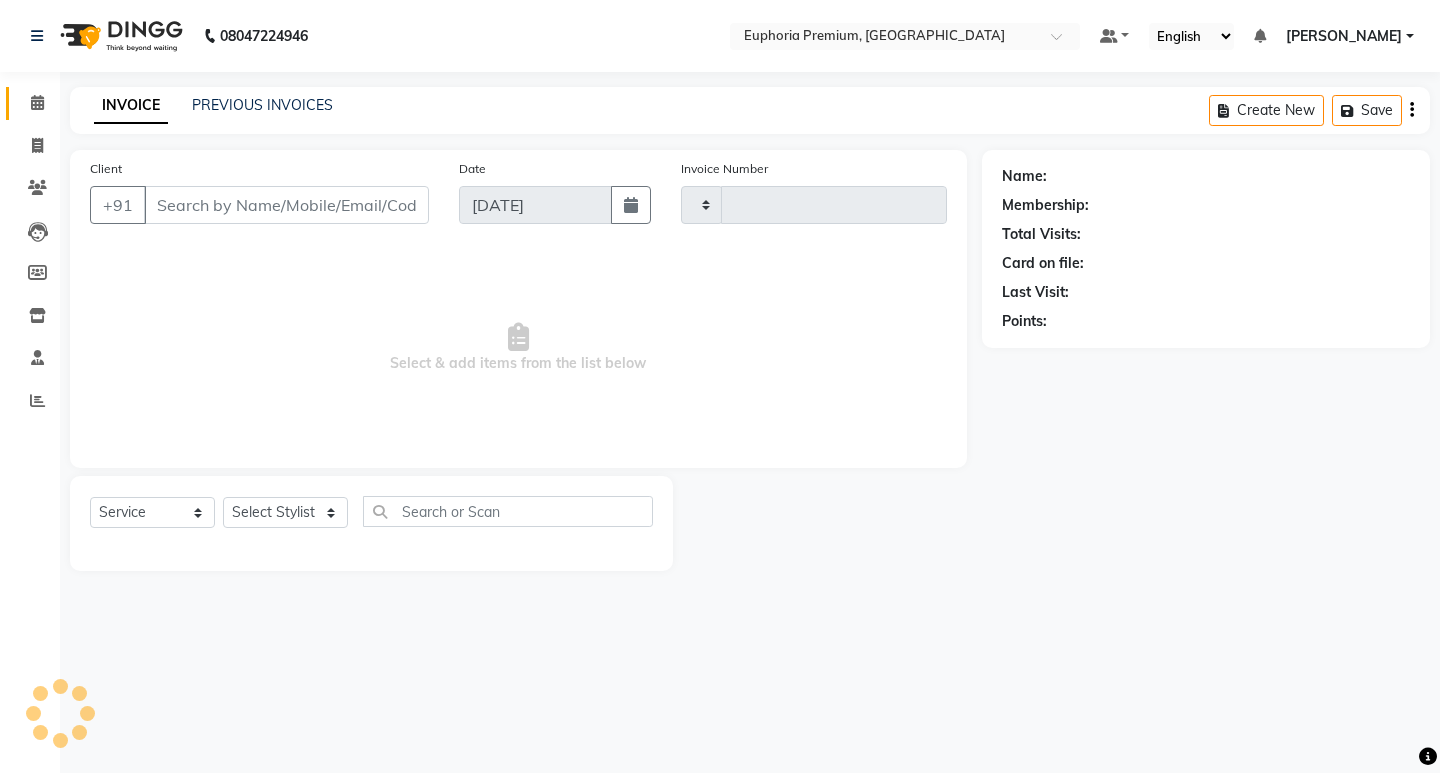 type on "1726" 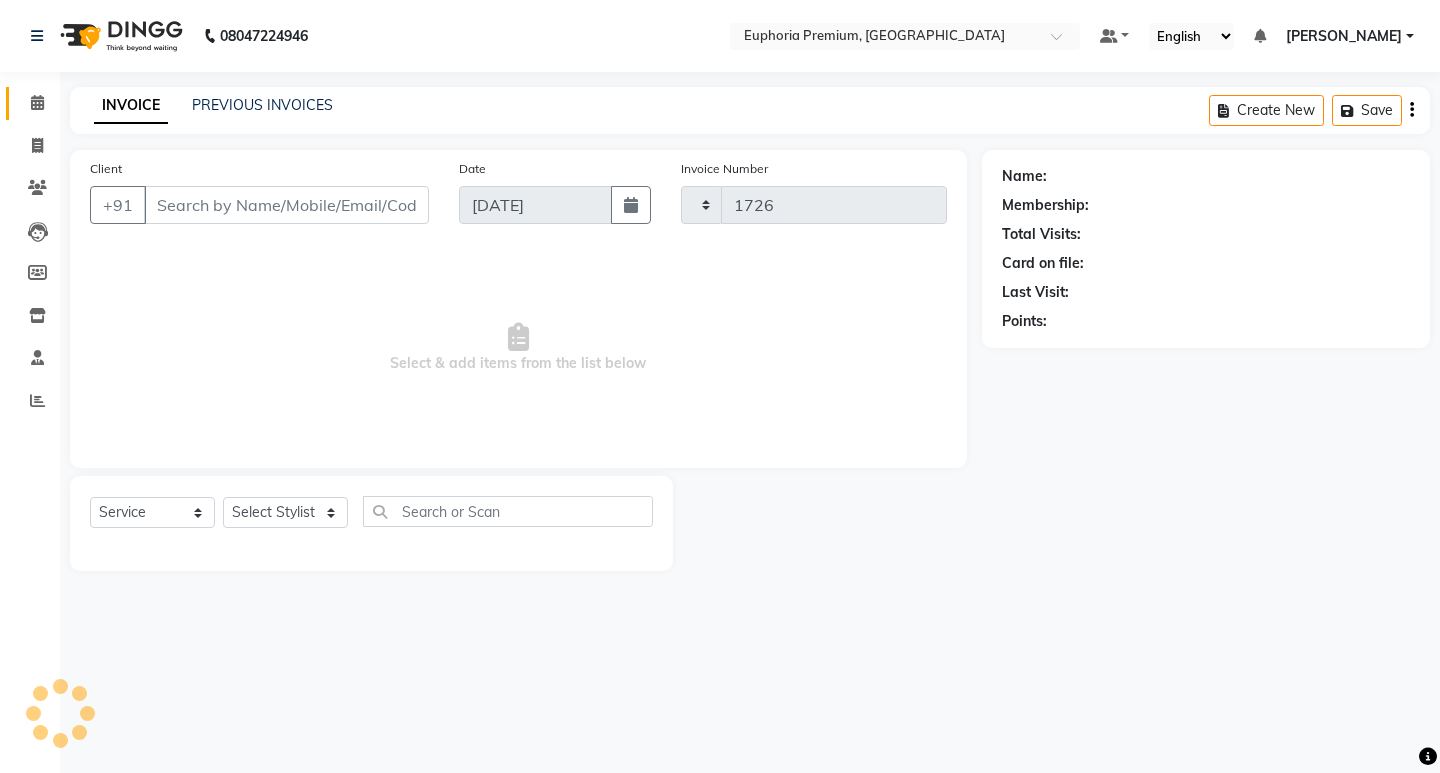 select on "7925" 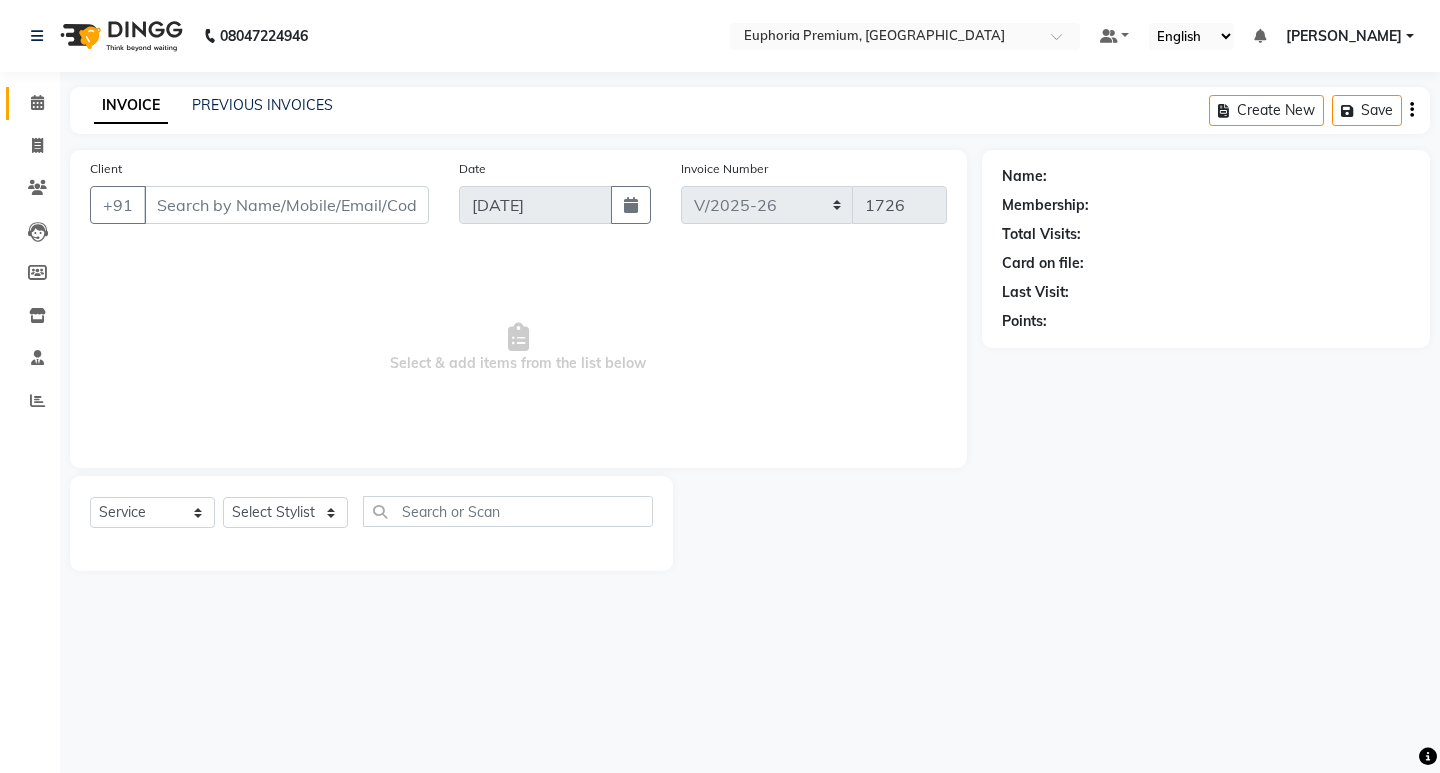 type on "84******59" 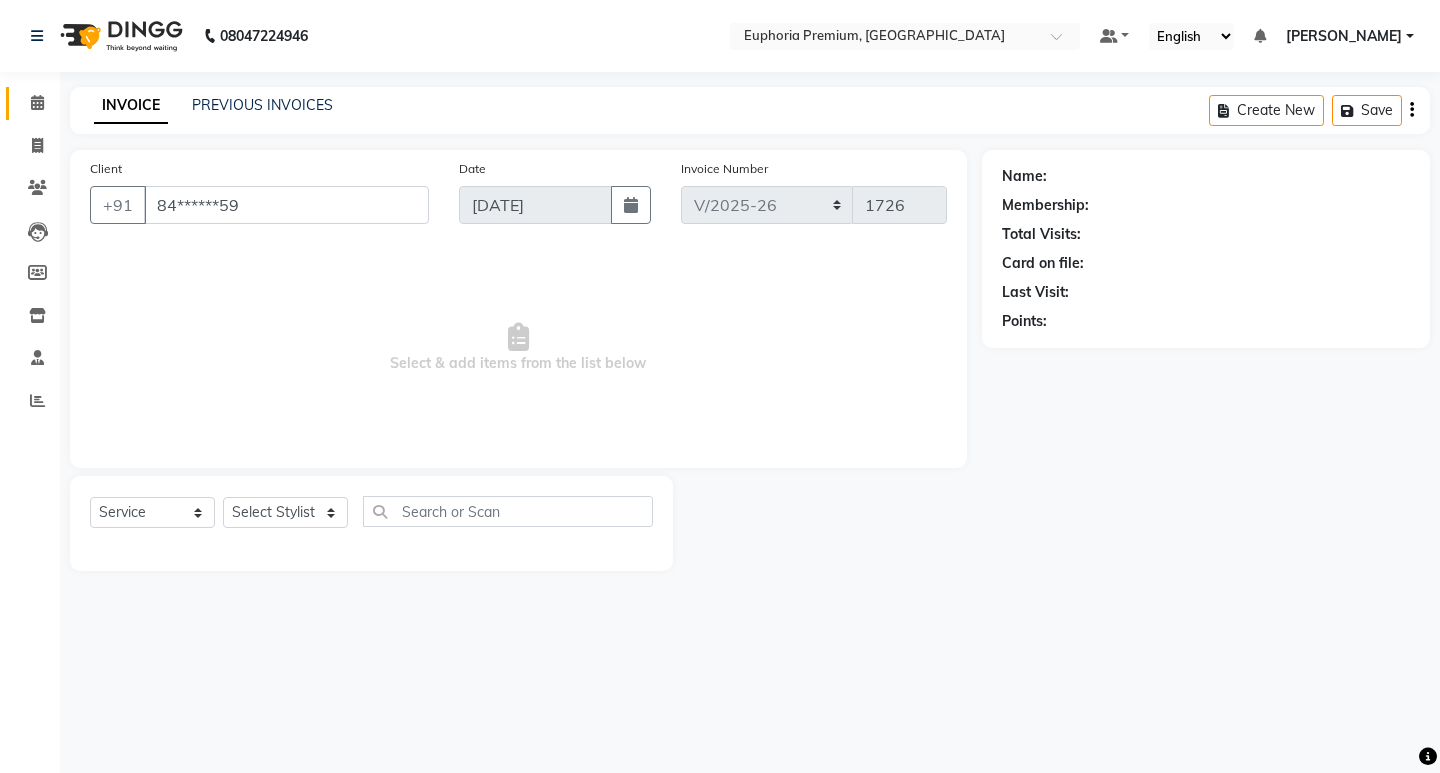 select on "75141" 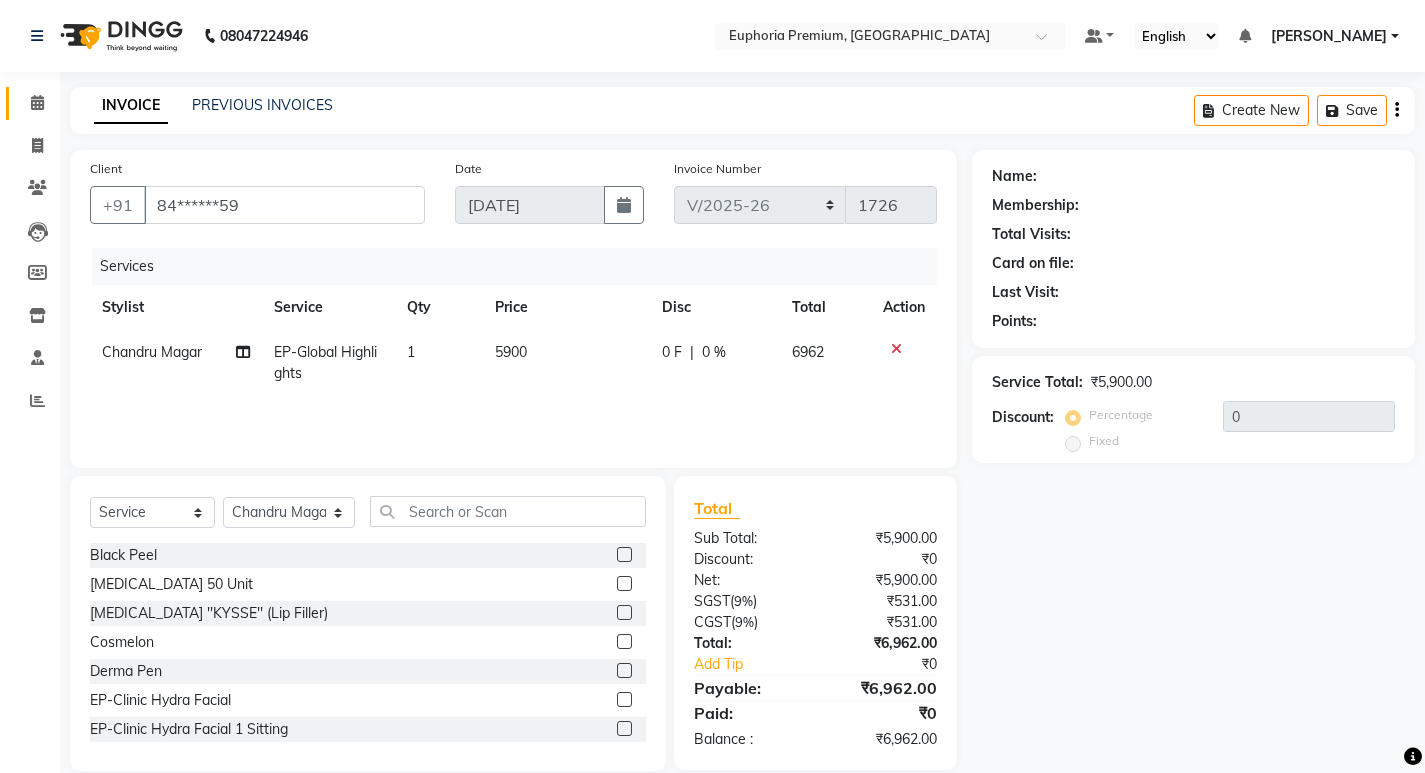 select on "1: Object" 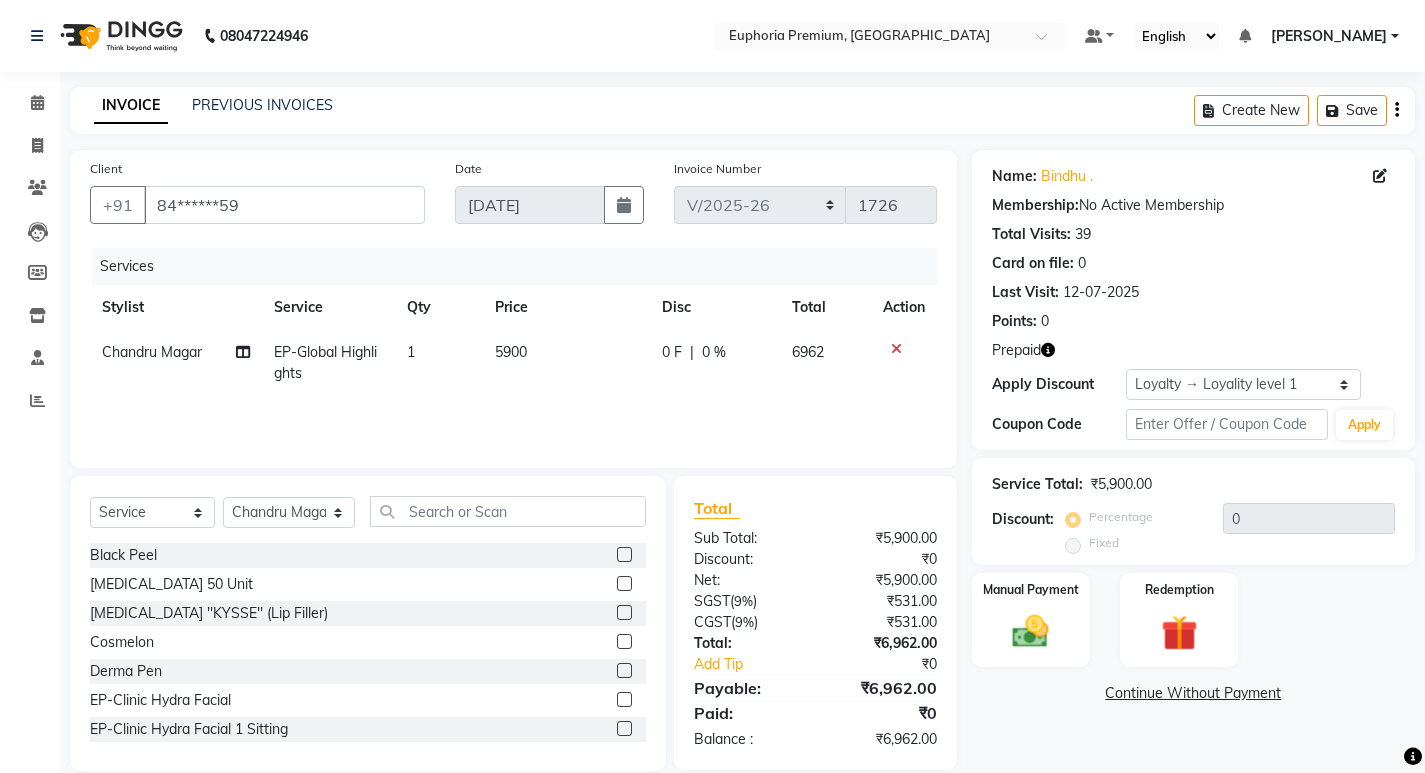 click on "5900" 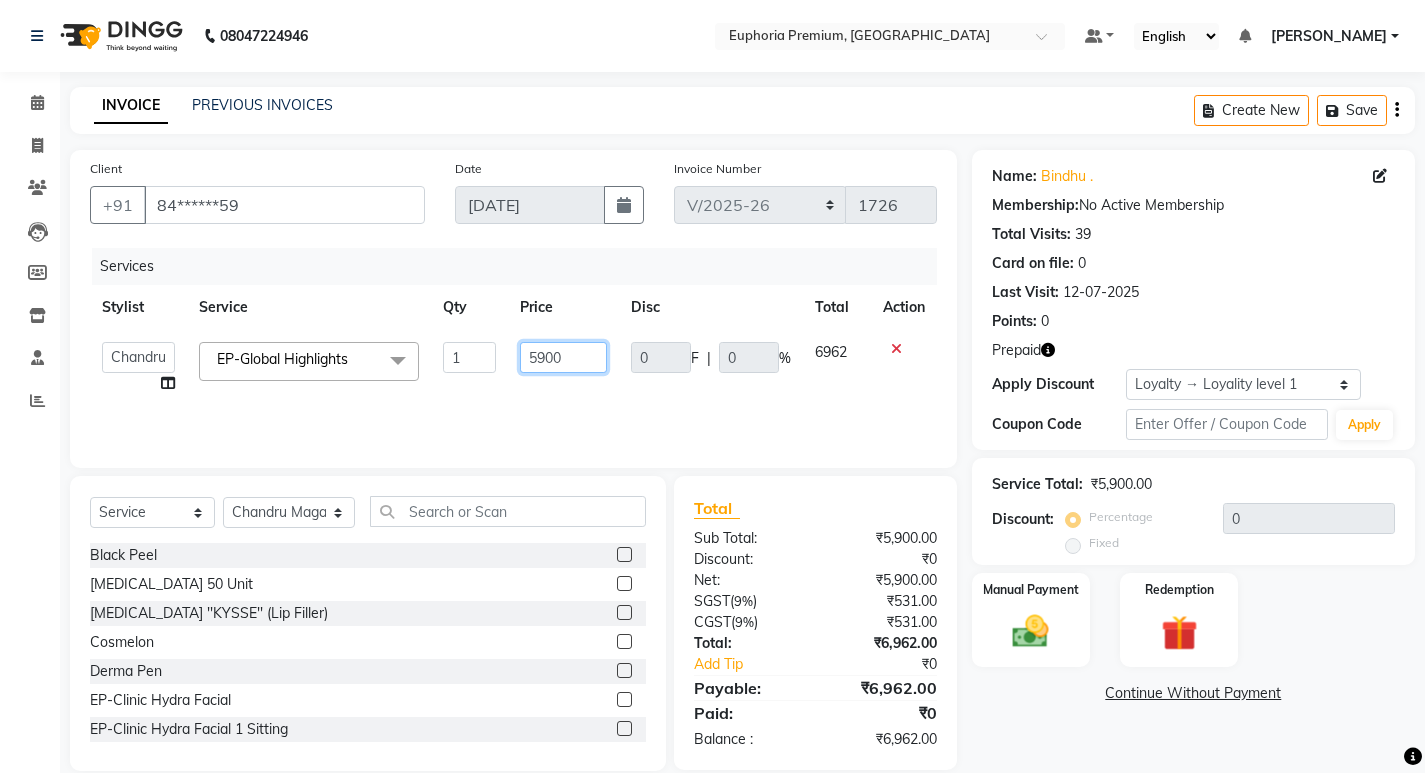 click on "5900" 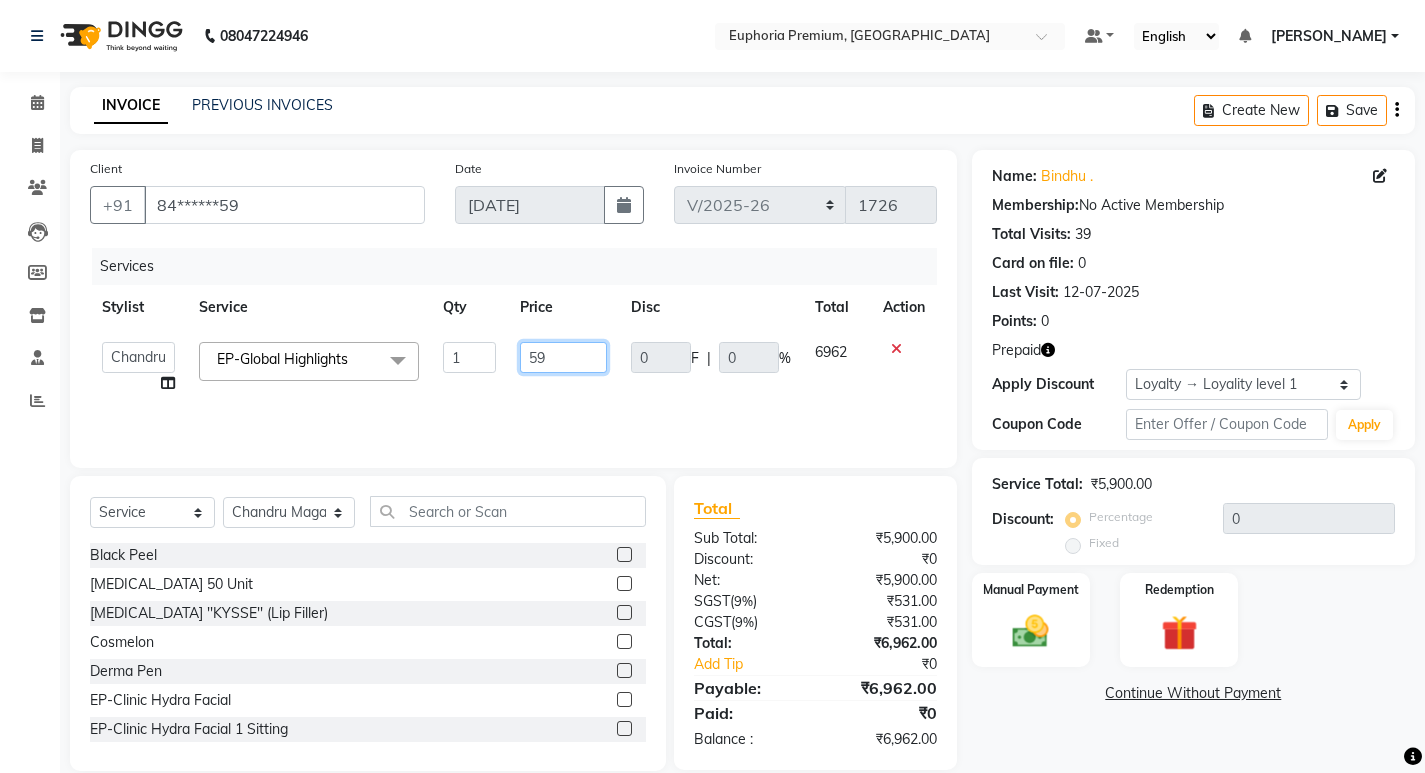 type on "5" 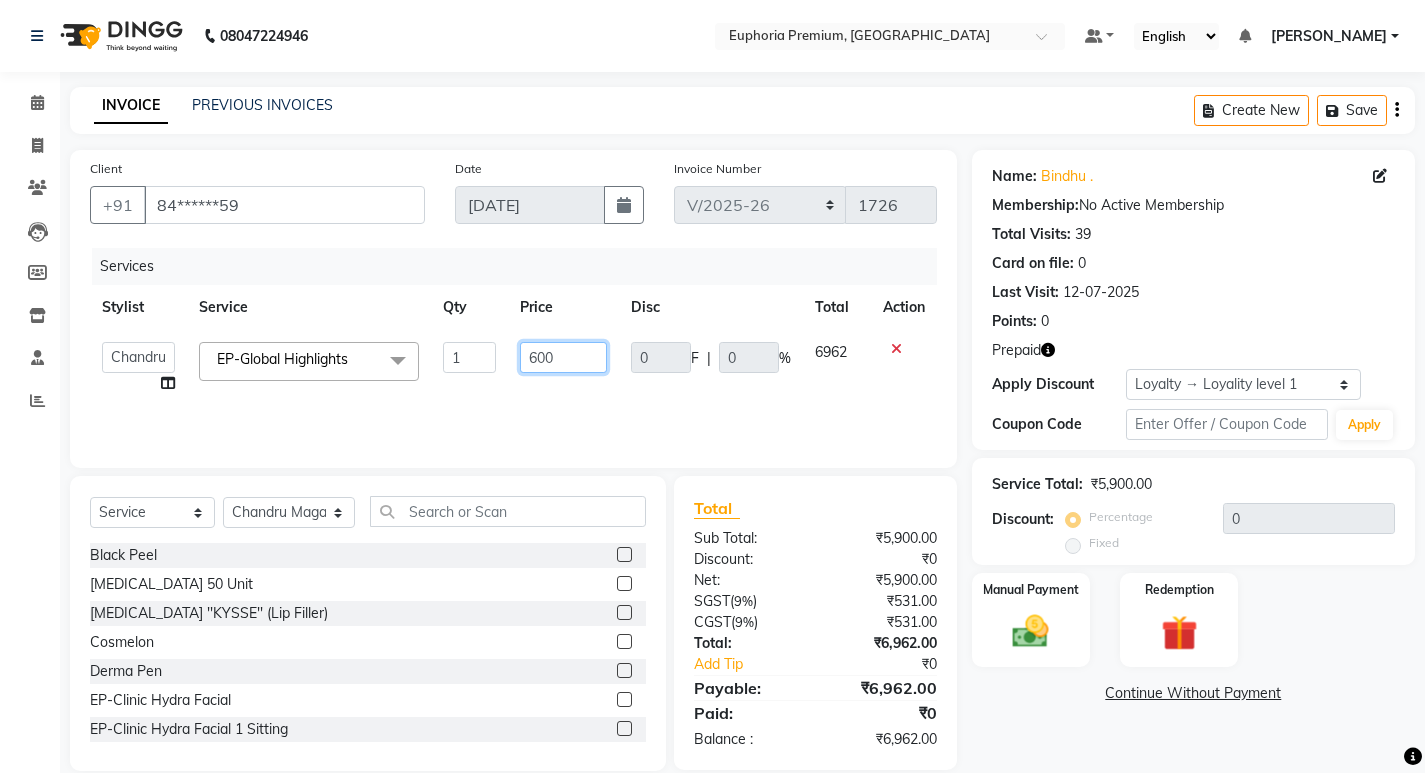 type on "6000" 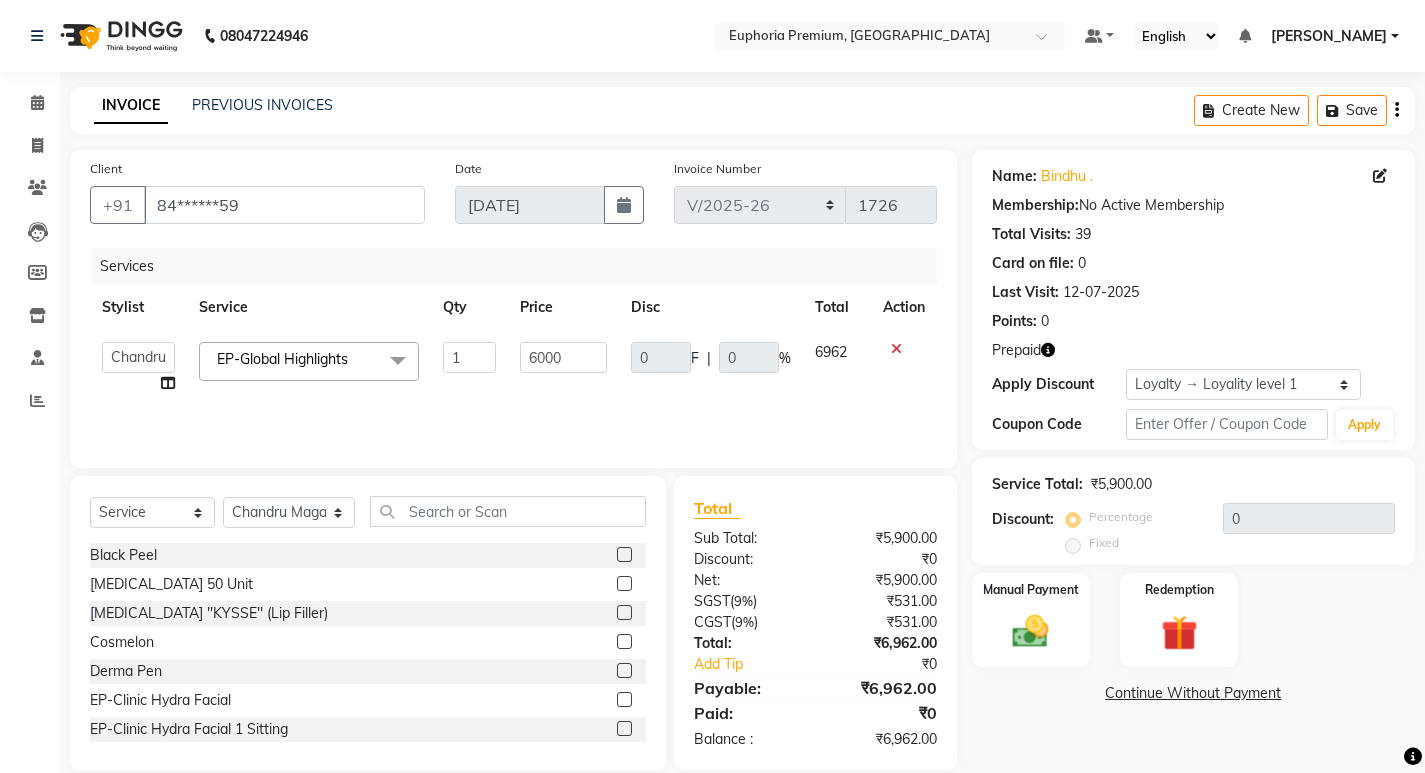 click on "Services Stylist Service Qty Price Disc Total Action  Admin   Babu V   Bharath N   [PERSON_NAME] [PERSON_NAME] N    Chiinthian Moi   ChonglianMoi MOI   [PERSON_NAME] .   [PERSON_NAME] .   Dingg   Diya [PERSON_NAME] [PERSON_NAME] K   [PERSON_NAME]   [PERSON_NAME] [PERSON_NAME] [MEDICAL_DATA]   Pinky .   Priya  K   Rosy Sanate   [PERSON_NAME]   [PERSON_NAME]   Shishi L   [PERSON_NAME] [PERSON_NAME]-Global Highlights  x Black Peel [MEDICAL_DATA] 50 Unit [MEDICAL_DATA] ''KYSSE'' (Lip Filler) Cosmelon Derma Pen EP-Clinic Hydra Facial EP-Clinic Hydra Facial 1 Sitting EP-Clinic [PERSON_NAME] Face EP-Clinic Yellow Peel Back EP-Clinic Yellow Peel Face EP-Clinic Yellow Peel Full Arms EP-Clinic Yellow Peel Under Arms EP-Laser Bikini EP-Laser Chin EP-Laser Full Arms EP-Laser Full Back EP-Laser Full Face EP-Laser Full Front EP-Laser Full Legs EP-Laser Half Legs EP-Laser Sides EP-Laser Under Arms EP-Laser Upper Lip Ep-[MEDICAL_DATA] EP-Laser [MEDICAL_DATA] / Stomach Fillers Volume - 1ml Fillers Volume Plus-1ml GFC Hair Glutathione Gylco 40 Neck Peel" 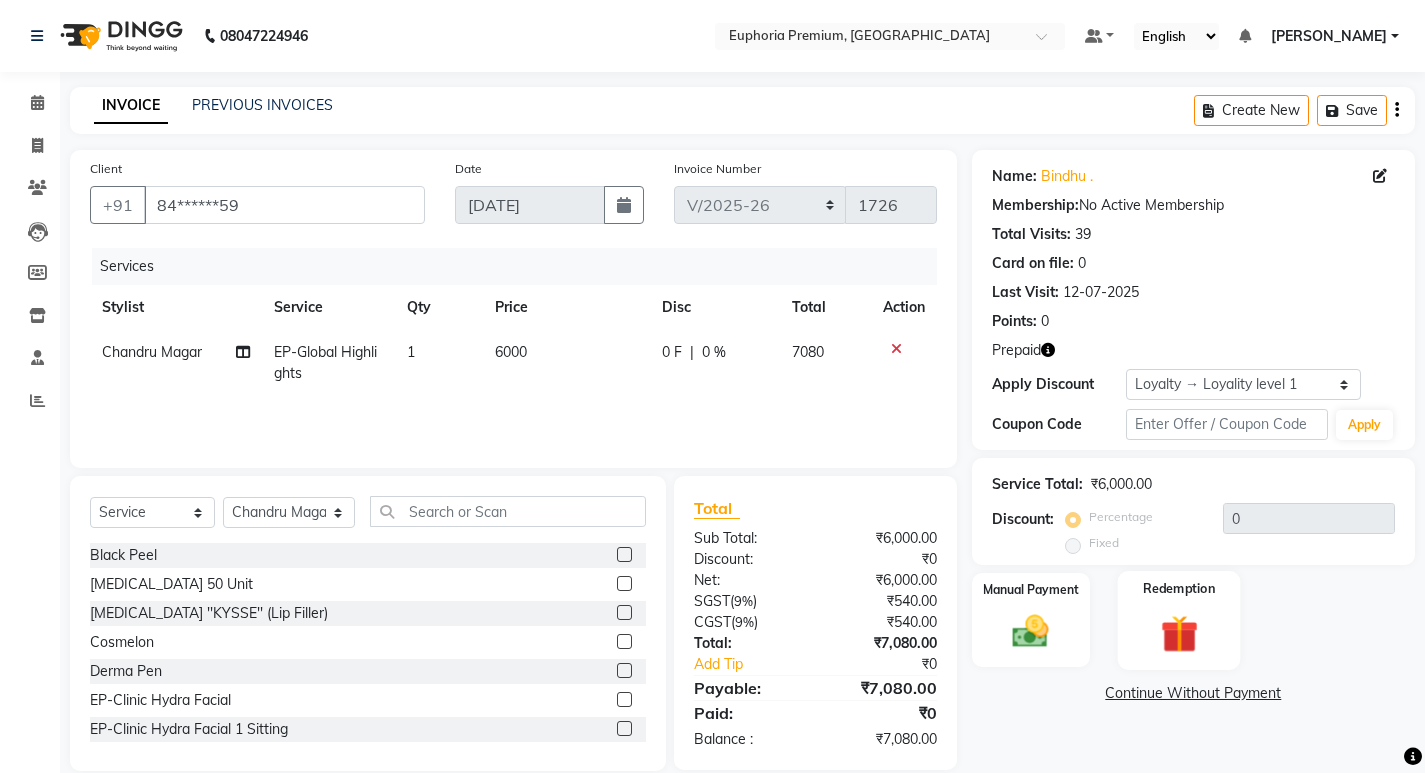 click 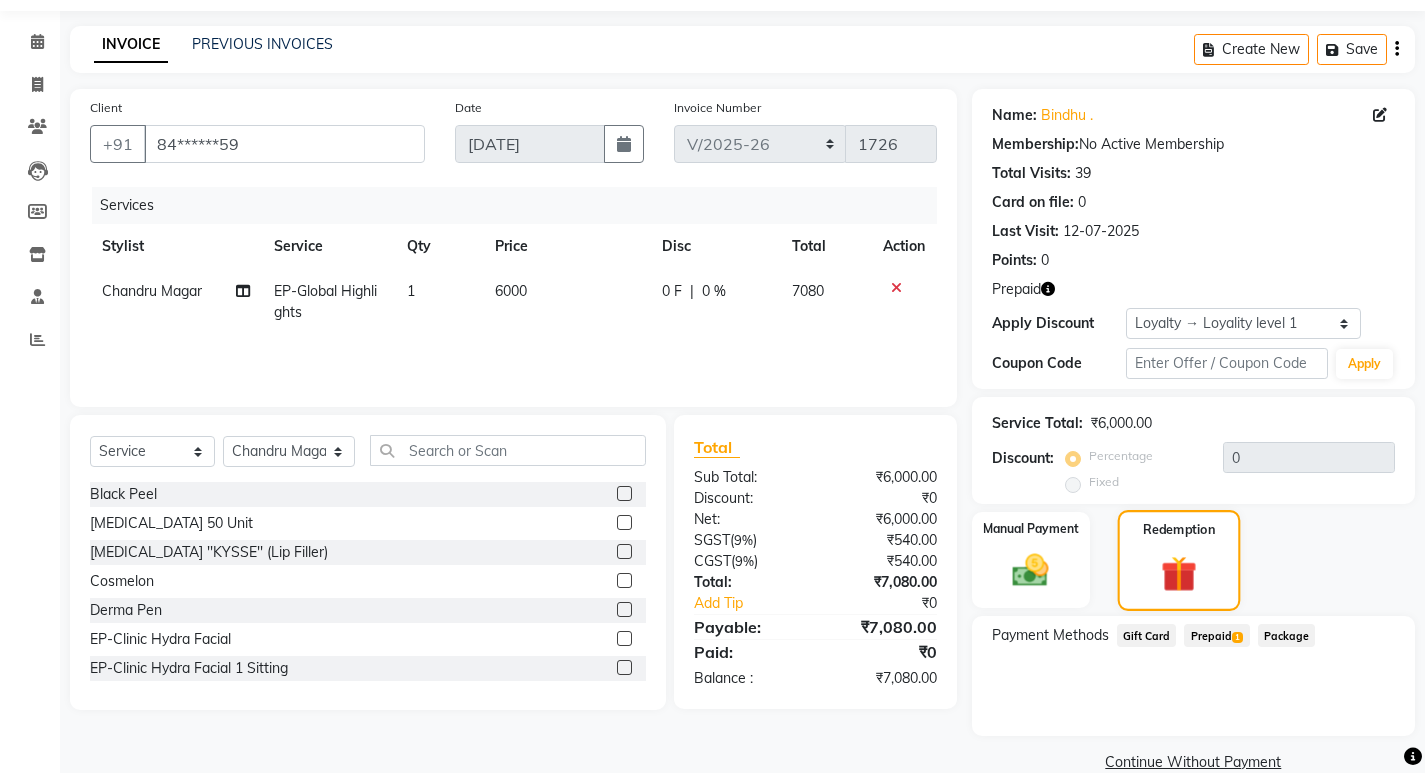 scroll, scrollTop: 95, scrollLeft: 0, axis: vertical 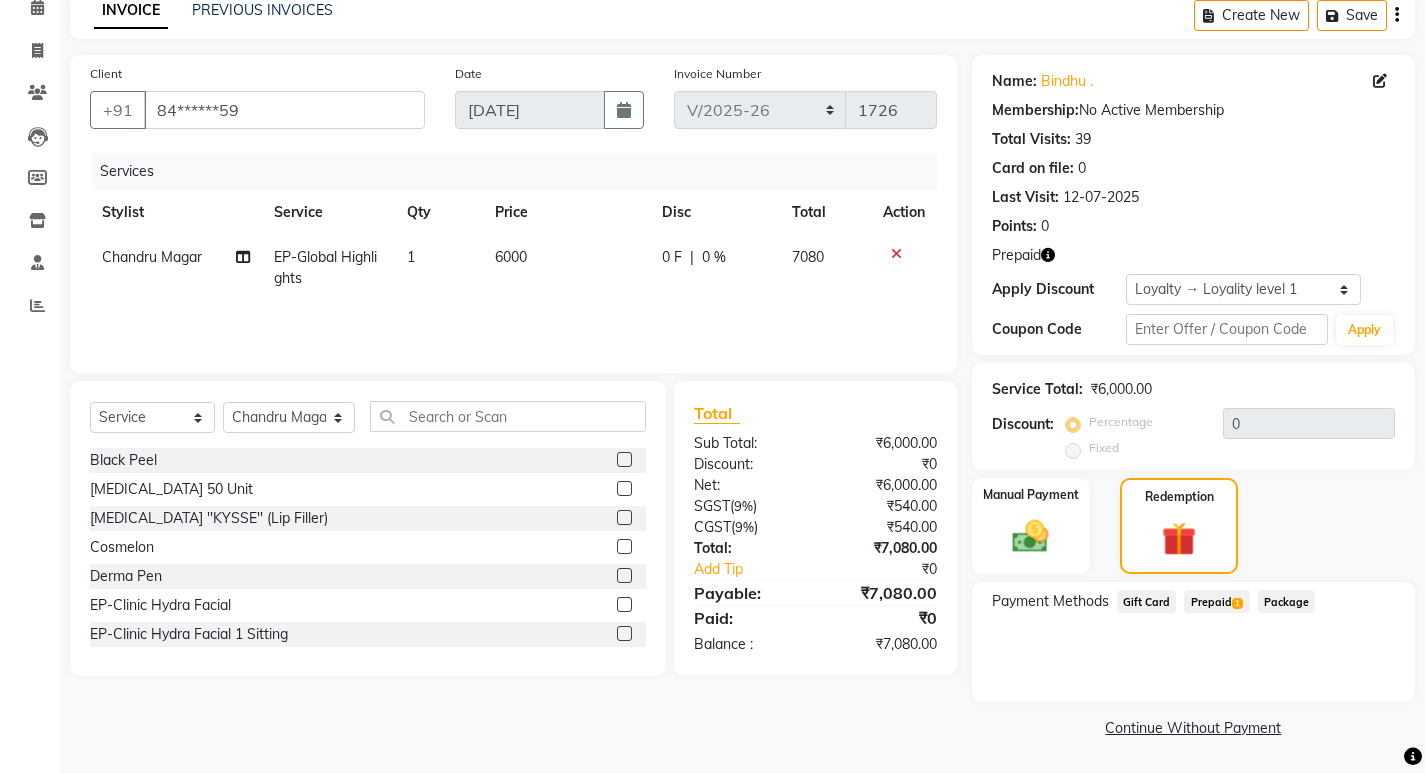 click on "Prepaid  1" 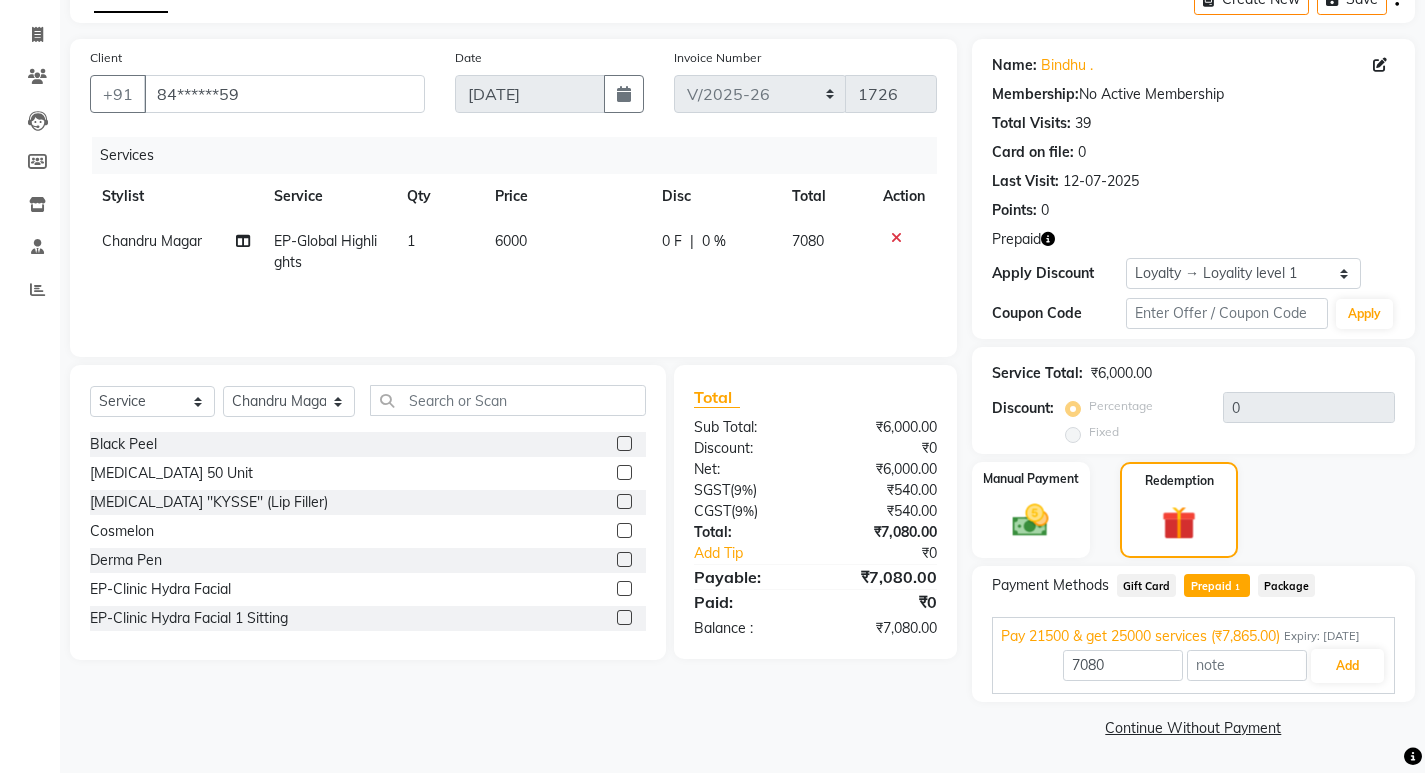 scroll, scrollTop: 132, scrollLeft: 0, axis: vertical 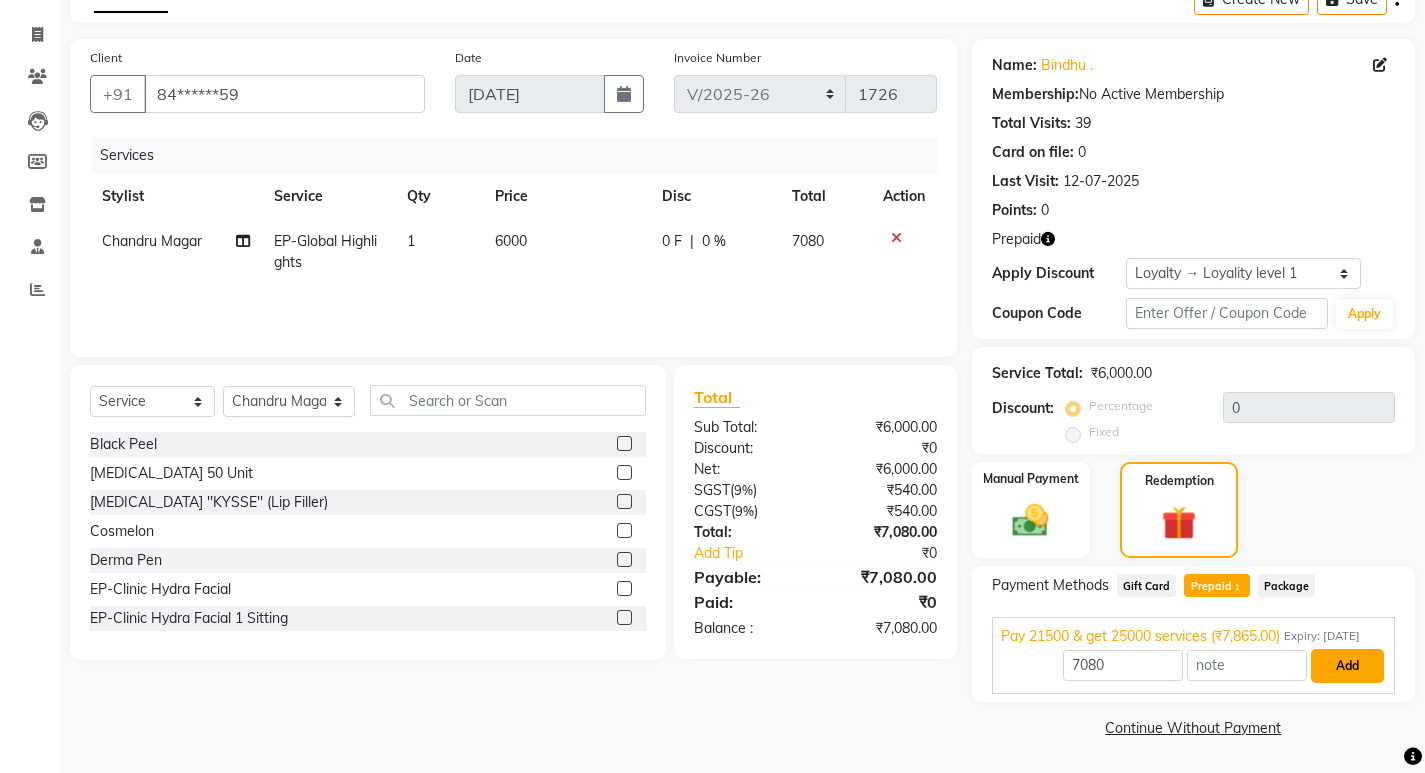 click on "Add" at bounding box center (1347, 666) 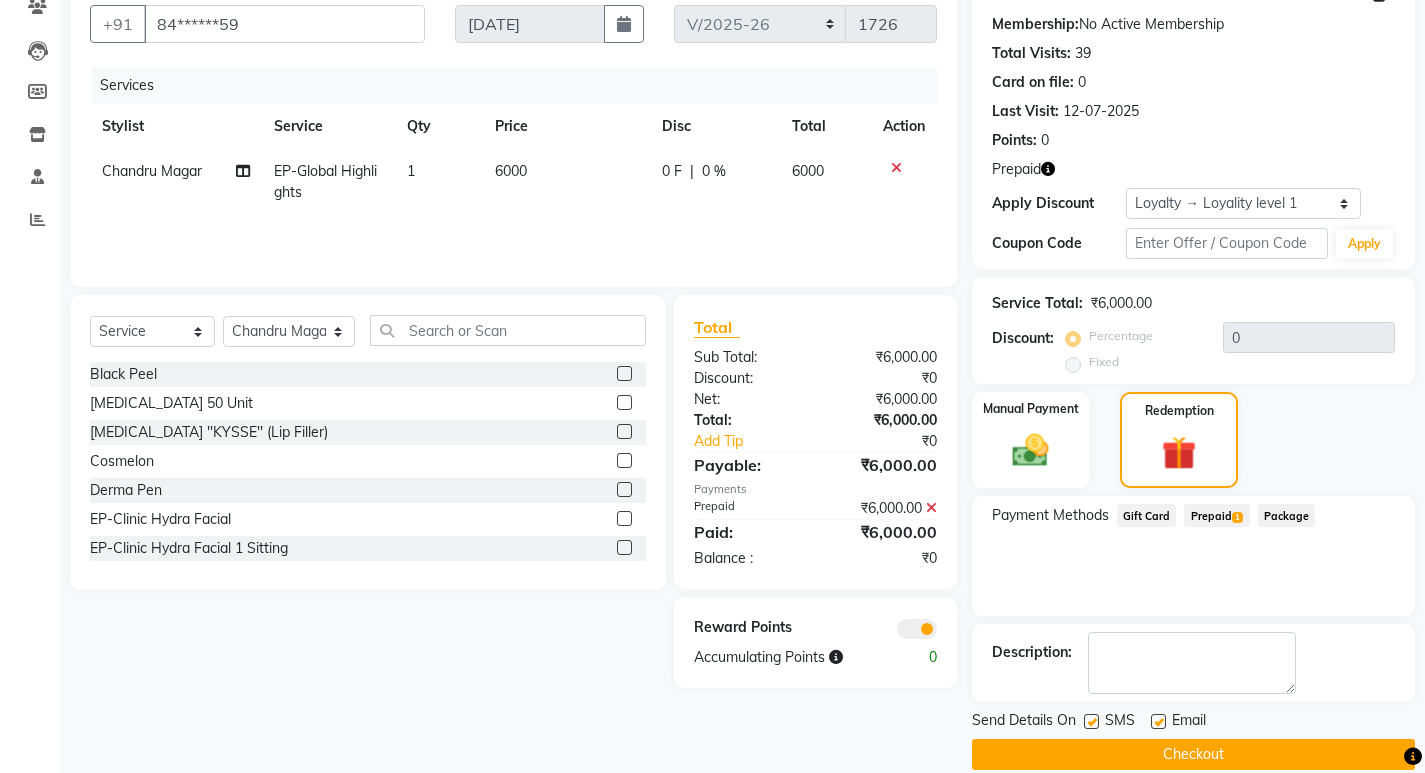 scroll, scrollTop: 208, scrollLeft: 0, axis: vertical 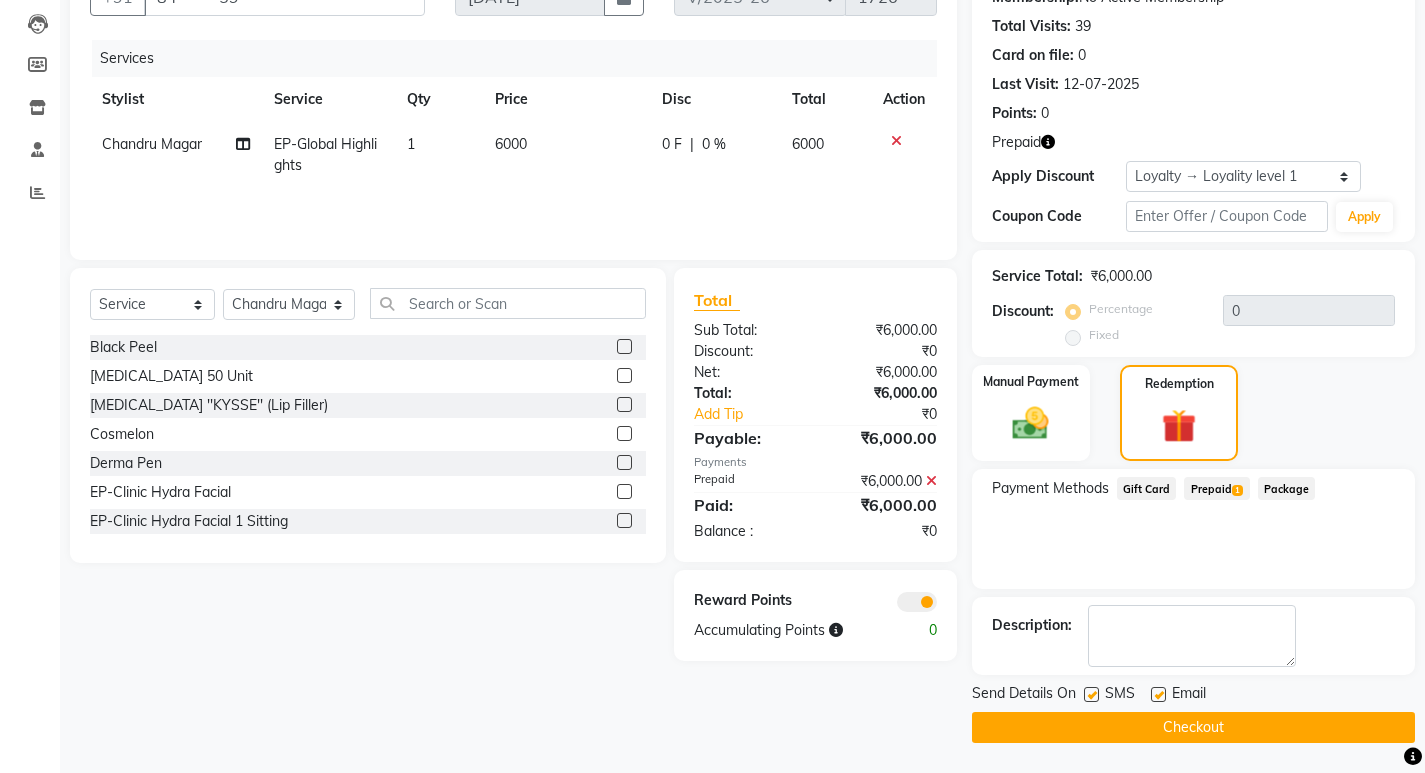 click on "Checkout" 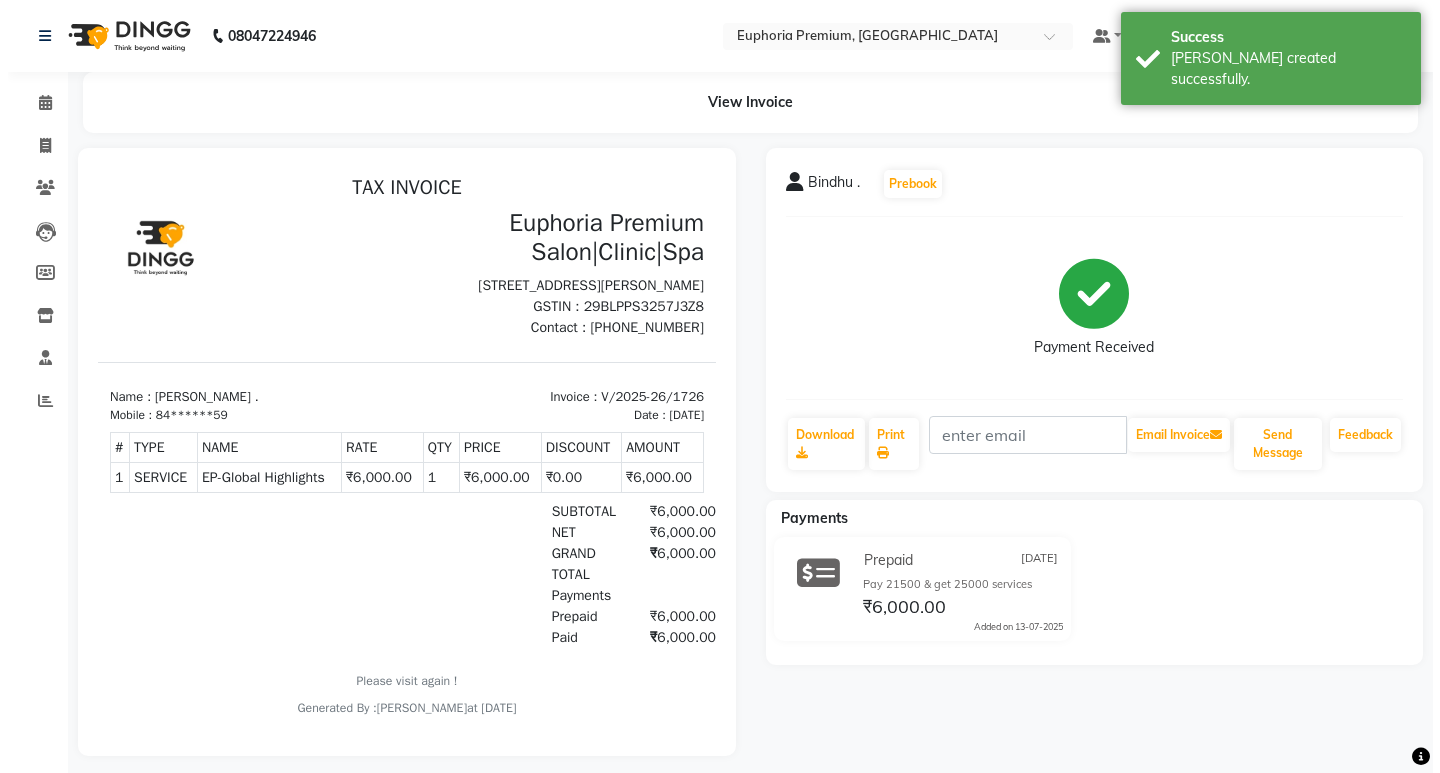 scroll, scrollTop: 0, scrollLeft: 0, axis: both 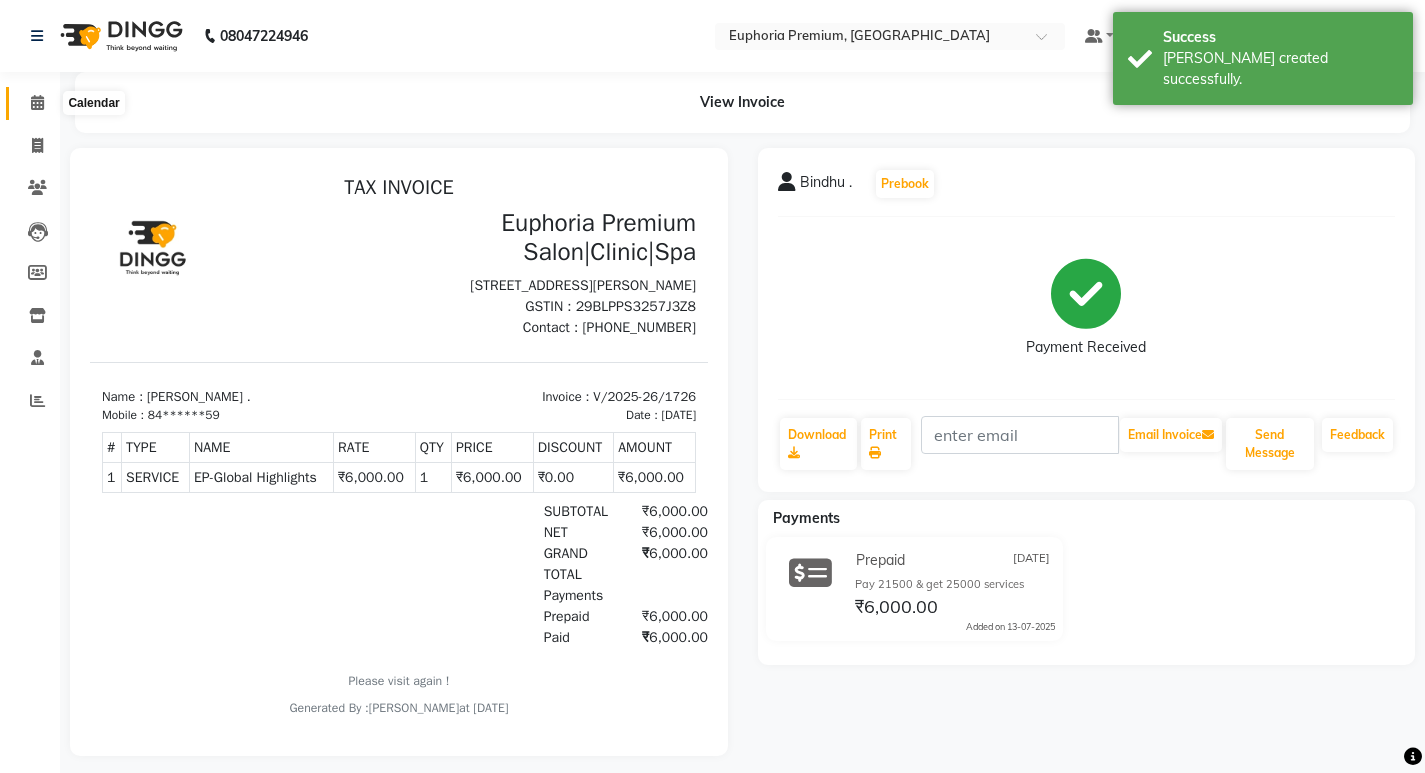 click 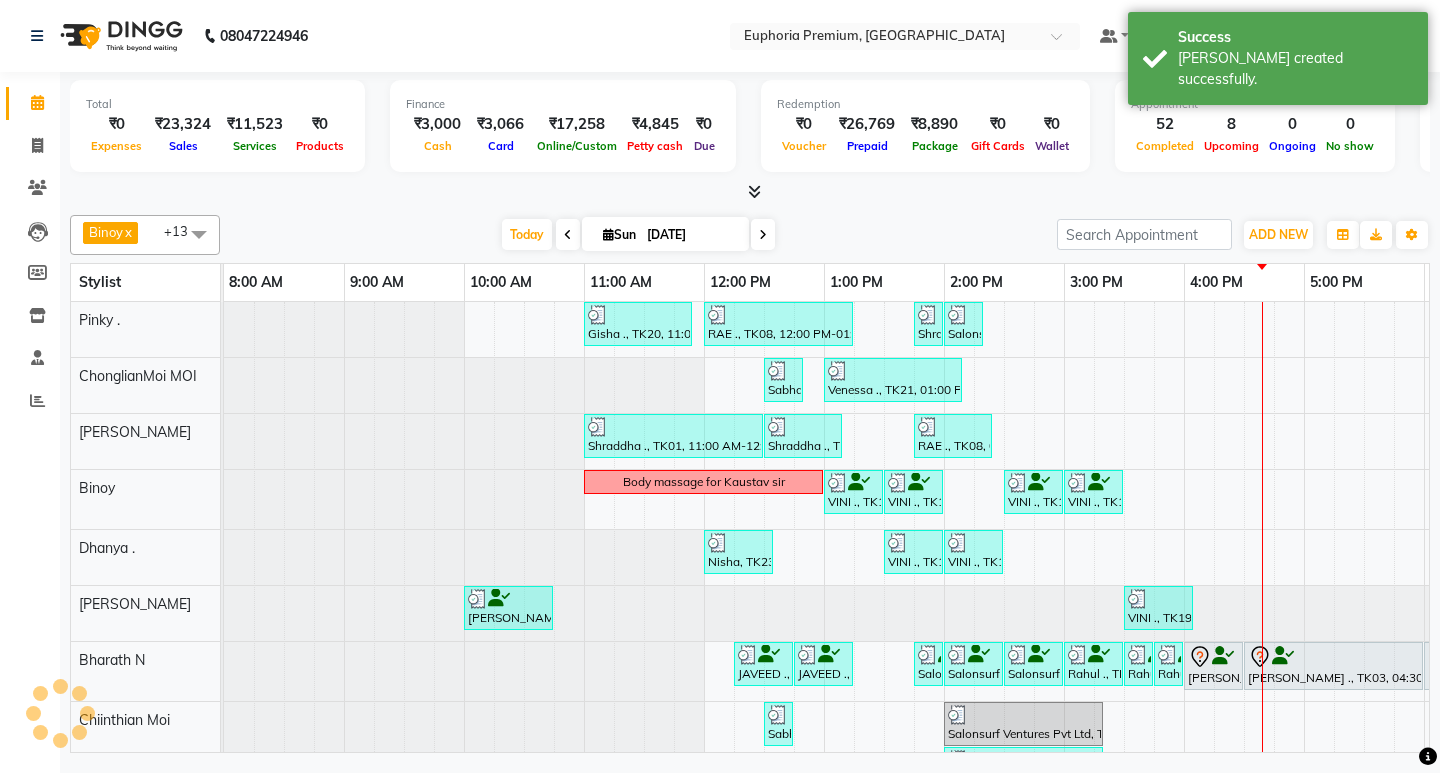 scroll, scrollTop: 0, scrollLeft: 0, axis: both 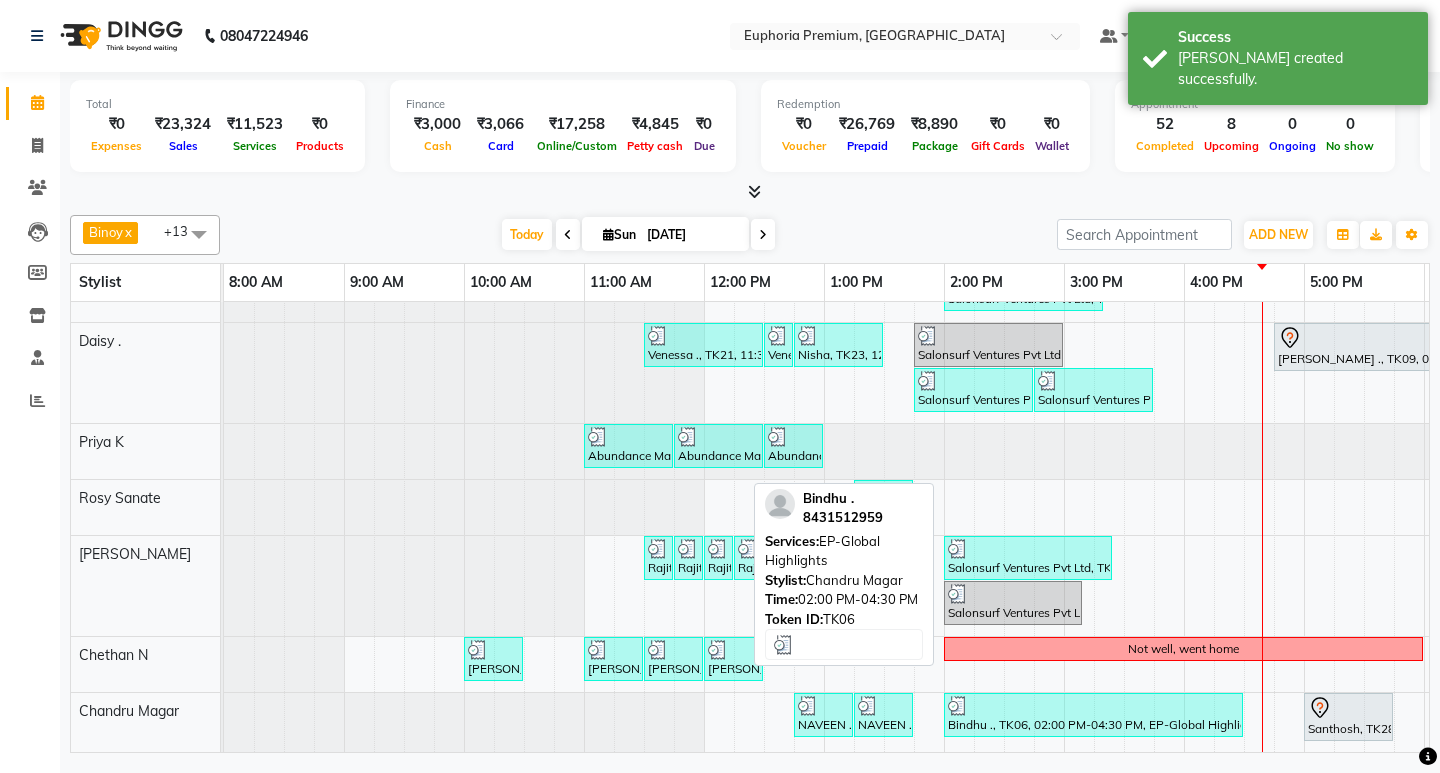 click at bounding box center [1093, 706] 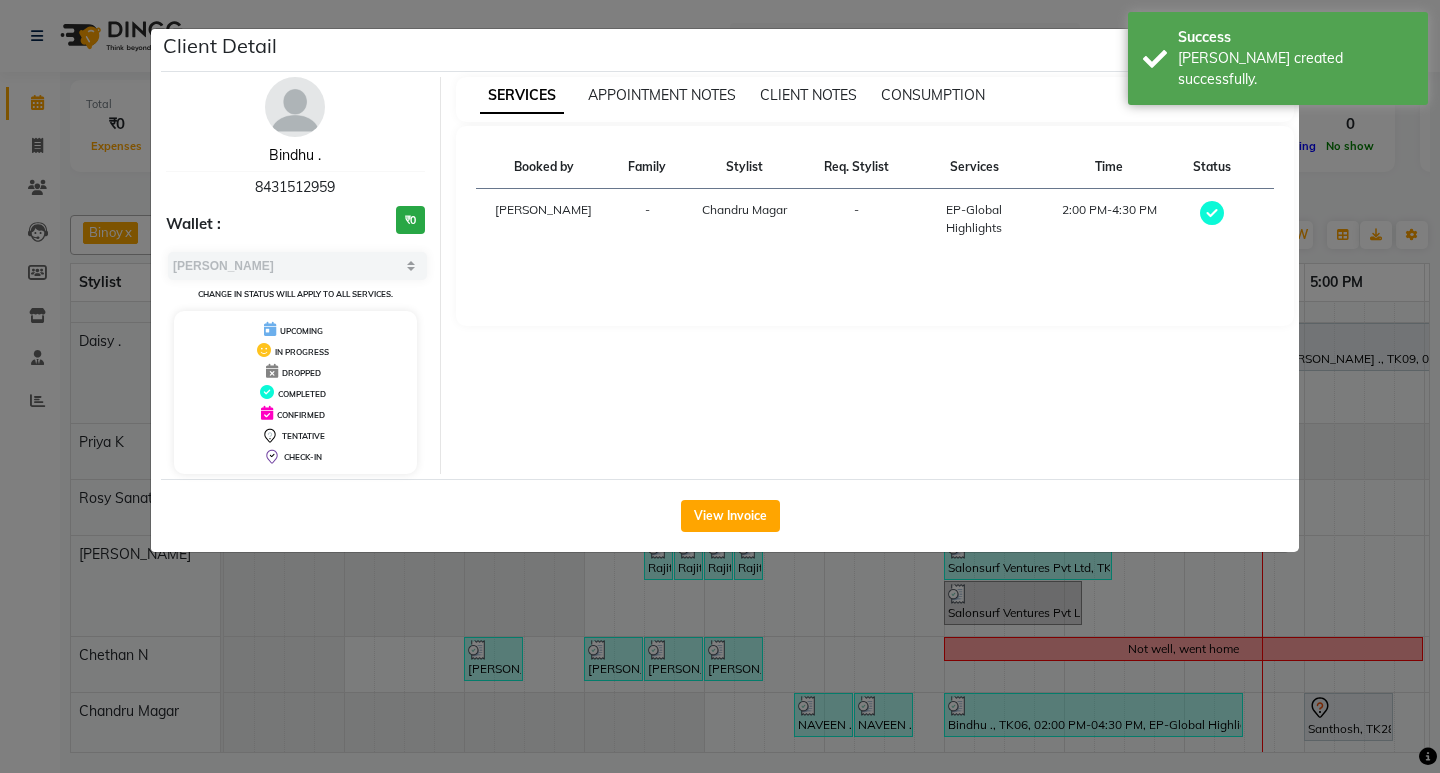 click on "Bindhu ." at bounding box center [295, 155] 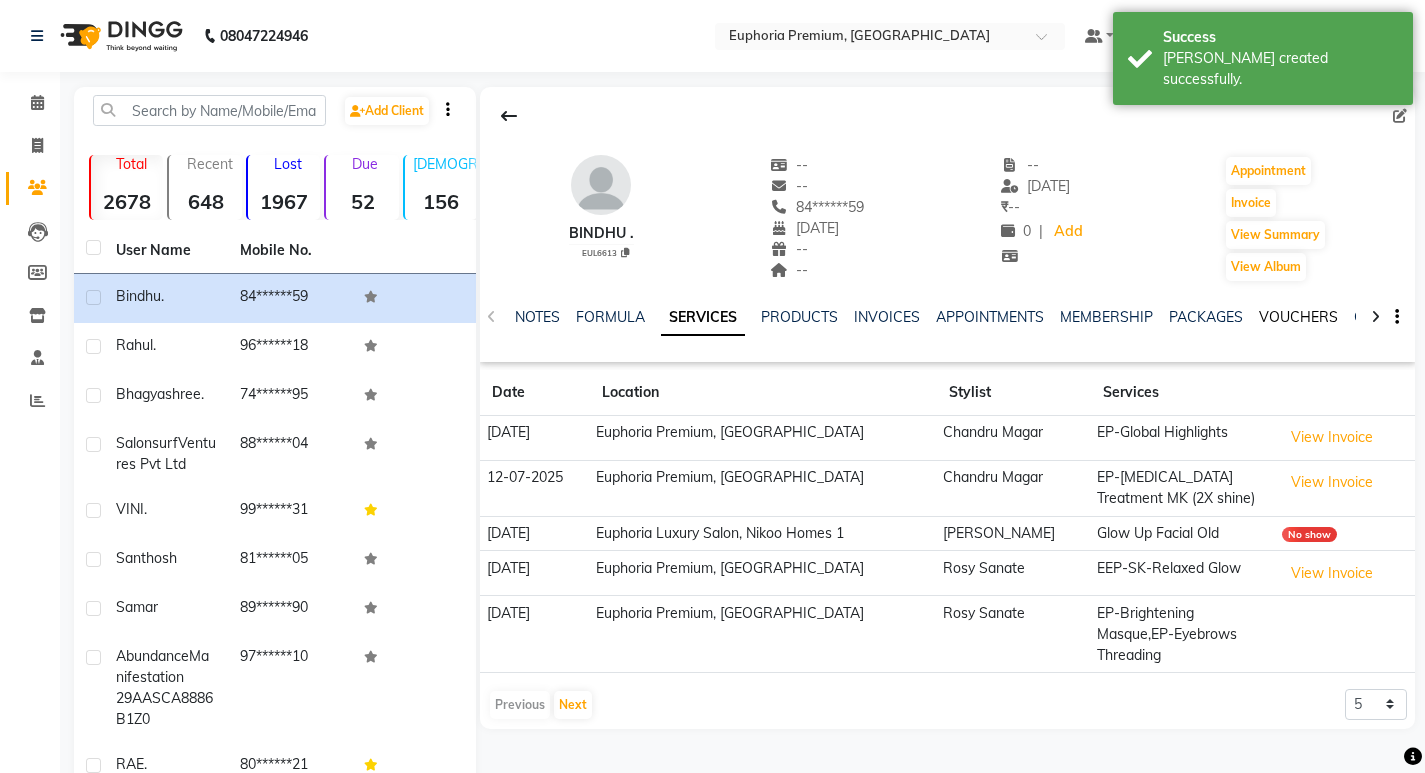 click on "VOUCHERS" 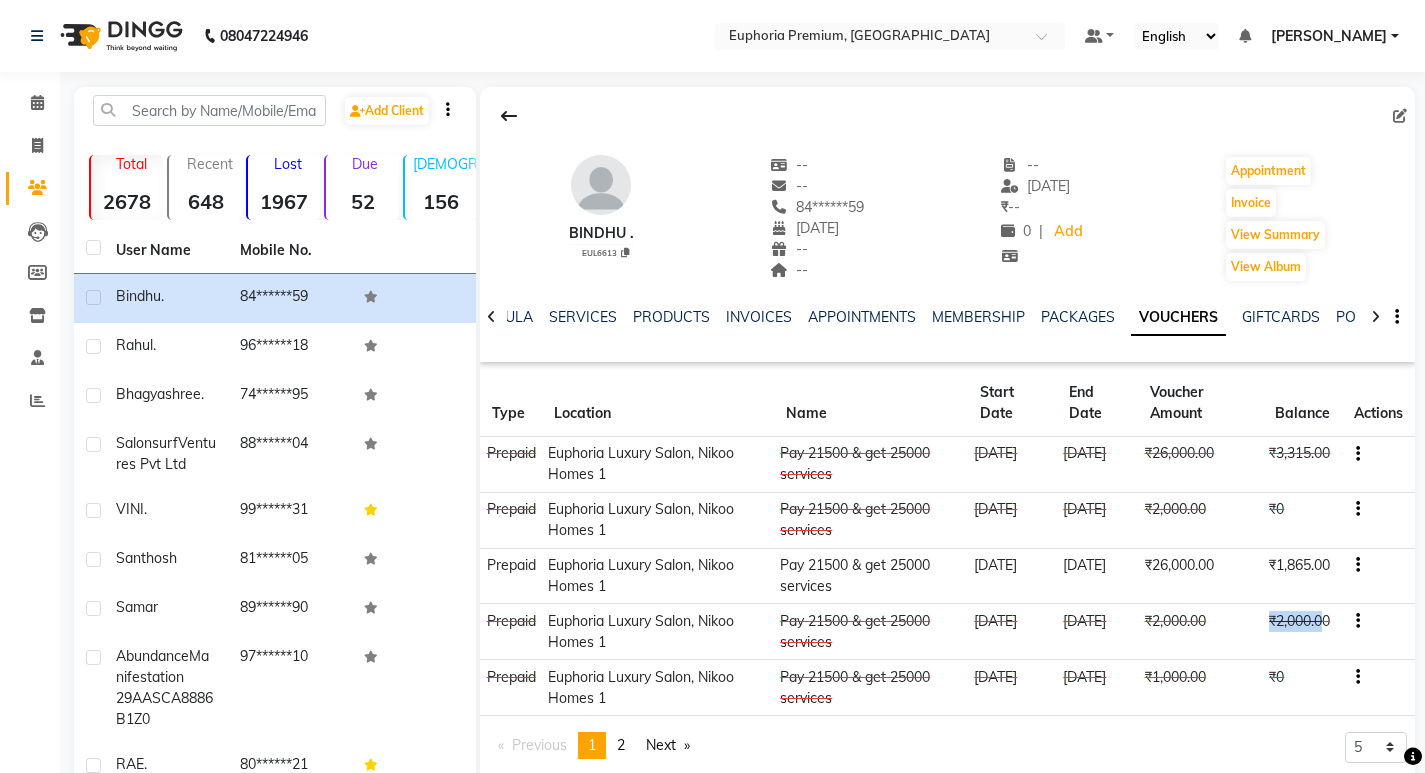 drag, startPoint x: 1296, startPoint y: 615, endPoint x: 1330, endPoint y: 611, distance: 34.234486 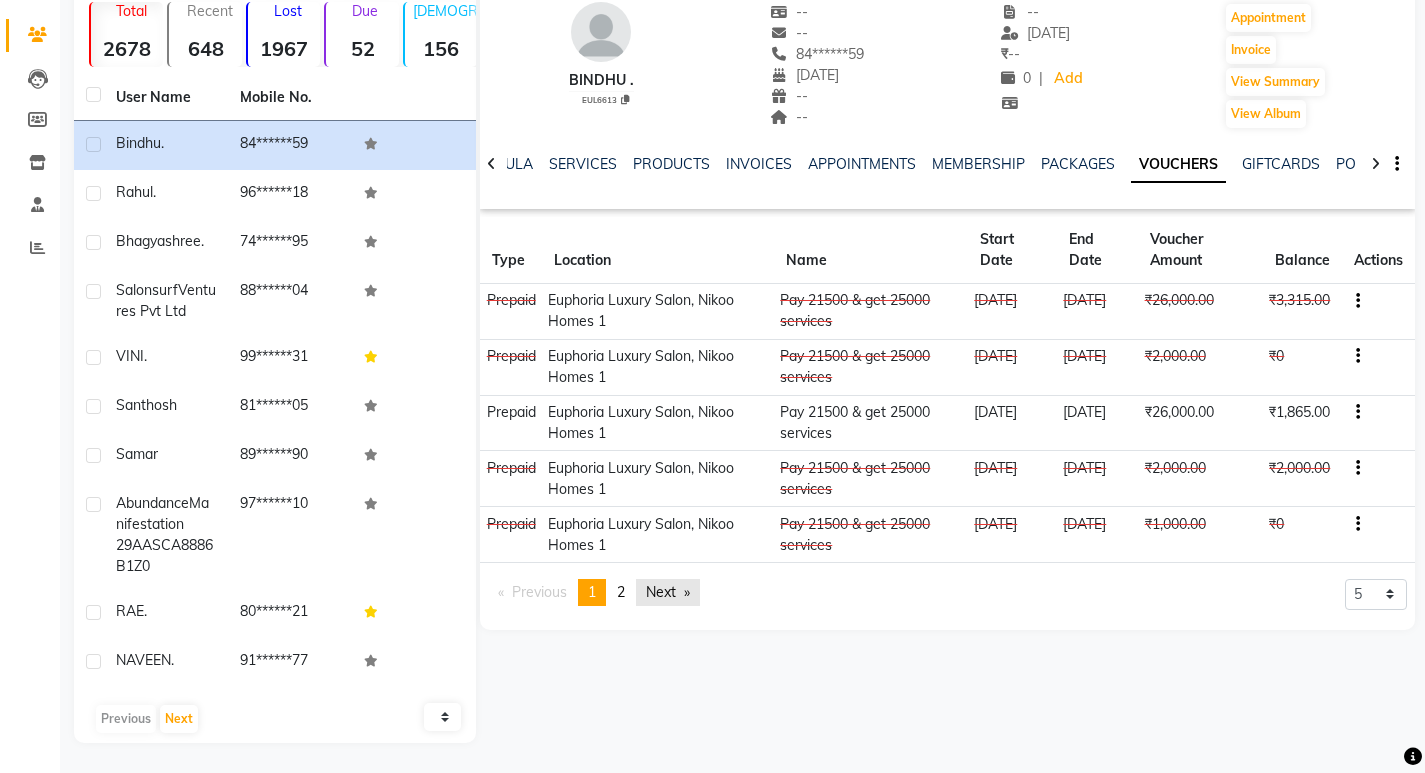 click on "Next  page" 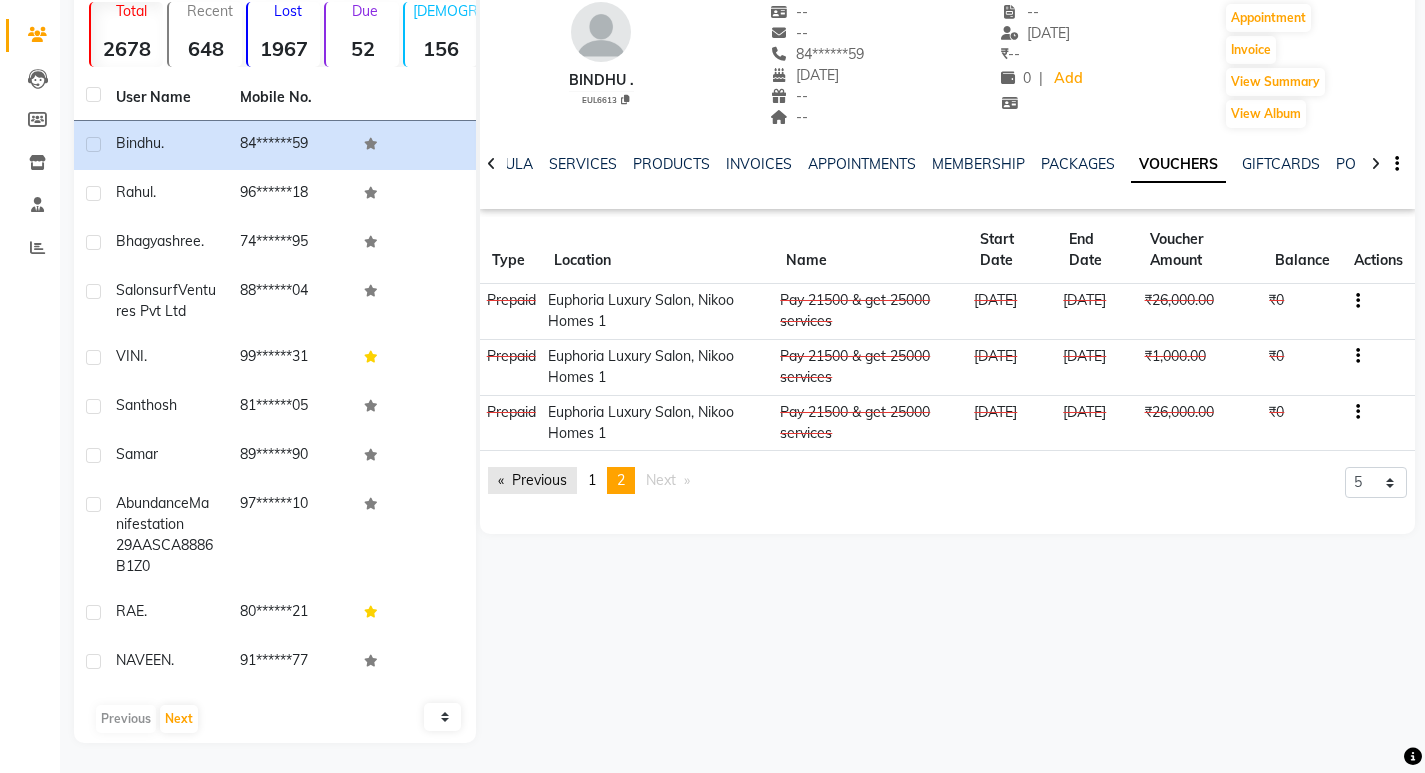 click on "Previous  page" 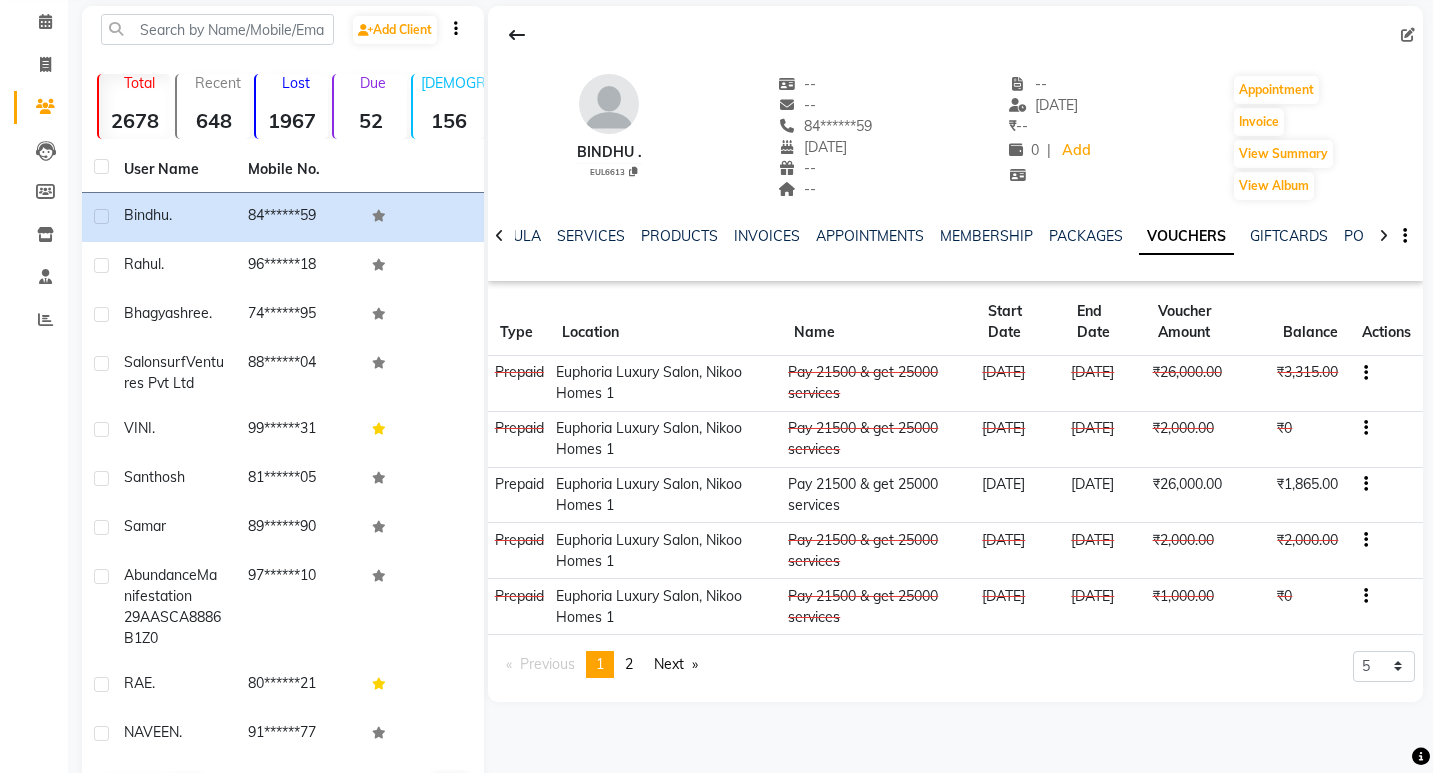 scroll, scrollTop: 0, scrollLeft: 0, axis: both 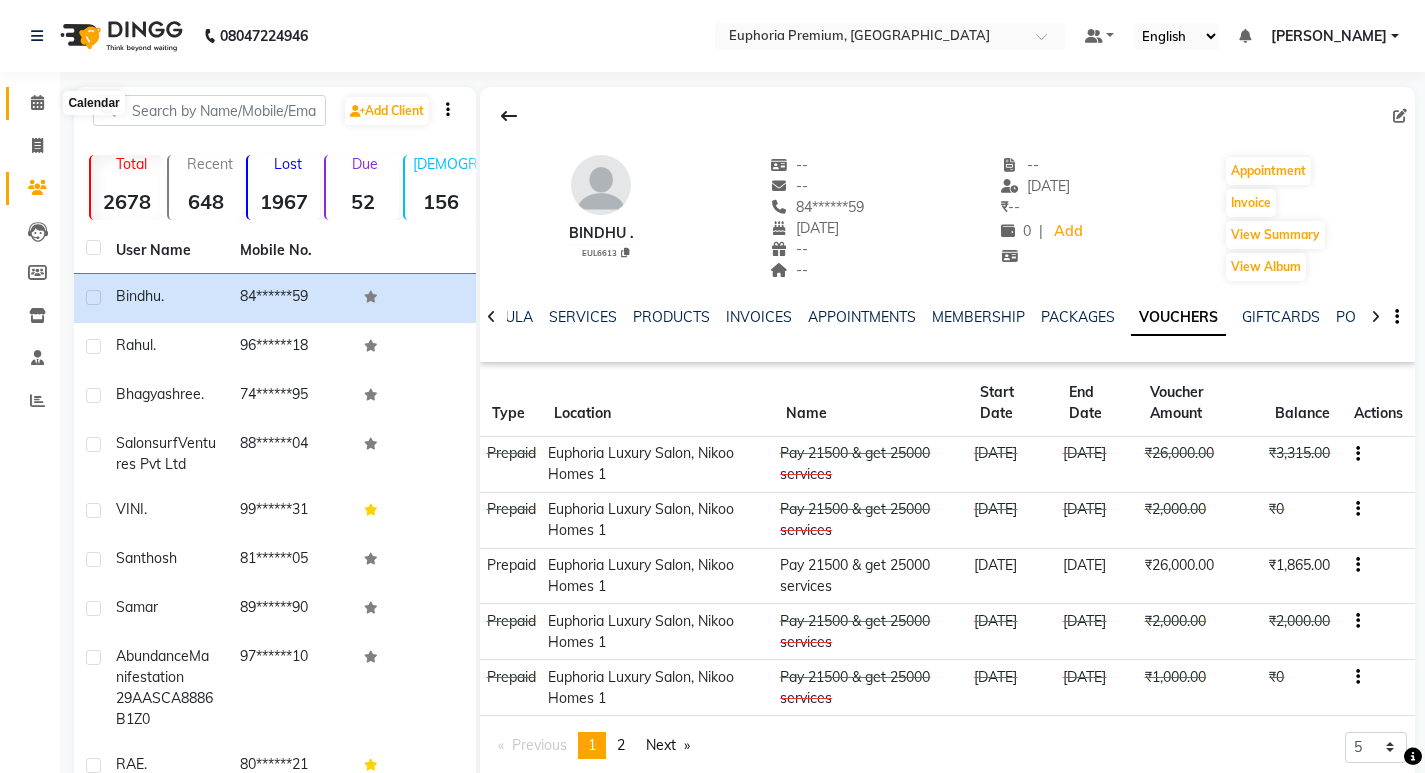 click 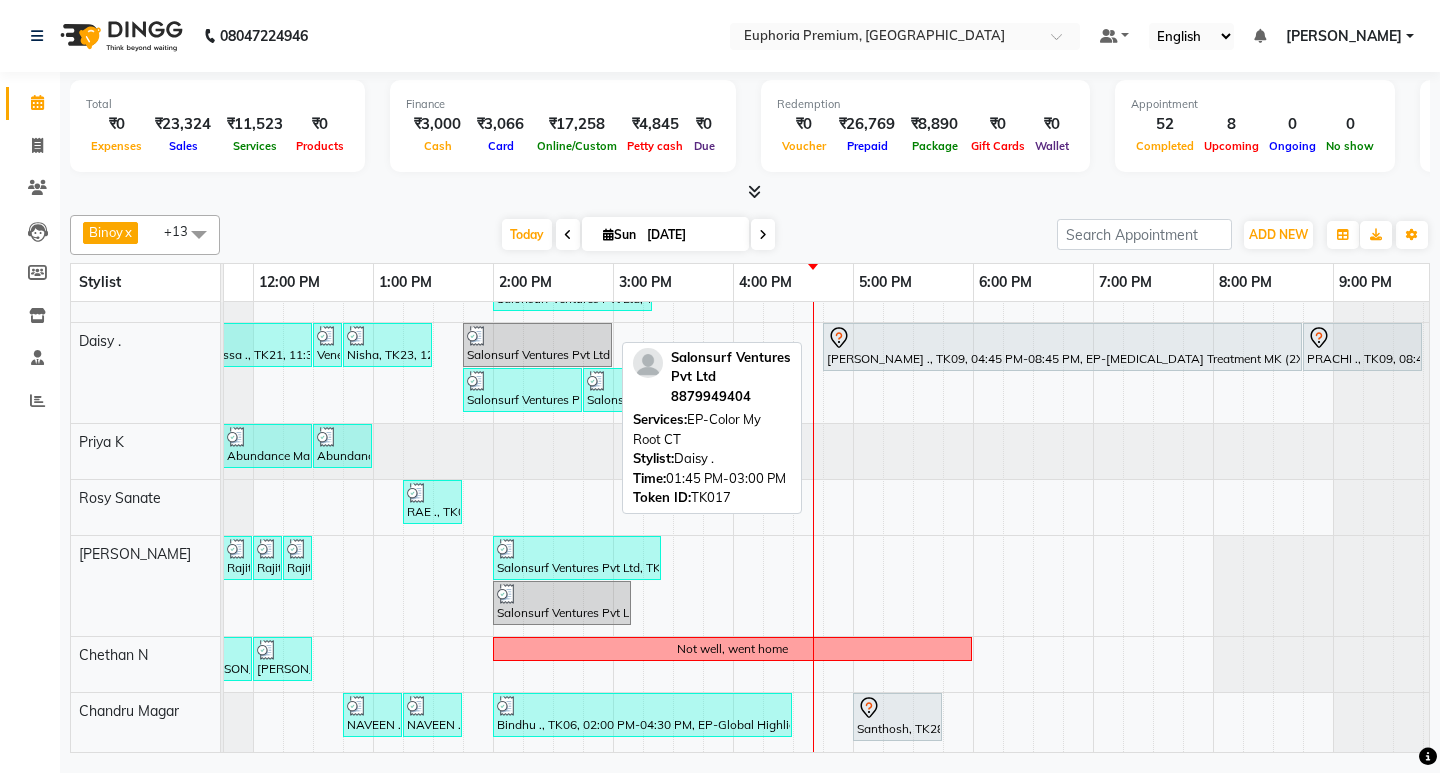 click on "Salonsurf Ventures Pvt Ltd, TK17, 01:45 PM-03:00 PM, EP-Color My Root  CT" at bounding box center (537, 345) 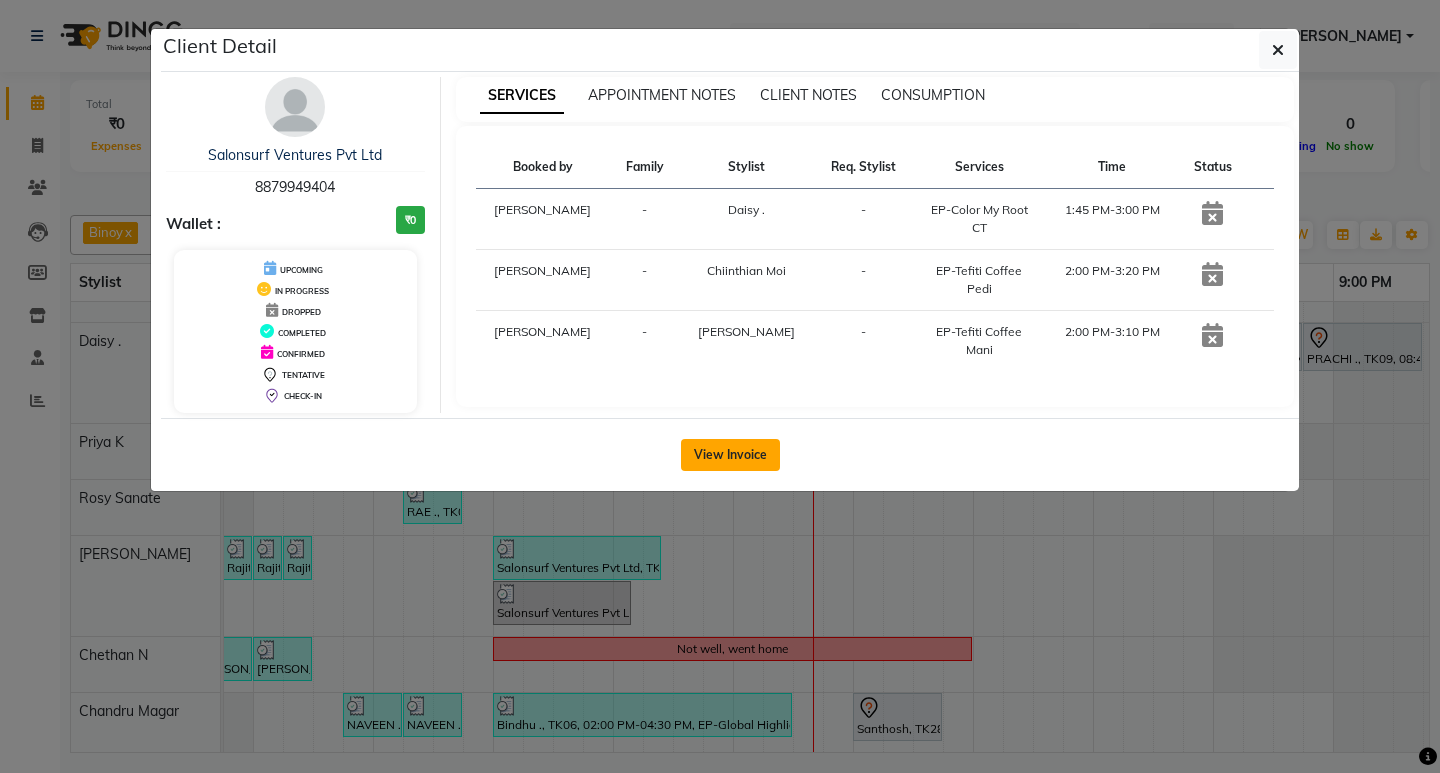 click on "View Invoice" 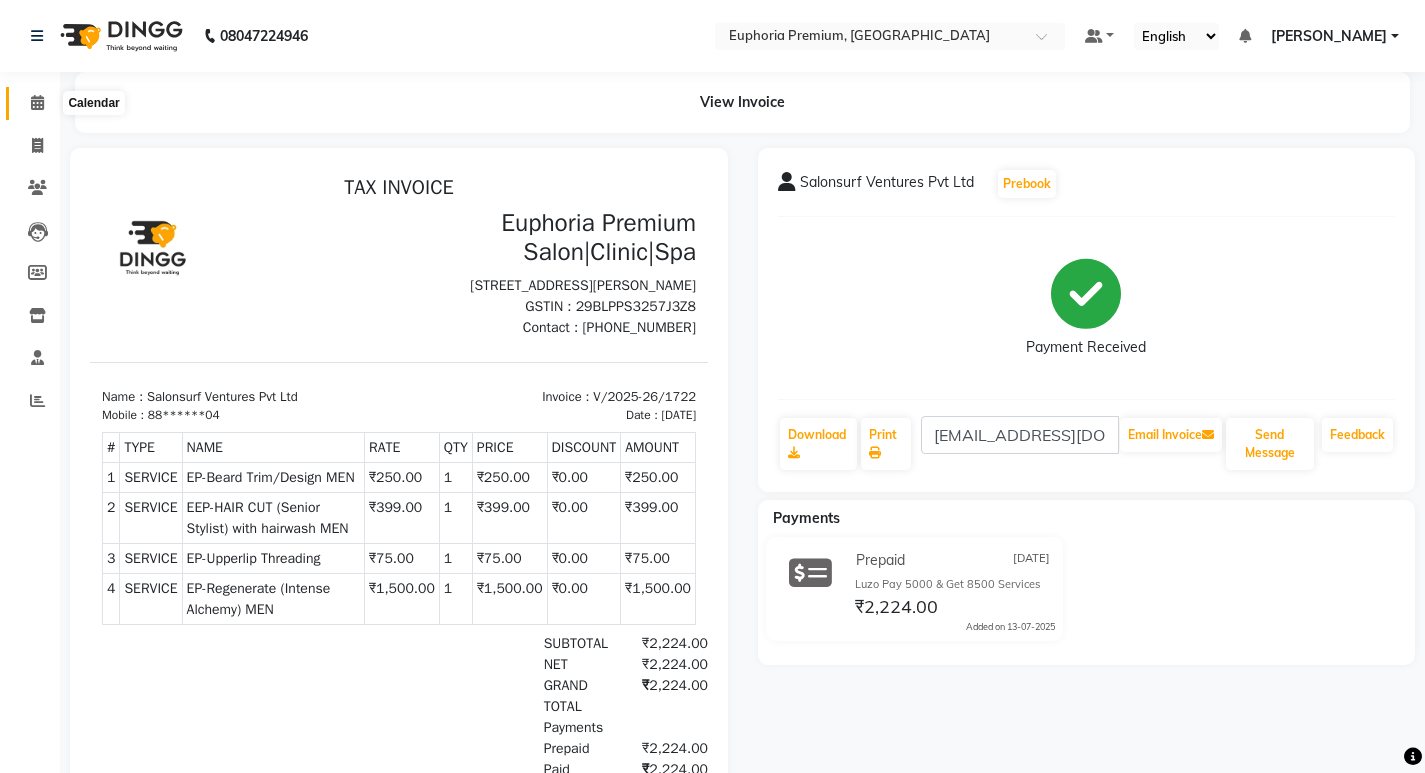 click 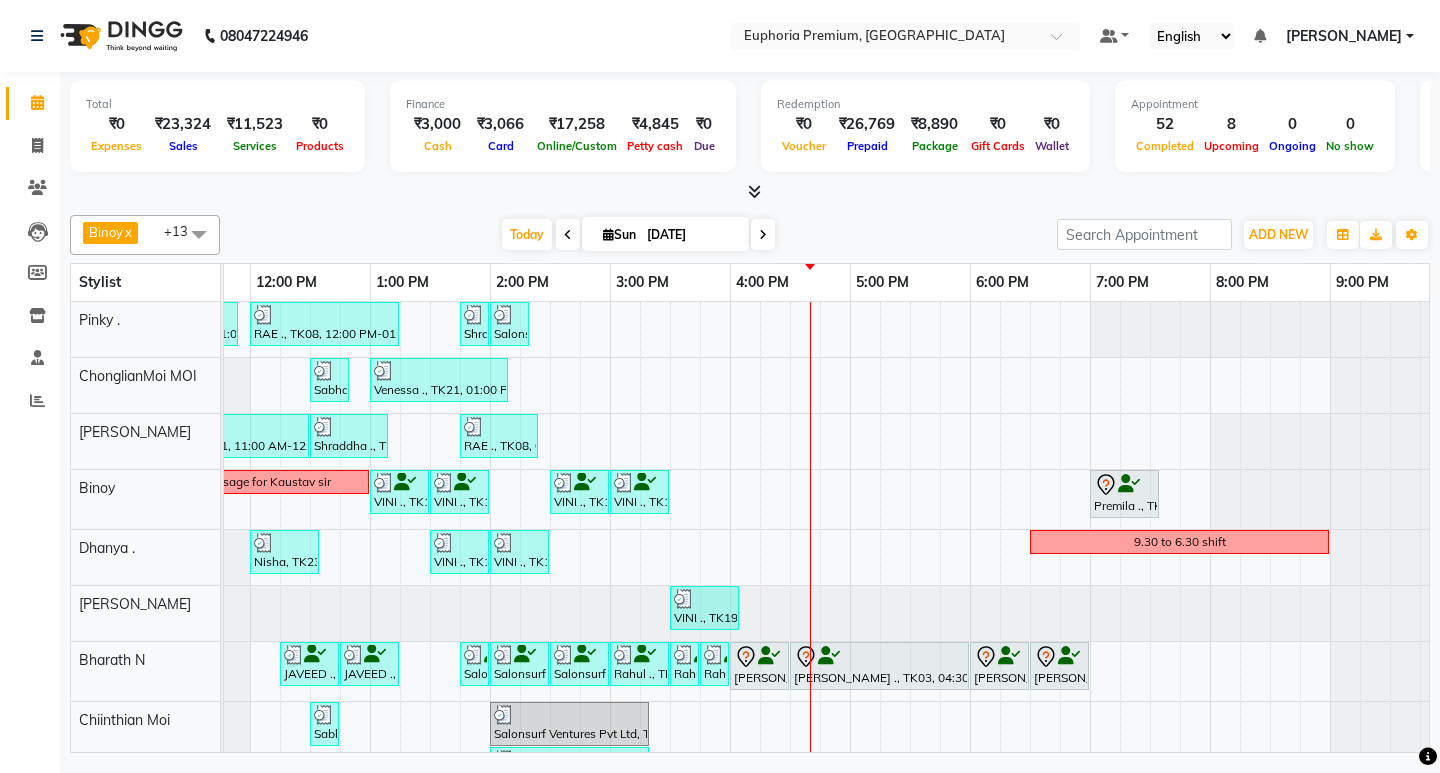 click on "Gisha ., TK20, 11:00 AM-11:55 AM, EP-Derma infusion treatment Pedi     RAE ., TK08, 12:00 PM-01:15 PM, EP-Crystal Pedi     Shraddha ., TK01, 01:45 PM-02:00 PM, EP-Eyebrows Threading     Salonsurf Ventures Pvt Ltd, TK25, 02:00 PM-02:20 PM, EP-Upperlip Threading     Sabha, TK24, 12:30 PM-12:50 PM, EP-Eyebrows Threading     Venessa ., TK21, 01:00 PM-02:10 PM, EP-Gel Paint Application     Shraddha ., TK01, 11:00 AM-12:30 PM, EP-Natural & Clear - Acrylic     Shraddha ., TK01, 12:30 PM-01:10 PM, EP-Gel Paint Application     RAE ., TK08, 01:45 PM-02:25 PM, EP-Gel Paint Application  Body massage for Kaustav sir      VINI ., TK19, 01:00 PM-01:30 PM, EP-Feet Reflexology (30 Mins)     VINI ., TK19, 01:30 PM-02:00 PM, EP-Feet Reflexology (30 Mins)     VINI ., TK19, 02:30 PM-03:00 PM, EP-Feet Reflexology (30 Mins)     VINI ., TK19, 03:00 PM-03:30 PM, EP-Feet Reflexology (30 Mins)             Premila ., TK26, 07:00 PM-07:35 PM, EP-Head, Neck & Shoulder (35 Mins) w/o Hairwash              9.30 to 6.30 shift" at bounding box center (610, 767) 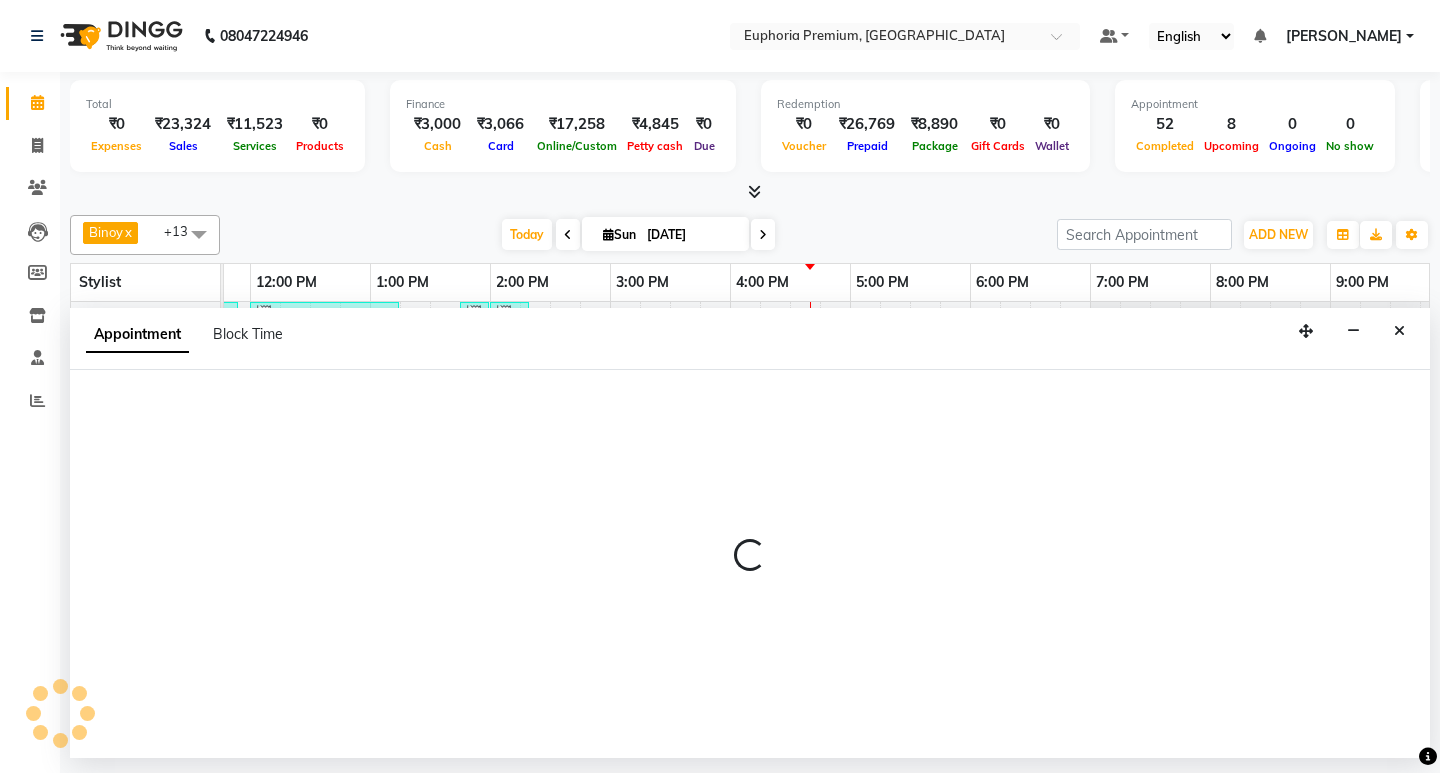 select on "71597" 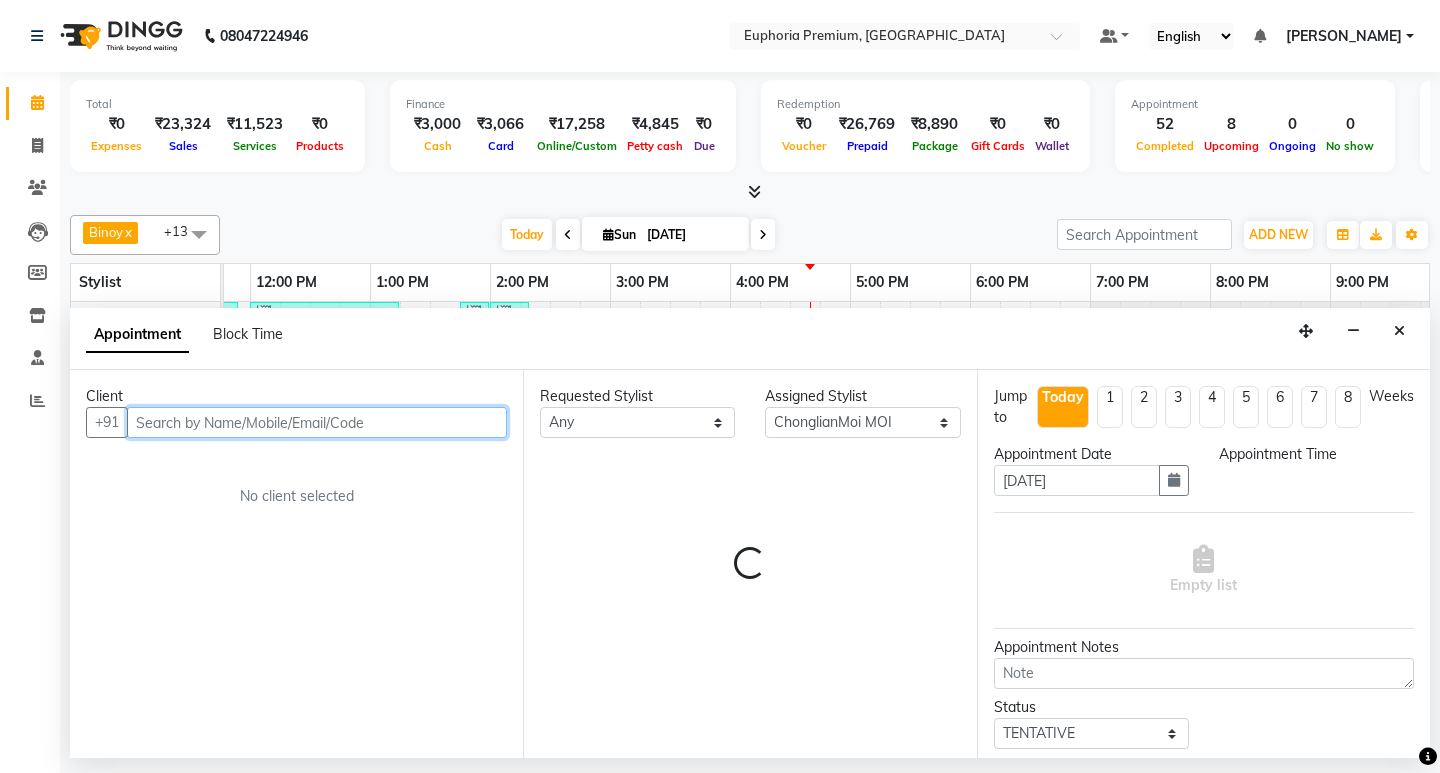 select on "1005" 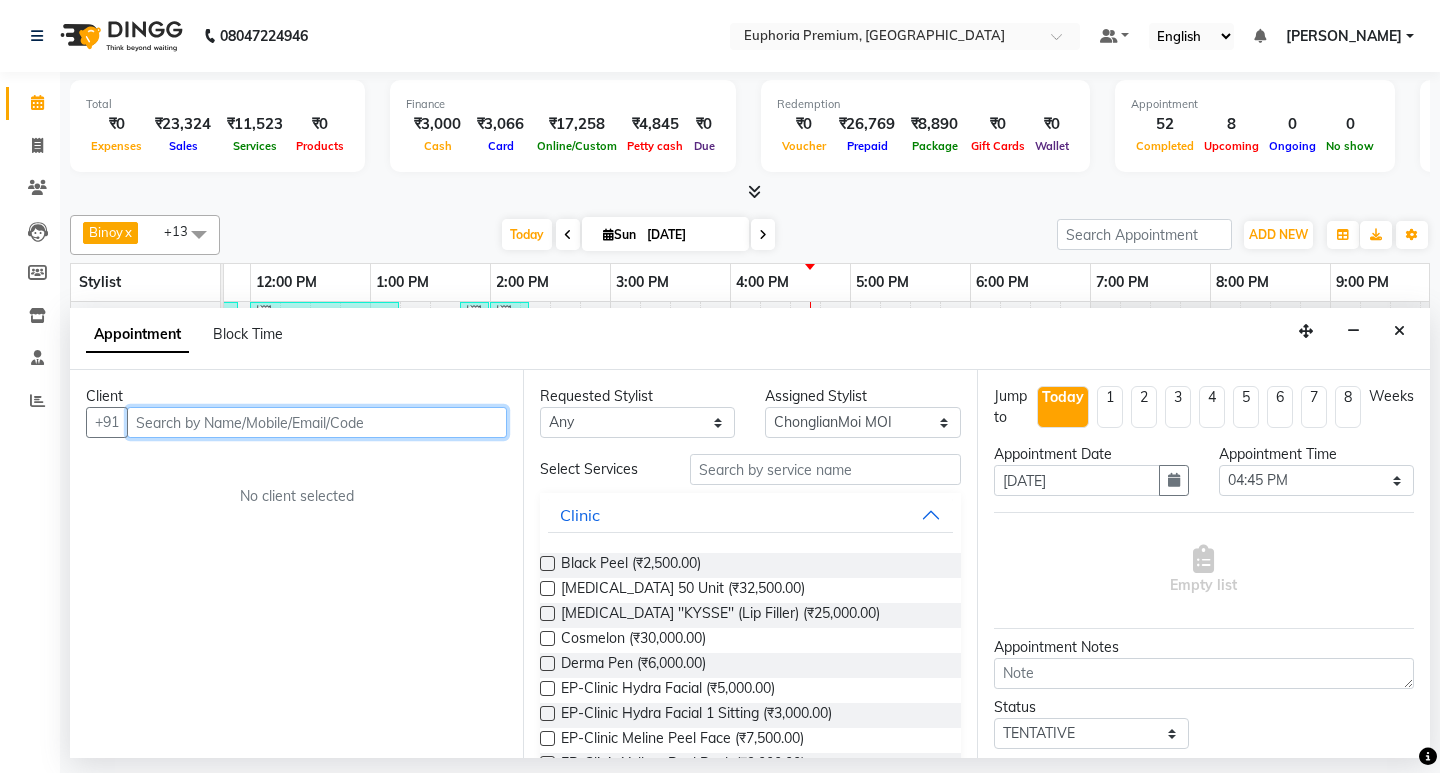 click at bounding box center (317, 422) 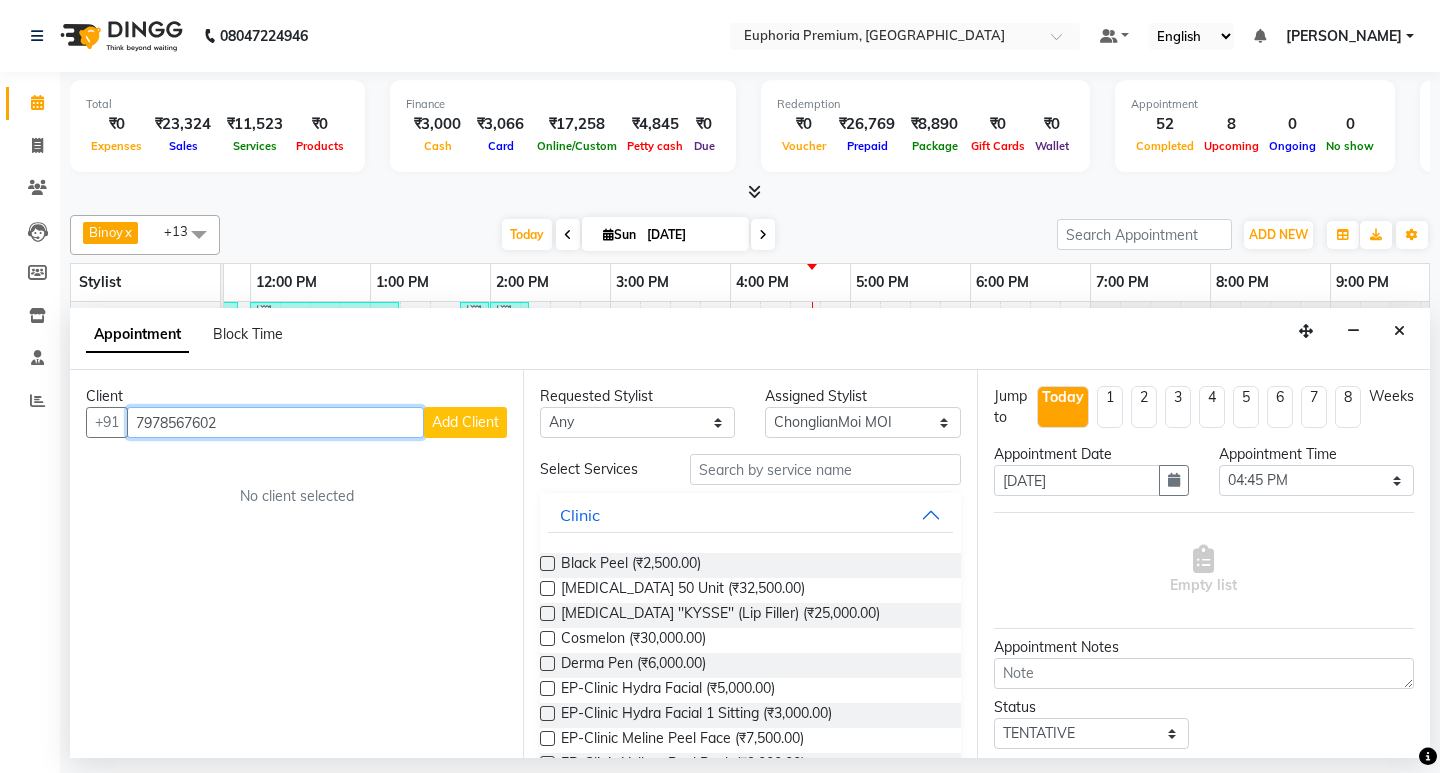 type on "7978567602" 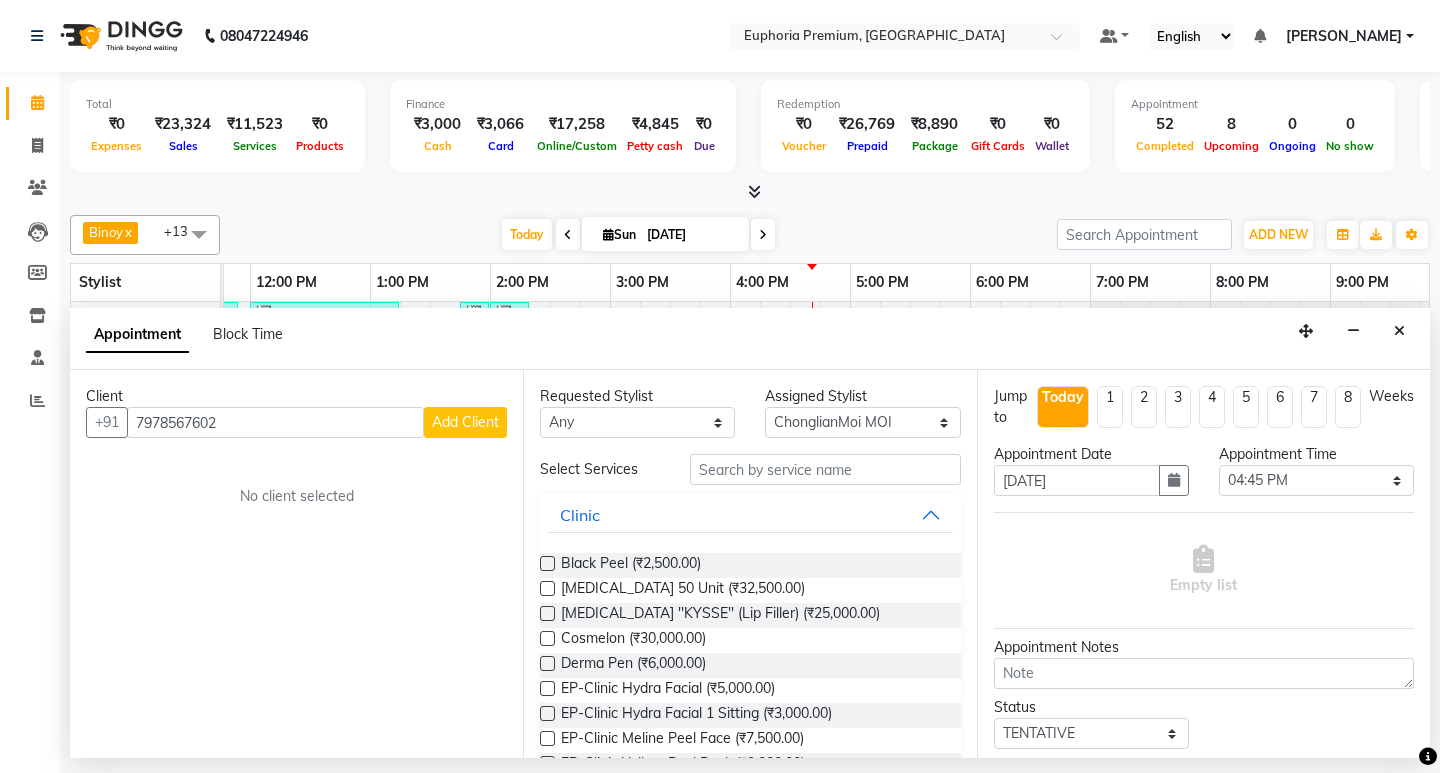 click on "Add Client" at bounding box center (465, 422) 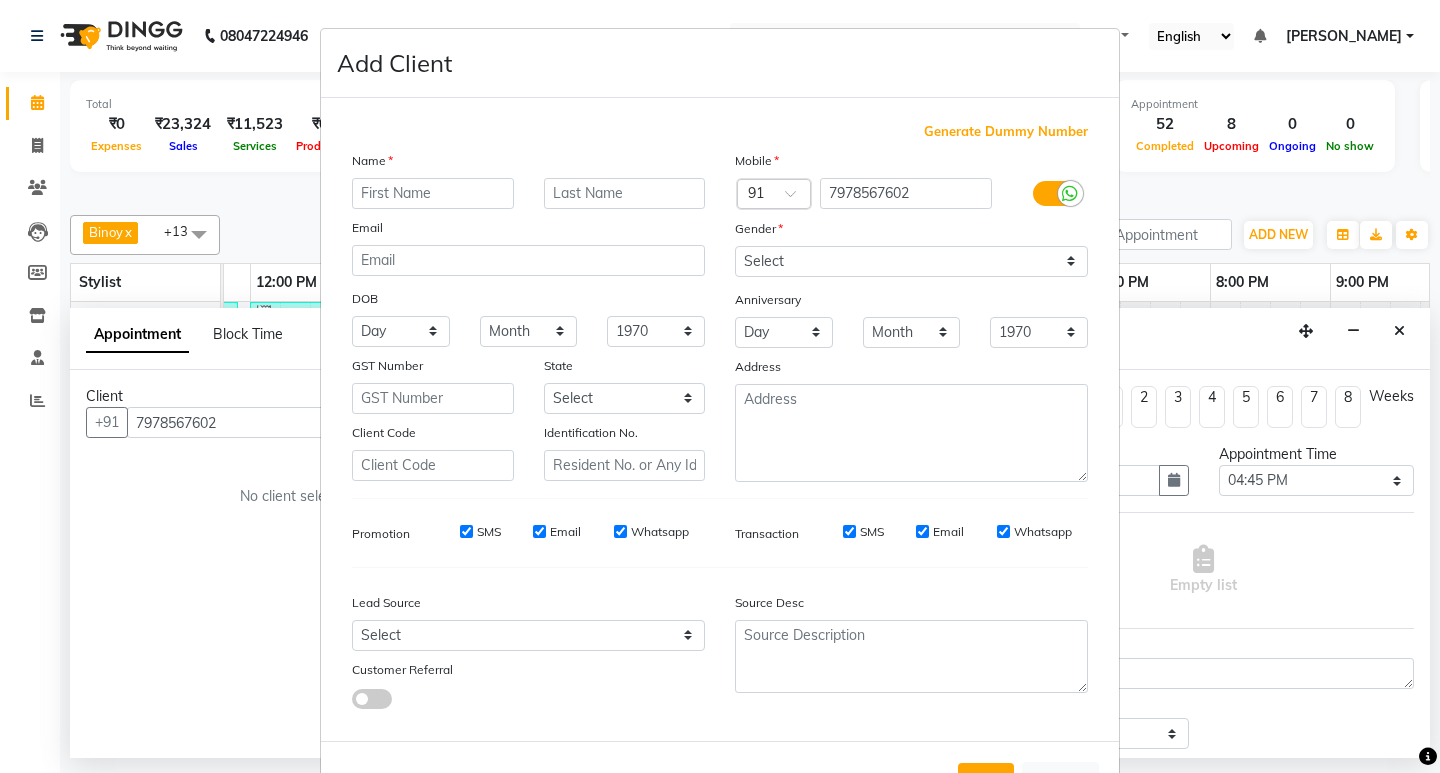 click at bounding box center [433, 193] 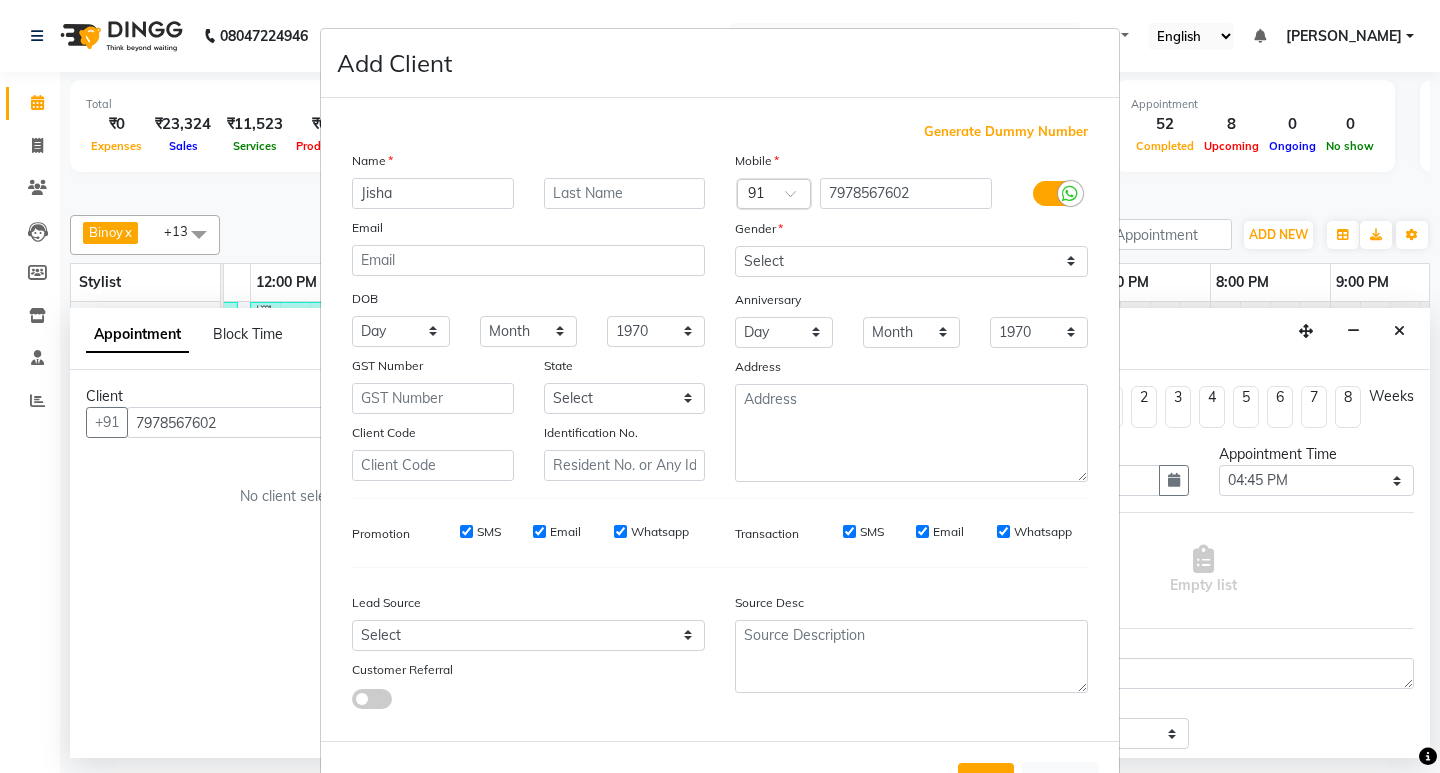 type on "Jisha" 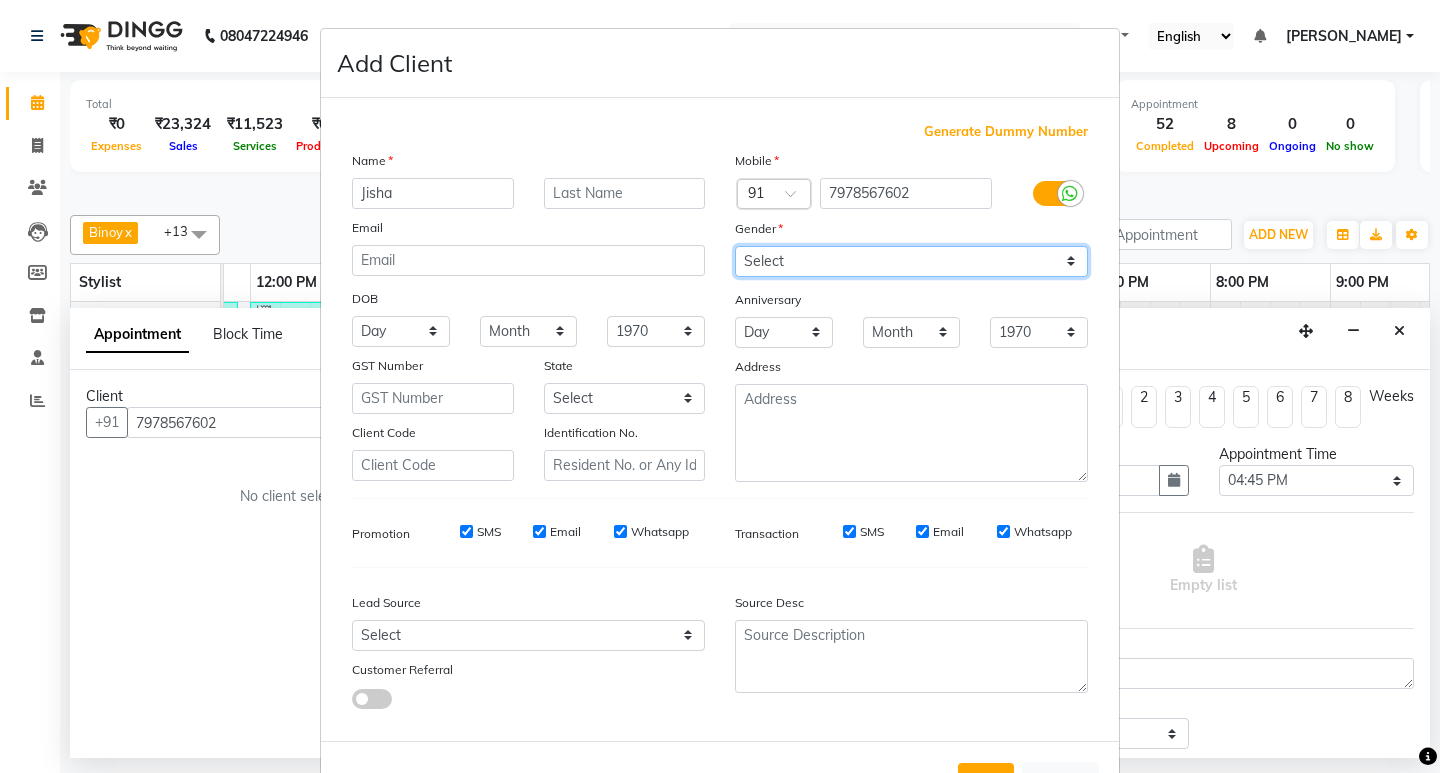 drag, startPoint x: 894, startPoint y: 253, endPoint x: 895, endPoint y: 263, distance: 10.049875 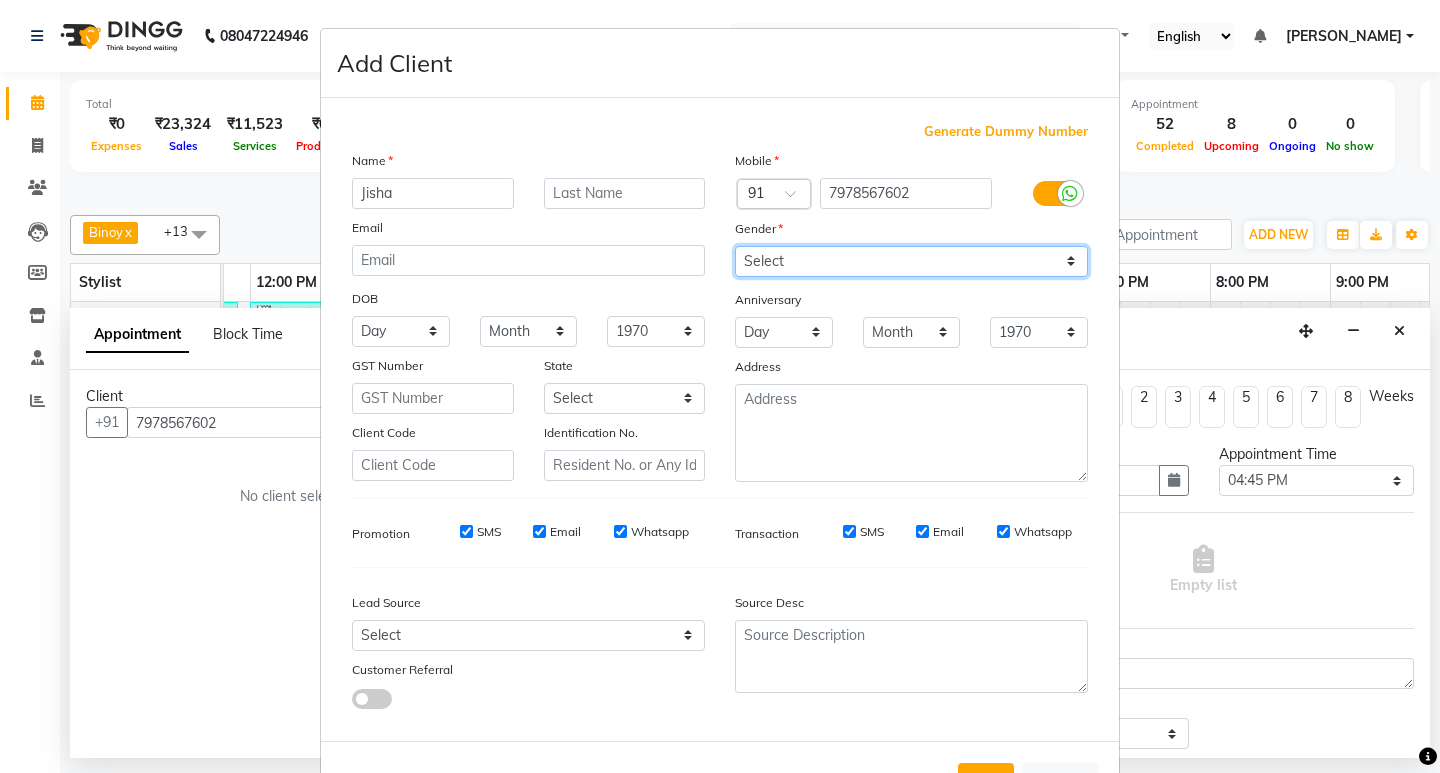 click on "Select [DEMOGRAPHIC_DATA] [DEMOGRAPHIC_DATA] Other Prefer Not To Say" at bounding box center [911, 261] 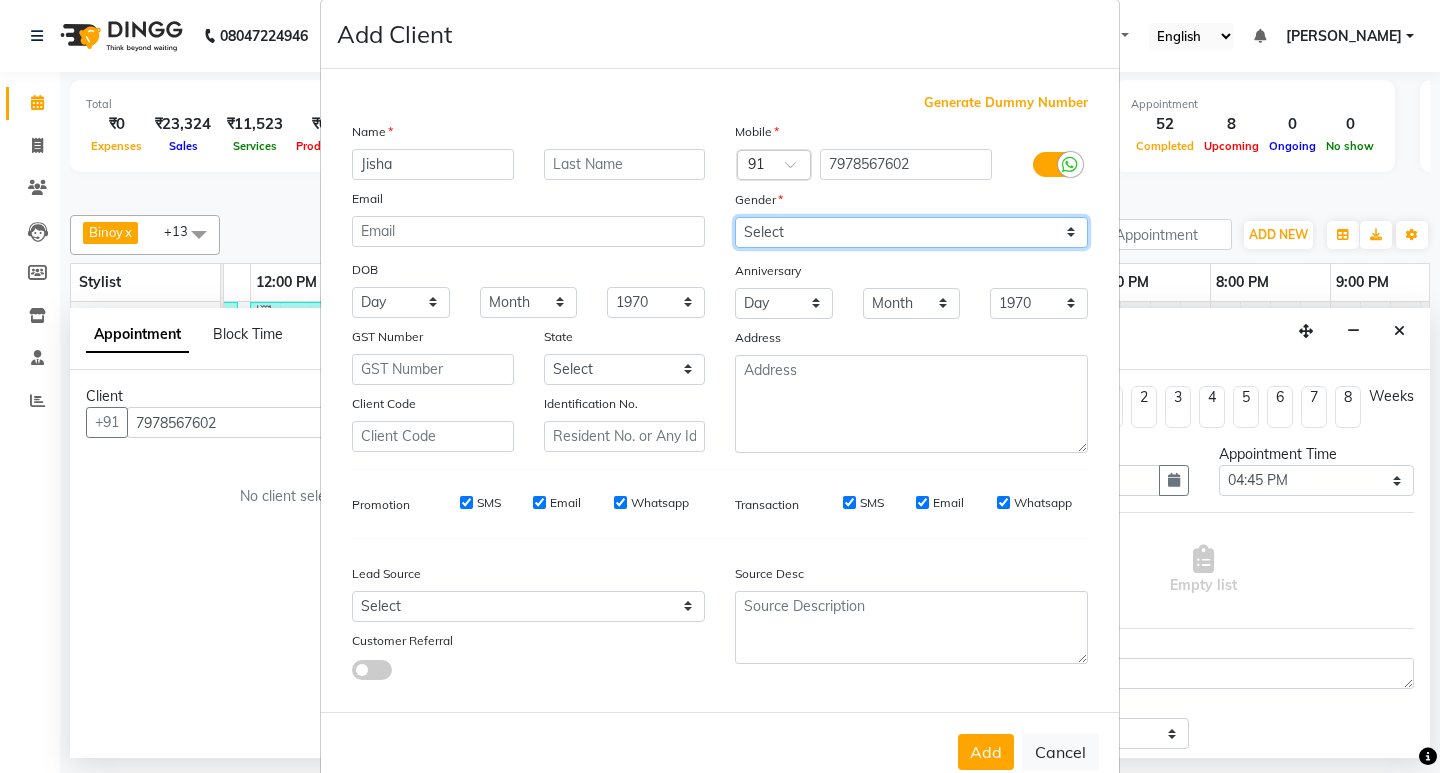scroll, scrollTop: 76, scrollLeft: 0, axis: vertical 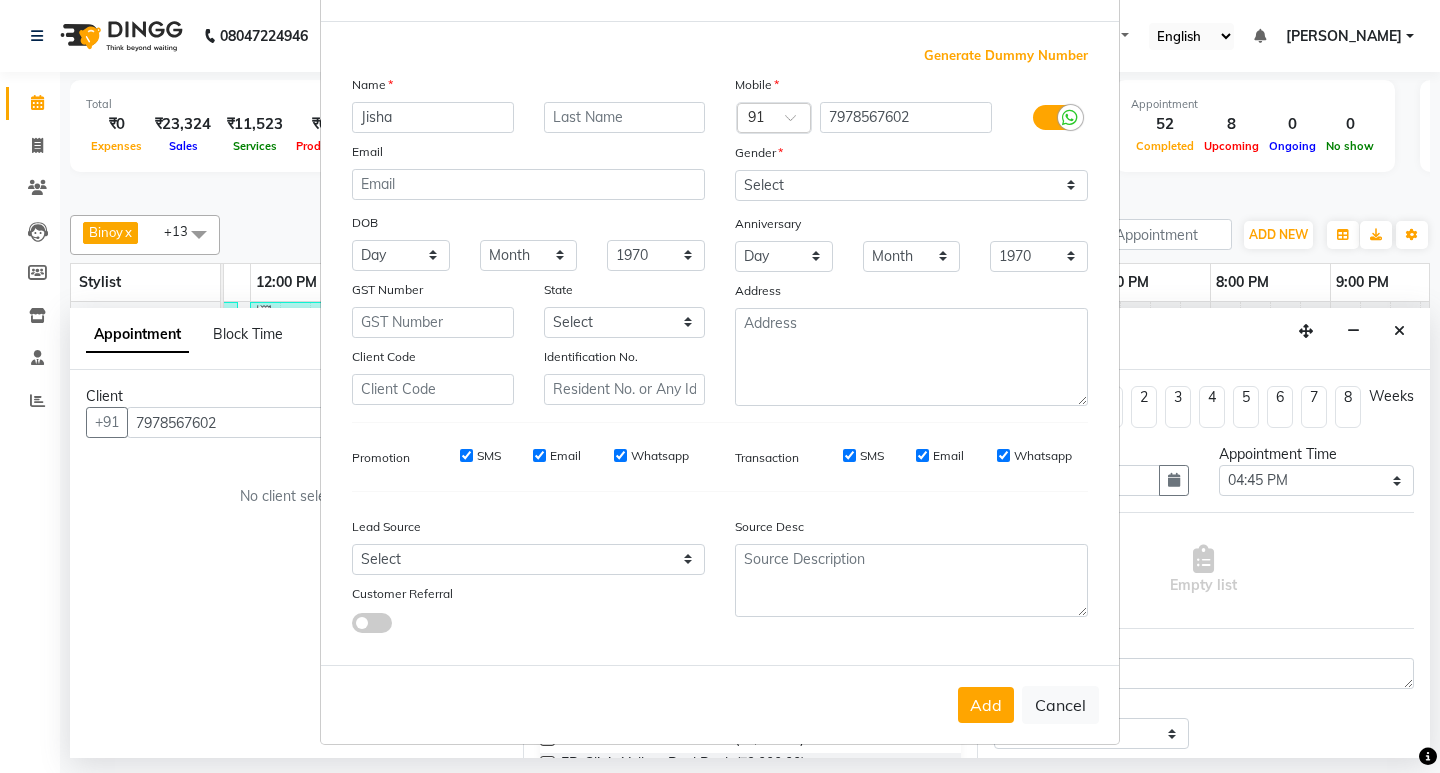 click on "Add" at bounding box center (986, 705) 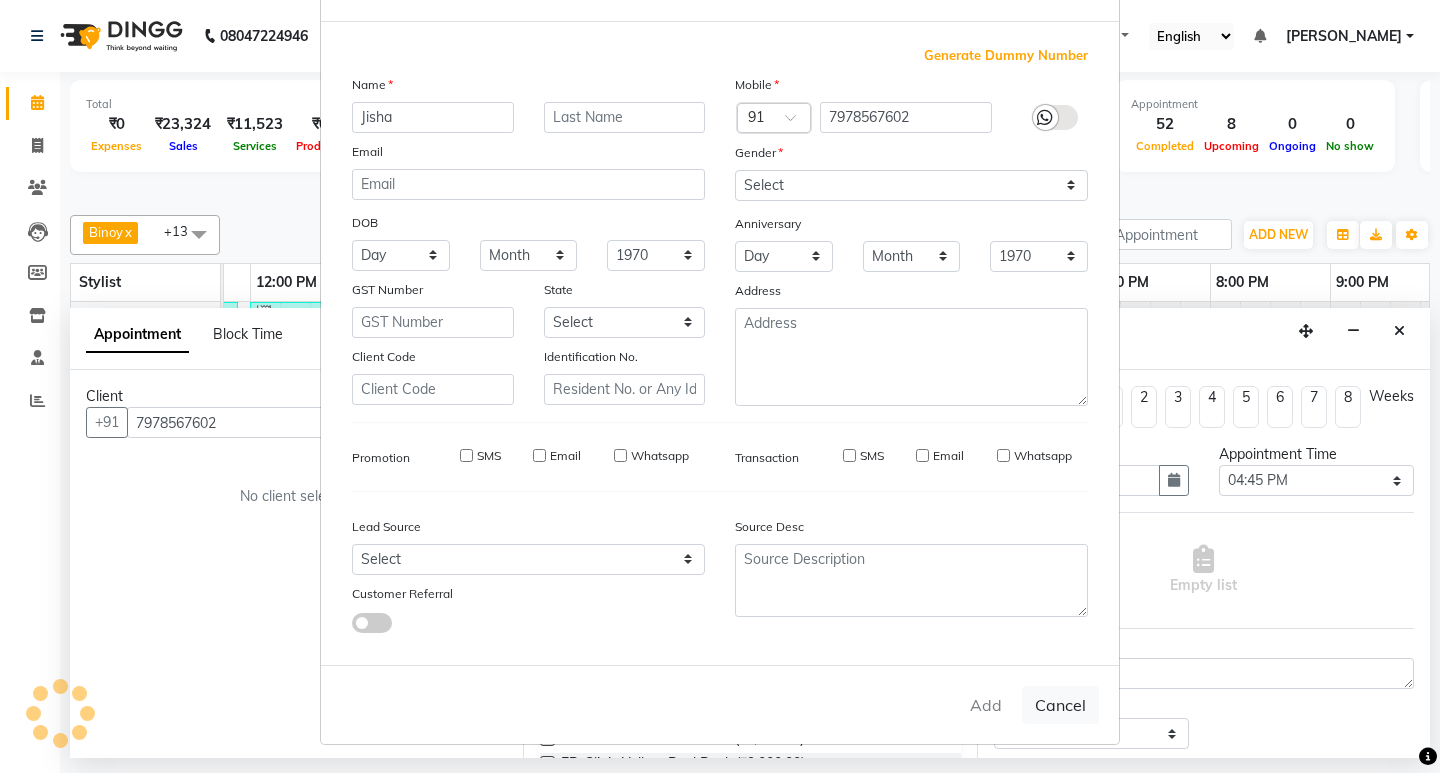 type on "79******02" 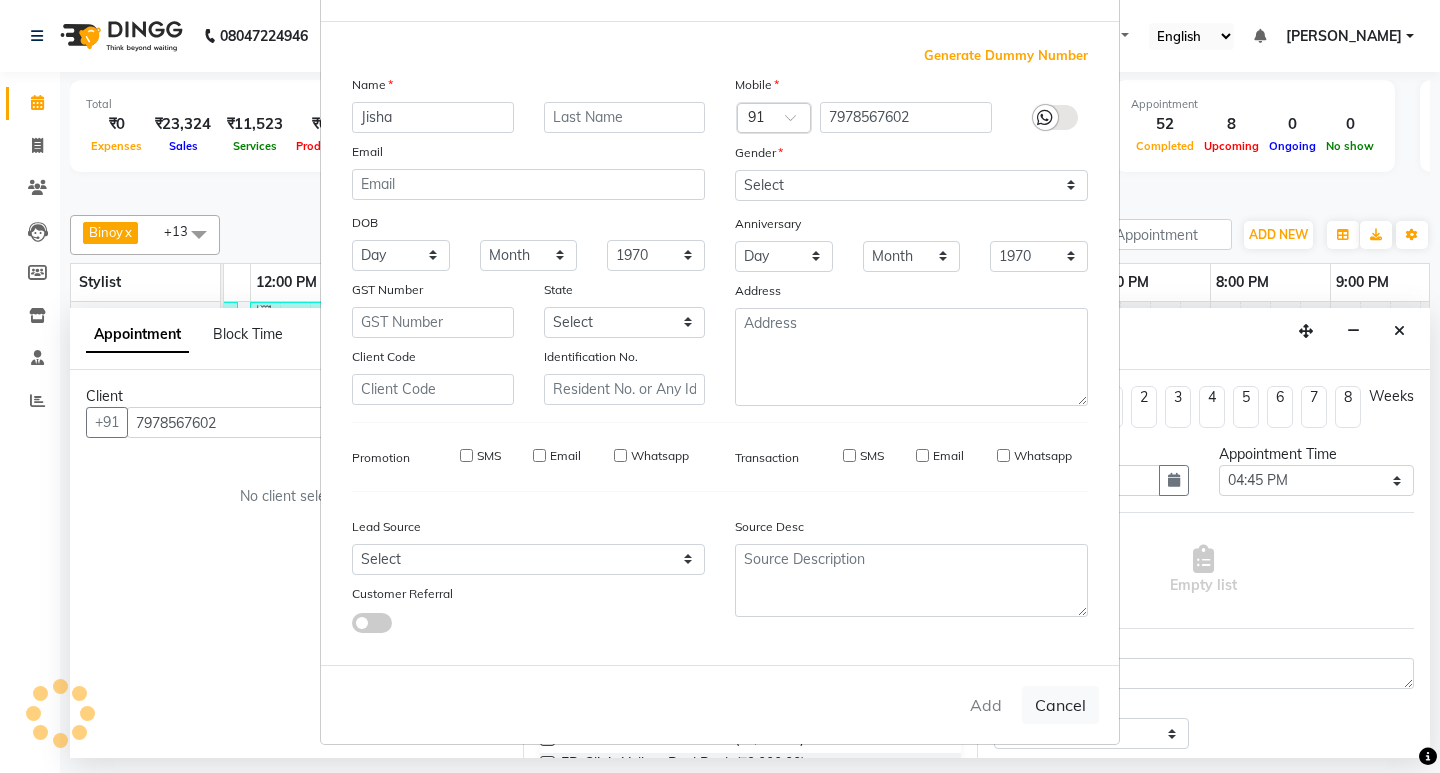 type 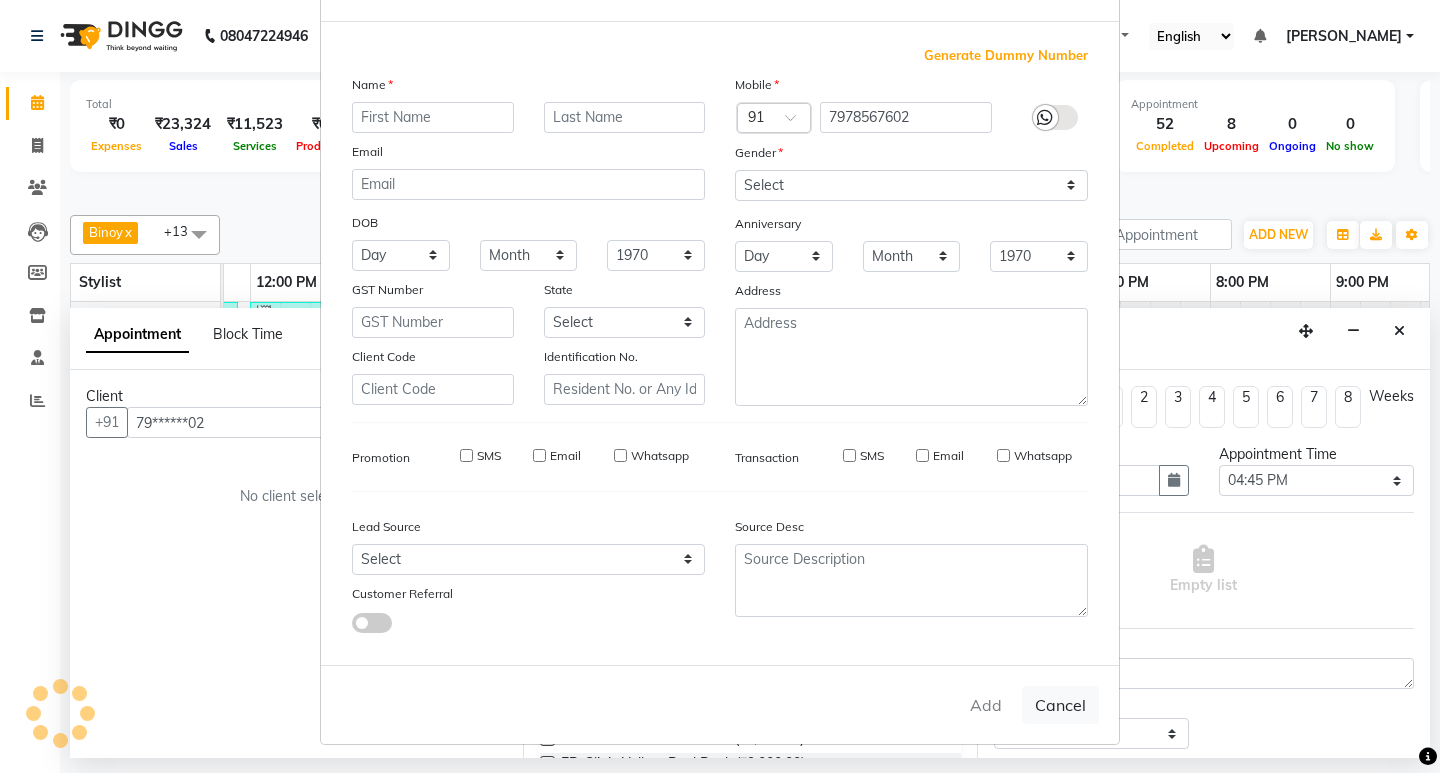 select 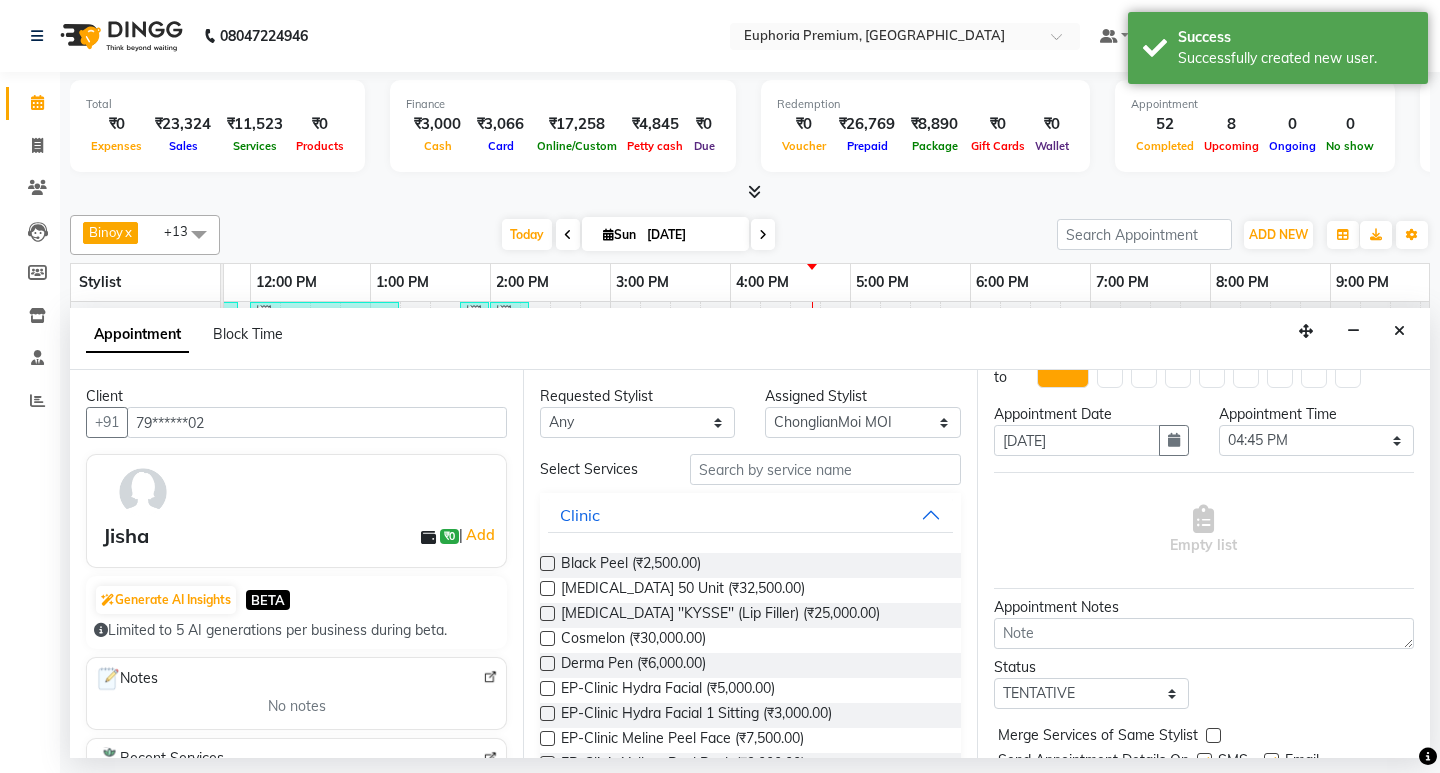 scroll, scrollTop: 0, scrollLeft: 0, axis: both 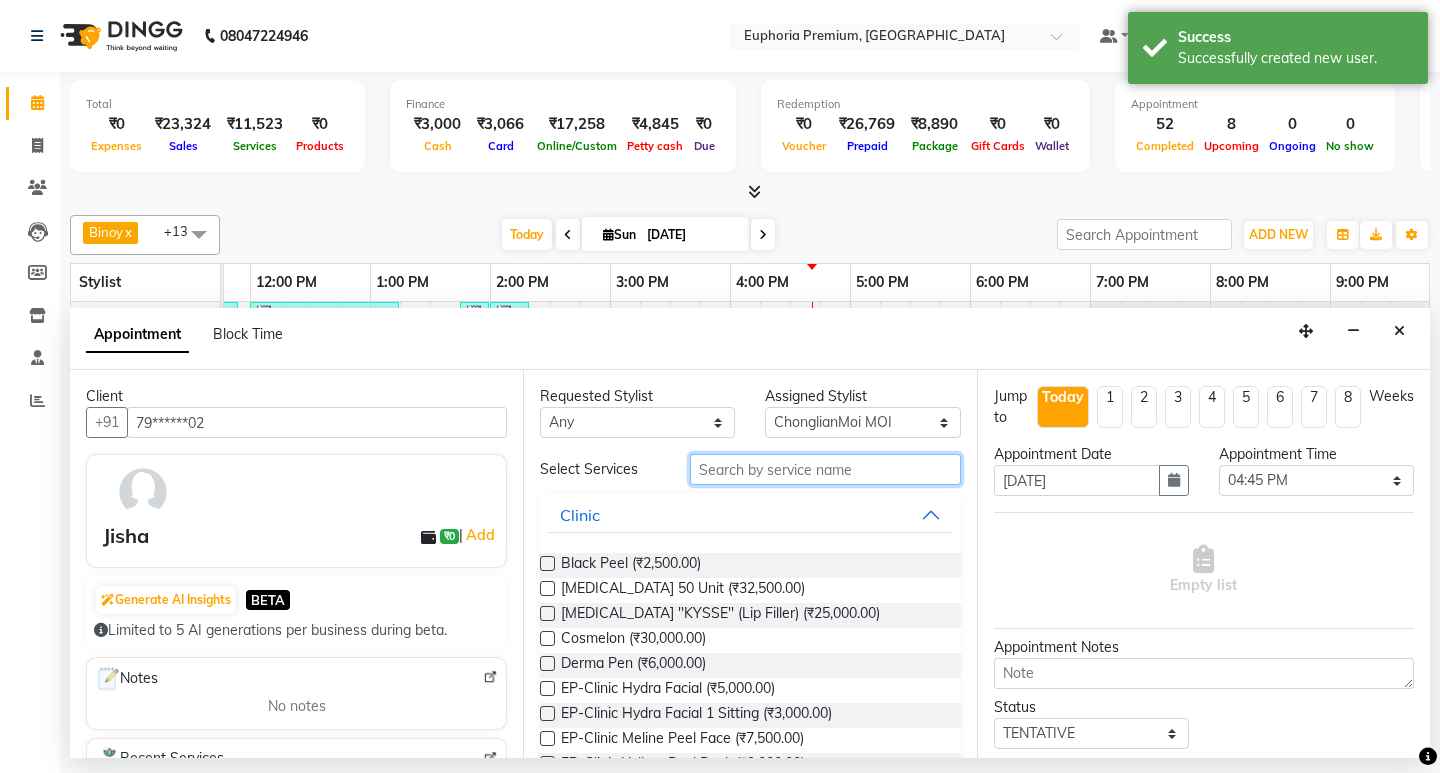 click at bounding box center [825, 469] 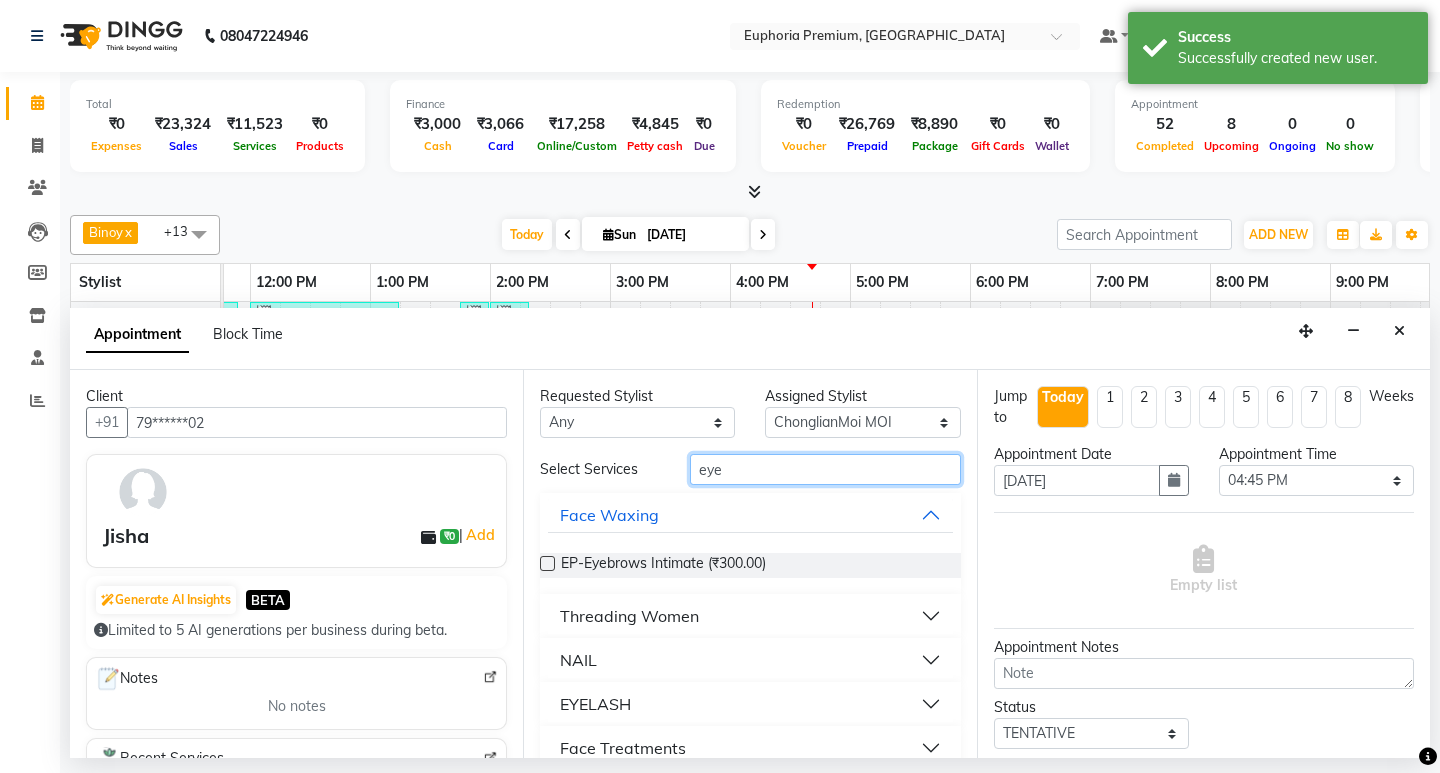 type on "eye" 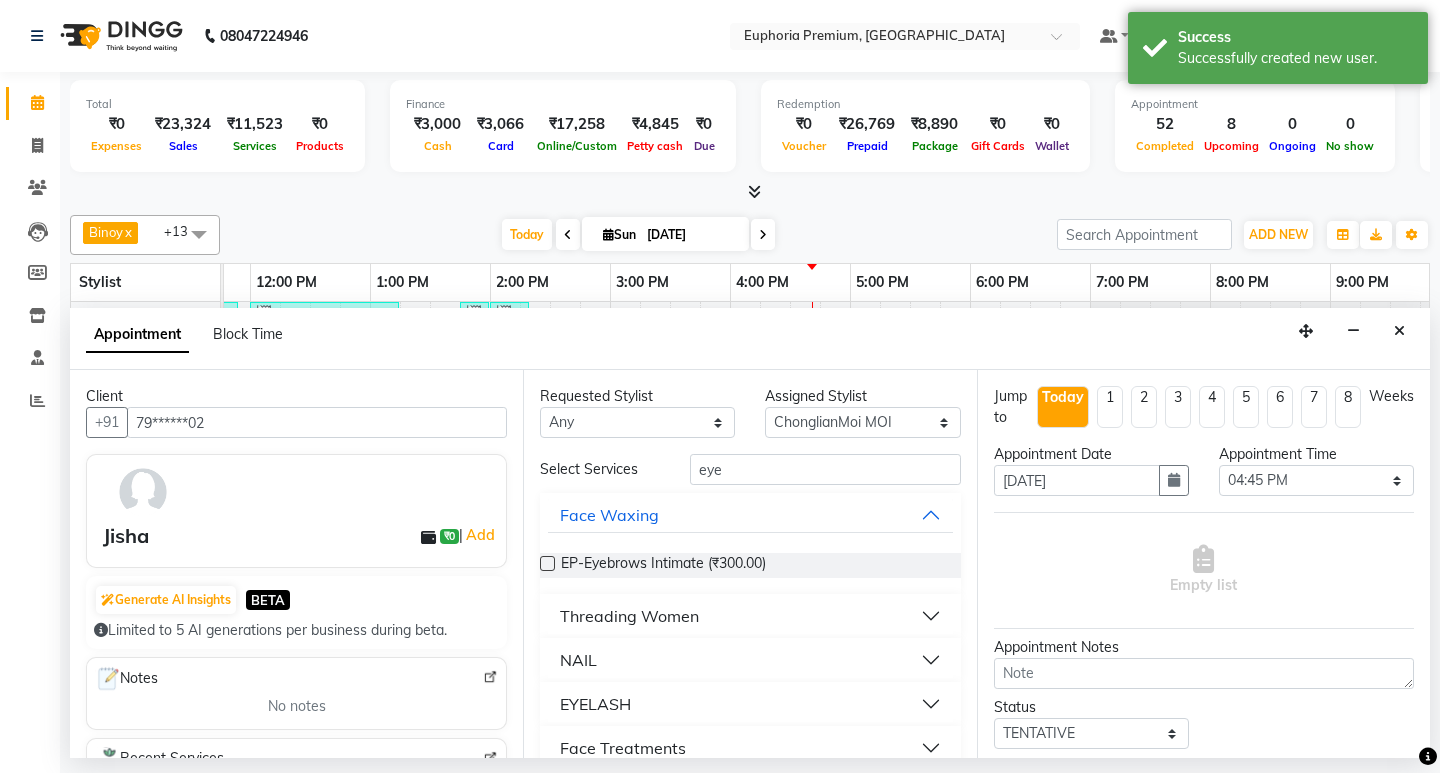 click on "Threading Women" at bounding box center [629, 616] 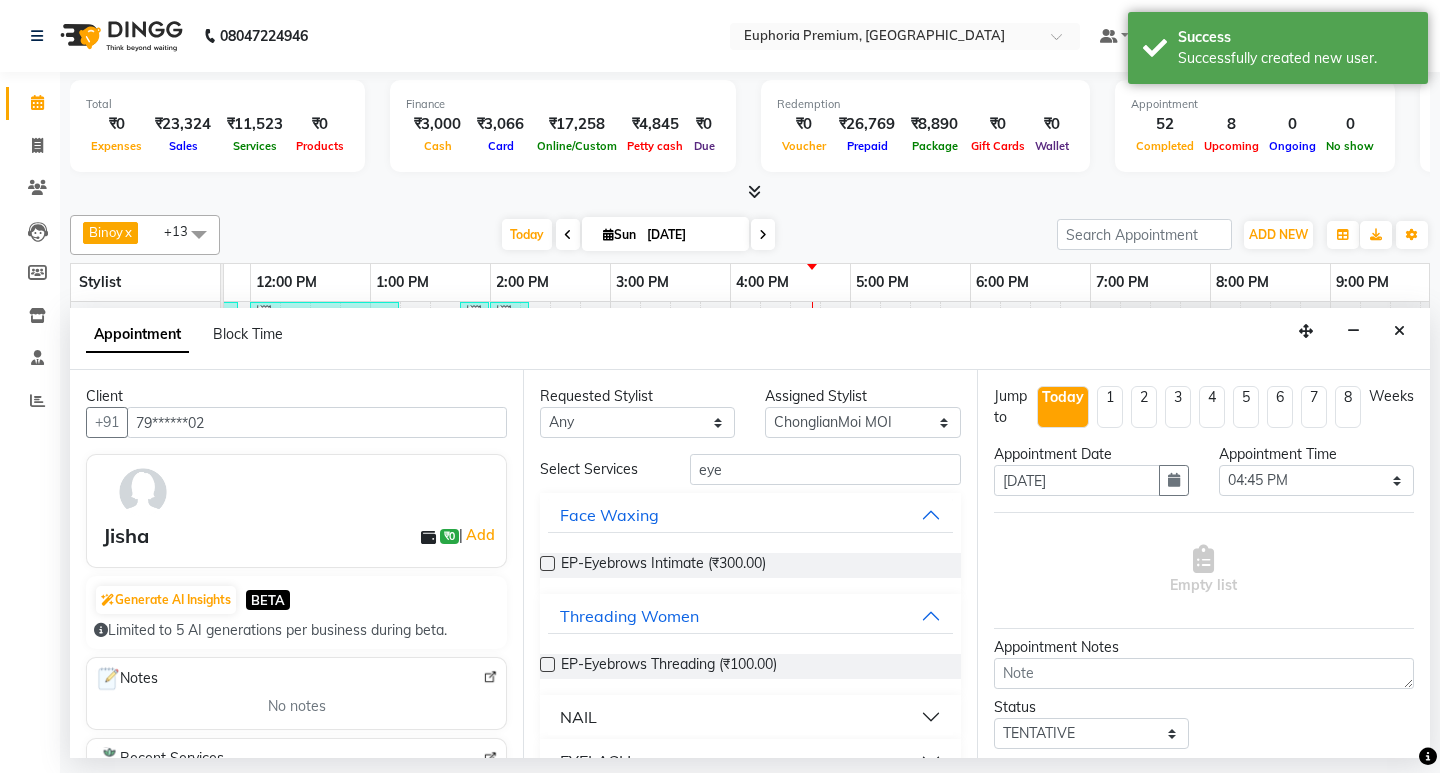 click at bounding box center [547, 664] 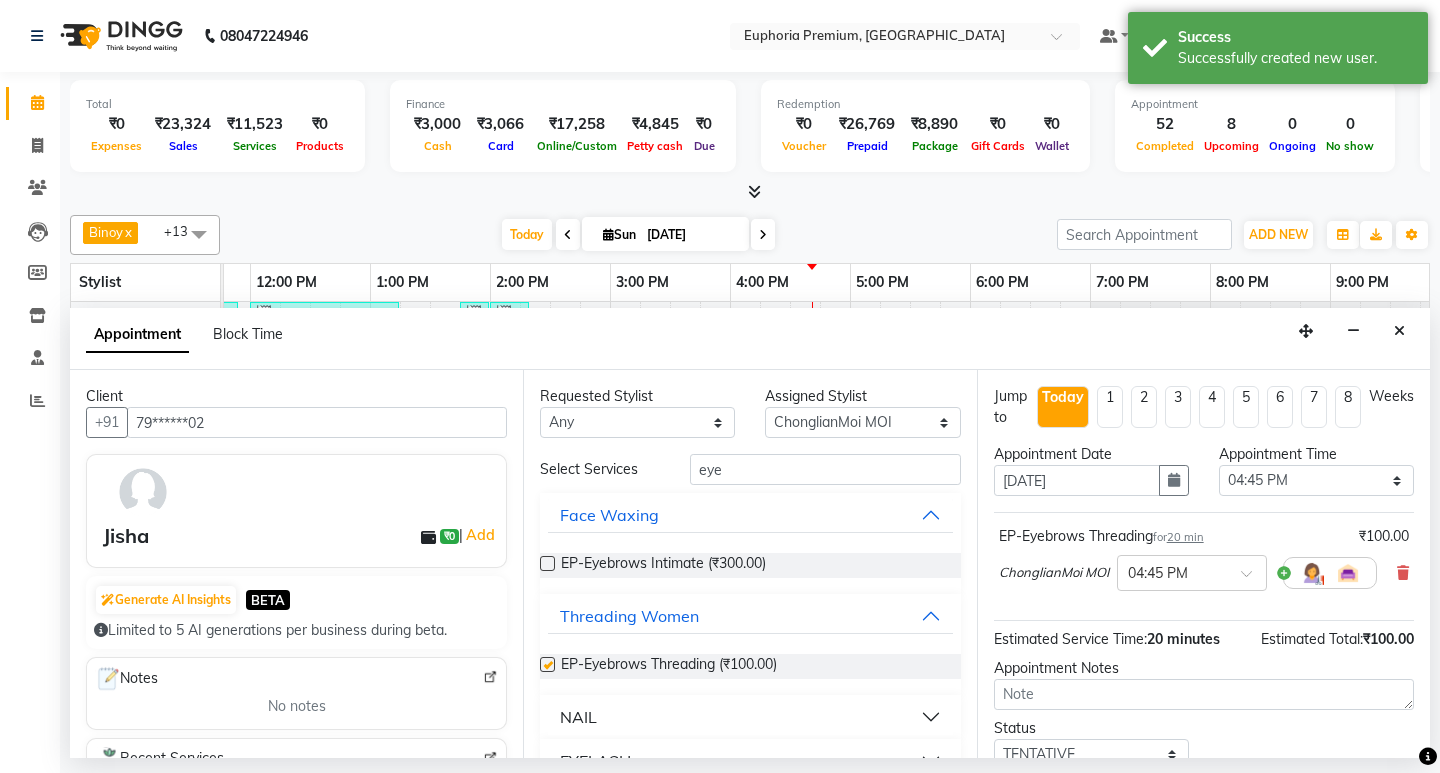 checkbox on "false" 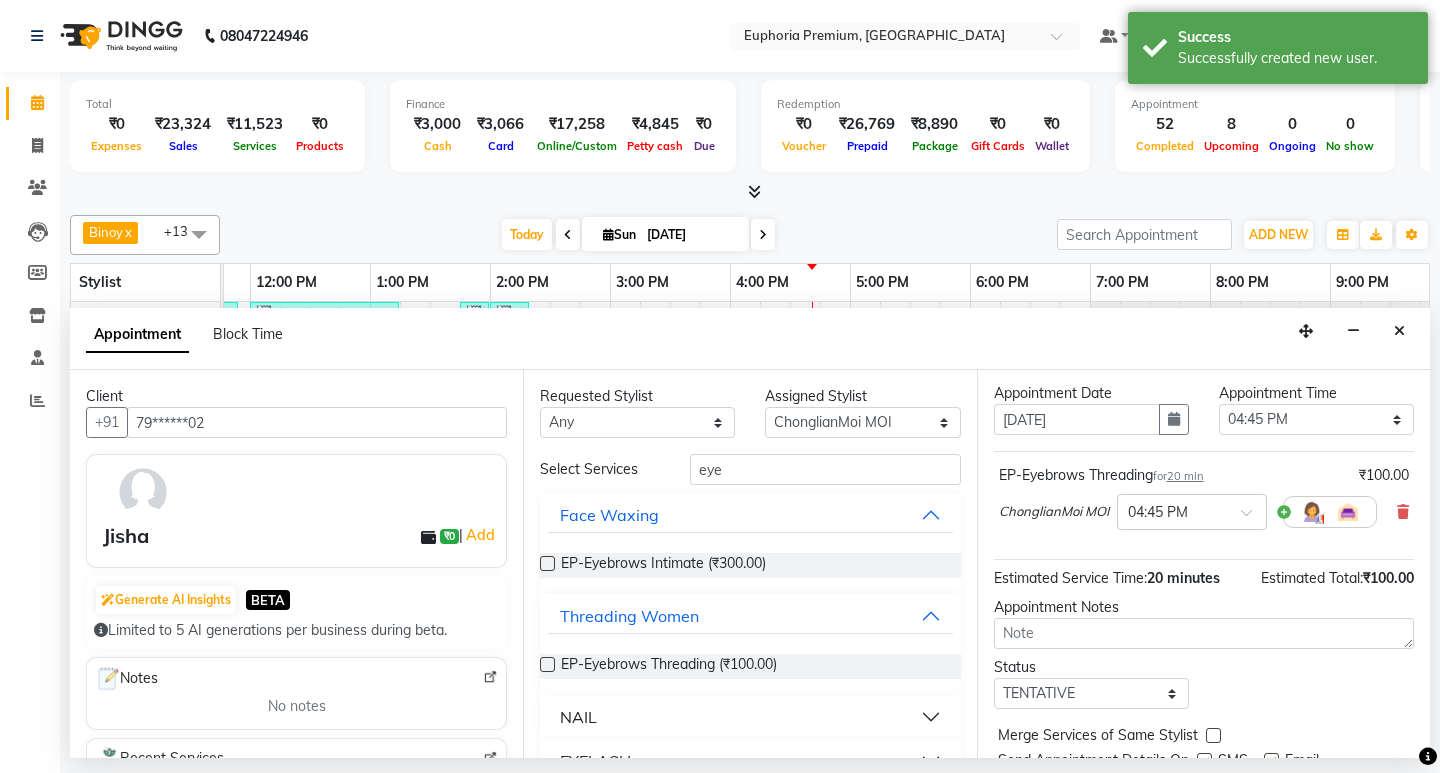 scroll, scrollTop: 141, scrollLeft: 0, axis: vertical 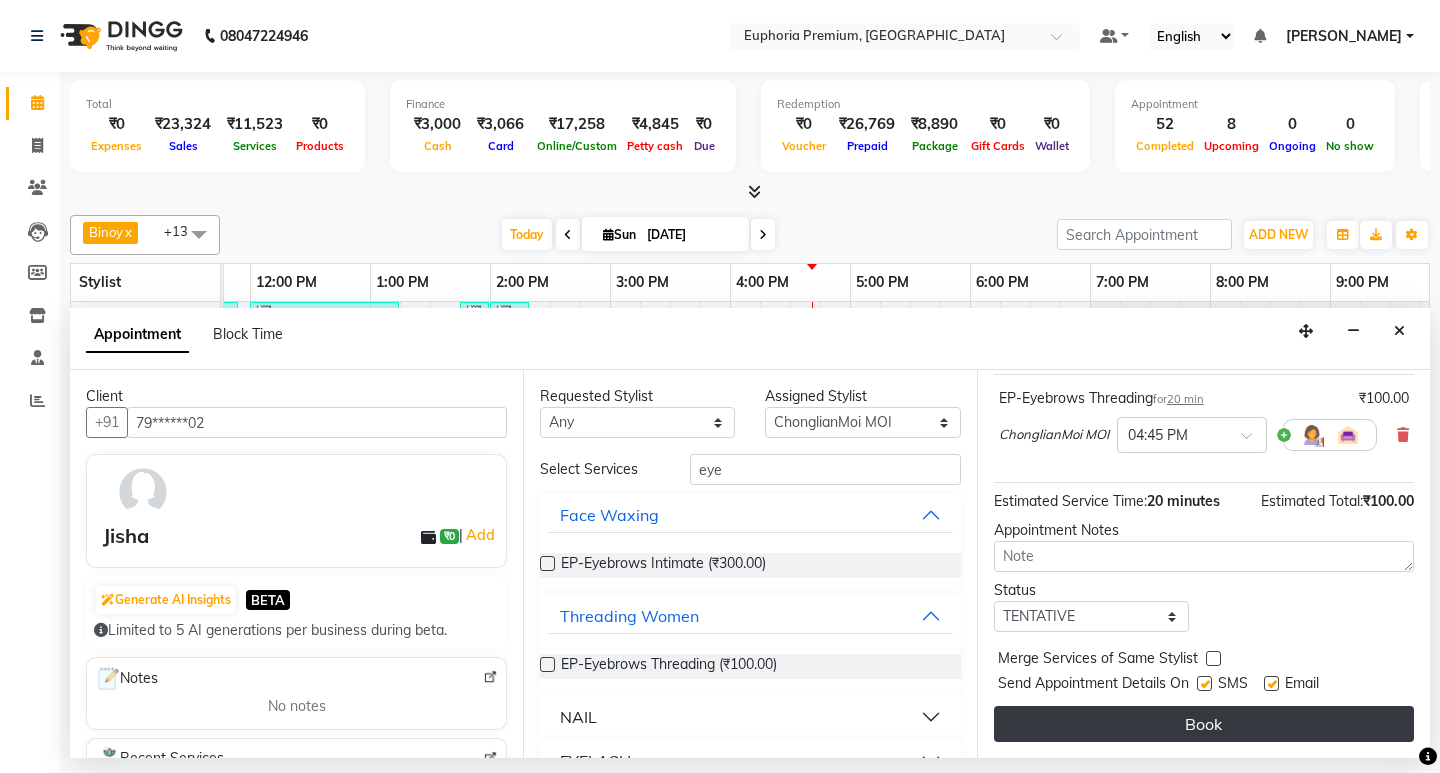 click on "Book" at bounding box center [1204, 724] 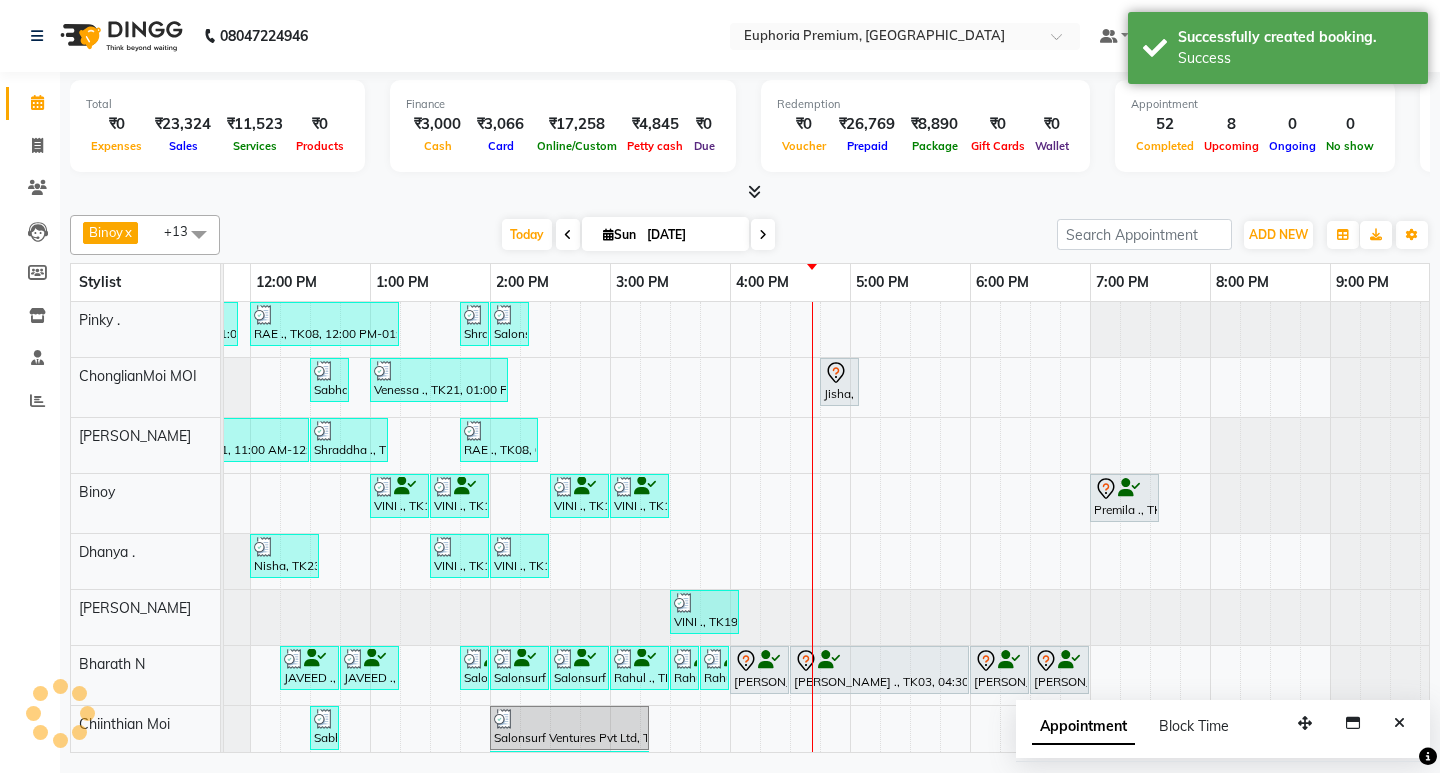 scroll, scrollTop: 498, scrollLeft: 454, axis: both 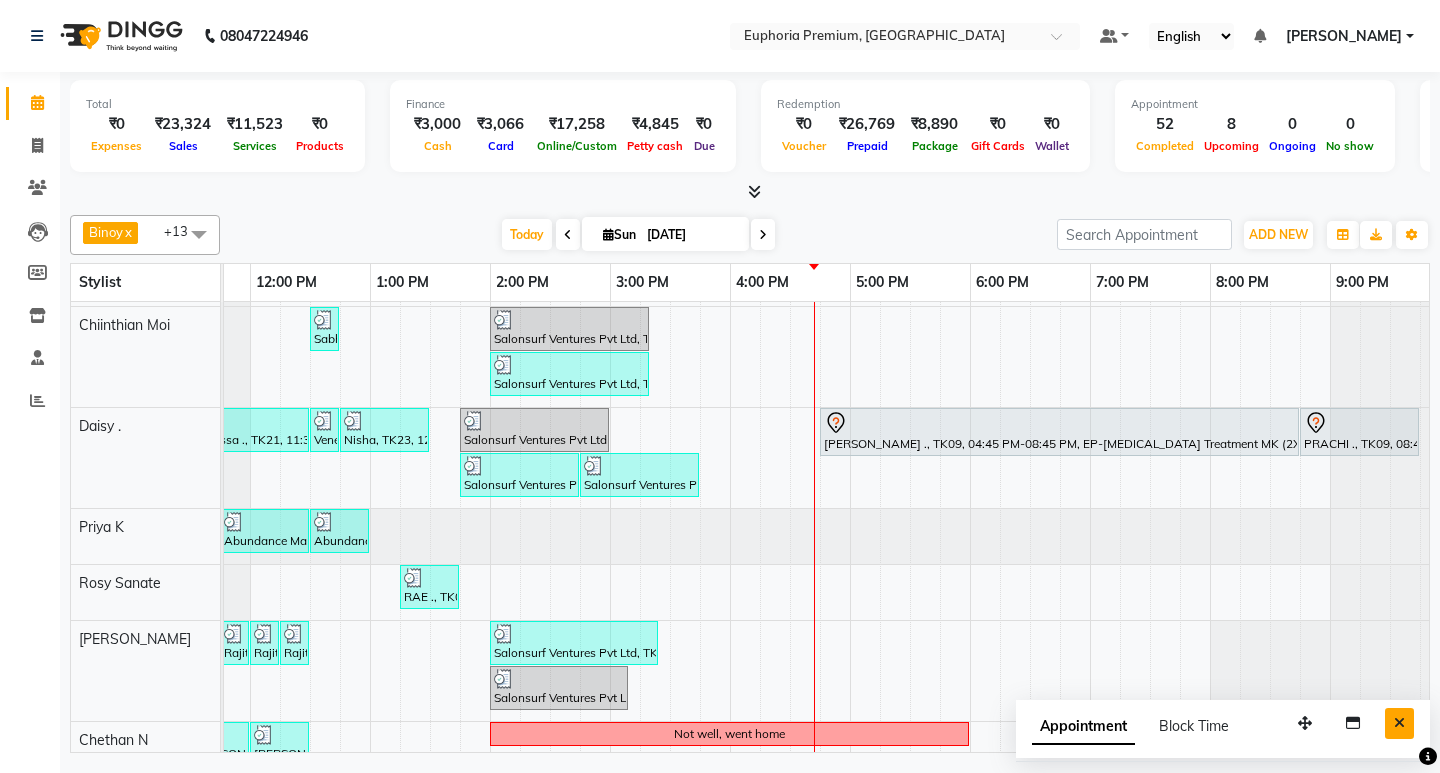 click at bounding box center [1399, 723] 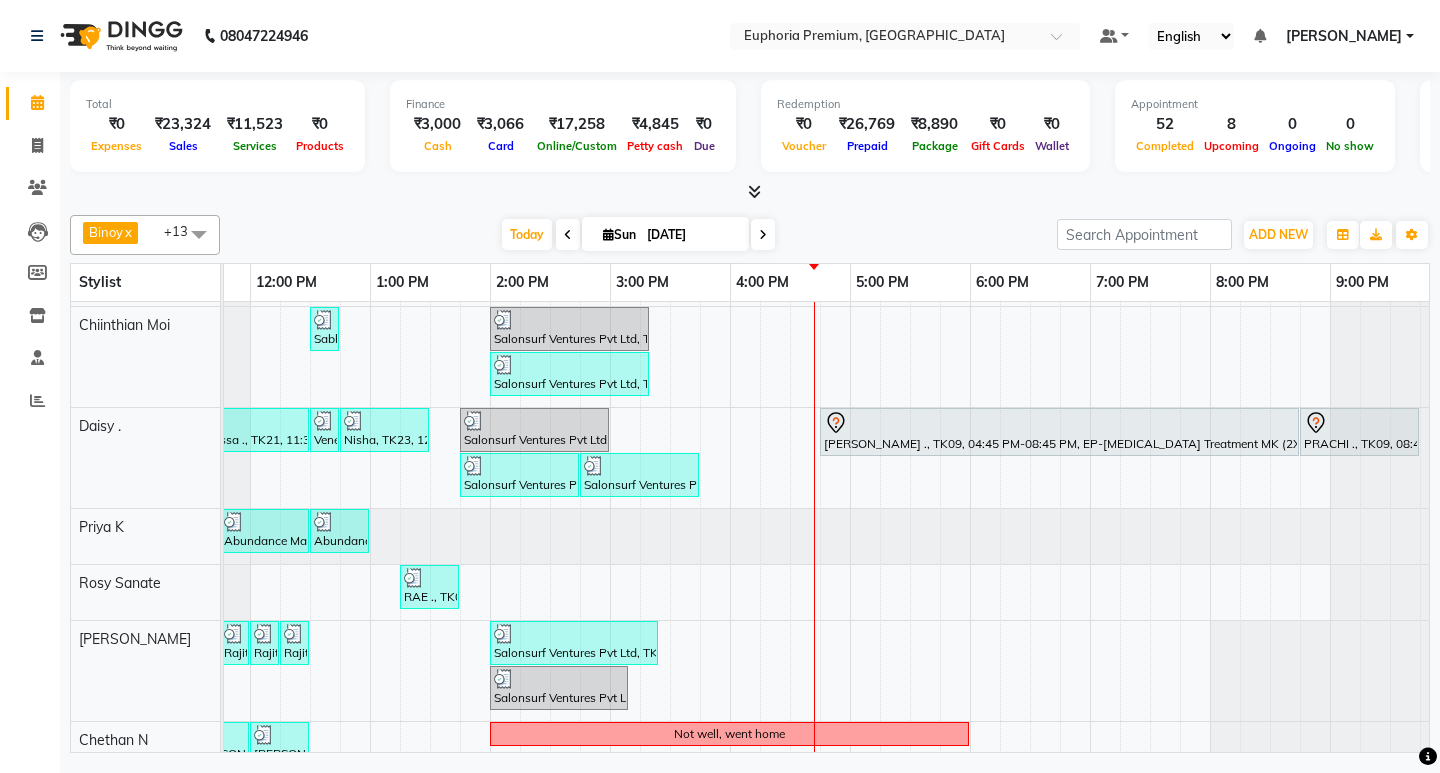 scroll, scrollTop: 450, scrollLeft: 454, axis: both 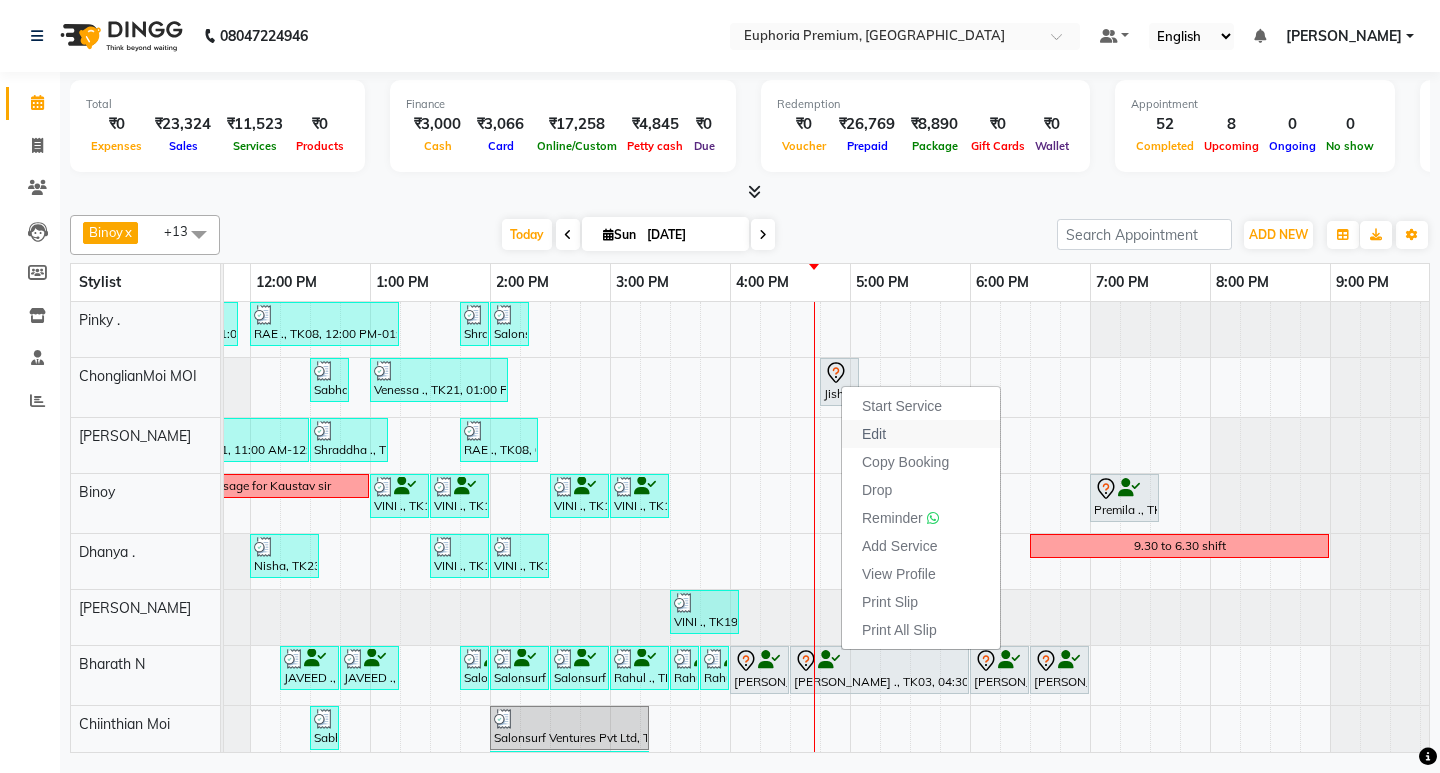click on "Edit" at bounding box center [921, 434] 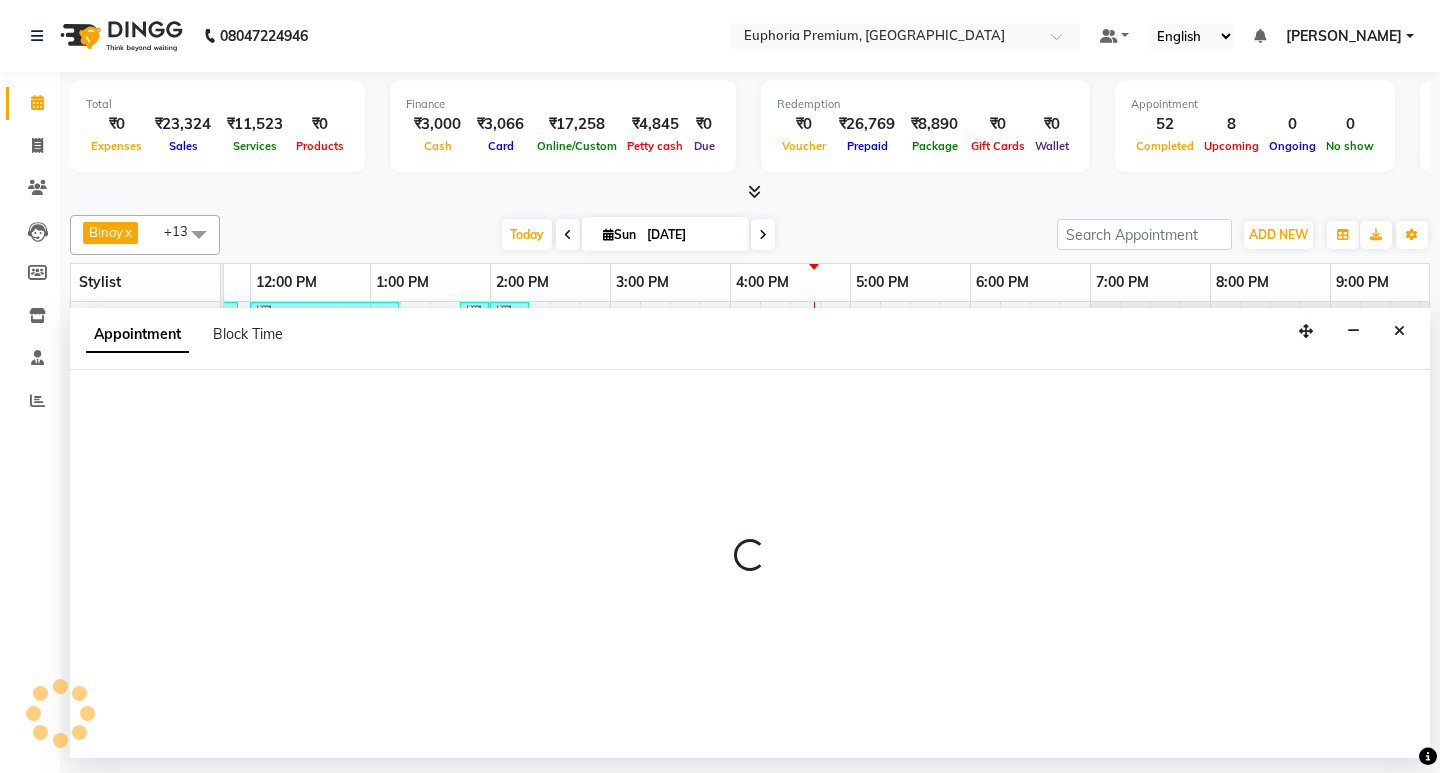 type 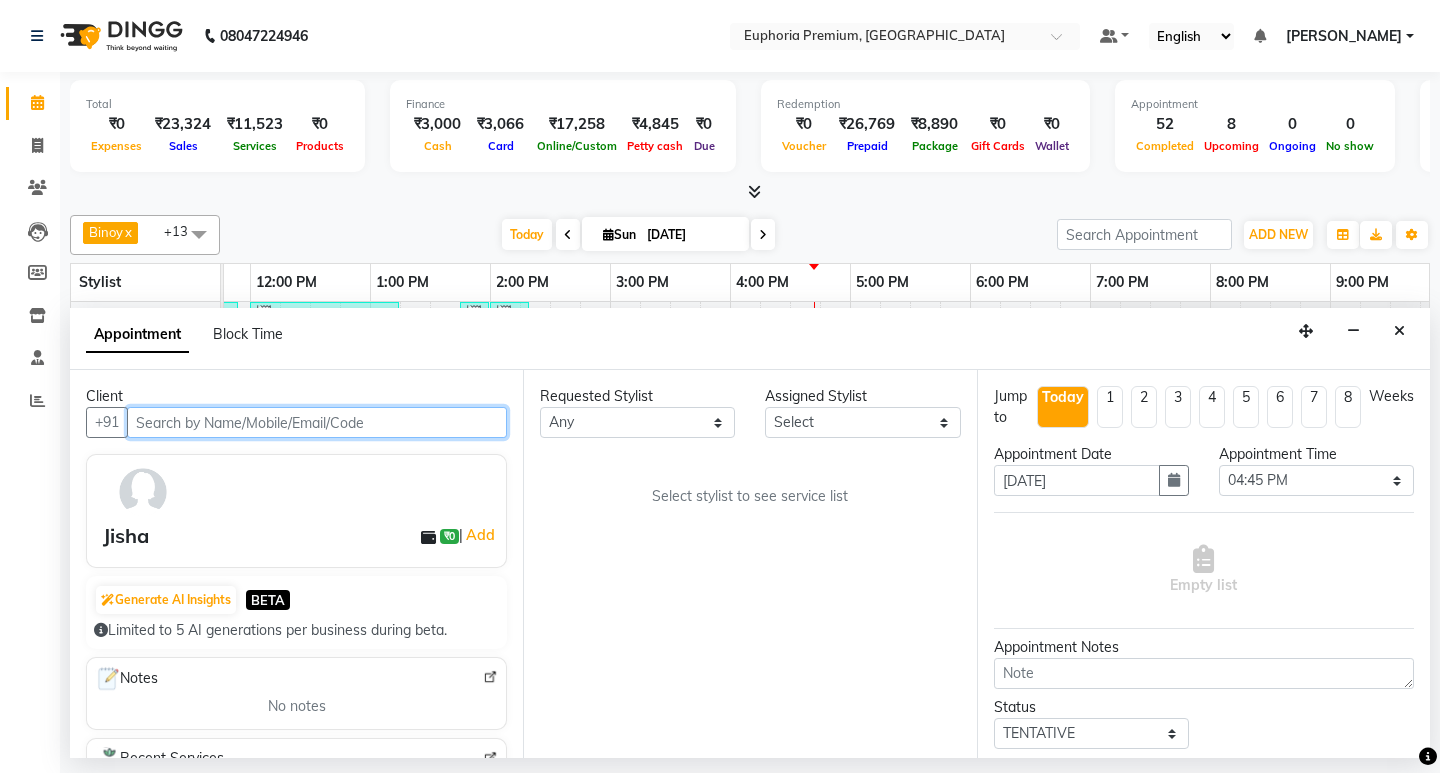 scroll, scrollTop: 0, scrollLeft: 0, axis: both 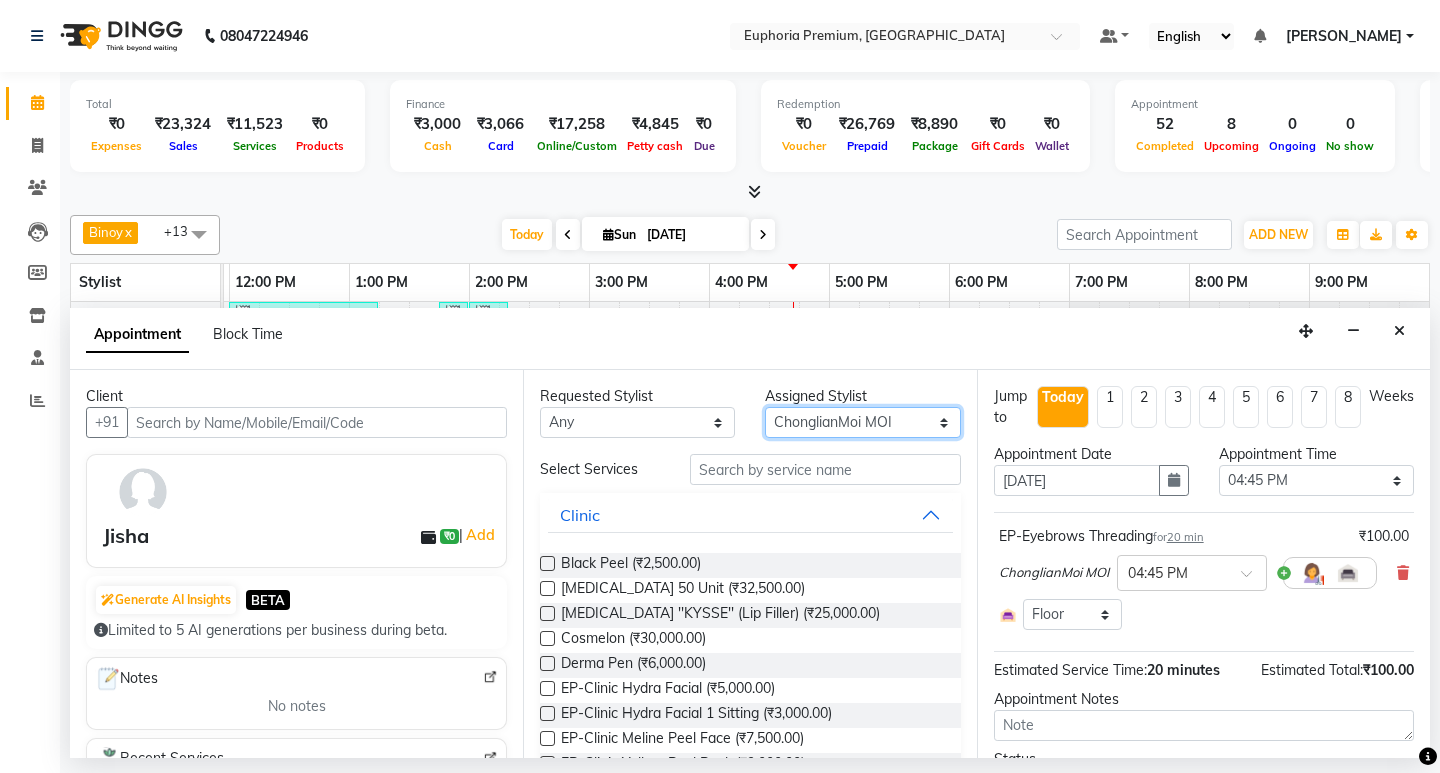 click on "Select Babu V Bharath N [PERSON_NAME] [PERSON_NAME] N  Chiinthian [PERSON_NAME] MOI [PERSON_NAME] . [PERSON_NAME] . [PERSON_NAME] [PERSON_NAME] K [PERSON_NAME] [PERSON_NAME] [MEDICAL_DATA] Pinky . Priya  K Rosy Sanate [PERSON_NAME] [PERSON_NAME] Shishi L [PERSON_NAME] M [PERSON_NAME]" at bounding box center [862, 422] 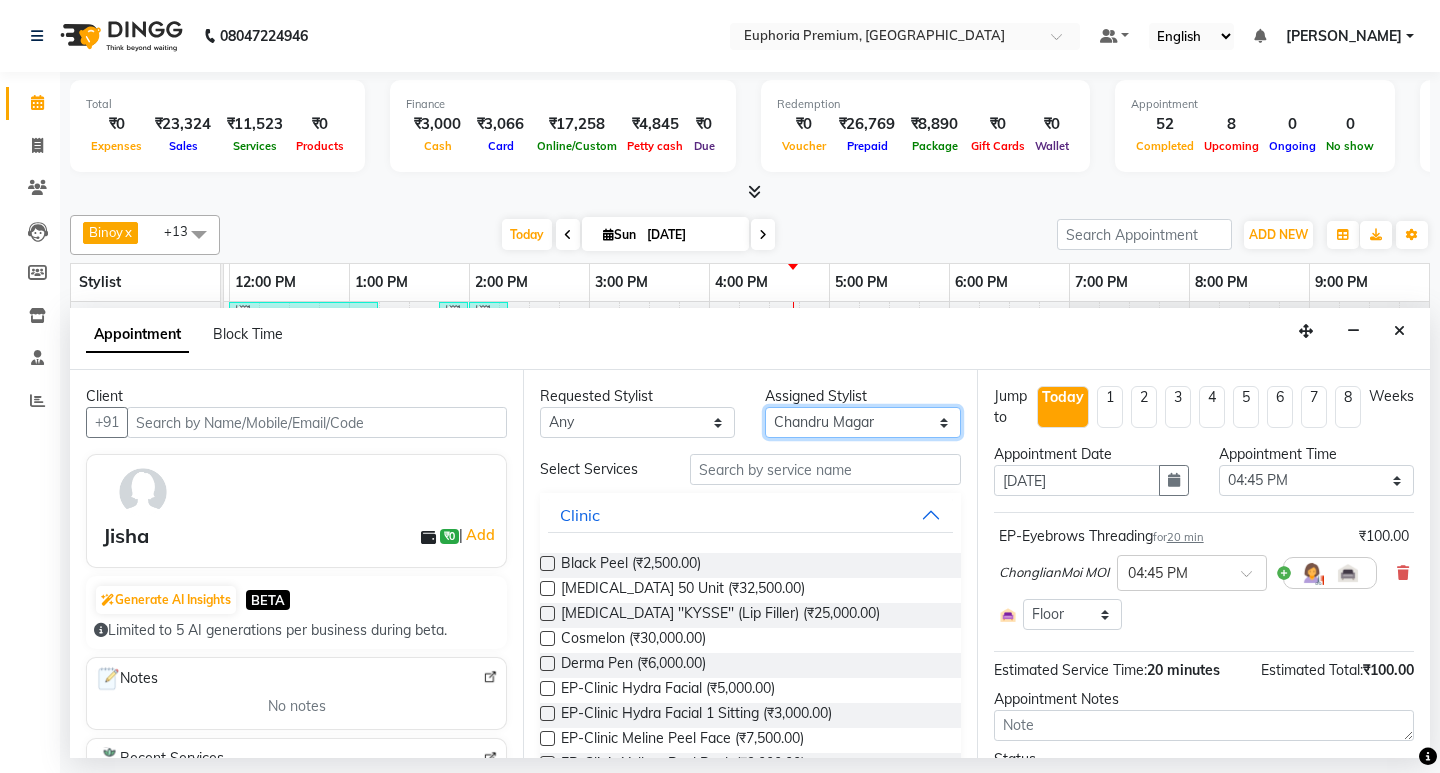 click on "Select Babu V Bharath N [PERSON_NAME] [PERSON_NAME] N  Chiinthian [PERSON_NAME] MOI [PERSON_NAME] . [PERSON_NAME] . [PERSON_NAME] [PERSON_NAME] K [PERSON_NAME] [PERSON_NAME] [MEDICAL_DATA] Pinky . Priya  K Rosy Sanate [PERSON_NAME] [PERSON_NAME] Shishi L [PERSON_NAME] M [PERSON_NAME]" at bounding box center [862, 422] 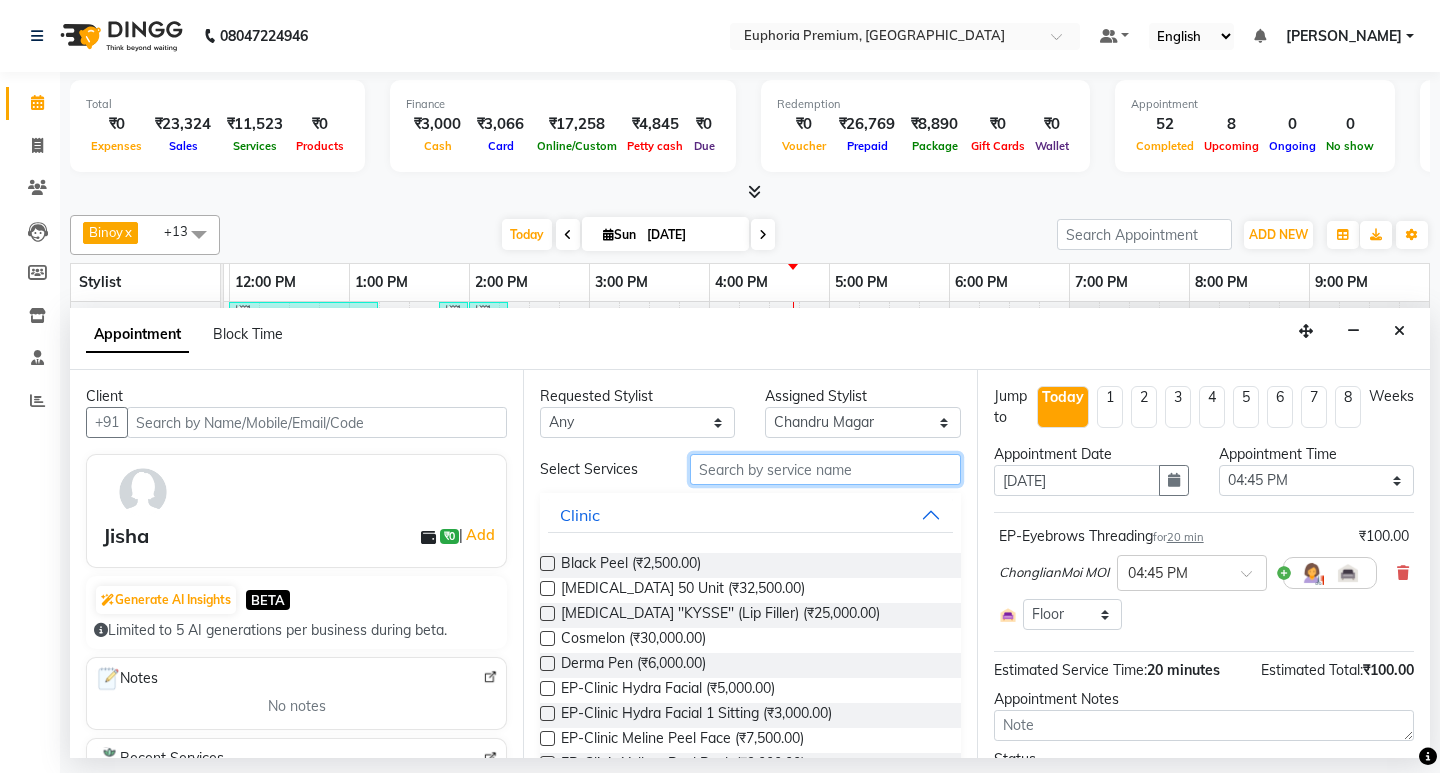 click at bounding box center (825, 469) 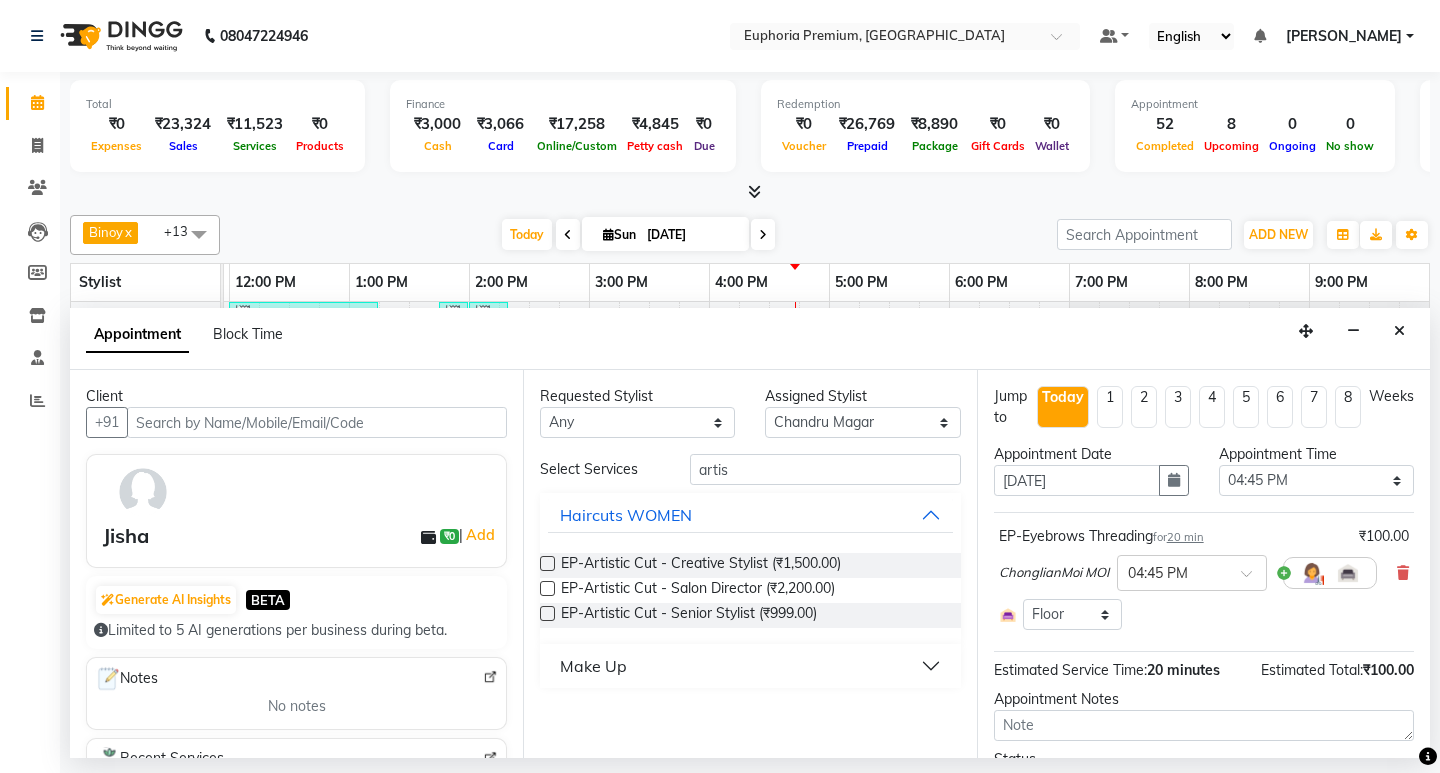 click at bounding box center [547, 563] 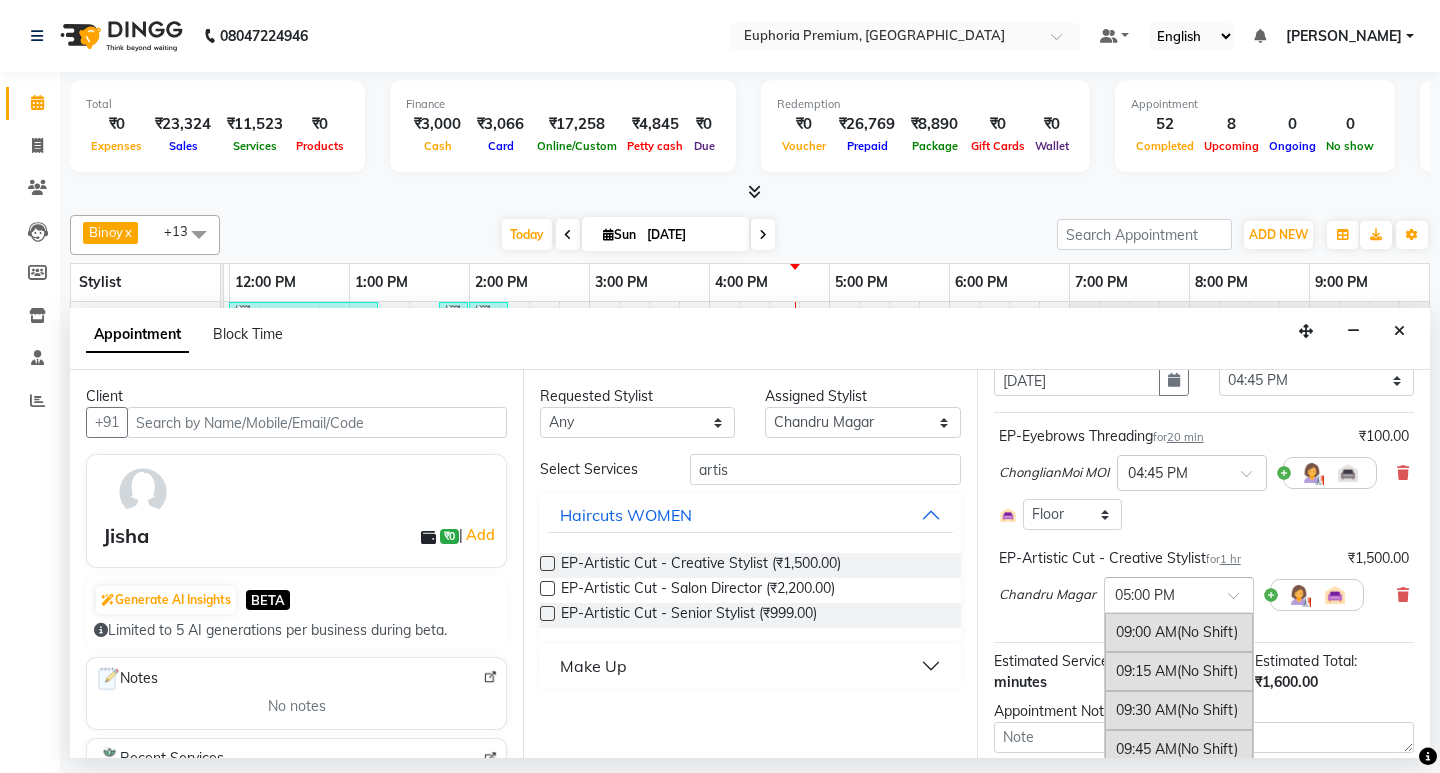click at bounding box center (1240, 601) 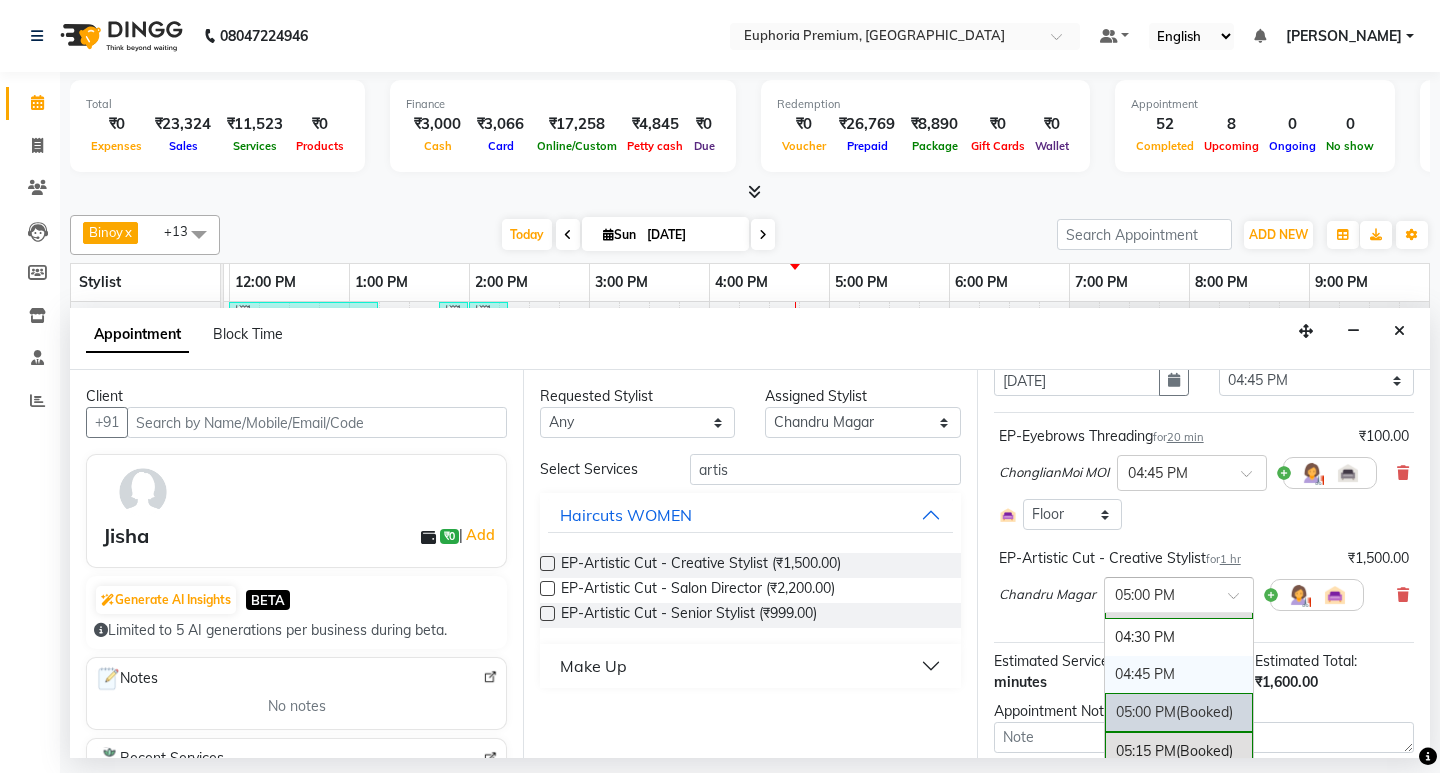 click on "04:45 PM" at bounding box center (1179, 674) 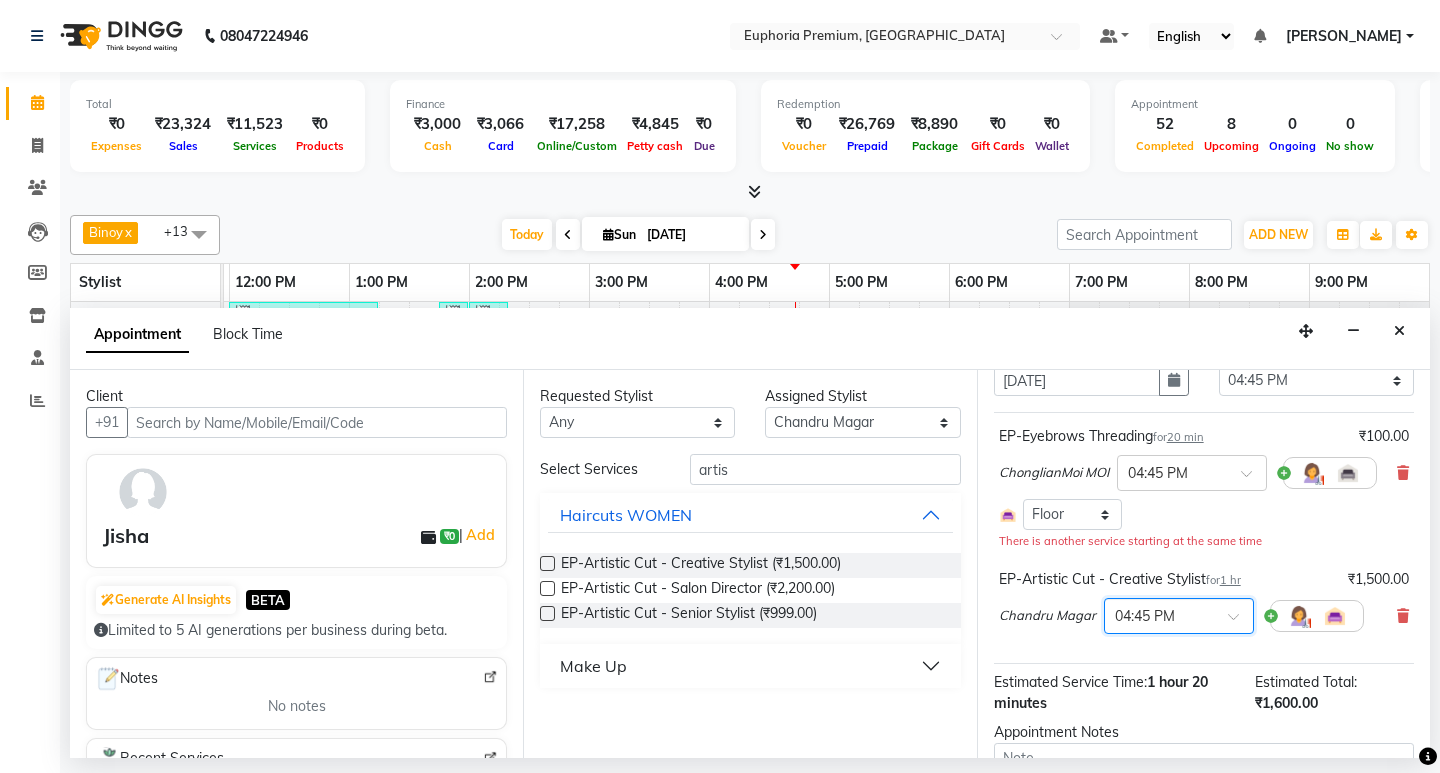click on "EP-Artistic Cut - Creative Stylist   for  1 hr ₹1,500.00 Chandru Magar × 04:45 PM" at bounding box center [1204, 605] 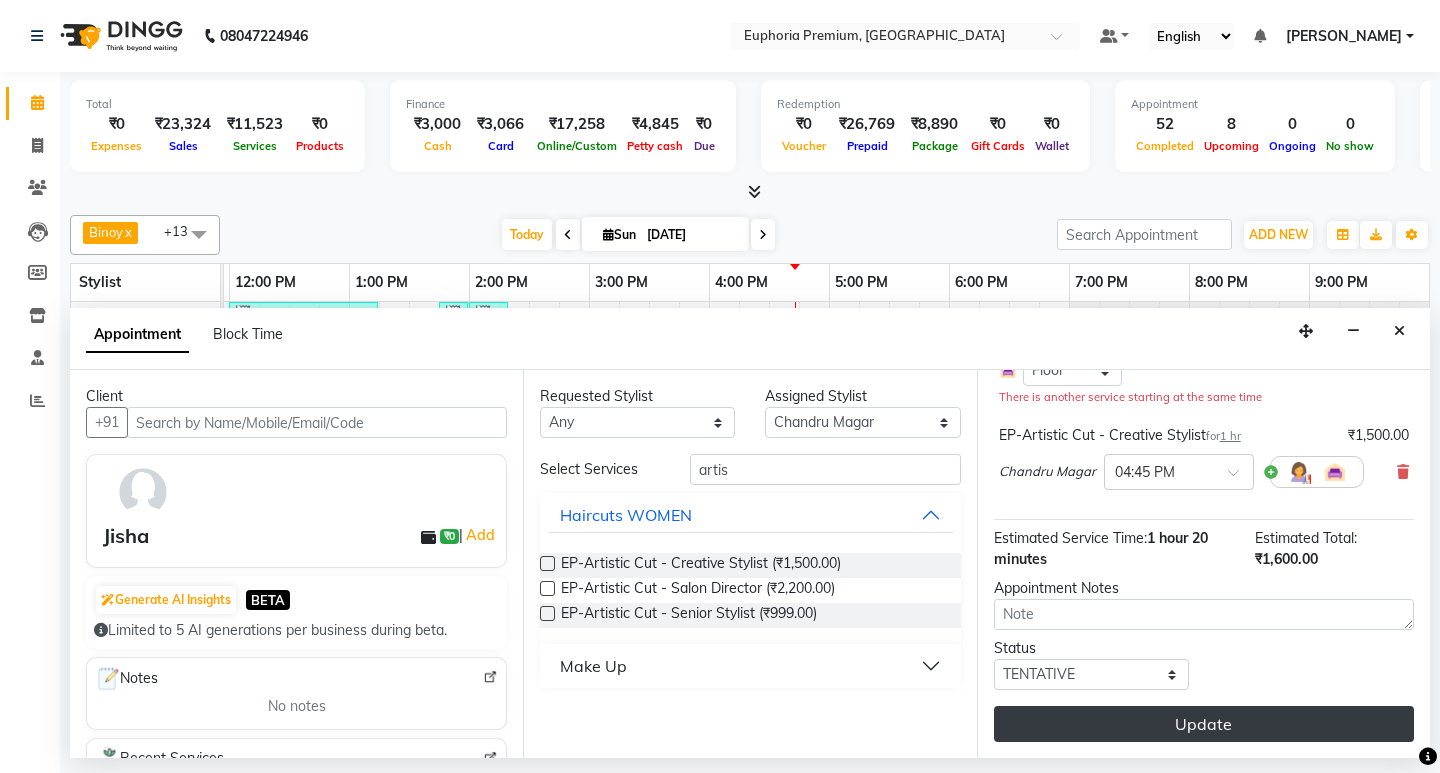click on "Update" at bounding box center [1204, 724] 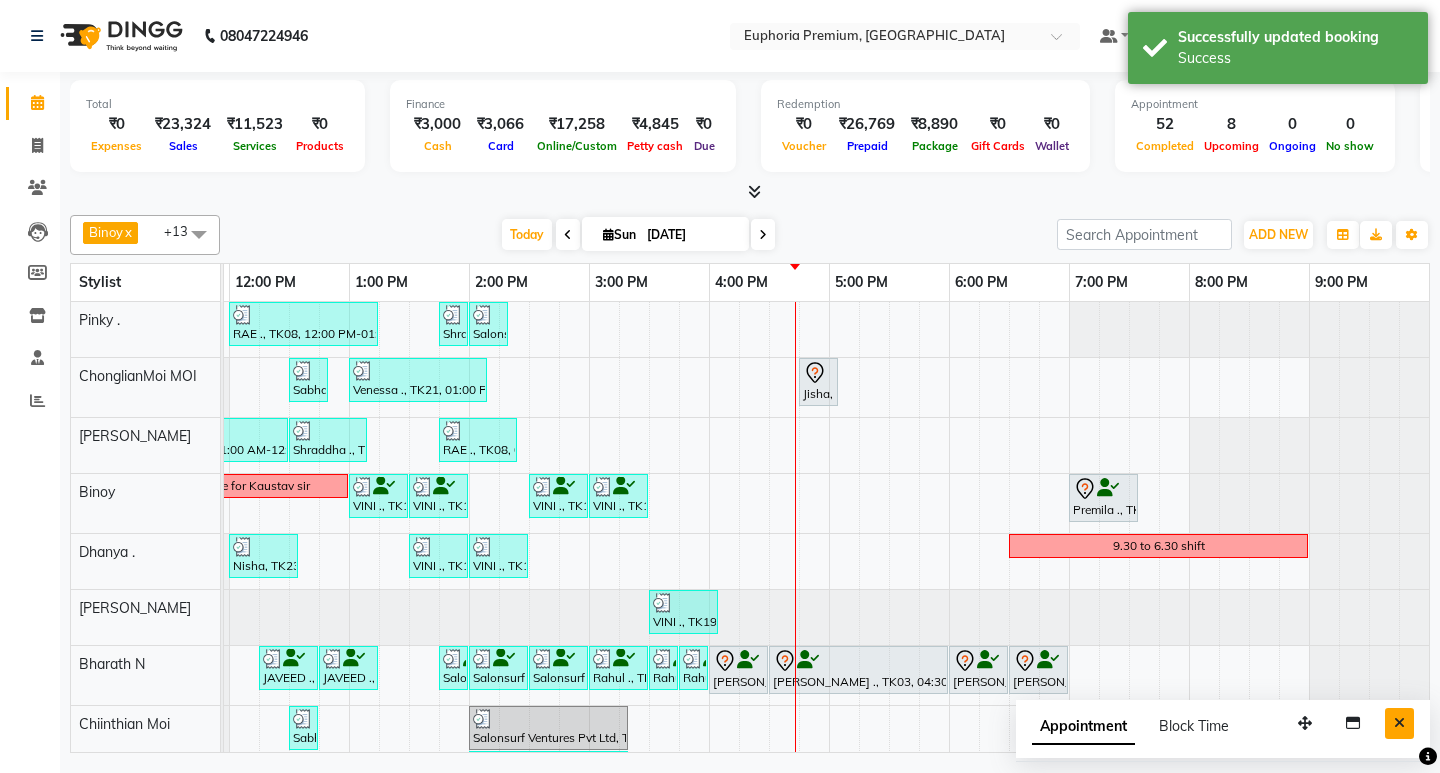 click at bounding box center [1399, 723] 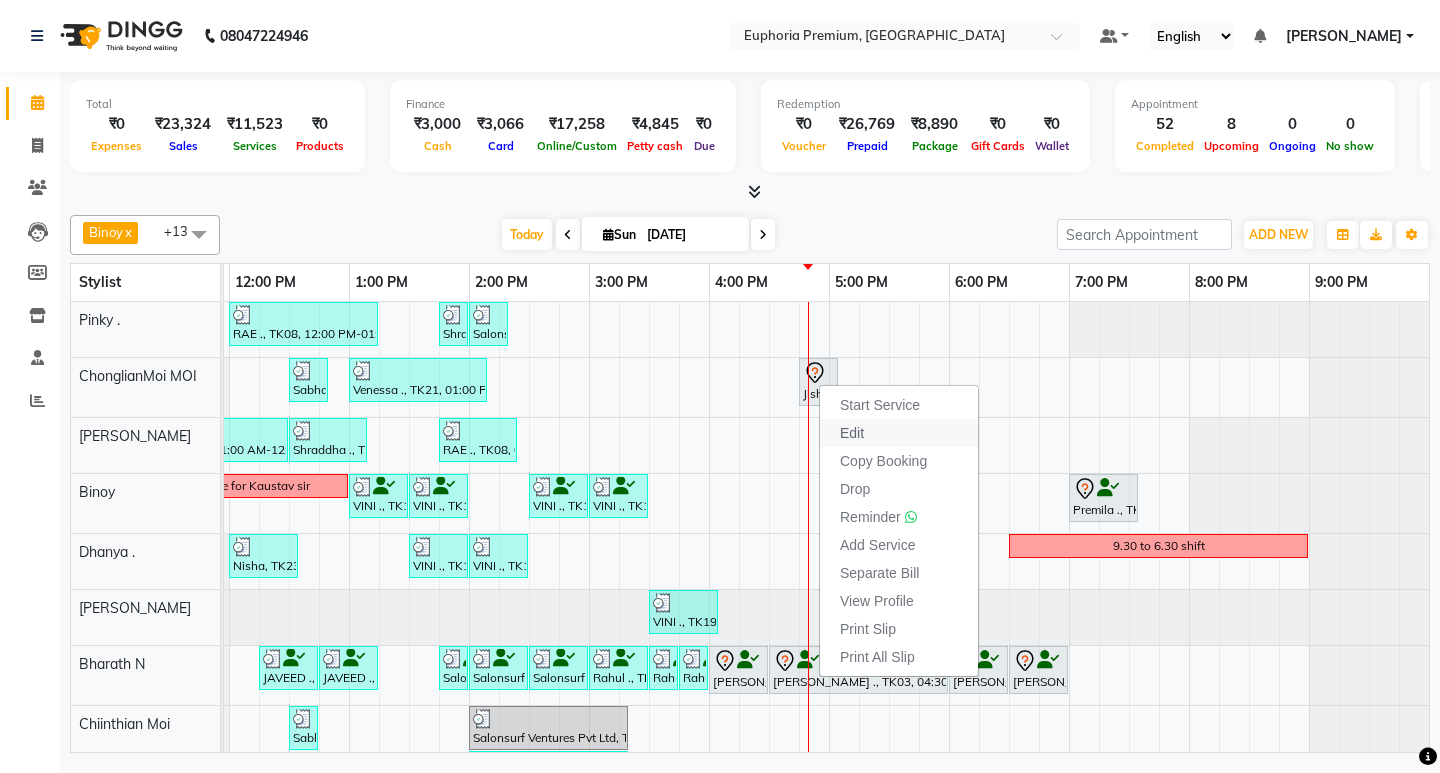 click on "Edit" at bounding box center [899, 433] 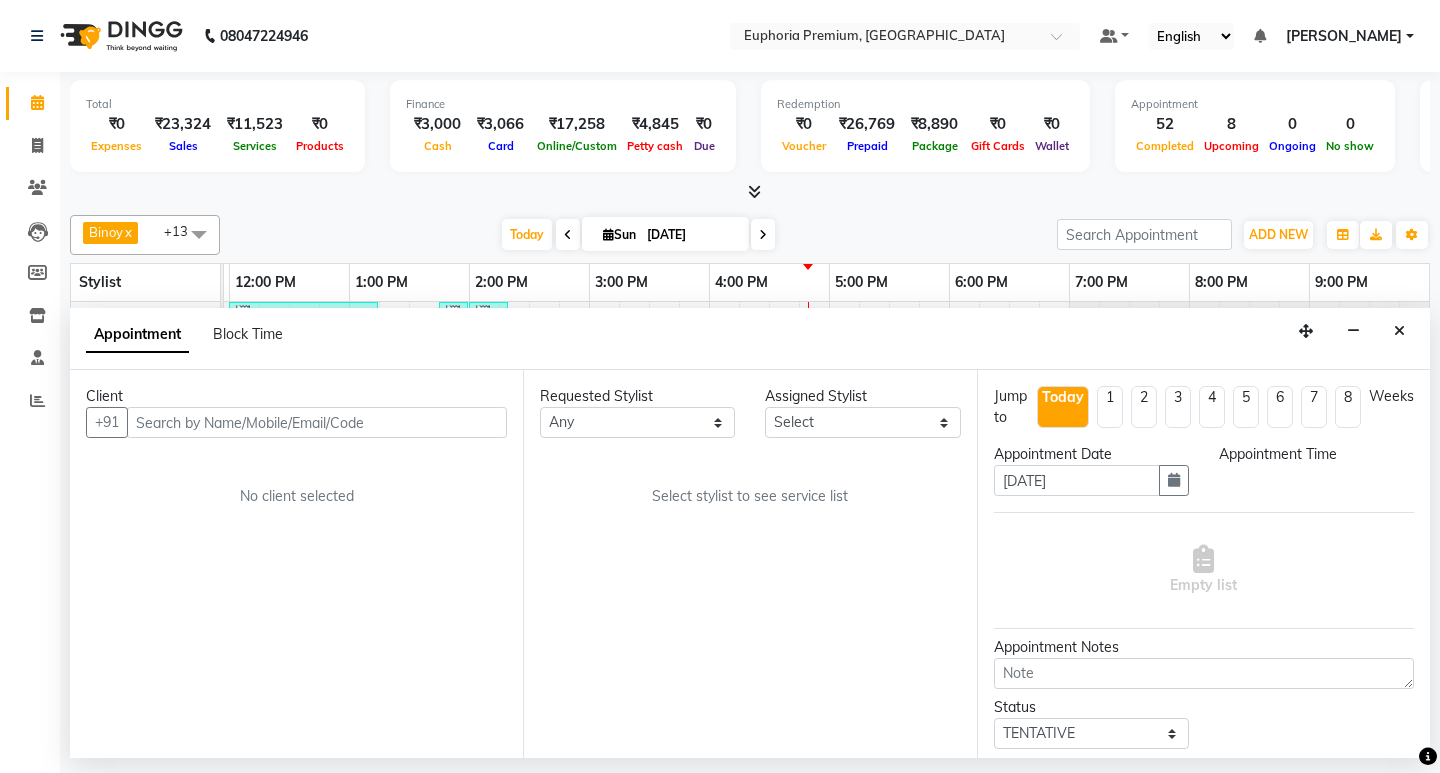 scroll, scrollTop: 0, scrollLeft: 475, axis: horizontal 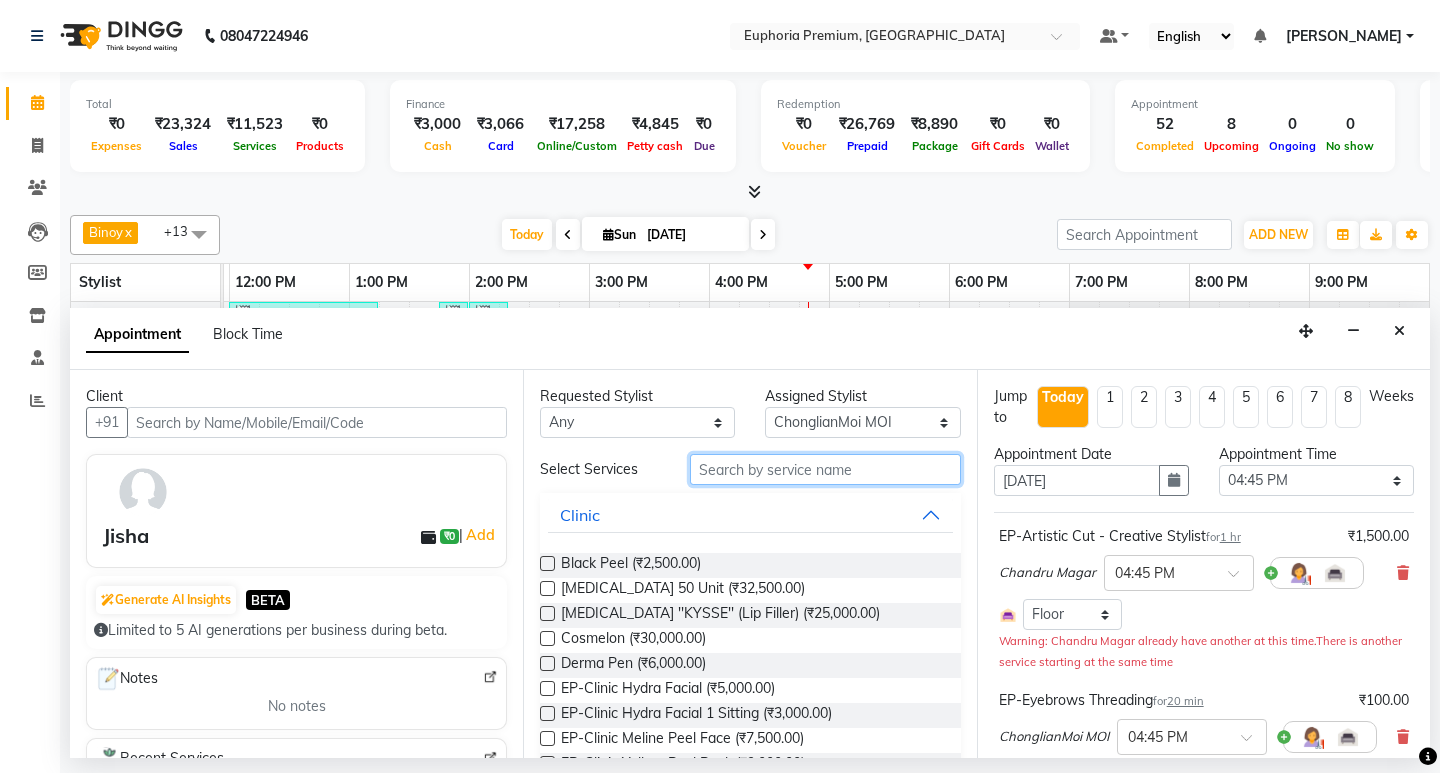 click at bounding box center (825, 469) 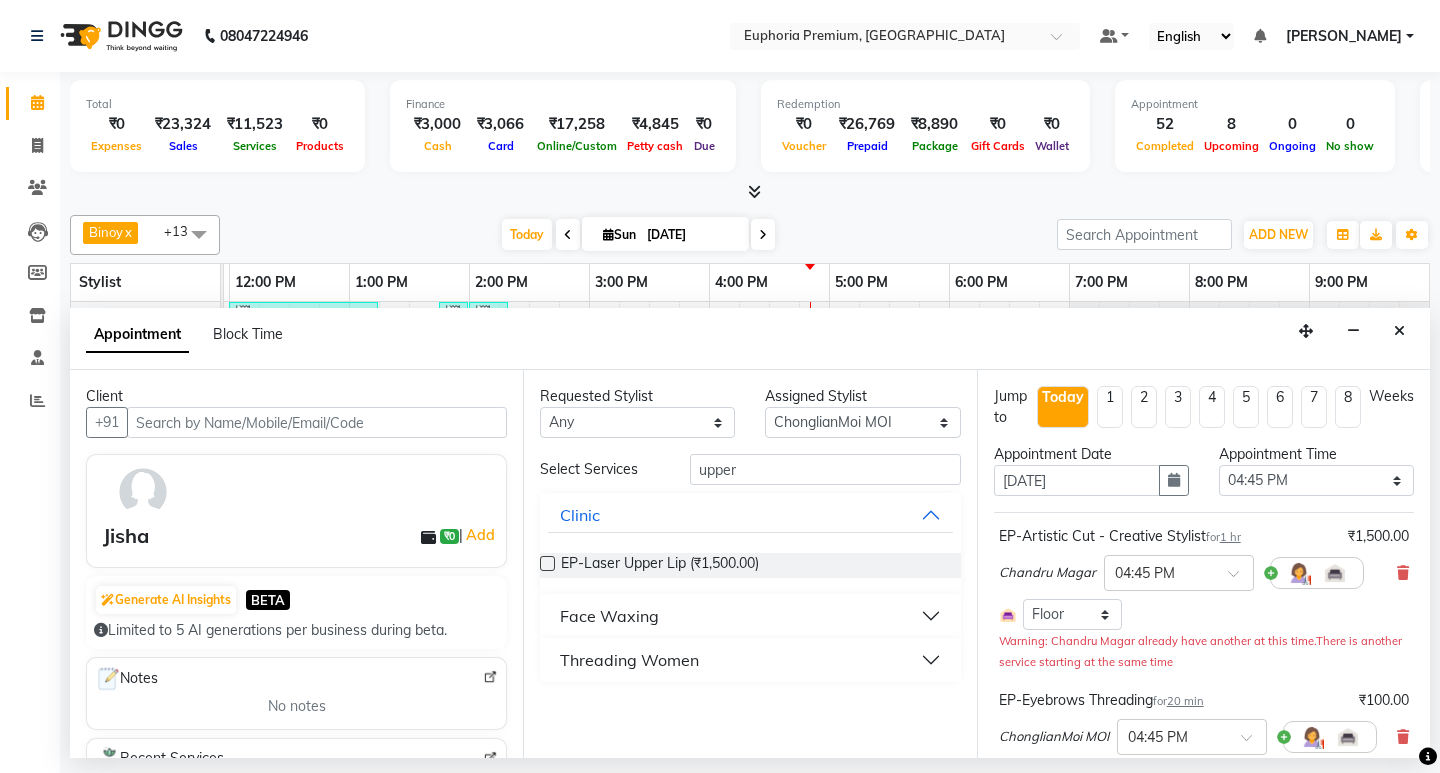 click on "Threading Women" at bounding box center [629, 660] 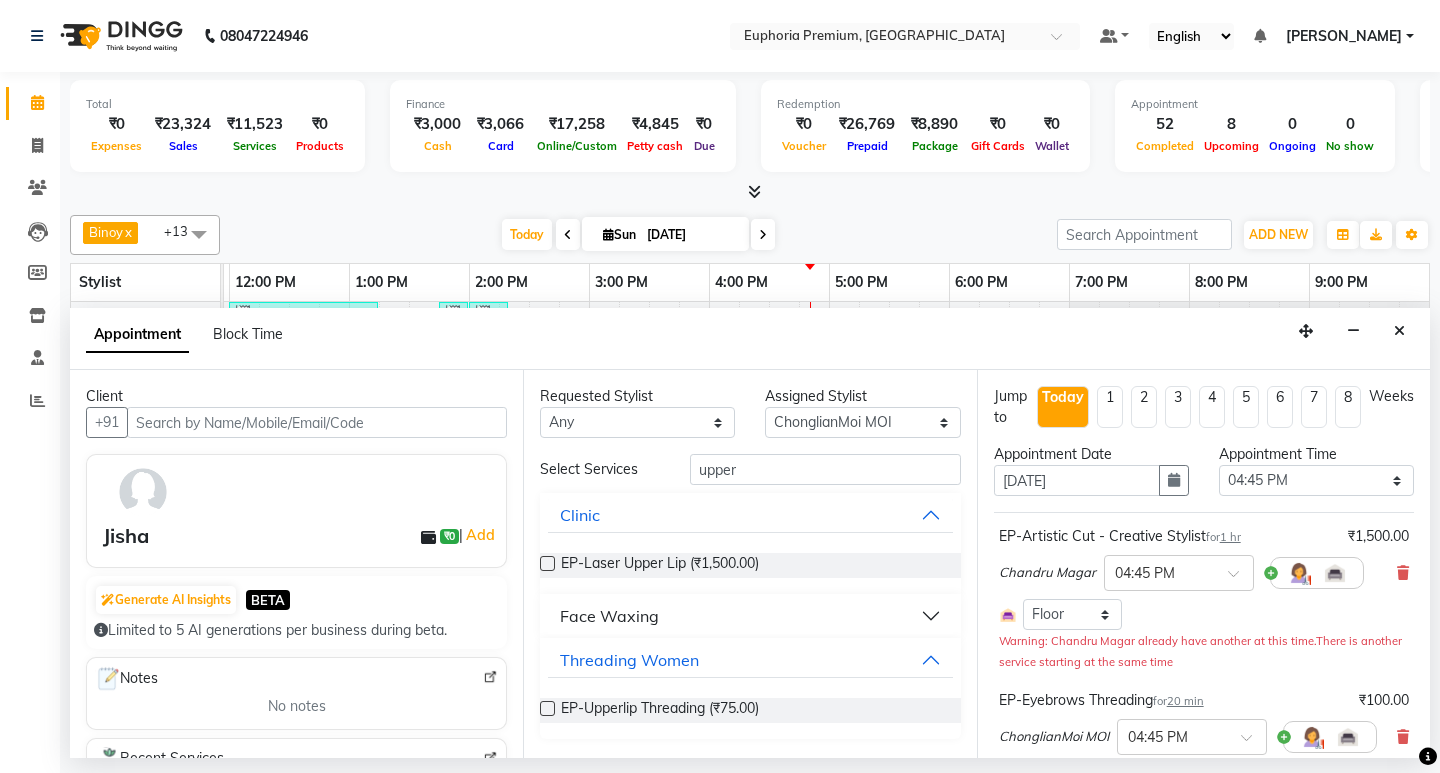 click on "Requested Stylist Any Babu V Bharath N [PERSON_NAME] [PERSON_NAME] N  Chiinthian Moi ChonglianMoi MOI [PERSON_NAME] . [PERSON_NAME] . [PERSON_NAME] [PERSON_NAME] K [PERSON_NAME] [PERSON_NAME] [MEDICAL_DATA] Pinky . Priya  K Rosy Sanate [PERSON_NAME] [PERSON_NAME] Shishi L [PERSON_NAME] M [PERSON_NAME] Assigned Stylist Select Babu V Bharath N [PERSON_NAME] [PERSON_NAME] N  Chiinthian Moi ChonglianMoi MOI [PERSON_NAME] . [PERSON_NAME] . [PERSON_NAME] [PERSON_NAME] K [PERSON_NAME] [PERSON_NAME] [MEDICAL_DATA] Pinky . Priya  K Rosy Sanate [PERSON_NAME] [PERSON_NAME] Shishi L [PERSON_NAME] M [PERSON_NAME] Select Services upper    Clinic EP-Laser Upper Lip (₹1,500.00)    Face Waxing    Threading Women EP-Upperlip Threading (₹75.00)" at bounding box center (749, 564) 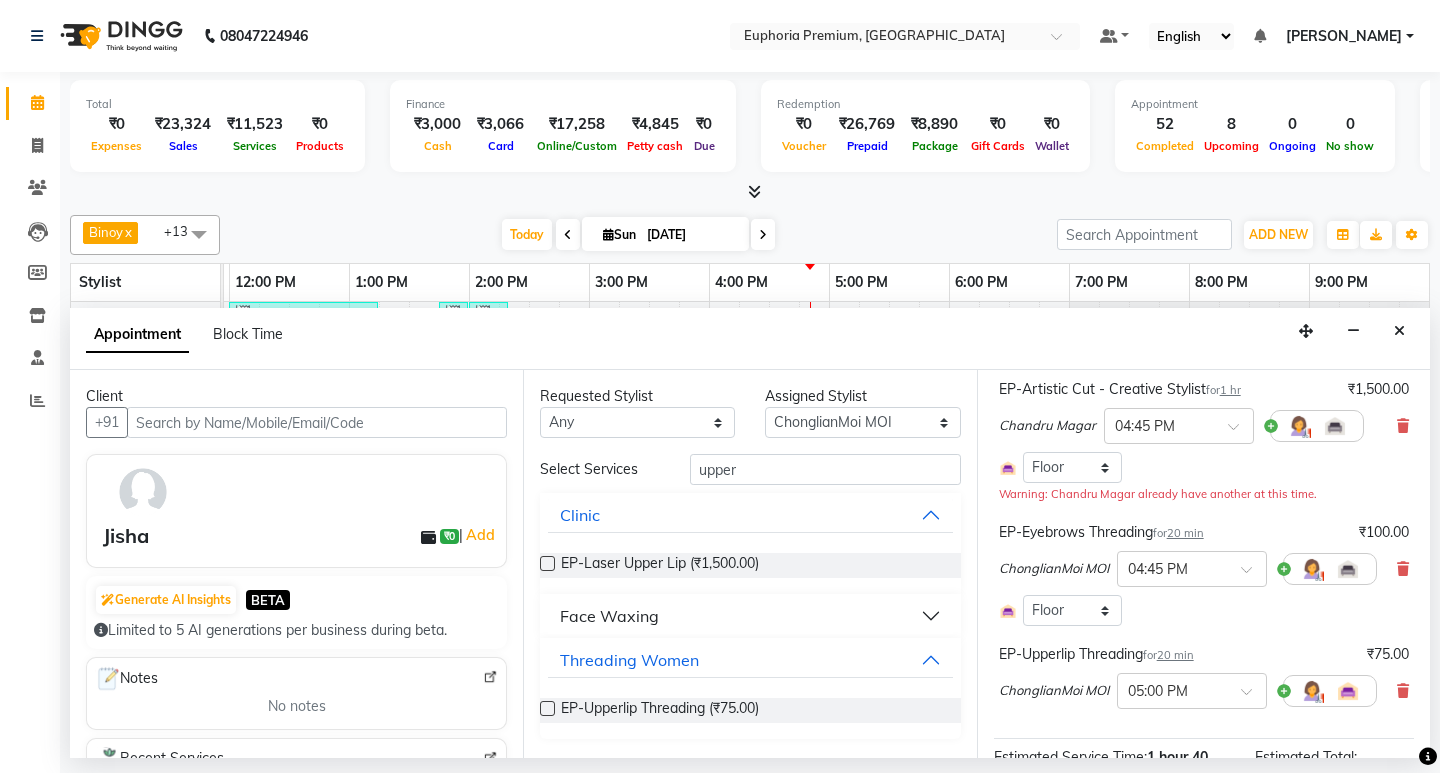 scroll, scrollTop: 200, scrollLeft: 0, axis: vertical 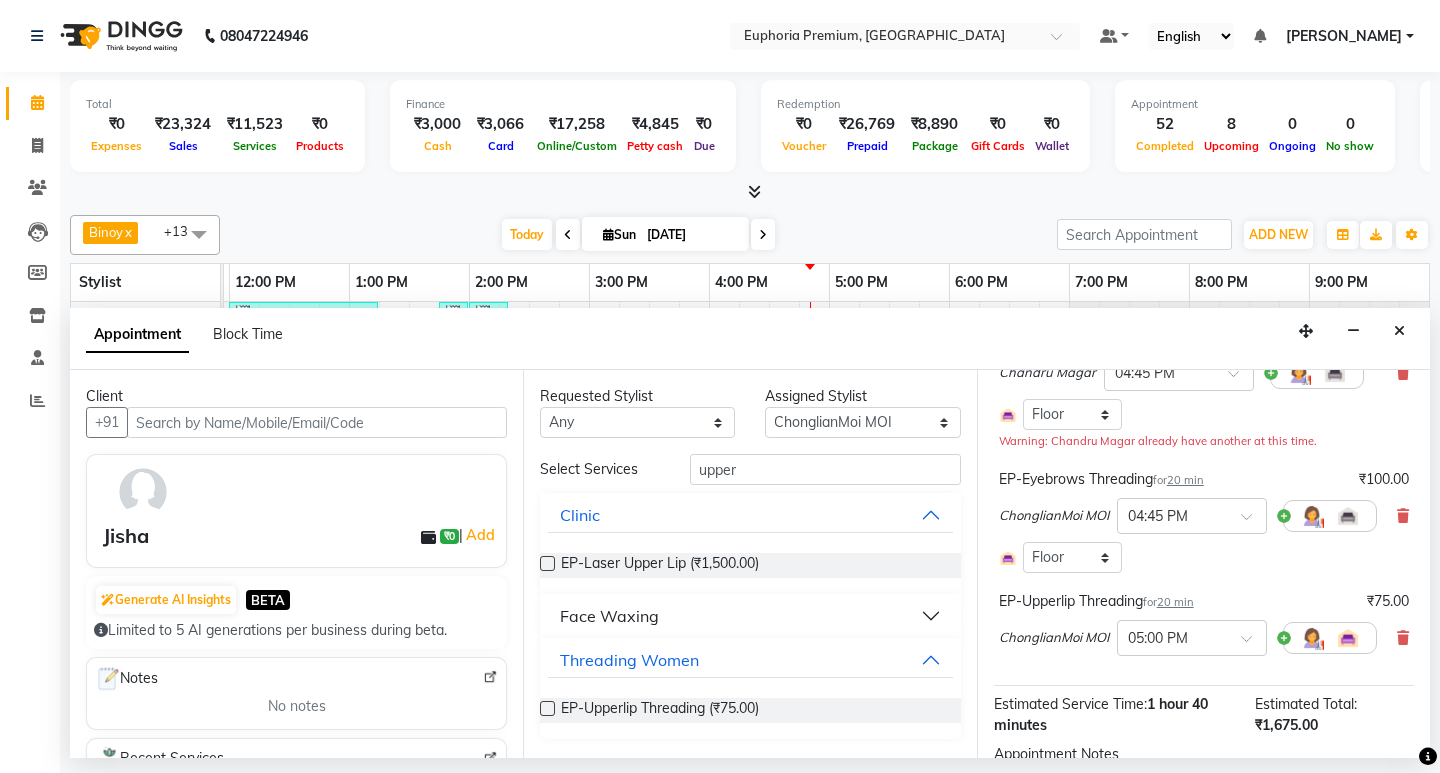click on "20 min" at bounding box center [1185, 480] 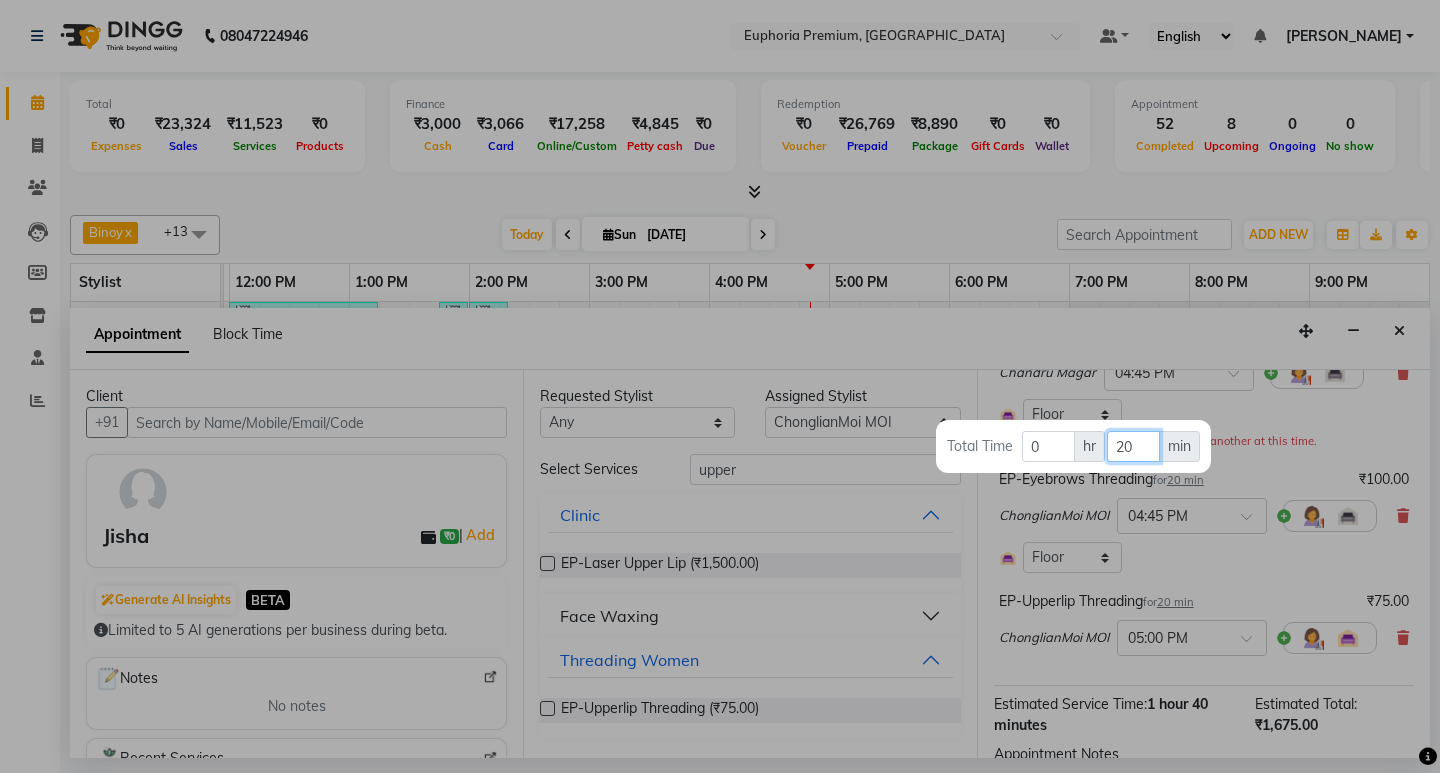 click on "20" at bounding box center [1133, 446] 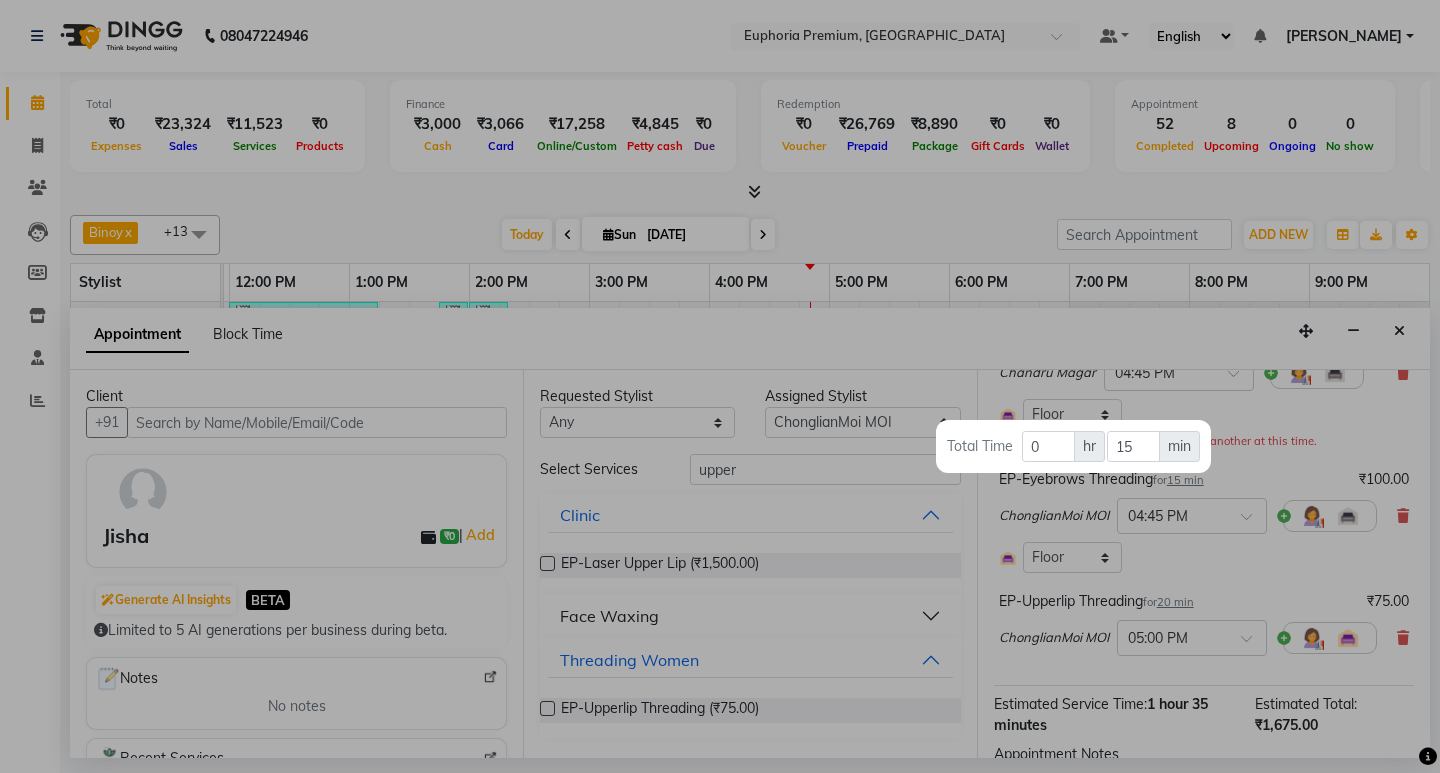 click at bounding box center [720, 386] 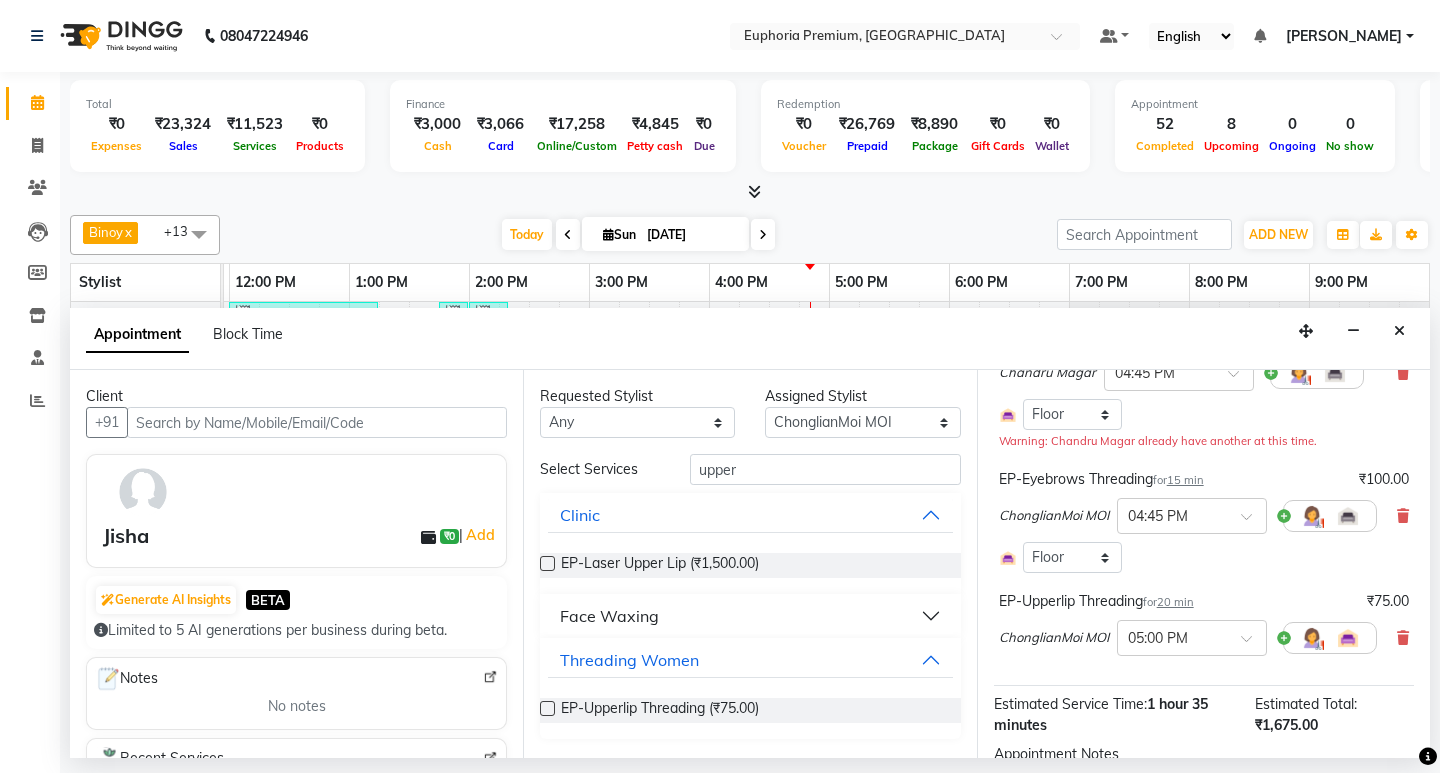 click on "20 min" at bounding box center [1175, 602] 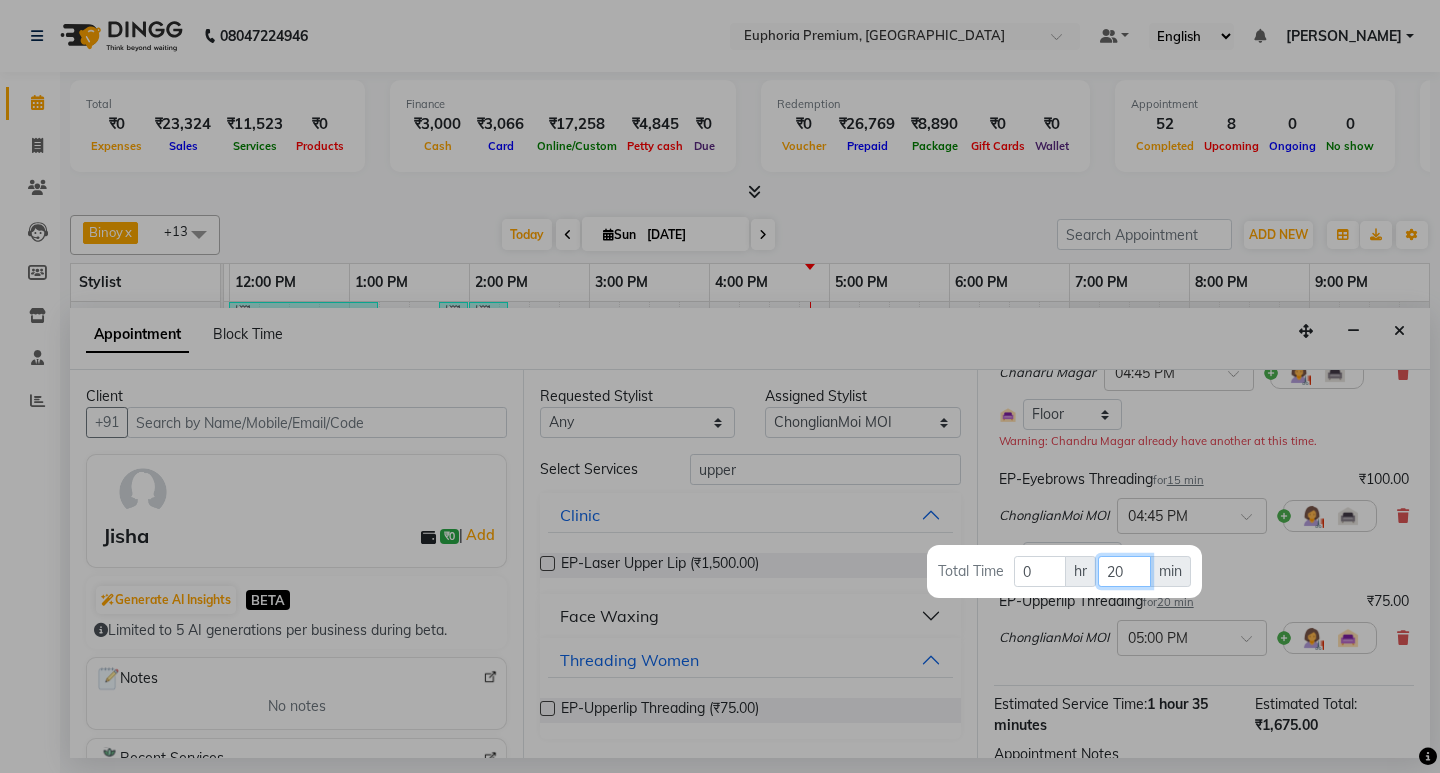click on "20" at bounding box center [1124, 571] 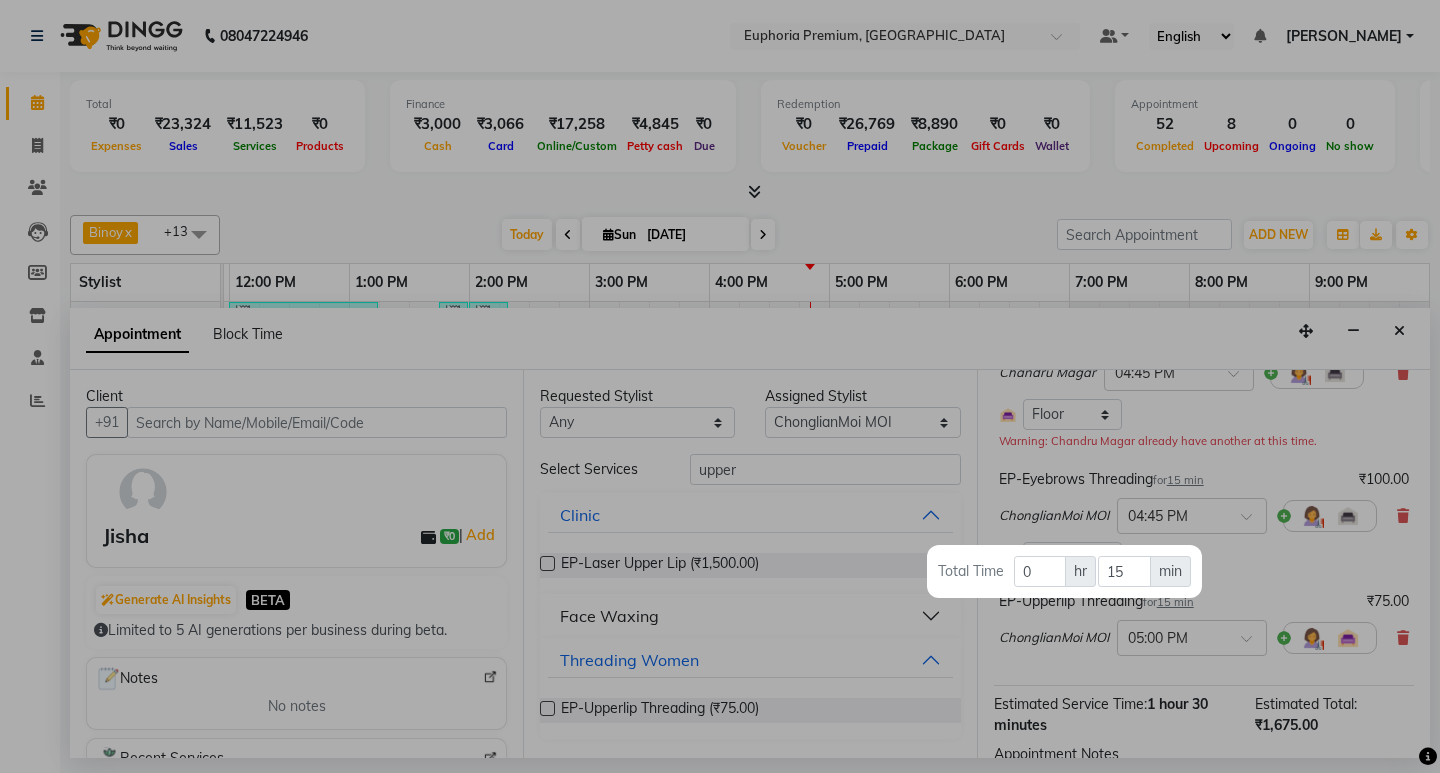 click at bounding box center [720, 386] 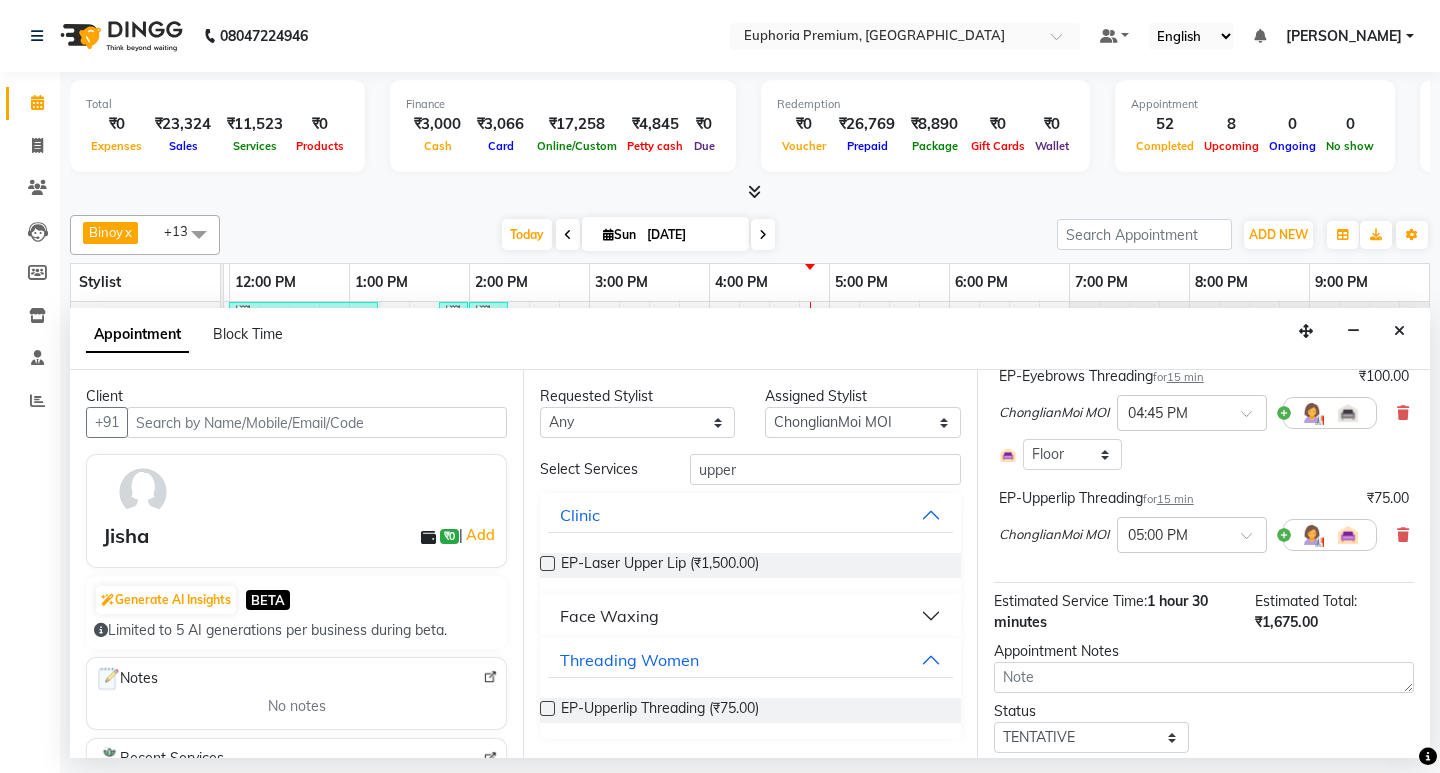 scroll, scrollTop: 372, scrollLeft: 0, axis: vertical 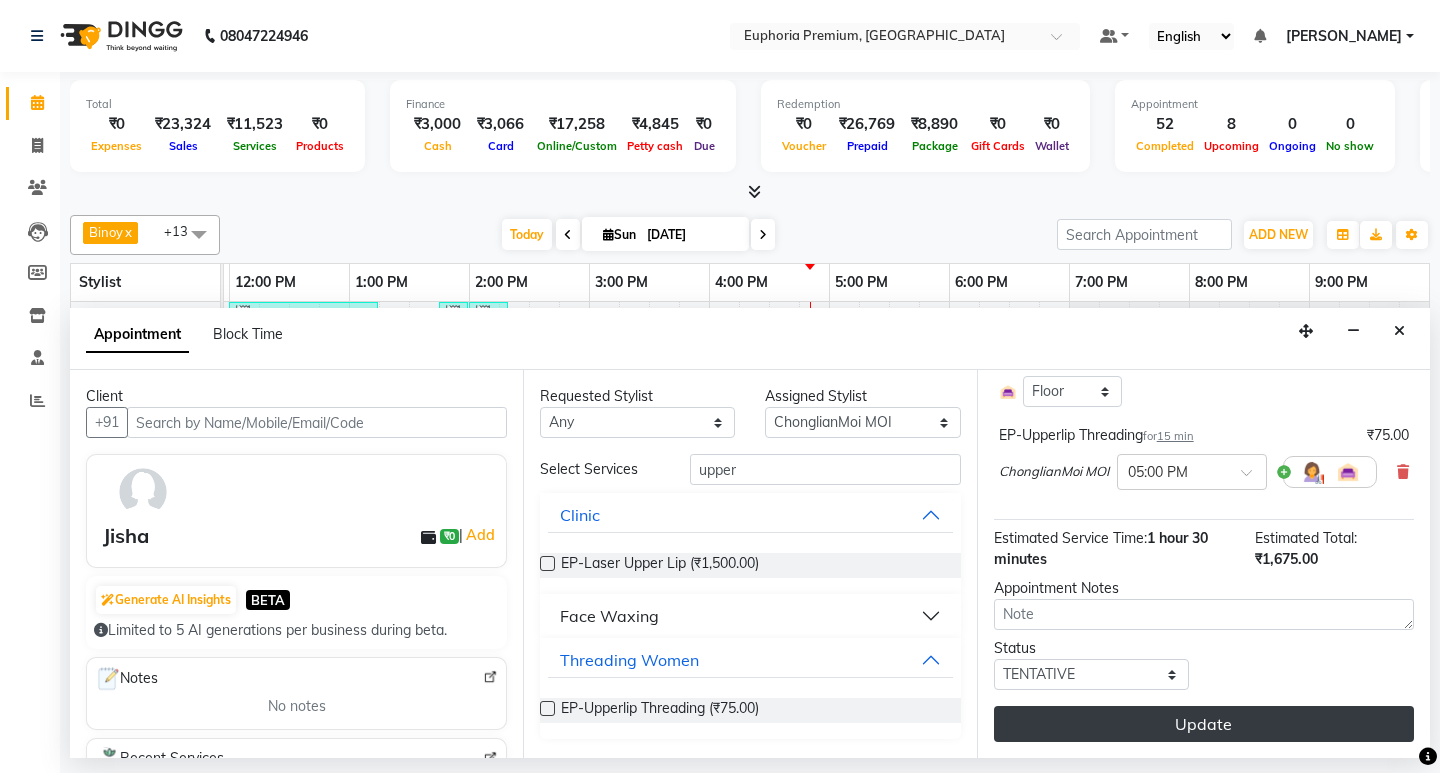 click on "Update" at bounding box center [1204, 724] 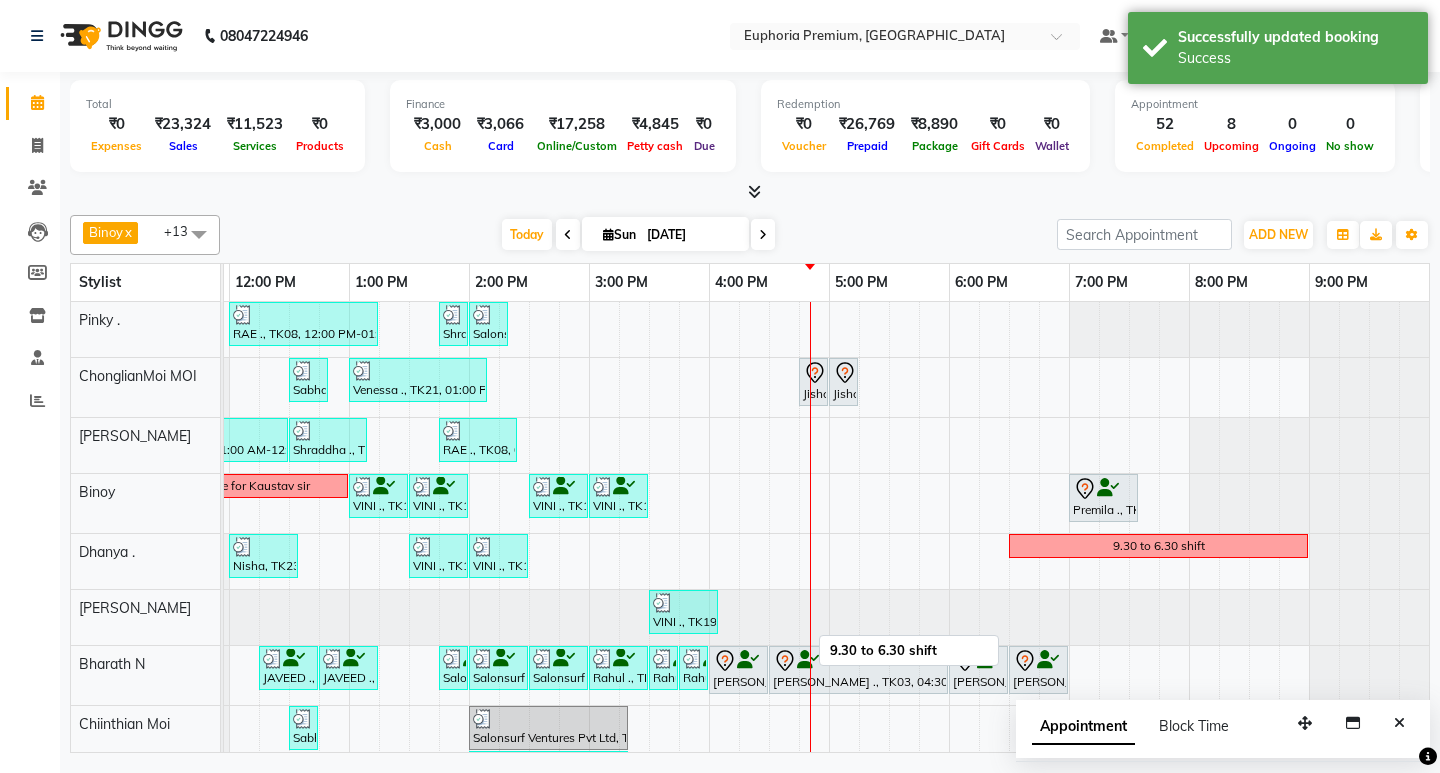 scroll, scrollTop: 108, scrollLeft: 475, axis: both 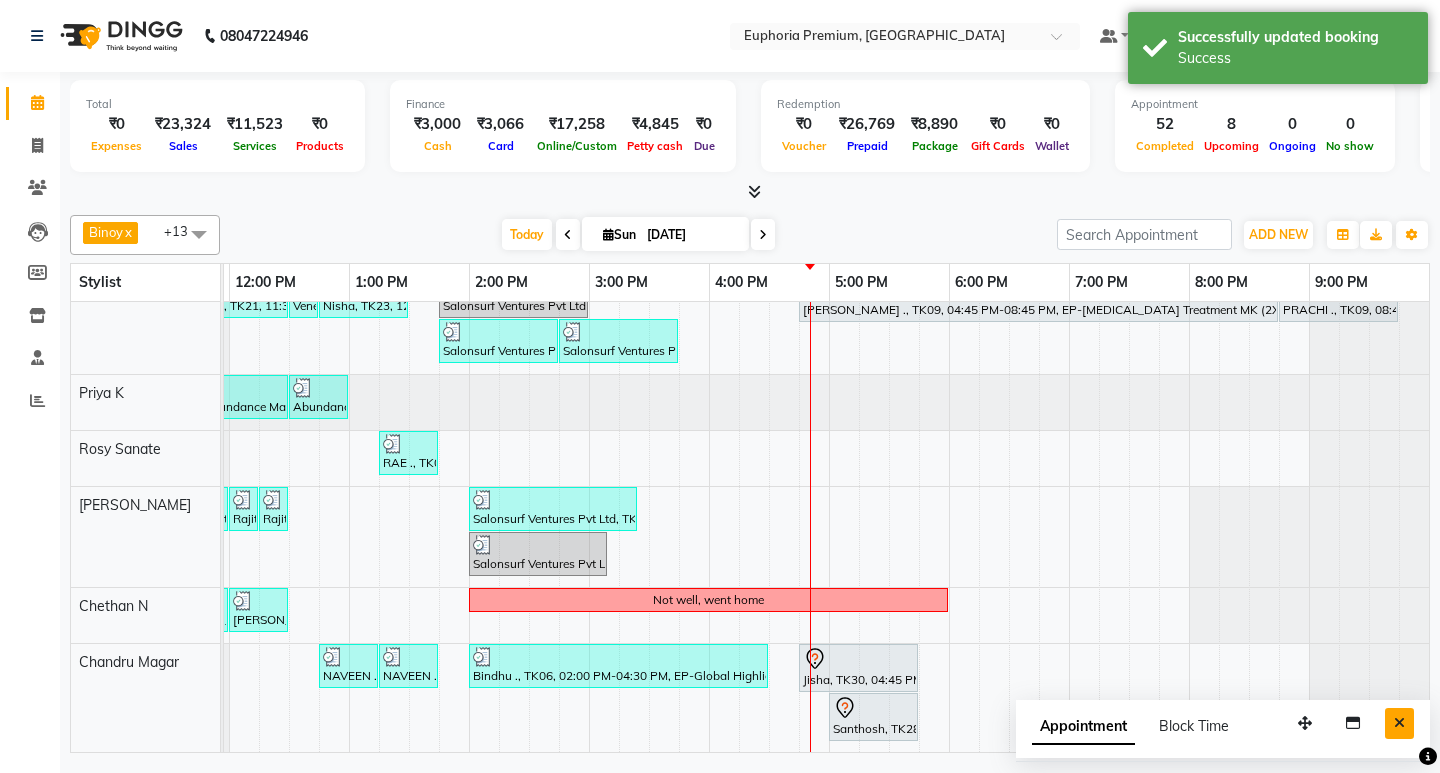 click at bounding box center [1399, 723] 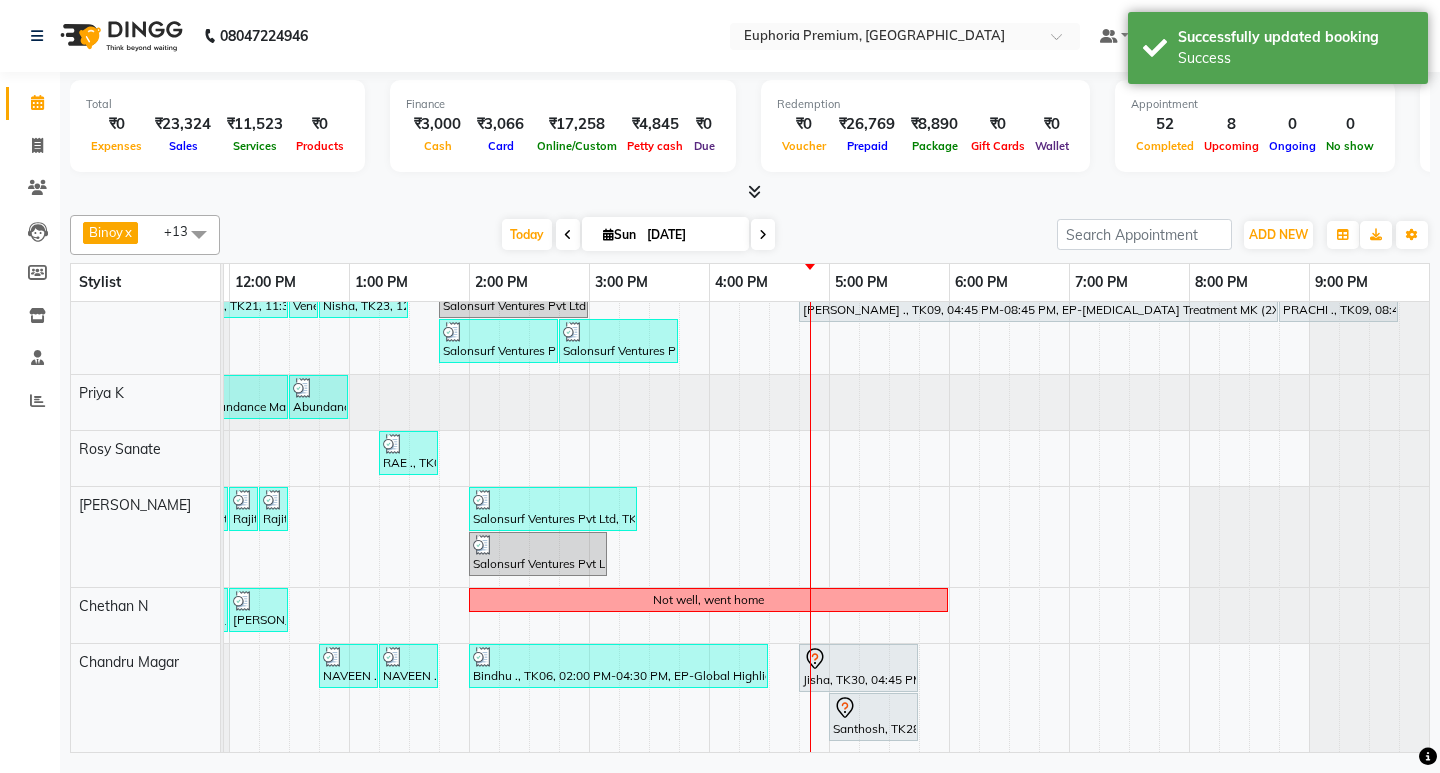 scroll, scrollTop: 248, scrollLeft: 475, axis: both 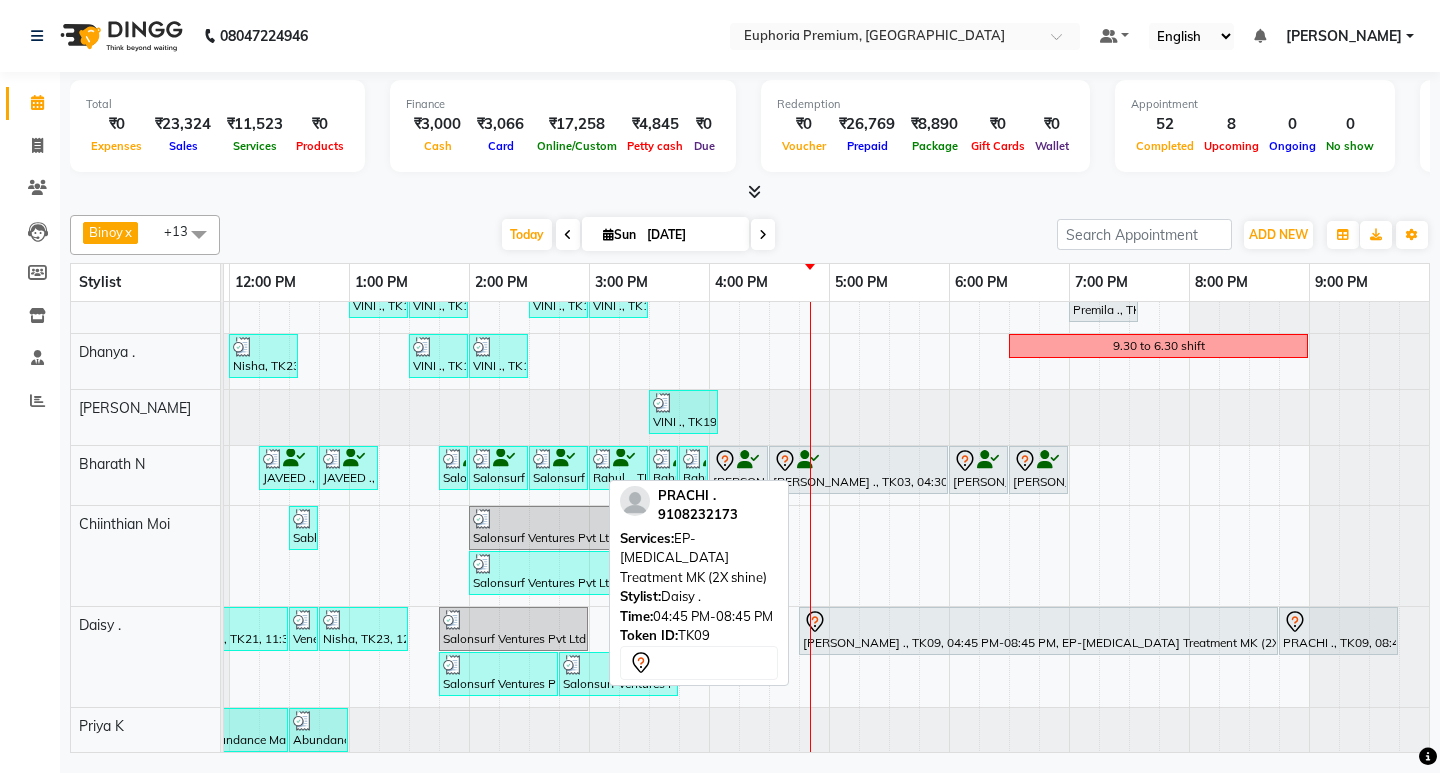 click on "[PERSON_NAME] ., TK09, 04:45 PM-08:45 PM, EP-[MEDICAL_DATA] Treatment MK (2X shine)" at bounding box center (1038, 631) 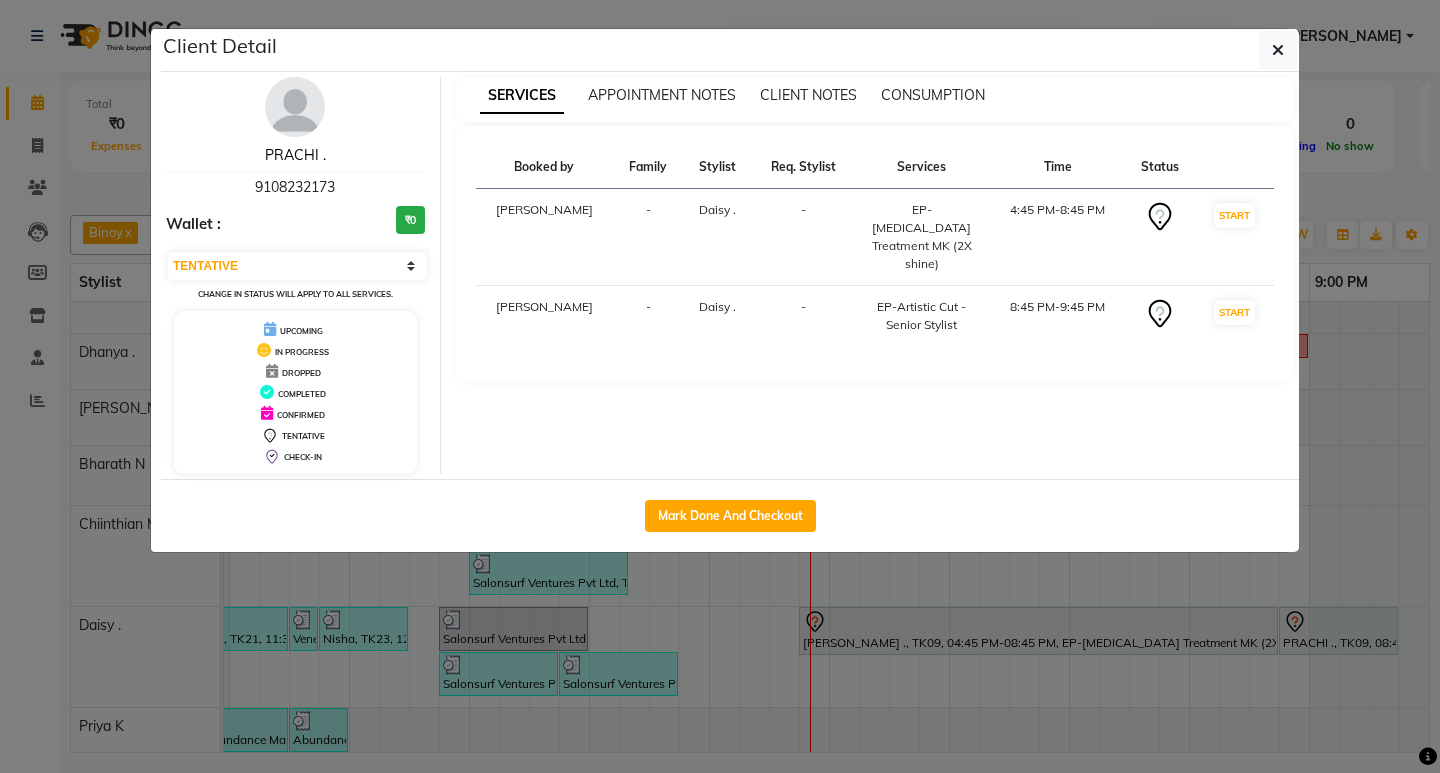 click on "PRACHI ." at bounding box center [295, 155] 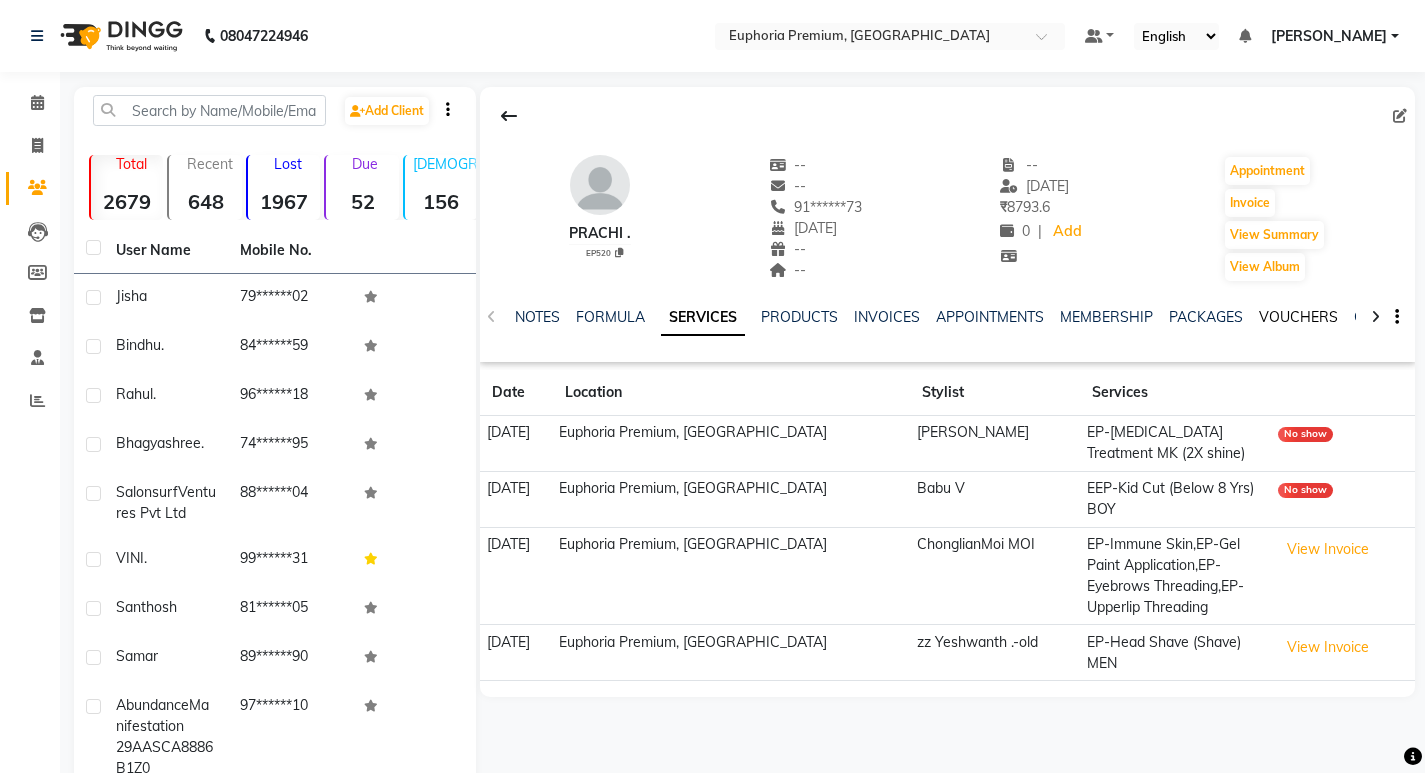 click on "VOUCHERS" 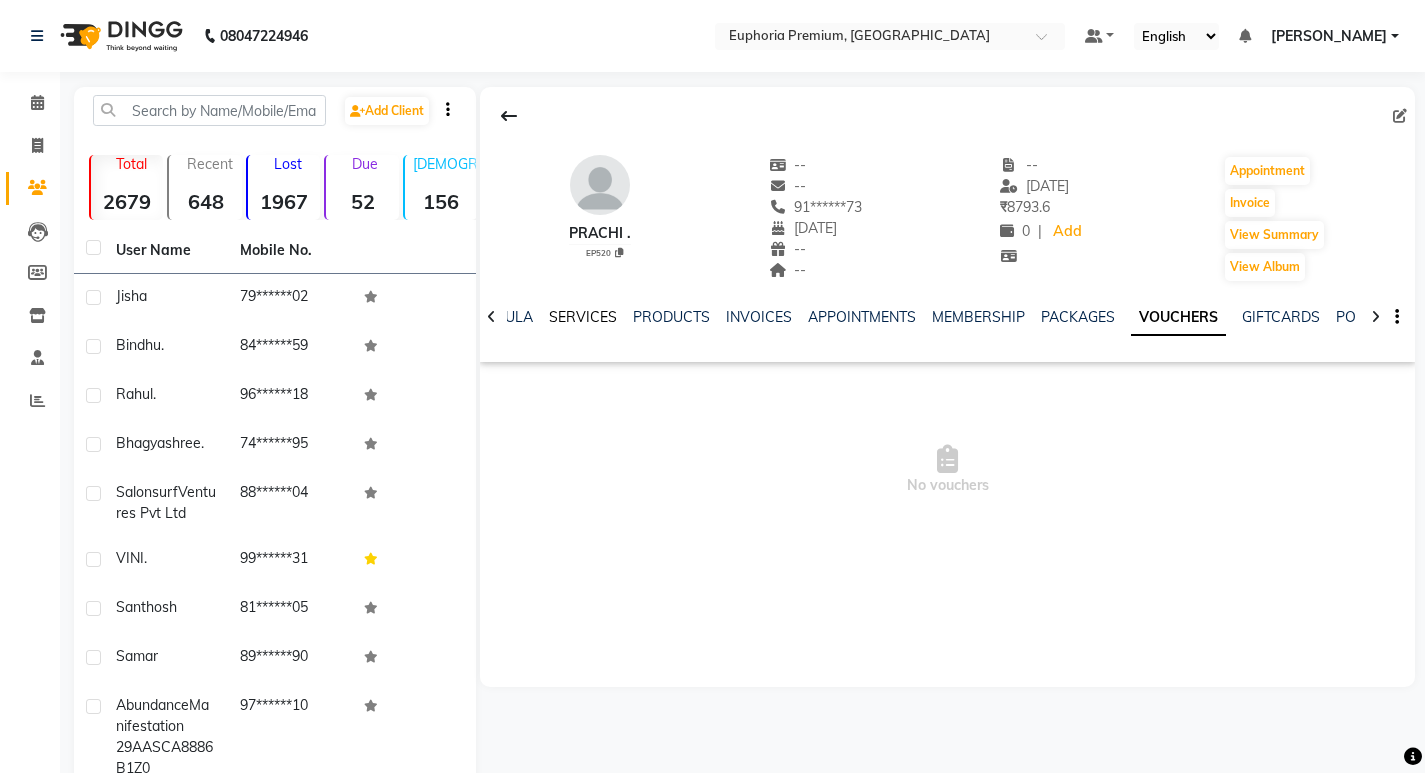 click on "SERVICES" 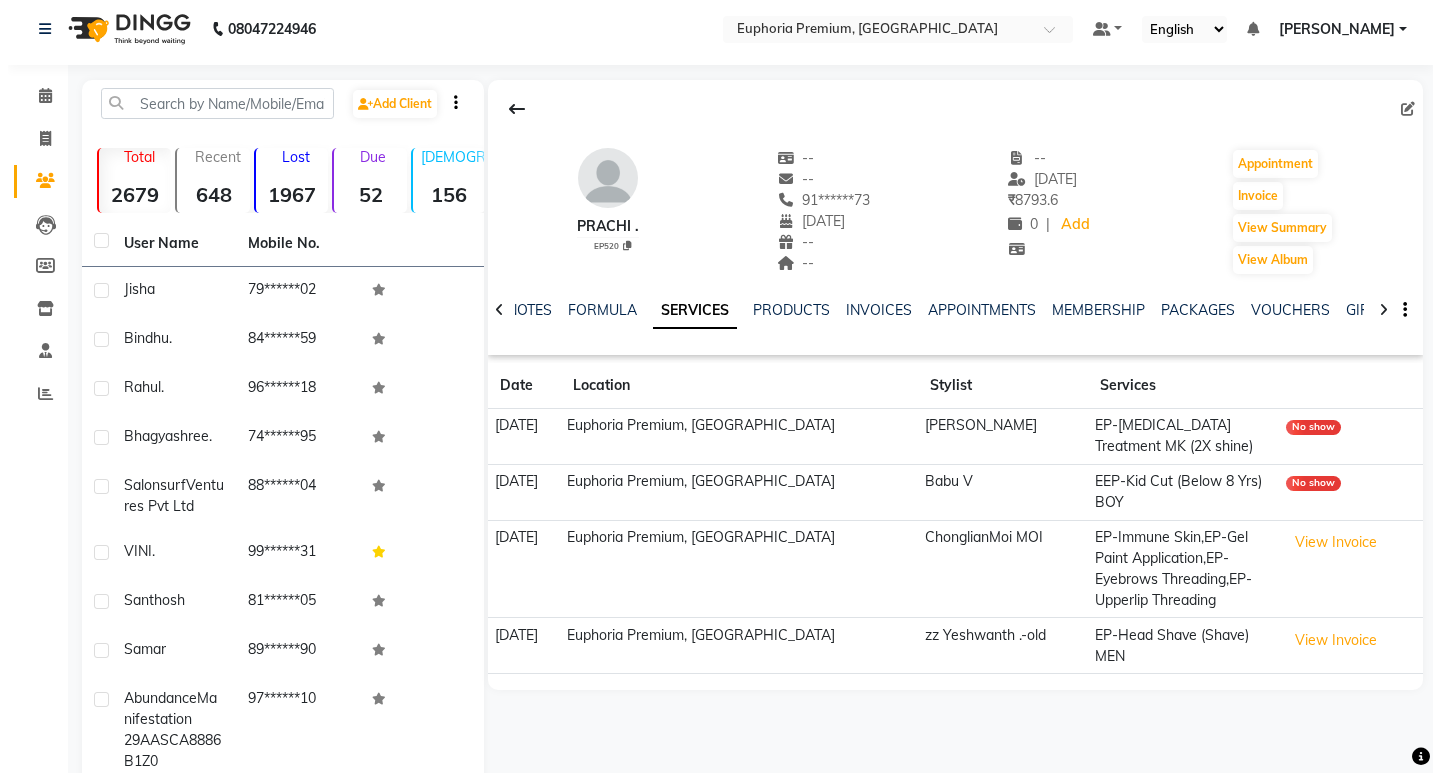 scroll, scrollTop: 0, scrollLeft: 0, axis: both 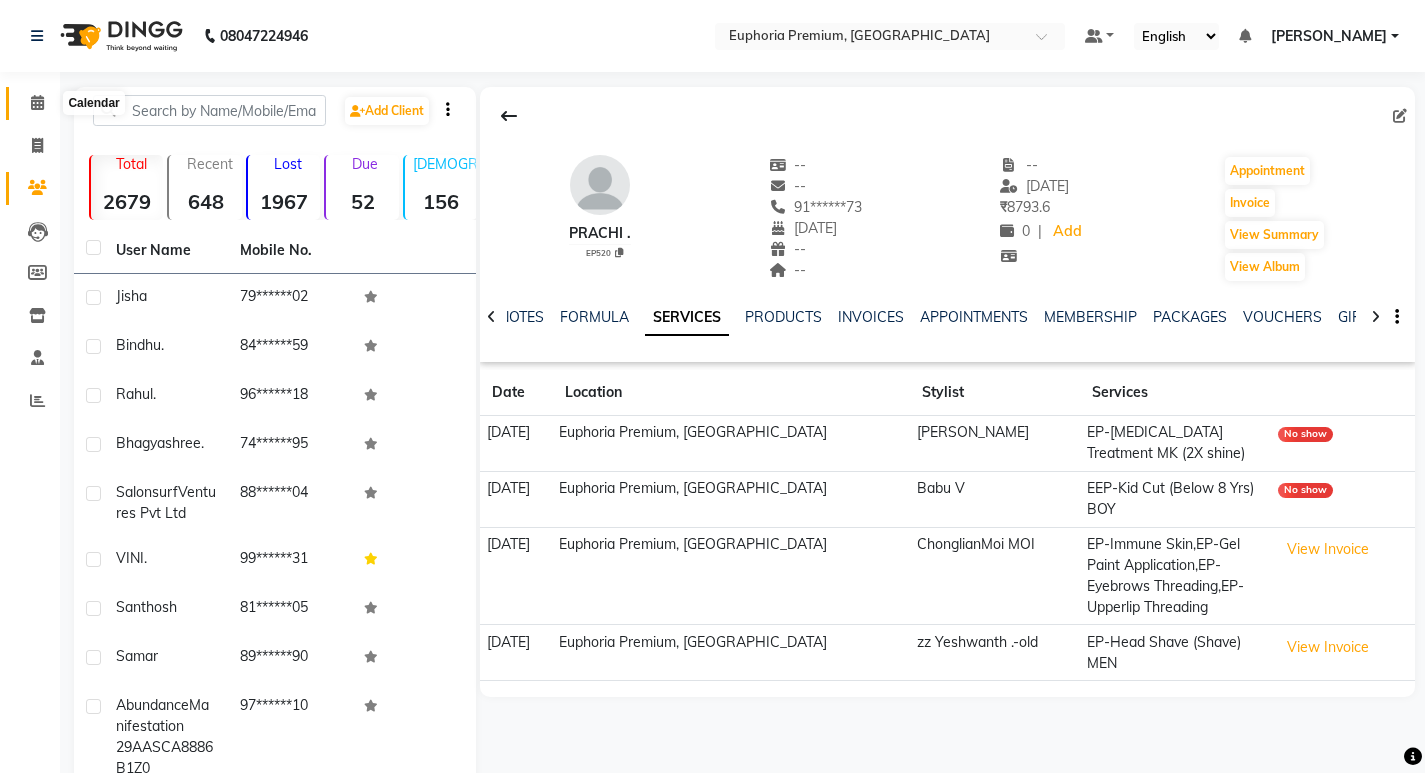 click 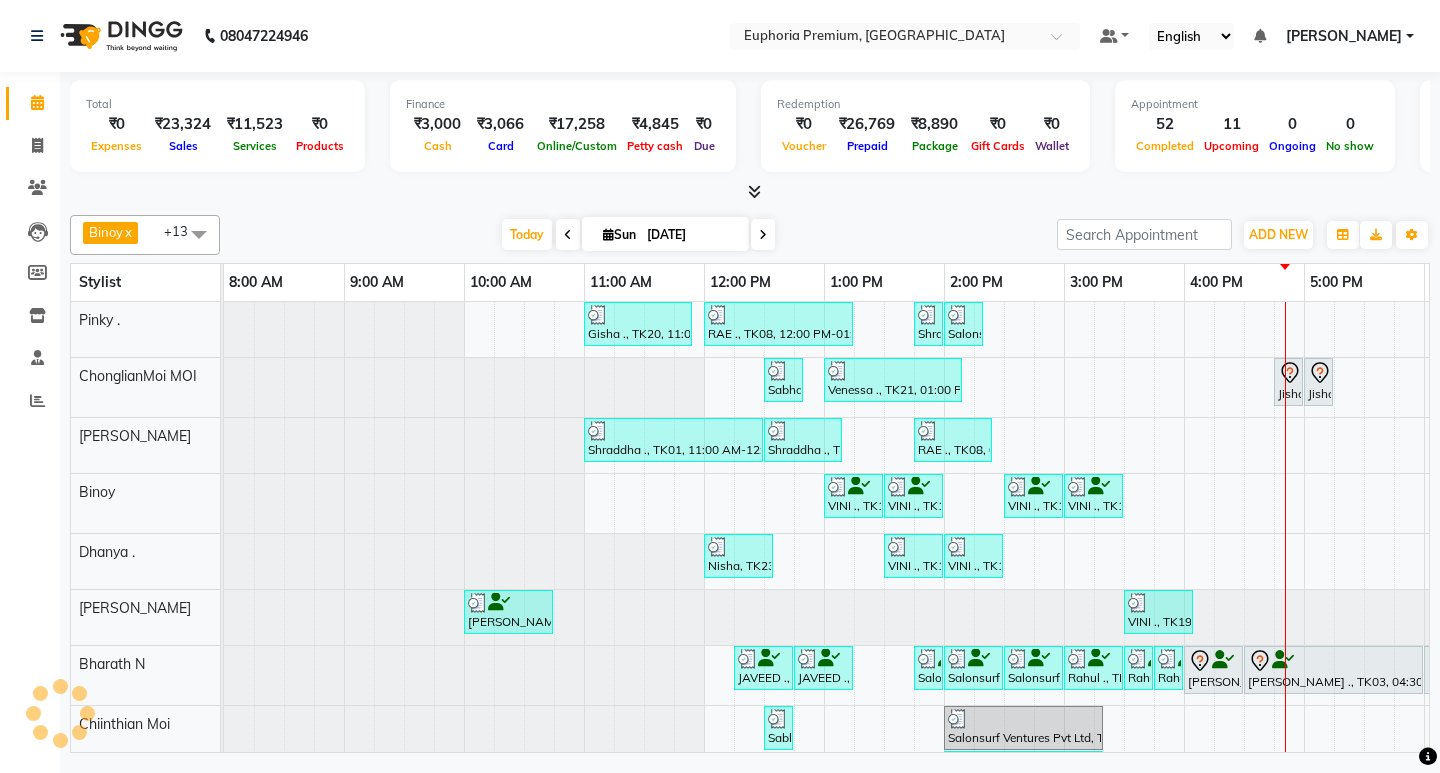 scroll, scrollTop: 0, scrollLeft: 0, axis: both 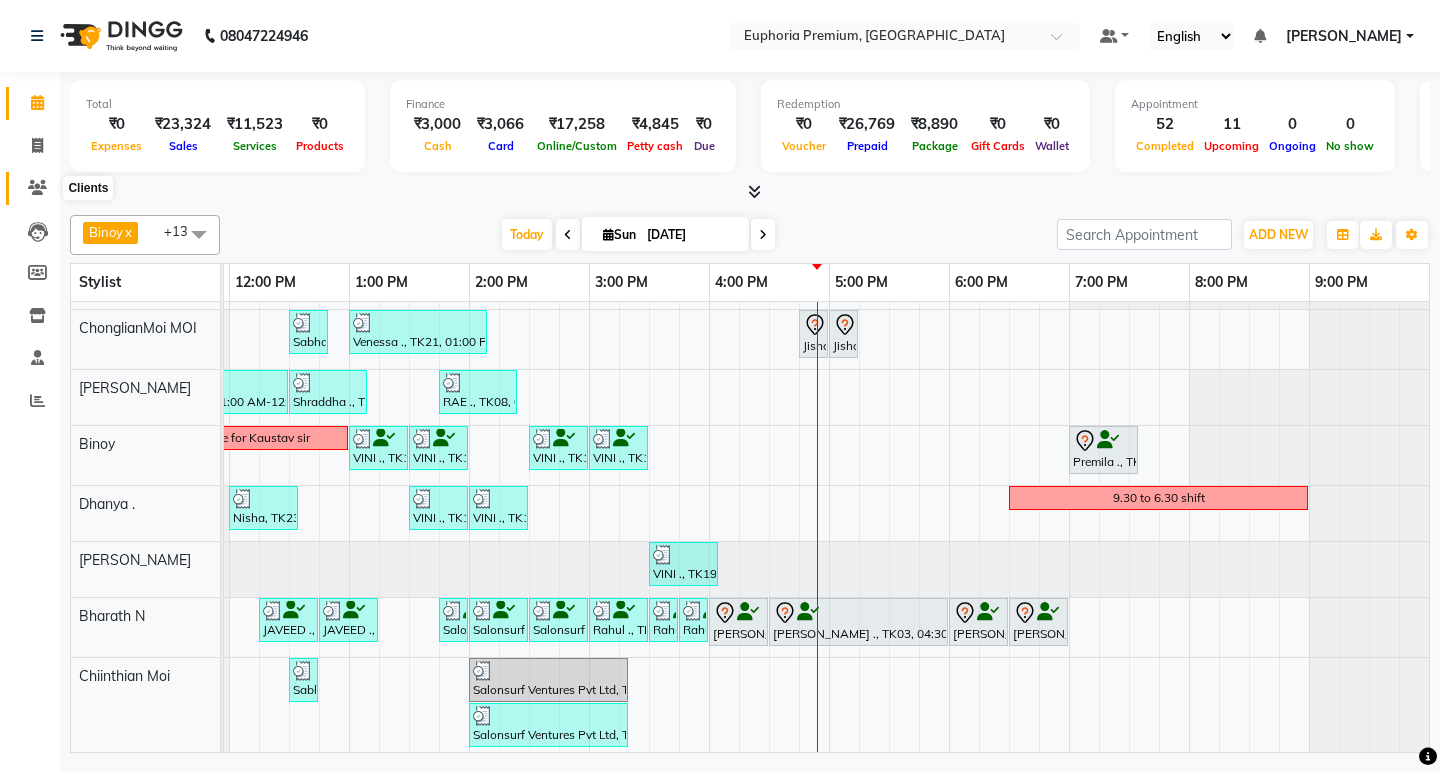 click 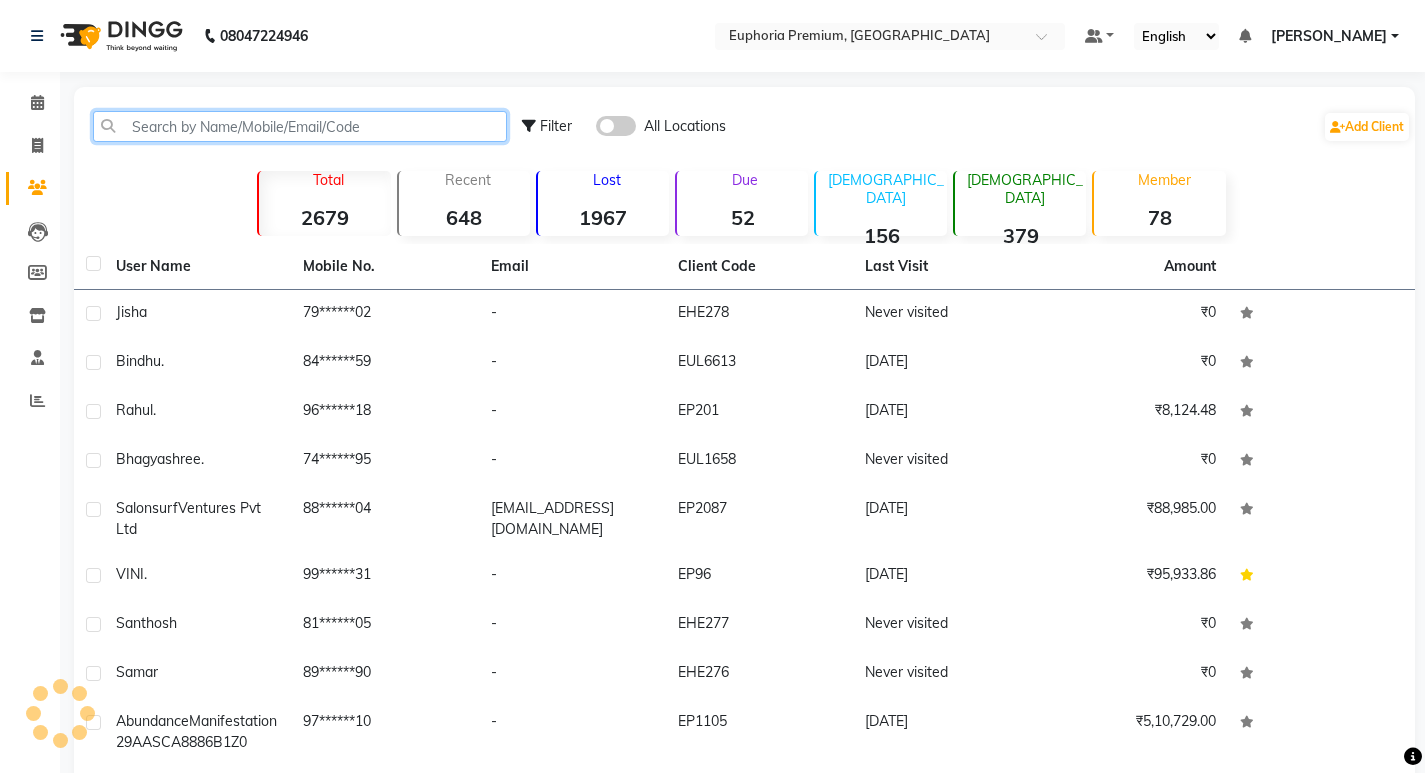 click 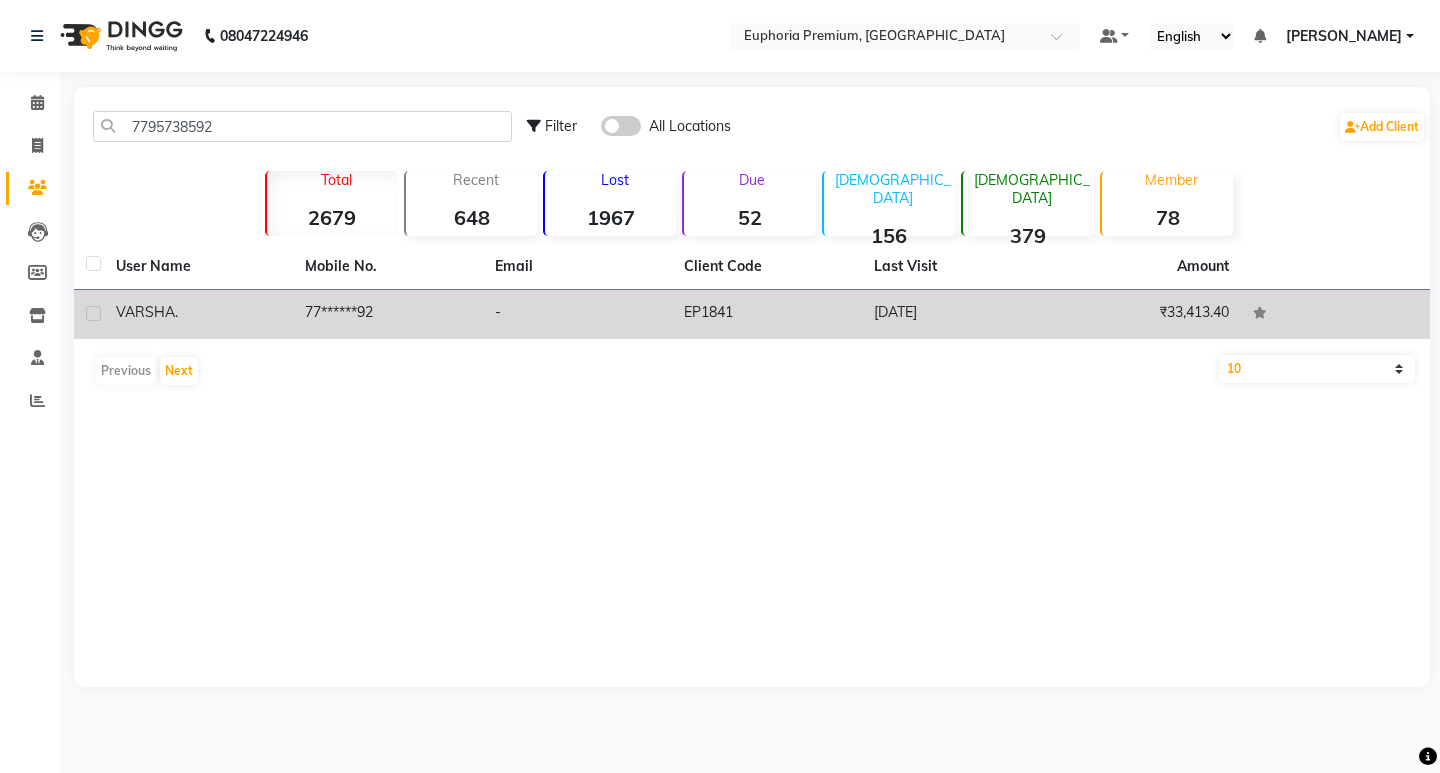 click on "VARSHA" 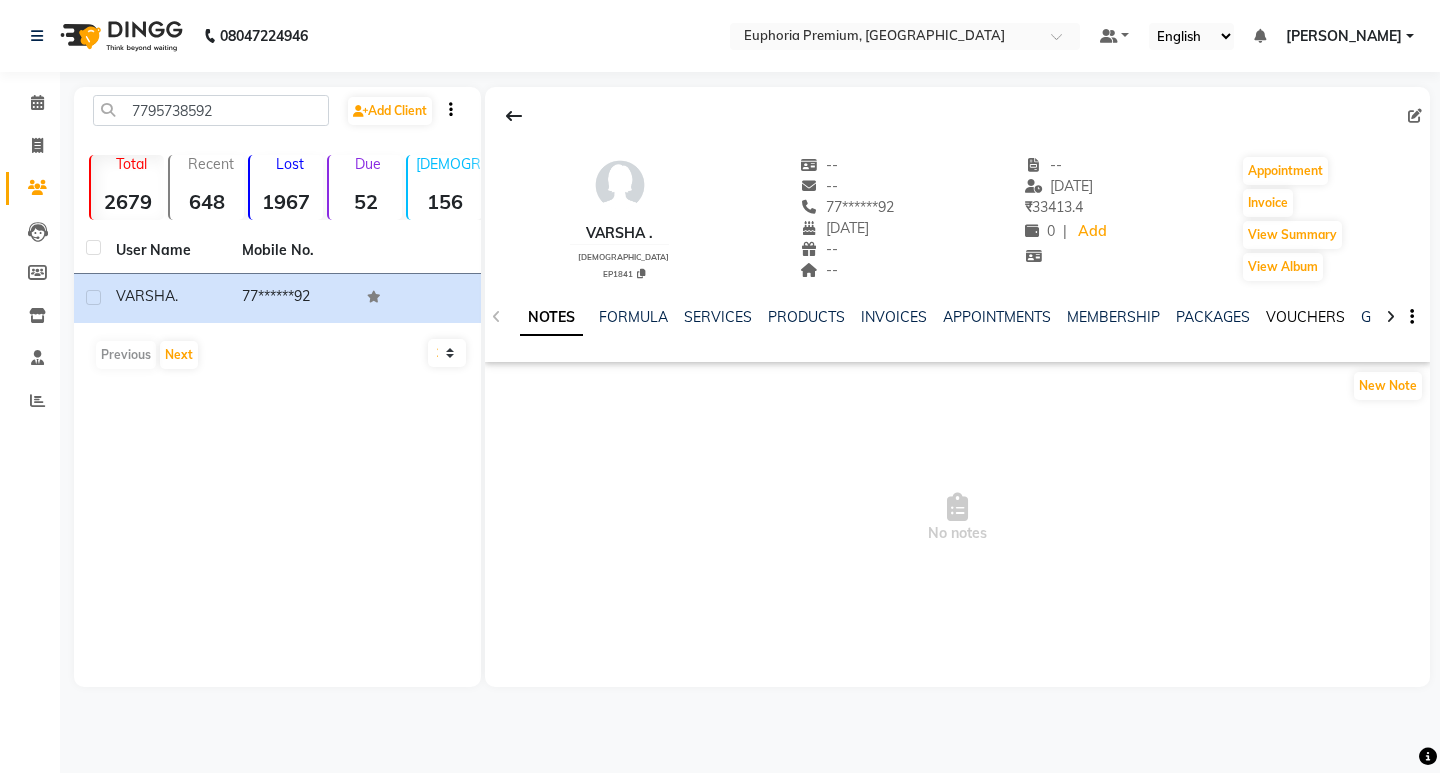 click on "VOUCHERS" 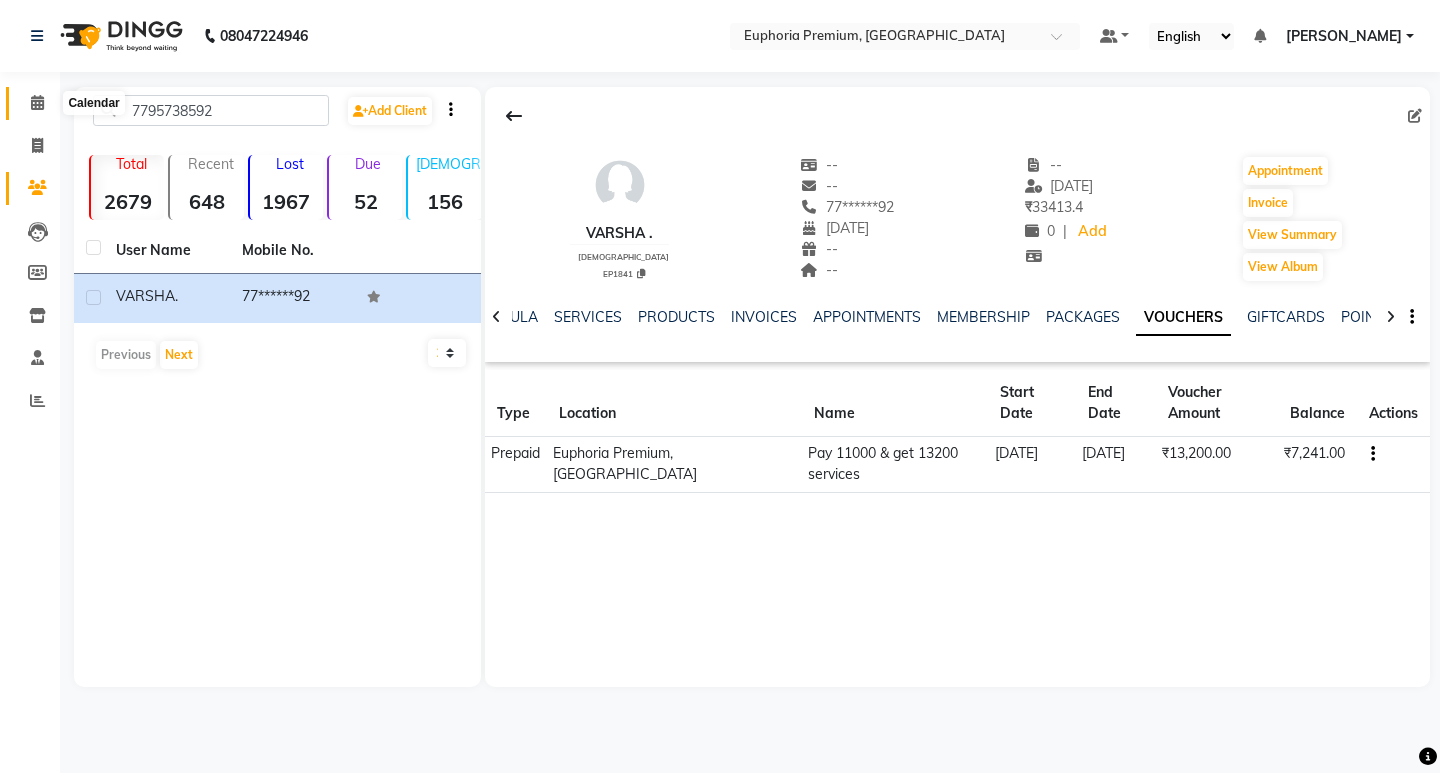 click 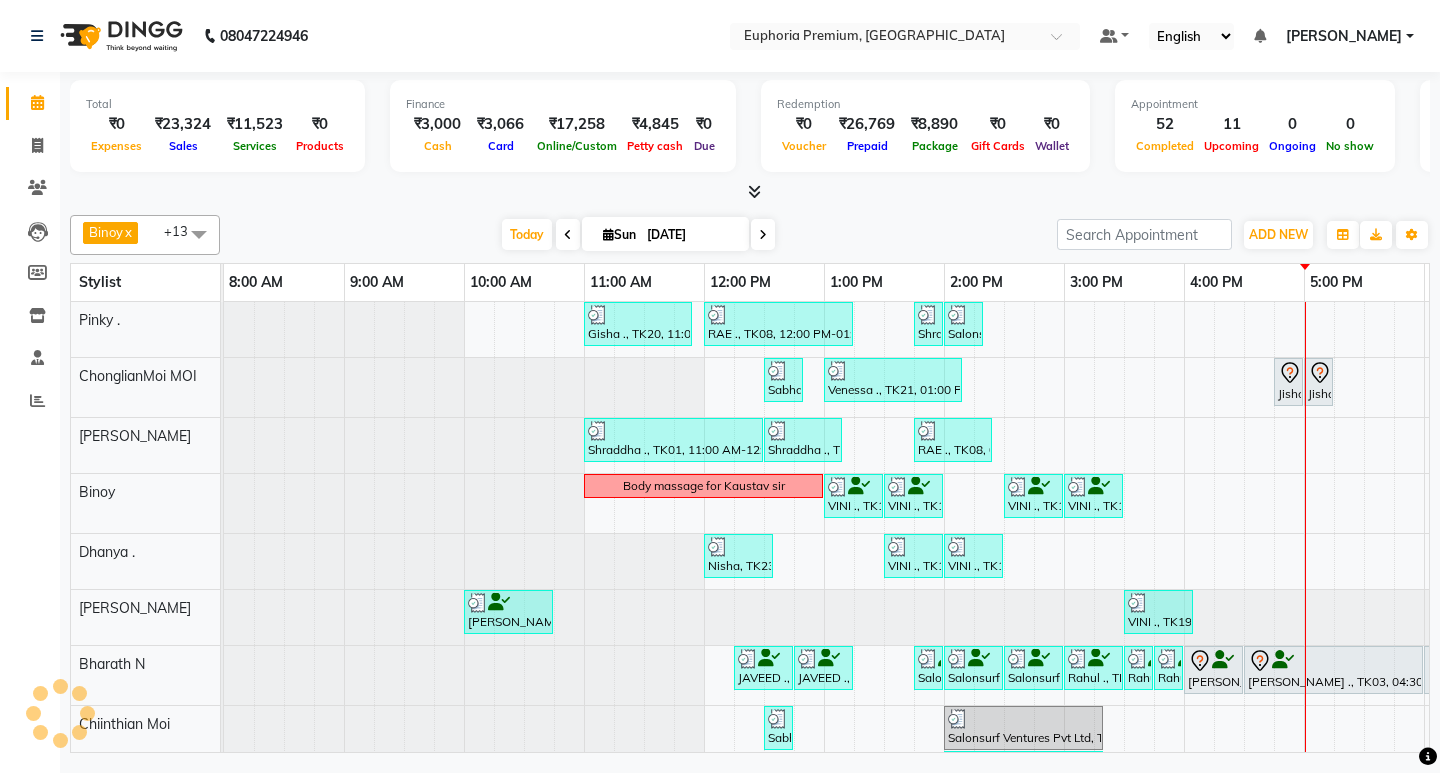 scroll, scrollTop: 0, scrollLeft: 0, axis: both 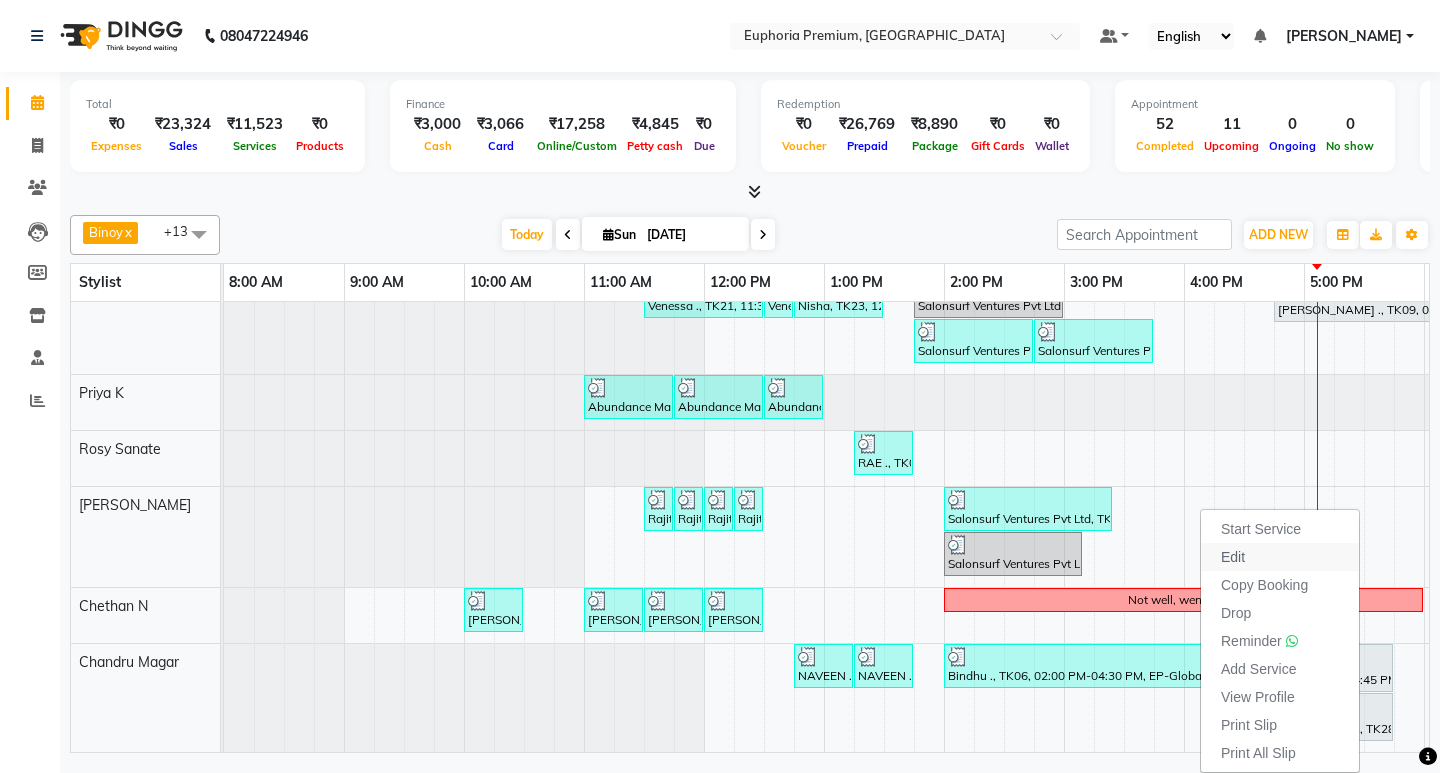 click on "Edit" at bounding box center [1233, 557] 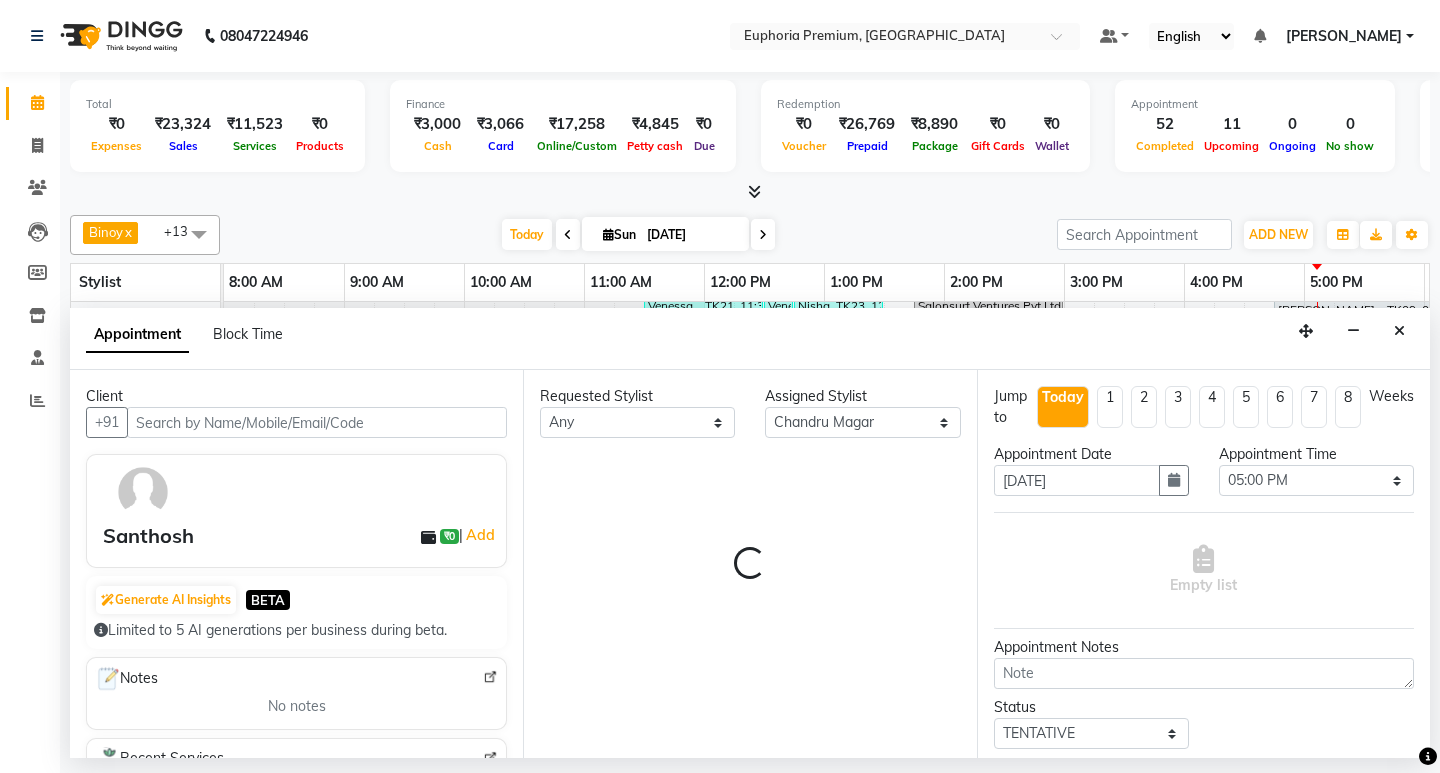 scroll, scrollTop: 0, scrollLeft: 475, axis: horizontal 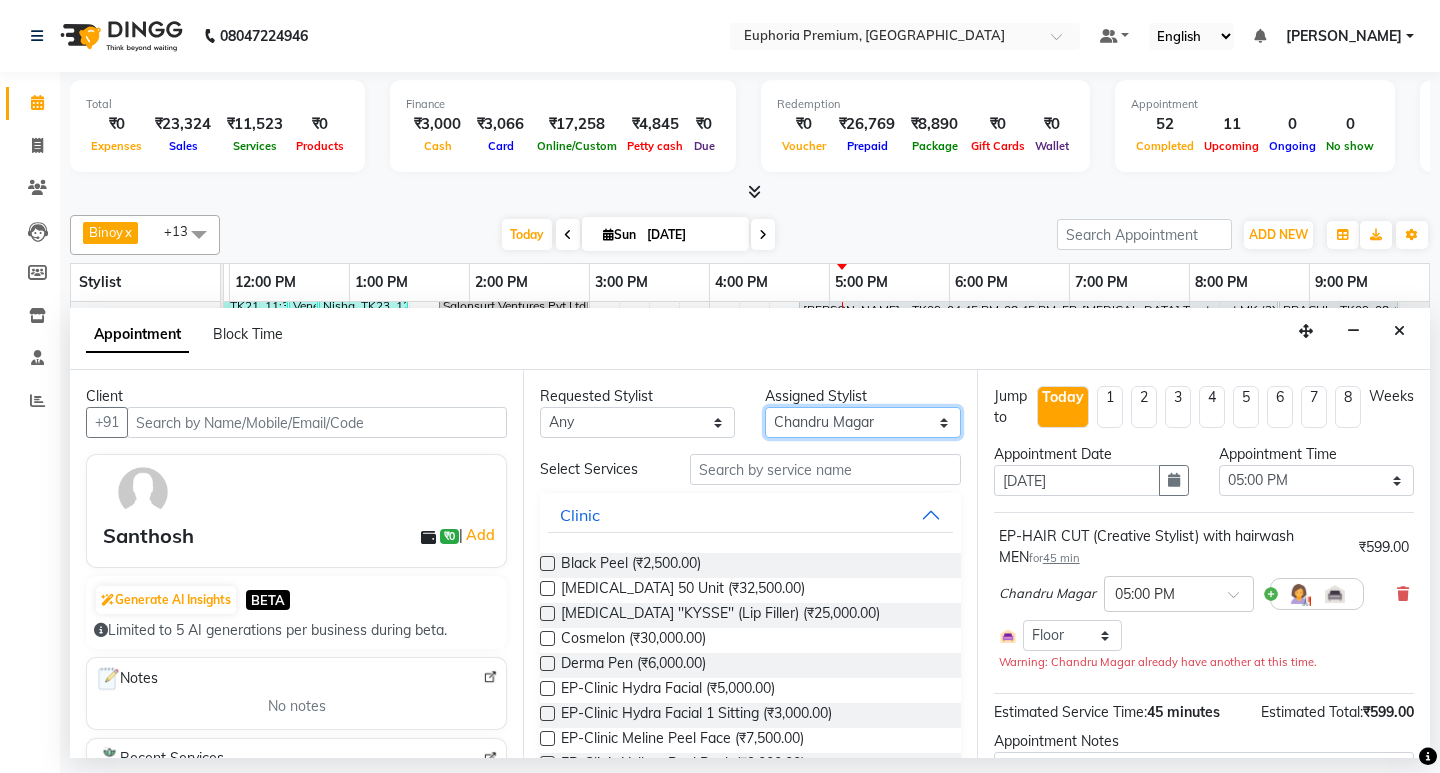click on "Select Babu V Bharath N [PERSON_NAME] [PERSON_NAME] N  Chiinthian [PERSON_NAME] MOI [PERSON_NAME] . [PERSON_NAME] . [PERSON_NAME] [PERSON_NAME] K [PERSON_NAME] [PERSON_NAME] [MEDICAL_DATA] Pinky . Priya  K Rosy Sanate [PERSON_NAME] [PERSON_NAME] Shishi L [PERSON_NAME] M [PERSON_NAME]" at bounding box center (862, 422) 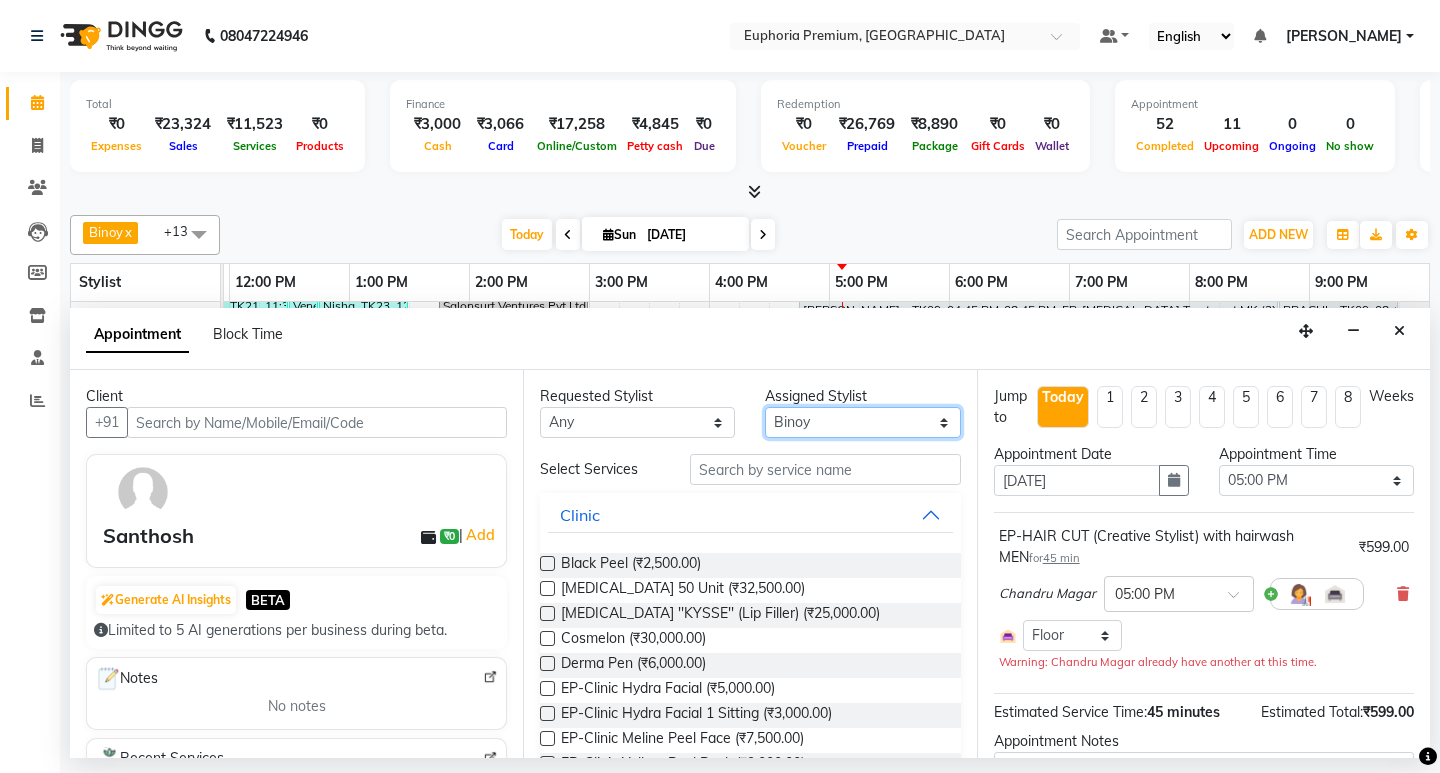 click on "Select Babu V Bharath N [PERSON_NAME] [PERSON_NAME] N  Chiinthian [PERSON_NAME] MOI [PERSON_NAME] . [PERSON_NAME] . [PERSON_NAME] [PERSON_NAME] K [PERSON_NAME] [PERSON_NAME] [MEDICAL_DATA] Pinky . Priya  K Rosy Sanate [PERSON_NAME] [PERSON_NAME] Shishi L [PERSON_NAME] M [PERSON_NAME]" at bounding box center (862, 422) 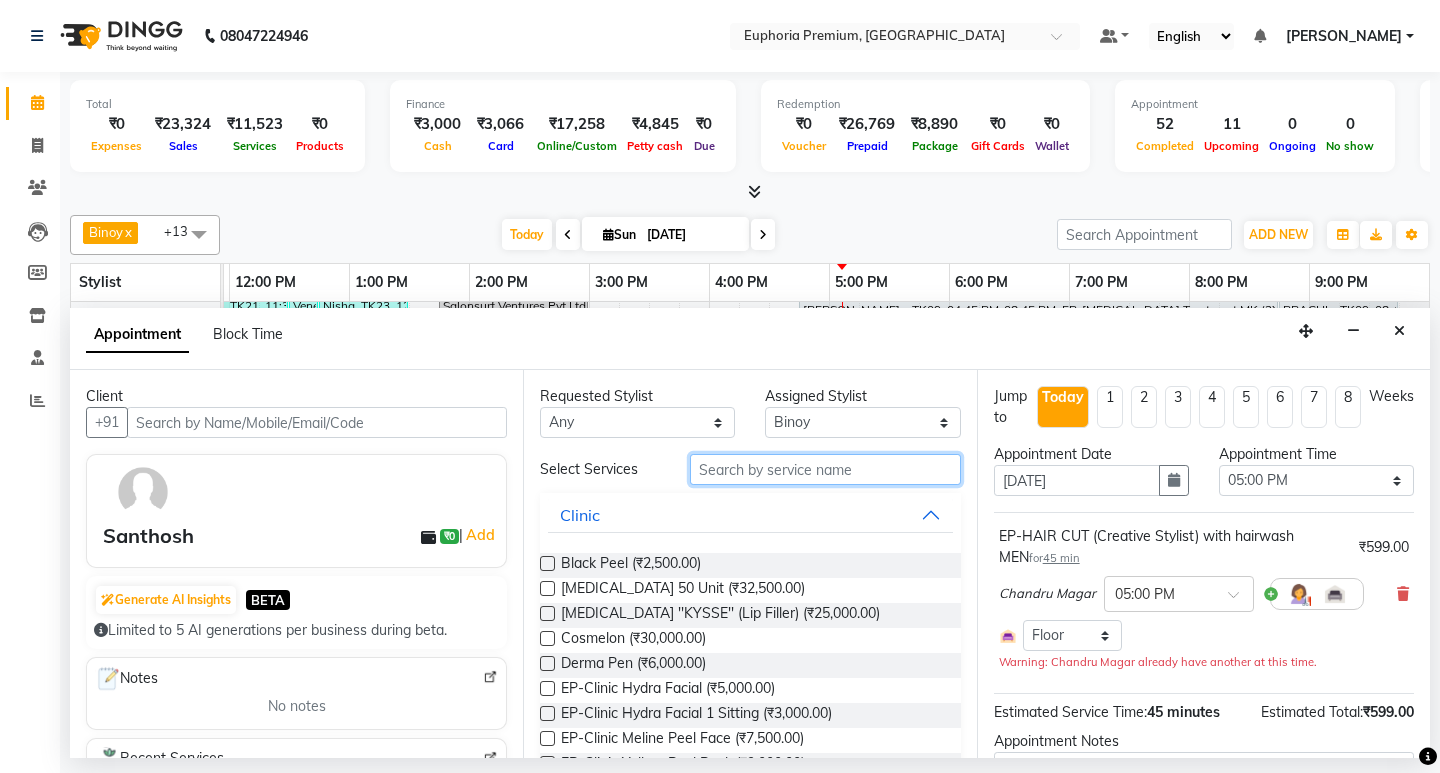 click at bounding box center [825, 469] 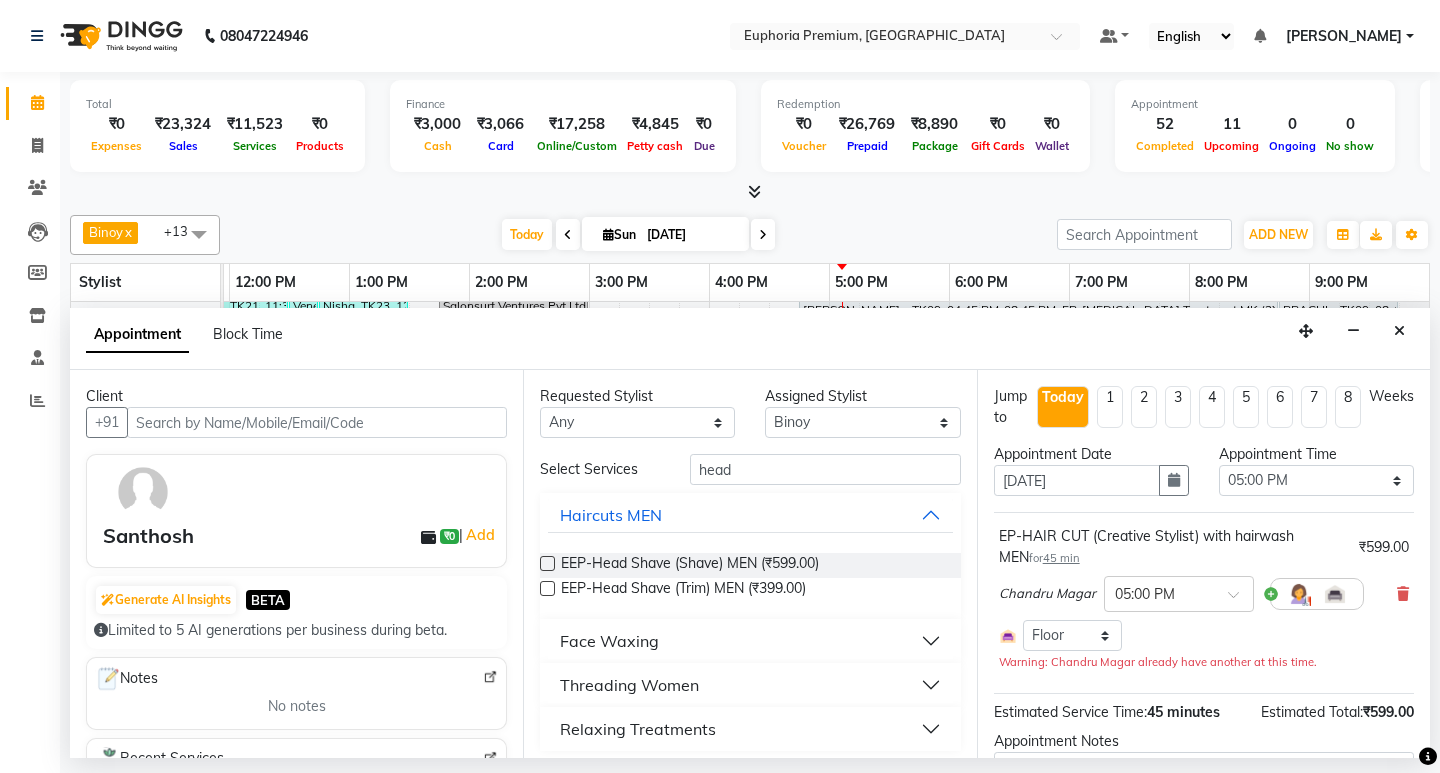 click on "Relaxing Treatments" at bounding box center [750, 729] 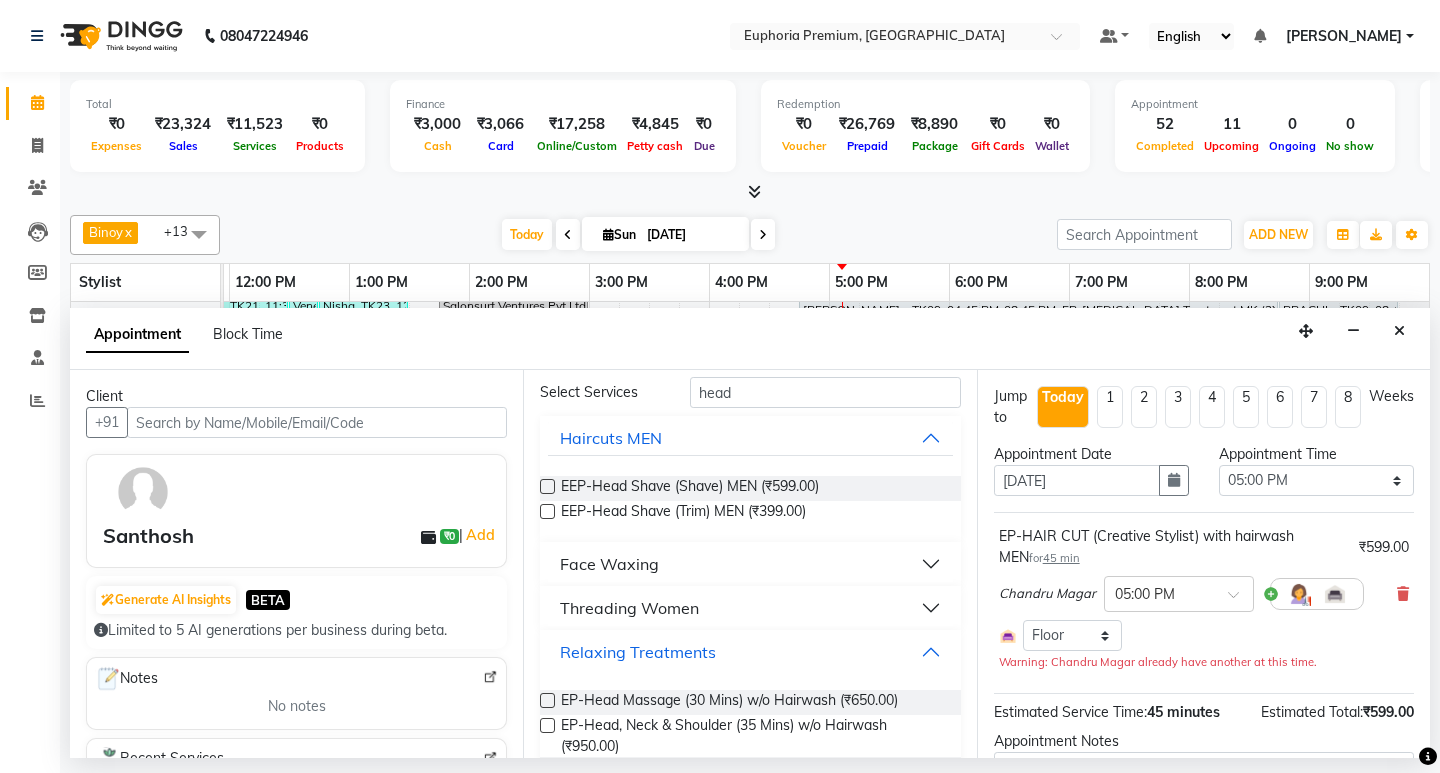 scroll, scrollTop: 150, scrollLeft: 0, axis: vertical 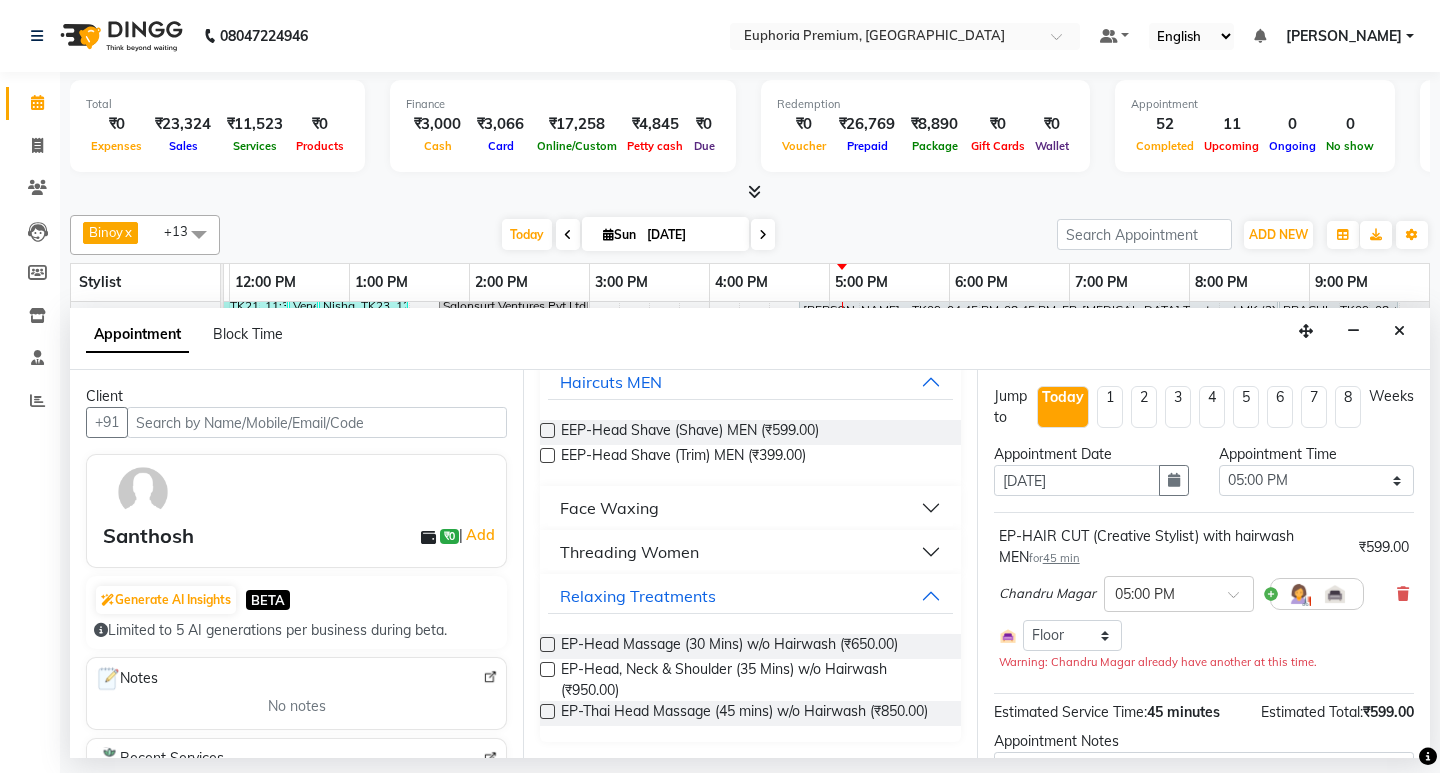 click at bounding box center (547, 669) 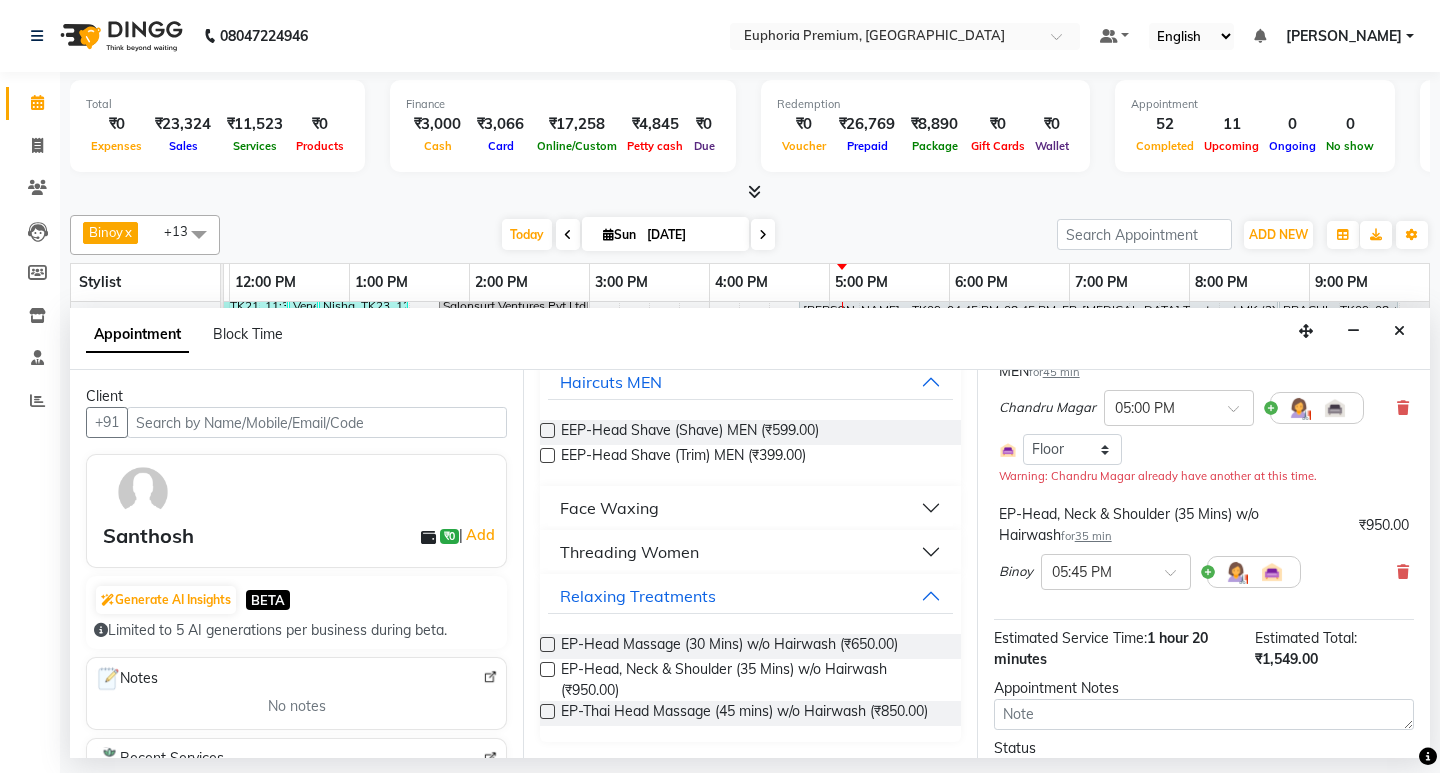 scroll, scrollTop: 200, scrollLeft: 0, axis: vertical 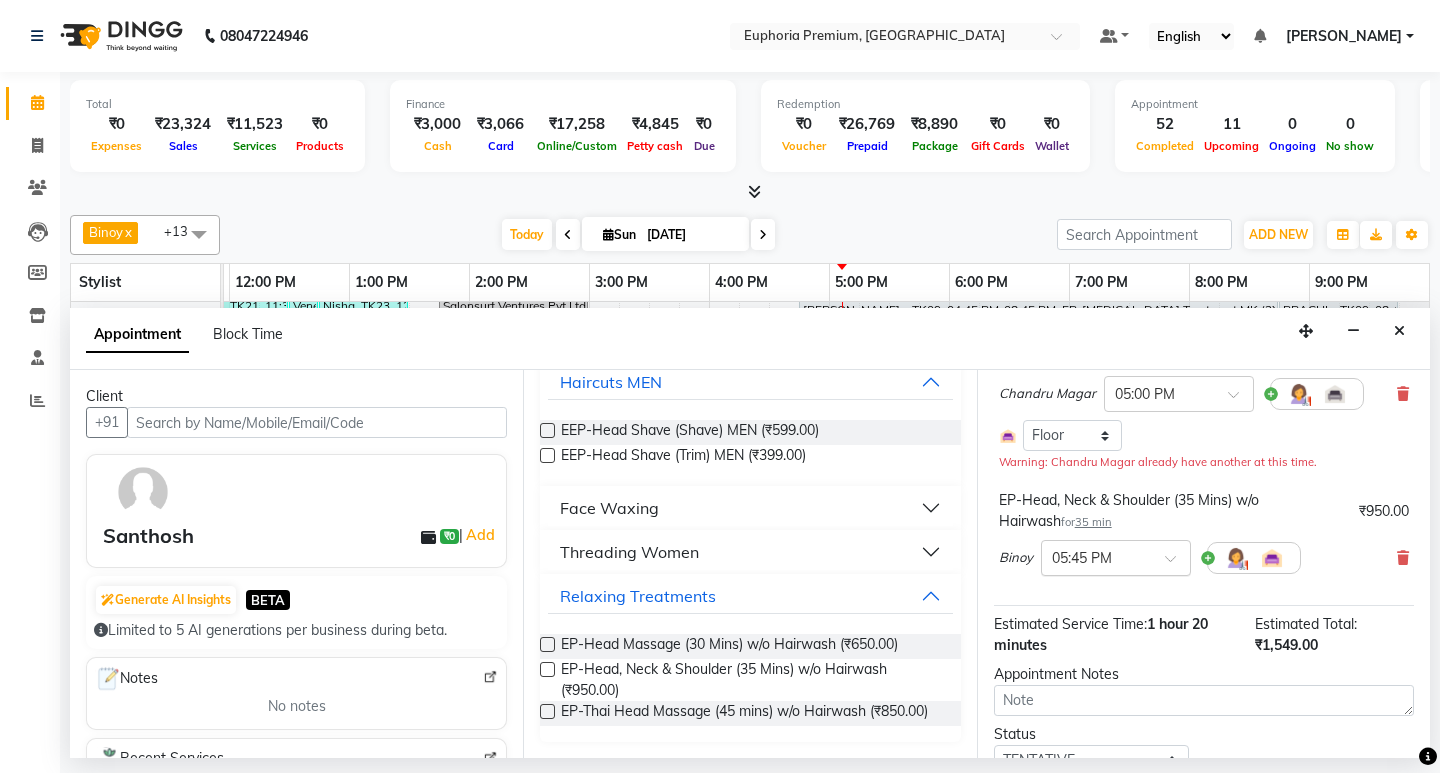 click at bounding box center [1096, 556] 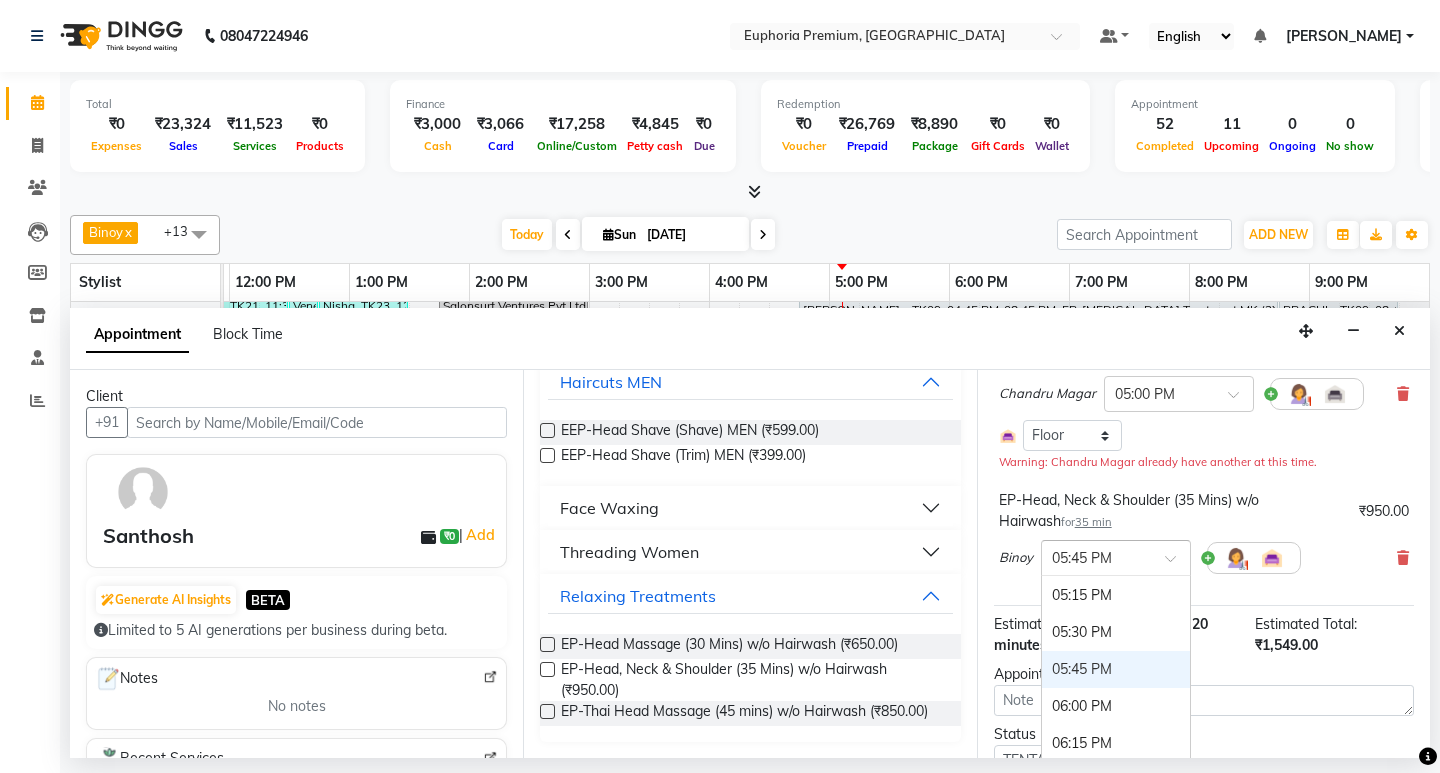 scroll, scrollTop: 1143, scrollLeft: 0, axis: vertical 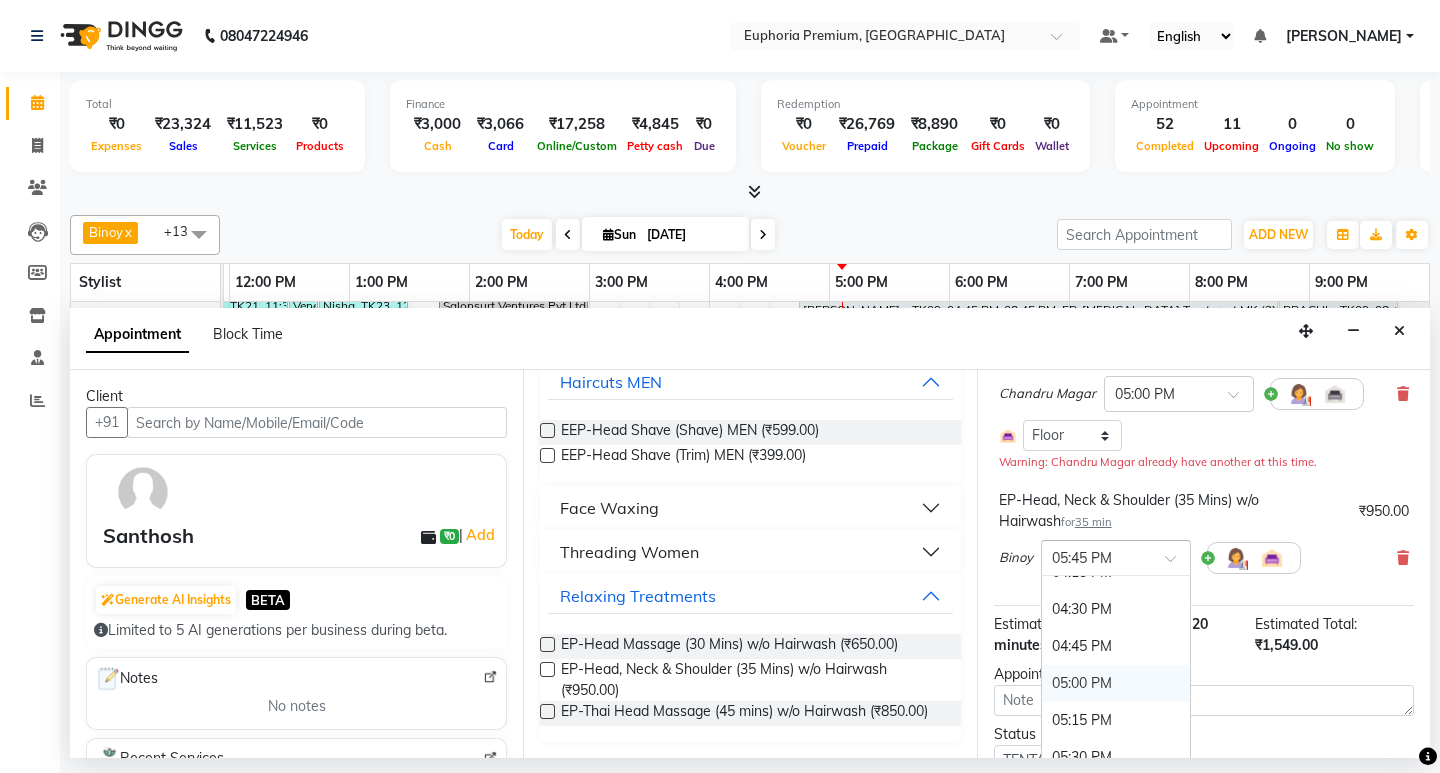 click on "05:00 PM" at bounding box center [1116, 683] 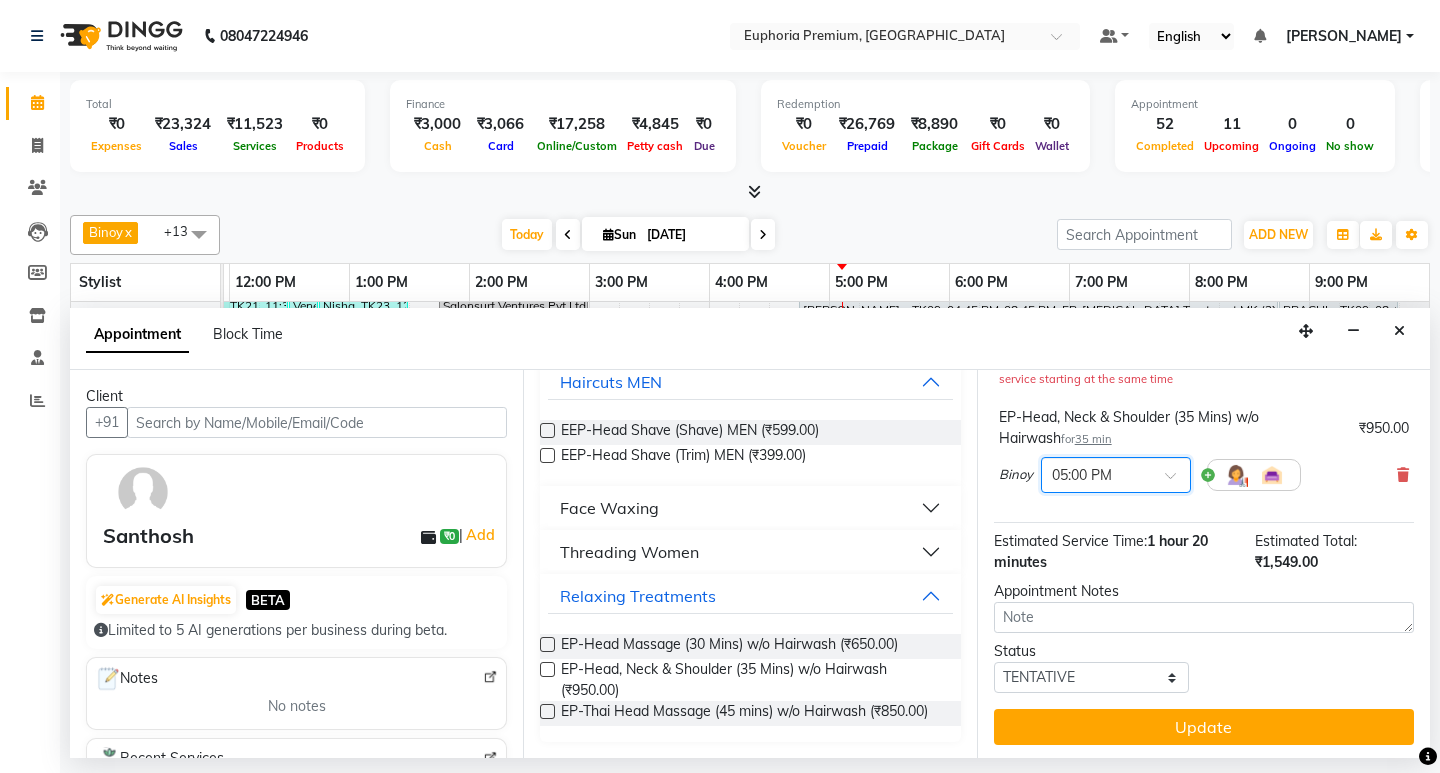 scroll, scrollTop: 307, scrollLeft: 0, axis: vertical 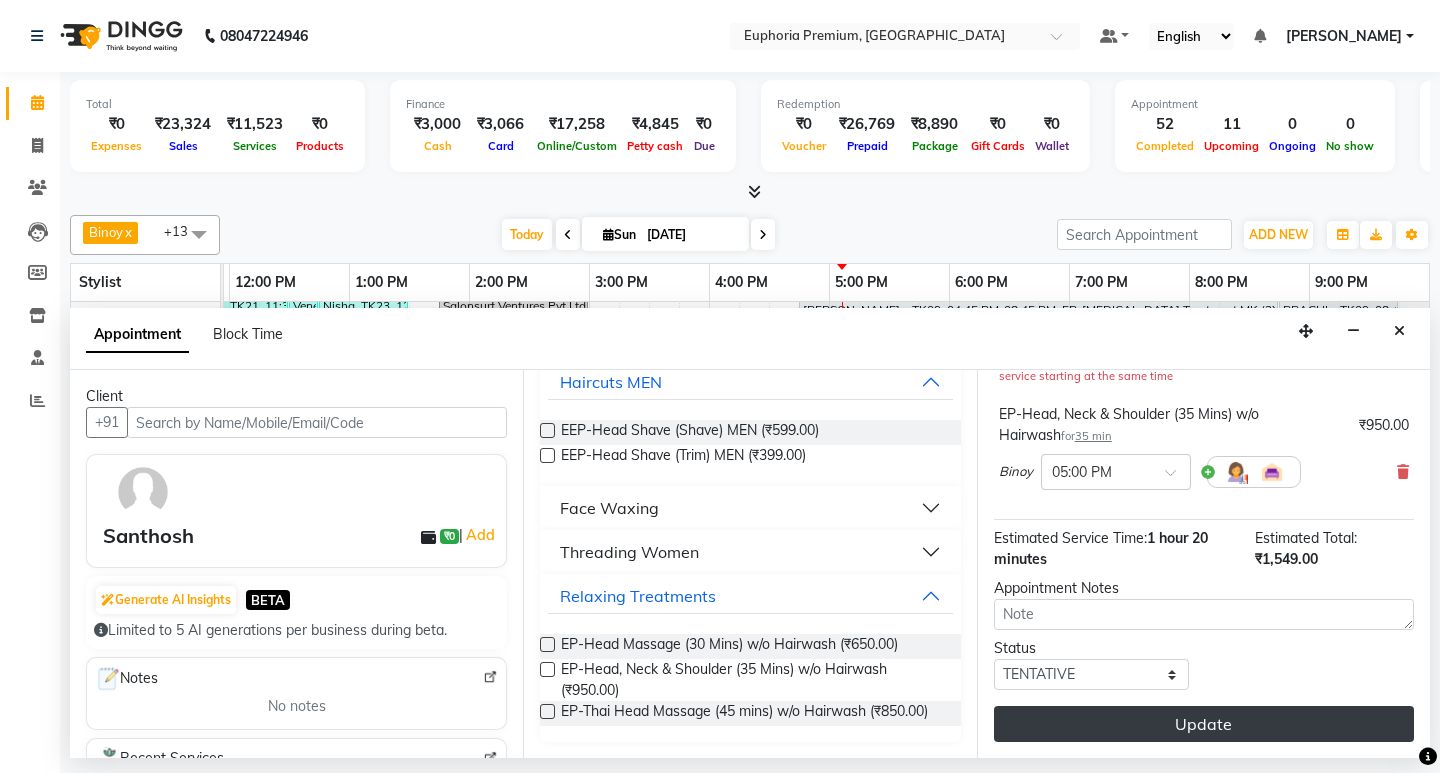 click on "Update" at bounding box center (1204, 724) 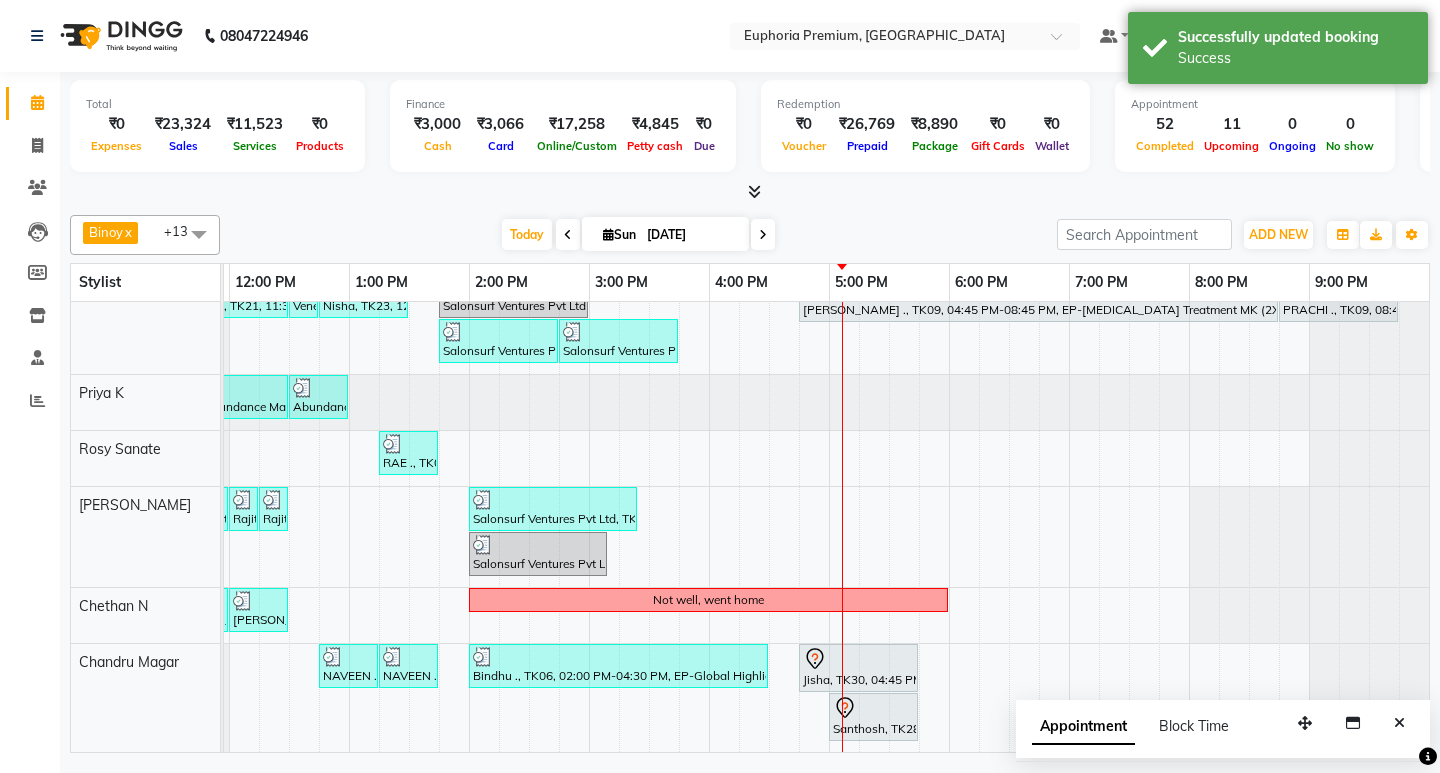 scroll, scrollTop: 468, scrollLeft: 475, axis: both 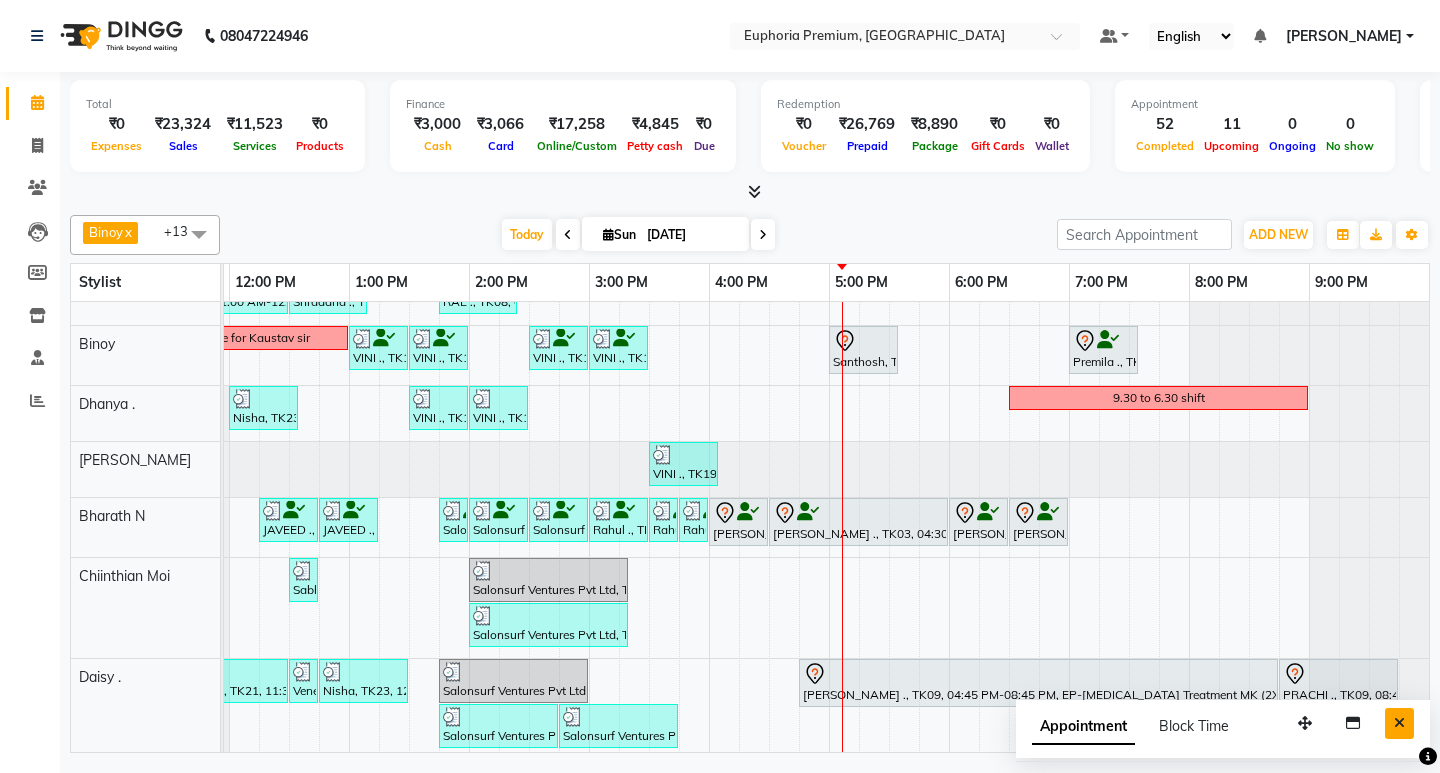 click at bounding box center (1399, 723) 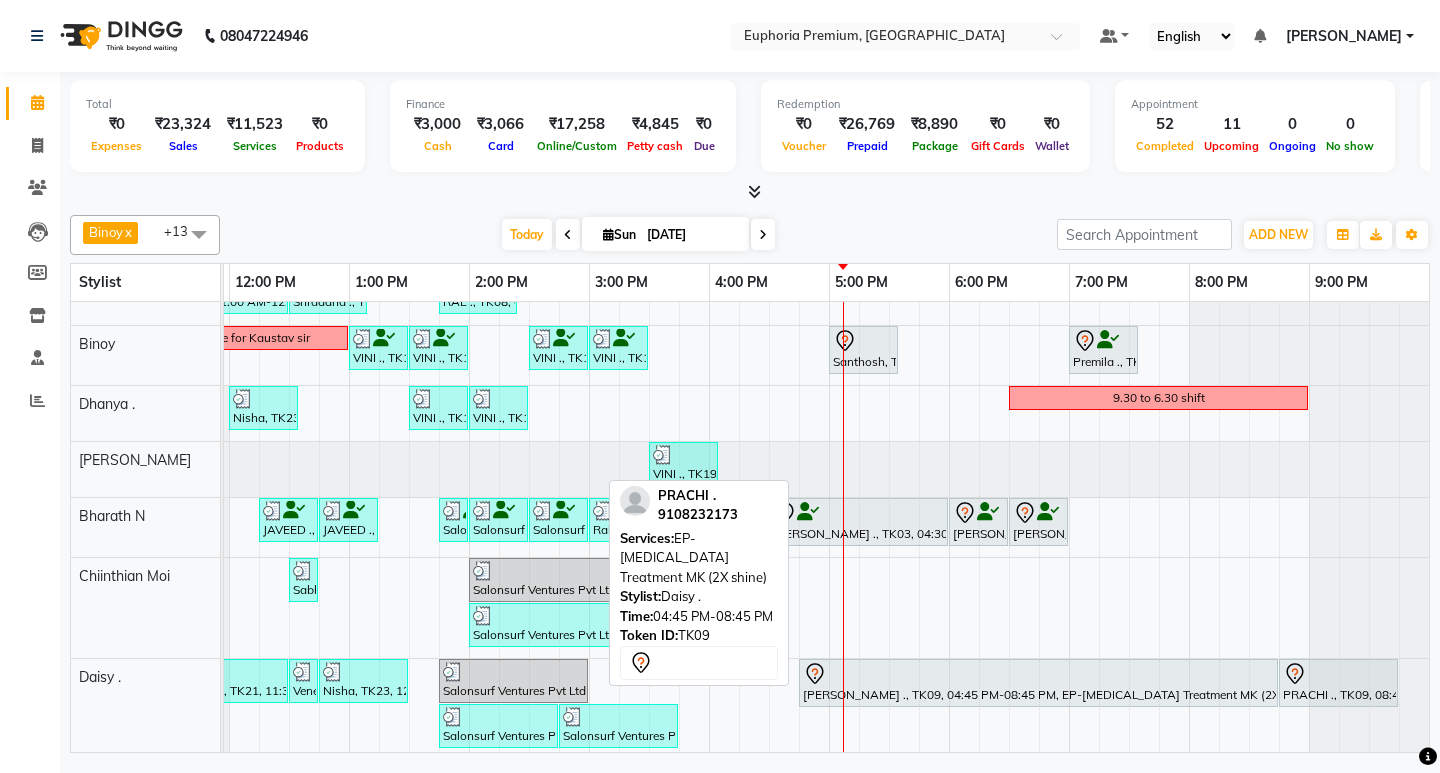 click on "[PERSON_NAME] ., TK09, 04:45 PM-08:45 PM, EP-[MEDICAL_DATA] Treatment MK (2X shine)" at bounding box center [1038, 683] 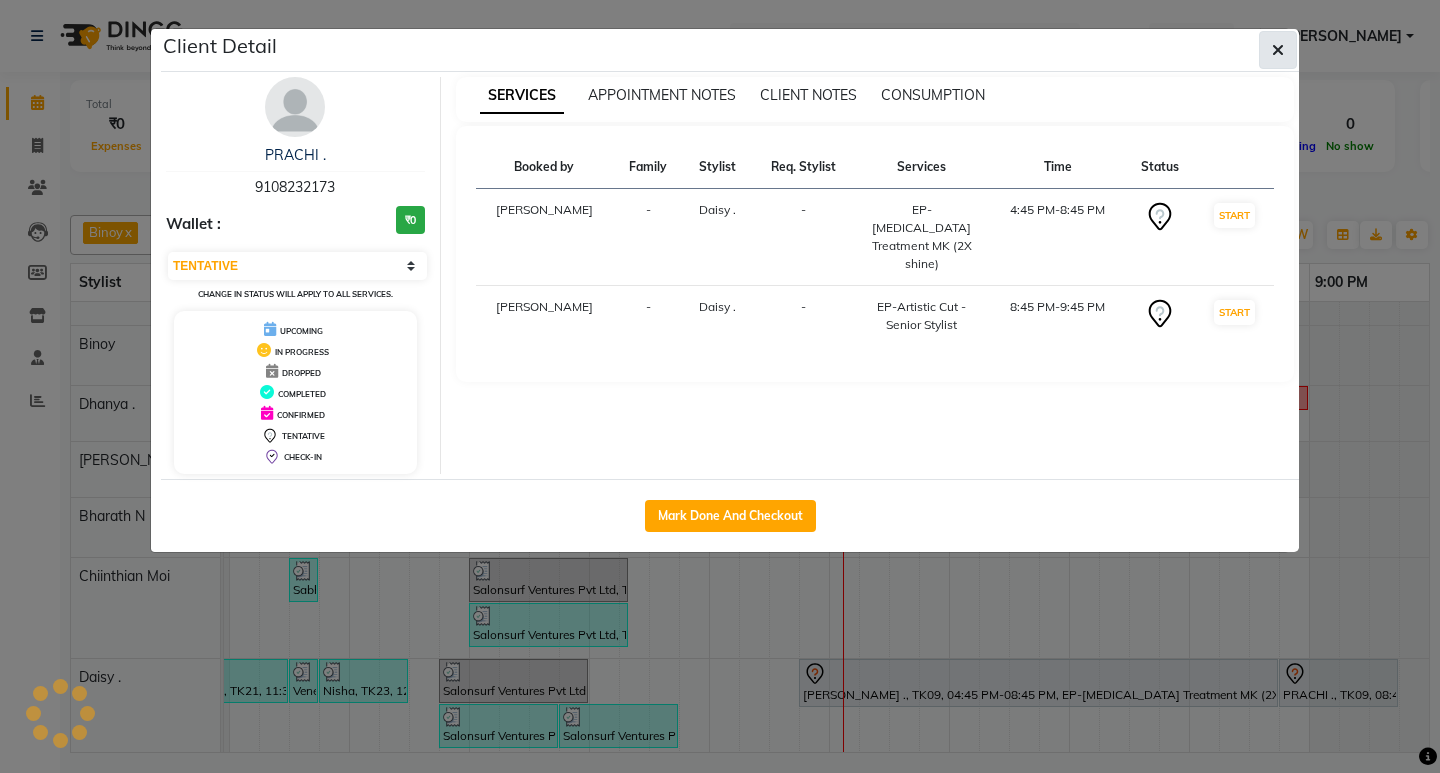 click 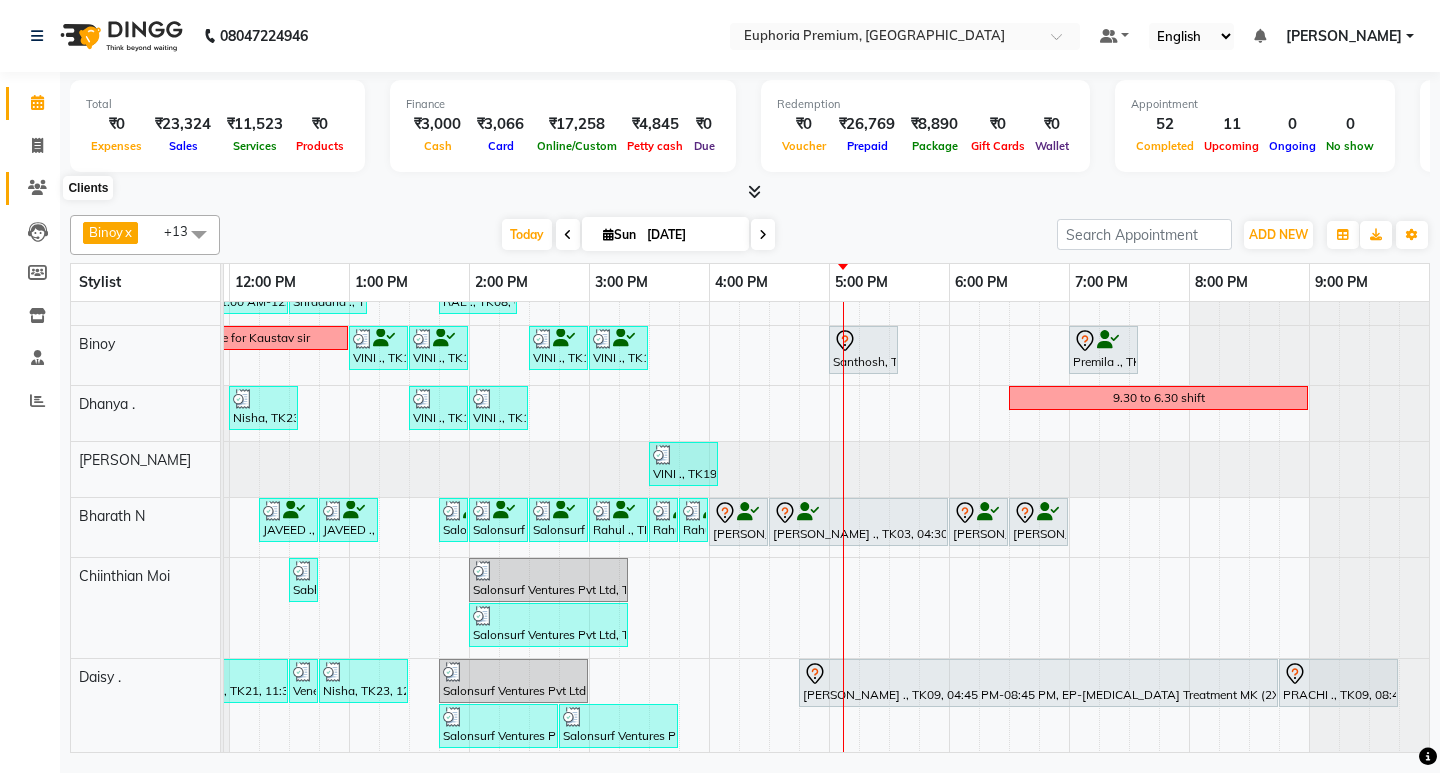 click 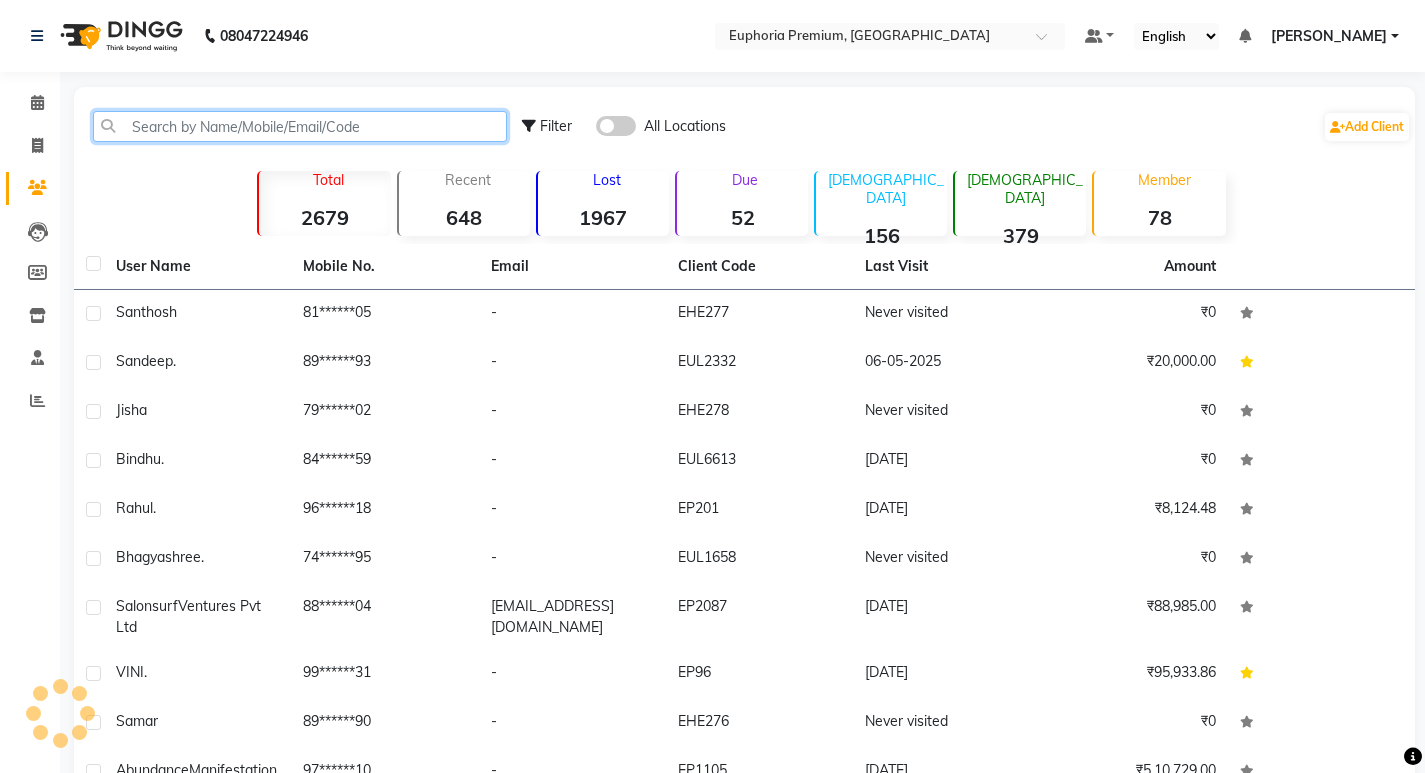 click 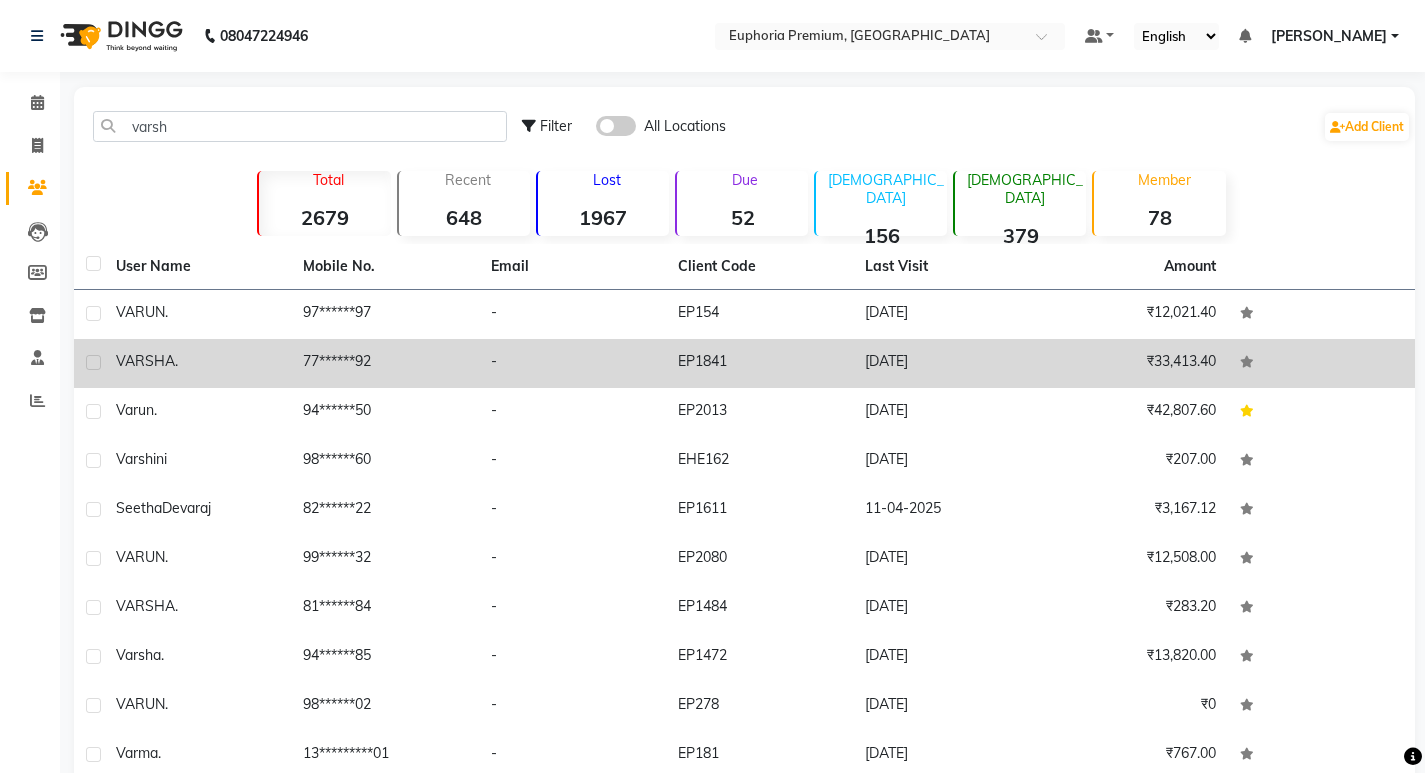 click on "77******92" 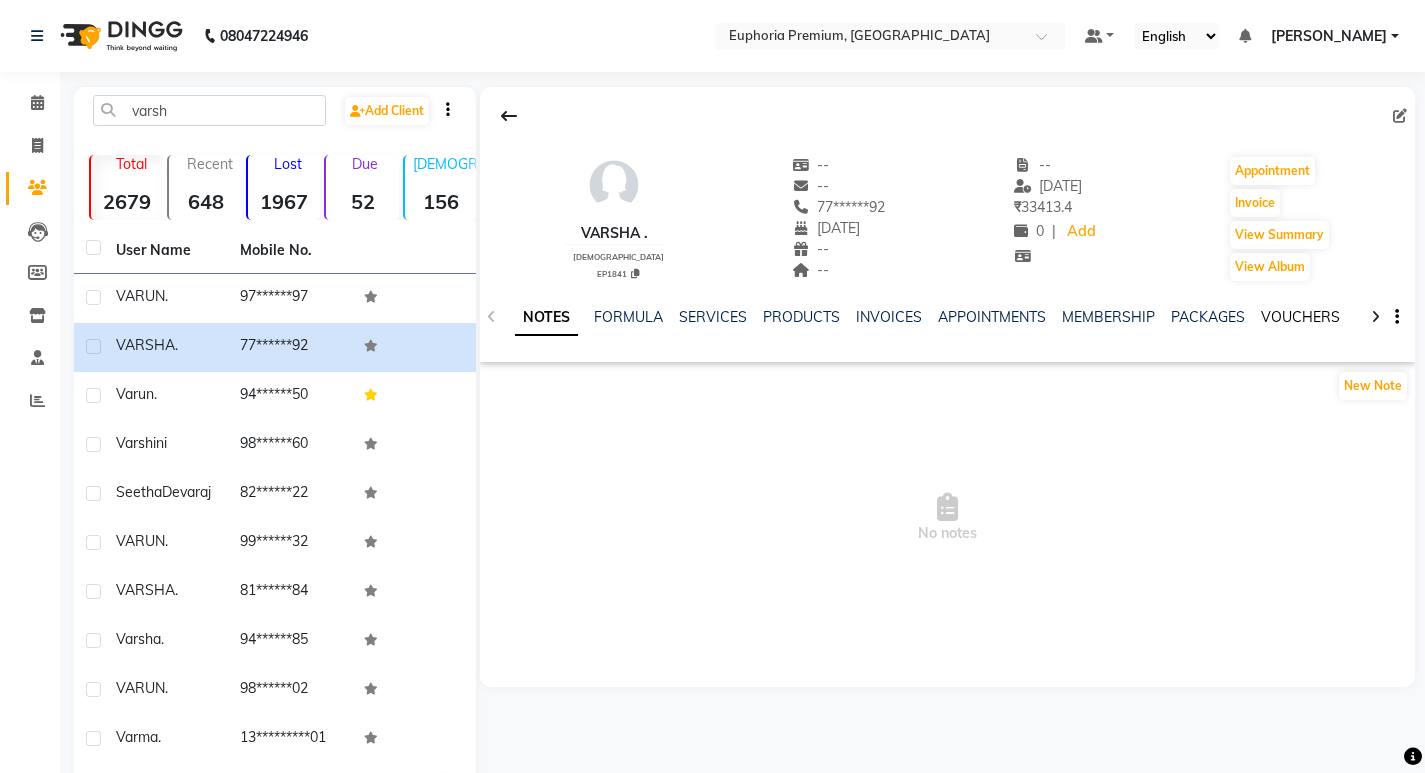 click on "VOUCHERS" 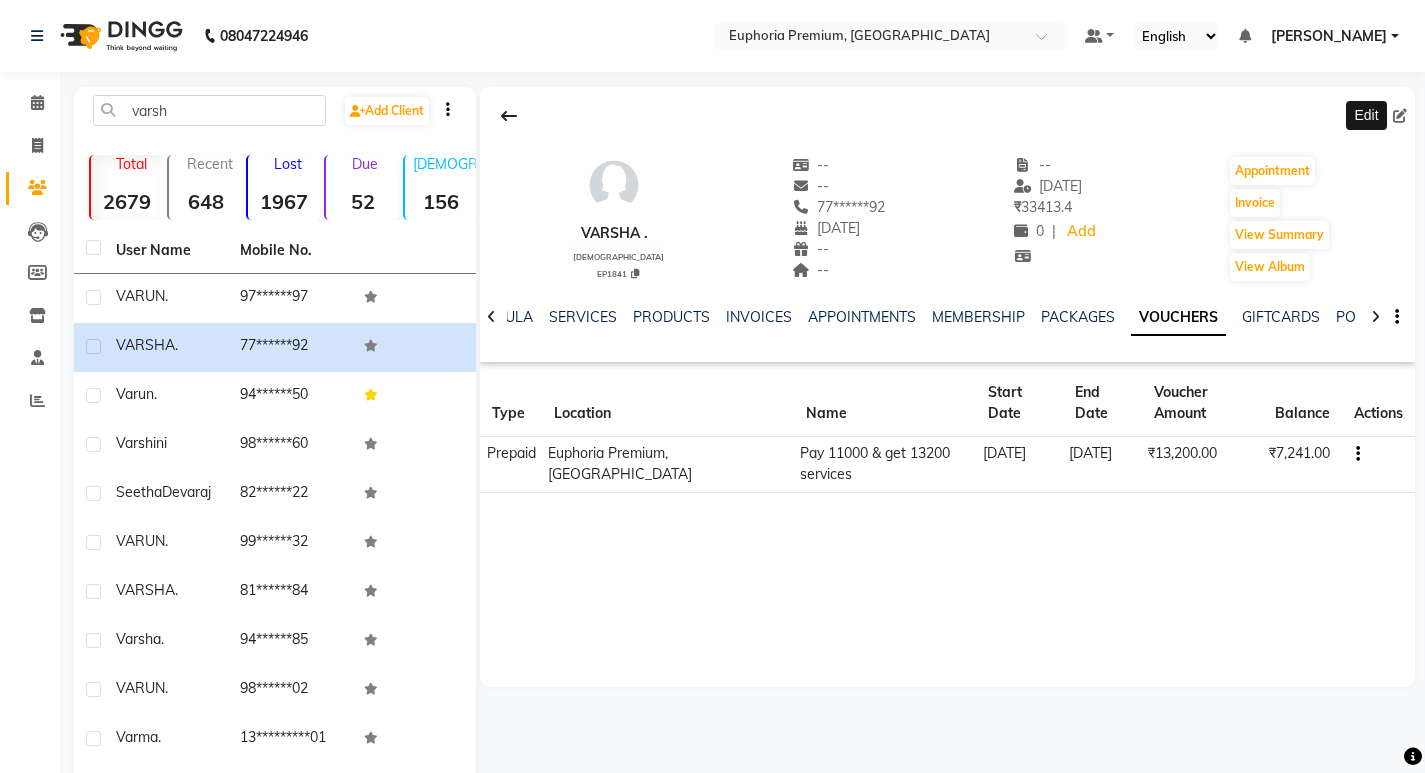 click 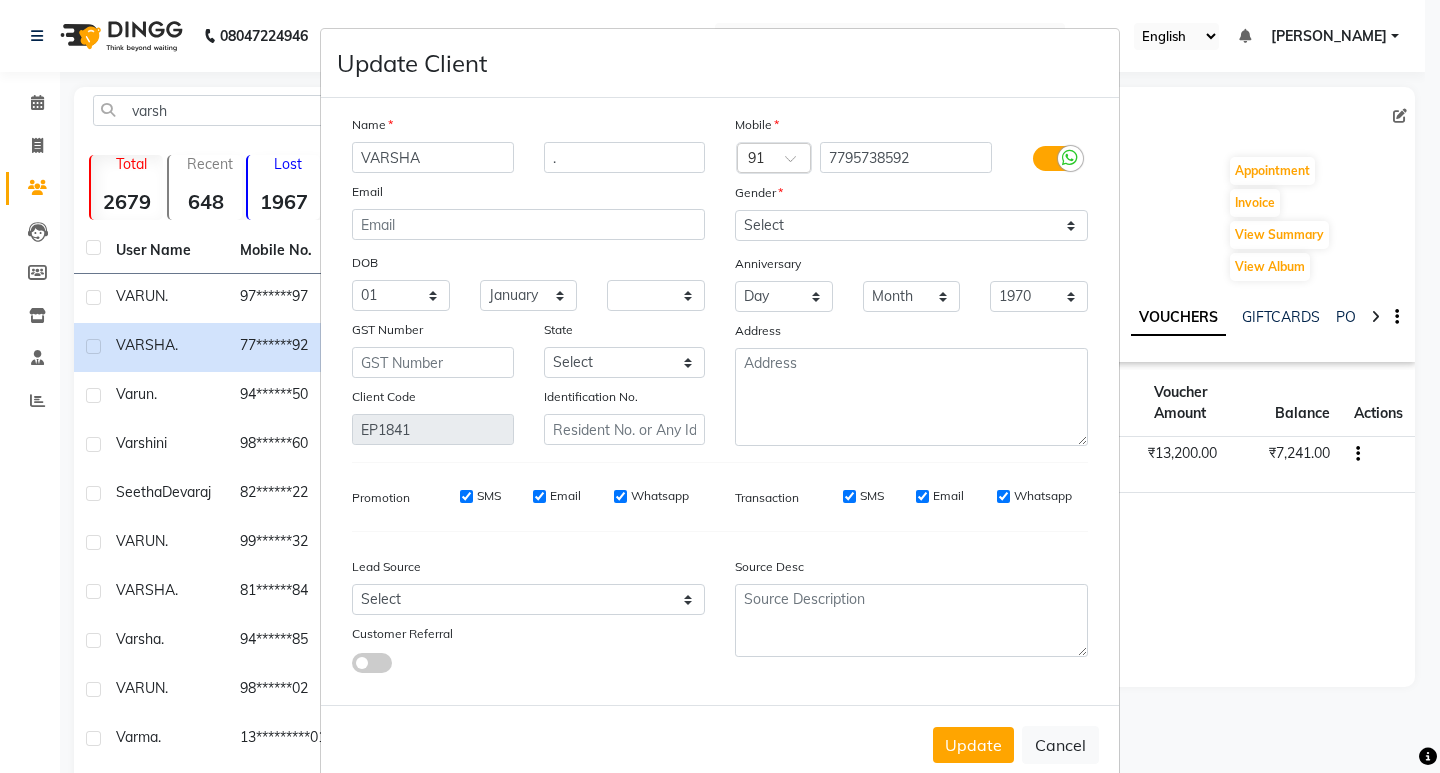 click on "Mobile" at bounding box center [911, 128] 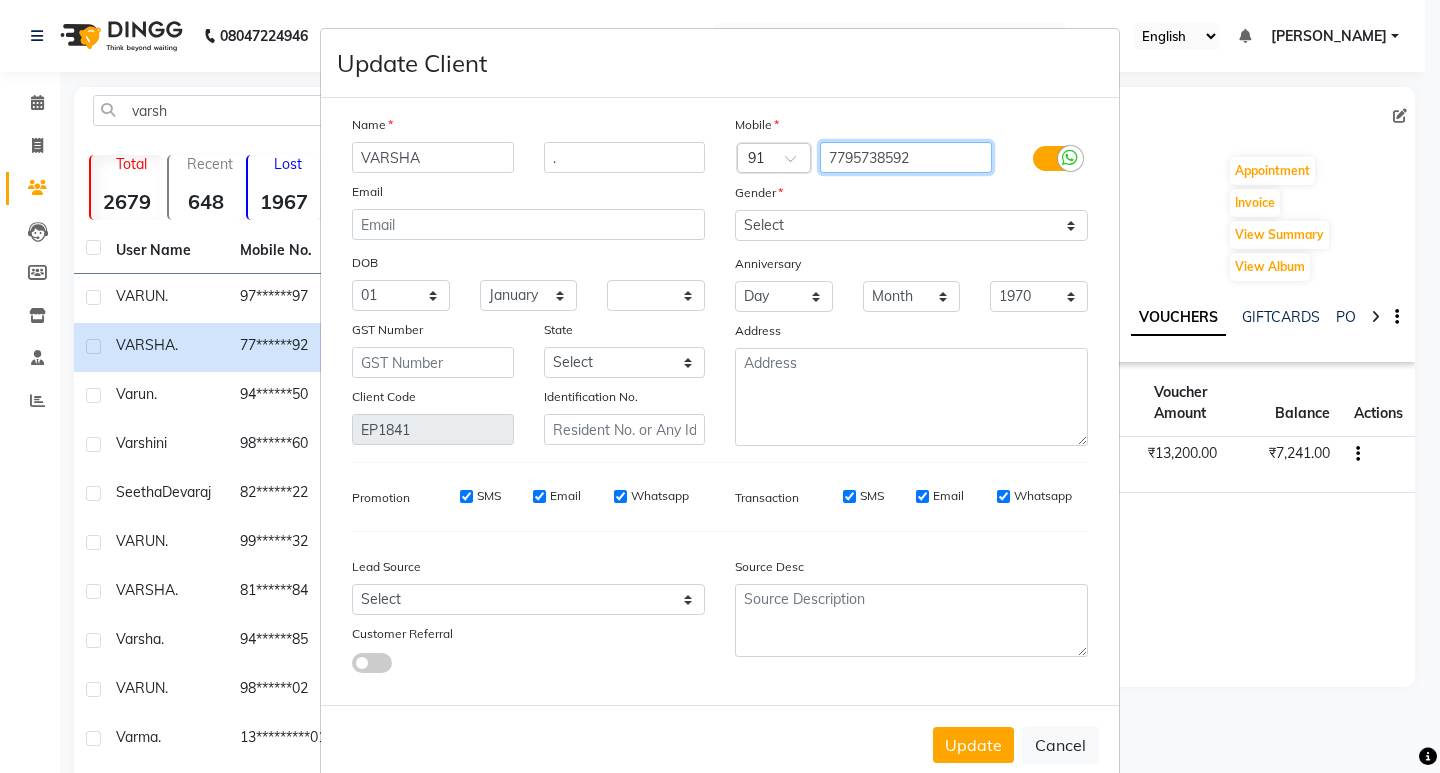 click on "7795738592" at bounding box center [906, 157] 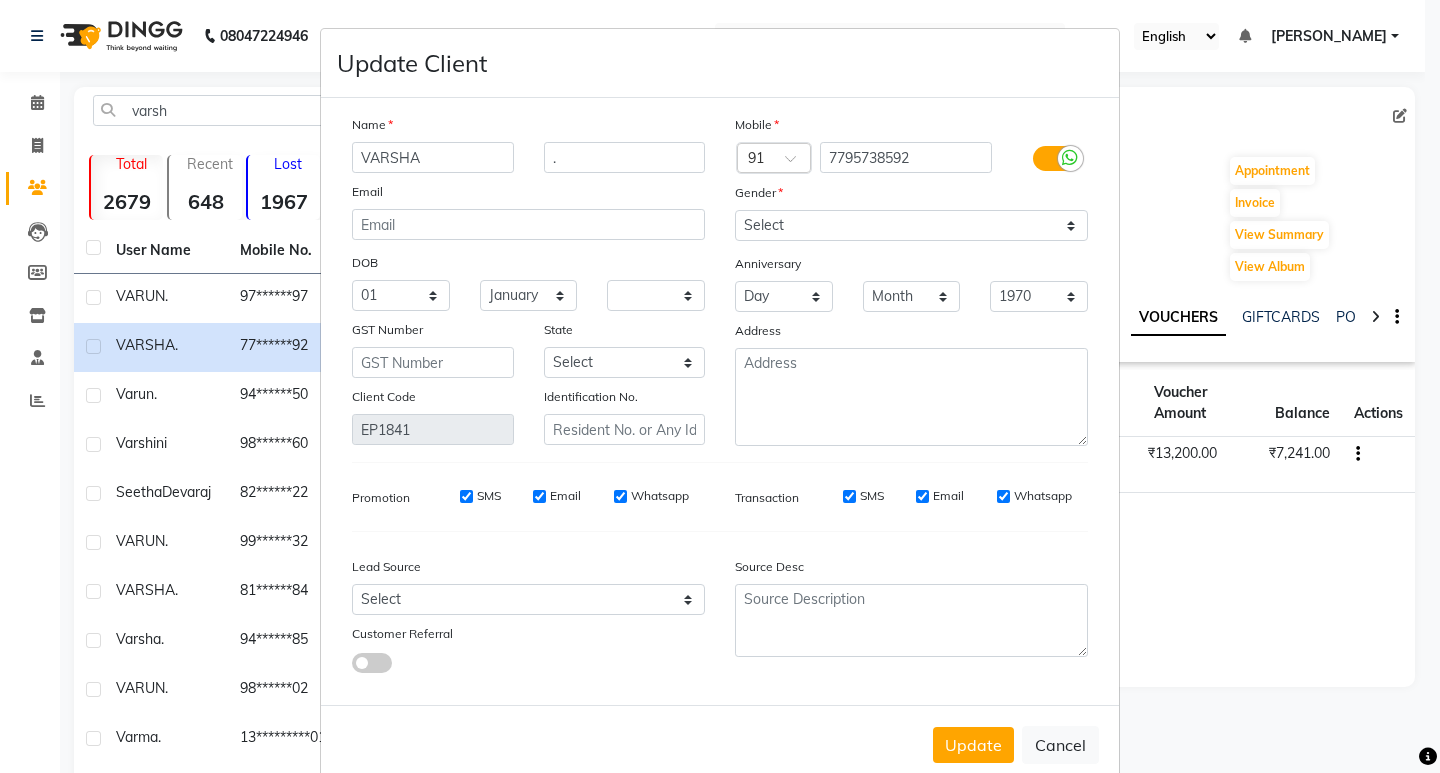 click on "Update Client Name [PERSON_NAME] . Email DOB Day 01 02 03 04 05 06 07 08 09 10 11 12 13 14 15 16 17 18 19 20 21 22 23 24 25 26 27 28 29 30 31 Month January February March April May June July August September October November [DATE] 1941 1942 1943 1944 1945 1946 1947 1948 1949 1950 1951 1952 1953 1954 1955 1956 1957 1958 1959 1960 1961 1962 1963 1964 1965 1966 1967 1968 1969 1970 1971 1972 1973 1974 1975 1976 1977 1978 1979 1980 1981 1982 1983 1984 1985 1986 1987 1988 1989 1990 1991 1992 1993 1994 1995 1996 1997 1998 1999 2000 2001 2002 2003 2004 2005 2006 2007 2008 2009 2010 2011 2012 2013 2014 2015 2016 2017 2018 2019 2020 2021 2022 2023 2024 GST Number State Select [GEOGRAPHIC_DATA] [GEOGRAPHIC_DATA] [GEOGRAPHIC_DATA] [GEOGRAPHIC_DATA] [GEOGRAPHIC_DATA] [GEOGRAPHIC_DATA] [GEOGRAPHIC_DATA] [GEOGRAPHIC_DATA] and [GEOGRAPHIC_DATA] [GEOGRAPHIC_DATA] [GEOGRAPHIC_DATA] [GEOGRAPHIC_DATA] [GEOGRAPHIC_DATA] [GEOGRAPHIC_DATA] [GEOGRAPHIC_DATA] [GEOGRAPHIC_DATA] [GEOGRAPHIC_DATA] [GEOGRAPHIC_DATA] [GEOGRAPHIC_DATA] [GEOGRAPHIC_DATA] [GEOGRAPHIC_DATA] [GEOGRAPHIC_DATA] [GEOGRAPHIC_DATA] [GEOGRAPHIC_DATA] [GEOGRAPHIC_DATA] [GEOGRAPHIC_DATA] [GEOGRAPHIC_DATA] [GEOGRAPHIC_DATA] [GEOGRAPHIC_DATA] [GEOGRAPHIC_DATA] [GEOGRAPHIC_DATA] [GEOGRAPHIC_DATA]" at bounding box center [720, 386] 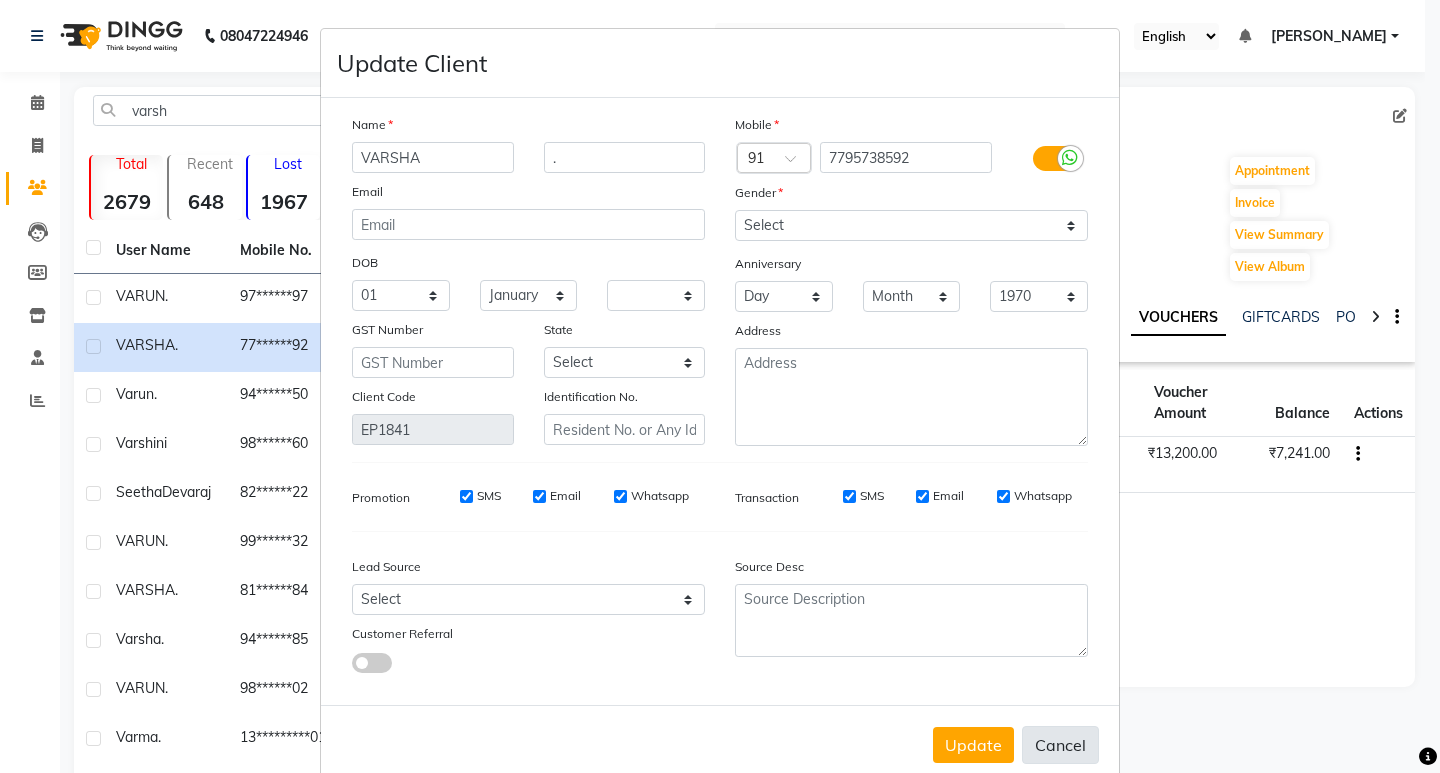 click on "Cancel" at bounding box center [1060, 745] 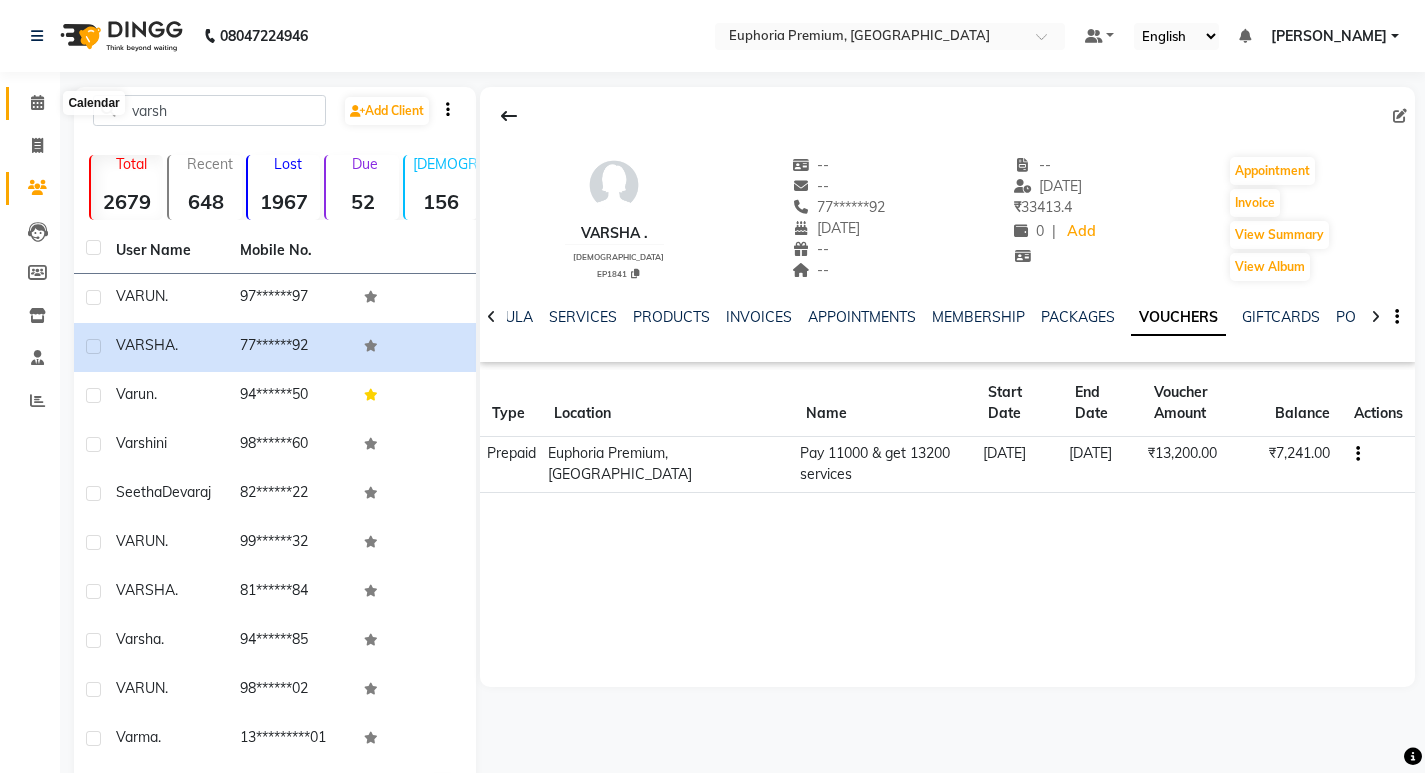 click 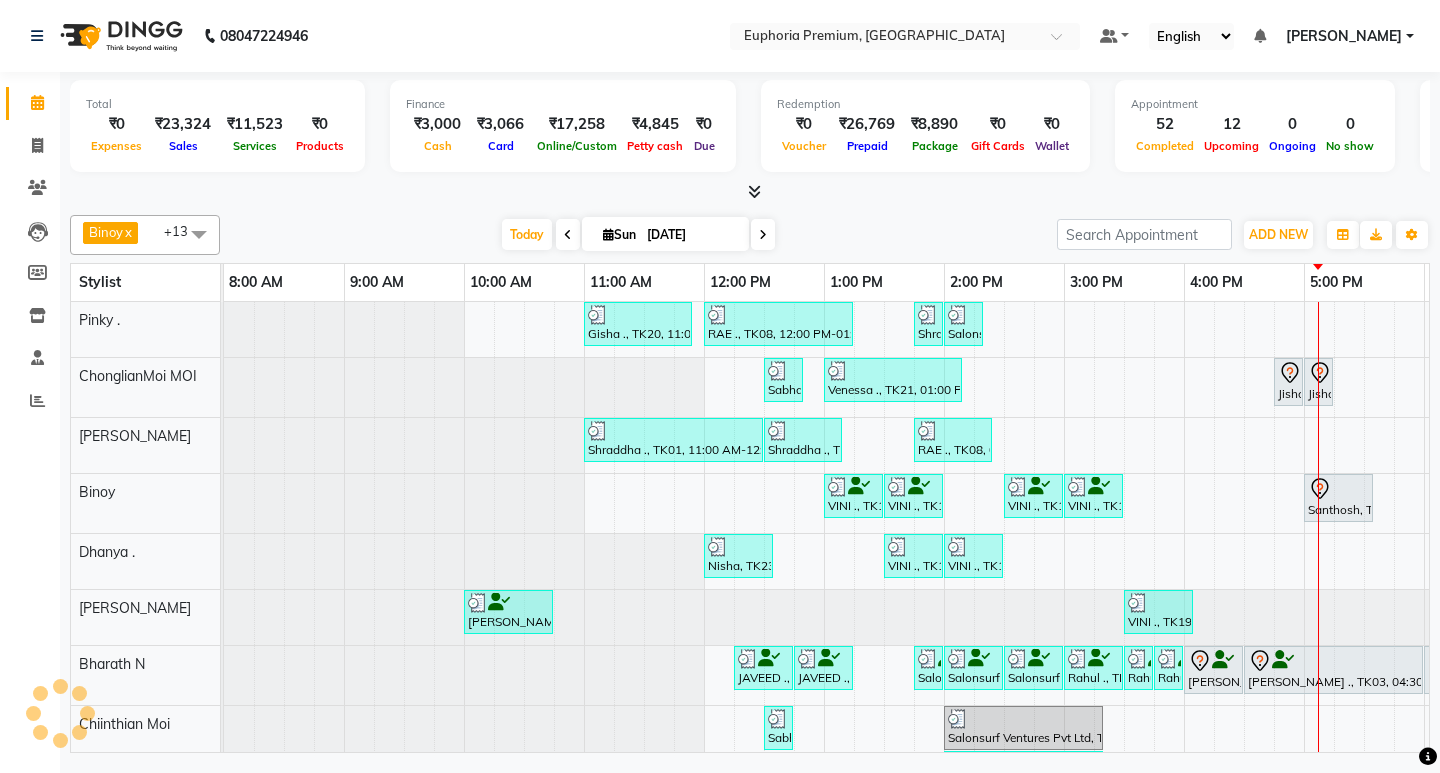 scroll, scrollTop: 0, scrollLeft: 0, axis: both 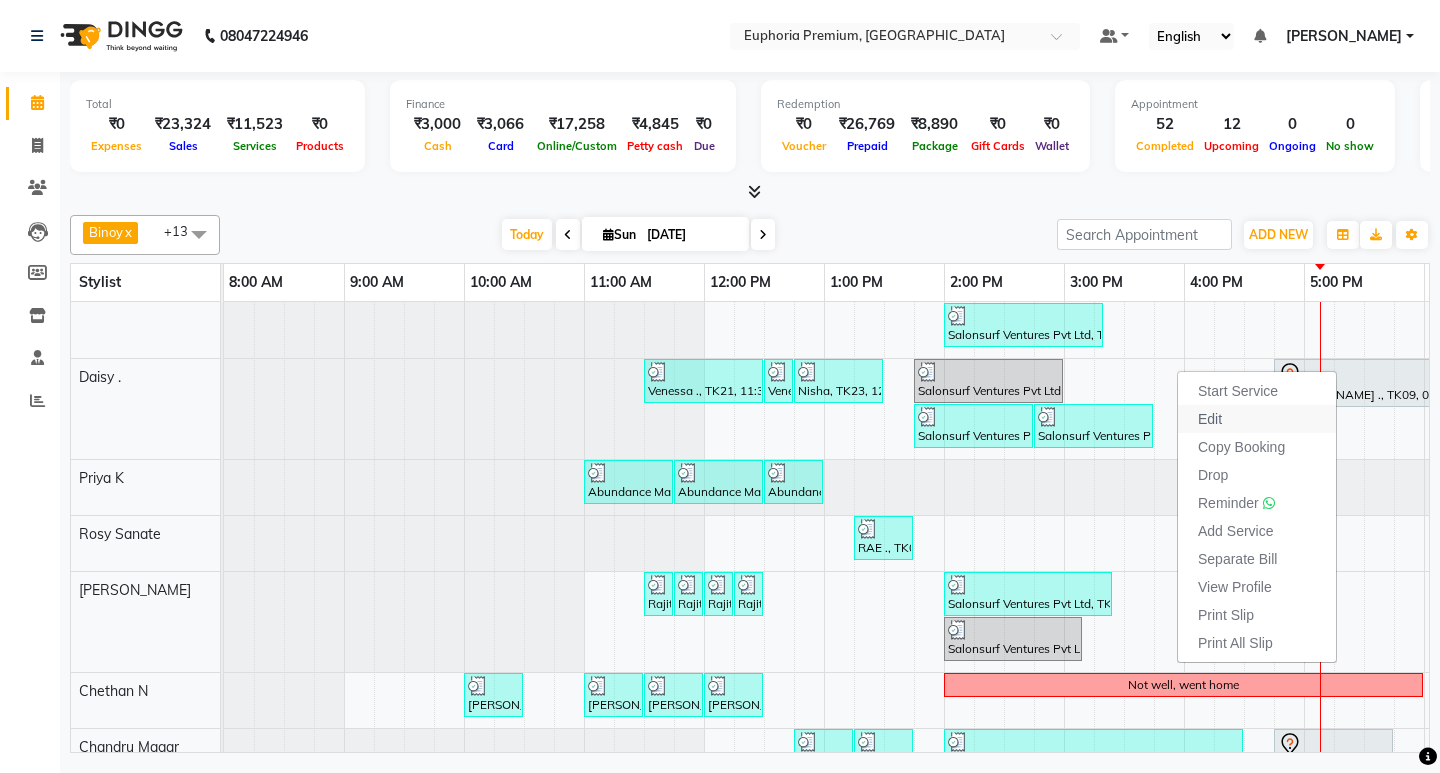 click on "Edit" at bounding box center (1257, 419) 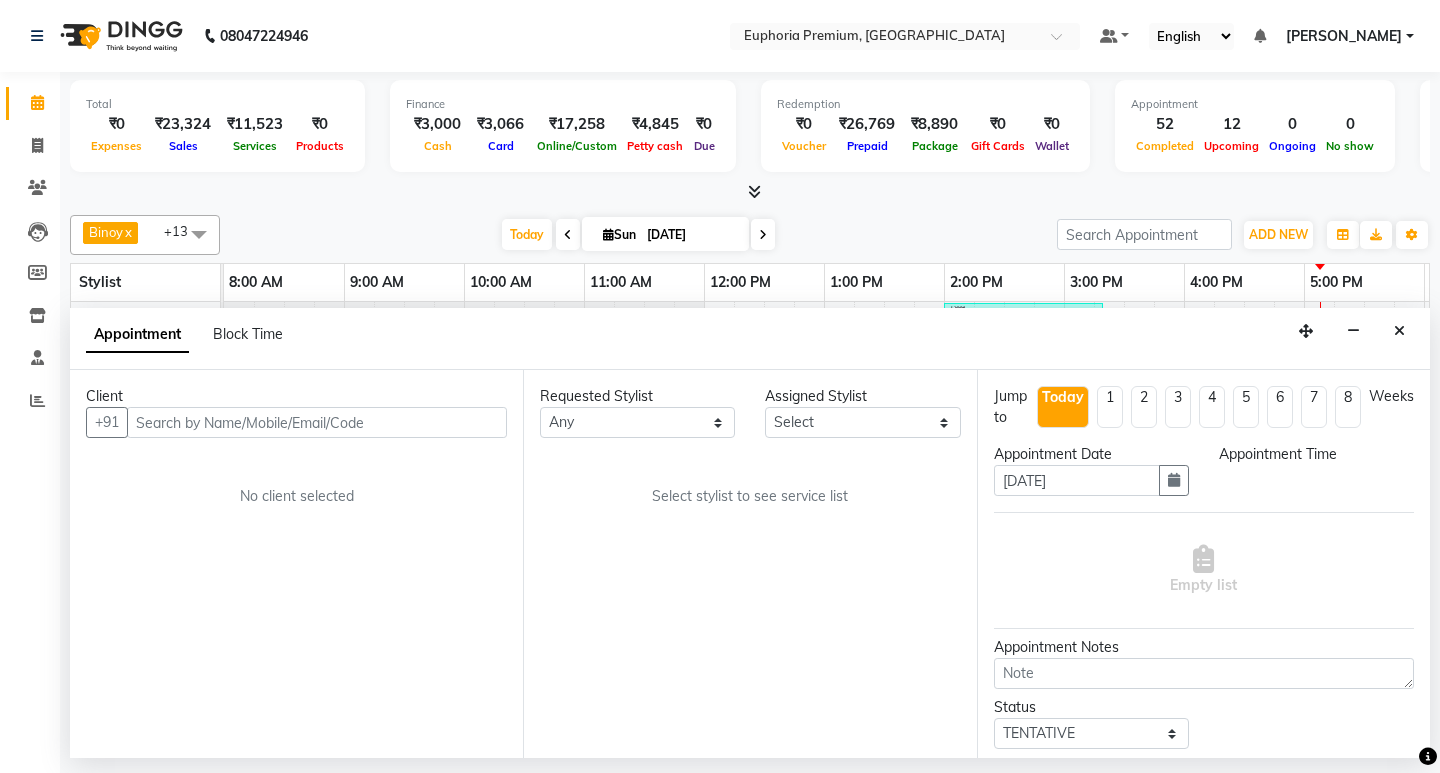 scroll, scrollTop: 0, scrollLeft: 475, axis: horizontal 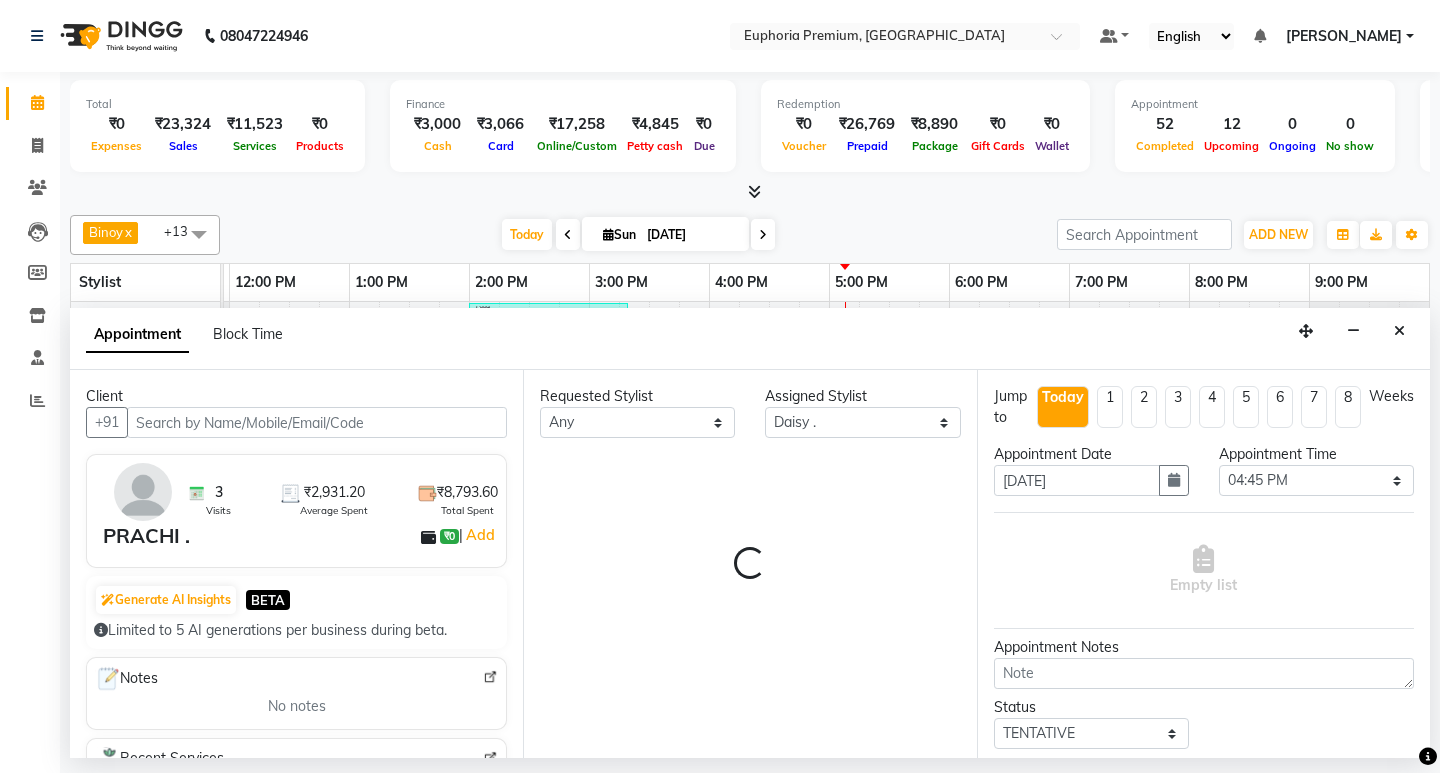click at bounding box center (317, 422) 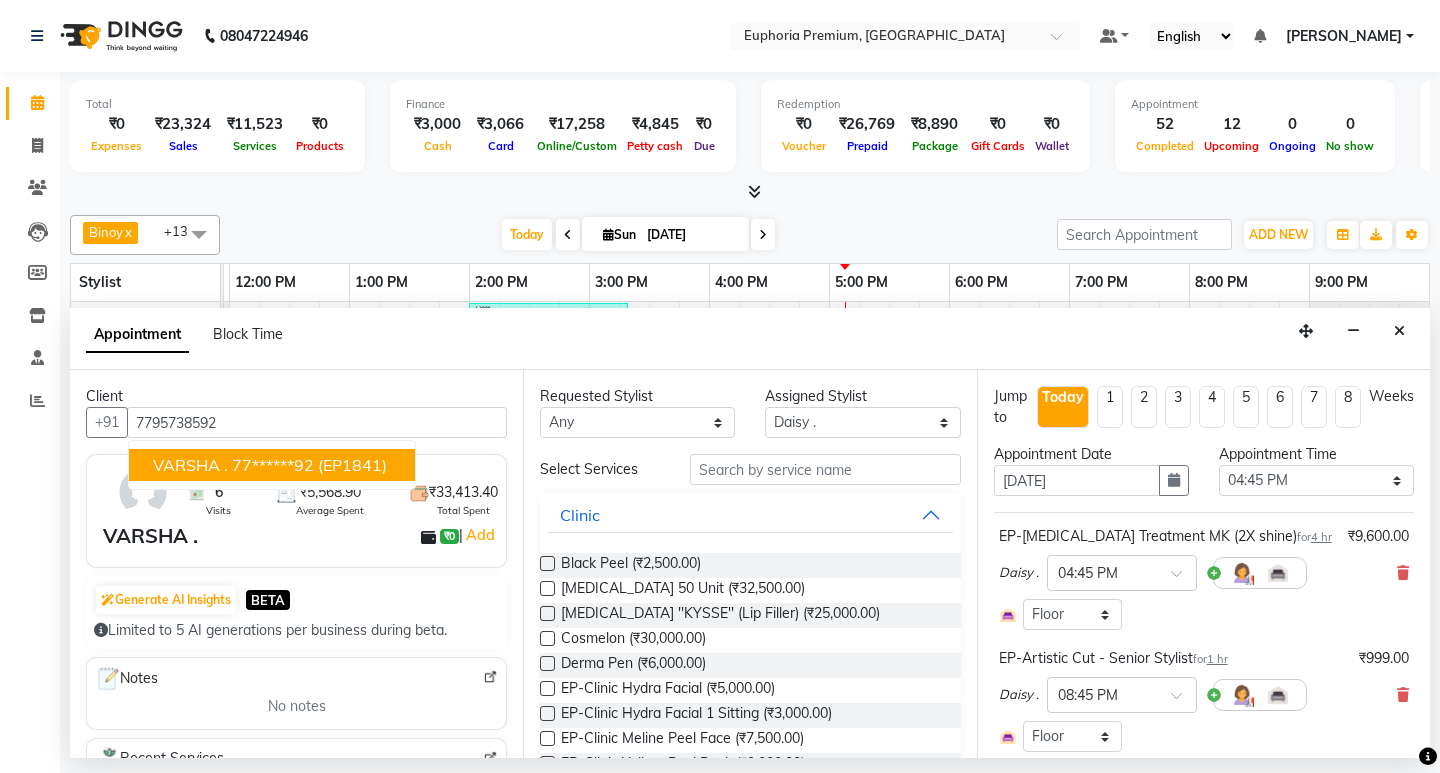 click on "VARSHA ." at bounding box center [190, 465] 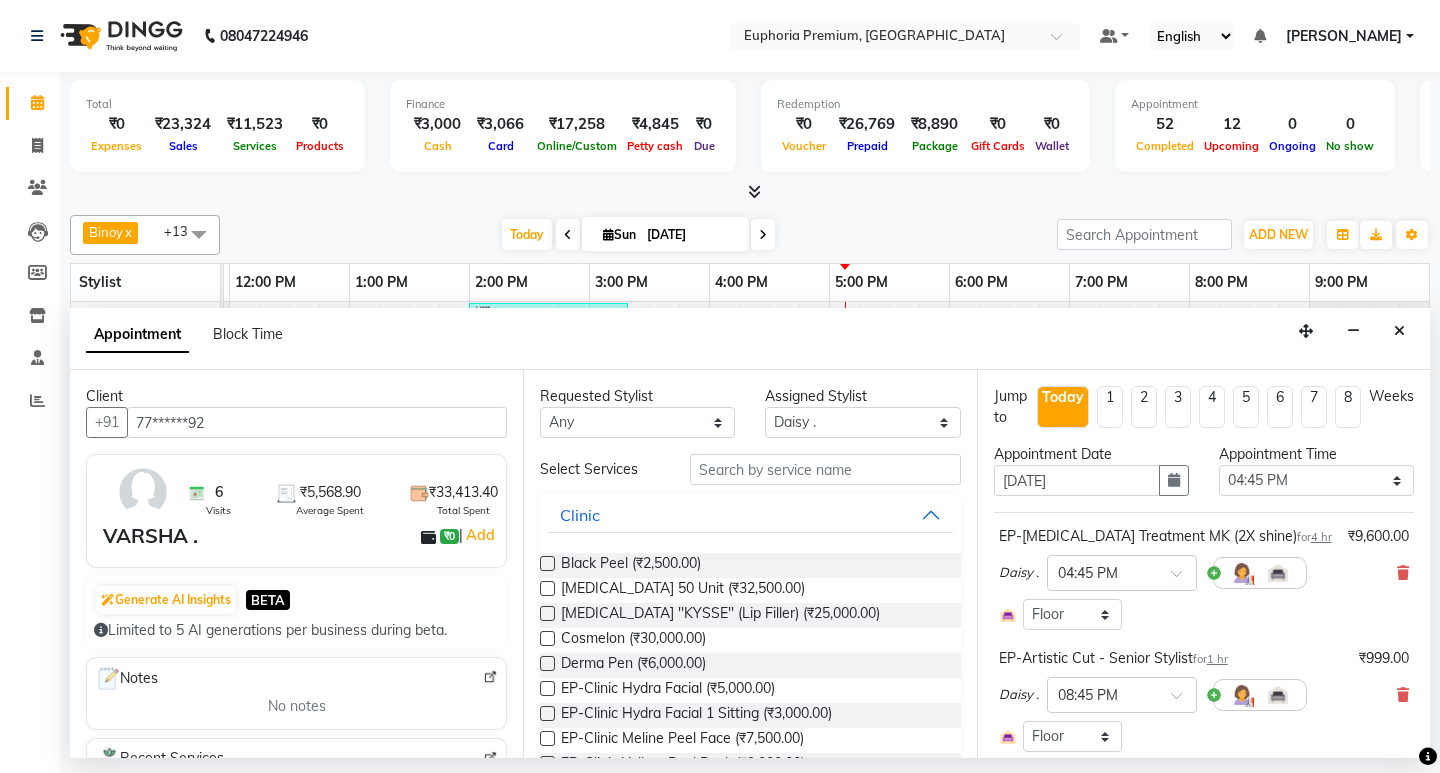 scroll, scrollTop: 233, scrollLeft: 0, axis: vertical 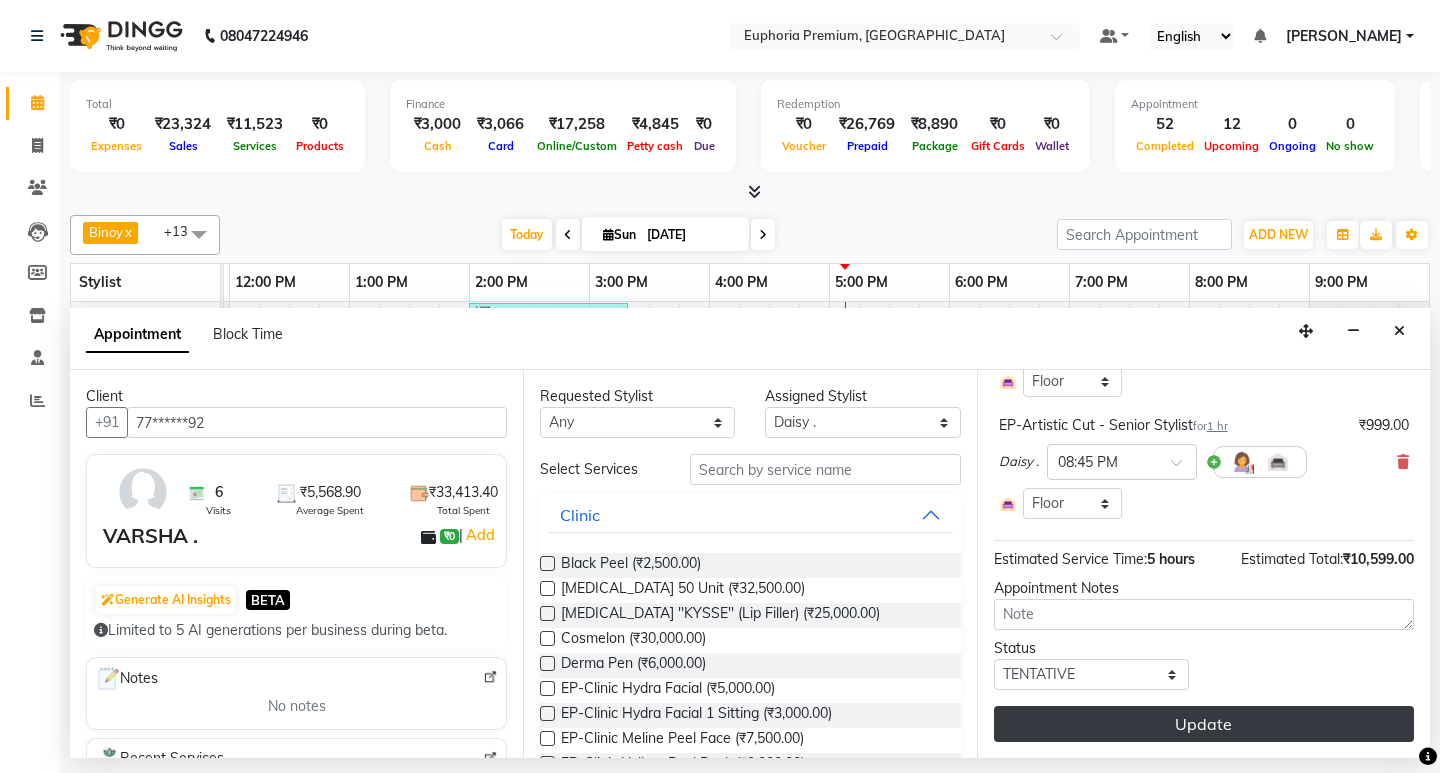click on "Update" at bounding box center [1204, 724] 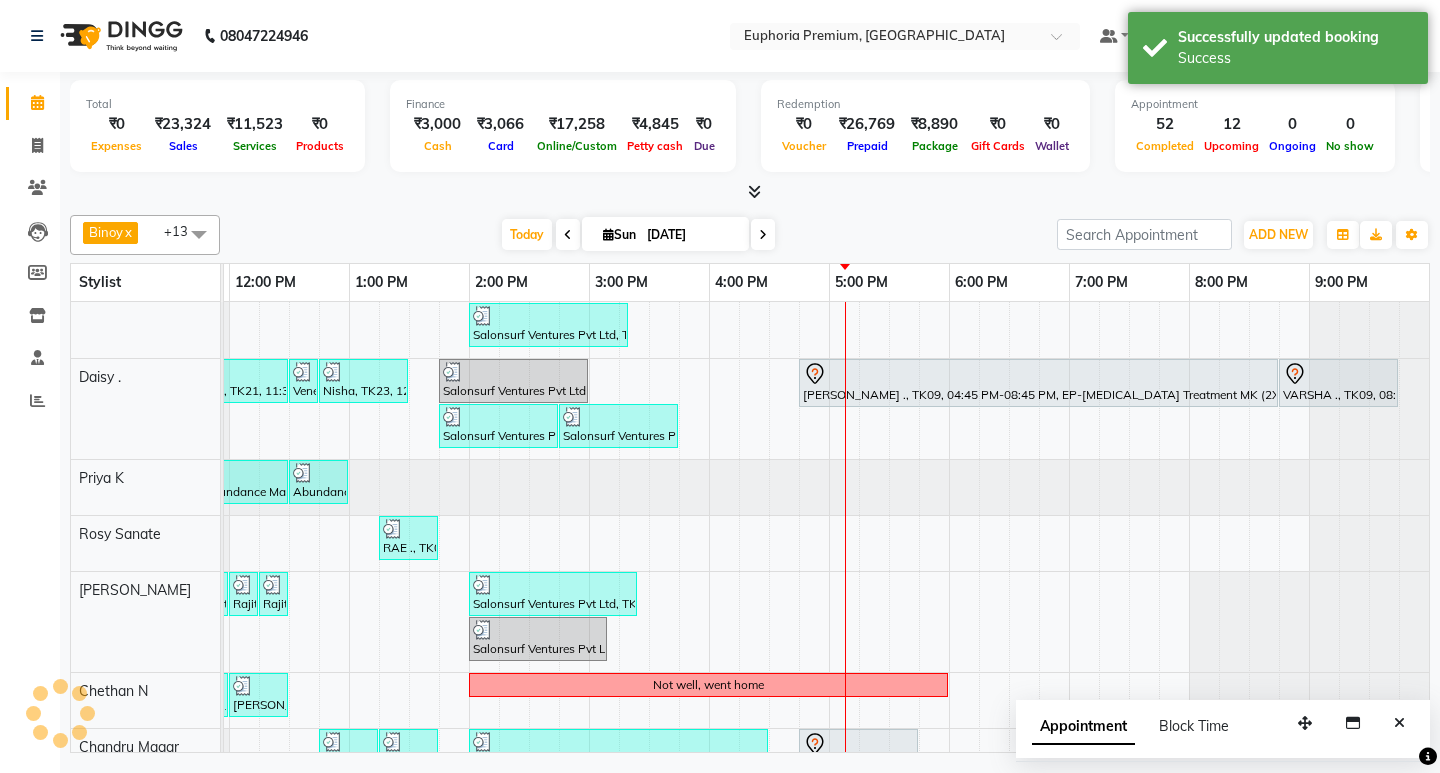 scroll, scrollTop: 270, scrollLeft: 475, axis: both 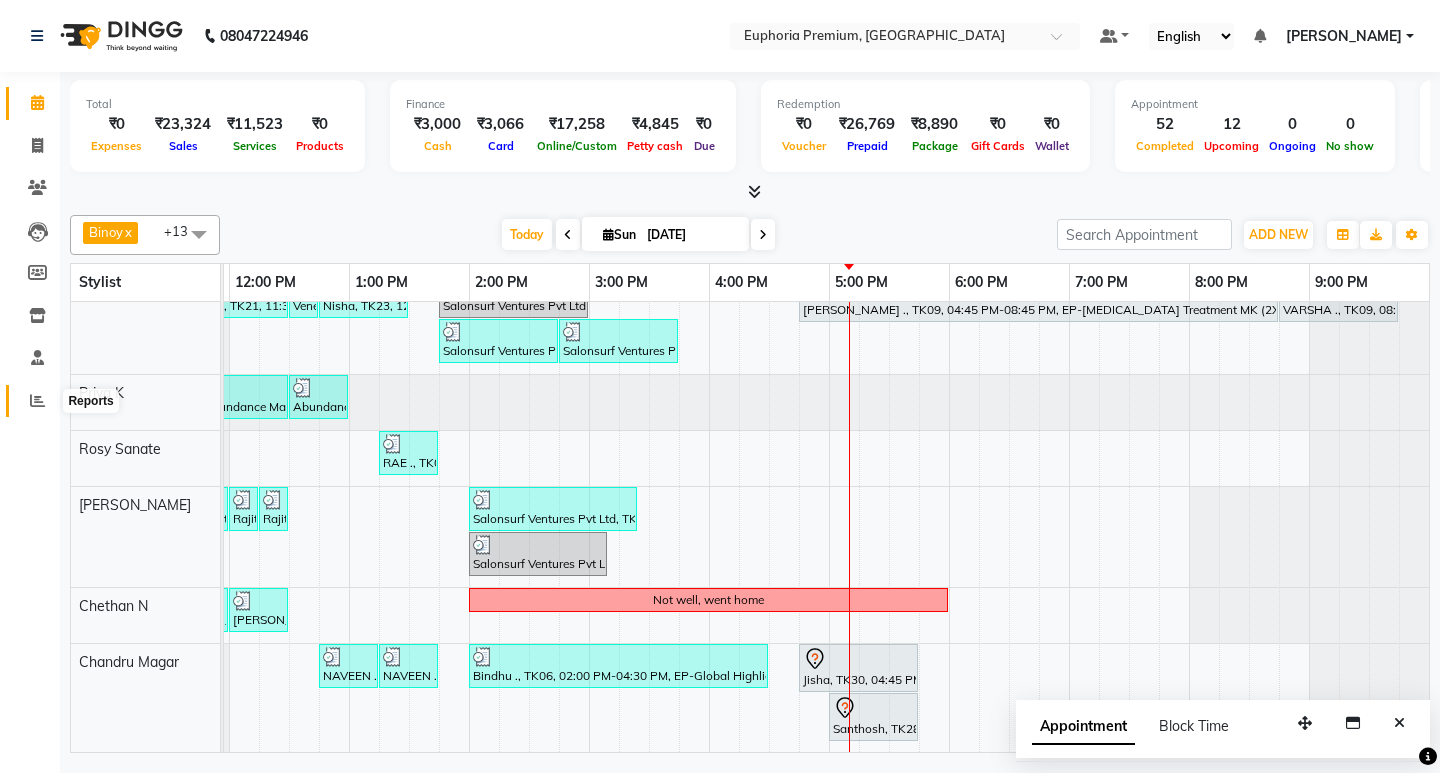 click 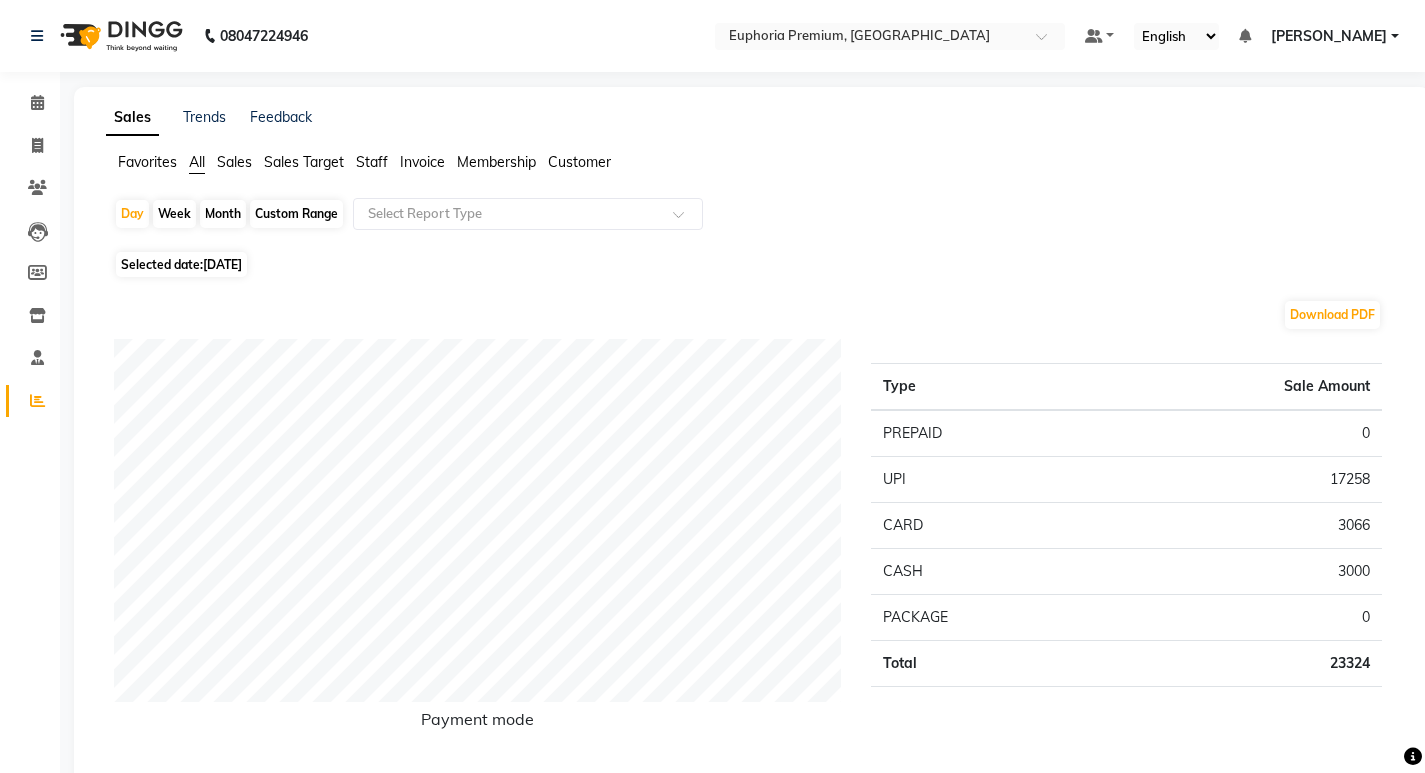 click on "Custom Range" 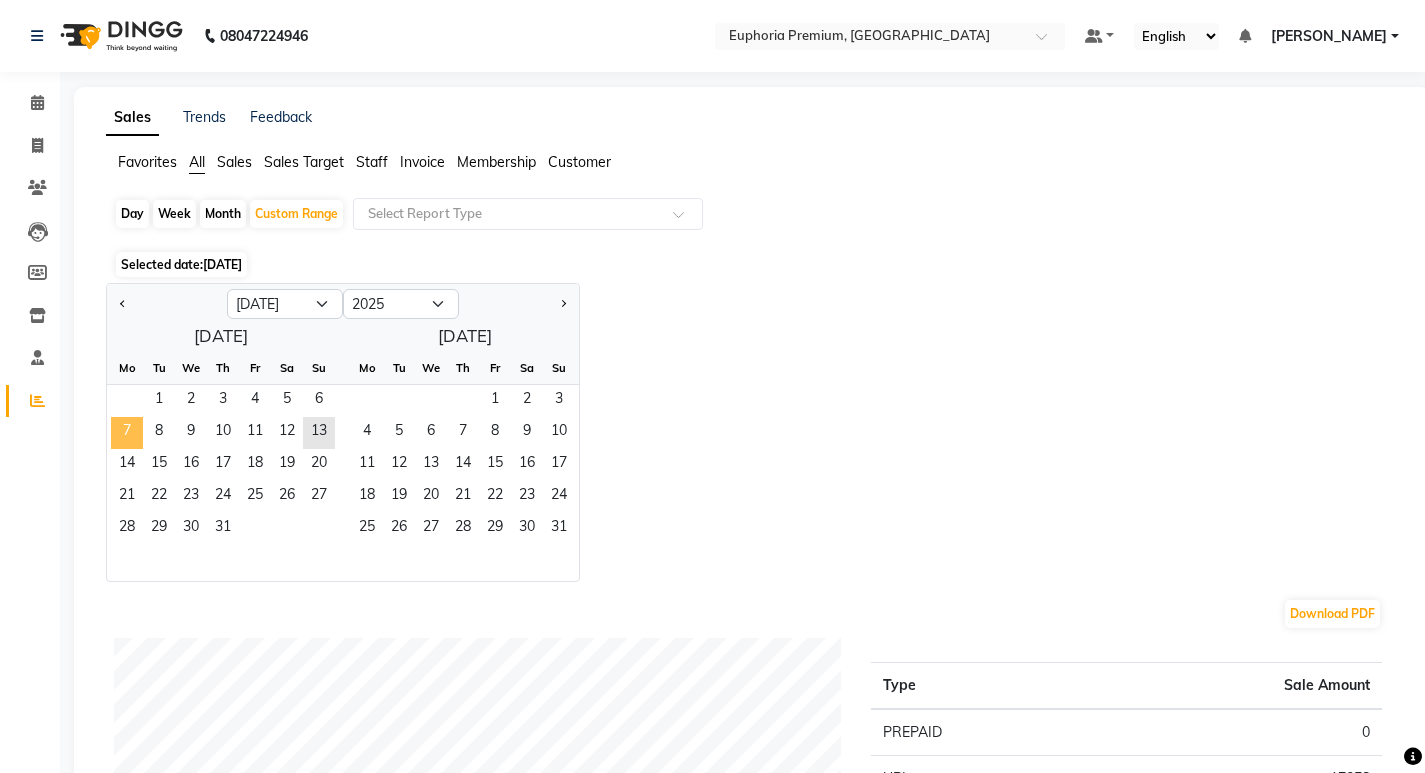 click on "7" 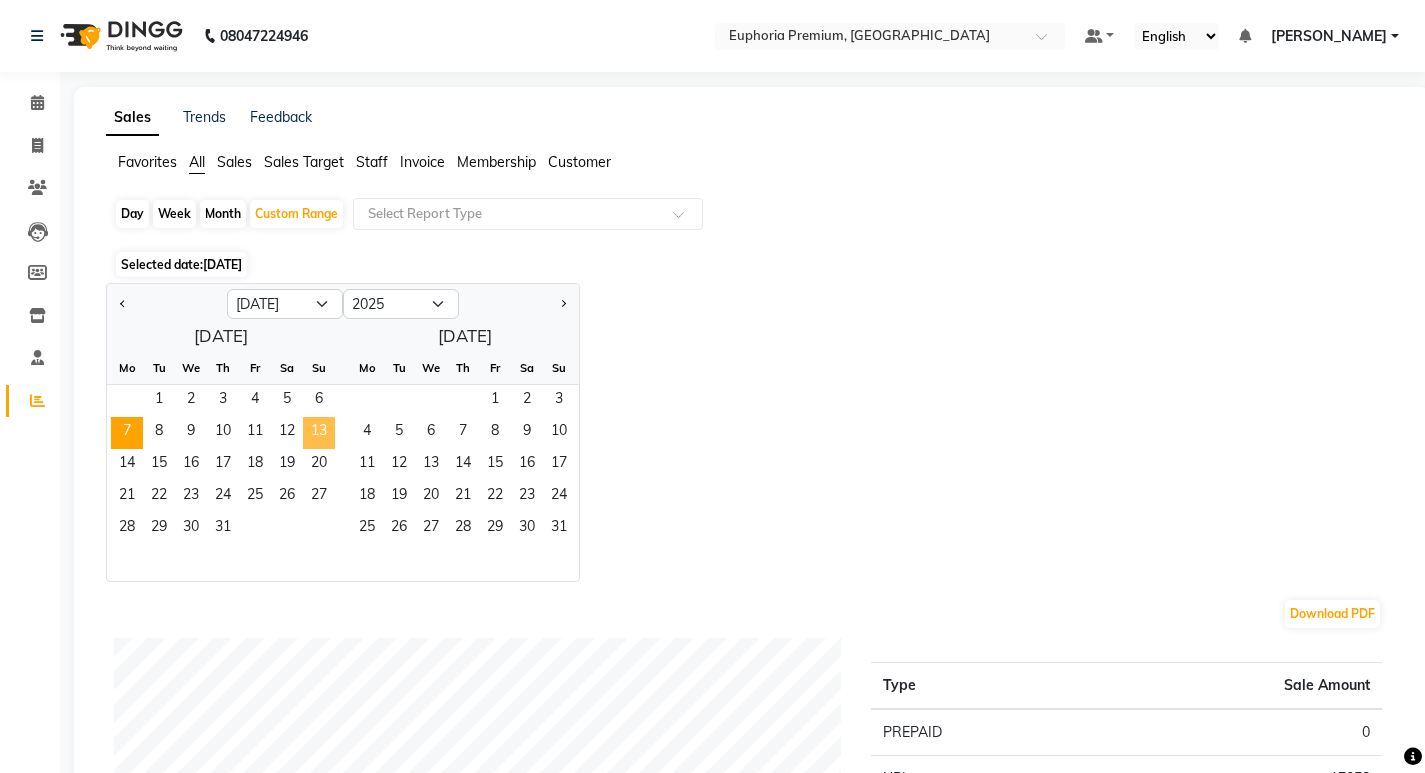 click on "13" 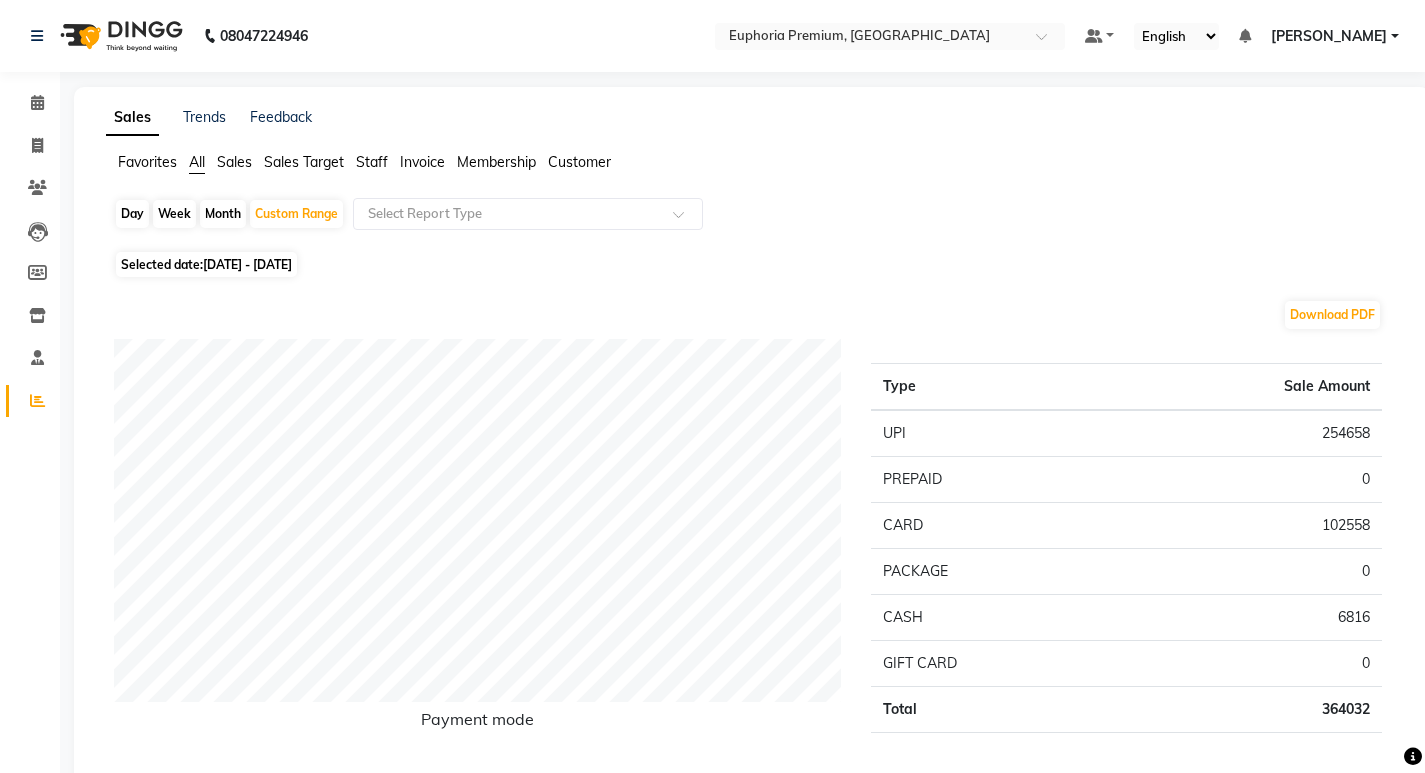 click on "Staff" 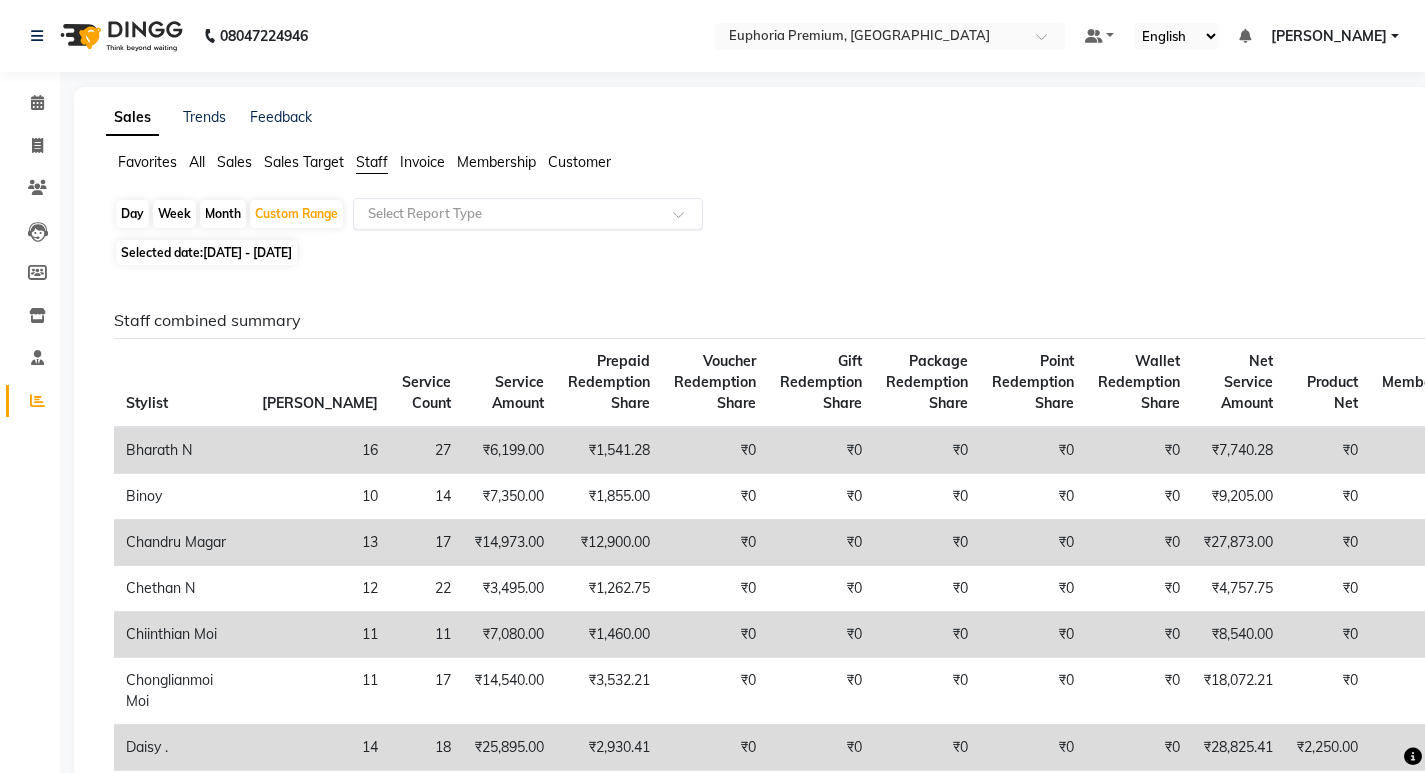 click 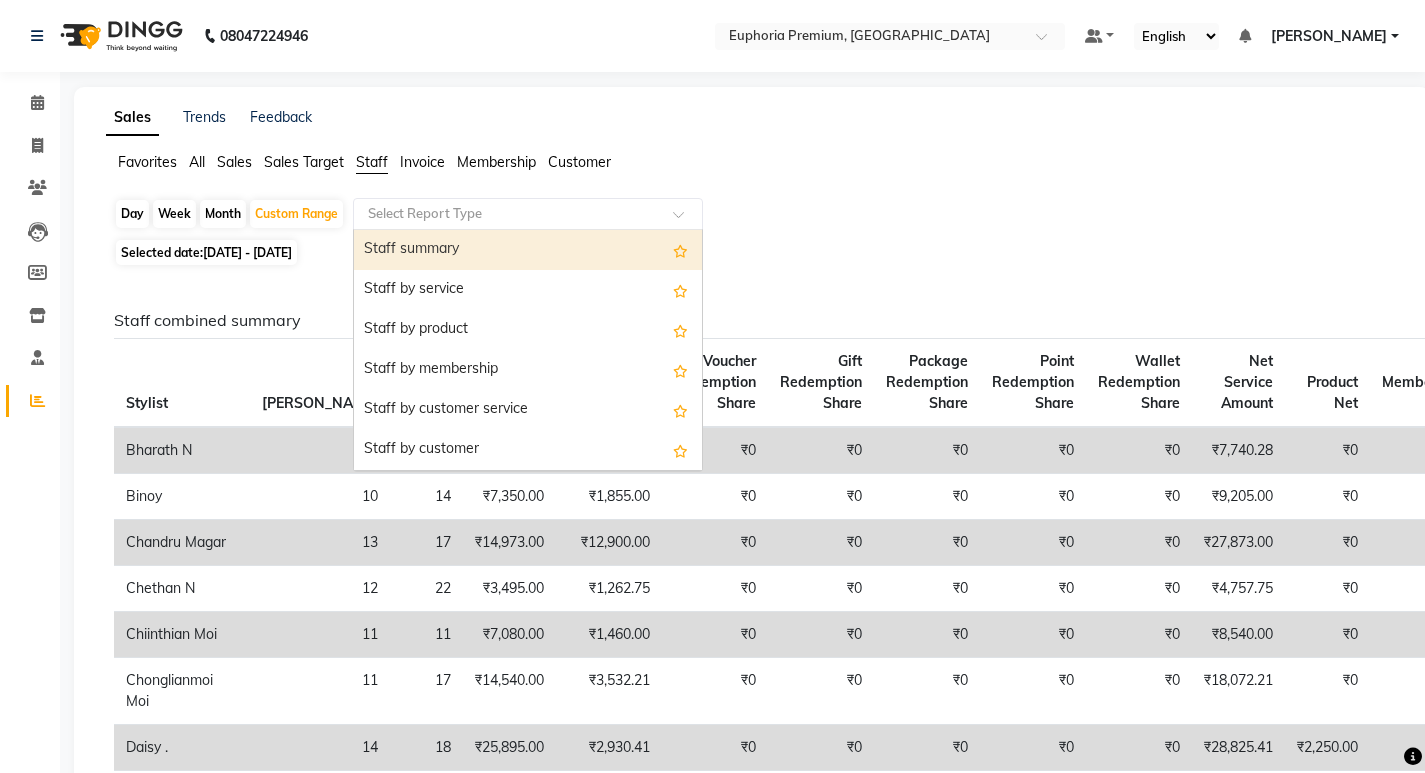 click on "Staff summary" at bounding box center (528, 250) 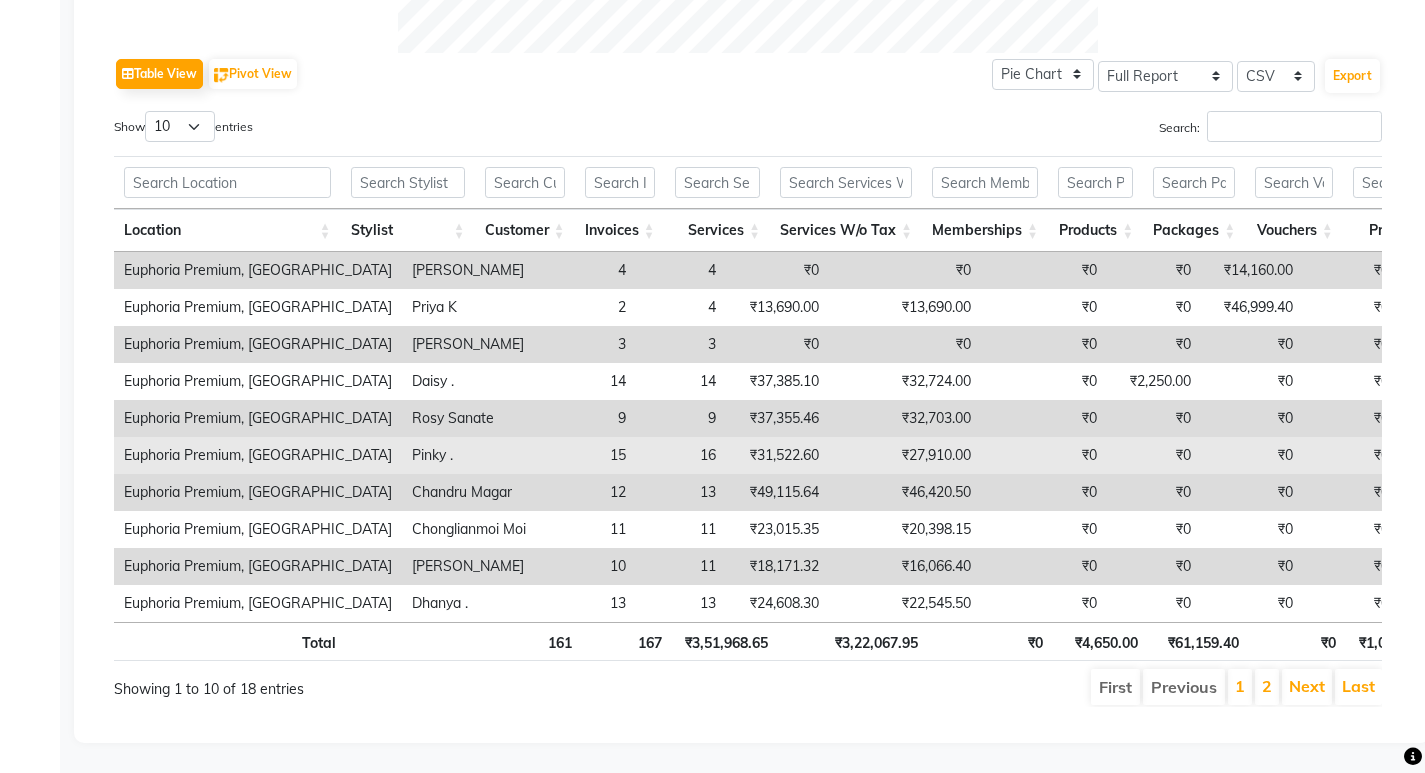 scroll, scrollTop: 988, scrollLeft: 0, axis: vertical 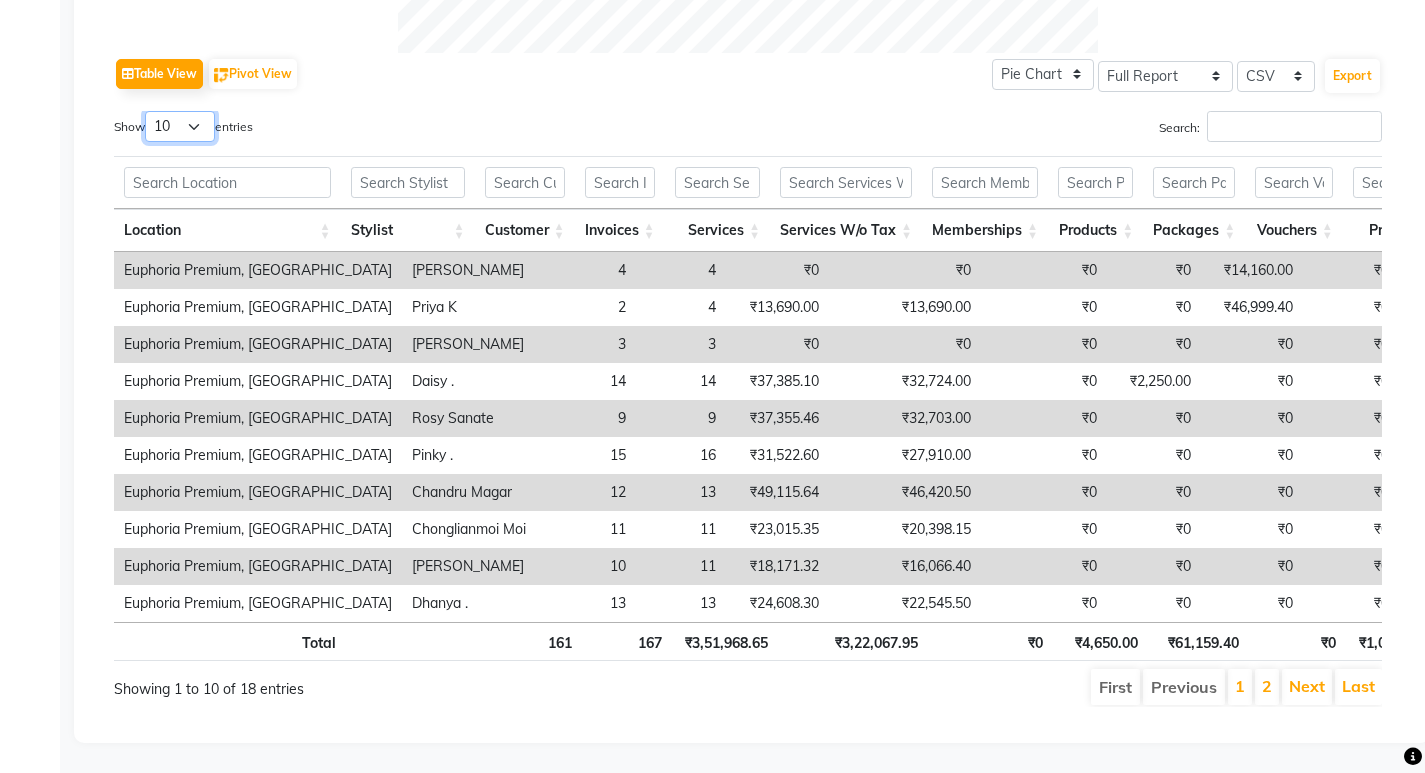 click on "10 25 50 100" at bounding box center (180, 126) 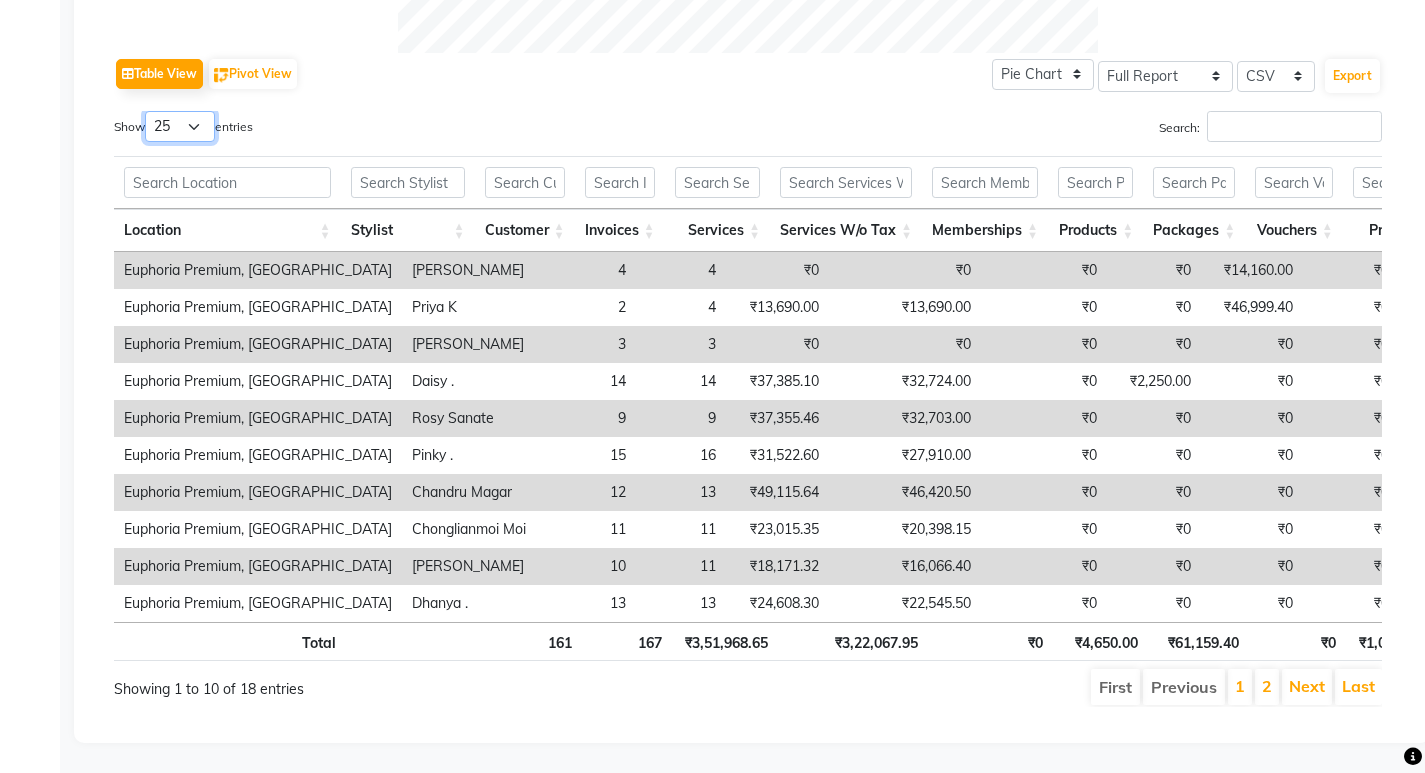 click on "10 25 50 100" at bounding box center [180, 126] 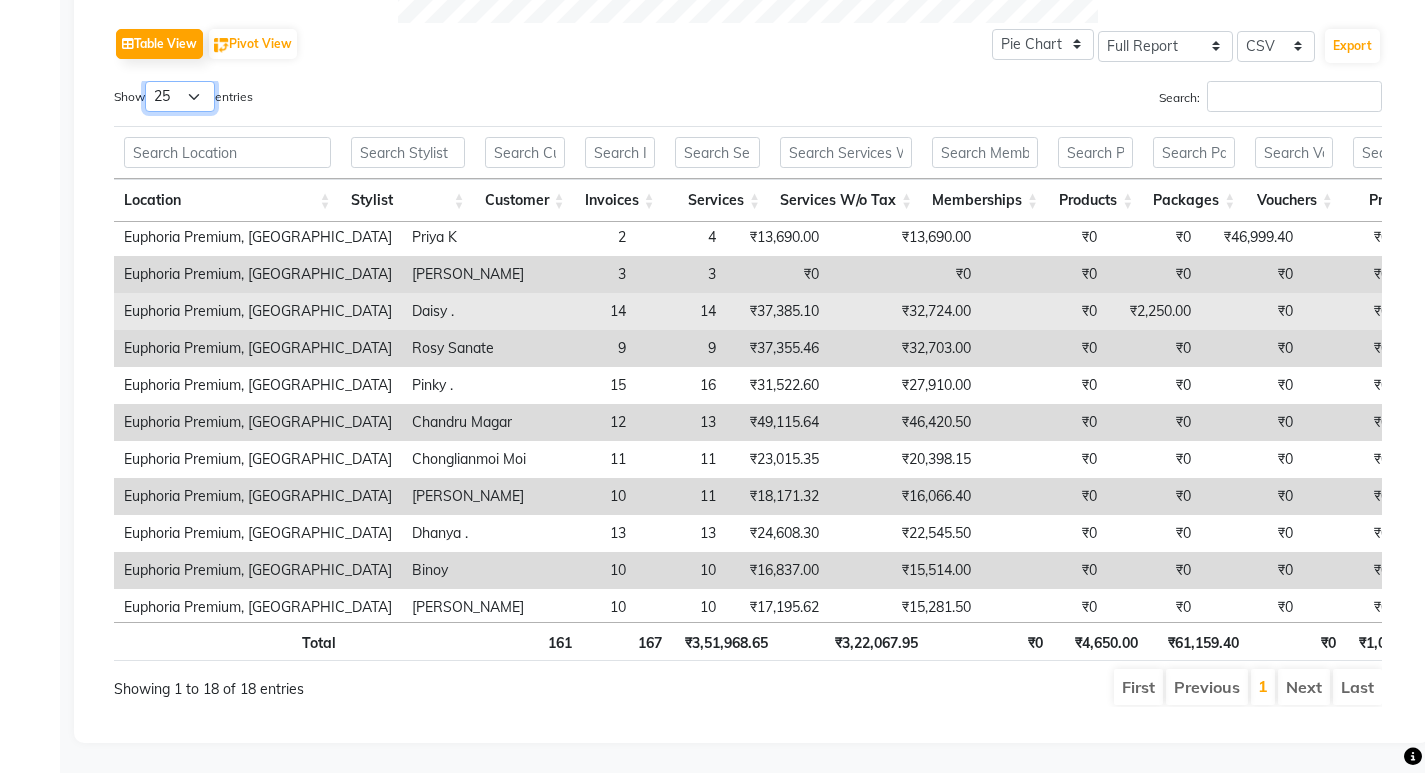 scroll, scrollTop: 0, scrollLeft: 0, axis: both 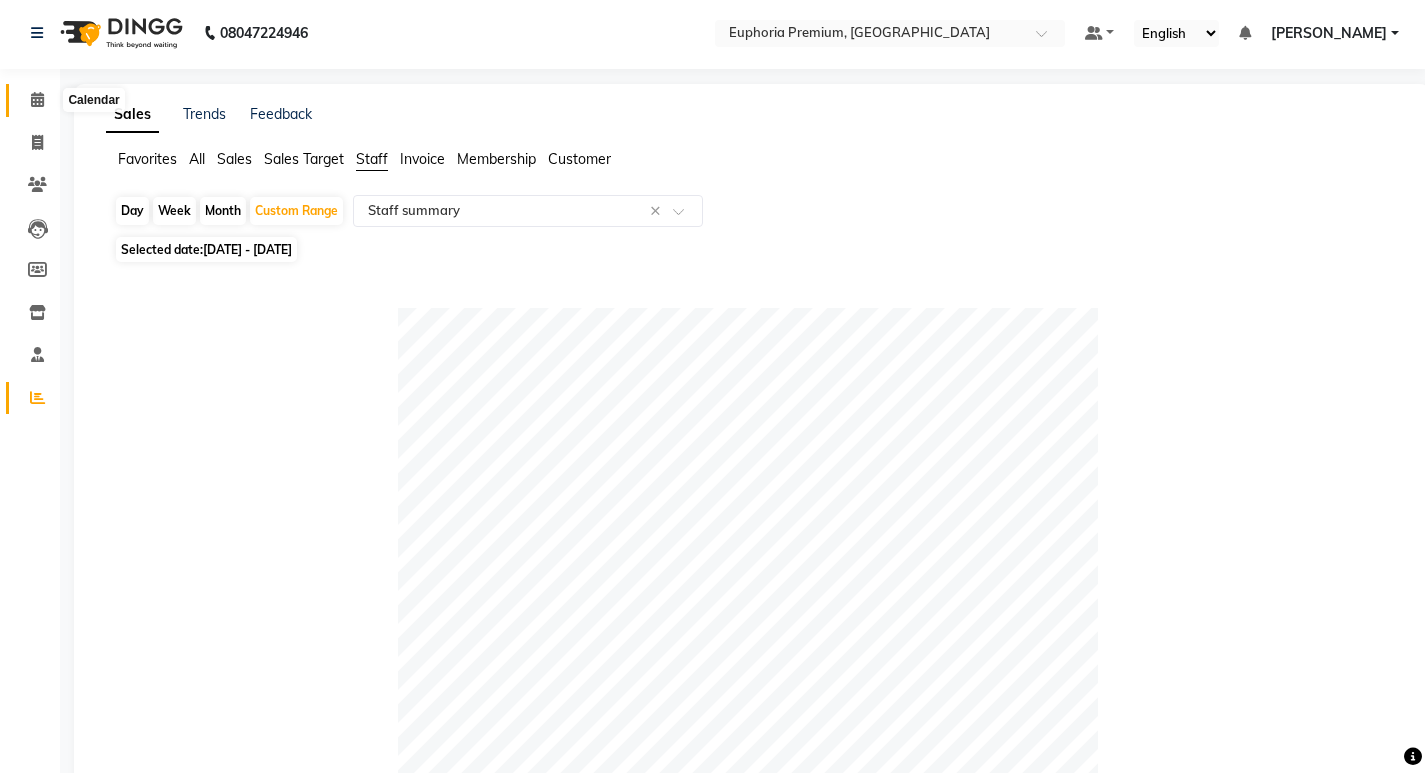 click 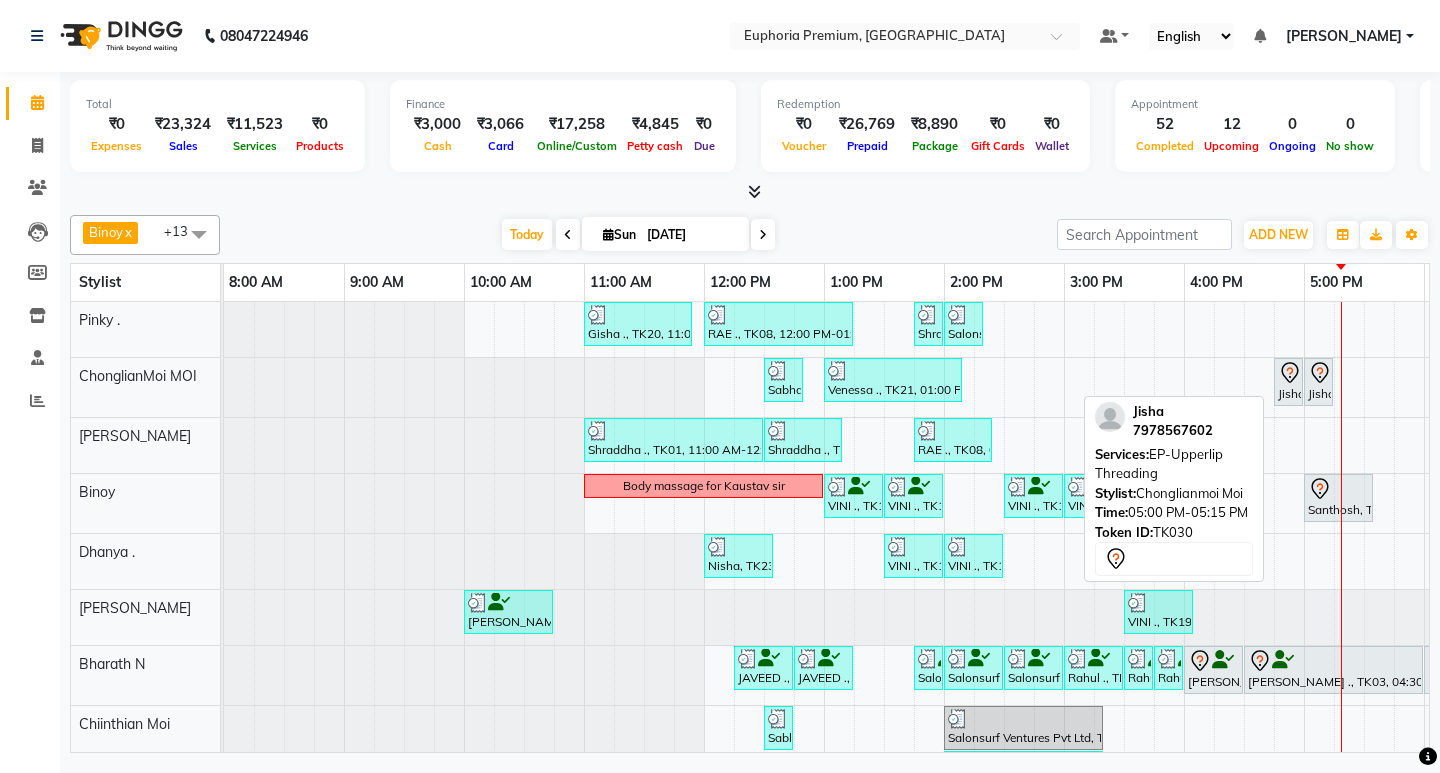 scroll, scrollTop: 71, scrollLeft: 0, axis: vertical 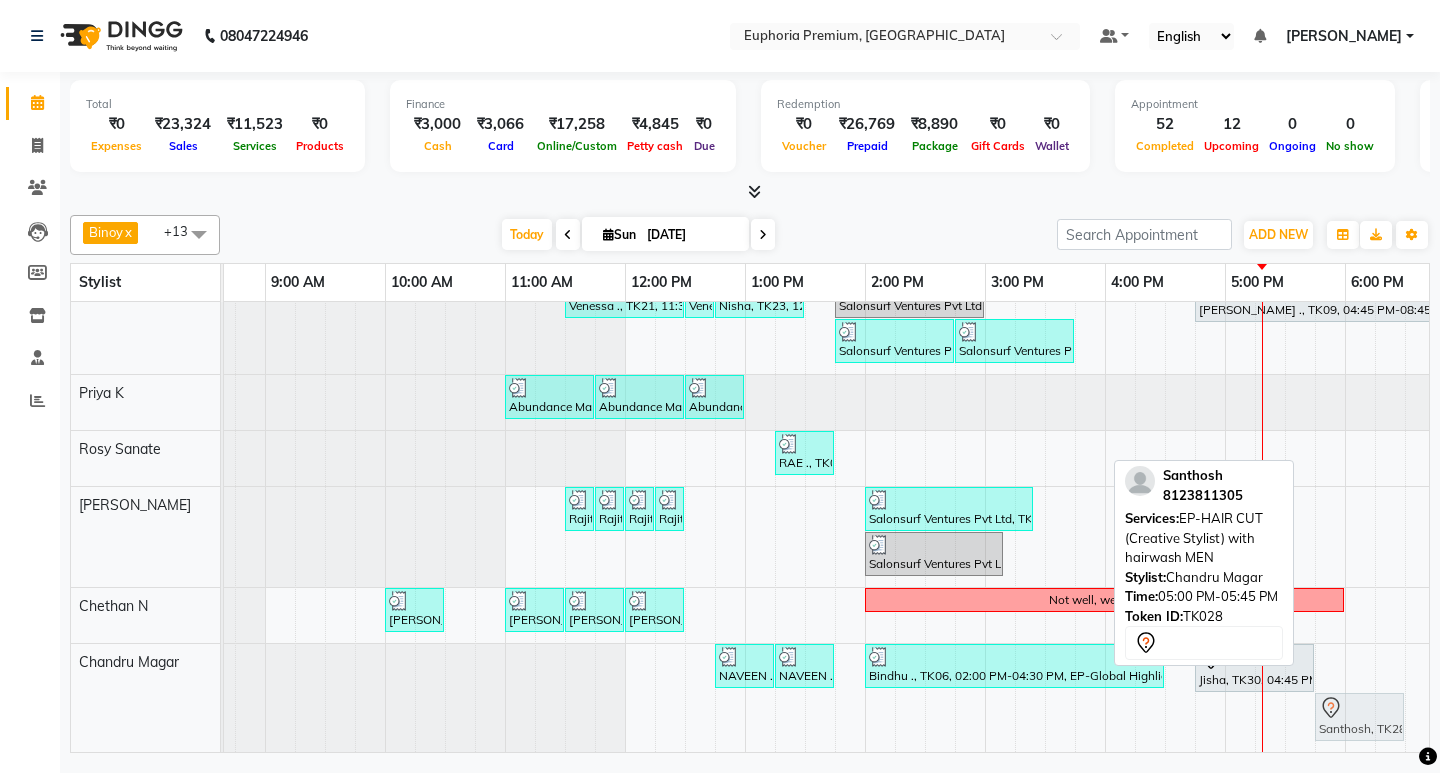 drag, startPoint x: 1334, startPoint y: 697, endPoint x: 1347, endPoint y: 632, distance: 66.287254 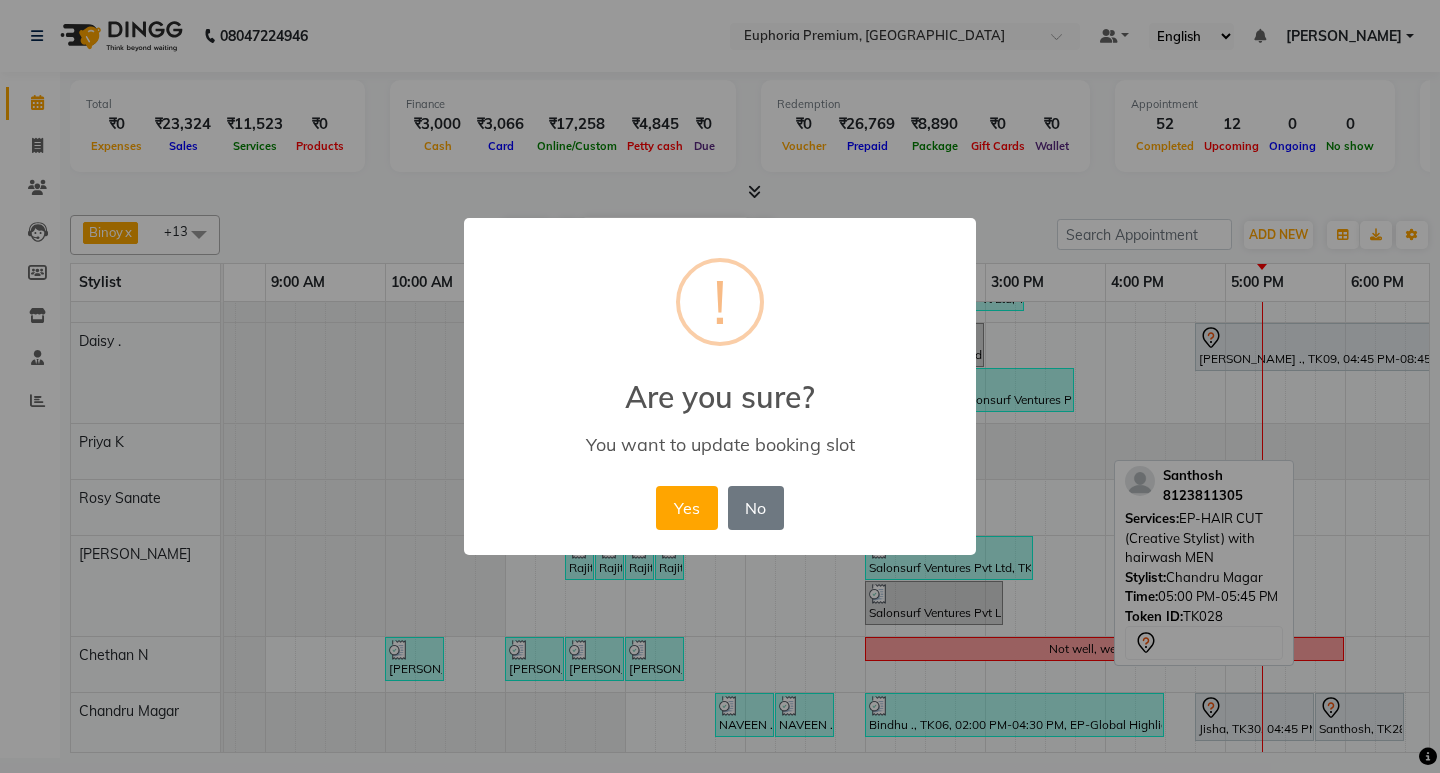scroll, scrollTop: 499, scrollLeft: 0, axis: vertical 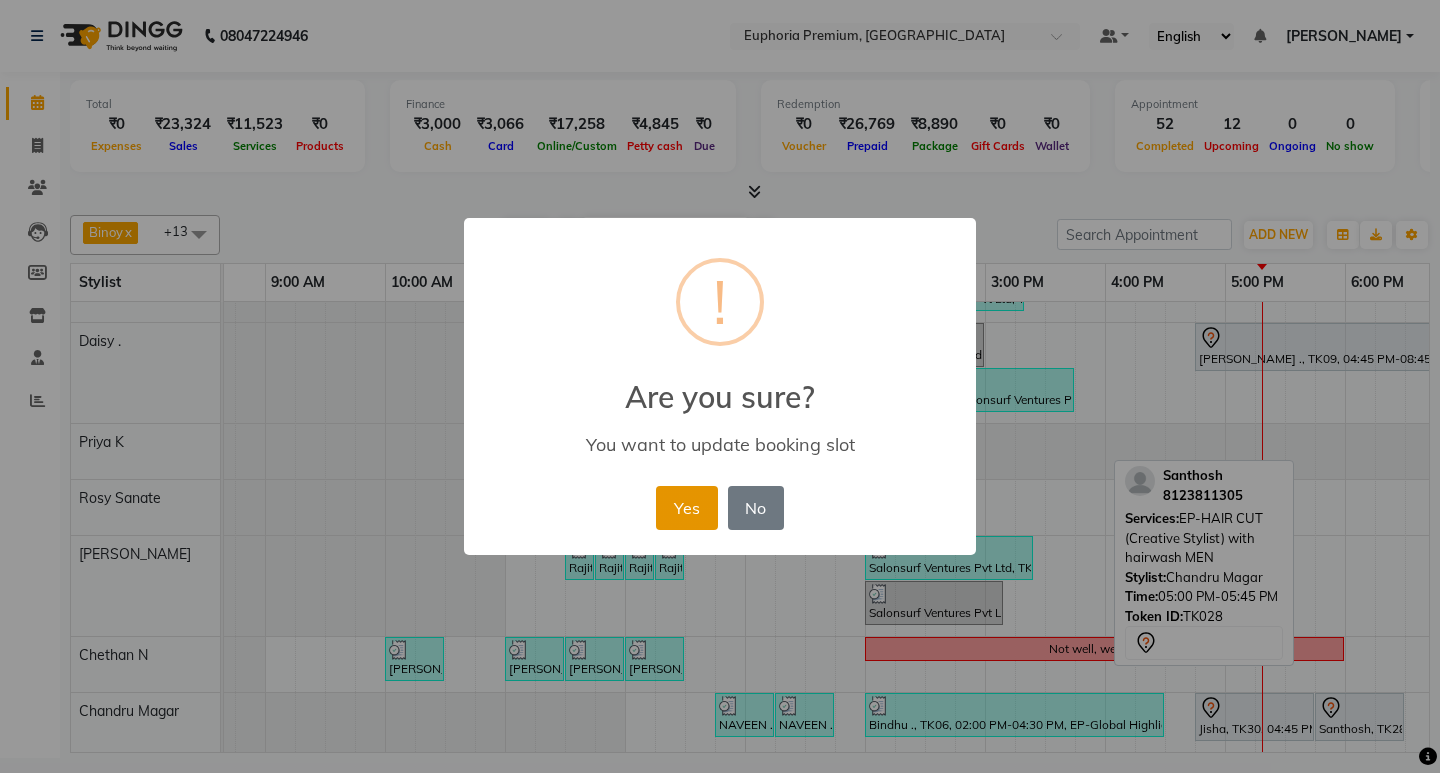 click on "Yes" at bounding box center [686, 508] 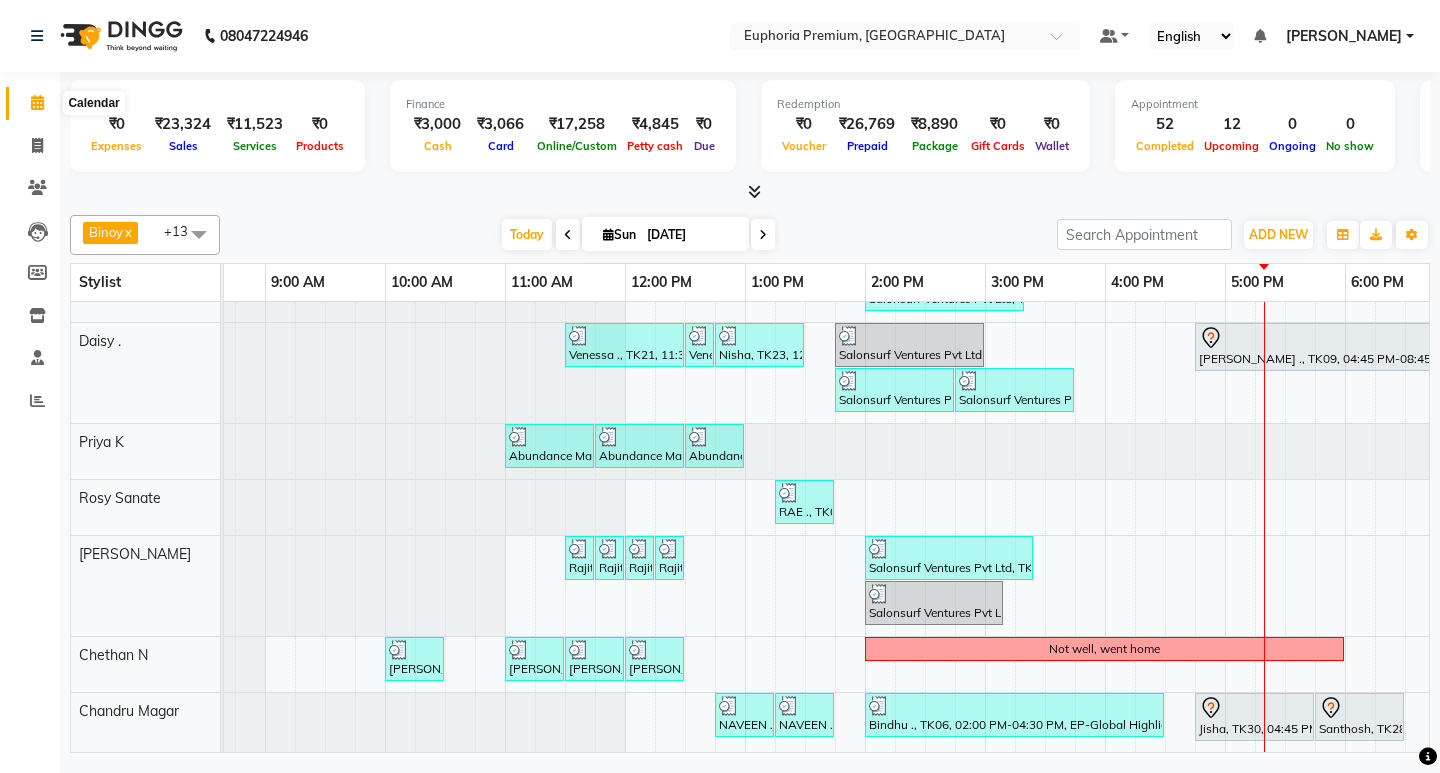 click 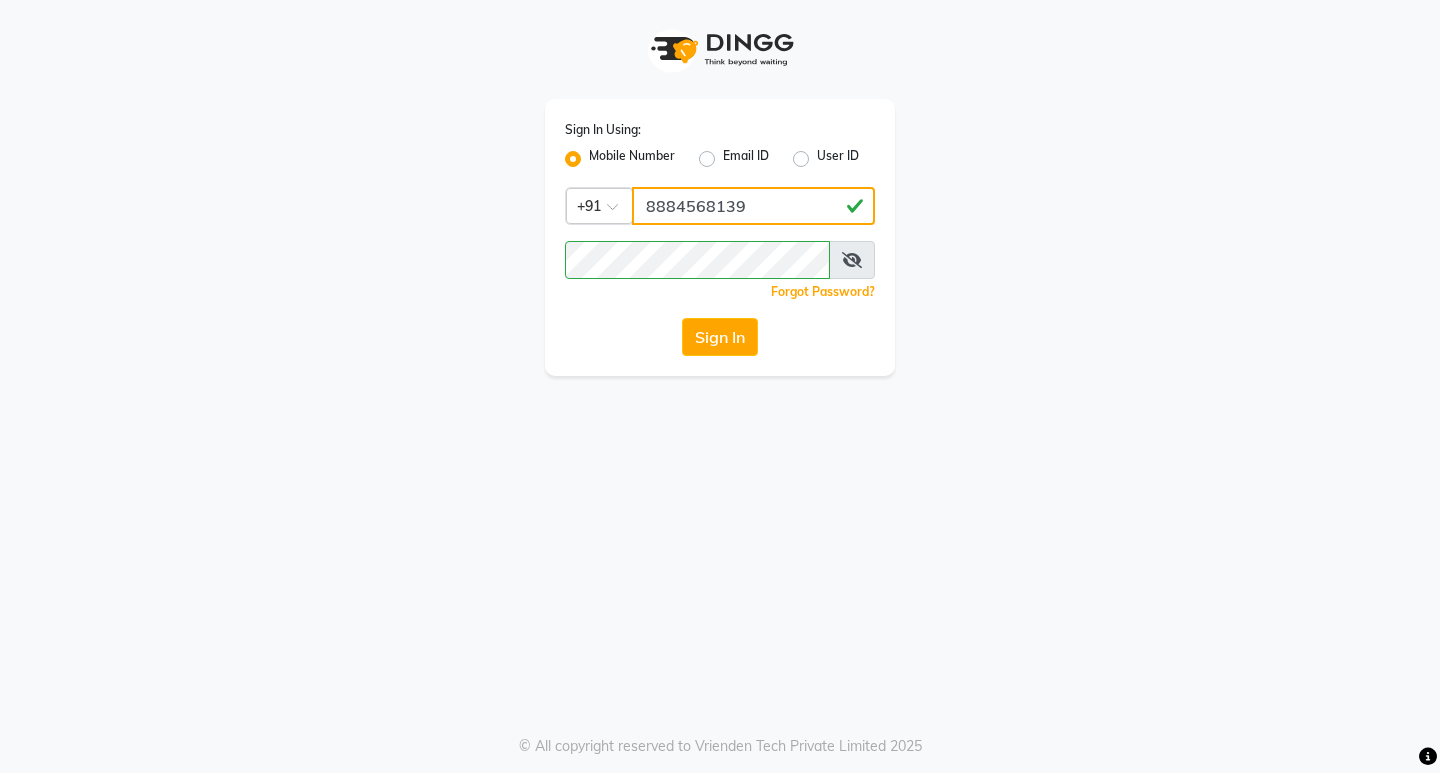 click on "8884568139" 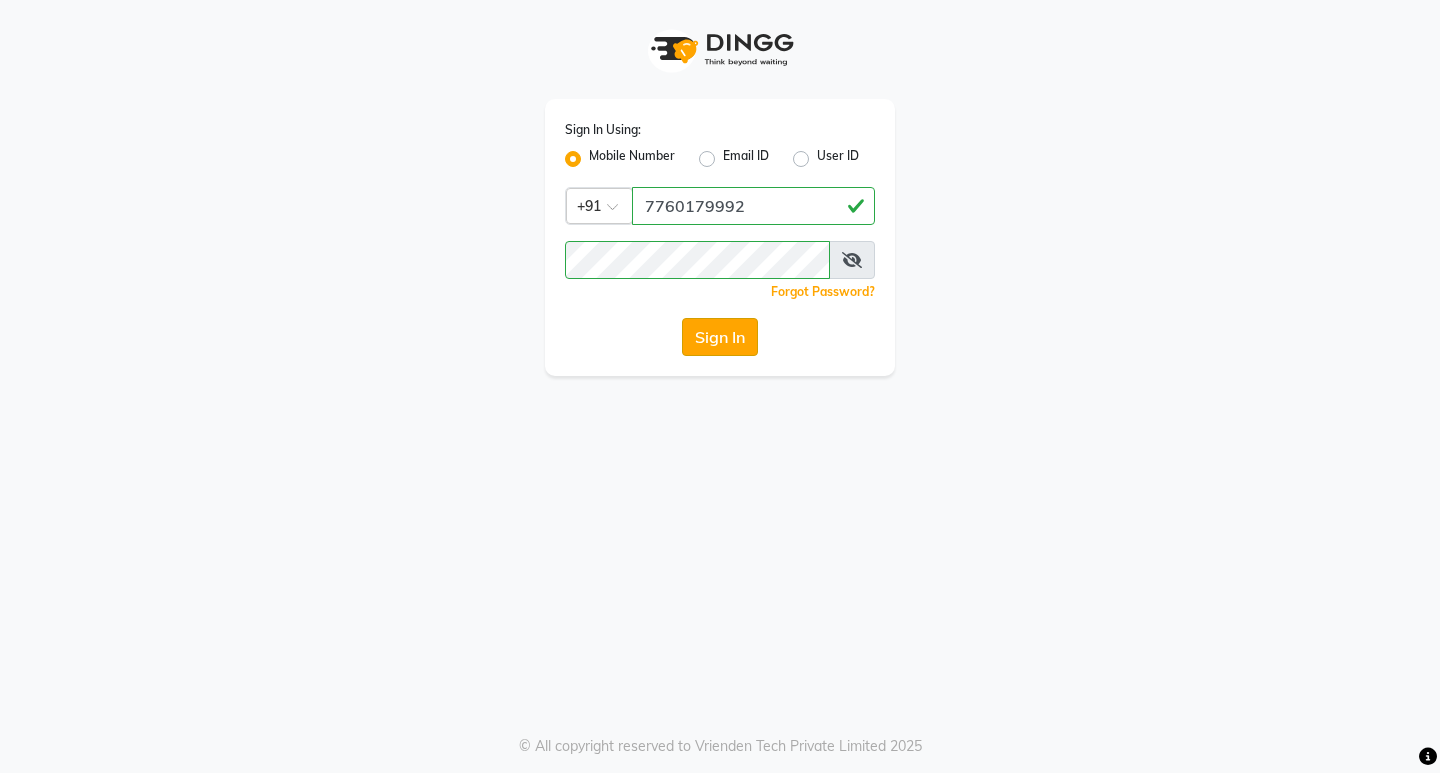 click on "Sign In" 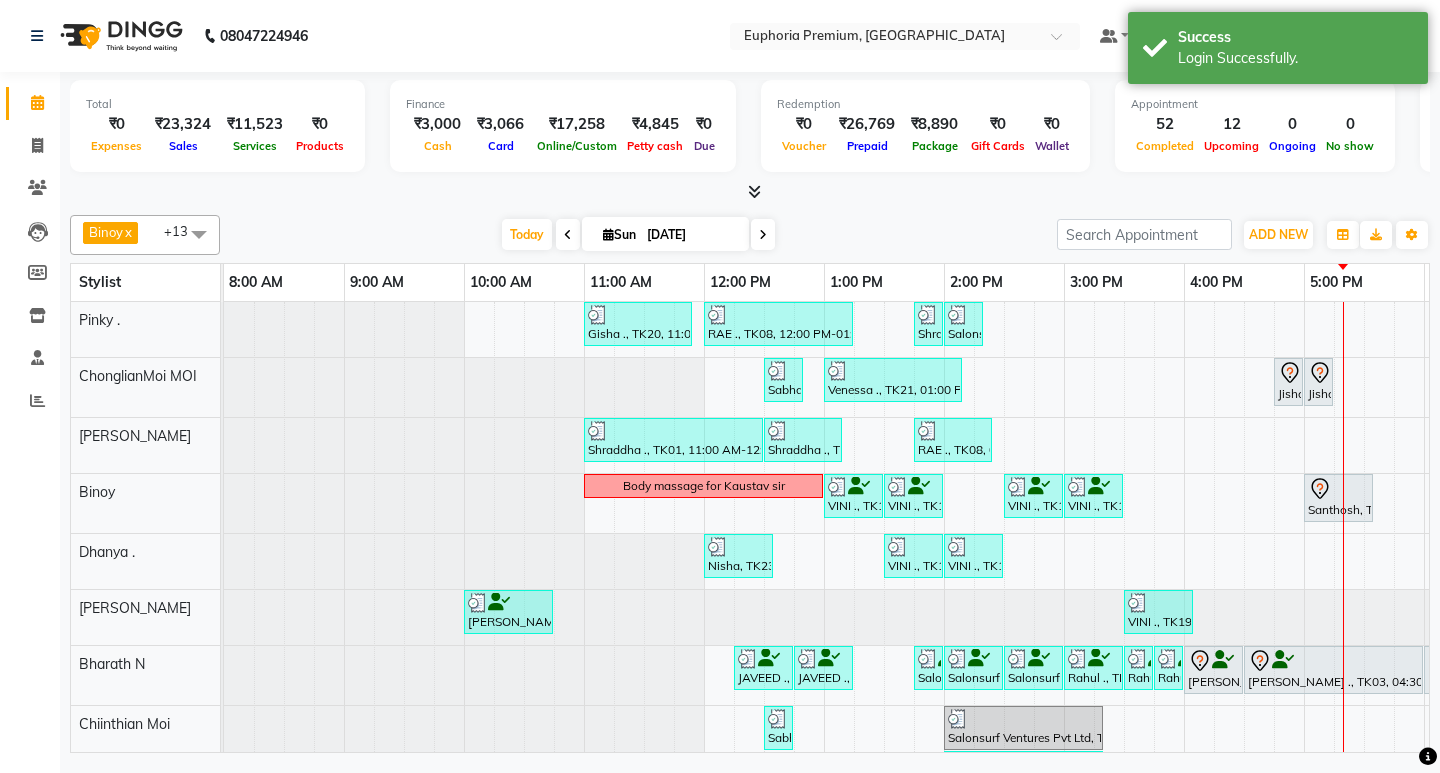 scroll, scrollTop: 109, scrollLeft: 0, axis: vertical 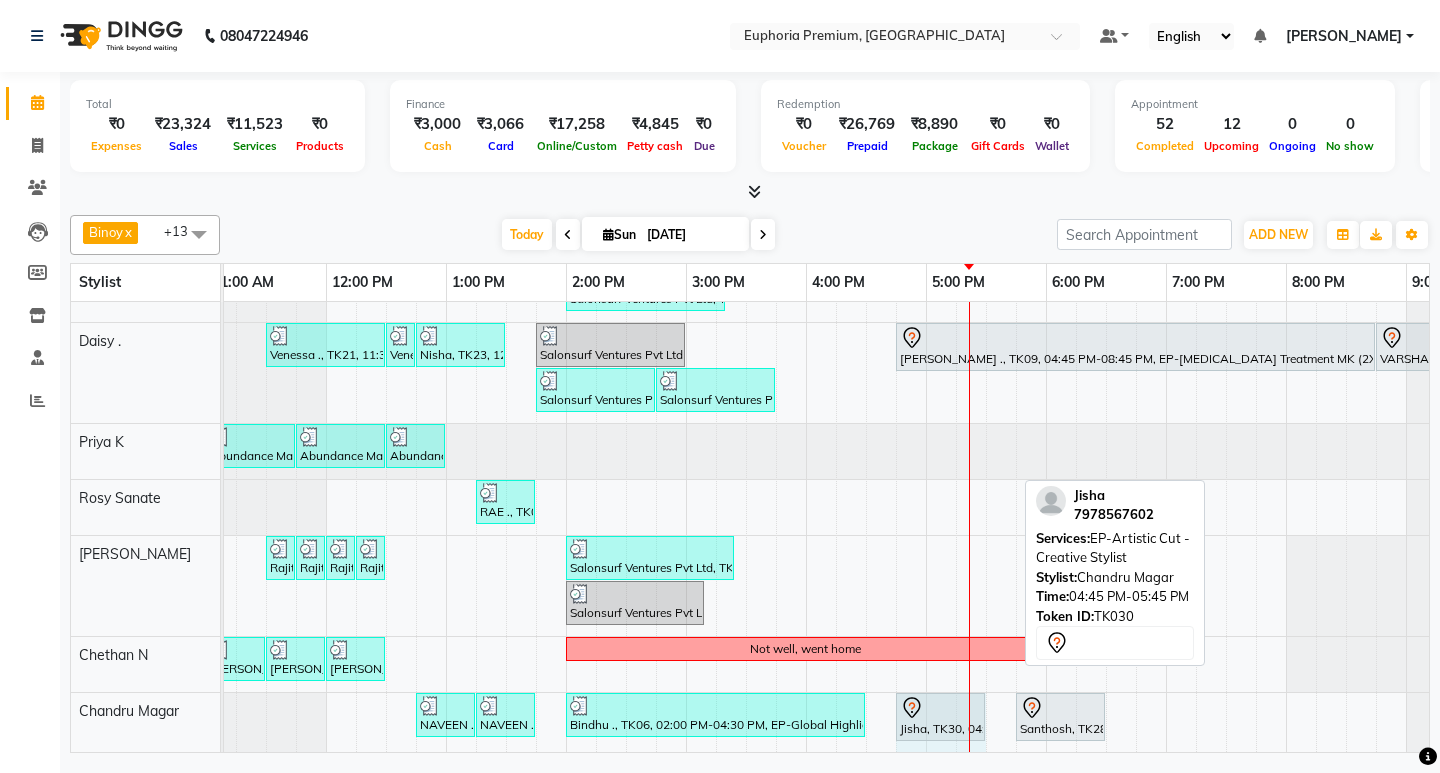 drag, startPoint x: 1013, startPoint y: 698, endPoint x: 970, endPoint y: 701, distance: 43.104523 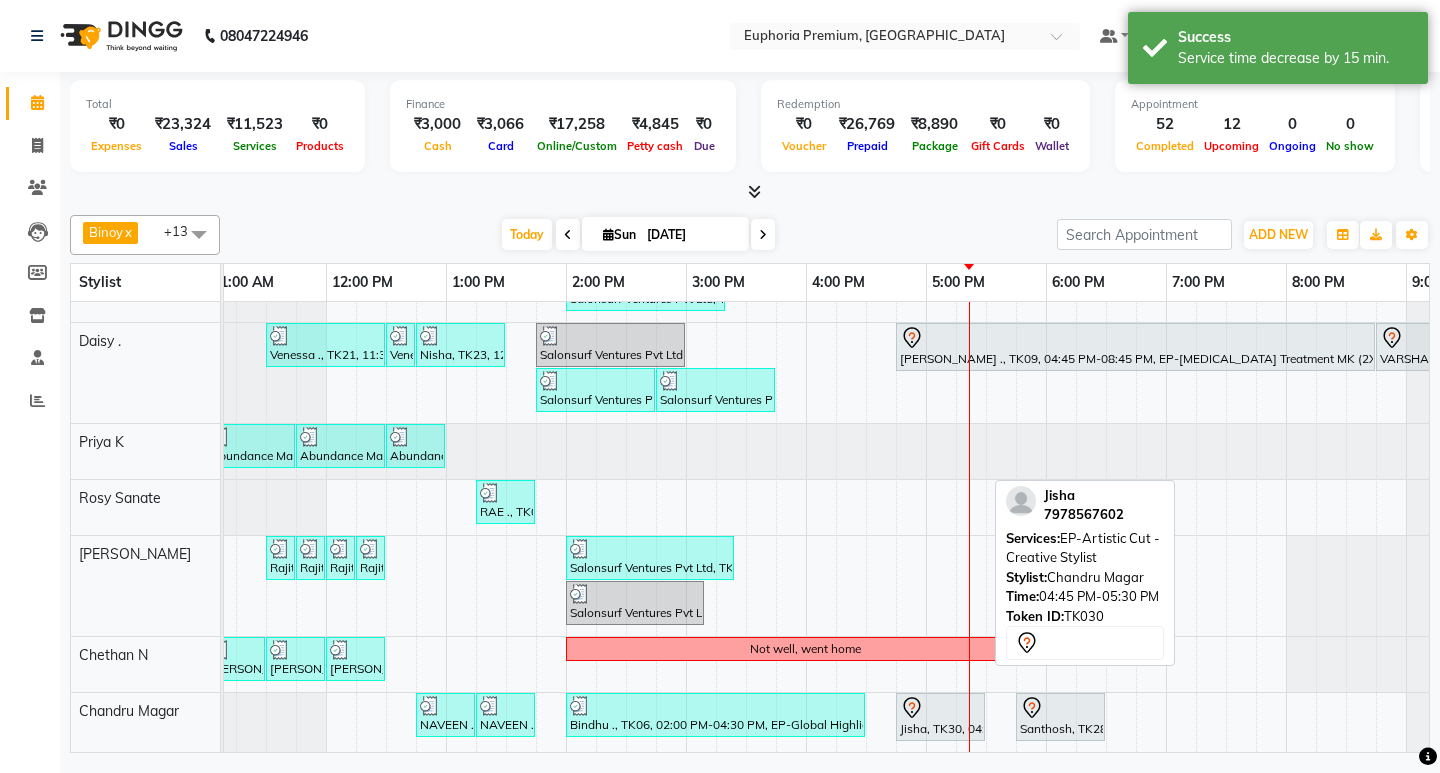 click at bounding box center [940, 708] 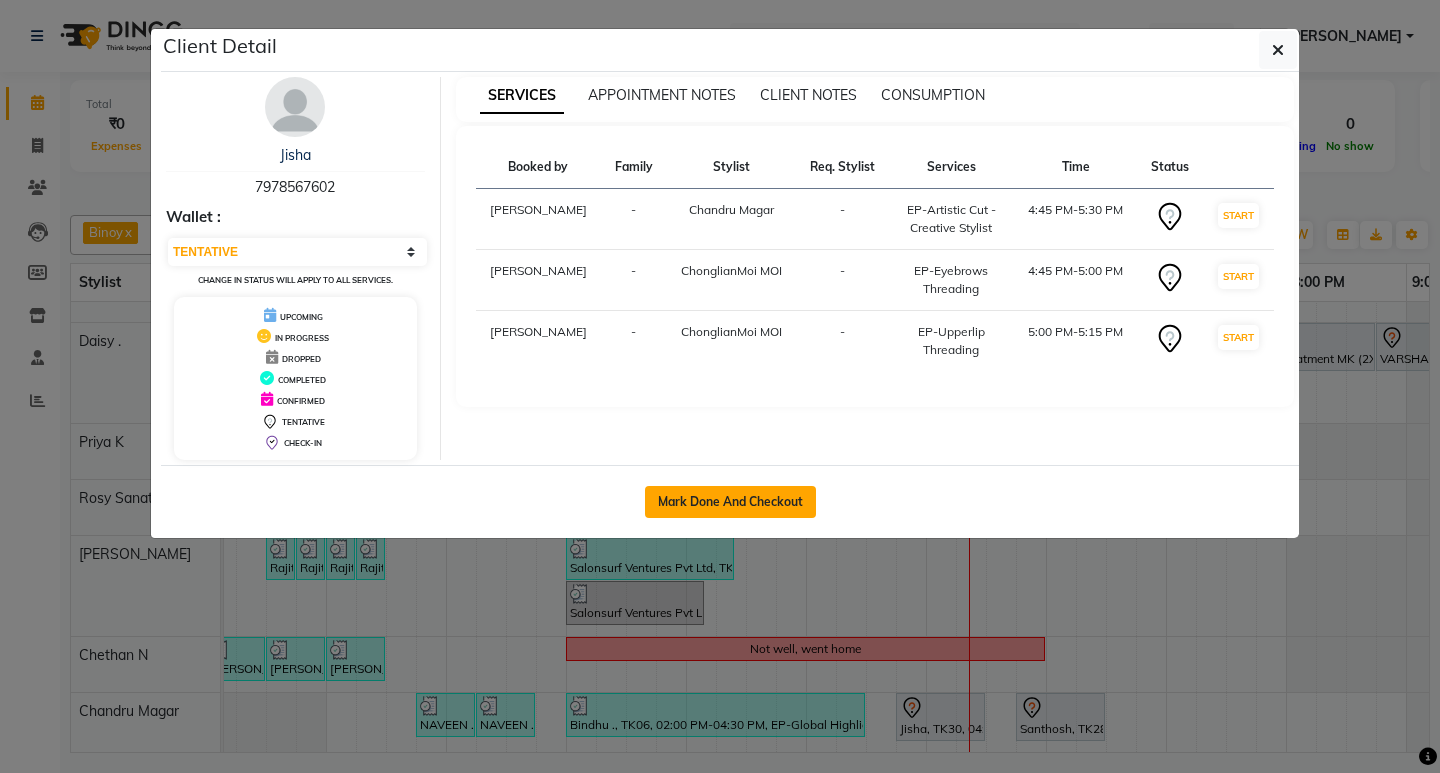 click on "Mark Done And Checkout" 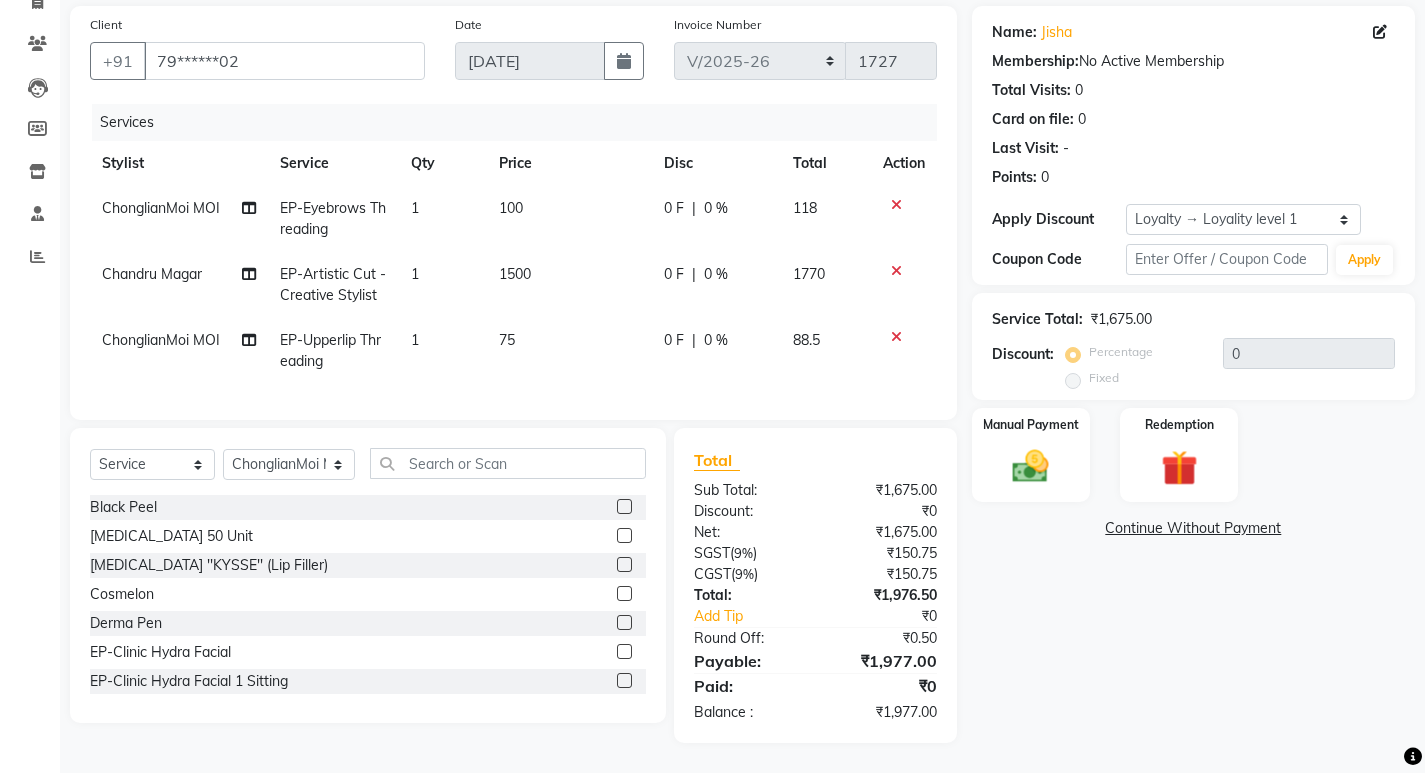 scroll, scrollTop: 159, scrollLeft: 0, axis: vertical 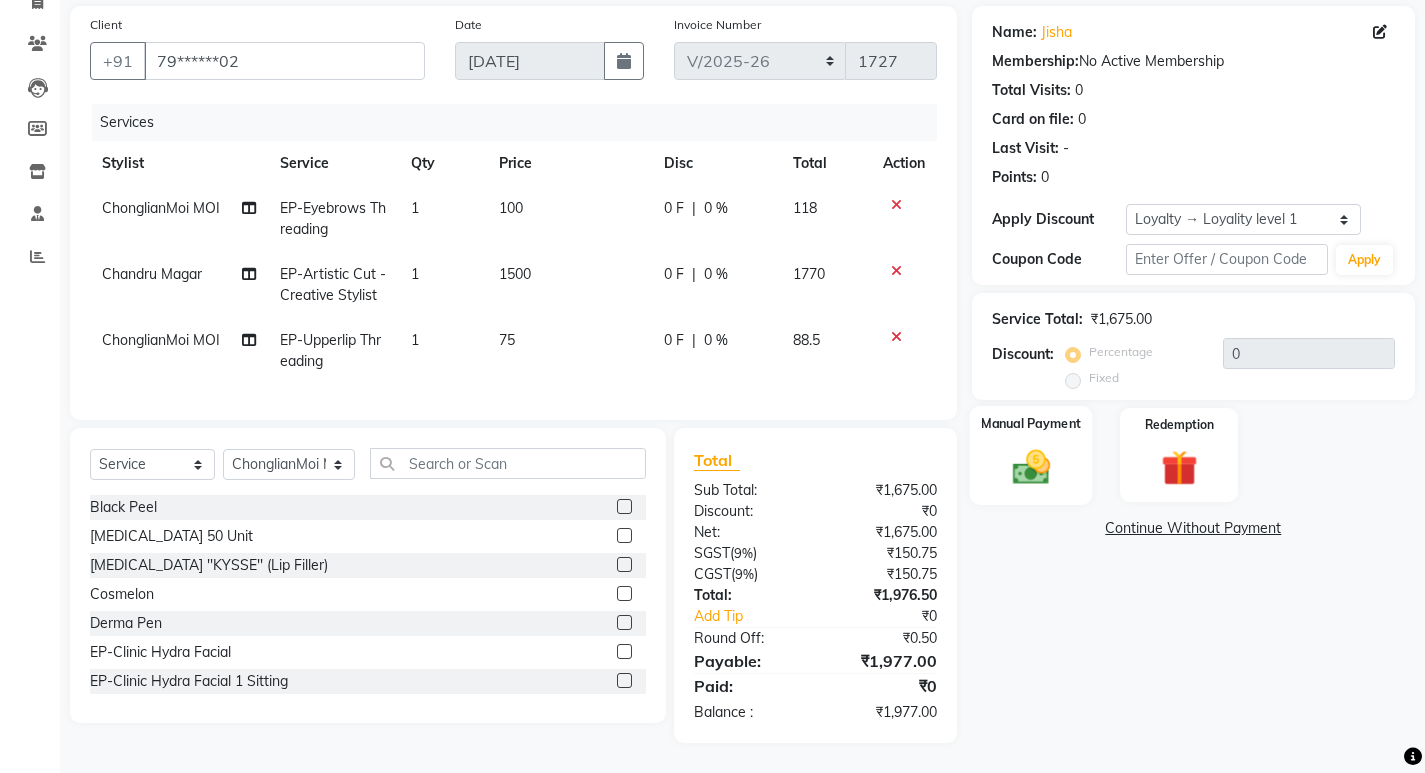 click 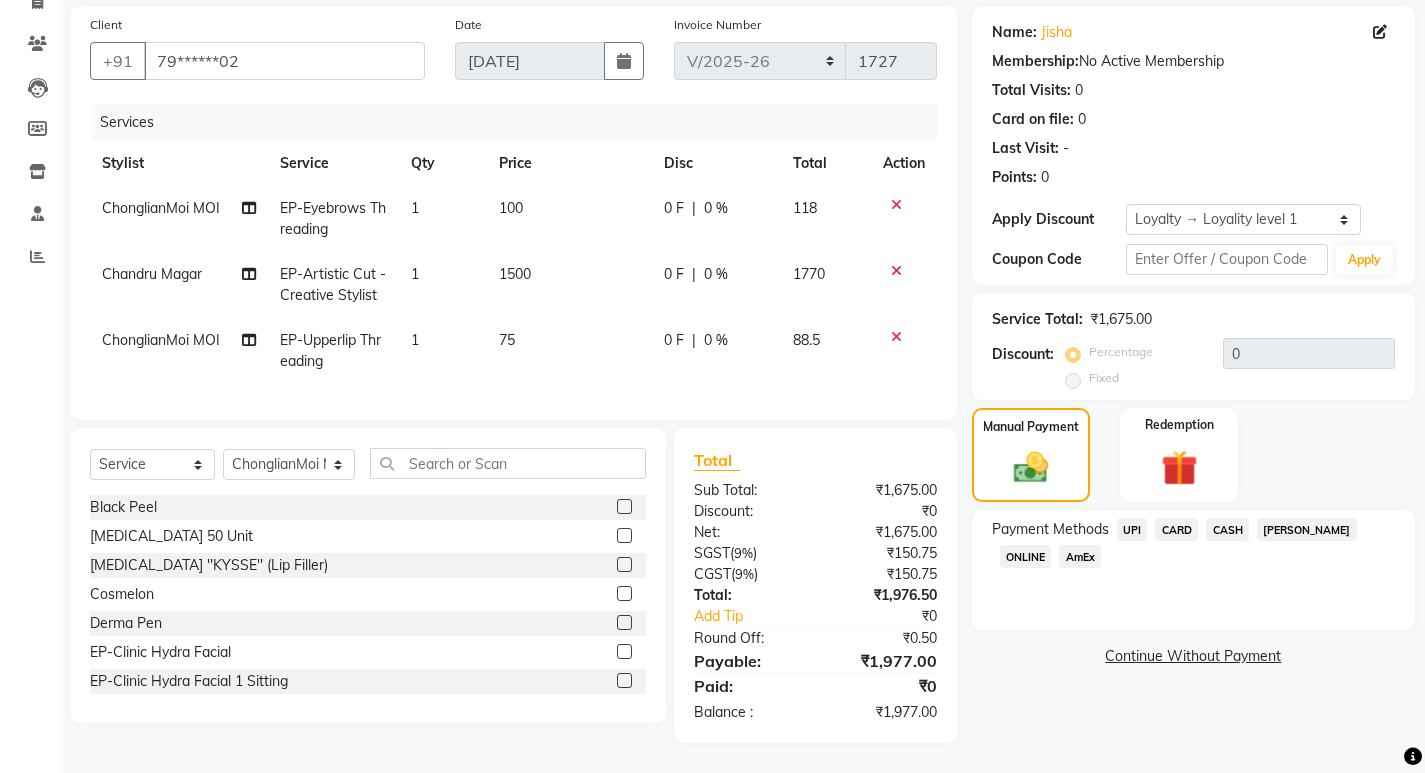 click on "CARD" 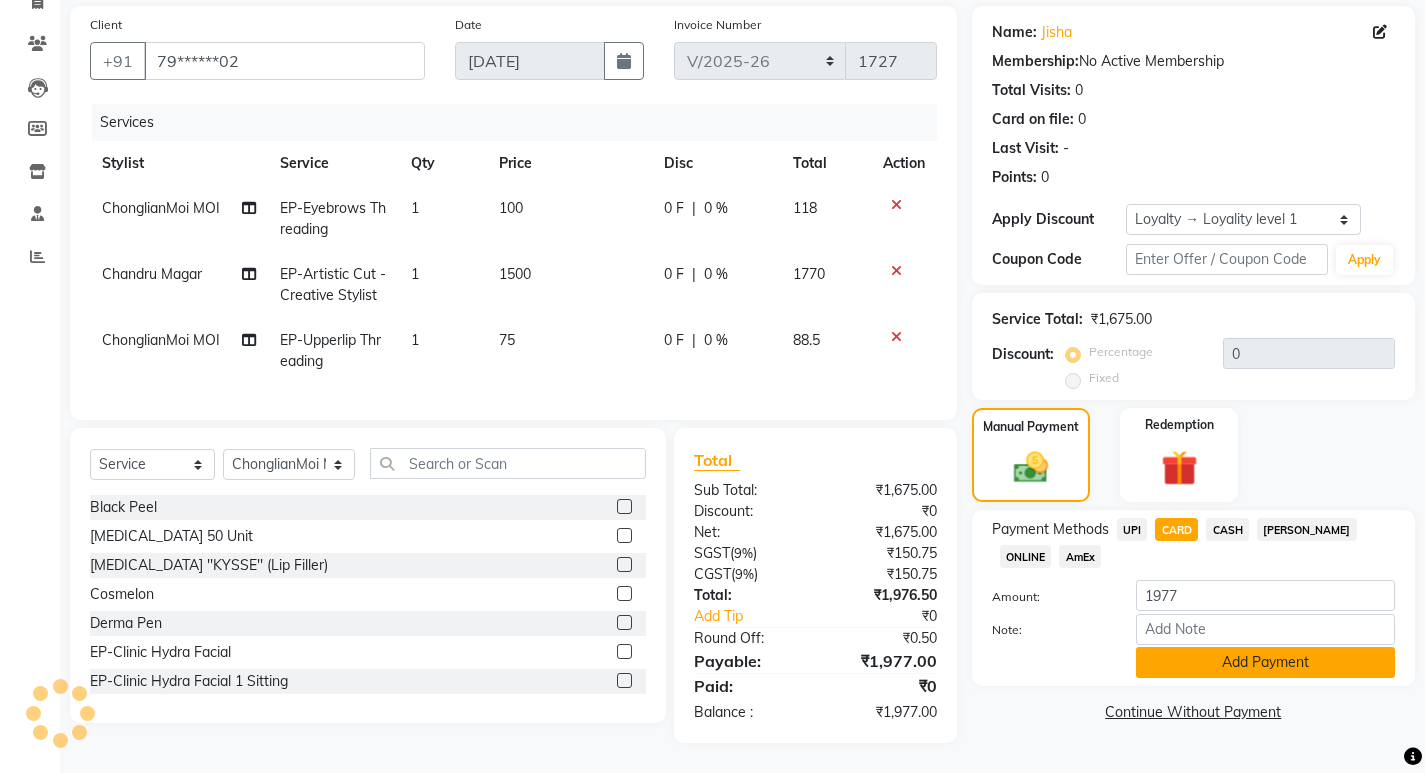 click on "Add Payment" 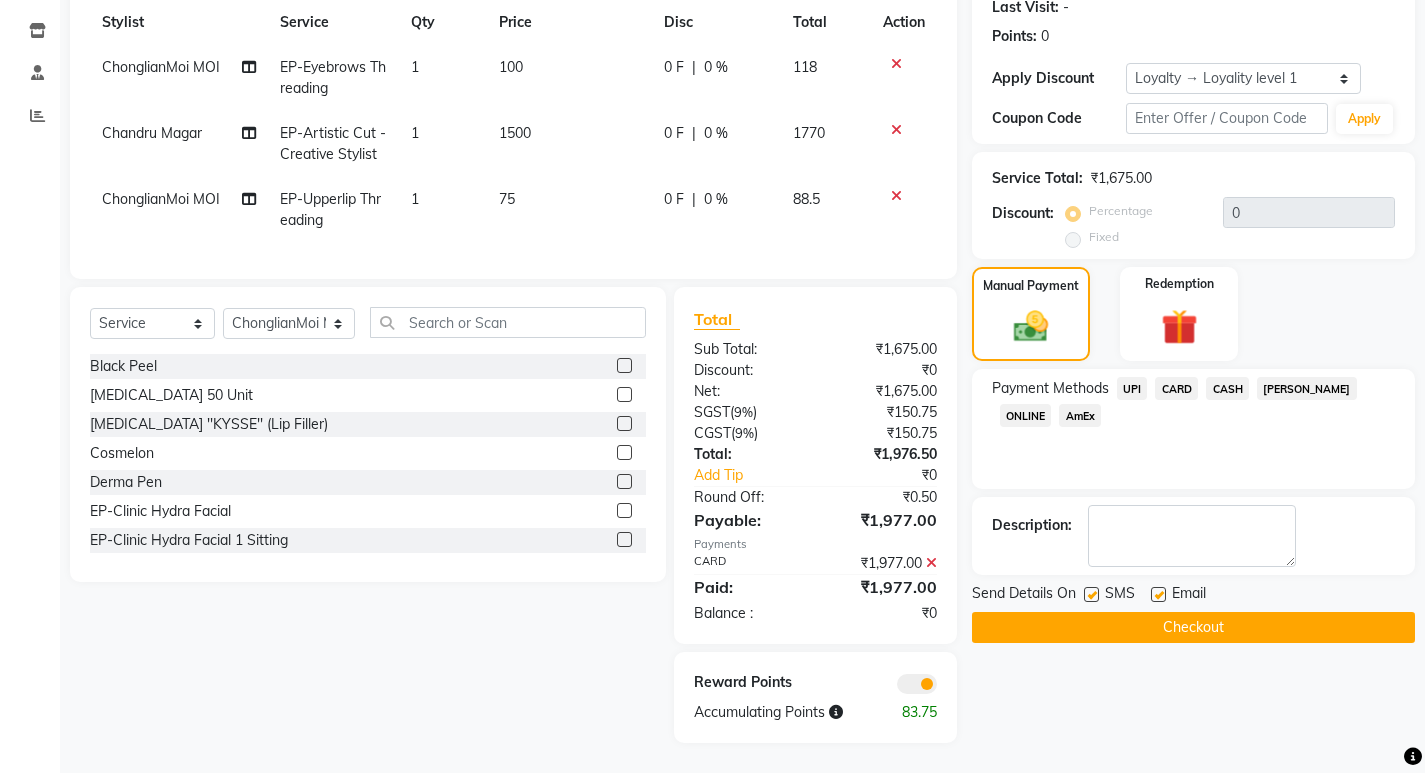 scroll, scrollTop: 300, scrollLeft: 0, axis: vertical 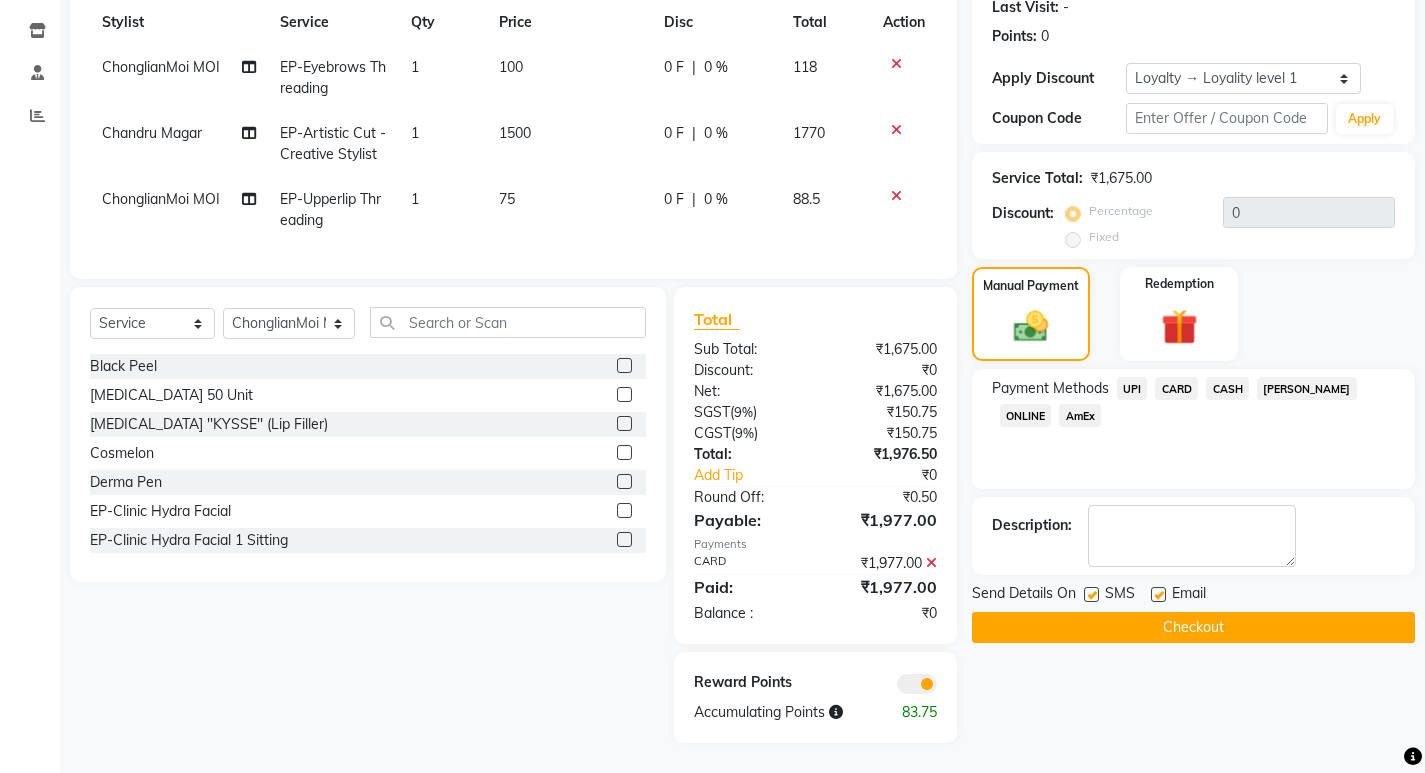 click on "Checkout" 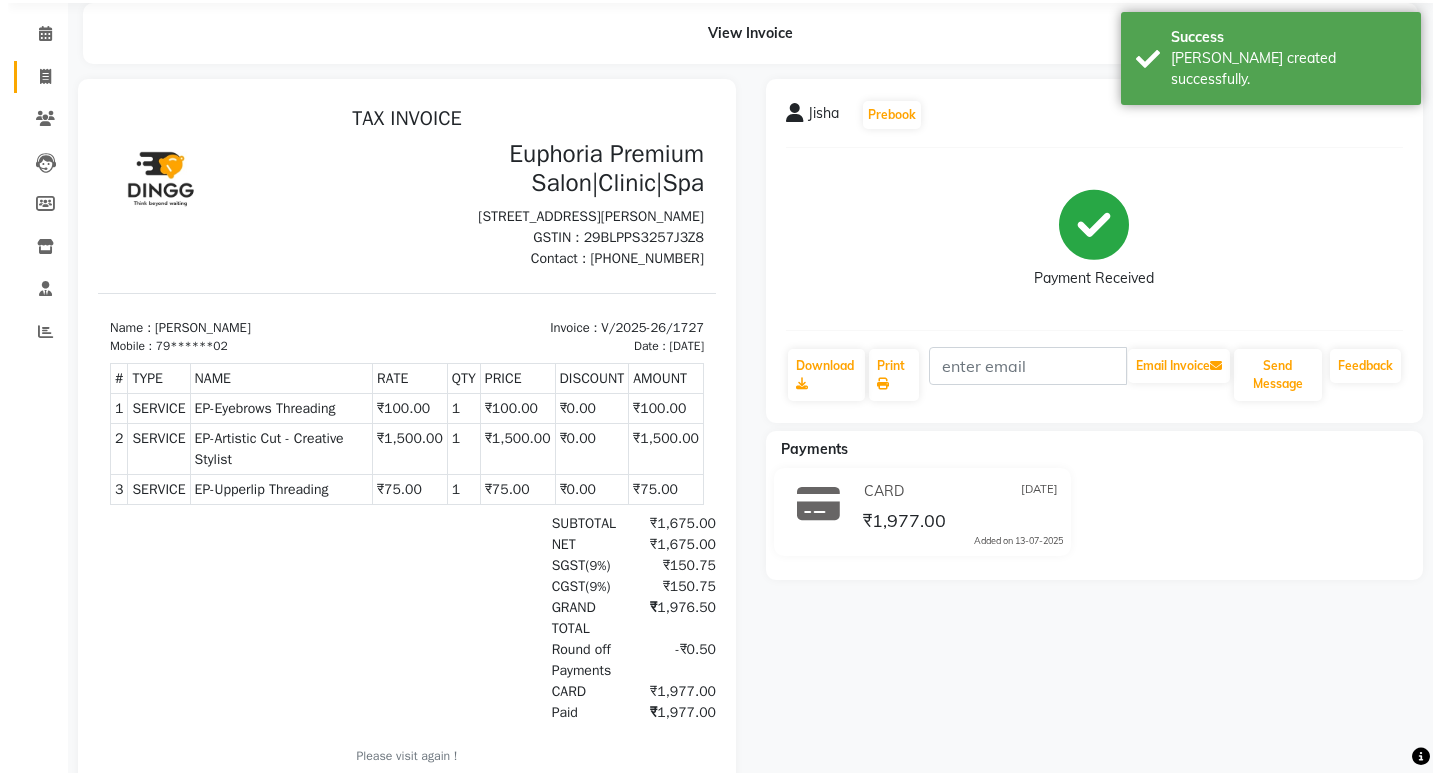 scroll, scrollTop: 0, scrollLeft: 0, axis: both 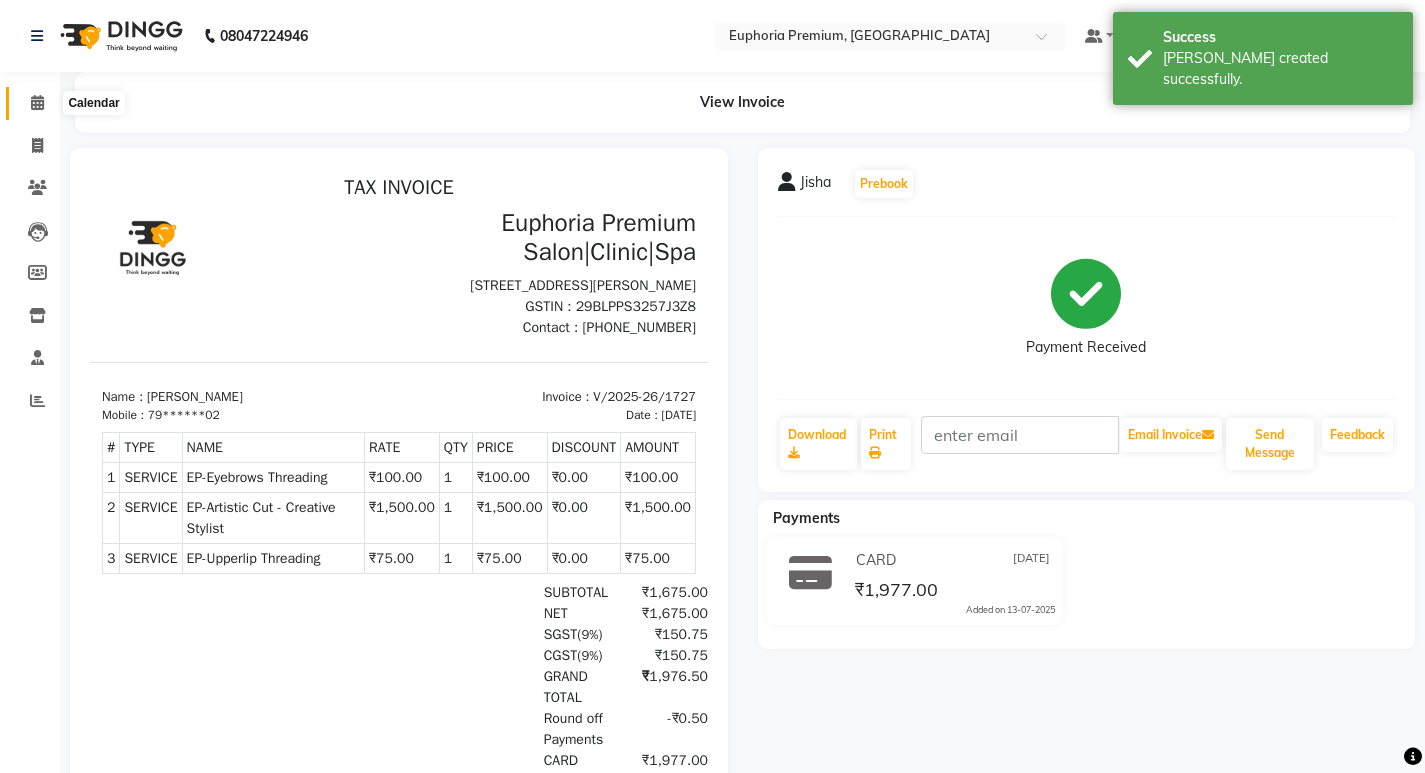 click 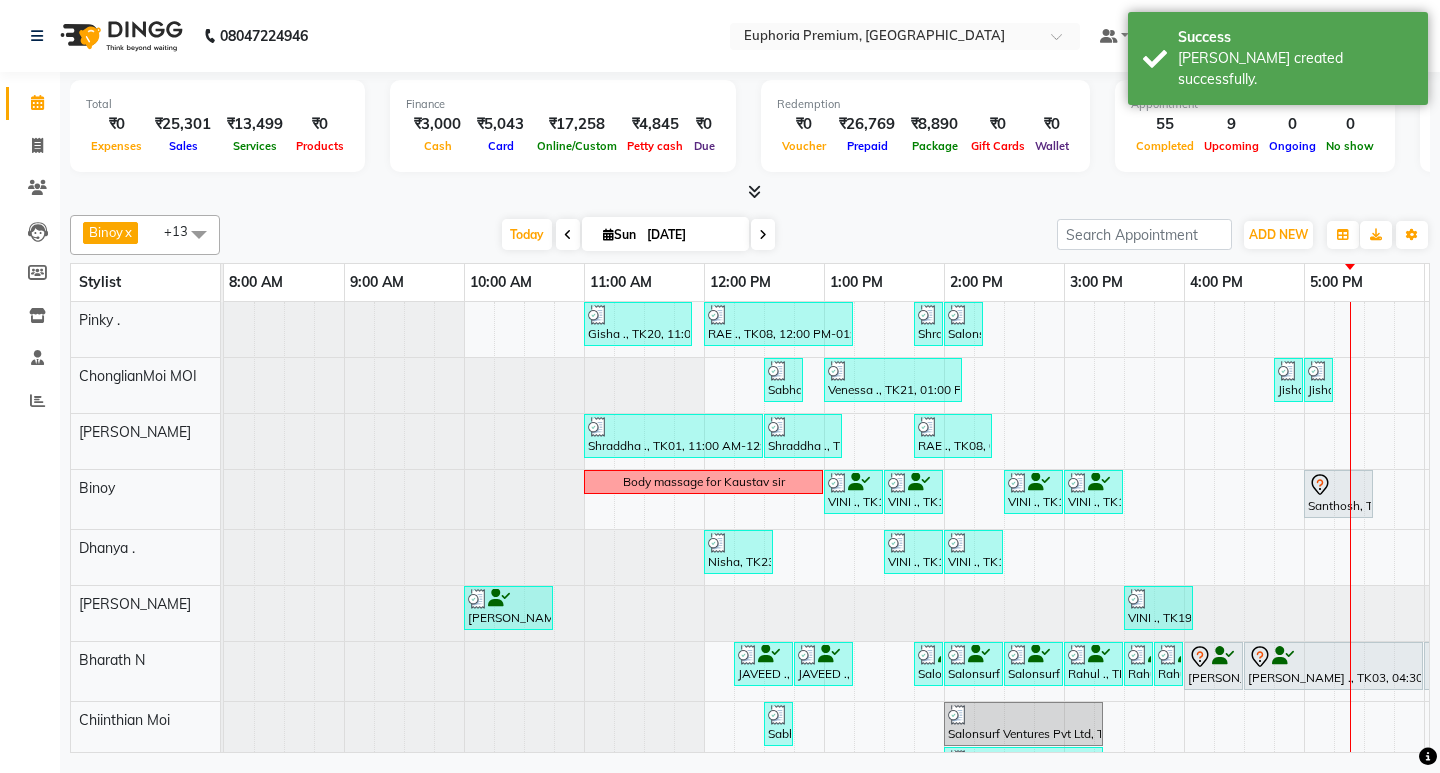scroll, scrollTop: 0, scrollLeft: 432, axis: horizontal 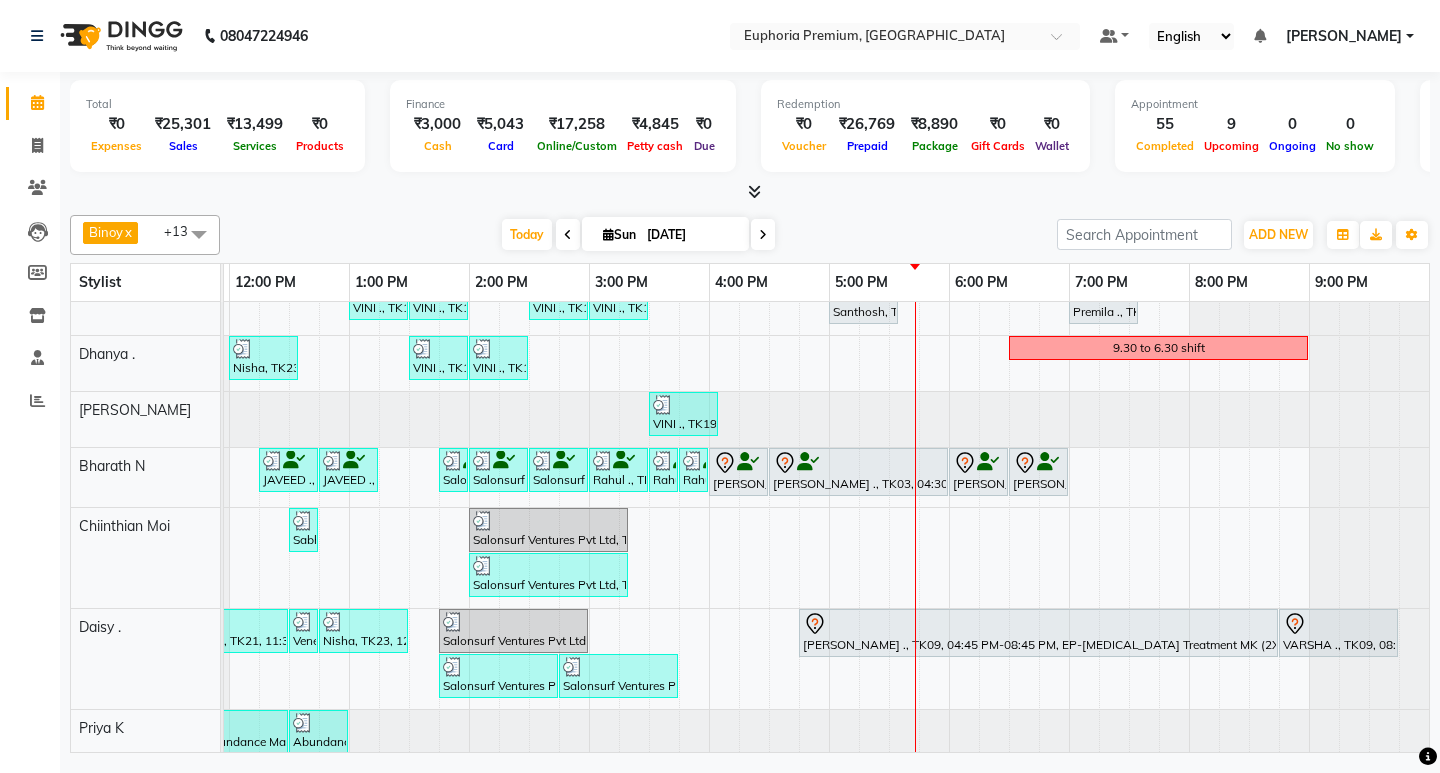 click at bounding box center [763, 235] 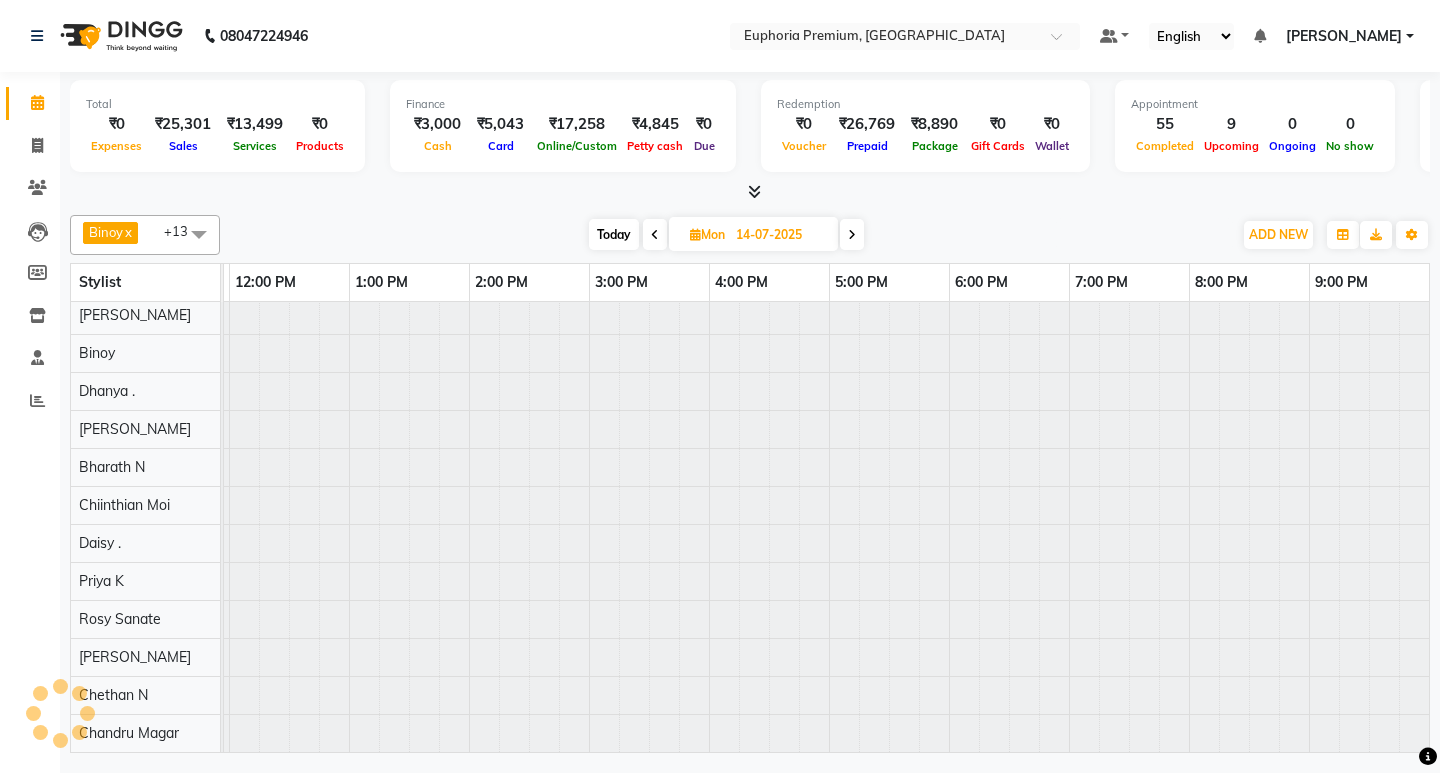 scroll, scrollTop: 0, scrollLeft: 0, axis: both 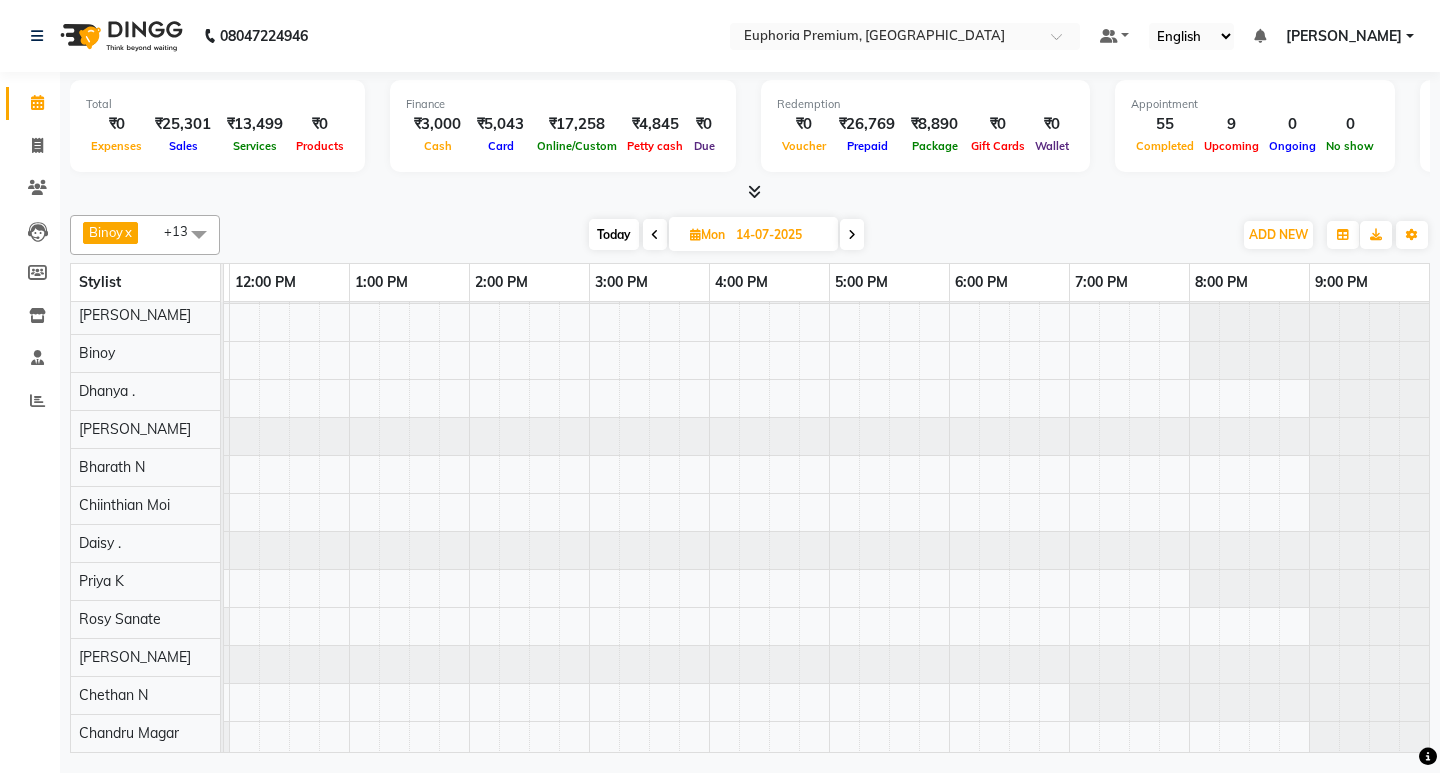 click at bounding box center (655, 235) 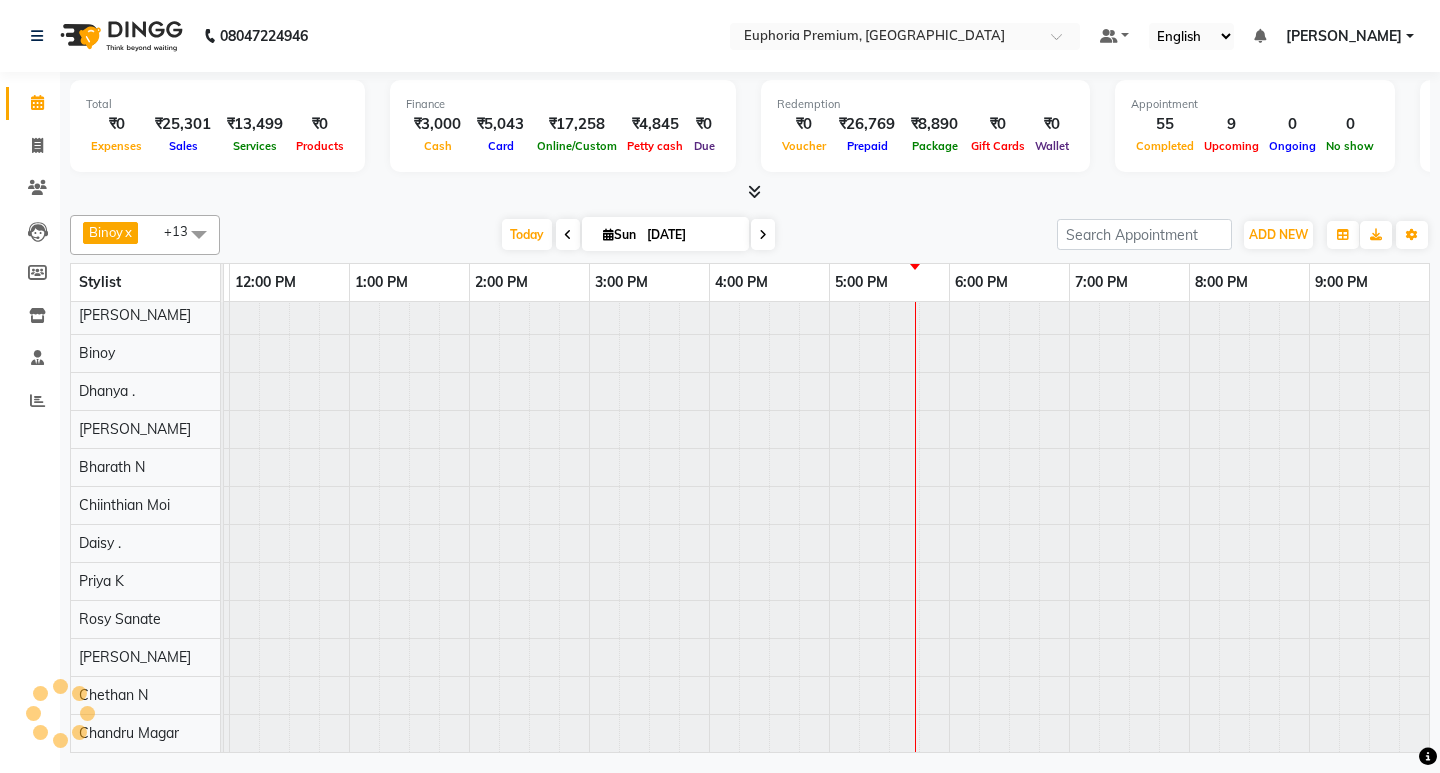 scroll, scrollTop: 0, scrollLeft: 0, axis: both 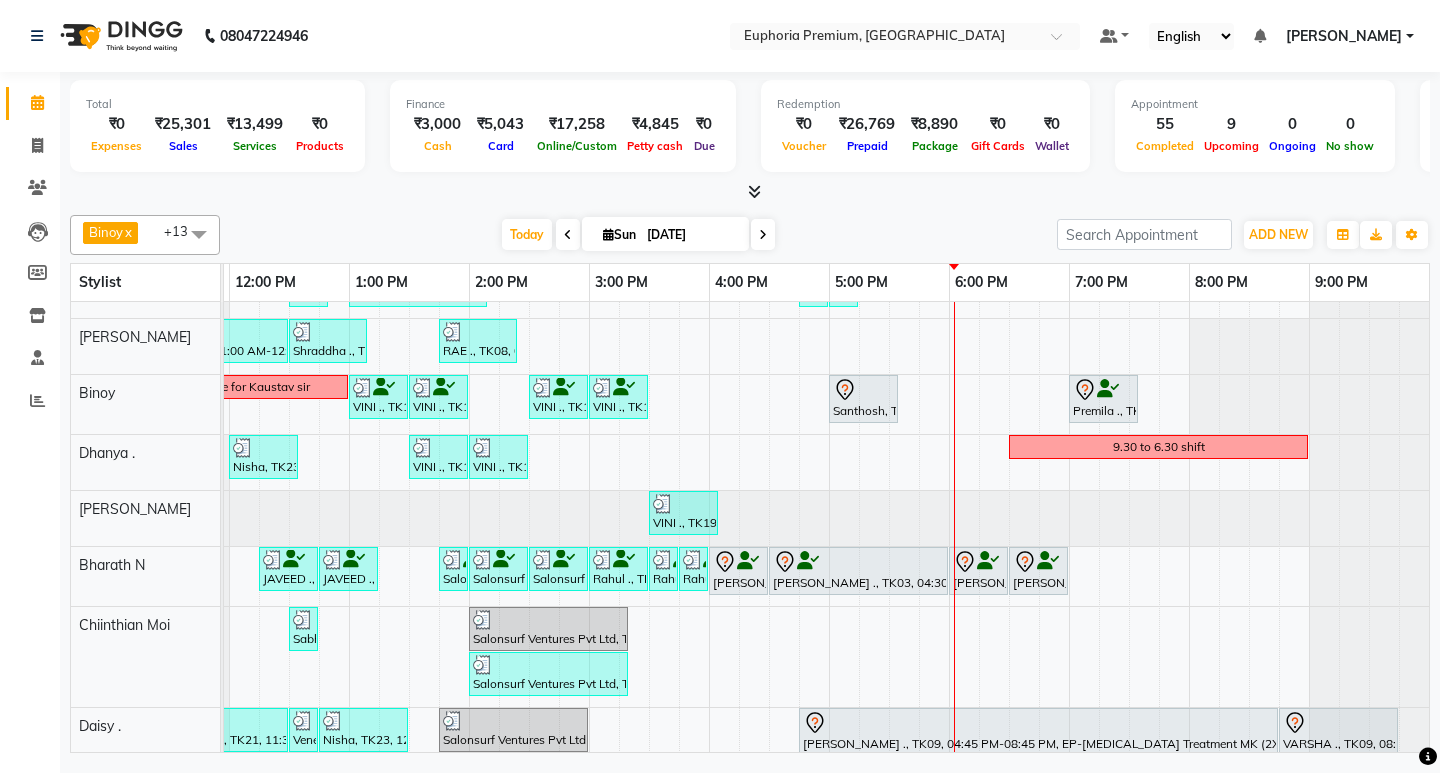 click on "[PERSON_NAME]" at bounding box center (1344, 36) 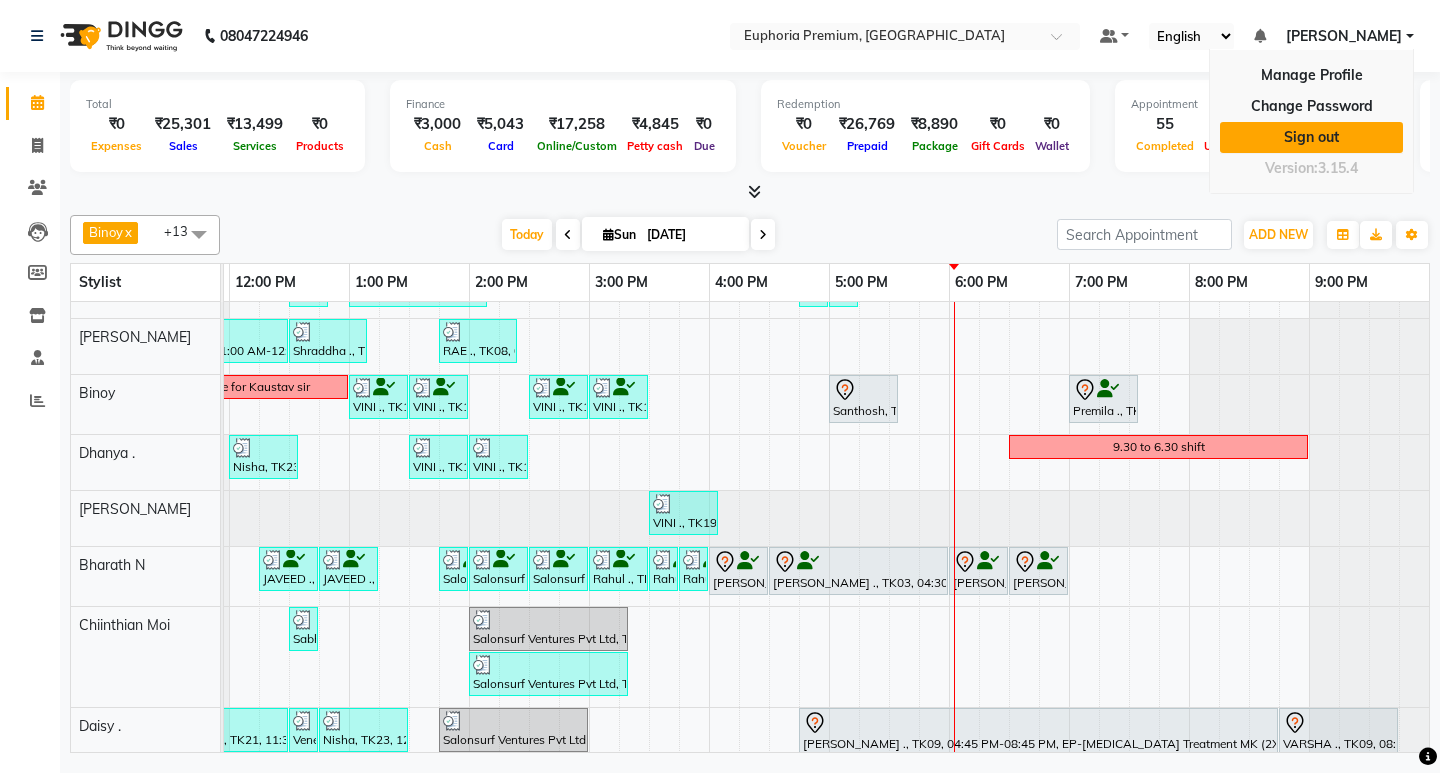 click on "Sign out" at bounding box center [1311, 137] 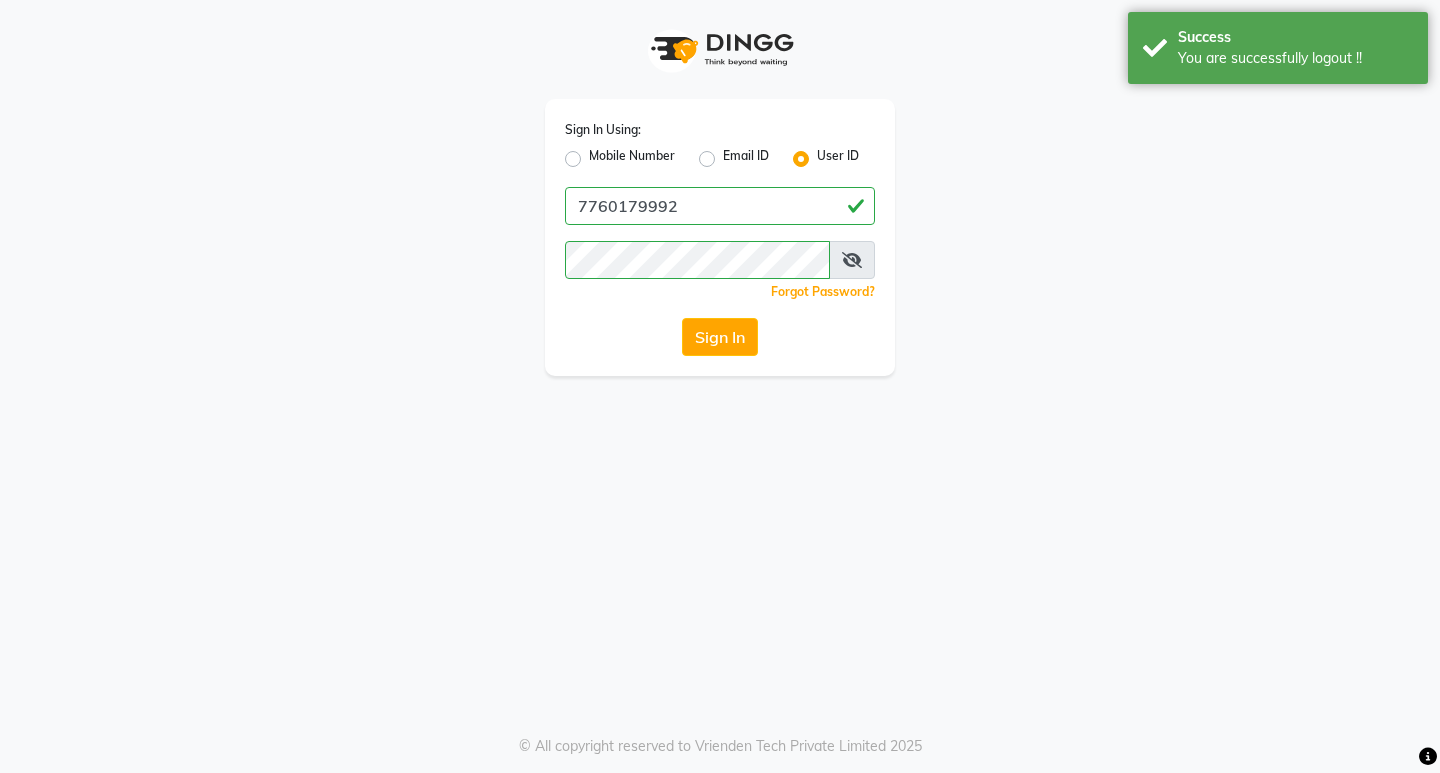 click on "Mobile Number" 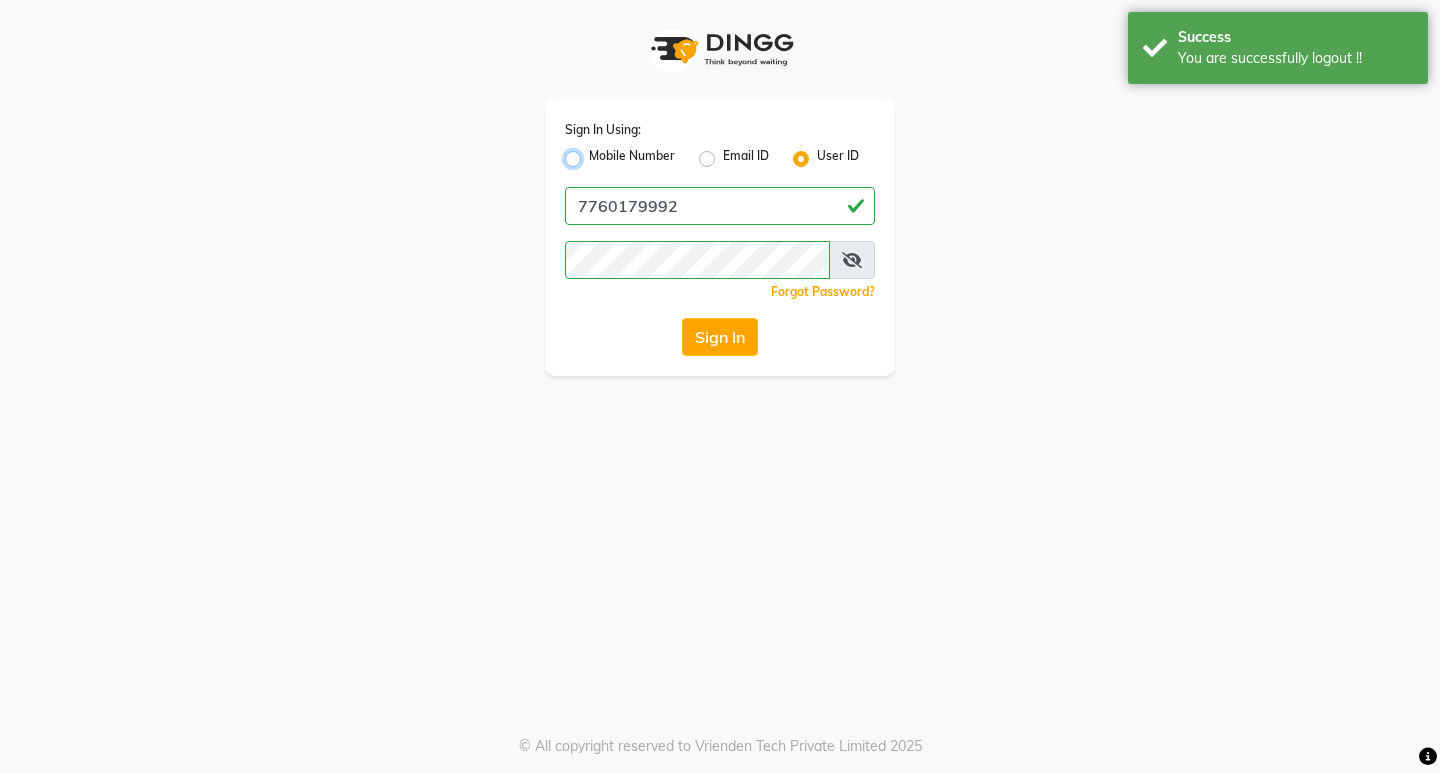 click on "Mobile Number" at bounding box center (595, 153) 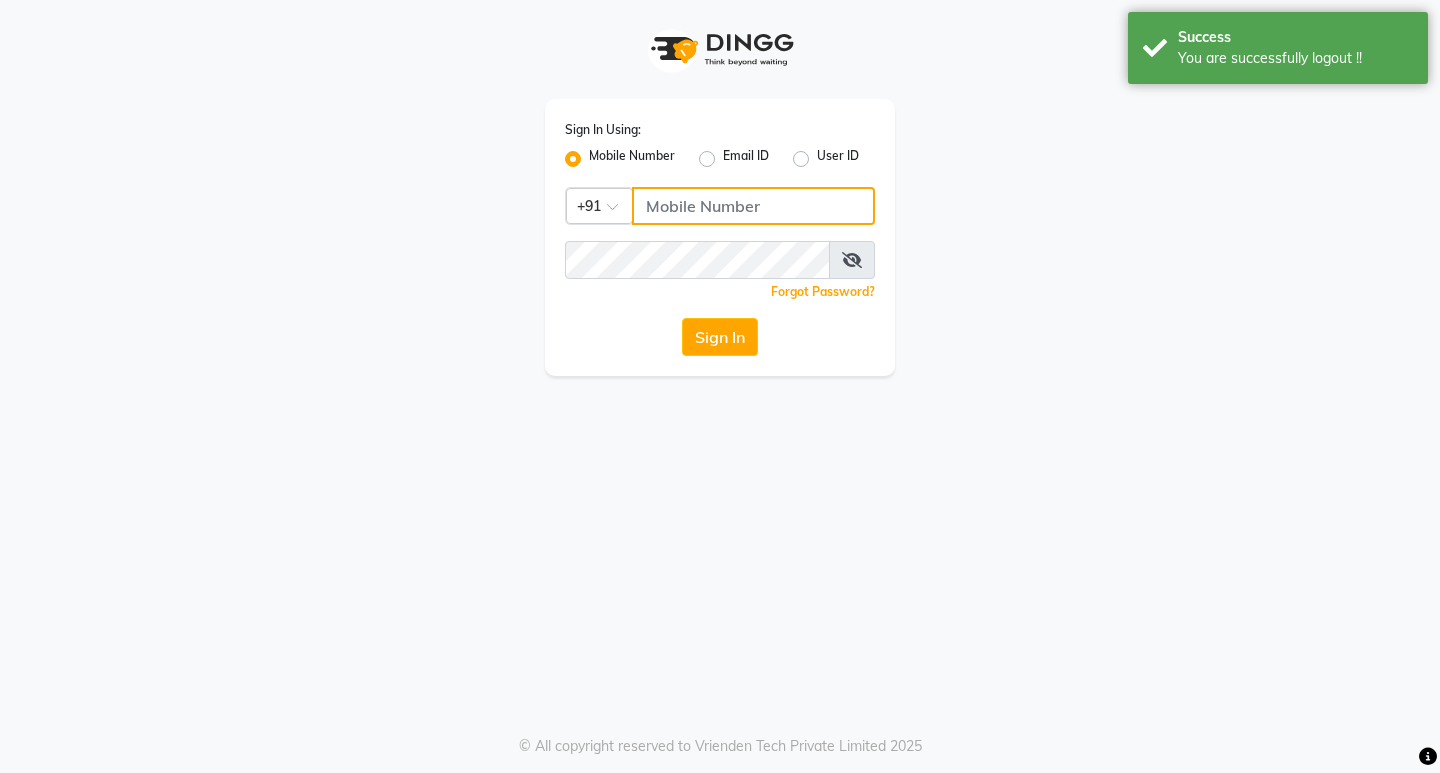 click 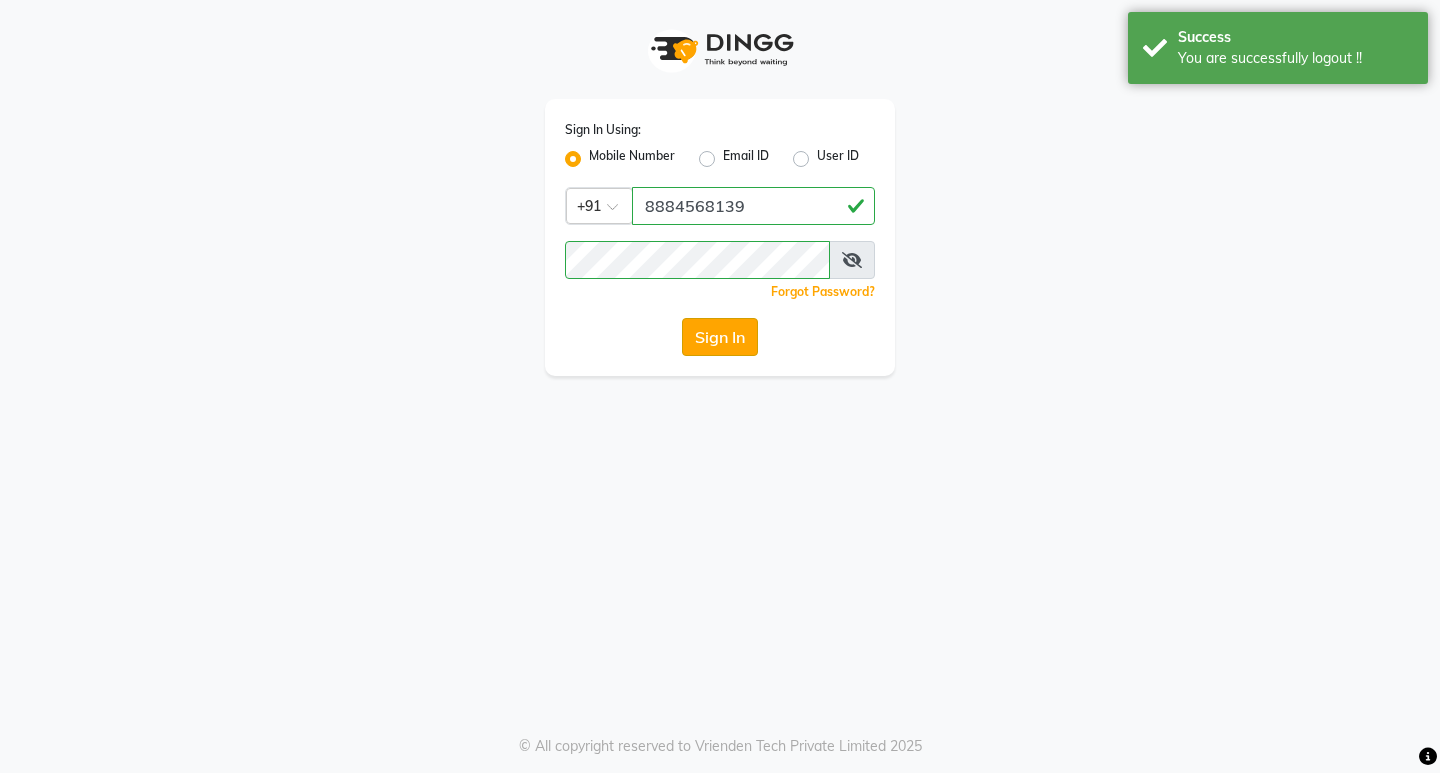 click on "Sign In" 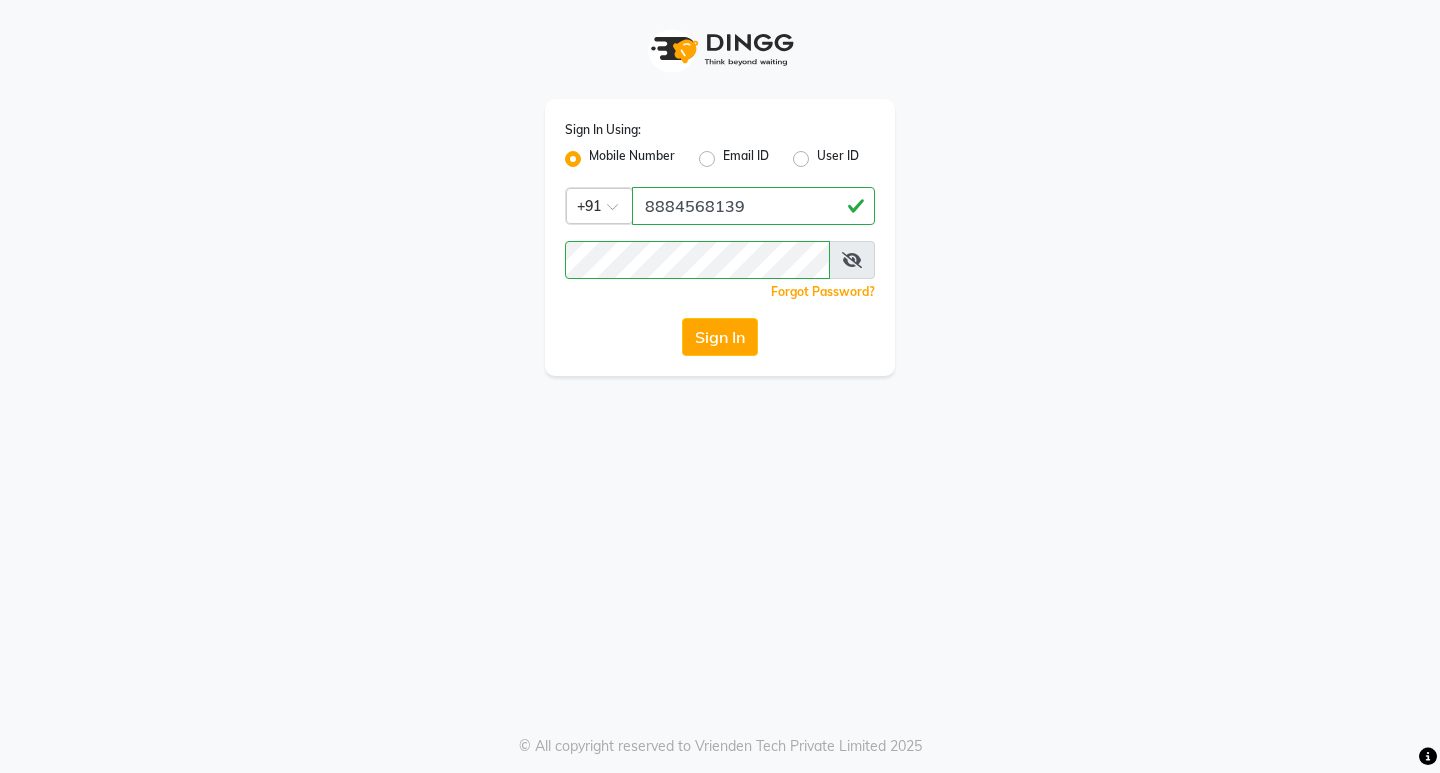 scroll, scrollTop: 0, scrollLeft: 0, axis: both 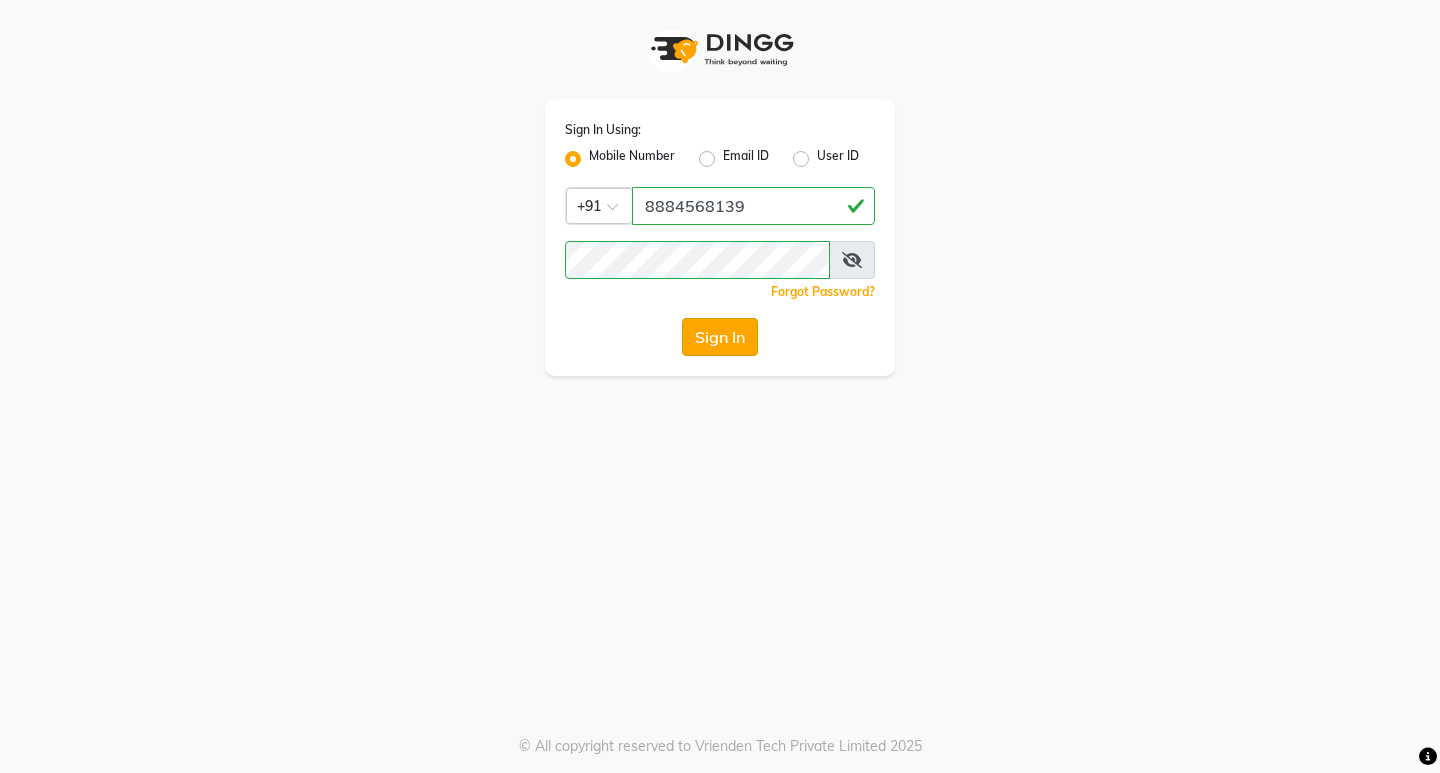 click on "Sign In" 